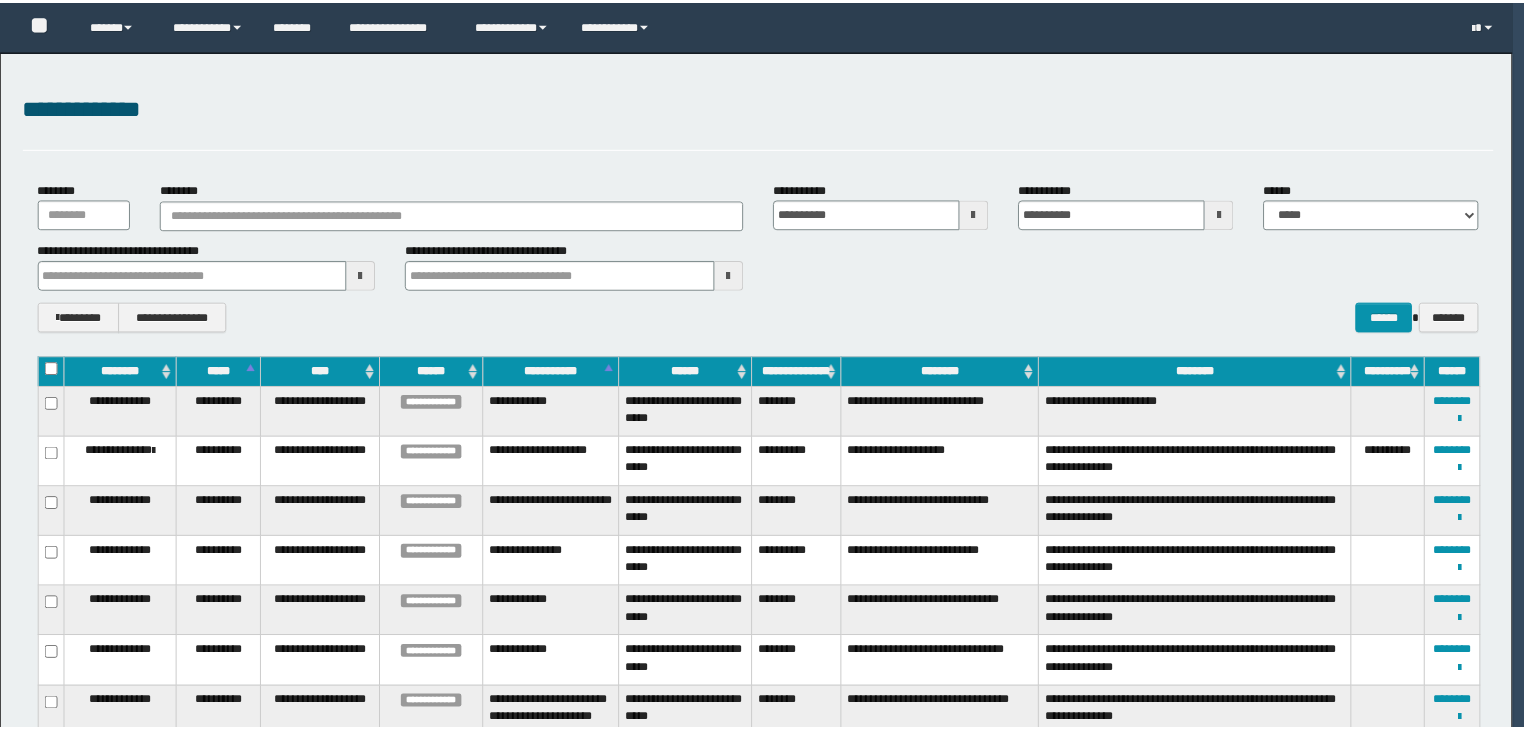 scroll, scrollTop: 0, scrollLeft: 0, axis: both 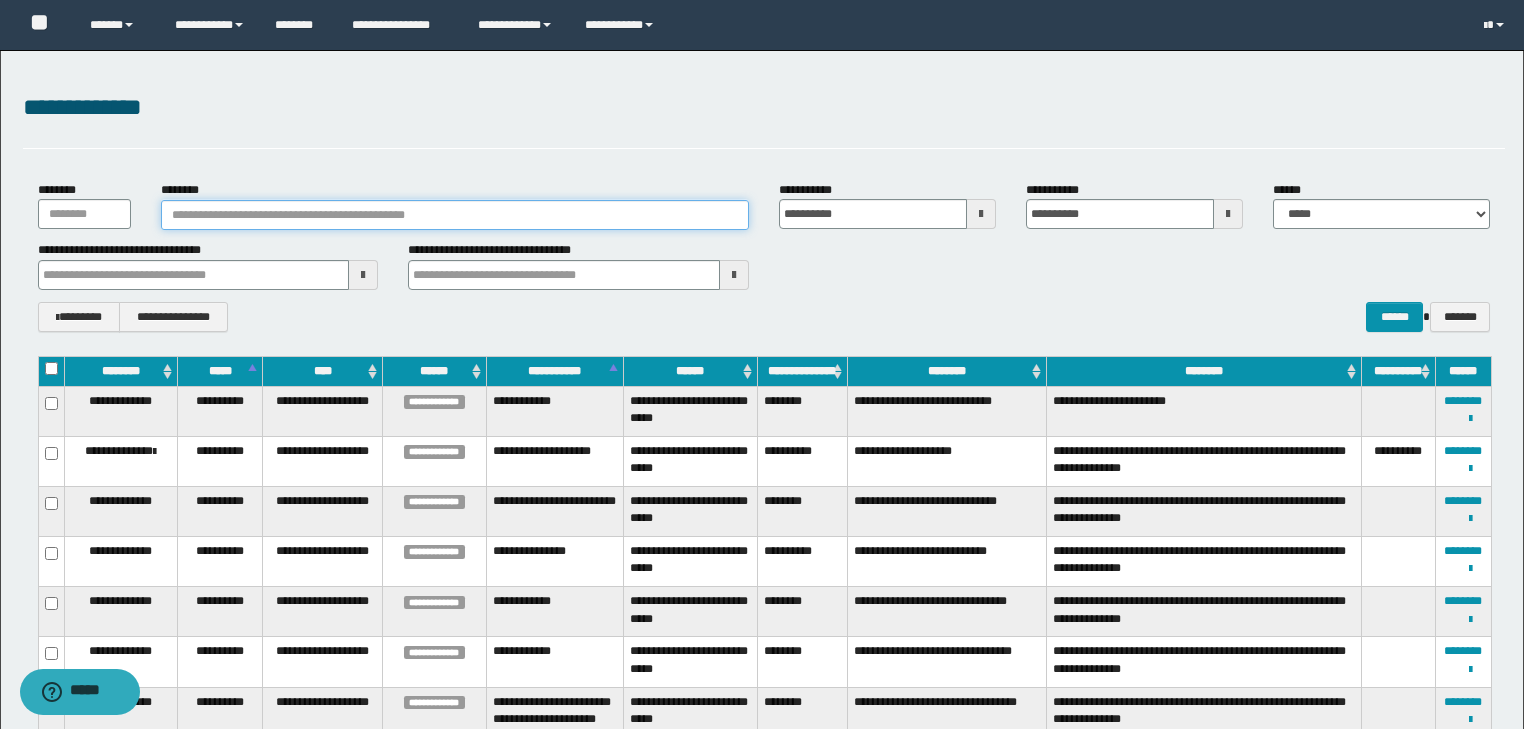 click on "********" at bounding box center [455, 215] 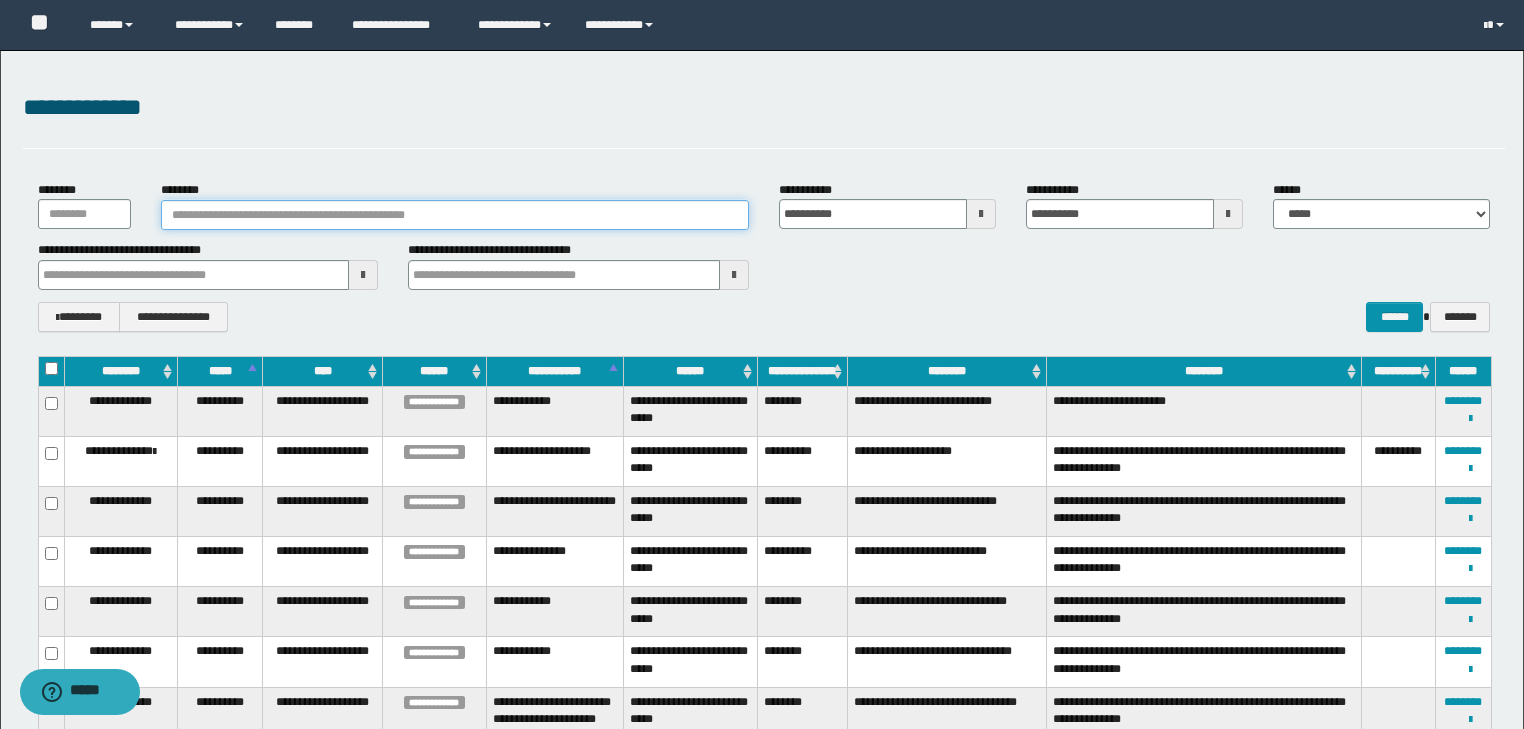 paste on "**********" 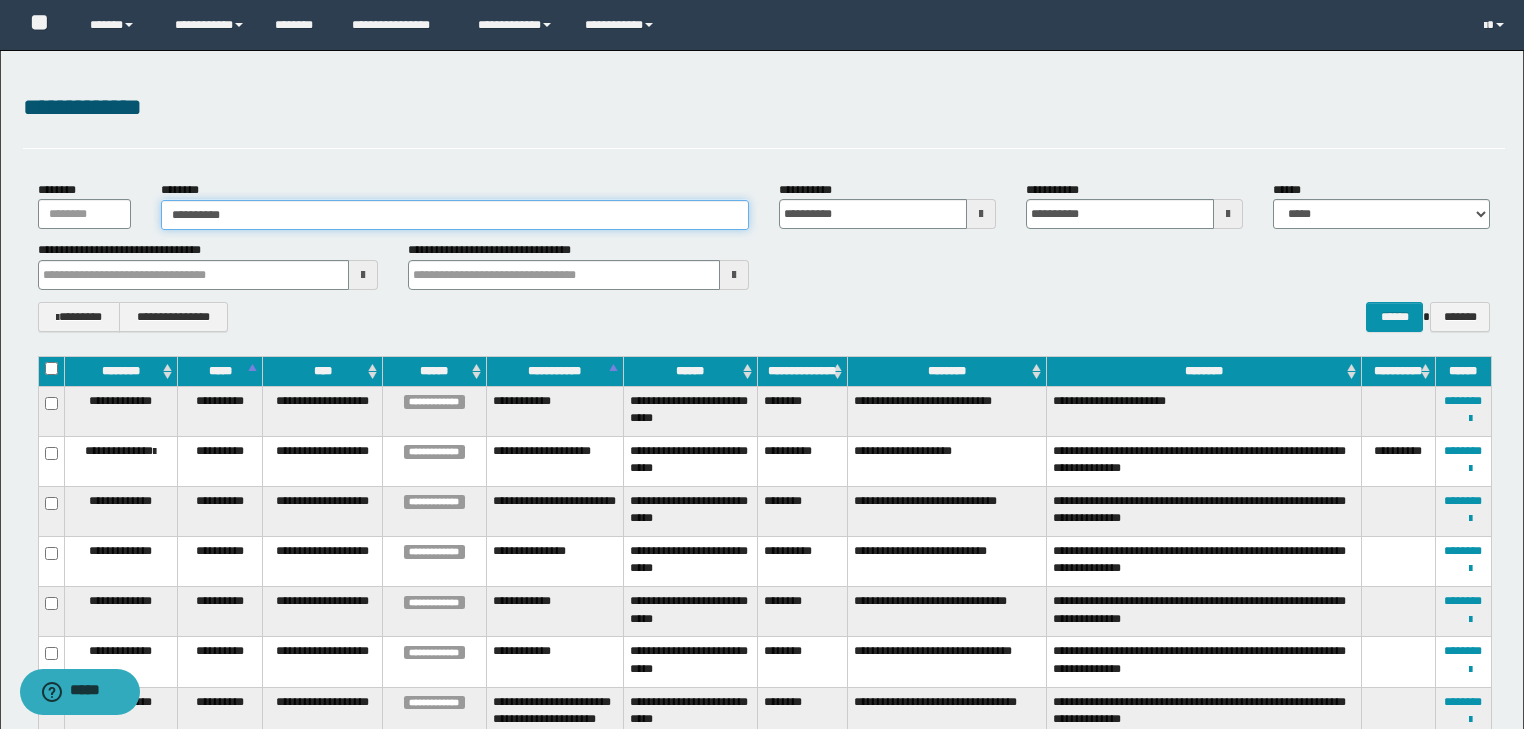 type on "**********" 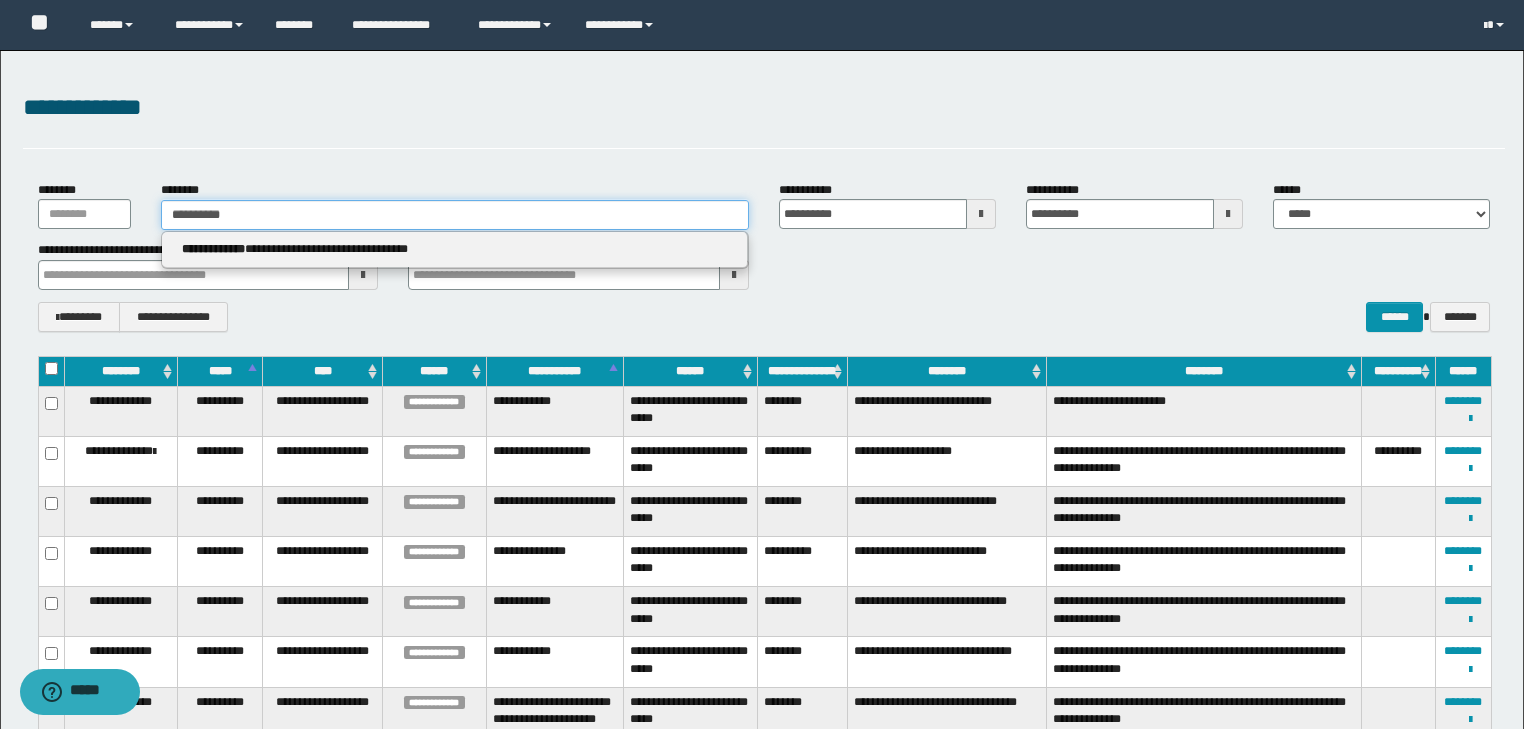 type on "**********" 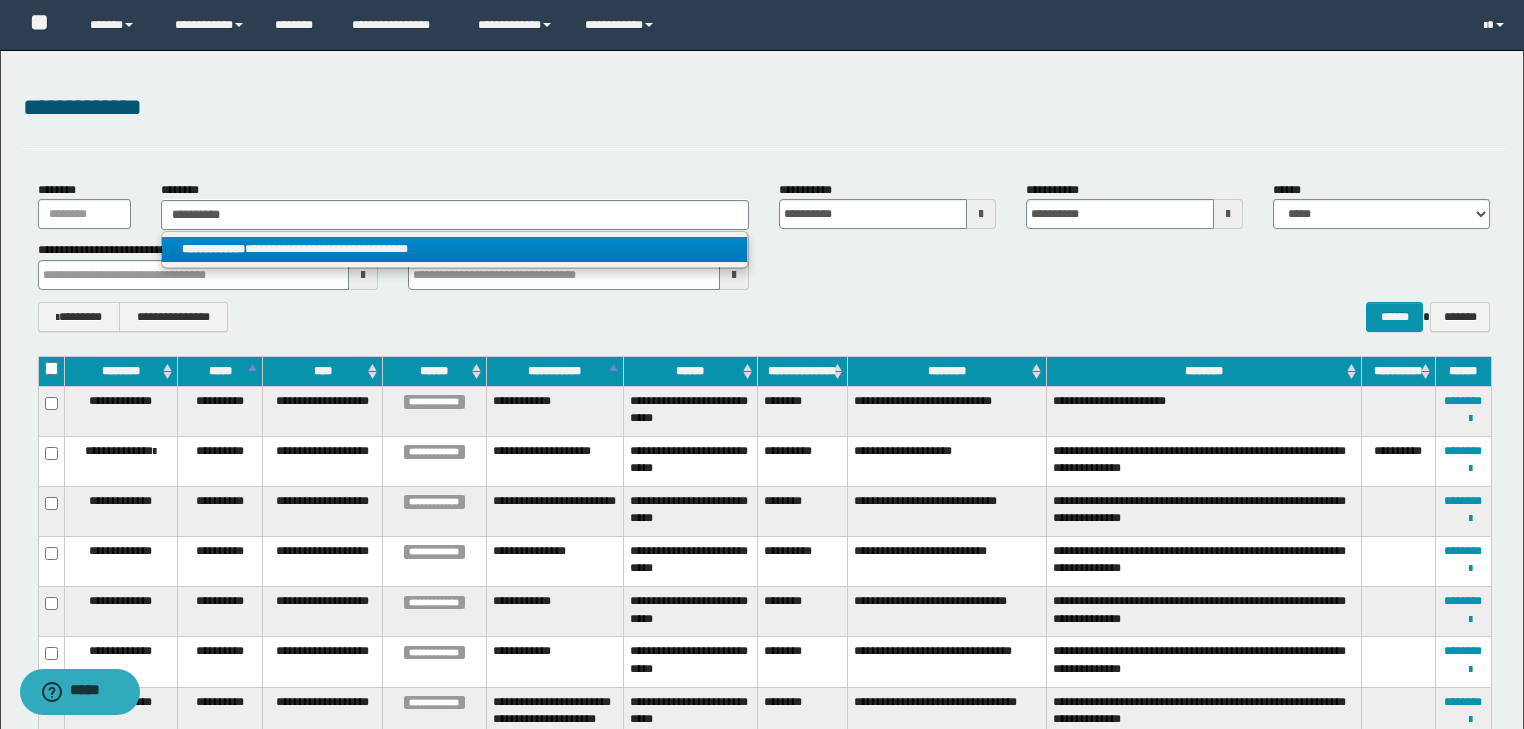 click on "**********" at bounding box center (454, 249) 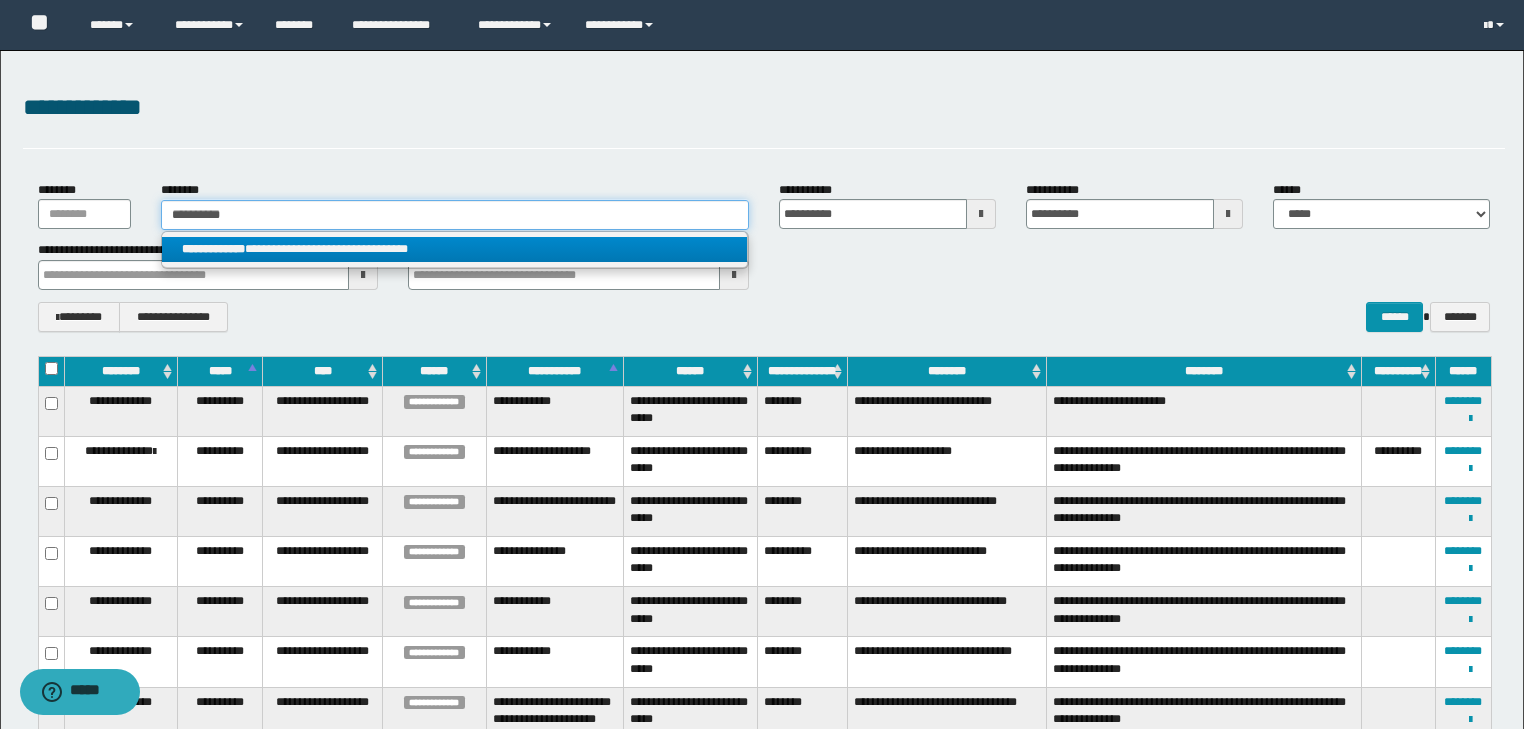 type 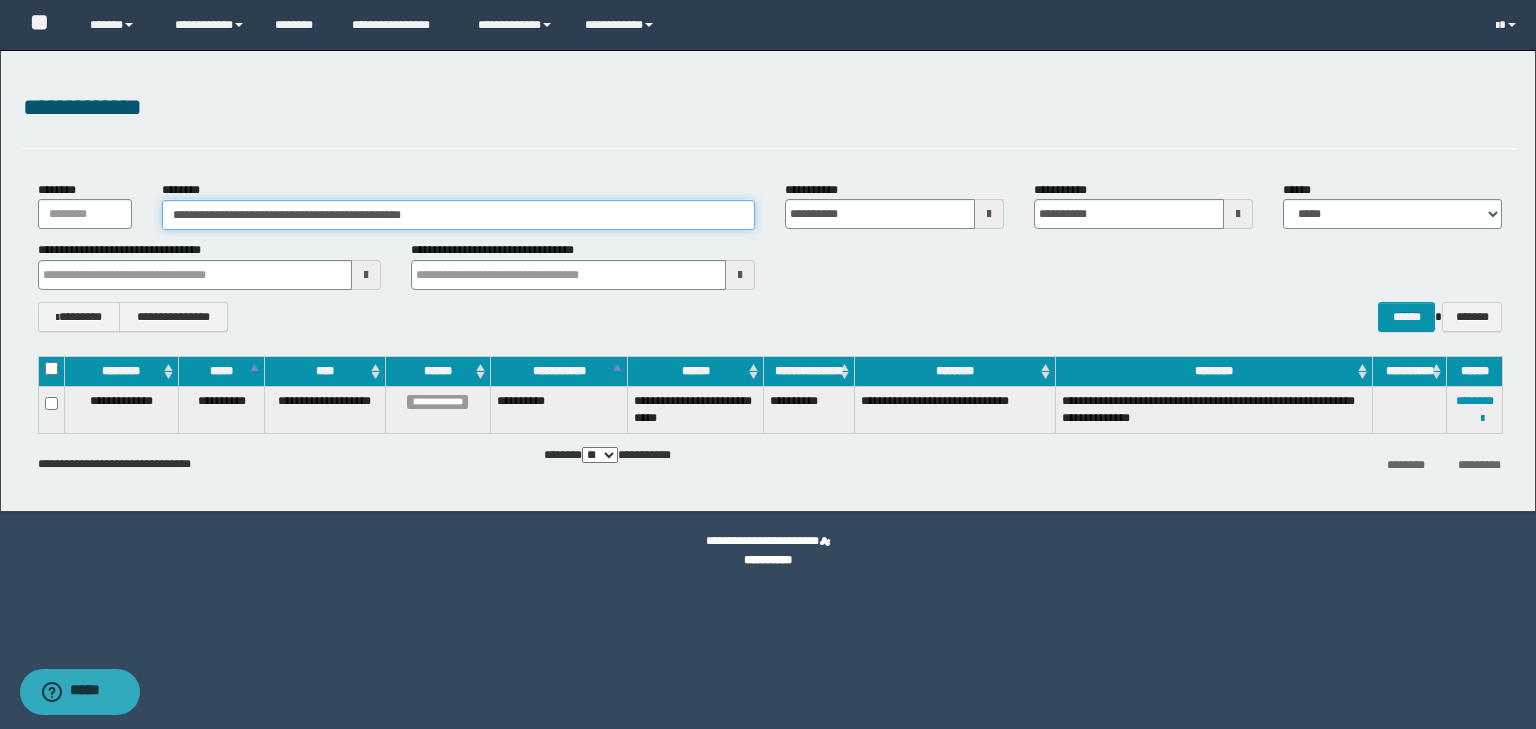 drag, startPoint x: 429, startPoint y: 212, endPoint x: 112, endPoint y: 200, distance: 317.22705 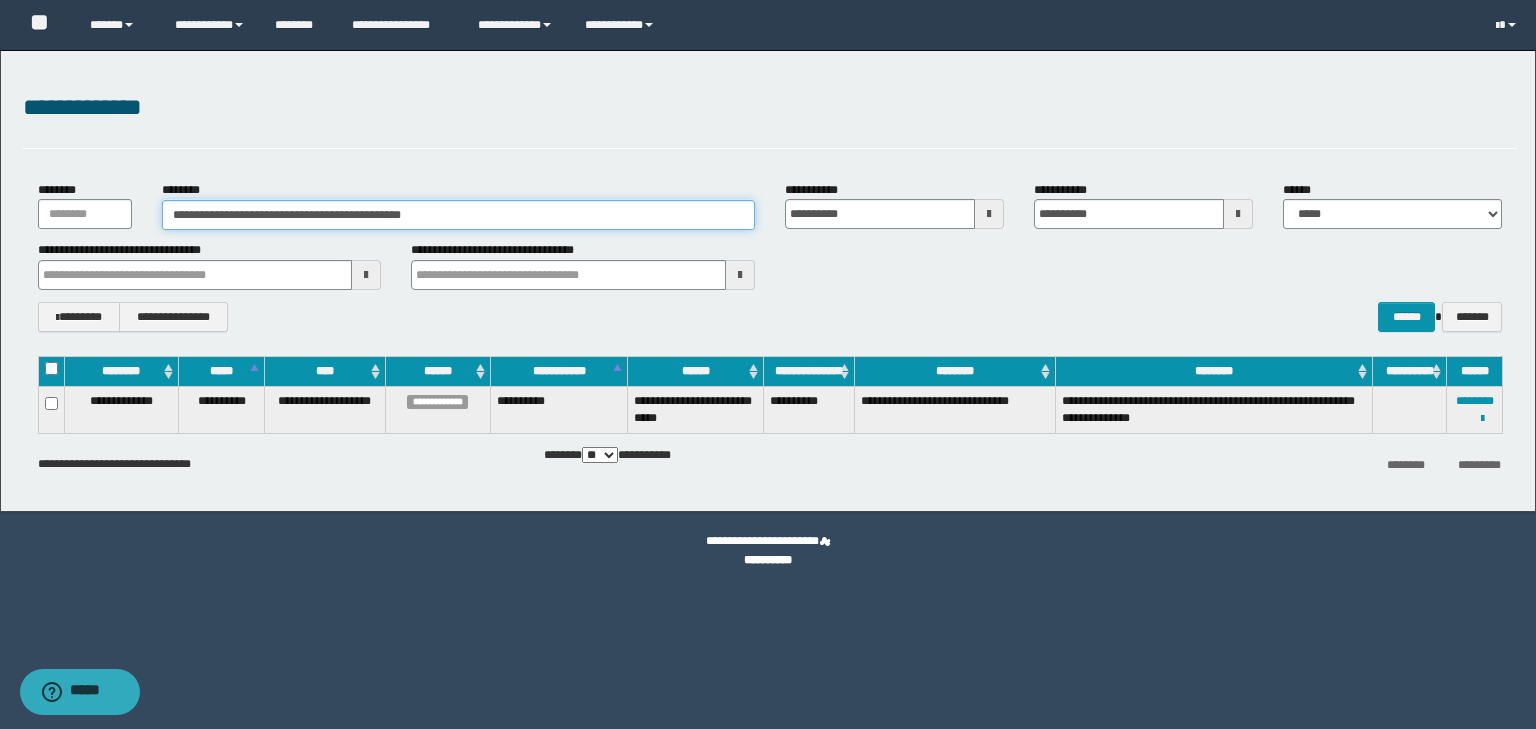 click on "**********" at bounding box center (770, 205) 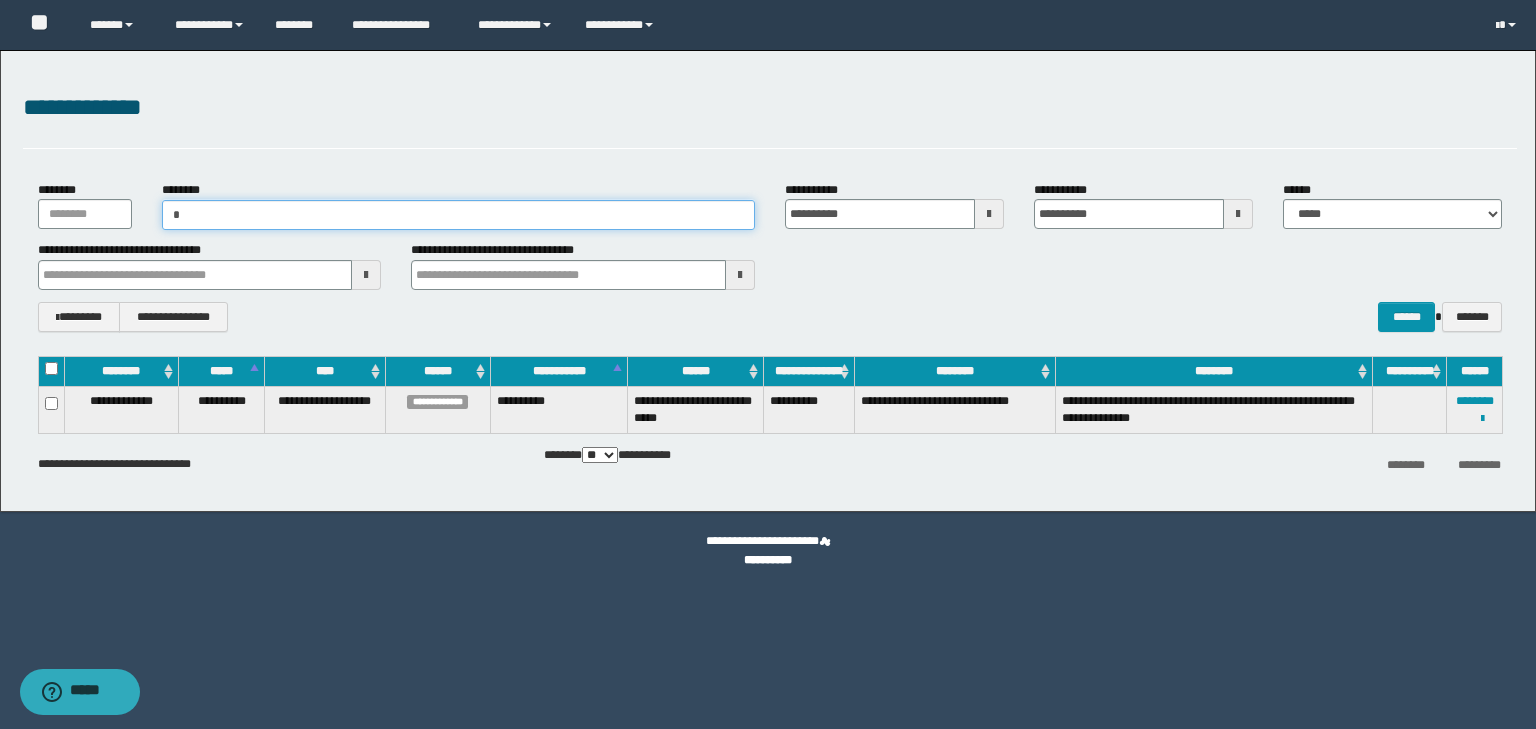 type on "**" 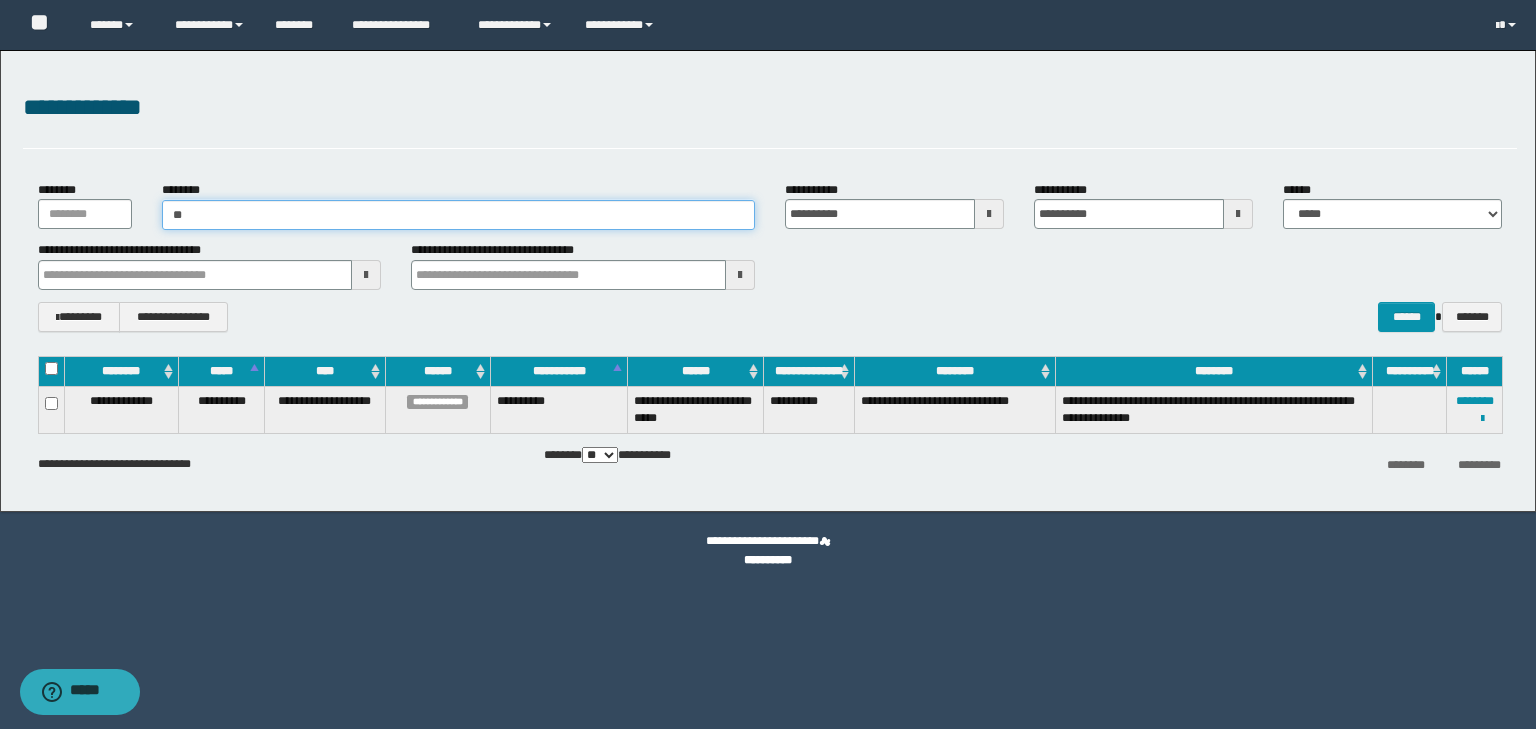 type on "**" 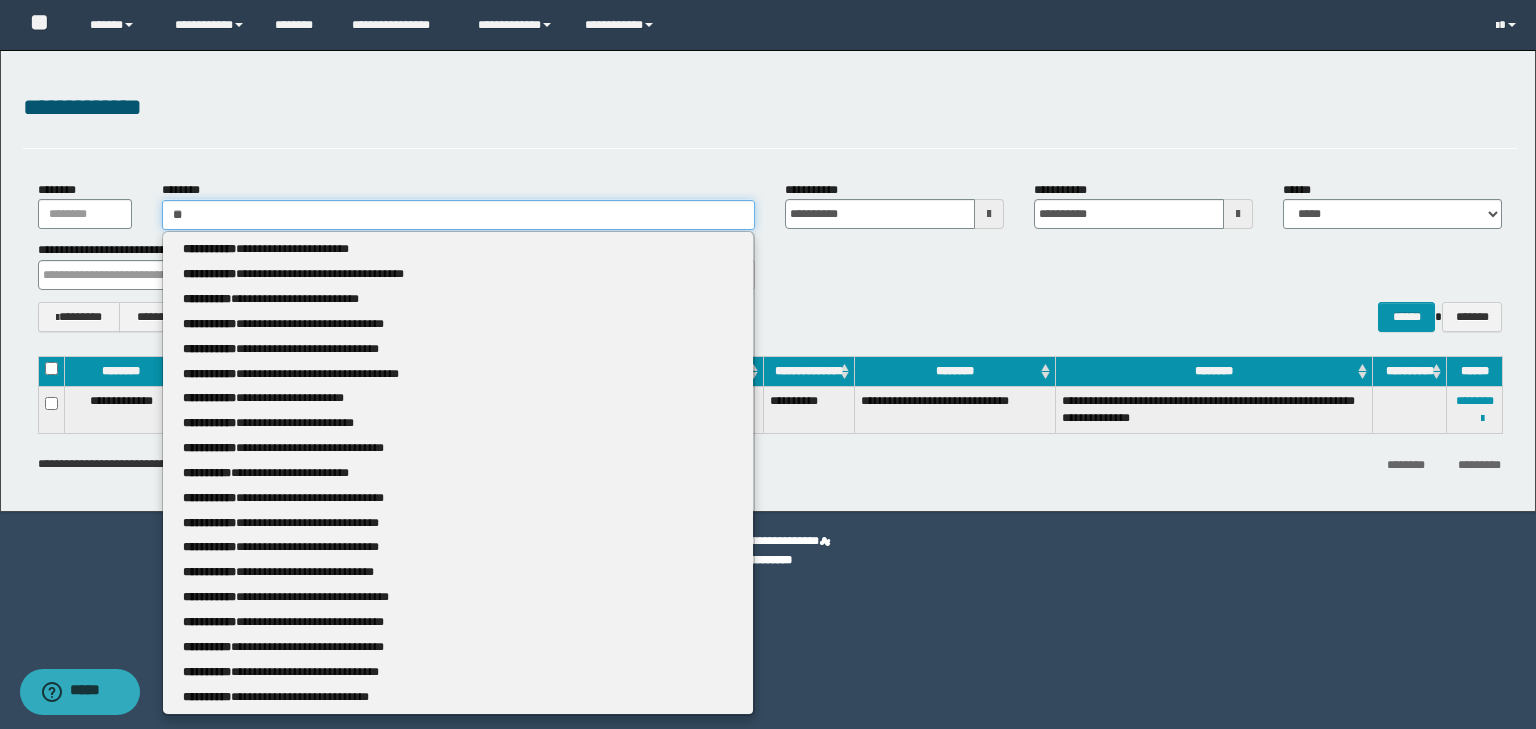 type 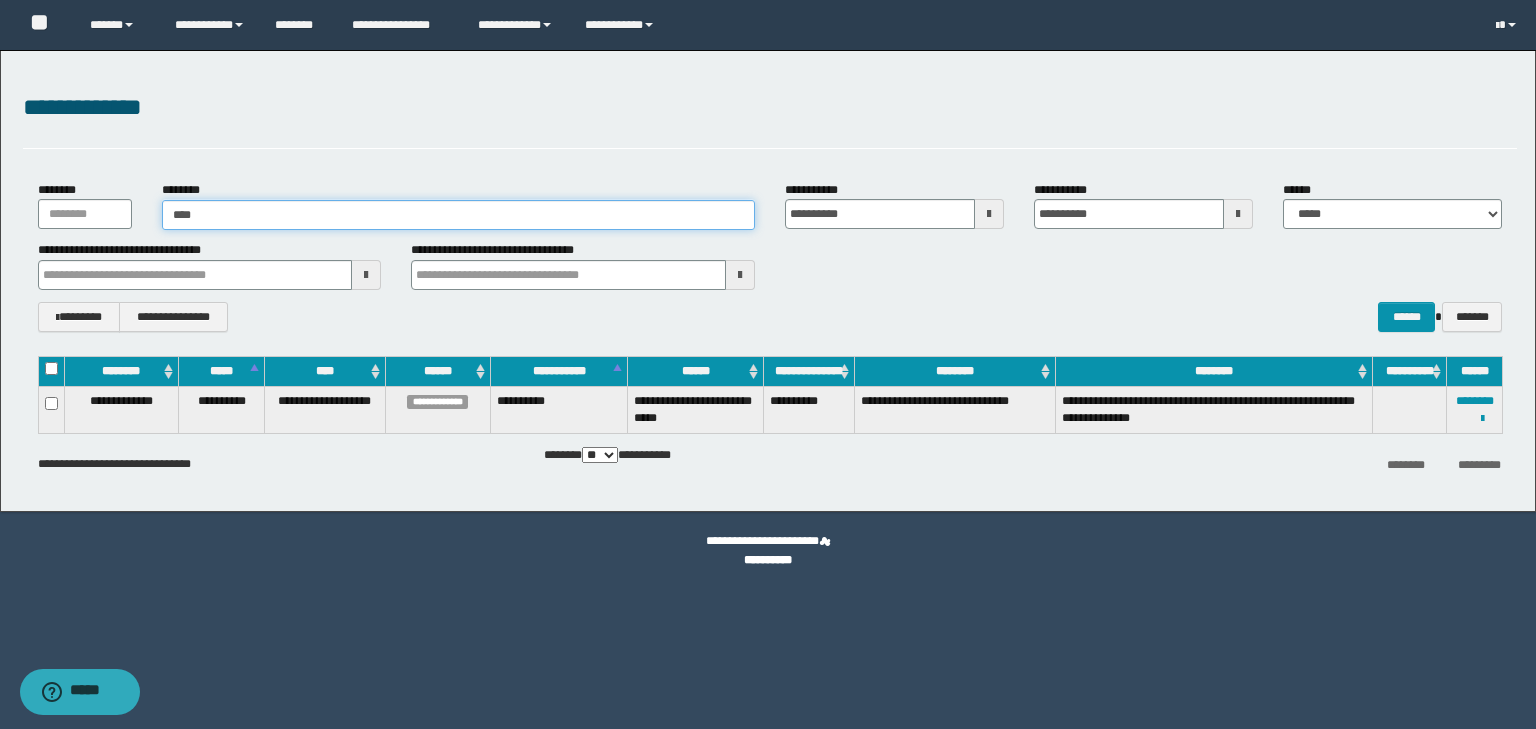 type on "*****" 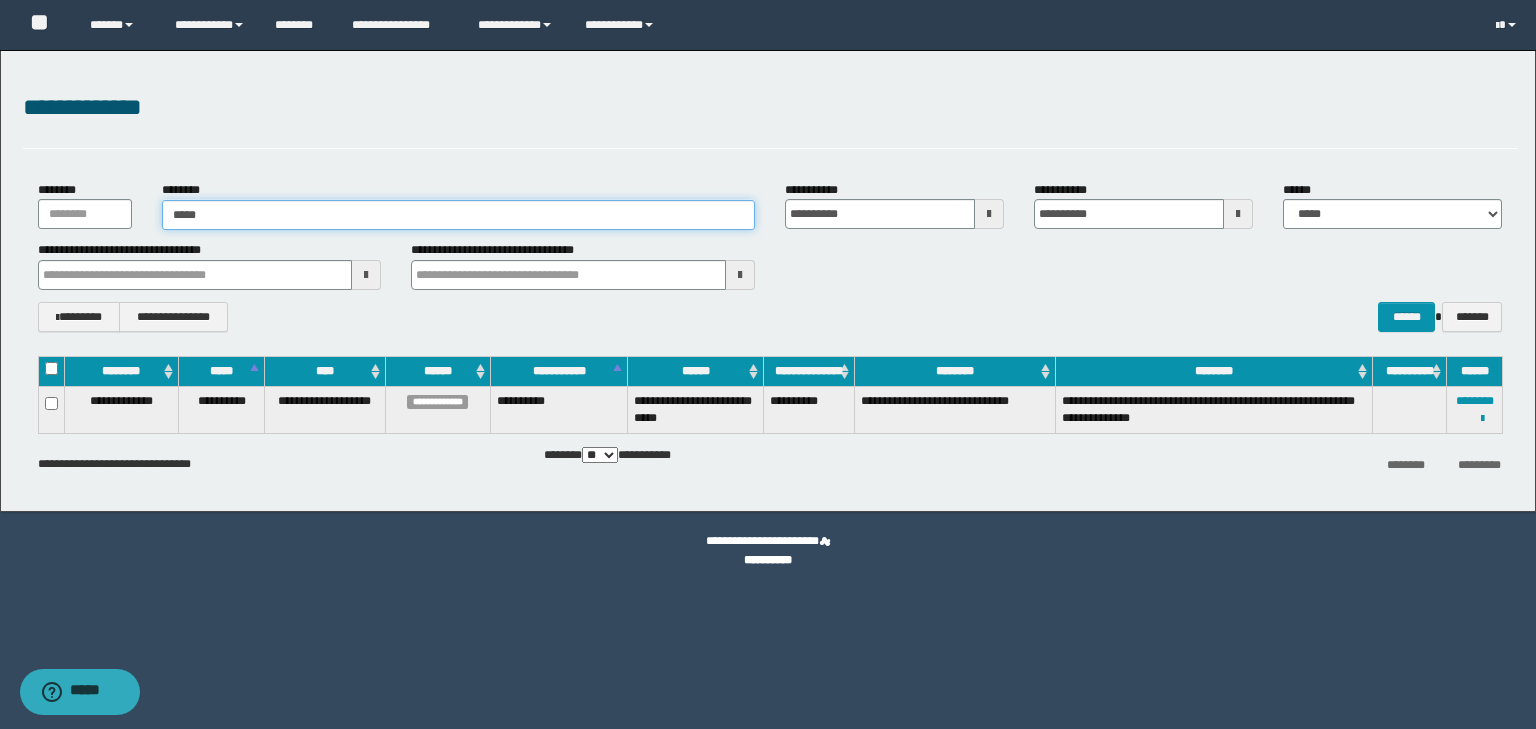 type on "*****" 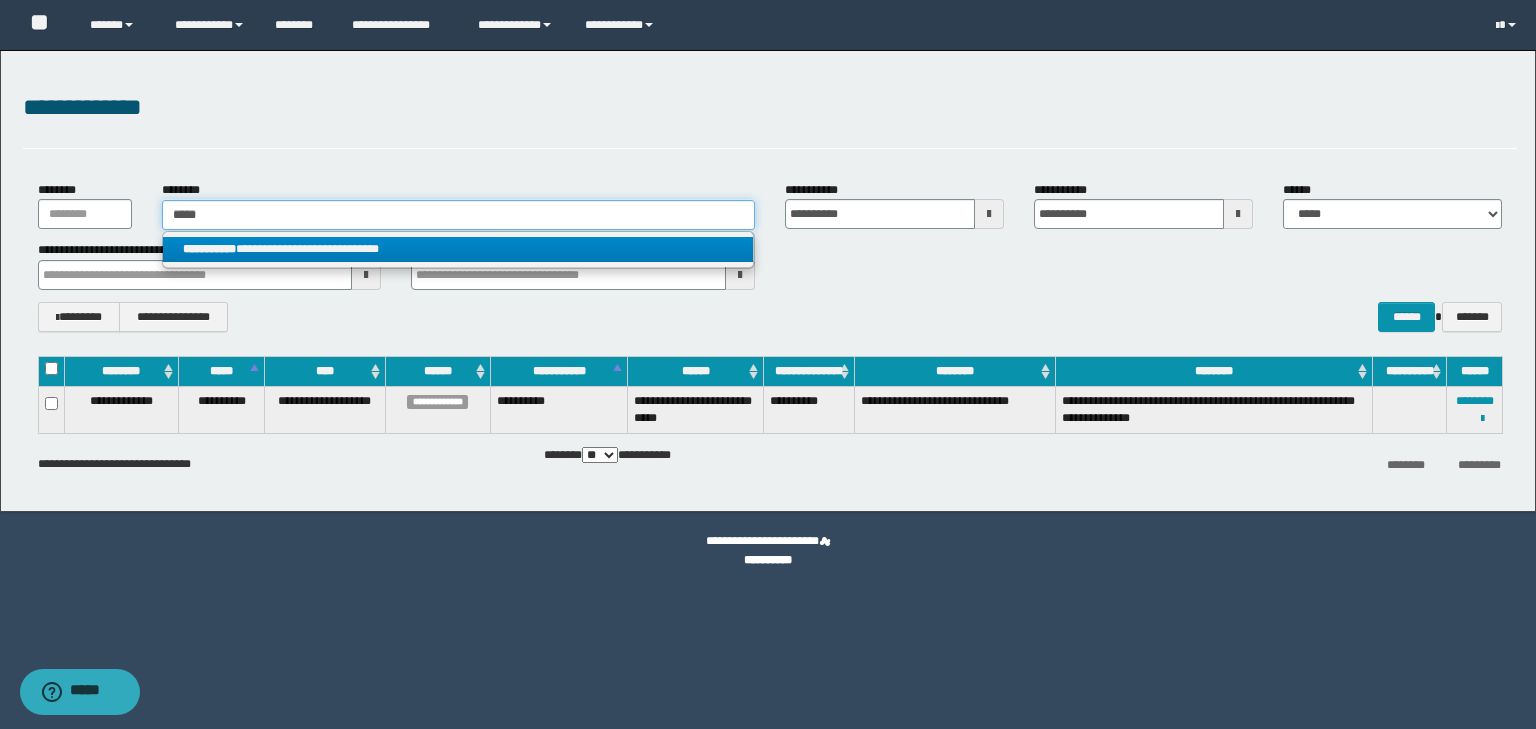 type on "*****" 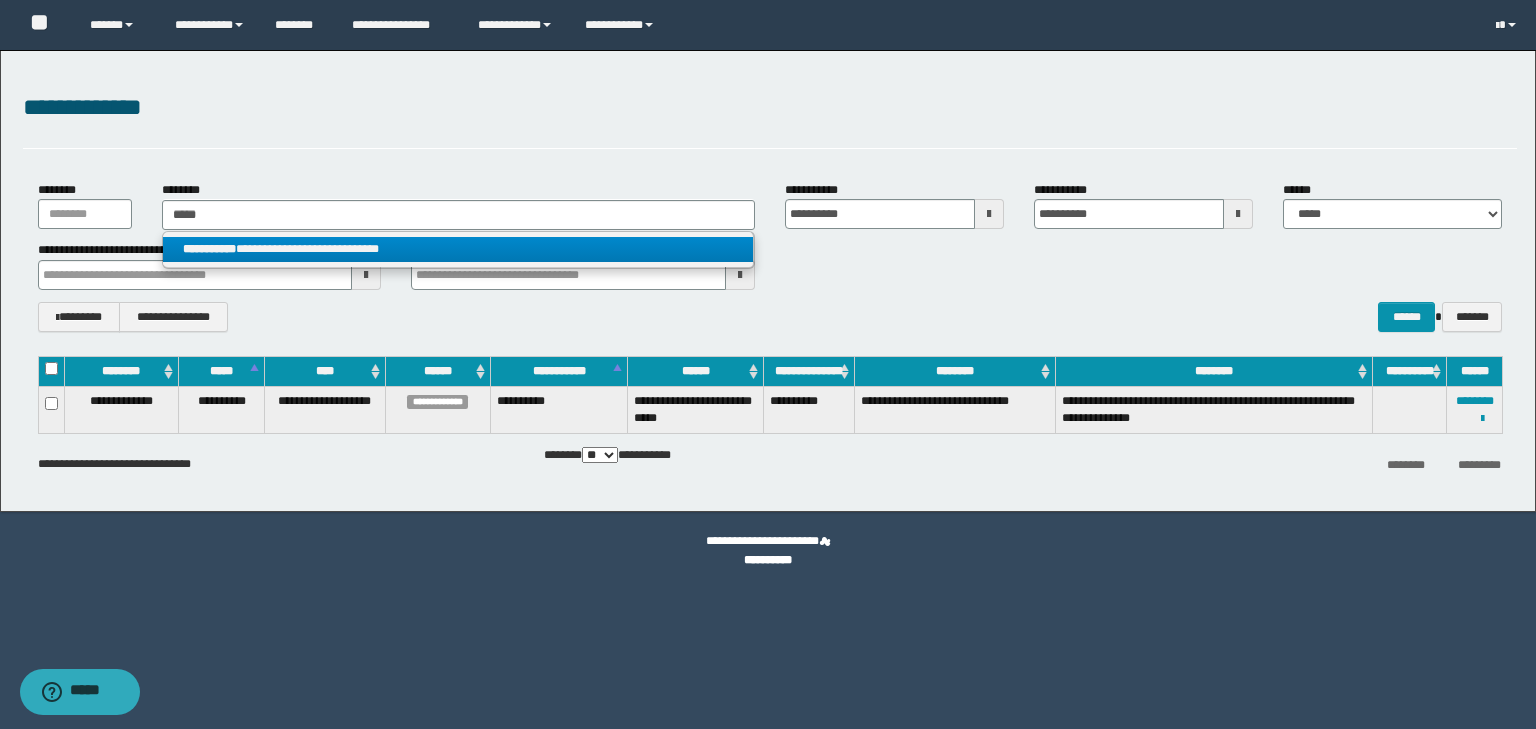 click on "**********" at bounding box center [458, 249] 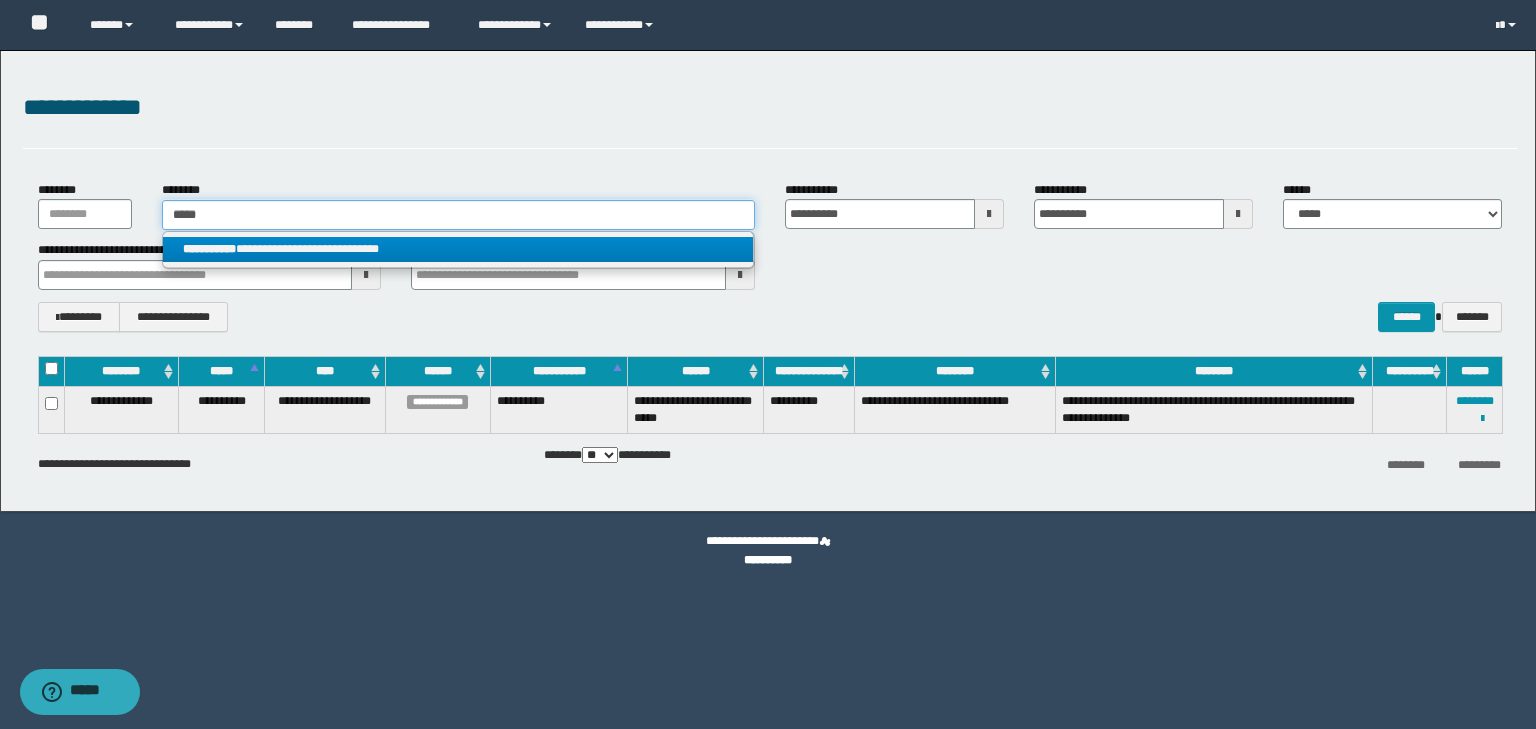 type 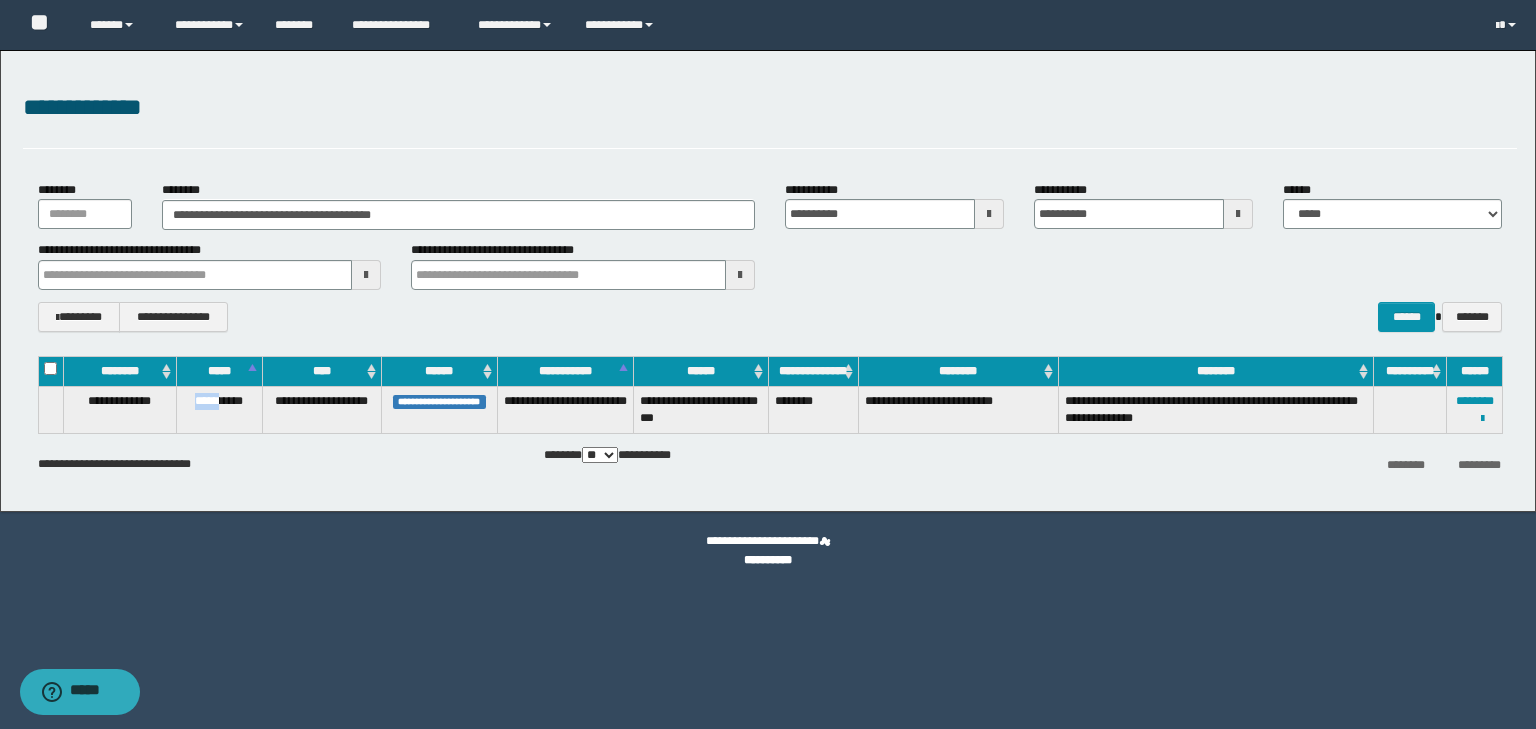 drag, startPoint x: 186, startPoint y: 406, endPoint x: 217, endPoint y: 408, distance: 31.06445 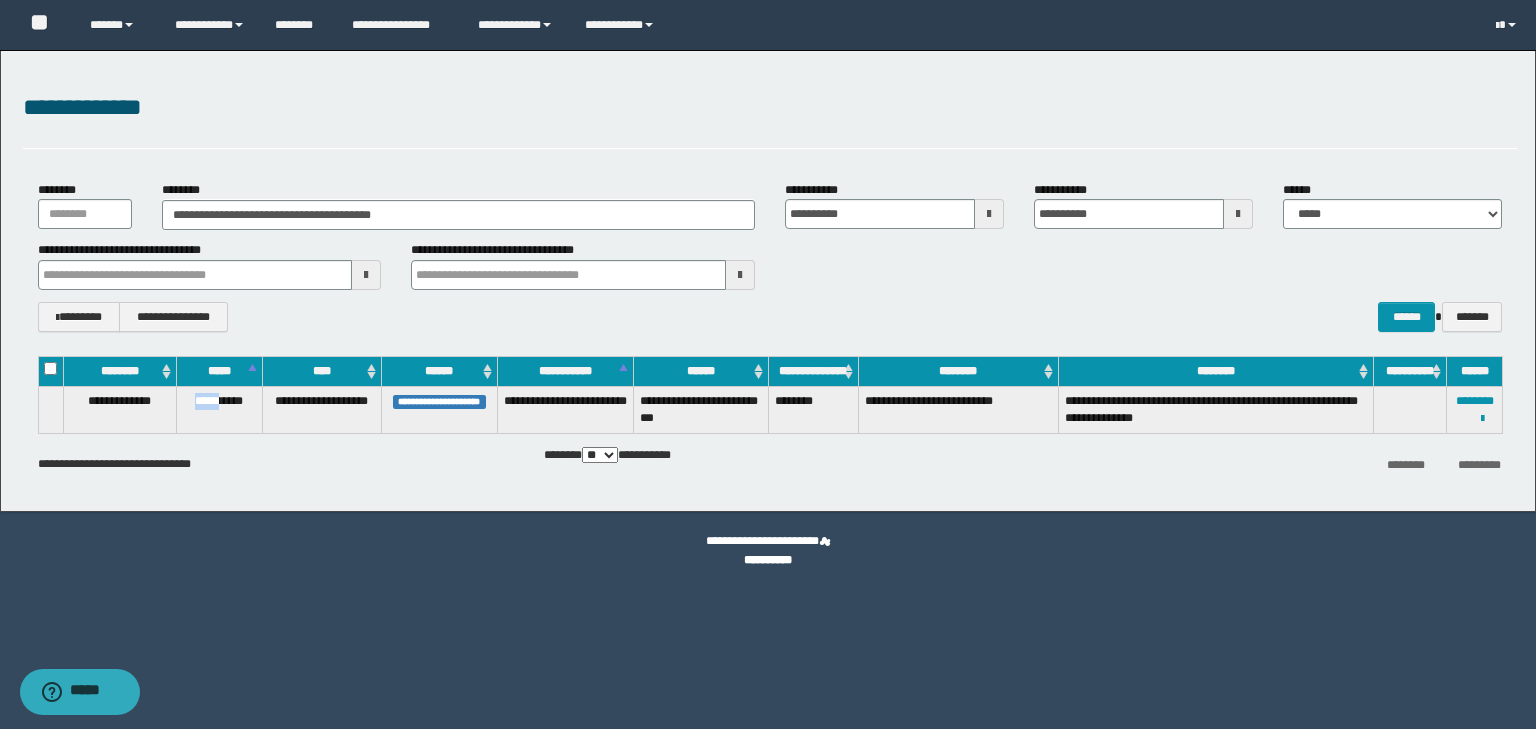 click on "**********" at bounding box center (219, 409) 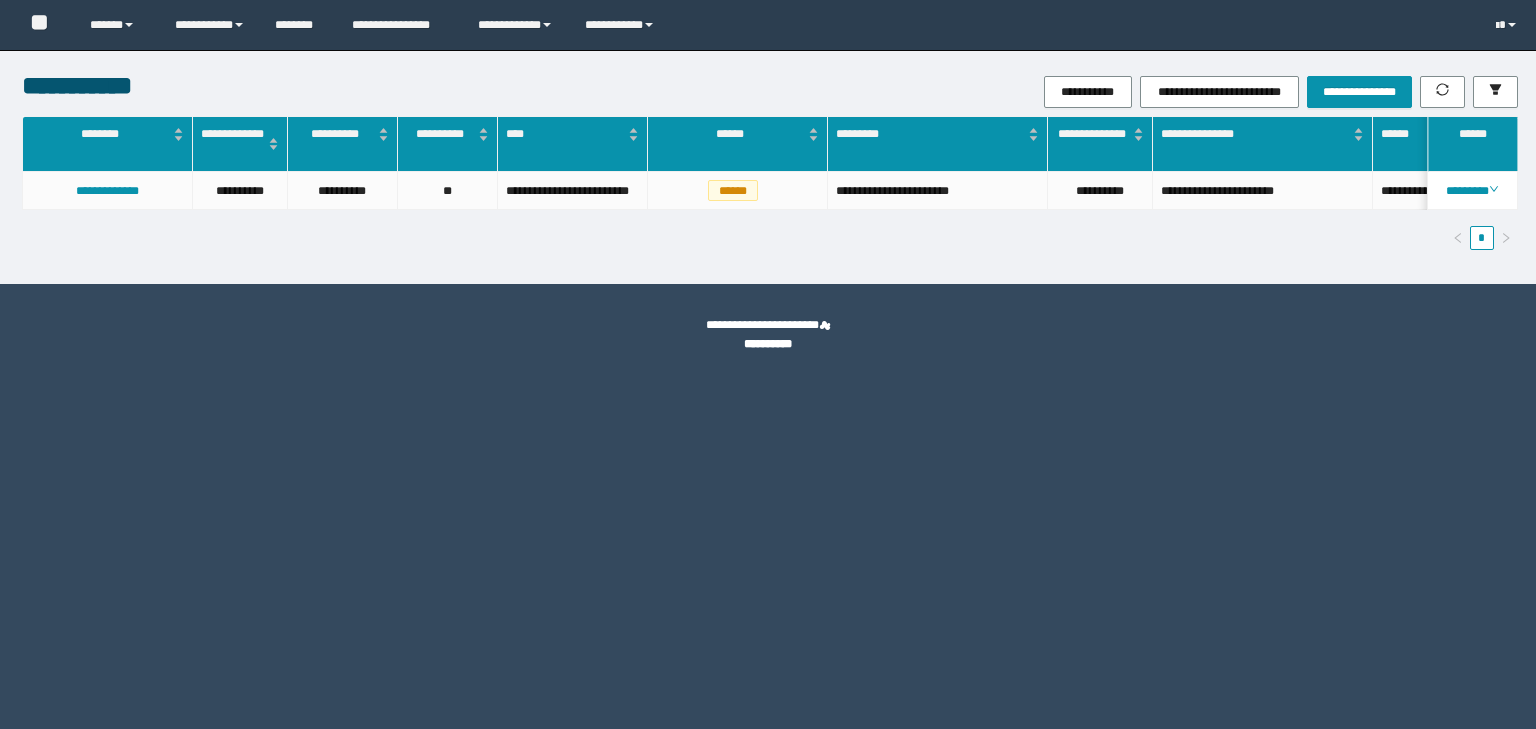 click on "**********" at bounding box center [210, 25] 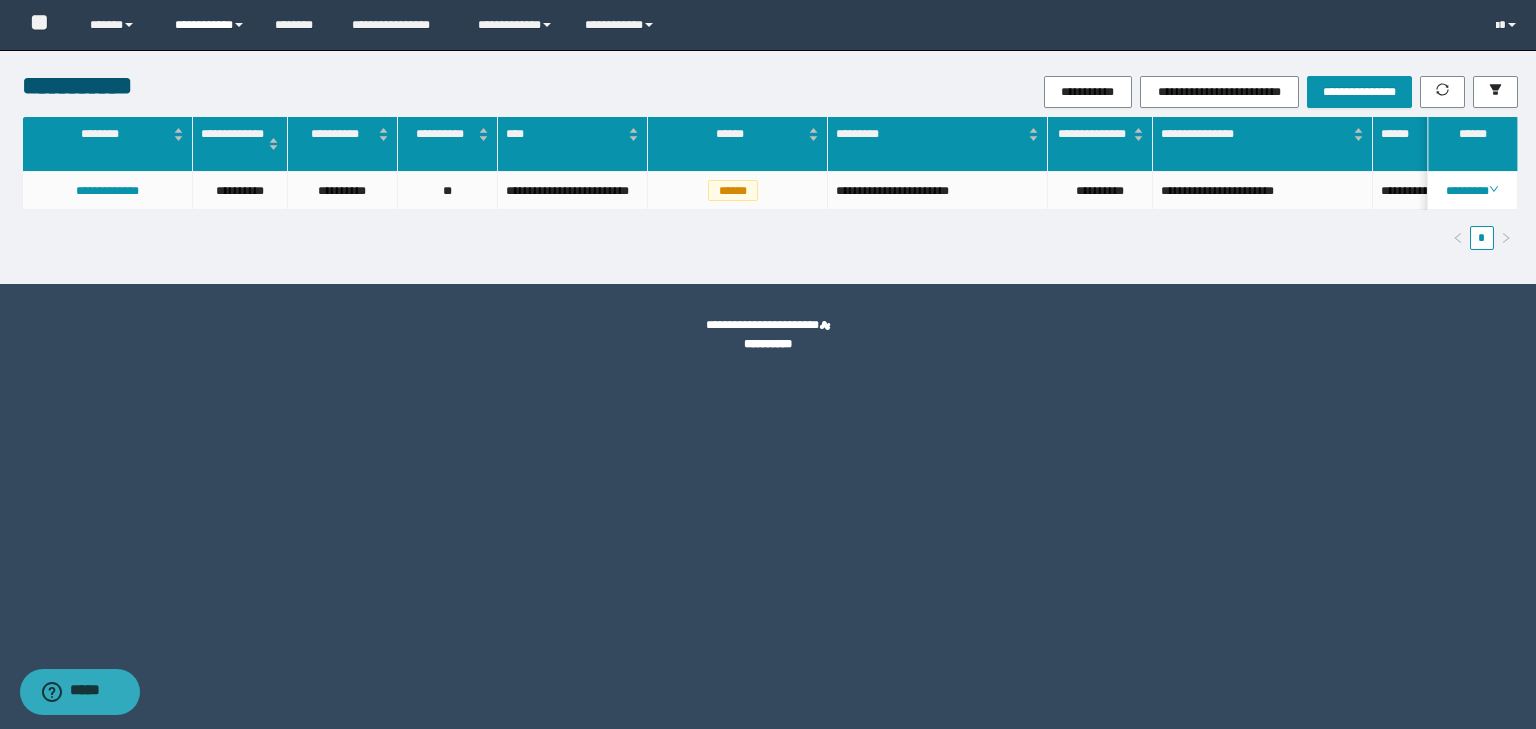 scroll, scrollTop: 0, scrollLeft: 0, axis: both 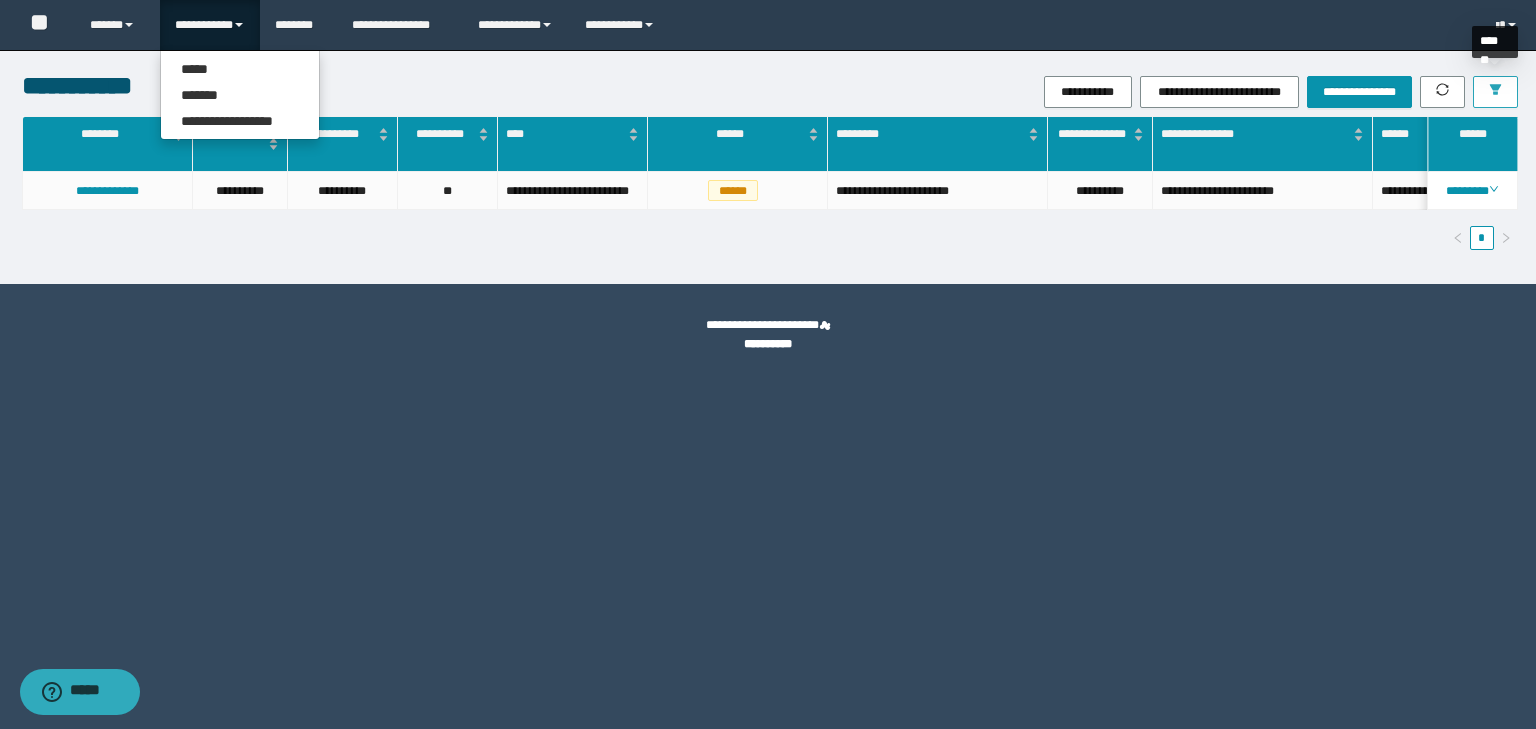 click 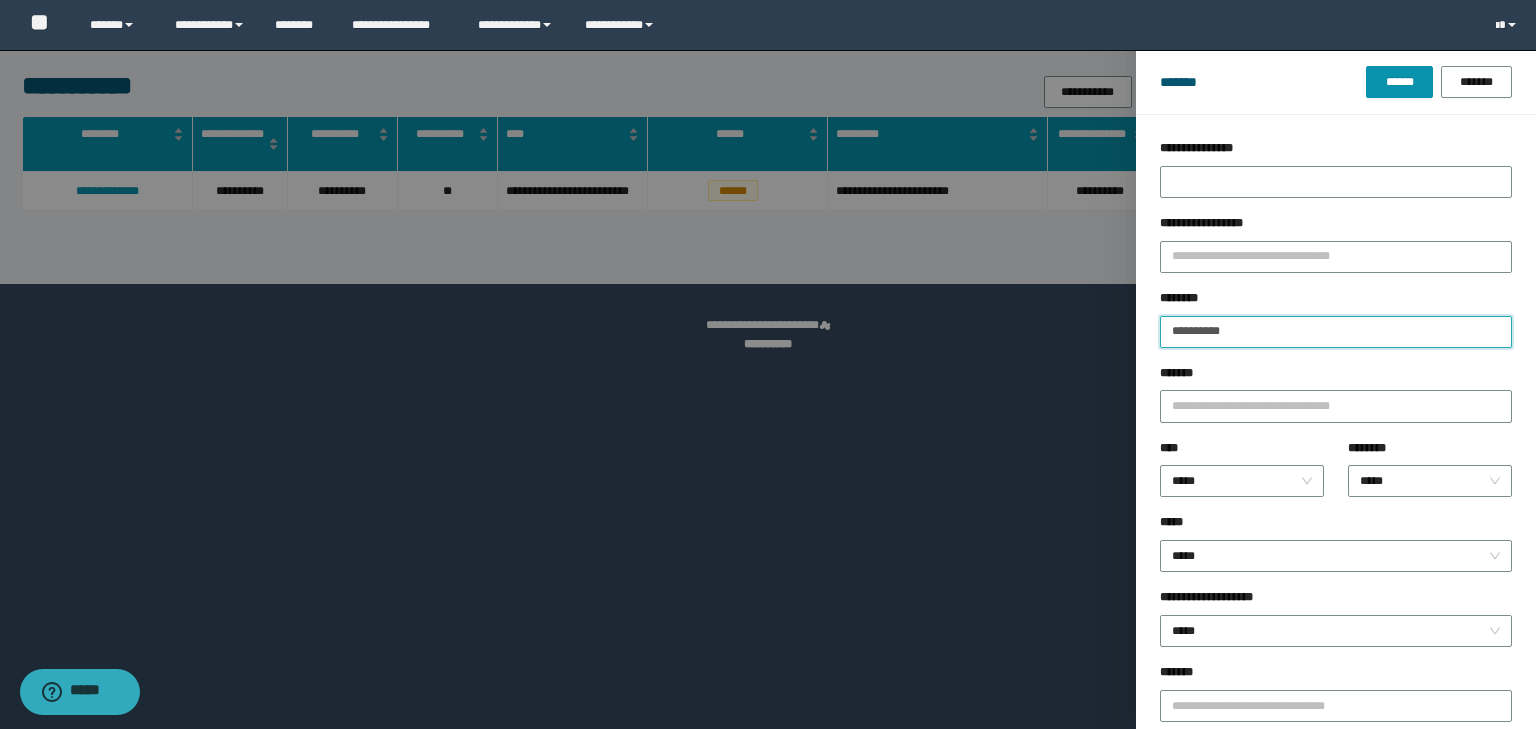 drag, startPoint x: 1277, startPoint y: 338, endPoint x: 1058, endPoint y: 343, distance: 219.05707 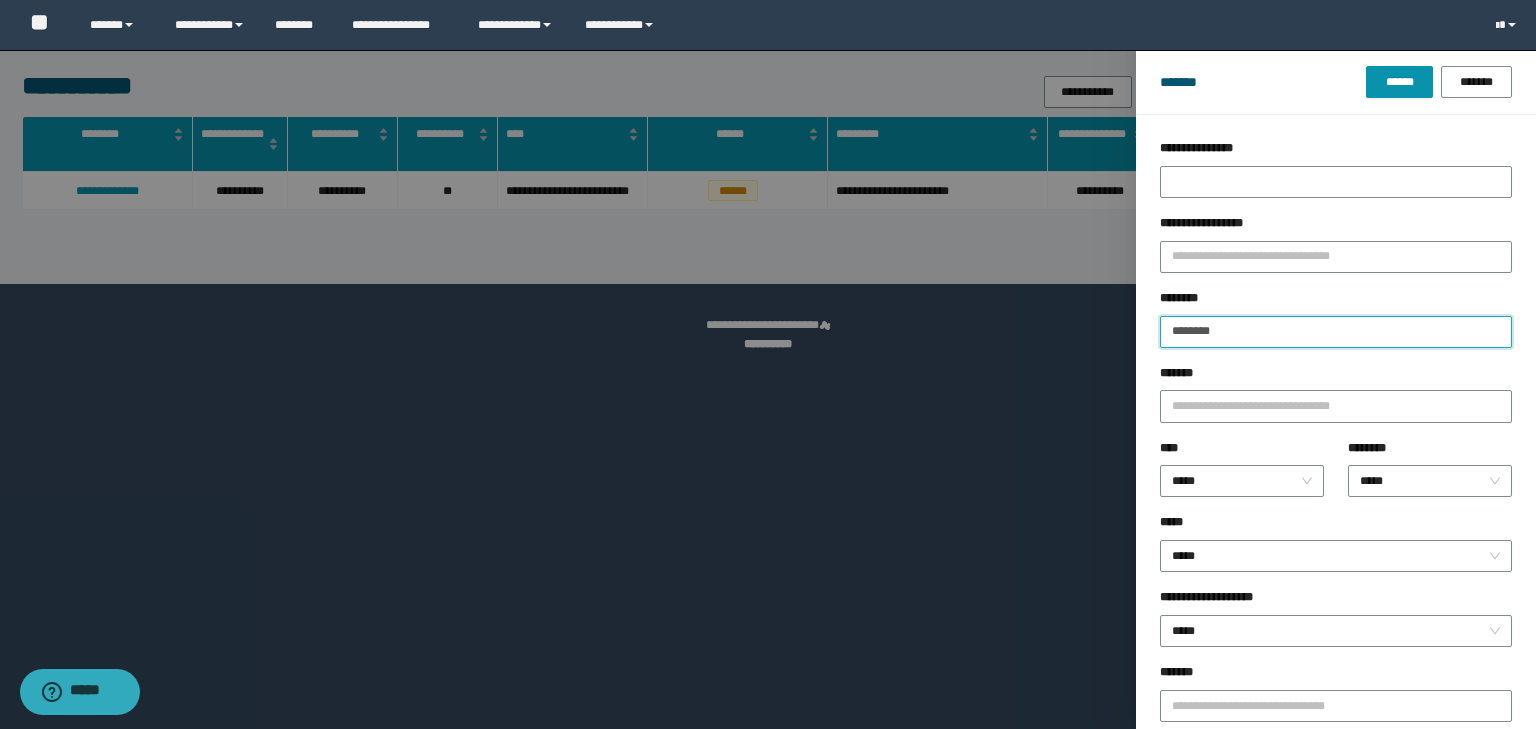 click on "******" at bounding box center [1399, 82] 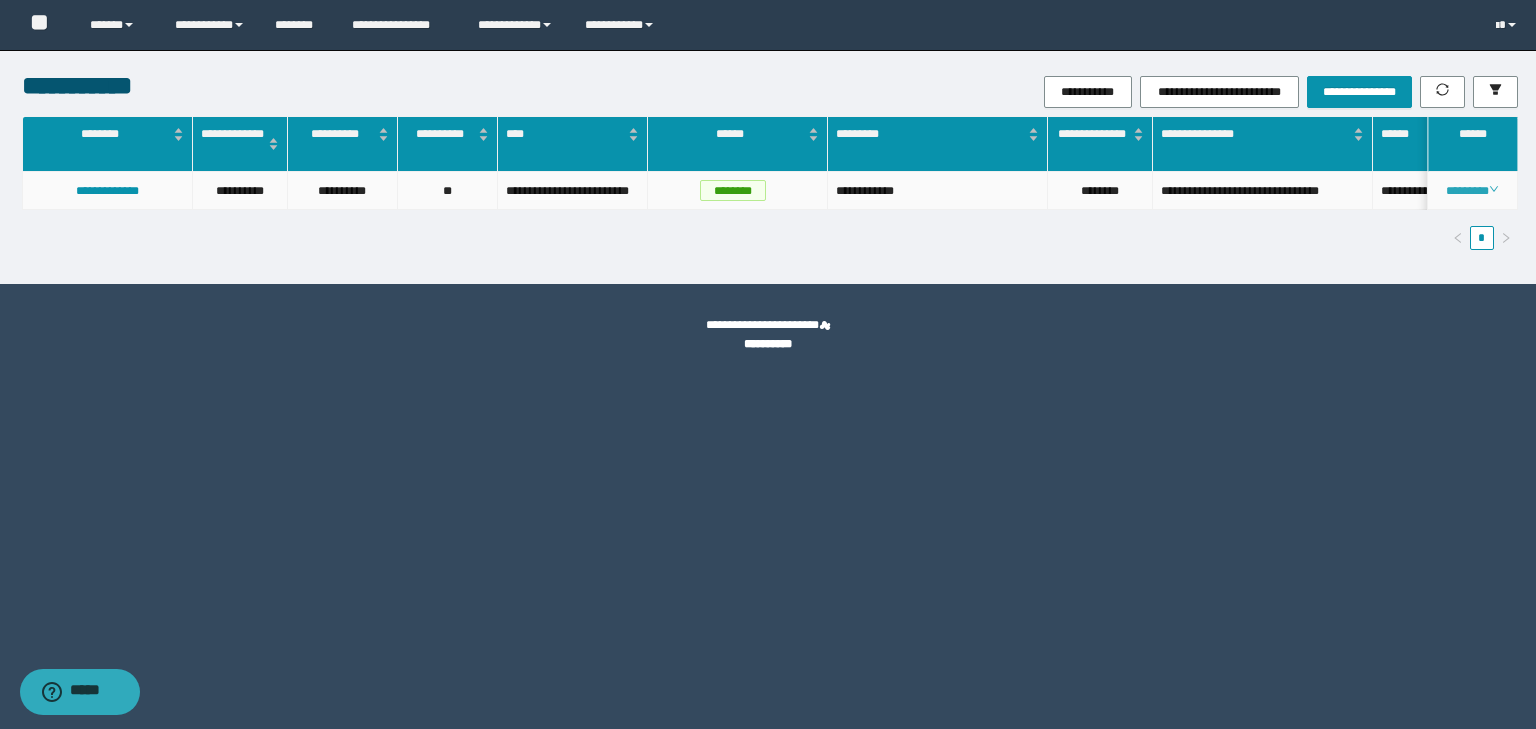 click on "********" at bounding box center [1472, 191] 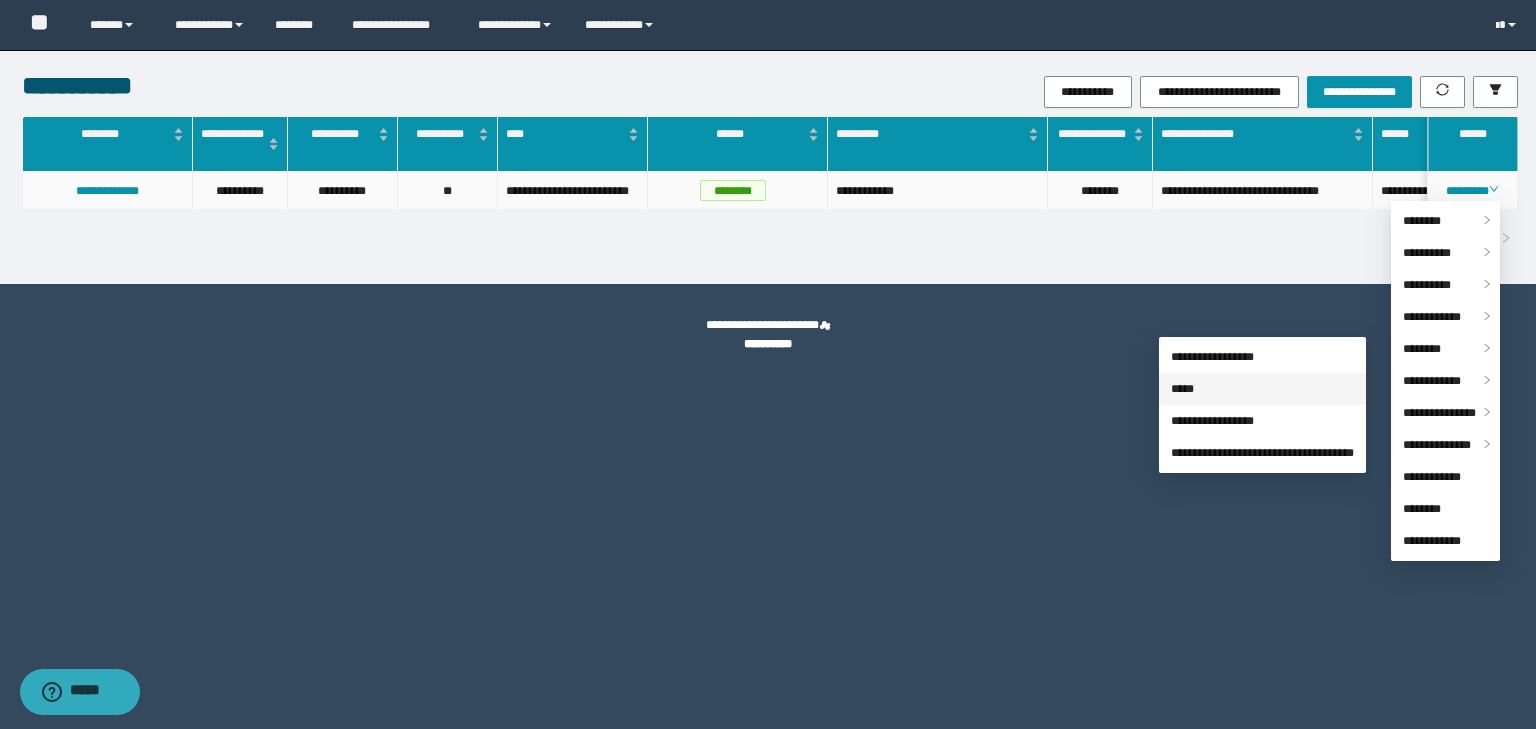 click on "*****" at bounding box center (1182, 389) 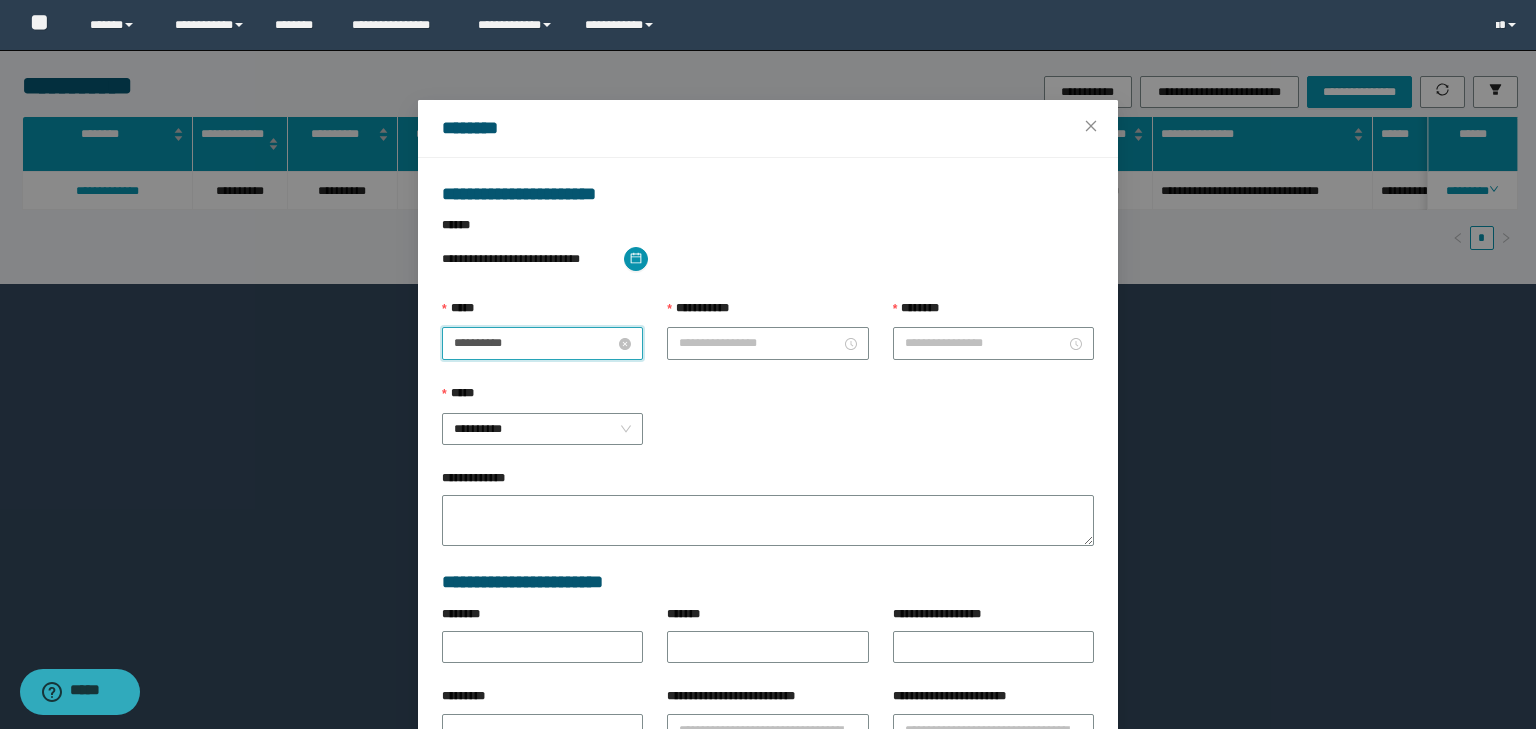 click on "**********" at bounding box center [534, 343] 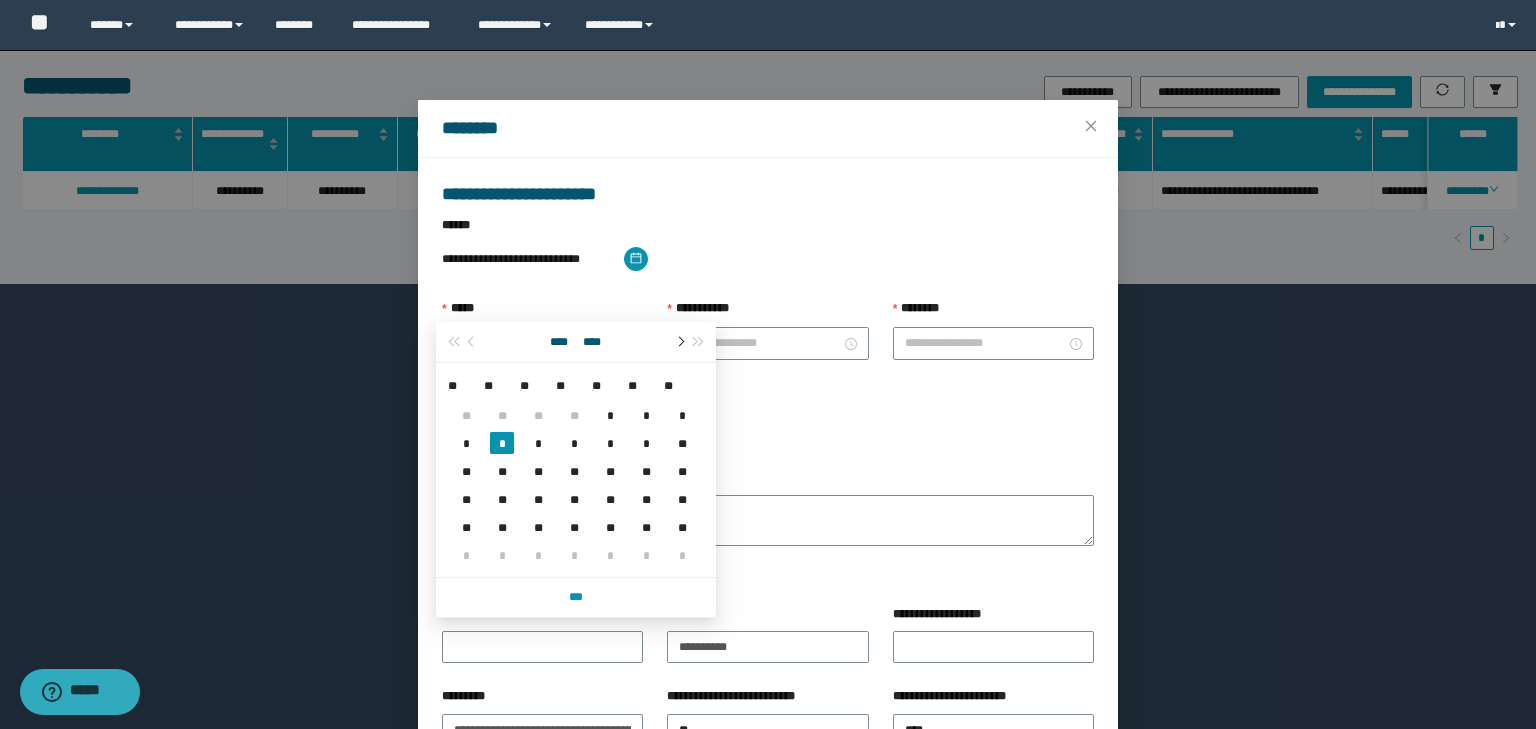 click at bounding box center [679, 342] 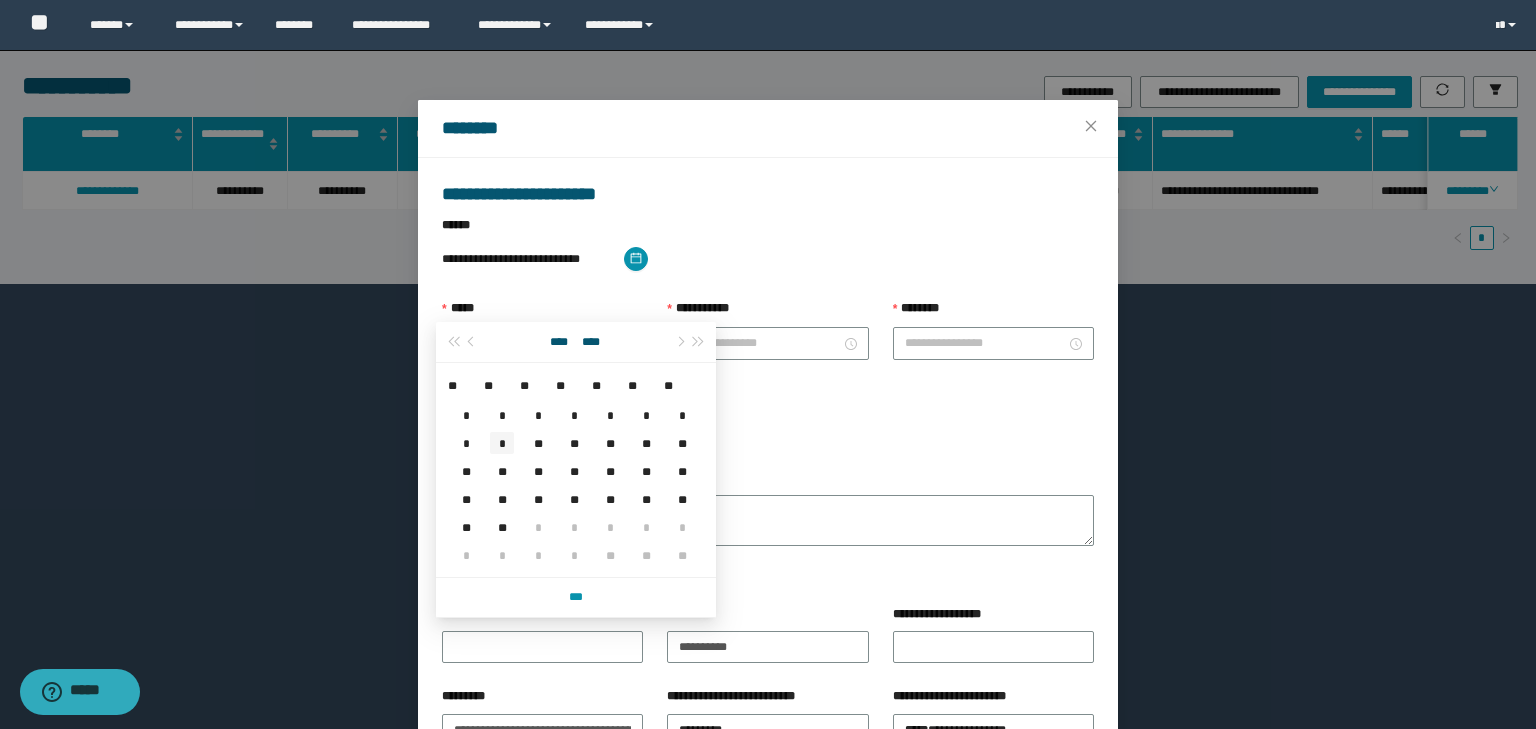 click on "*" at bounding box center (502, 443) 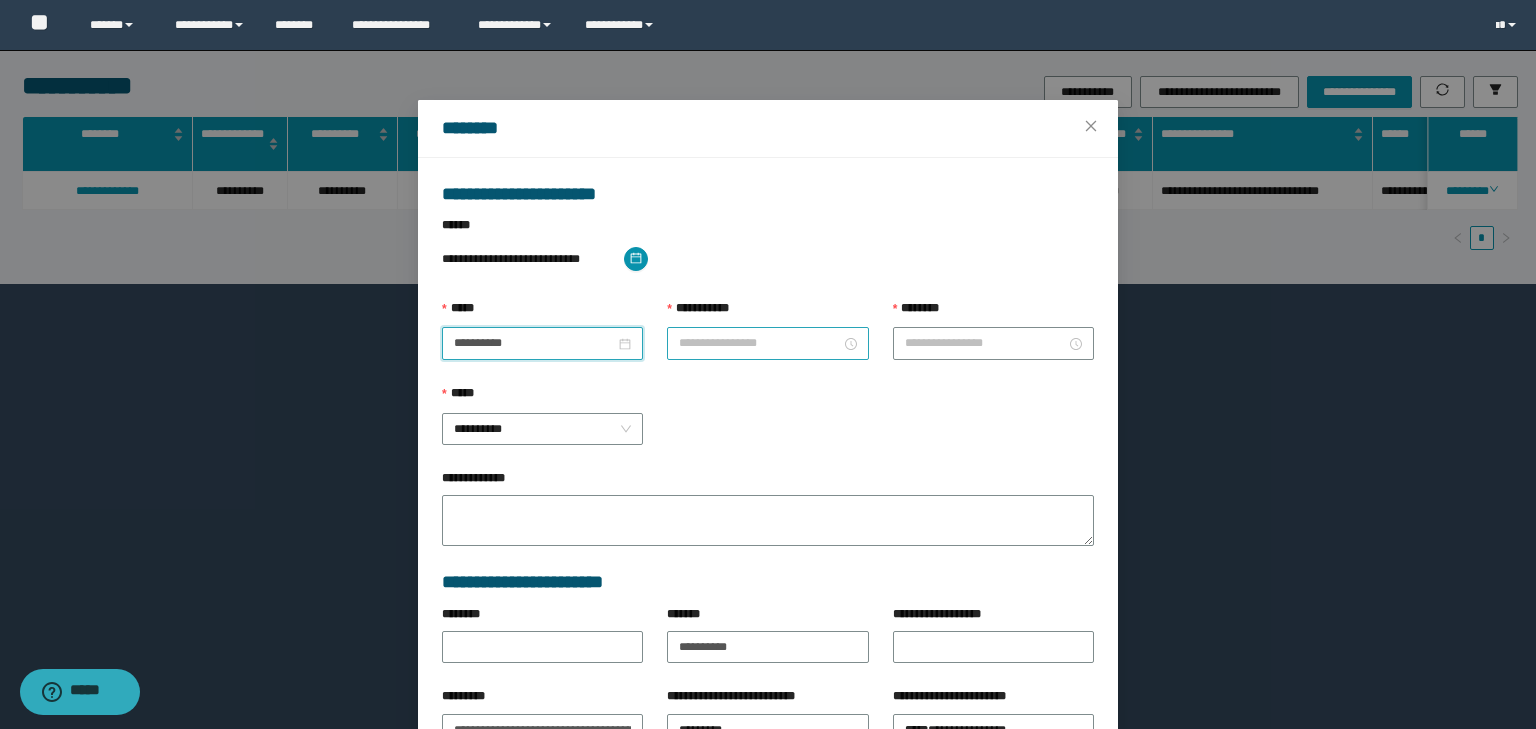 click on "**********" at bounding box center [759, 343] 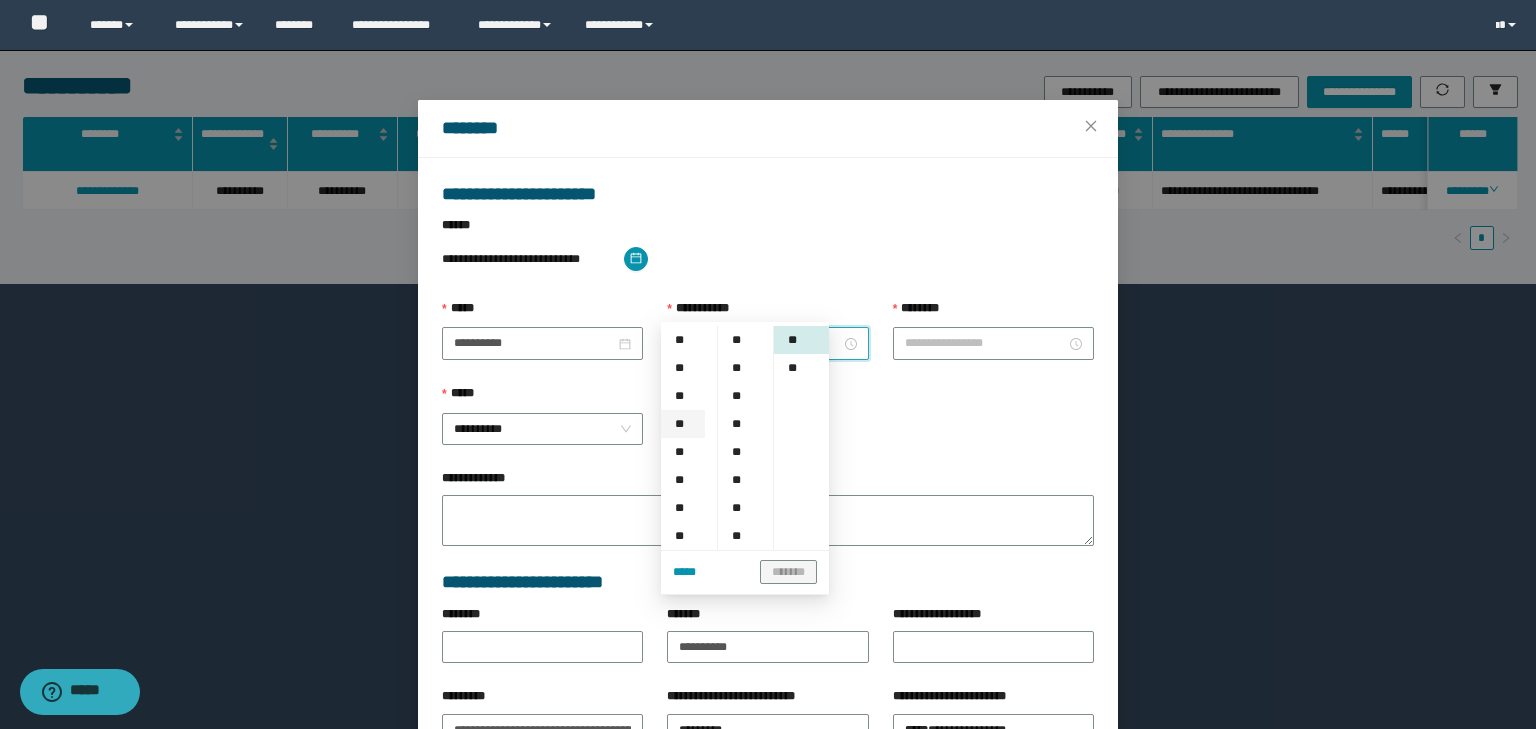 scroll, scrollTop: 133, scrollLeft: 0, axis: vertical 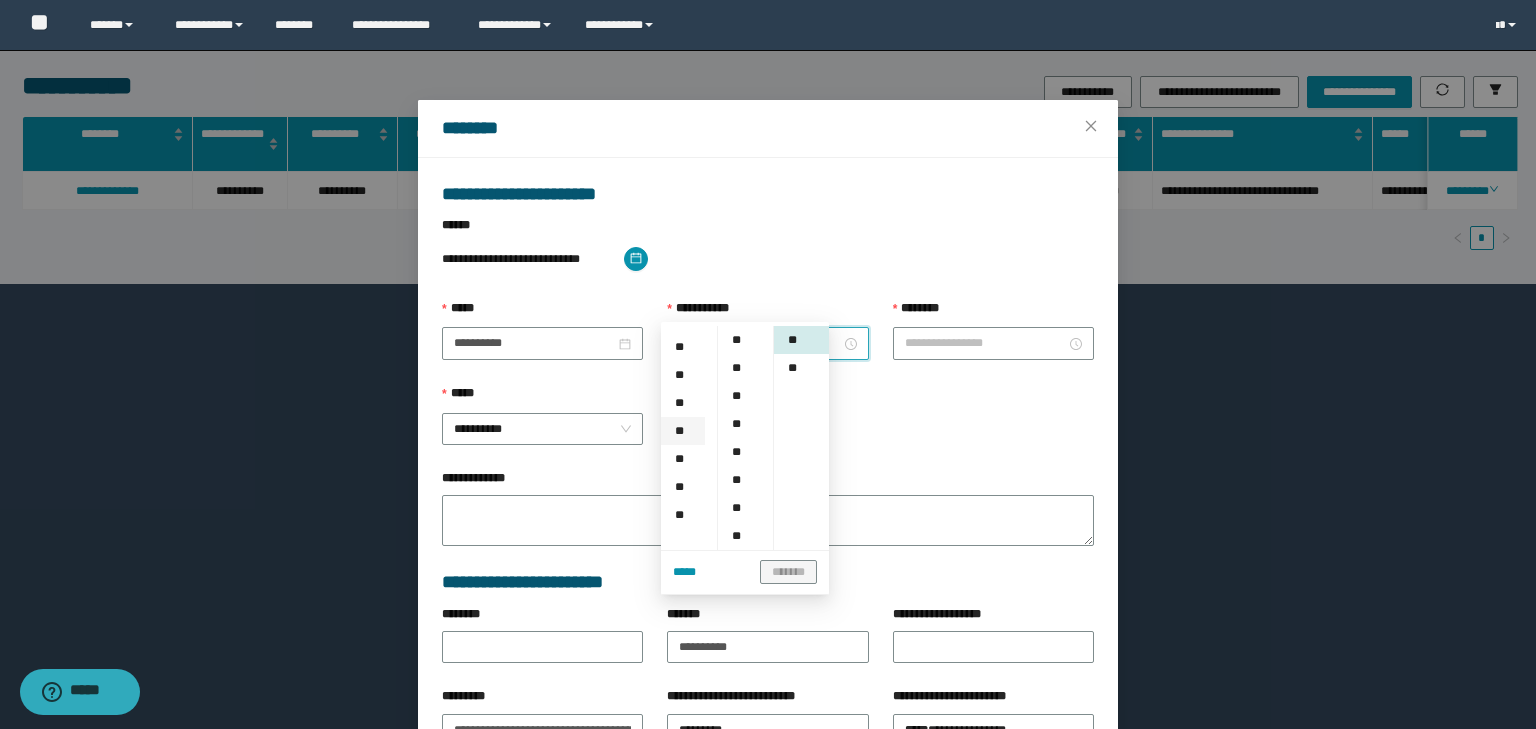 click on "**" at bounding box center (683, 431) 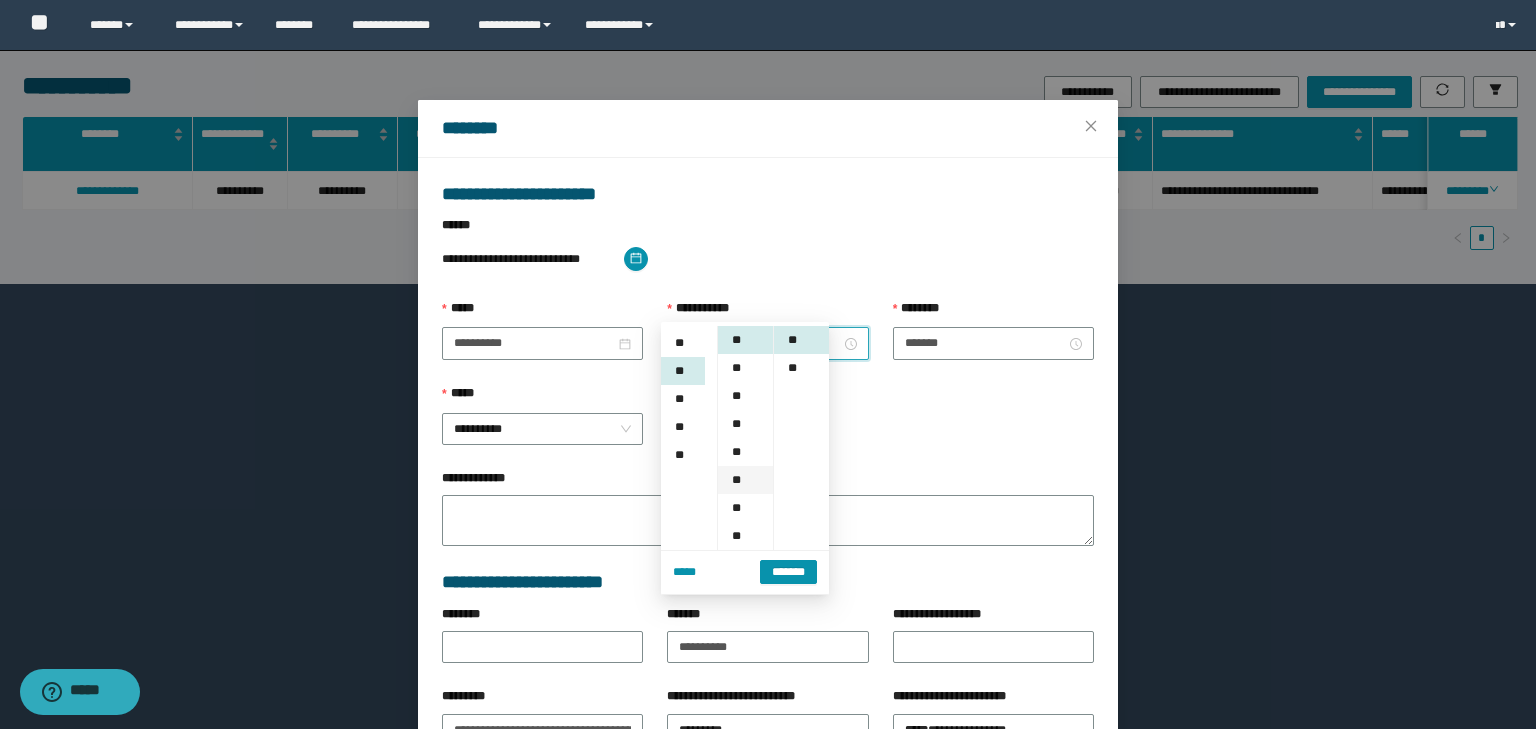 scroll, scrollTop: 224, scrollLeft: 0, axis: vertical 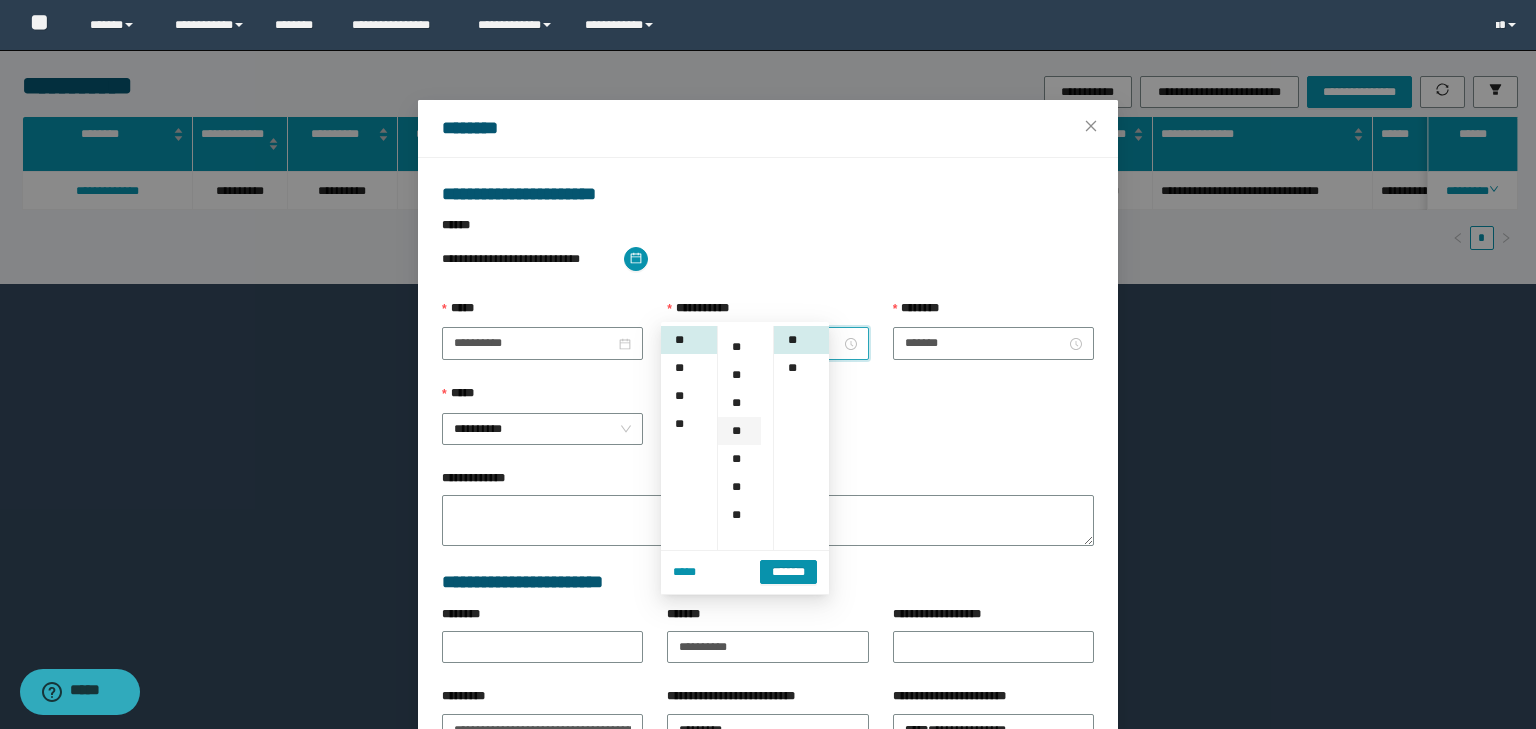 click on "**" at bounding box center [739, 431] 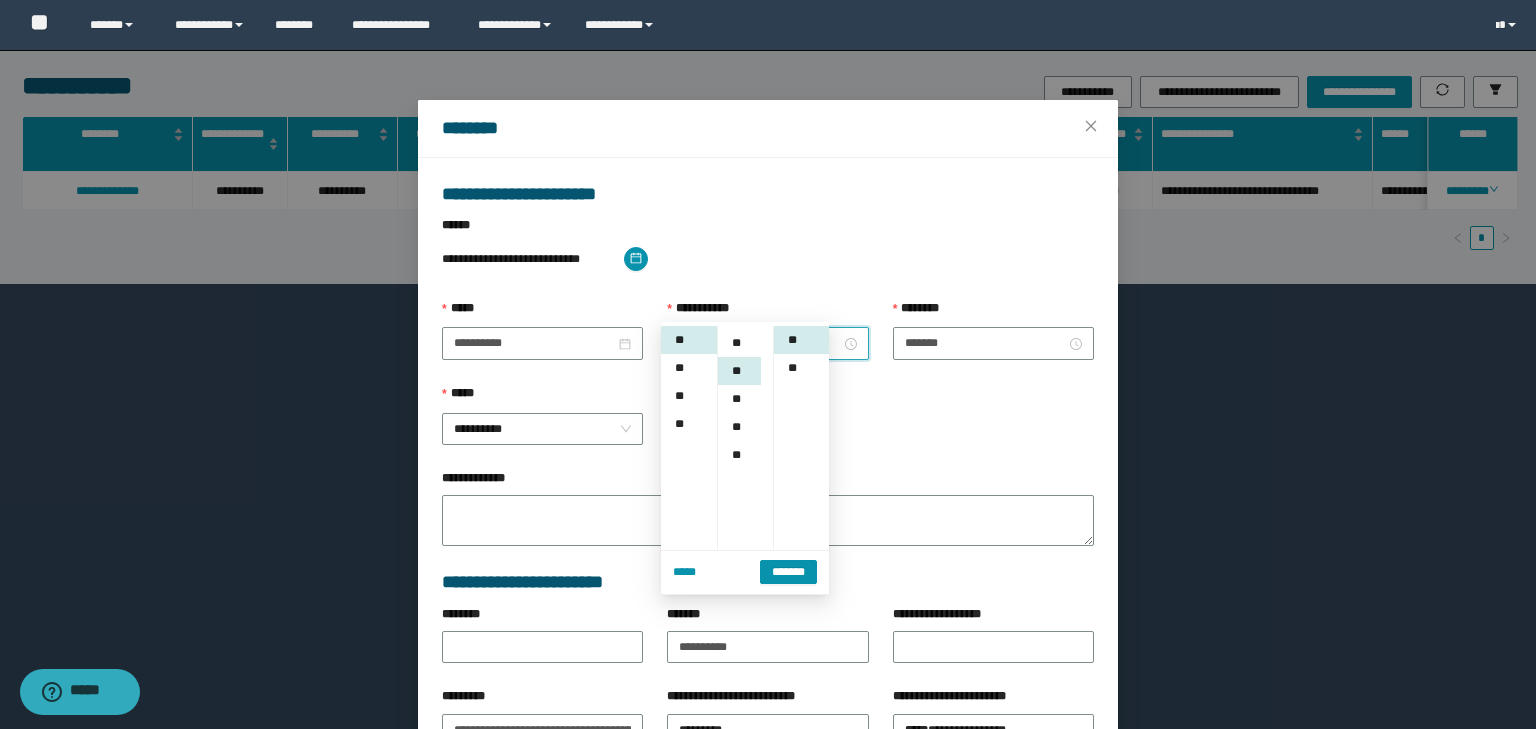 scroll, scrollTop: 224, scrollLeft: 0, axis: vertical 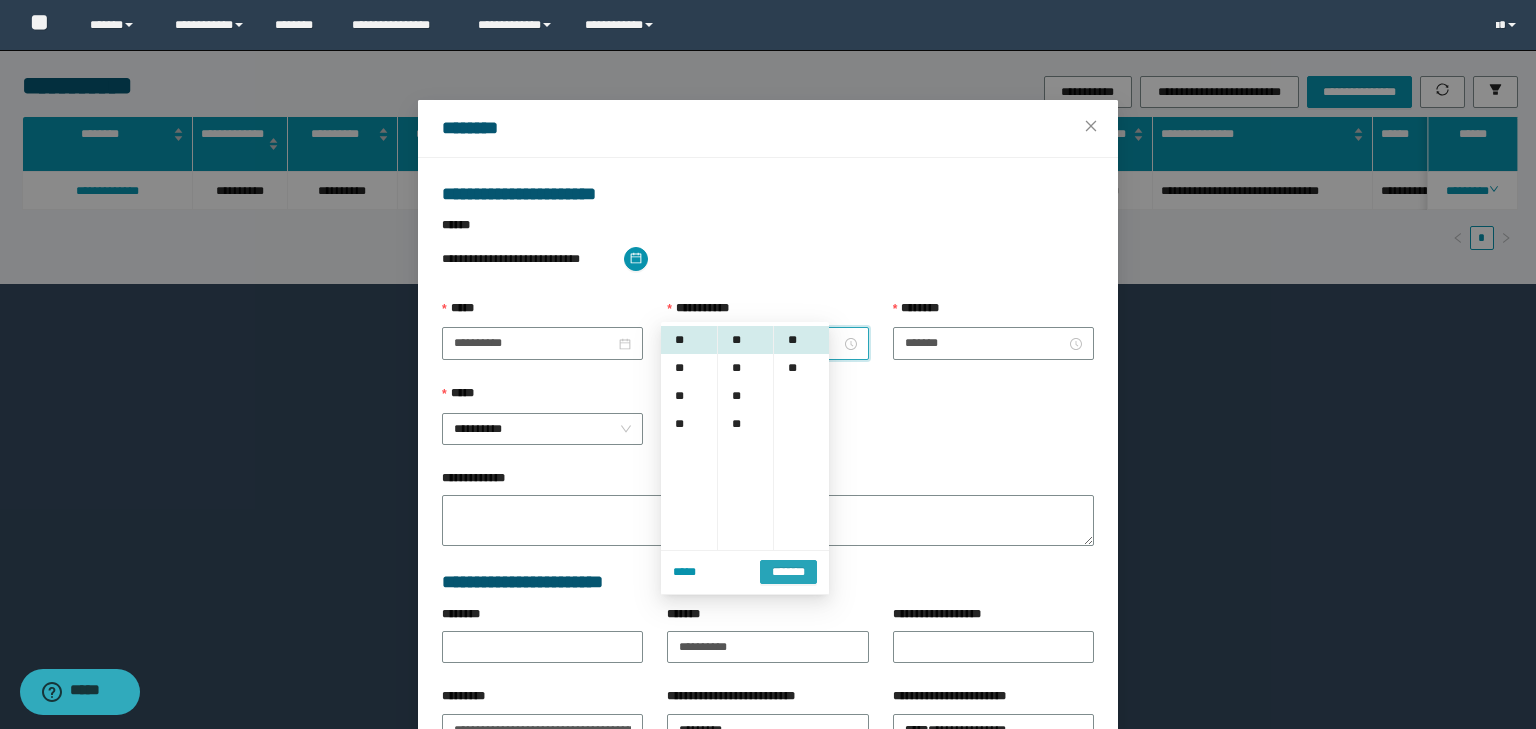 click on "*******" at bounding box center [788, 572] 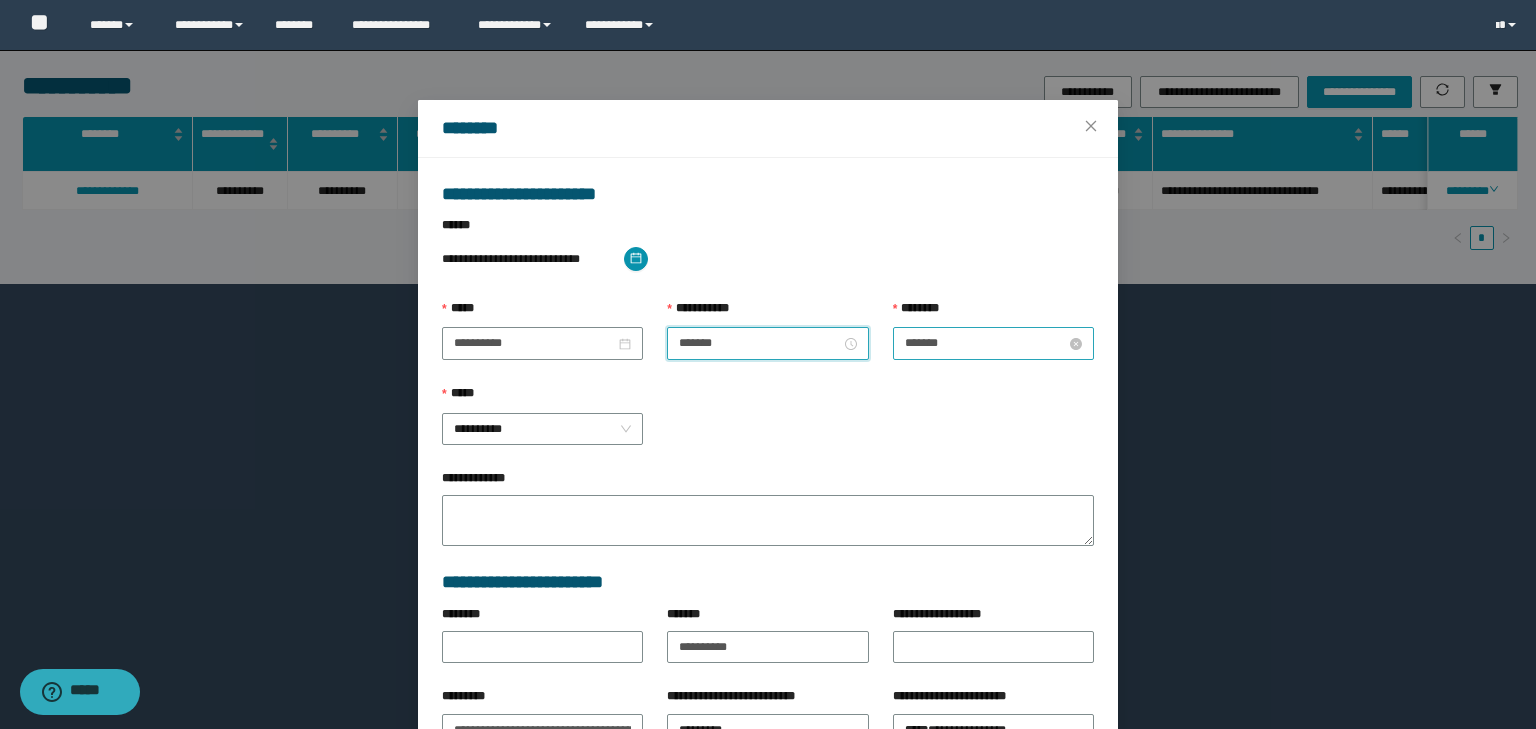 click on "********" at bounding box center (985, 343) 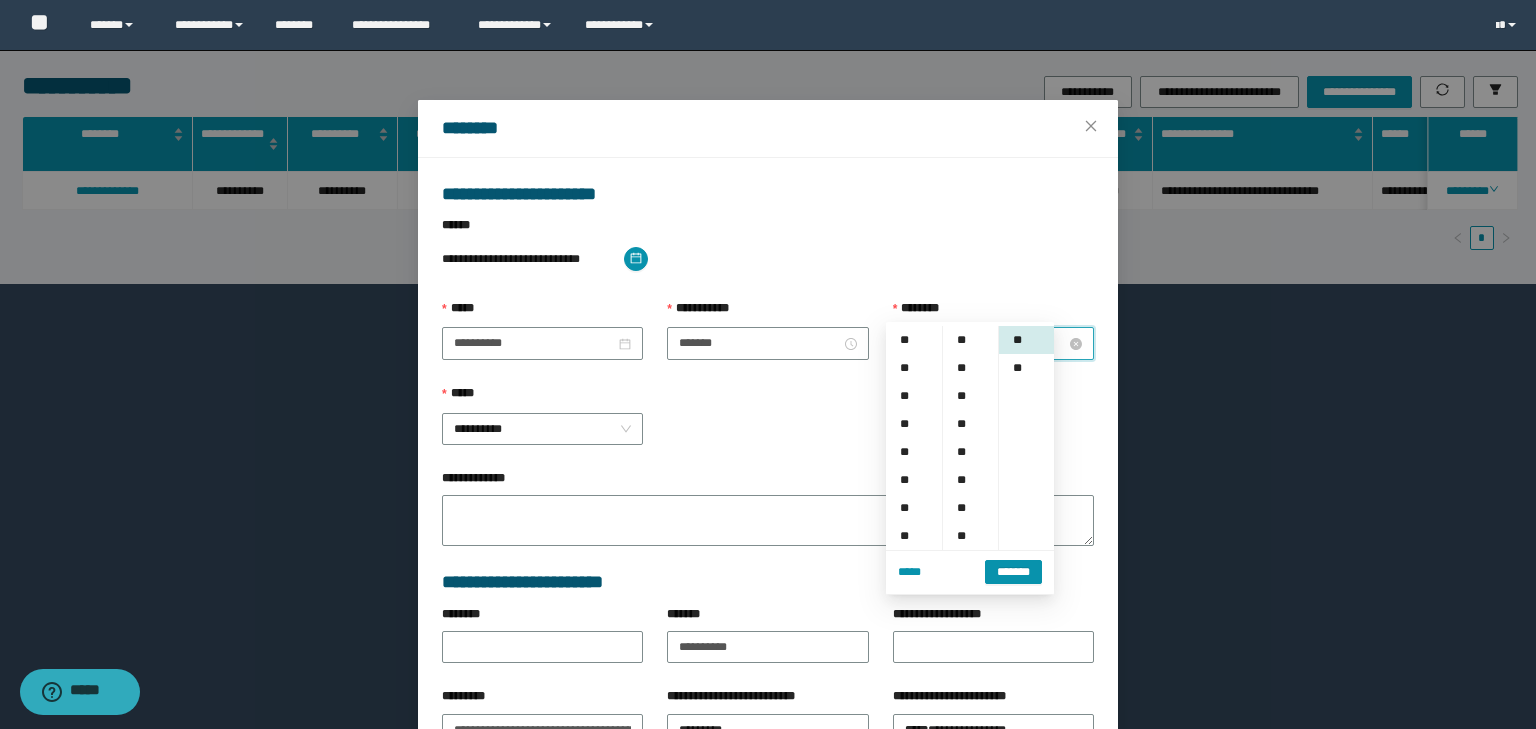 scroll, scrollTop: 224, scrollLeft: 0, axis: vertical 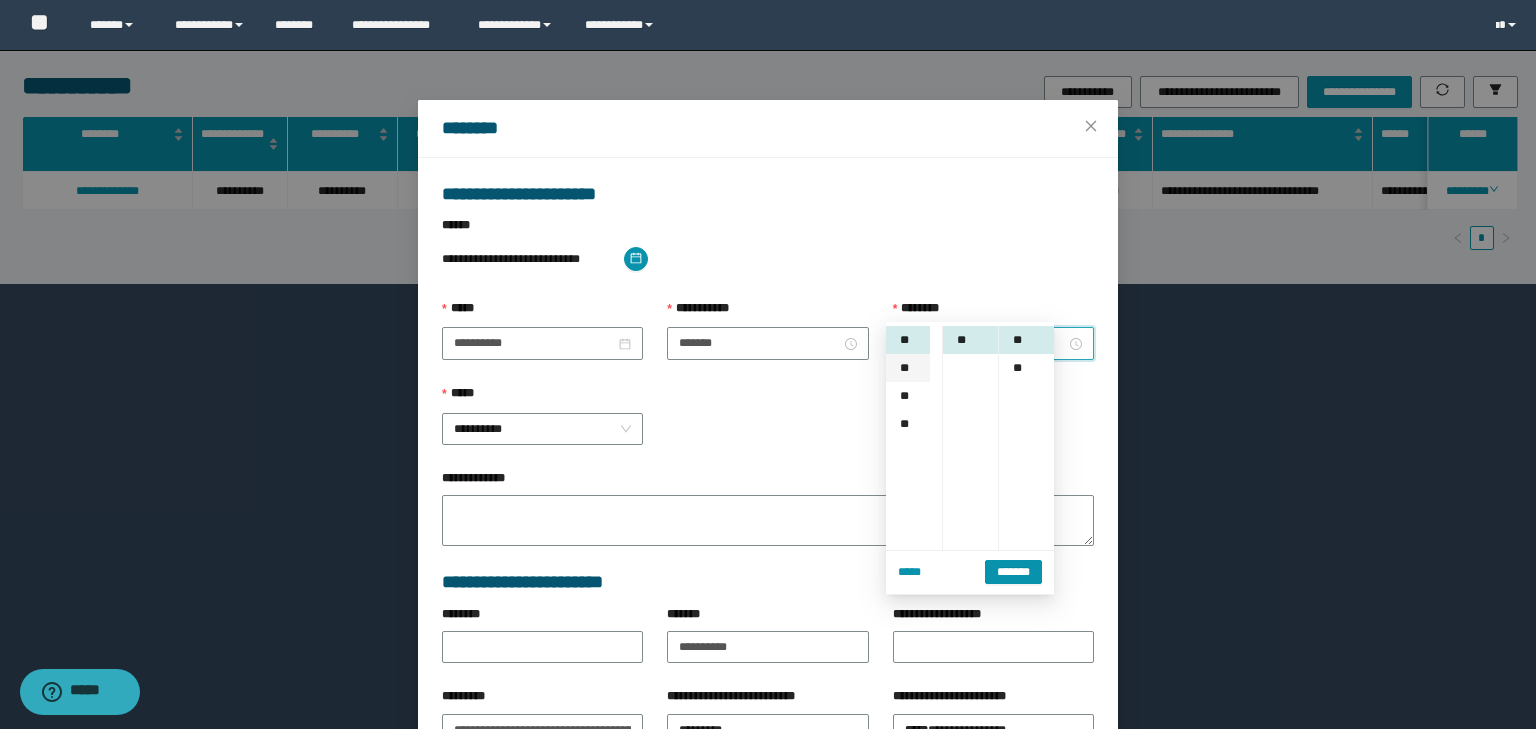 click on "**" at bounding box center (908, 368) 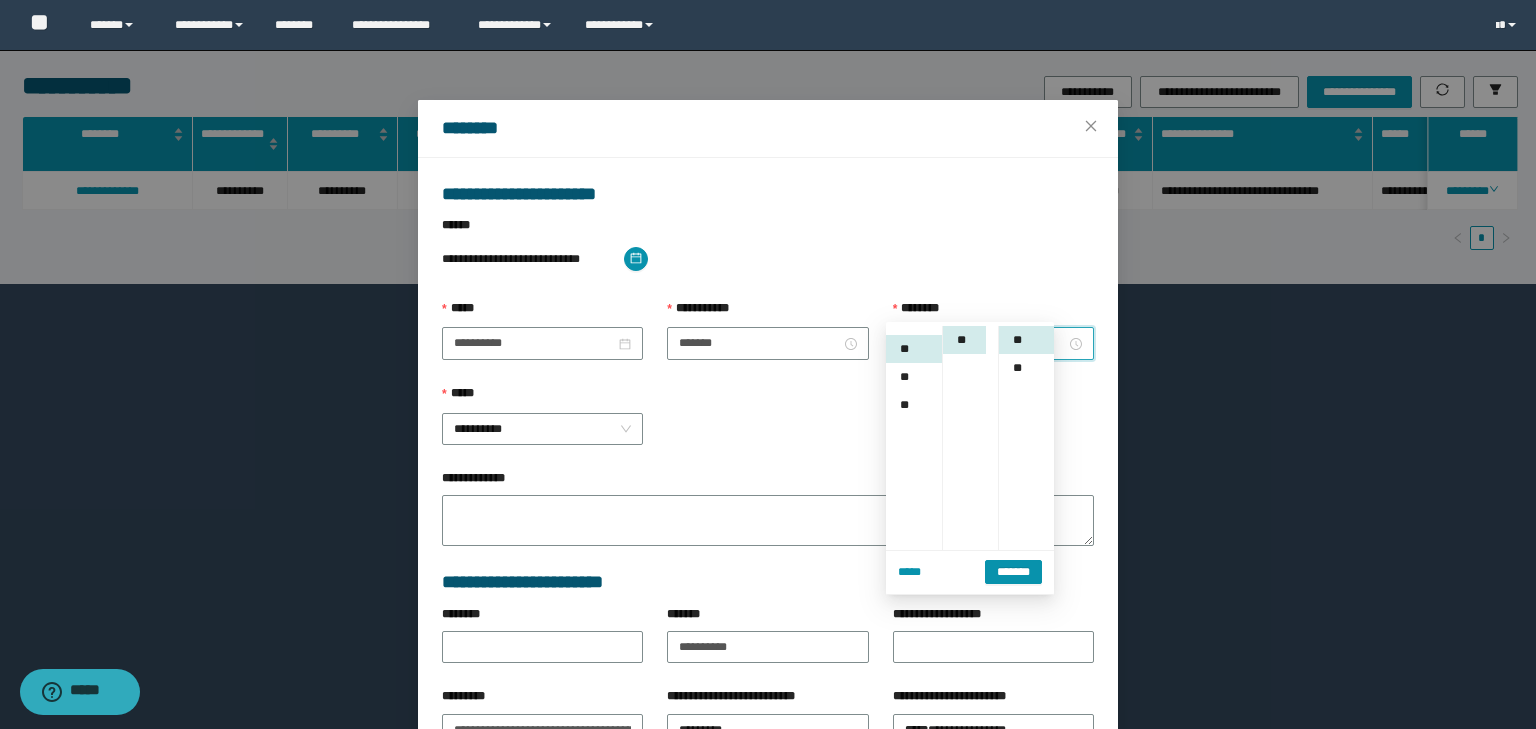 scroll, scrollTop: 252, scrollLeft: 0, axis: vertical 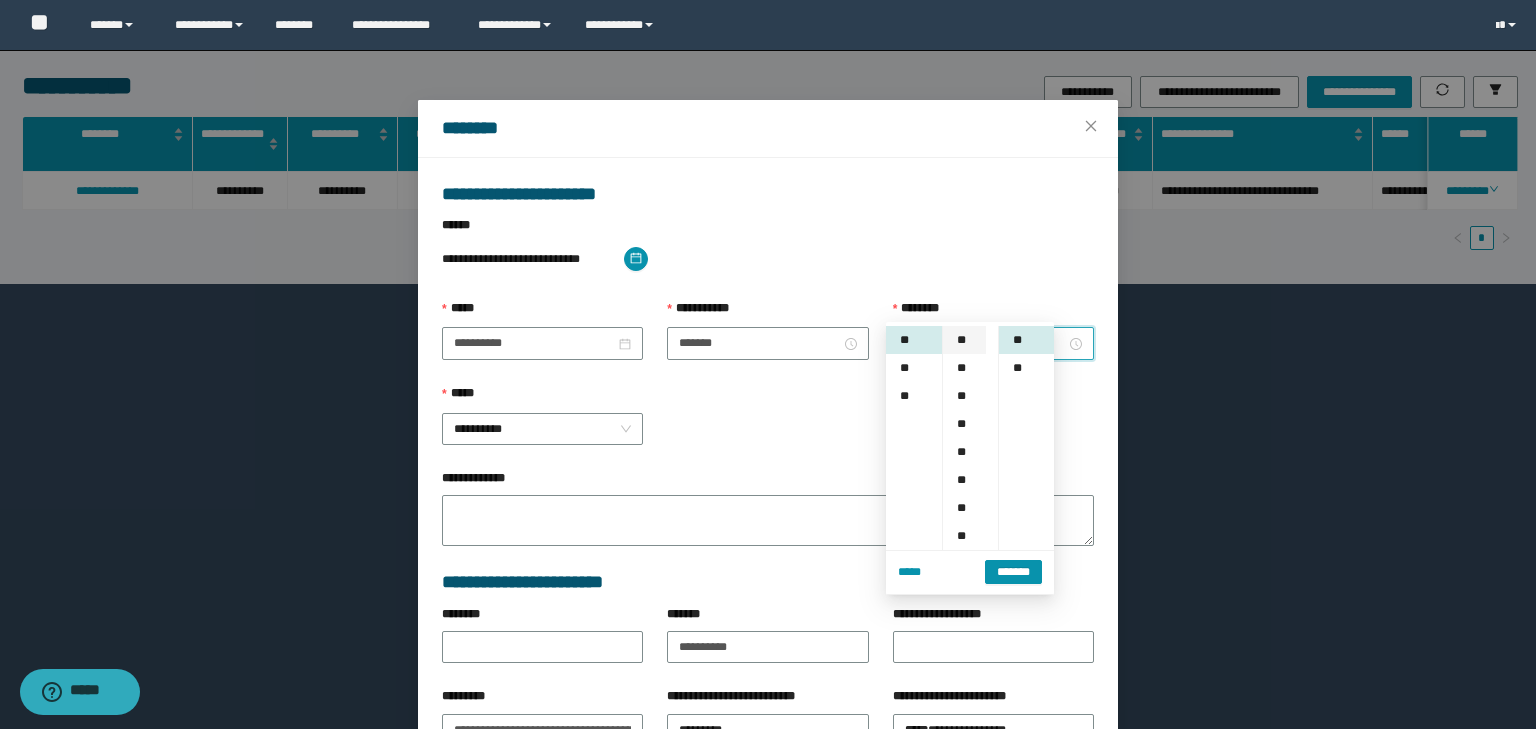 click on "**" at bounding box center [964, 340] 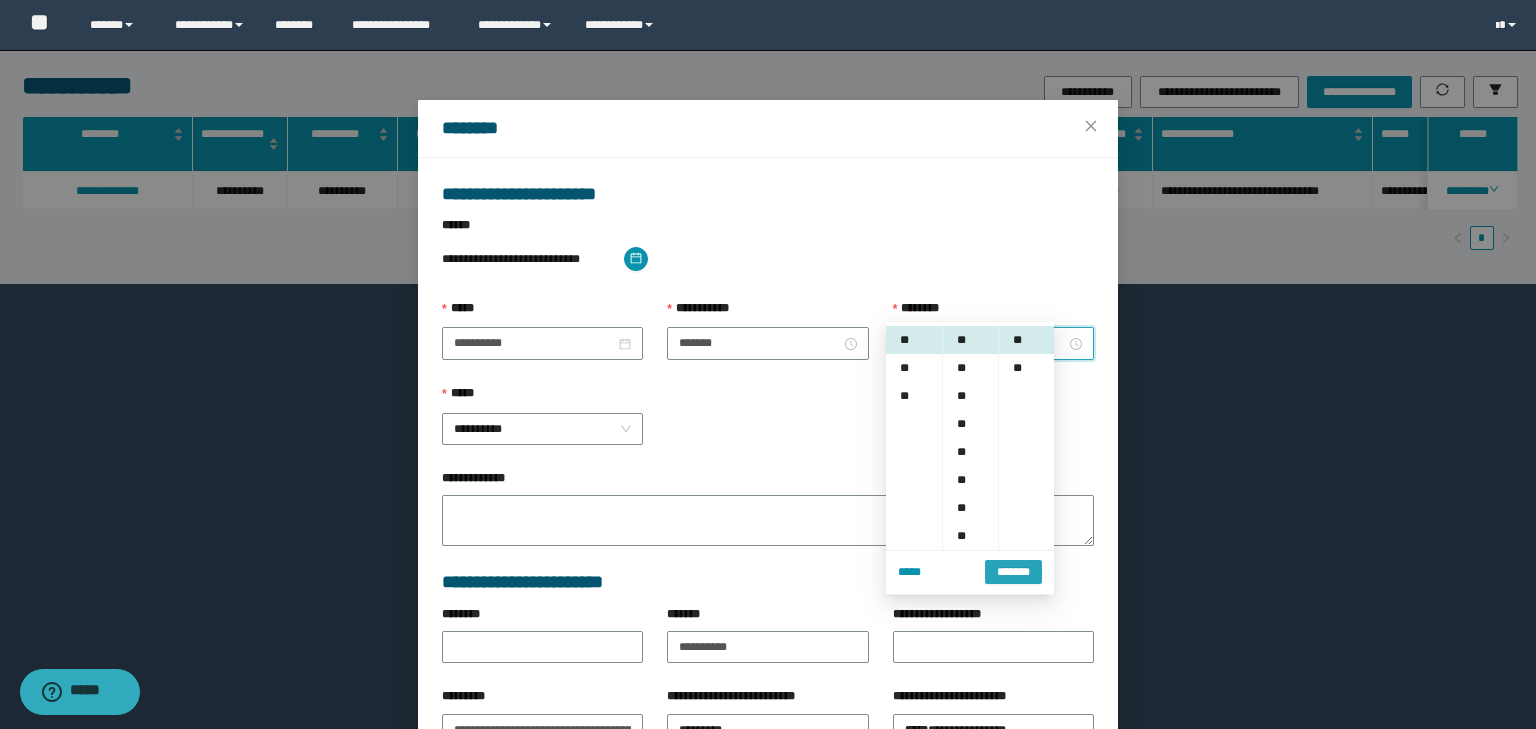 click on "*******" at bounding box center [1013, 572] 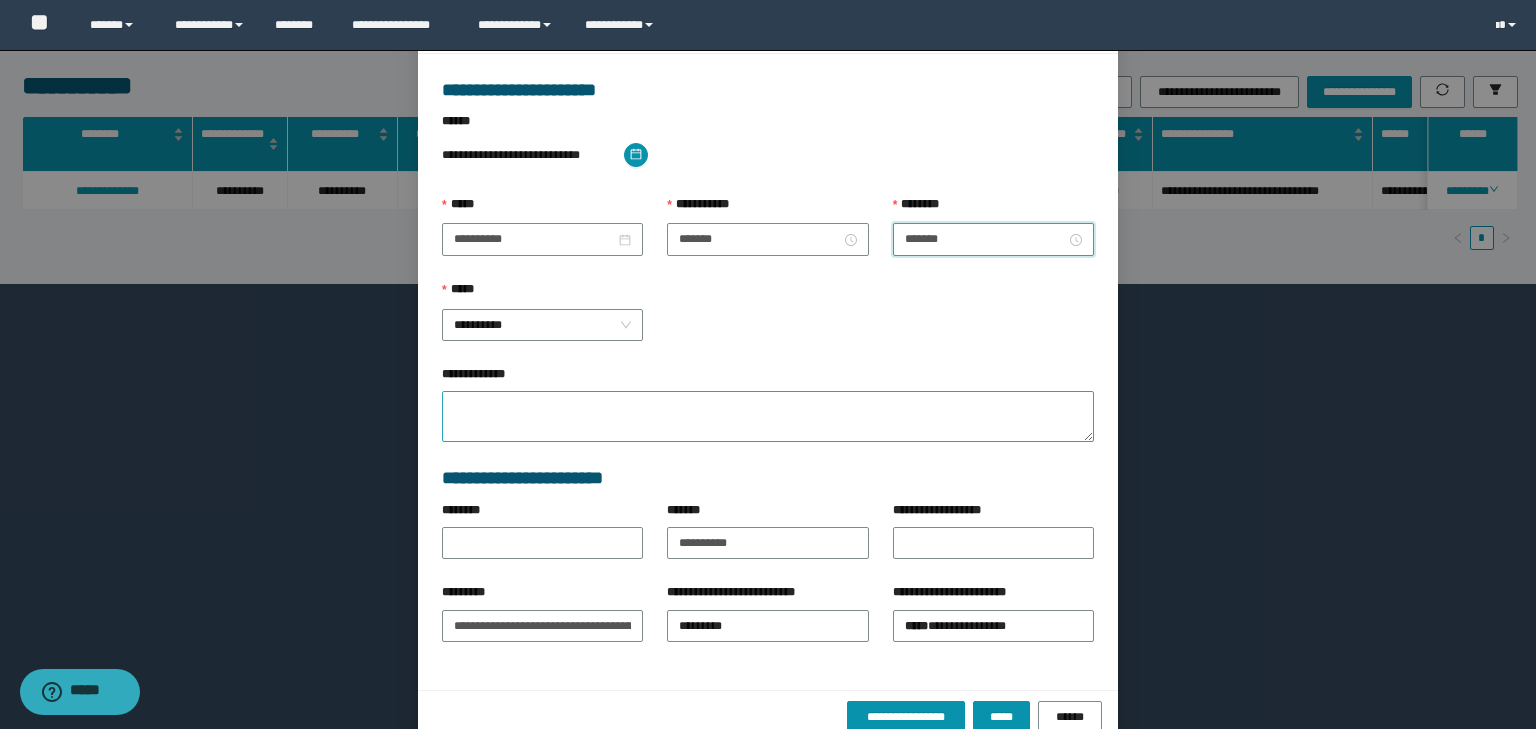 scroll, scrollTop: 139, scrollLeft: 0, axis: vertical 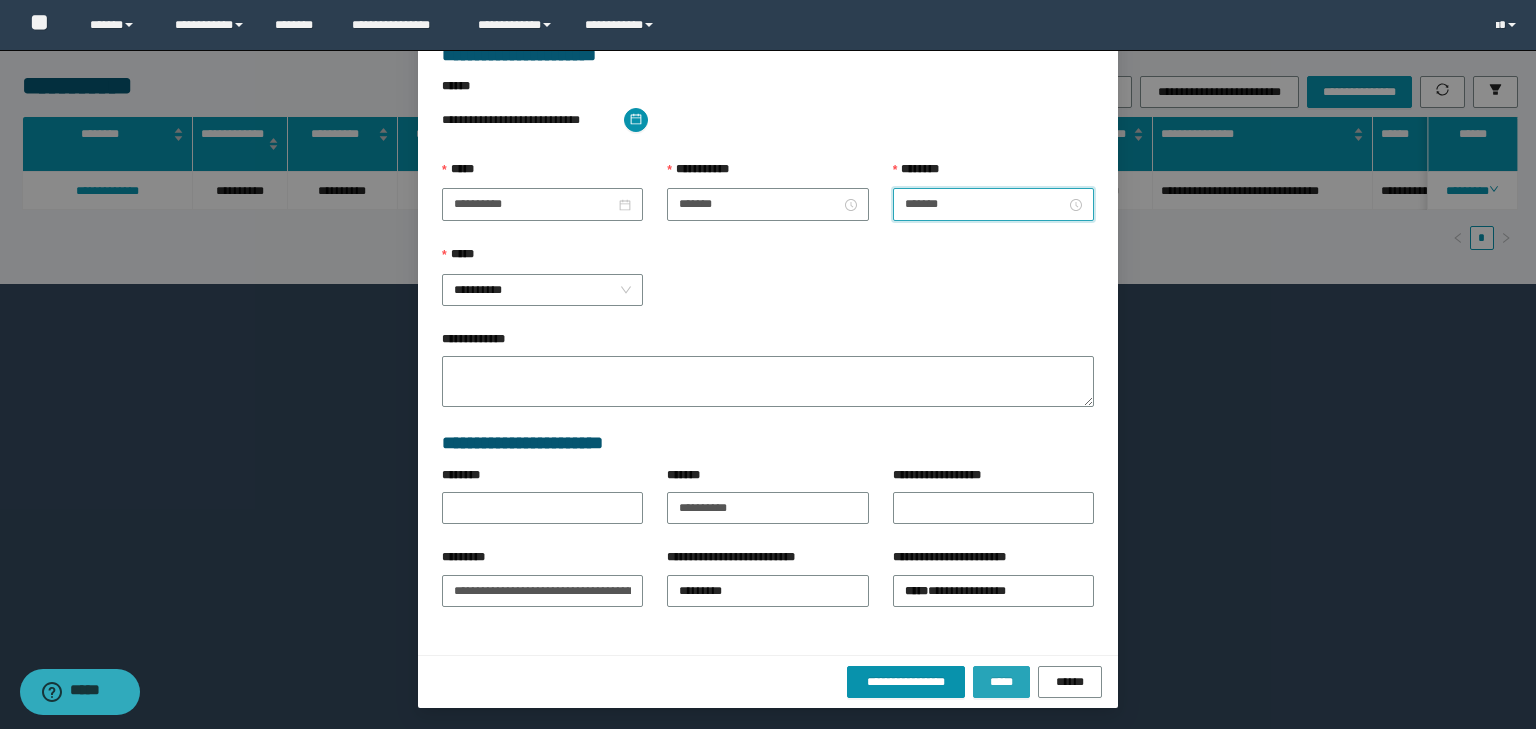 click on "*****" at bounding box center [1001, 682] 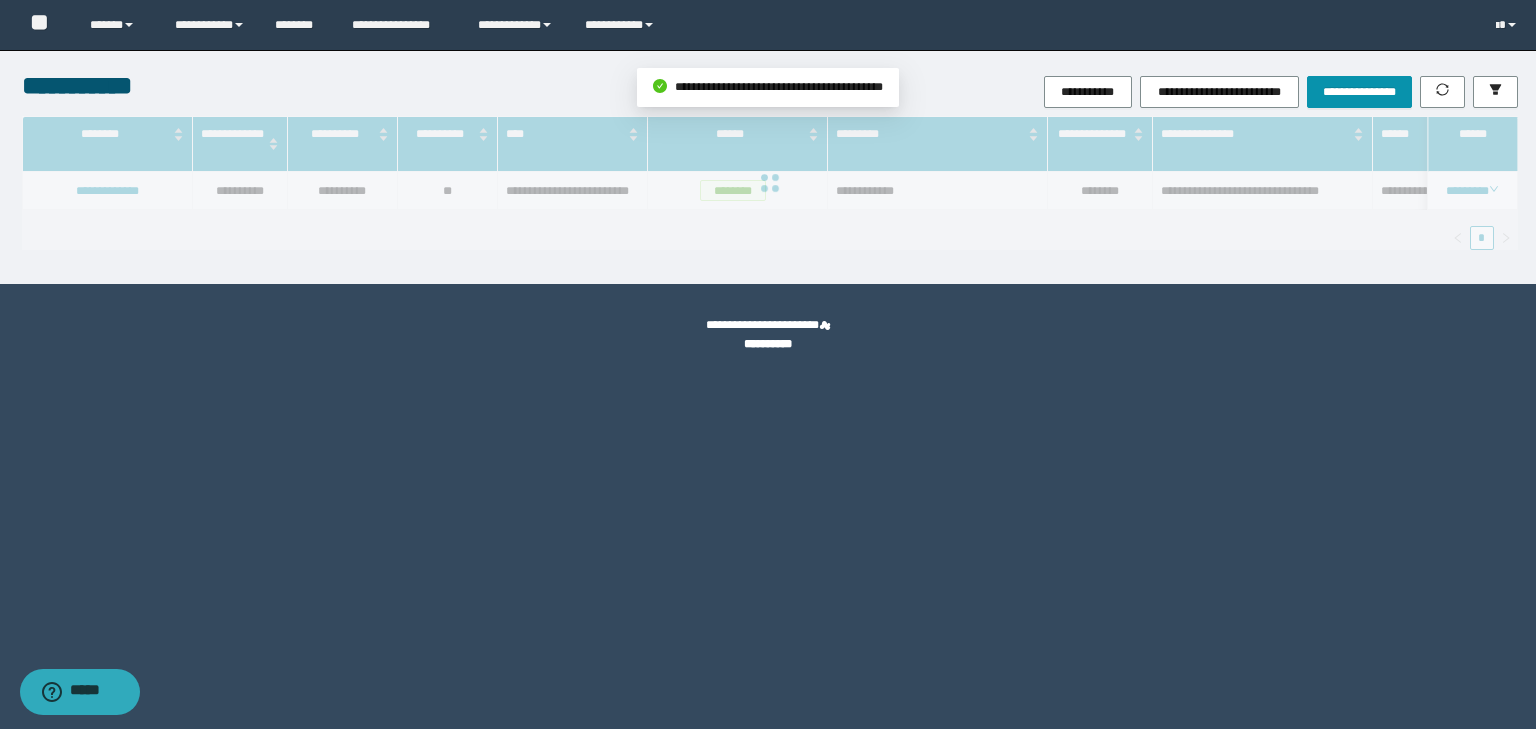 scroll, scrollTop: 39, scrollLeft: 0, axis: vertical 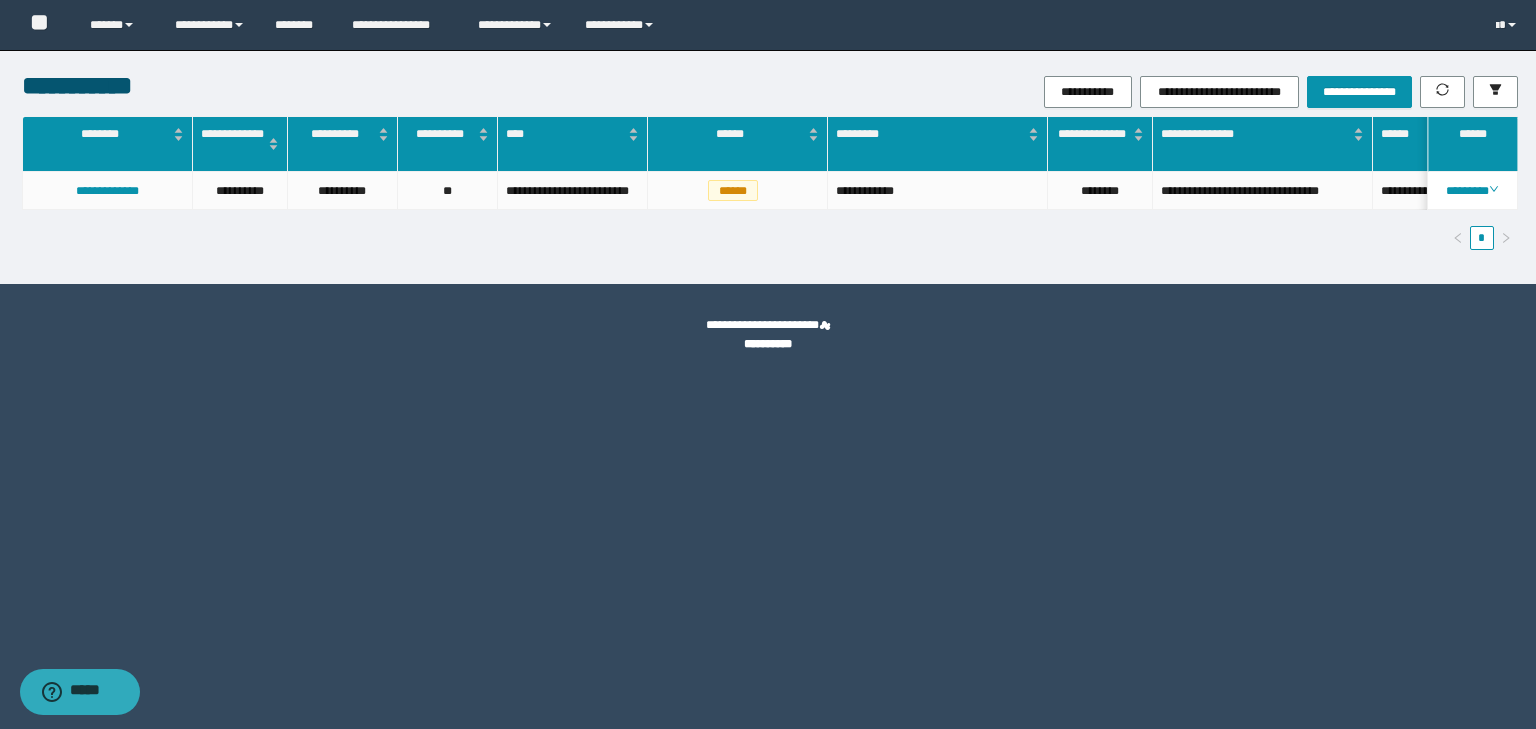 click on "**********" at bounding box center [770, 191] 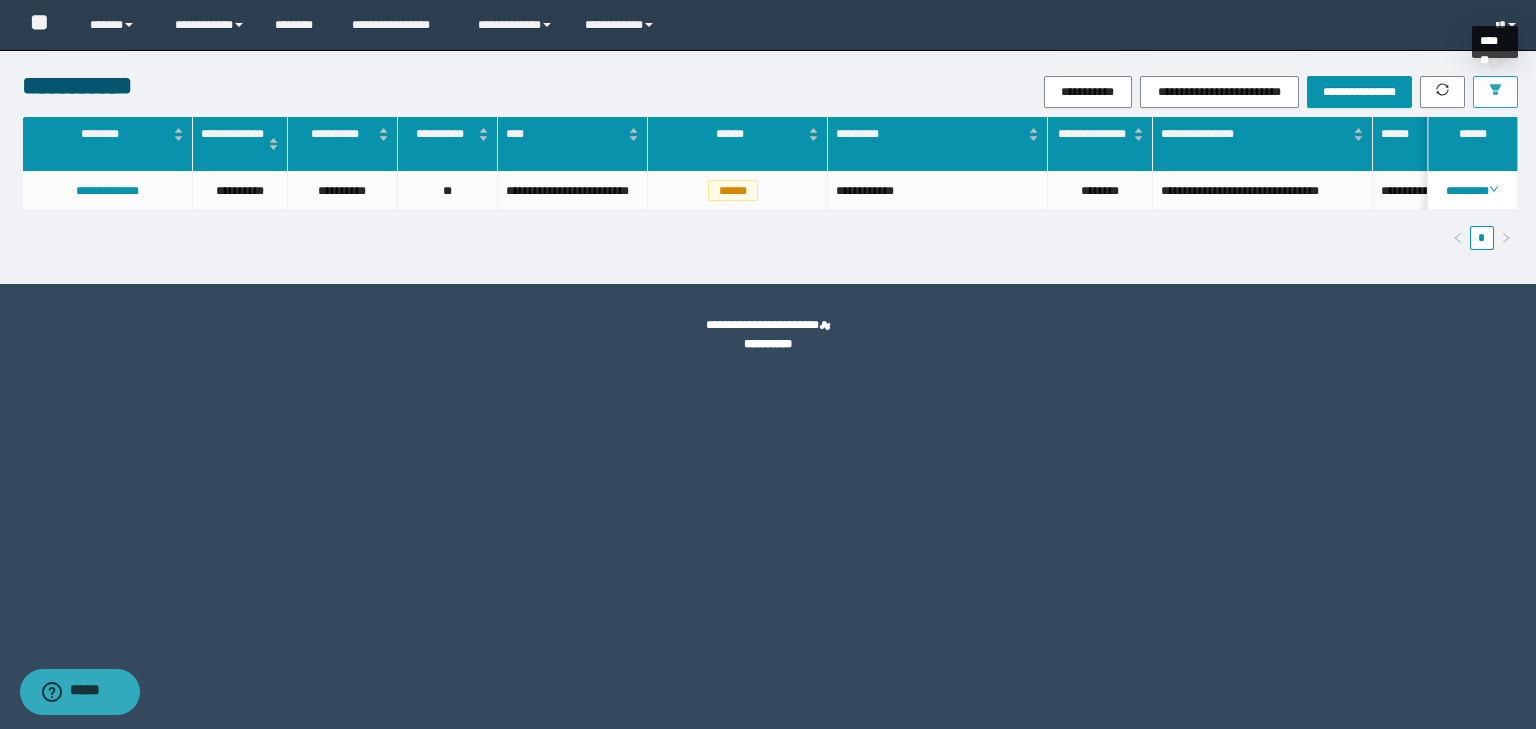 click 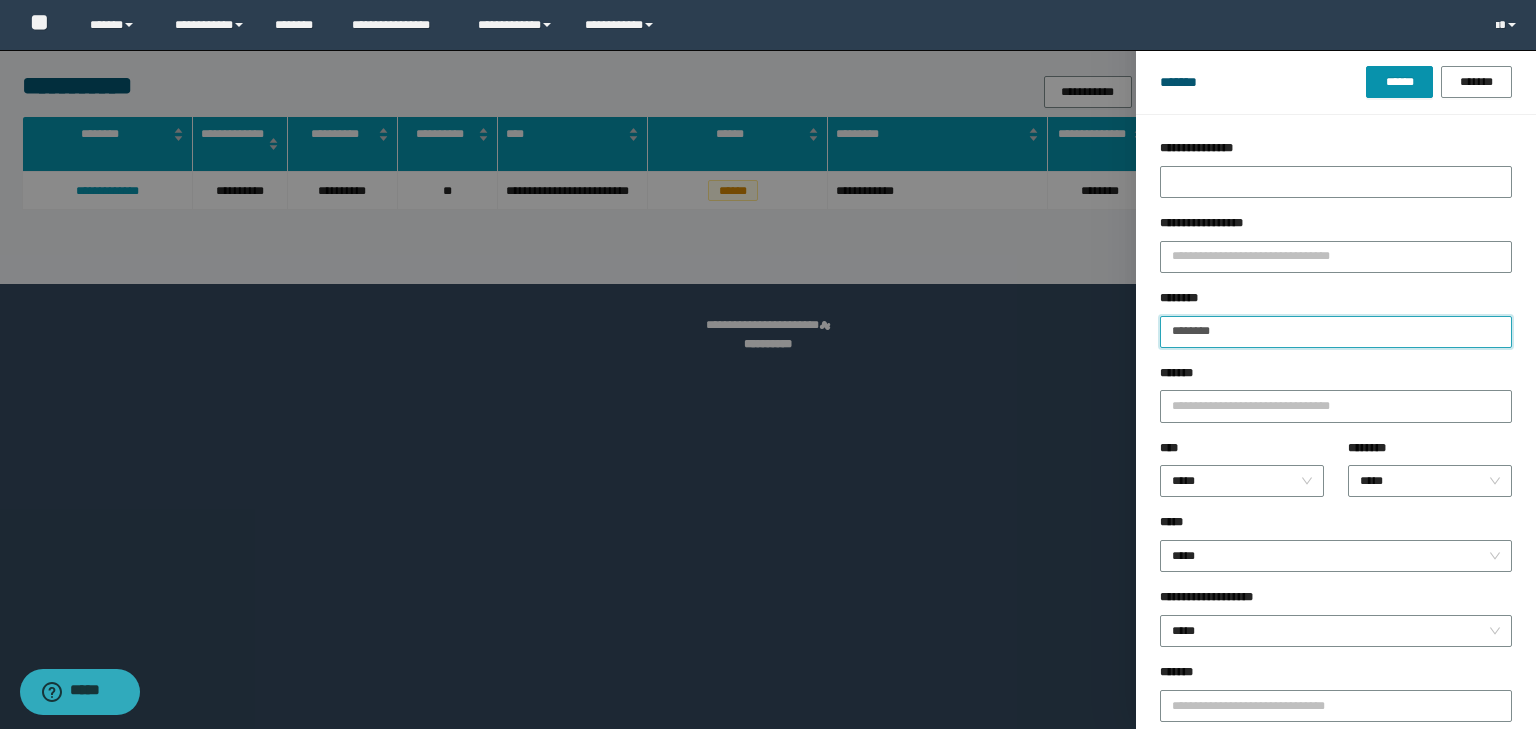 drag, startPoint x: 1257, startPoint y: 324, endPoint x: 1158, endPoint y: 308, distance: 100.28459 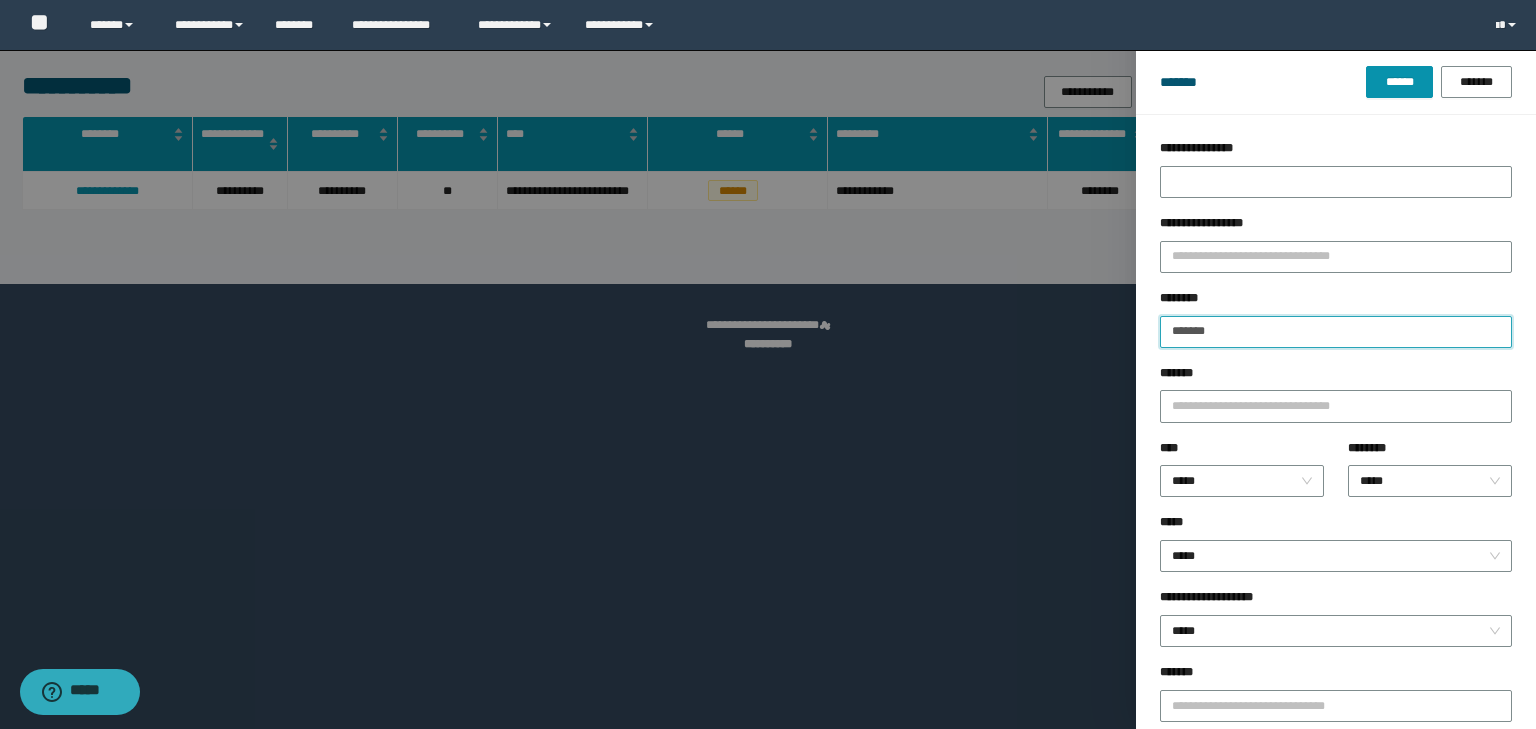 type on "*******" 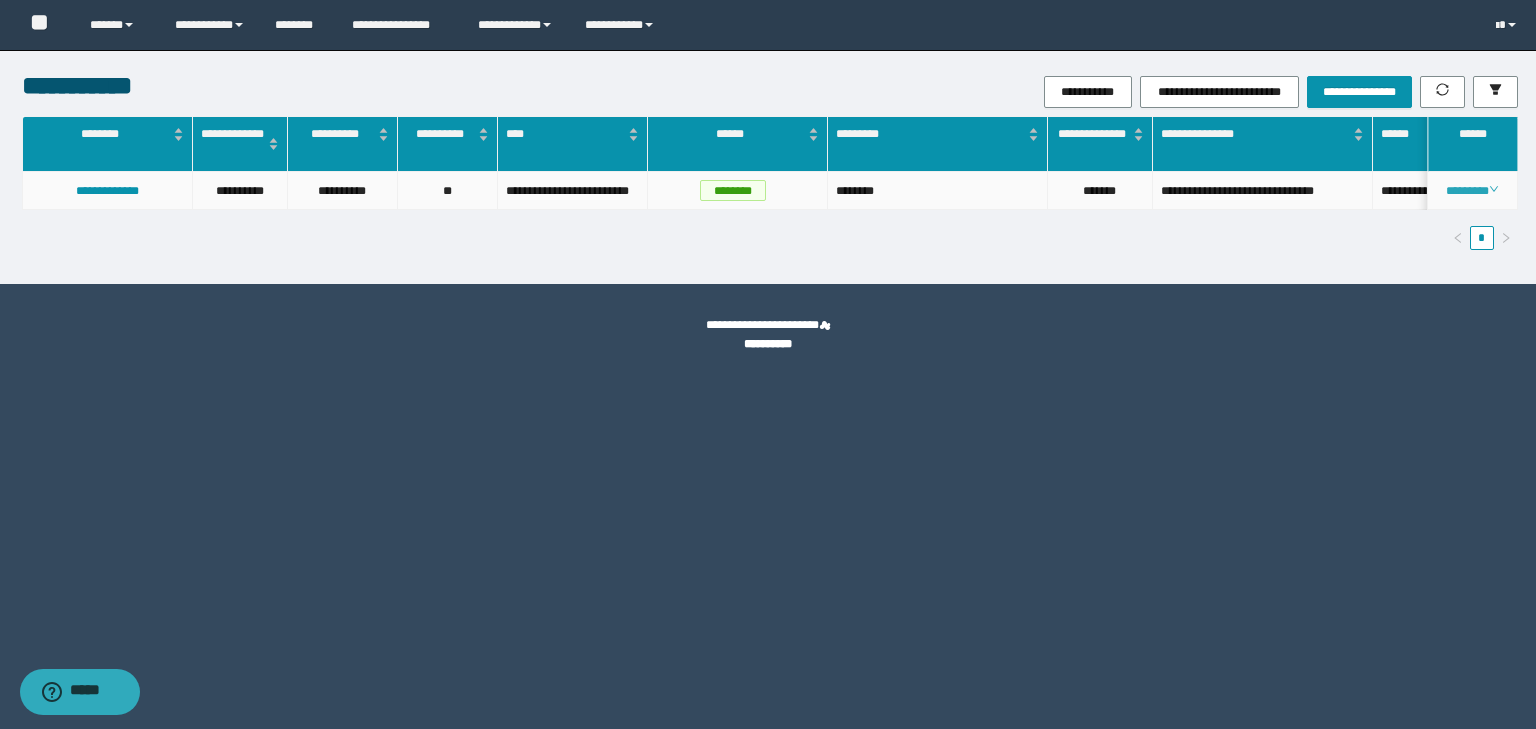 click on "********" at bounding box center (1472, 191) 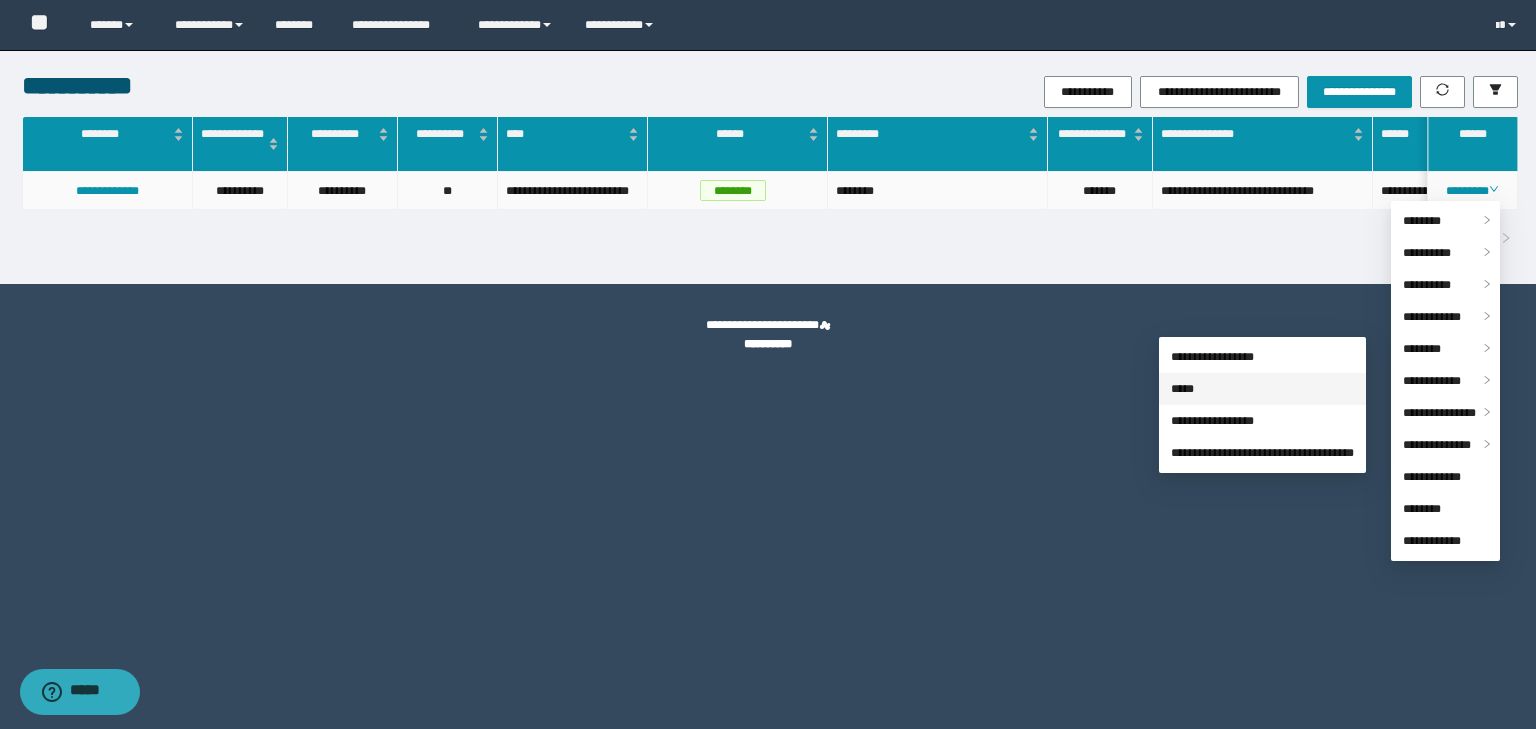 click on "*****" at bounding box center [1182, 389] 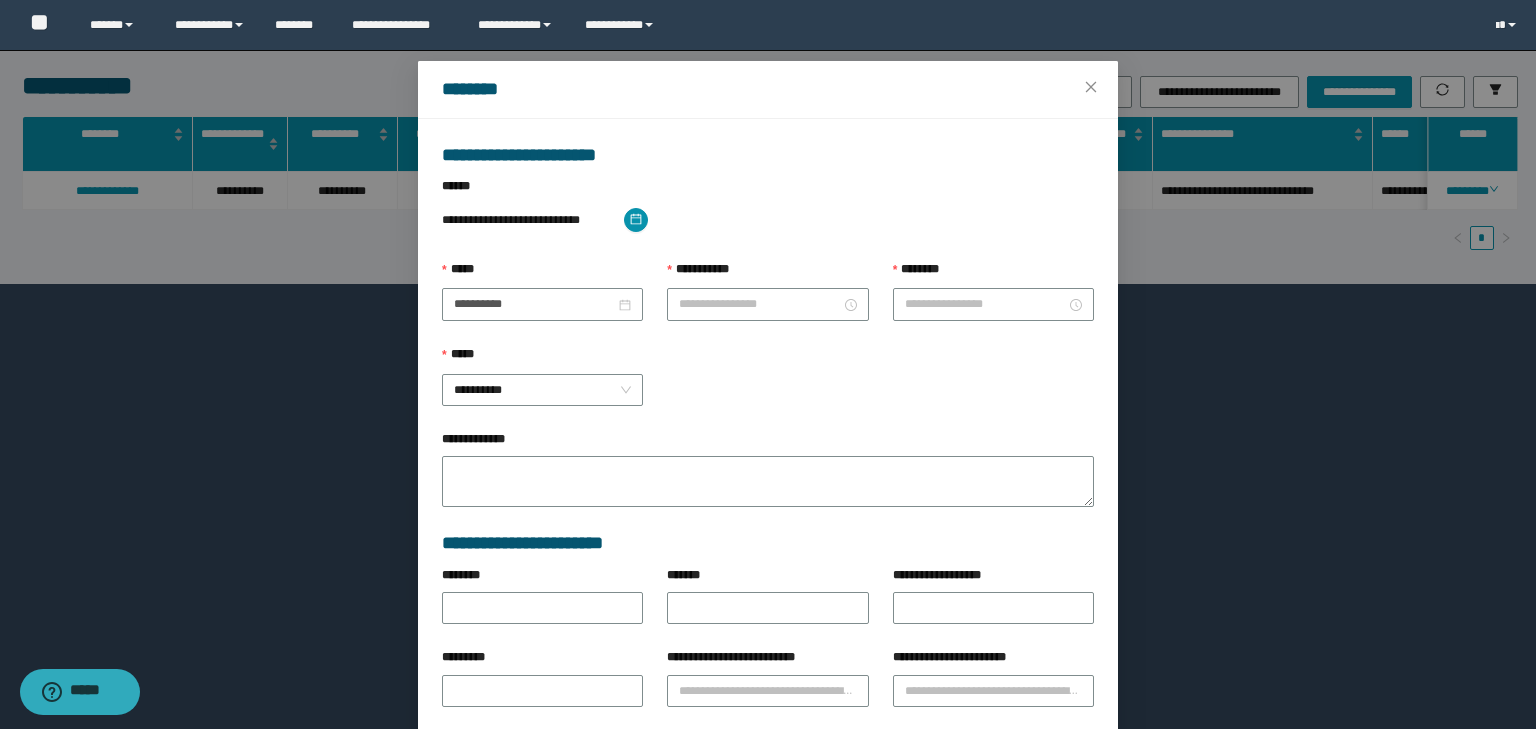 type on "**********" 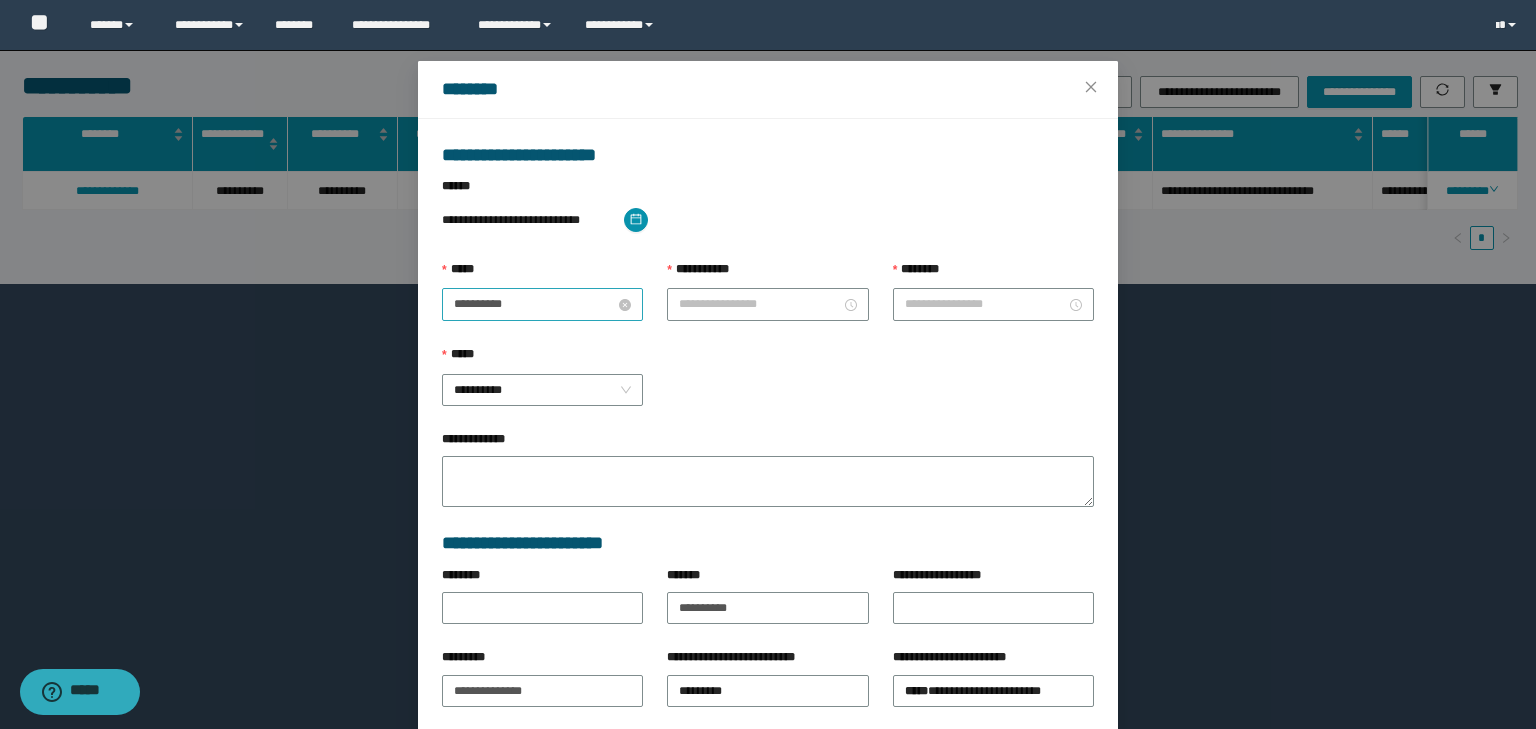 click on "**********" at bounding box center (534, 304) 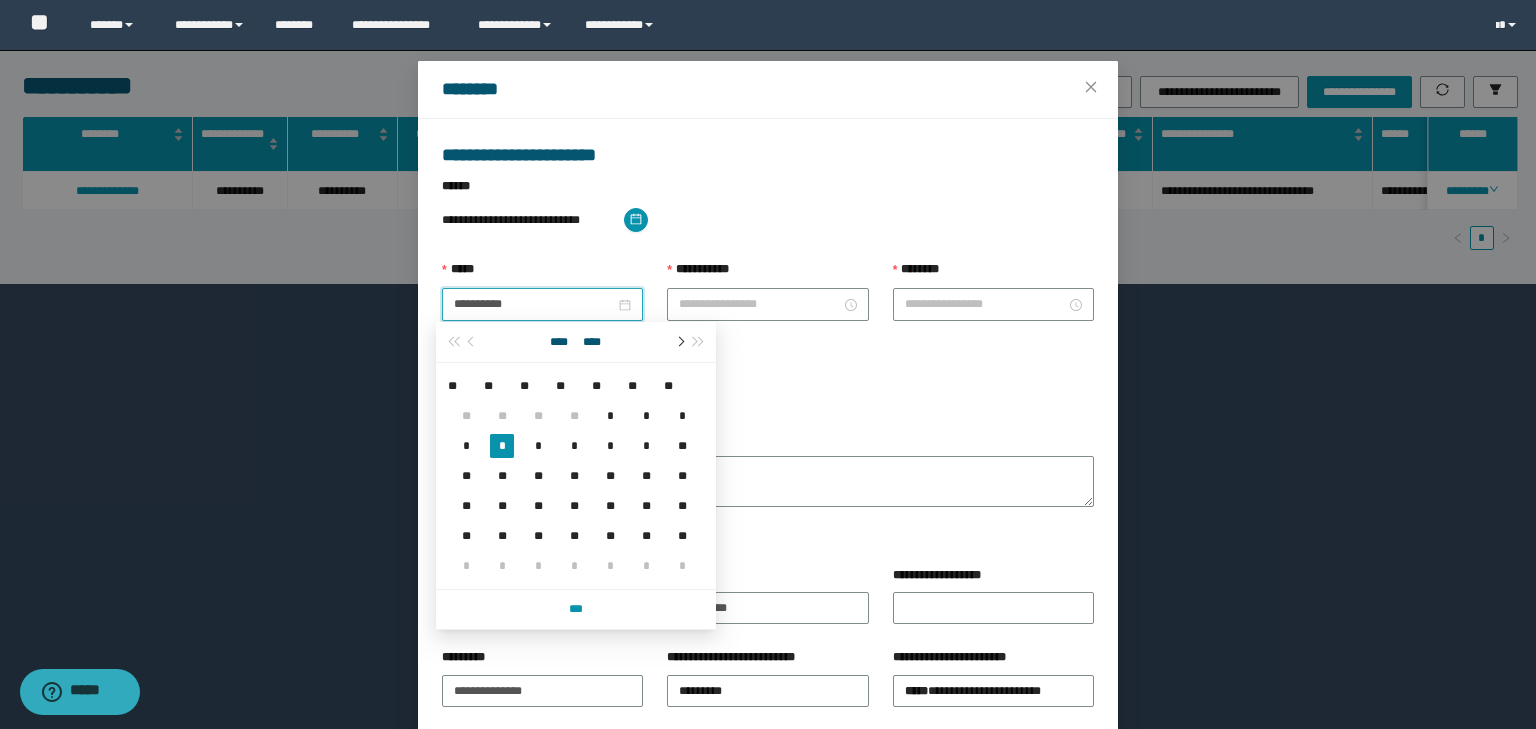 click at bounding box center [679, 342] 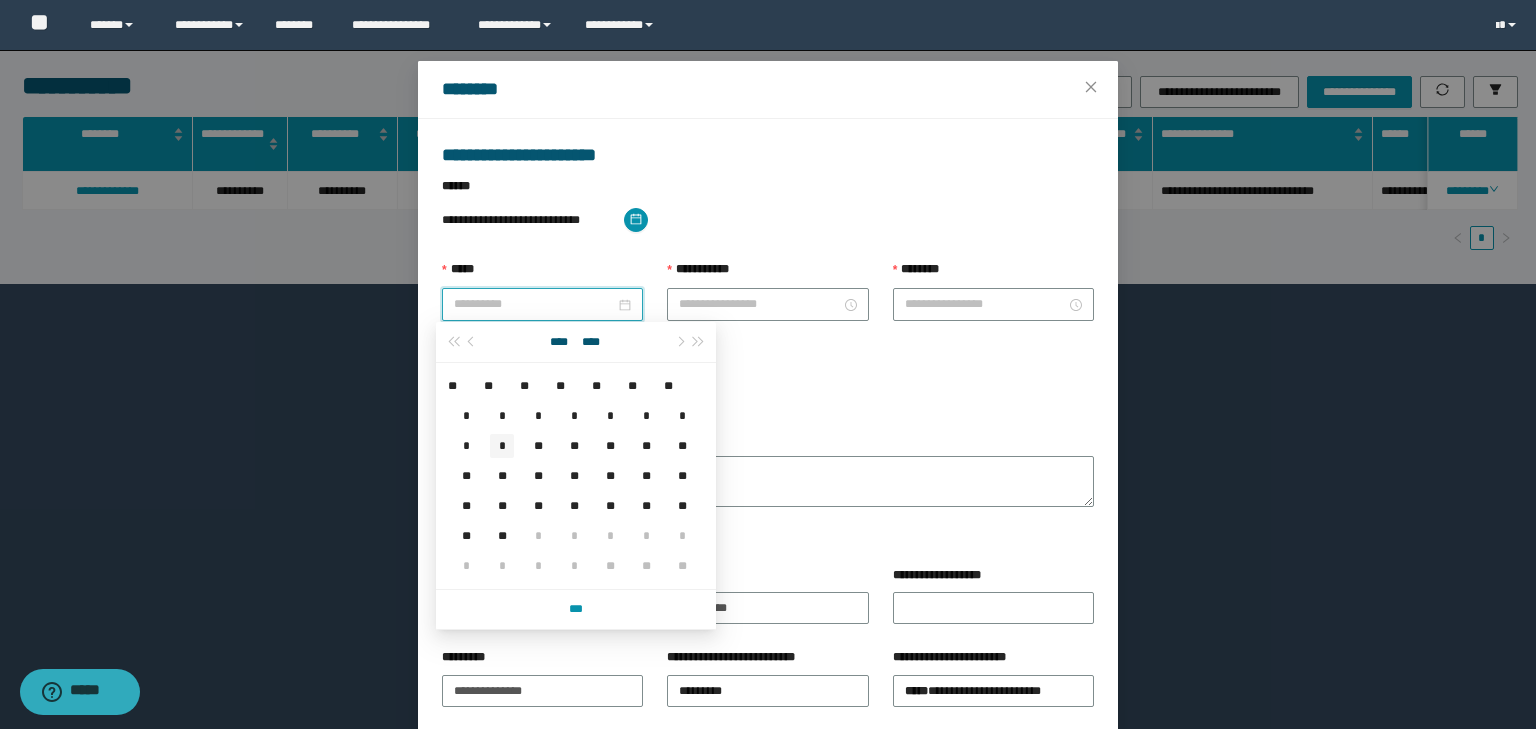 type on "**********" 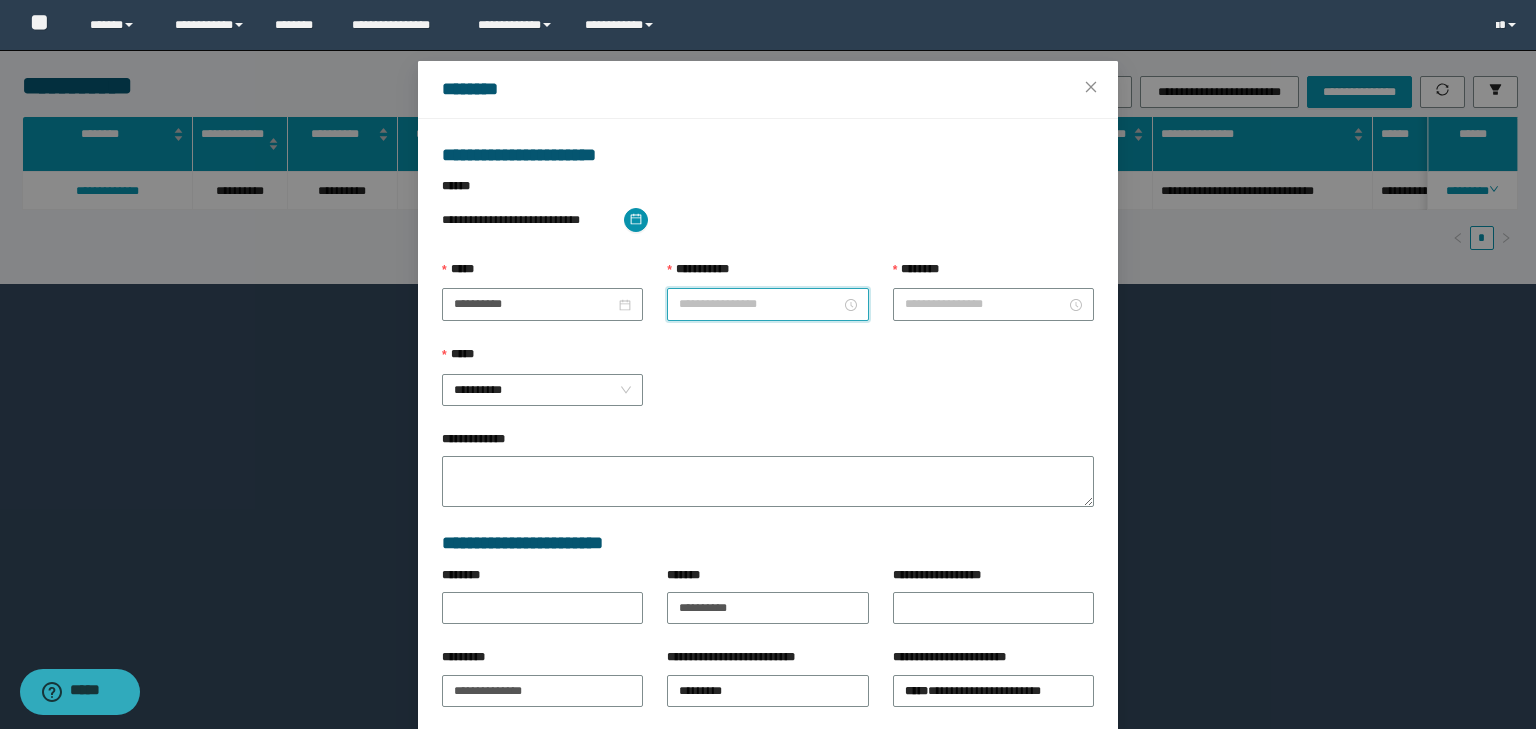 click on "**********" at bounding box center (759, 304) 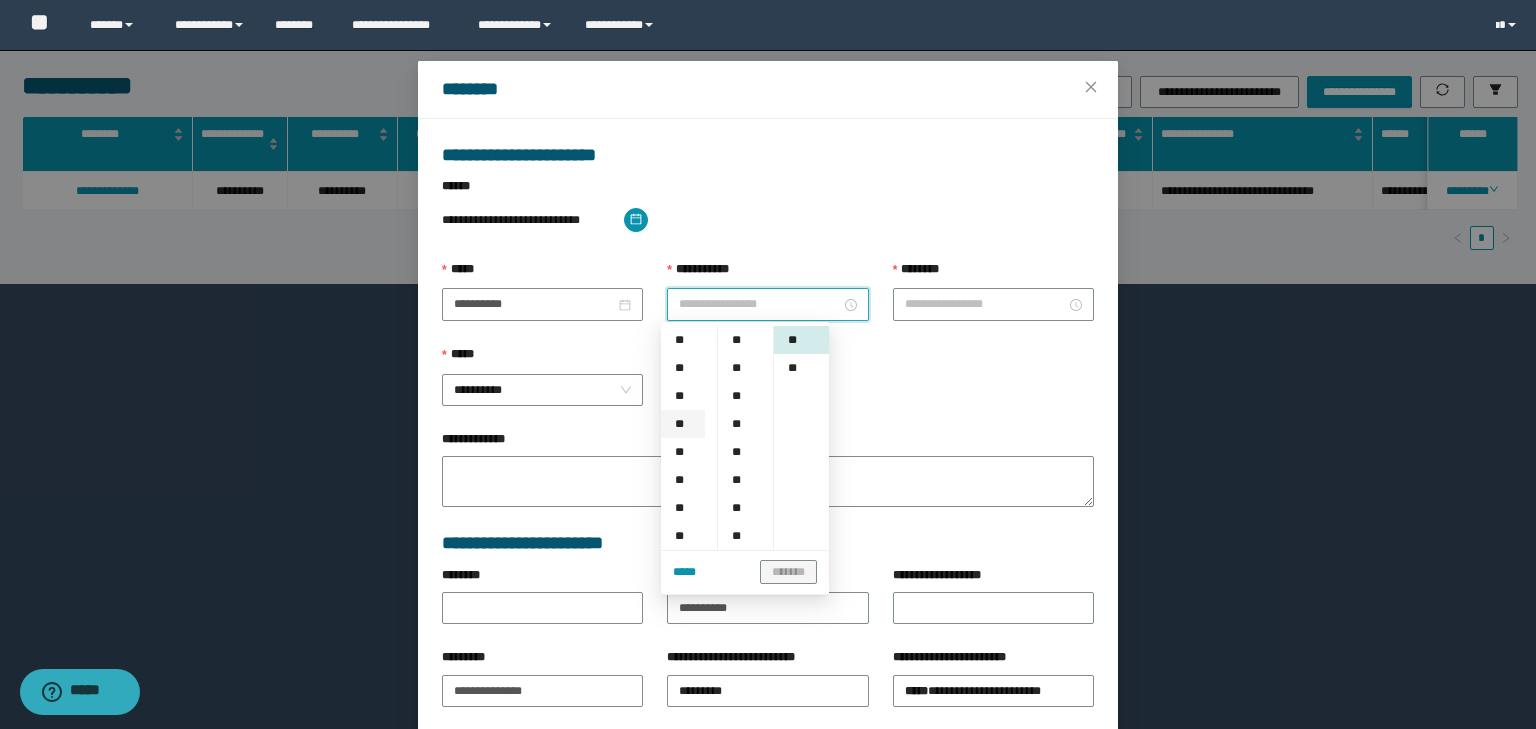 scroll, scrollTop: 133, scrollLeft: 0, axis: vertical 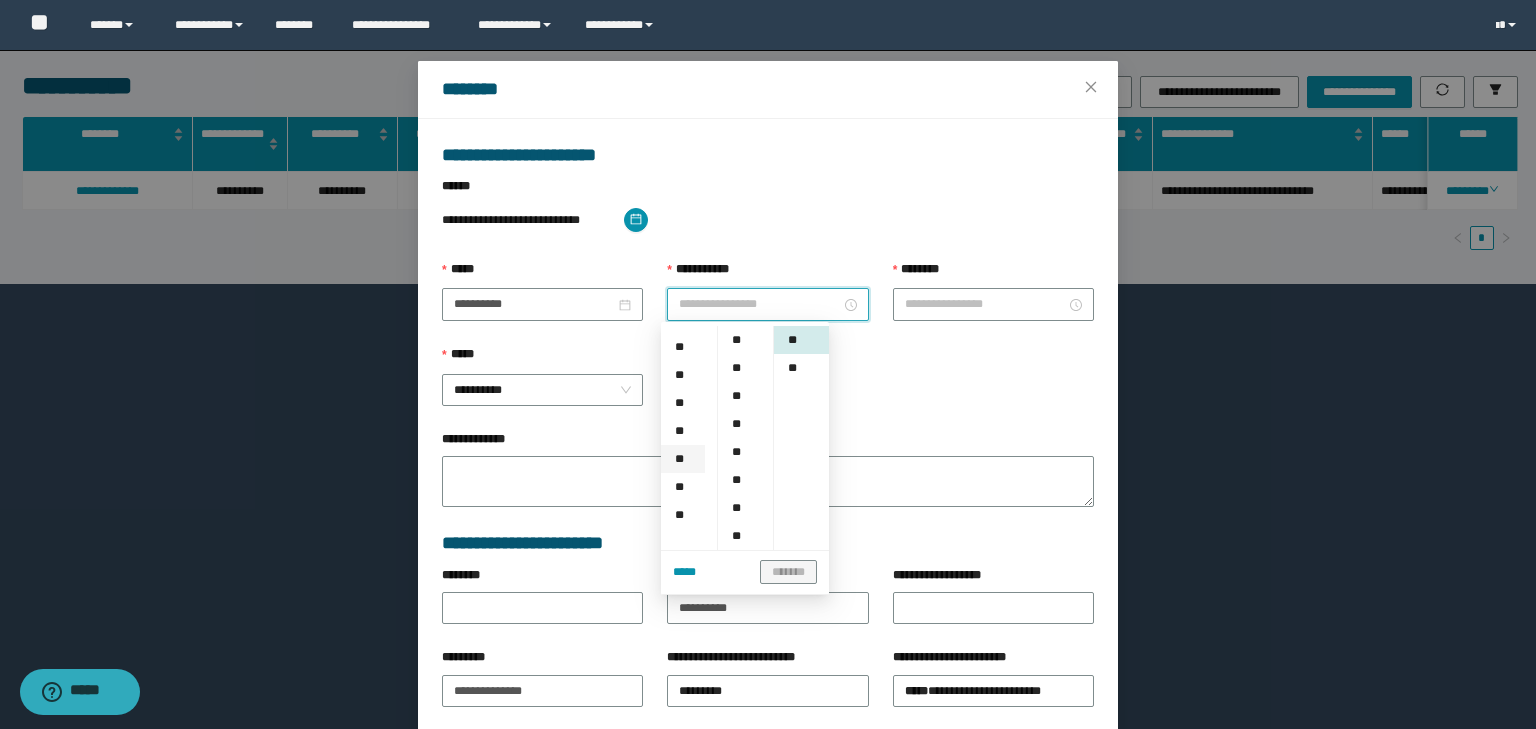 click on "**" at bounding box center (683, 459) 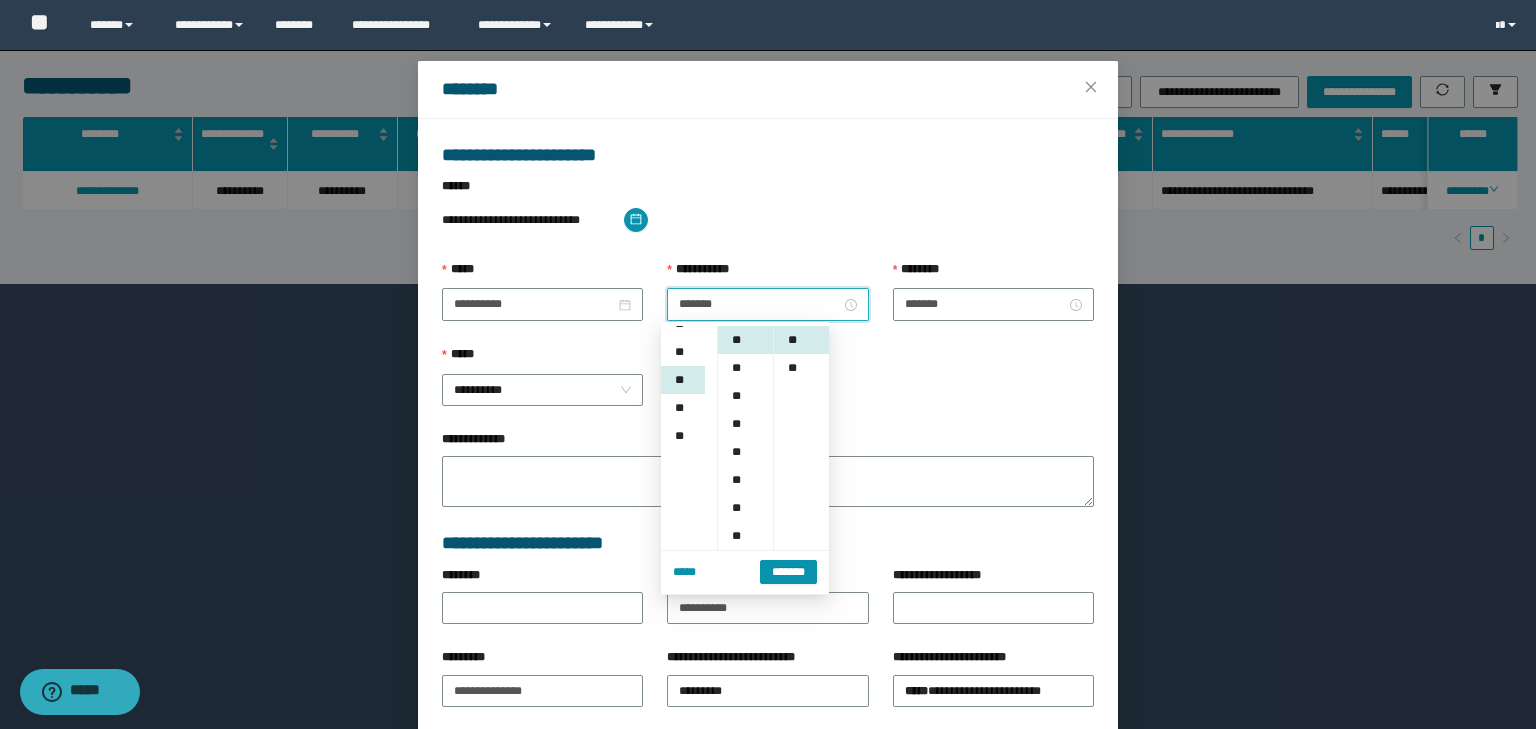 scroll, scrollTop: 252, scrollLeft: 0, axis: vertical 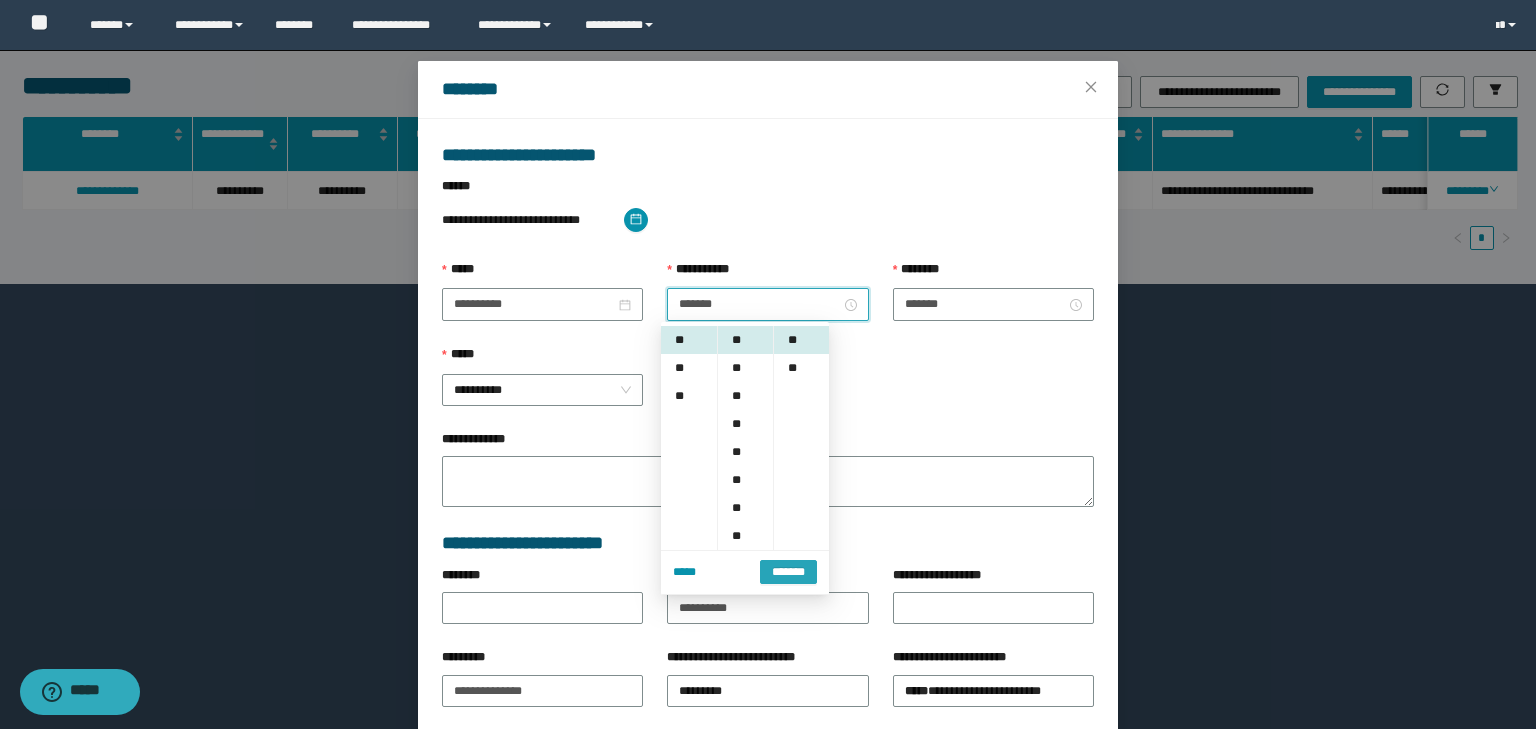 click on "*******" at bounding box center [788, 570] 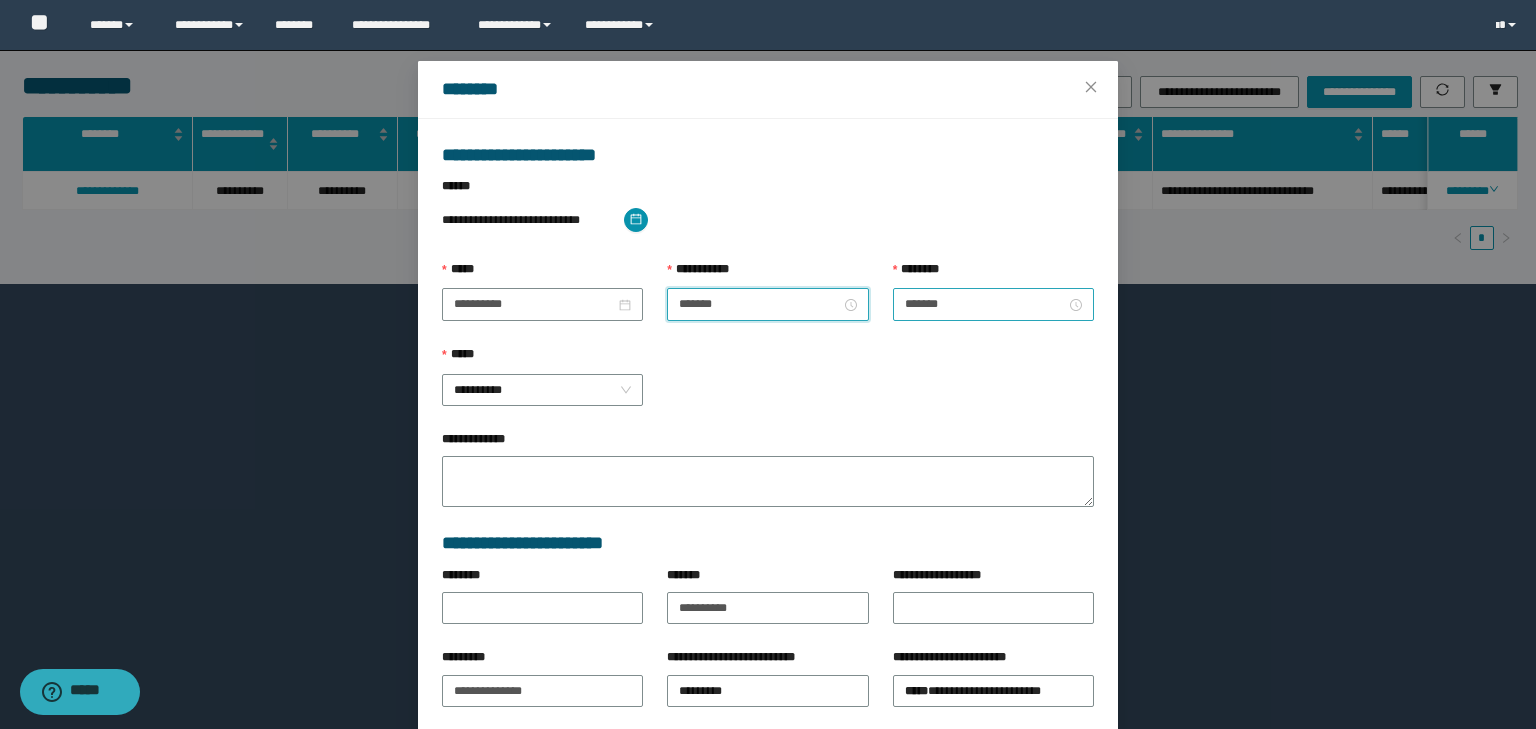 click on "*******" at bounding box center (993, 304) 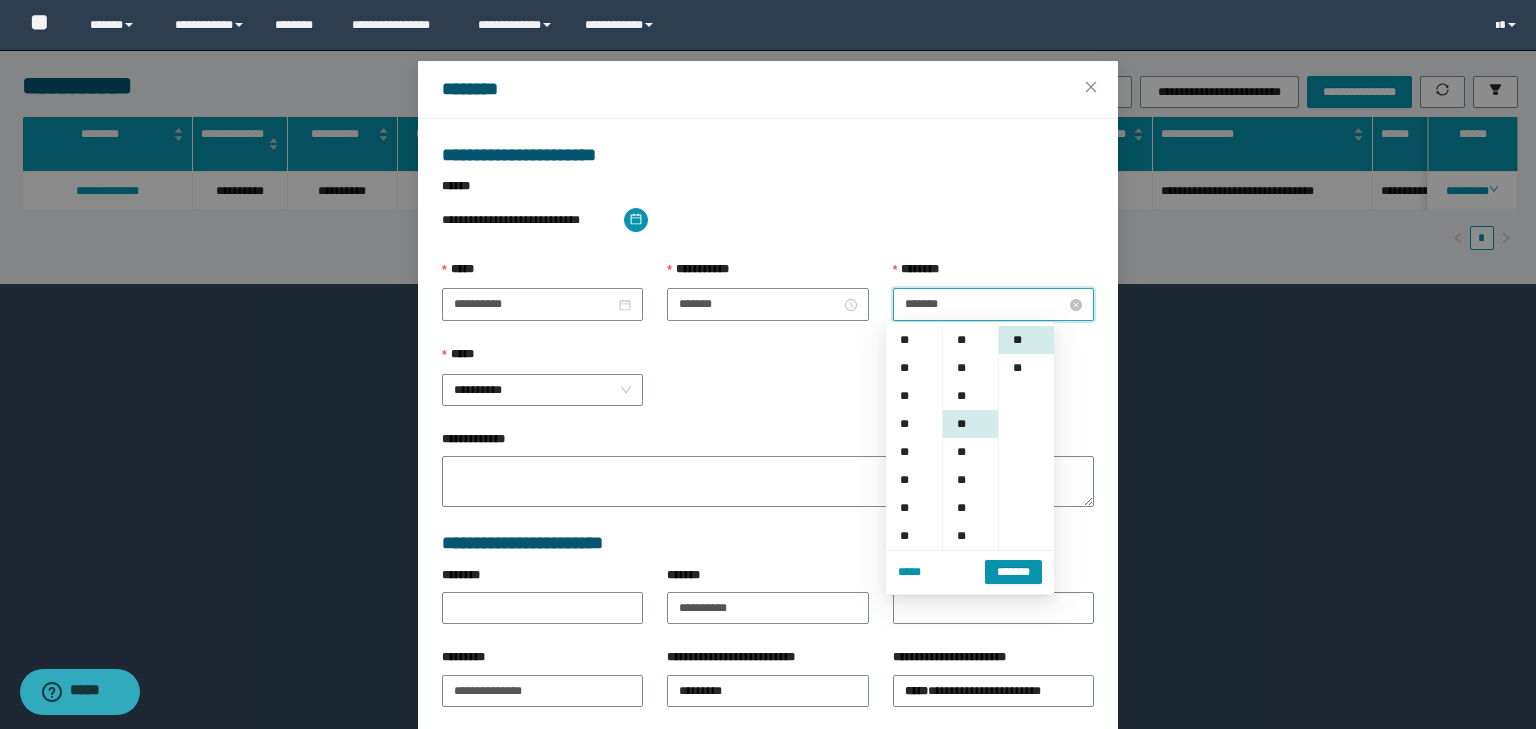 scroll, scrollTop: 252, scrollLeft: 0, axis: vertical 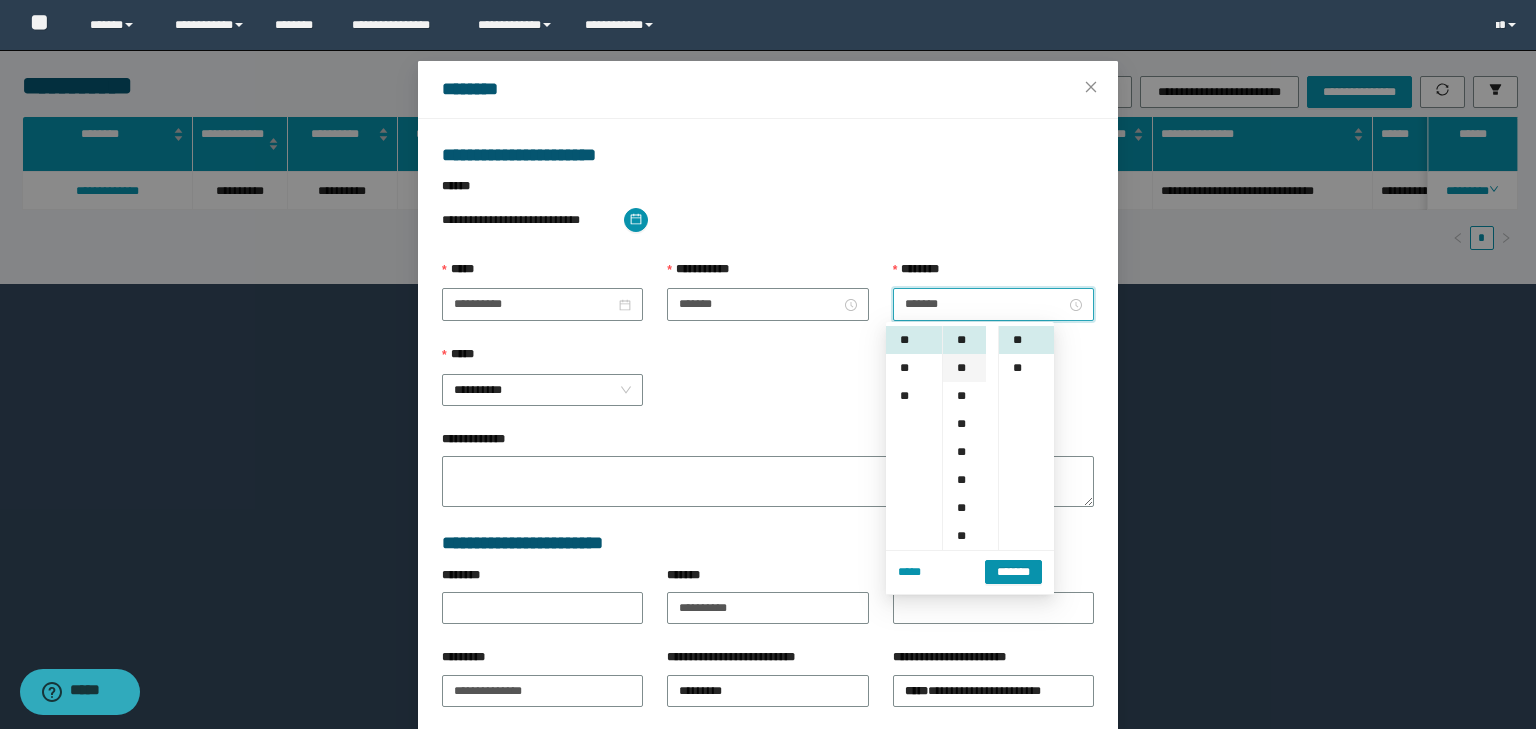click on "**" at bounding box center [964, 368] 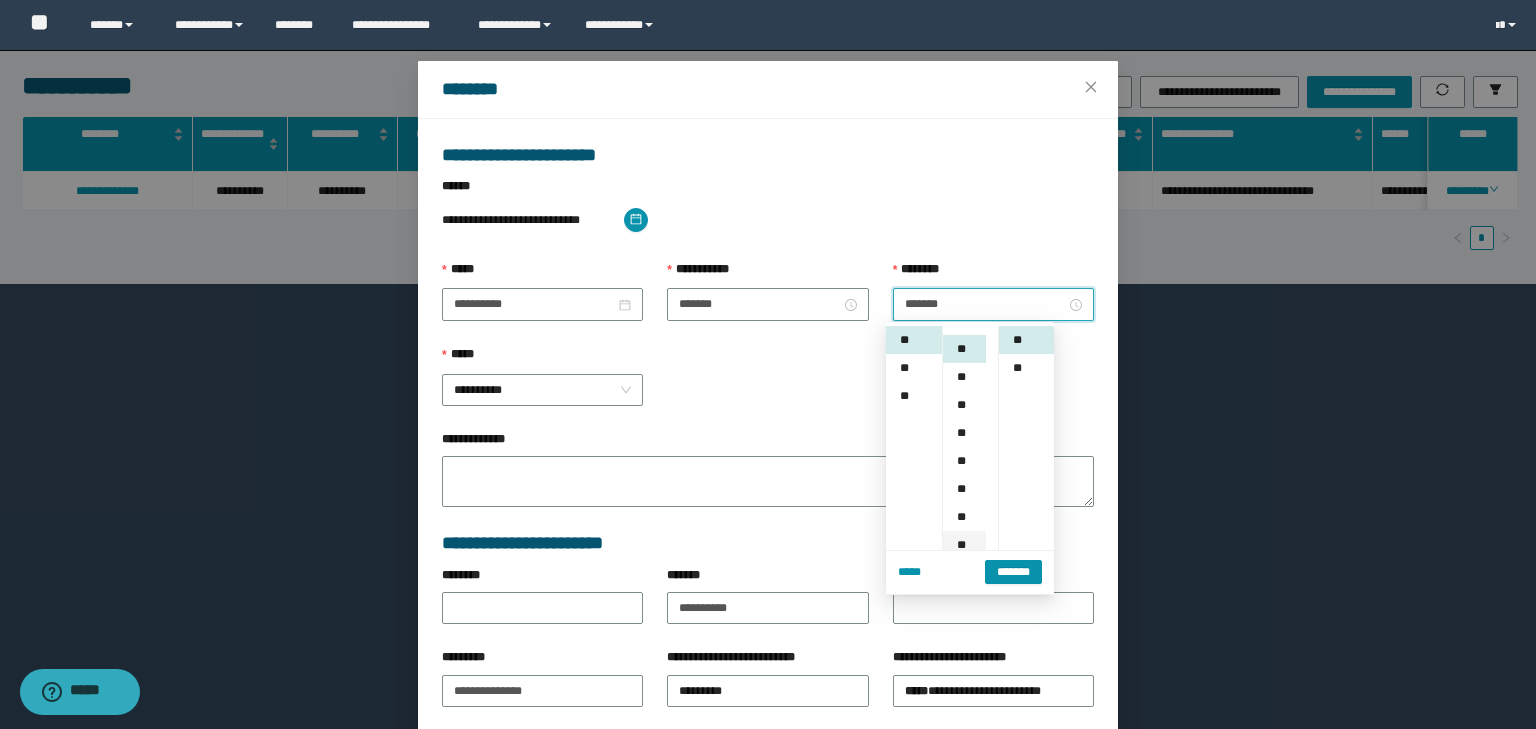 scroll, scrollTop: 112, scrollLeft: 0, axis: vertical 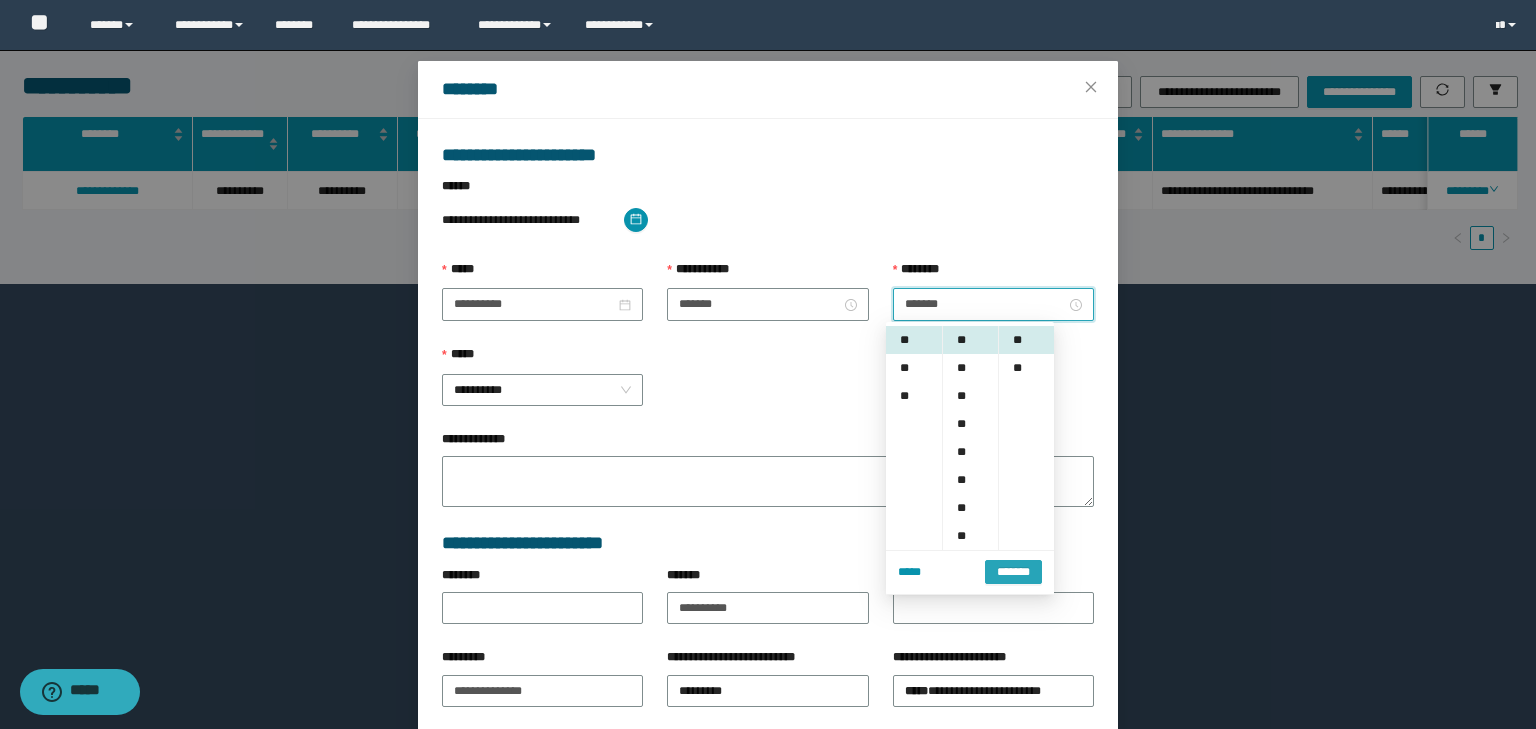 click on "*******" at bounding box center [1013, 572] 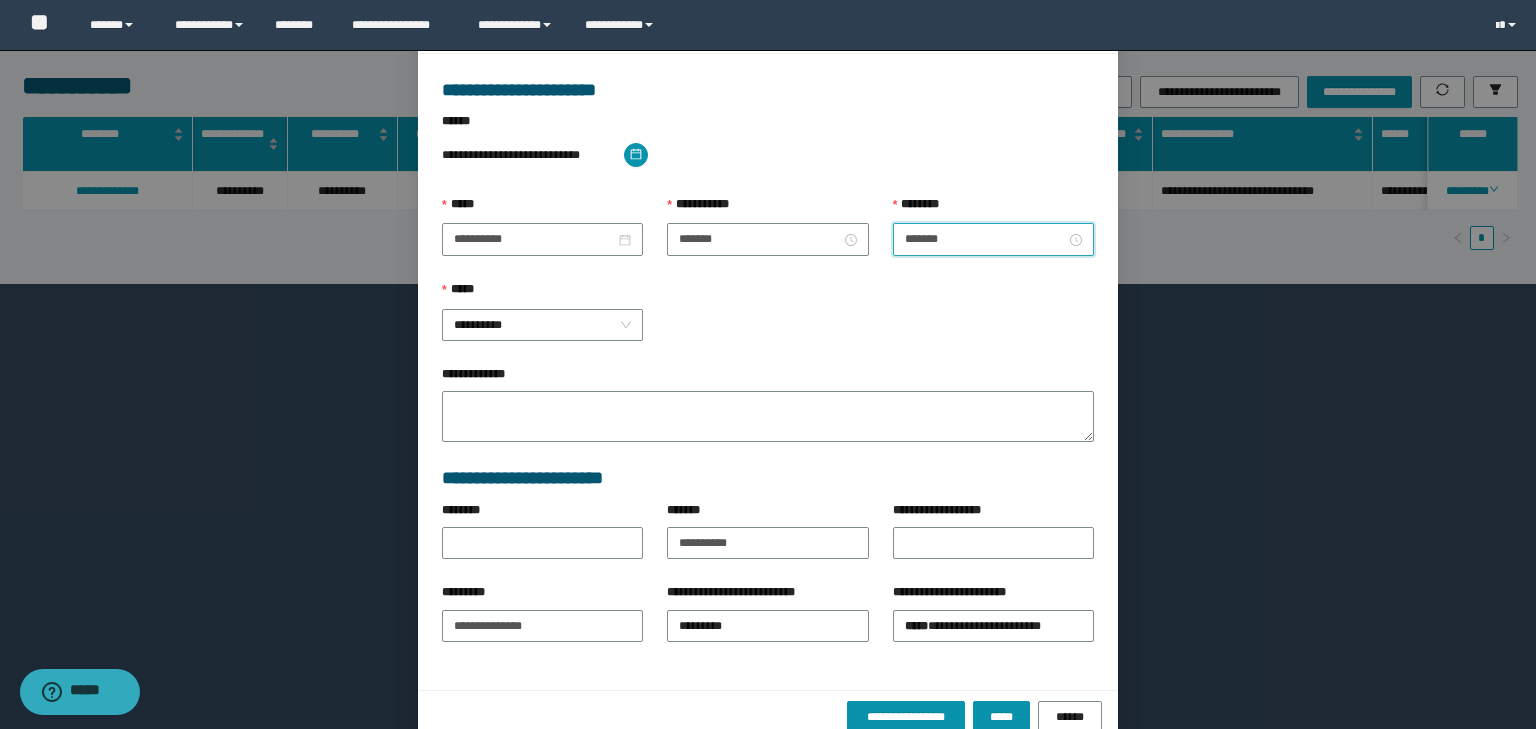 scroll, scrollTop: 139, scrollLeft: 0, axis: vertical 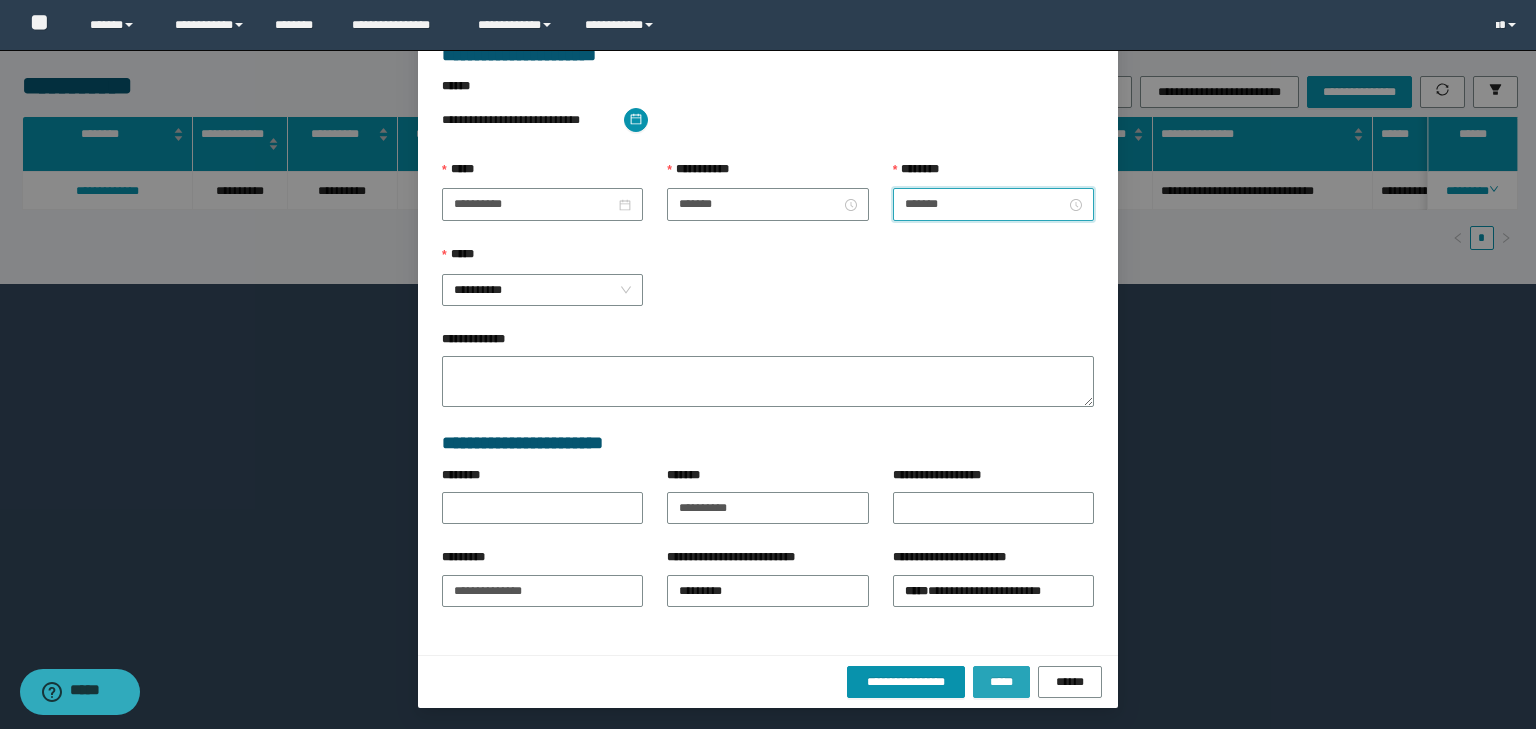 click on "*****" at bounding box center [1001, 682] 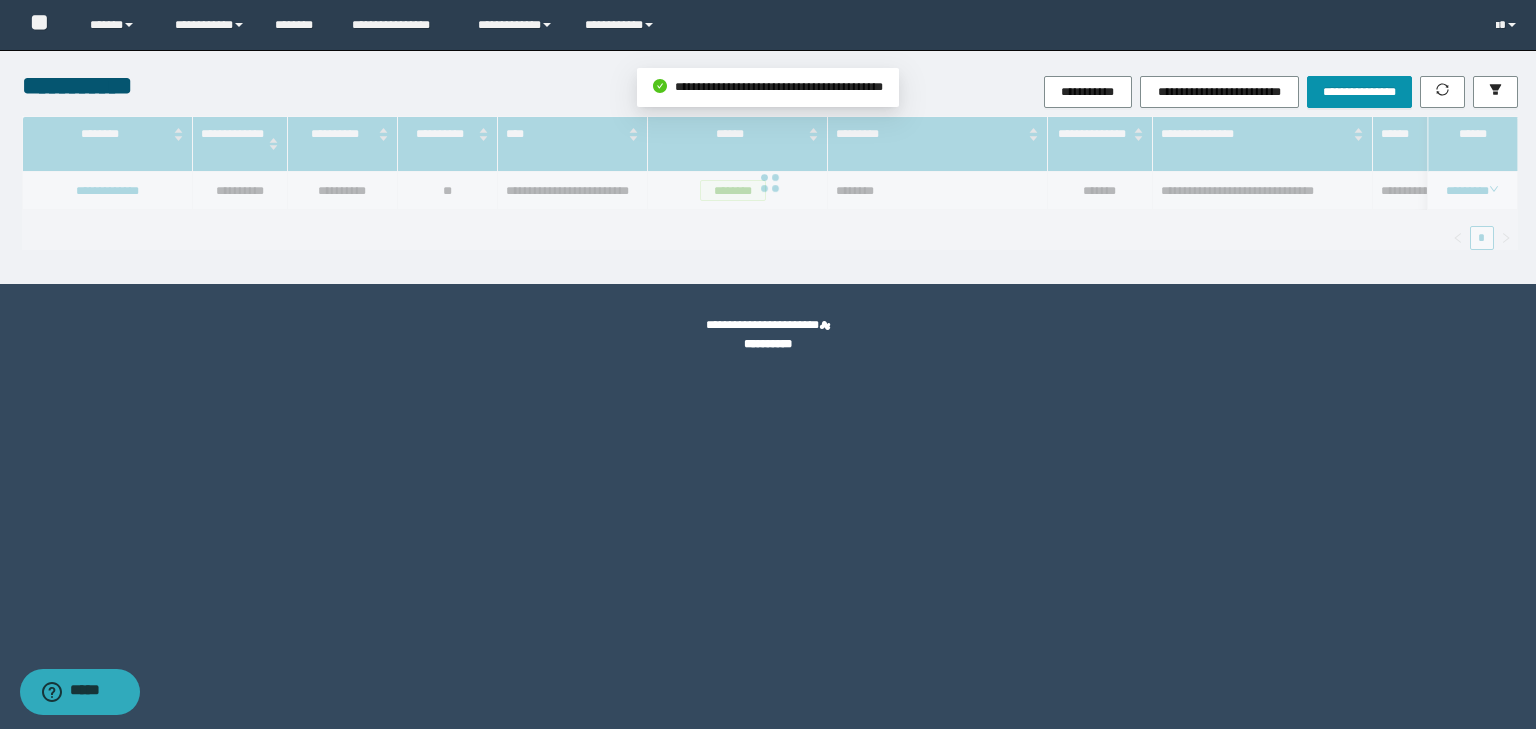 scroll, scrollTop: 39, scrollLeft: 0, axis: vertical 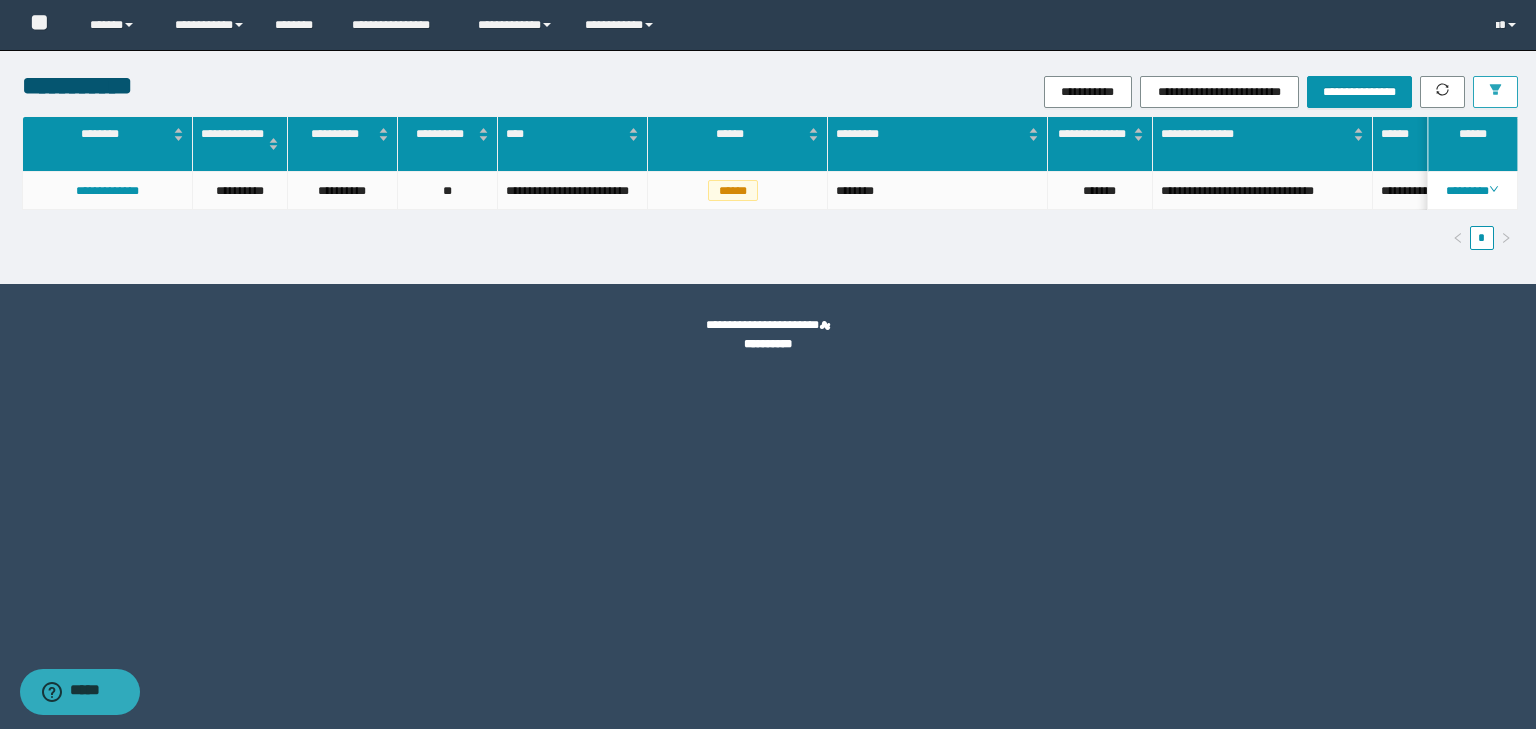click 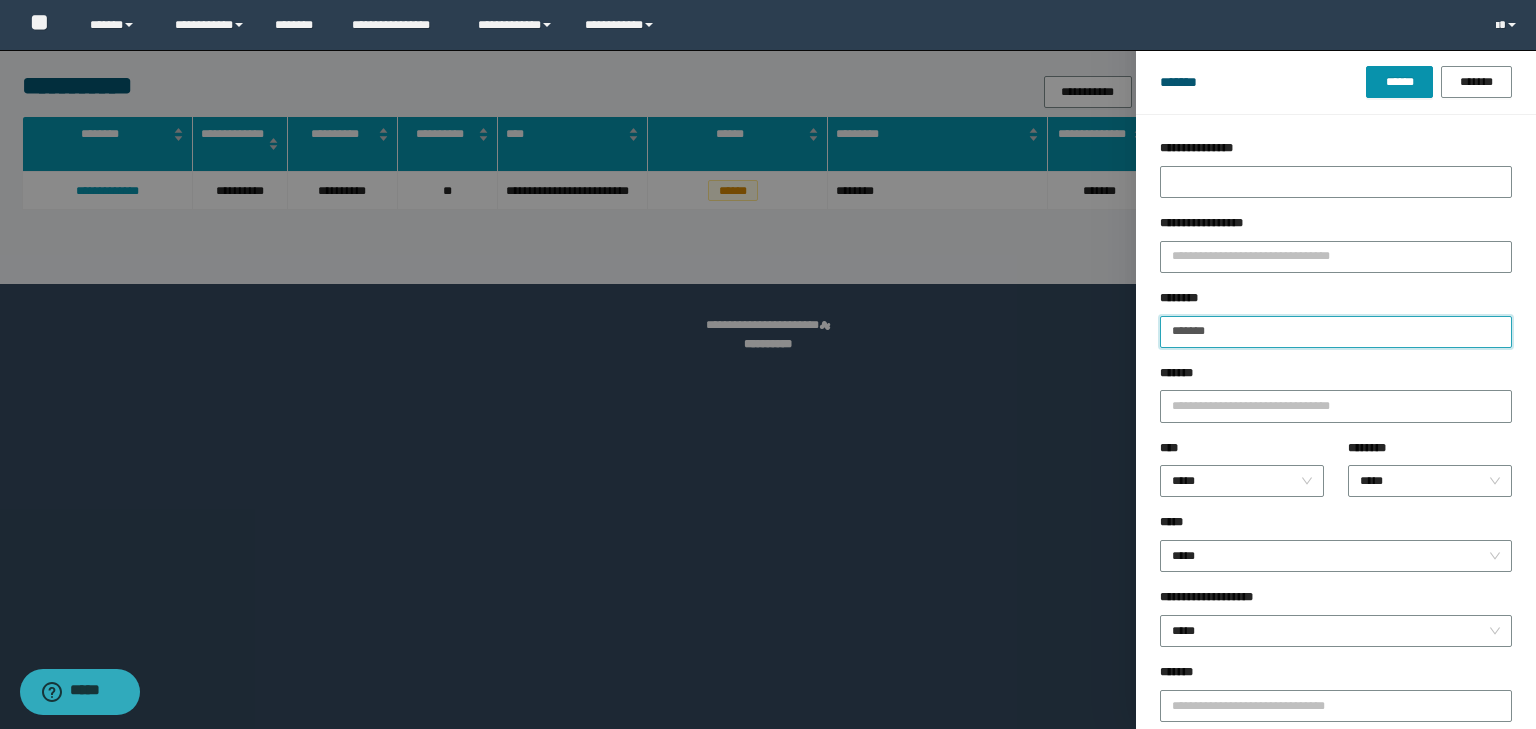 drag, startPoint x: 1256, startPoint y: 332, endPoint x: 1103, endPoint y: 334, distance: 153.01308 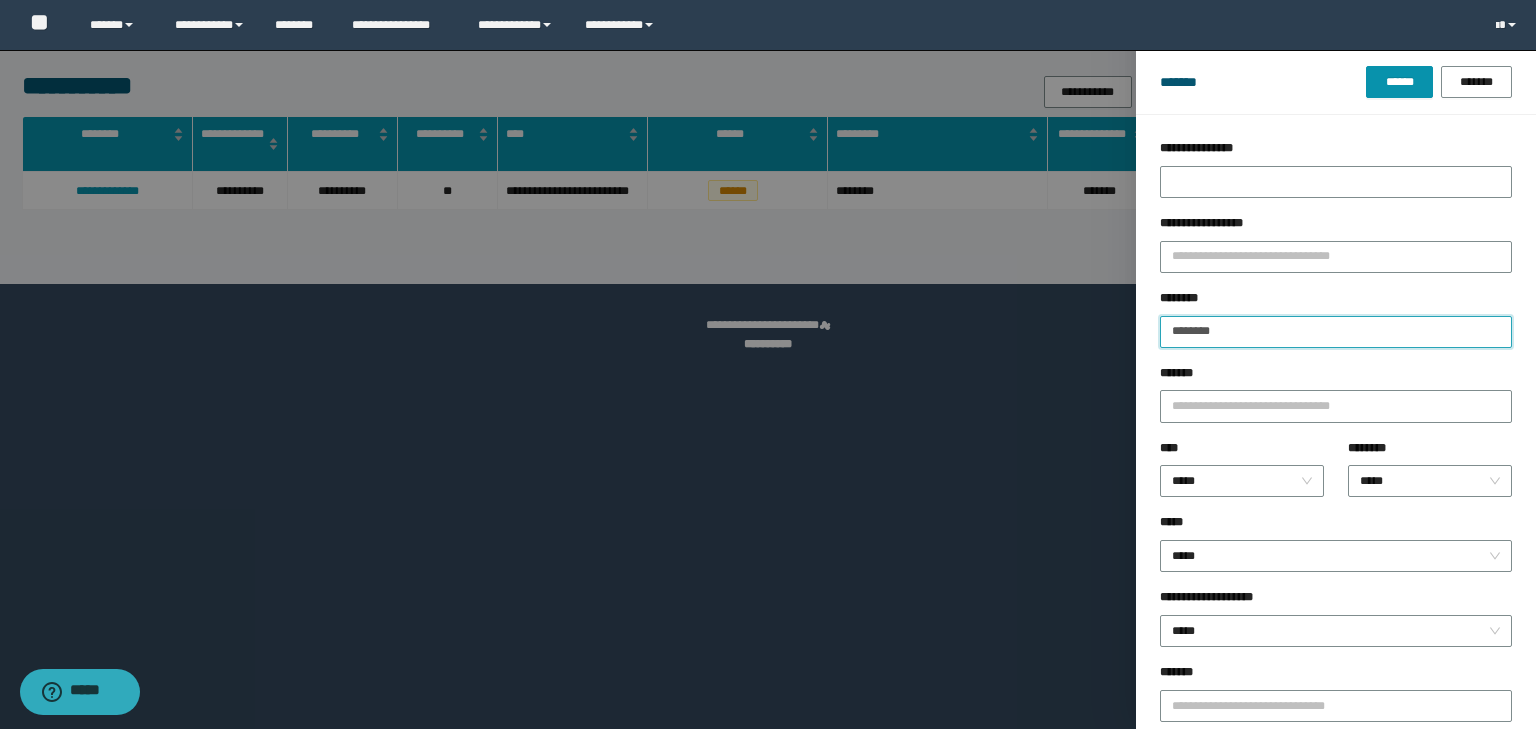 type on "********" 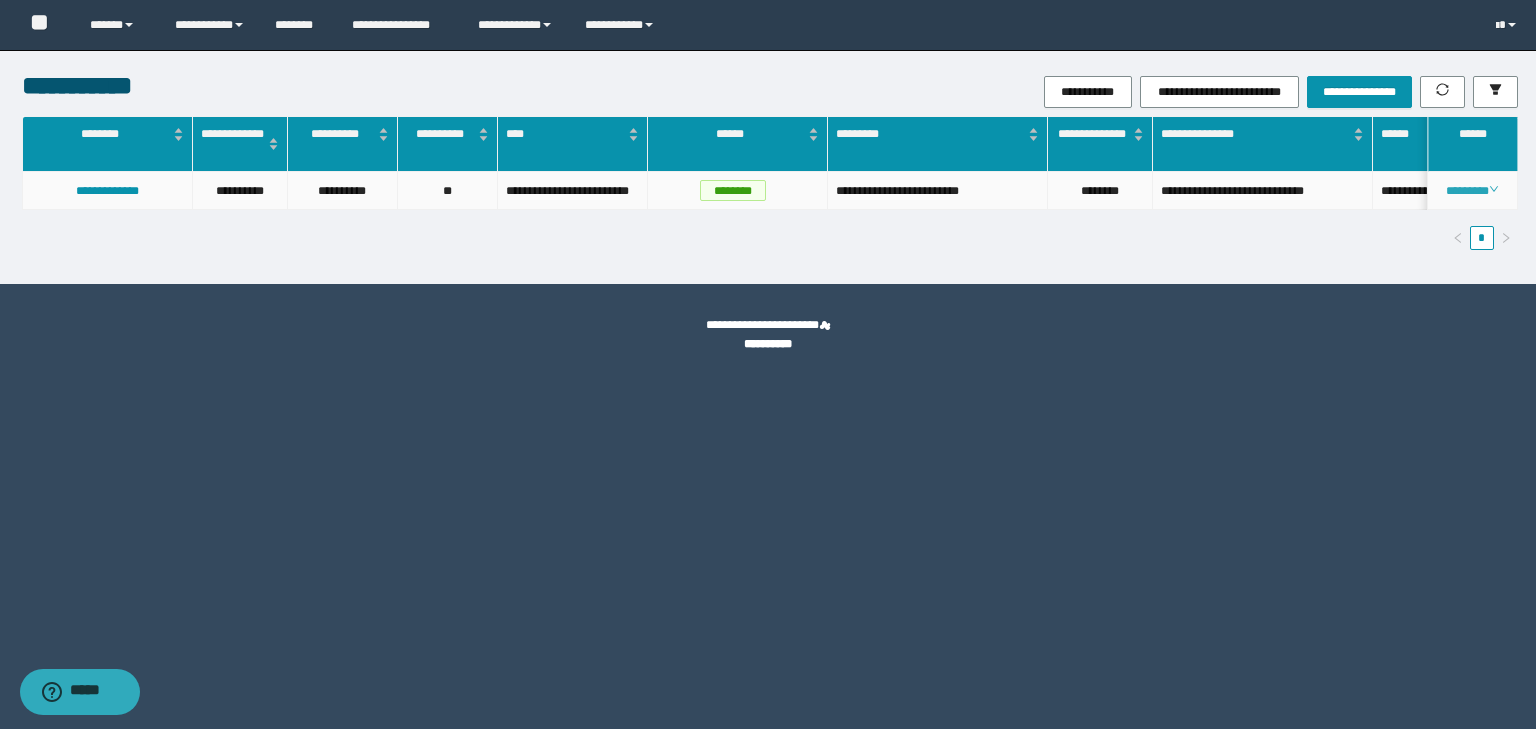 click on "********" at bounding box center [1472, 191] 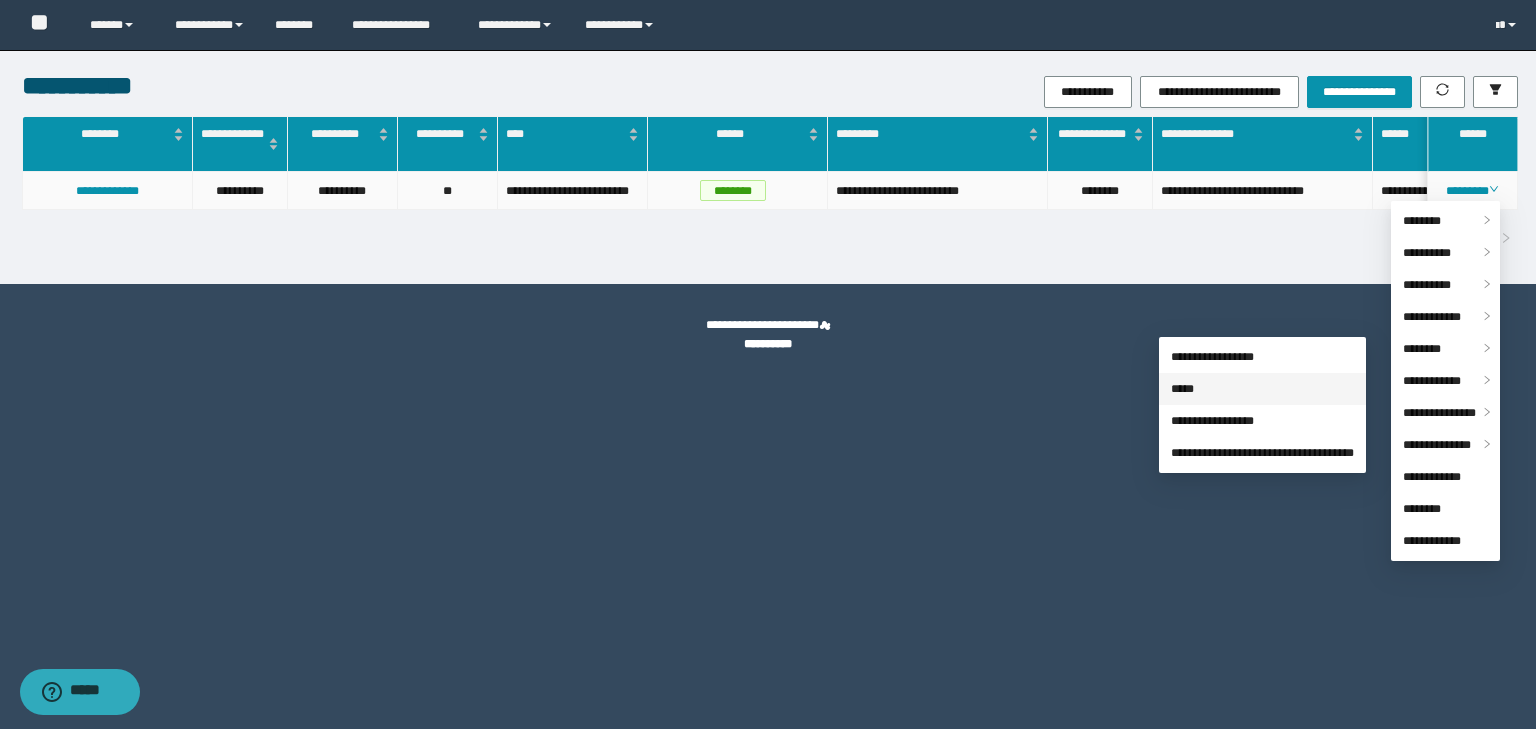 click on "*****" at bounding box center (1182, 389) 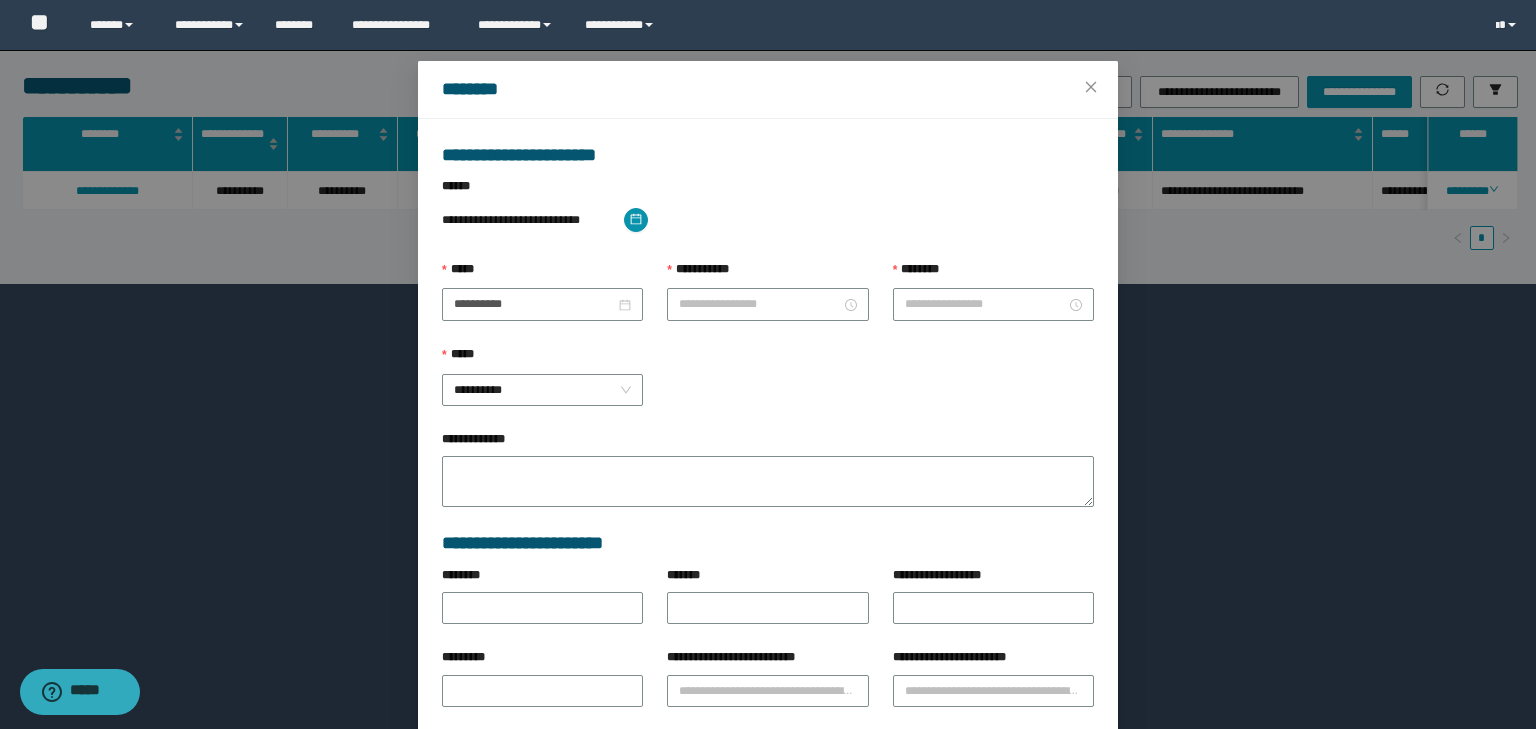 type on "**********" 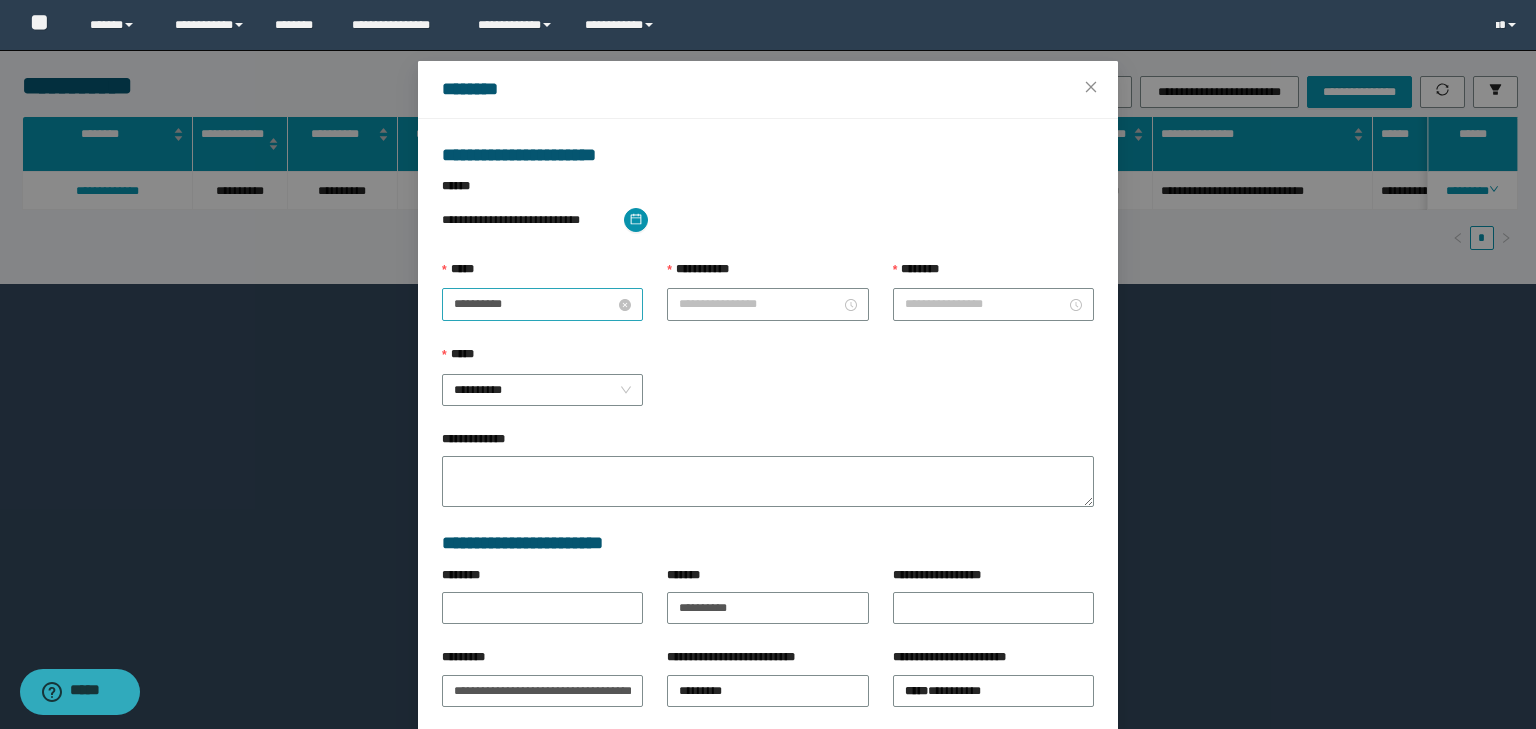 click on "**********" at bounding box center [534, 304] 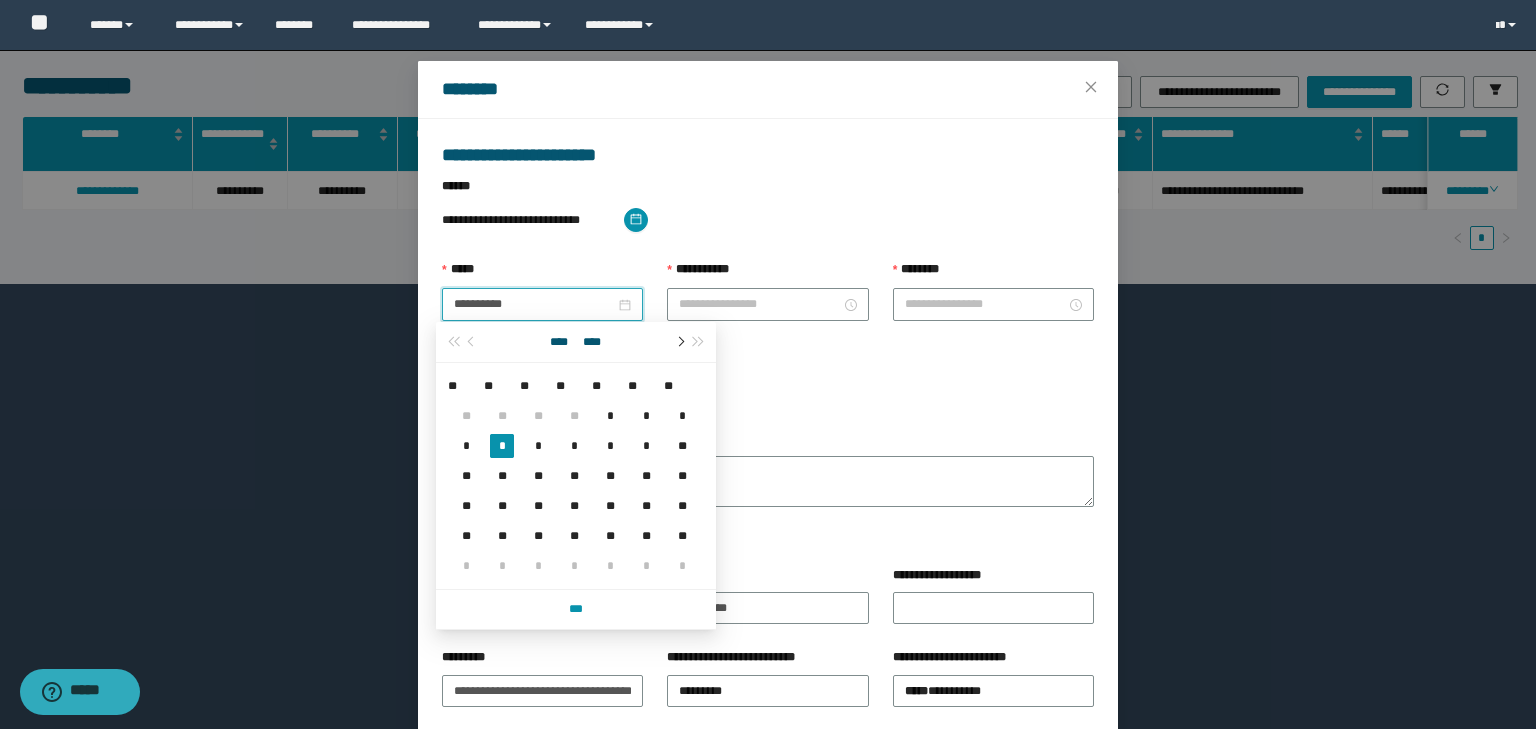 click at bounding box center (679, 342) 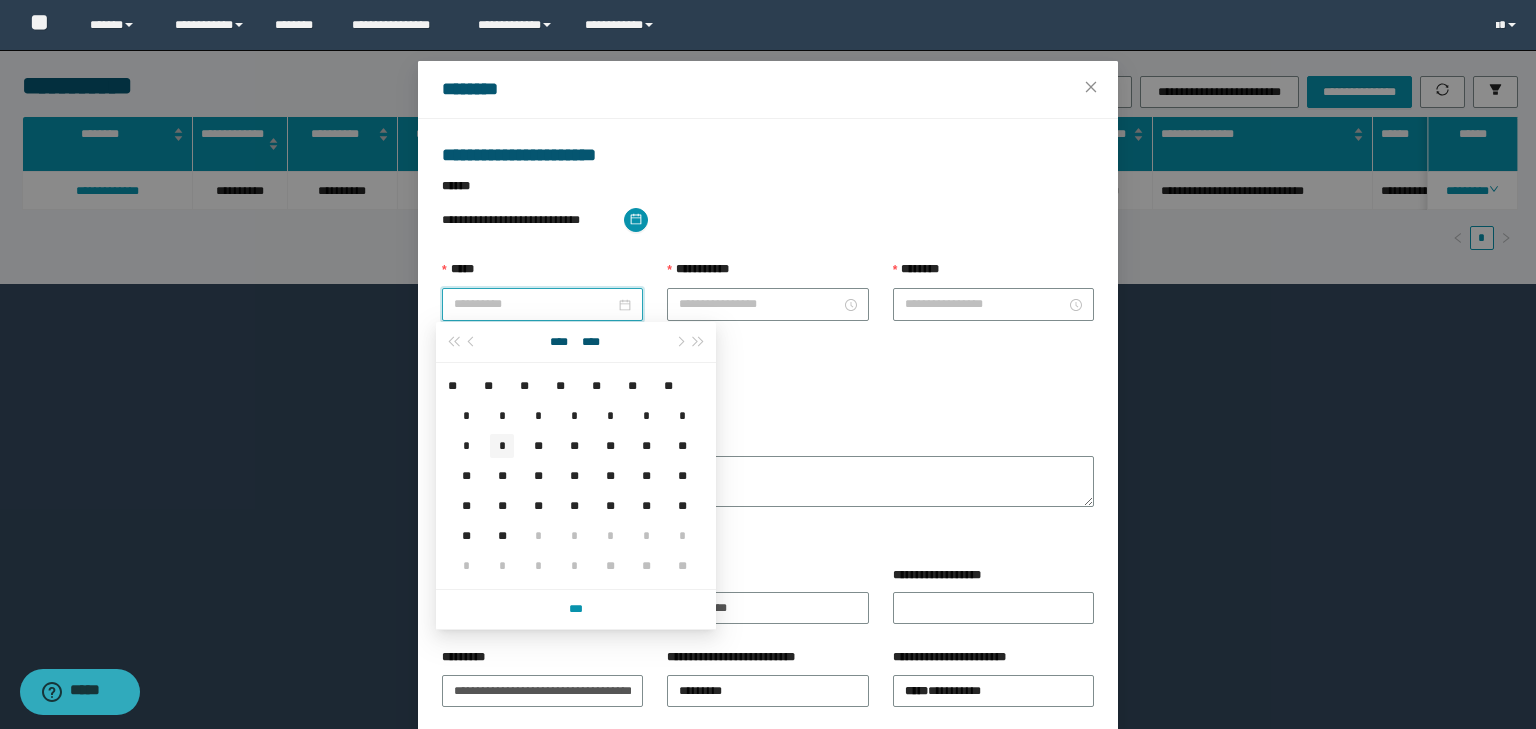 type on "**********" 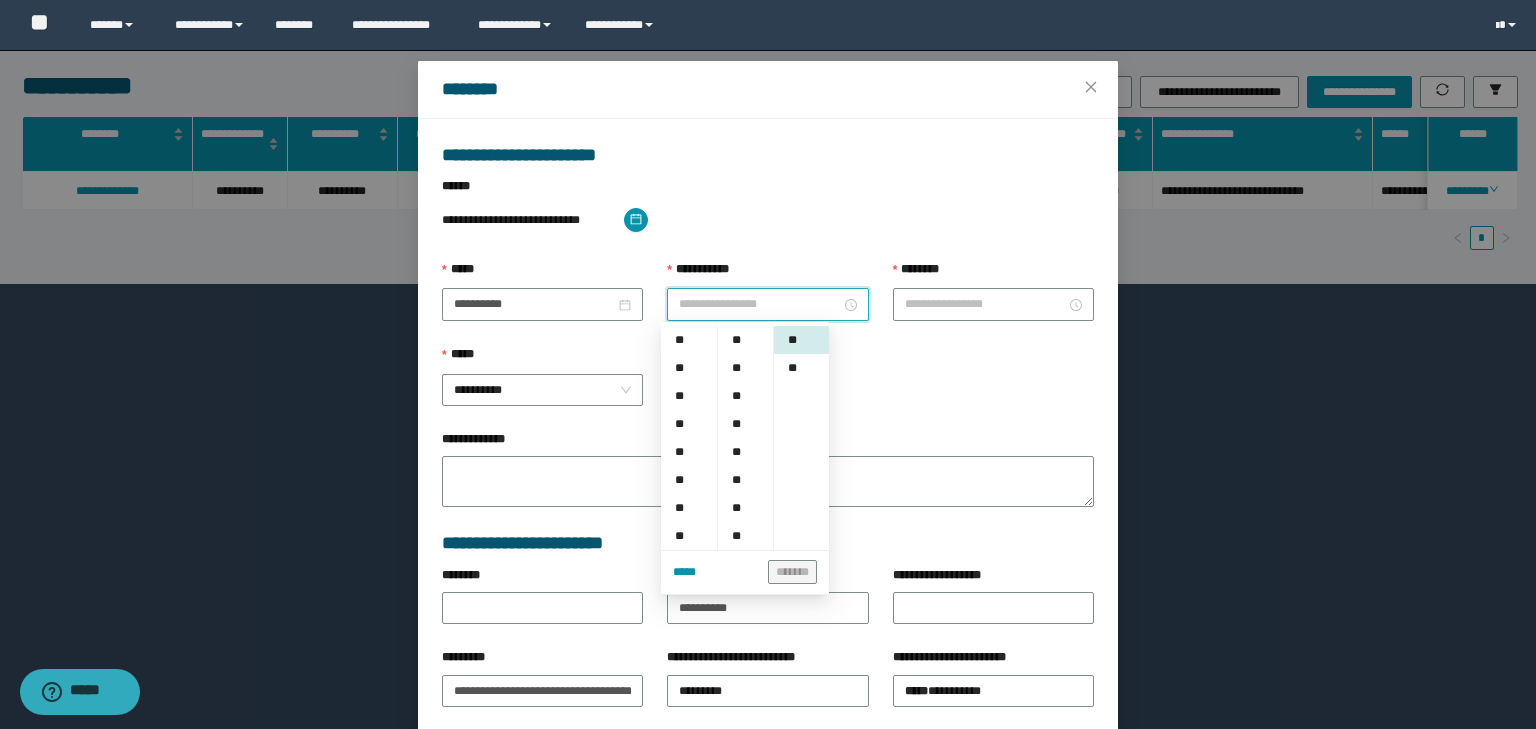 click on "**********" at bounding box center [759, 304] 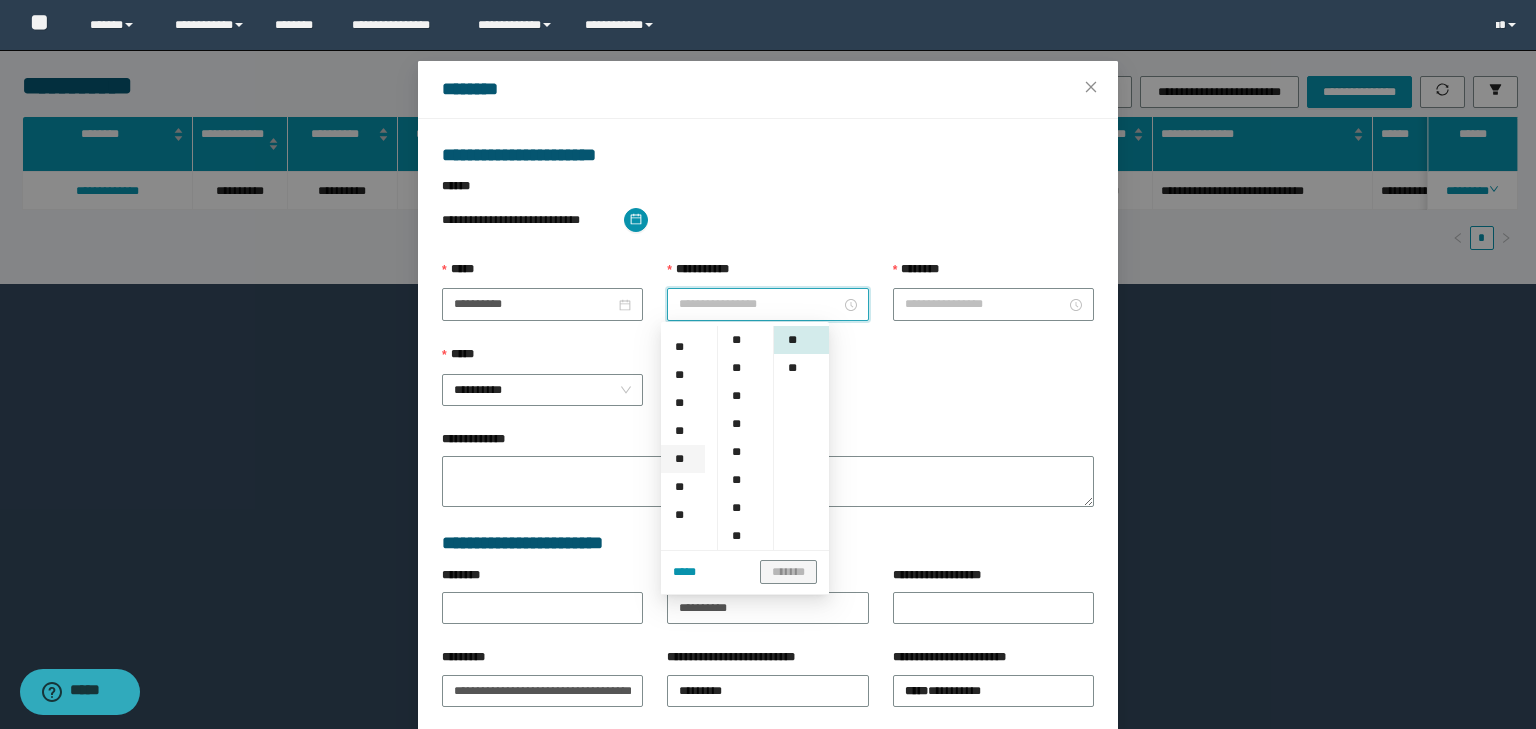 click on "**" at bounding box center [683, 459] 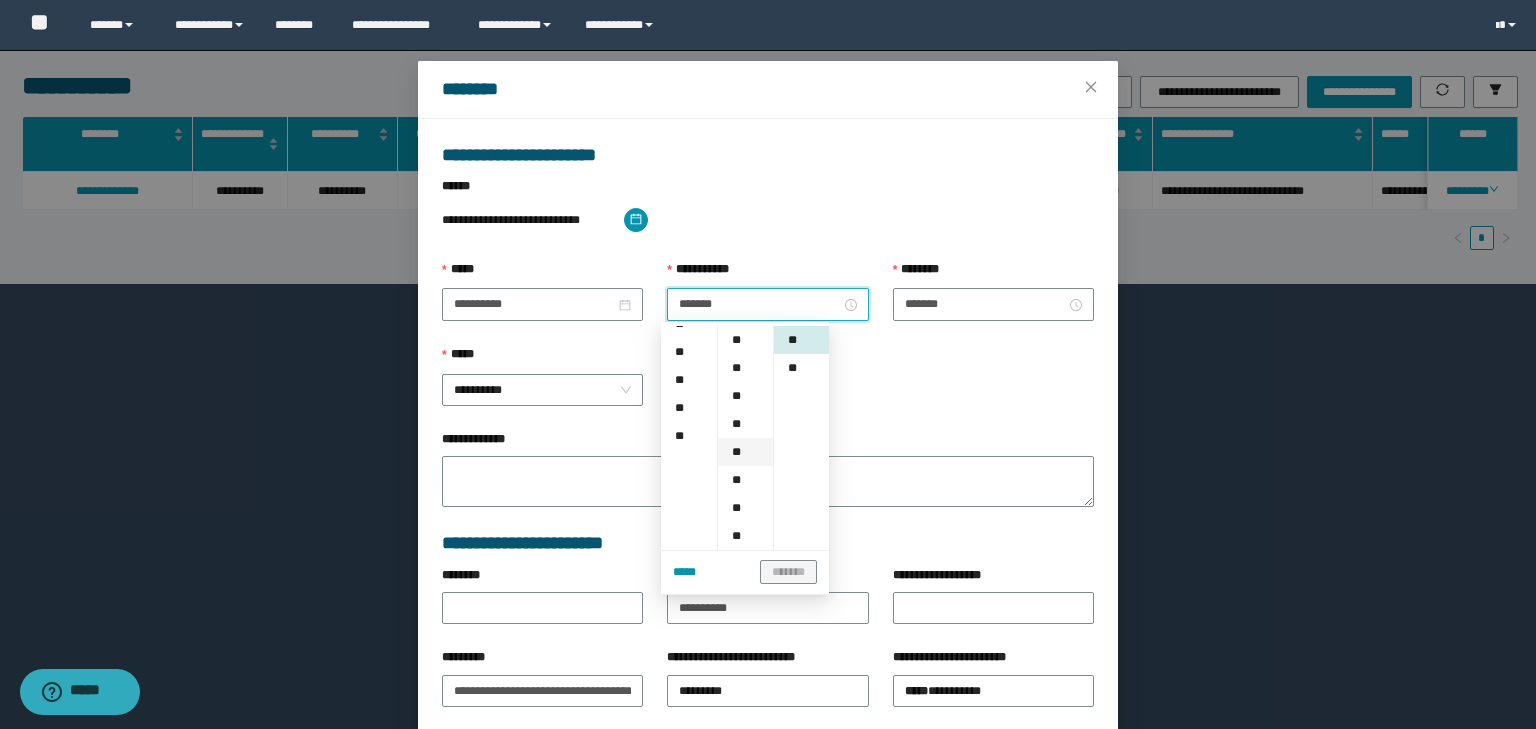 scroll, scrollTop: 252, scrollLeft: 0, axis: vertical 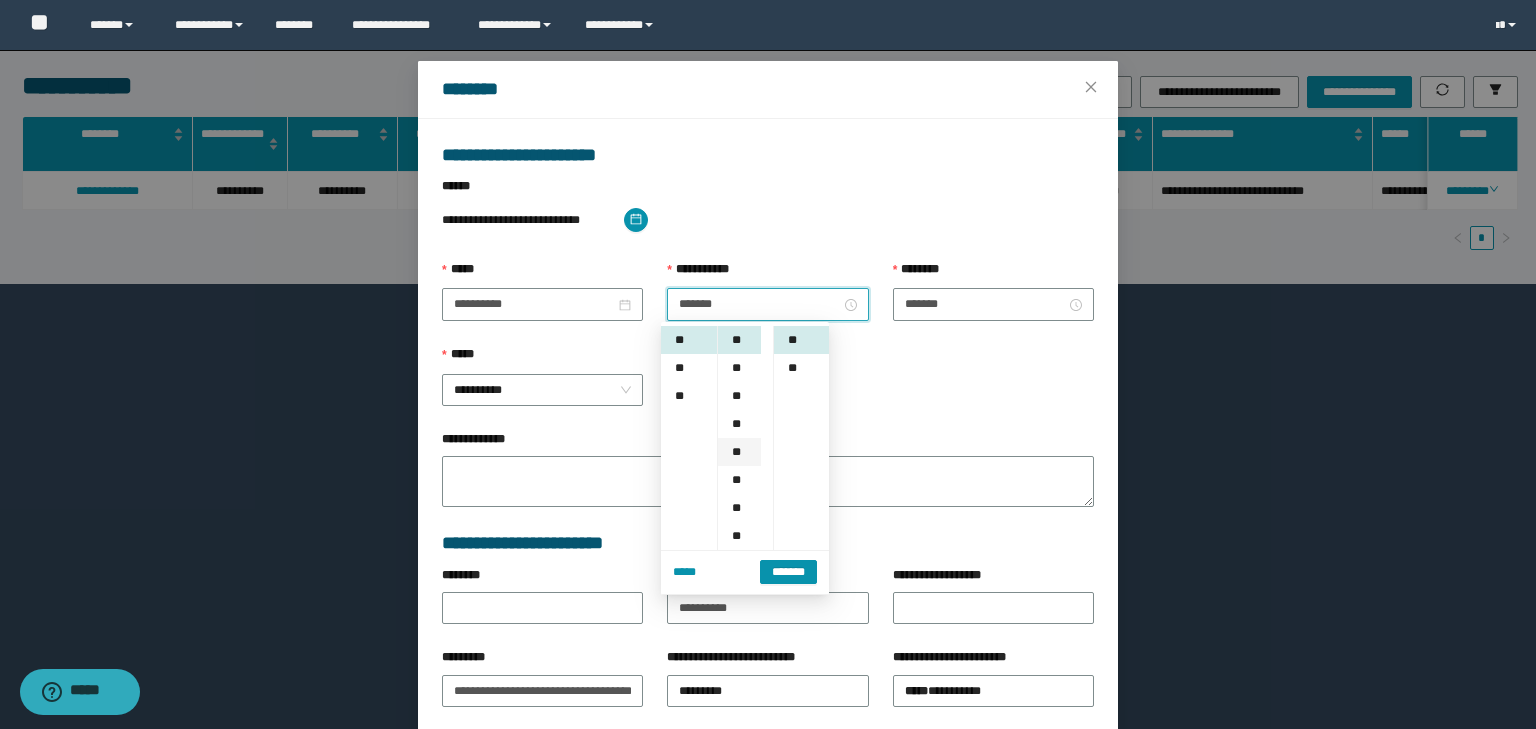 click on "**" at bounding box center [739, 452] 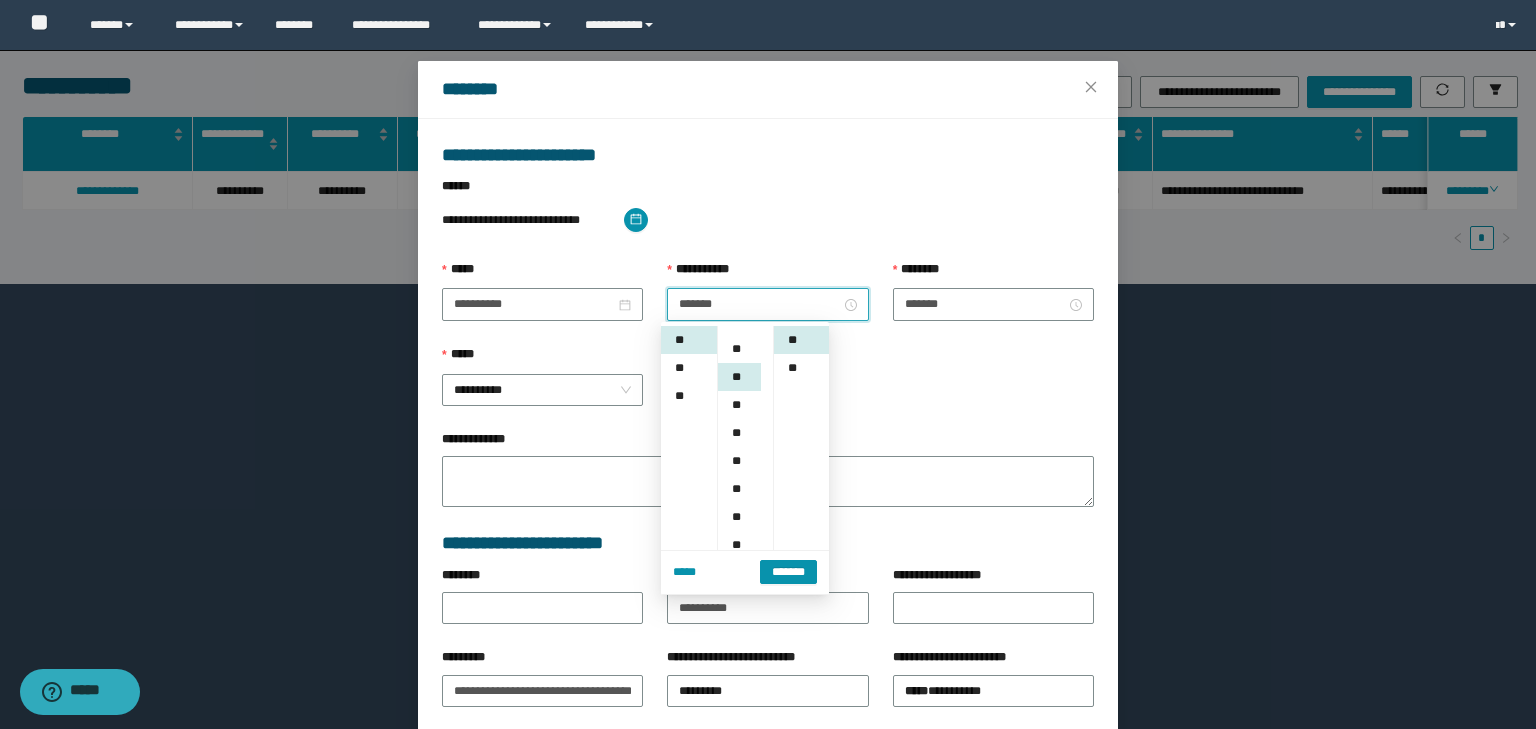 scroll, scrollTop: 112, scrollLeft: 0, axis: vertical 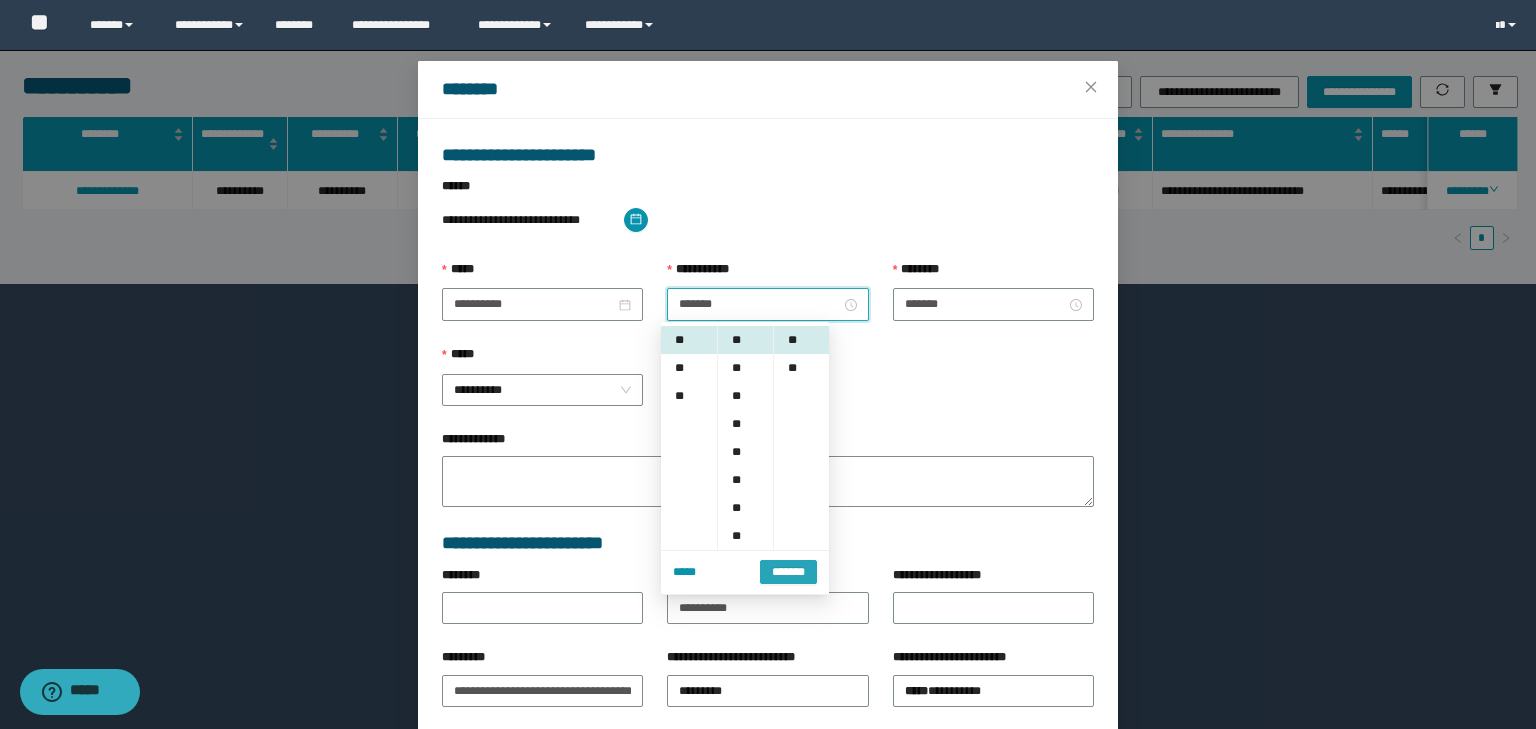 click on "*******" at bounding box center [788, 572] 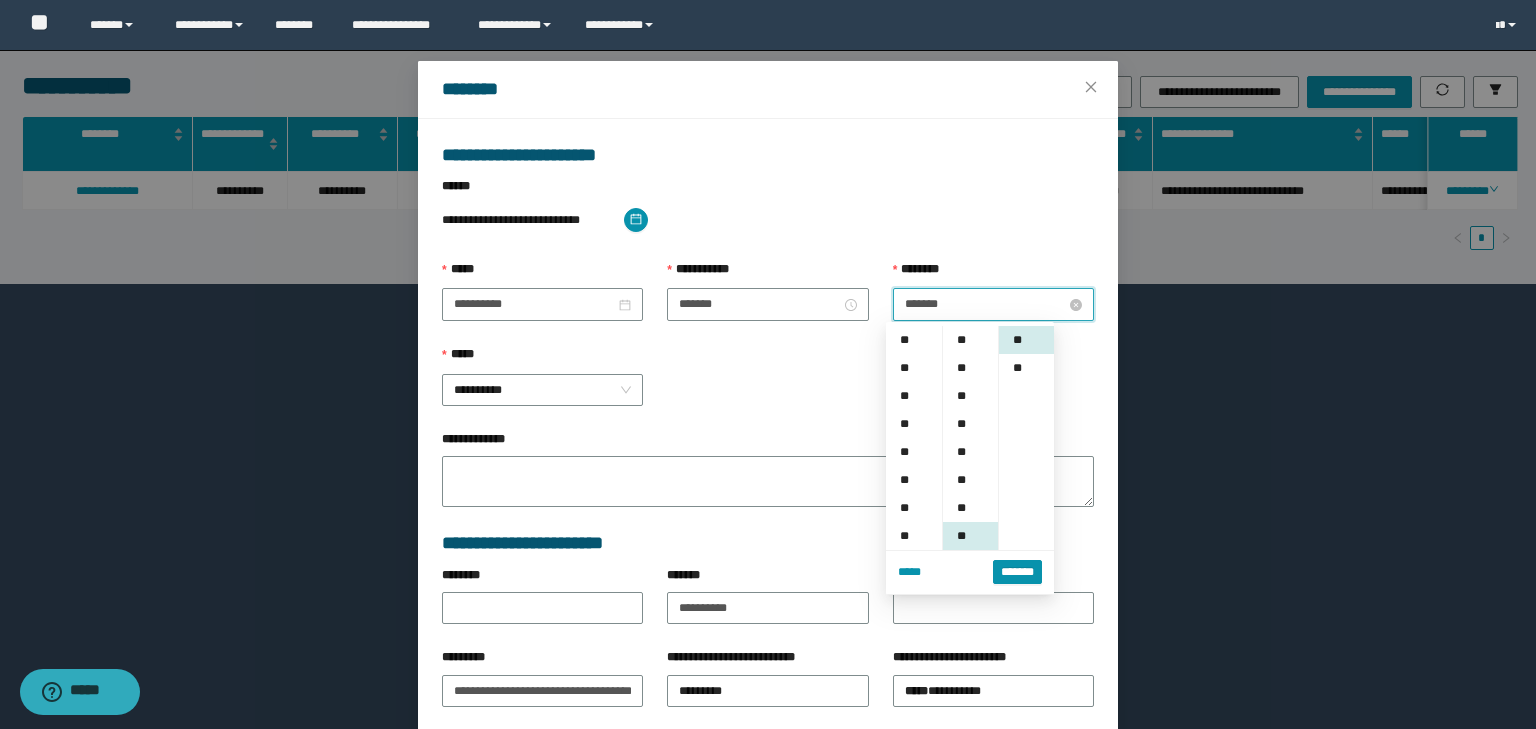 click on "*******" at bounding box center [985, 304] 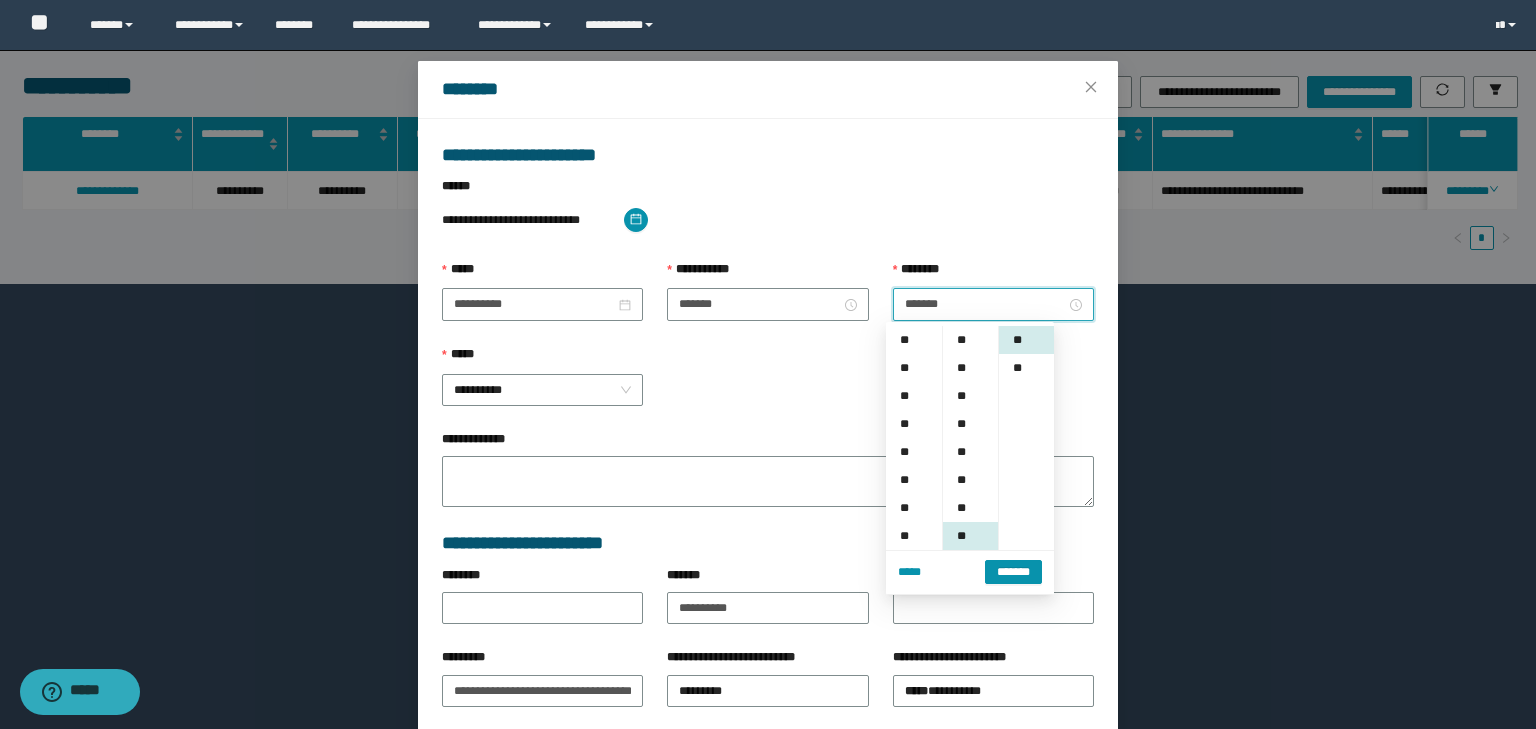 scroll, scrollTop: 252, scrollLeft: 0, axis: vertical 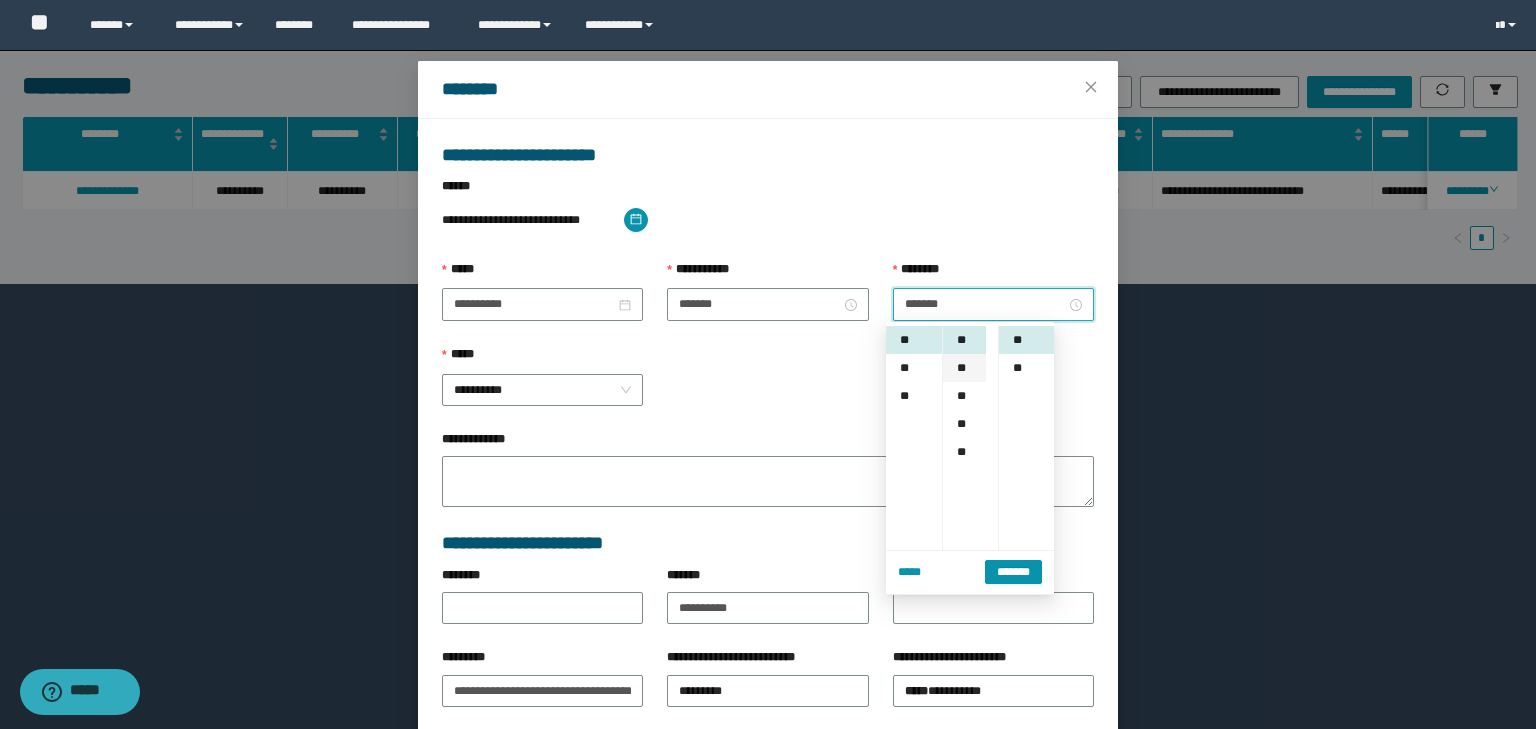 click on "**" at bounding box center (964, 368) 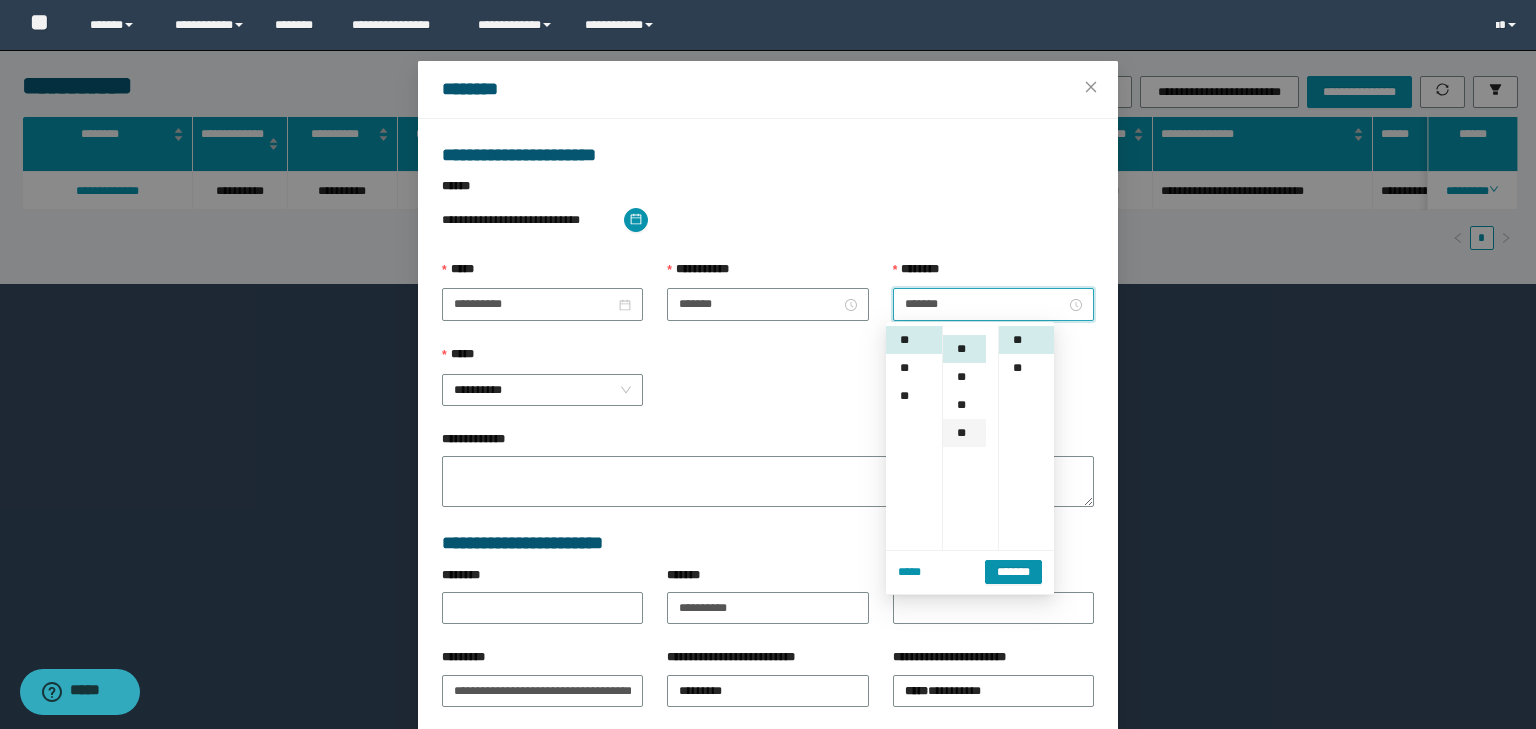 scroll, scrollTop: 224, scrollLeft: 0, axis: vertical 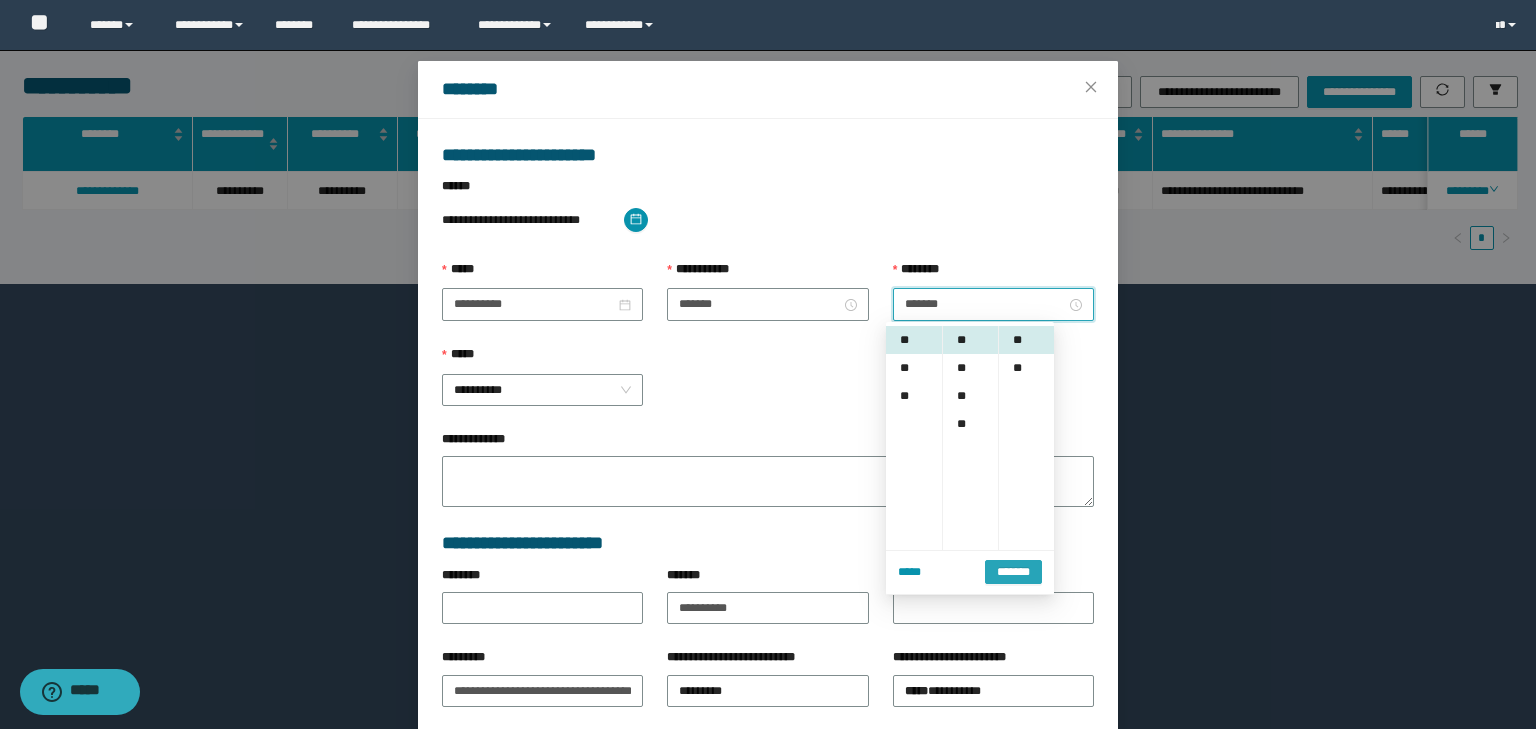 click on "*******" at bounding box center [1013, 572] 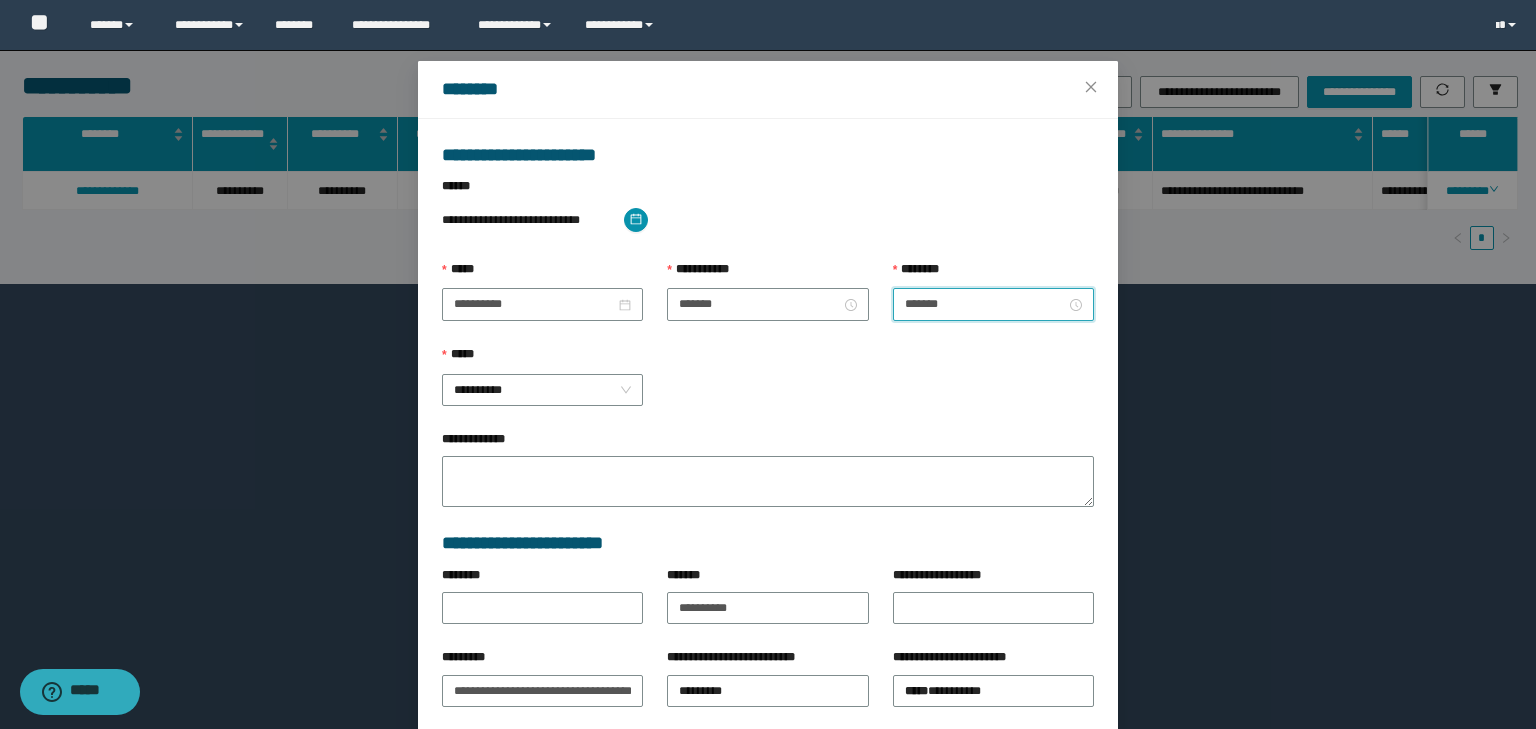 scroll, scrollTop: 139, scrollLeft: 0, axis: vertical 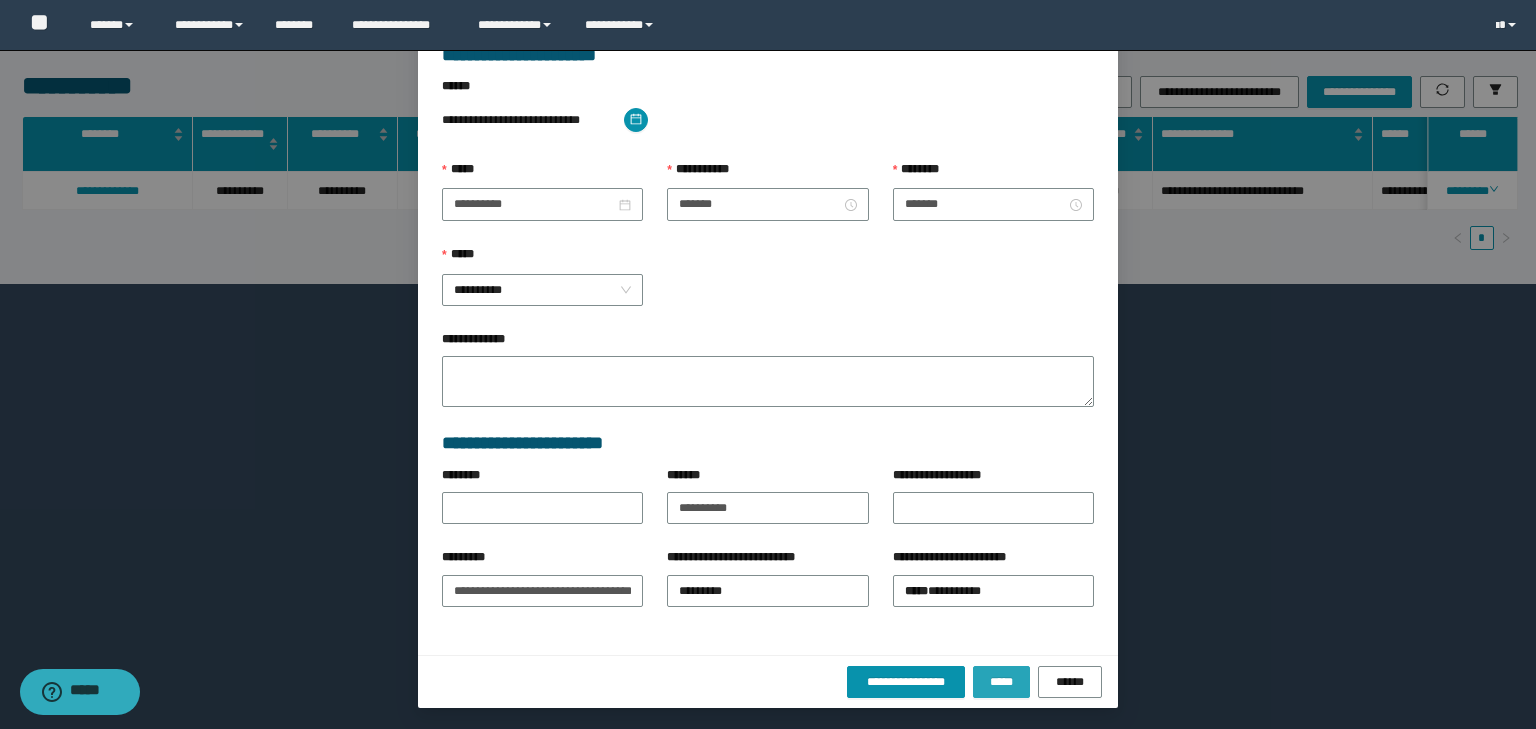 click on "*****" at bounding box center (1001, 682) 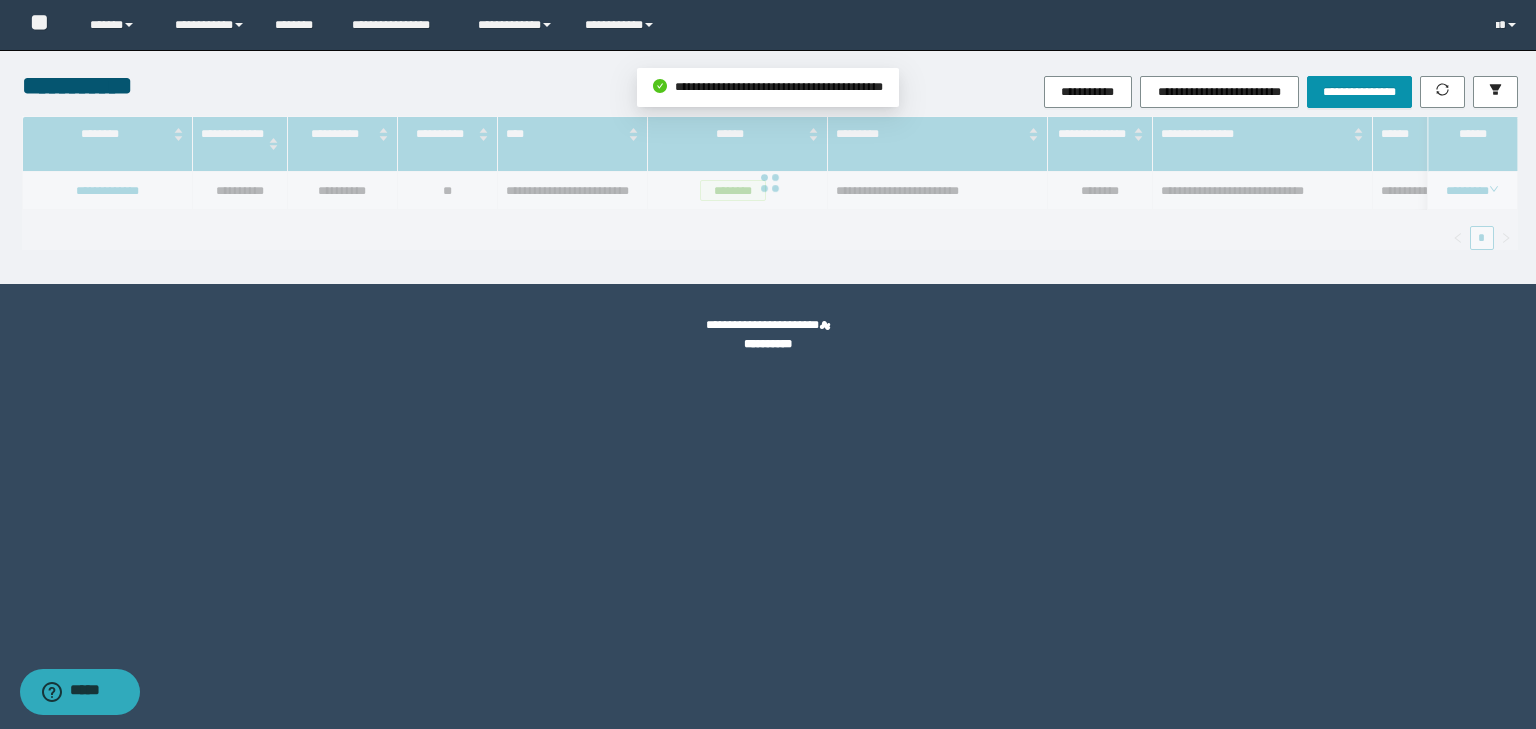 scroll, scrollTop: 39, scrollLeft: 0, axis: vertical 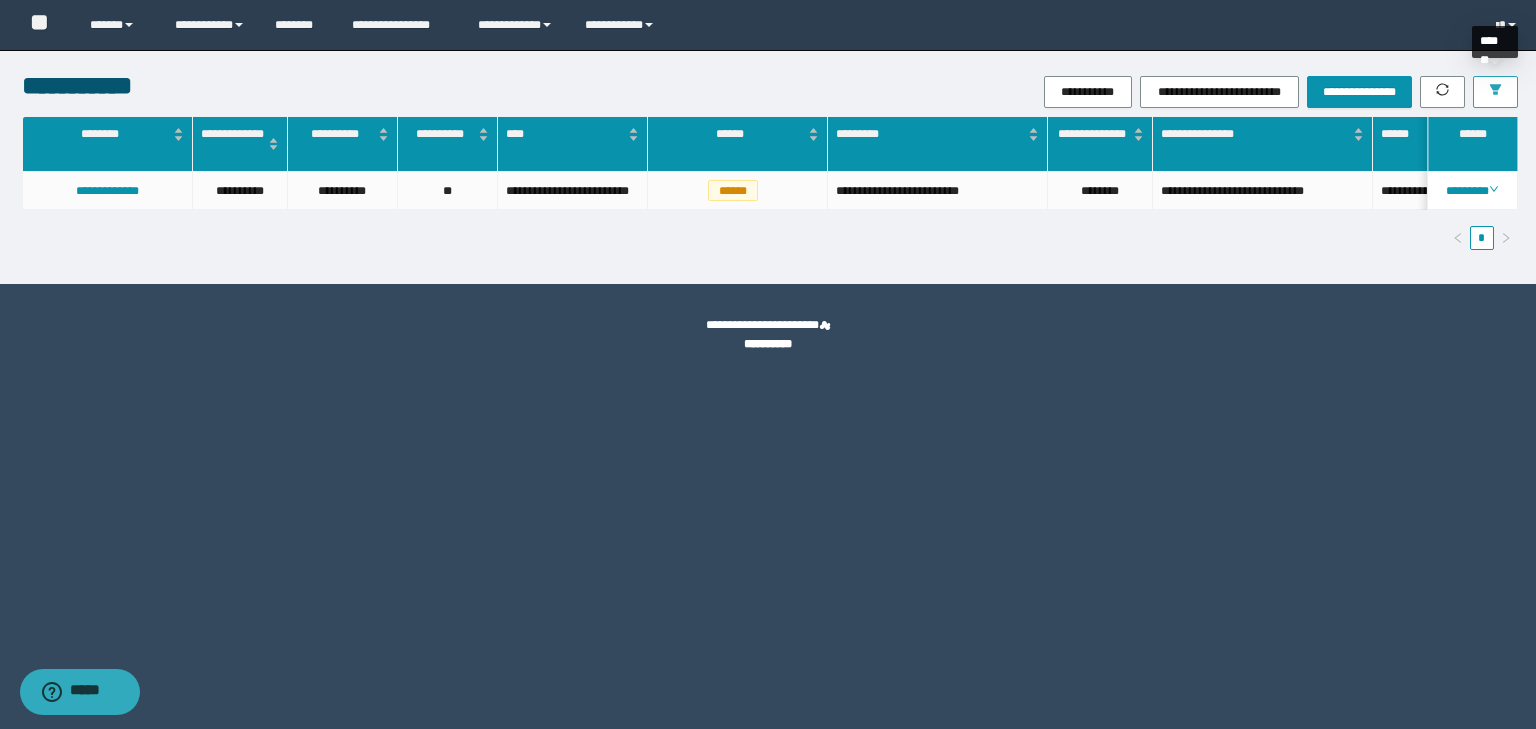 click at bounding box center (1495, 92) 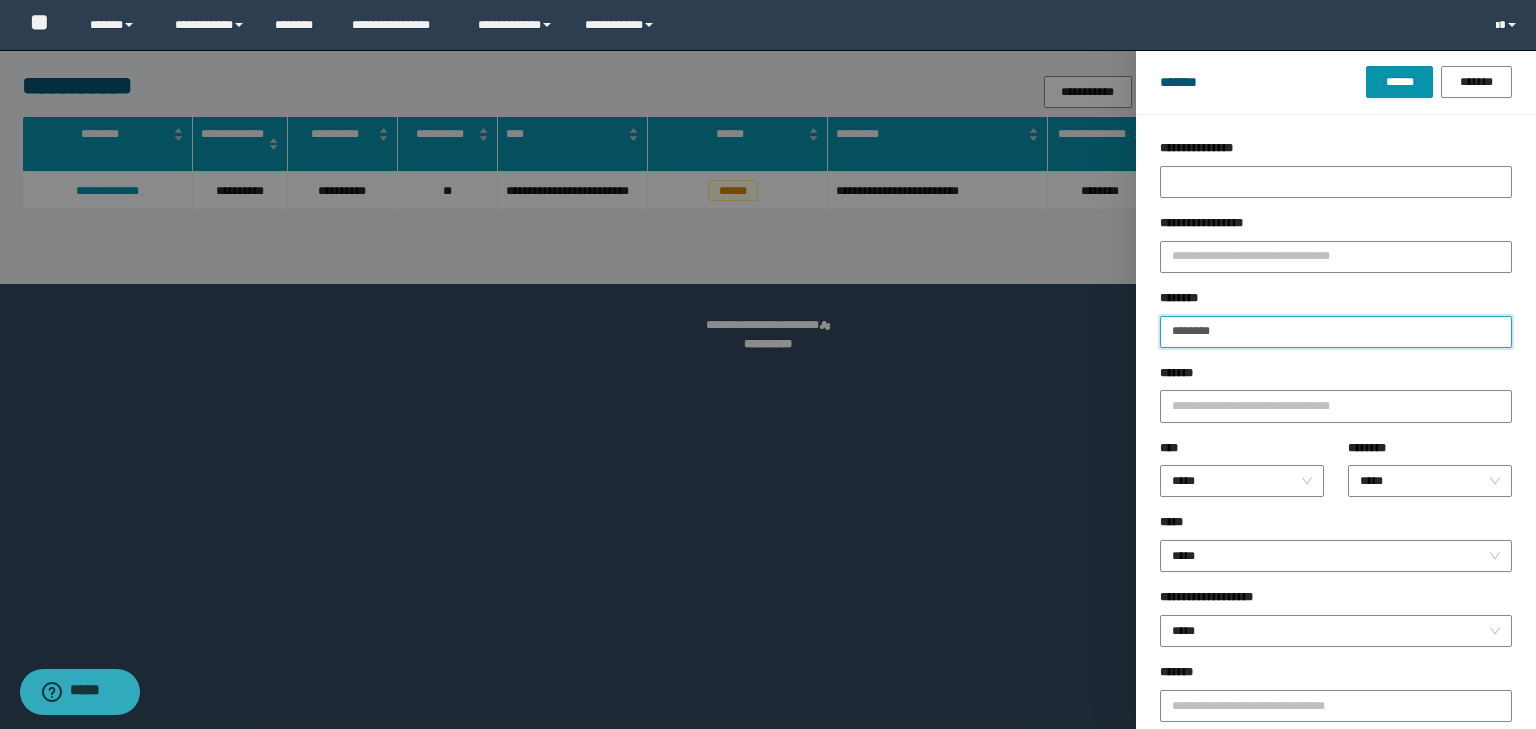 drag, startPoint x: 1288, startPoint y: 332, endPoint x: 1080, endPoint y: 302, distance: 210.15233 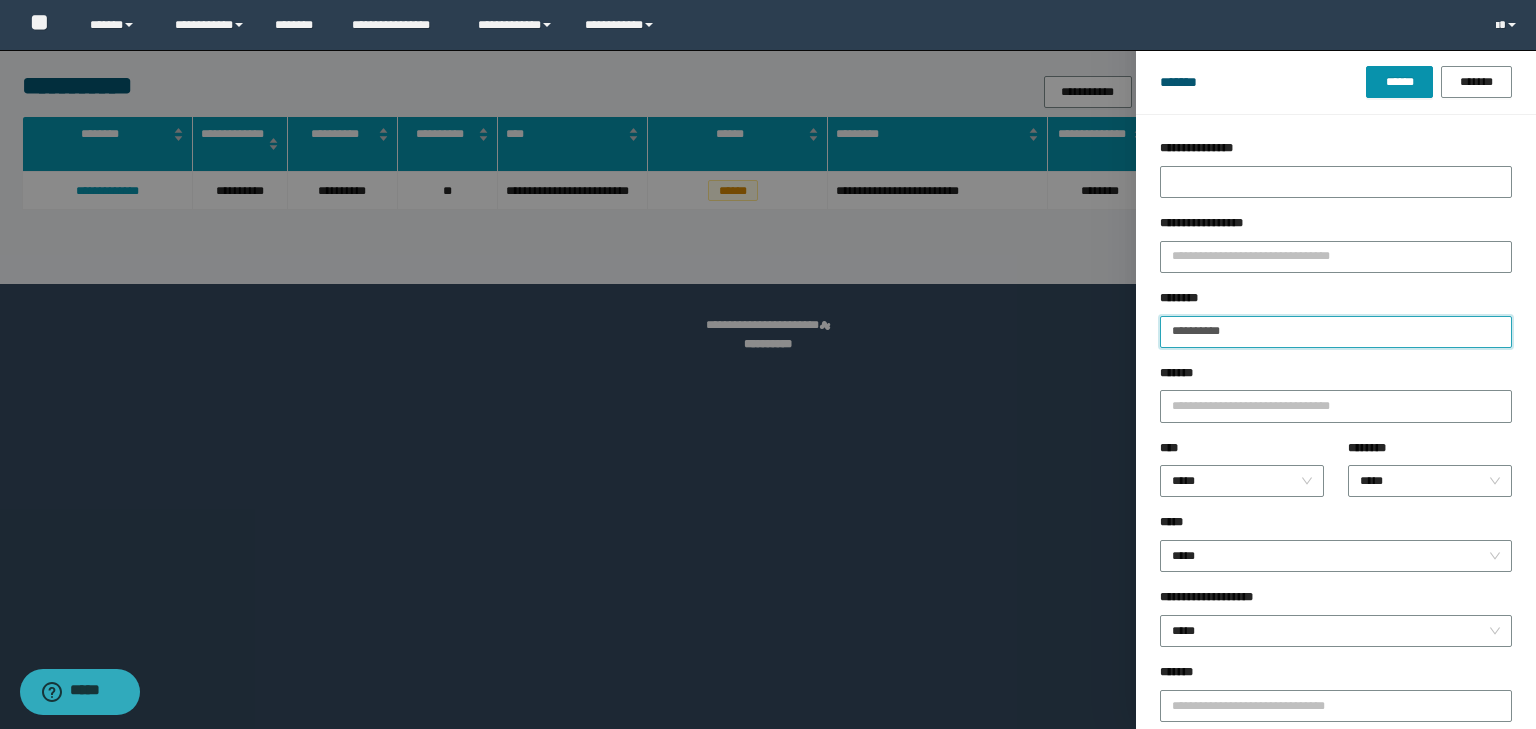 type on "**********" 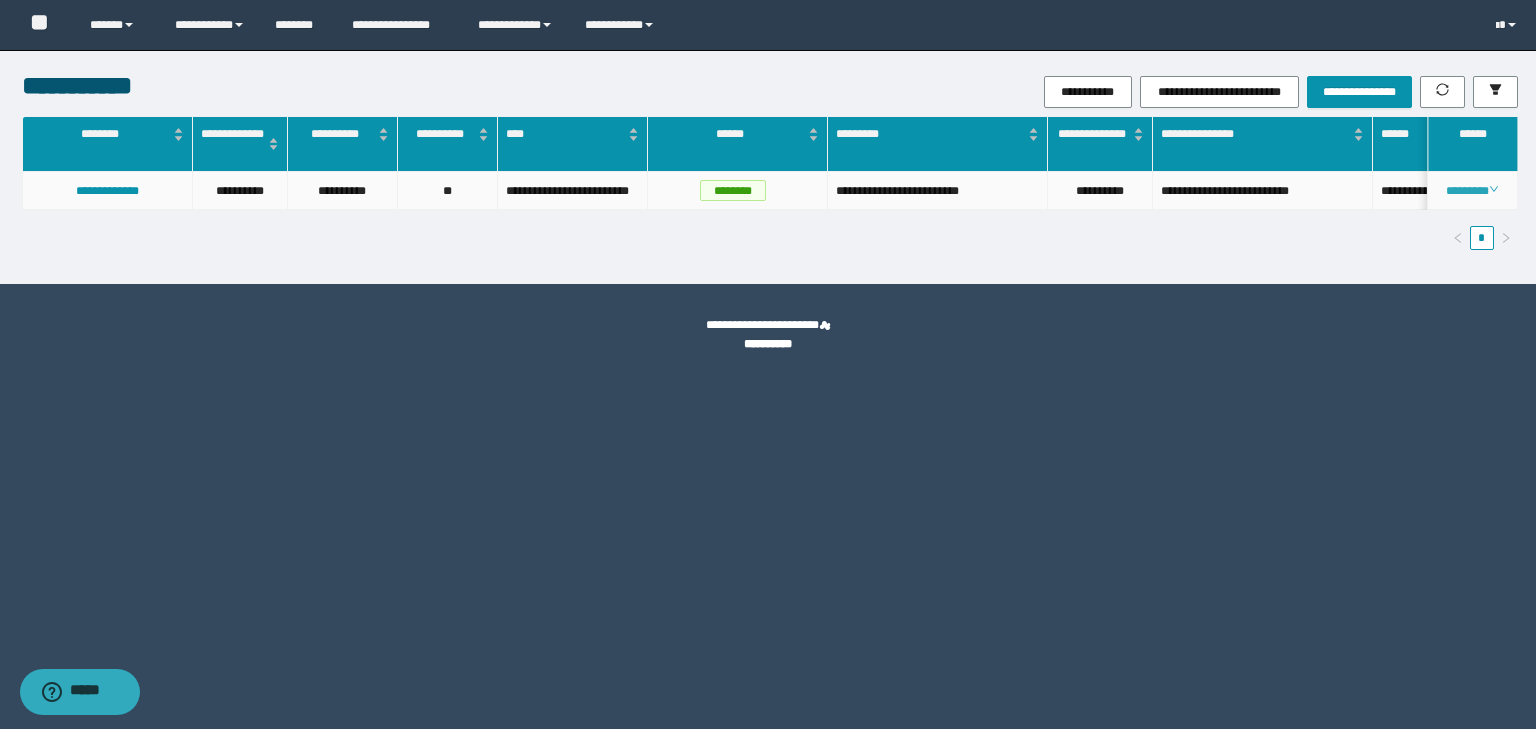 click on "********" at bounding box center (1472, 191) 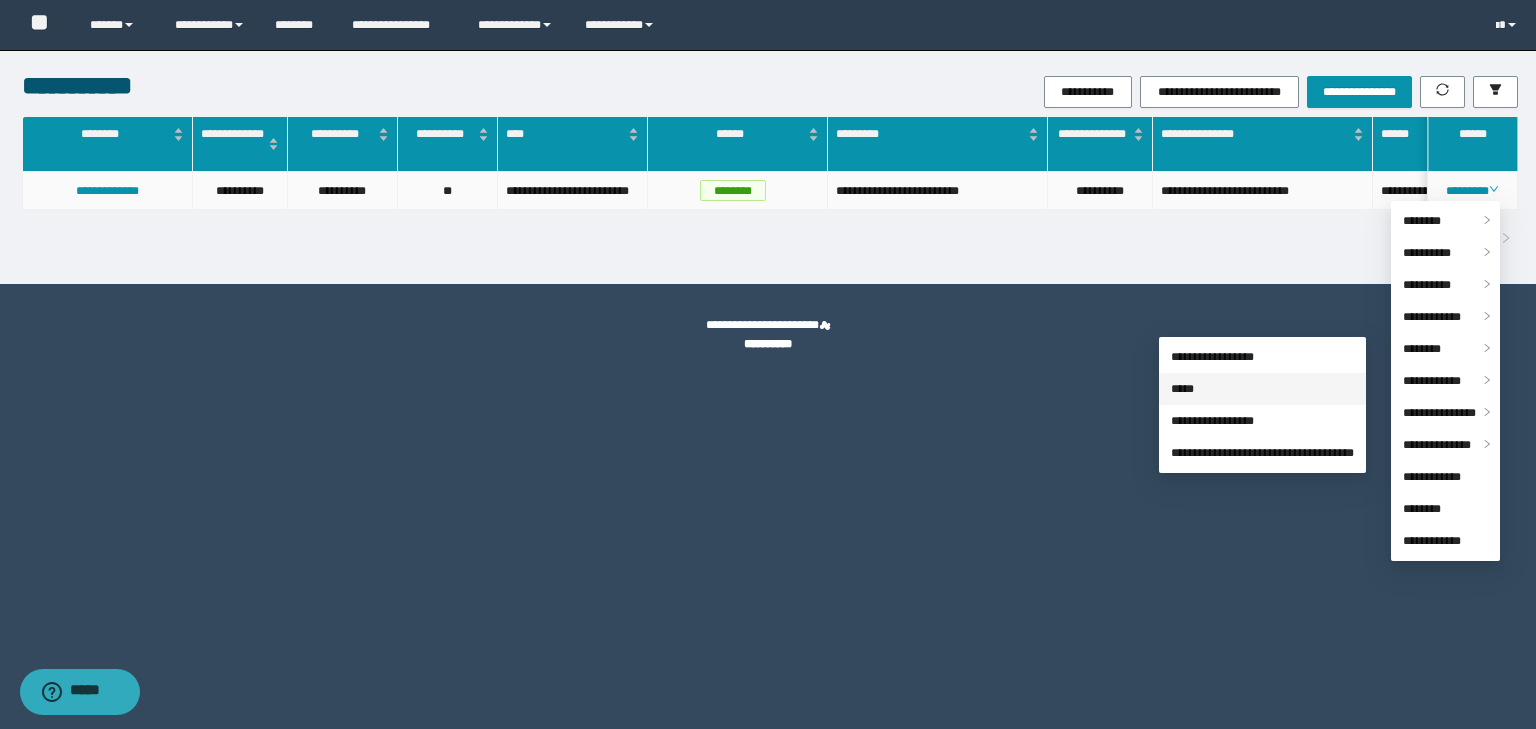 click on "*****" at bounding box center [1182, 389] 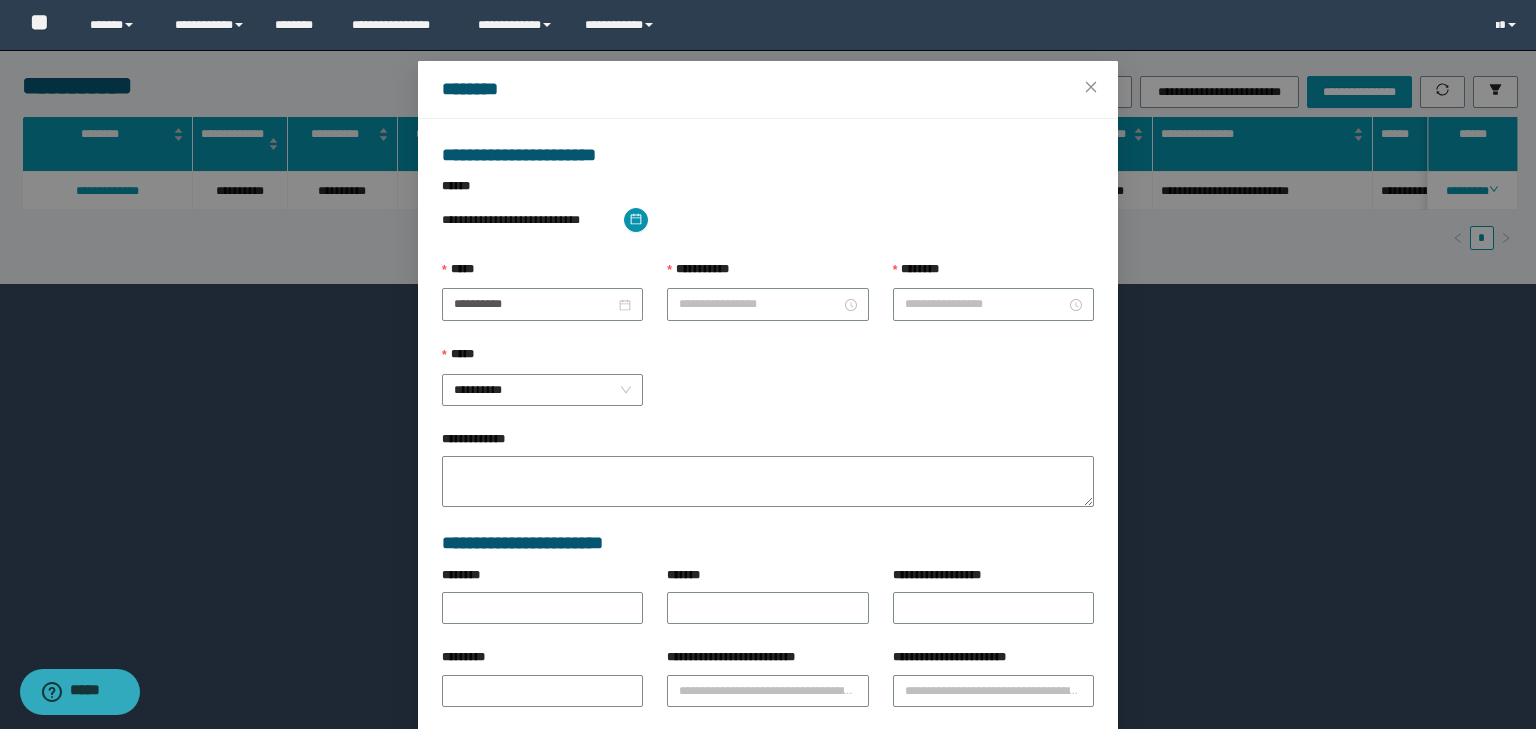 type on "**********" 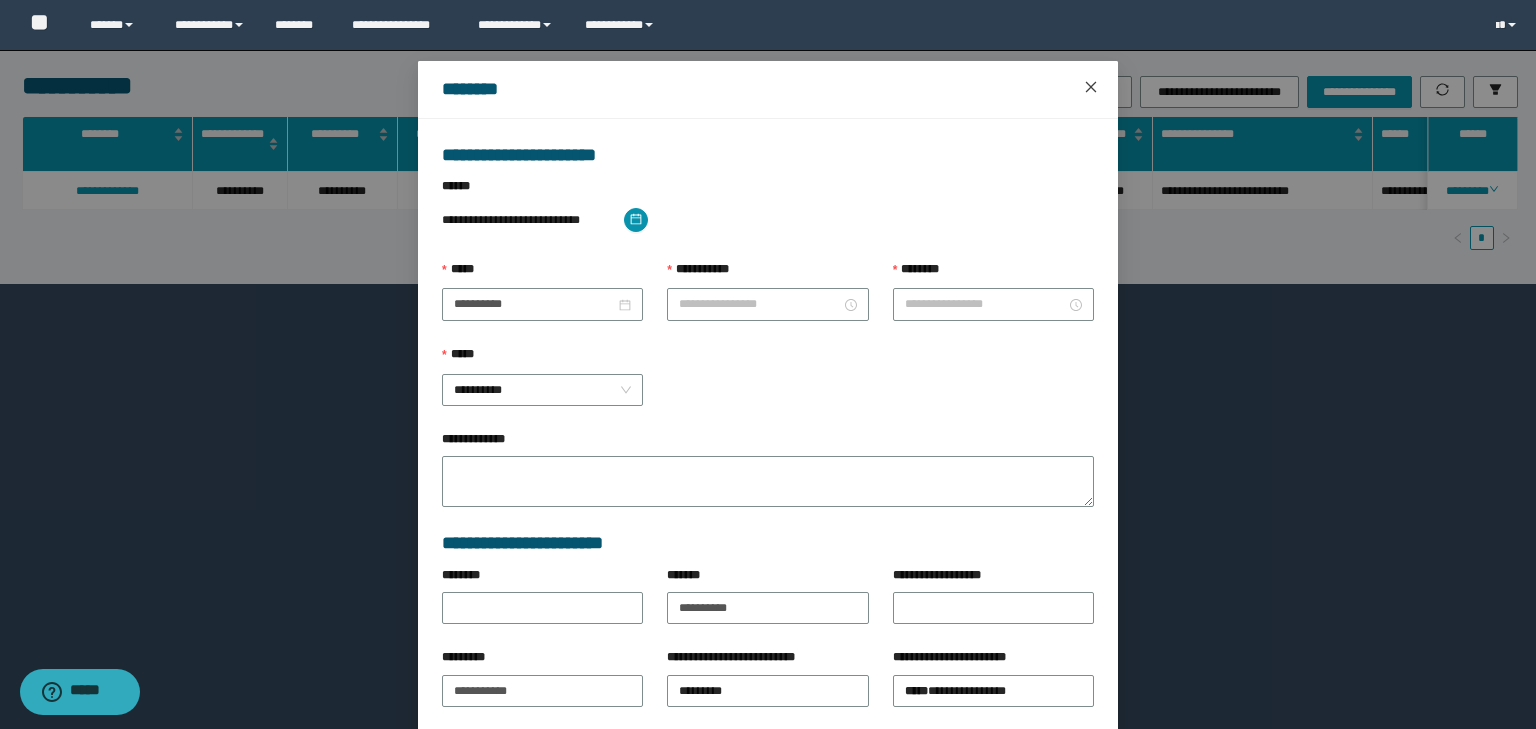 click 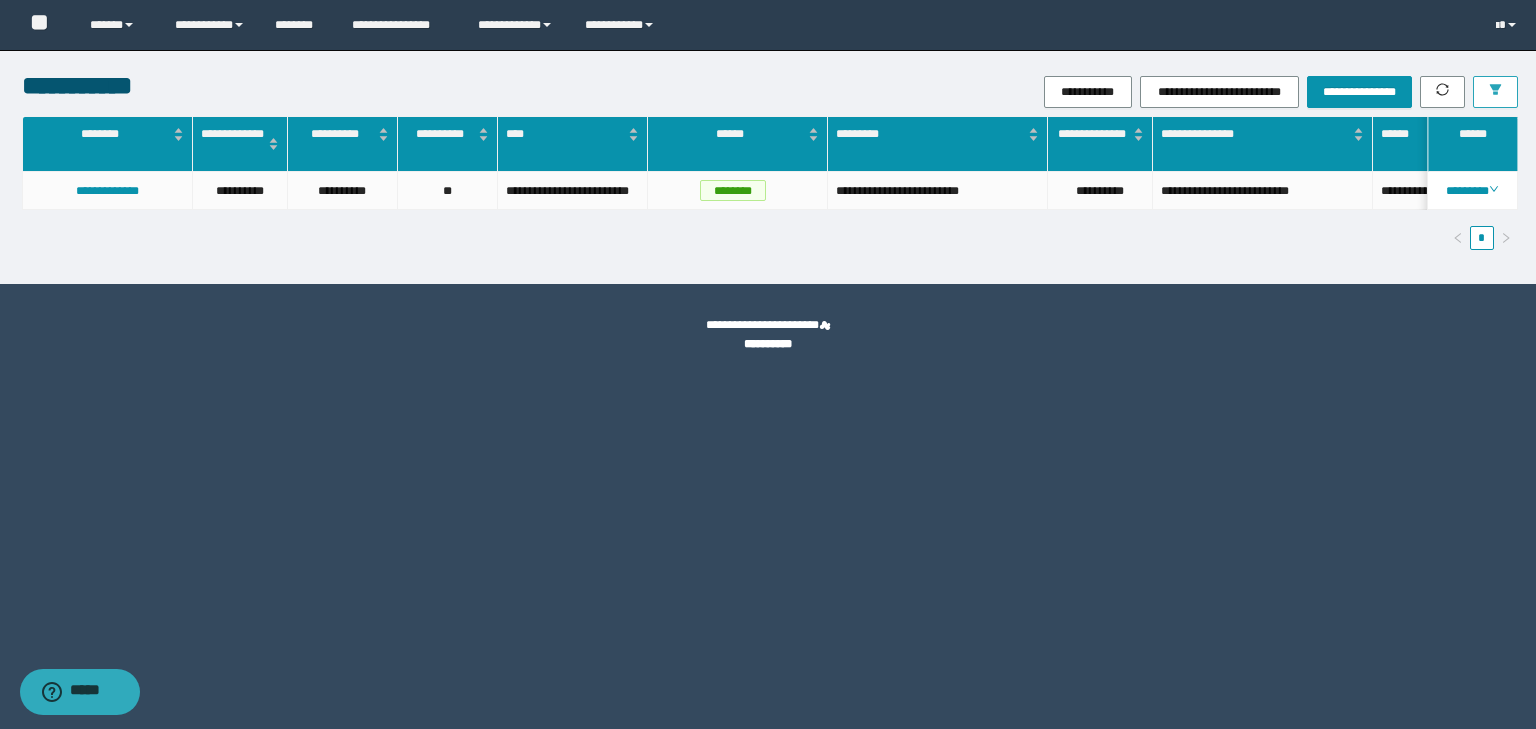 click 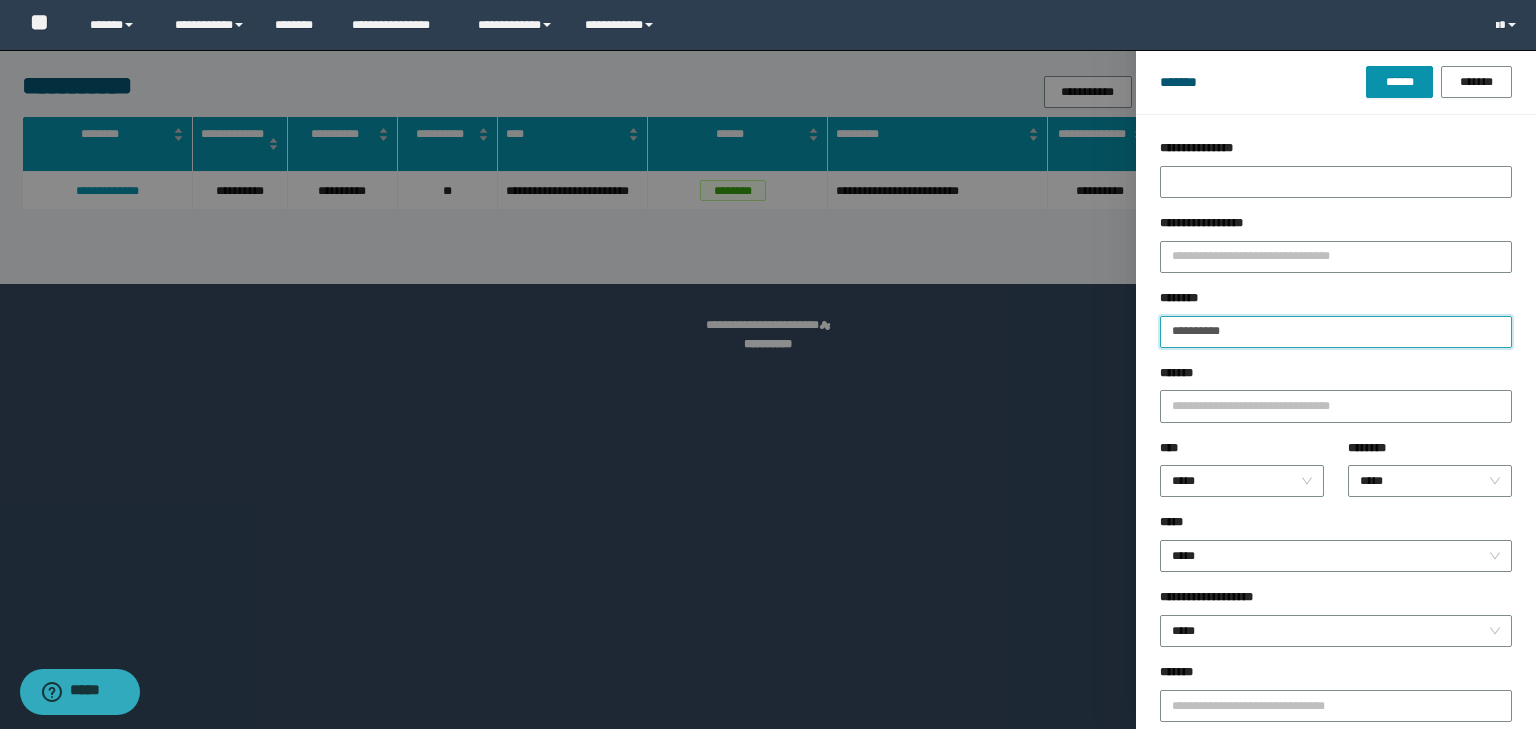 drag, startPoint x: 1286, startPoint y: 336, endPoint x: 1030, endPoint y: 332, distance: 256.03125 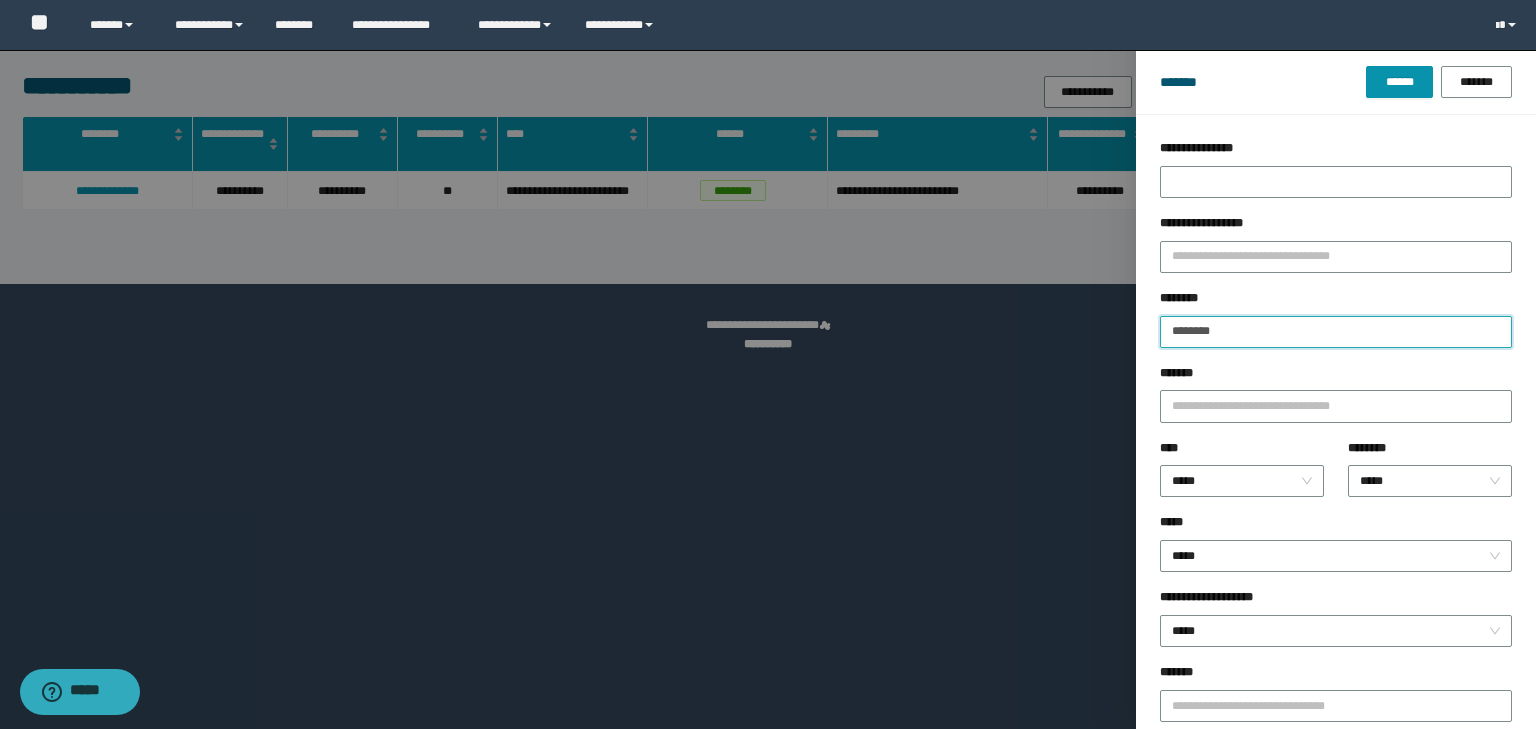 click on "******" at bounding box center [1399, 82] 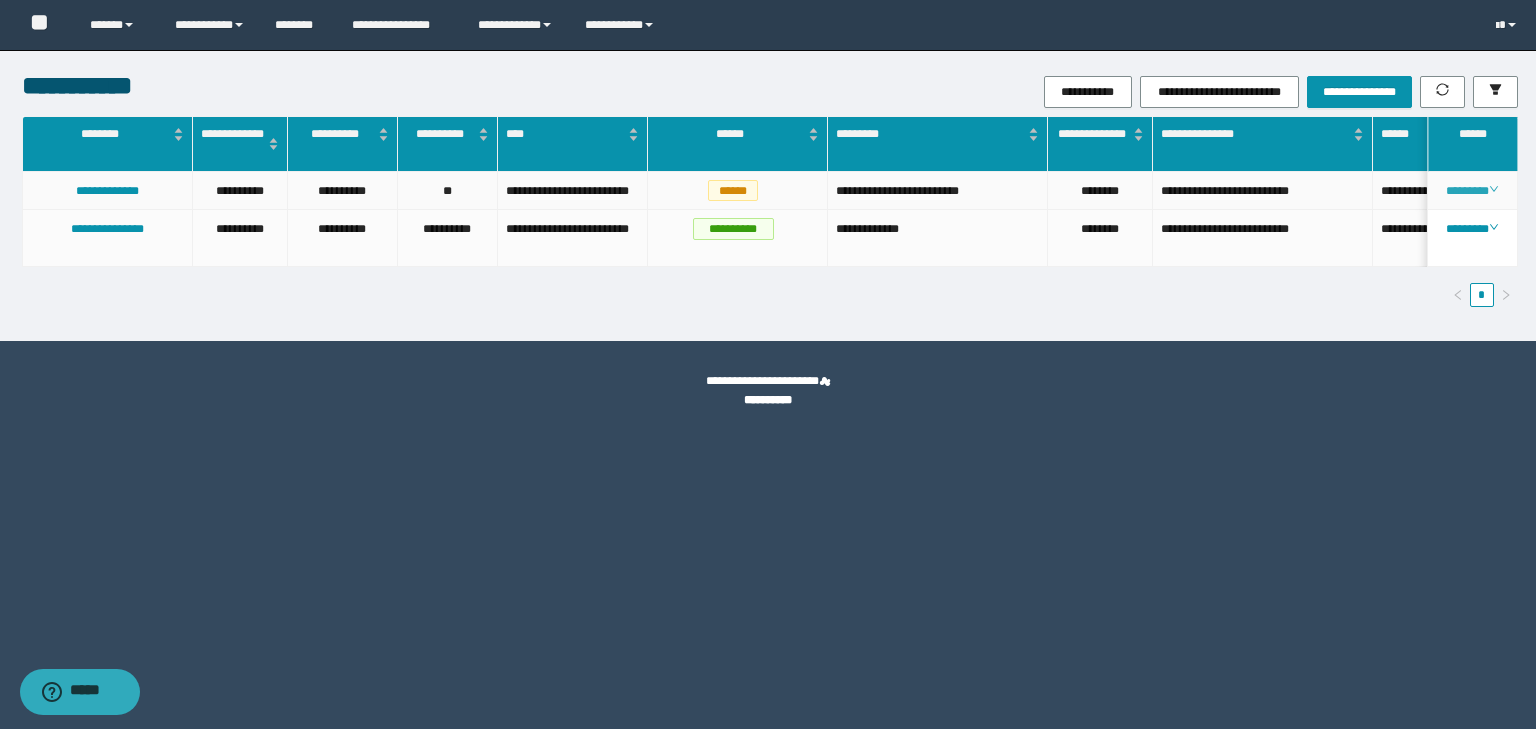 click on "********" at bounding box center [1472, 191] 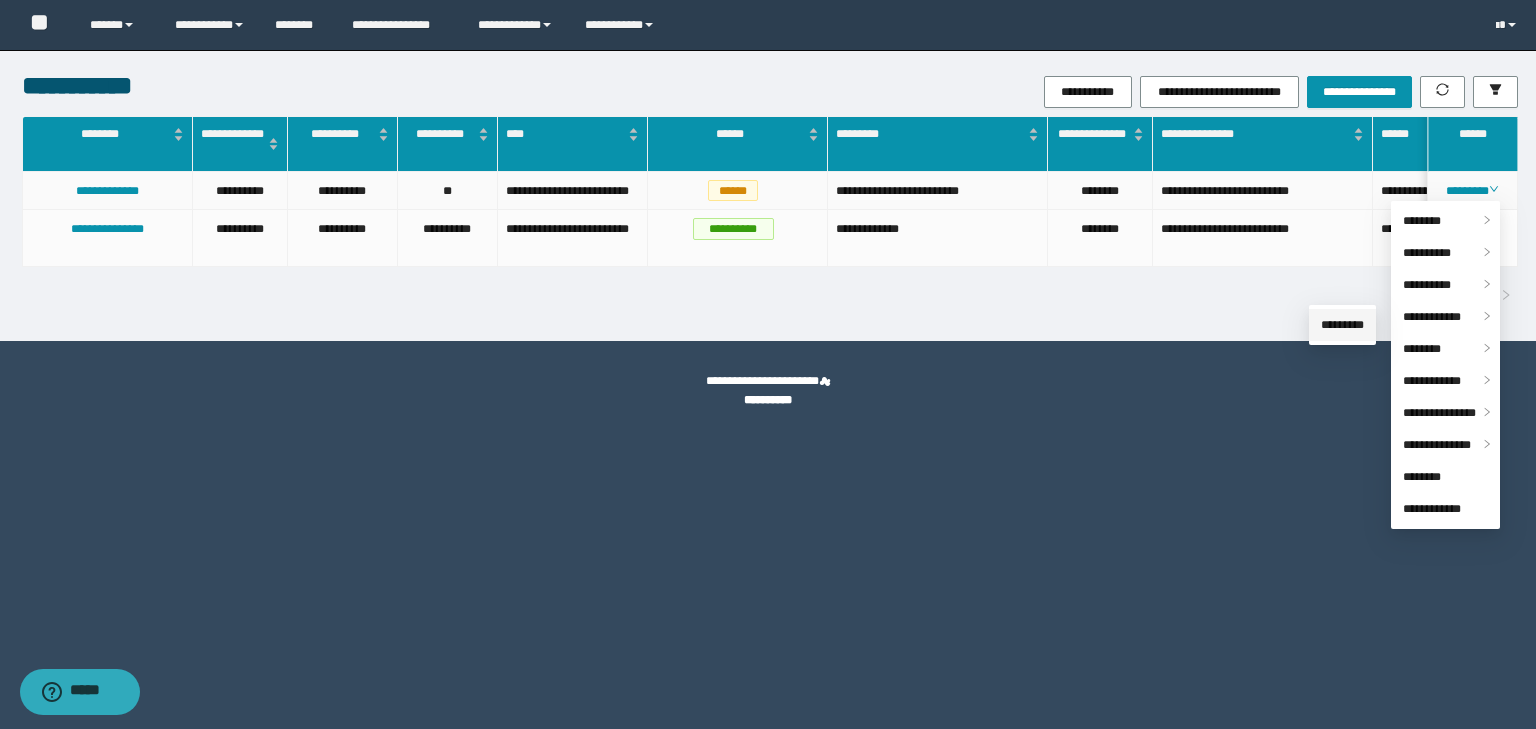 click on "*********" at bounding box center (1342, 325) 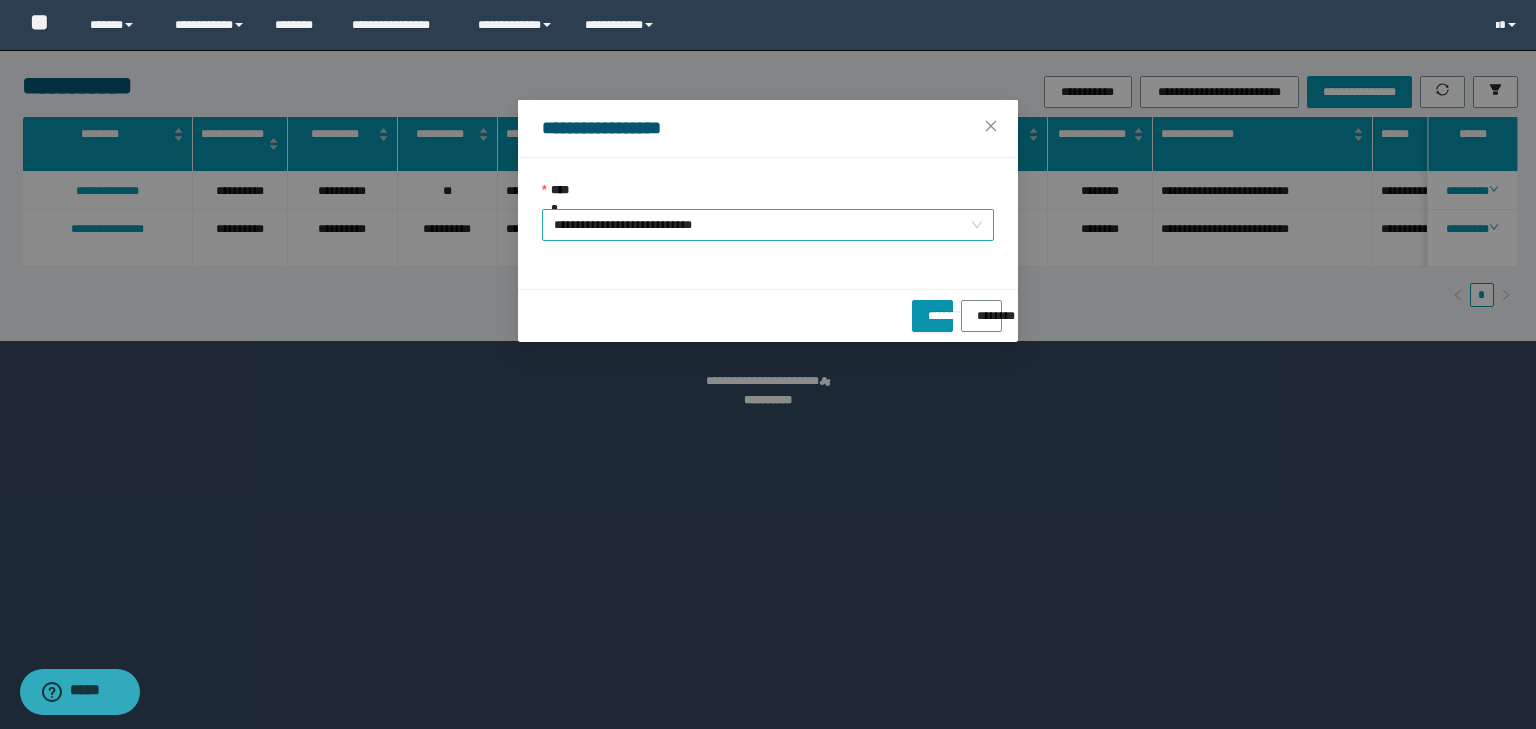 click on "**********" at bounding box center [768, 225] 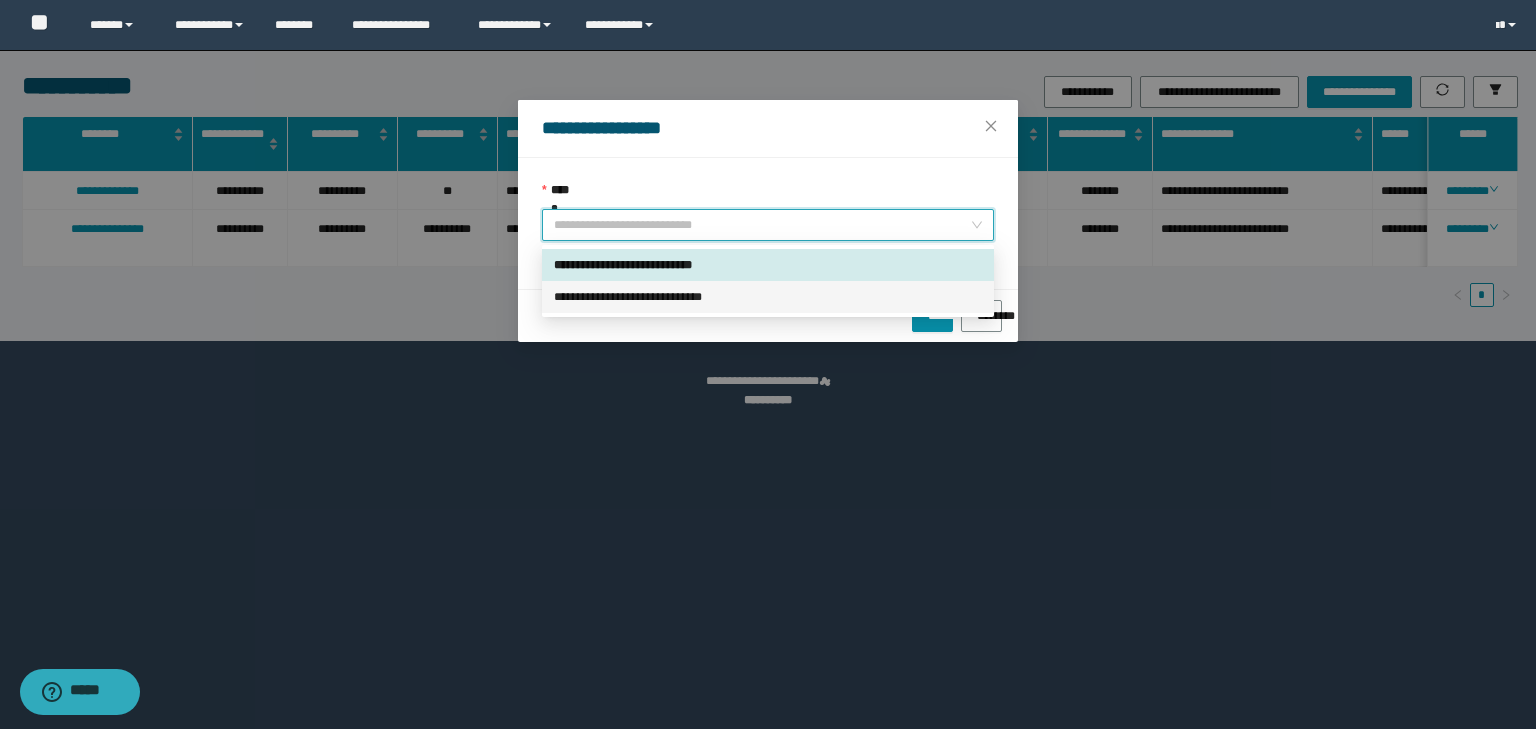 click on "**********" at bounding box center (768, 297) 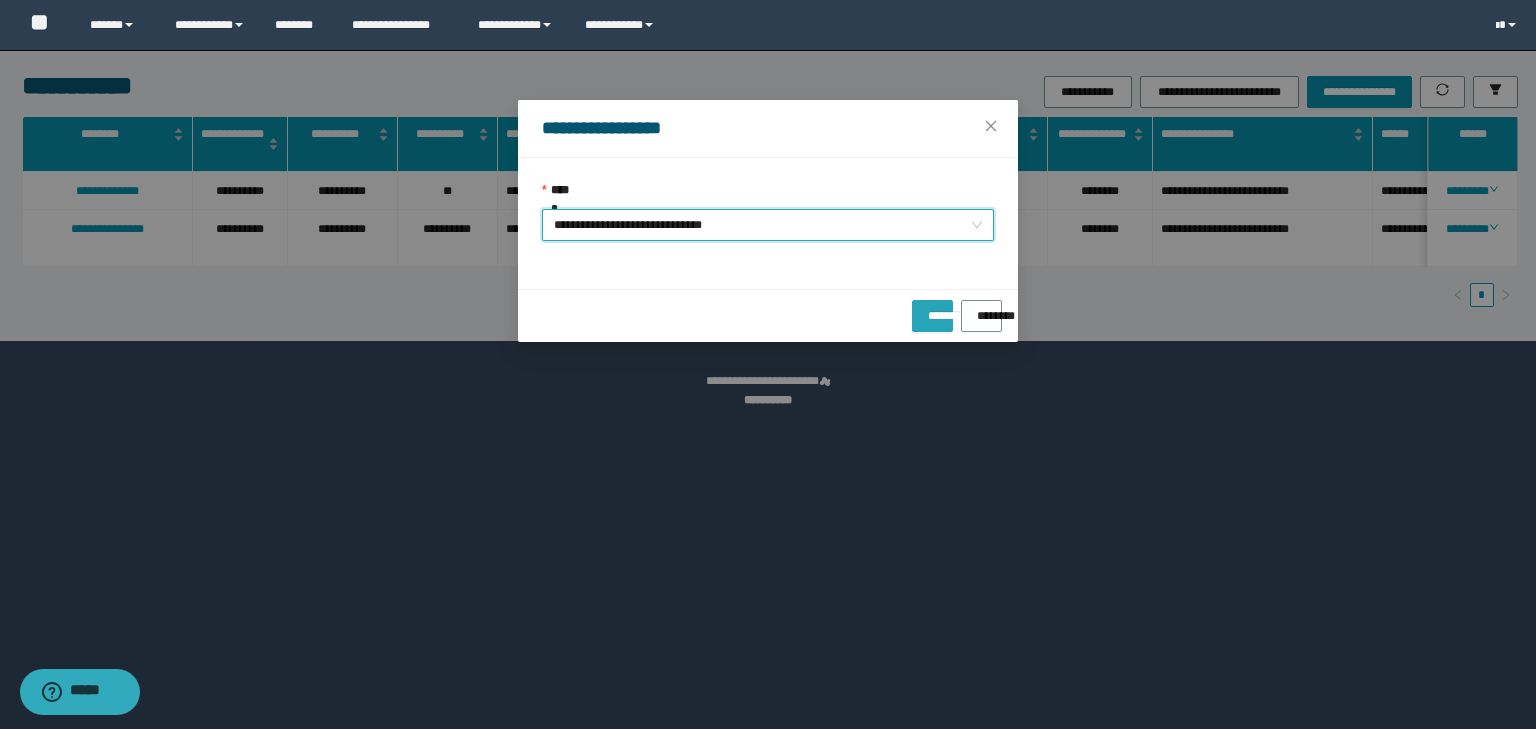 click on "*******" at bounding box center [932, 309] 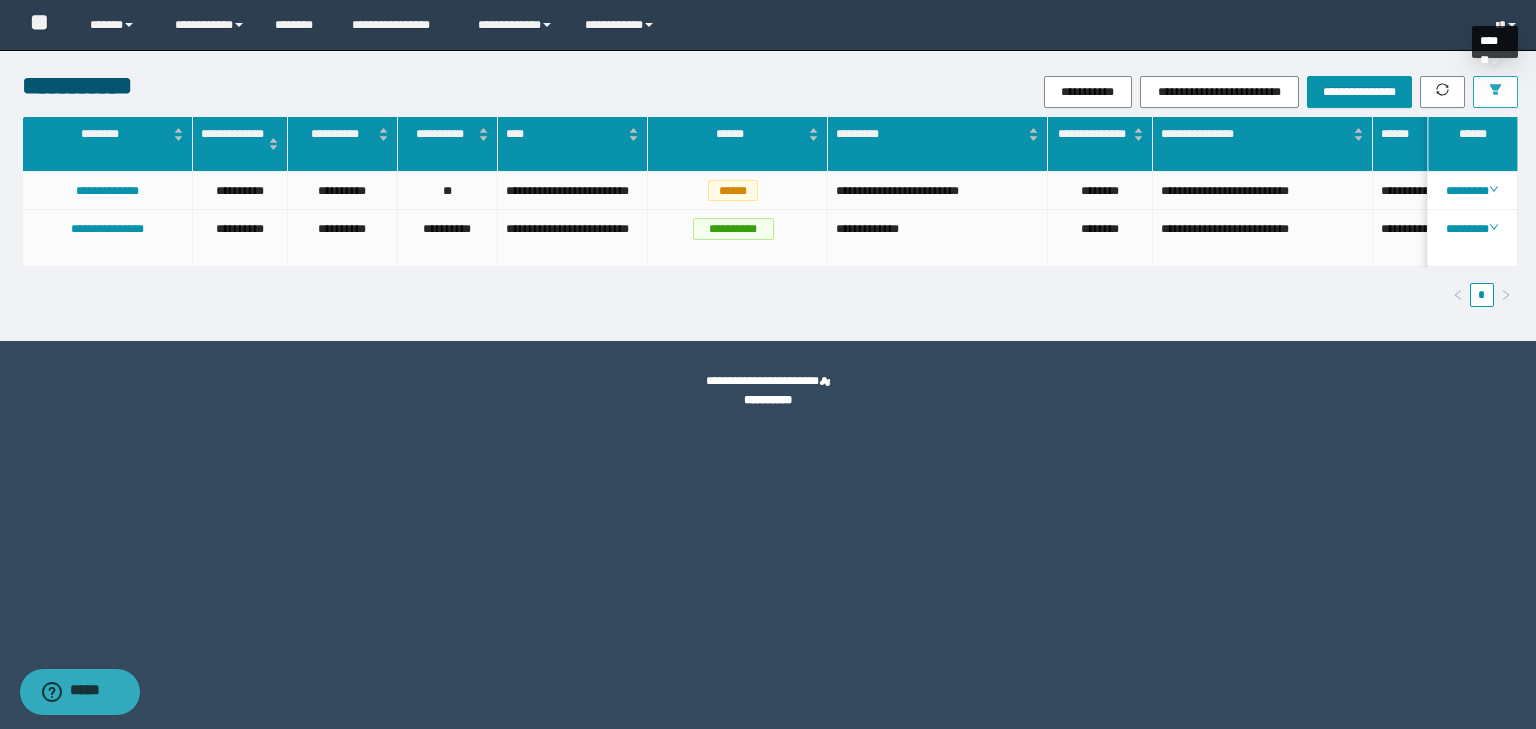 click at bounding box center [1495, 92] 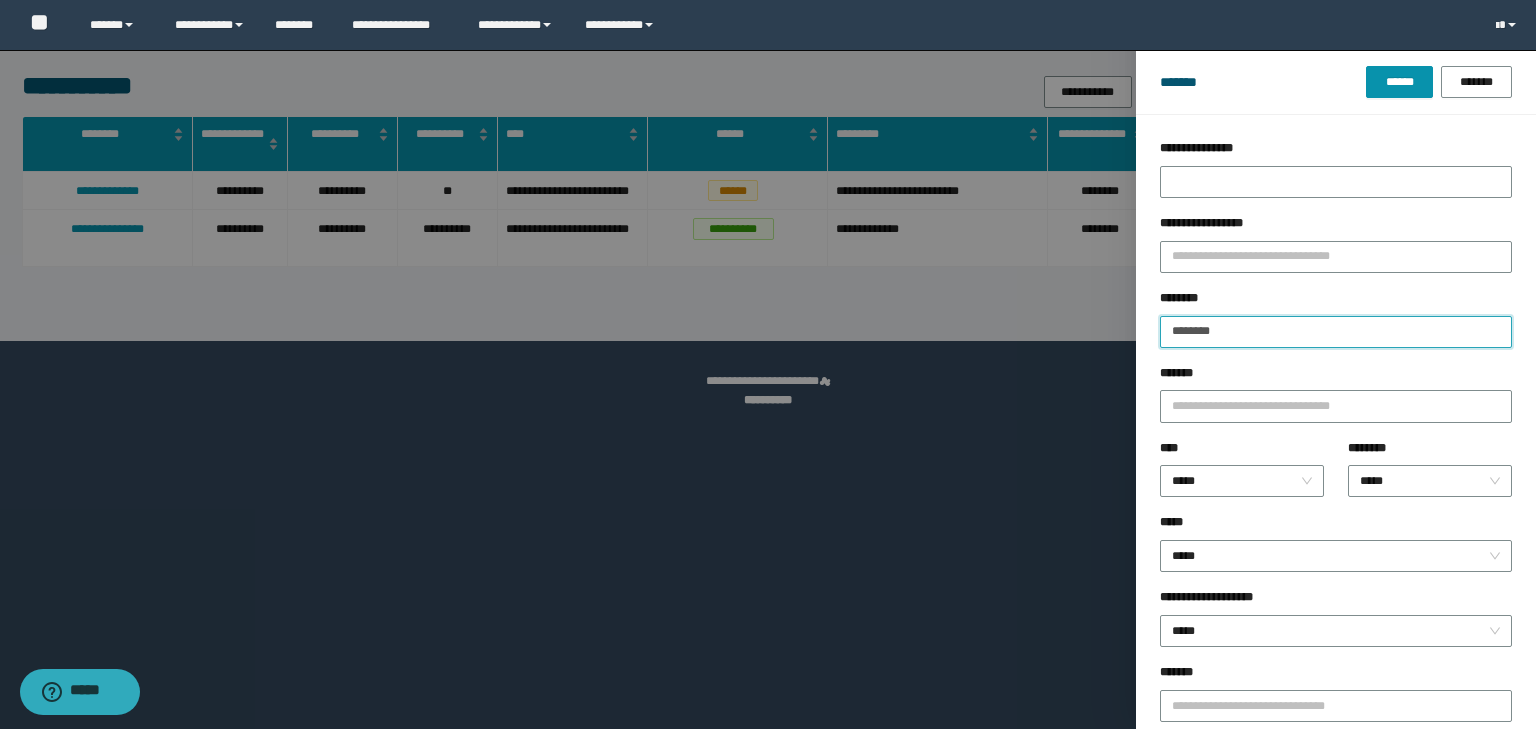 drag, startPoint x: 1260, startPoint y: 336, endPoint x: 1028, endPoint y: 306, distance: 233.93161 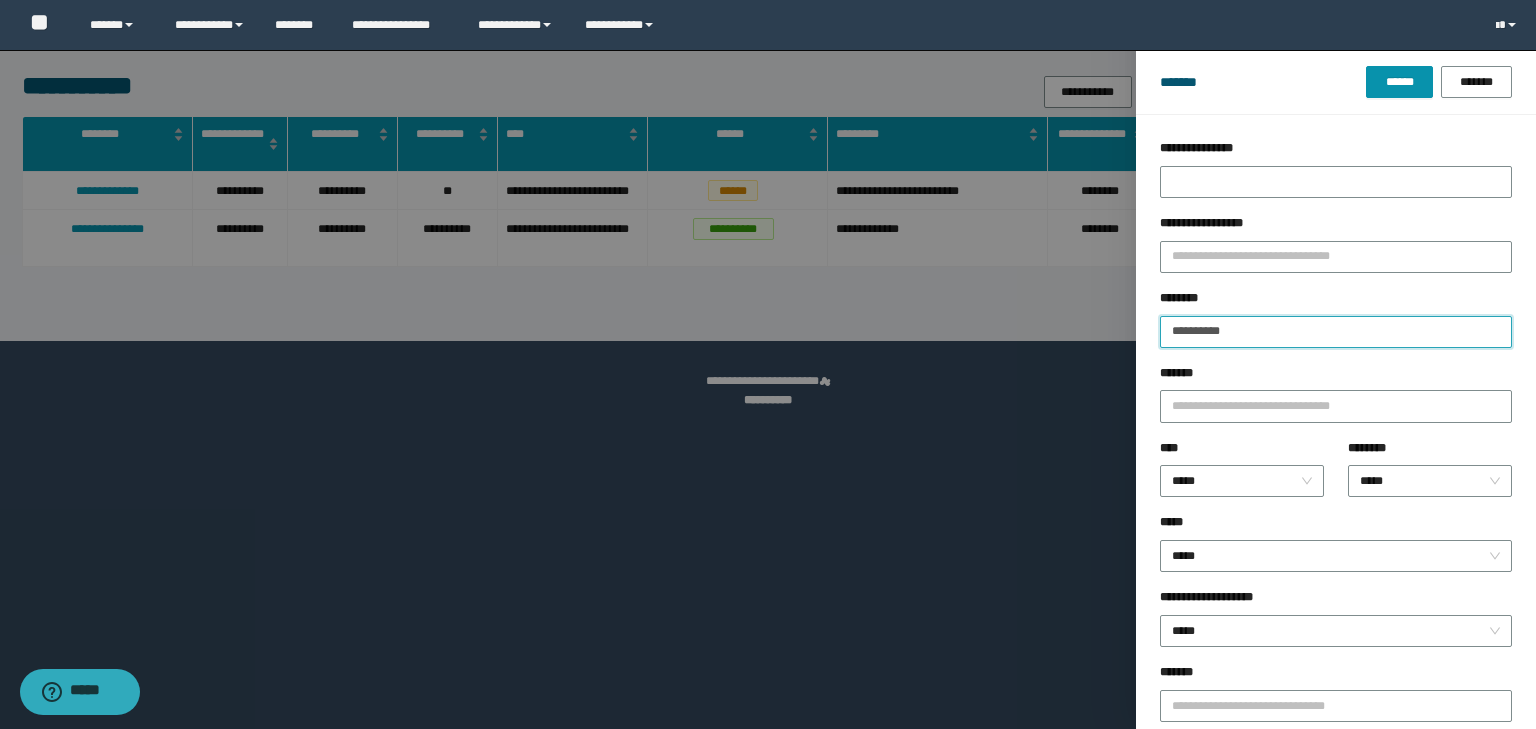 type on "**********" 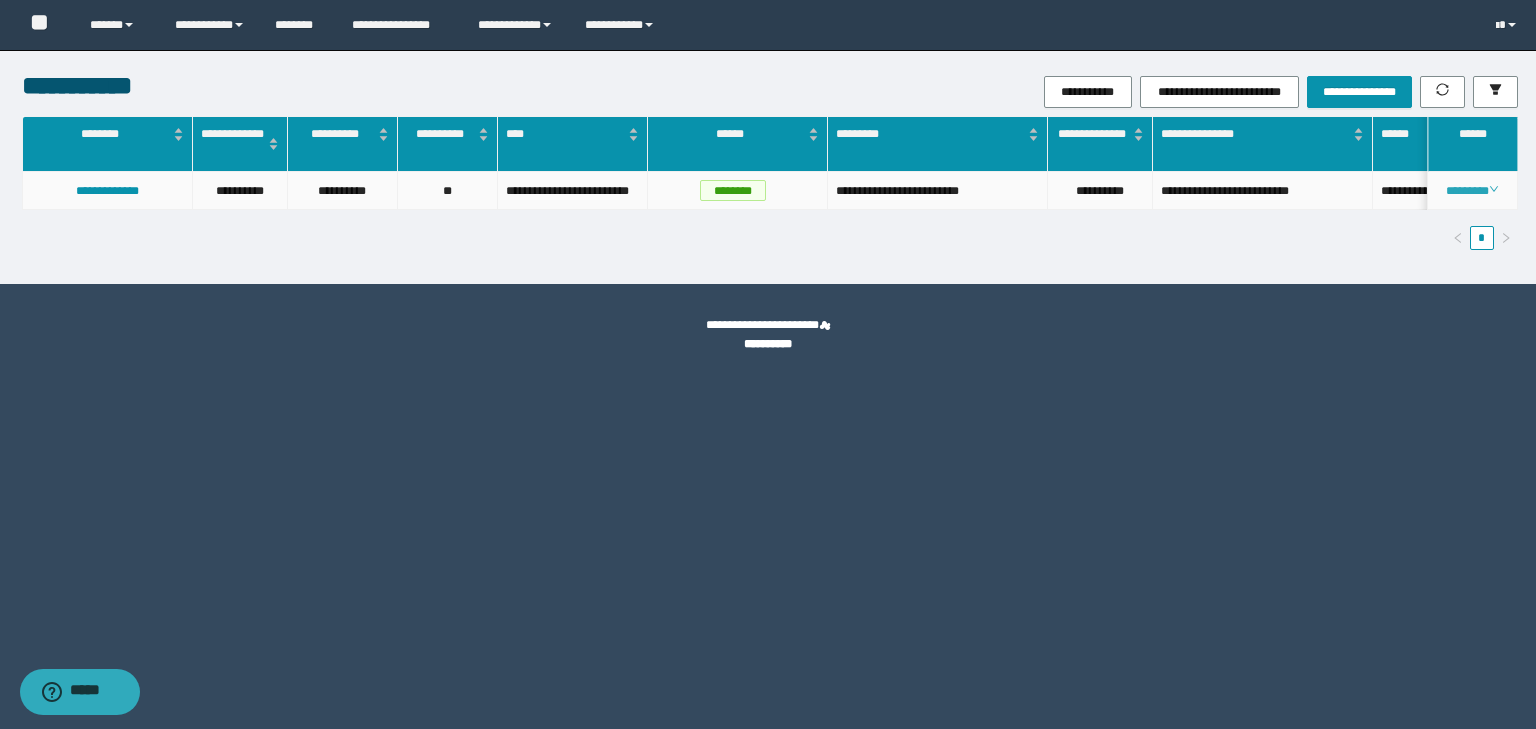 click on "********" at bounding box center [1472, 191] 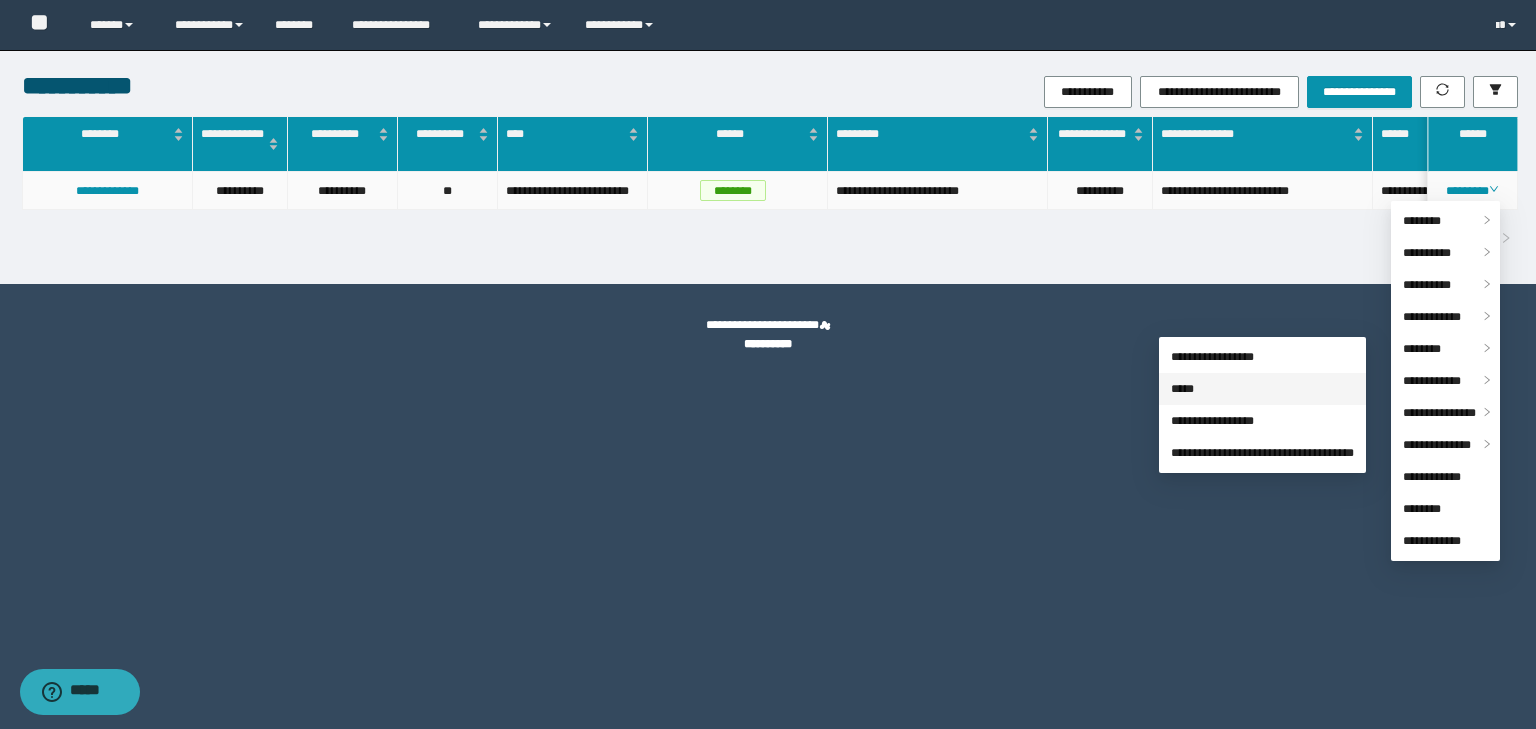click on "*****" at bounding box center (1182, 389) 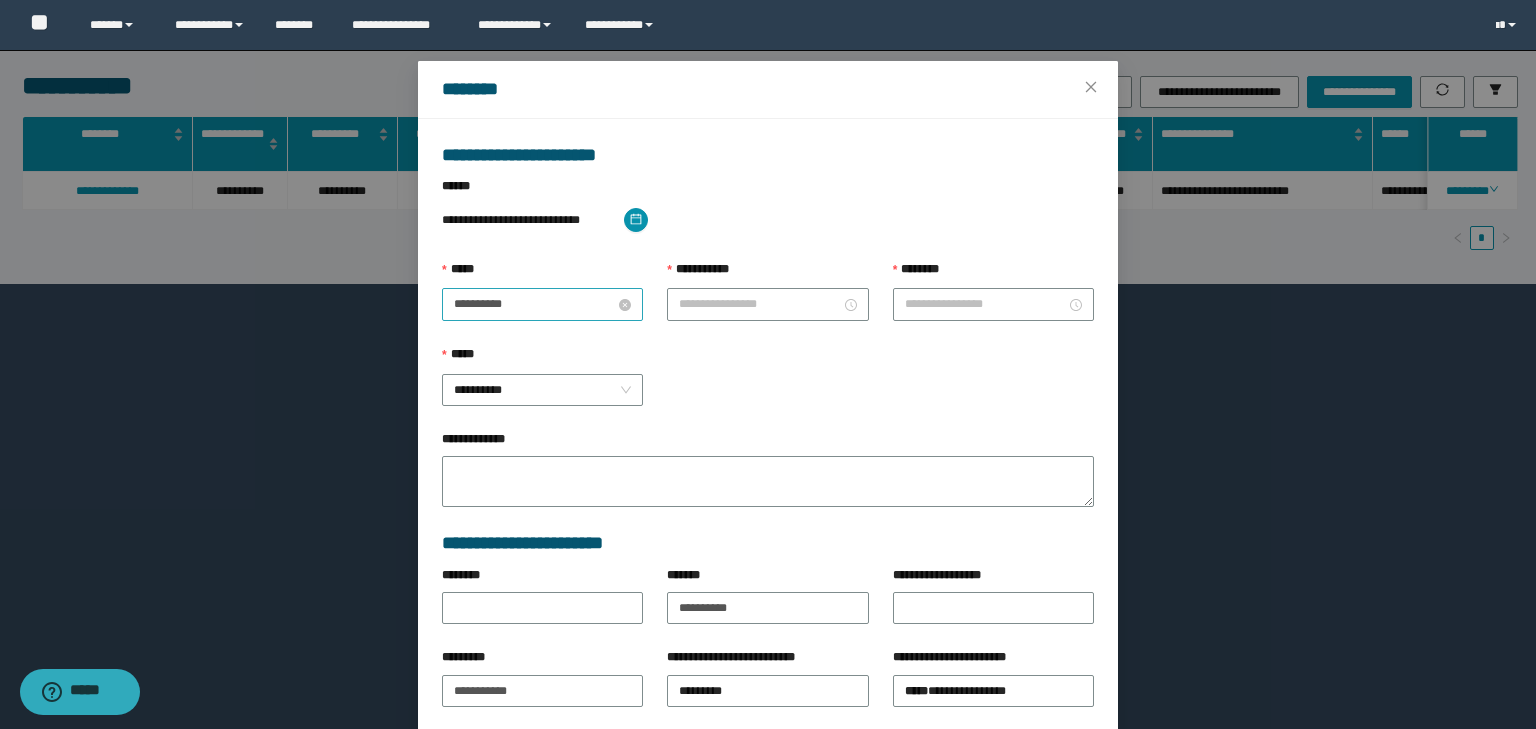 click on "**********" at bounding box center (534, 304) 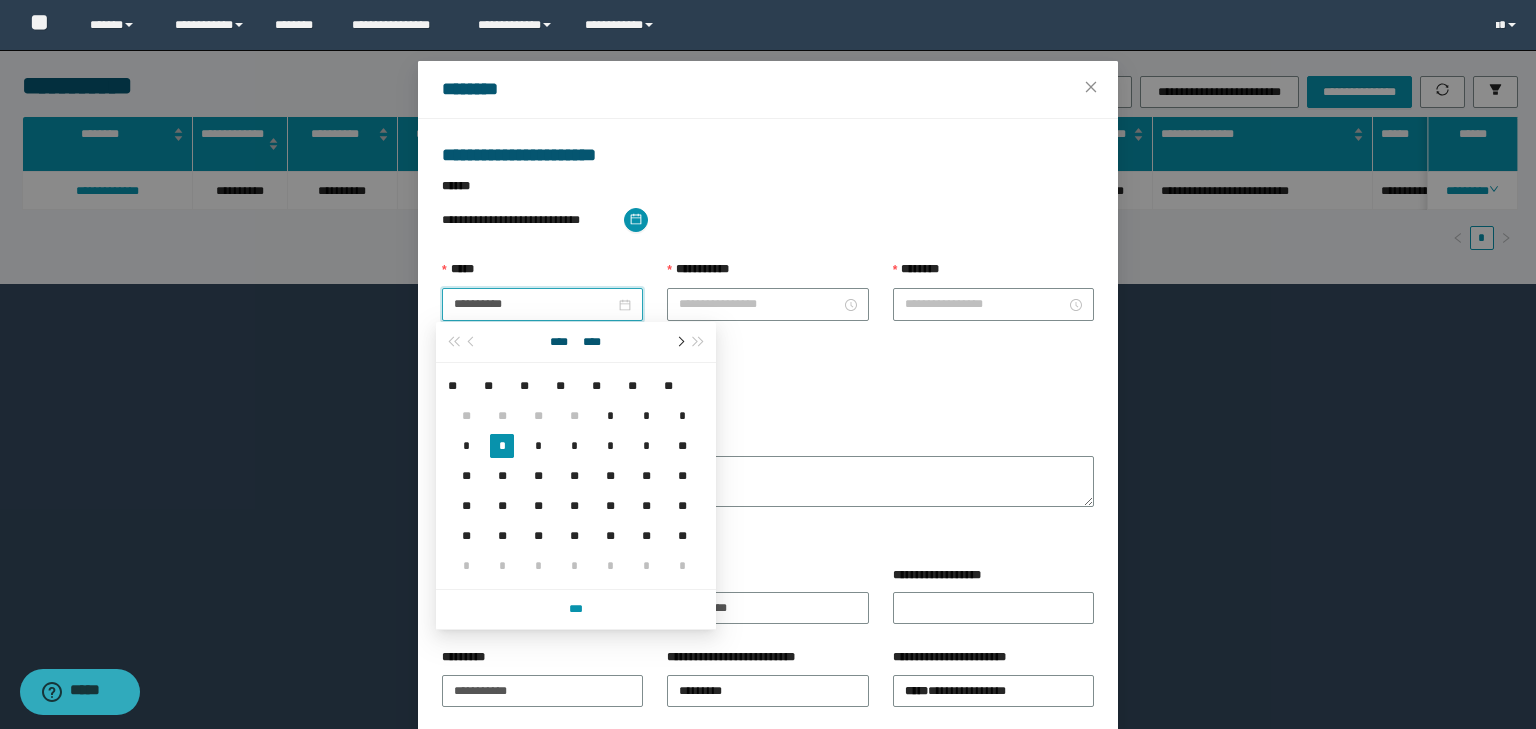 click at bounding box center [679, 342] 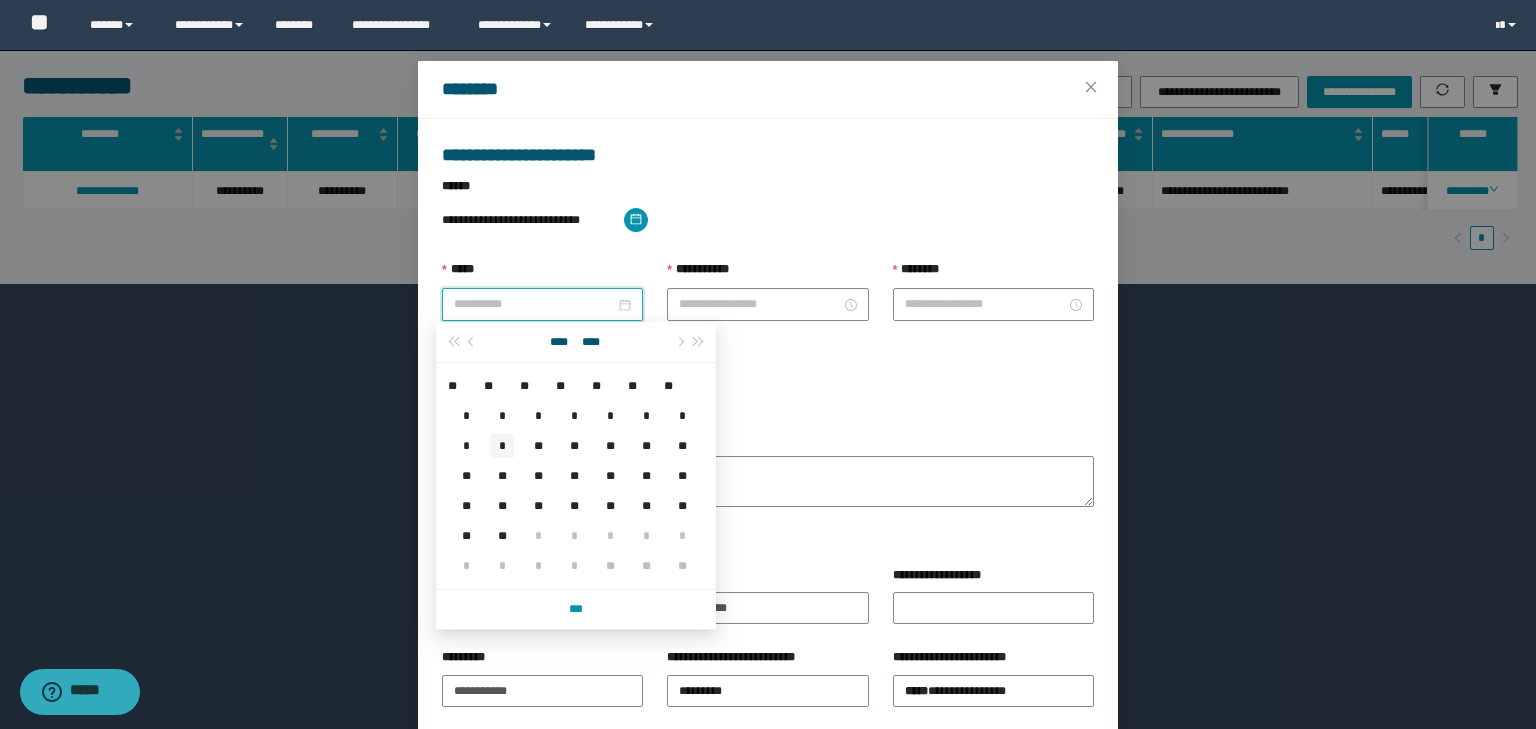 type on "**********" 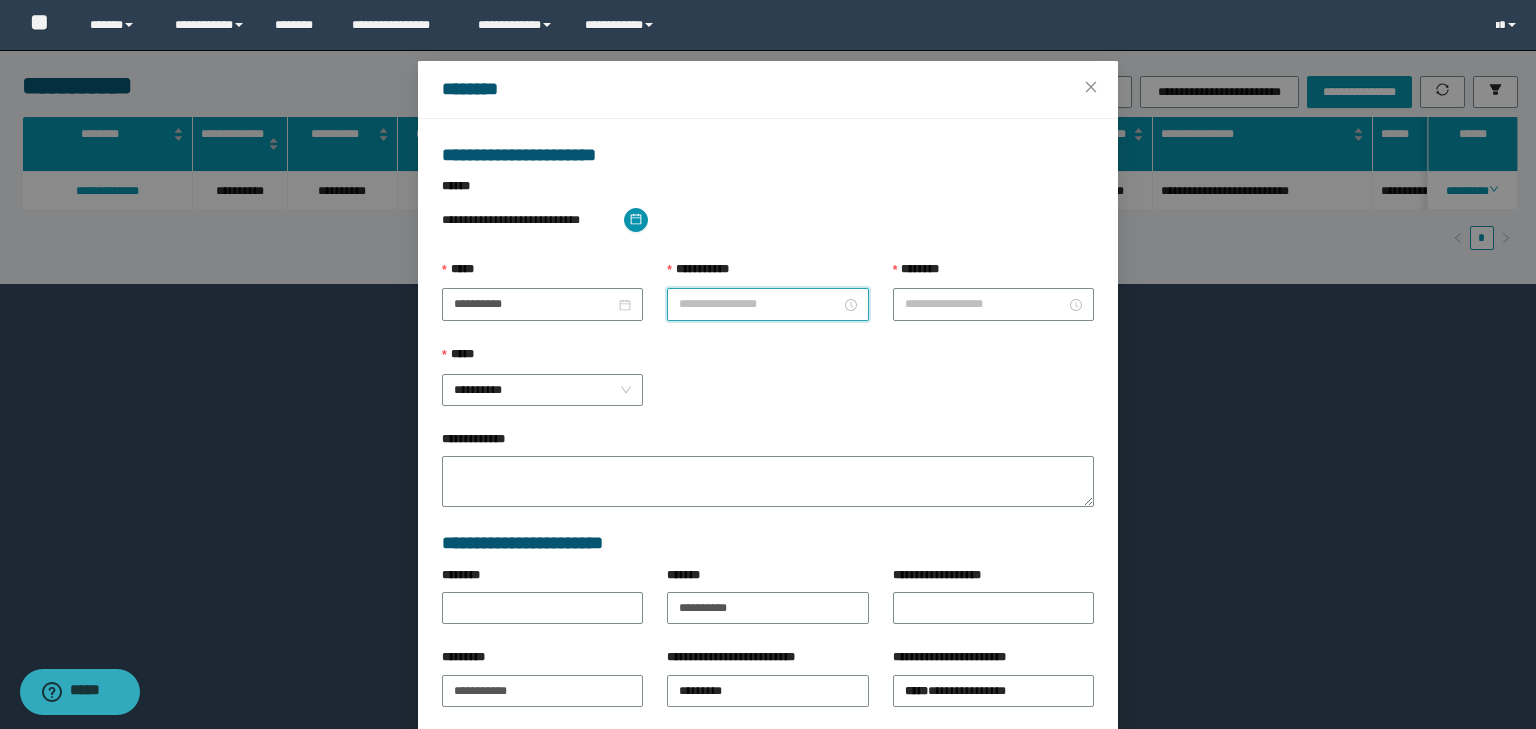 click on "**********" at bounding box center [759, 304] 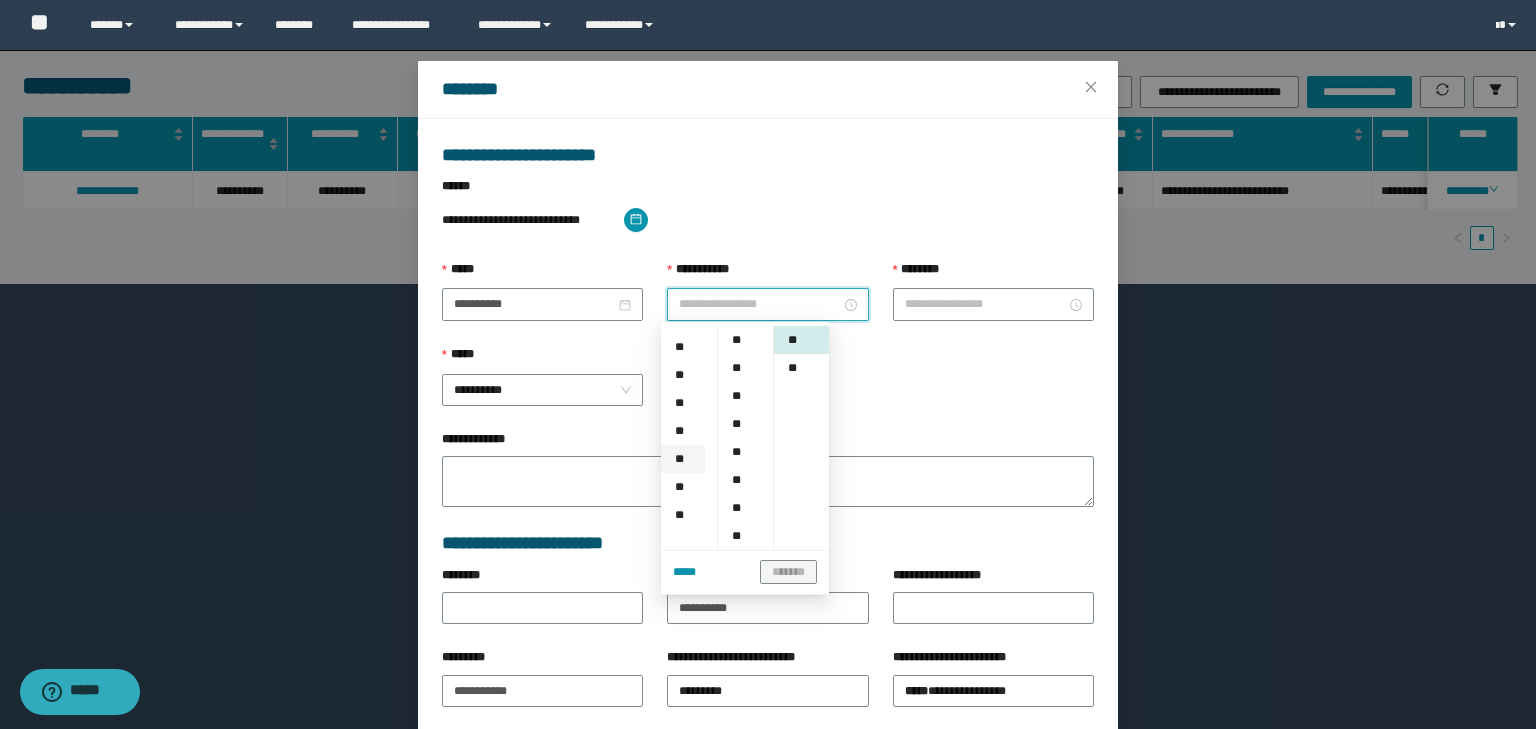 click on "**" at bounding box center (683, 459) 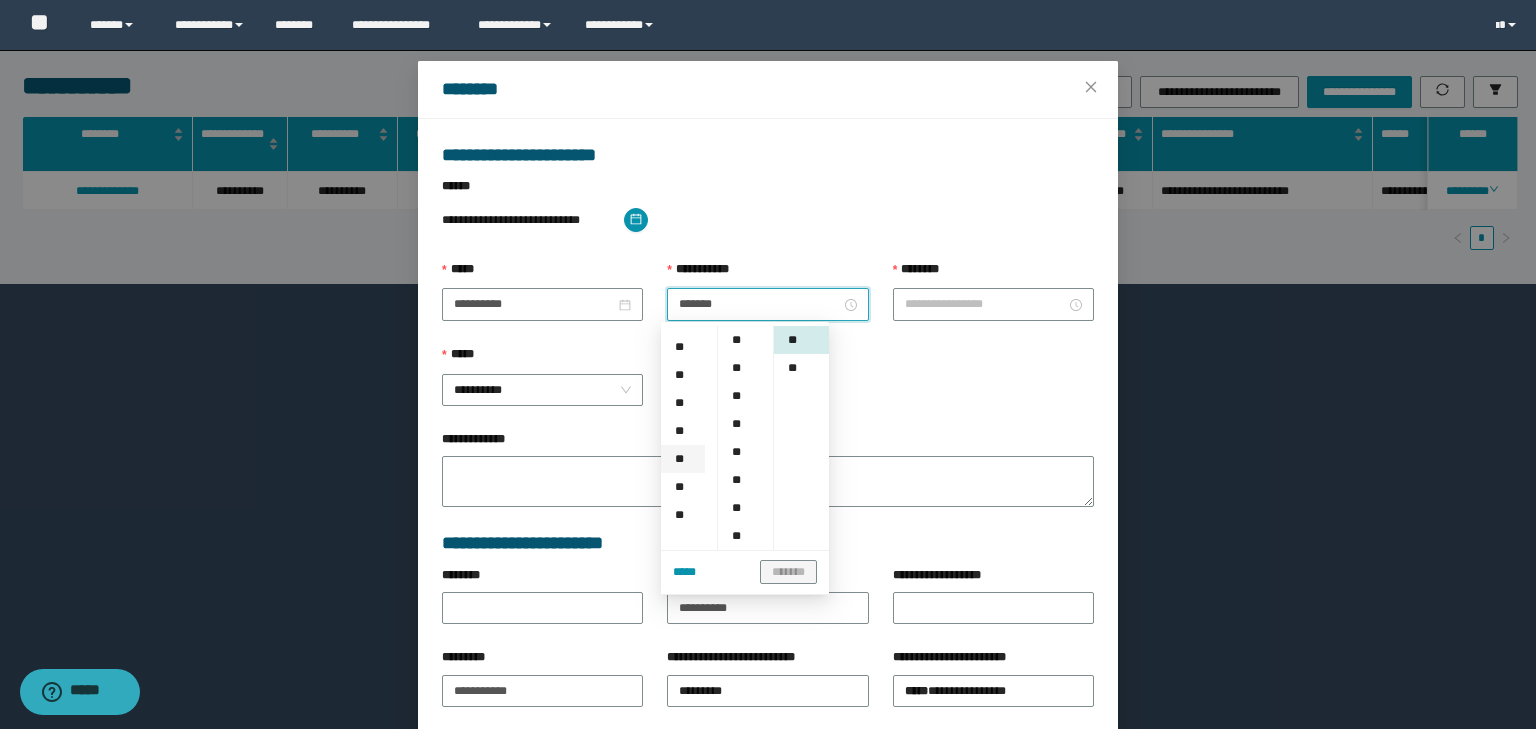 type on "*******" 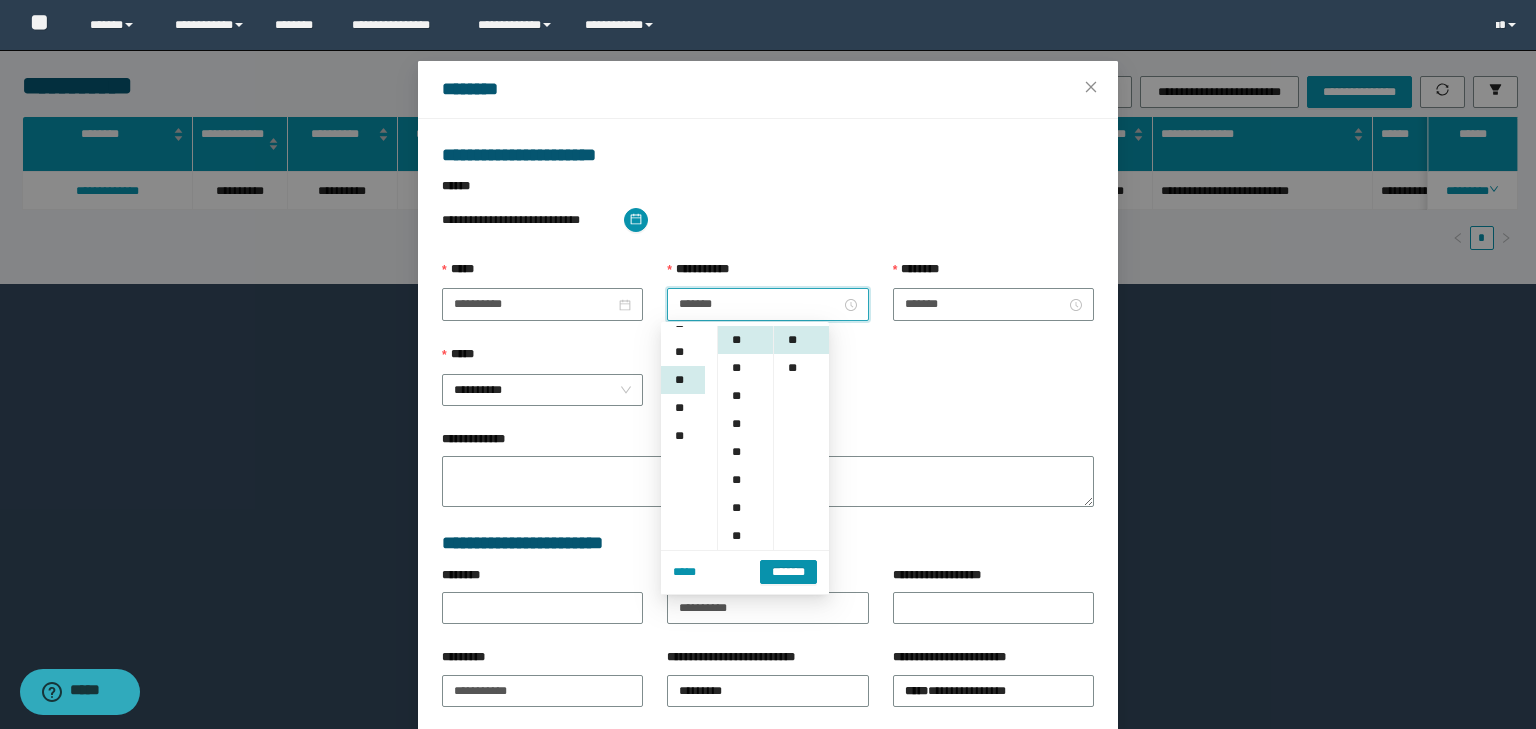 scroll, scrollTop: 252, scrollLeft: 0, axis: vertical 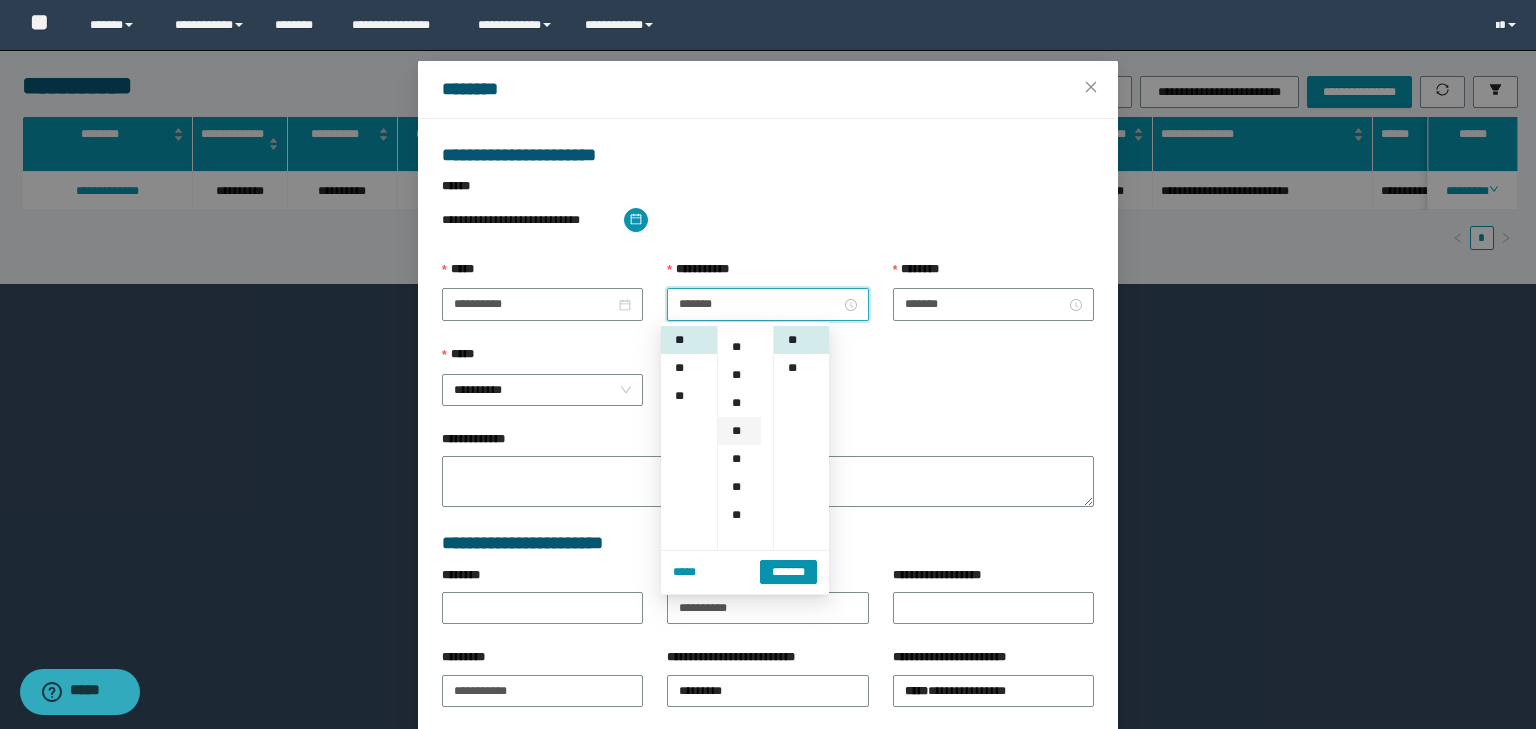 click on "**" at bounding box center (739, 431) 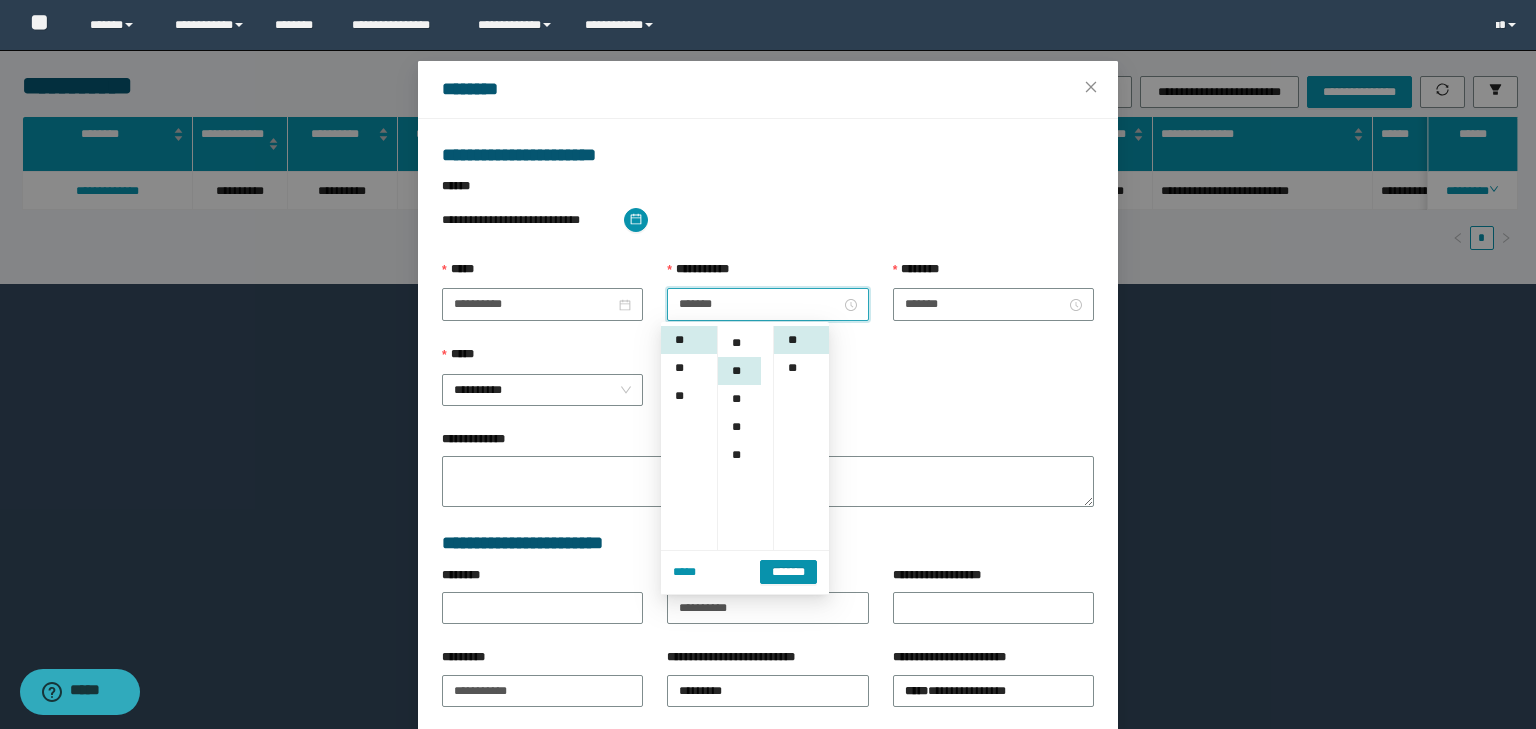 scroll, scrollTop: 224, scrollLeft: 0, axis: vertical 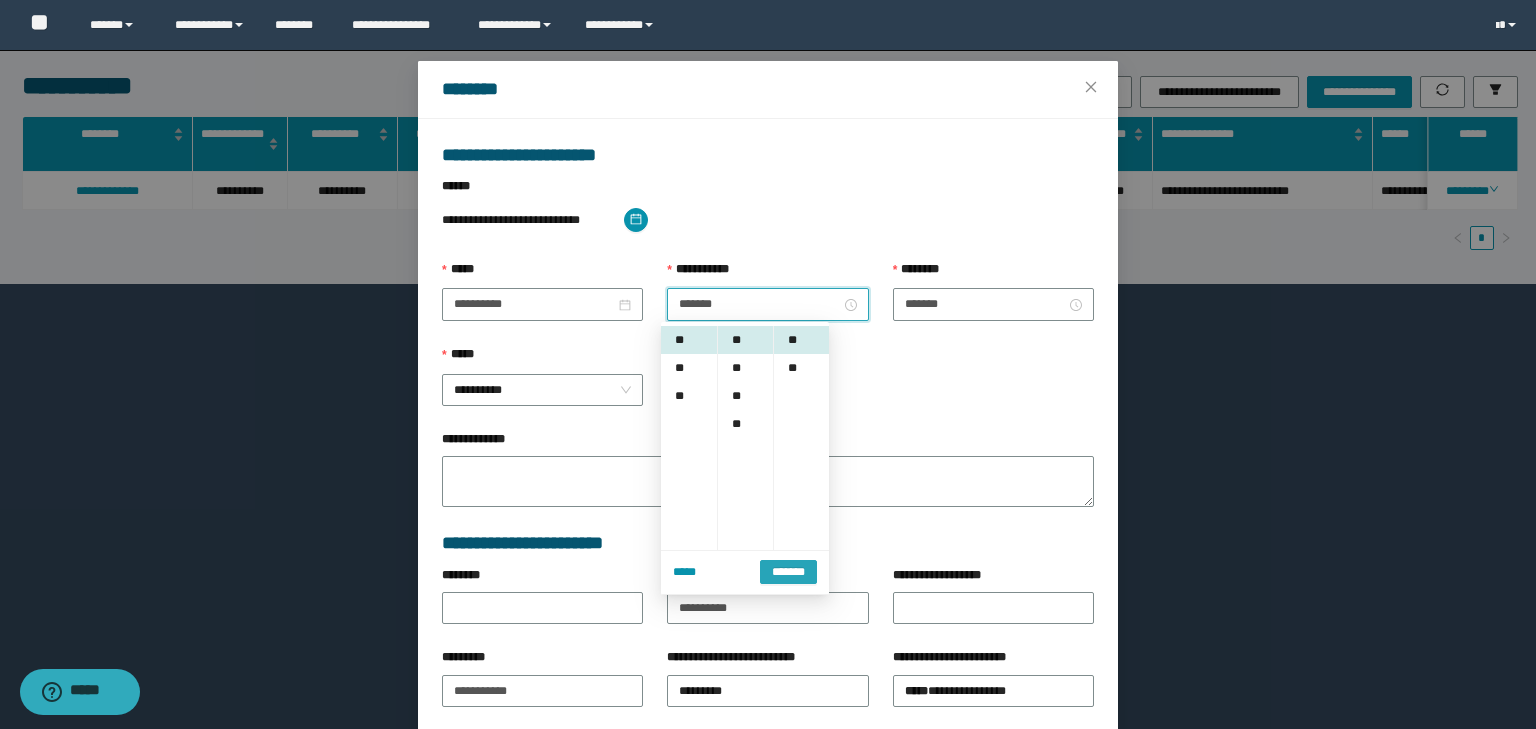 click on "*******" at bounding box center (788, 570) 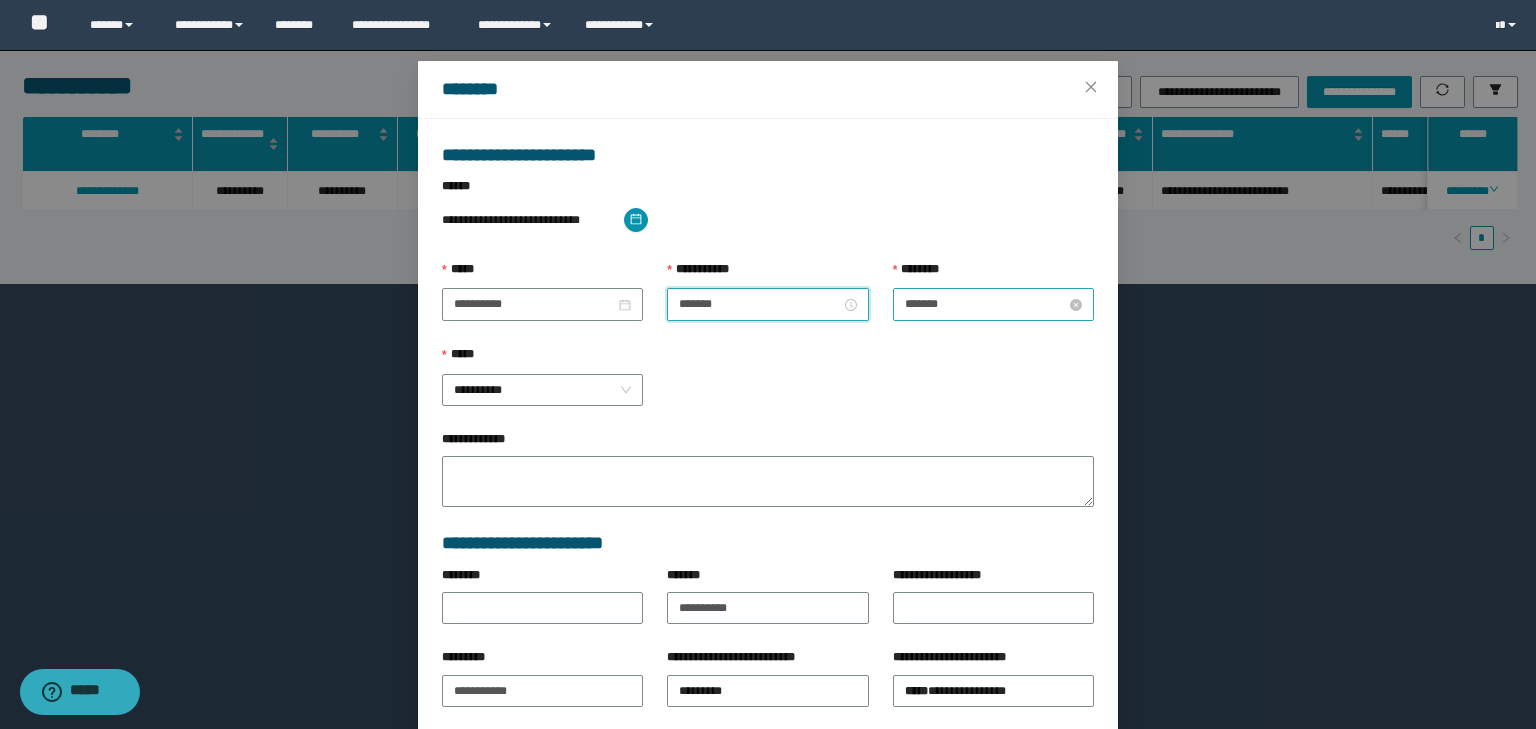 click on "*******" at bounding box center [985, 304] 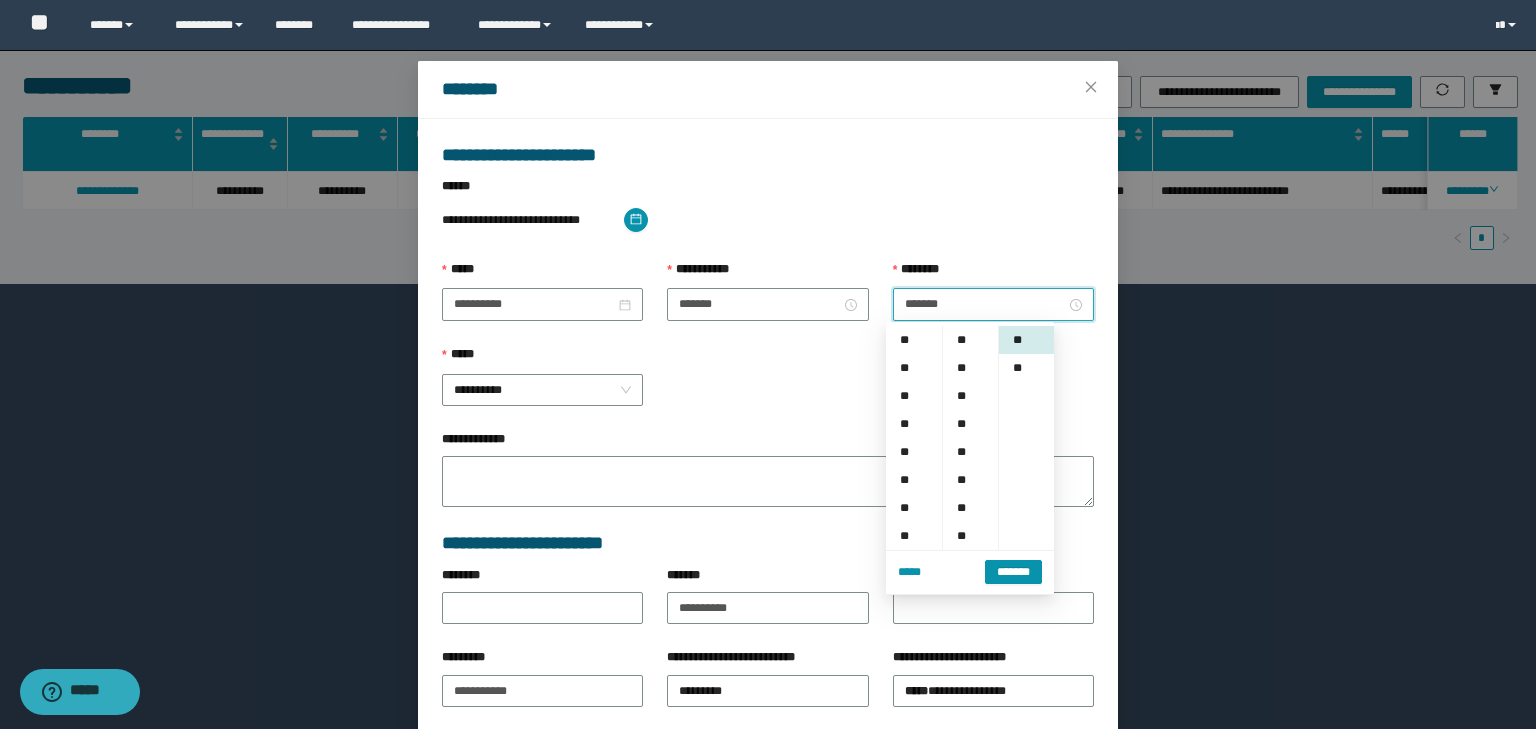 scroll, scrollTop: 252, scrollLeft: 0, axis: vertical 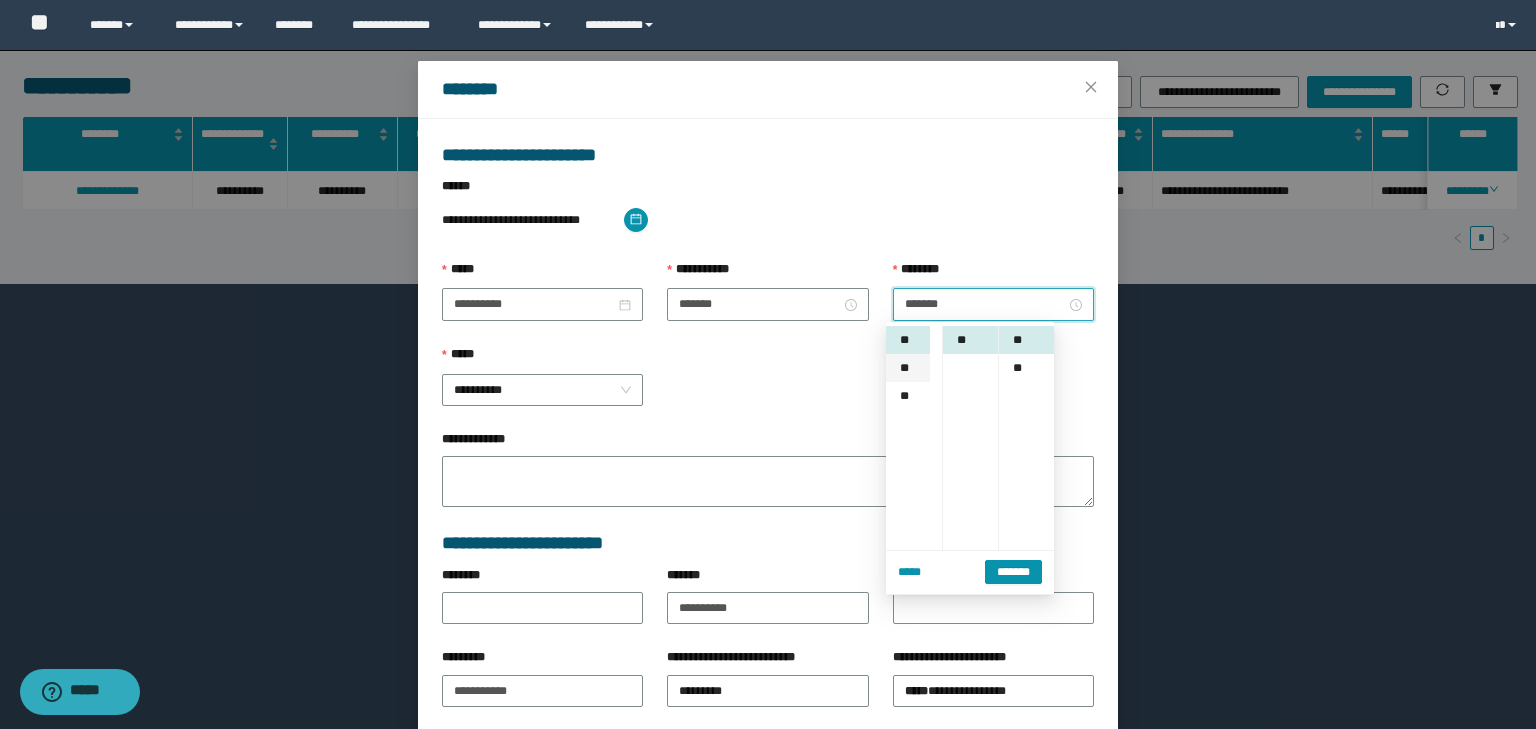 click on "**" at bounding box center (908, 368) 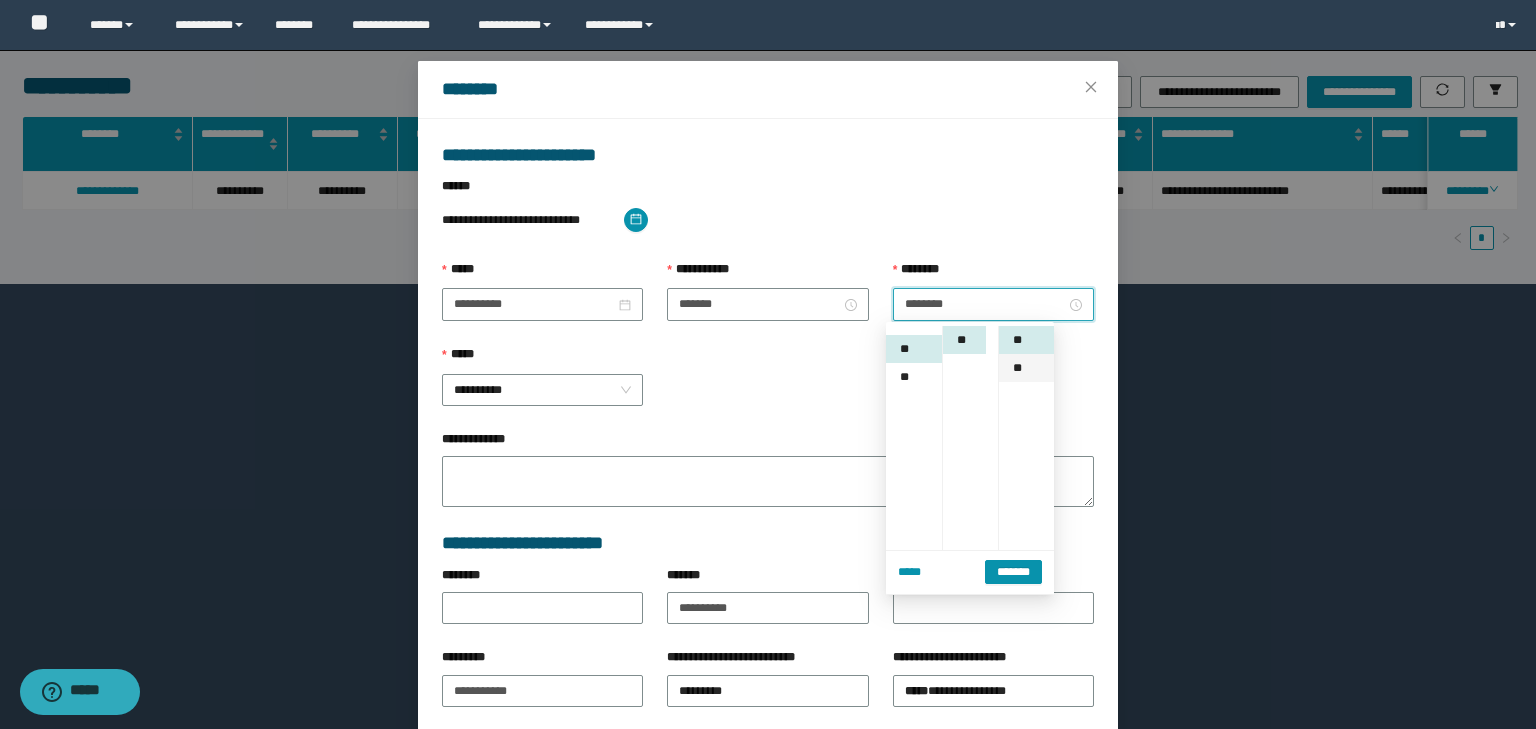 scroll, scrollTop: 280, scrollLeft: 0, axis: vertical 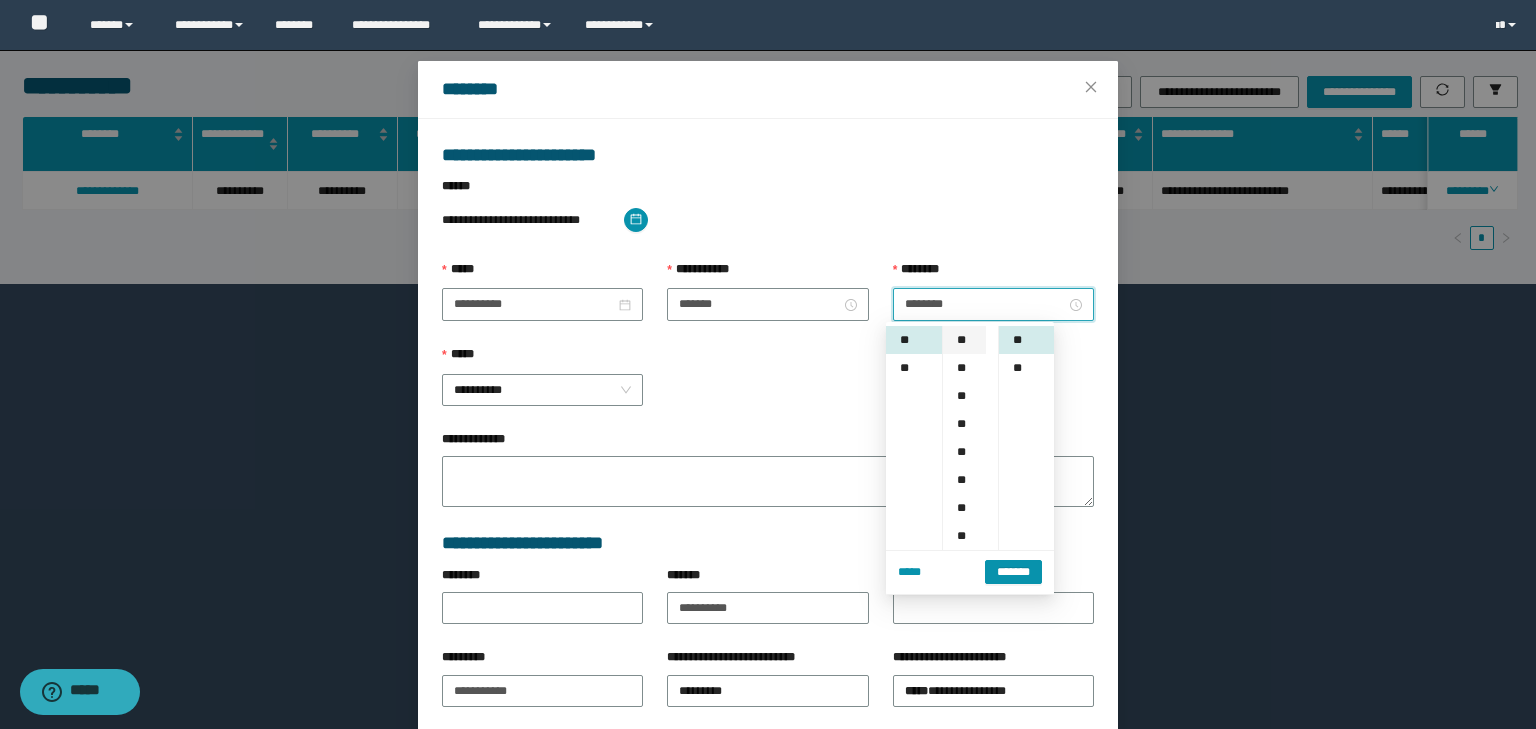 click on "**" at bounding box center (964, 340) 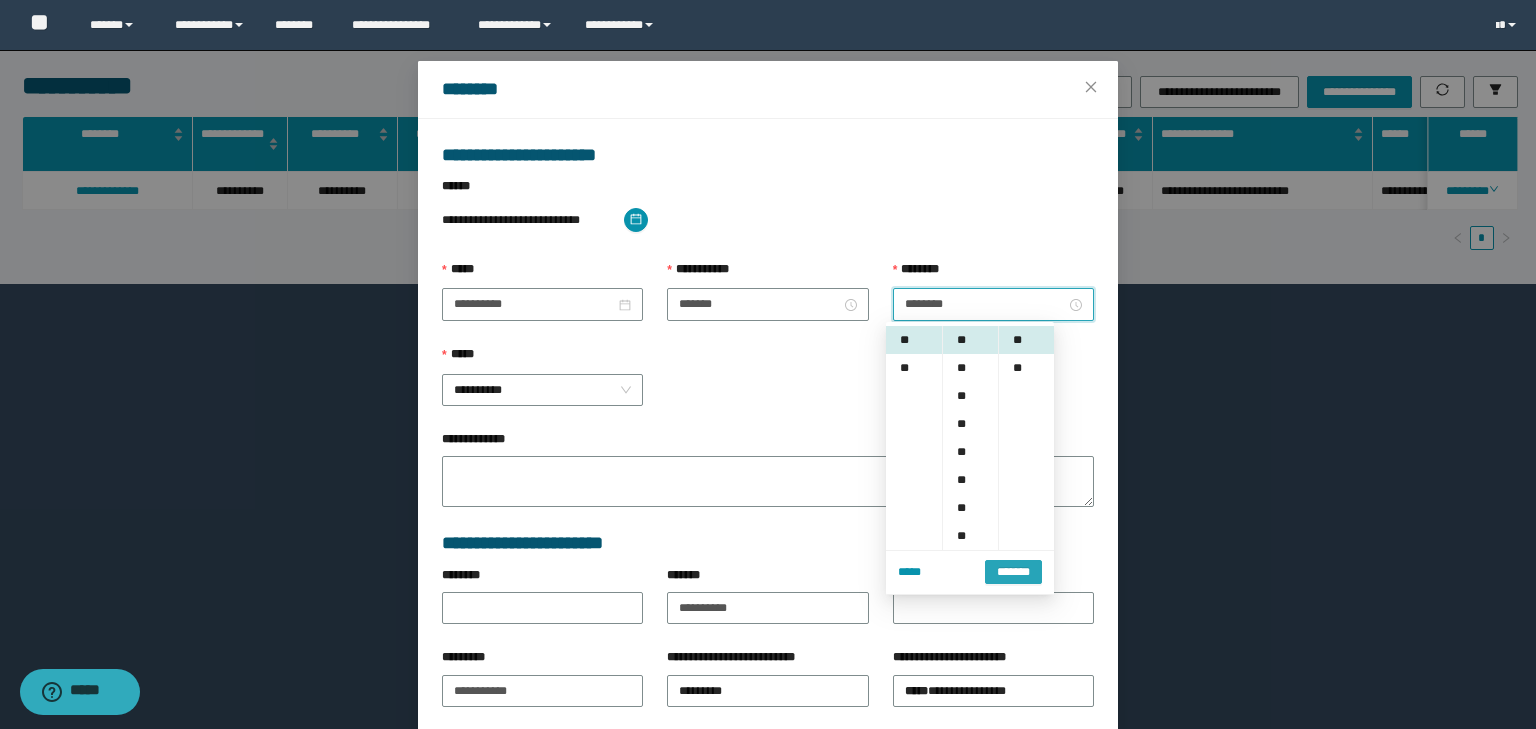 click on "*******" at bounding box center (1013, 572) 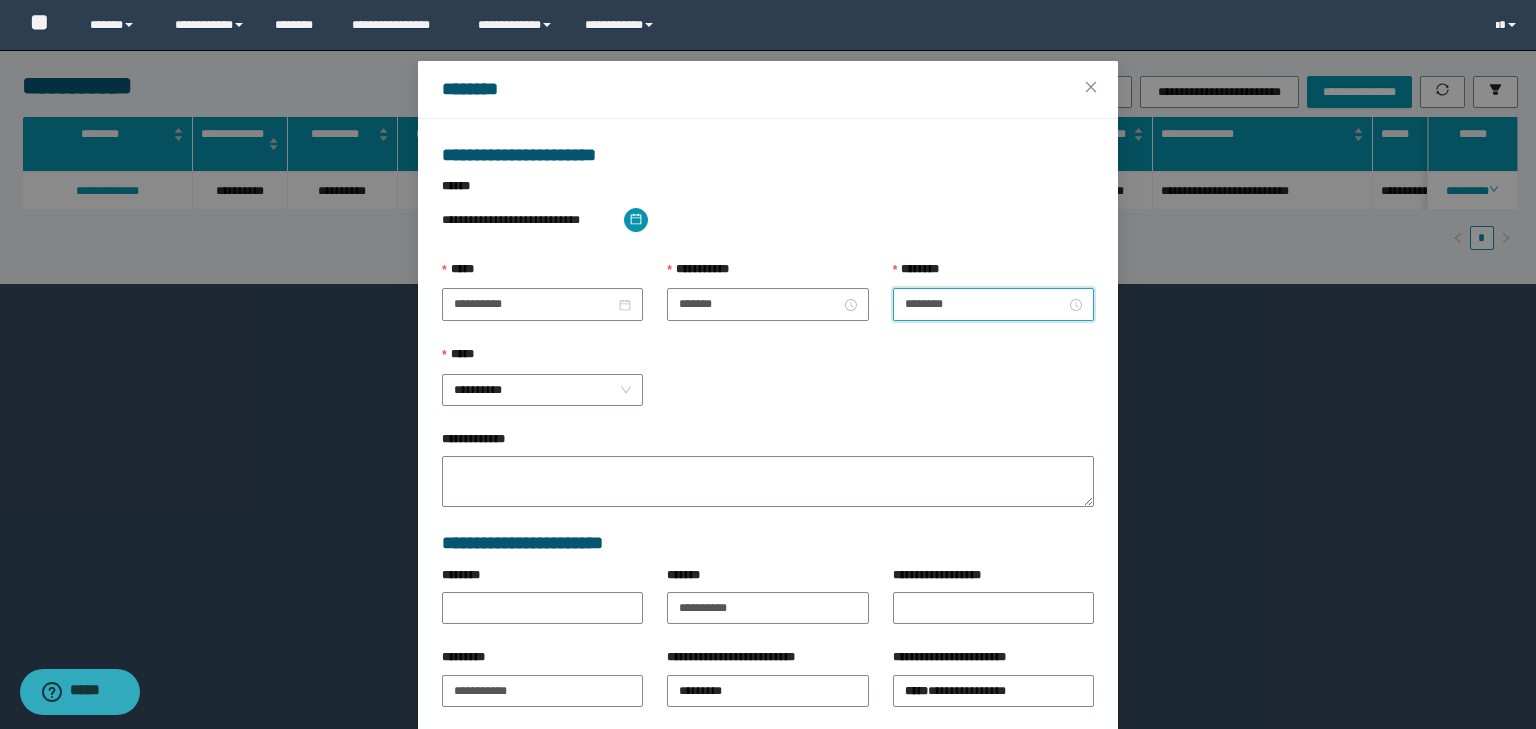 scroll, scrollTop: 139, scrollLeft: 0, axis: vertical 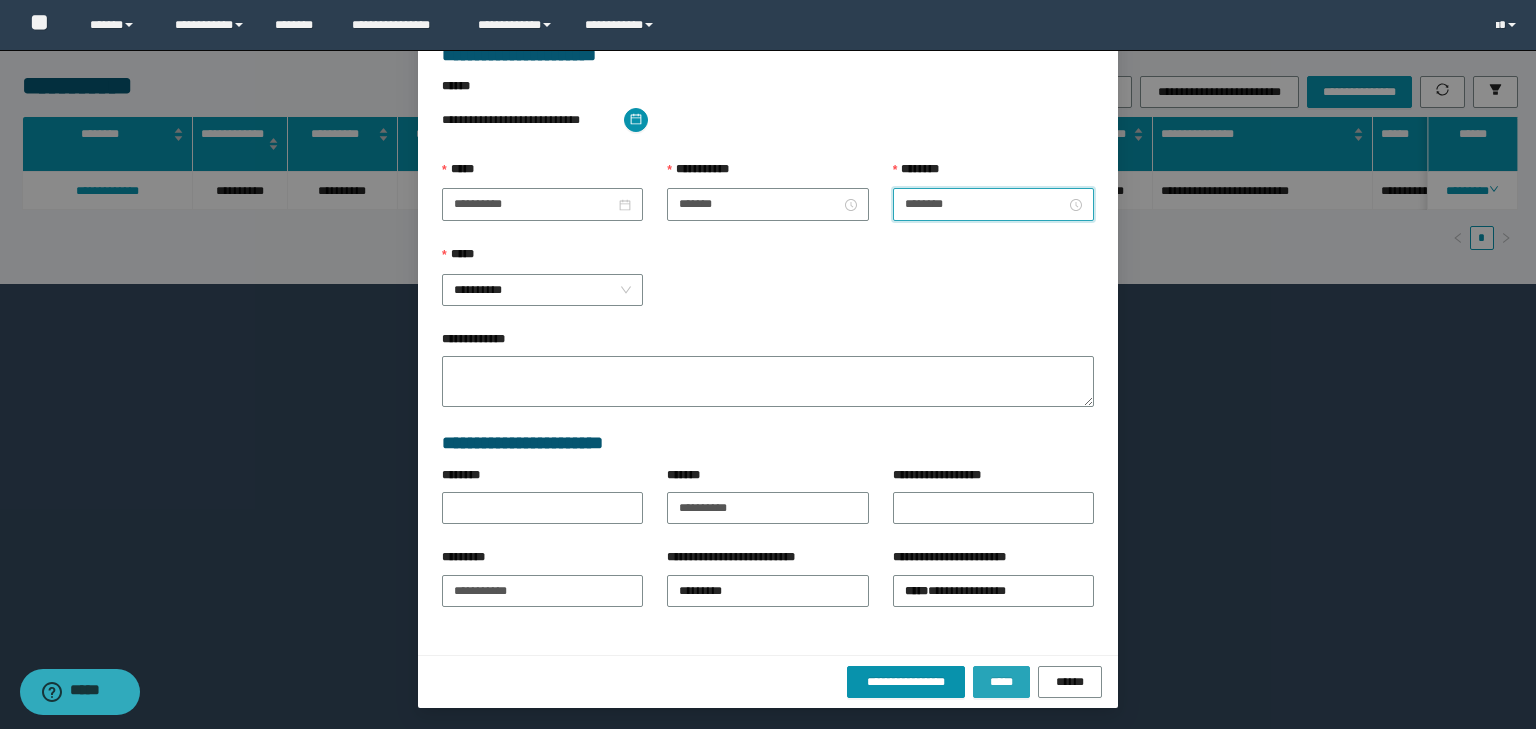 click on "*****" at bounding box center [1001, 682] 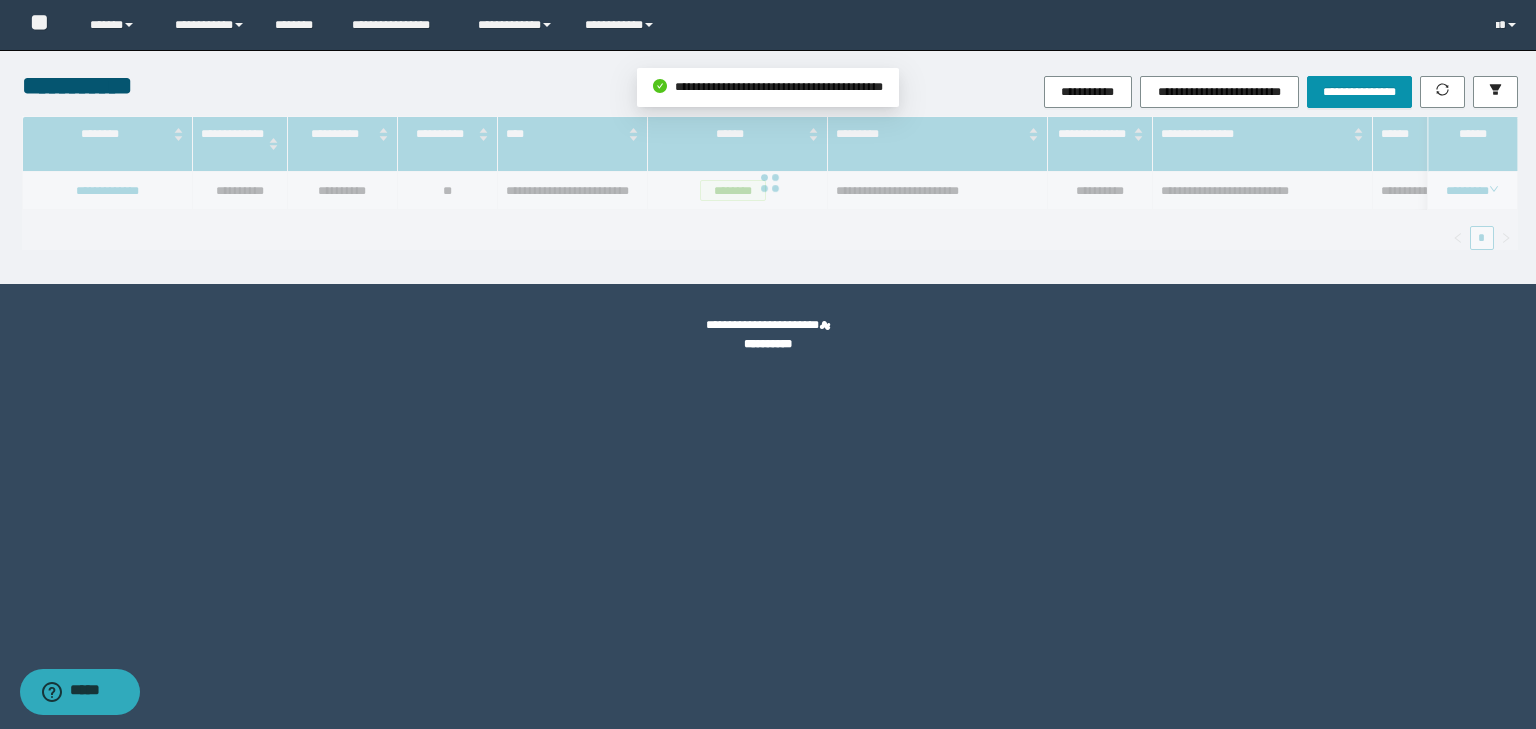 scroll, scrollTop: 39, scrollLeft: 0, axis: vertical 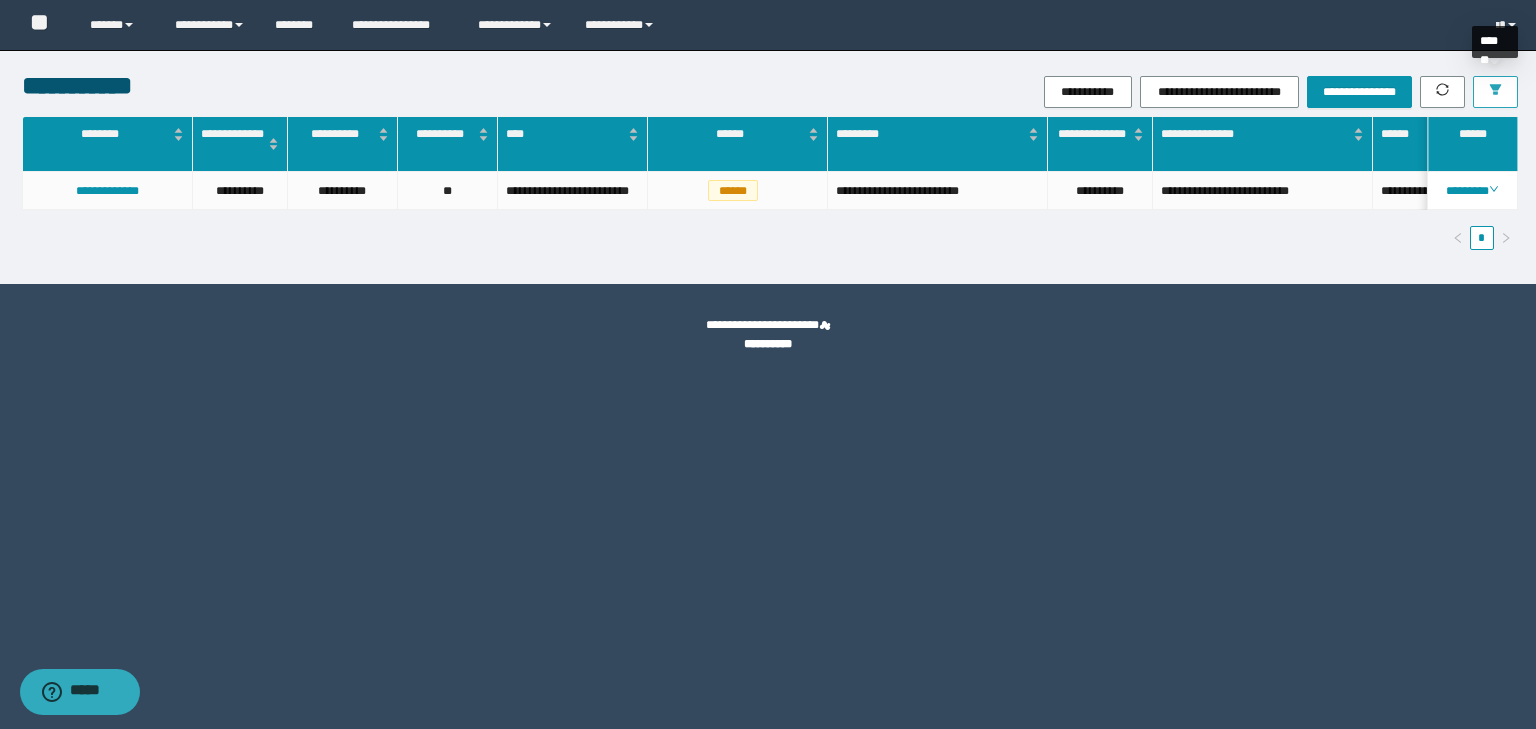 click 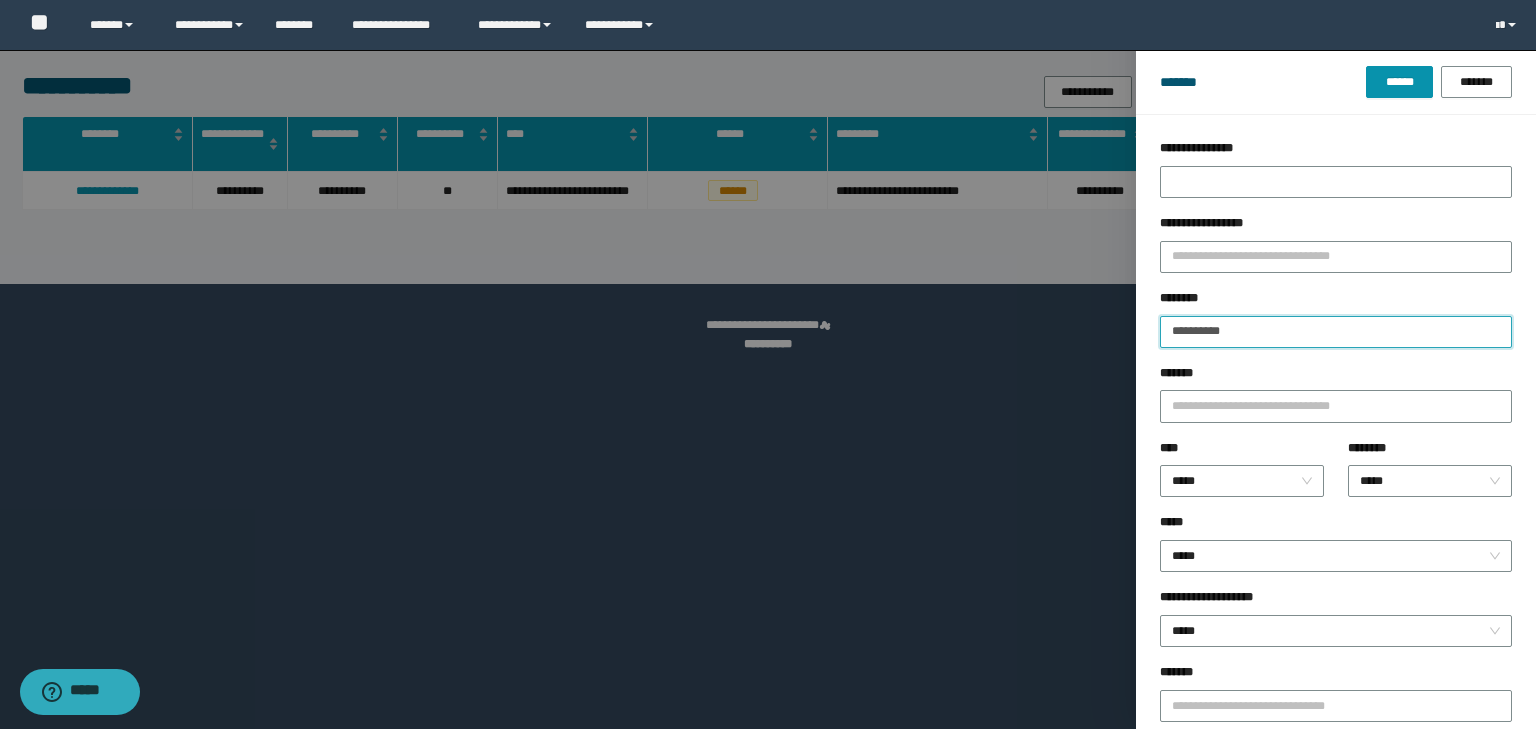 drag, startPoint x: 1291, startPoint y: 319, endPoint x: 1086, endPoint y: 298, distance: 206.0728 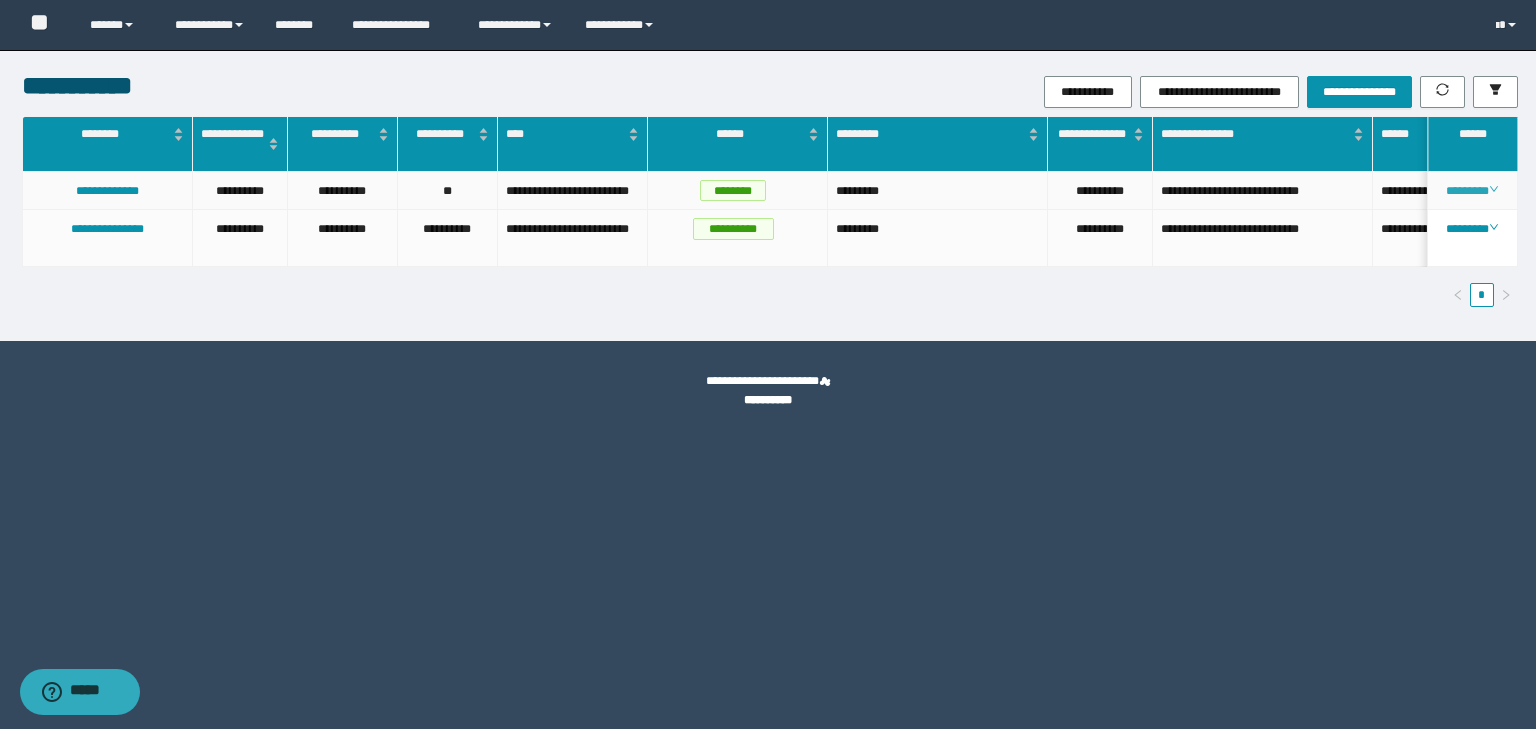 click on "********" at bounding box center (1472, 191) 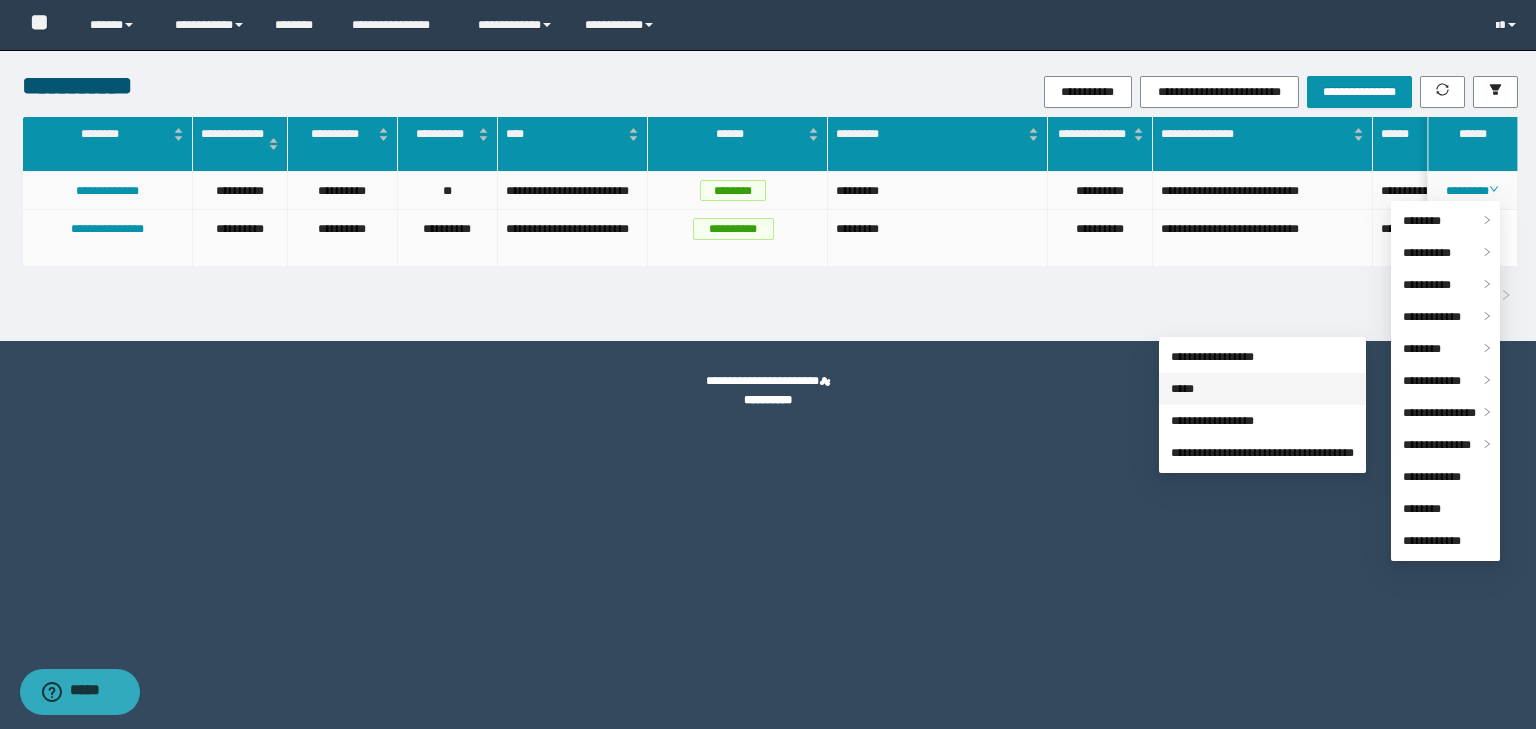click on "*****" at bounding box center [1182, 389] 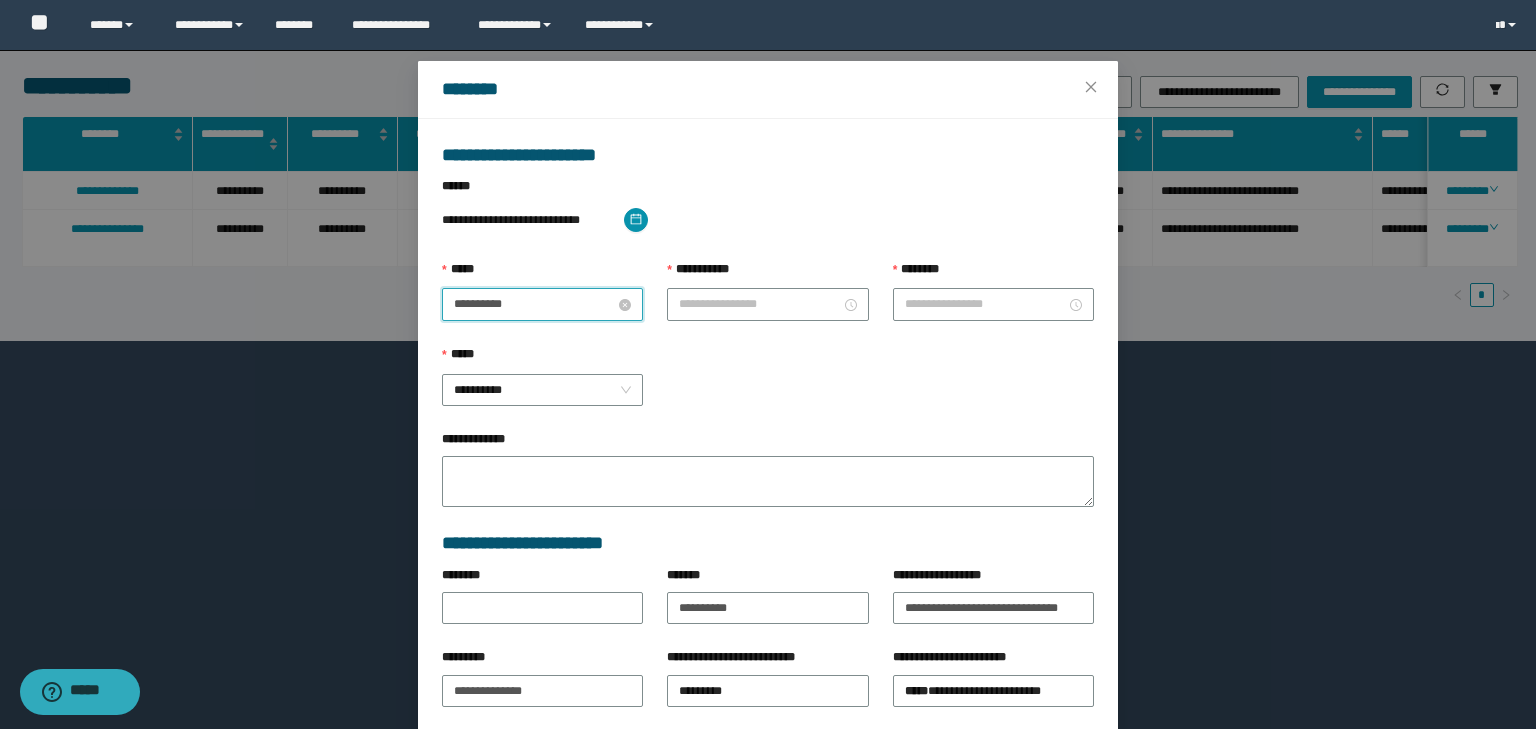 click on "**********" at bounding box center [534, 304] 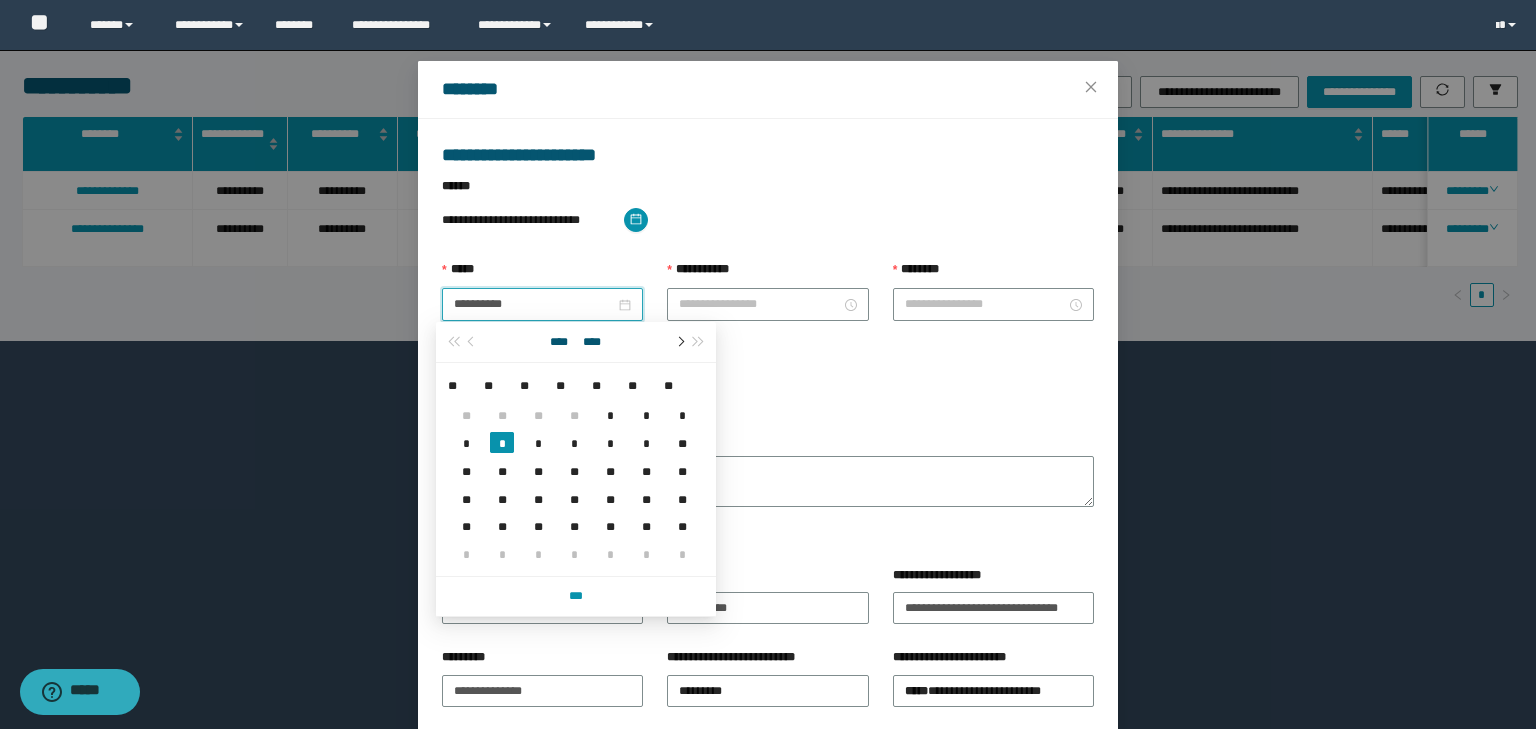 click at bounding box center (679, 342) 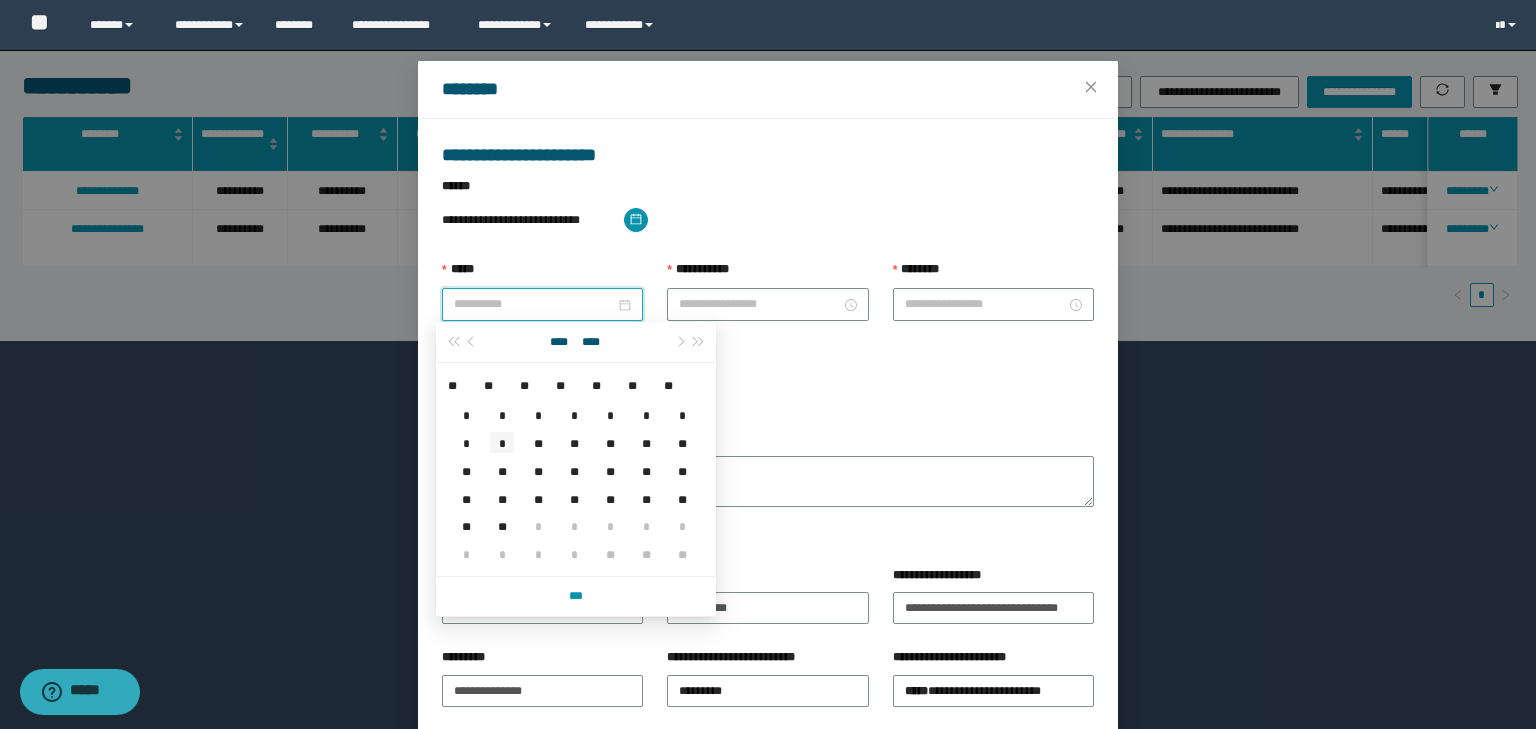 type on "**********" 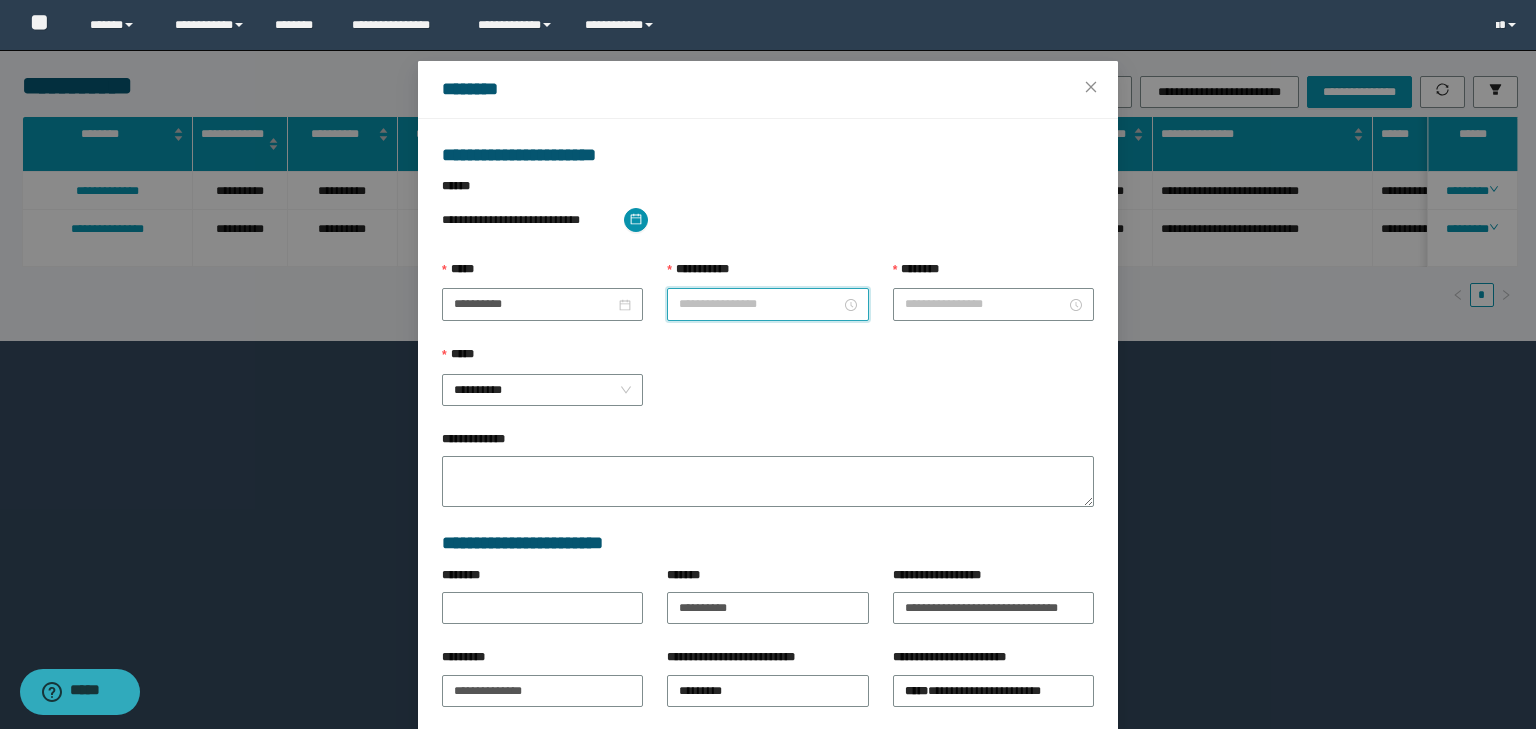 click on "**********" at bounding box center (759, 304) 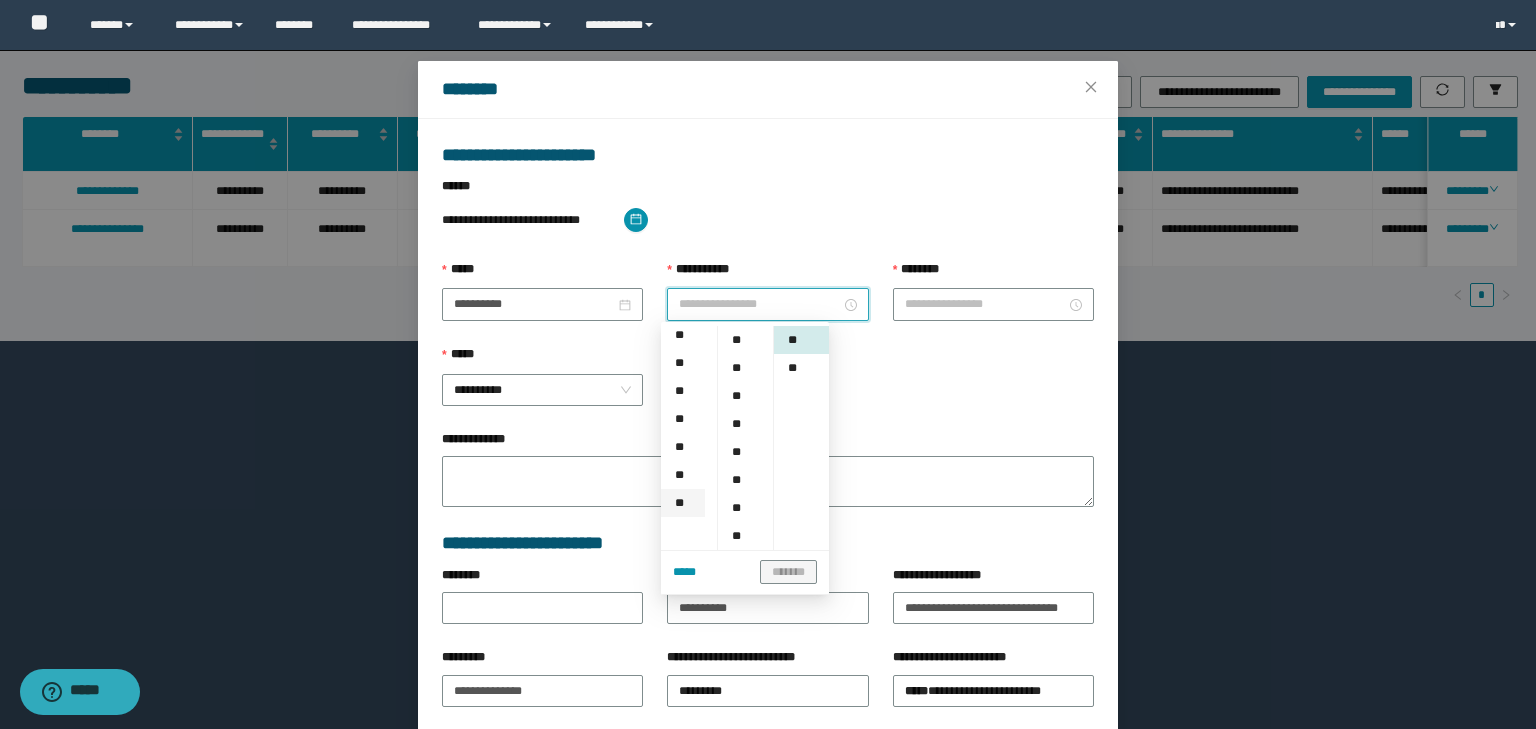 scroll, scrollTop: 266, scrollLeft: 0, axis: vertical 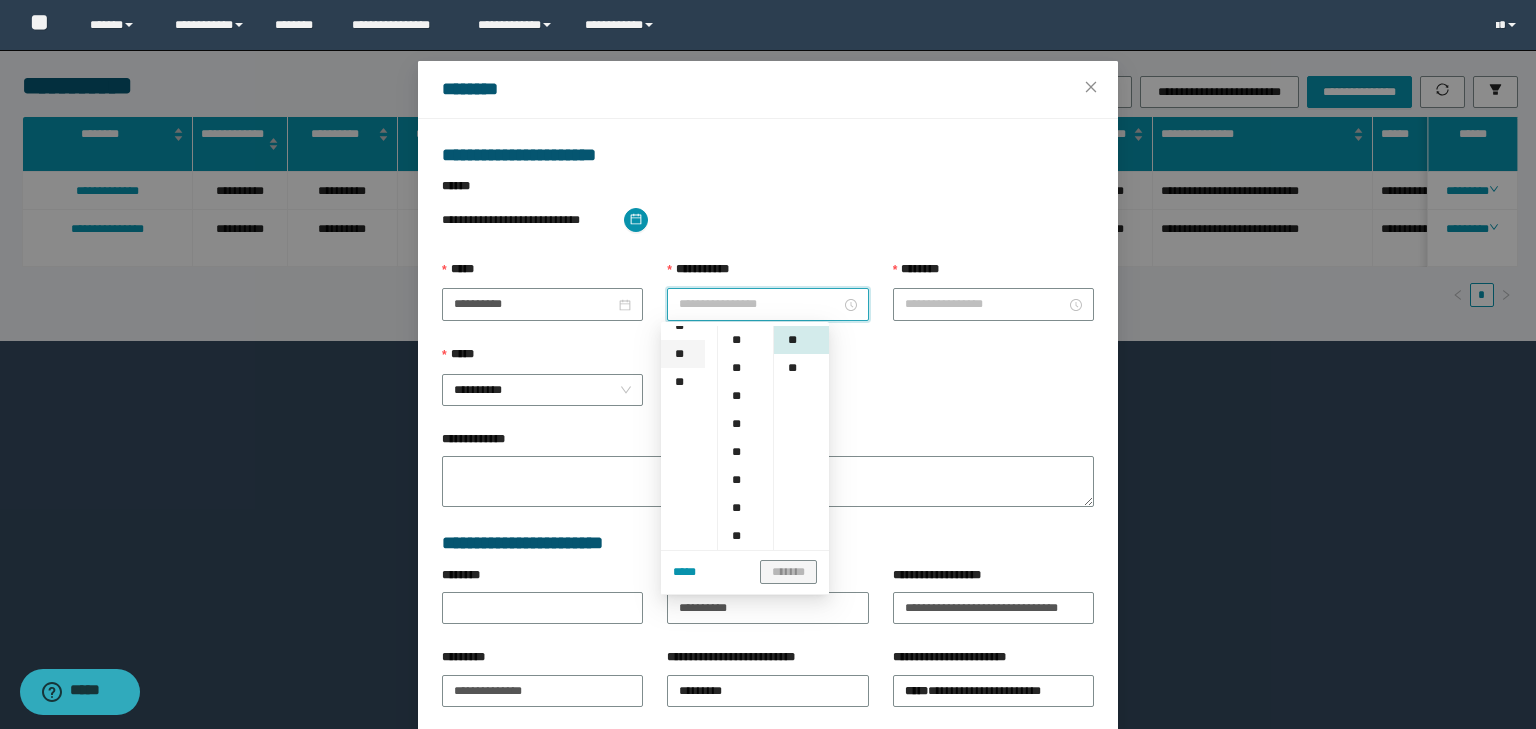 click on "**" at bounding box center (683, 354) 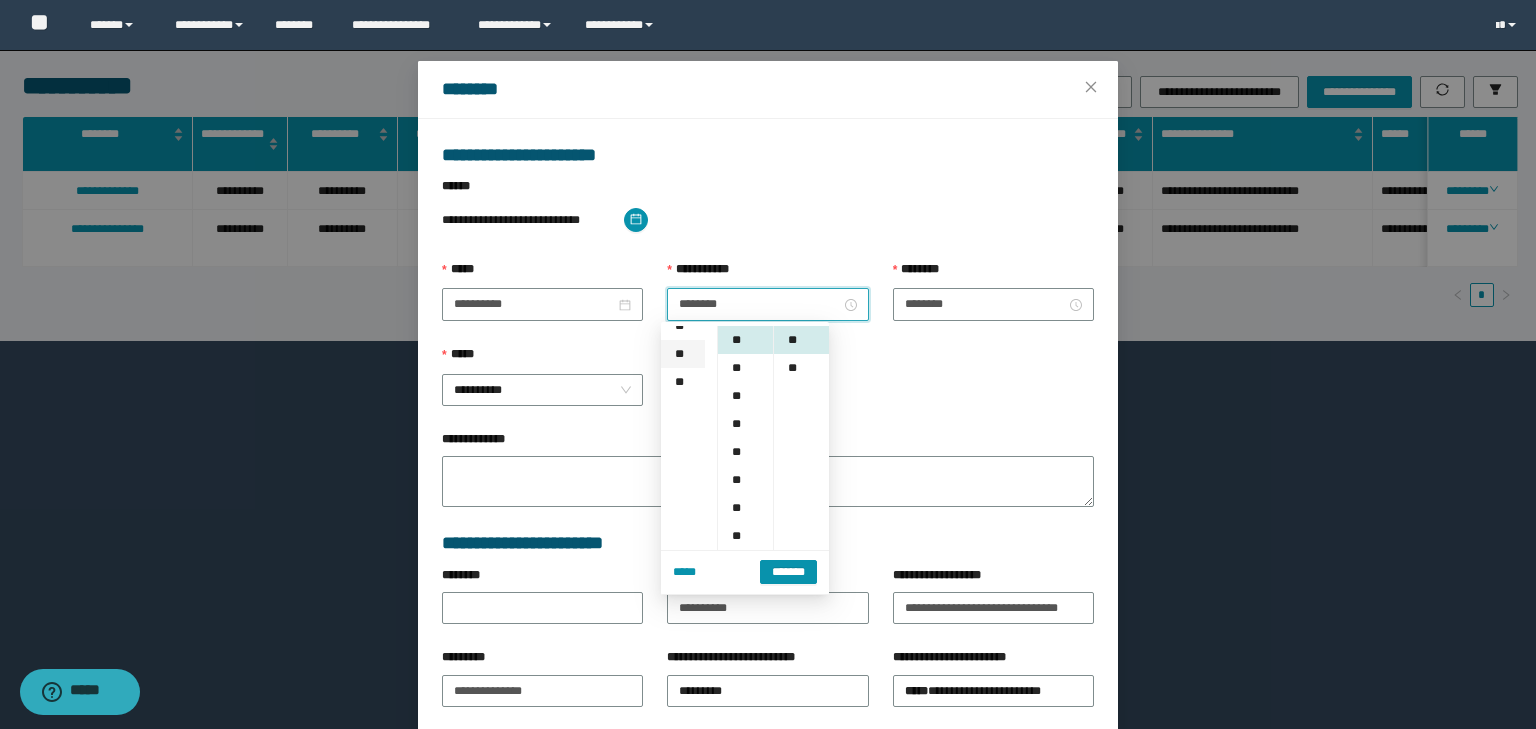 scroll, scrollTop: 280, scrollLeft: 0, axis: vertical 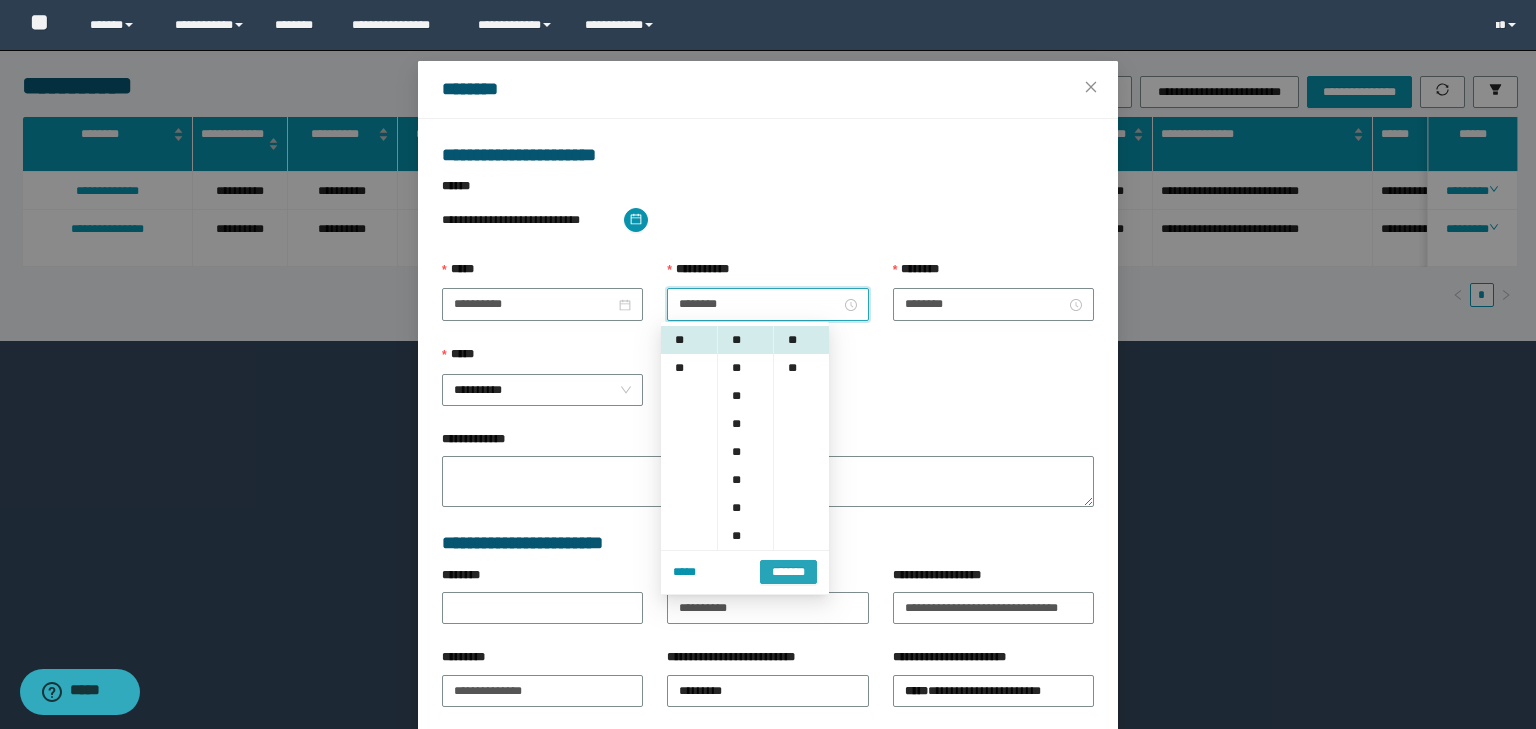 click on "*******" at bounding box center (788, 570) 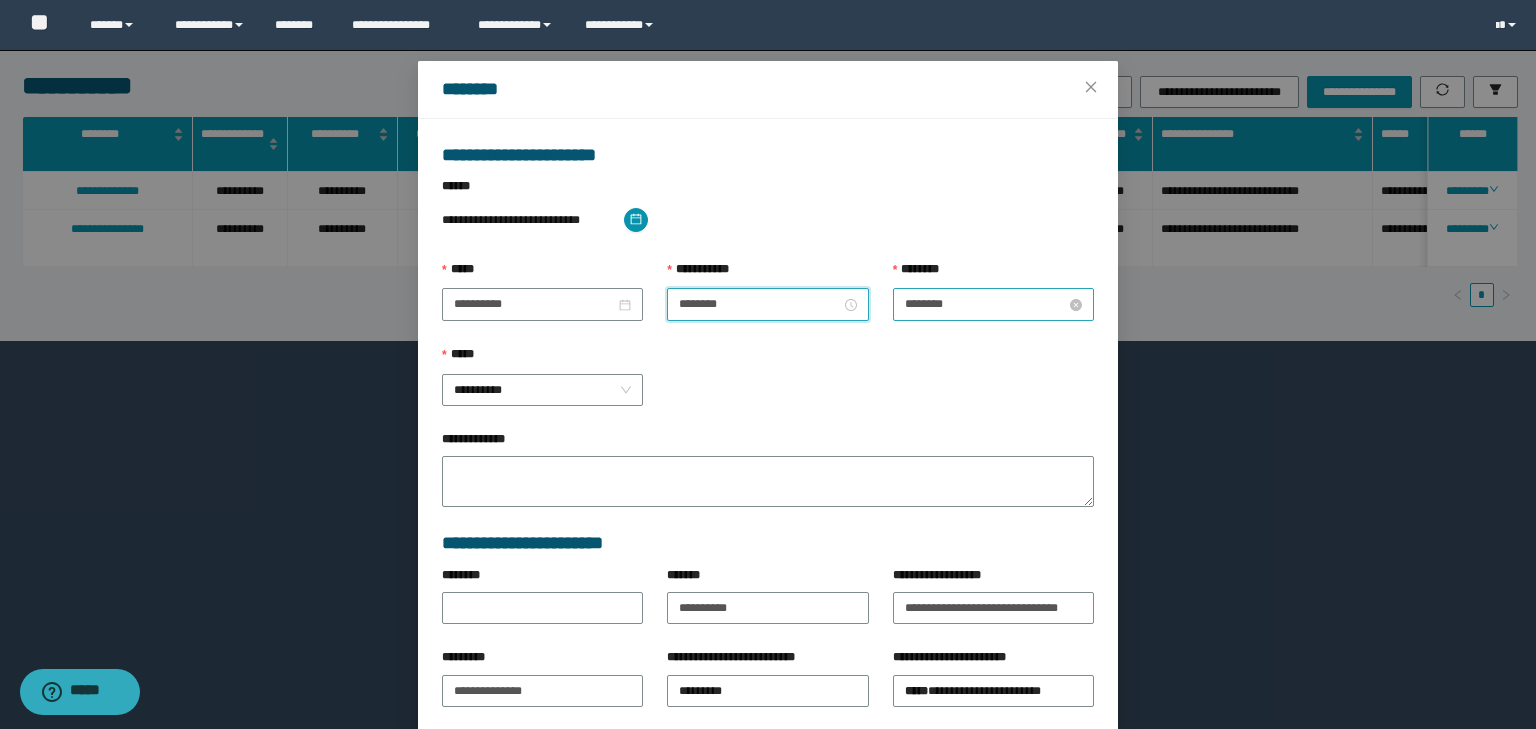 click on "********" at bounding box center [985, 304] 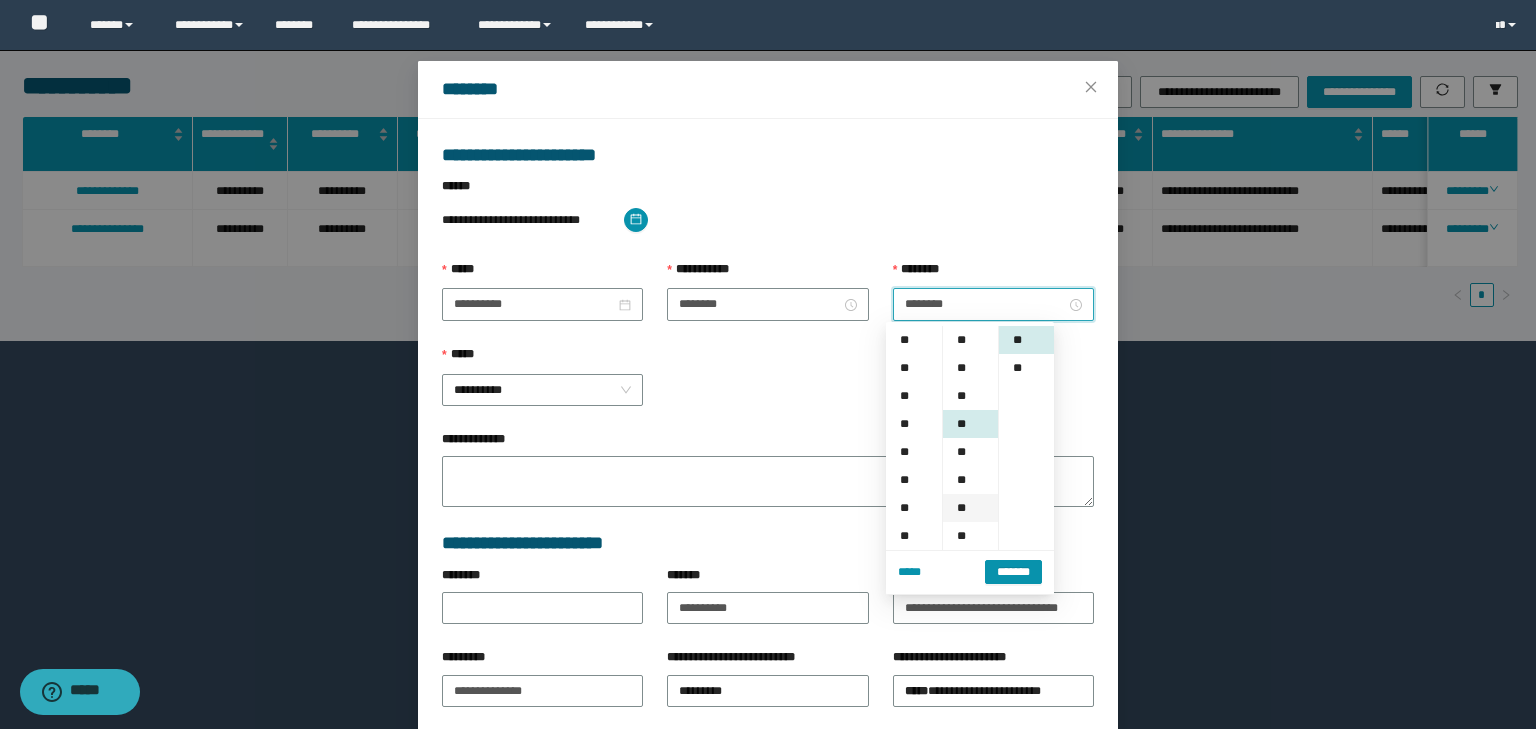 scroll, scrollTop: 280, scrollLeft: 0, axis: vertical 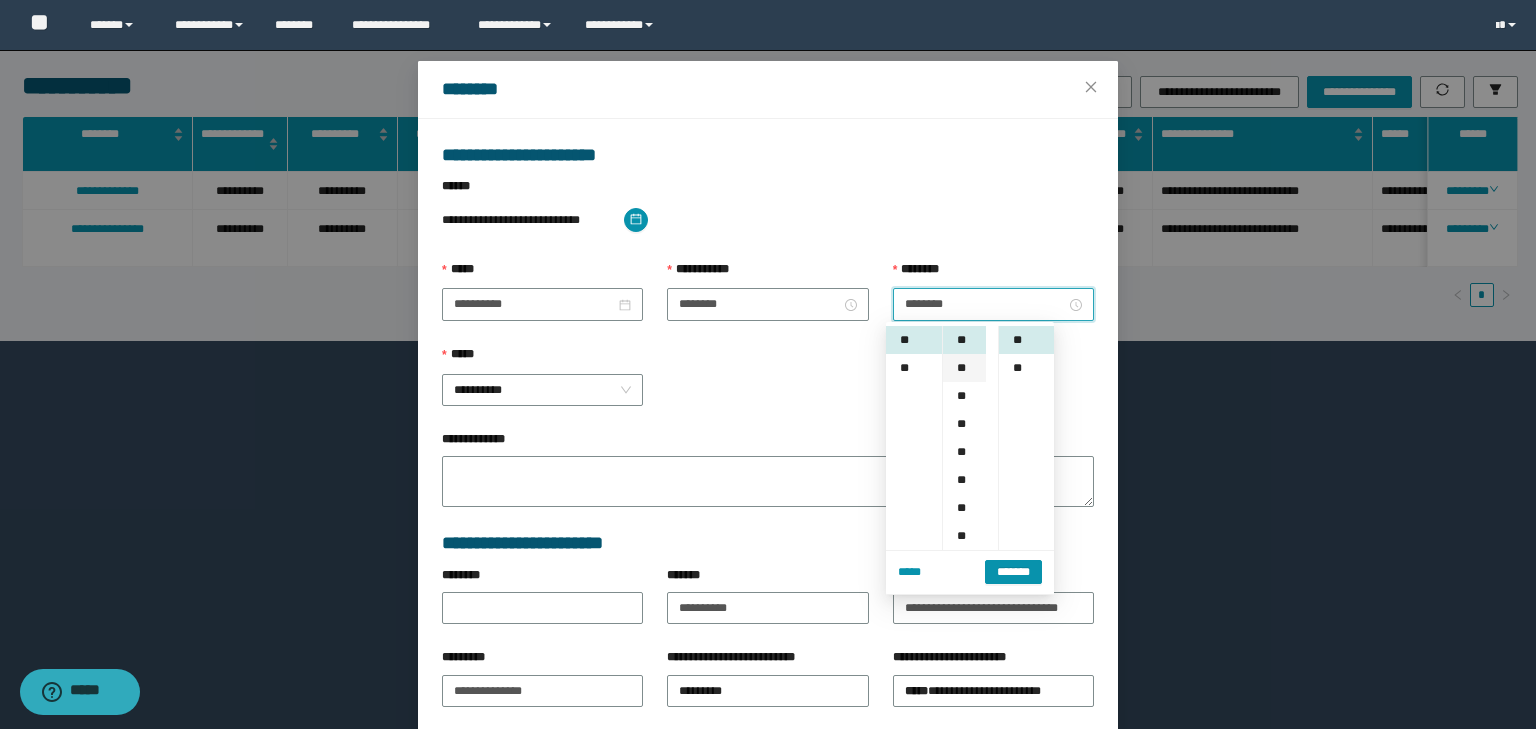 click on "**" at bounding box center (964, 368) 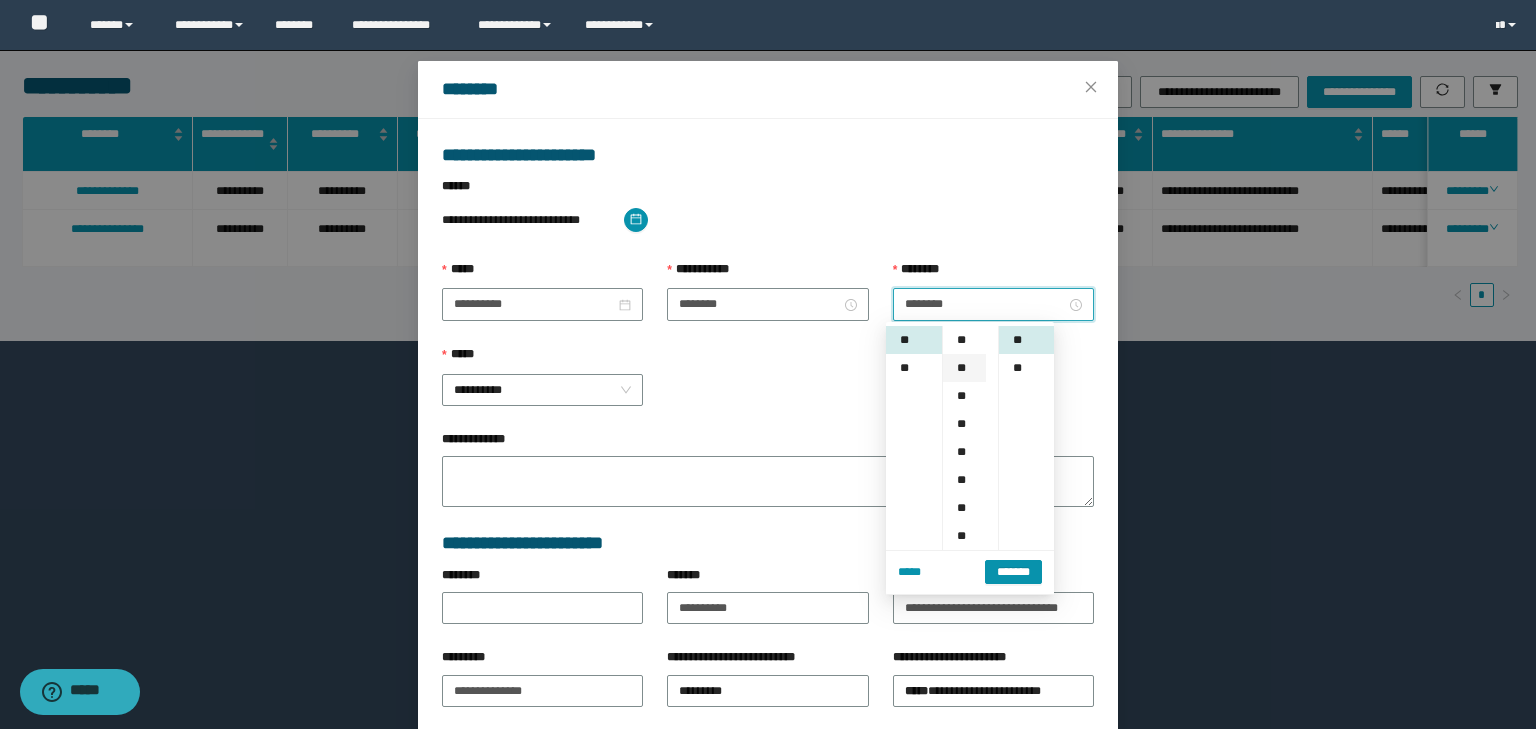 scroll, scrollTop: 112, scrollLeft: 0, axis: vertical 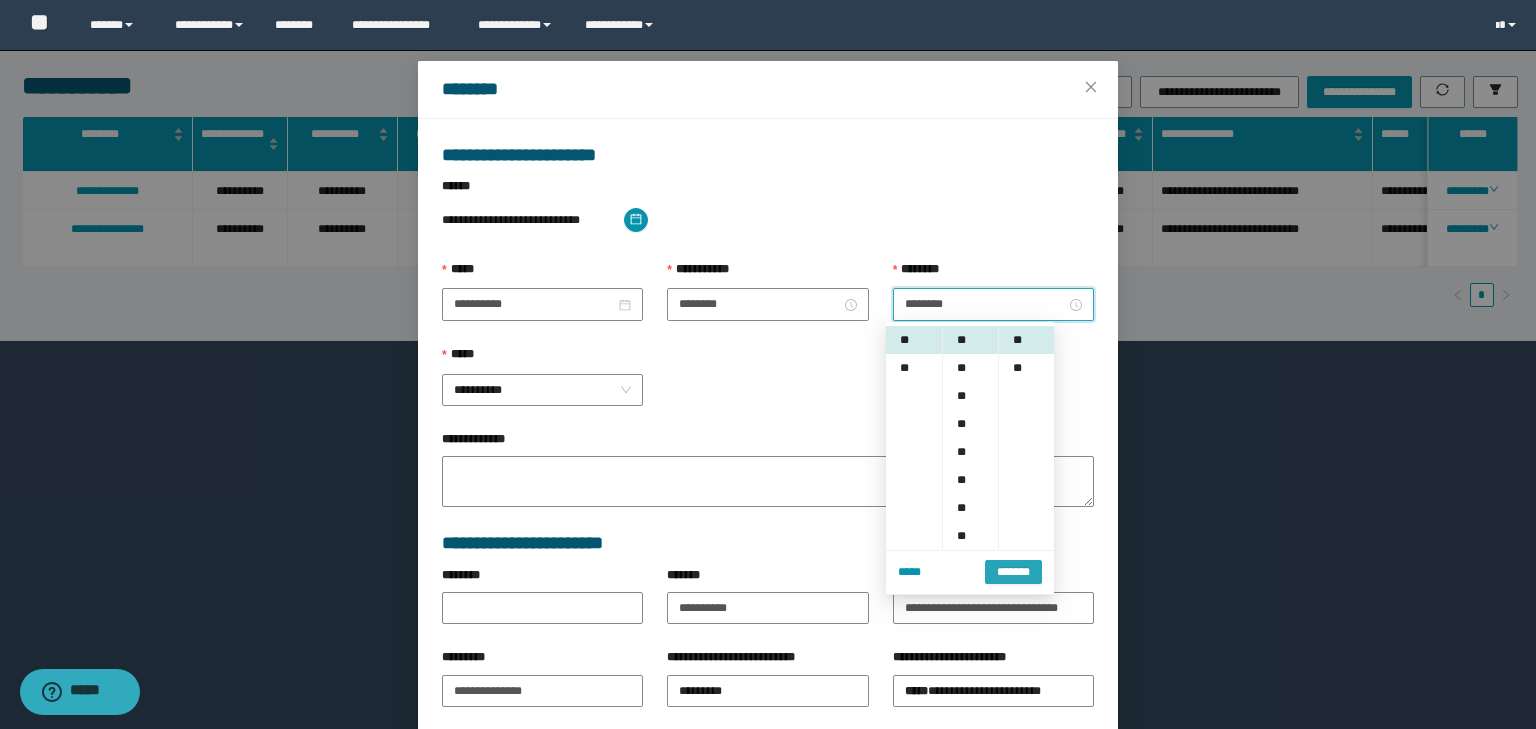 click on "*******" at bounding box center [1013, 572] 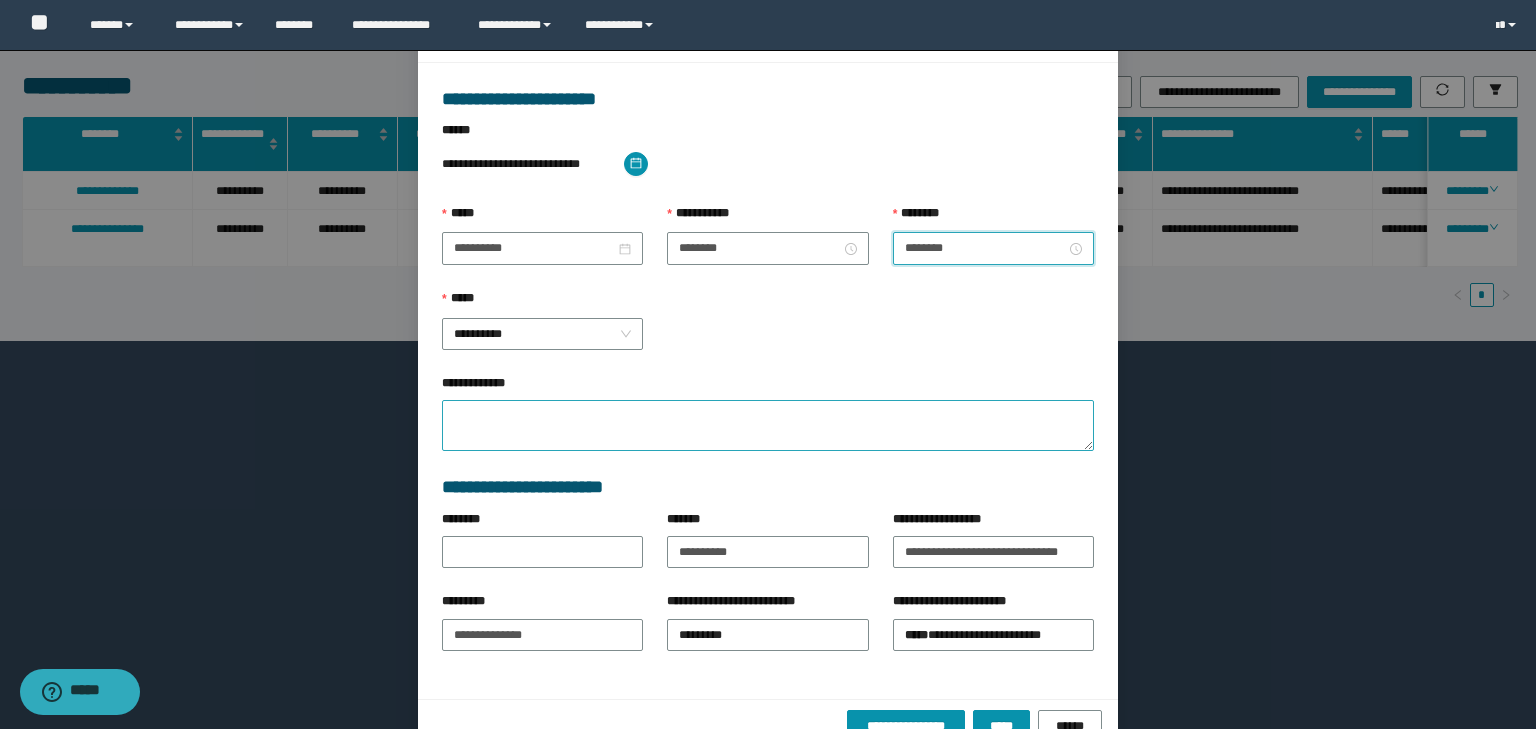 scroll, scrollTop: 139, scrollLeft: 0, axis: vertical 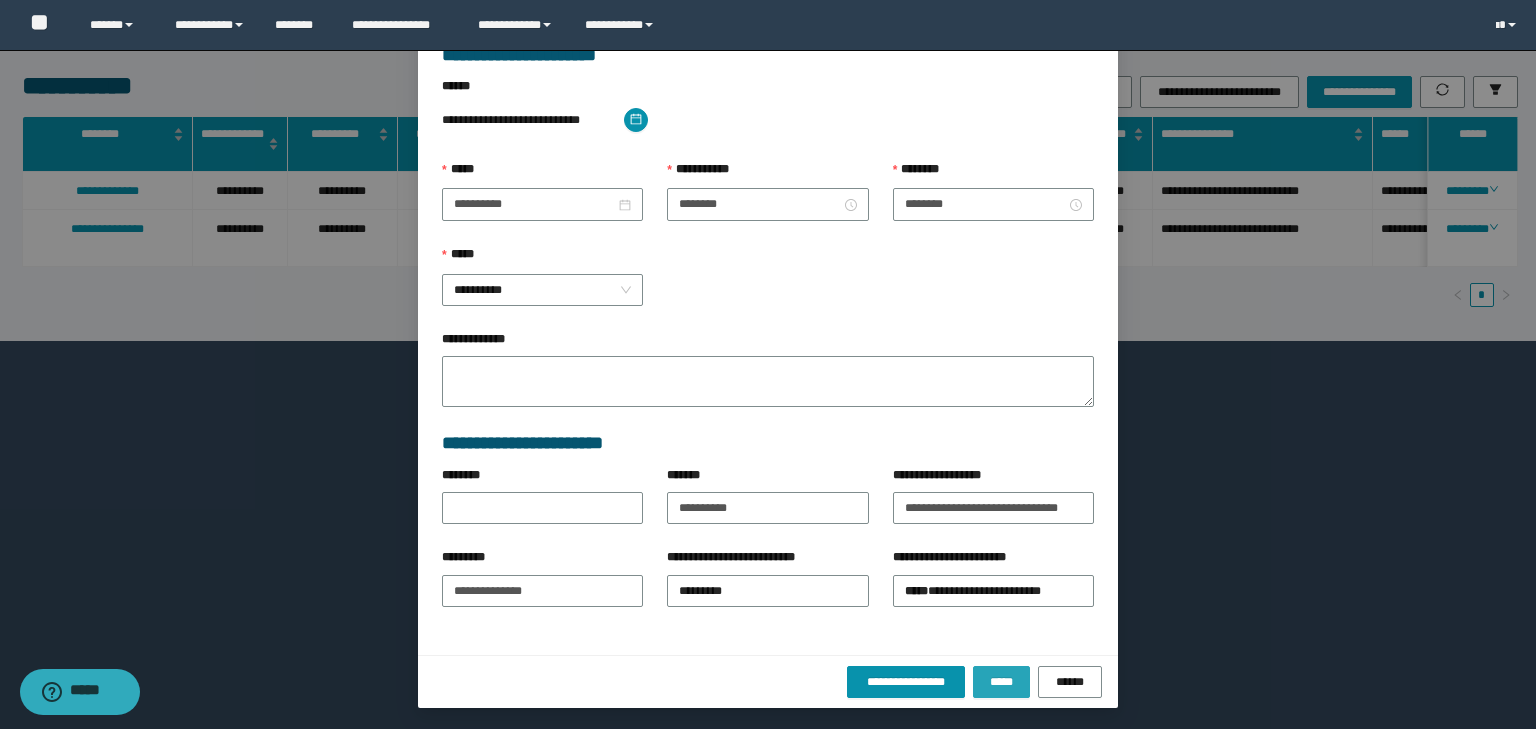 click on "*****" at bounding box center [1001, 682] 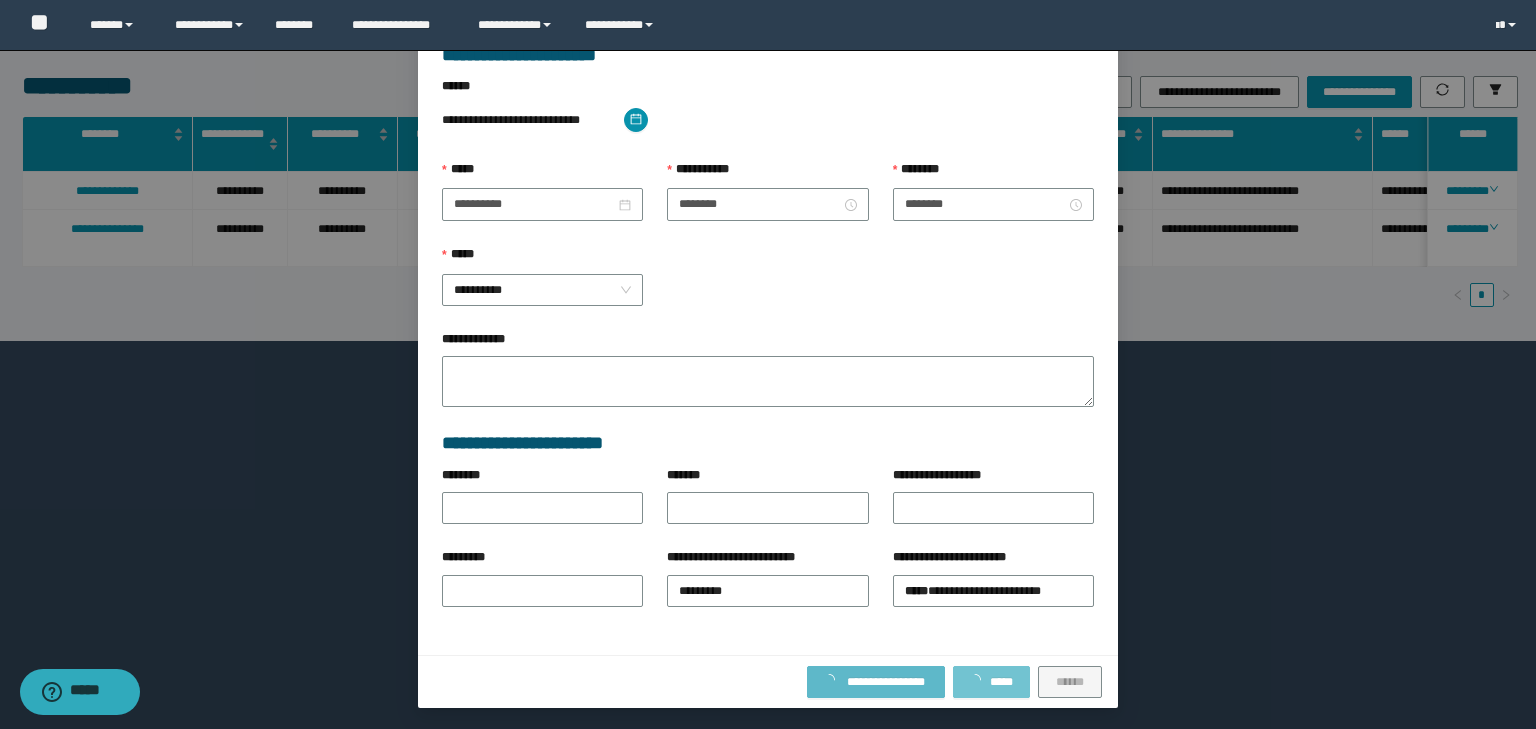 scroll, scrollTop: 39, scrollLeft: 0, axis: vertical 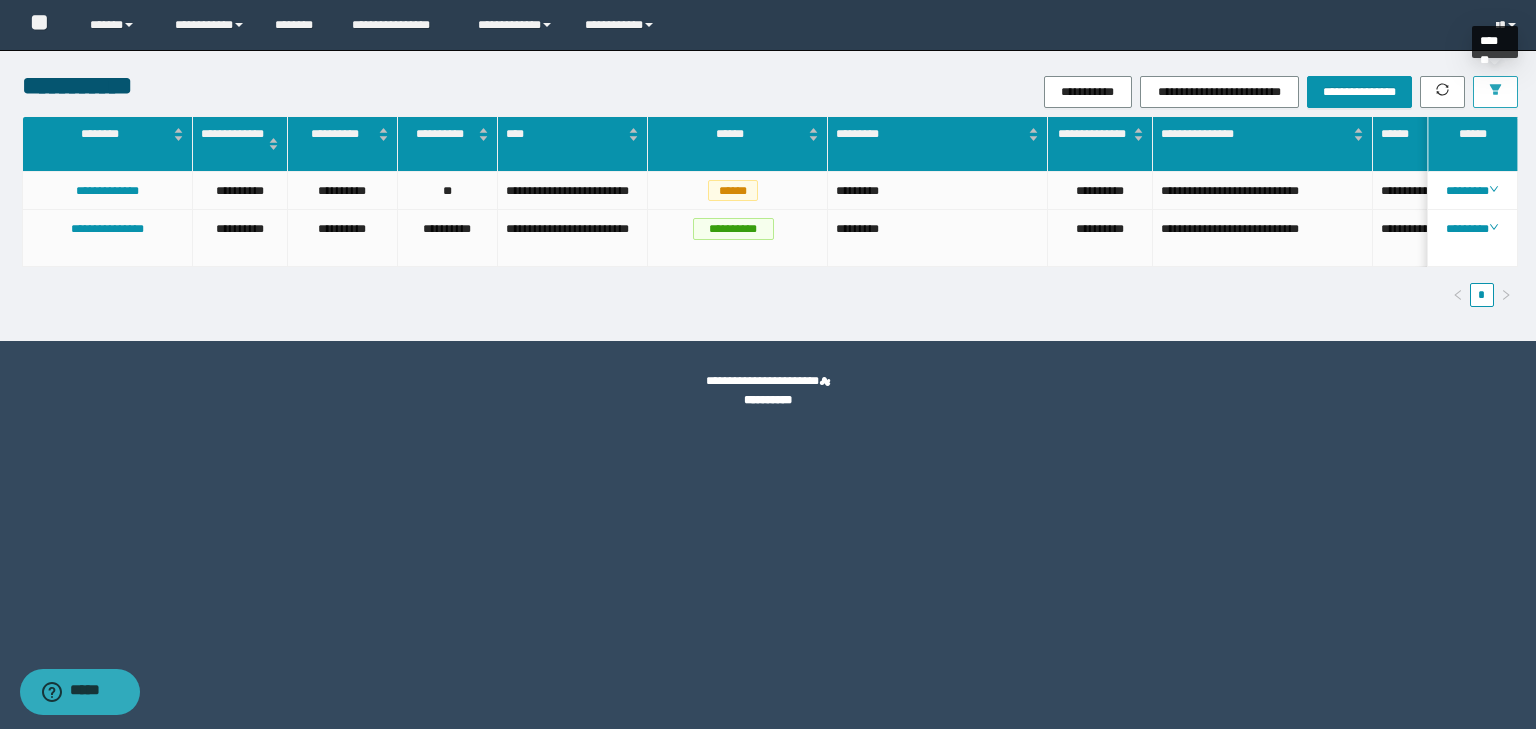 click 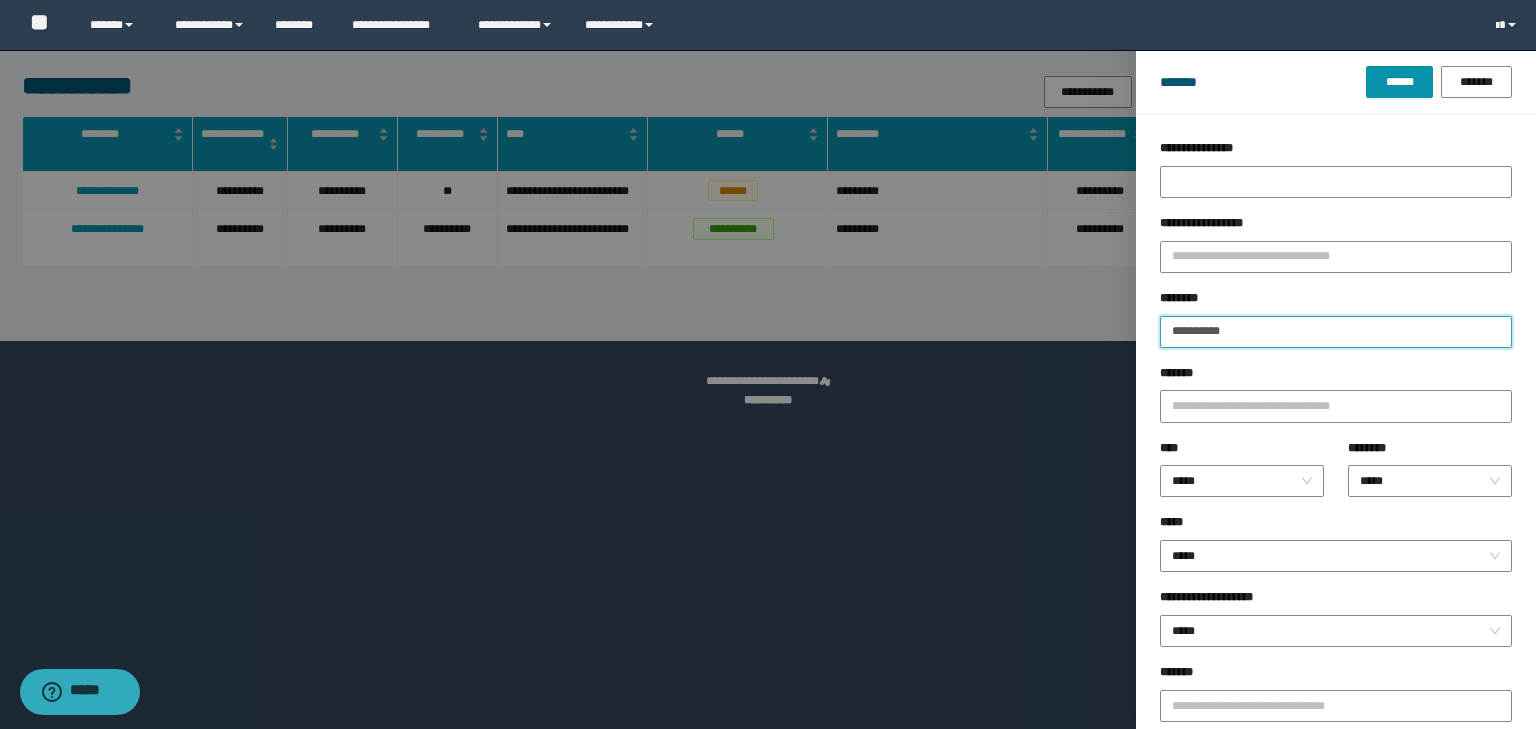 drag, startPoint x: 1278, startPoint y: 336, endPoint x: 1075, endPoint y: 339, distance: 203.02217 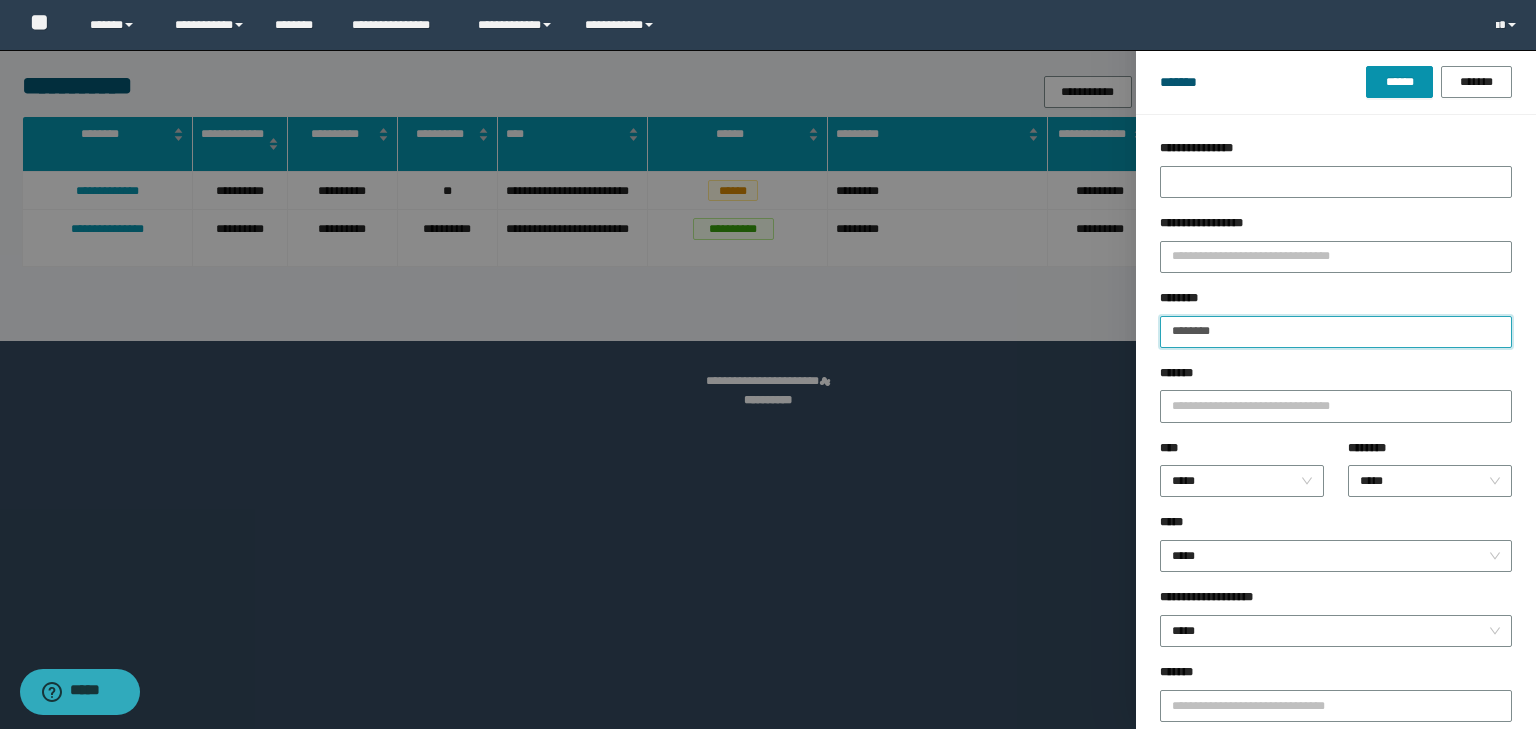 type on "********" 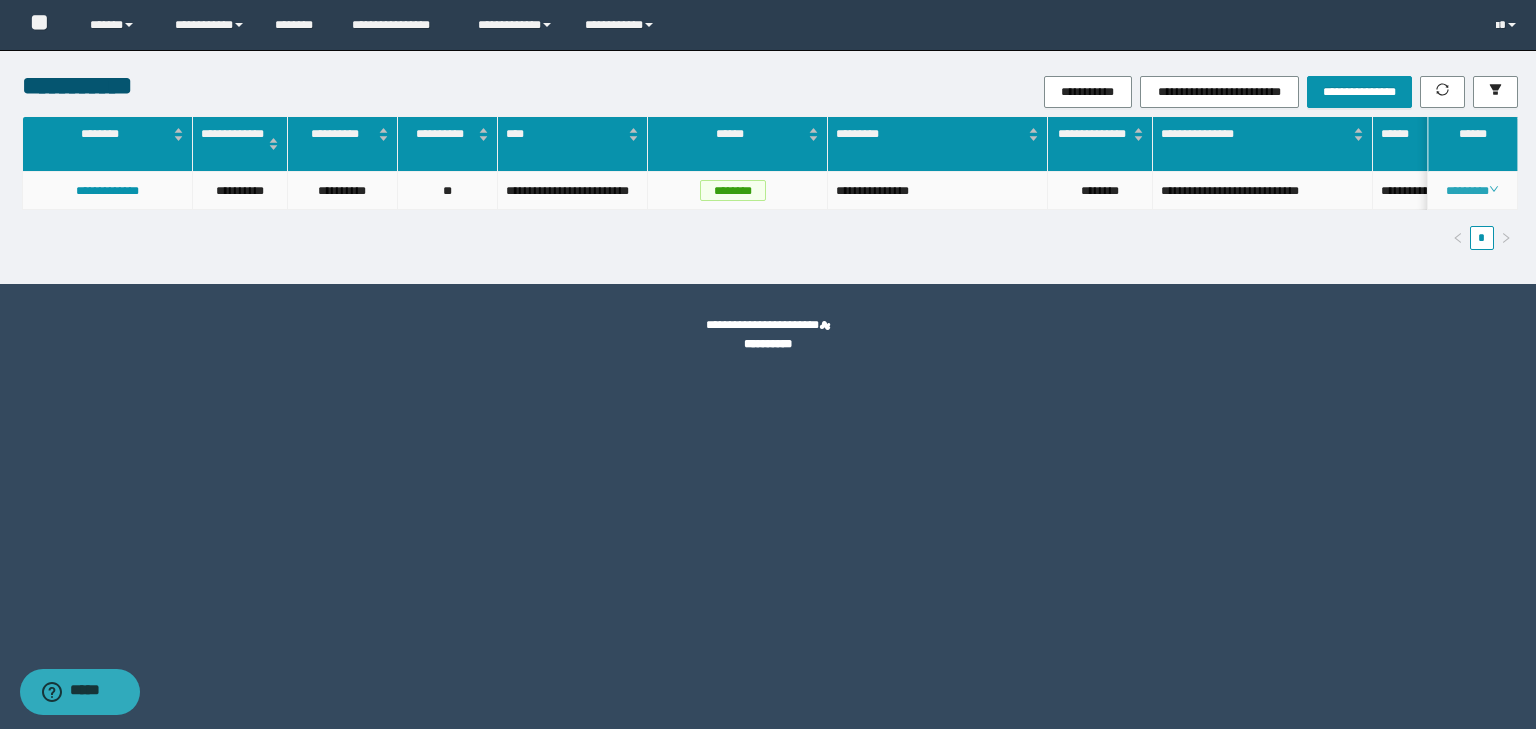 click on "********" at bounding box center (1472, 191) 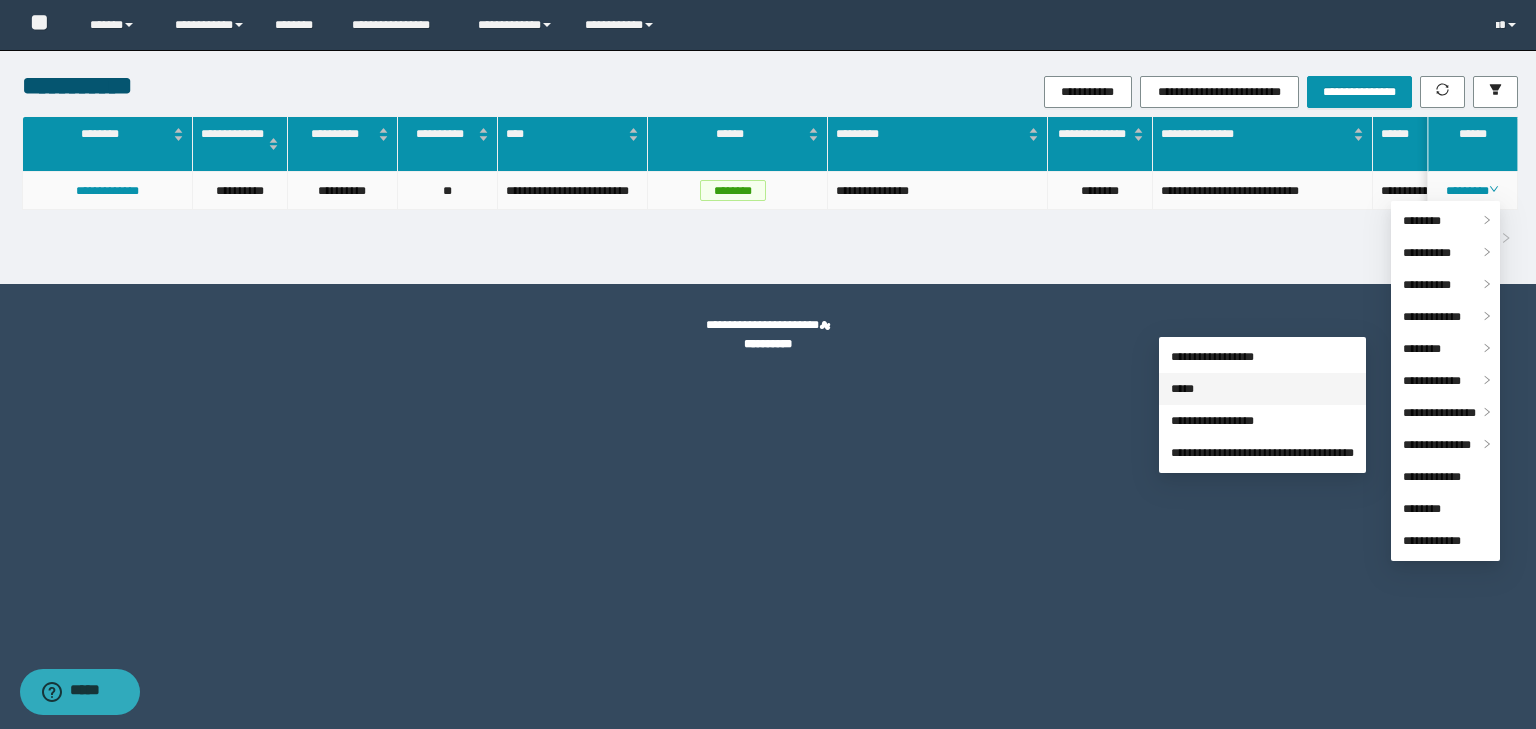 click on "*****" at bounding box center (1182, 389) 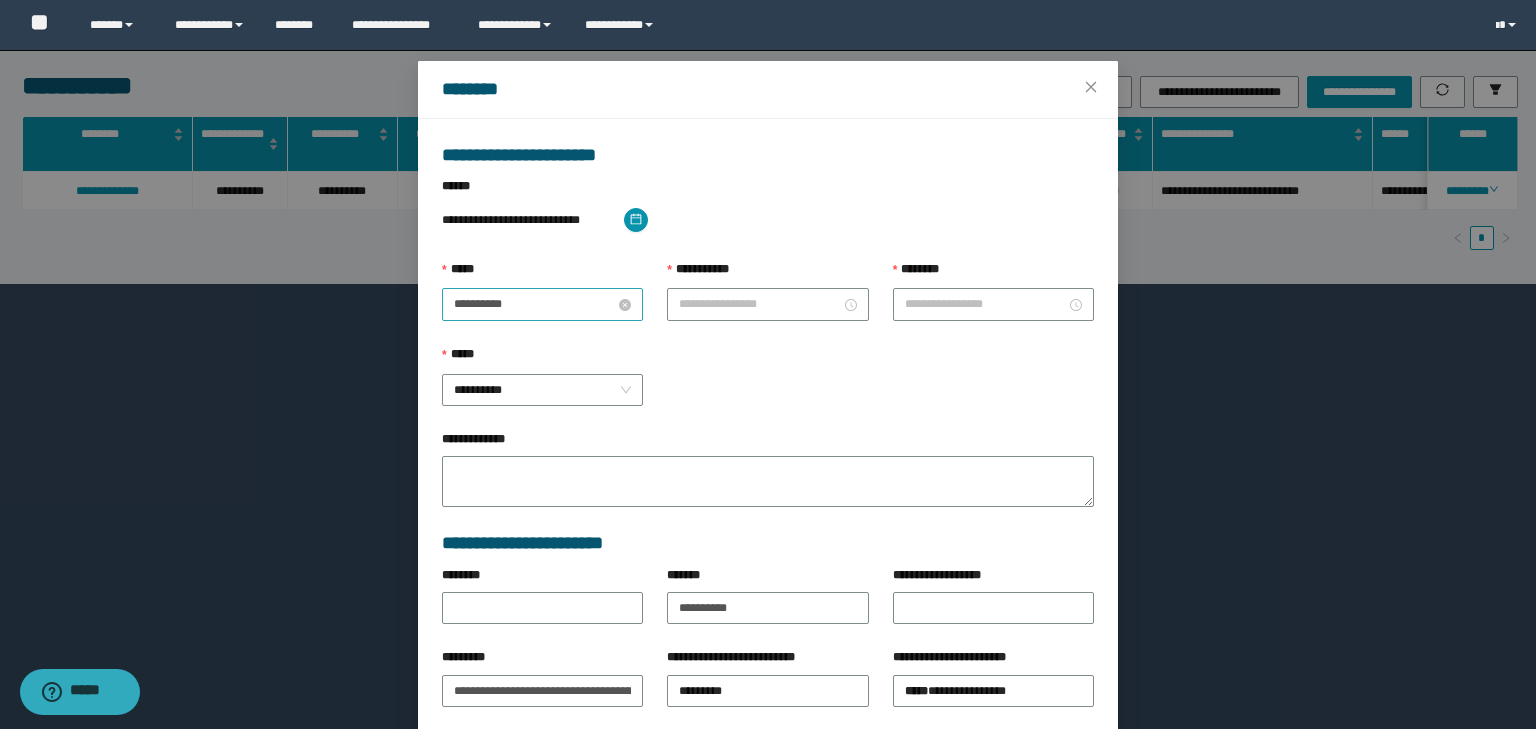 click on "**********" at bounding box center [534, 304] 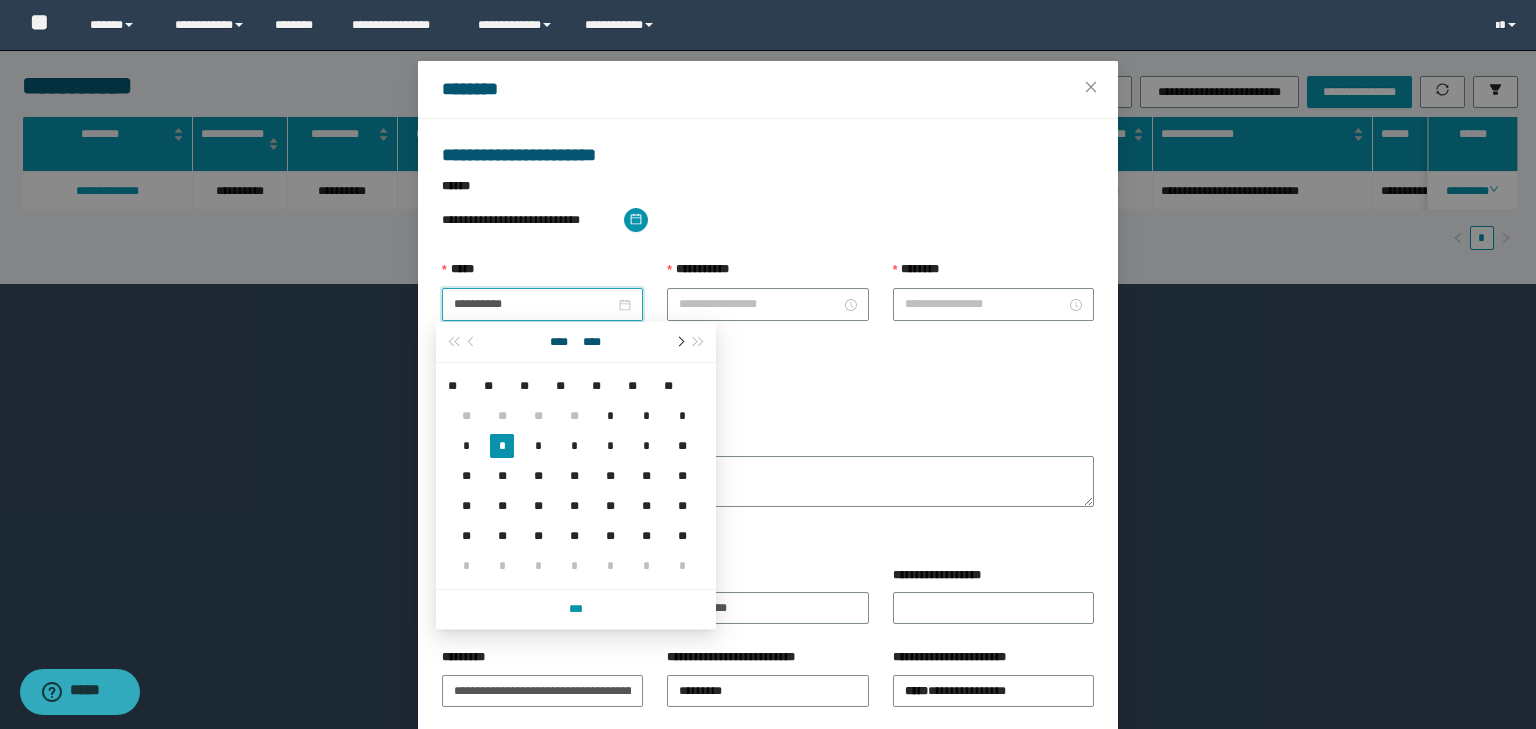 click at bounding box center (679, 342) 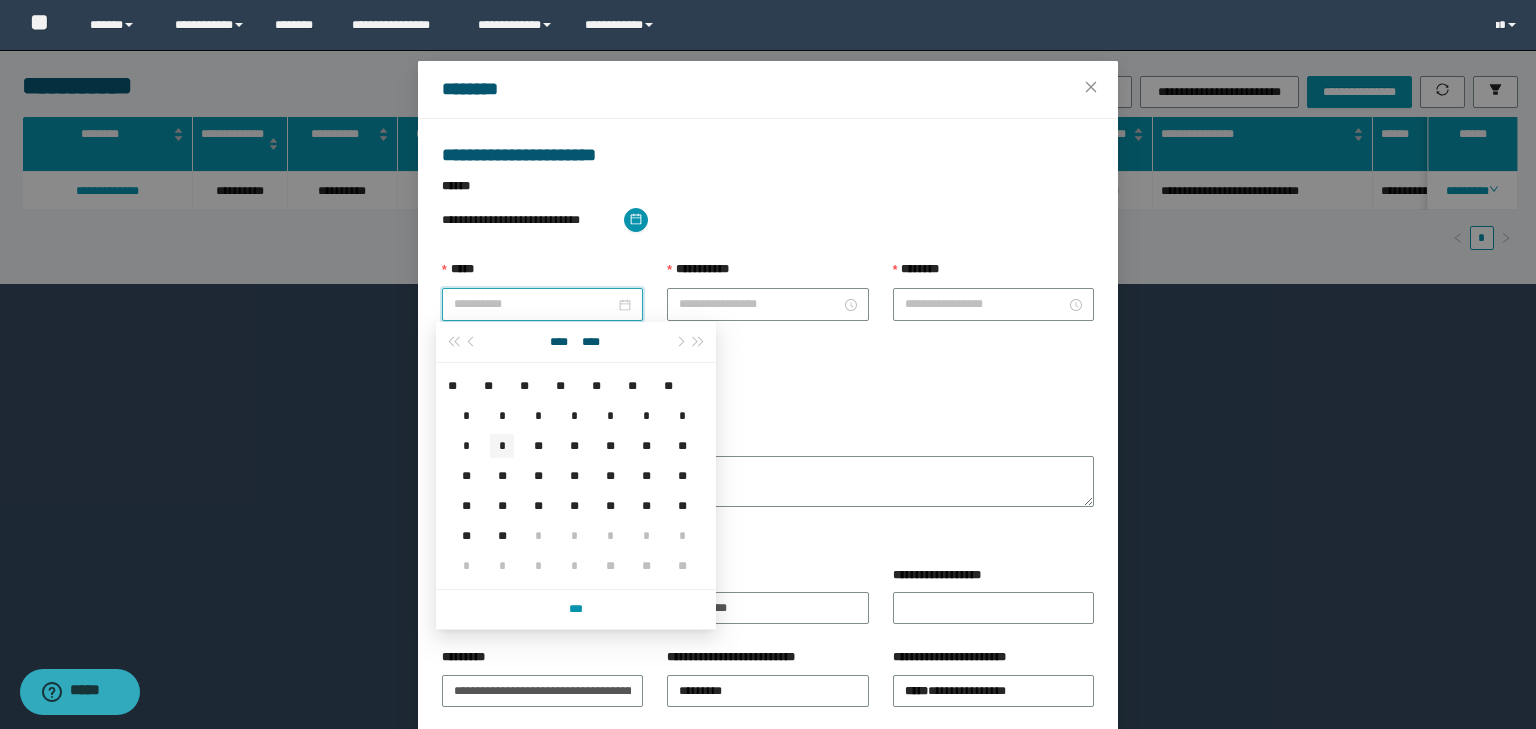 type on "**********" 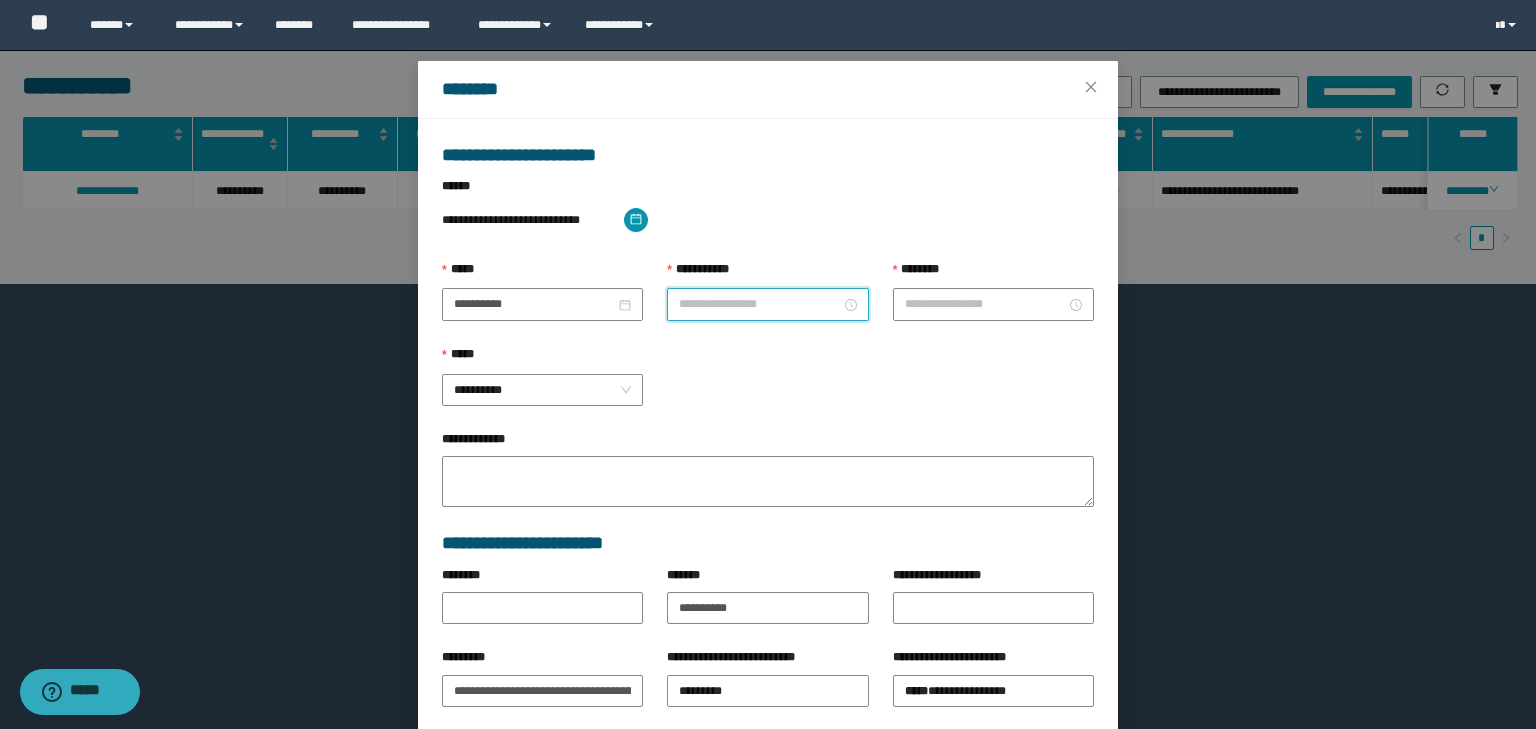 click on "**********" at bounding box center [759, 304] 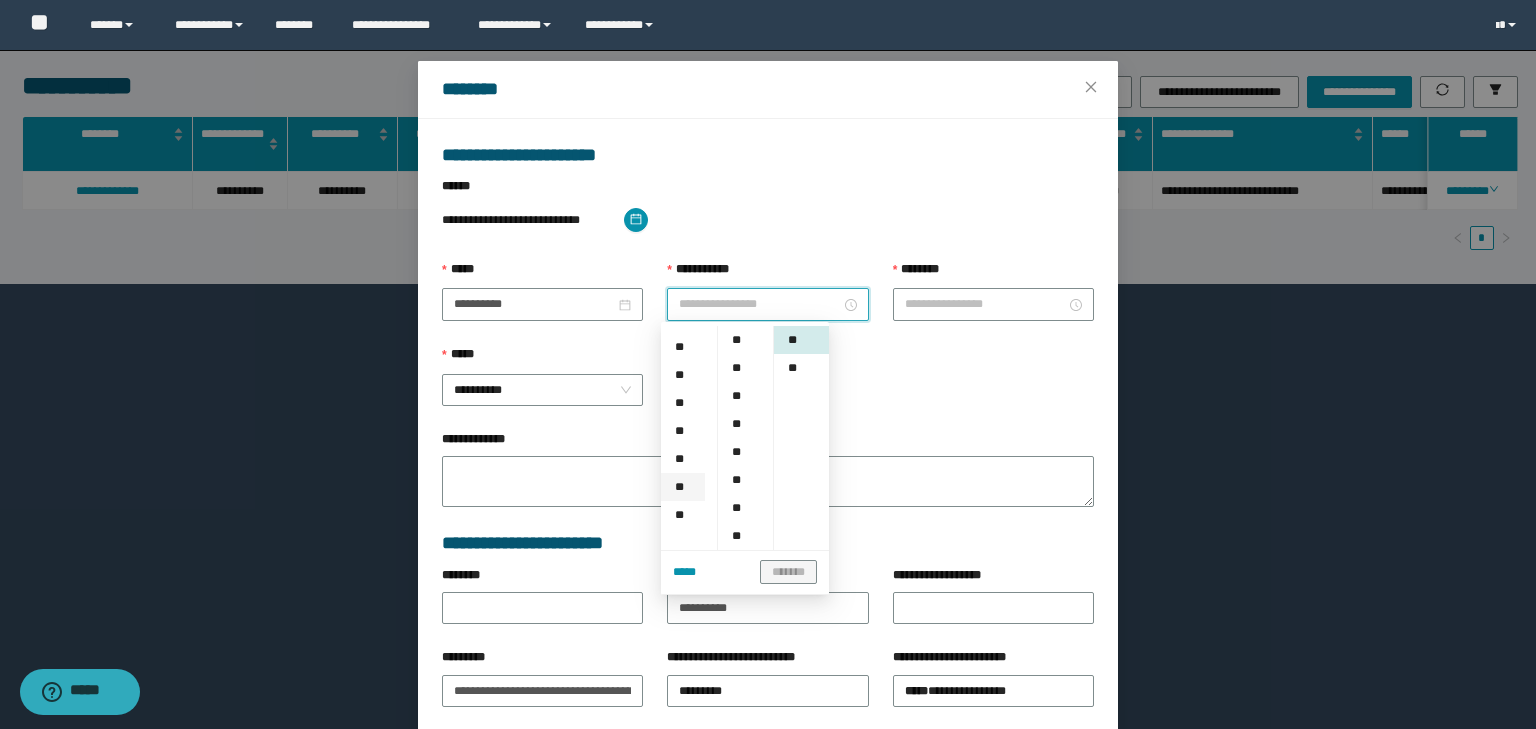 click on "**" at bounding box center [683, 487] 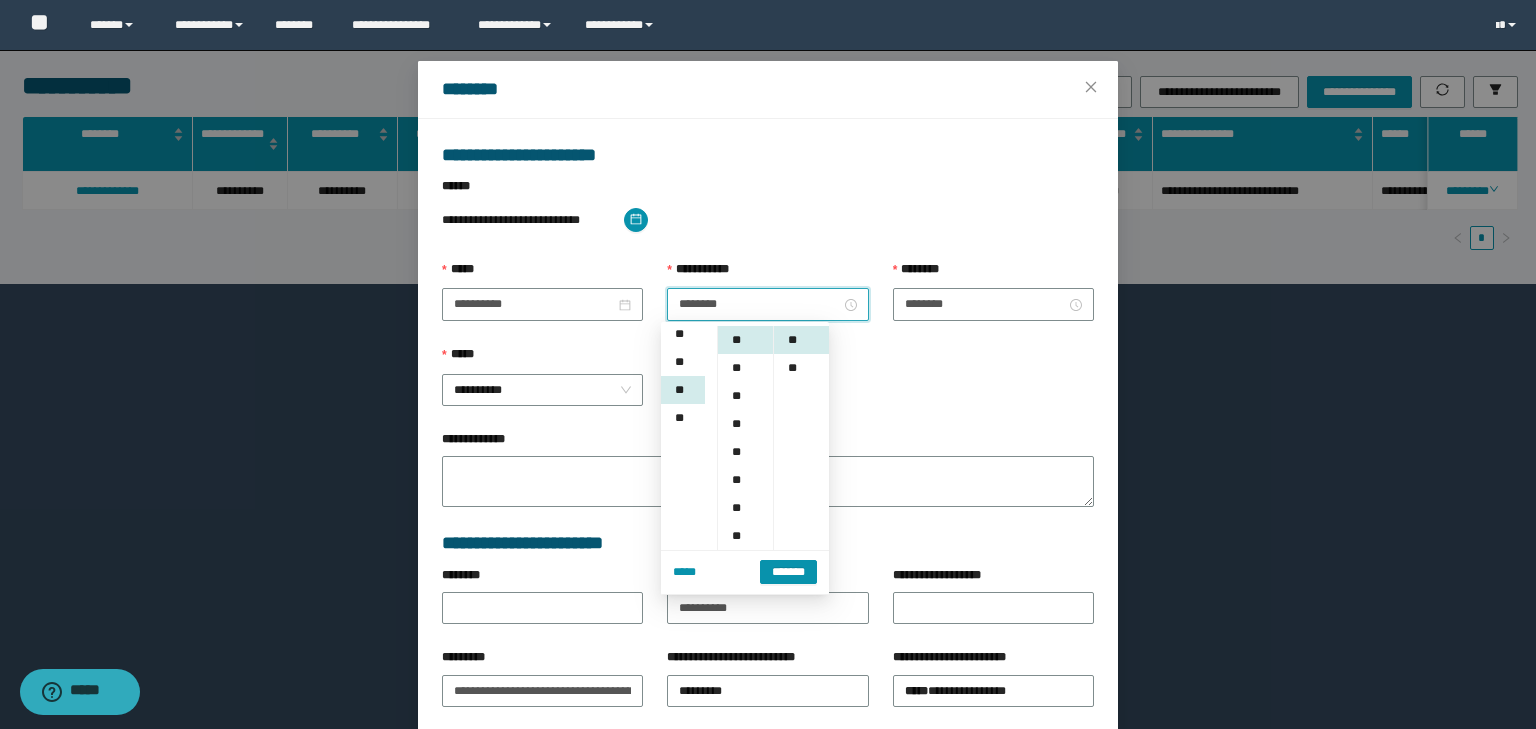 scroll, scrollTop: 280, scrollLeft: 0, axis: vertical 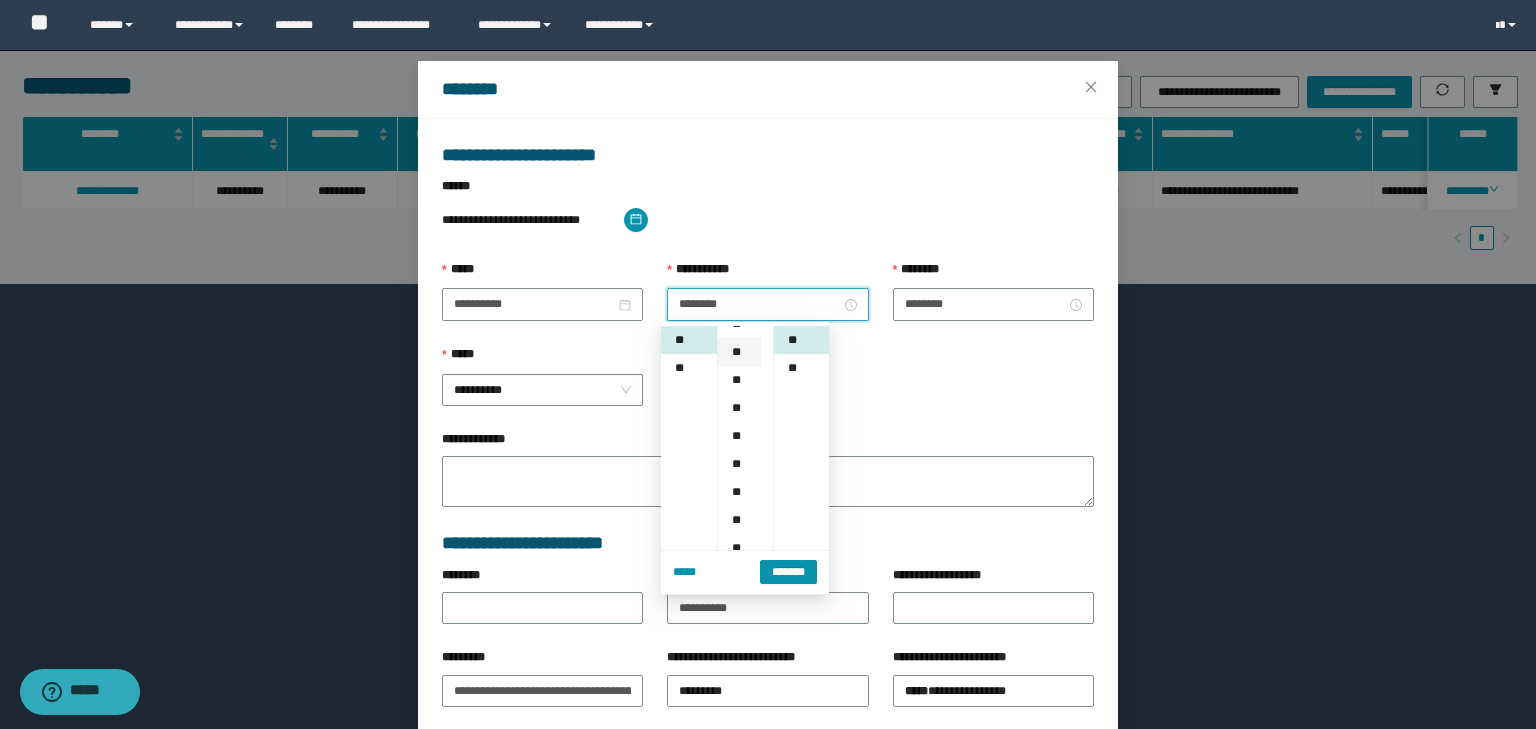 click on "**" at bounding box center (739, 352) 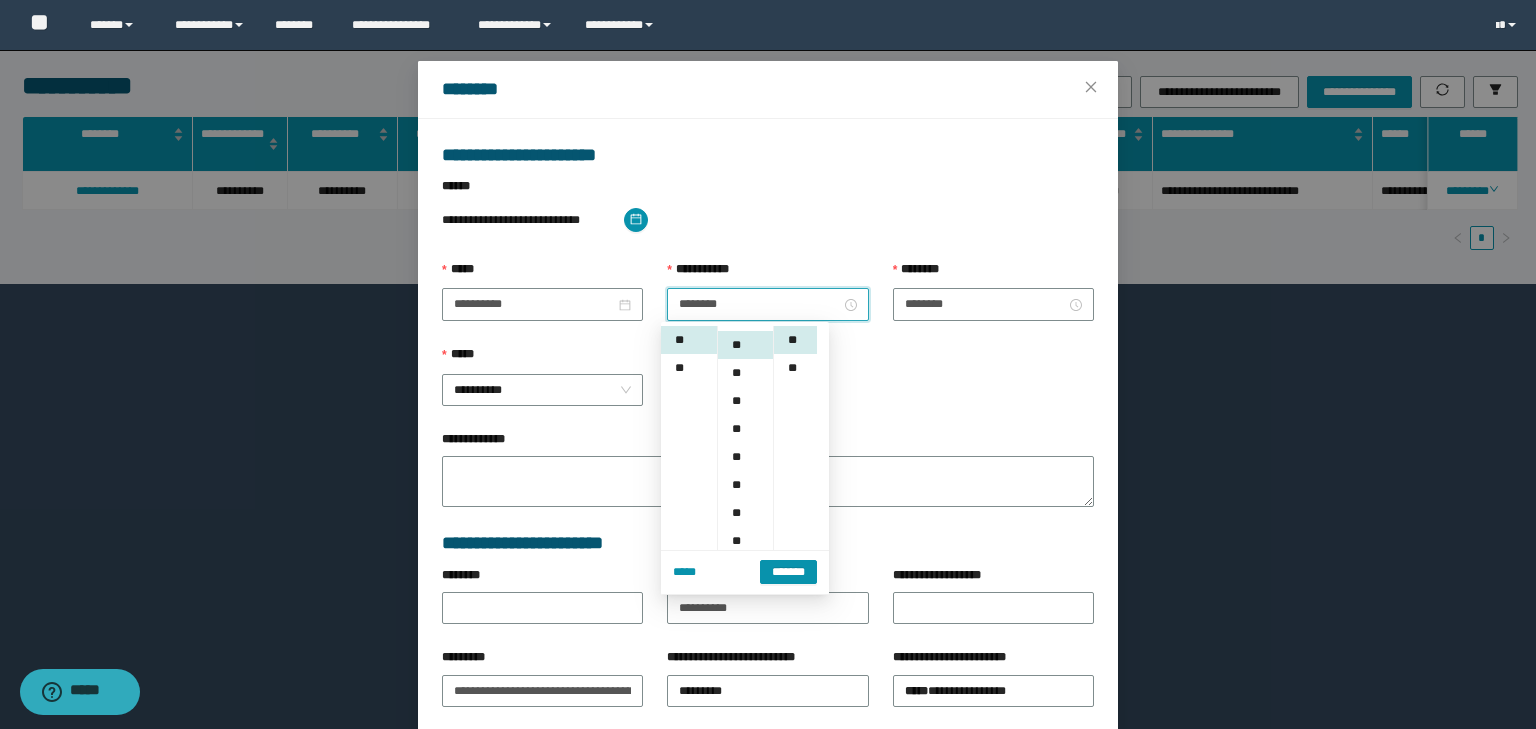 scroll, scrollTop: 112, scrollLeft: 0, axis: vertical 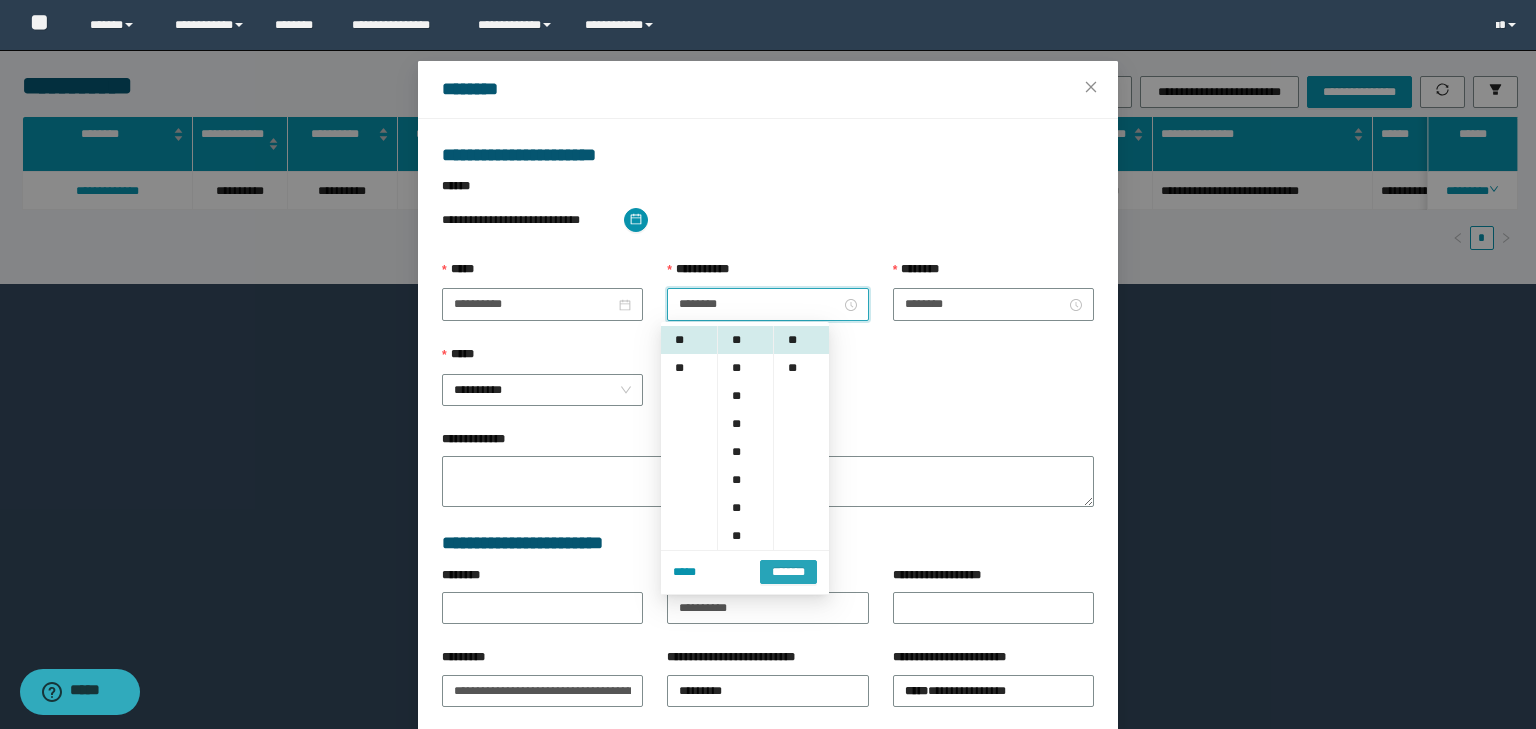 click on "*******" at bounding box center [788, 570] 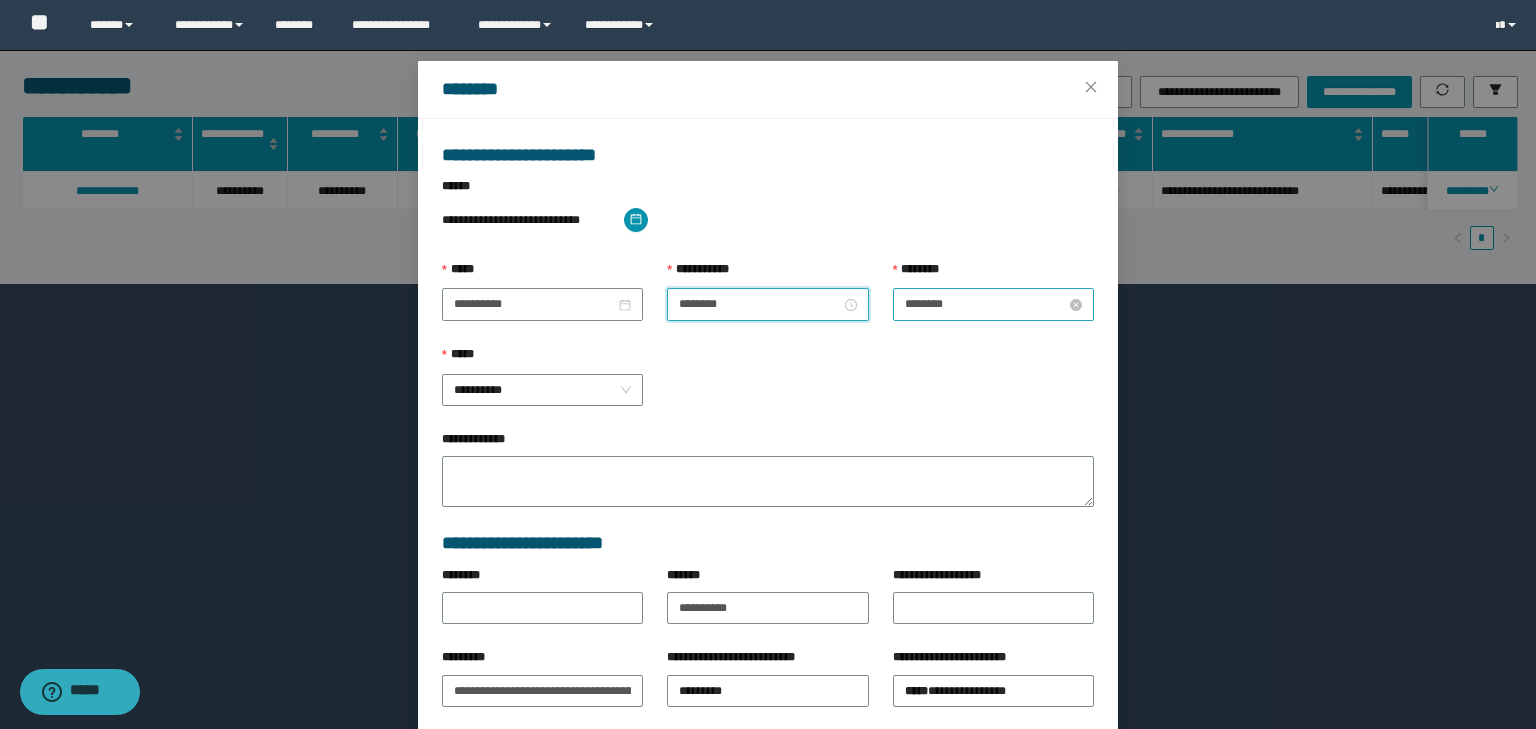 click on "********" at bounding box center (985, 304) 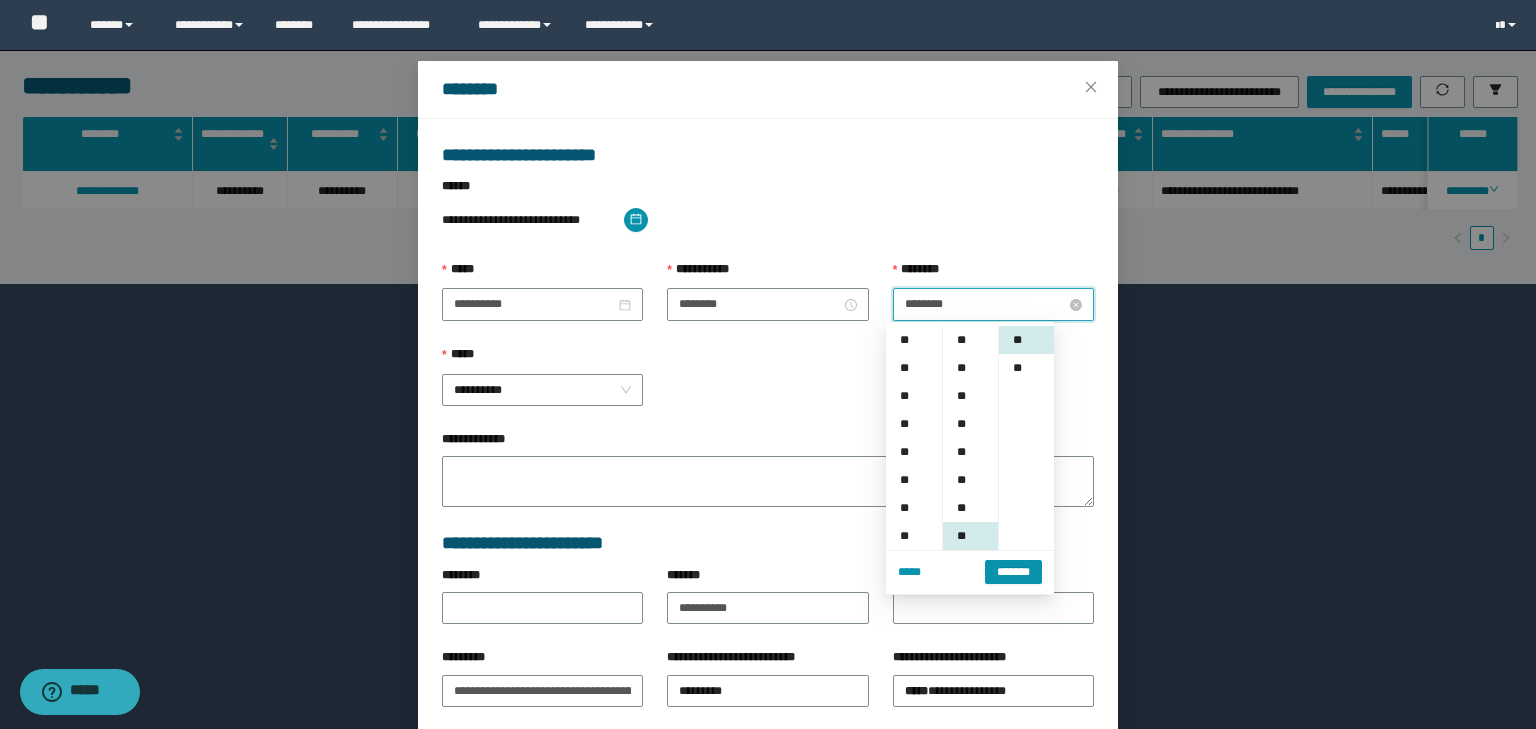 scroll, scrollTop: 280, scrollLeft: 0, axis: vertical 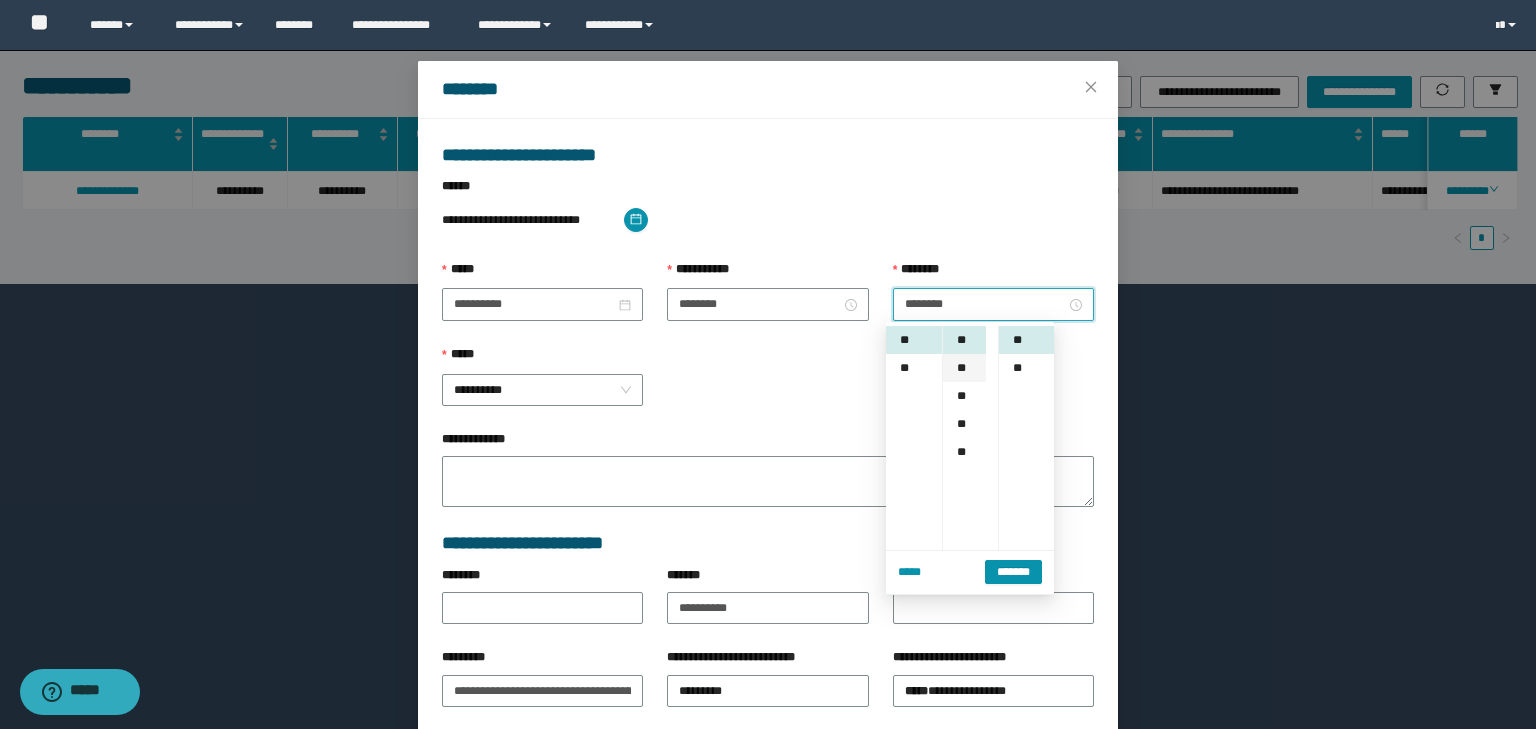 click on "**" at bounding box center [964, 368] 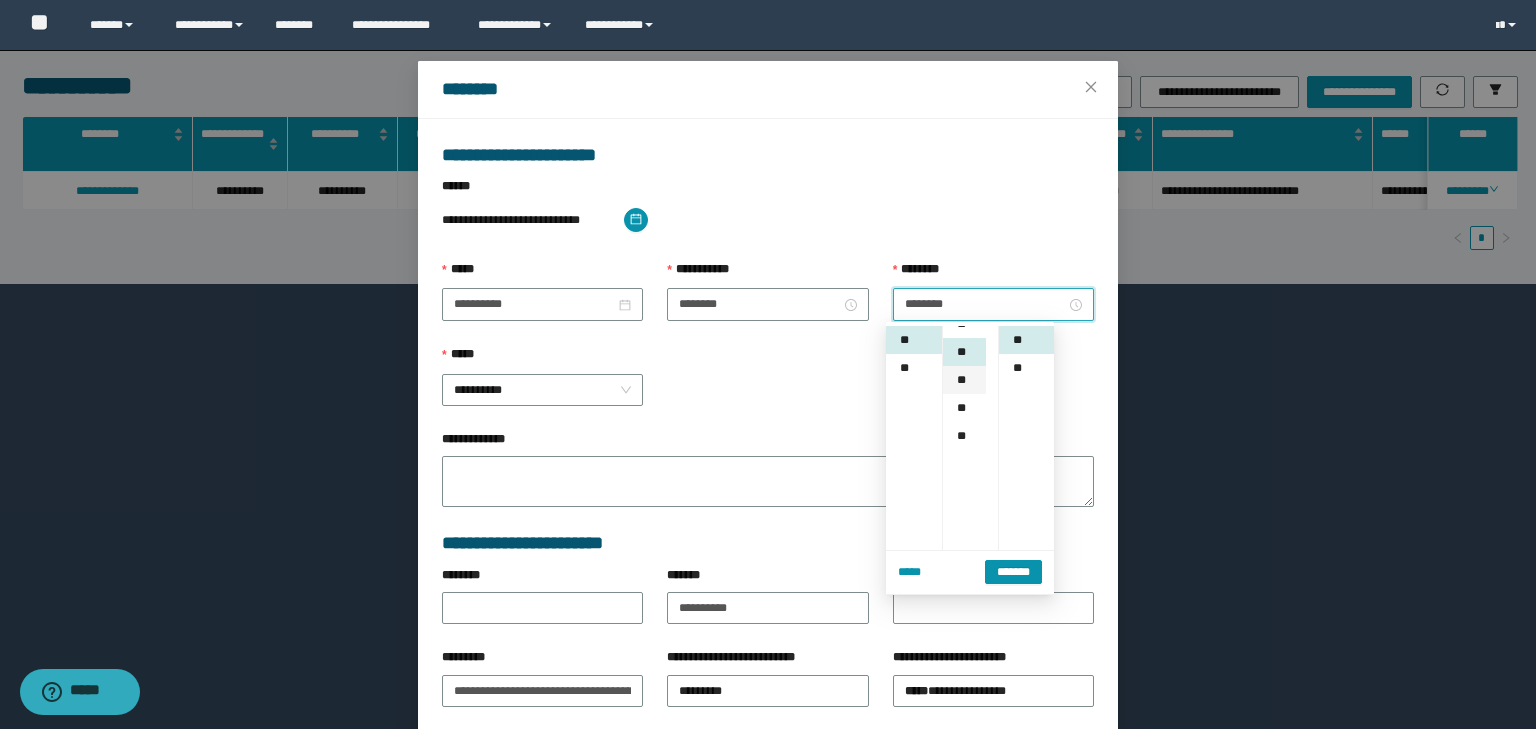 scroll, scrollTop: 224, scrollLeft: 0, axis: vertical 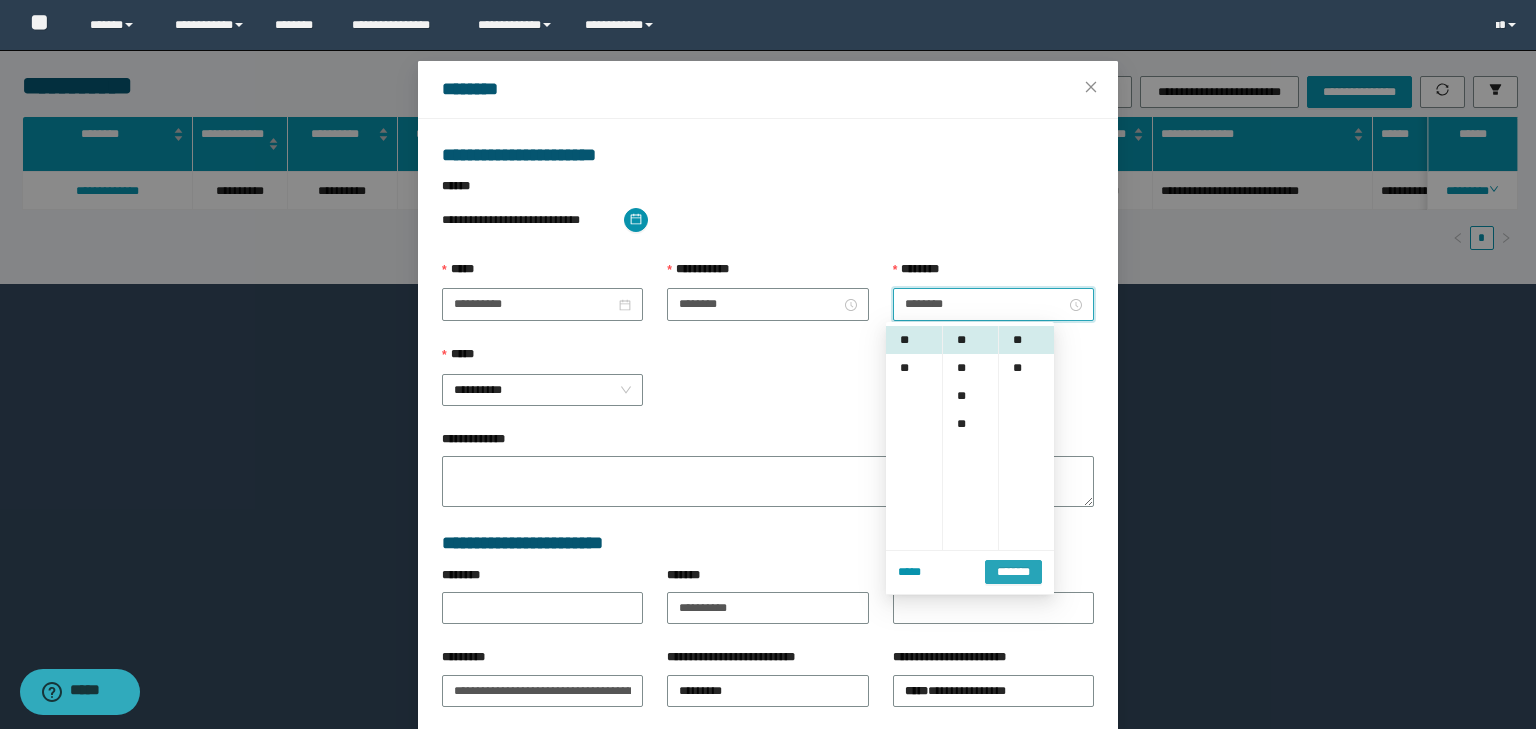 click on "*******" at bounding box center (1013, 572) 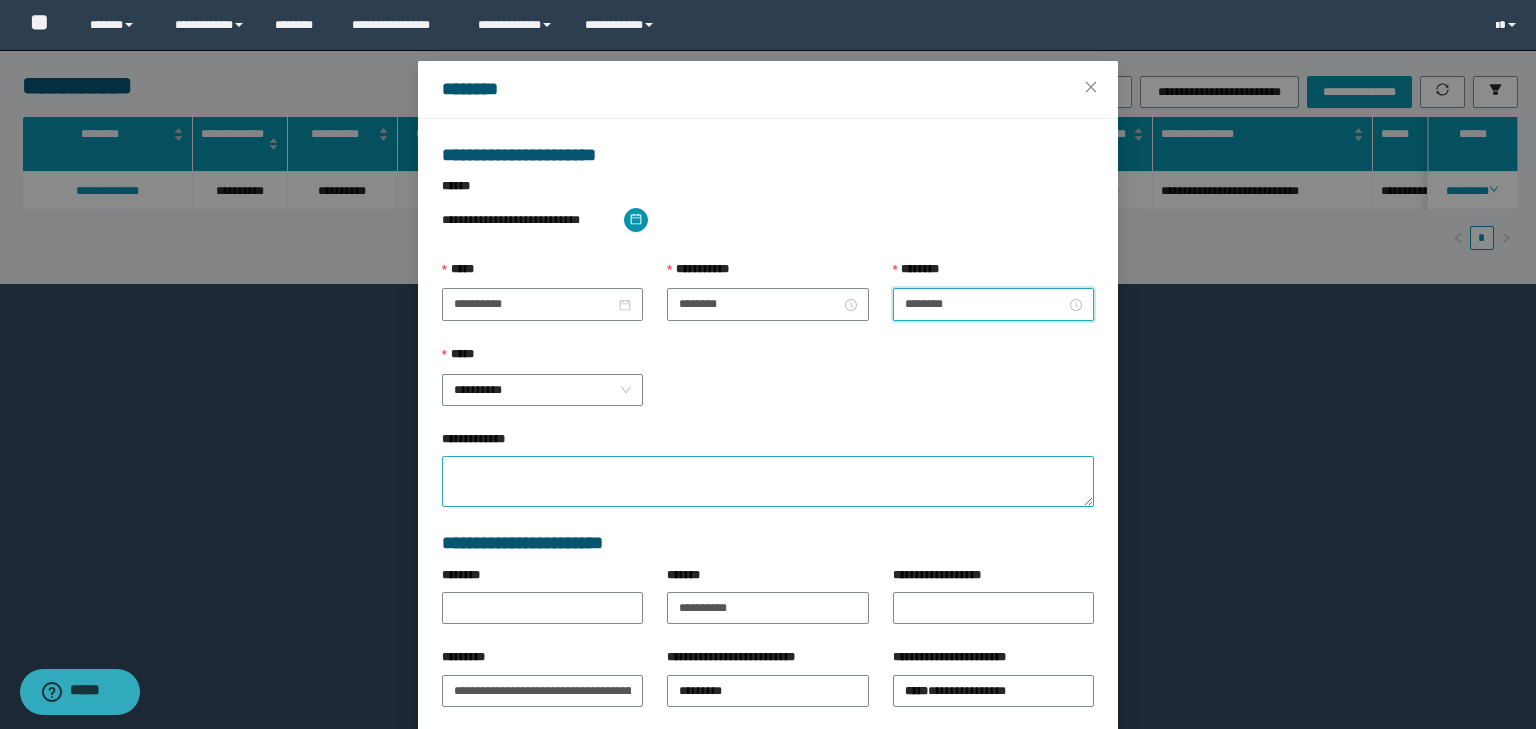 scroll, scrollTop: 139, scrollLeft: 0, axis: vertical 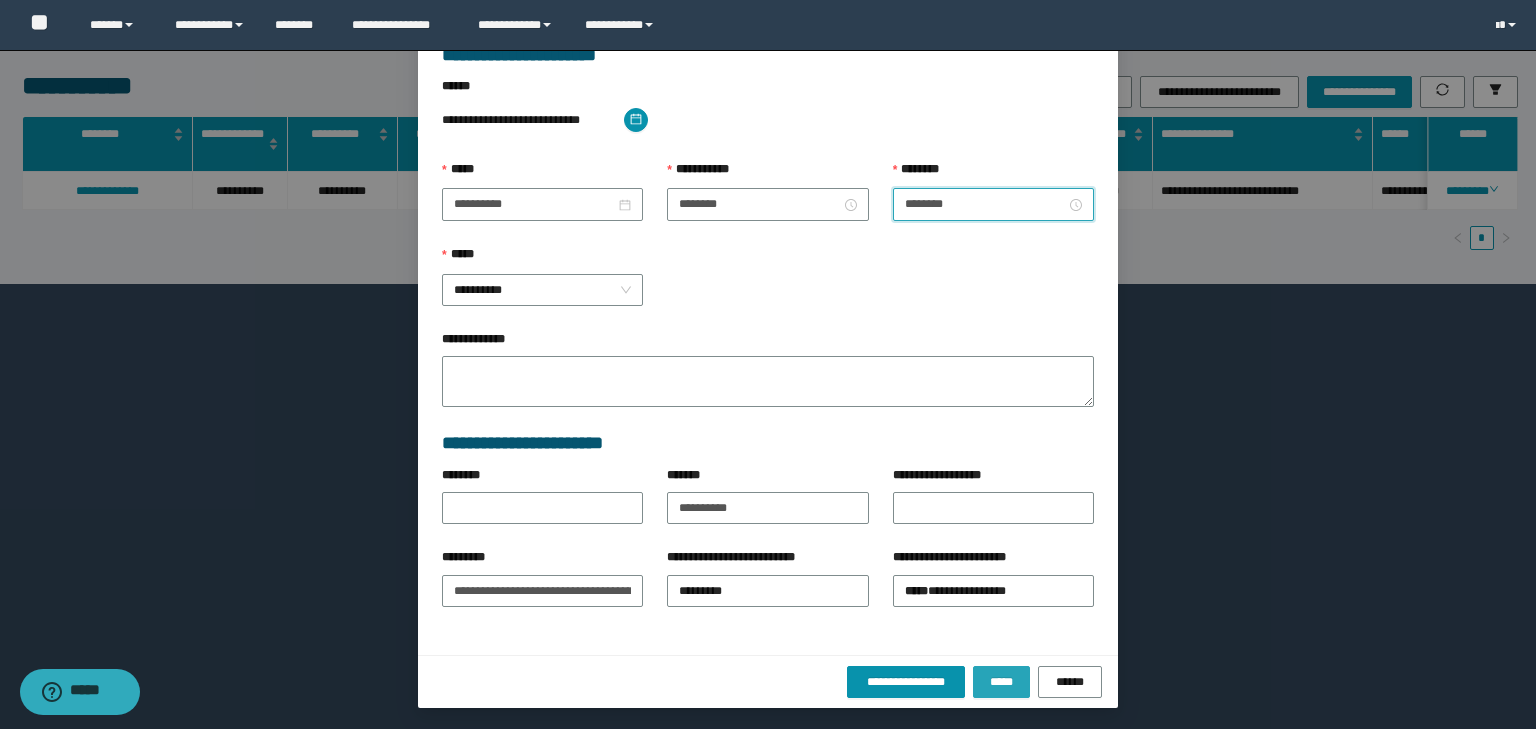 click on "*****" at bounding box center [1001, 682] 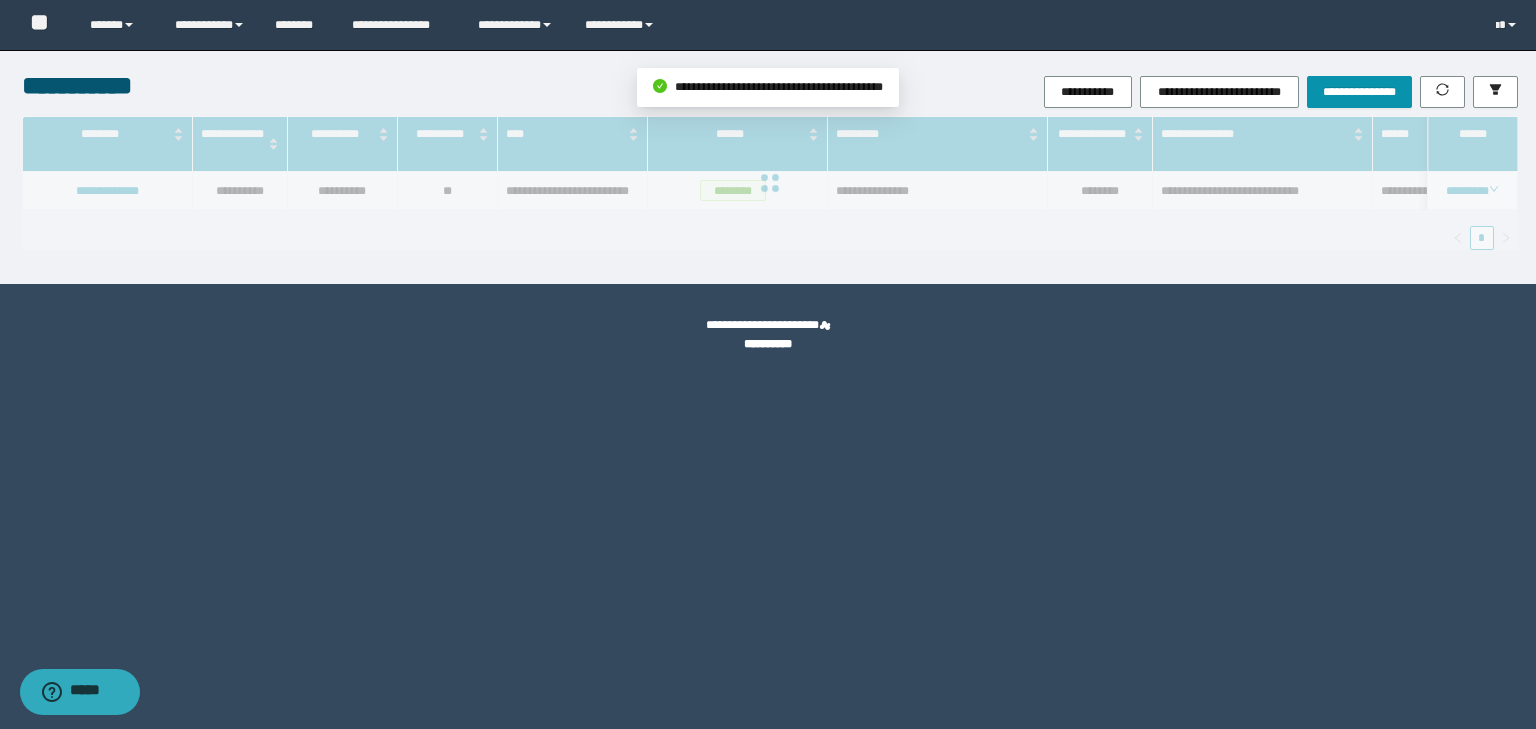scroll, scrollTop: 39, scrollLeft: 0, axis: vertical 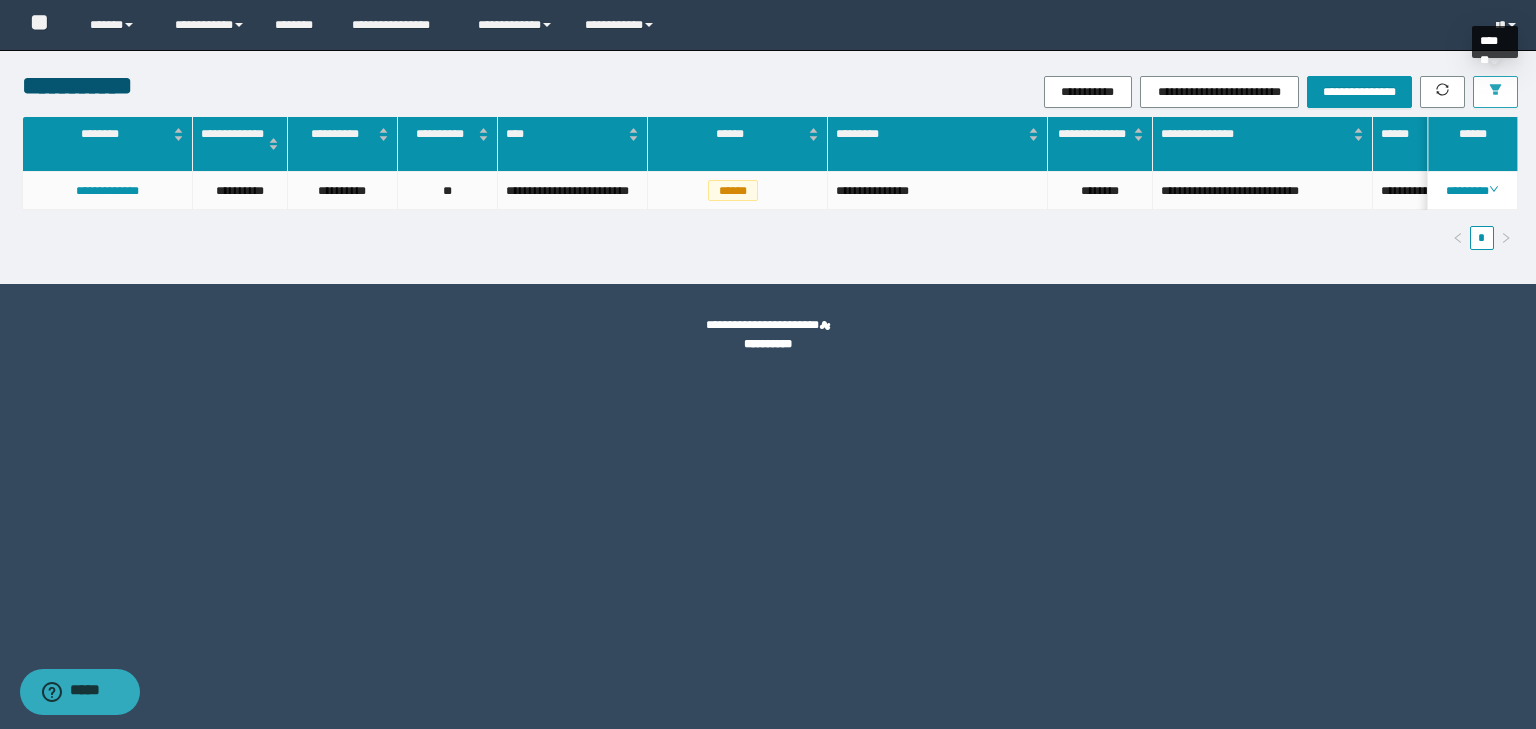 click at bounding box center (1495, 92) 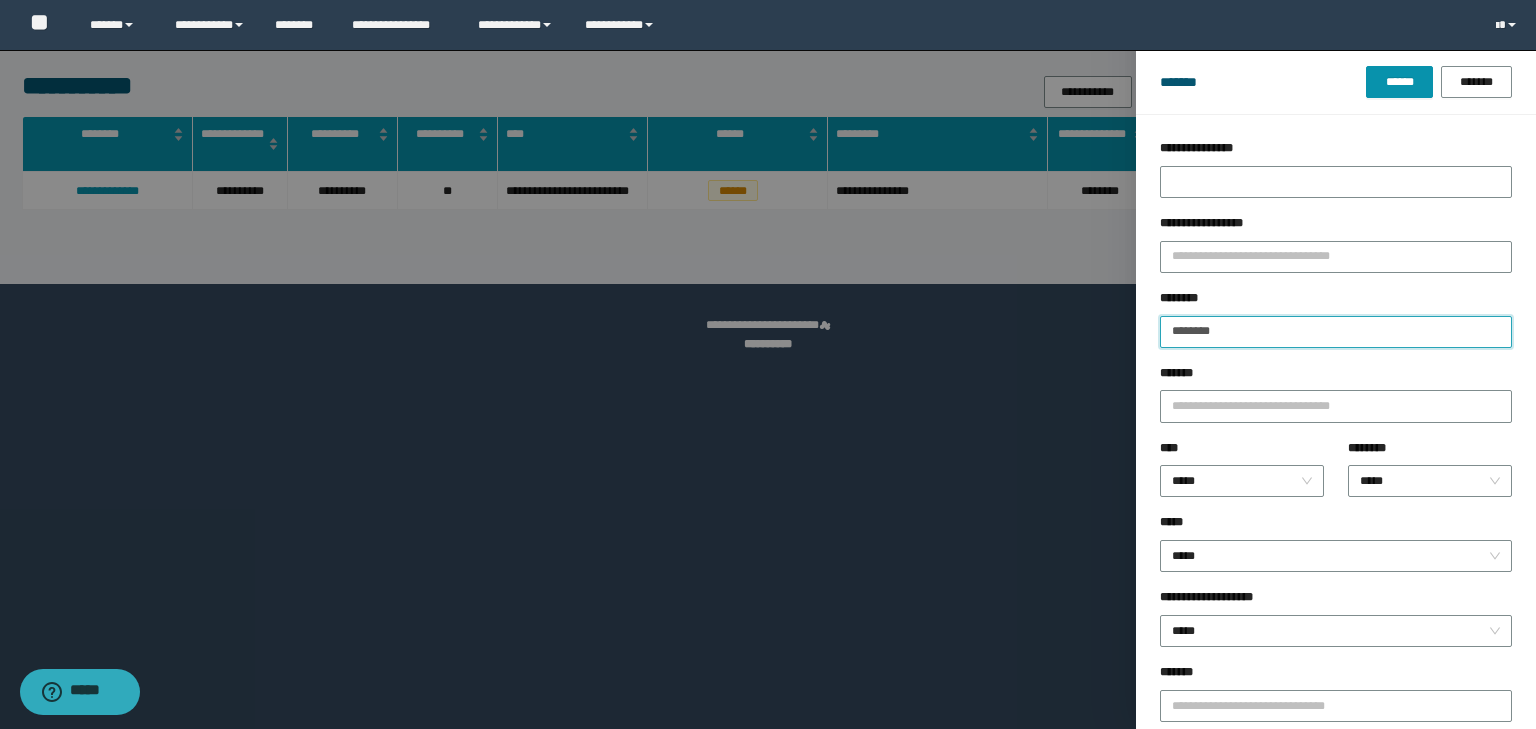 drag, startPoint x: 1256, startPoint y: 334, endPoint x: 1092, endPoint y: 344, distance: 164.3046 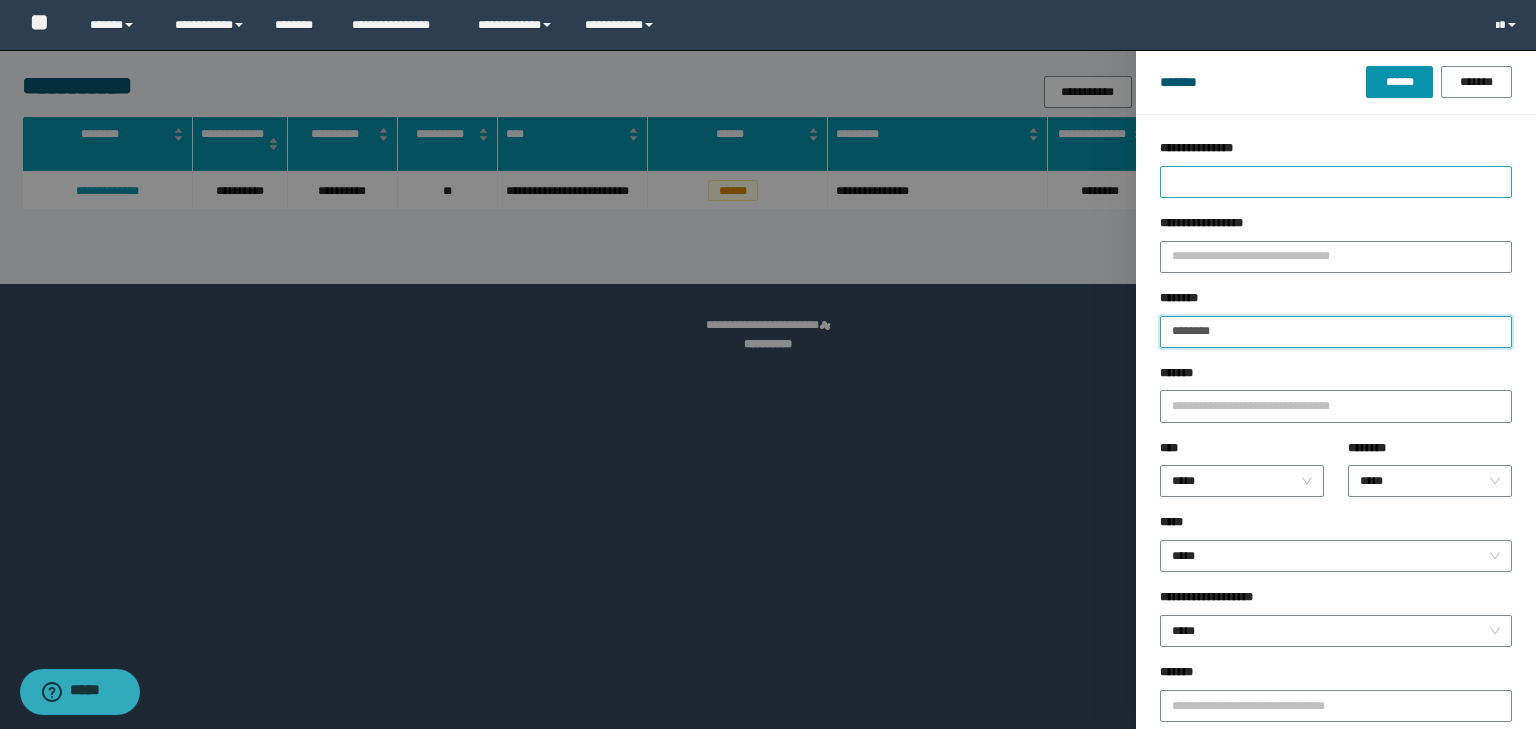 type on "********" 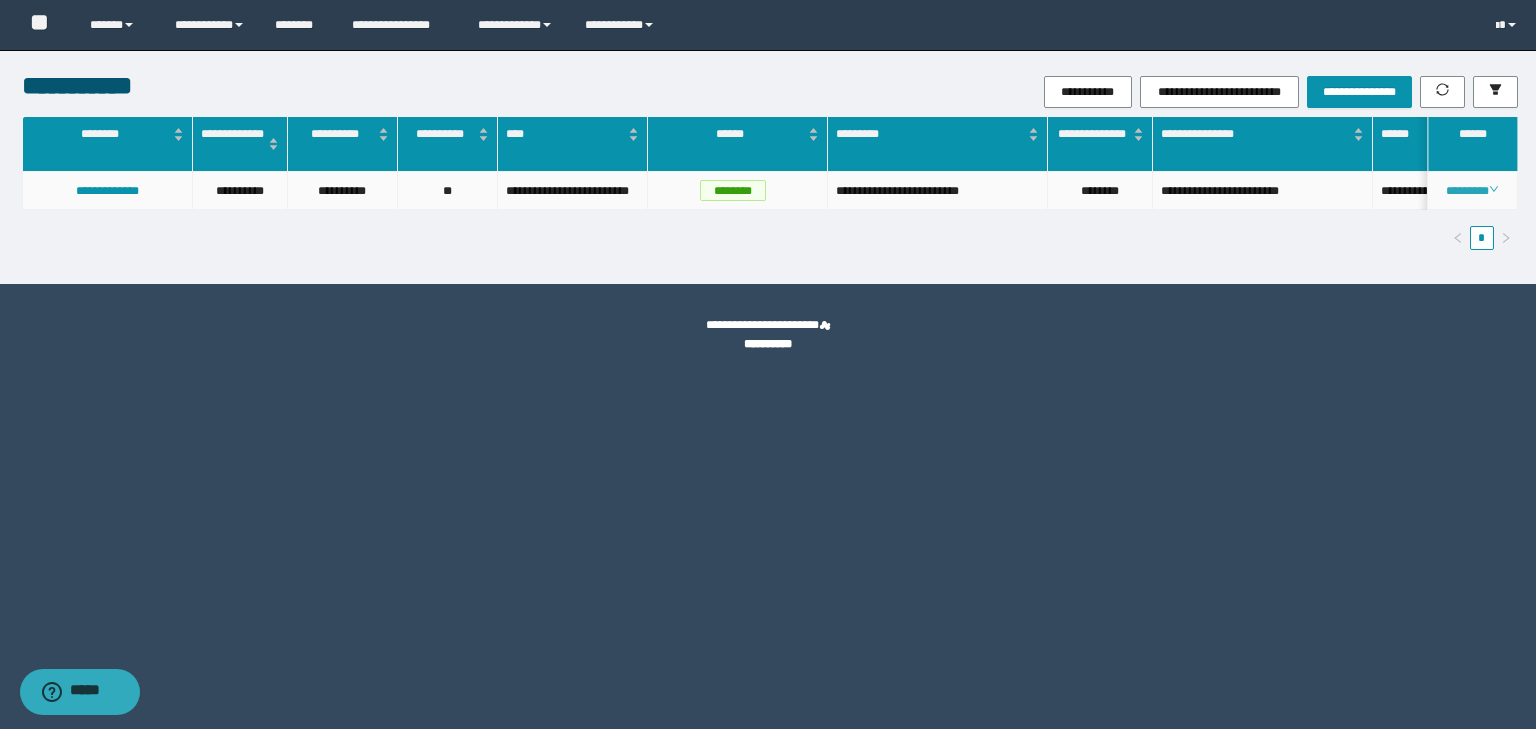 click on "********" at bounding box center [1472, 191] 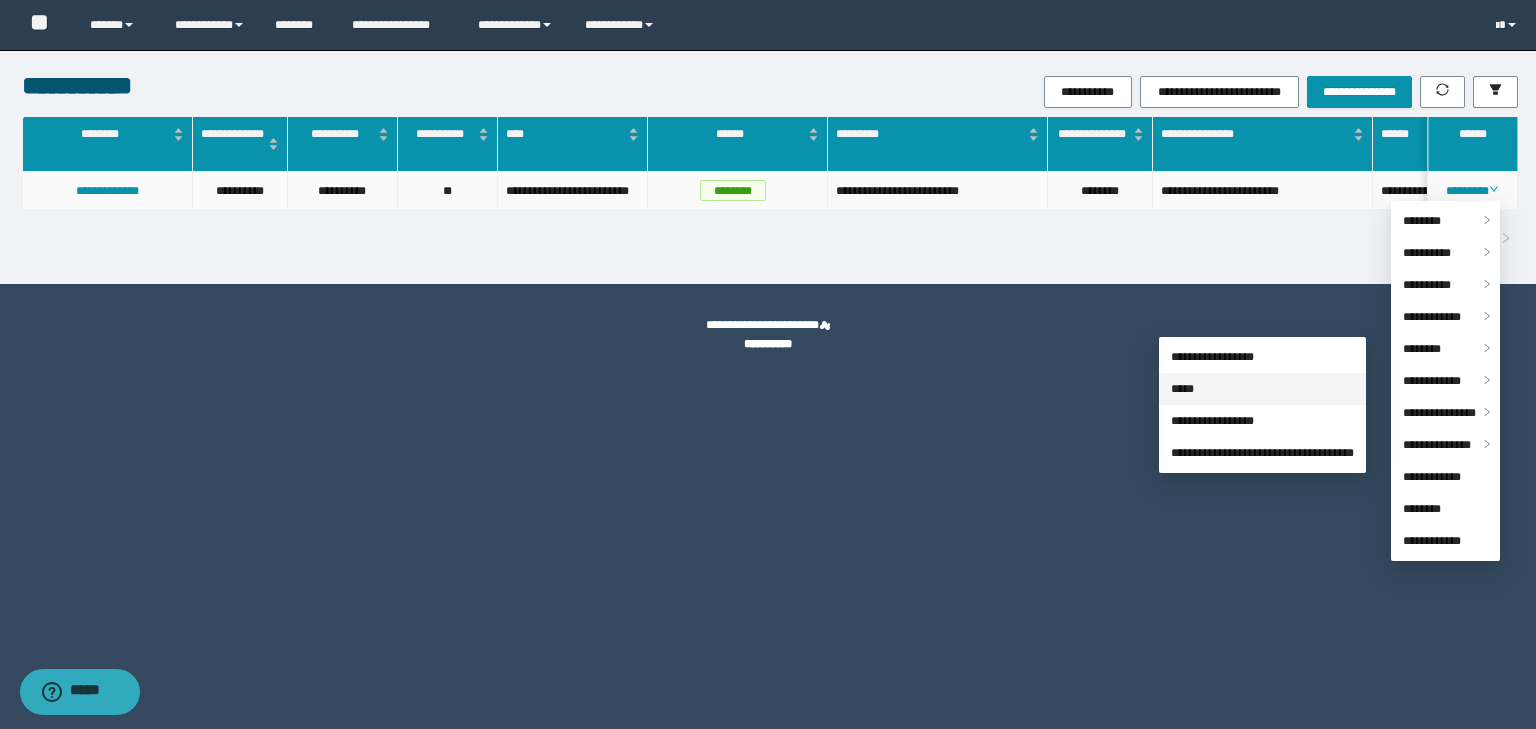 click on "*****" at bounding box center (1182, 389) 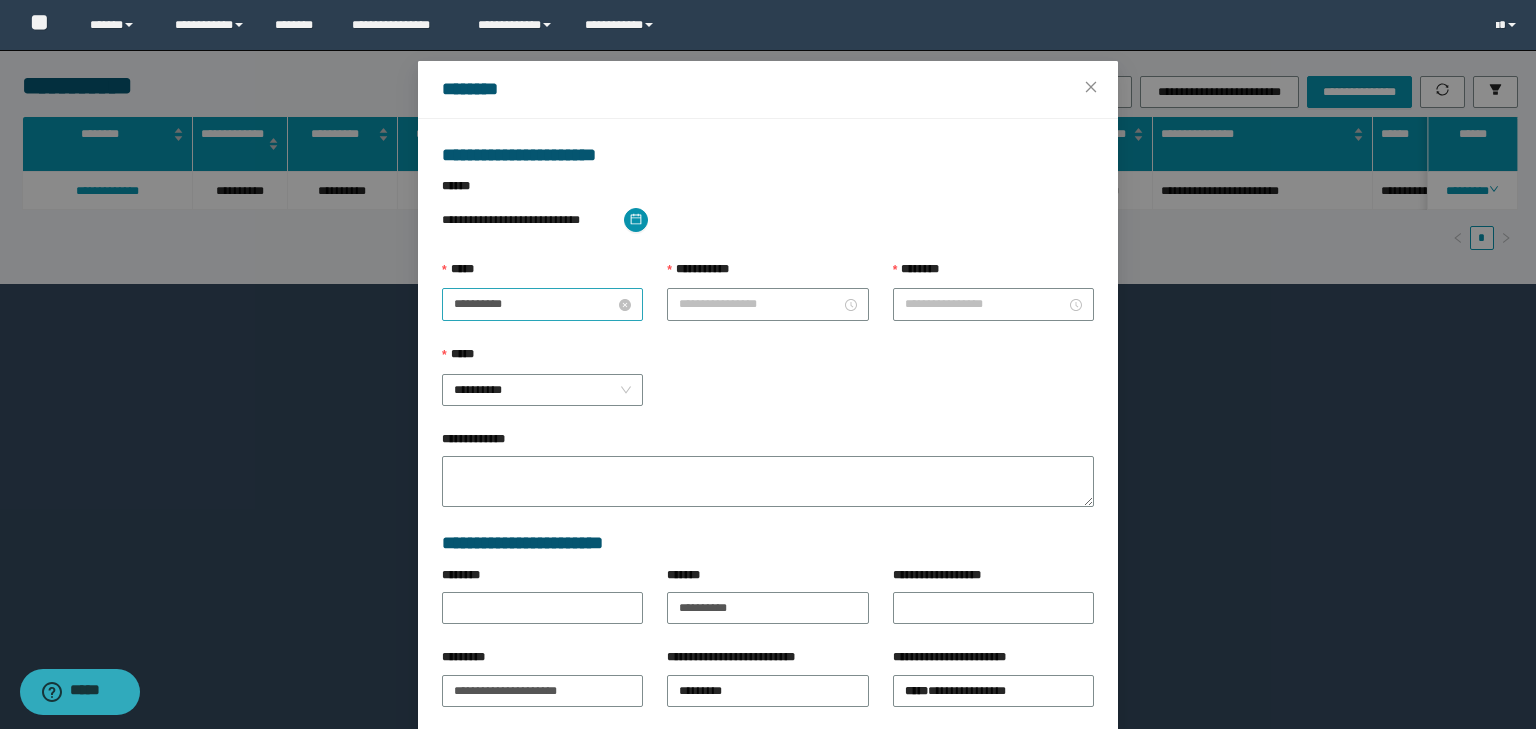 click on "**********" at bounding box center [534, 304] 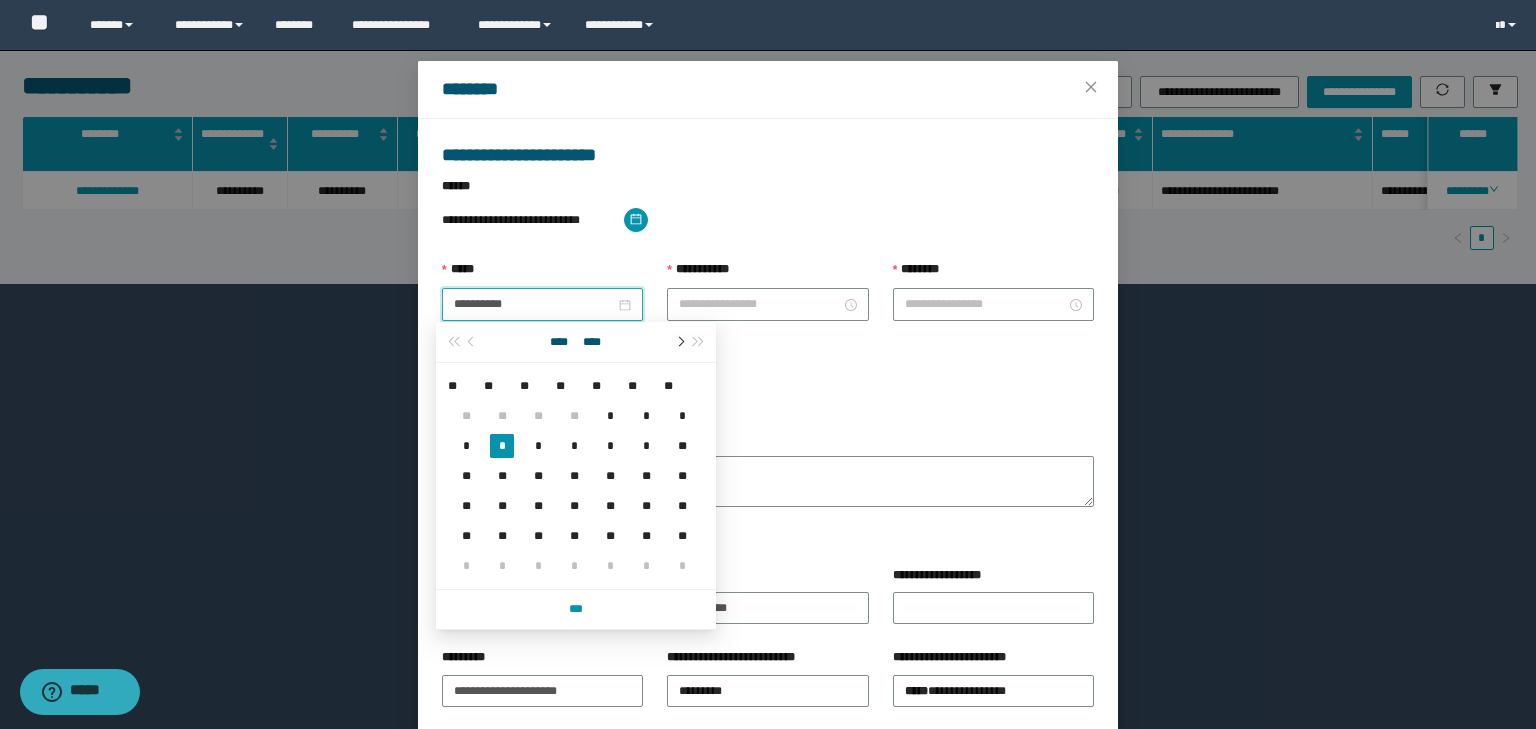 click at bounding box center (679, 342) 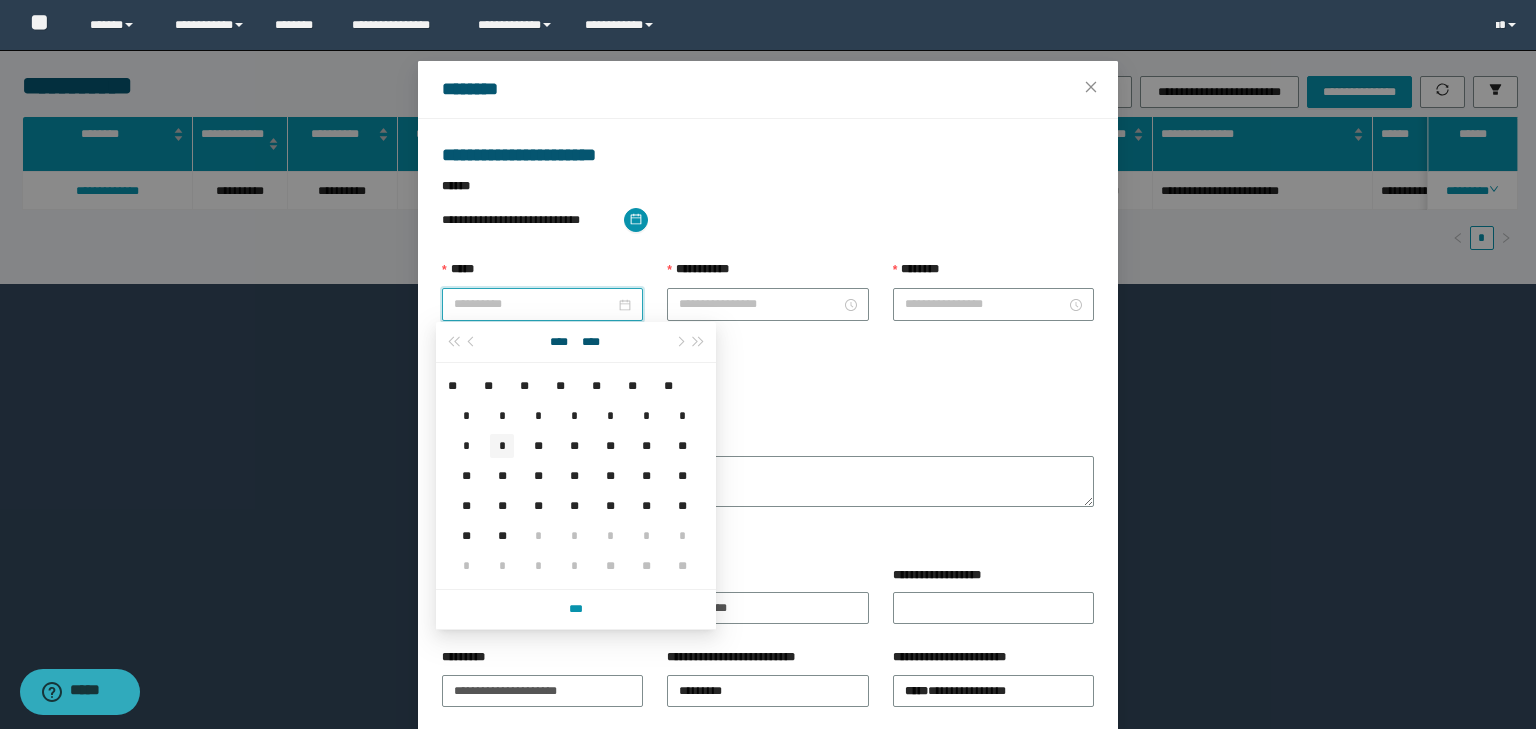 type on "**********" 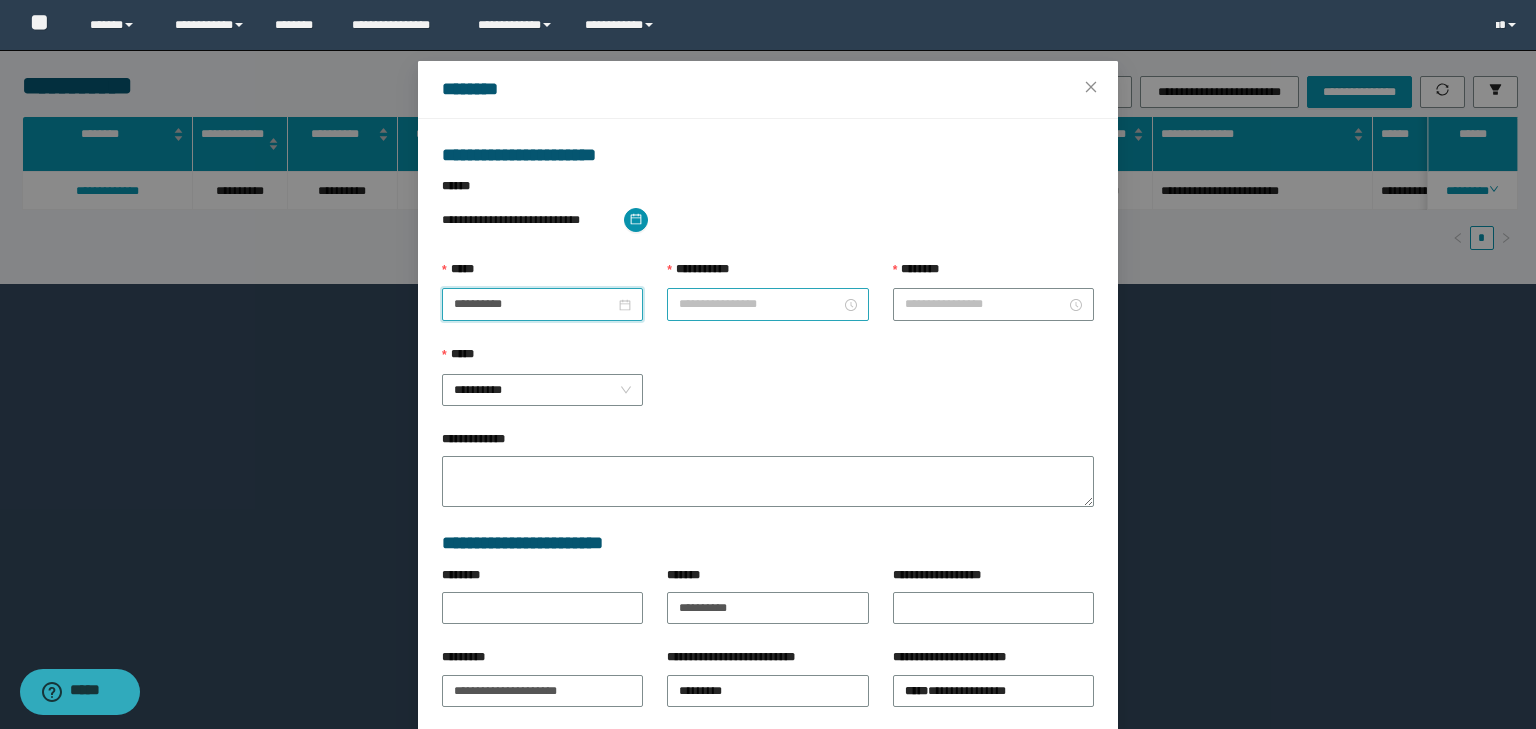 click on "**********" at bounding box center [759, 304] 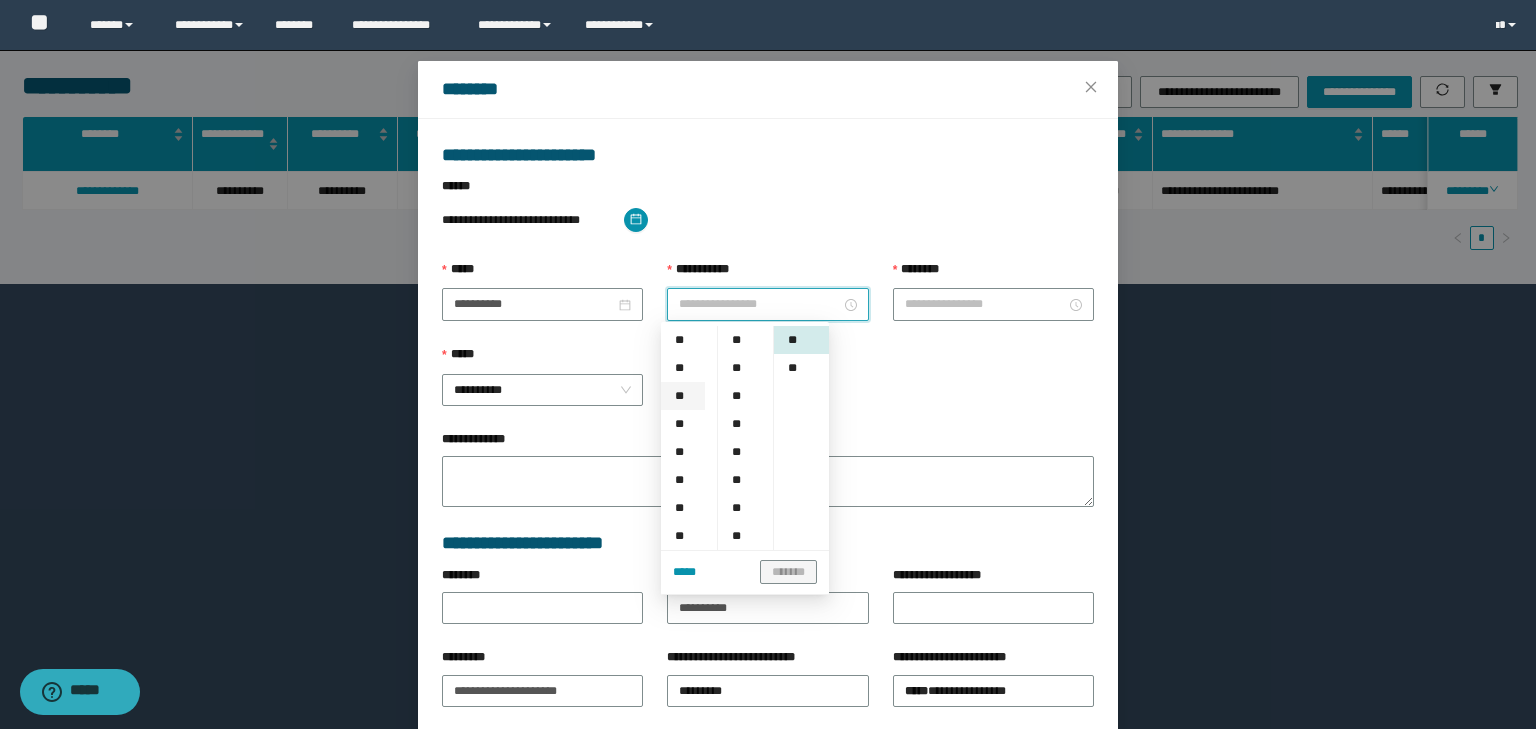 scroll, scrollTop: 133, scrollLeft: 0, axis: vertical 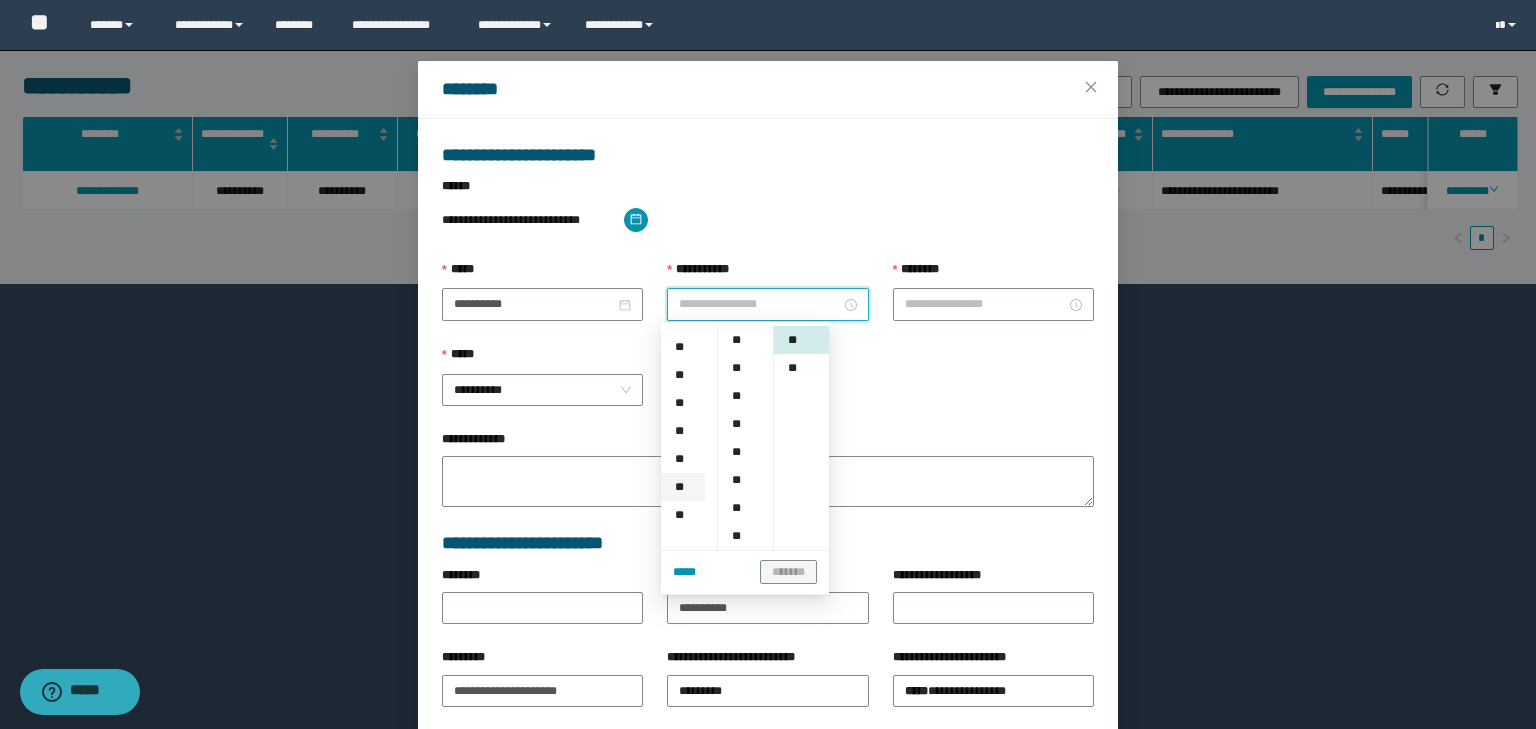 click on "**" at bounding box center [683, 487] 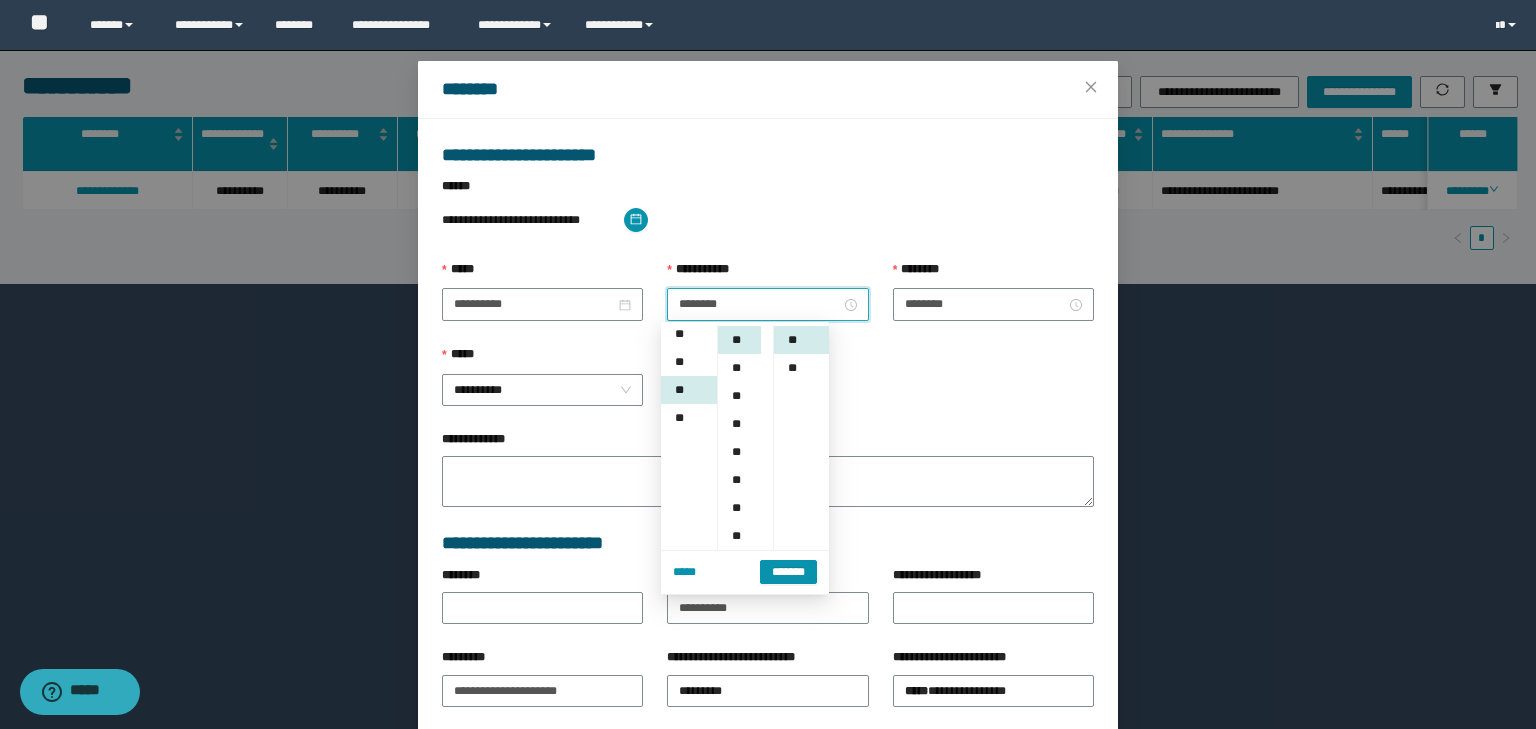 scroll, scrollTop: 280, scrollLeft: 0, axis: vertical 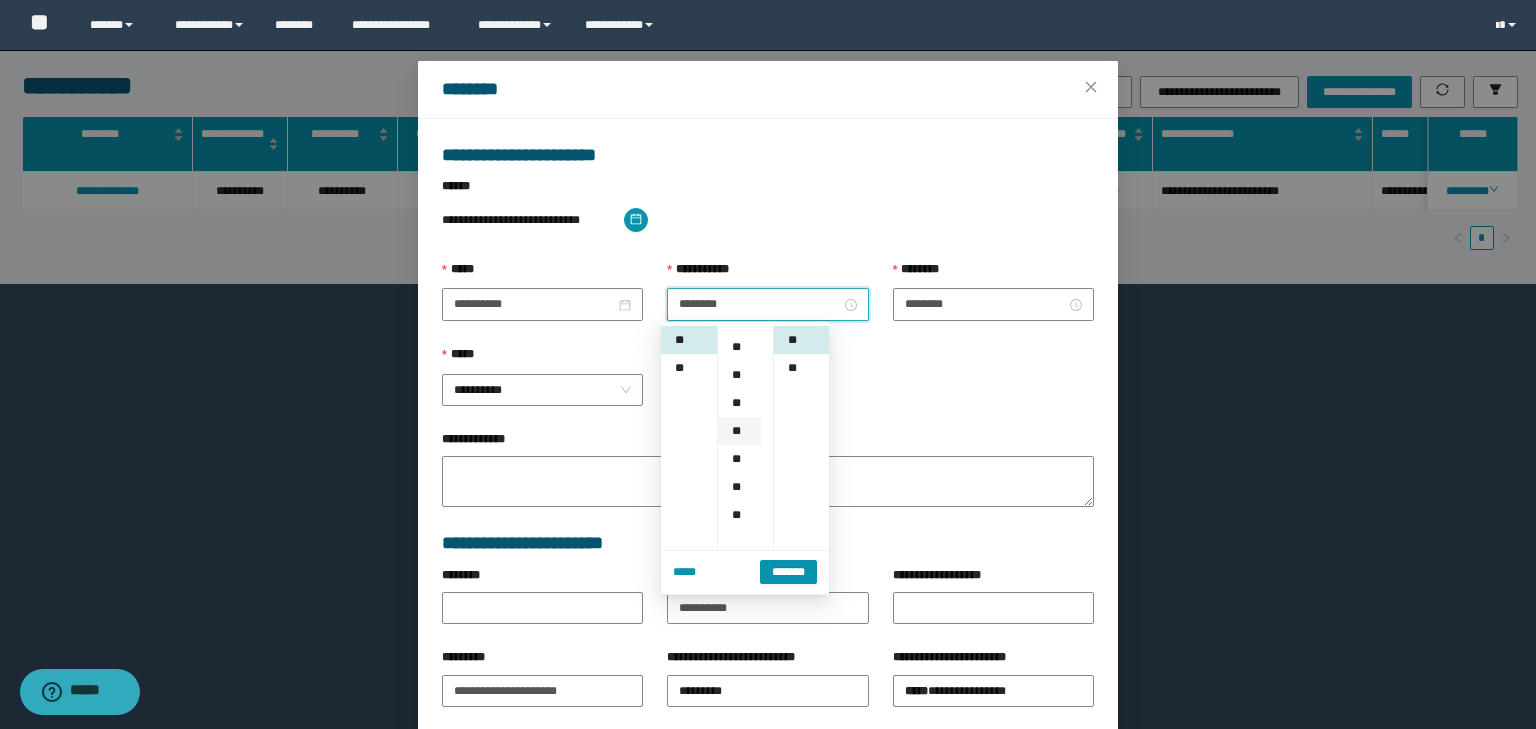 click on "**" at bounding box center (739, 431) 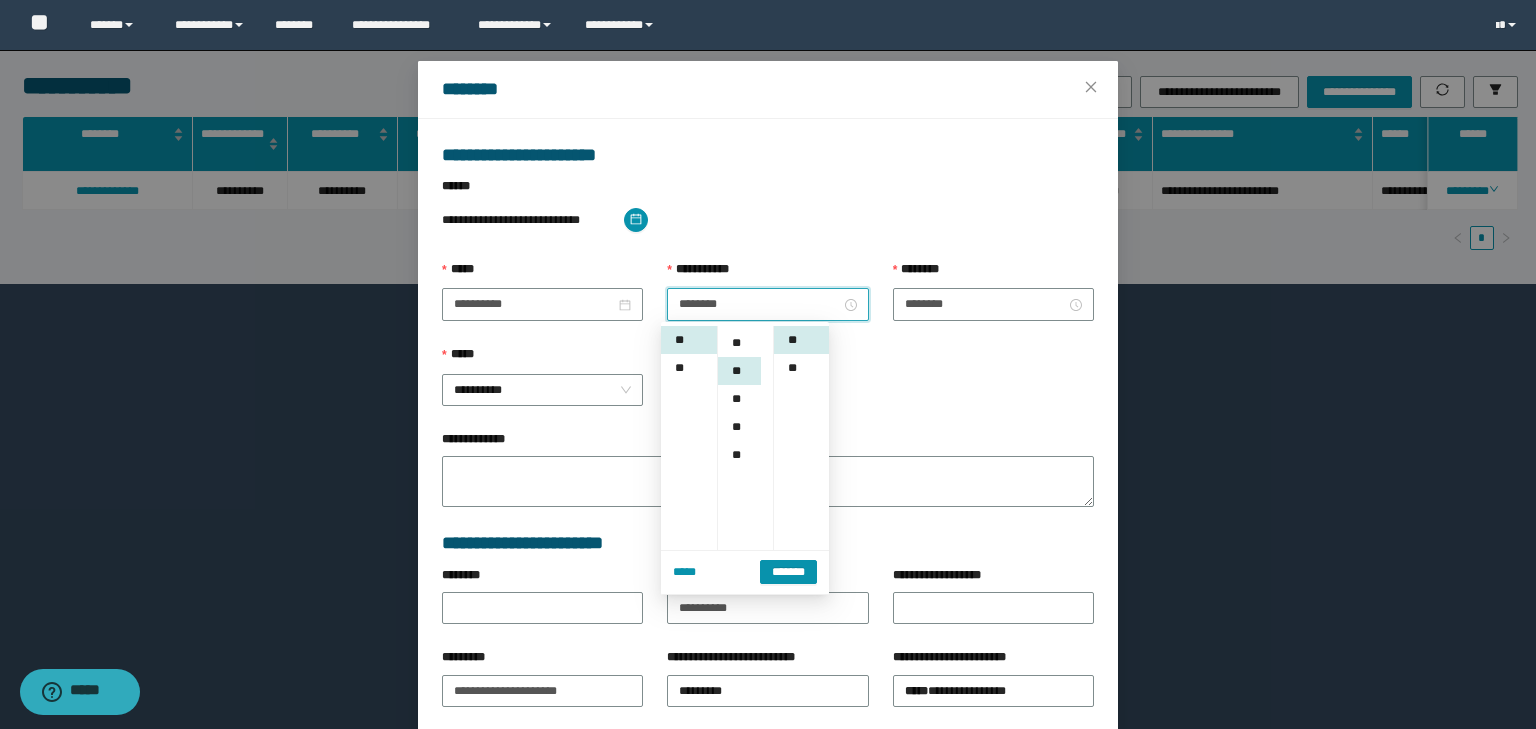scroll, scrollTop: 224, scrollLeft: 0, axis: vertical 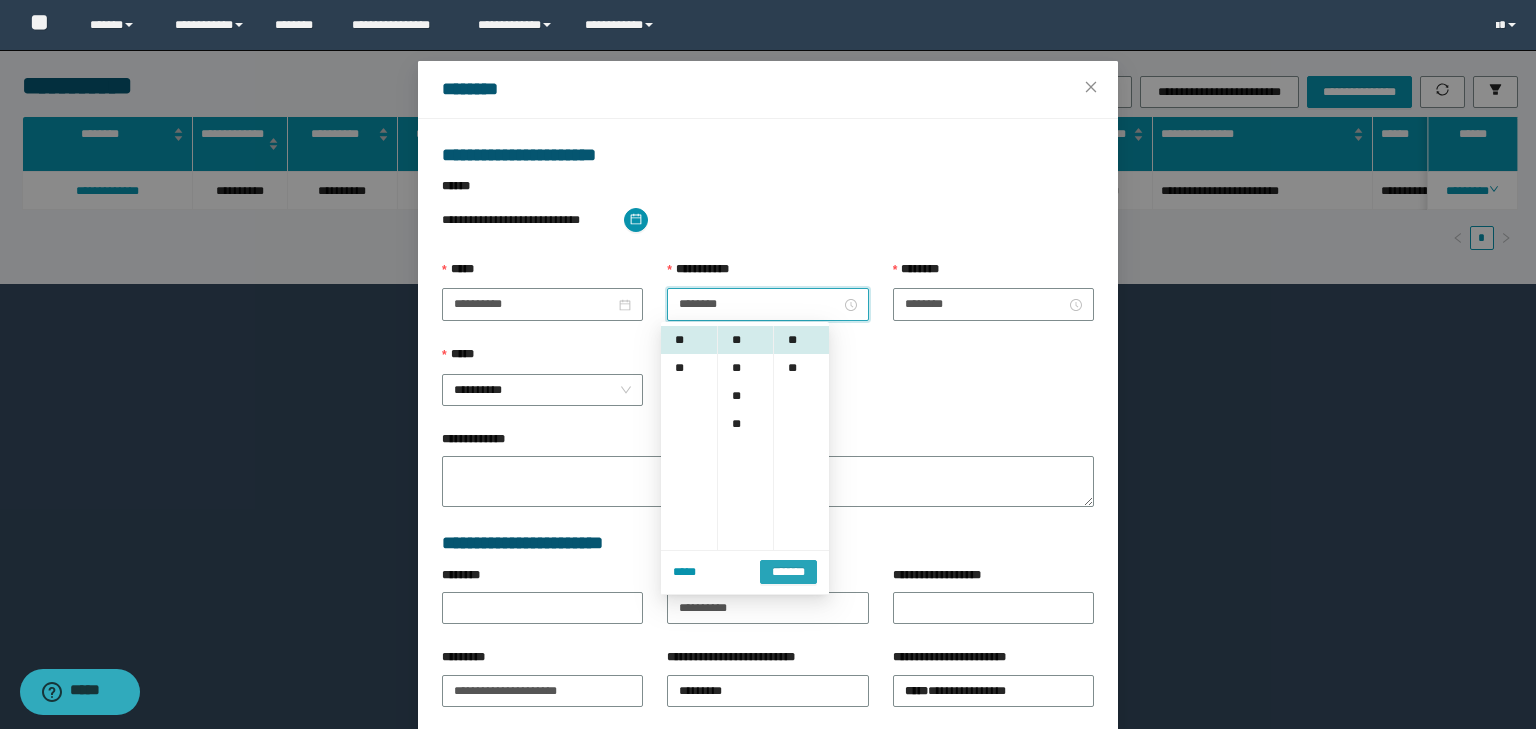 click on "*******" at bounding box center [788, 572] 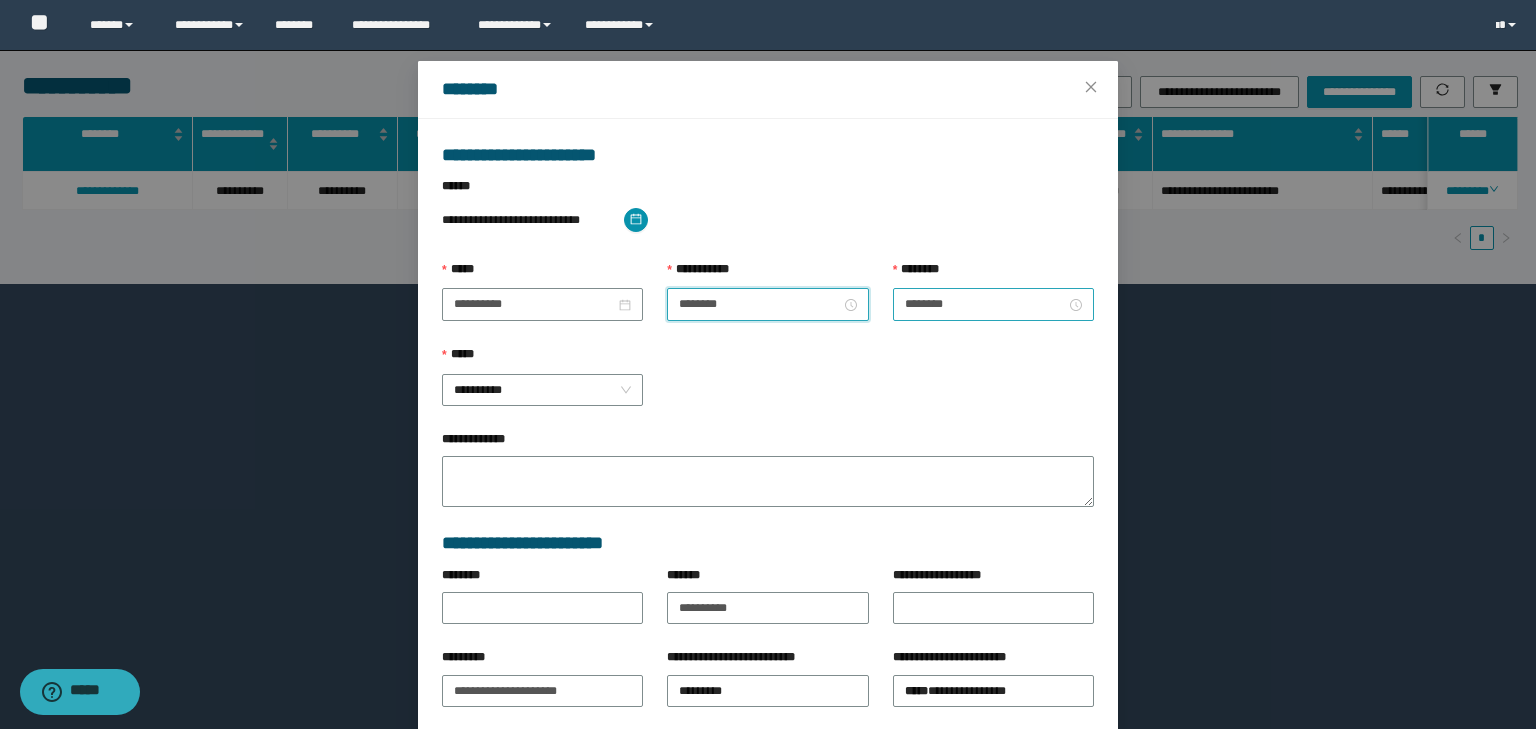 click on "********" at bounding box center [993, 304] 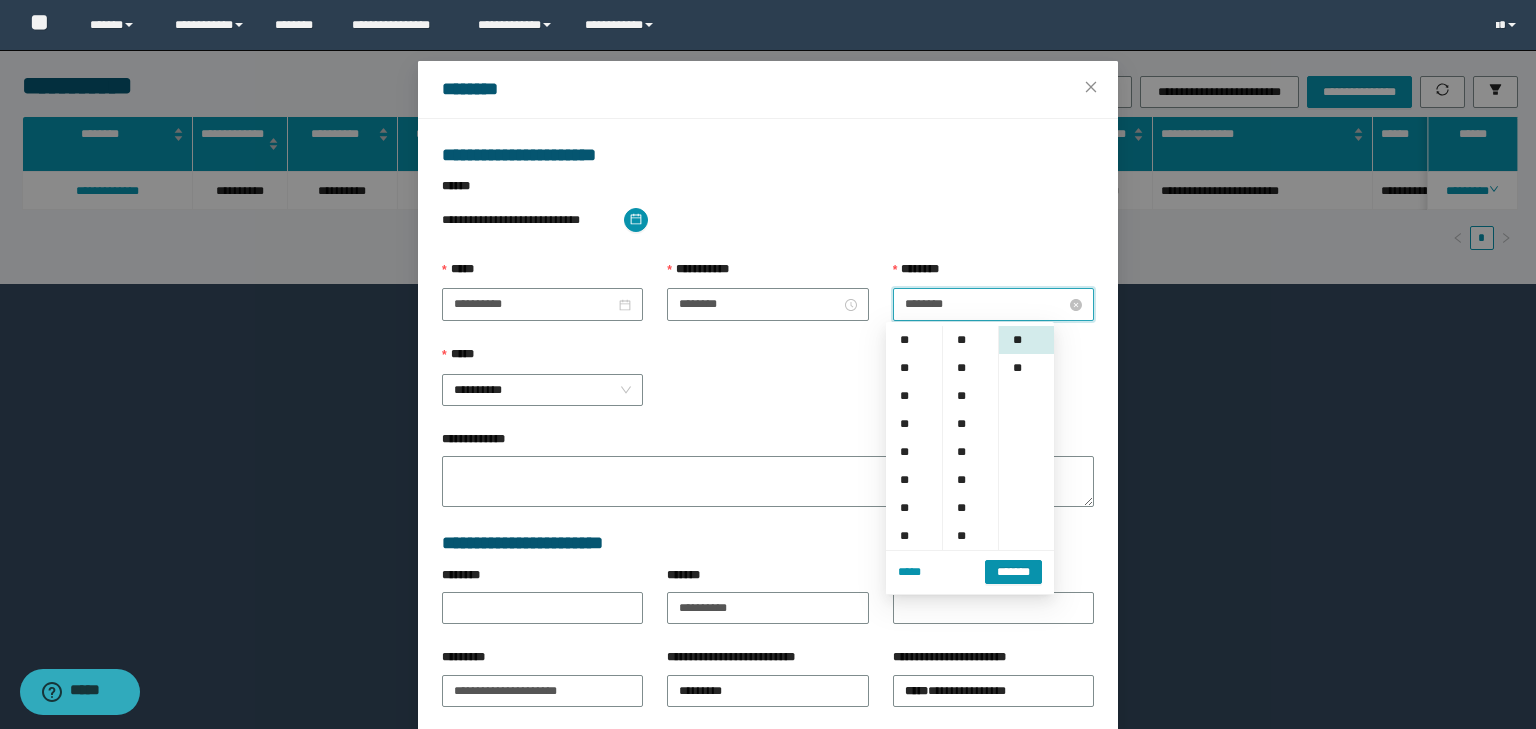 scroll, scrollTop: 280, scrollLeft: 0, axis: vertical 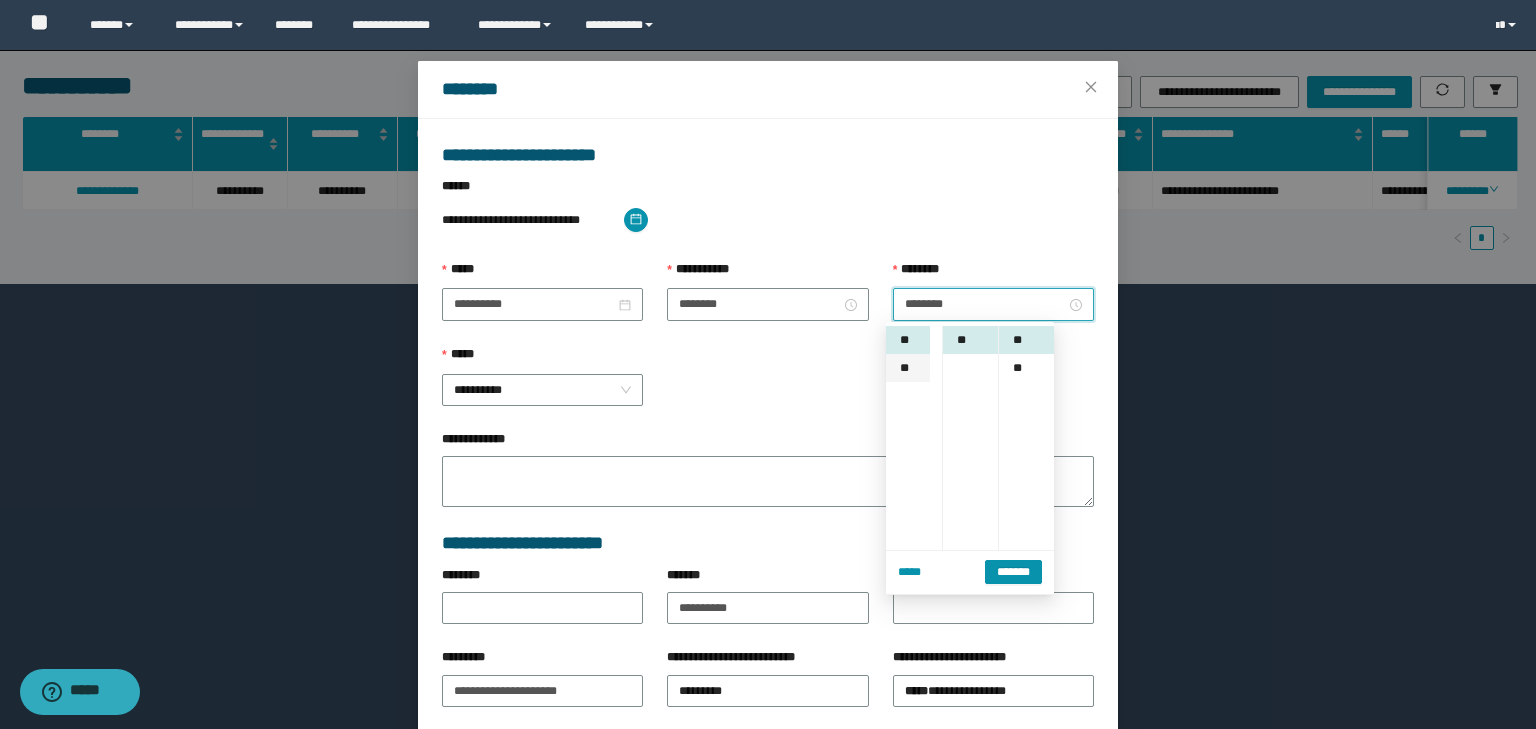 click on "**" at bounding box center [908, 368] 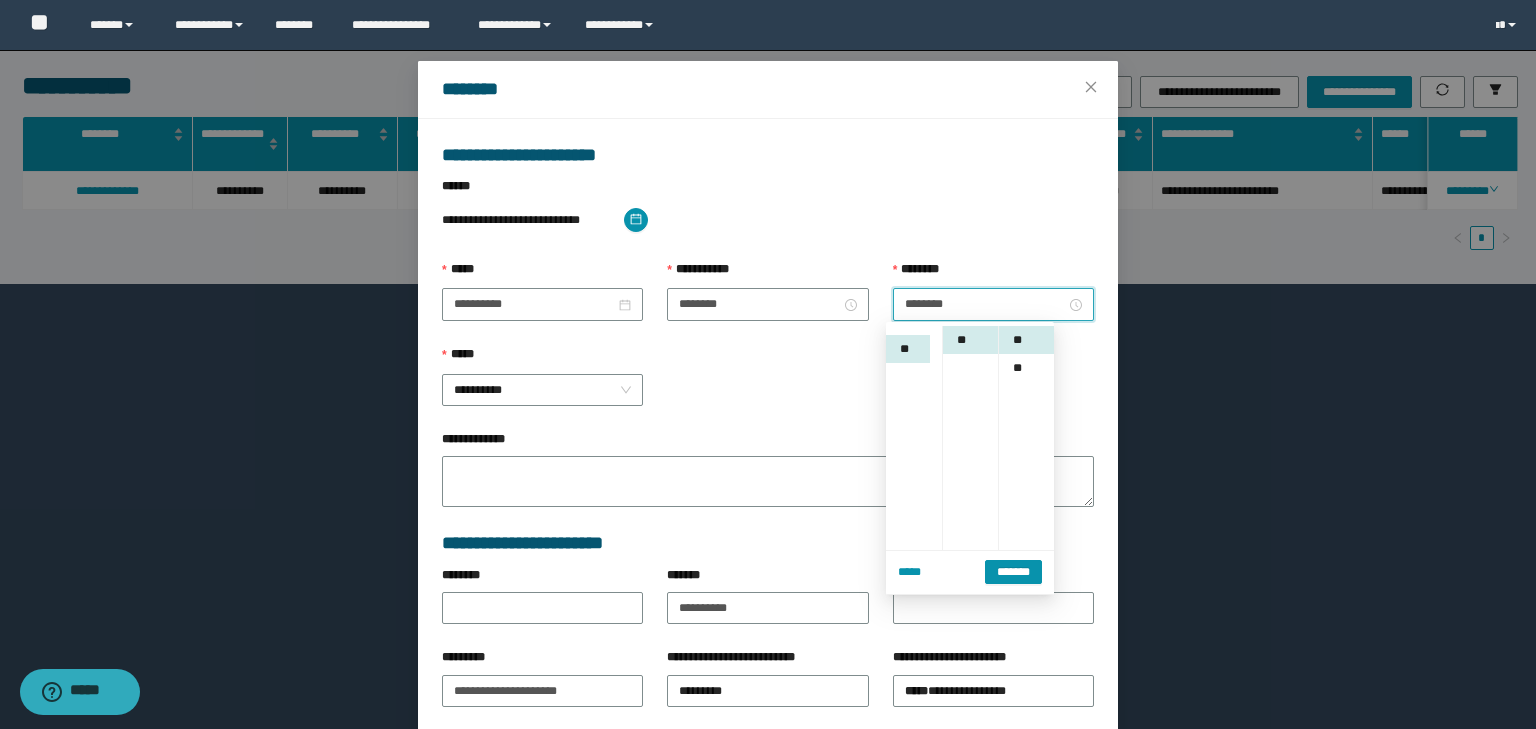 scroll, scrollTop: 308, scrollLeft: 0, axis: vertical 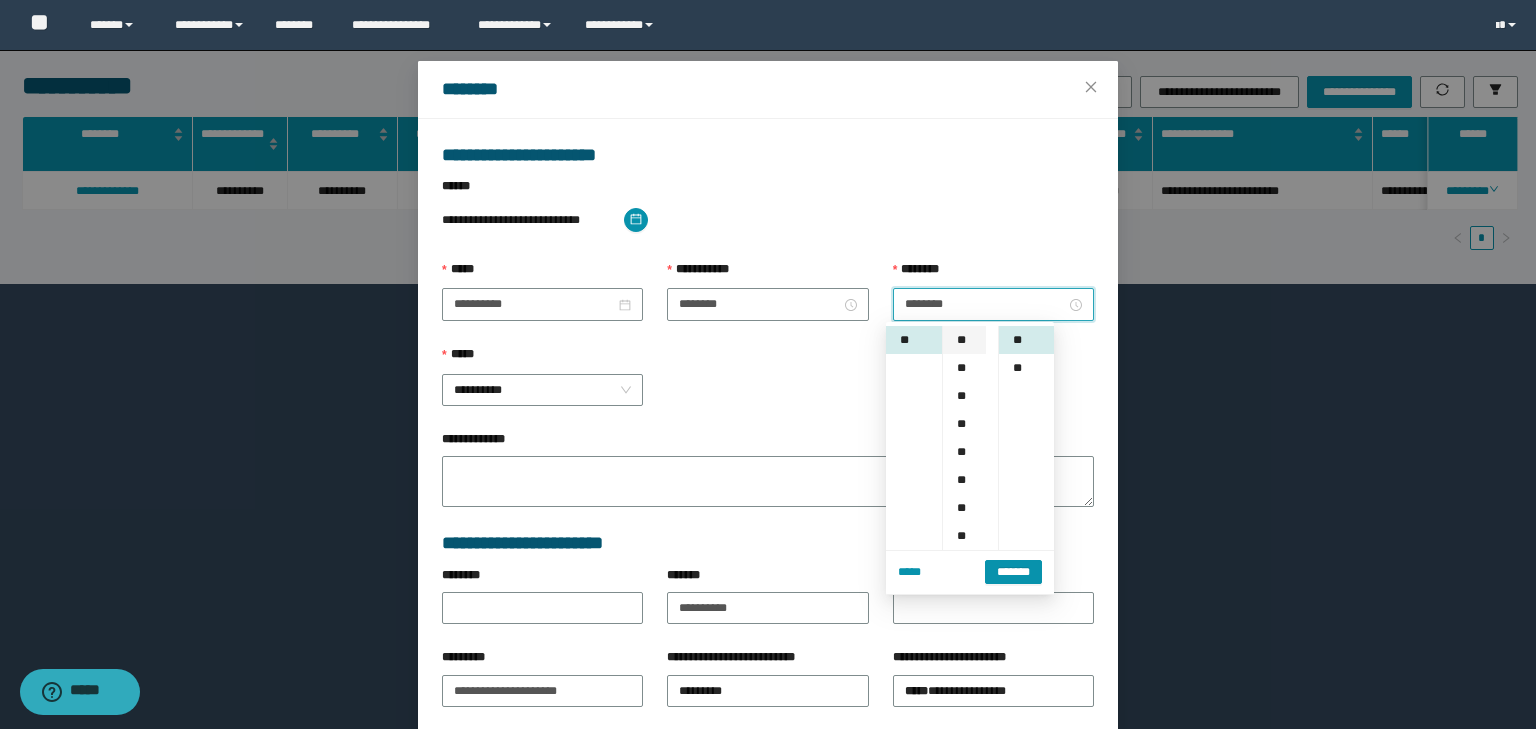 click on "**" at bounding box center (964, 340) 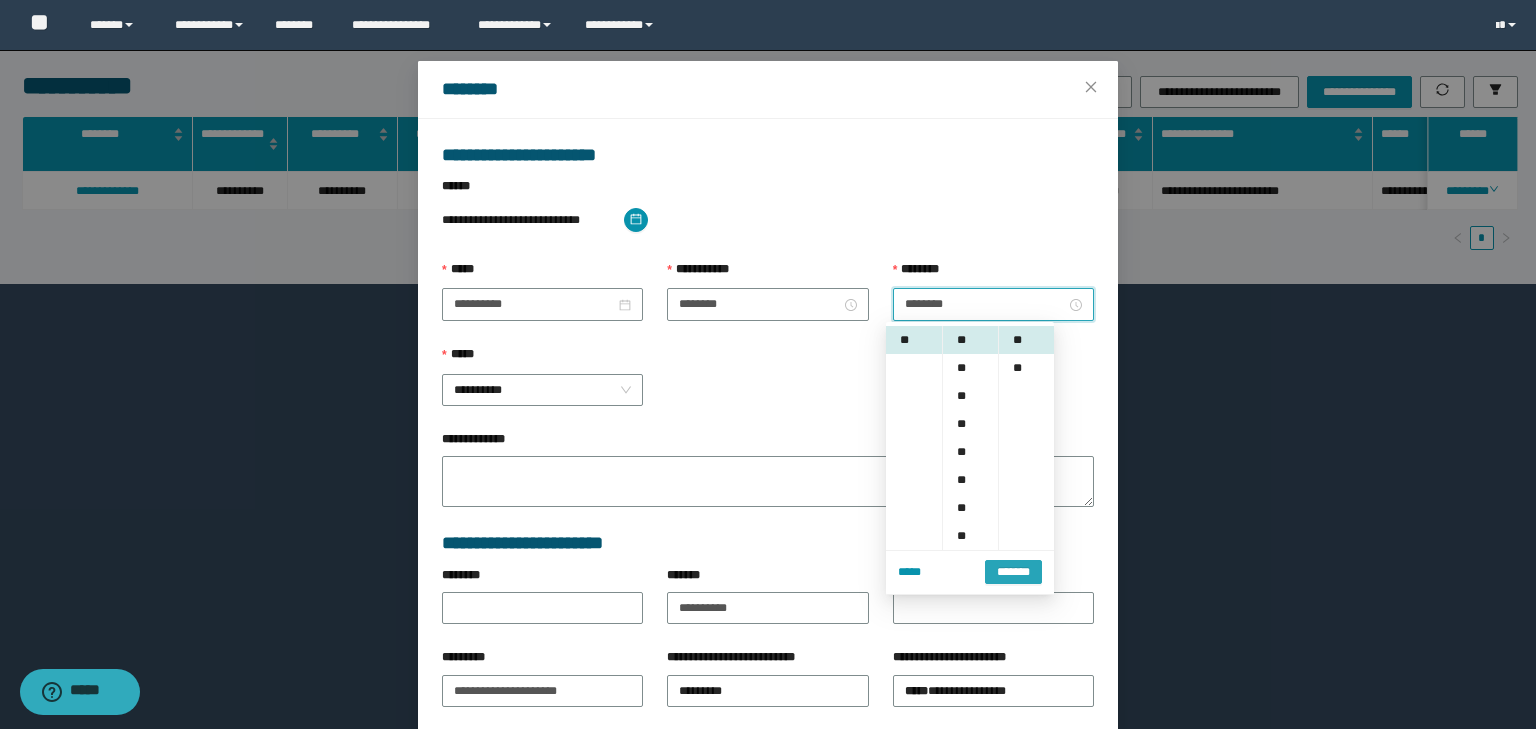 click on "*******" at bounding box center (1013, 572) 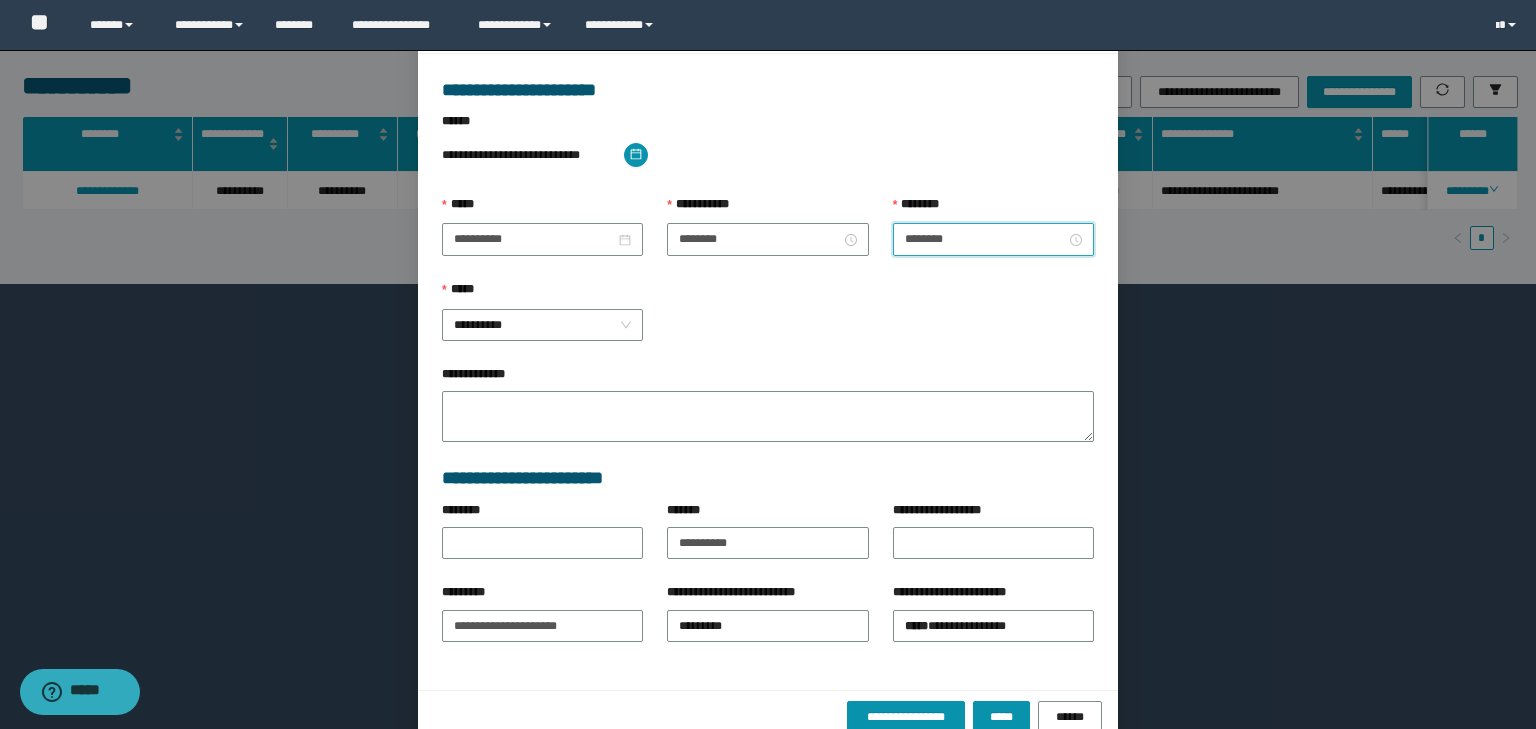 scroll, scrollTop: 139, scrollLeft: 0, axis: vertical 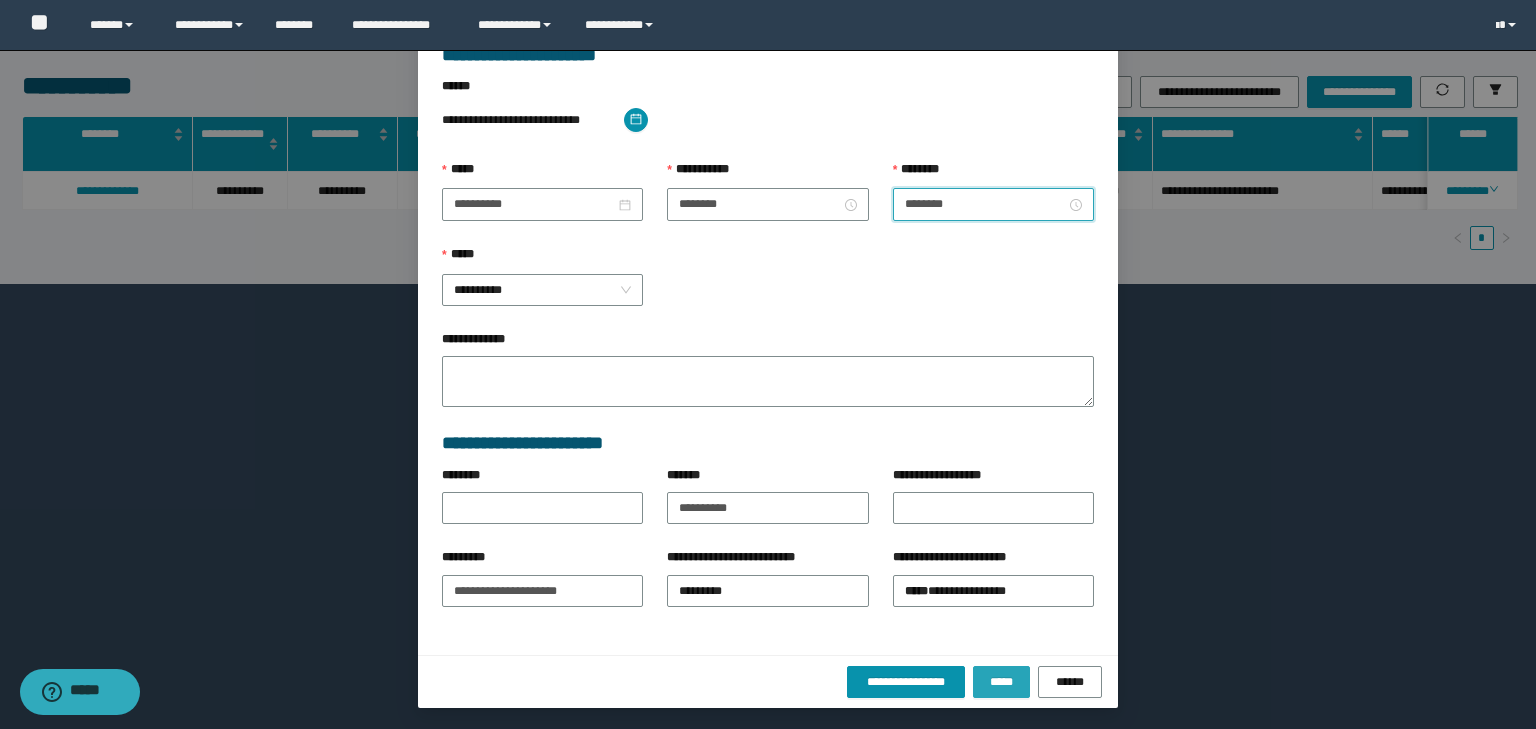 click on "*****" at bounding box center (1001, 682) 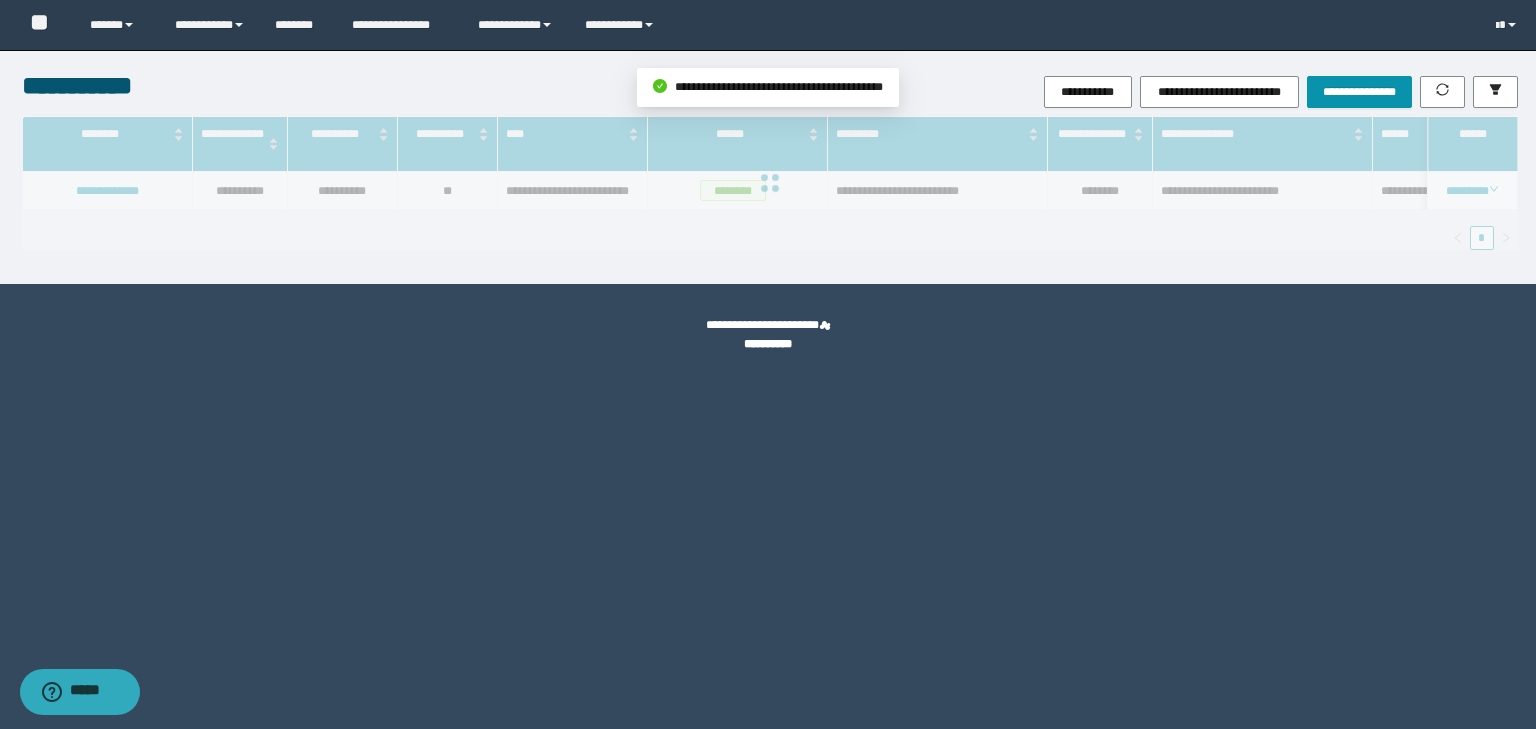 scroll, scrollTop: 39, scrollLeft: 0, axis: vertical 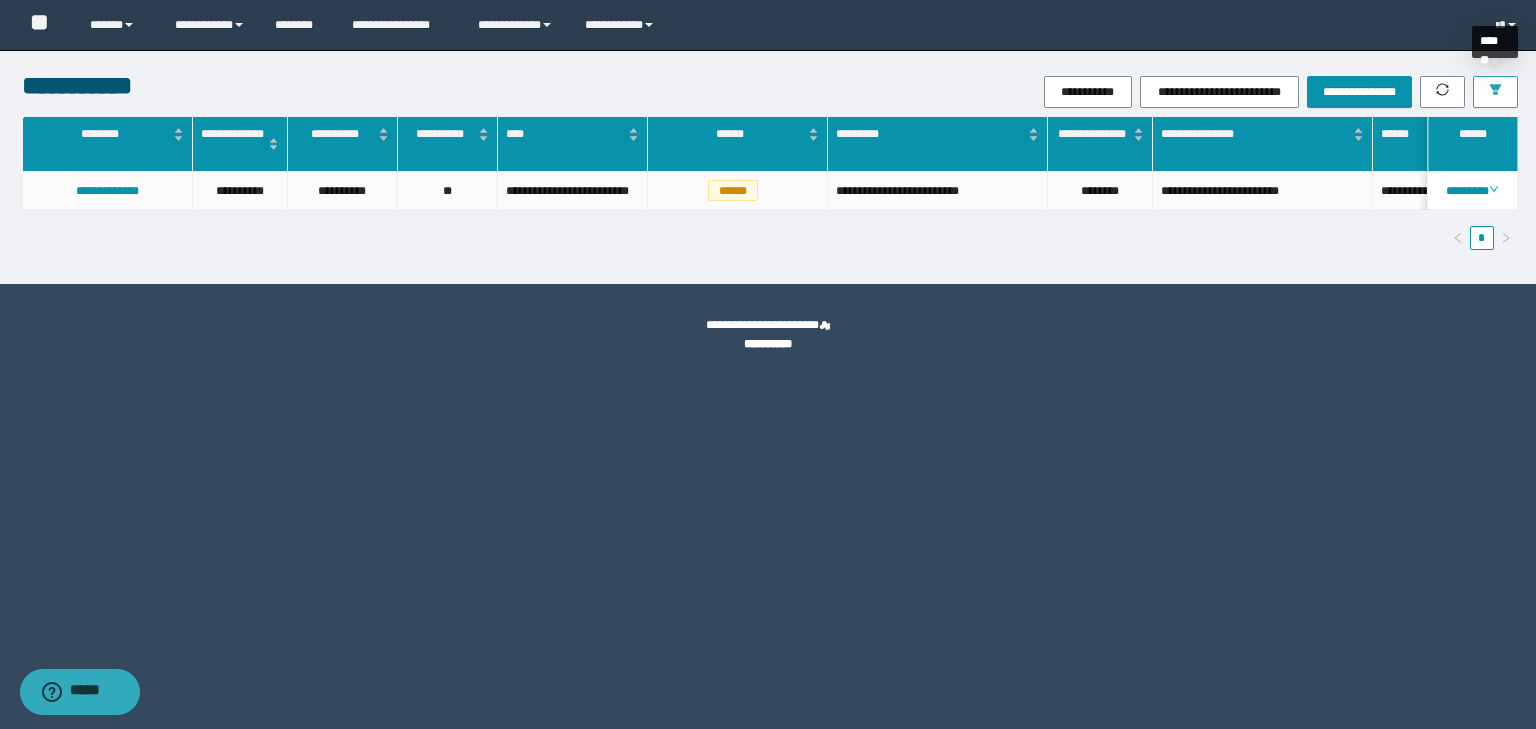 click at bounding box center (1495, 92) 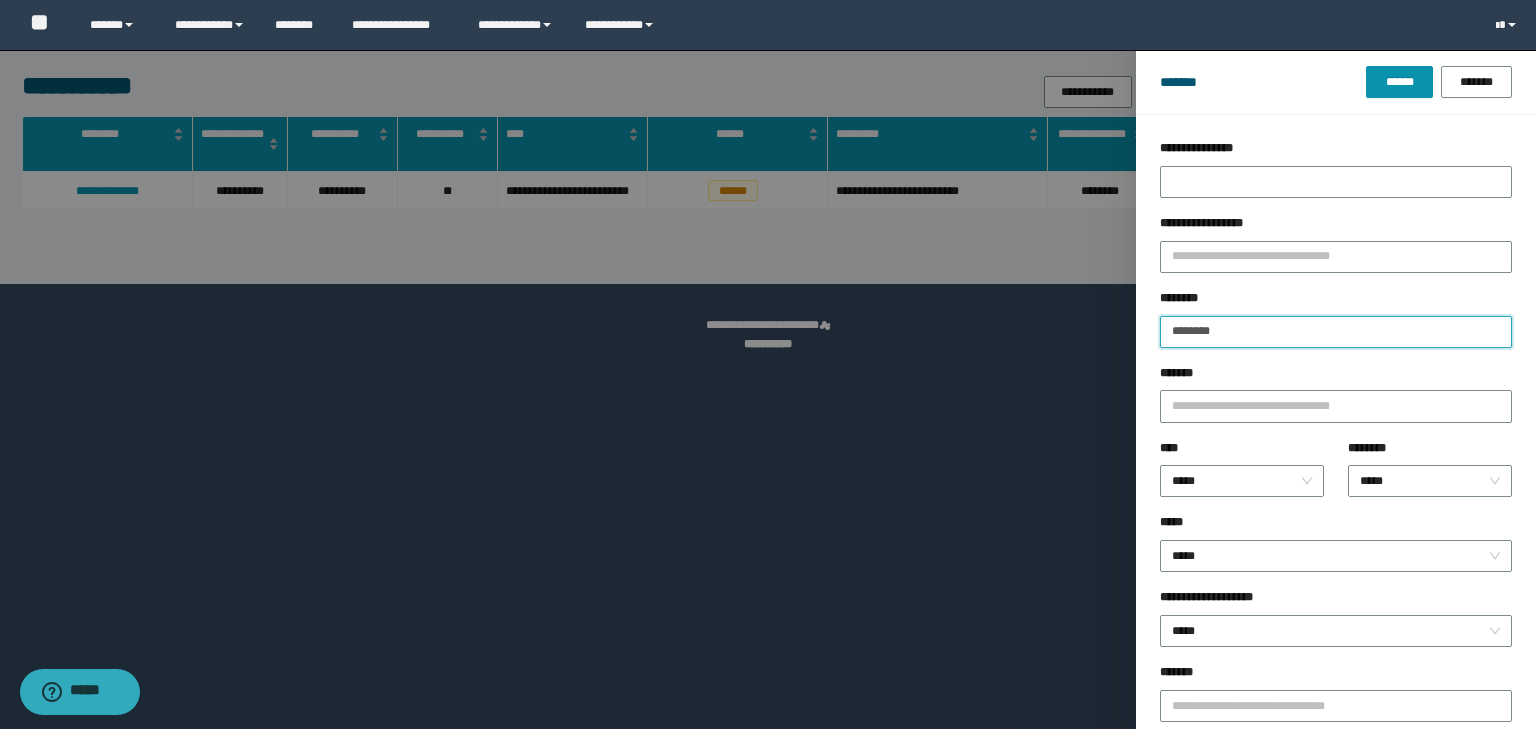 drag, startPoint x: 1276, startPoint y: 324, endPoint x: 1072, endPoint y: 340, distance: 204.6265 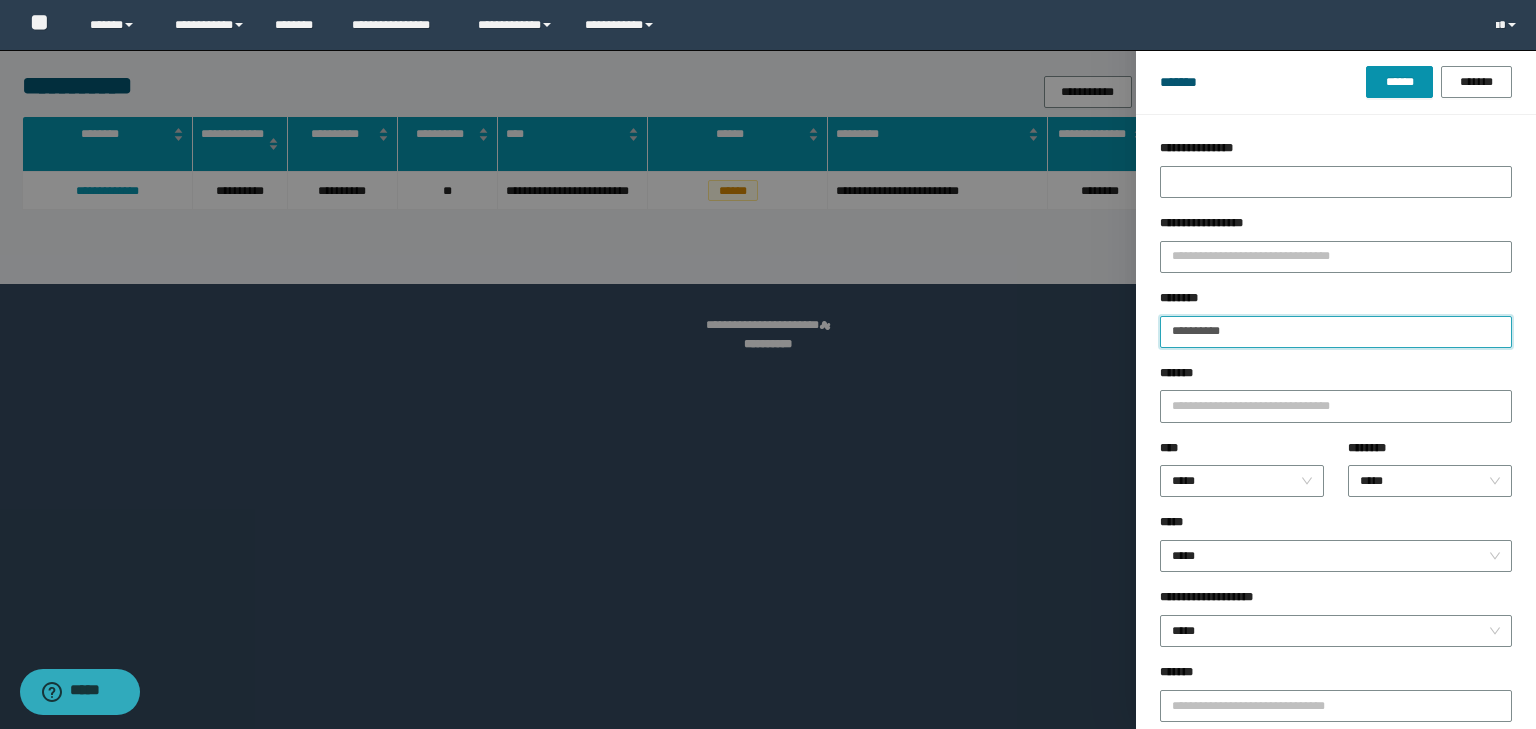 type on "**********" 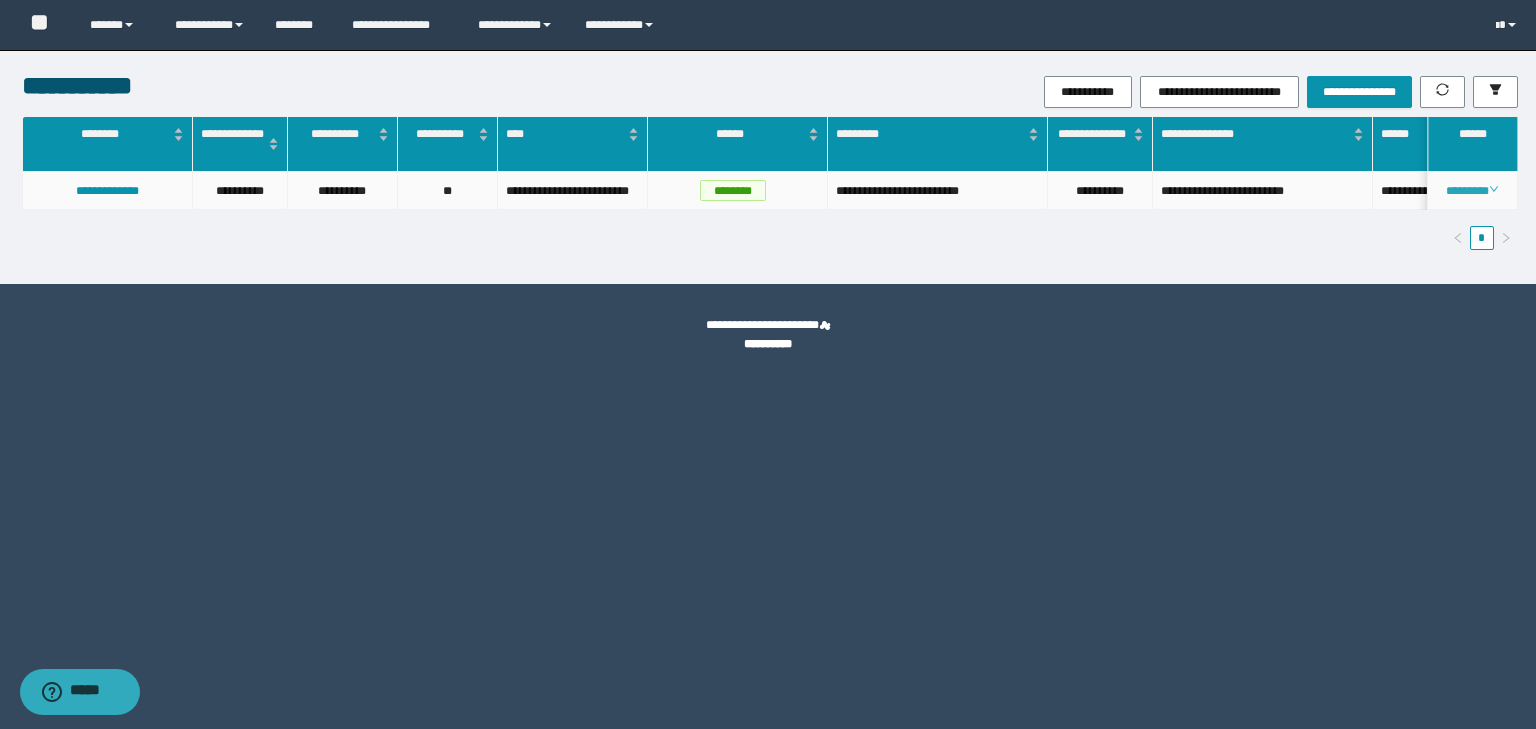 click on "********" at bounding box center (1472, 191) 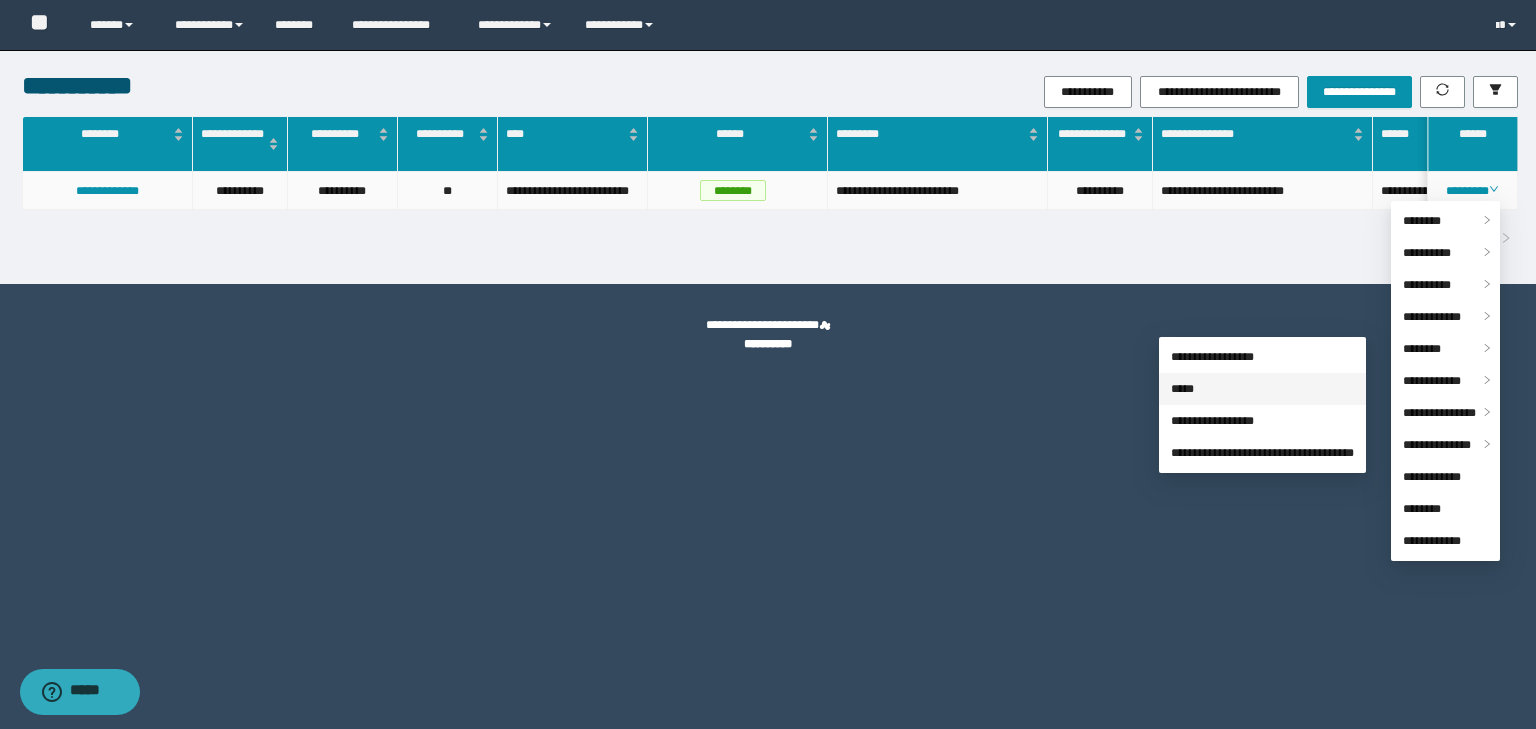 click on "*****" at bounding box center (1182, 389) 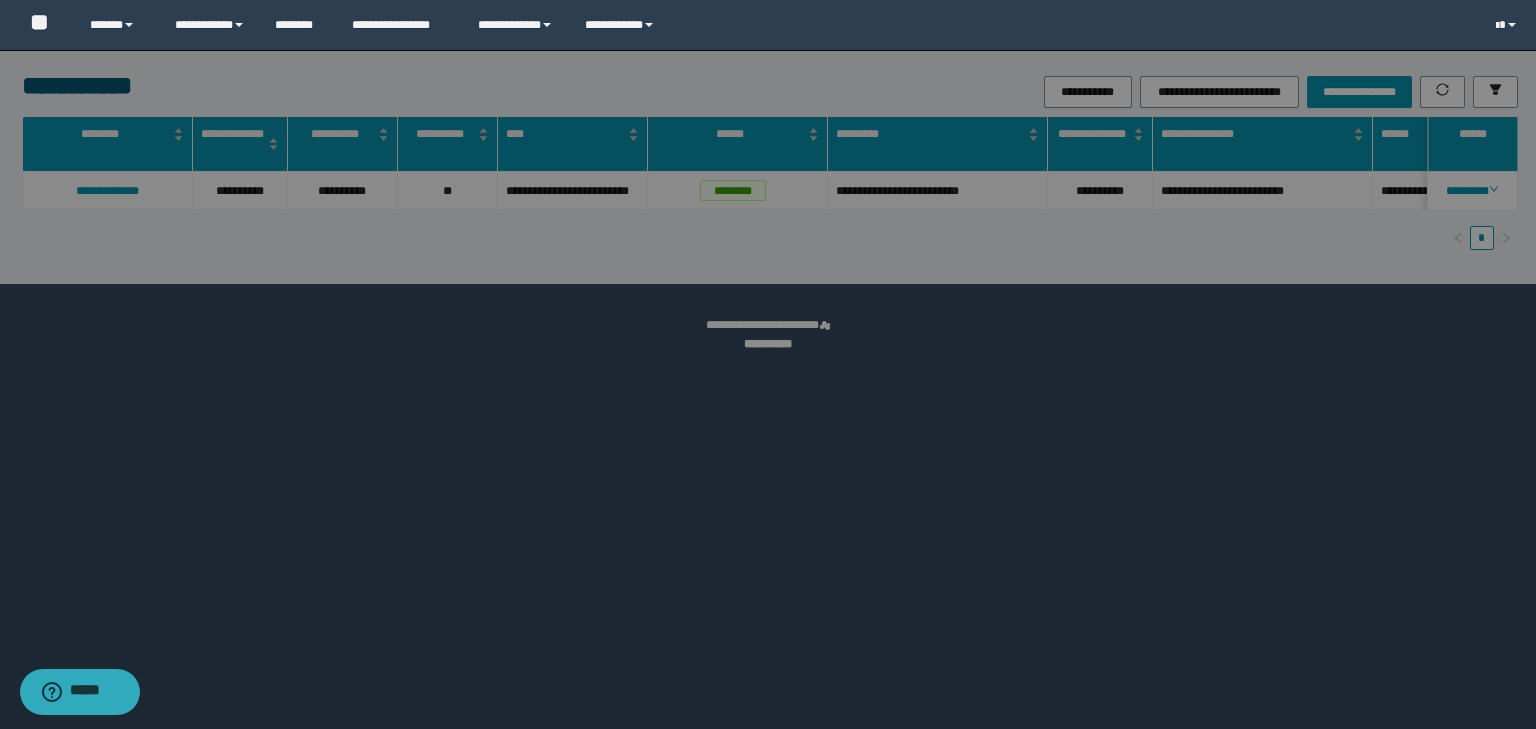 type on "**********" 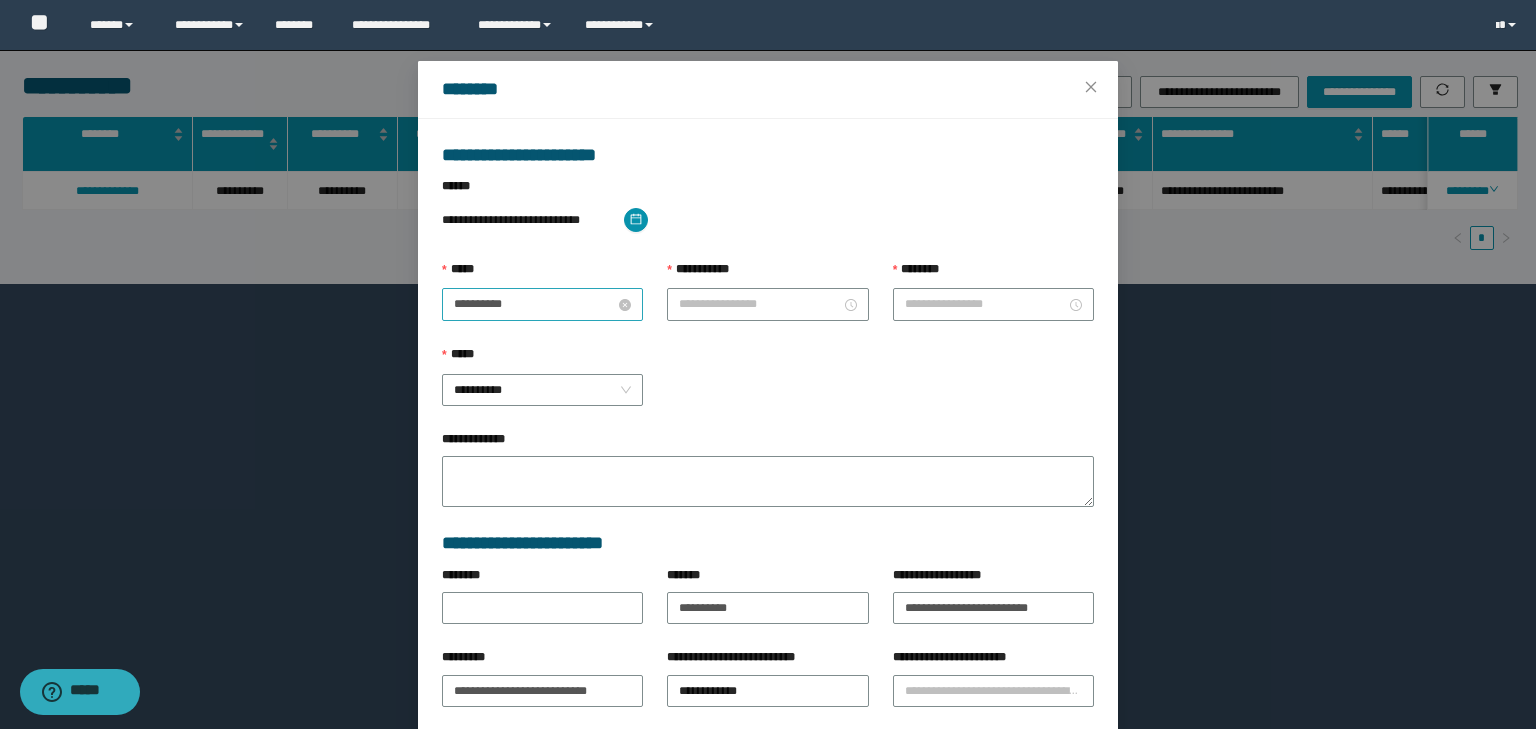 click on "**********" at bounding box center (534, 304) 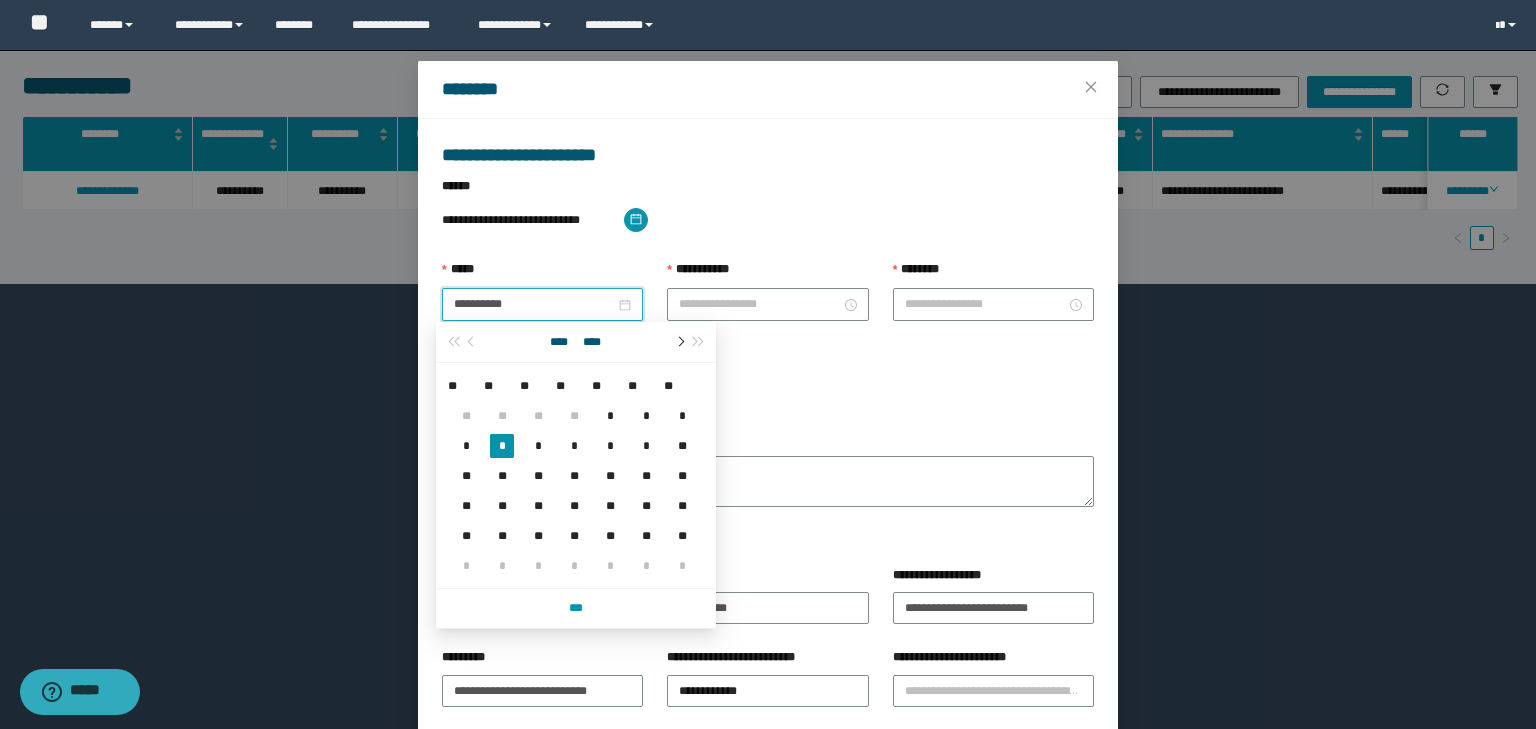 click at bounding box center (679, 342) 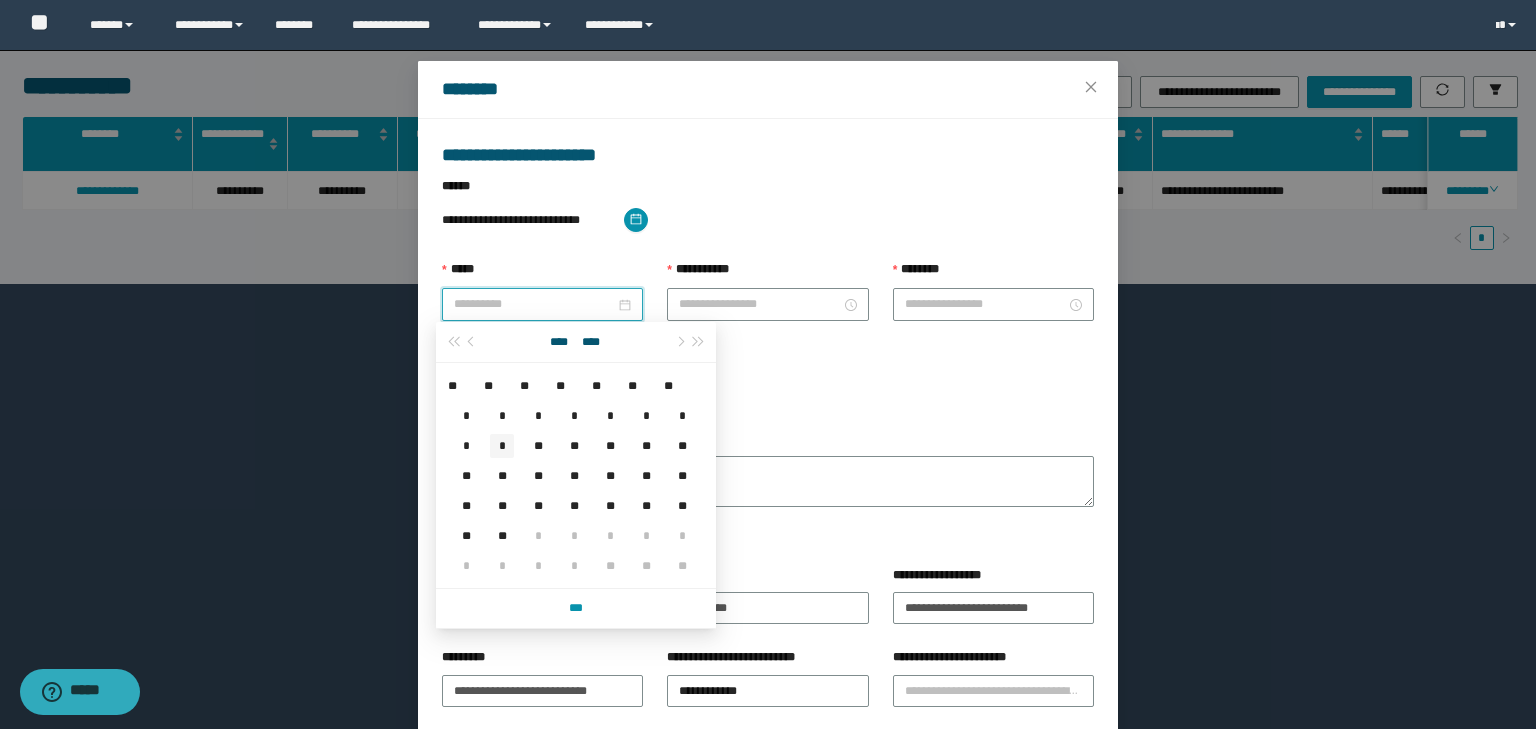 type on "**********" 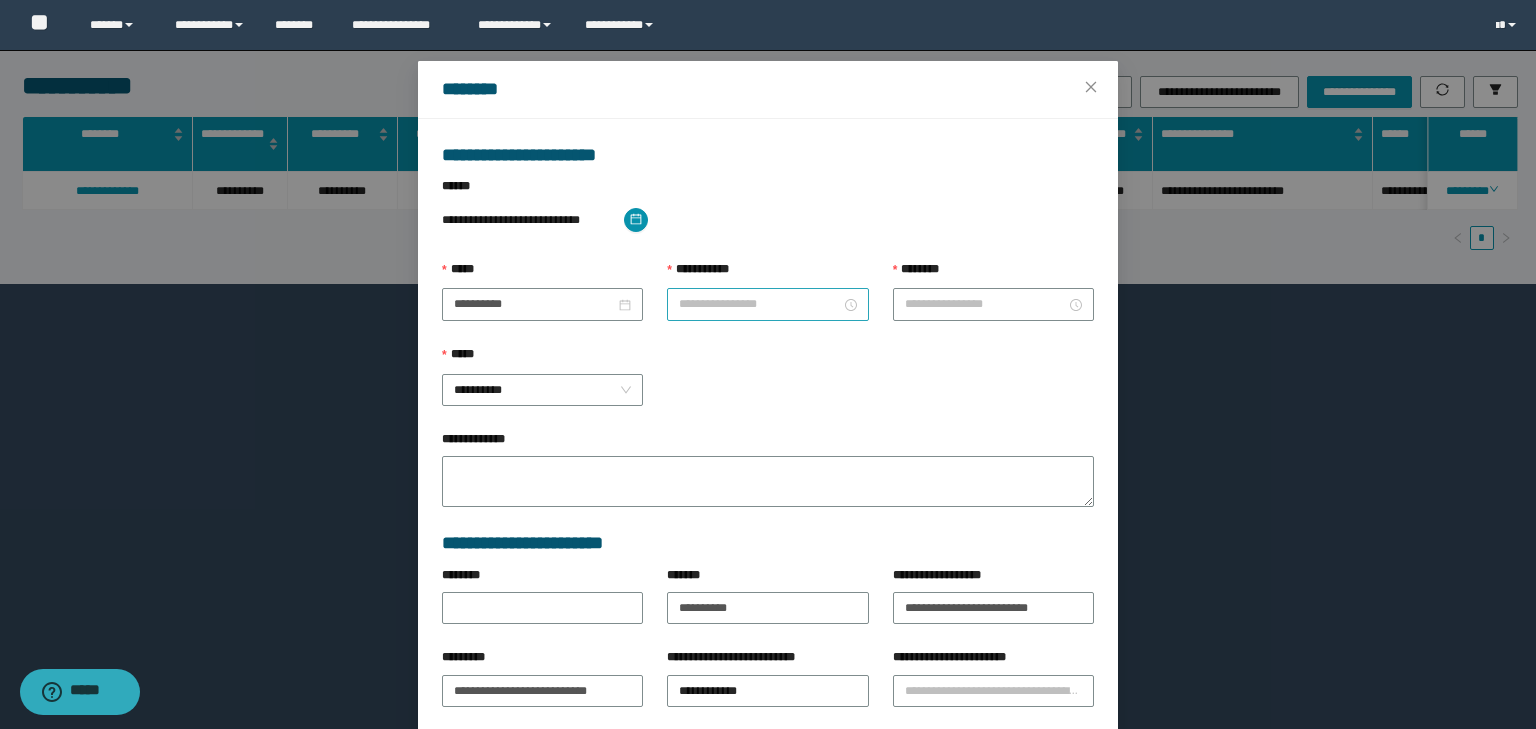 click at bounding box center [767, 304] 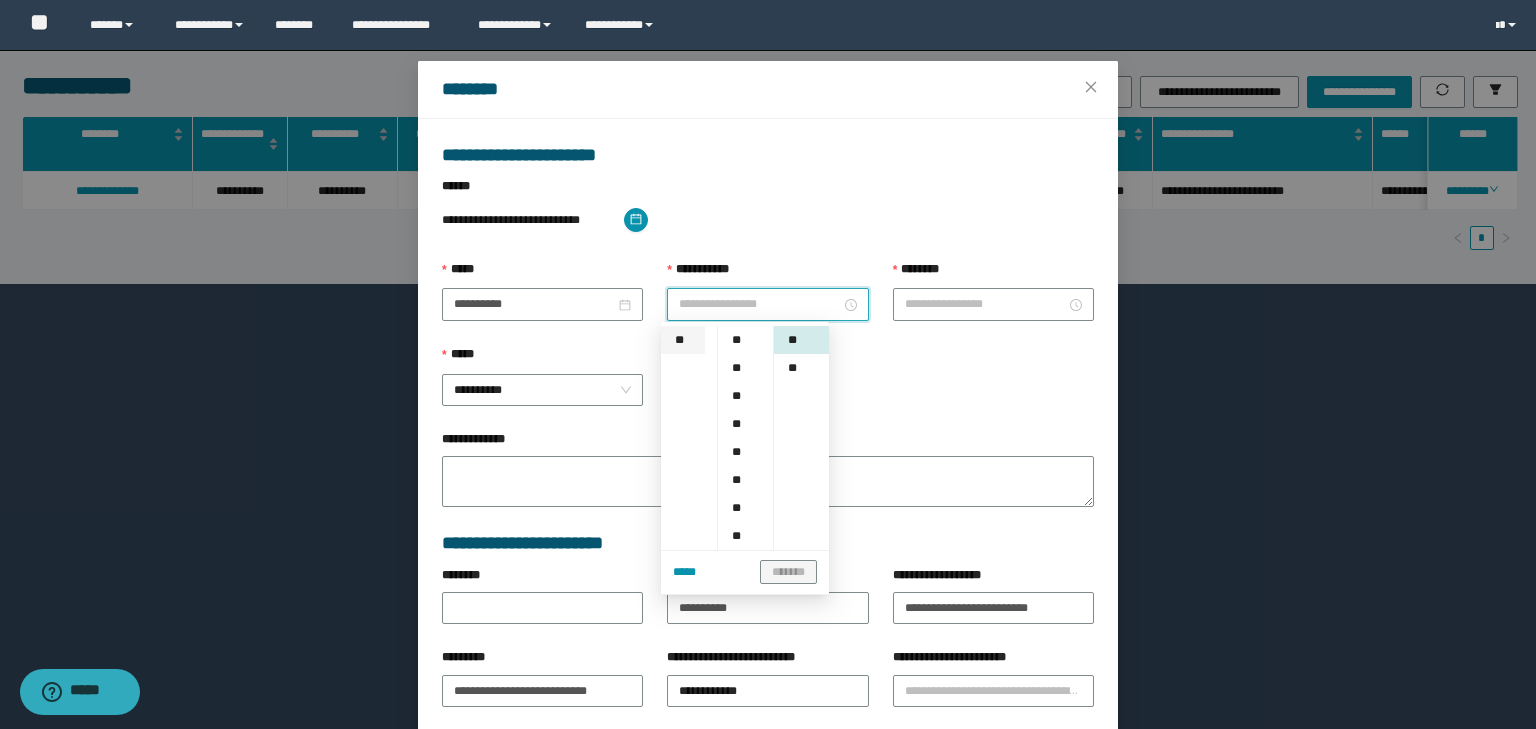 scroll, scrollTop: 174, scrollLeft: 0, axis: vertical 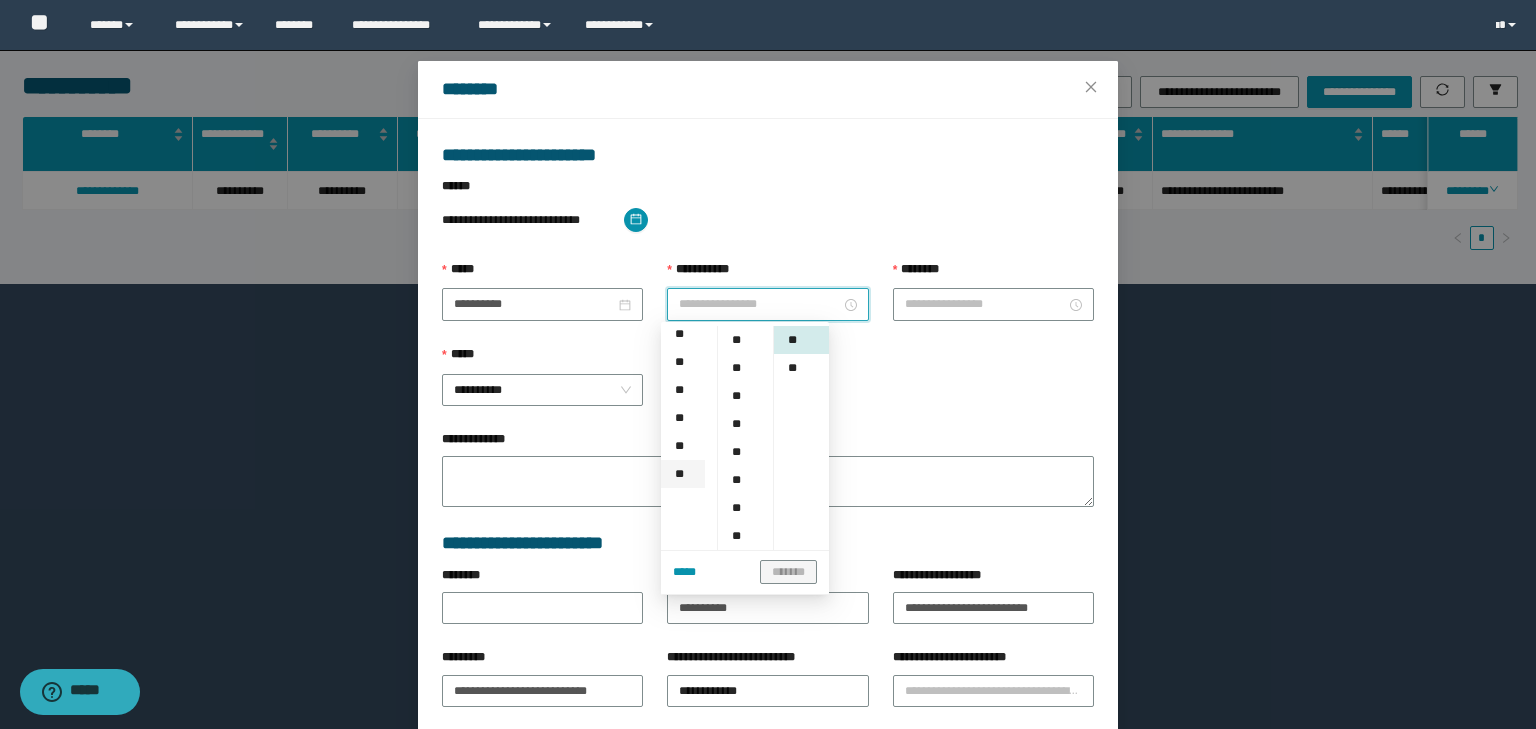 click on "**" at bounding box center [683, 474] 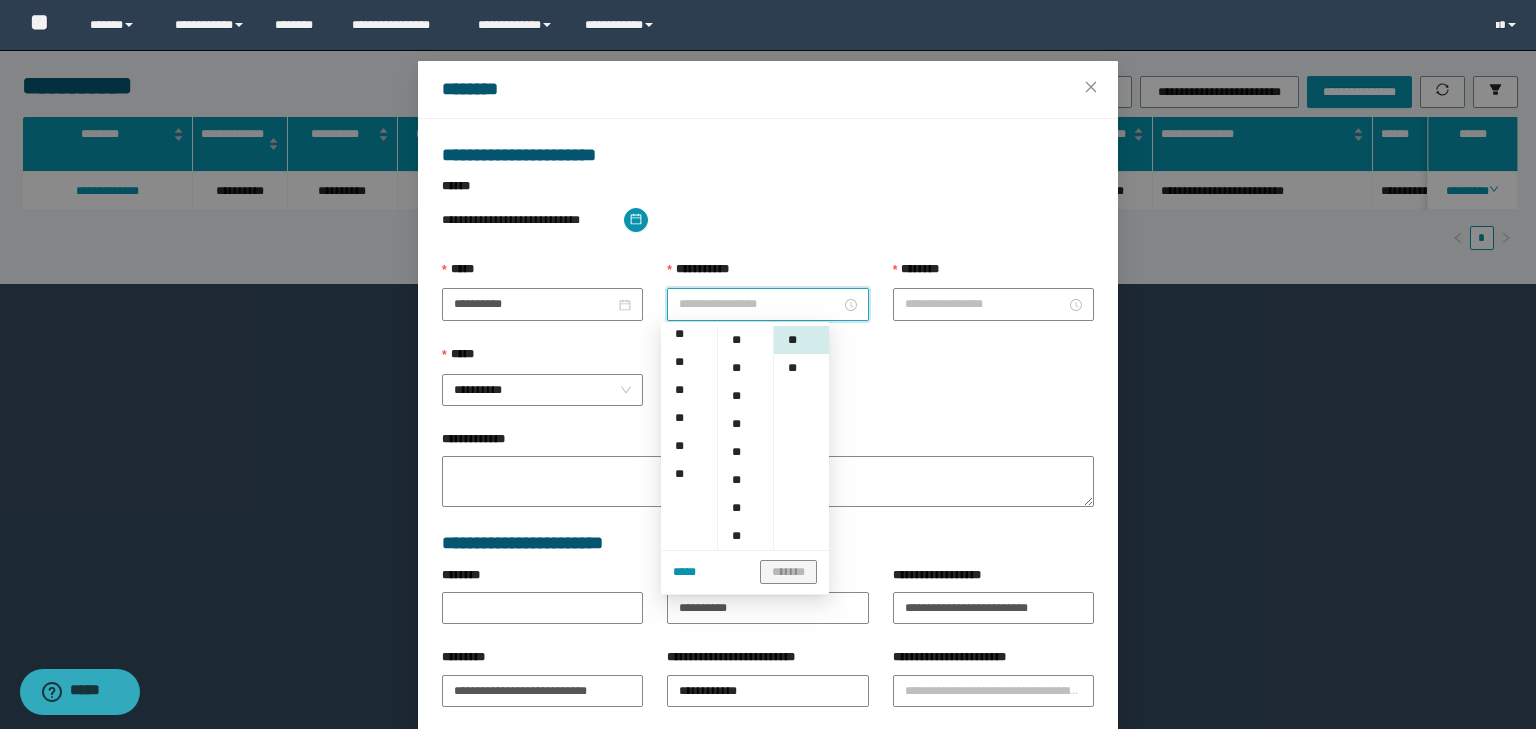 type on "********" 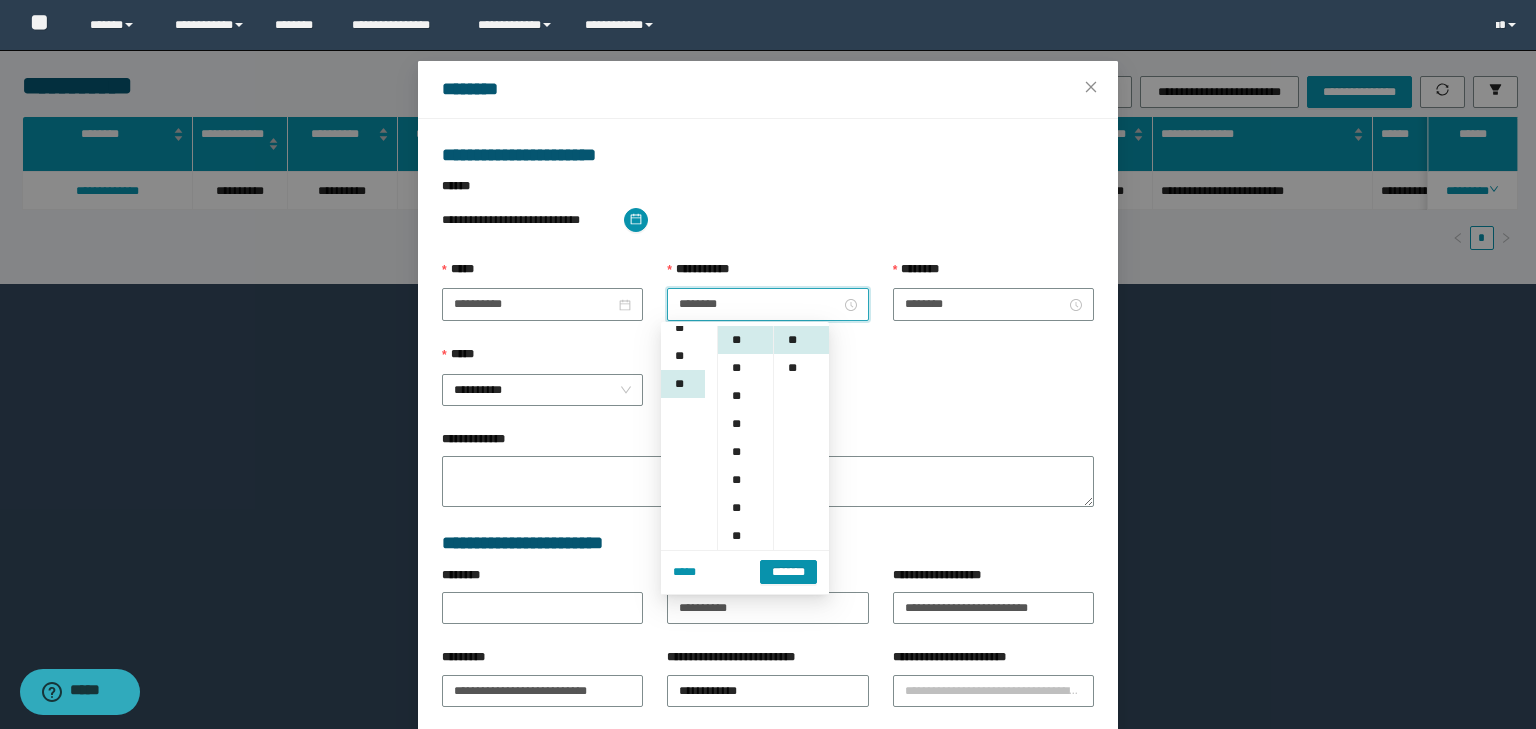 scroll, scrollTop: 308, scrollLeft: 0, axis: vertical 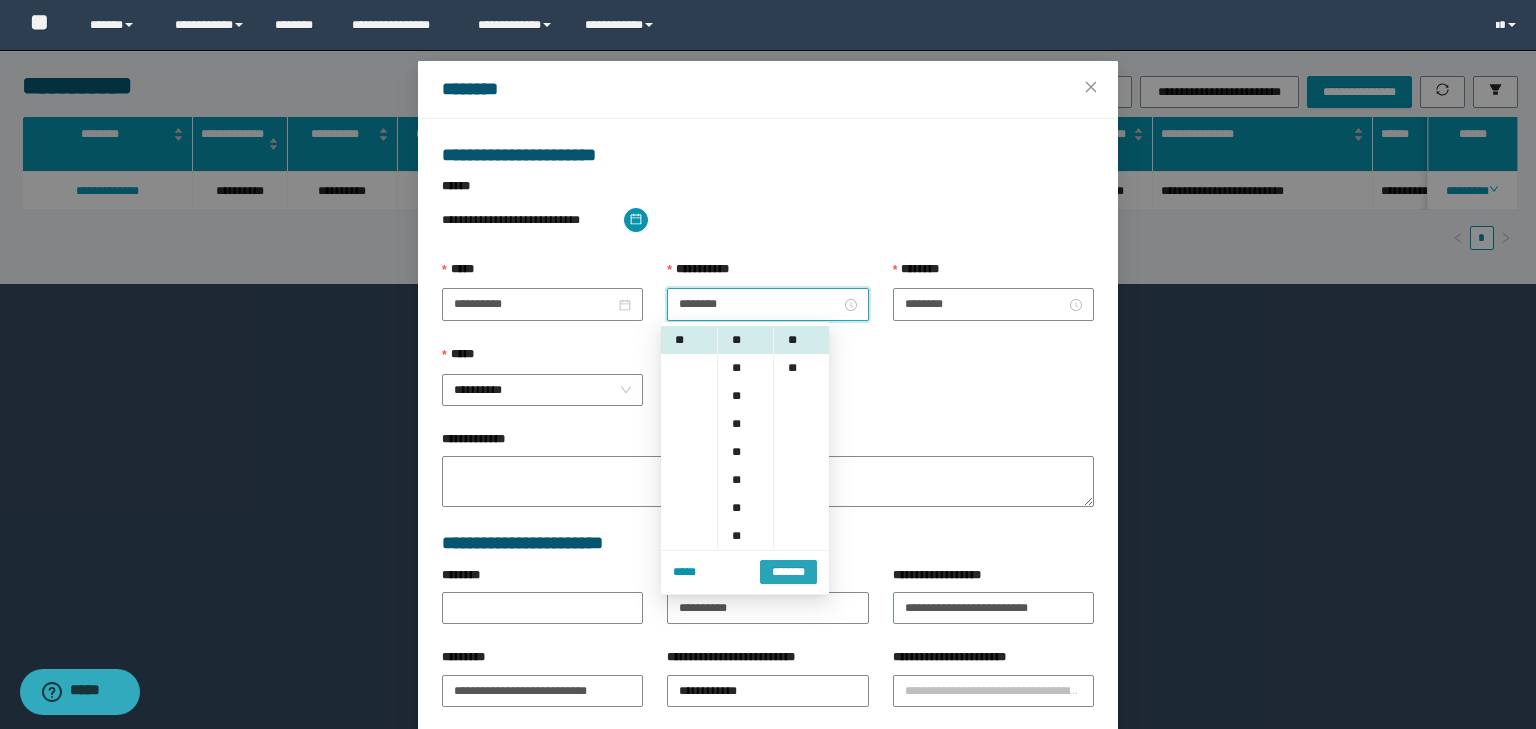 click on "*******" at bounding box center (788, 572) 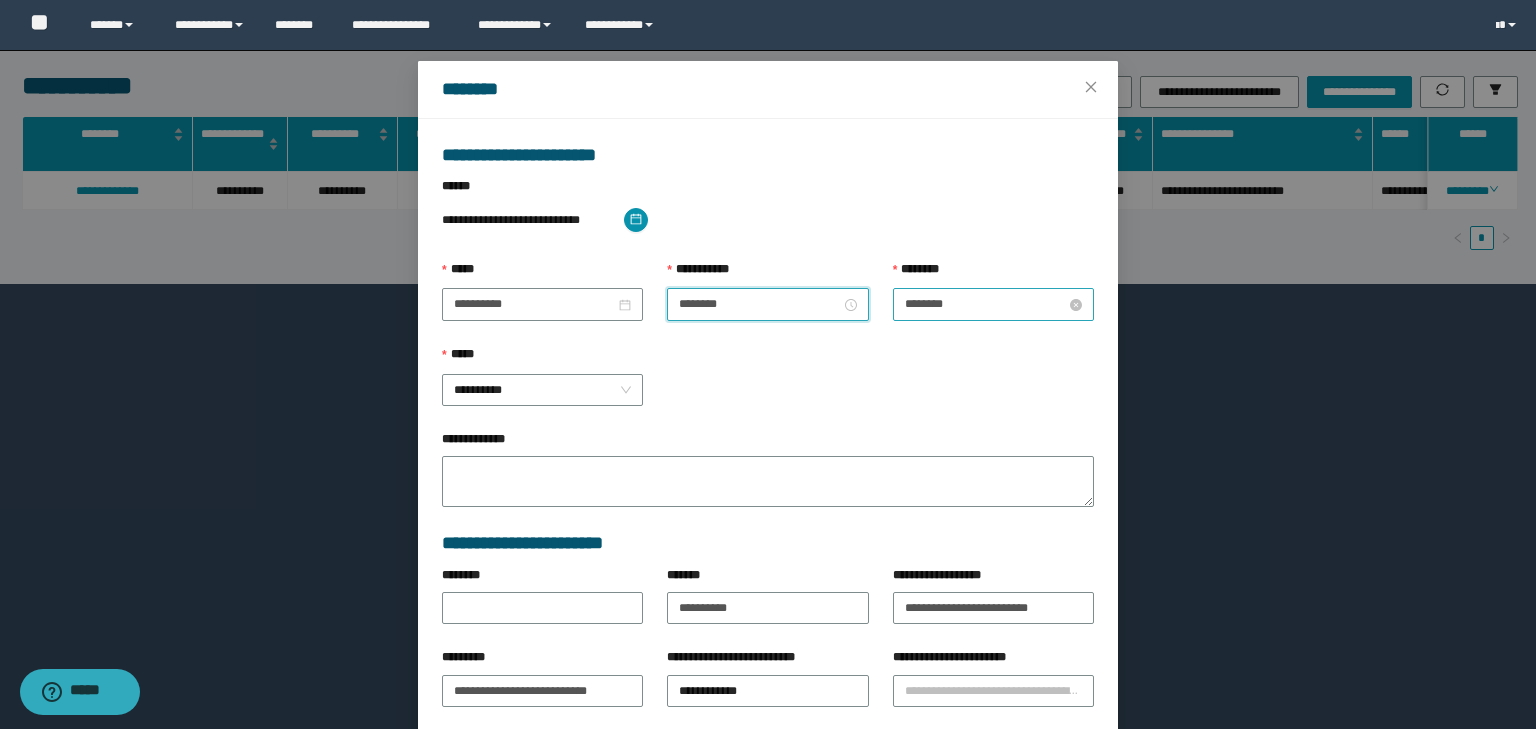click on "********" at bounding box center [985, 304] 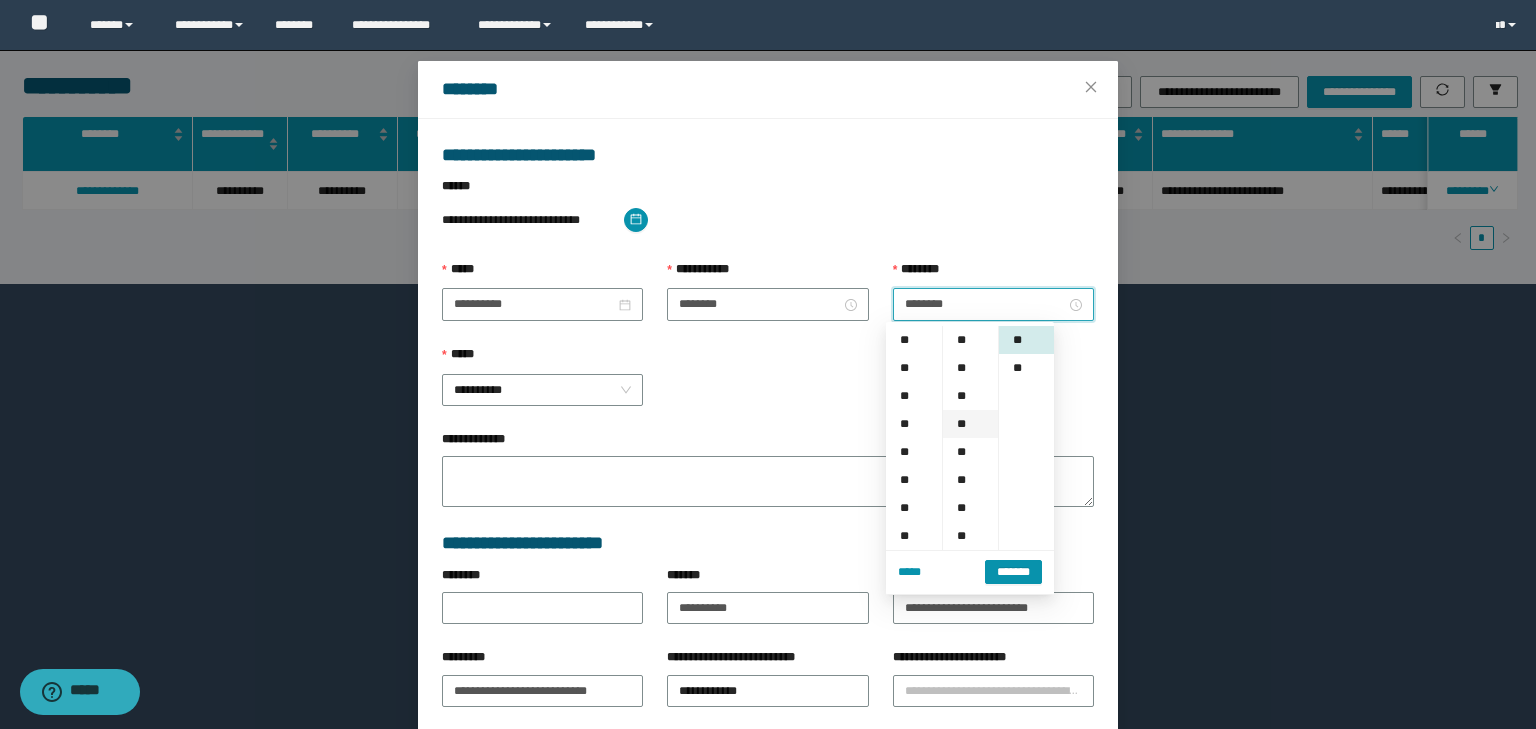 scroll, scrollTop: 308, scrollLeft: 0, axis: vertical 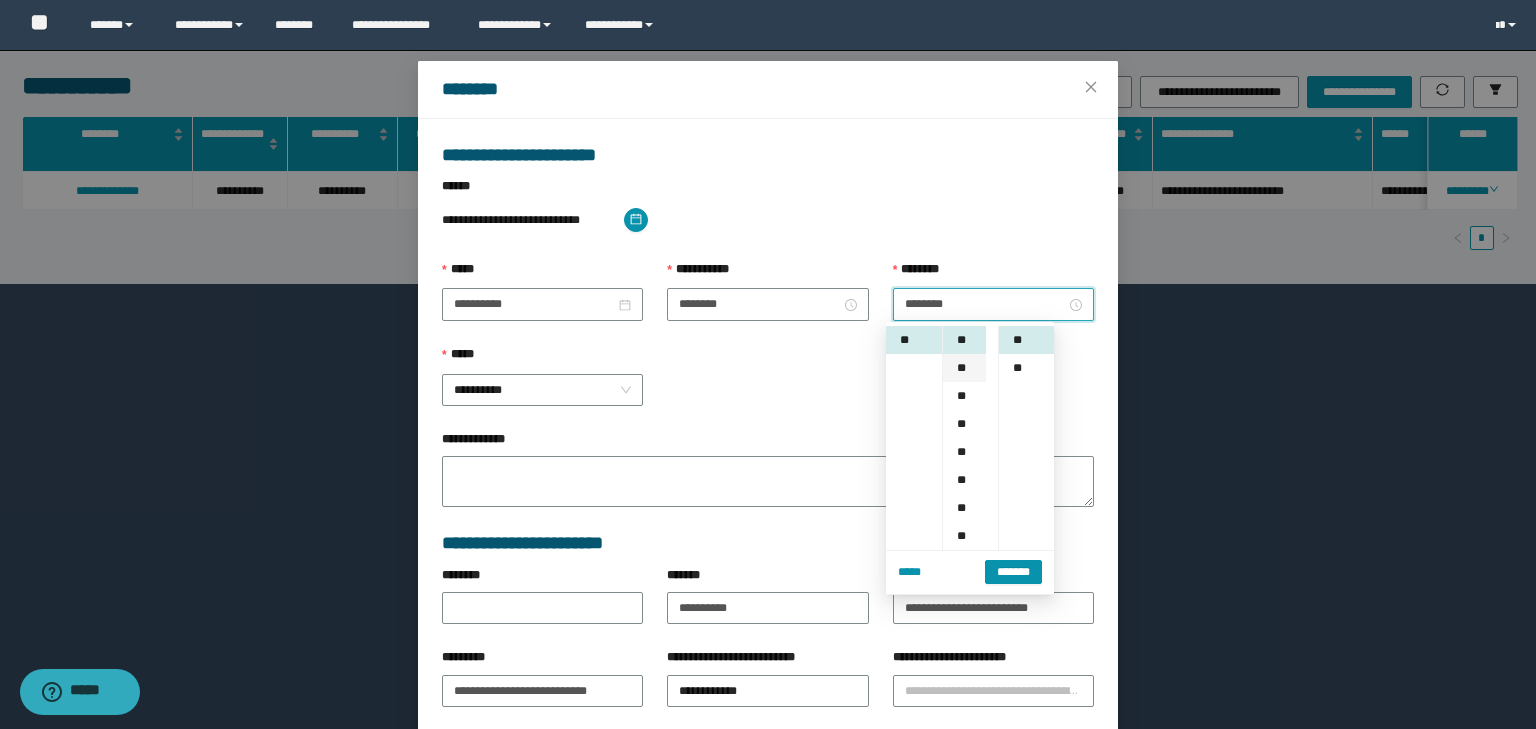 click on "**" at bounding box center [964, 368] 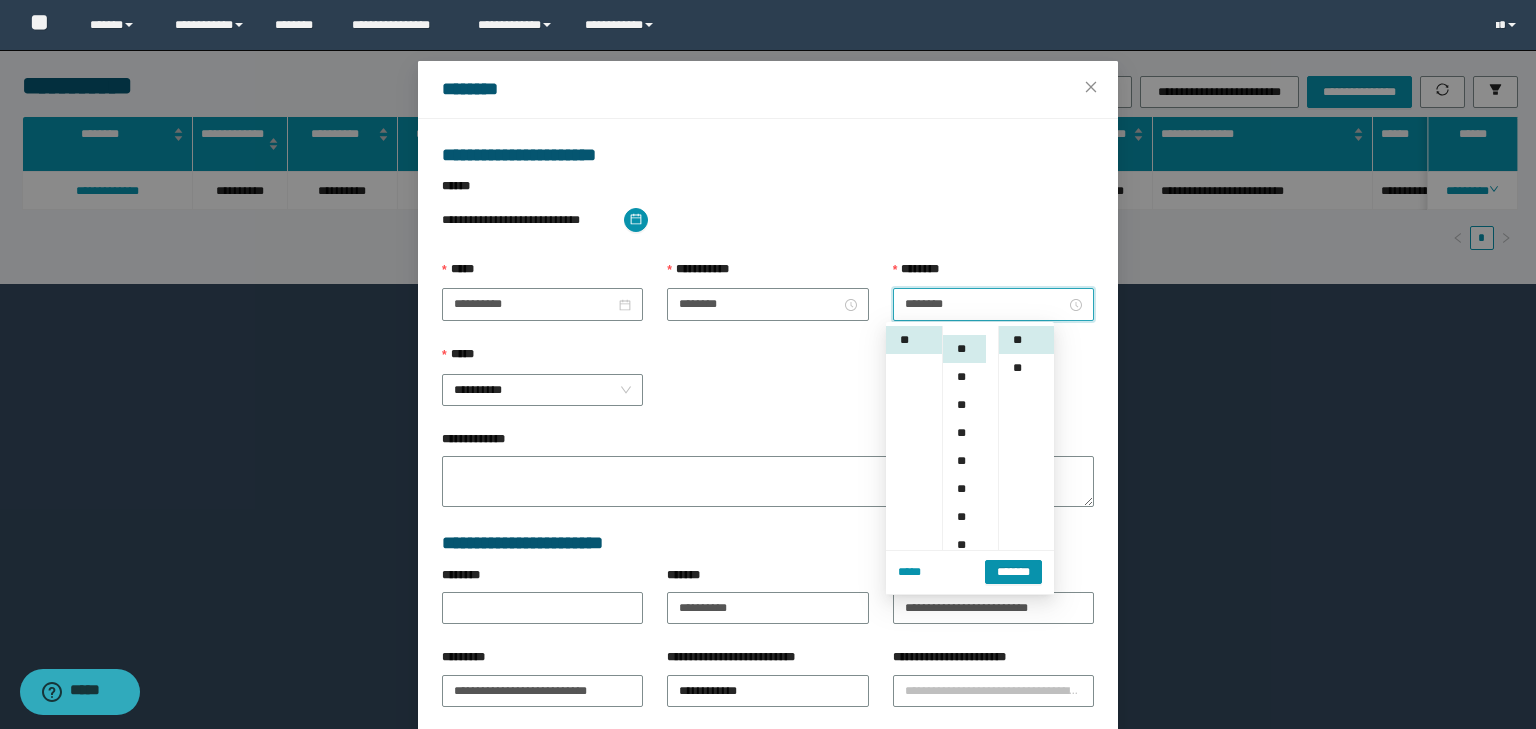 scroll, scrollTop: 112, scrollLeft: 0, axis: vertical 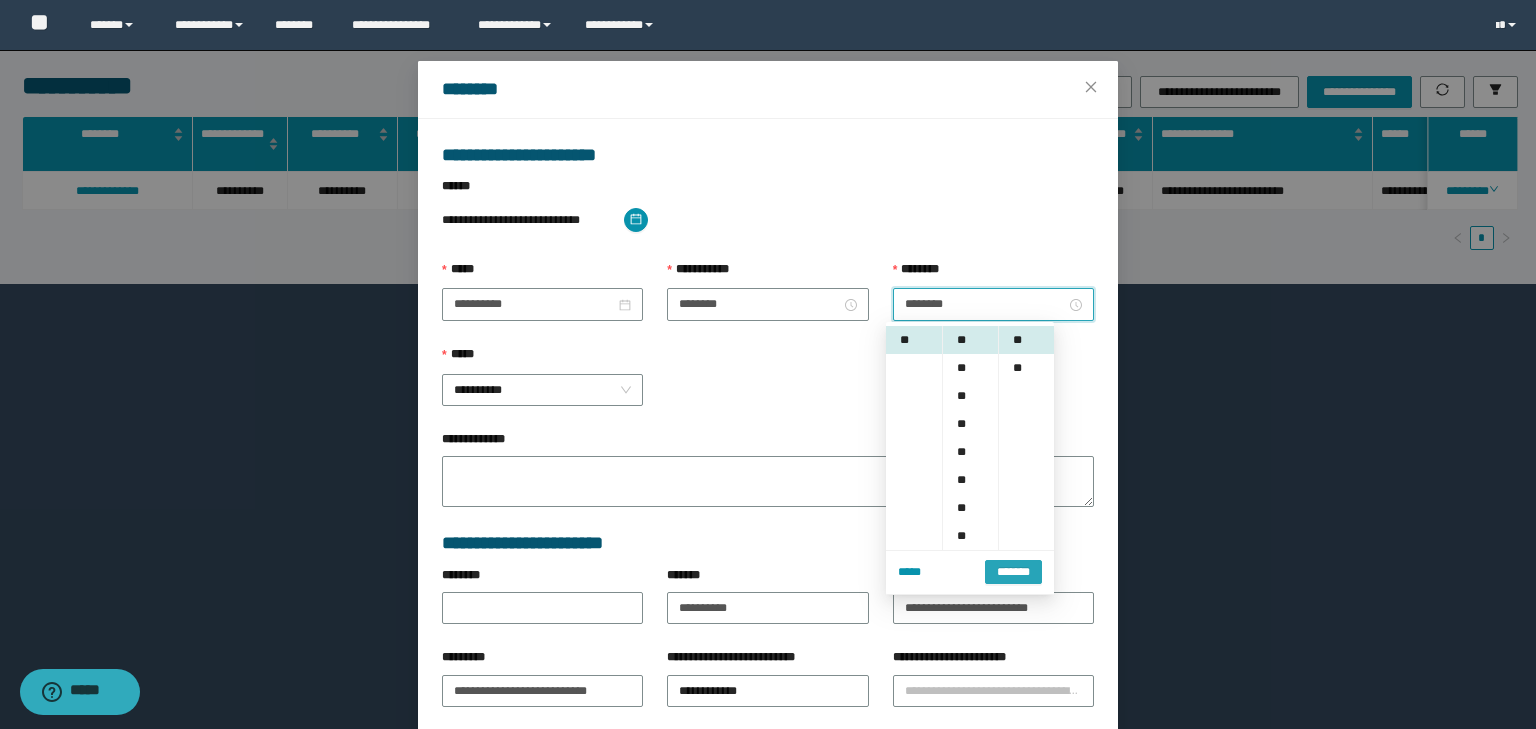 click on "*******" at bounding box center (1013, 572) 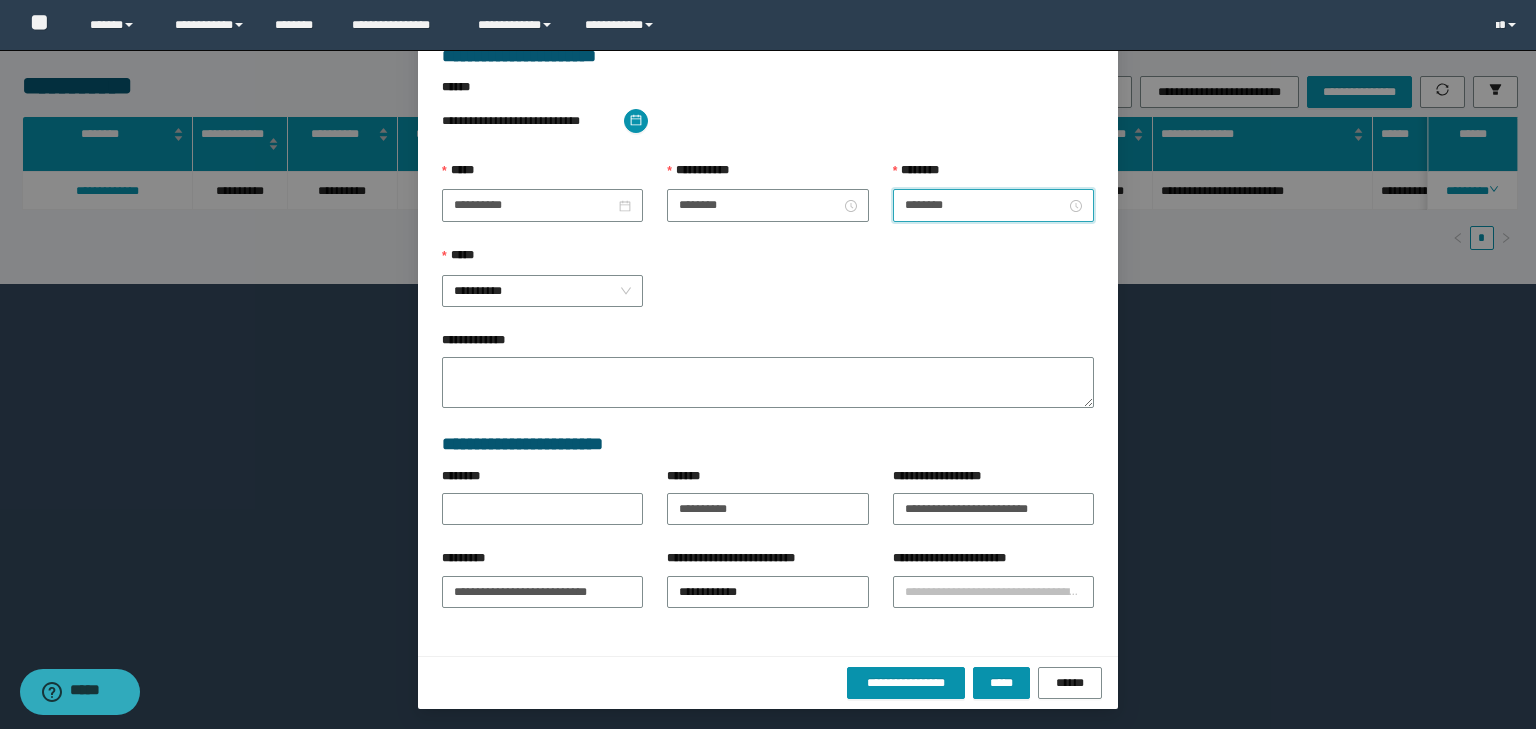 scroll, scrollTop: 139, scrollLeft: 0, axis: vertical 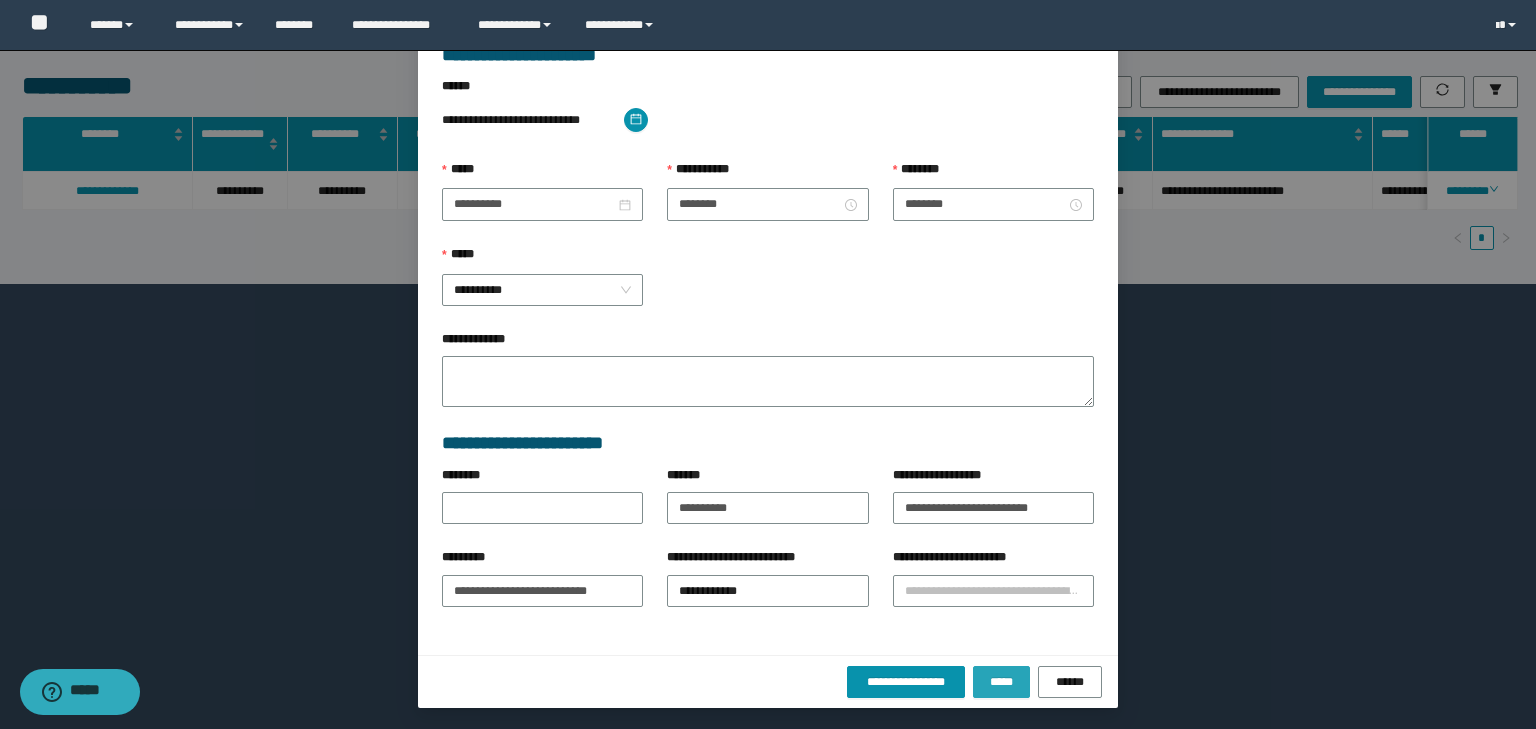 click on "*****" at bounding box center (1001, 682) 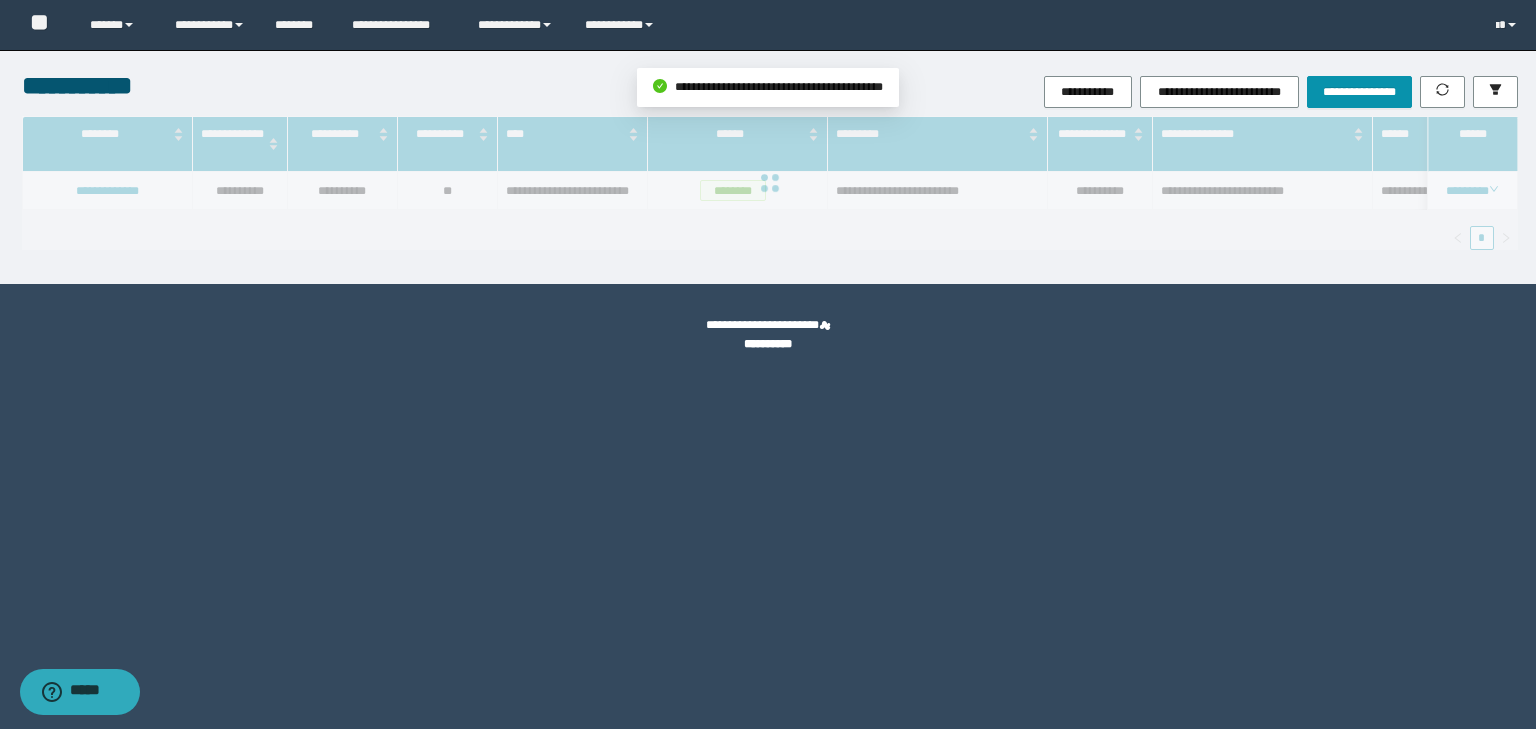 scroll, scrollTop: 39, scrollLeft: 0, axis: vertical 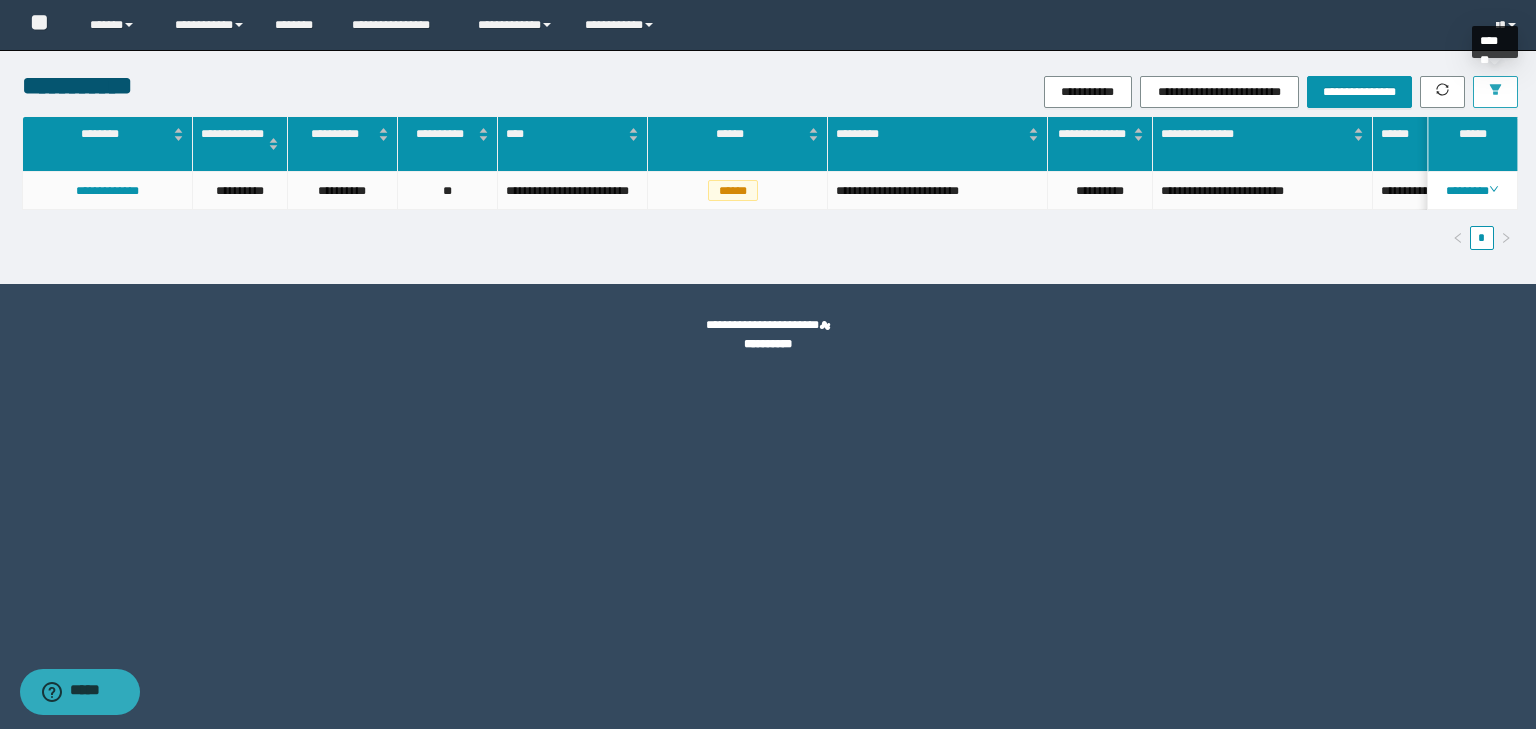 click 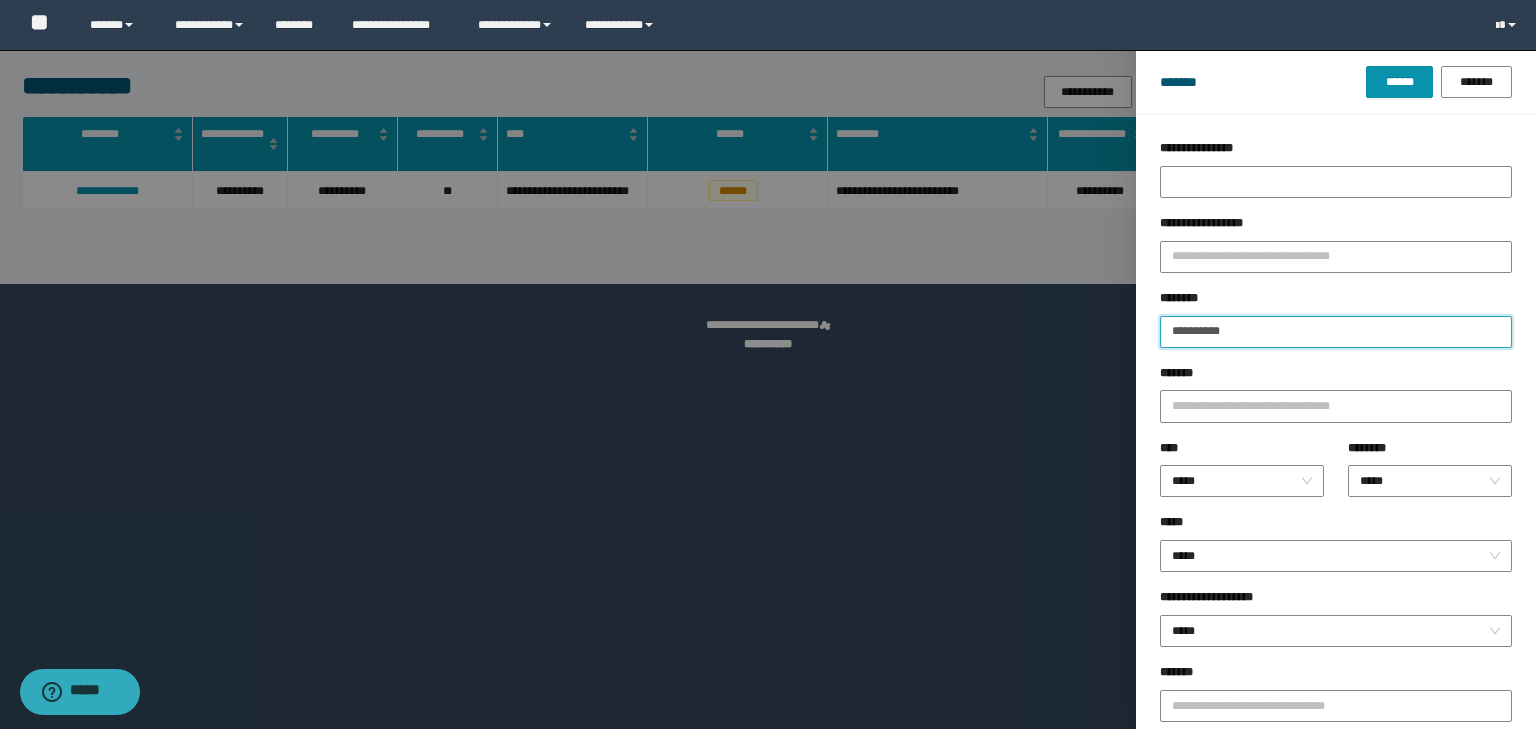 drag, startPoint x: 1264, startPoint y: 328, endPoint x: 992, endPoint y: 311, distance: 272.53073 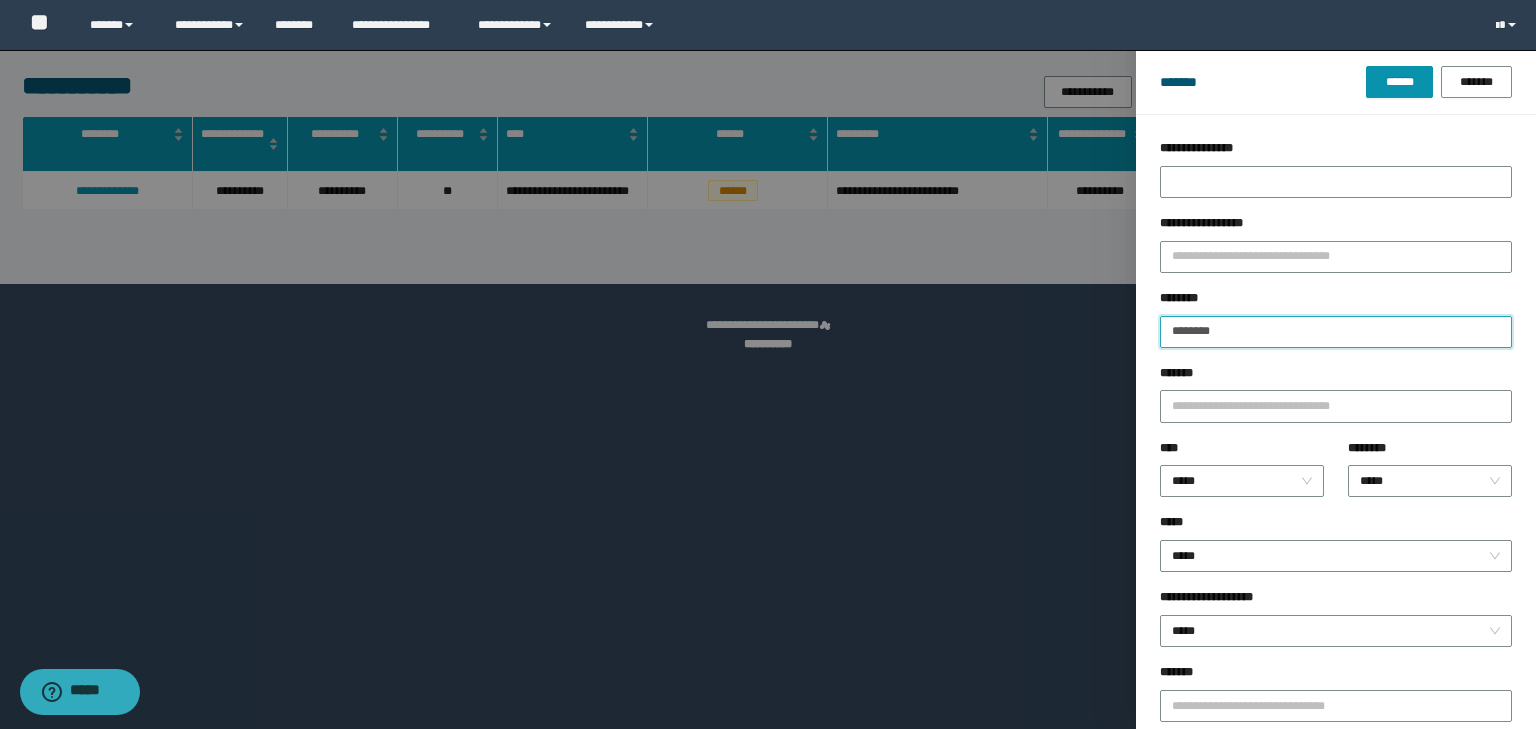 type on "********" 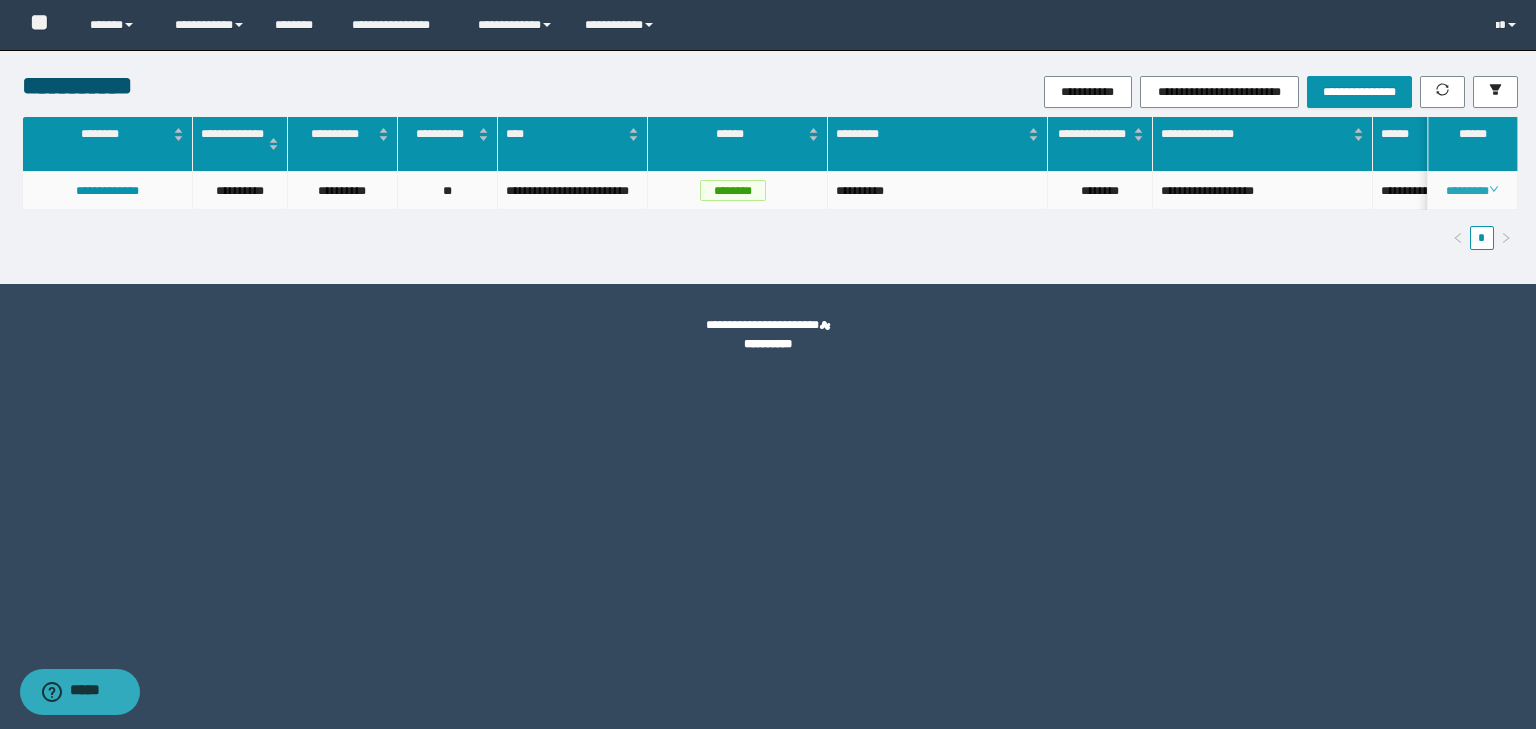 click on "********" at bounding box center (1472, 191) 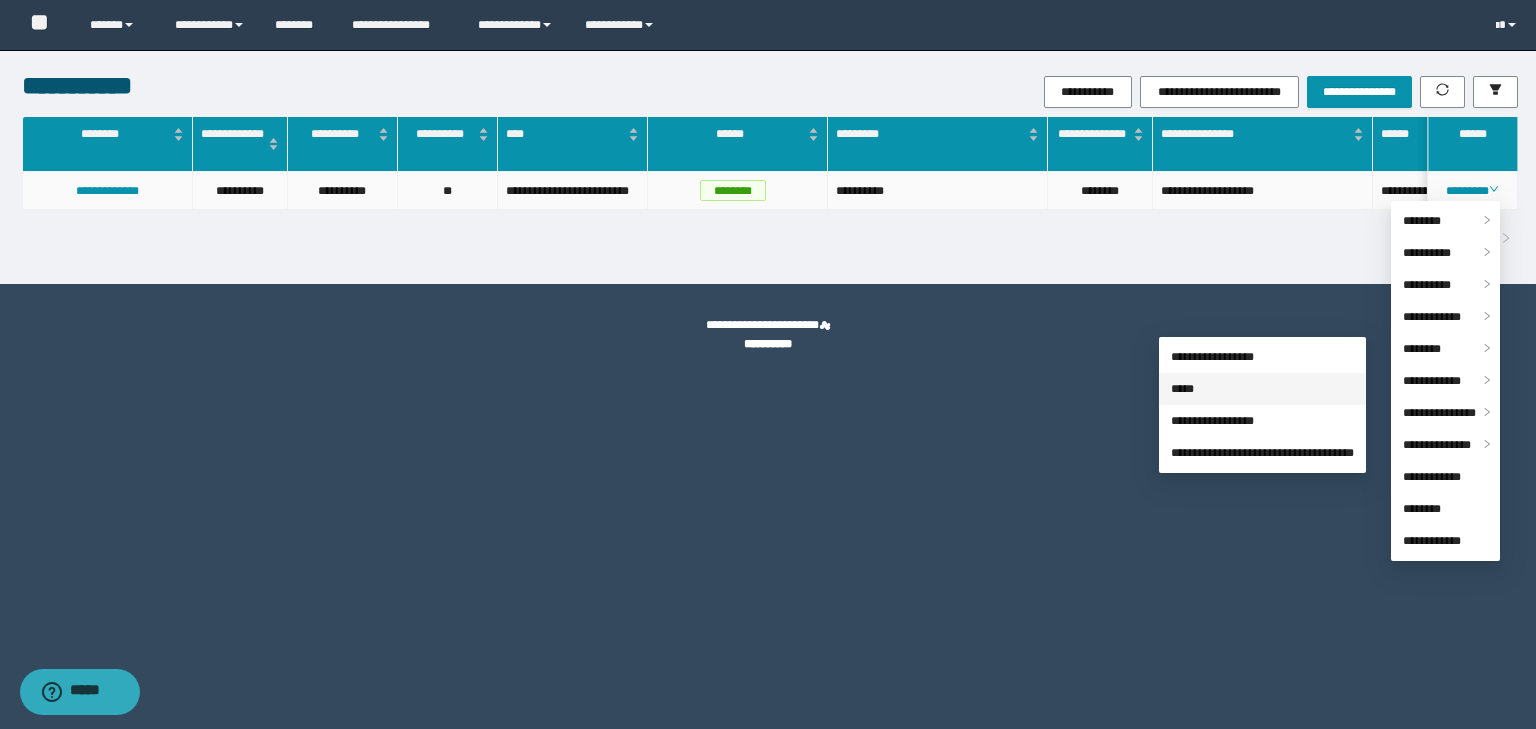 click on "*****" at bounding box center (1182, 389) 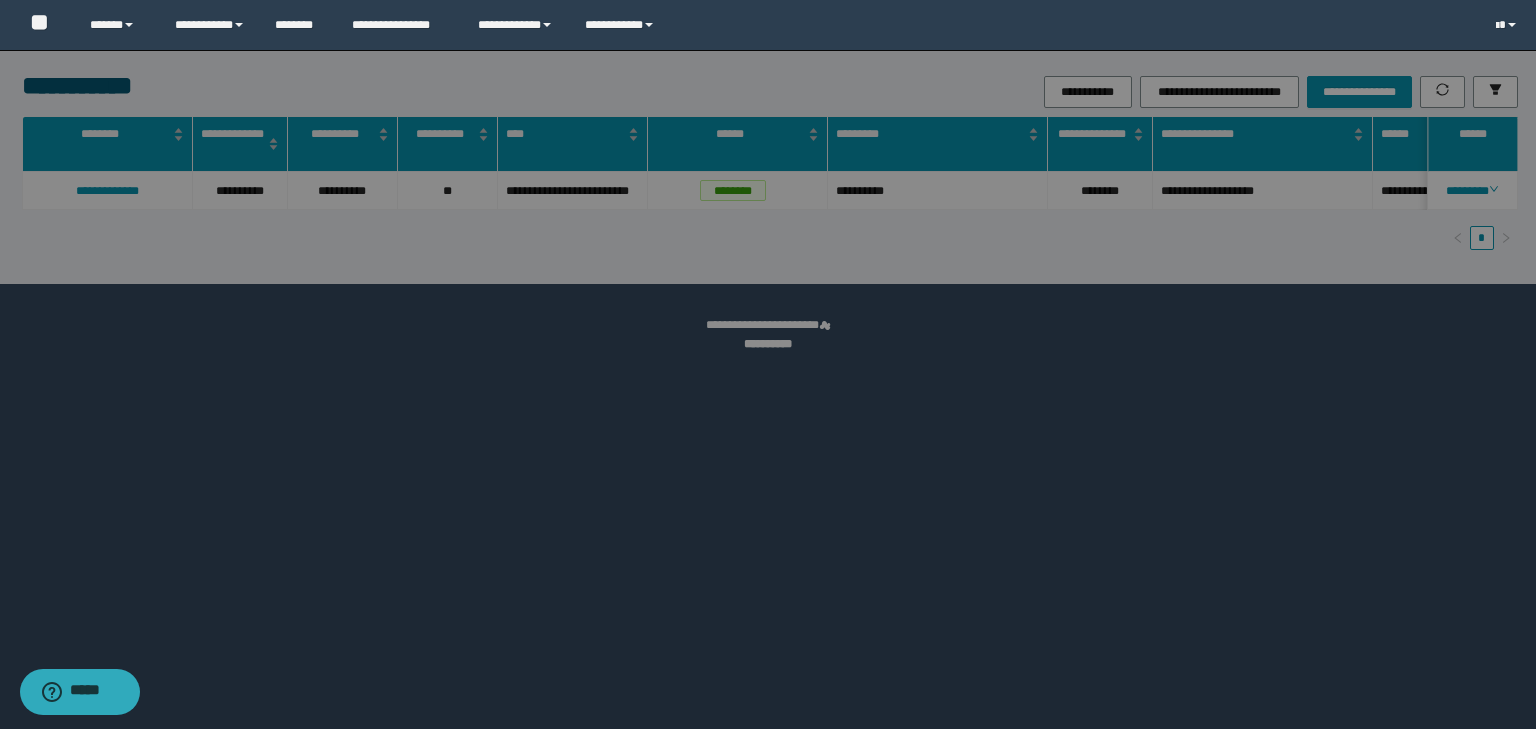 type on "**********" 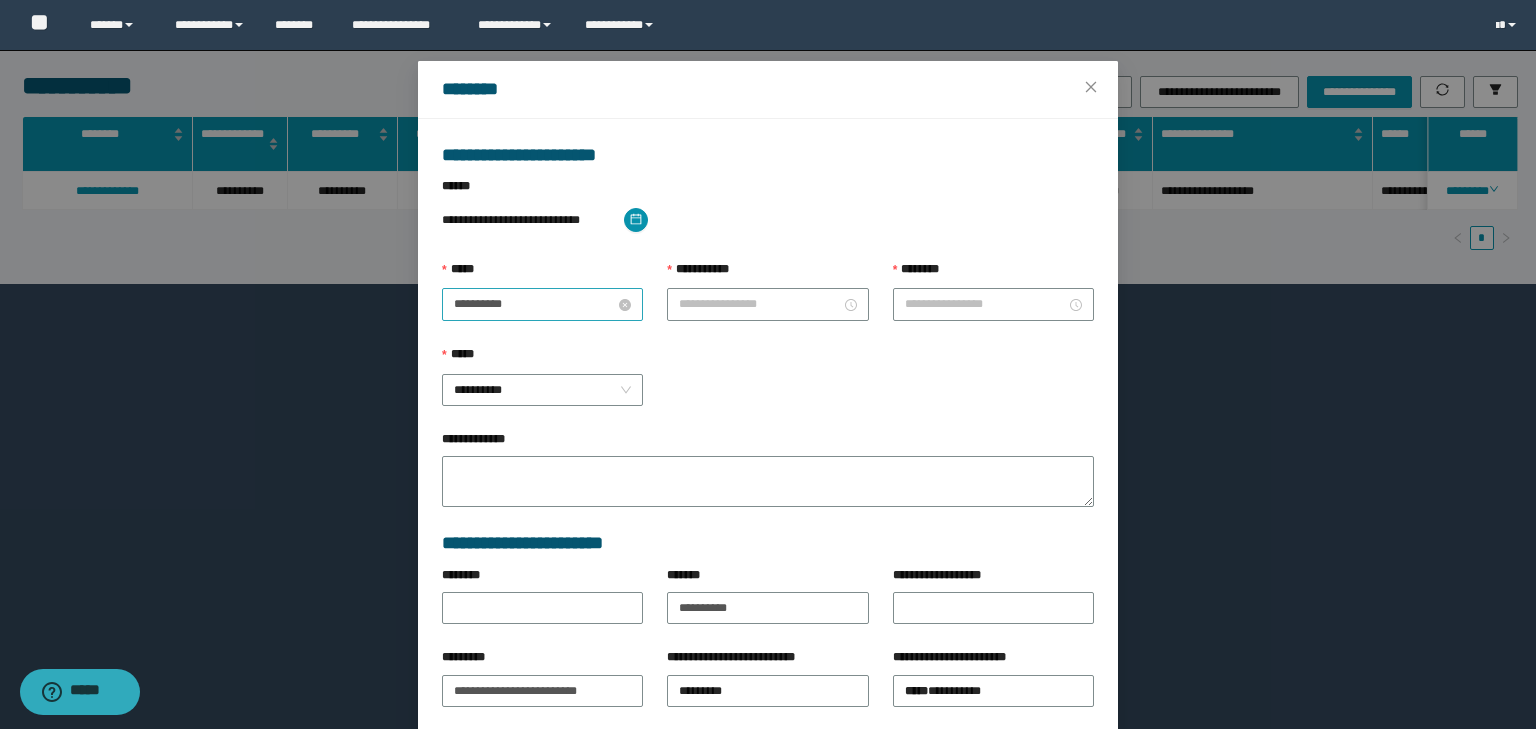 drag, startPoint x: 586, startPoint y: 311, endPoint x: 589, endPoint y: 300, distance: 11.401754 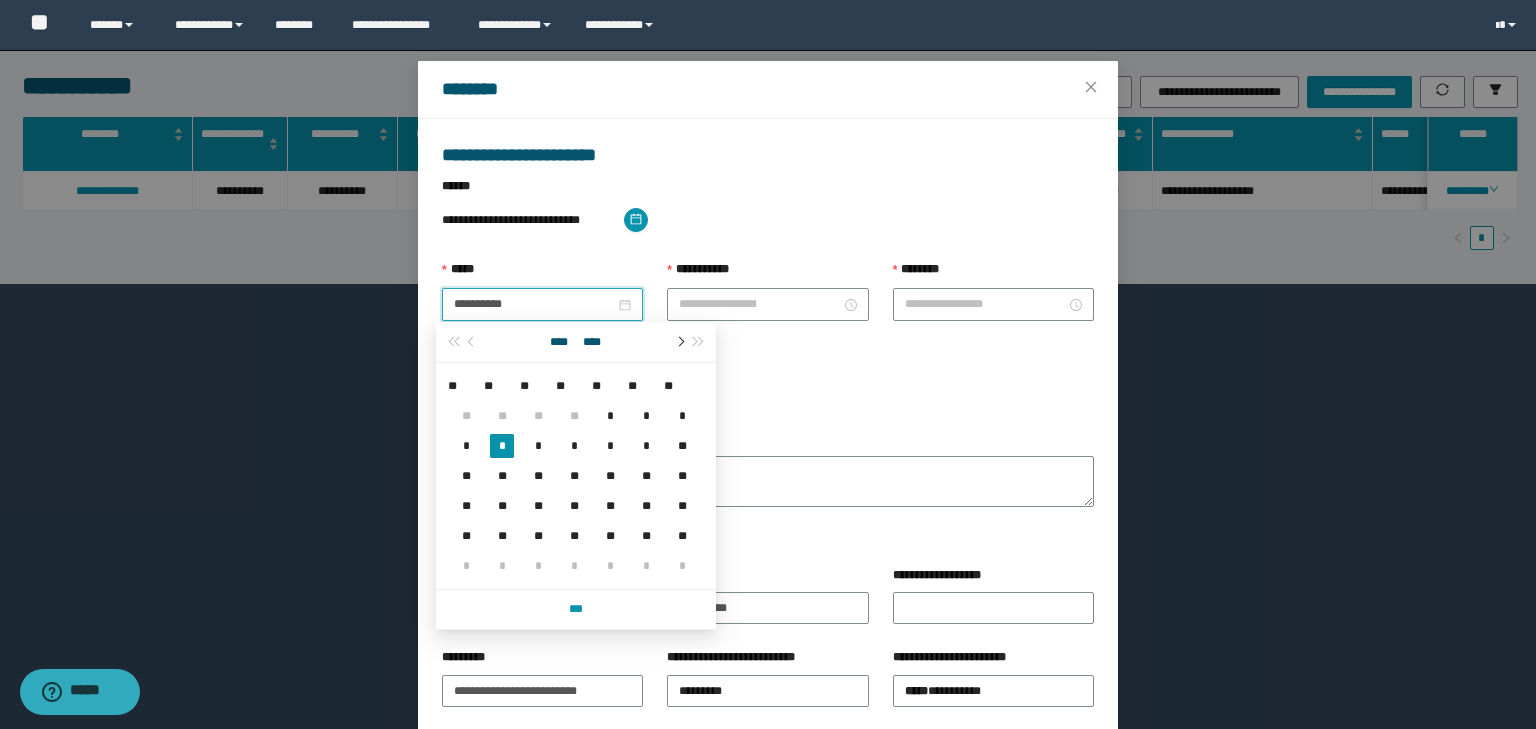 click at bounding box center [679, 342] 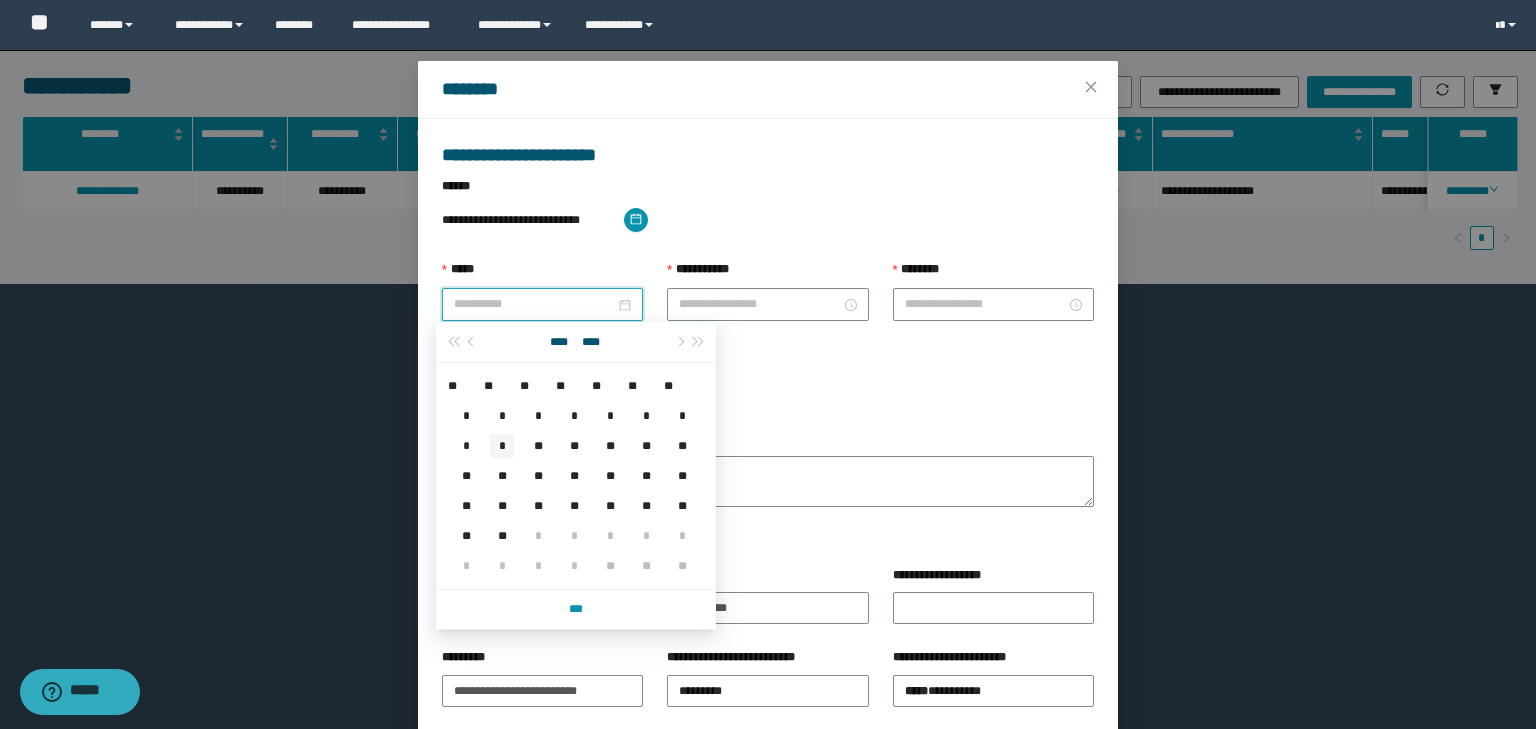 type on "**********" 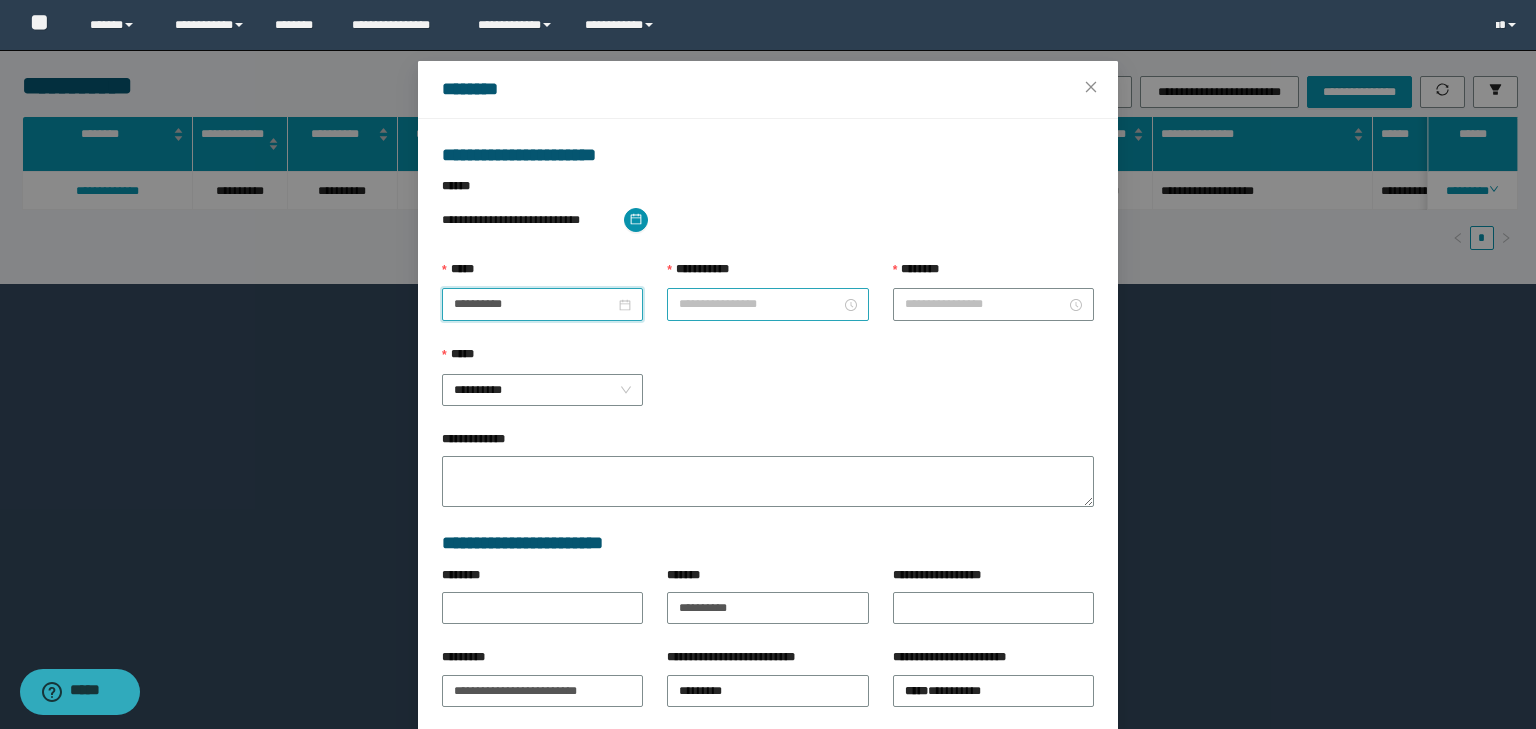 click on "**********" at bounding box center [759, 304] 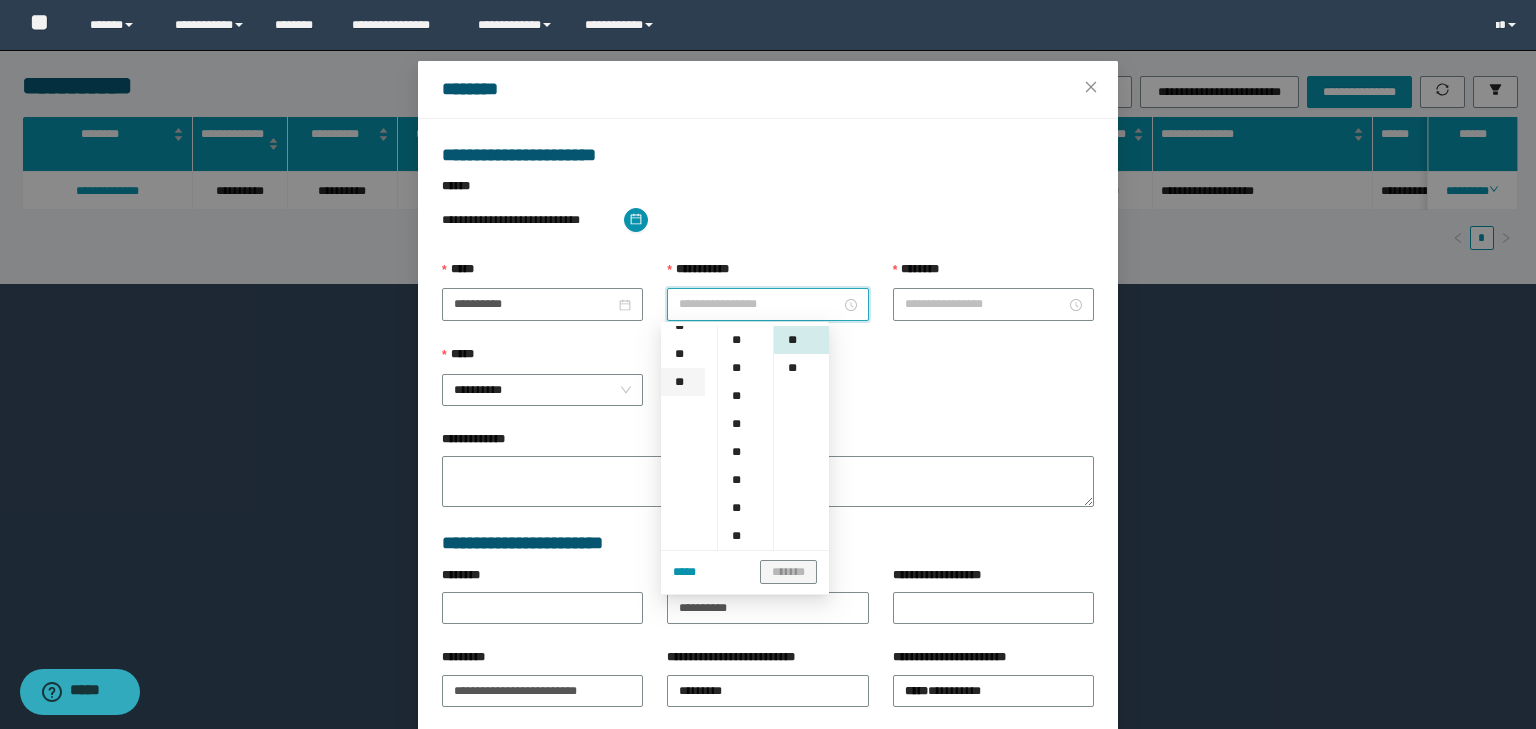 click on "**" at bounding box center (683, 382) 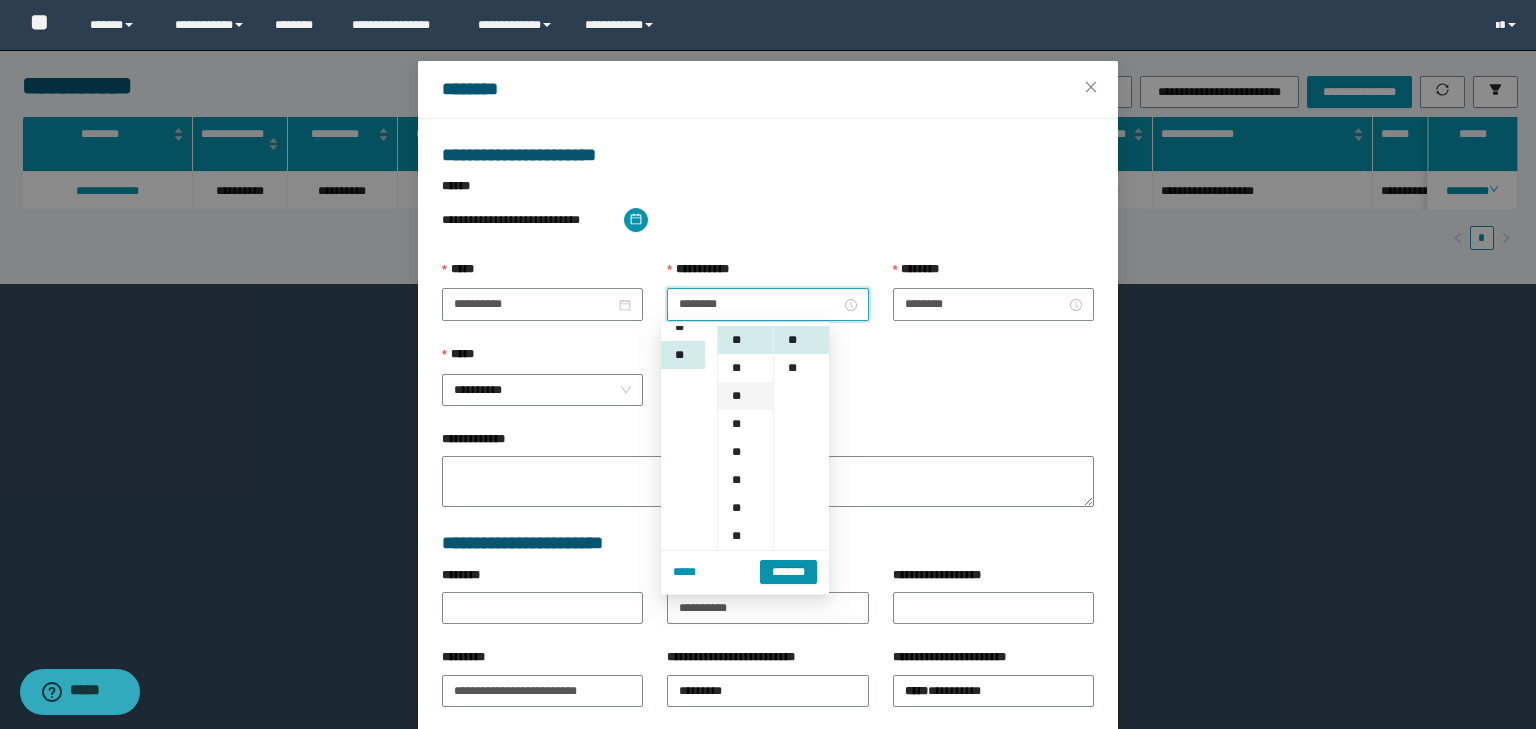 scroll, scrollTop: 308, scrollLeft: 0, axis: vertical 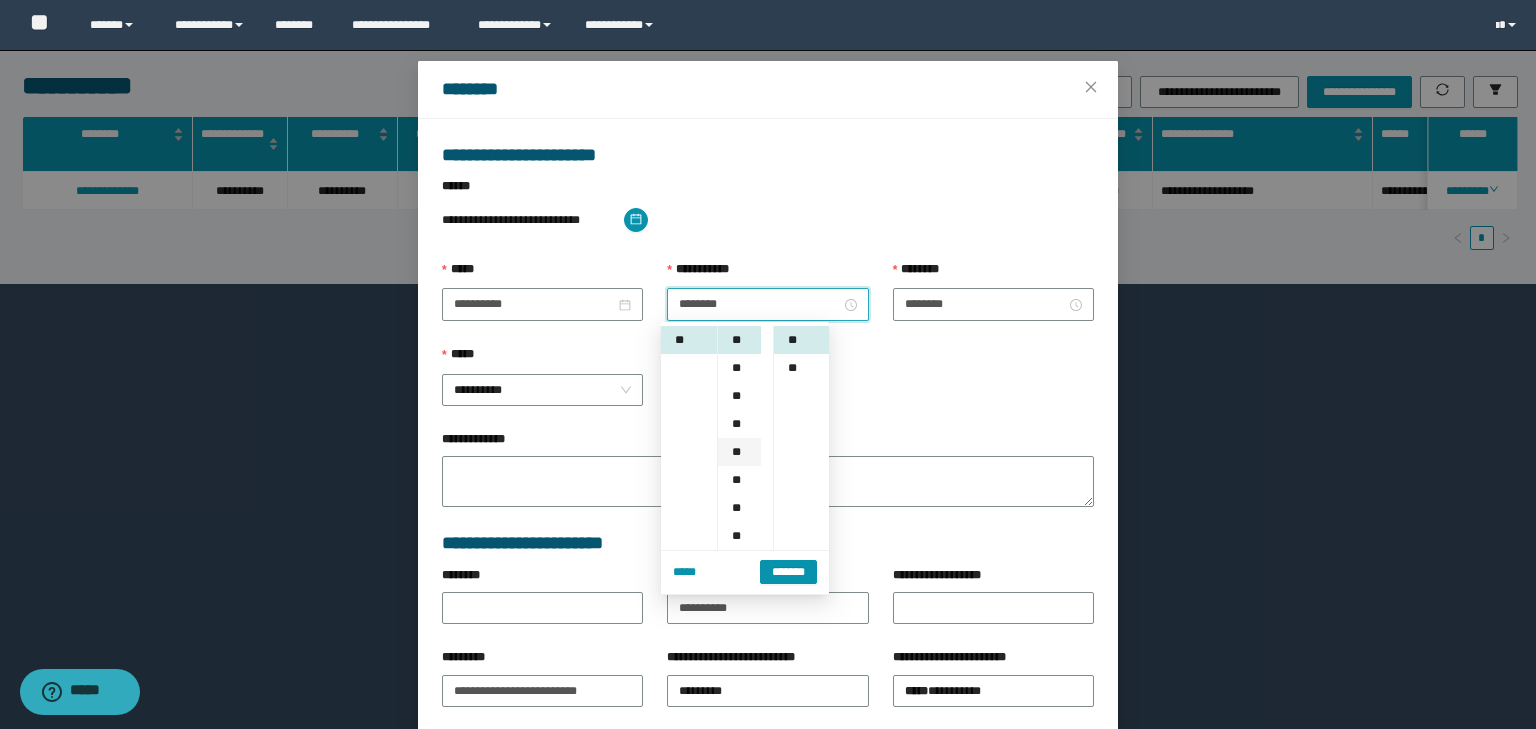 click on "**" at bounding box center [739, 452] 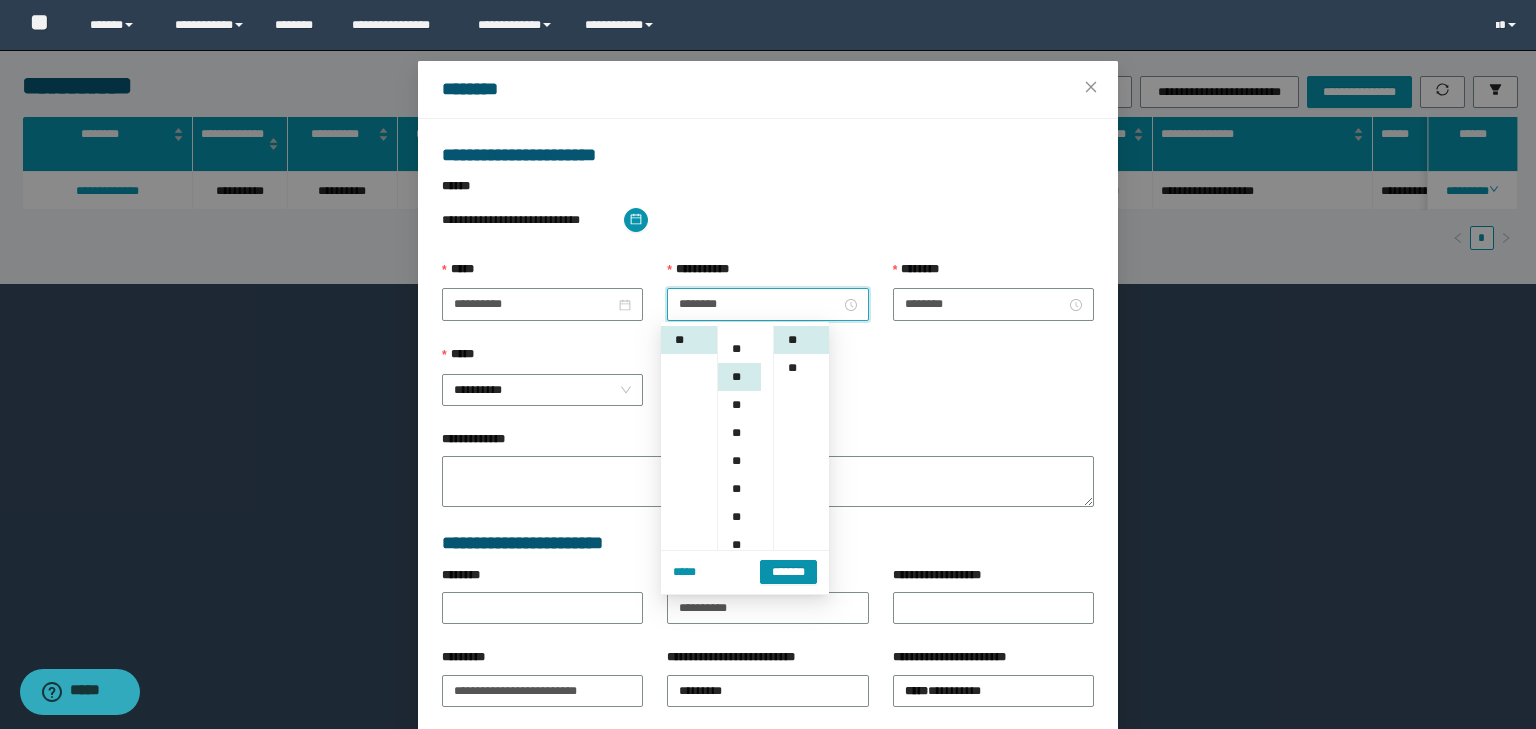 scroll, scrollTop: 112, scrollLeft: 0, axis: vertical 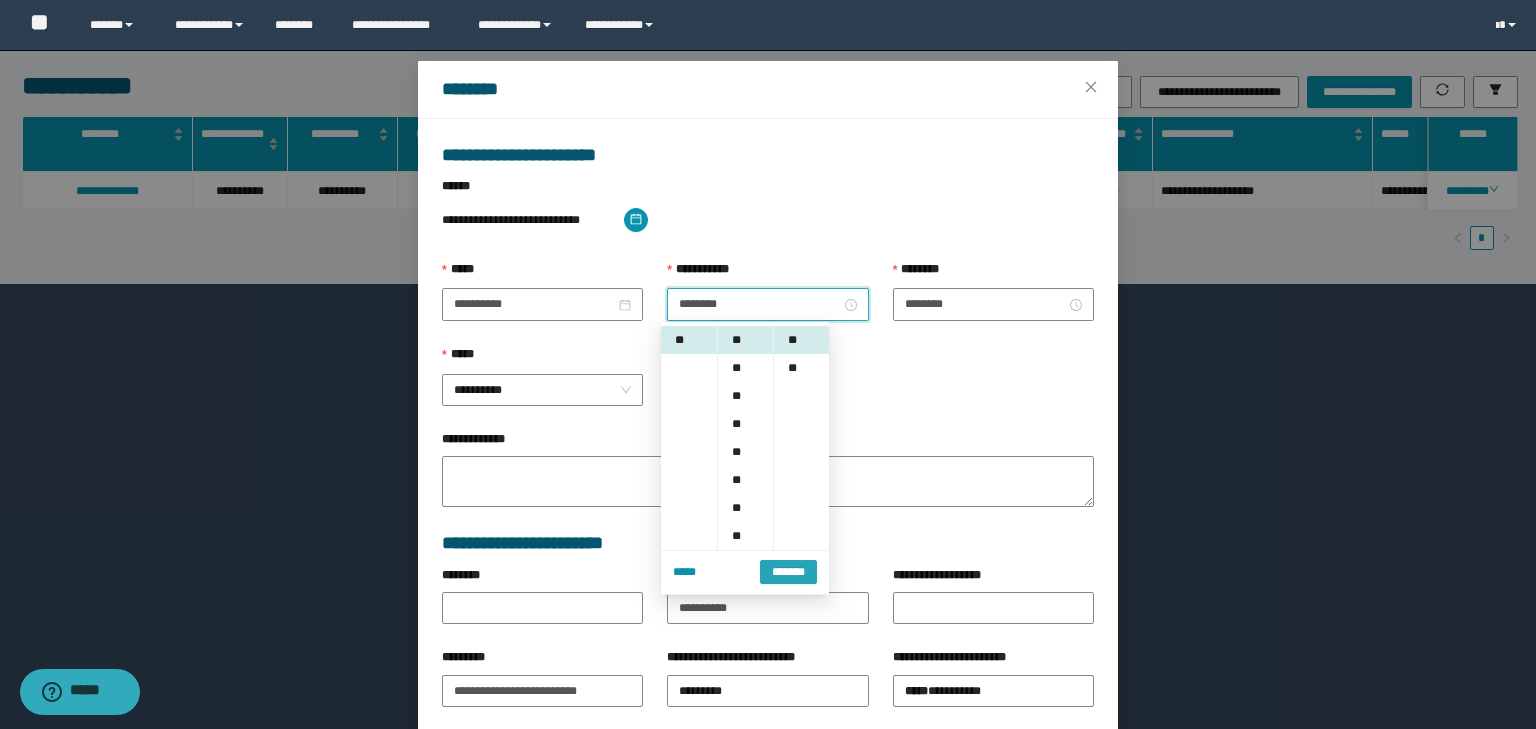 click on "*******" at bounding box center [788, 572] 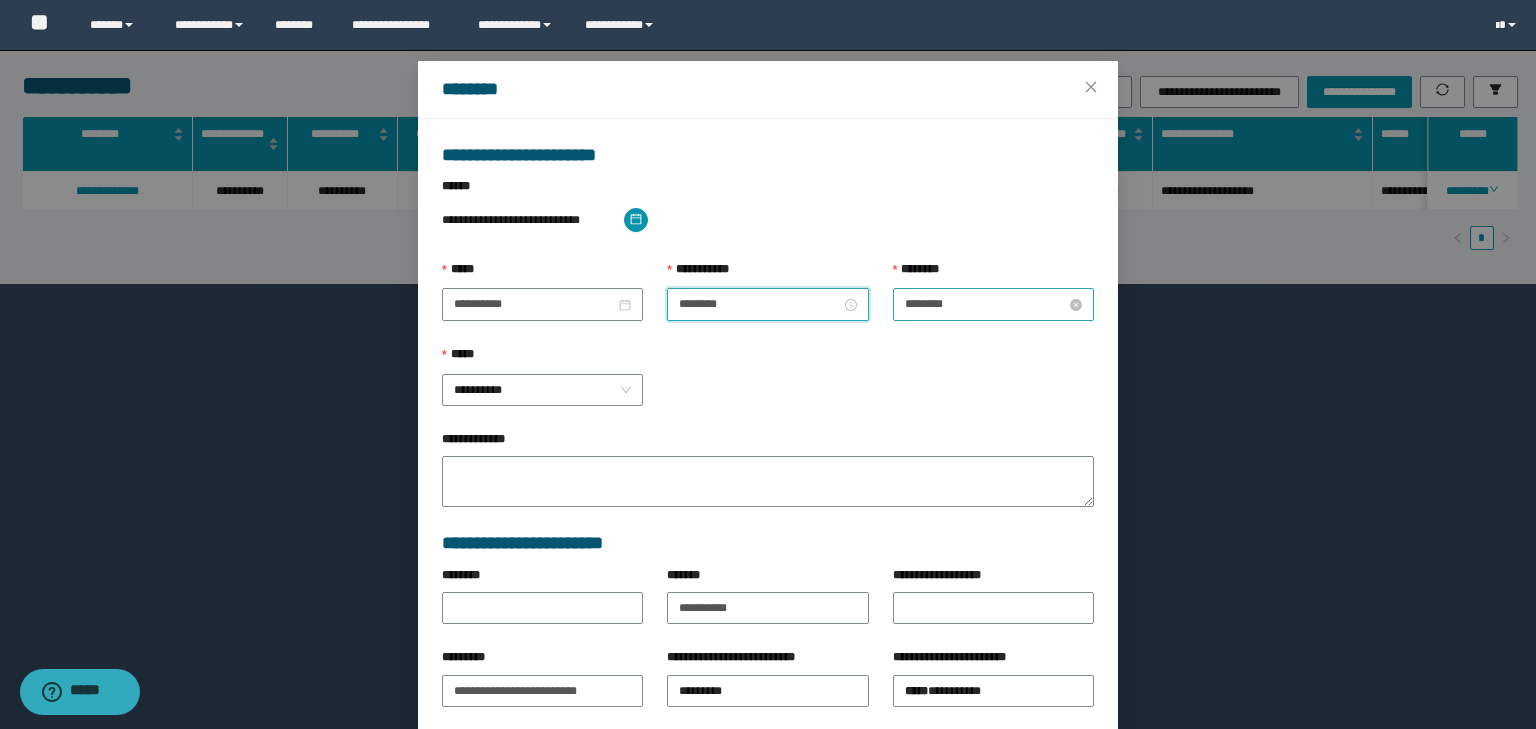 click on "********" at bounding box center [985, 304] 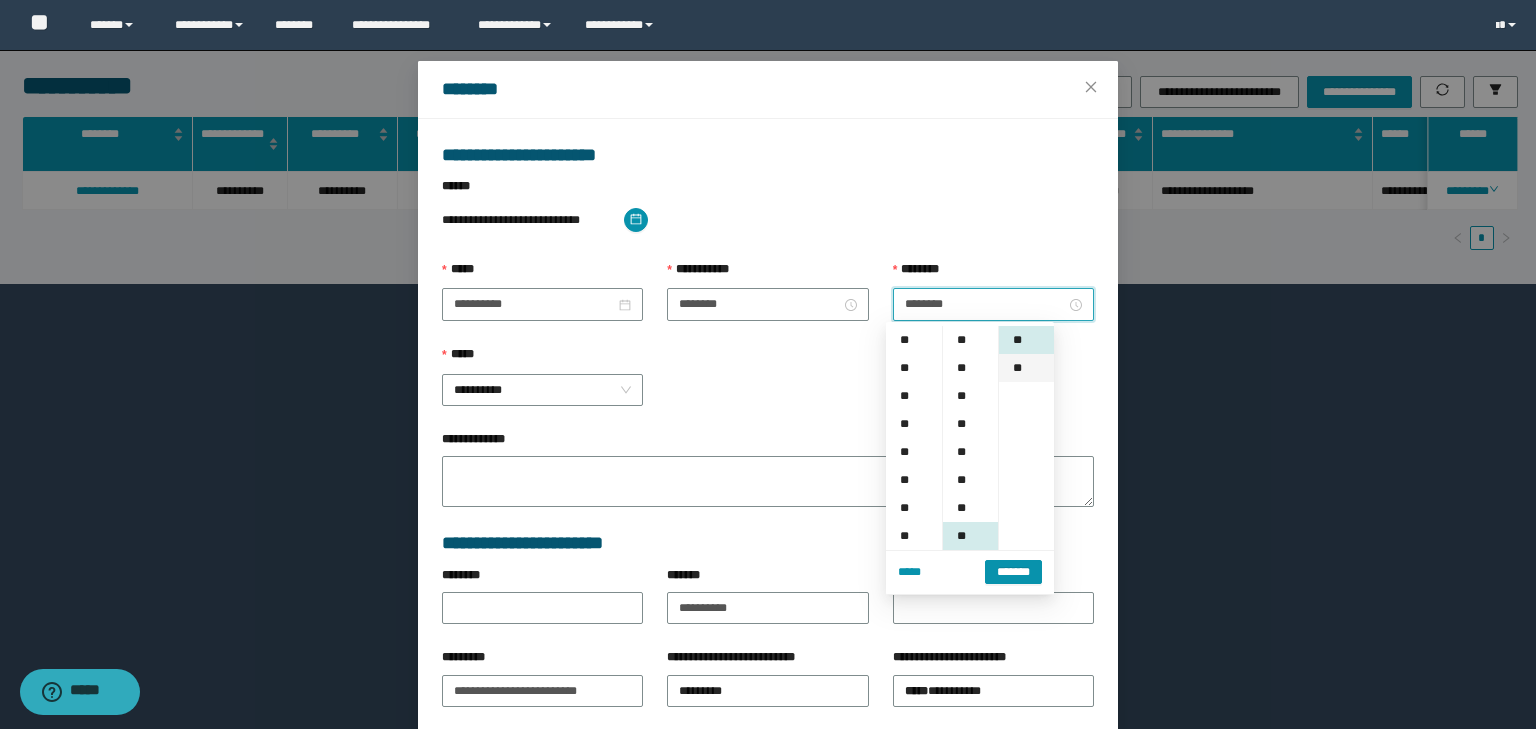 scroll, scrollTop: 308, scrollLeft: 0, axis: vertical 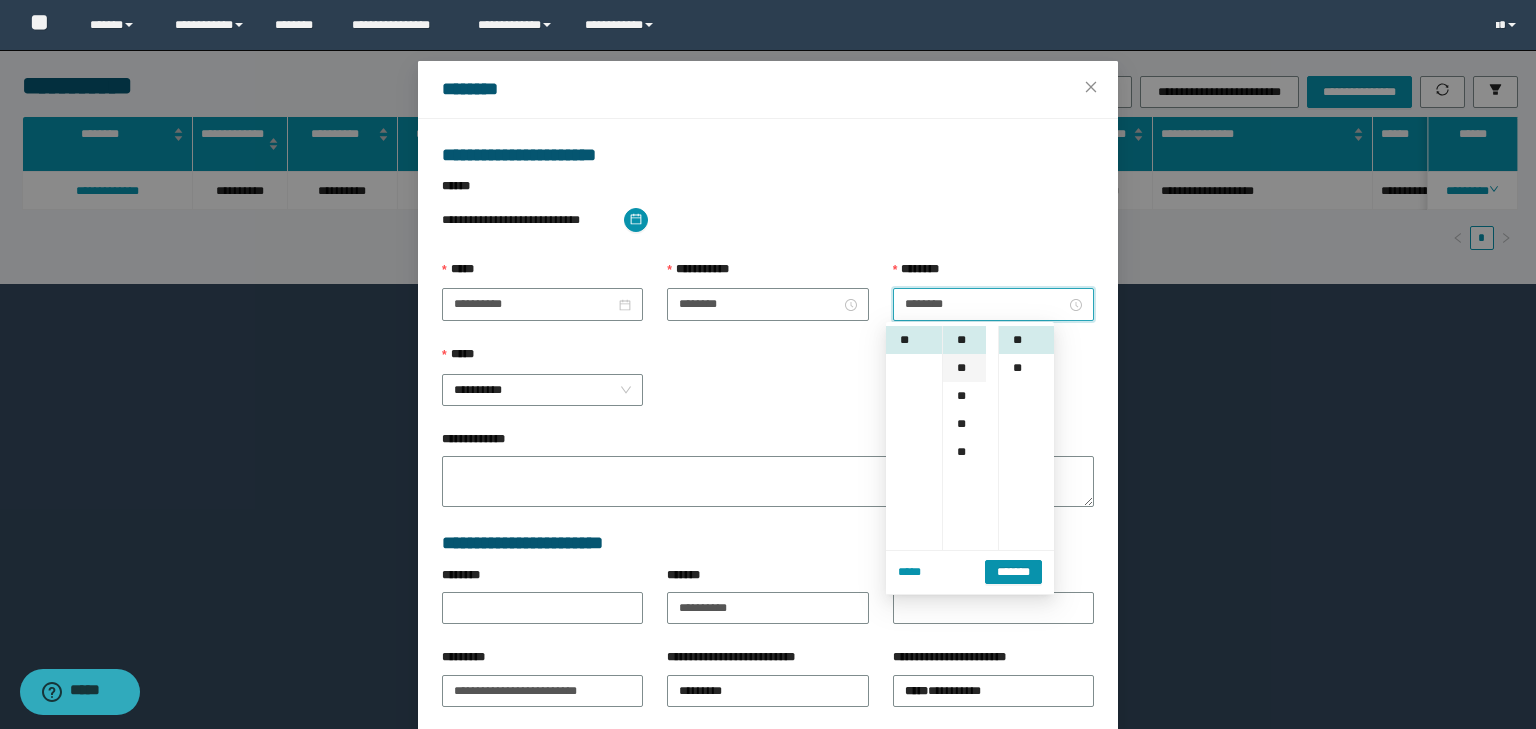 click on "**" at bounding box center (964, 368) 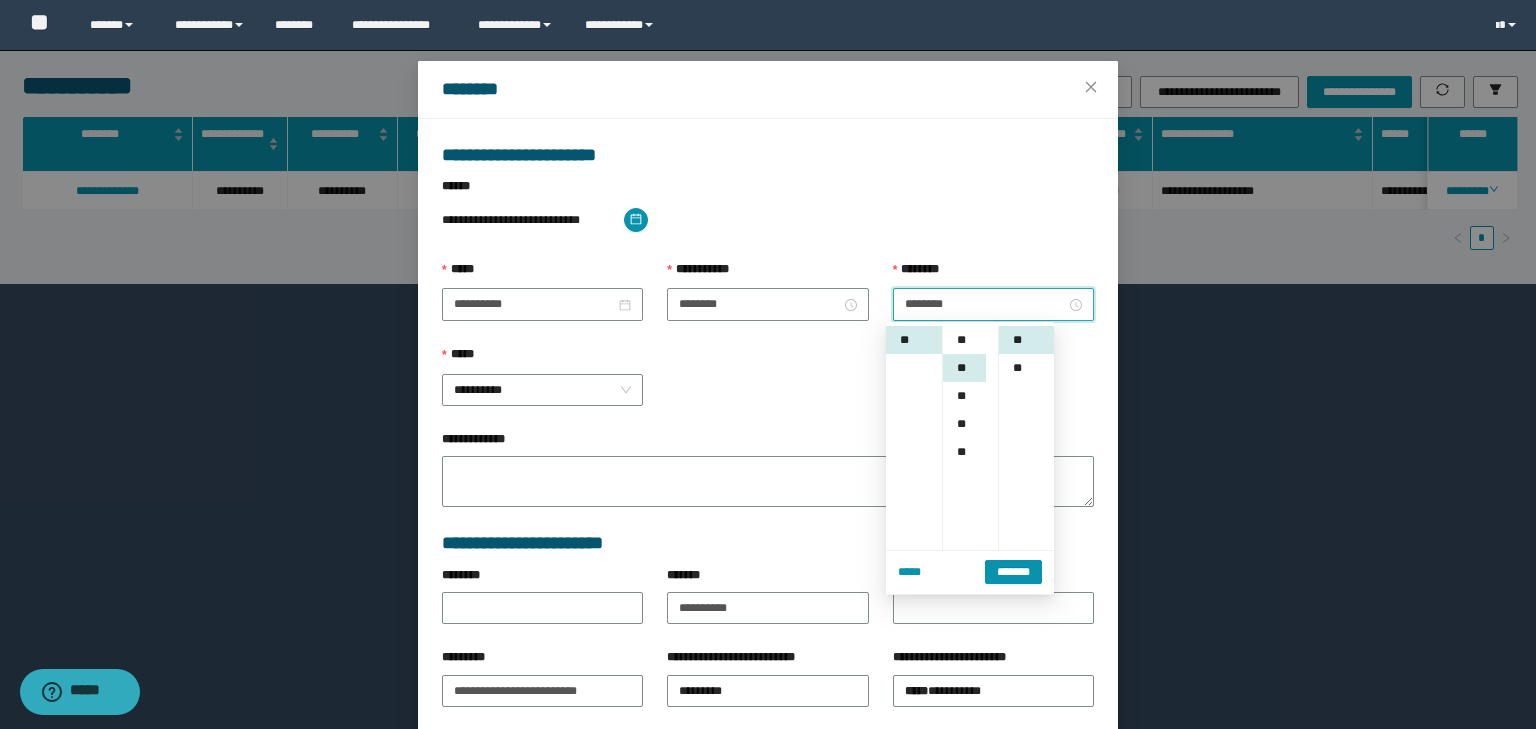 scroll, scrollTop: 224, scrollLeft: 0, axis: vertical 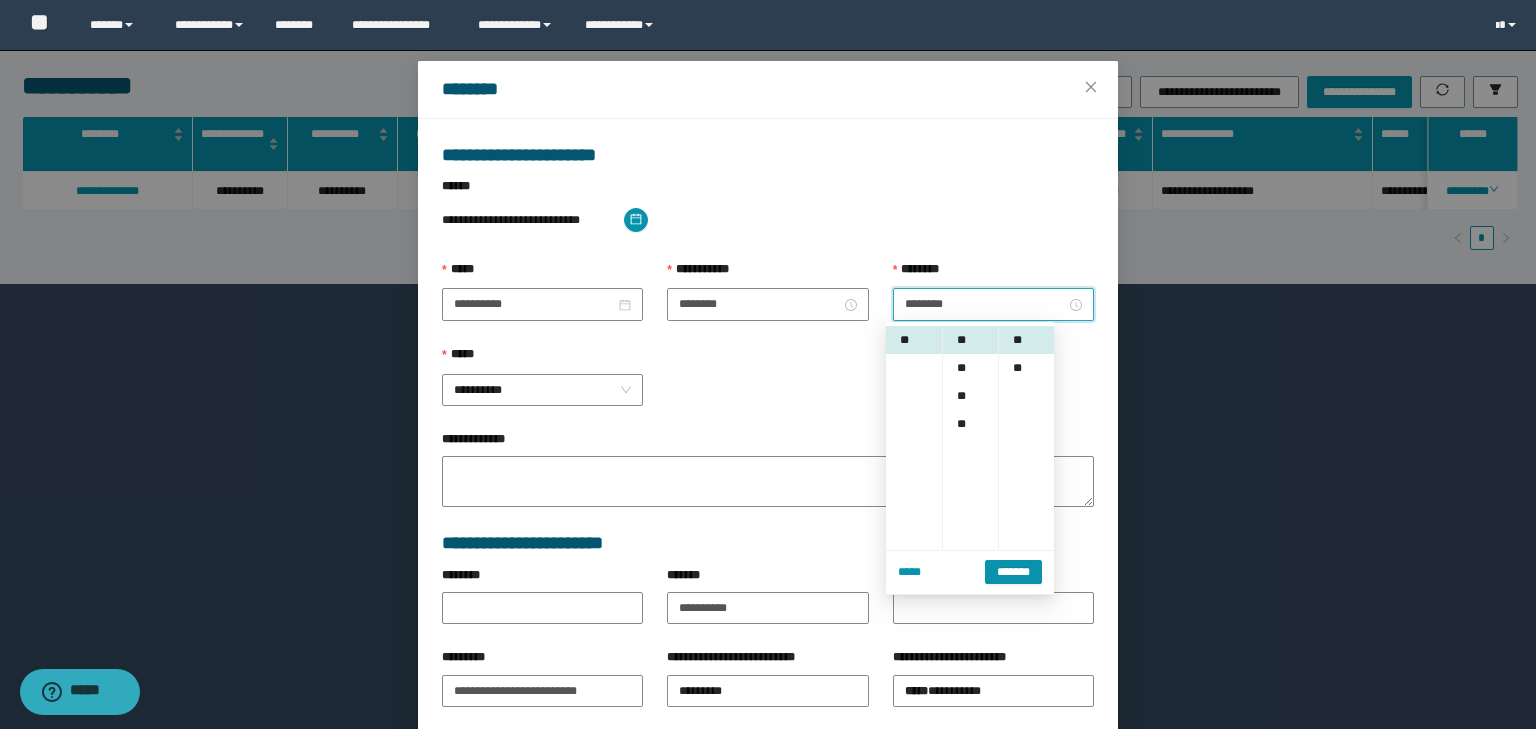 drag, startPoint x: 1003, startPoint y: 569, endPoint x: 996, endPoint y: 553, distance: 17.464249 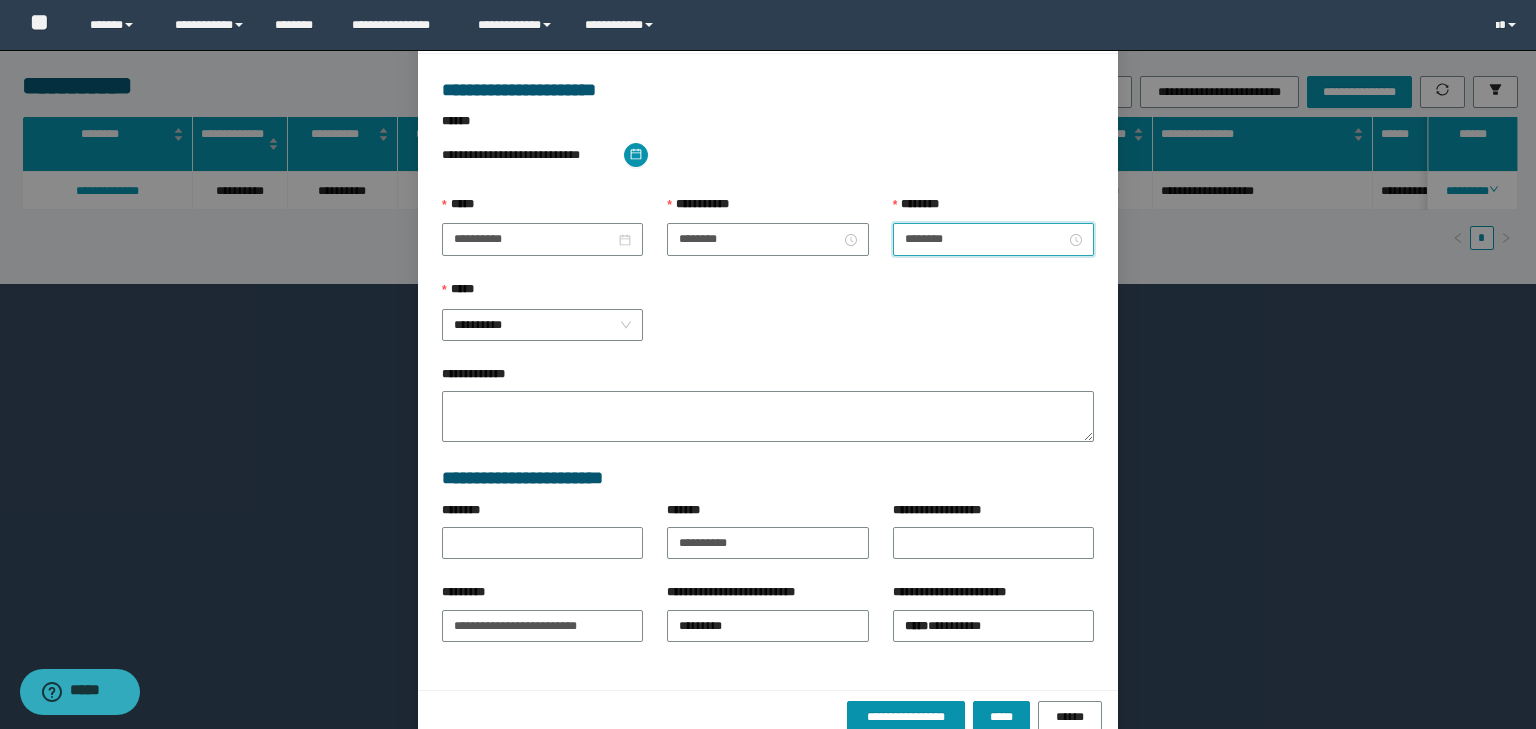 scroll, scrollTop: 139, scrollLeft: 0, axis: vertical 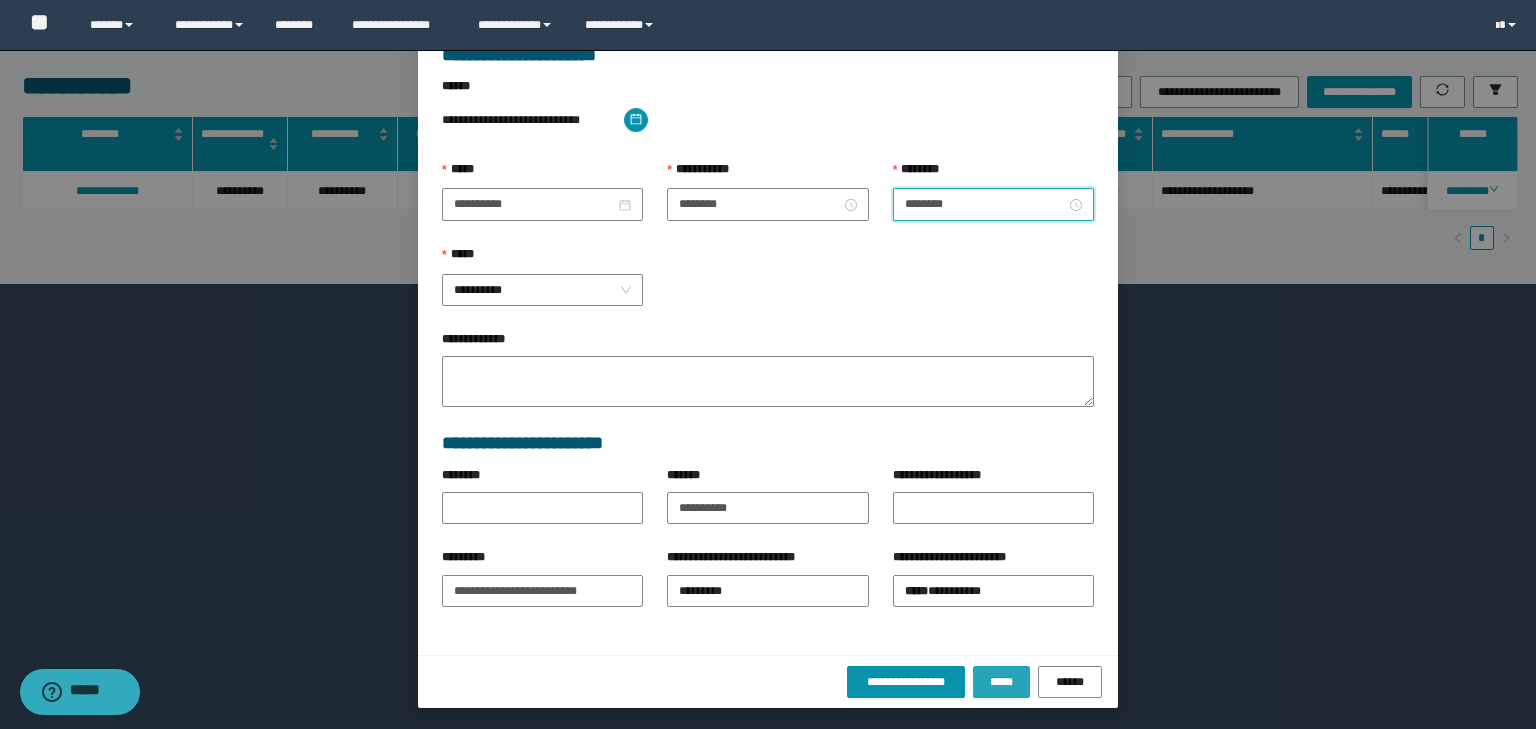 click on "*****" at bounding box center (1001, 682) 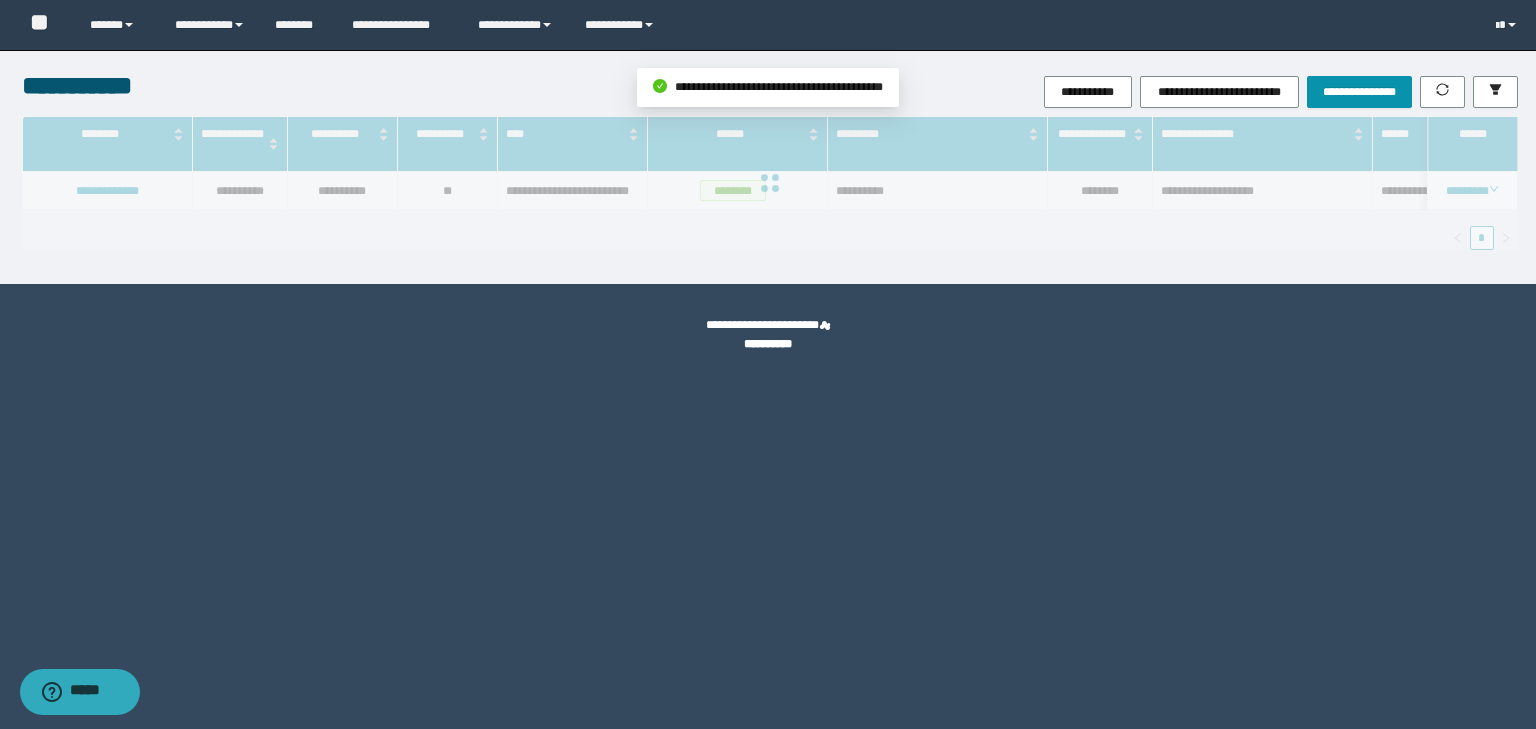 scroll, scrollTop: 39, scrollLeft: 0, axis: vertical 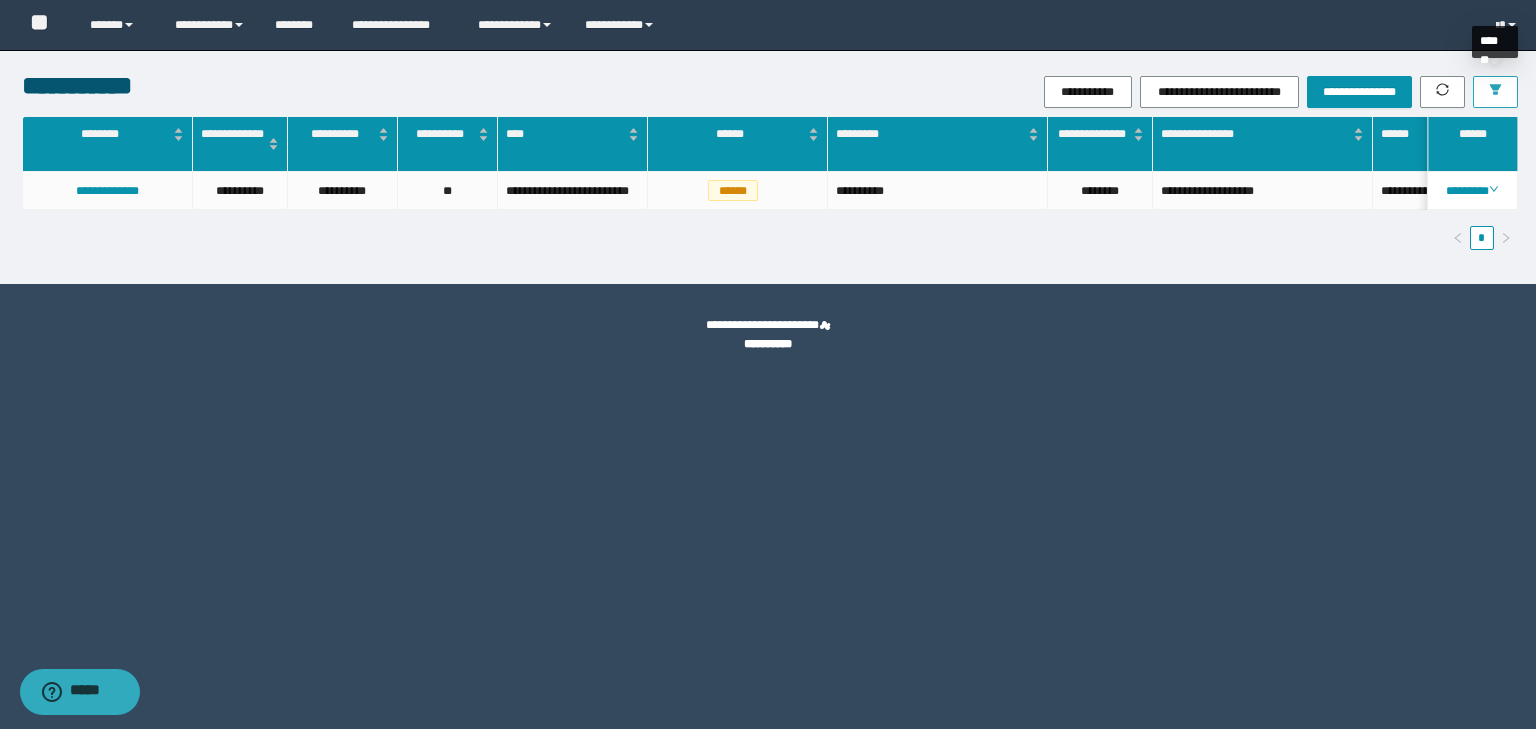 click 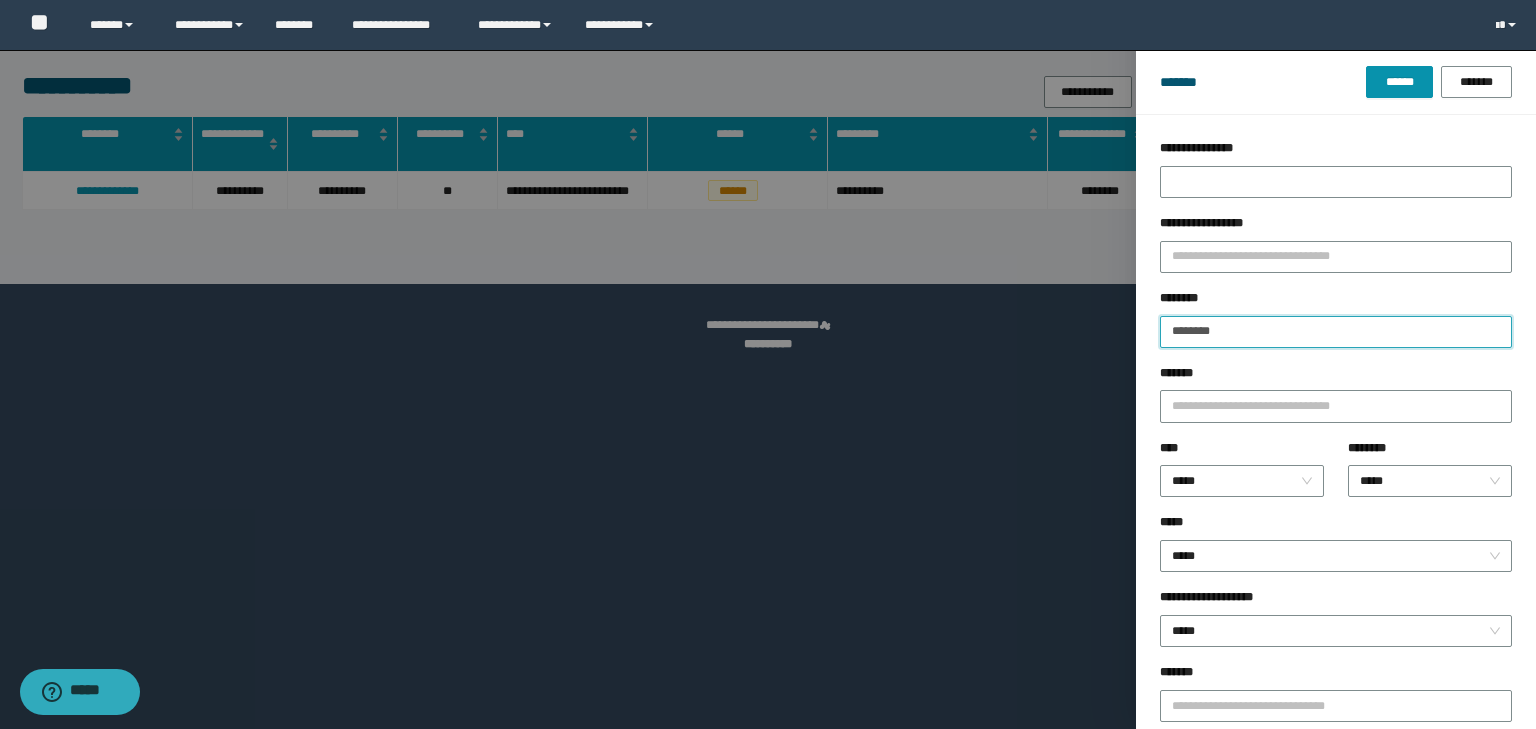 drag, startPoint x: 1304, startPoint y: 327, endPoint x: 1083, endPoint y: 325, distance: 221.00905 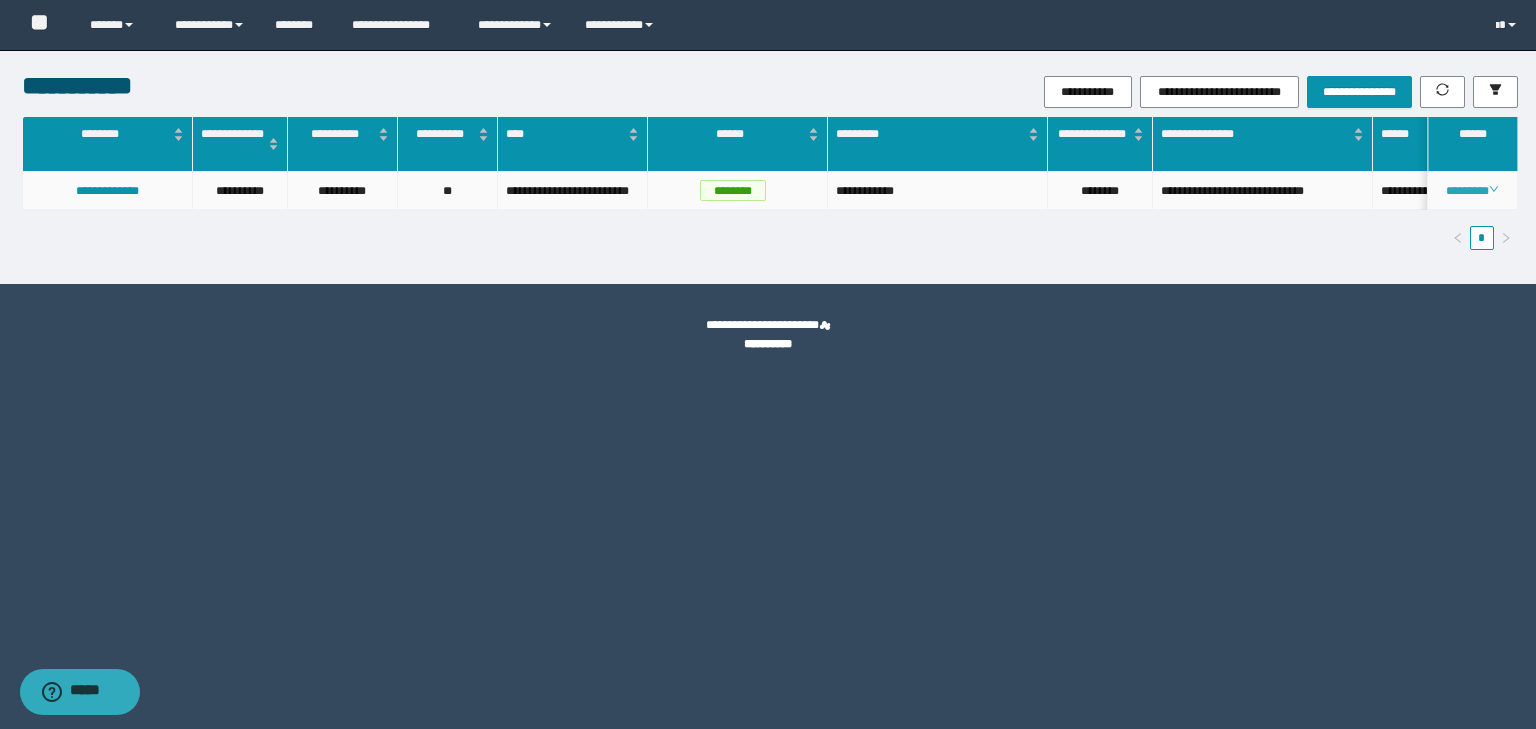 click on "********" at bounding box center [1472, 191] 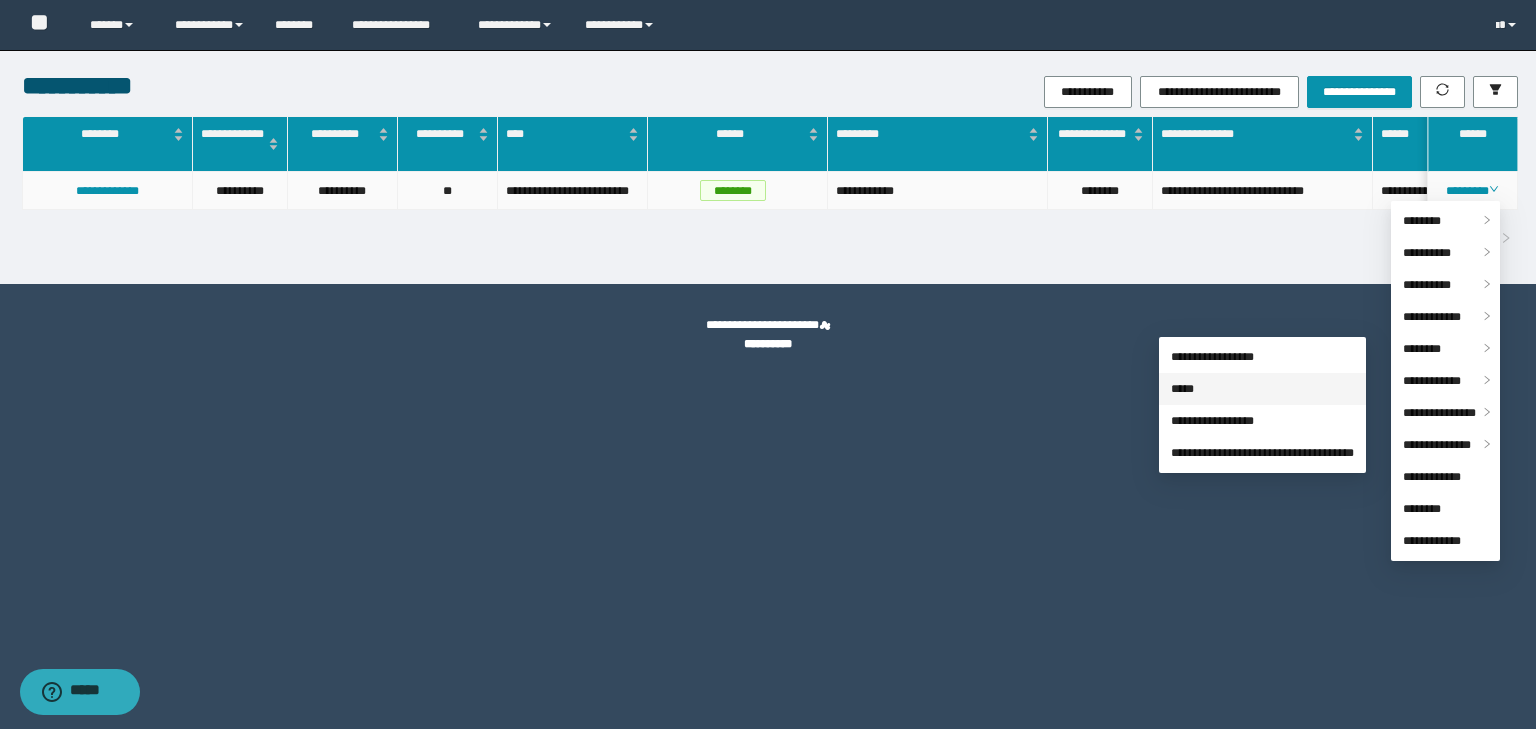click on "*****" at bounding box center [1182, 389] 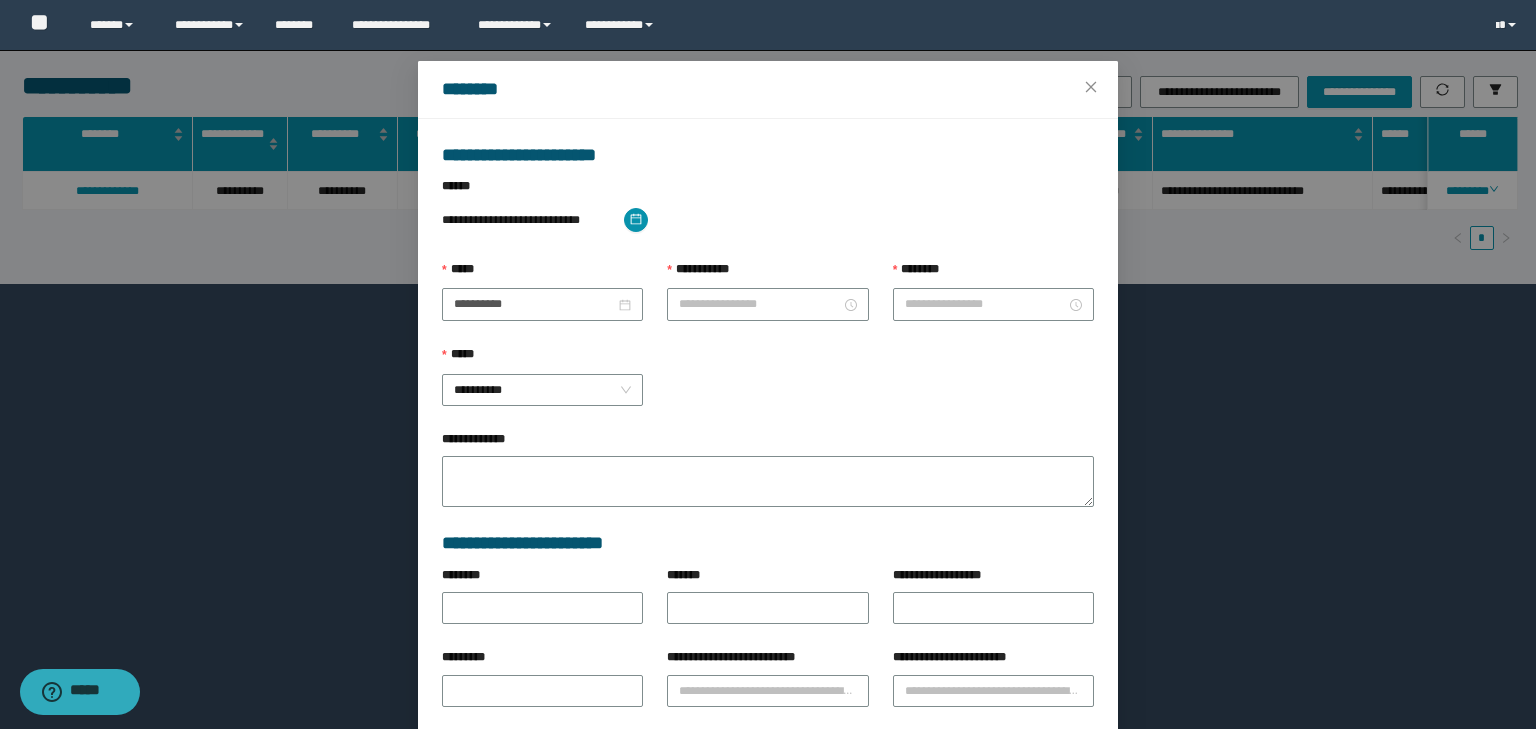 type on "**********" 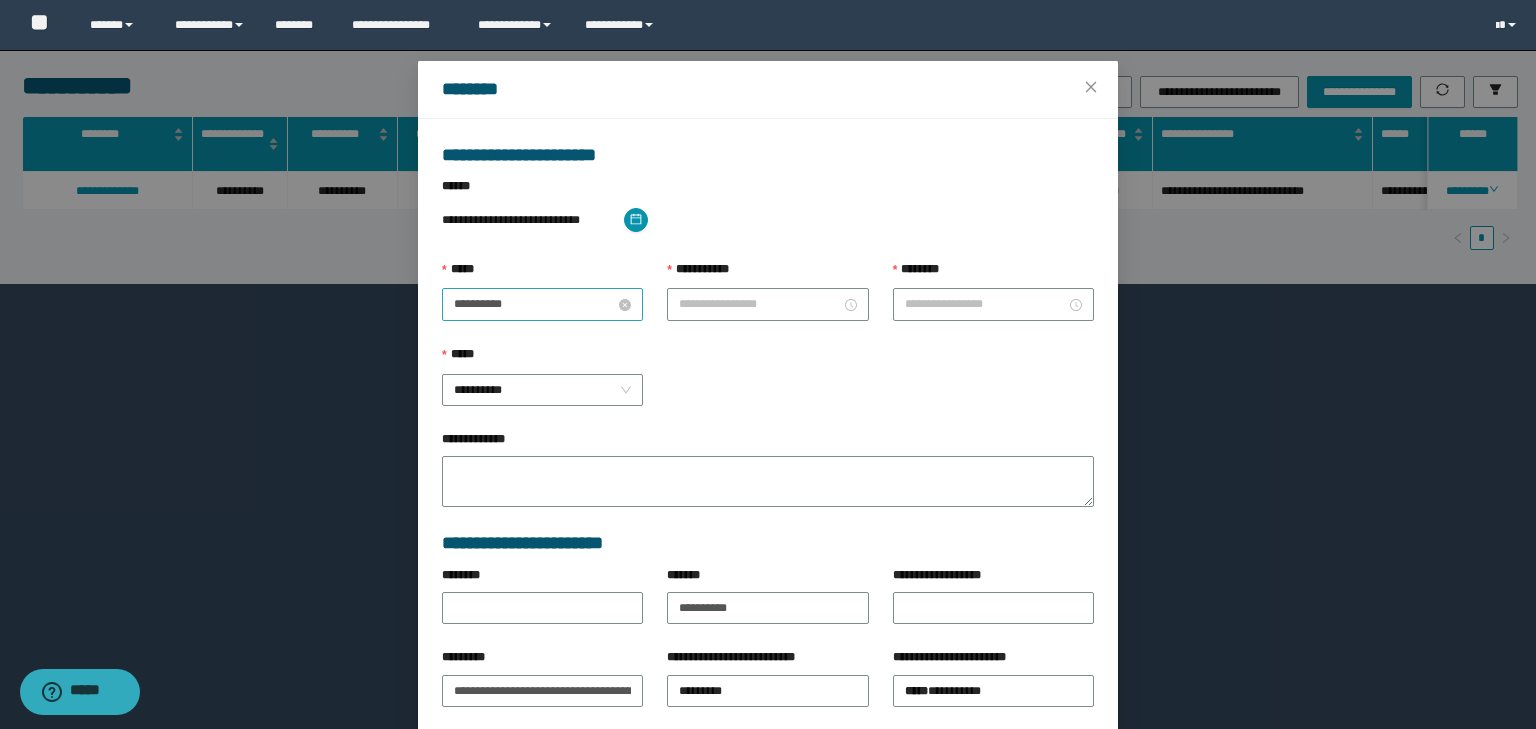 click on "**********" at bounding box center [534, 304] 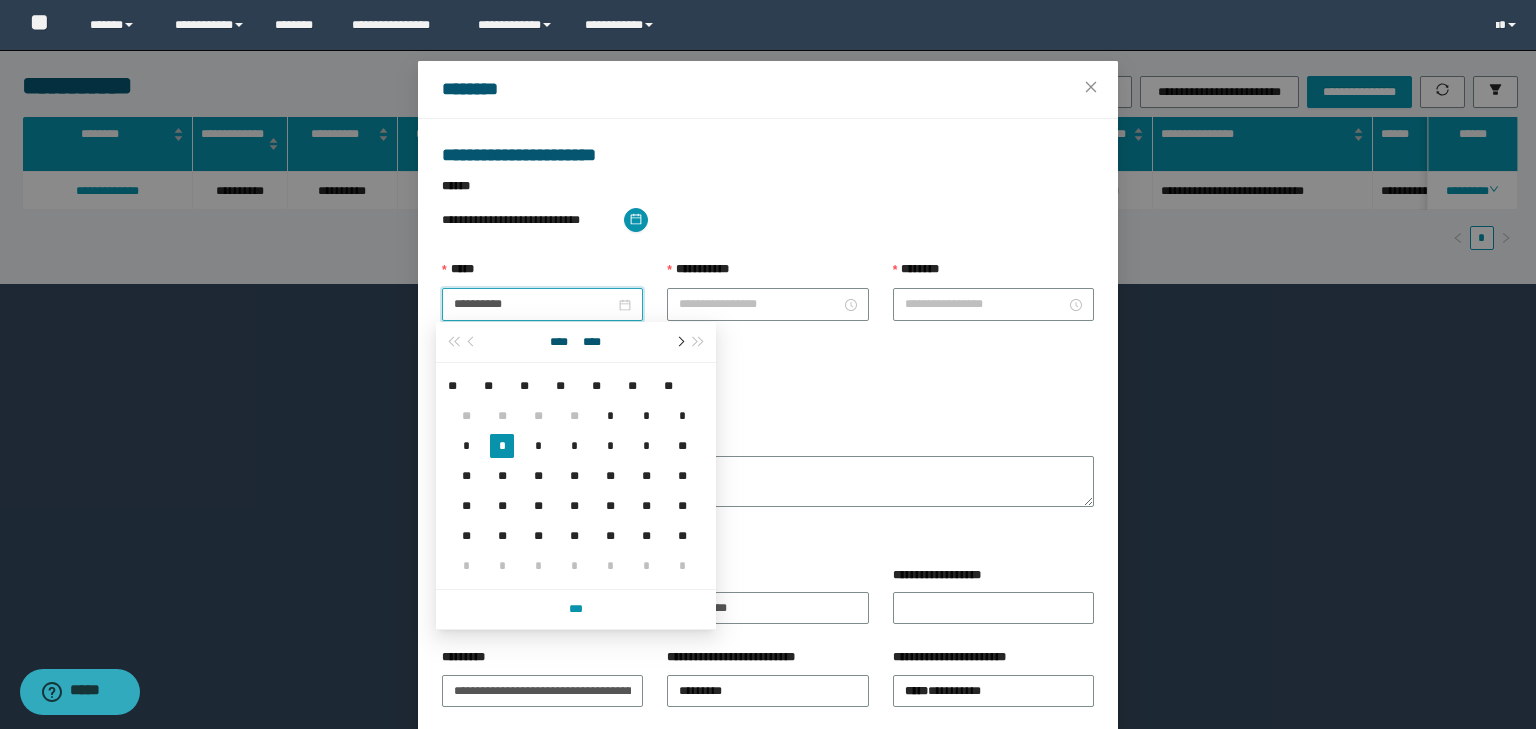 click at bounding box center [679, 342] 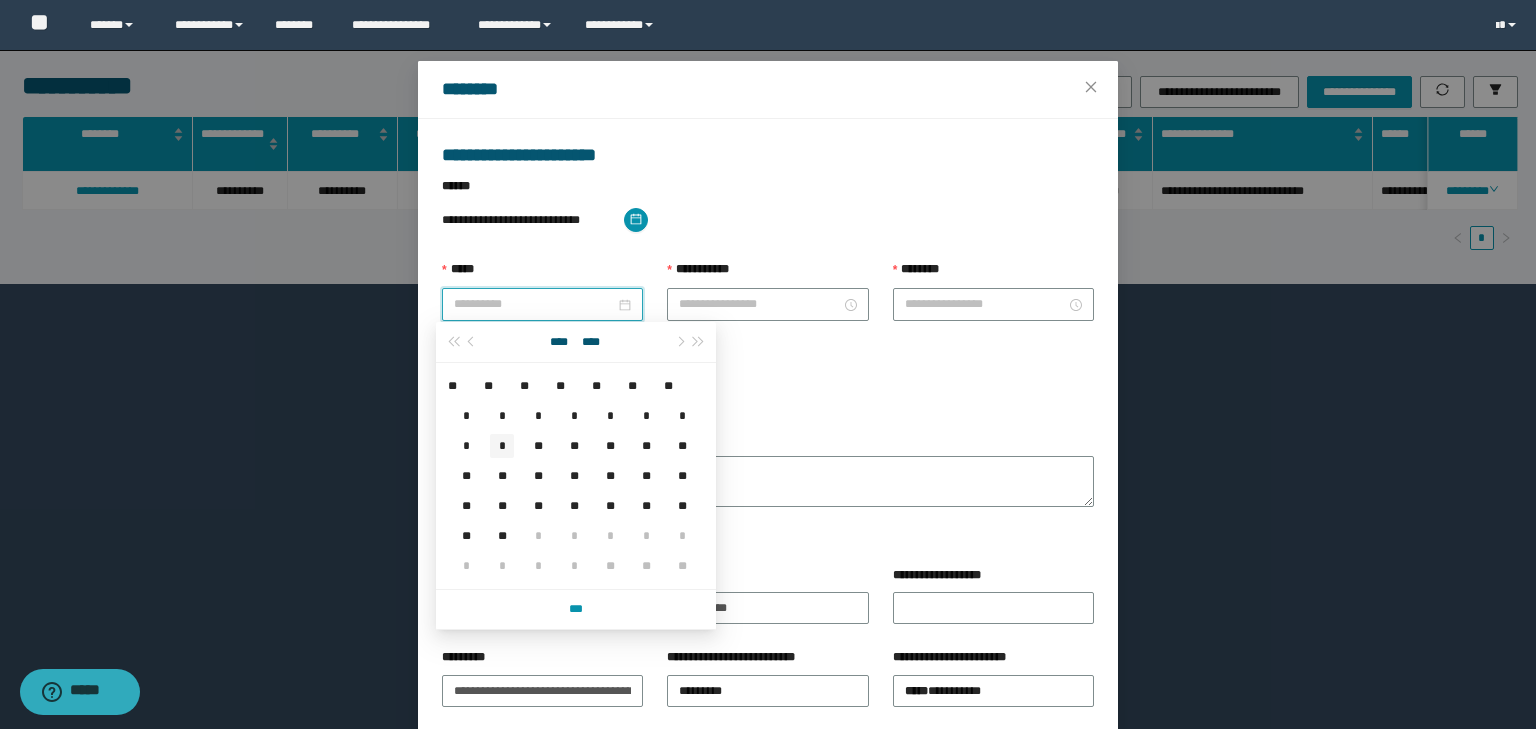 type on "**********" 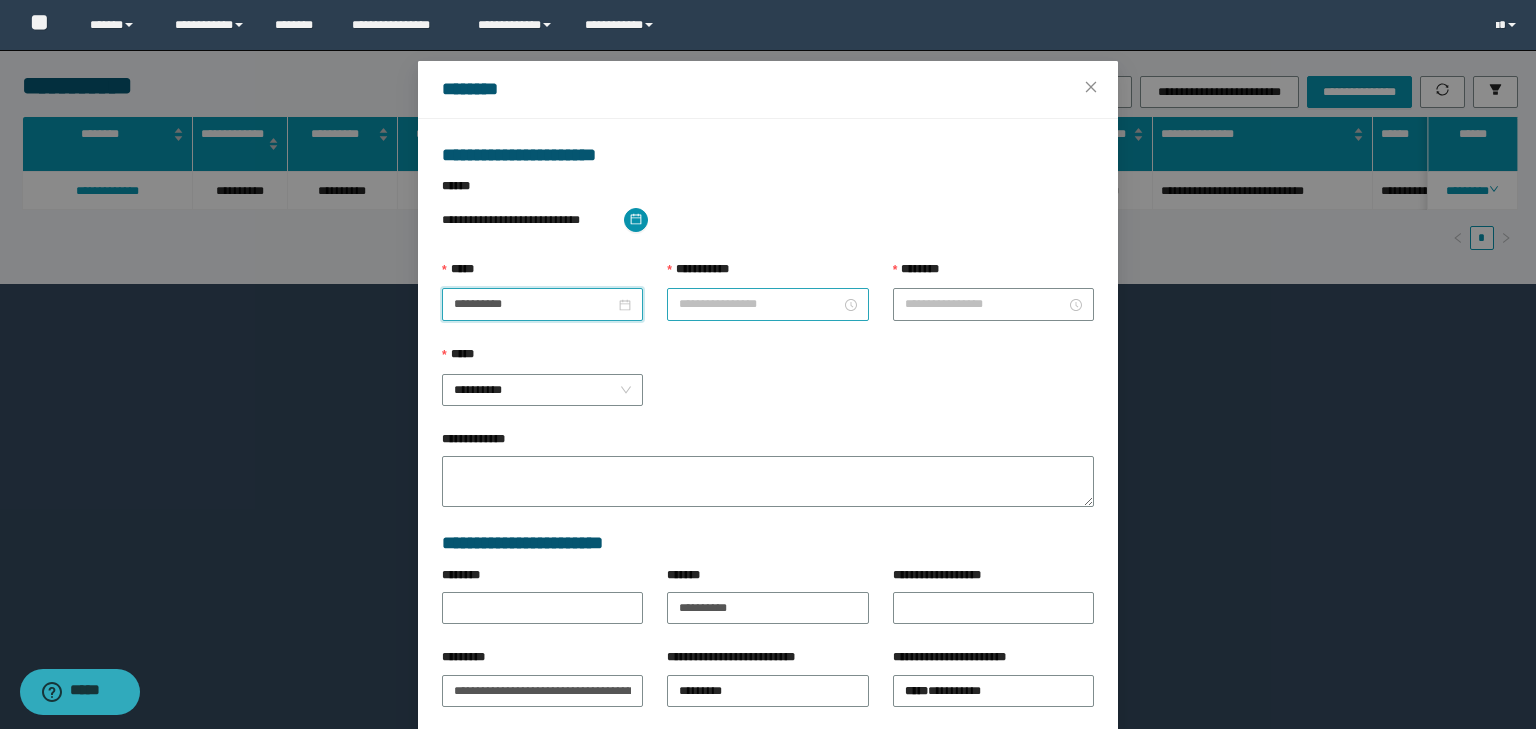 click on "**********" at bounding box center (759, 304) 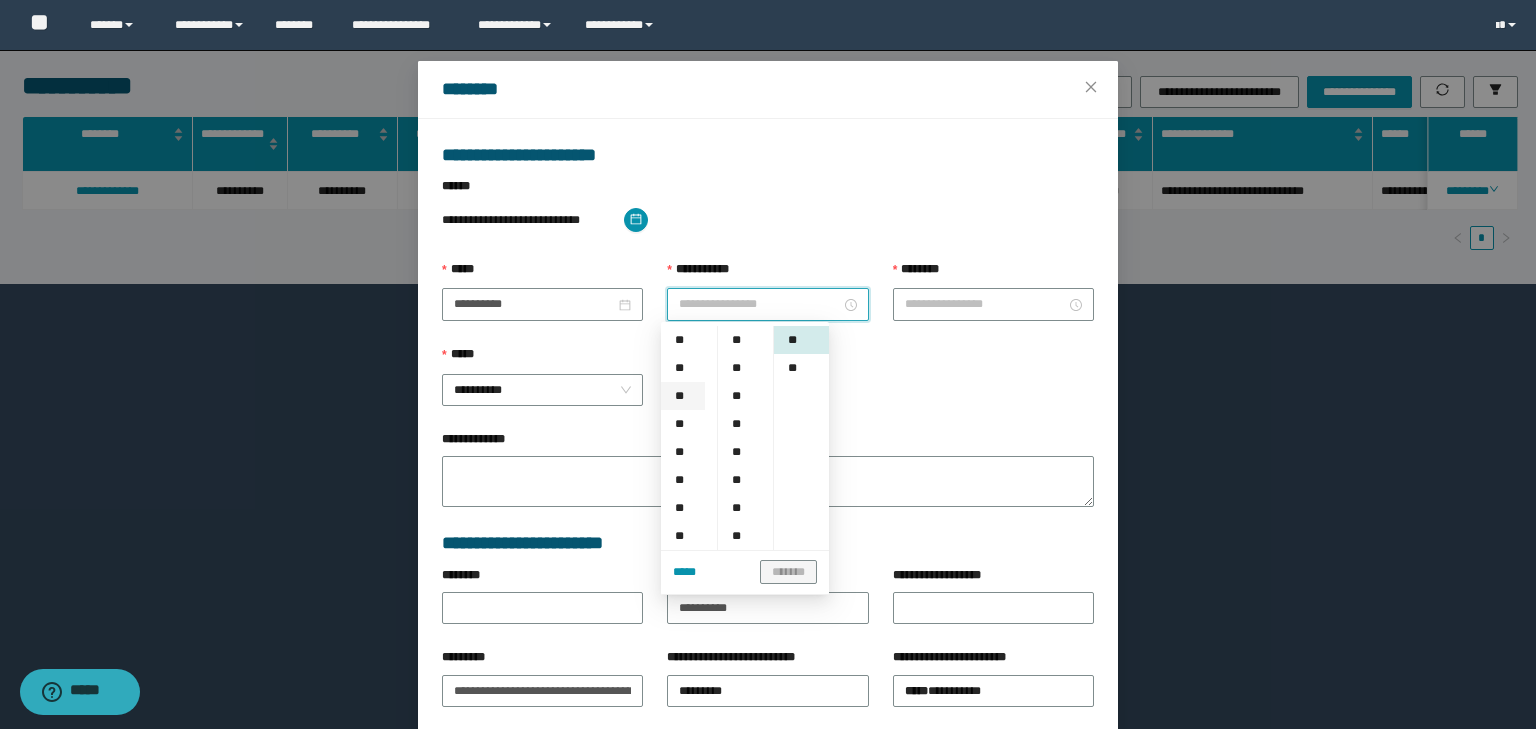 scroll, scrollTop: 133, scrollLeft: 0, axis: vertical 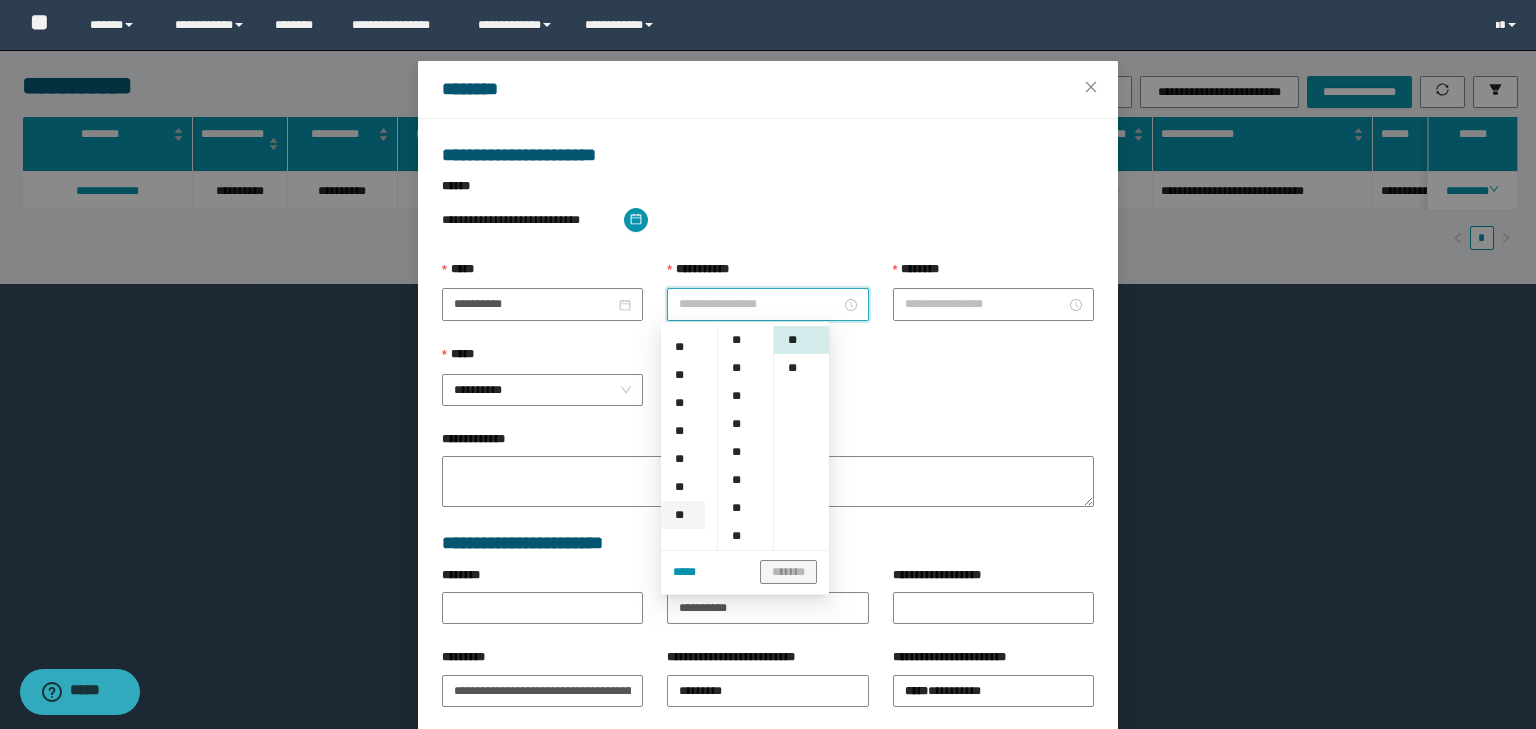 click on "**" at bounding box center [683, 515] 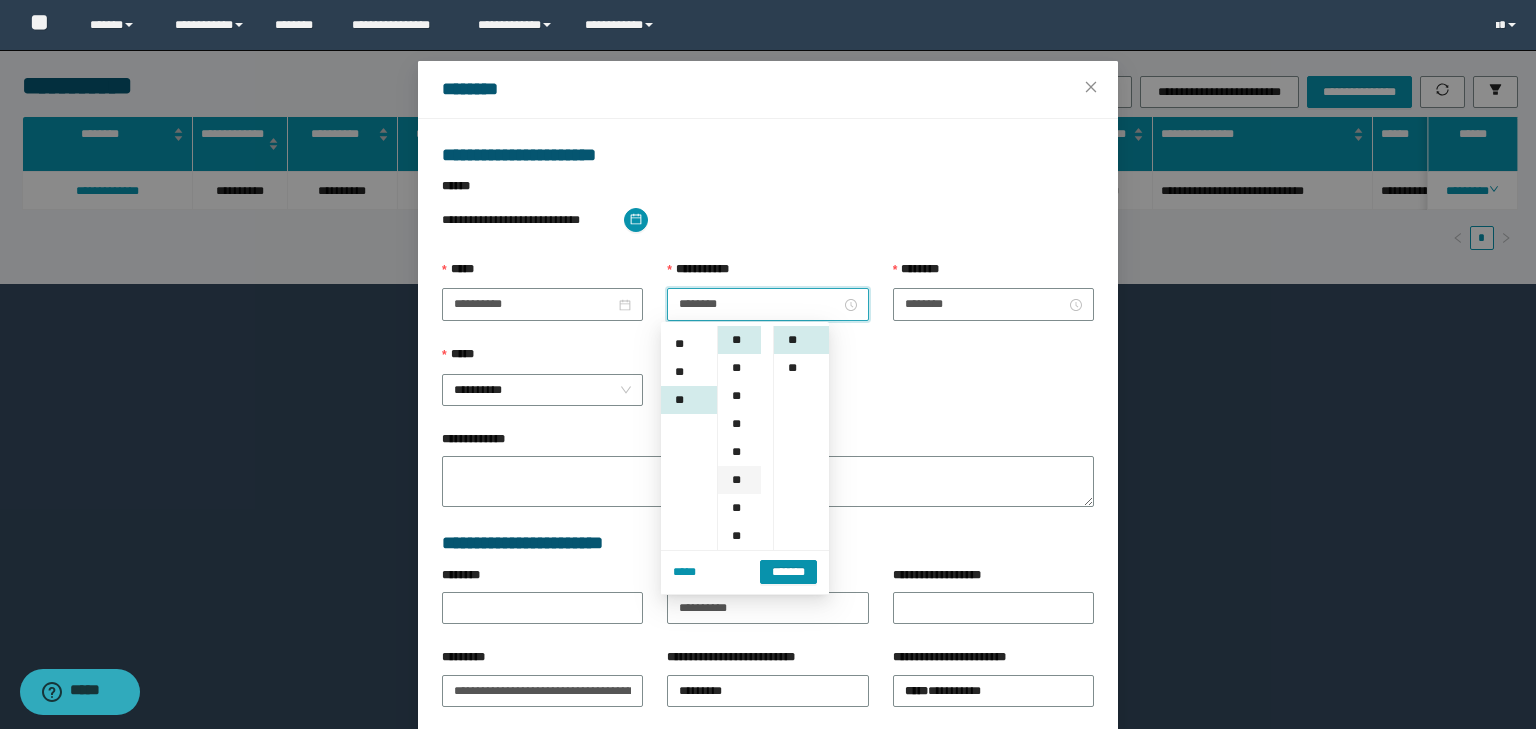 scroll, scrollTop: 308, scrollLeft: 0, axis: vertical 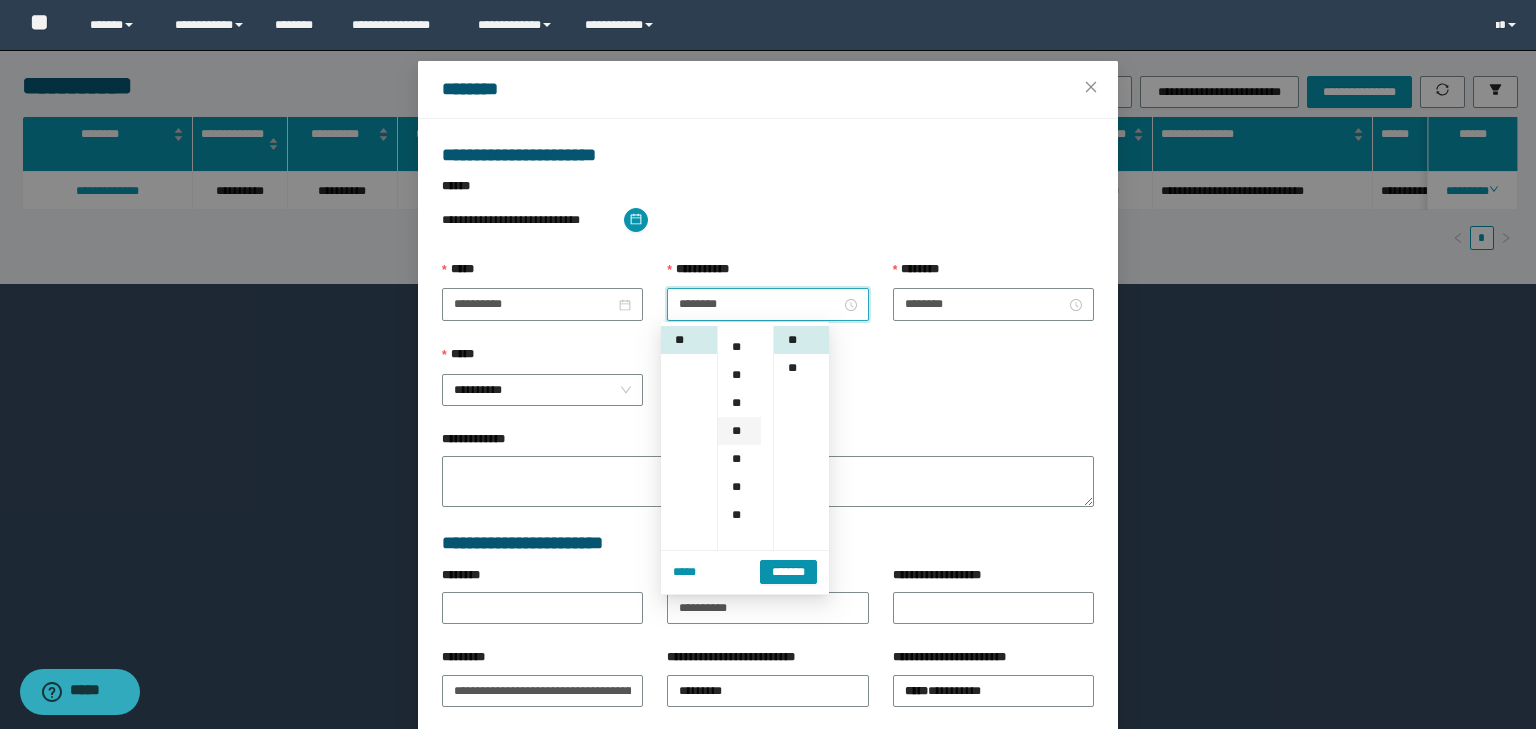 click on "**" at bounding box center [739, 431] 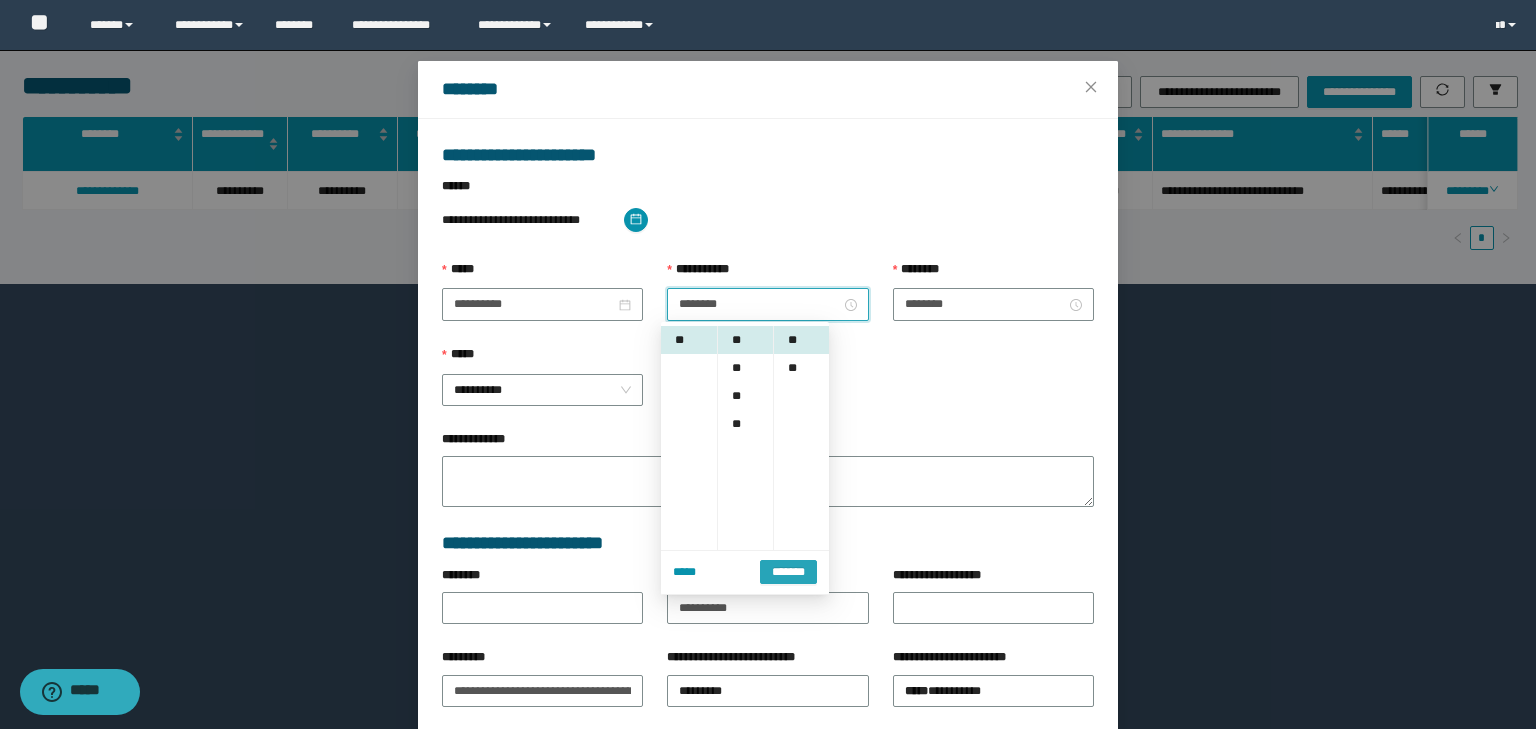 click on "*******" at bounding box center (788, 572) 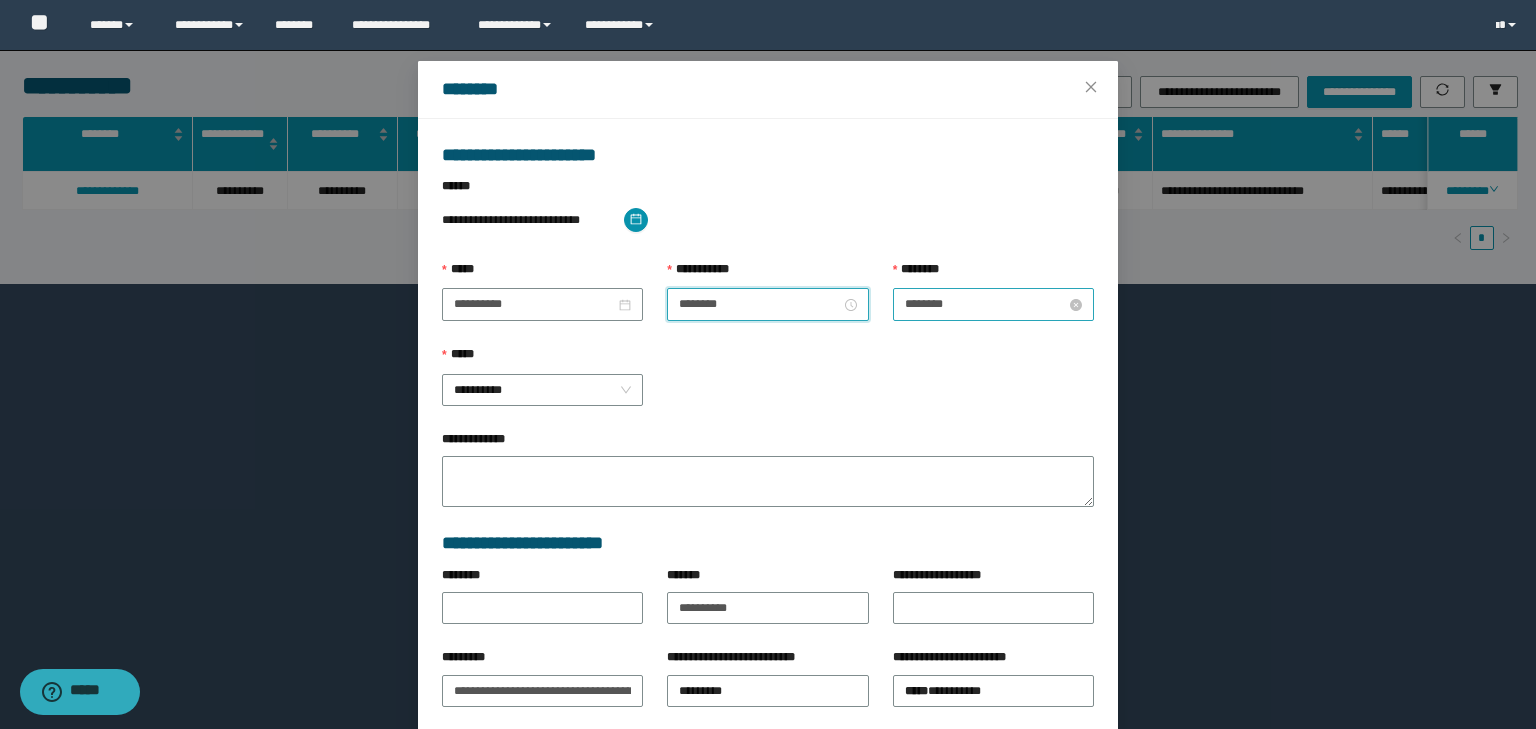 click on "********" at bounding box center (985, 304) 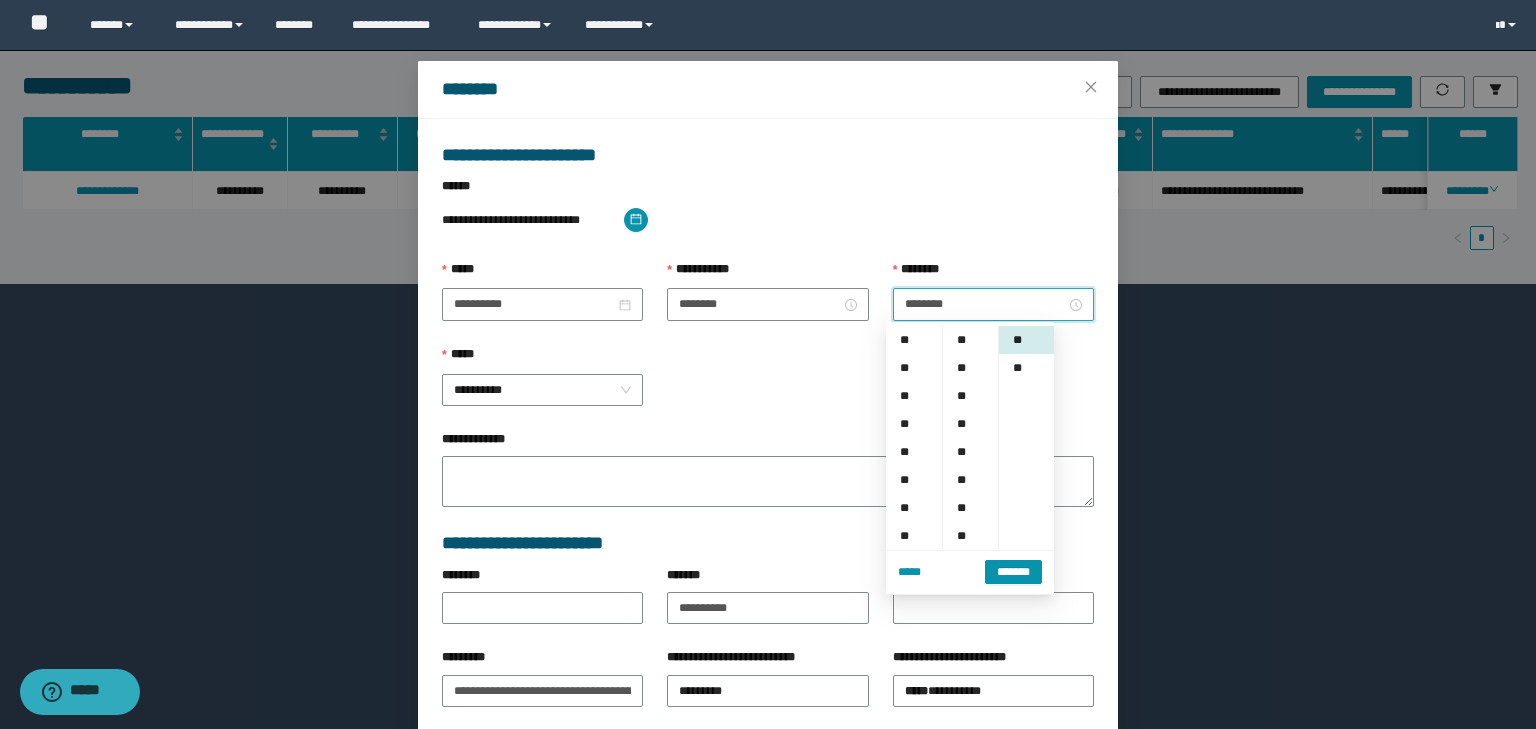 scroll, scrollTop: 308, scrollLeft: 0, axis: vertical 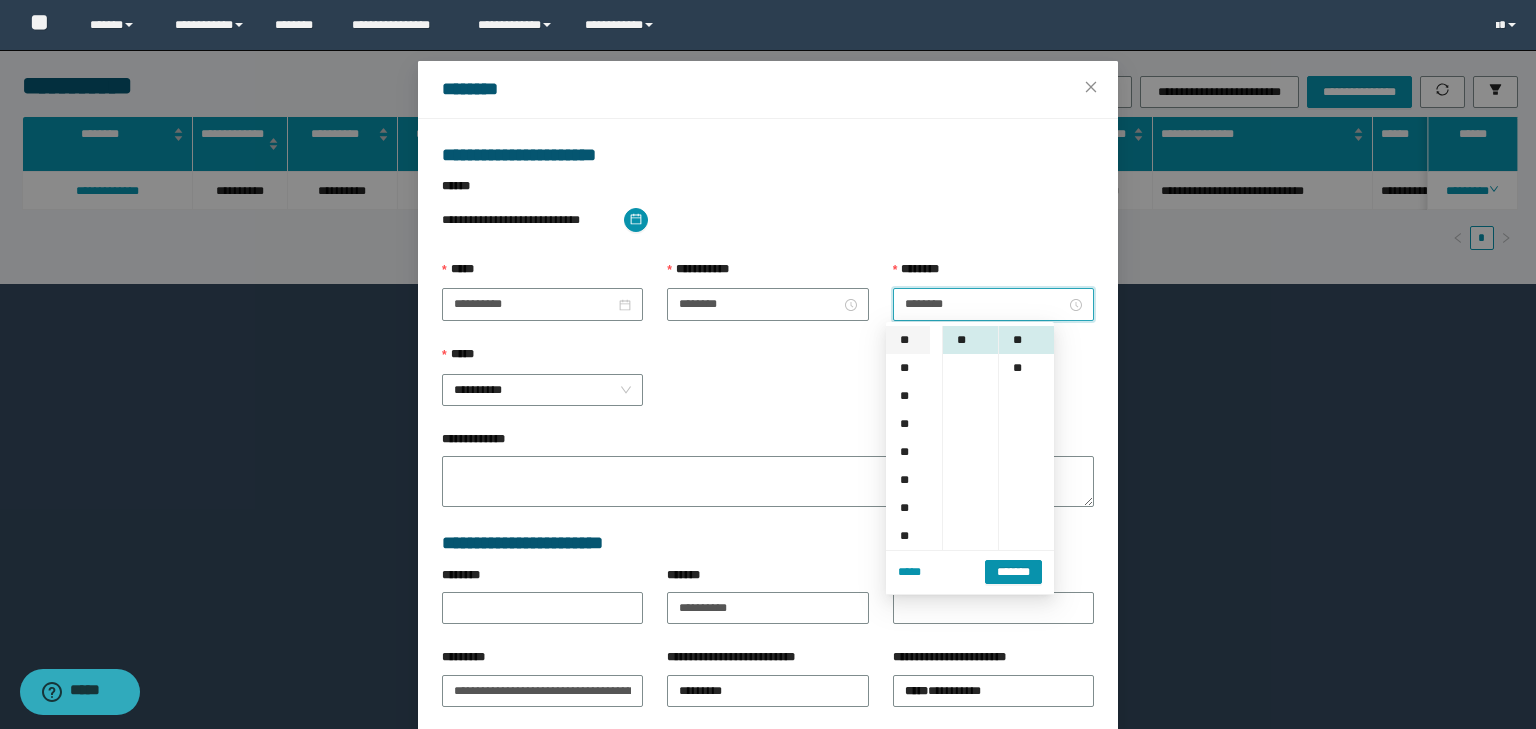 click on "**" at bounding box center [908, 340] 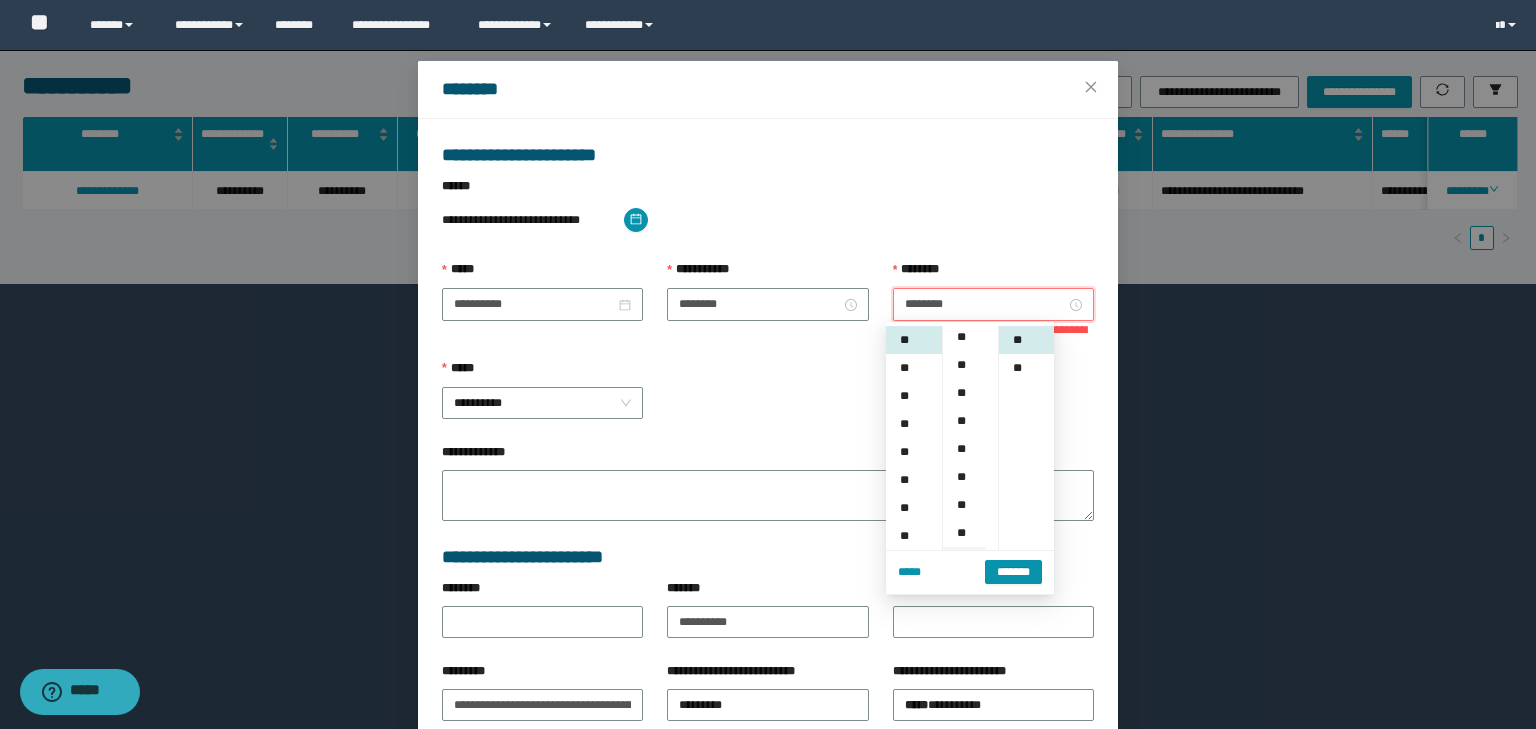scroll, scrollTop: 0, scrollLeft: 0, axis: both 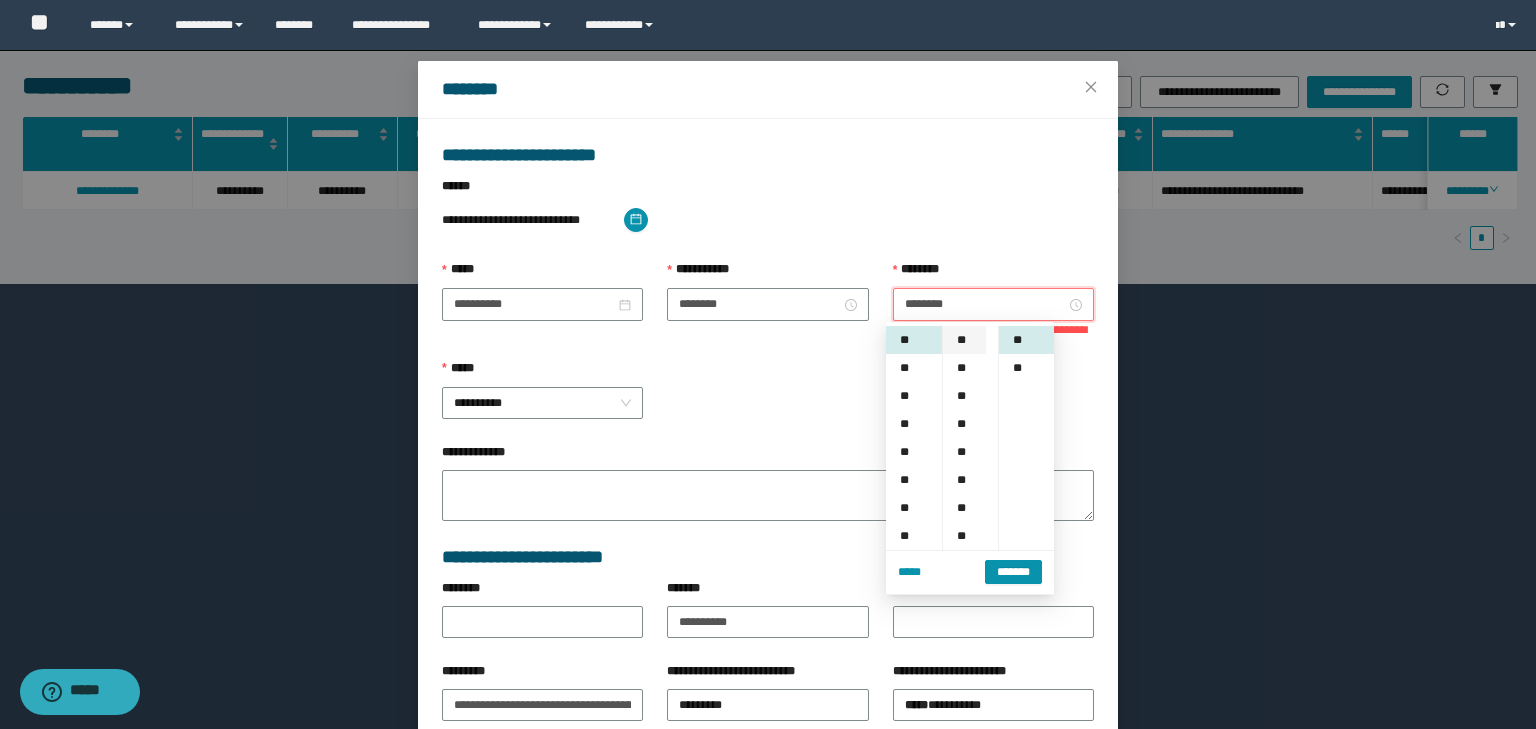 click on "**" at bounding box center (964, 340) 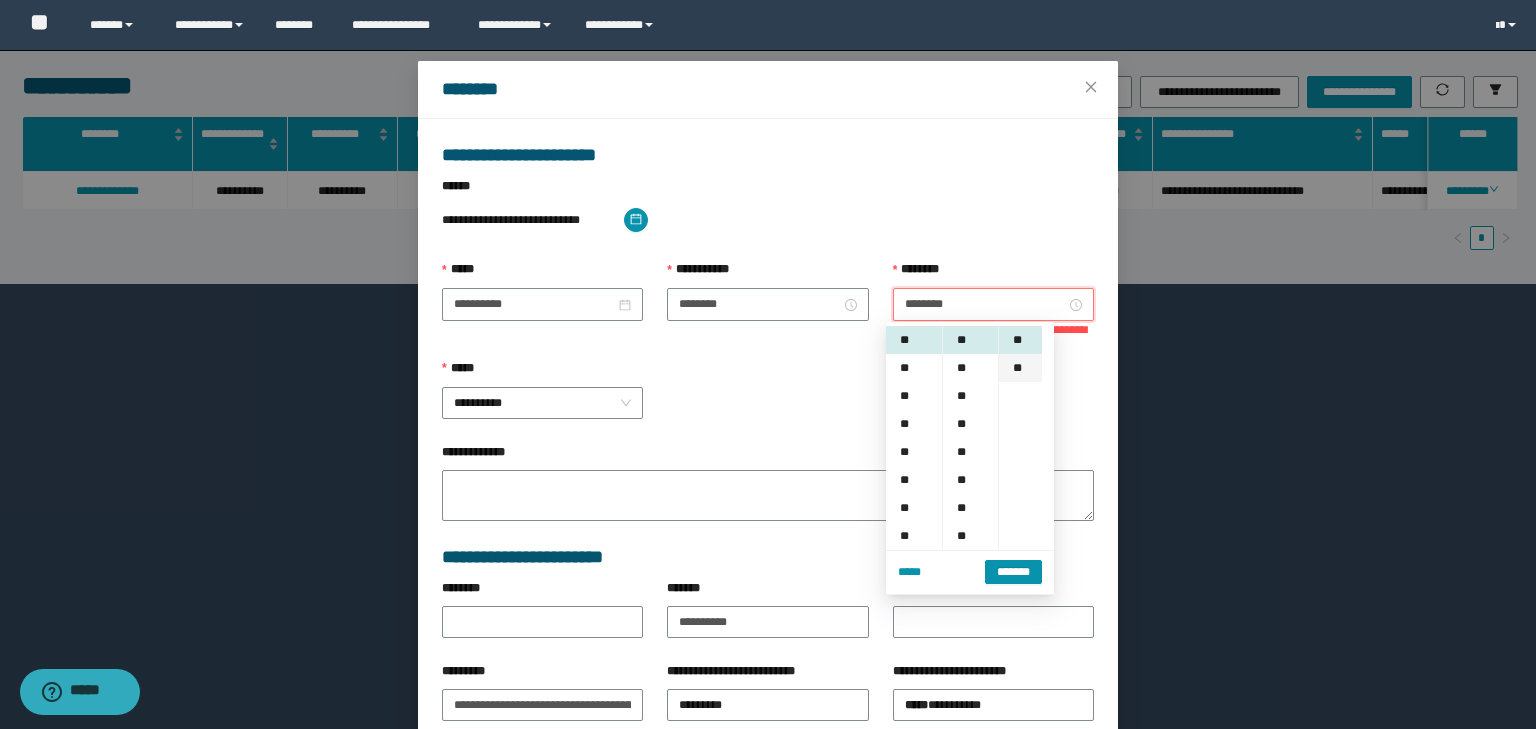 click on "**" at bounding box center [1020, 368] 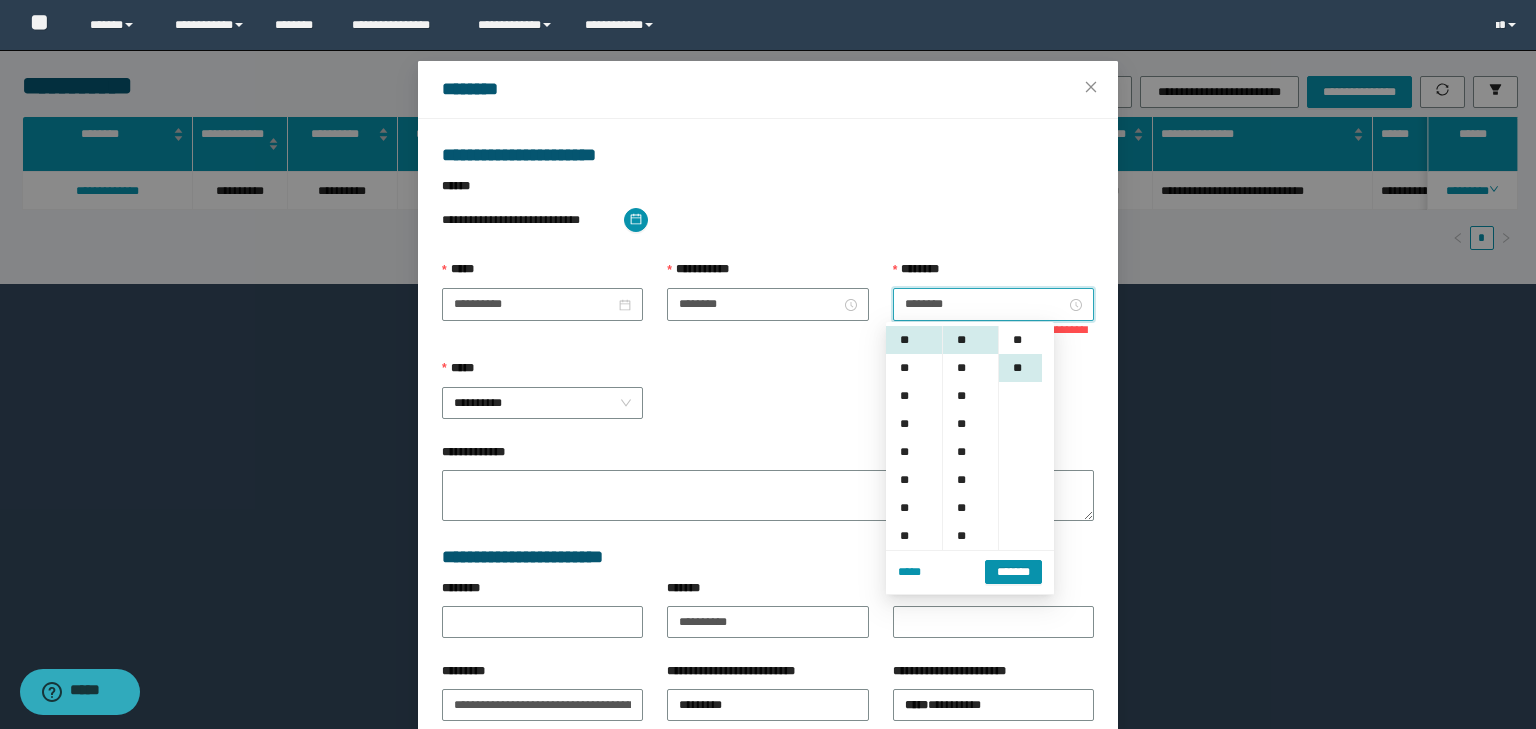 scroll, scrollTop: 28, scrollLeft: 0, axis: vertical 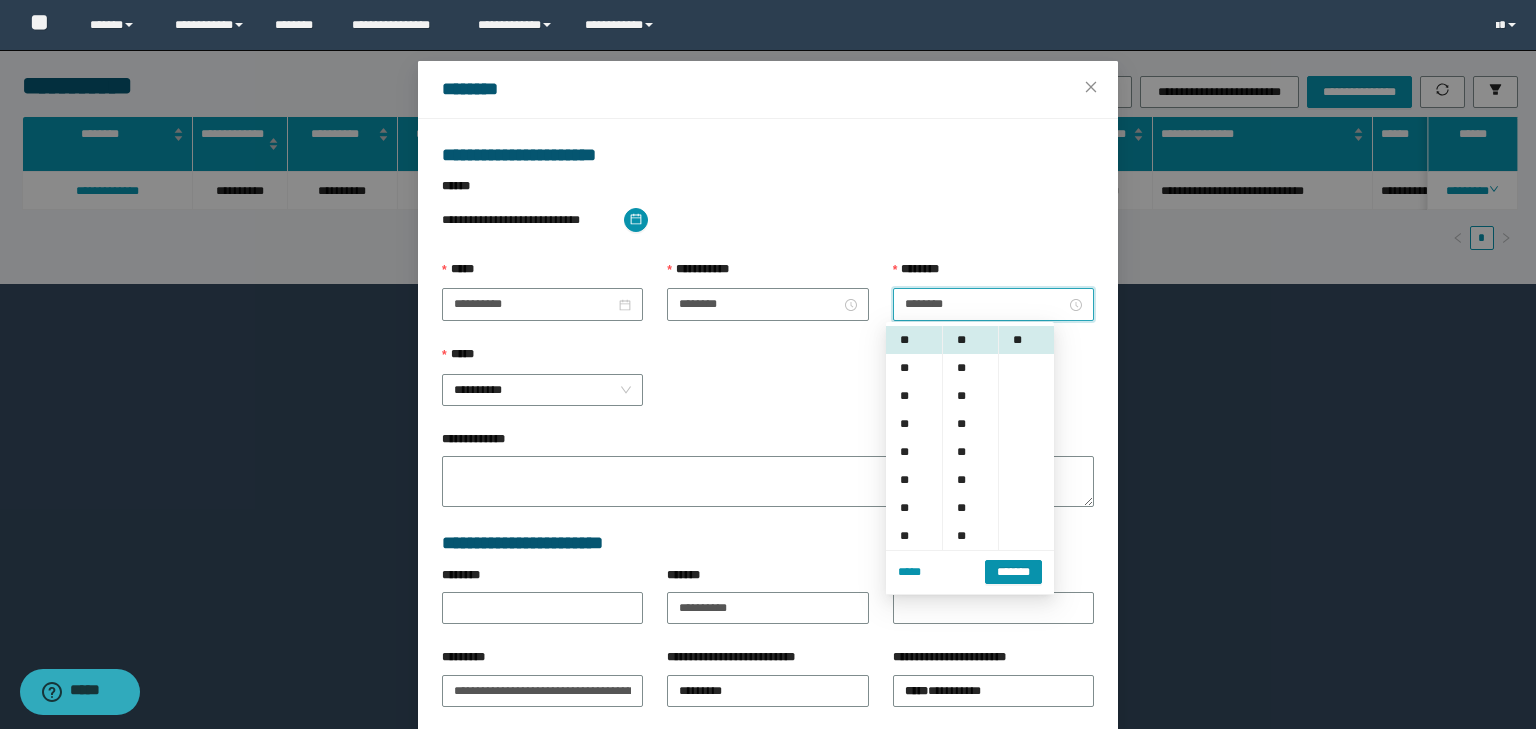 click on "*******" at bounding box center (1013, 572) 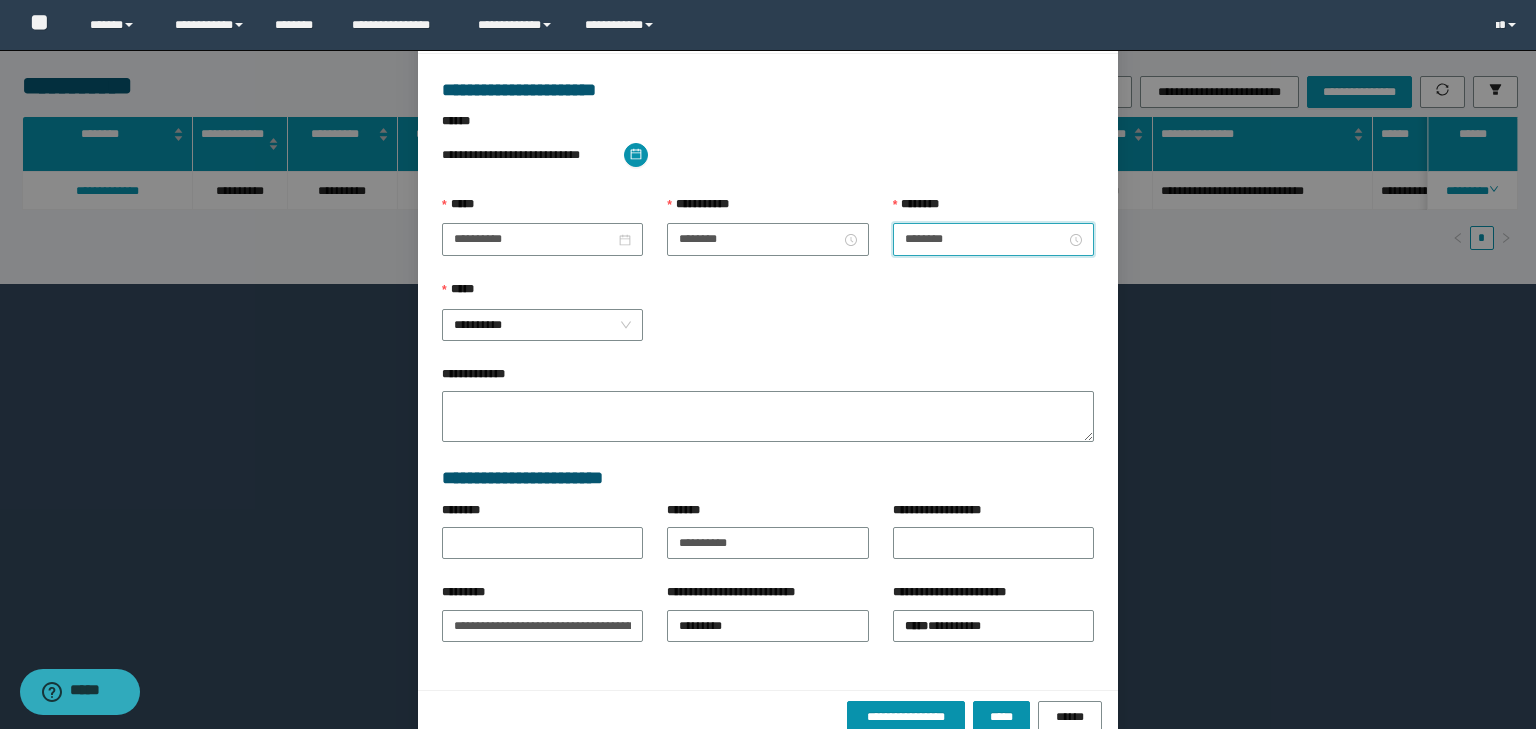 scroll, scrollTop: 139, scrollLeft: 0, axis: vertical 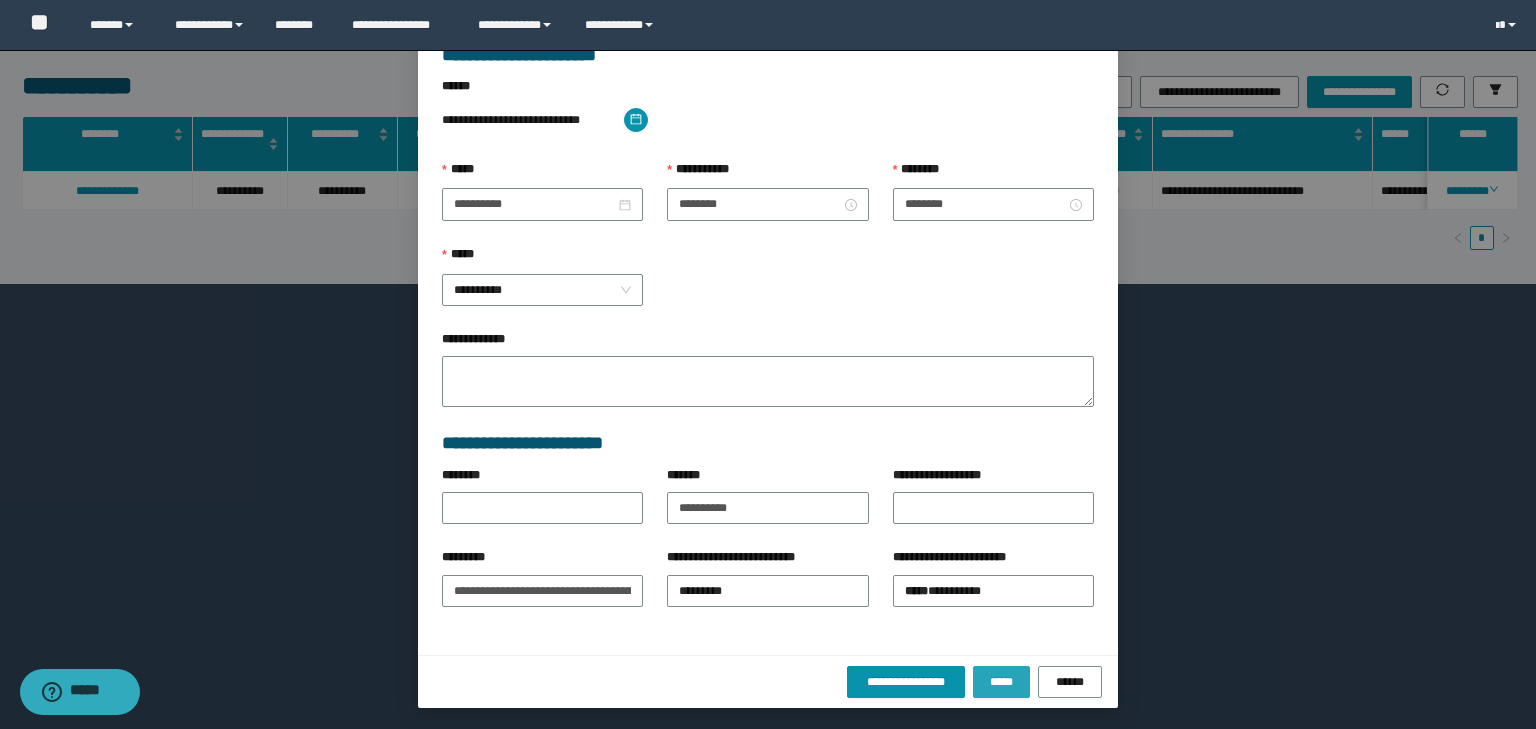 click on "*****" at bounding box center (1001, 682) 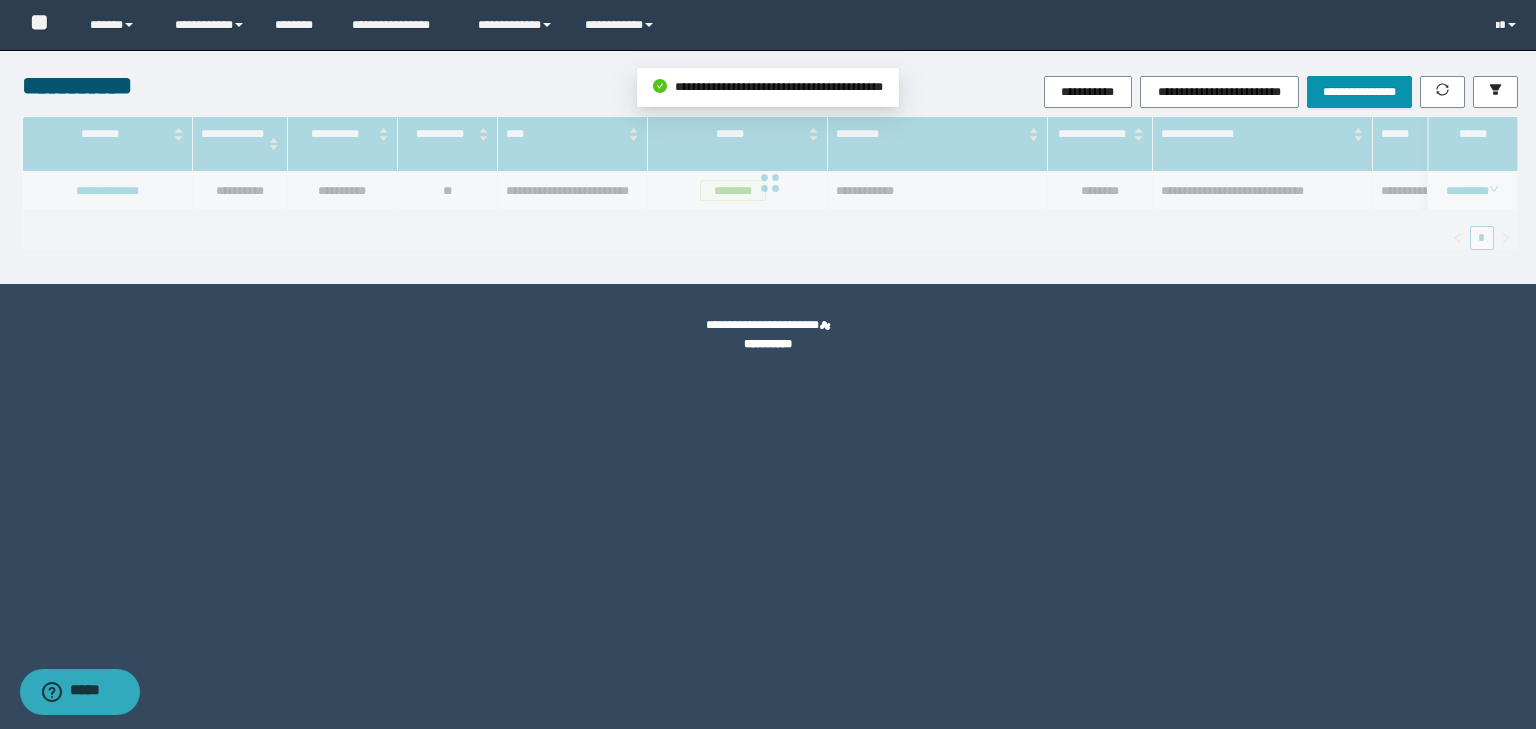 scroll, scrollTop: 39, scrollLeft: 0, axis: vertical 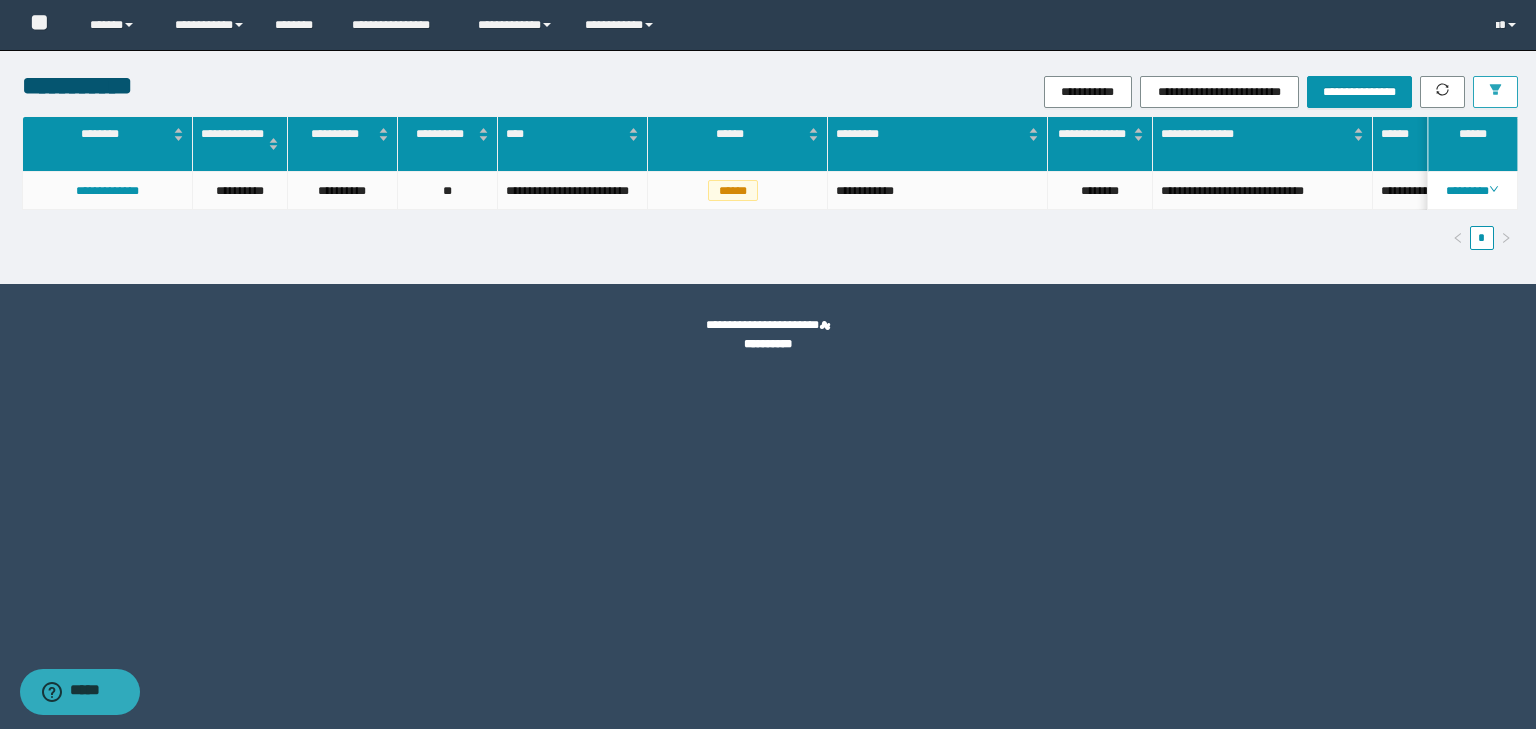 click at bounding box center (1495, 92) 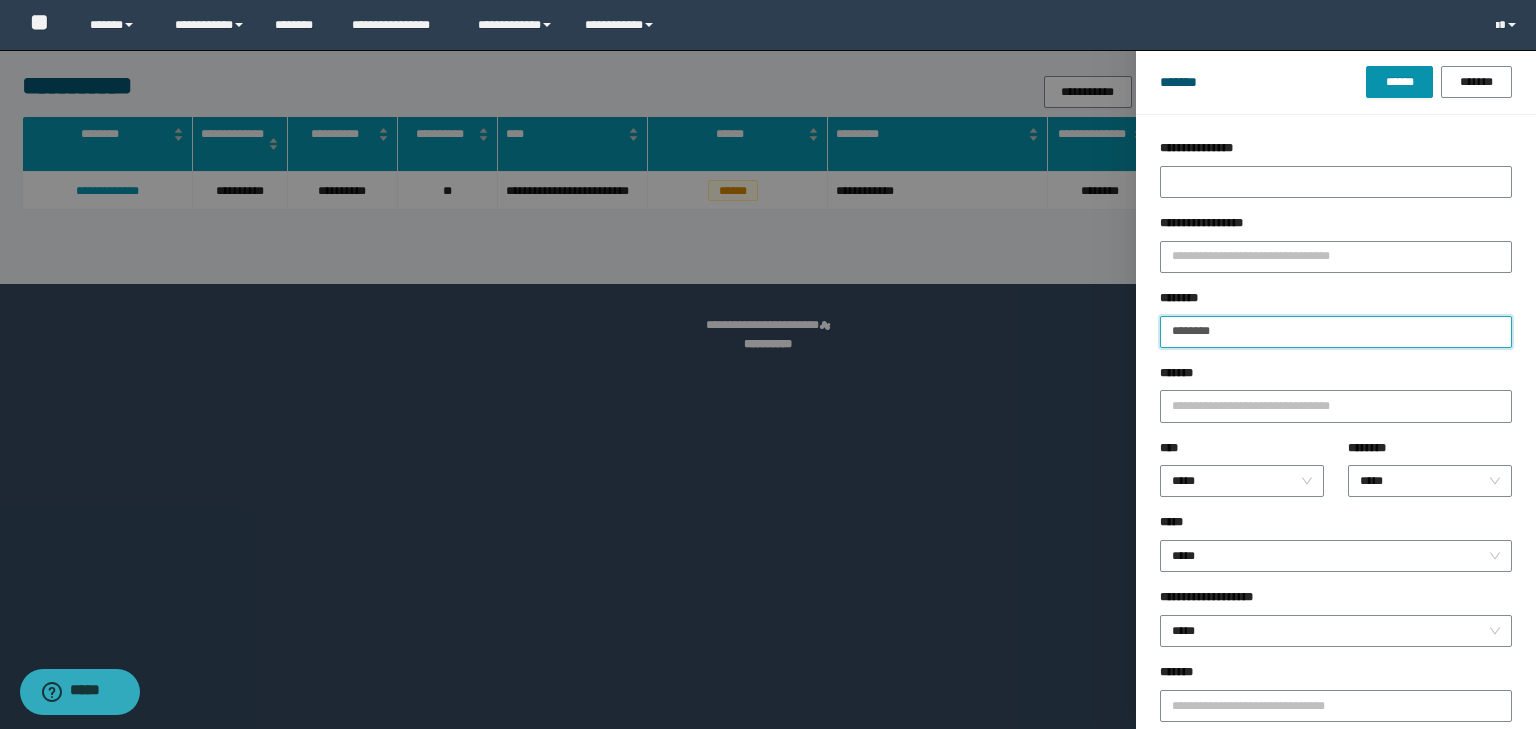 drag, startPoint x: 1252, startPoint y: 328, endPoint x: 1087, endPoint y: 324, distance: 165.04848 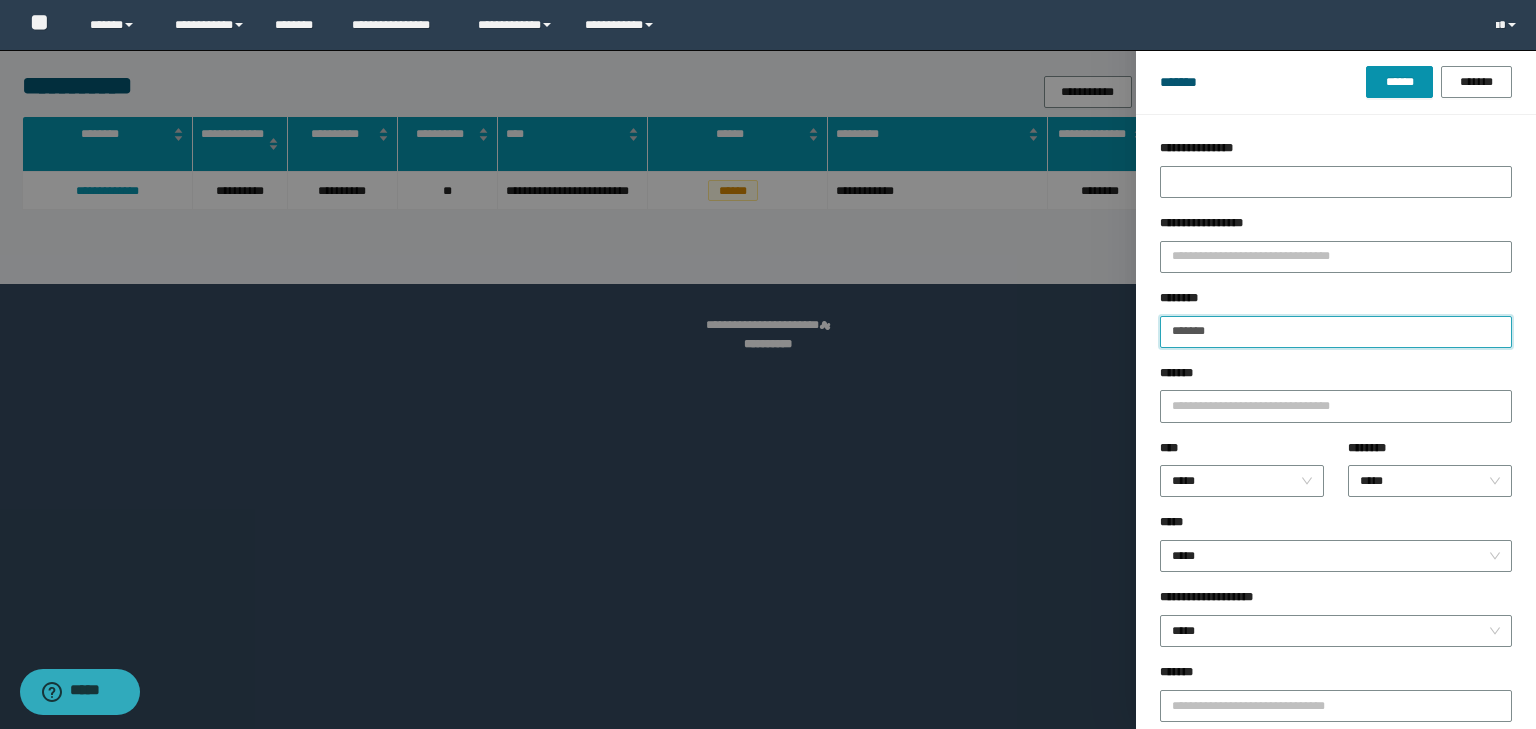 type on "*******" 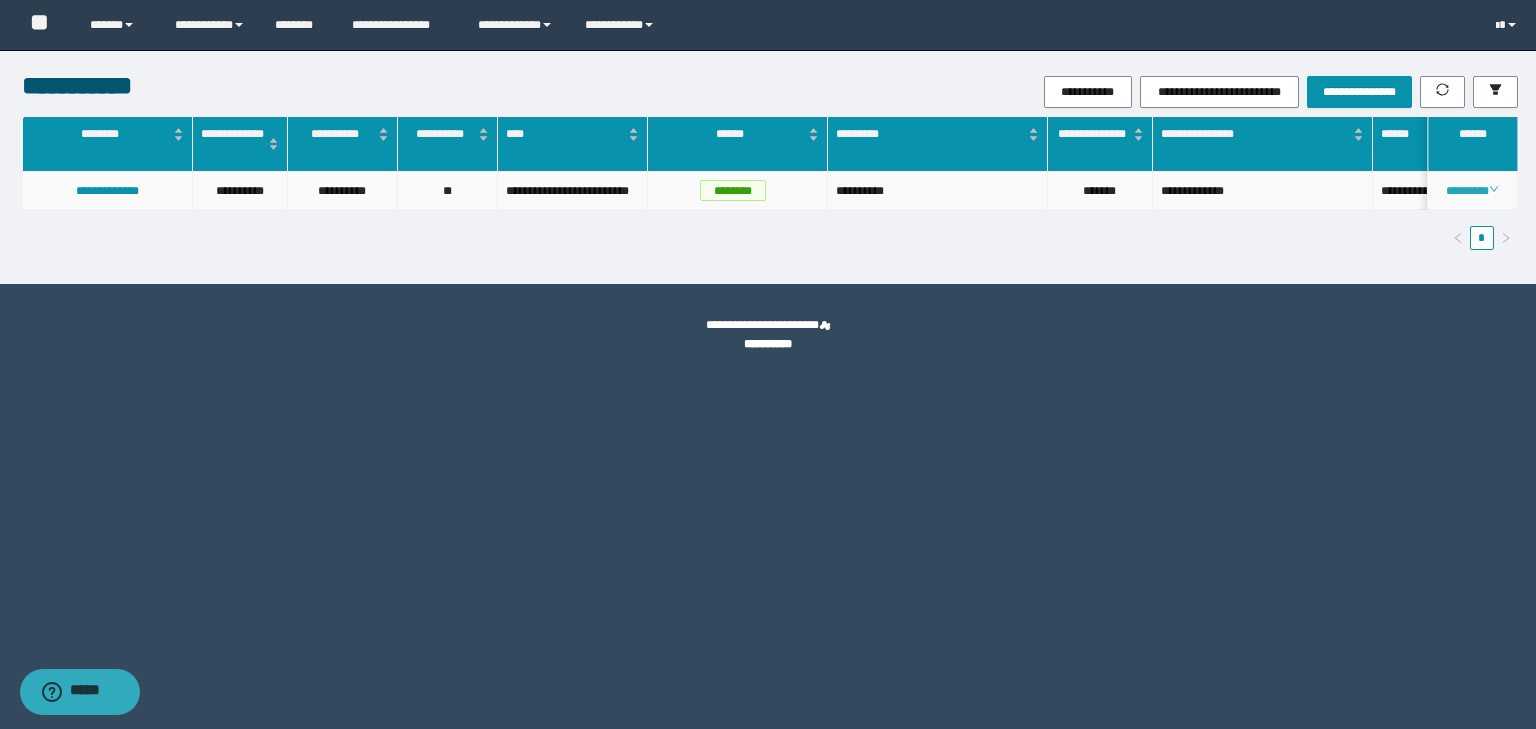 click on "********" at bounding box center (1472, 191) 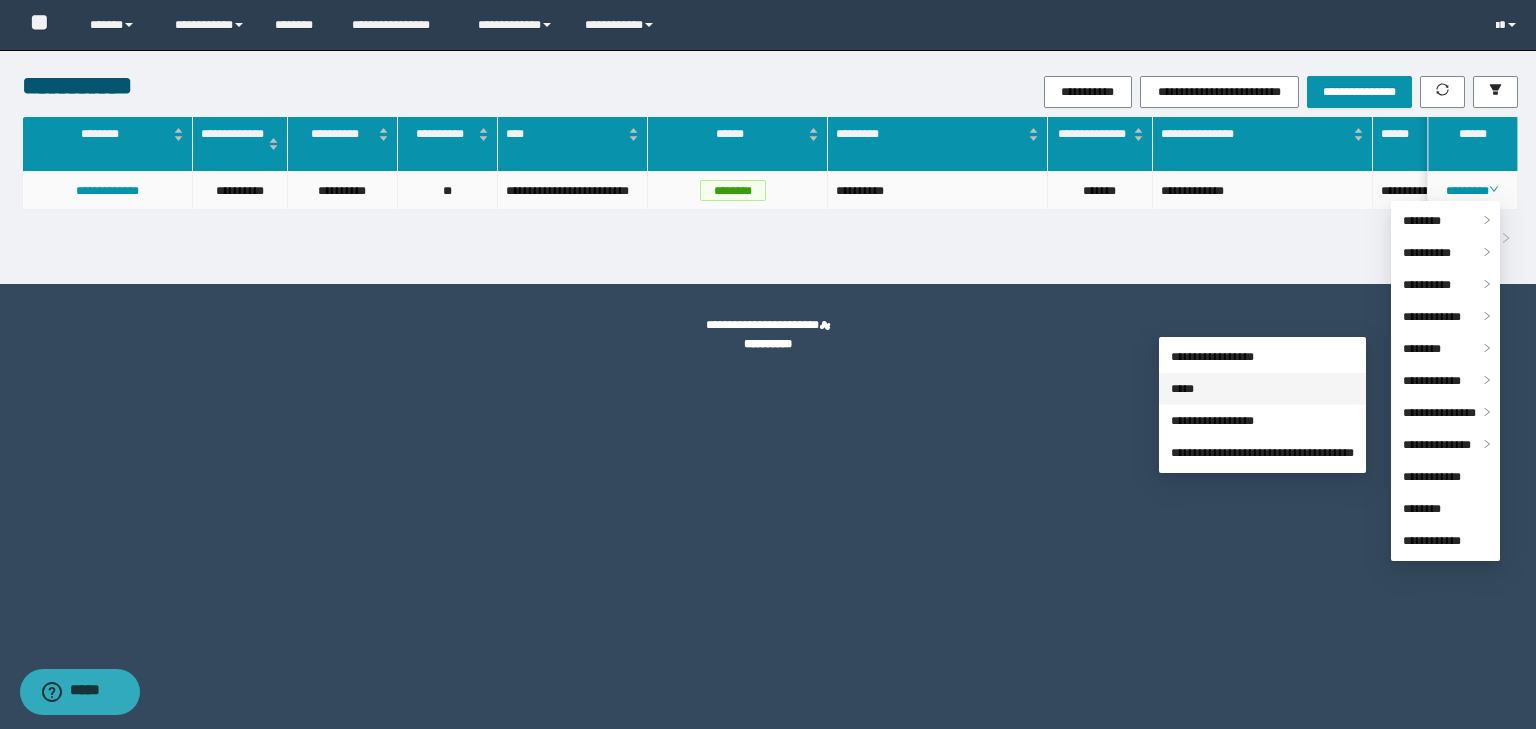 click on "*****" at bounding box center [1182, 389] 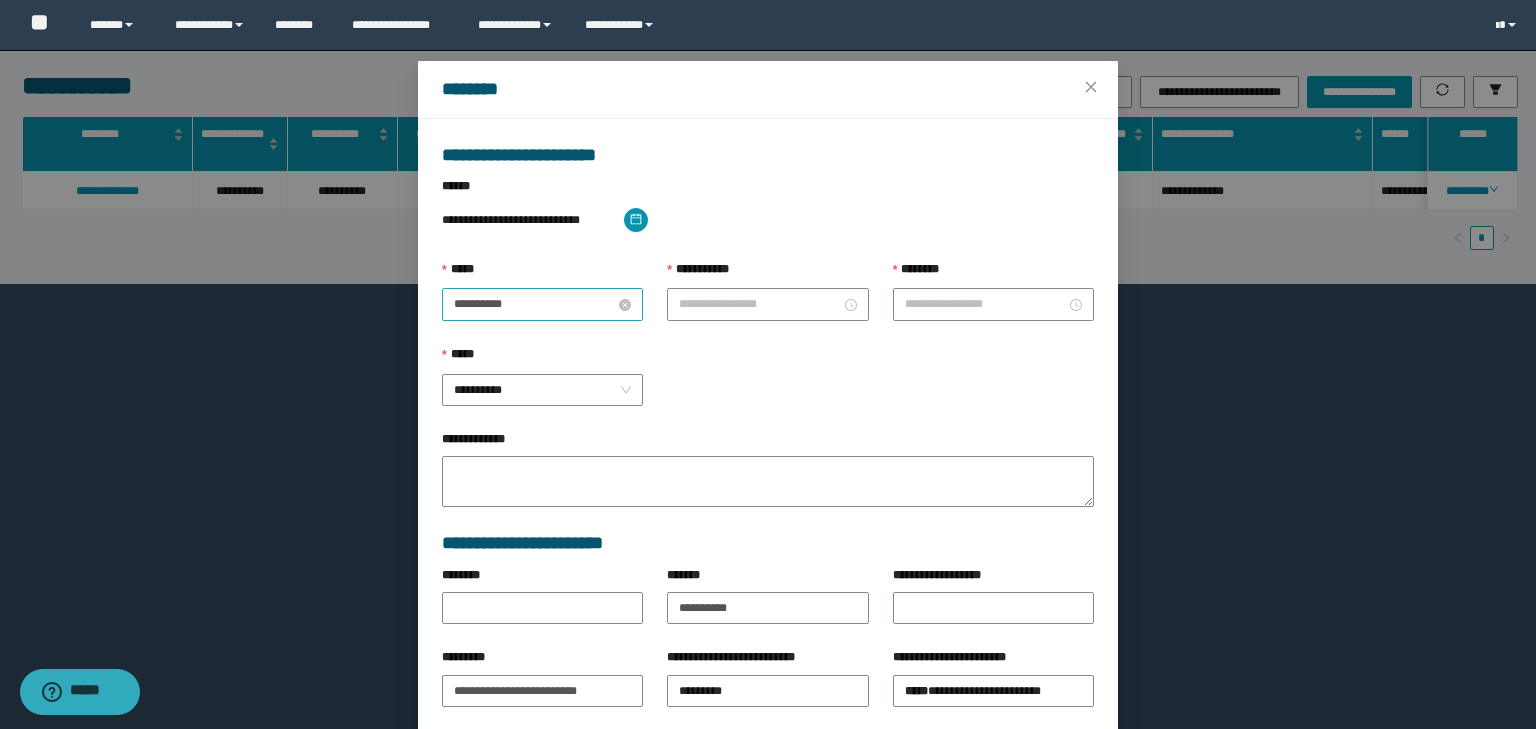 click on "**********" at bounding box center [534, 304] 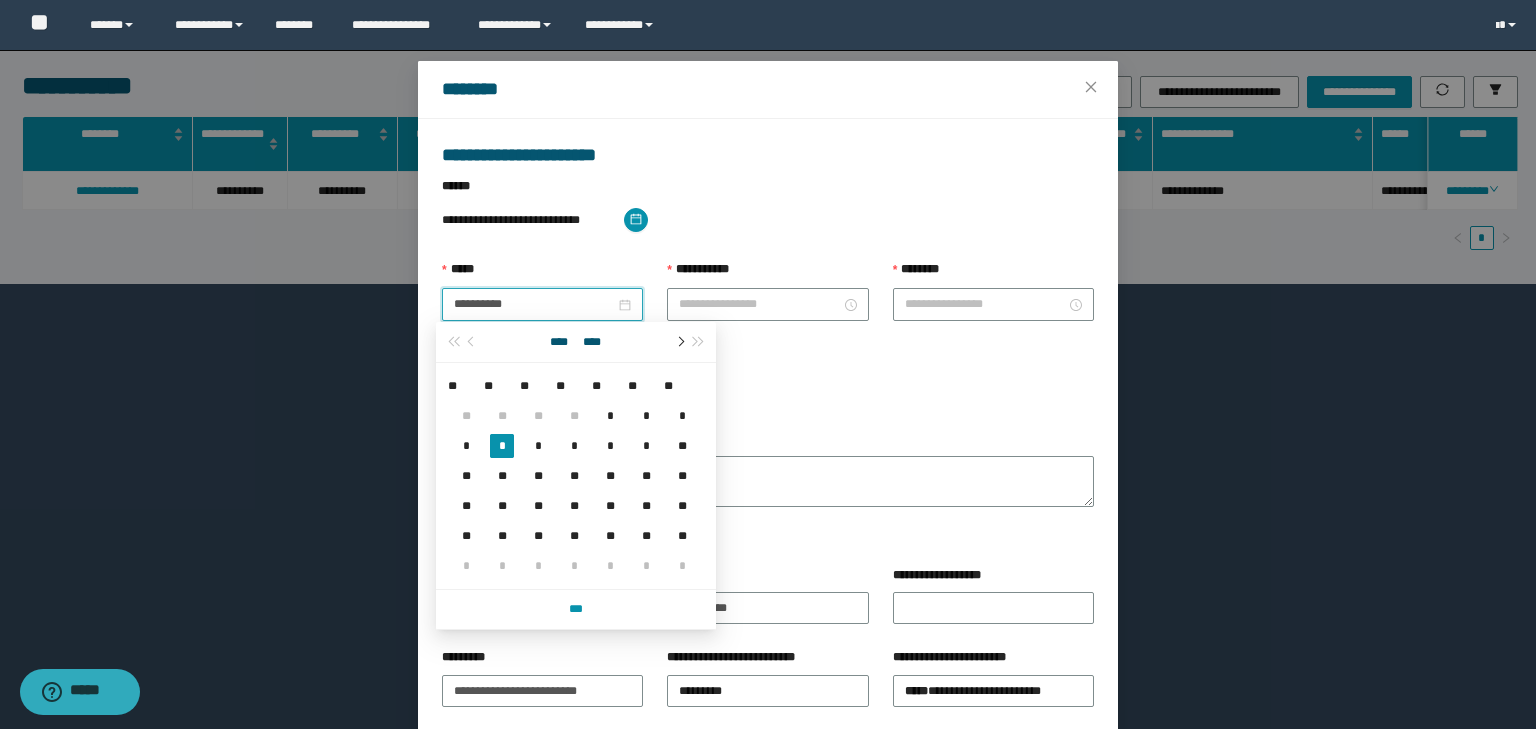 drag, startPoint x: 676, startPoint y: 343, endPoint x: 693, endPoint y: 337, distance: 18.027756 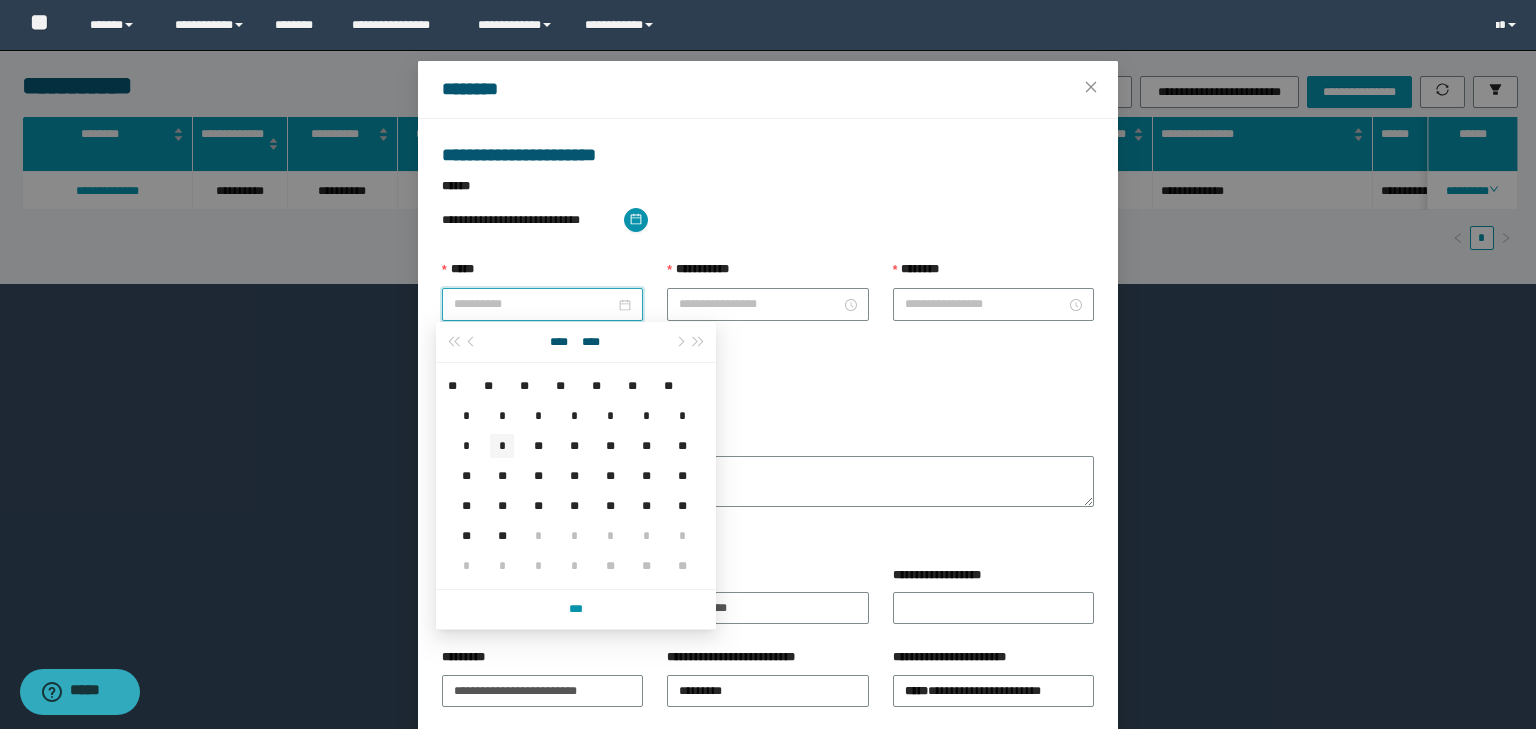 type on "**********" 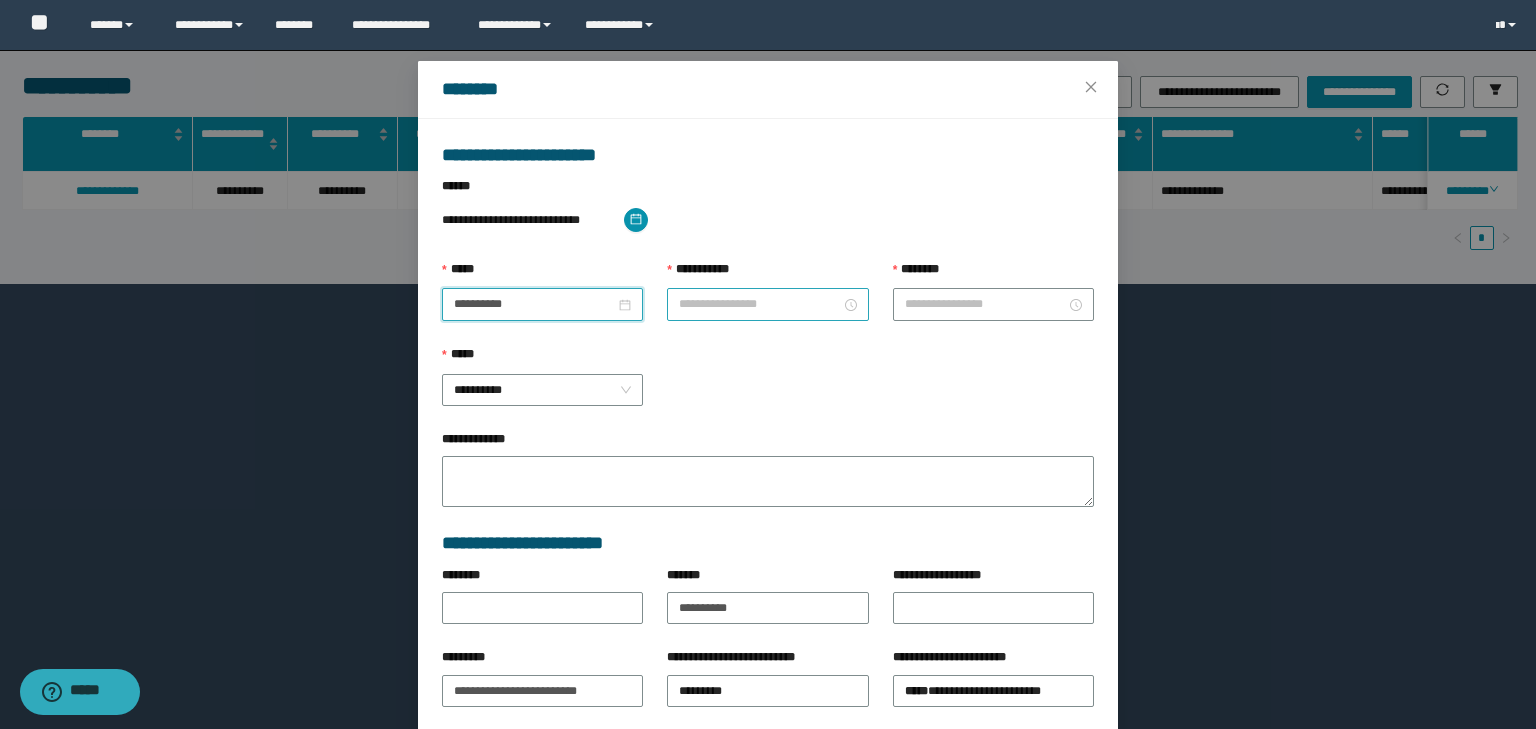 click on "**********" at bounding box center (759, 304) 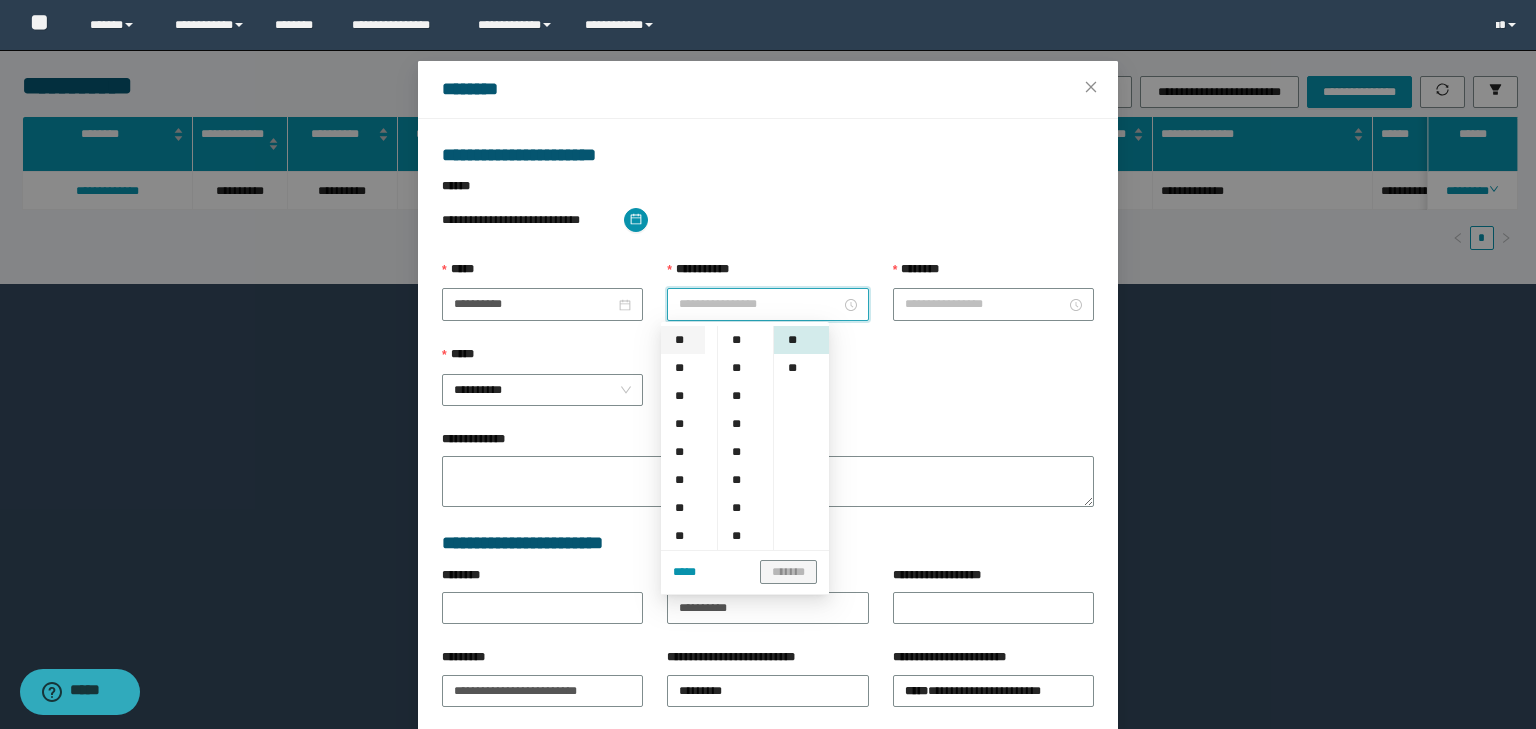click on "**" at bounding box center [683, 340] 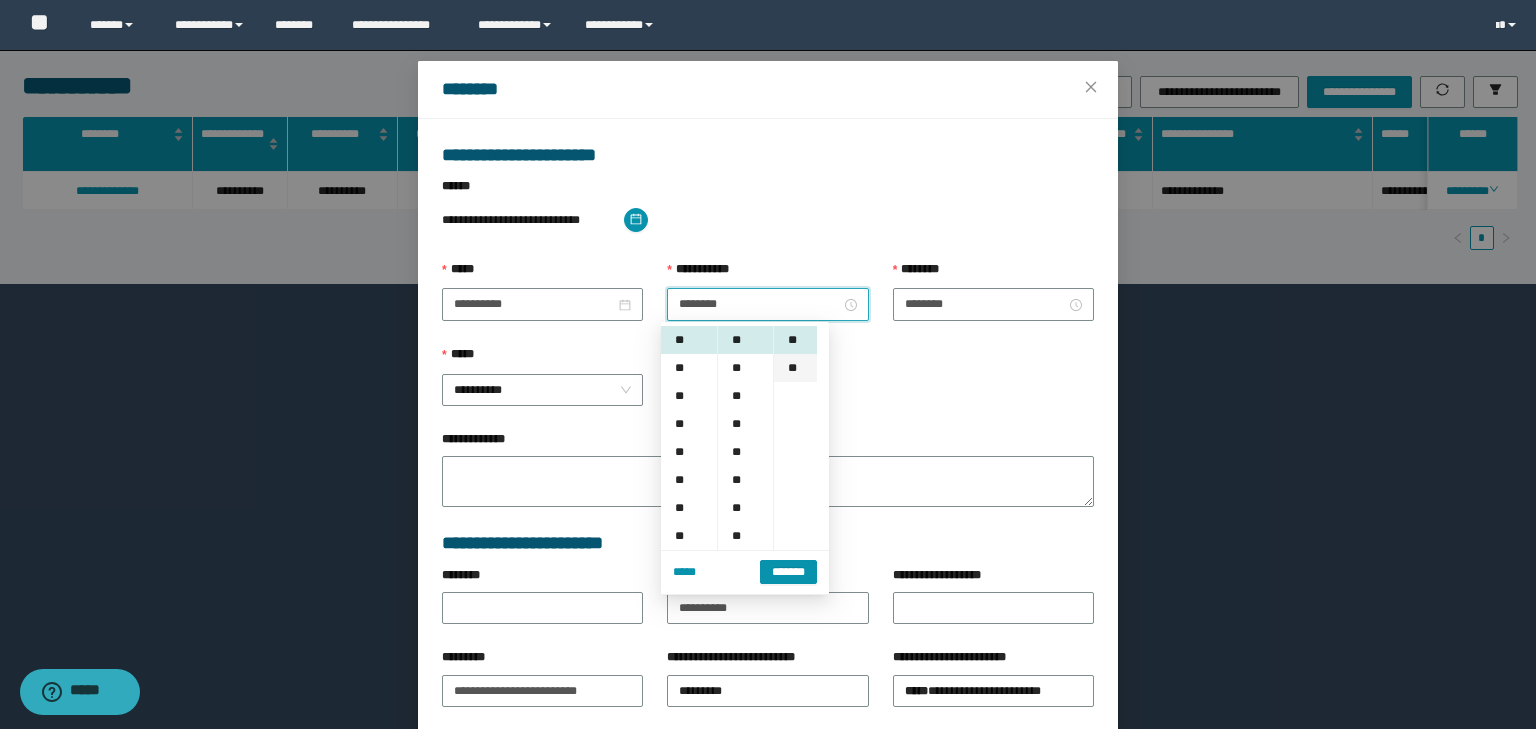 click on "**" at bounding box center [795, 368] 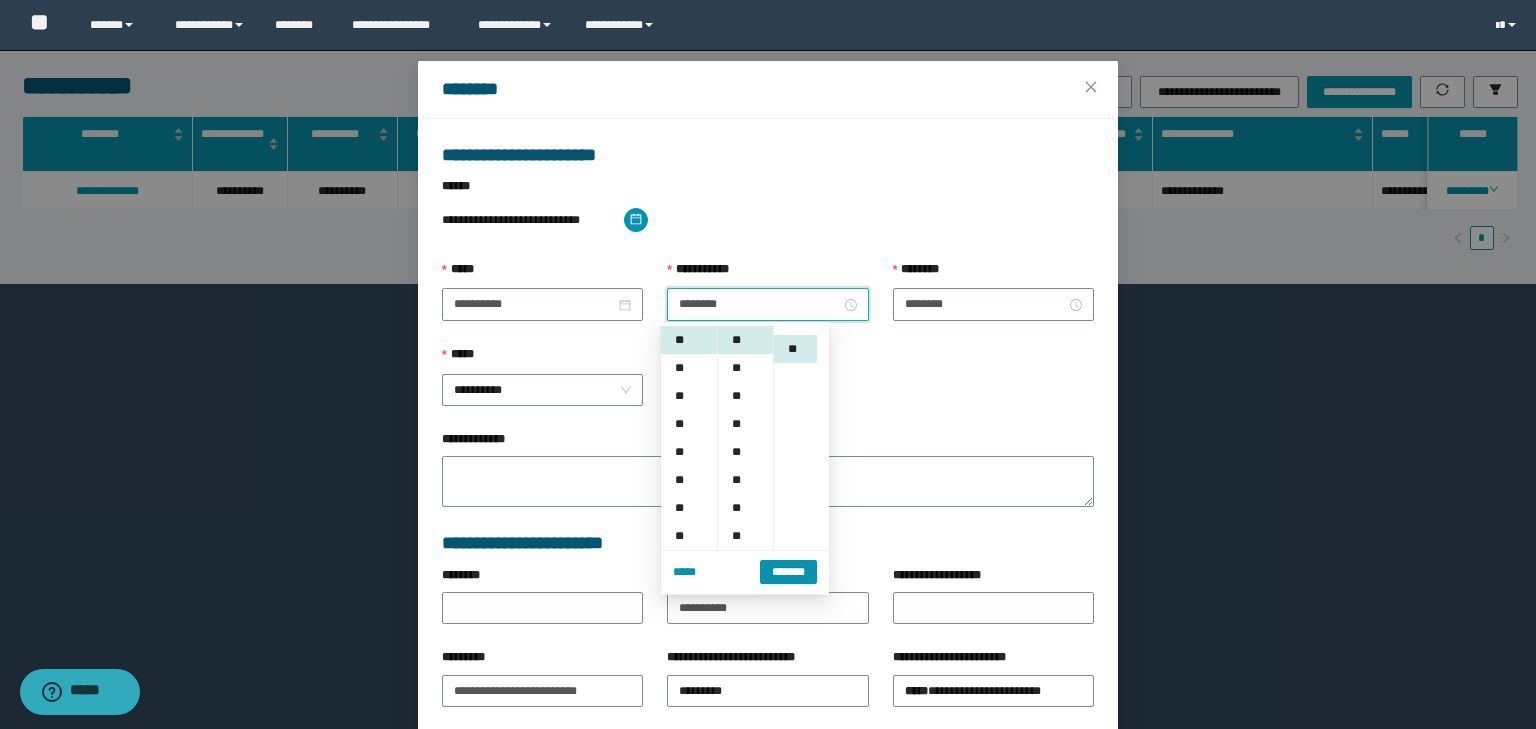 scroll, scrollTop: 28, scrollLeft: 0, axis: vertical 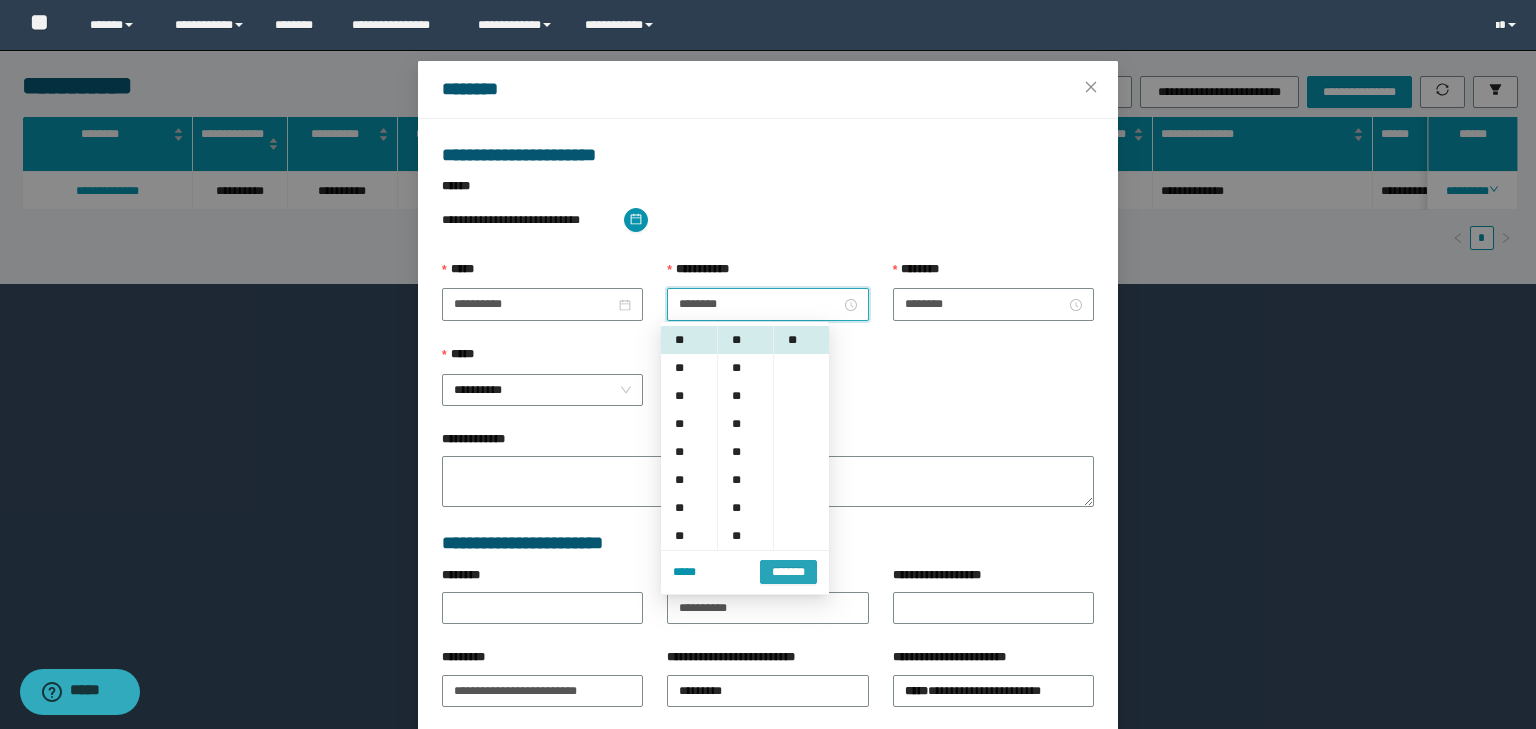 click on "*******" at bounding box center [788, 572] 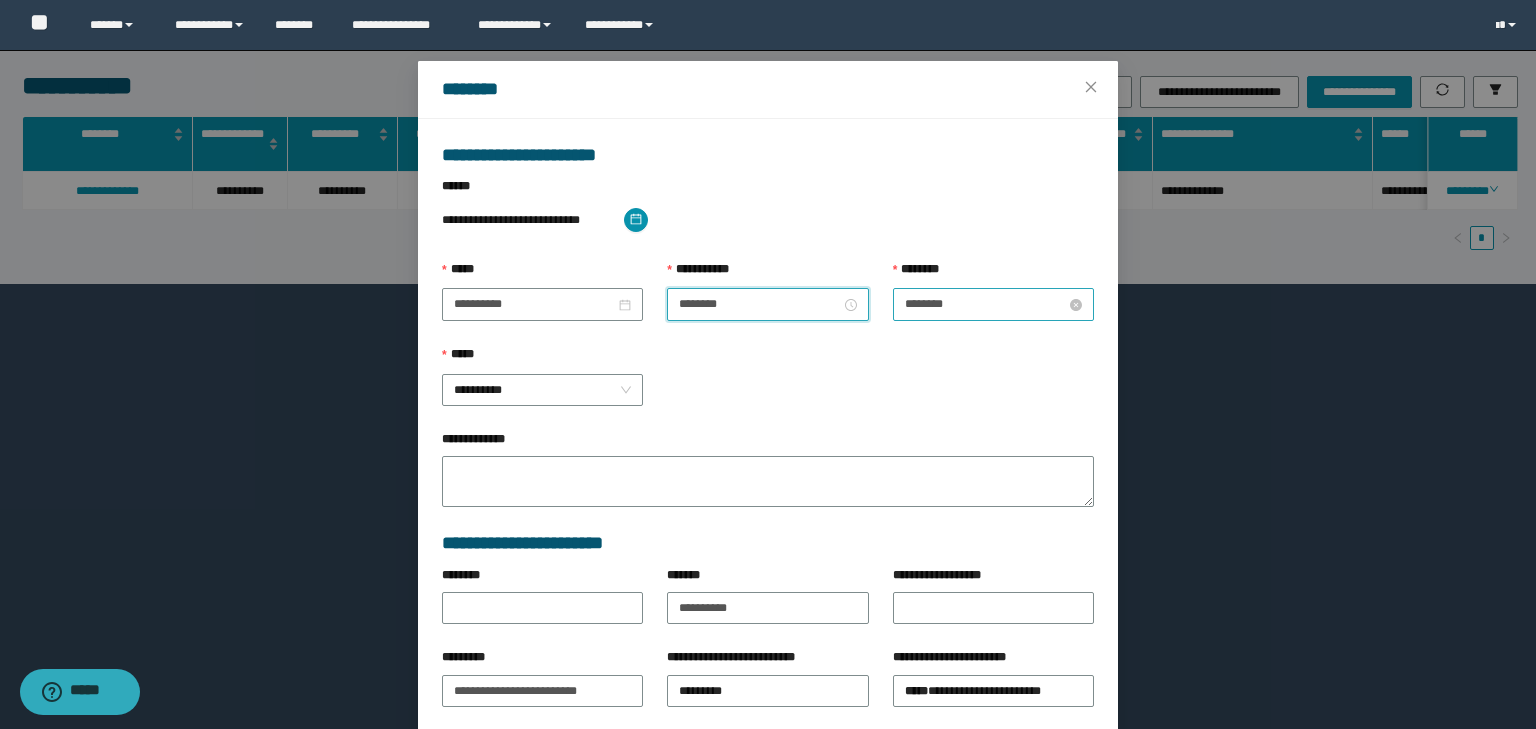 click on "********" at bounding box center (985, 304) 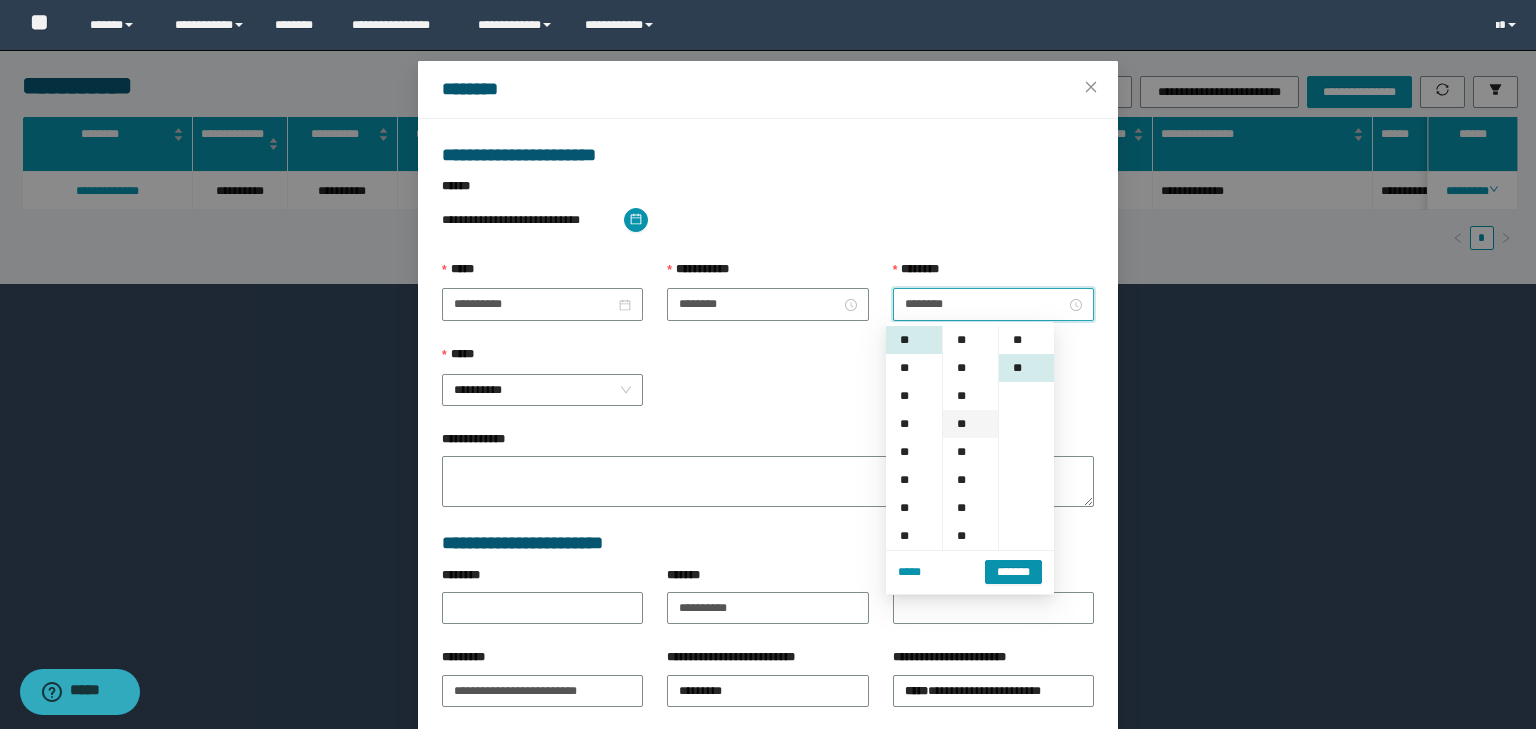 scroll, scrollTop: 84, scrollLeft: 0, axis: vertical 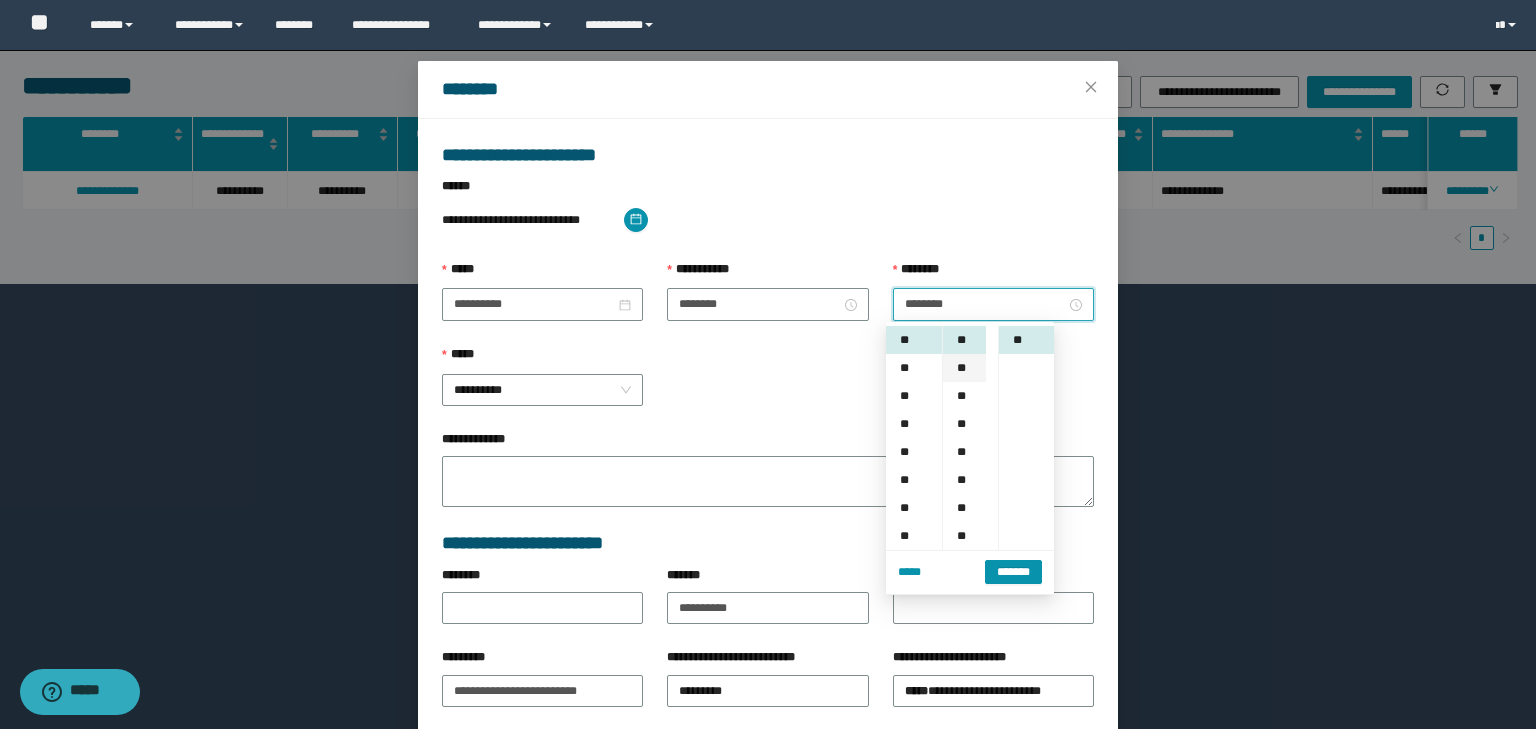 click on "**" at bounding box center (964, 368) 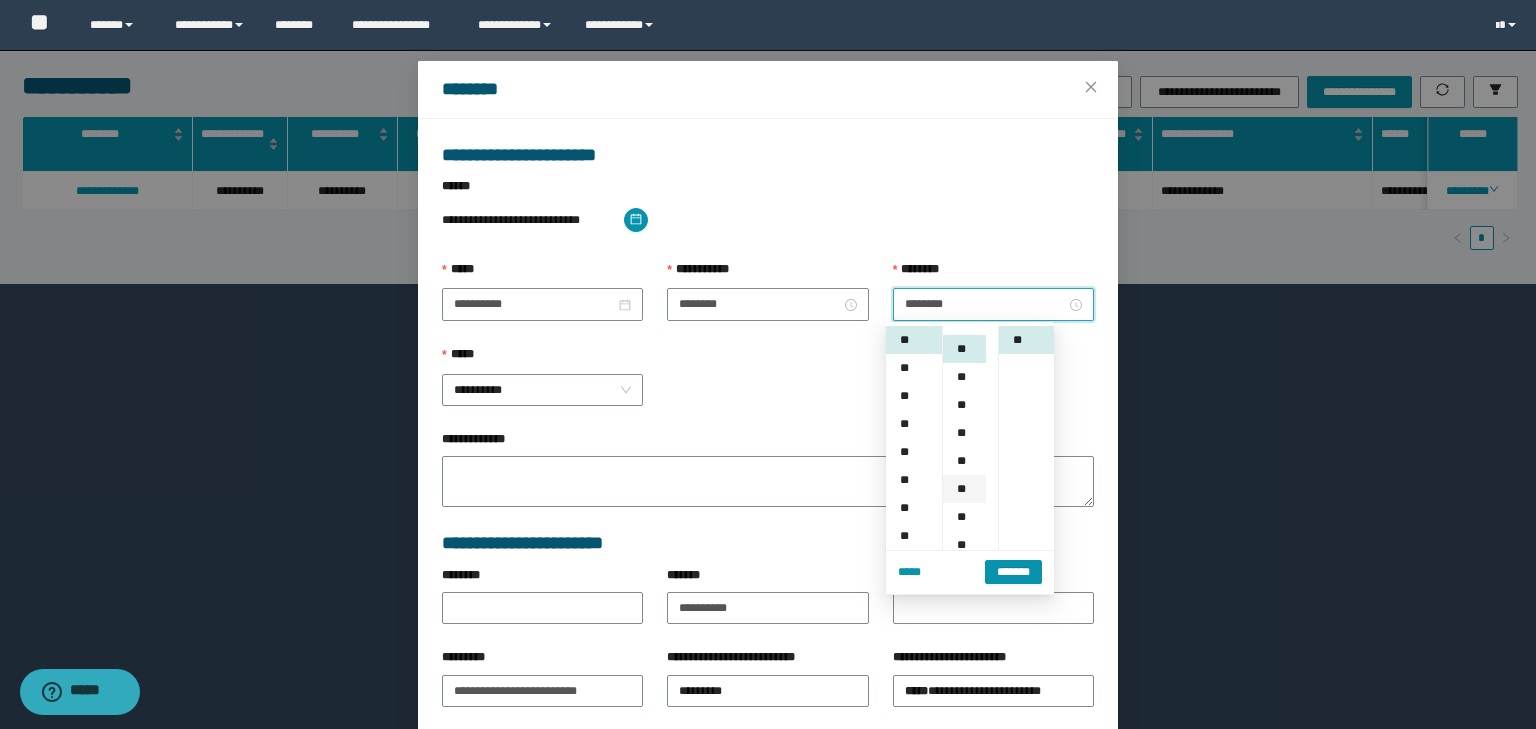scroll, scrollTop: 112, scrollLeft: 0, axis: vertical 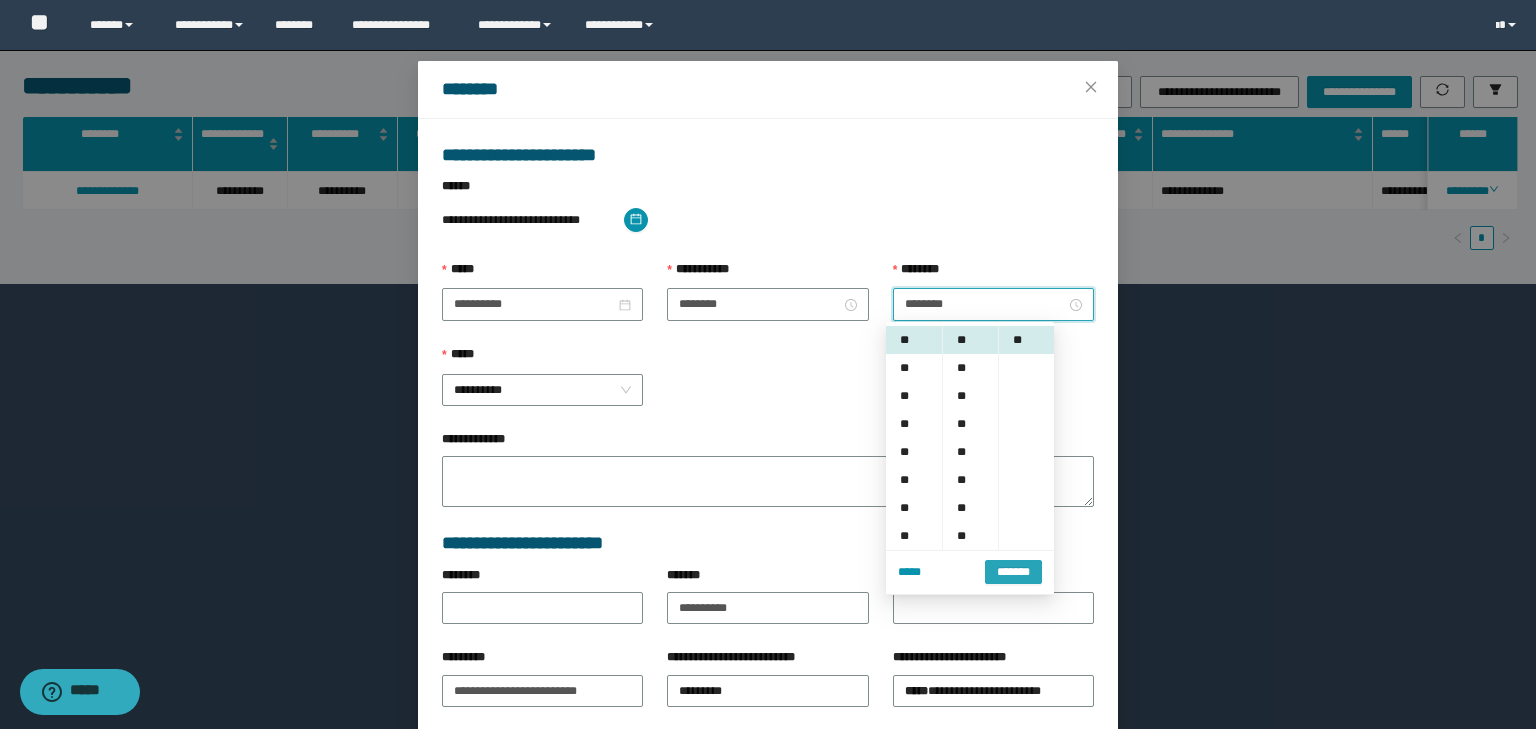 click on "*******" at bounding box center [1013, 572] 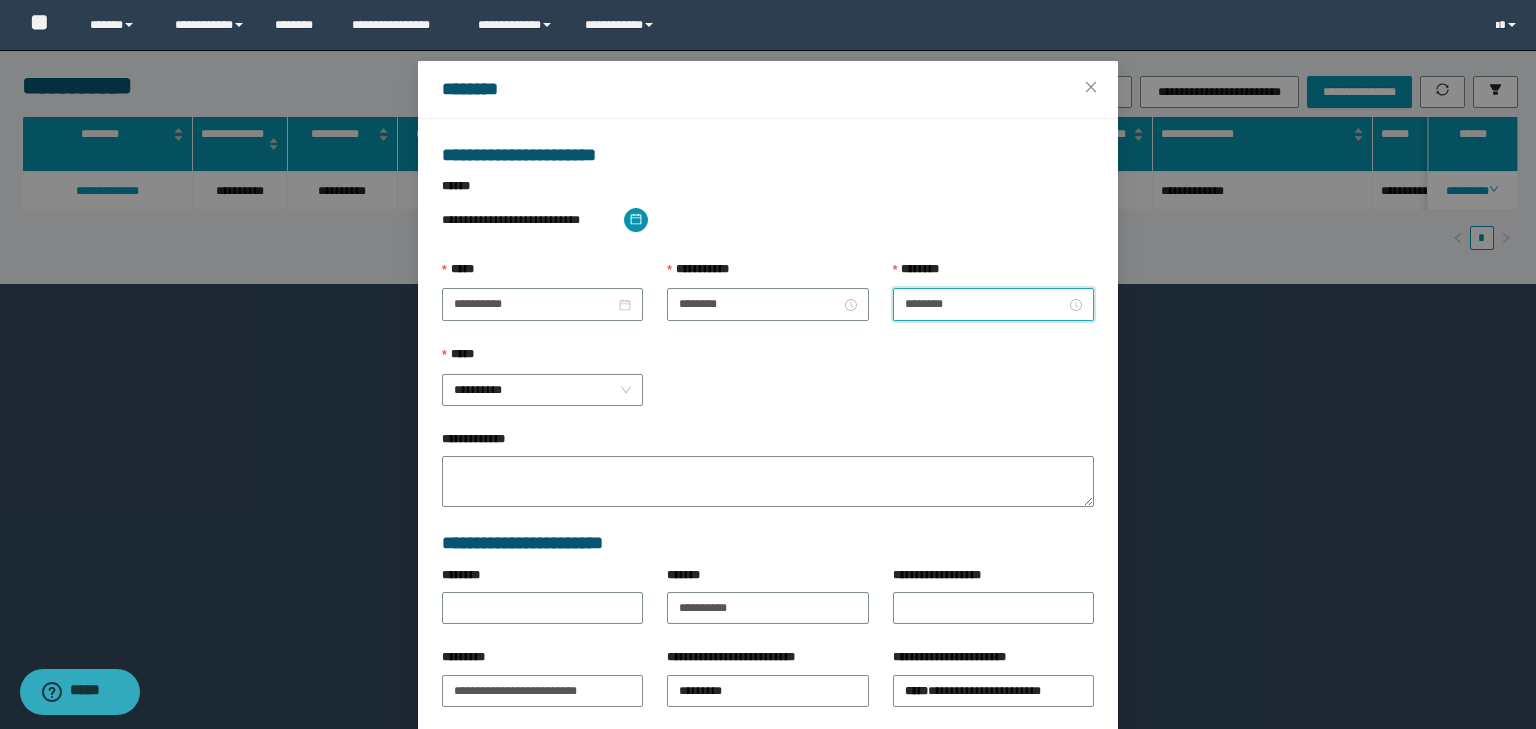 scroll, scrollTop: 139, scrollLeft: 0, axis: vertical 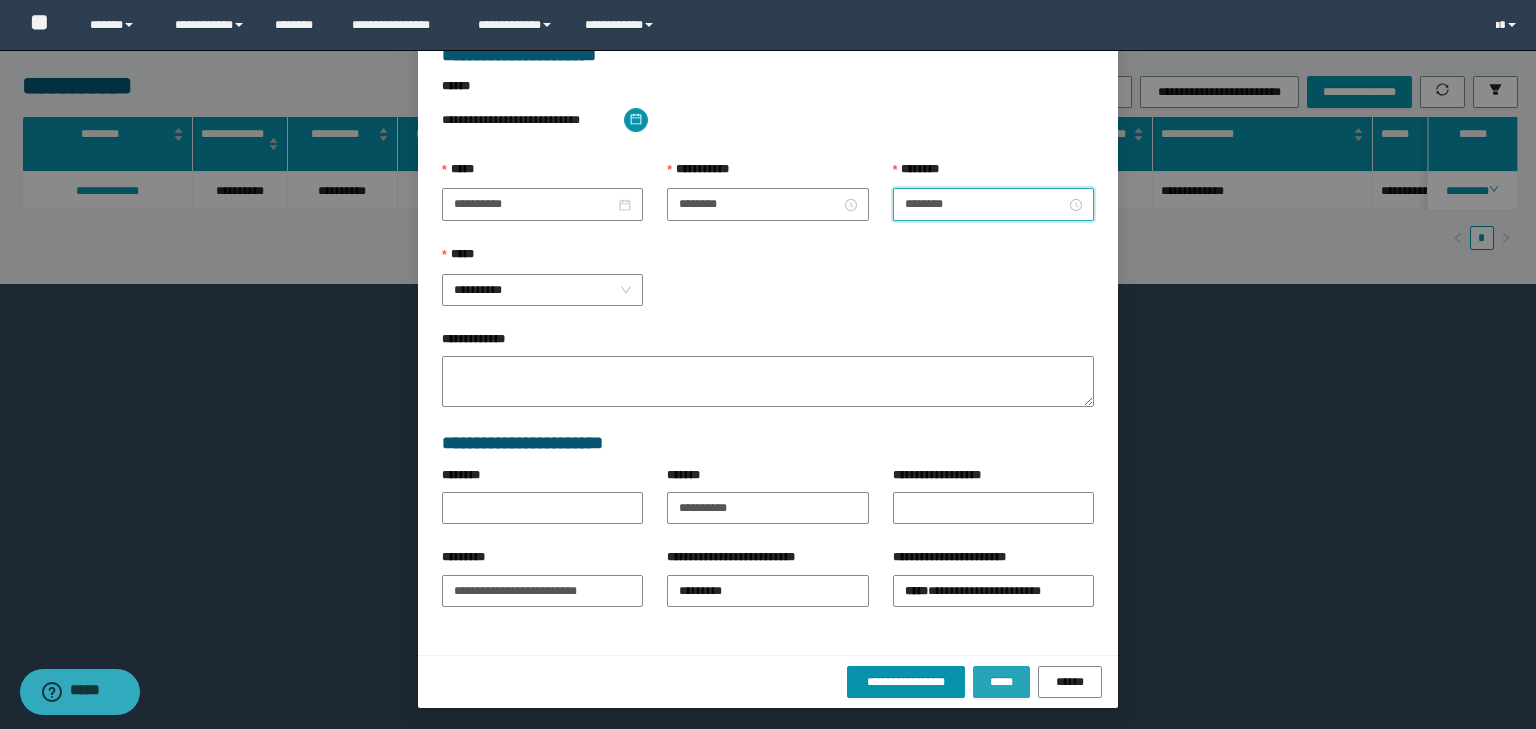 click on "*****" at bounding box center [1001, 682] 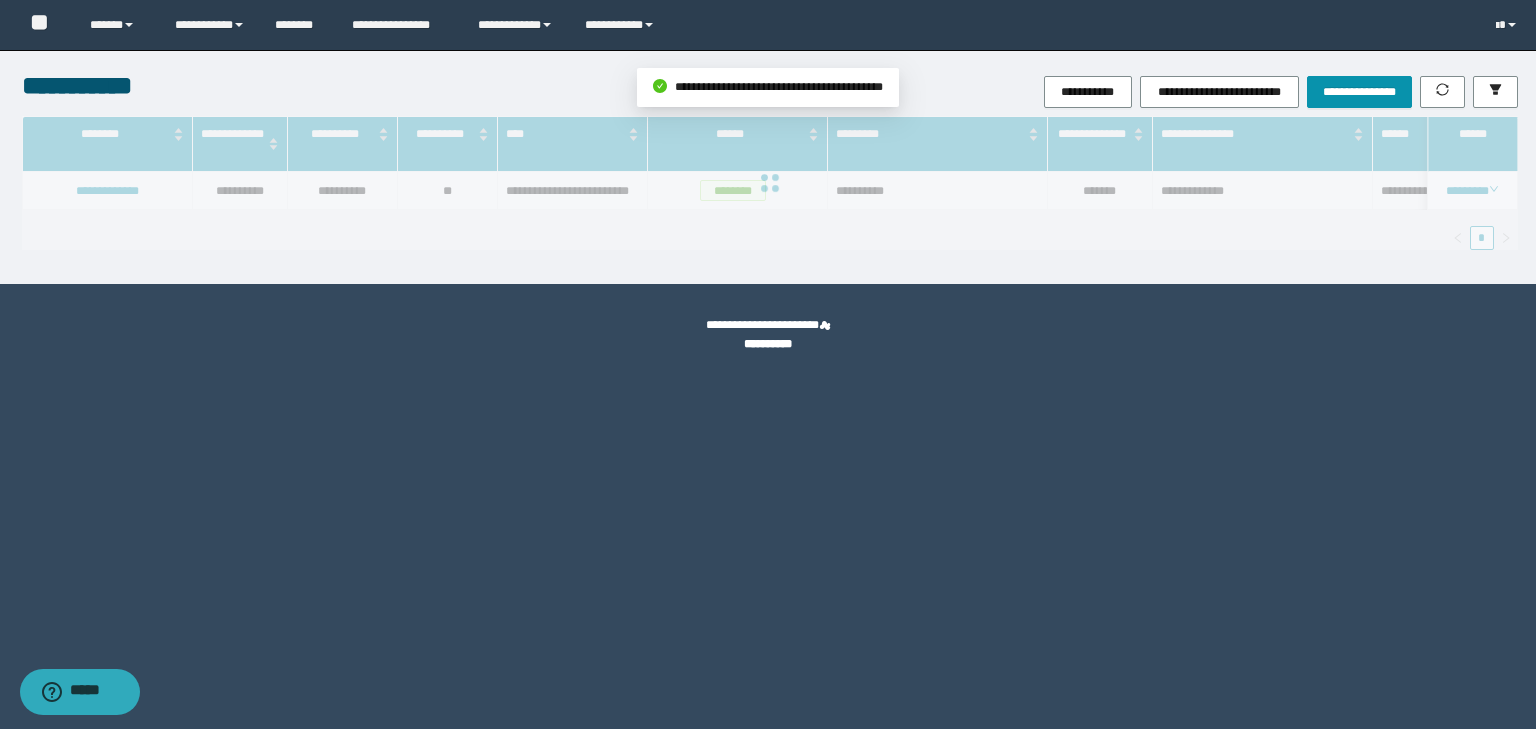 scroll, scrollTop: 39, scrollLeft: 0, axis: vertical 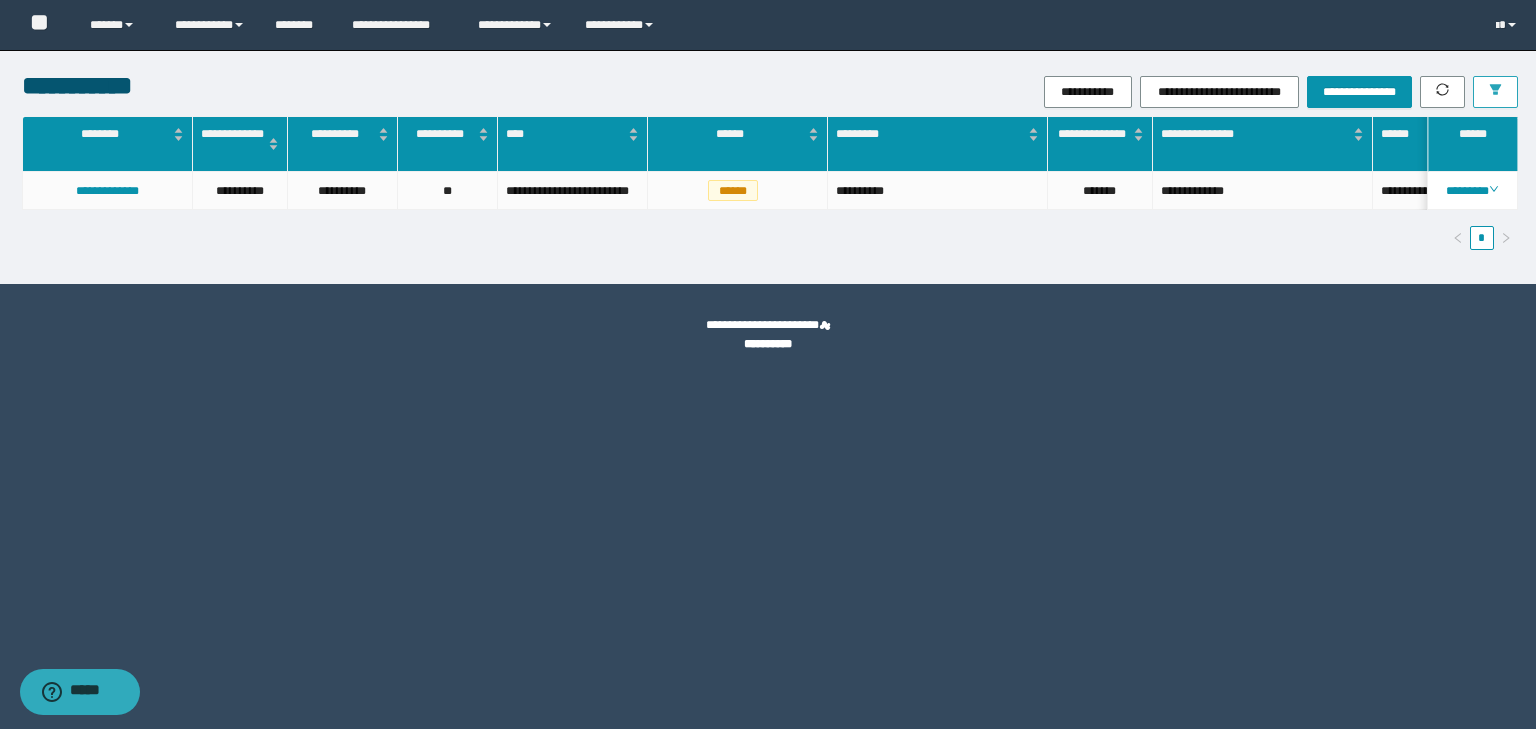 click 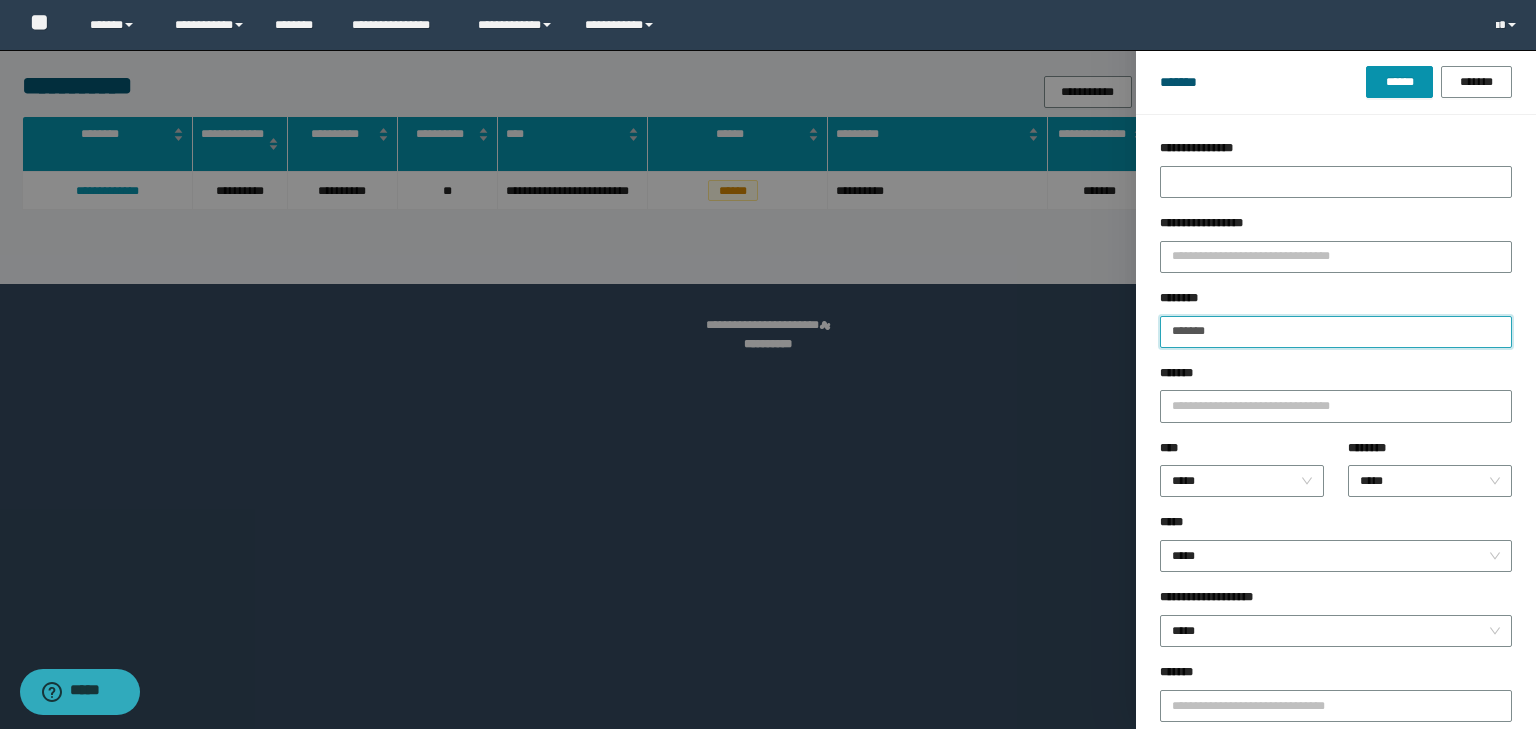 drag, startPoint x: 1240, startPoint y: 333, endPoint x: 1095, endPoint y: 316, distance: 145.99315 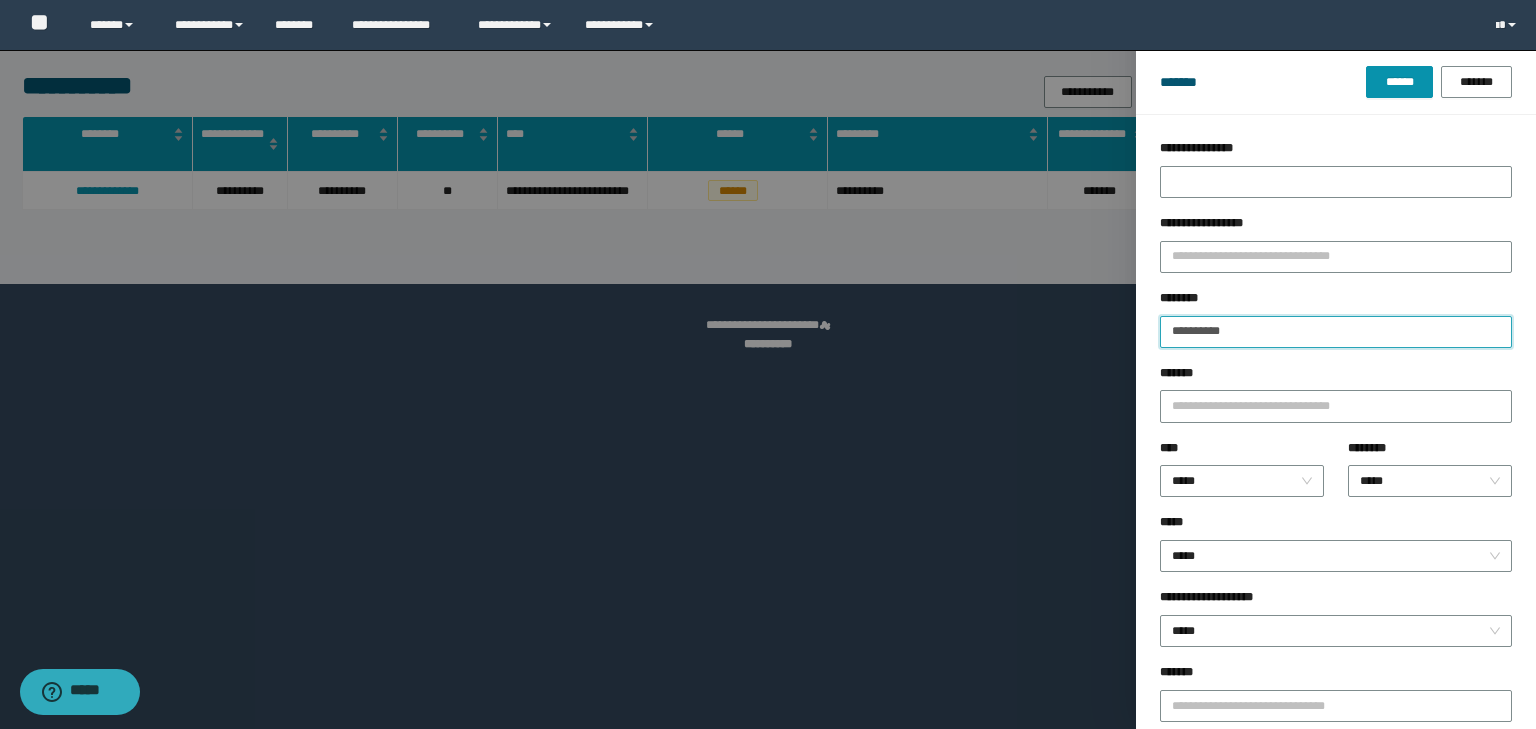 type on "**********" 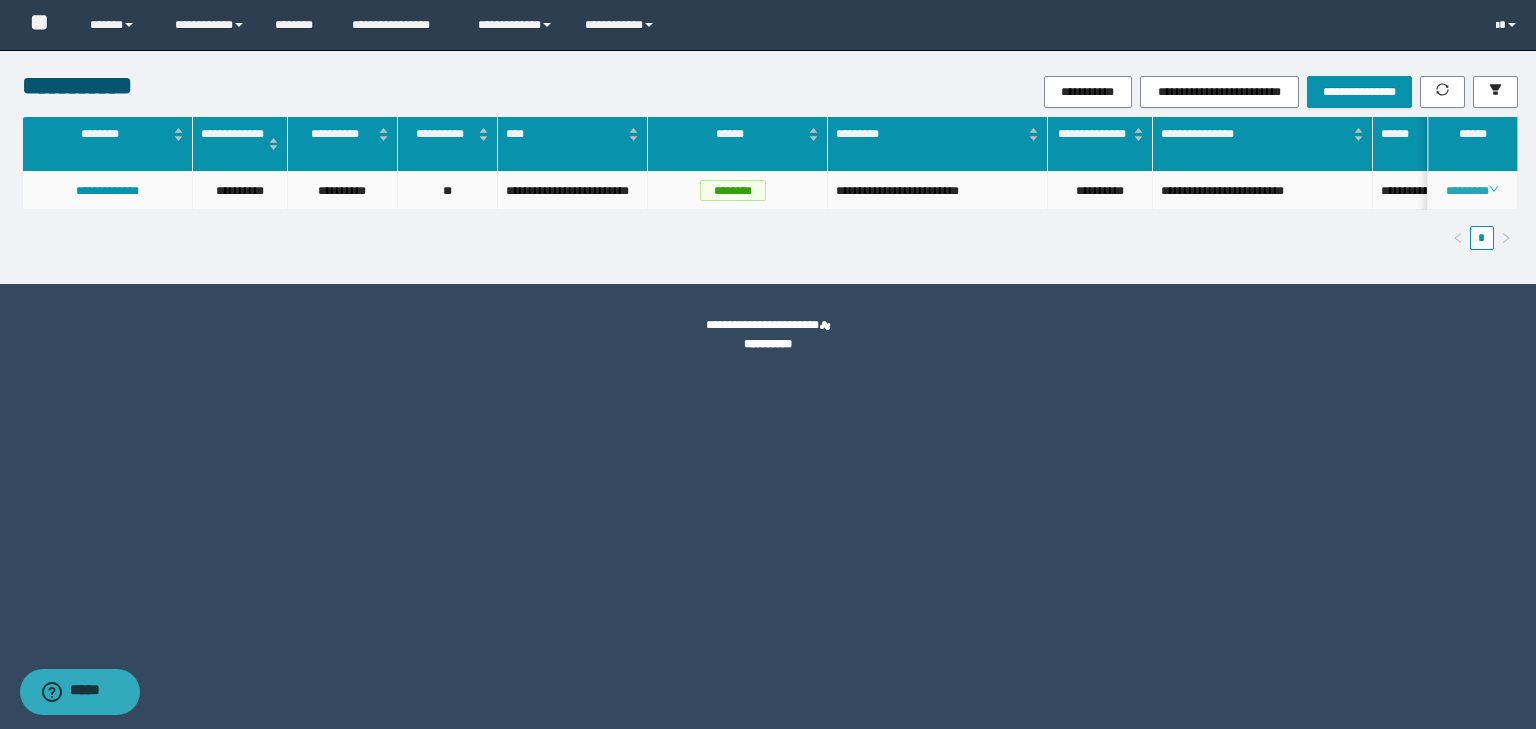 click on "********" at bounding box center [1472, 191] 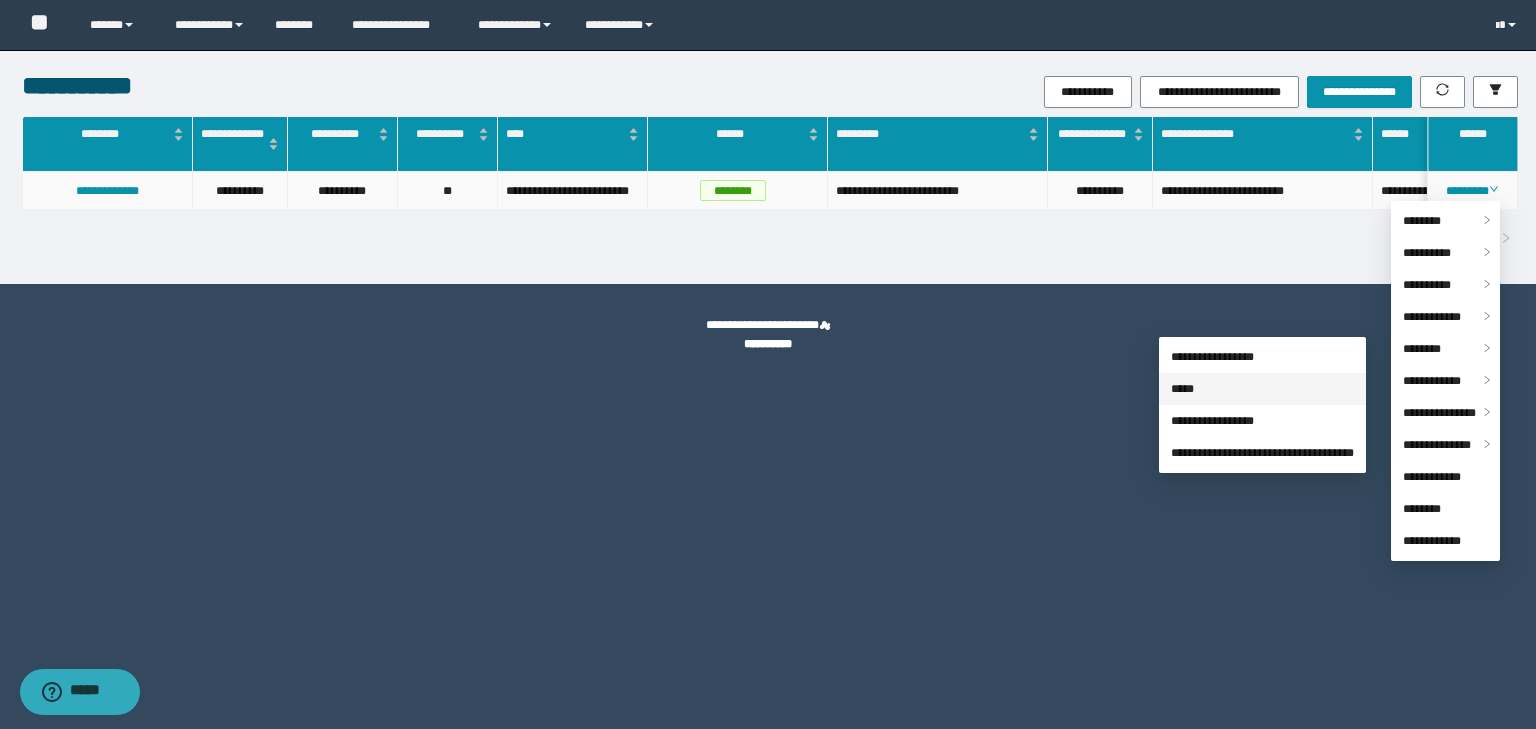 click on "*****" at bounding box center (1182, 389) 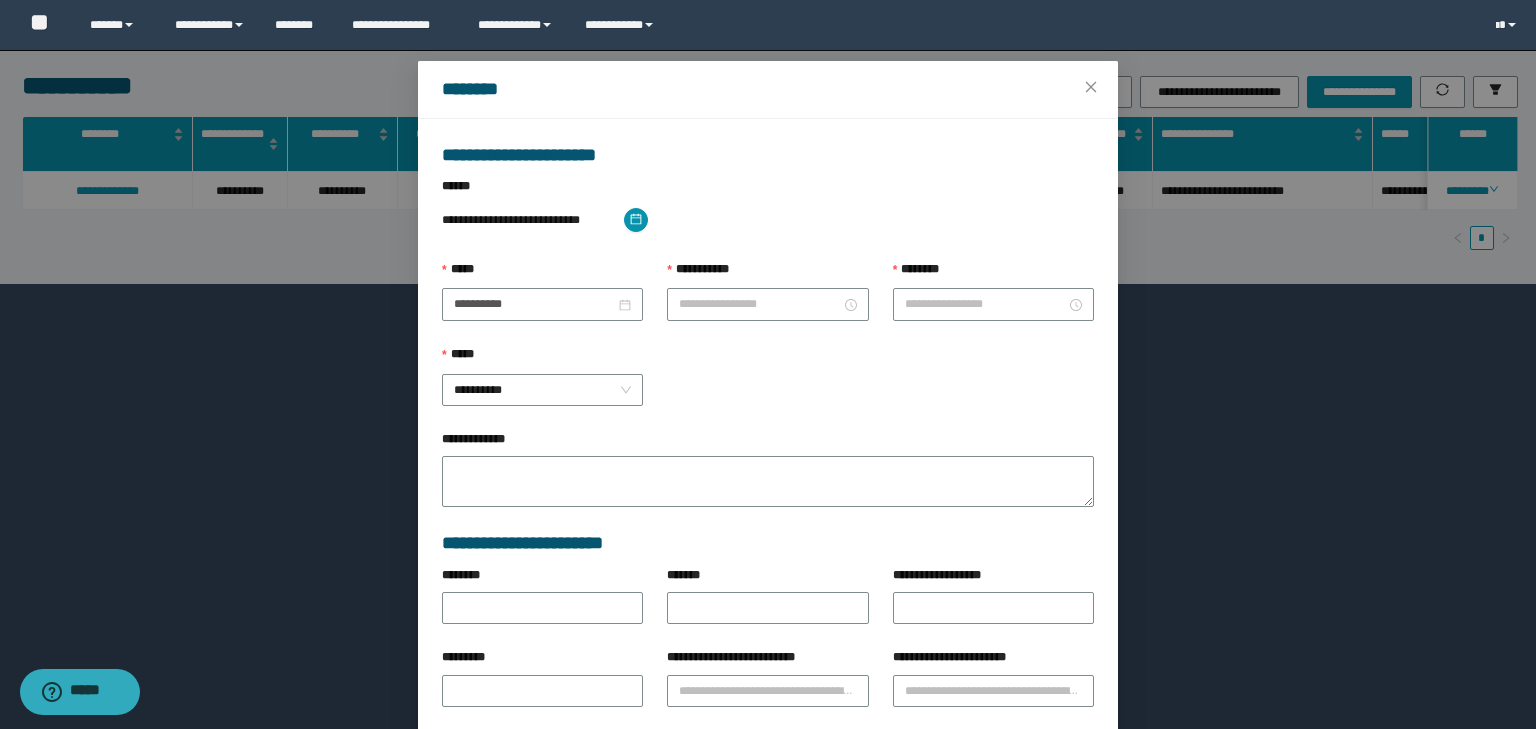 type on "**********" 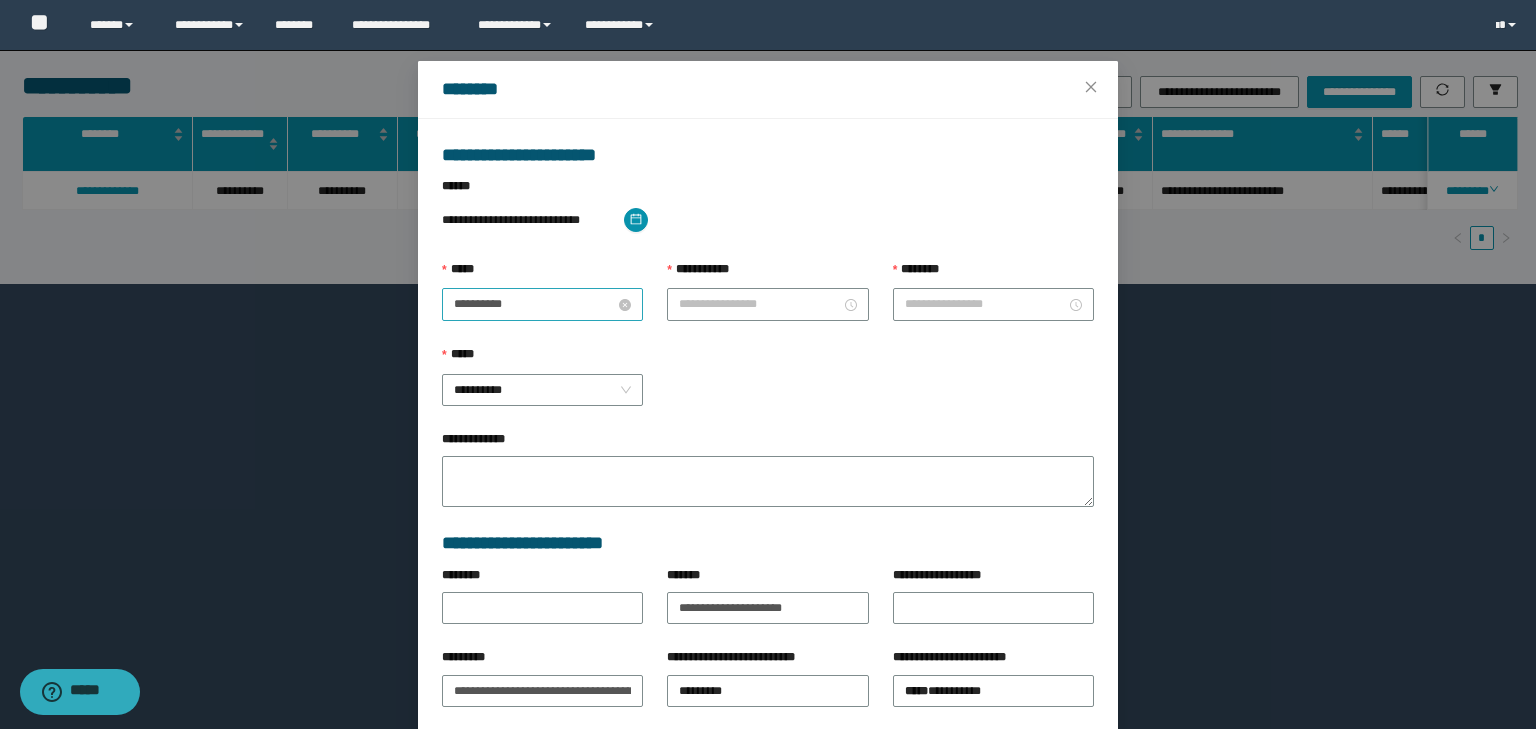 click on "**********" at bounding box center [534, 304] 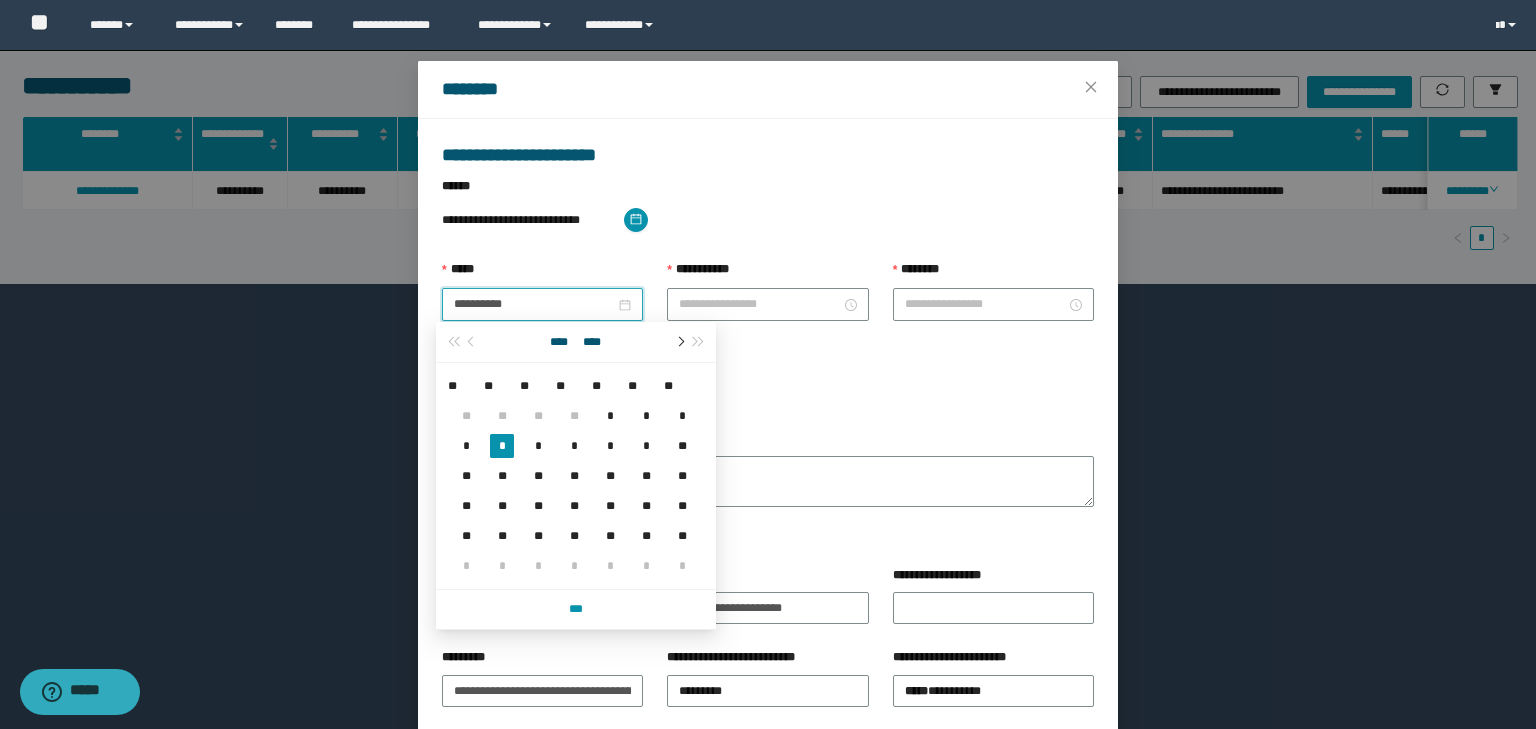 click at bounding box center (679, 342) 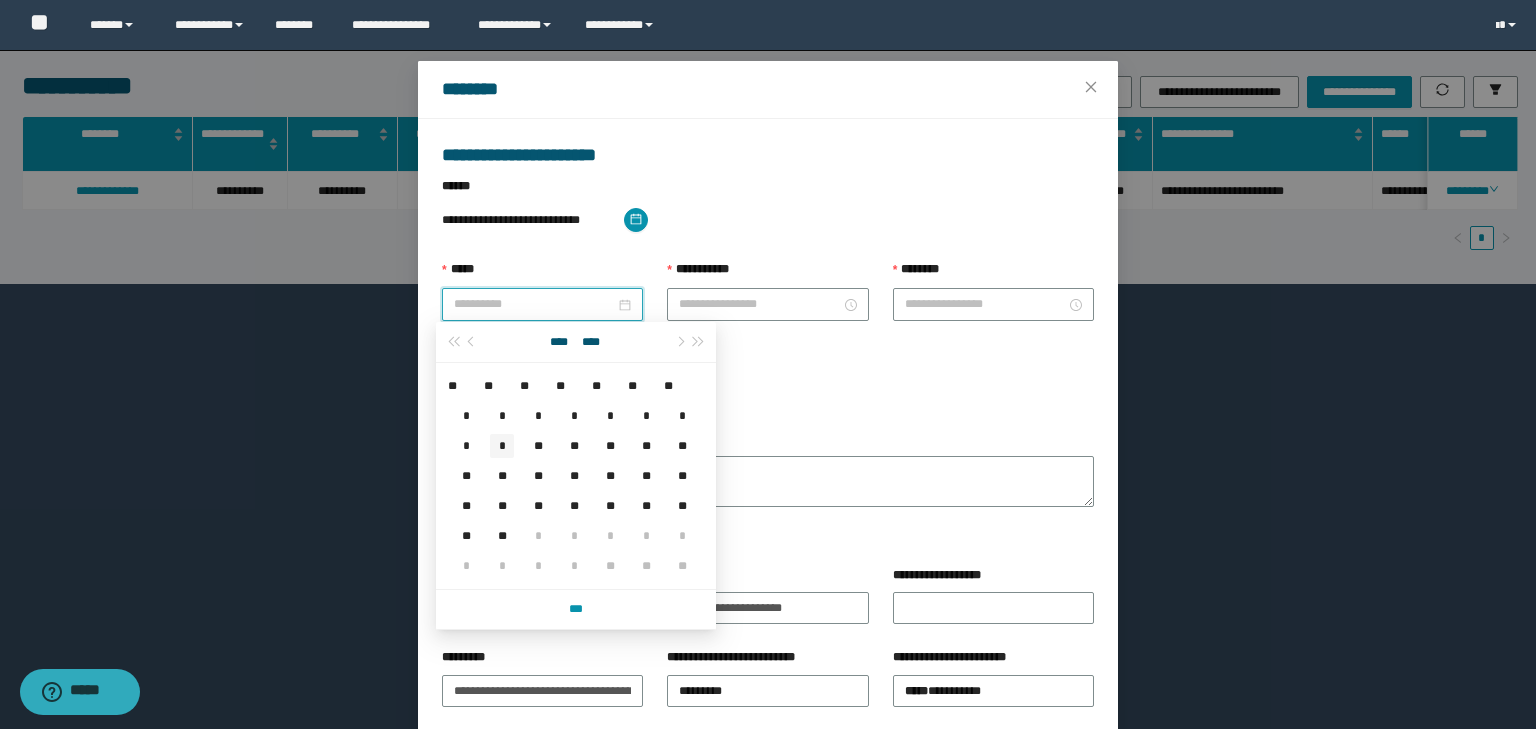 type on "**********" 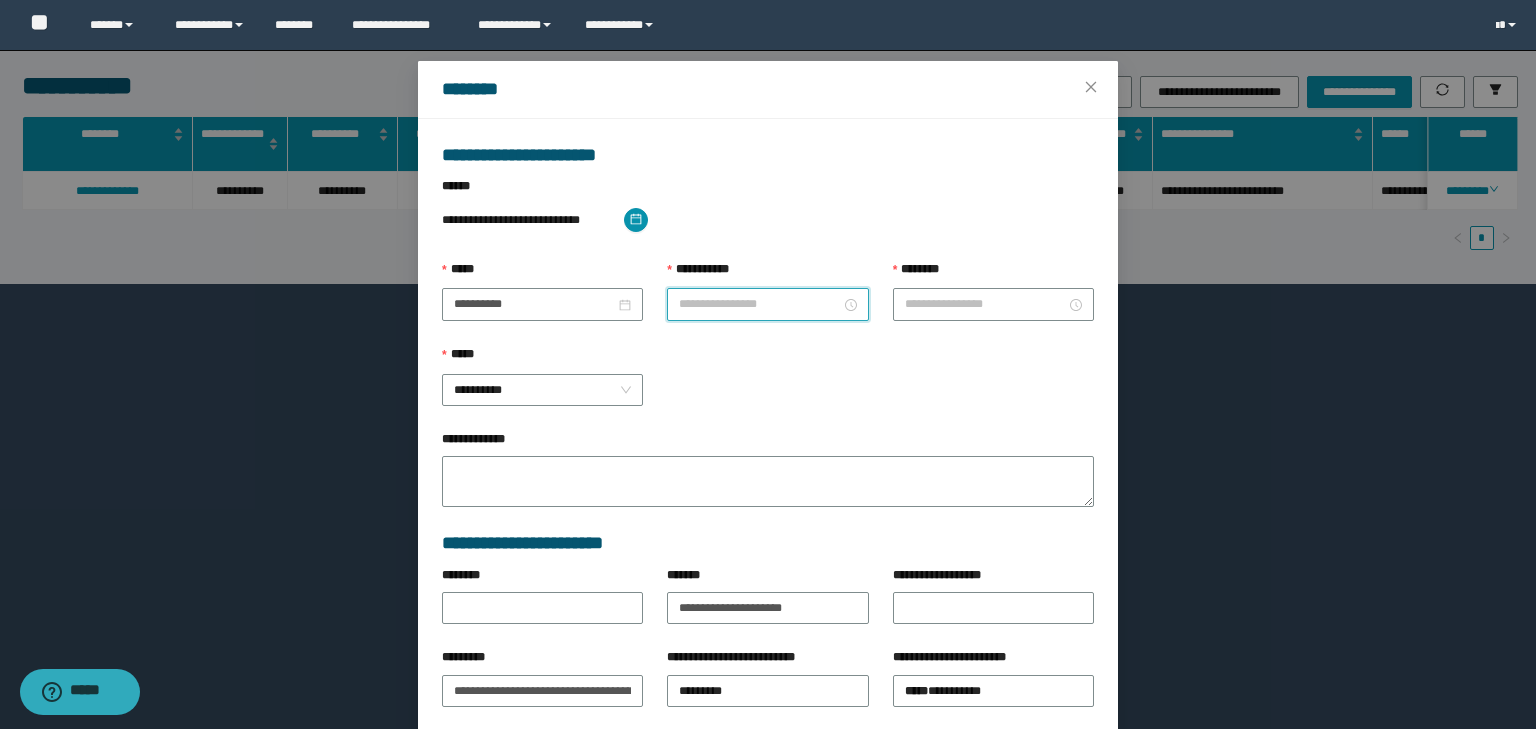 click on "**********" at bounding box center [759, 304] 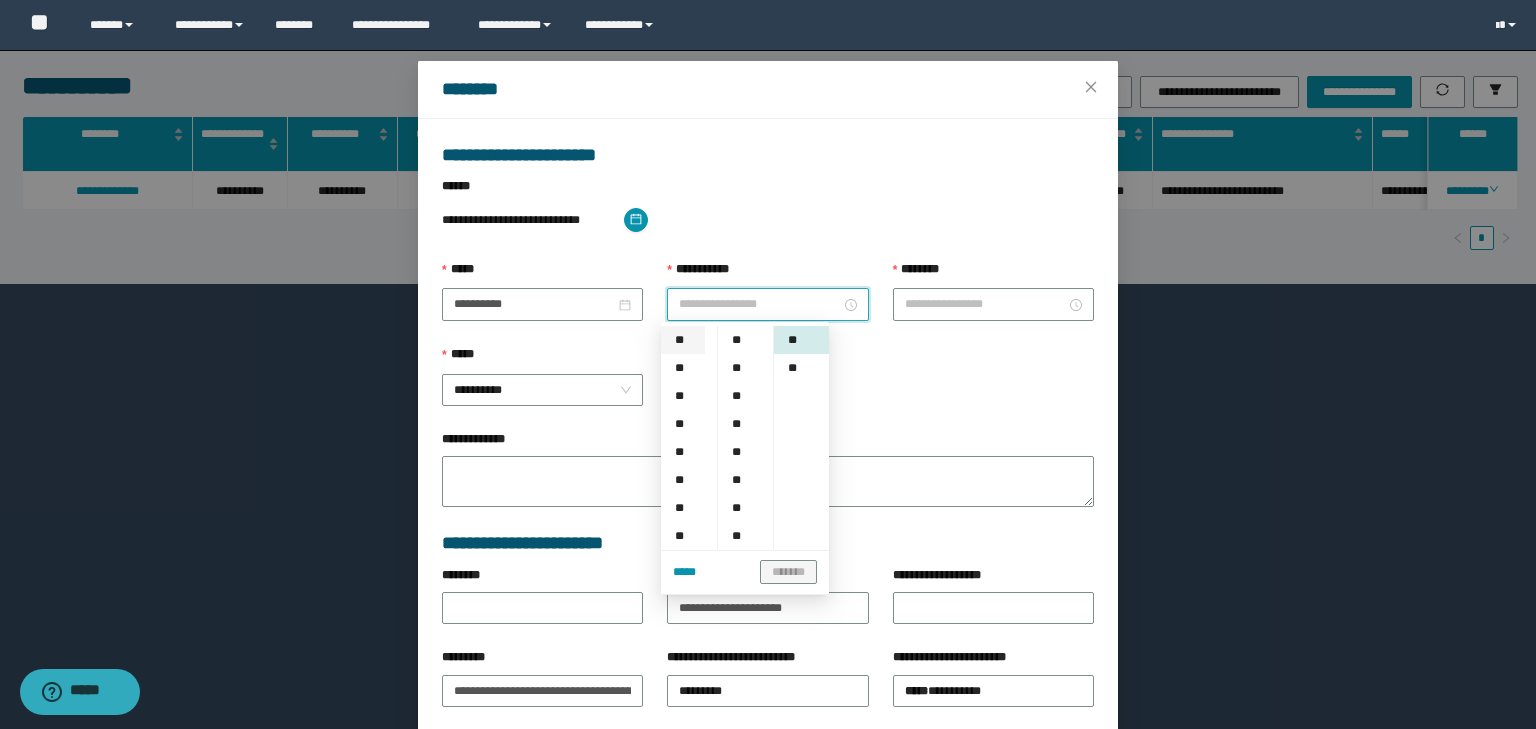 click on "**" at bounding box center [683, 340] 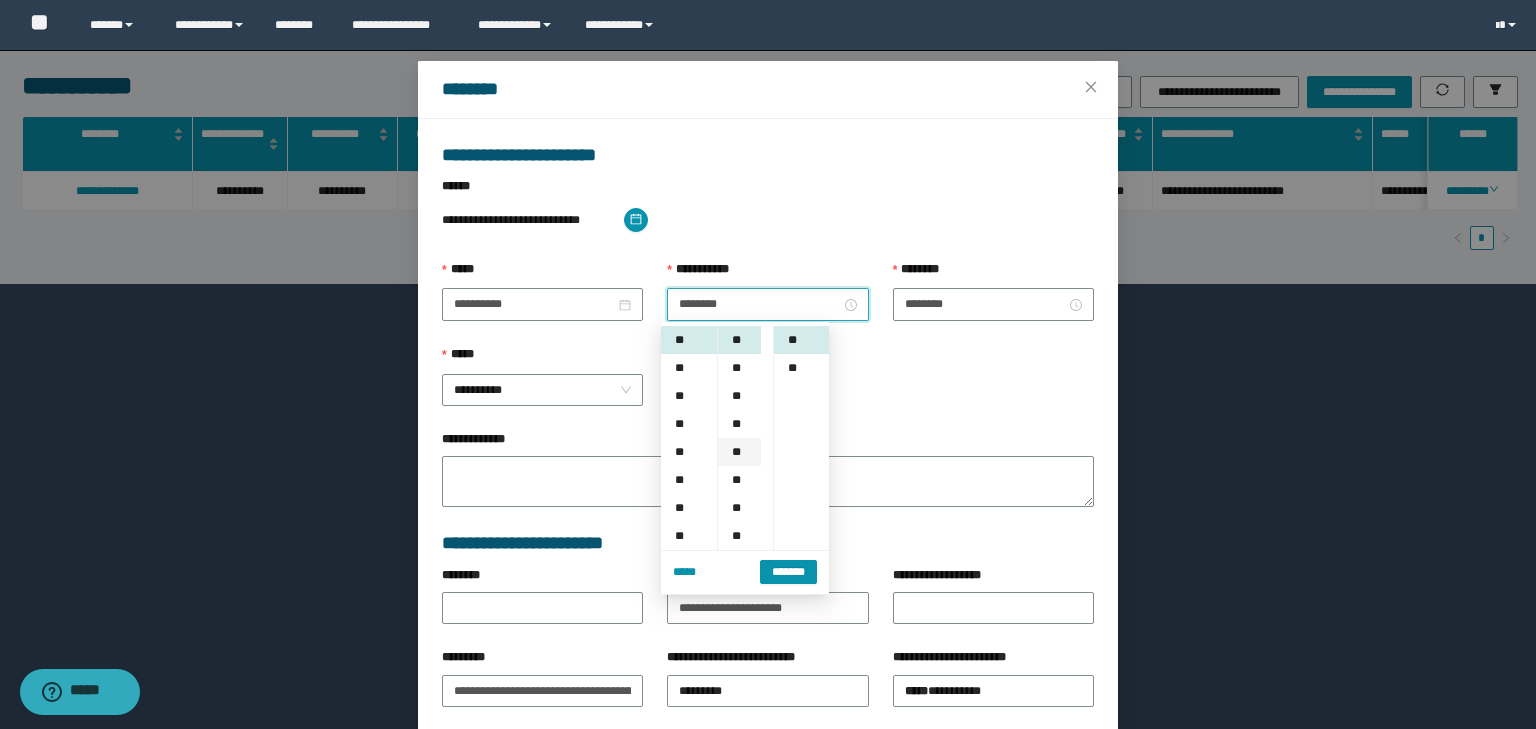 click on "**" at bounding box center (739, 452) 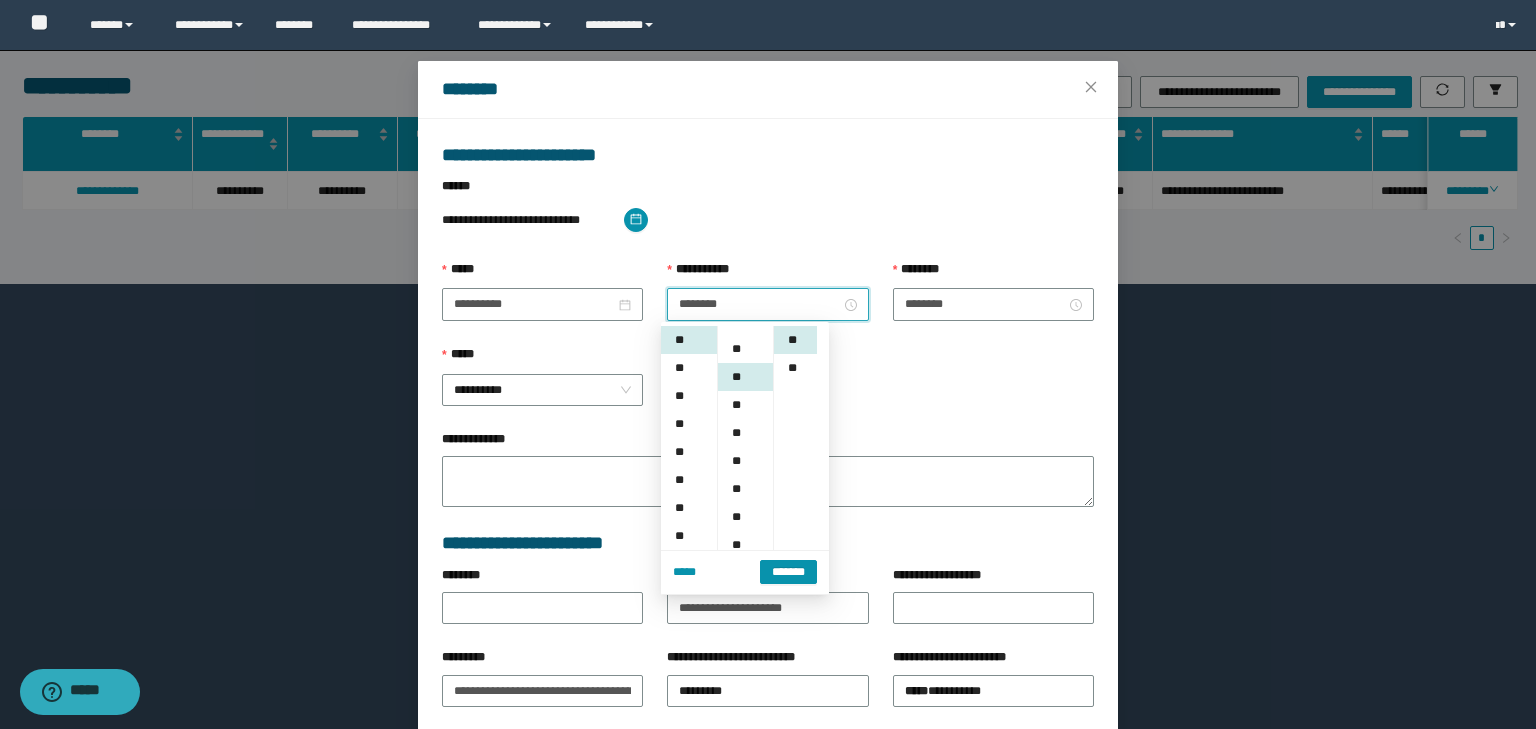 scroll, scrollTop: 112, scrollLeft: 0, axis: vertical 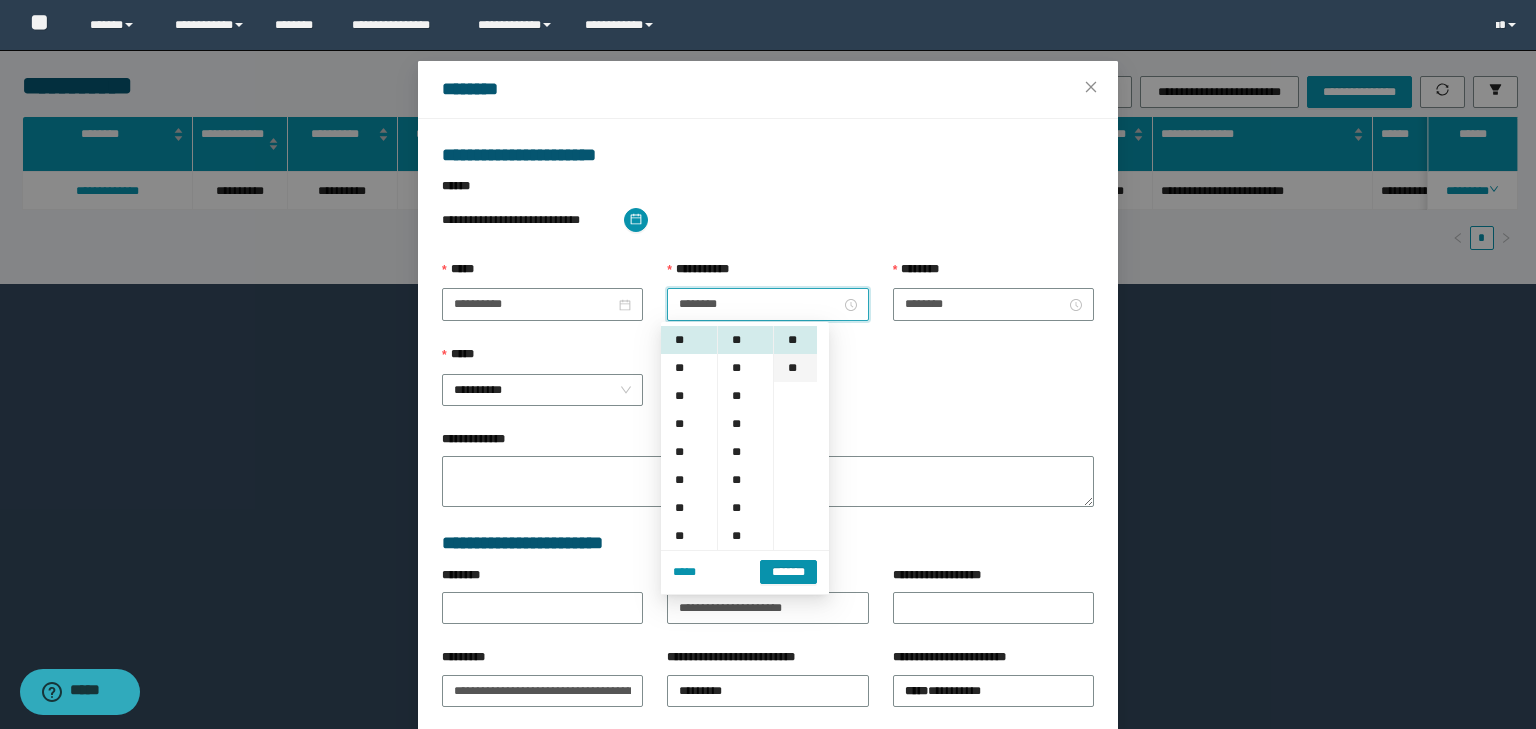 click on "**" at bounding box center (795, 368) 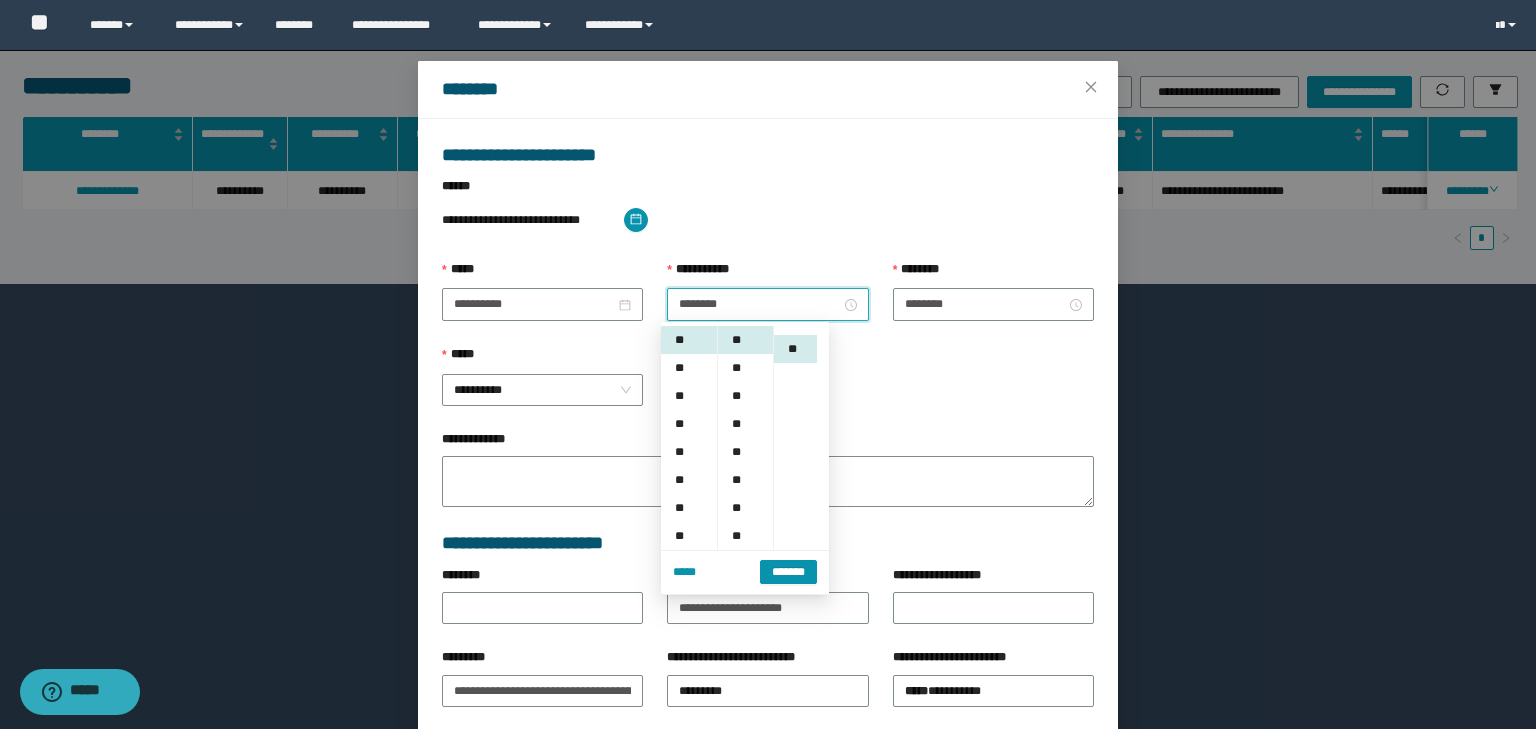 scroll, scrollTop: 28, scrollLeft: 0, axis: vertical 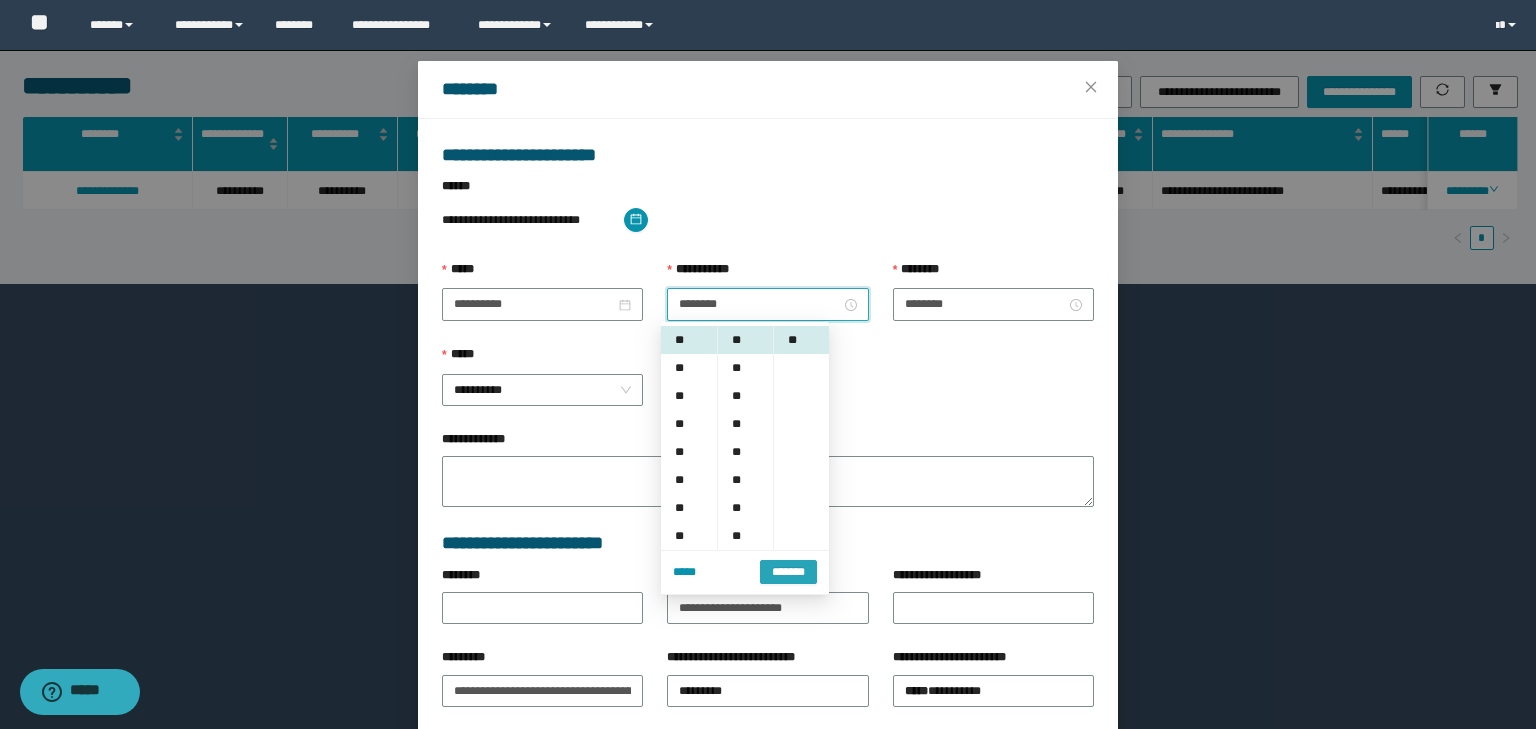 click on "*******" at bounding box center [788, 571] 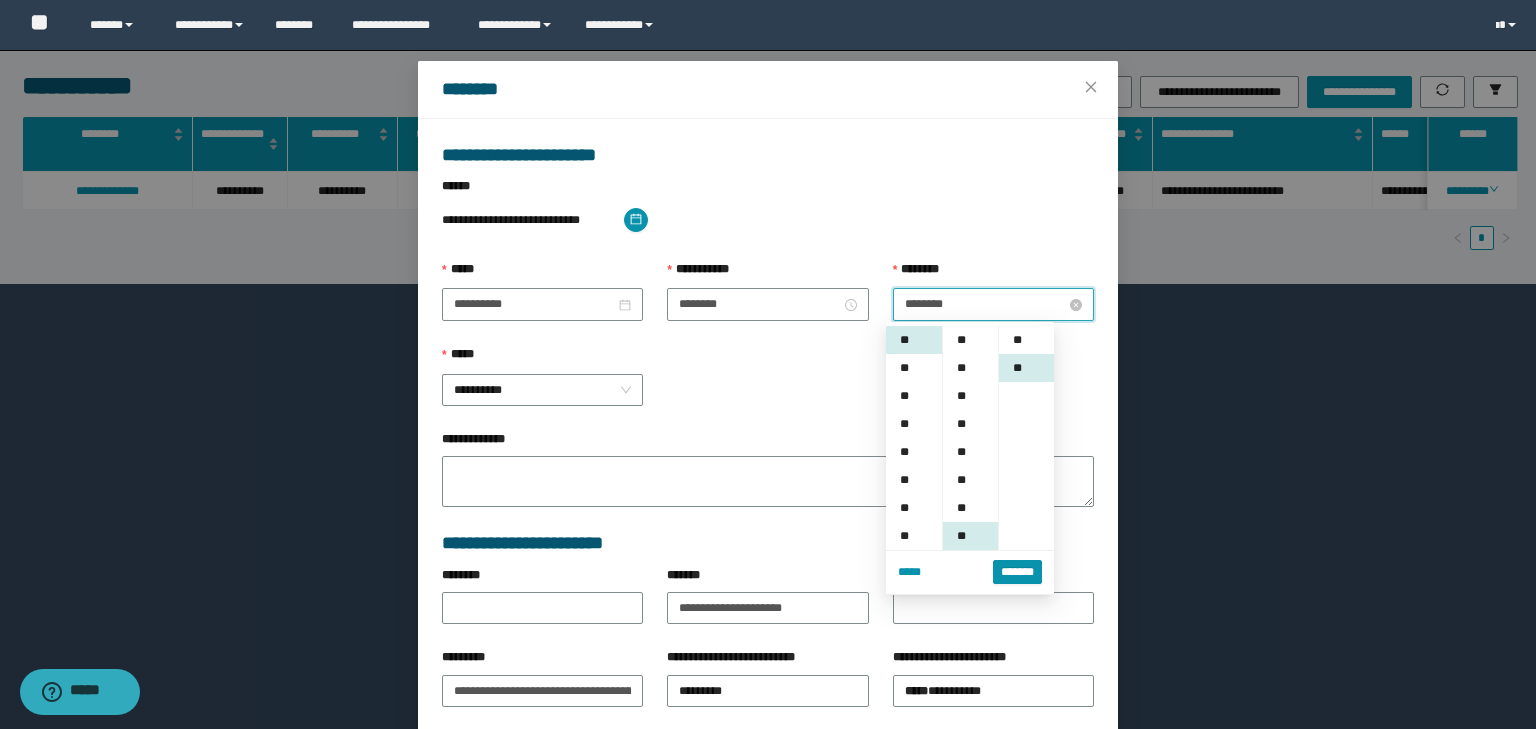 click on "********" at bounding box center (985, 304) 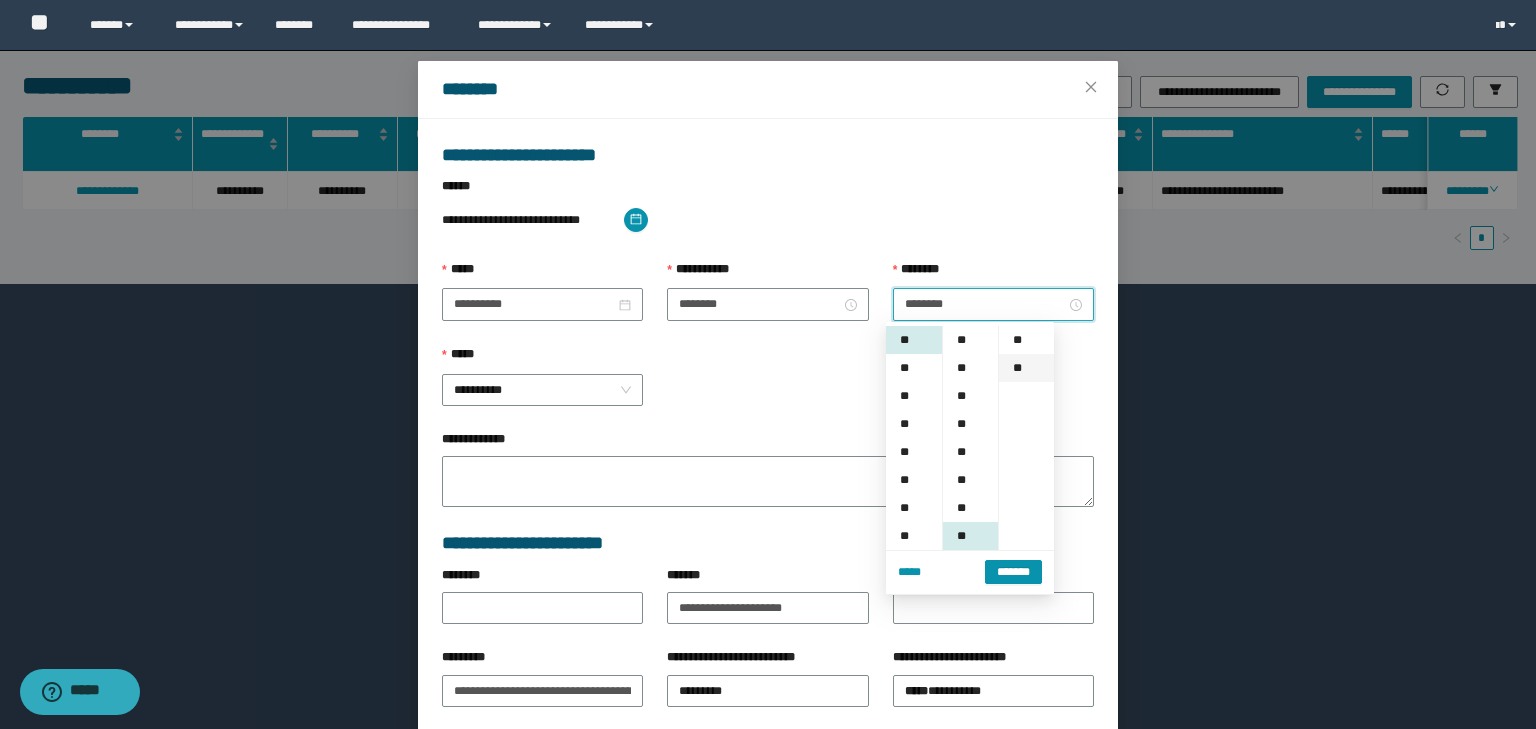 scroll, scrollTop: 196, scrollLeft: 0, axis: vertical 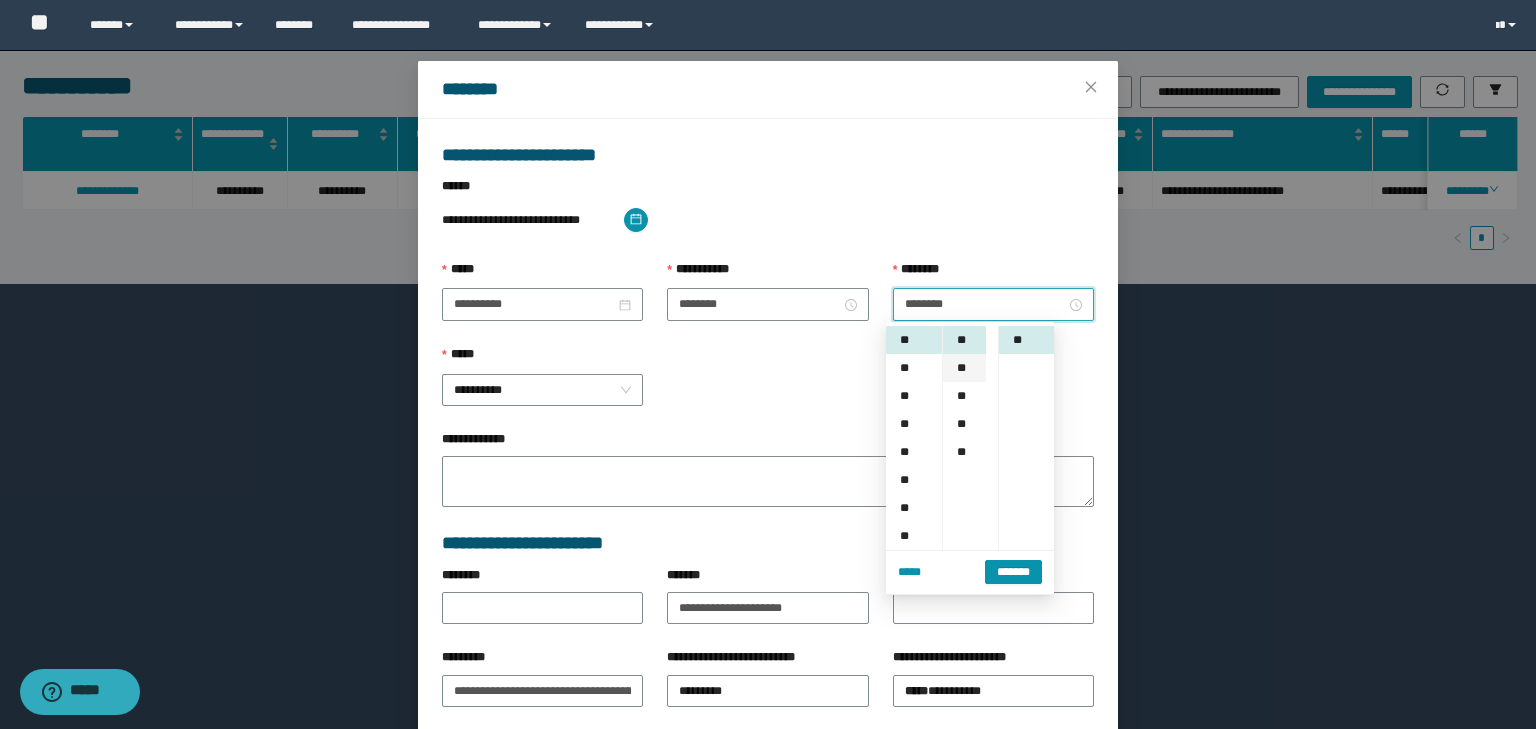 click on "**" at bounding box center [964, 368] 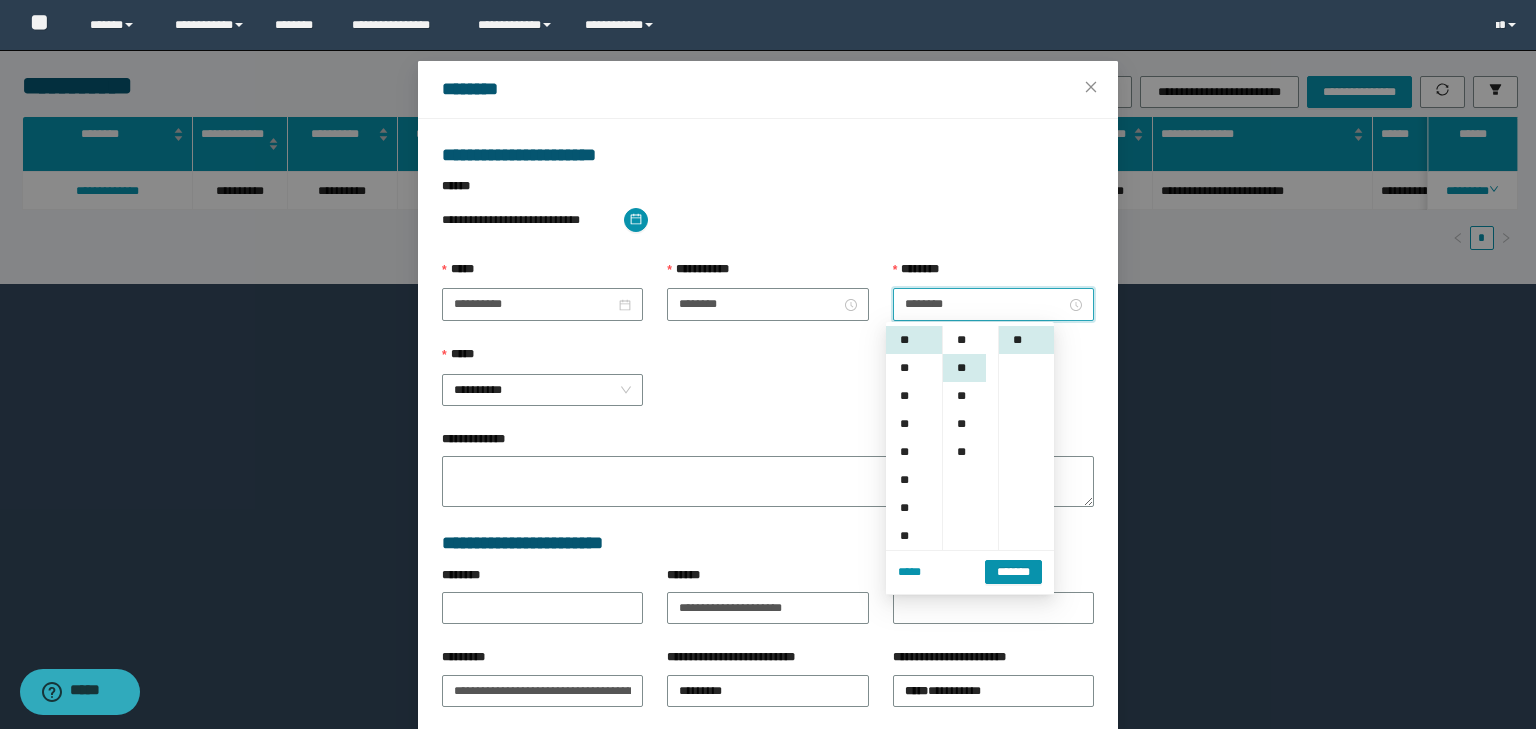 scroll, scrollTop: 224, scrollLeft: 0, axis: vertical 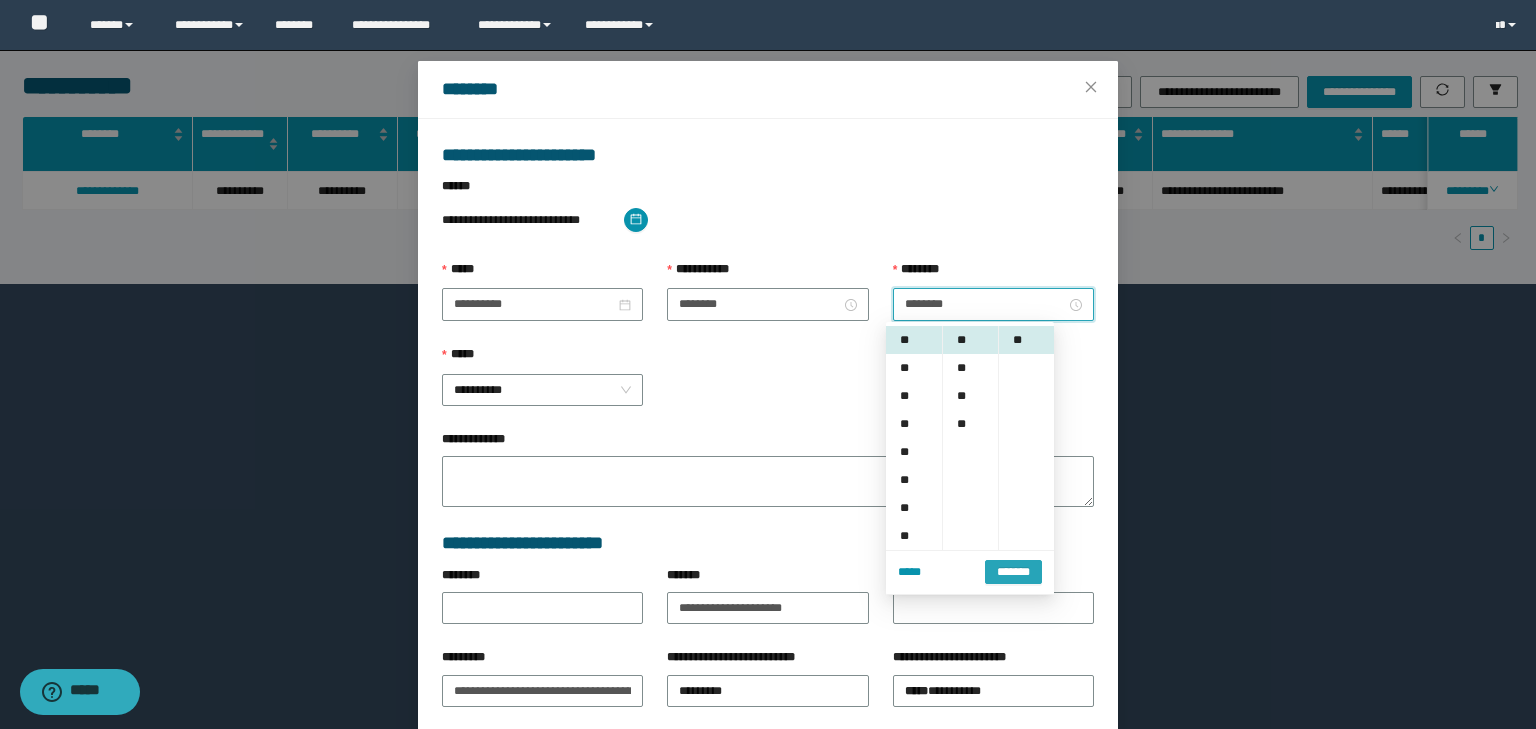 click on "*******" at bounding box center [1013, 572] 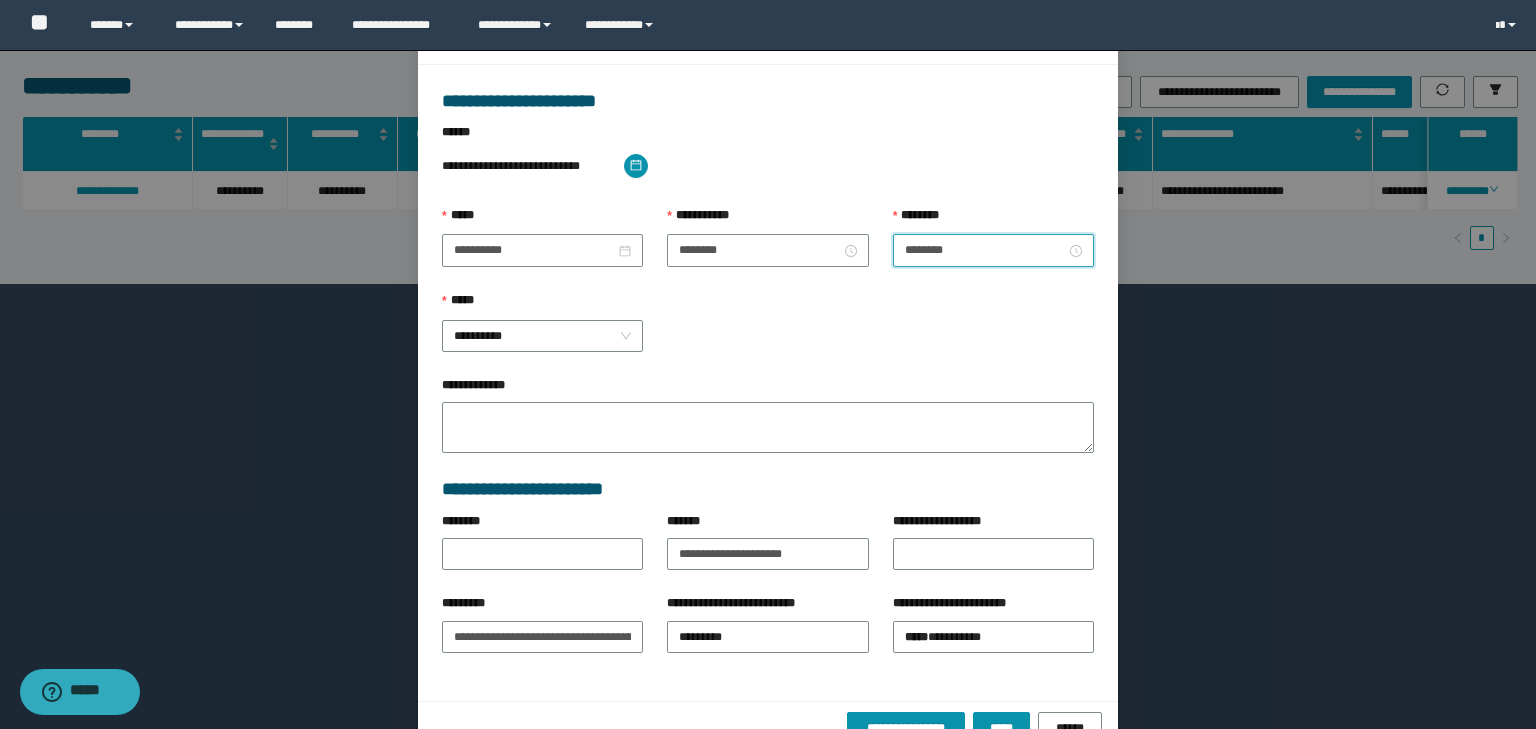scroll, scrollTop: 139, scrollLeft: 0, axis: vertical 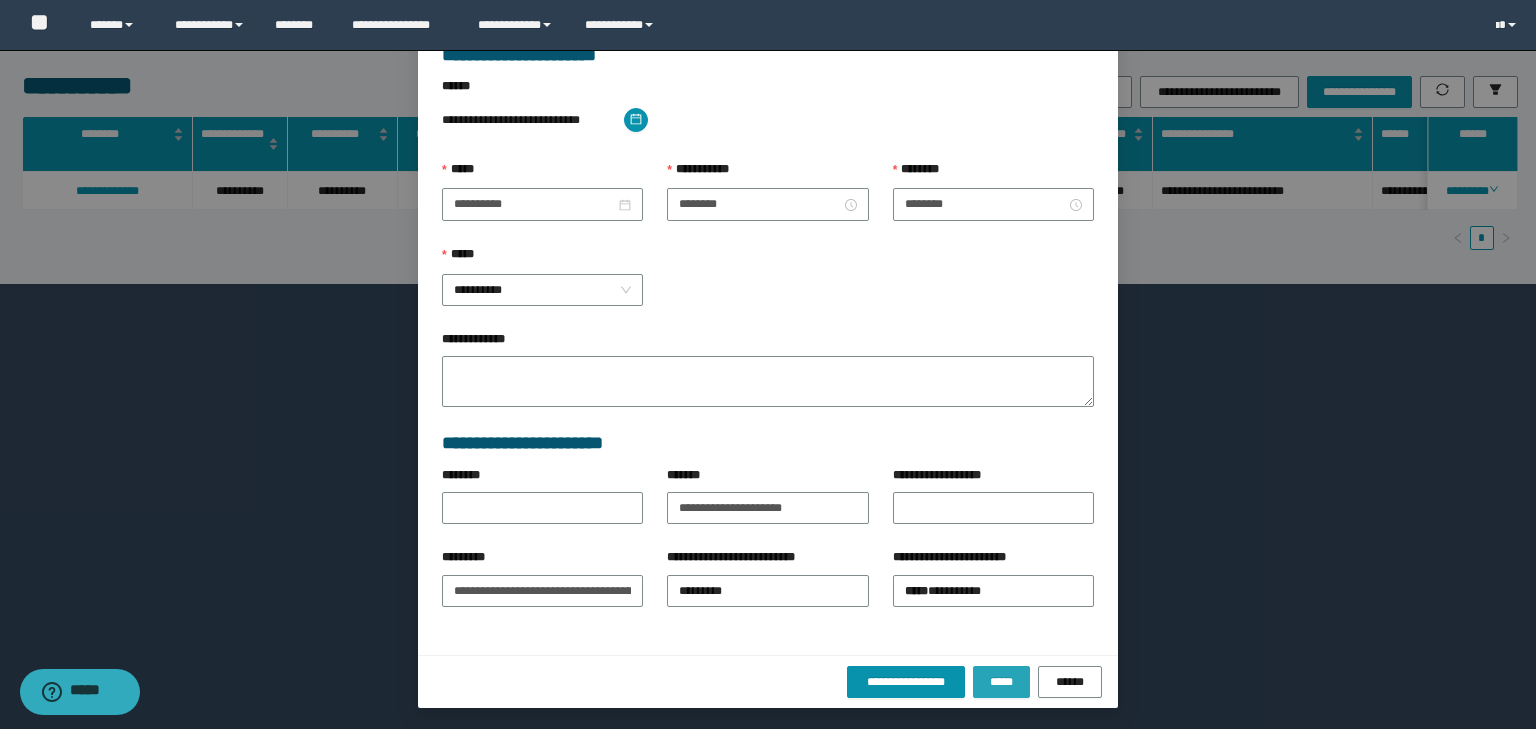 click on "*****" at bounding box center (1001, 682) 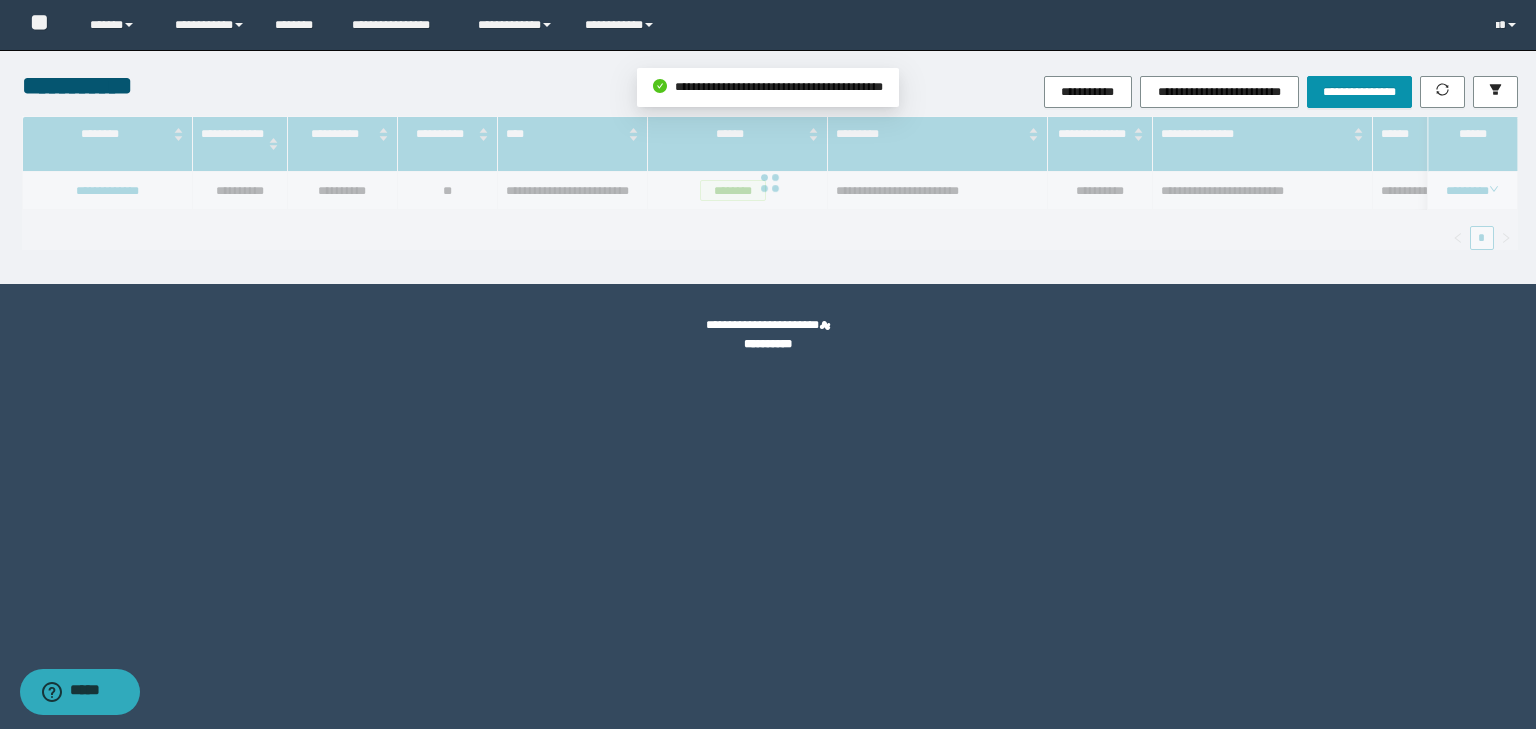scroll, scrollTop: 39, scrollLeft: 0, axis: vertical 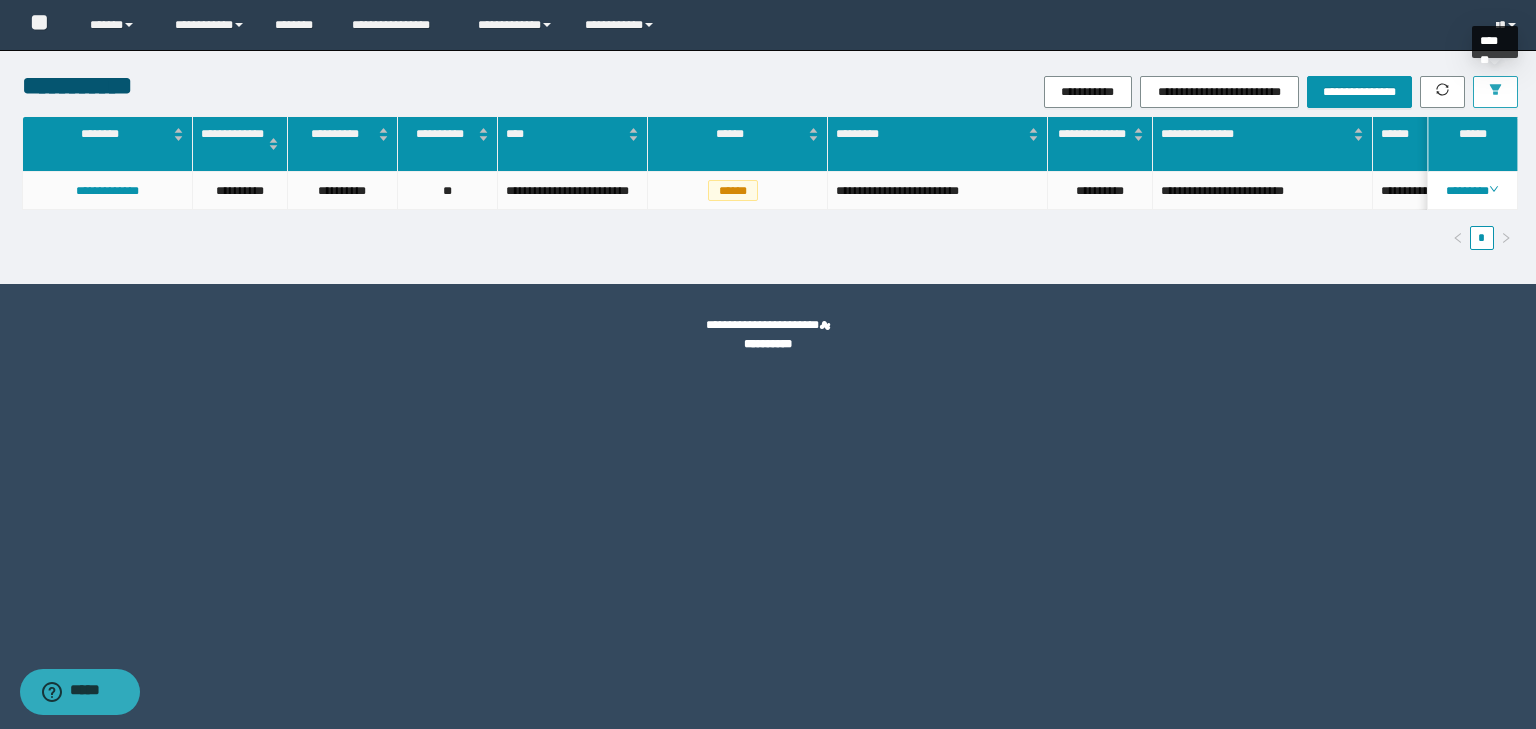 click 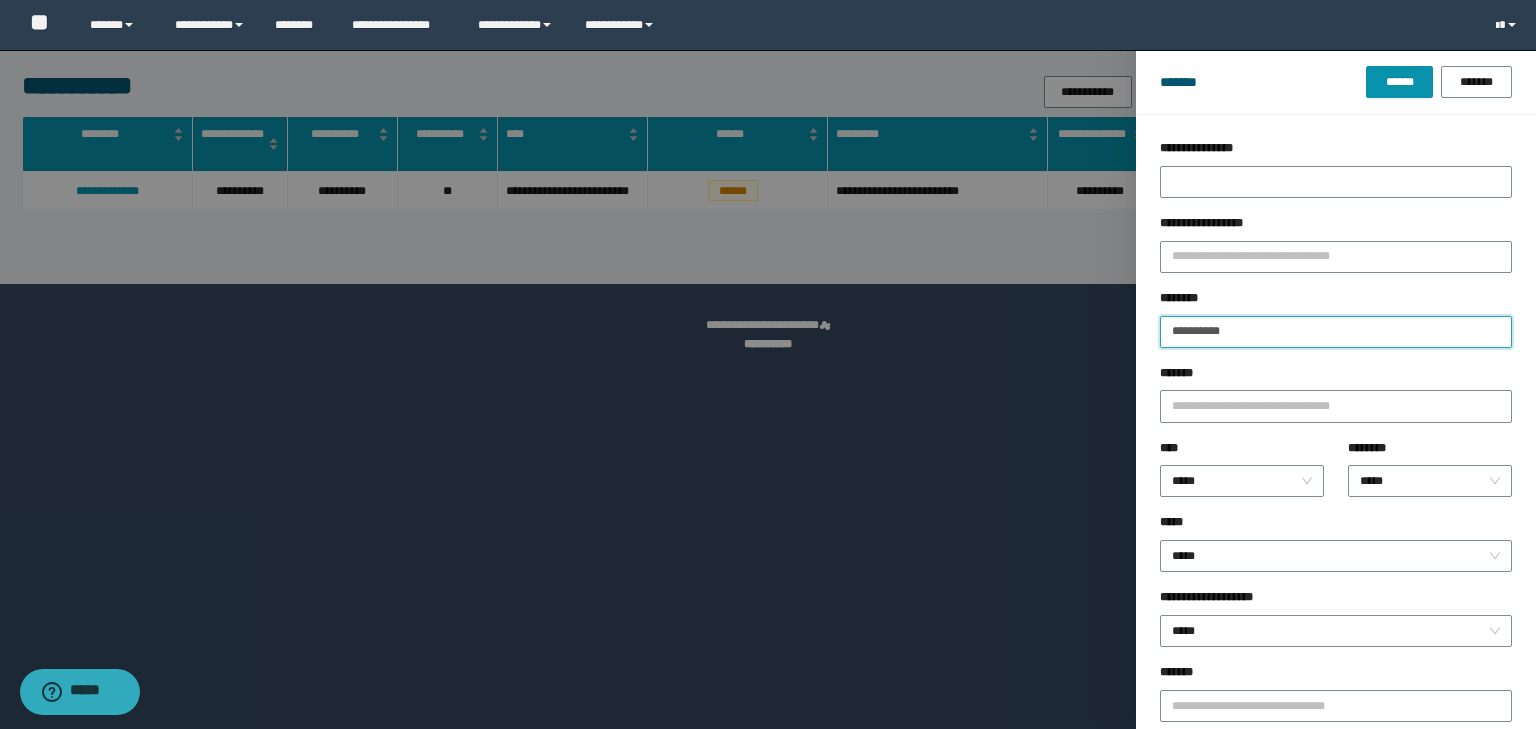 drag, startPoint x: 1276, startPoint y: 339, endPoint x: 1116, endPoint y: 366, distance: 162.26213 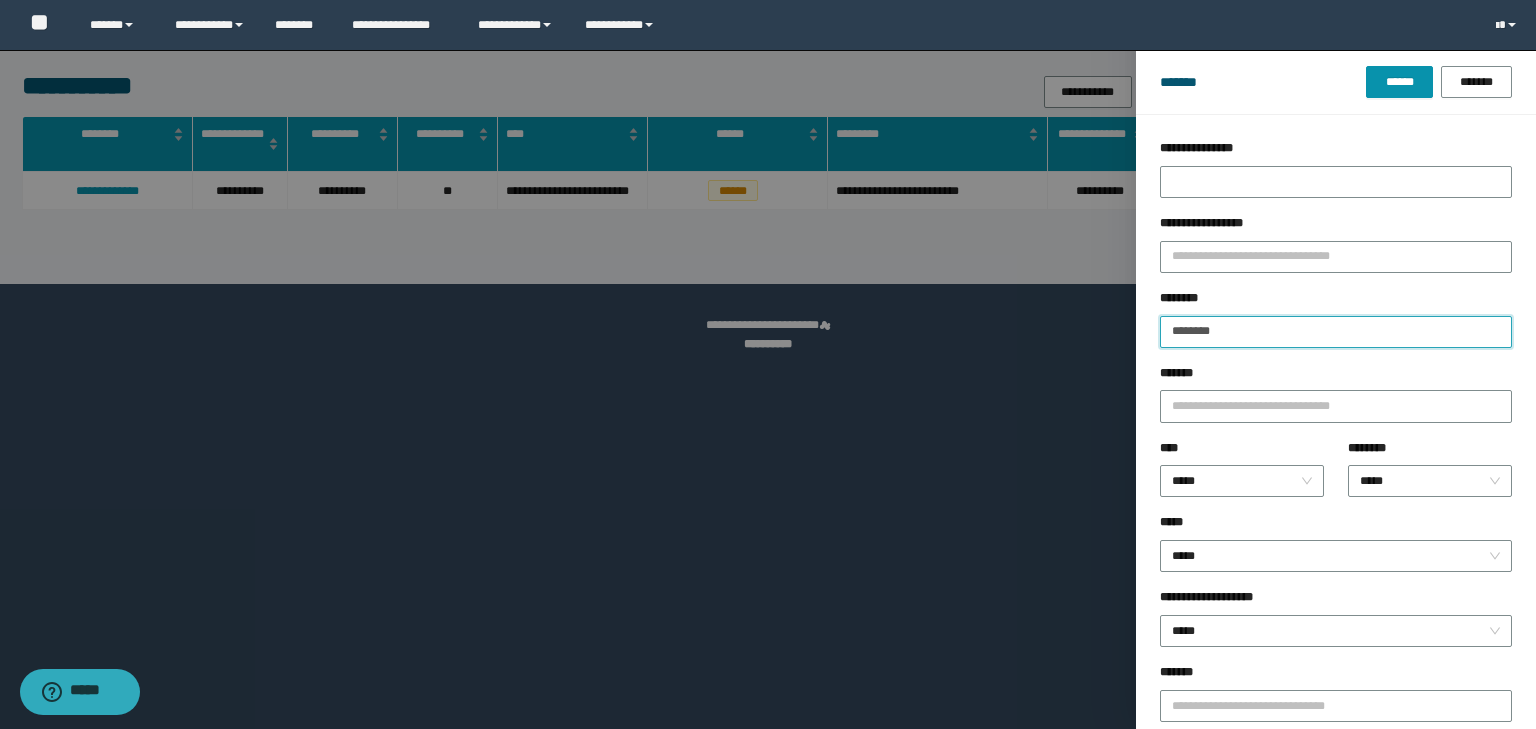 type on "********" 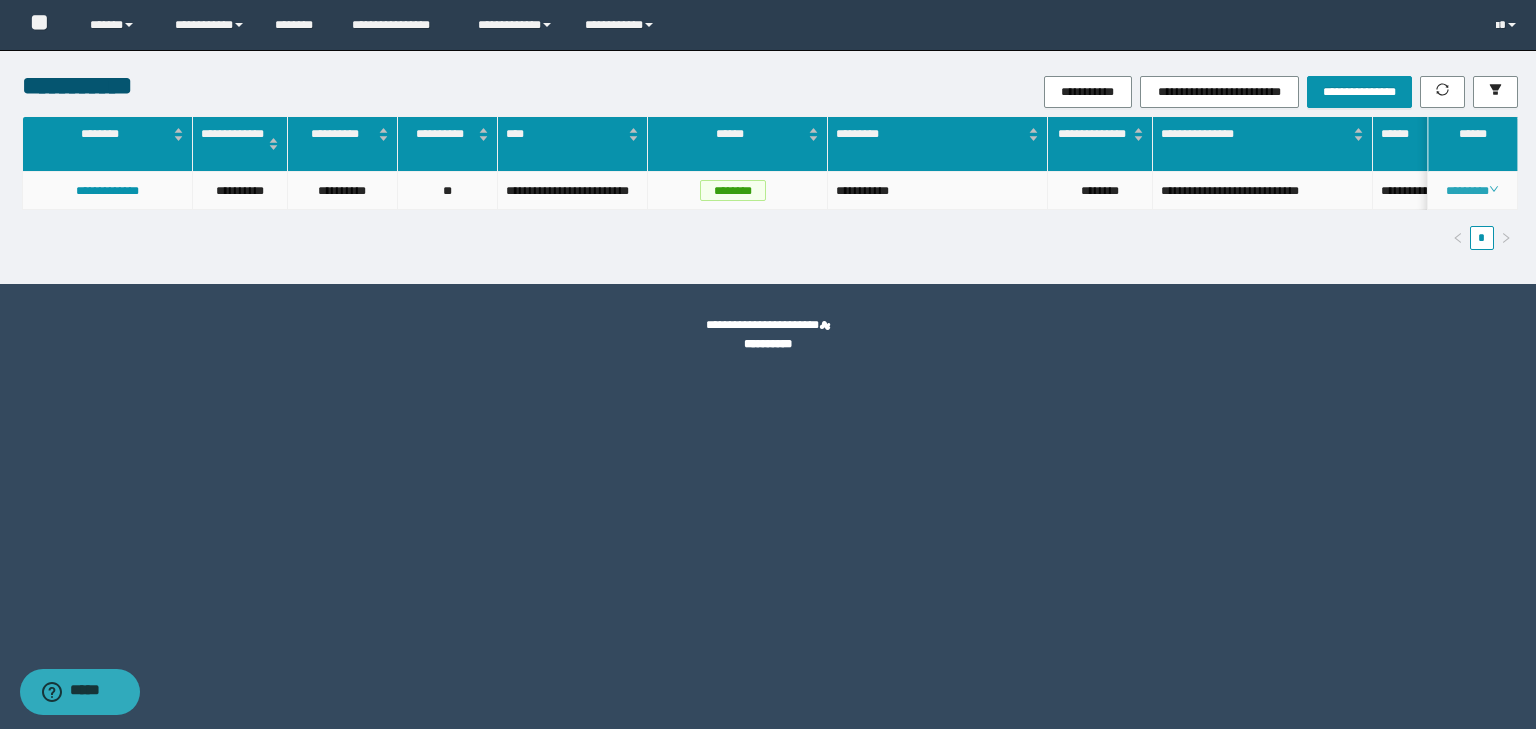 click on "********" at bounding box center (1472, 191) 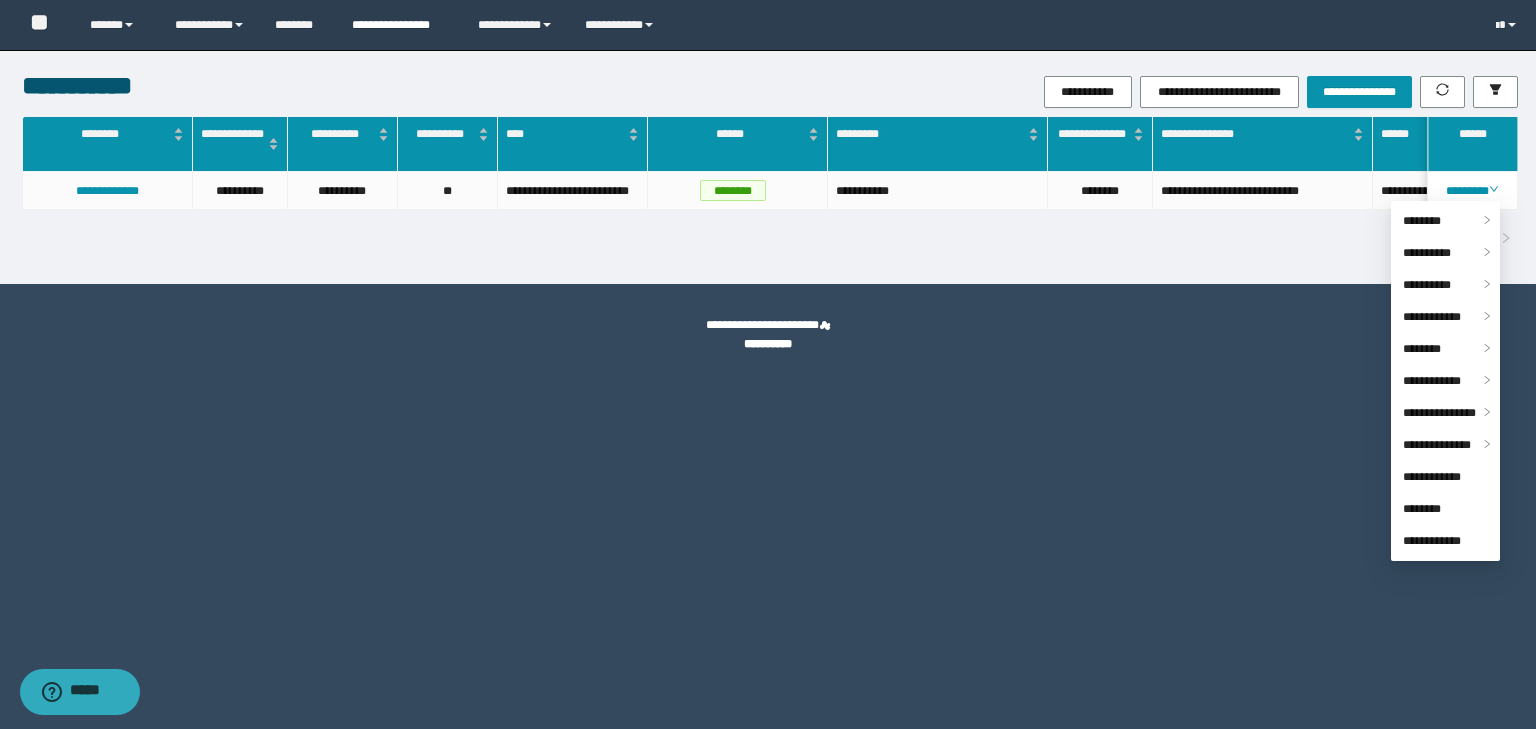 click on "**********" at bounding box center (400, 25) 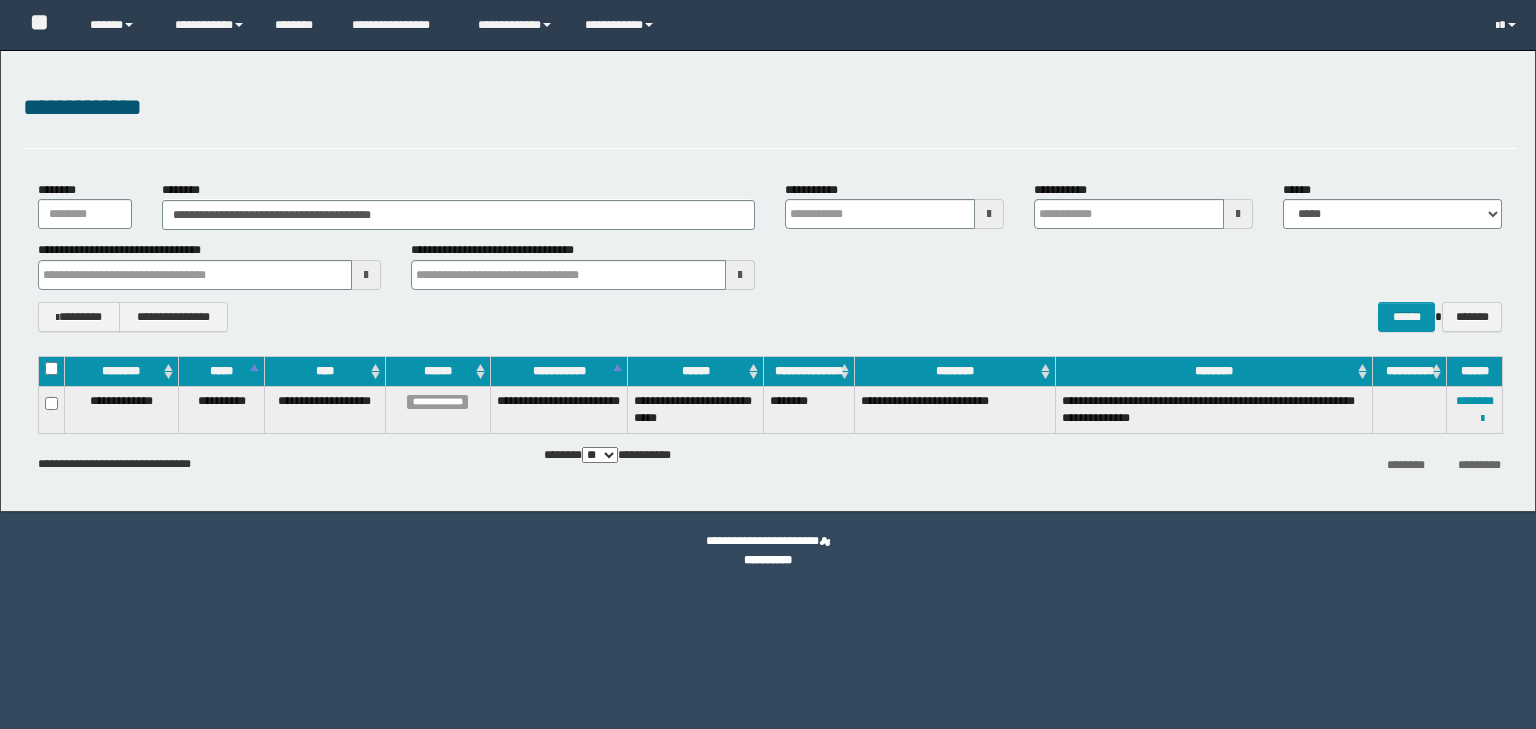 scroll, scrollTop: 0, scrollLeft: 0, axis: both 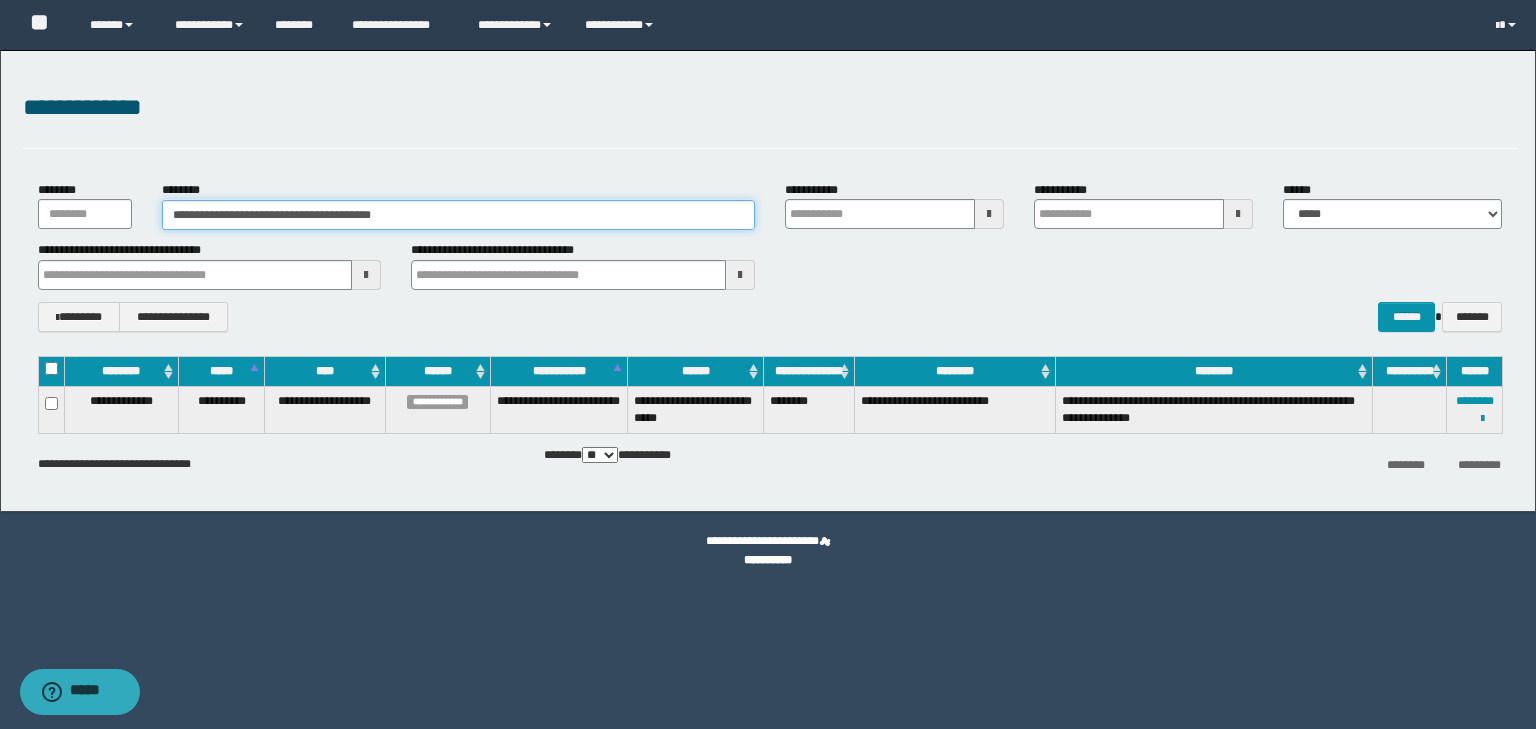 drag, startPoint x: 368, startPoint y: 215, endPoint x: 93, endPoint y: 213, distance: 275.00726 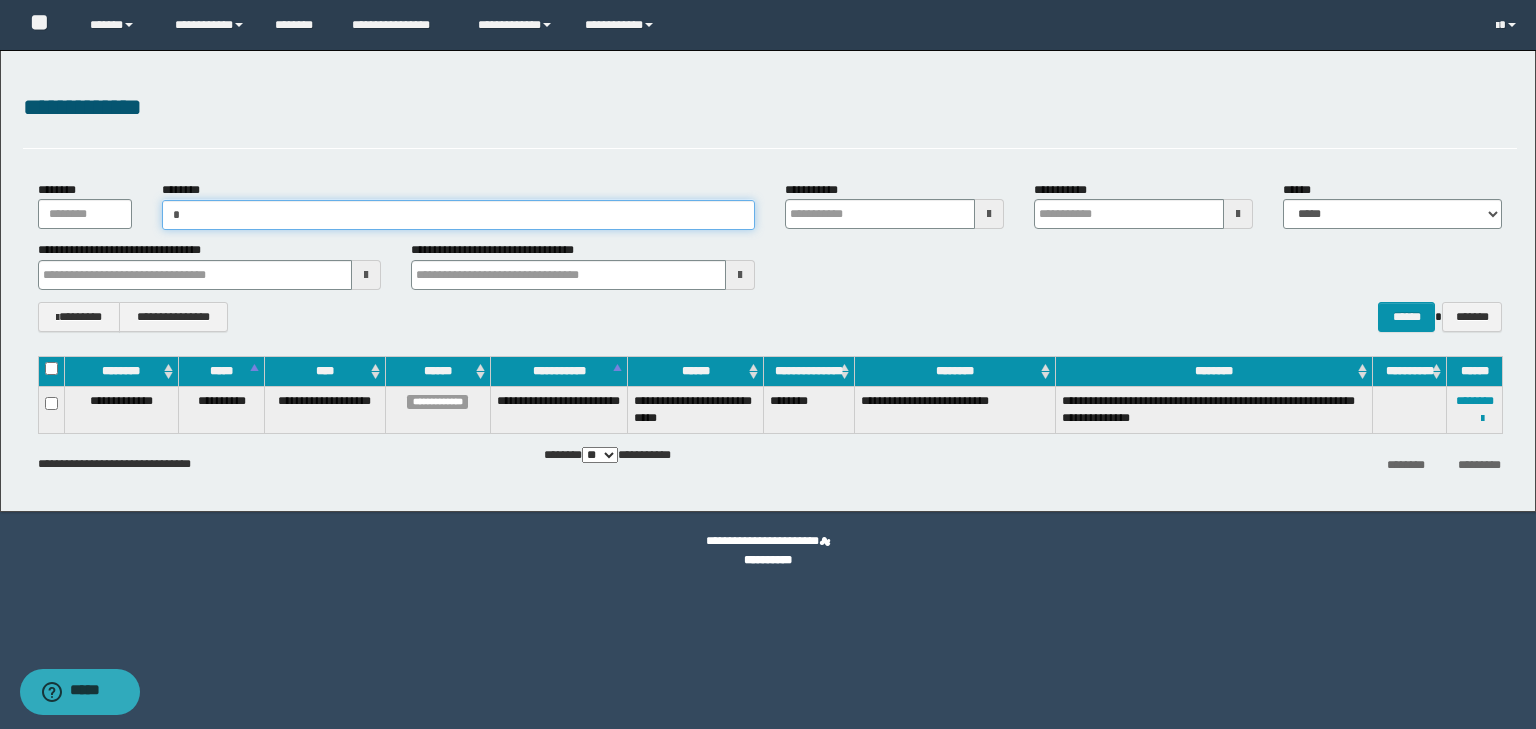 type on "**" 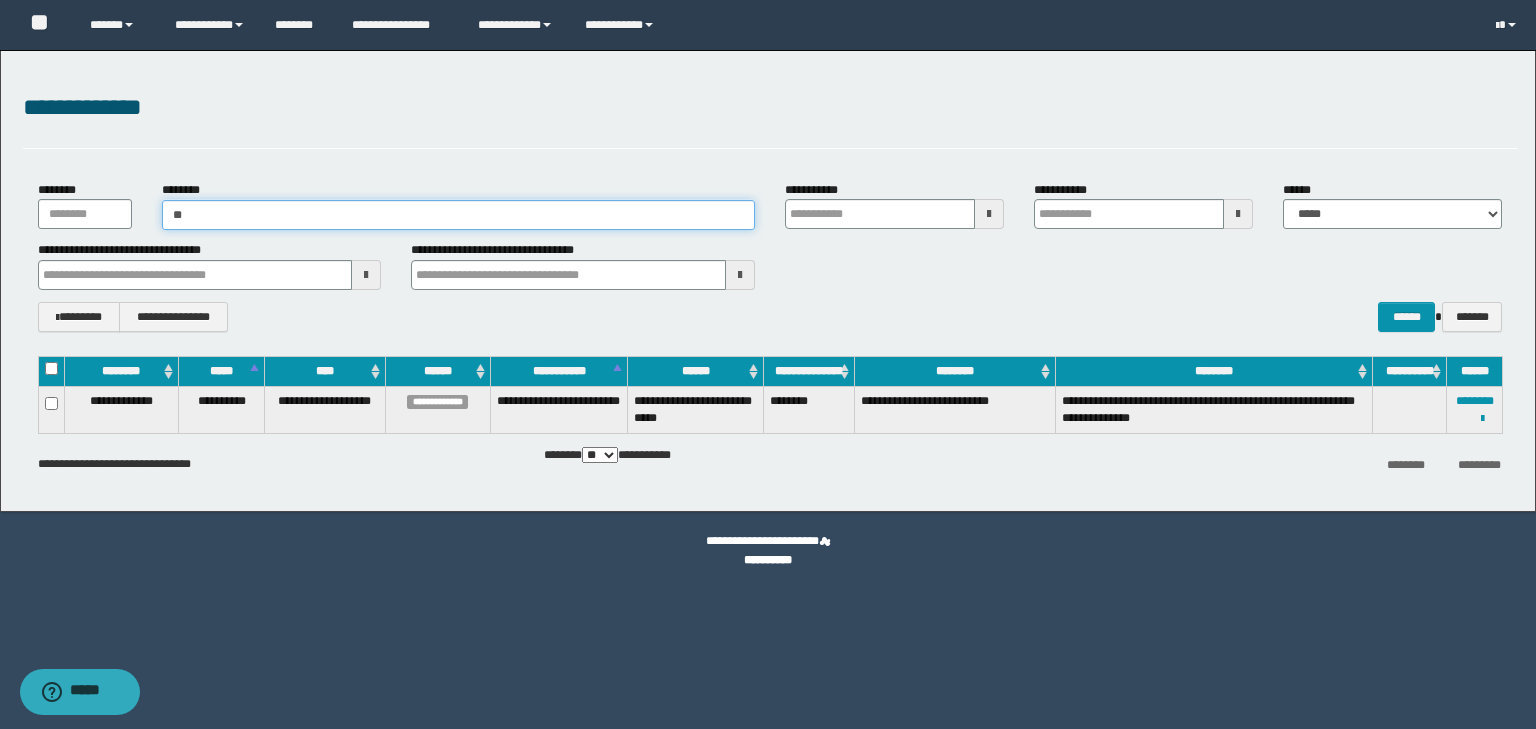 type on "**" 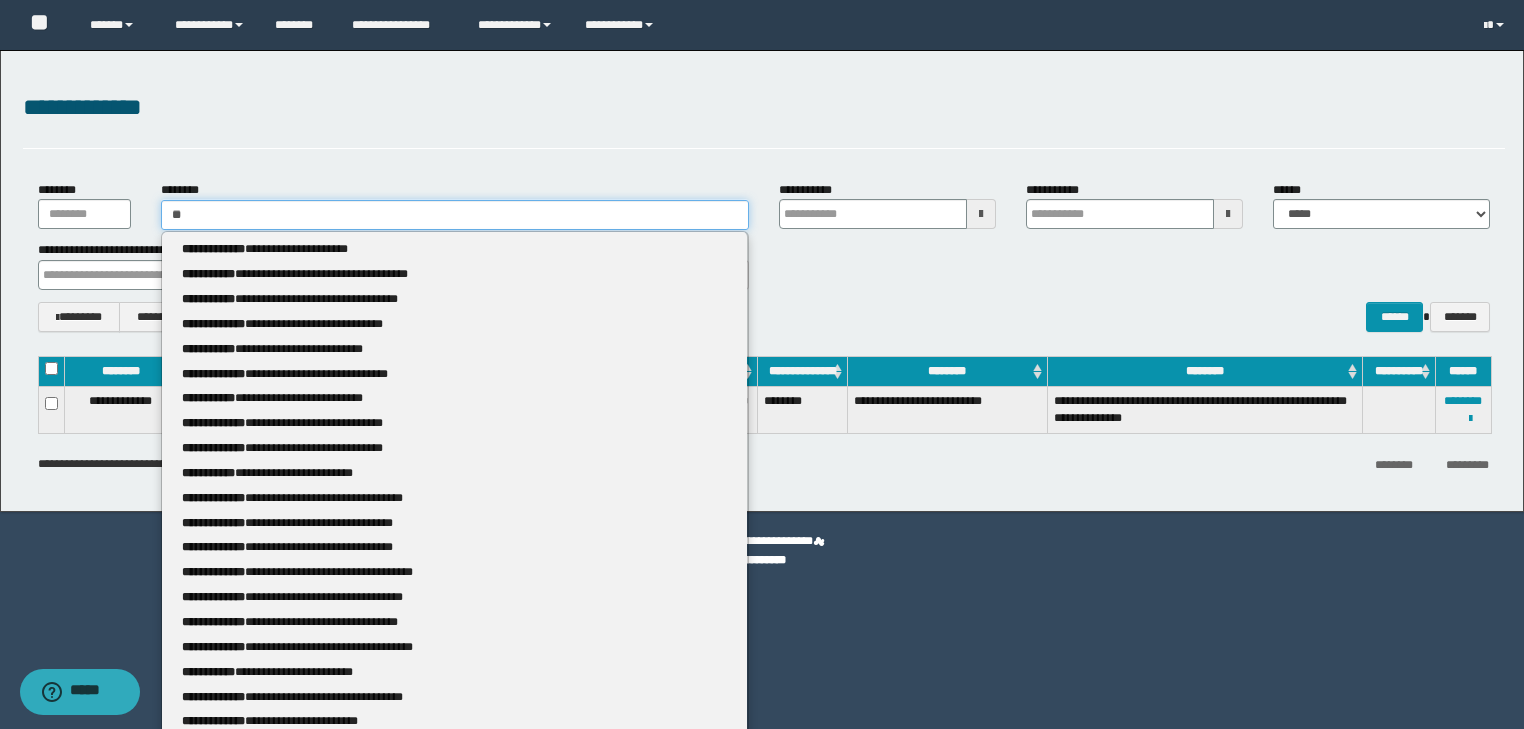 type 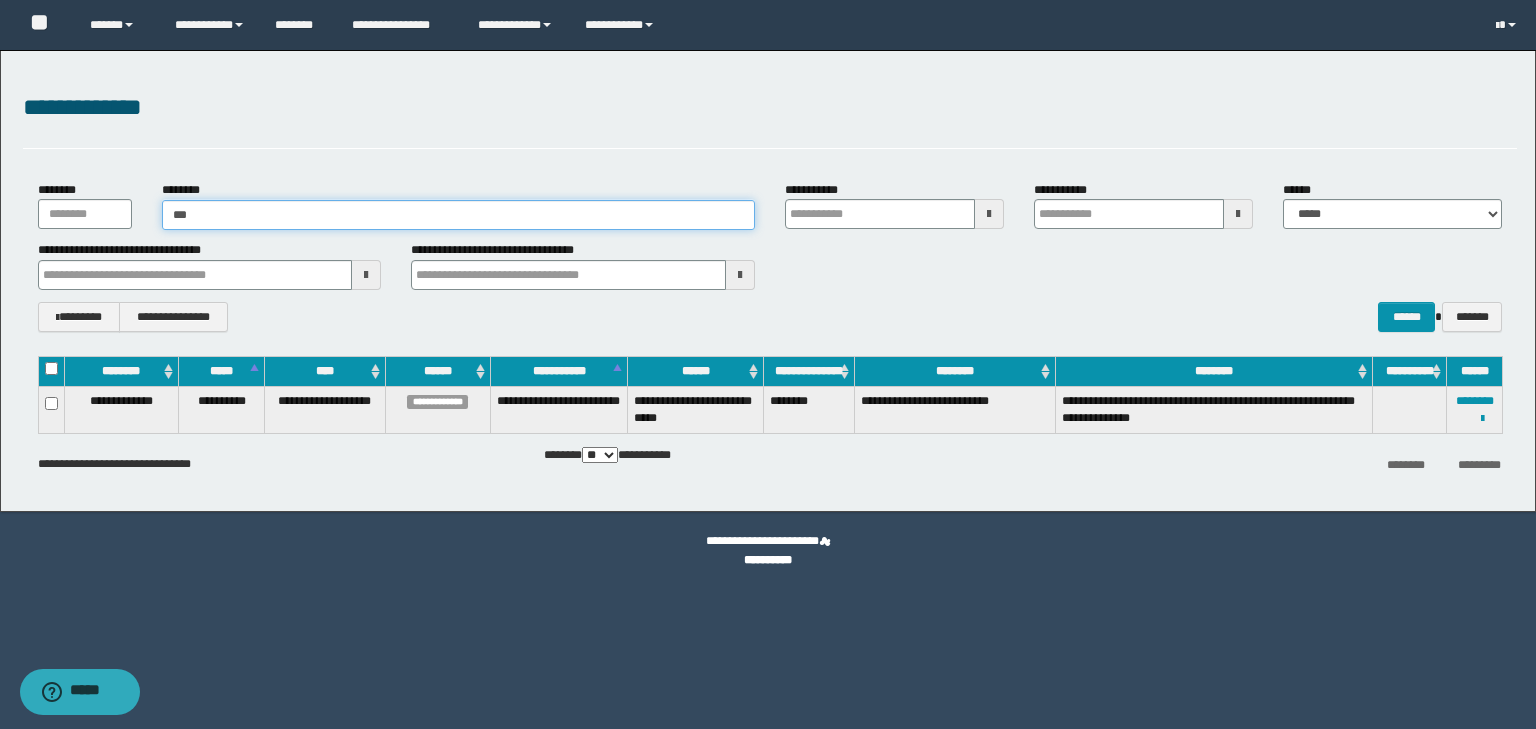 type on "***" 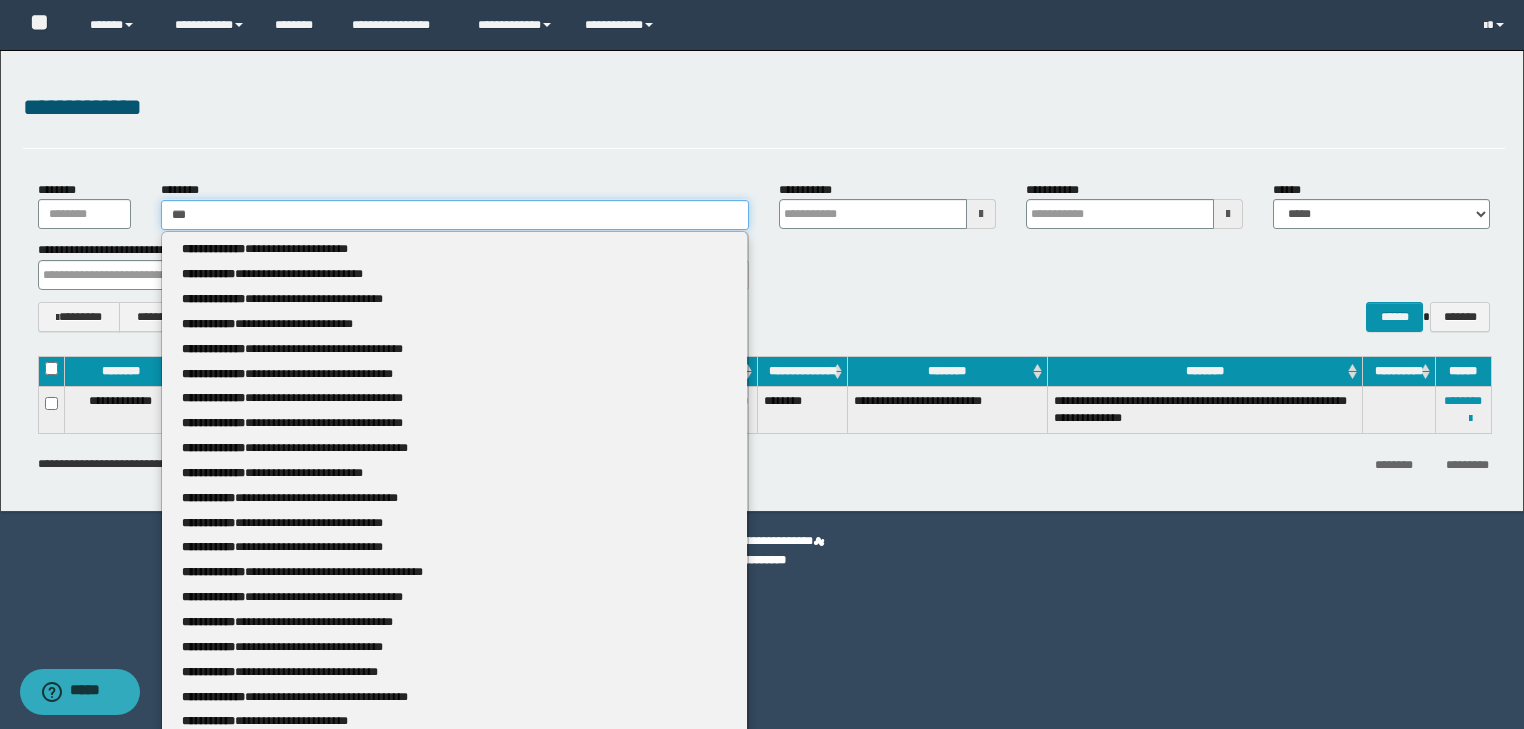 type 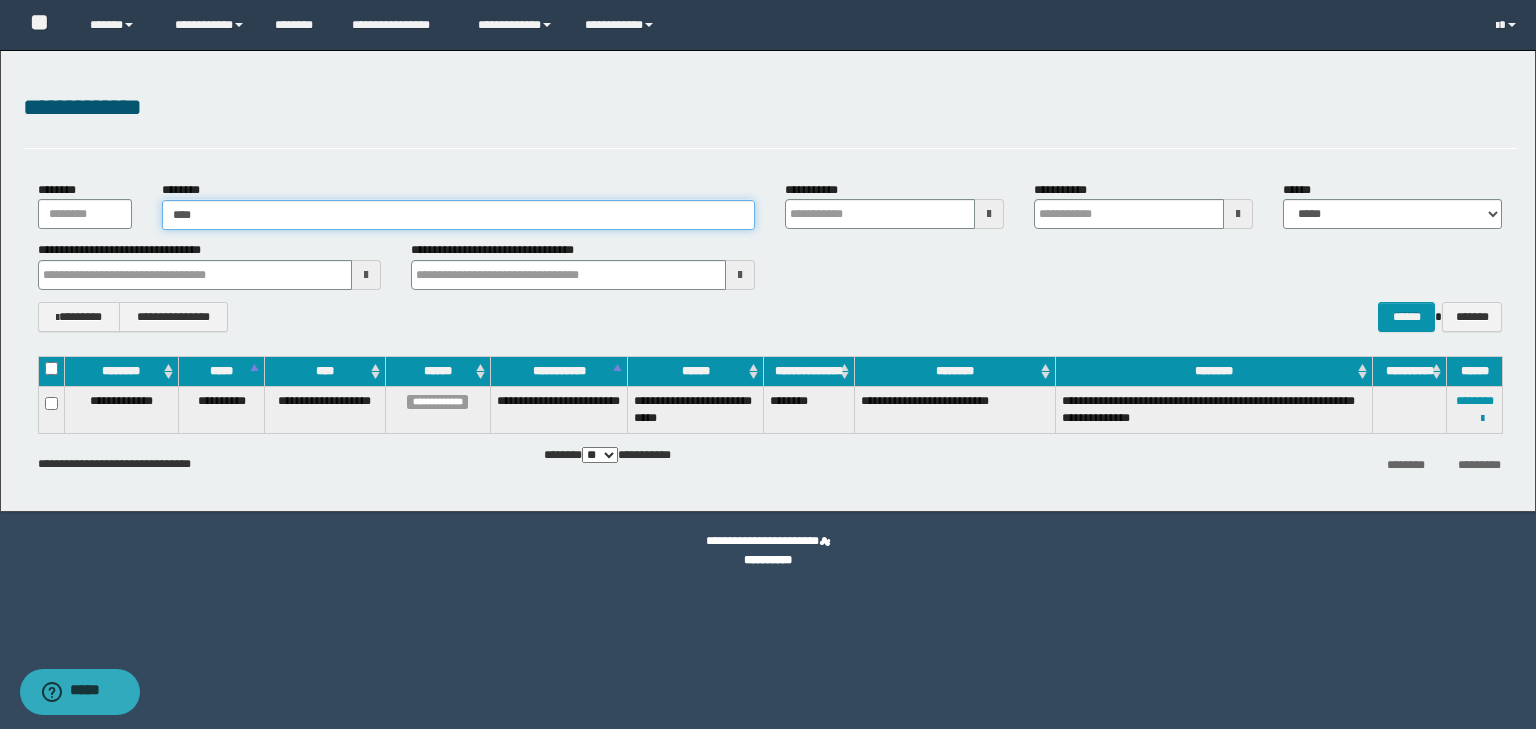 type on "****" 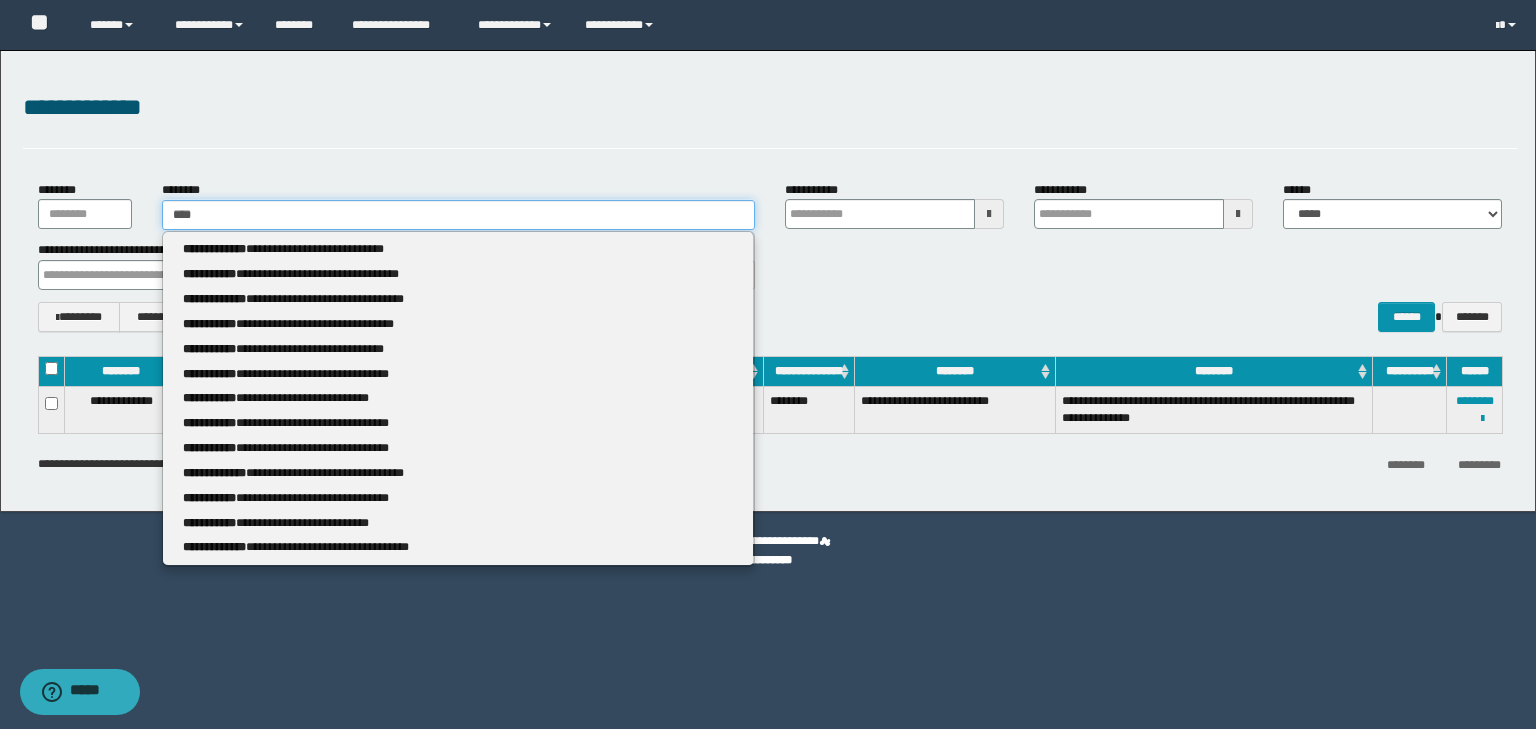 type 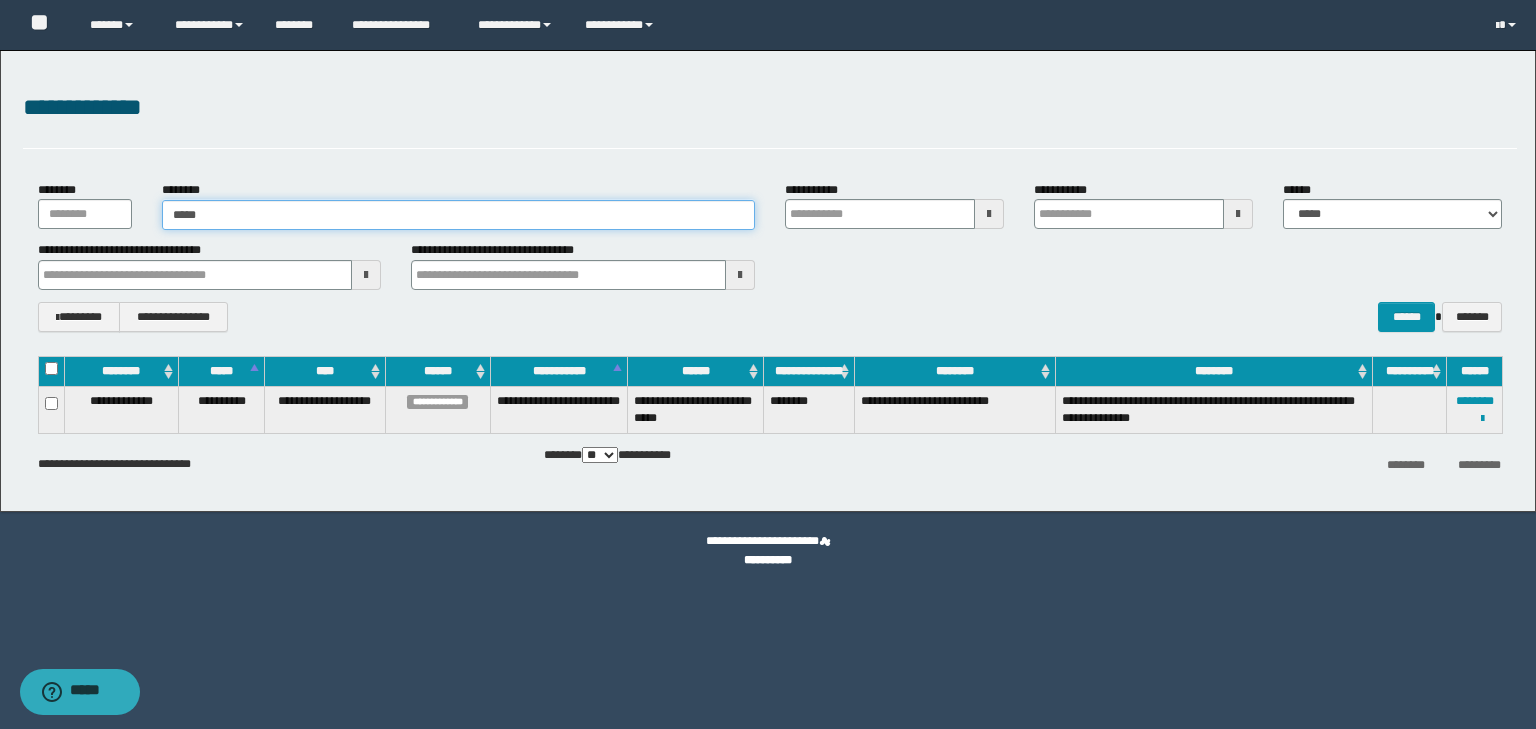 type on "******" 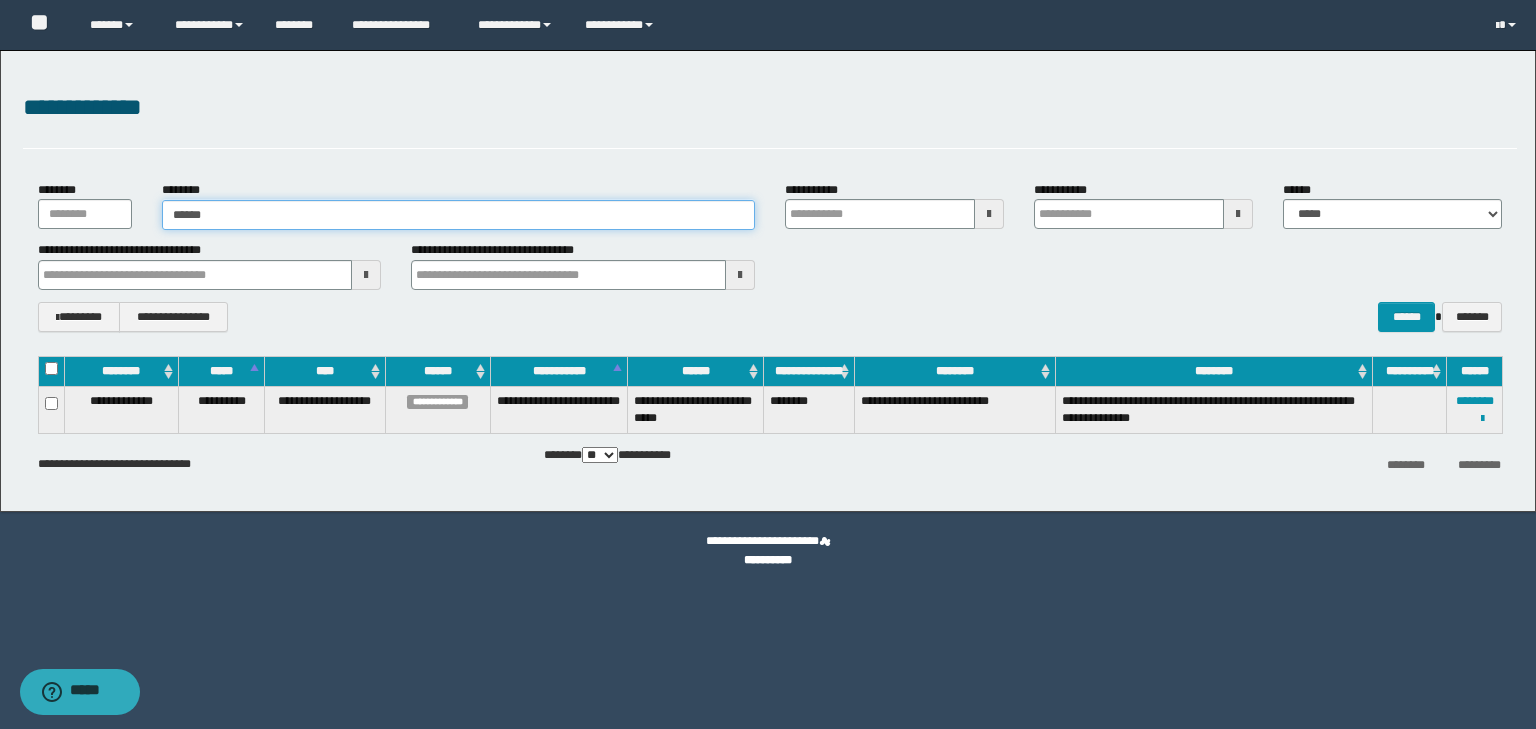 type on "******" 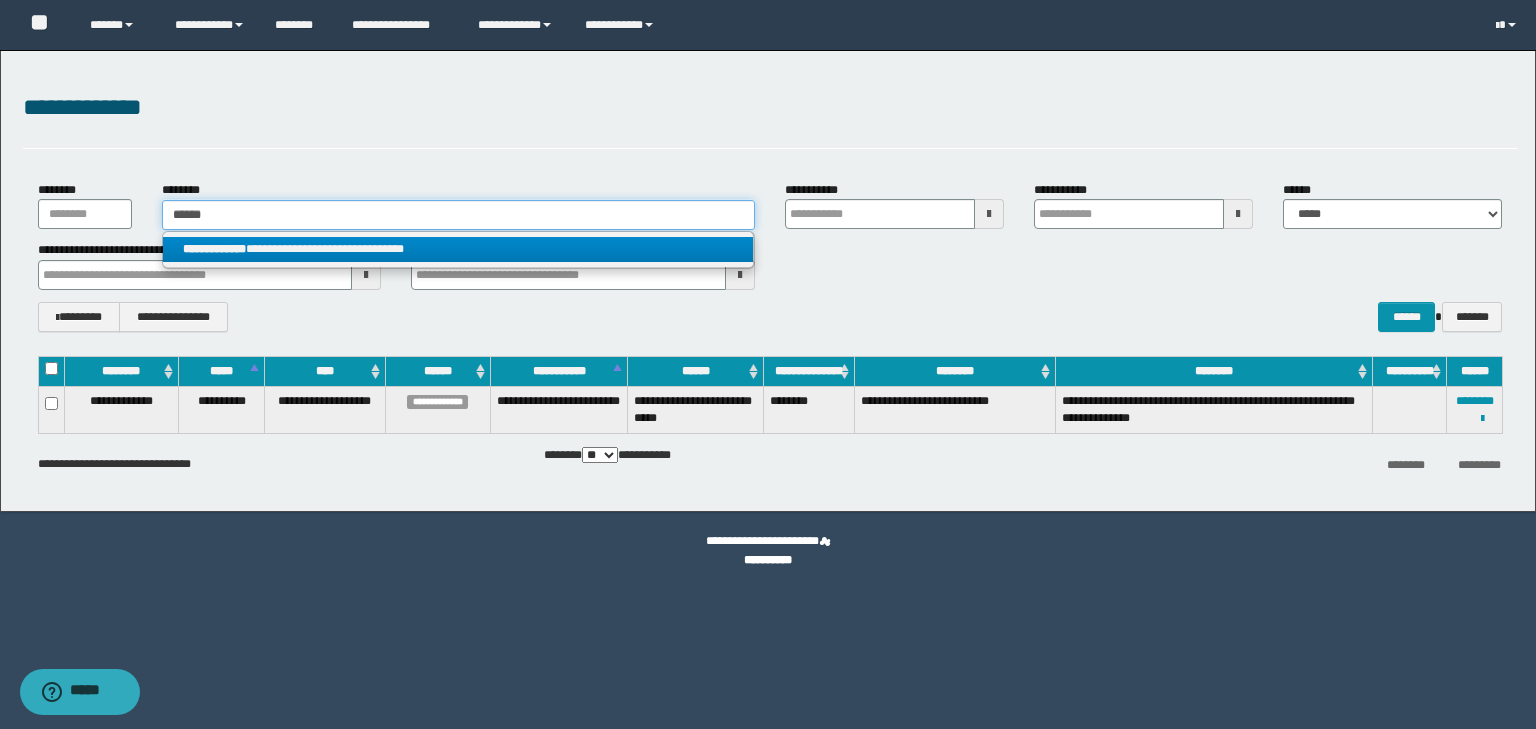 type on "******" 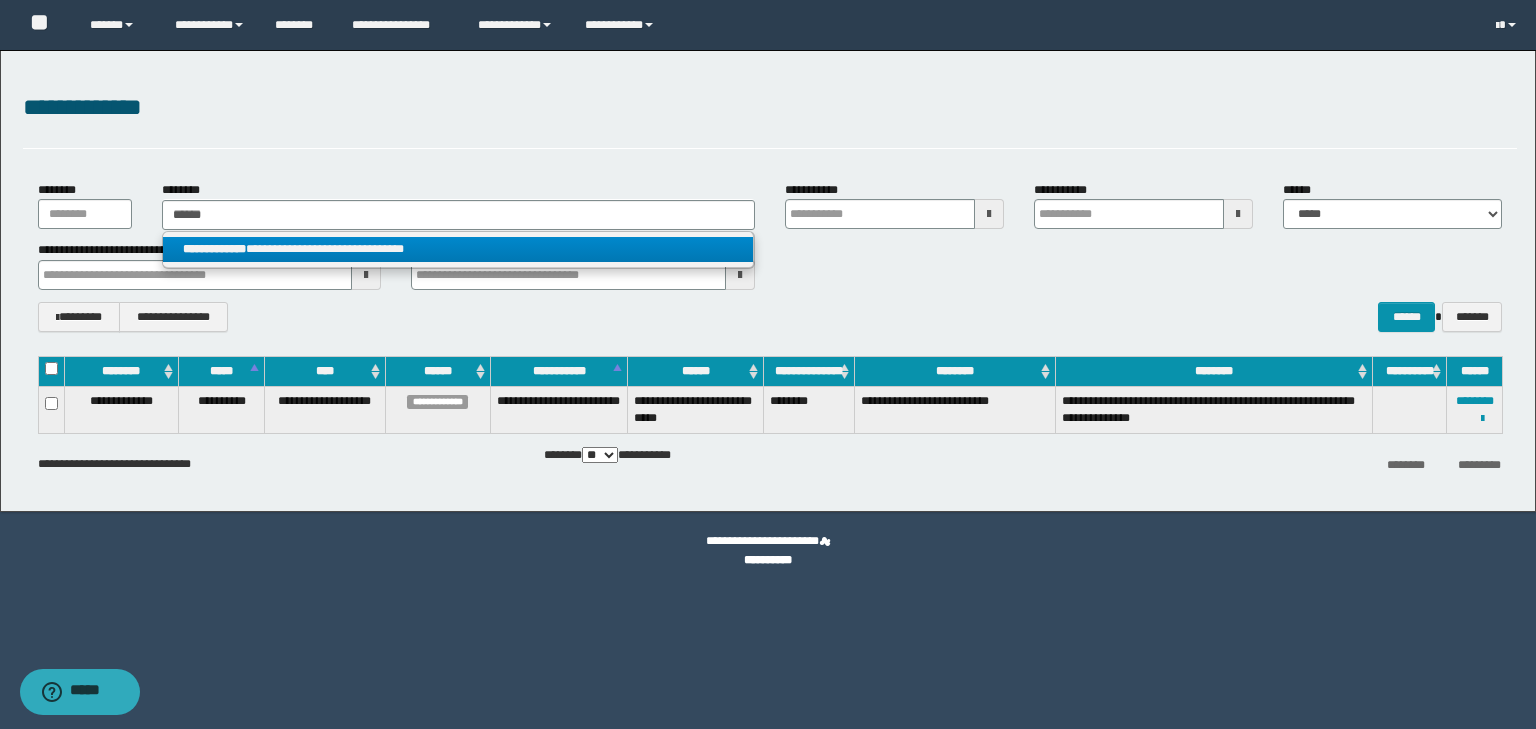 click on "**********" at bounding box center (458, 249) 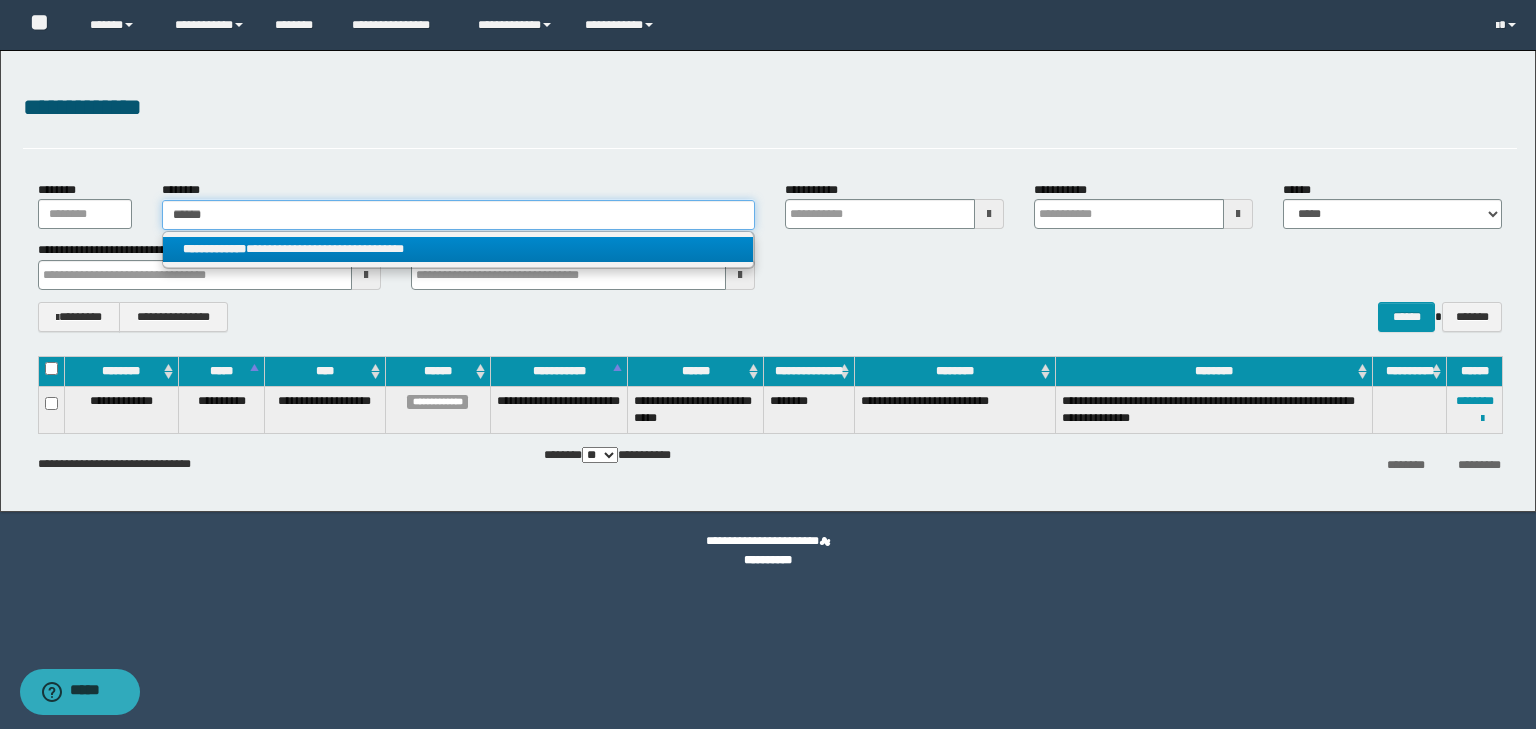 type 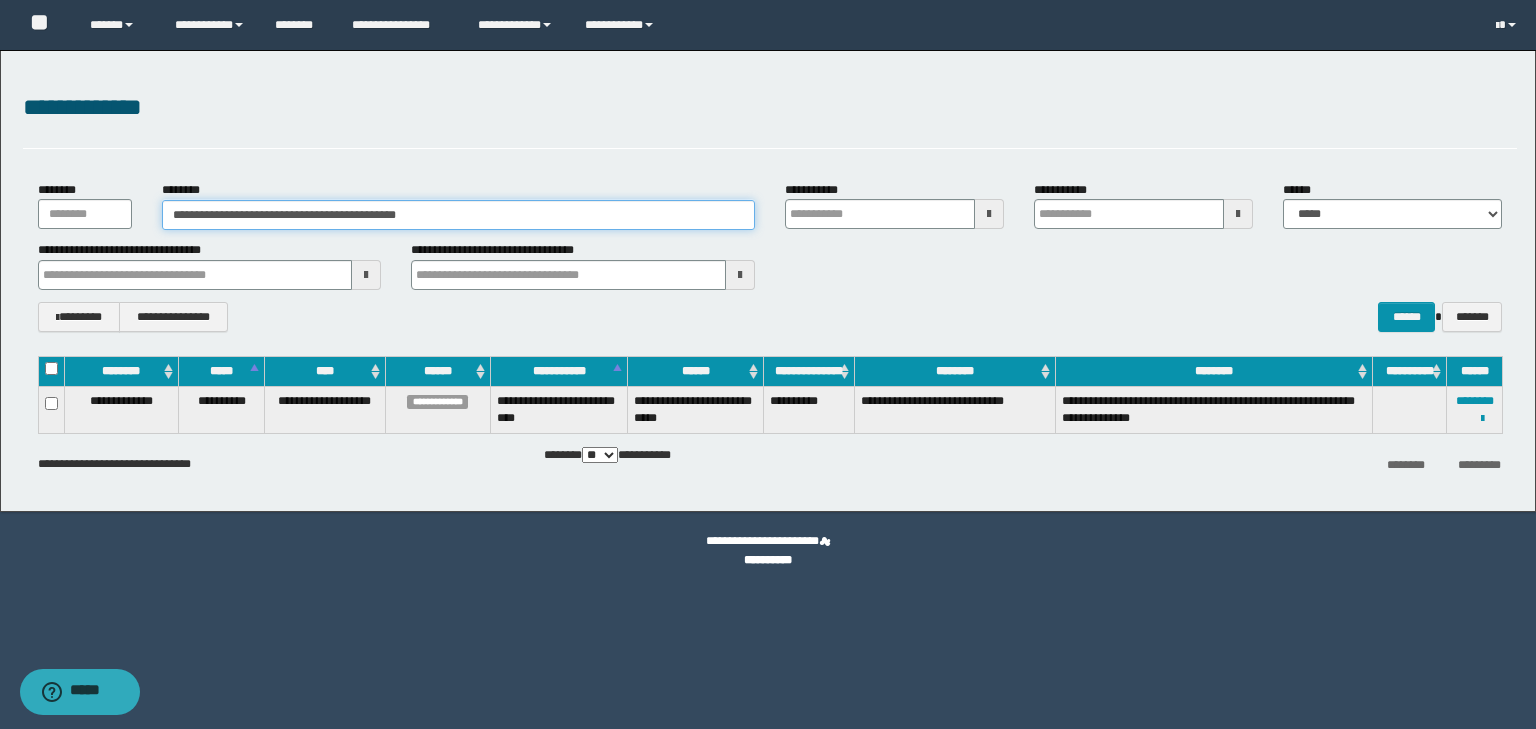 drag, startPoint x: 472, startPoint y: 225, endPoint x: 120, endPoint y: 198, distance: 353.034 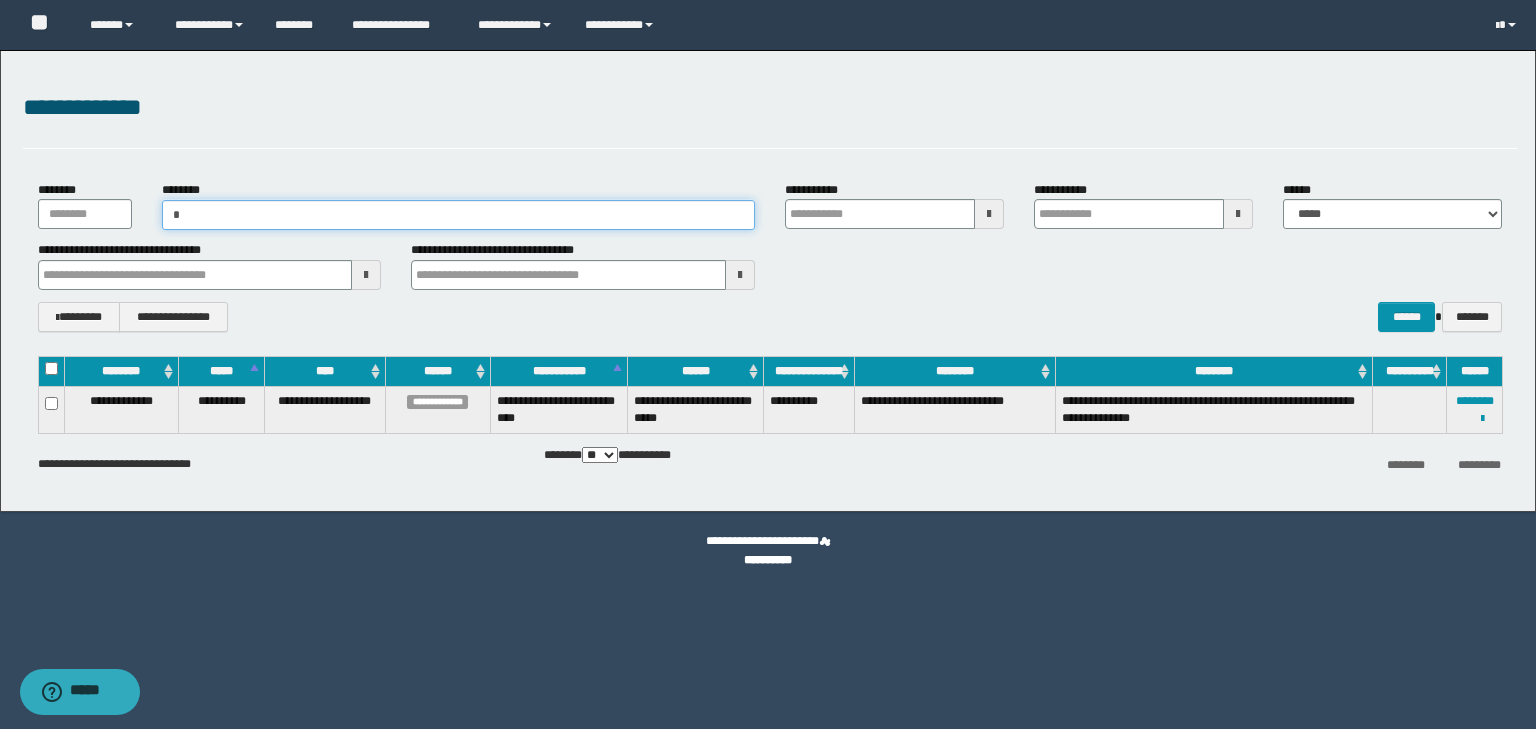 type on "**" 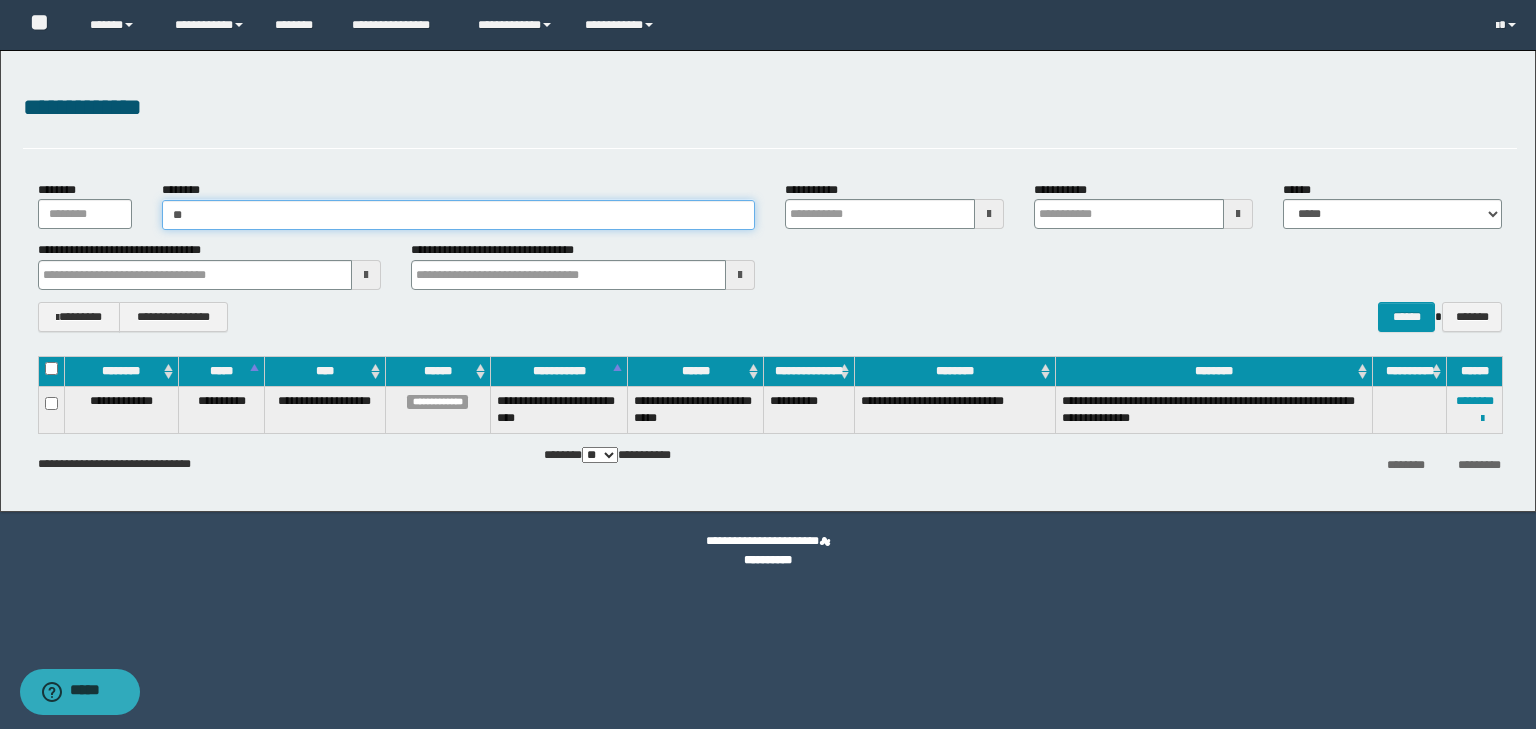 type on "**" 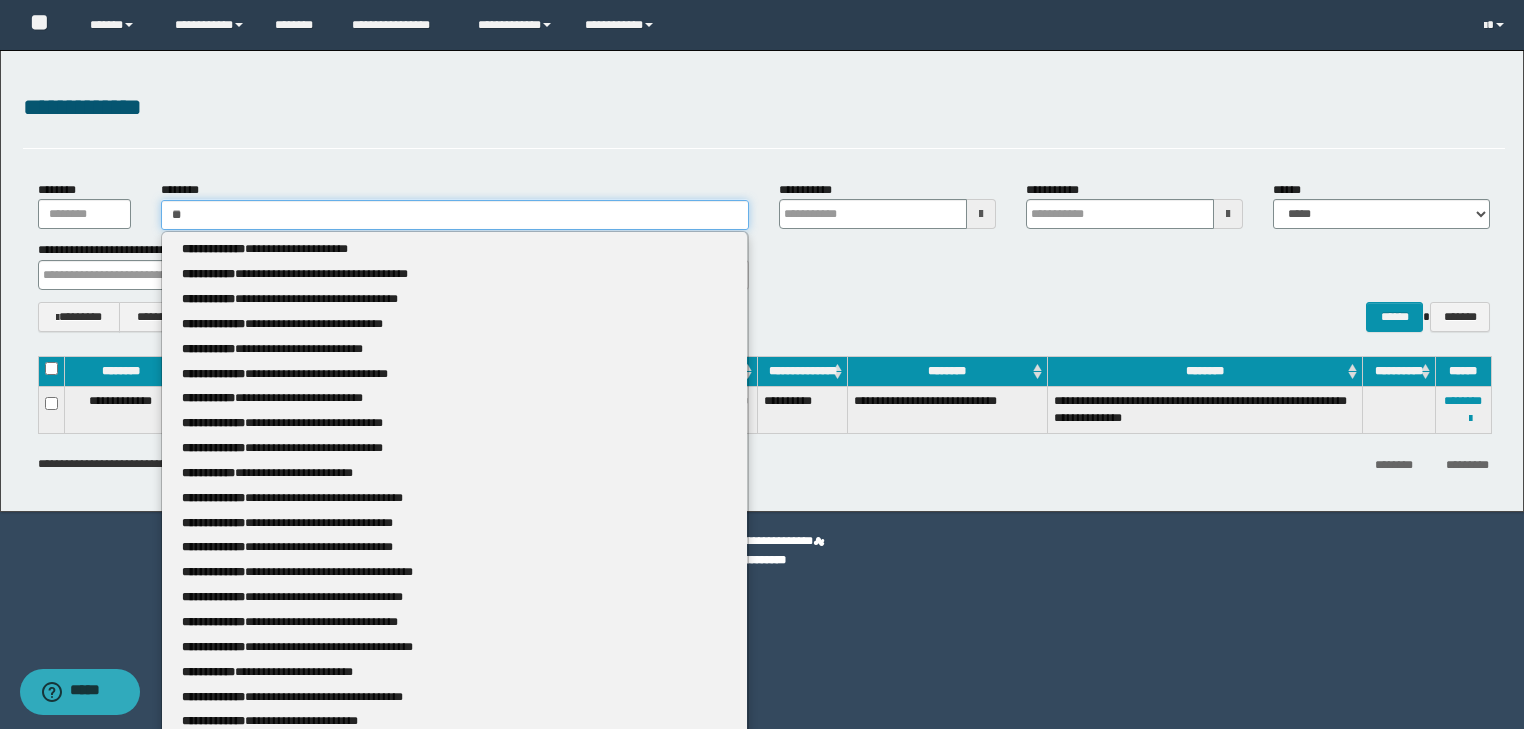type 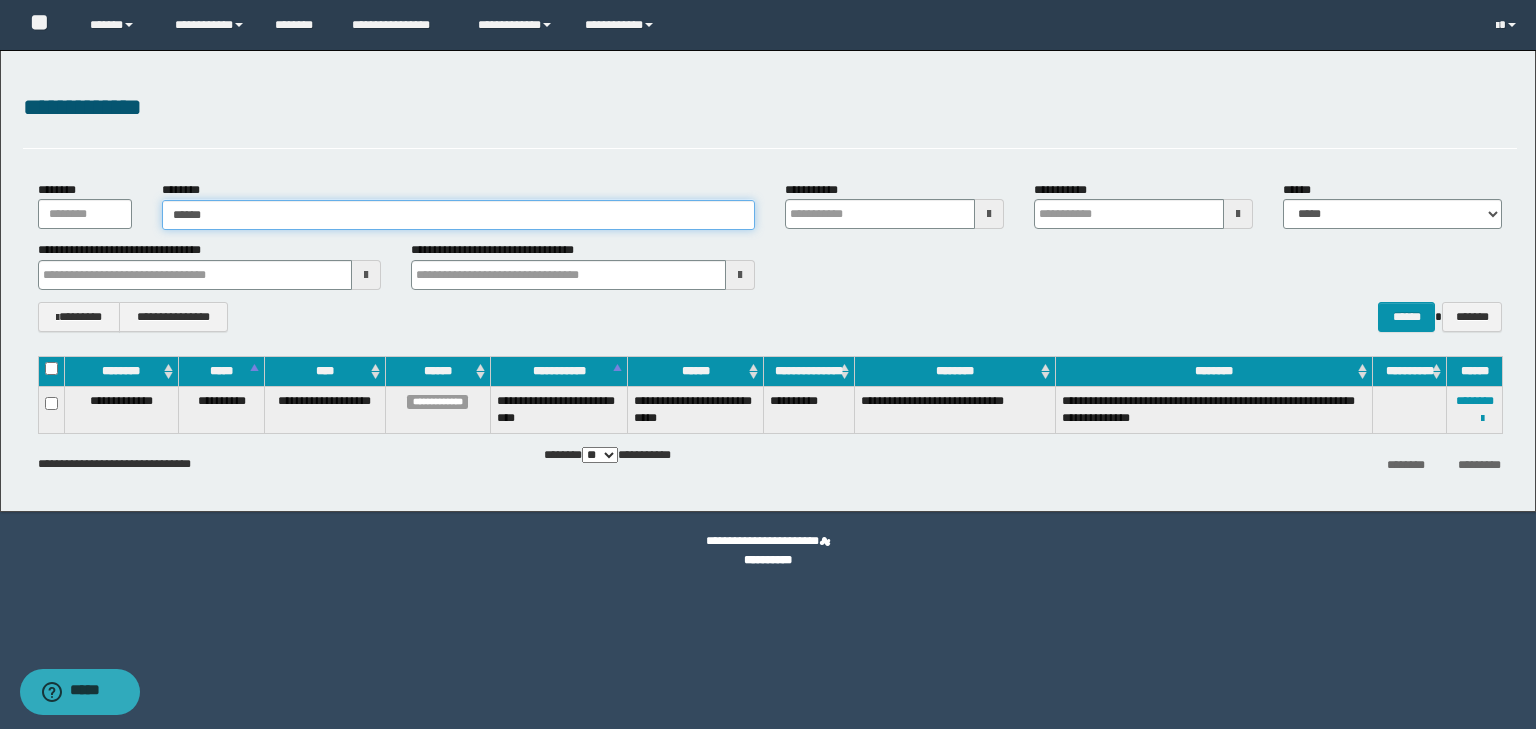 type on "*****" 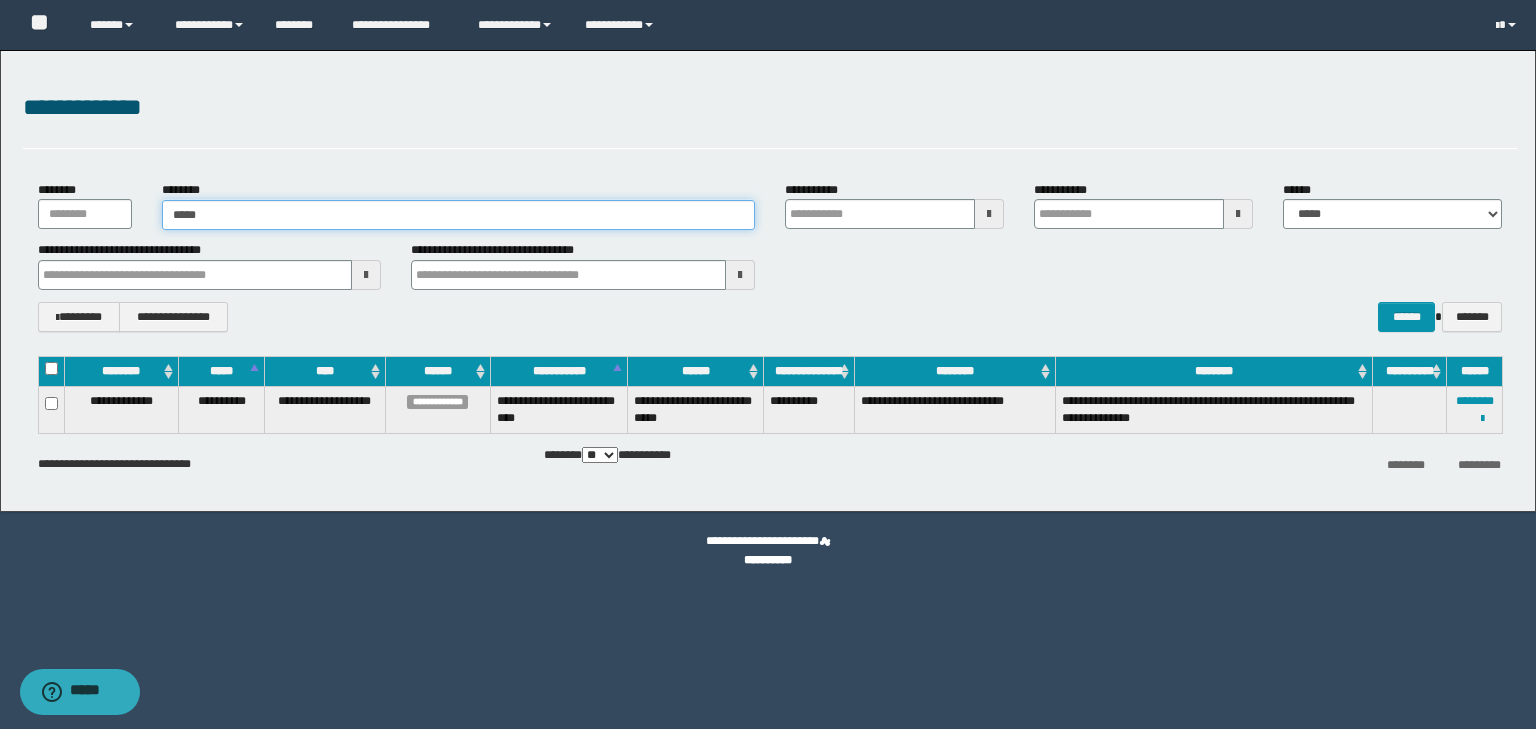 type on "*****" 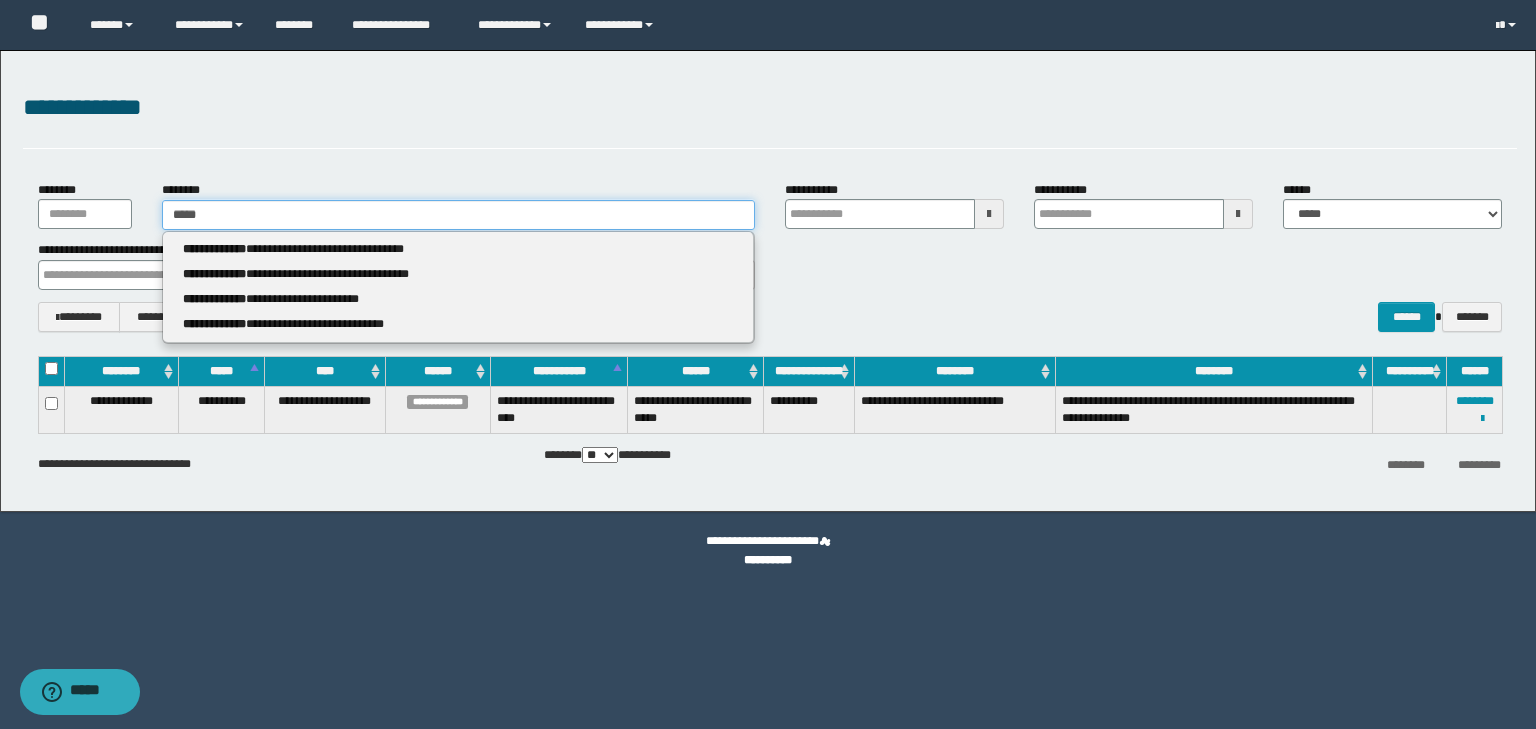 type 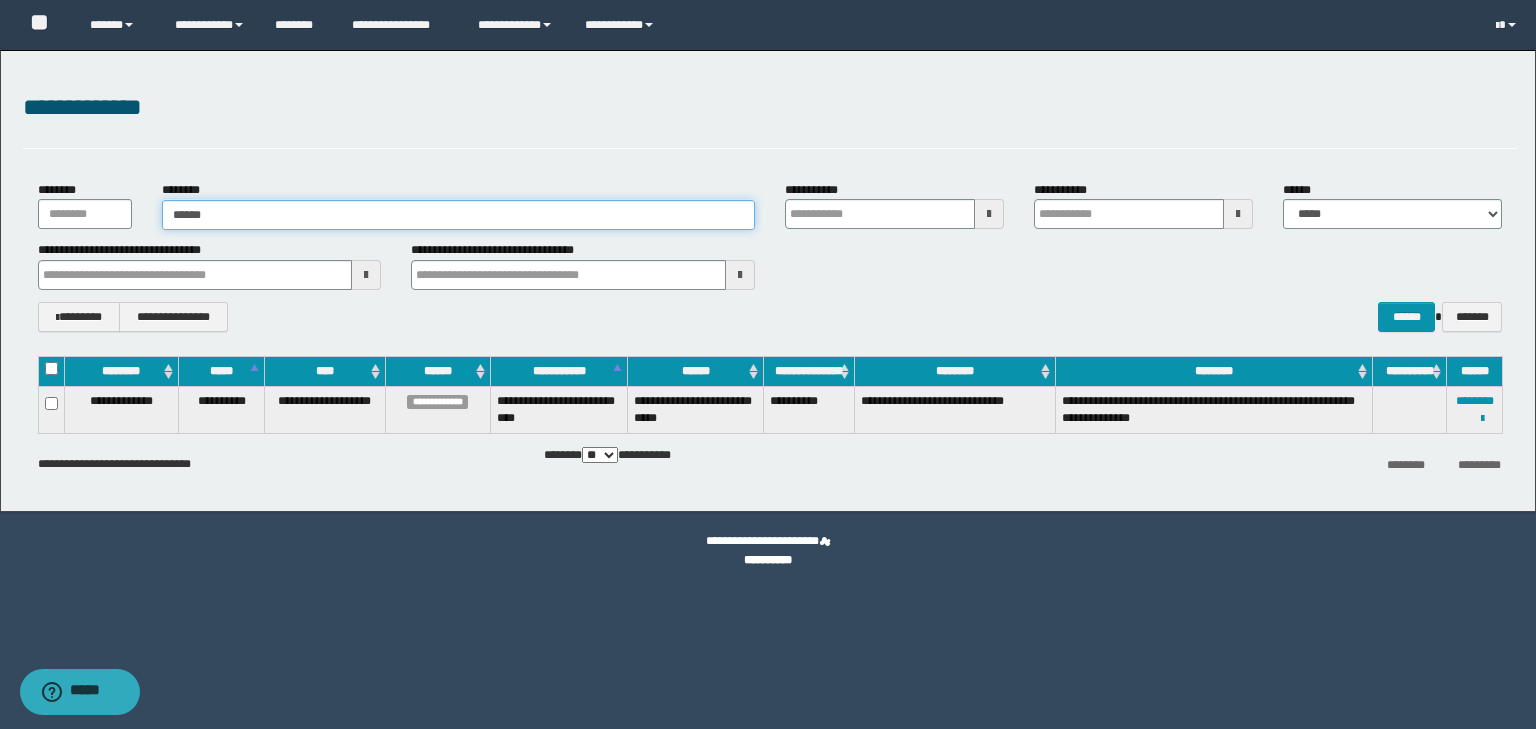 type on "*******" 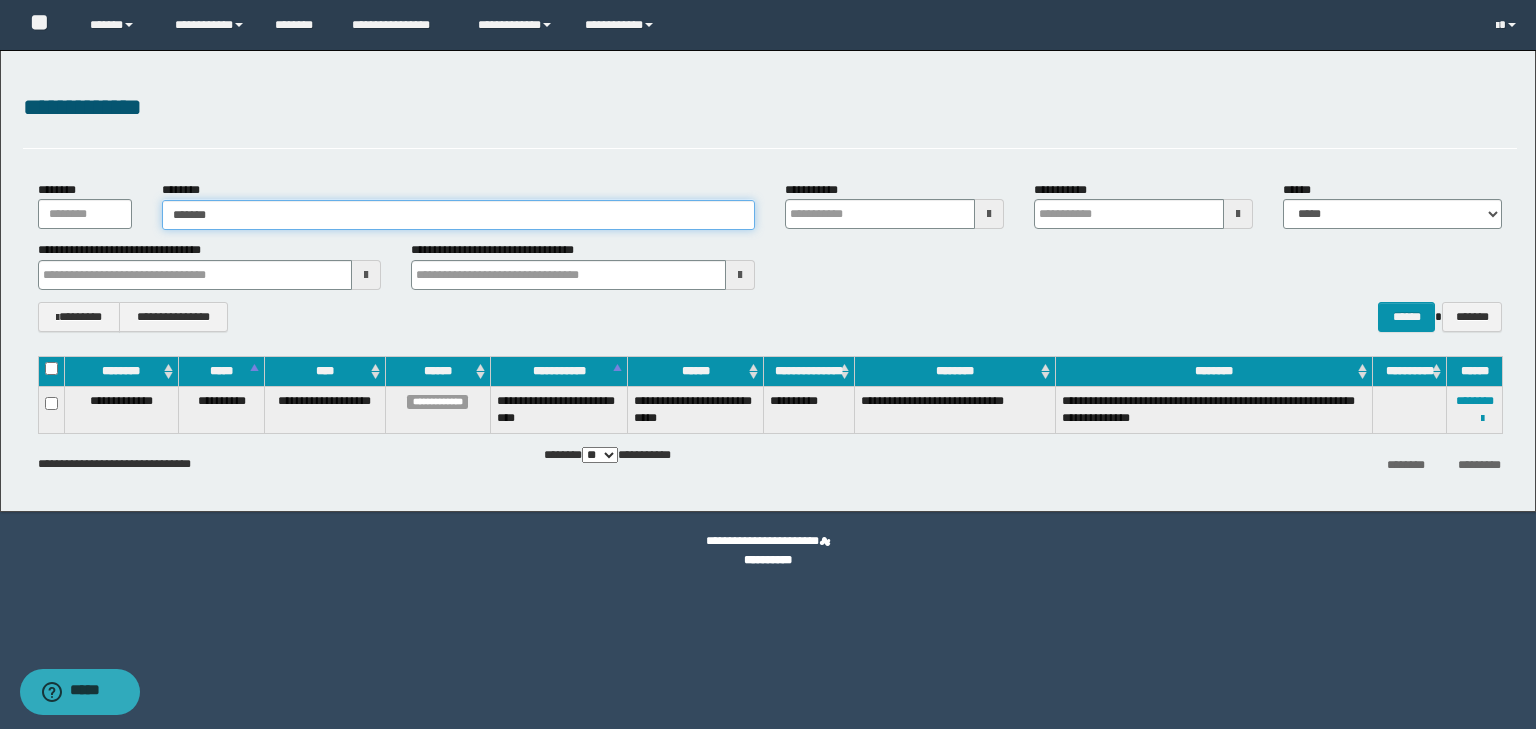 type on "*******" 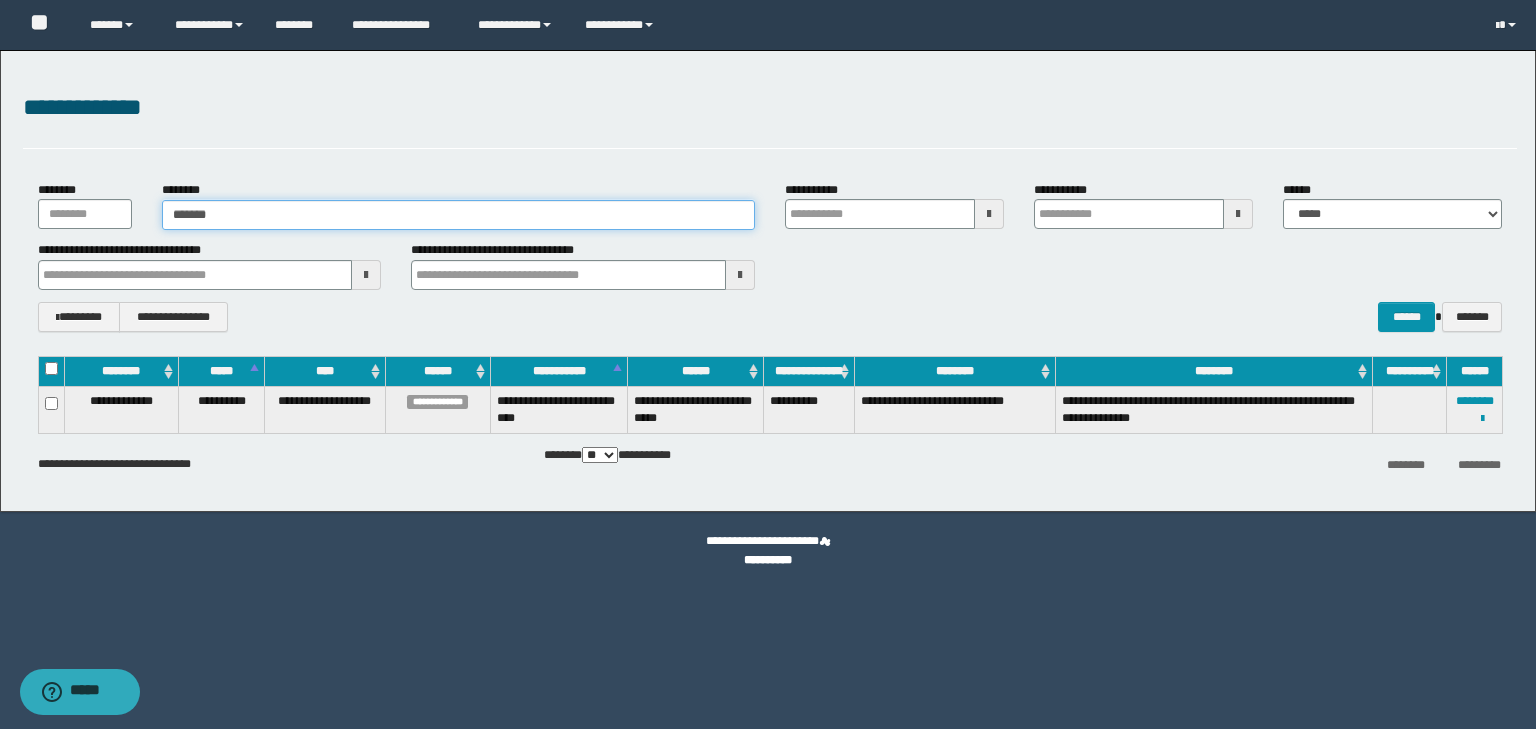 type 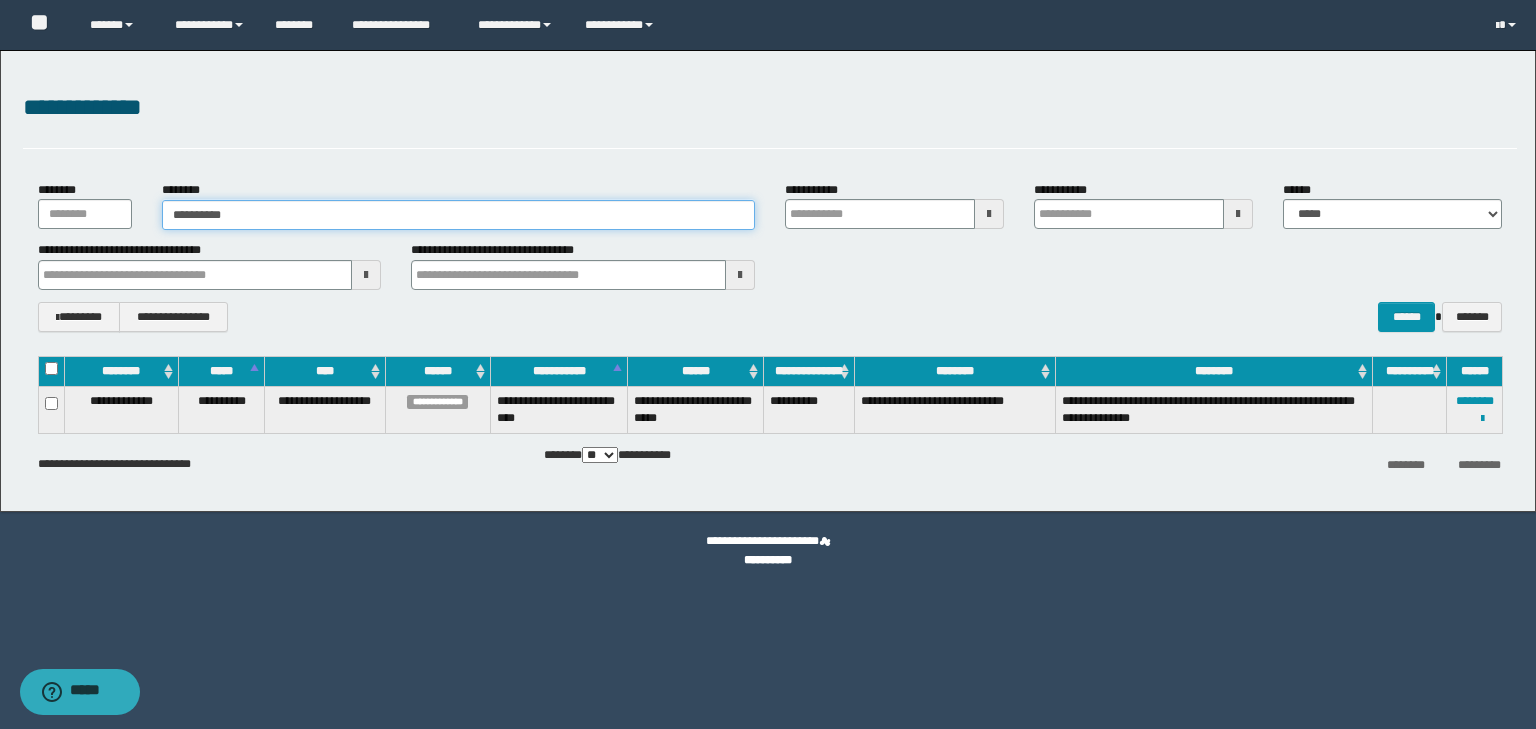 click on "**********" at bounding box center [458, 215] 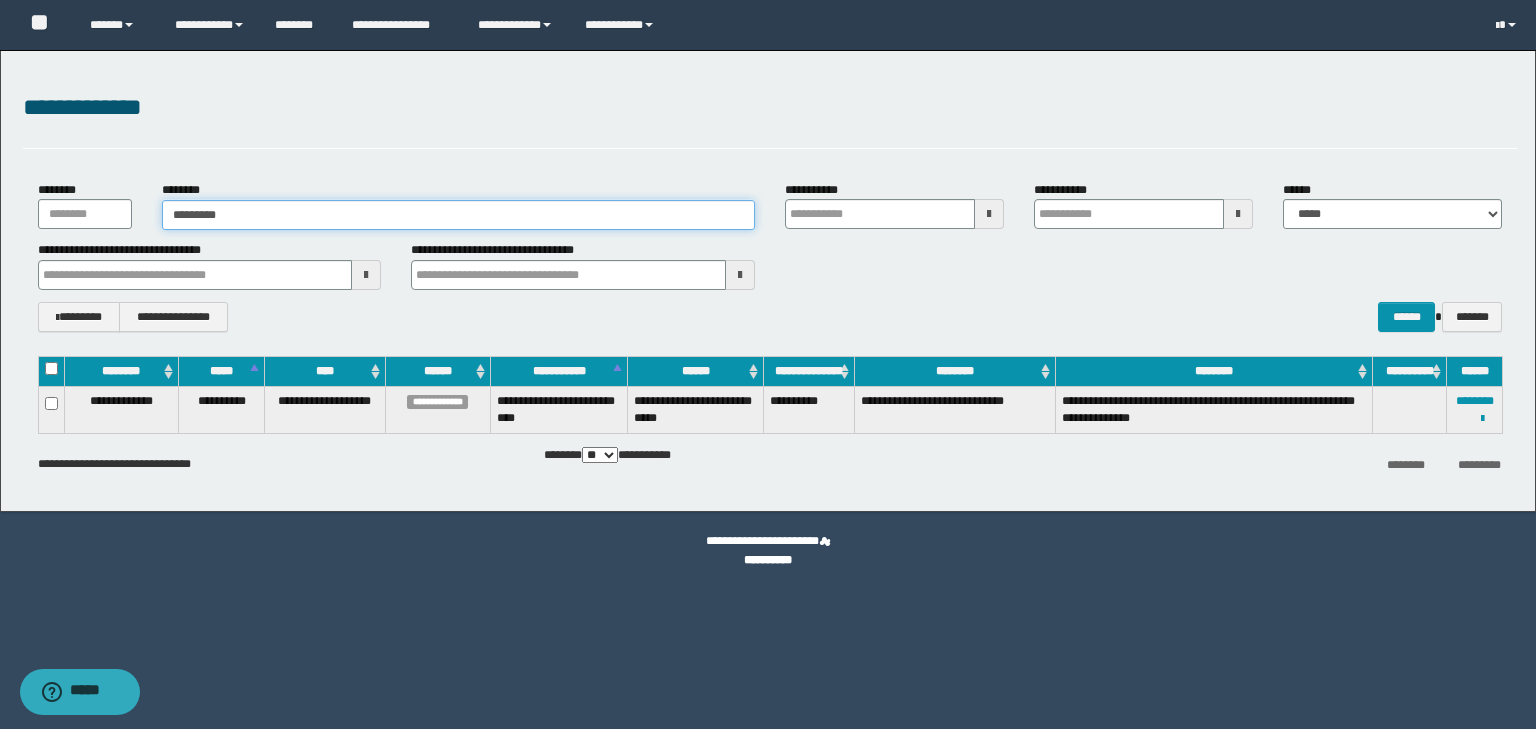 type on "**********" 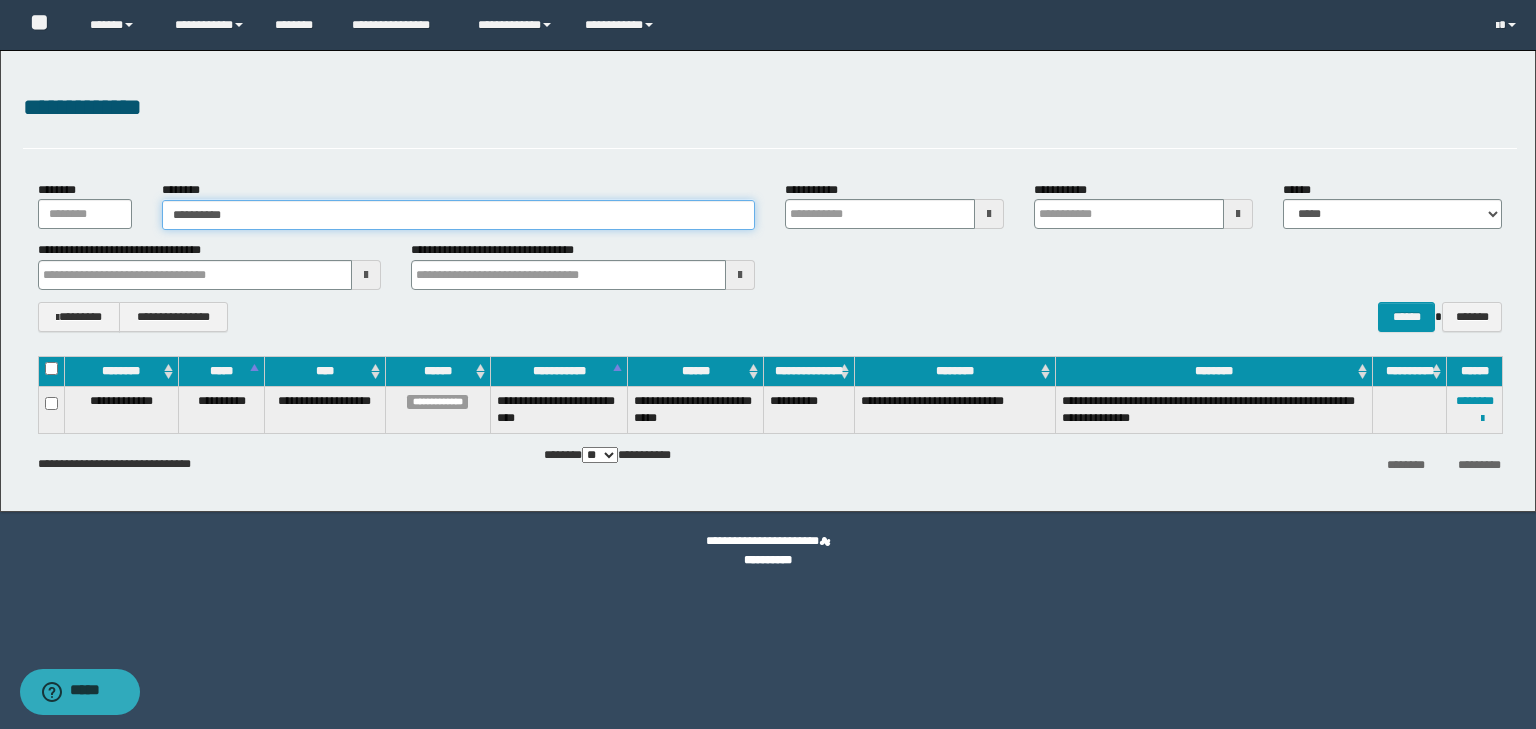 type on "**********" 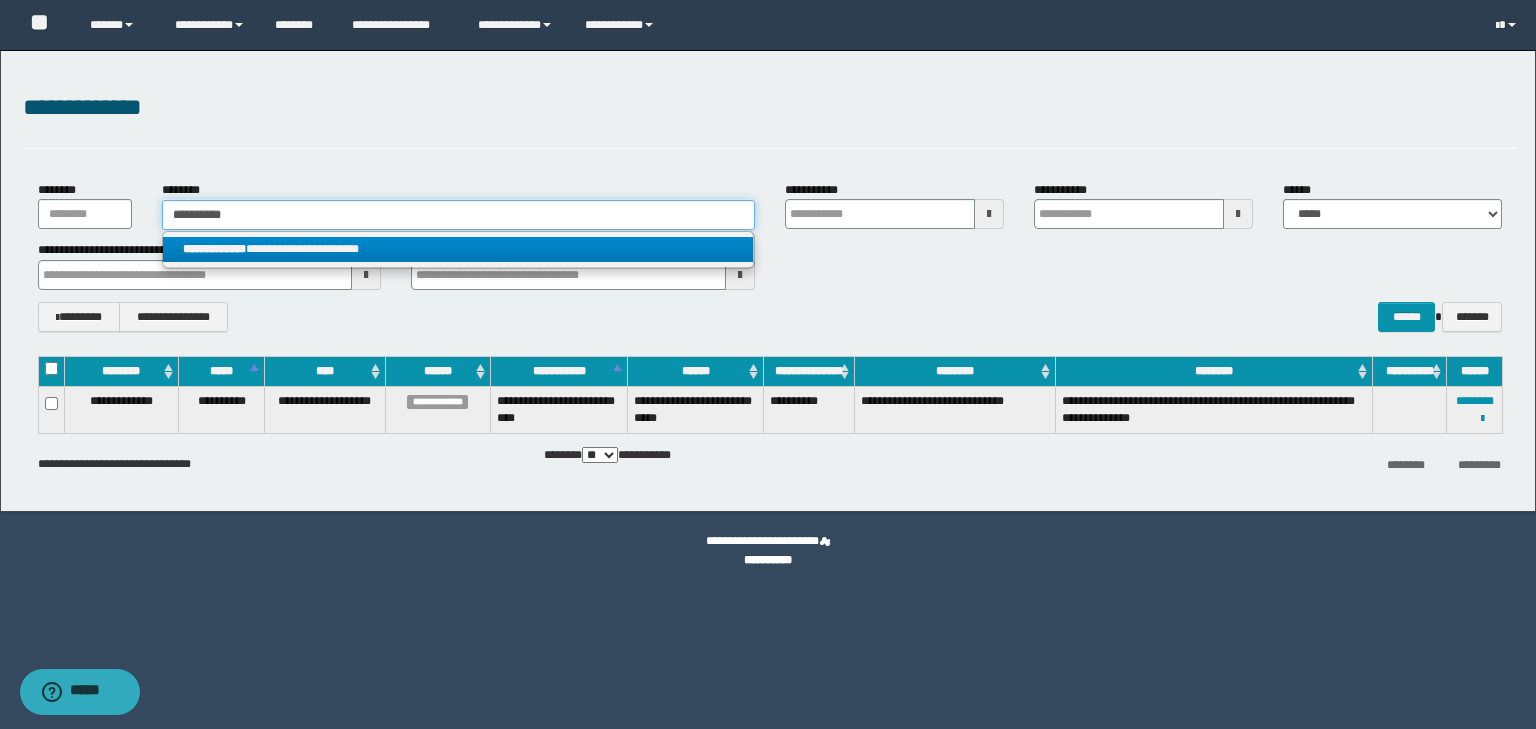 type on "**********" 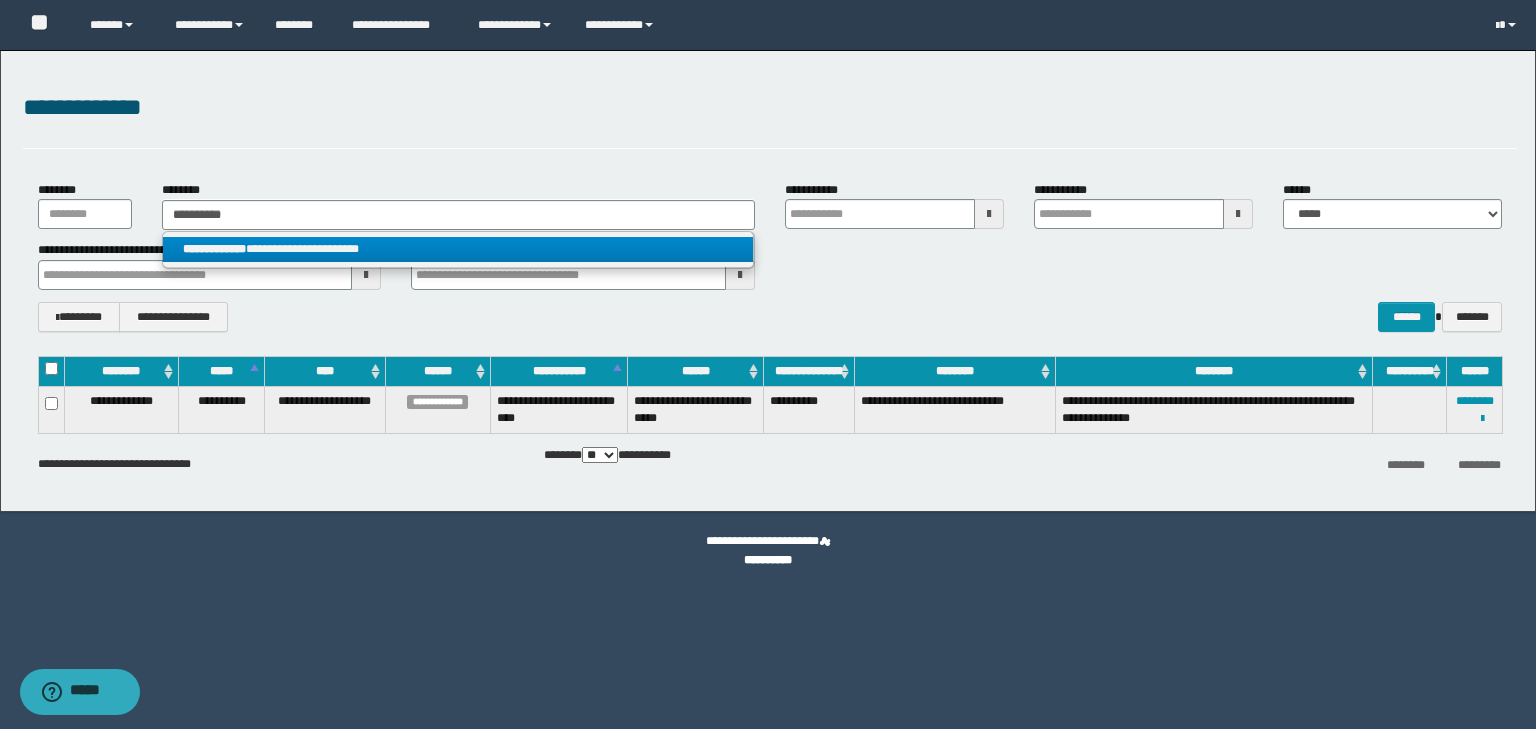 click on "**********" at bounding box center [458, 249] 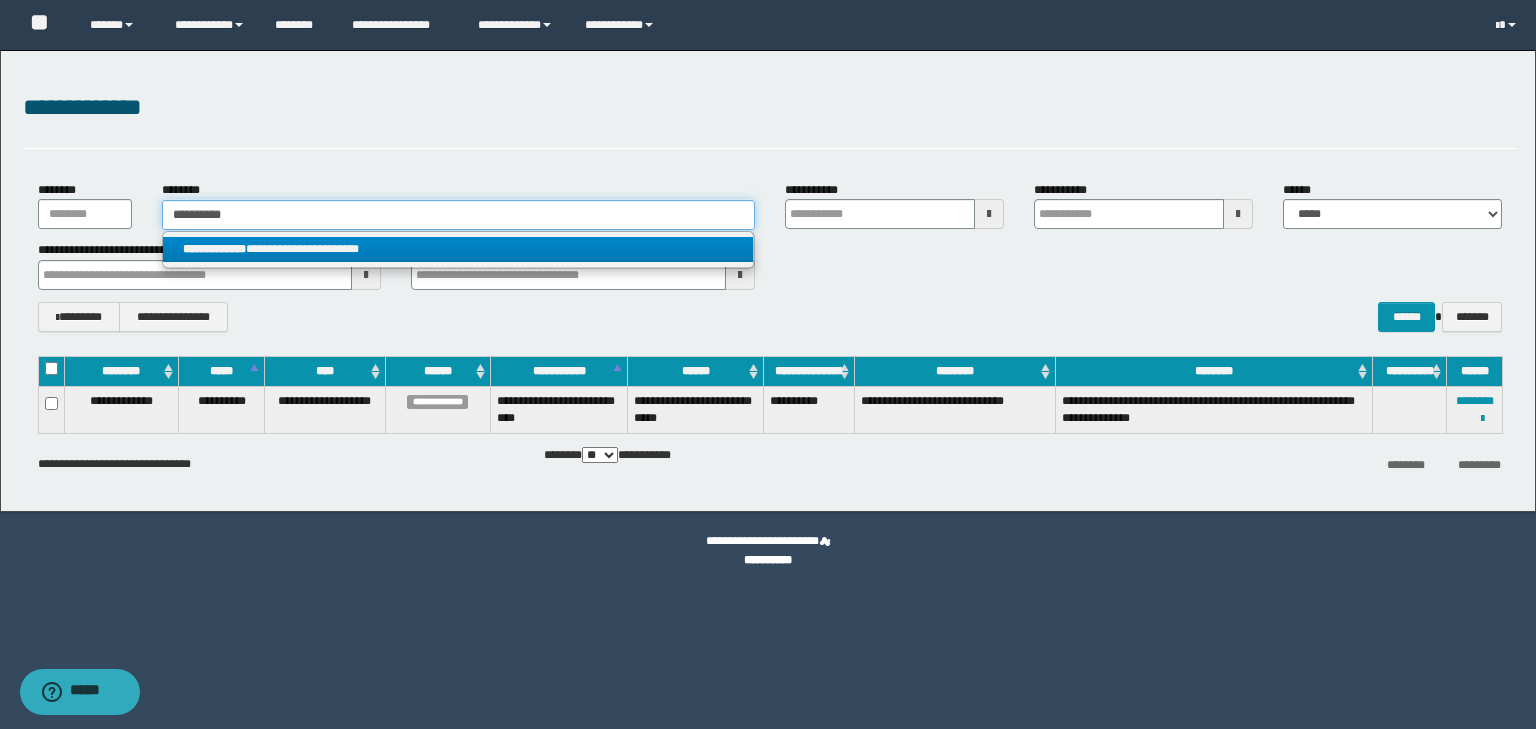 type 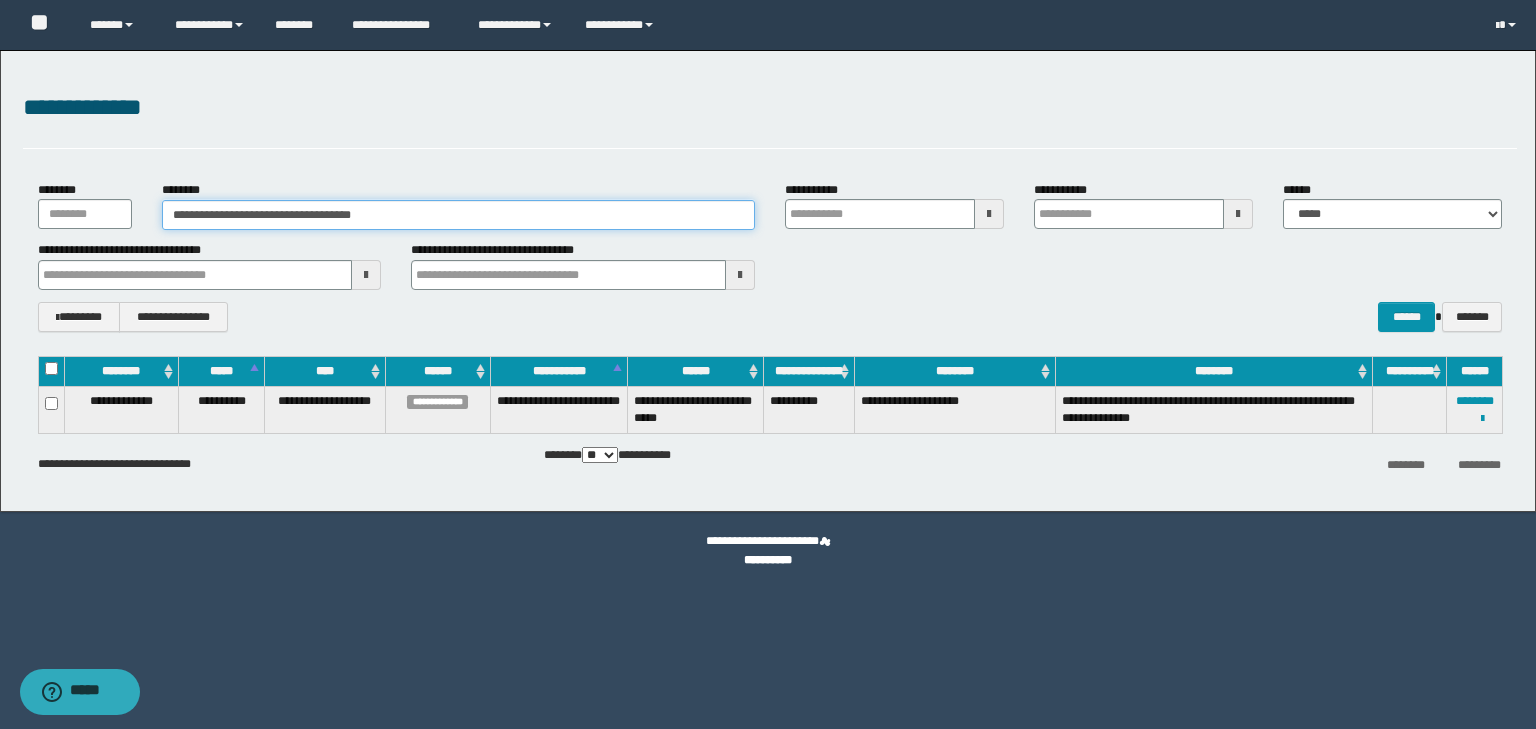 drag, startPoint x: 194, startPoint y: 215, endPoint x: 211, endPoint y: 216, distance: 17.029387 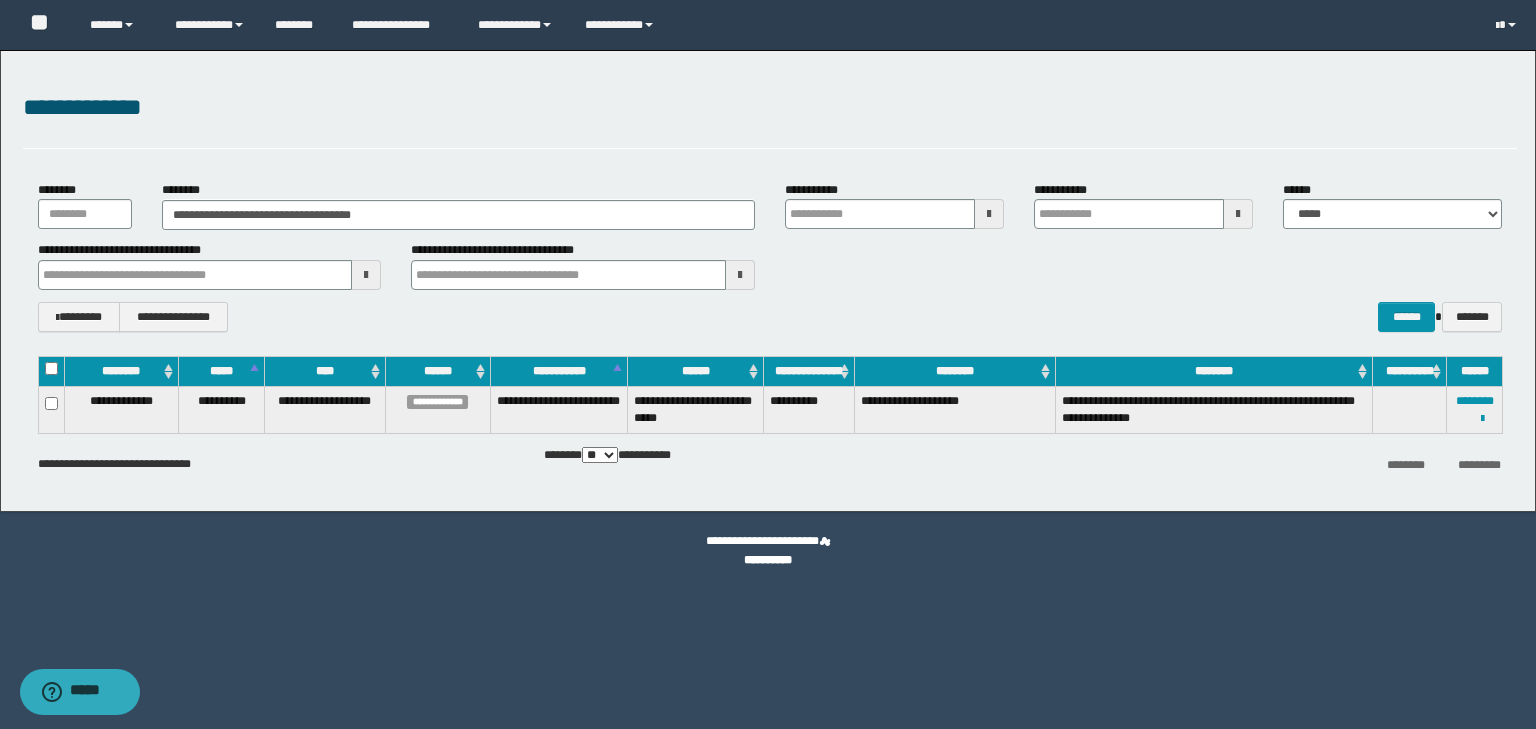 click on "**********" at bounding box center (272, 460) 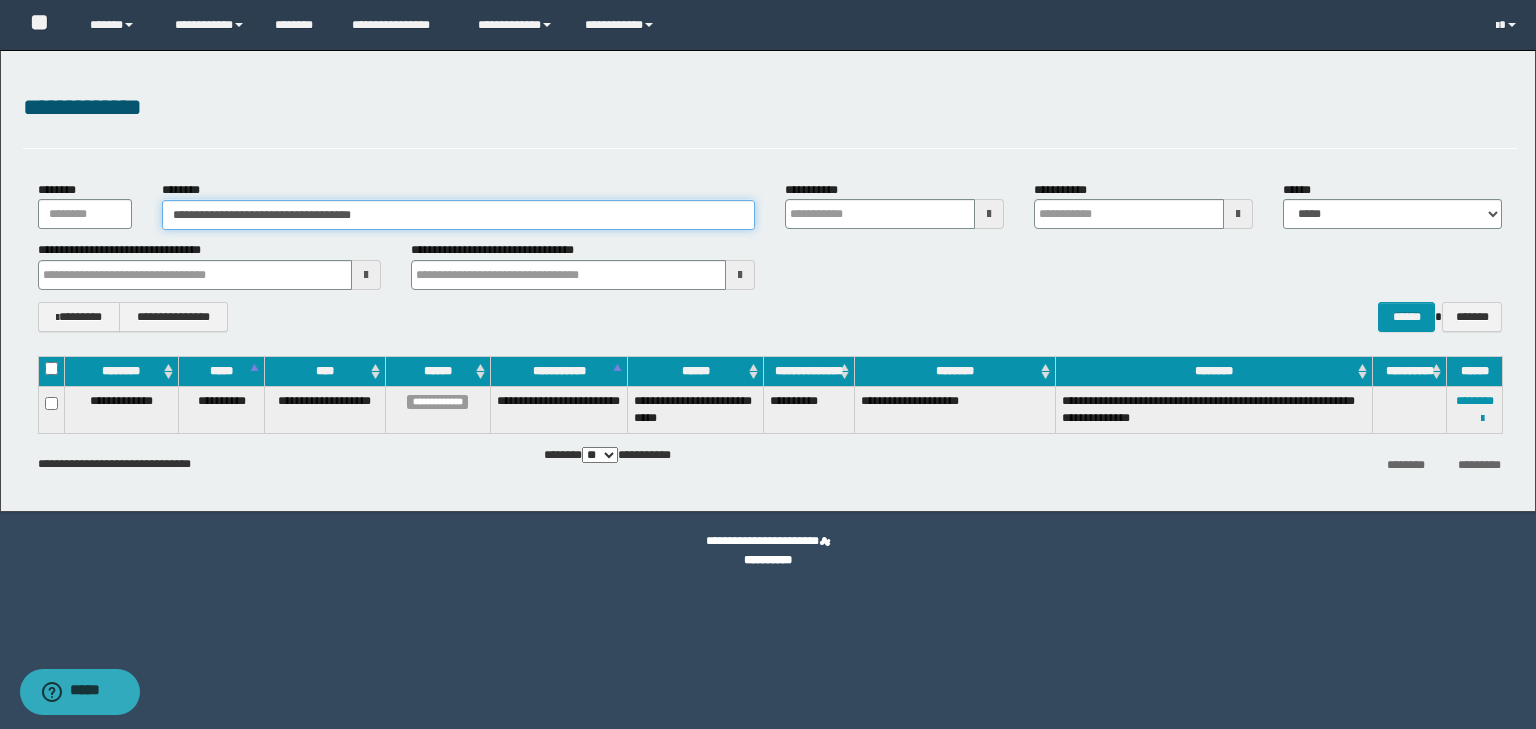 drag, startPoint x: 424, startPoint y: 217, endPoint x: 90, endPoint y: 212, distance: 334.0374 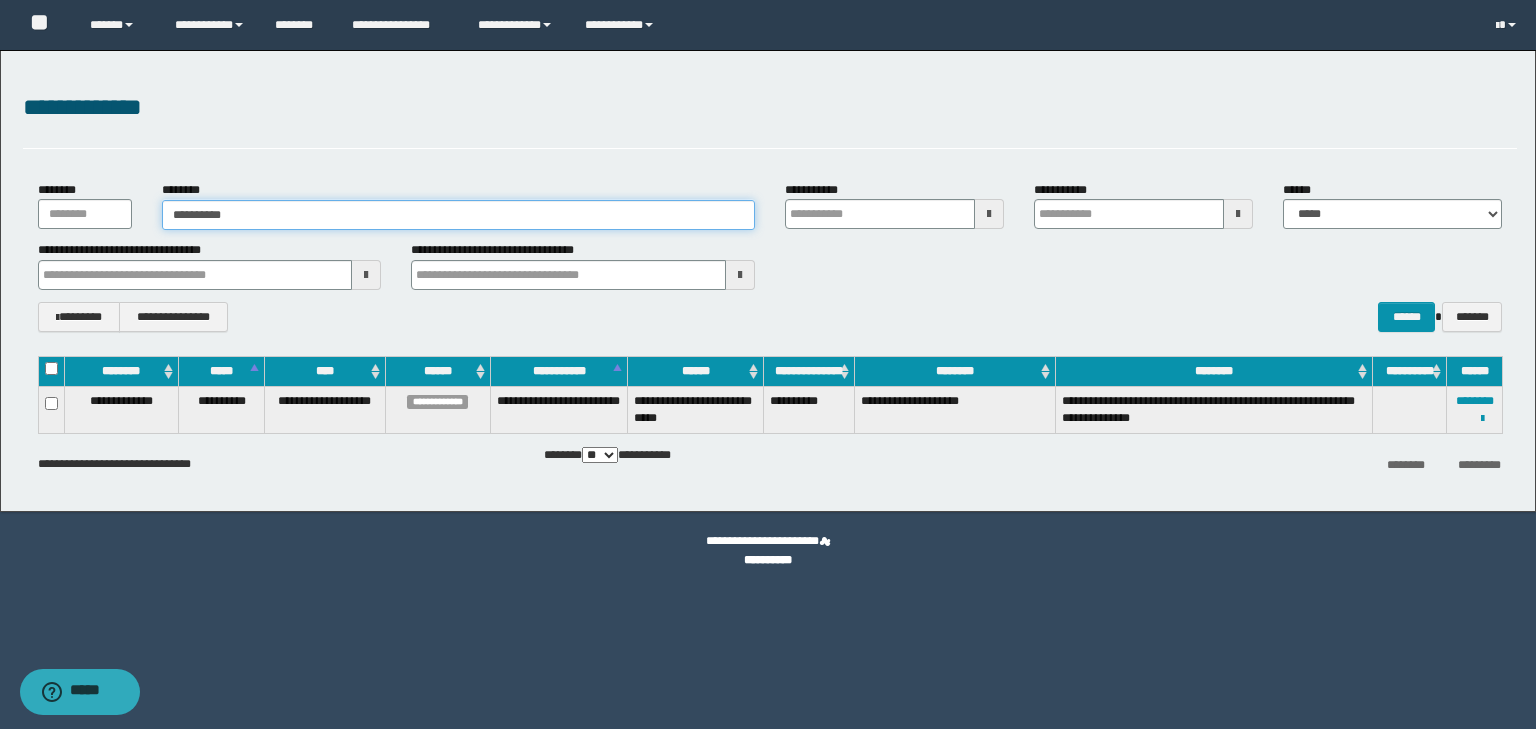 type on "**********" 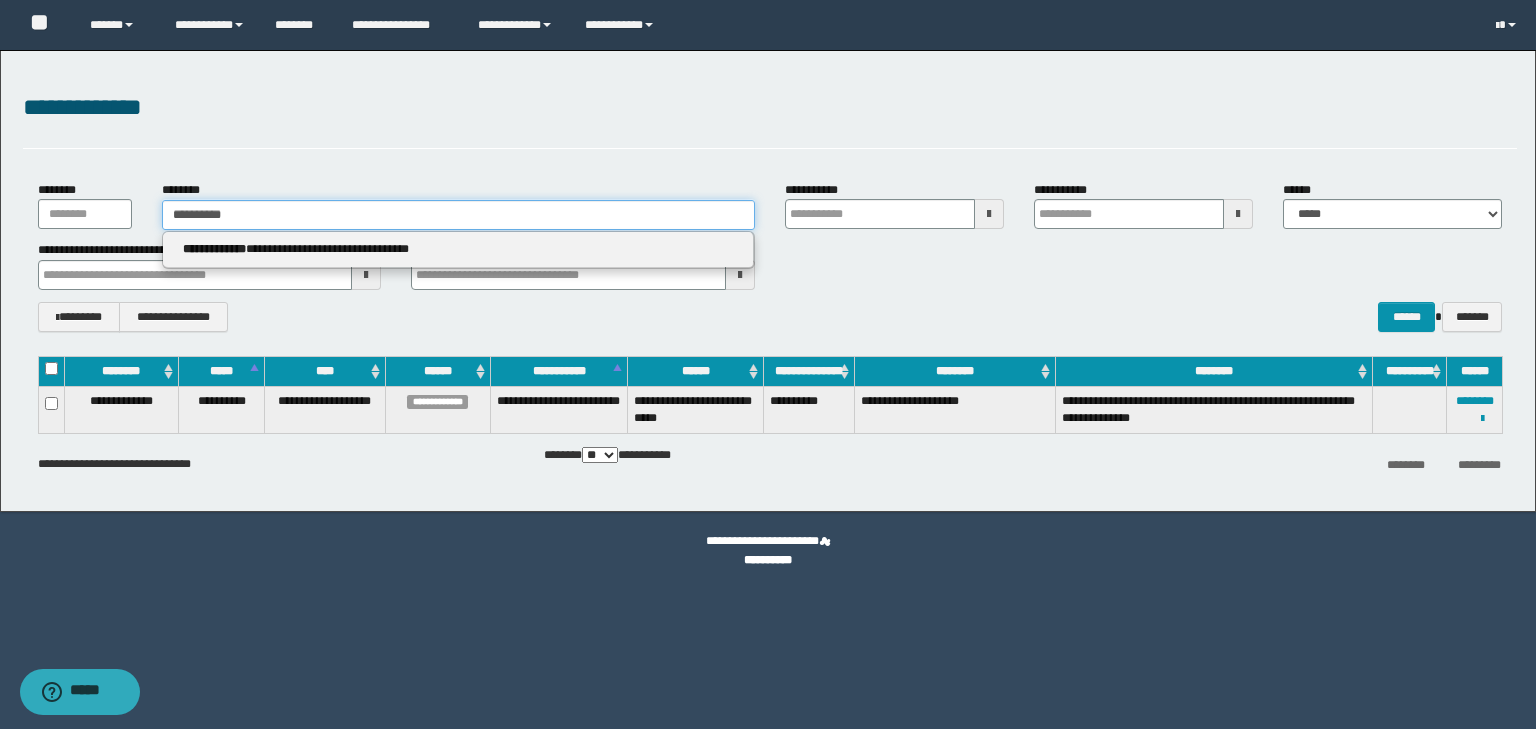 type on "**********" 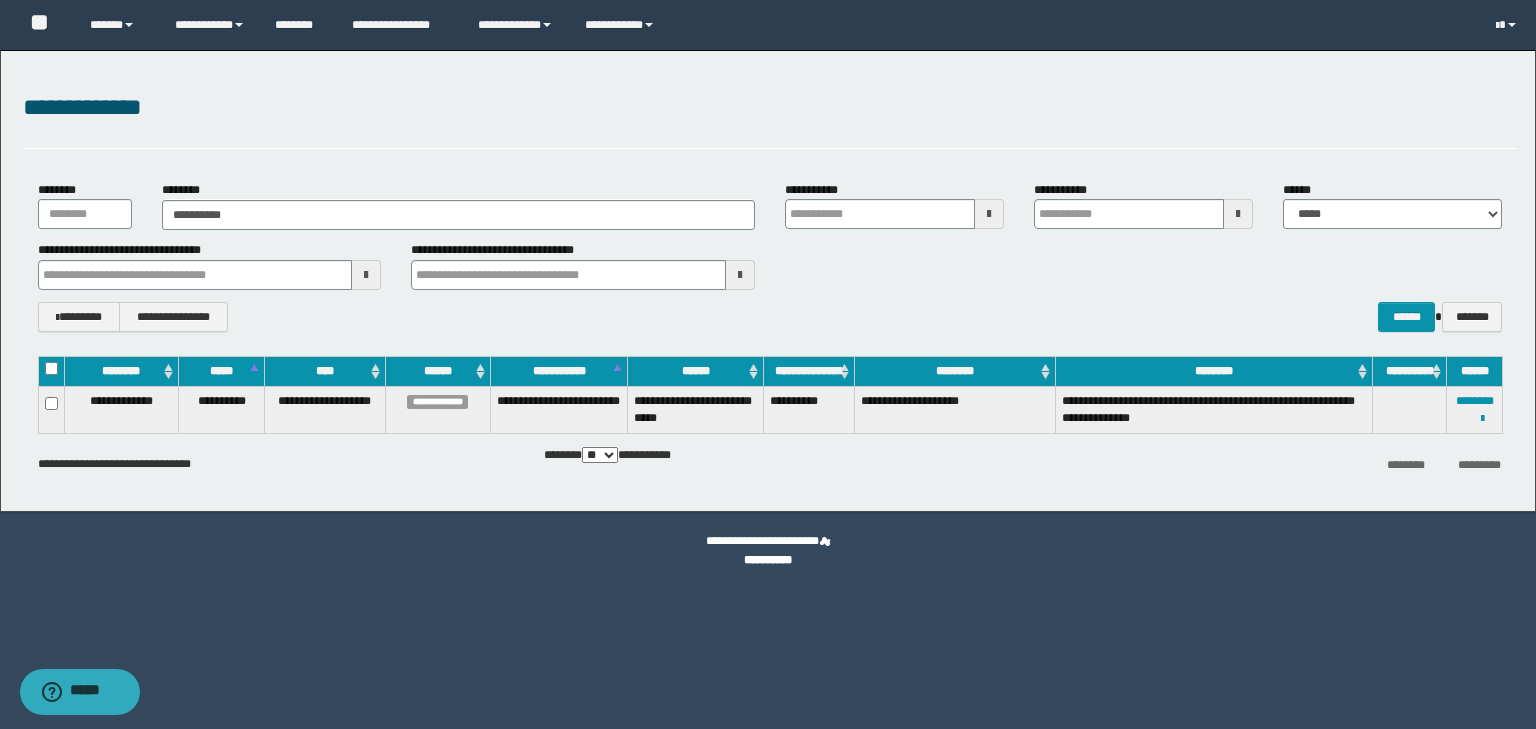click on "**********" at bounding box center (272, 460) 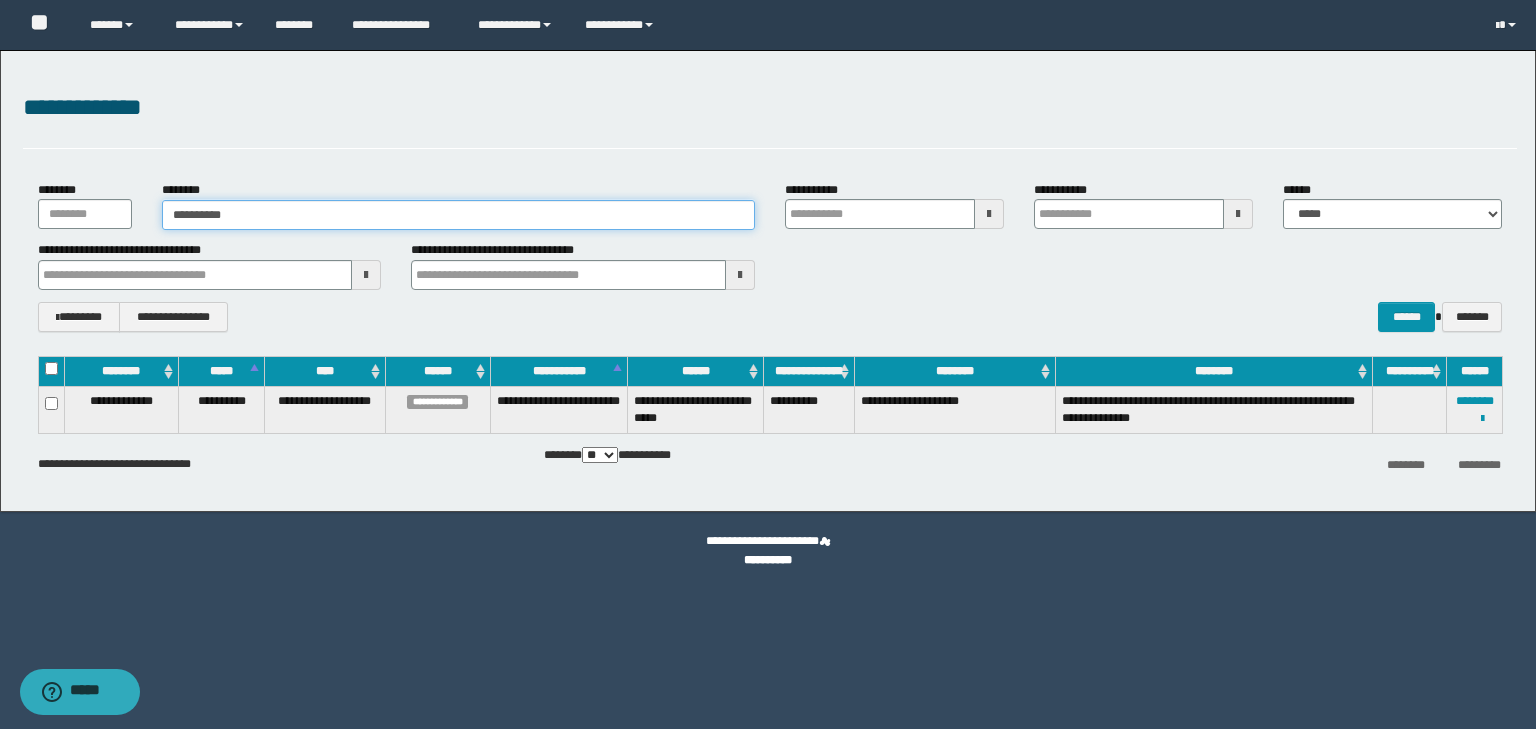 type on "**********" 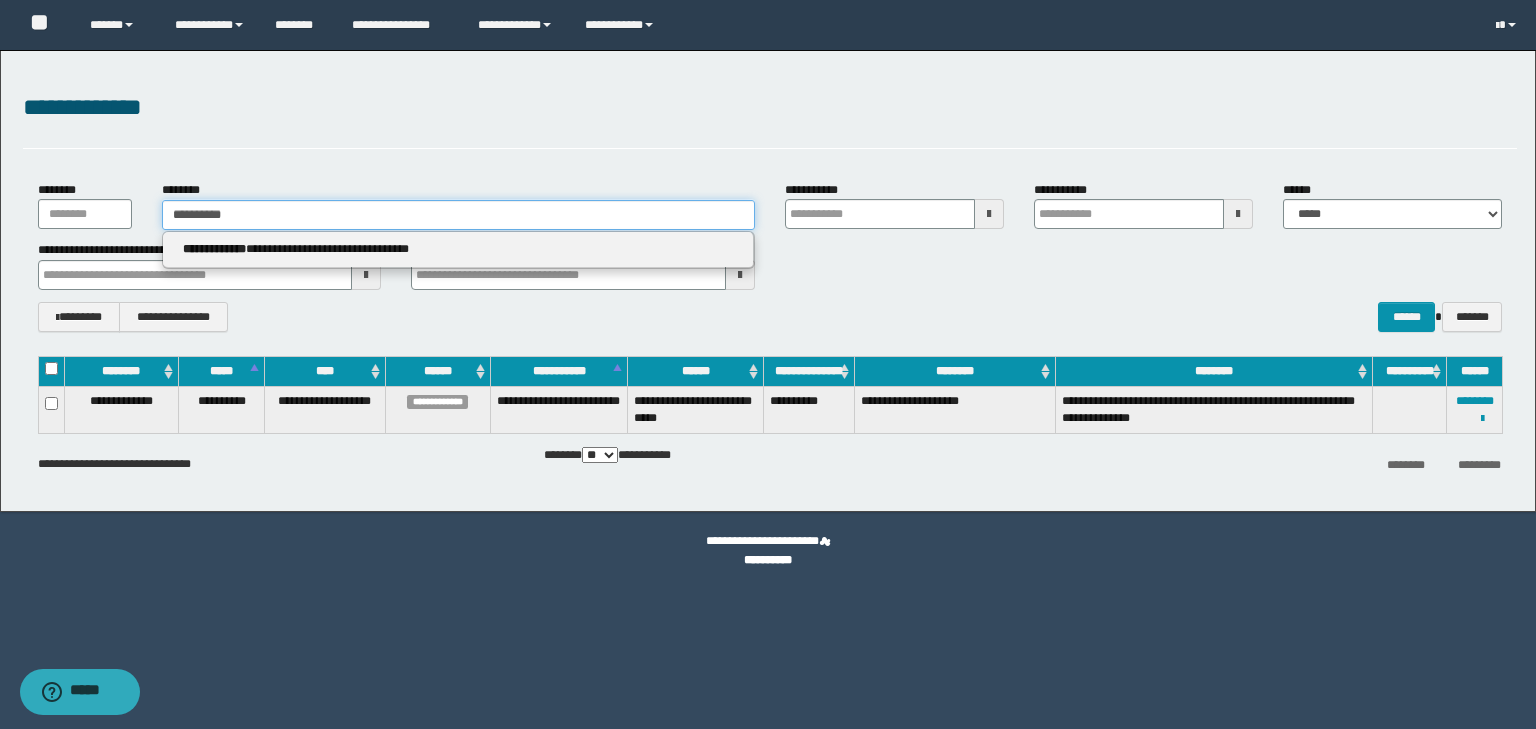 click on "**********" at bounding box center [458, 215] 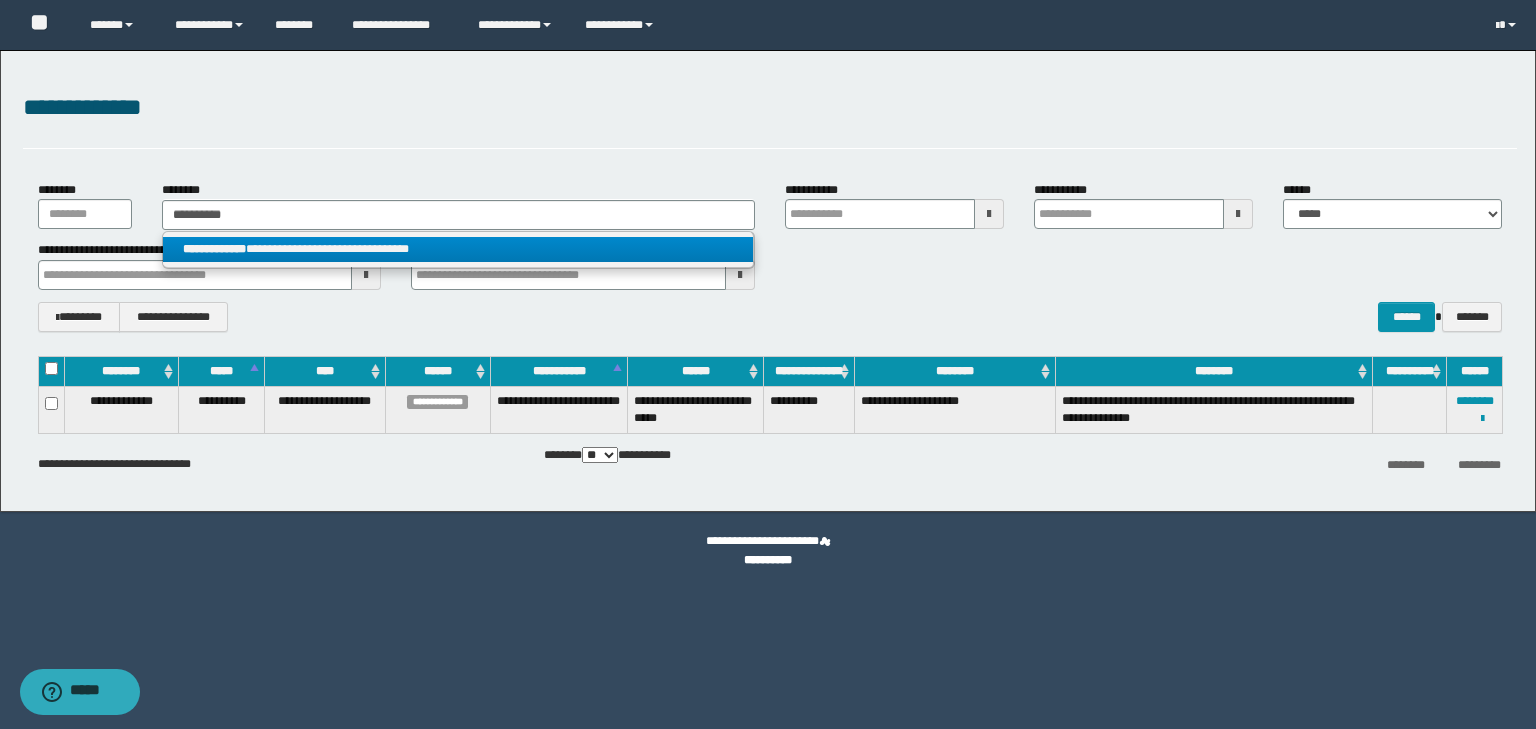 click on "**********" at bounding box center (458, 249) 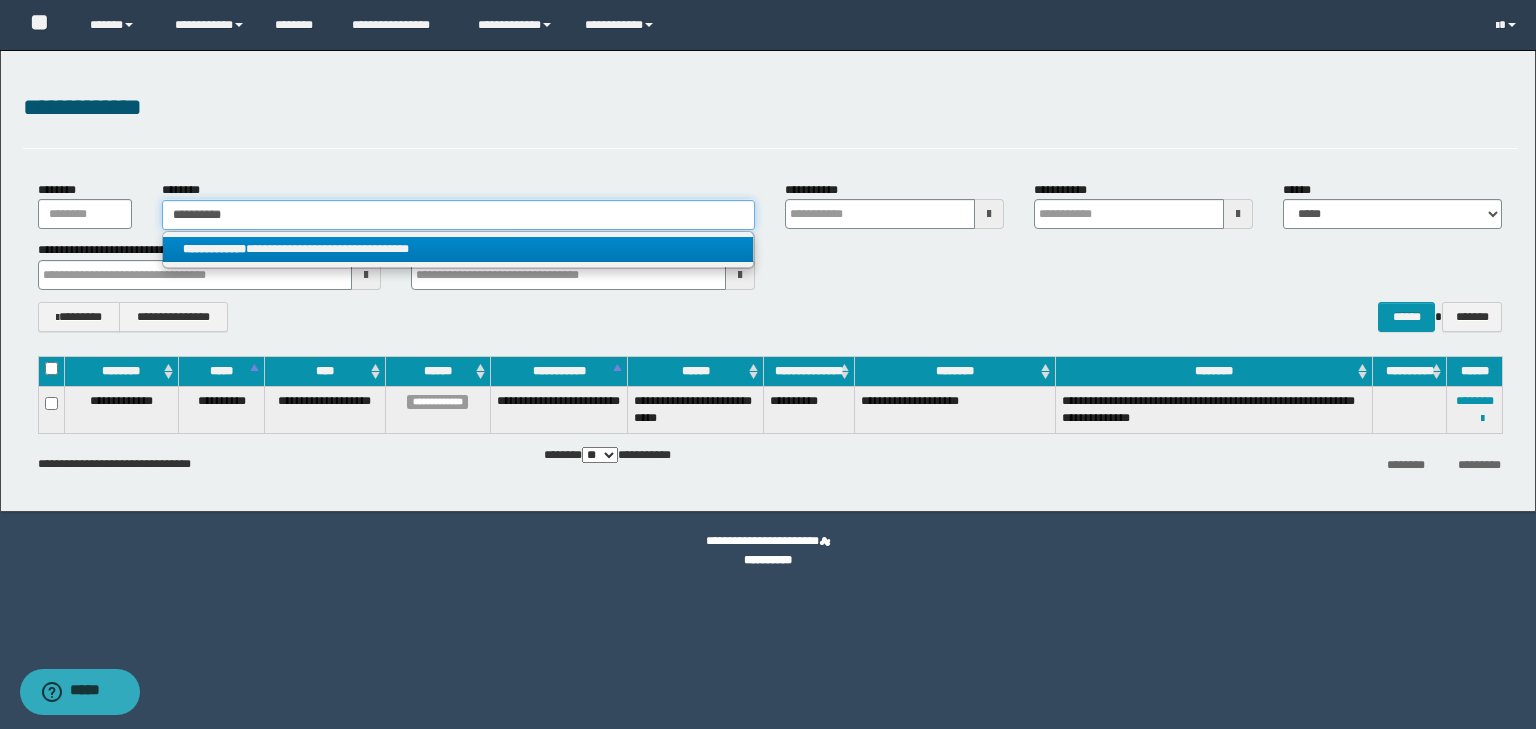 type 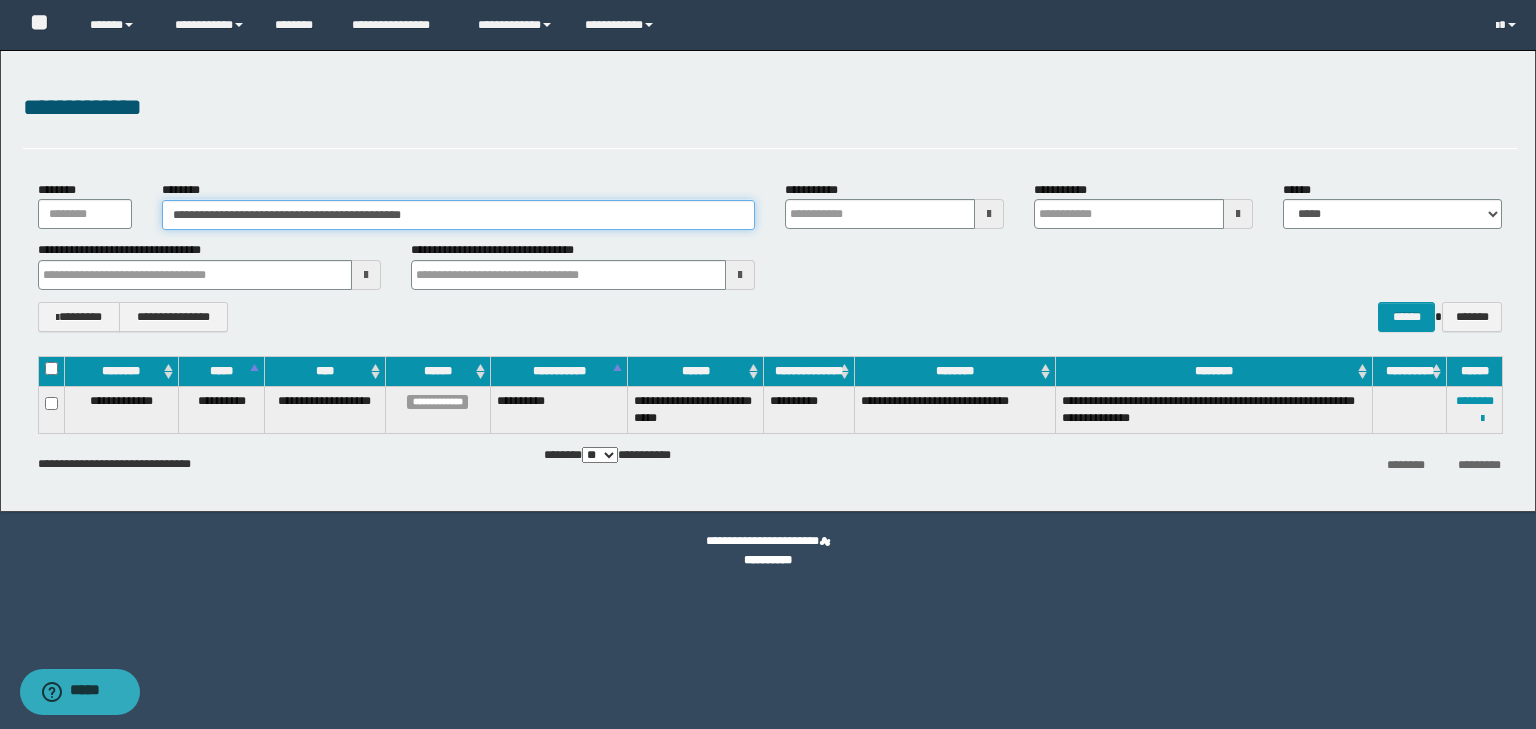 drag, startPoint x: 464, startPoint y: 211, endPoint x: 100, endPoint y: 200, distance: 364.16617 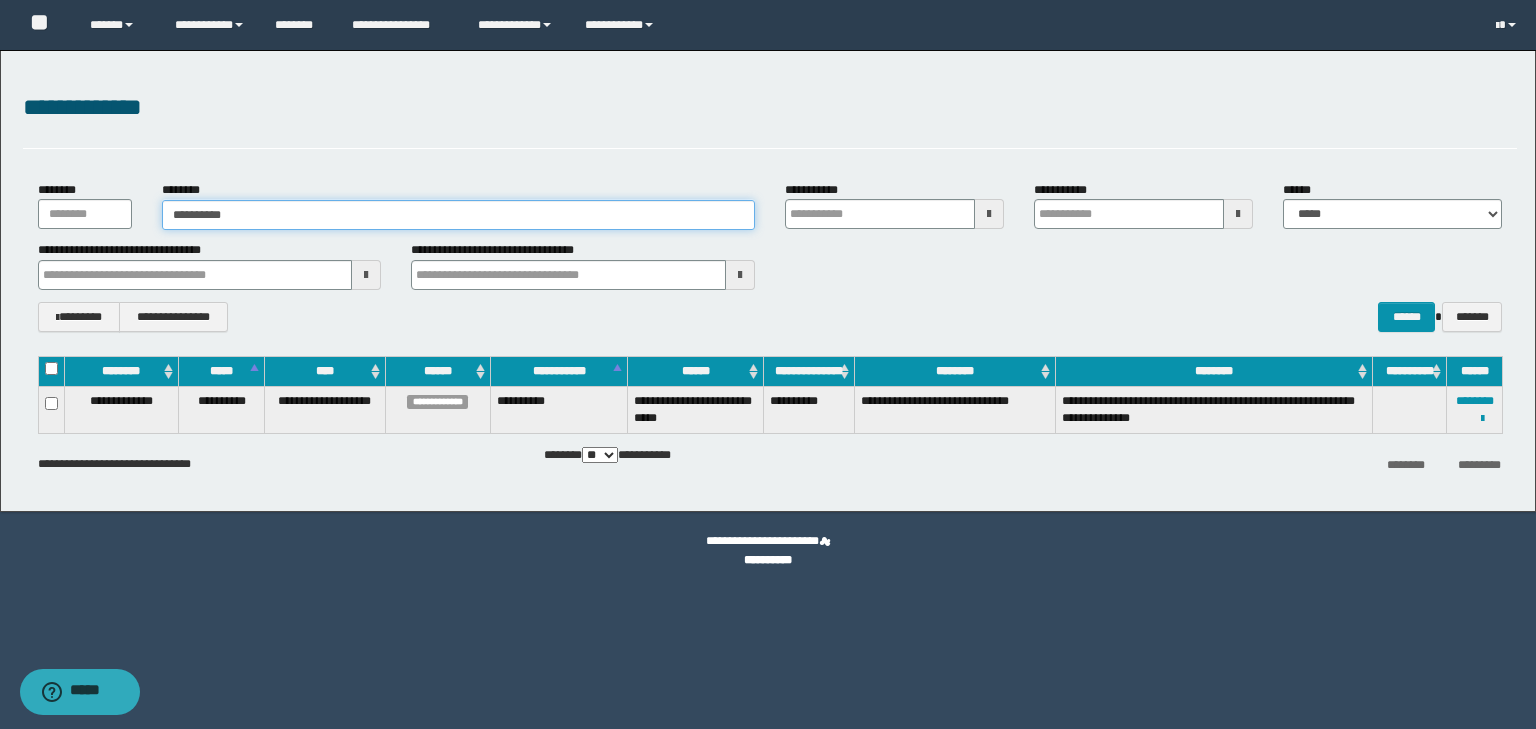 click on "**********" at bounding box center [458, 215] 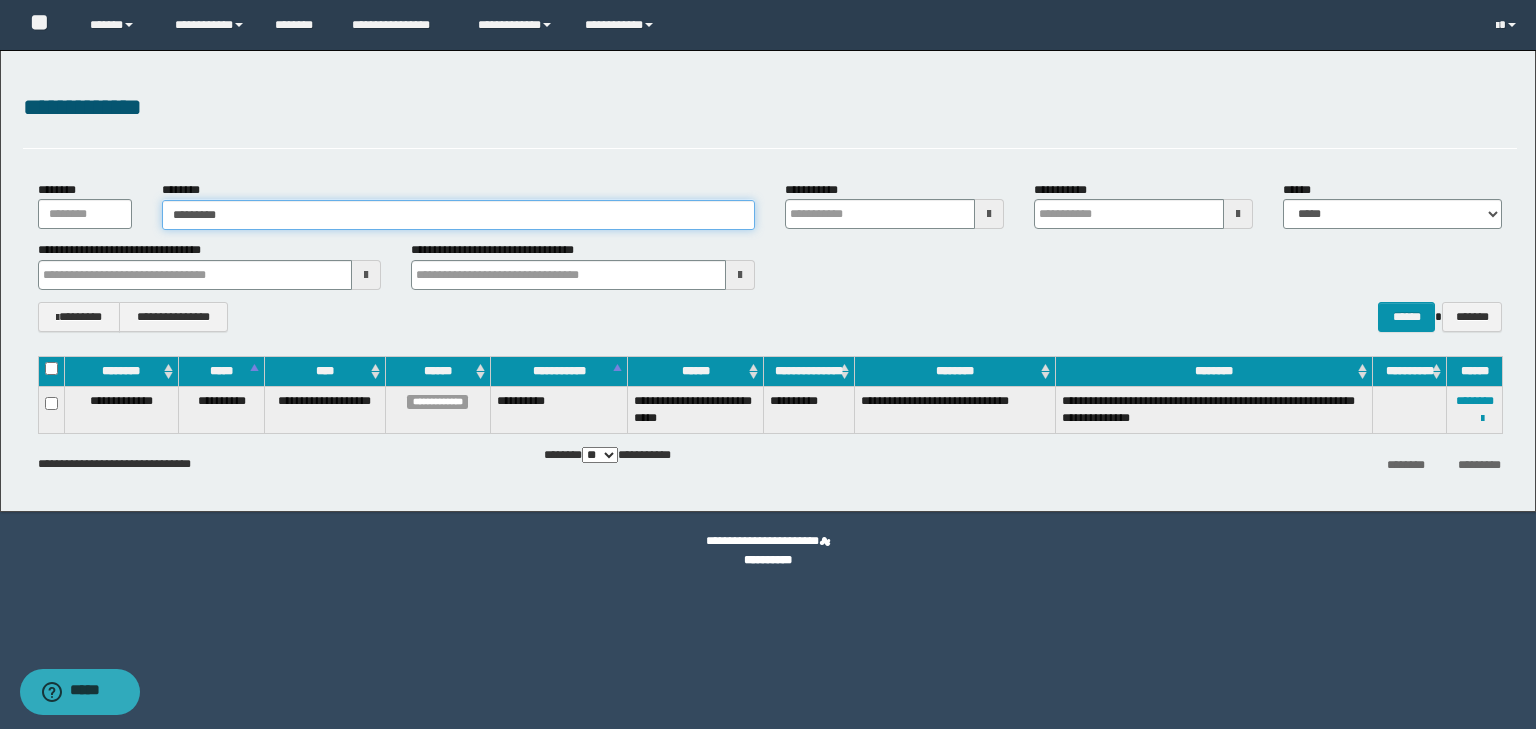 click on "*********" at bounding box center [458, 215] 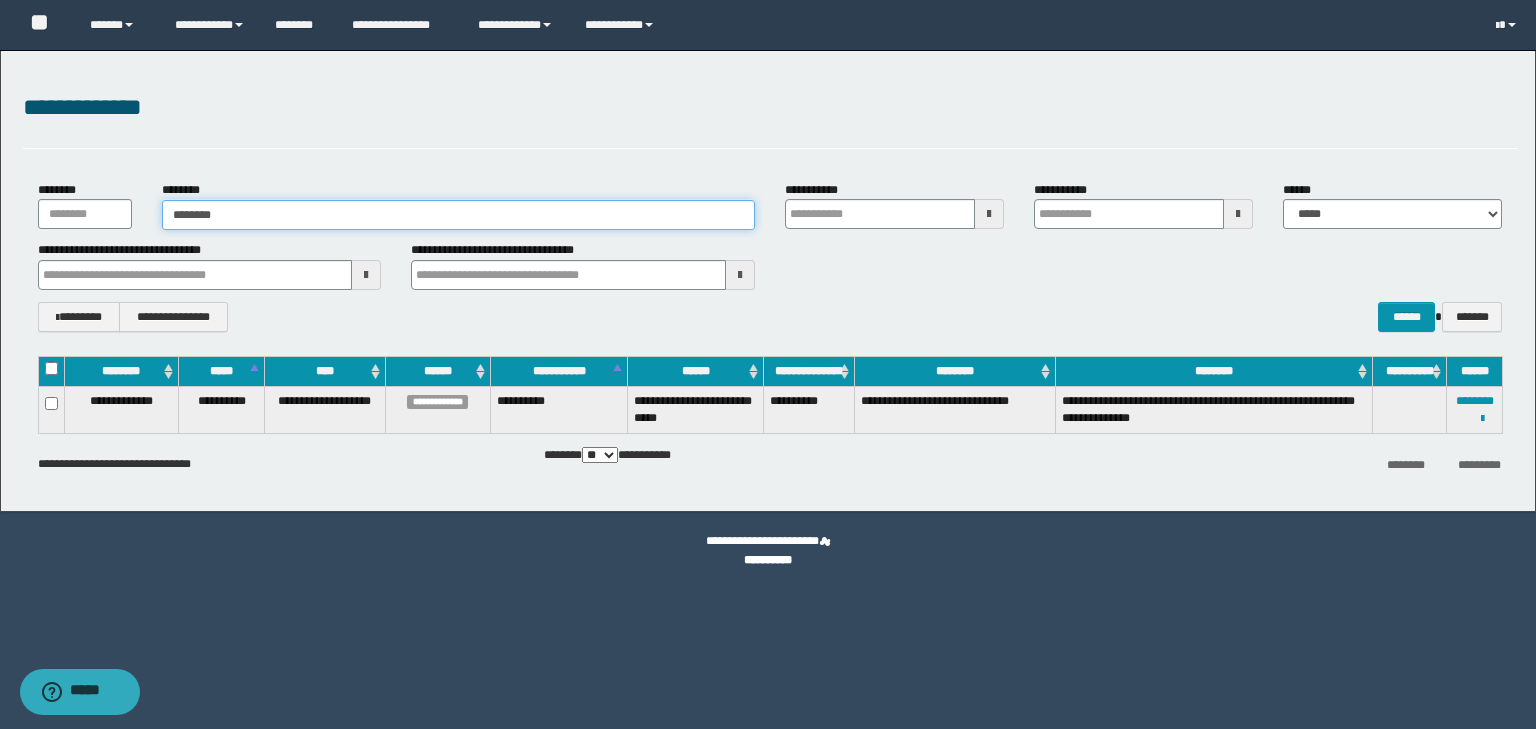 type on "********" 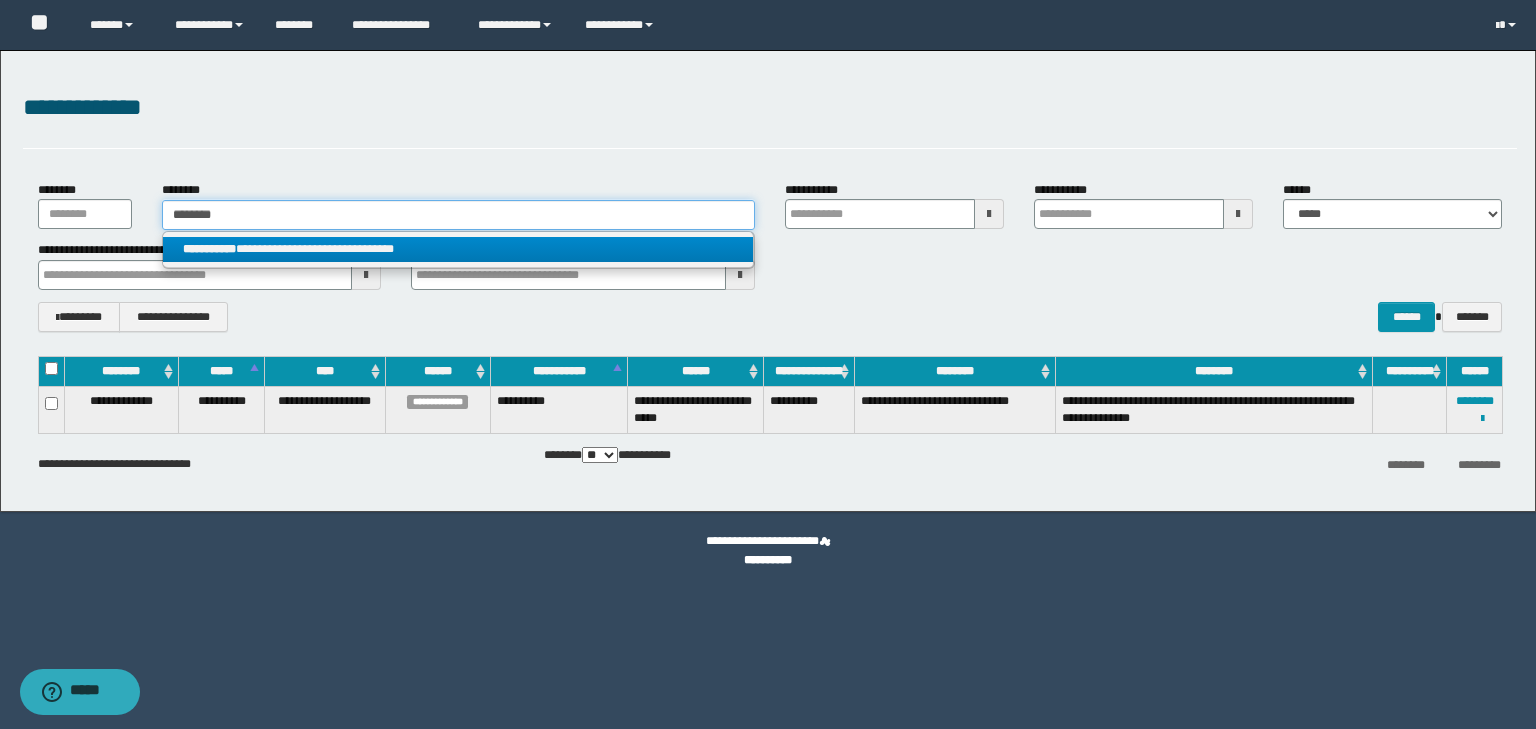 type on "********" 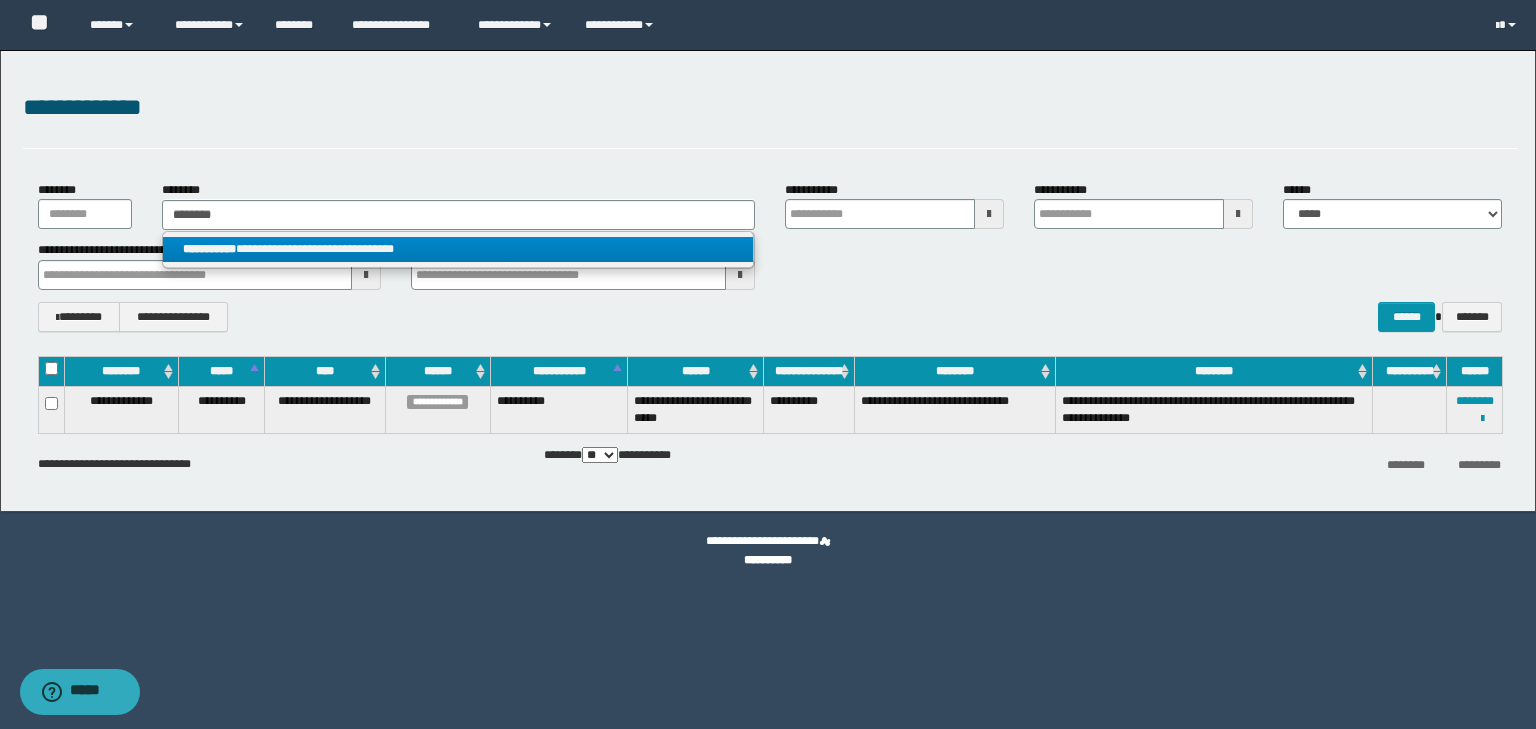 click on "**********" at bounding box center [458, 249] 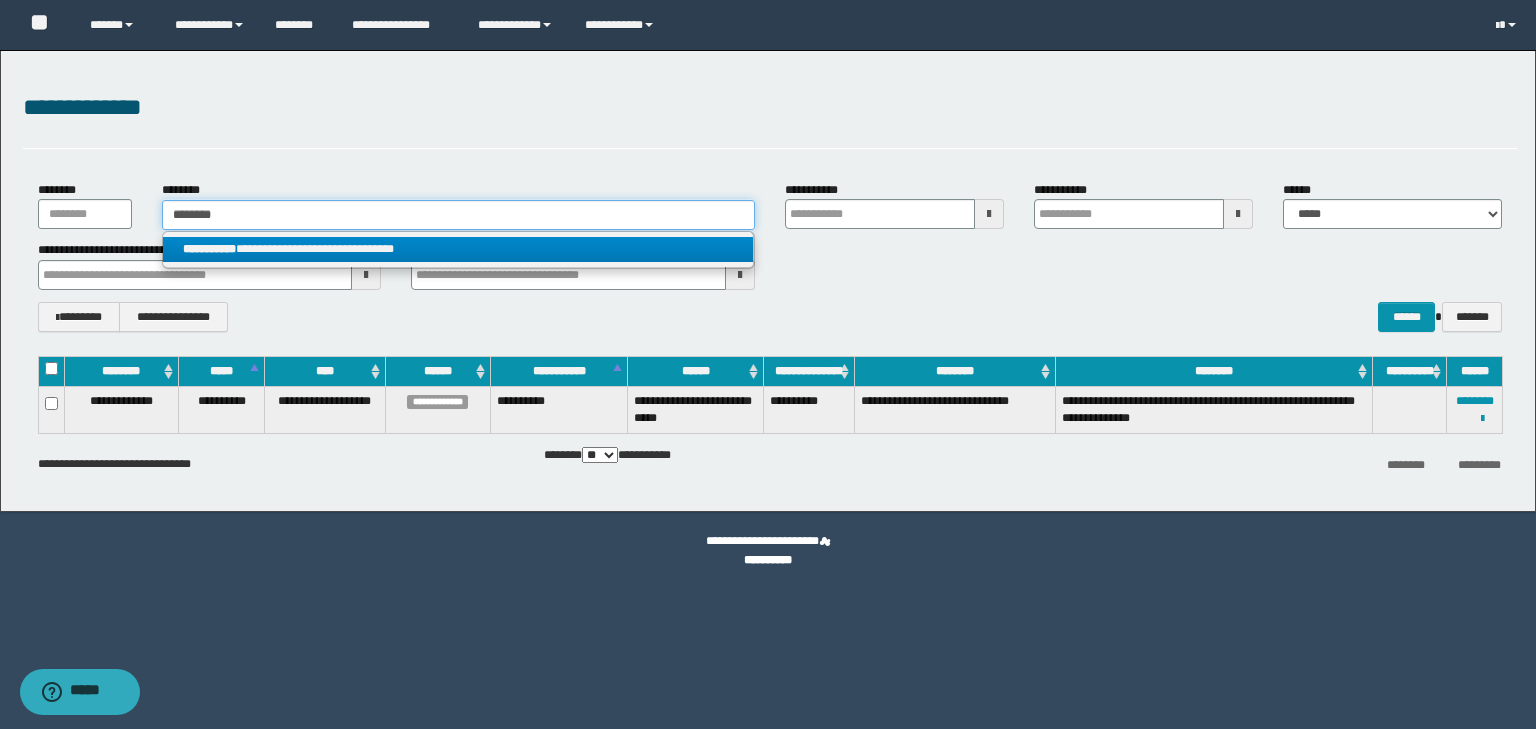 type 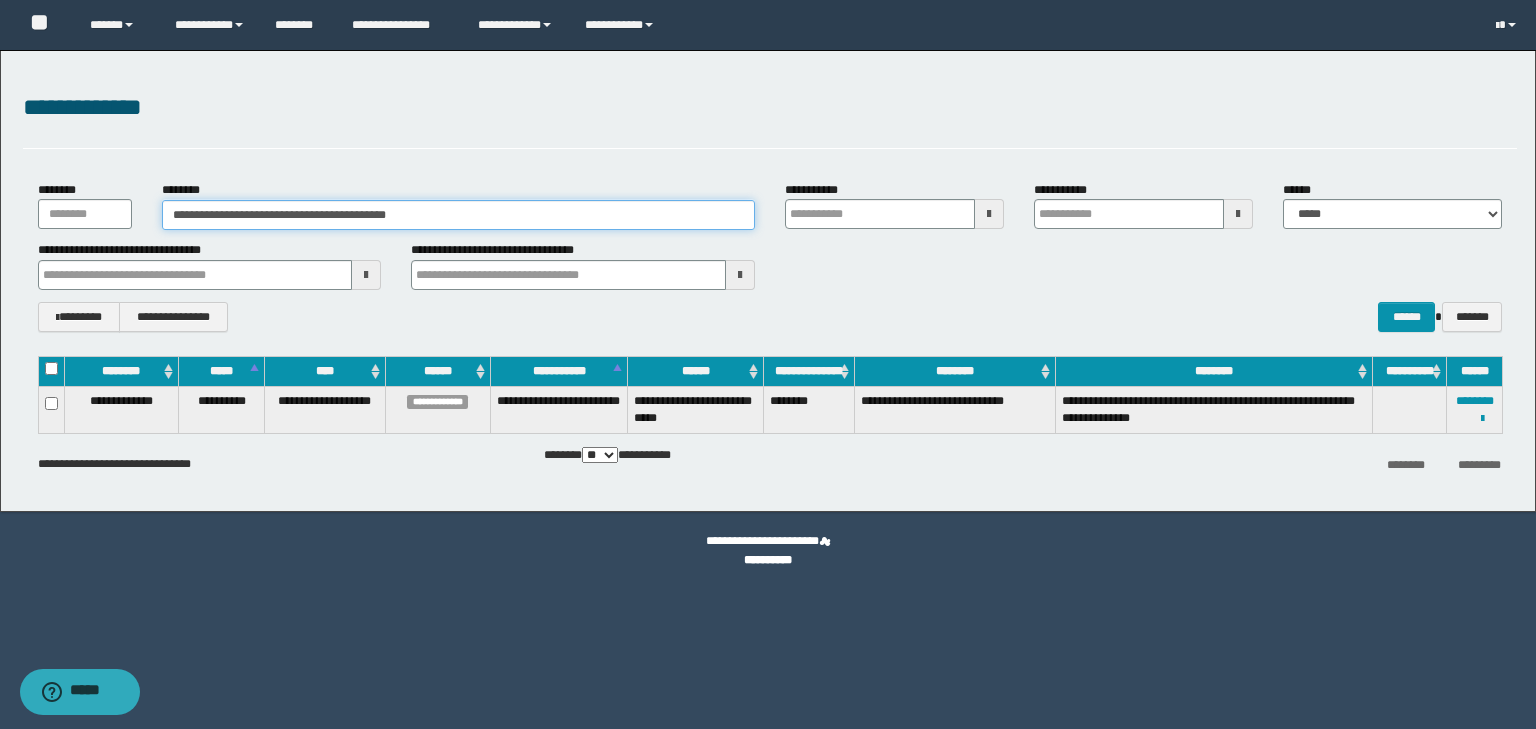 drag, startPoint x: 427, startPoint y: 212, endPoint x: 105, endPoint y: 230, distance: 322.50272 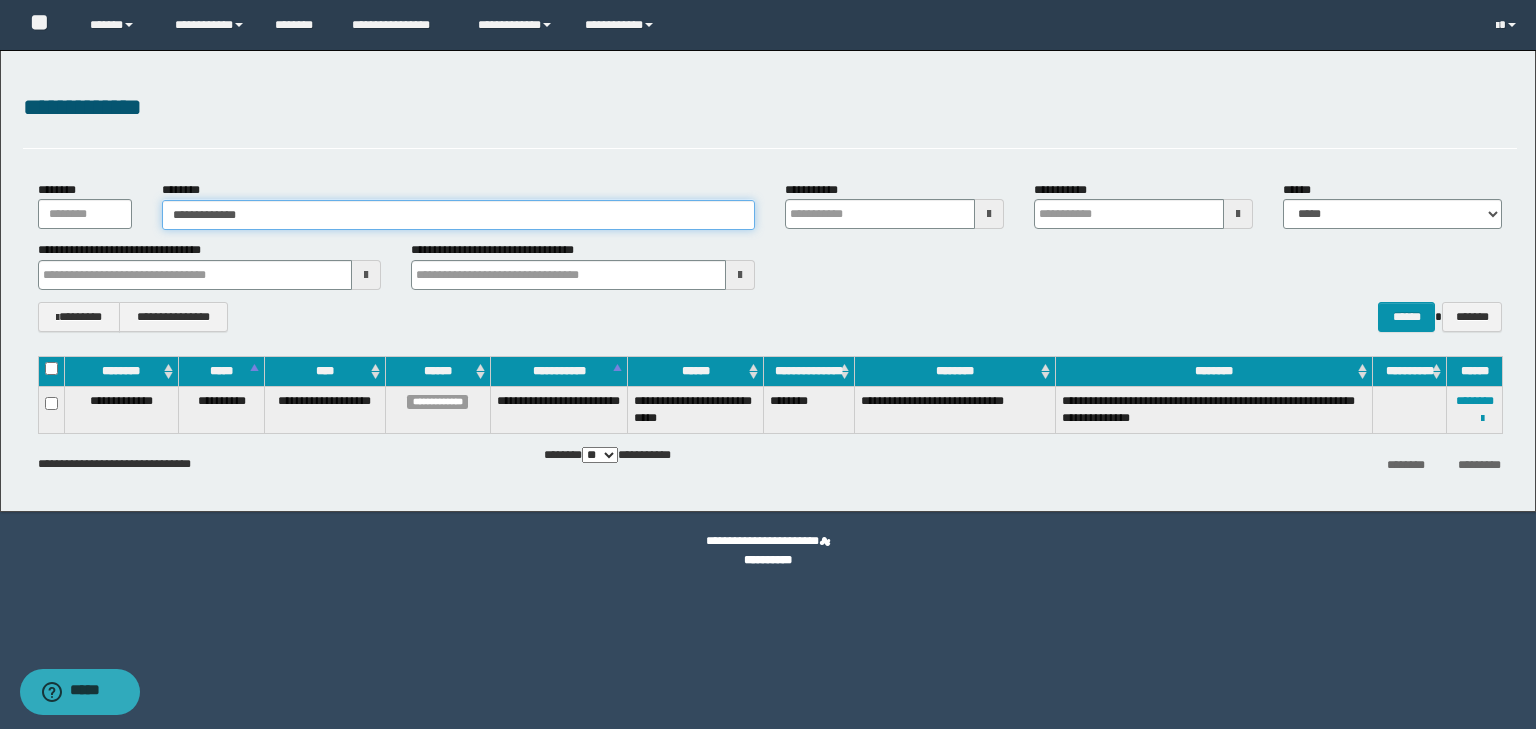 click on "**********" at bounding box center [458, 215] 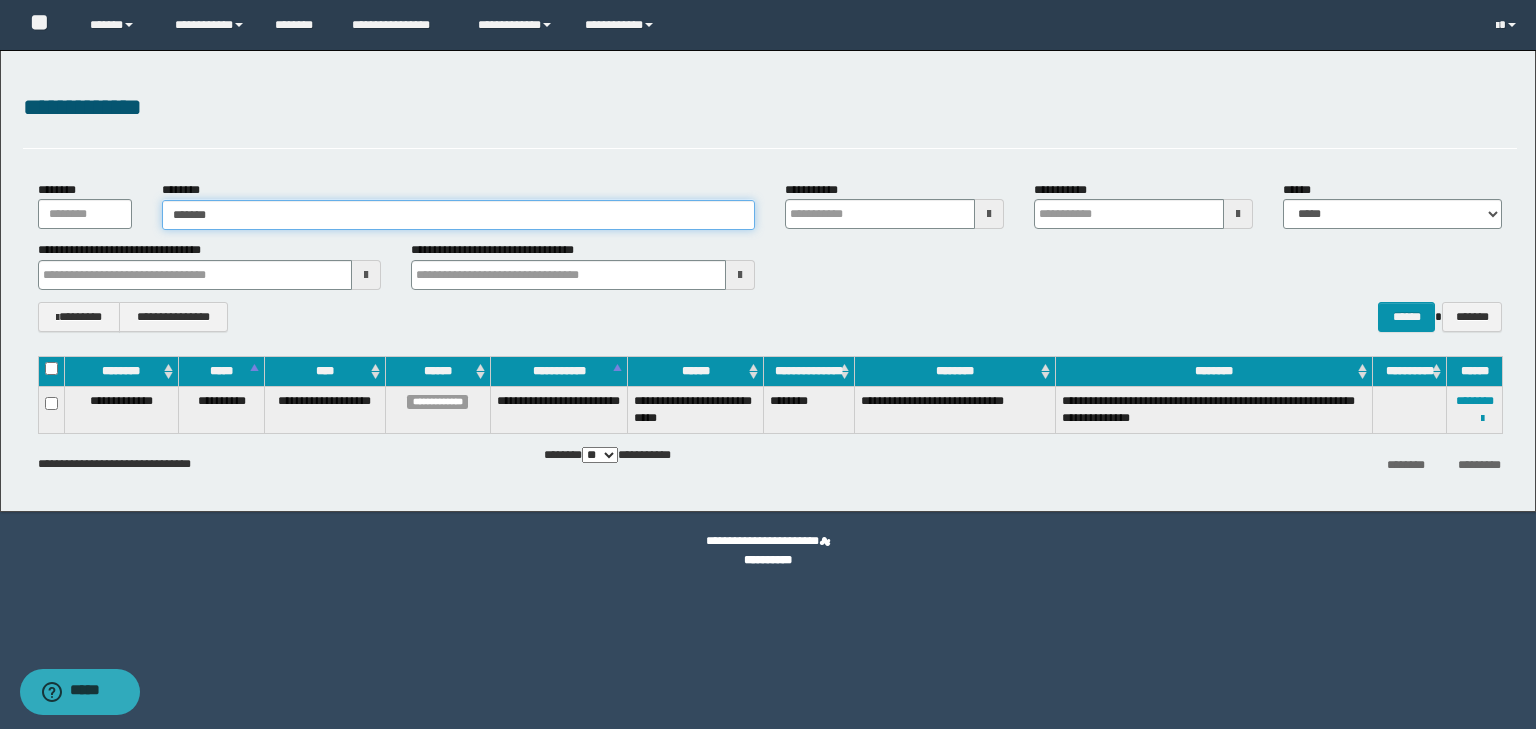 type on "*****" 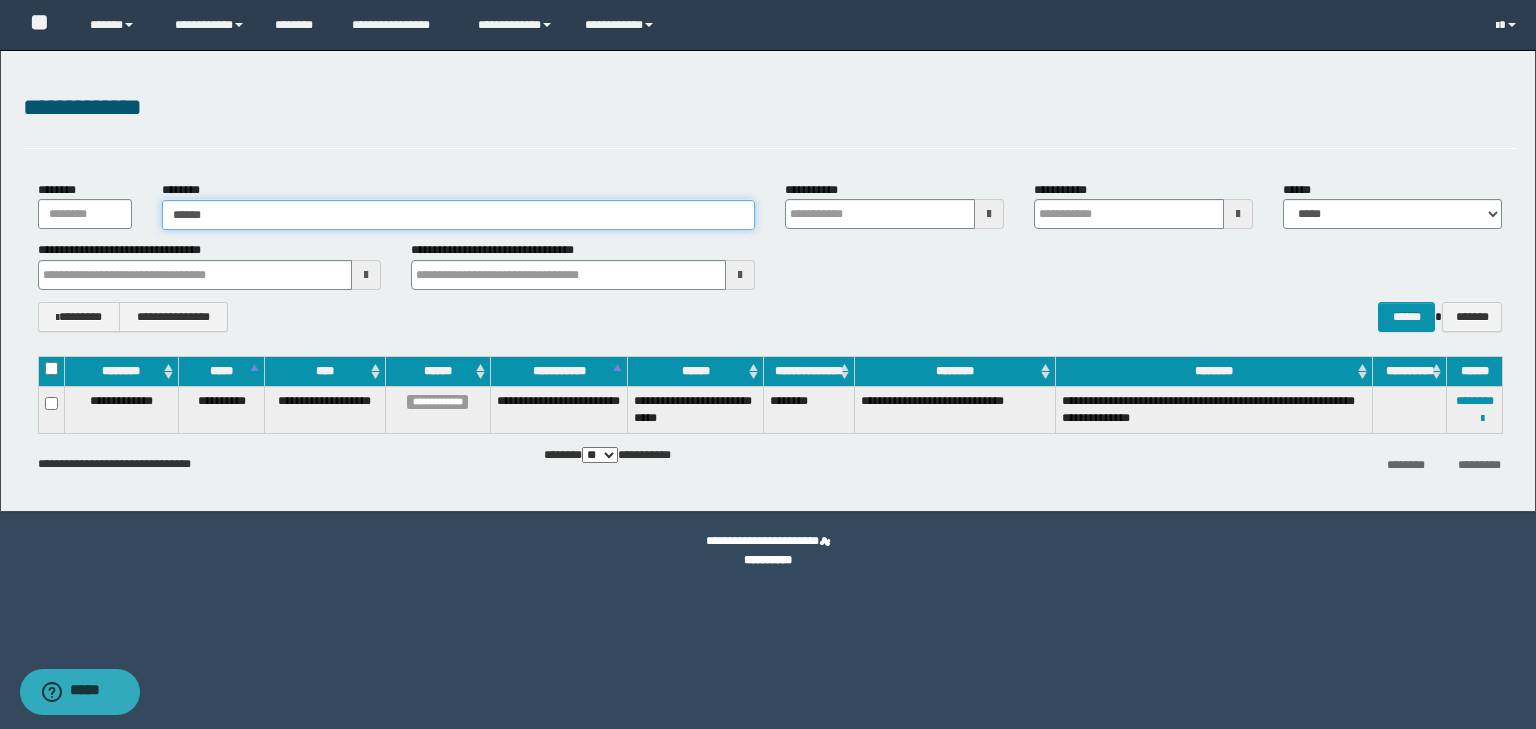 type on "*****" 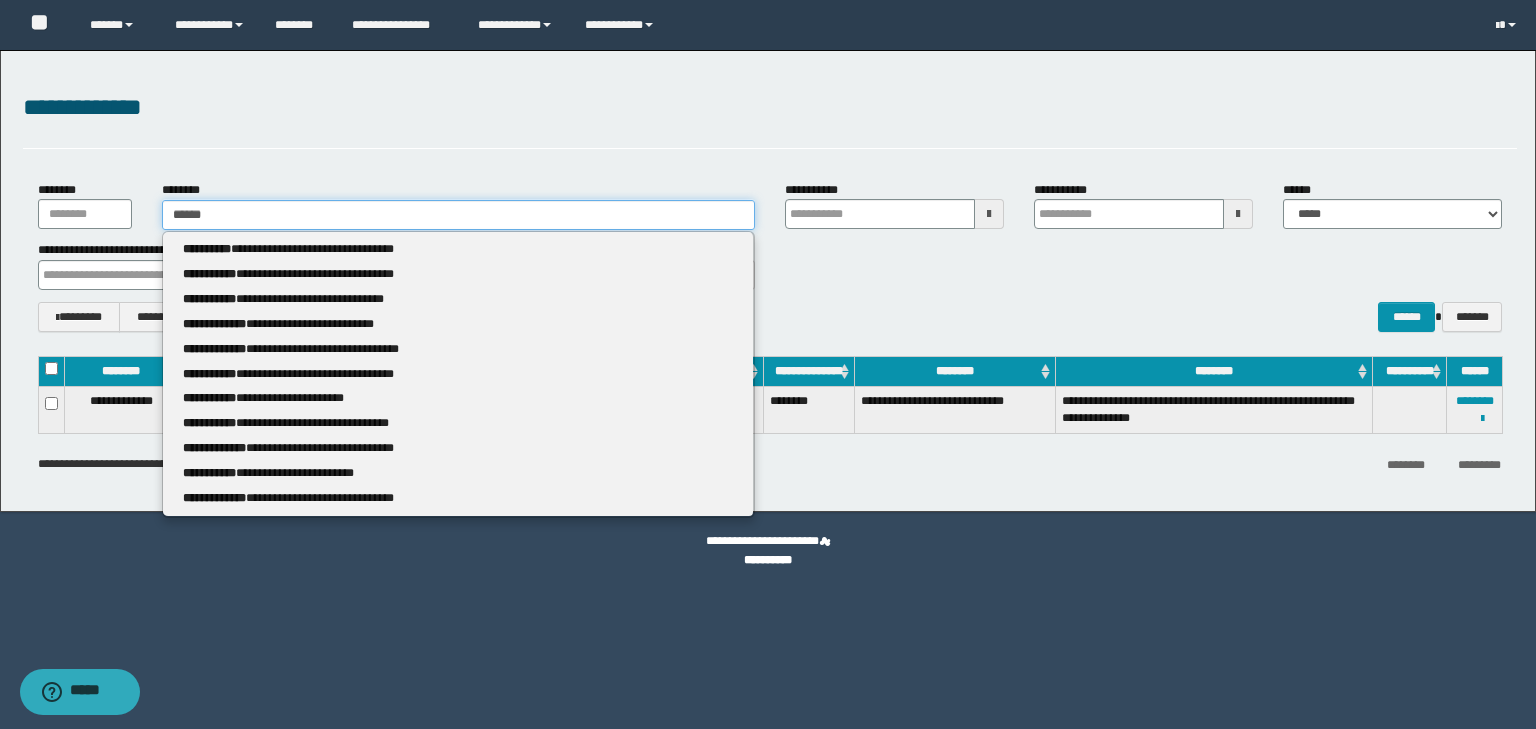 type 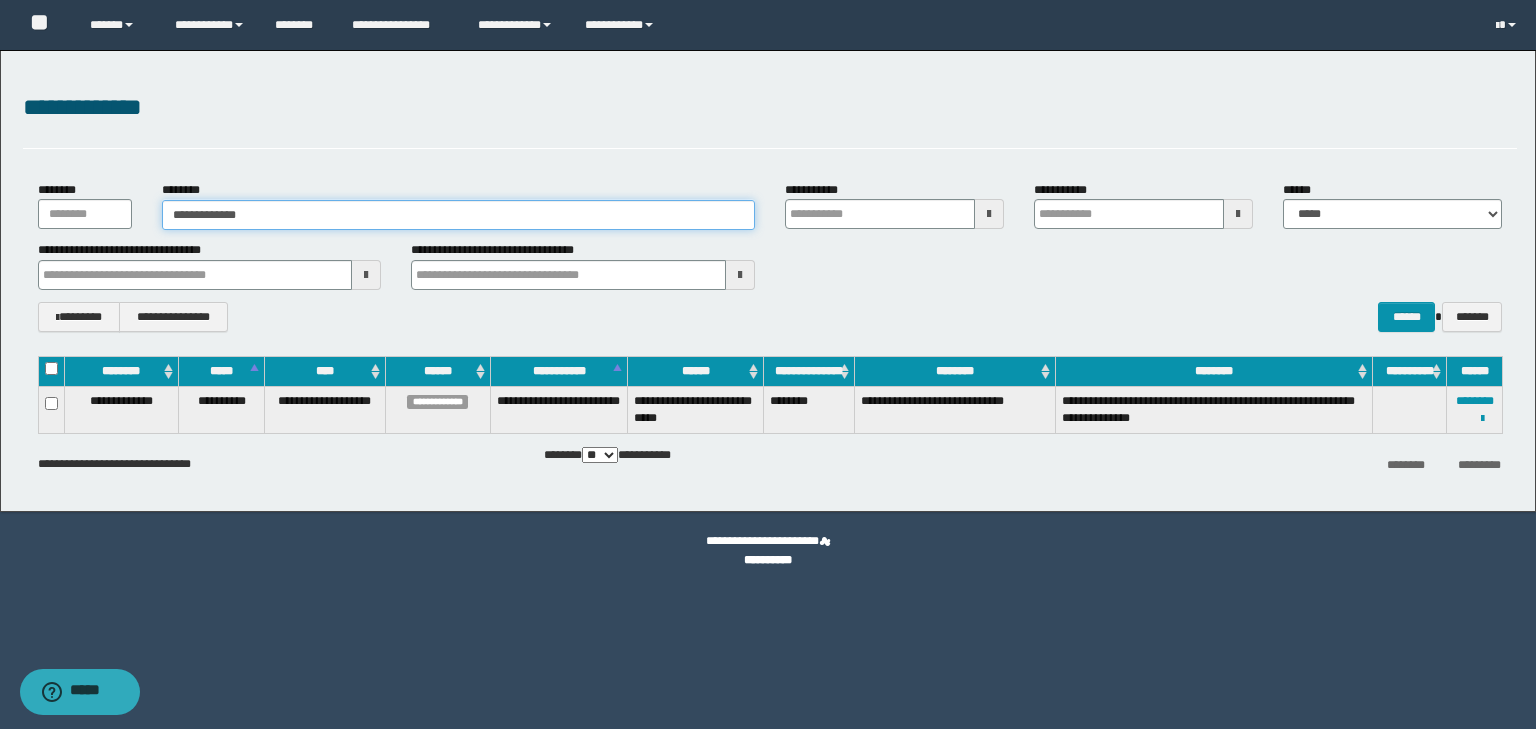 type on "**********" 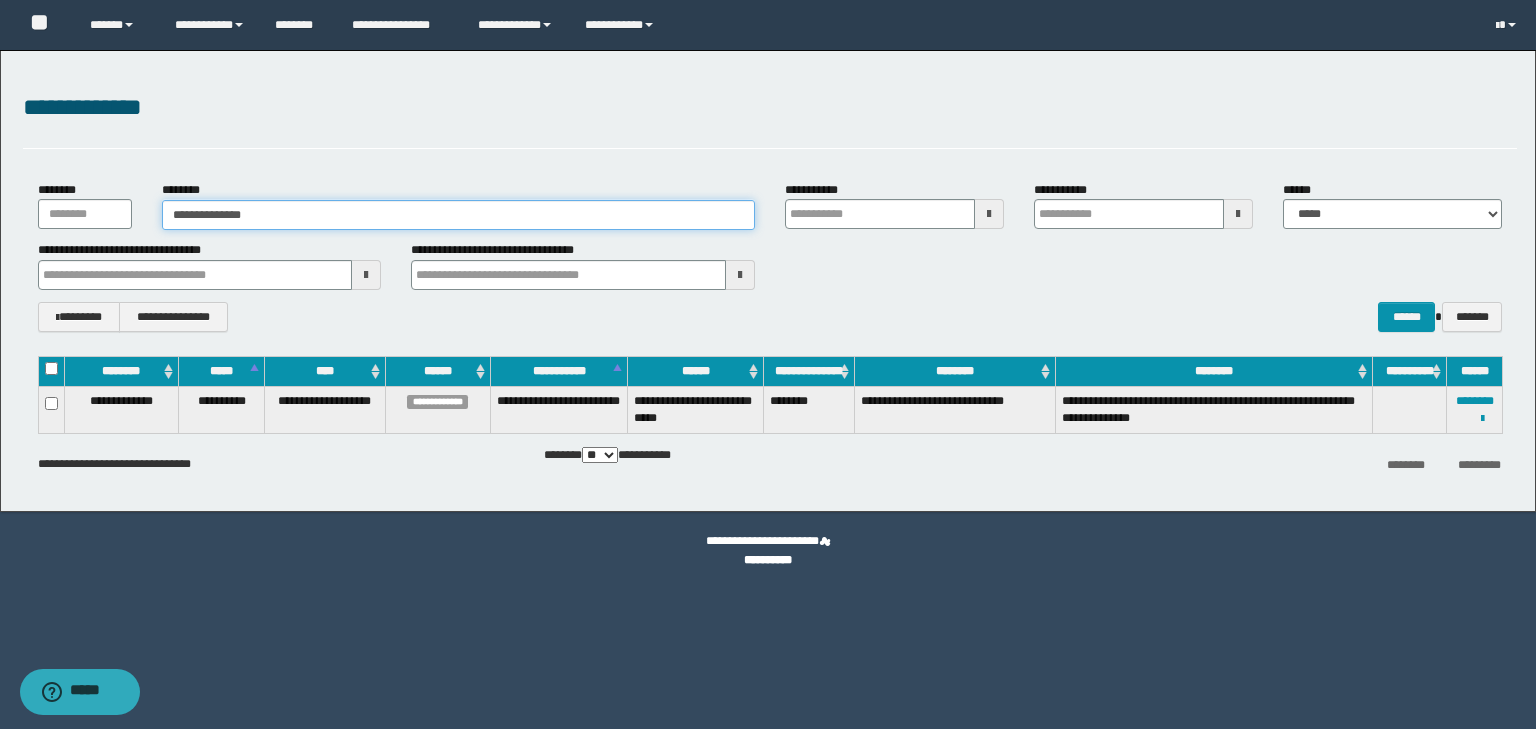 type on "**********" 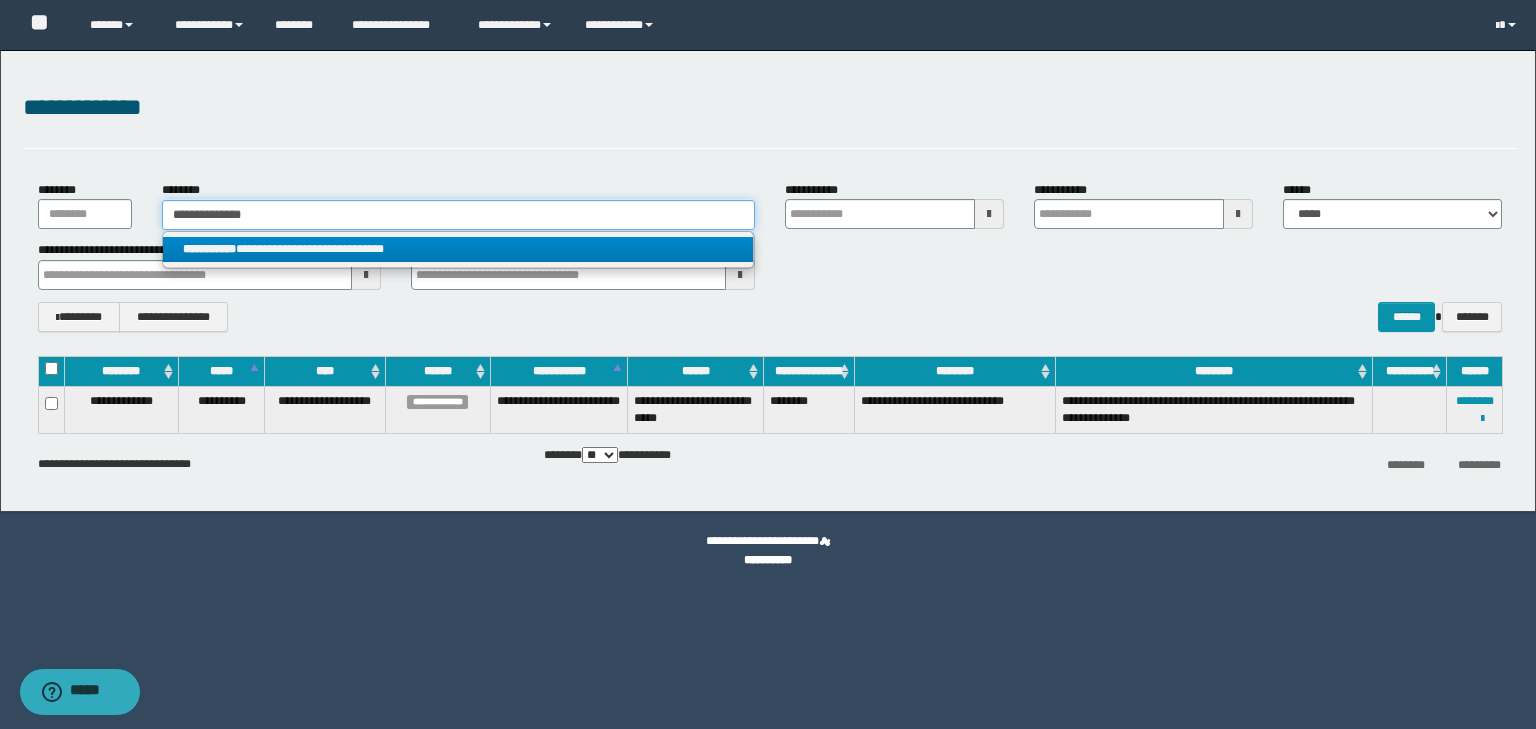 type on "**********" 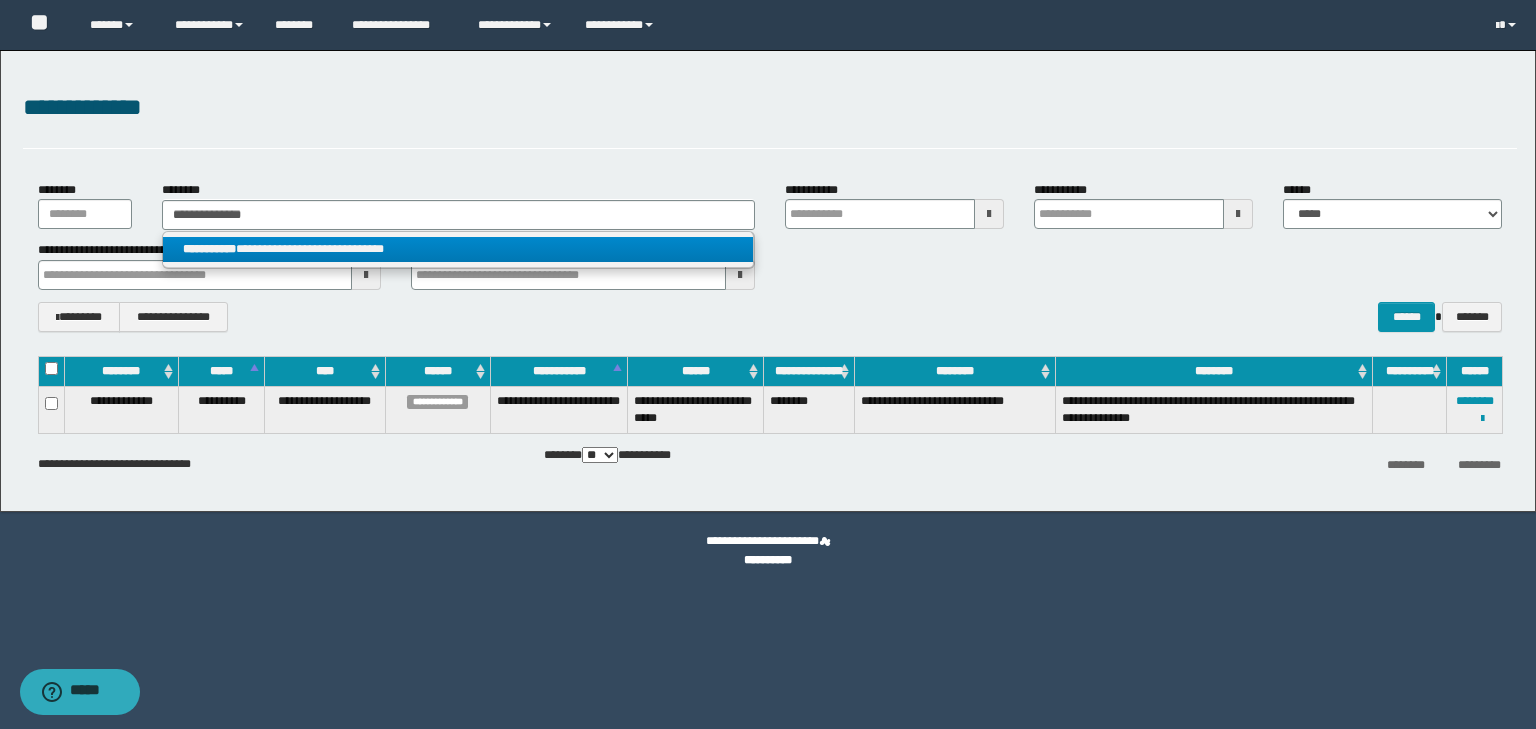 click on "**********" at bounding box center (458, 249) 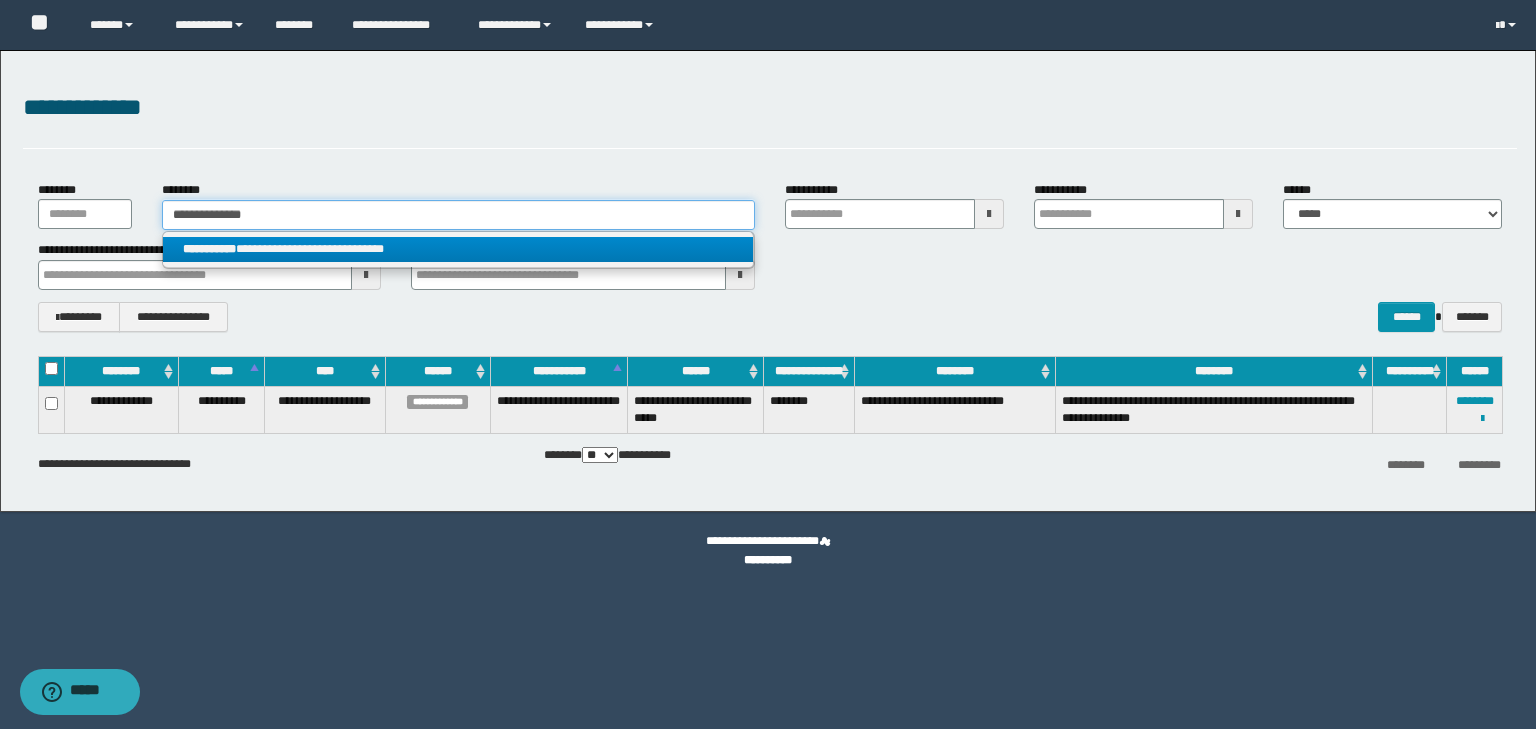 type 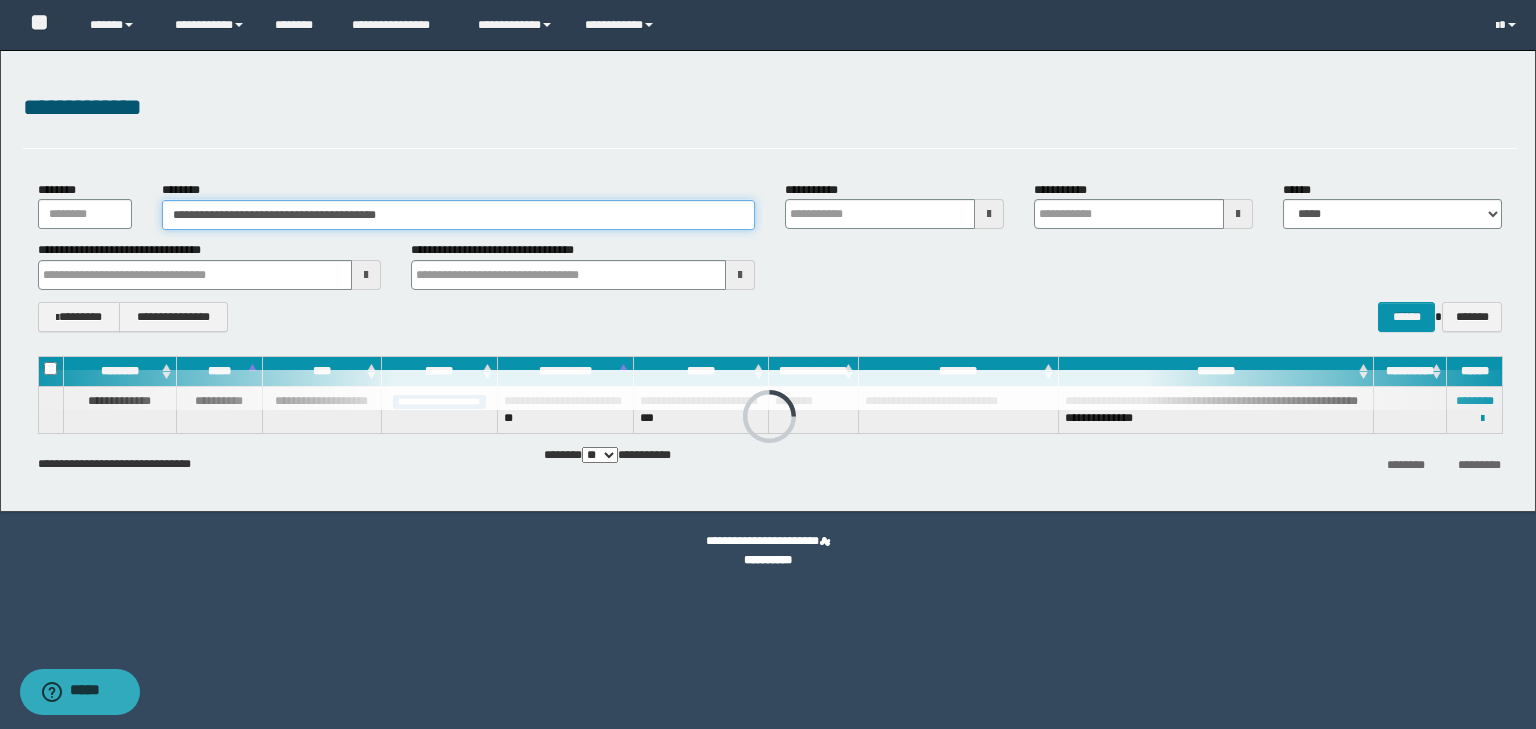 drag, startPoint x: 363, startPoint y: 205, endPoint x: 81, endPoint y: 213, distance: 282.11346 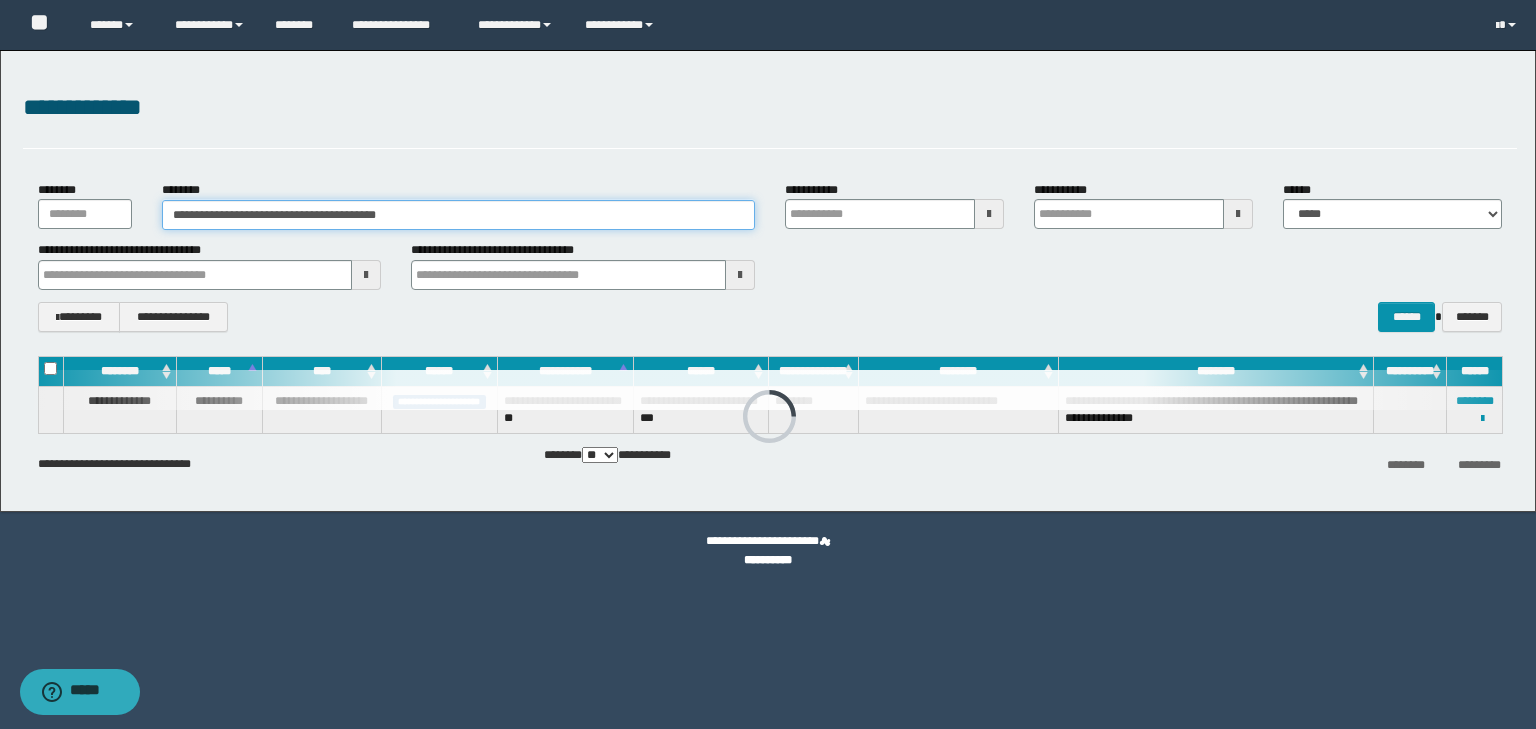 click on "**********" at bounding box center [770, 205] 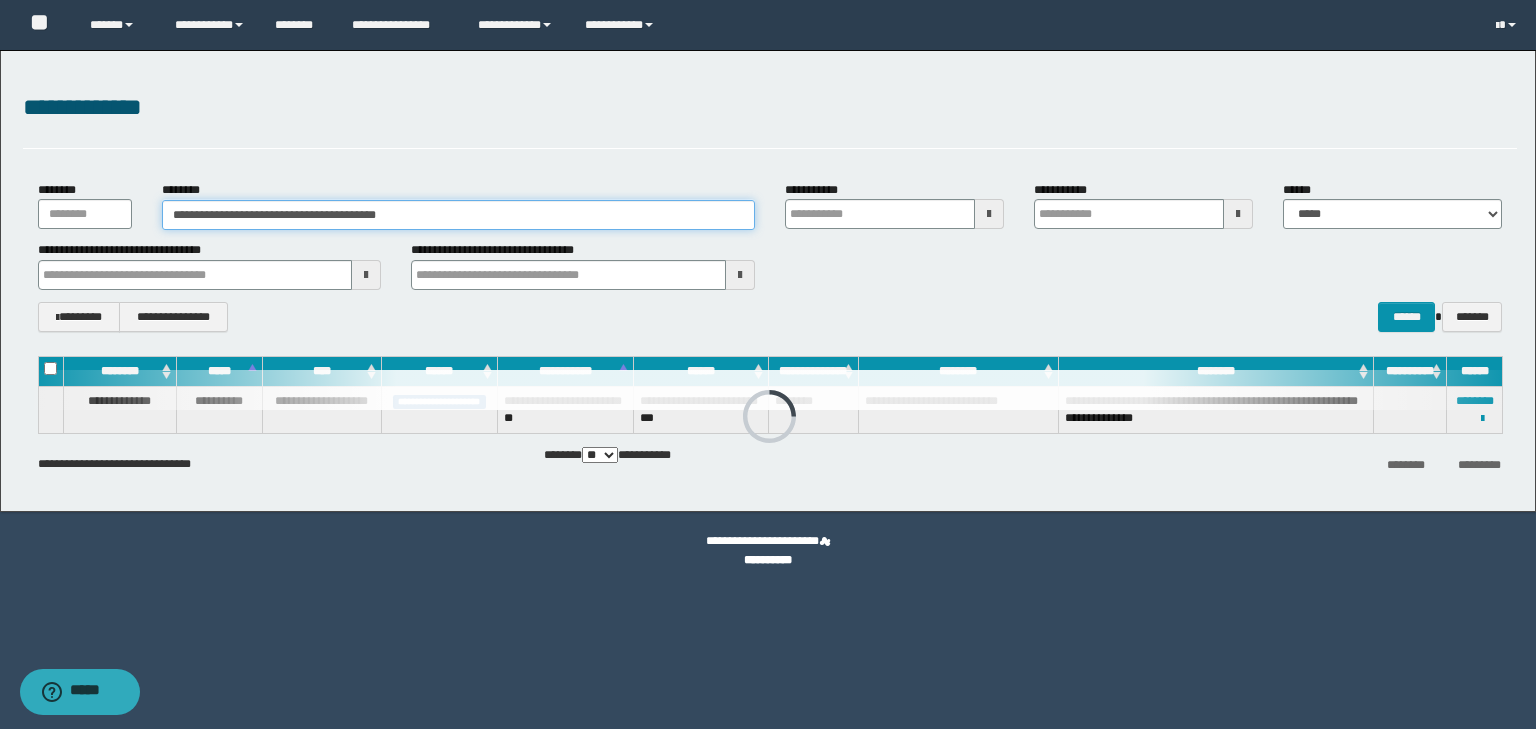 paste 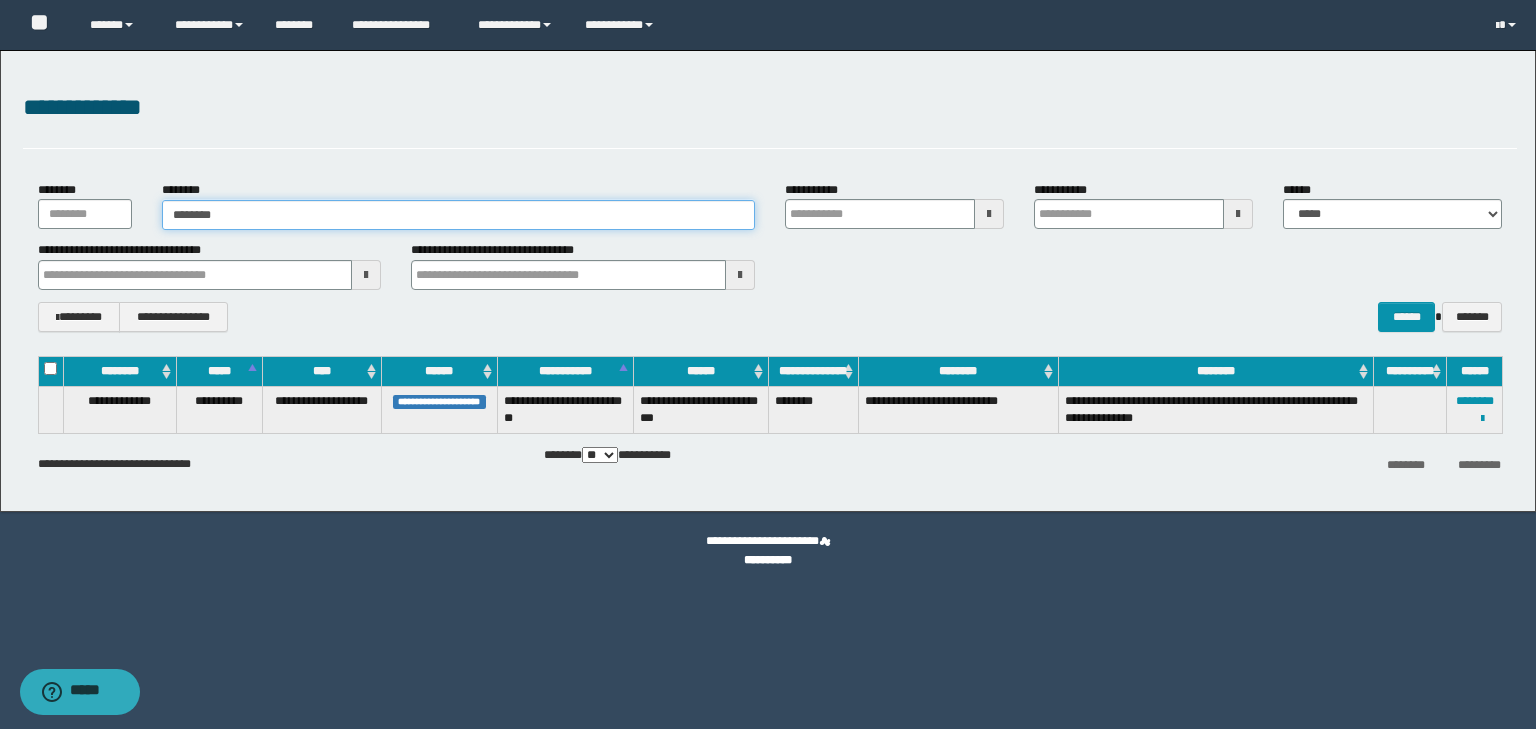 type on "********" 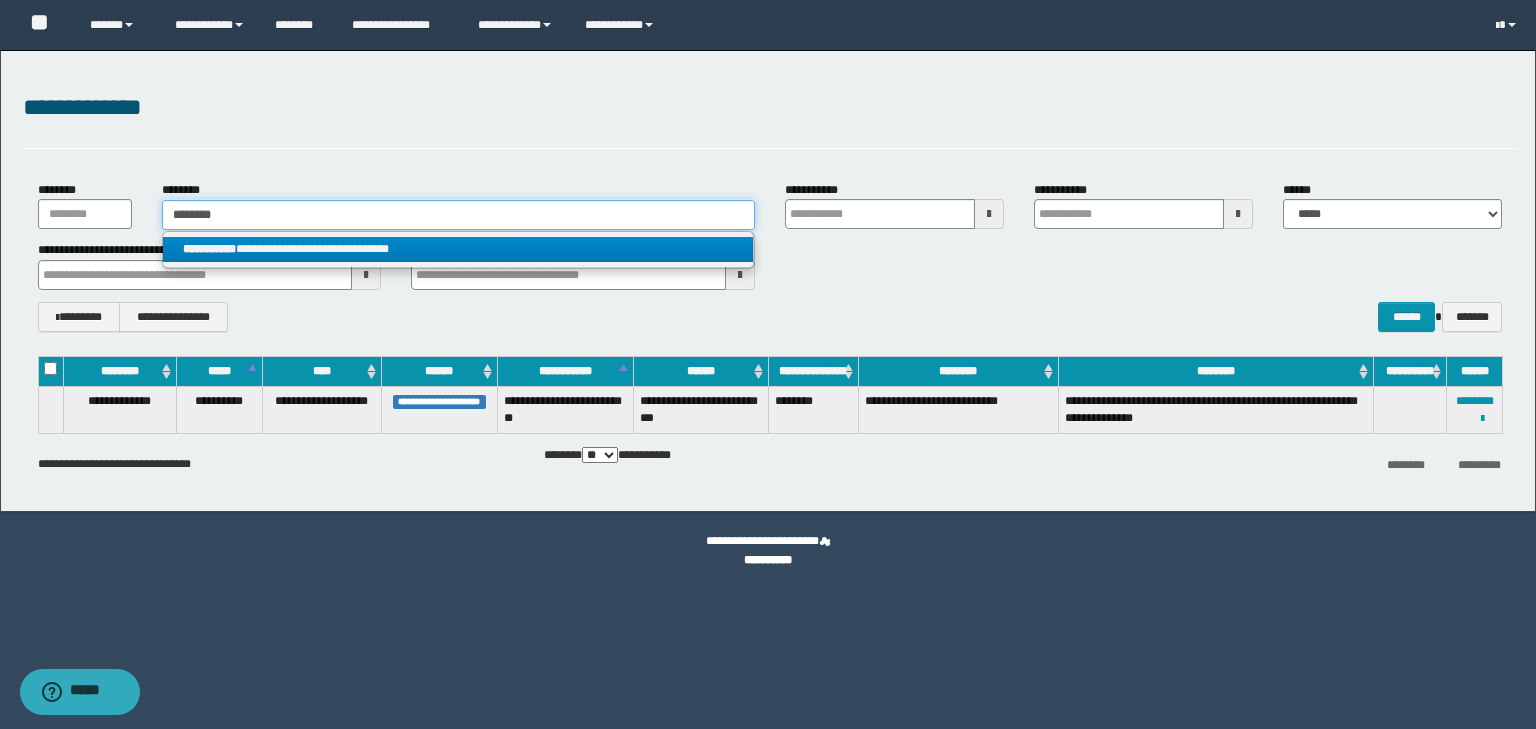 type on "********" 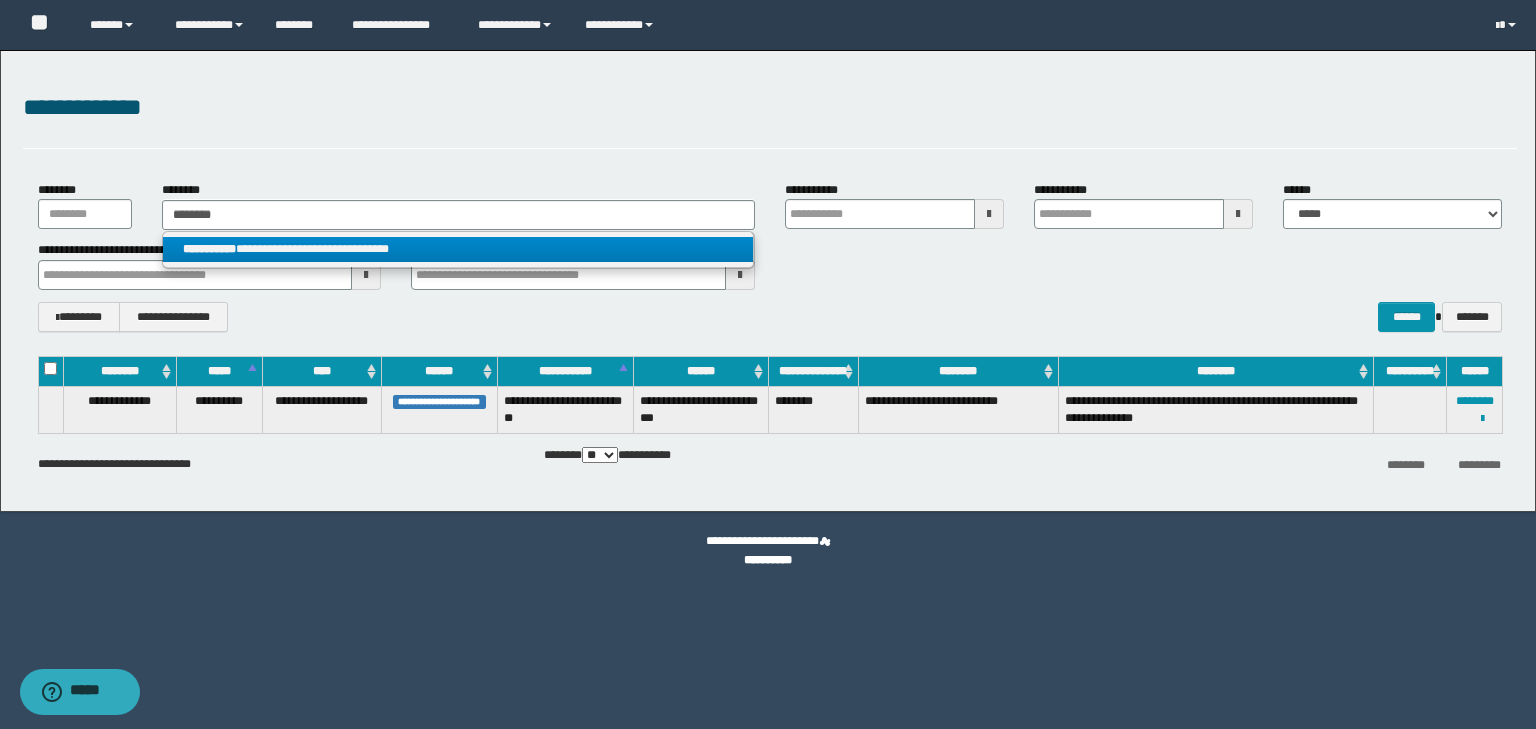 click on "**********" at bounding box center (458, 249) 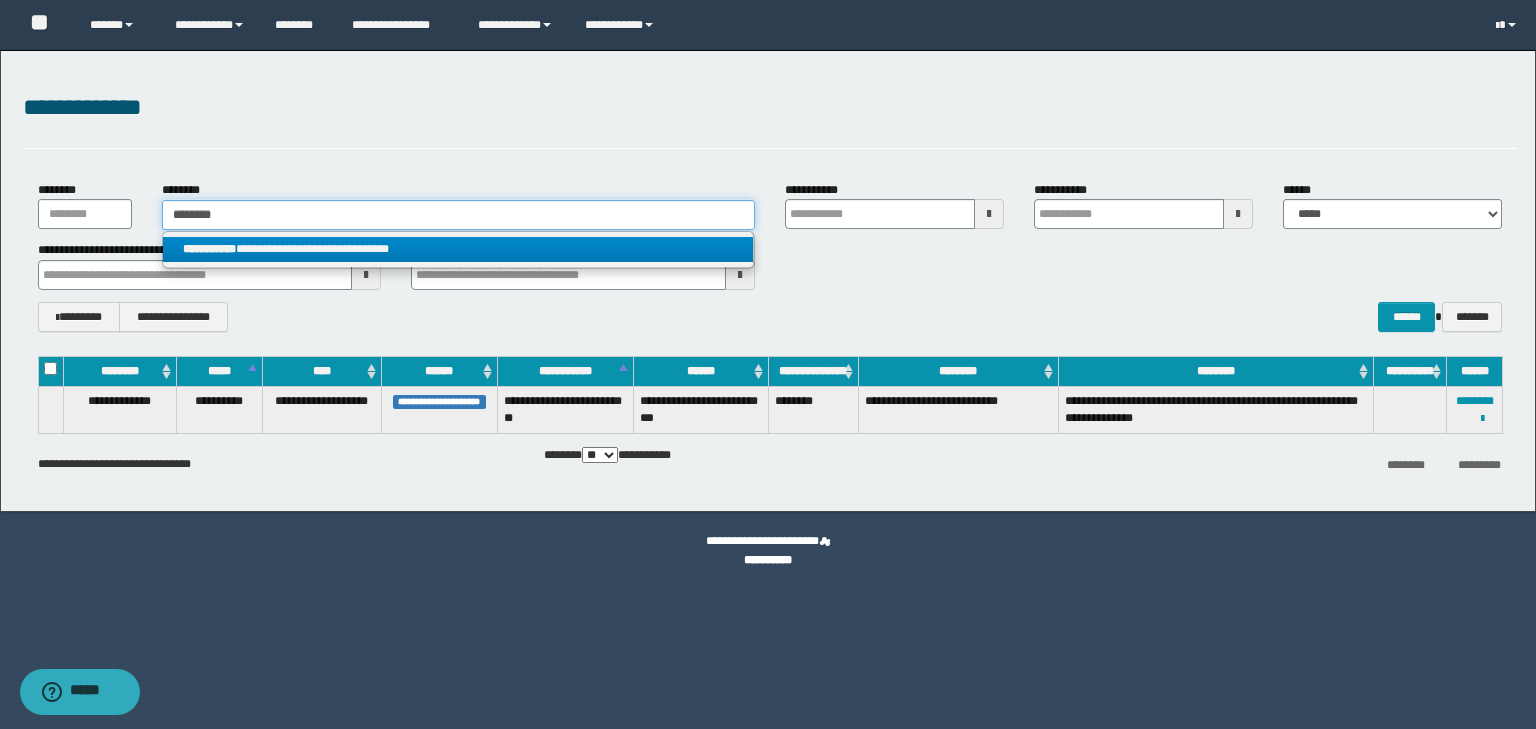 type 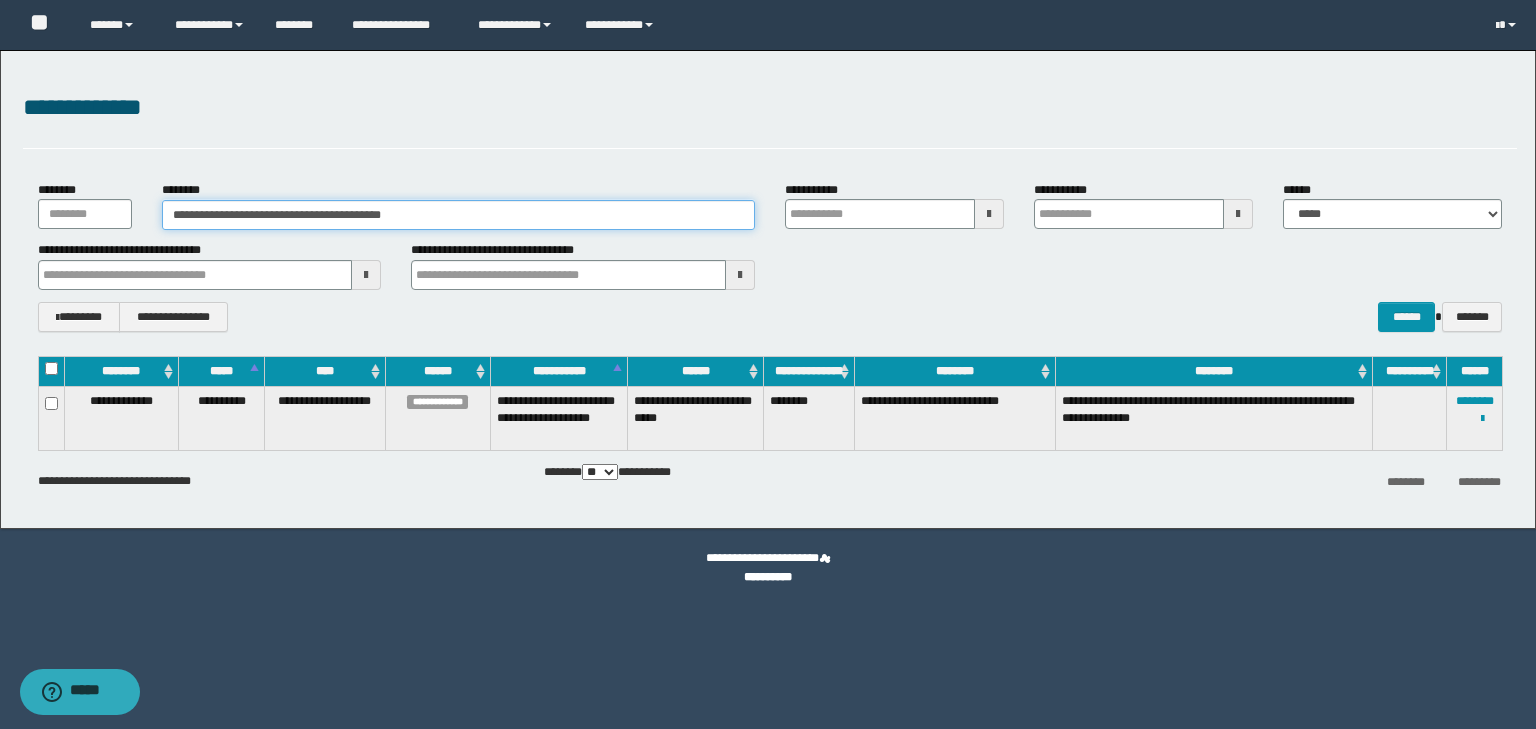drag, startPoint x: 449, startPoint y: 207, endPoint x: 93, endPoint y: 209, distance: 356.0056 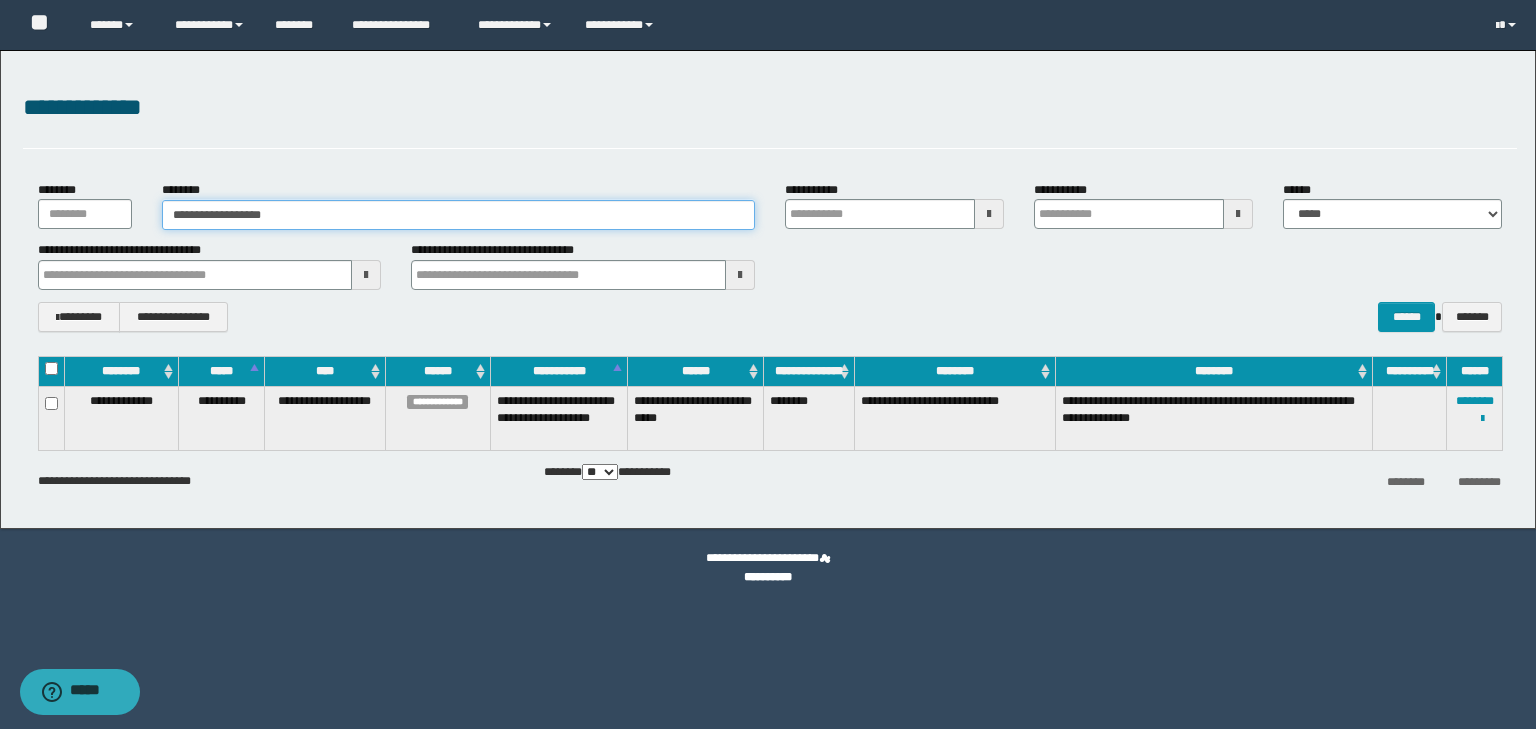 type on "**********" 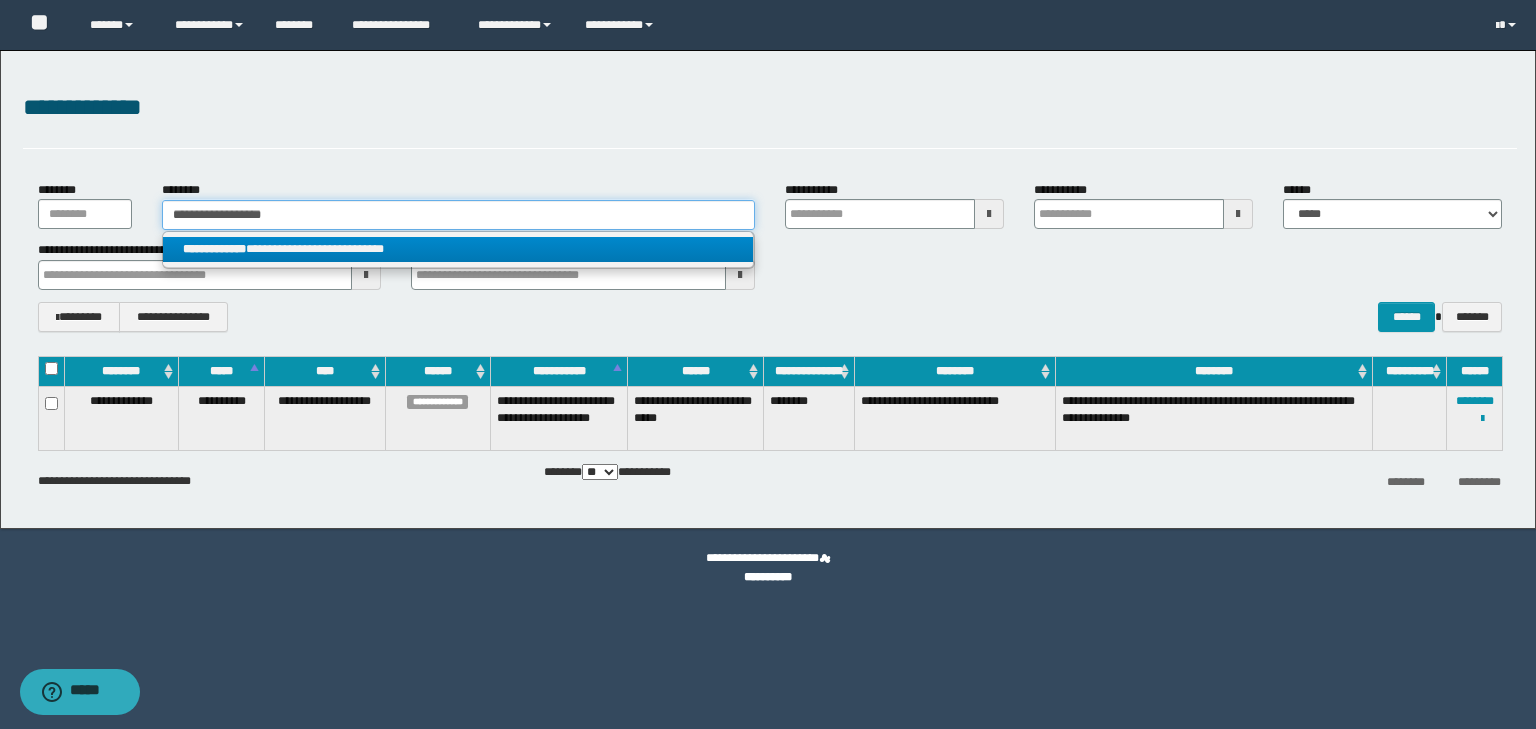 type on "**********" 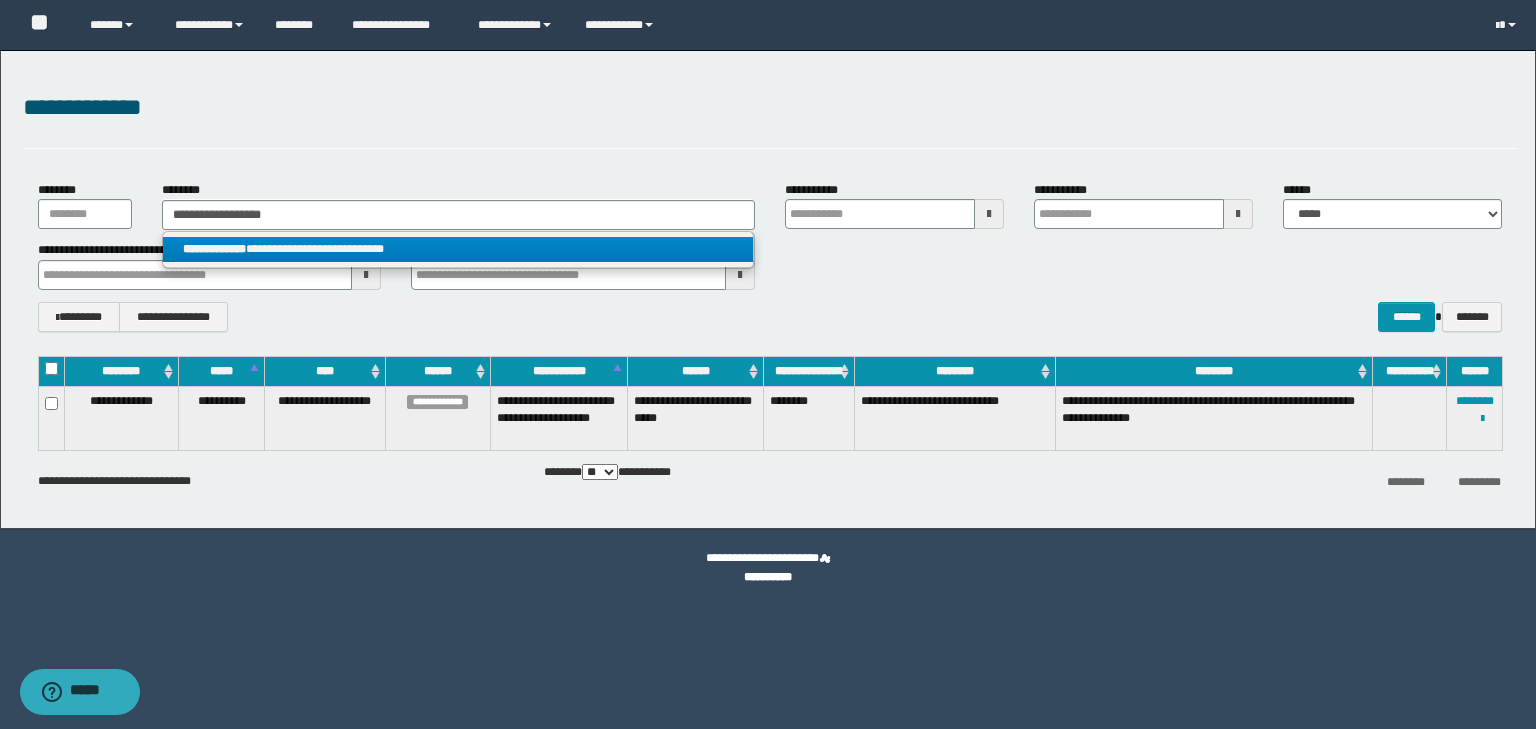 click on "**********" at bounding box center (458, 249) 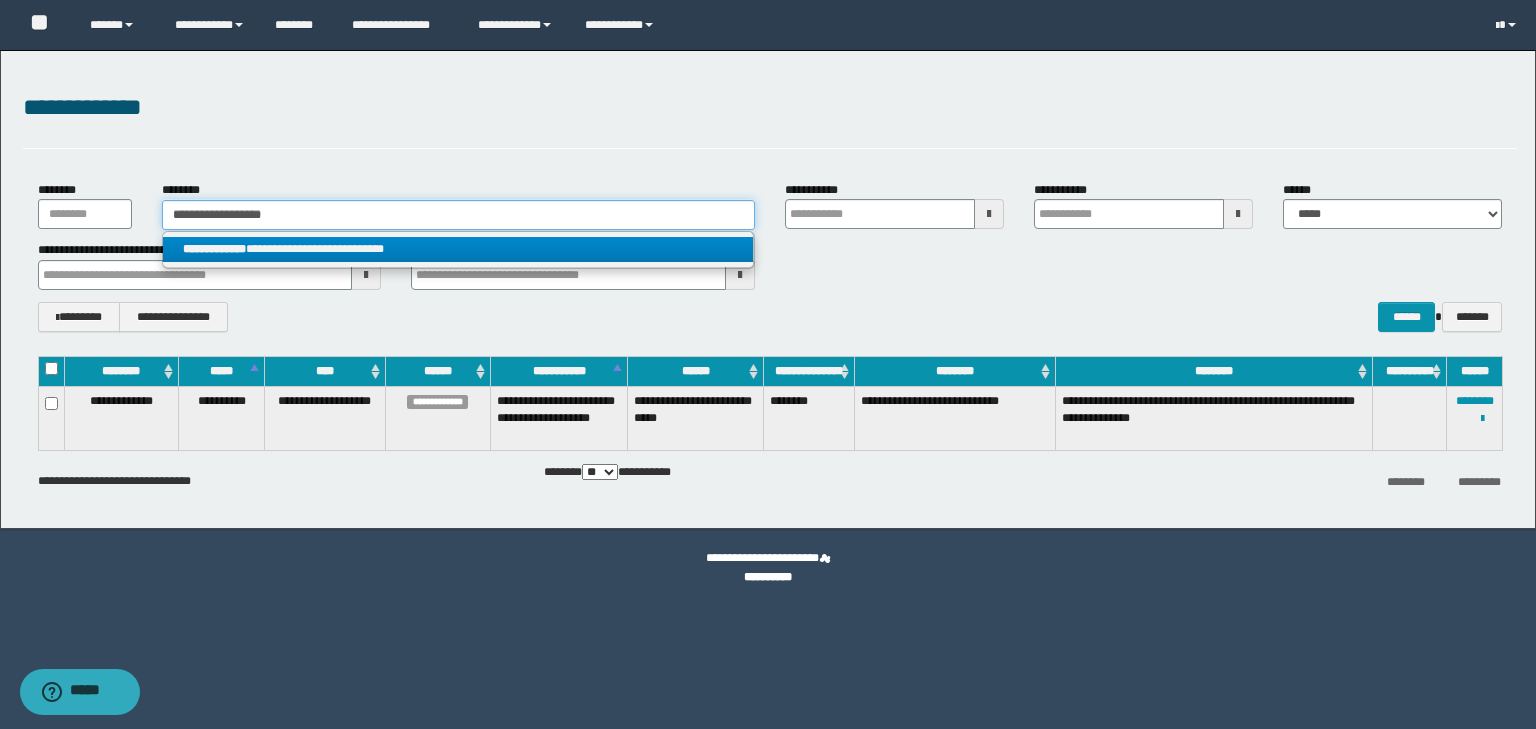 type 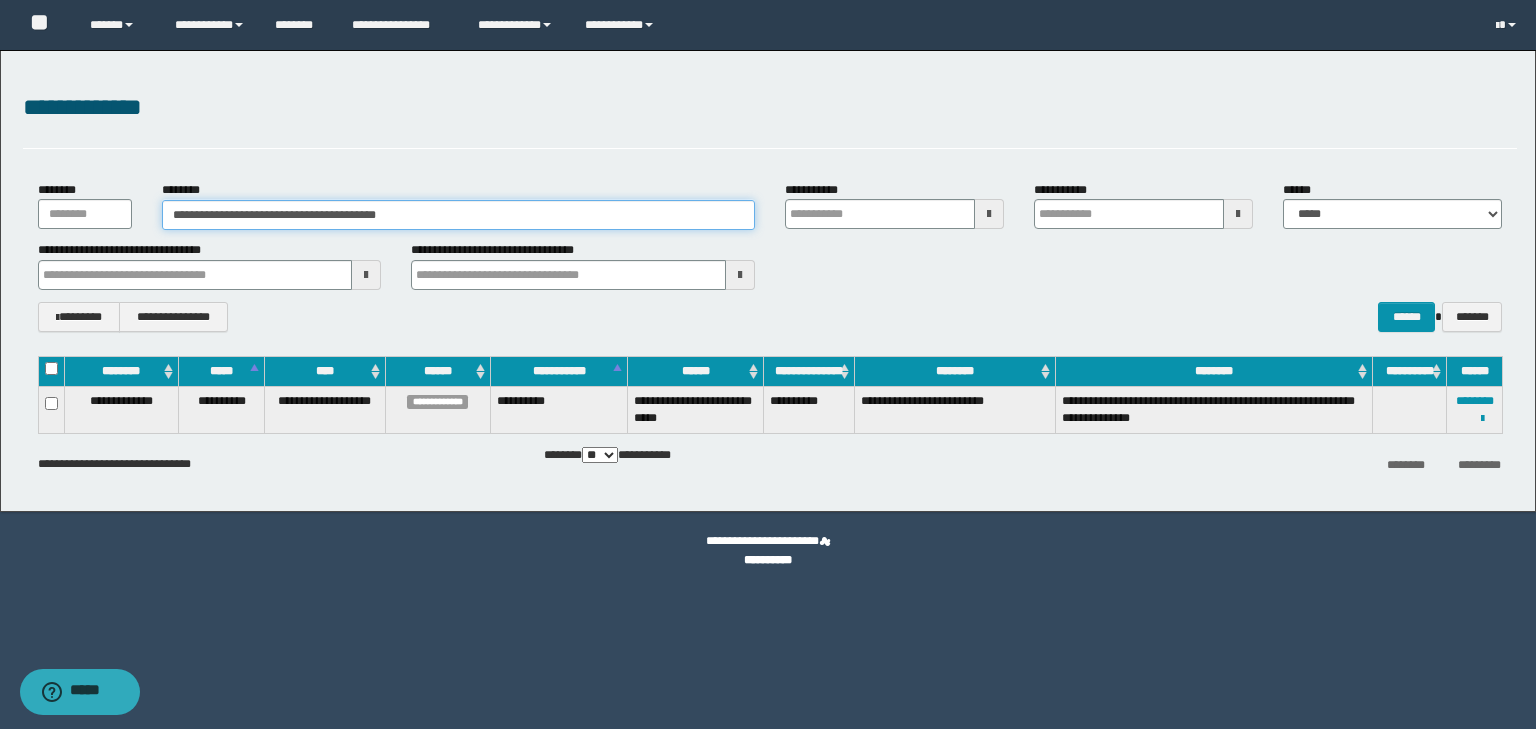 drag, startPoint x: 436, startPoint y: 216, endPoint x: 116, endPoint y: 240, distance: 320.89874 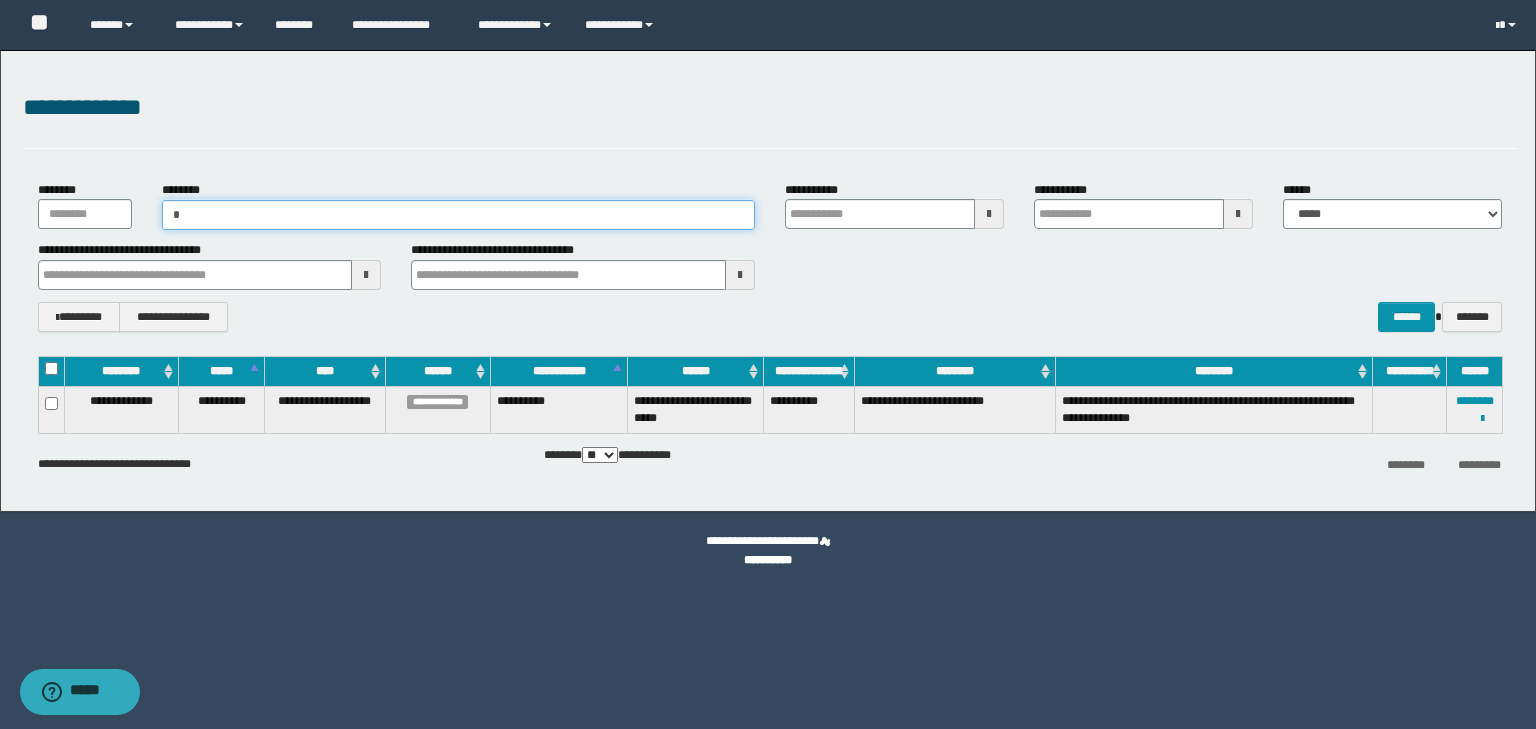 type on "**" 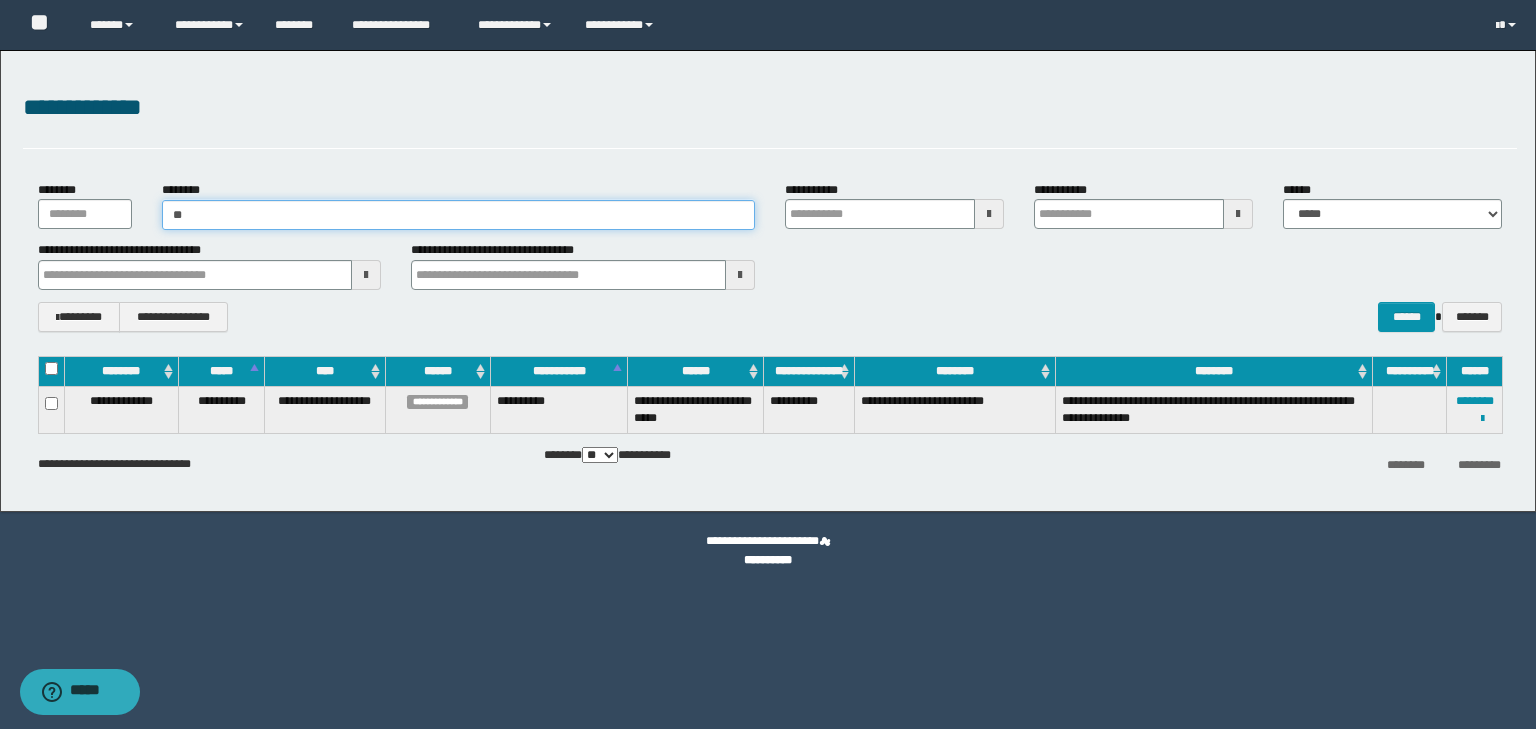 type on "**" 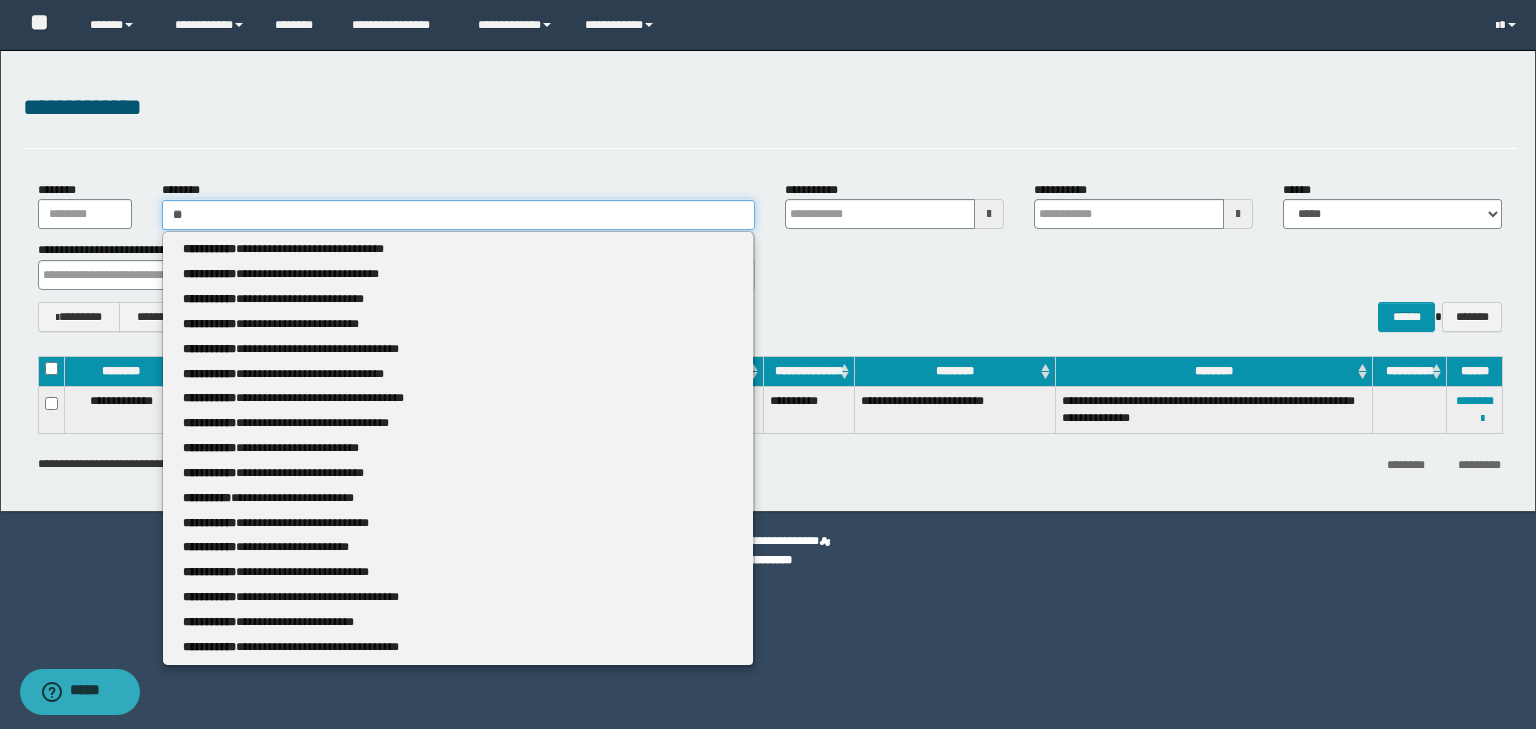 type 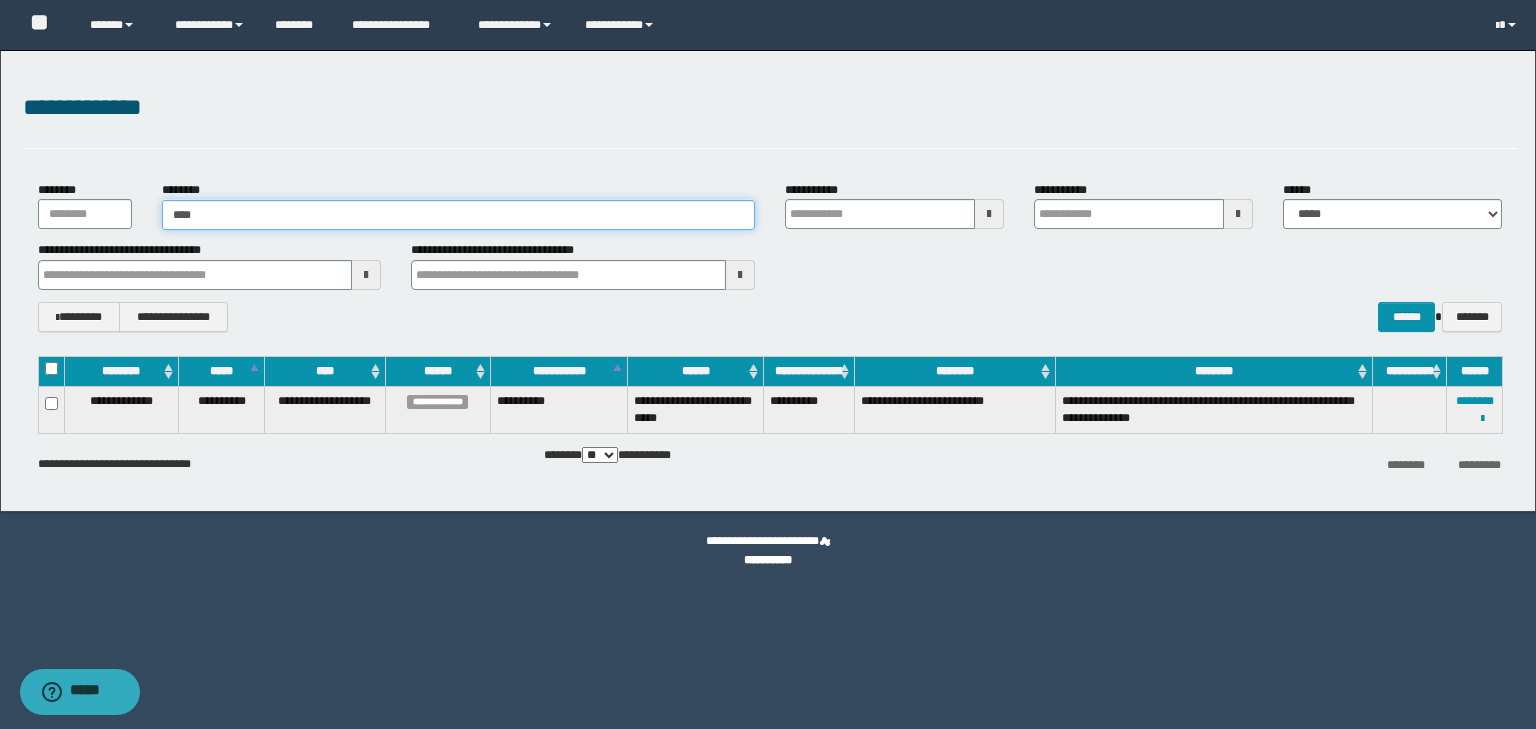 type on "*****" 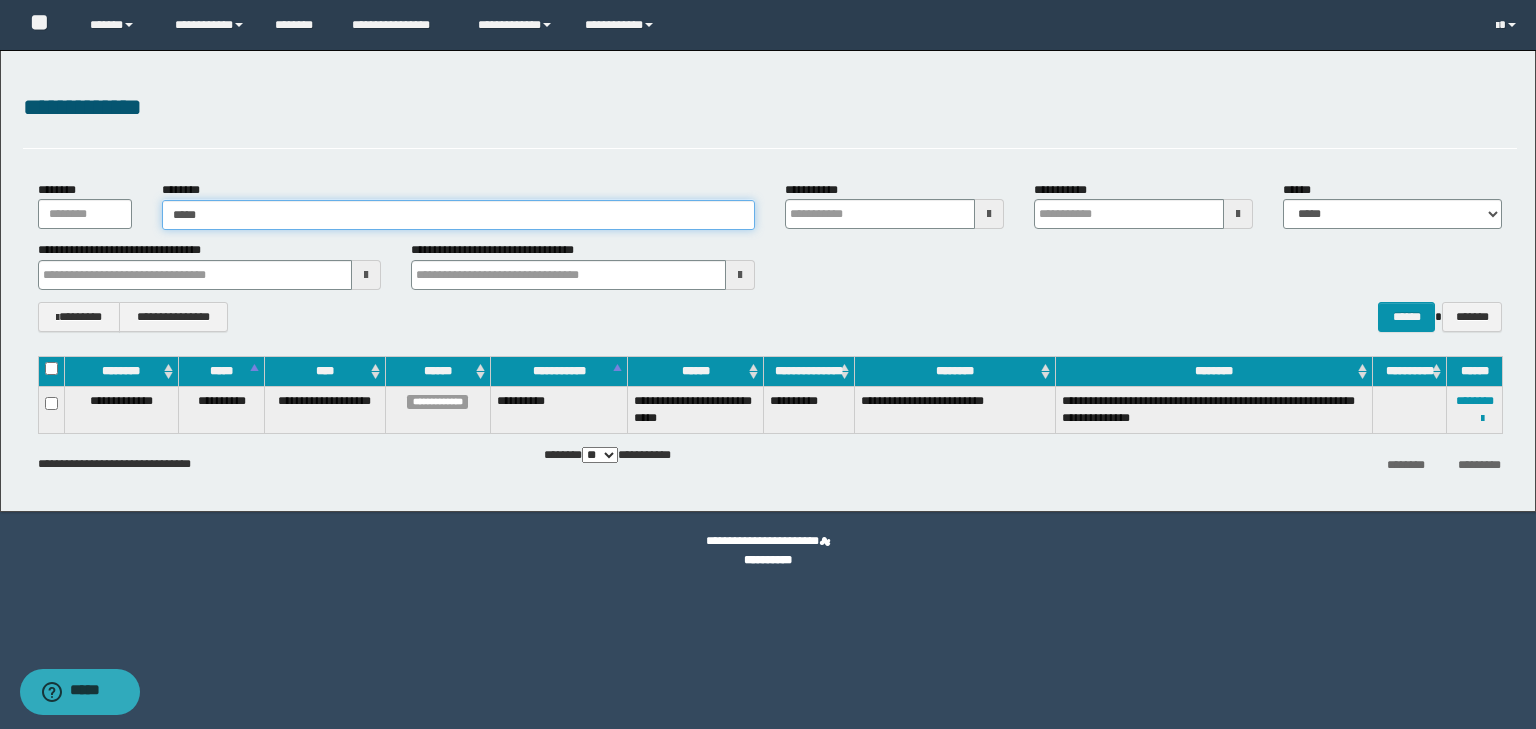 type on "*****" 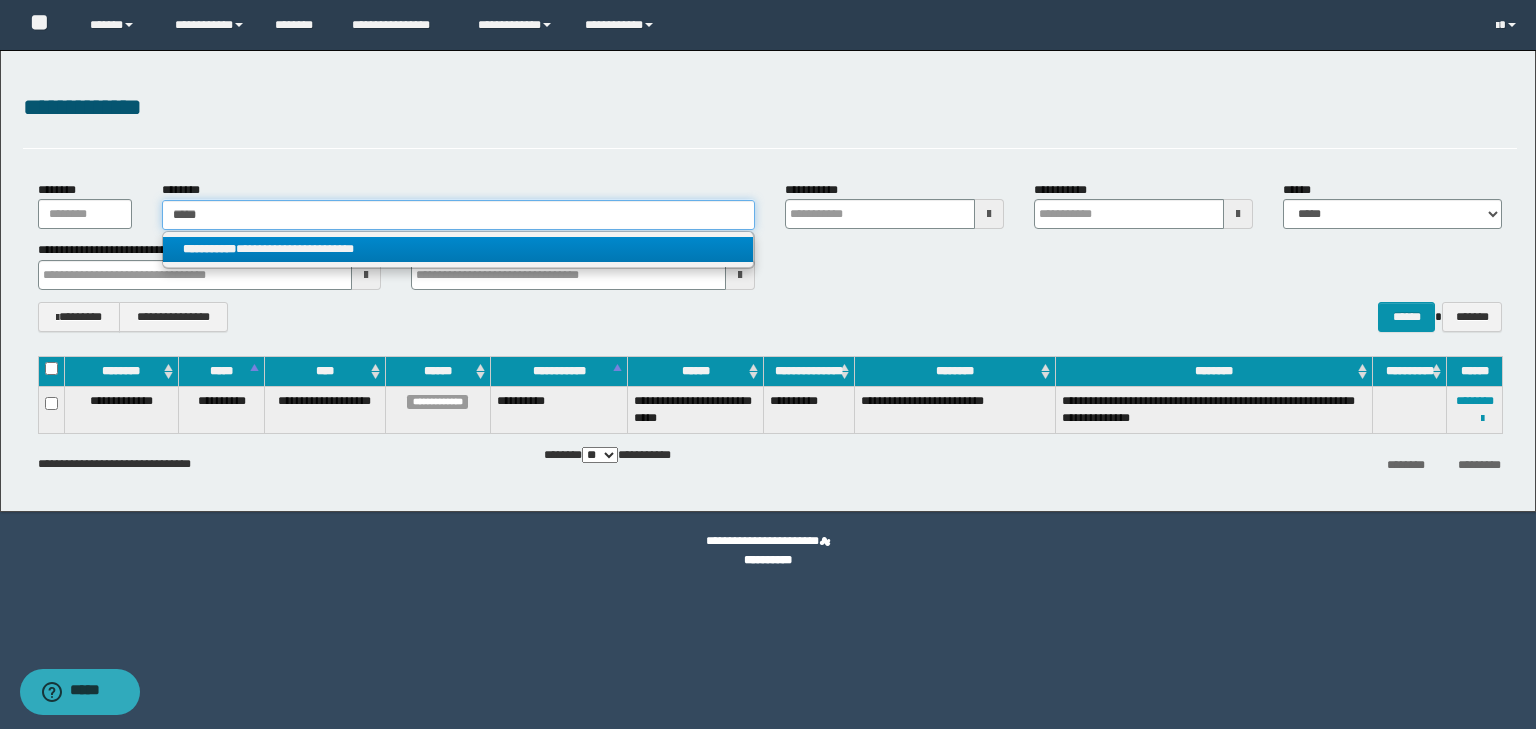 type on "*****" 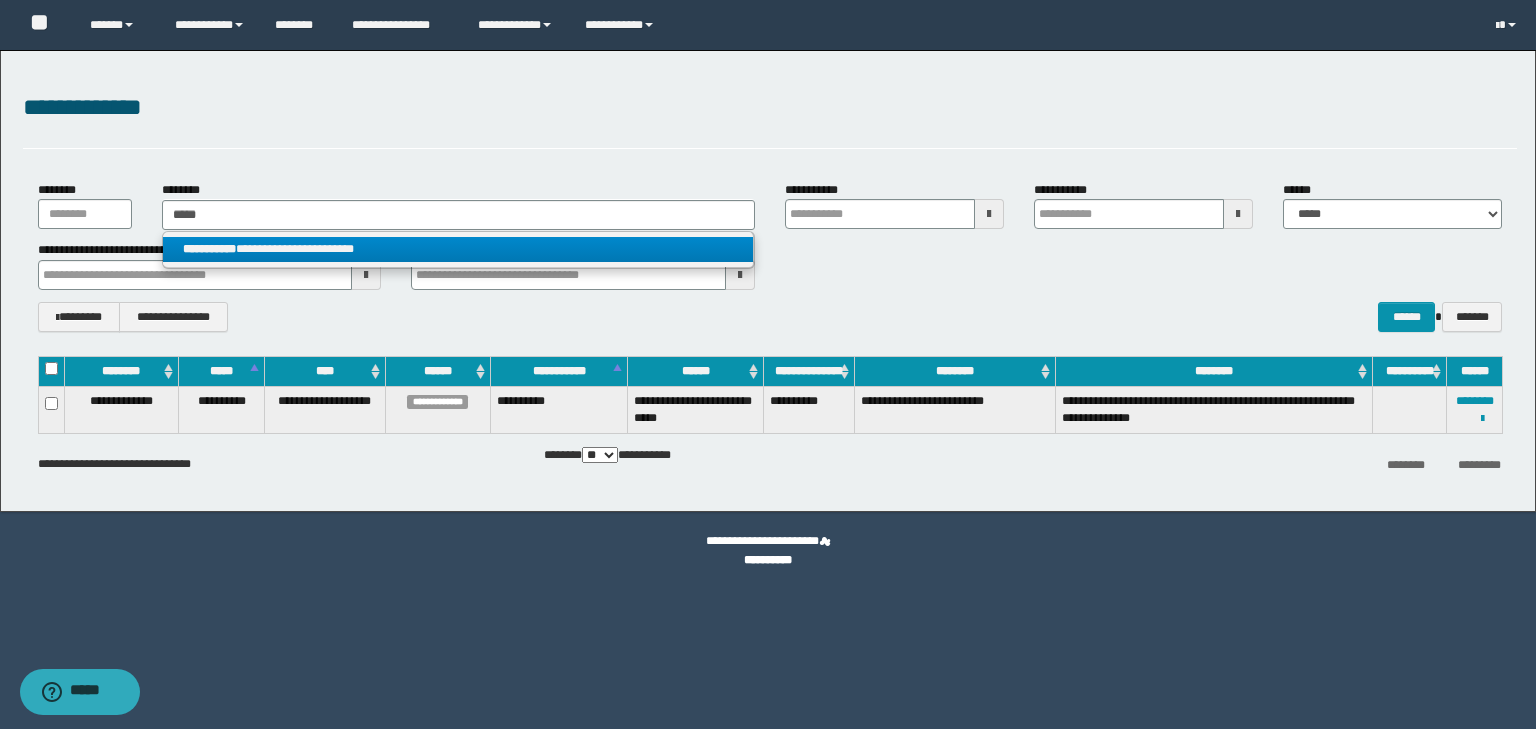 click on "**********" at bounding box center (458, 249) 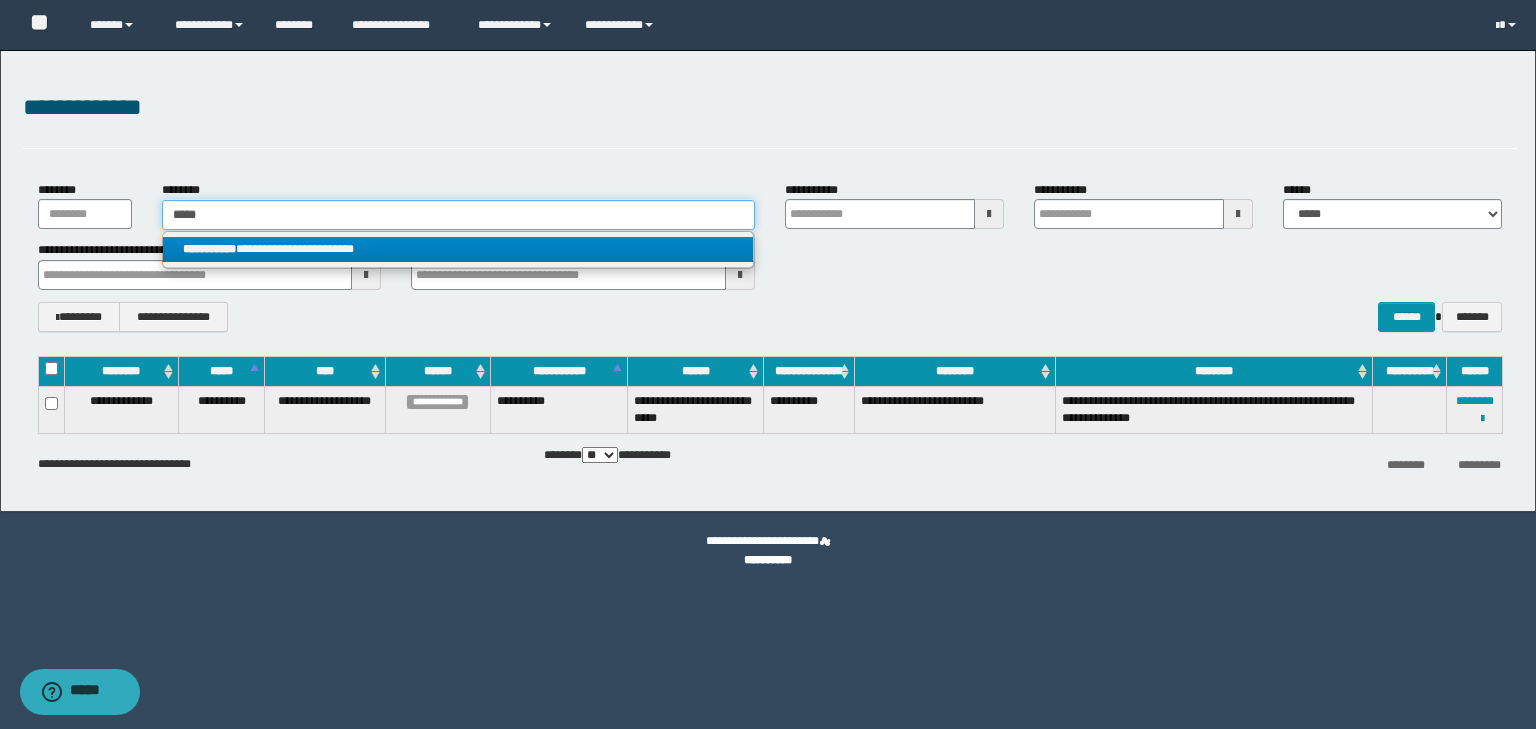 type 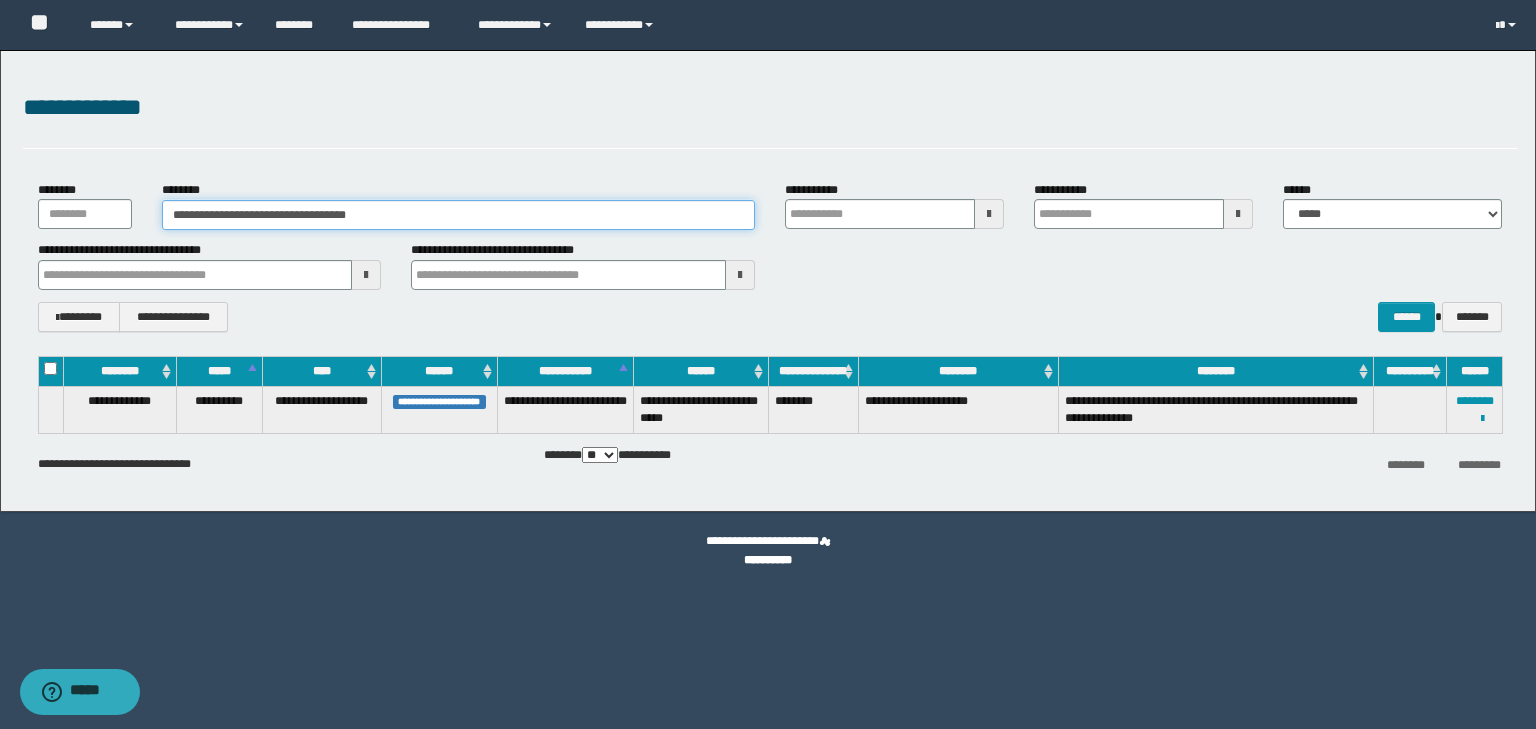 drag, startPoint x: 192, startPoint y: 212, endPoint x: 243, endPoint y: 211, distance: 51.009804 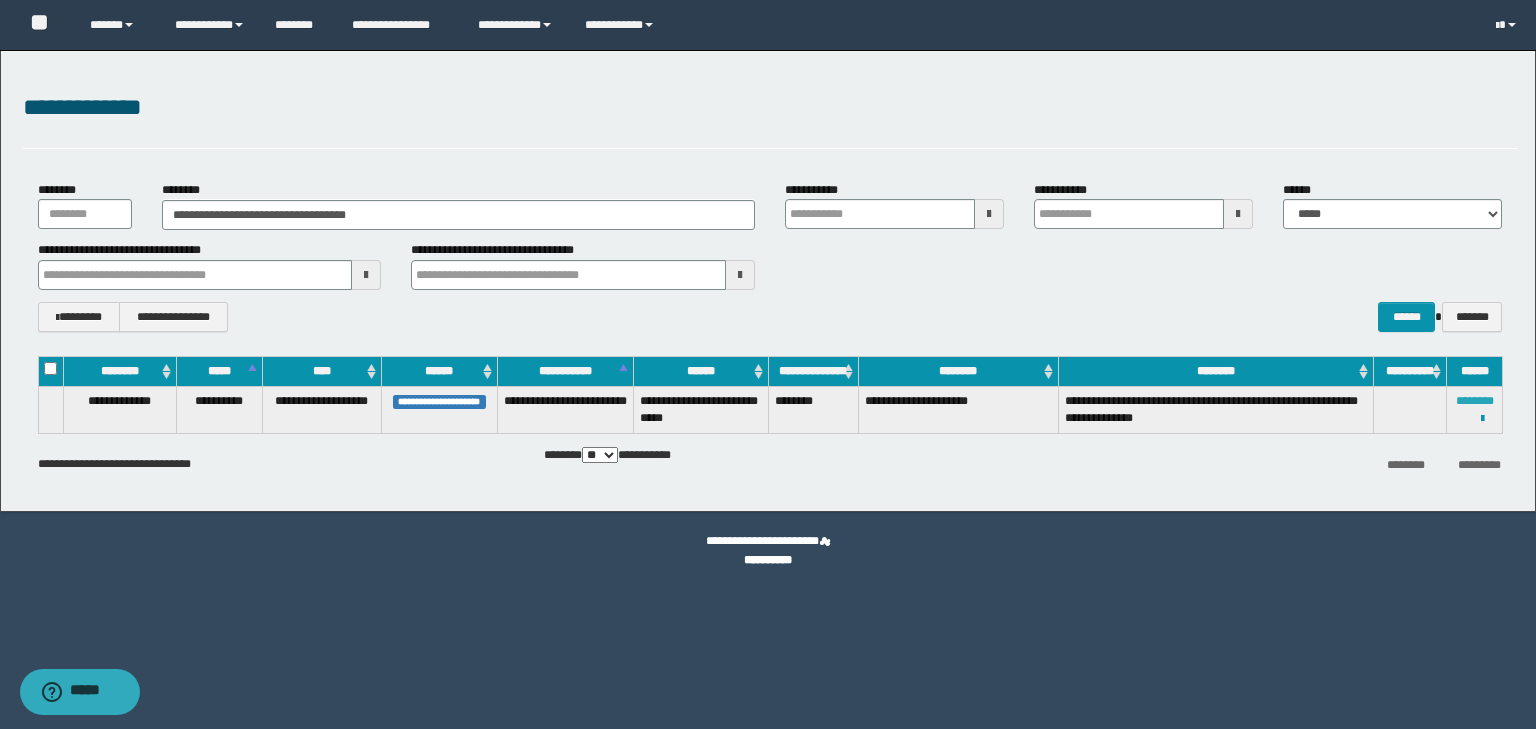 click on "********" at bounding box center [1475, 401] 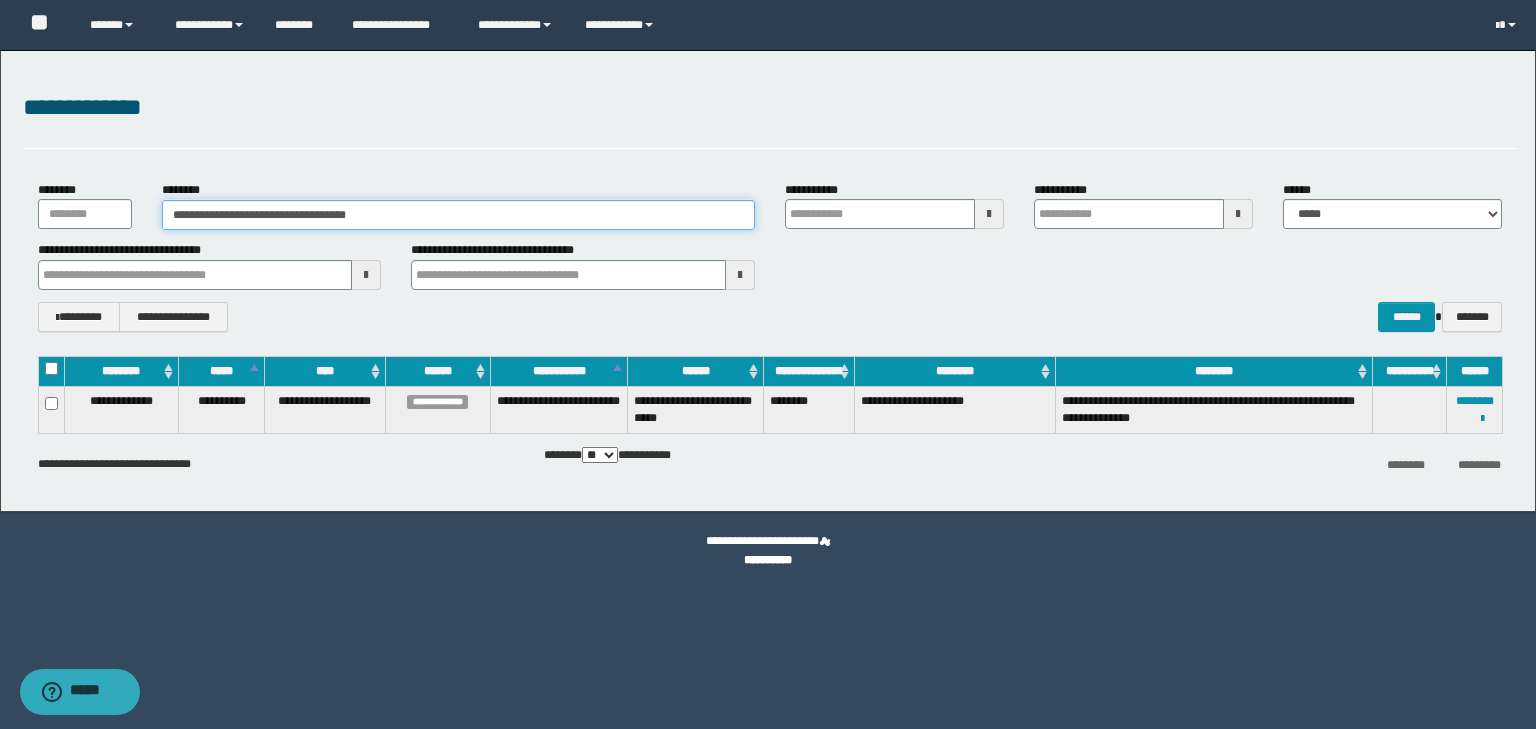 drag, startPoint x: 452, startPoint y: 223, endPoint x: 0, endPoint y: 236, distance: 452.18692 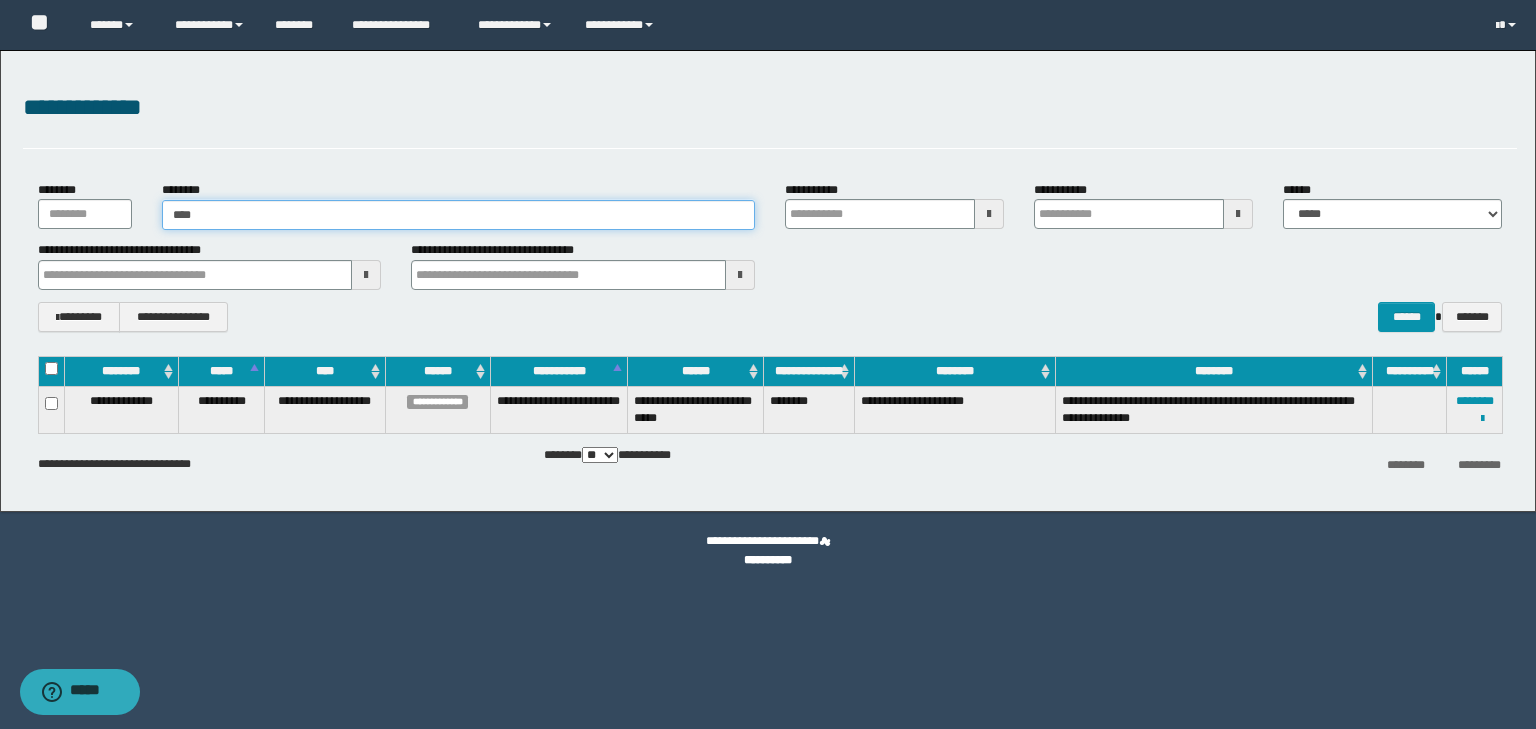 type on "*****" 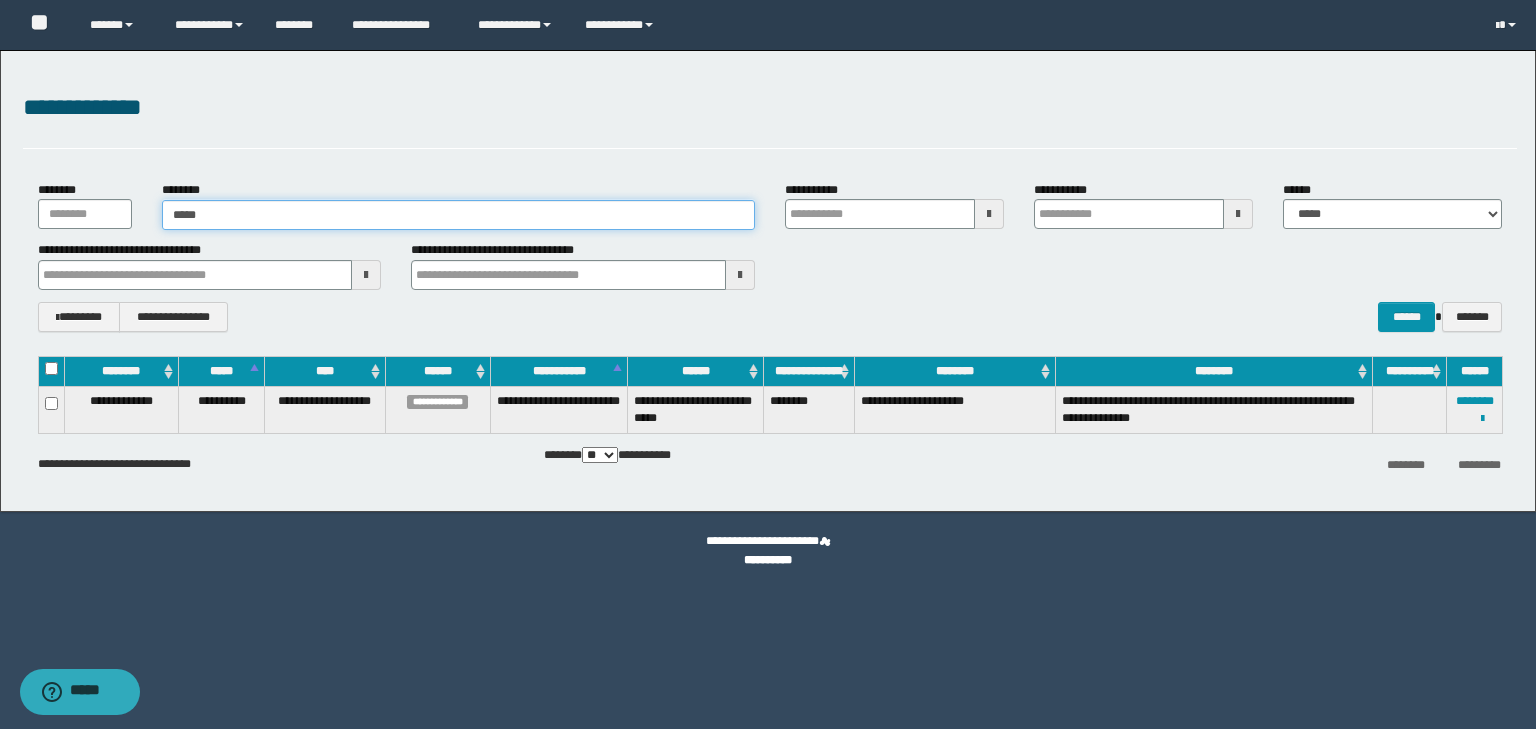 type 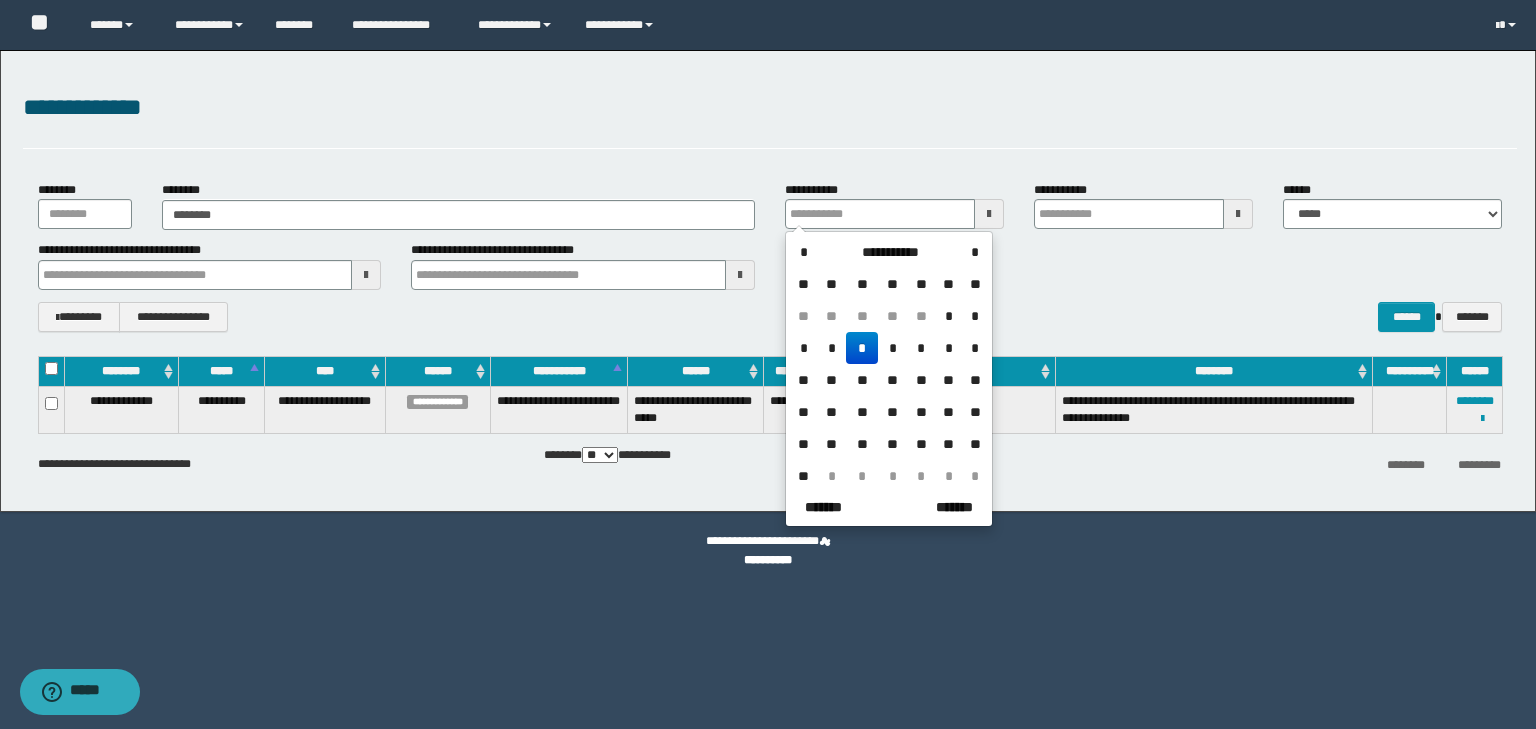 click on "**********" at bounding box center [770, 317] 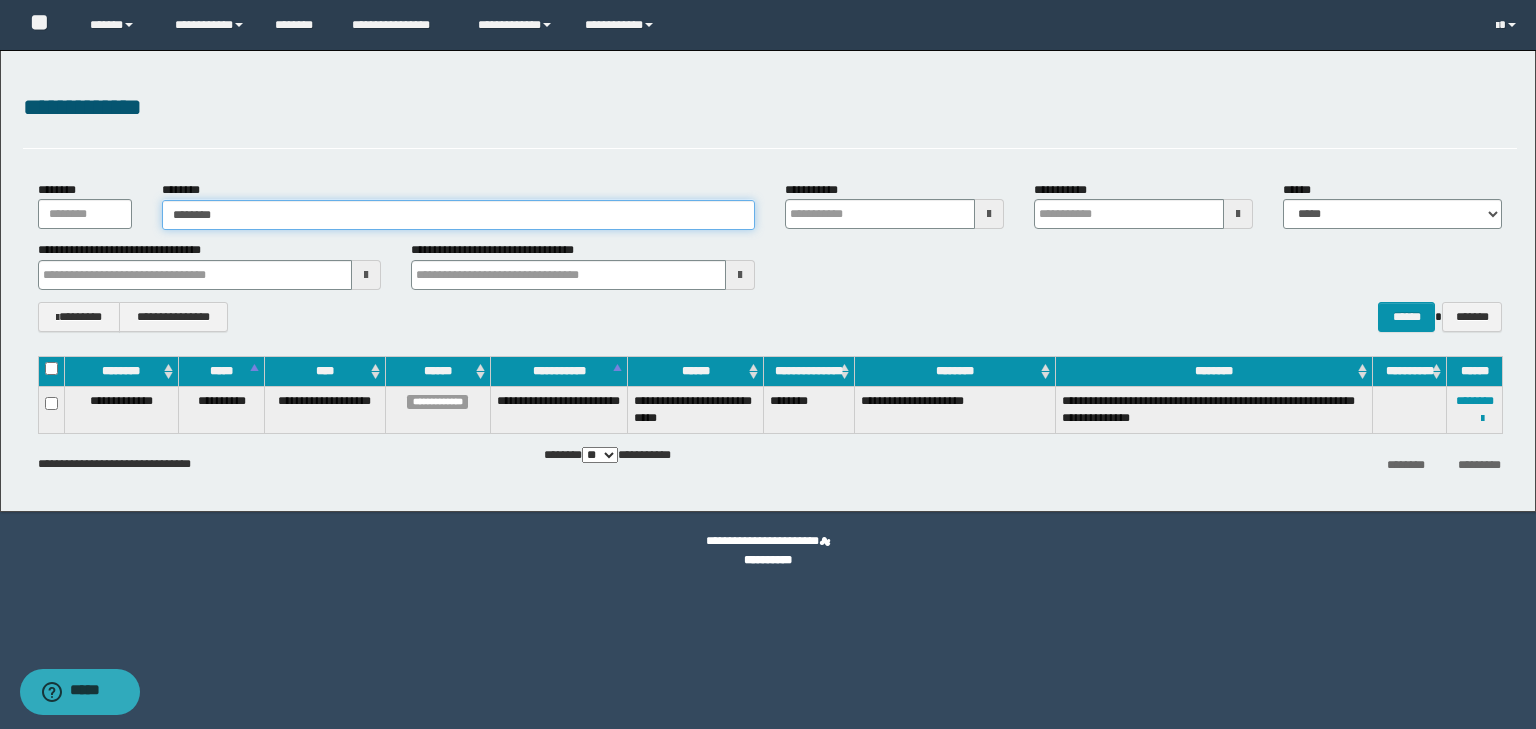 click on "********" at bounding box center [458, 215] 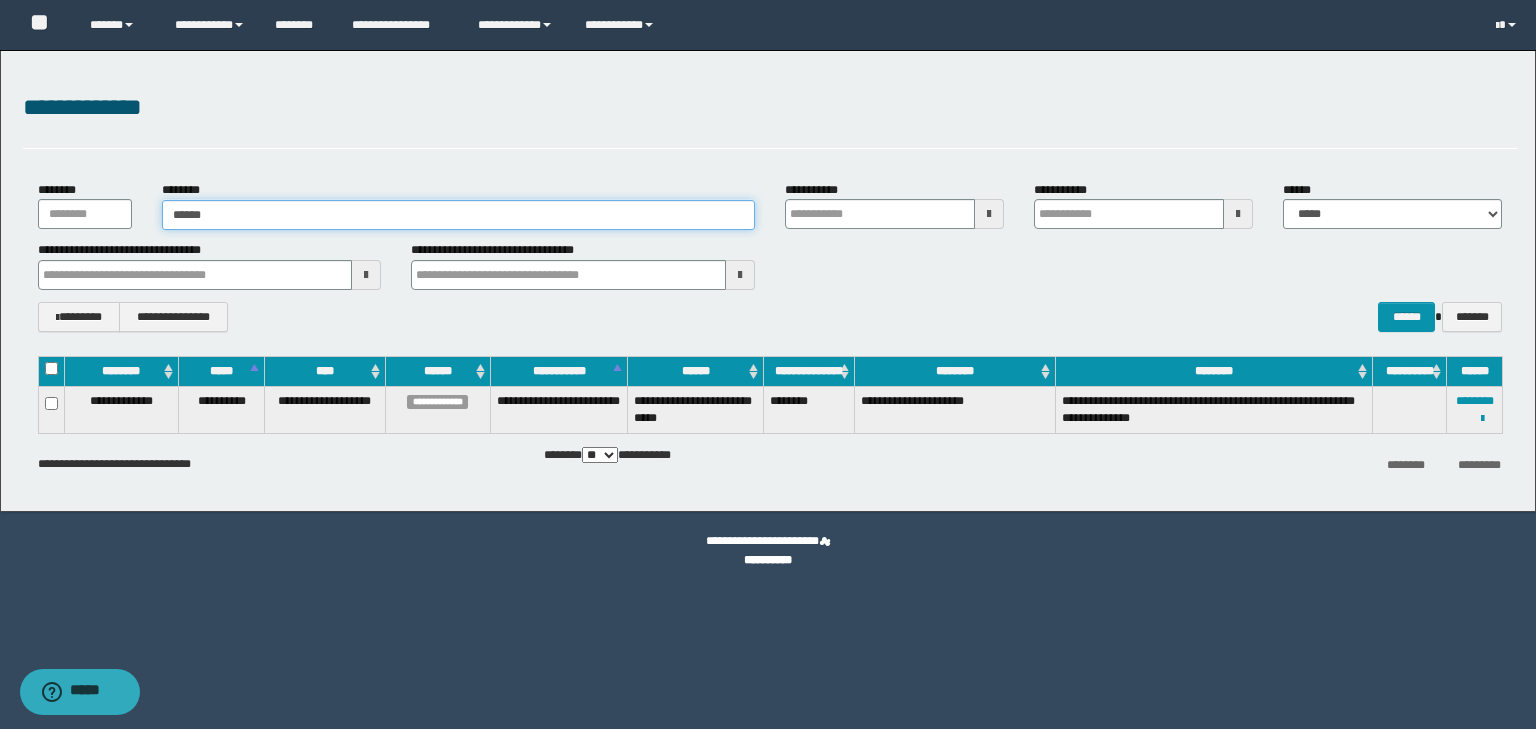 type on "*****" 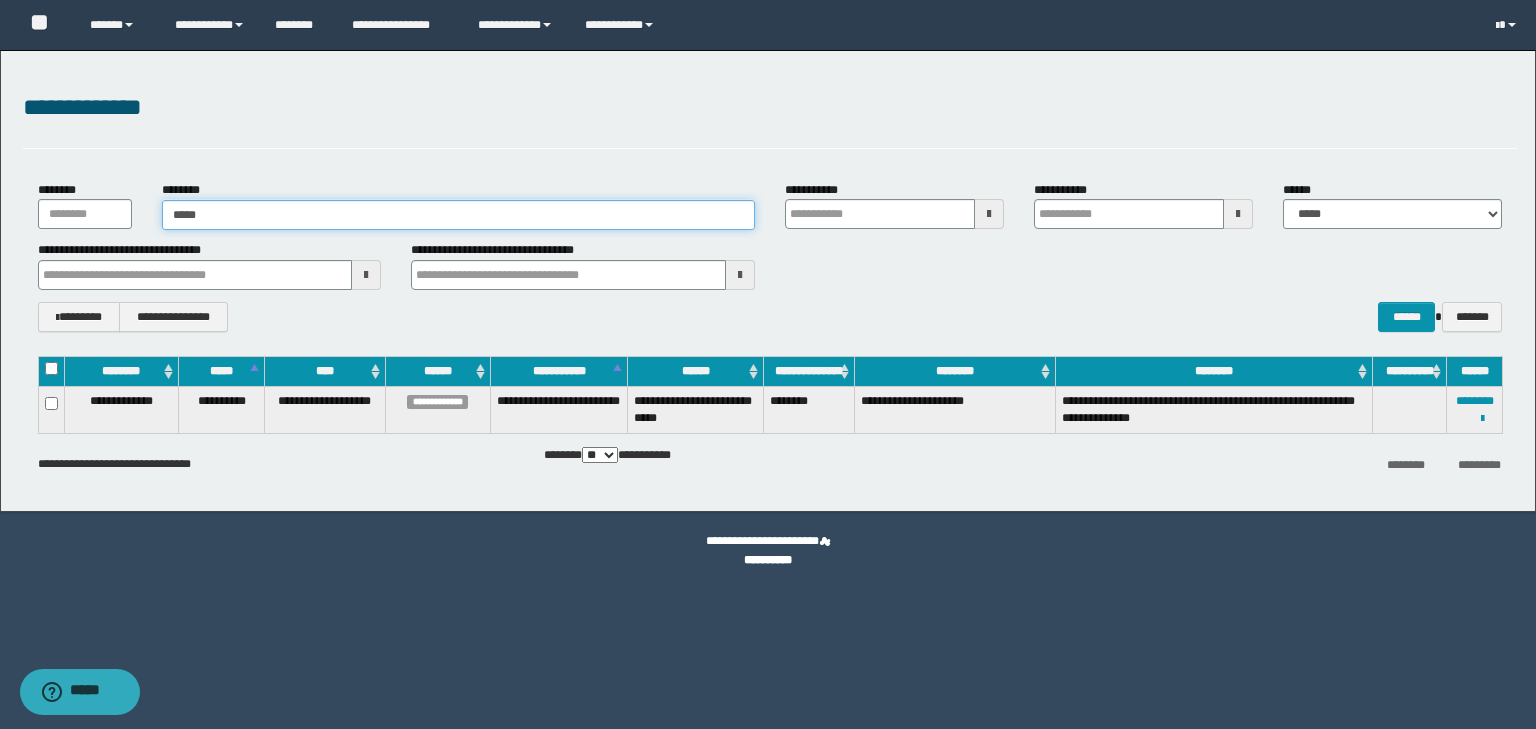 type on "*****" 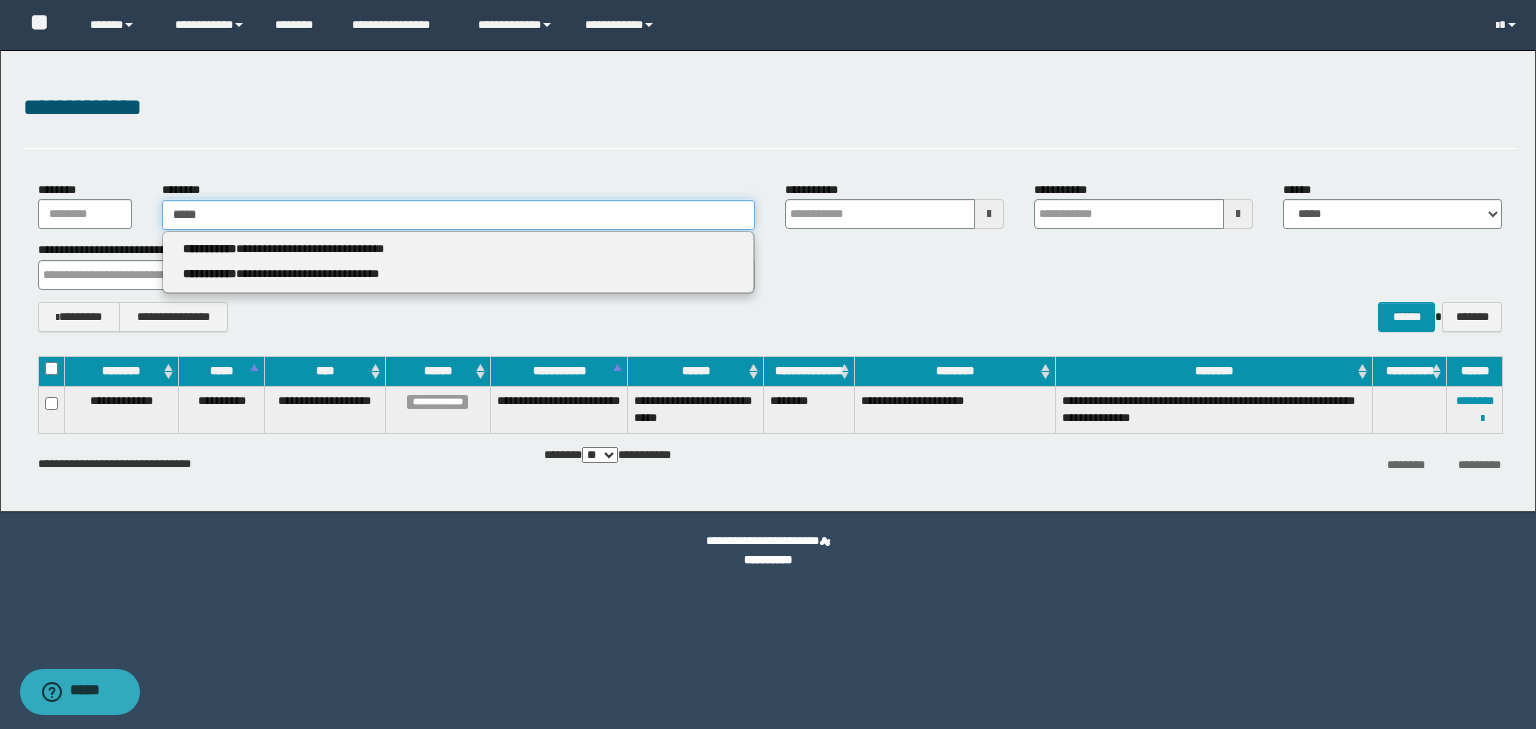 type 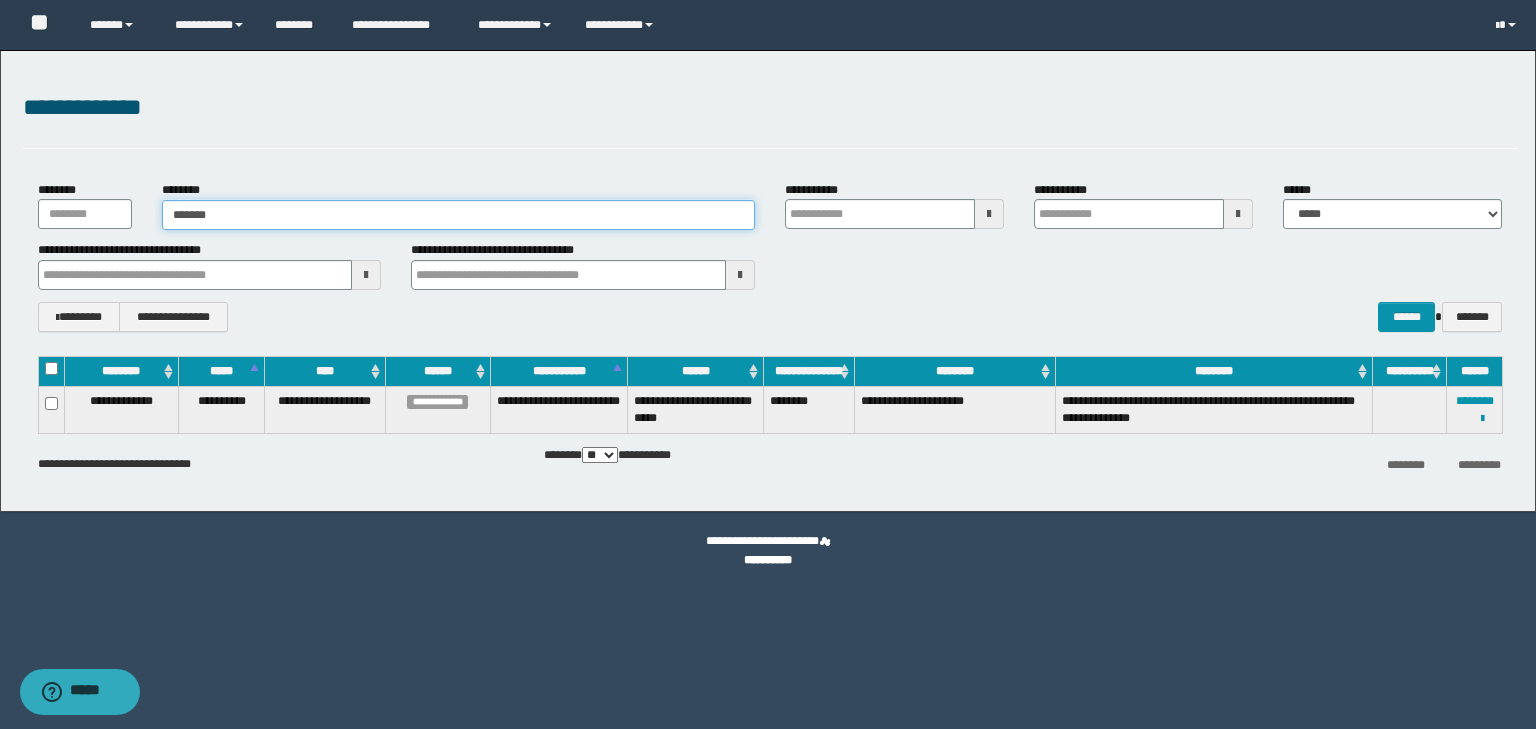 type on "********" 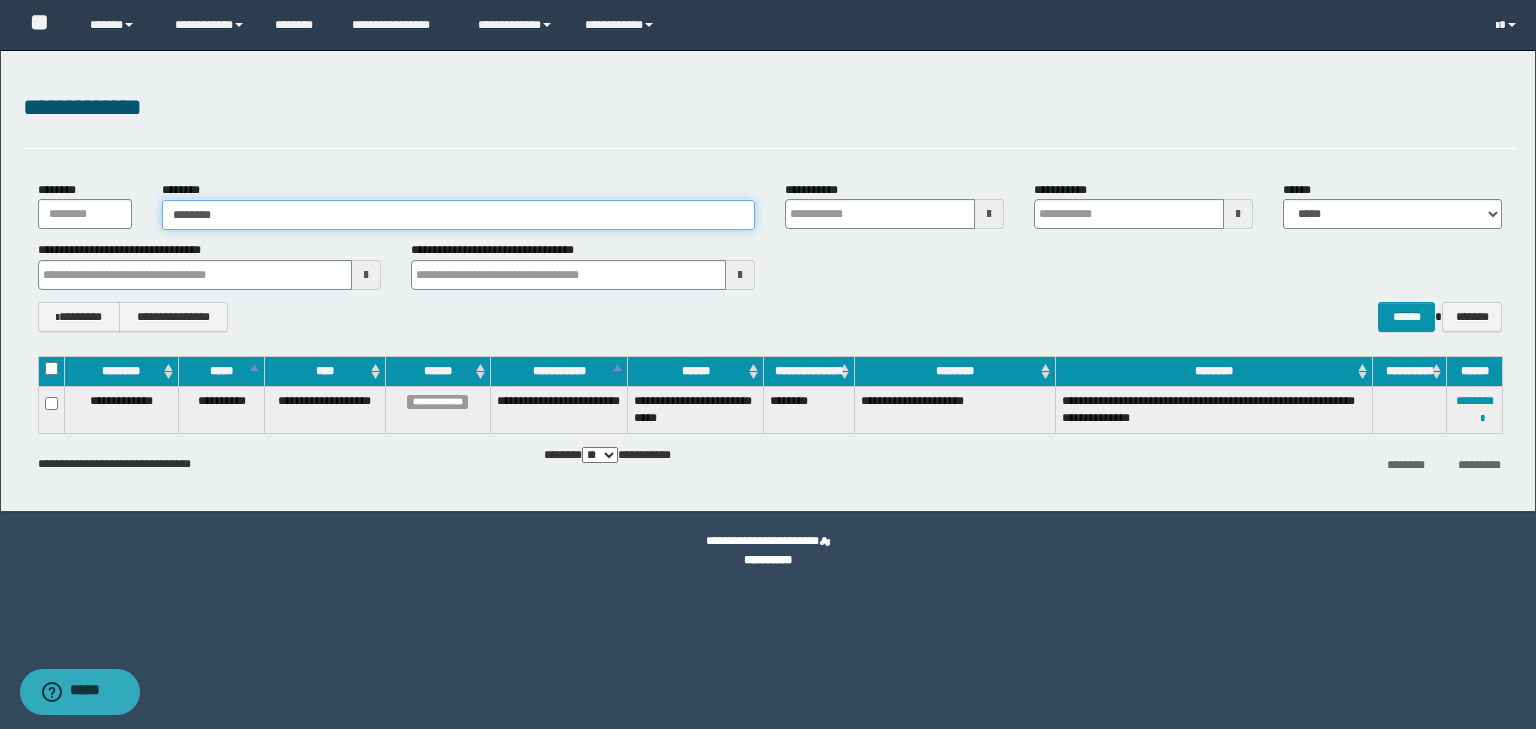 click on "********" at bounding box center (458, 215) 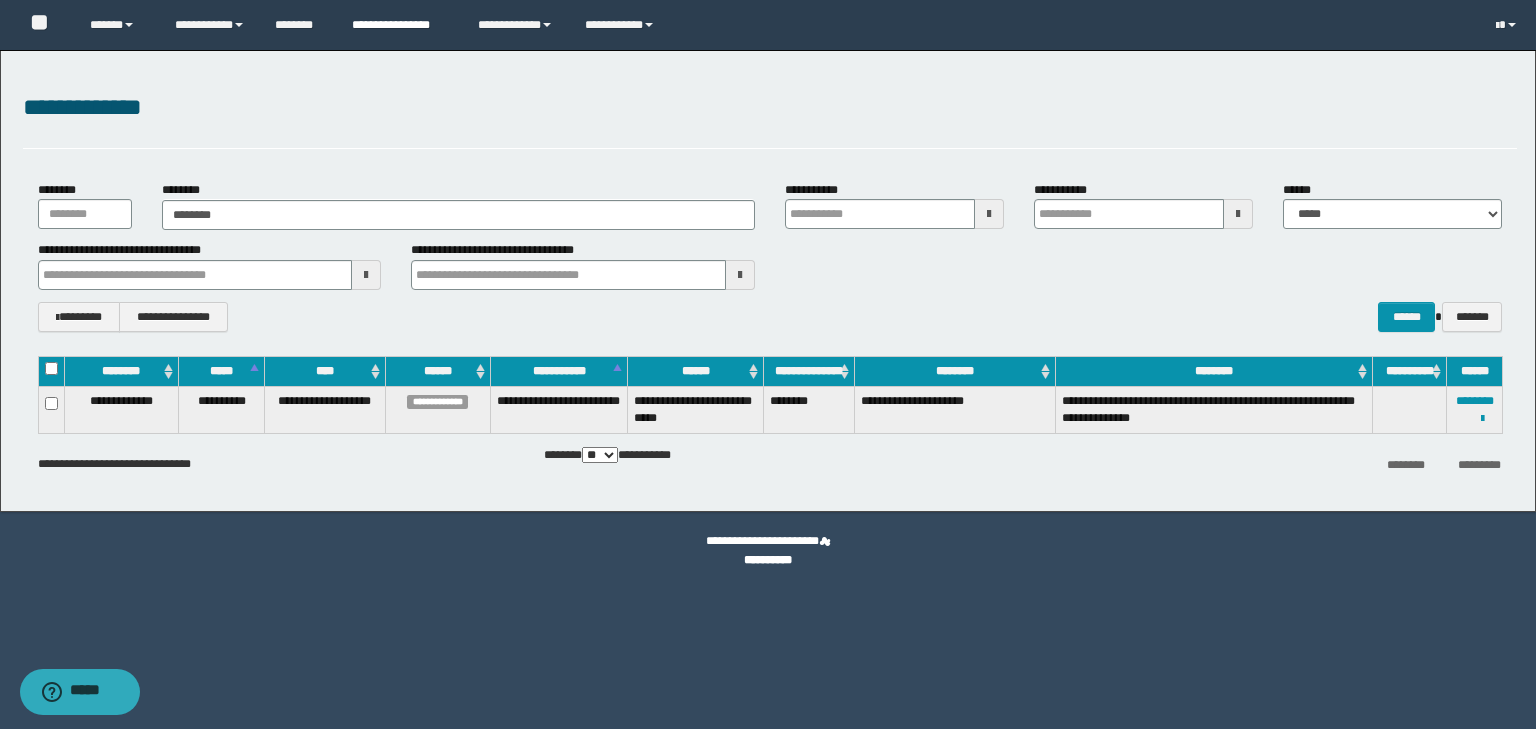 click on "**********" at bounding box center (400, 25) 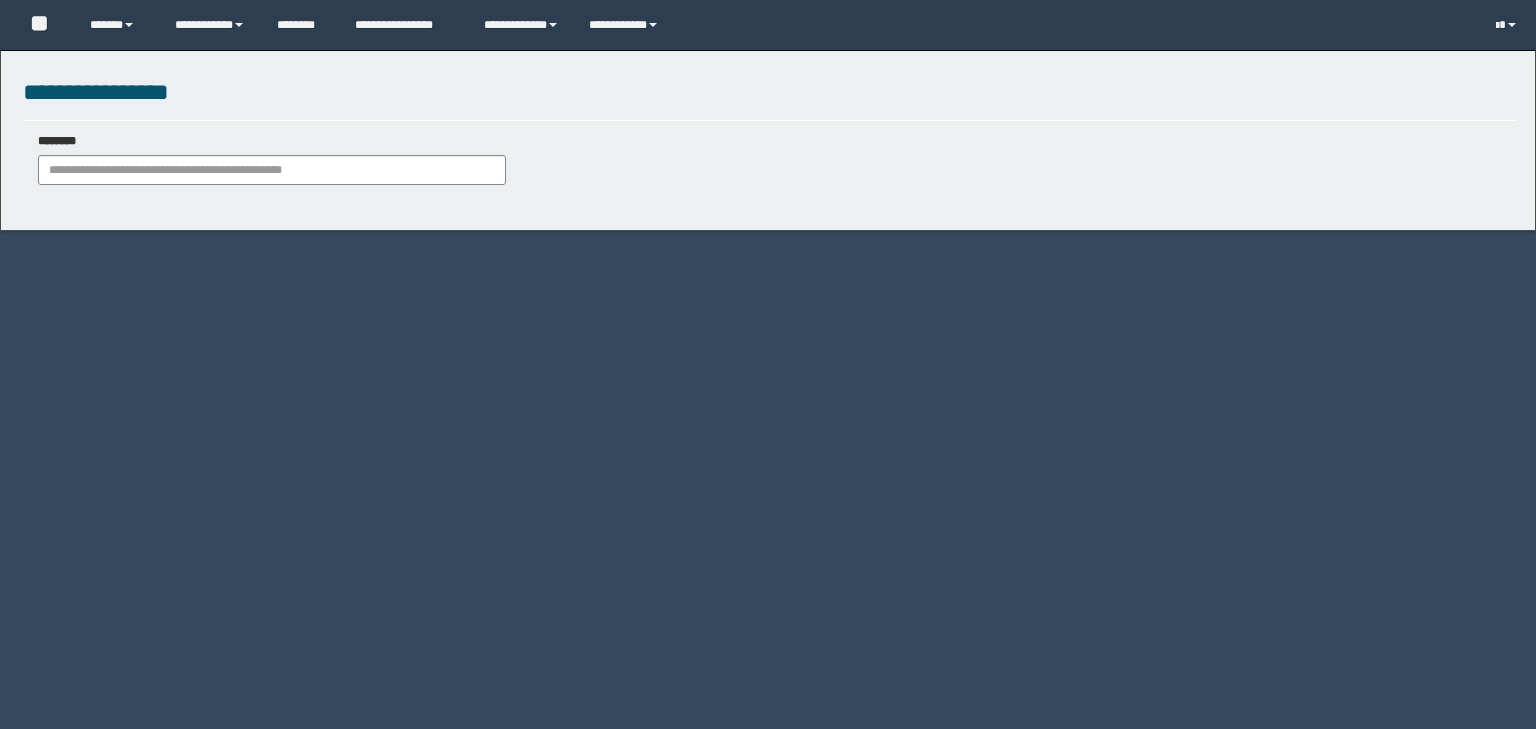 scroll, scrollTop: 0, scrollLeft: 0, axis: both 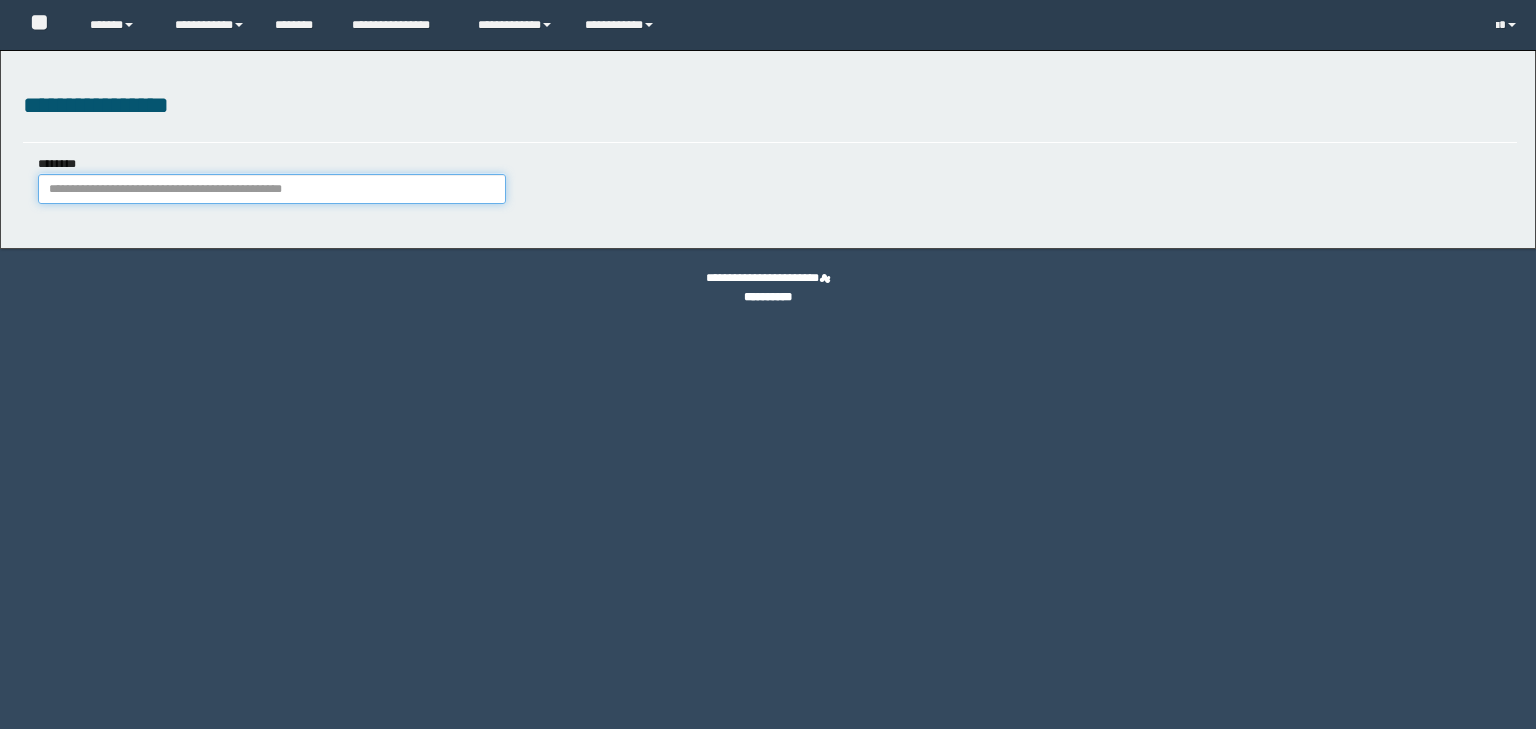 click on "********" at bounding box center (272, 189) 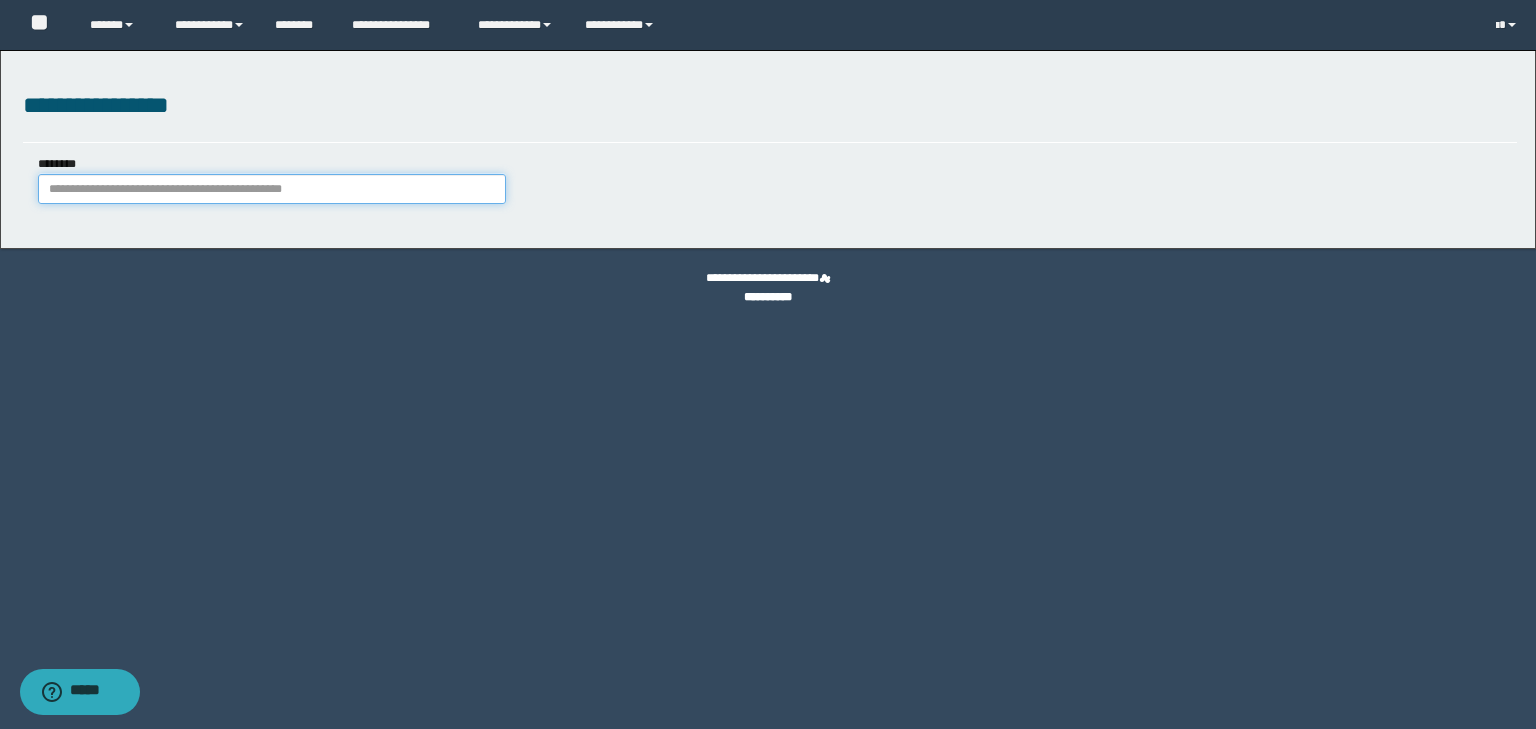 paste on "**********" 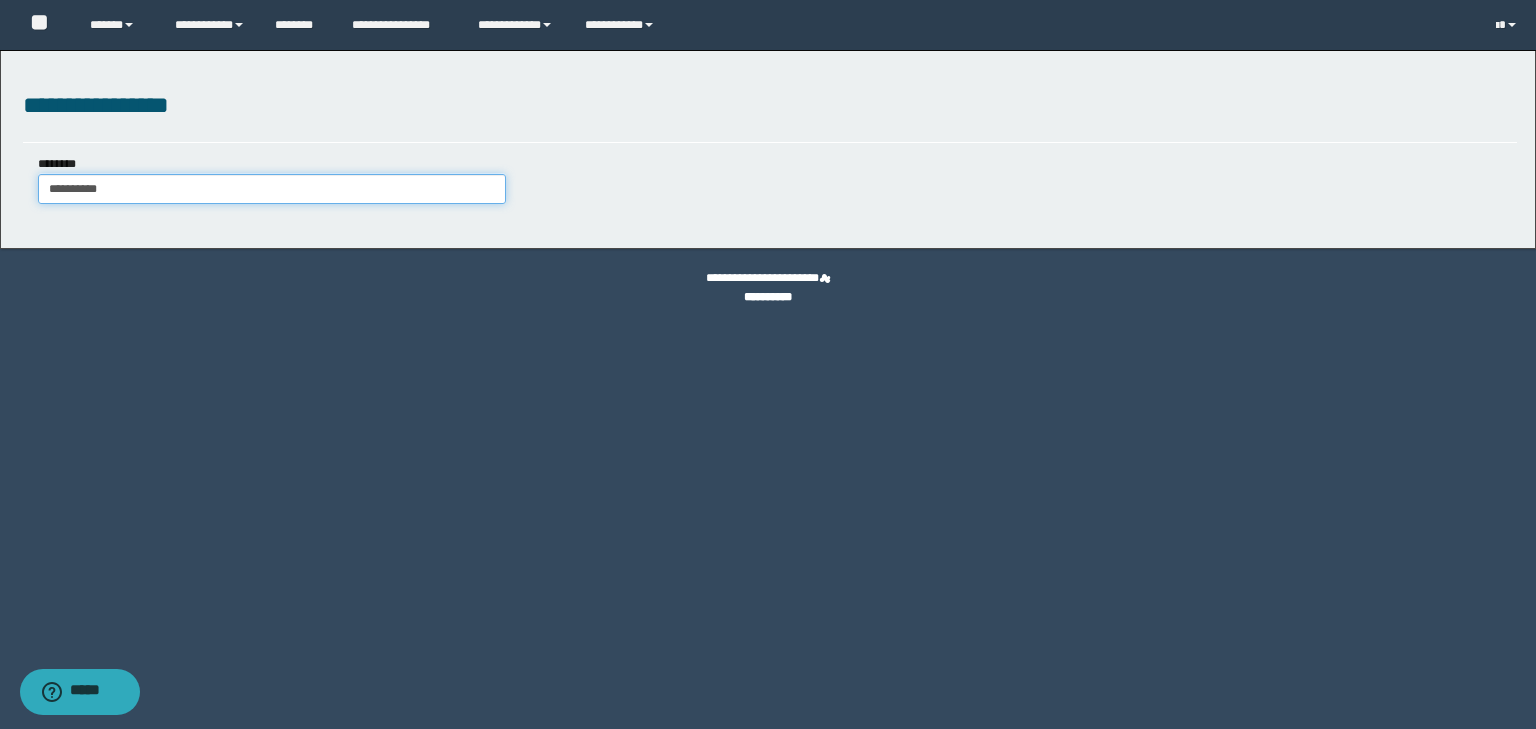 type on "**********" 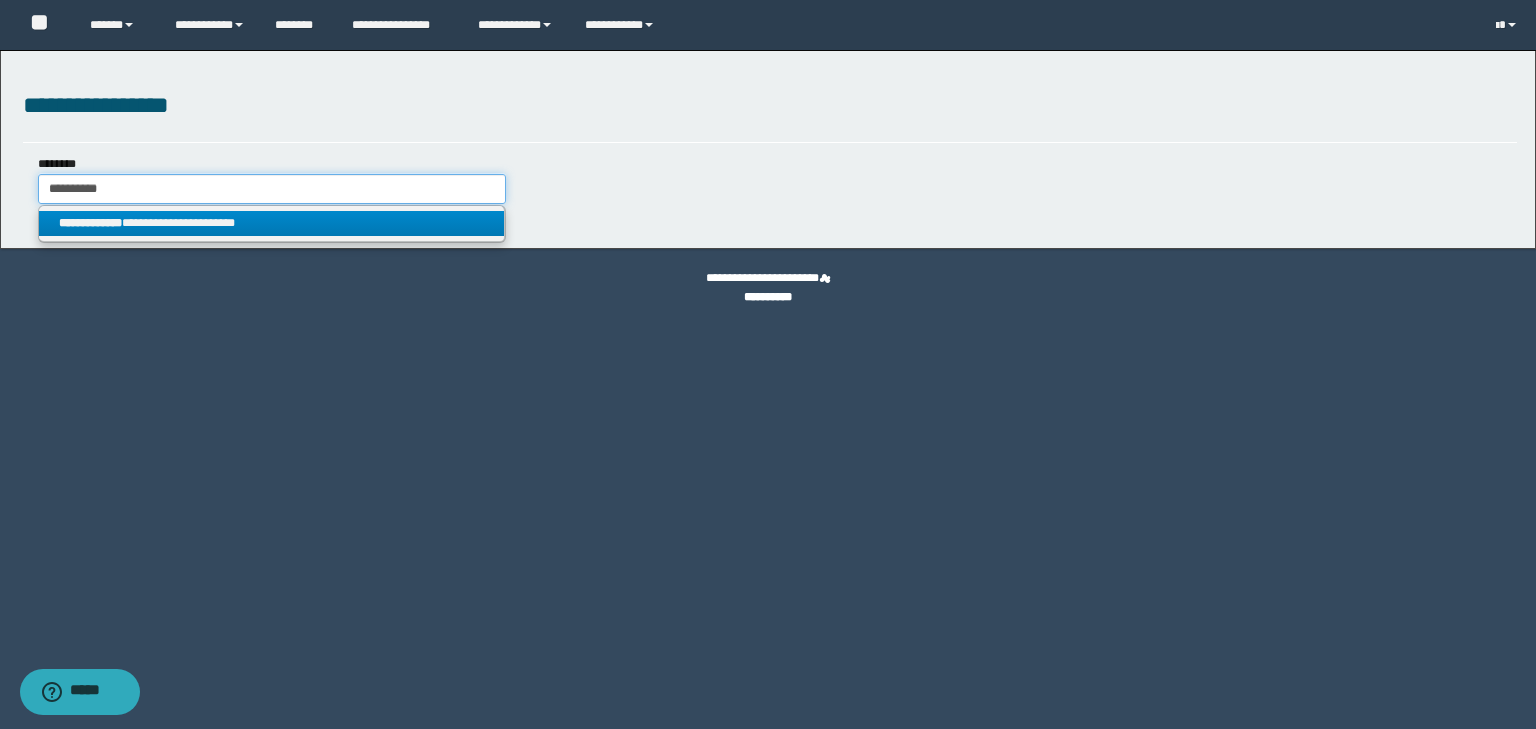 type on "**********" 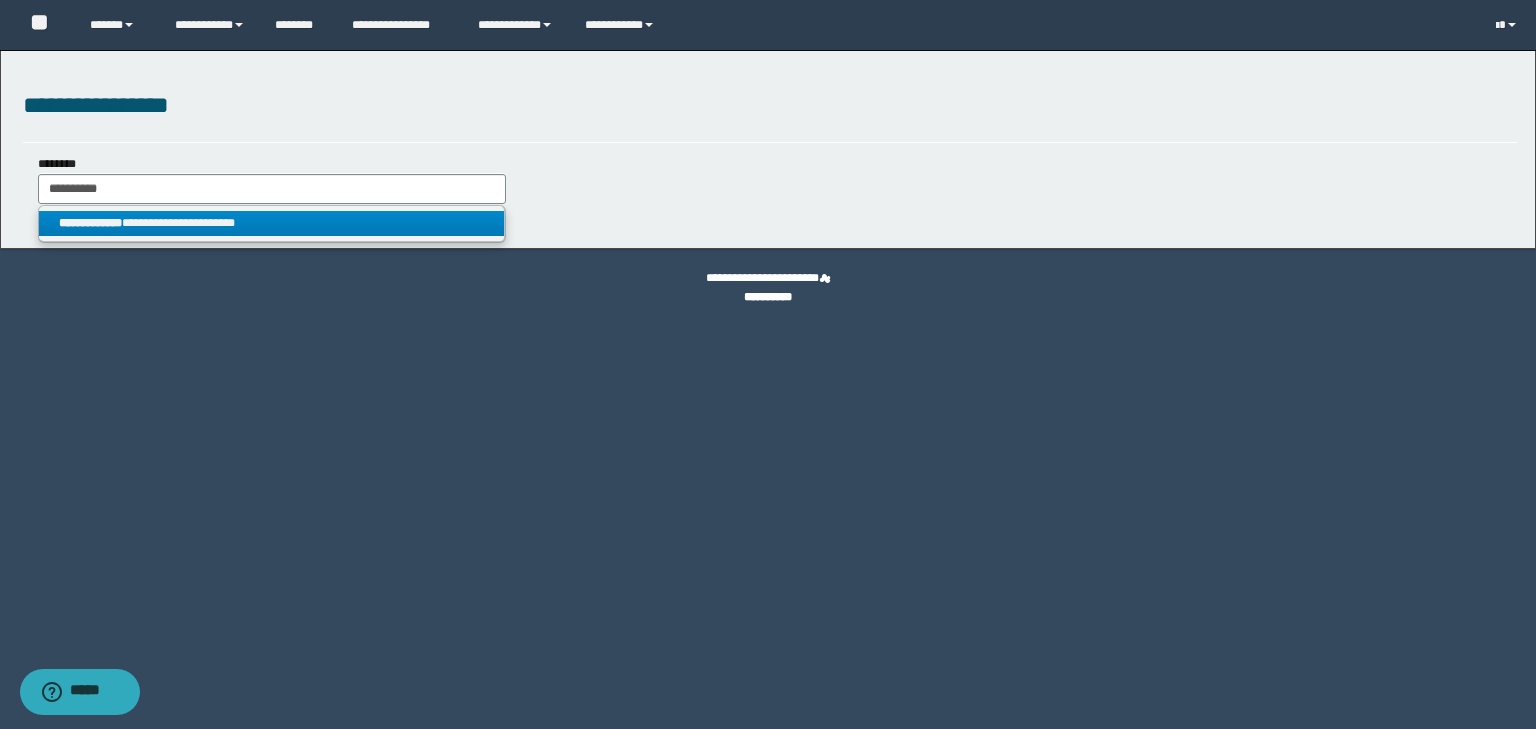 click on "**********" at bounding box center [272, 223] 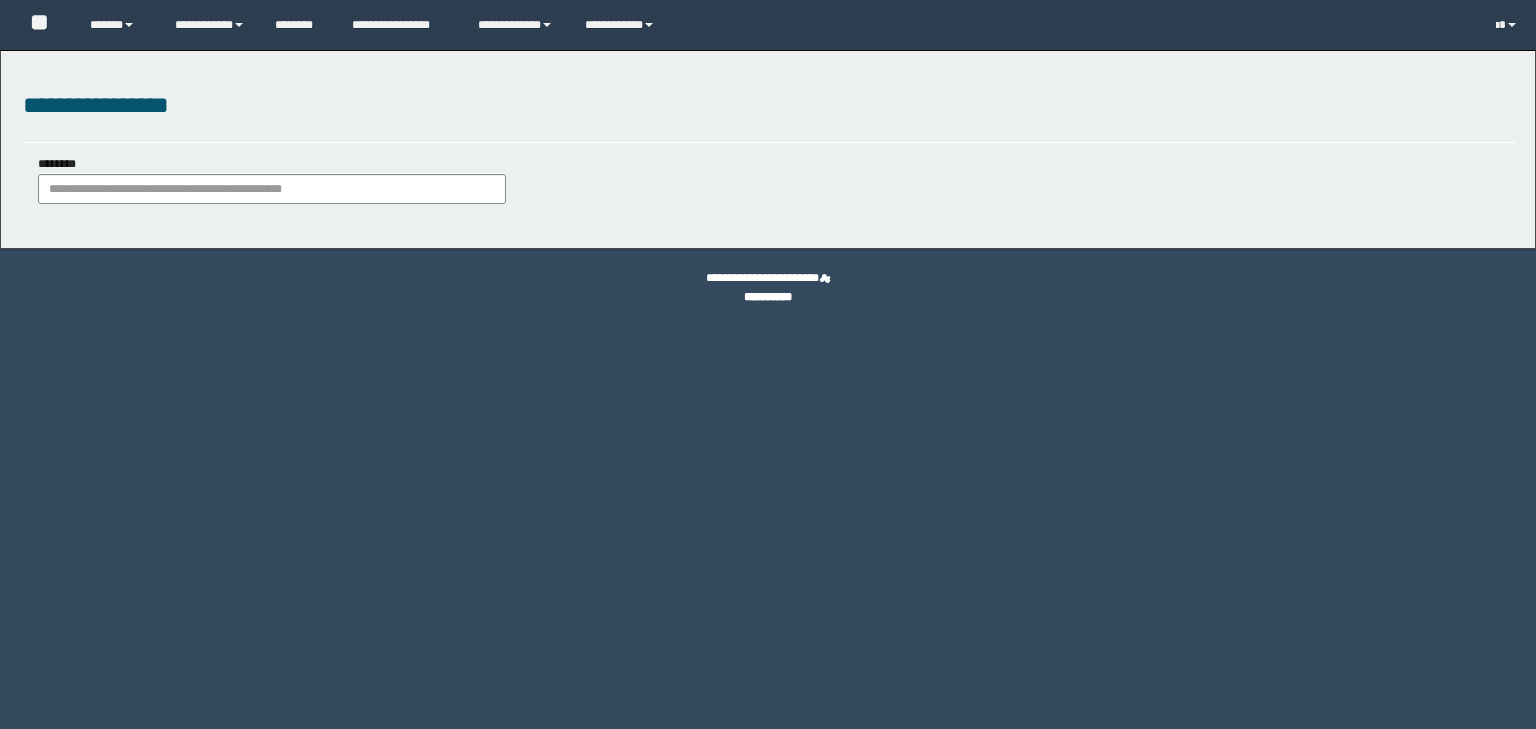 scroll, scrollTop: 0, scrollLeft: 0, axis: both 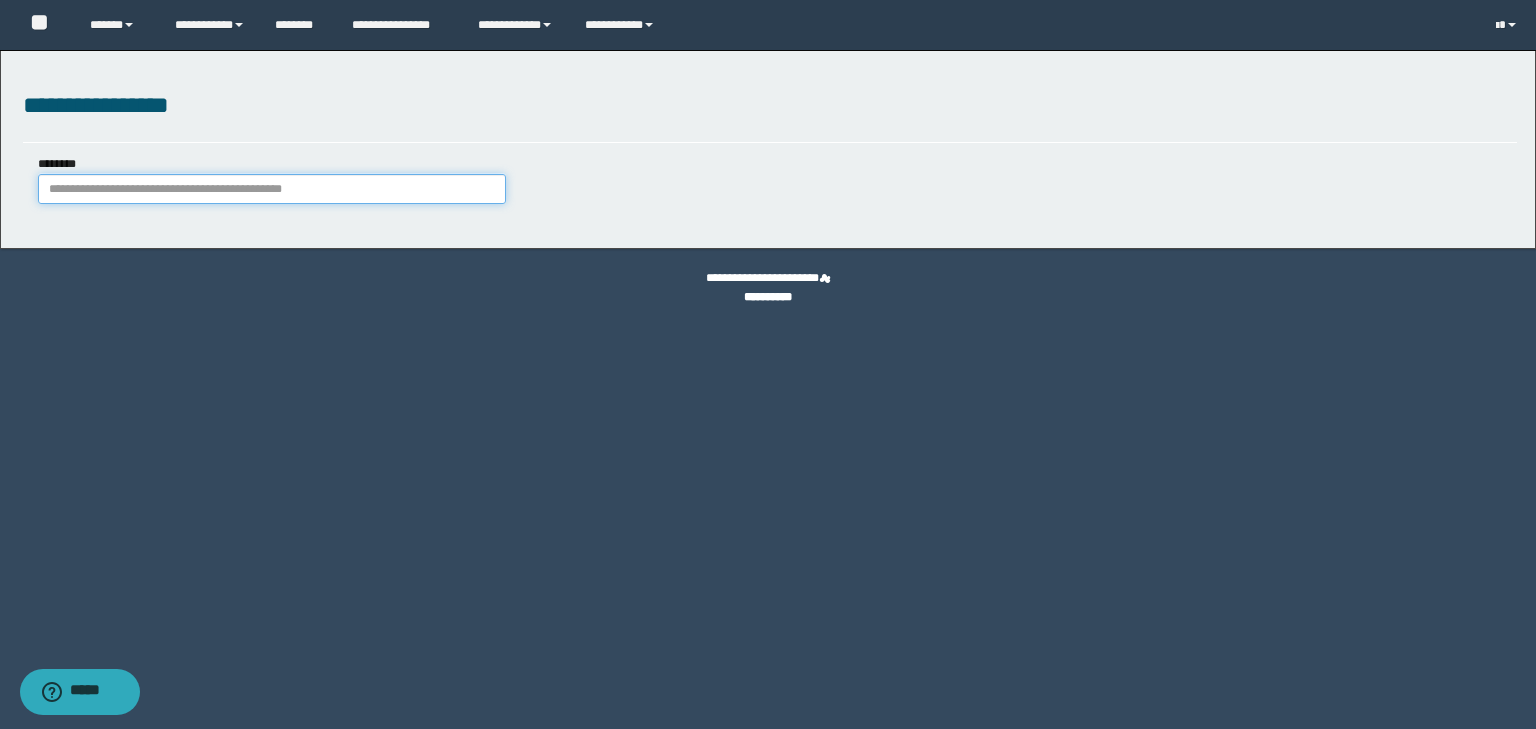 click on "********" at bounding box center (272, 189) 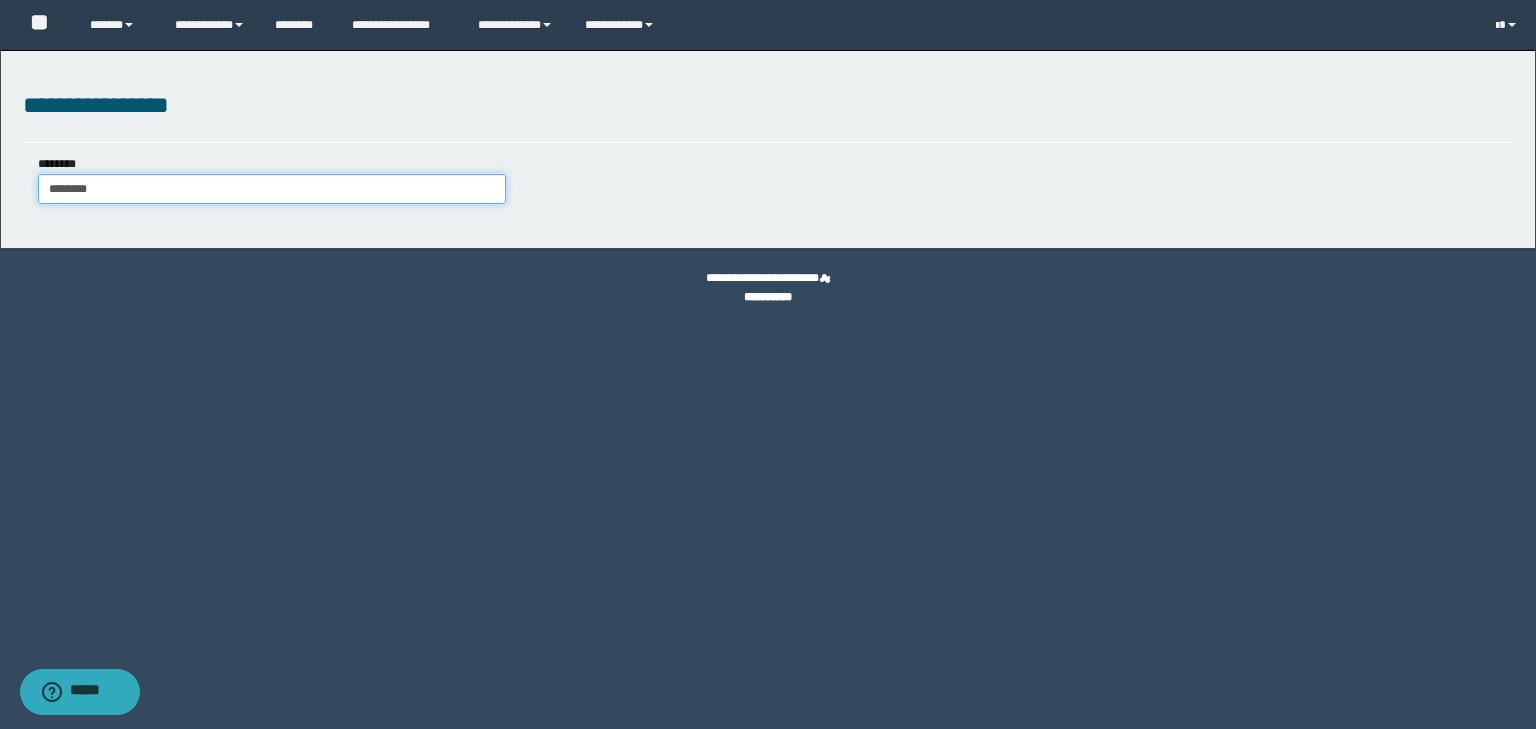 type on "********" 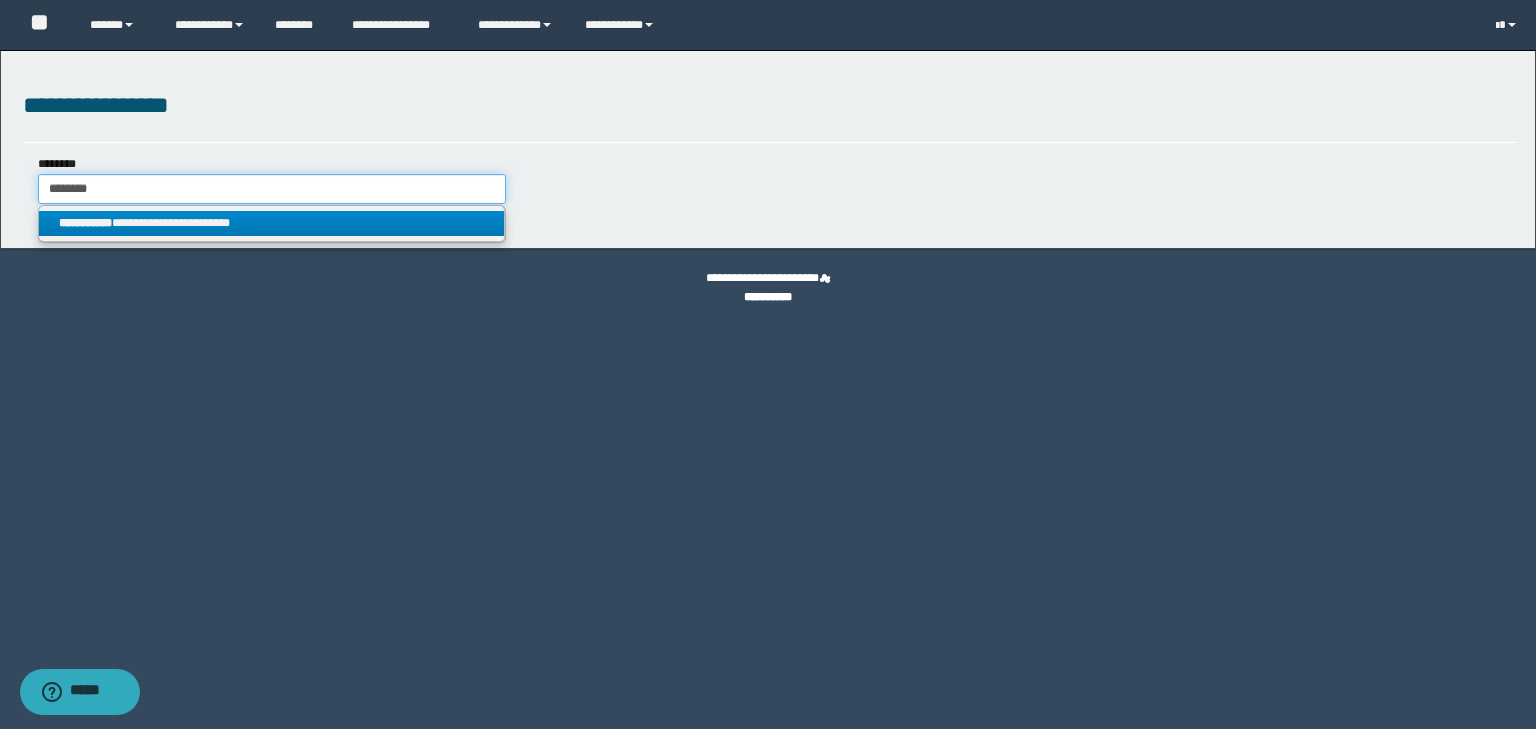 type on "********" 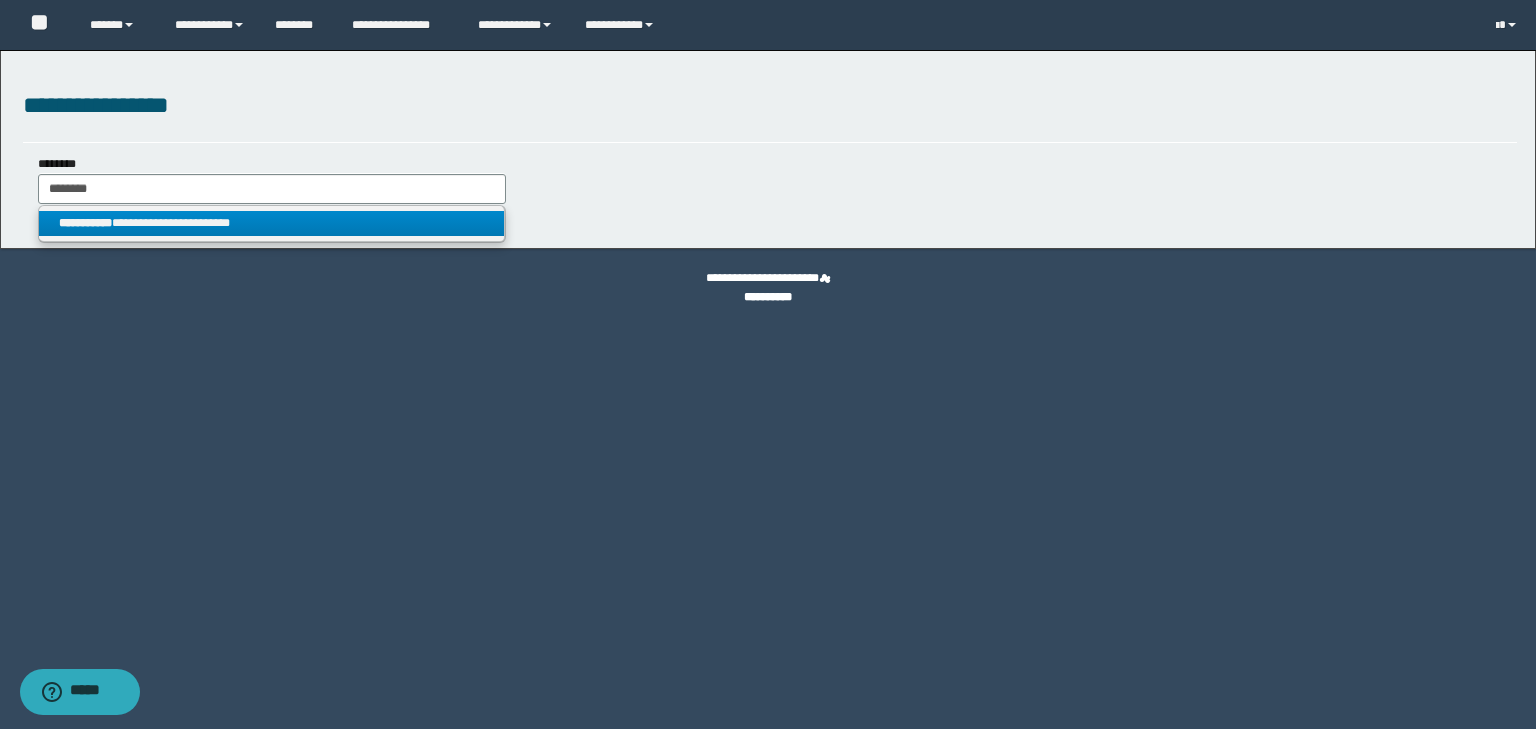 click on "**********" at bounding box center [272, 223] 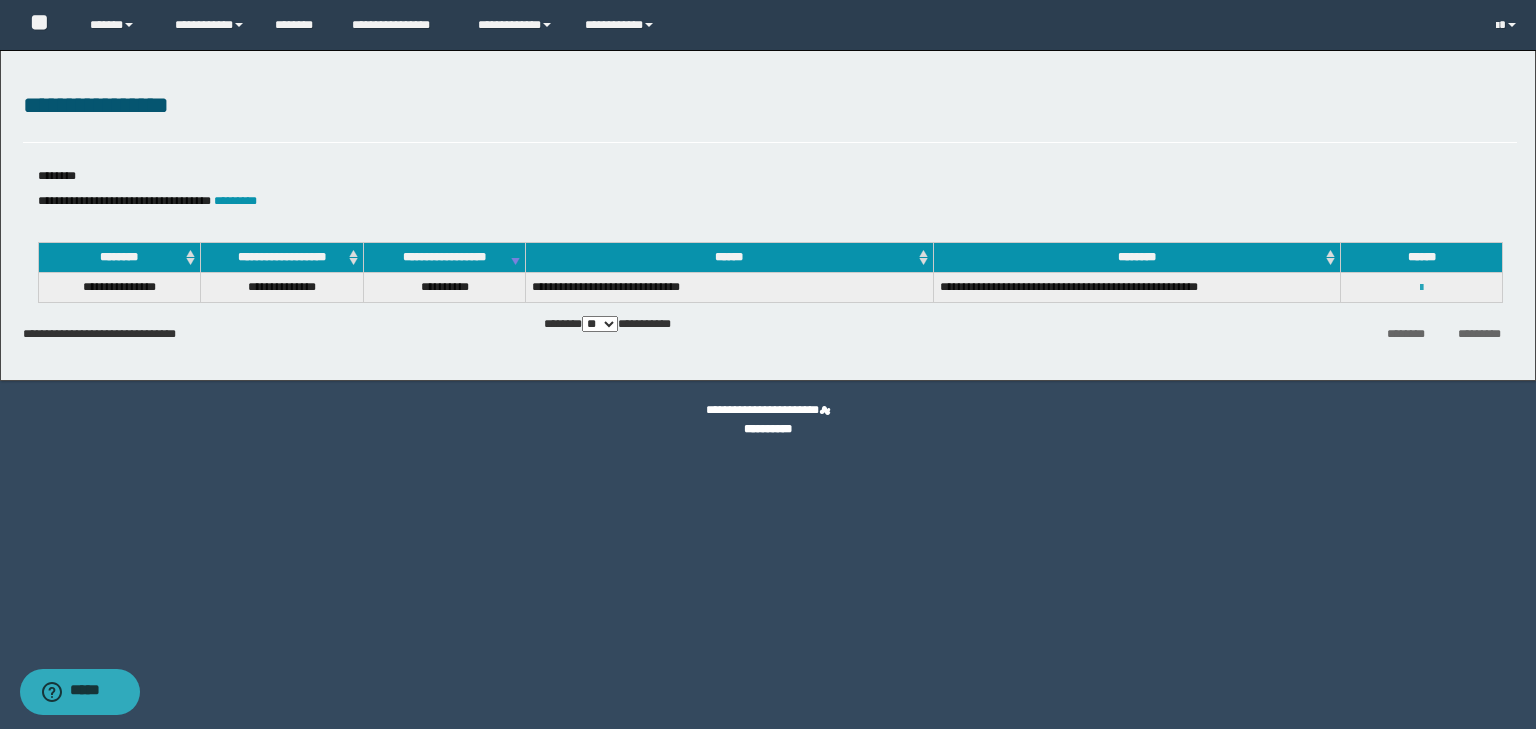 click at bounding box center [1421, 288] 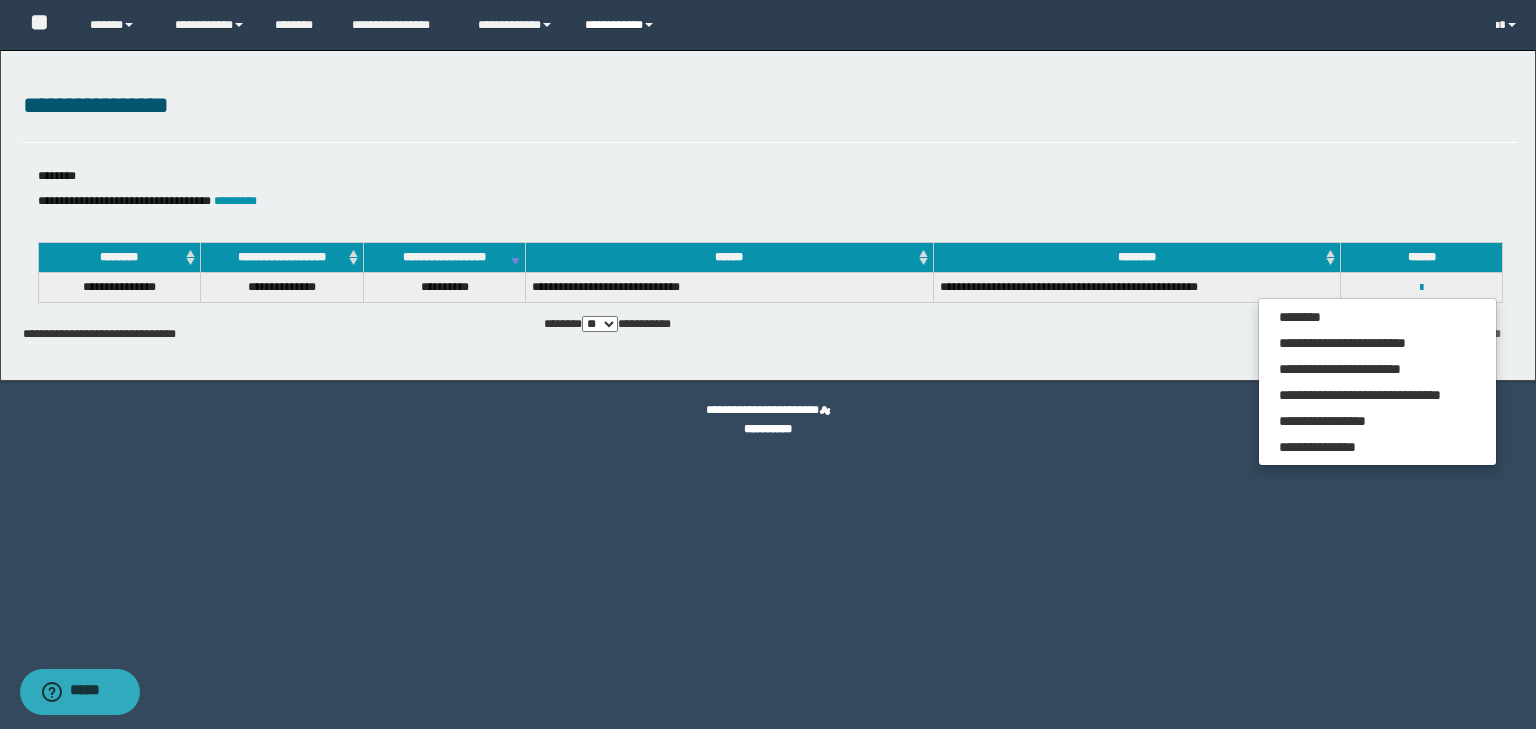 click on "**********" at bounding box center [622, 25] 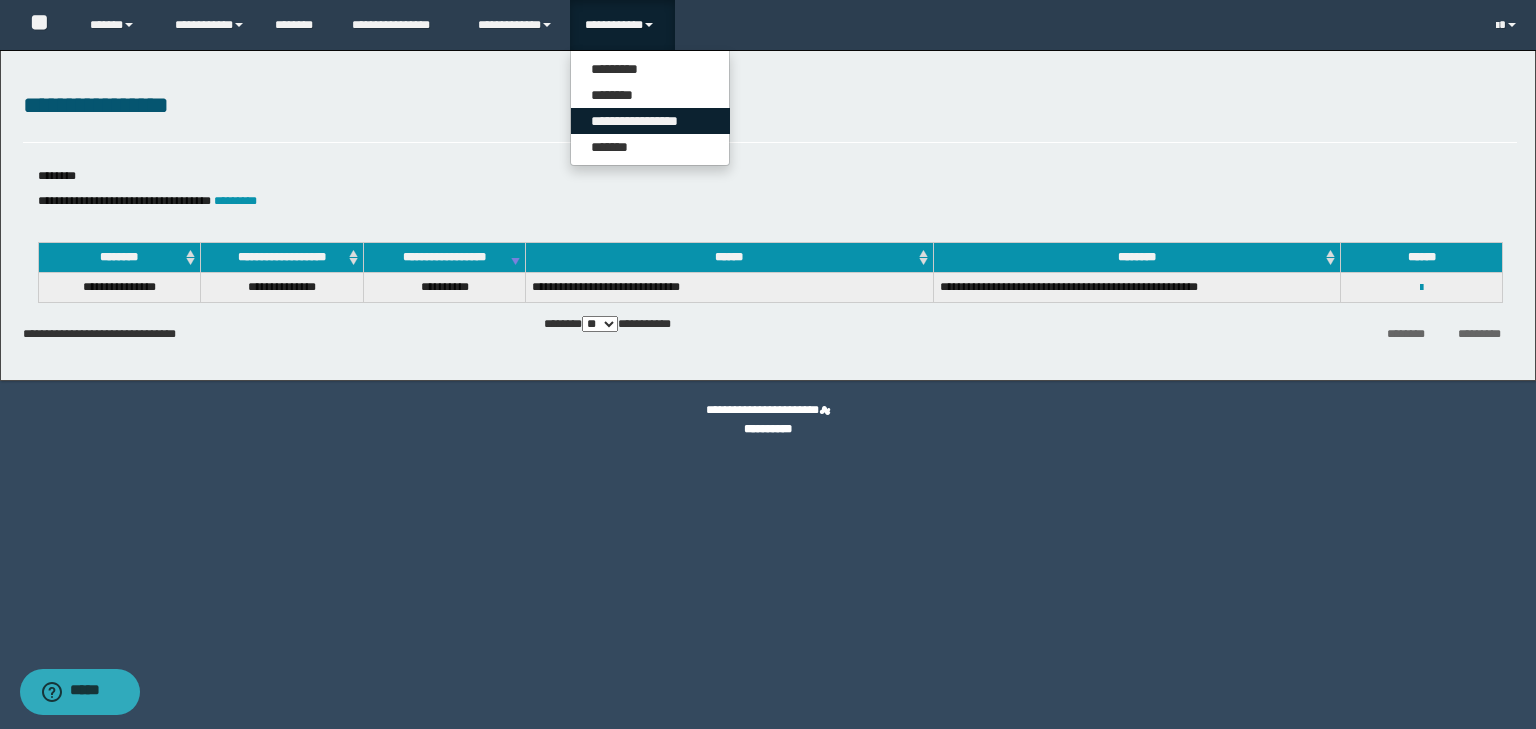 click on "**********" at bounding box center [650, 121] 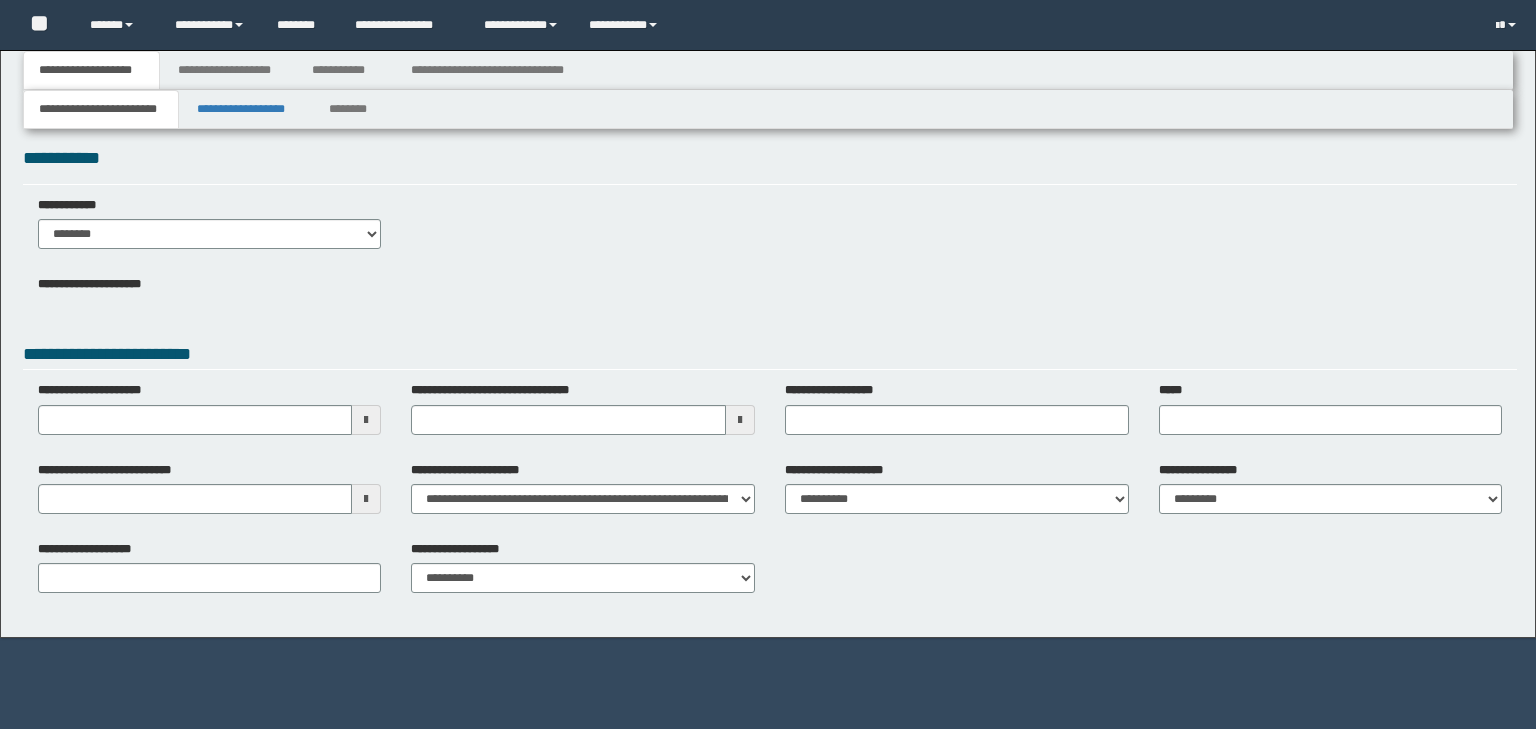 scroll, scrollTop: 0, scrollLeft: 0, axis: both 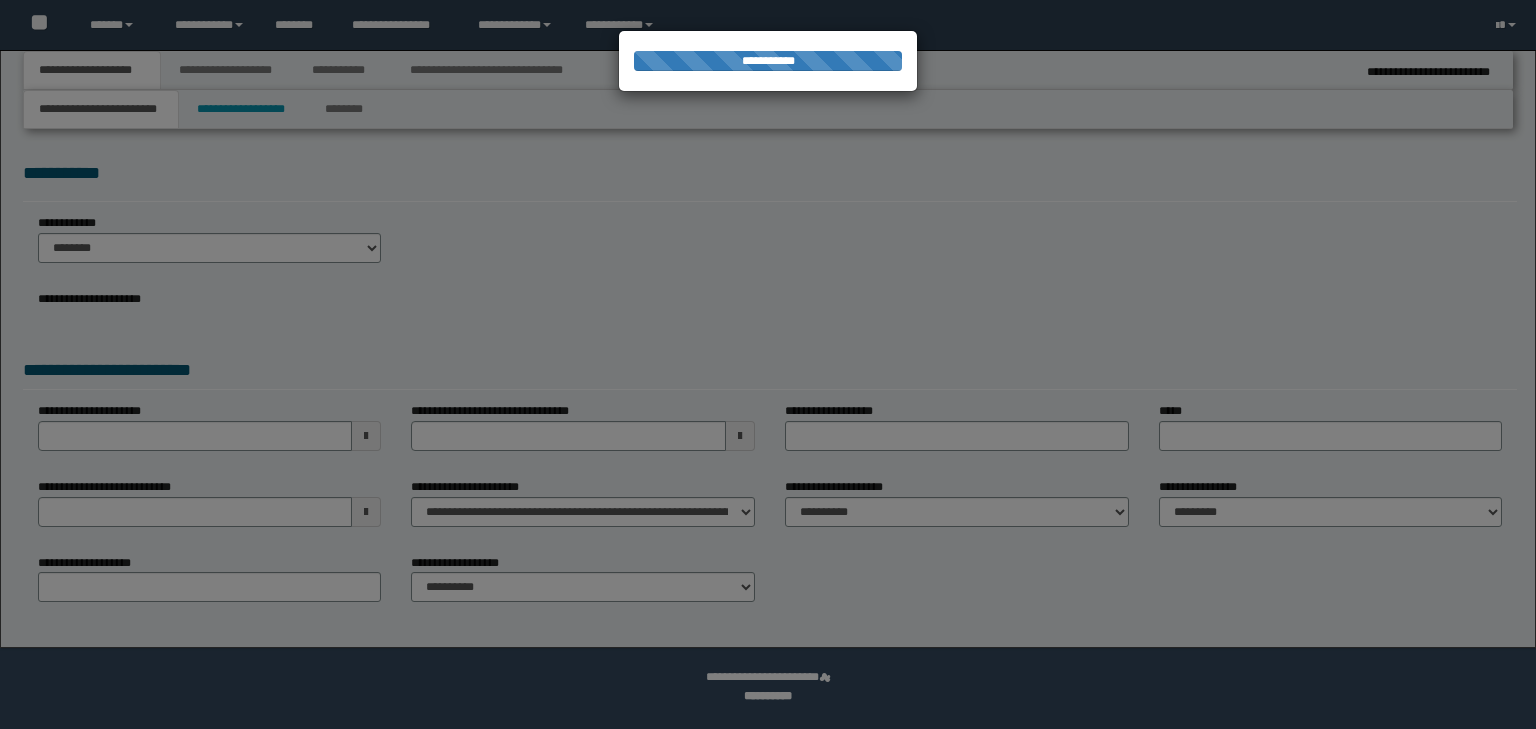 type on "**********" 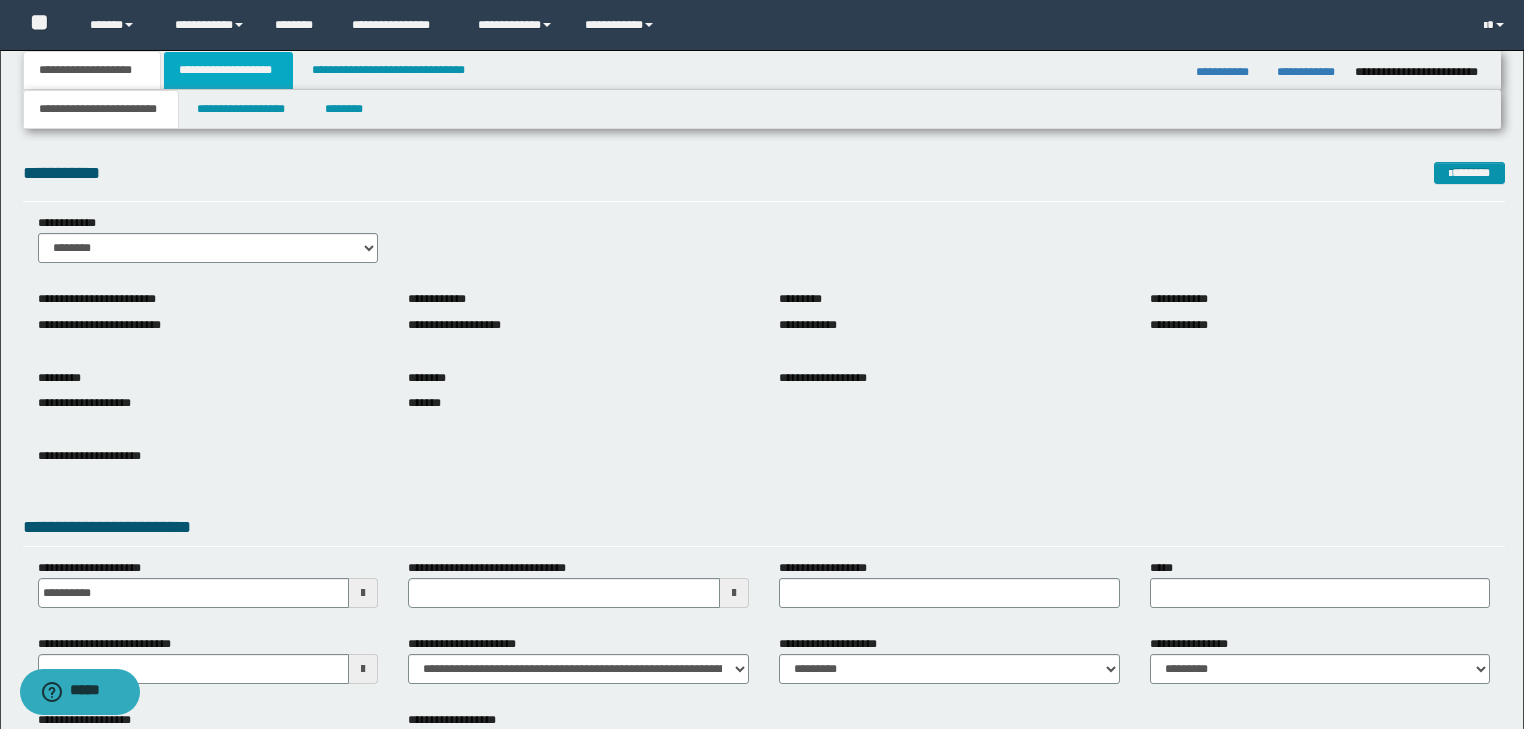 click on "**********" at bounding box center (228, 70) 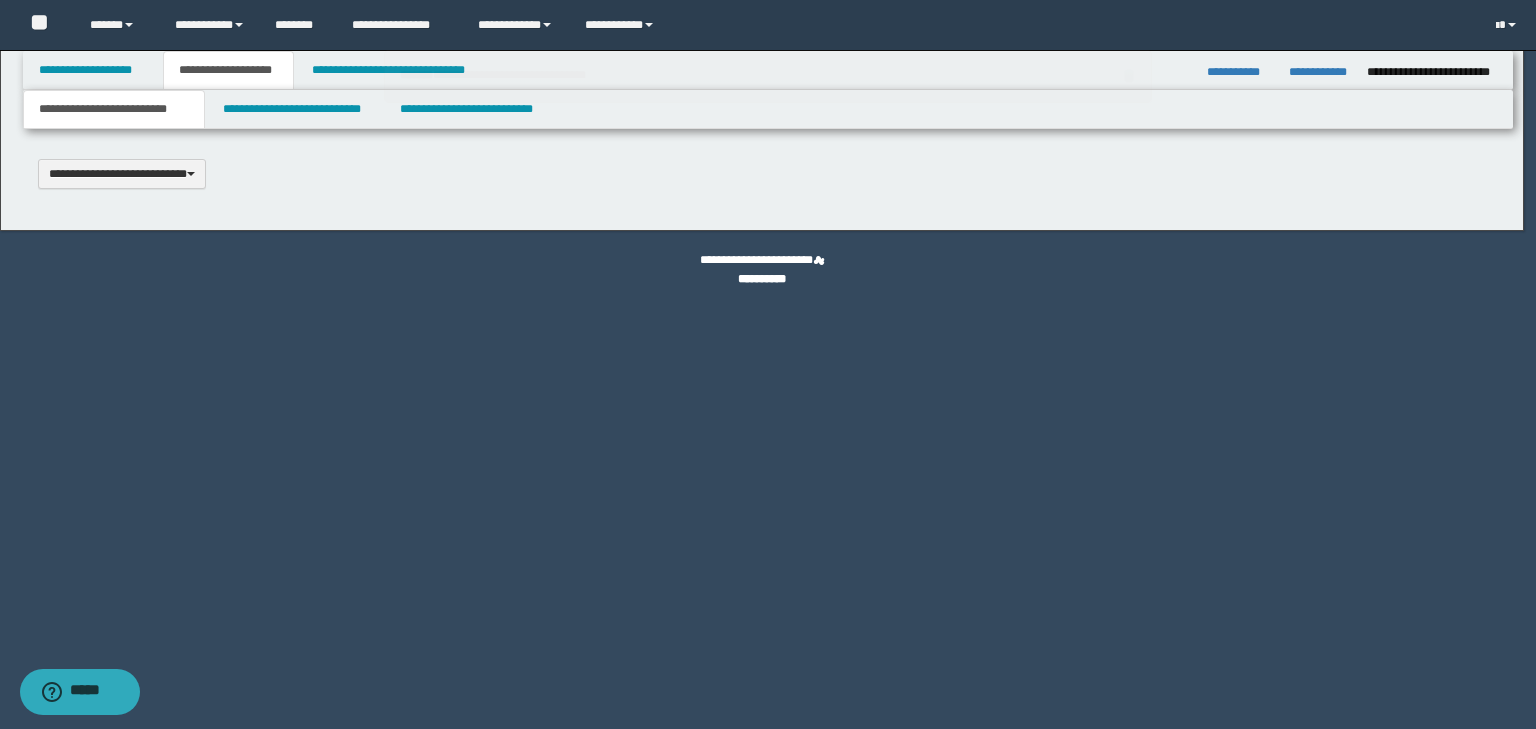 scroll, scrollTop: 0, scrollLeft: 0, axis: both 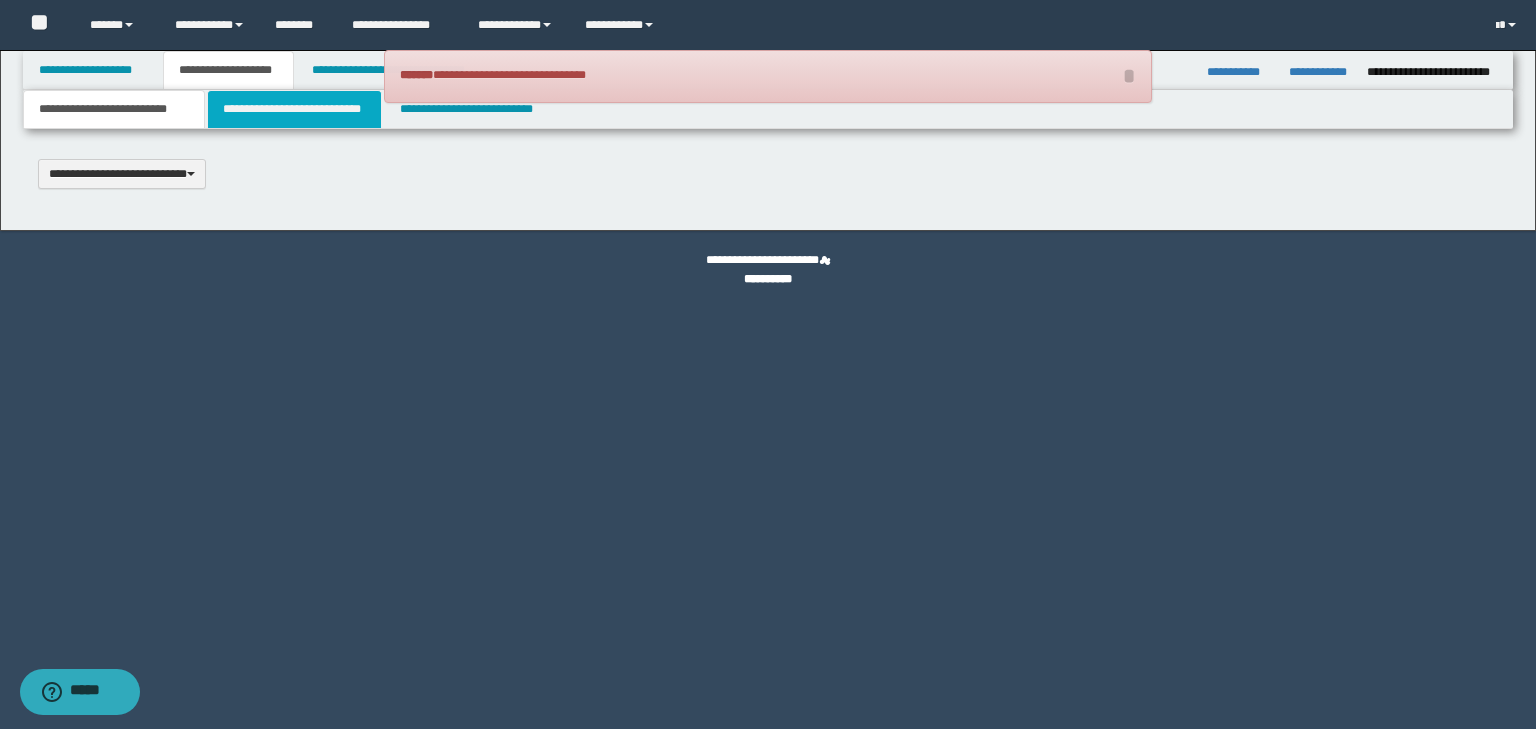 click on "**********" at bounding box center [294, 109] 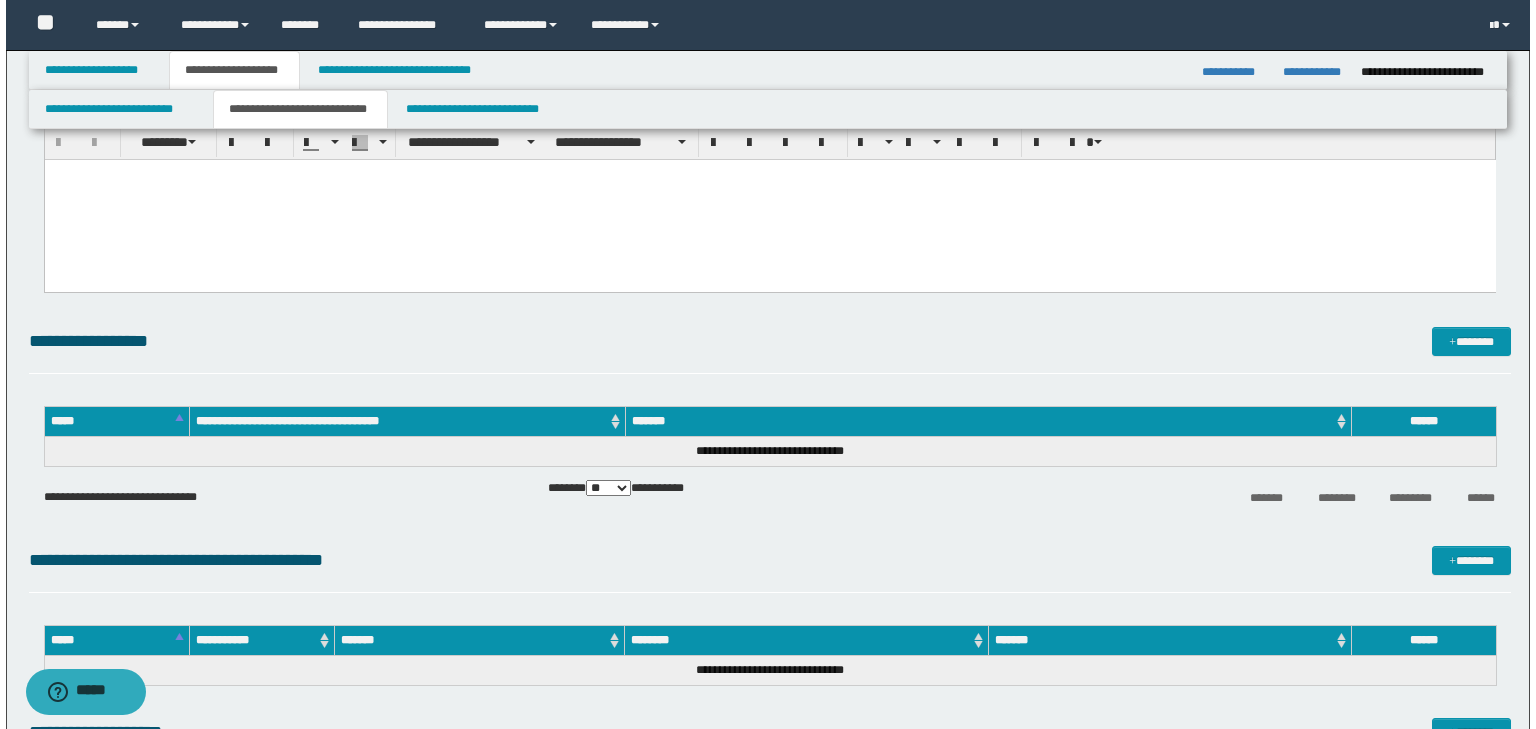 scroll, scrollTop: 0, scrollLeft: 0, axis: both 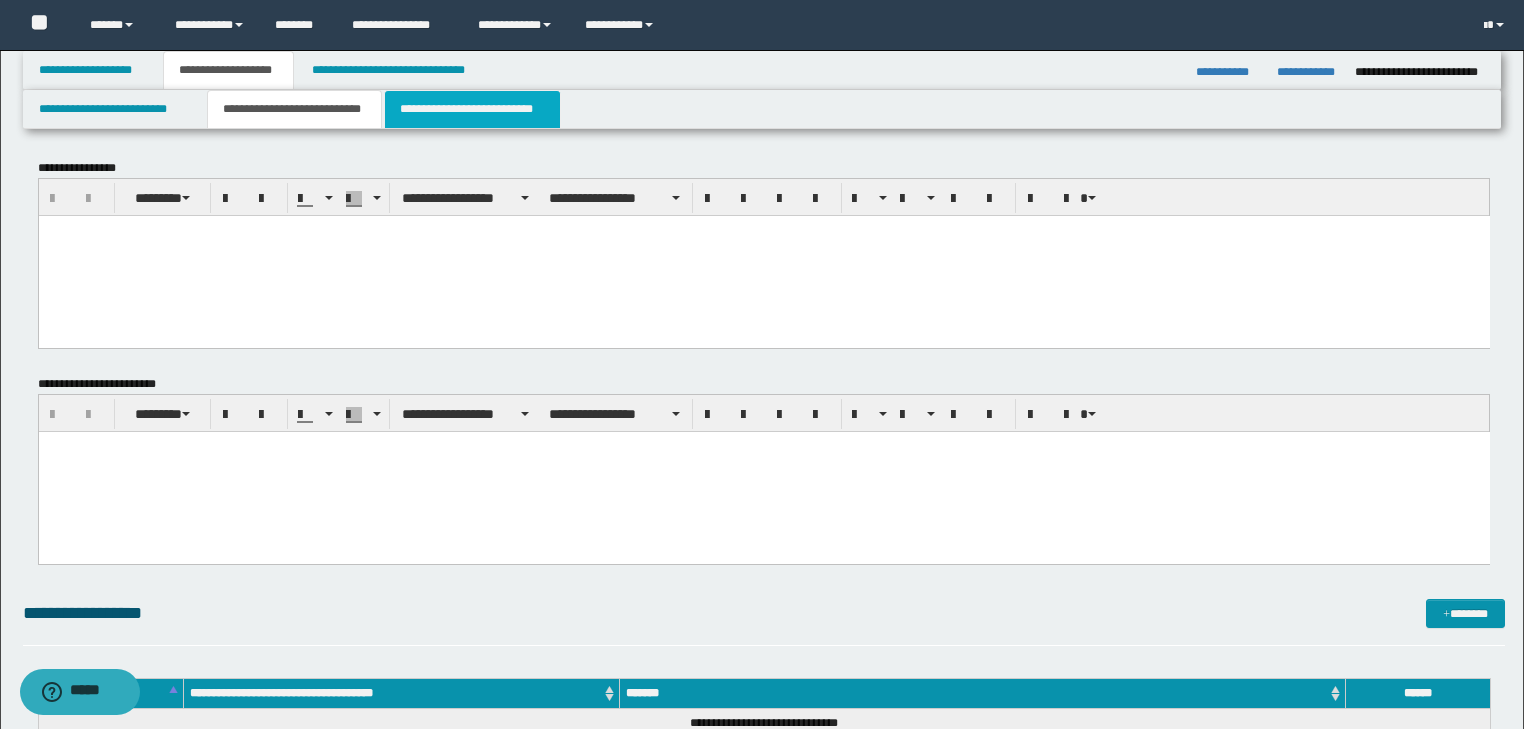 click on "**********" at bounding box center [472, 109] 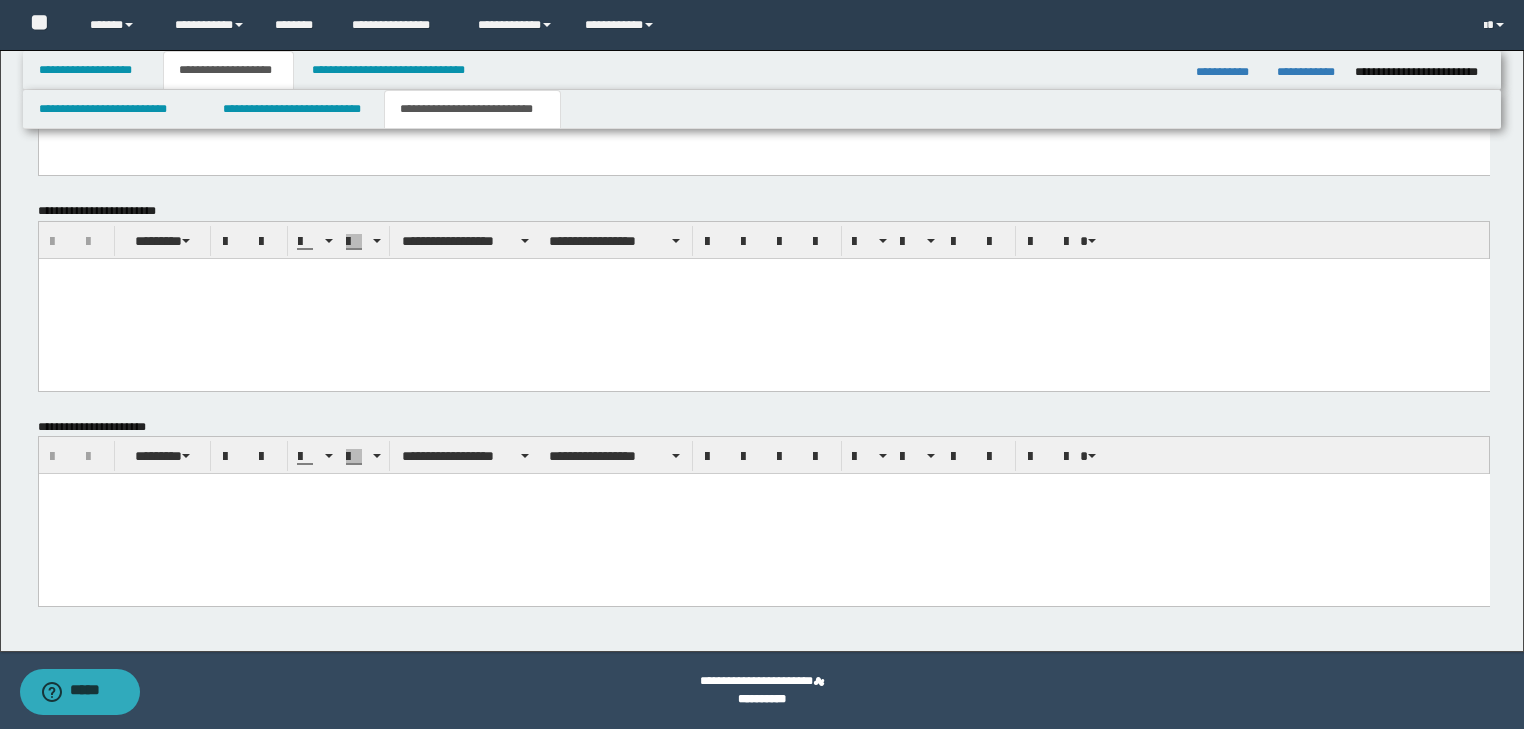 scroll, scrollTop: 0, scrollLeft: 0, axis: both 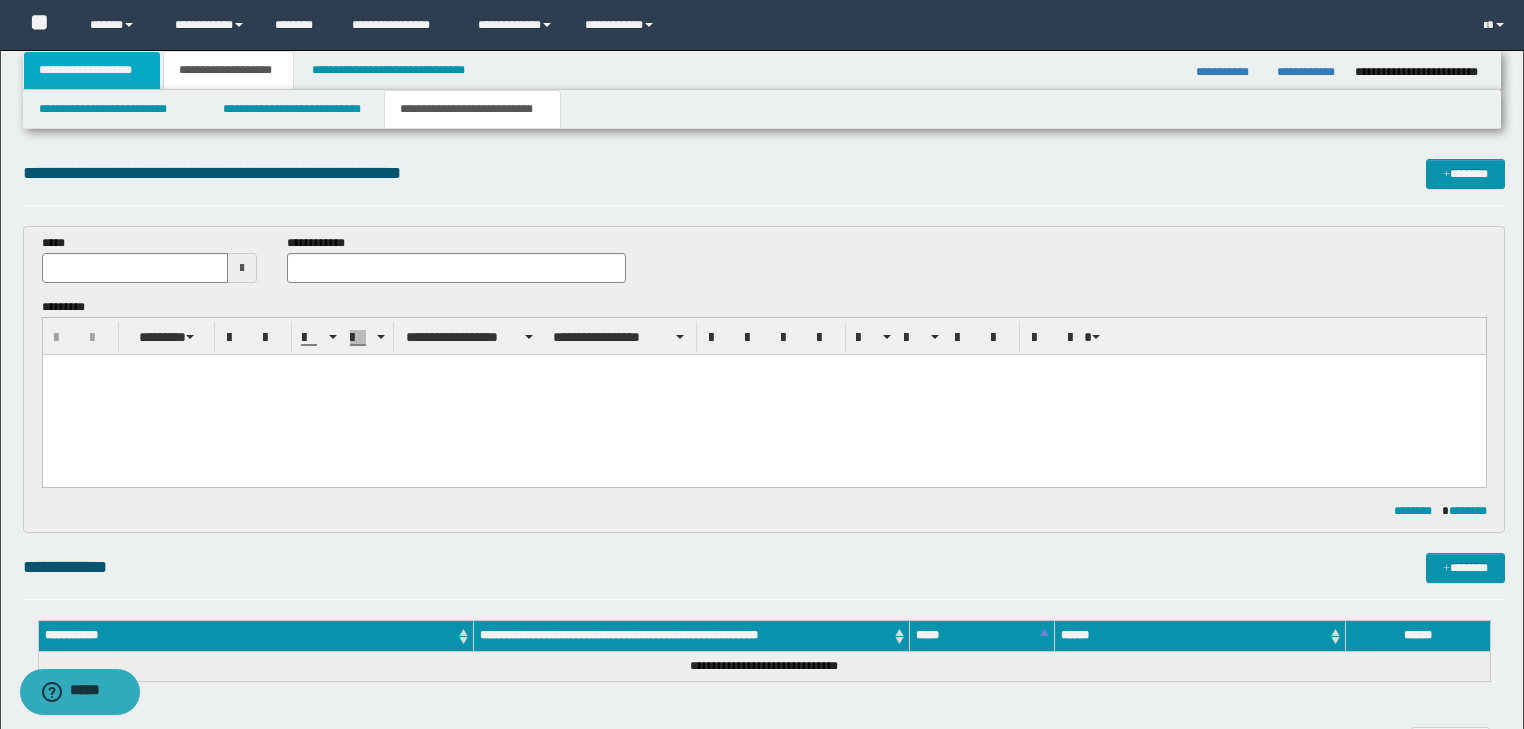 click on "**********" at bounding box center (92, 70) 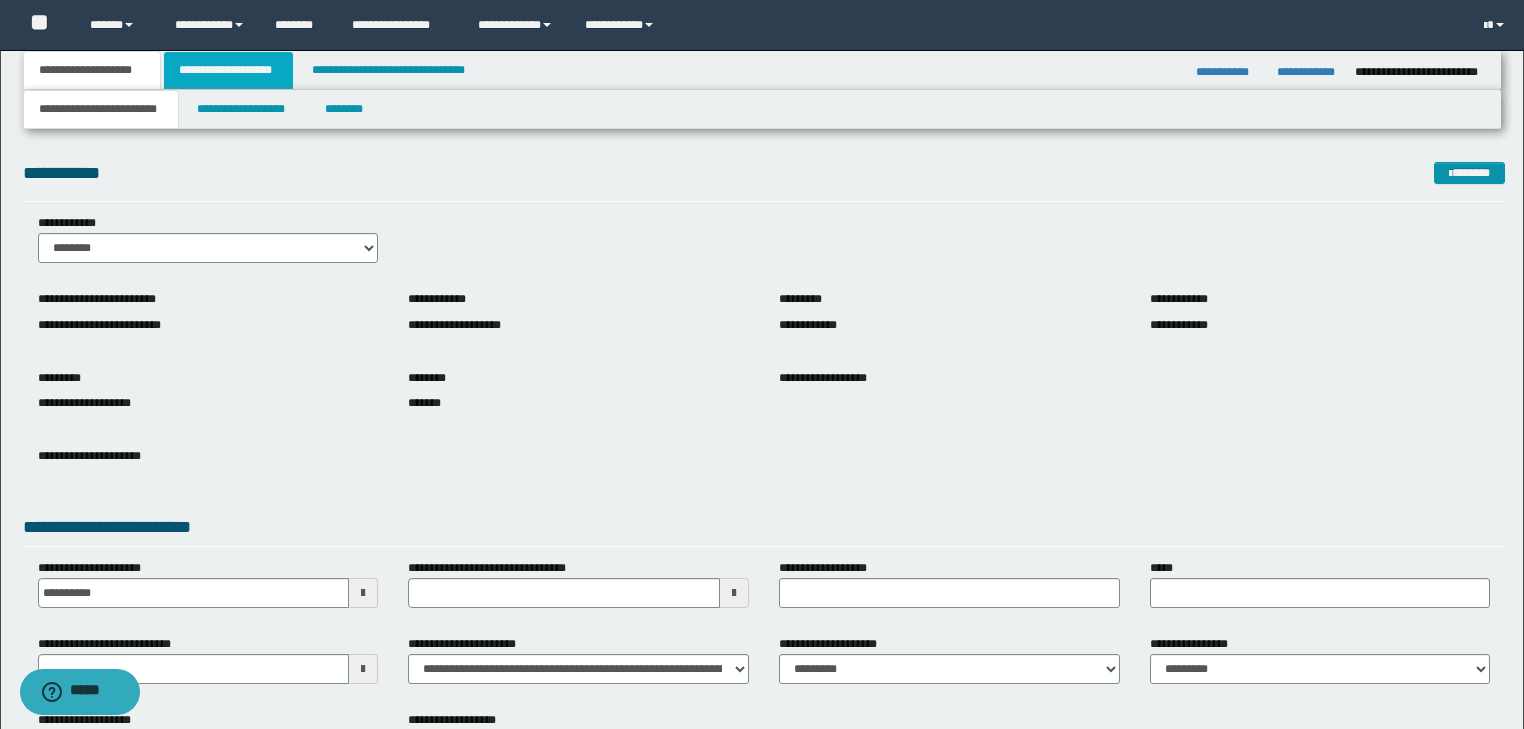 click on "**********" at bounding box center [228, 70] 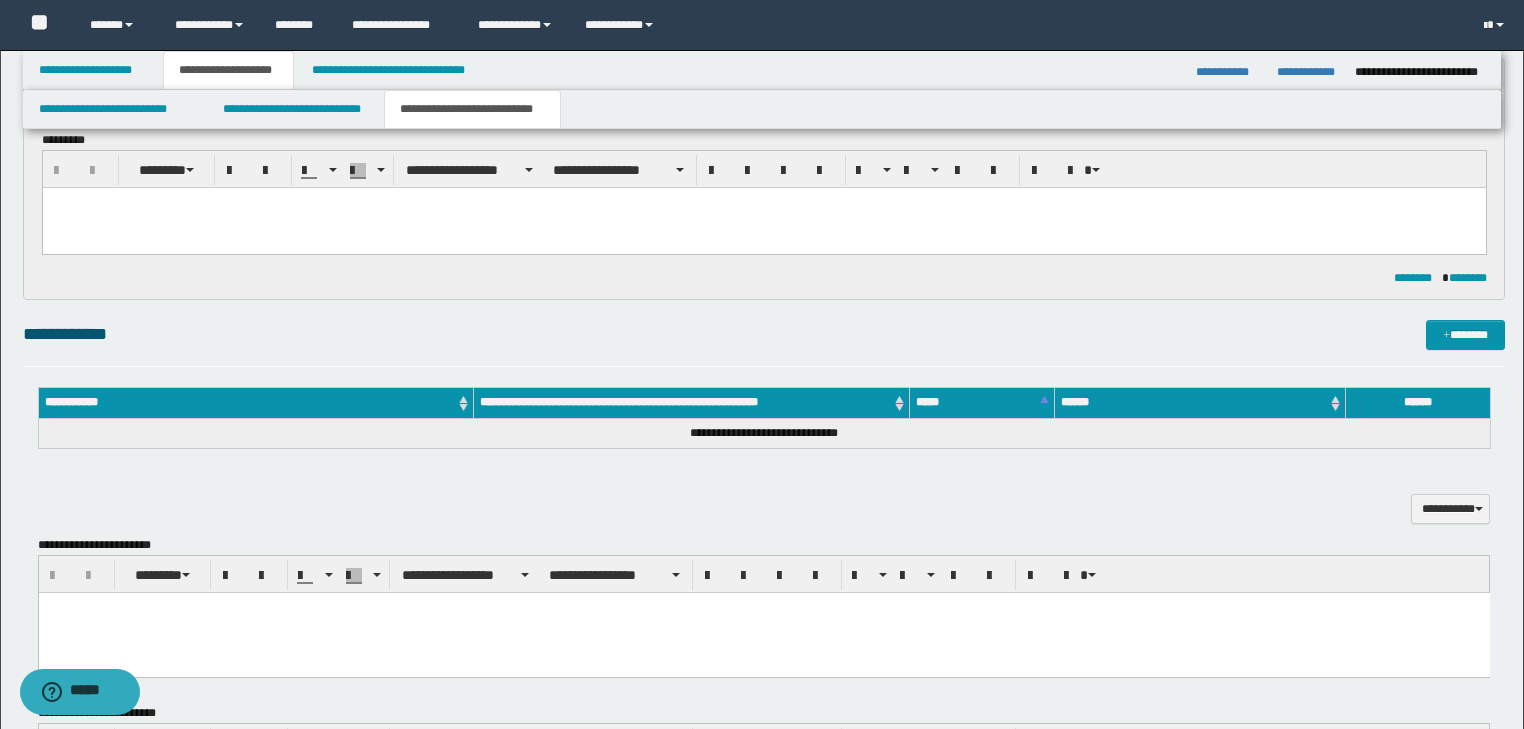 scroll, scrollTop: 0, scrollLeft: 0, axis: both 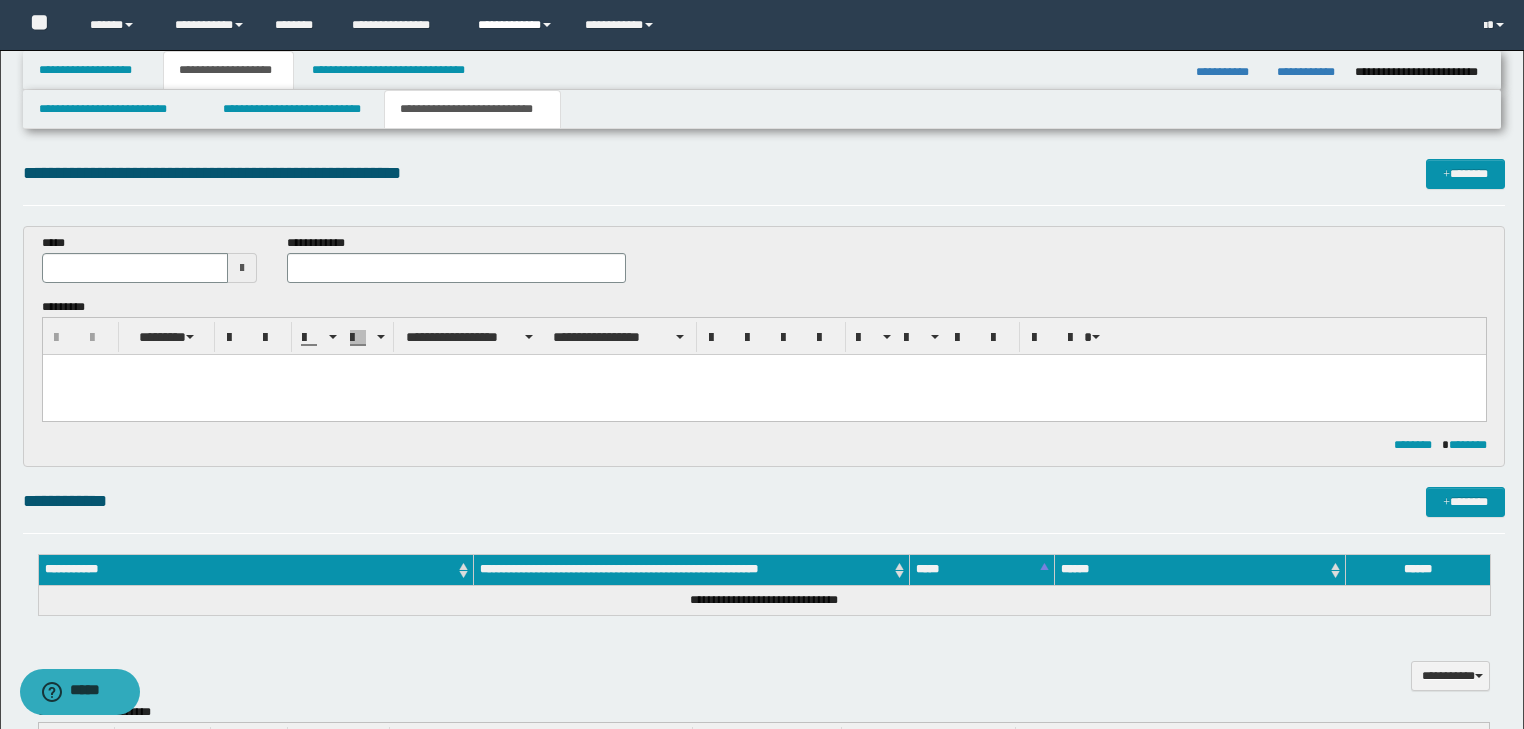click on "**********" at bounding box center [516, 25] 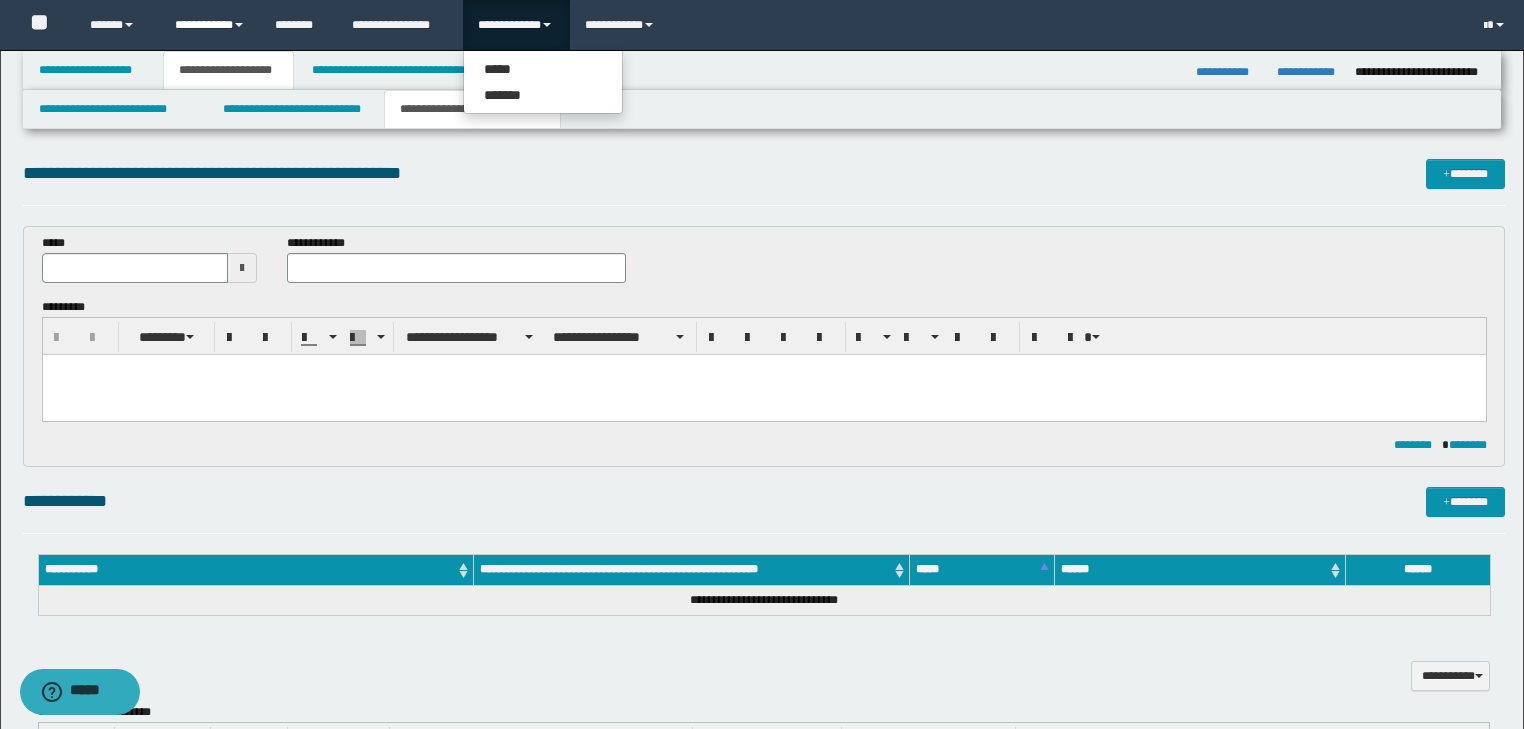 click on "**********" at bounding box center [210, 25] 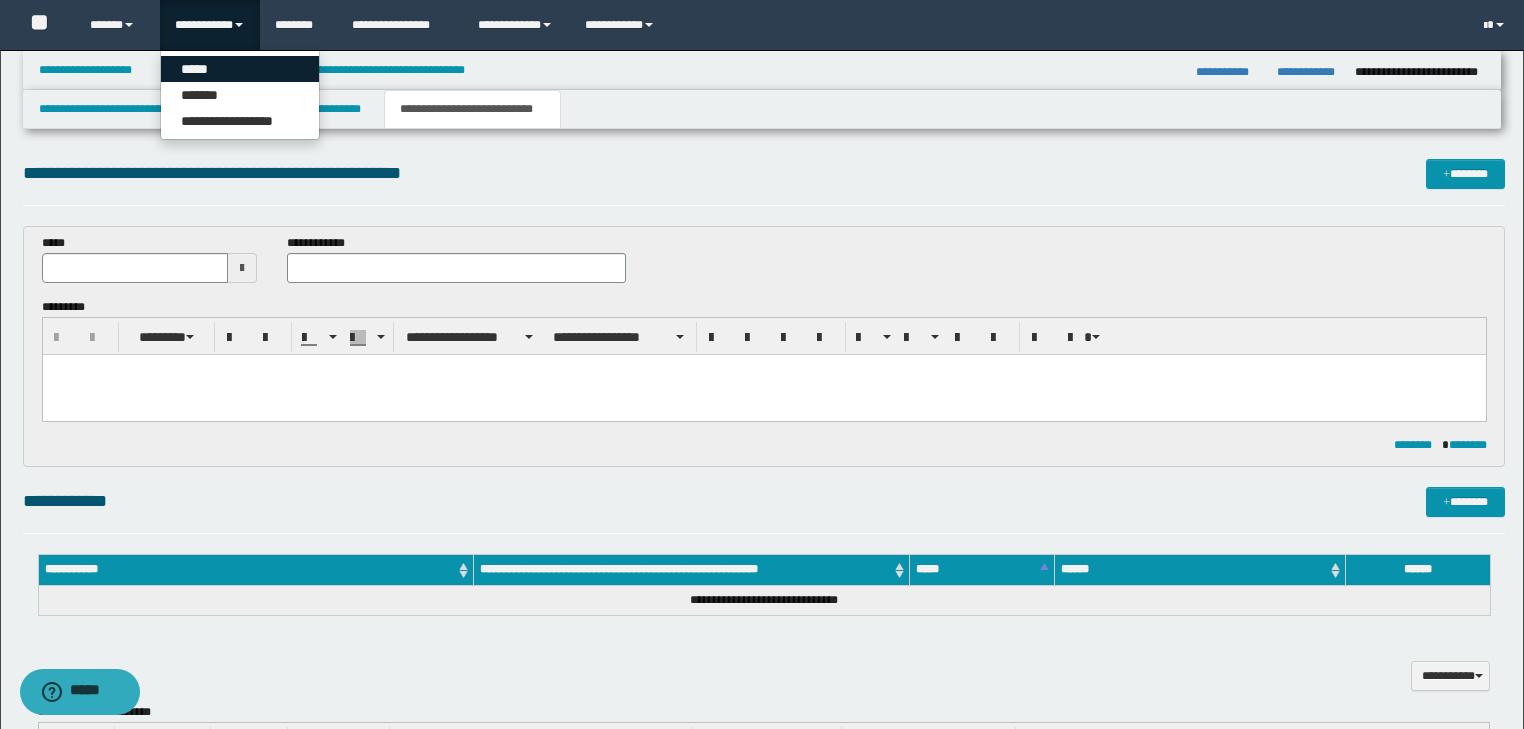 click on "*****" at bounding box center (240, 69) 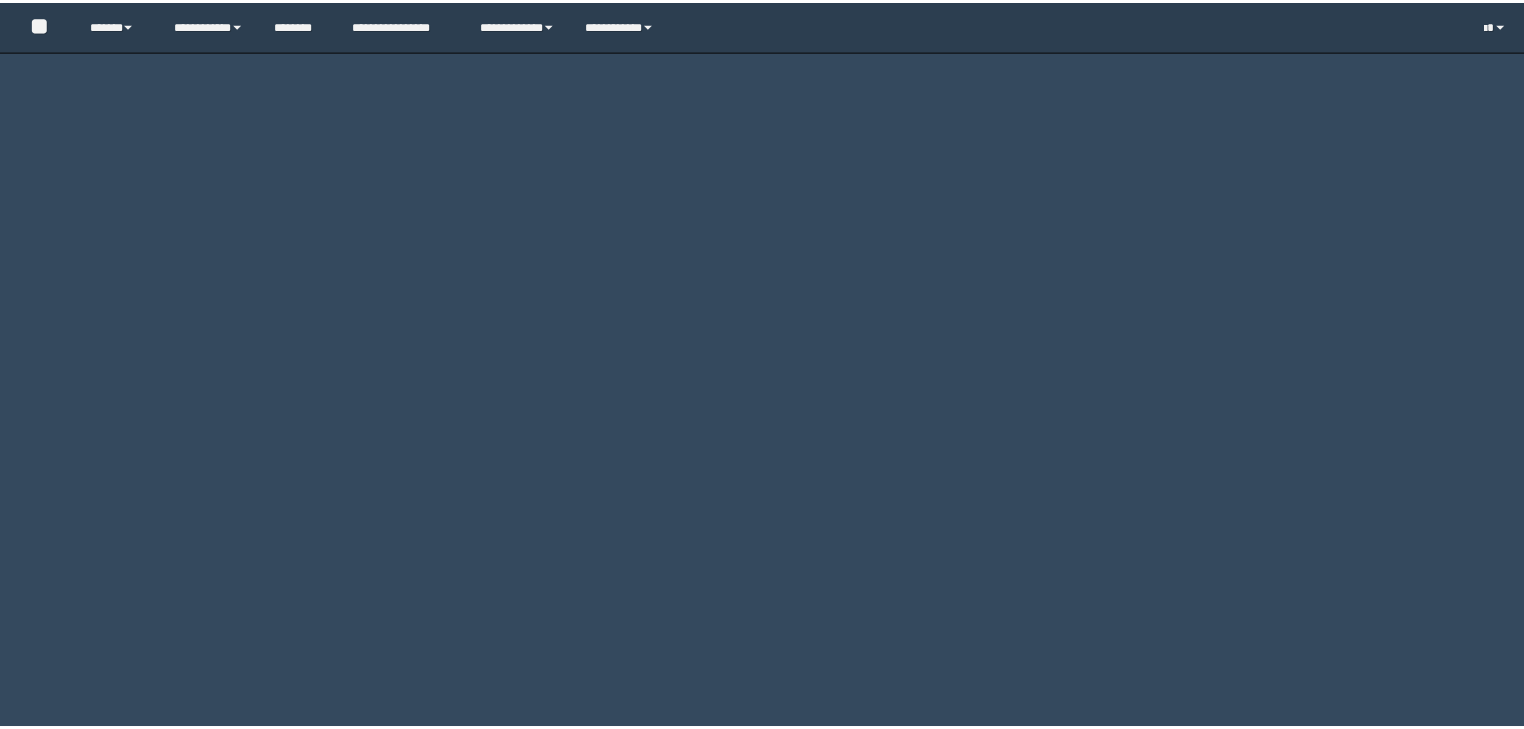 scroll, scrollTop: 0, scrollLeft: 0, axis: both 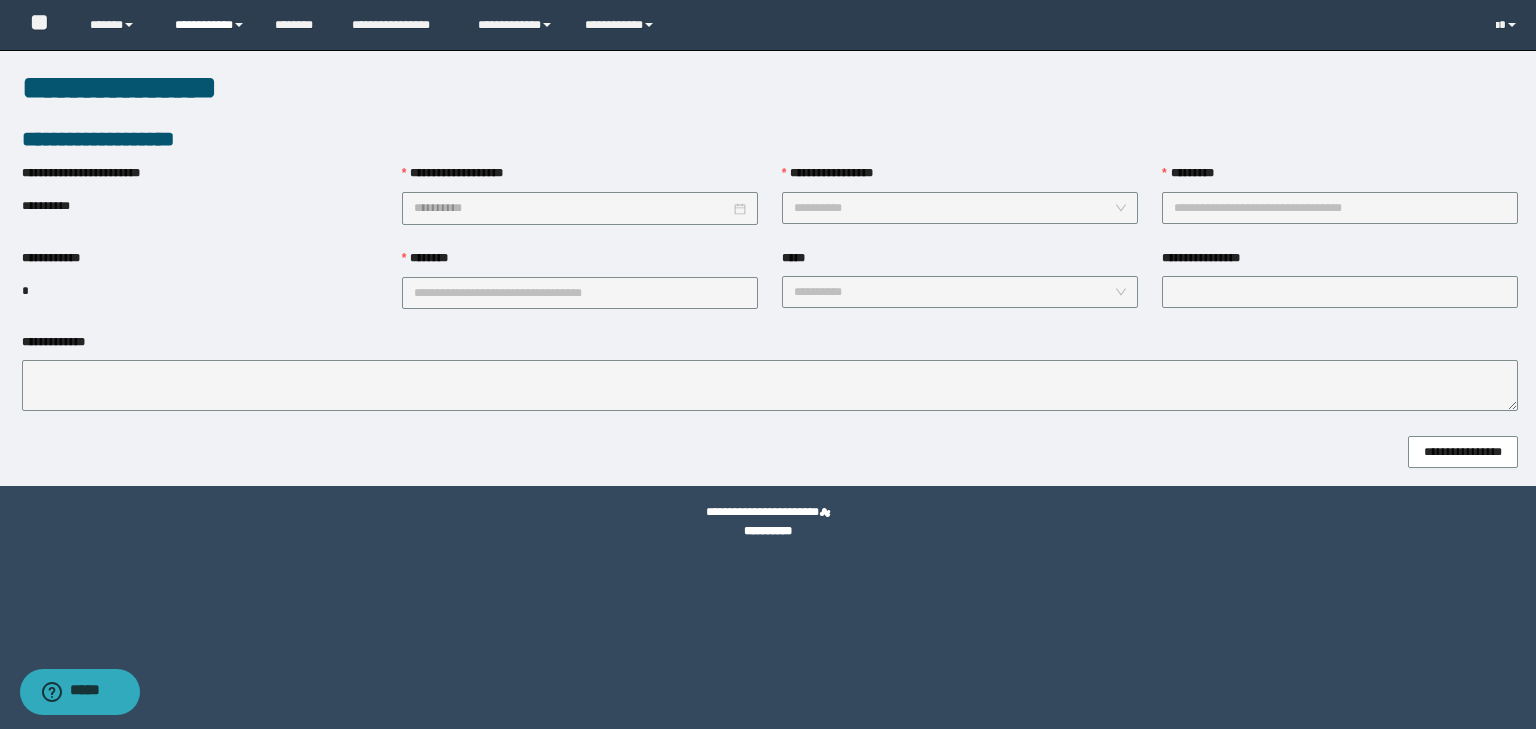 click on "**********" at bounding box center [210, 25] 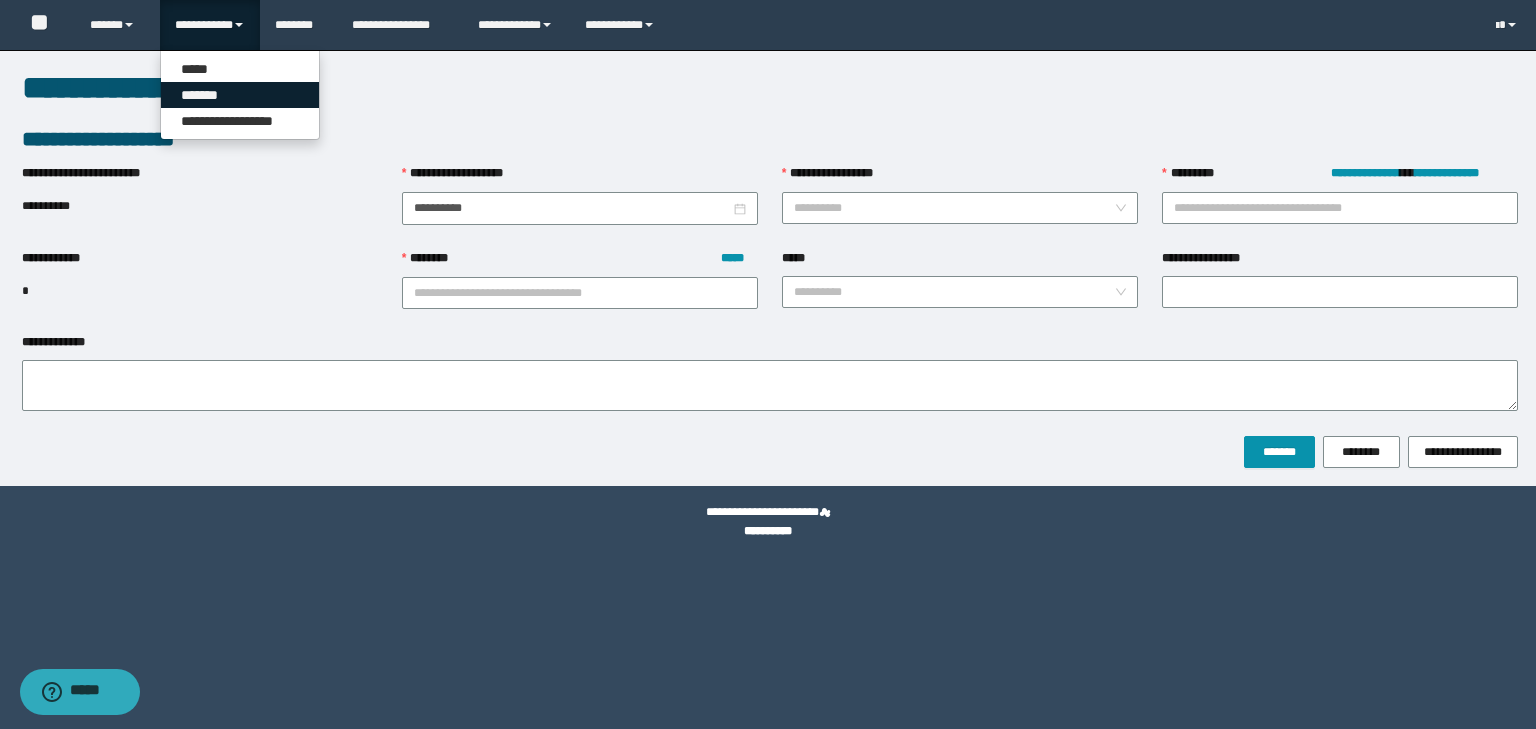 click on "*******" at bounding box center [240, 95] 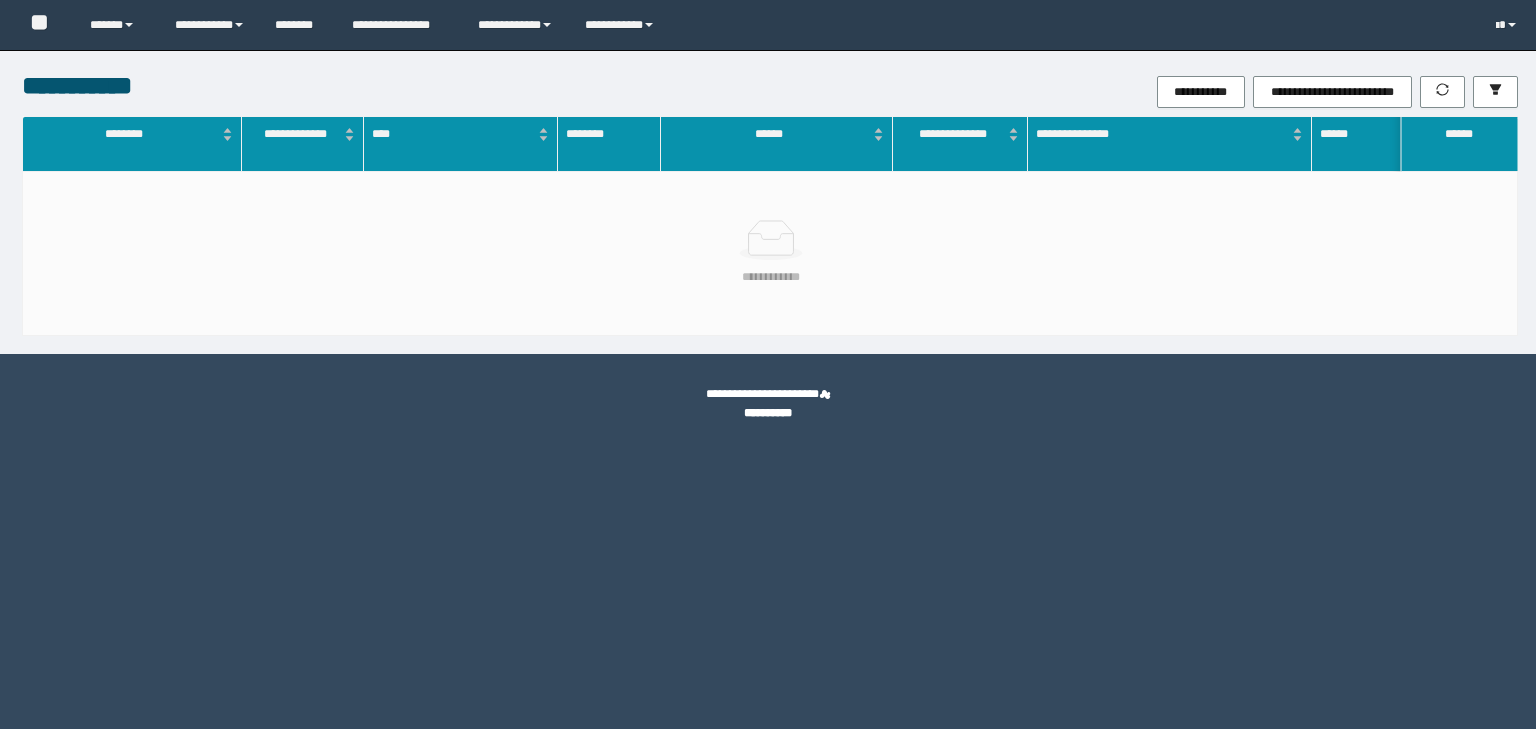 scroll, scrollTop: 0, scrollLeft: 0, axis: both 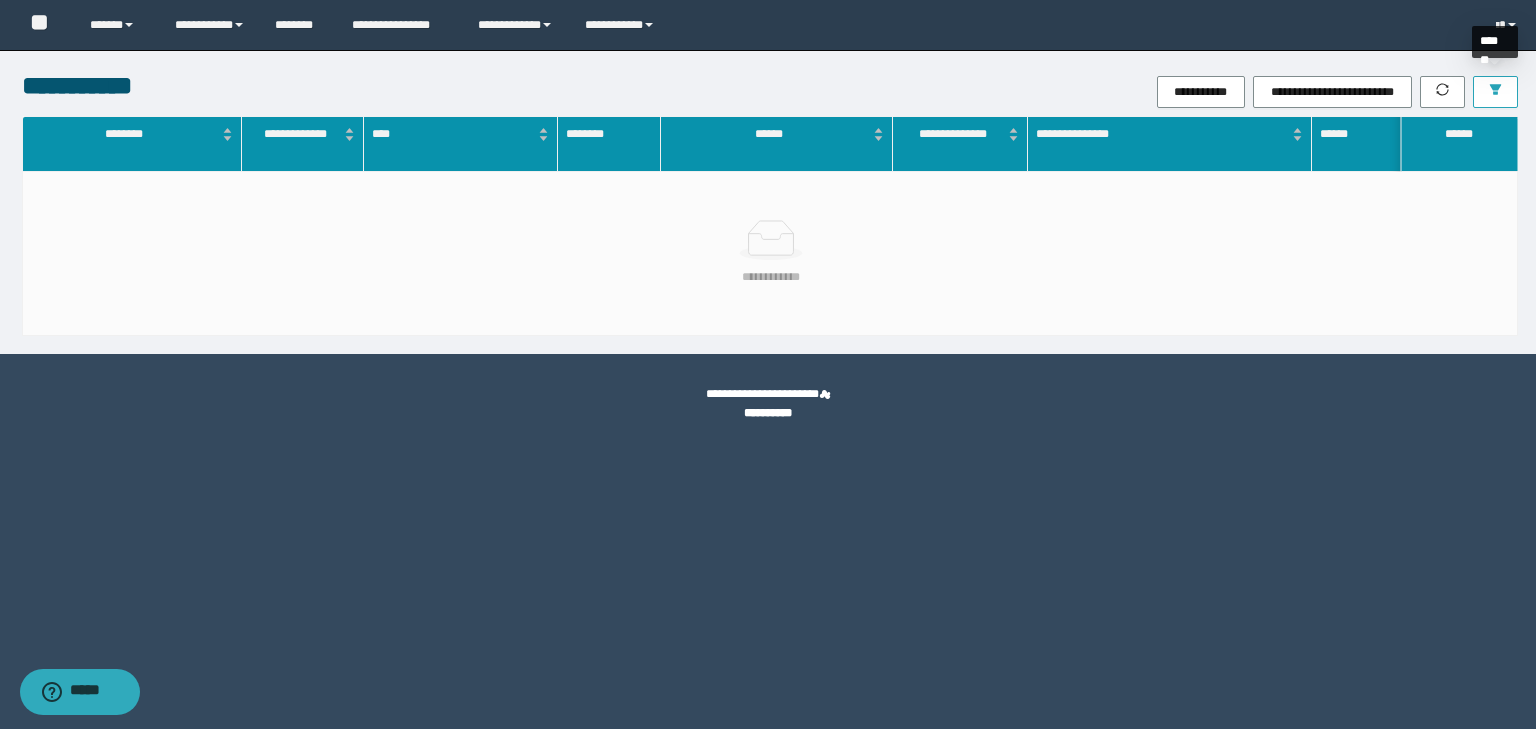 click 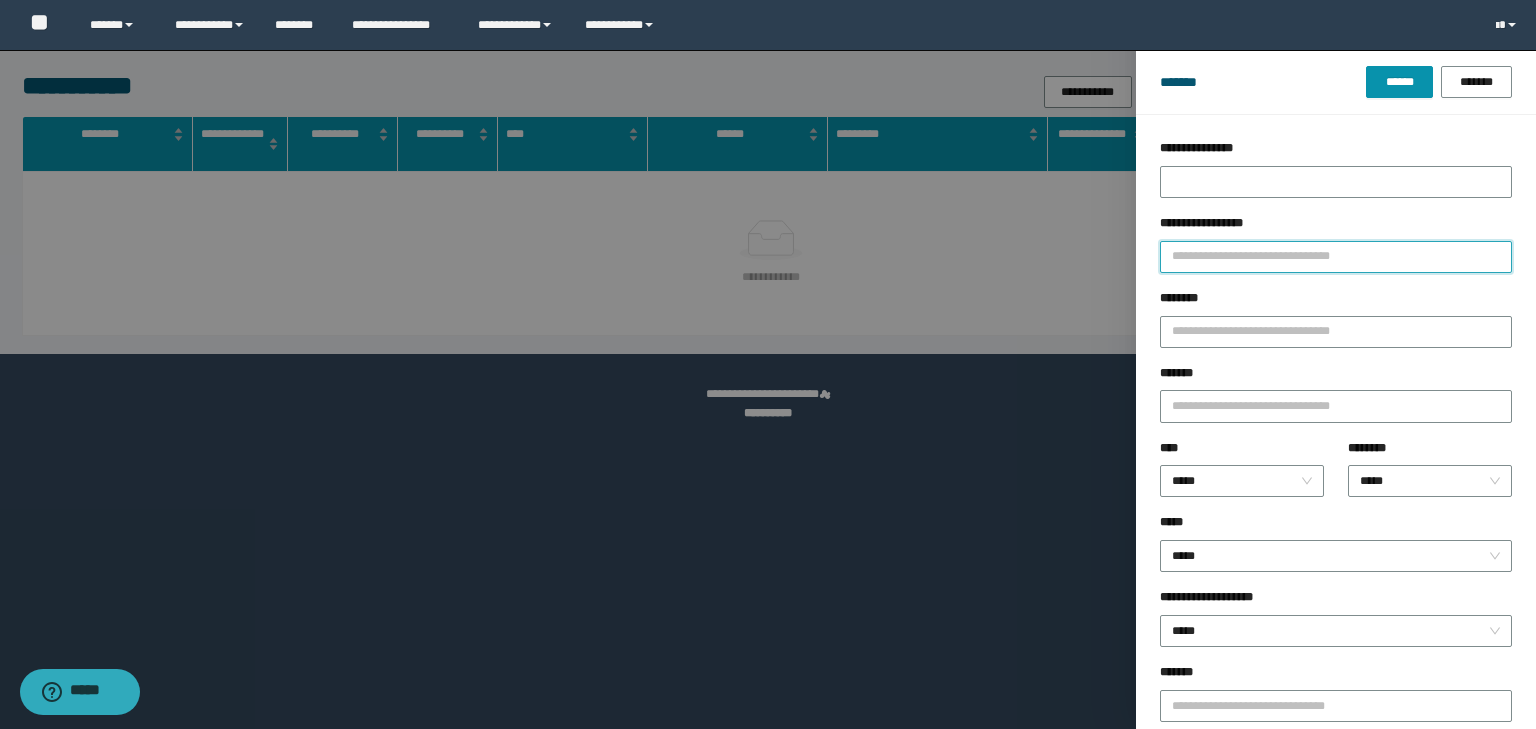 drag, startPoint x: 1311, startPoint y: 255, endPoint x: 1300, endPoint y: 253, distance: 11.18034 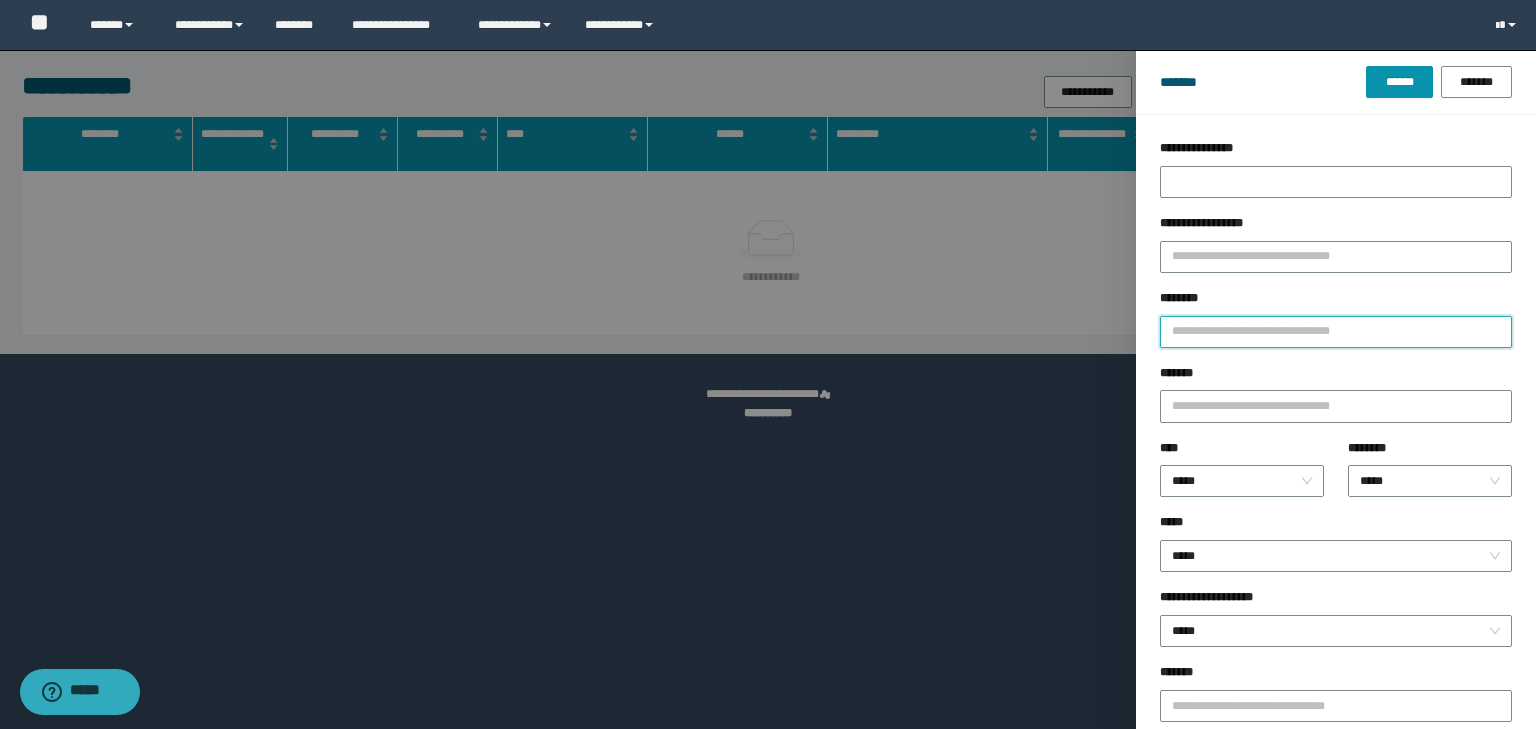 click on "********" at bounding box center (1336, 332) 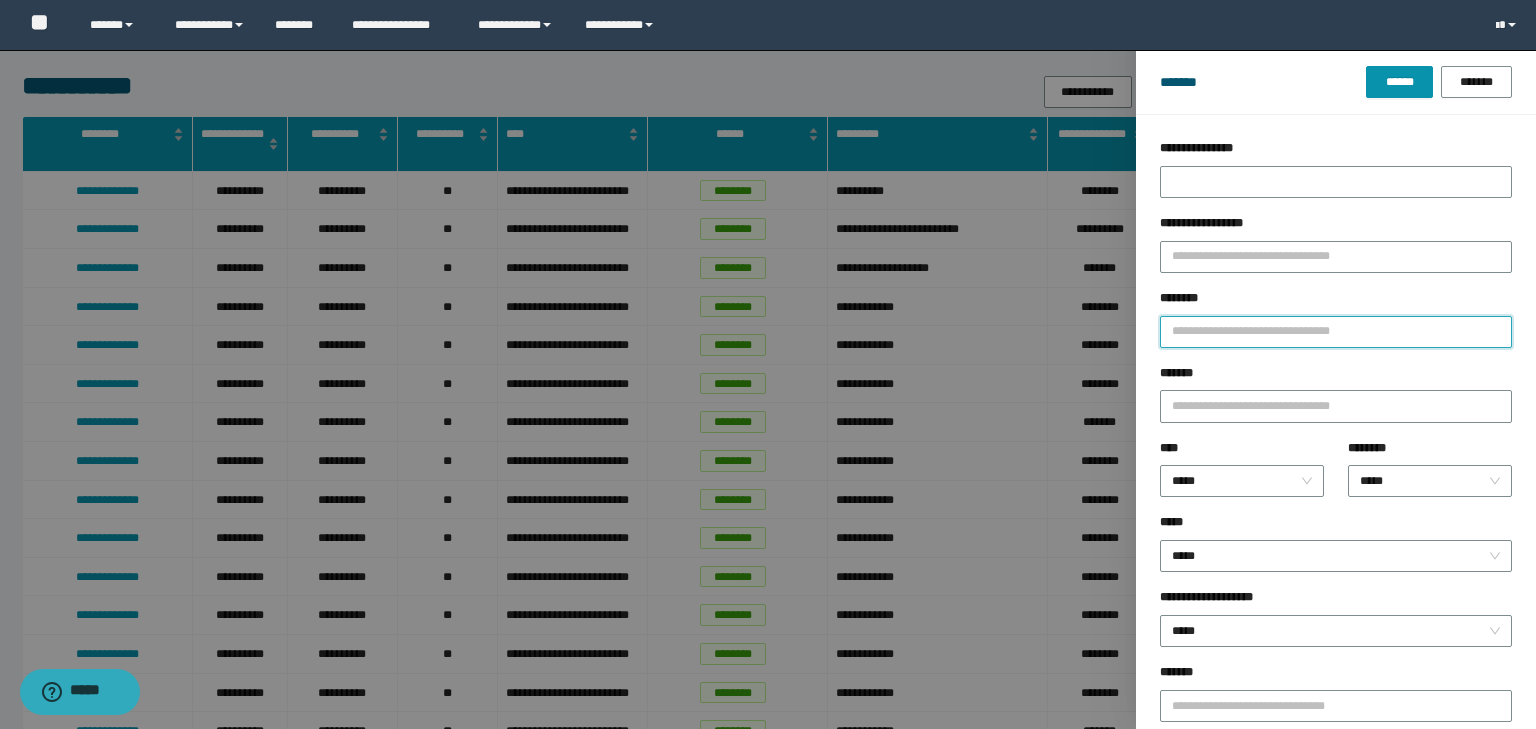 type on "*" 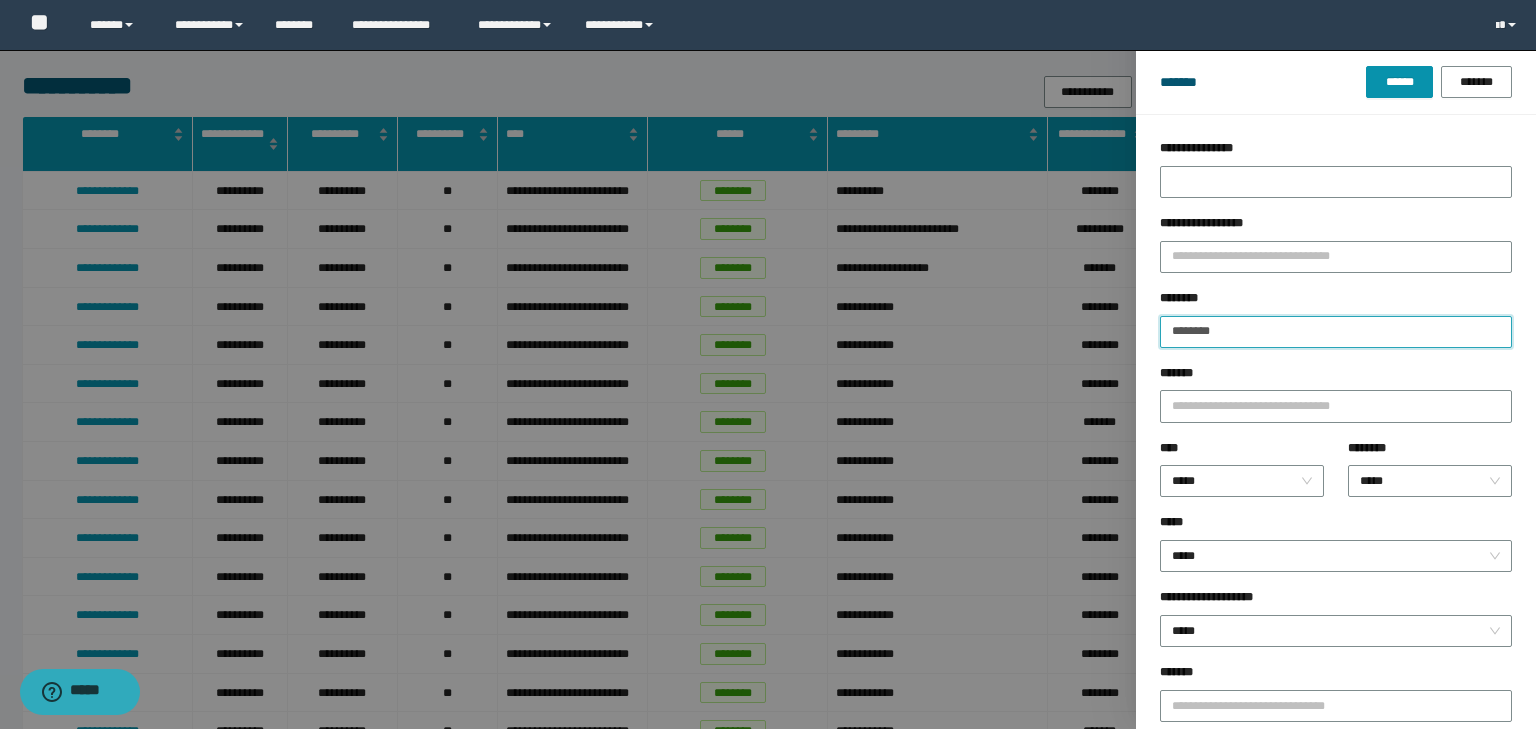 type on "********" 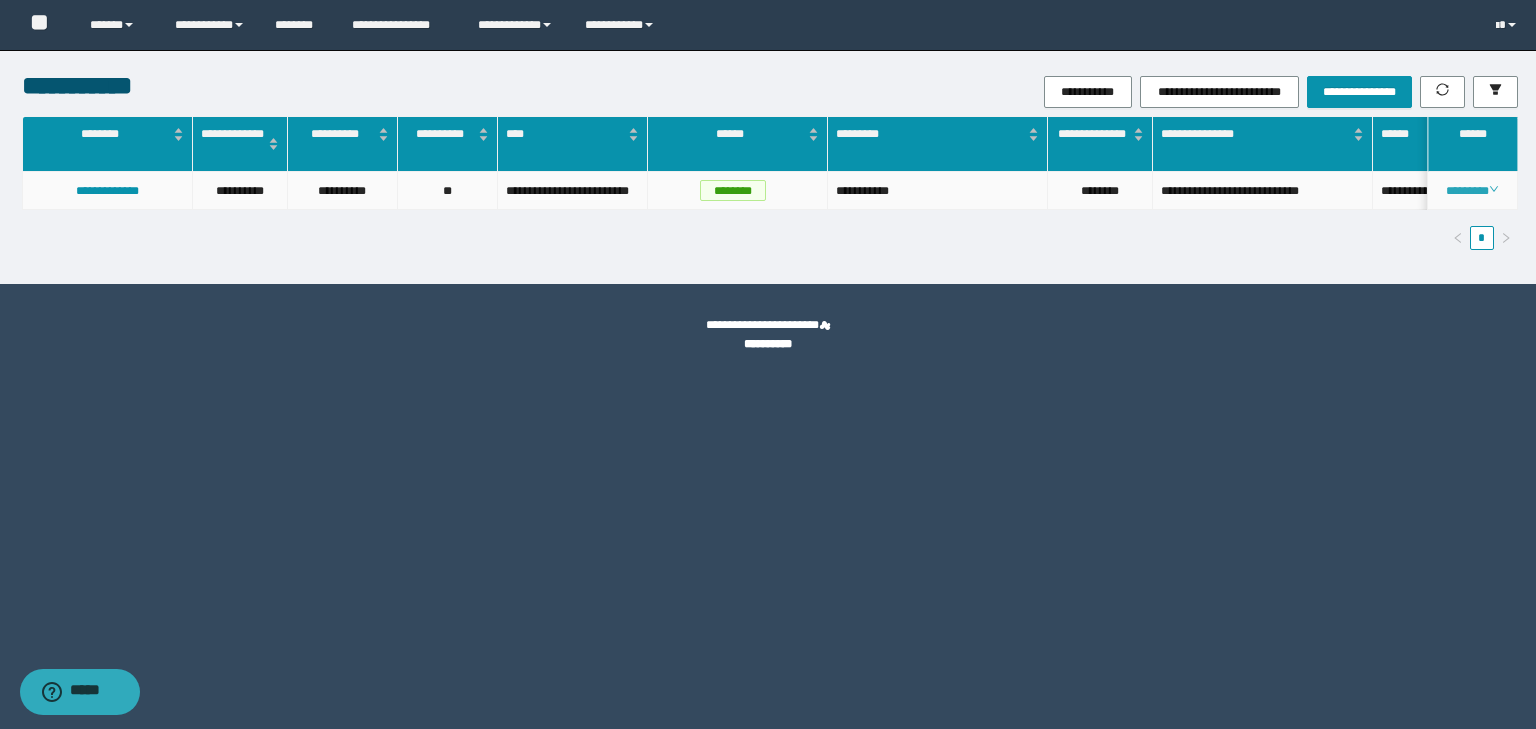click on "********" at bounding box center [1472, 191] 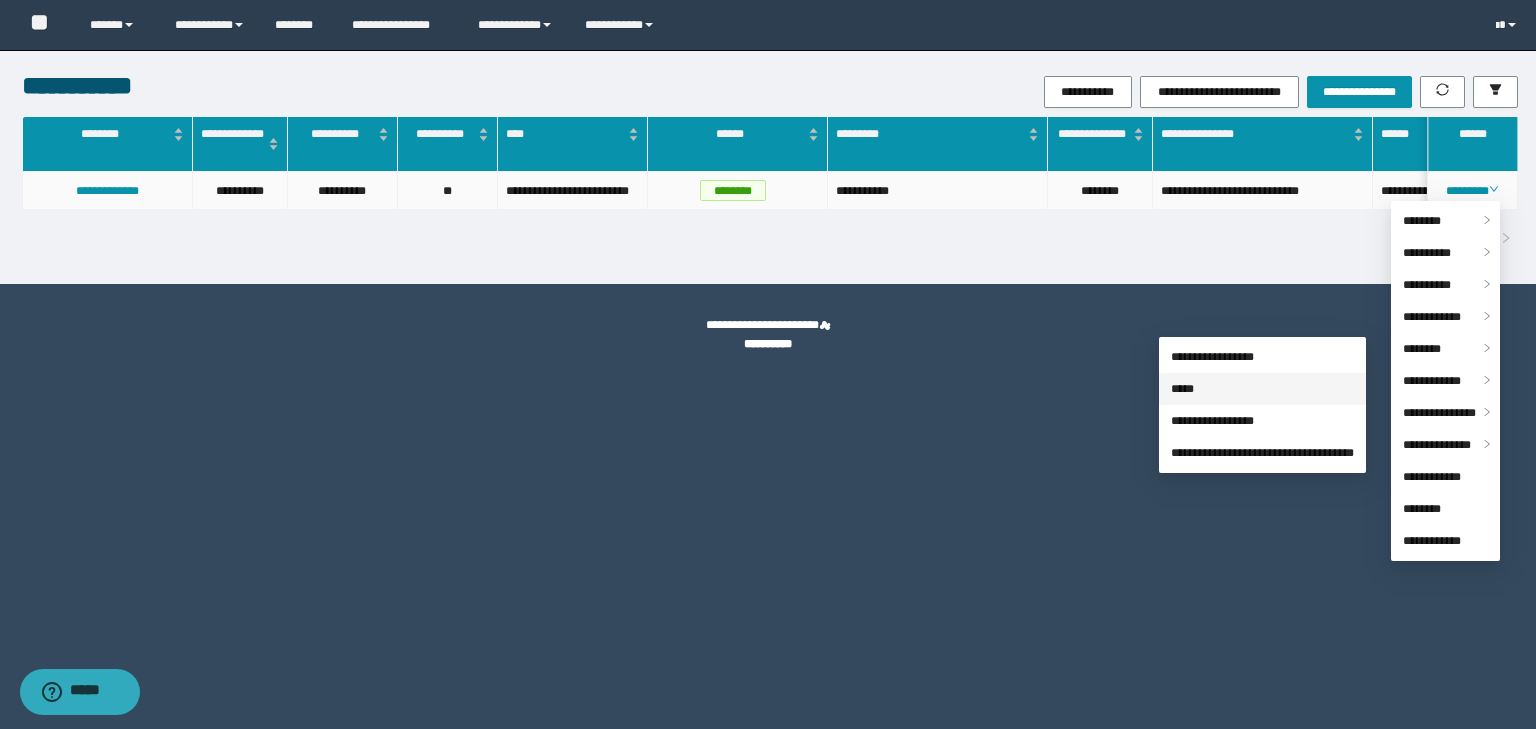 click on "*****" at bounding box center (1182, 389) 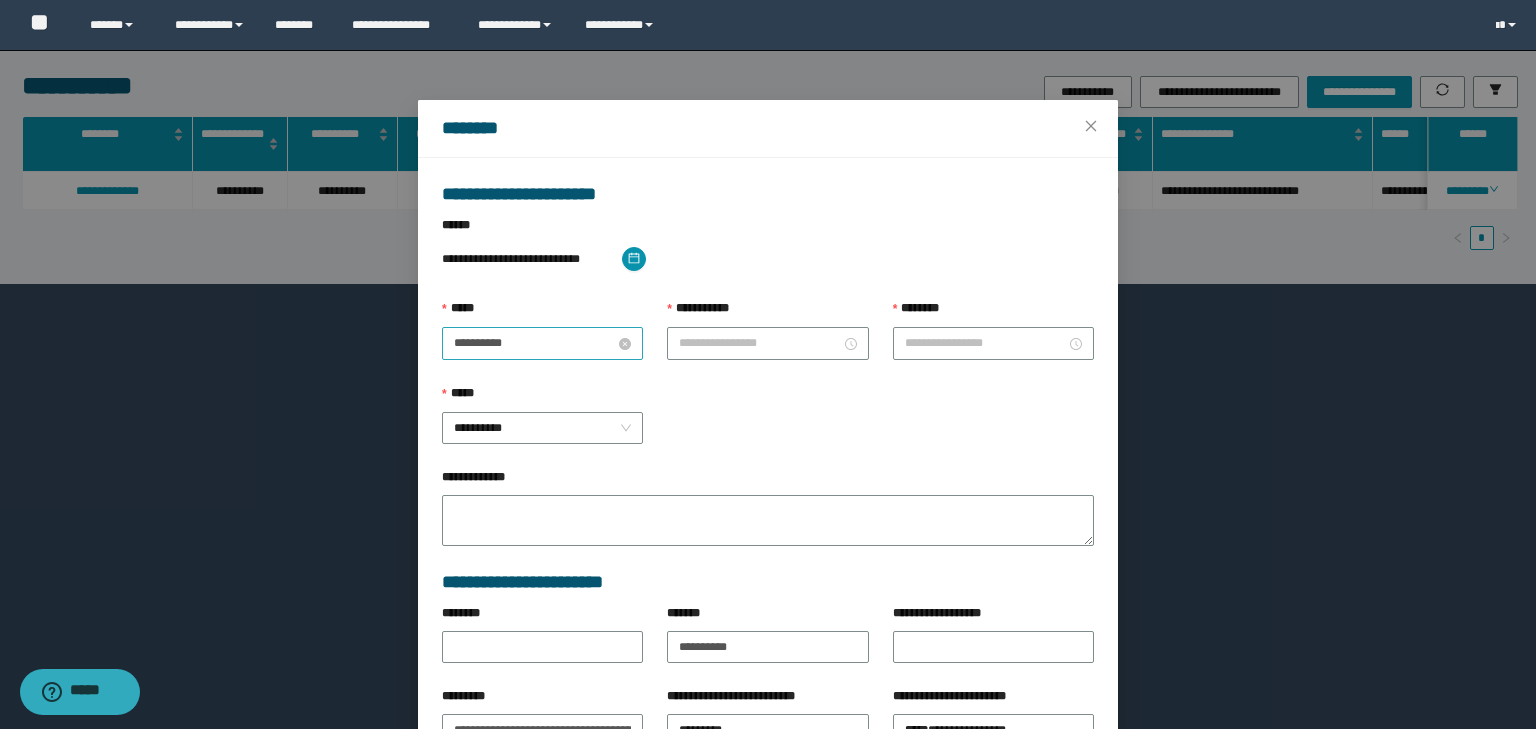 click on "**********" at bounding box center (534, 343) 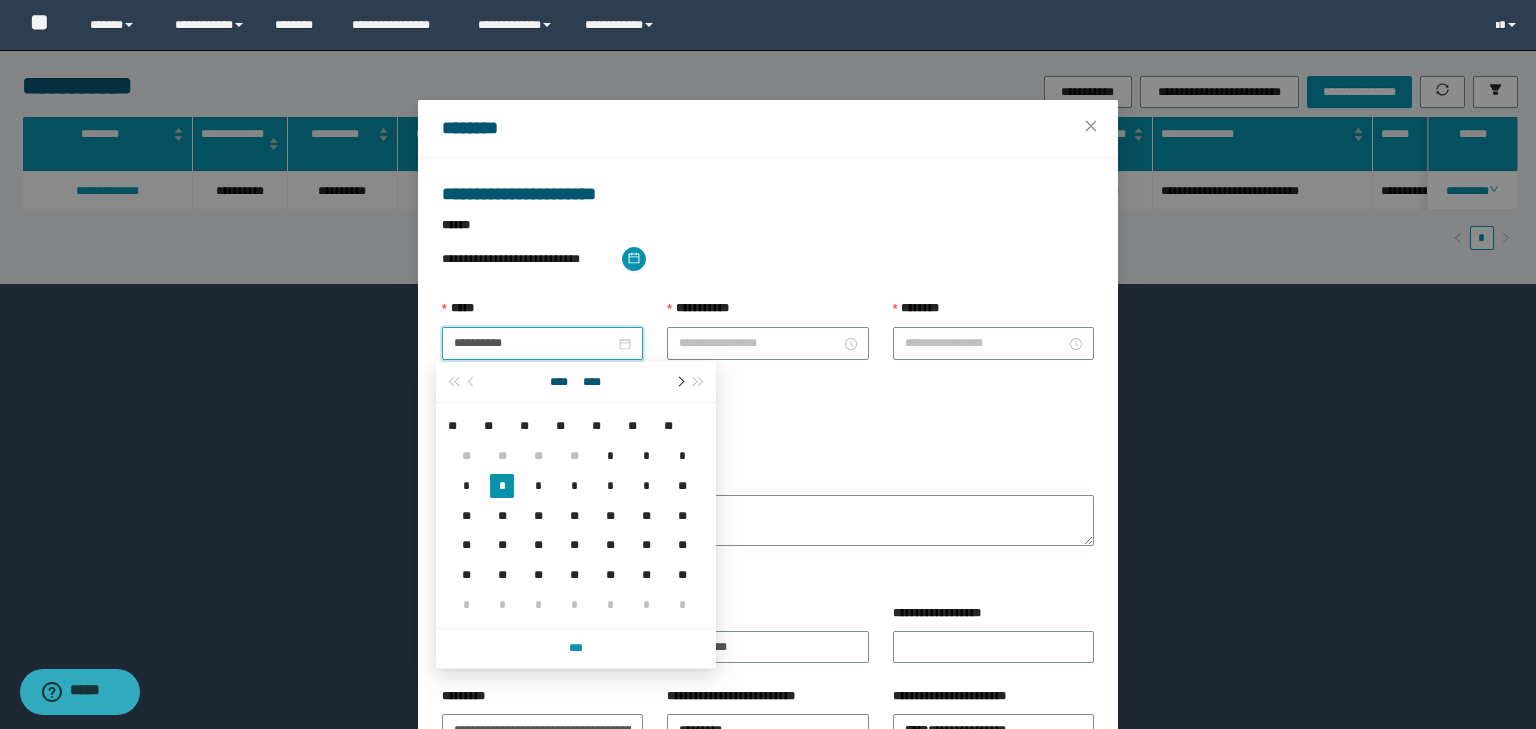 click at bounding box center (679, 382) 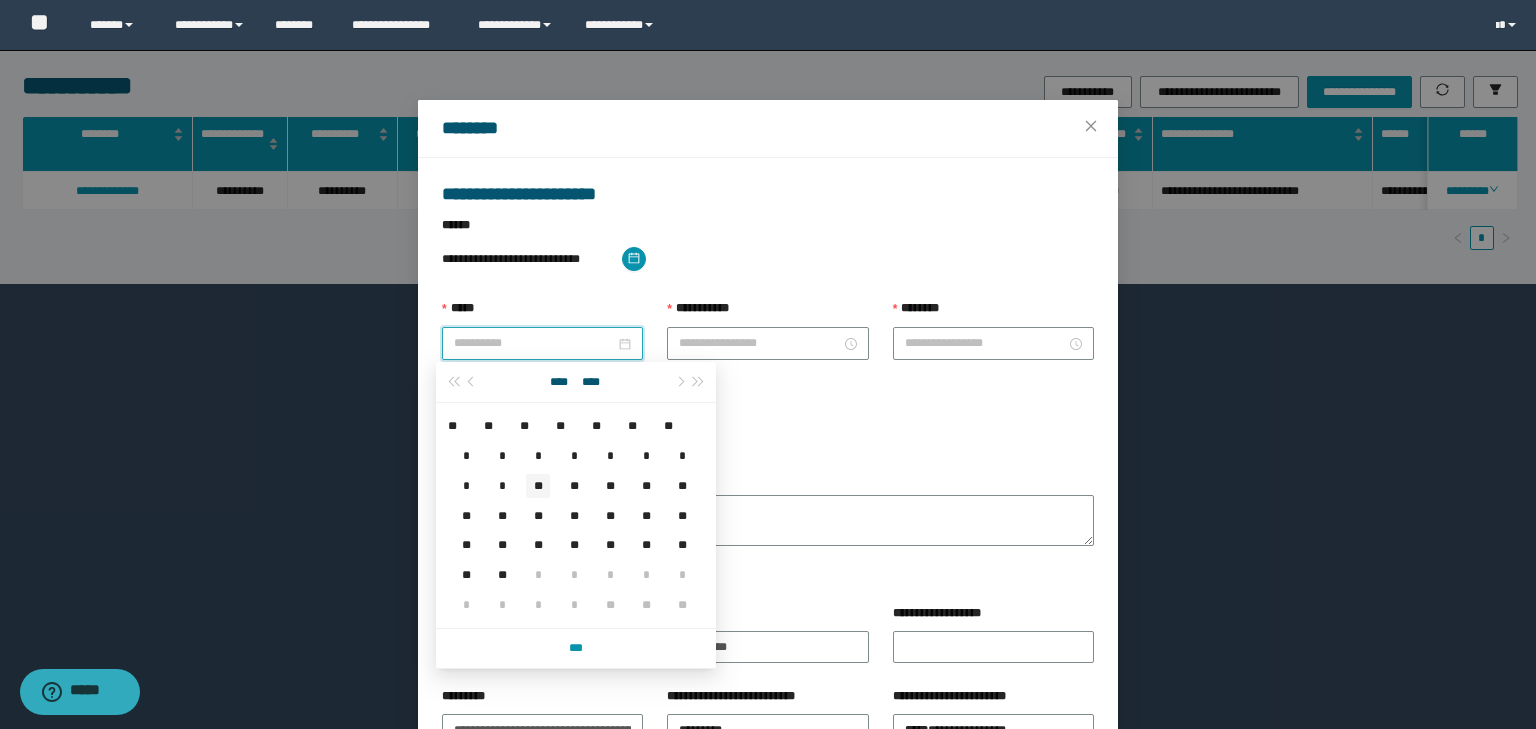 type on "**********" 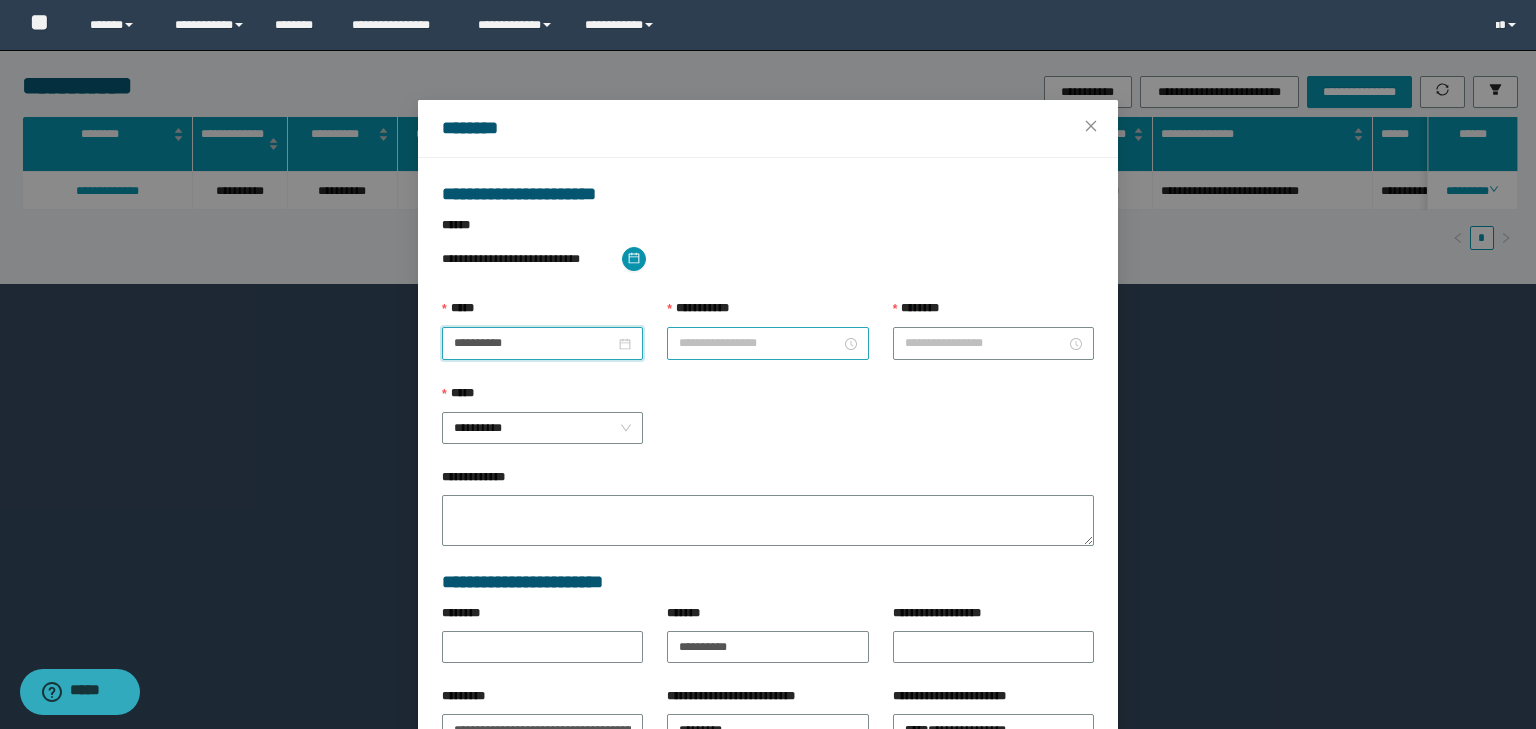 click on "**********" at bounding box center [759, 343] 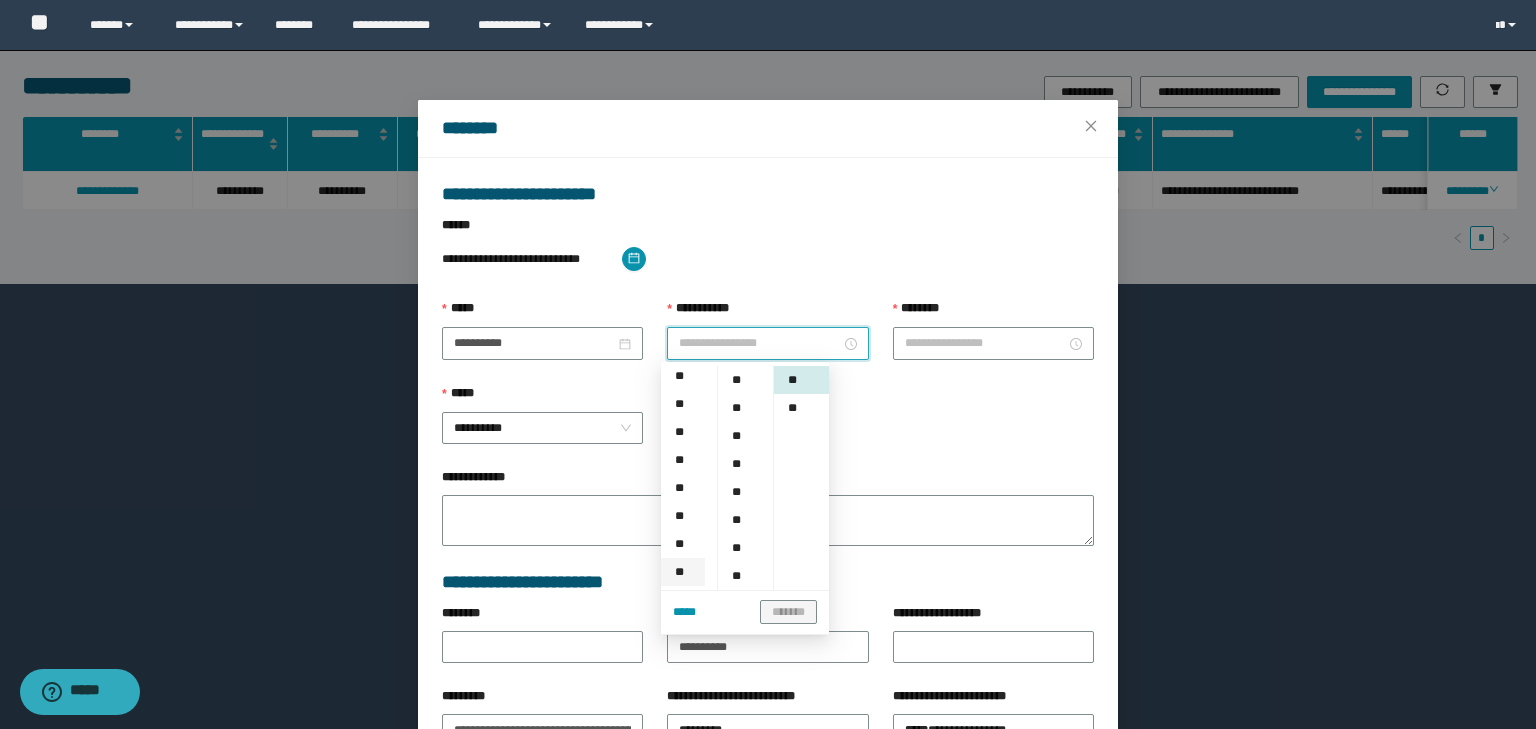 click on "**" at bounding box center [683, 572] 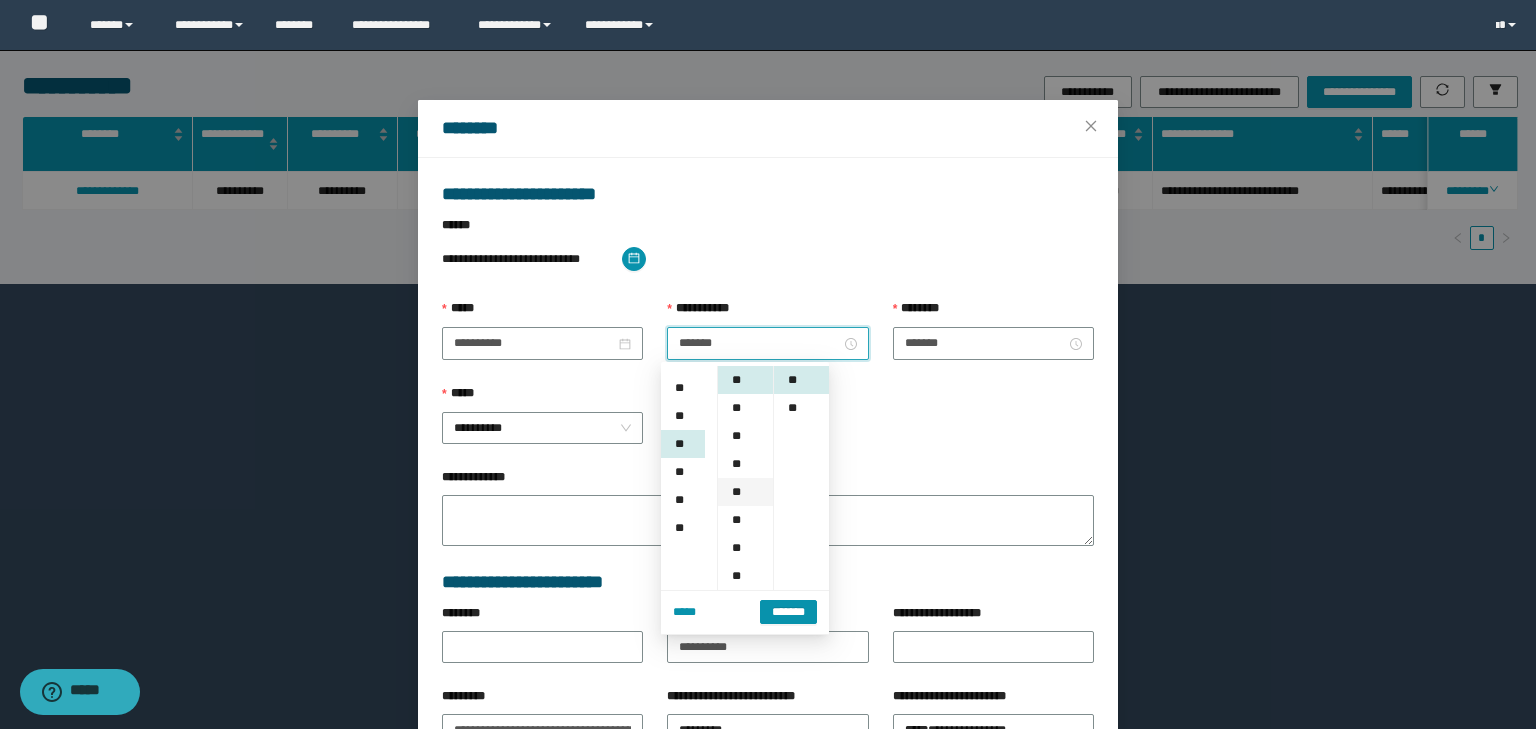 scroll, scrollTop: 224, scrollLeft: 0, axis: vertical 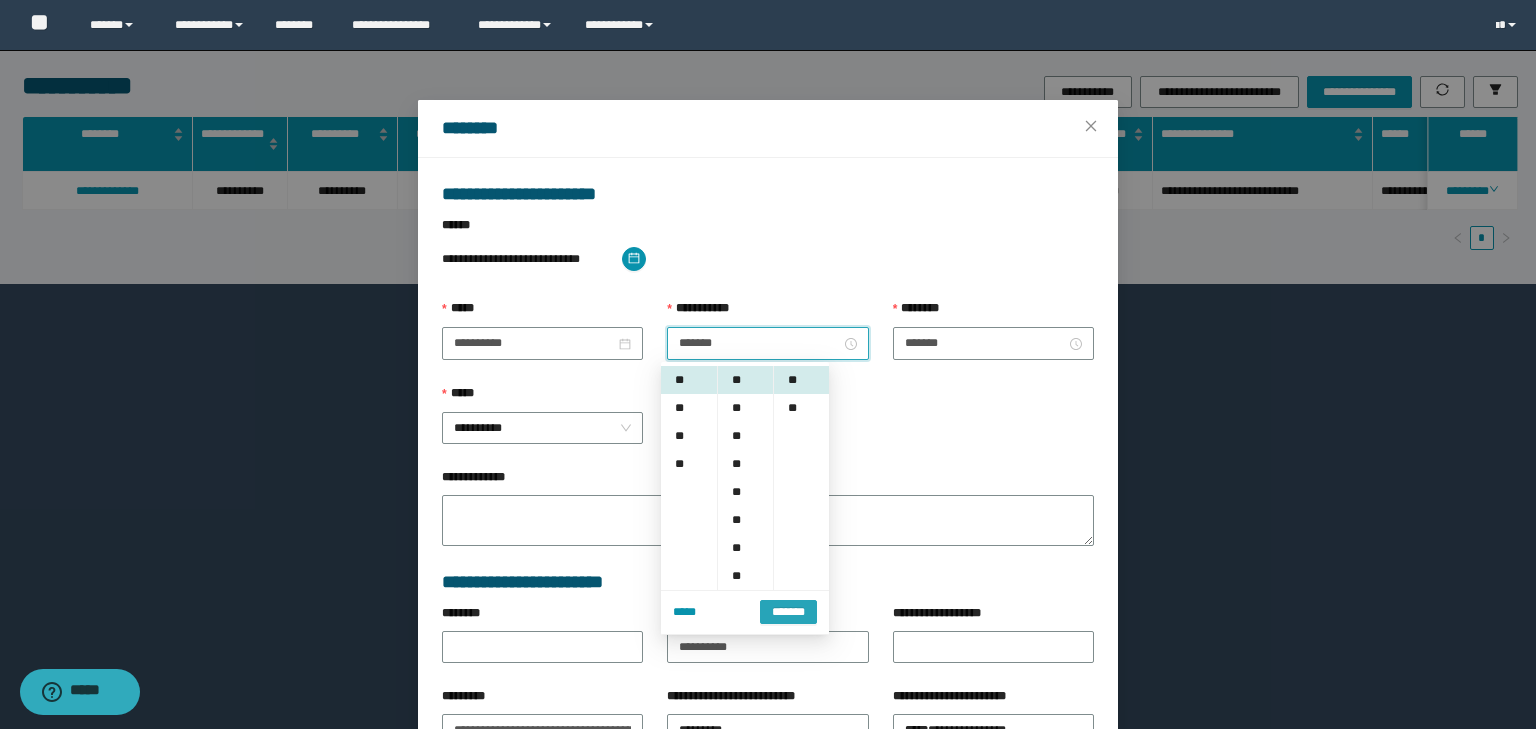 click on "*******" at bounding box center [788, 612] 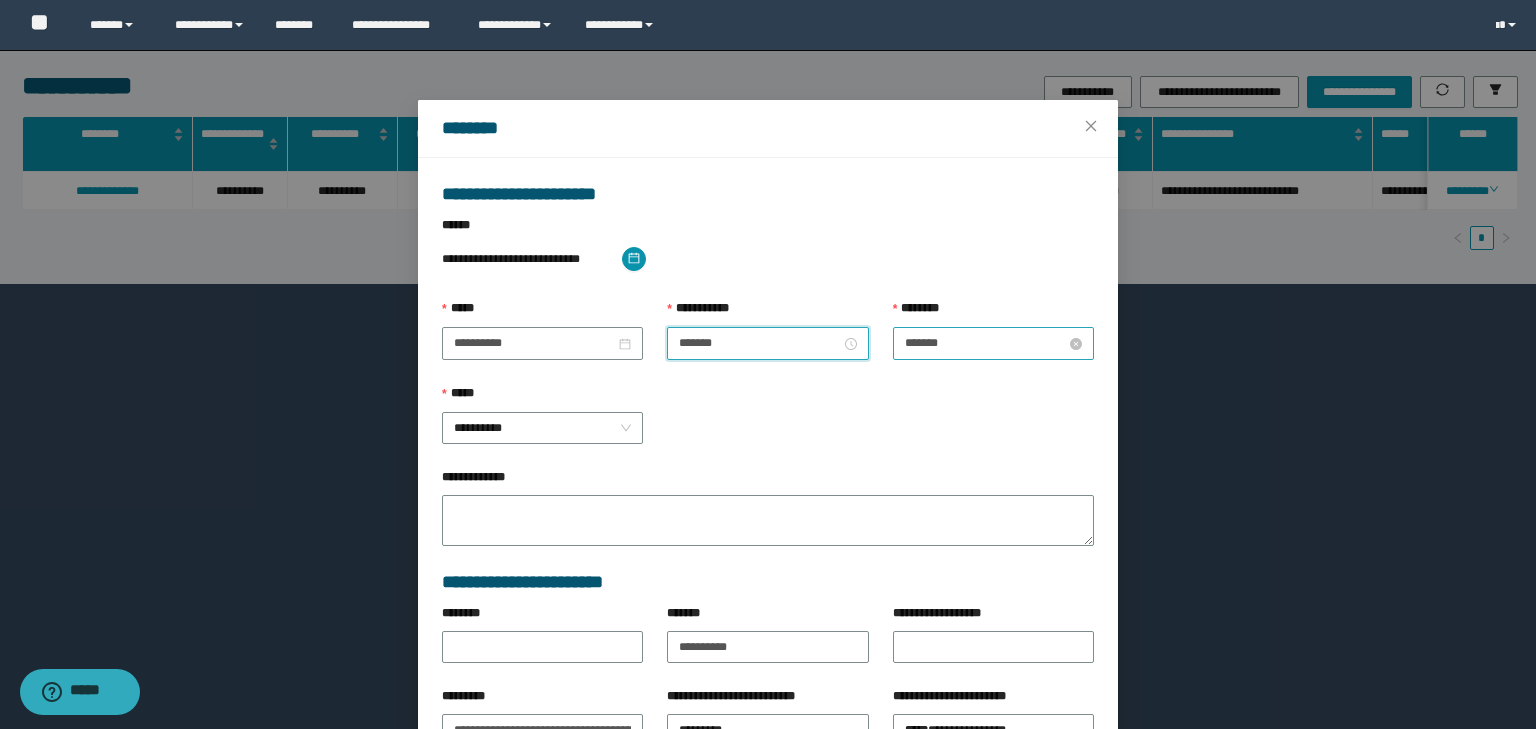 click on "*******" at bounding box center [985, 343] 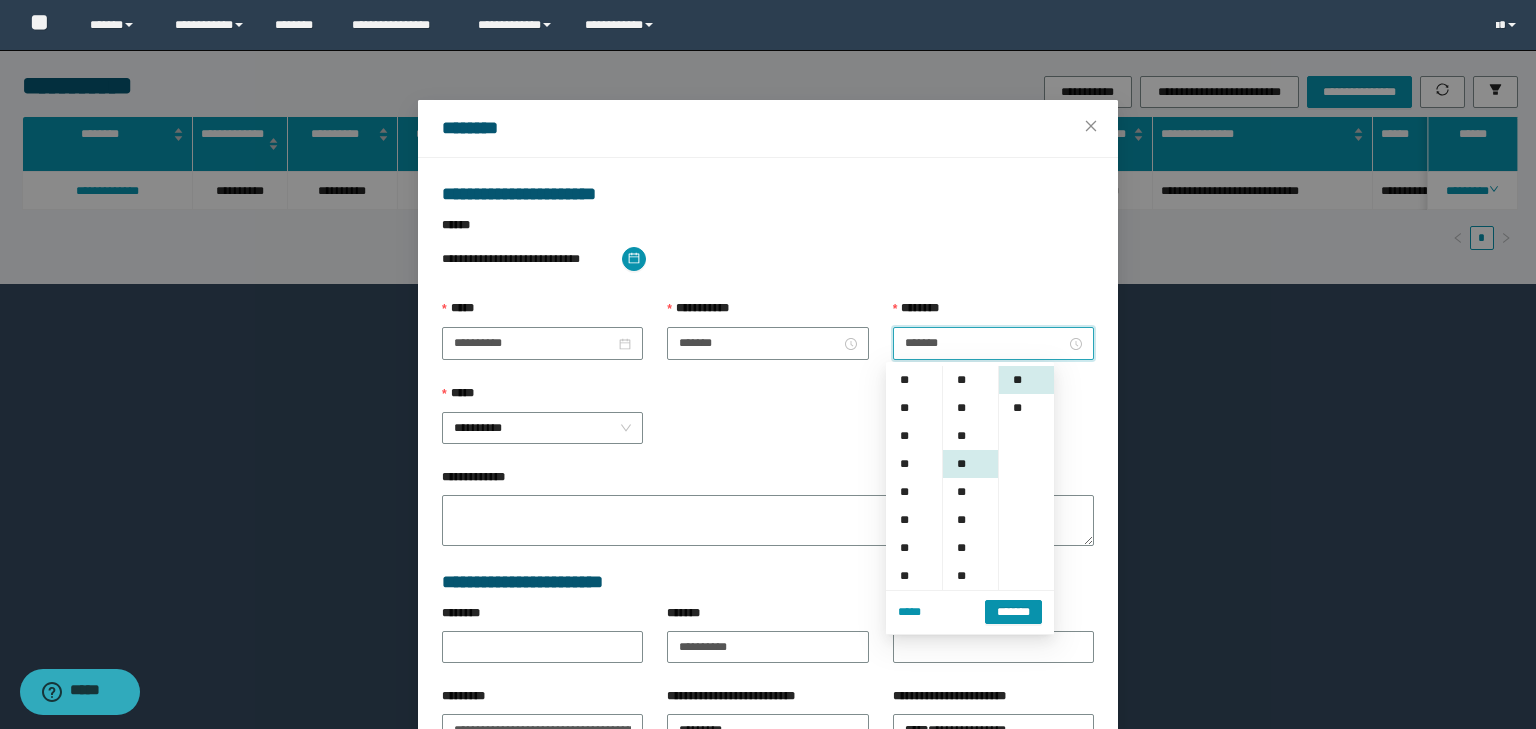 scroll, scrollTop: 224, scrollLeft: 0, axis: vertical 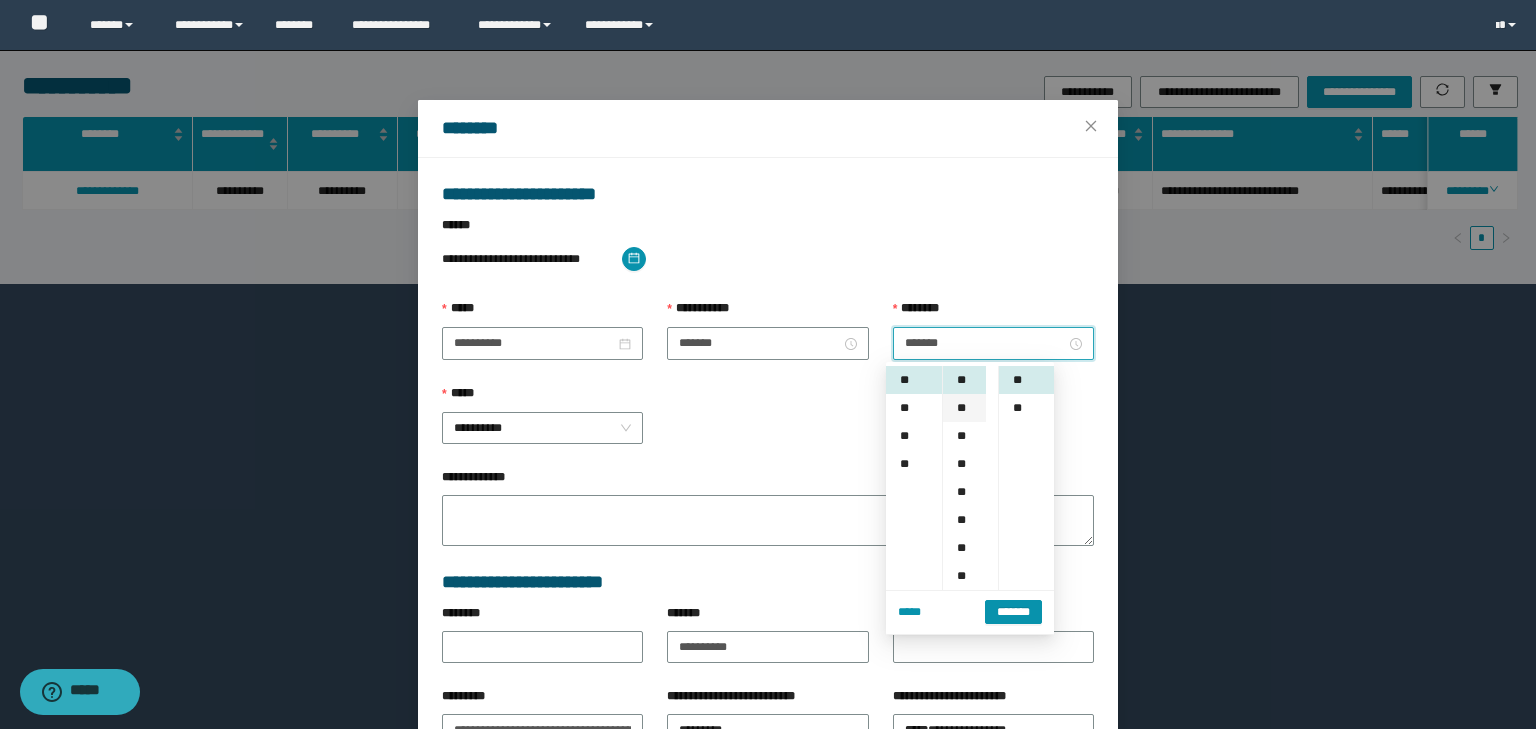 click on "**" at bounding box center [964, 408] 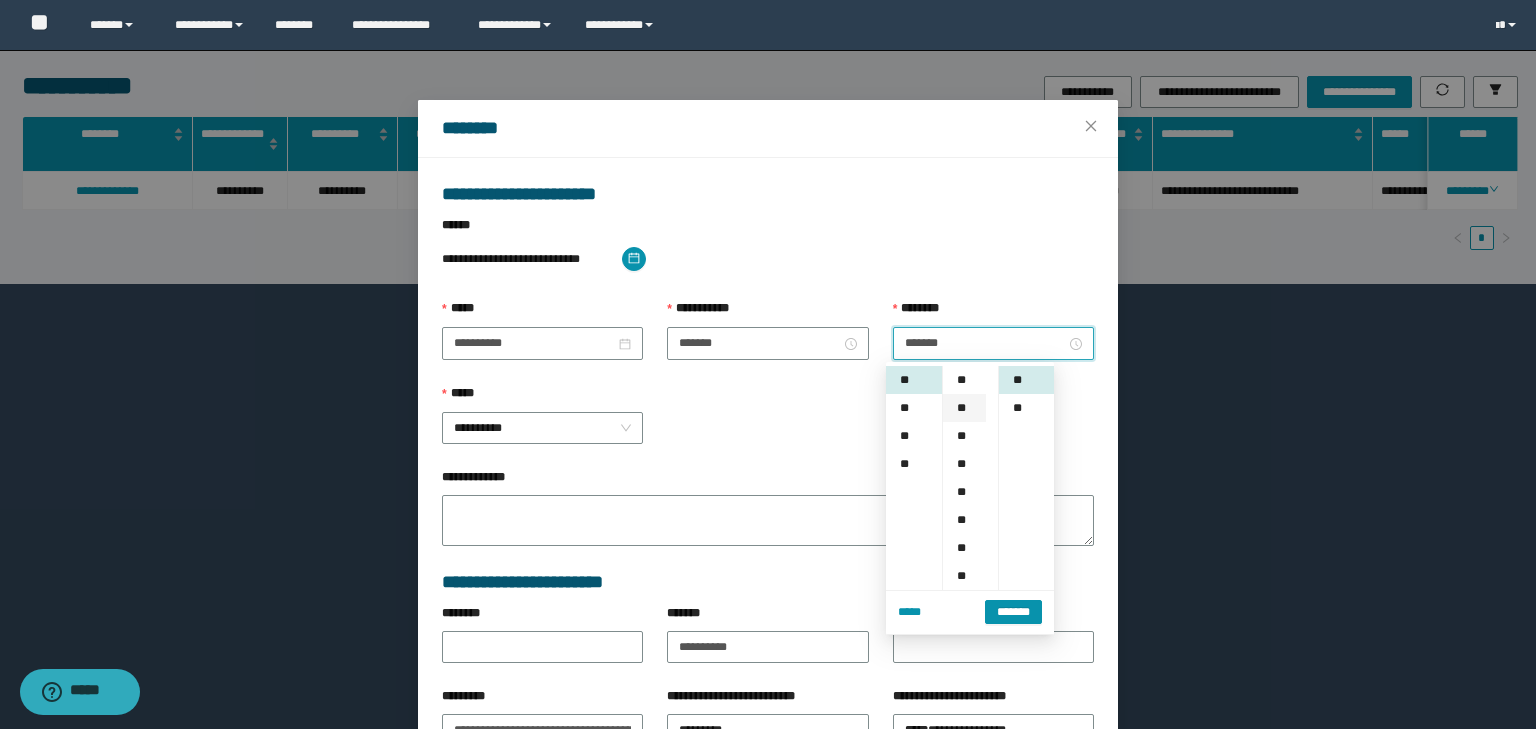scroll, scrollTop: 112, scrollLeft: 0, axis: vertical 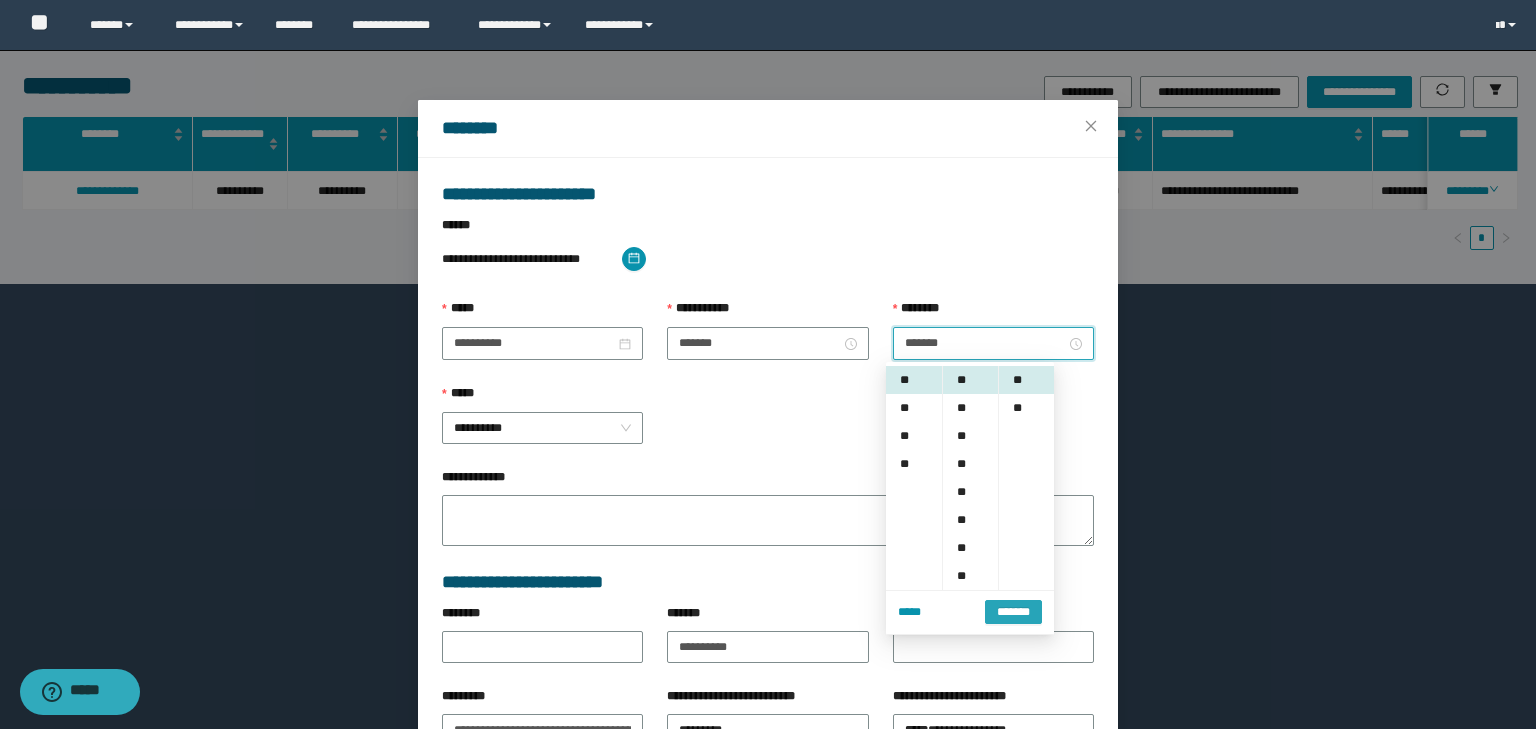 click on "*******" at bounding box center (1013, 612) 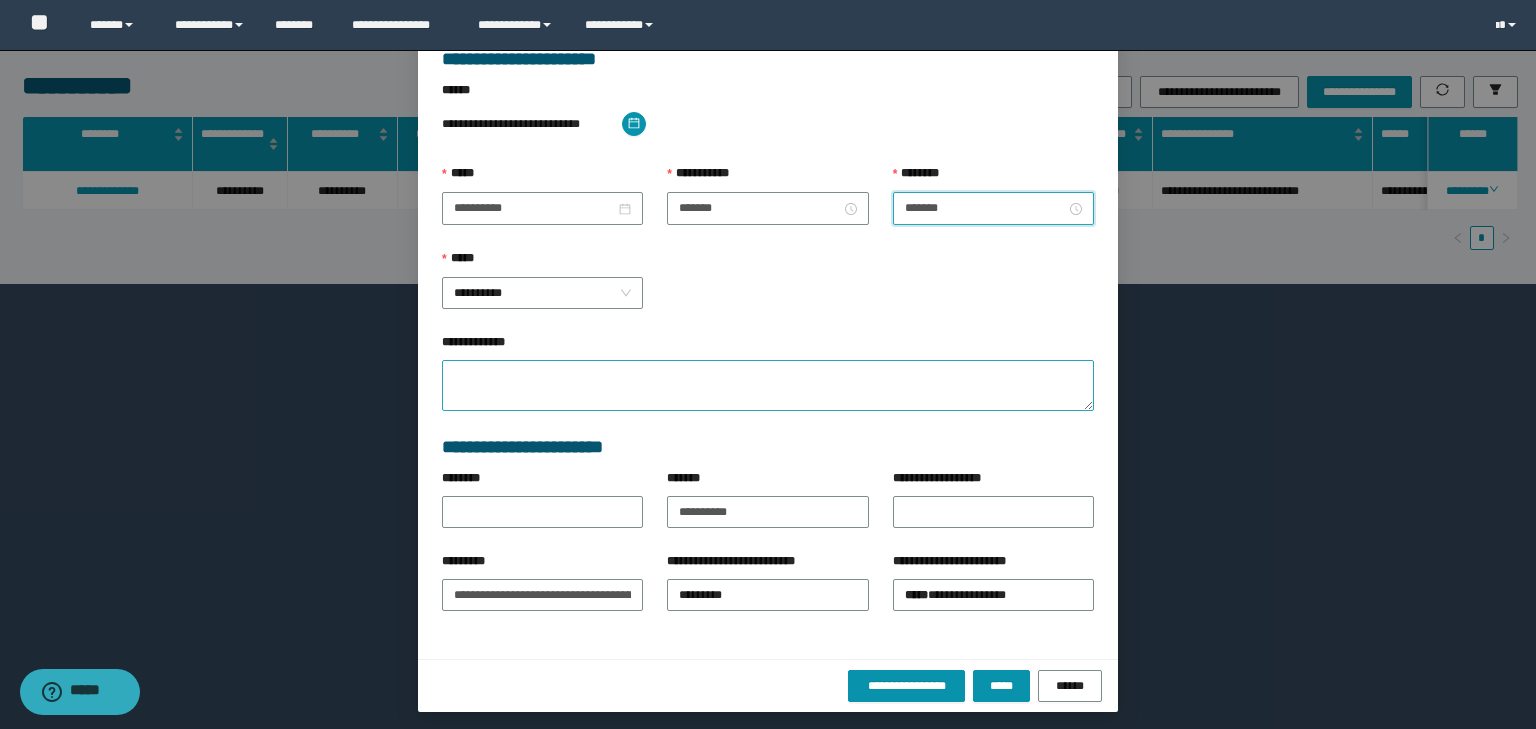 scroll, scrollTop: 139, scrollLeft: 0, axis: vertical 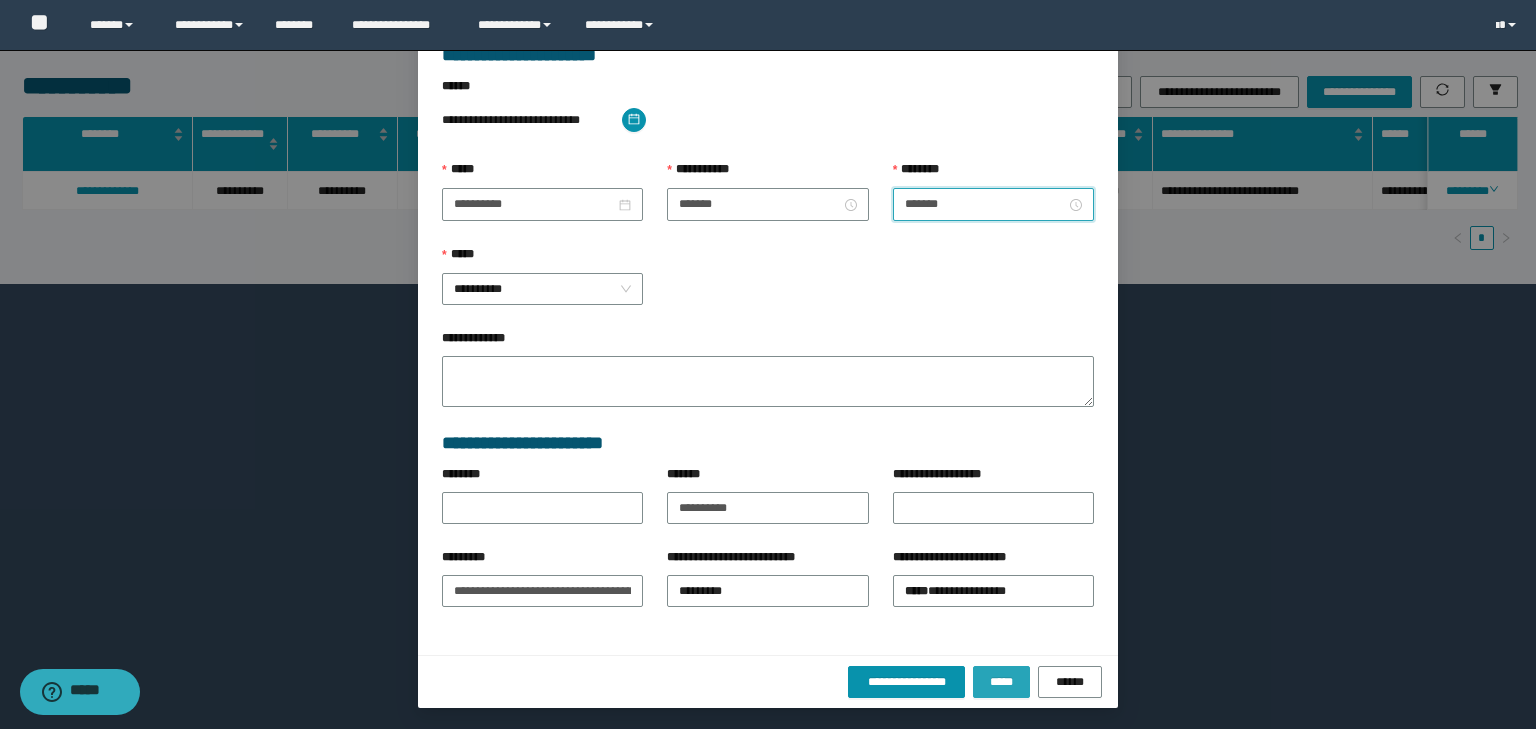 click on "*****" at bounding box center (1001, 682) 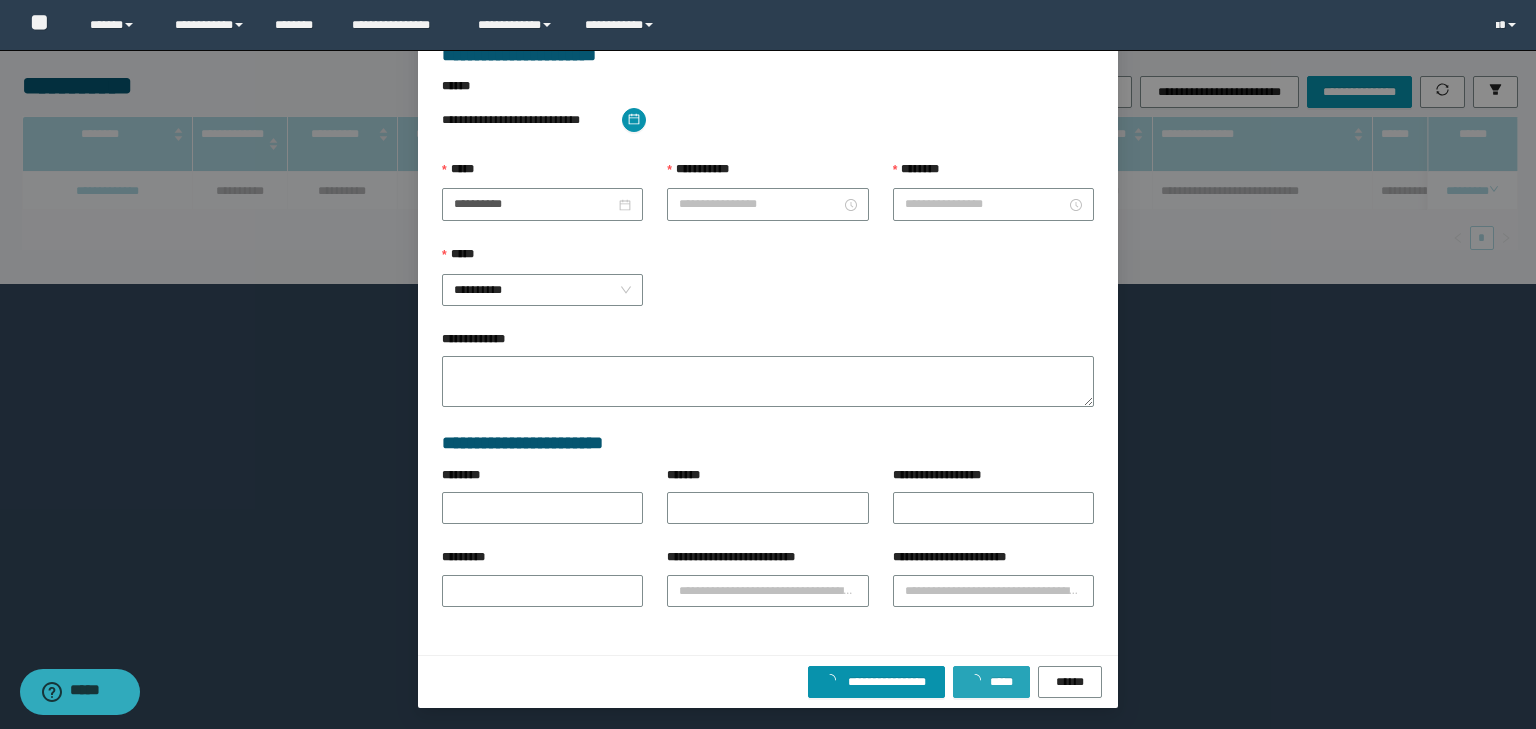 scroll, scrollTop: 39, scrollLeft: 0, axis: vertical 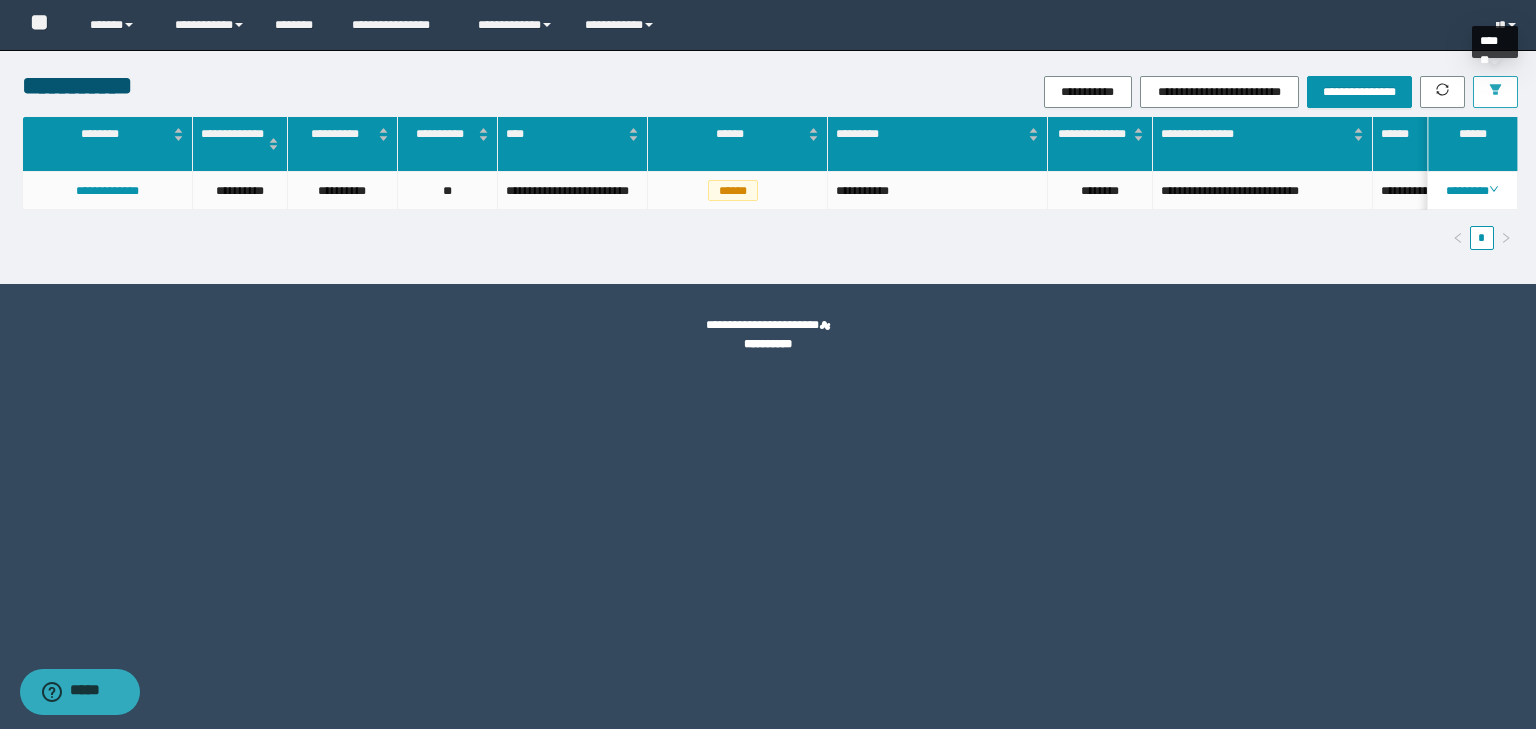 click at bounding box center (1495, 92) 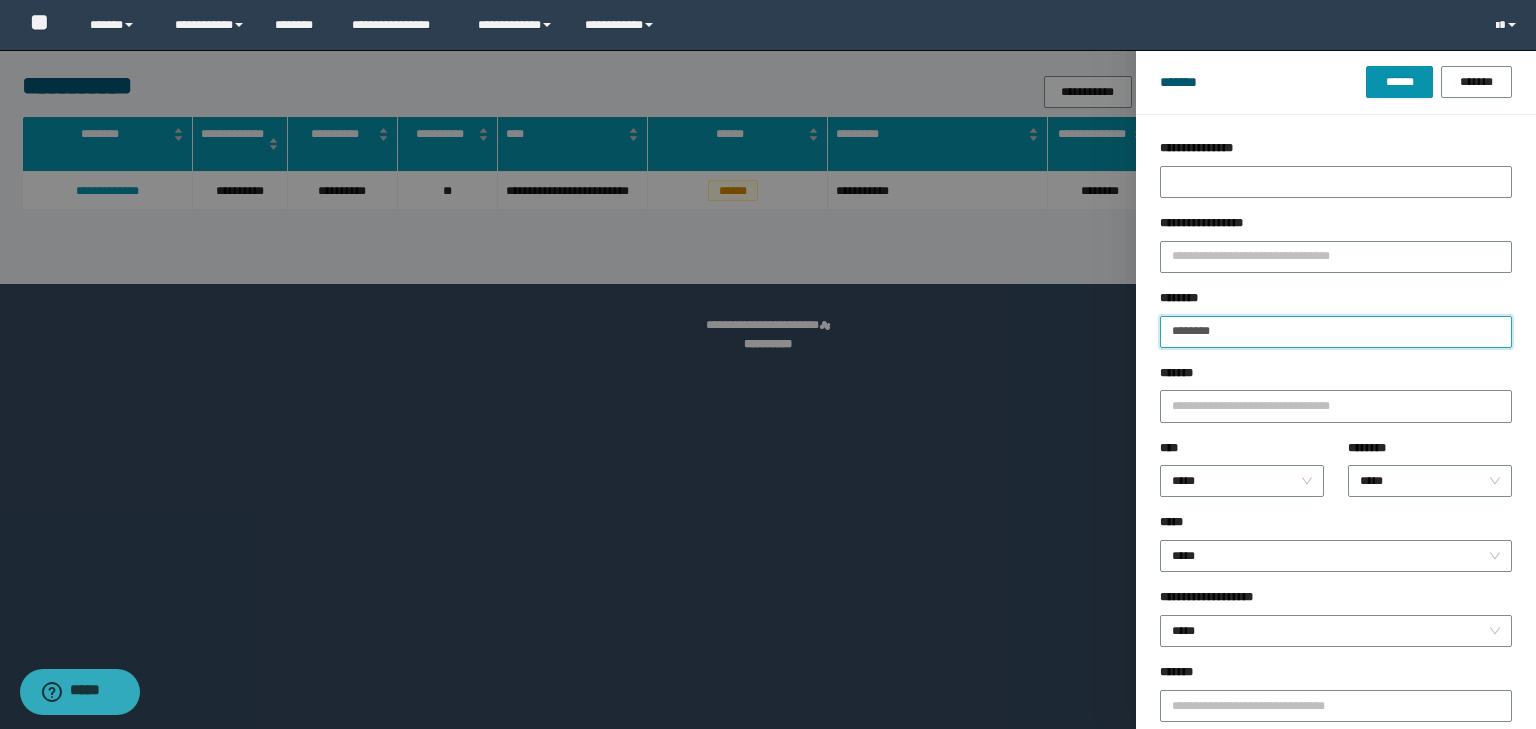 drag, startPoint x: 1272, startPoint y: 328, endPoint x: 1096, endPoint y: 341, distance: 176.47946 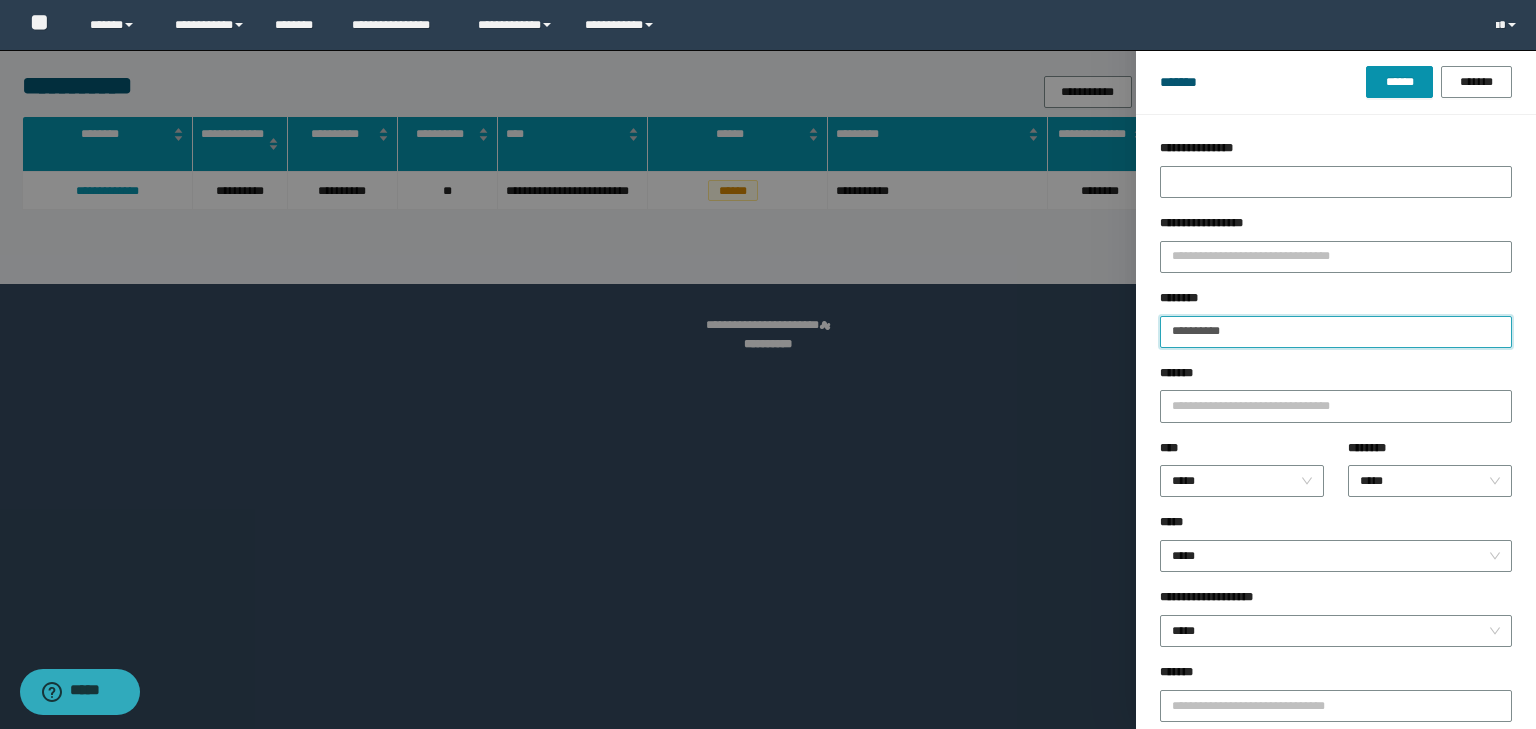 type on "**********" 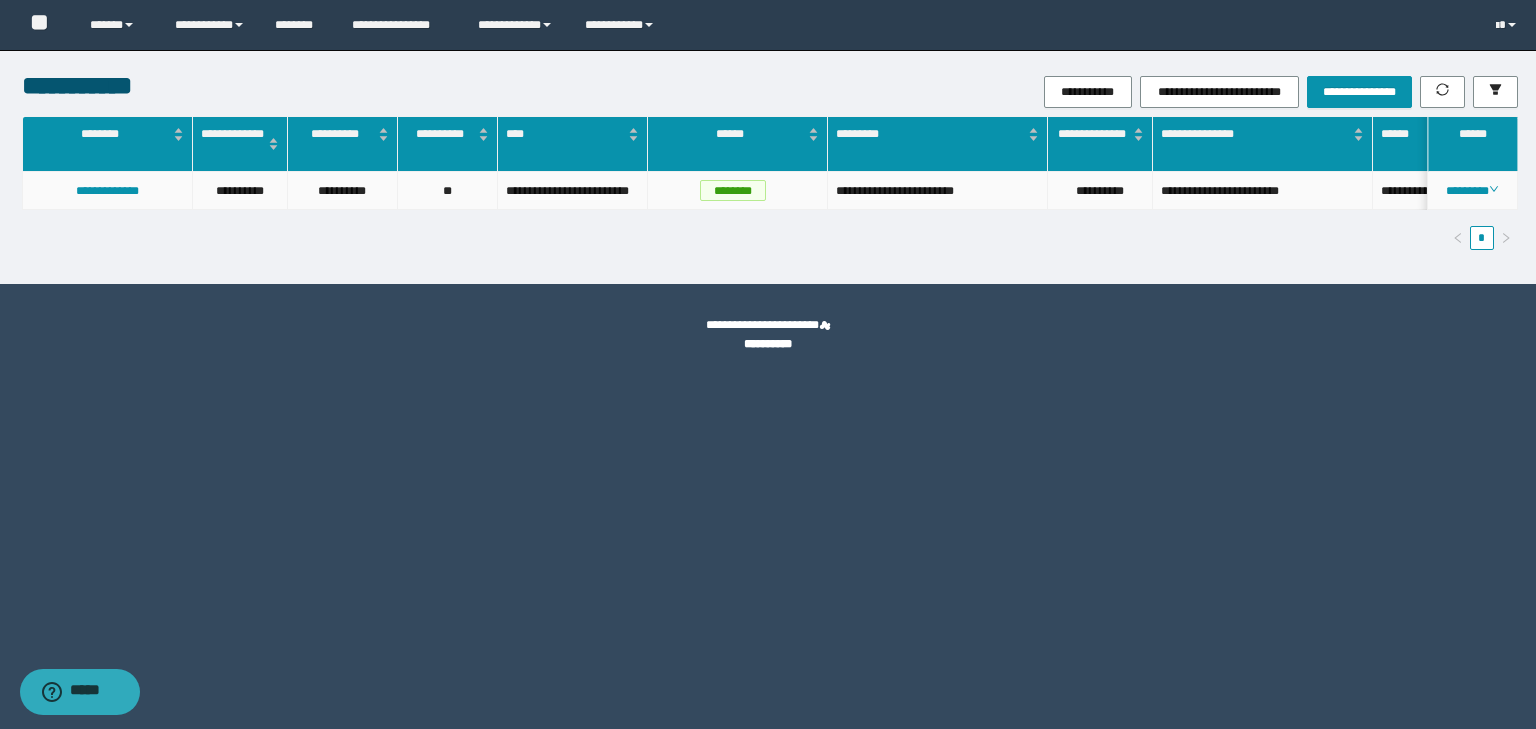 click on "********" at bounding box center [1473, 191] 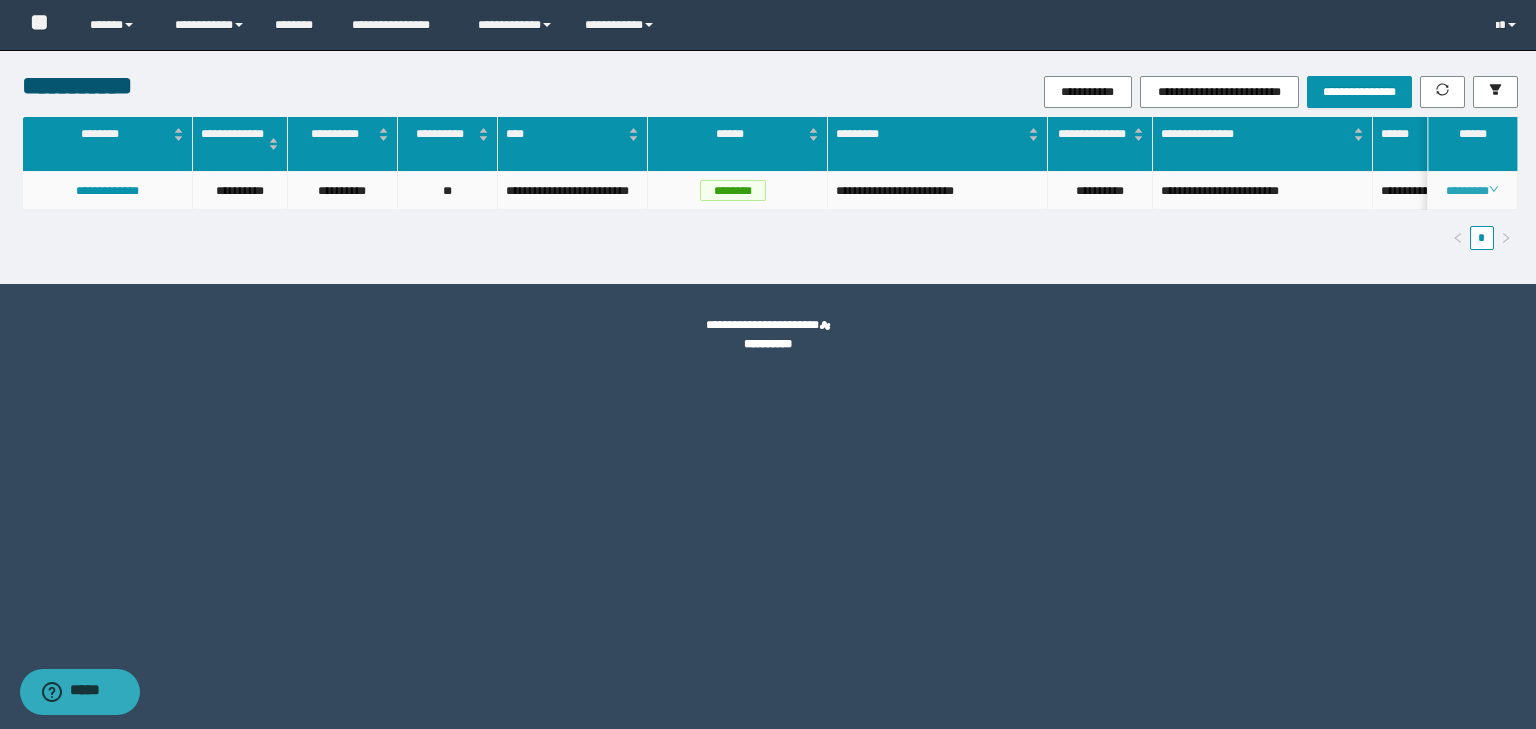 click on "********" at bounding box center [1472, 191] 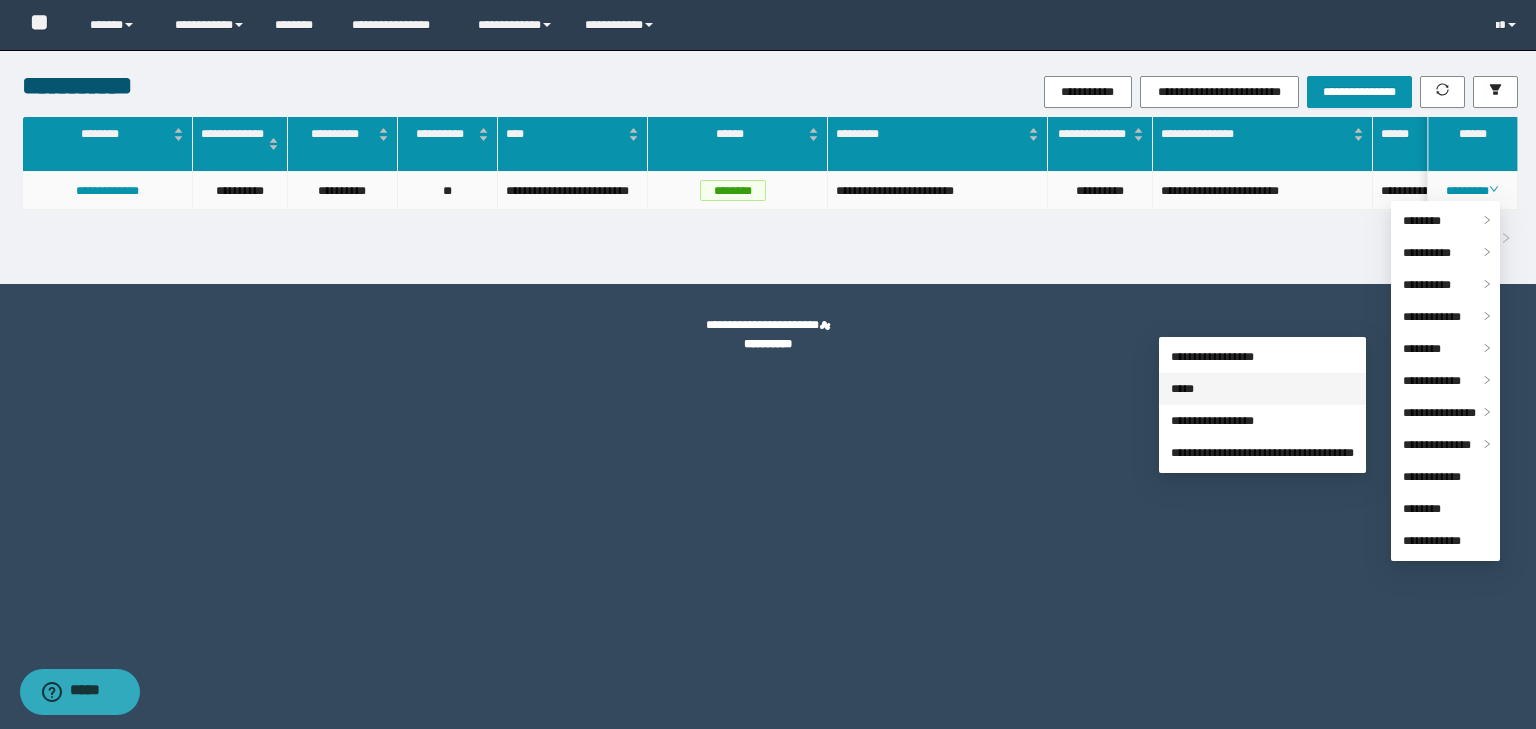 click on "*****" at bounding box center (1182, 389) 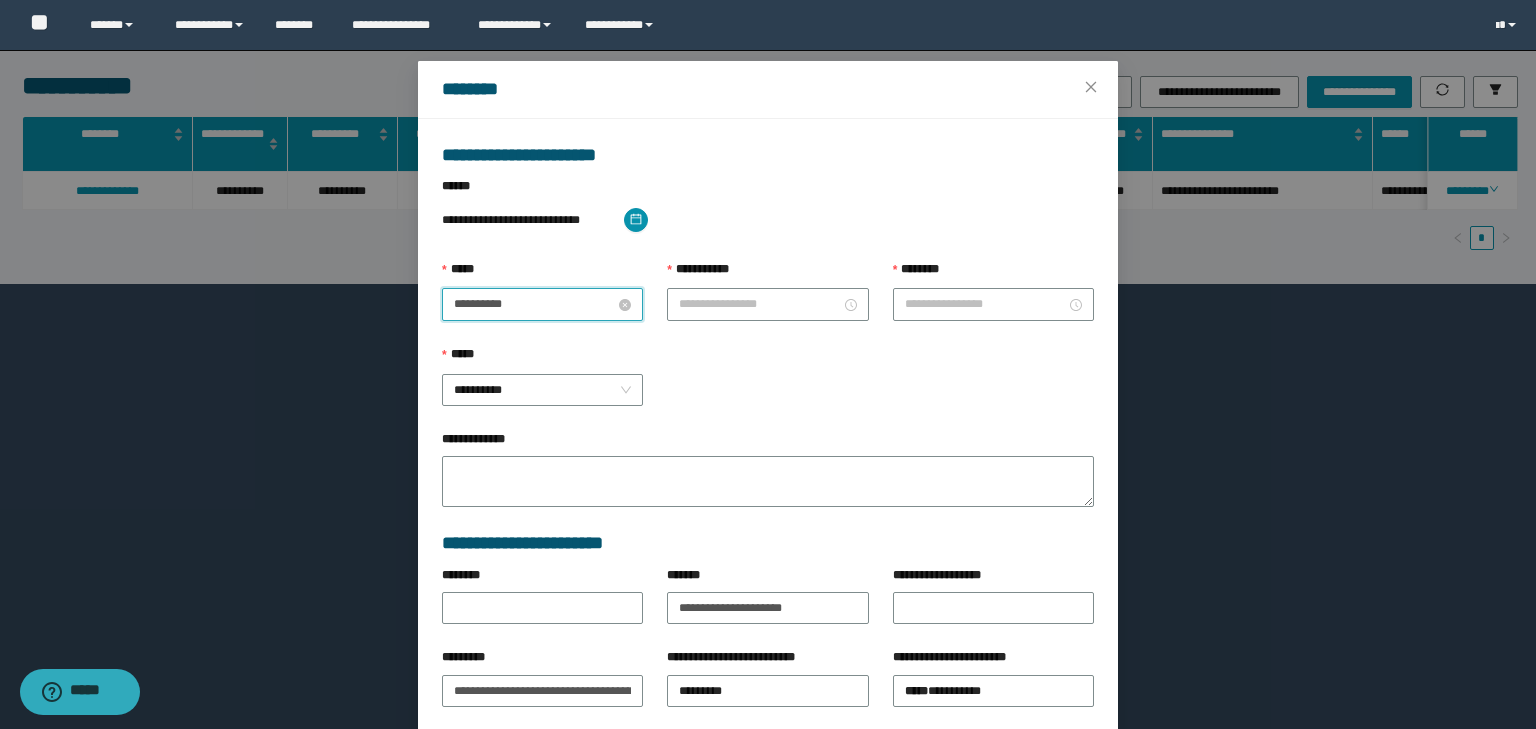 click on "**********" at bounding box center (534, 304) 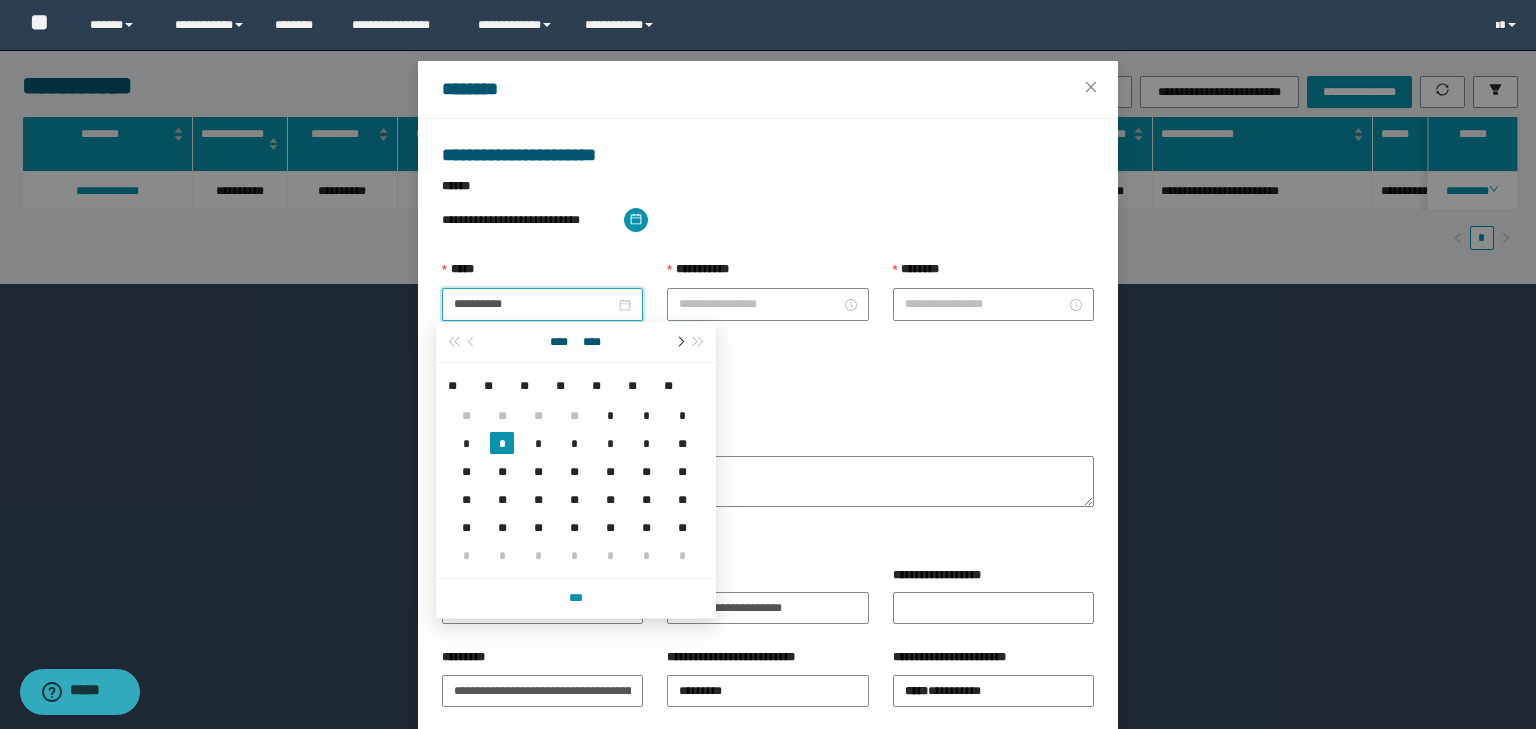 click at bounding box center [679, 342] 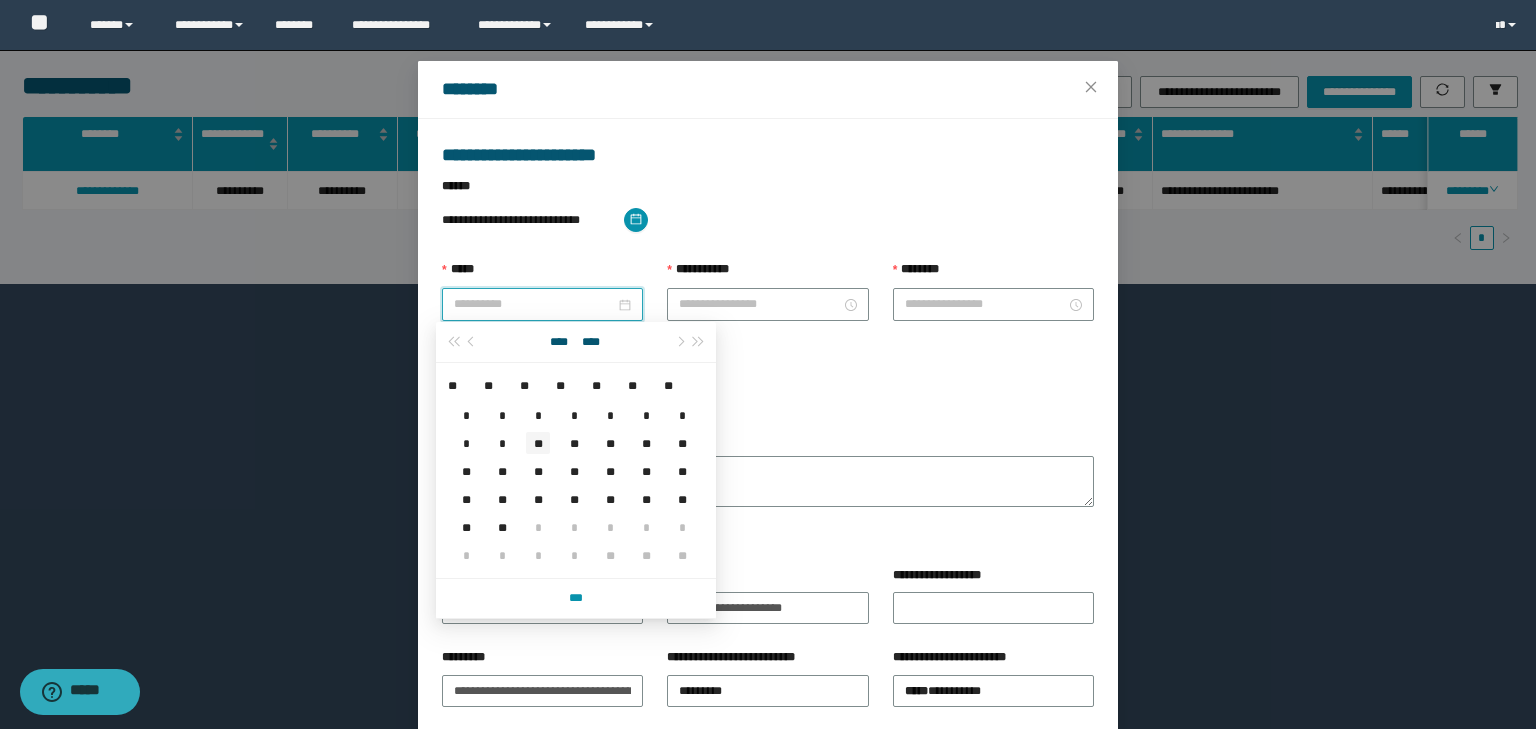 type on "**********" 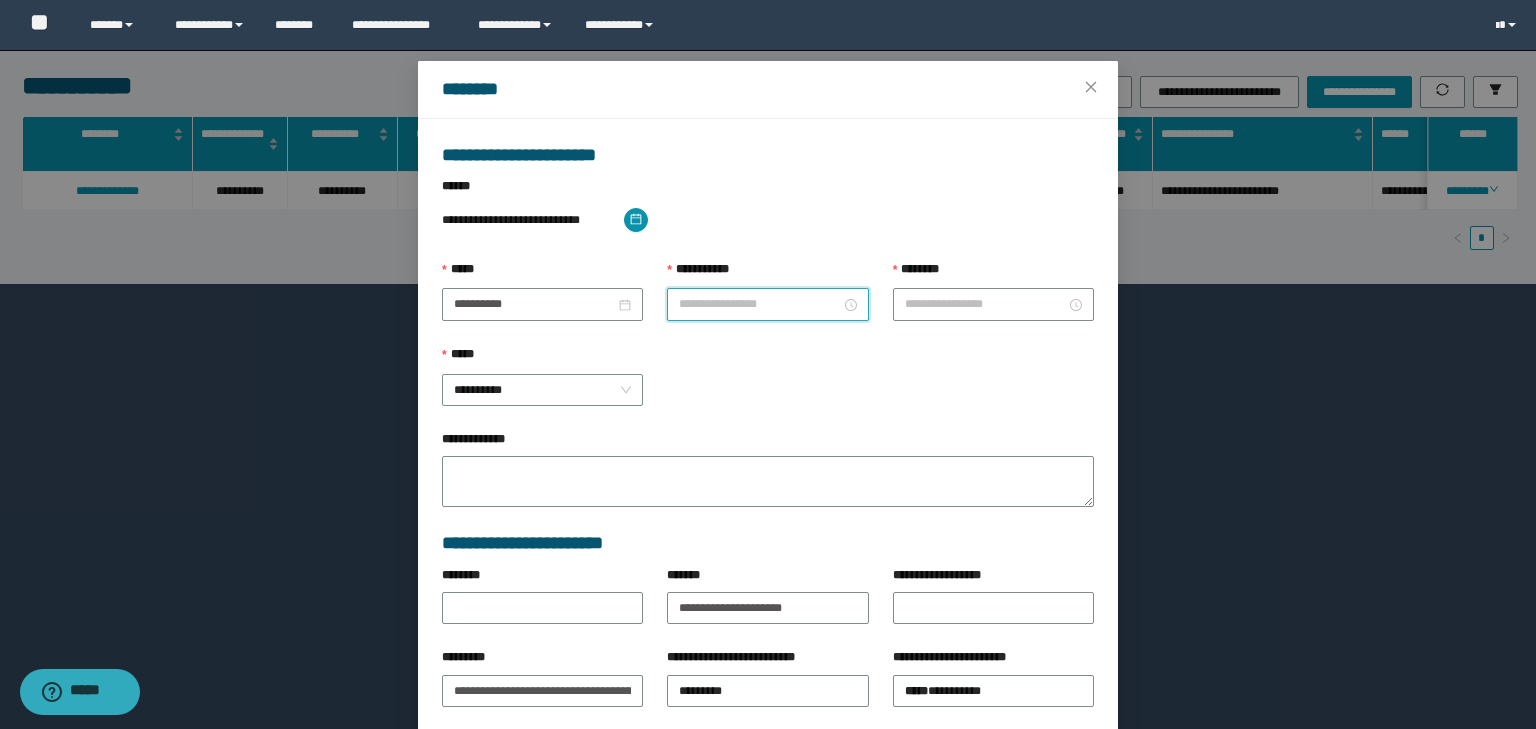 click on "**********" at bounding box center (759, 304) 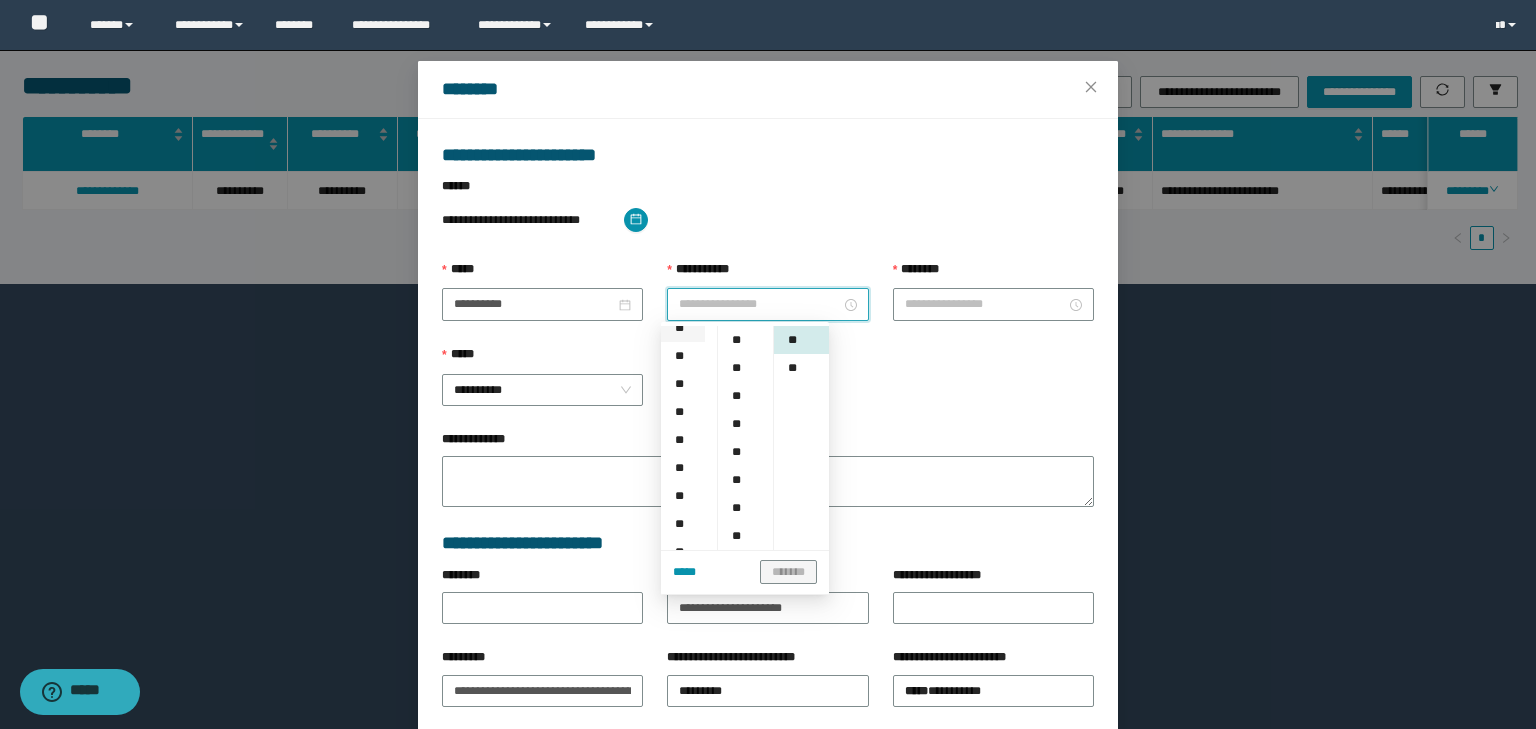 scroll, scrollTop: 133, scrollLeft: 0, axis: vertical 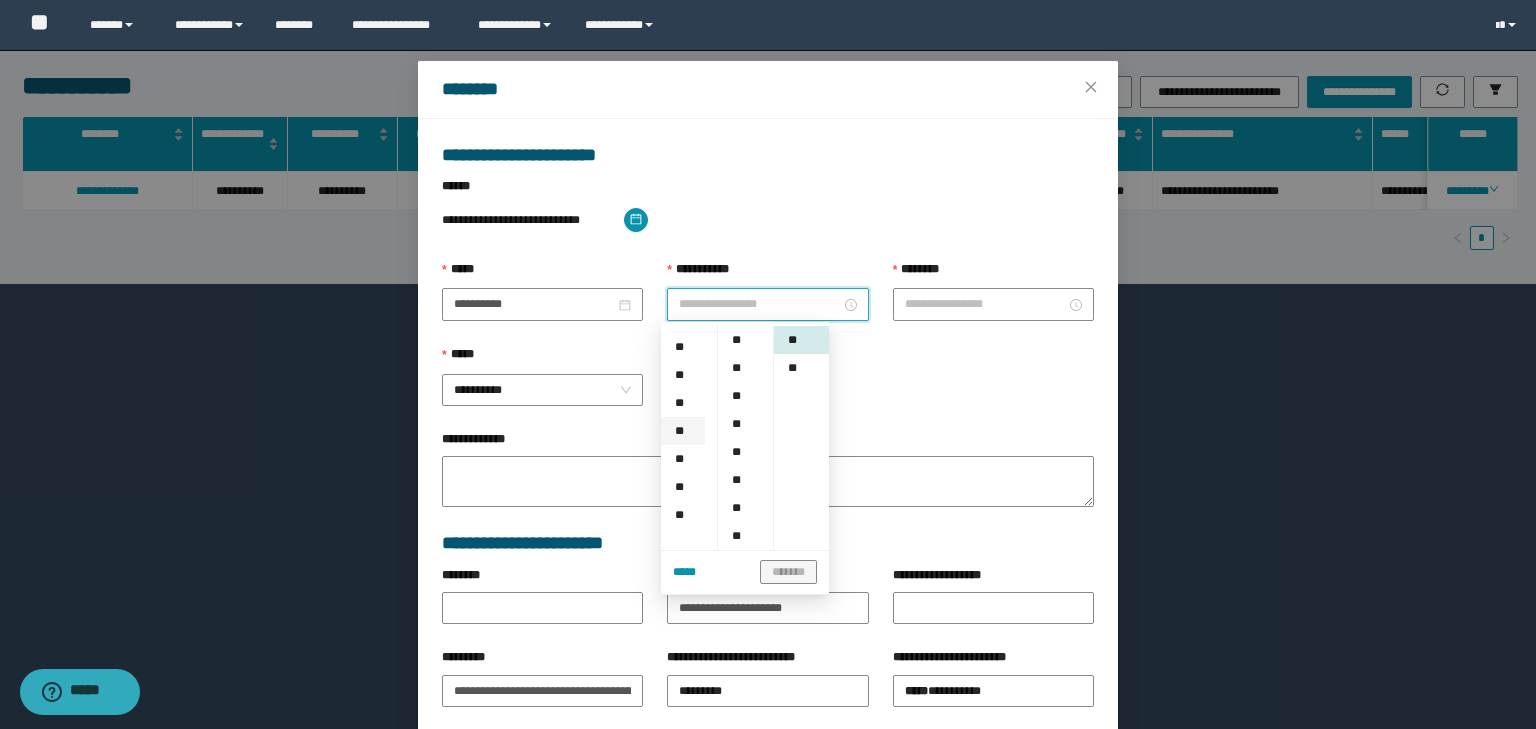 click on "**" at bounding box center [683, 431] 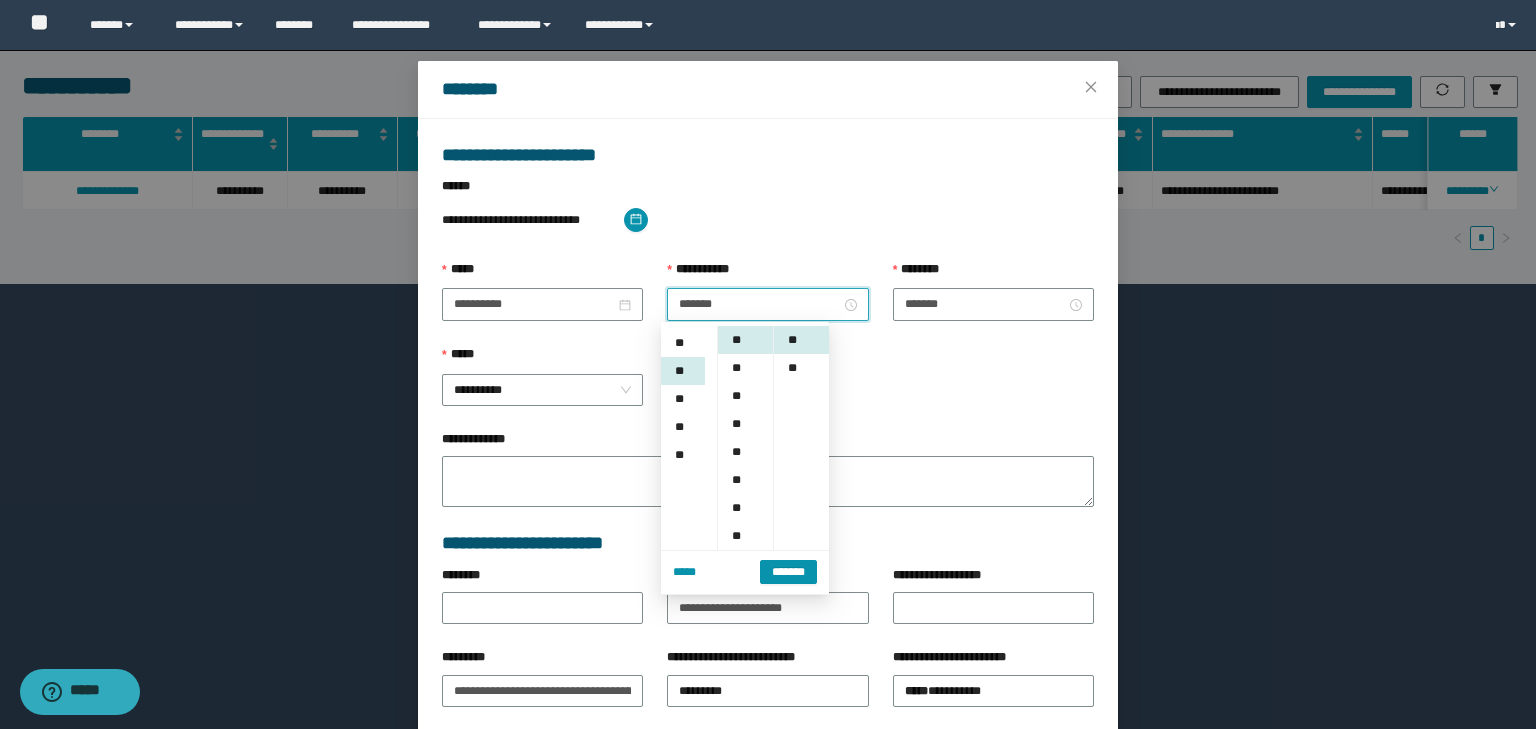 scroll, scrollTop: 224, scrollLeft: 0, axis: vertical 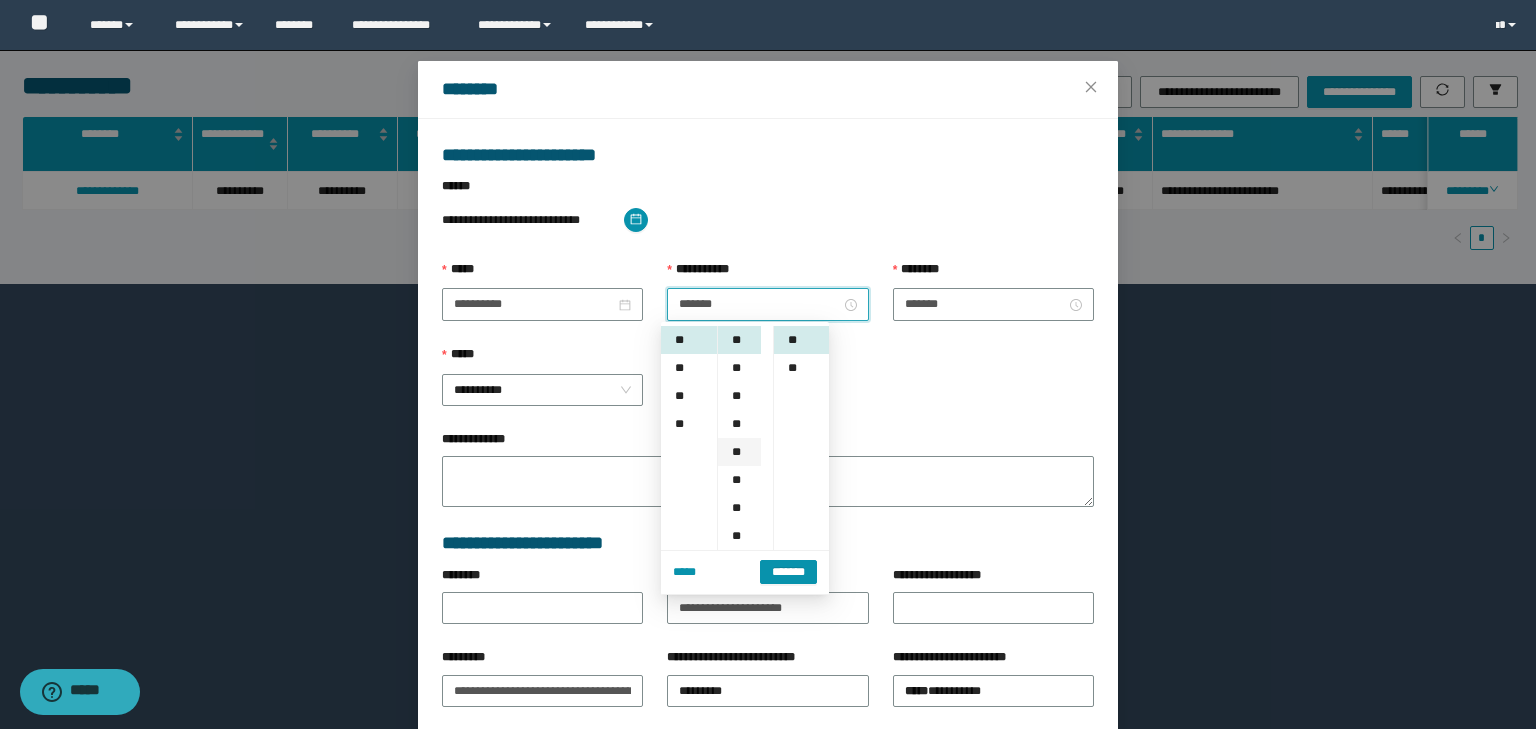 click on "**" at bounding box center (739, 452) 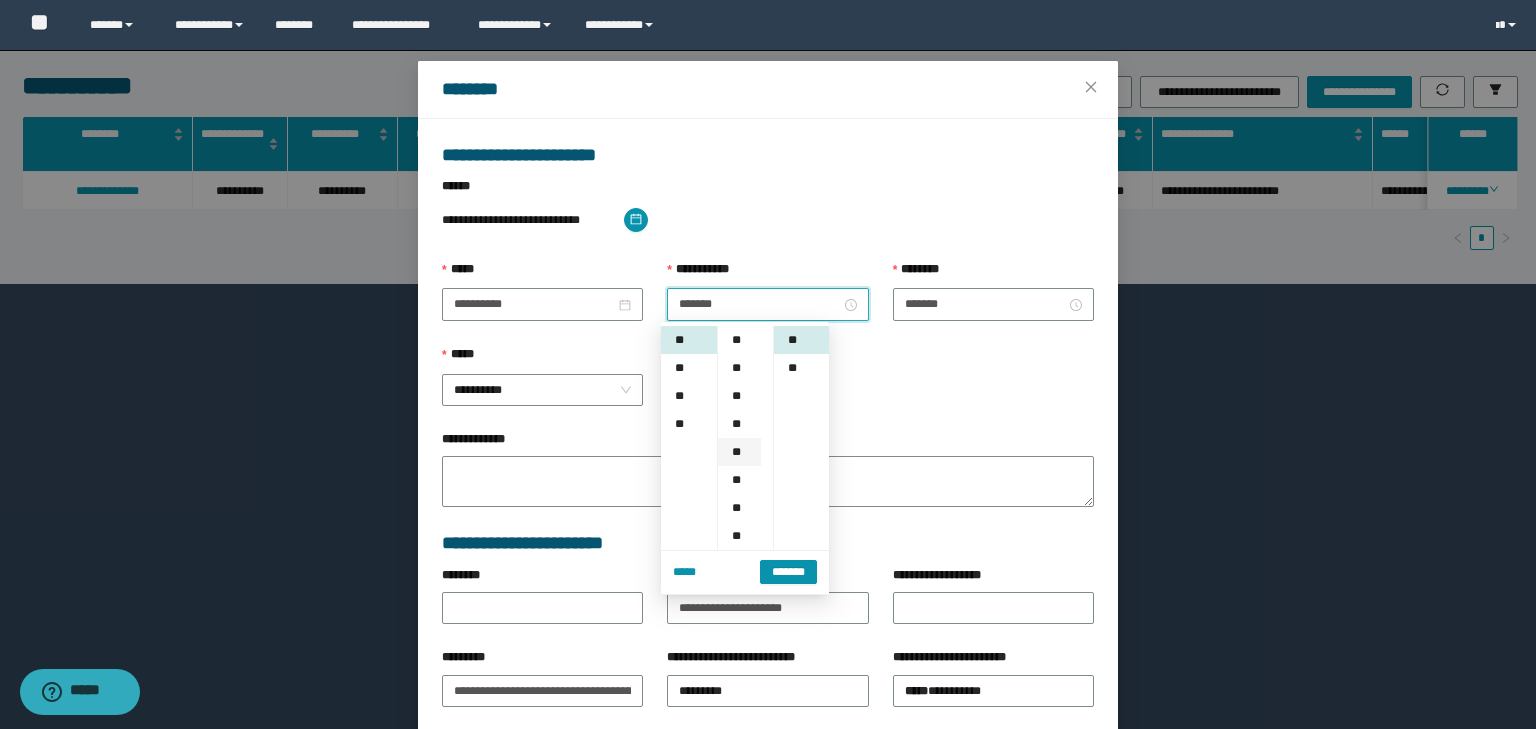scroll, scrollTop: 112, scrollLeft: 0, axis: vertical 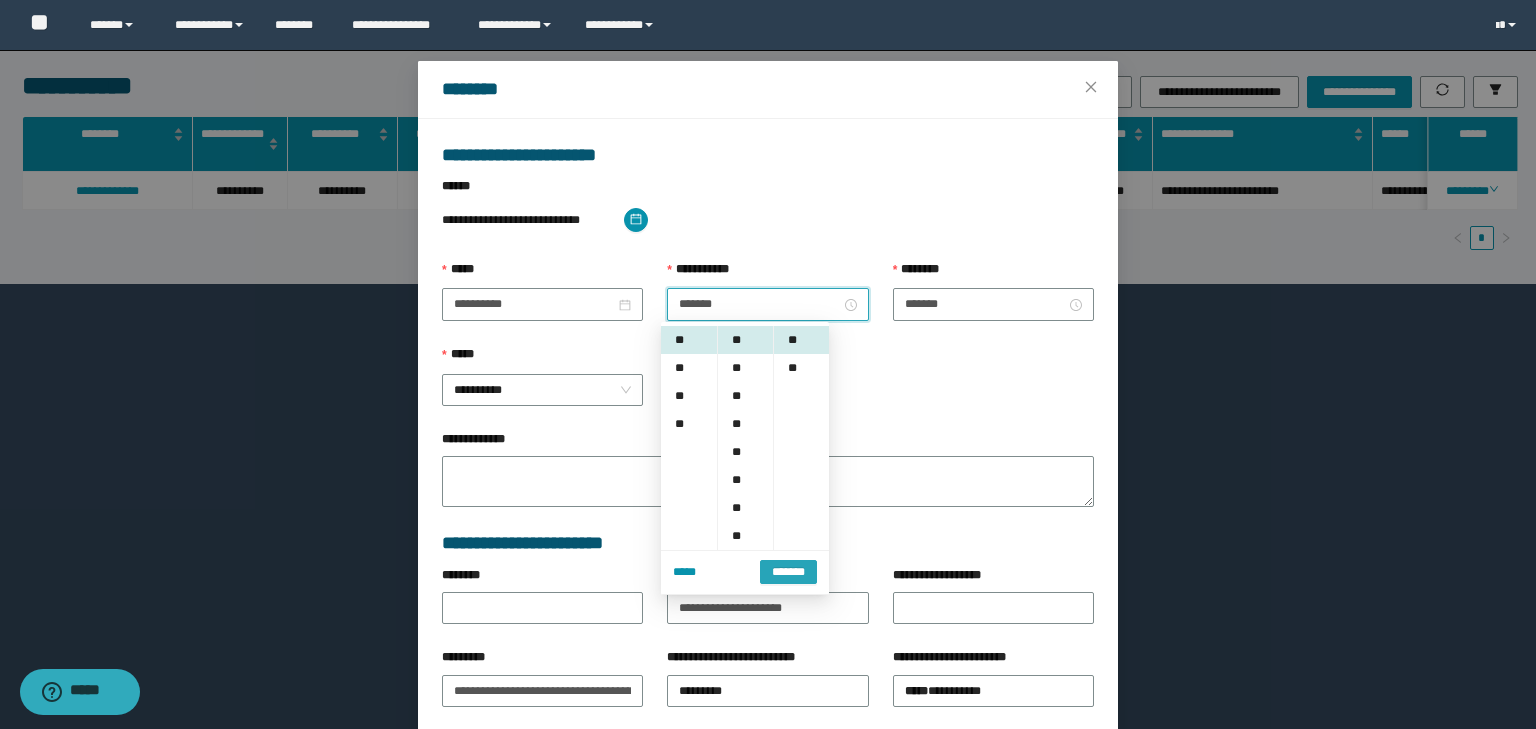 click on "*******" at bounding box center (788, 570) 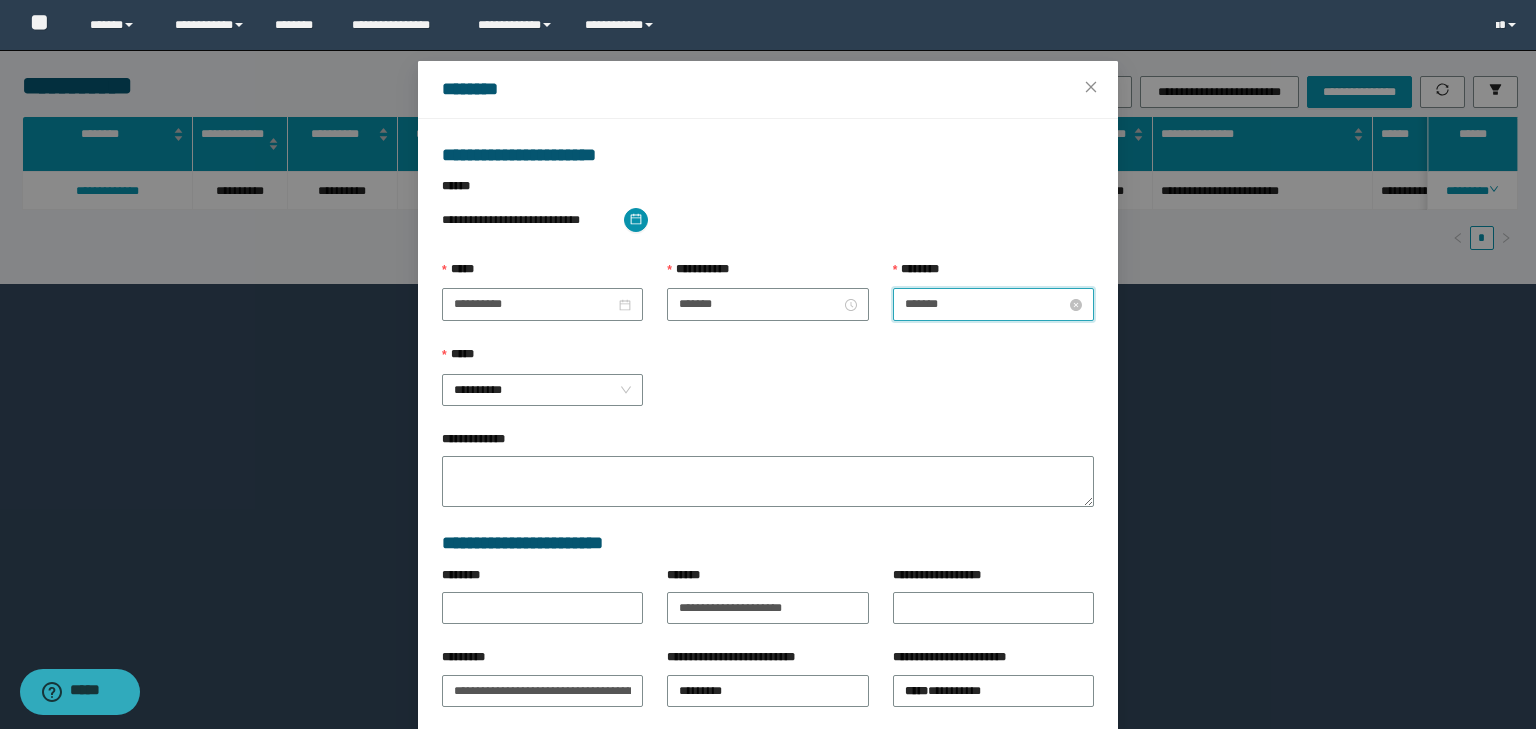 click on "*******" at bounding box center (985, 304) 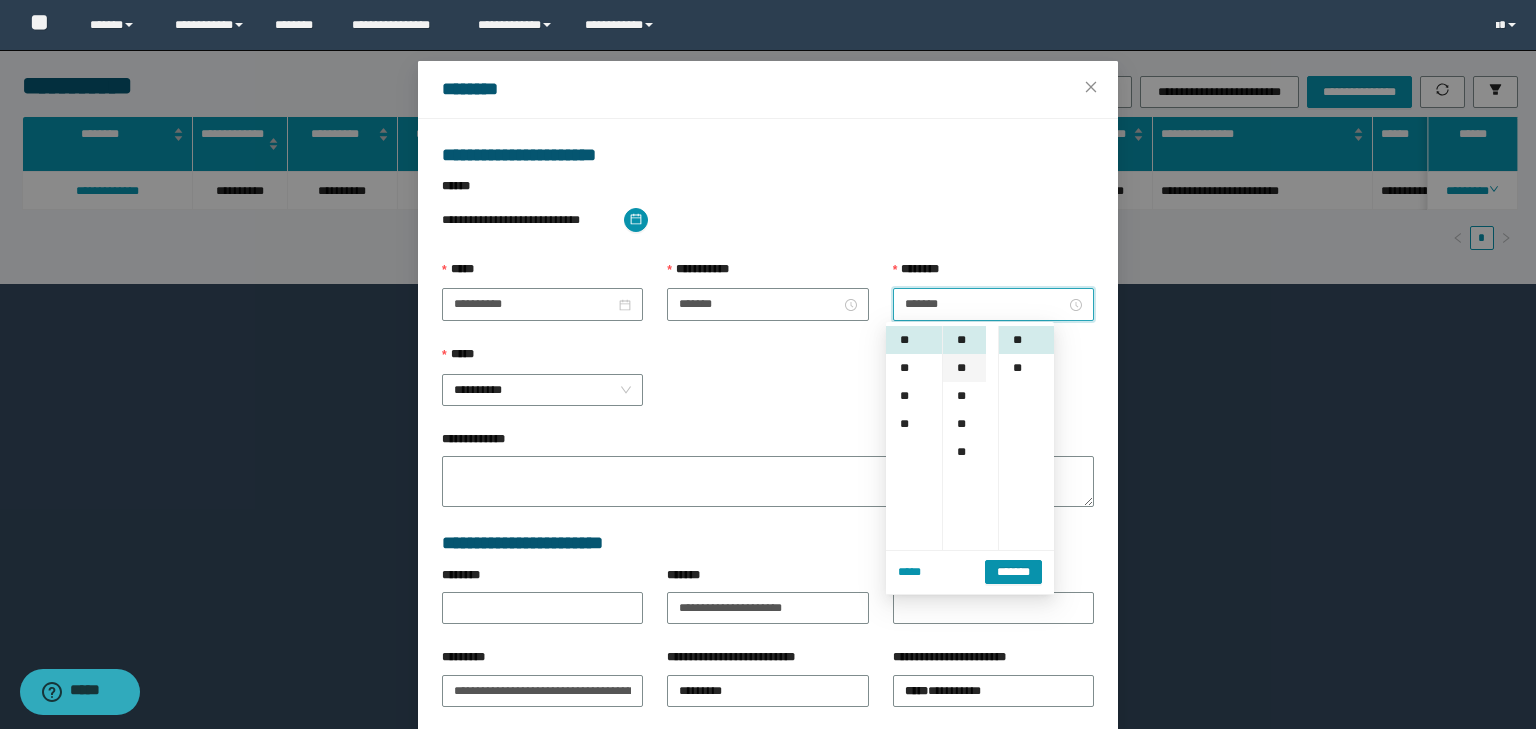 click on "**" at bounding box center [964, 368] 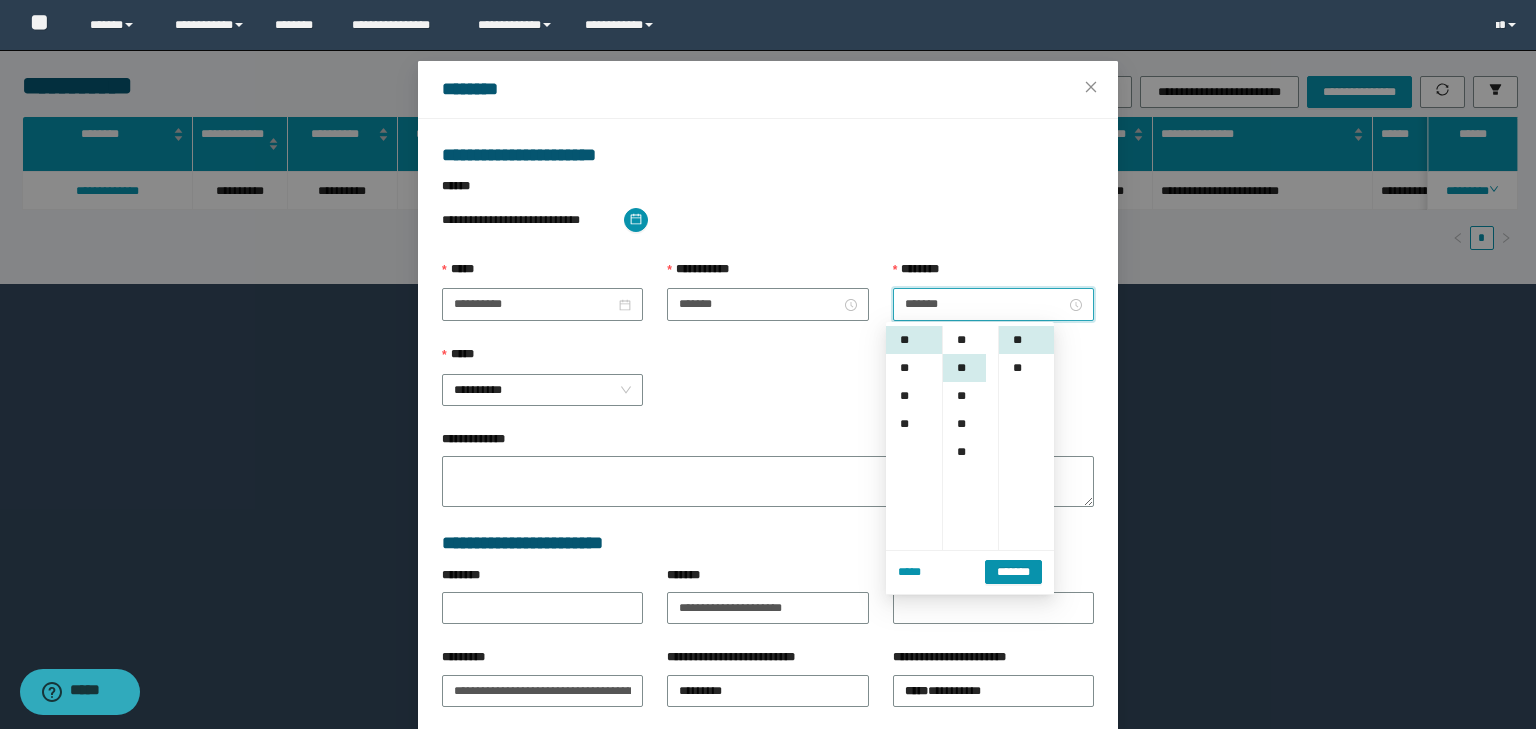 scroll, scrollTop: 224, scrollLeft: 0, axis: vertical 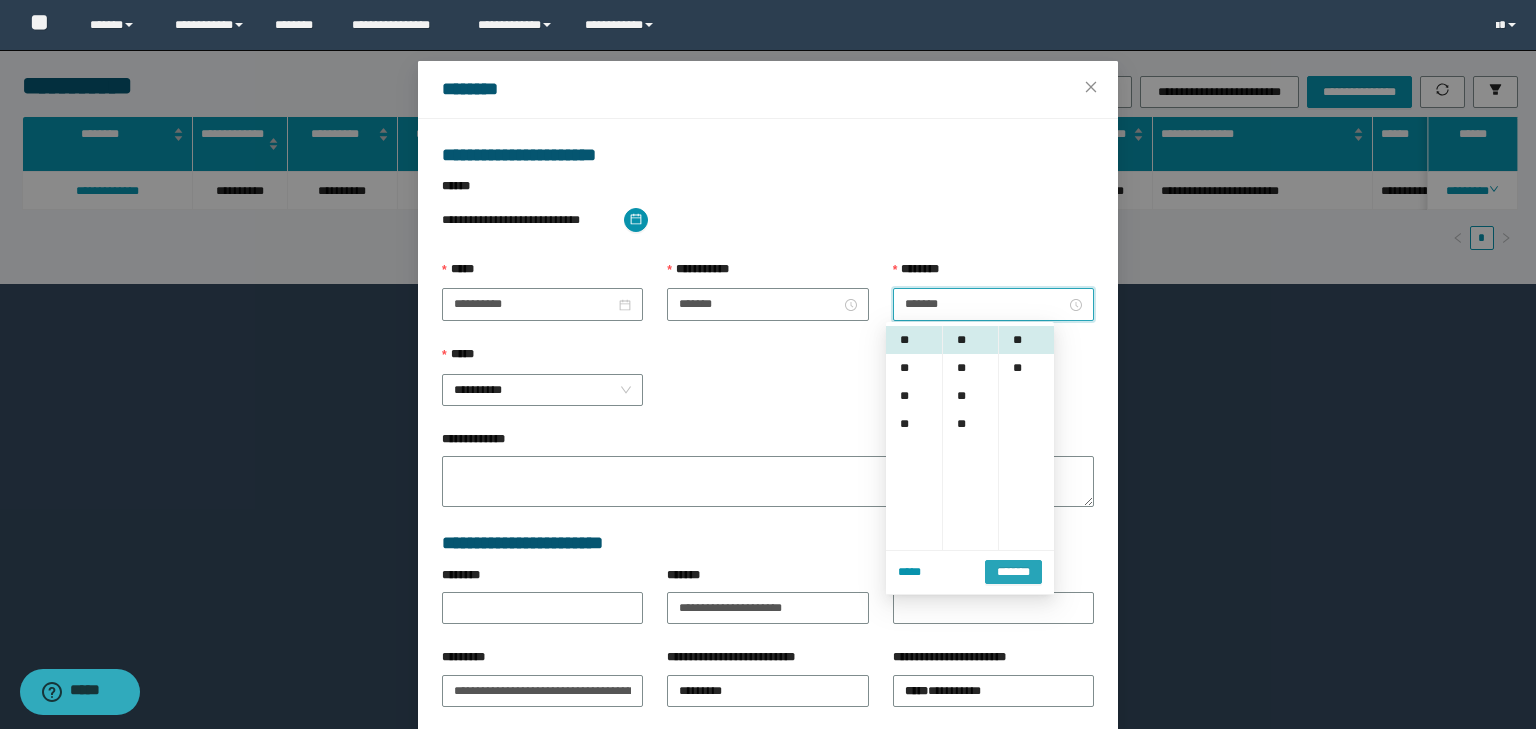 click on "*******" at bounding box center [1013, 570] 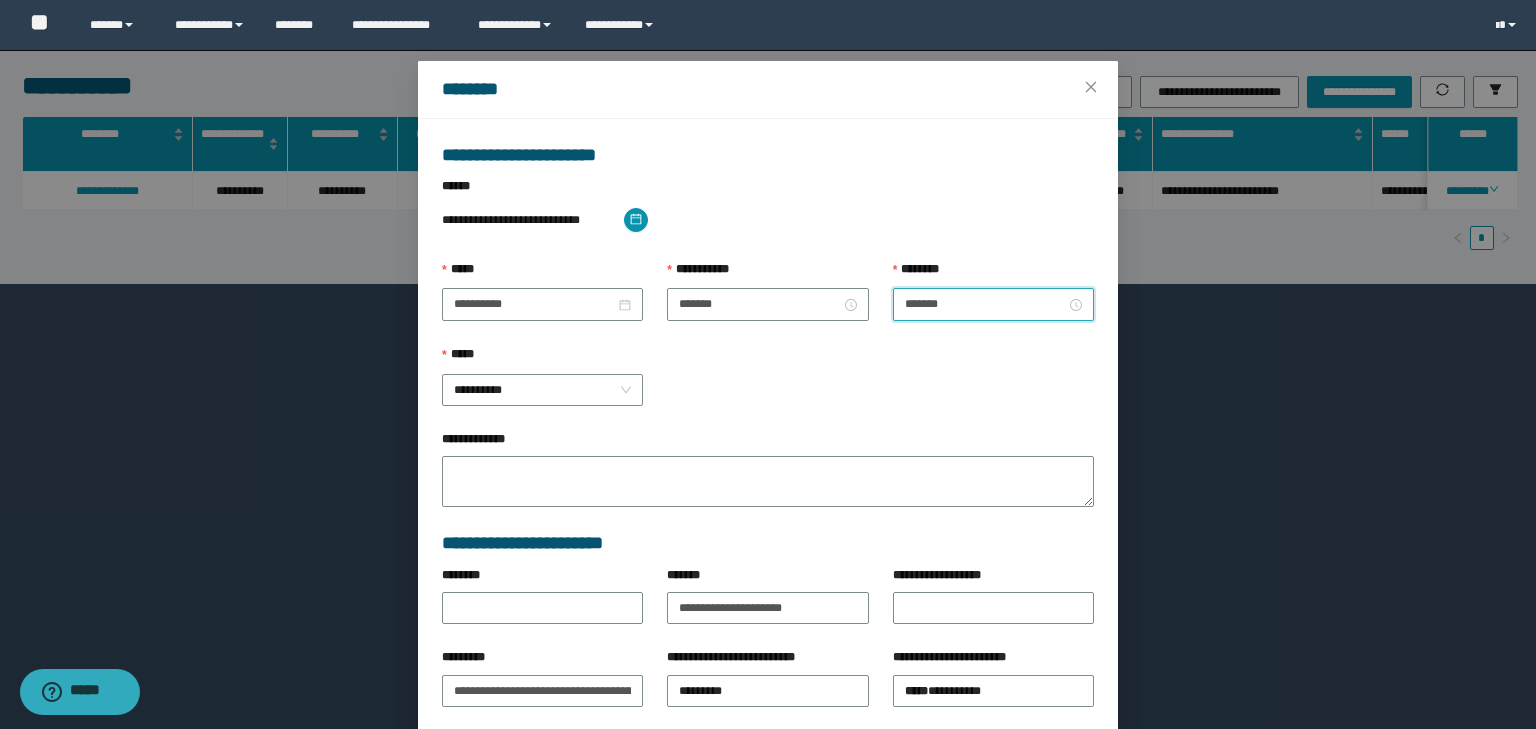 scroll, scrollTop: 139, scrollLeft: 0, axis: vertical 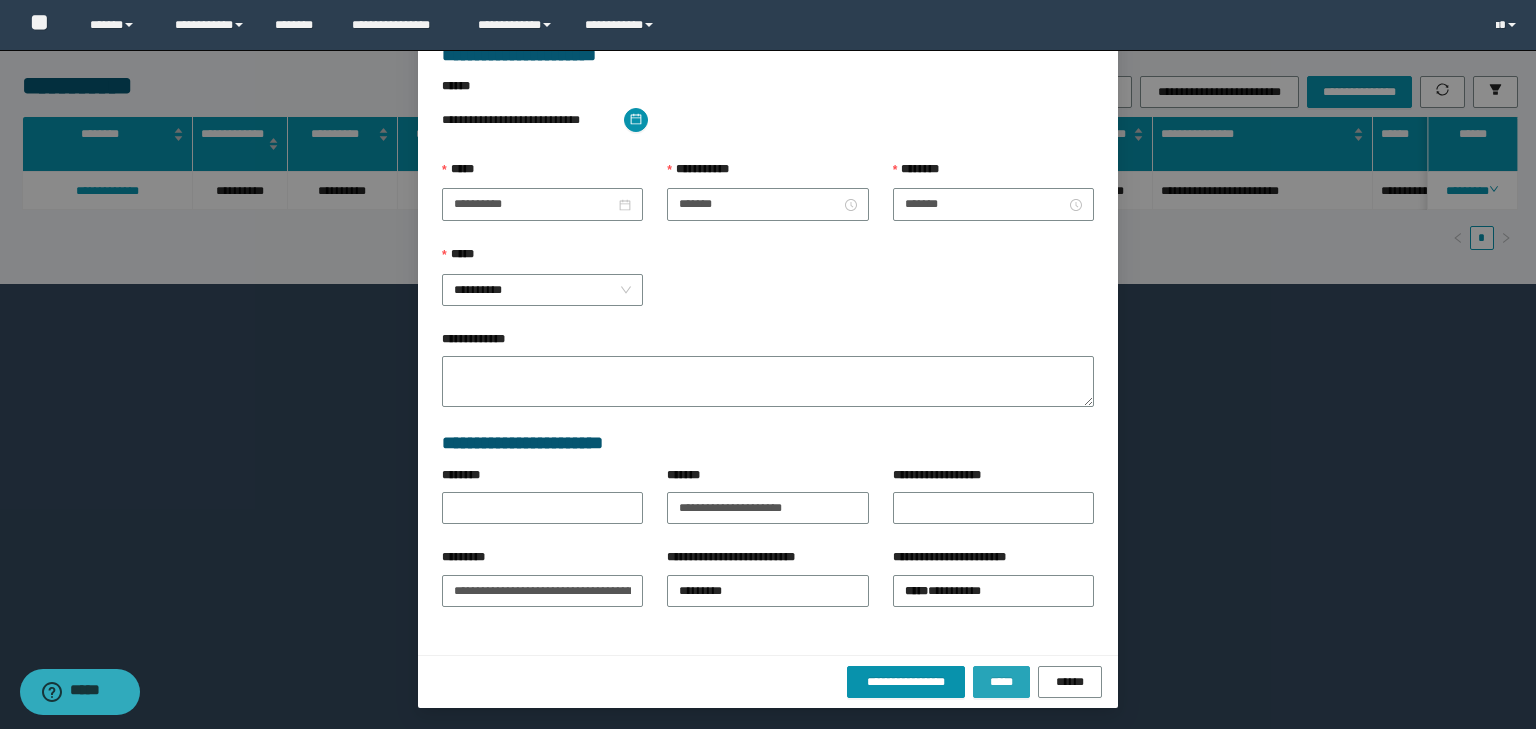 click on "*****" at bounding box center [1001, 682] 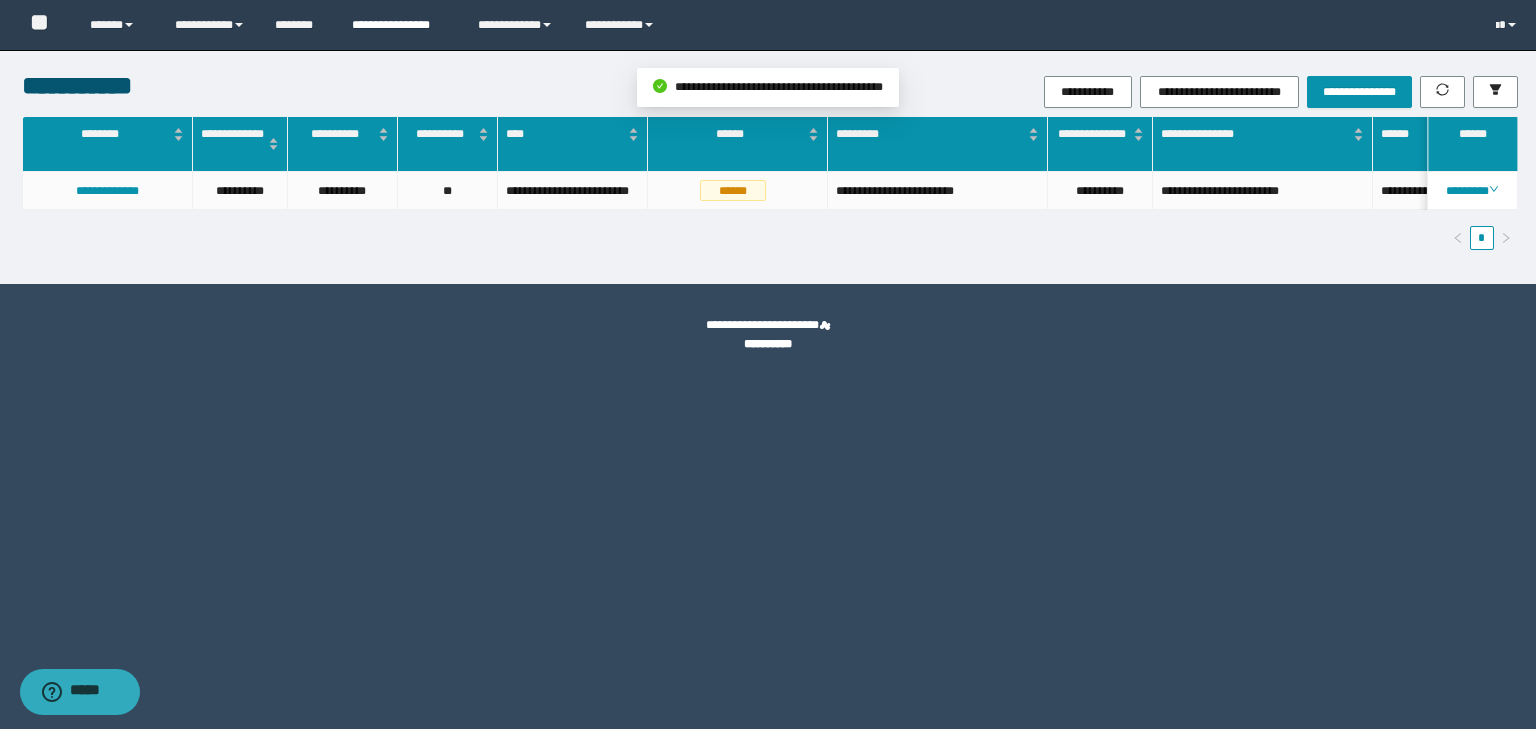 scroll, scrollTop: 0, scrollLeft: 0, axis: both 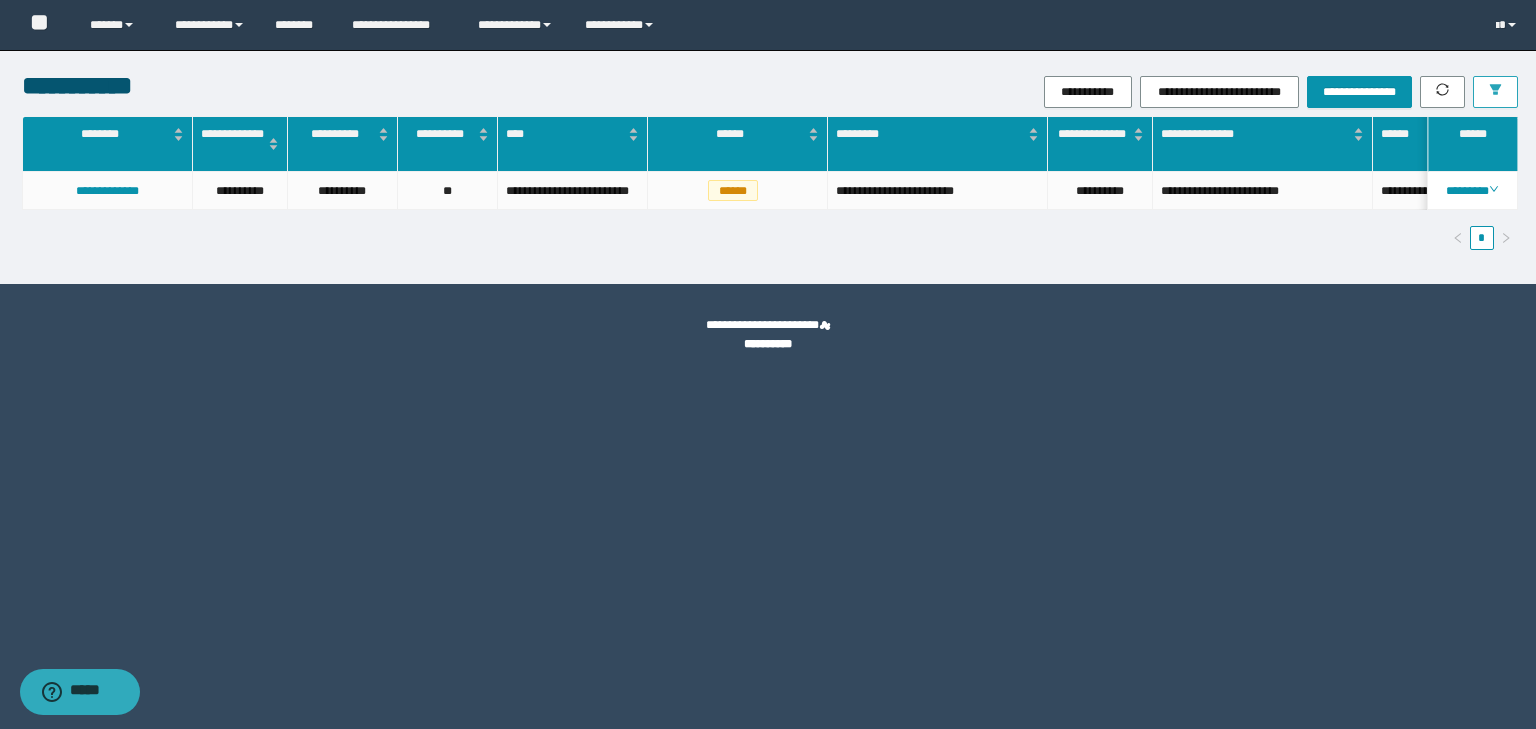 click at bounding box center [1495, 92] 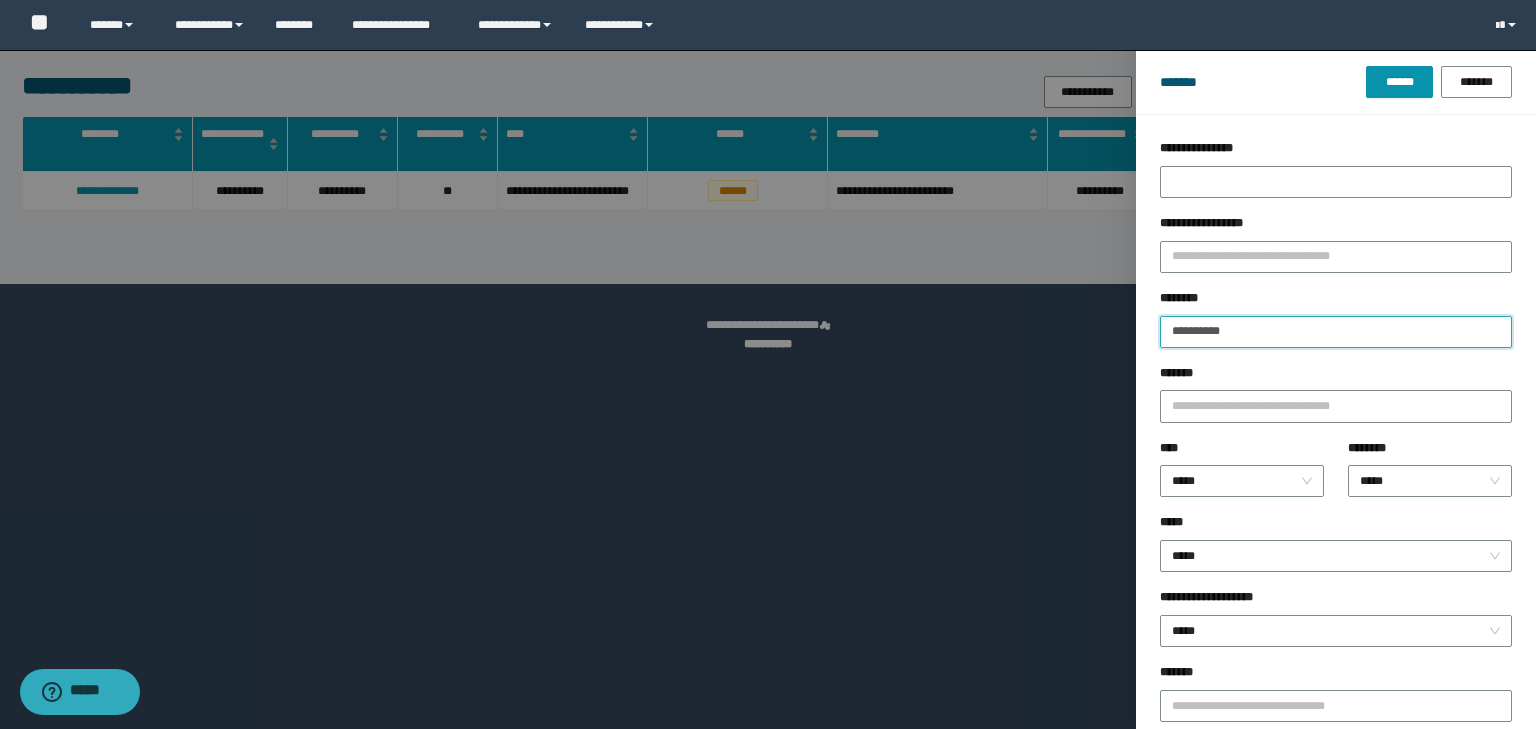 drag, startPoint x: 1276, startPoint y: 331, endPoint x: 1056, endPoint y: 326, distance: 220.05681 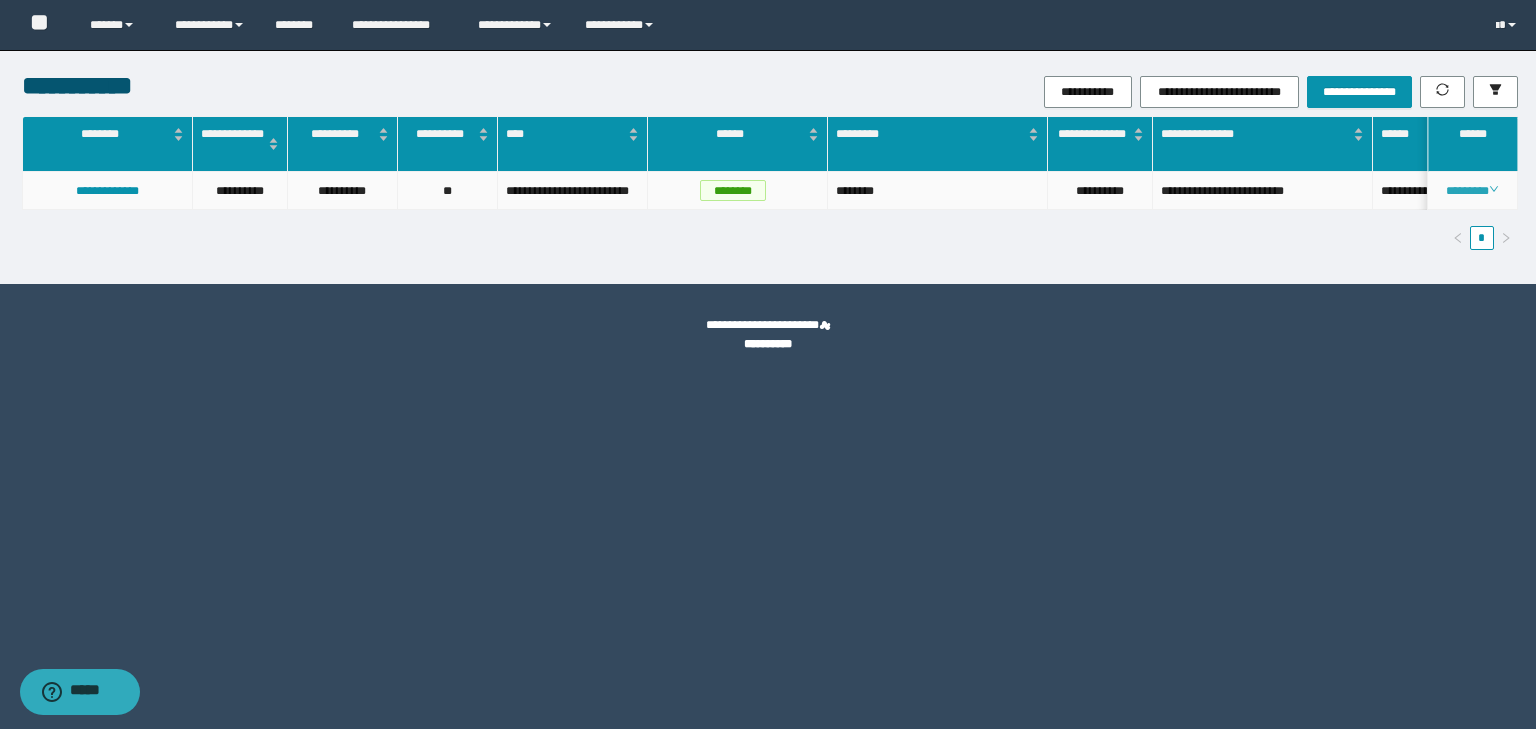 click on "********" at bounding box center [1472, 191] 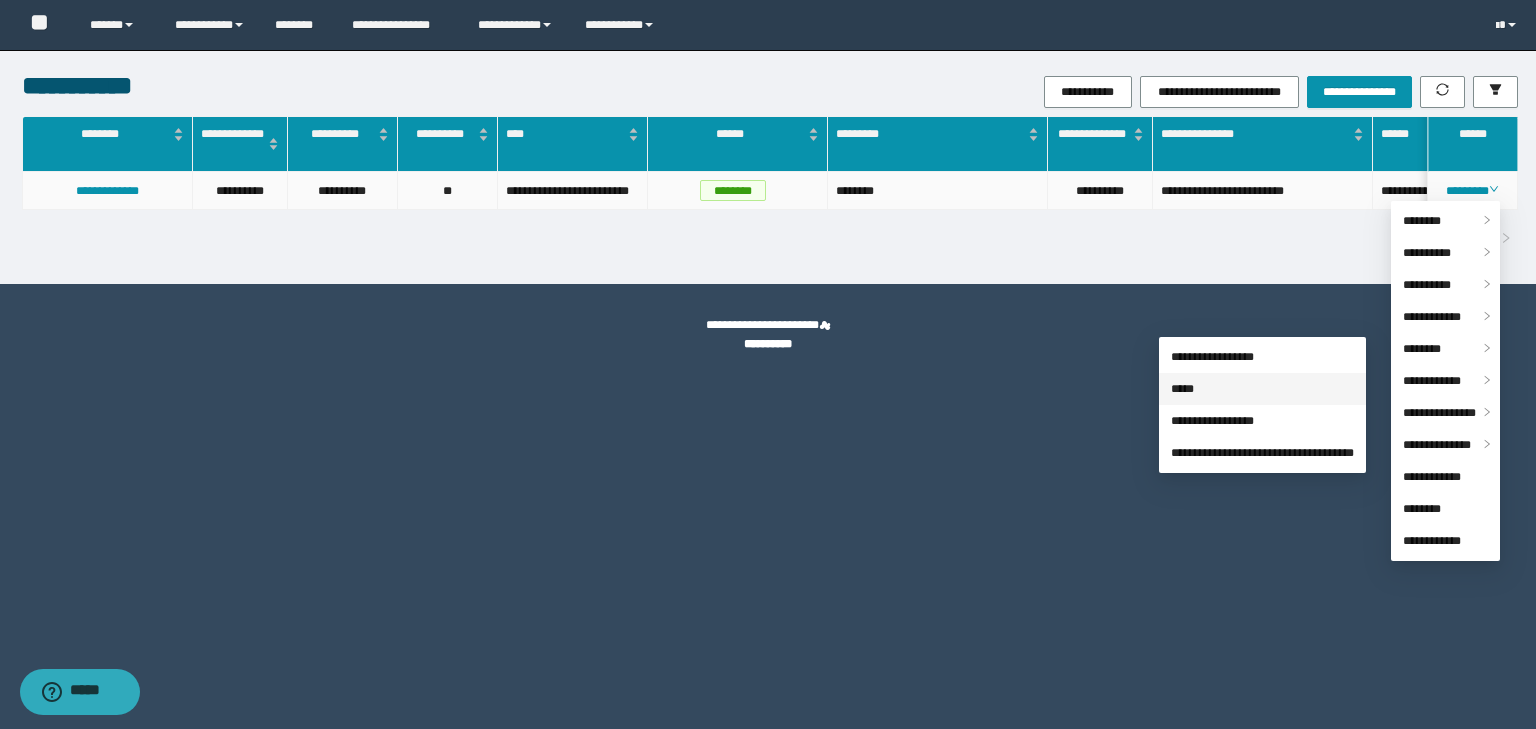 click on "*****" at bounding box center (1182, 389) 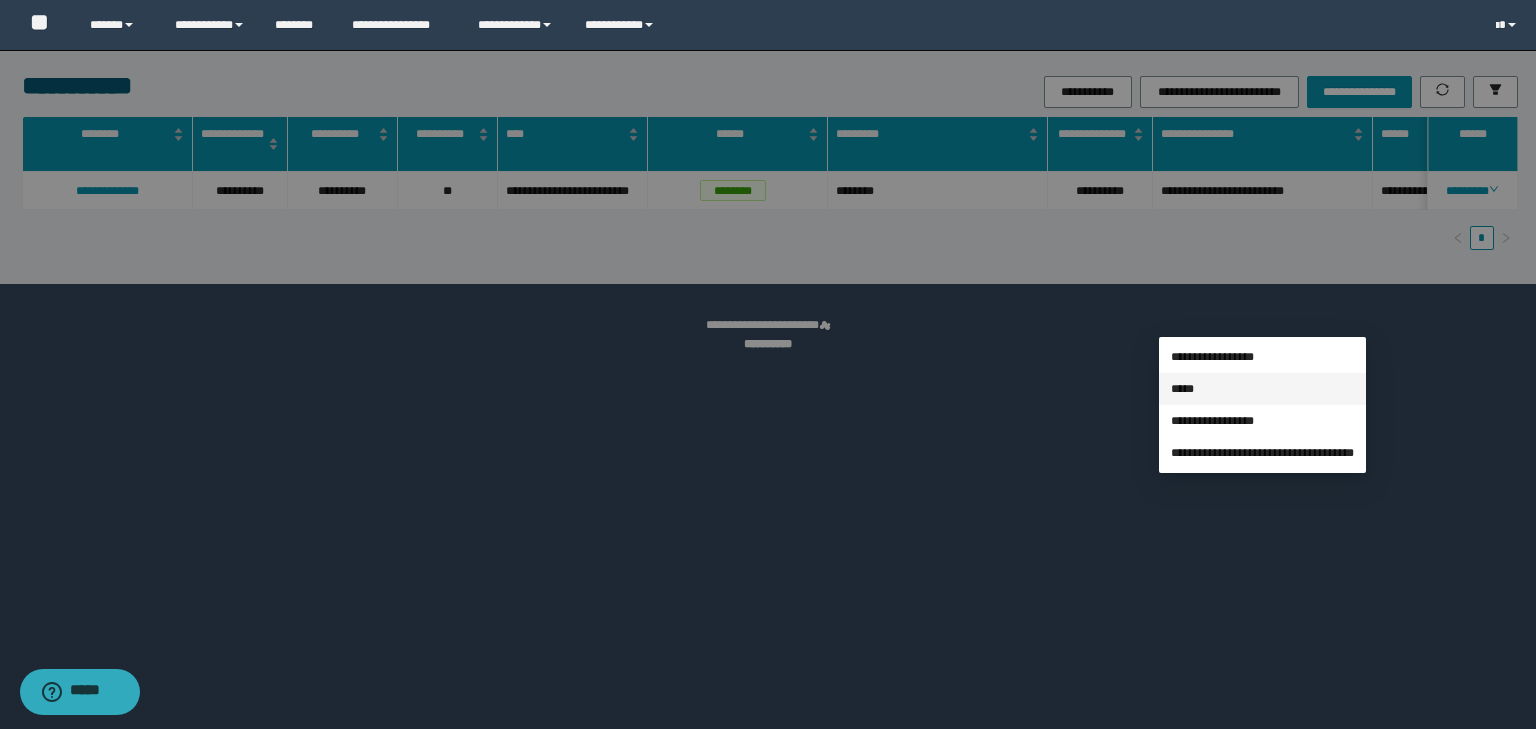 type on "**********" 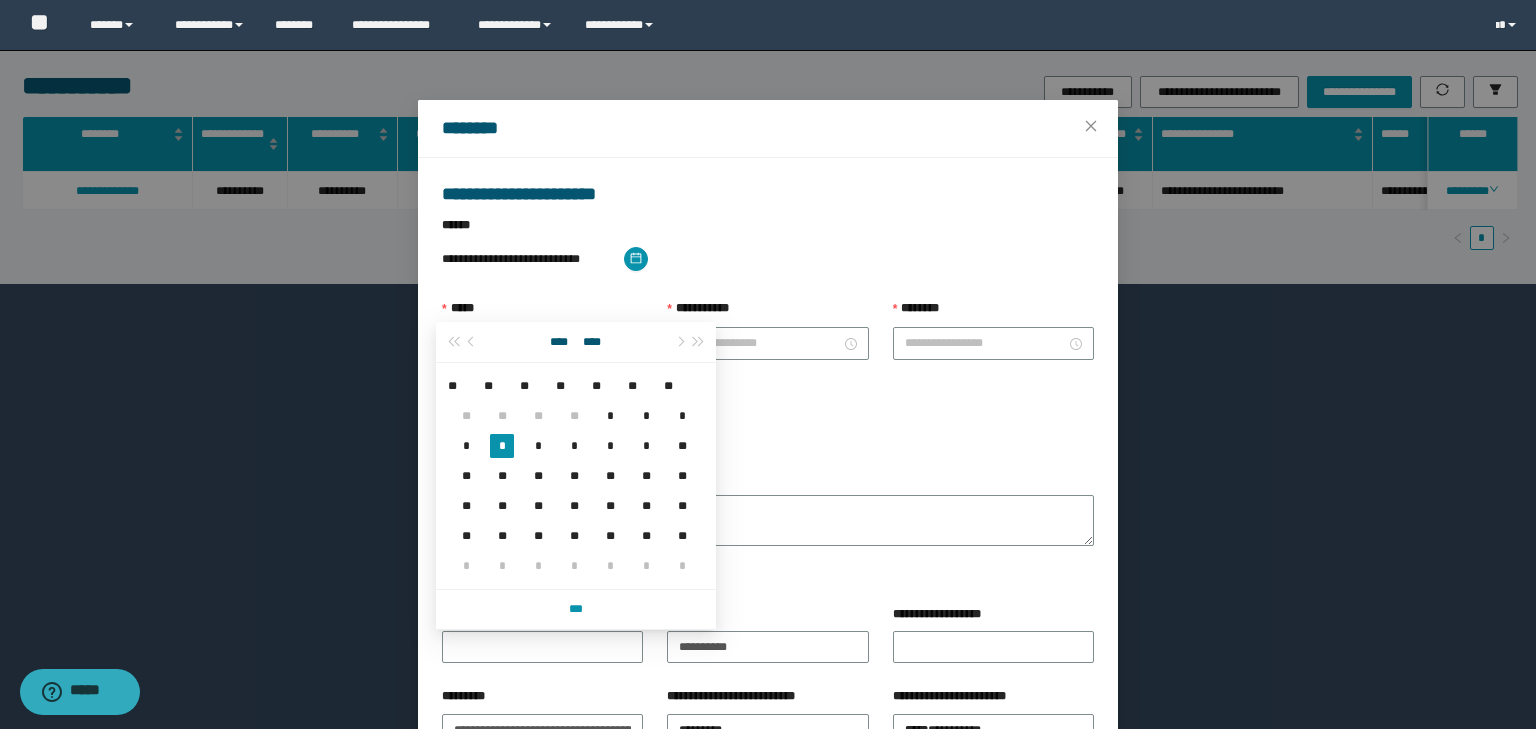 click on "**********" at bounding box center [534, 343] 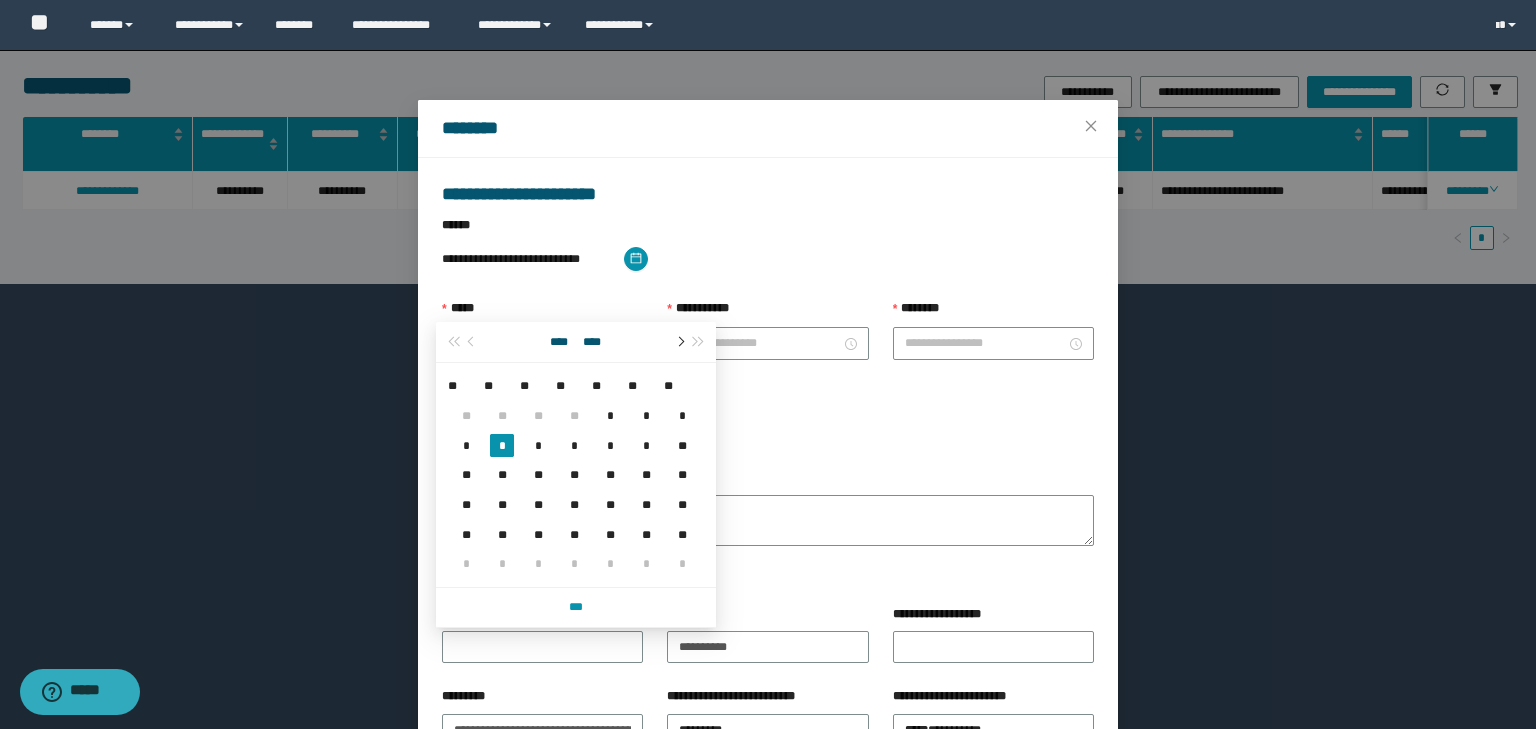 click at bounding box center [679, 342] 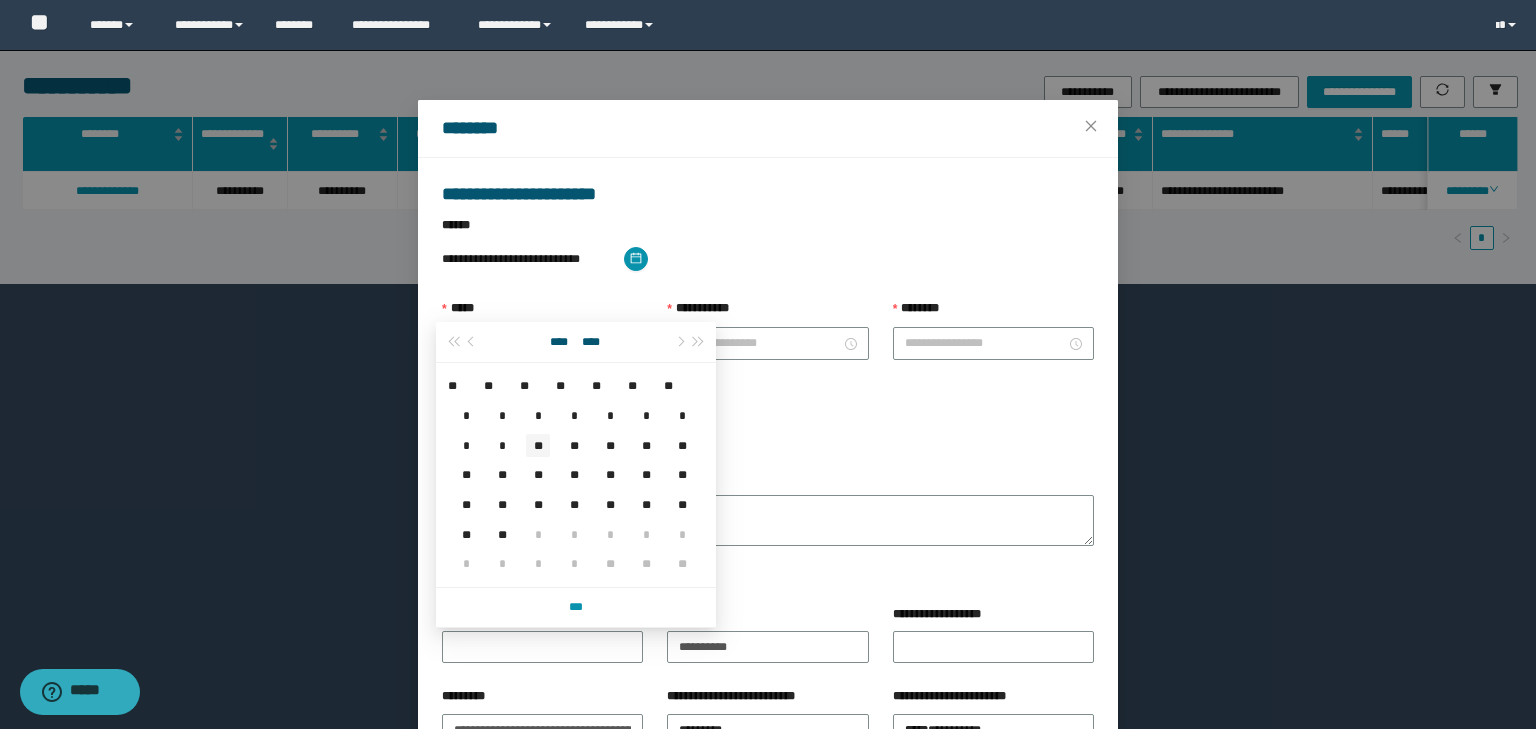 type on "**********" 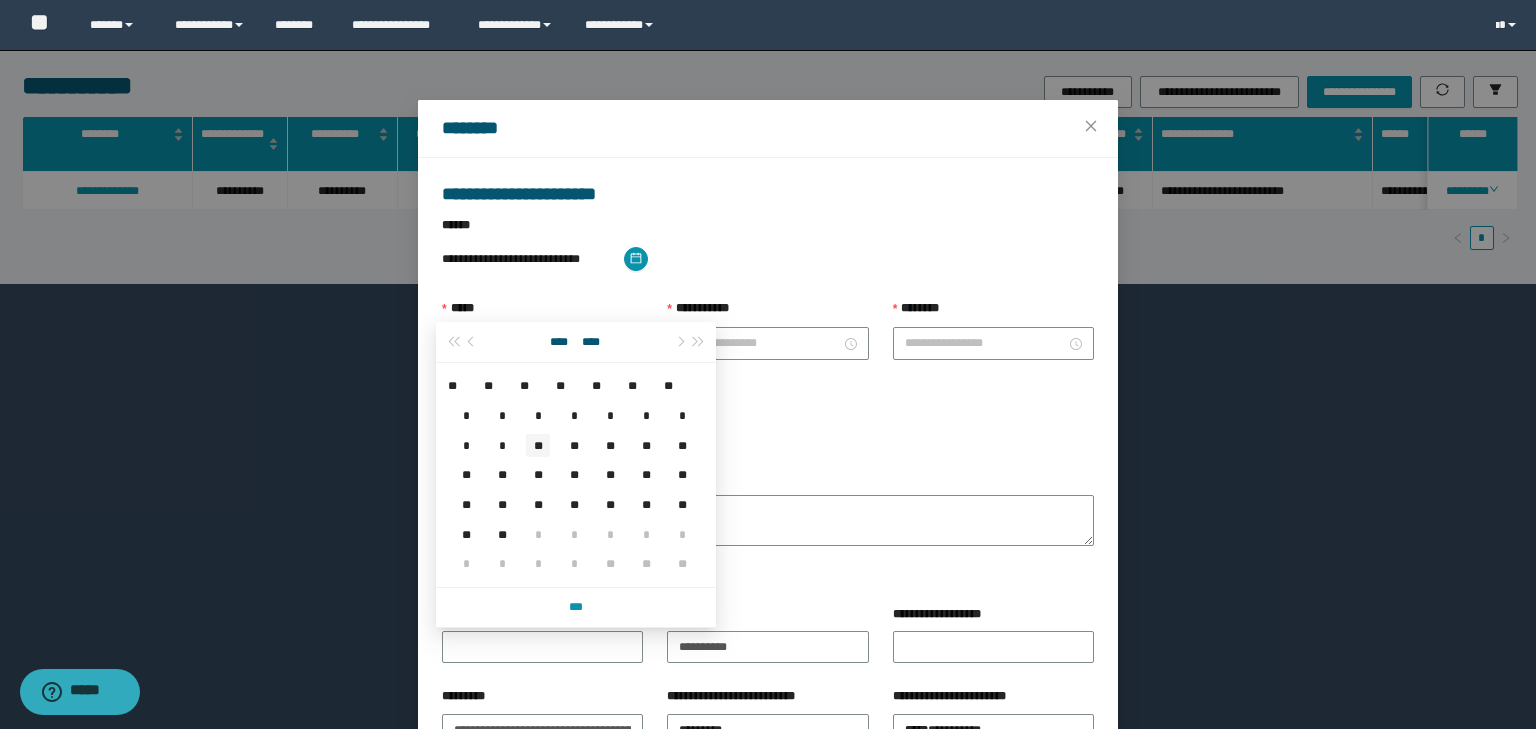 click on "**" at bounding box center (538, 446) 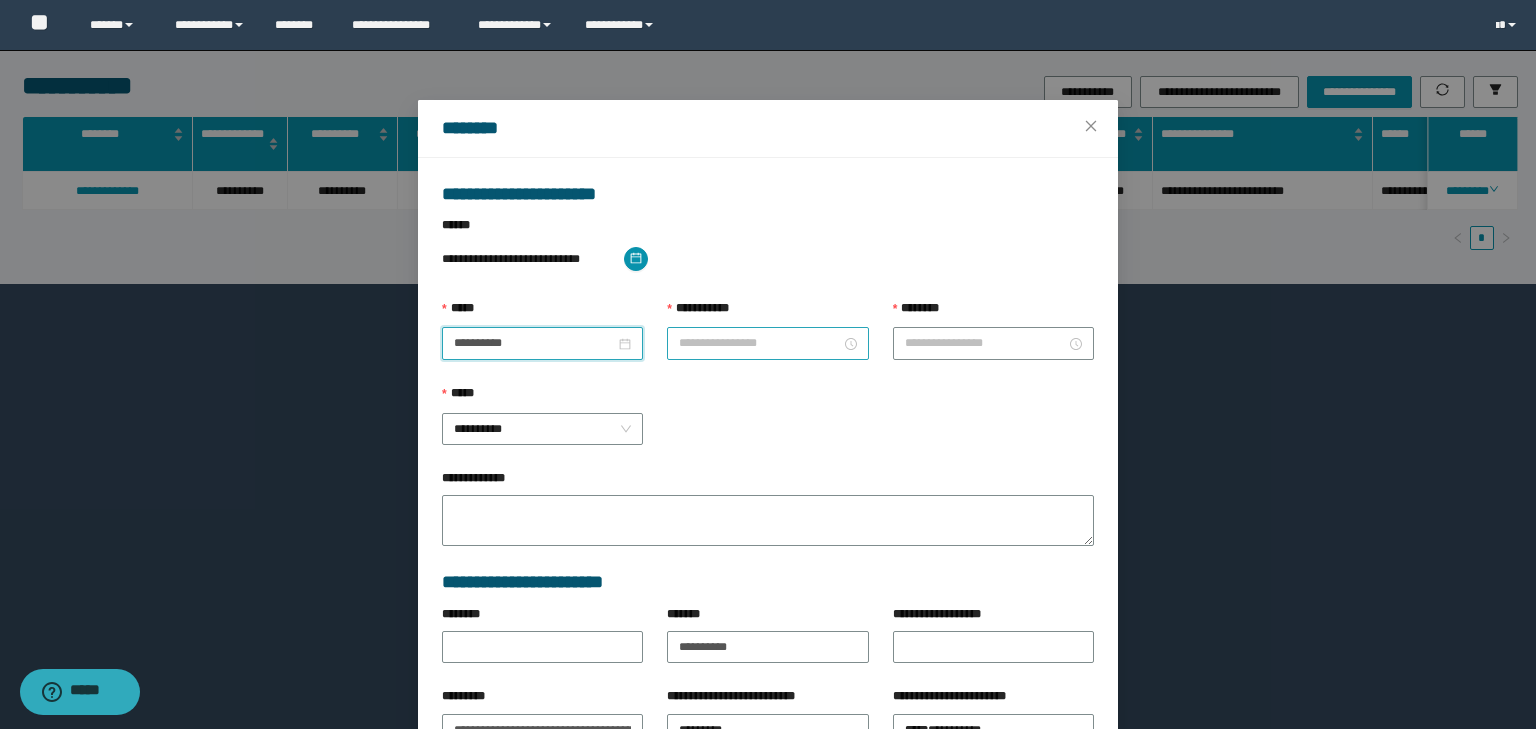 click on "**********" at bounding box center (759, 343) 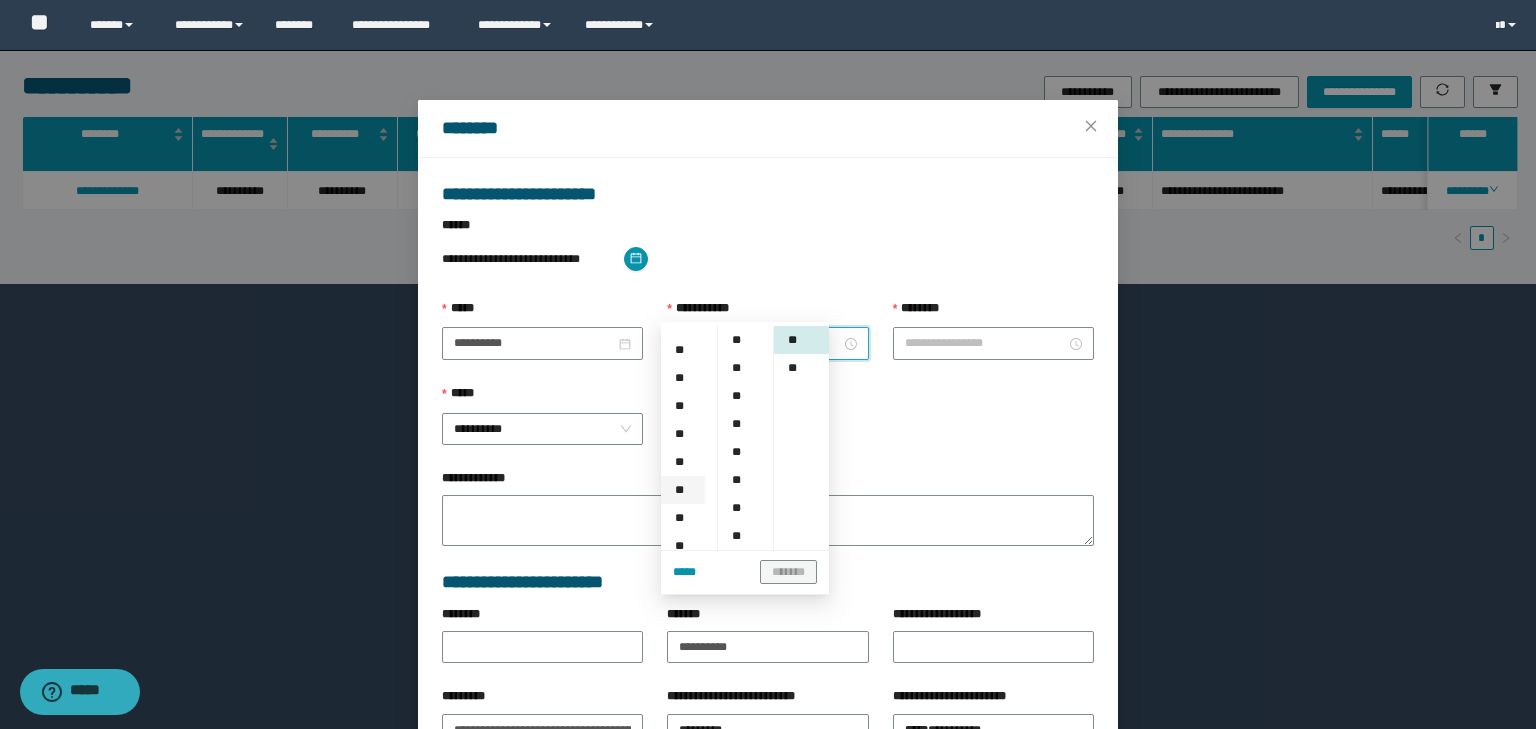 click on "**" at bounding box center [683, 490] 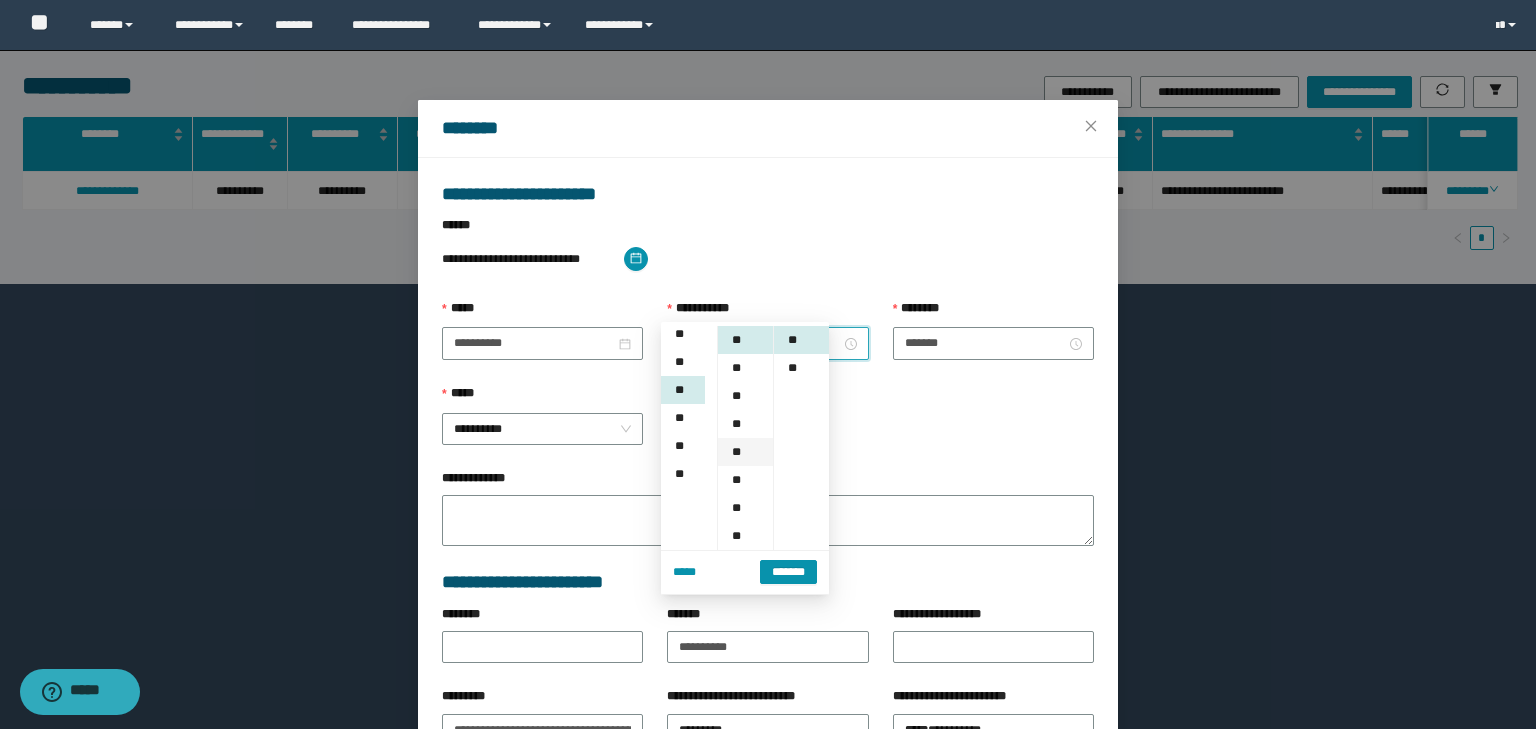 scroll, scrollTop: 224, scrollLeft: 0, axis: vertical 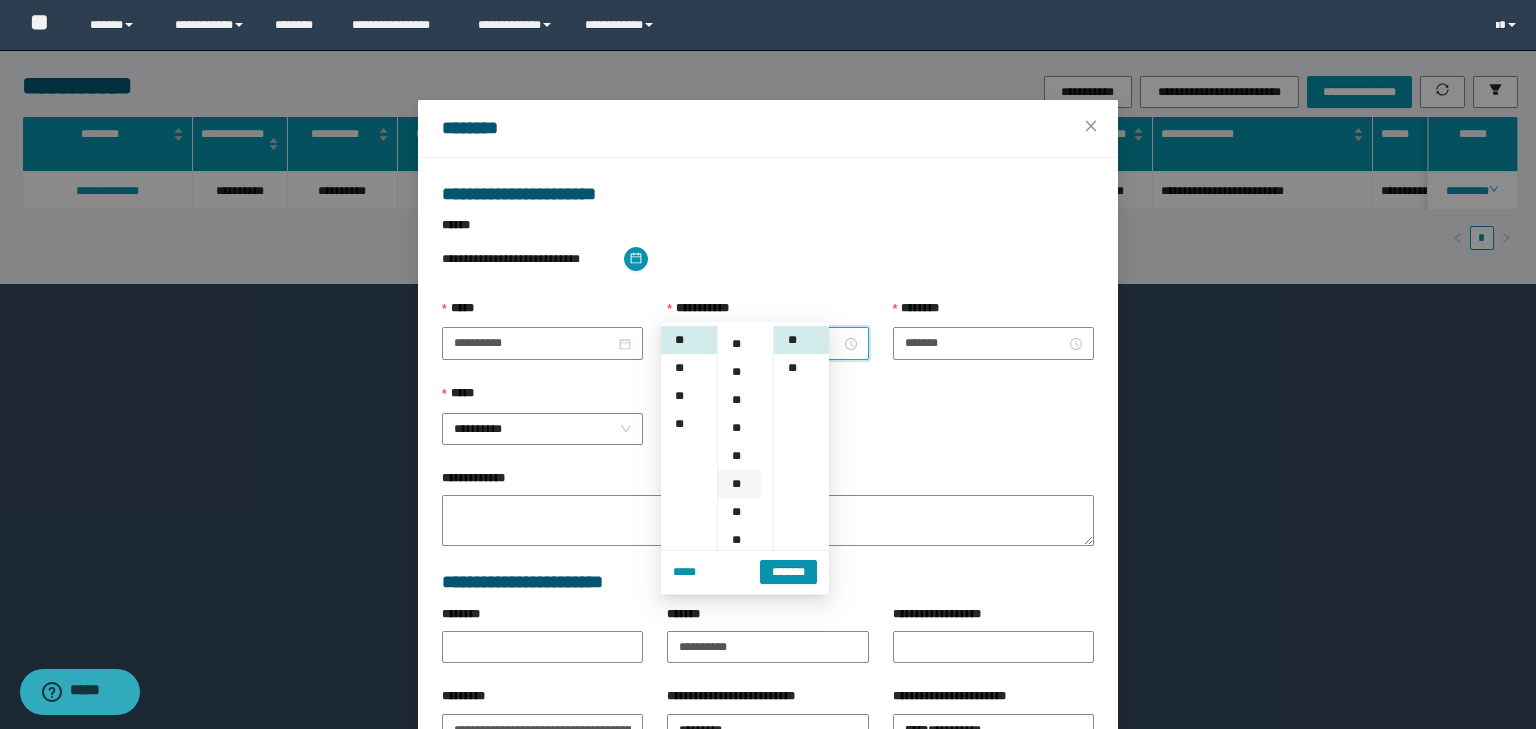 click on "**" at bounding box center [739, 484] 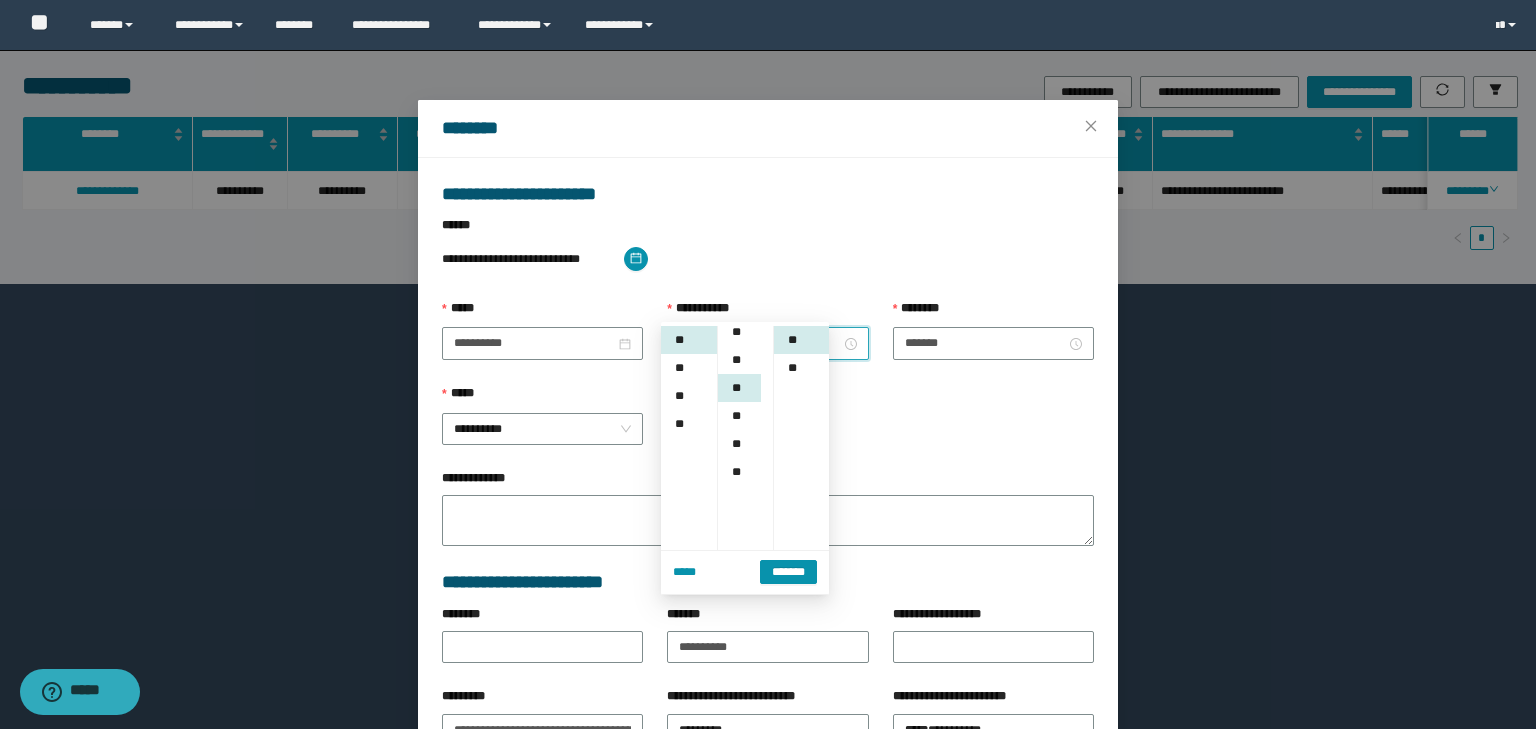 scroll, scrollTop: 224, scrollLeft: 0, axis: vertical 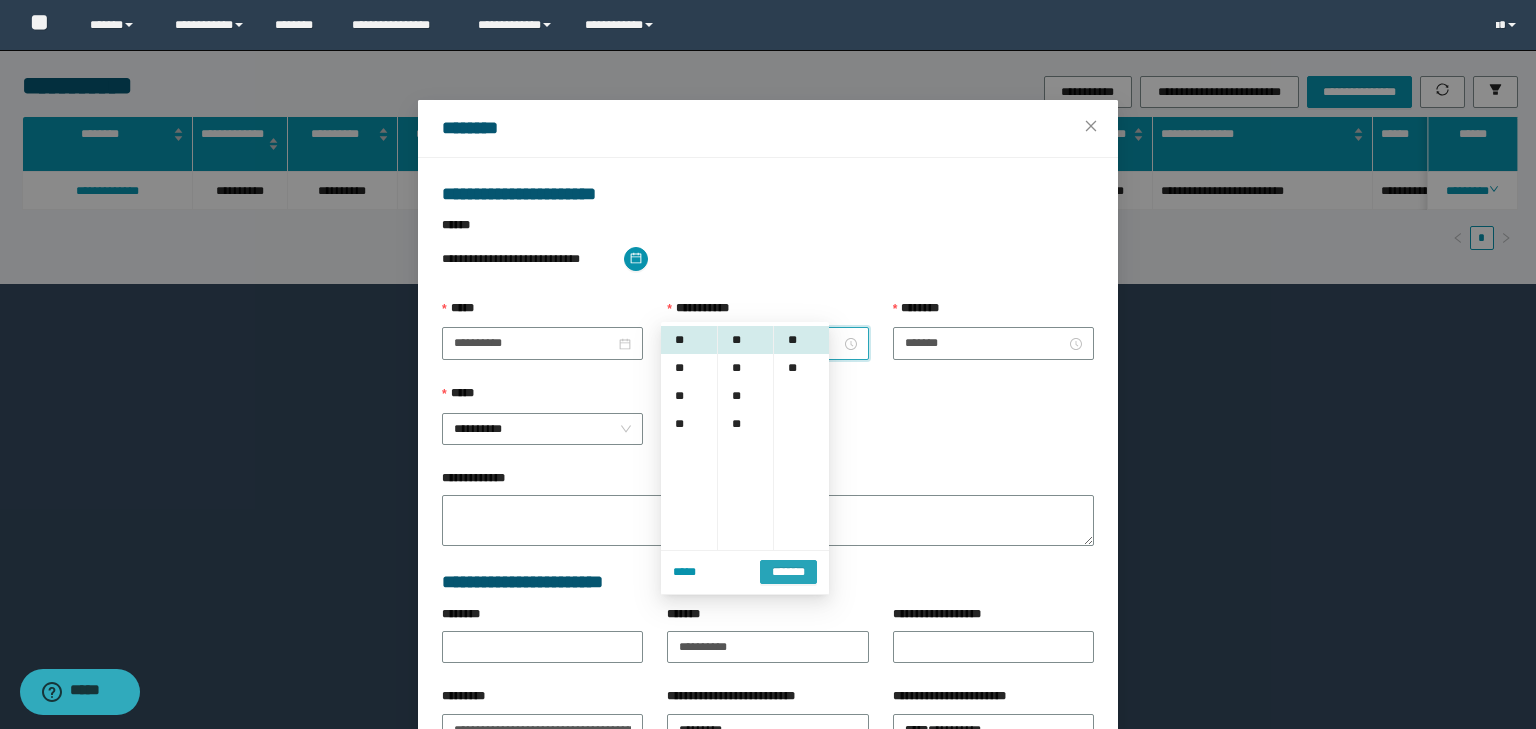 click on "*******" at bounding box center [788, 572] 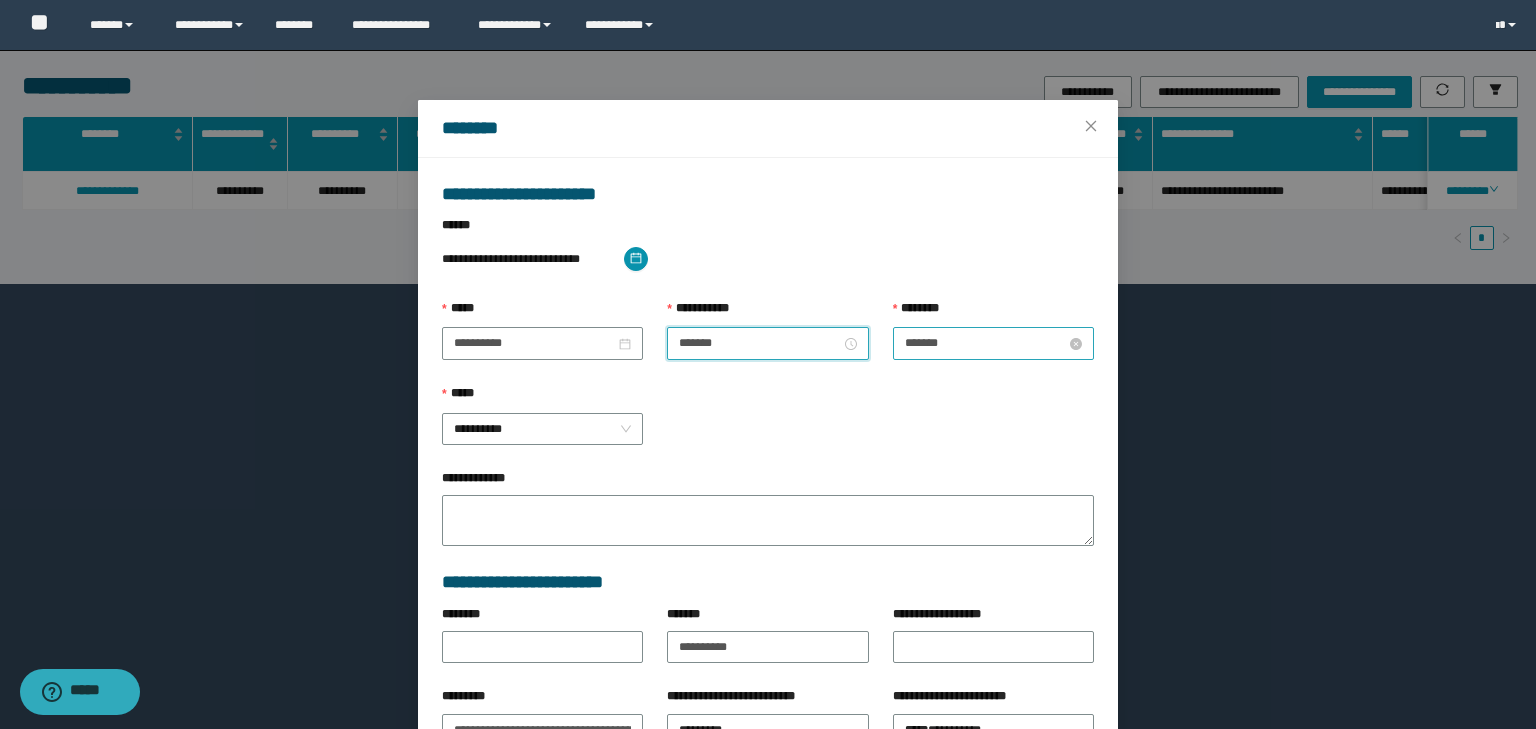 click on "*******" at bounding box center (985, 343) 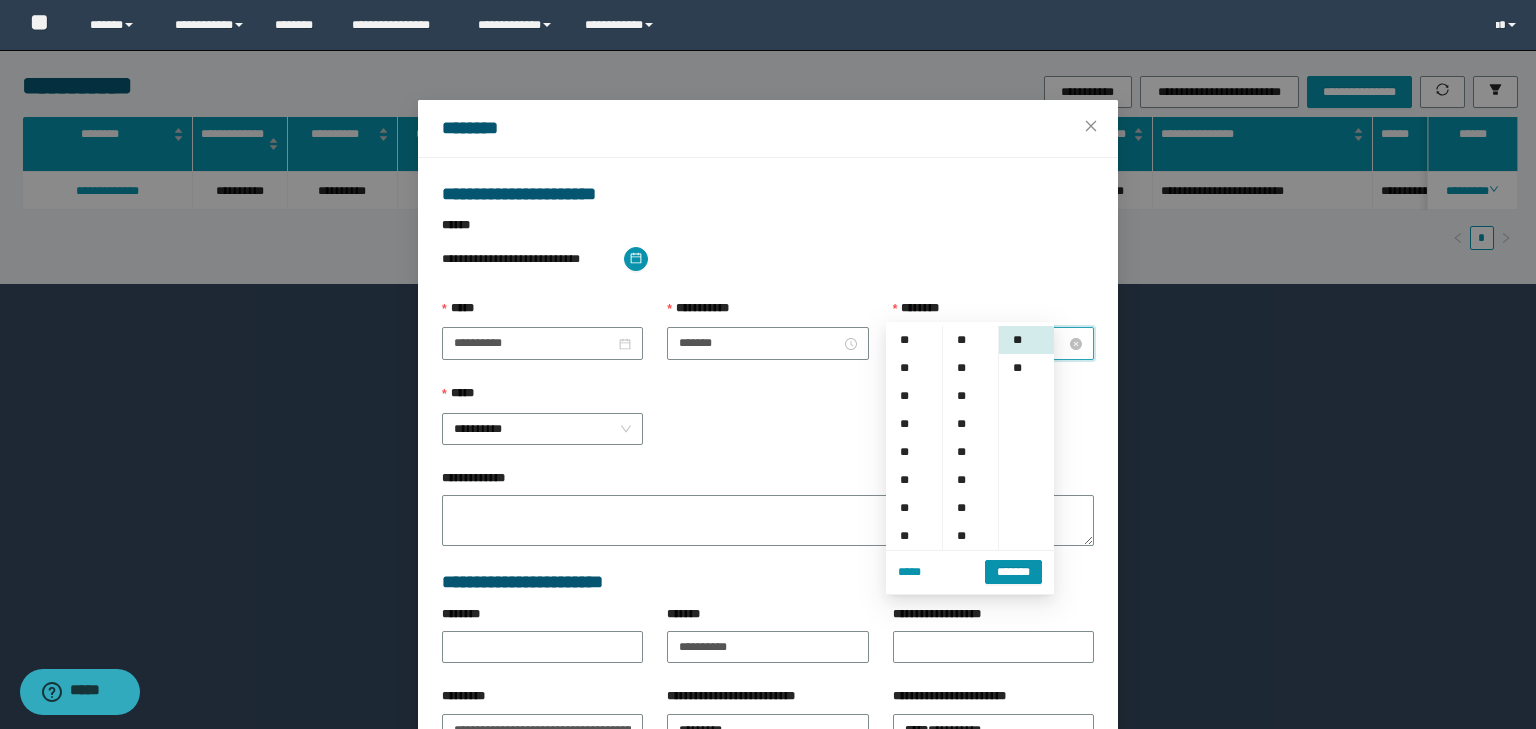 scroll, scrollTop: 224, scrollLeft: 0, axis: vertical 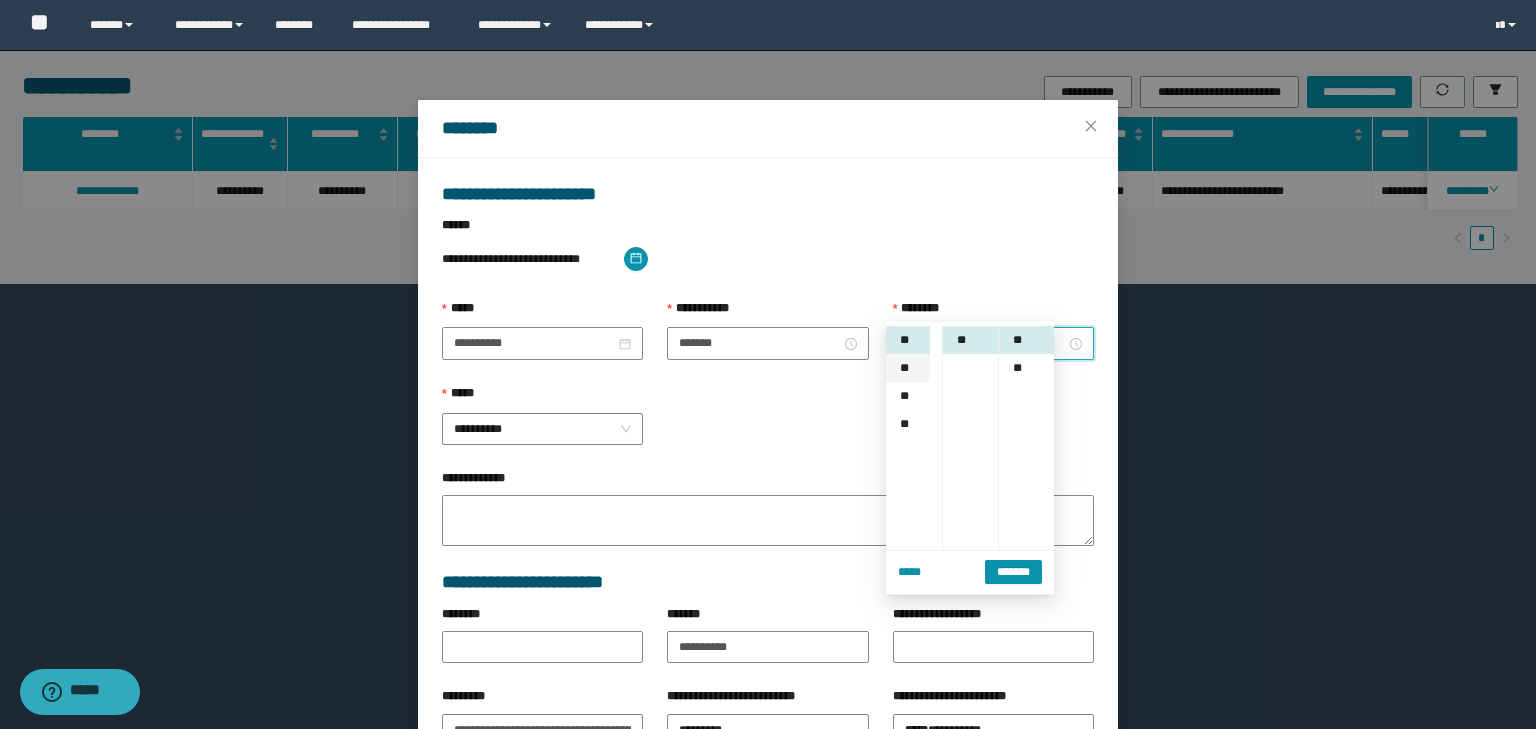 click on "**" at bounding box center (908, 368) 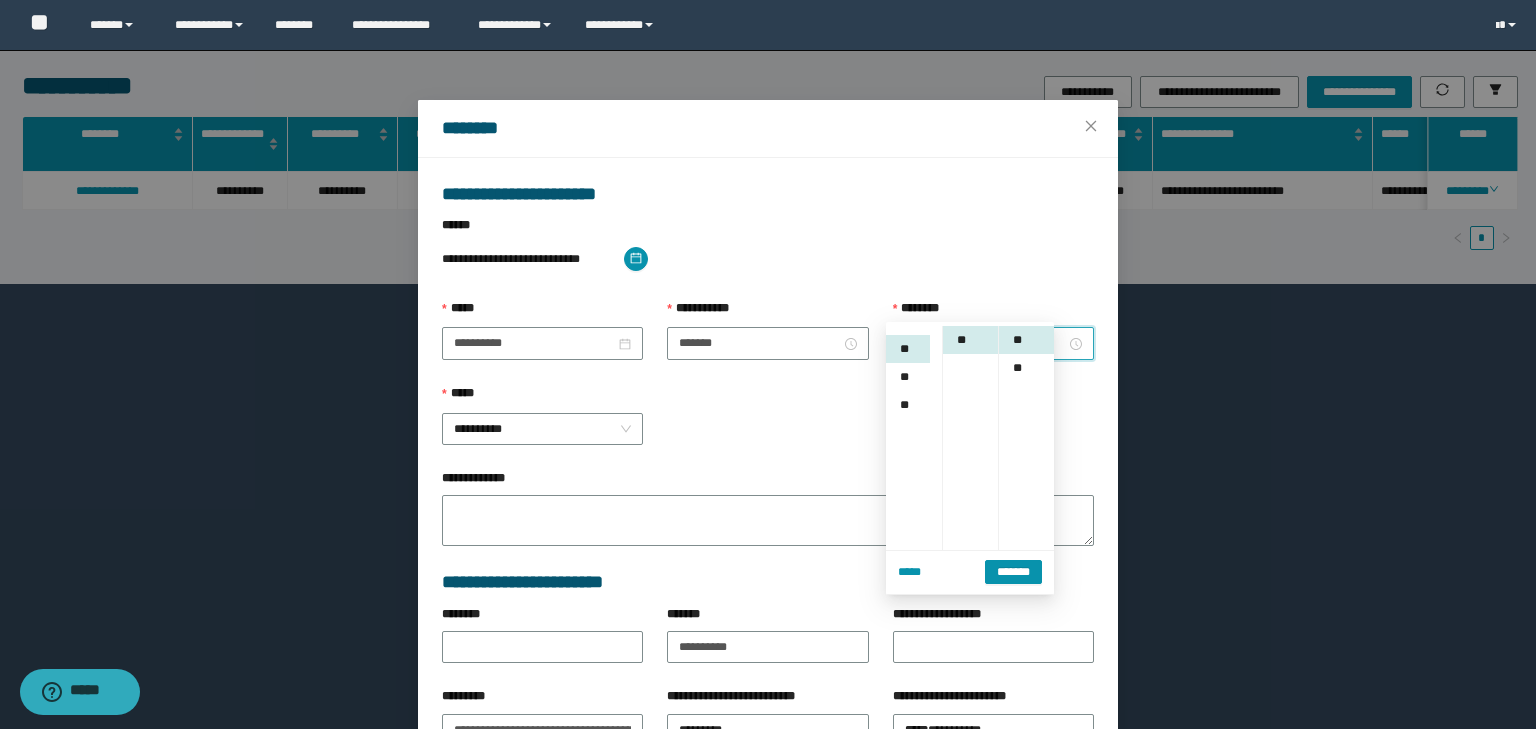 scroll, scrollTop: 252, scrollLeft: 0, axis: vertical 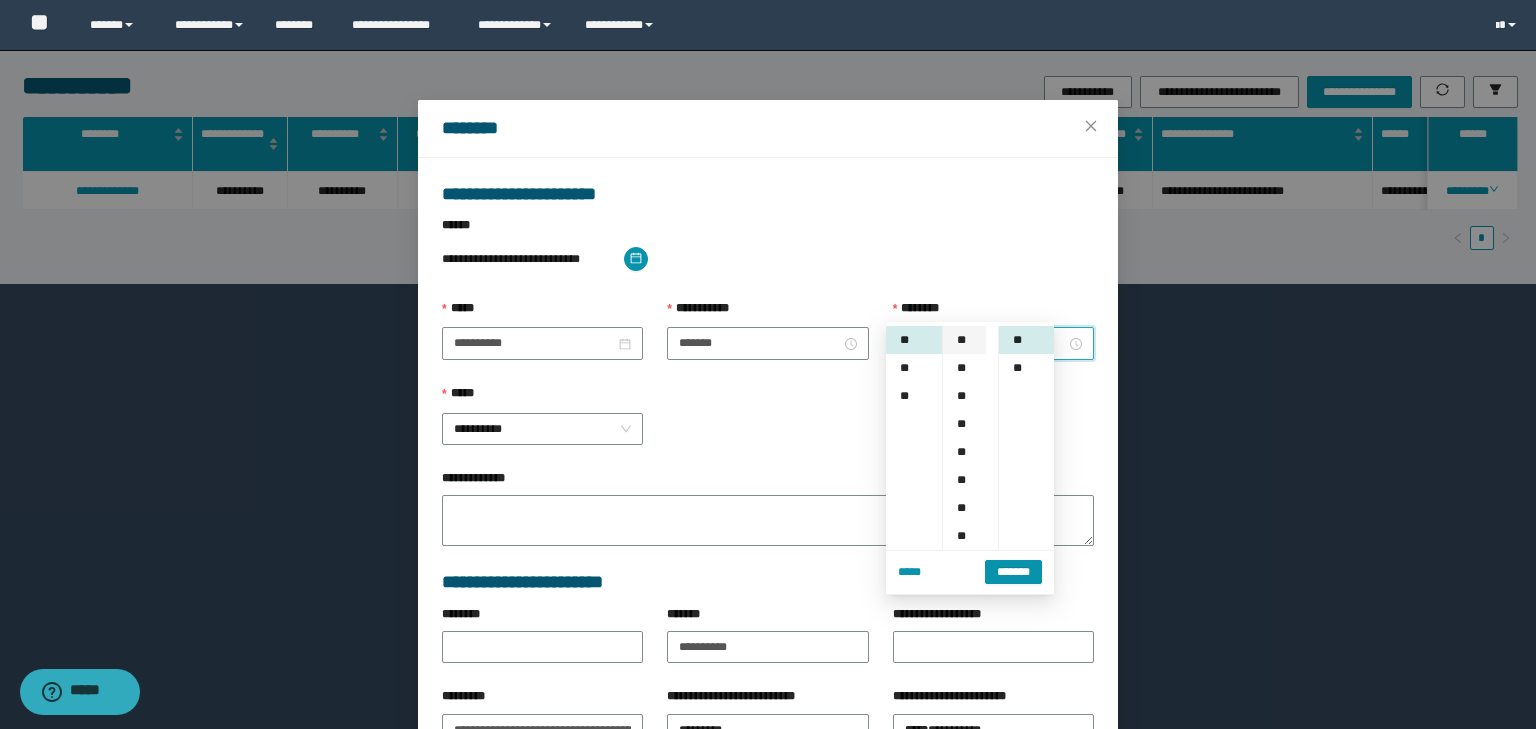 click on "**" at bounding box center (964, 340) 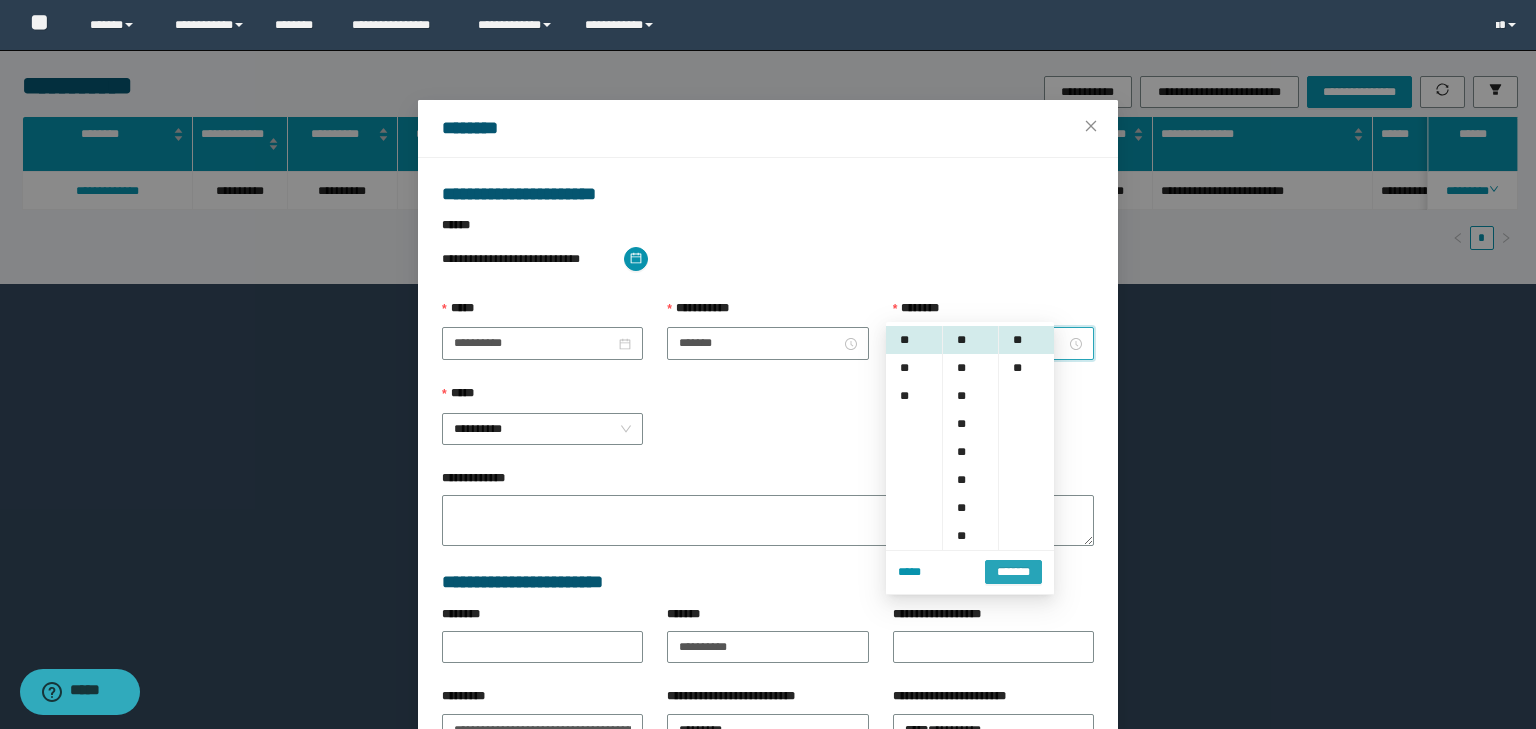 click on "*******" at bounding box center [1013, 572] 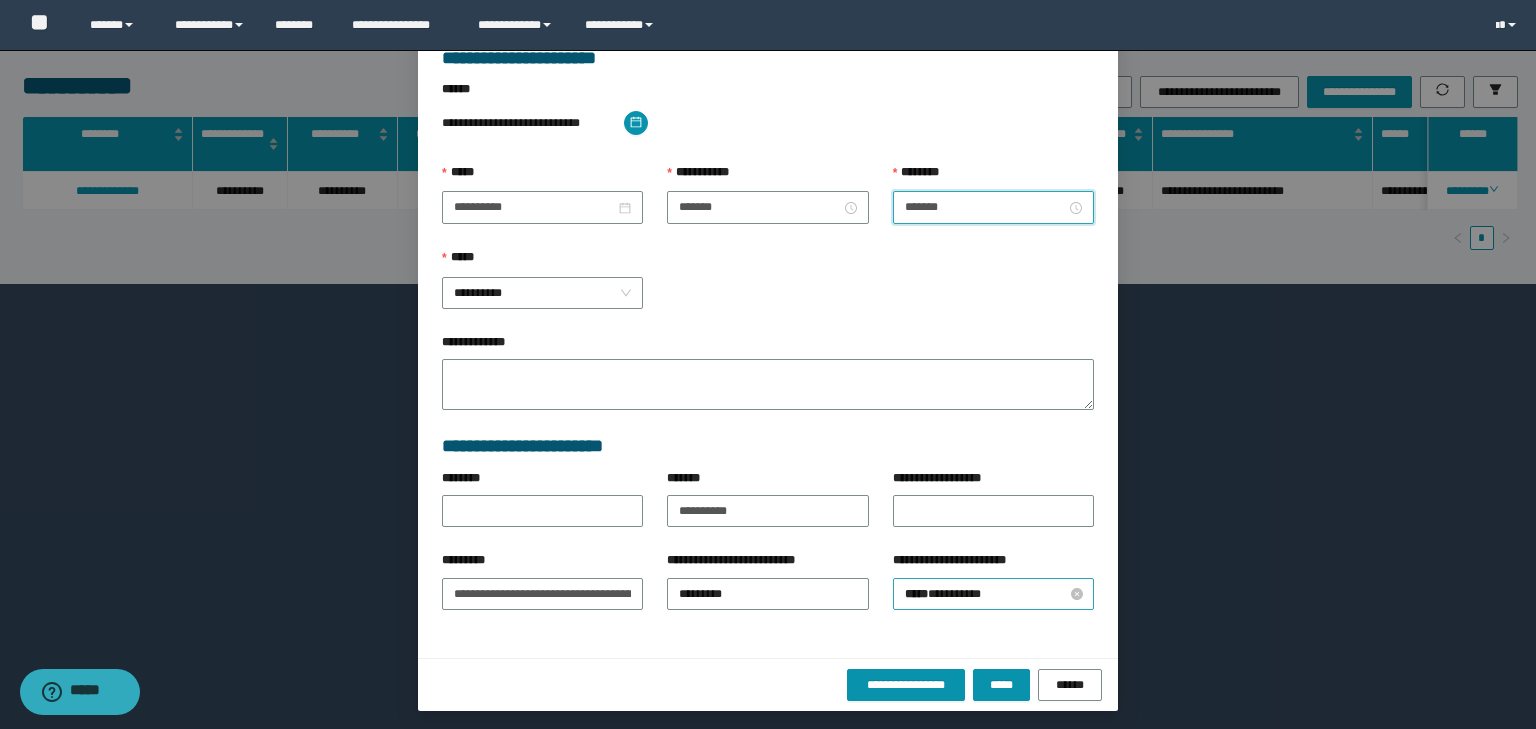 scroll, scrollTop: 139, scrollLeft: 0, axis: vertical 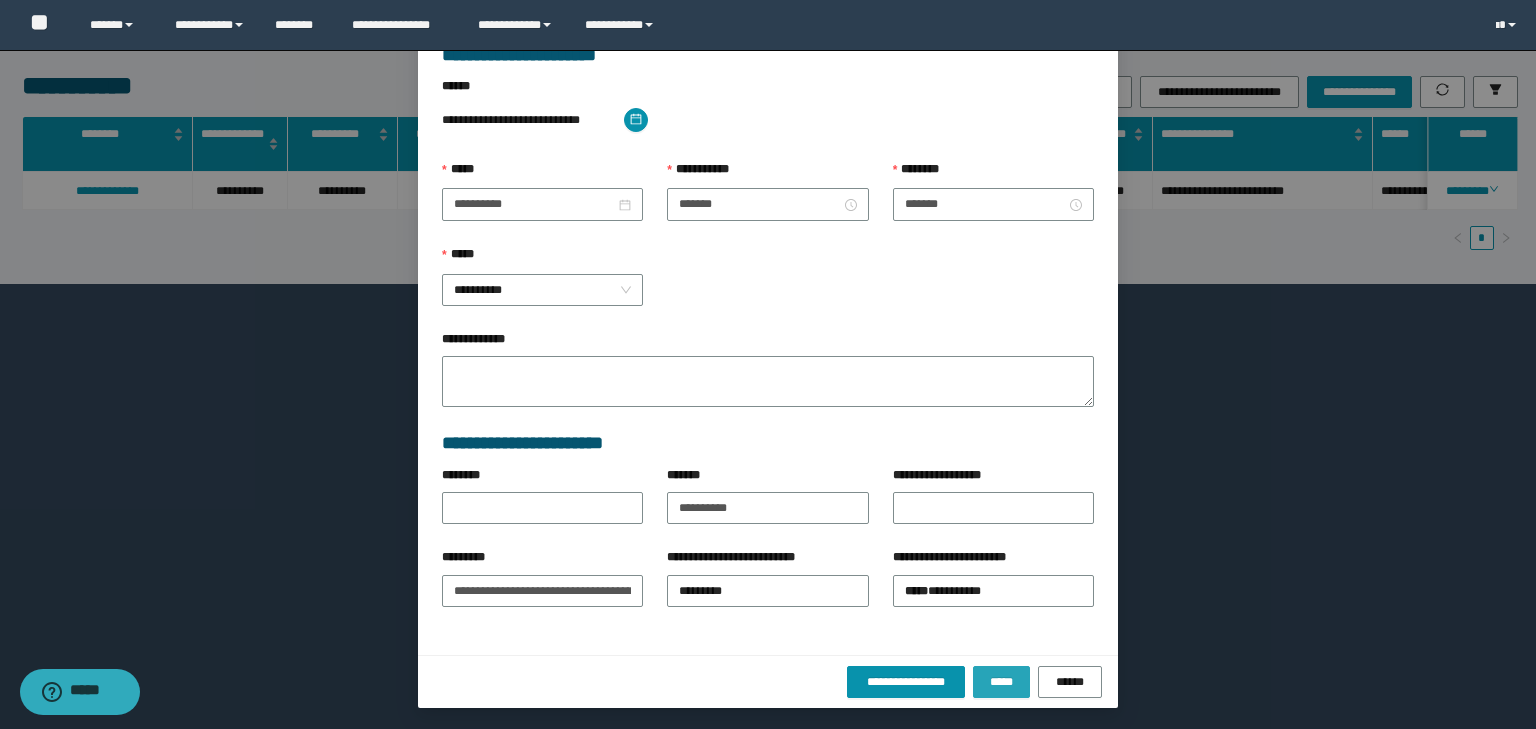 click on "*****" at bounding box center (1001, 682) 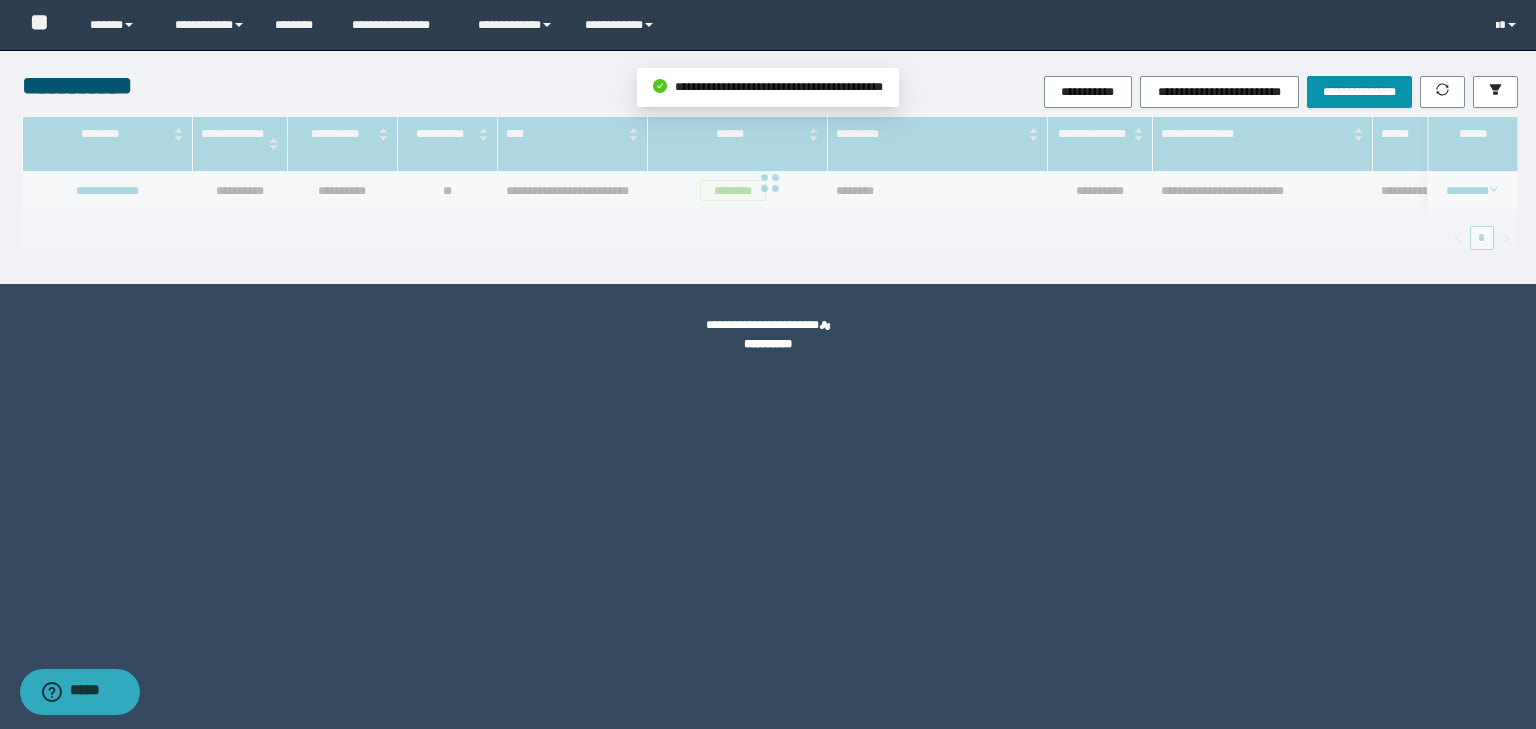 scroll, scrollTop: 39, scrollLeft: 0, axis: vertical 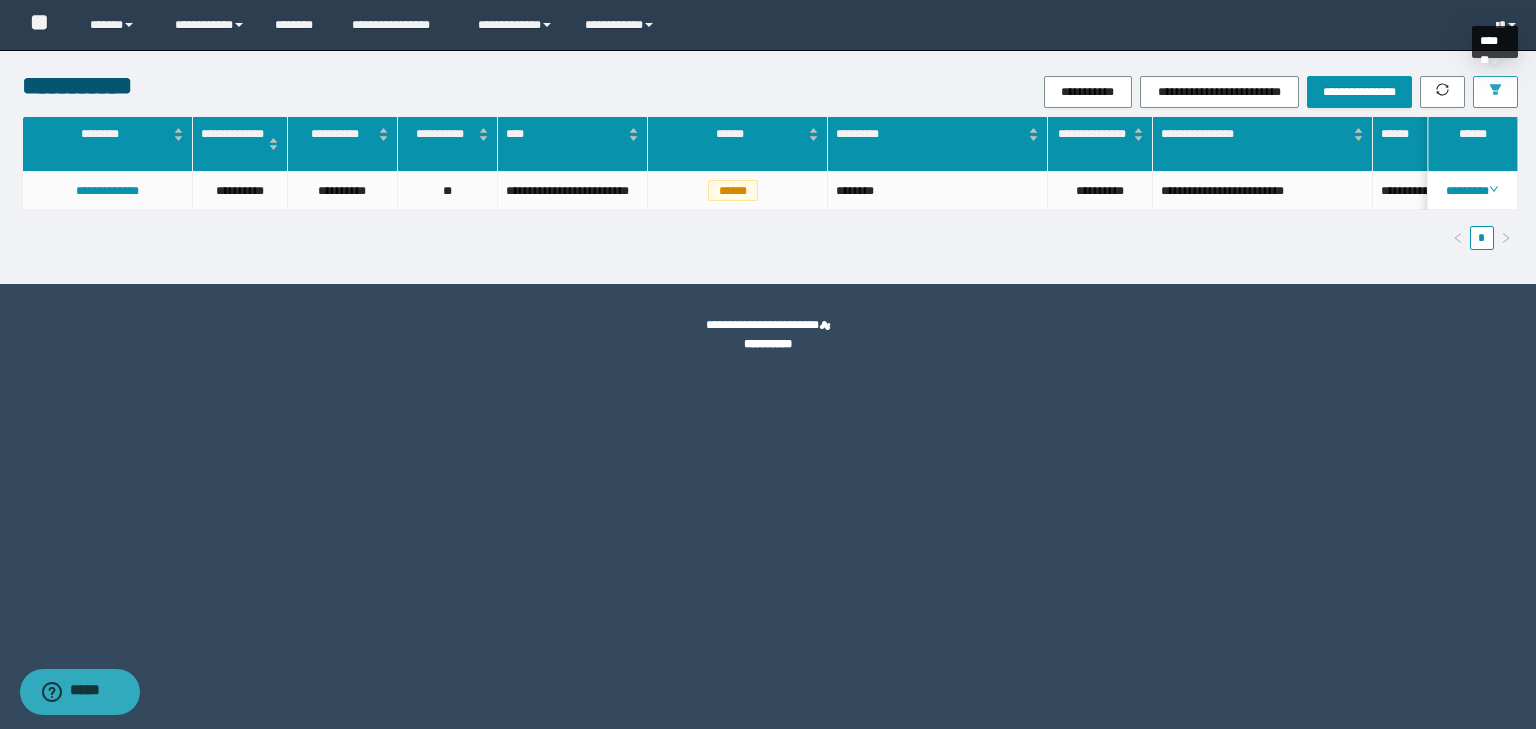 click 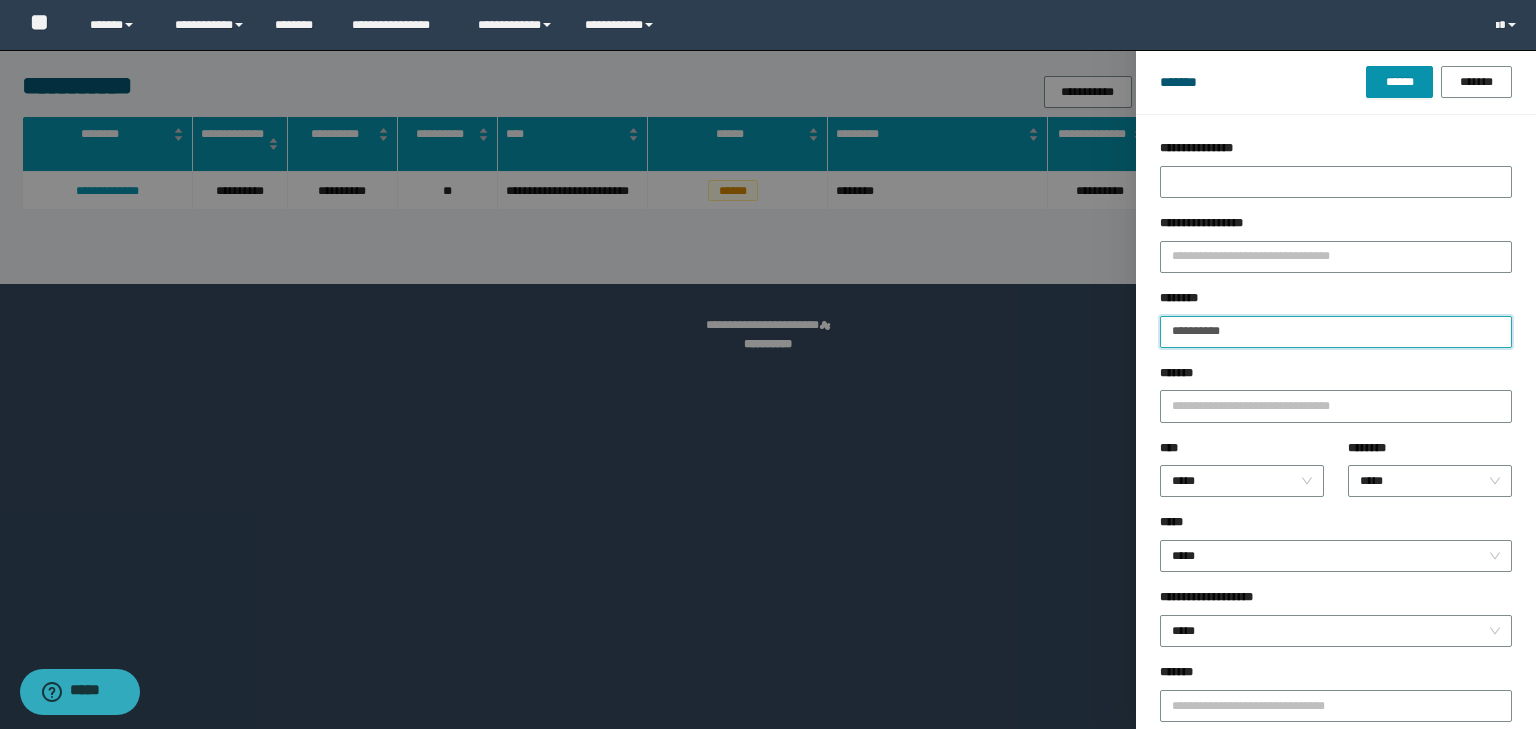 drag, startPoint x: 1276, startPoint y: 324, endPoint x: 1108, endPoint y: 312, distance: 168.42802 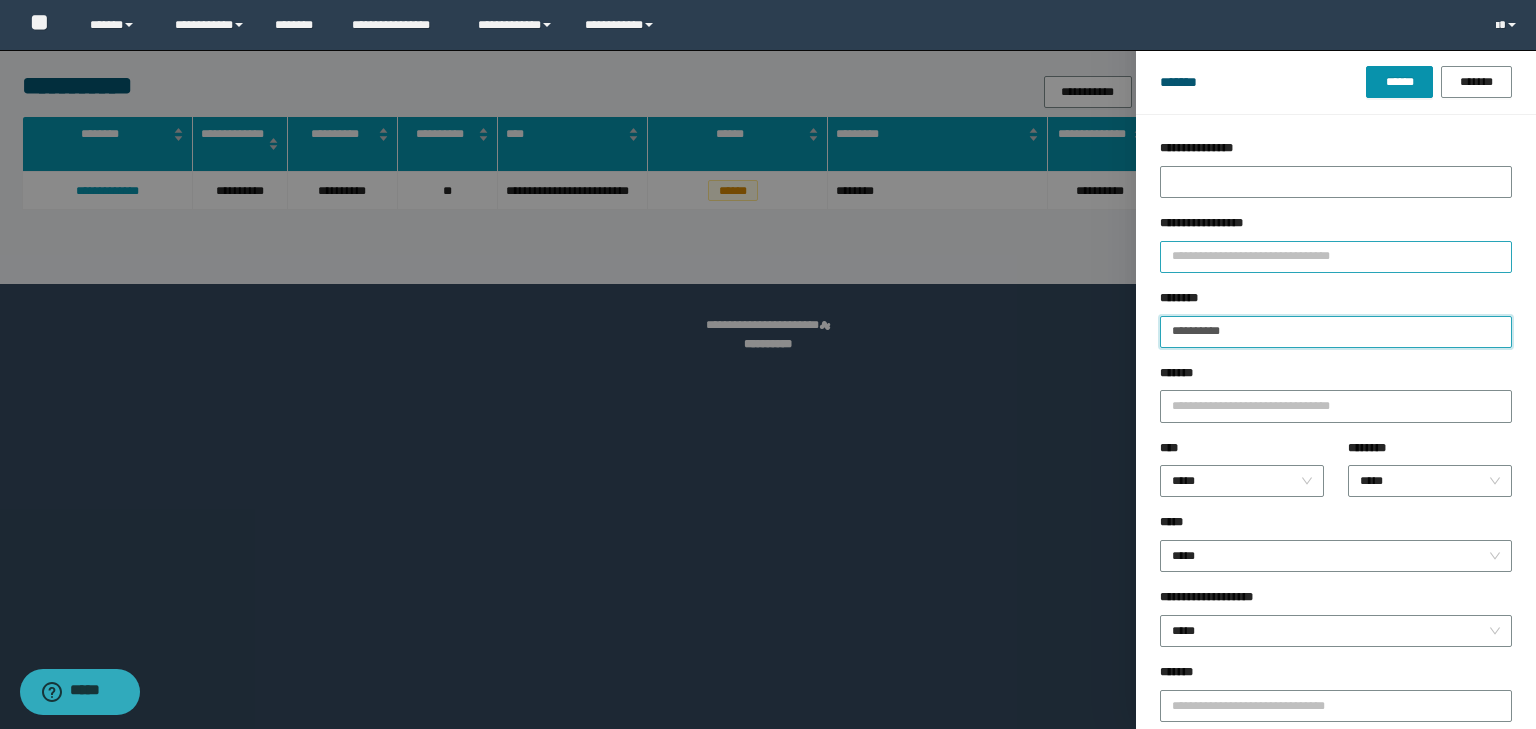 type on "**********" 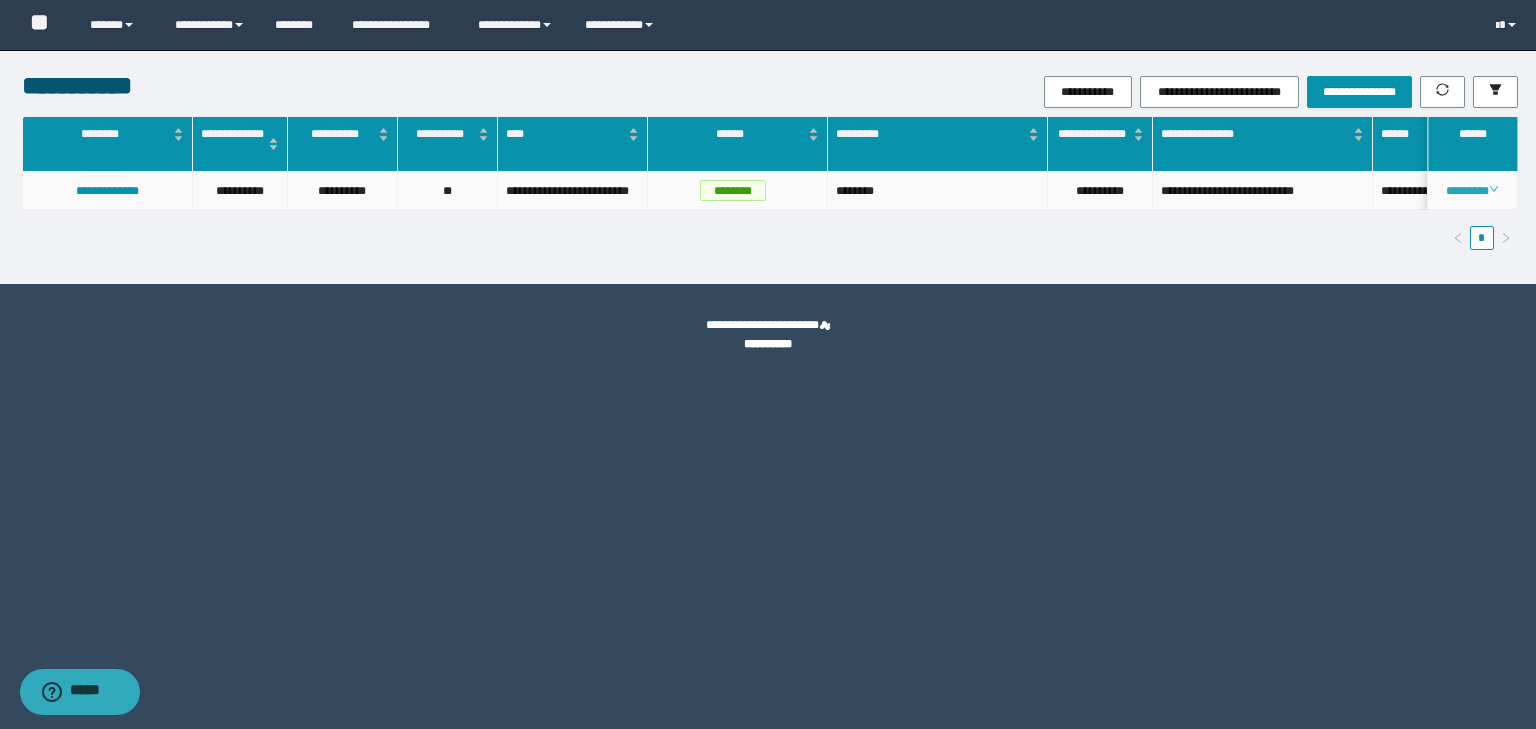 click on "********" at bounding box center (1472, 191) 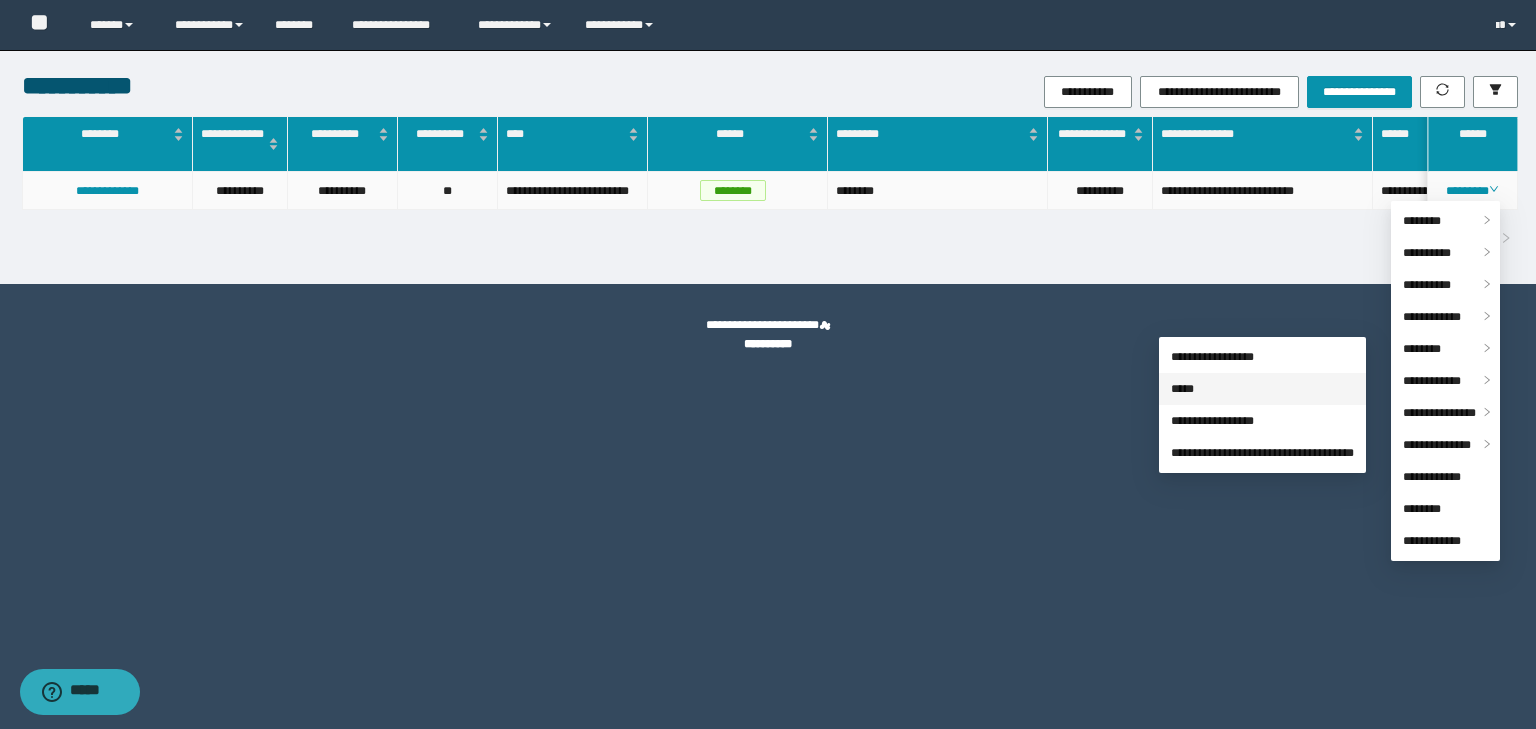 click on "*****" at bounding box center (1182, 389) 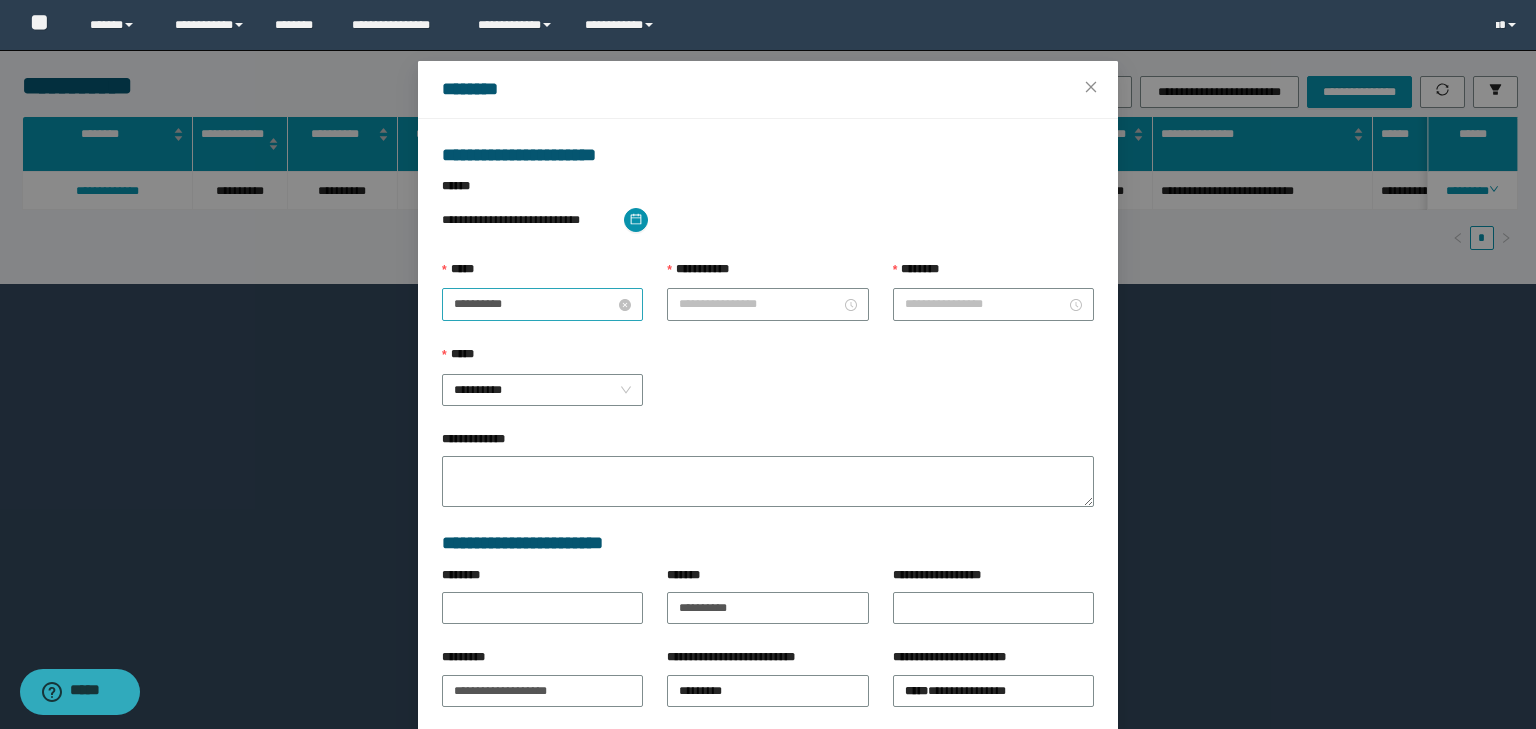 click on "**********" at bounding box center (534, 304) 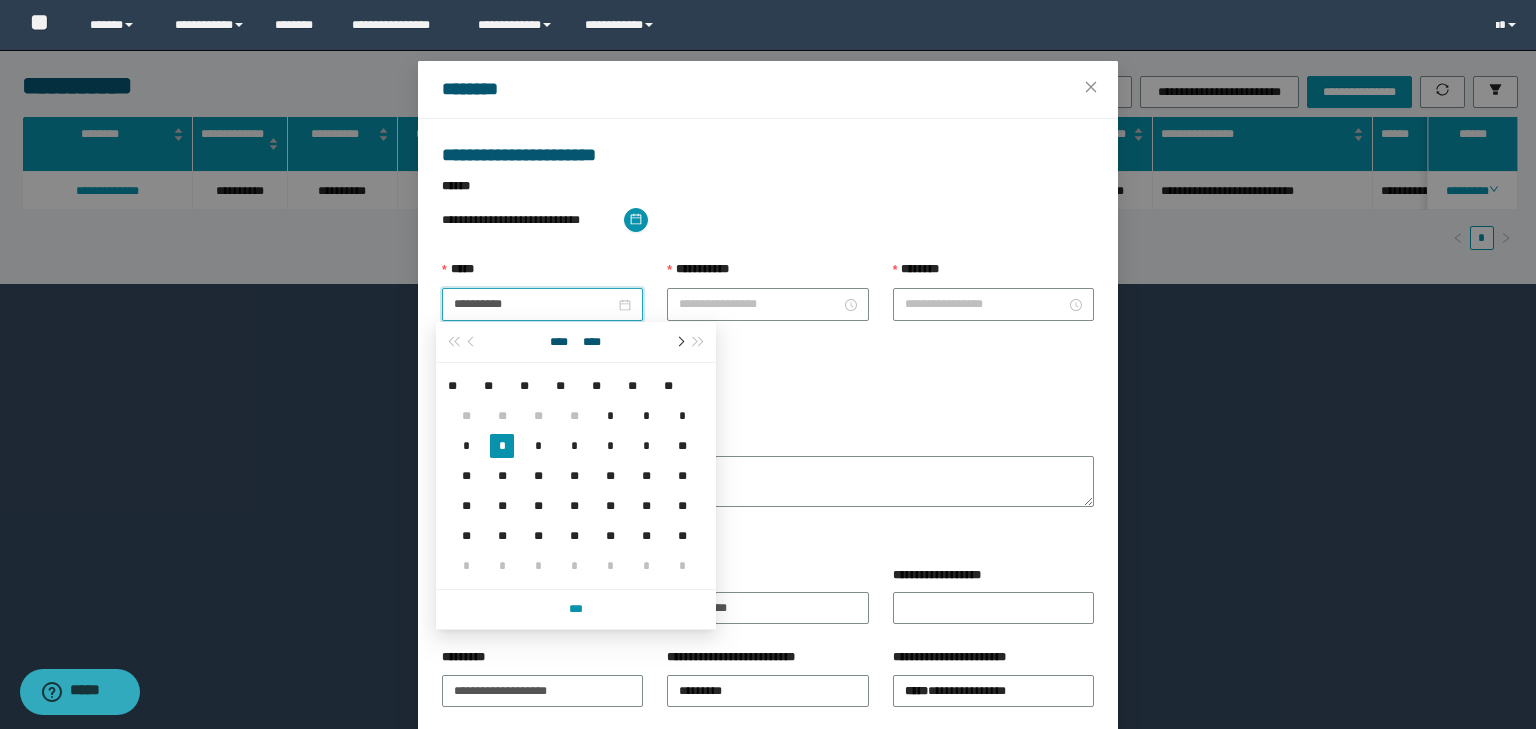 click at bounding box center [679, 342] 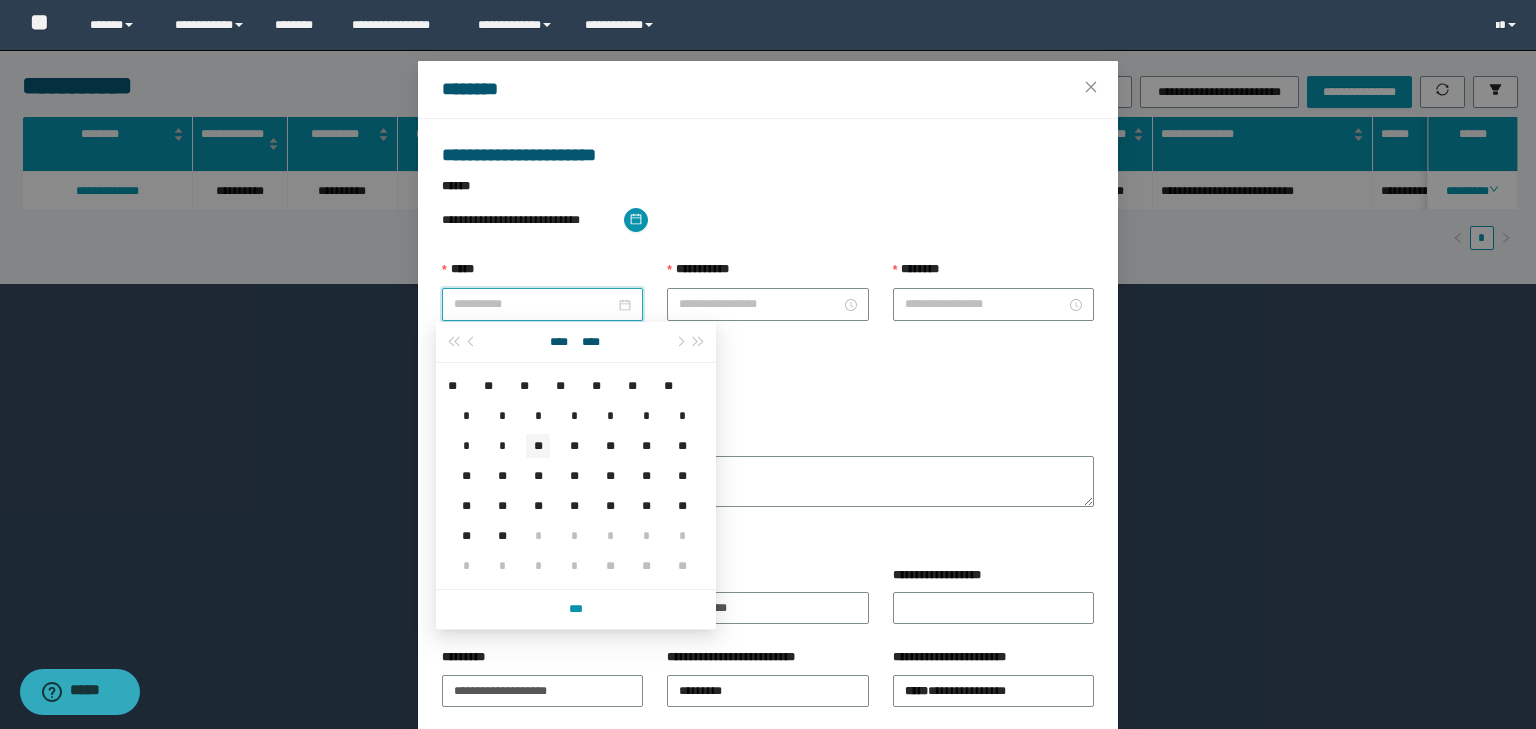 type on "**********" 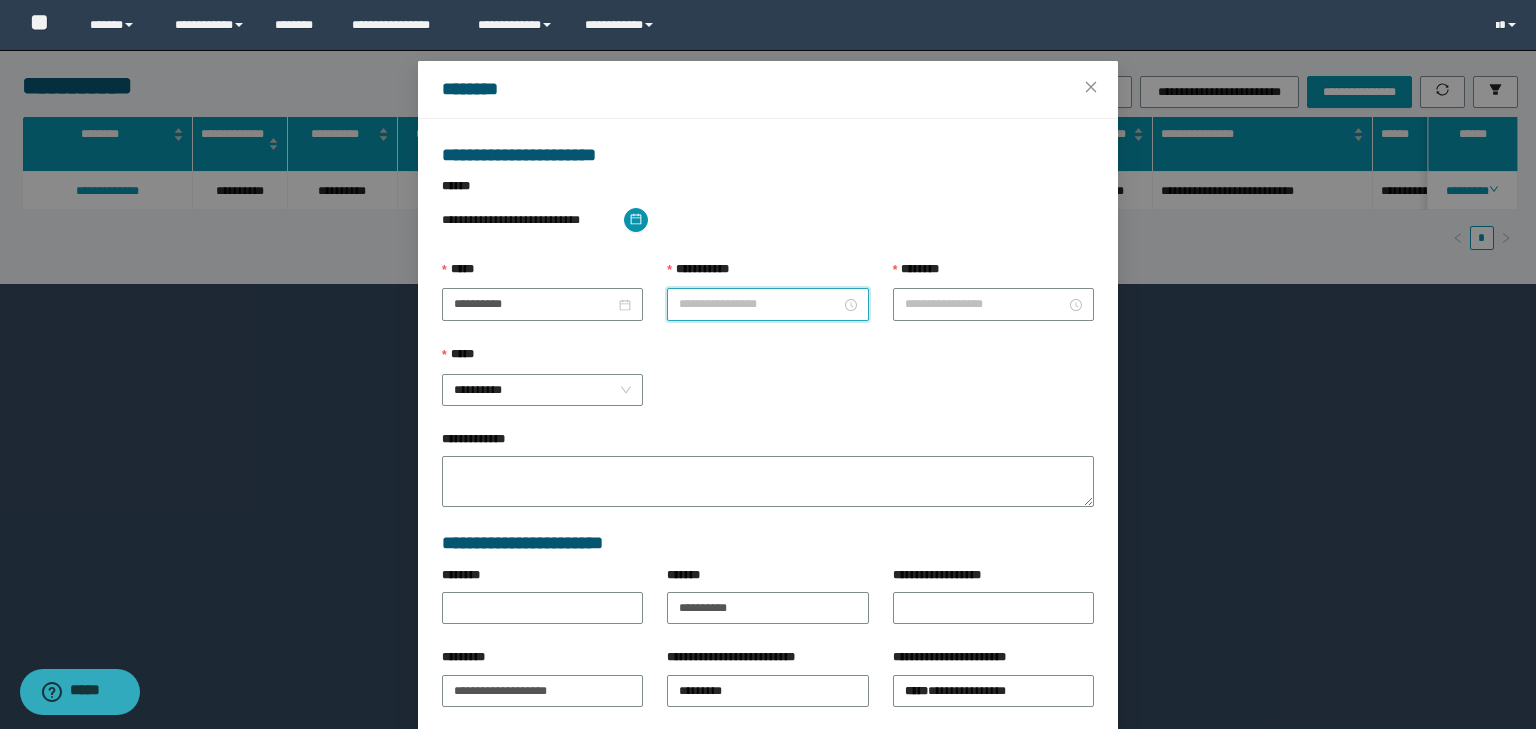 click on "**********" at bounding box center (759, 304) 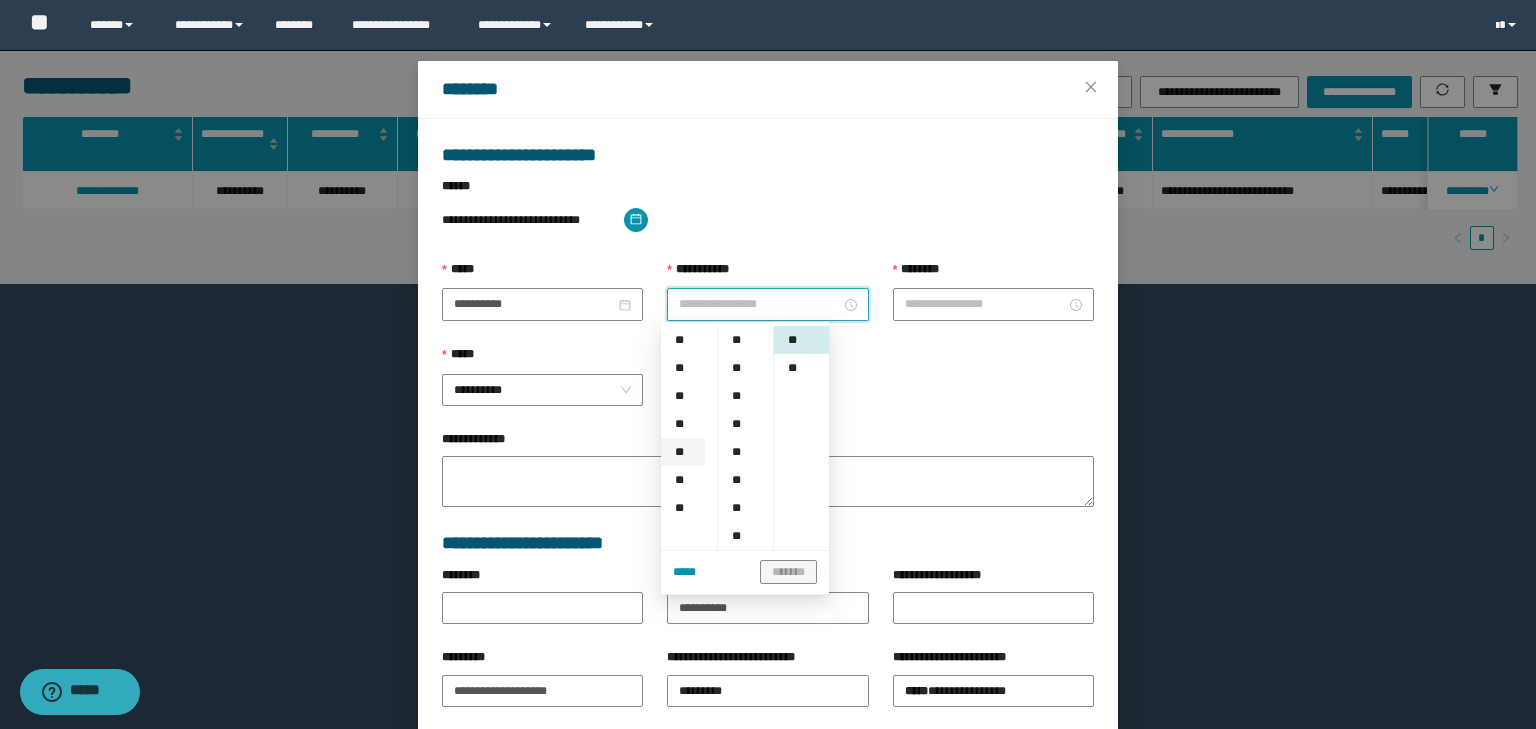 click on "**" at bounding box center [683, 452] 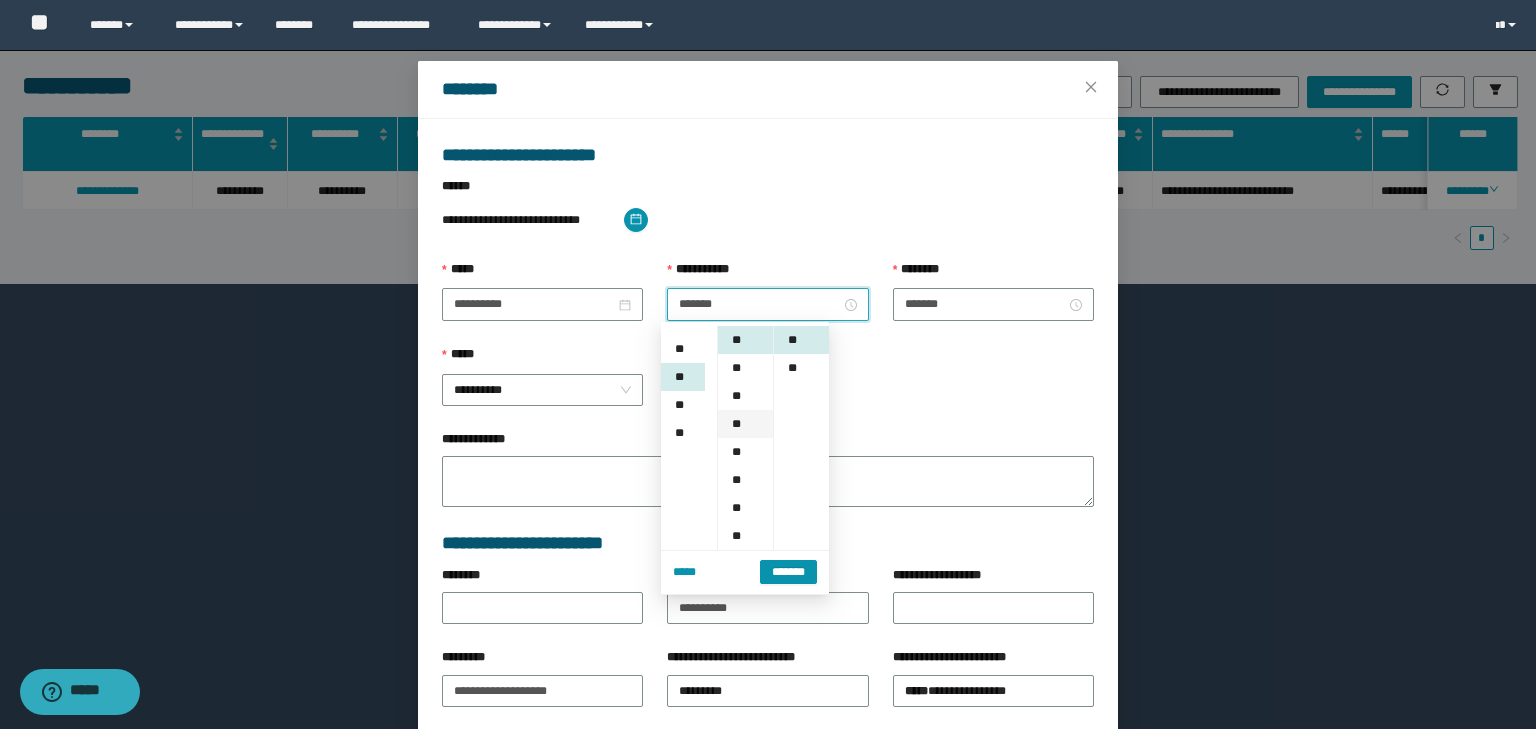 scroll, scrollTop: 252, scrollLeft: 0, axis: vertical 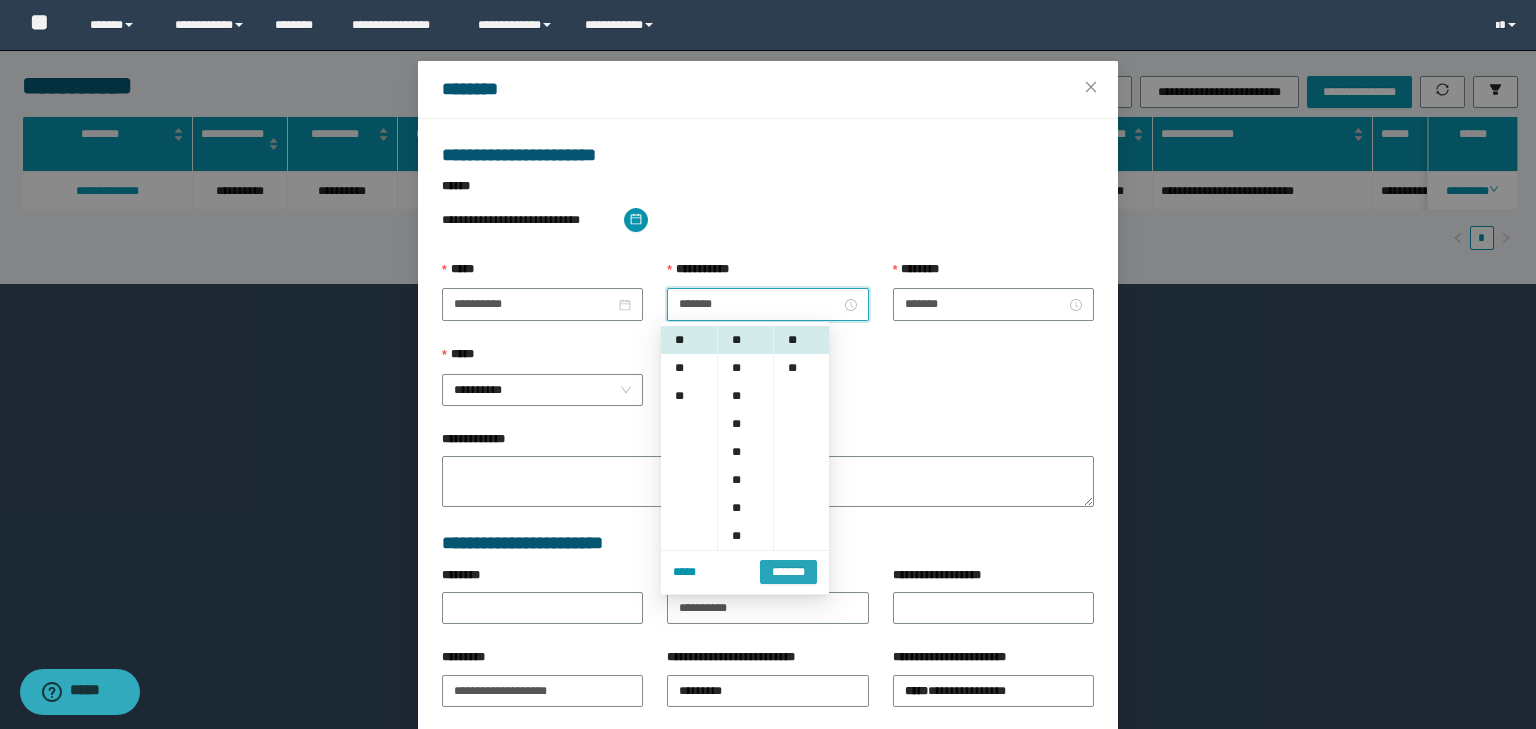 click on "*******" at bounding box center [788, 571] 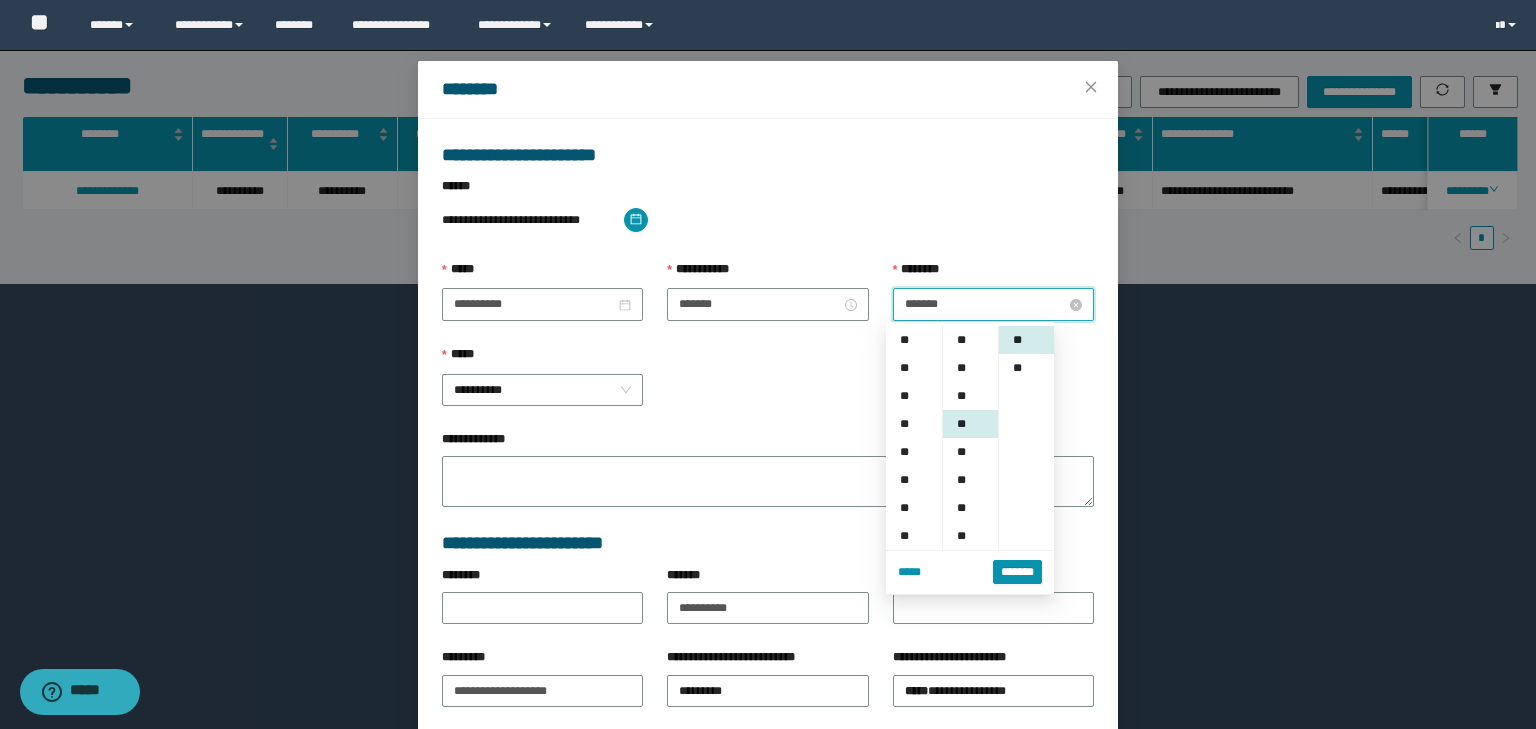 click on "*******" at bounding box center (985, 304) 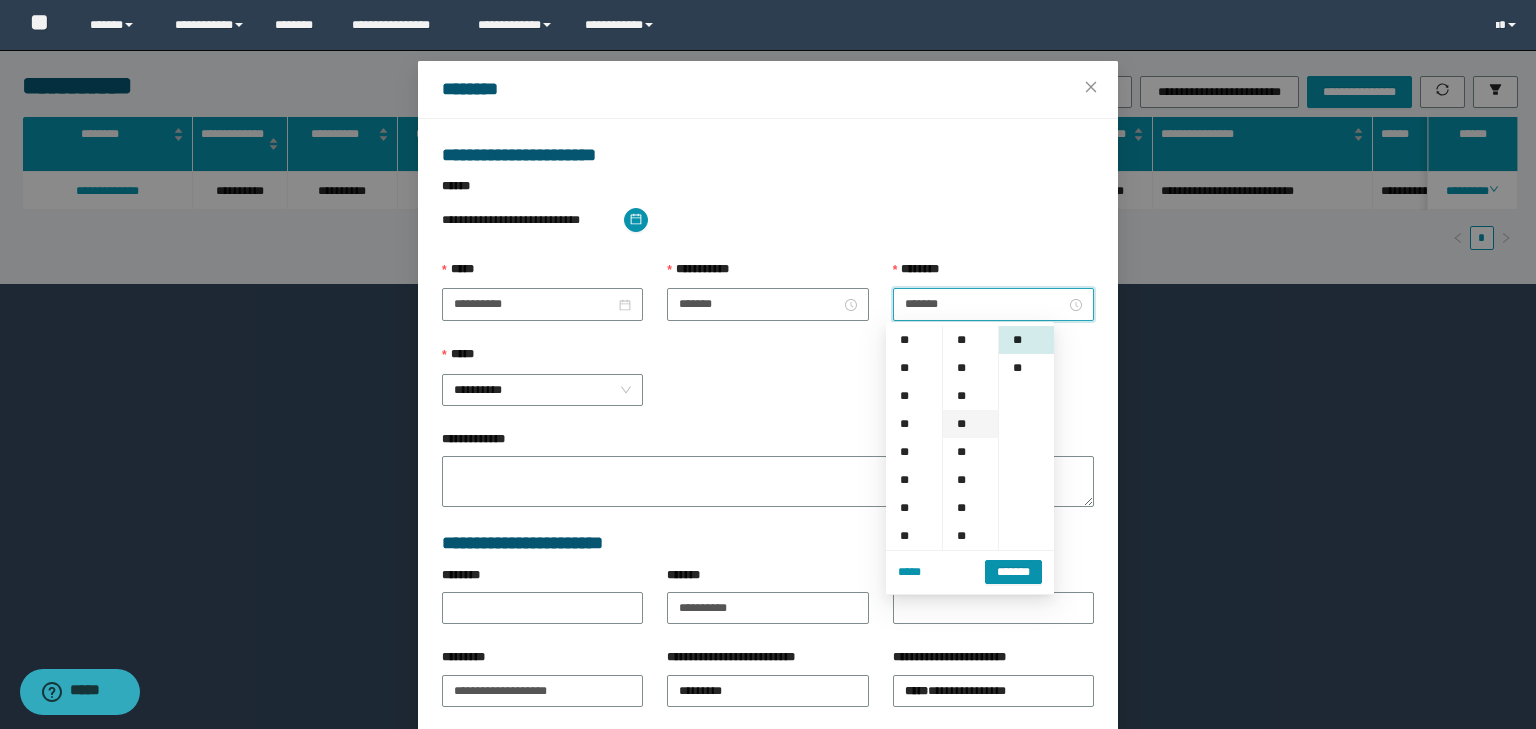 scroll, scrollTop: 252, scrollLeft: 0, axis: vertical 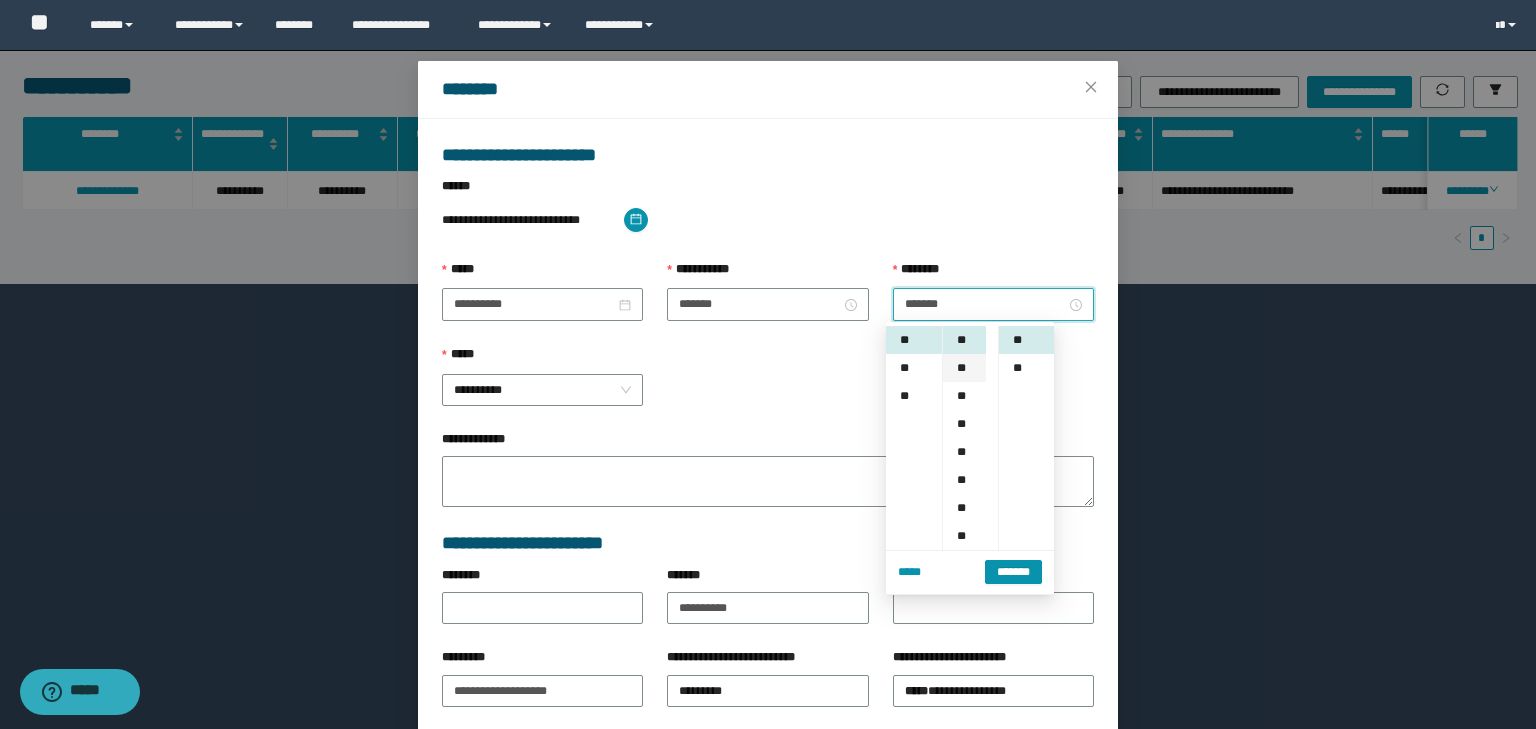 click on "**" at bounding box center (964, 368) 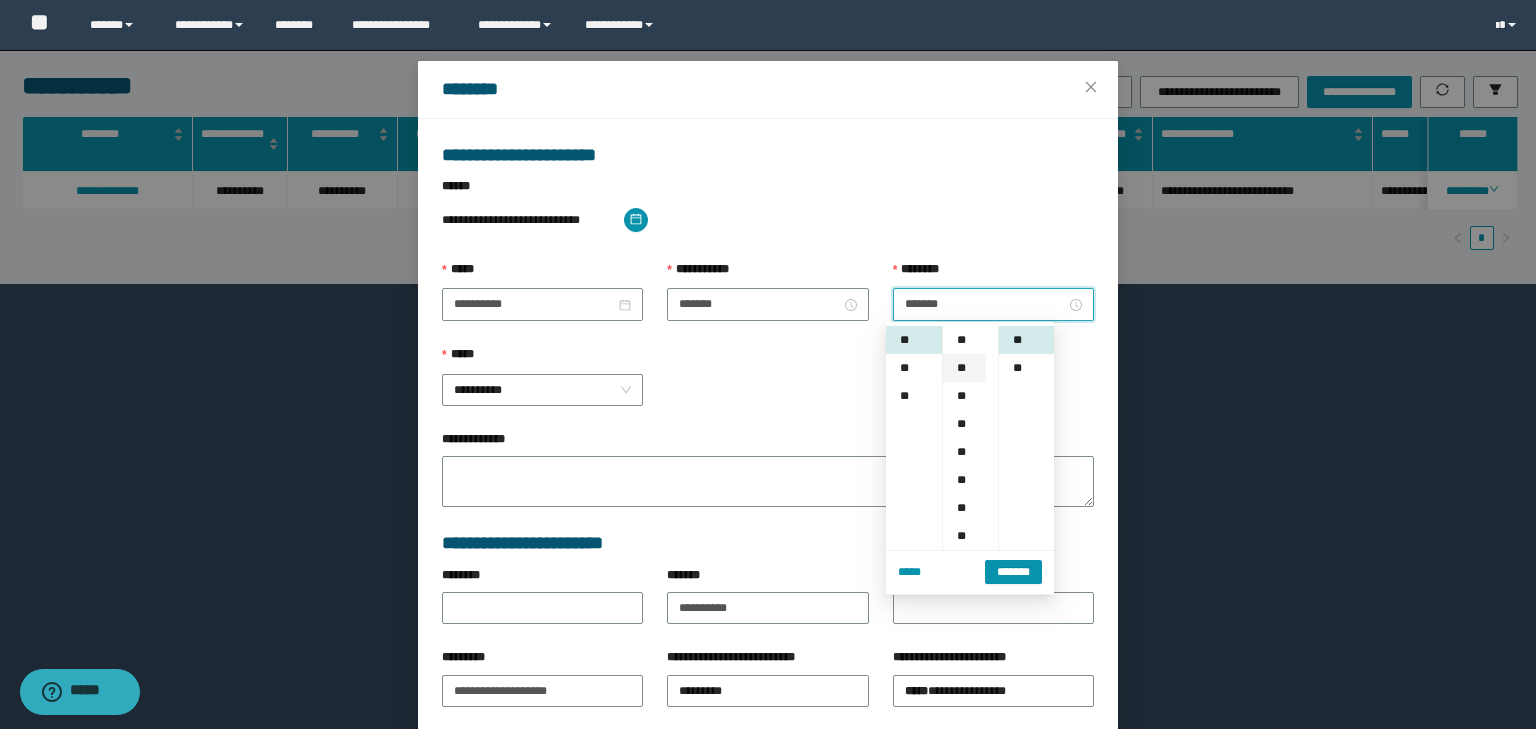 scroll, scrollTop: 112, scrollLeft: 0, axis: vertical 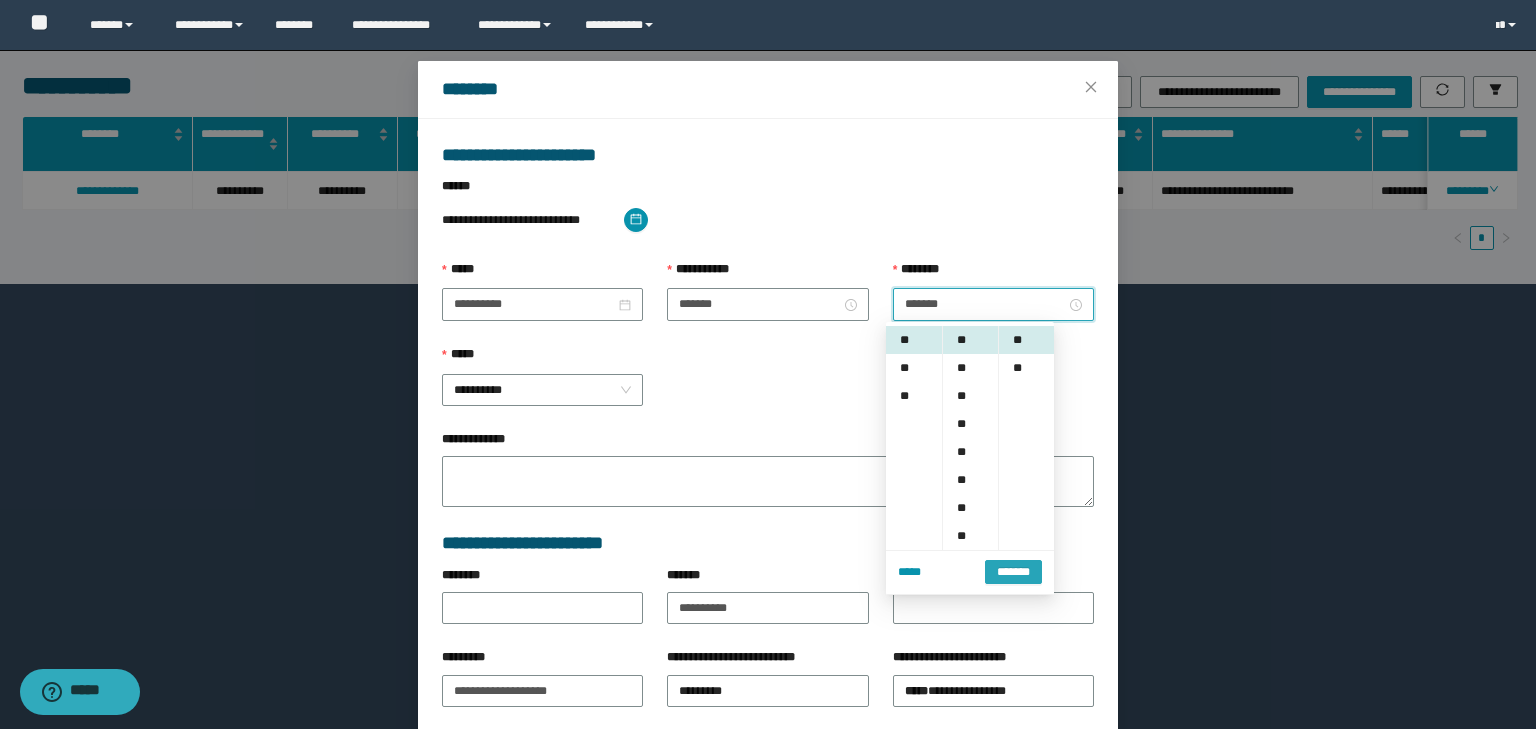 click on "*******" at bounding box center (1013, 572) 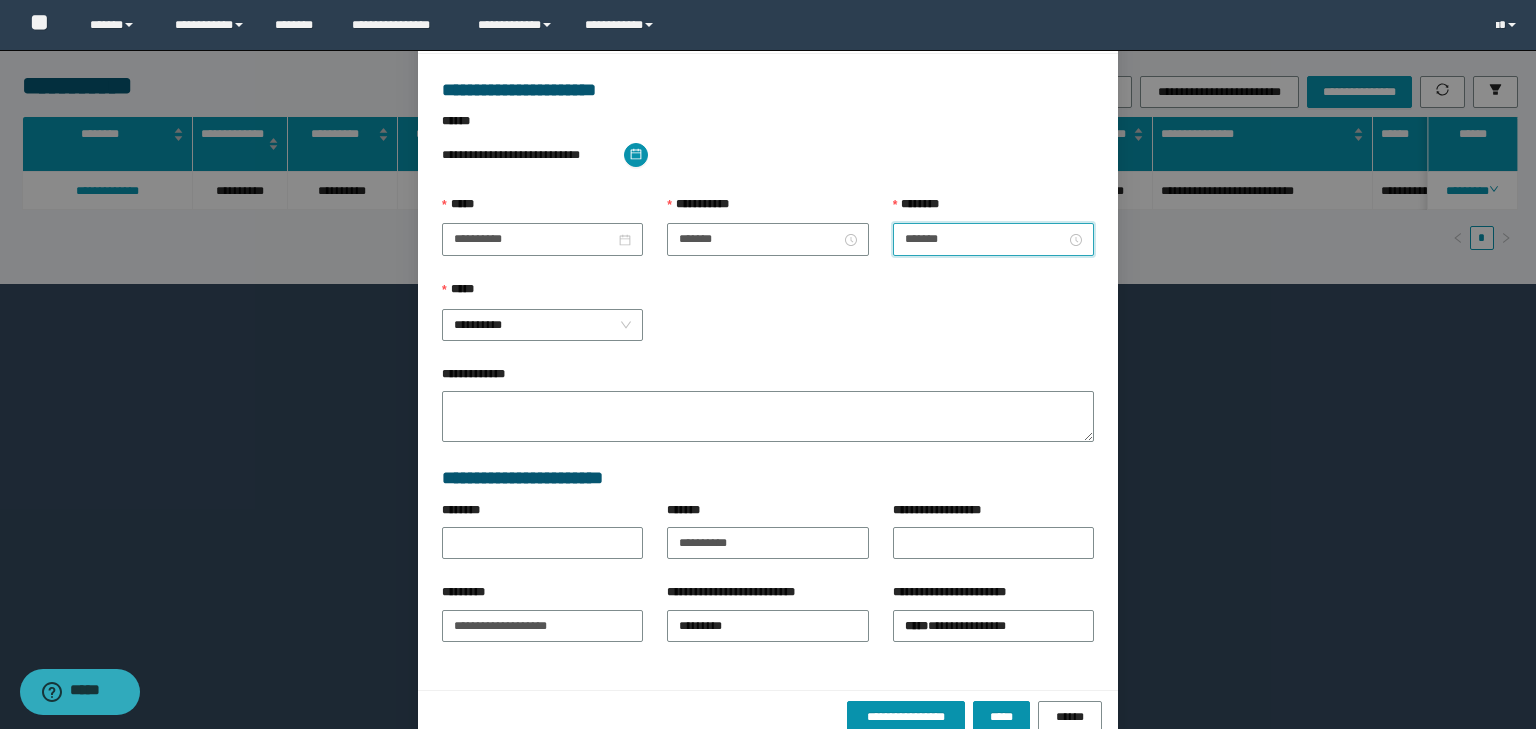 scroll, scrollTop: 139, scrollLeft: 0, axis: vertical 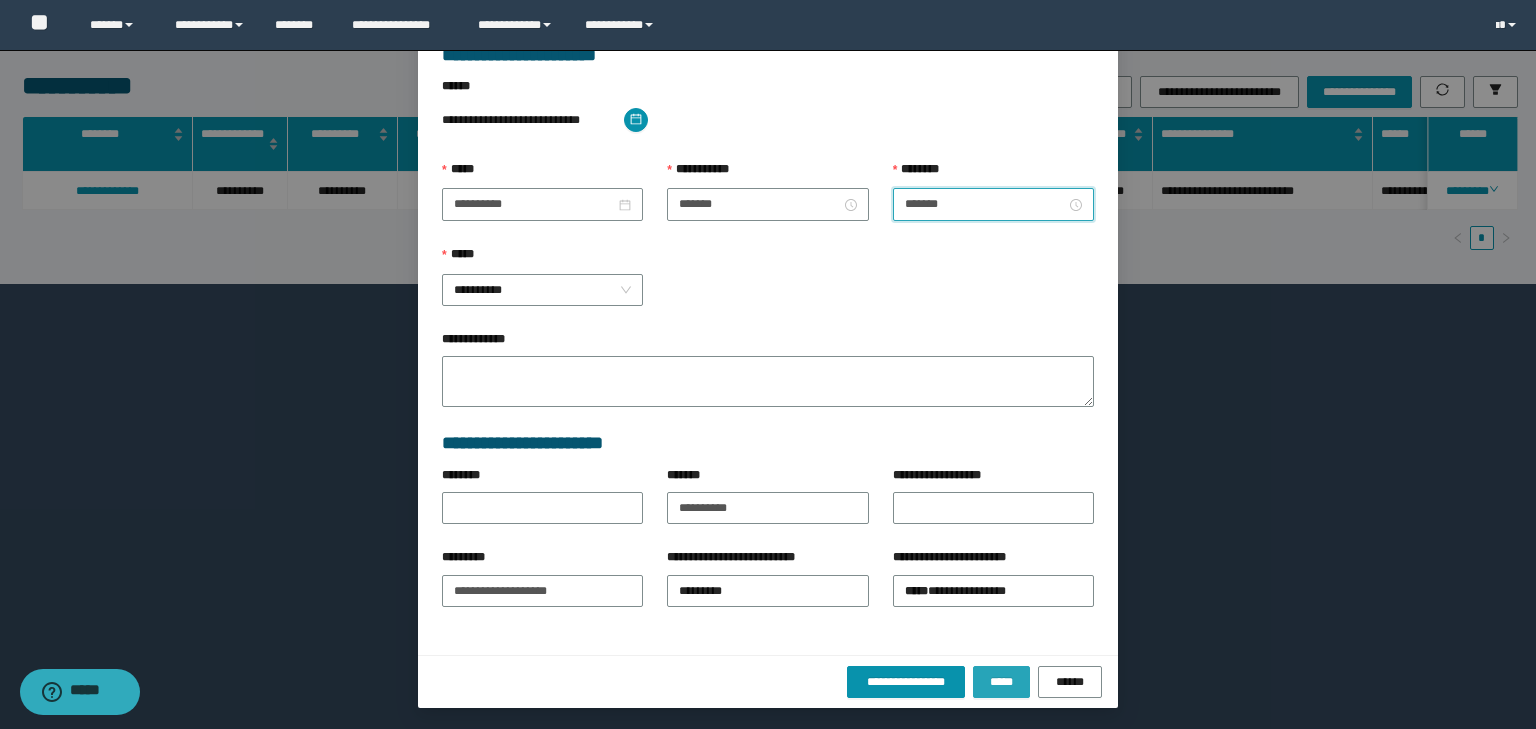 click on "*****" at bounding box center (1001, 682) 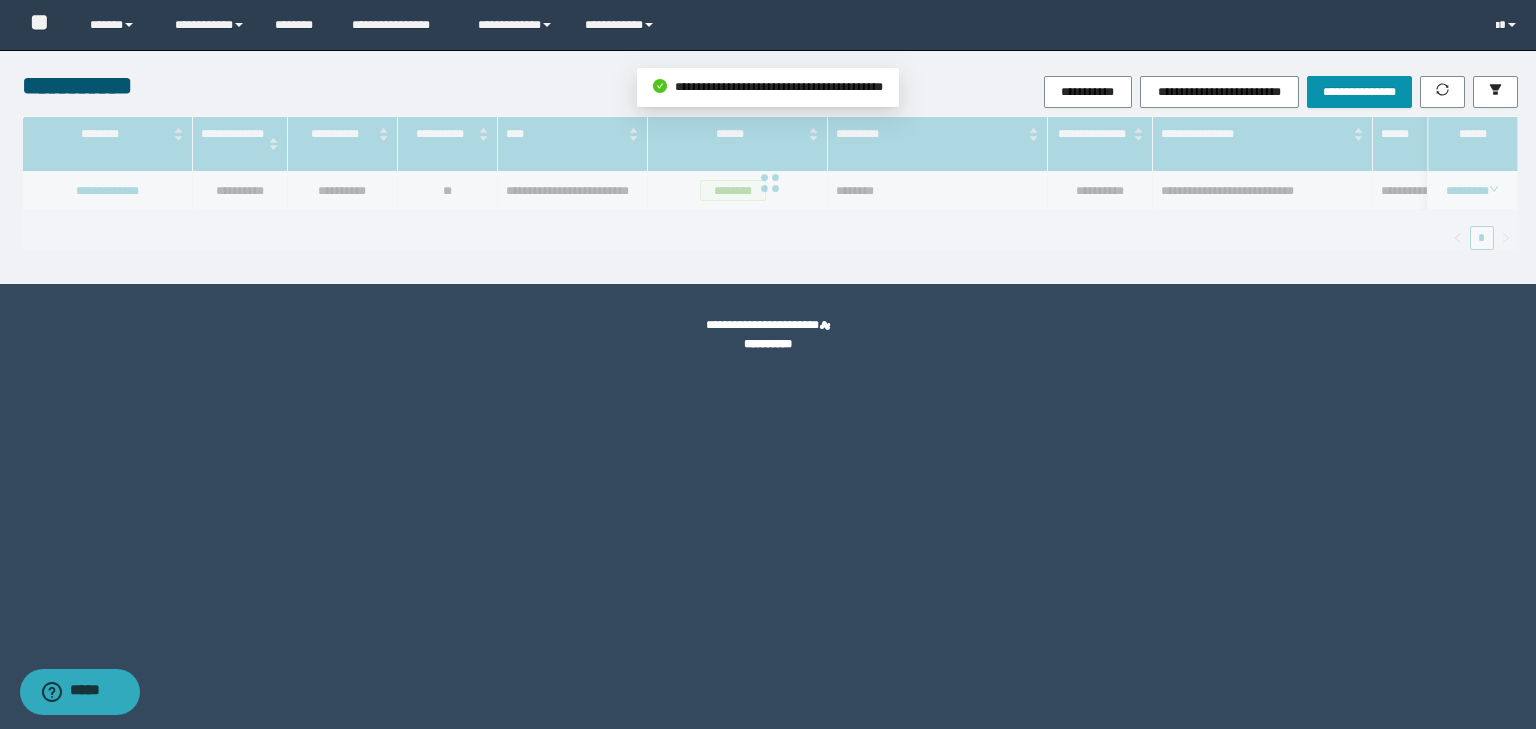 scroll, scrollTop: 39, scrollLeft: 0, axis: vertical 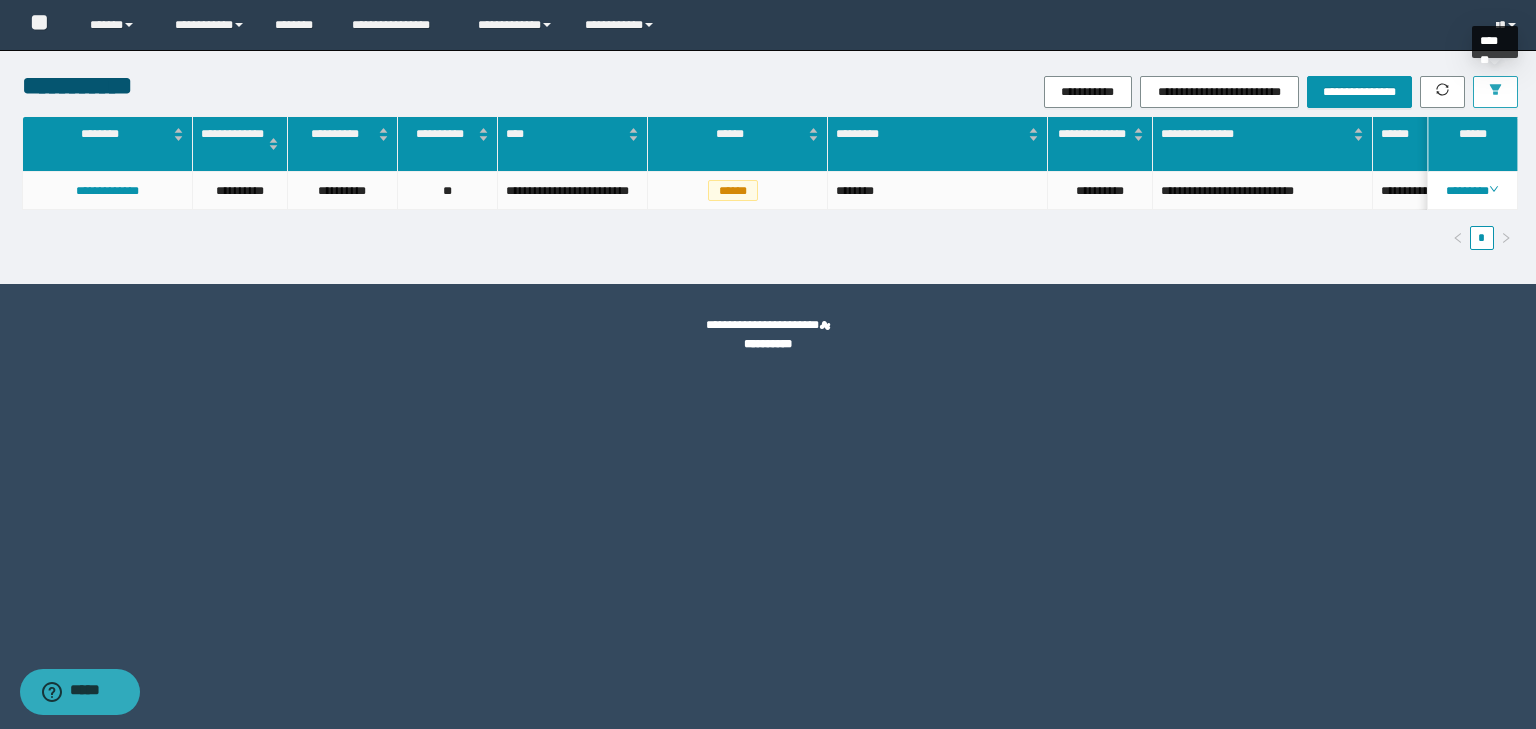 click 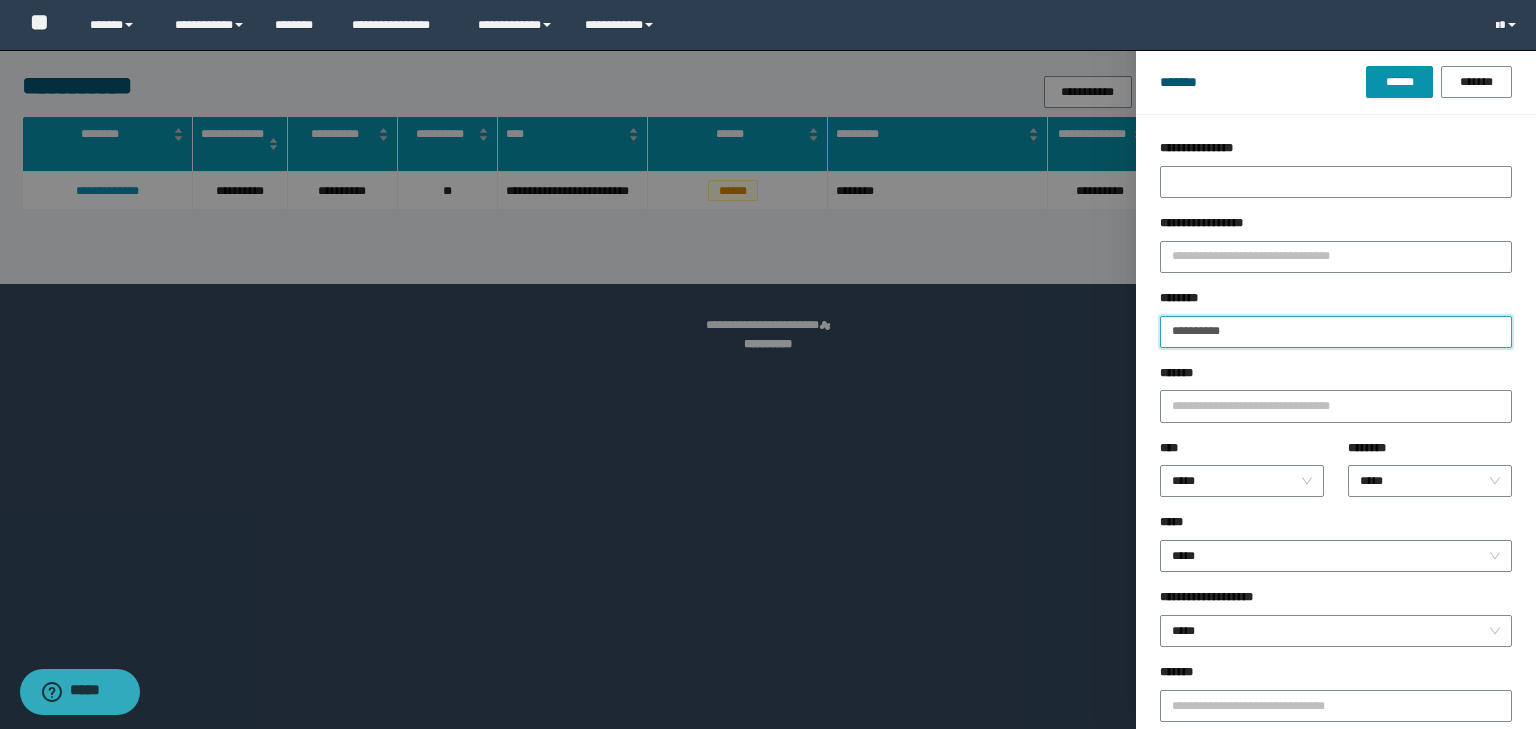 drag, startPoint x: 1292, startPoint y: 327, endPoint x: 1088, endPoint y: 332, distance: 204.06126 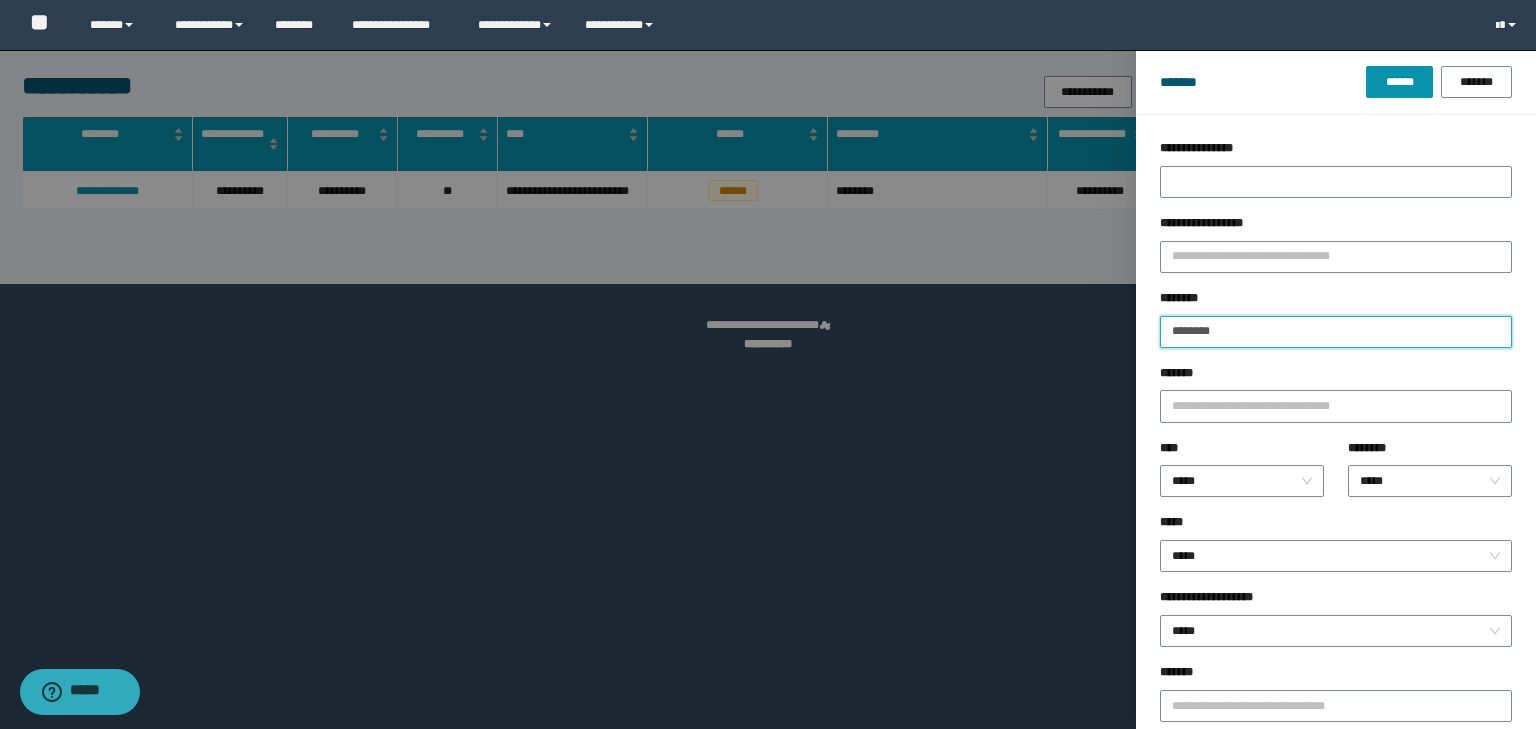 type on "********" 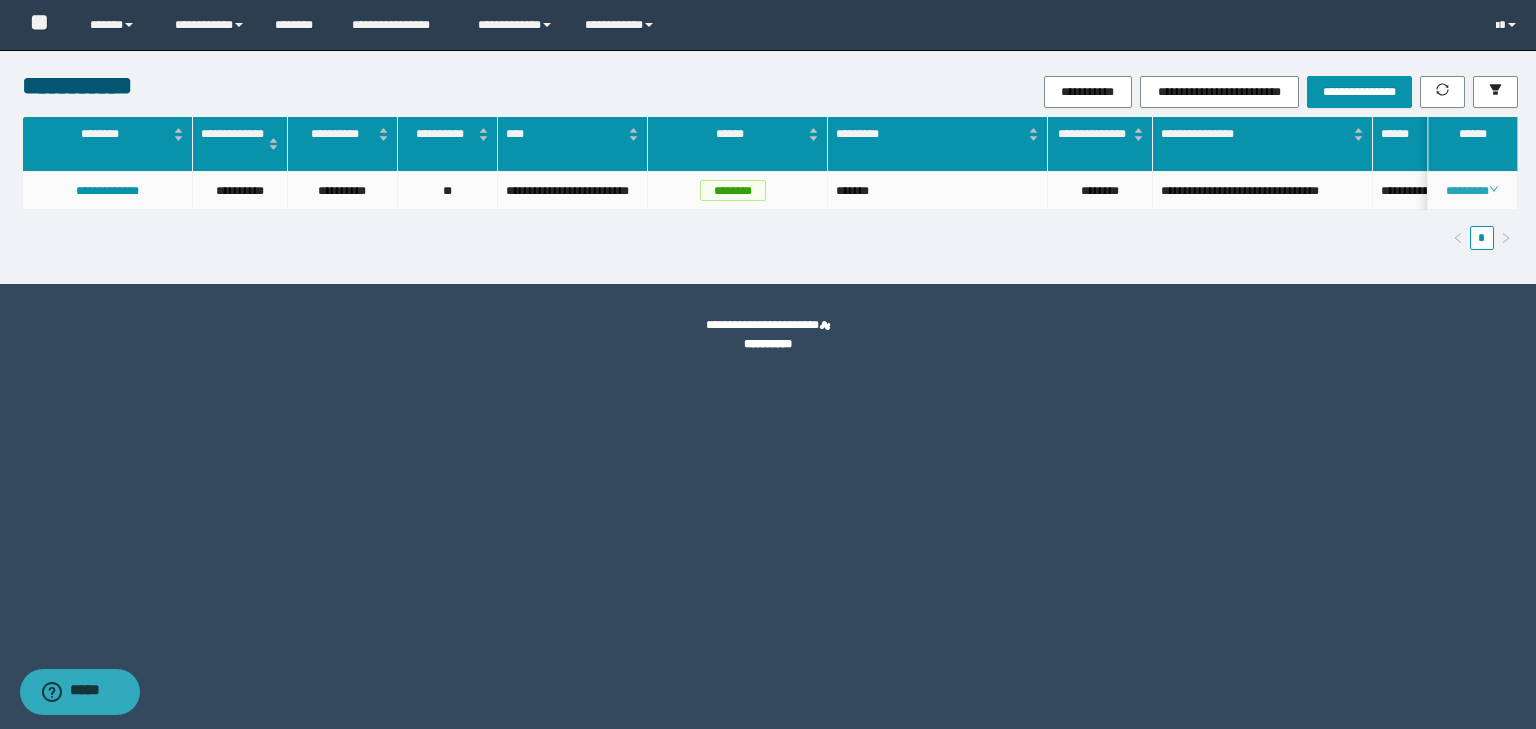 click on "********" at bounding box center (1472, 191) 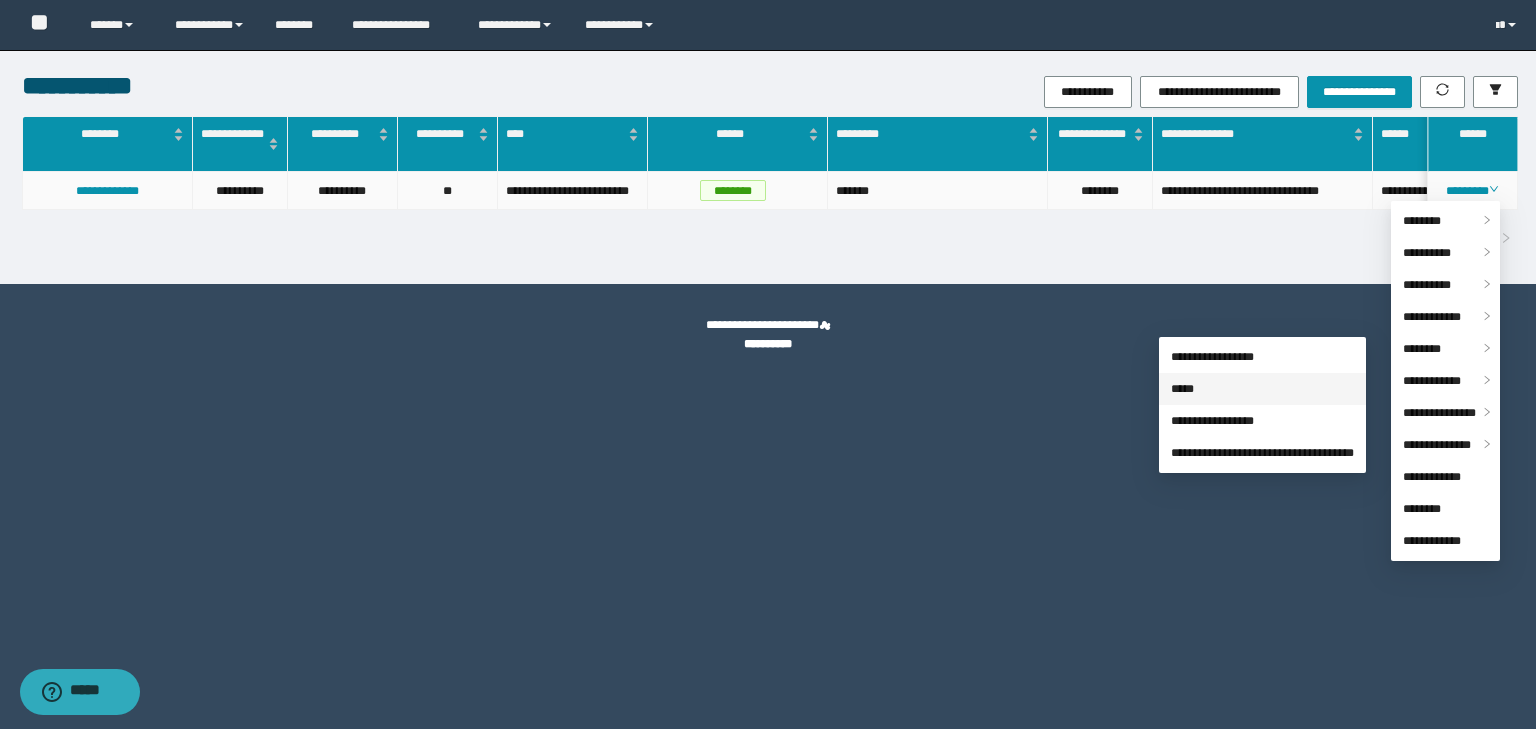 click on "*****" at bounding box center (1182, 389) 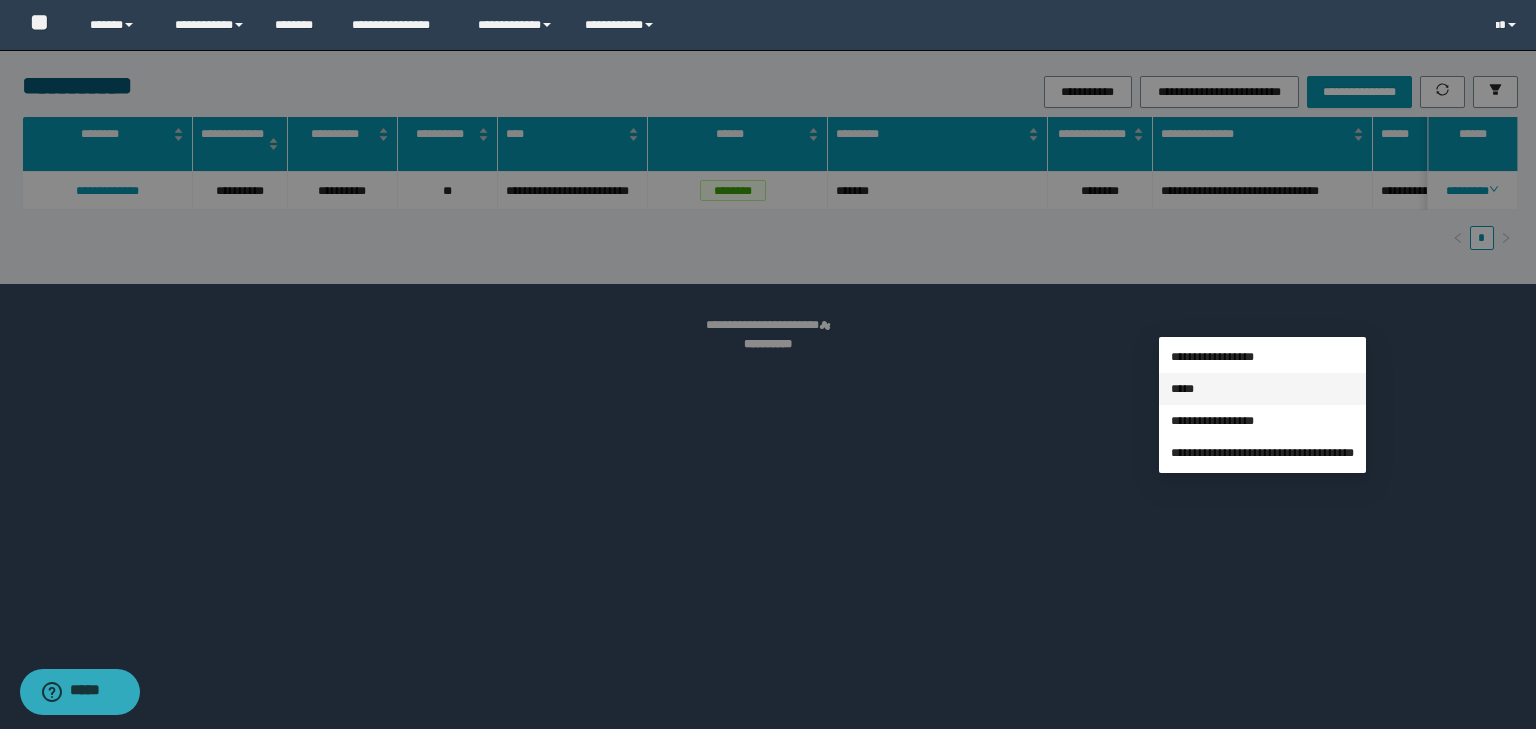 type on "**********" 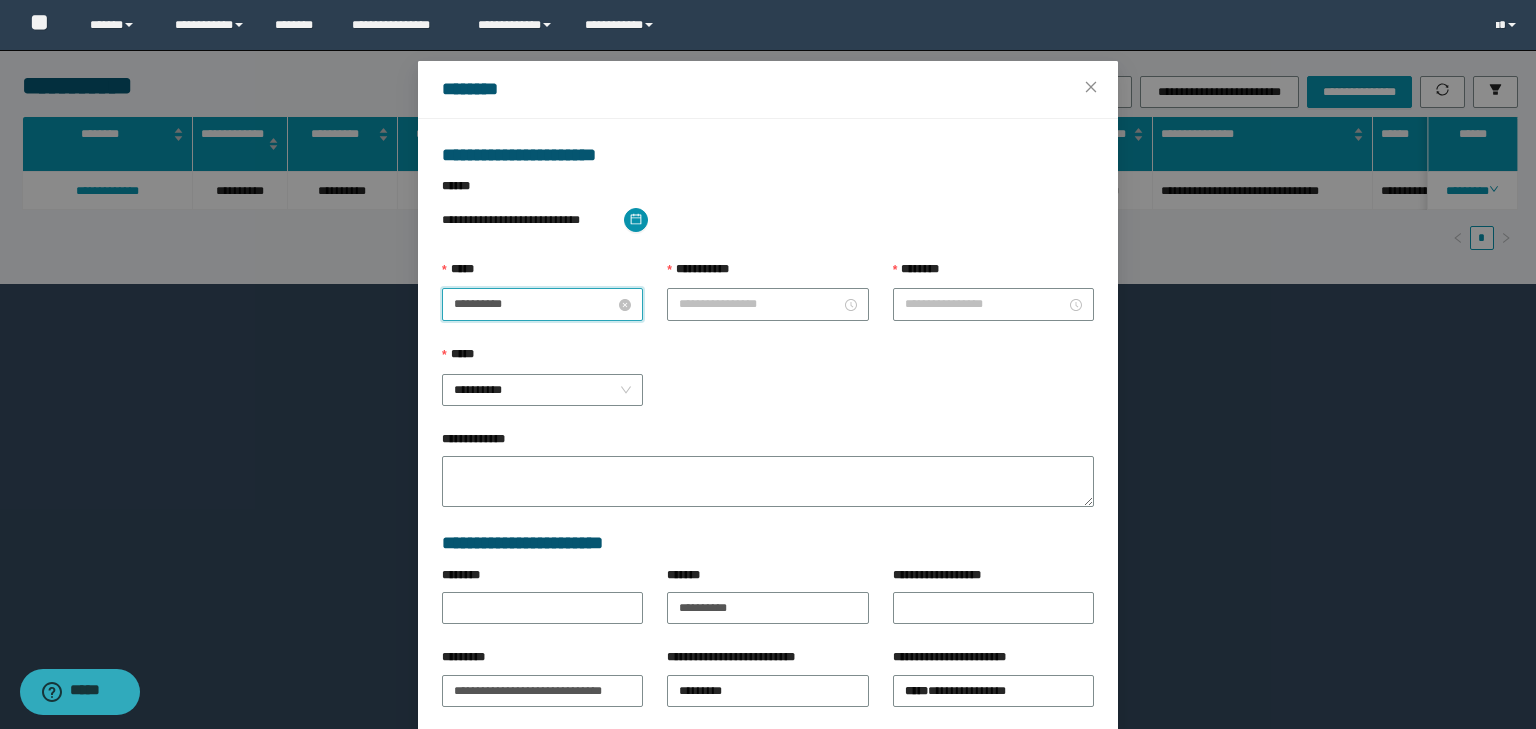 click on "**********" at bounding box center (534, 304) 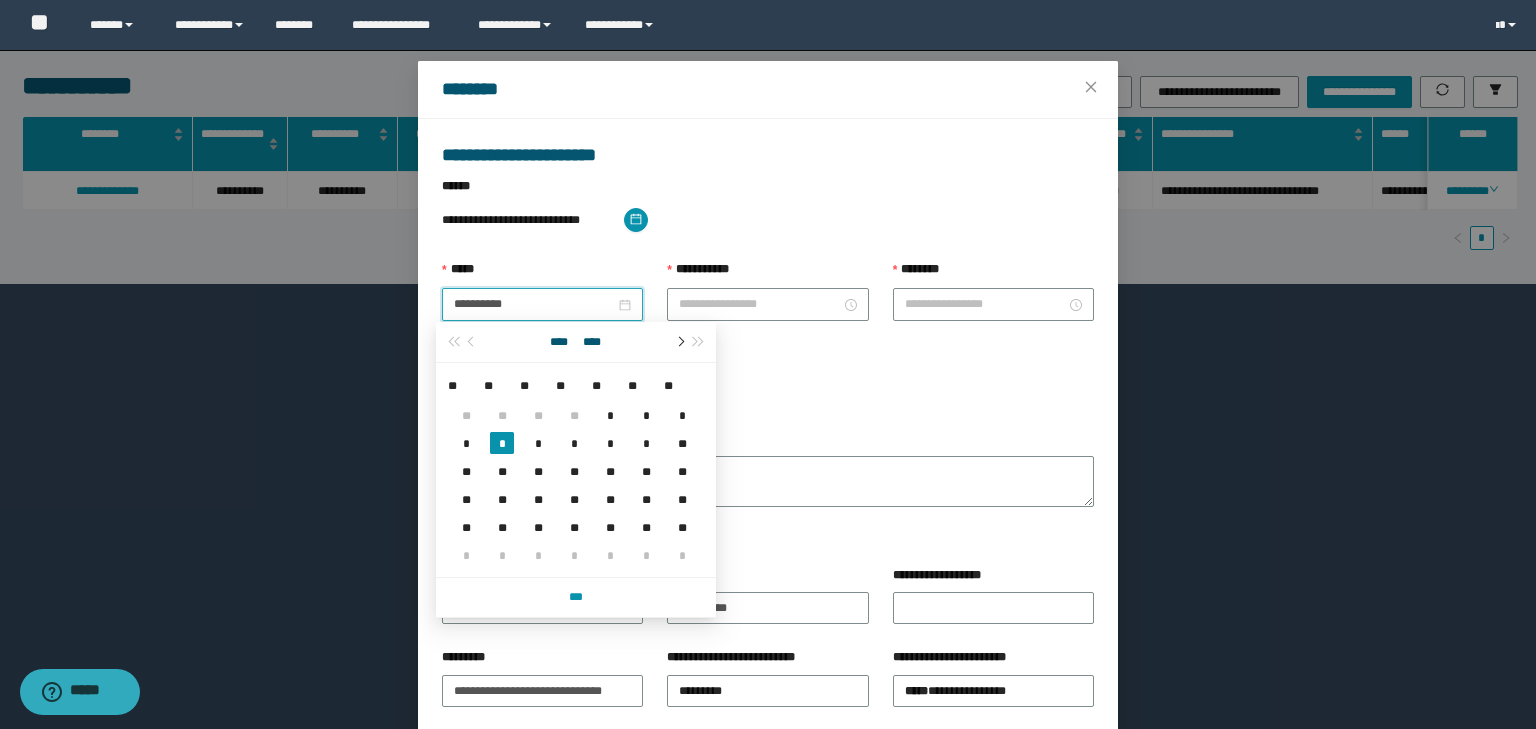 click at bounding box center [679, 342] 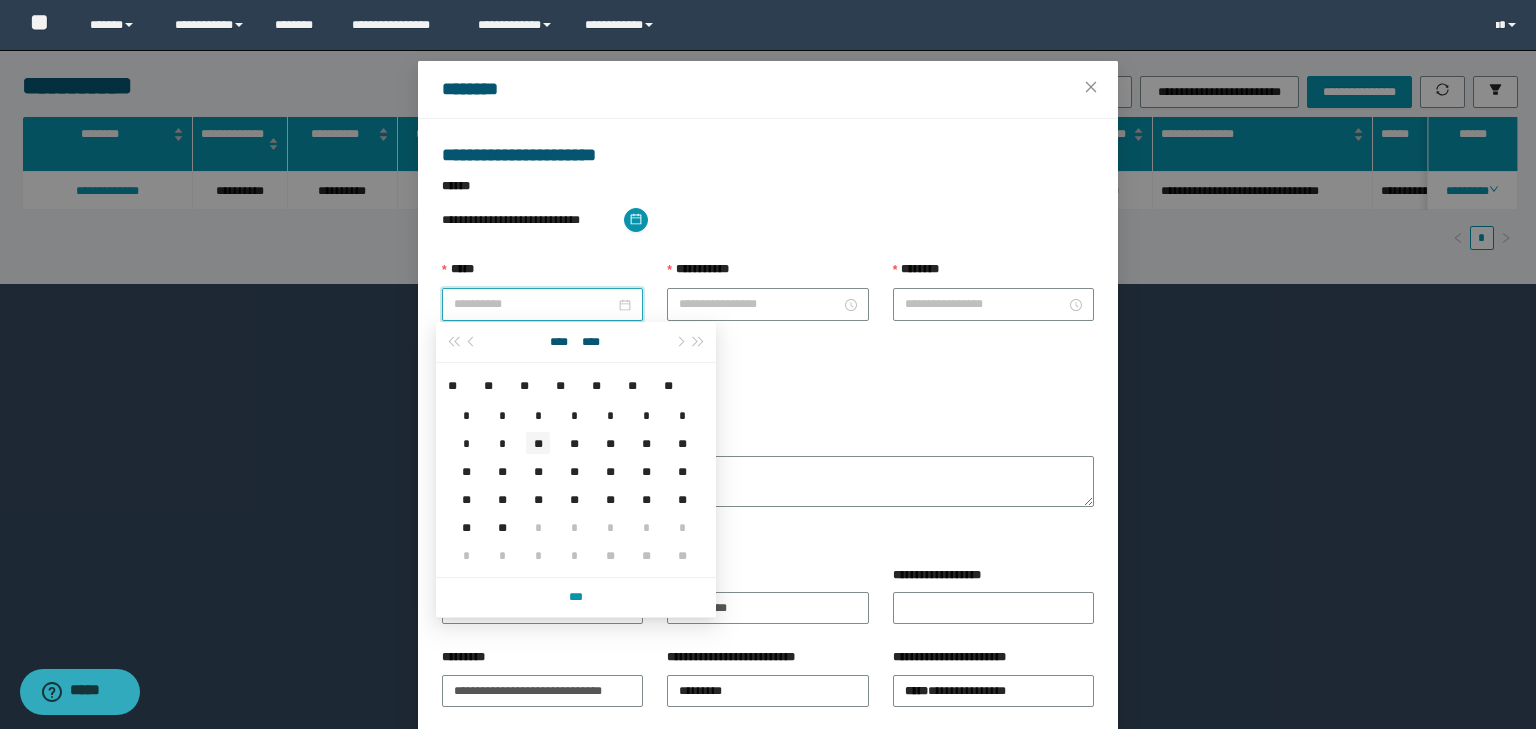 type on "**********" 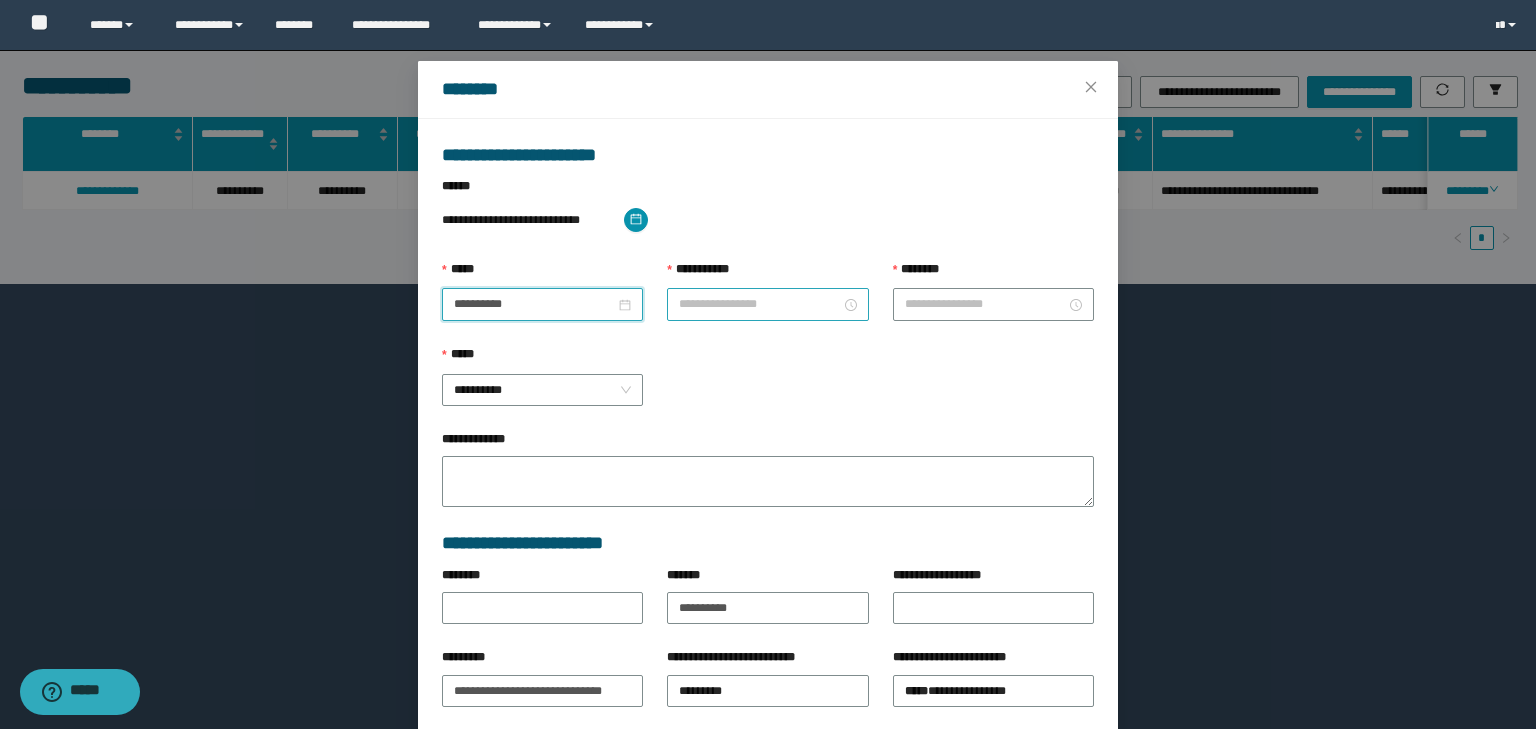 click on "**********" at bounding box center (759, 304) 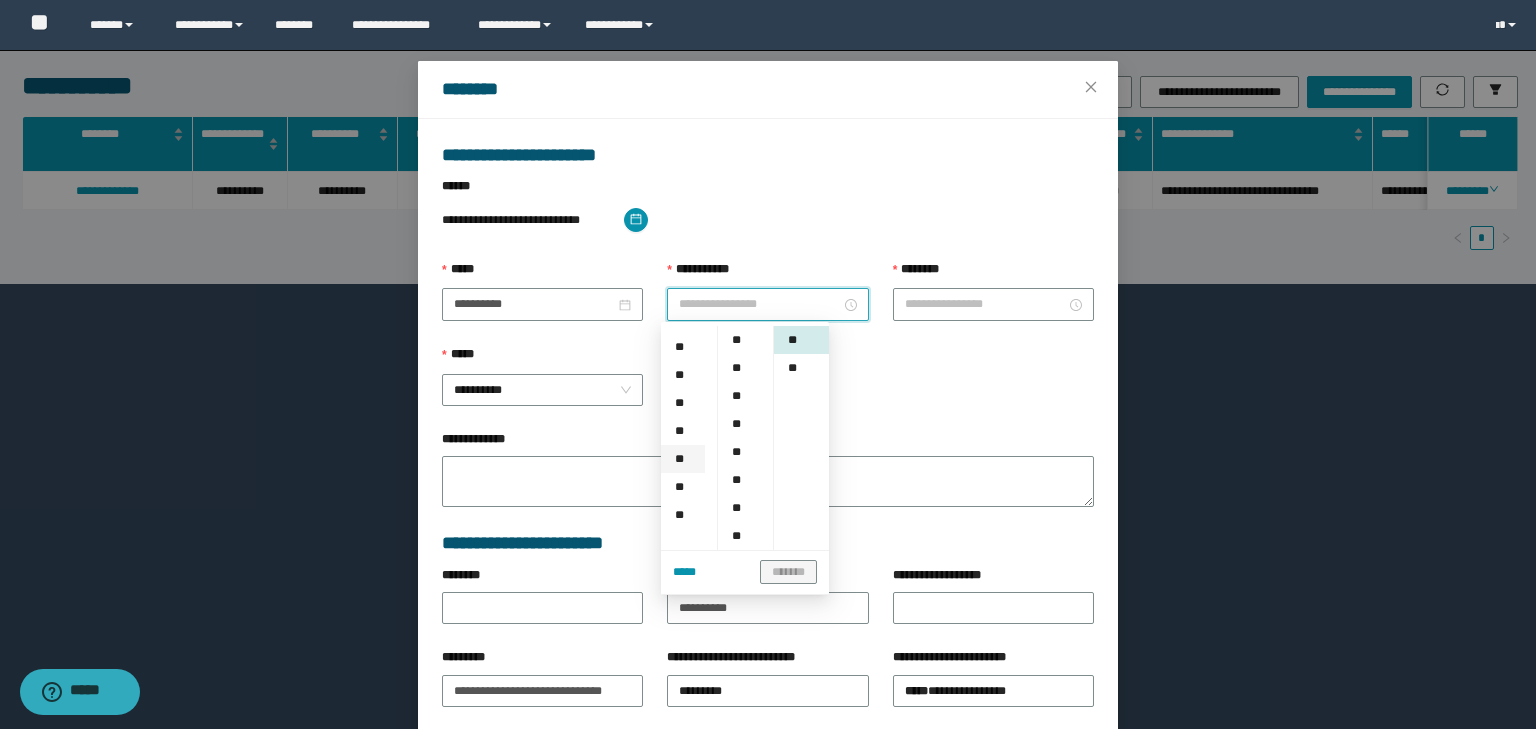 click on "**" at bounding box center [683, 459] 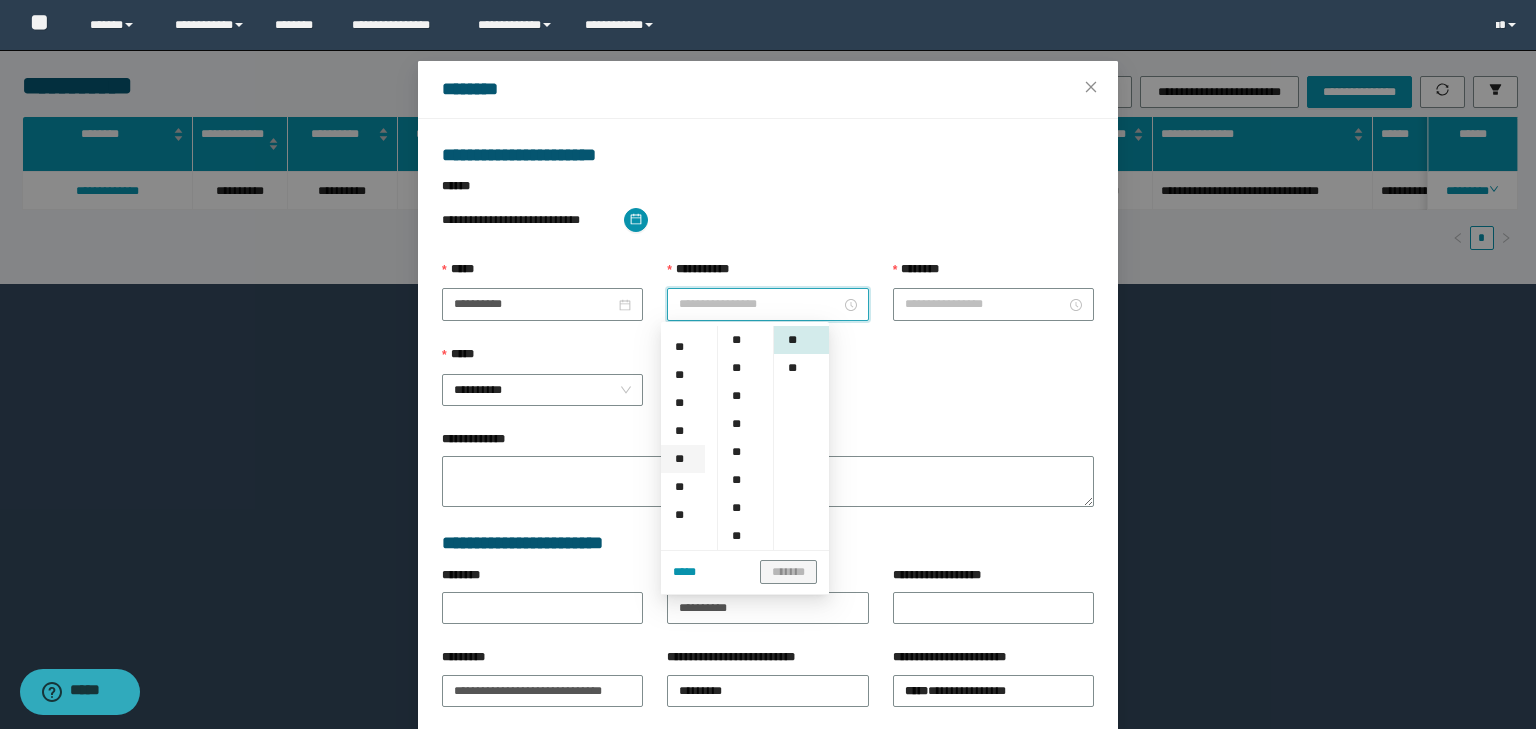 type on "*******" 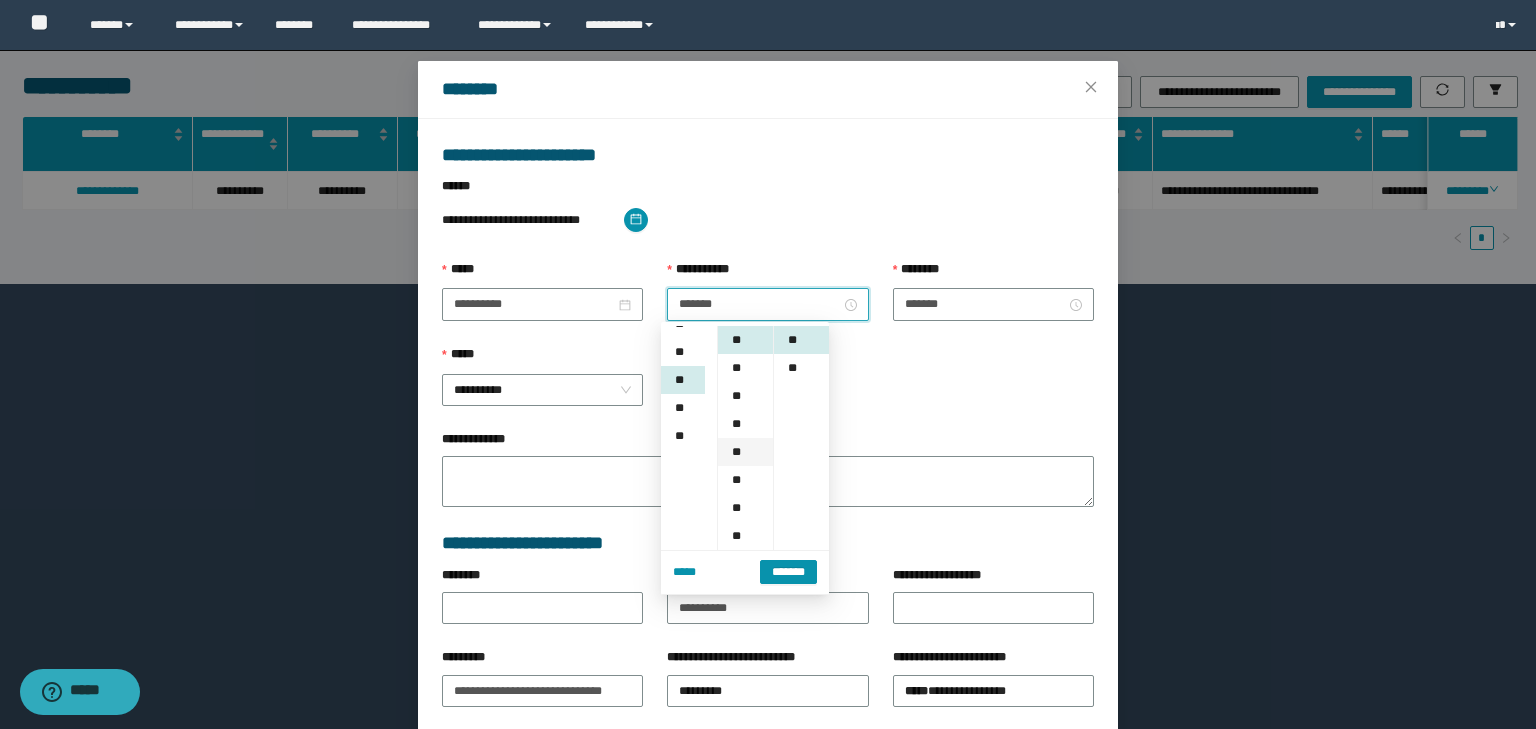 scroll, scrollTop: 252, scrollLeft: 0, axis: vertical 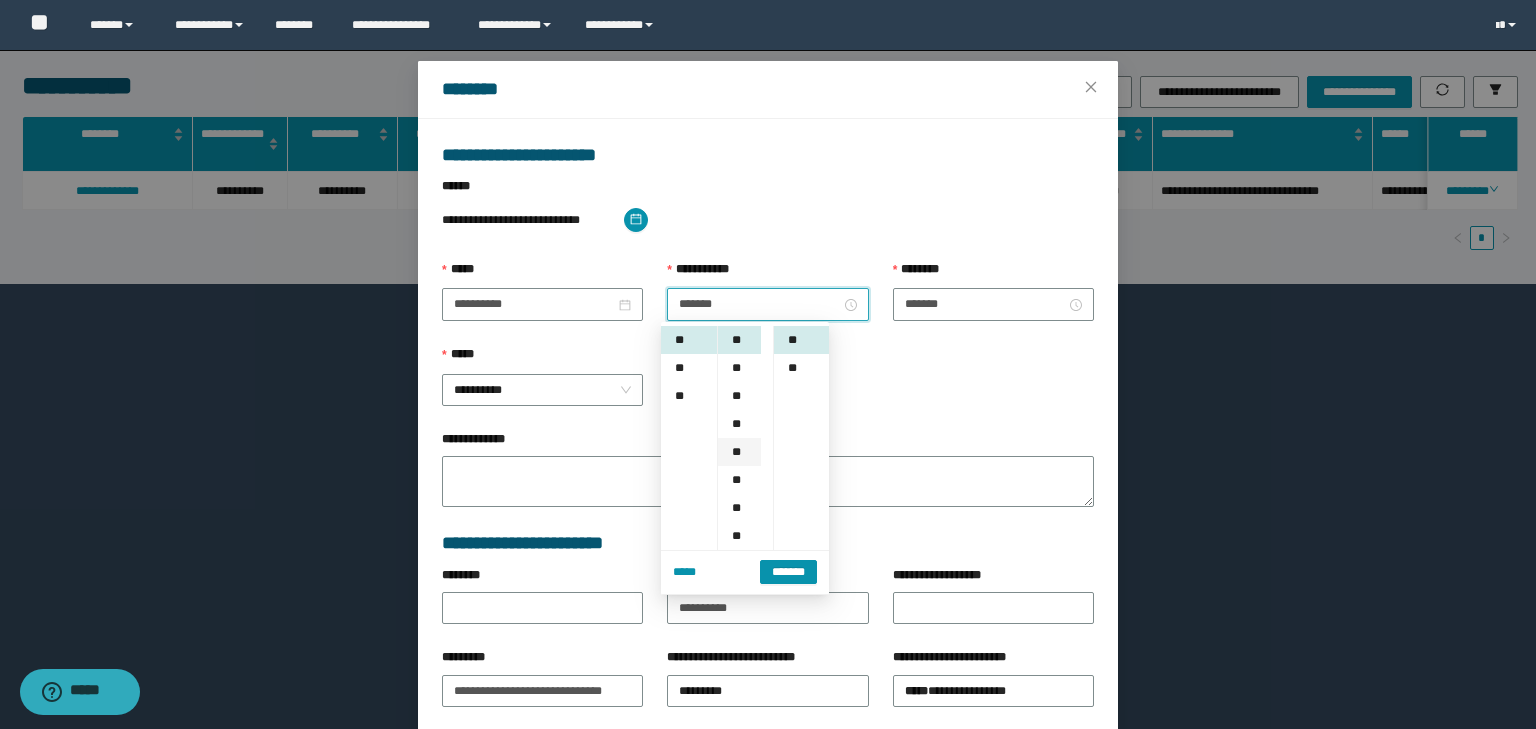 click on "**" at bounding box center [739, 452] 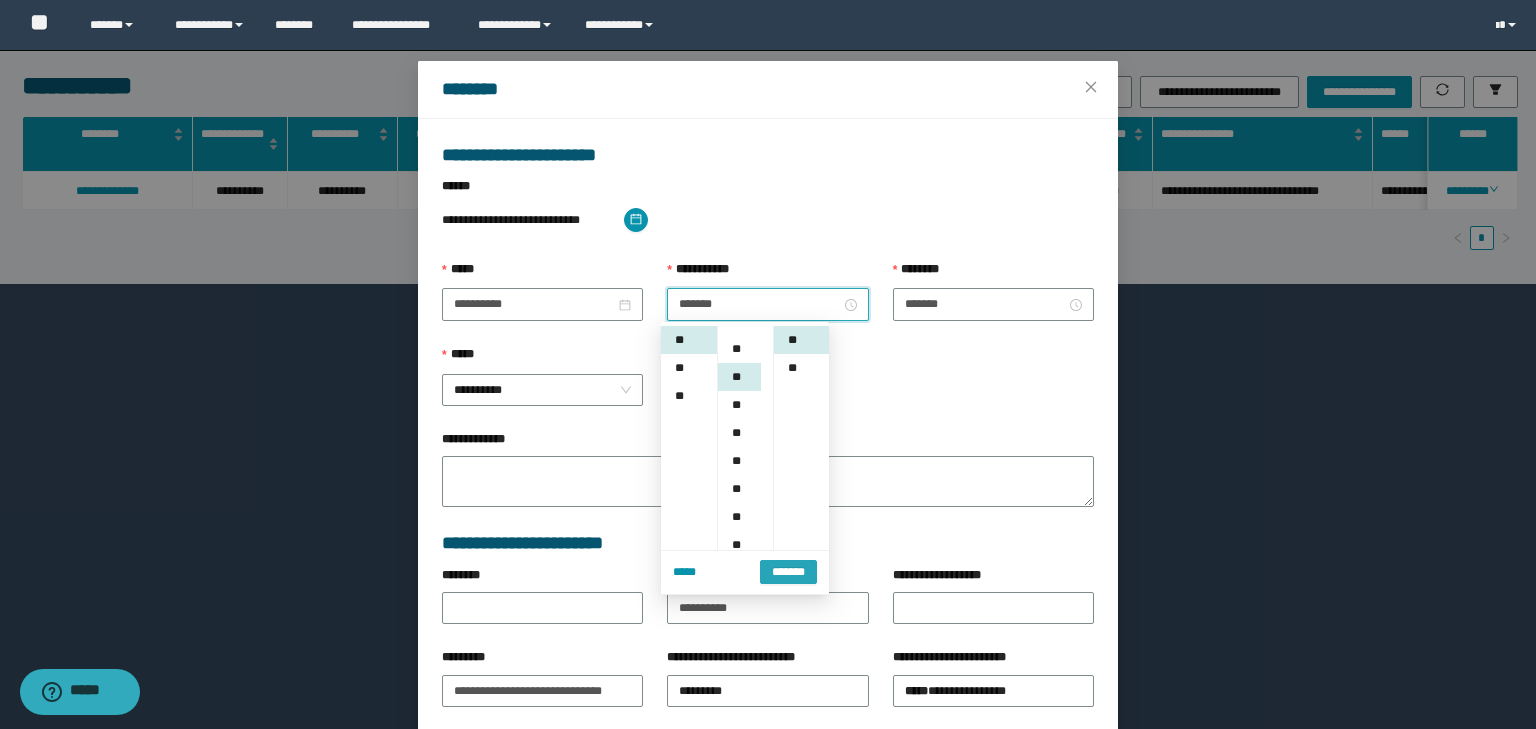 scroll, scrollTop: 112, scrollLeft: 0, axis: vertical 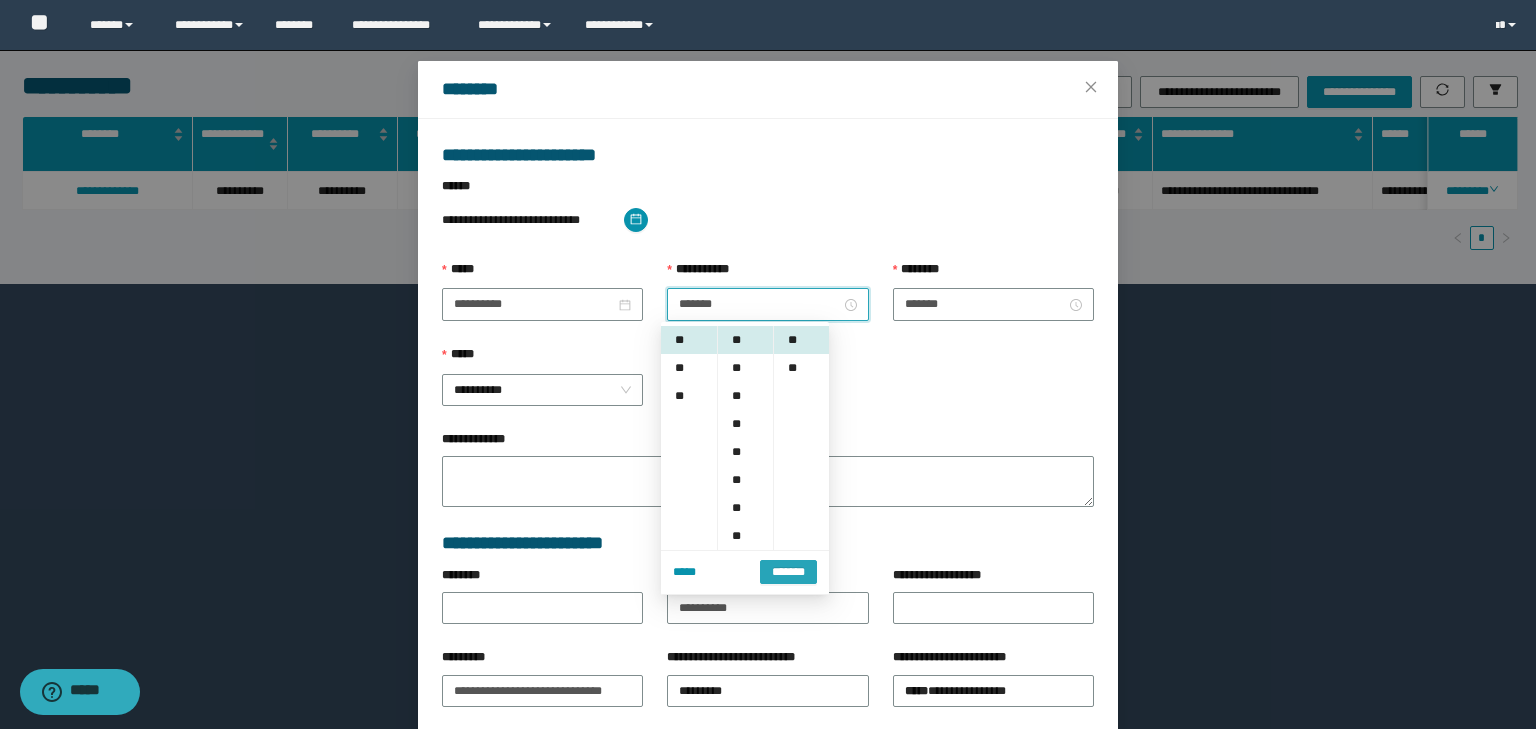 click on "*******" at bounding box center (788, 572) 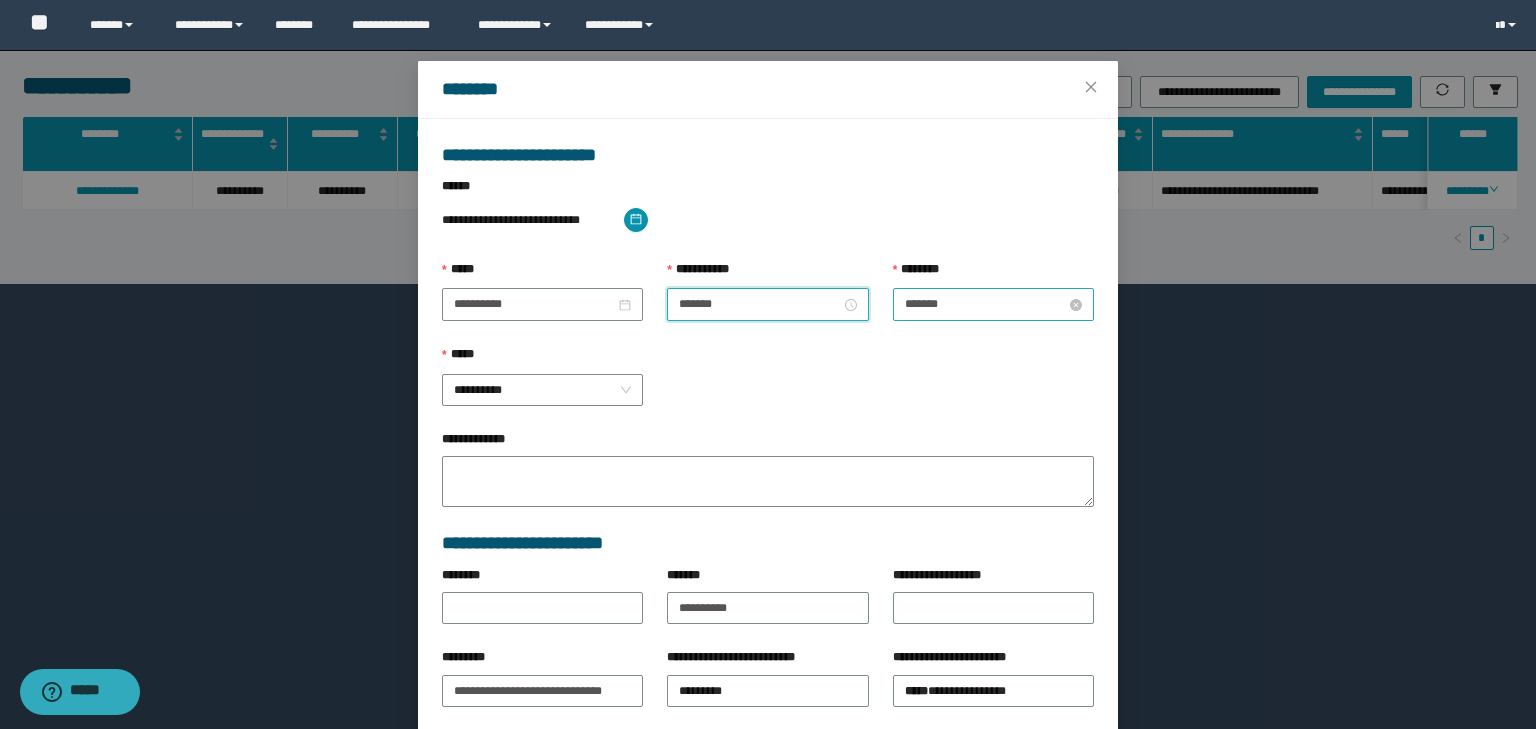 click on "*******" at bounding box center (985, 304) 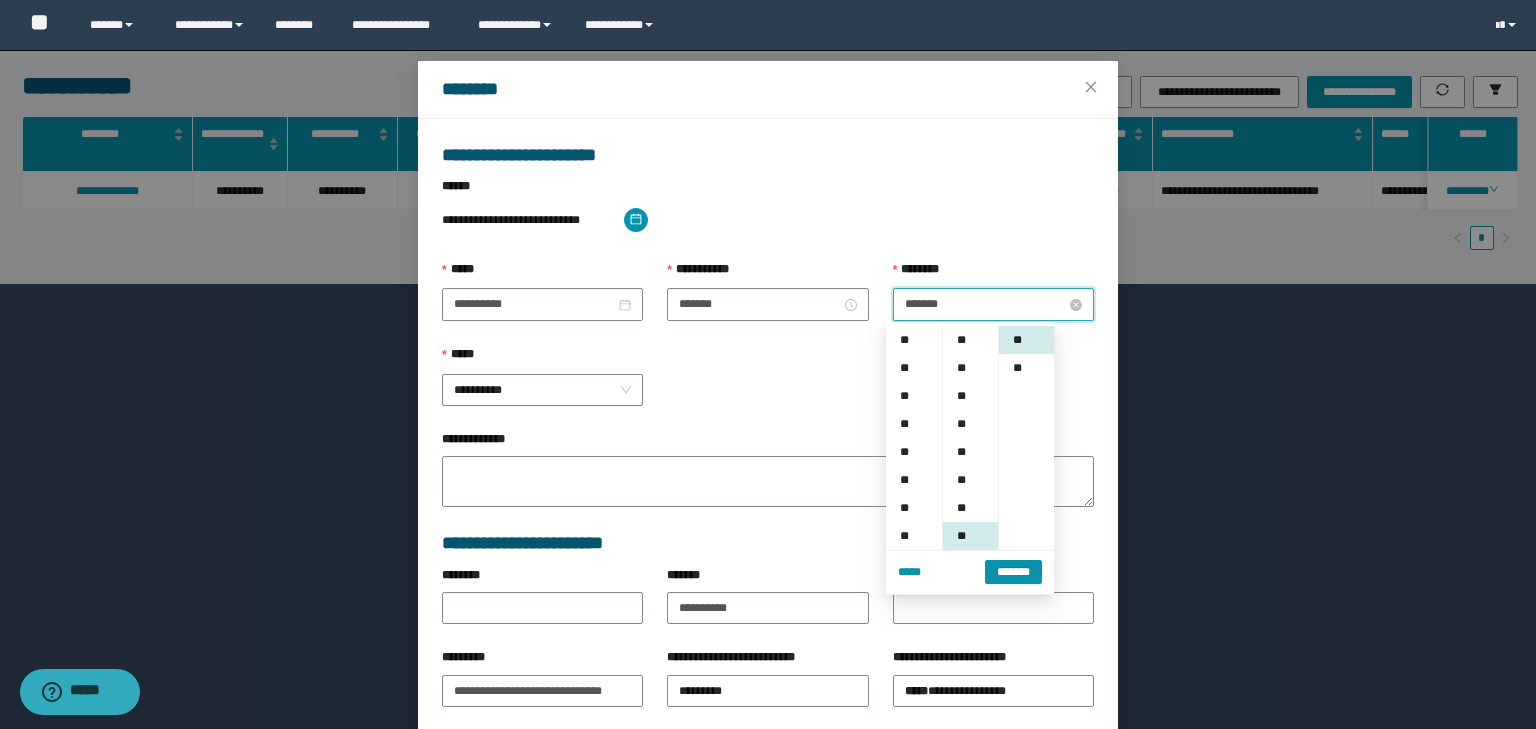 scroll, scrollTop: 252, scrollLeft: 0, axis: vertical 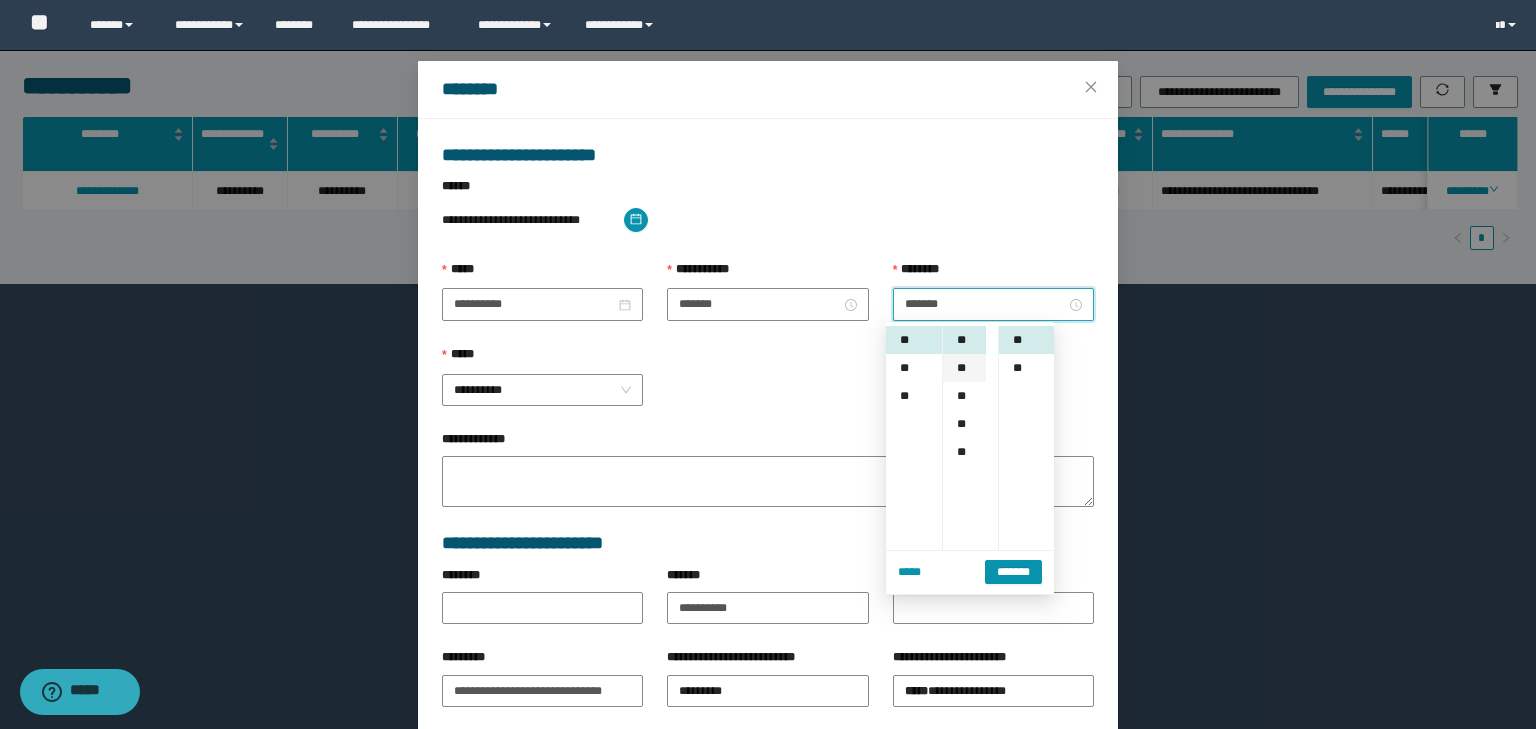 click on "**" at bounding box center (964, 368) 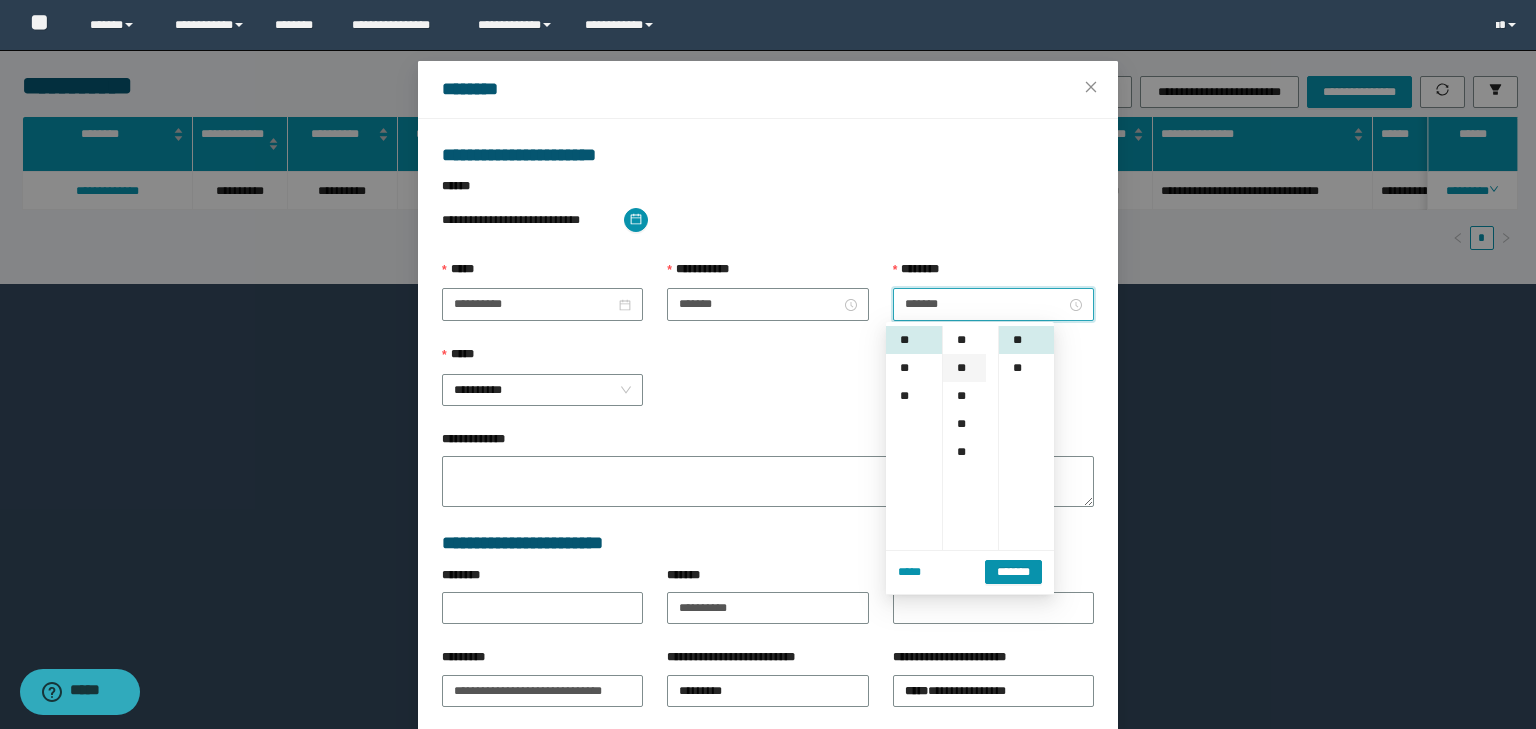 scroll, scrollTop: 224, scrollLeft: 0, axis: vertical 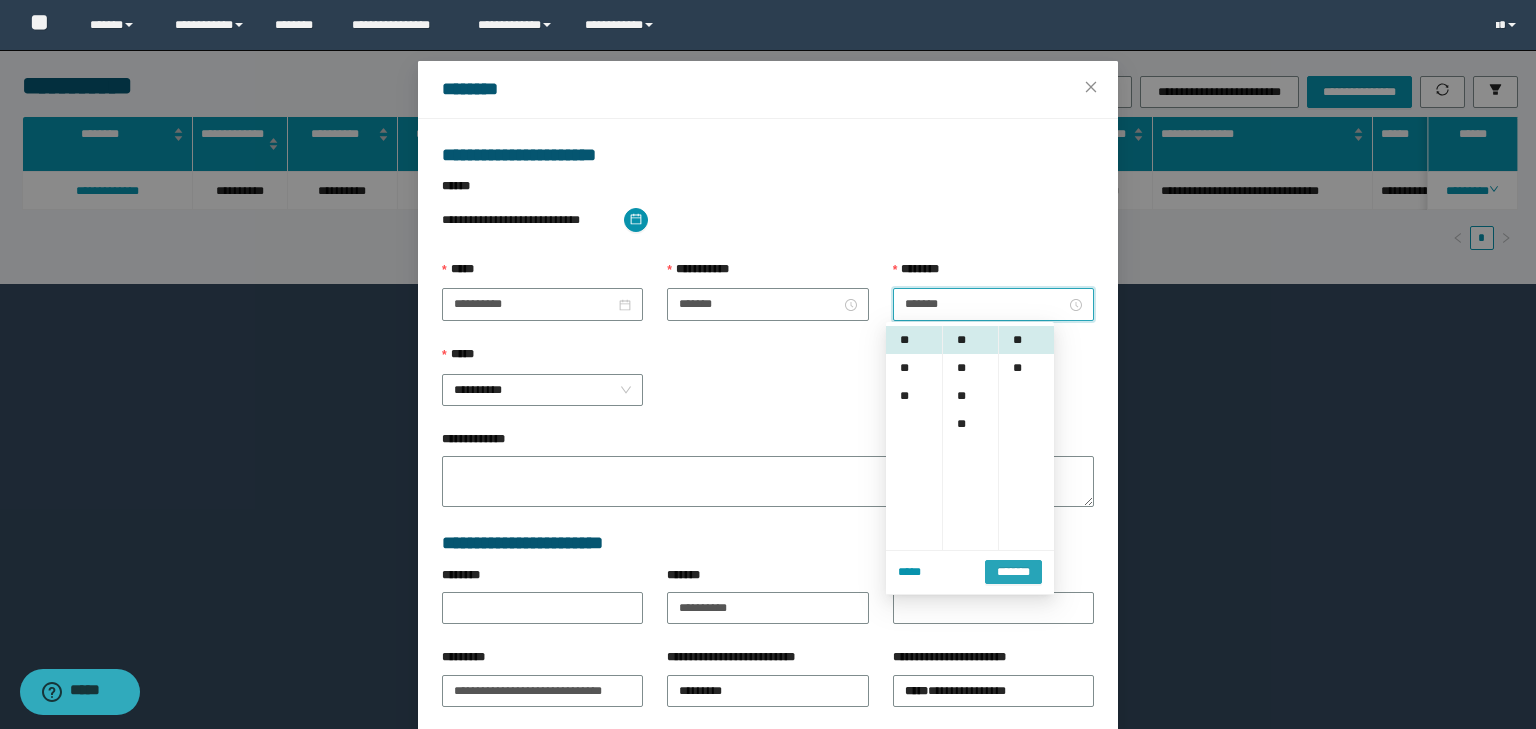click on "*******" at bounding box center (1013, 572) 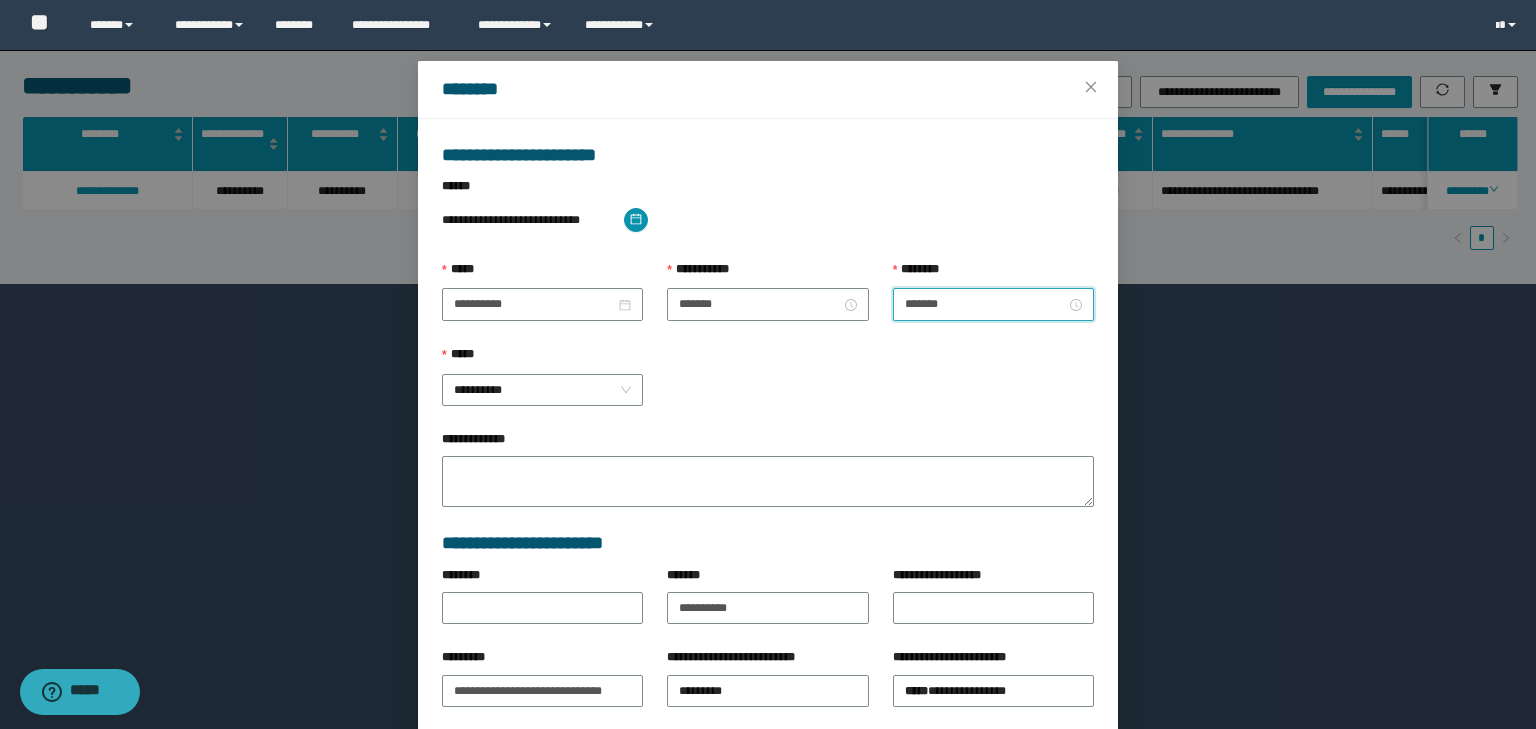 scroll, scrollTop: 139, scrollLeft: 0, axis: vertical 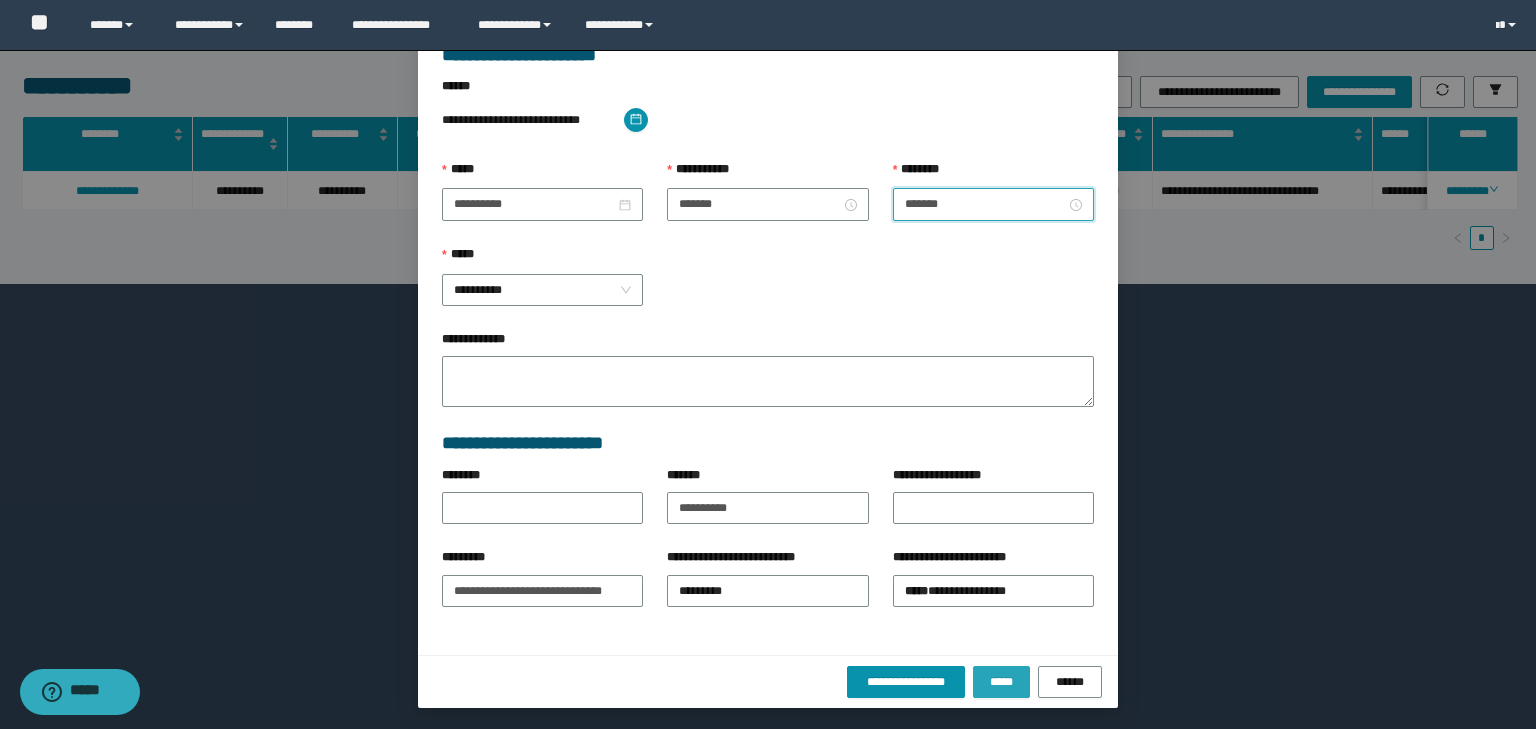 click on "*****" at bounding box center [1001, 682] 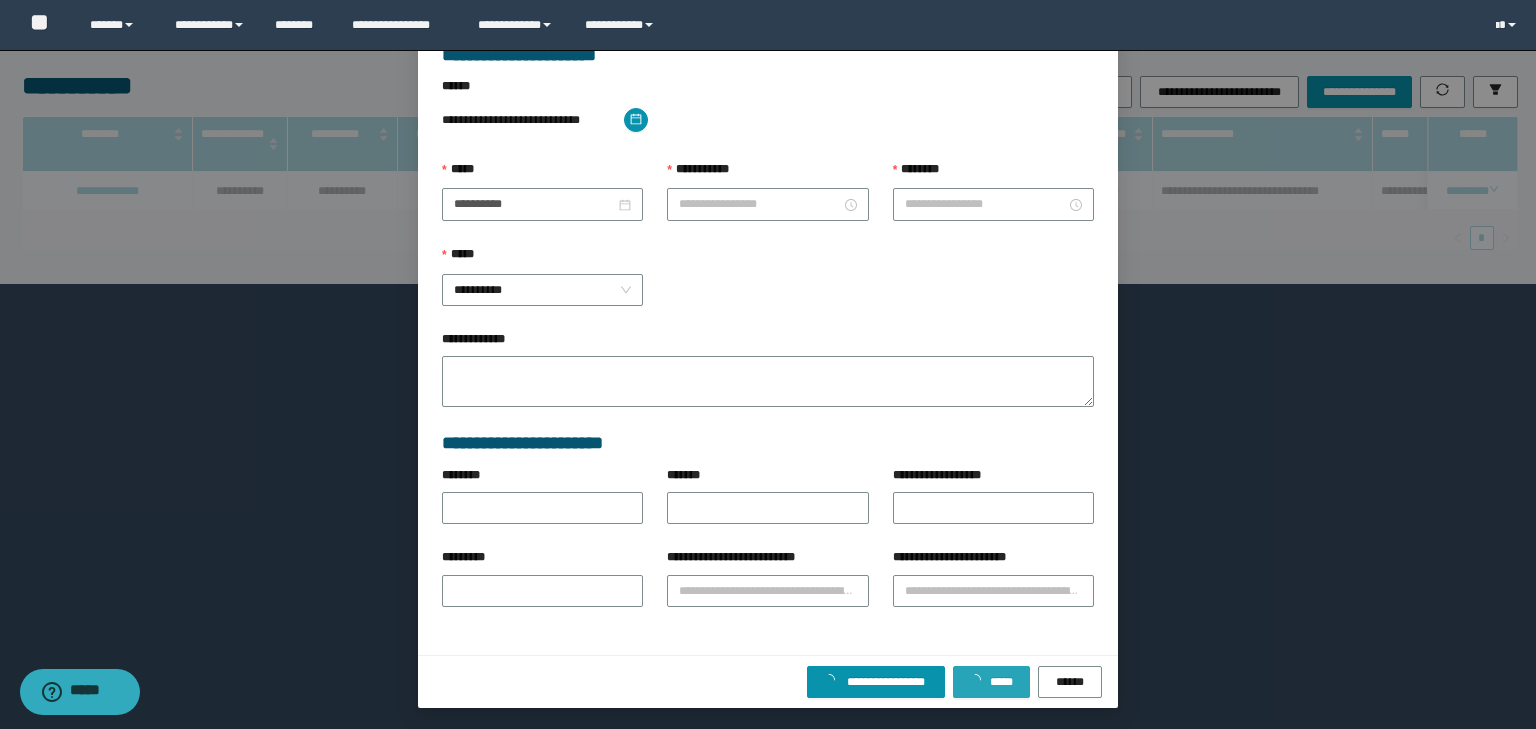 scroll, scrollTop: 39, scrollLeft: 0, axis: vertical 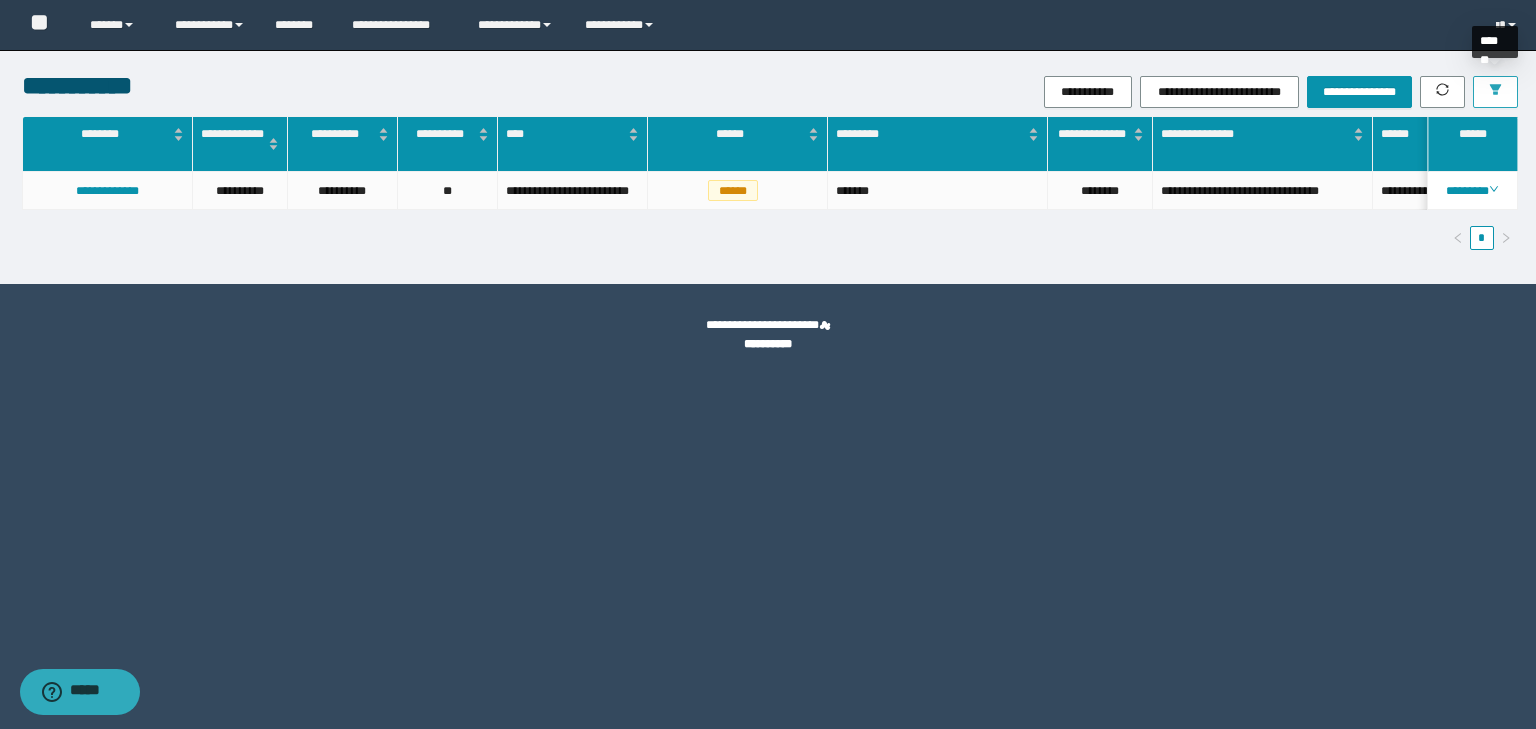 click 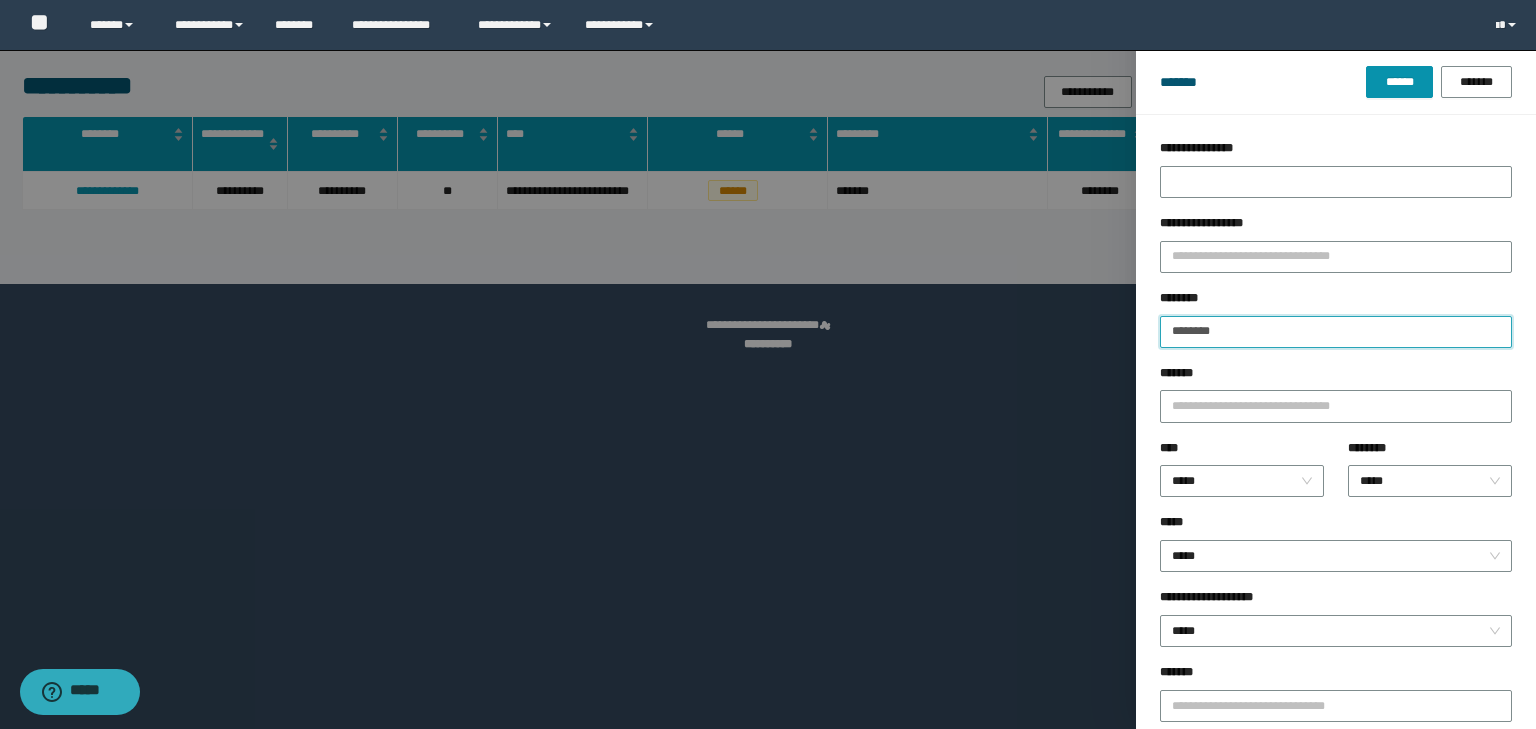 drag, startPoint x: 1244, startPoint y: 325, endPoint x: 999, endPoint y: 324, distance: 245.00204 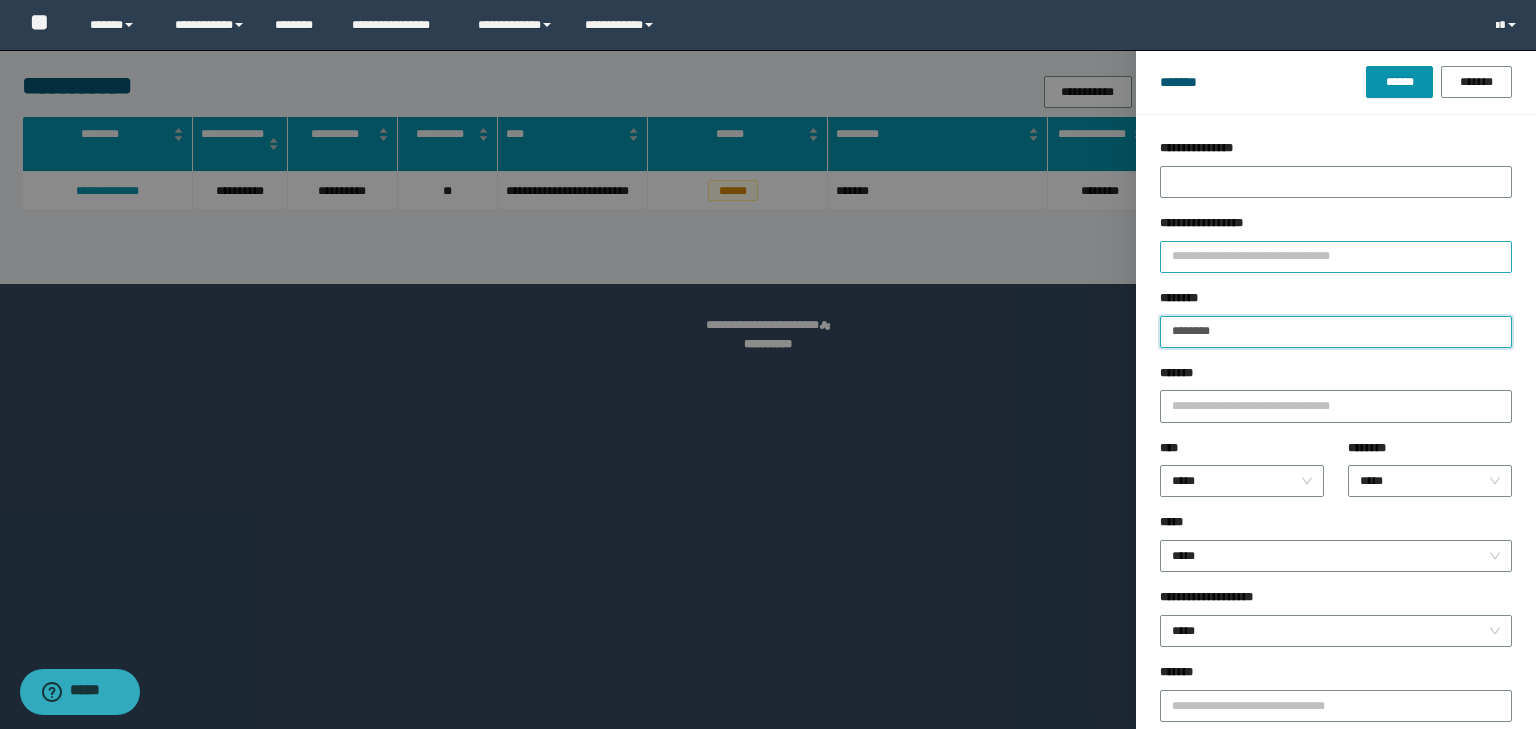 type on "********" 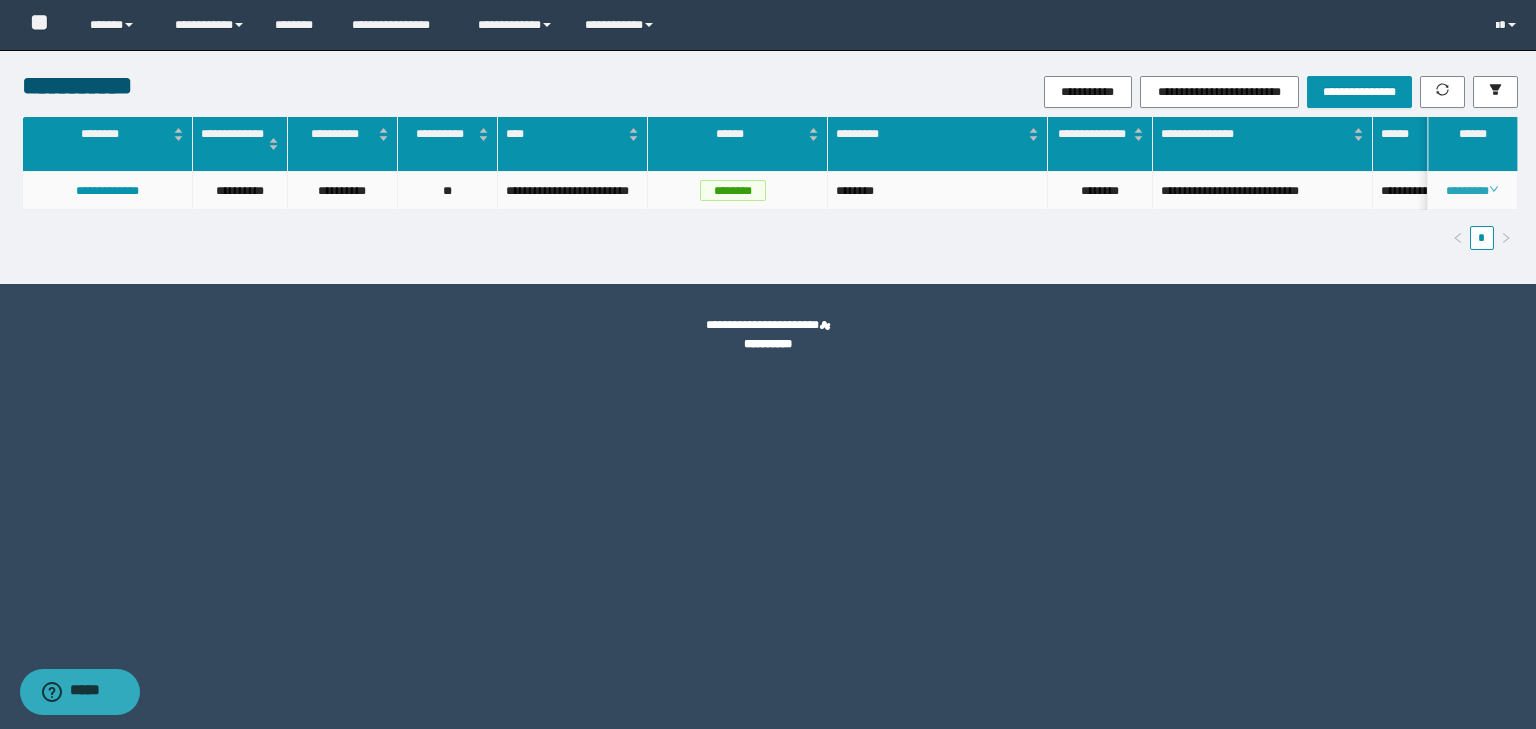 click on "********" at bounding box center (1472, 191) 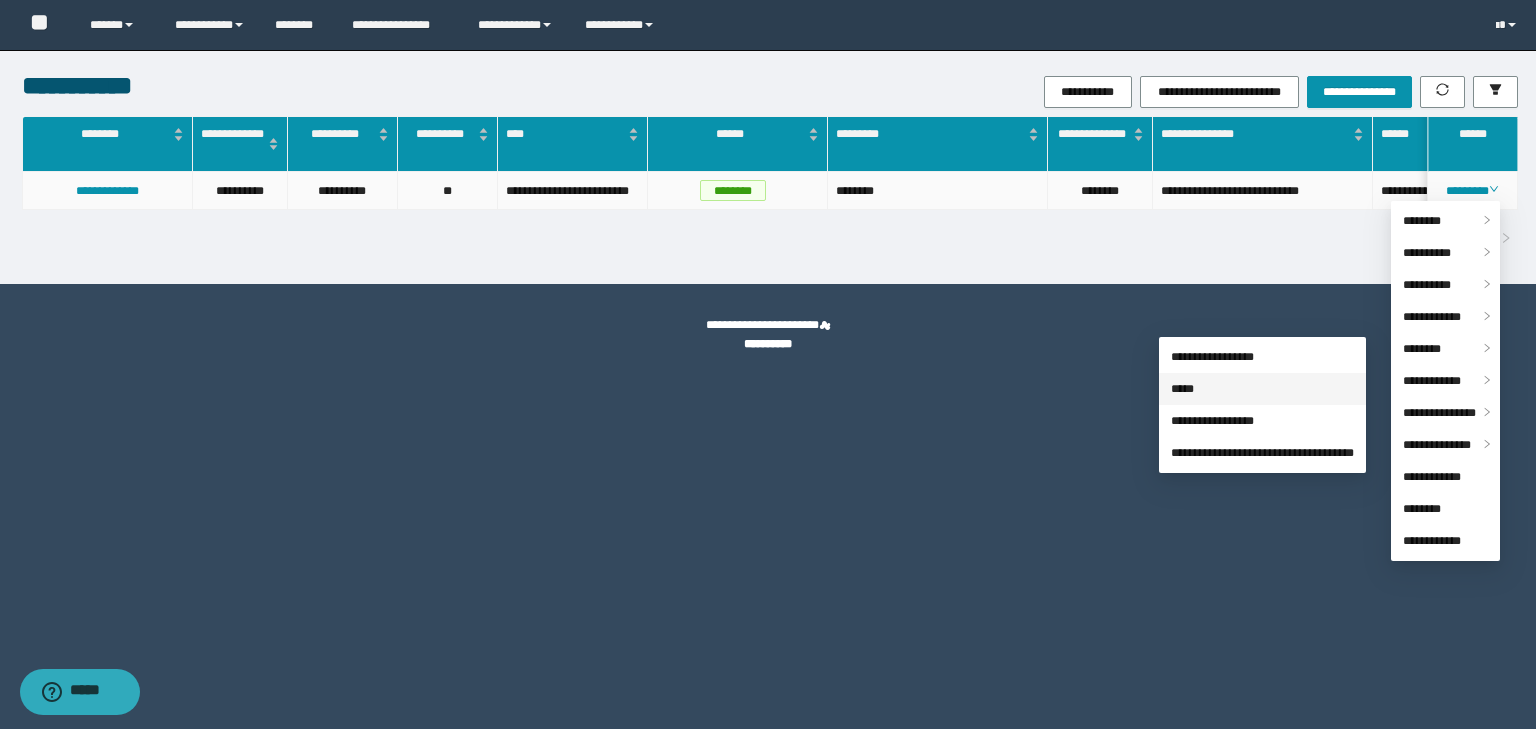 click on "*****" at bounding box center [1182, 389] 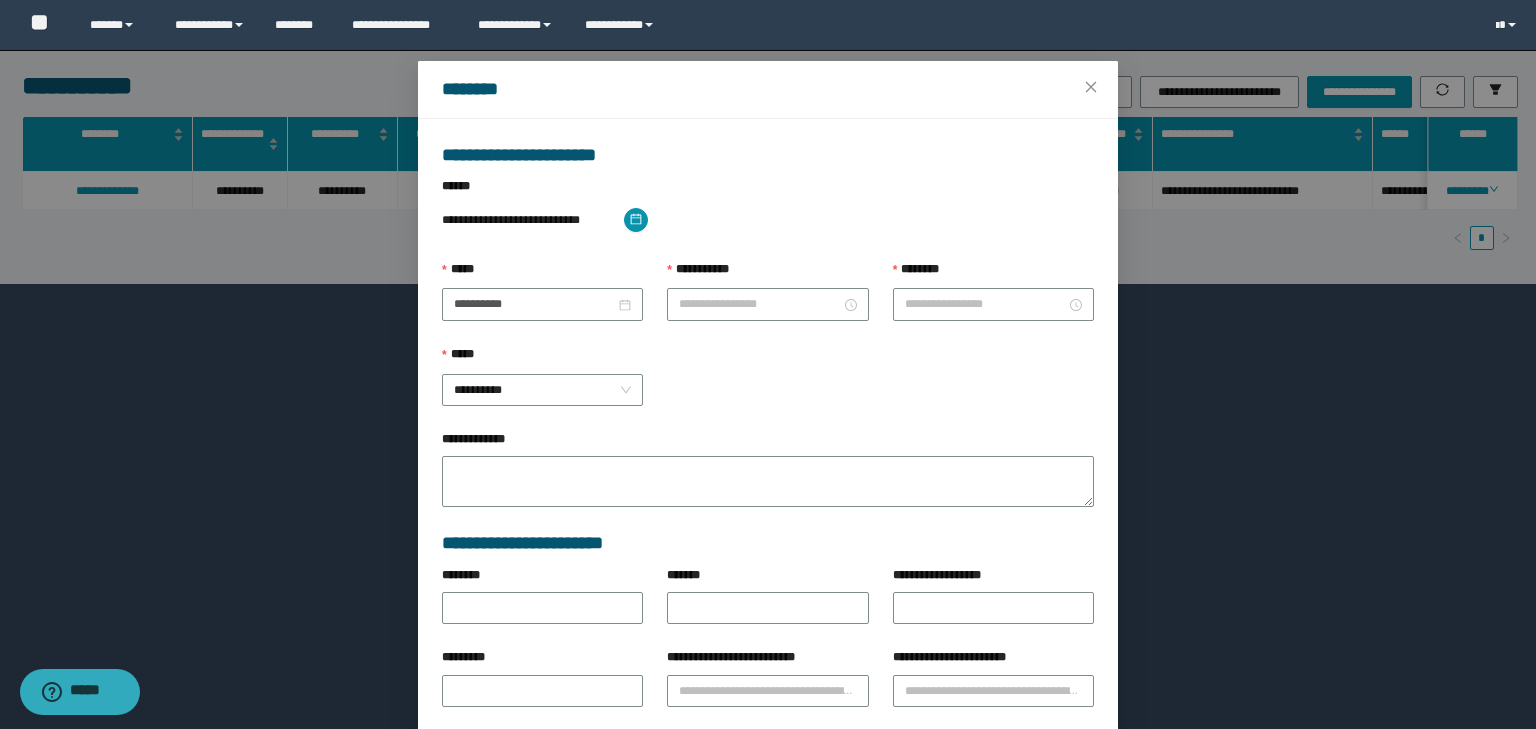 type on "**********" 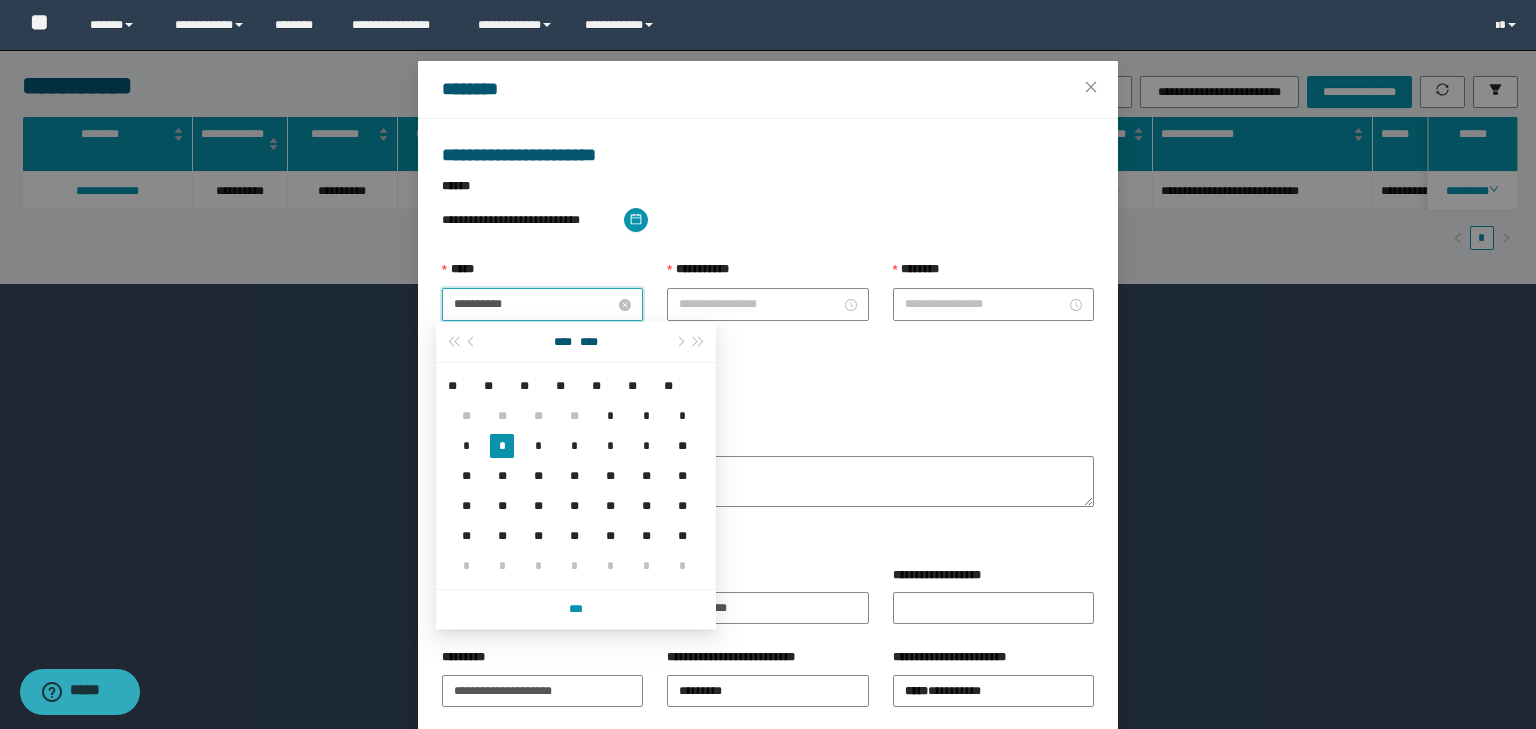 click on "**********" at bounding box center [534, 304] 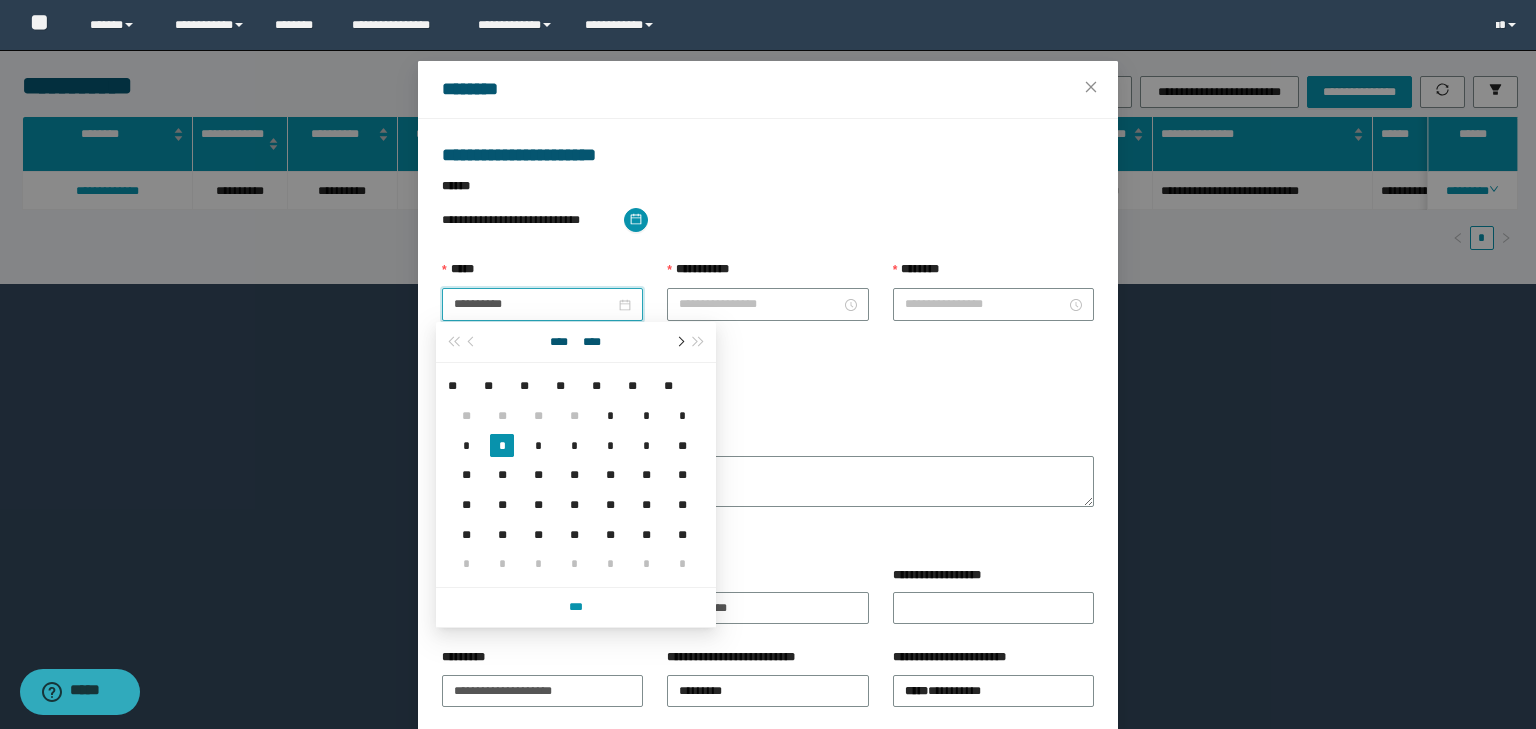 click at bounding box center (679, 342) 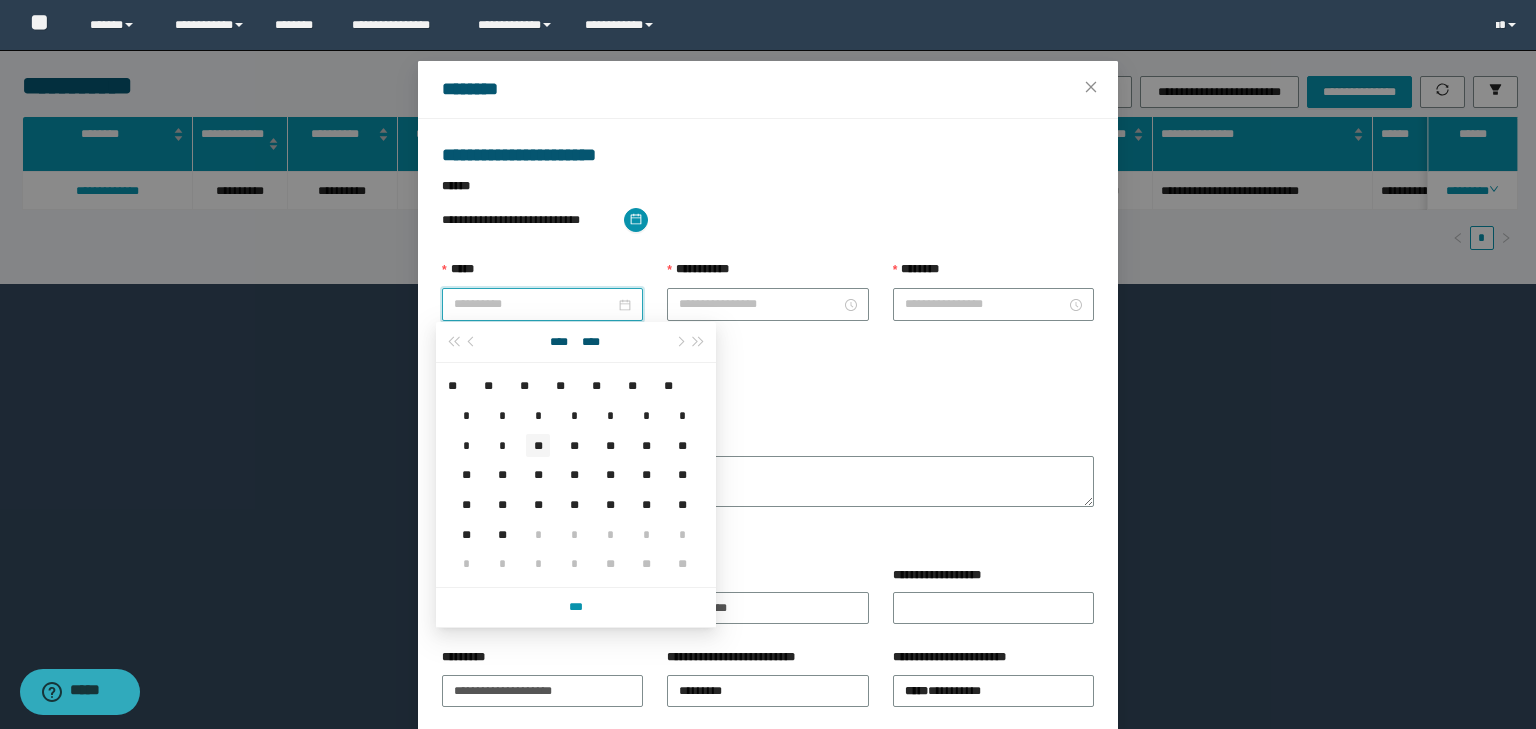 type on "**********" 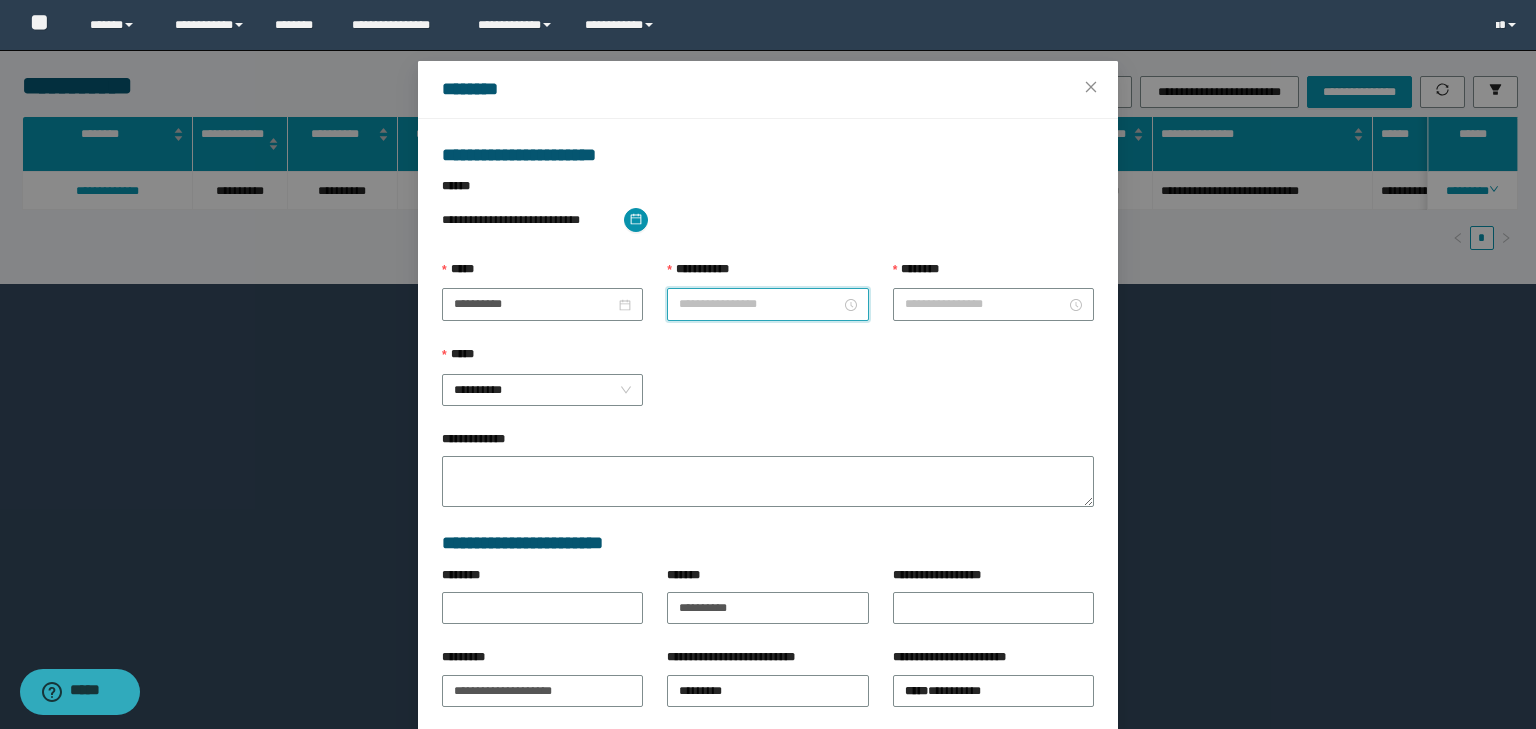 click on "**********" at bounding box center (759, 304) 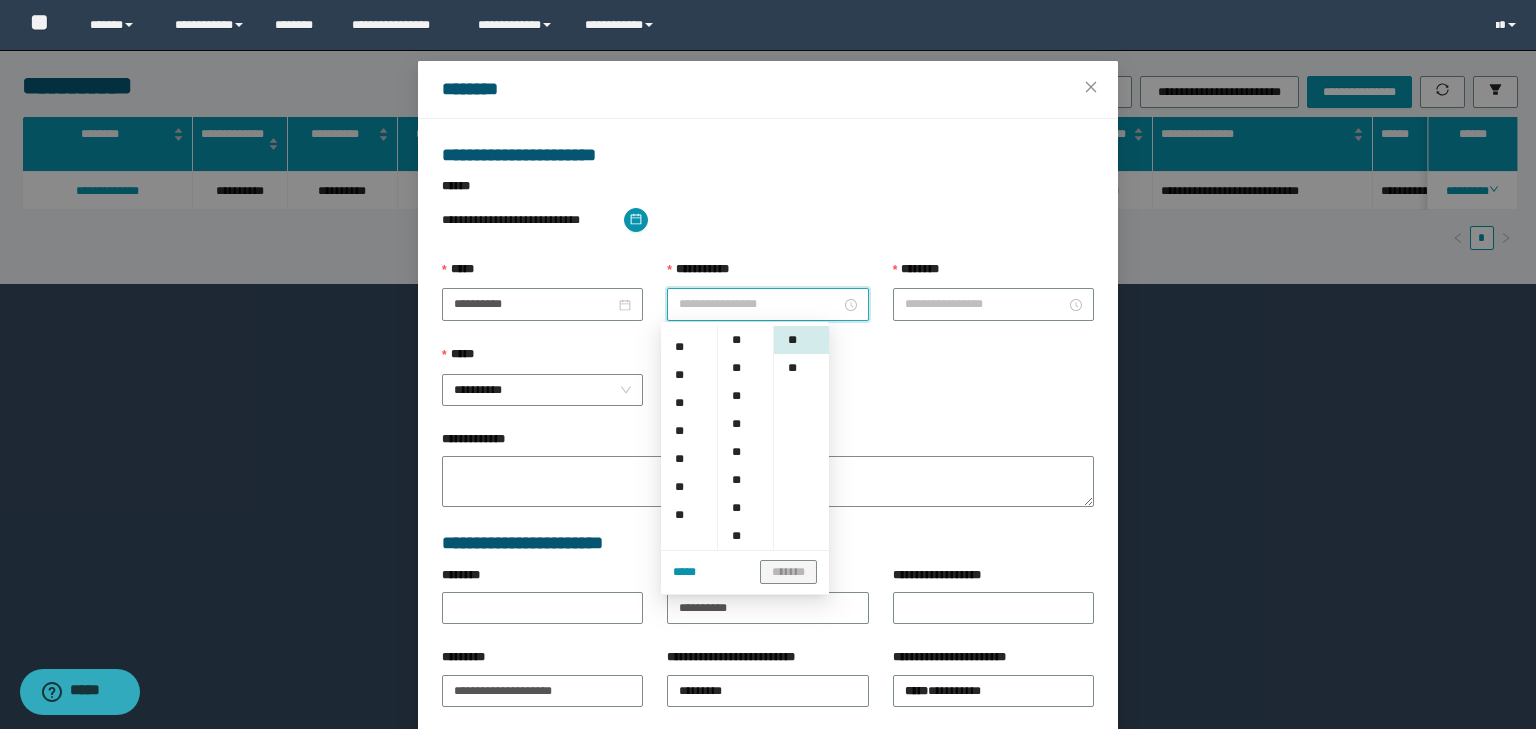 scroll, scrollTop: 135, scrollLeft: 0, axis: vertical 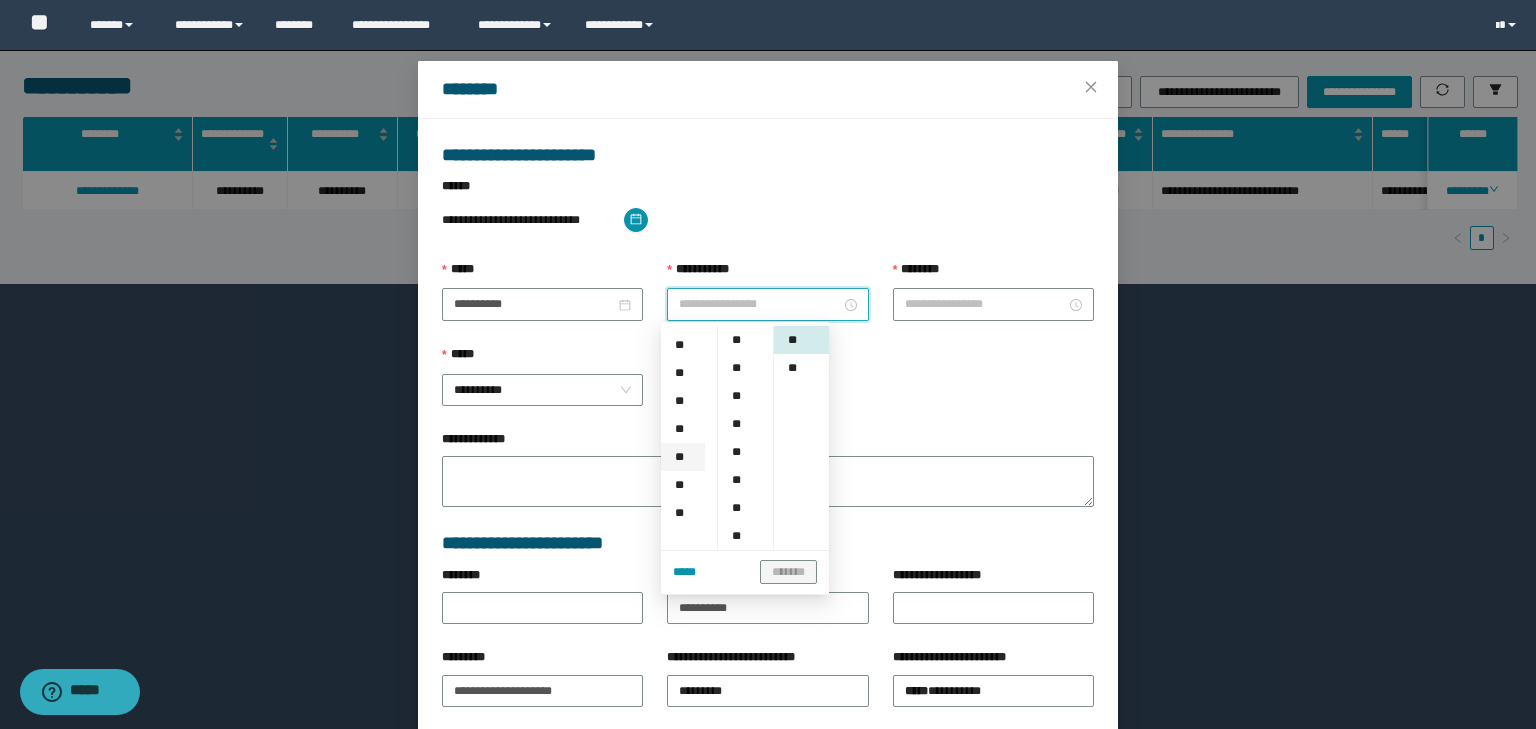 click on "**" at bounding box center (683, 457) 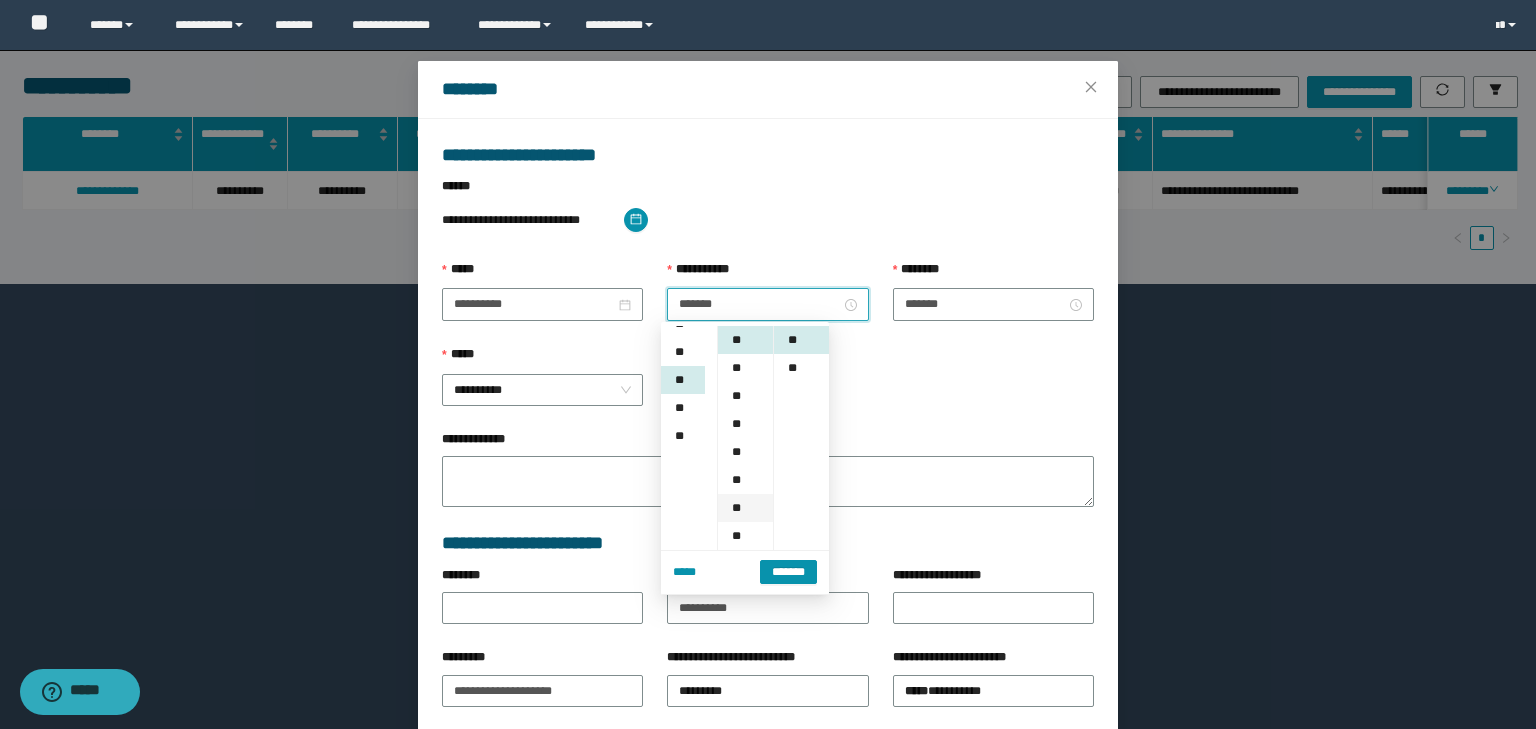 scroll, scrollTop: 252, scrollLeft: 0, axis: vertical 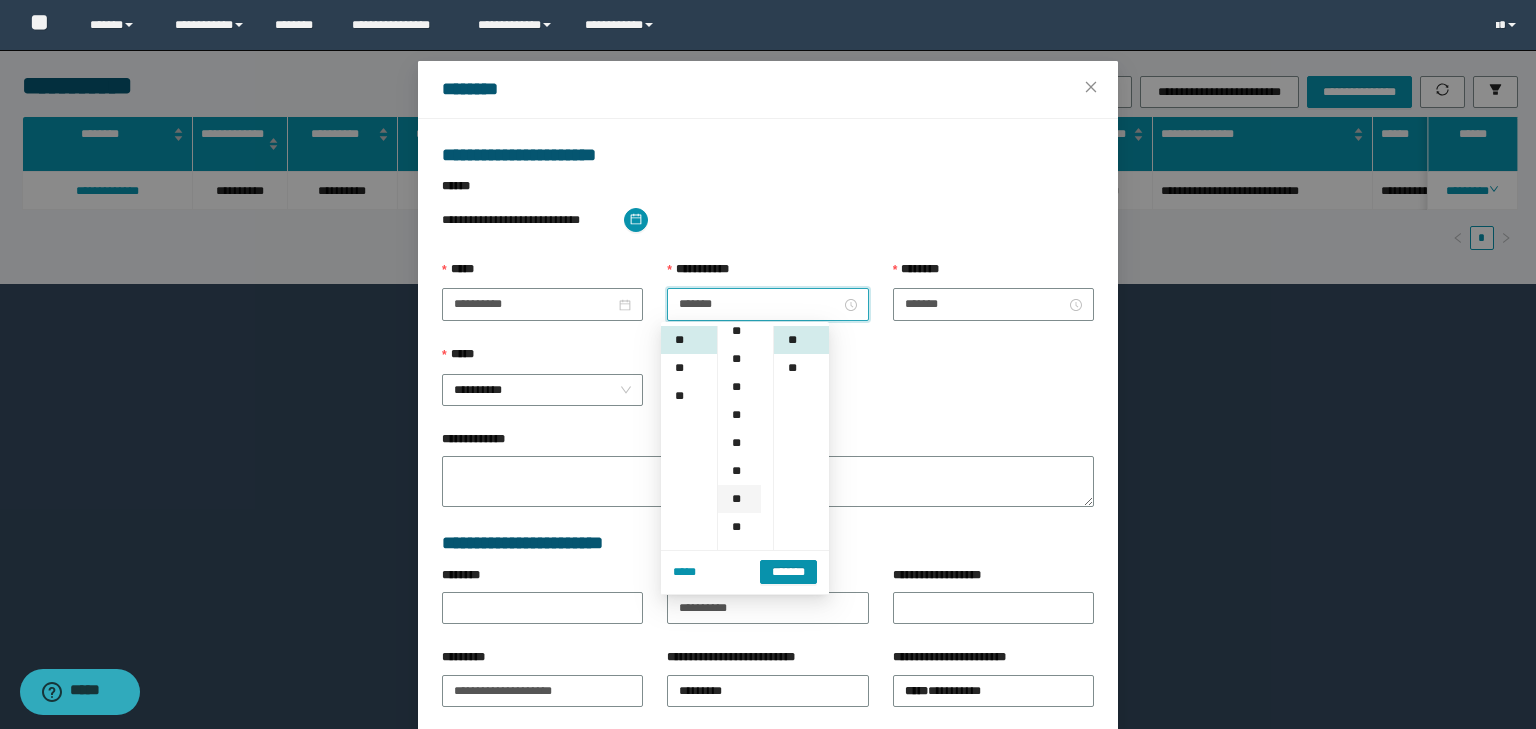 click on "**" at bounding box center [739, 499] 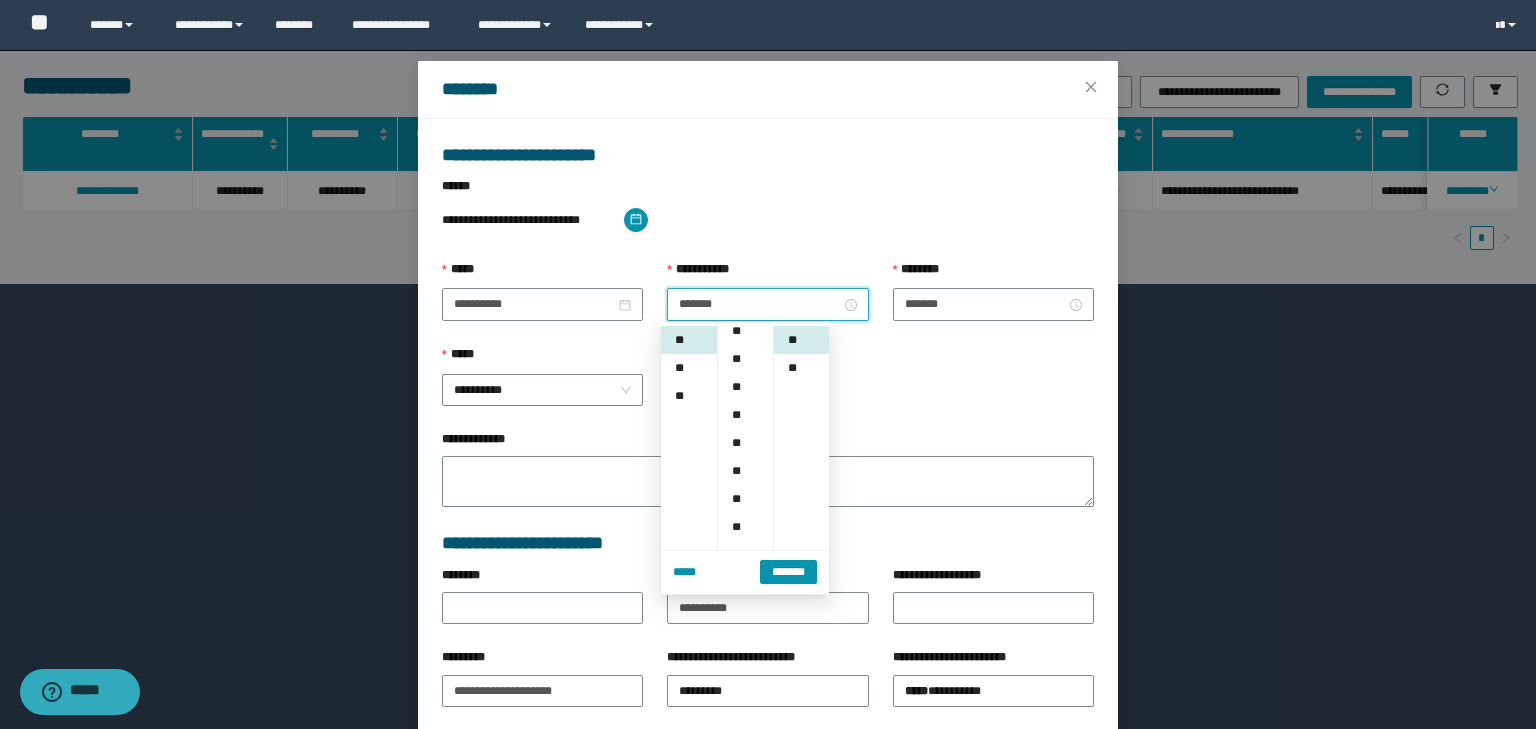 type on "*******" 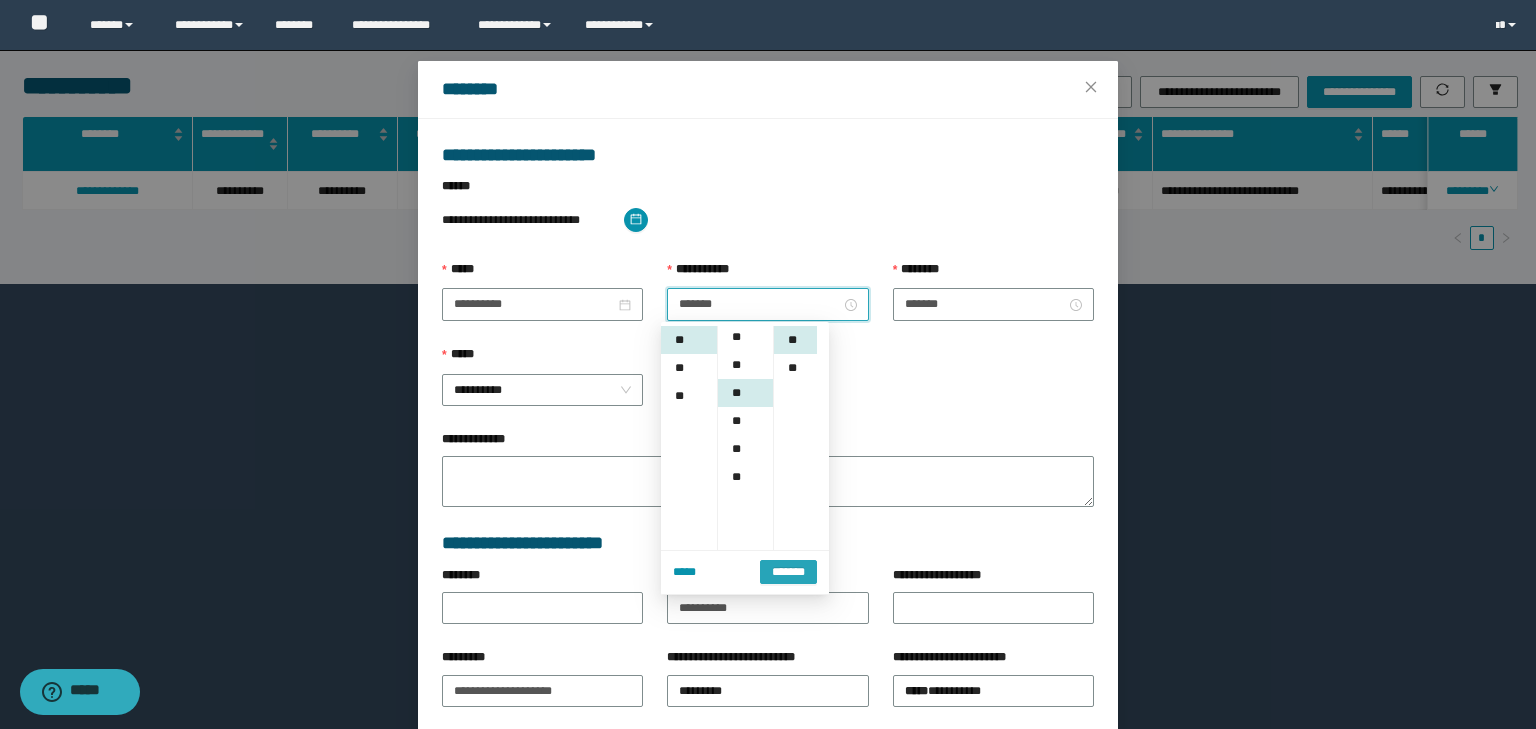 scroll, scrollTop: 224, scrollLeft: 0, axis: vertical 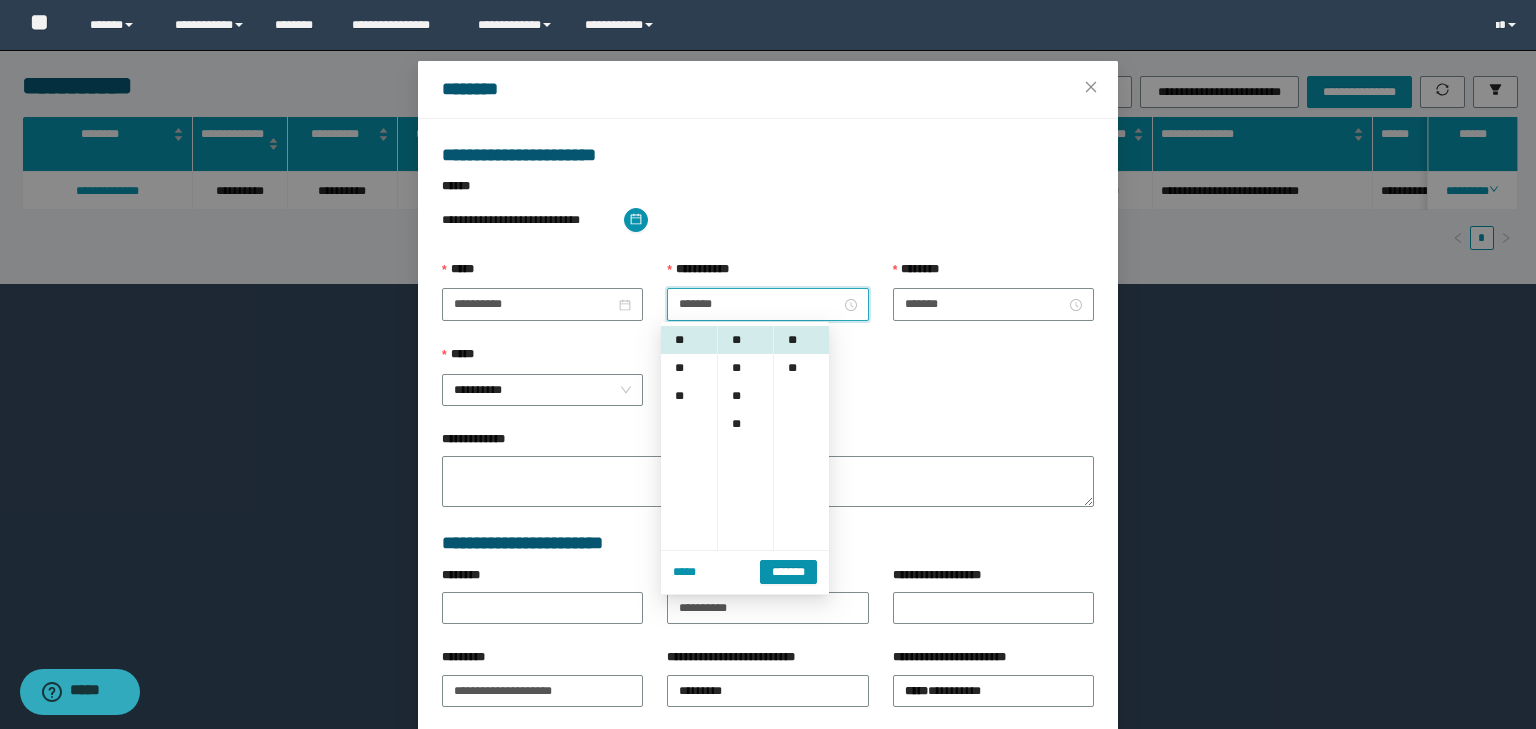 click on "*******" at bounding box center [788, 572] 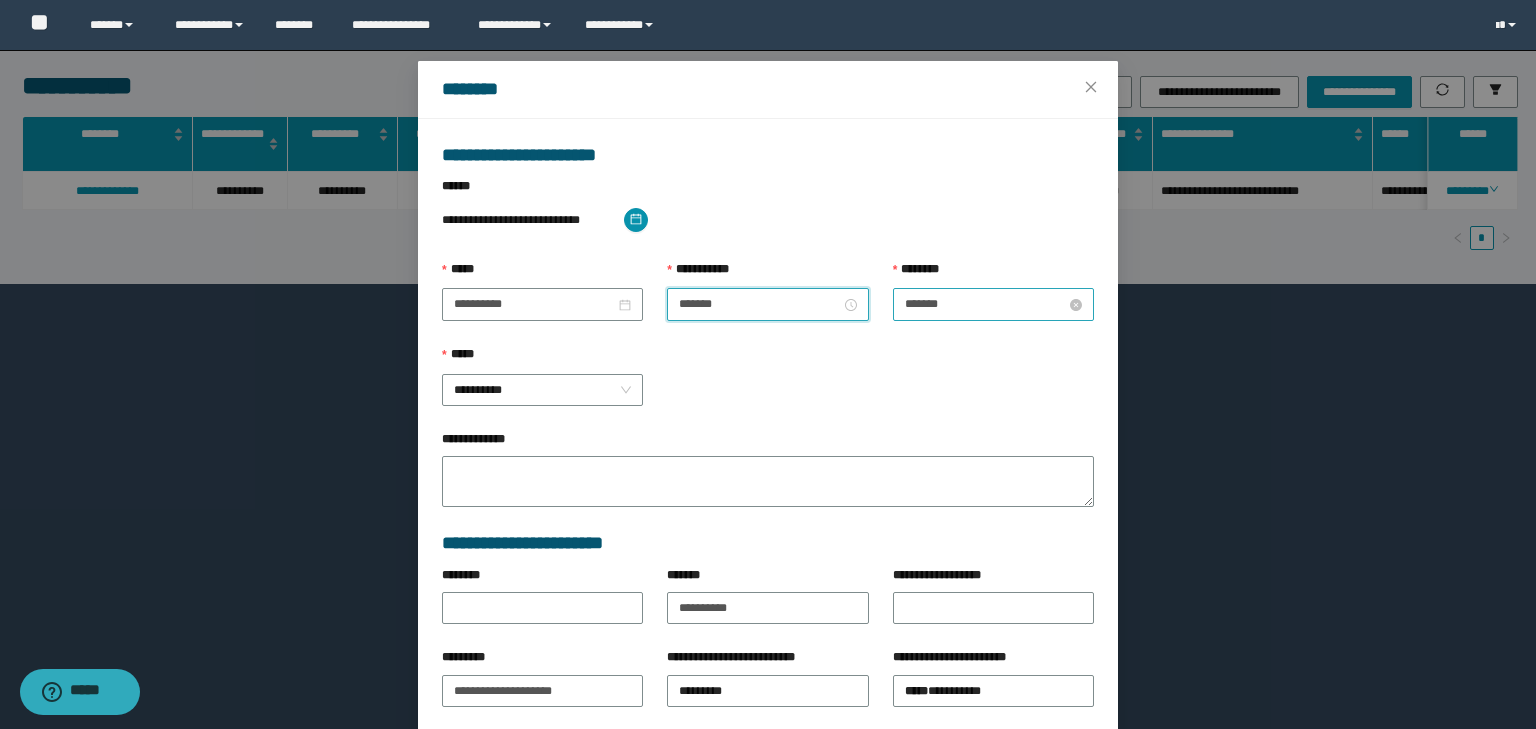 click on "*******" at bounding box center (985, 304) 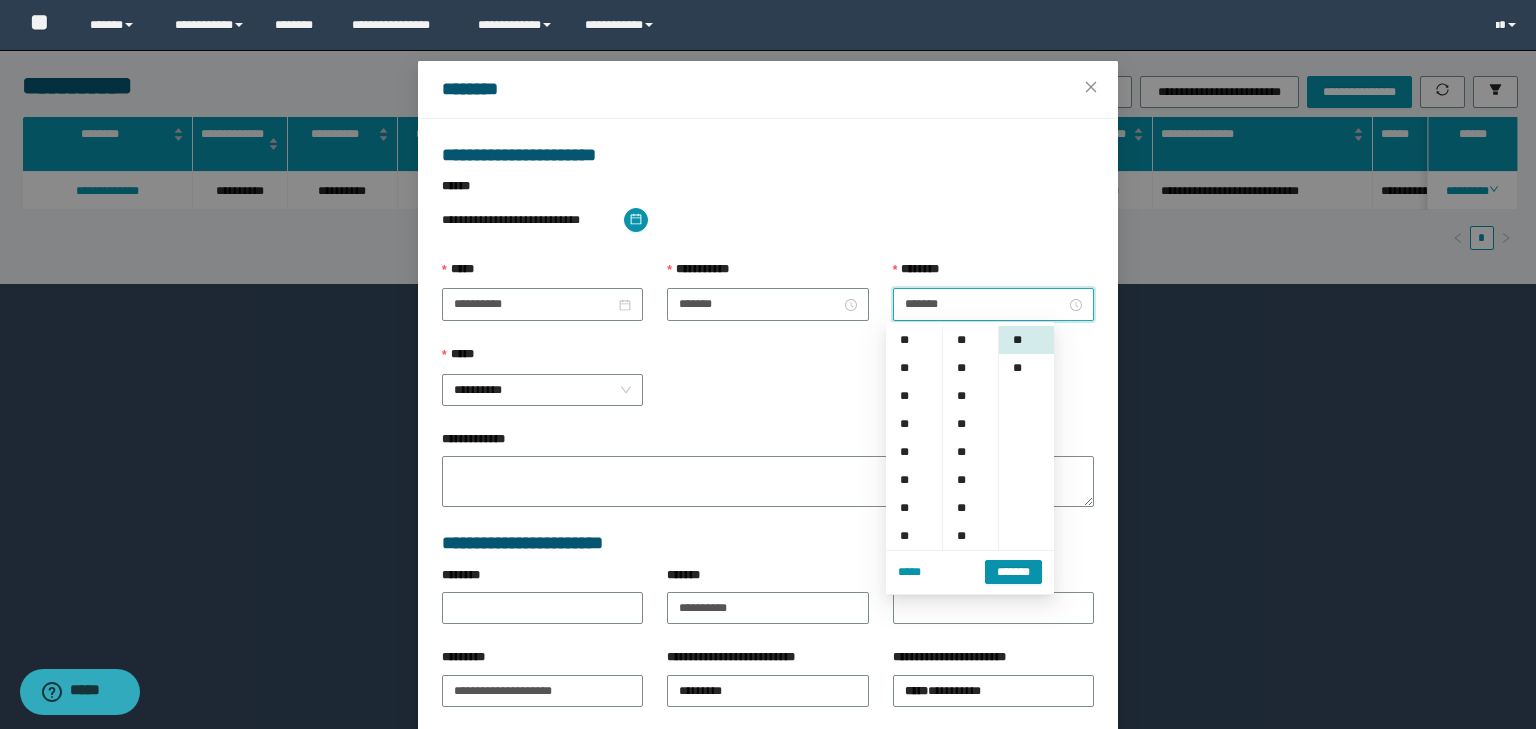 scroll, scrollTop: 252, scrollLeft: 0, axis: vertical 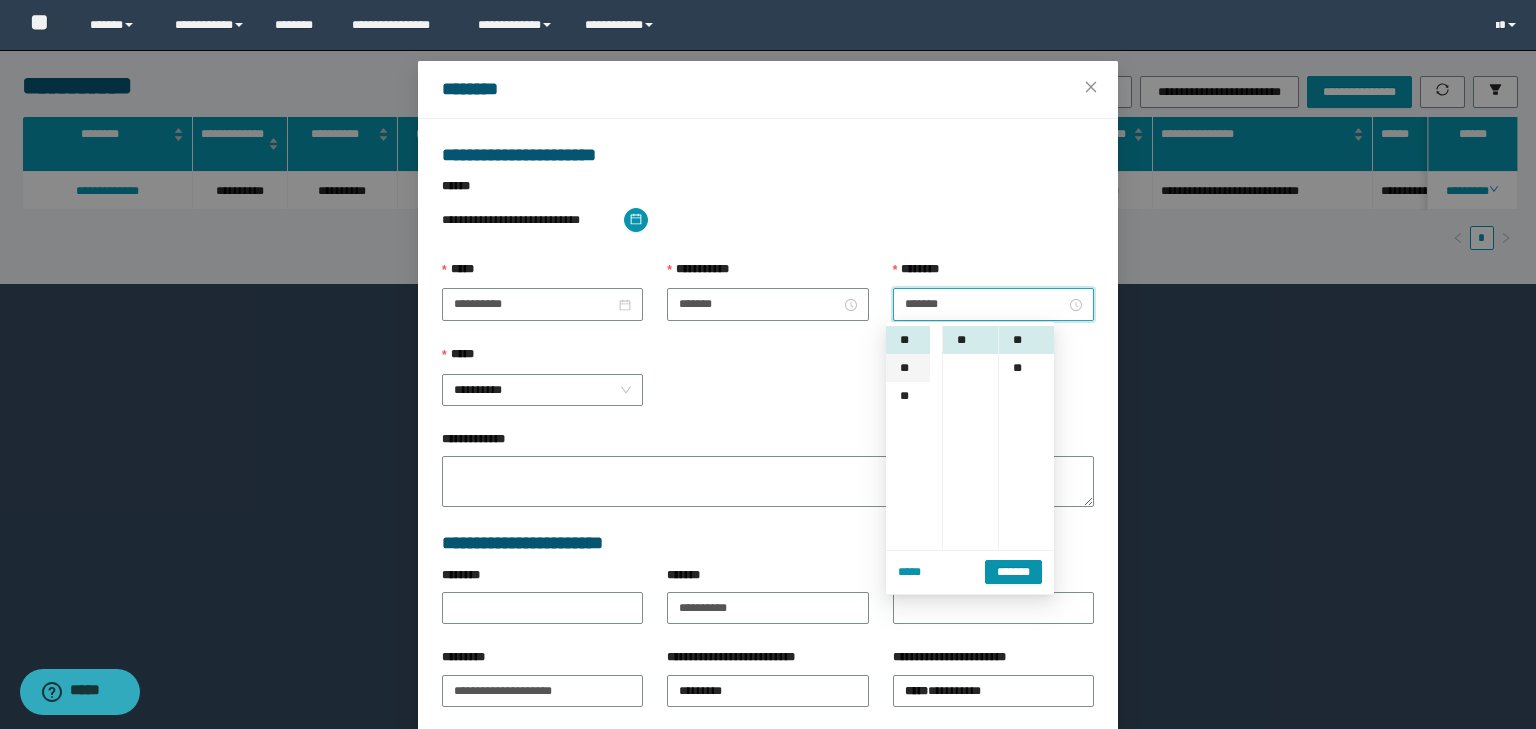 click on "**" at bounding box center (908, 368) 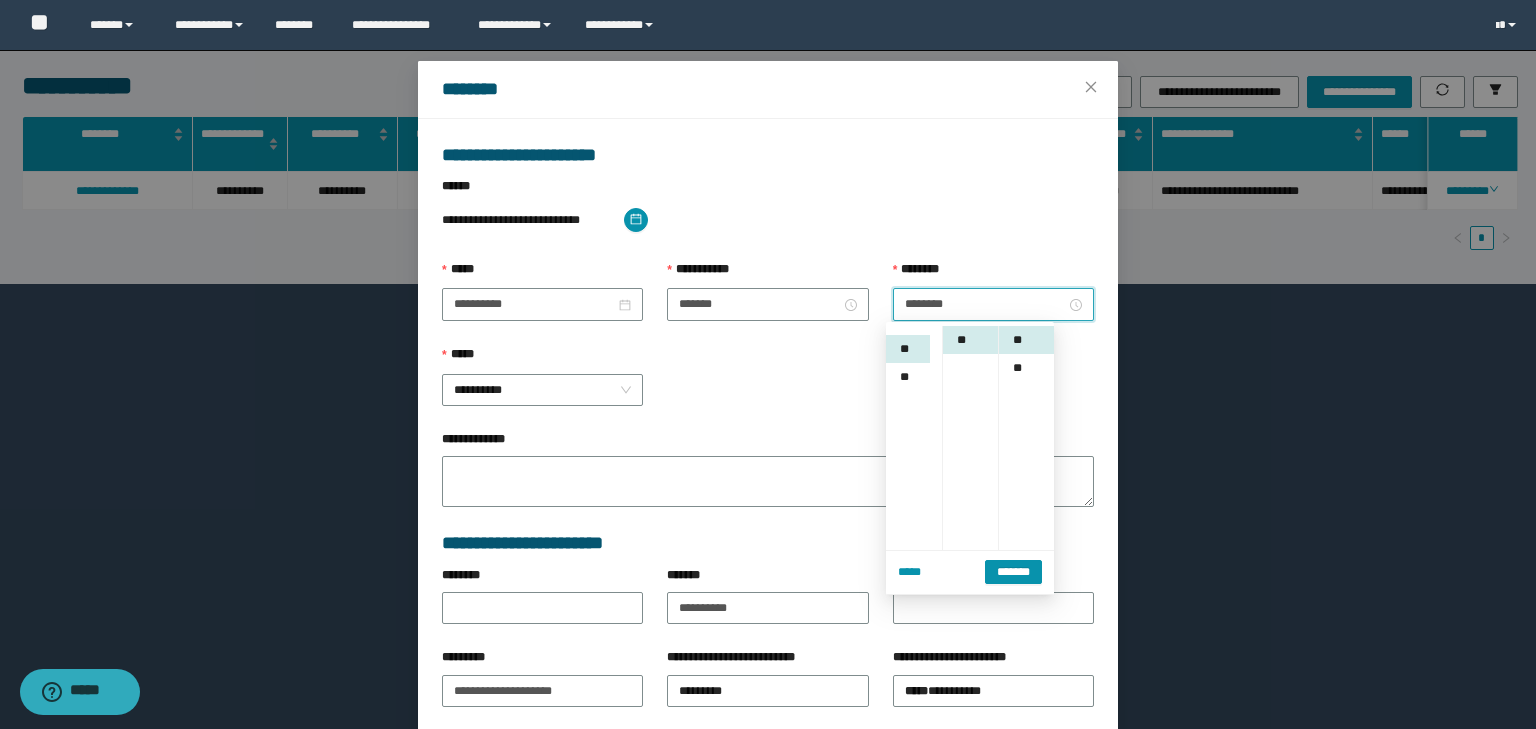 scroll, scrollTop: 280, scrollLeft: 0, axis: vertical 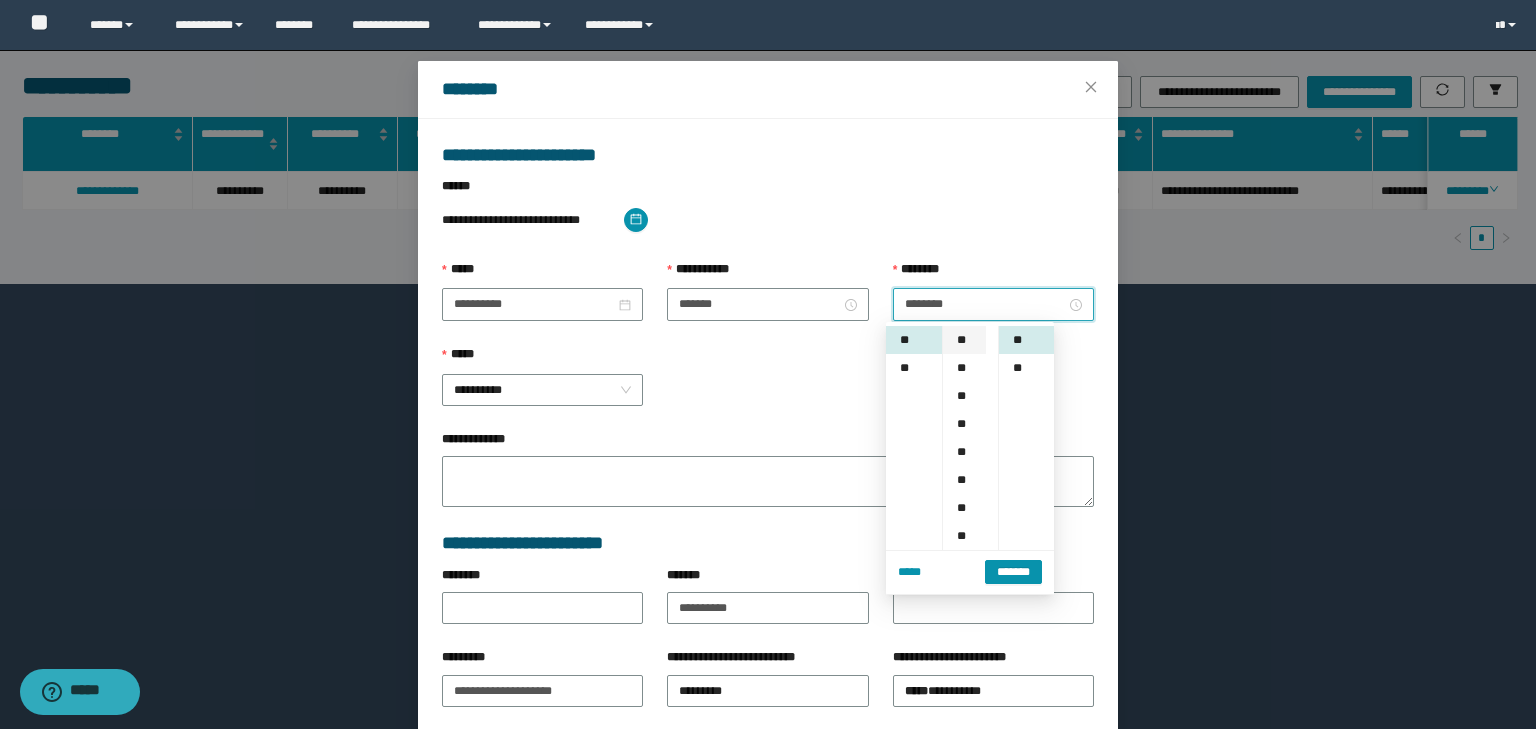 click on "**" at bounding box center (964, 340) 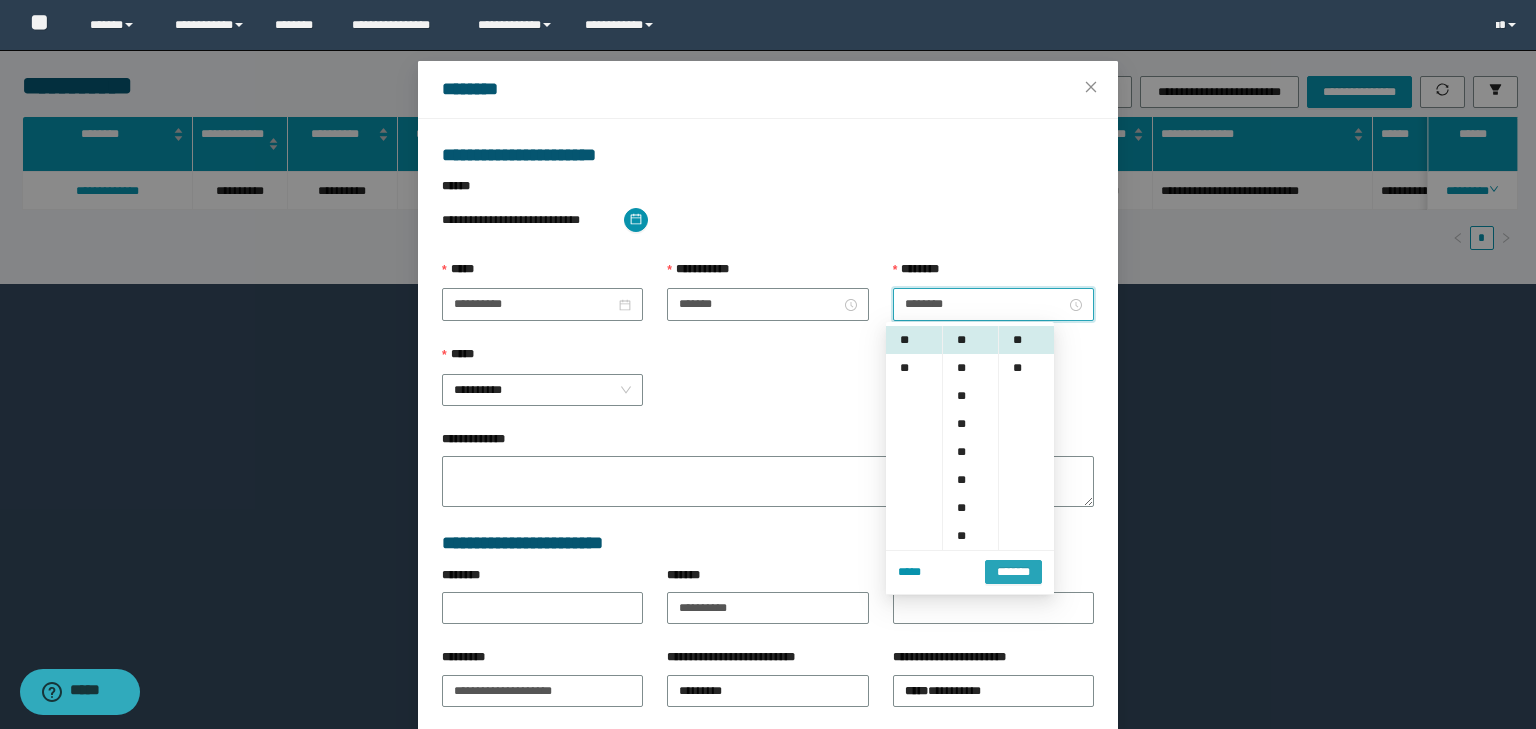 click on "*******" at bounding box center [1013, 572] 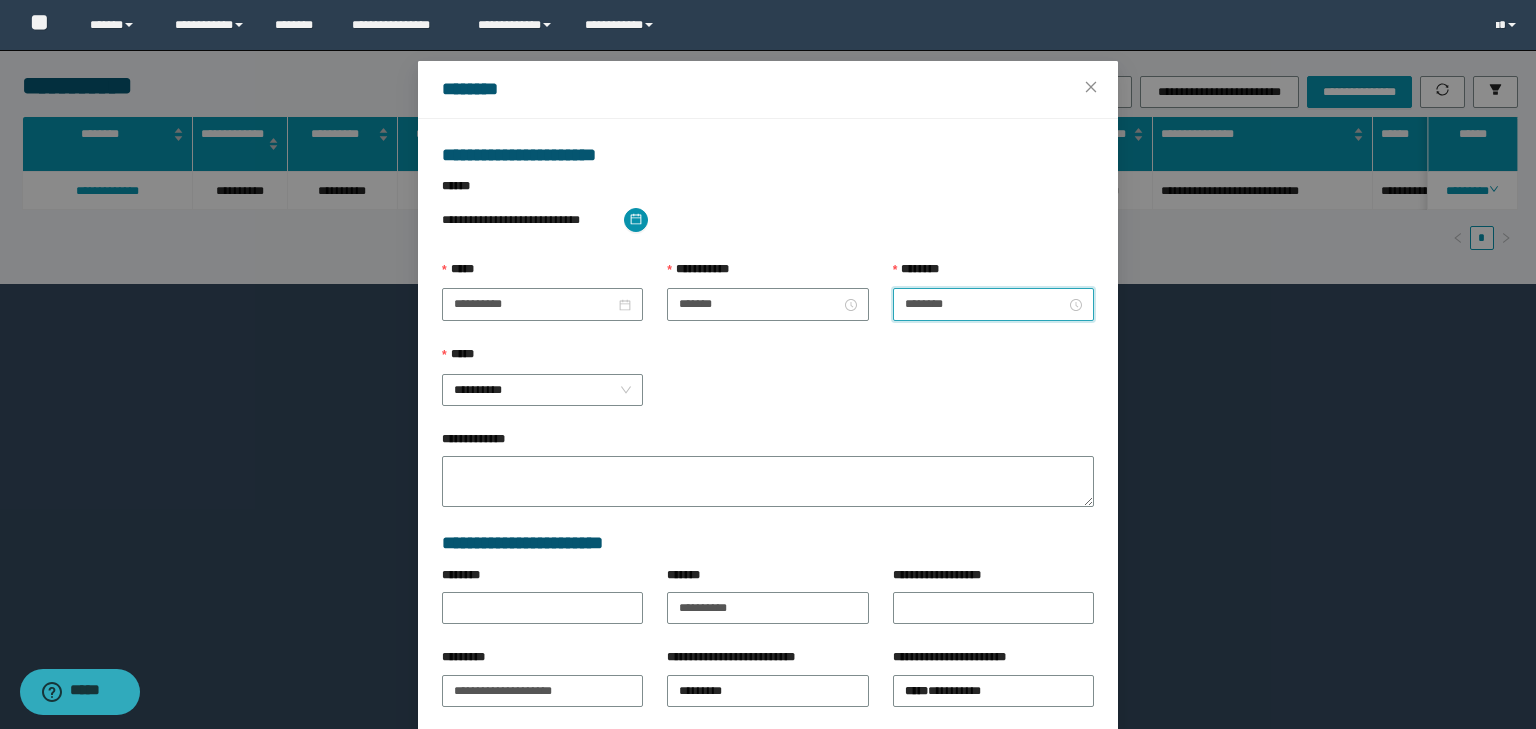 scroll, scrollTop: 139, scrollLeft: 0, axis: vertical 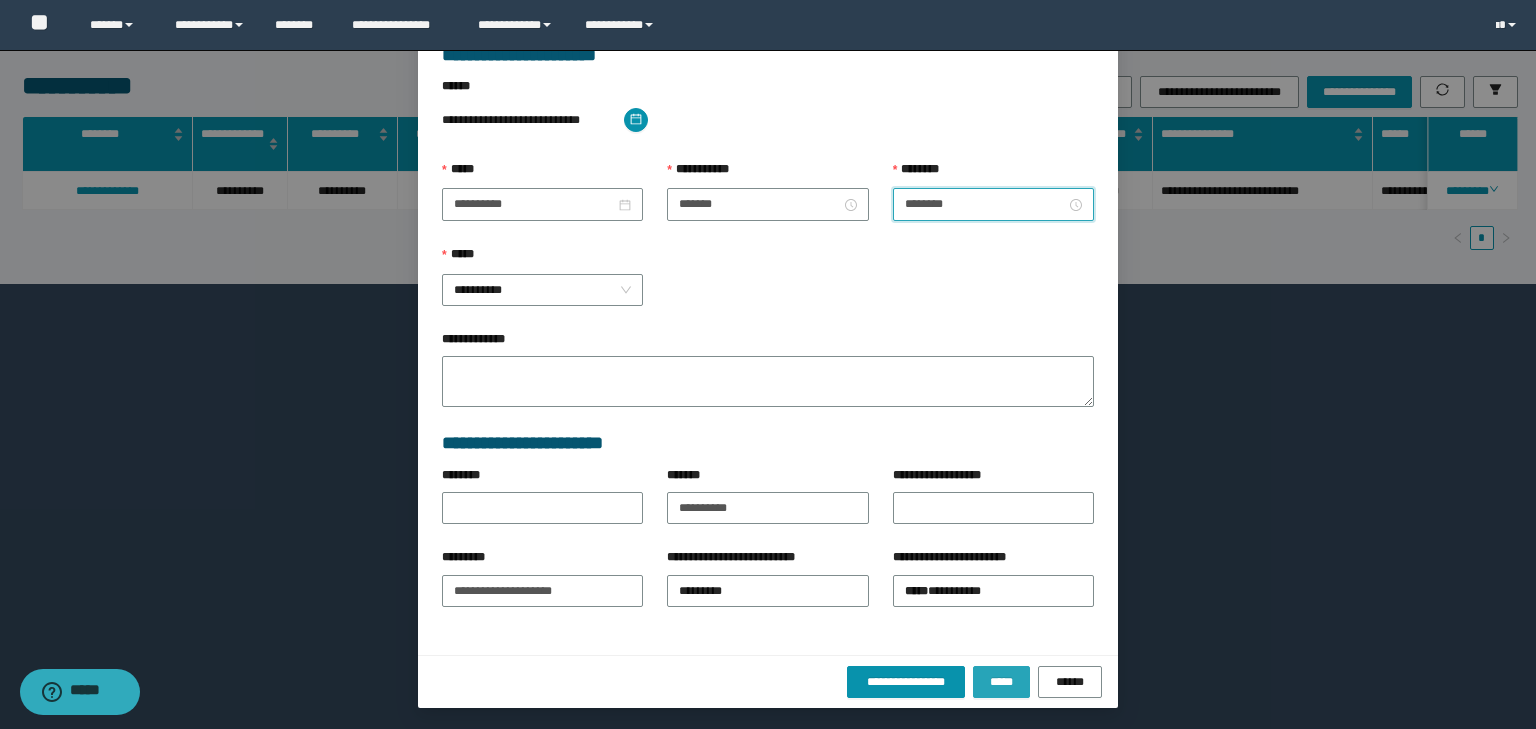 click on "*****" at bounding box center [1001, 682] 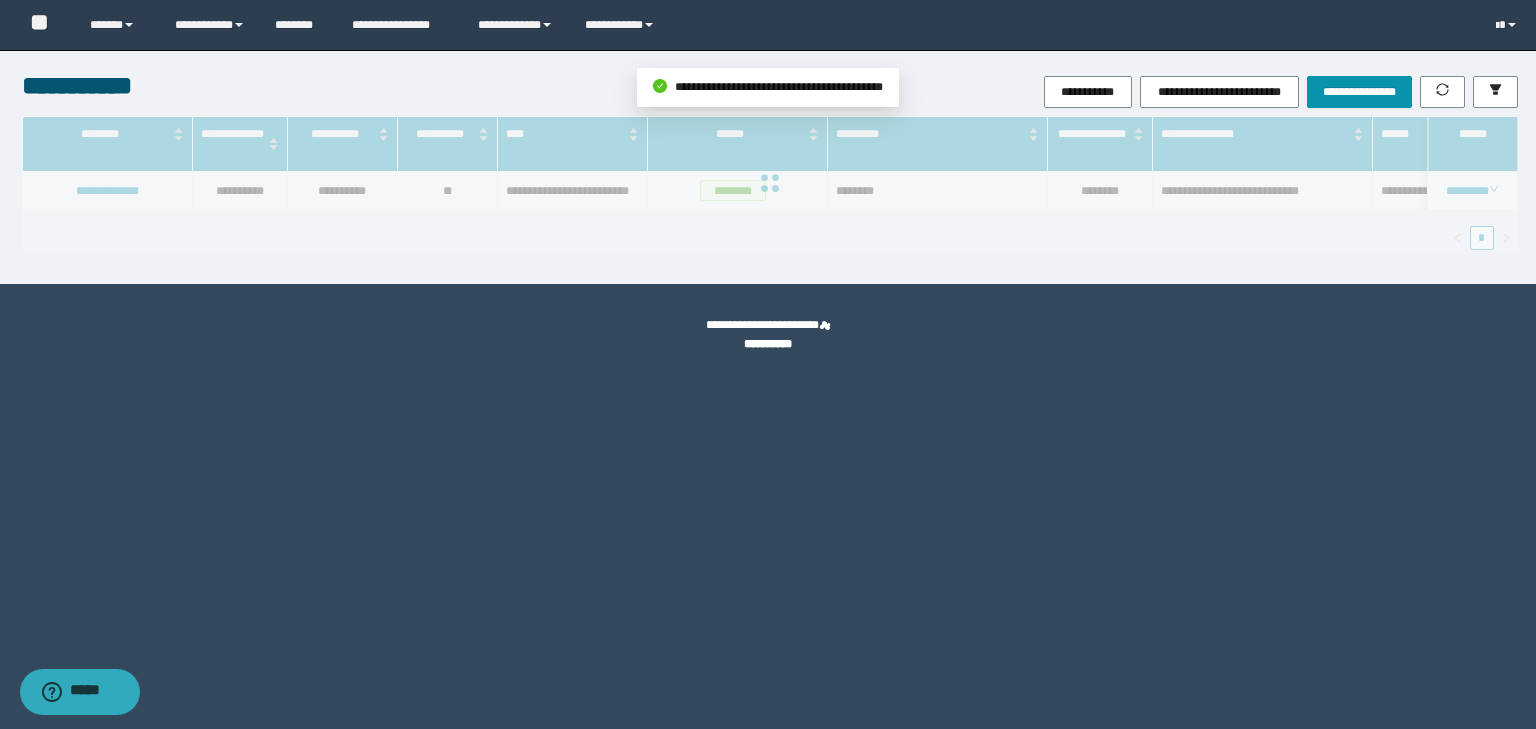 scroll, scrollTop: 39, scrollLeft: 0, axis: vertical 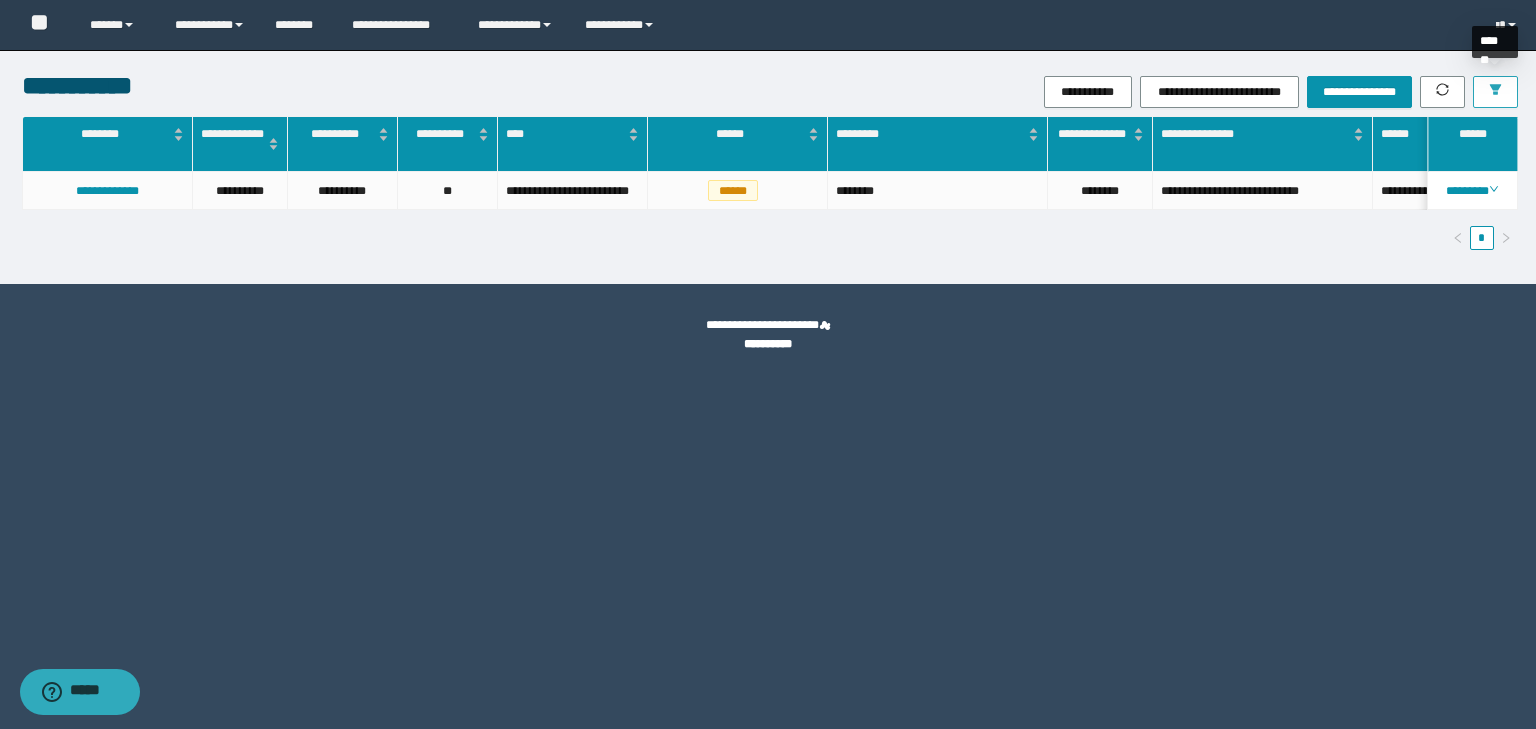 click at bounding box center (1495, 91) 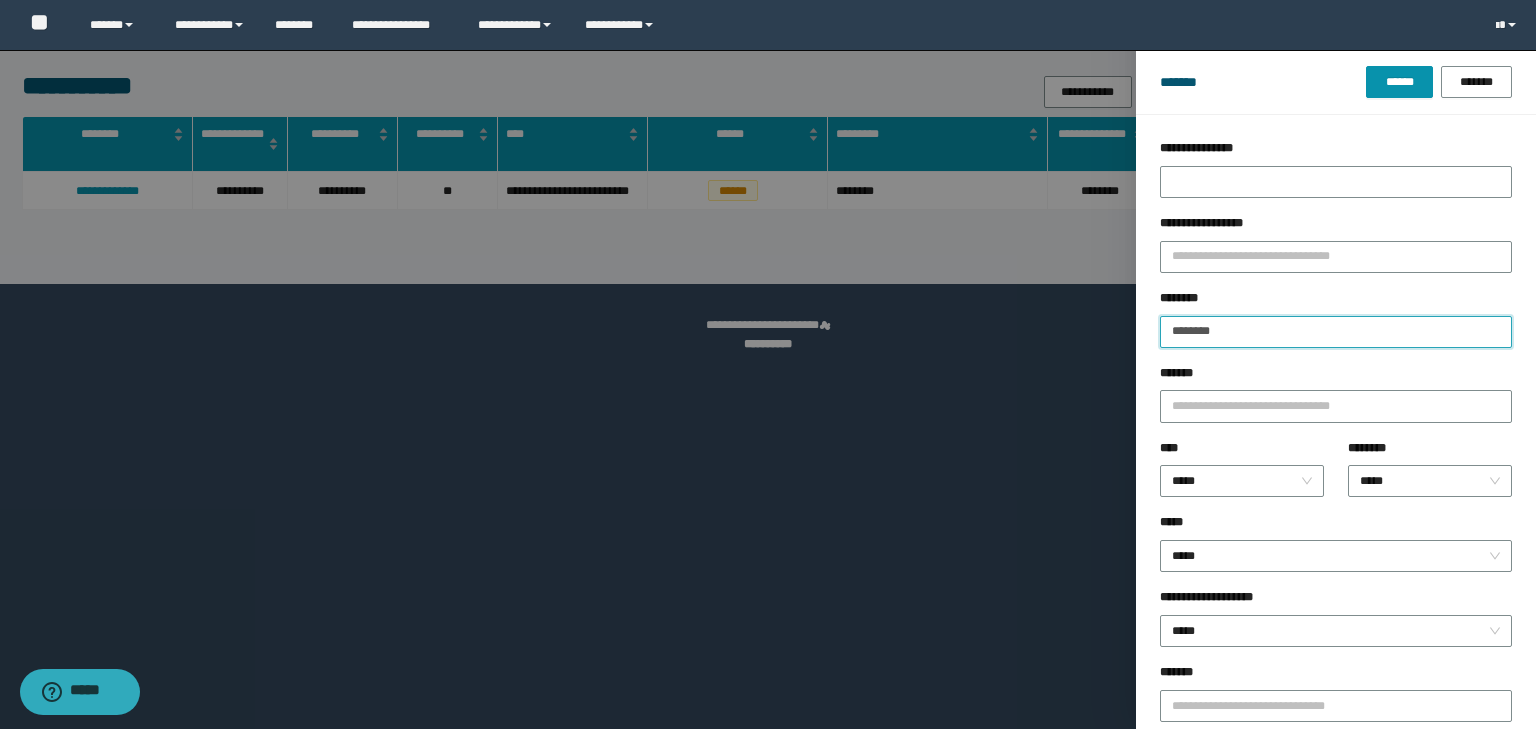 drag, startPoint x: 1240, startPoint y: 335, endPoint x: 1084, endPoint y: 331, distance: 156.05127 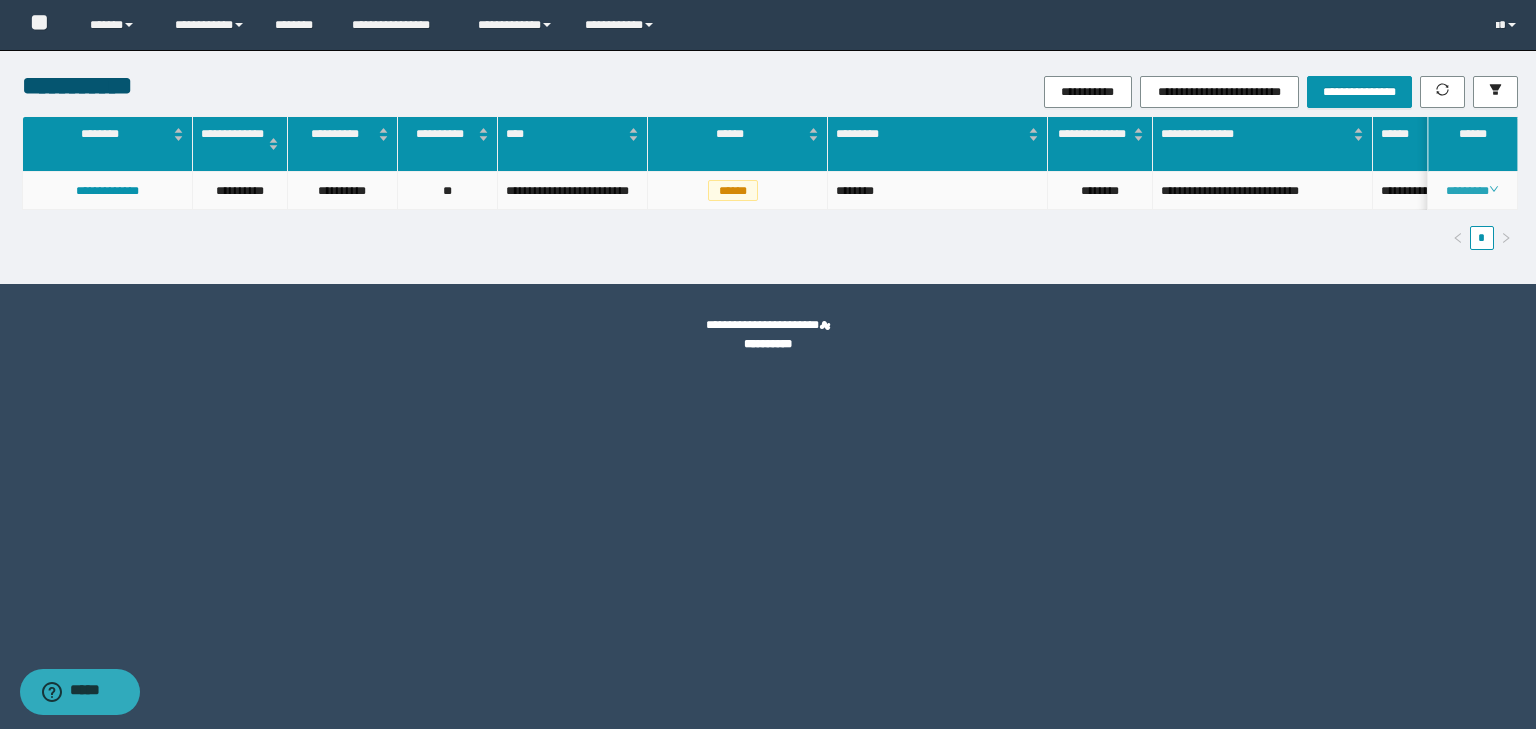 click on "********" at bounding box center [1472, 191] 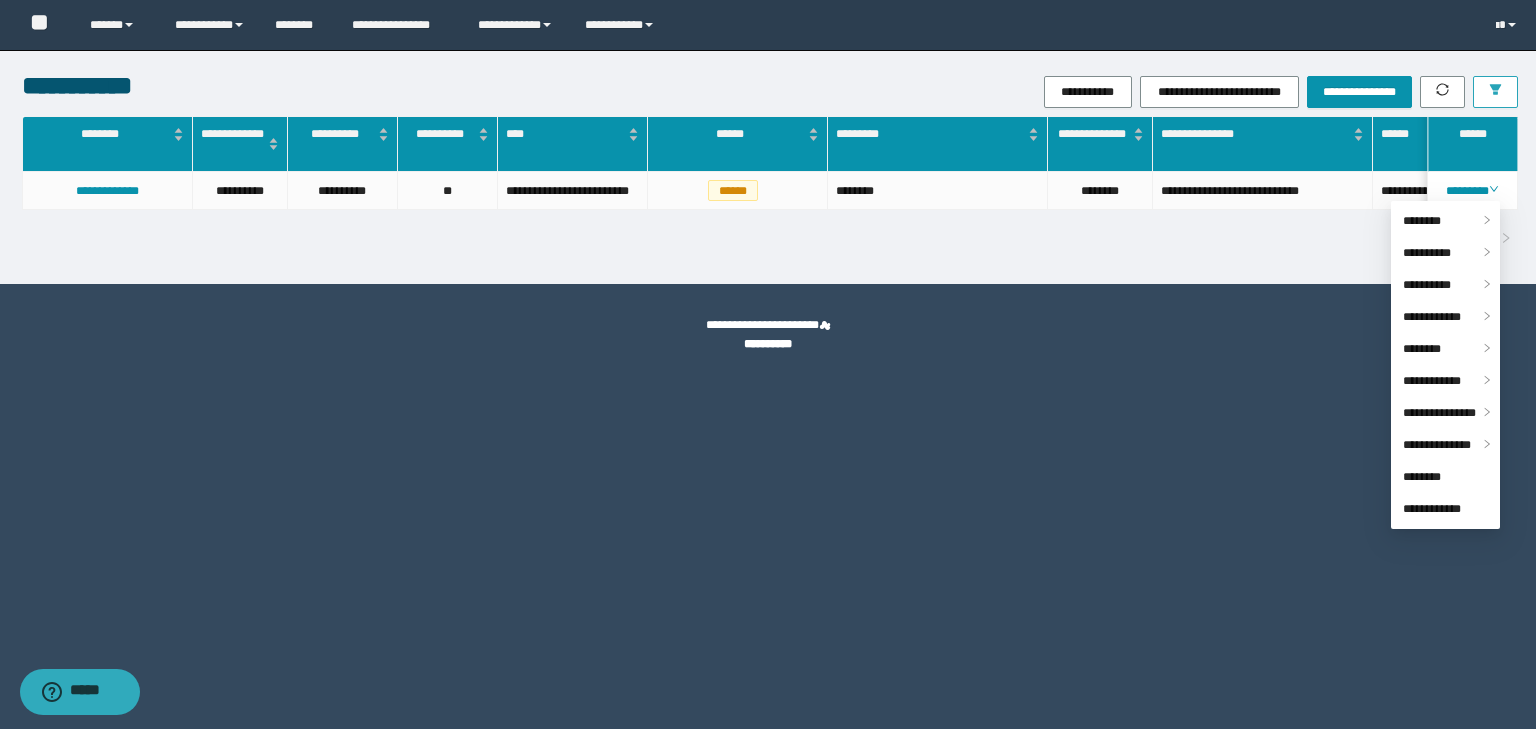 click at bounding box center [1495, 92] 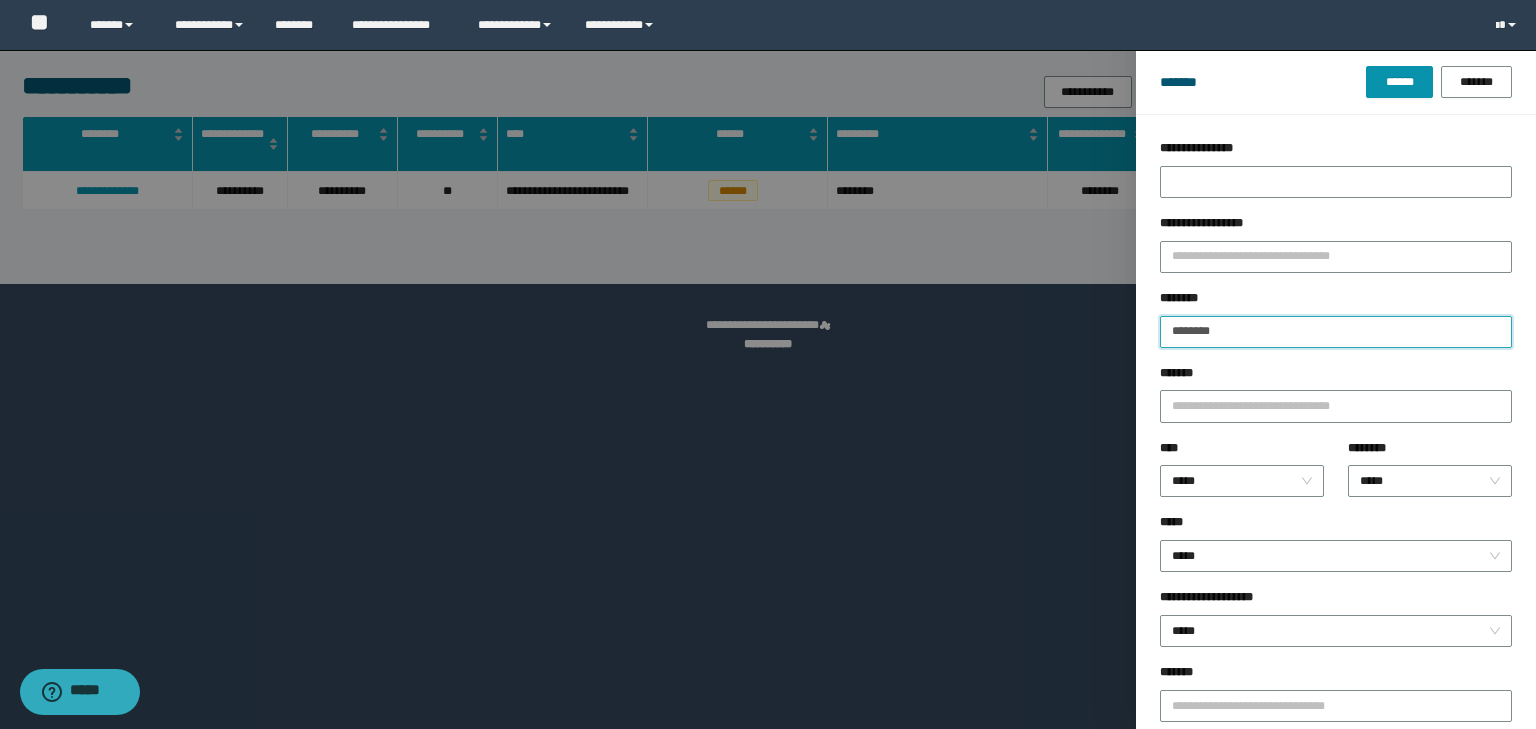 drag, startPoint x: 1236, startPoint y: 331, endPoint x: 1100, endPoint y: 330, distance: 136.00368 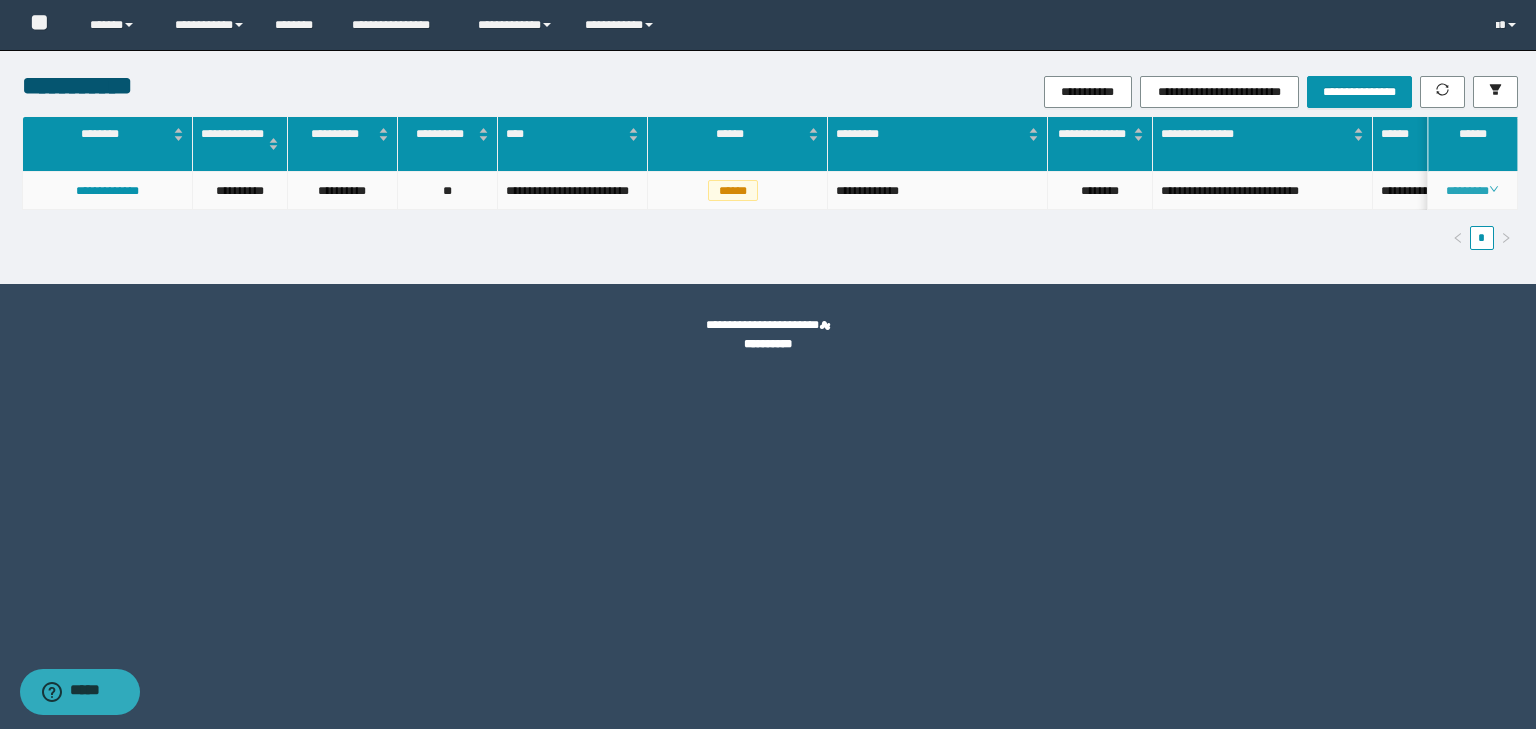 click on "********" at bounding box center (1472, 191) 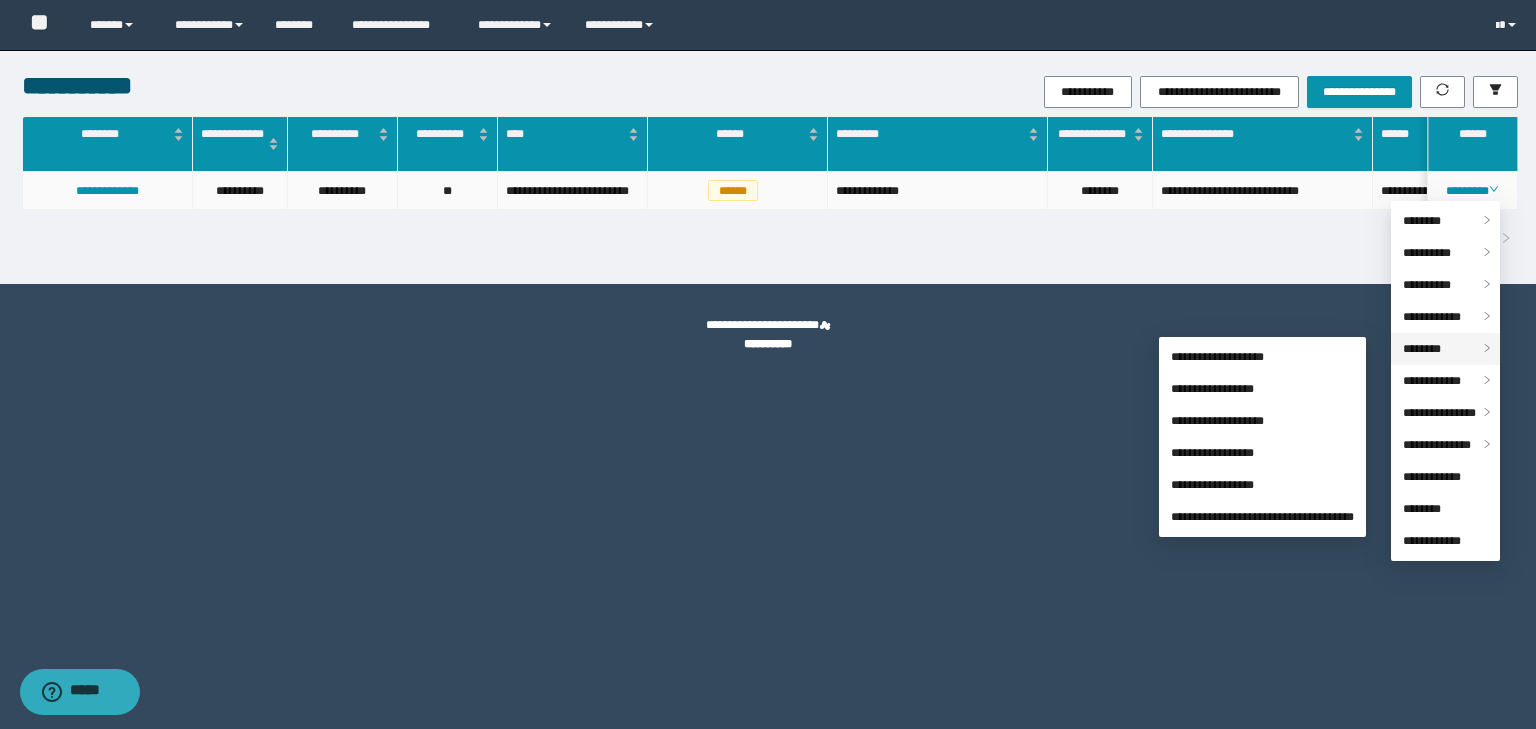 click on "********" at bounding box center (1422, 349) 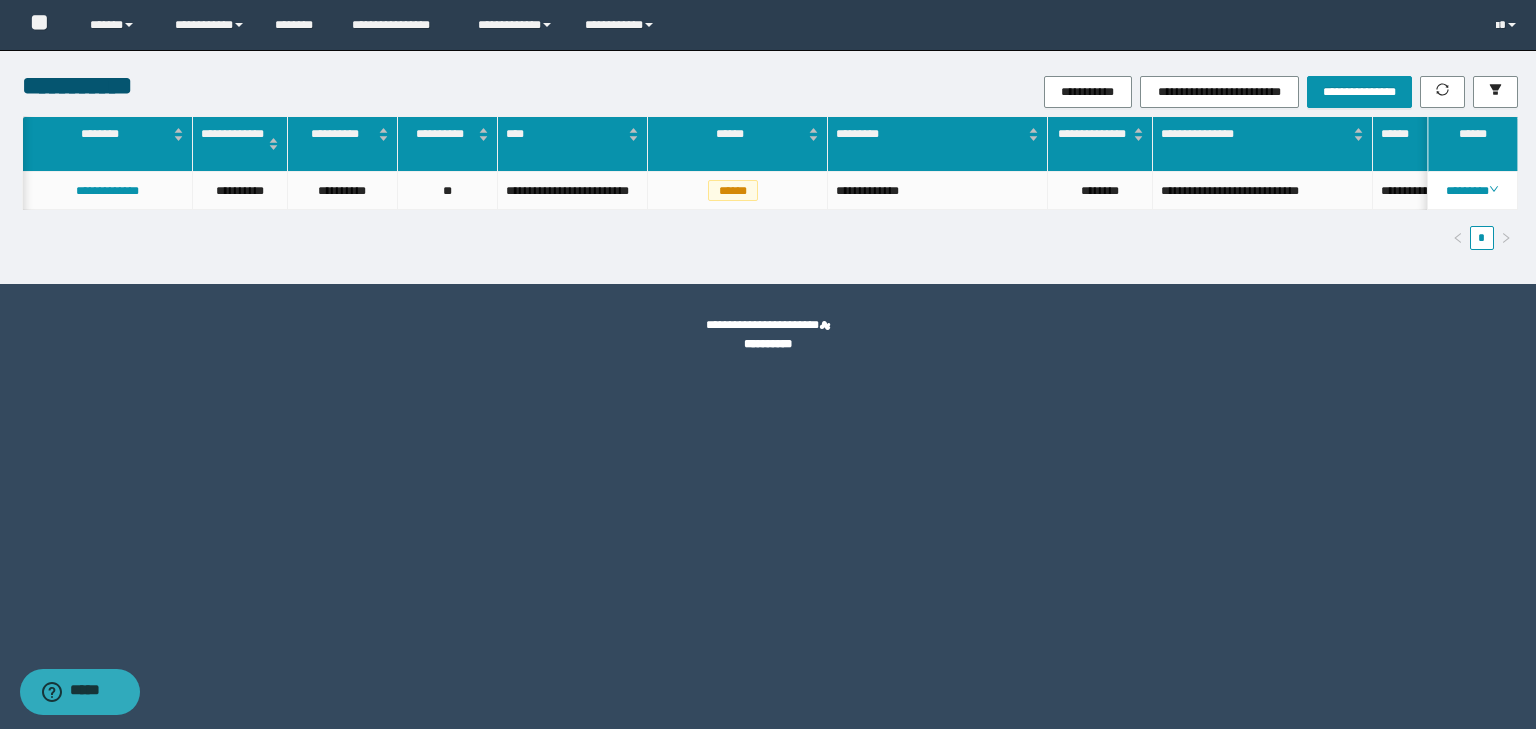 scroll, scrollTop: 0, scrollLeft: 142, axis: horizontal 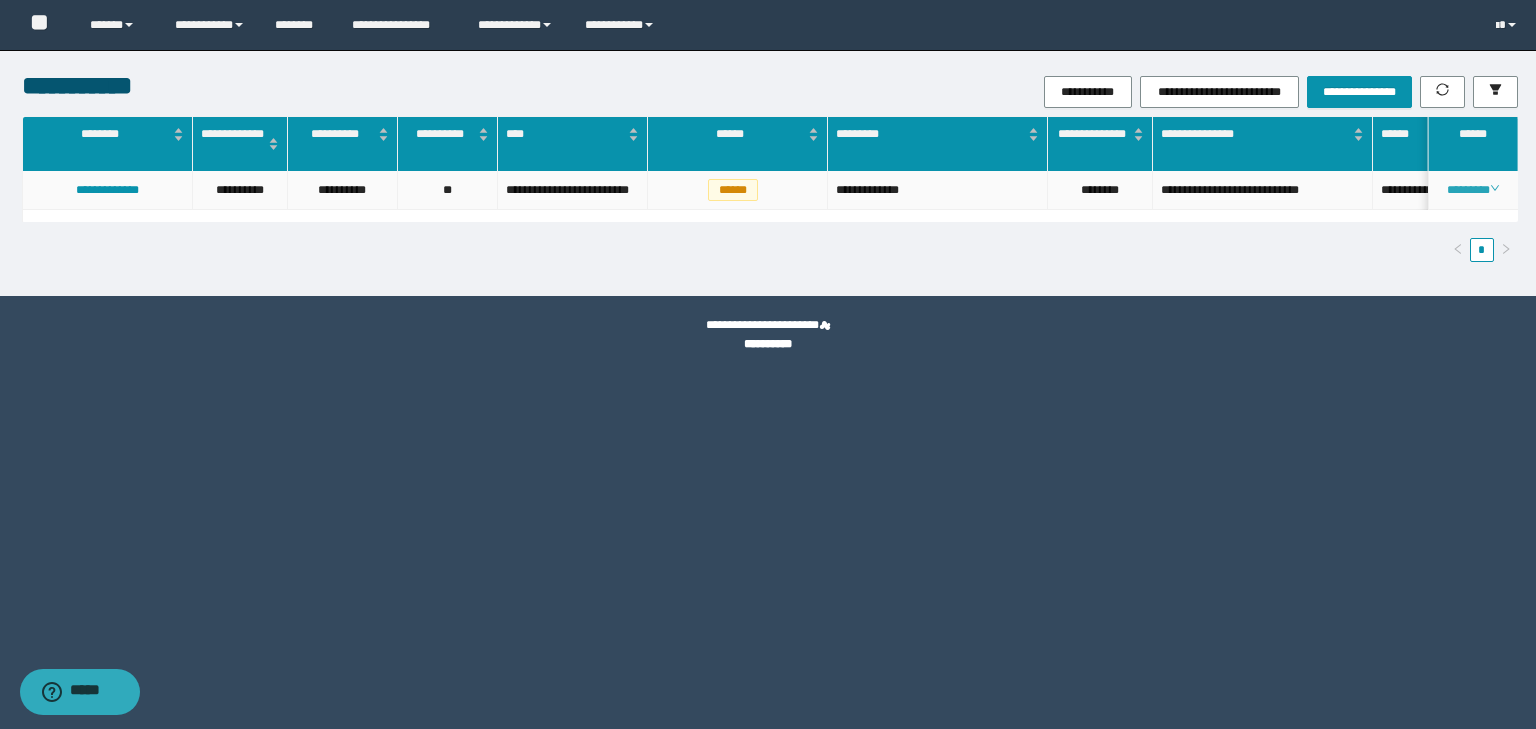 click on "********" at bounding box center (1472, 190) 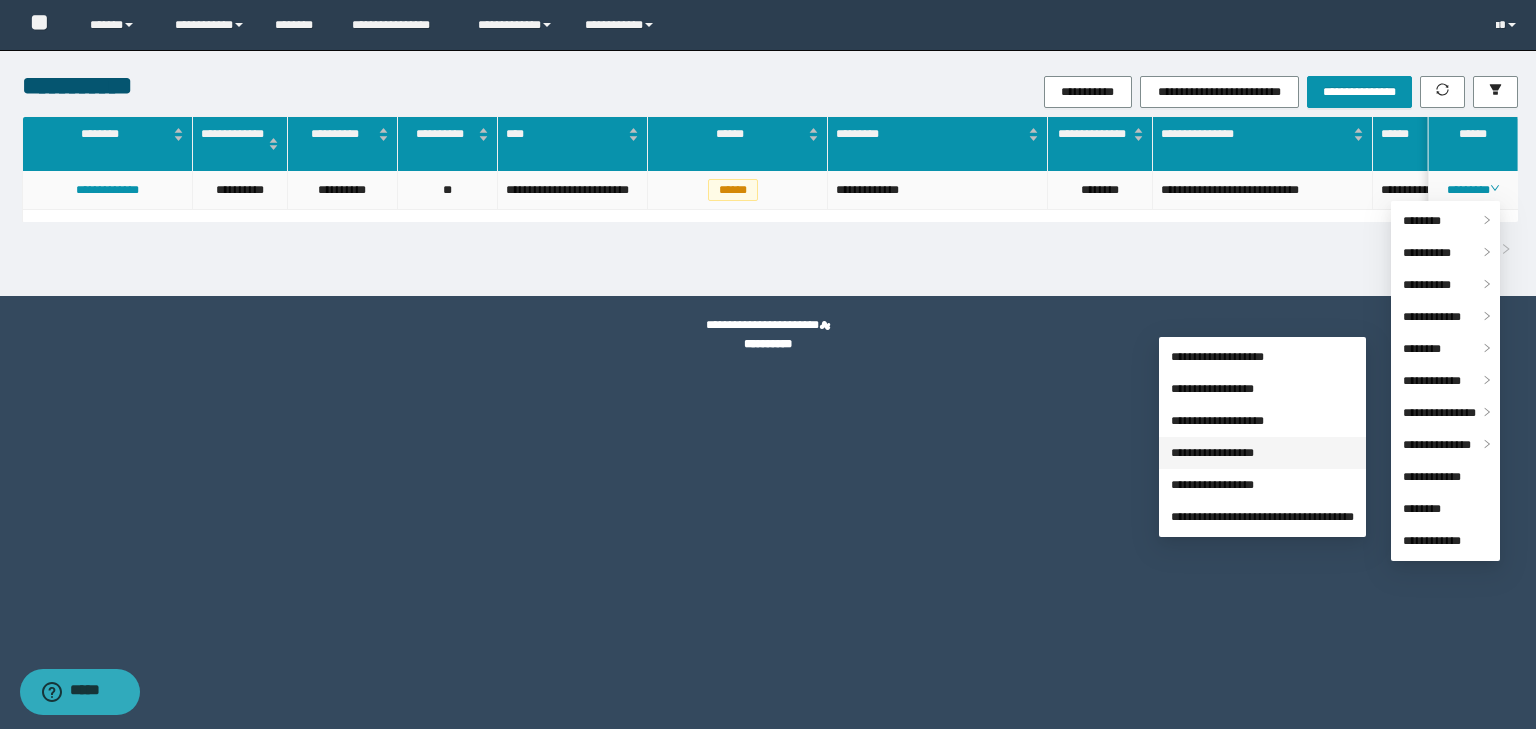 click on "**********" at bounding box center [1212, 453] 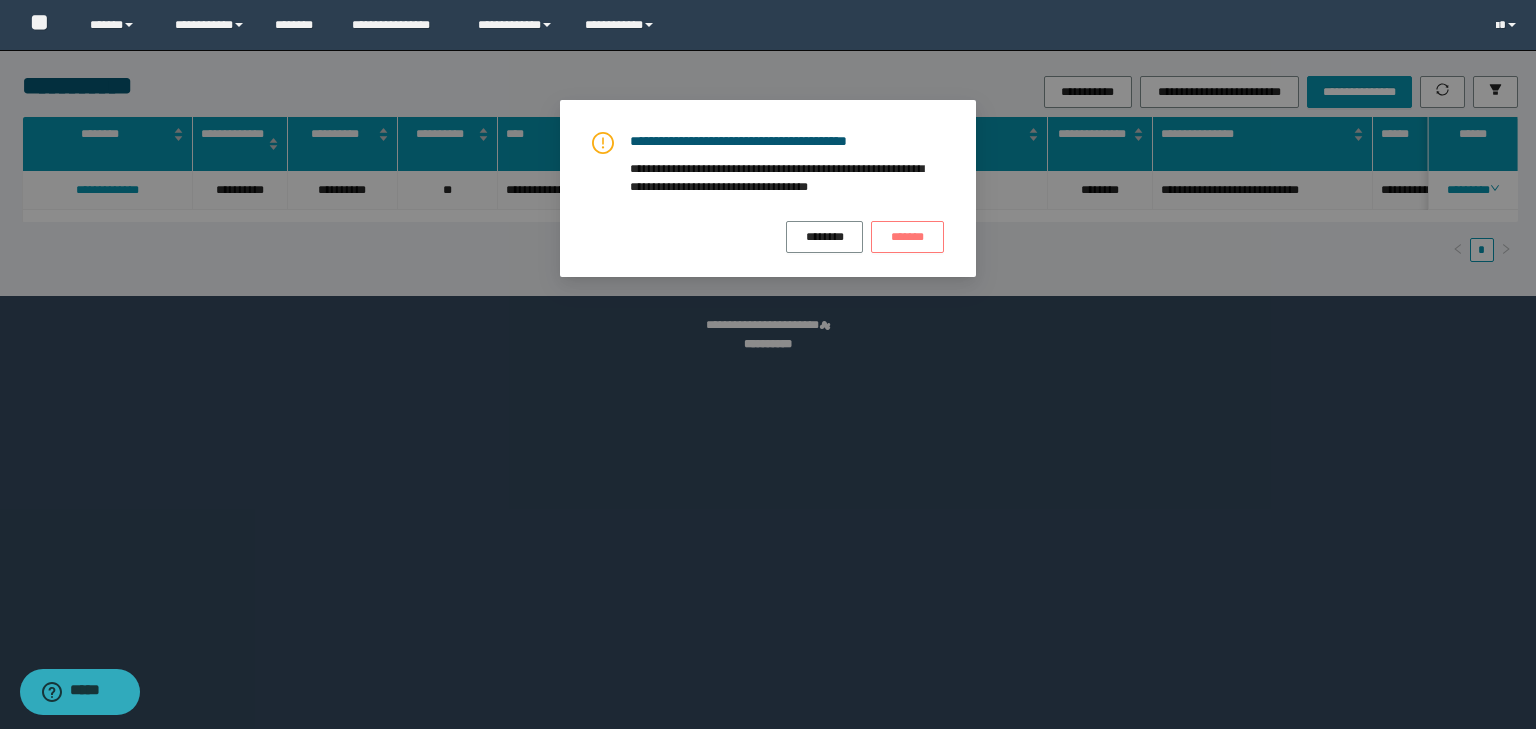 click on "*******" at bounding box center [907, 237] 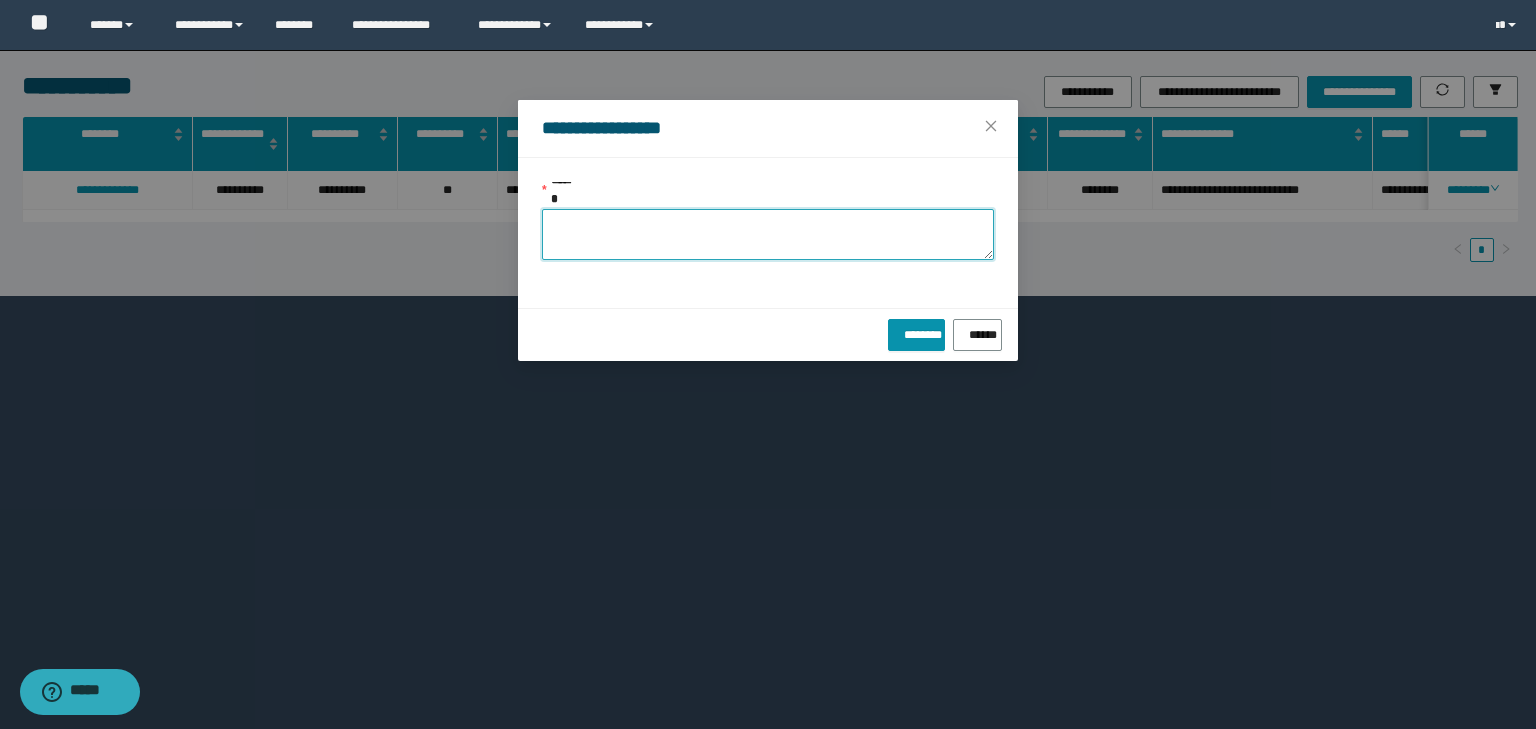 click on "******" at bounding box center (768, 234) 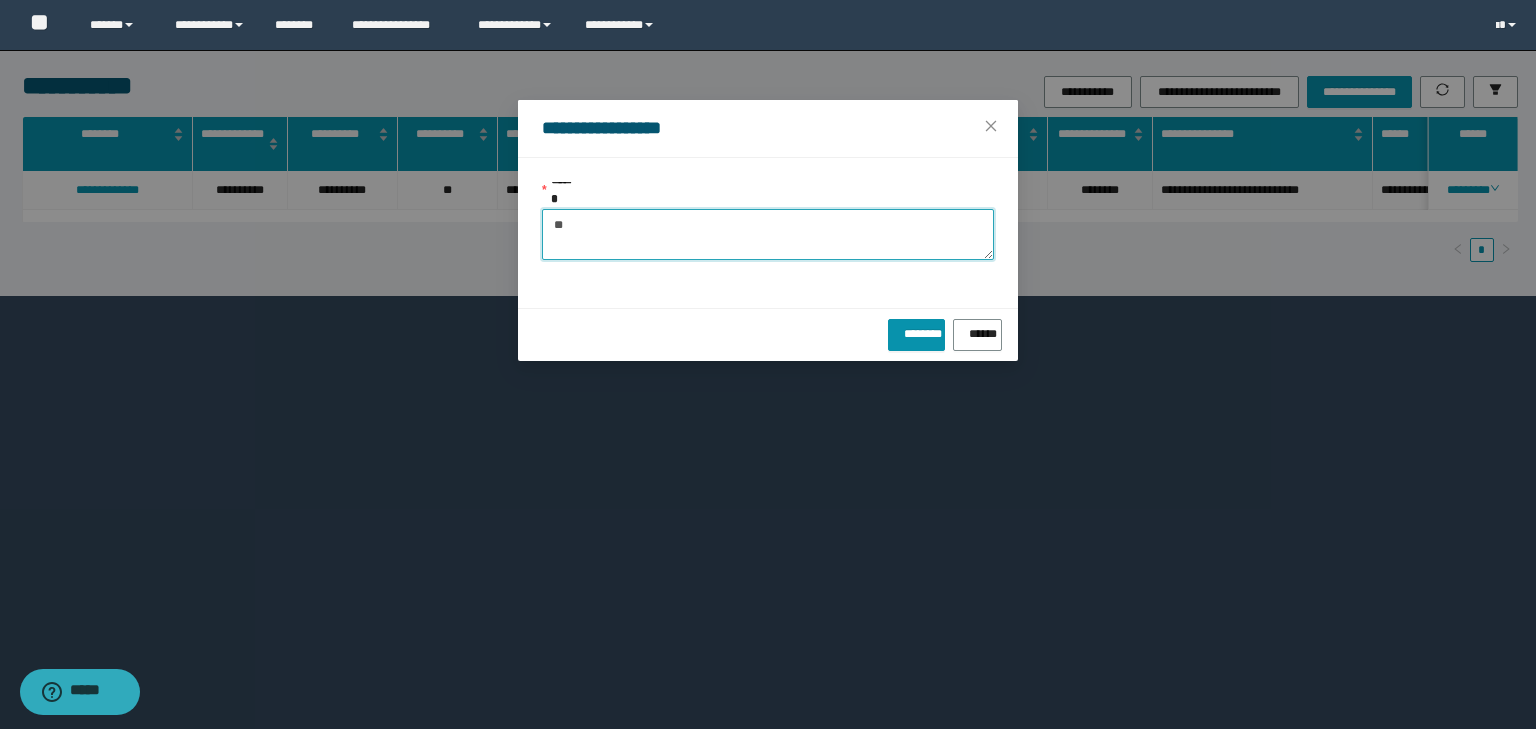 type on "*" 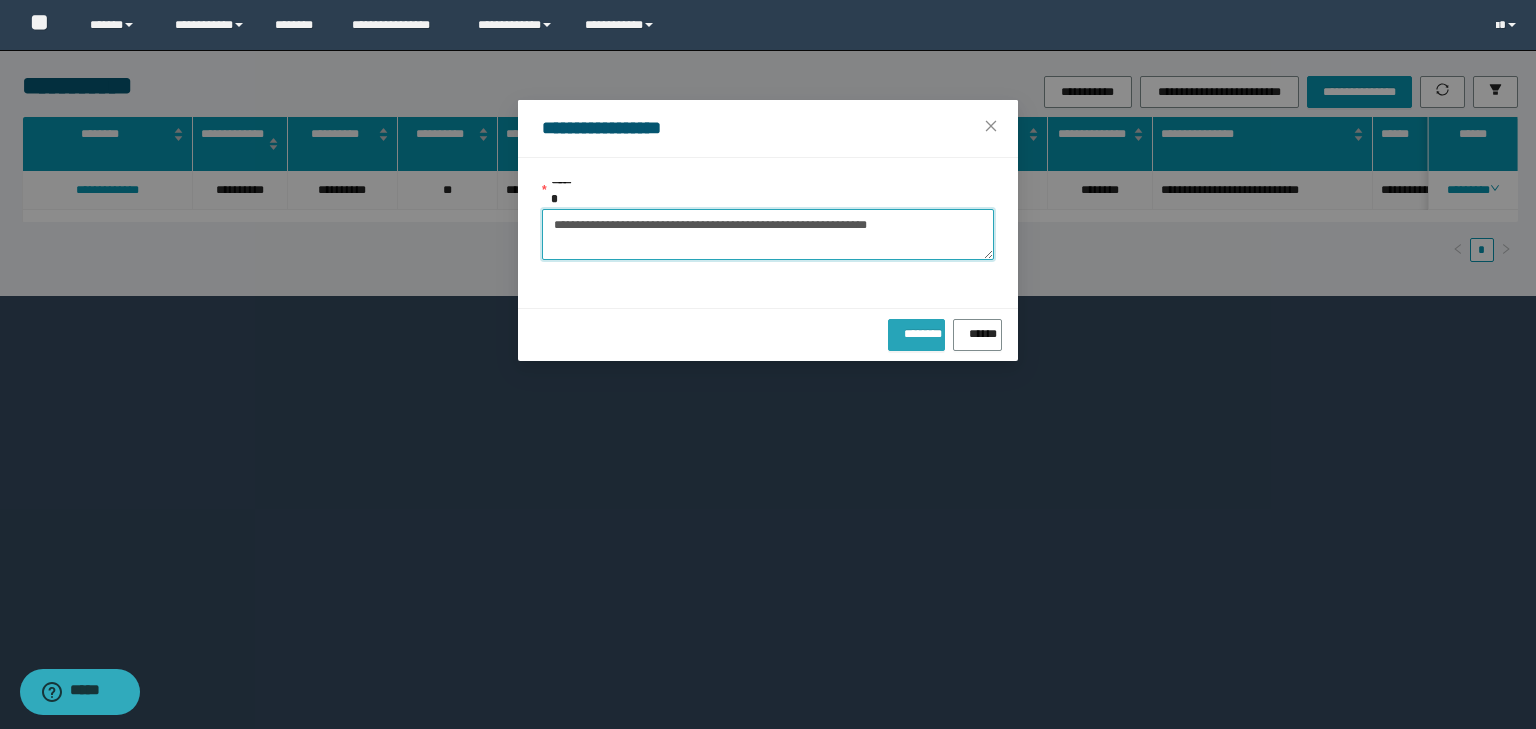 type on "**********" 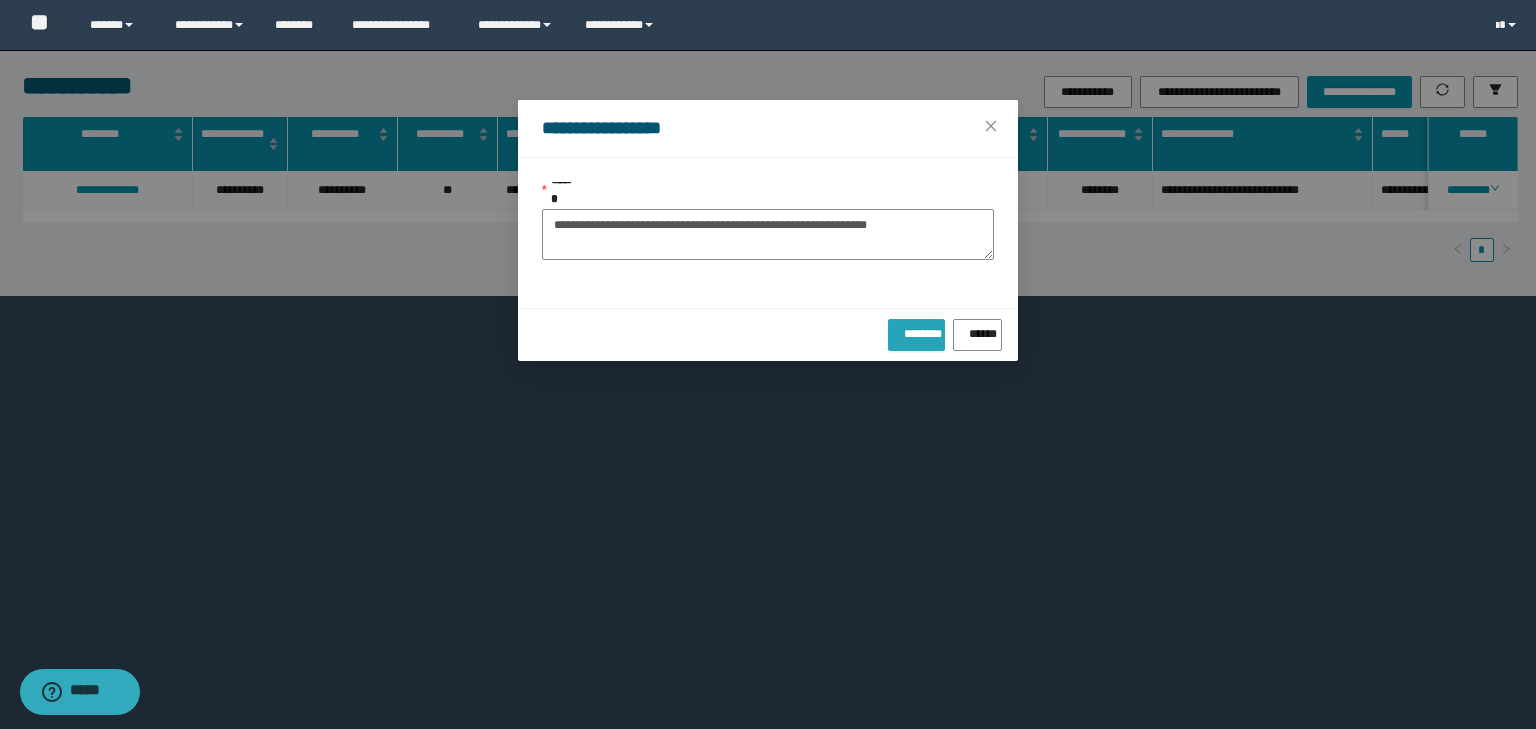 click on "********" at bounding box center [916, 330] 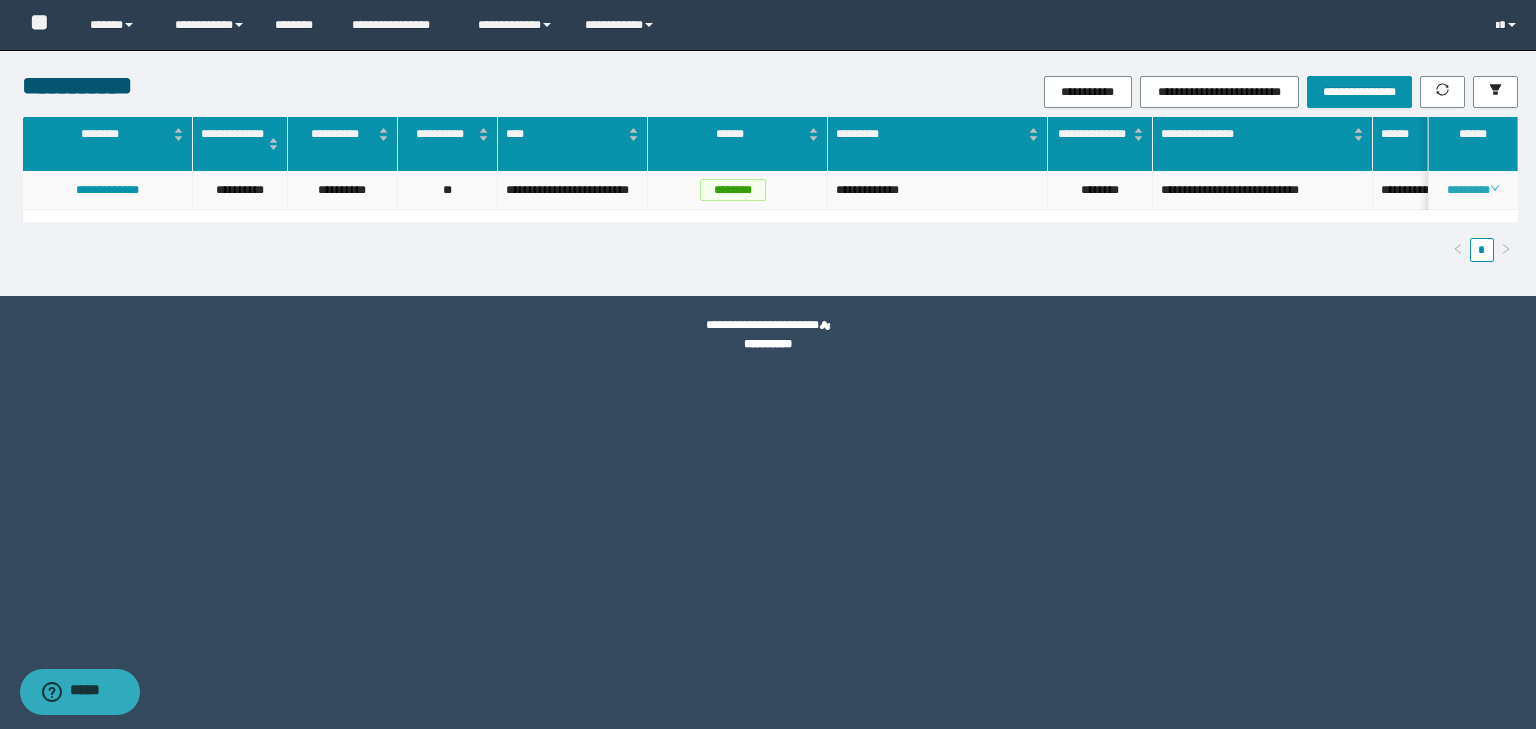 click on "********" at bounding box center (1472, 190) 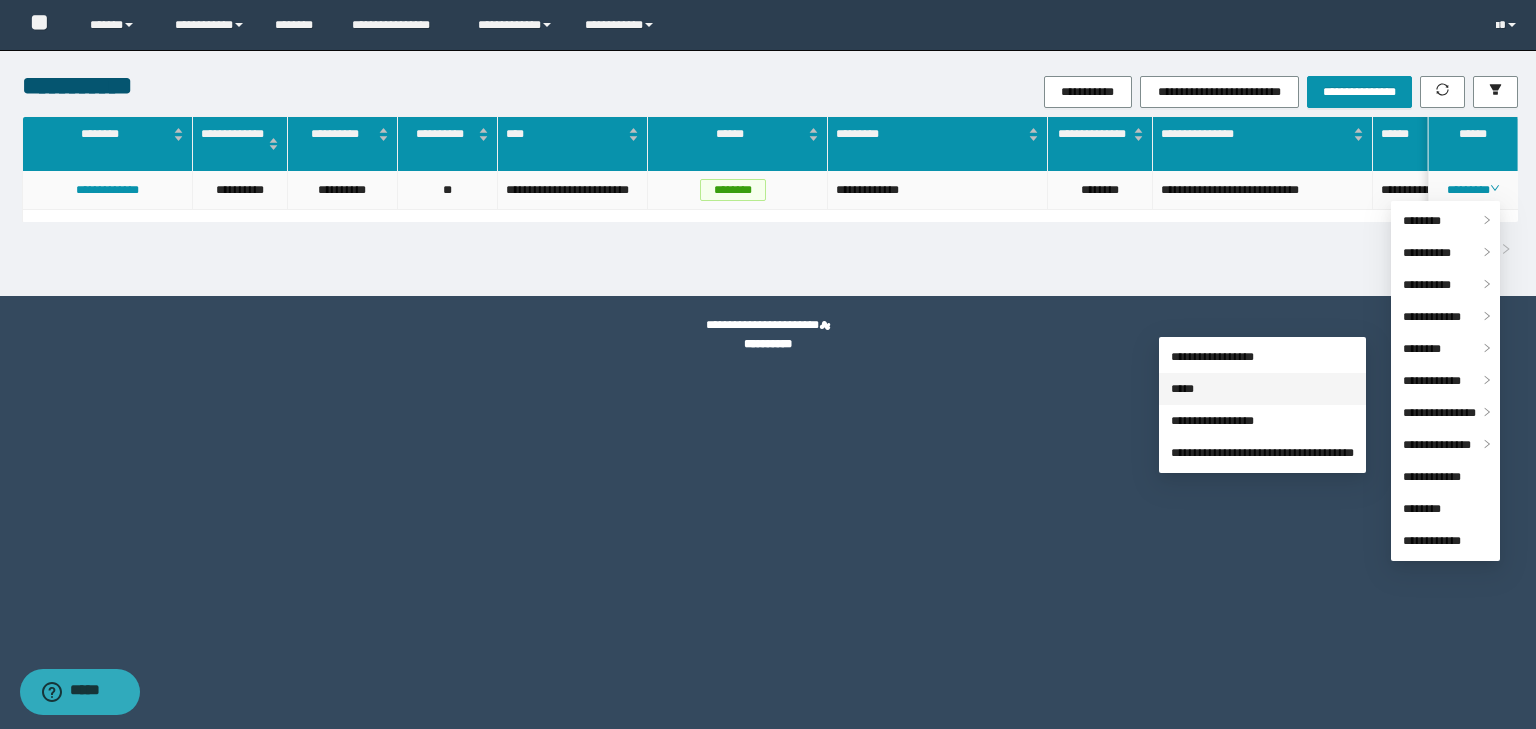click on "*****" at bounding box center [1182, 389] 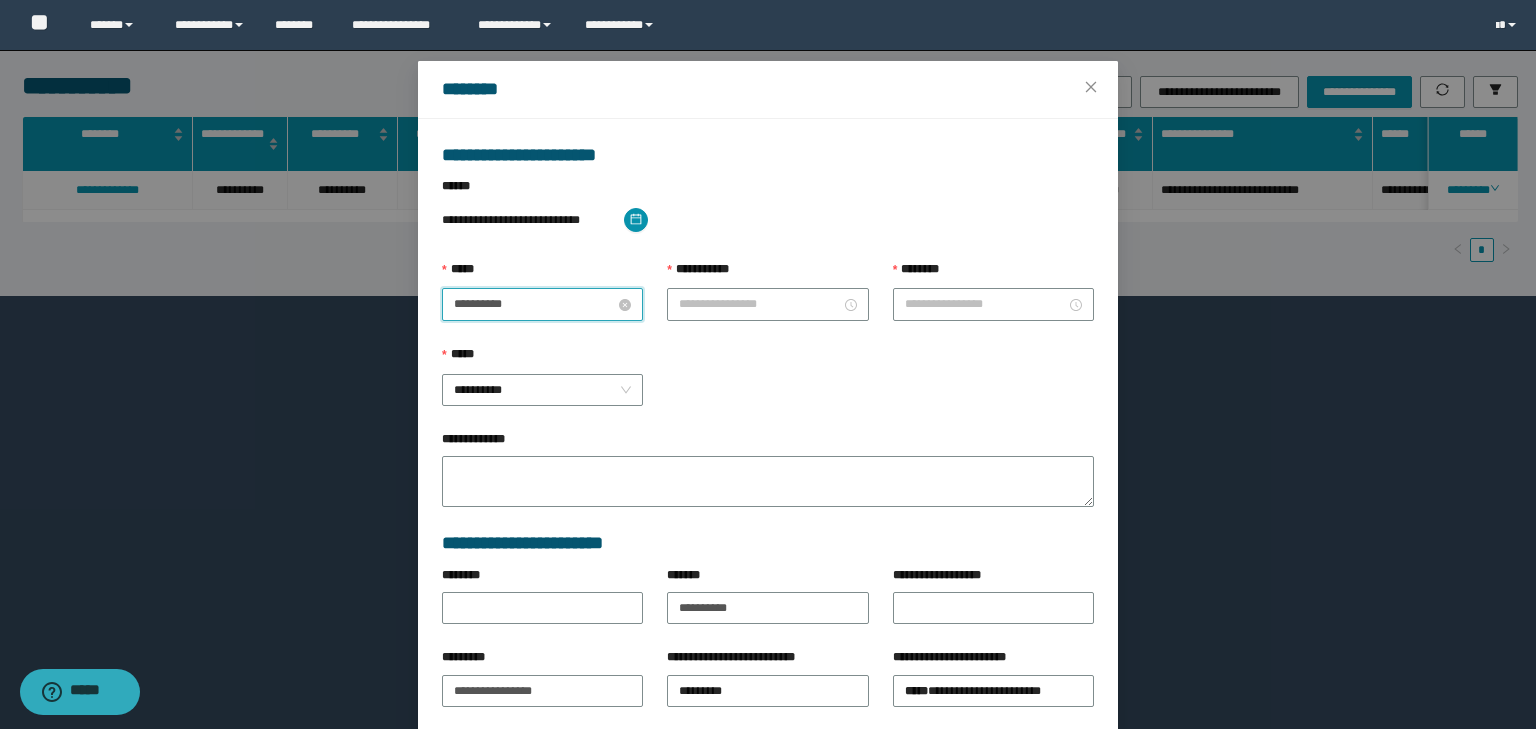 click on "**********" at bounding box center (534, 304) 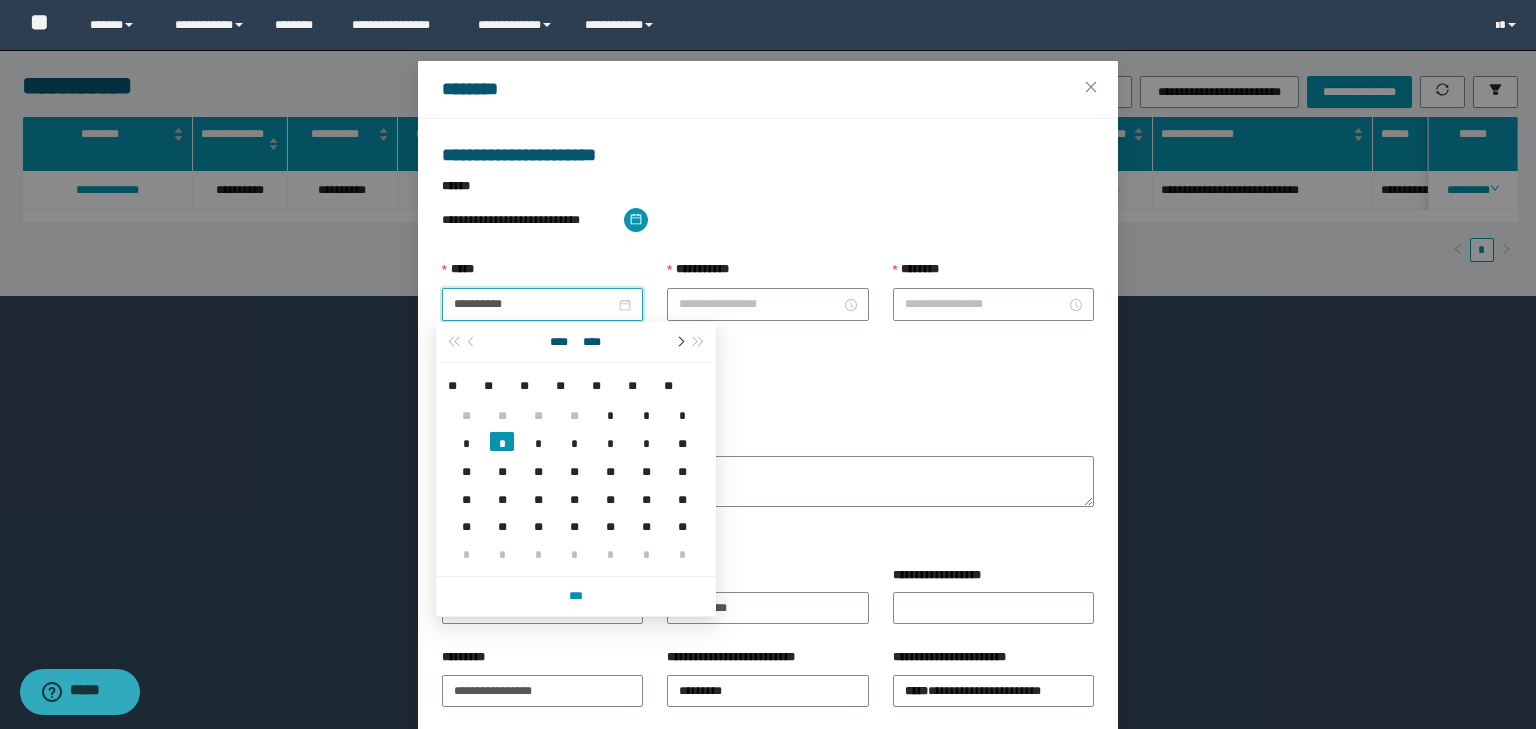 click at bounding box center (679, 342) 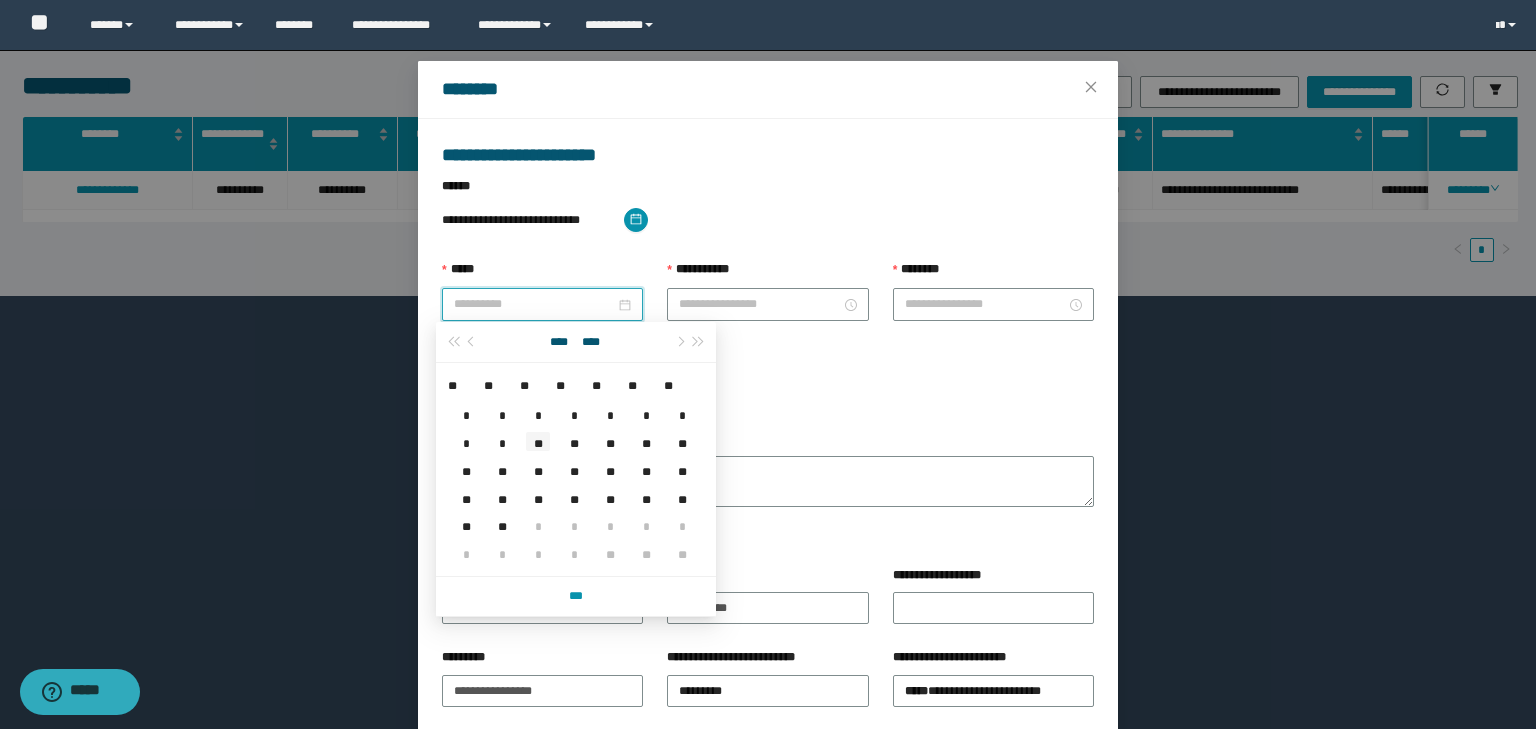 type on "**********" 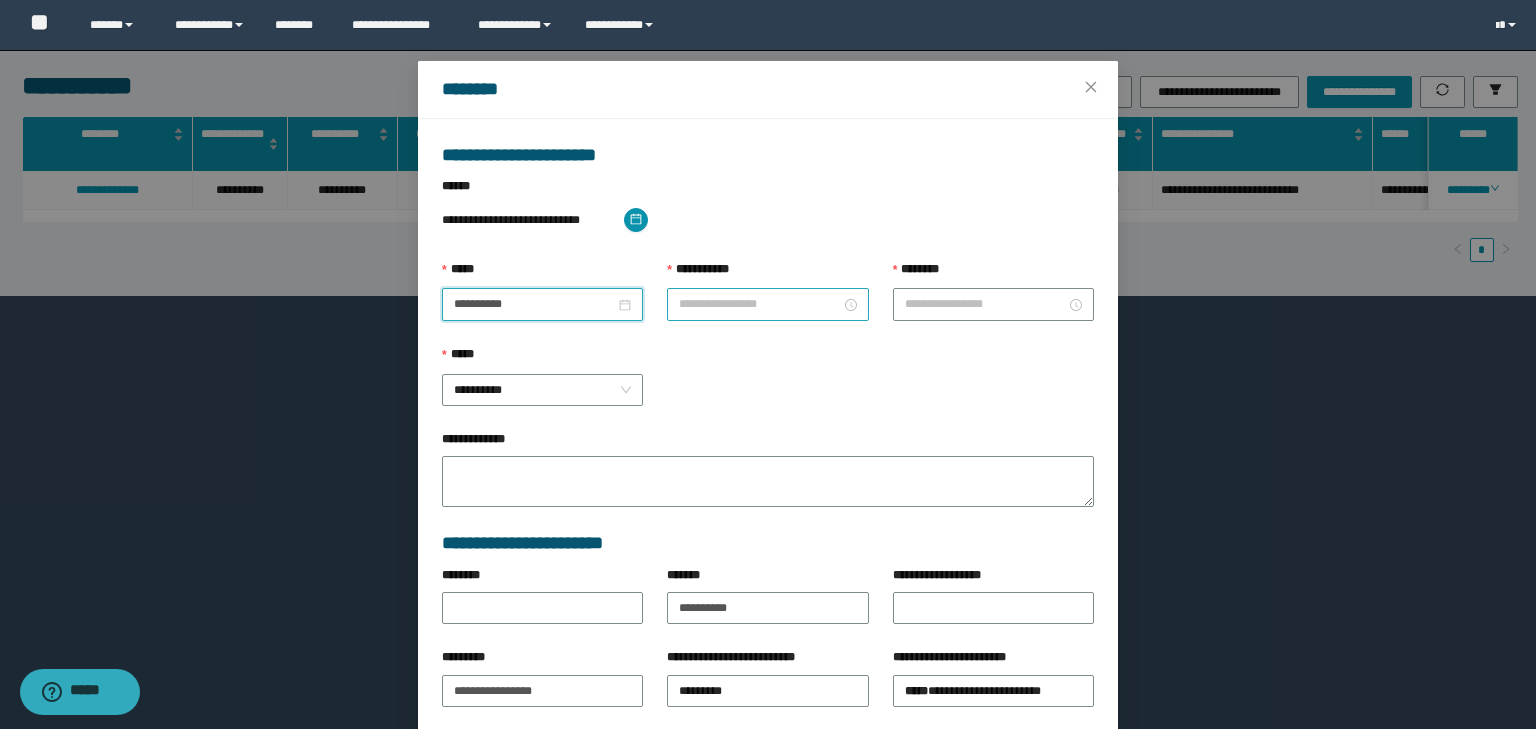 click on "**********" at bounding box center [759, 304] 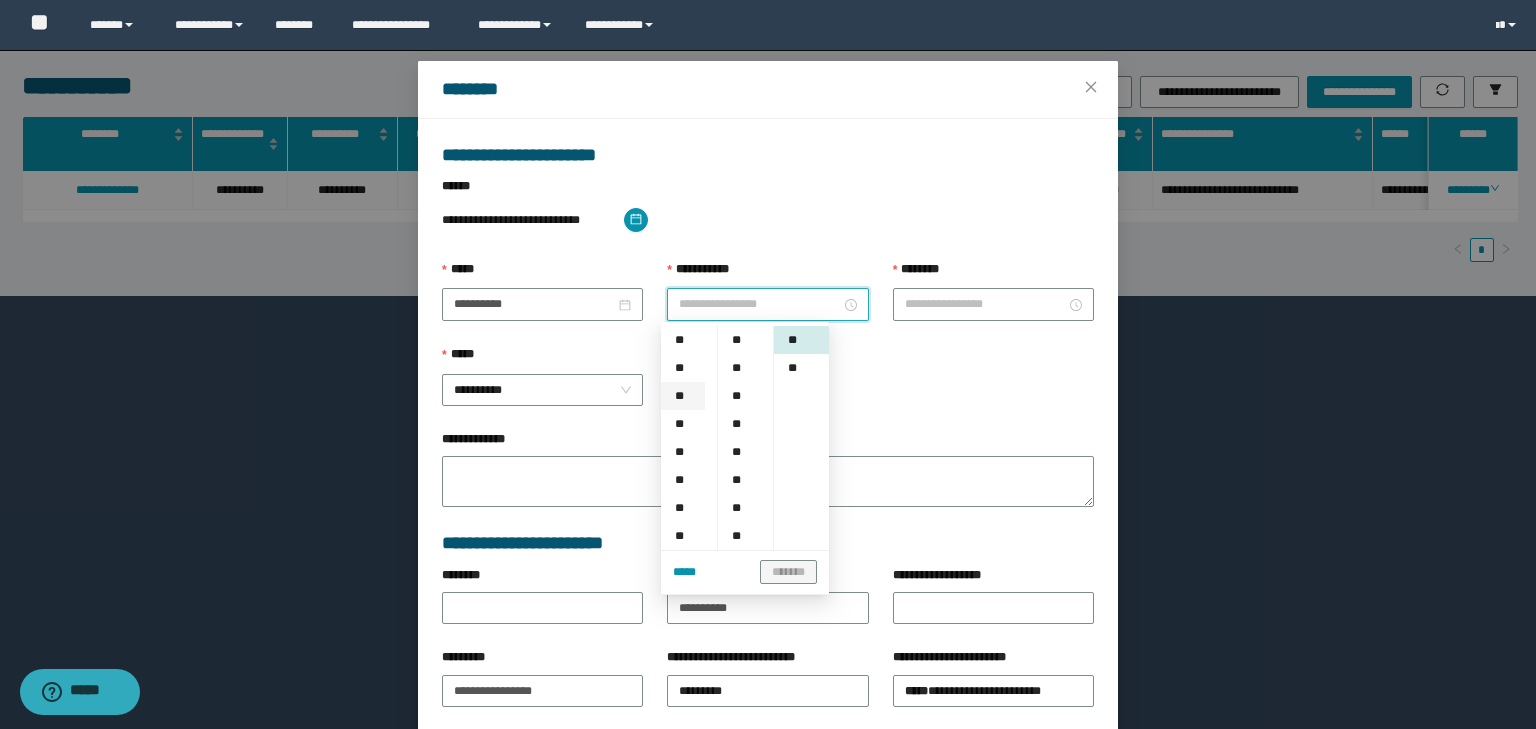 scroll, scrollTop: 266, scrollLeft: 0, axis: vertical 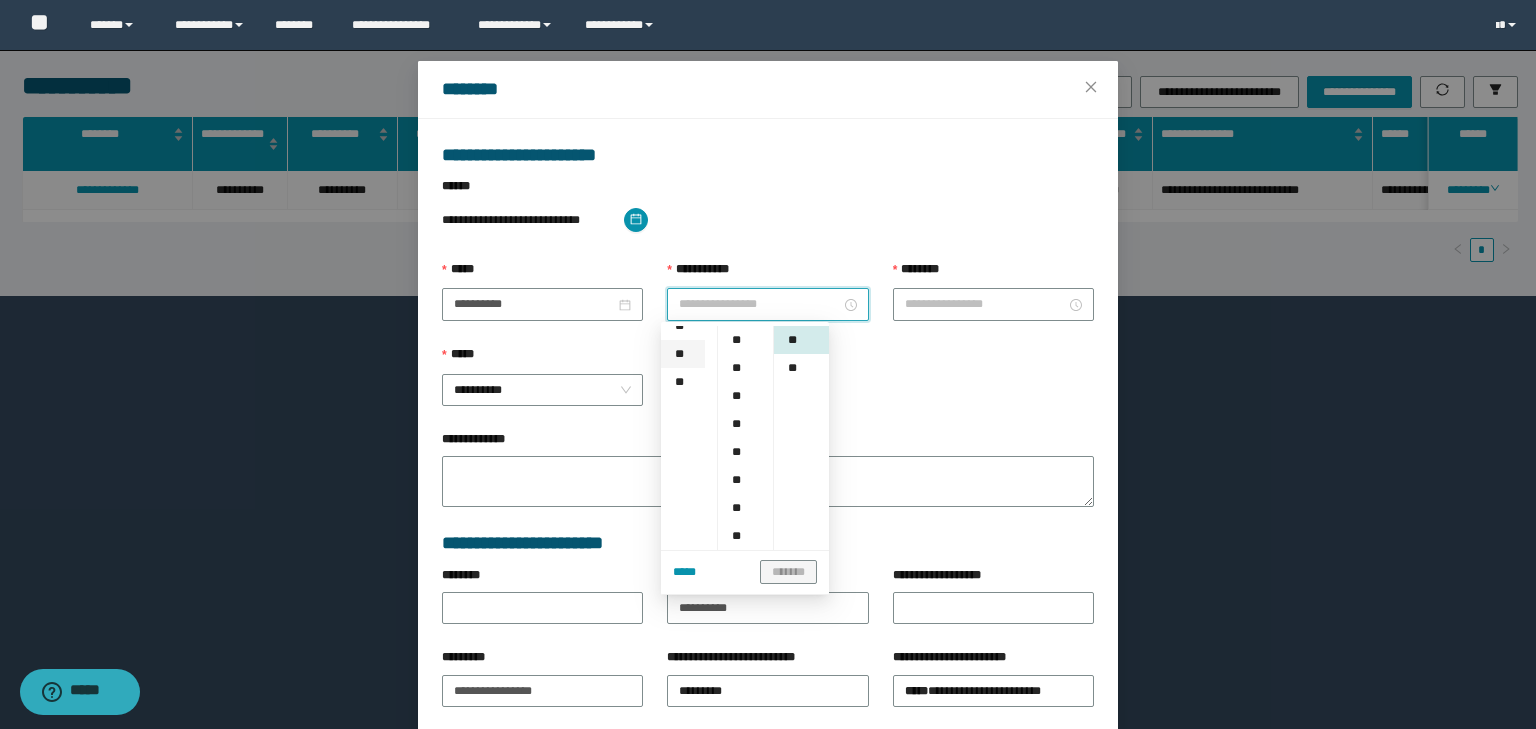 click on "**" at bounding box center (683, 354) 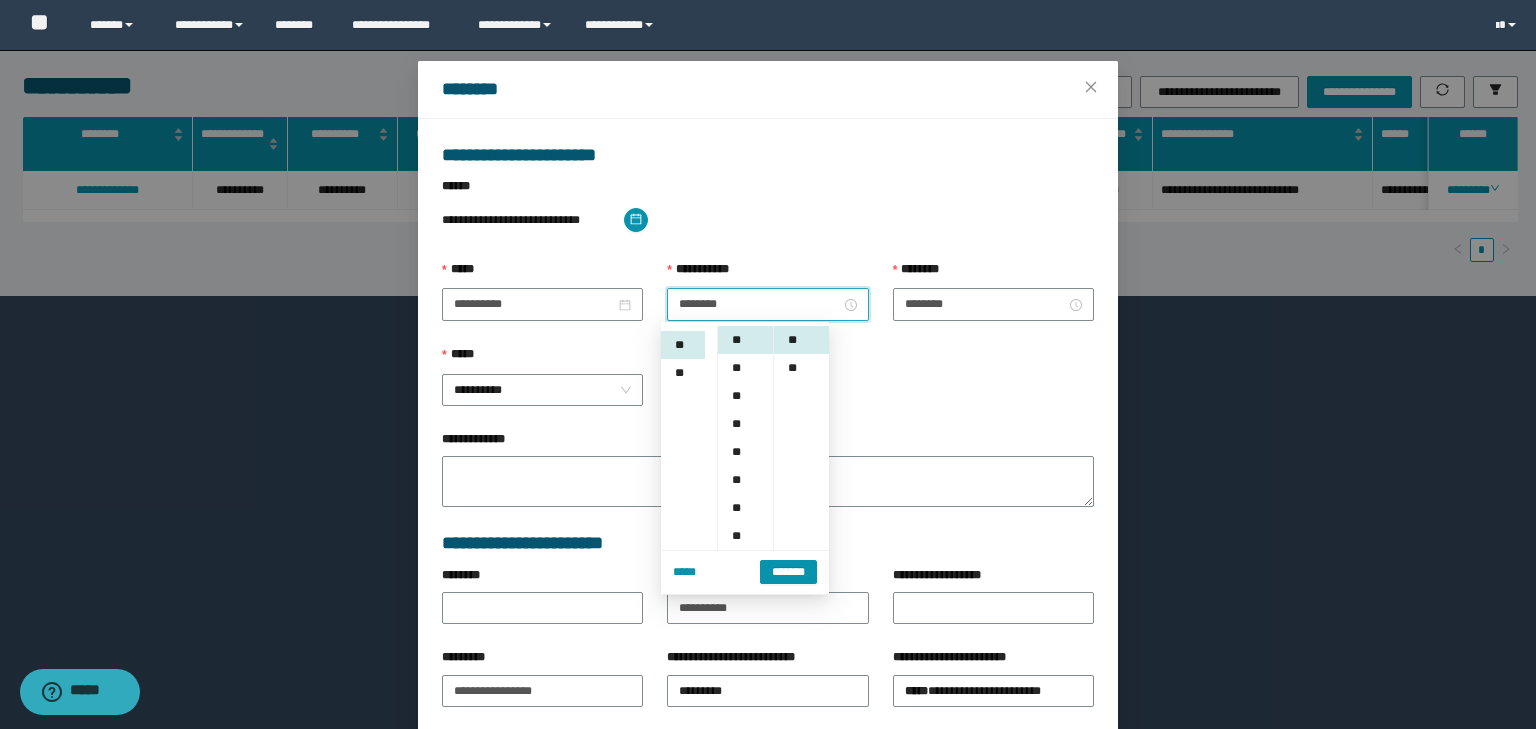 scroll, scrollTop: 280, scrollLeft: 0, axis: vertical 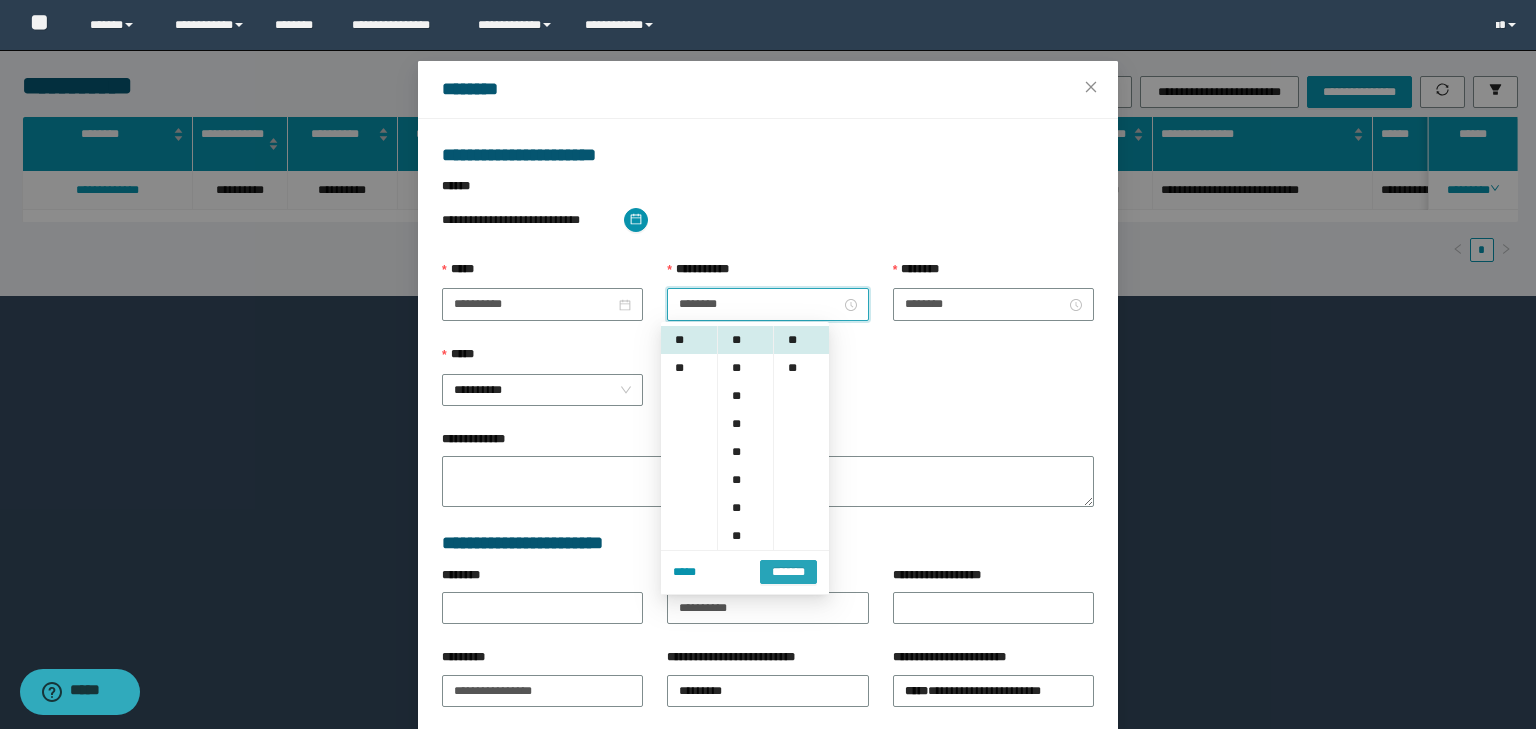 click on "*******" at bounding box center [788, 572] 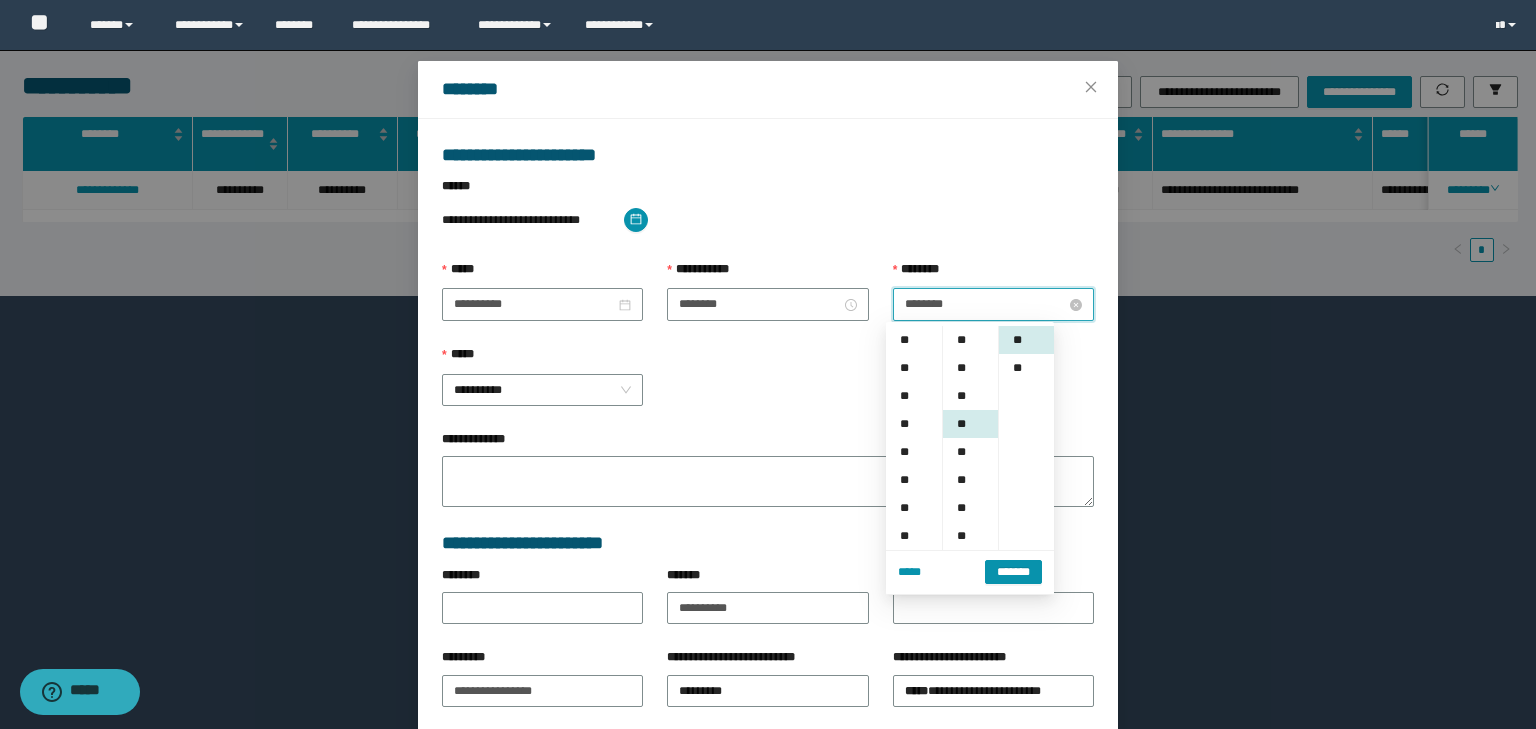 click on "********" at bounding box center [985, 304] 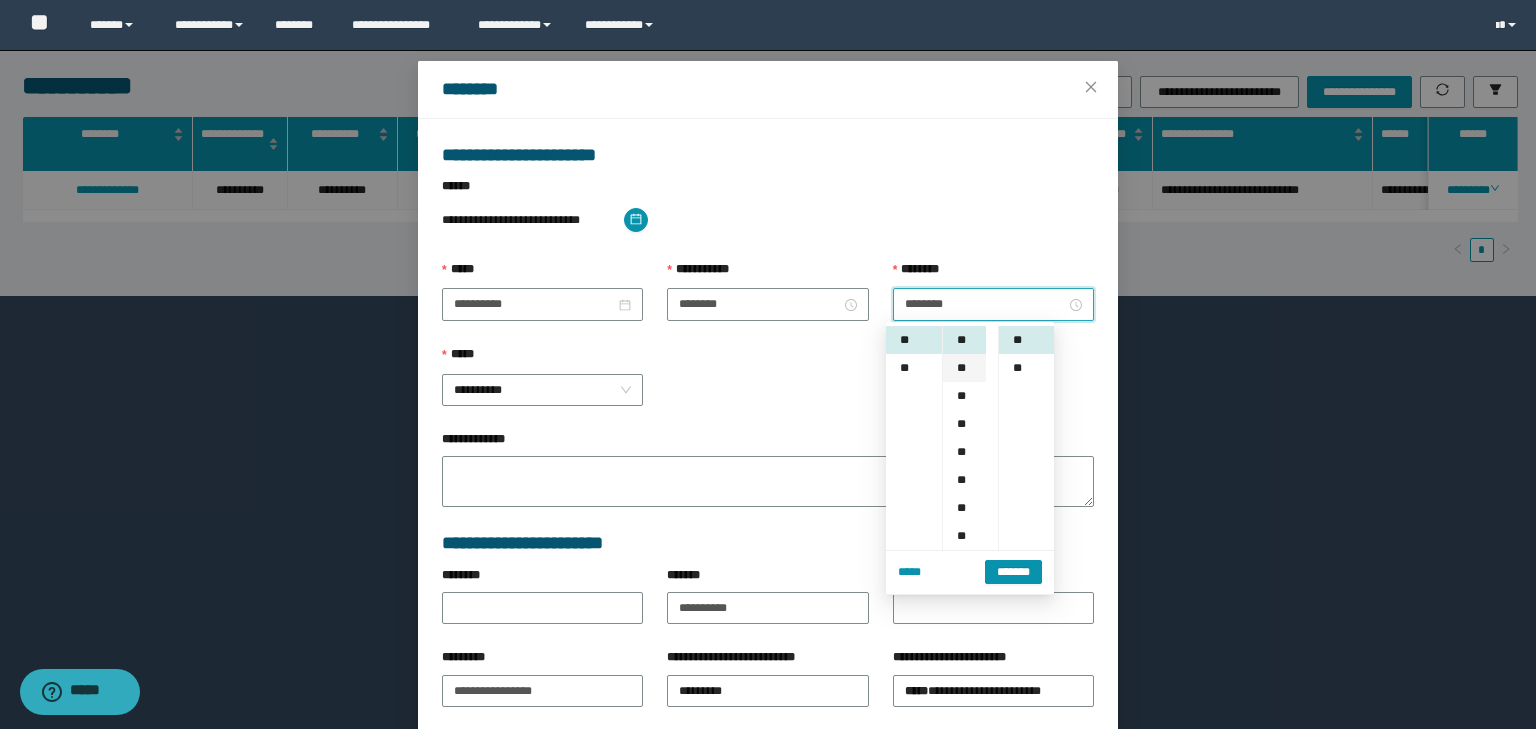 click on "**" at bounding box center (964, 368) 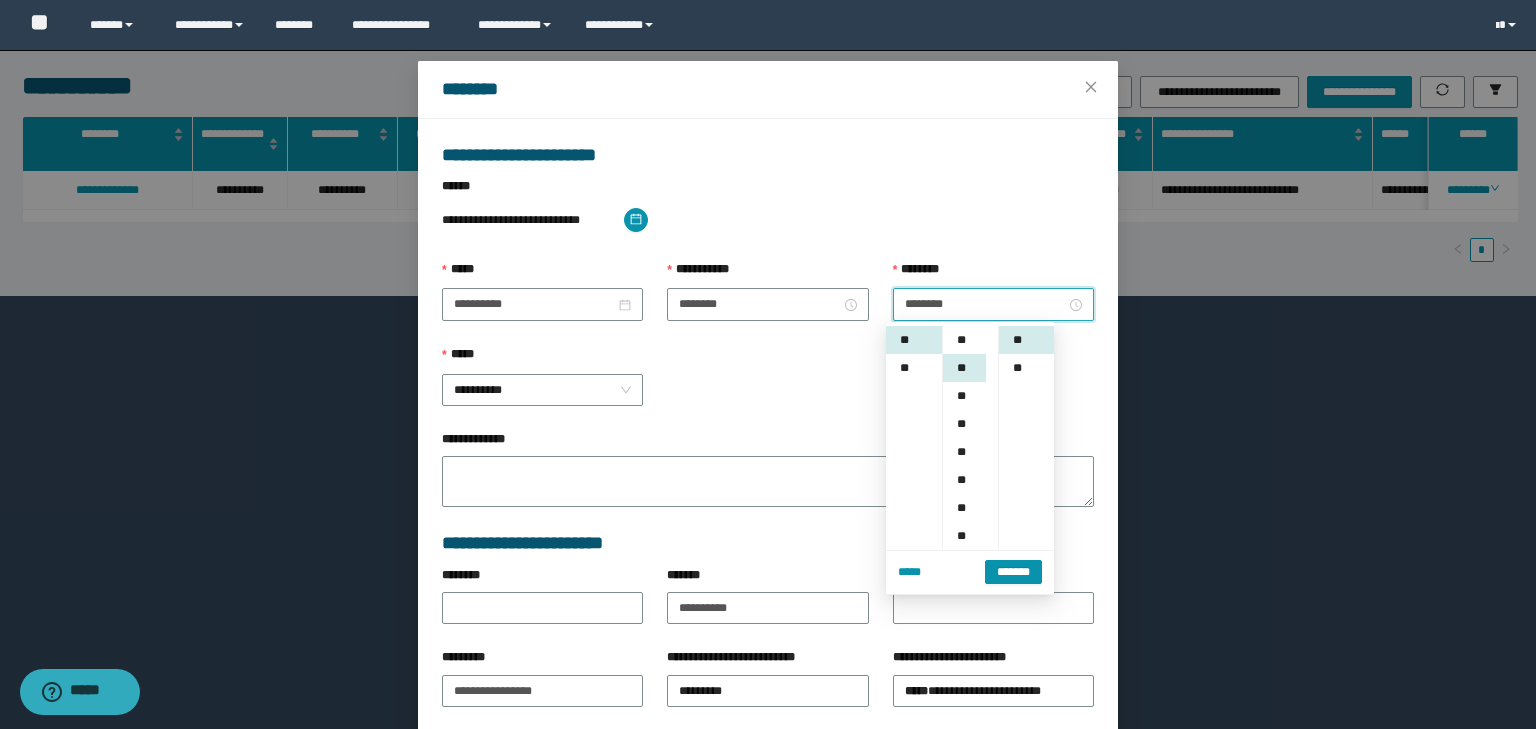 scroll, scrollTop: 112, scrollLeft: 0, axis: vertical 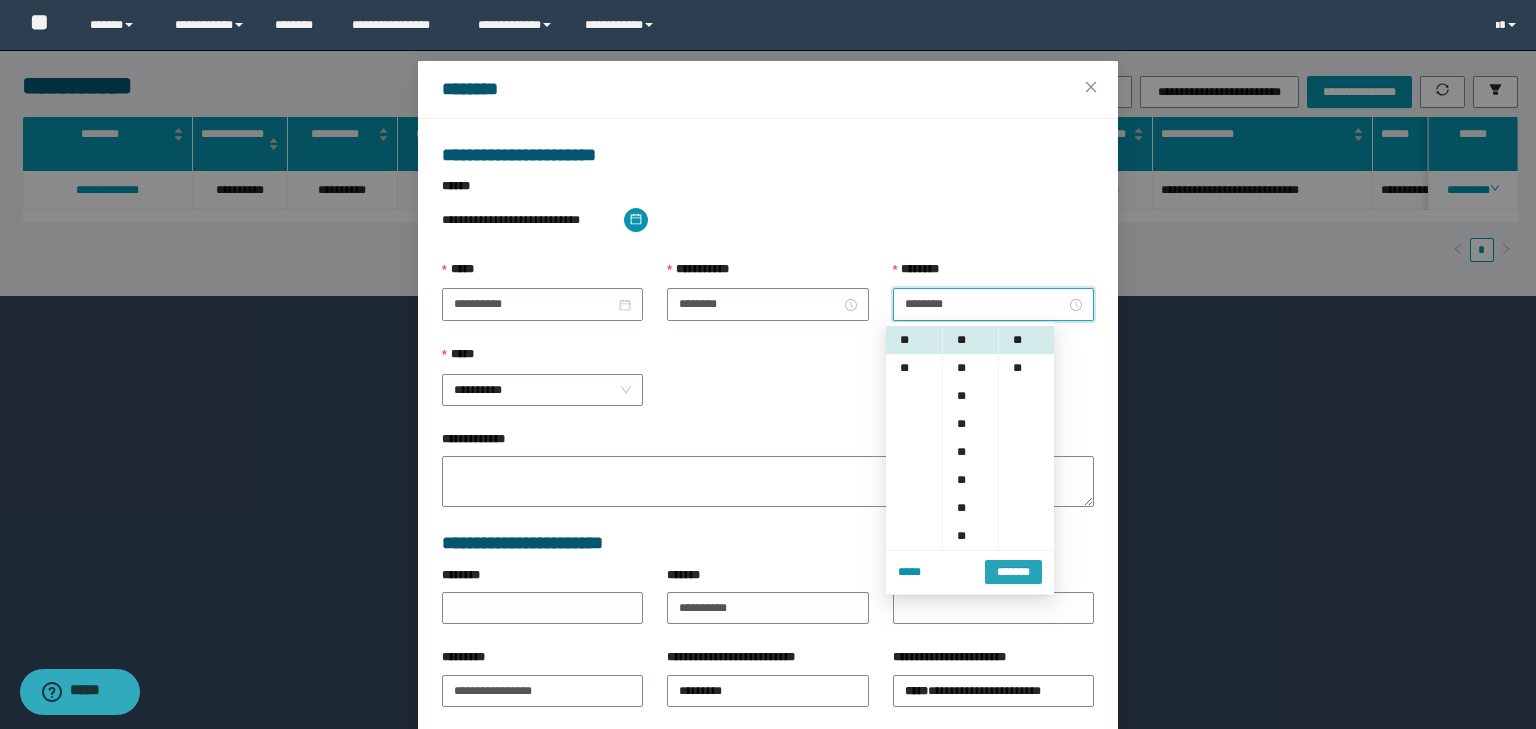 click on "*******" at bounding box center [1013, 572] 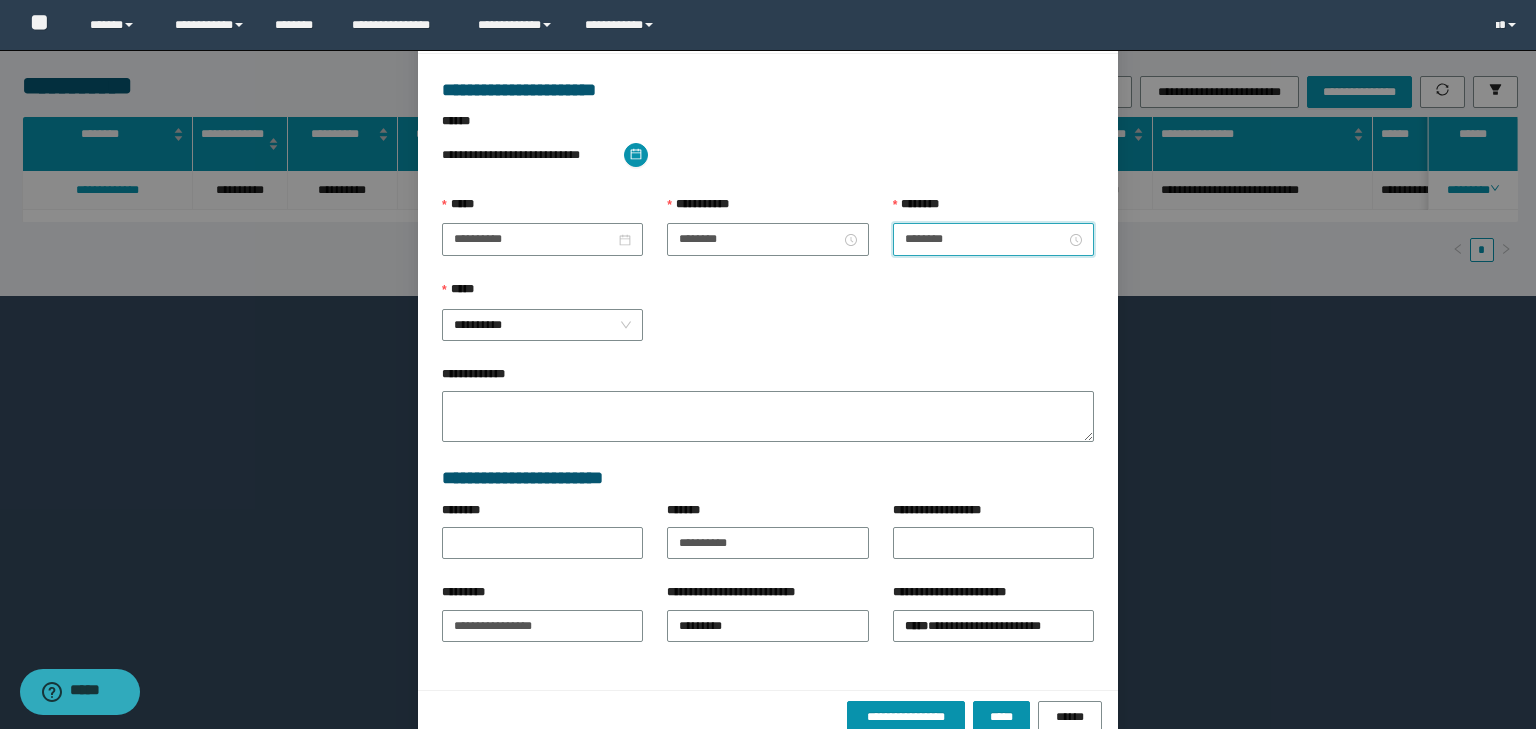 scroll, scrollTop: 139, scrollLeft: 0, axis: vertical 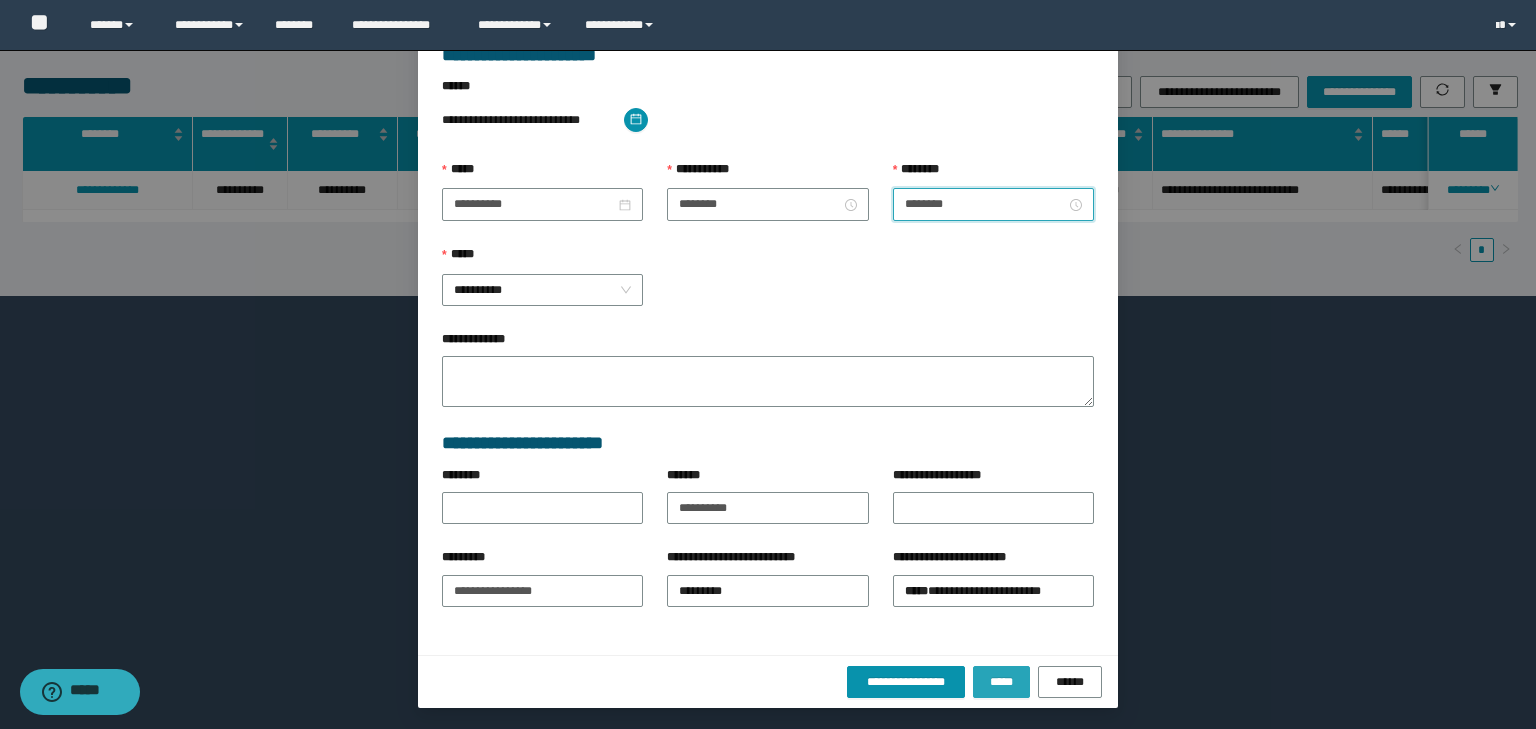 click on "*****" at bounding box center (1001, 682) 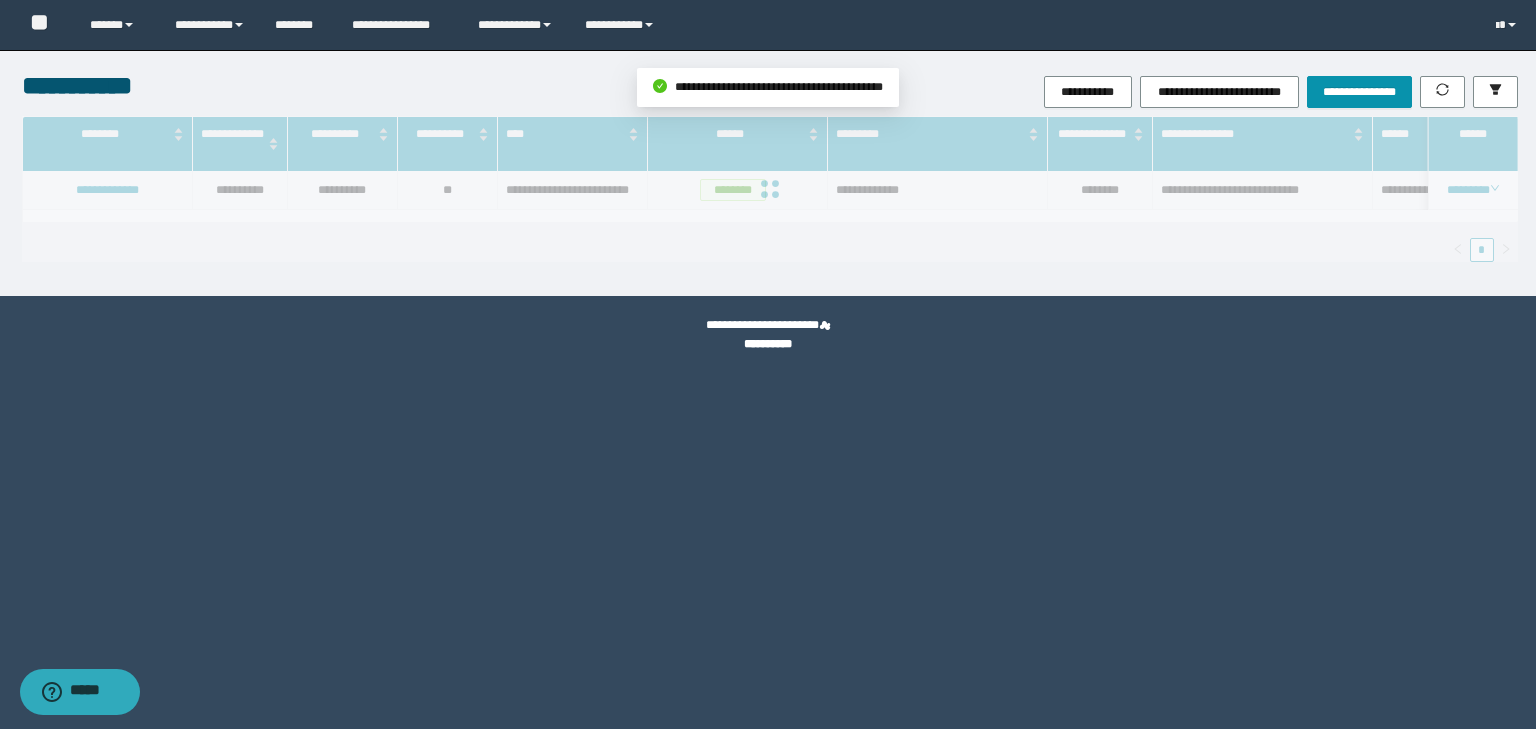 scroll, scrollTop: 39, scrollLeft: 0, axis: vertical 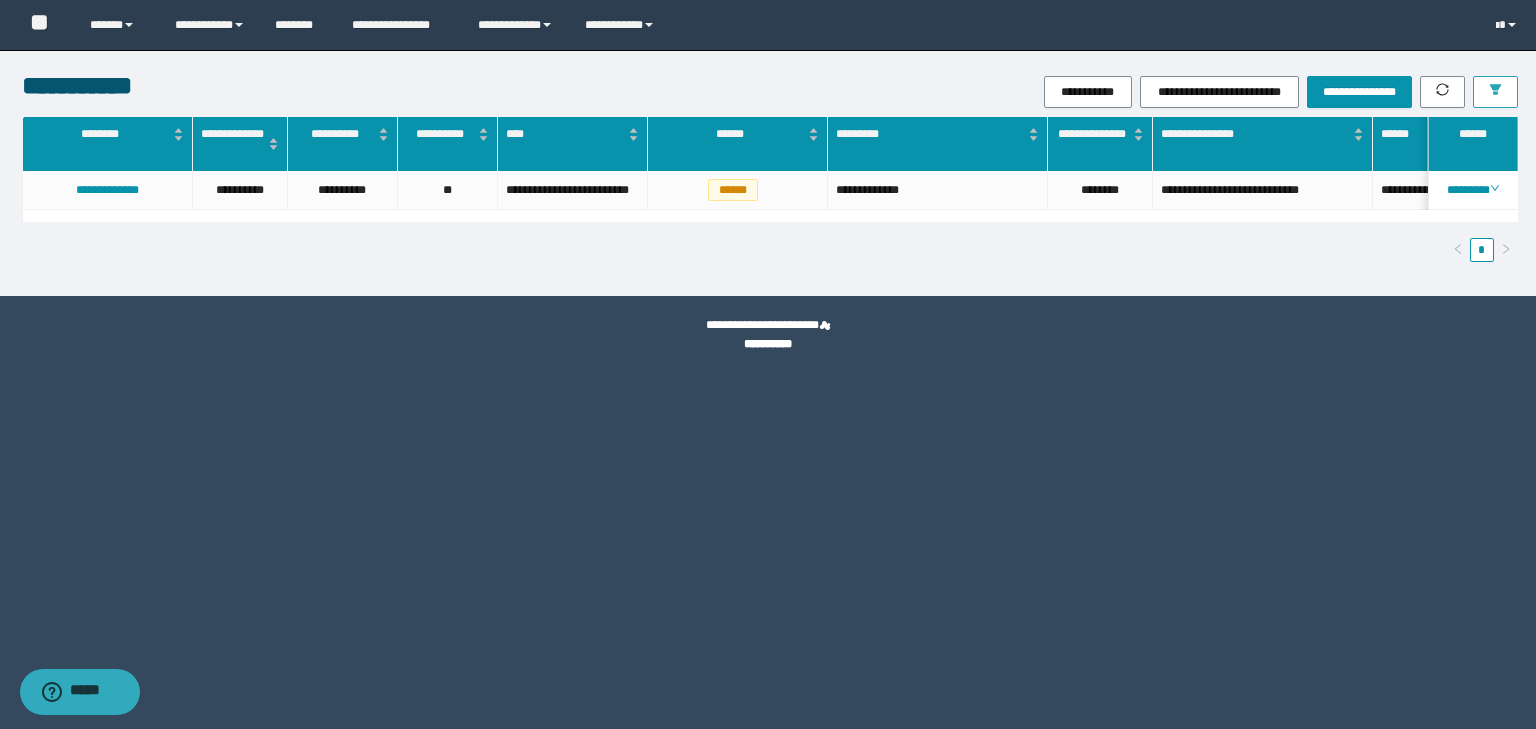 click at bounding box center [1495, 92] 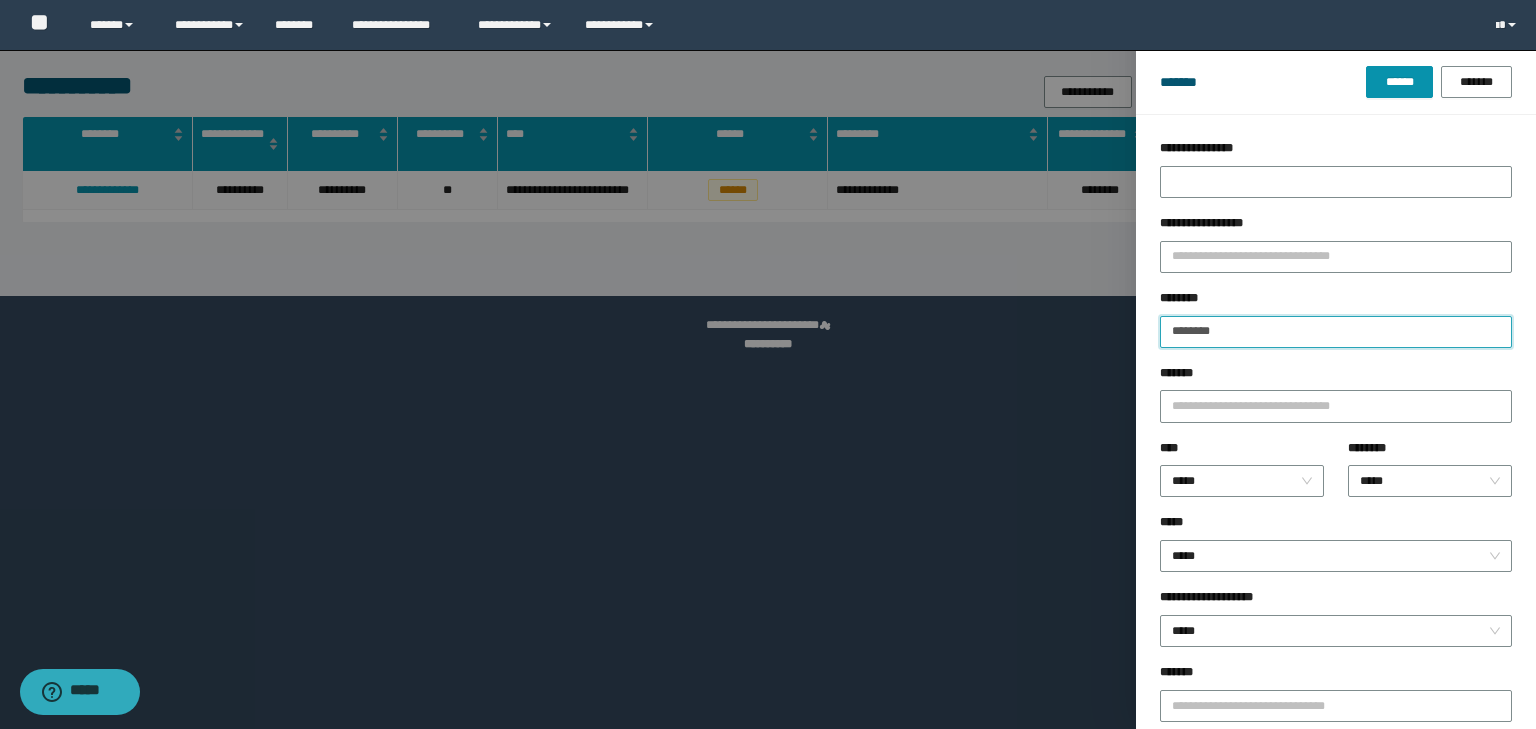drag, startPoint x: 1261, startPoint y: 333, endPoint x: 1035, endPoint y: 322, distance: 226.26755 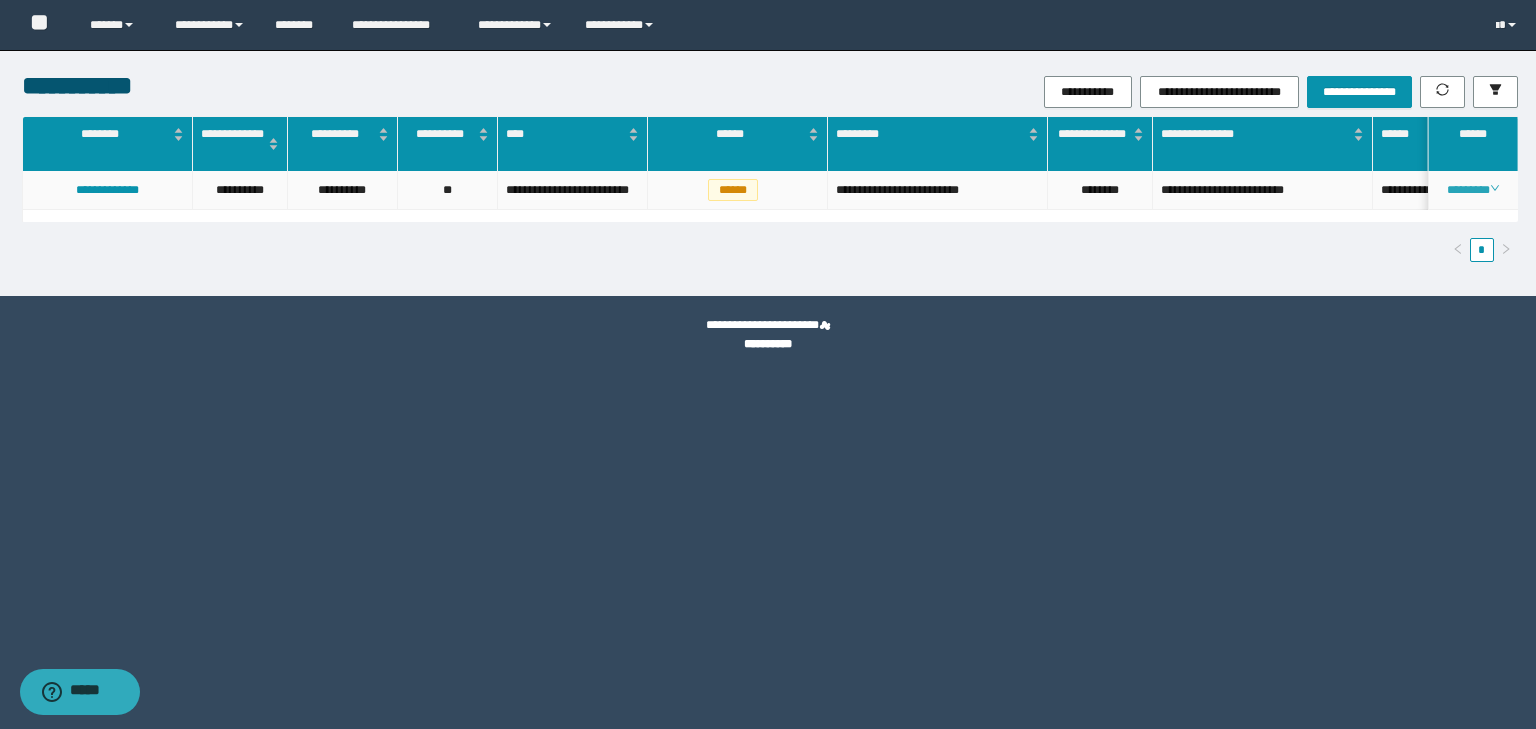 click on "********" at bounding box center (1472, 190) 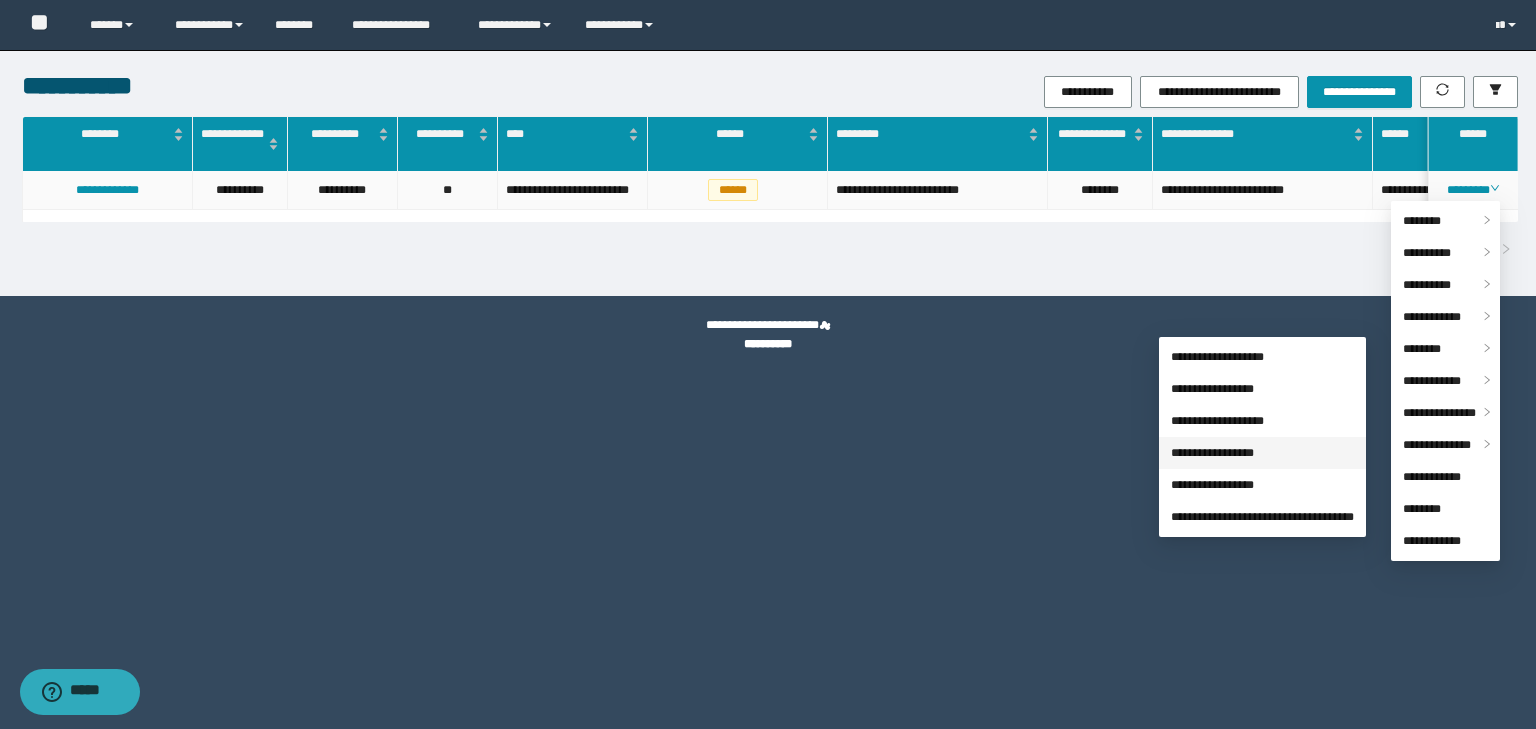 click on "**********" at bounding box center (1212, 453) 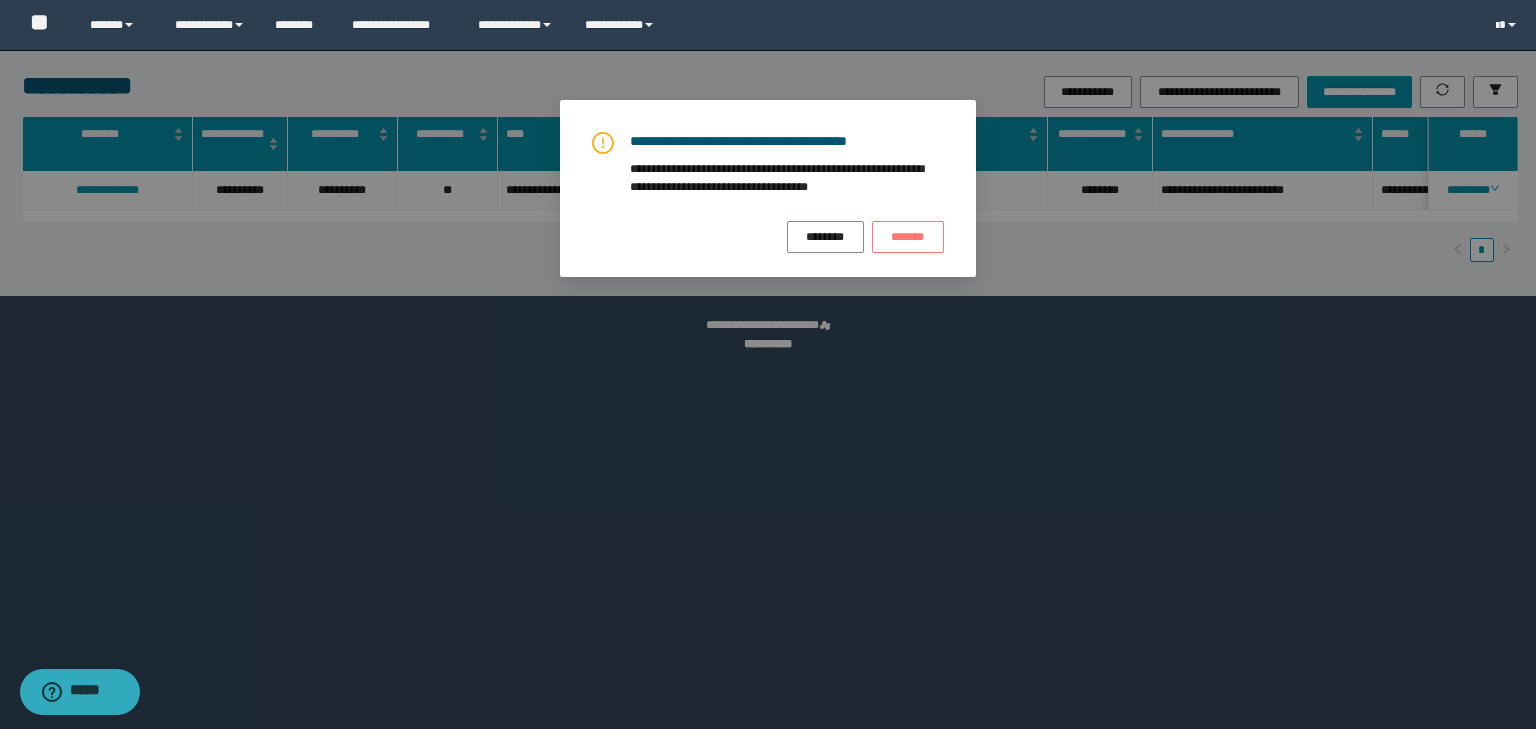 click on "*******" at bounding box center (908, 237) 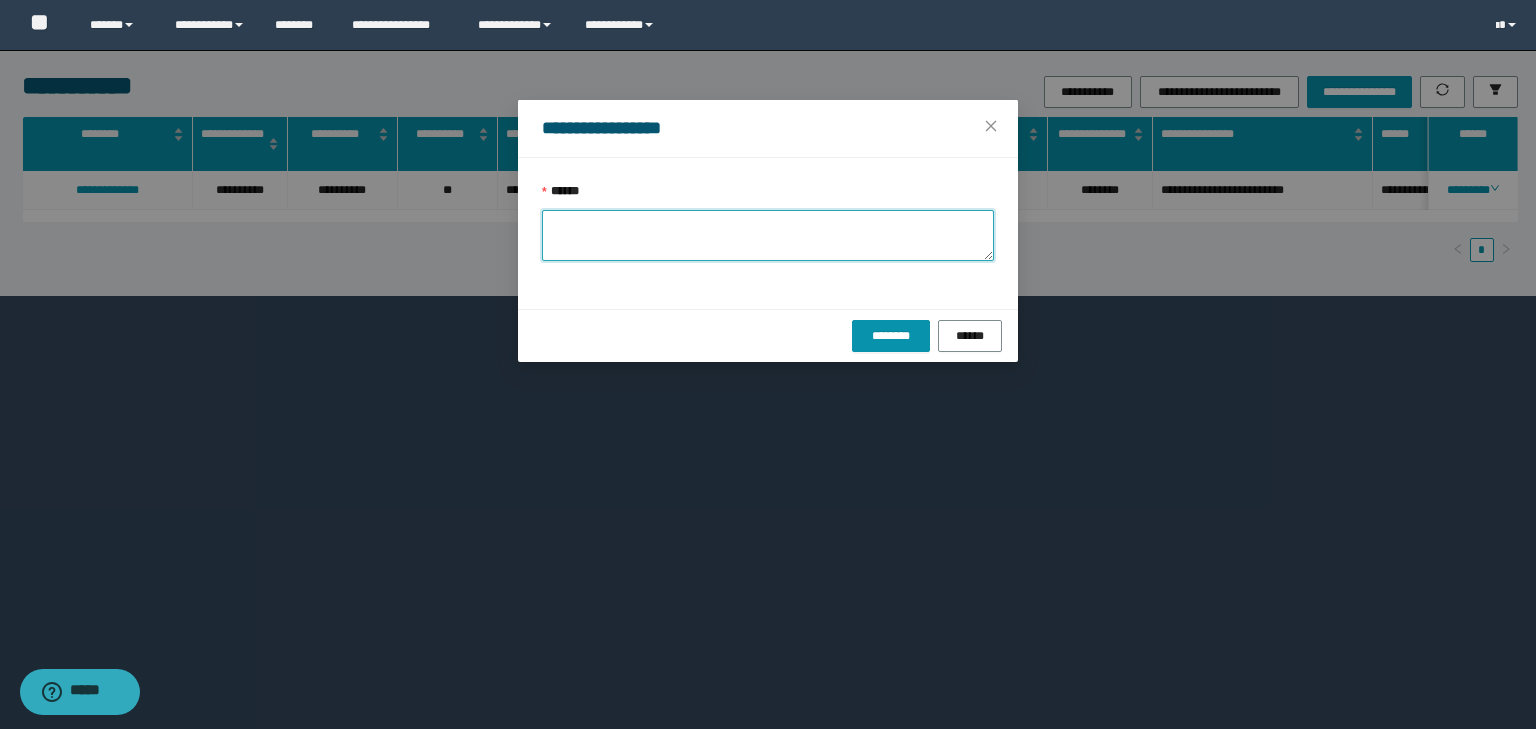 click on "******" at bounding box center [768, 235] 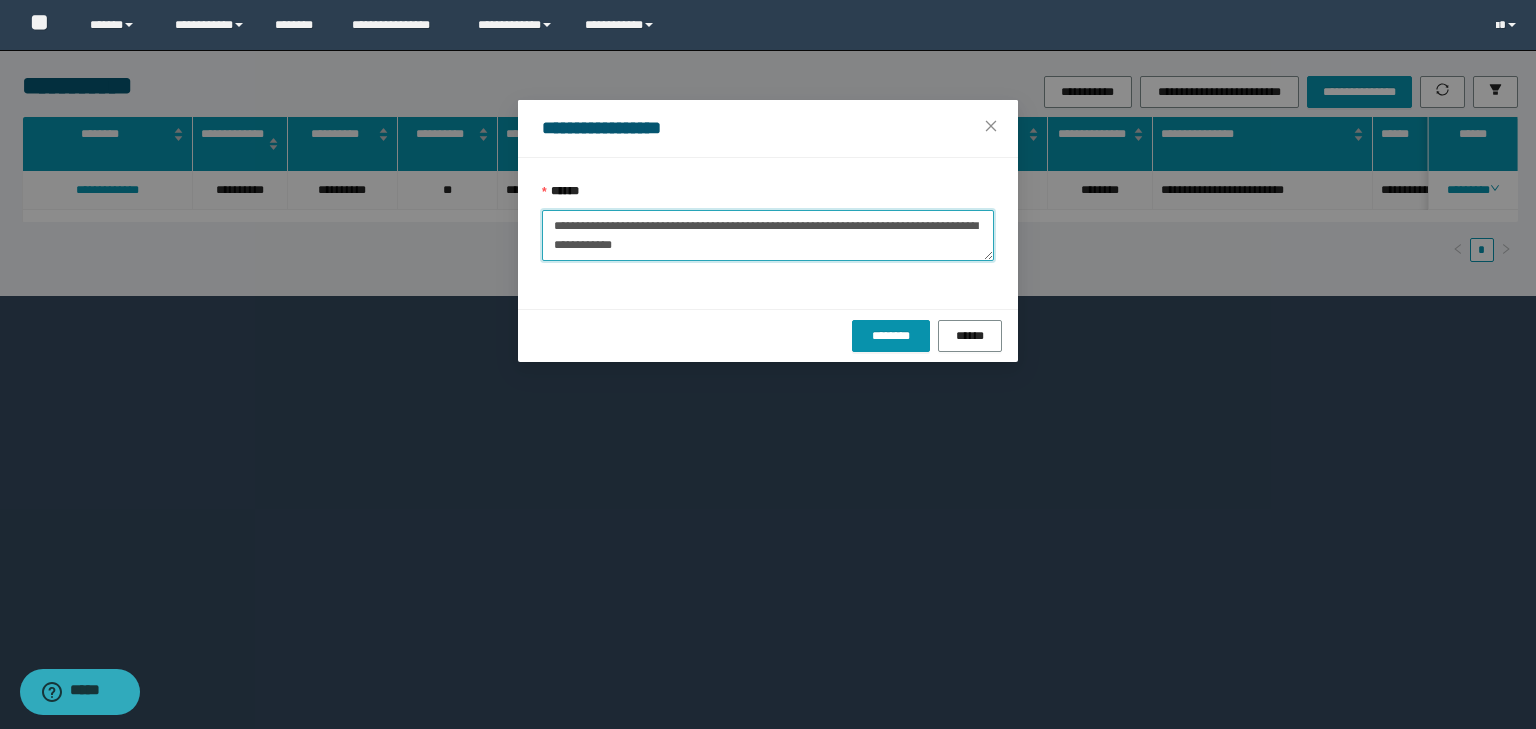 click on "**********" at bounding box center [768, 235] 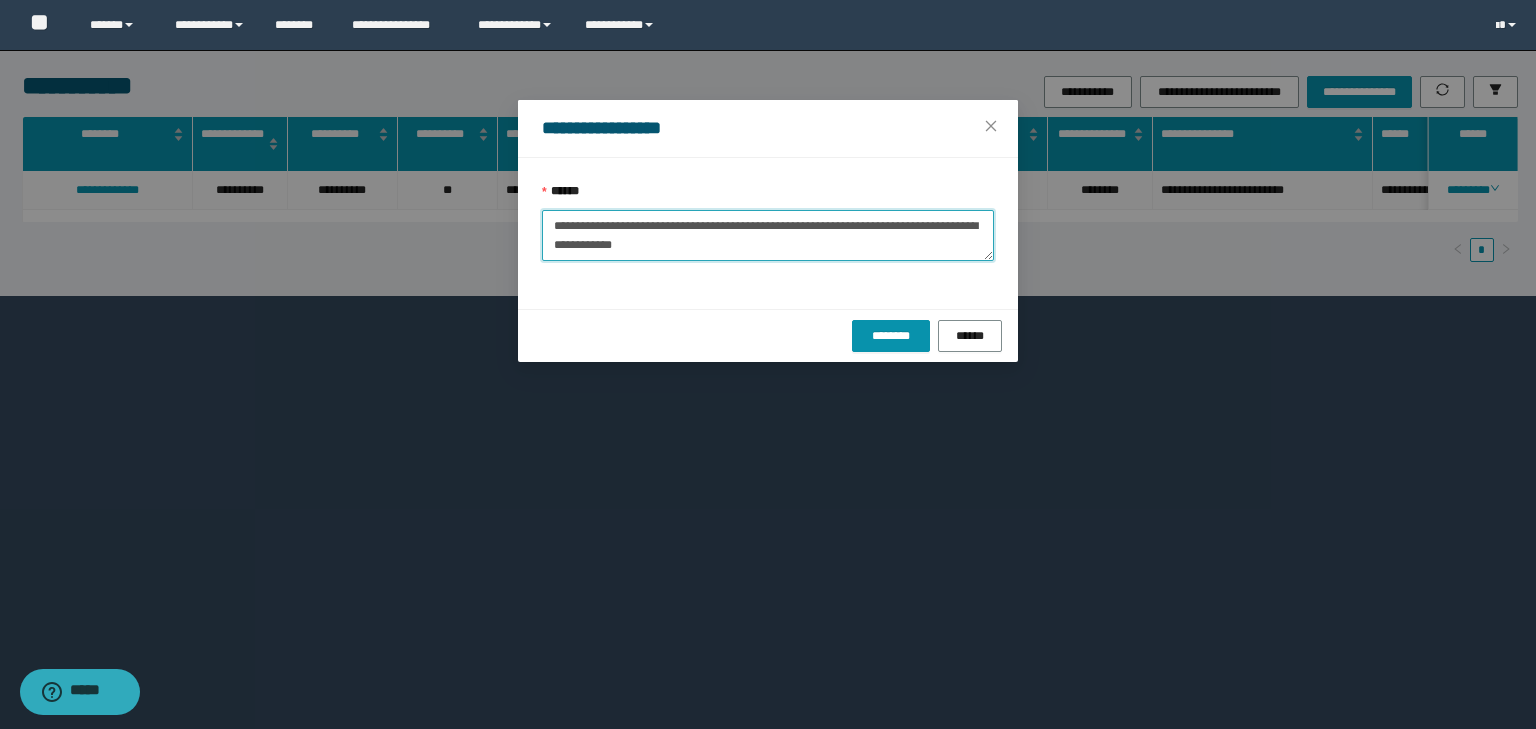 click on "**********" at bounding box center [768, 235] 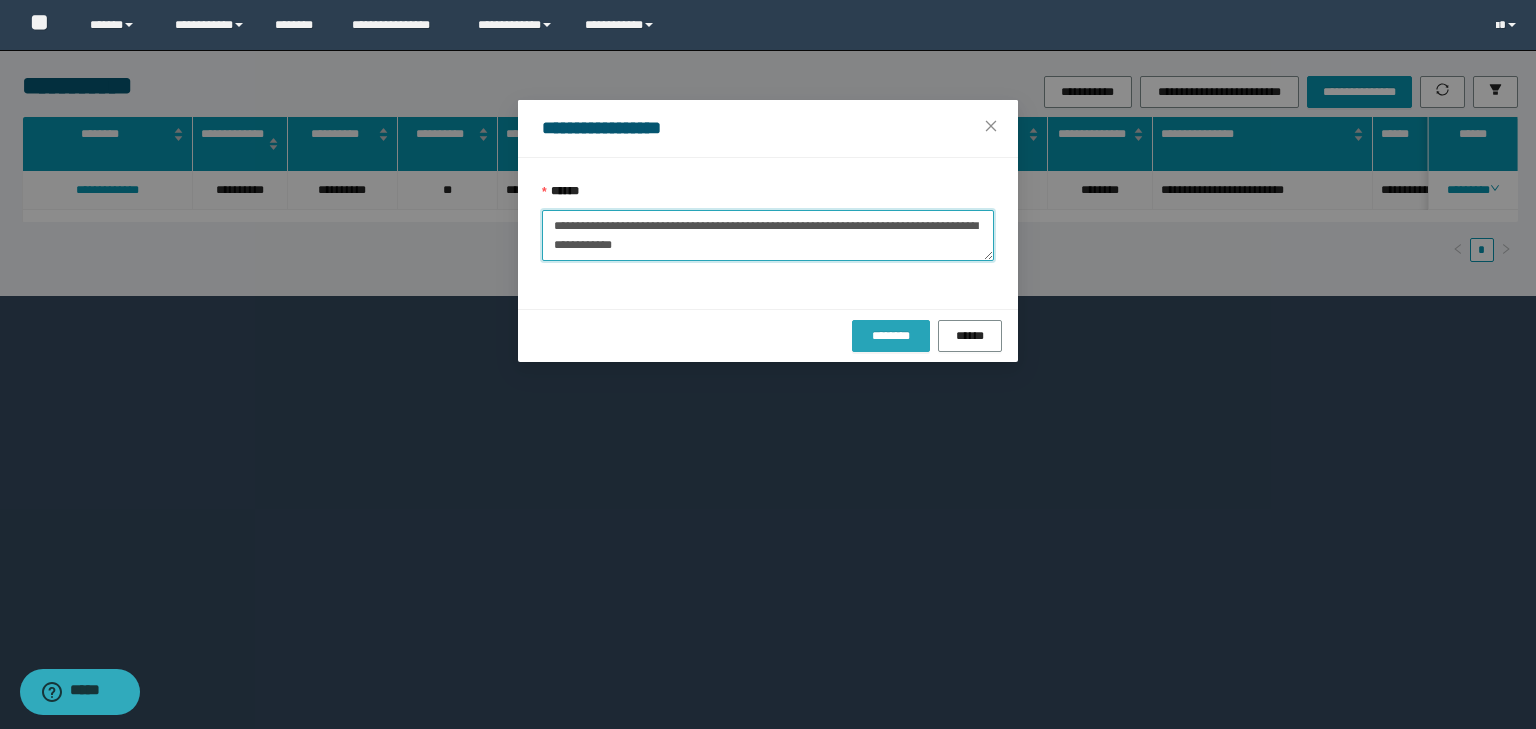 type on "**********" 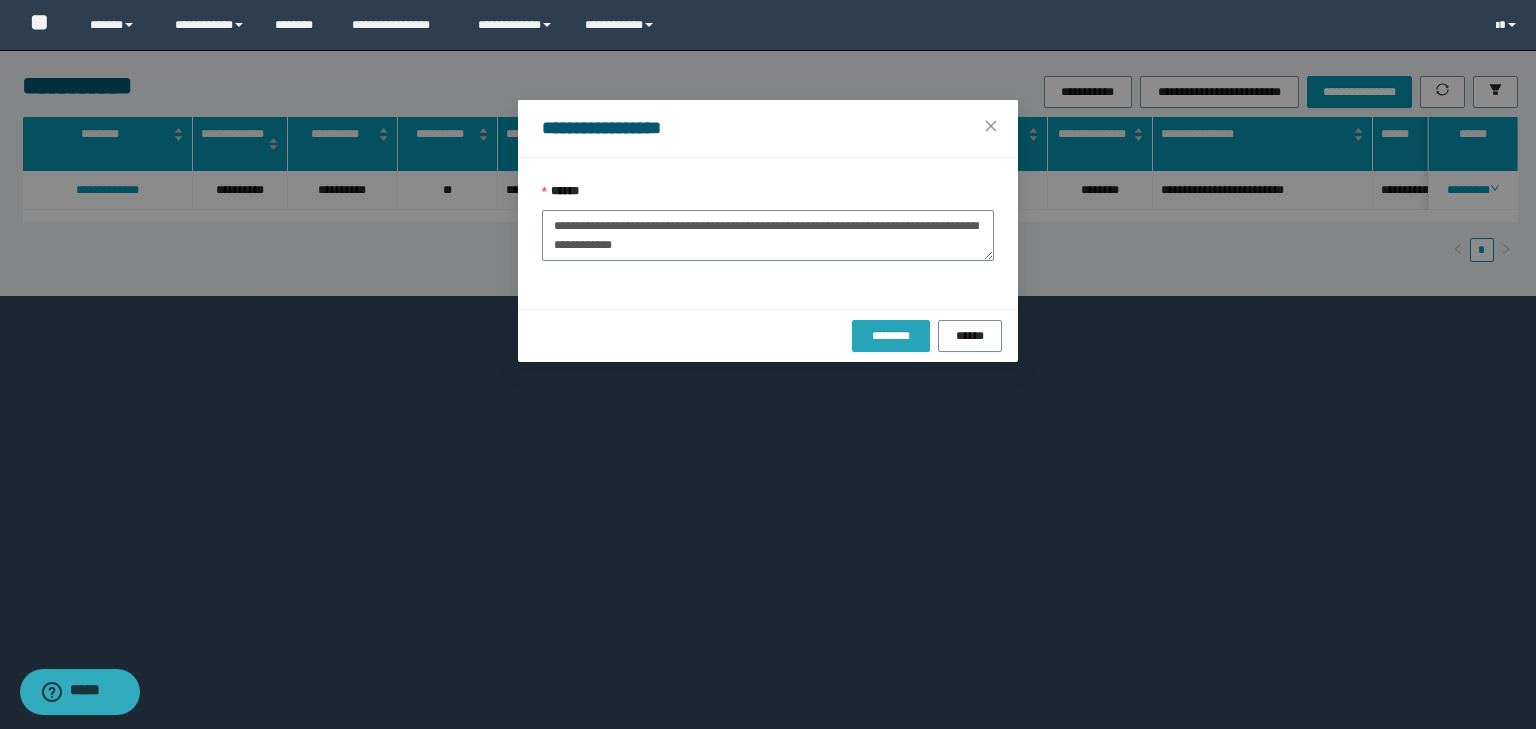 click on "********" at bounding box center [890, 336] 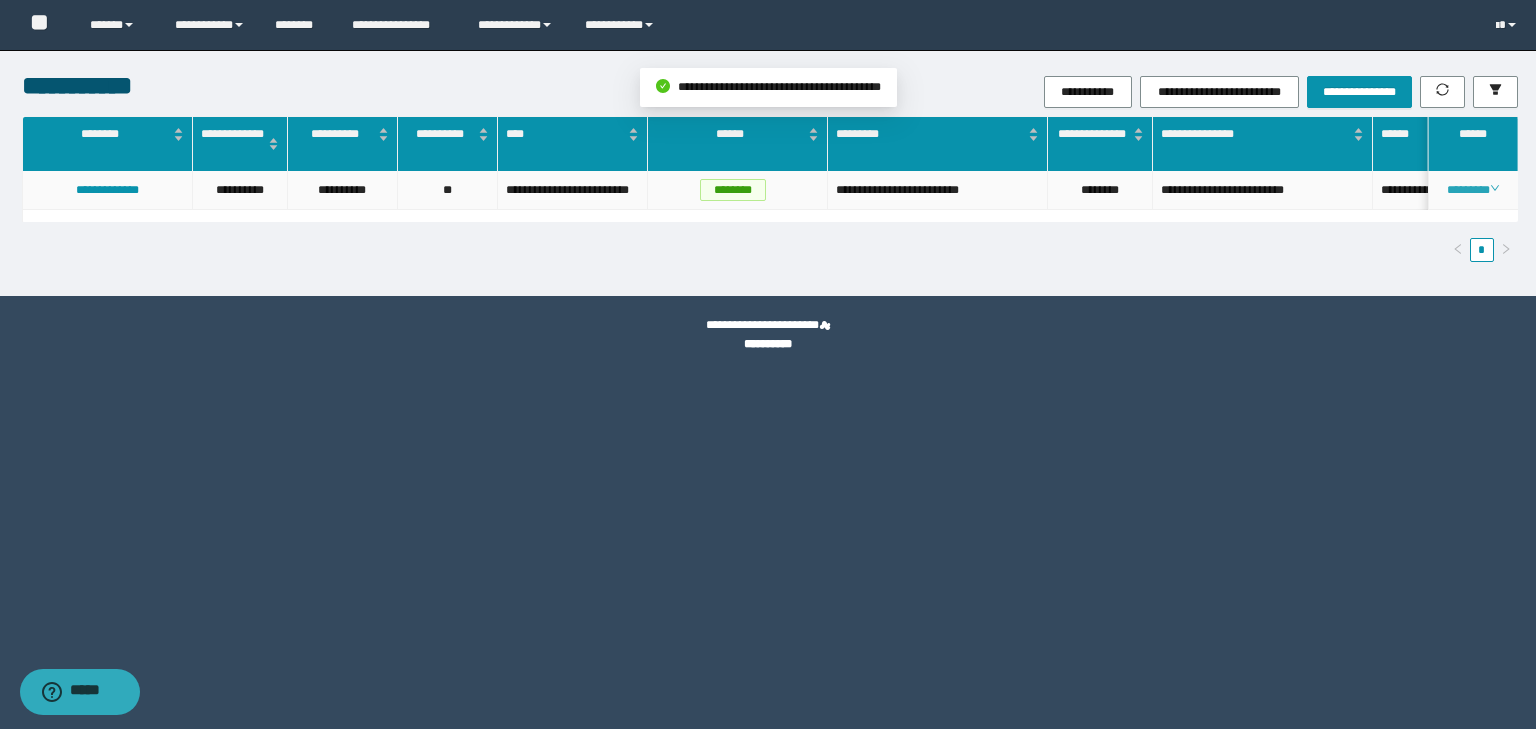 click on "********" at bounding box center (1472, 190) 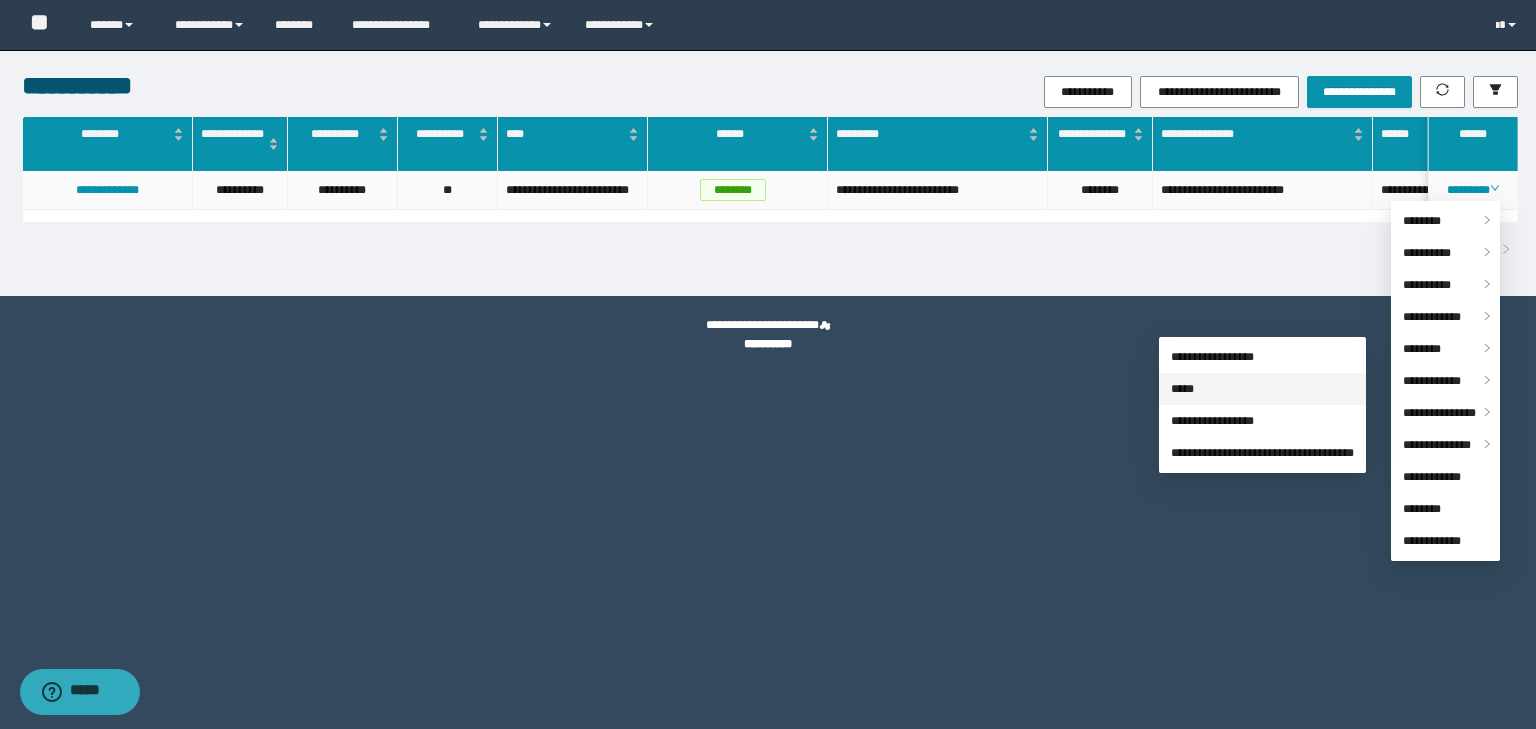 click on "*****" at bounding box center (1182, 389) 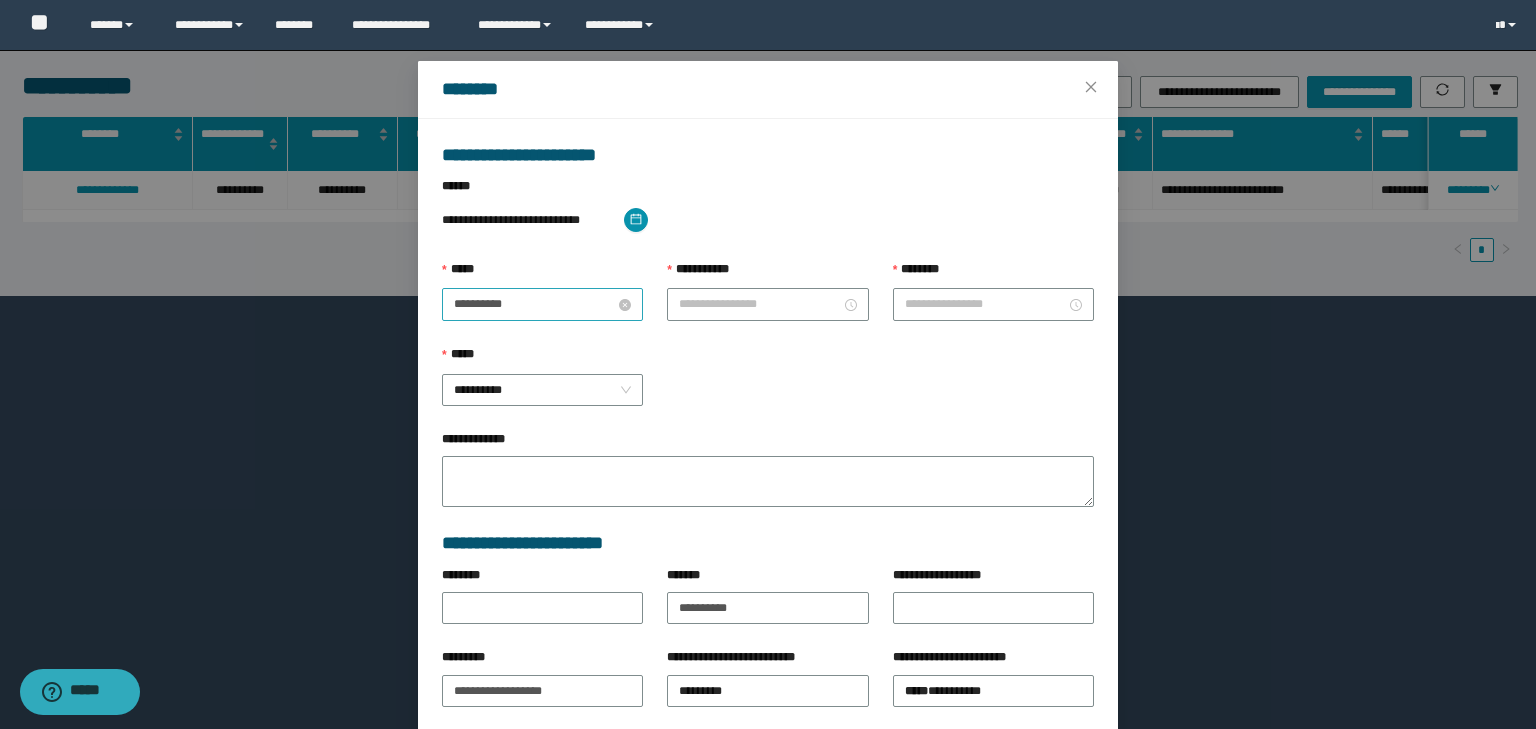 click on "**********" at bounding box center [534, 304] 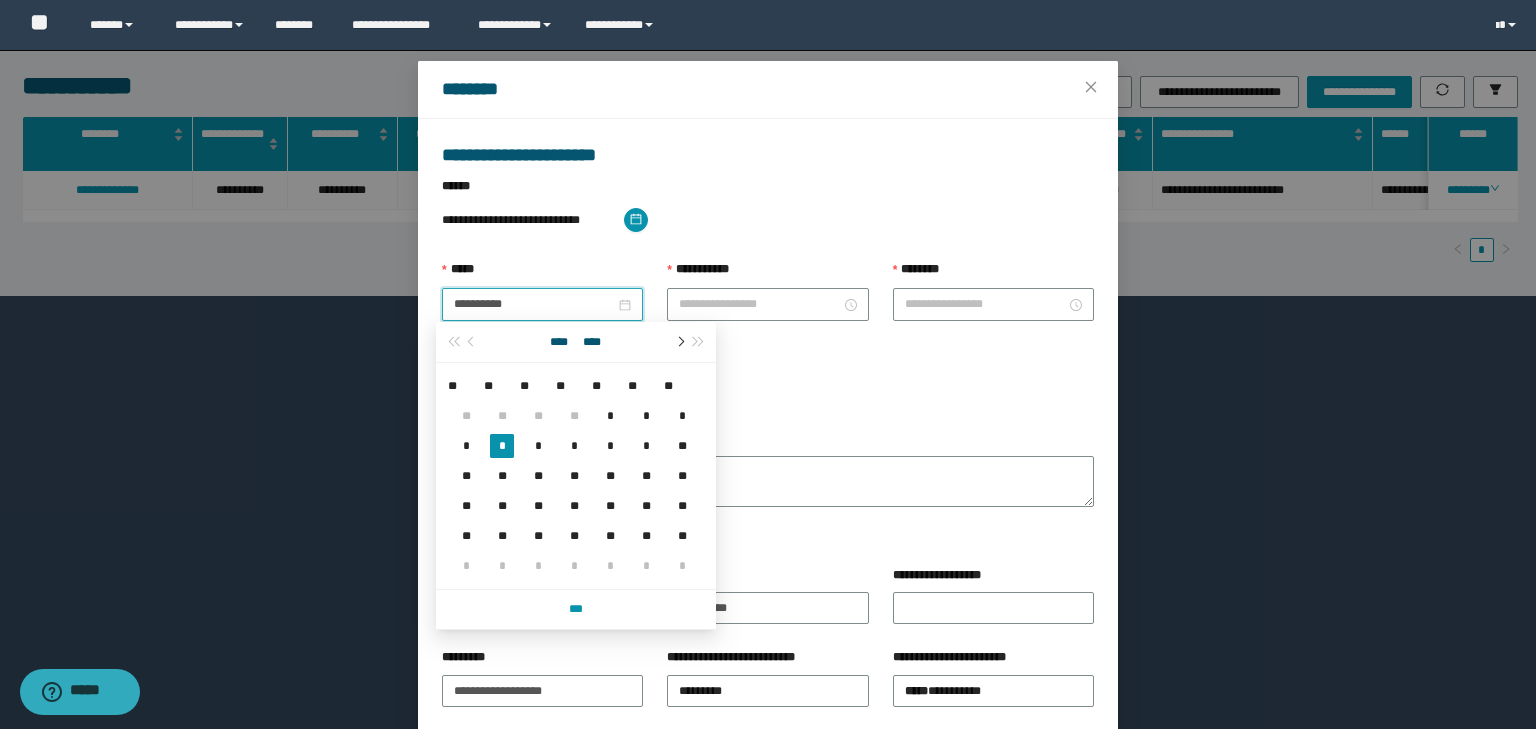 click at bounding box center [679, 342] 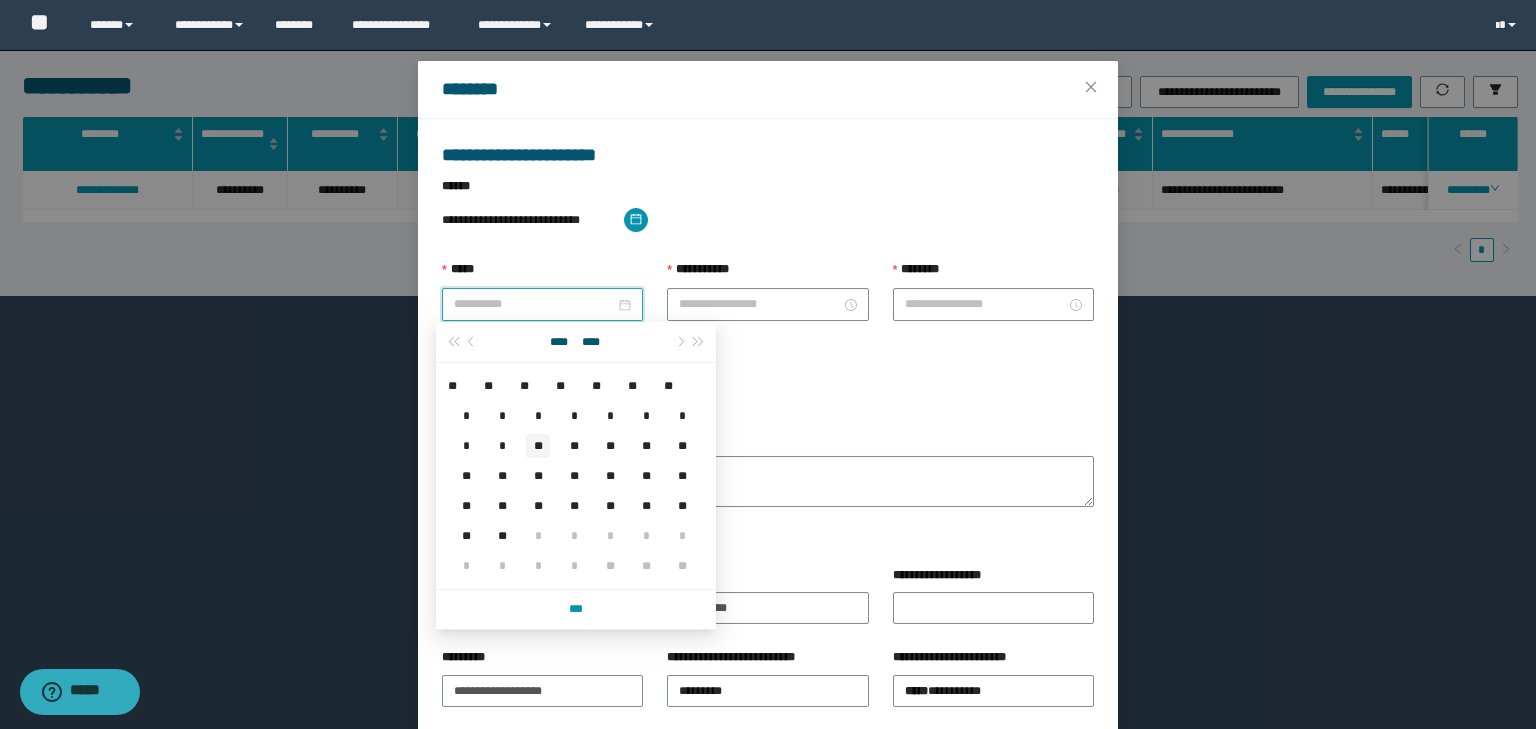 type on "**********" 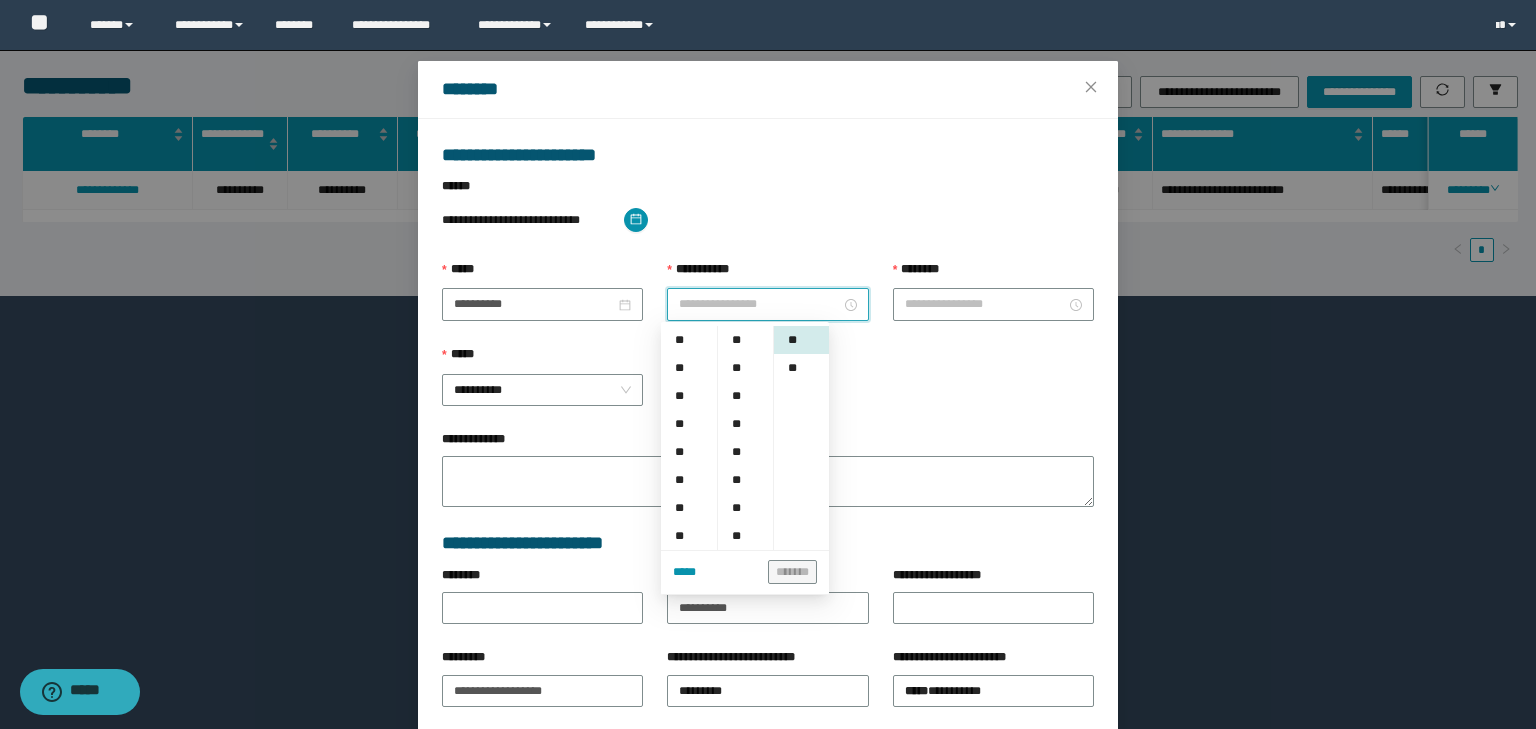 click on "**********" at bounding box center (759, 304) 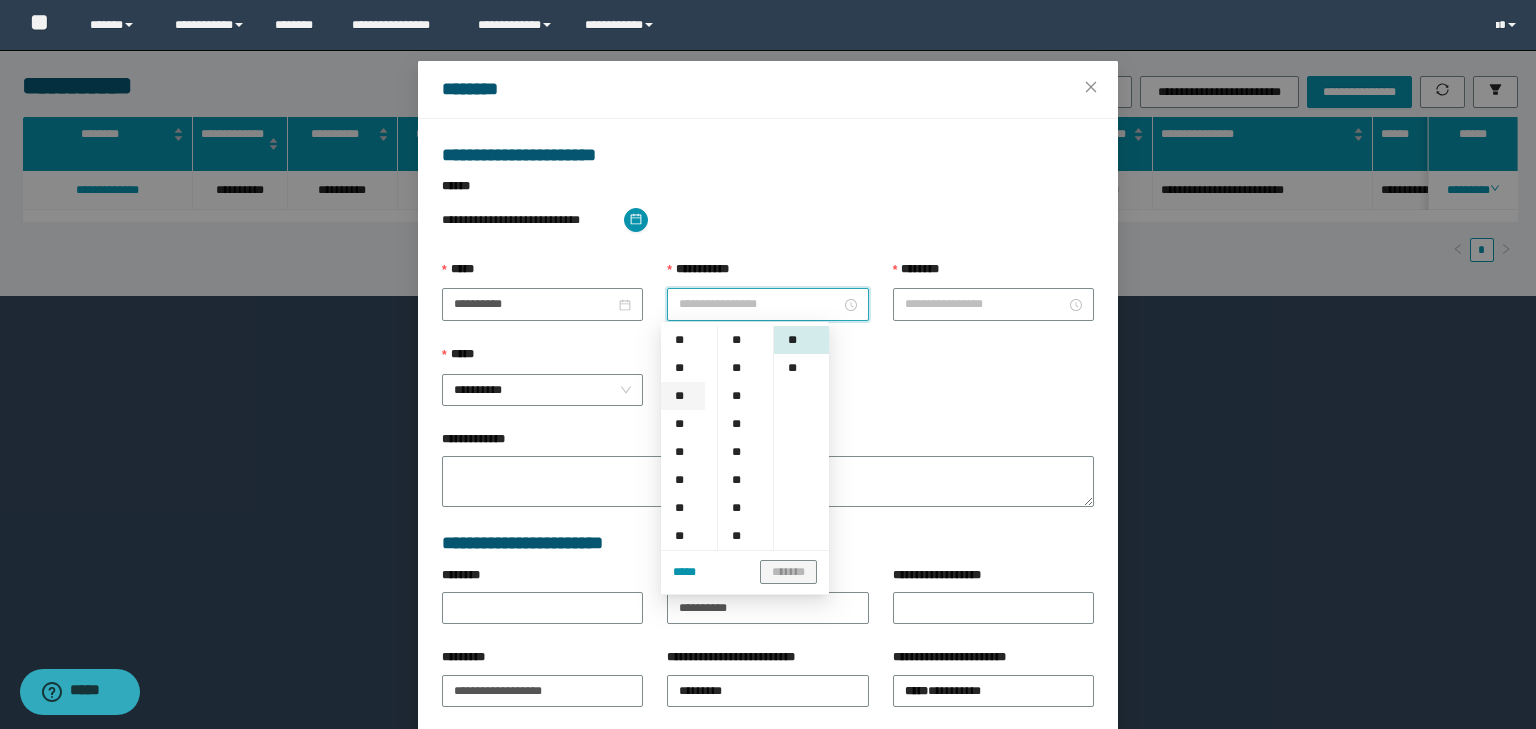 scroll, scrollTop: 266, scrollLeft: 0, axis: vertical 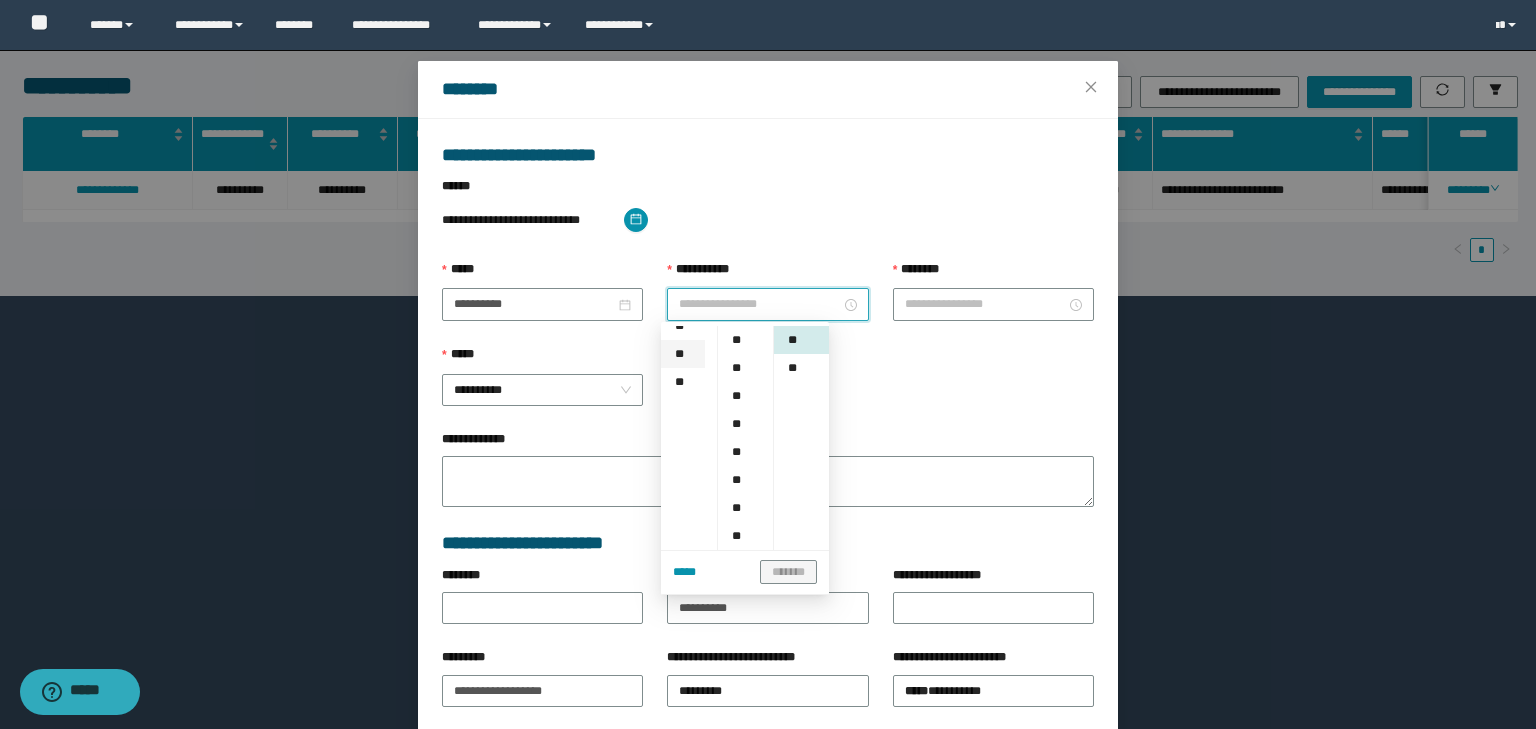 click on "**" at bounding box center [683, 354] 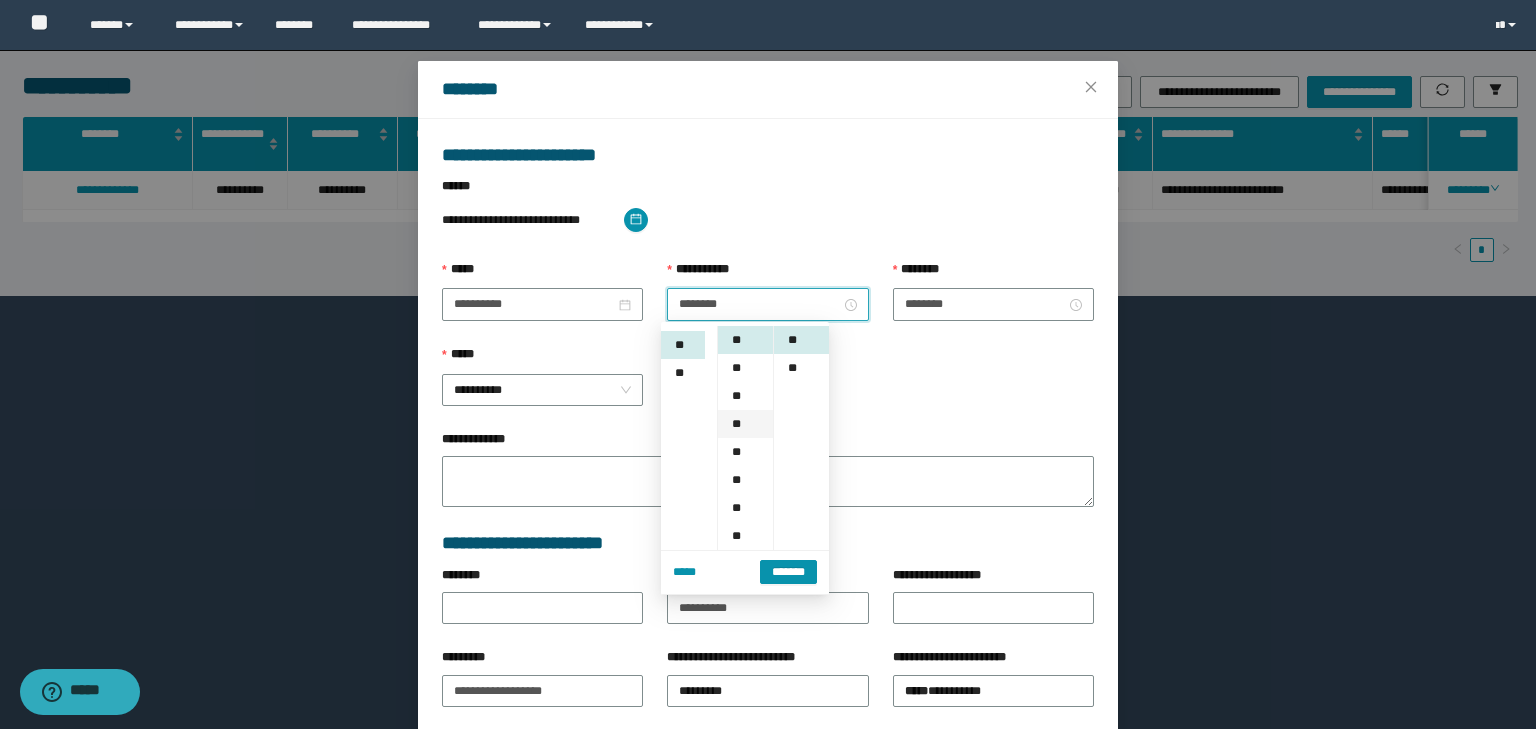 scroll, scrollTop: 280, scrollLeft: 0, axis: vertical 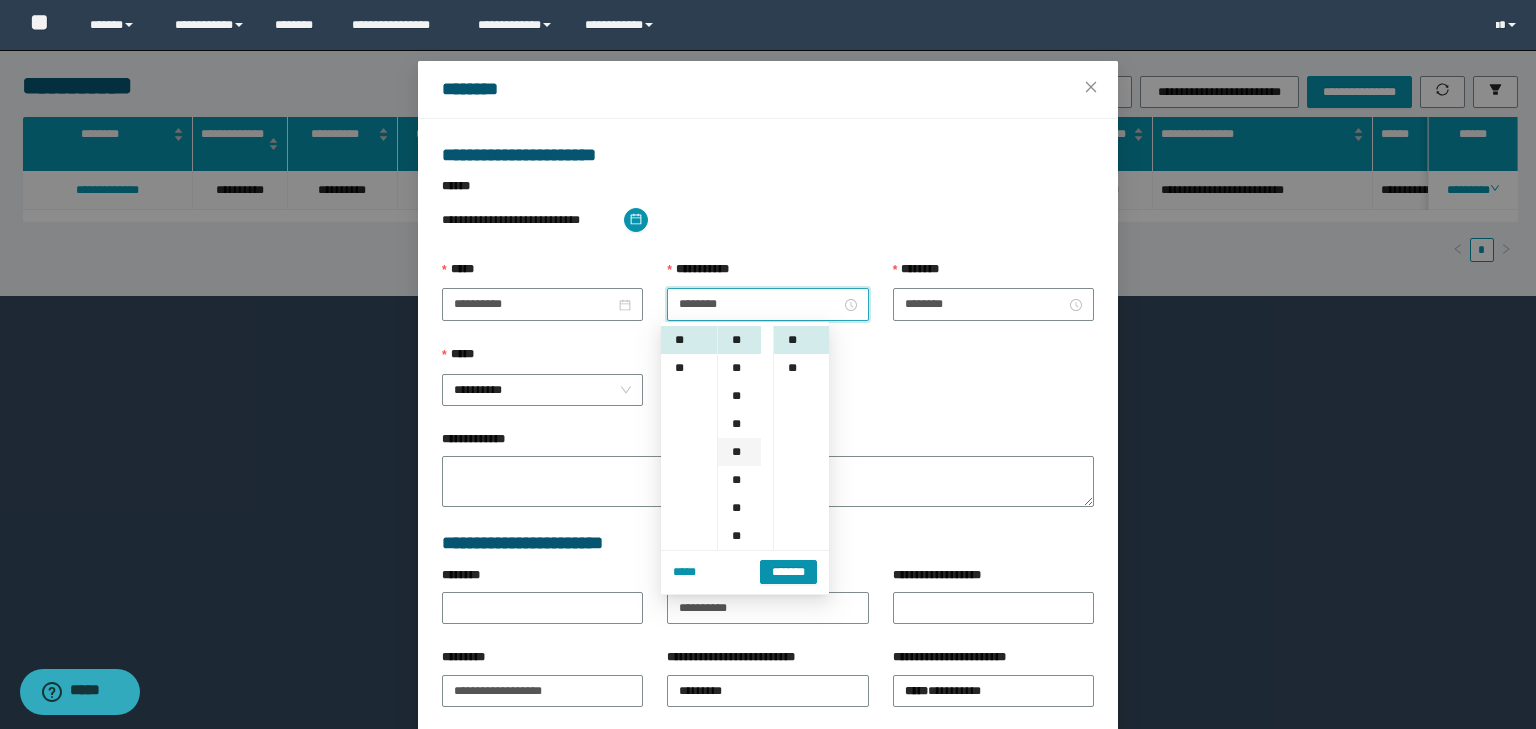 click on "**" at bounding box center [739, 452] 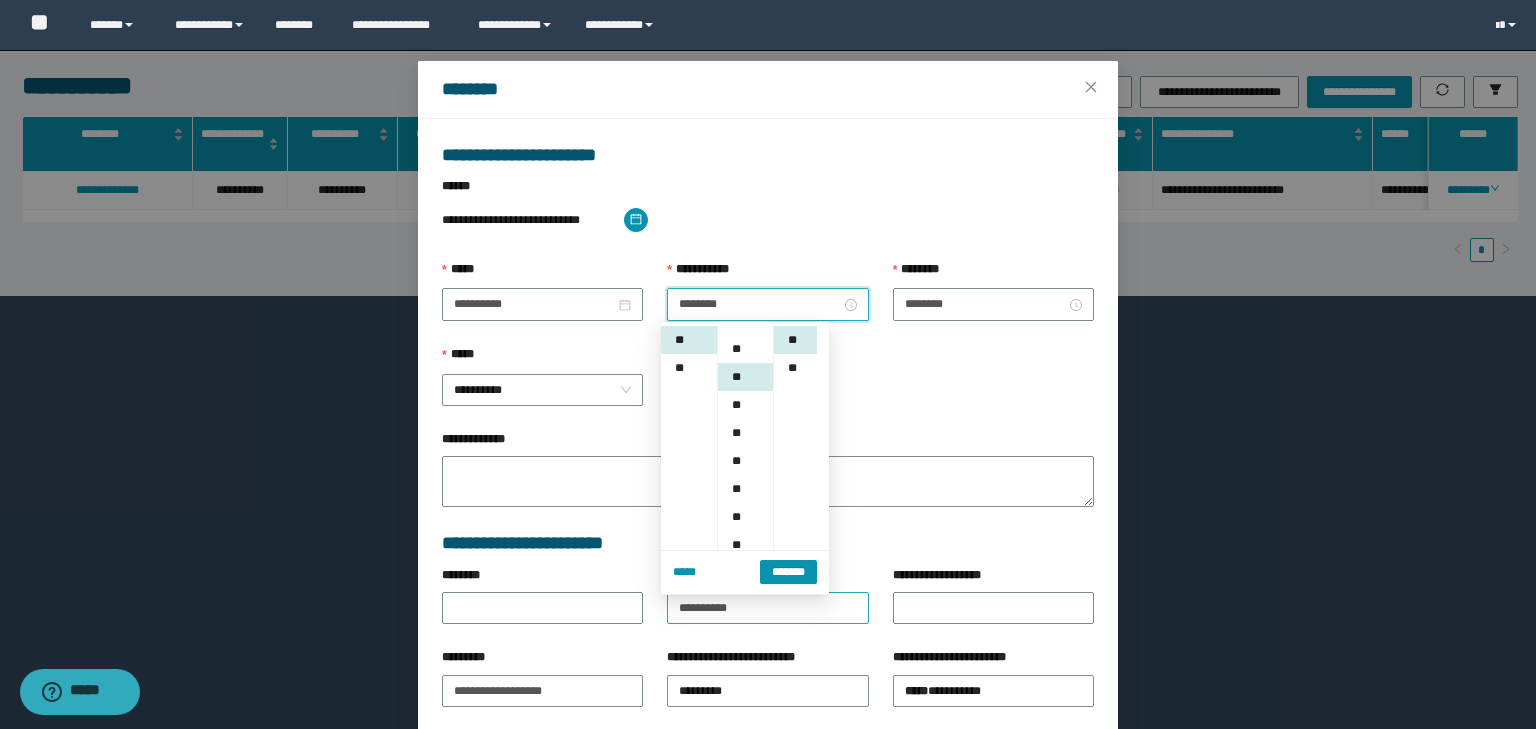 scroll, scrollTop: 112, scrollLeft: 0, axis: vertical 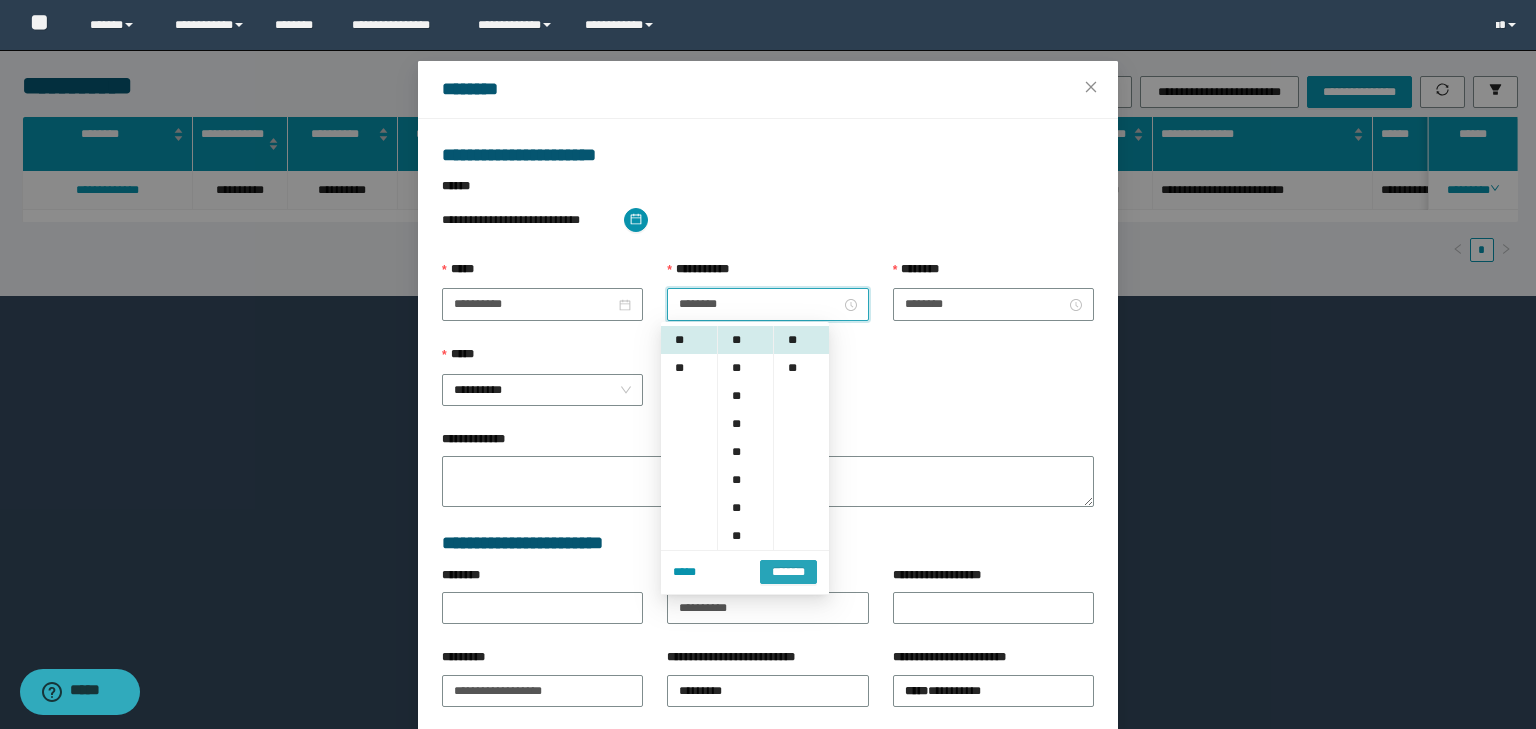 click on "*******" at bounding box center [788, 572] 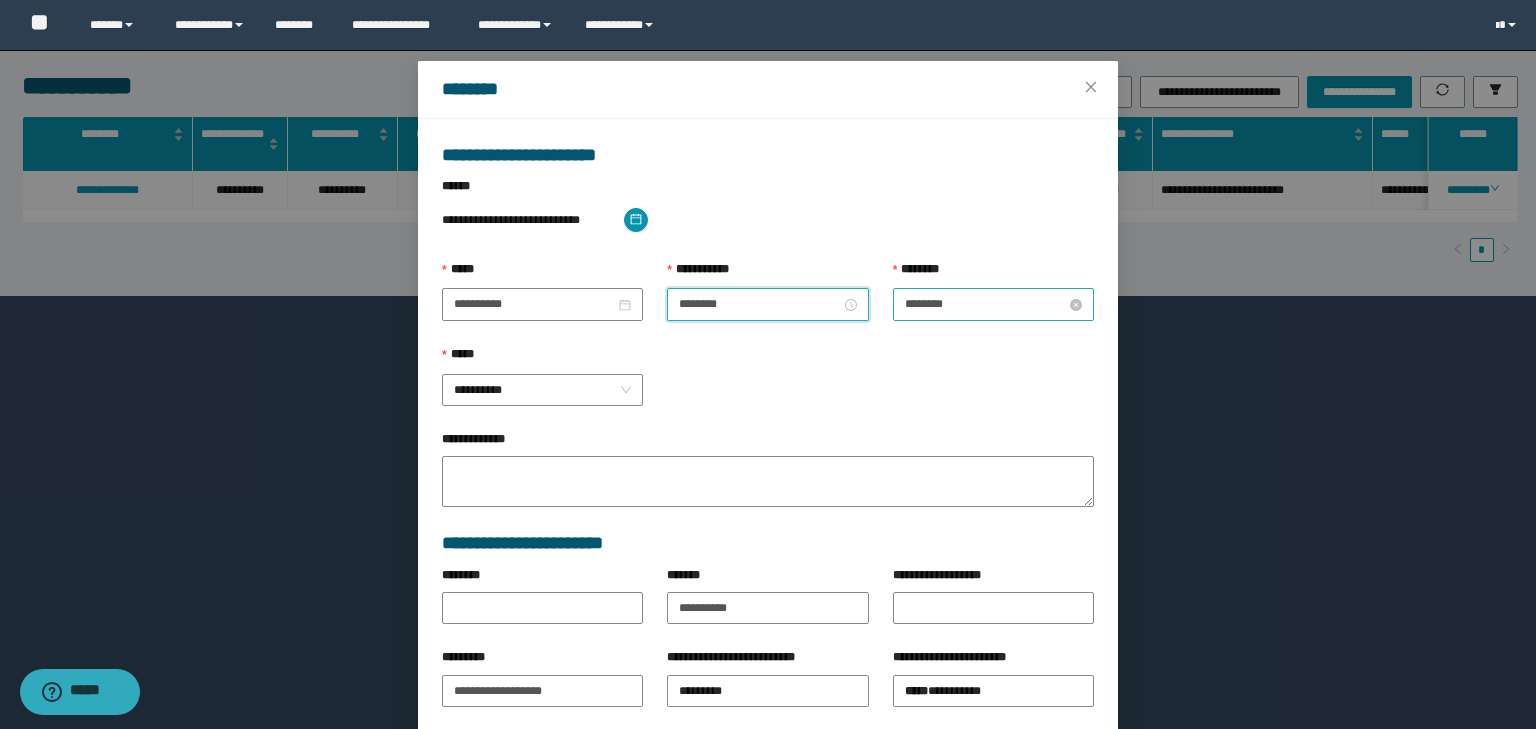 click on "********" at bounding box center [985, 304] 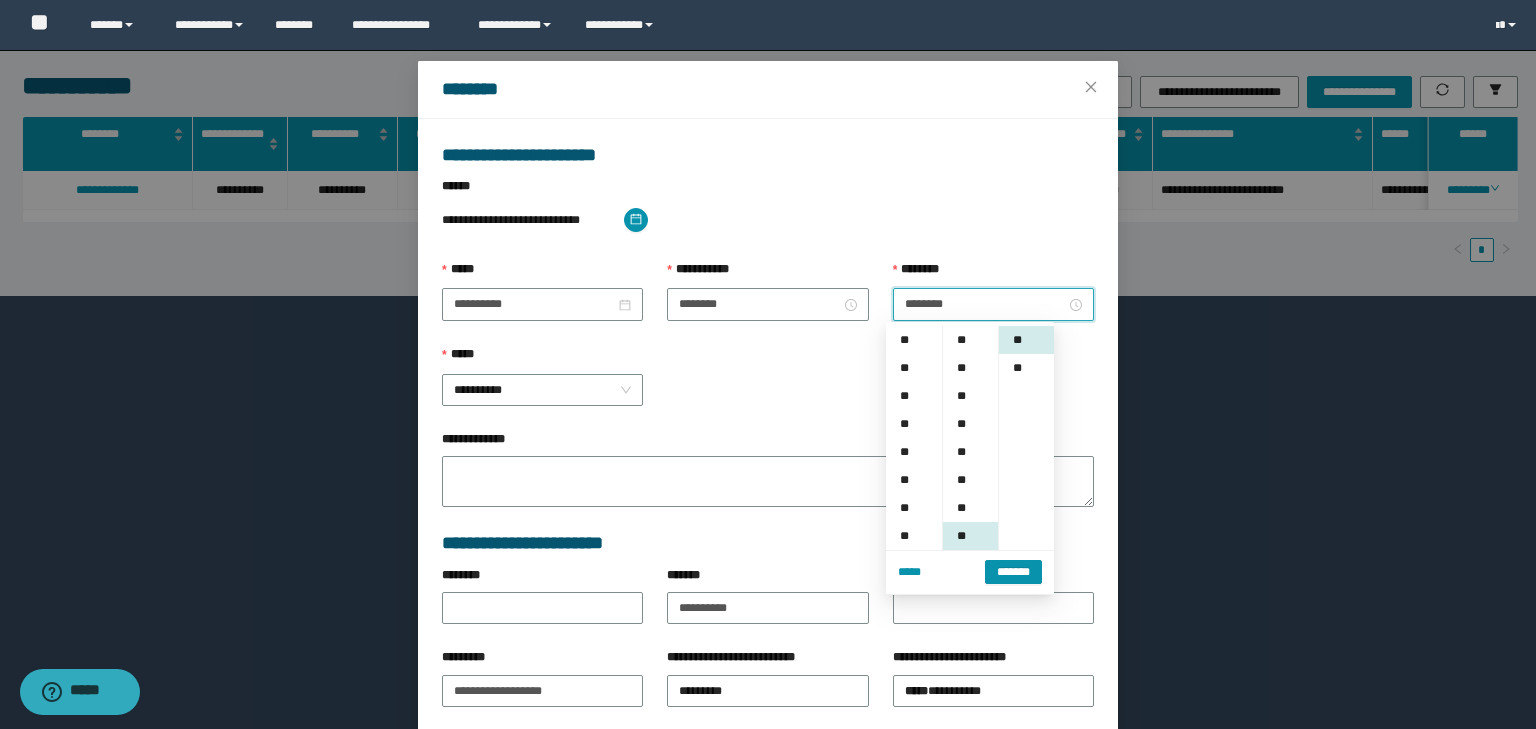 scroll, scrollTop: 280, scrollLeft: 0, axis: vertical 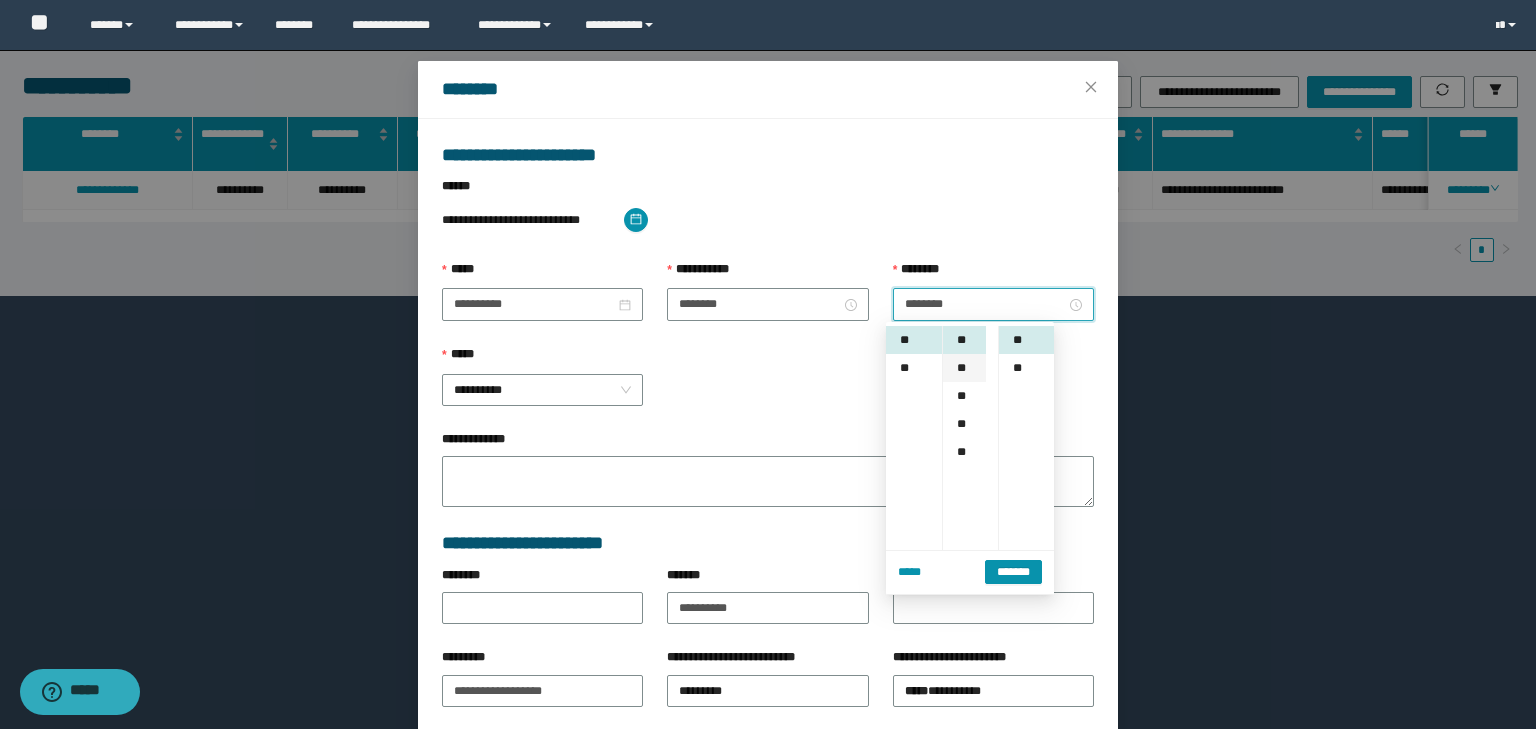 click on "**" at bounding box center (964, 368) 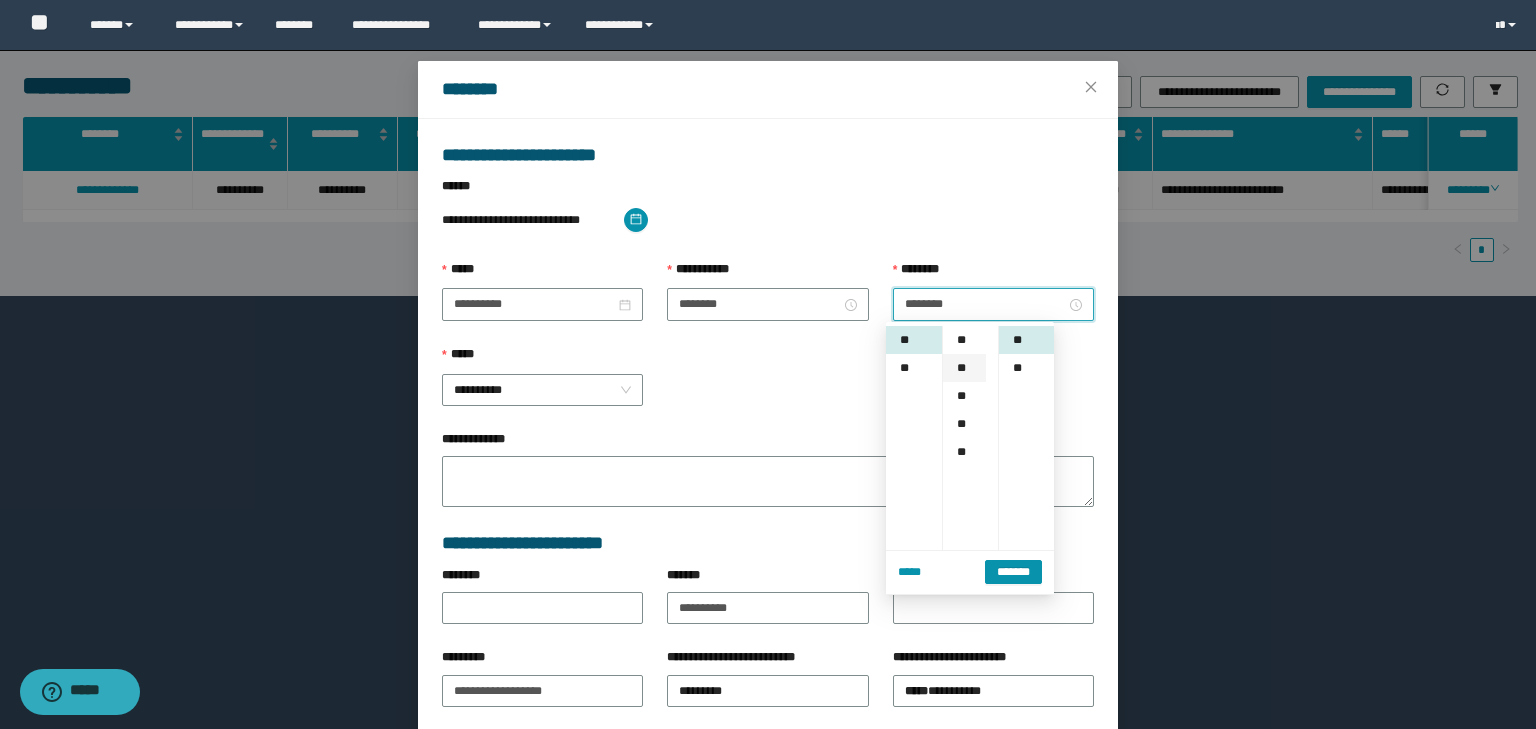 scroll, scrollTop: 224, scrollLeft: 0, axis: vertical 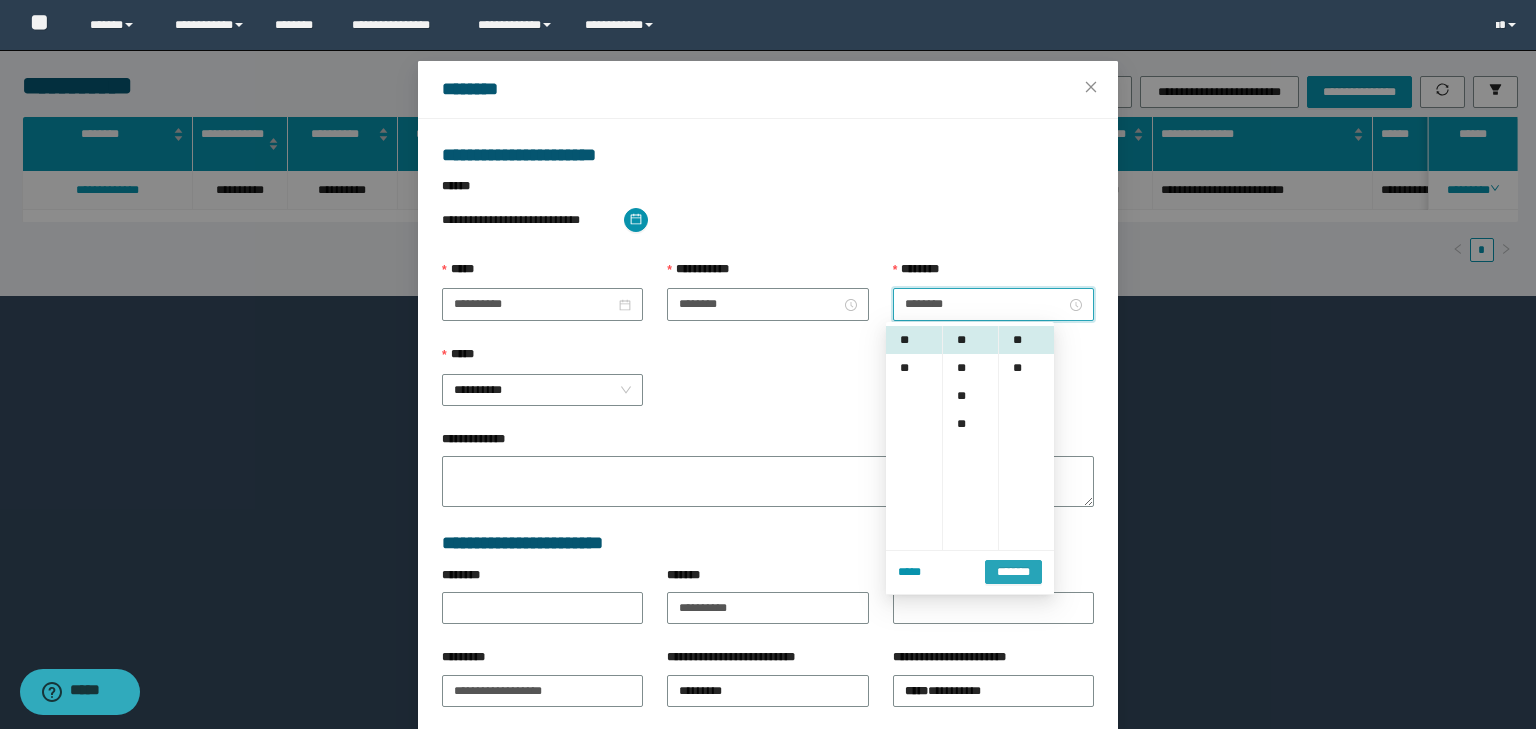 click on "*******" at bounding box center [1013, 572] 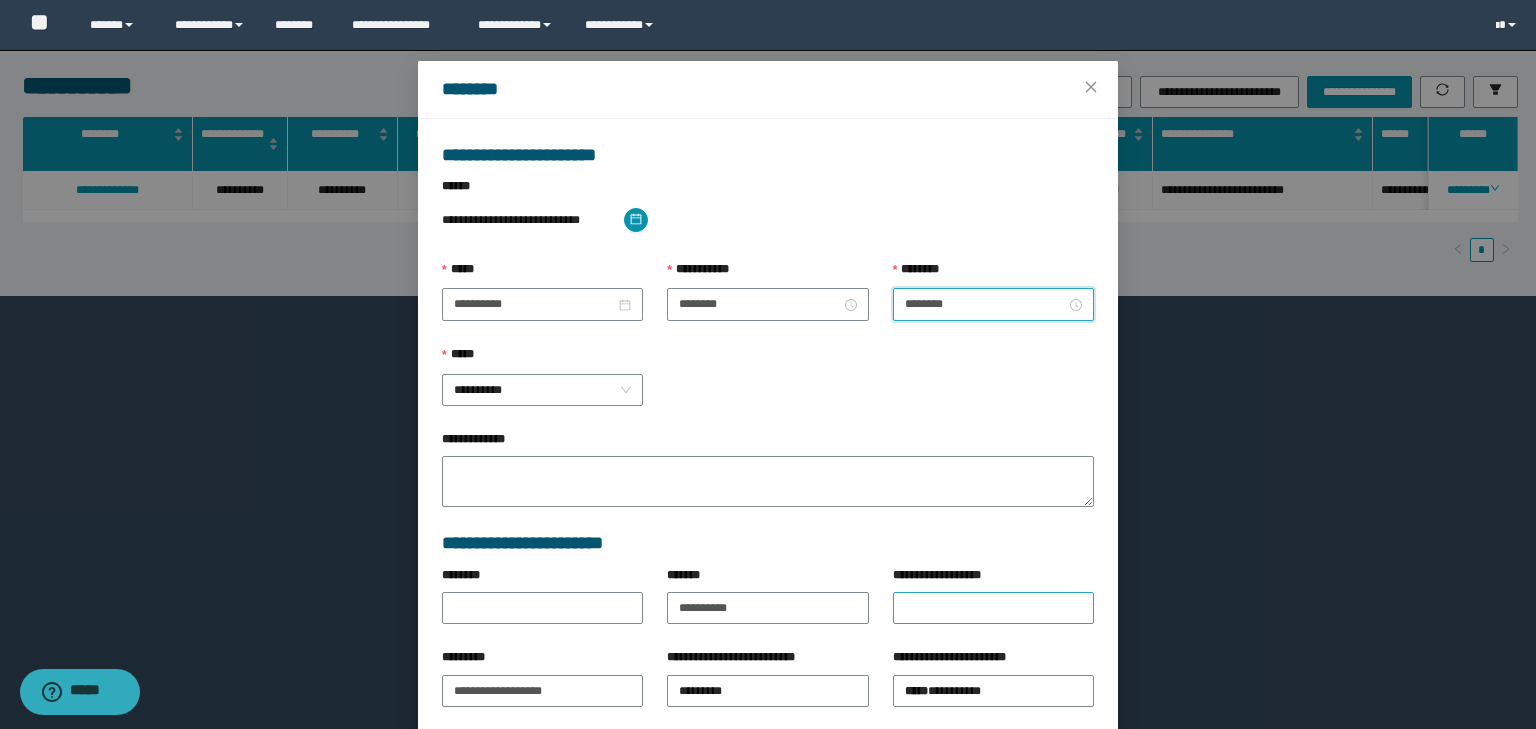 scroll, scrollTop: 139, scrollLeft: 0, axis: vertical 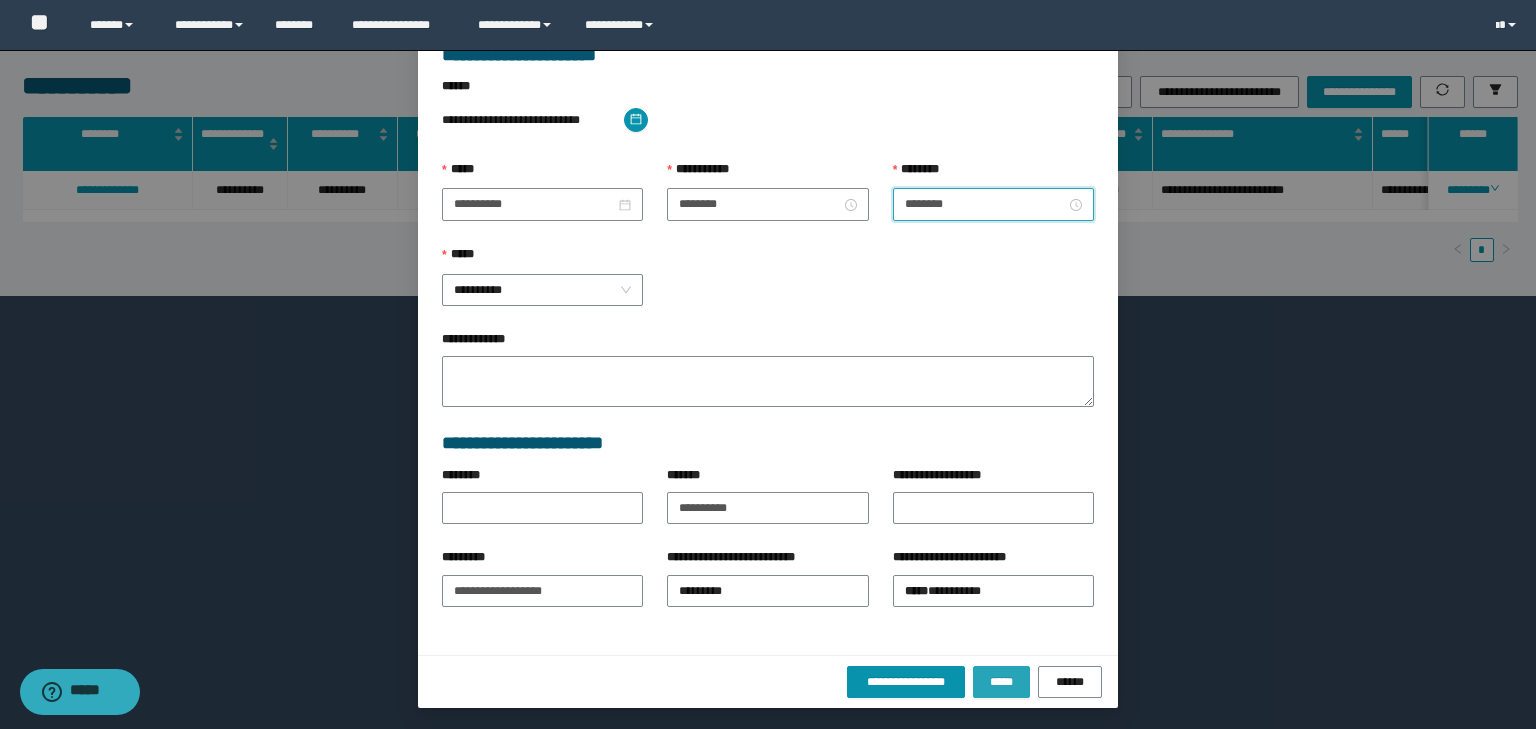 click on "*****" at bounding box center (1001, 682) 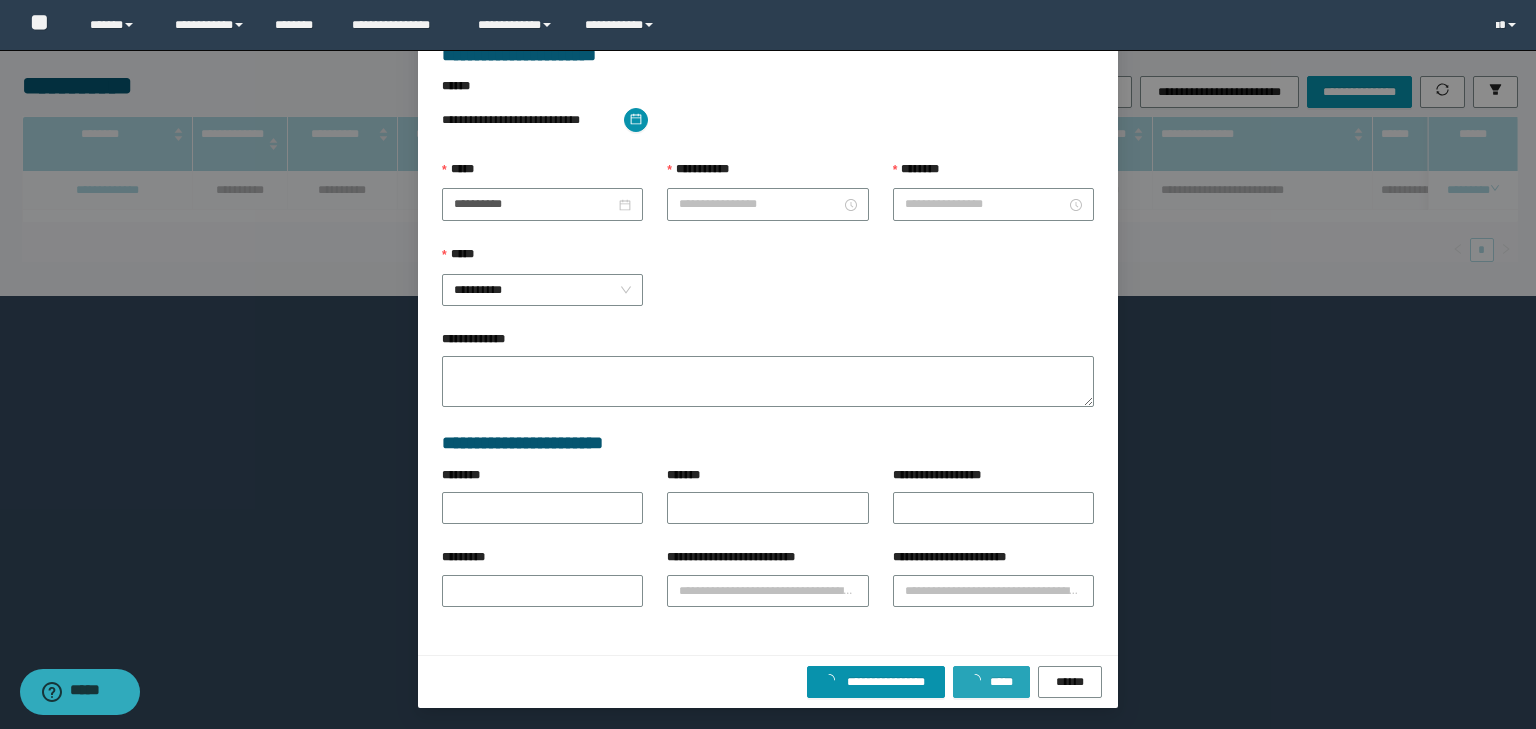 scroll, scrollTop: 39, scrollLeft: 0, axis: vertical 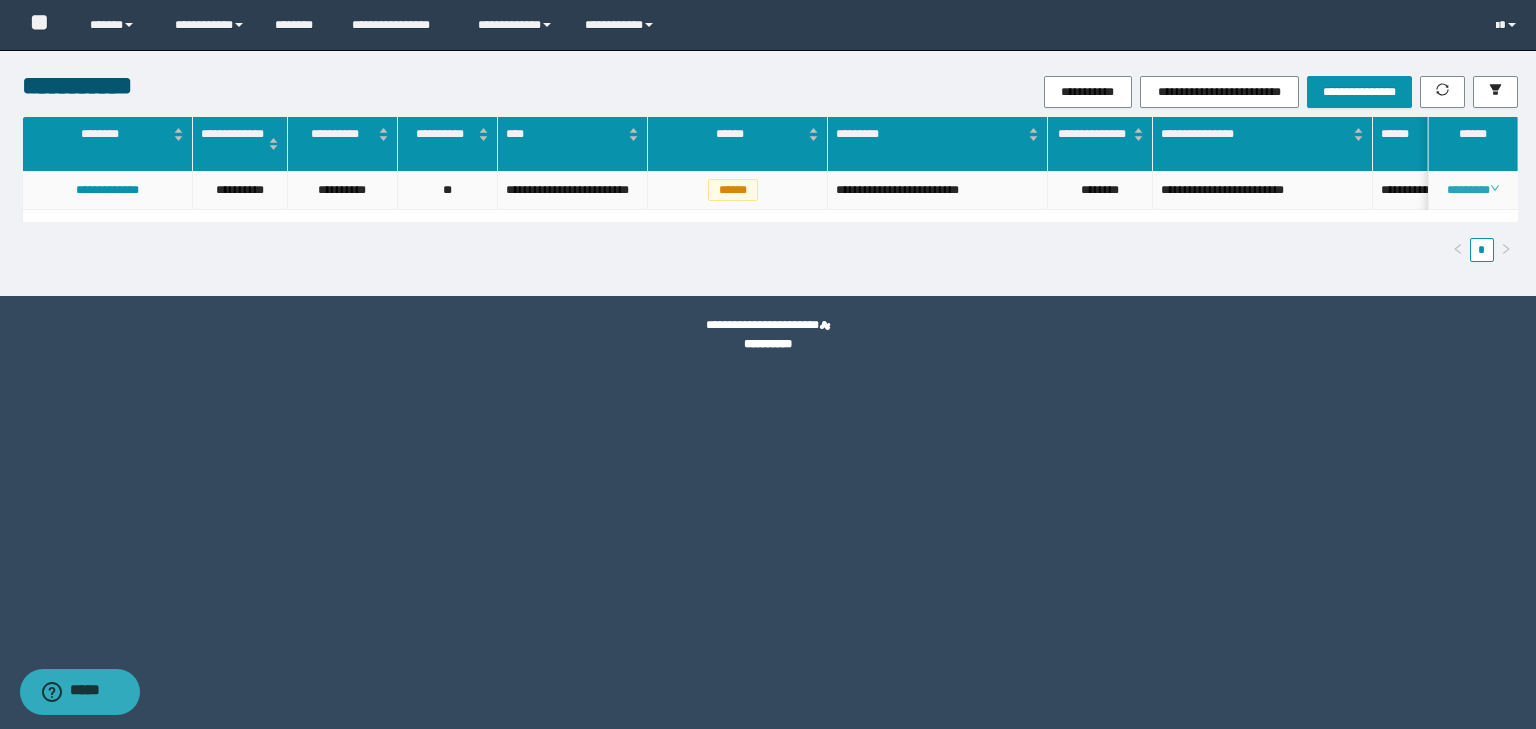 click on "********" at bounding box center [1472, 190] 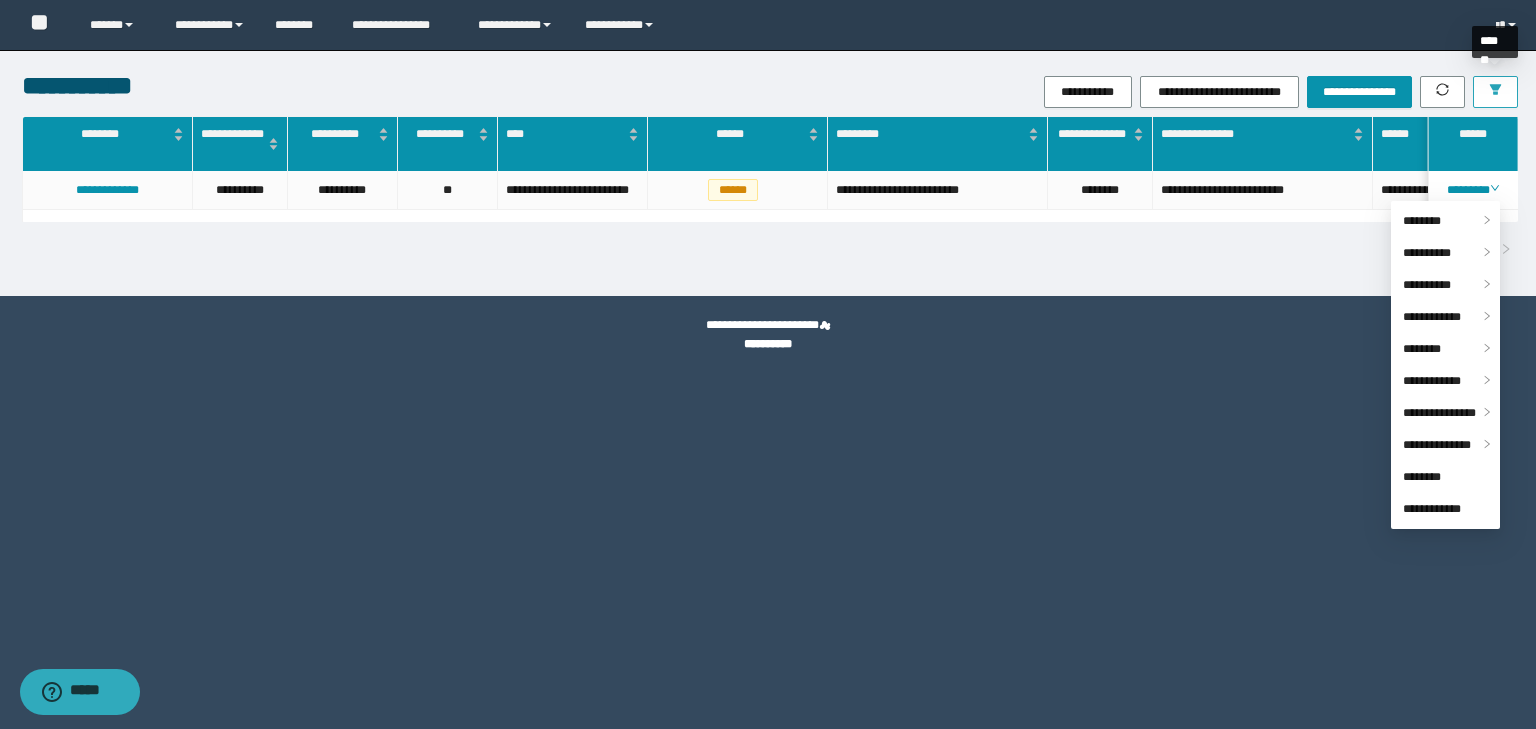 click at bounding box center (1495, 92) 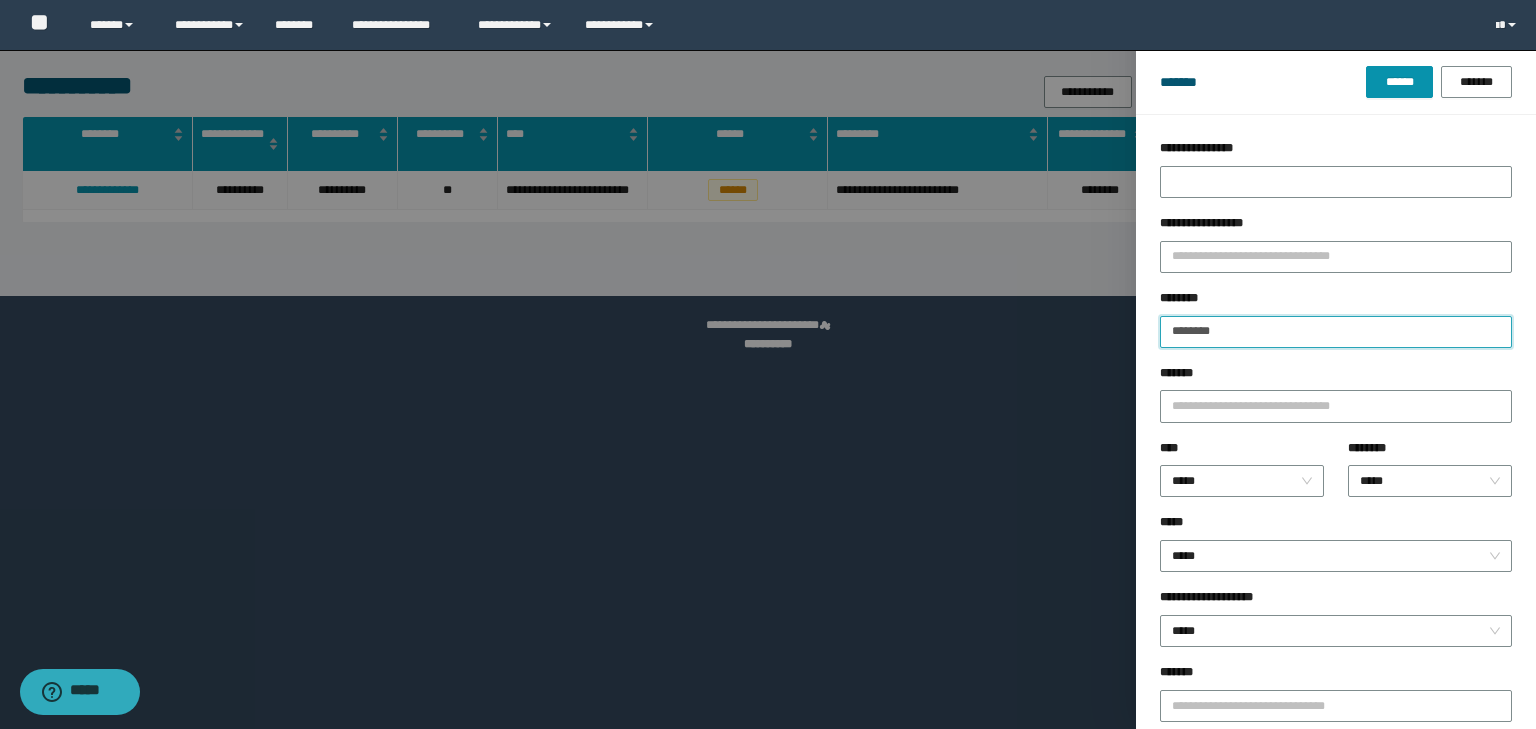 drag, startPoint x: 1258, startPoint y: 328, endPoint x: 1045, endPoint y: 343, distance: 213.52751 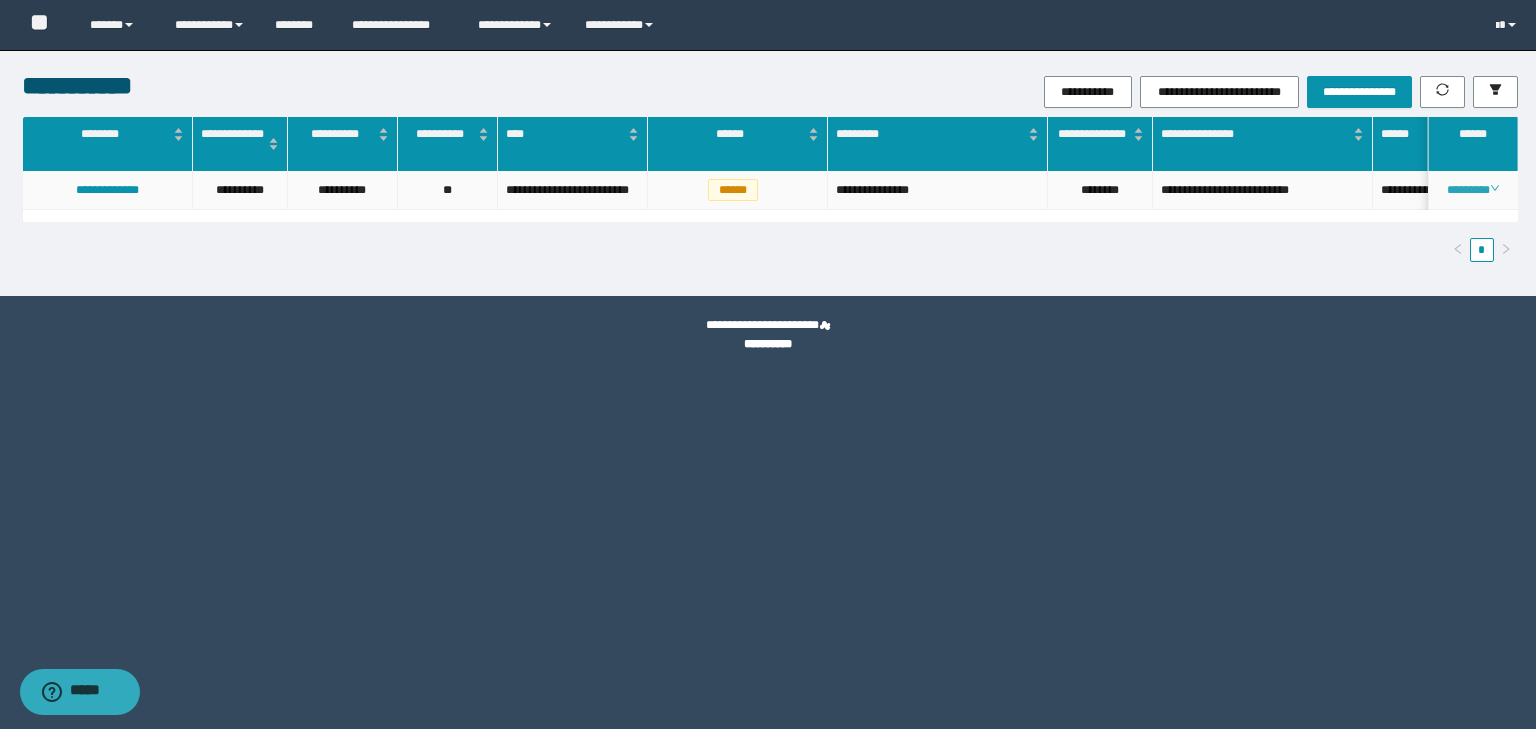 click on "********" at bounding box center [1472, 190] 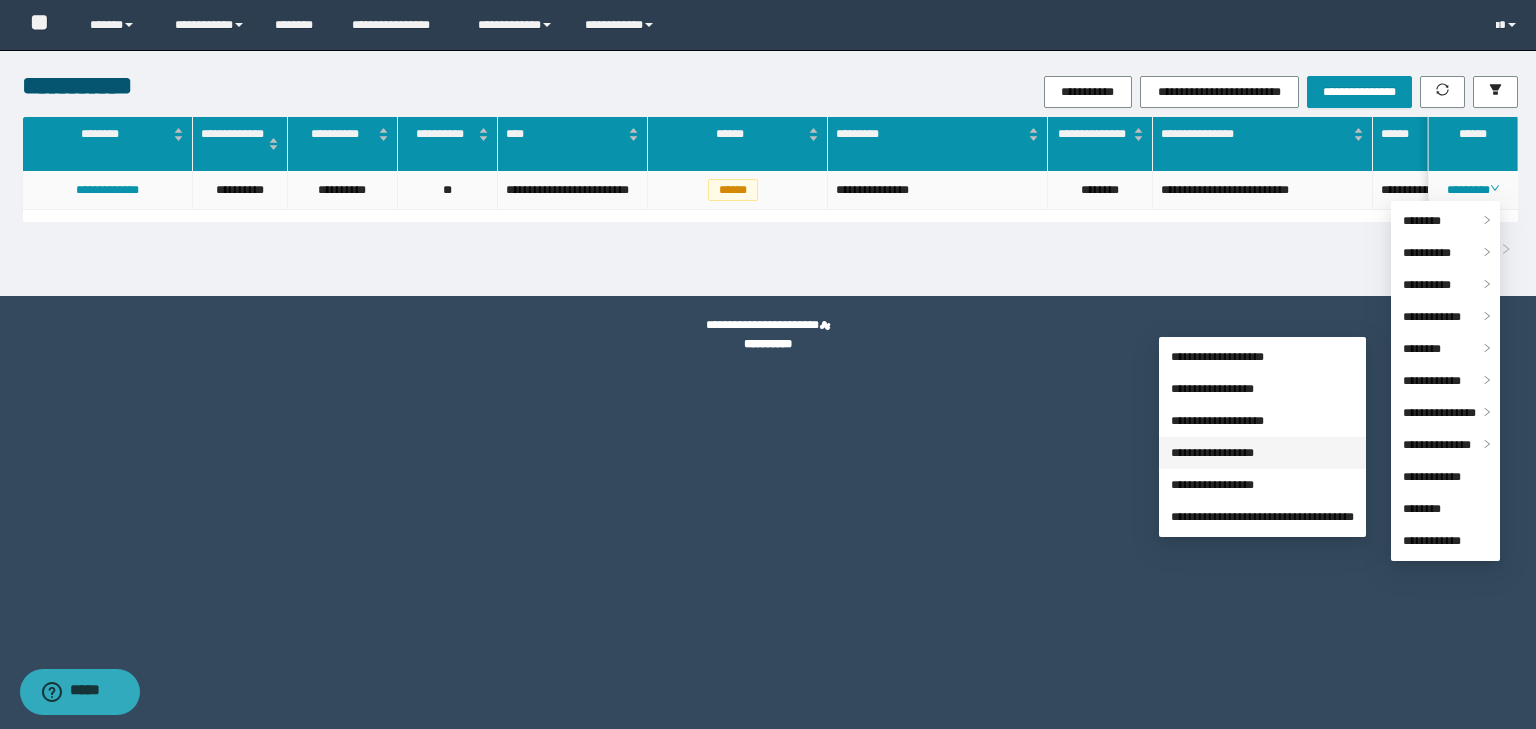 click on "**********" at bounding box center (1212, 453) 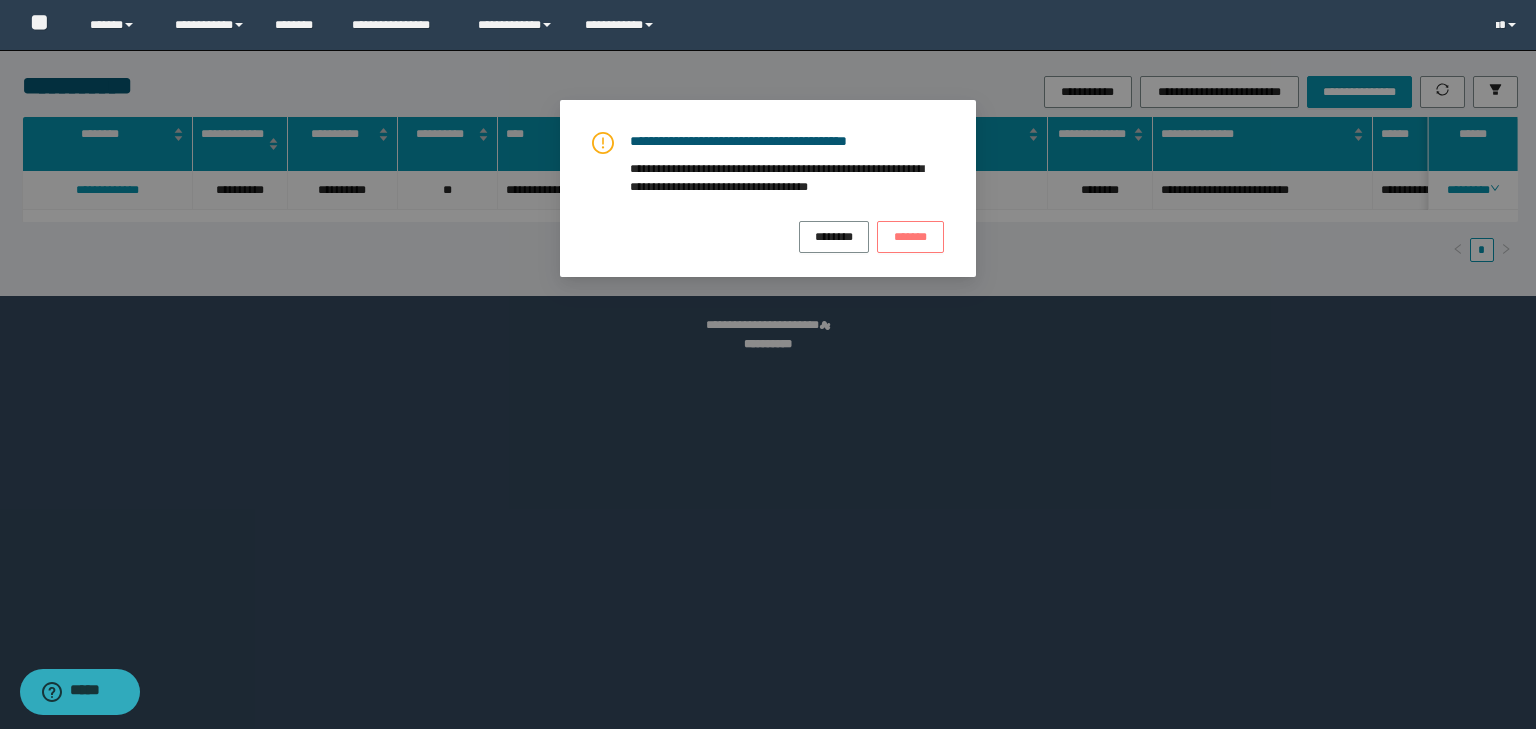 click on "*******" at bounding box center (910, 236) 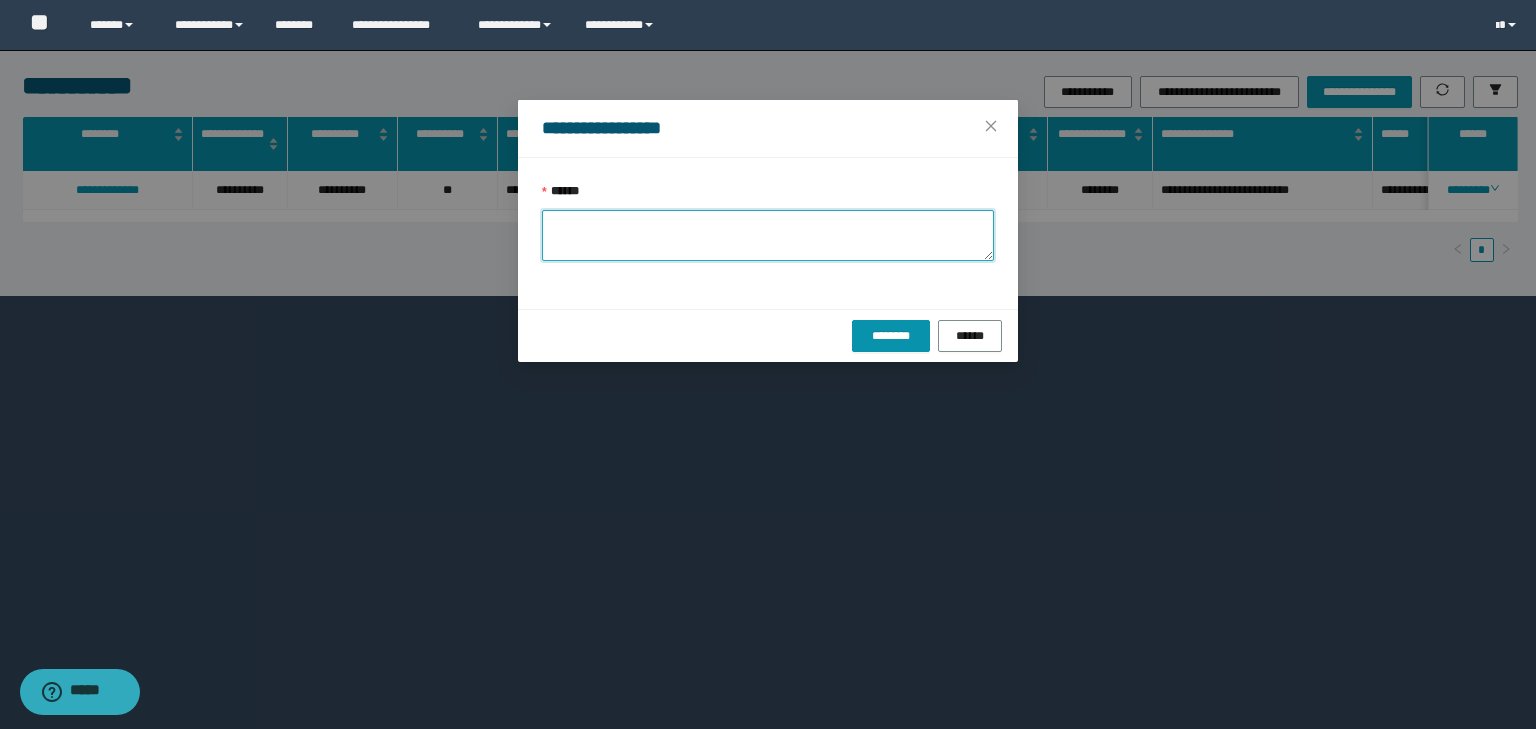 click on "******" at bounding box center (768, 235) 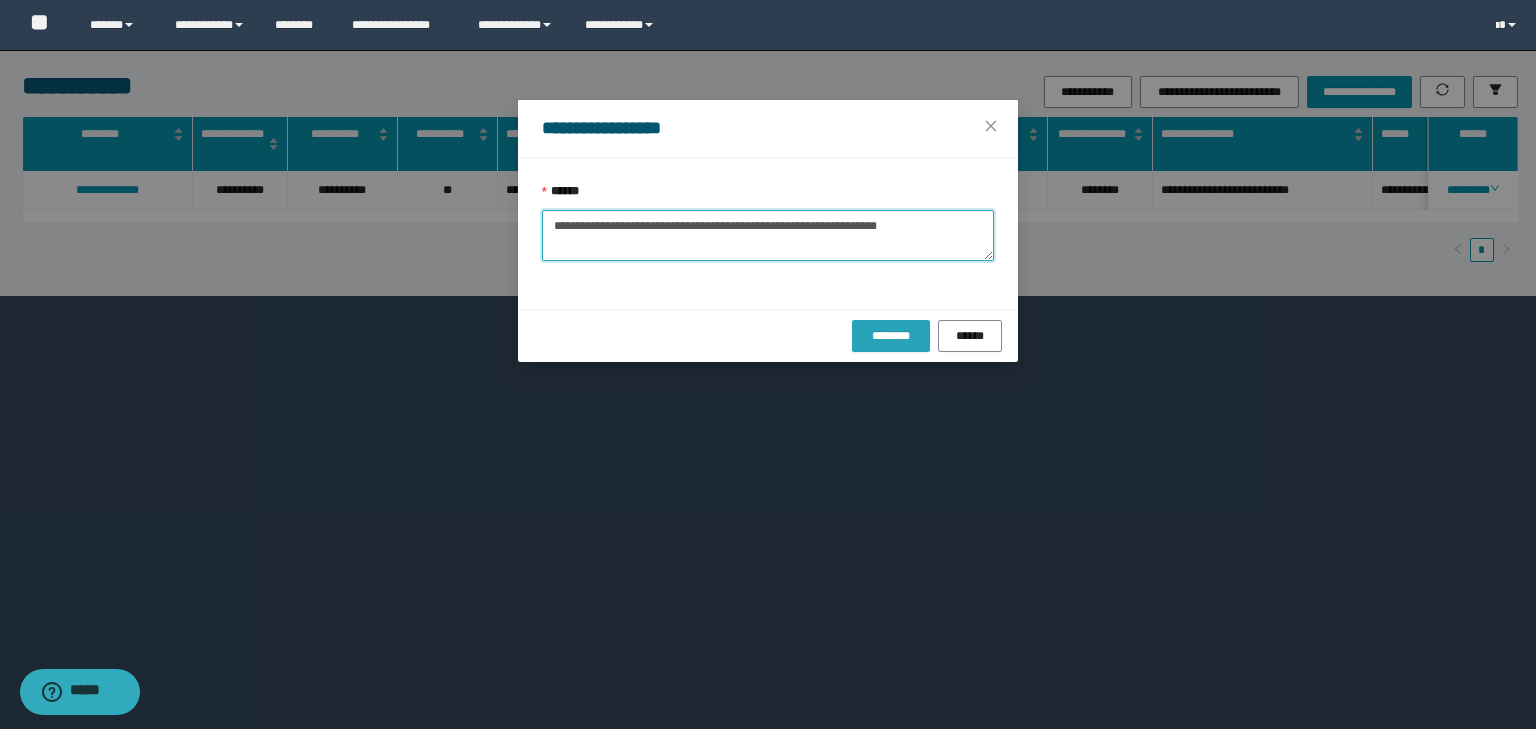 type on "**********" 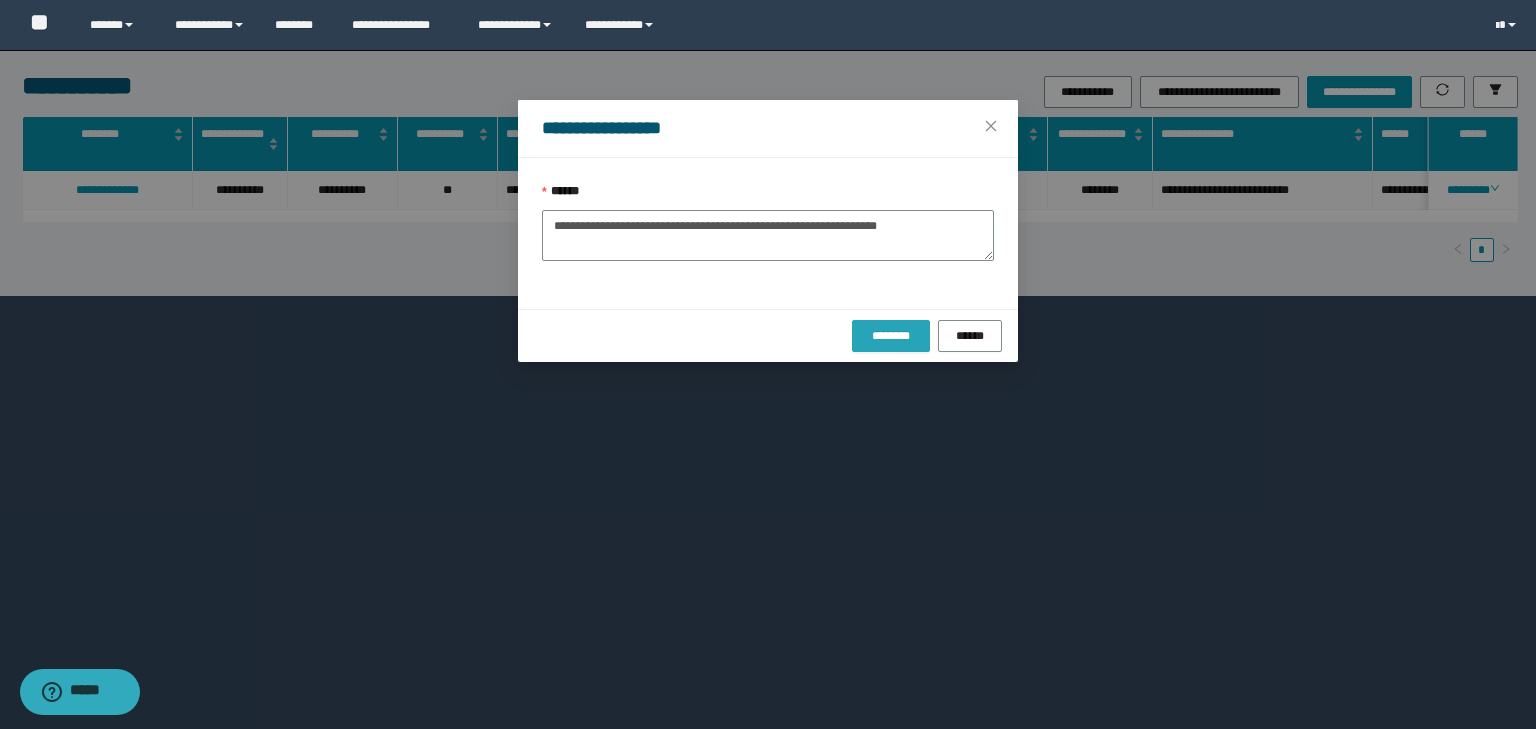 click on "********" at bounding box center (890, 336) 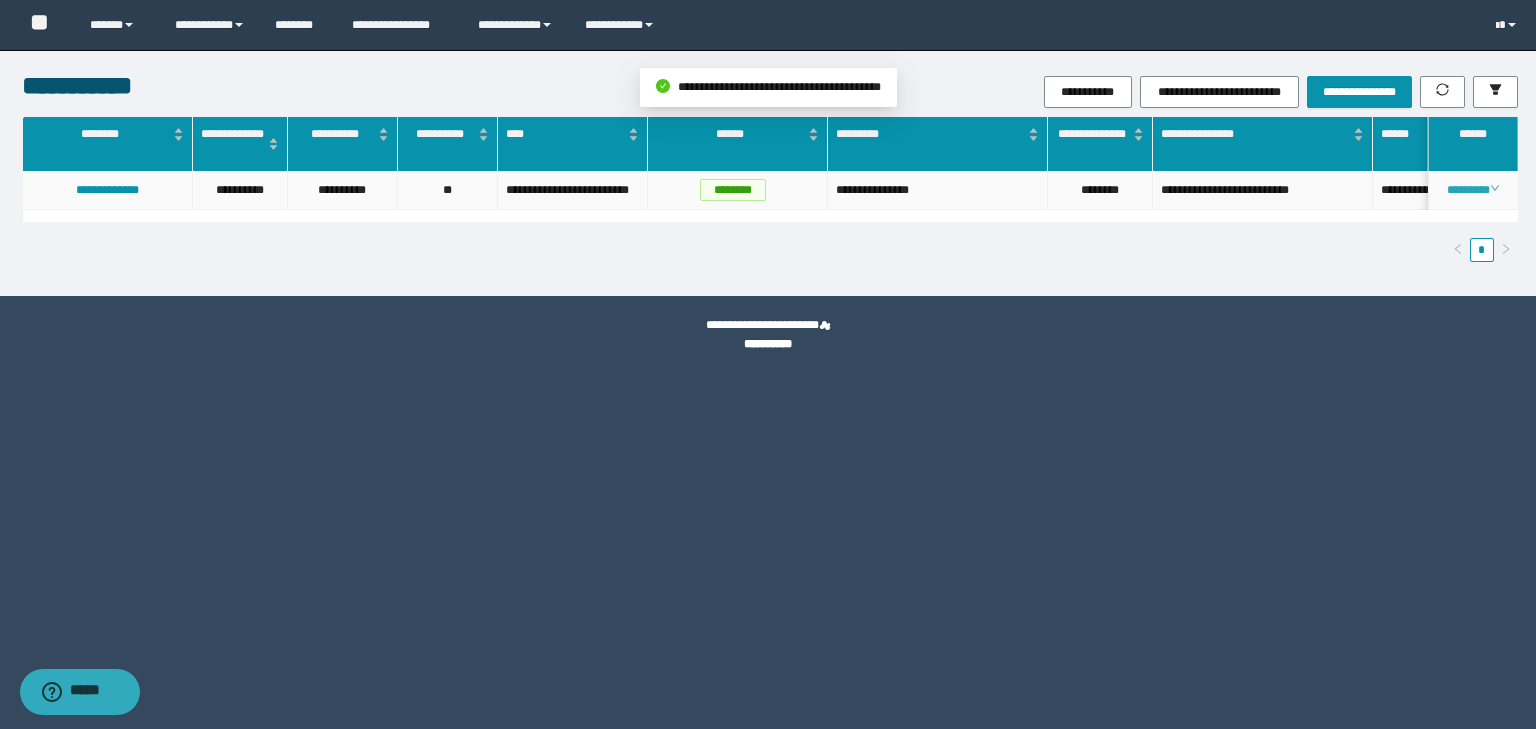 click on "********" at bounding box center (1472, 190) 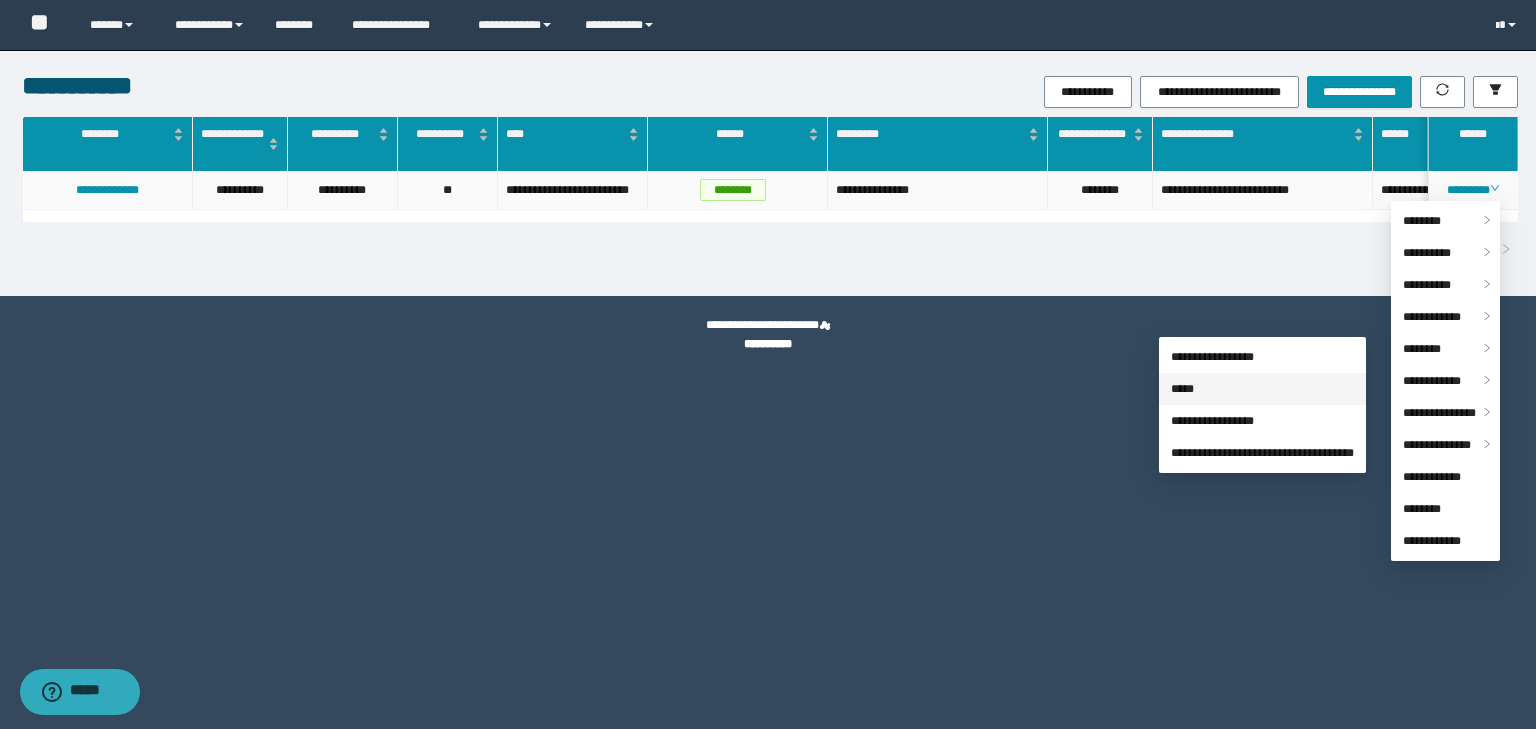 click on "*****" at bounding box center [1182, 389] 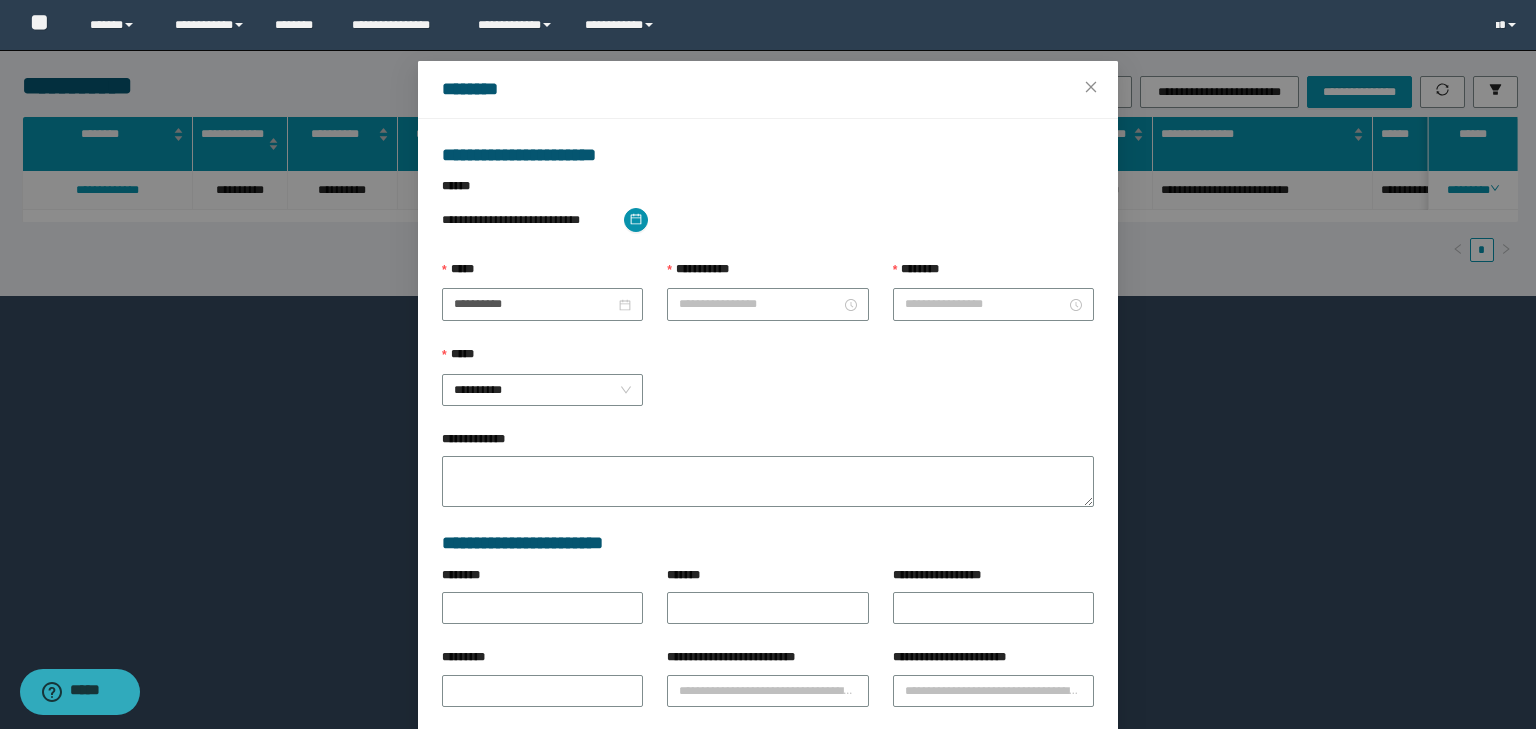 type on "**********" 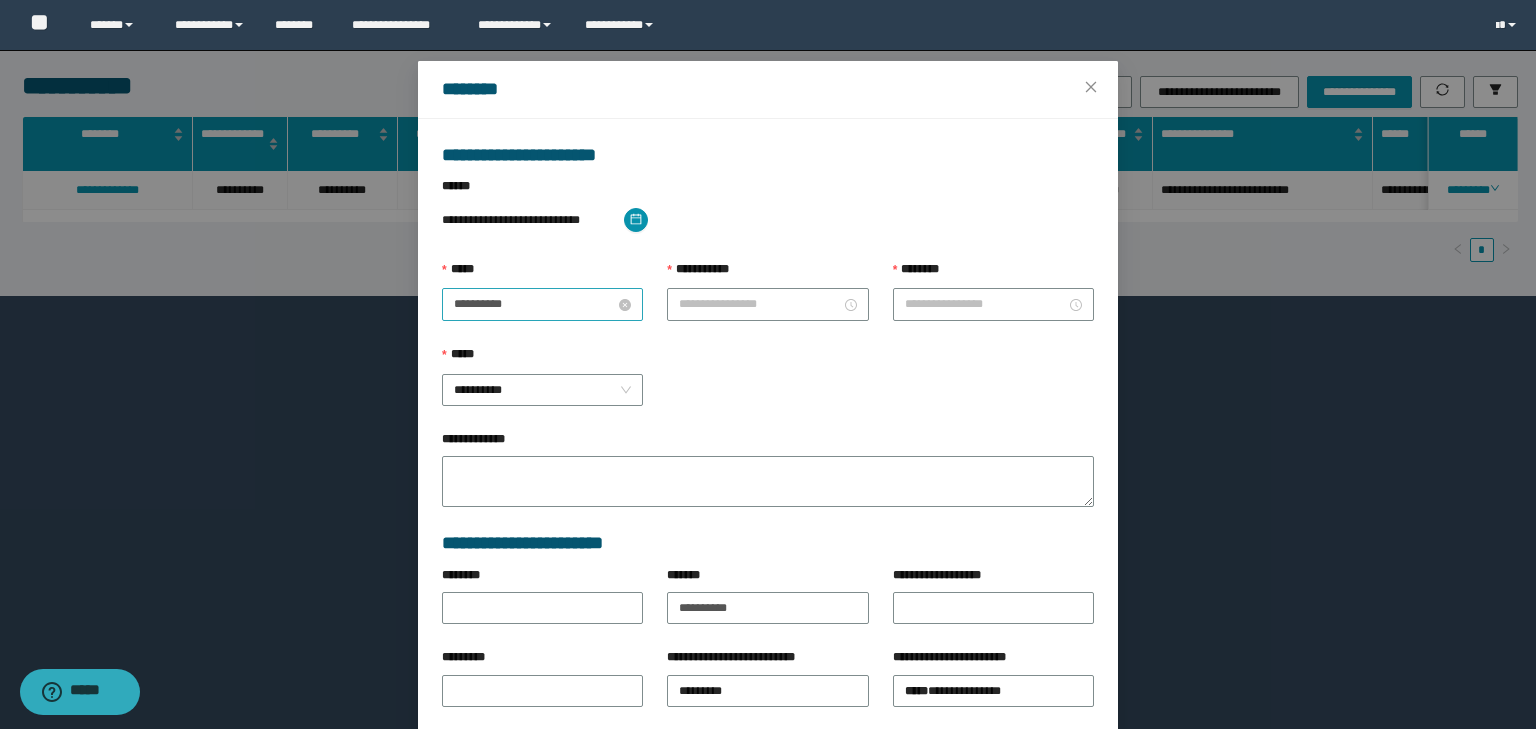 click on "**********" at bounding box center [534, 304] 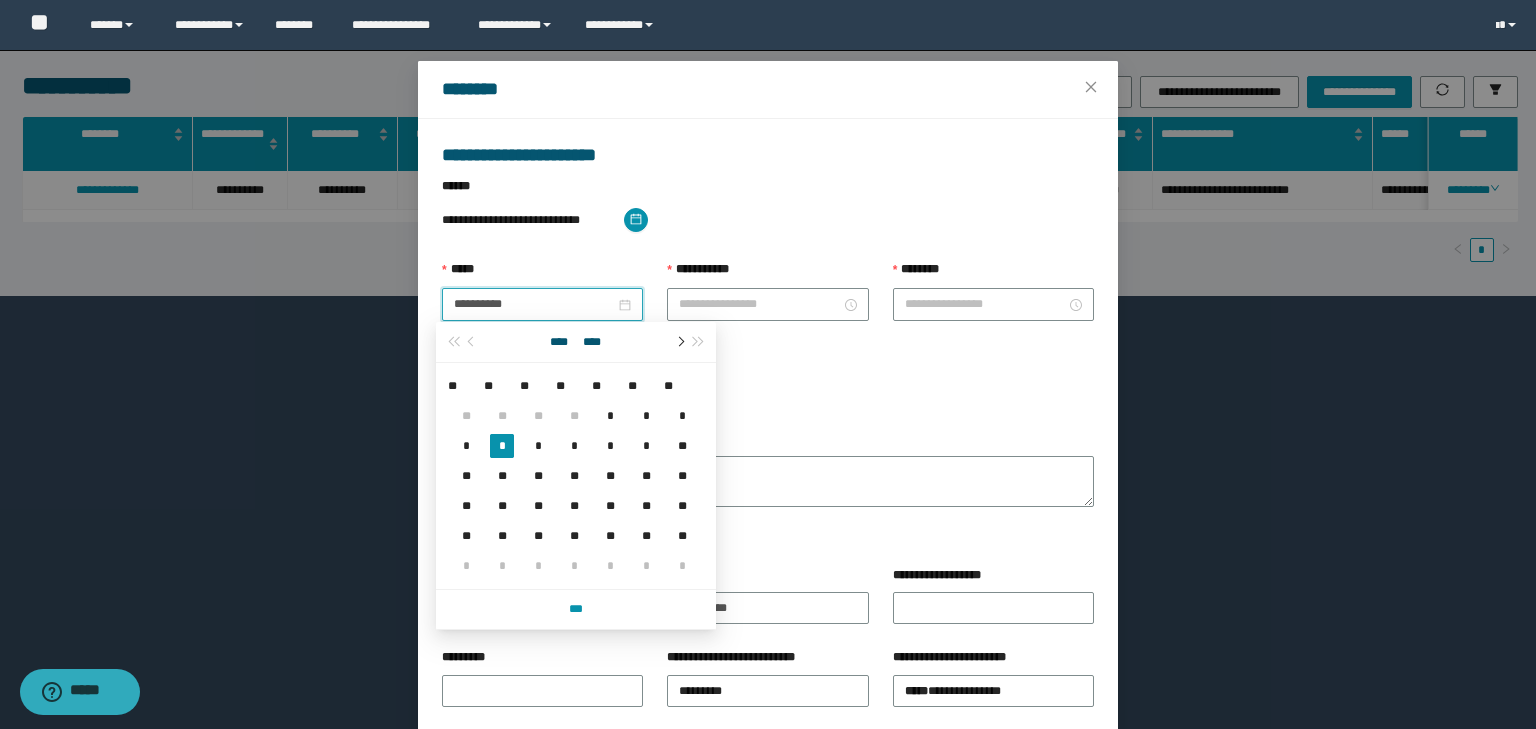 click at bounding box center (679, 342) 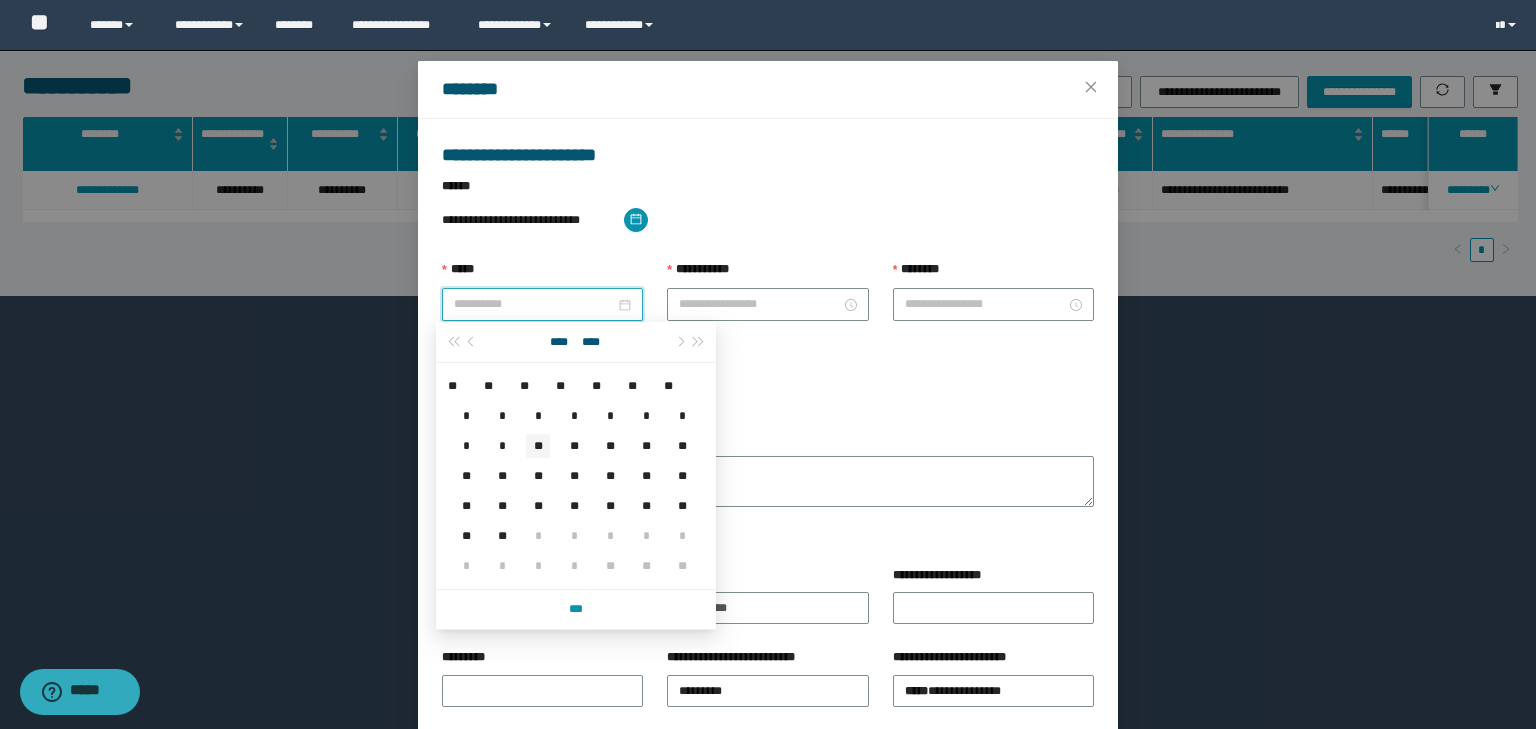 type on "**********" 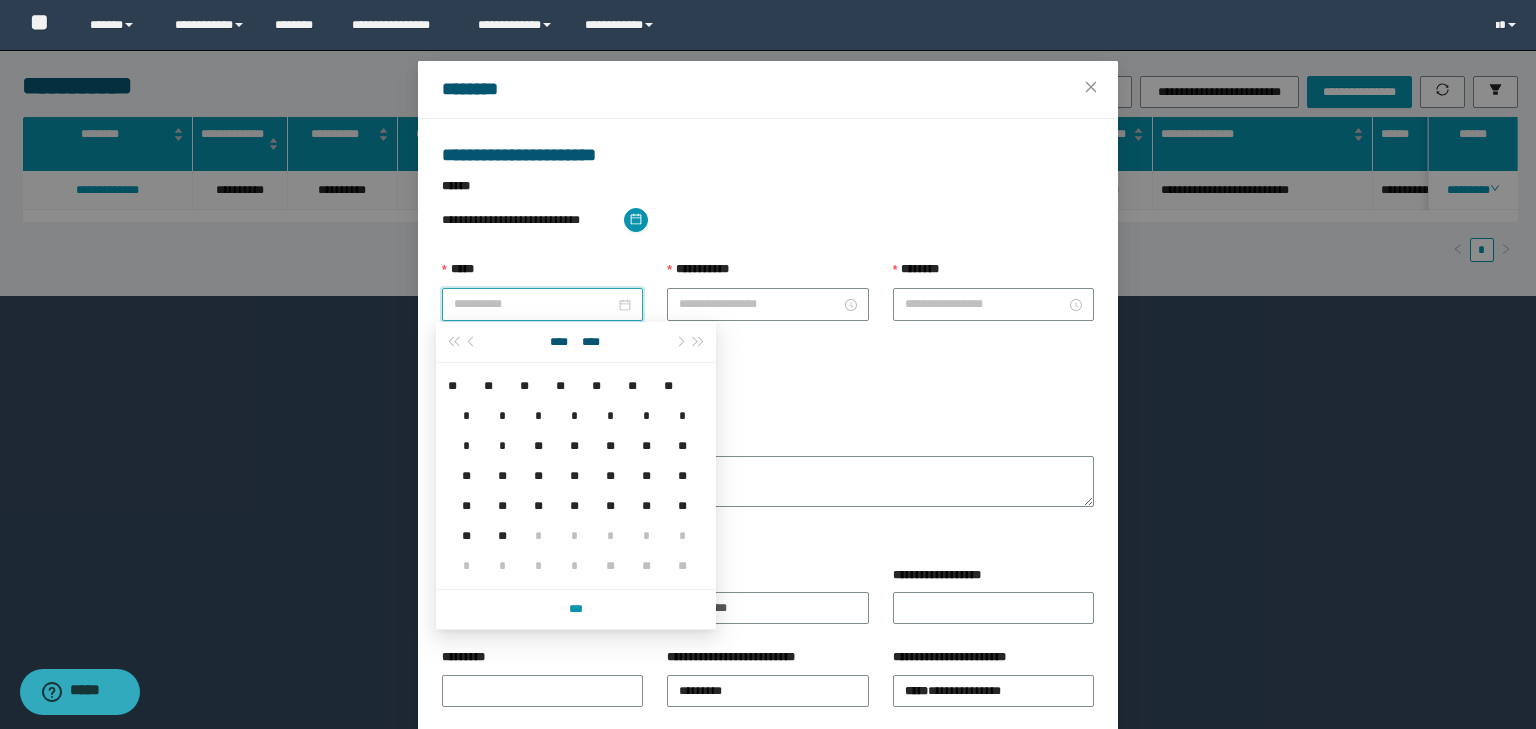 click on "**" at bounding box center [538, 446] 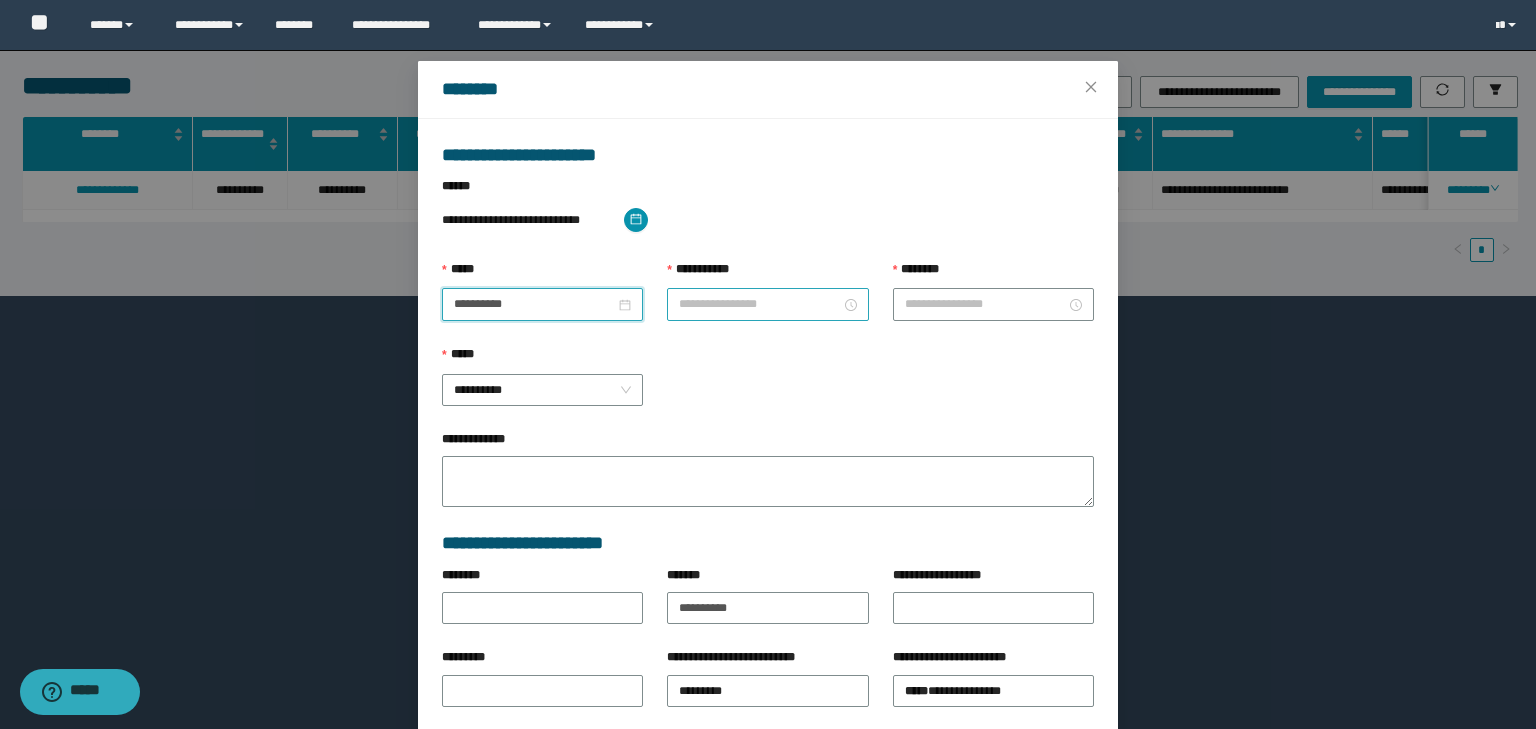 click on "**********" at bounding box center [759, 304] 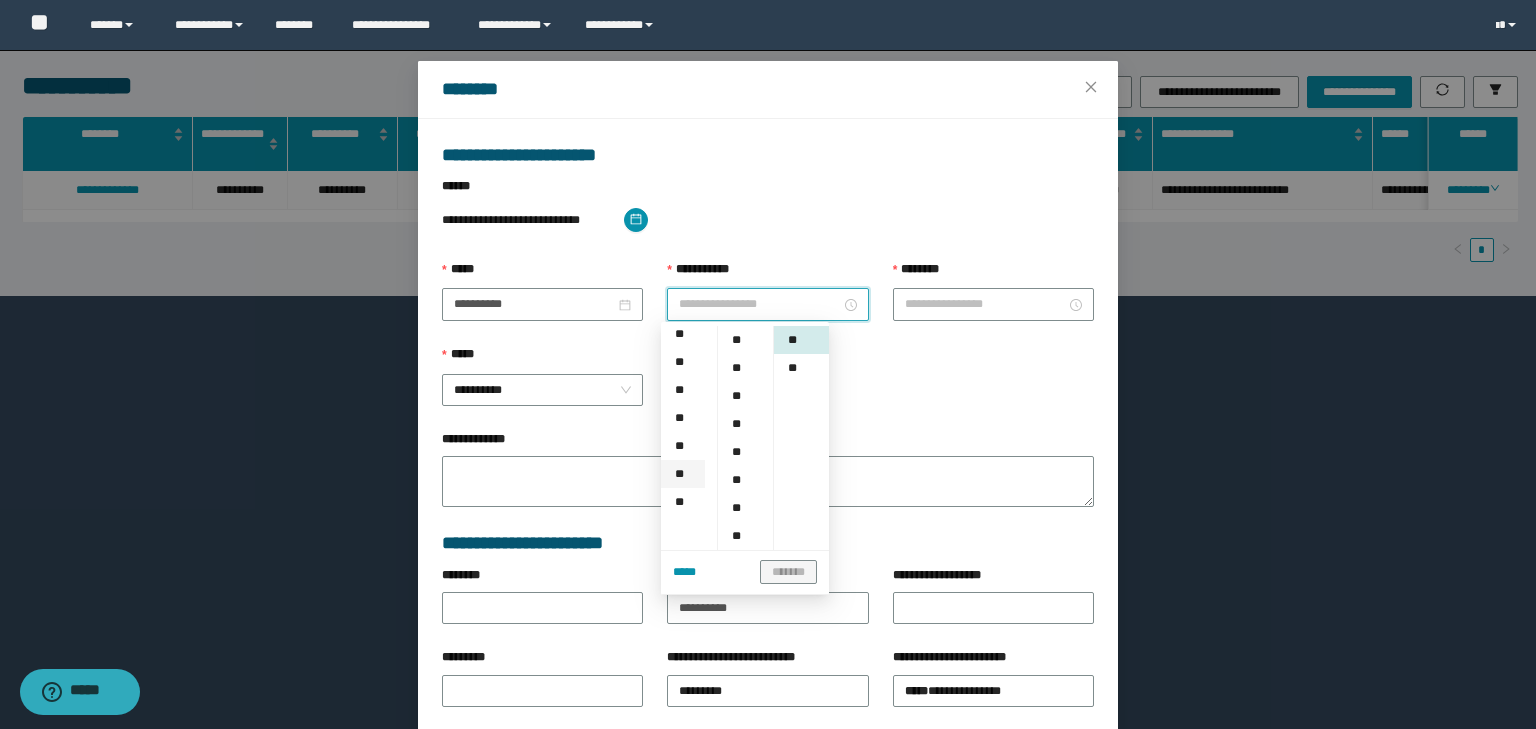 click on "**" at bounding box center [683, 474] 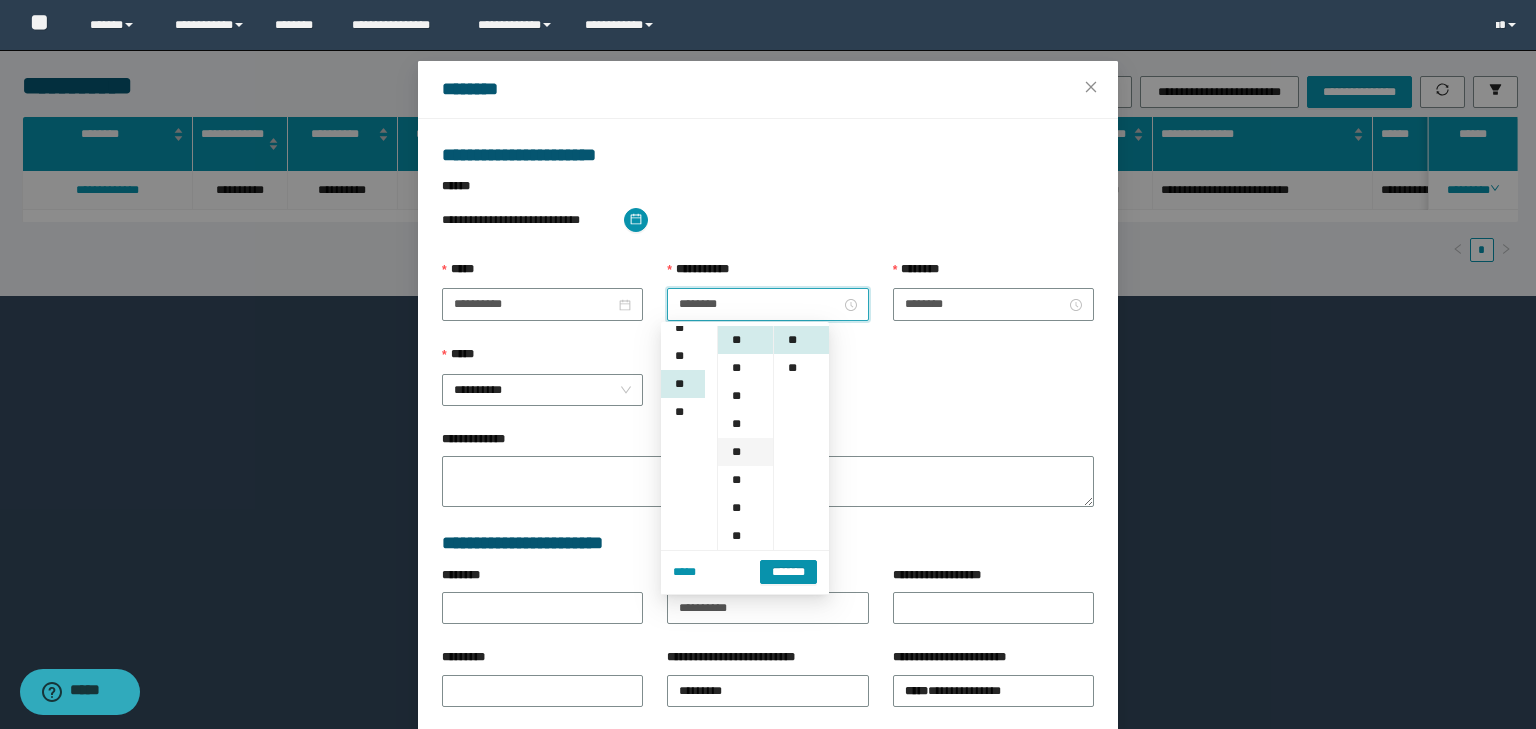 scroll, scrollTop: 280, scrollLeft: 0, axis: vertical 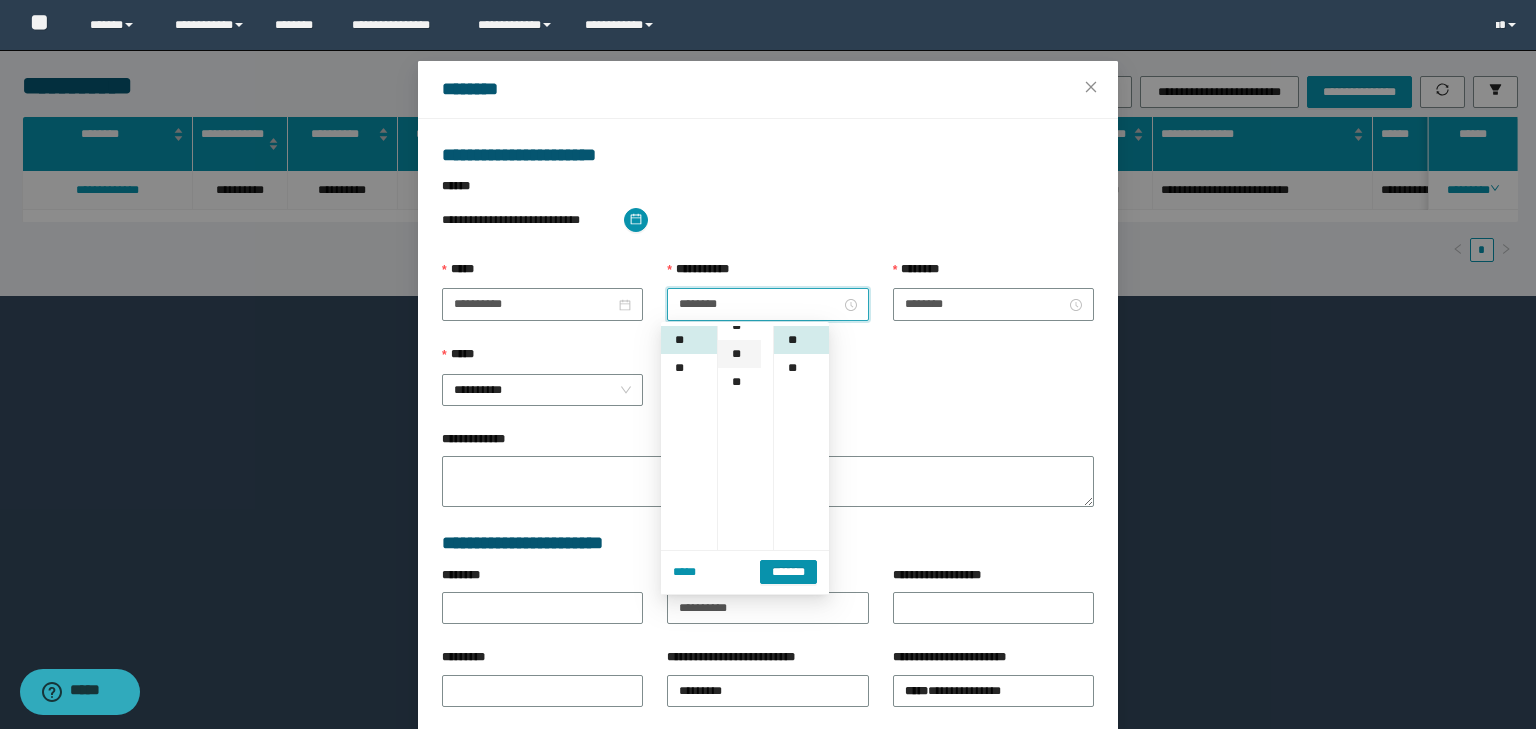 click on "**" at bounding box center [739, 354] 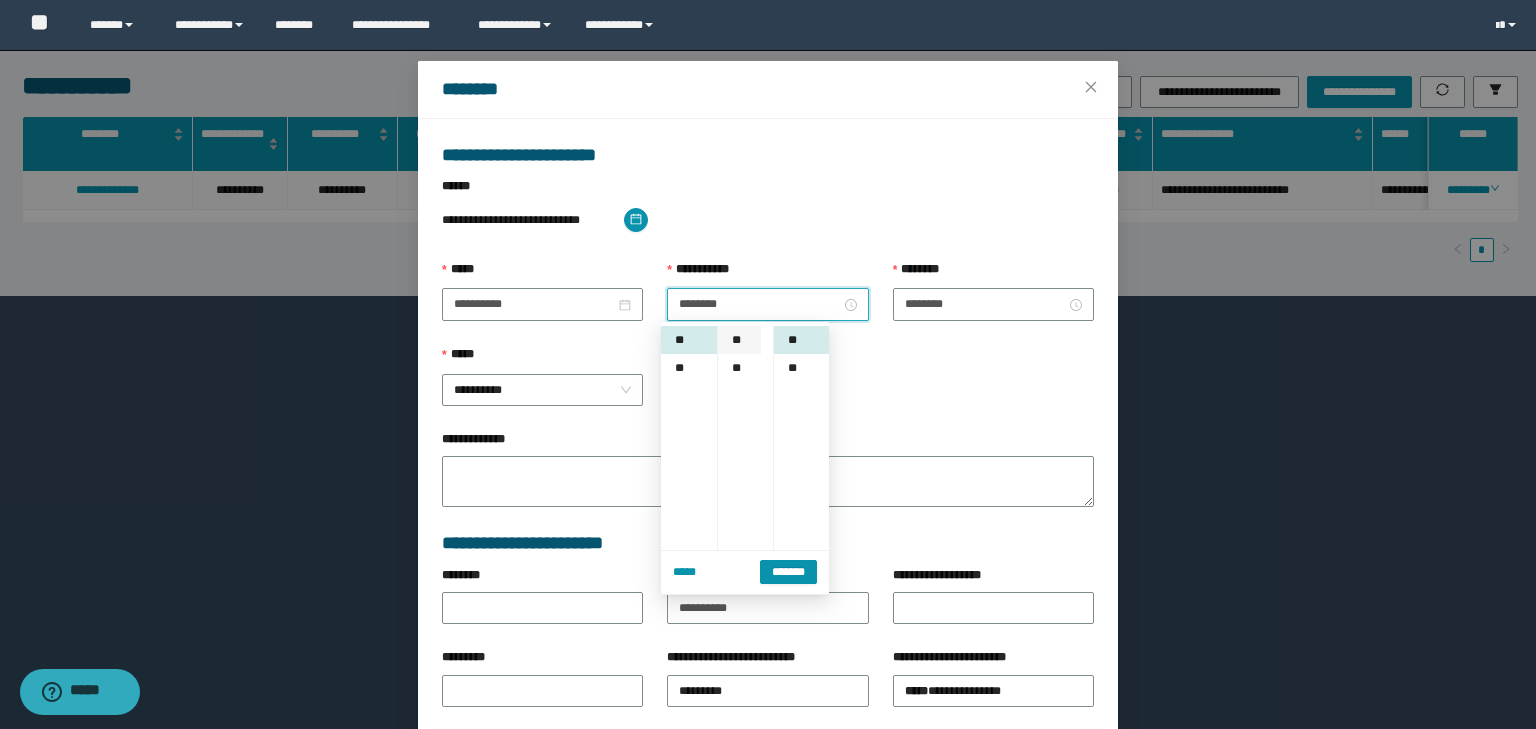 scroll, scrollTop: 147, scrollLeft: 0, axis: vertical 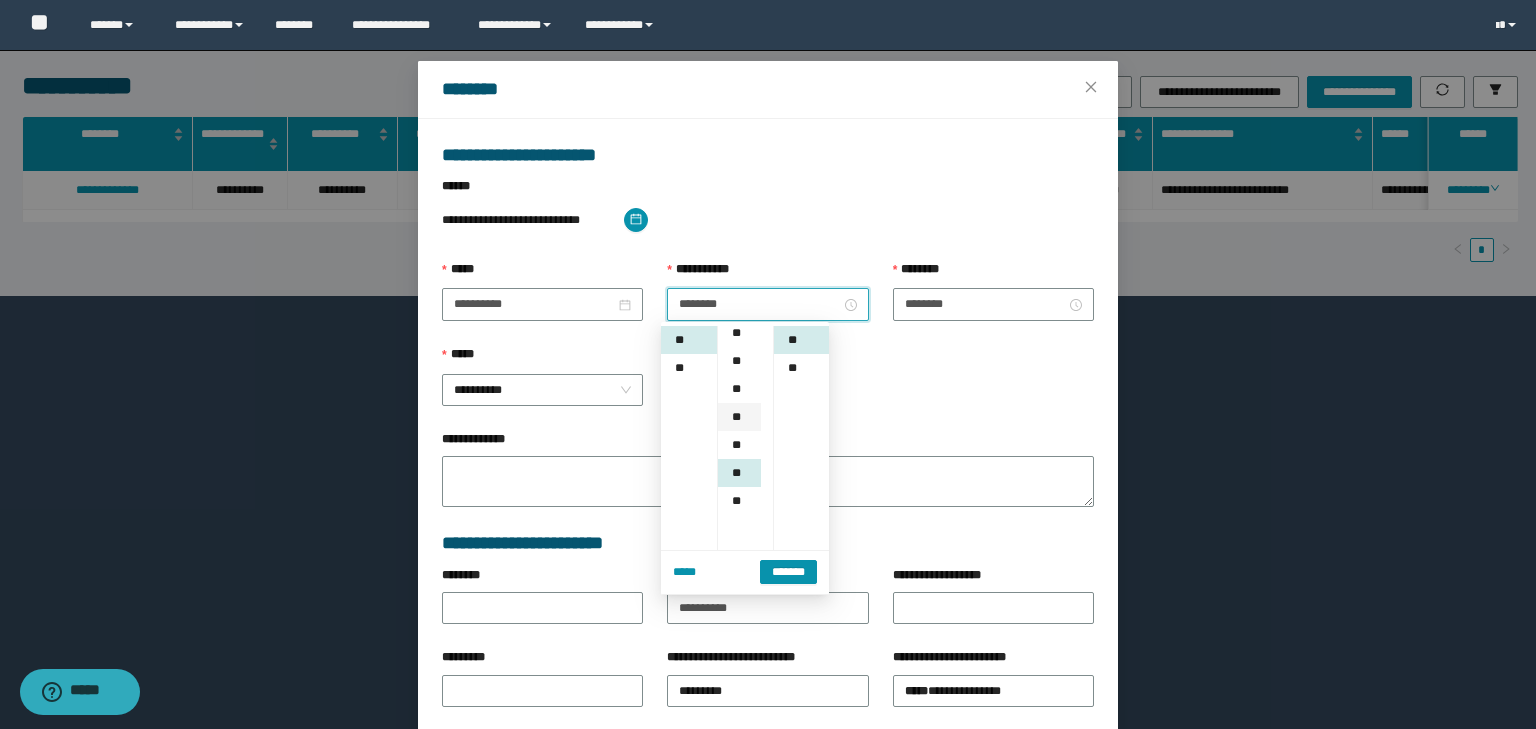 click on "**" at bounding box center [739, 417] 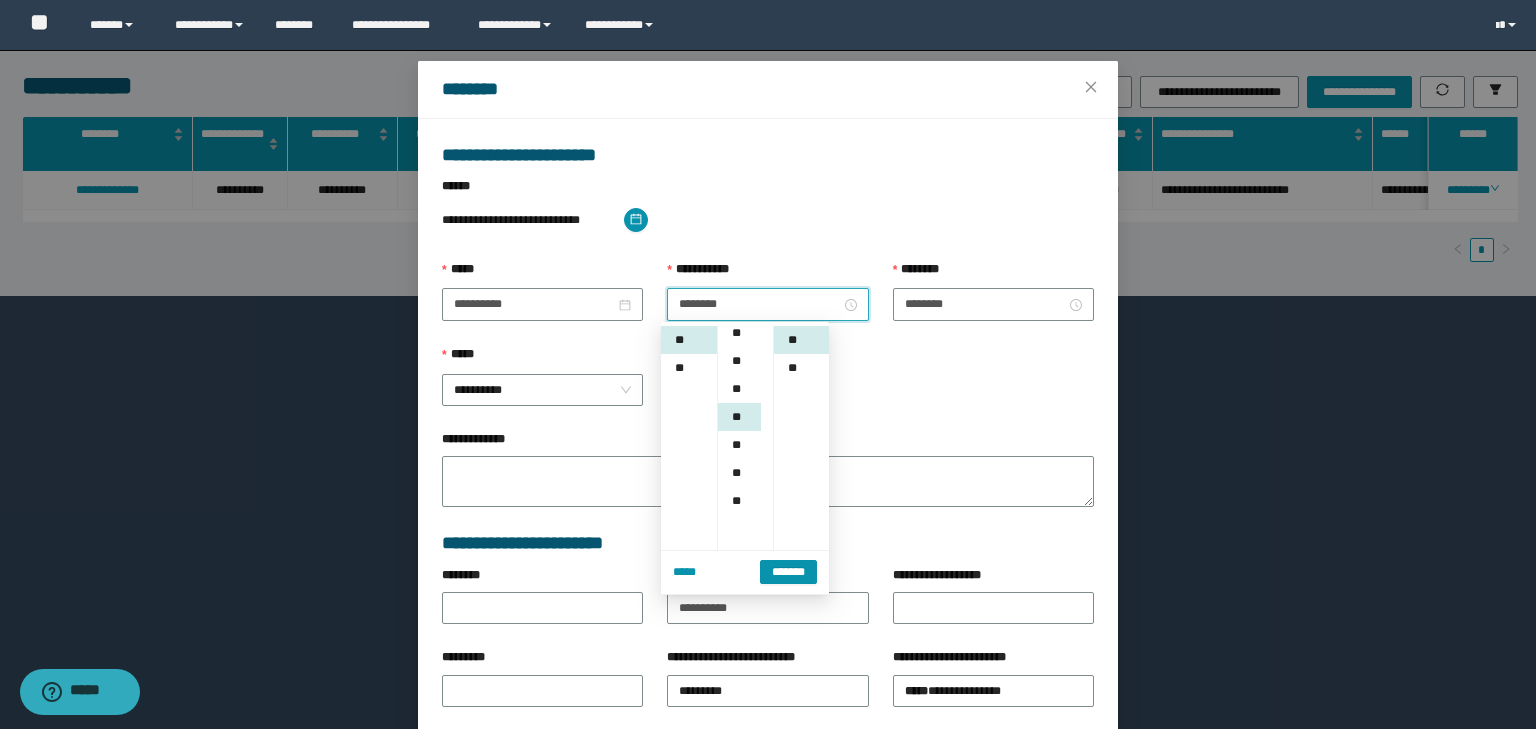 scroll, scrollTop: 224, scrollLeft: 0, axis: vertical 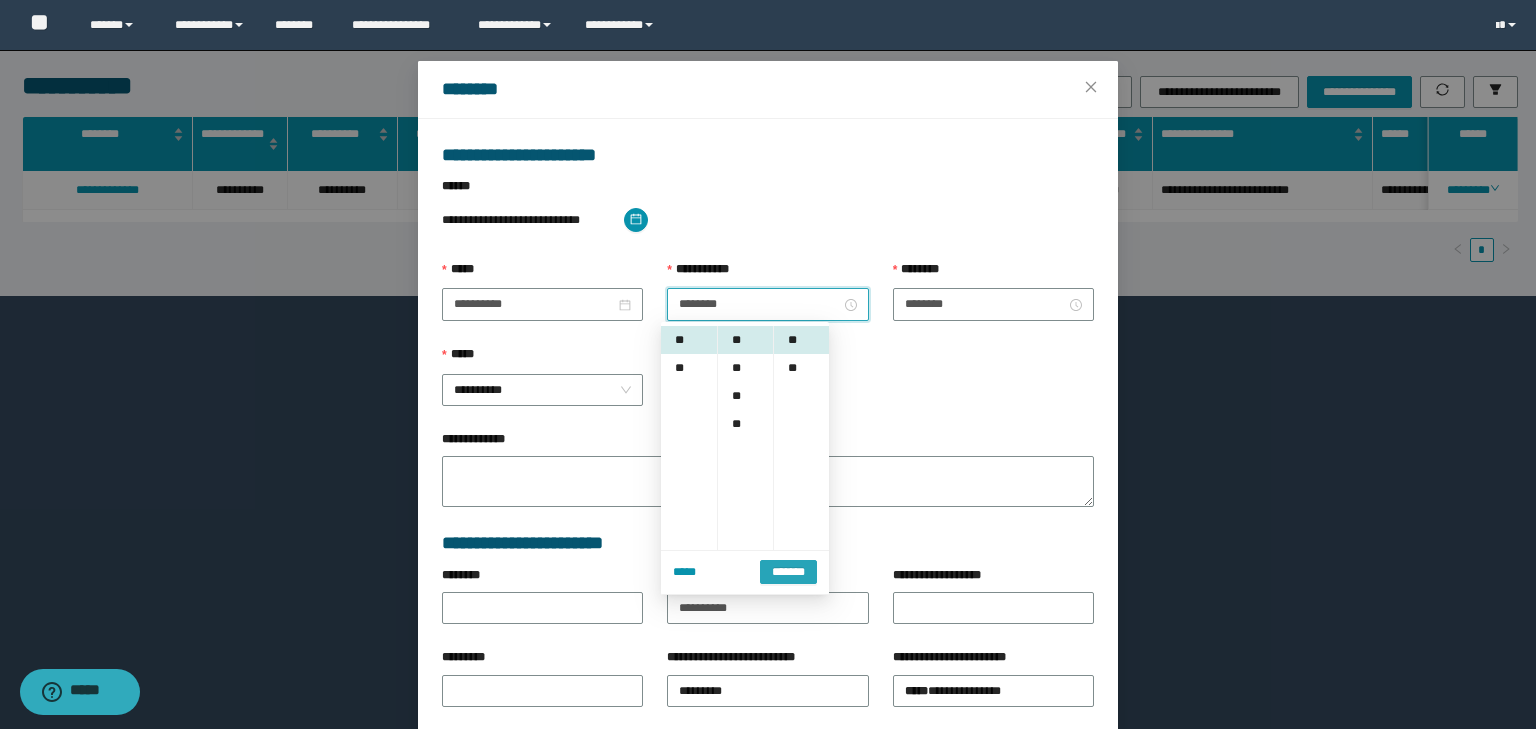 click on "*******" at bounding box center [788, 572] 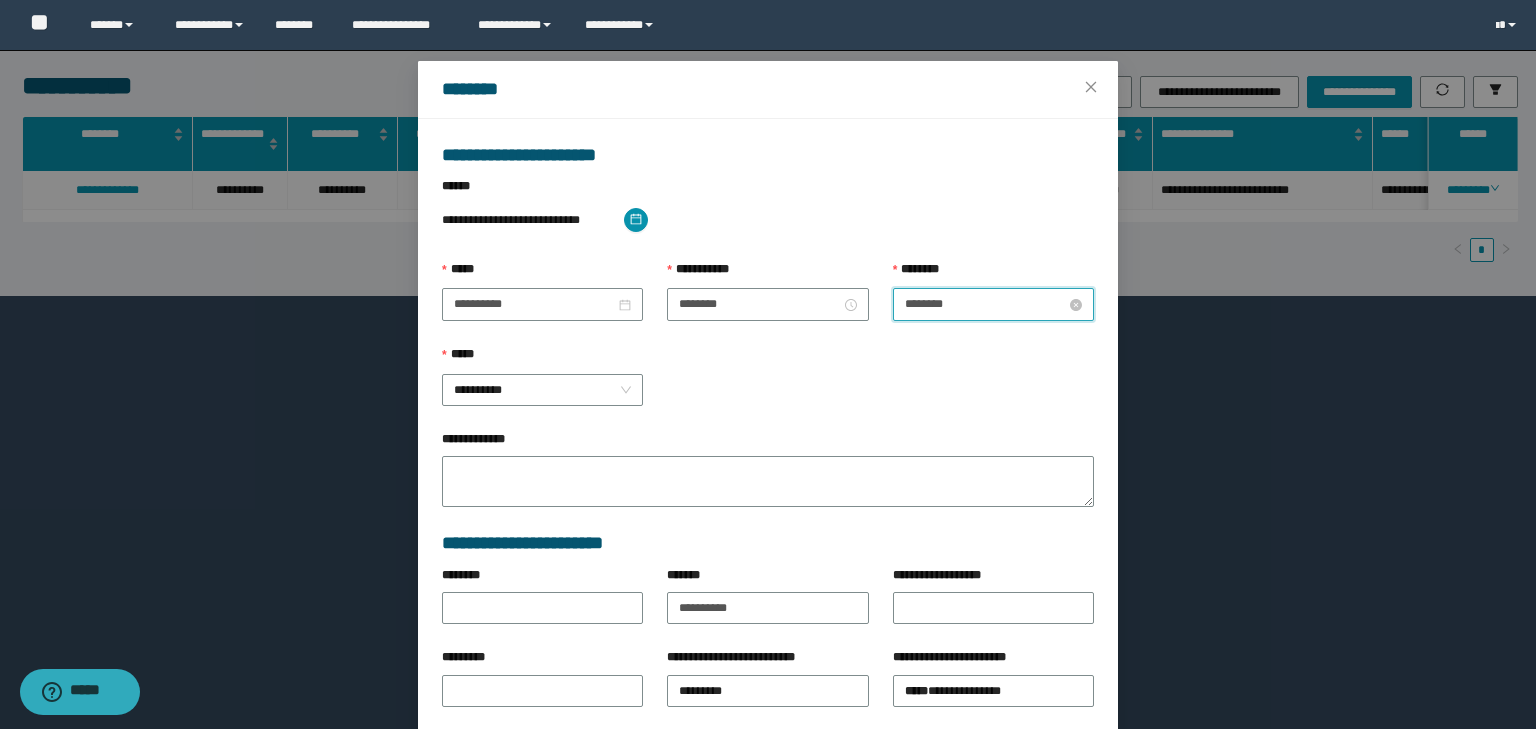 click on "********" at bounding box center (985, 304) 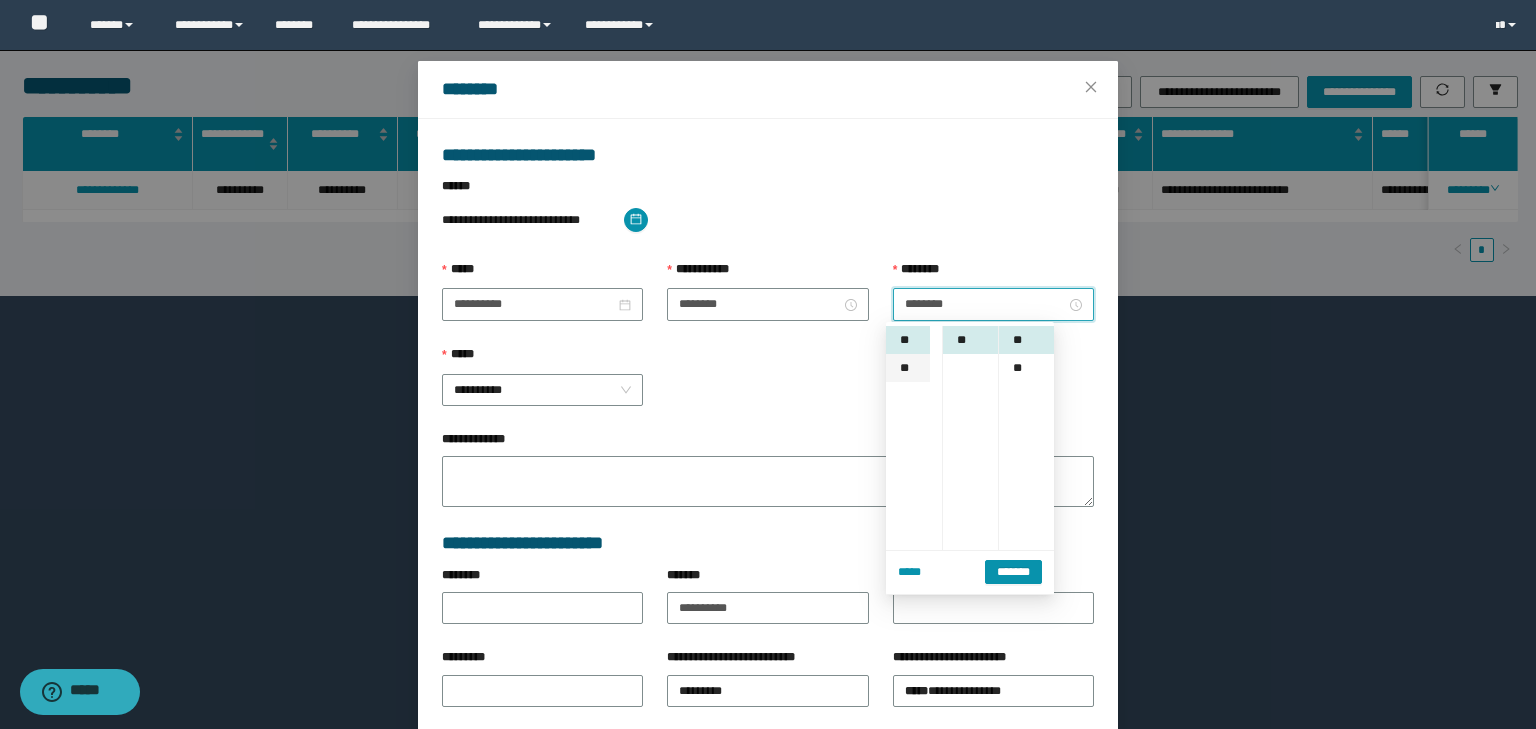 click on "**" at bounding box center (908, 368) 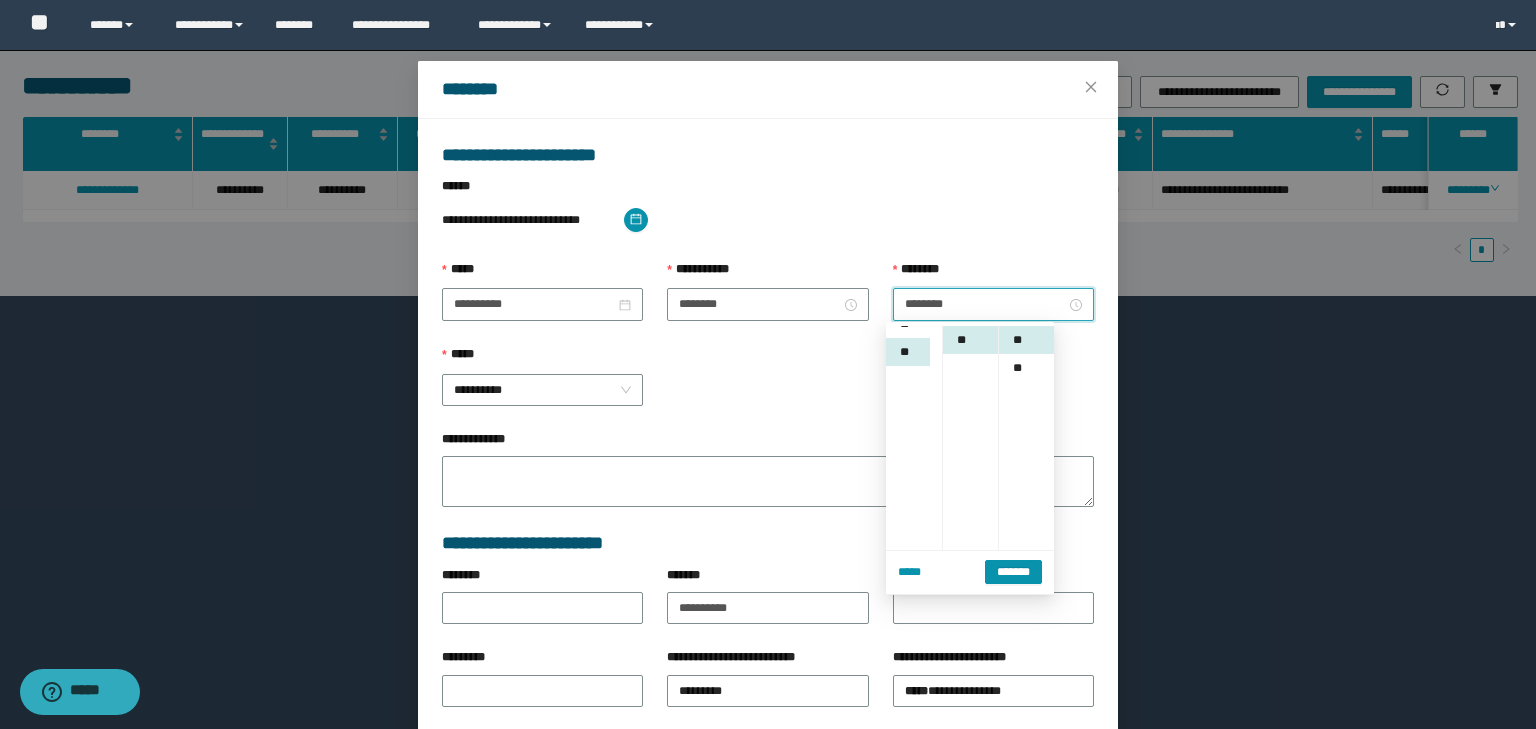 scroll, scrollTop: 308, scrollLeft: 0, axis: vertical 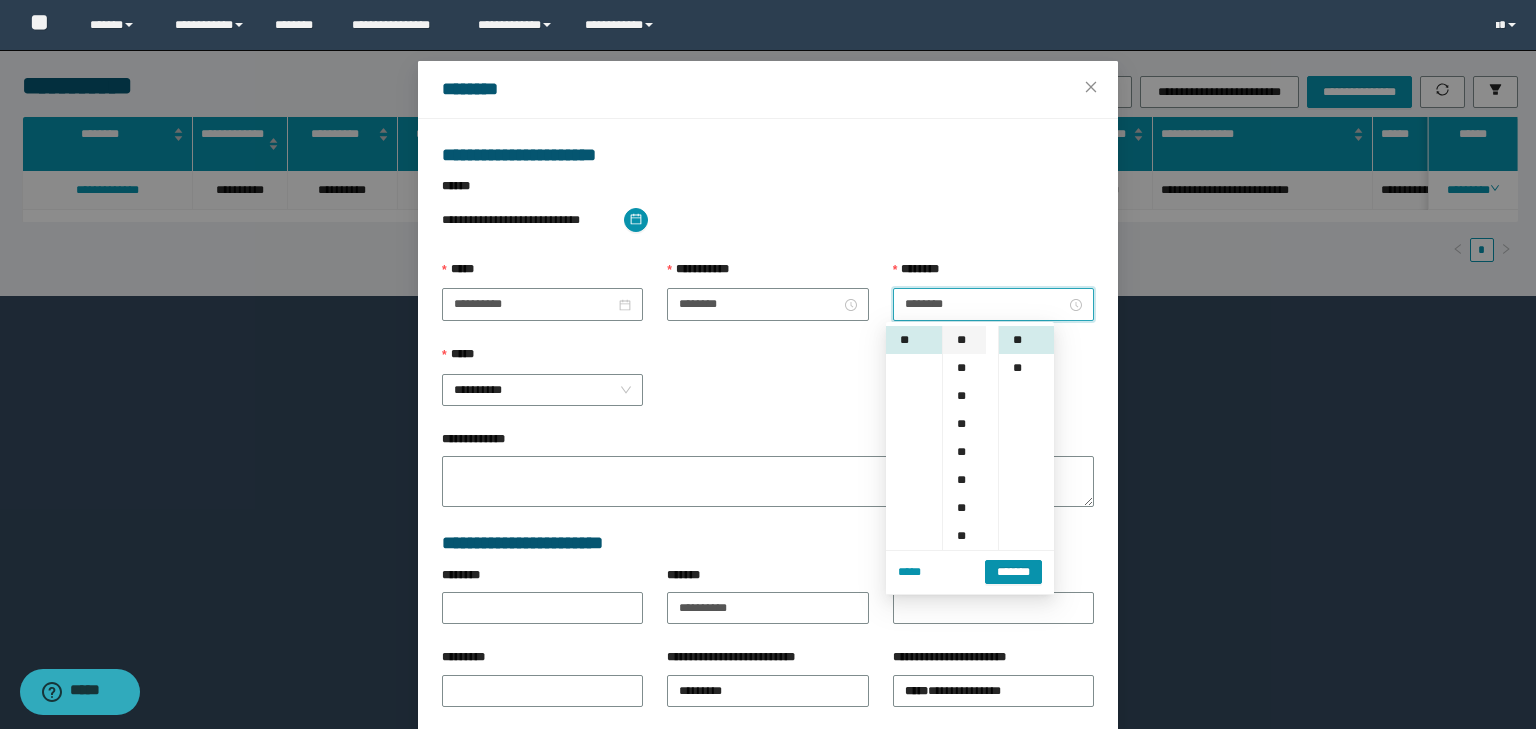 click on "**" at bounding box center (964, 340) 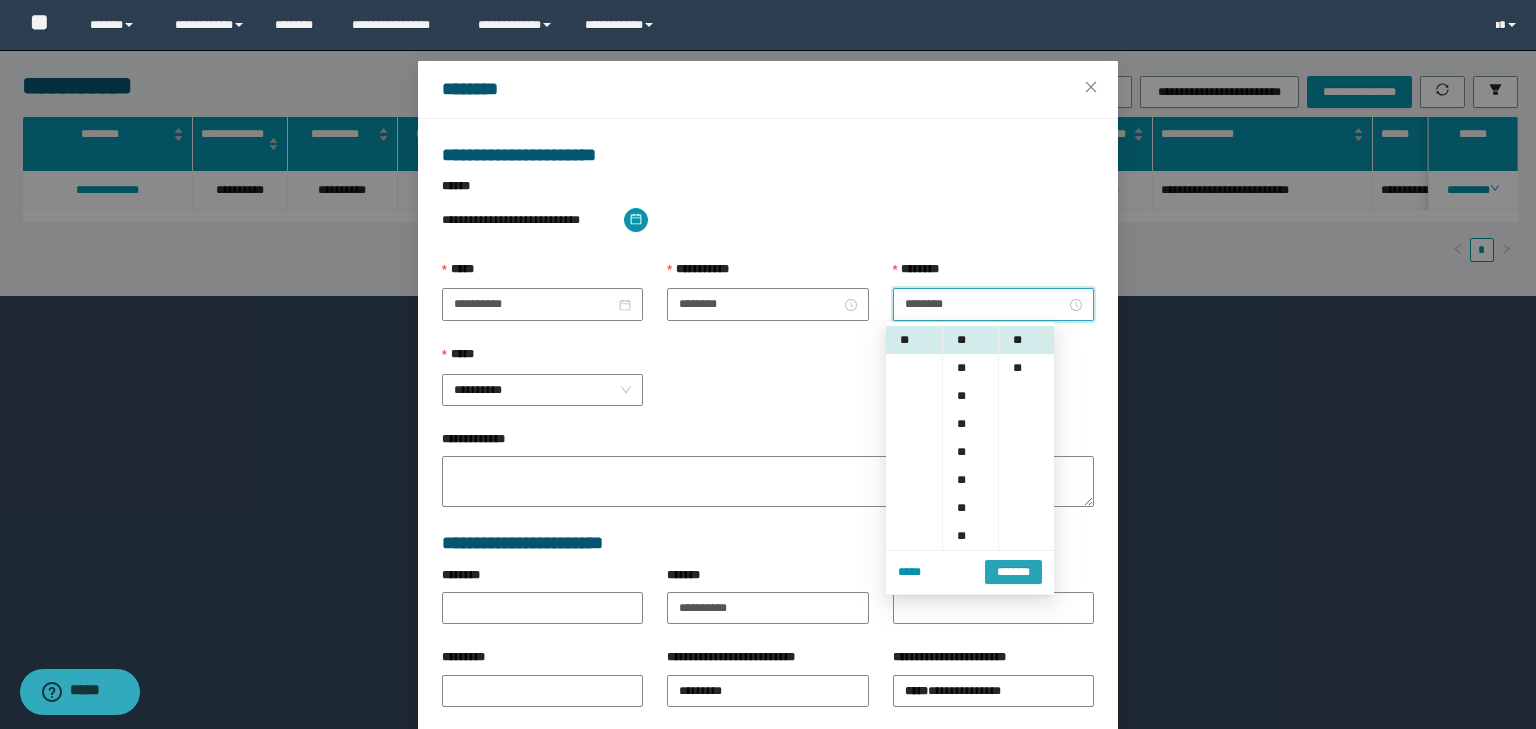 click on "*******" at bounding box center (1013, 571) 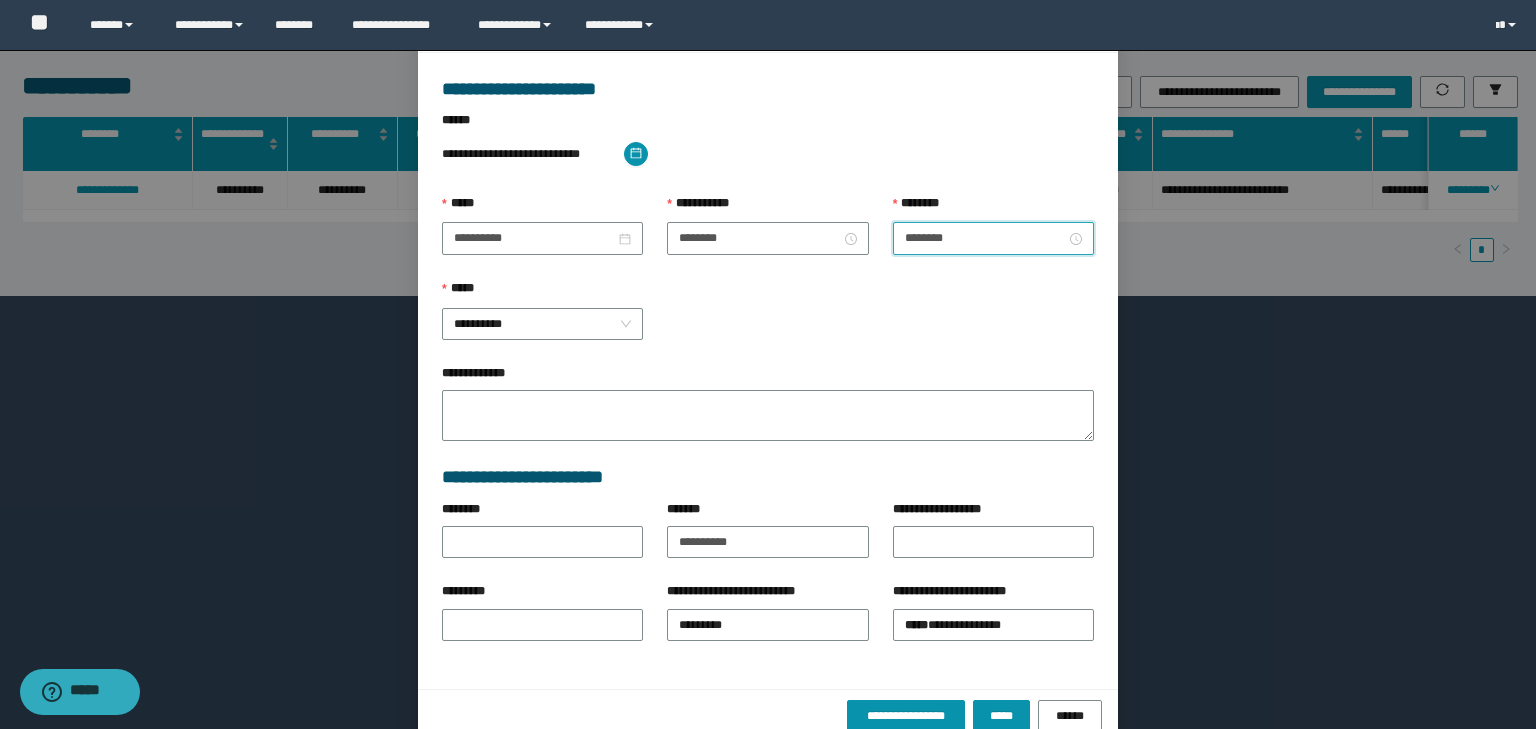 scroll, scrollTop: 139, scrollLeft: 0, axis: vertical 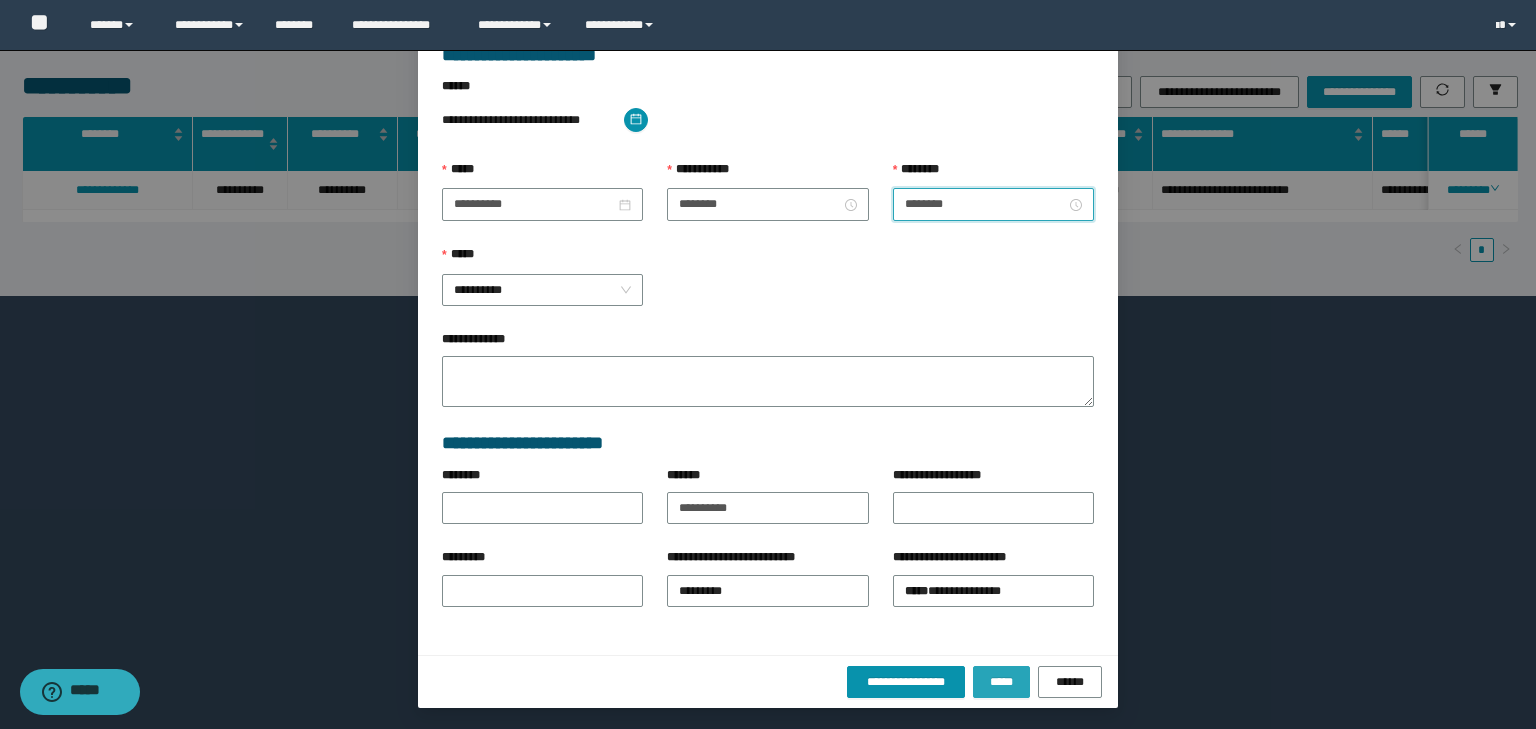 click on "*****" at bounding box center [1001, 682] 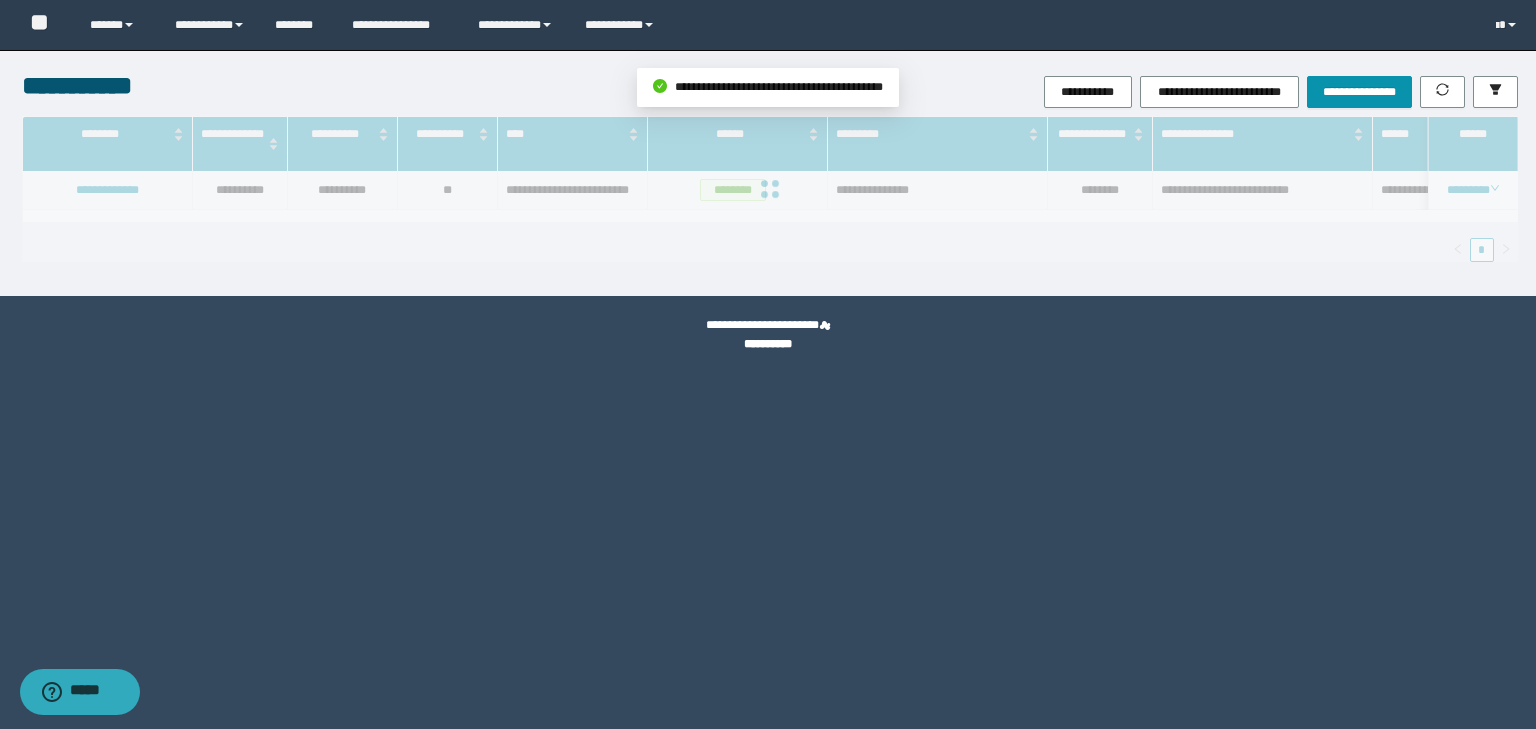 scroll, scrollTop: 39, scrollLeft: 0, axis: vertical 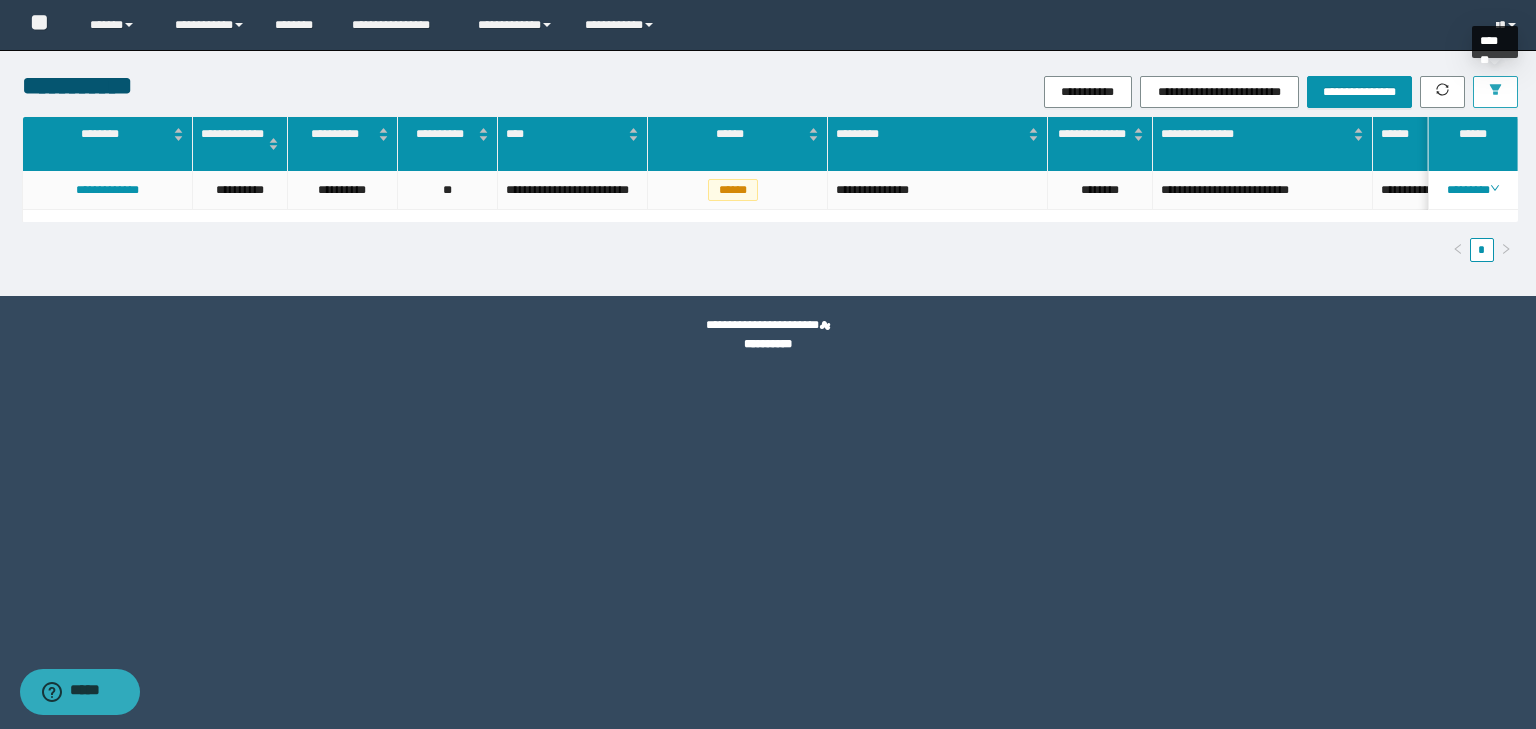 click at bounding box center [1495, 92] 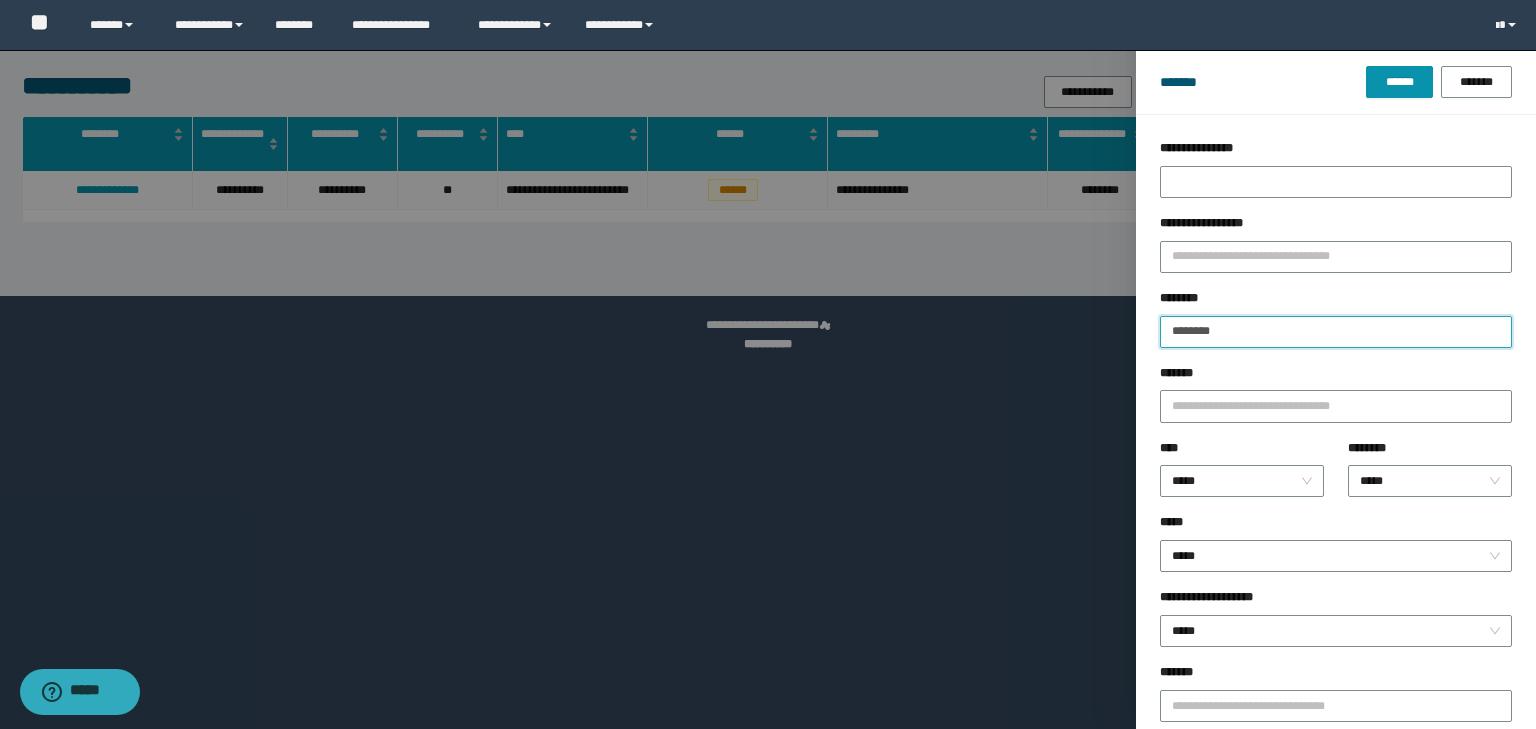 drag, startPoint x: 1251, startPoint y: 335, endPoint x: 1090, endPoint y: 346, distance: 161.37534 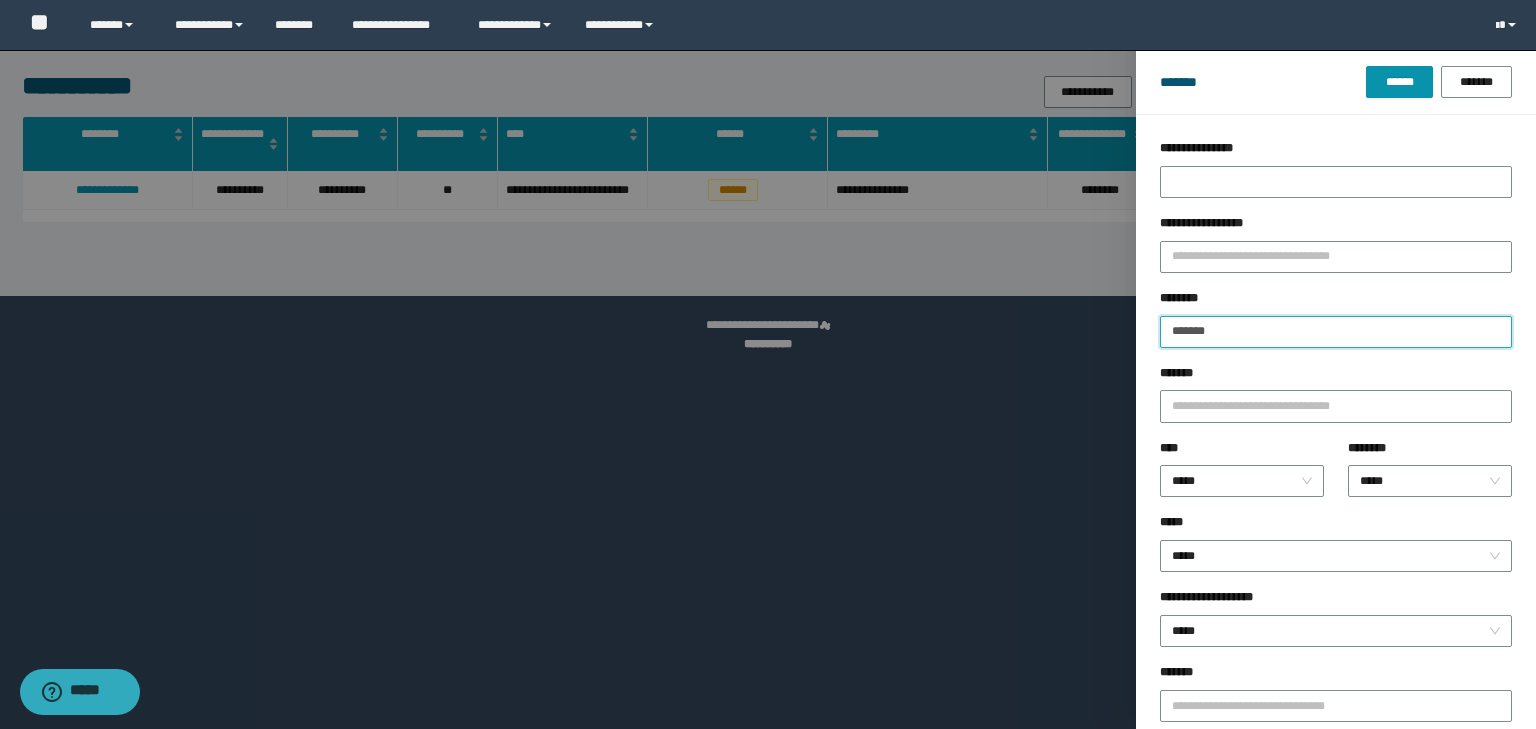 type on "********" 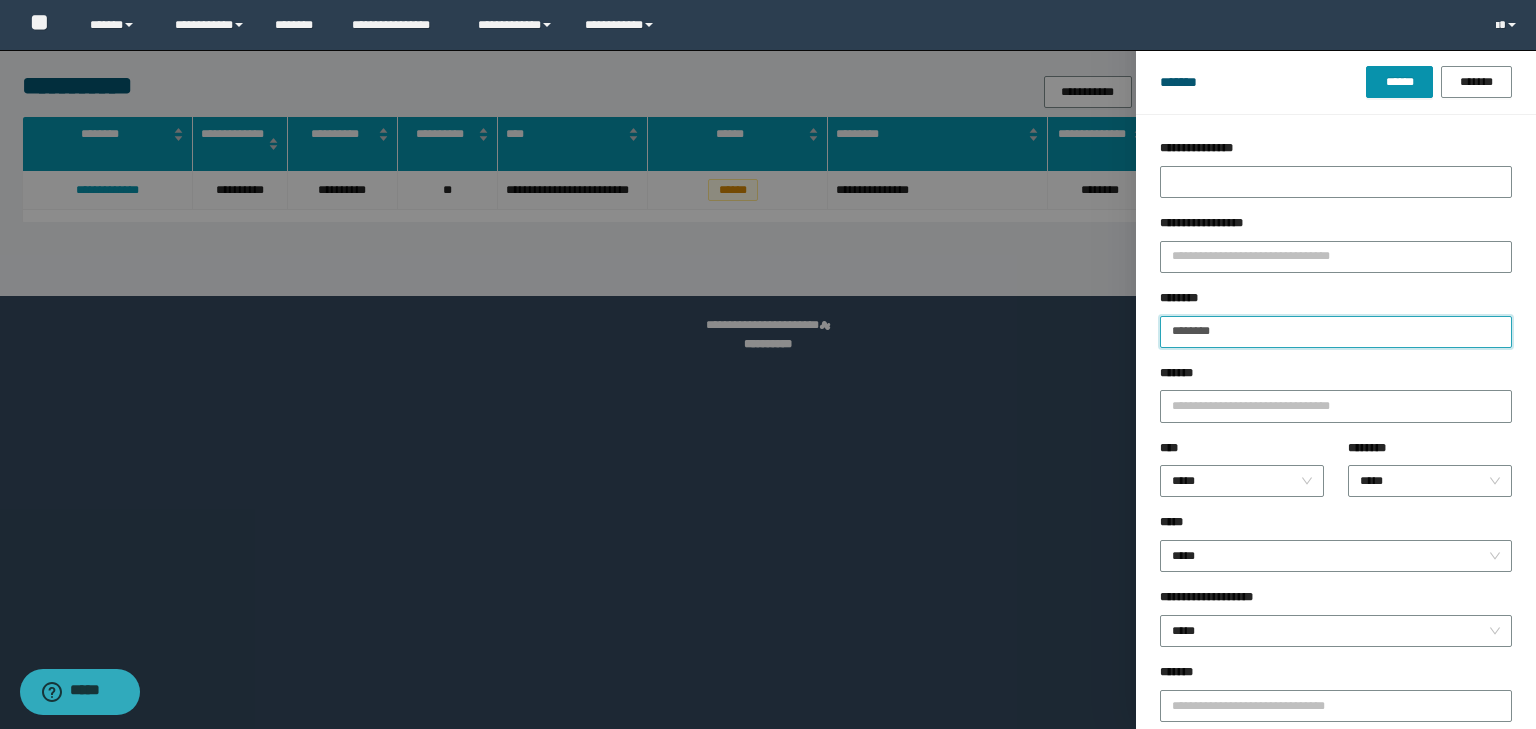 click on "******" at bounding box center [1399, 82] 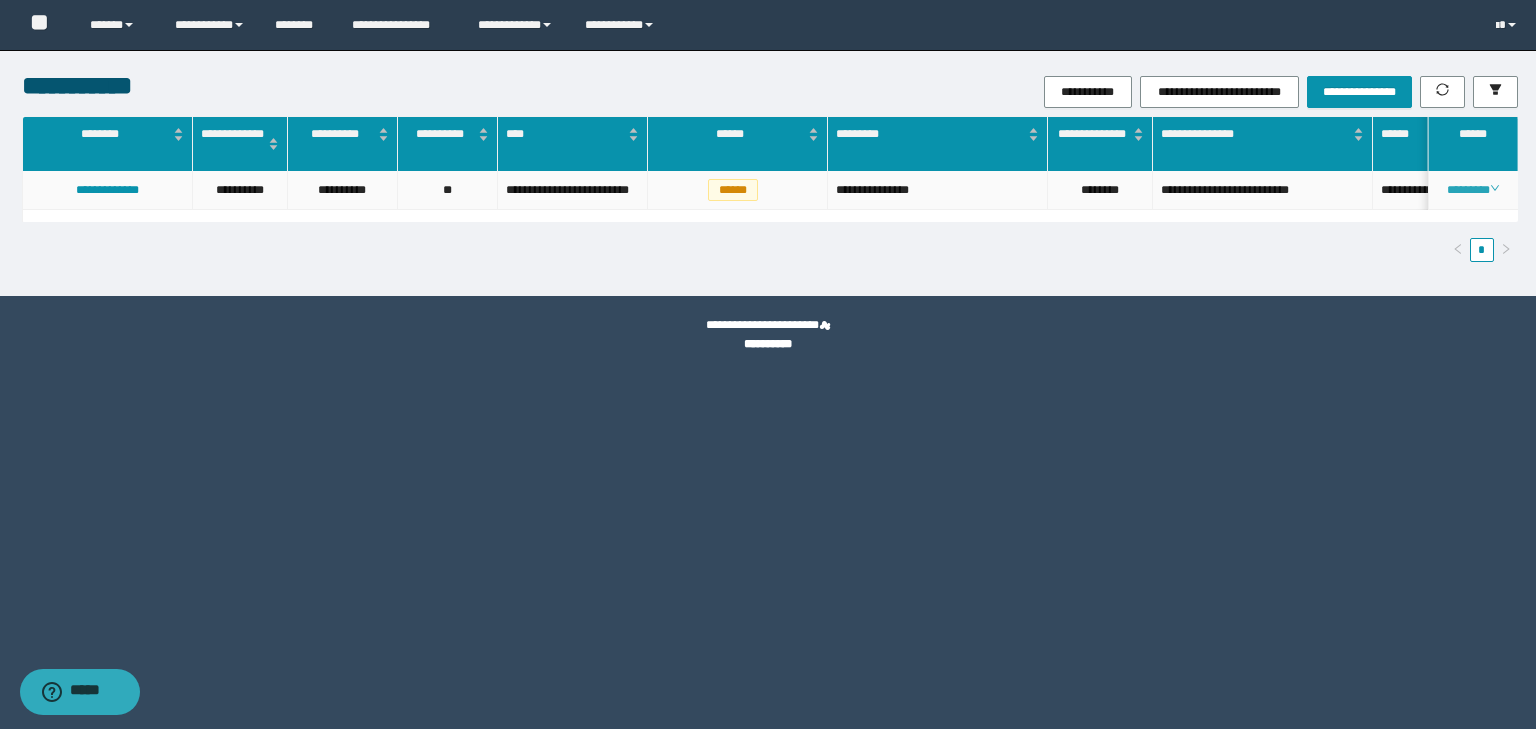 click on "********" at bounding box center [1472, 190] 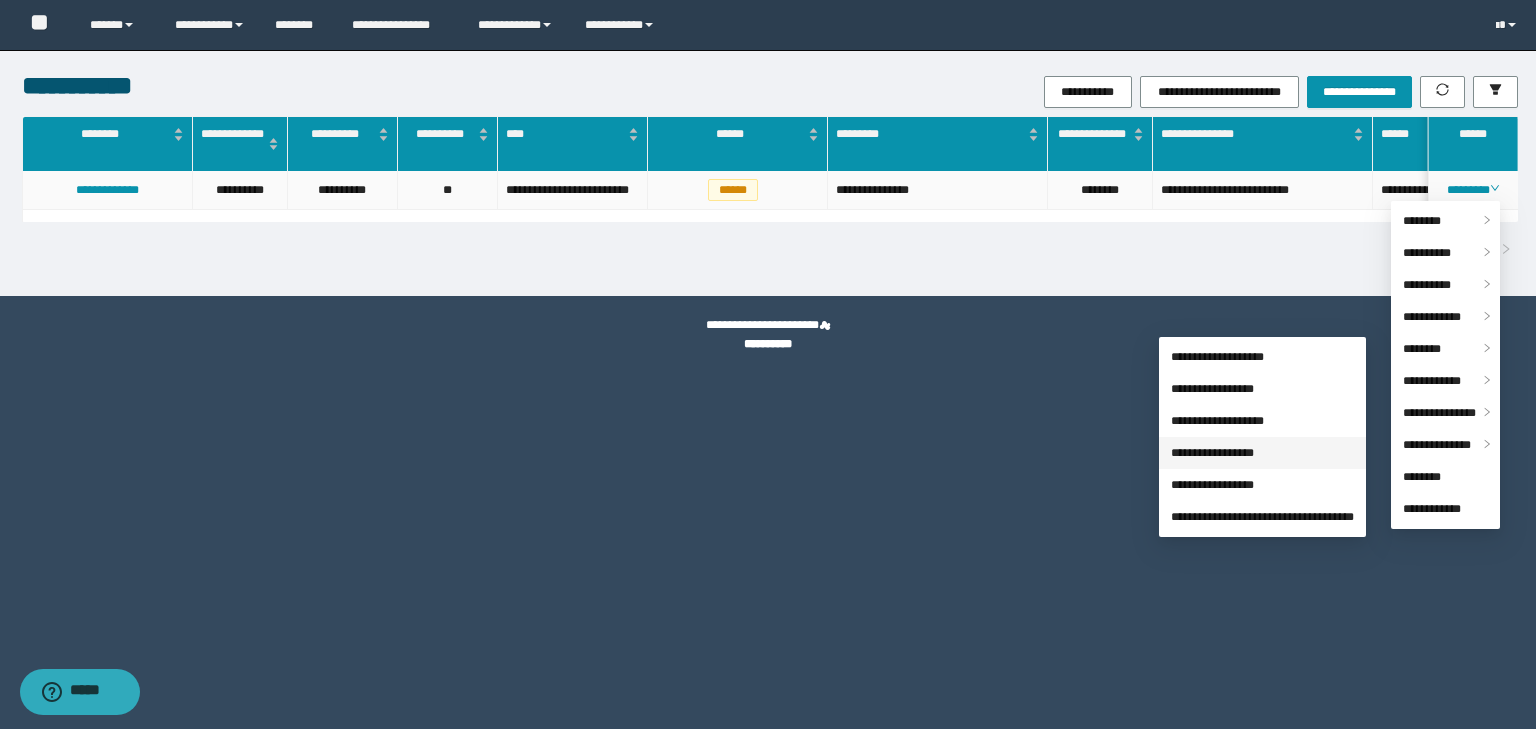 click on "**********" at bounding box center [1212, 453] 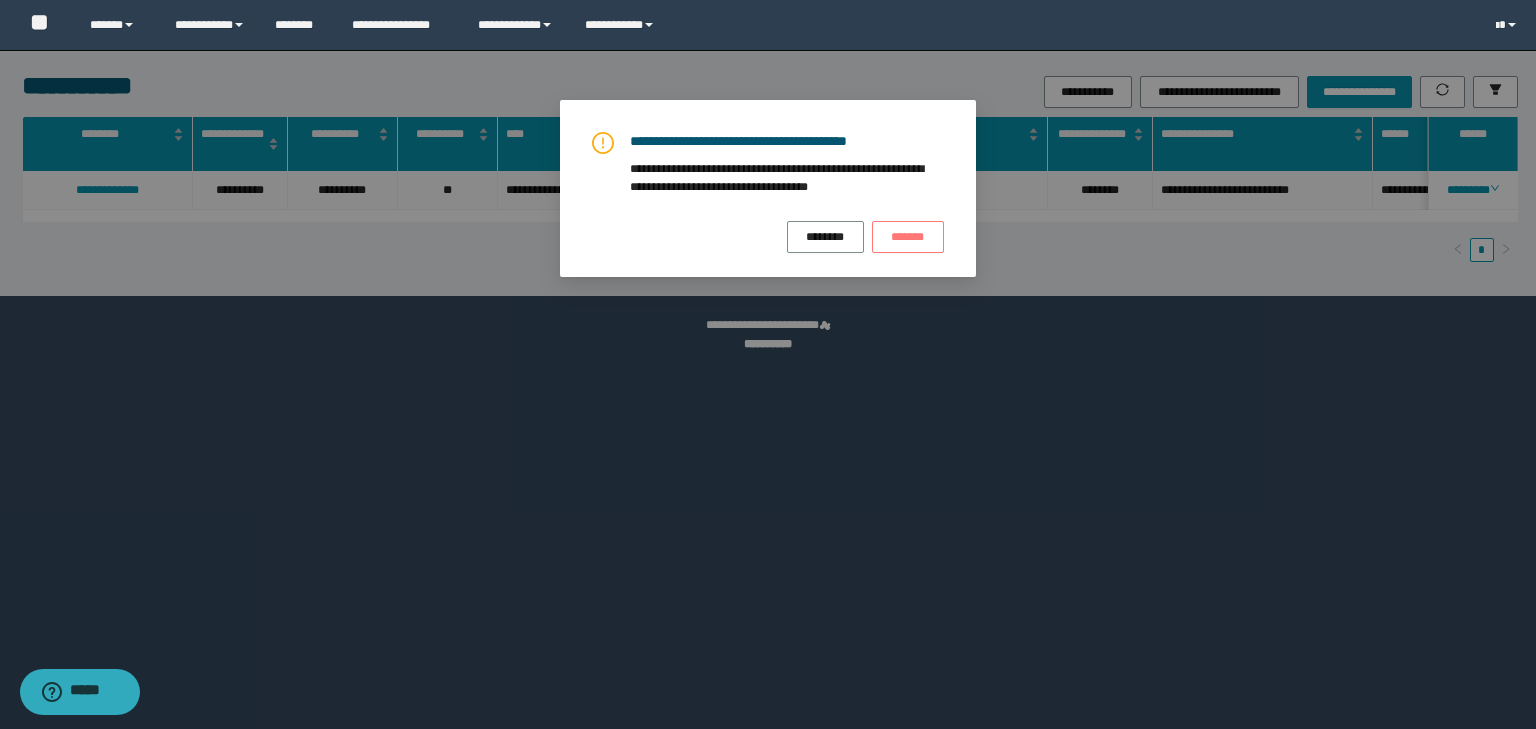 click on "*******" at bounding box center (908, 237) 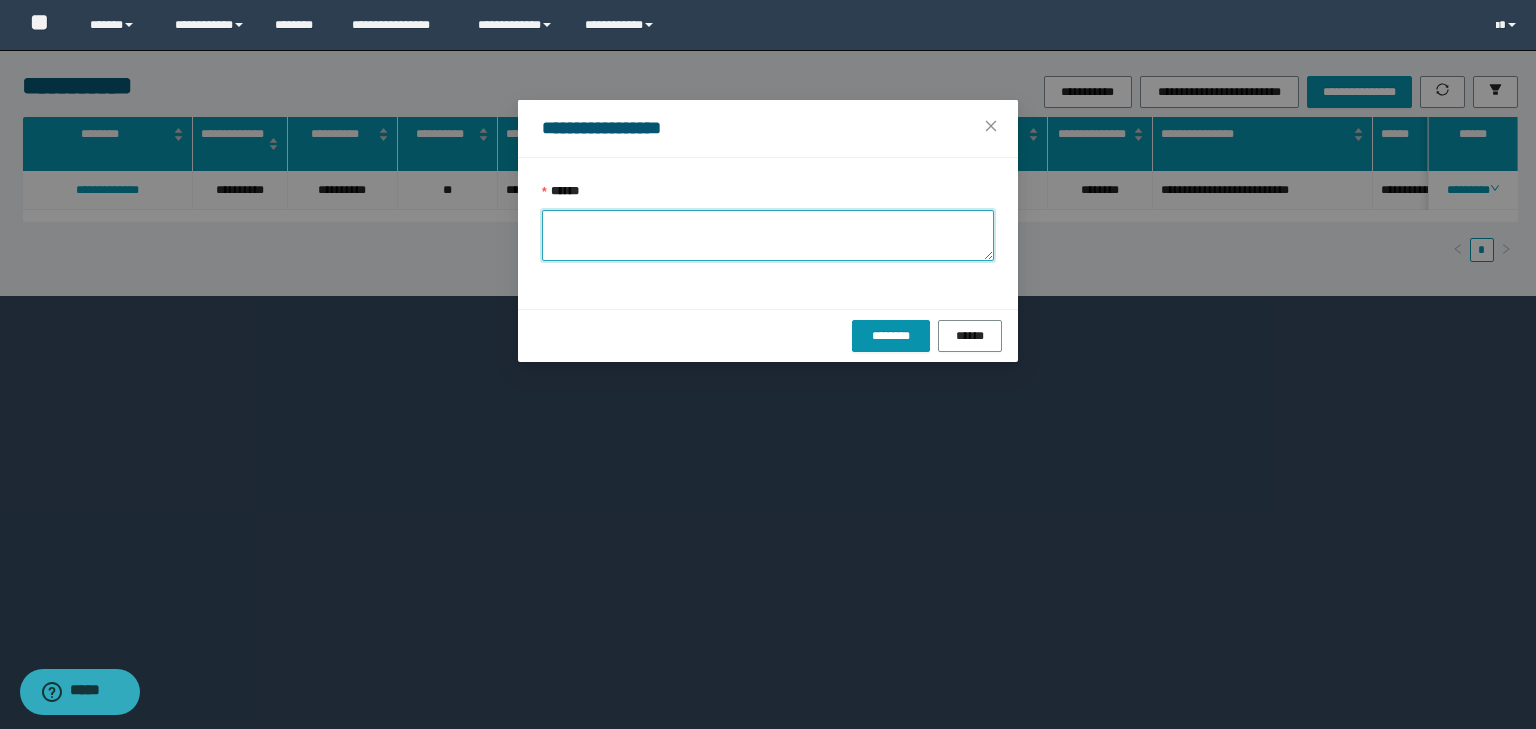 click on "******" at bounding box center [768, 235] 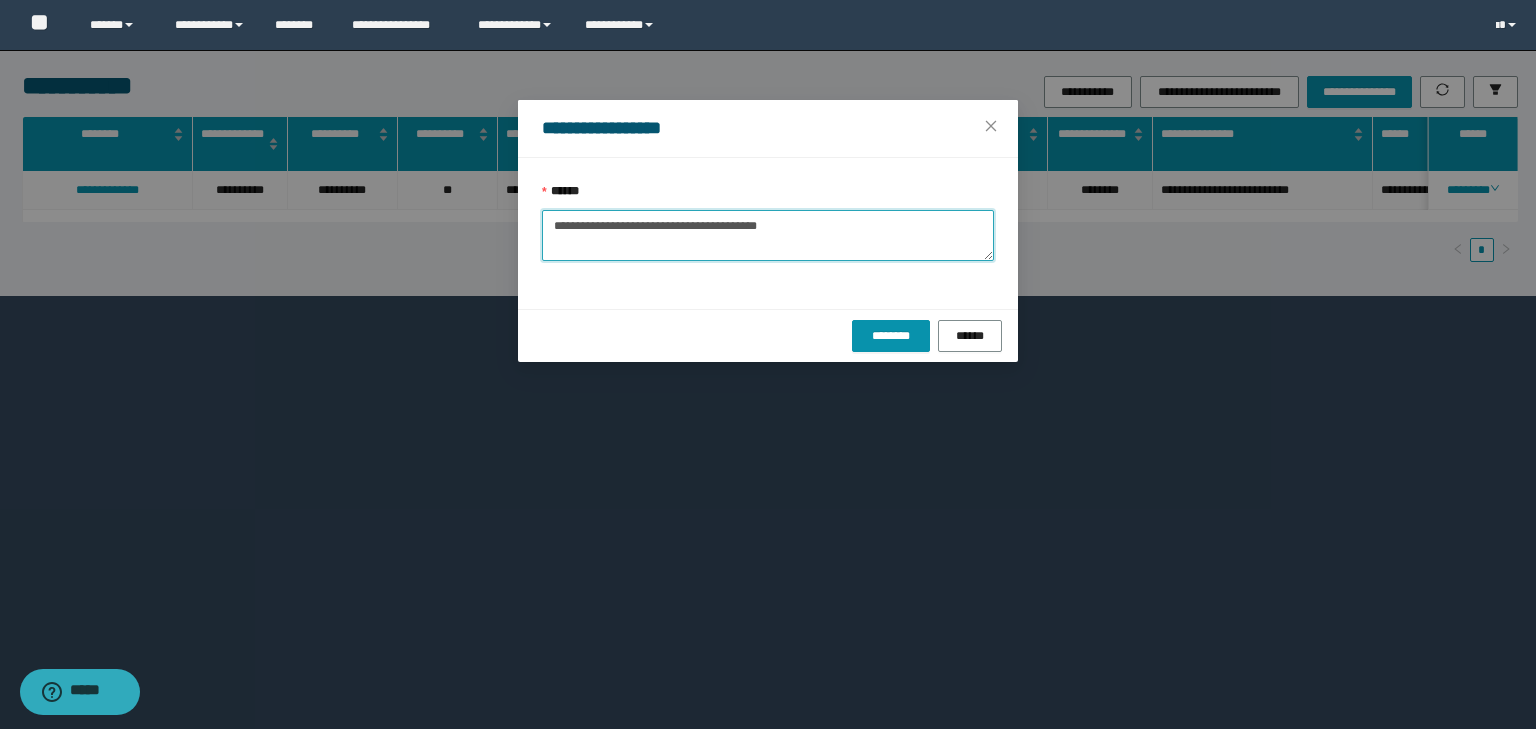 click on "**********" at bounding box center (768, 235) 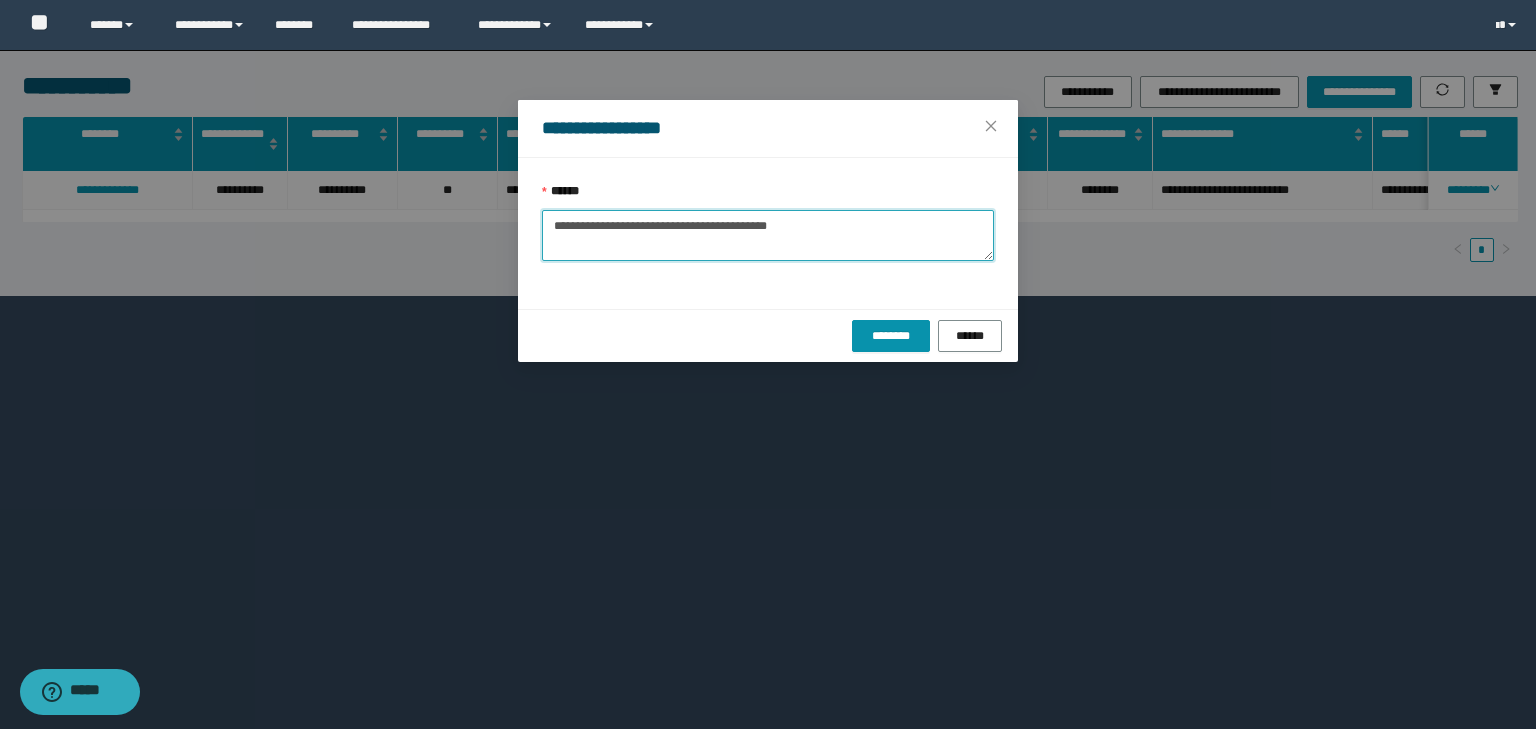 click on "**********" at bounding box center (768, 235) 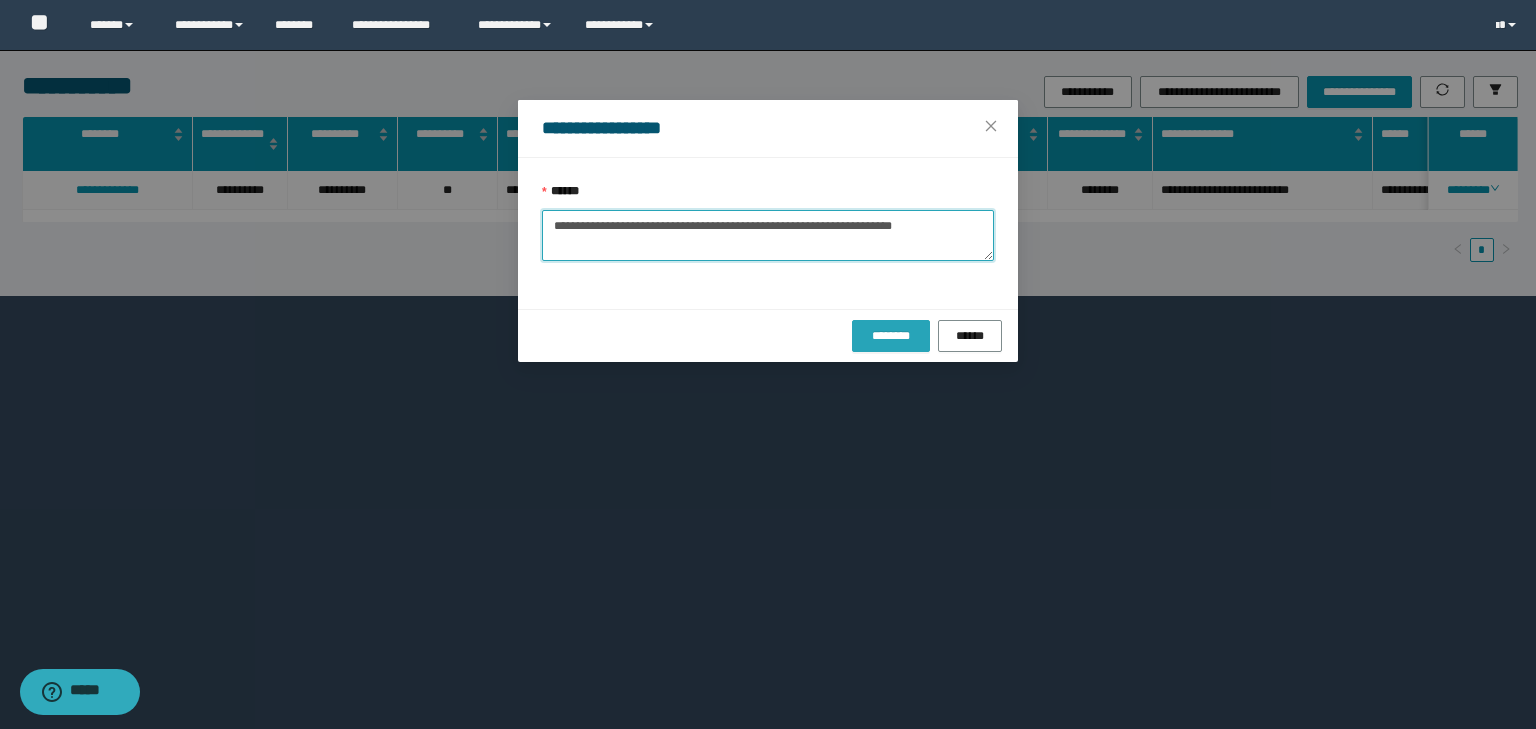 type on "**********" 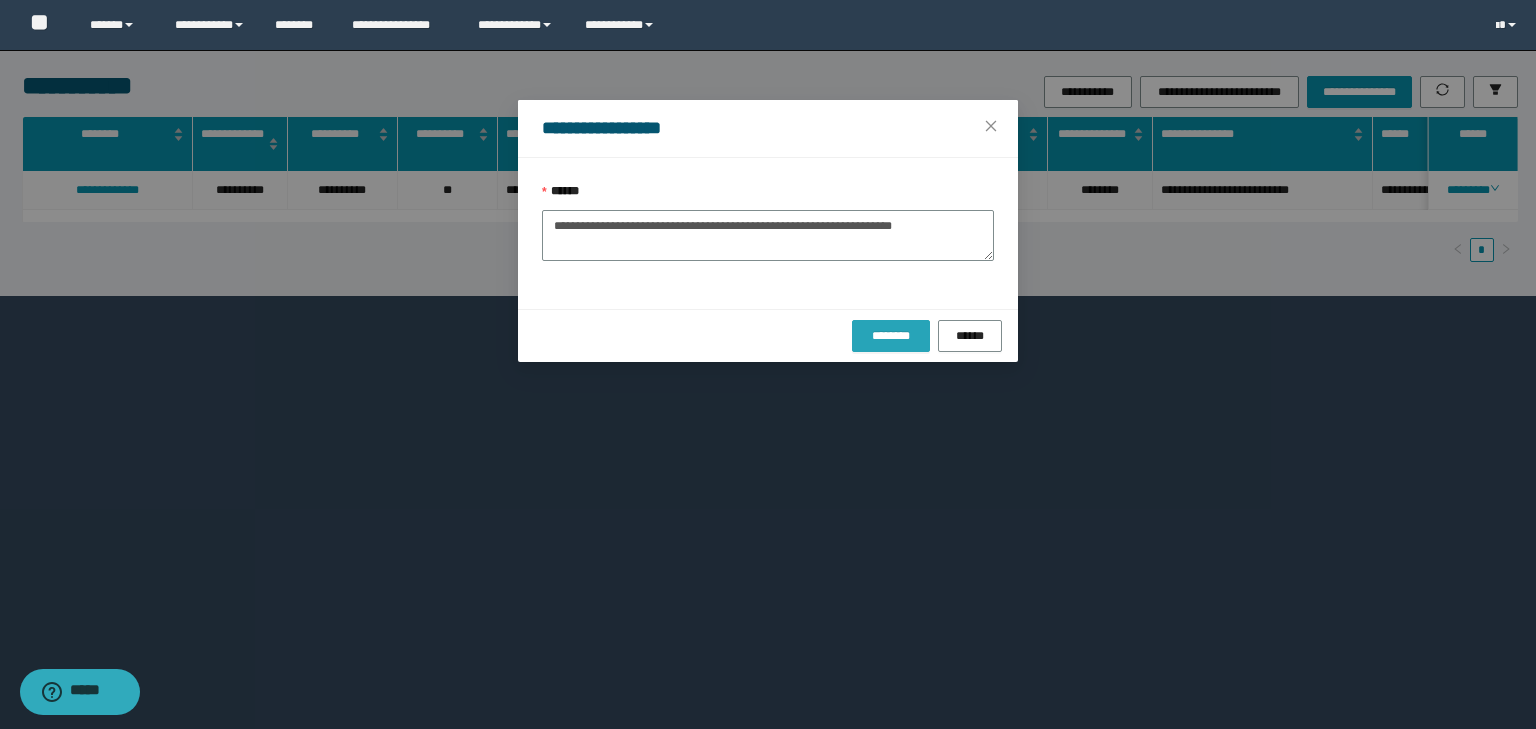 click on "********" at bounding box center [890, 336] 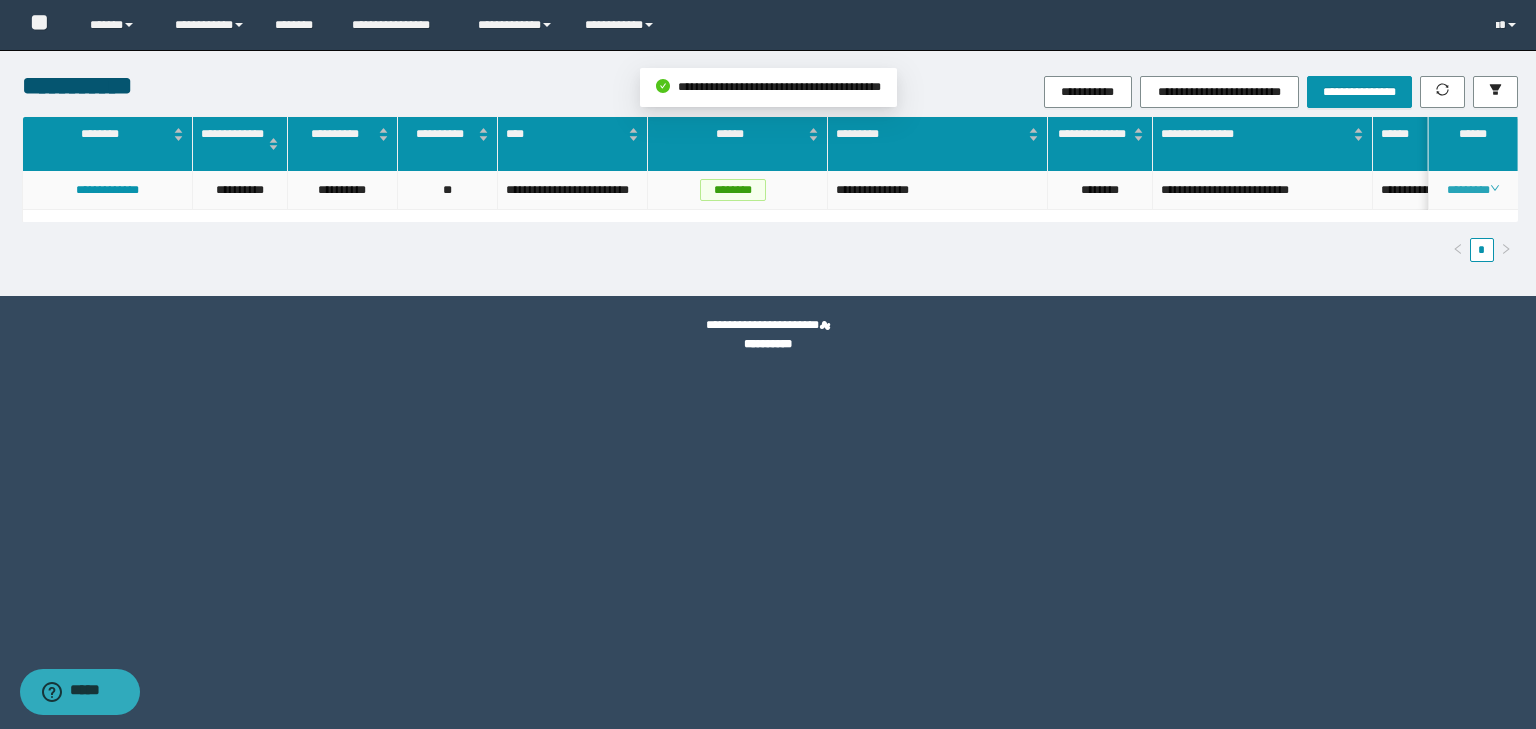 click on "********" at bounding box center [1472, 190] 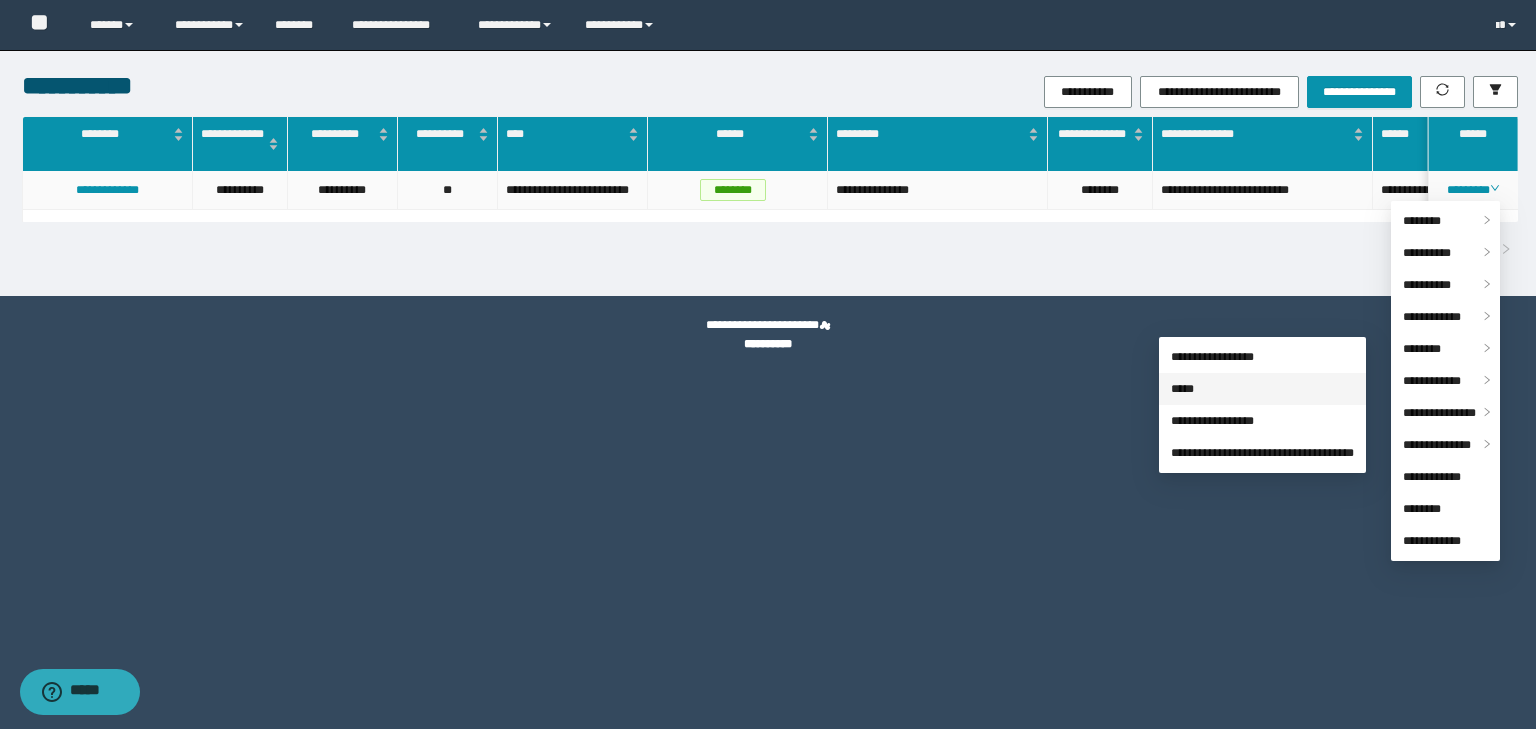 click on "*****" at bounding box center (1182, 389) 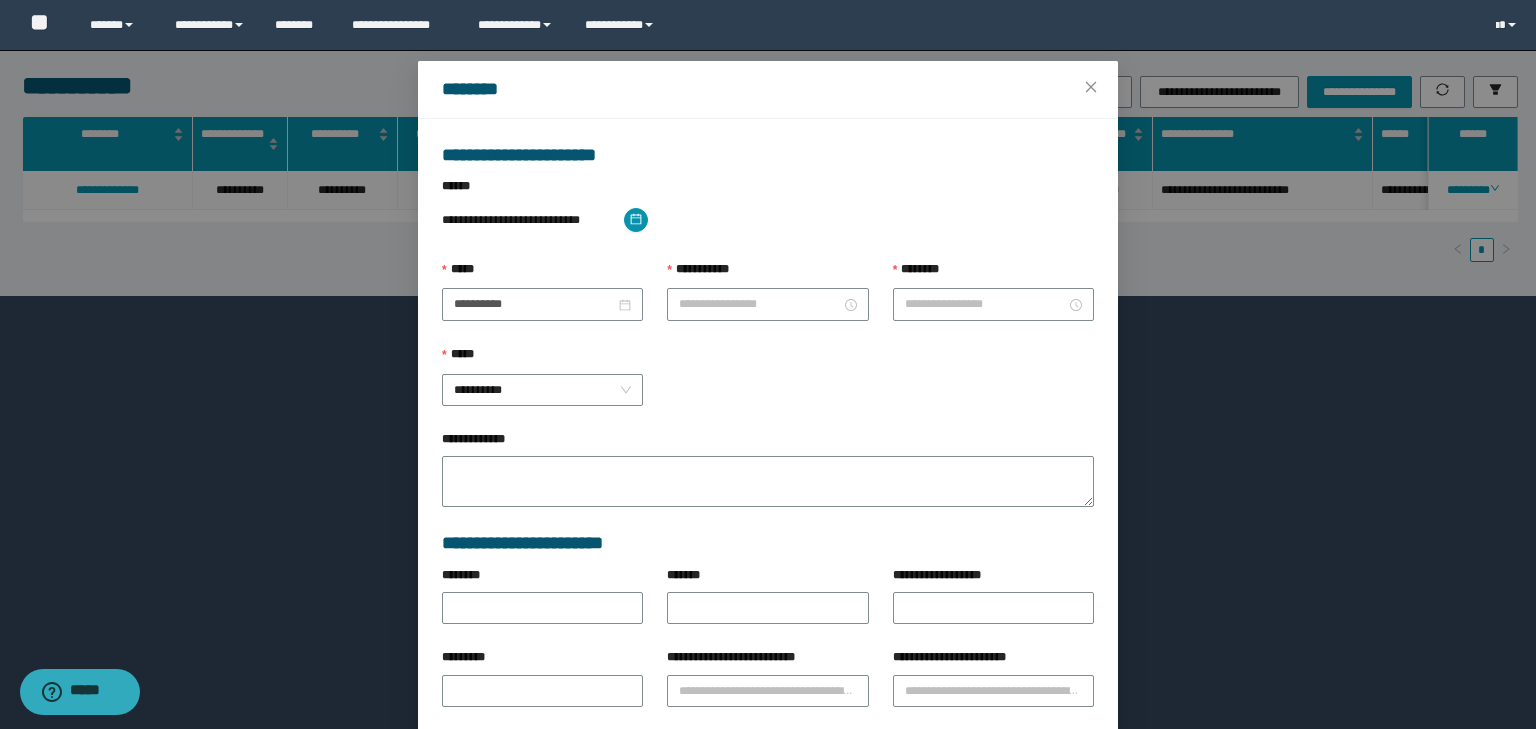 type on "**********" 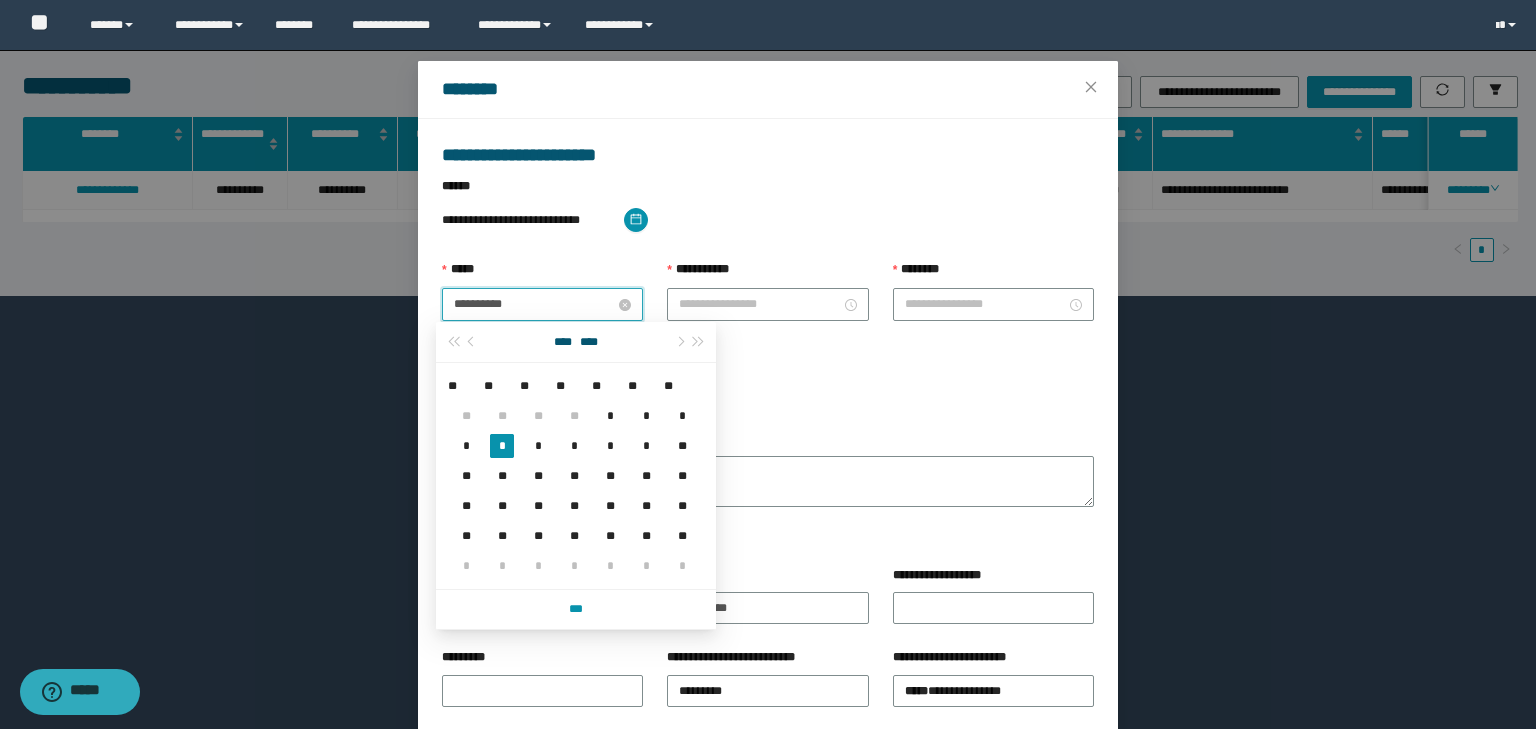 click on "**********" at bounding box center (534, 304) 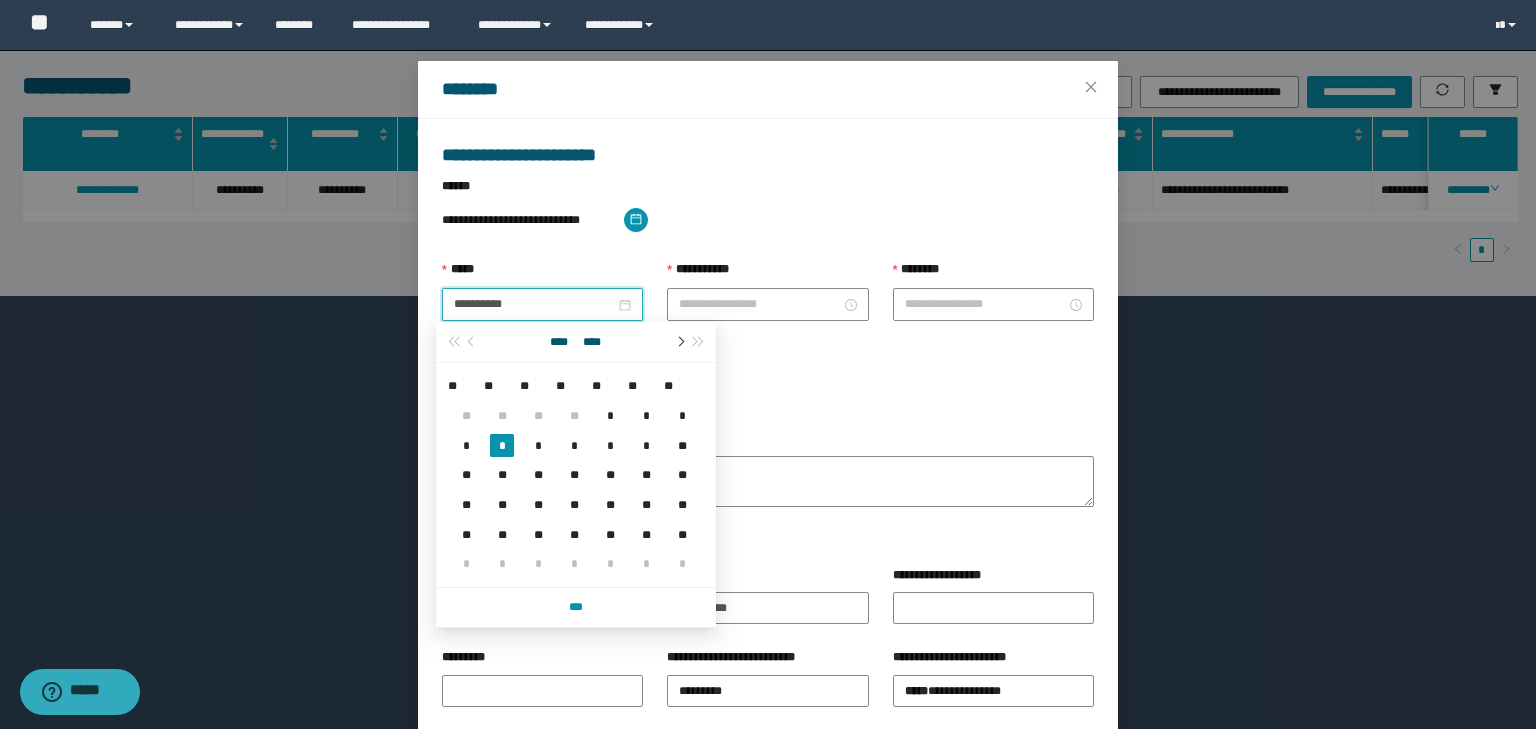 click at bounding box center [679, 342] 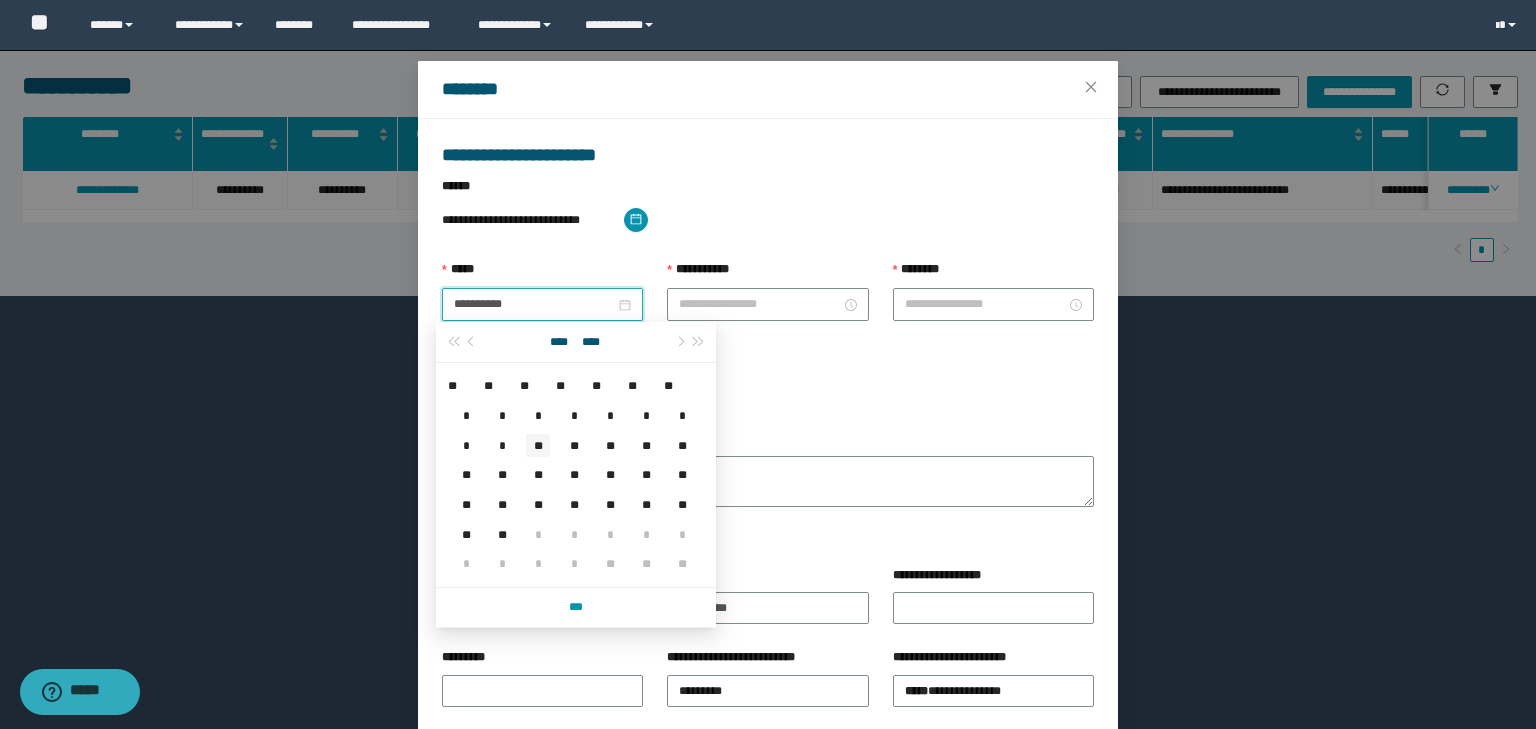 type on "**********" 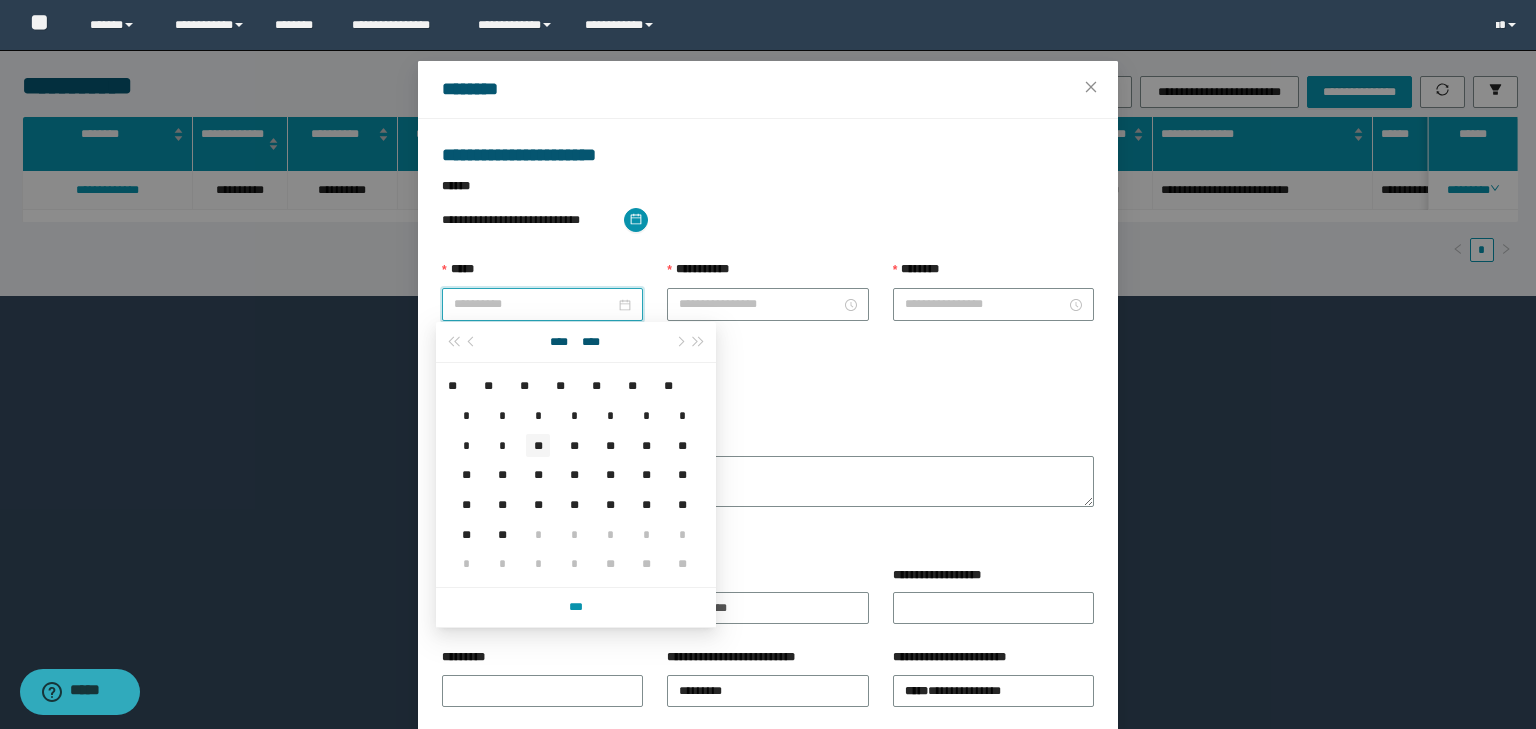 click on "**" at bounding box center [538, 446] 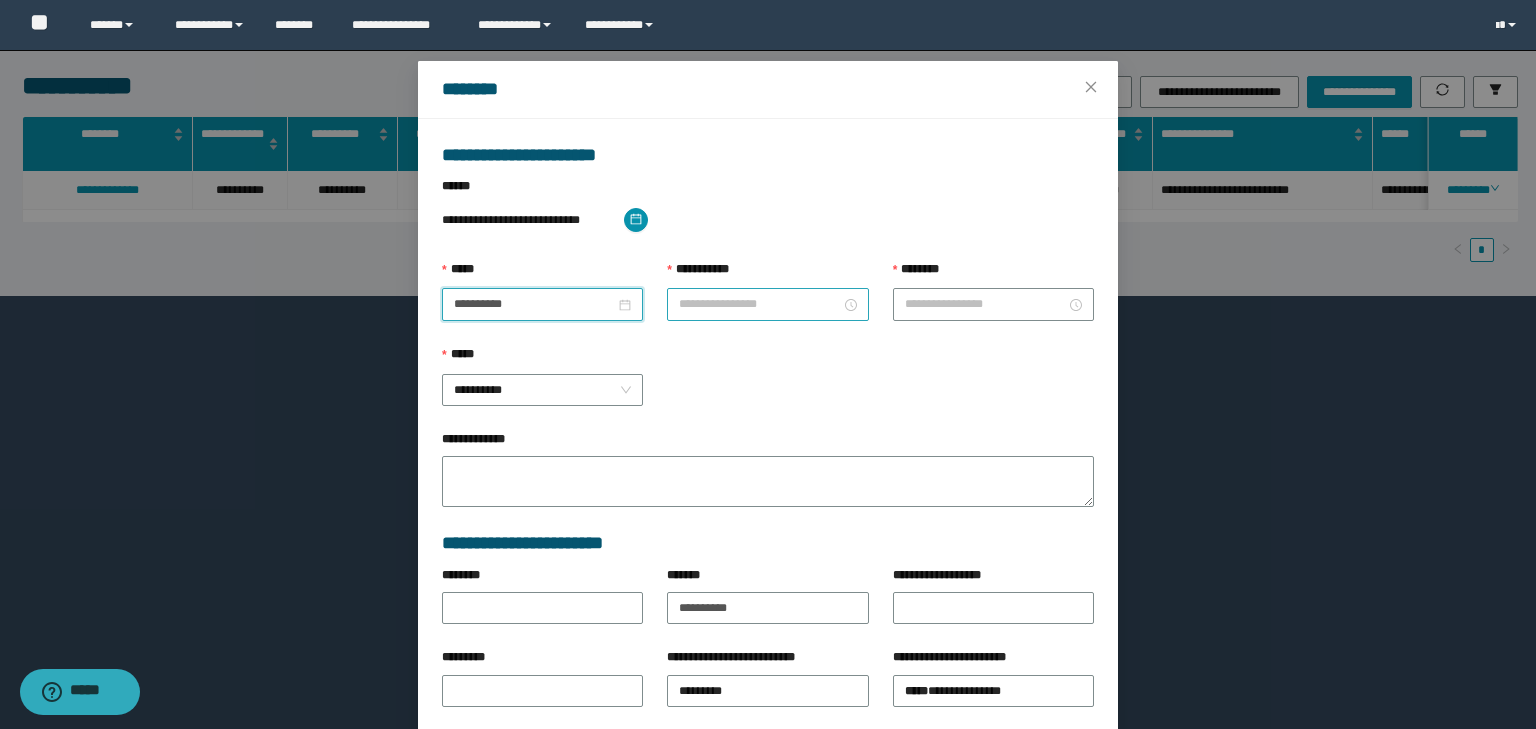 click on "**********" at bounding box center (759, 304) 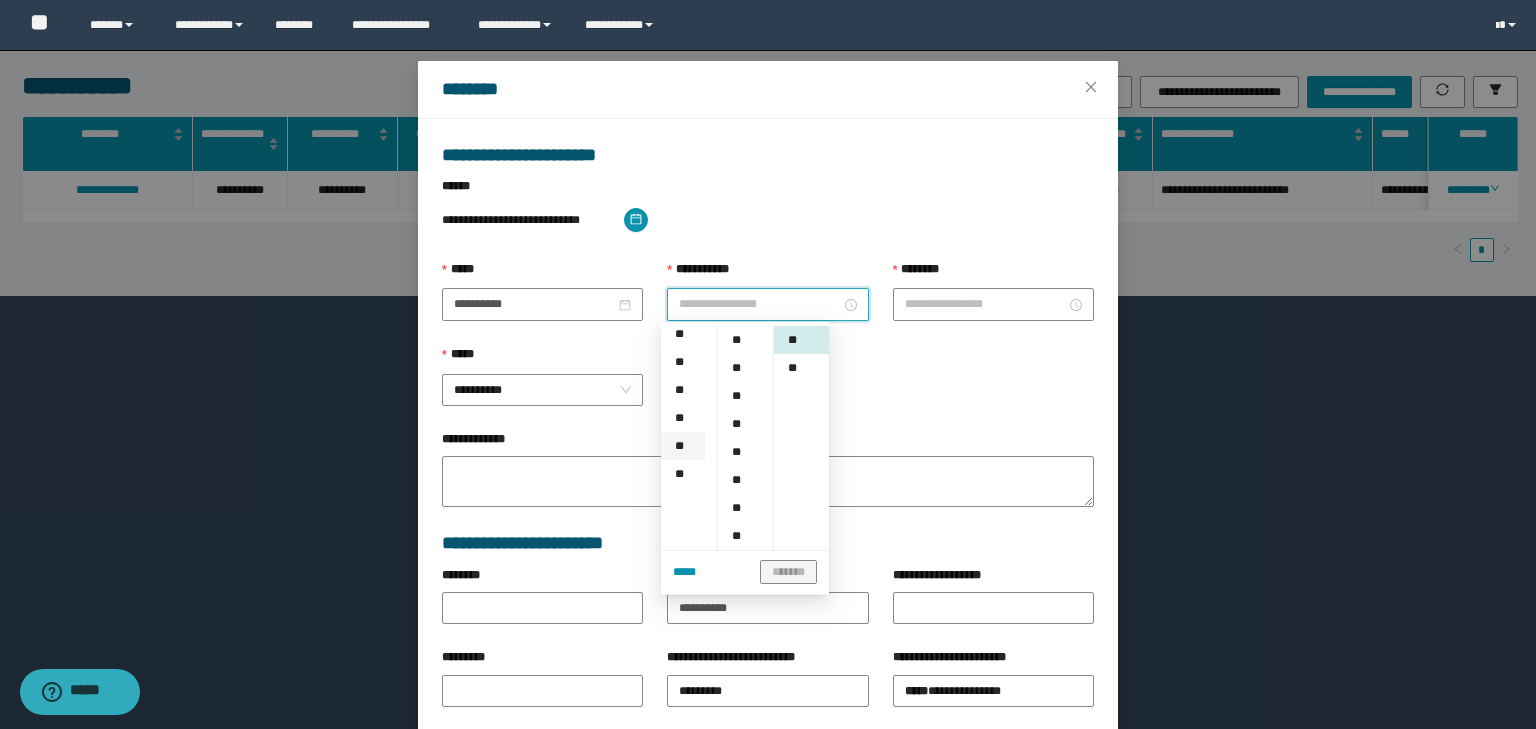 click on "**" at bounding box center [683, 446] 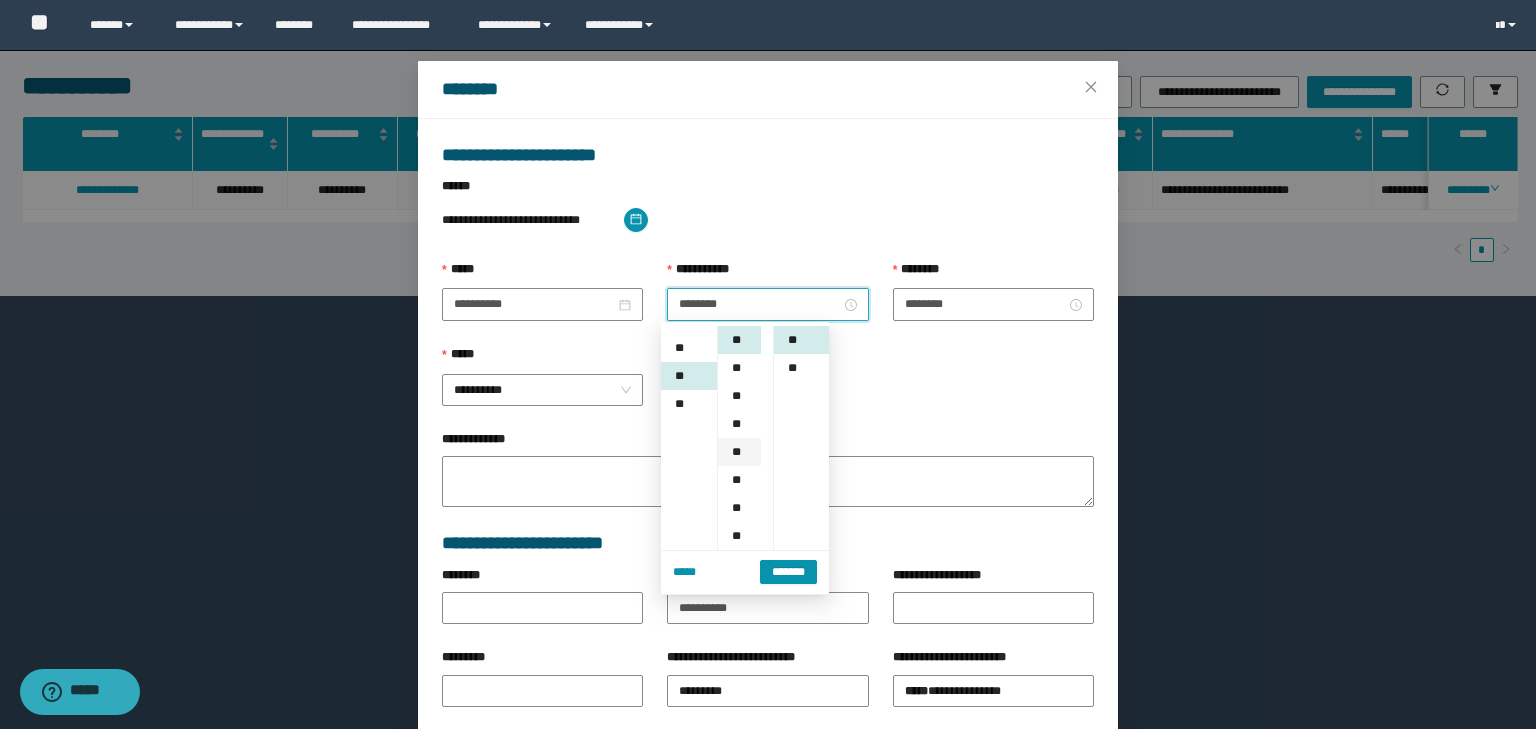 scroll, scrollTop: 280, scrollLeft: 0, axis: vertical 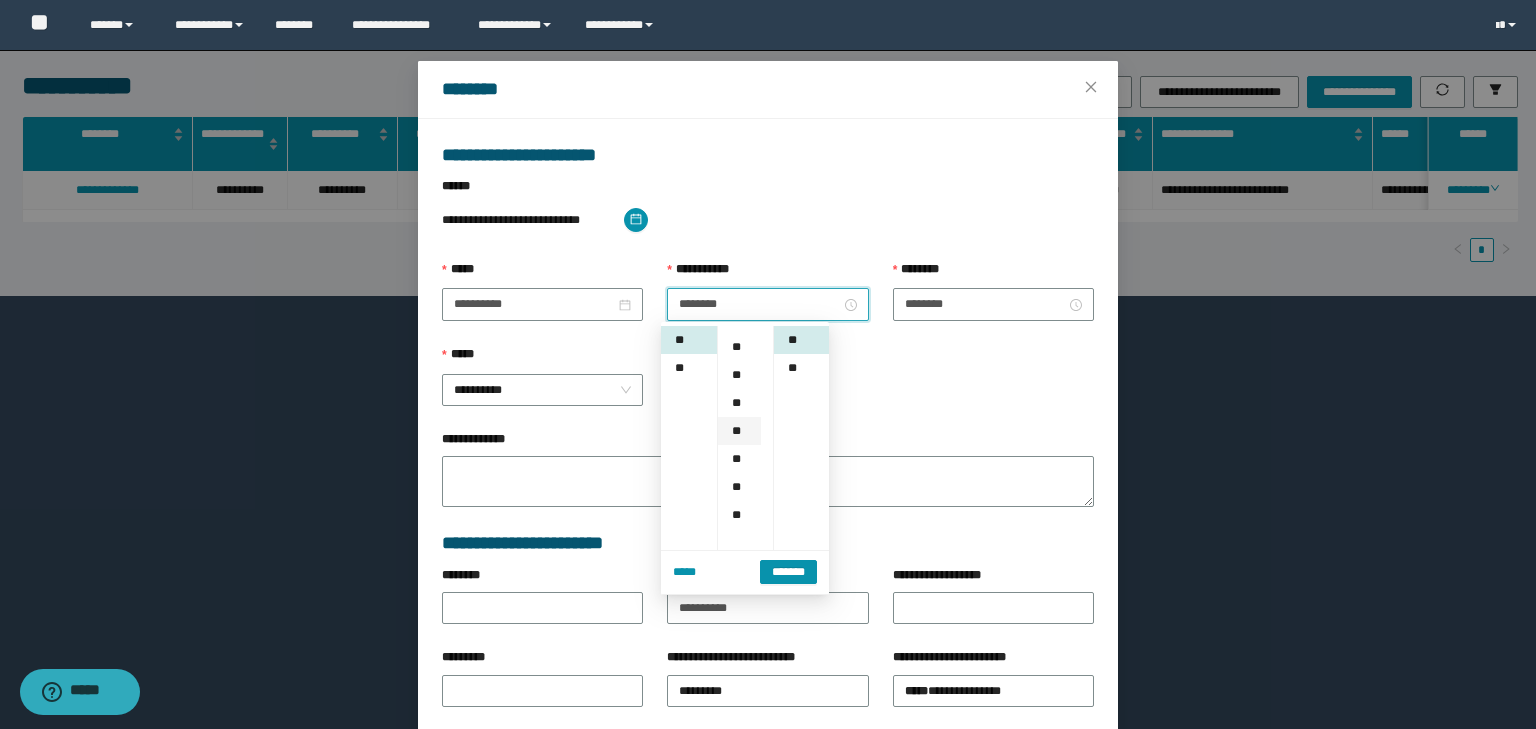 click on "**" at bounding box center [739, 431] 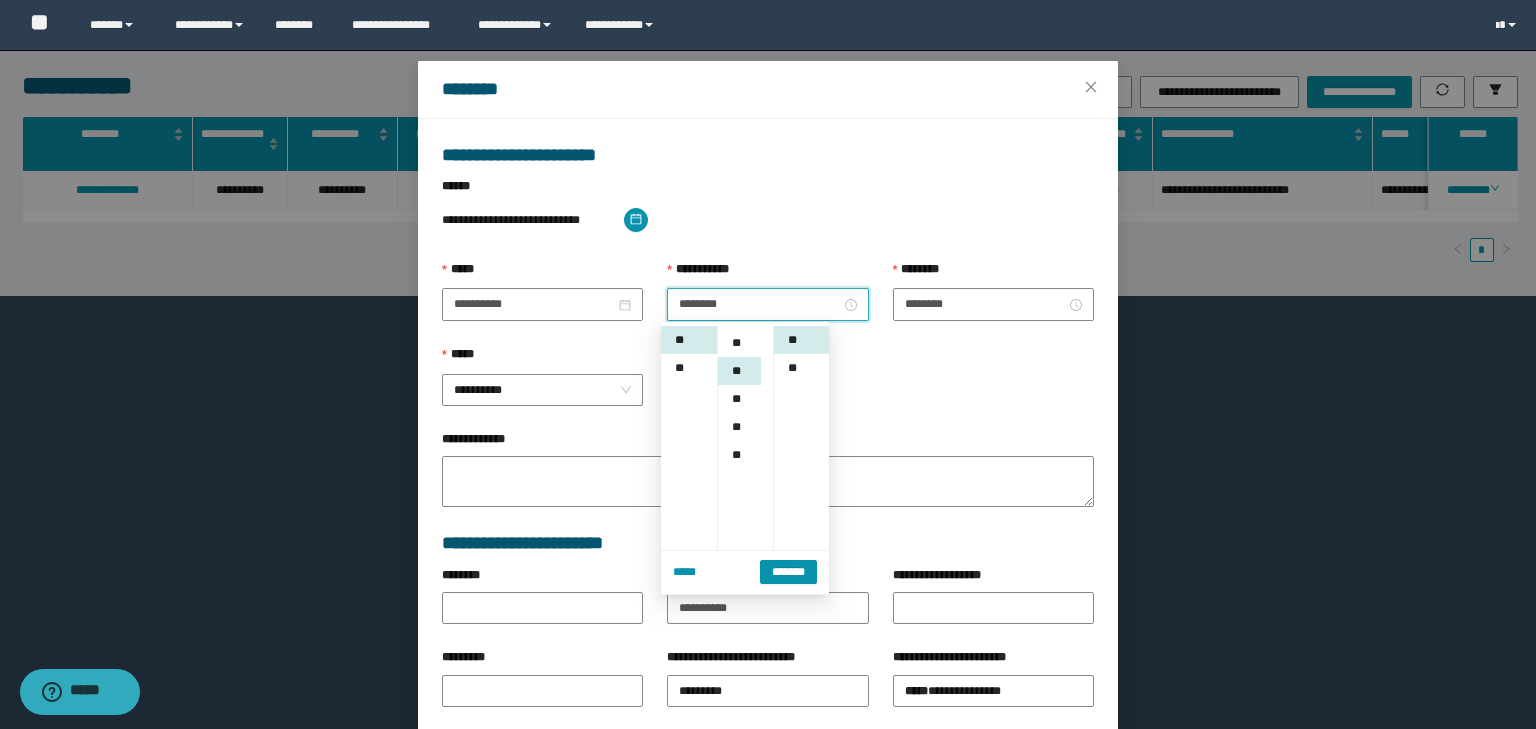 scroll, scrollTop: 224, scrollLeft: 0, axis: vertical 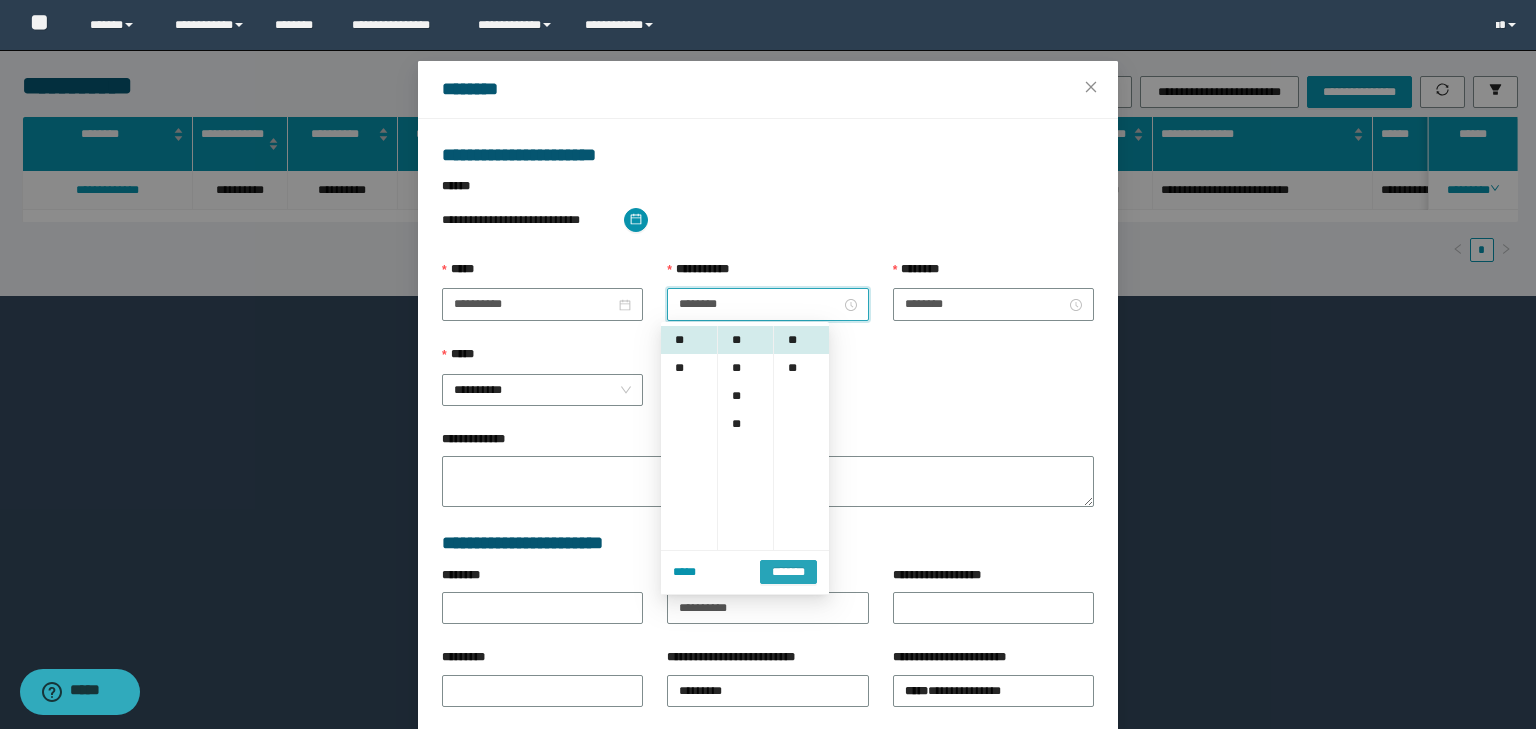 click on "*******" at bounding box center [788, 572] 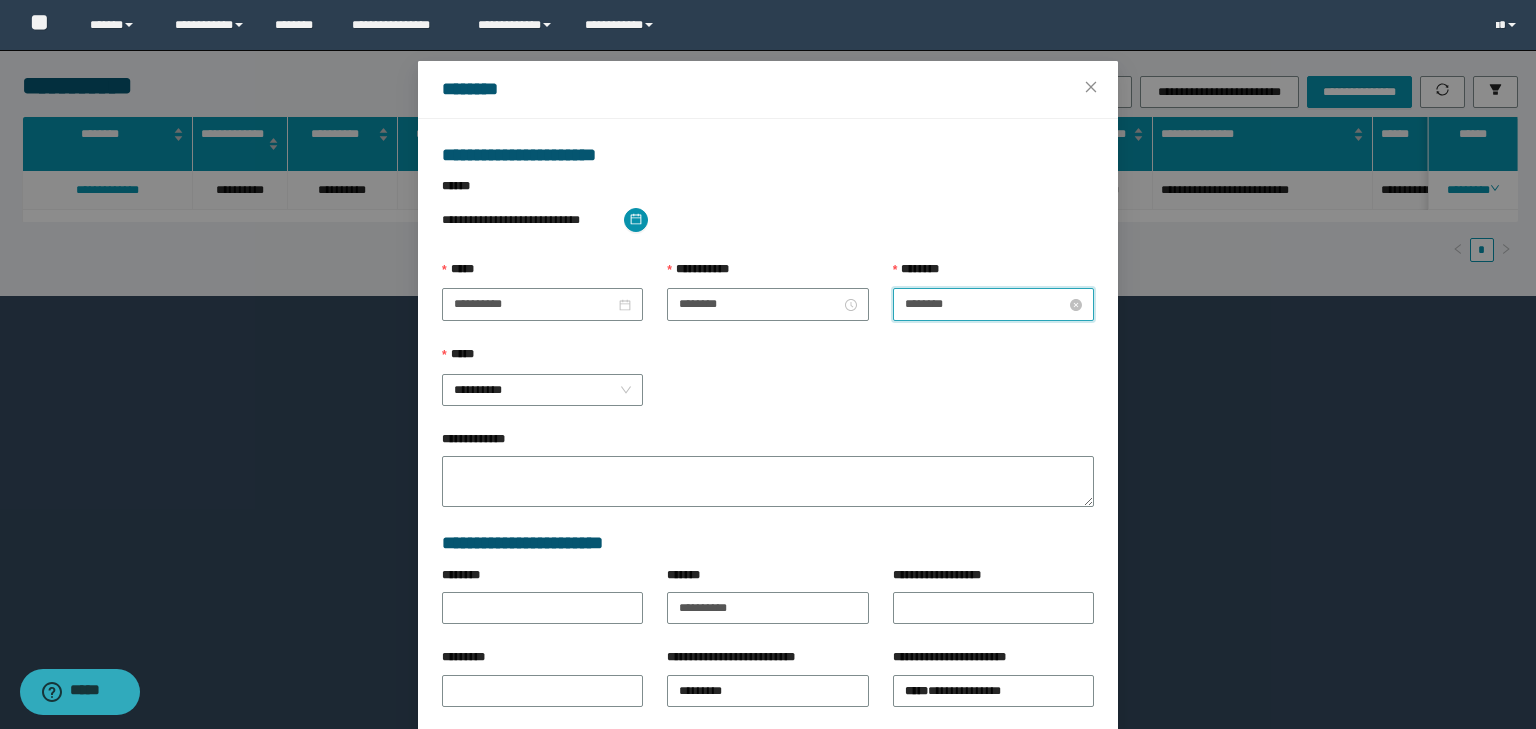 click on "********" at bounding box center [985, 304] 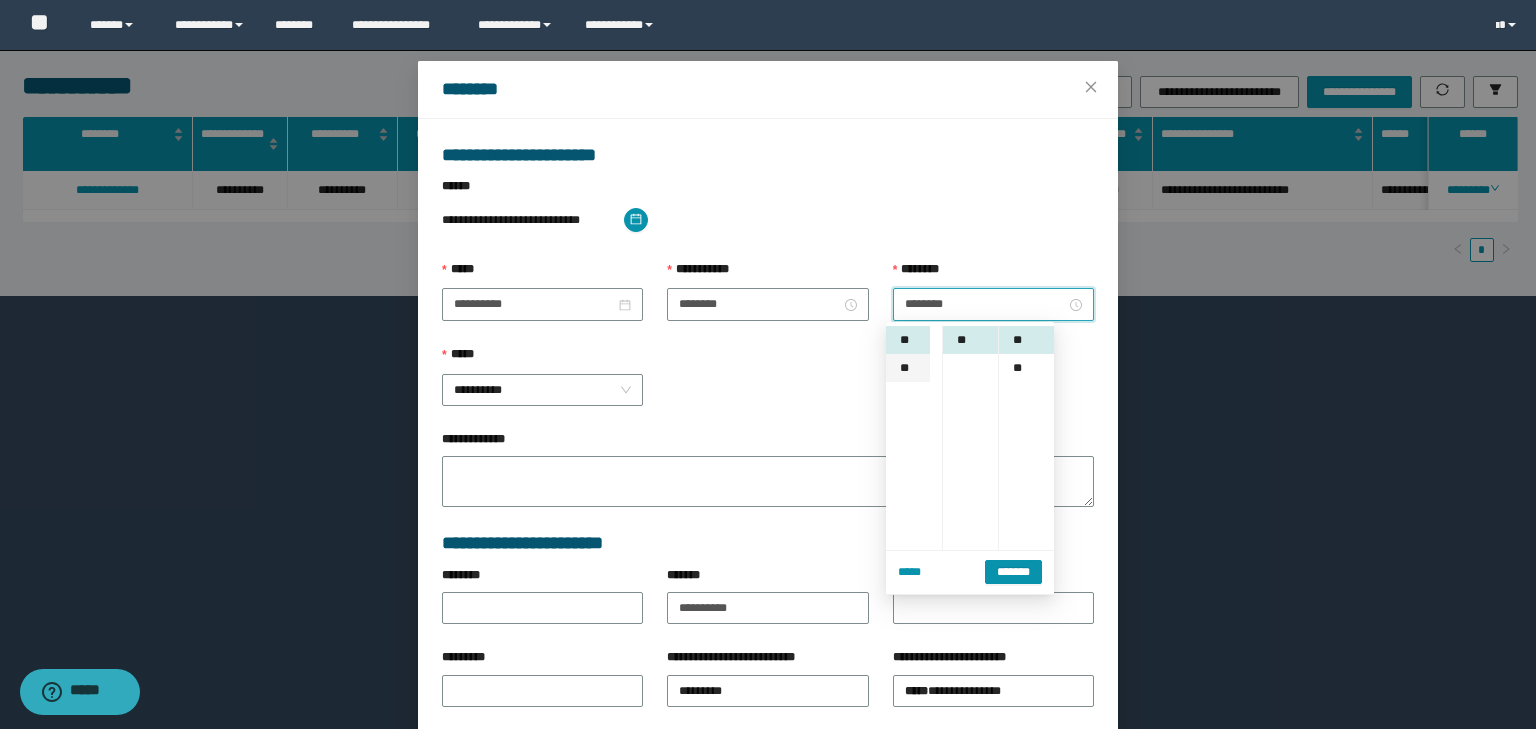 click on "**" at bounding box center (908, 368) 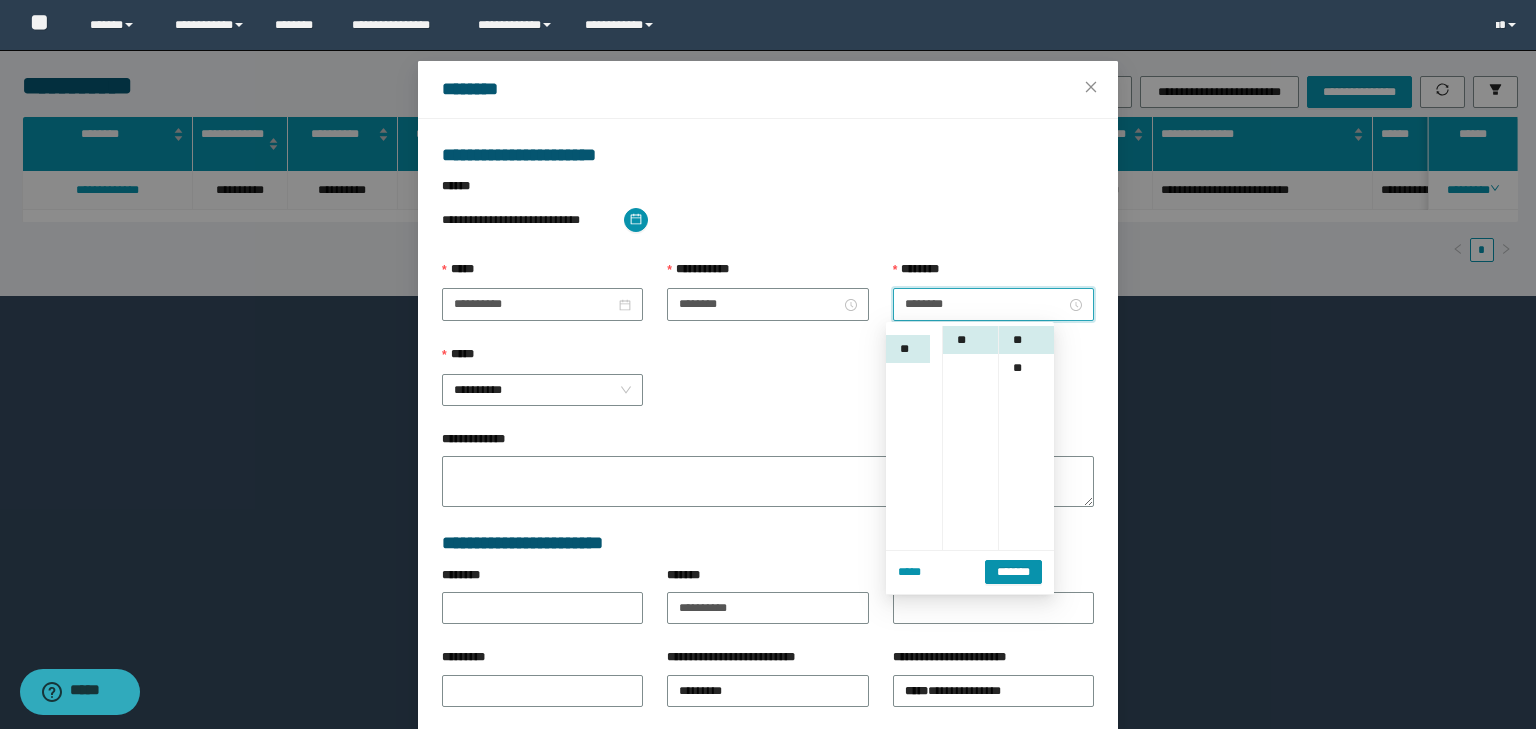 scroll, scrollTop: 308, scrollLeft: 0, axis: vertical 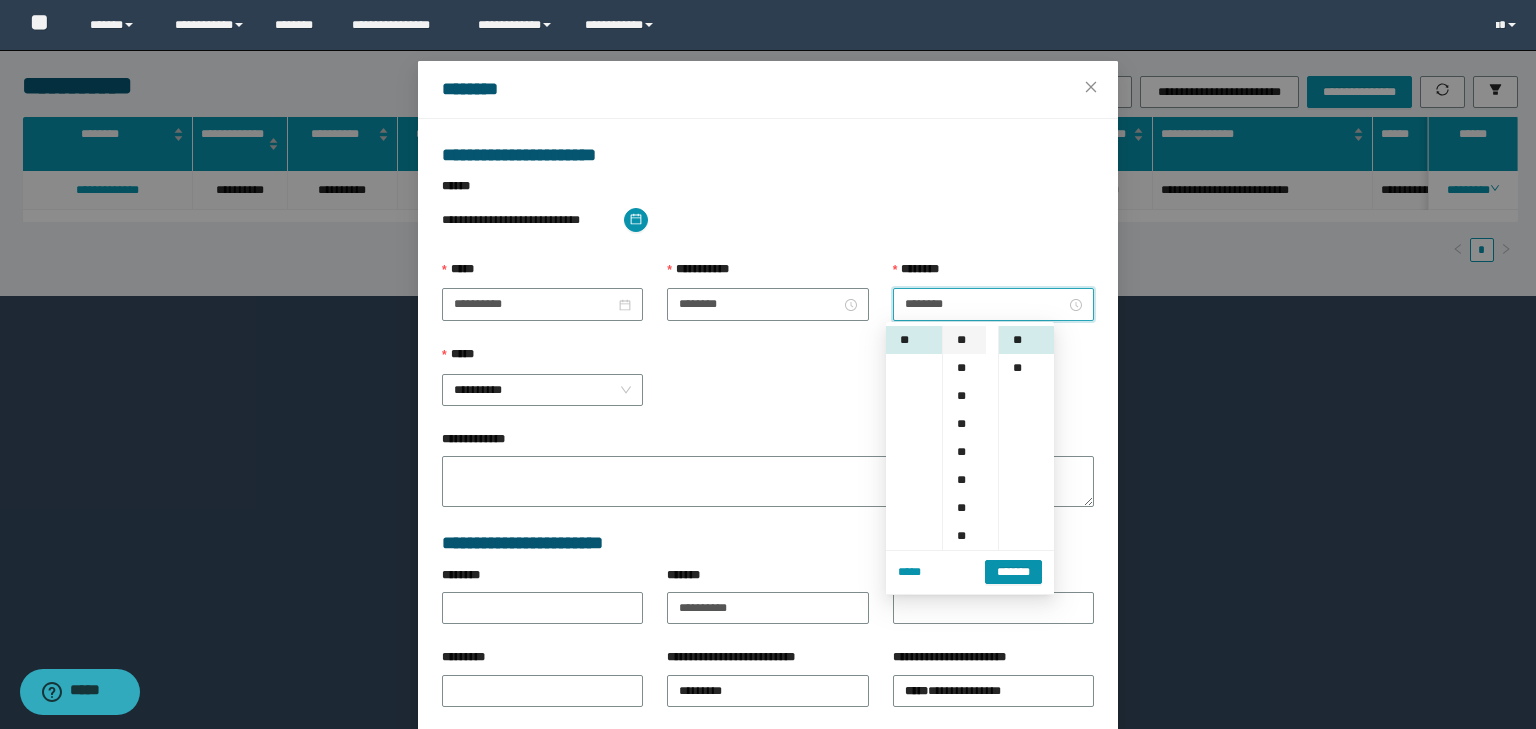 click on "**" at bounding box center [964, 340] 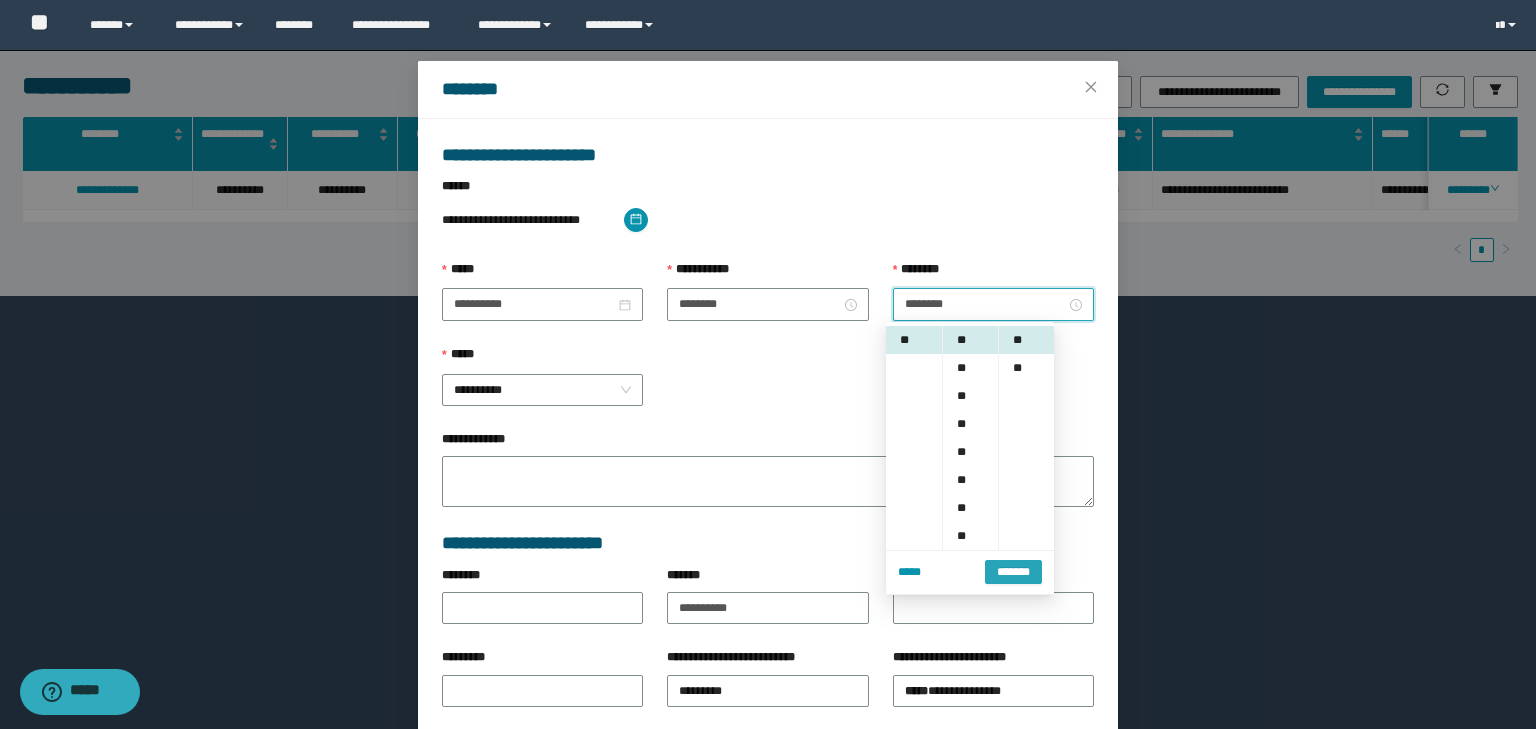 click on "*******" at bounding box center [1013, 570] 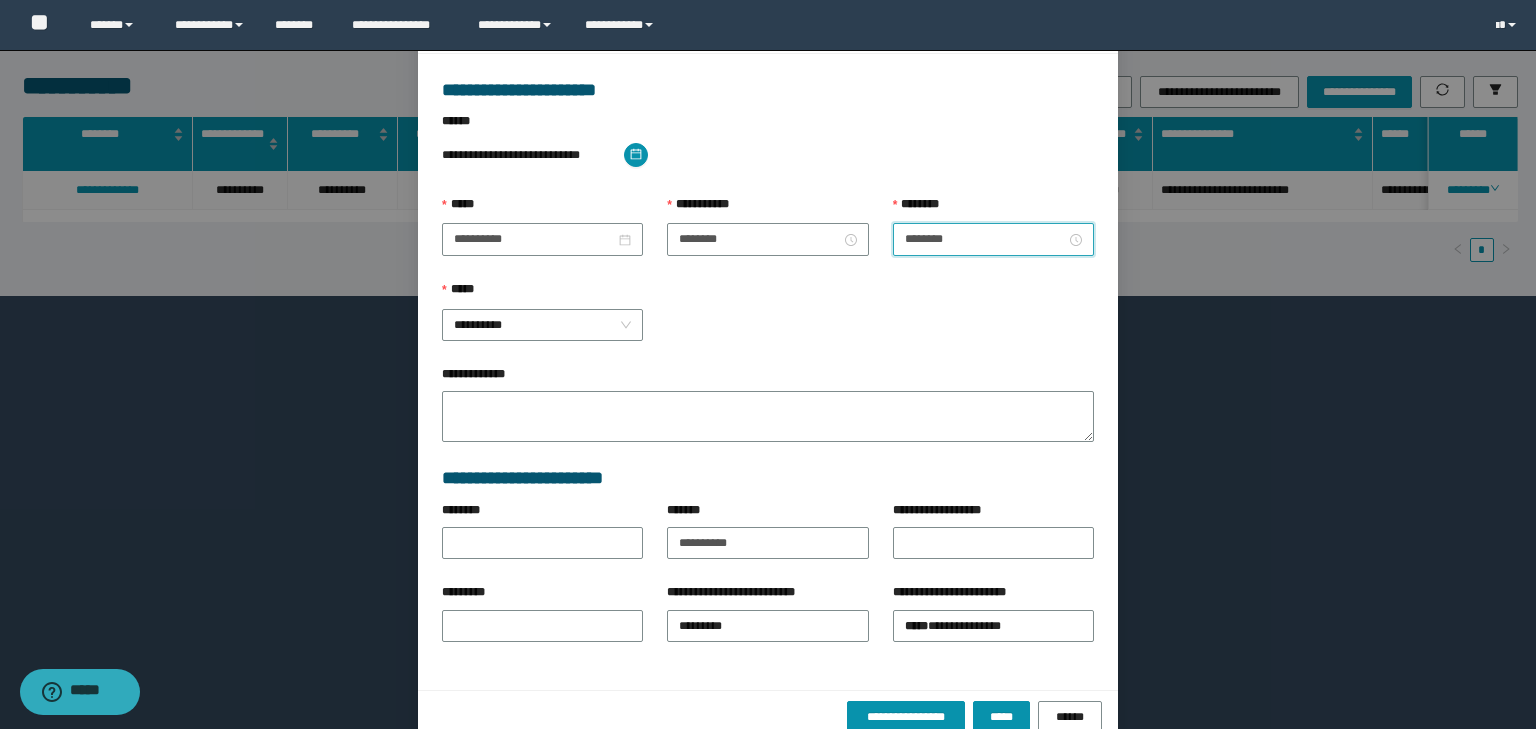 scroll, scrollTop: 139, scrollLeft: 0, axis: vertical 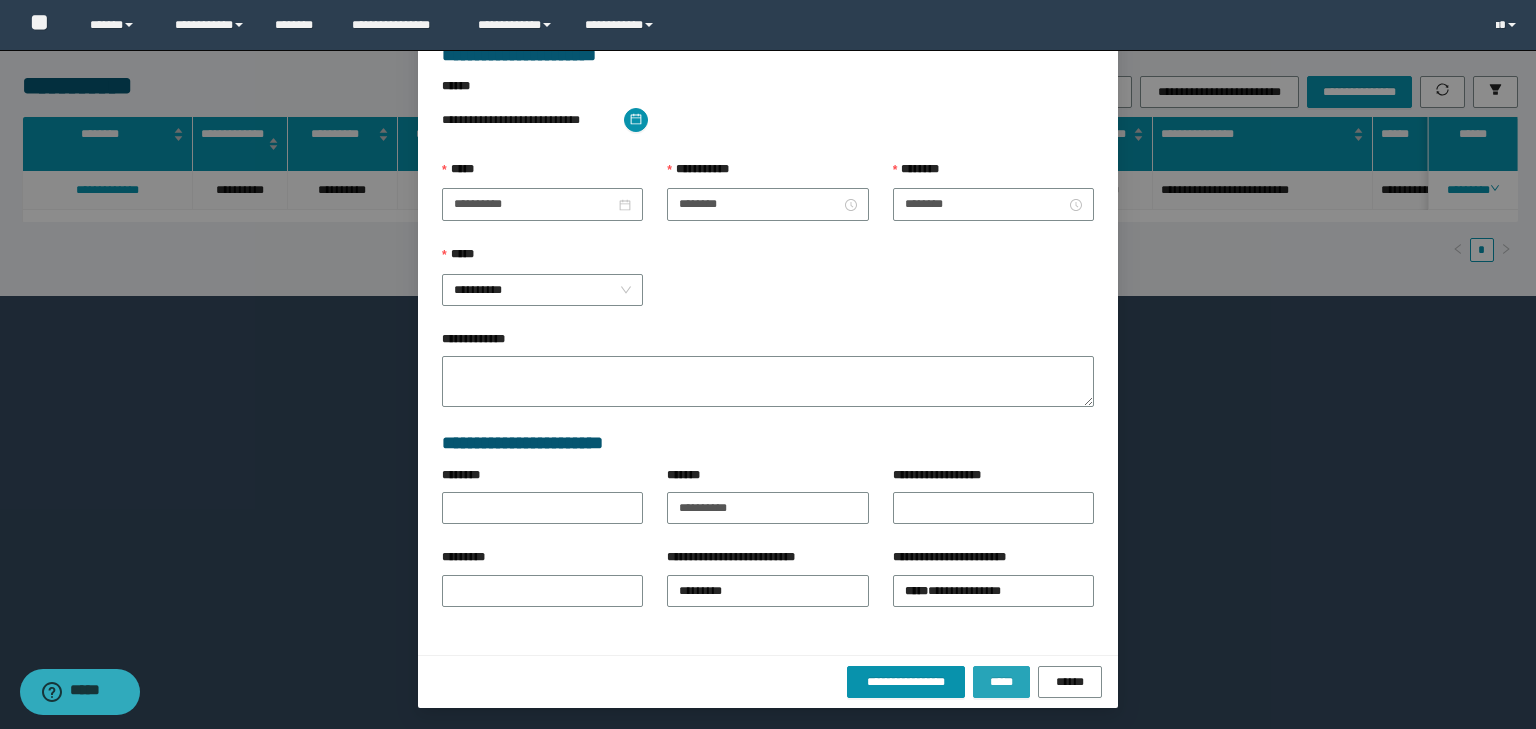 drag, startPoint x: 995, startPoint y: 676, endPoint x: 1010, endPoint y: 670, distance: 16.155495 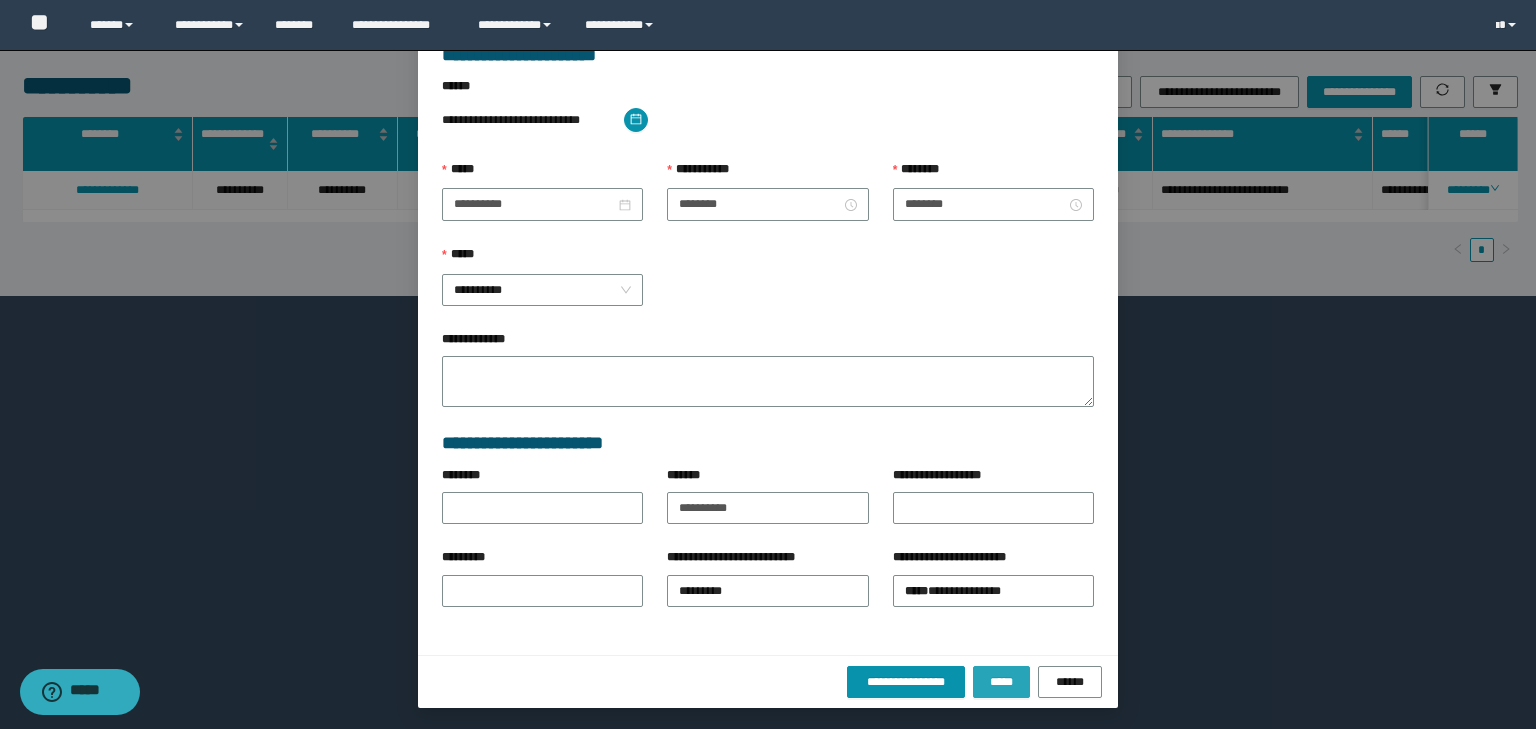 click on "*****" at bounding box center (1001, 682) 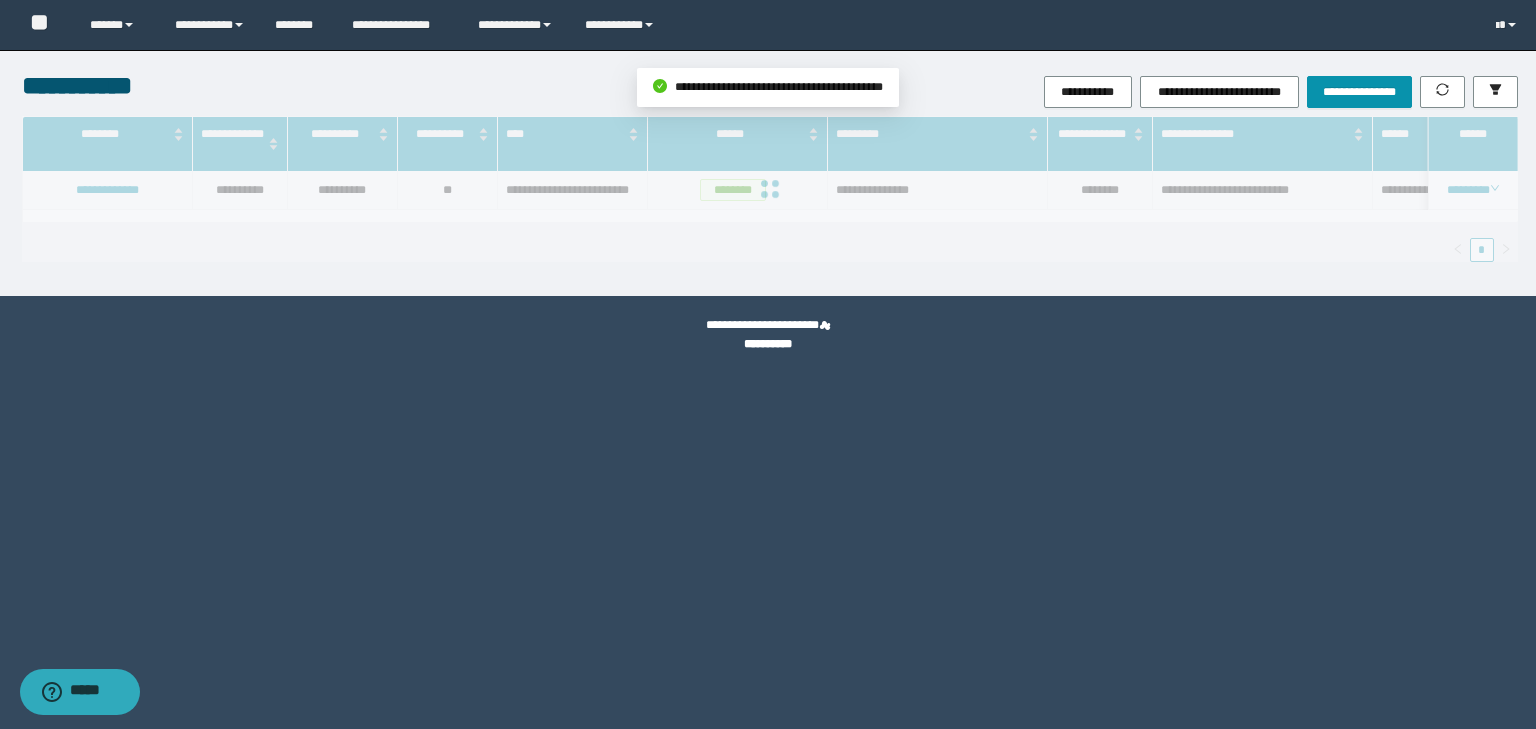 scroll, scrollTop: 39, scrollLeft: 0, axis: vertical 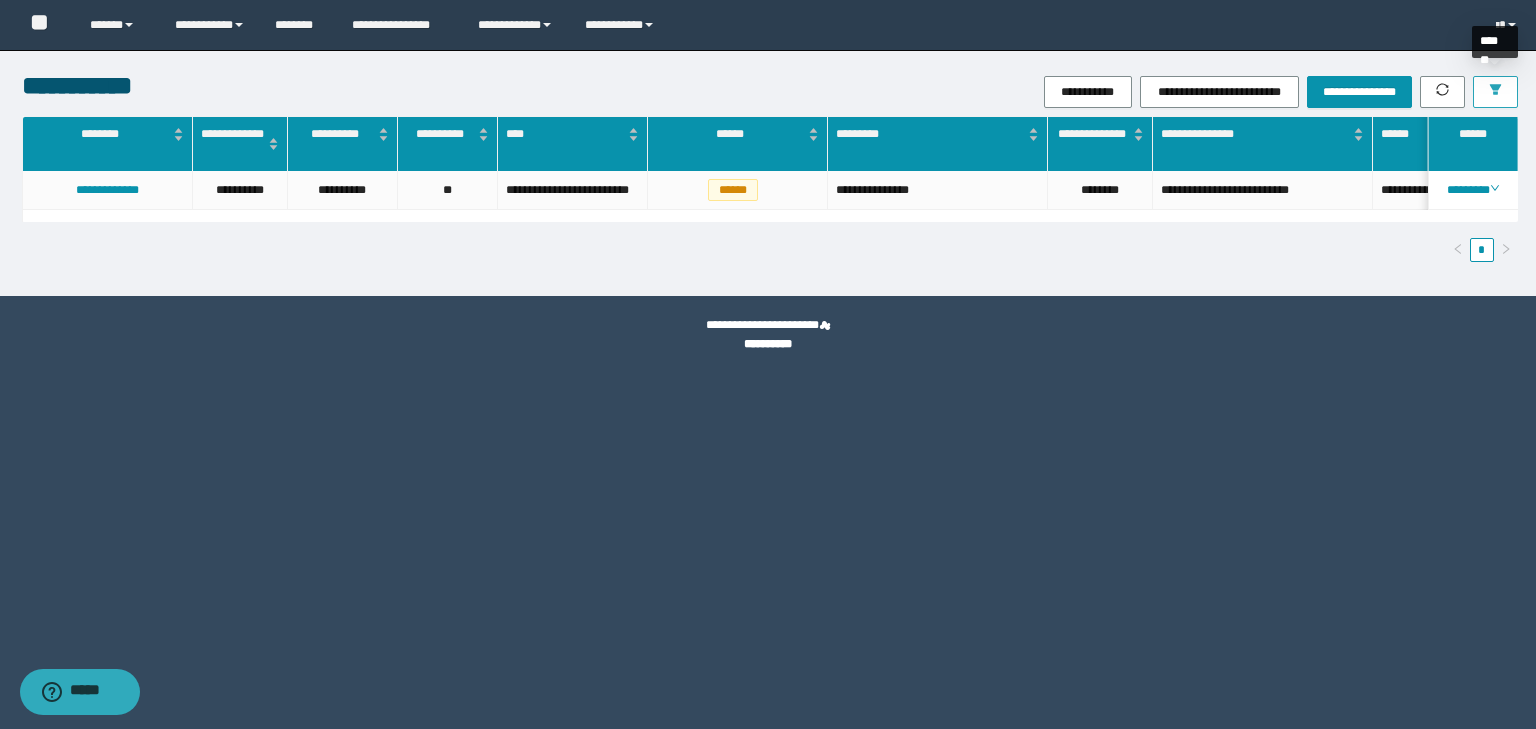 click at bounding box center (1495, 92) 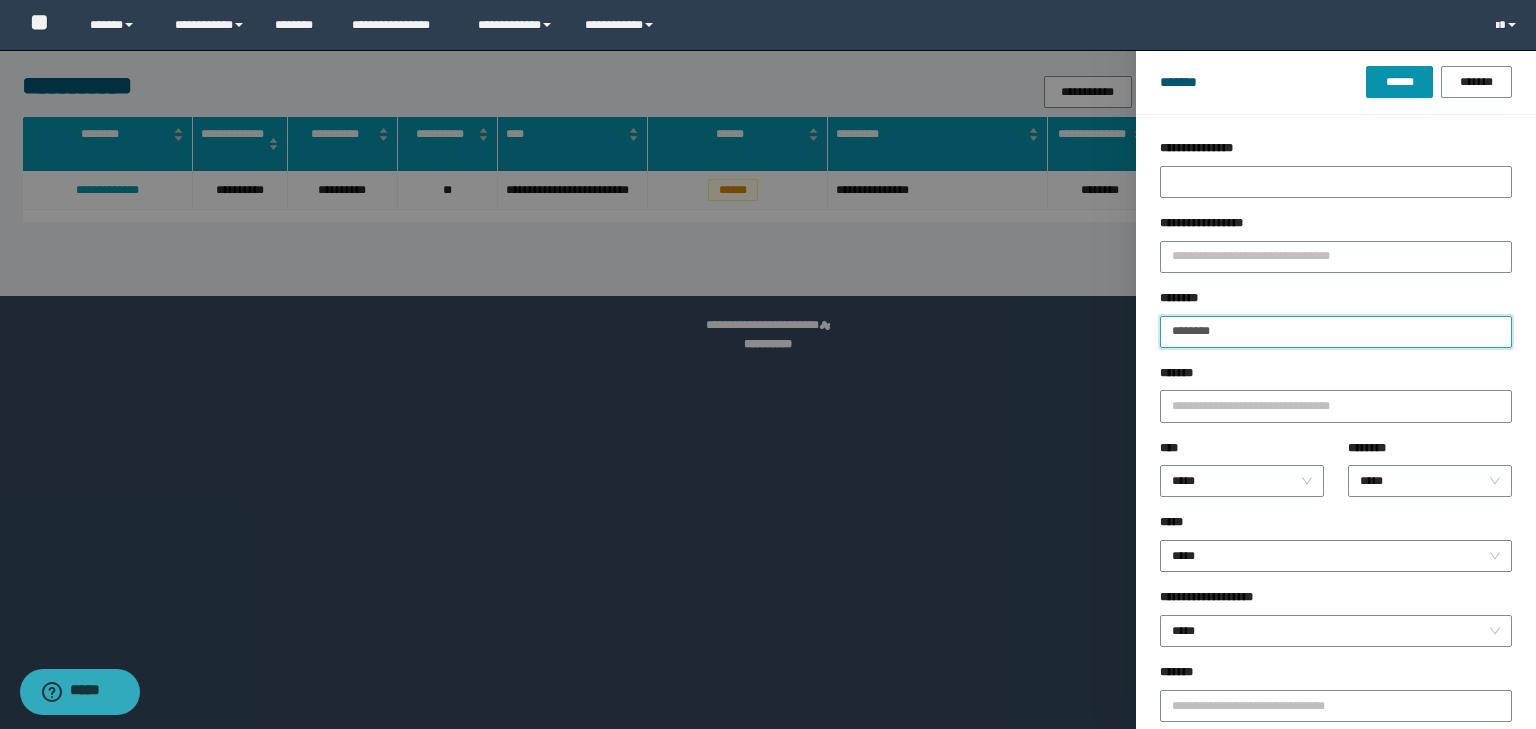 drag, startPoint x: 1234, startPoint y: 336, endPoint x: 1069, endPoint y: 341, distance: 165.07574 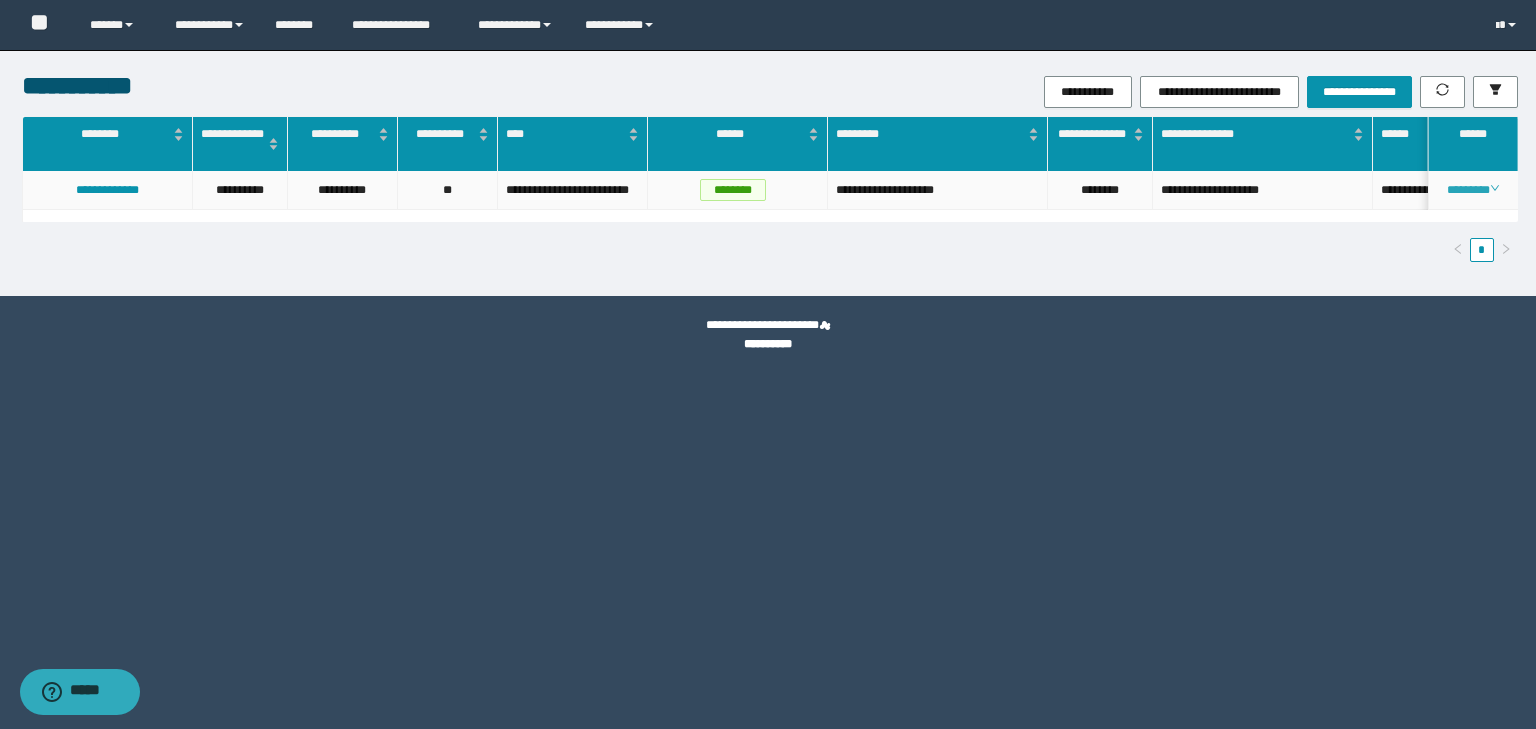 click on "********" at bounding box center [1472, 190] 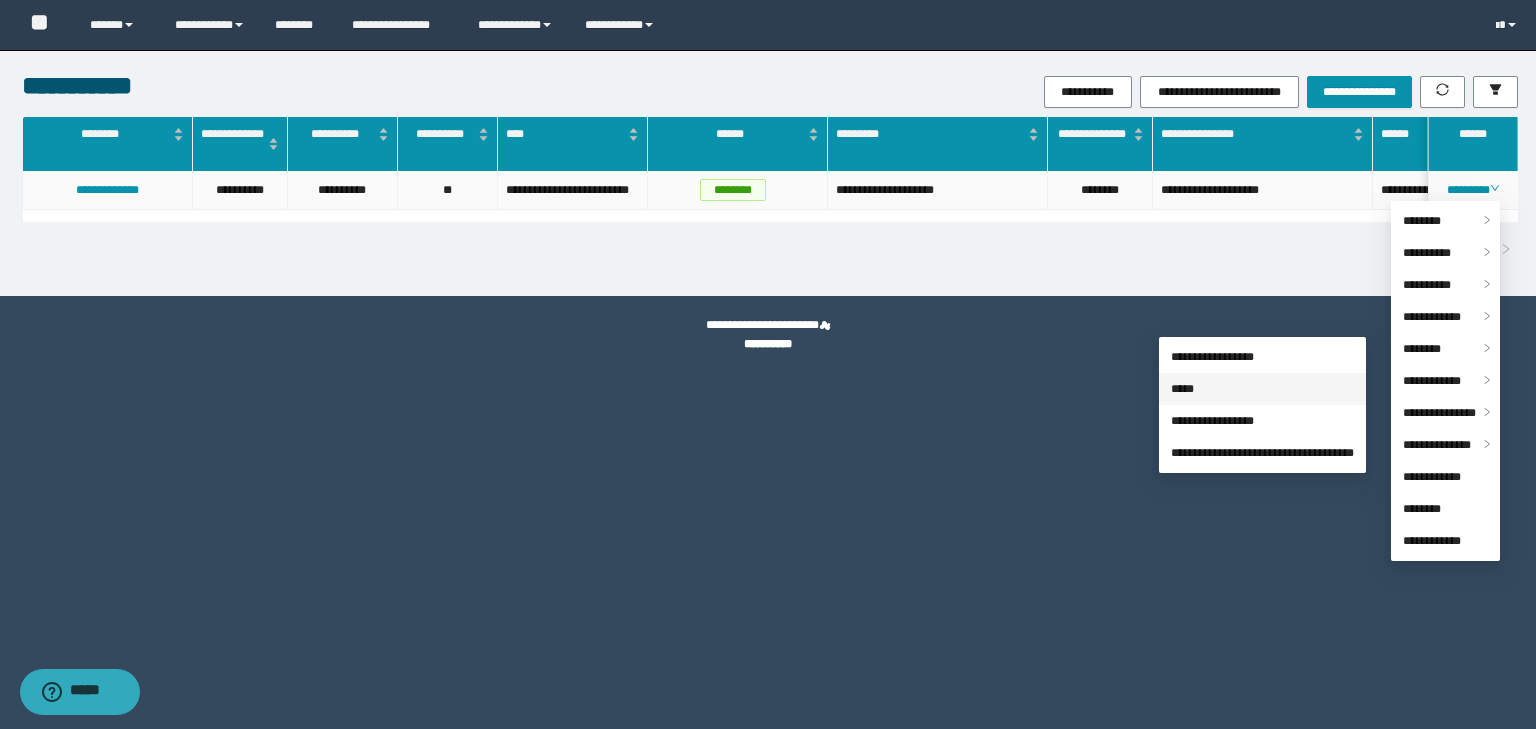 click on "*****" at bounding box center [1182, 389] 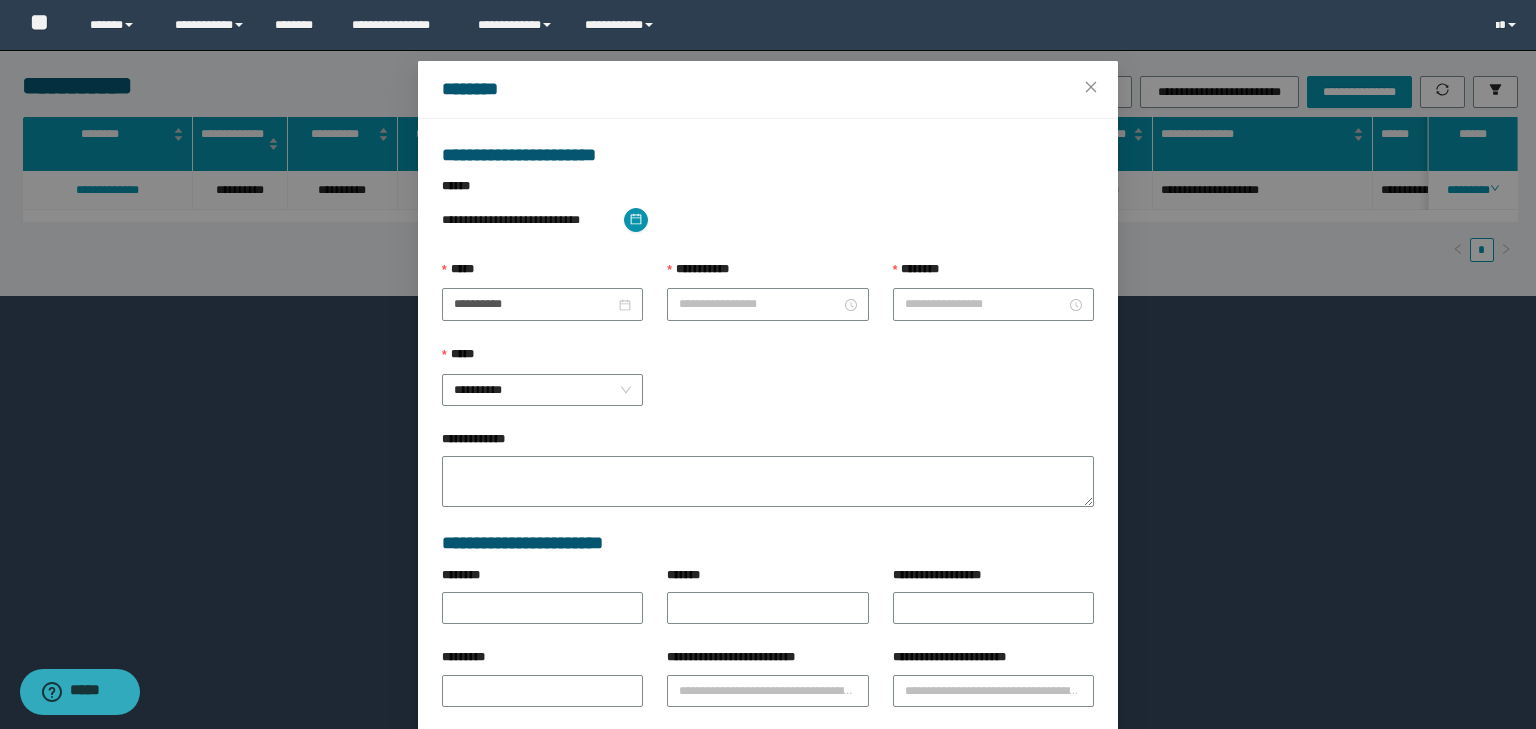 type on "**********" 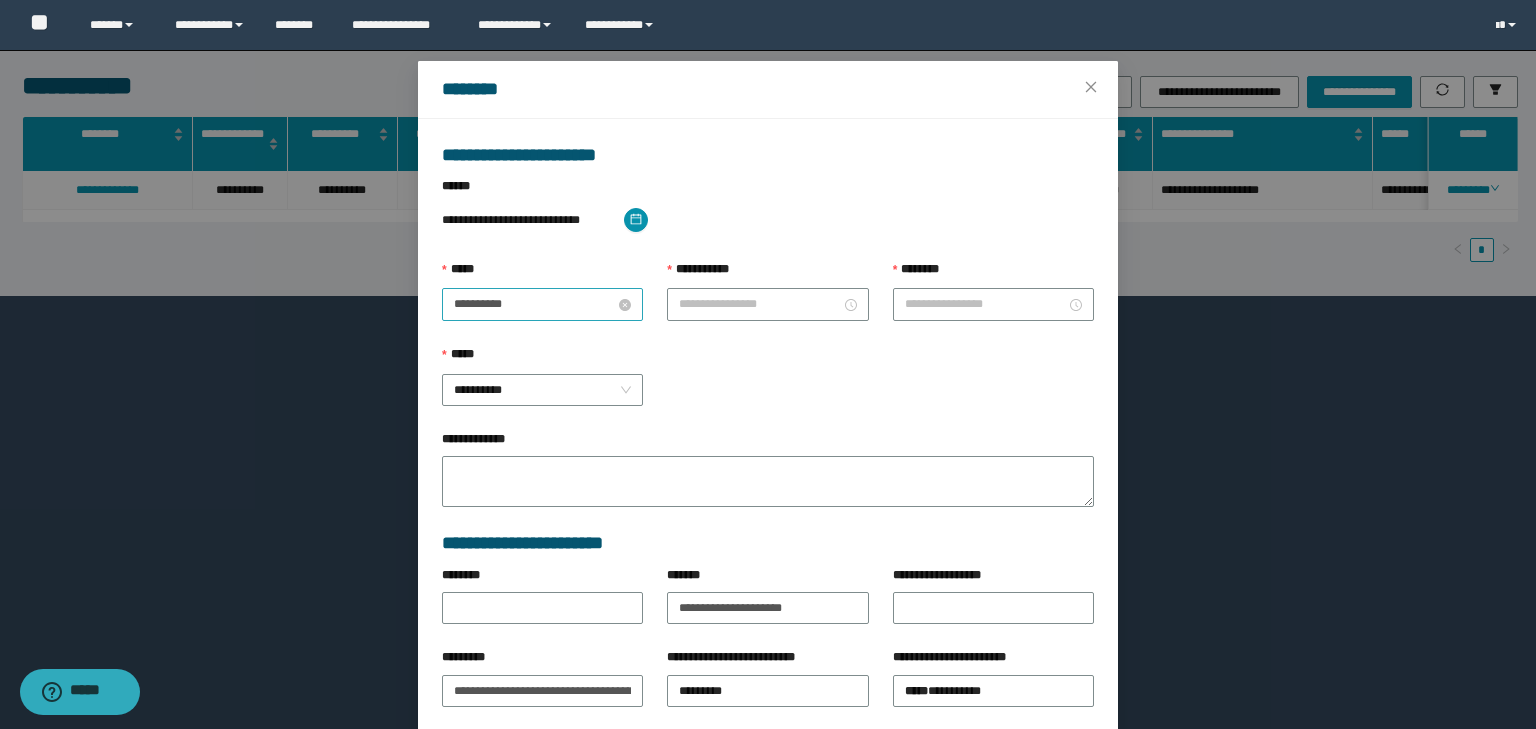 click on "**********" at bounding box center (534, 304) 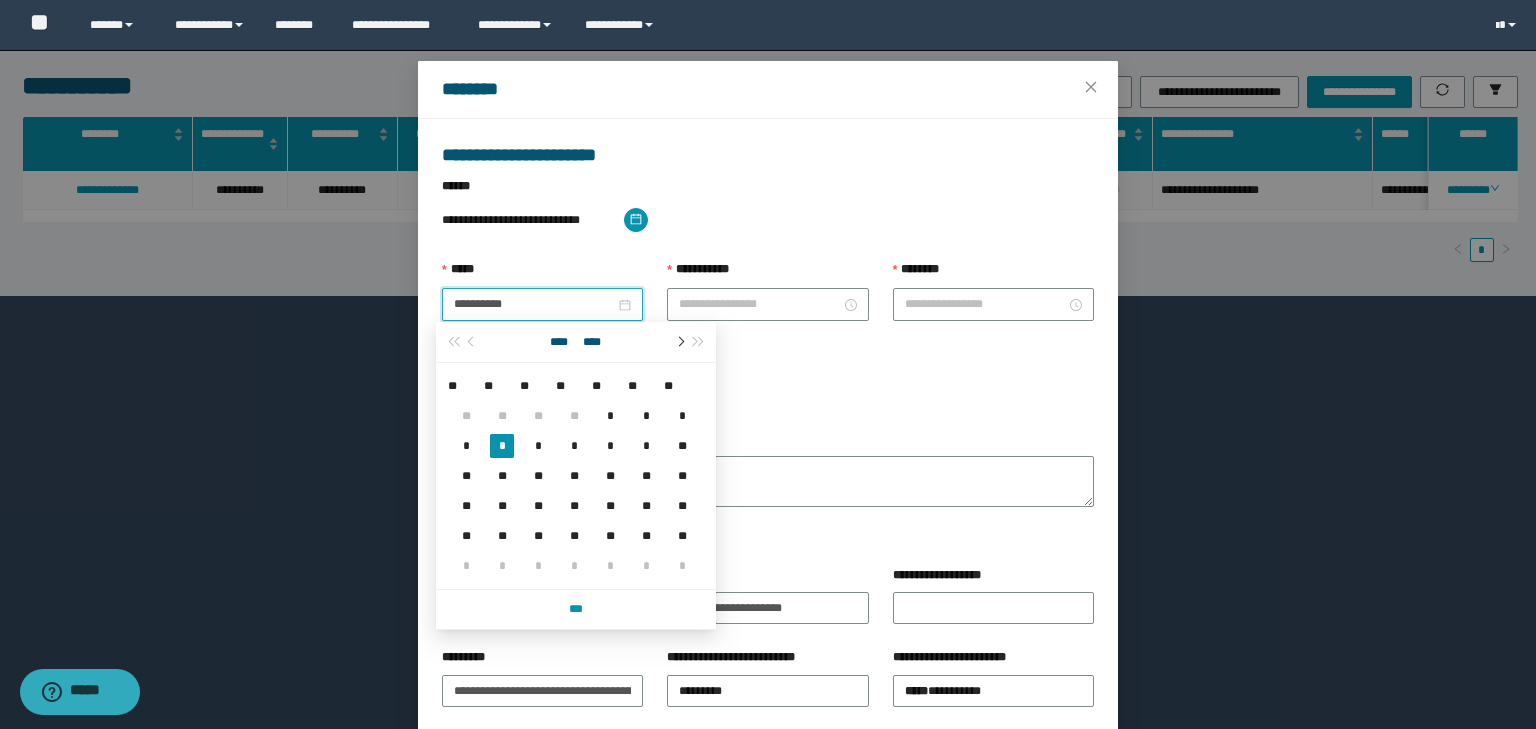 click at bounding box center [679, 342] 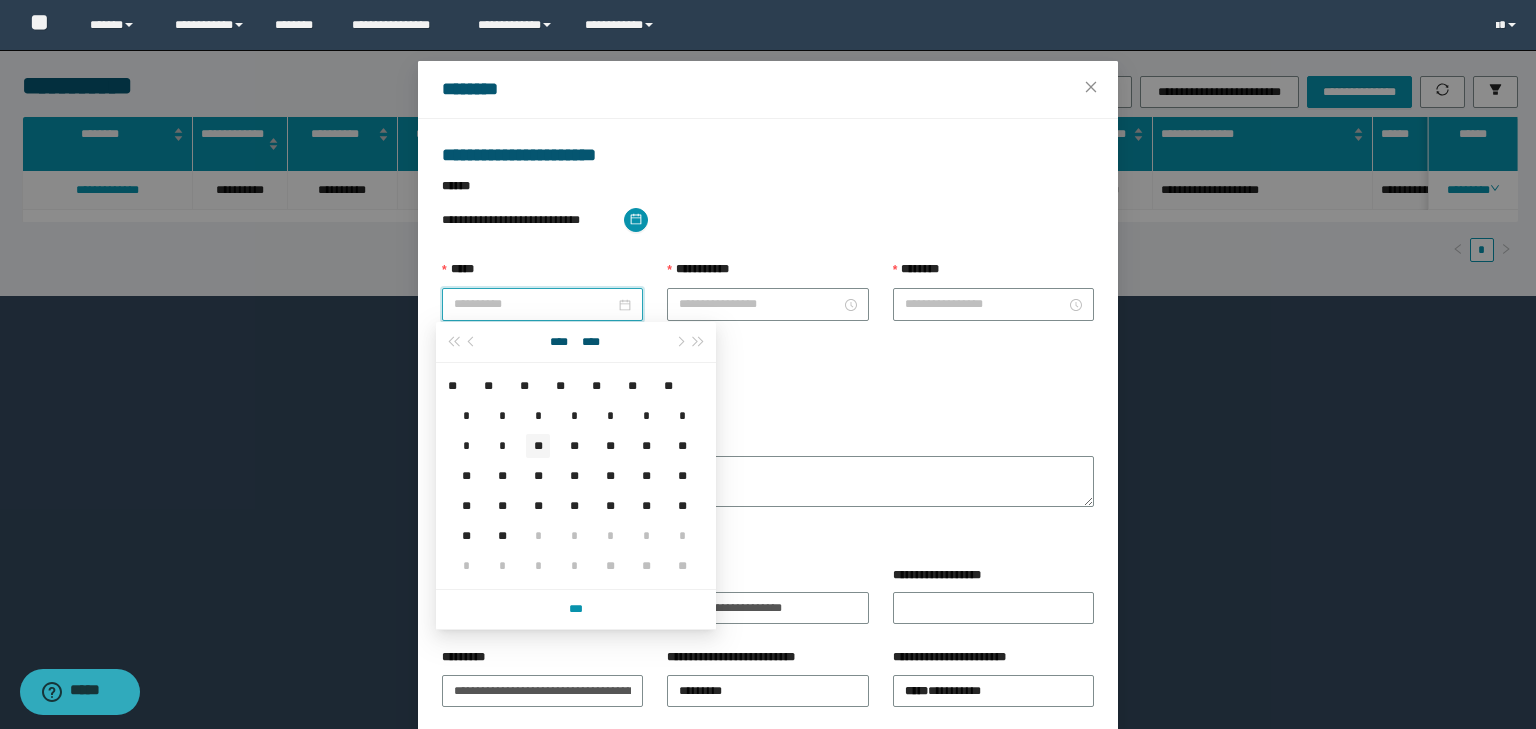 type on "**********" 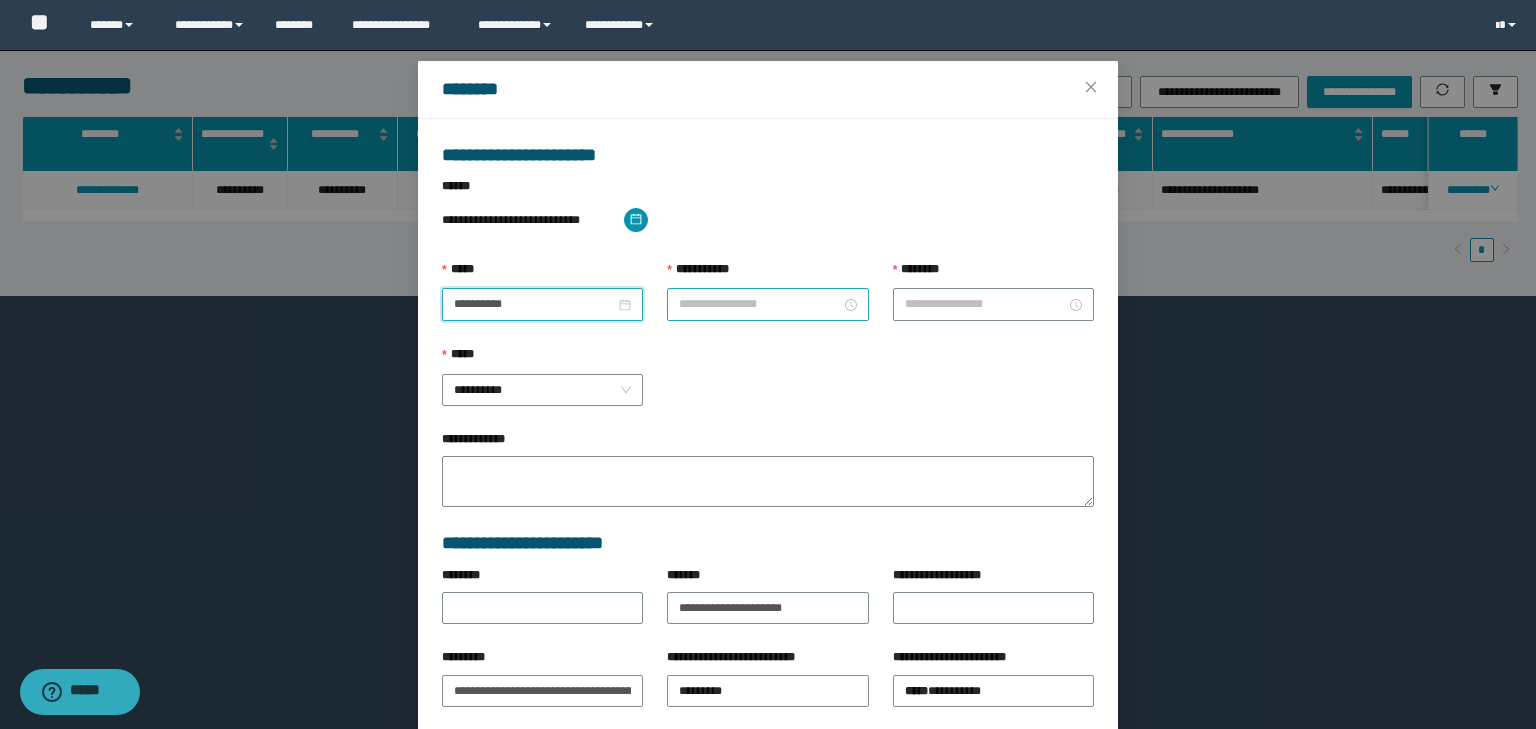 click on "**********" at bounding box center [759, 304] 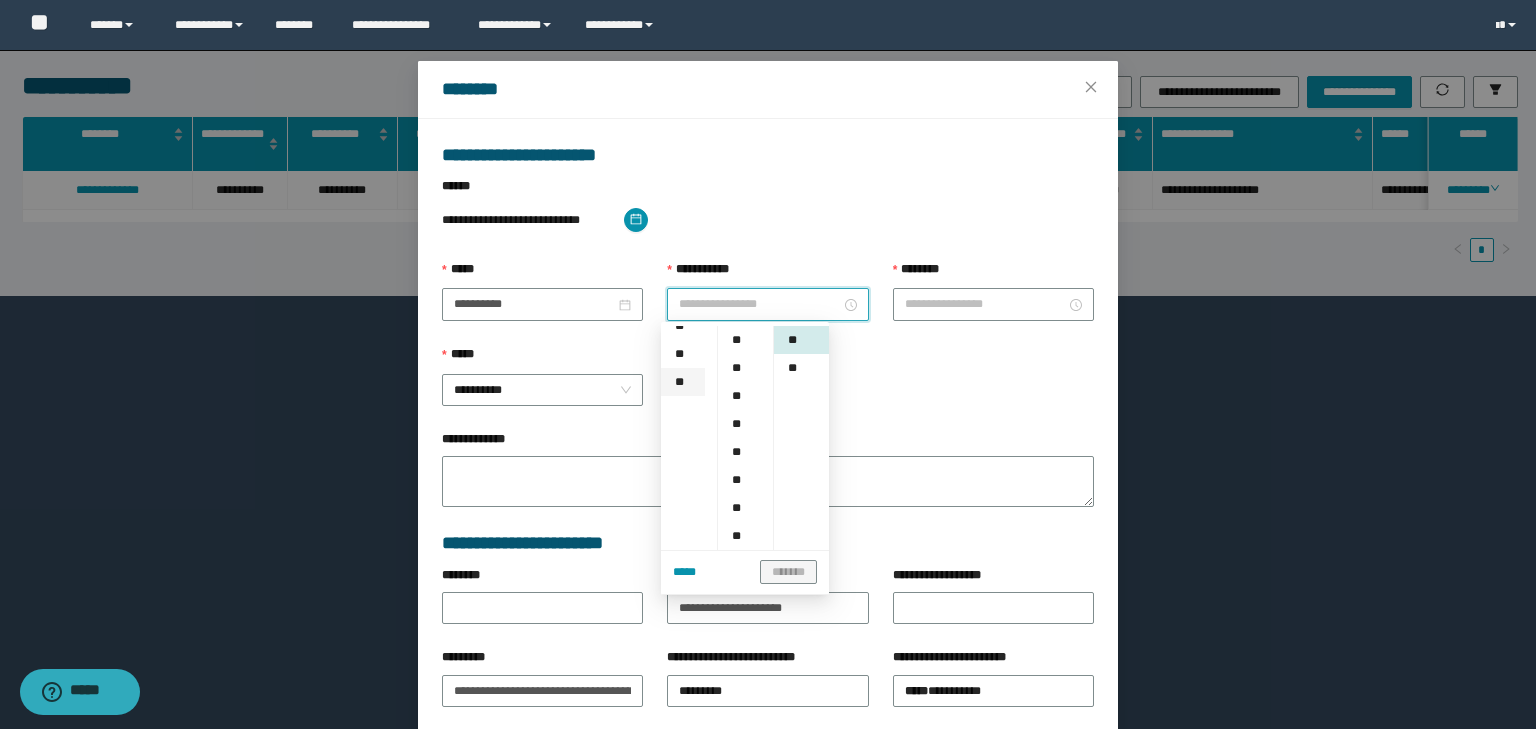click on "**" at bounding box center [683, 382] 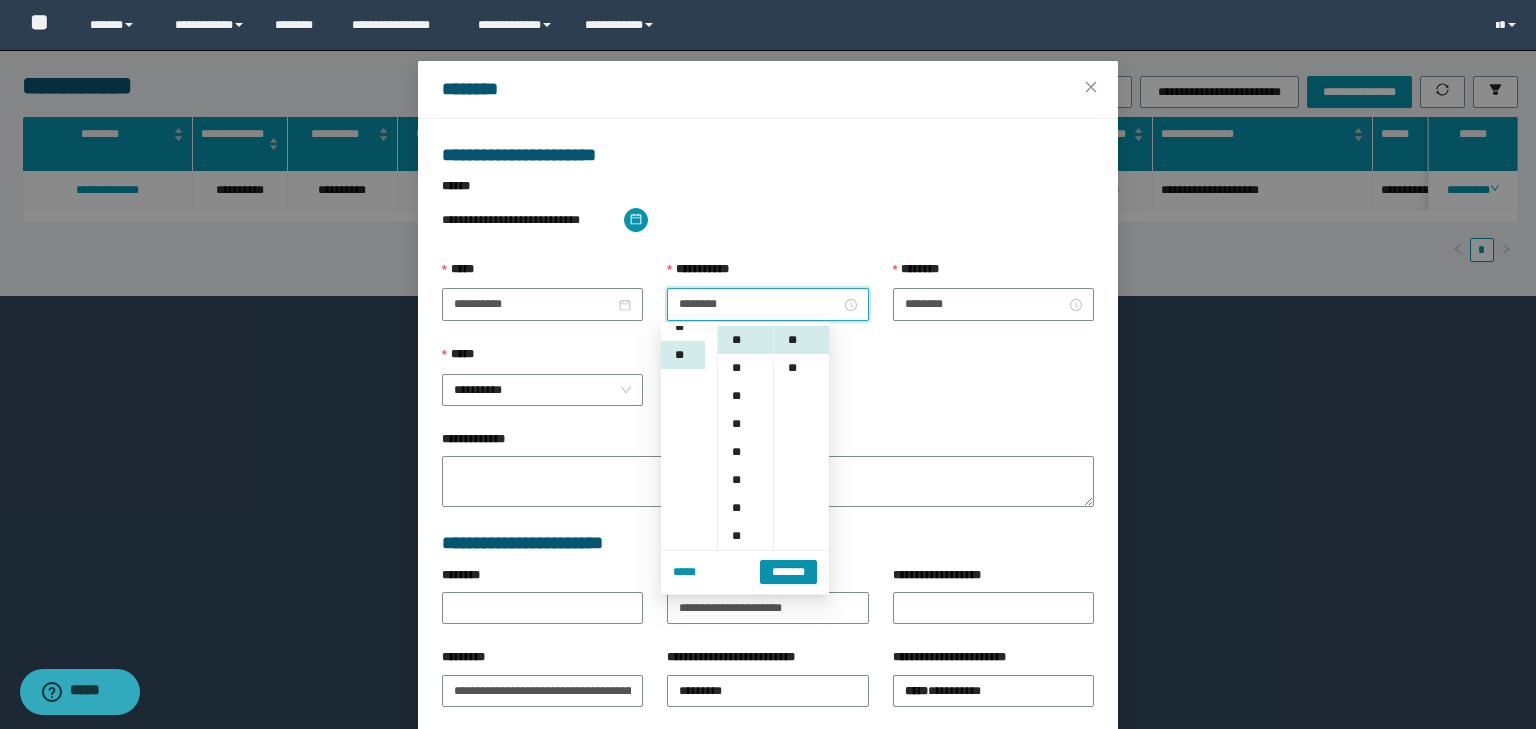 scroll, scrollTop: 308, scrollLeft: 0, axis: vertical 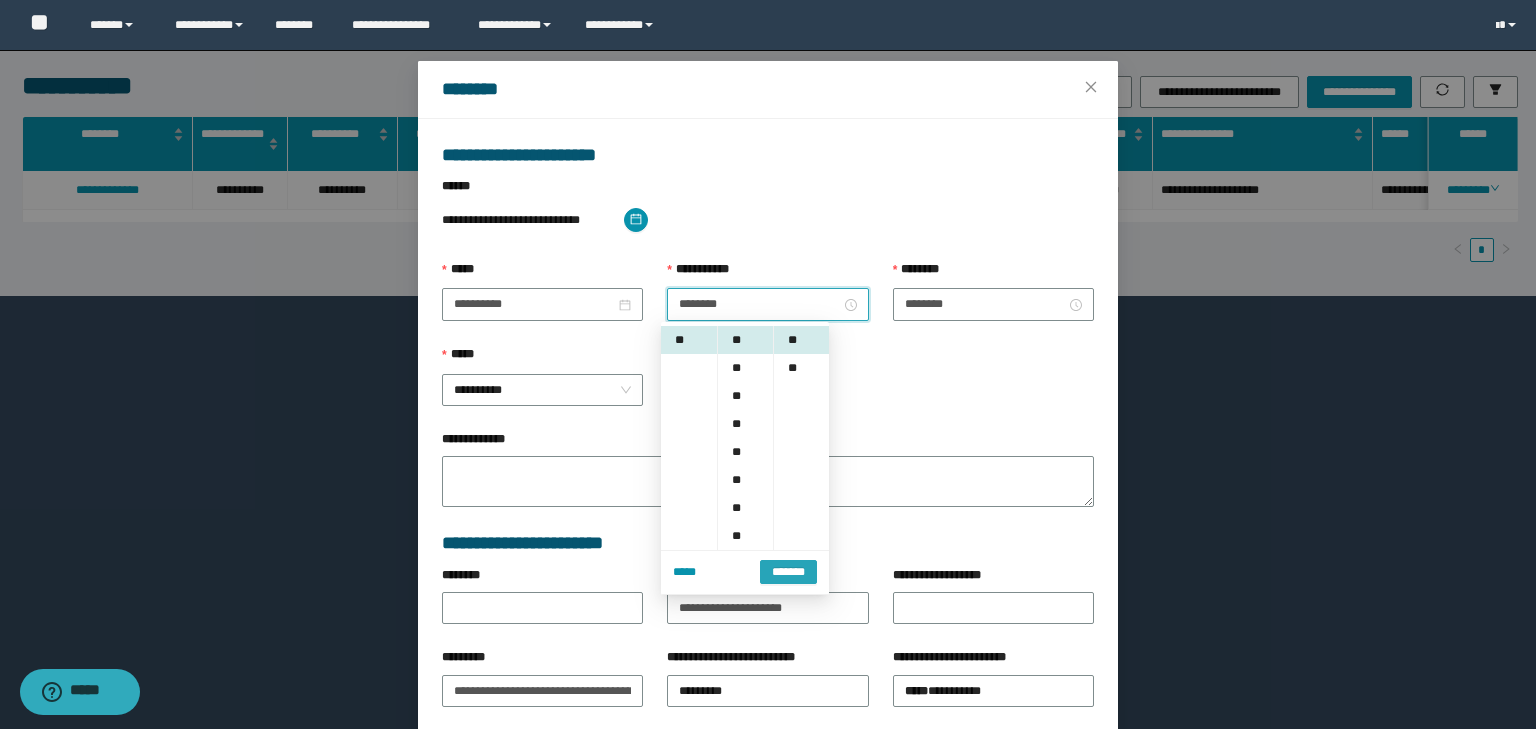 click on "*******" at bounding box center (788, 572) 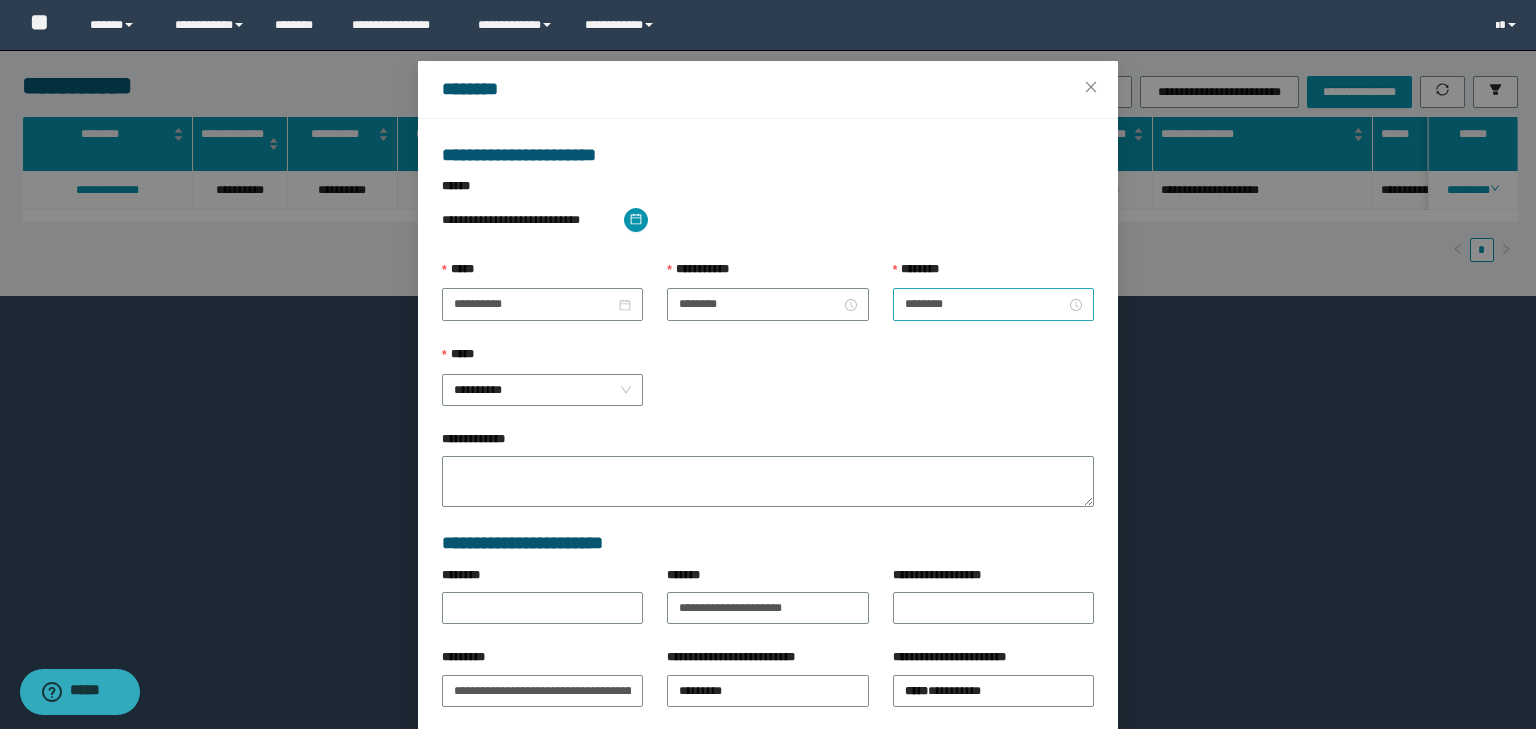 click on "********" at bounding box center [993, 304] 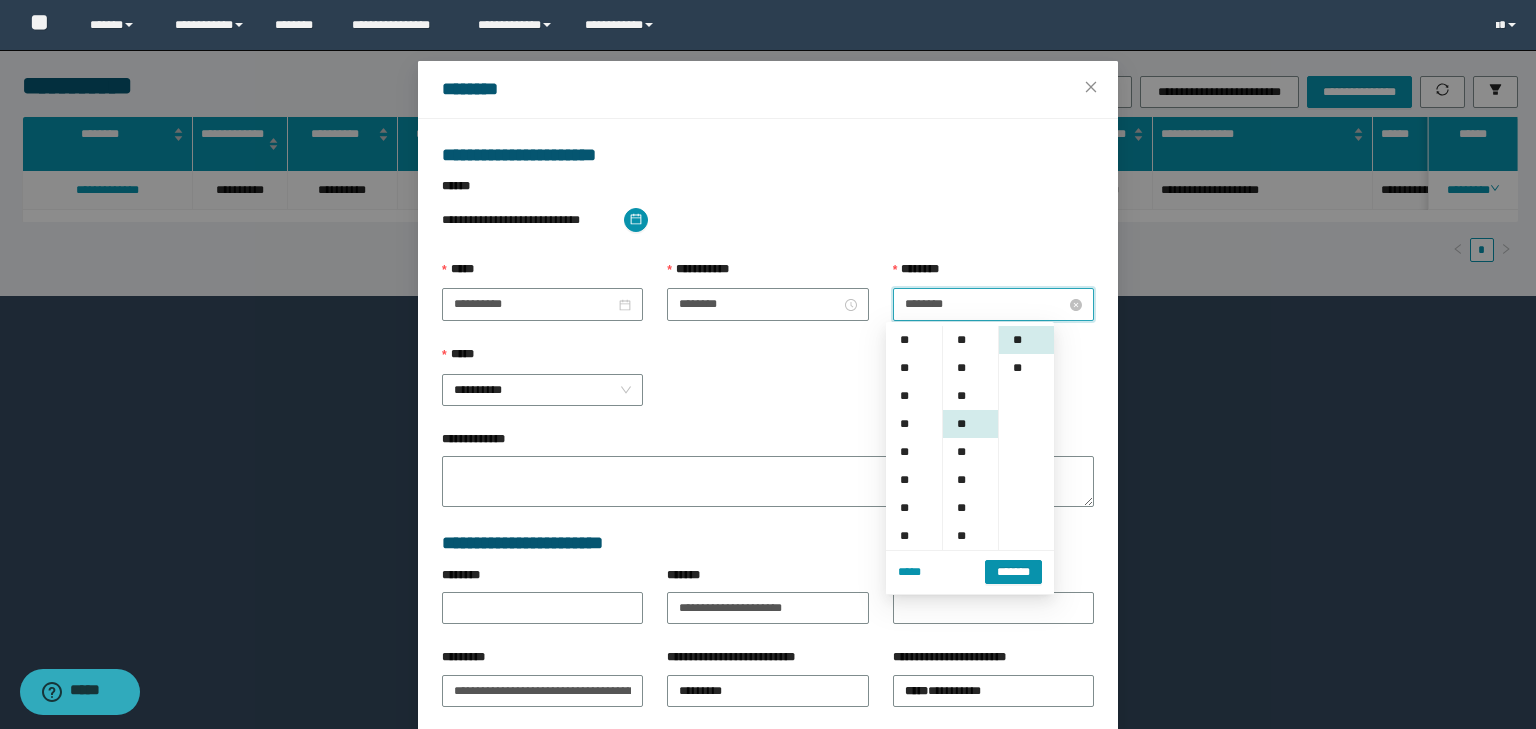 scroll, scrollTop: 308, scrollLeft: 0, axis: vertical 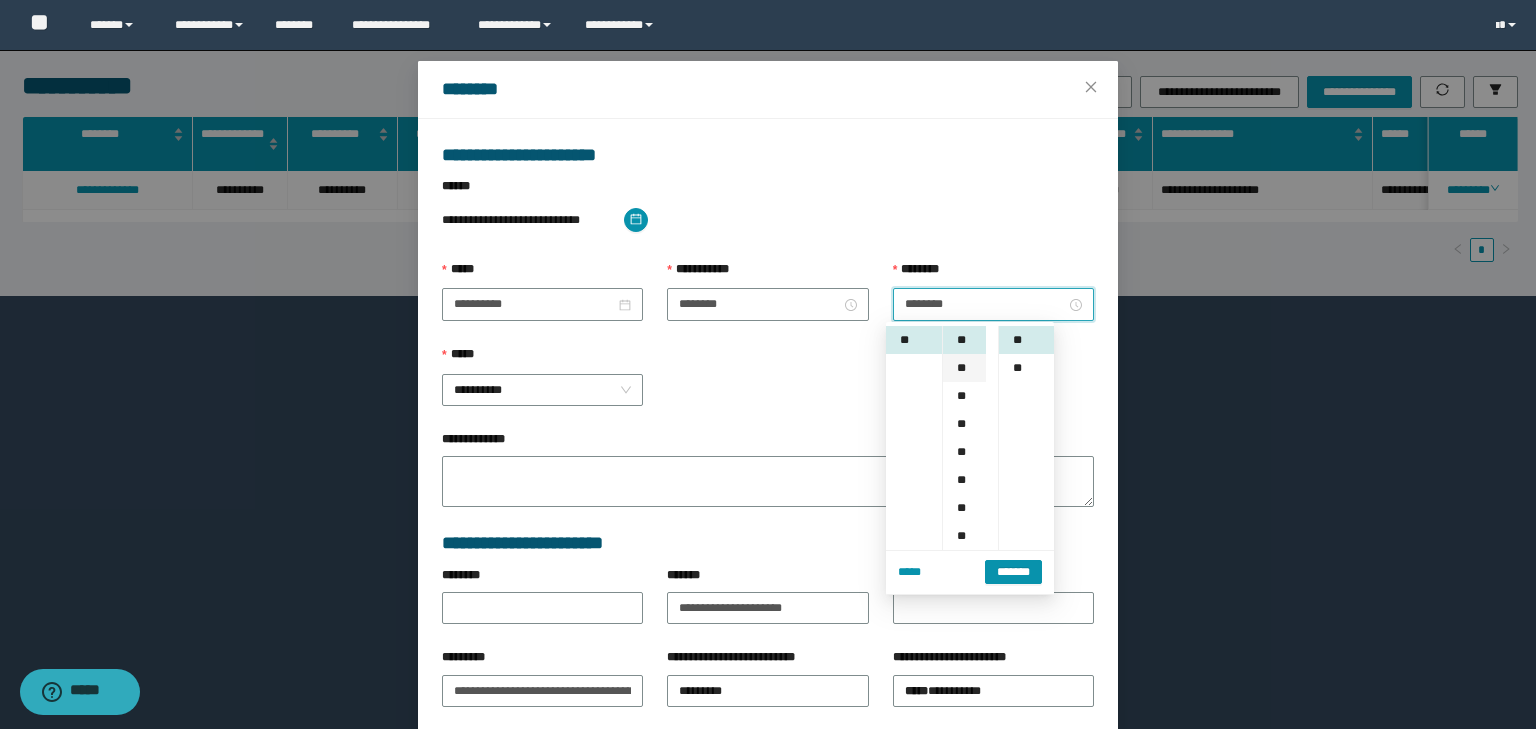 click on "**" at bounding box center (964, 368) 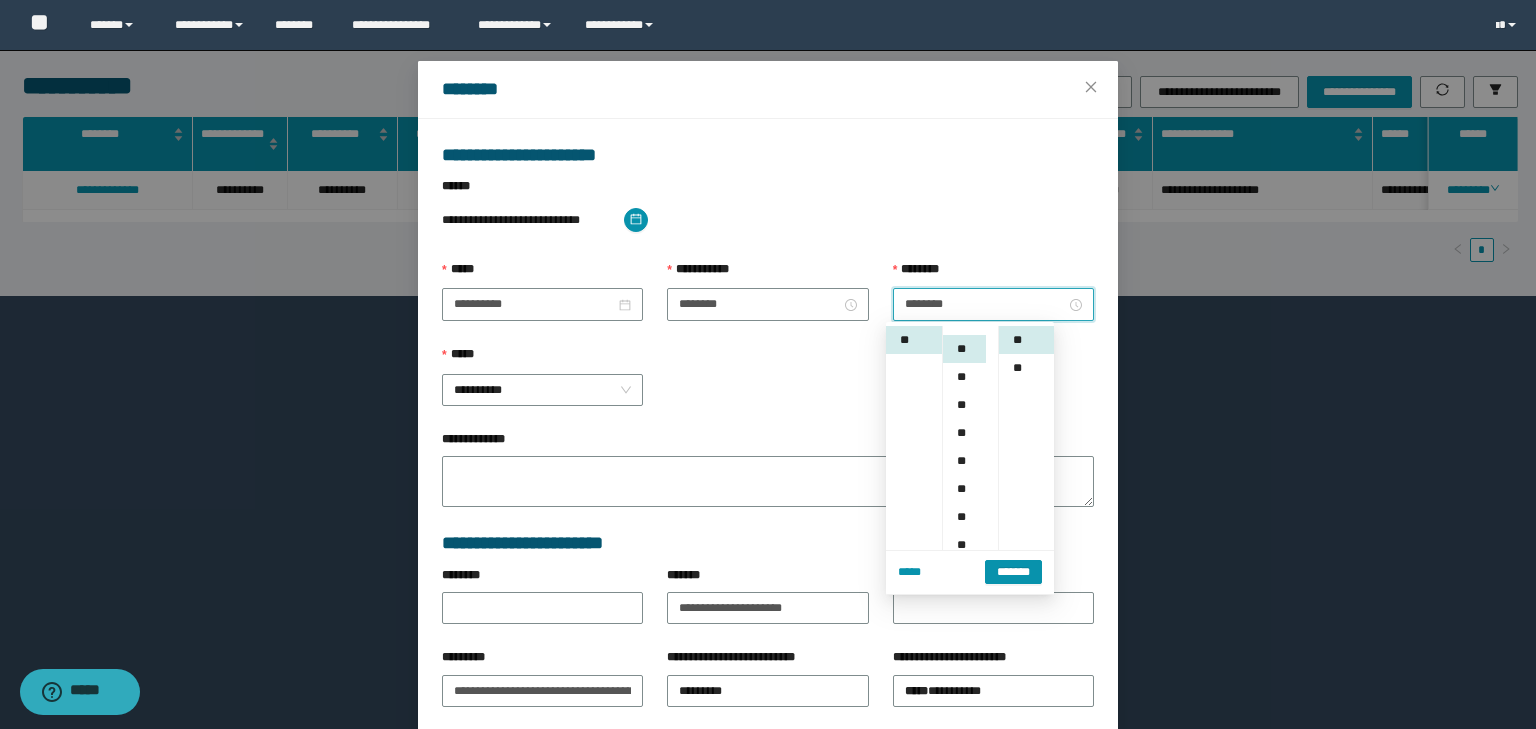 scroll, scrollTop: 112, scrollLeft: 0, axis: vertical 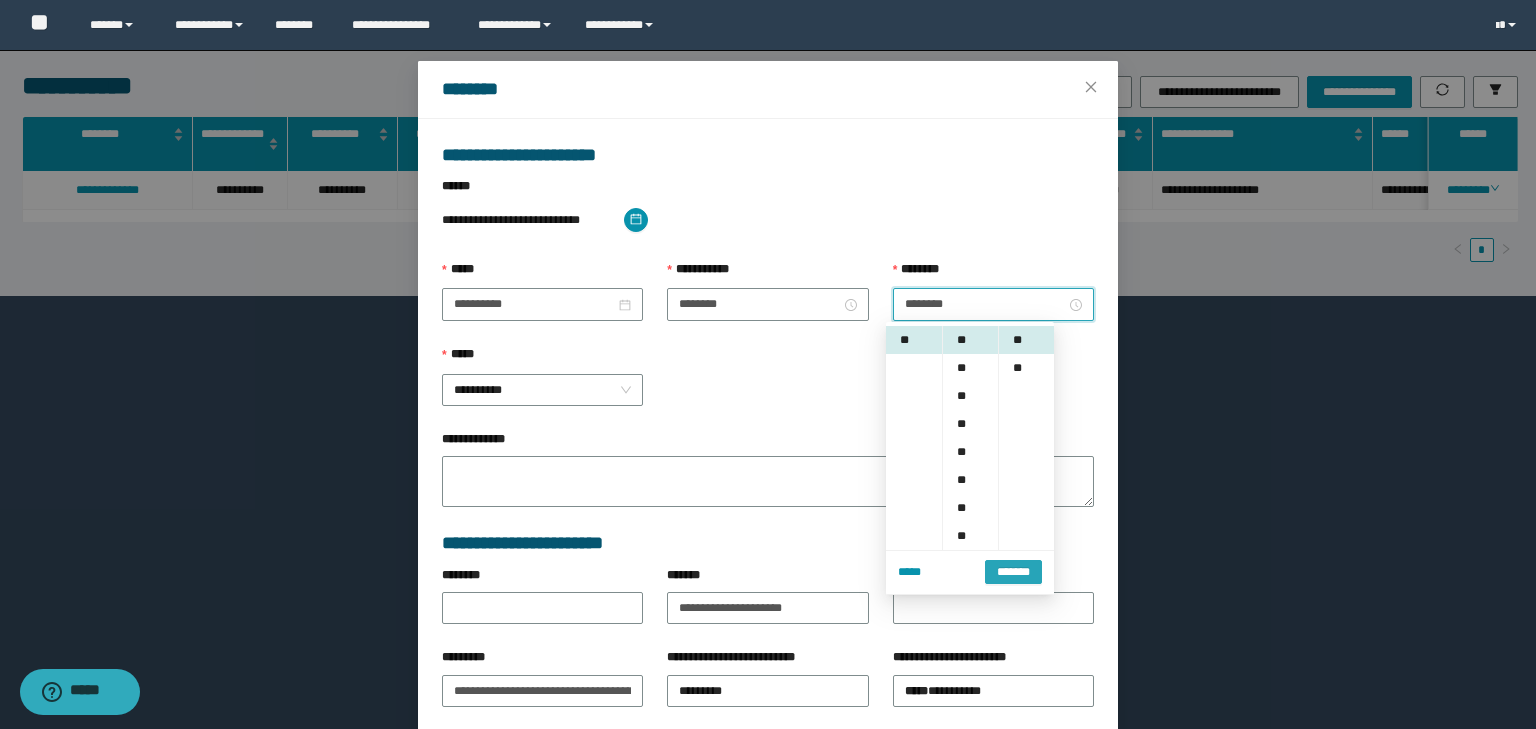 click on "*******" at bounding box center (1013, 572) 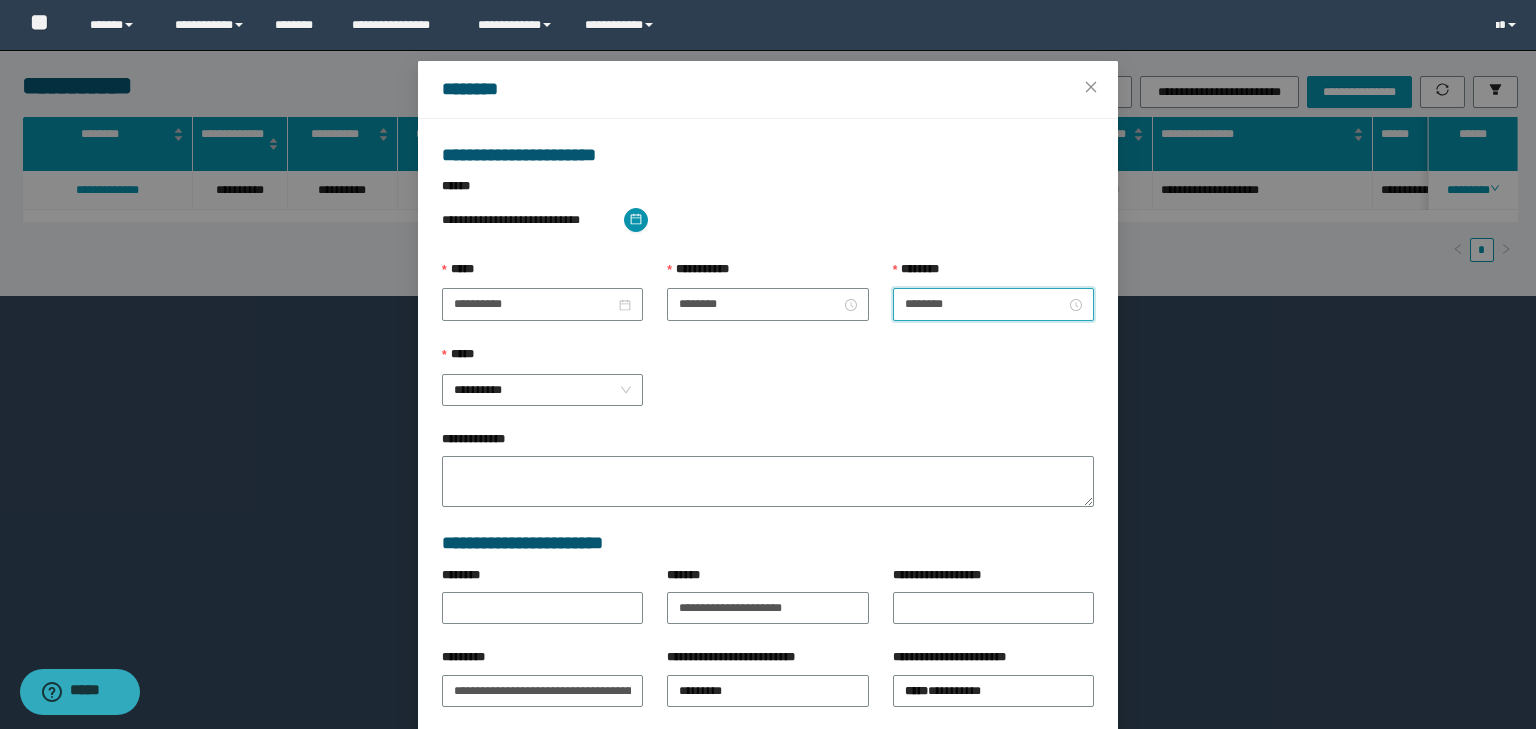 scroll, scrollTop: 139, scrollLeft: 0, axis: vertical 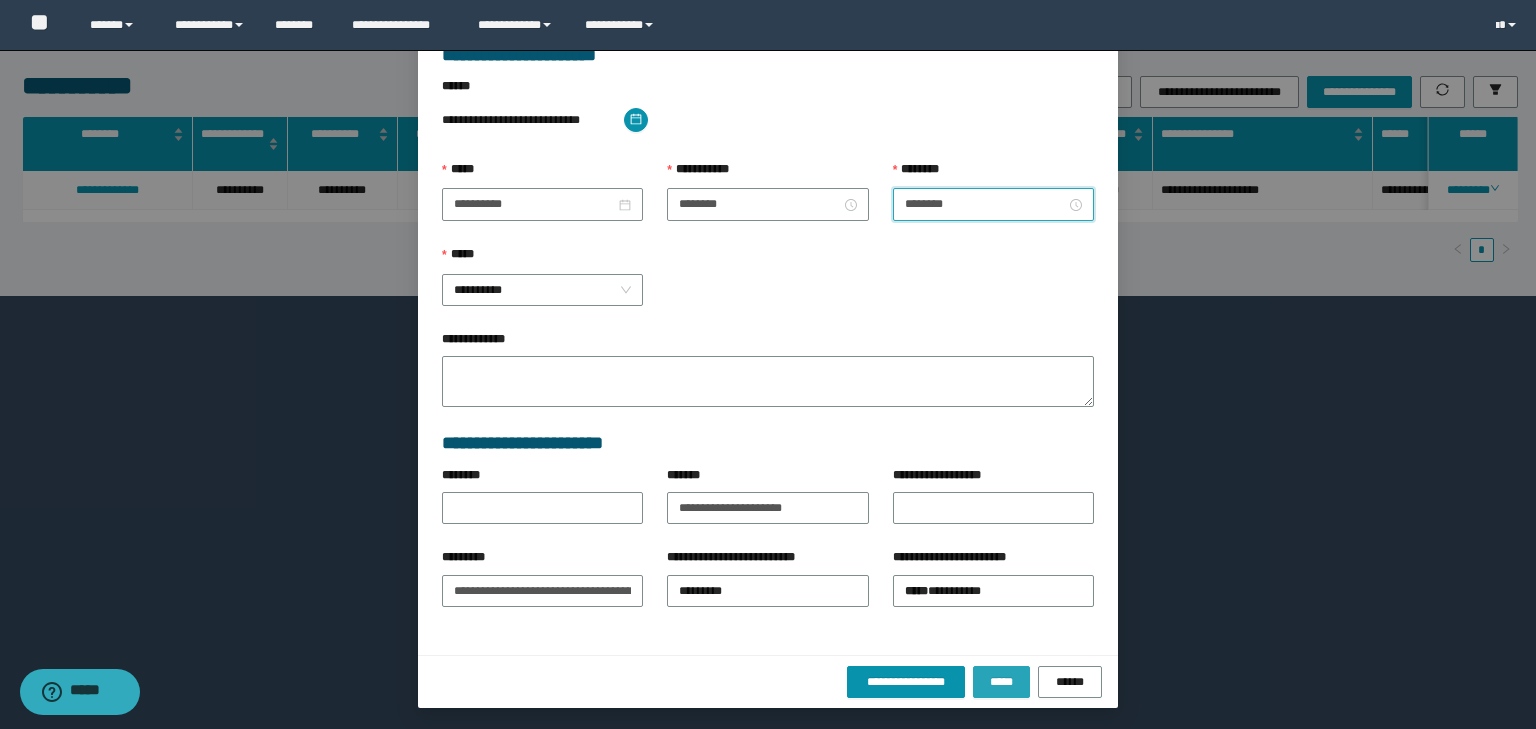 click on "*****" at bounding box center [1001, 682] 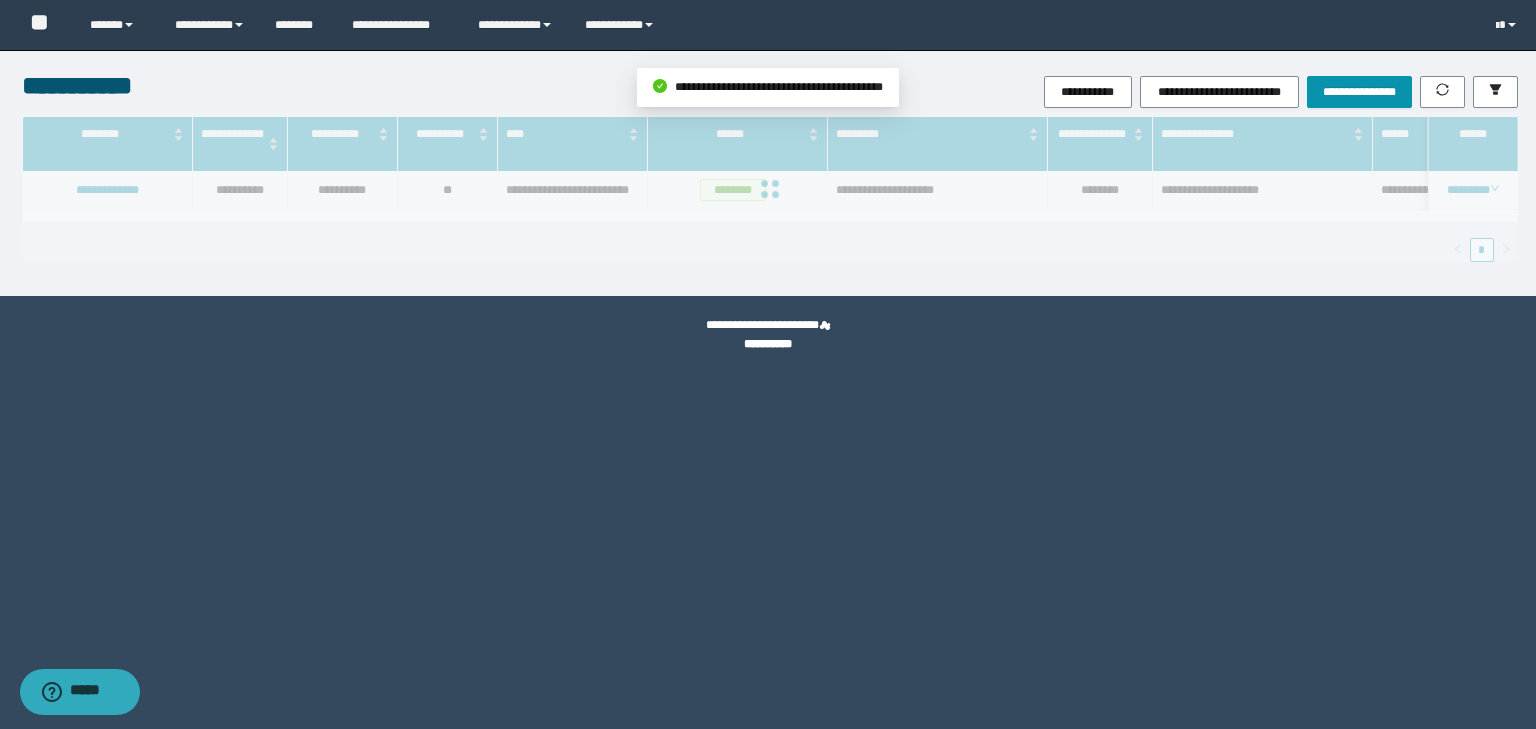 scroll, scrollTop: 39, scrollLeft: 0, axis: vertical 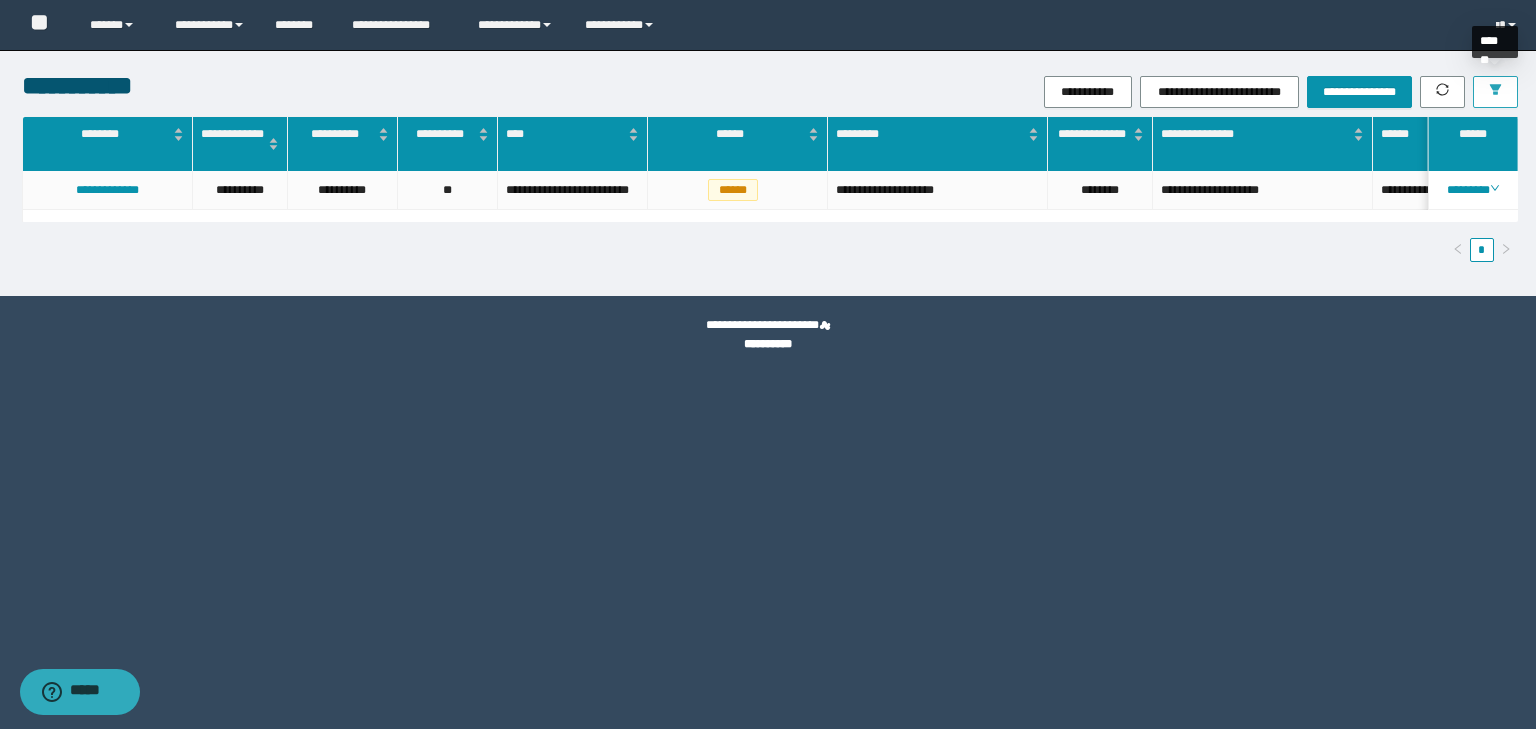 click 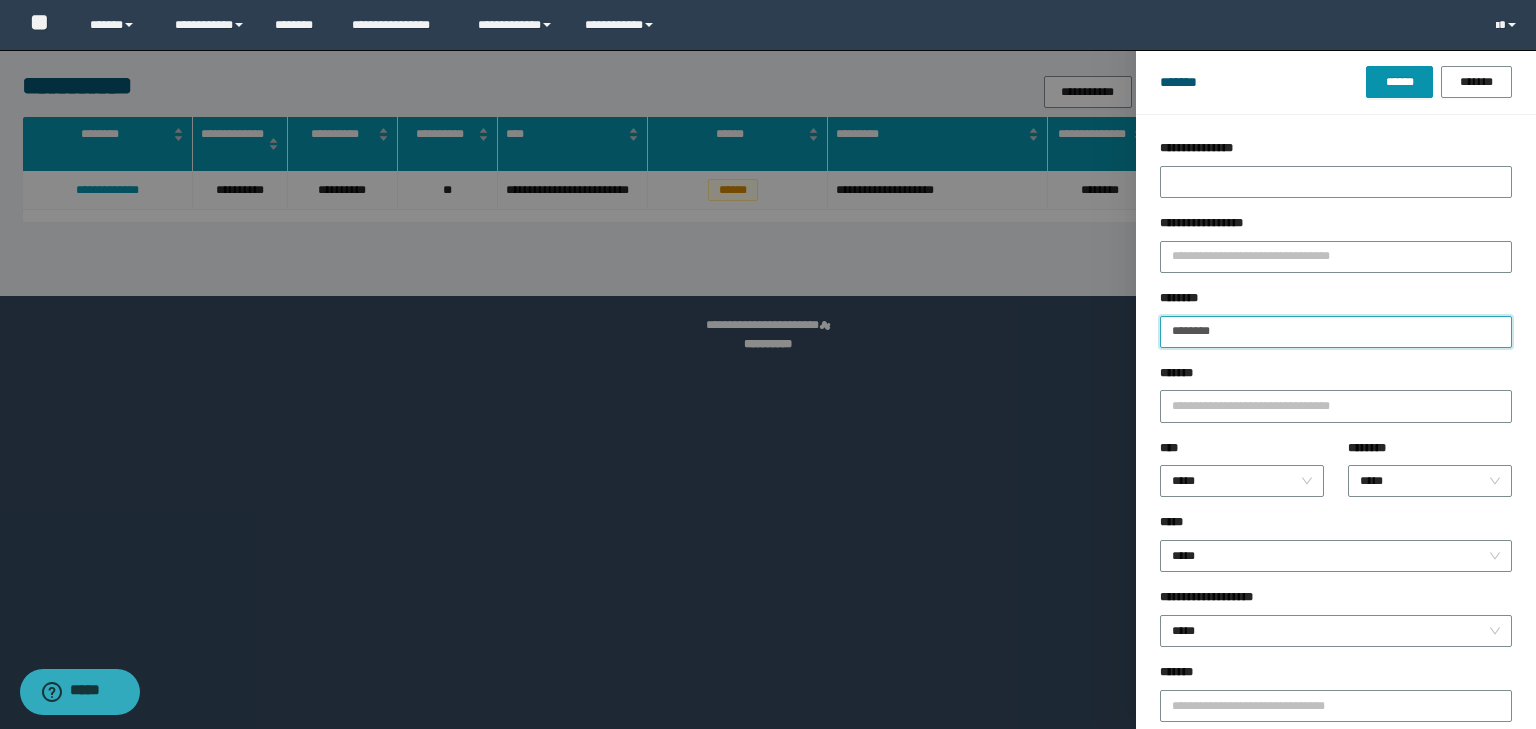 drag, startPoint x: 1304, startPoint y: 331, endPoint x: 1054, endPoint y: 340, distance: 250.16194 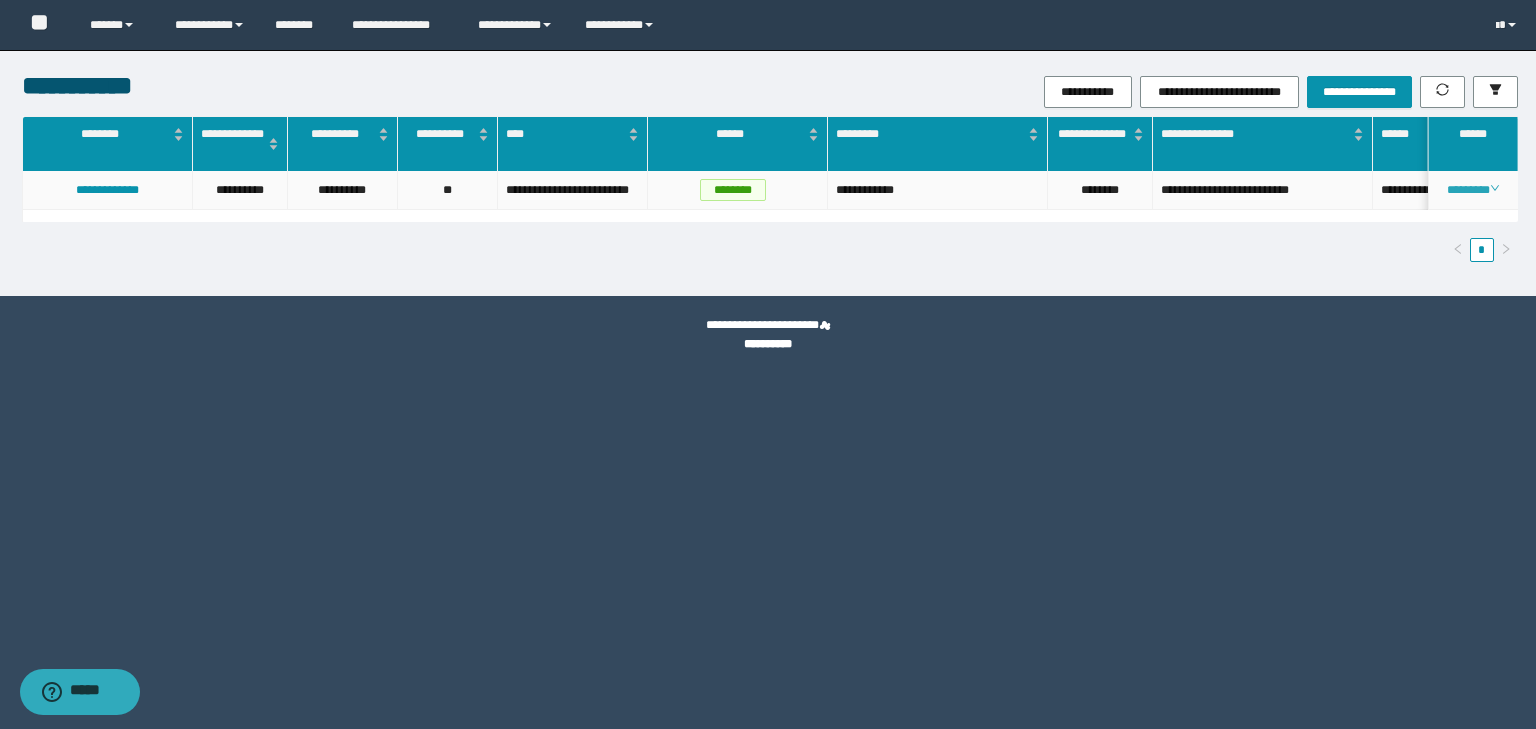 click on "********" at bounding box center (1472, 190) 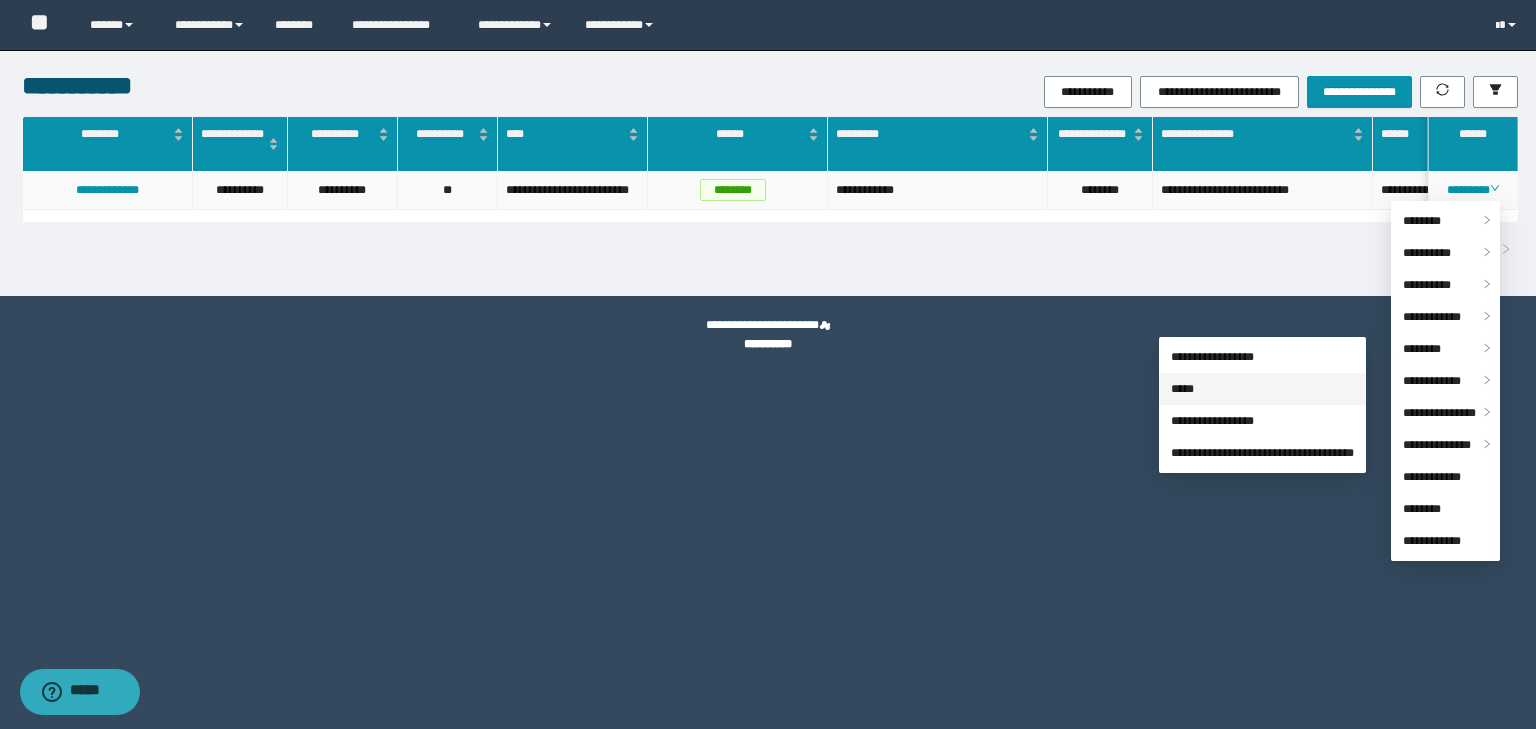 drag, startPoint x: 1236, startPoint y: 394, endPoint x: 1225, endPoint y: 390, distance: 11.7046995 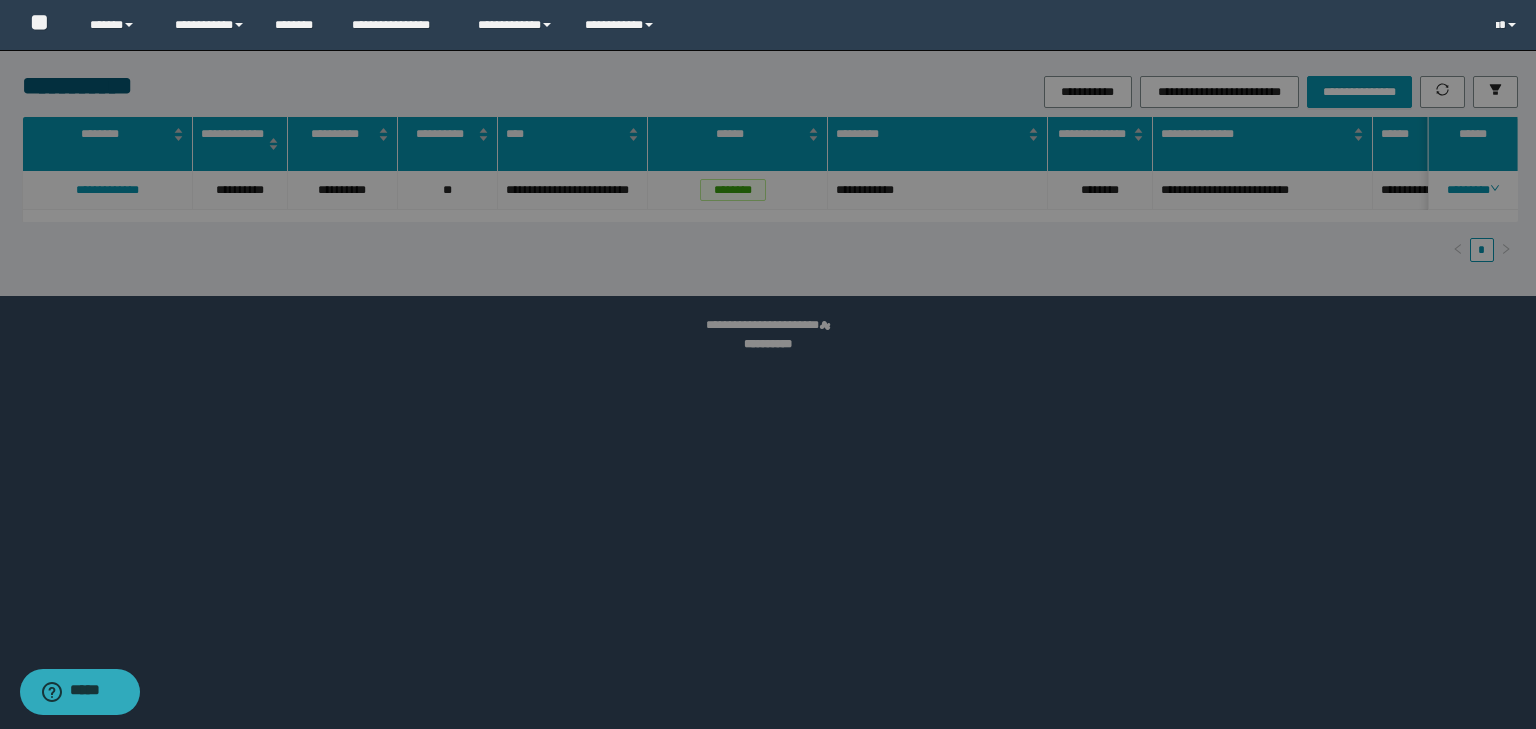 type on "**********" 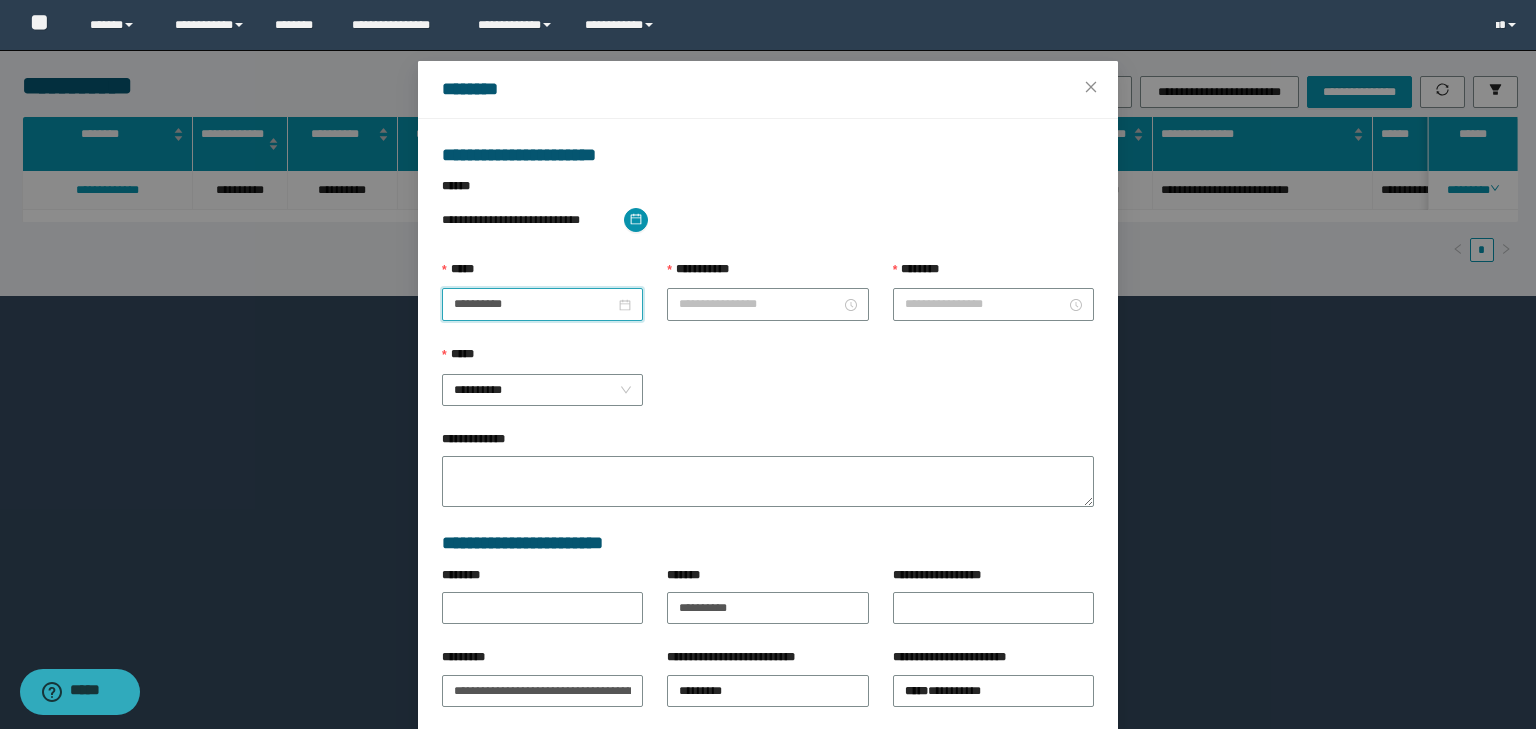 drag, startPoint x: 560, startPoint y: 303, endPoint x: 562, endPoint y: 292, distance: 11.18034 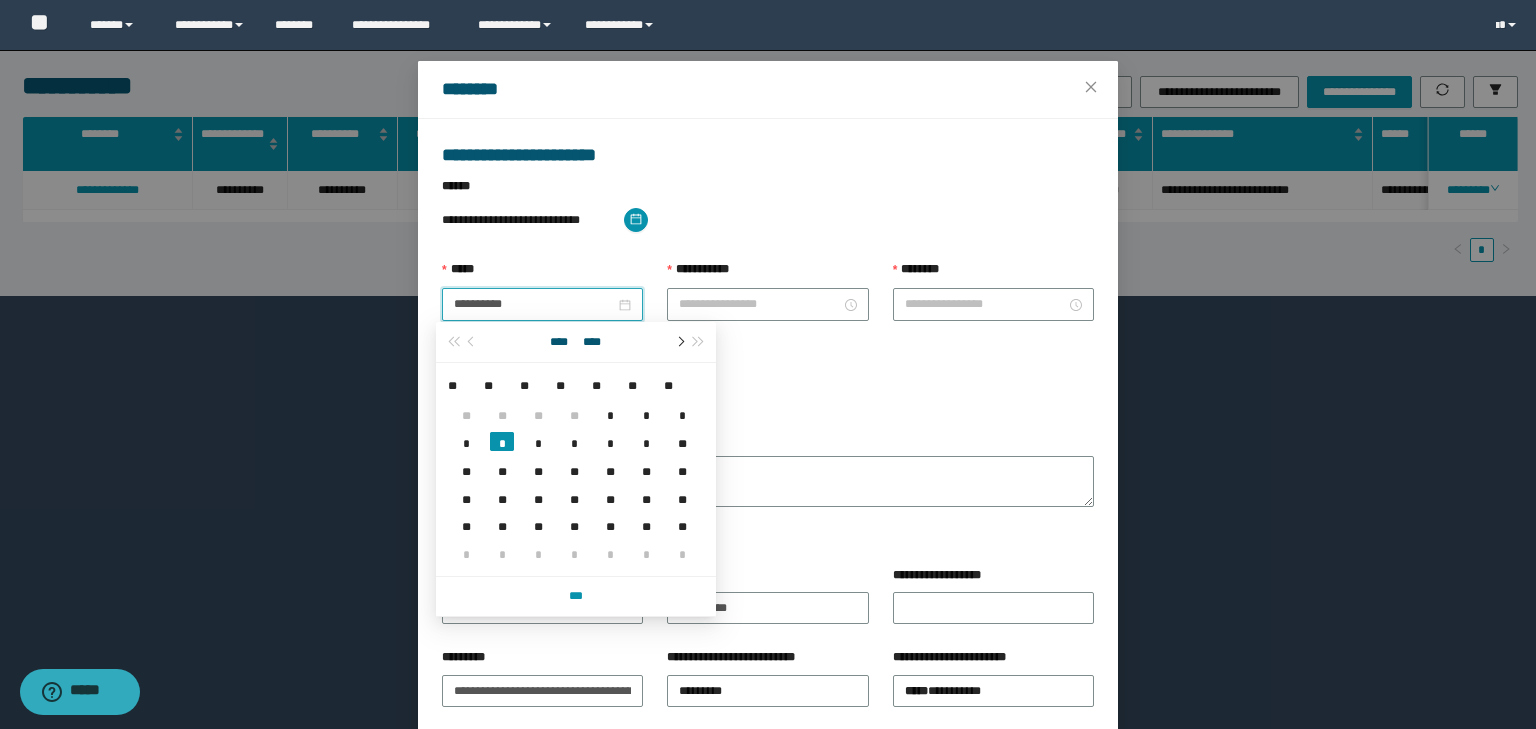 click at bounding box center [679, 342] 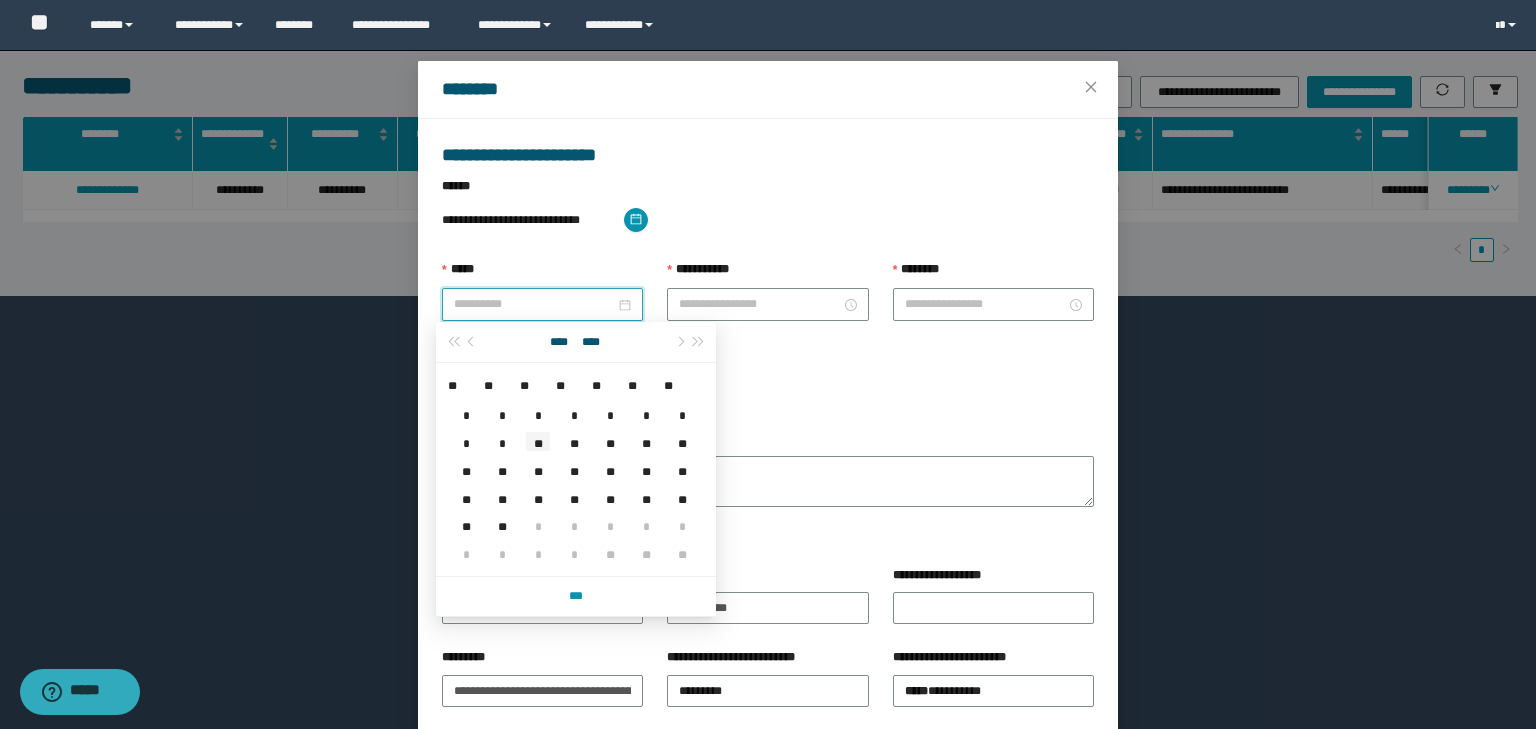 type on "**********" 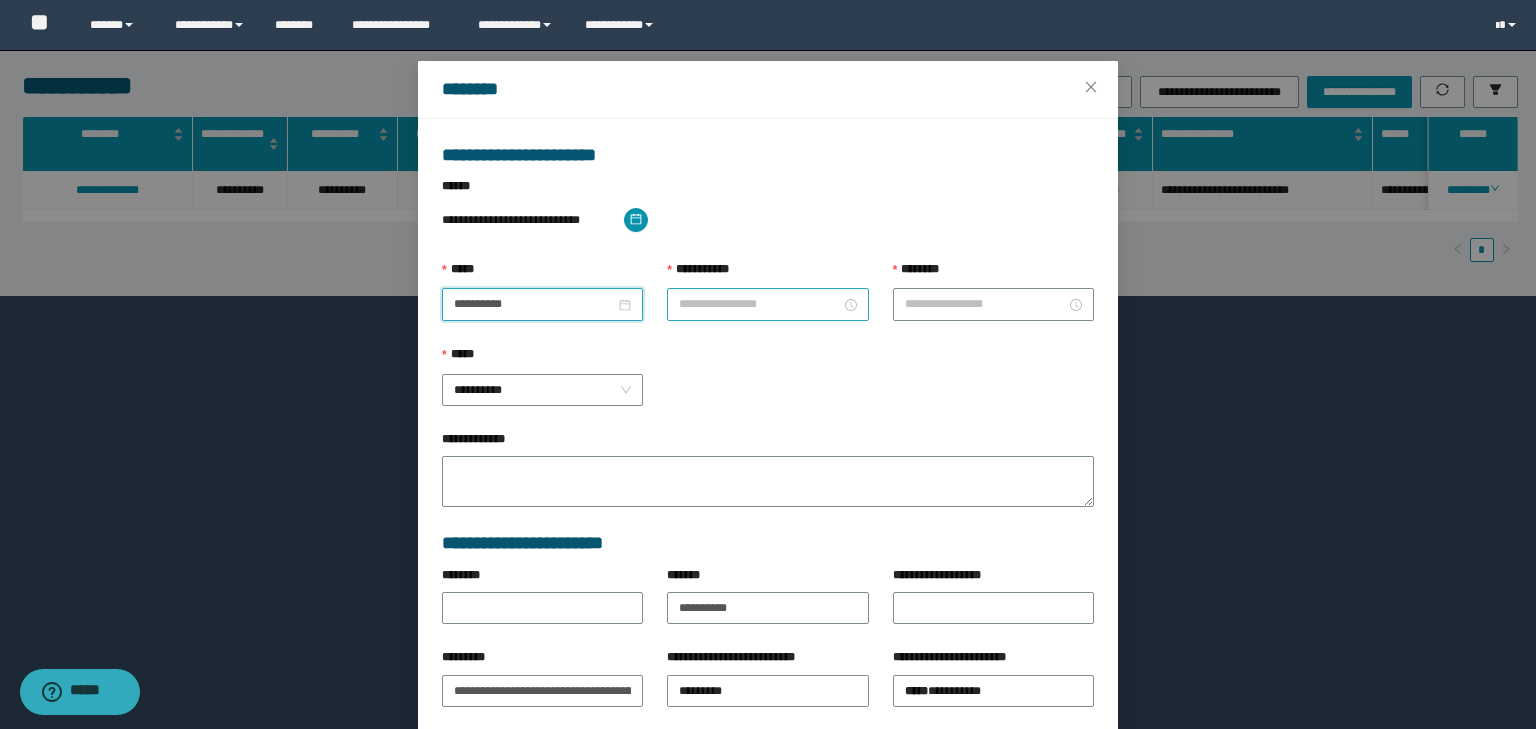 click on "**********" at bounding box center (759, 304) 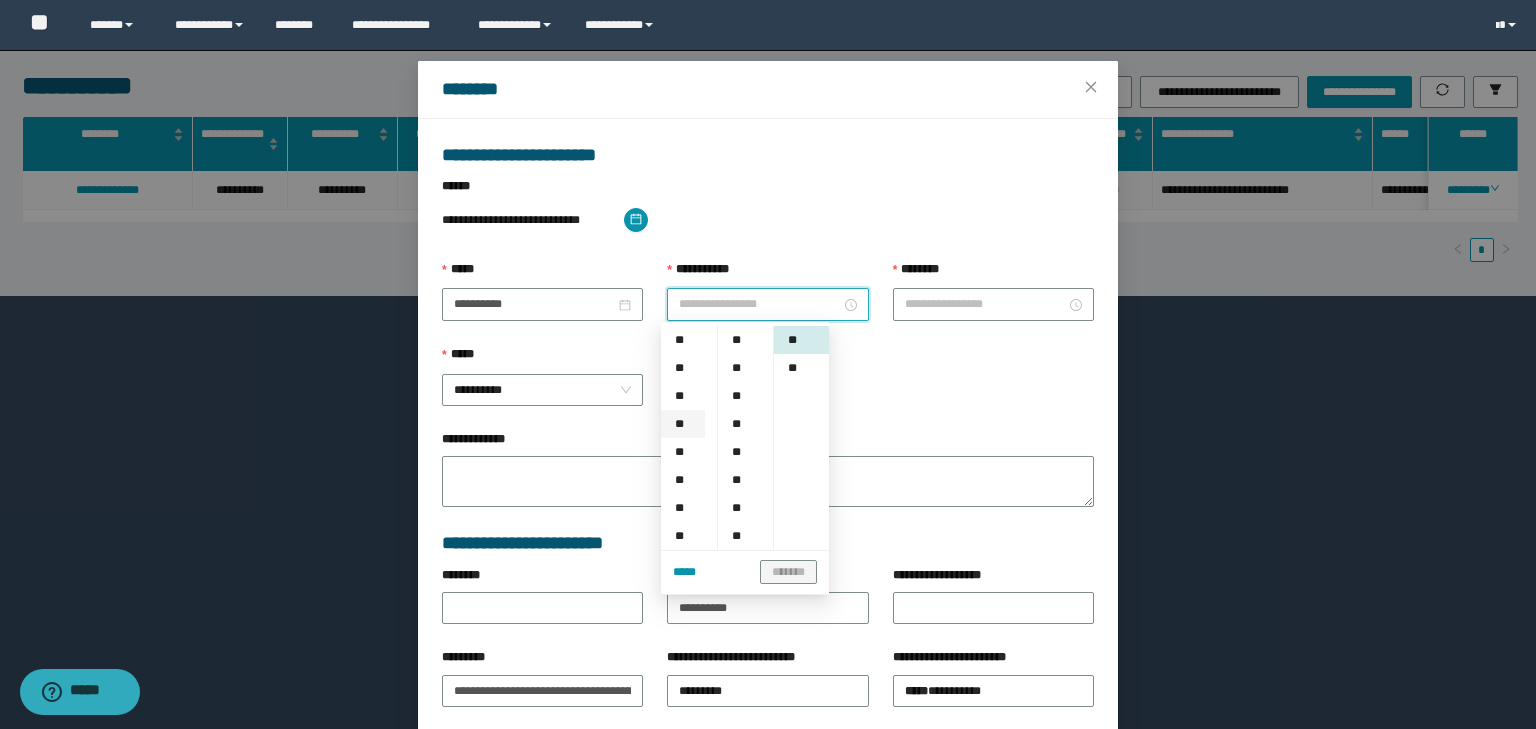 scroll, scrollTop: 133, scrollLeft: 0, axis: vertical 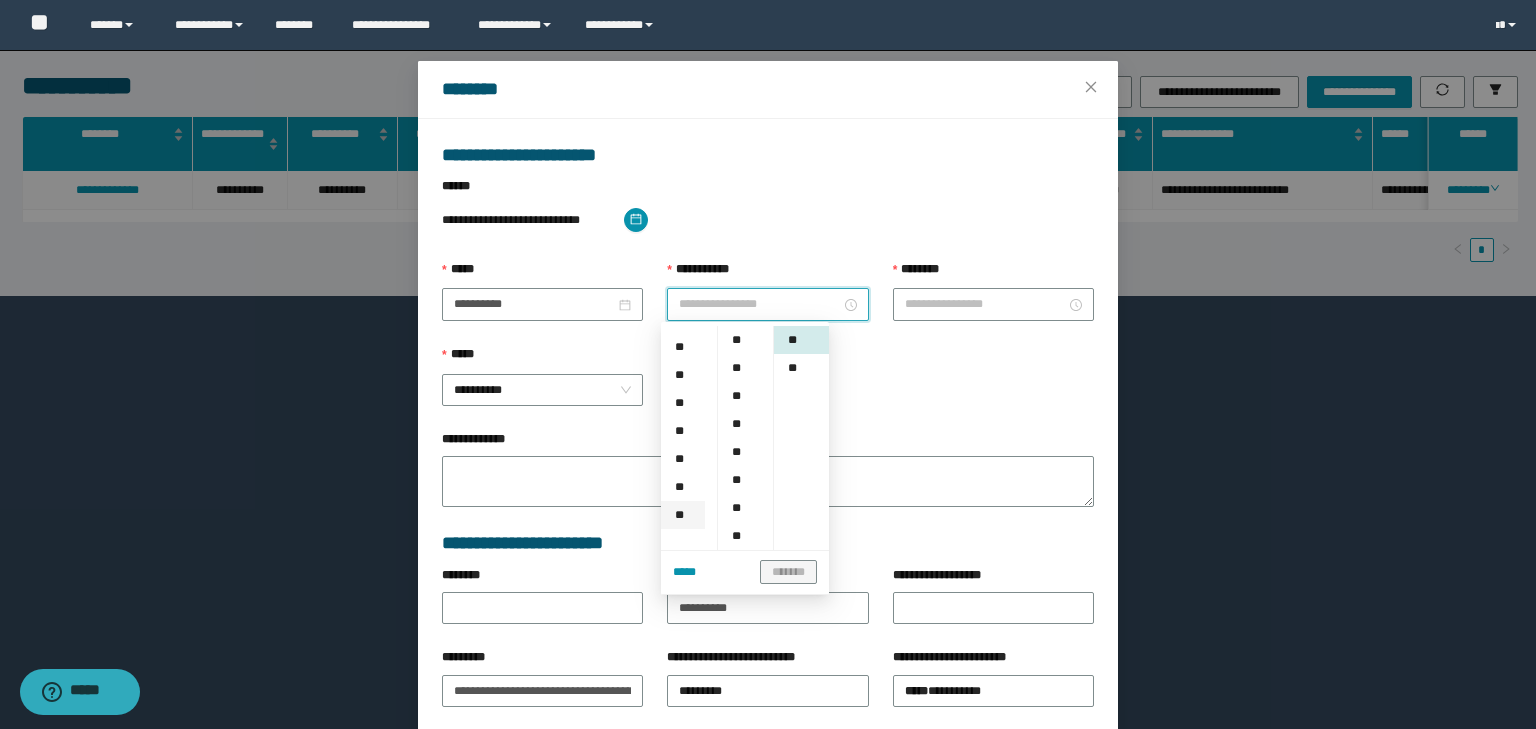 click on "**" at bounding box center [683, 515] 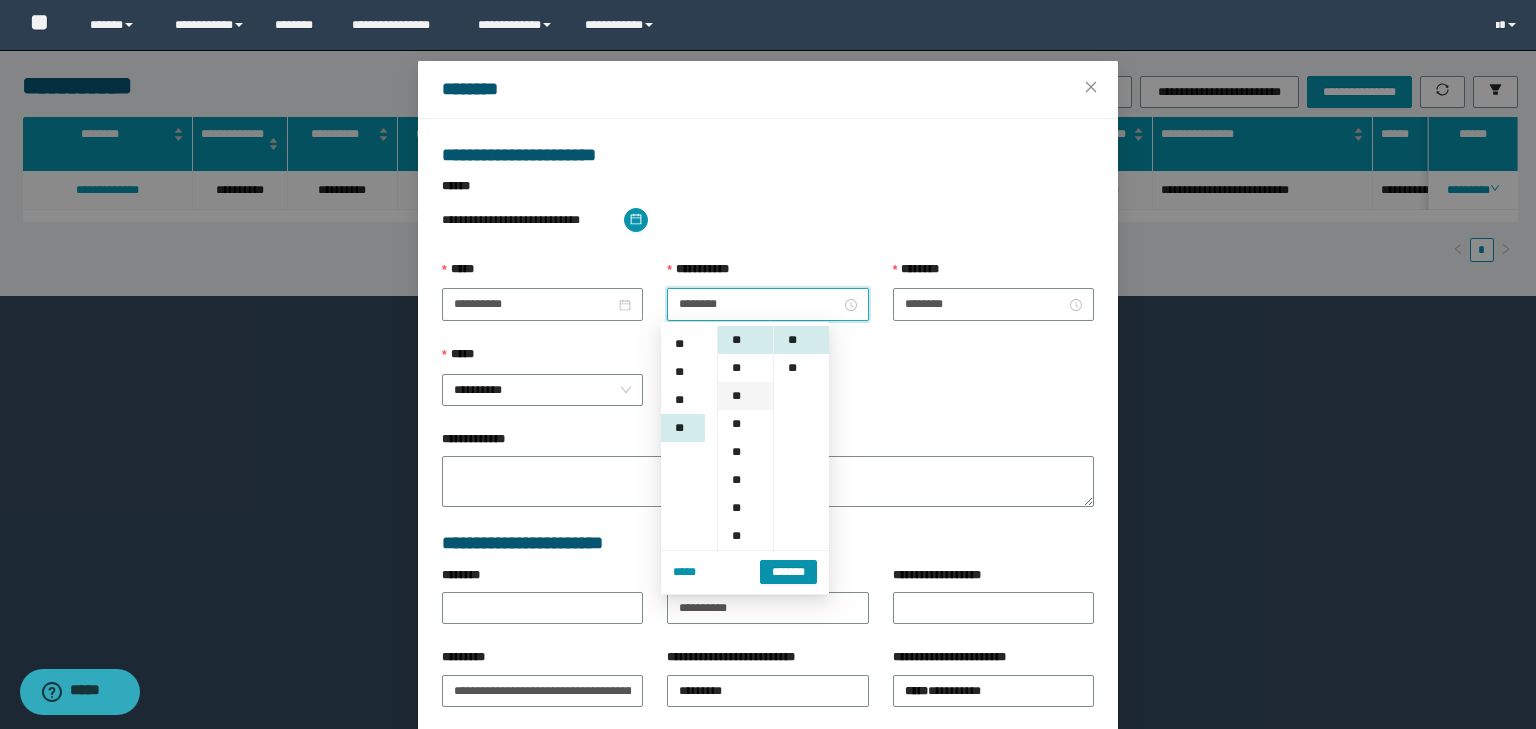 scroll, scrollTop: 308, scrollLeft: 0, axis: vertical 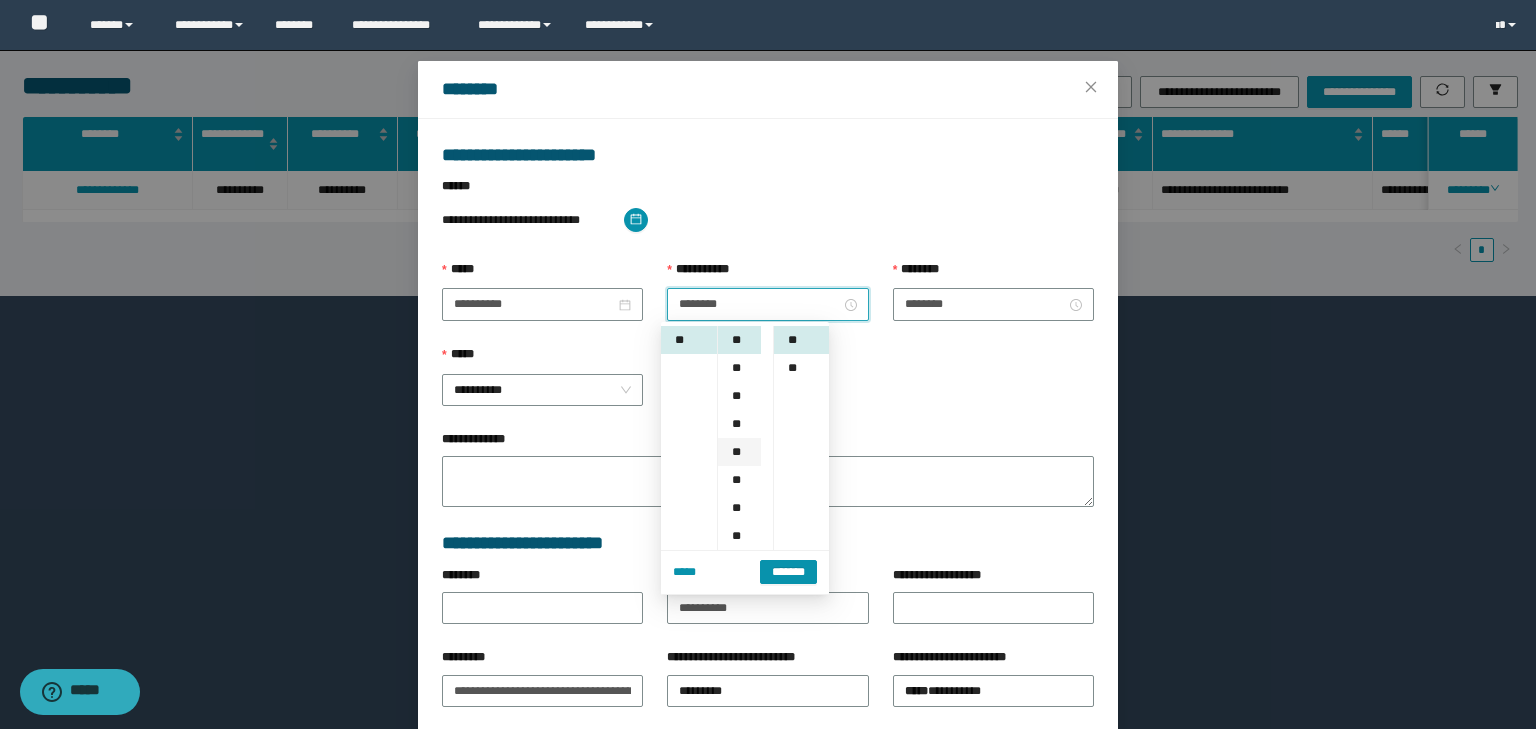 click on "**" at bounding box center [739, 452] 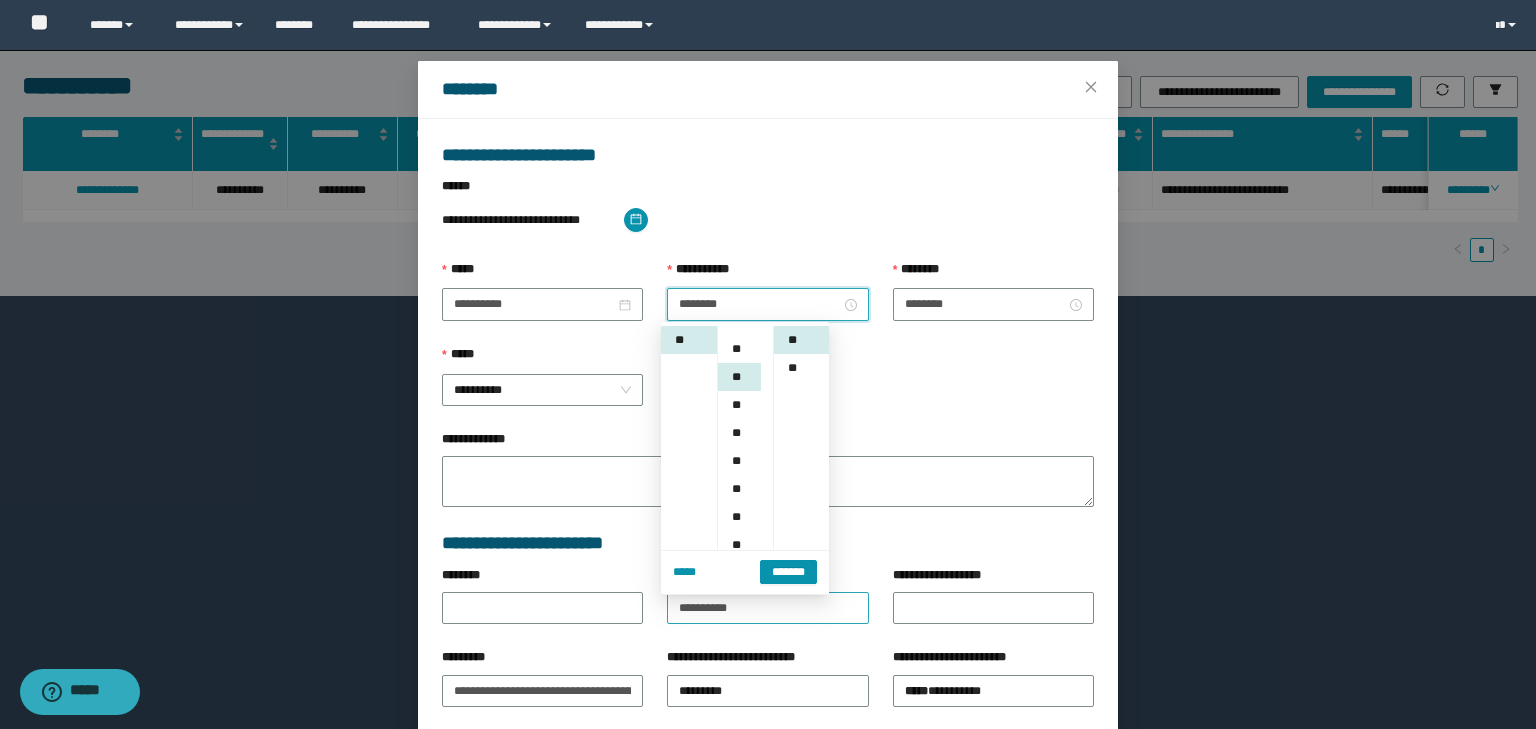 scroll, scrollTop: 112, scrollLeft: 0, axis: vertical 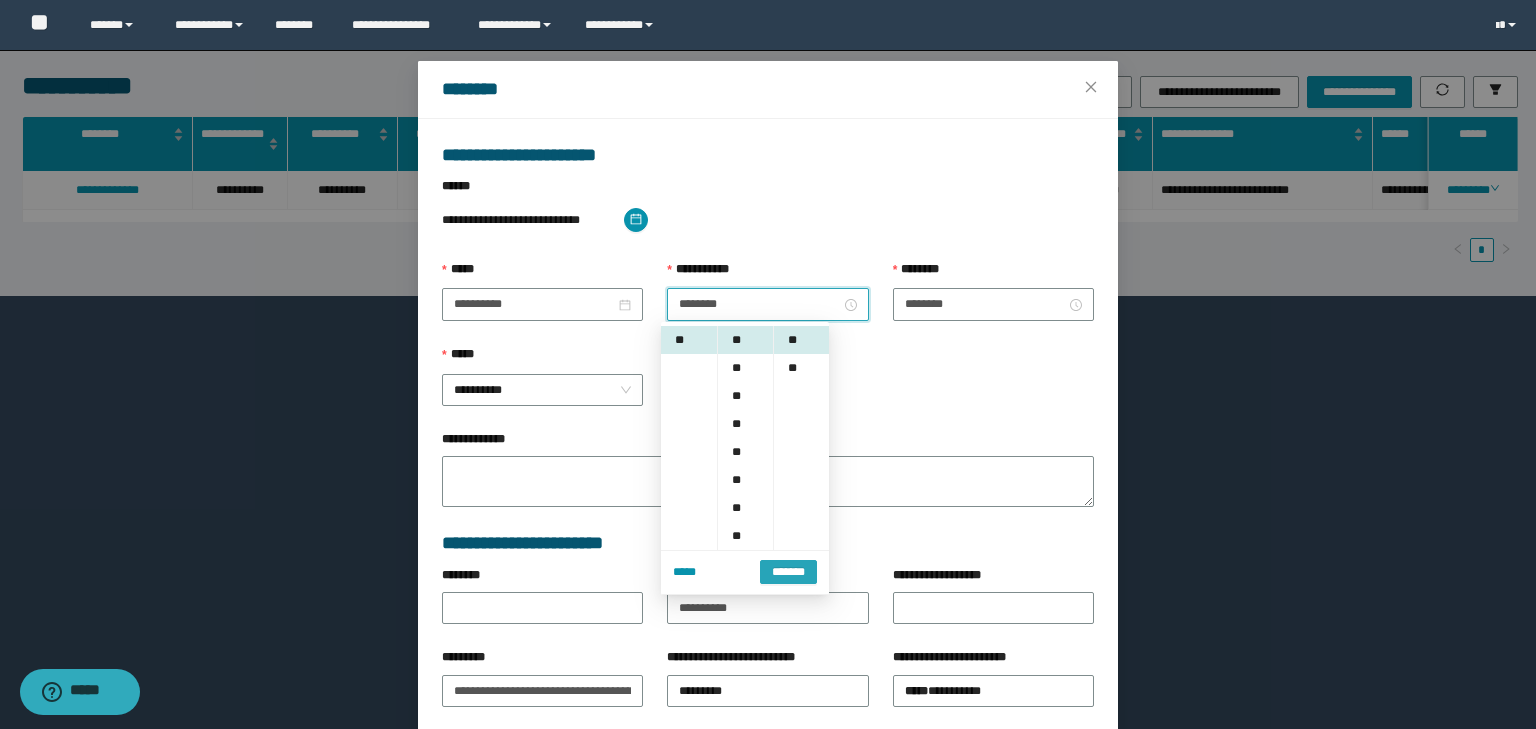click on "*******" at bounding box center [788, 572] 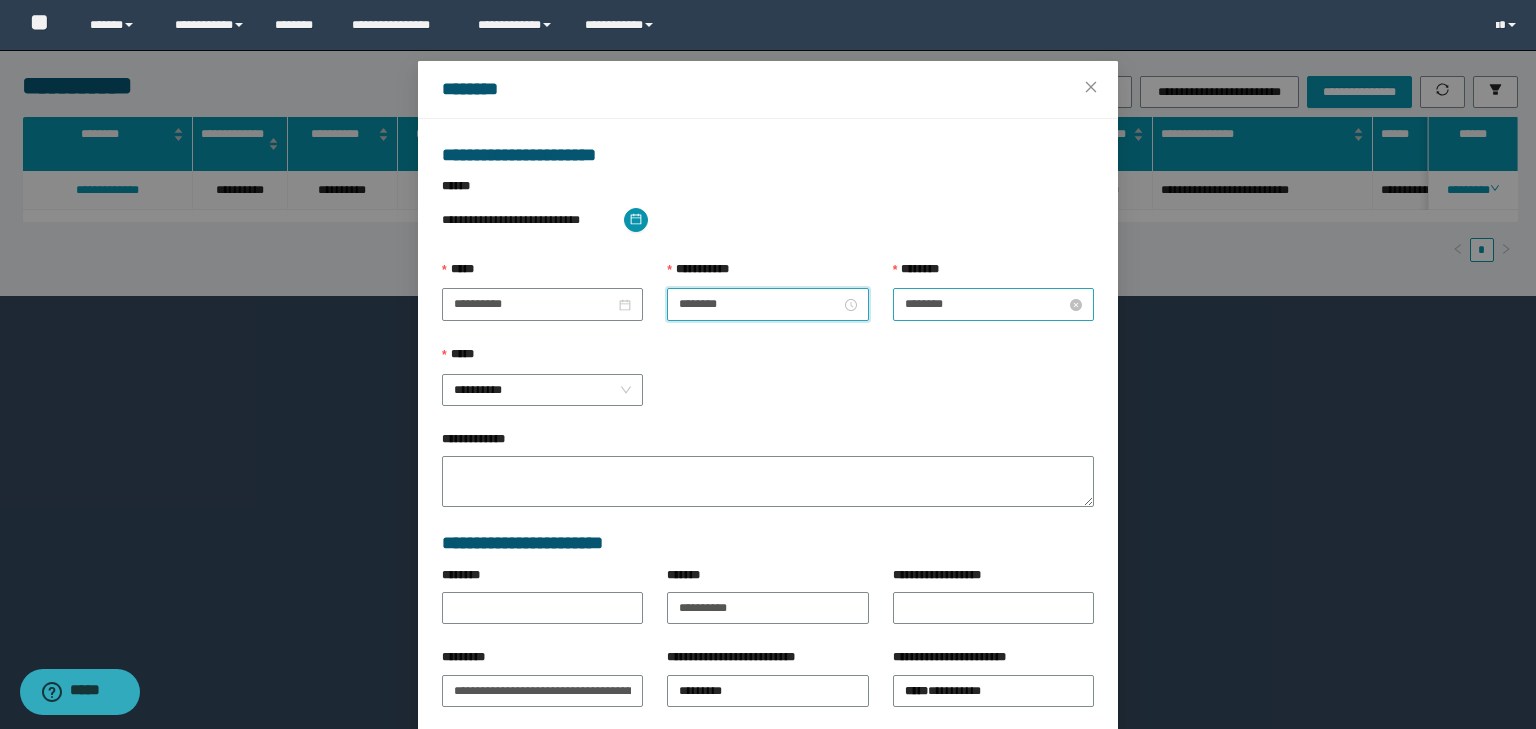 click on "********" at bounding box center [985, 304] 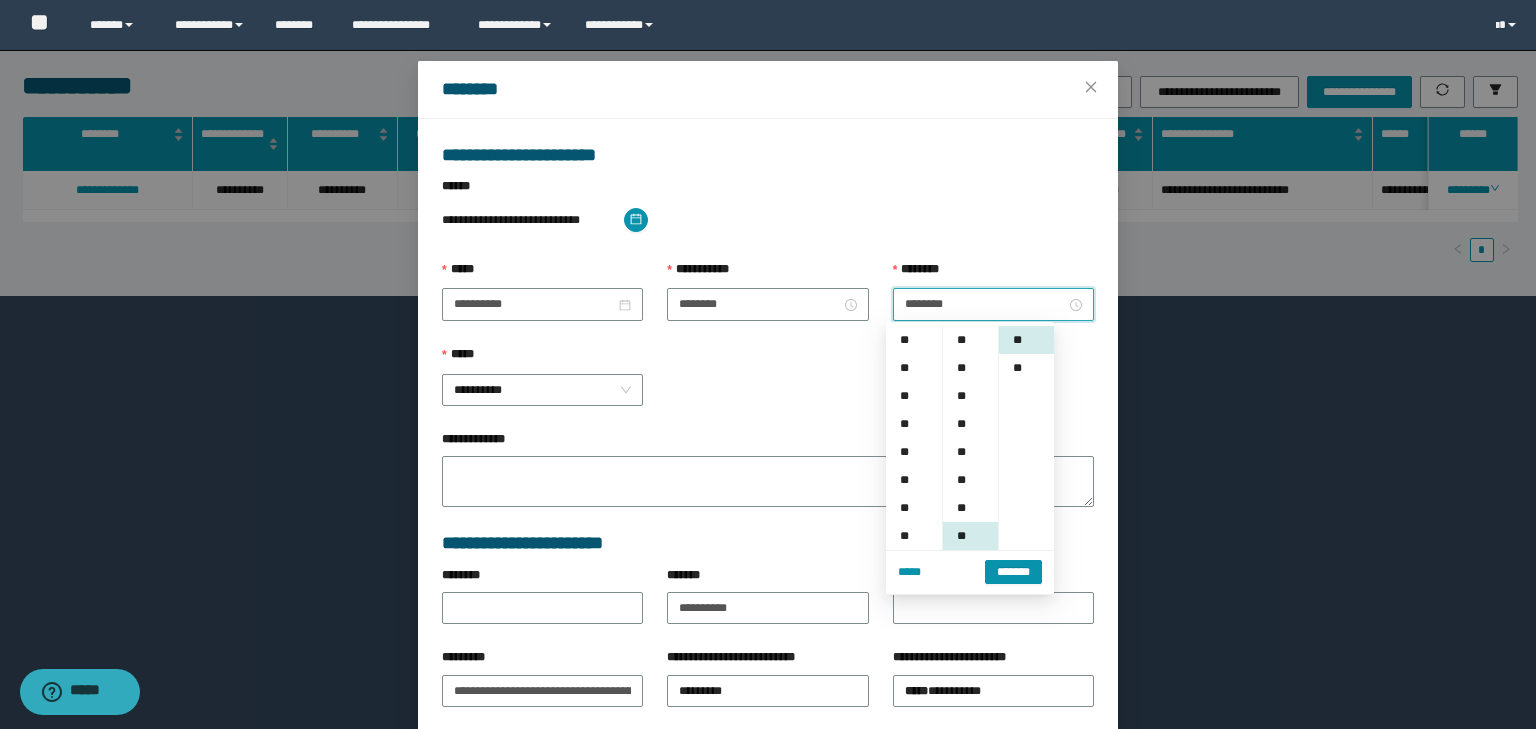 scroll, scrollTop: 308, scrollLeft: 0, axis: vertical 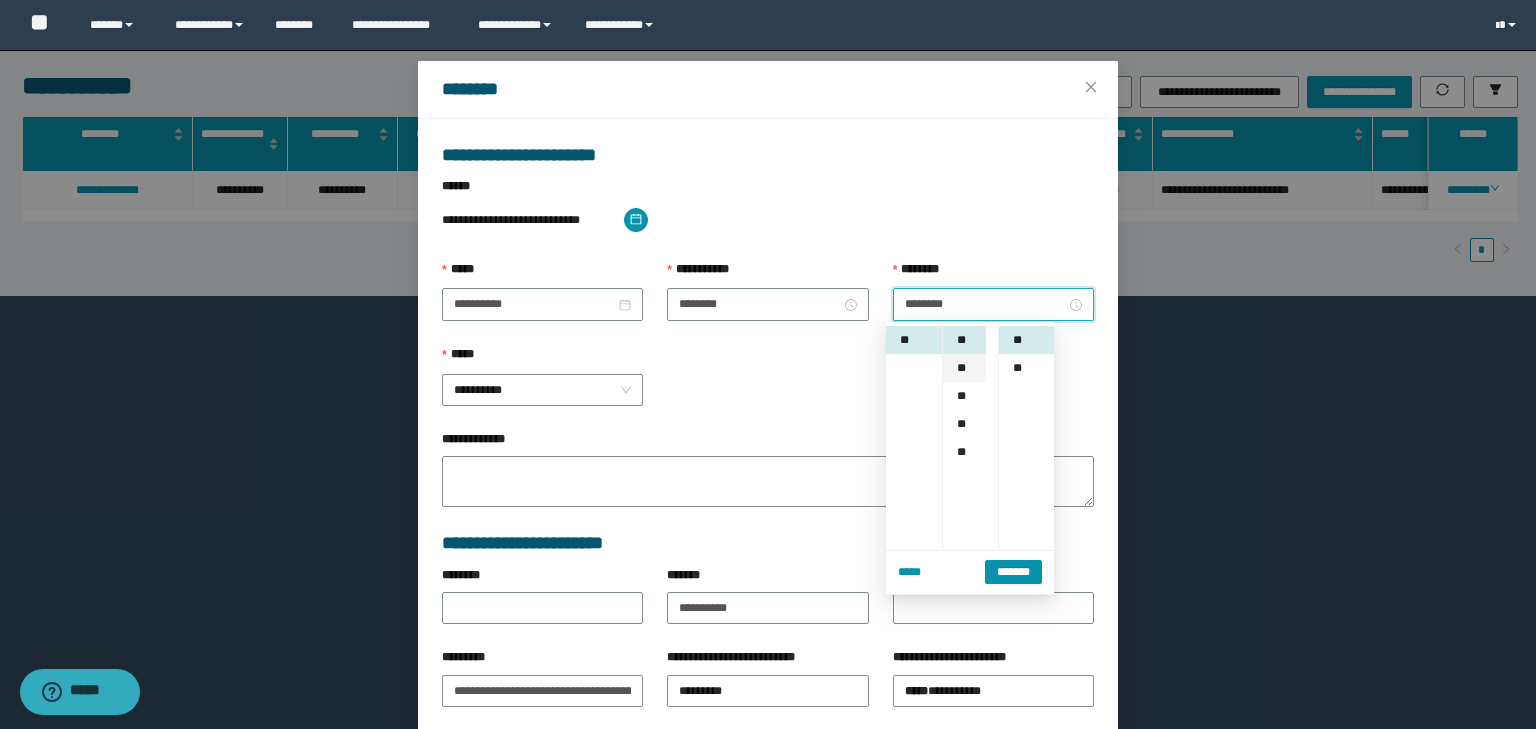 click on "**" at bounding box center [964, 368] 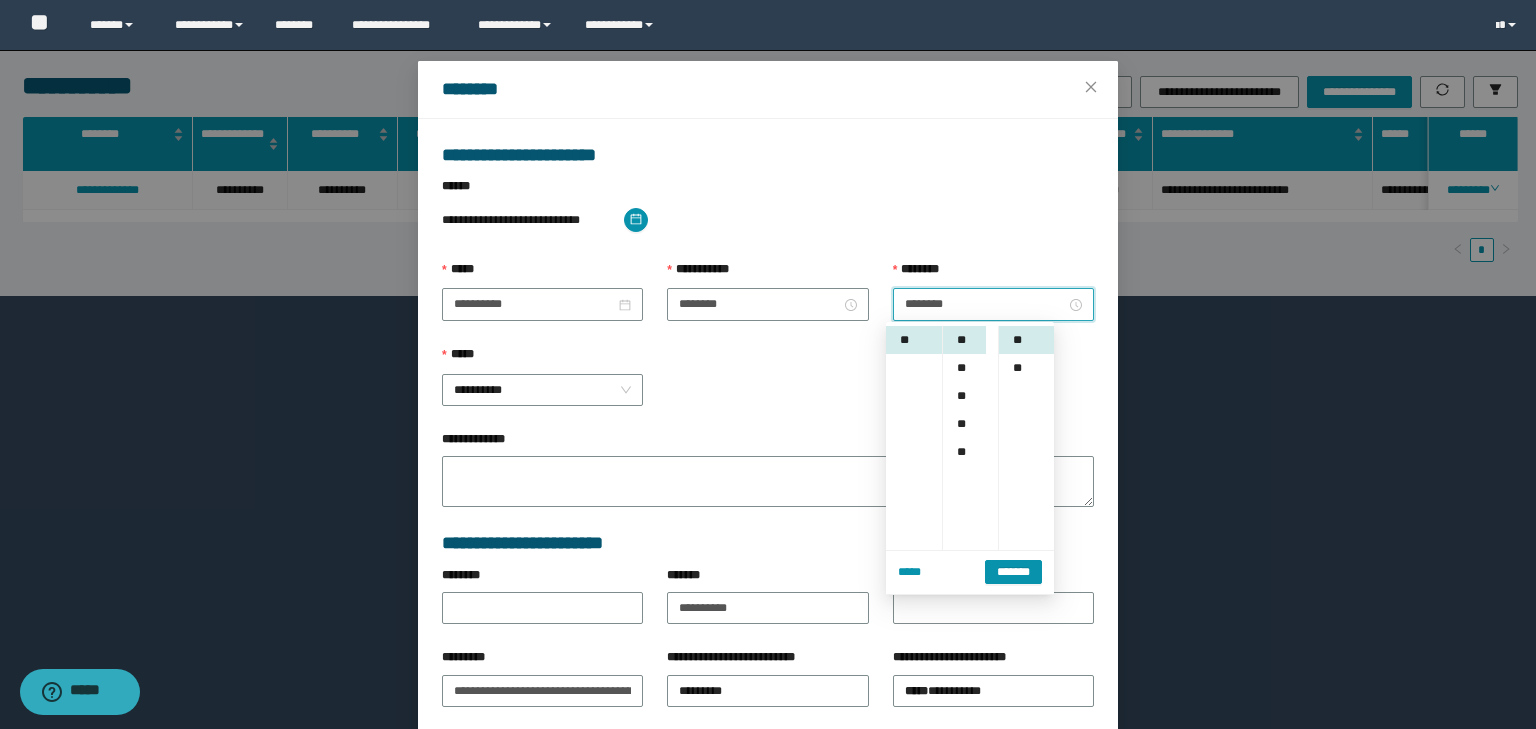 scroll, scrollTop: 224, scrollLeft: 0, axis: vertical 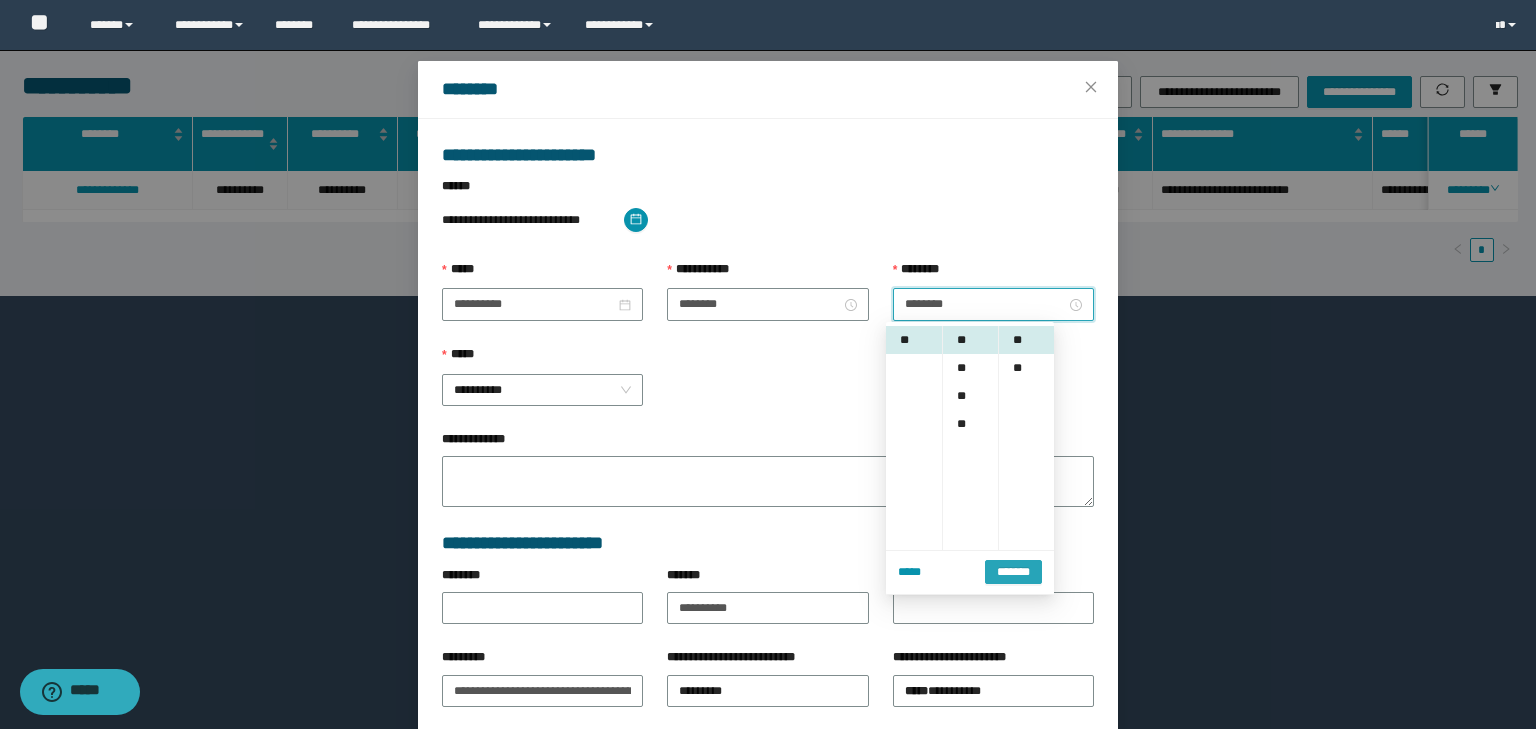 click on "*******" at bounding box center [1013, 572] 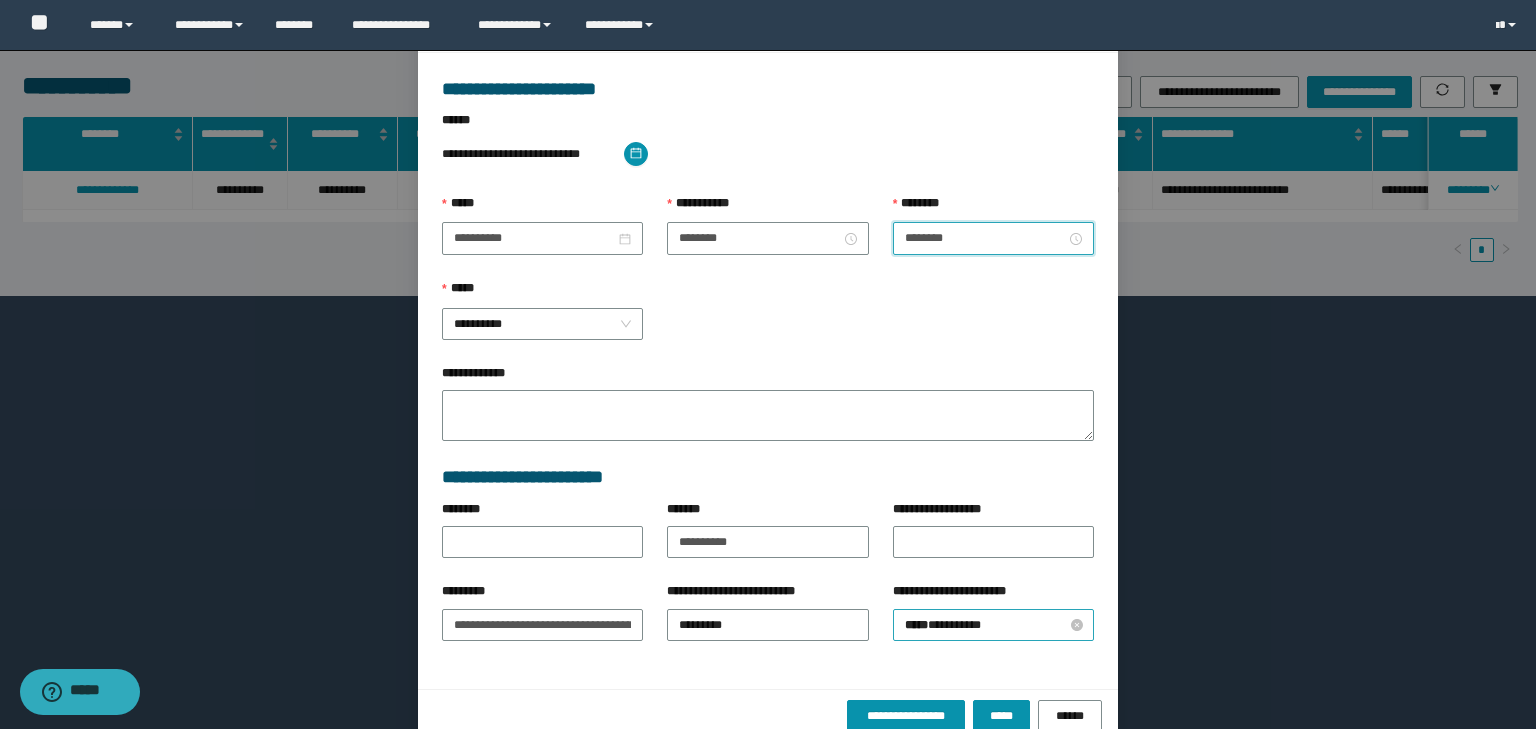 scroll, scrollTop: 139, scrollLeft: 0, axis: vertical 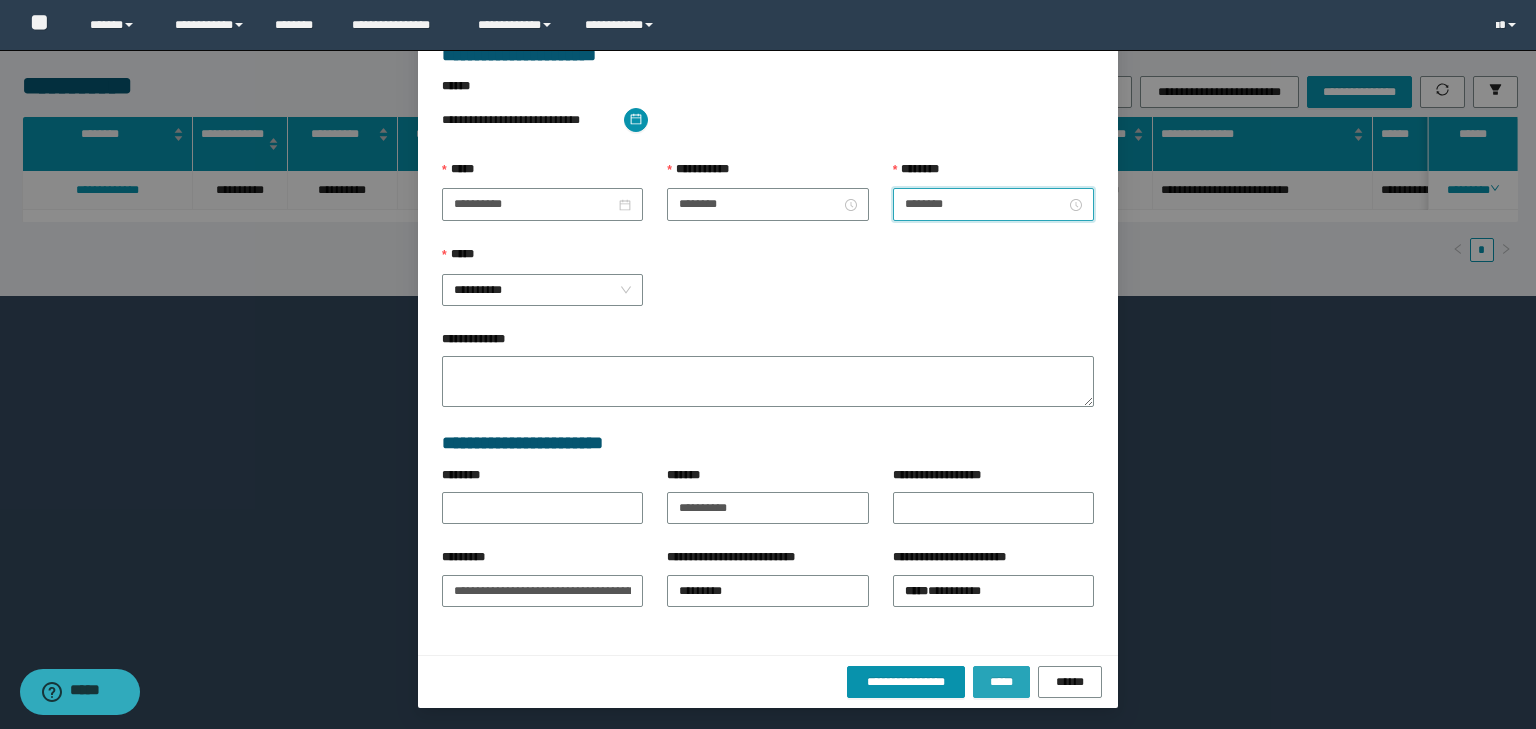 click on "*****" at bounding box center (1001, 682) 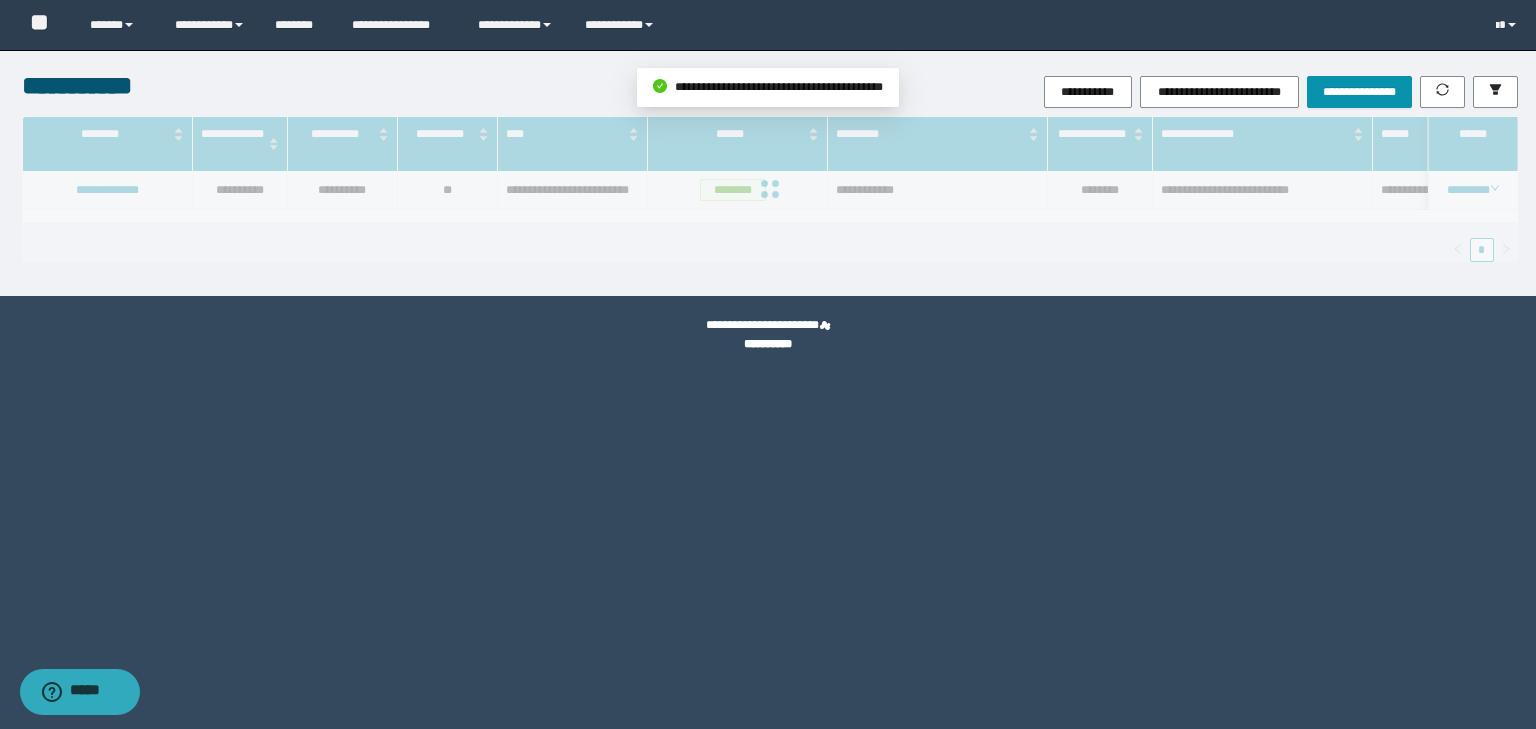 scroll, scrollTop: 39, scrollLeft: 0, axis: vertical 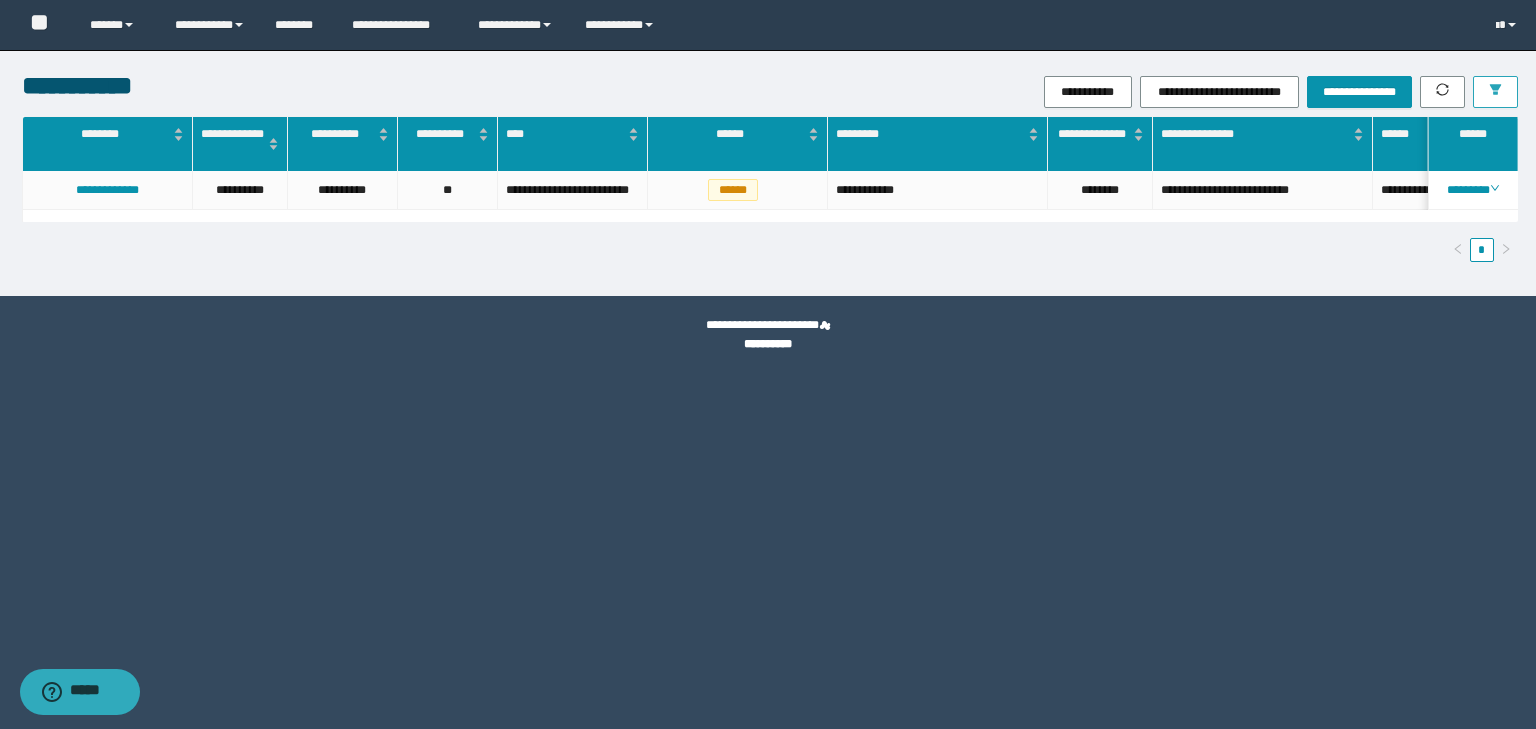 click at bounding box center [1495, 92] 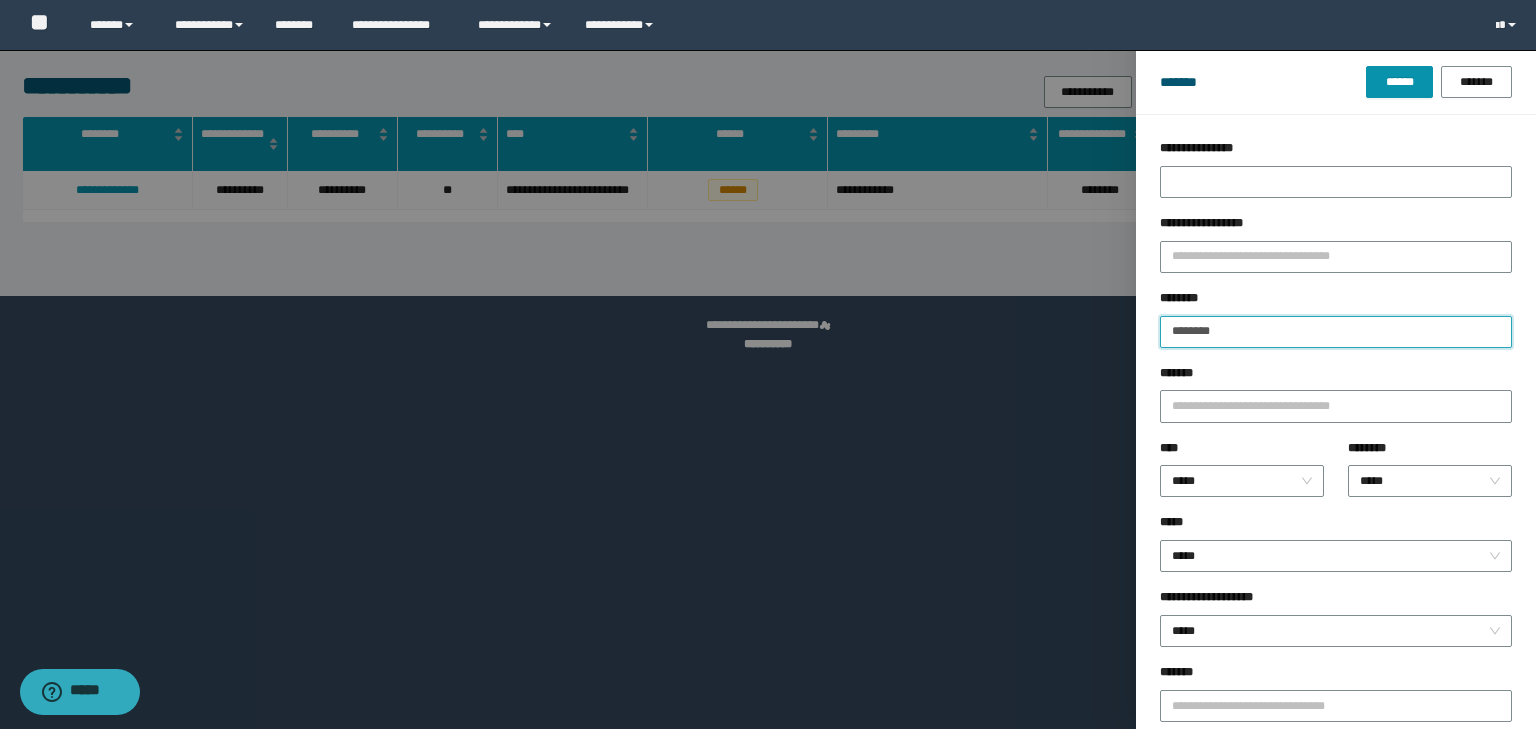 drag, startPoint x: 1231, startPoint y: 326, endPoint x: 1107, endPoint y: 328, distance: 124.01613 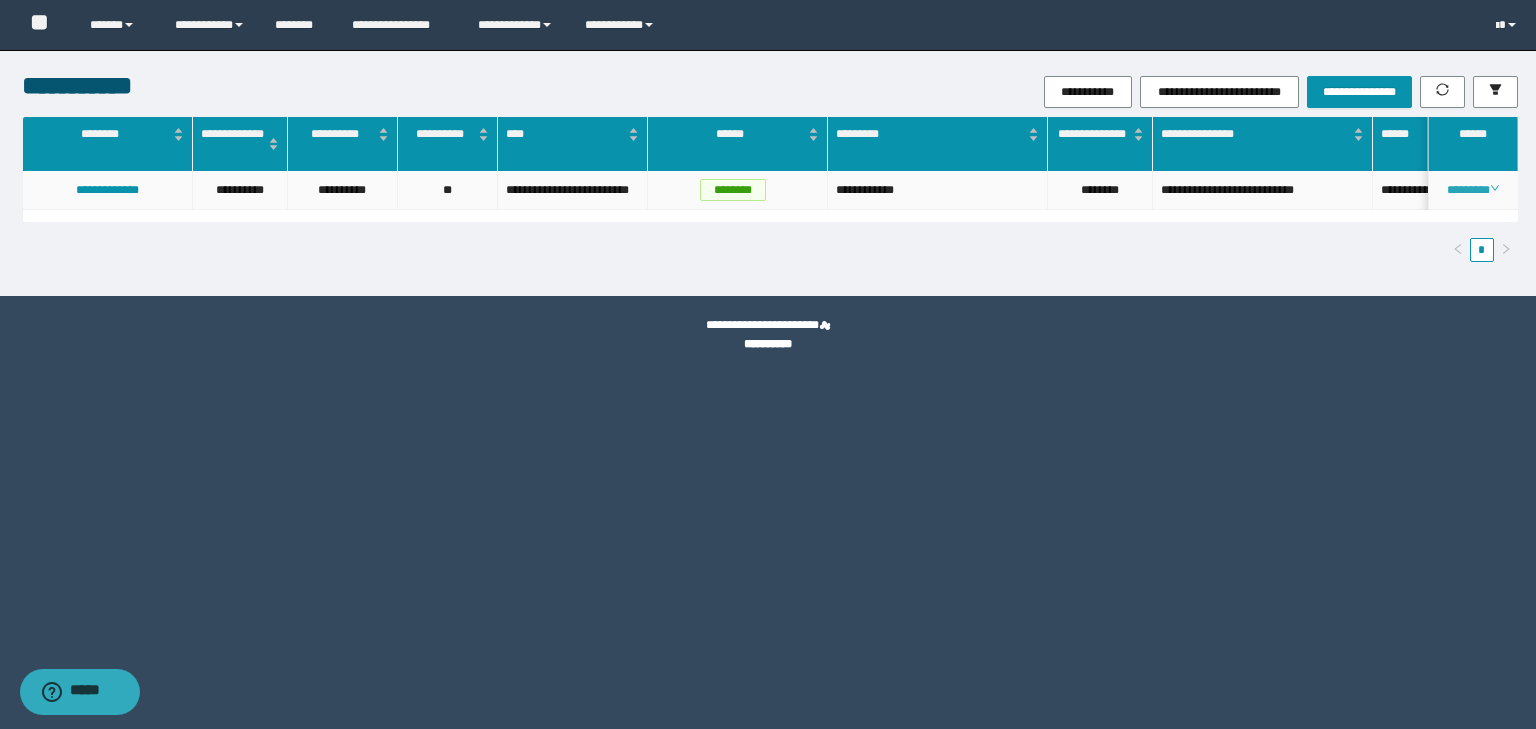 click on "********" at bounding box center (1472, 190) 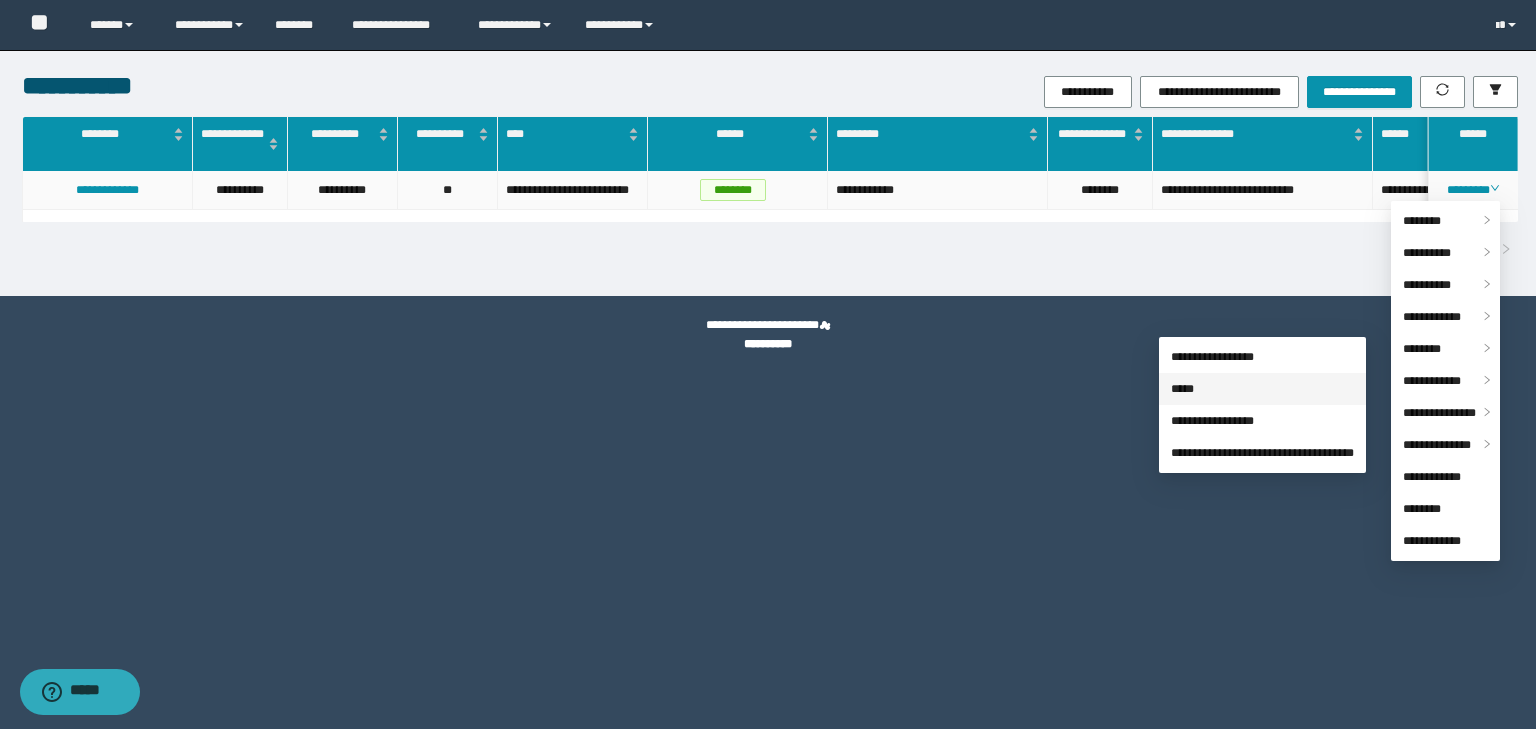 click on "*****" at bounding box center [1182, 389] 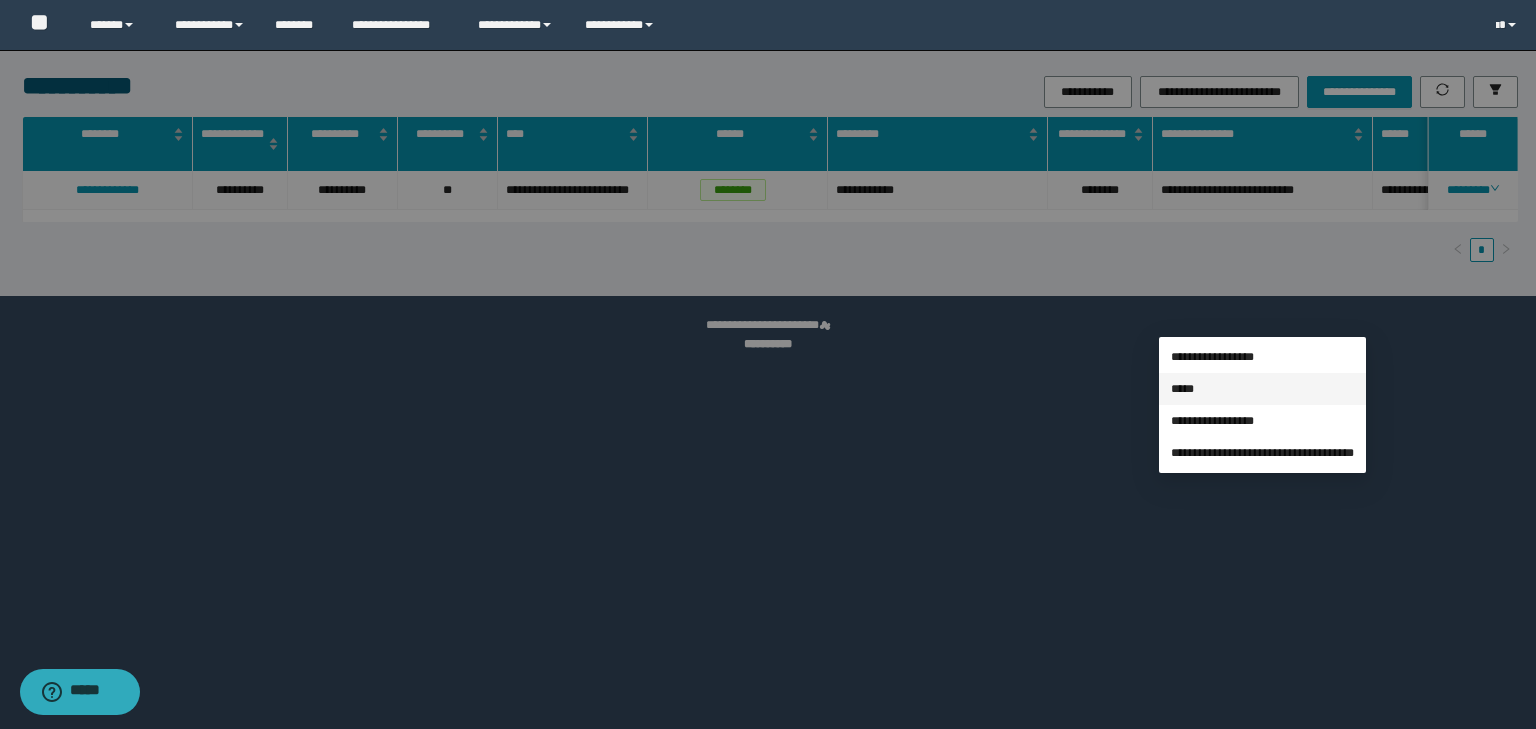 type on "*******" 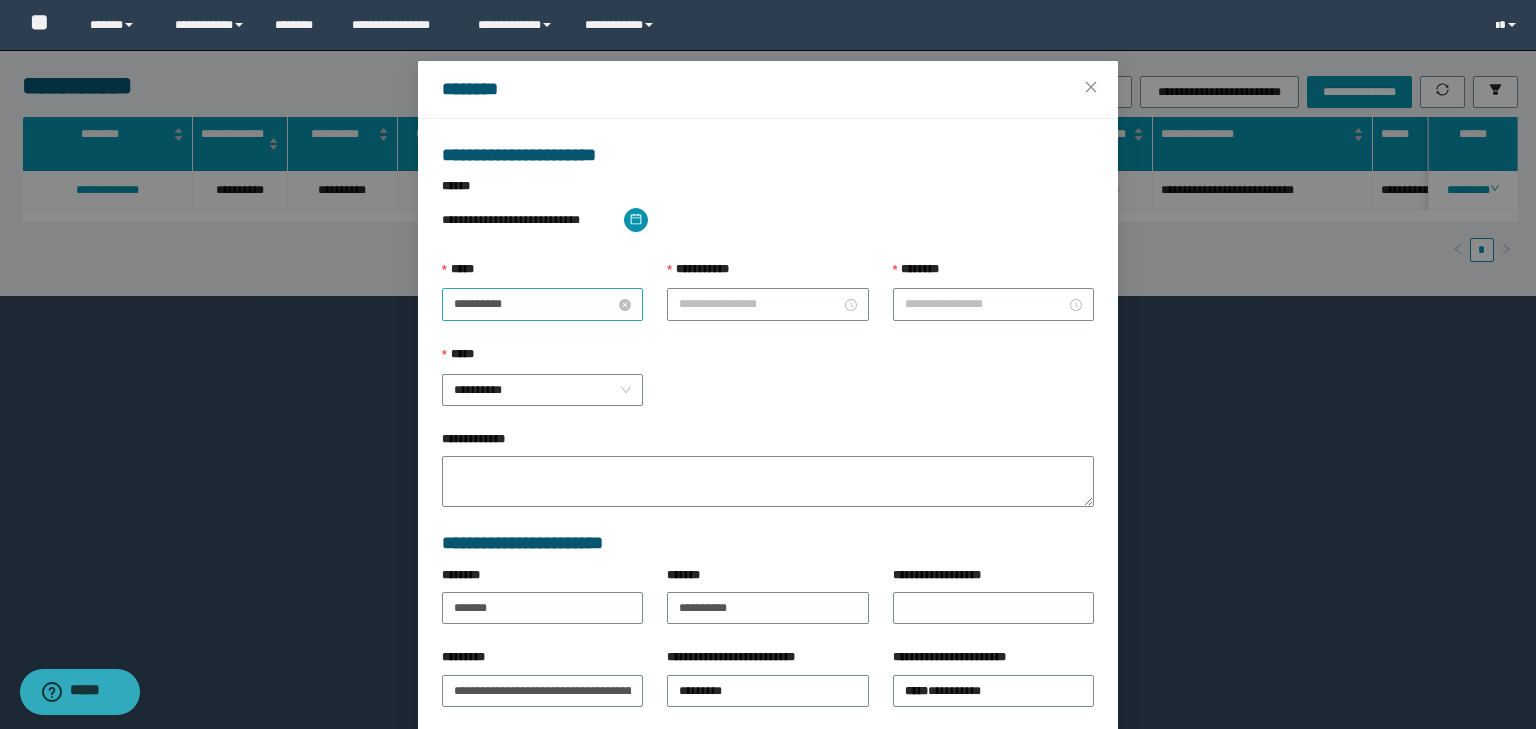 click on "**********" at bounding box center (534, 304) 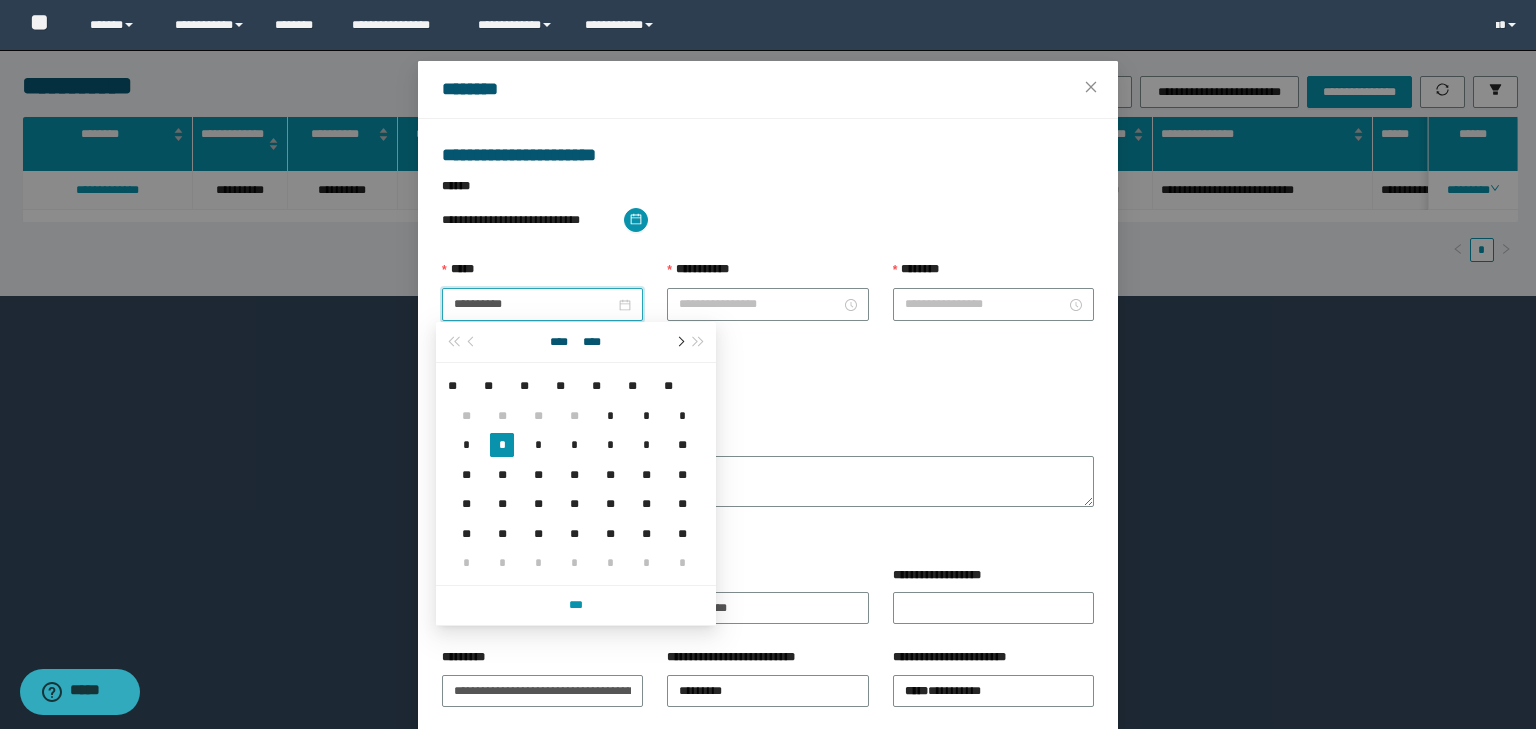 click at bounding box center [679, 342] 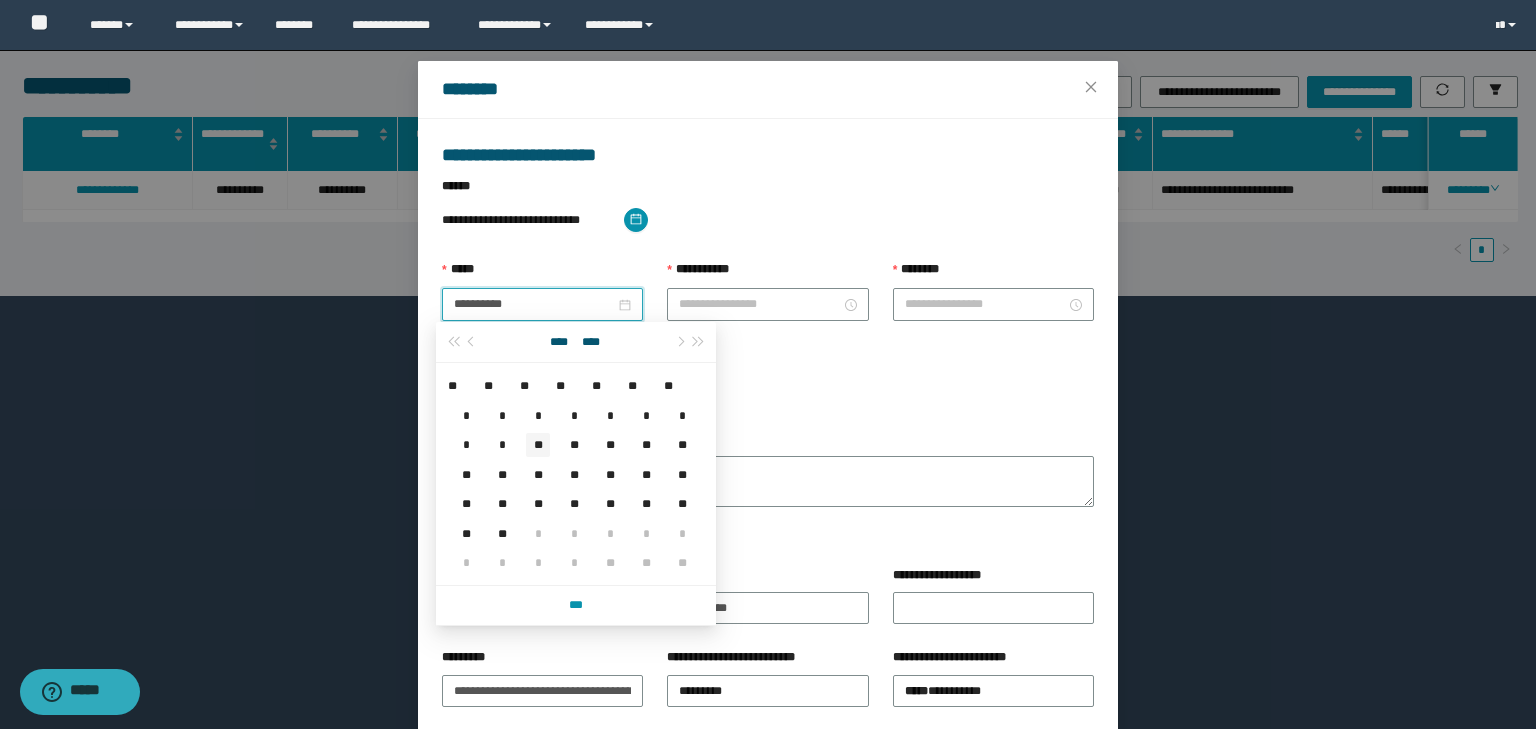 type on "**********" 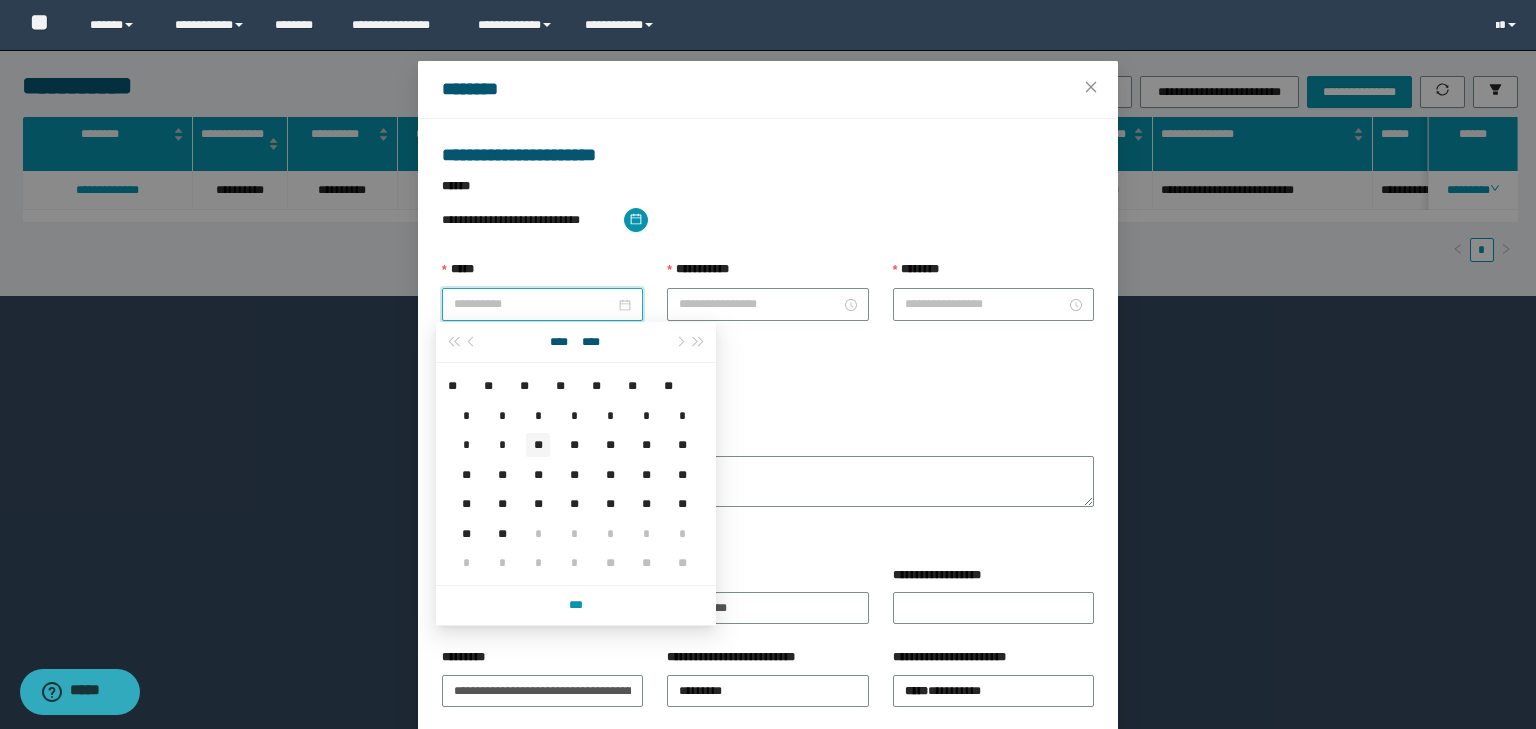 click on "**" at bounding box center (538, 444) 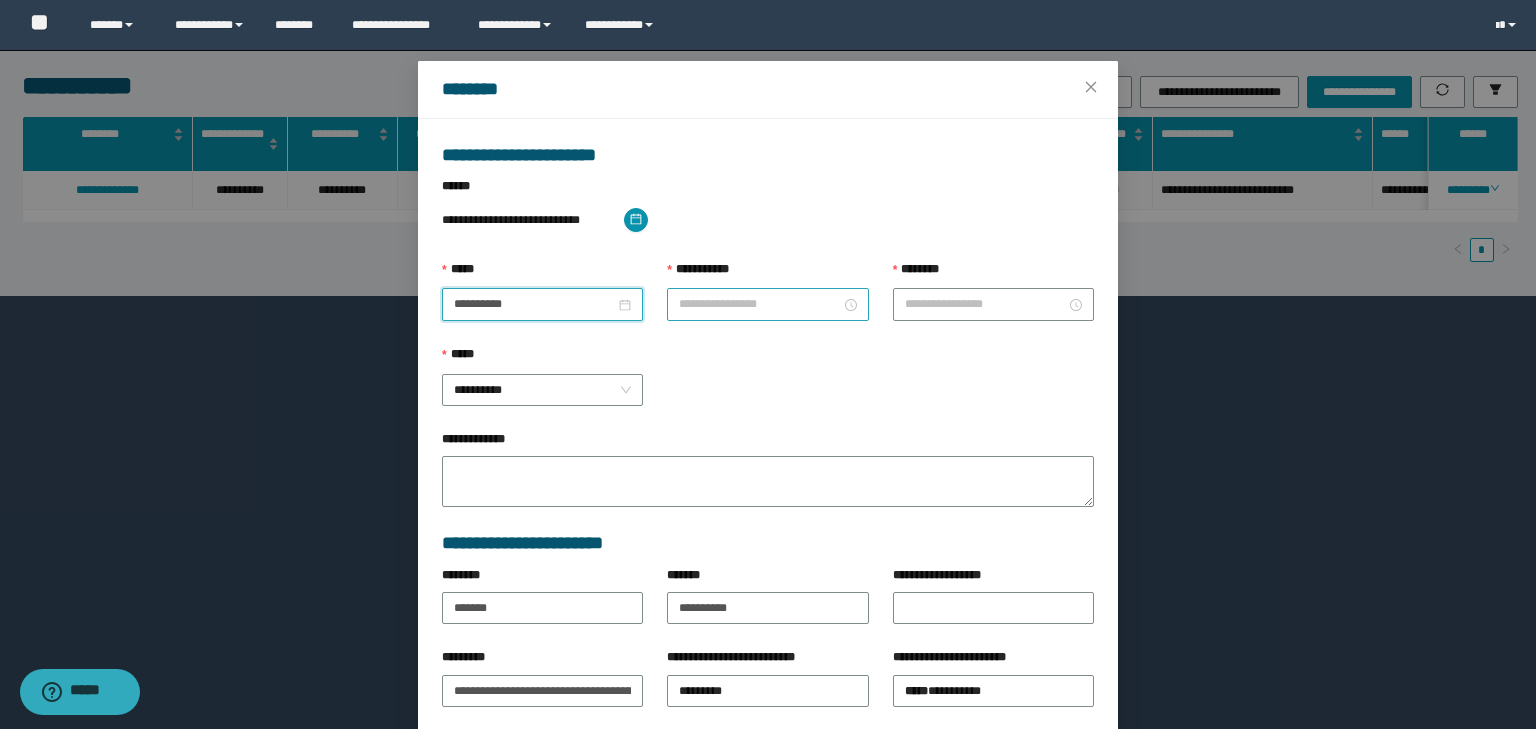 click at bounding box center (767, 304) 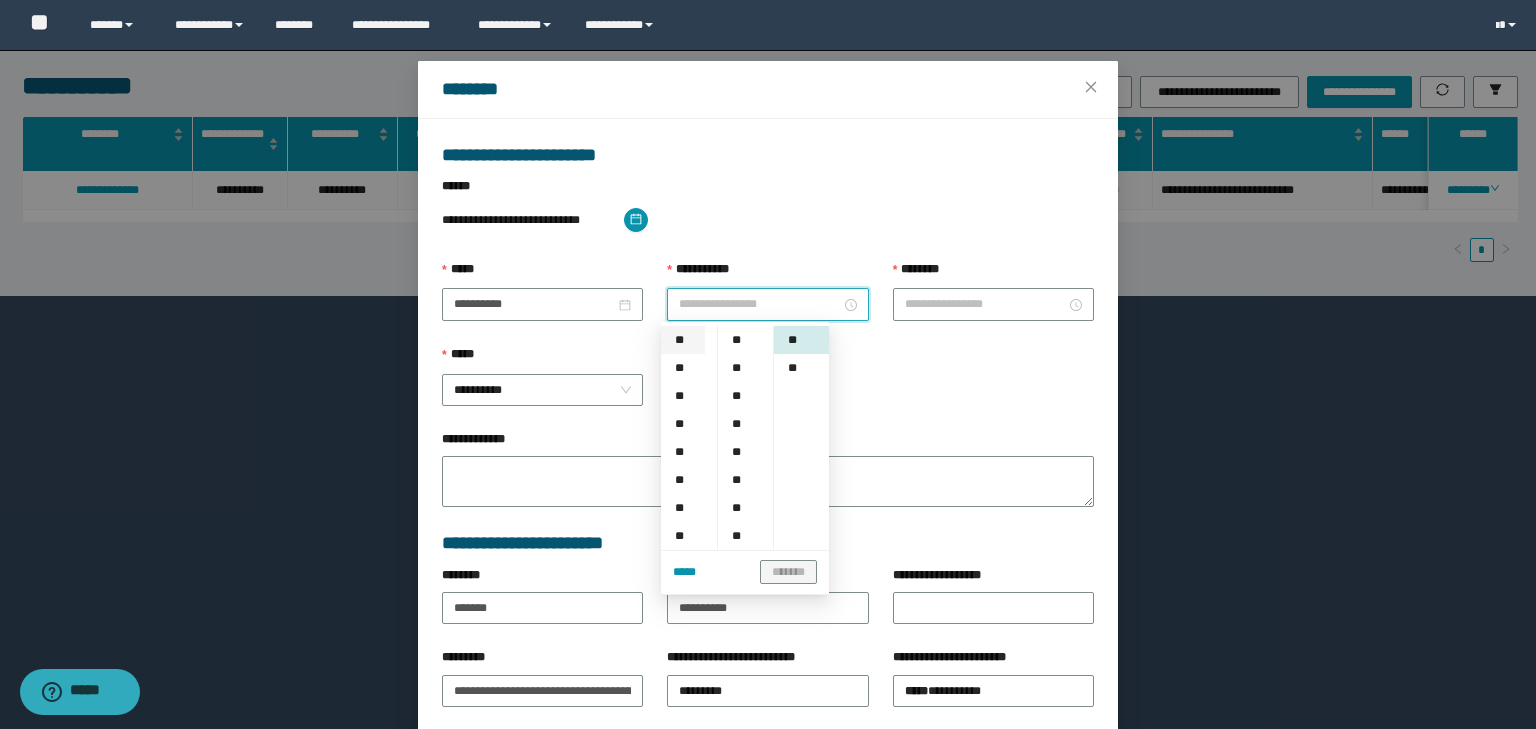click on "**" at bounding box center (683, 340) 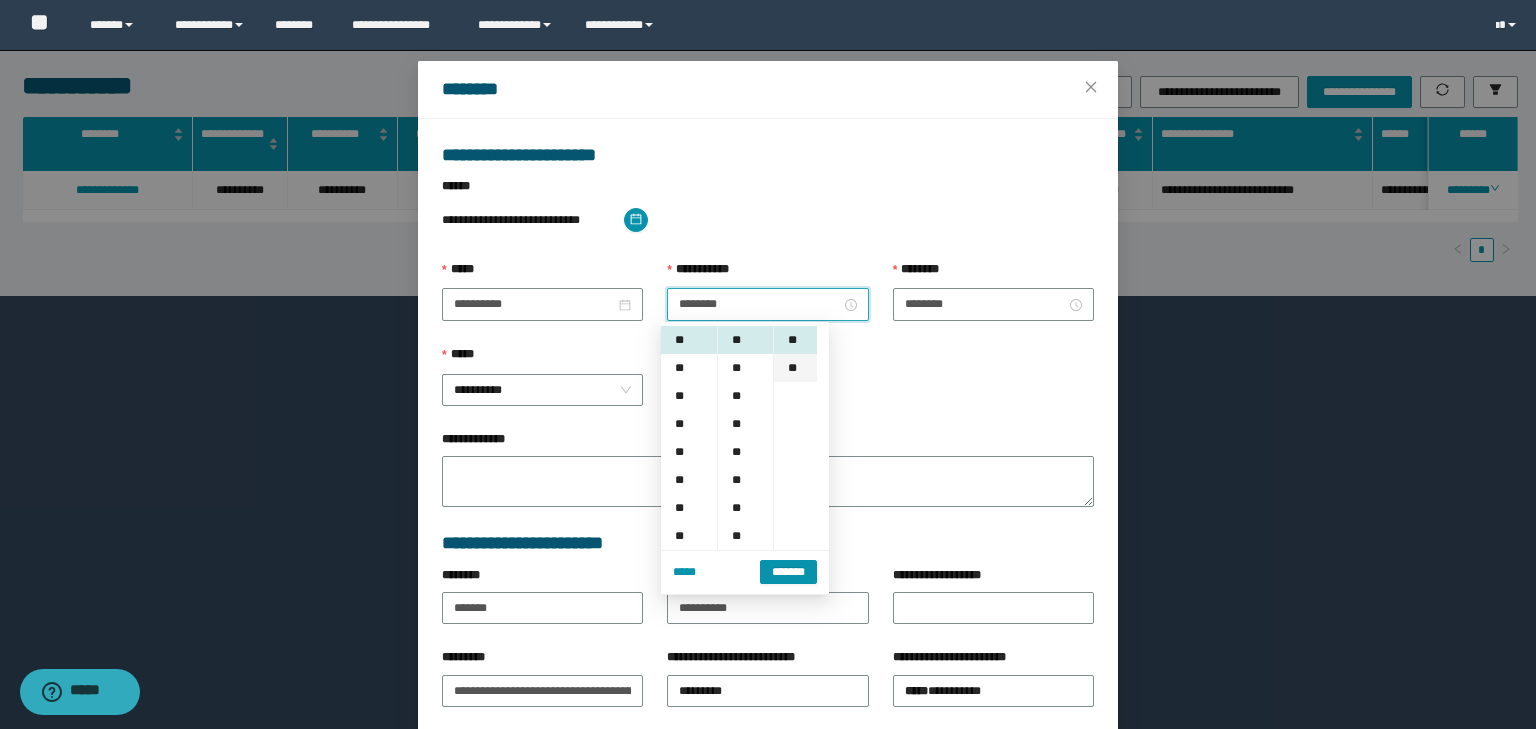 click on "**" at bounding box center (795, 368) 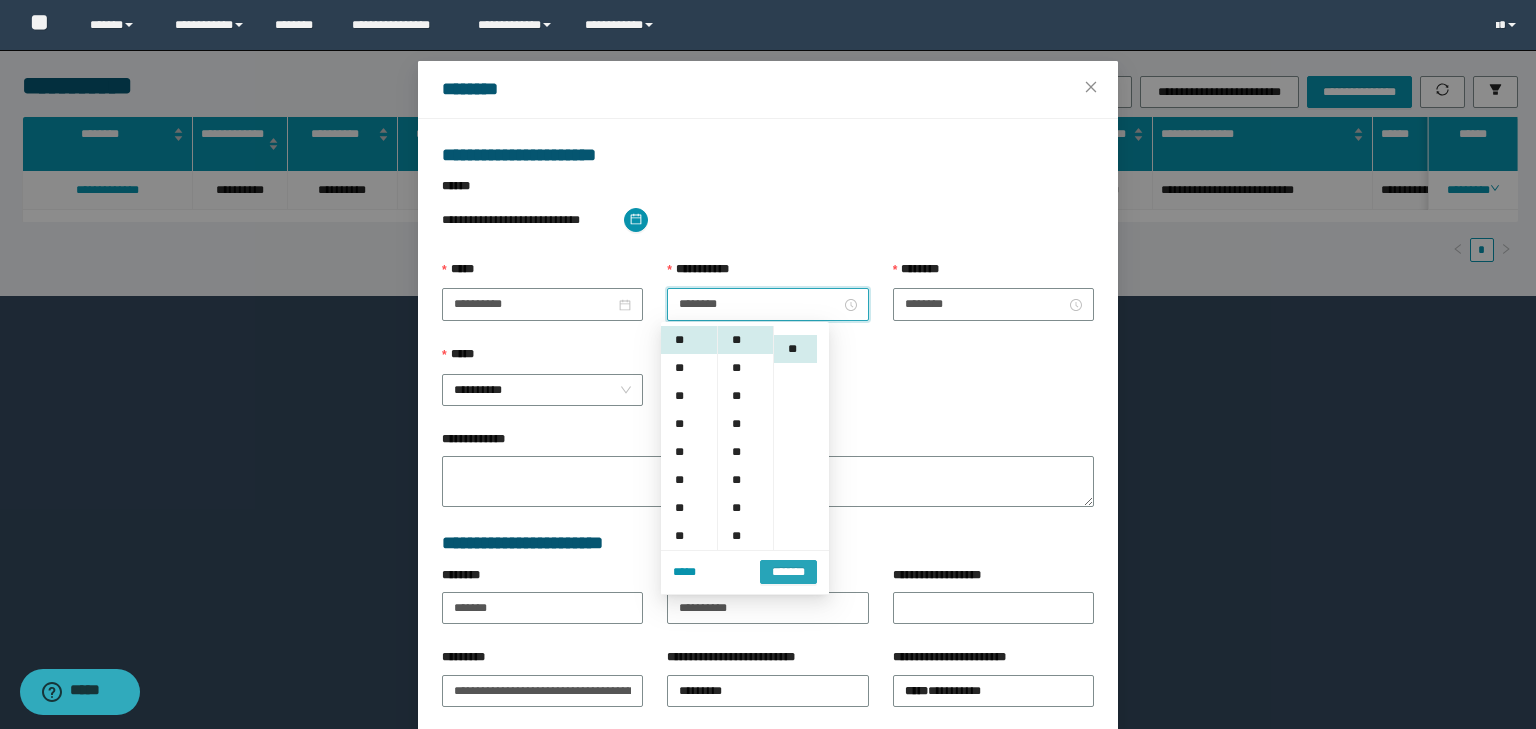 scroll, scrollTop: 28, scrollLeft: 0, axis: vertical 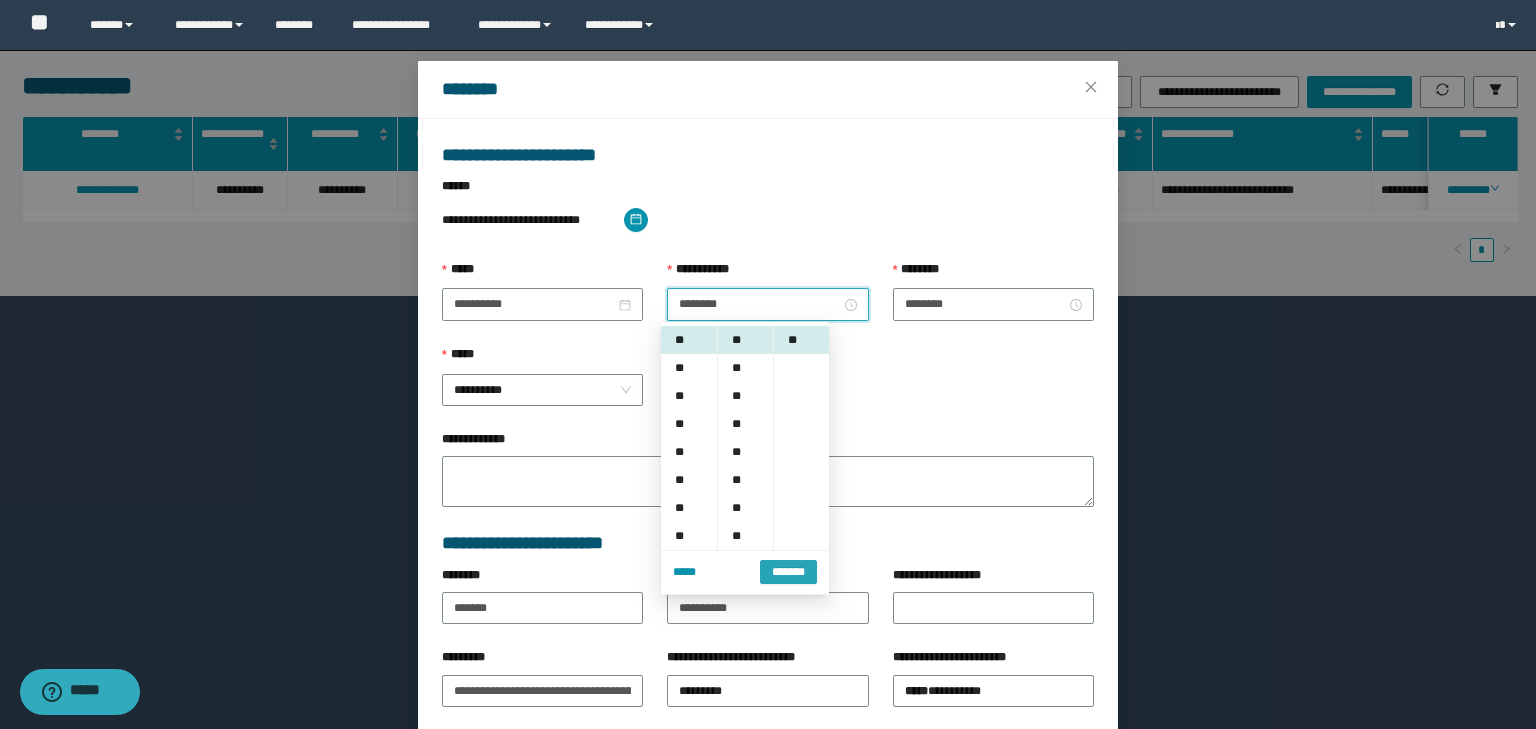 click on "*******" at bounding box center (788, 571) 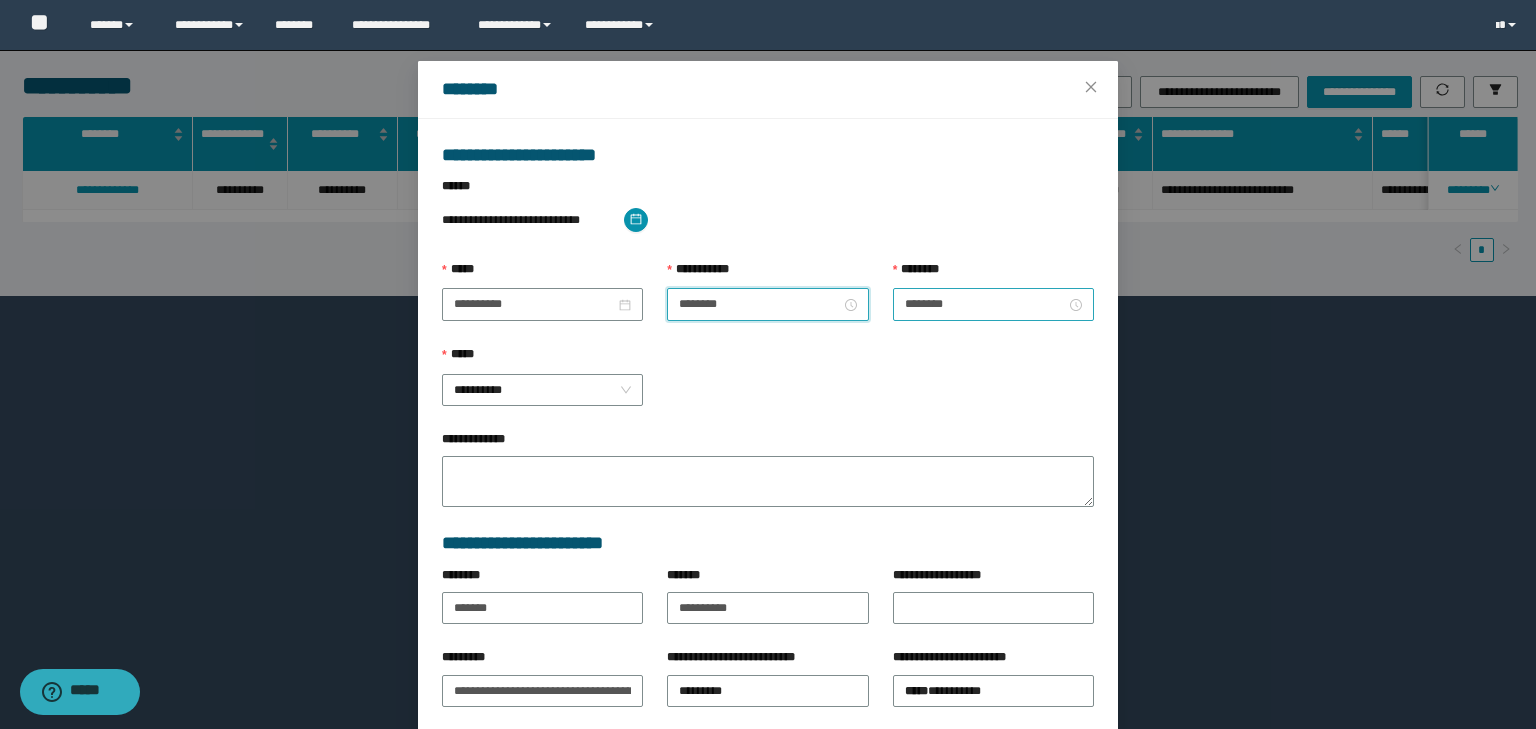click on "********" at bounding box center [993, 304] 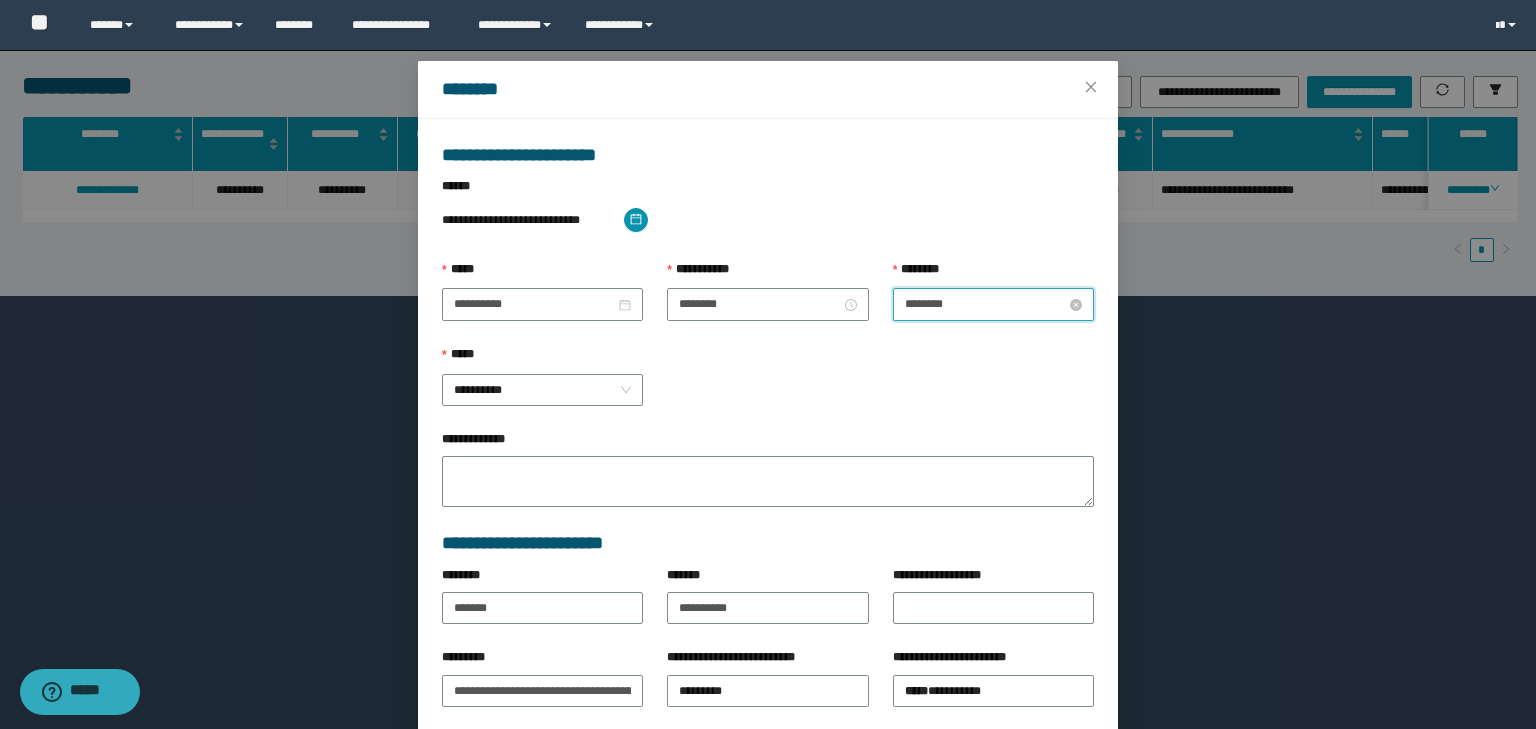 scroll, scrollTop: 84, scrollLeft: 0, axis: vertical 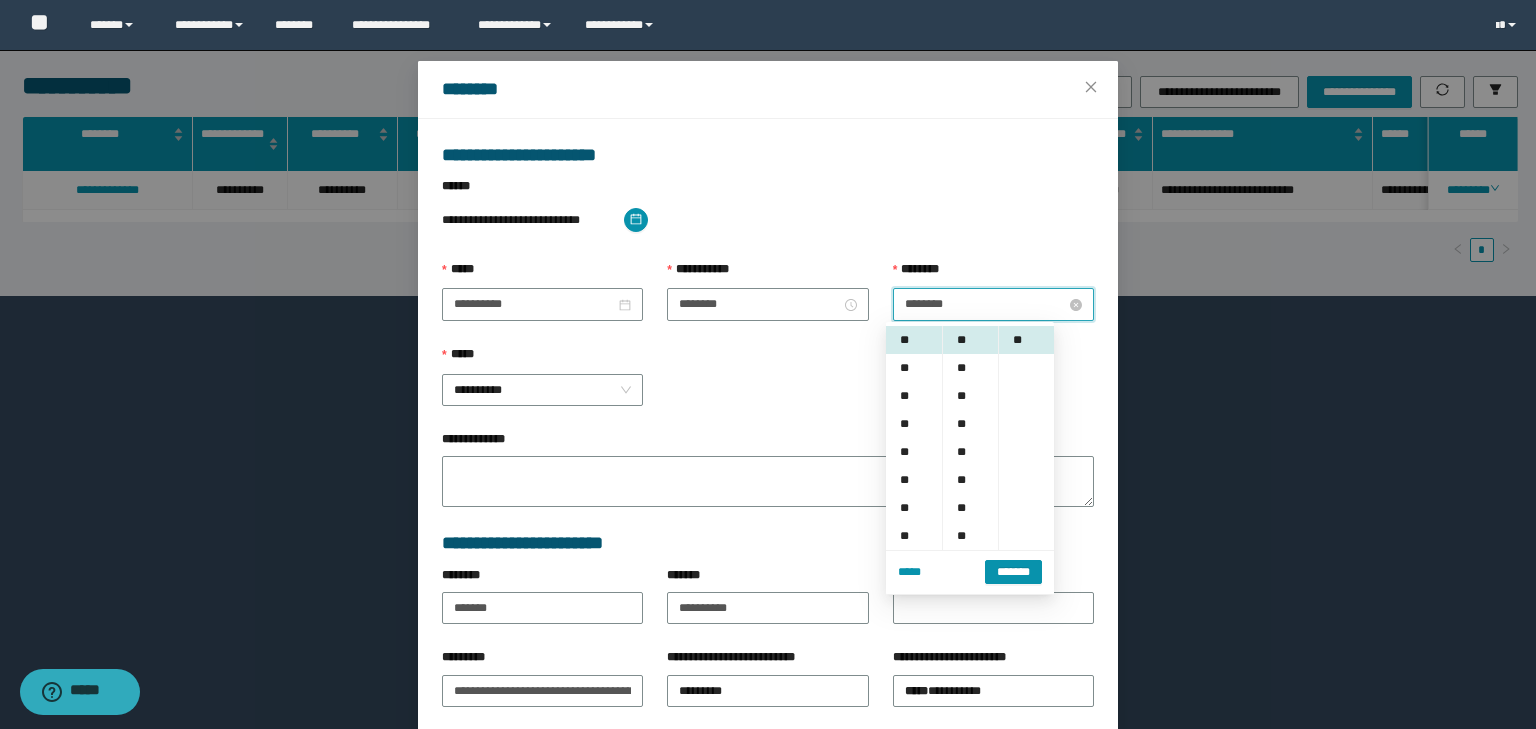 click on "********" at bounding box center (985, 304) 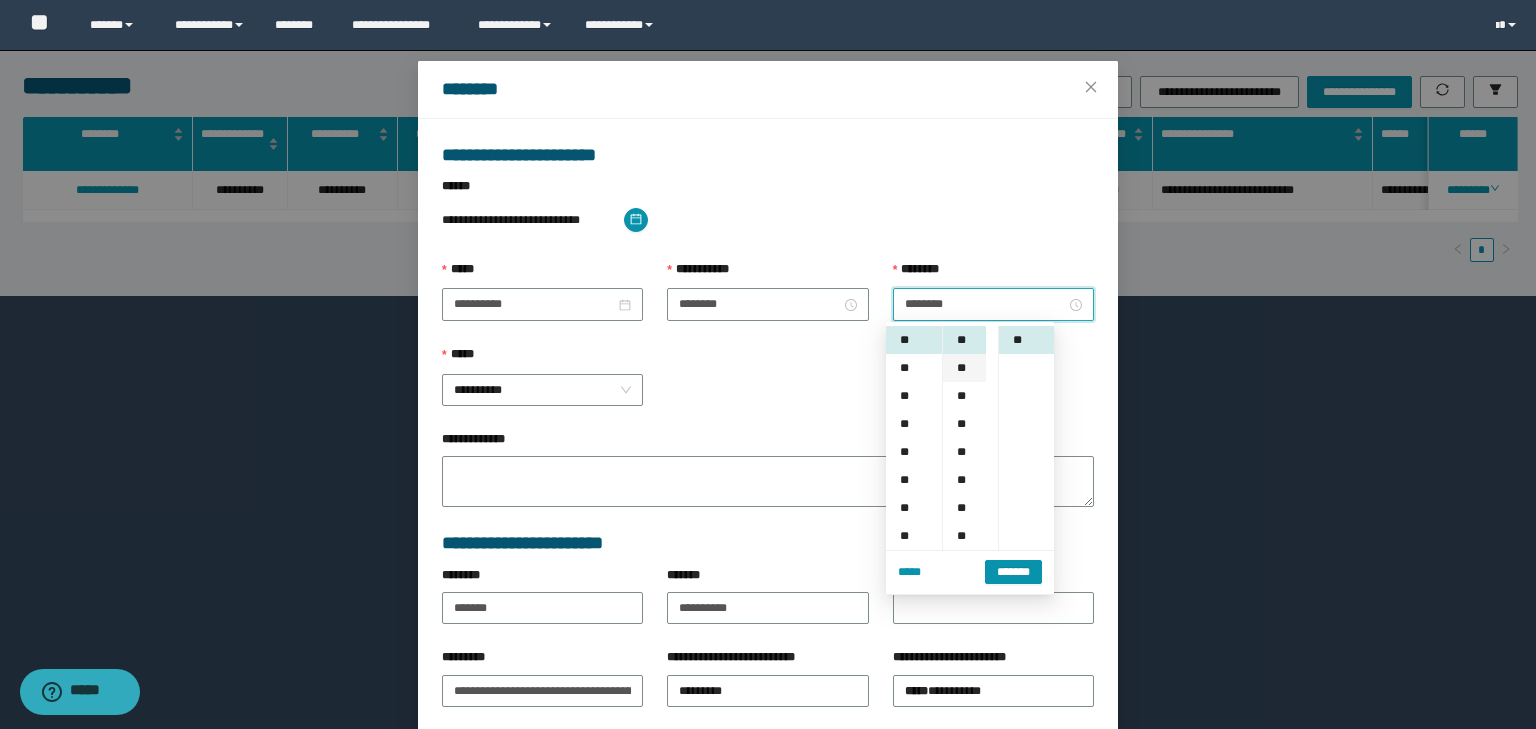 click on "**" at bounding box center (964, 368) 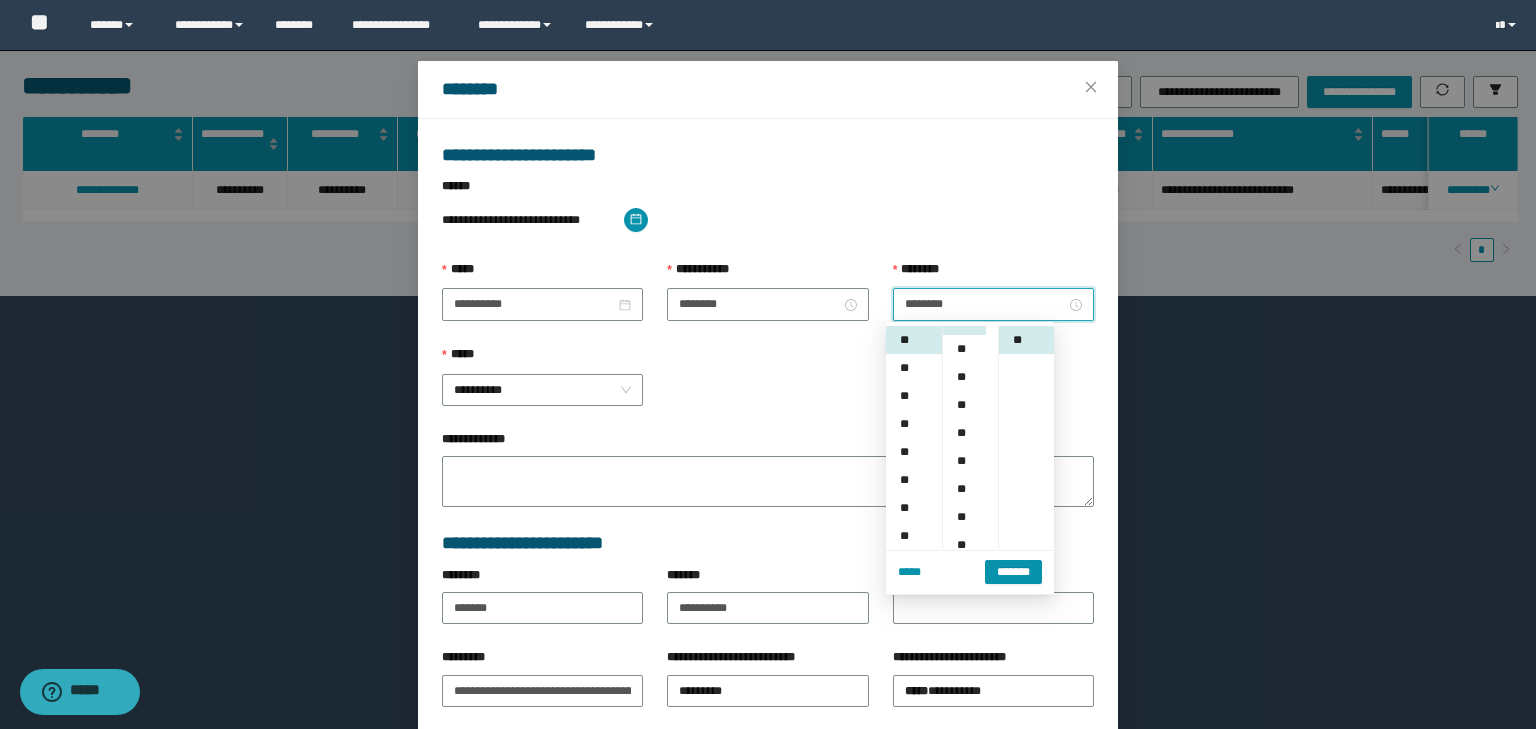 scroll, scrollTop: 112, scrollLeft: 0, axis: vertical 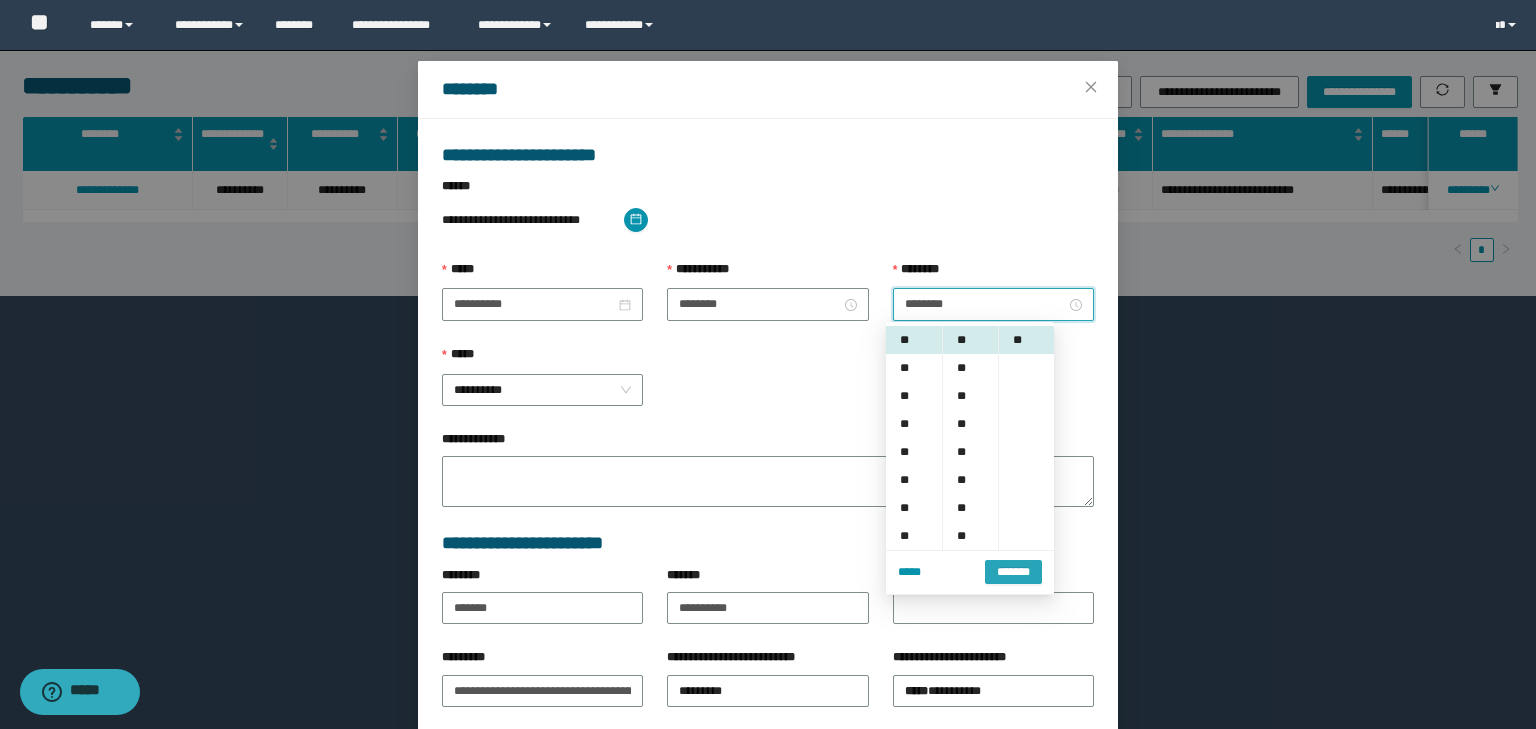 click on "*******" at bounding box center [1013, 570] 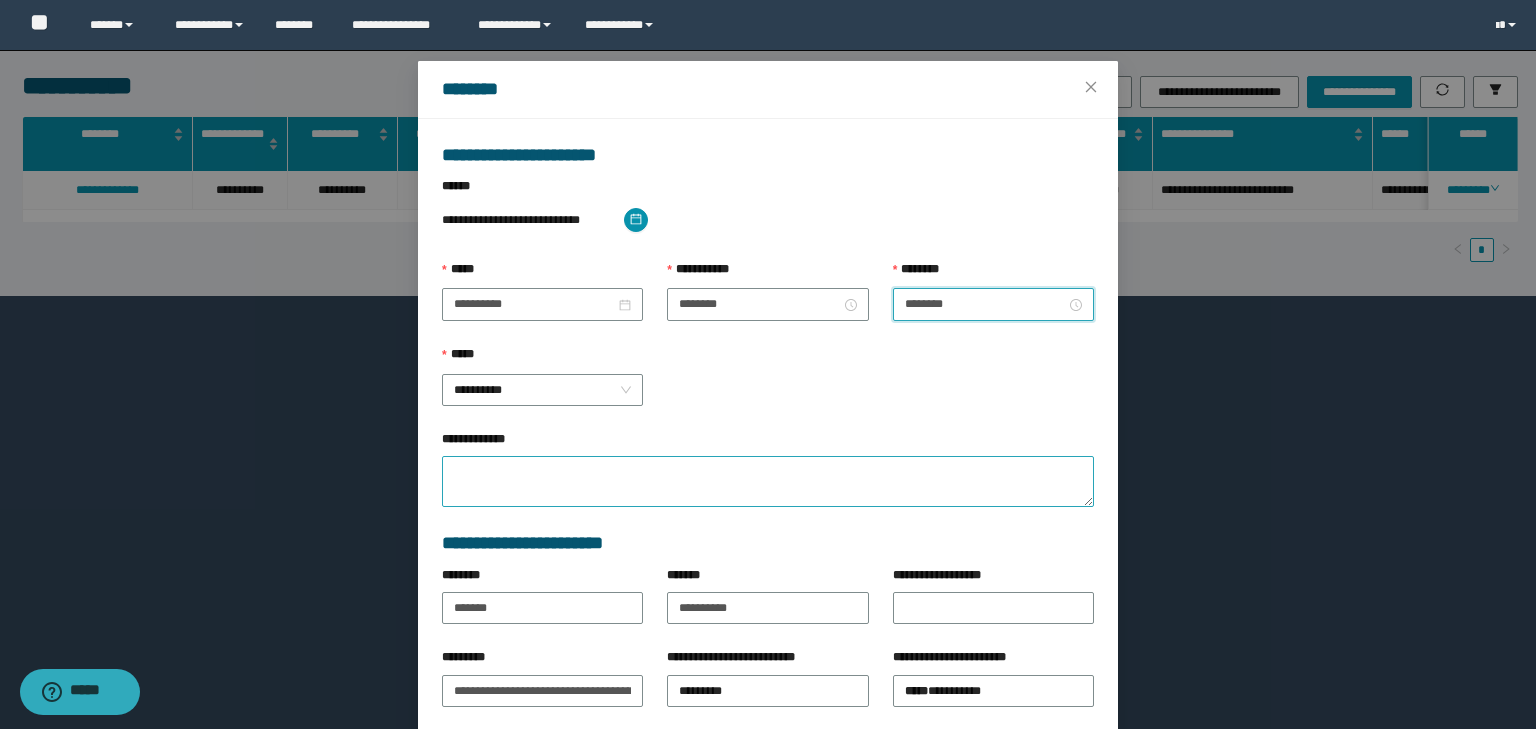scroll, scrollTop: 139, scrollLeft: 0, axis: vertical 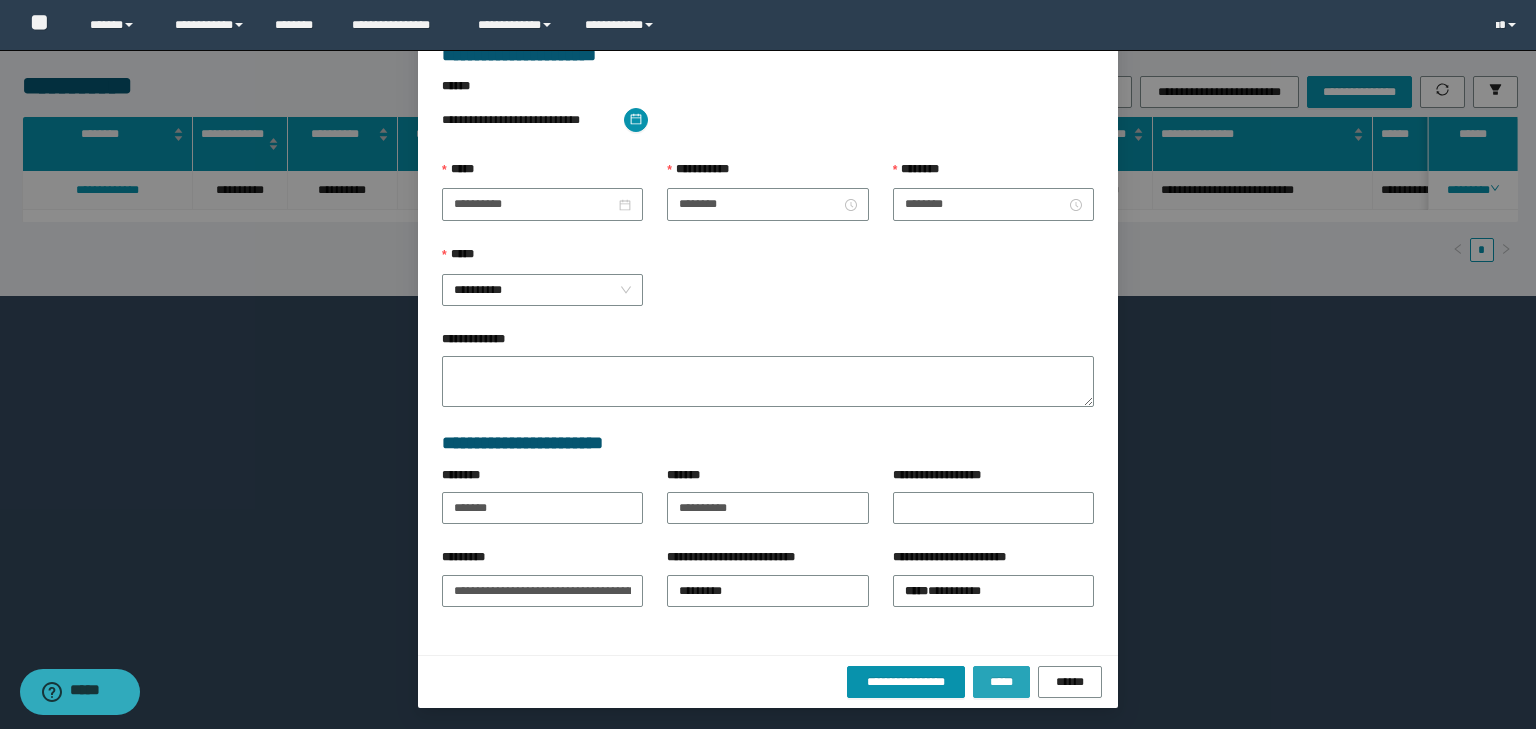 click on "*****" at bounding box center [1001, 682] 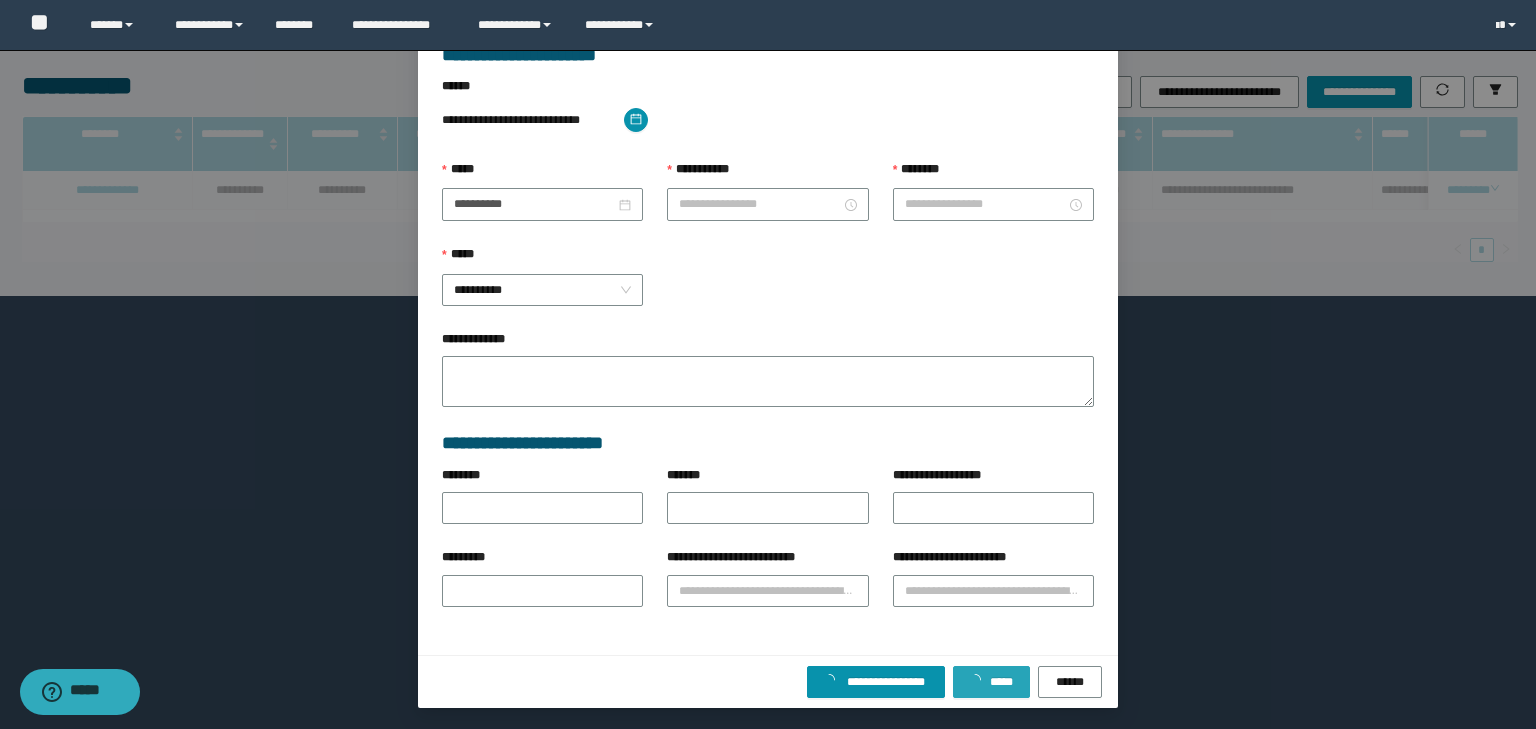 scroll, scrollTop: 39, scrollLeft: 0, axis: vertical 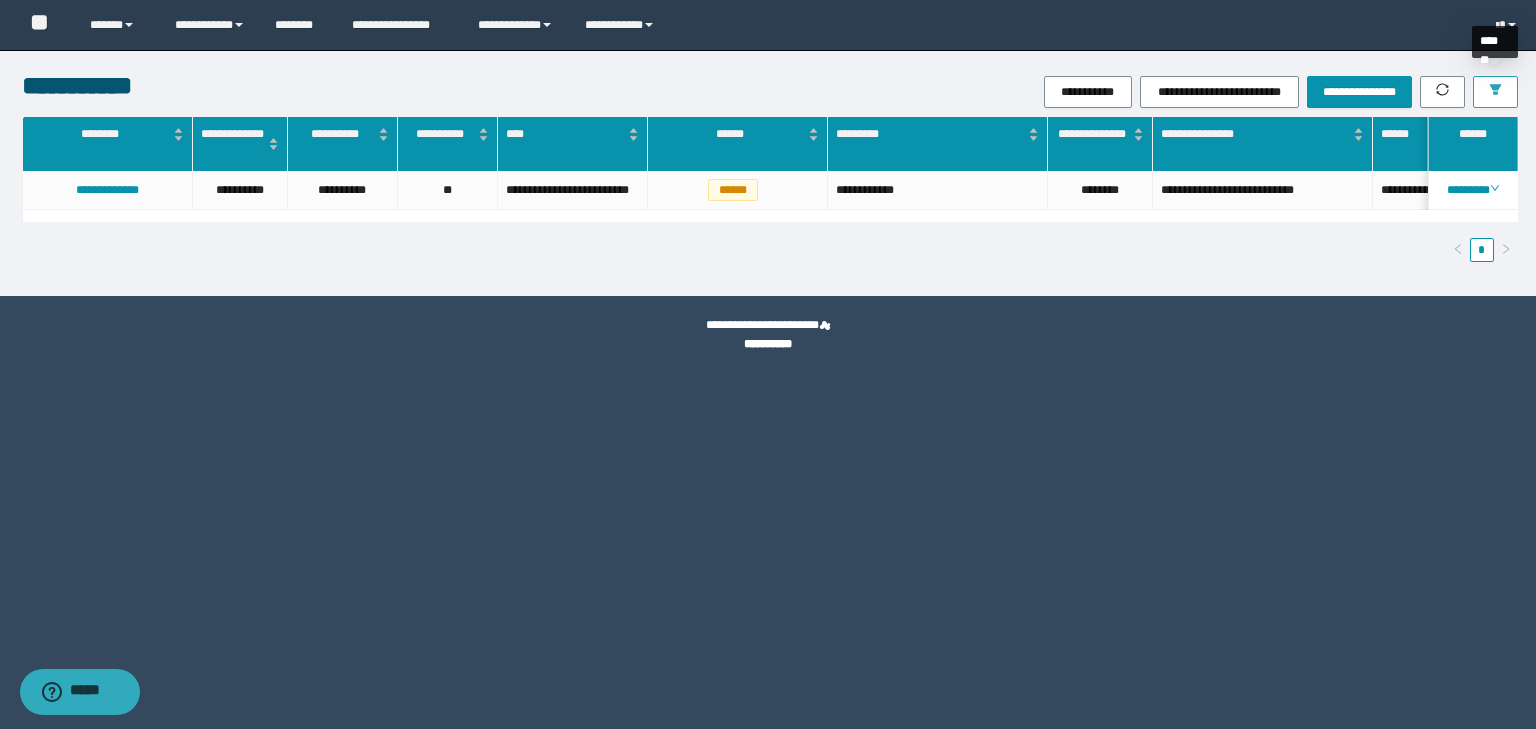 click 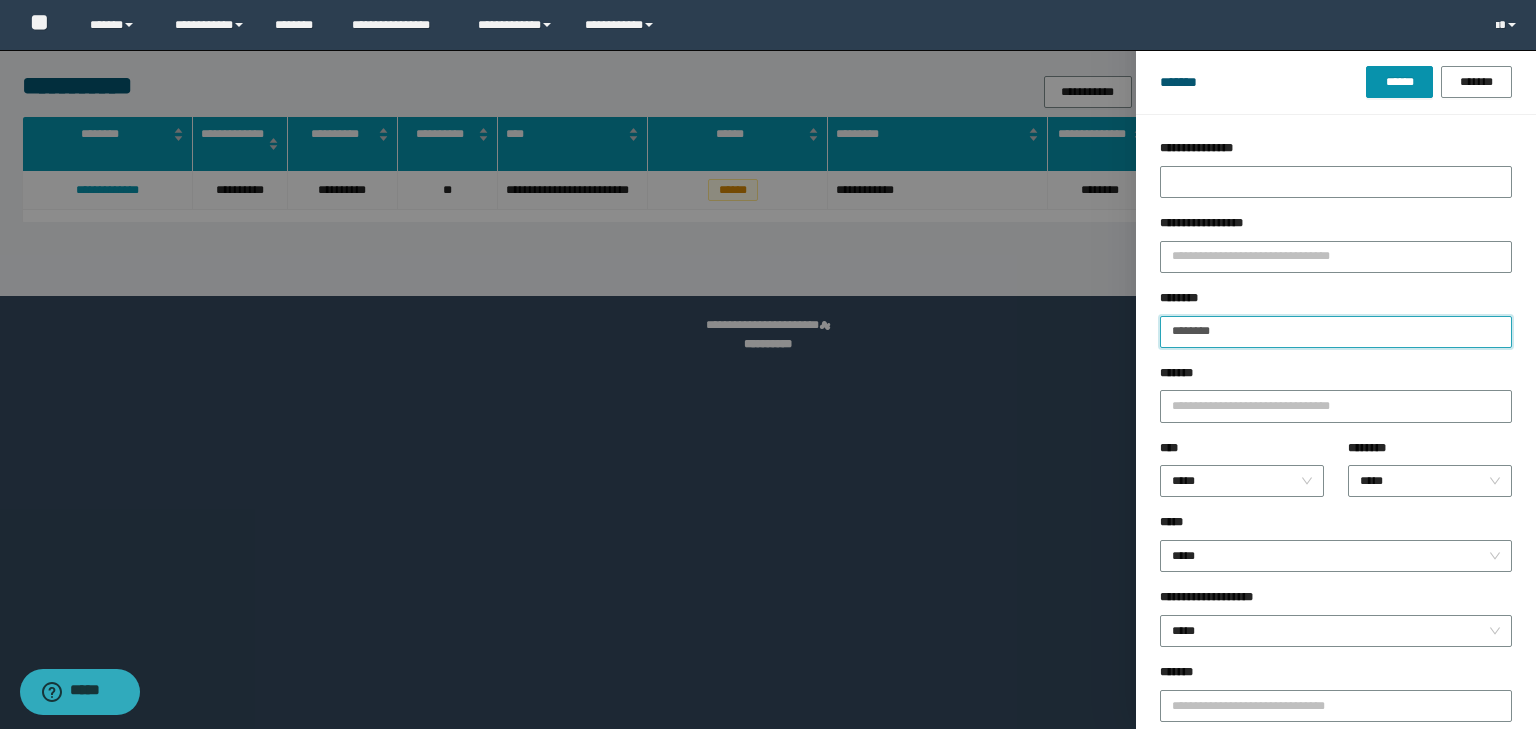 drag, startPoint x: 1292, startPoint y: 332, endPoint x: 1184, endPoint y: 332, distance: 108 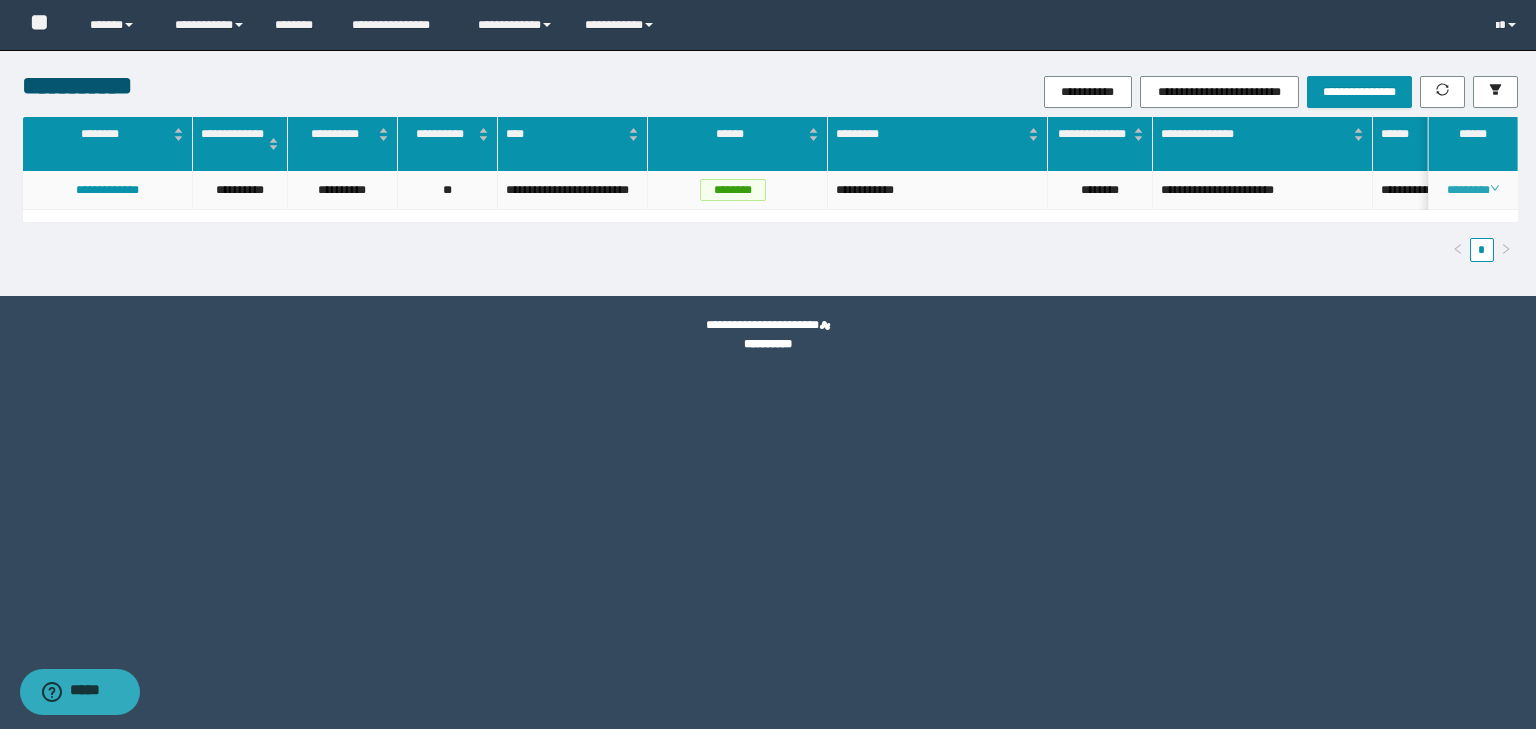 click on "********" at bounding box center (1472, 190) 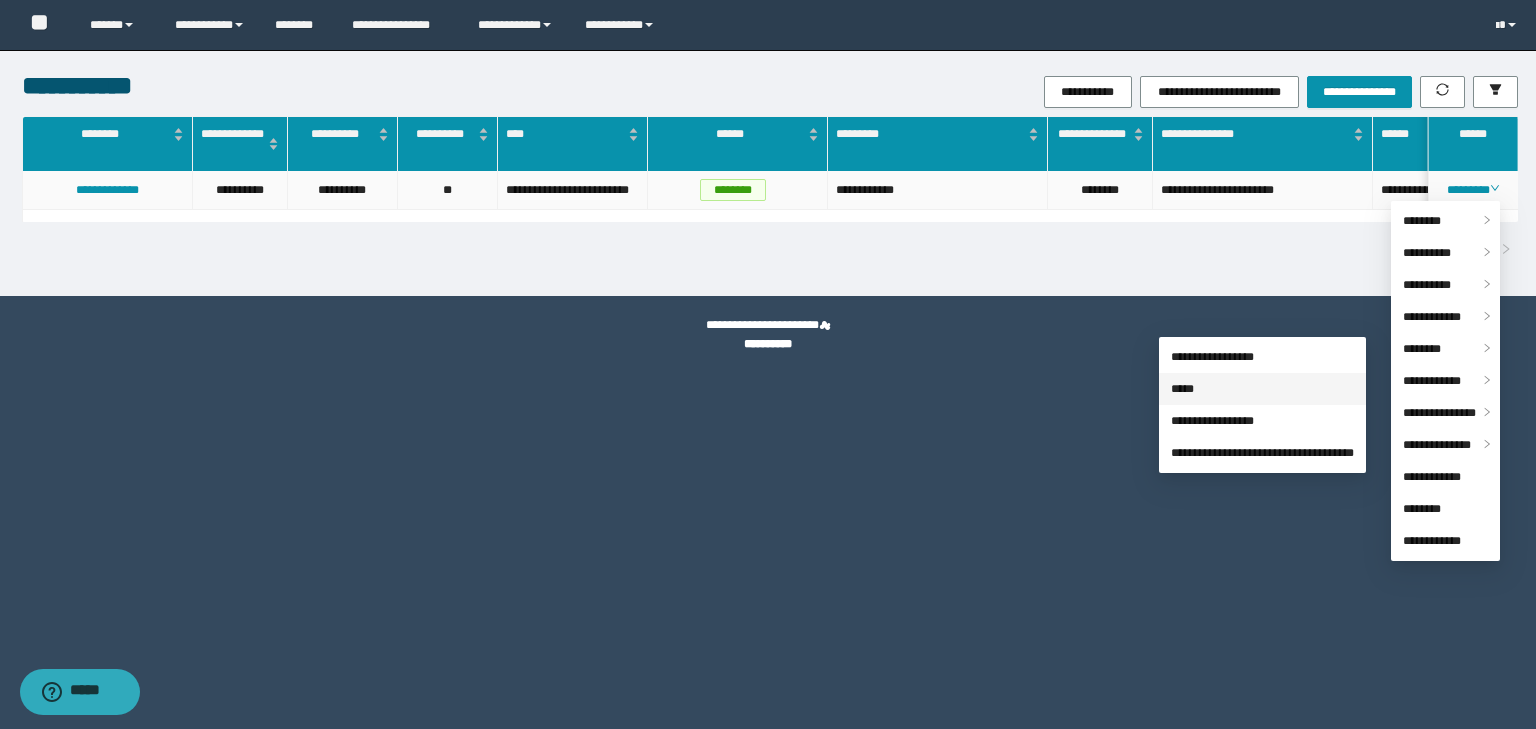 click on "*****" at bounding box center [1182, 389] 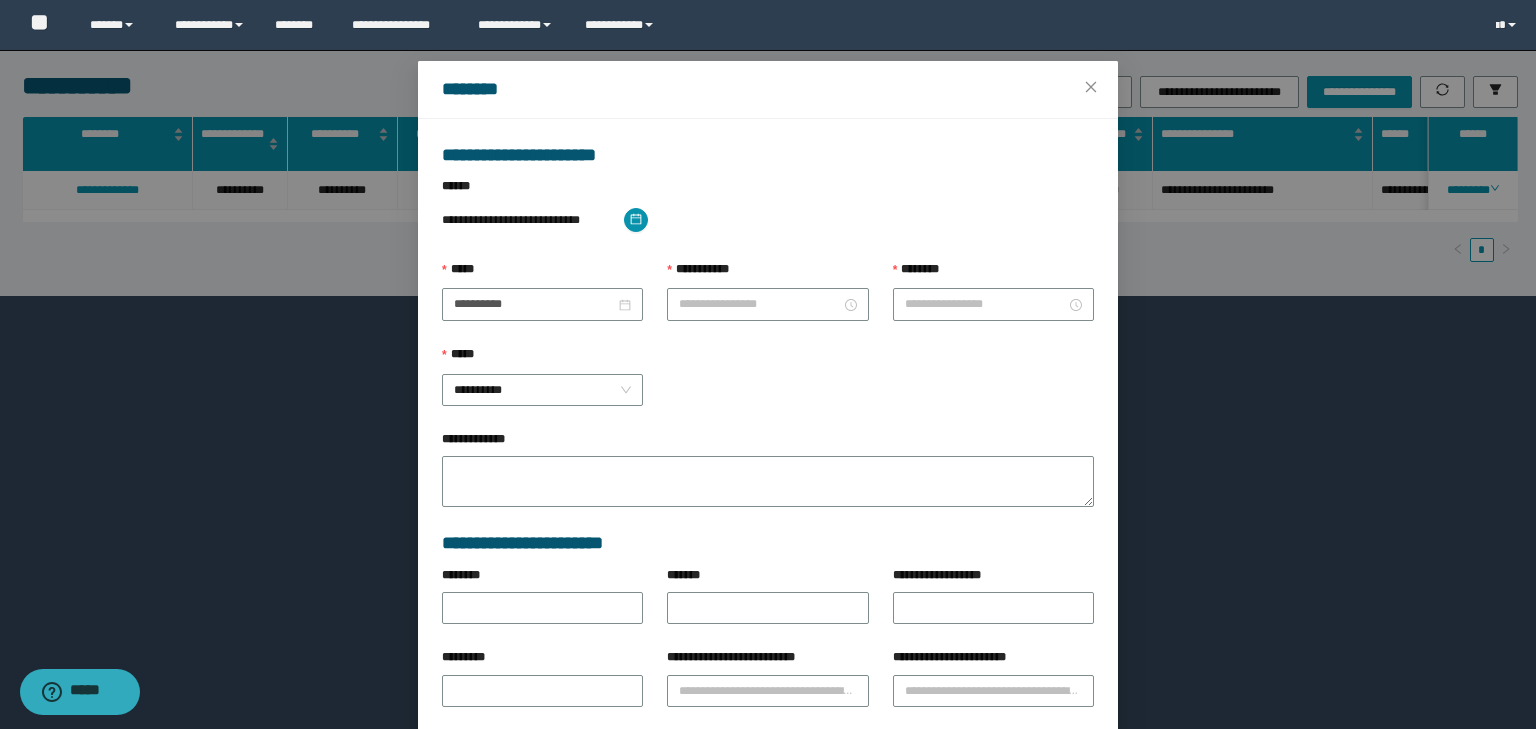 type on "**********" 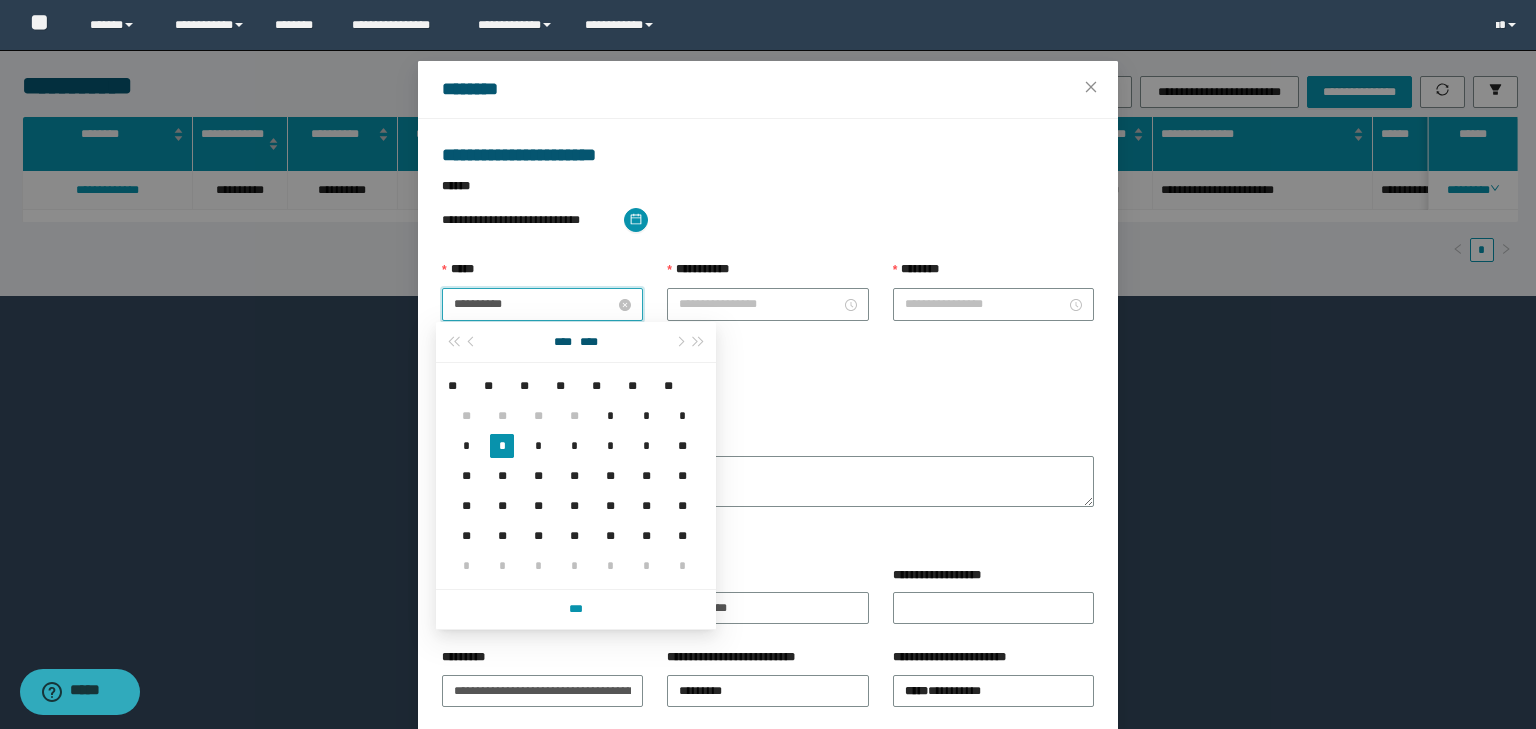 click on "**********" at bounding box center (534, 304) 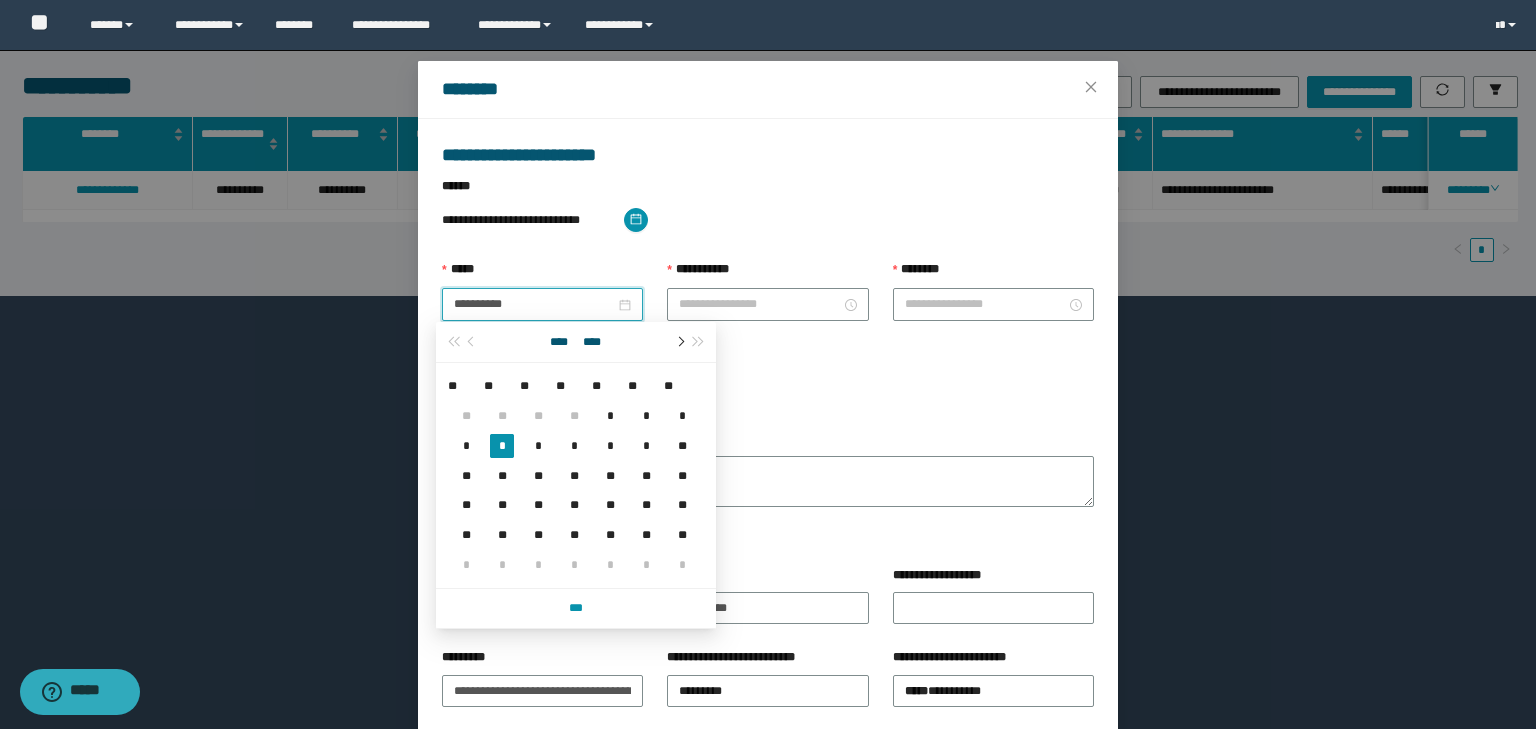 click at bounding box center (679, 342) 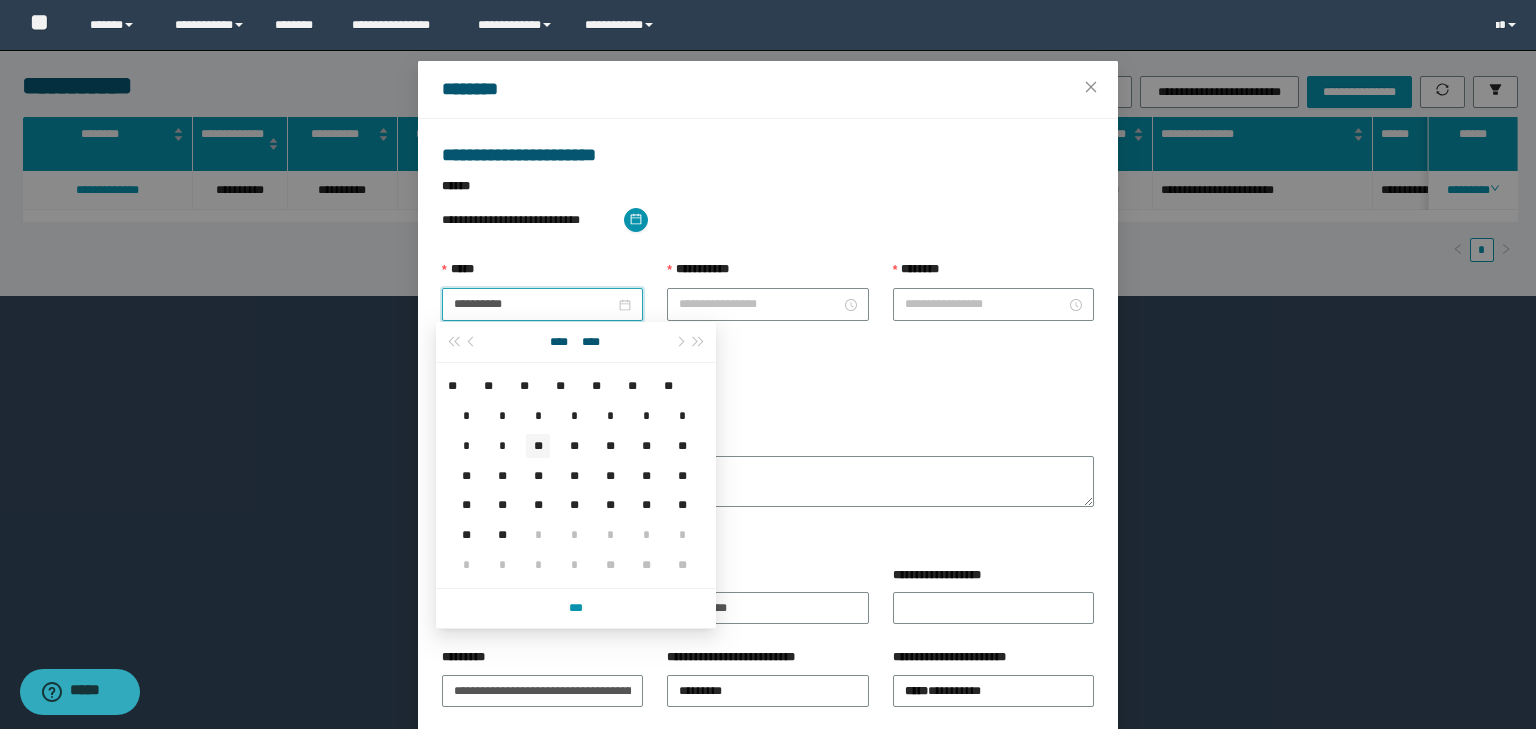 type on "**********" 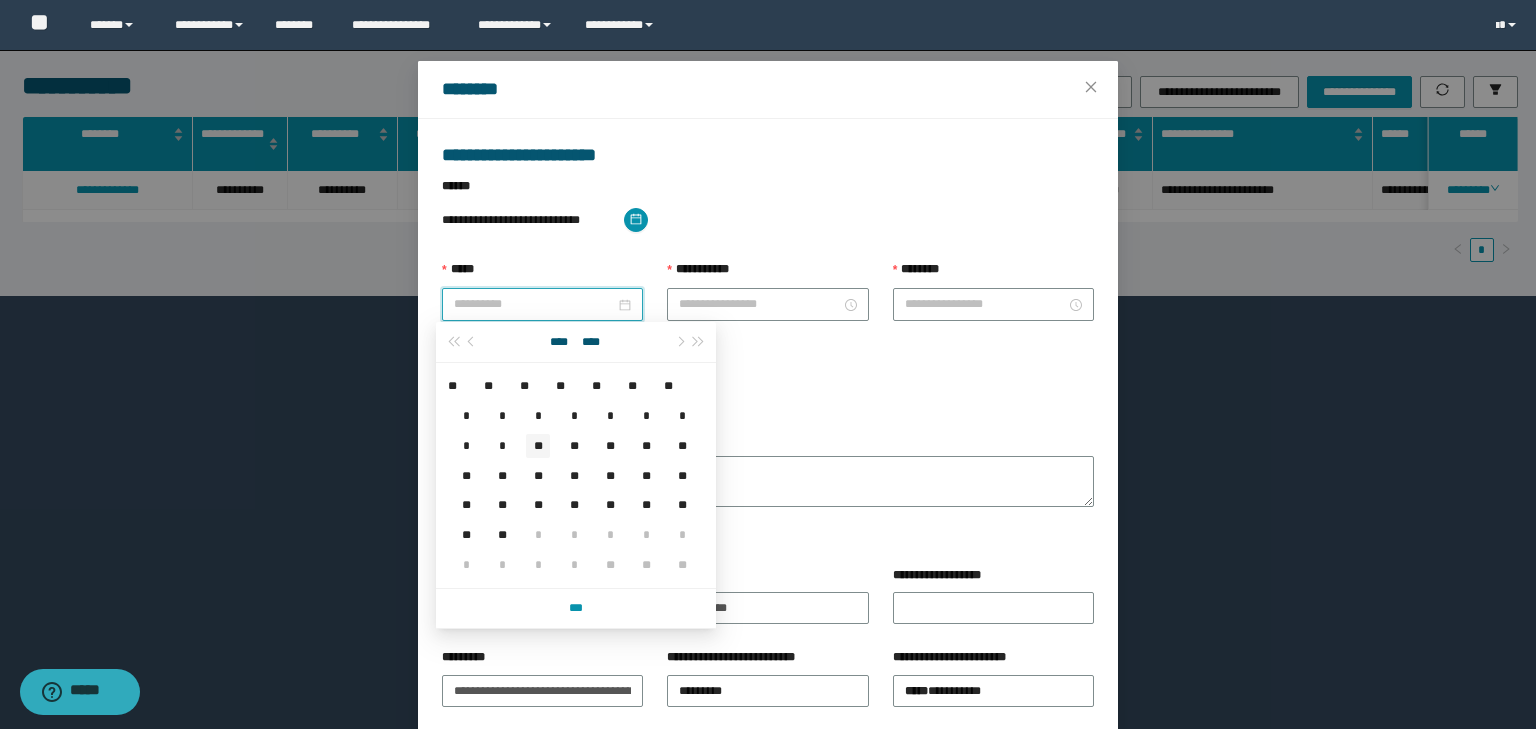 click on "**" at bounding box center (538, 446) 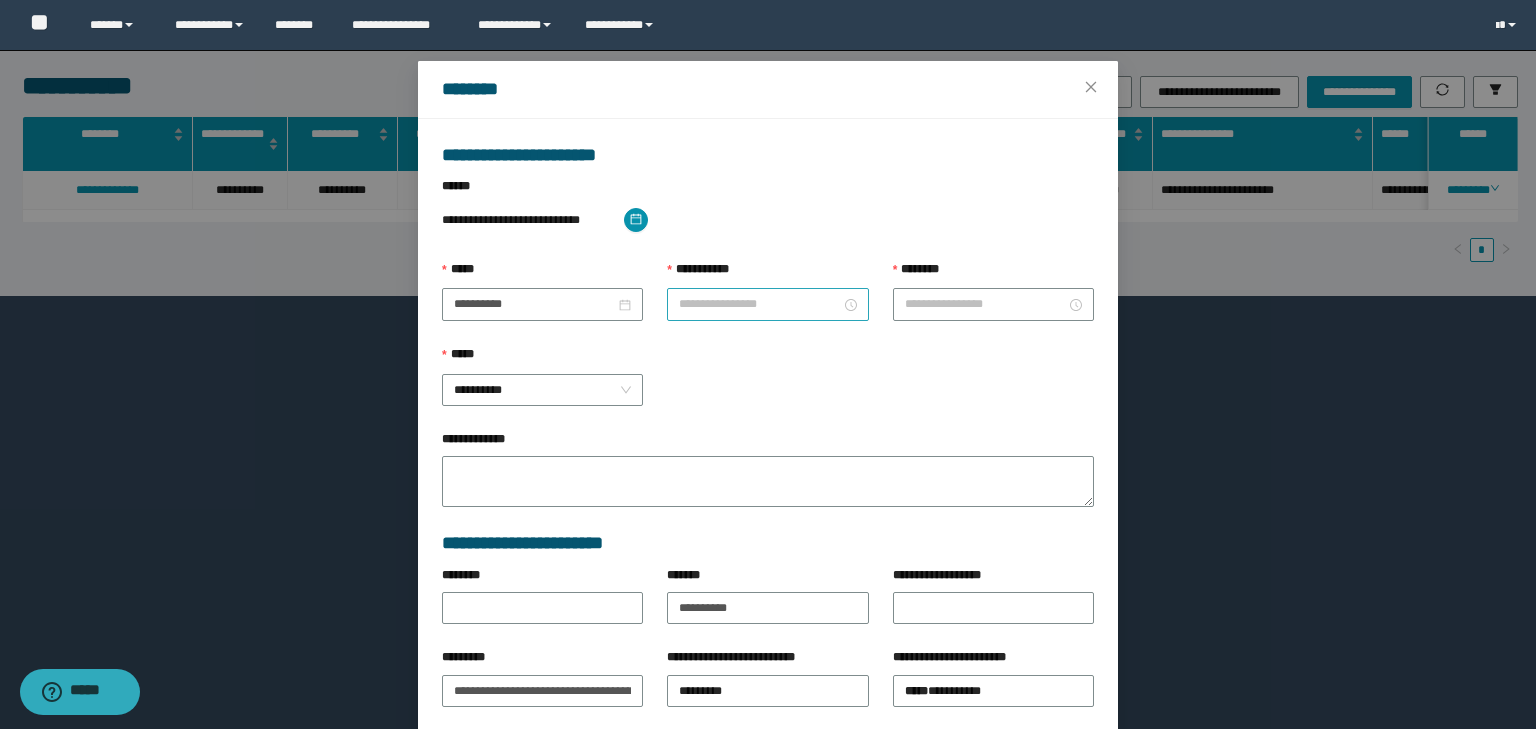 click at bounding box center [767, 304] 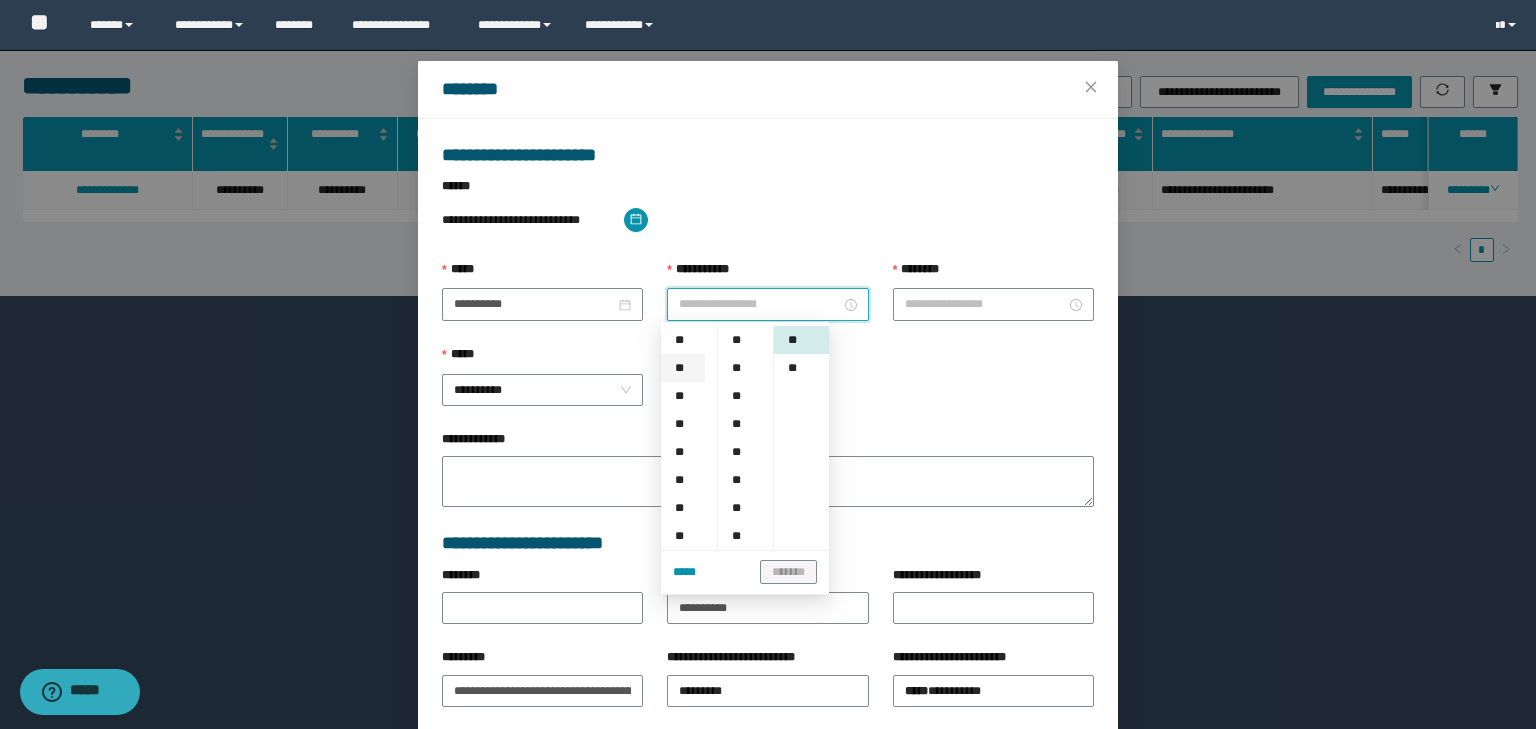 scroll, scrollTop: 308, scrollLeft: 0, axis: vertical 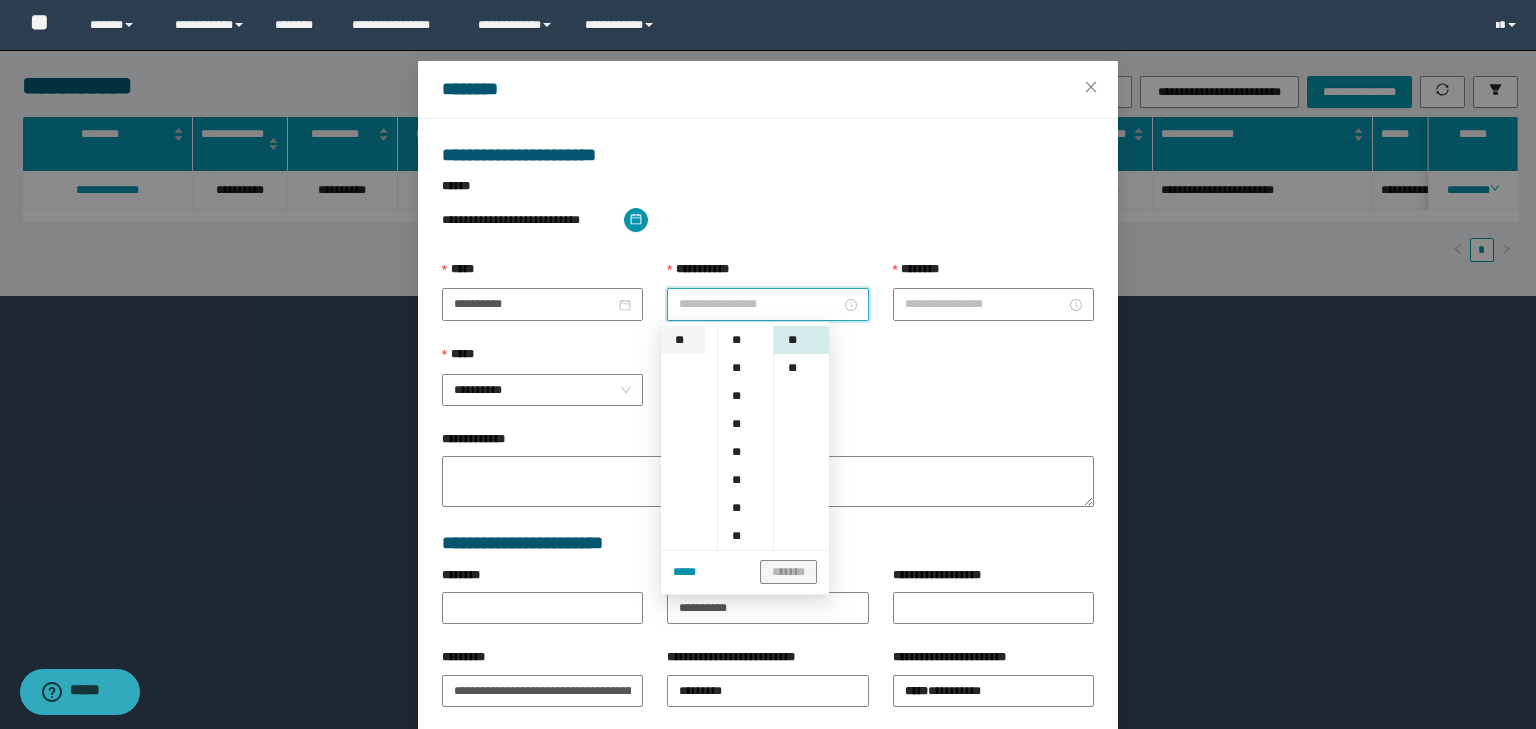 click on "**" at bounding box center [683, 340] 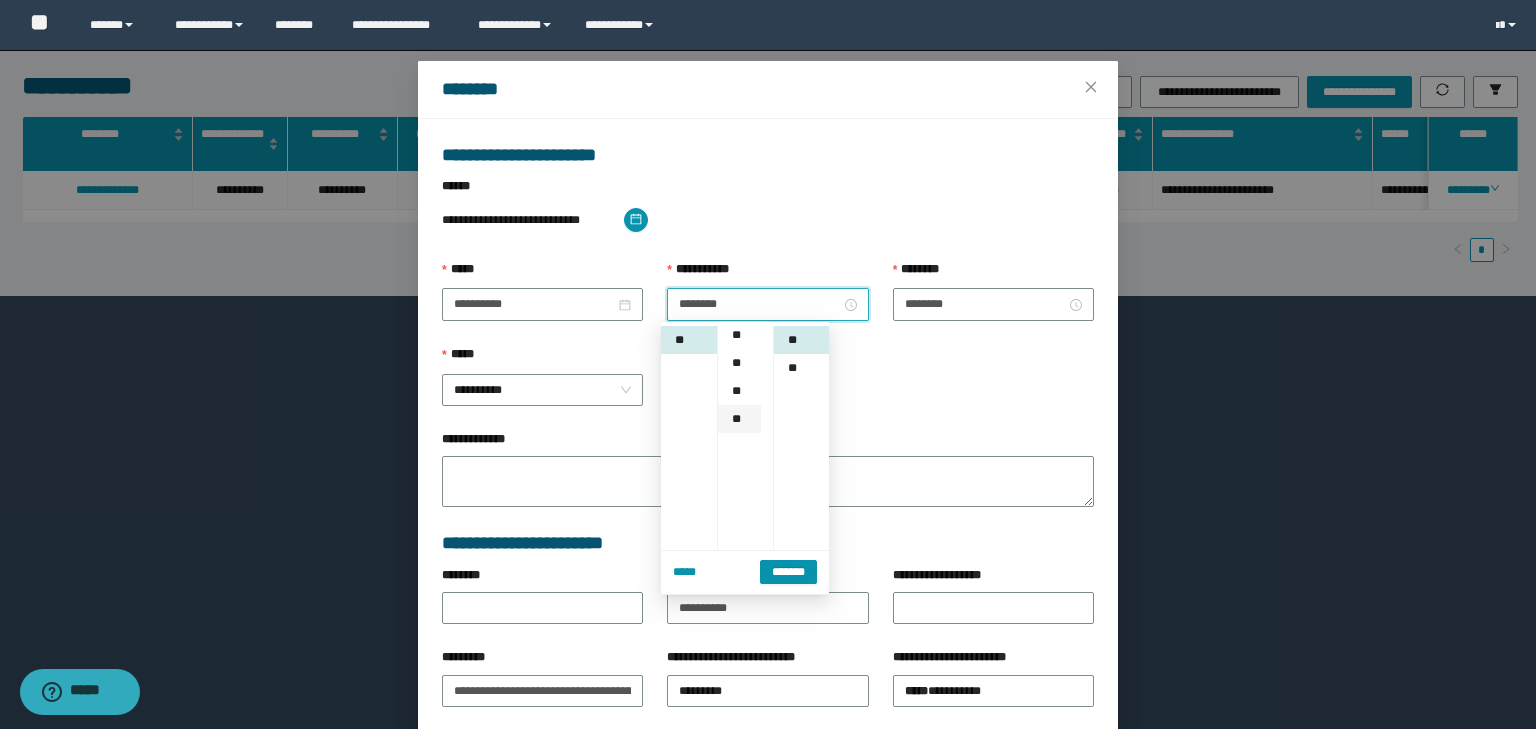 scroll, scrollTop: 174, scrollLeft: 0, axis: vertical 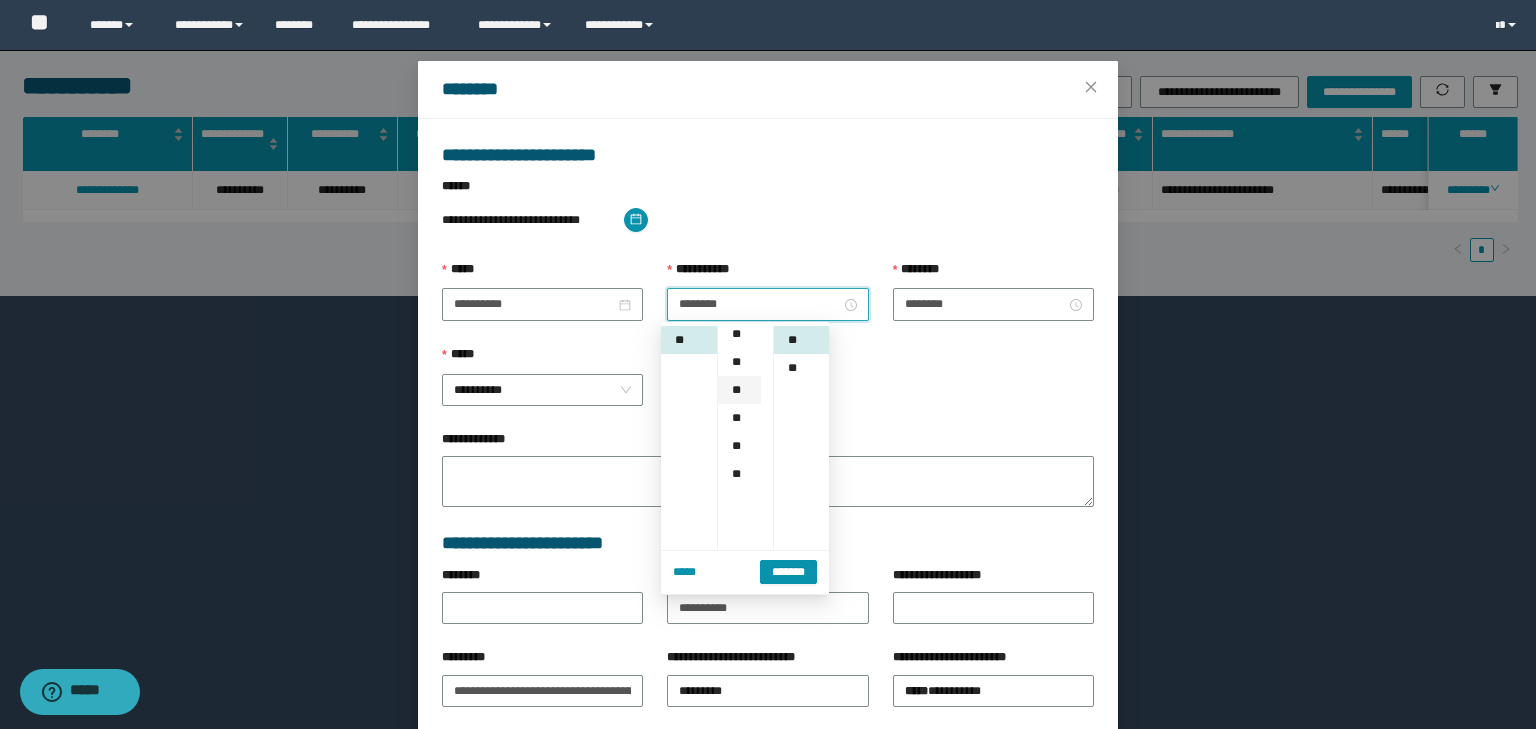 click on "**" at bounding box center [739, 390] 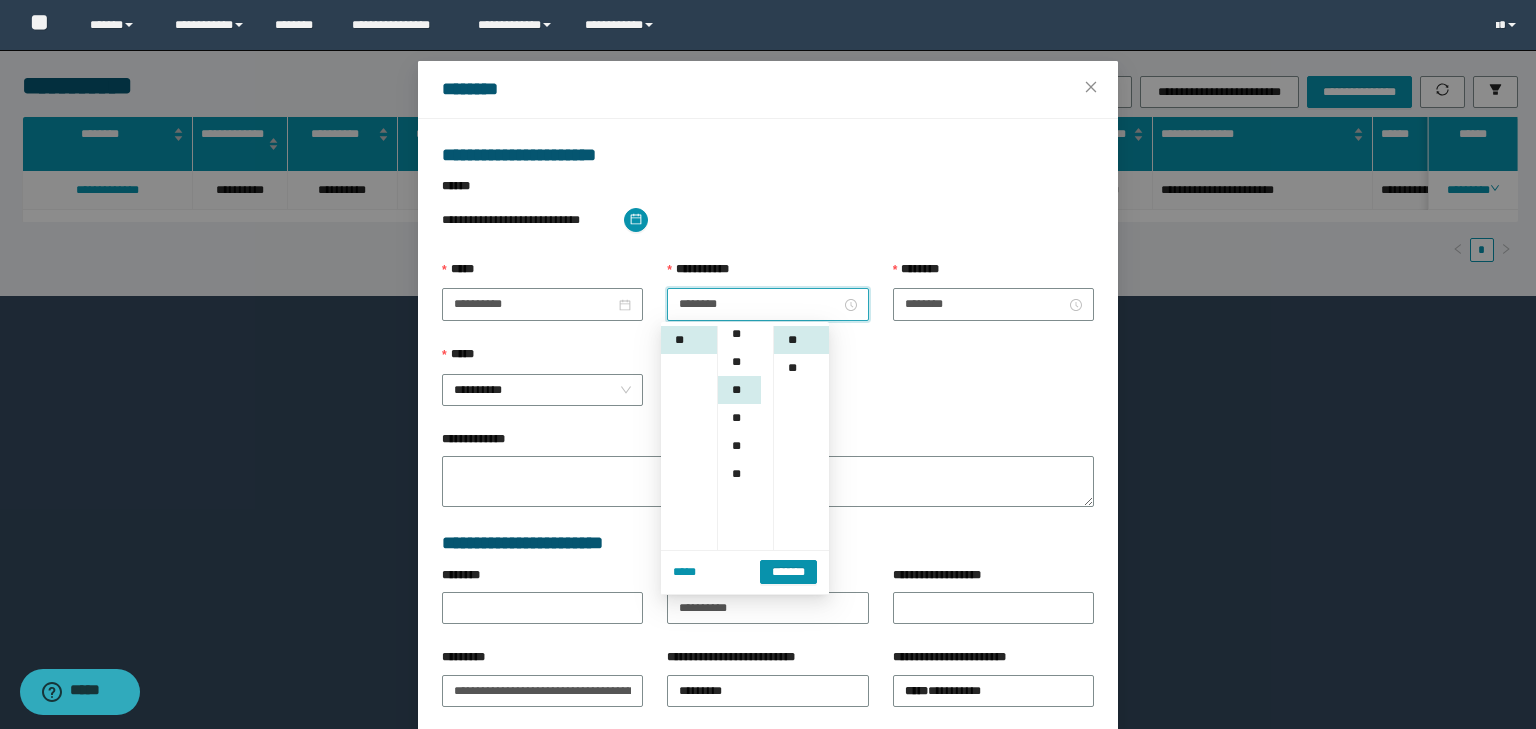 scroll, scrollTop: 224, scrollLeft: 0, axis: vertical 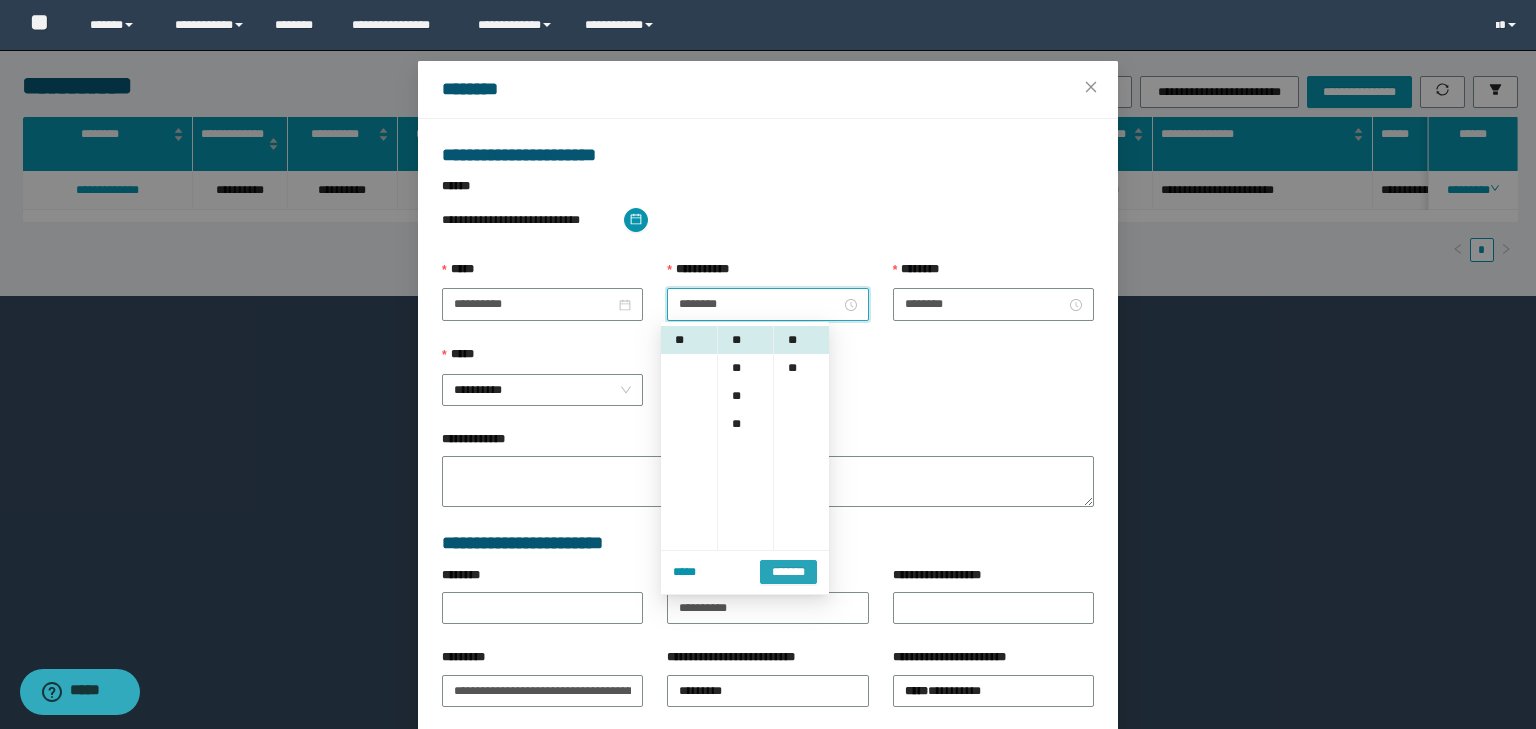 click on "*******" at bounding box center [788, 572] 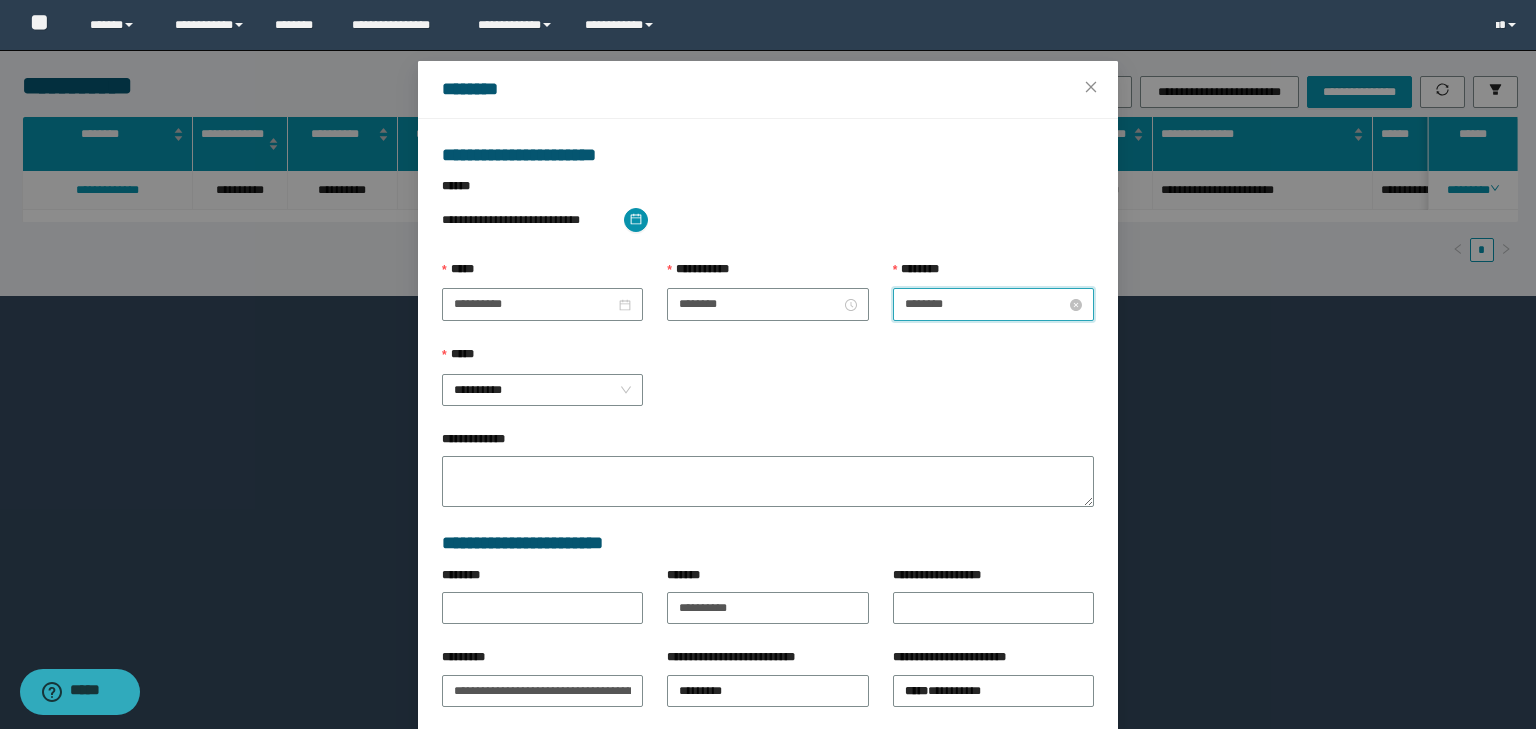 click on "********" at bounding box center [985, 304] 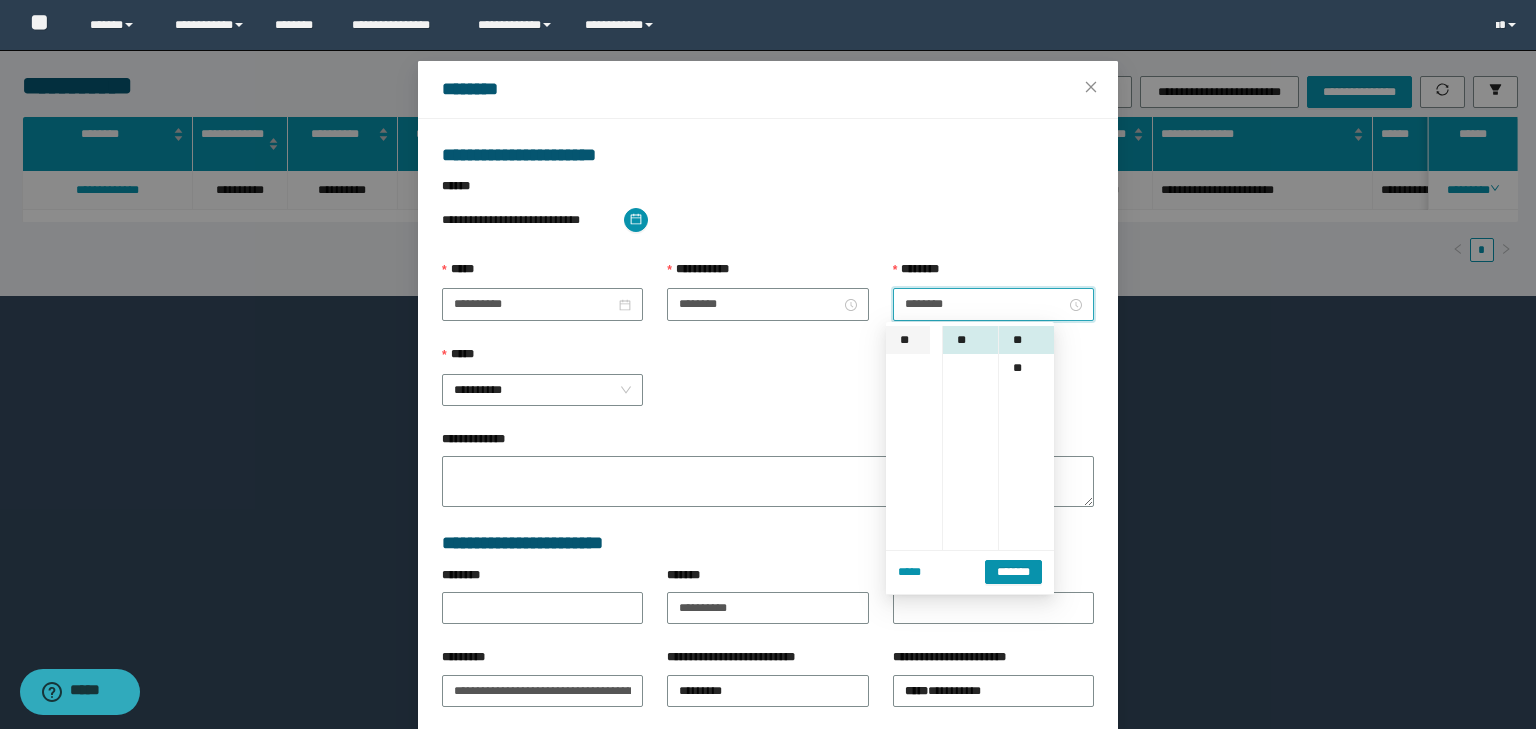 scroll, scrollTop: 0, scrollLeft: 0, axis: both 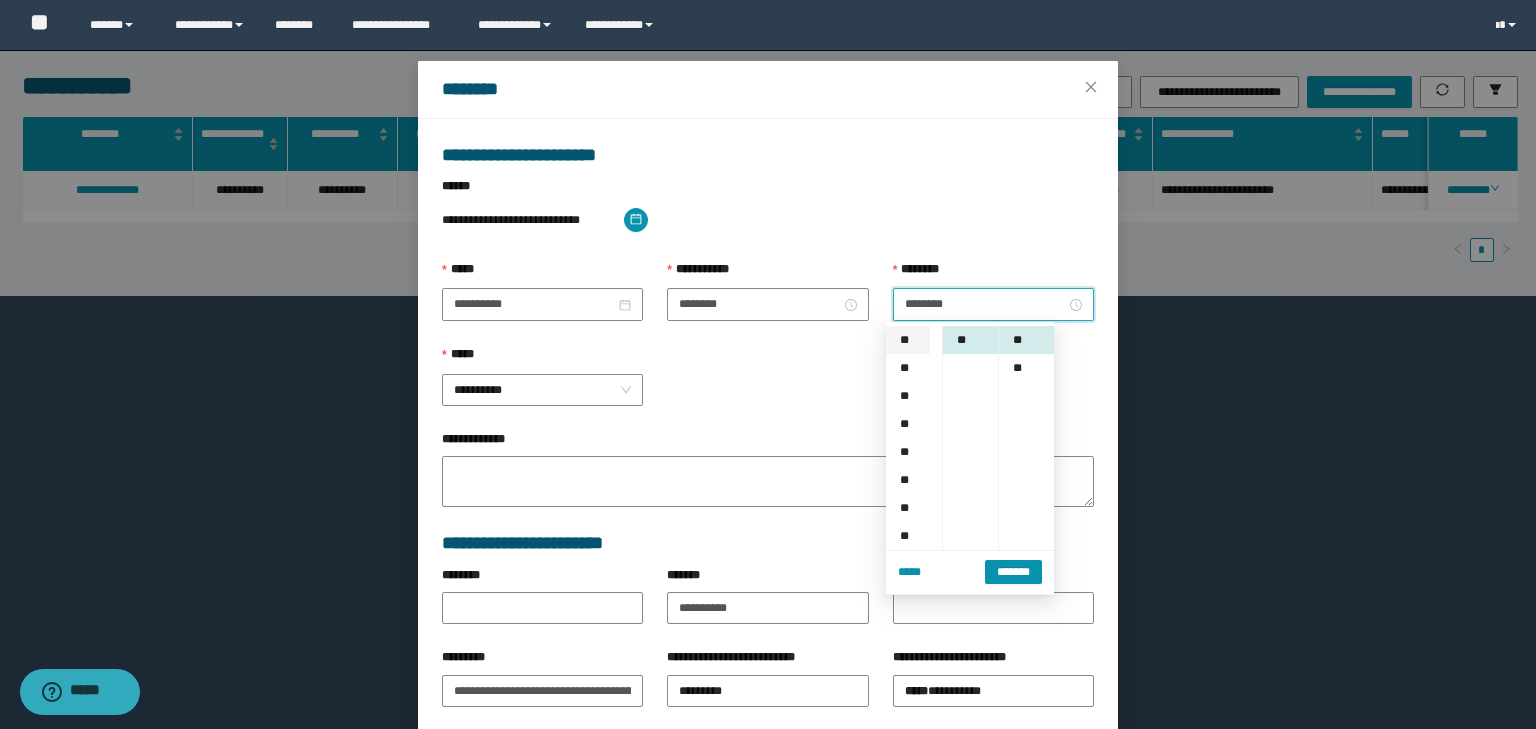 click on "**" at bounding box center [908, 340] 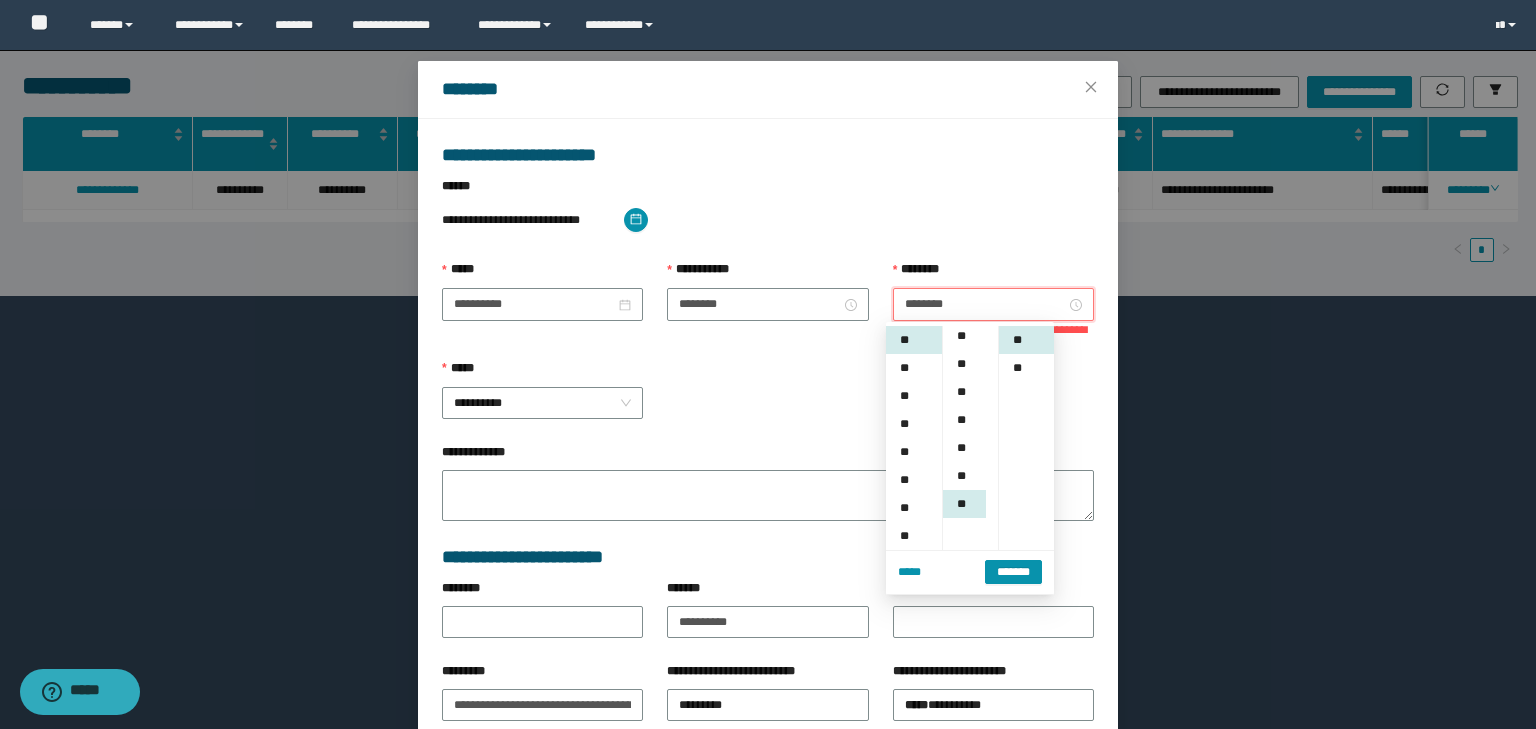 scroll, scrollTop: 0, scrollLeft: 0, axis: both 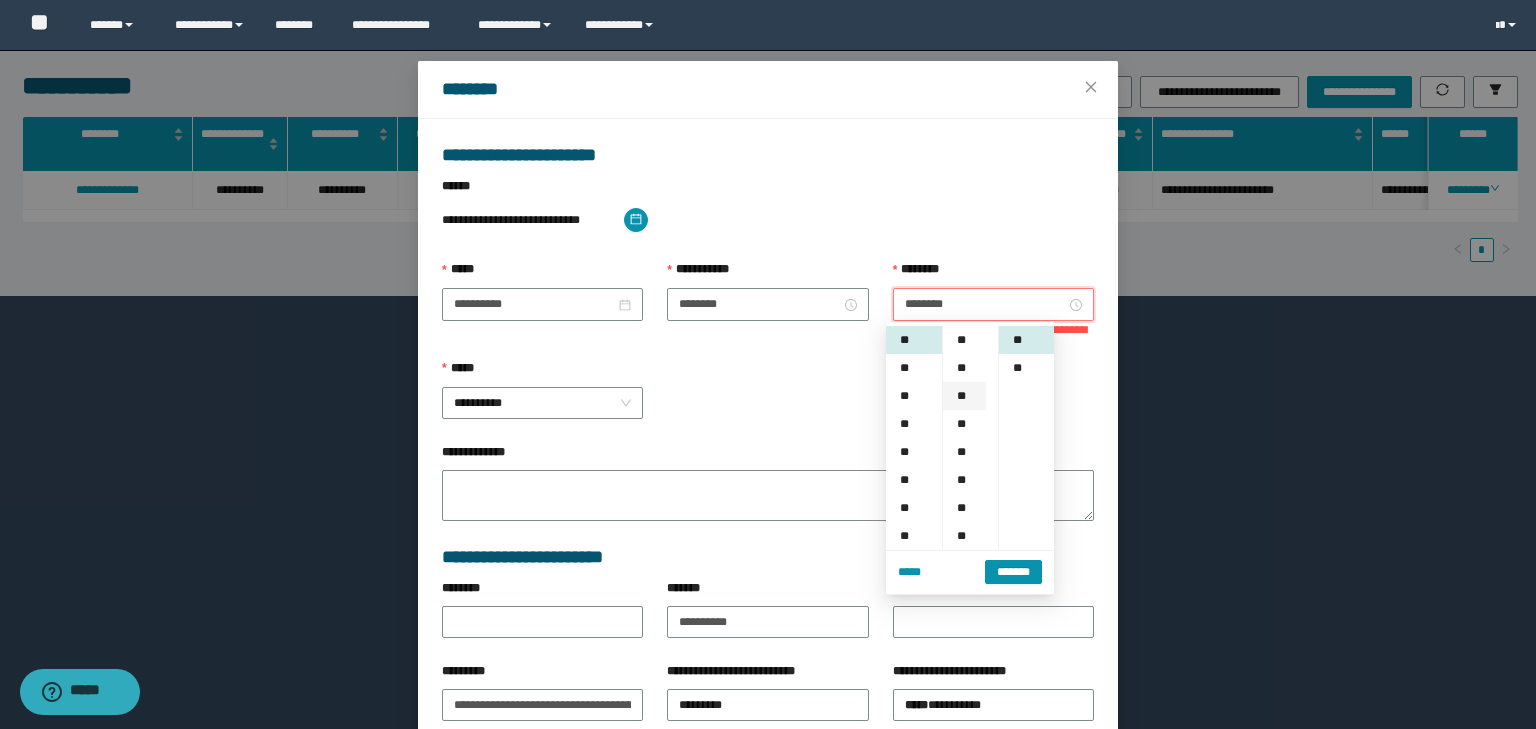 click on "**" at bounding box center (964, 340) 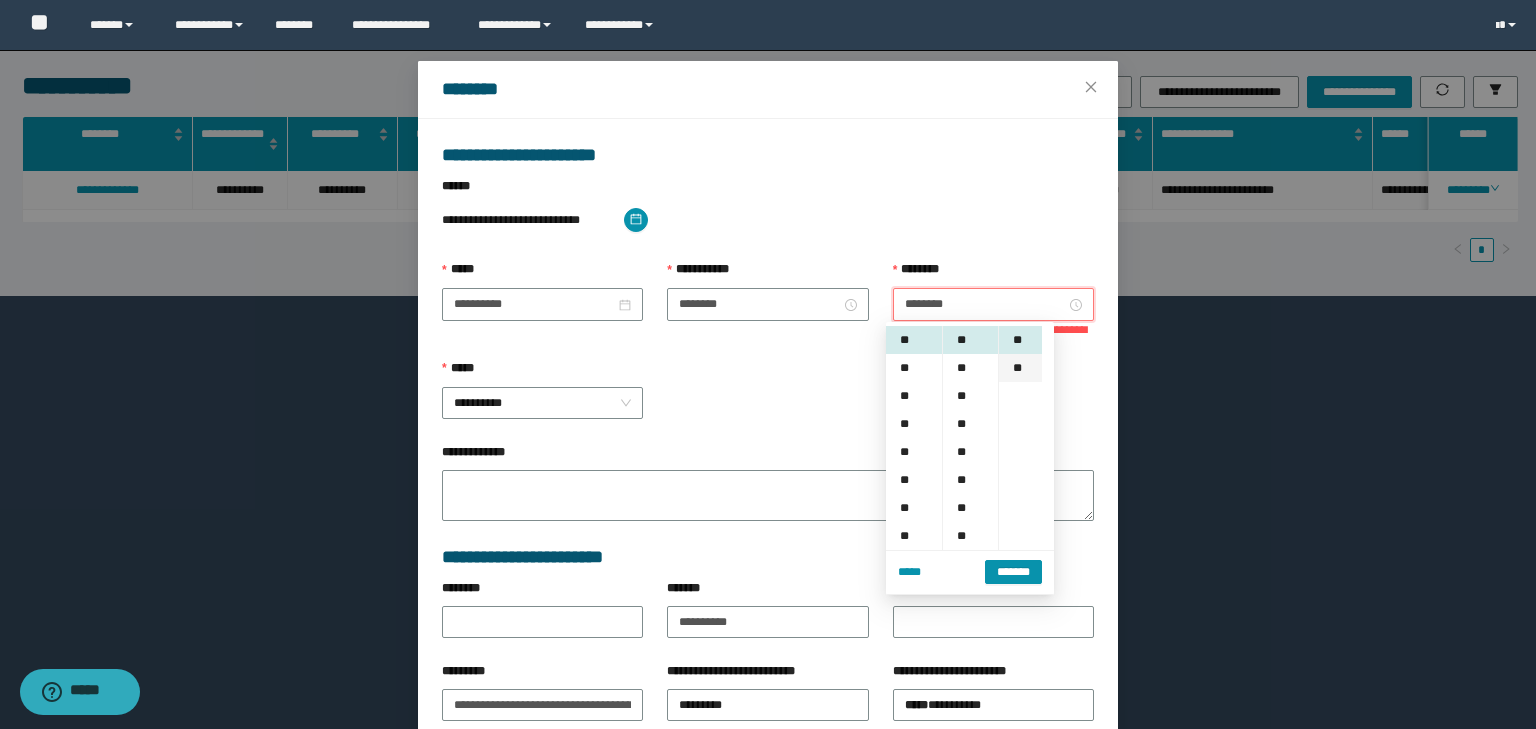 click on "**" at bounding box center (1020, 368) 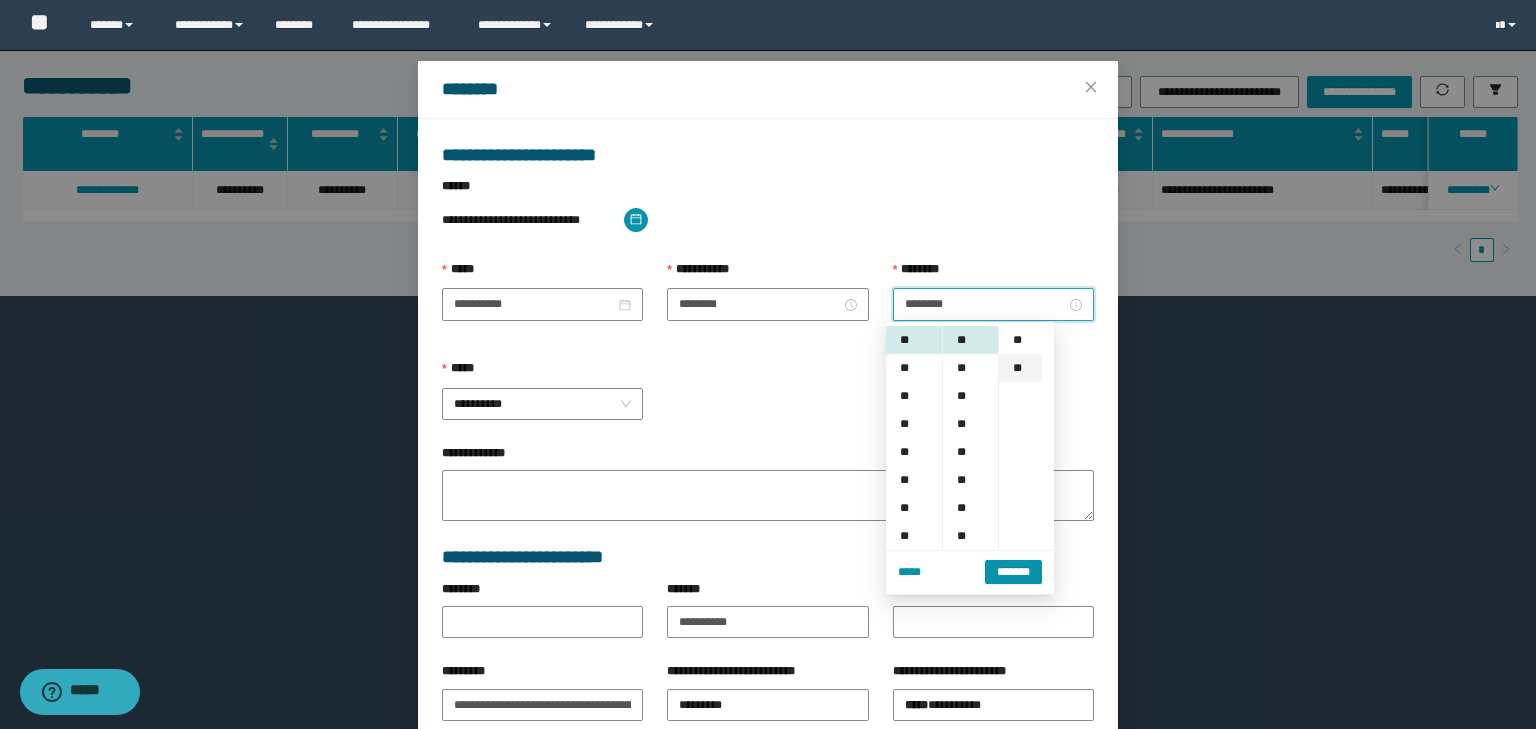 scroll, scrollTop: 28, scrollLeft: 0, axis: vertical 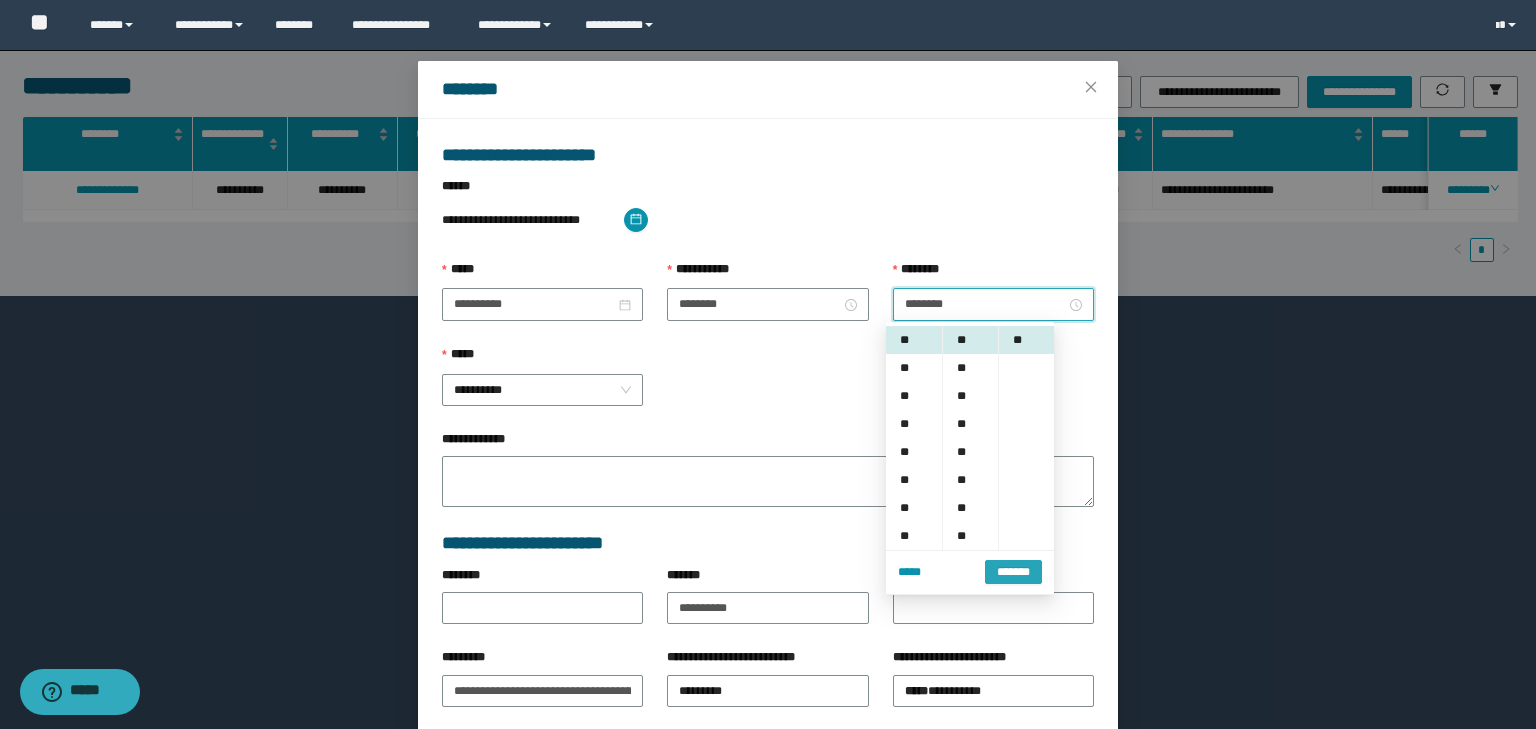 click on "*******" at bounding box center [1013, 572] 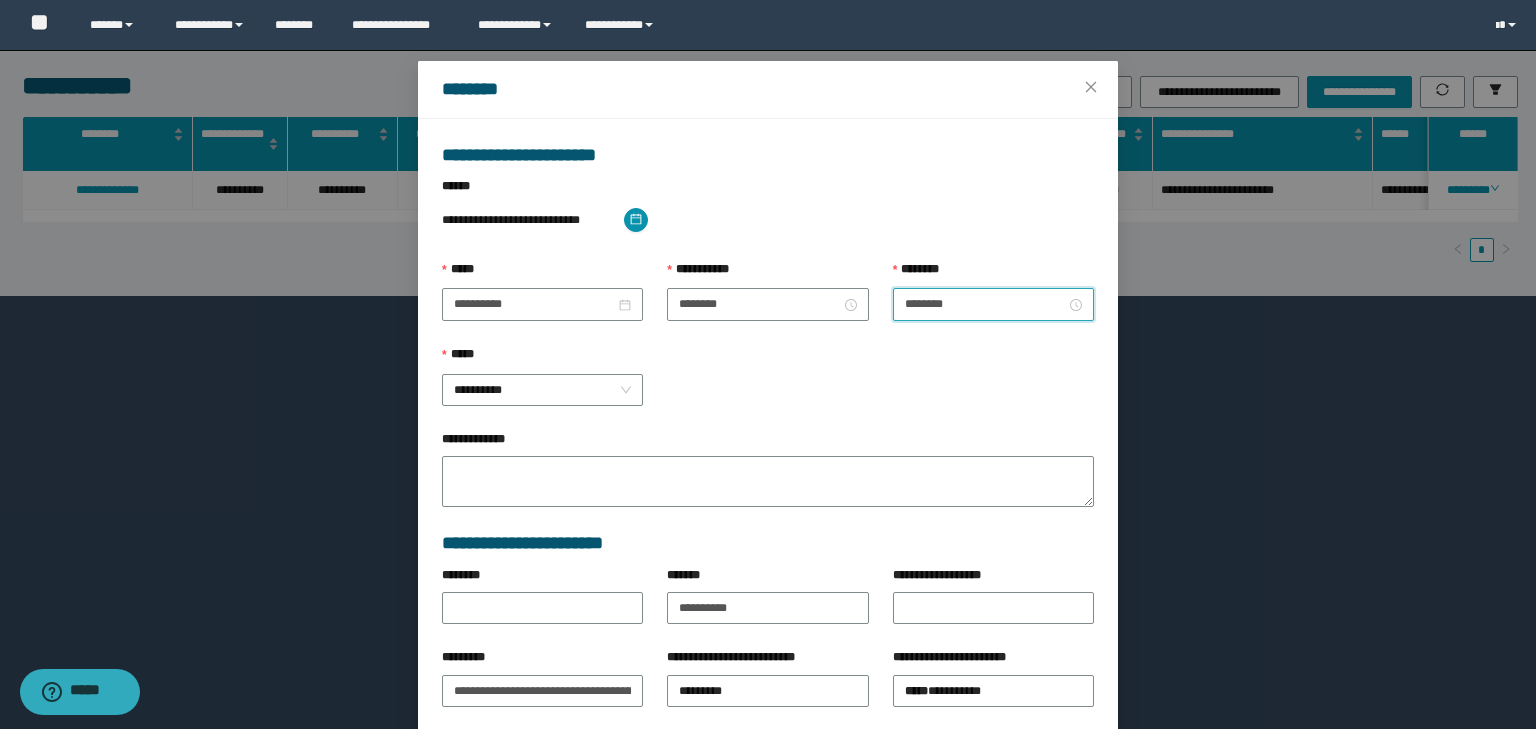 scroll, scrollTop: 139, scrollLeft: 0, axis: vertical 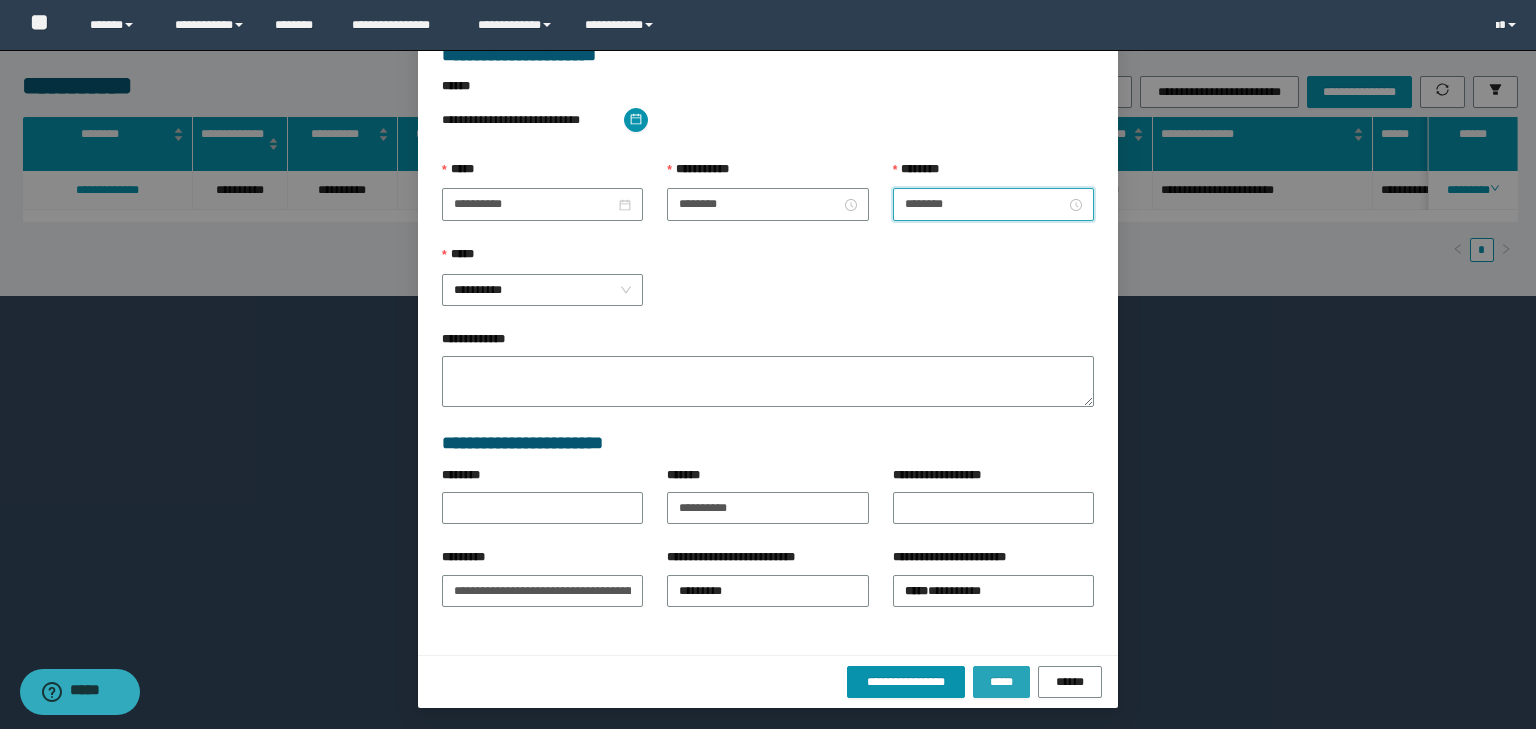 click on "*****" at bounding box center [1001, 682] 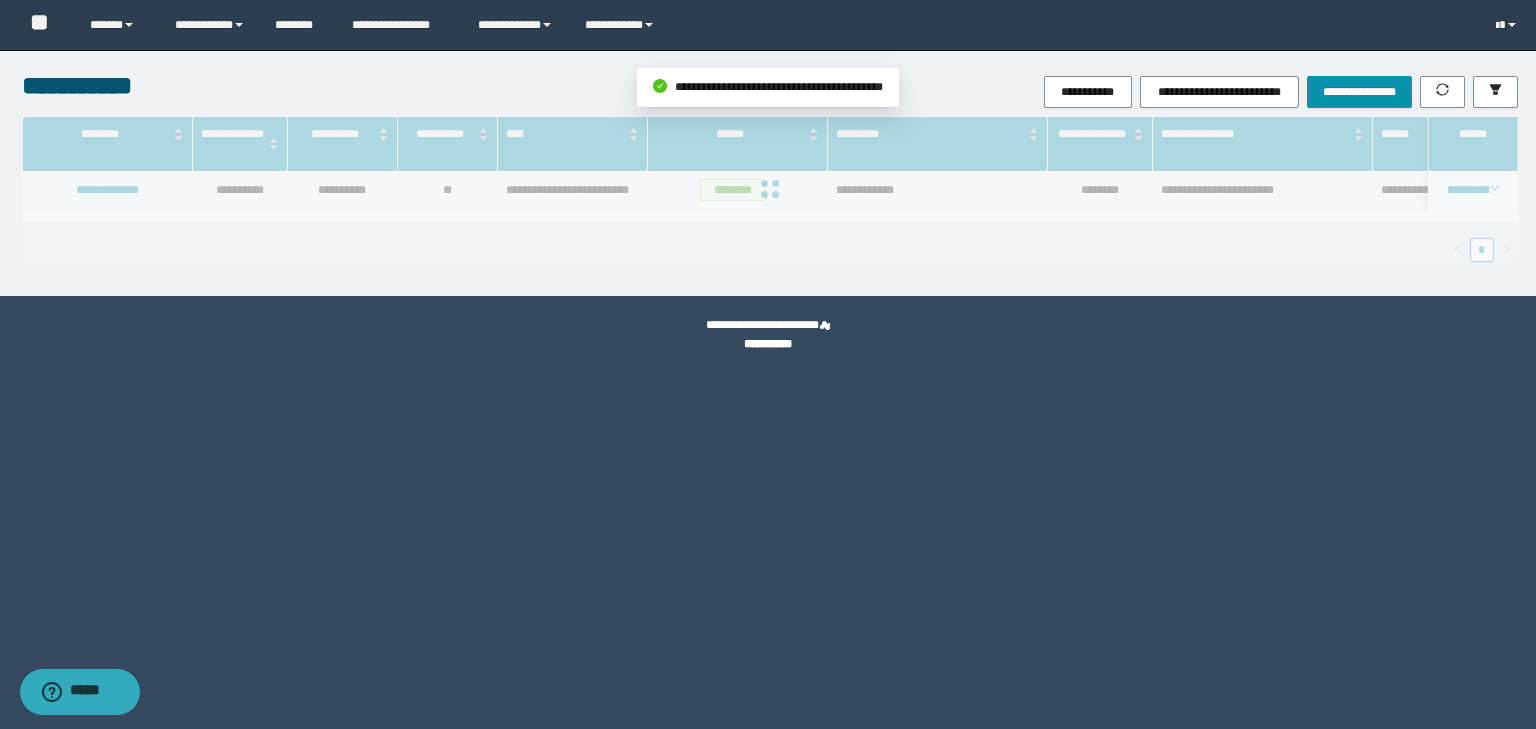 scroll, scrollTop: 39, scrollLeft: 0, axis: vertical 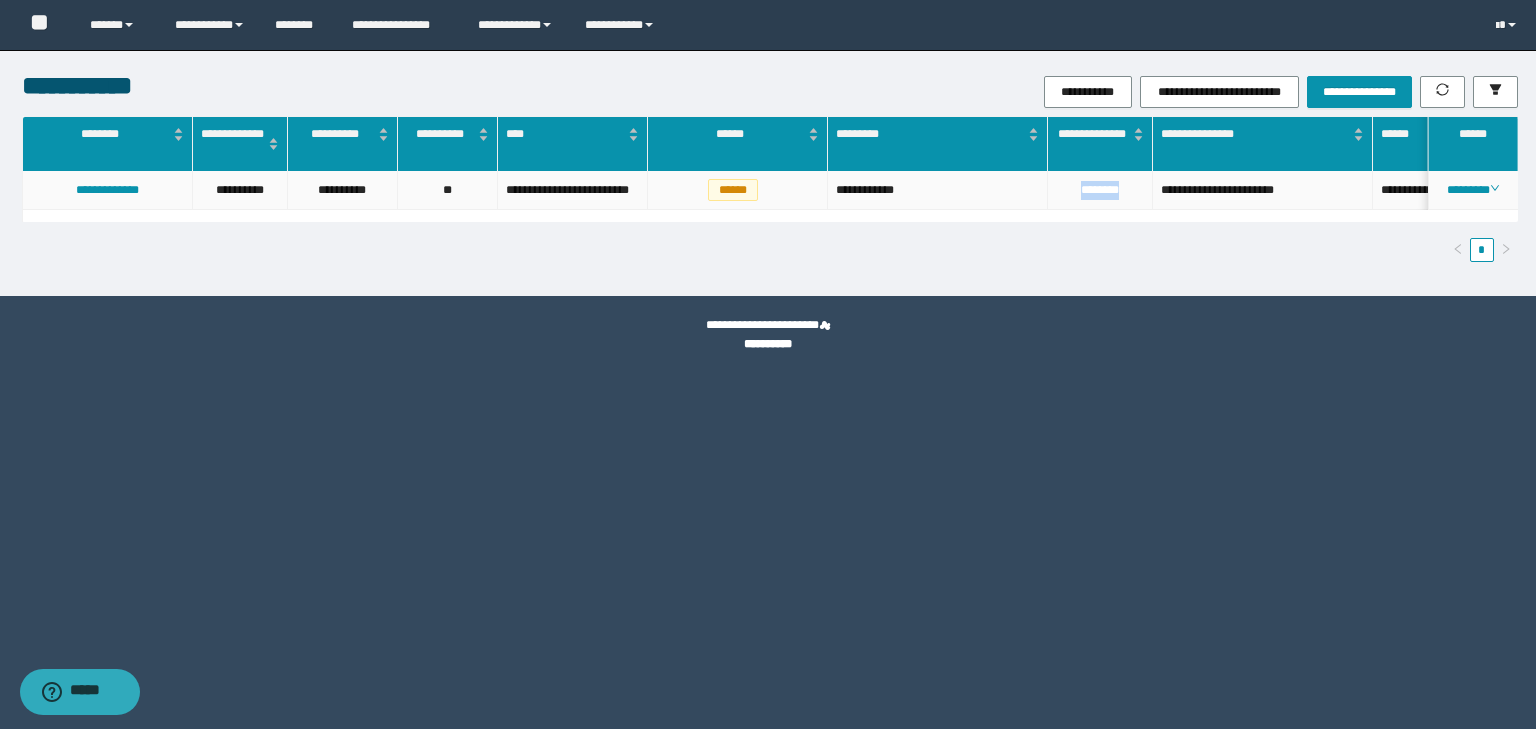 drag, startPoint x: 1072, startPoint y: 186, endPoint x: 1136, endPoint y: 188, distance: 64.03124 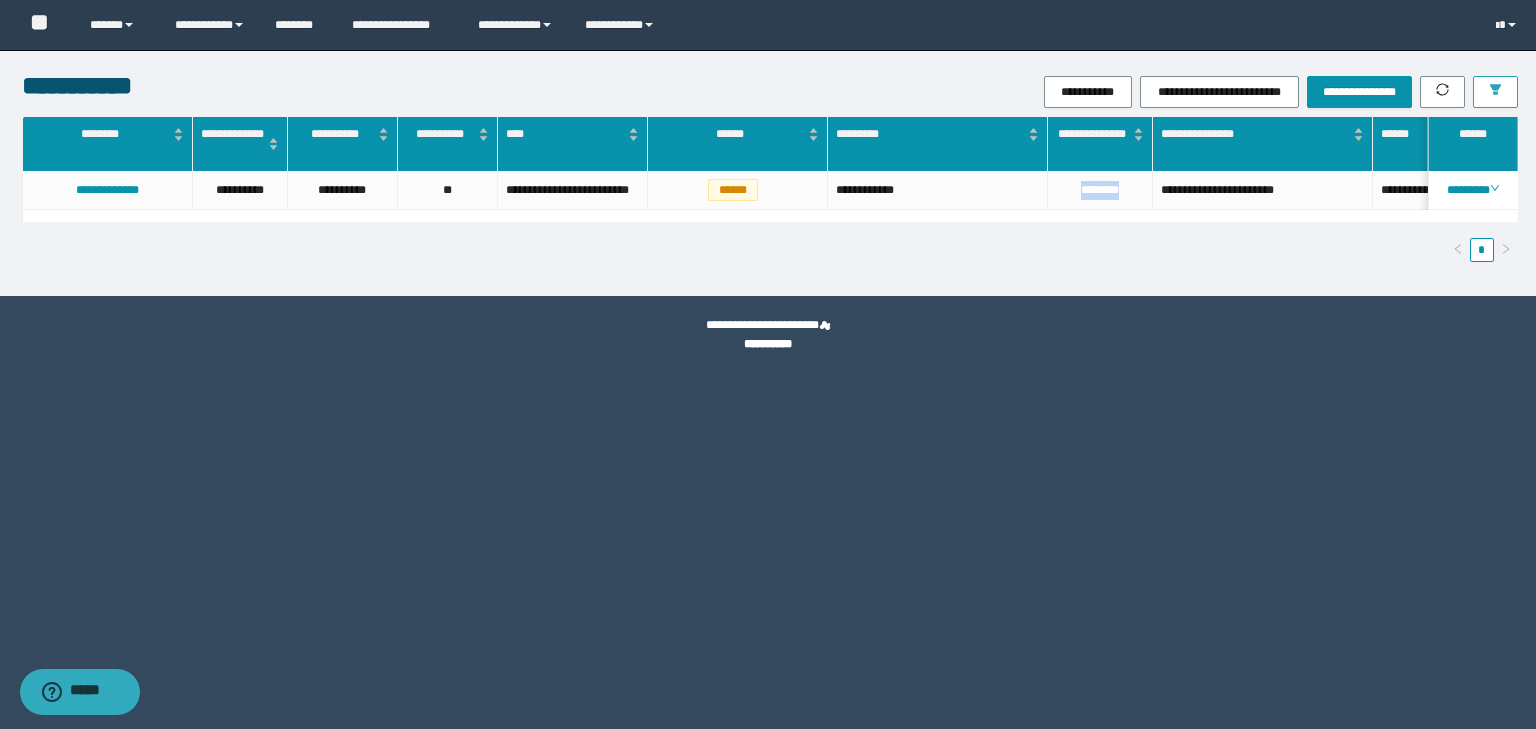click 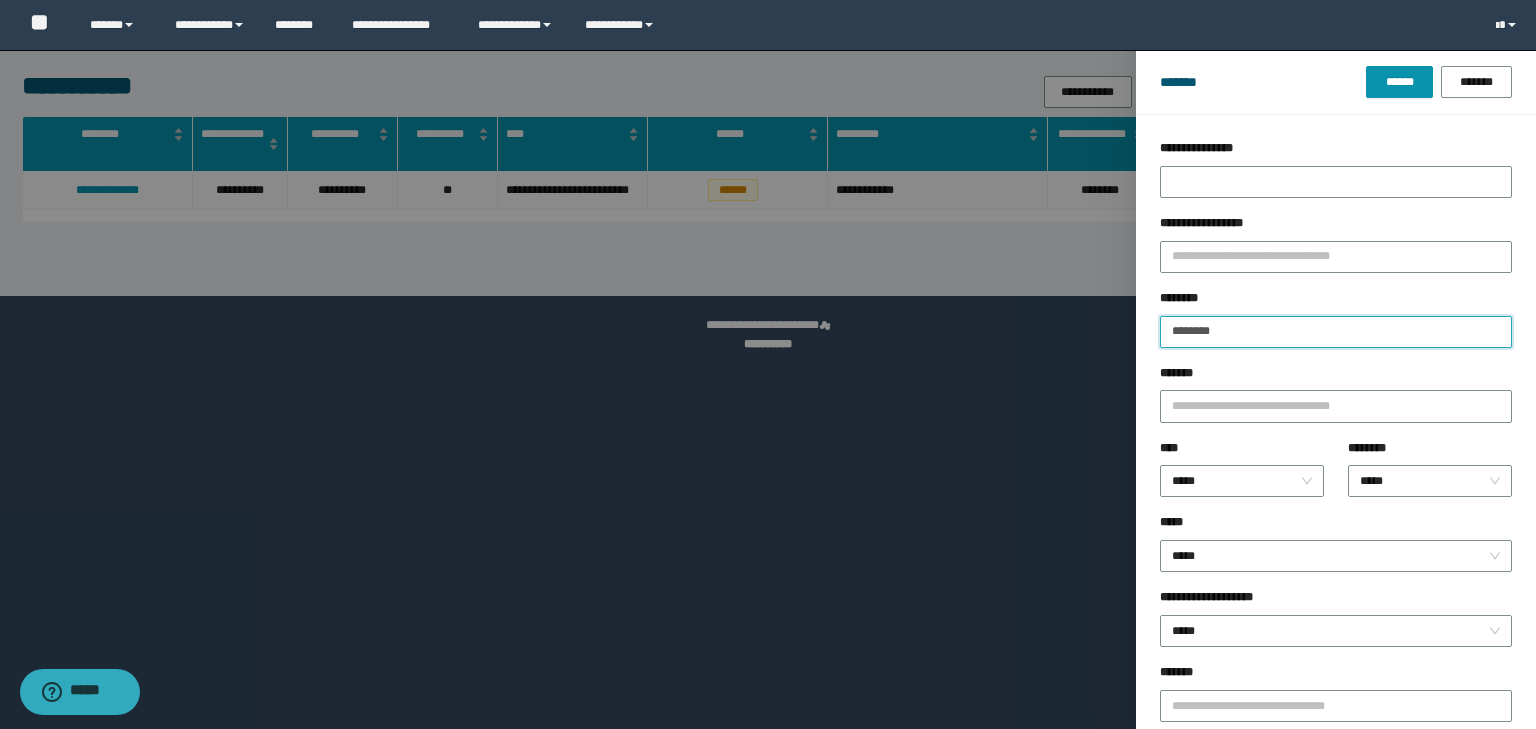 drag, startPoint x: 1248, startPoint y: 334, endPoint x: 1078, endPoint y: 332, distance: 170.01176 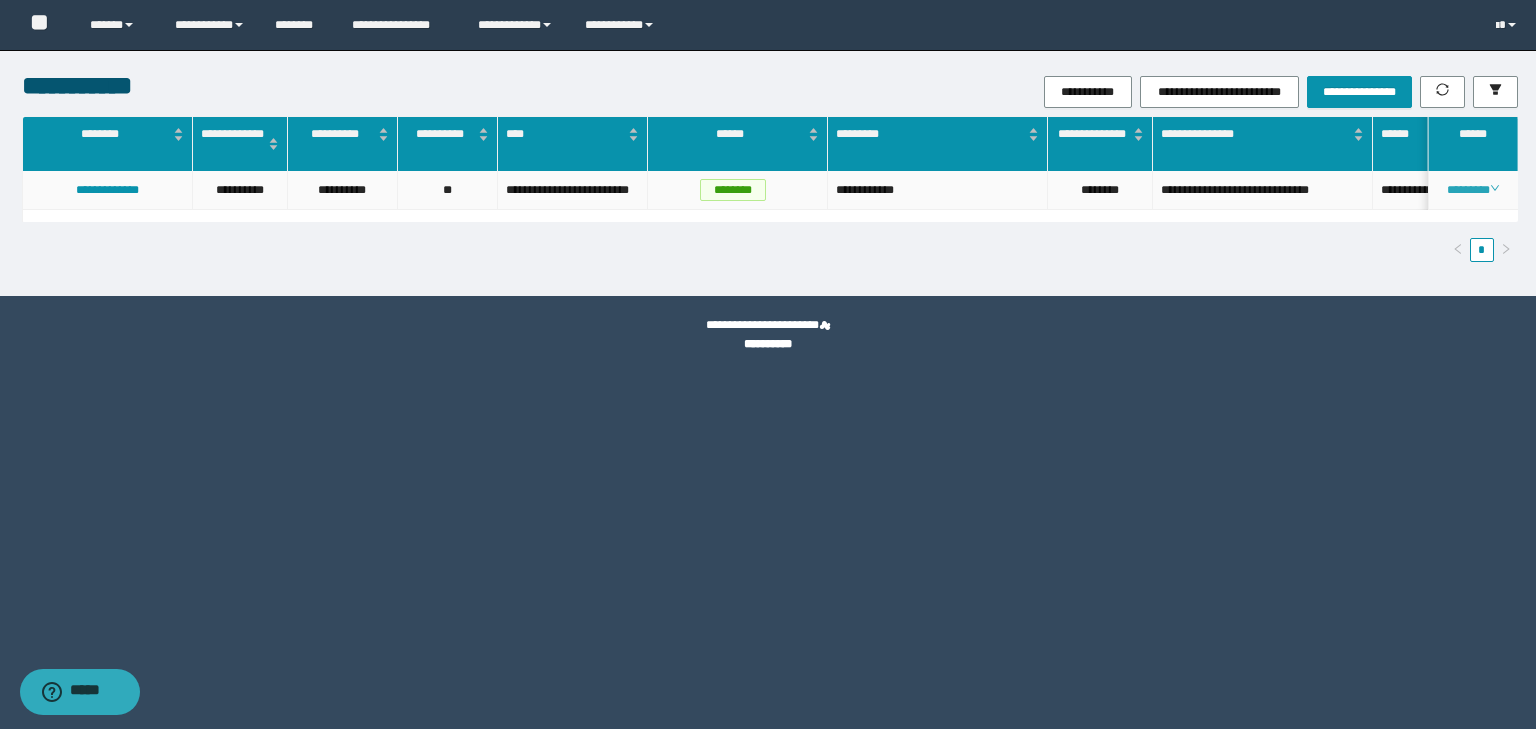 click 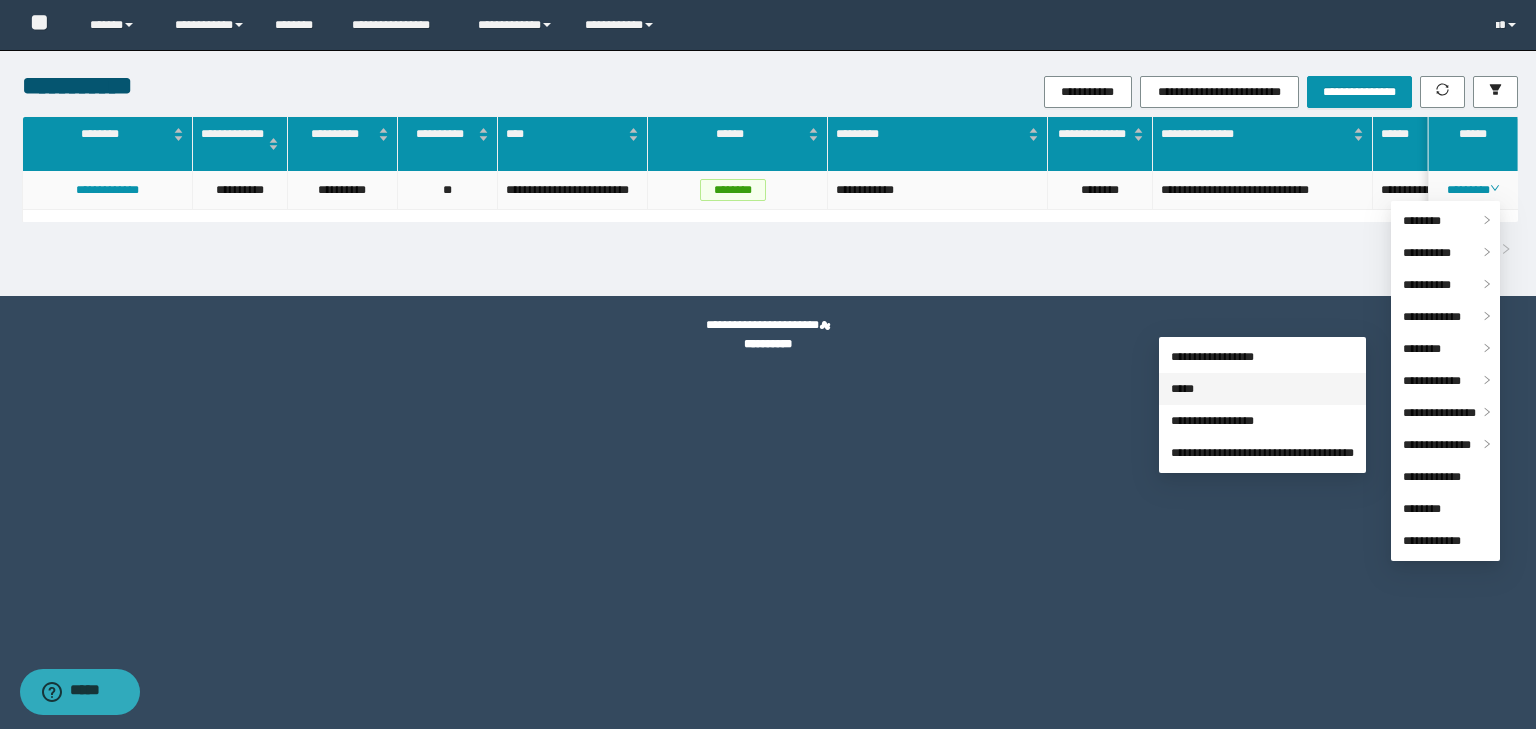 click on "*****" at bounding box center [1182, 389] 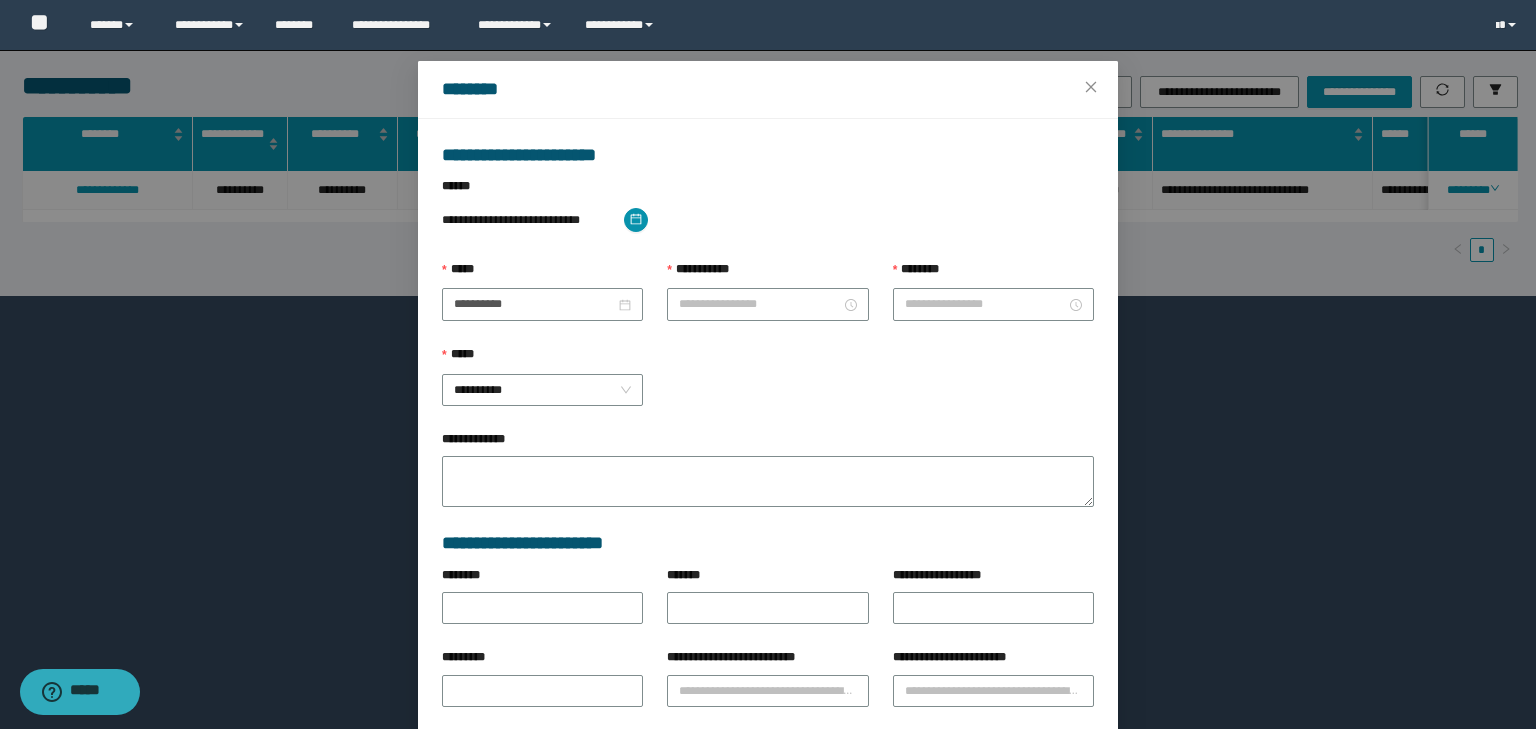type on "**********" 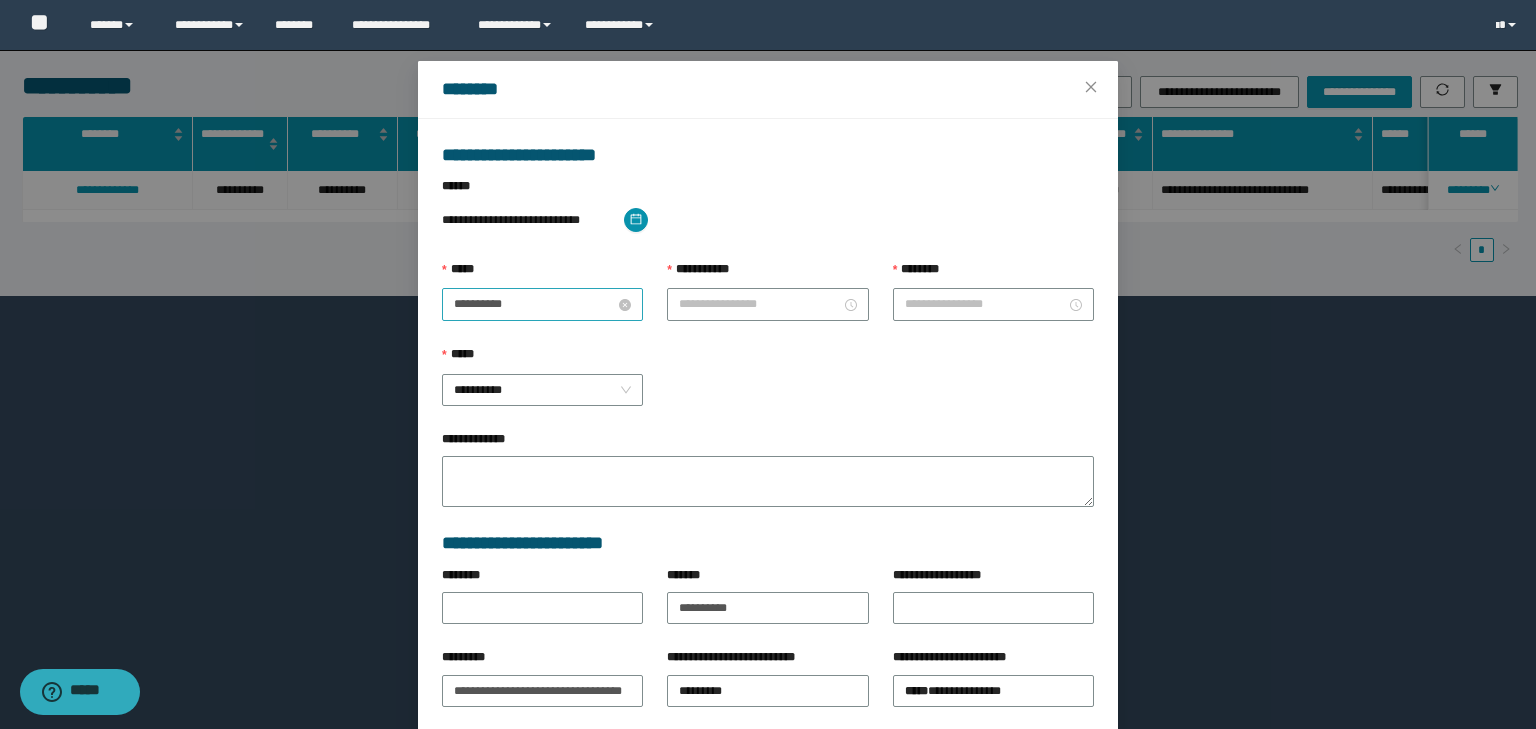 click on "**********" at bounding box center (534, 304) 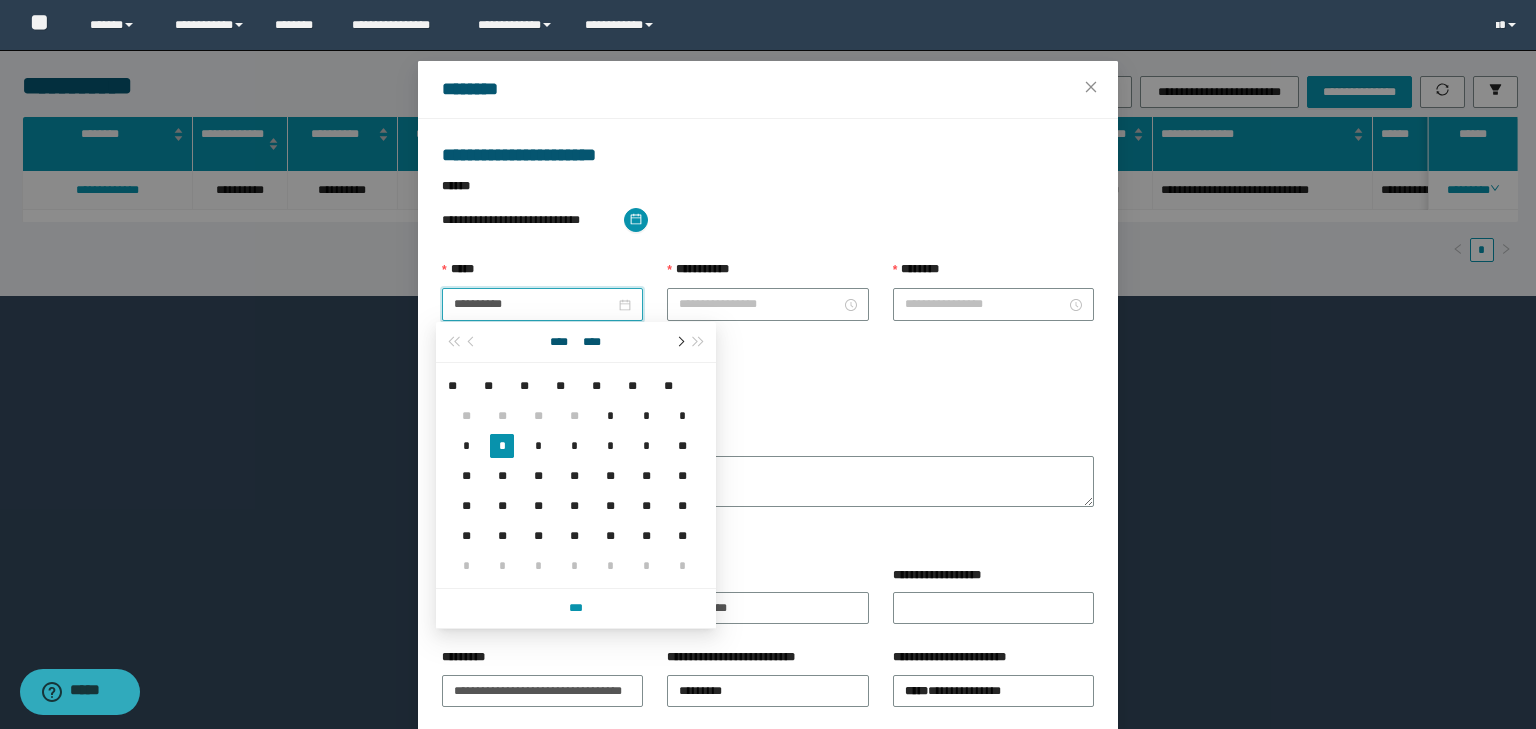 click at bounding box center (679, 342) 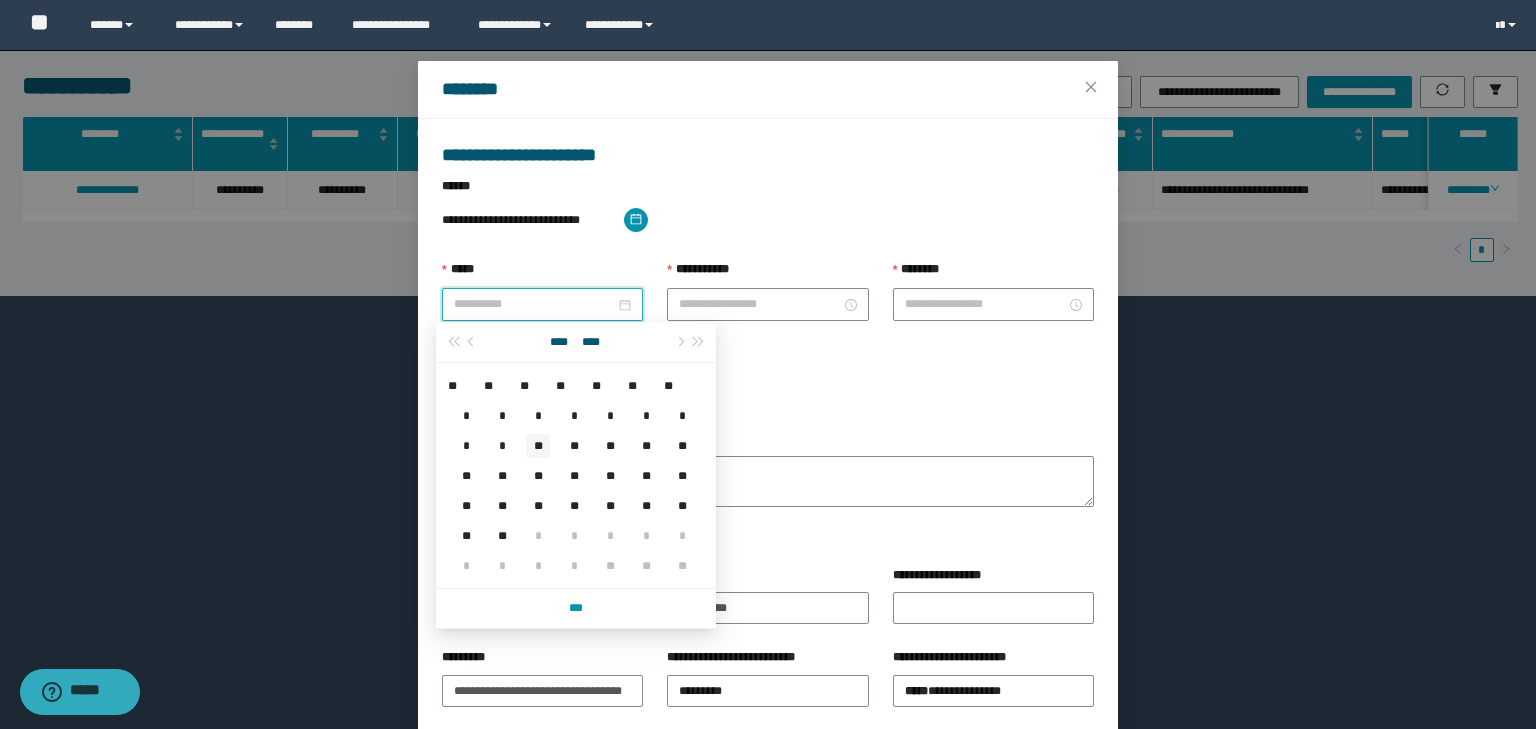 type on "**********" 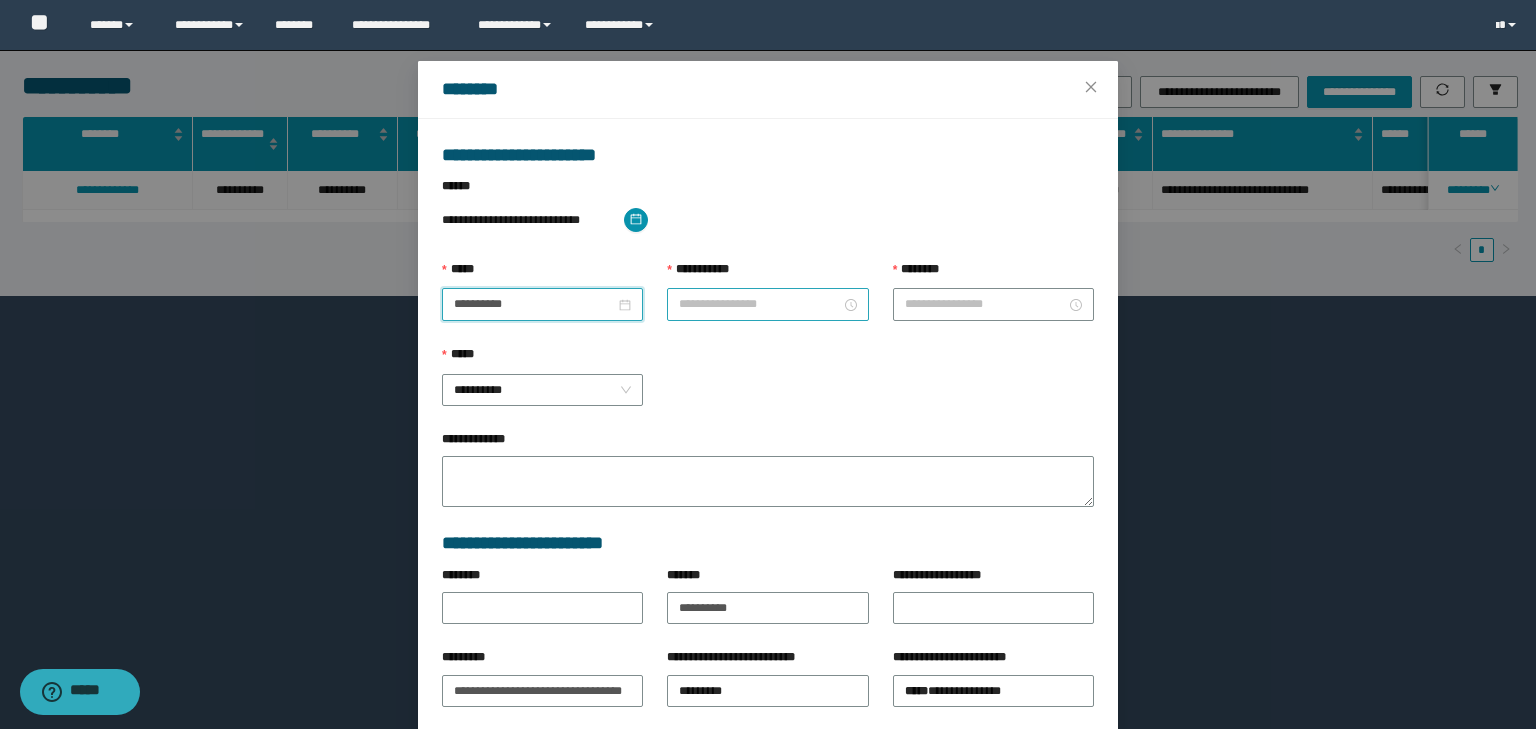click on "**********" at bounding box center (759, 304) 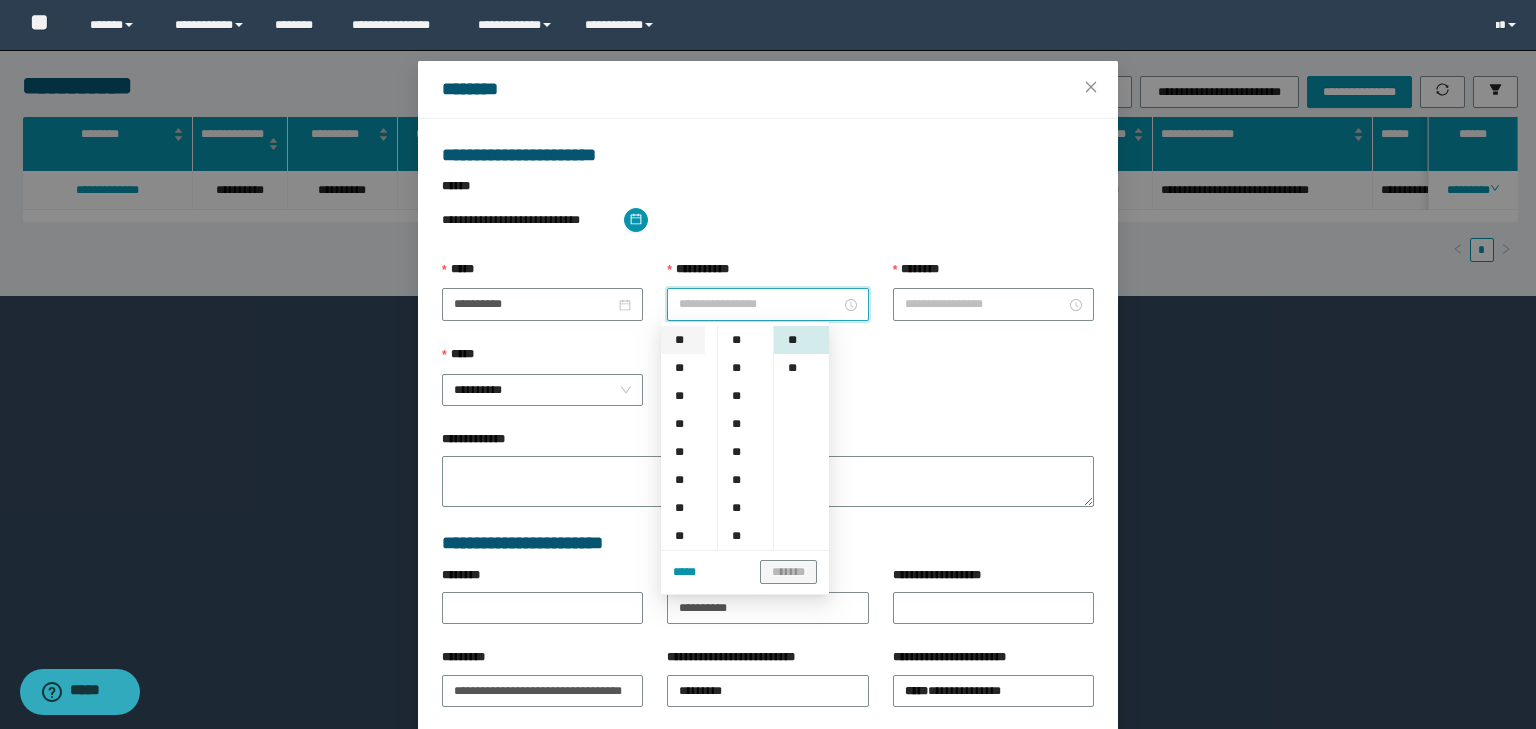 click on "**" at bounding box center [683, 340] 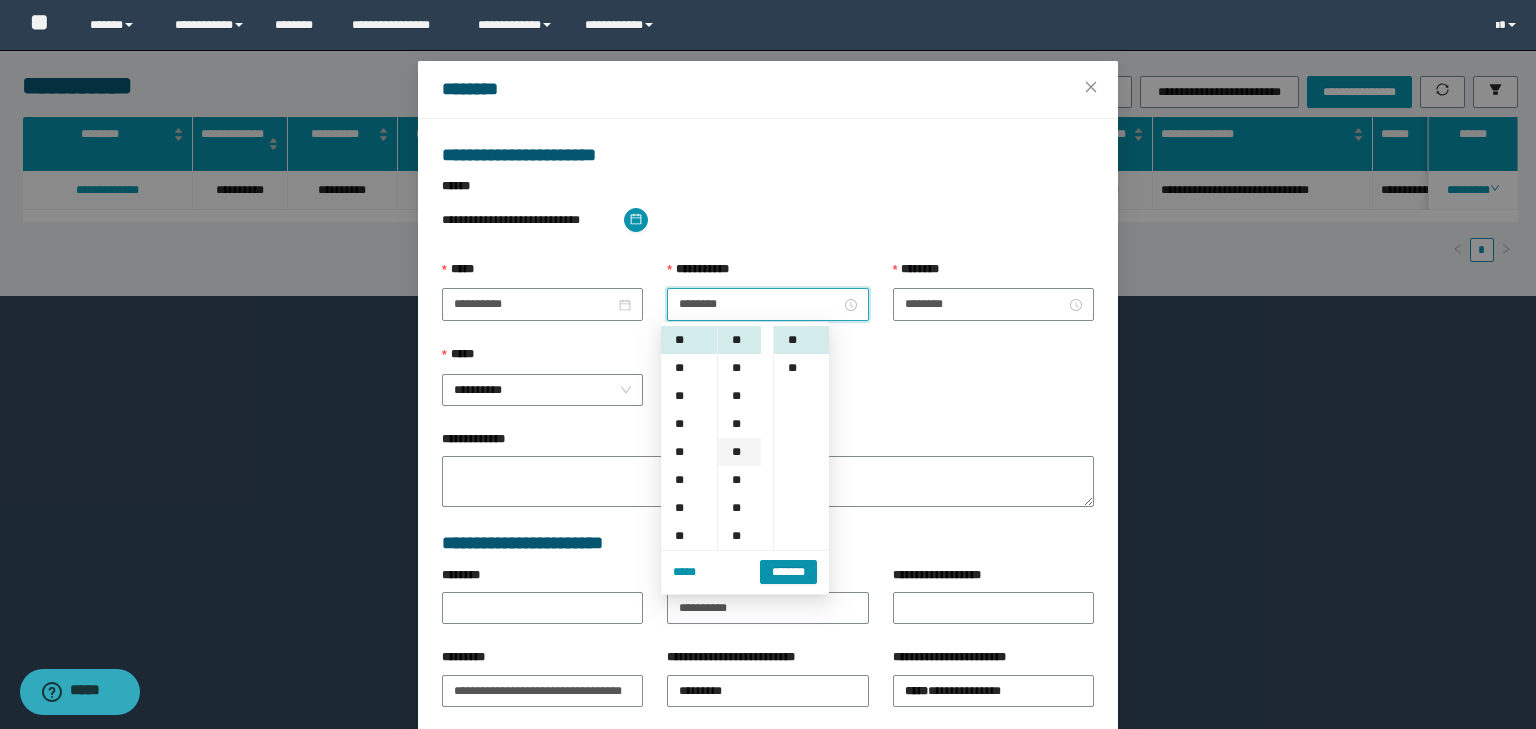 drag, startPoint x: 736, startPoint y: 456, endPoint x: 768, endPoint y: 416, distance: 51.224995 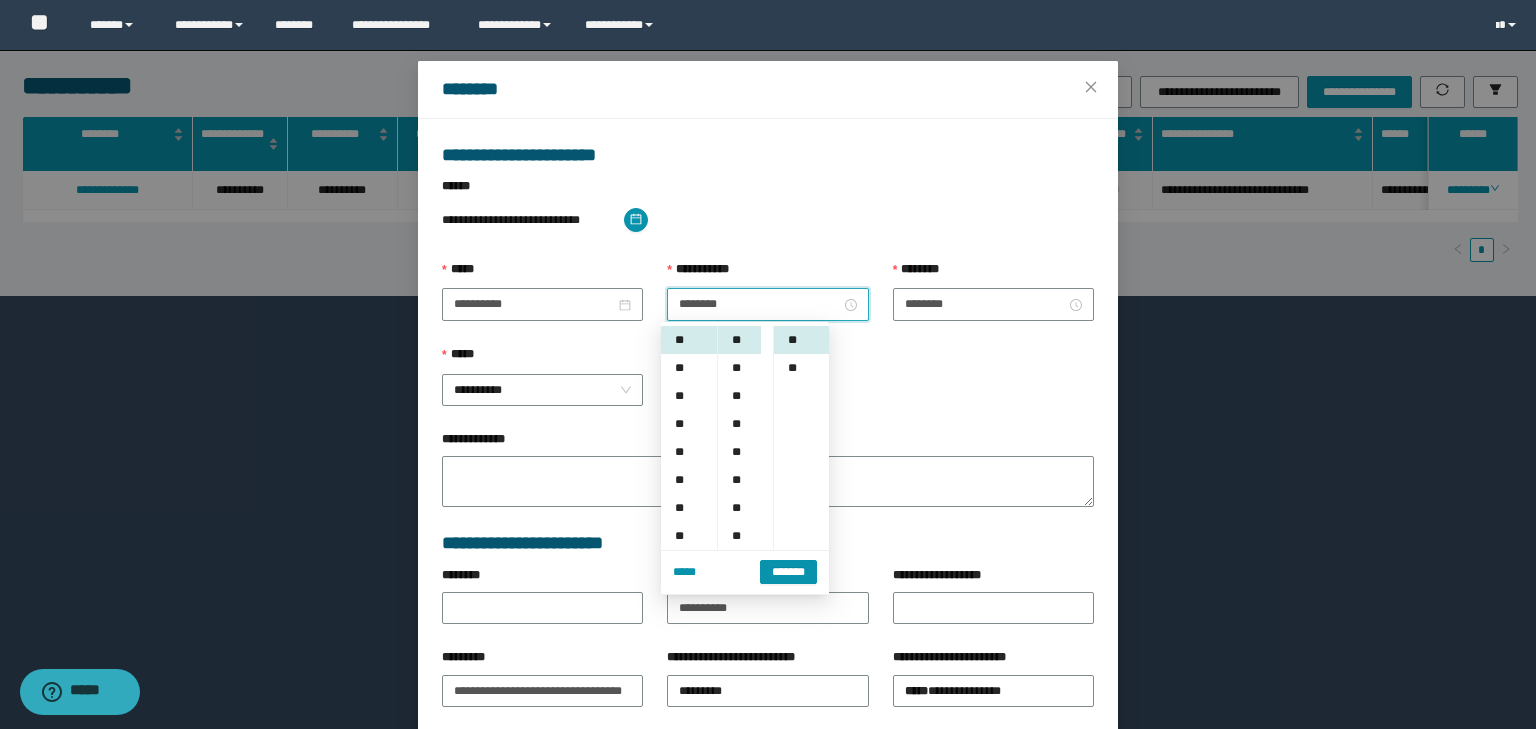 click on "**" at bounding box center [739, 452] 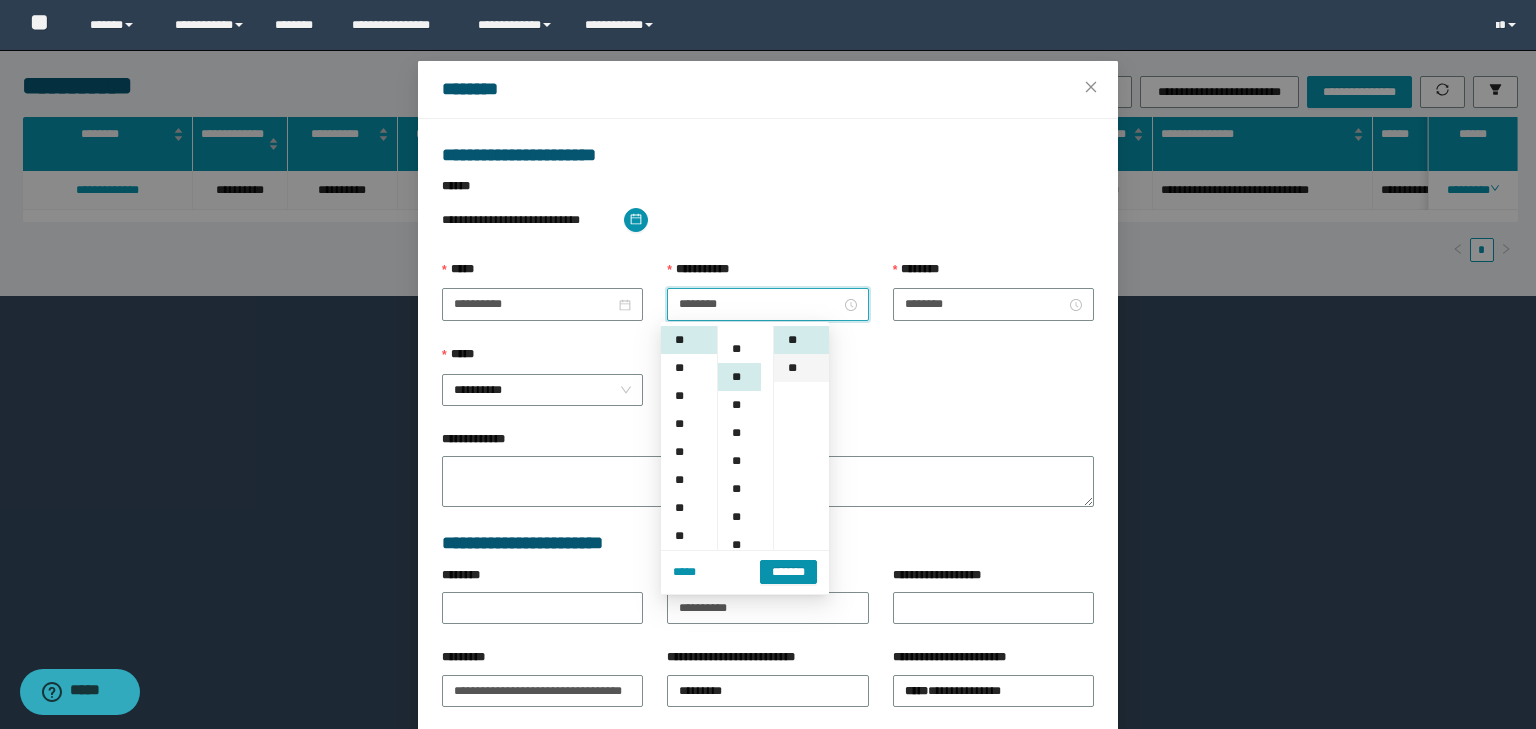 scroll, scrollTop: 112, scrollLeft: 0, axis: vertical 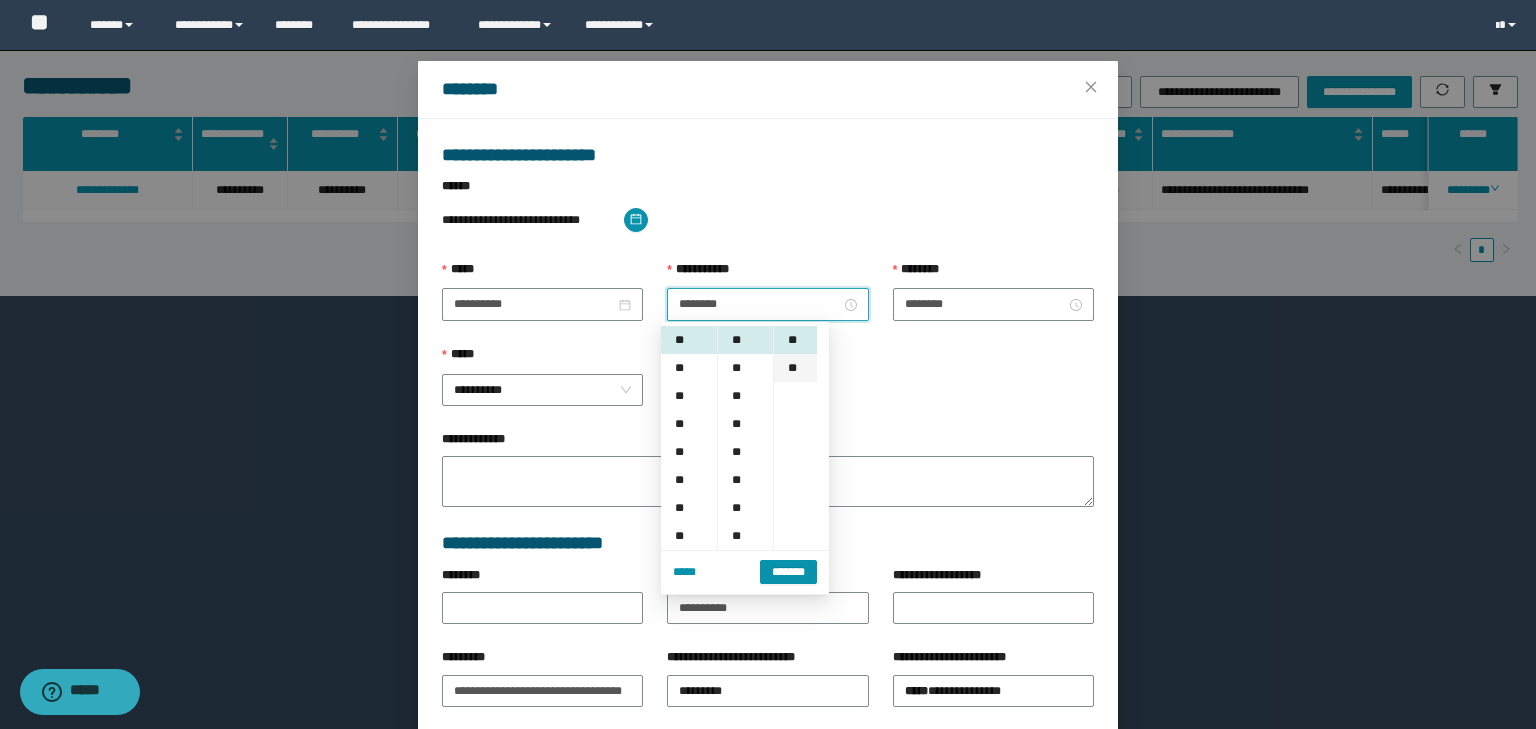 click on "**" at bounding box center (795, 368) 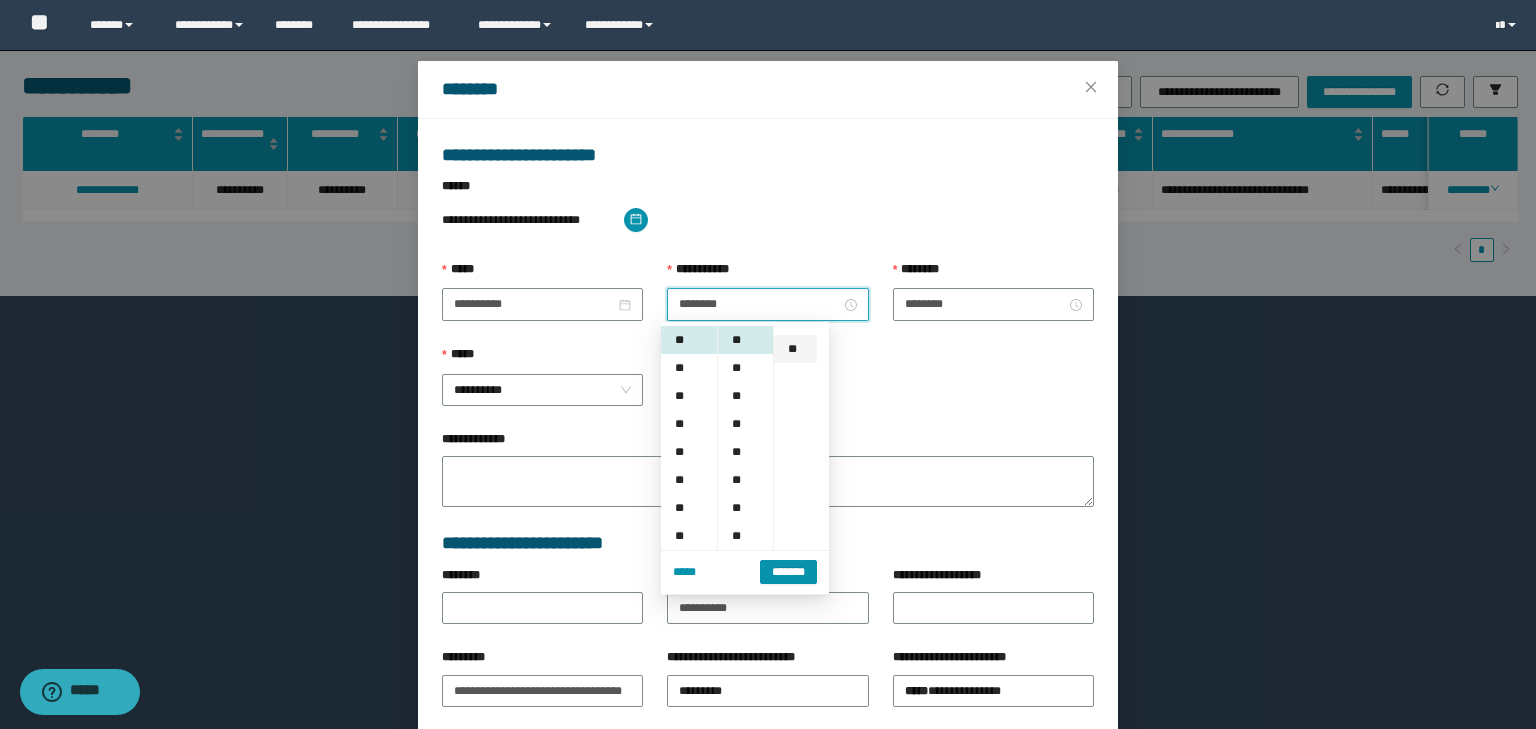 scroll, scrollTop: 28, scrollLeft: 0, axis: vertical 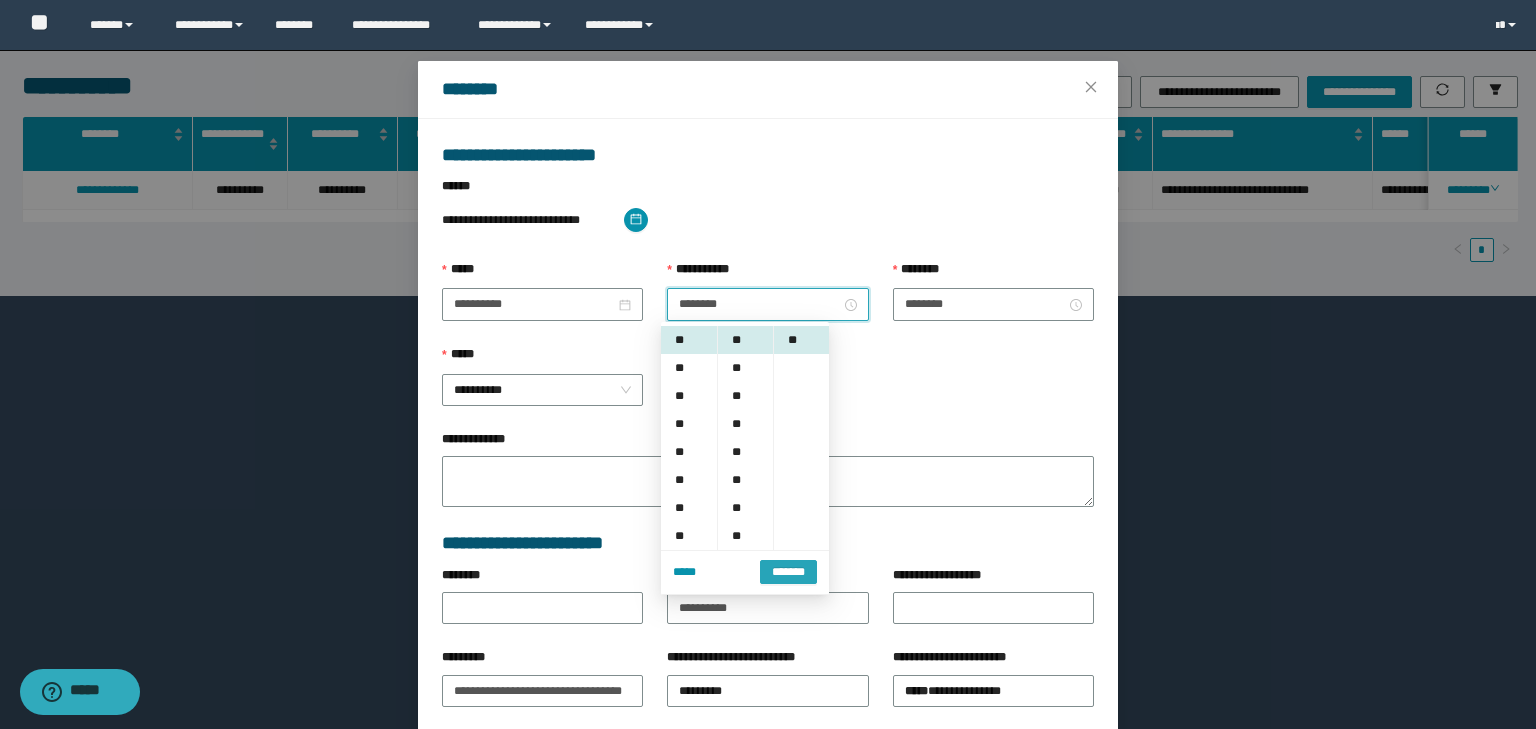 click on "*******" at bounding box center [788, 572] 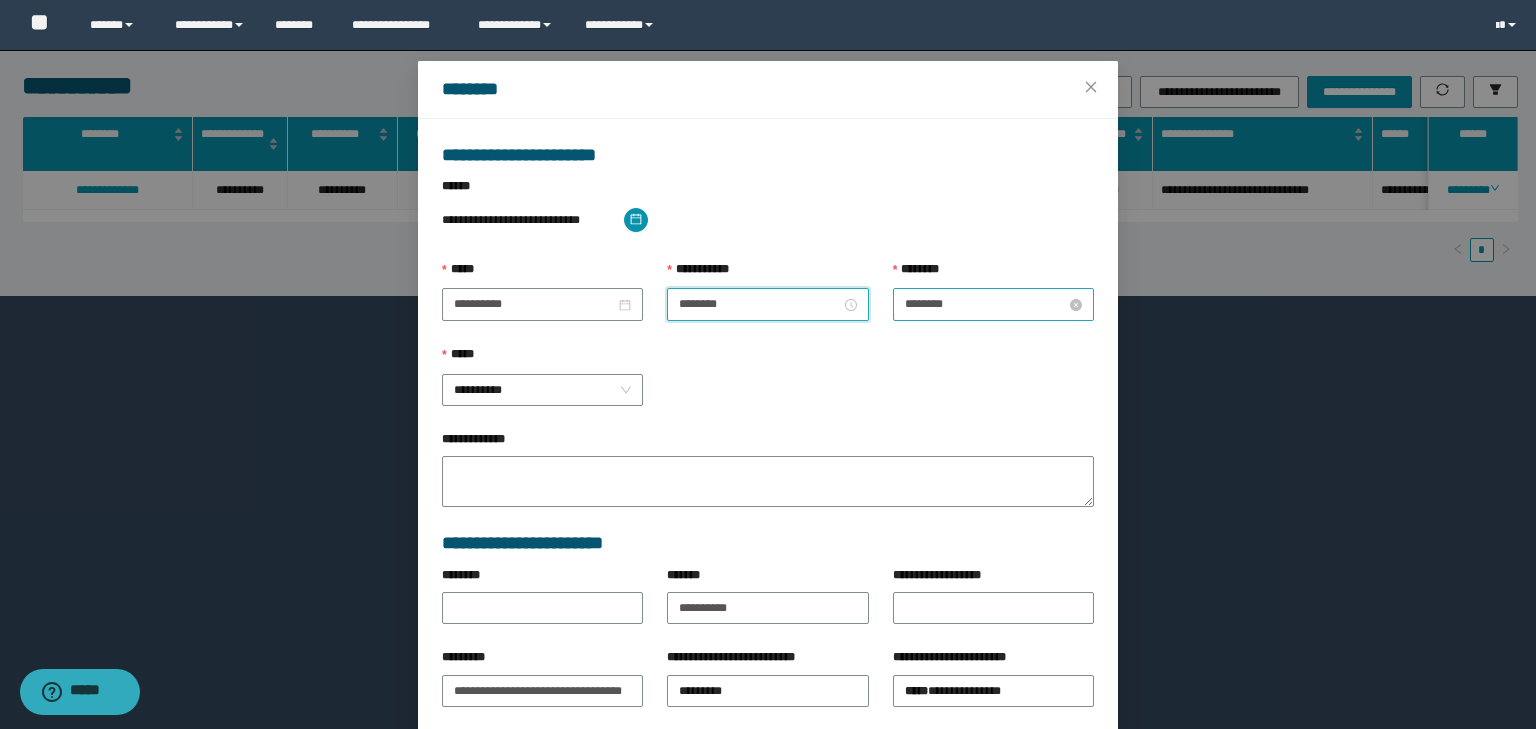 click on "********" at bounding box center (993, 304) 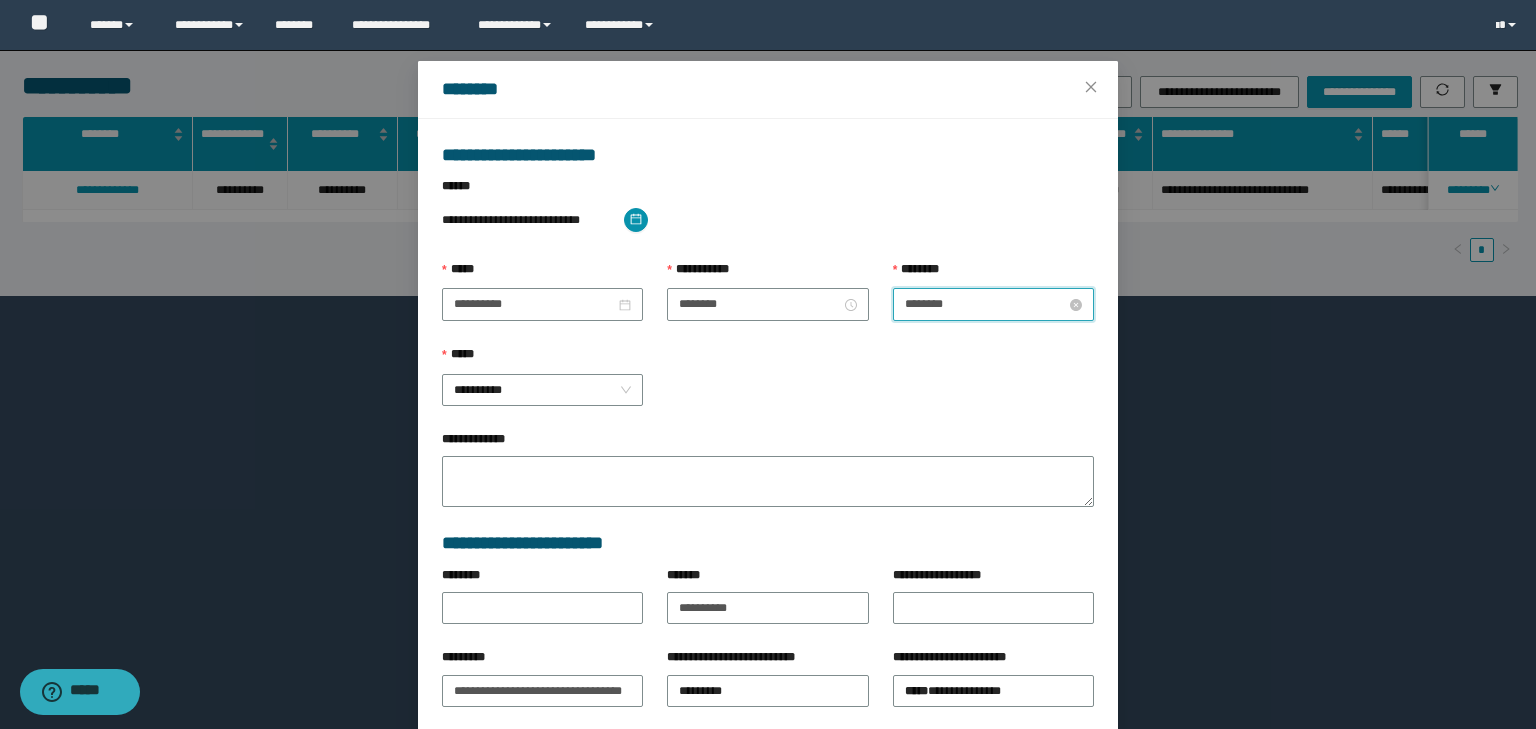 scroll, scrollTop: 196, scrollLeft: 0, axis: vertical 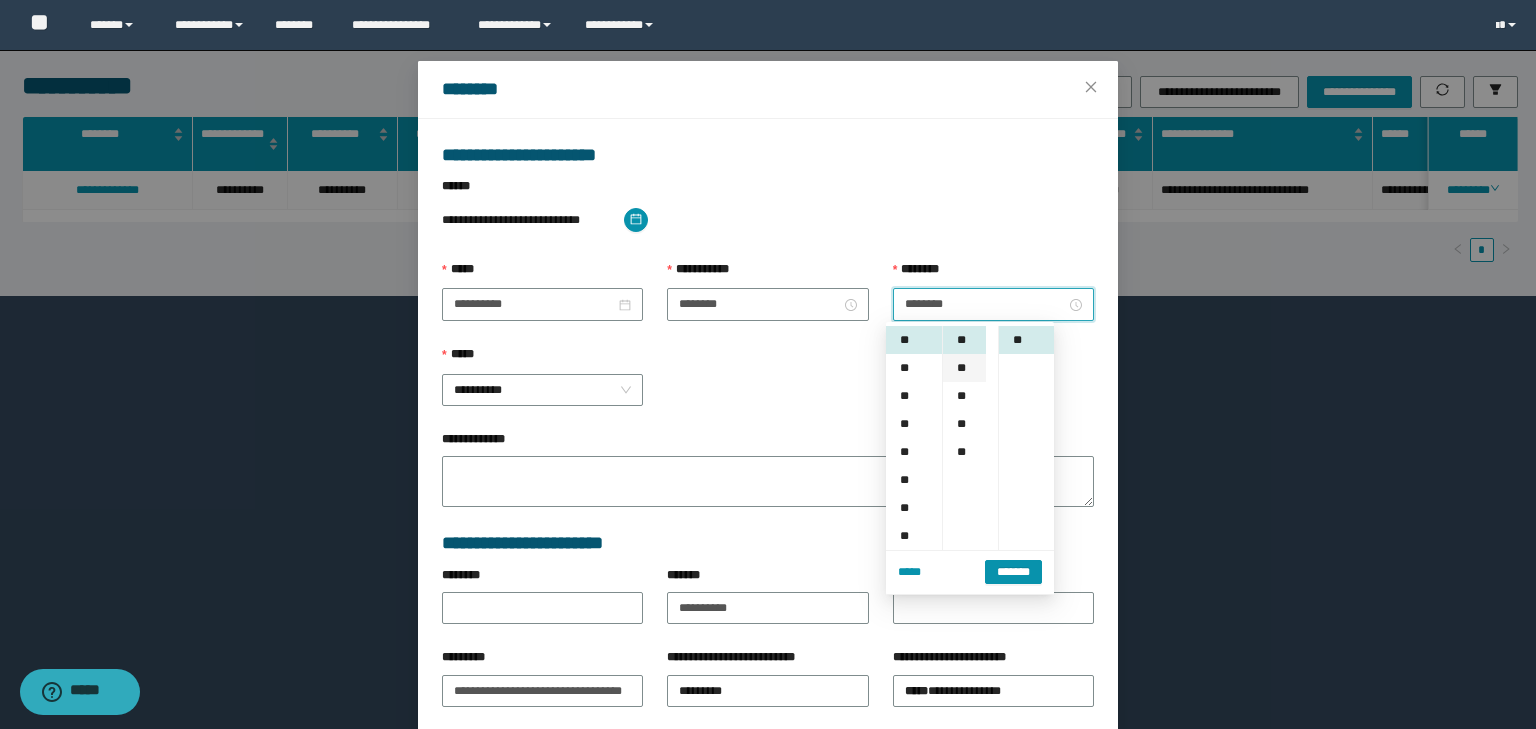 click on "**" at bounding box center (964, 368) 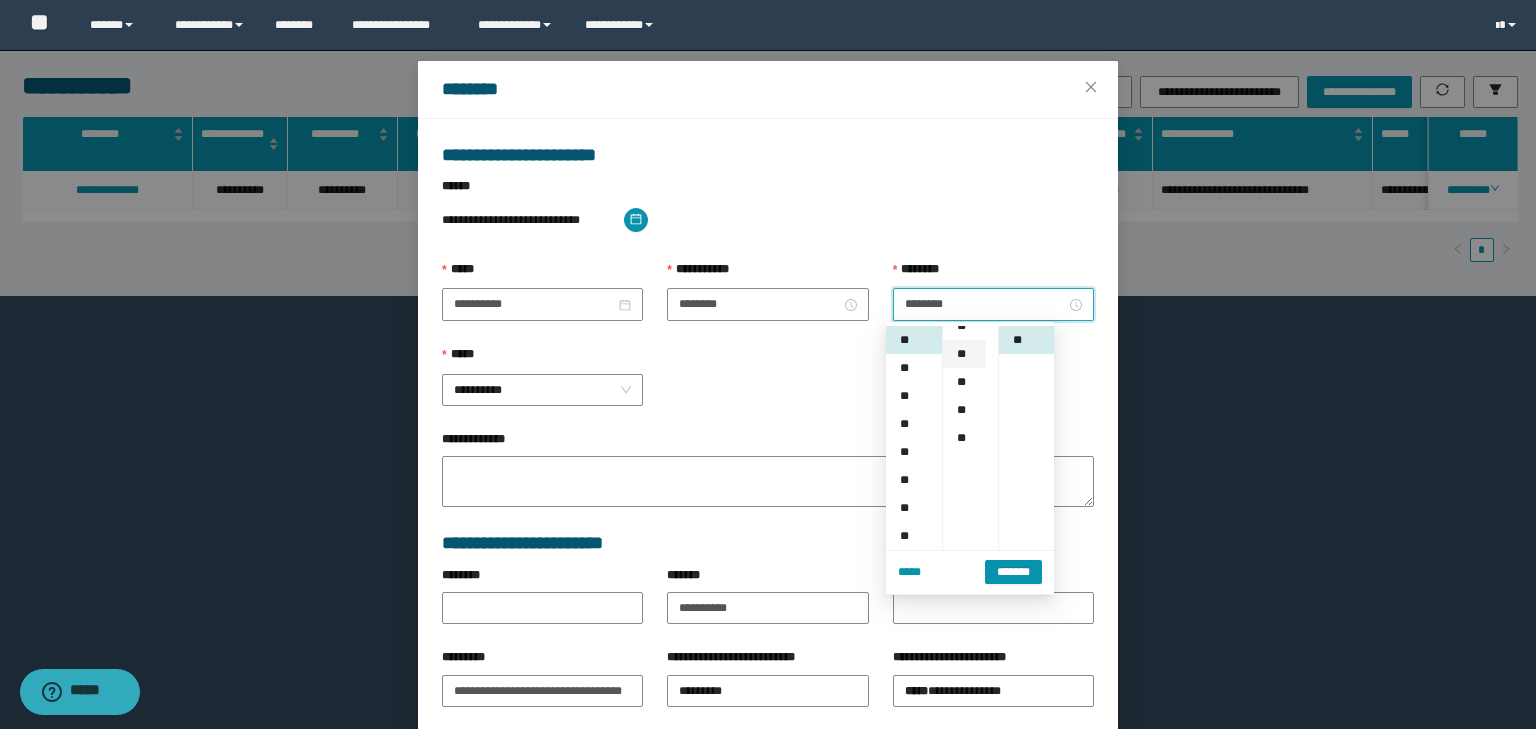 scroll, scrollTop: 224, scrollLeft: 0, axis: vertical 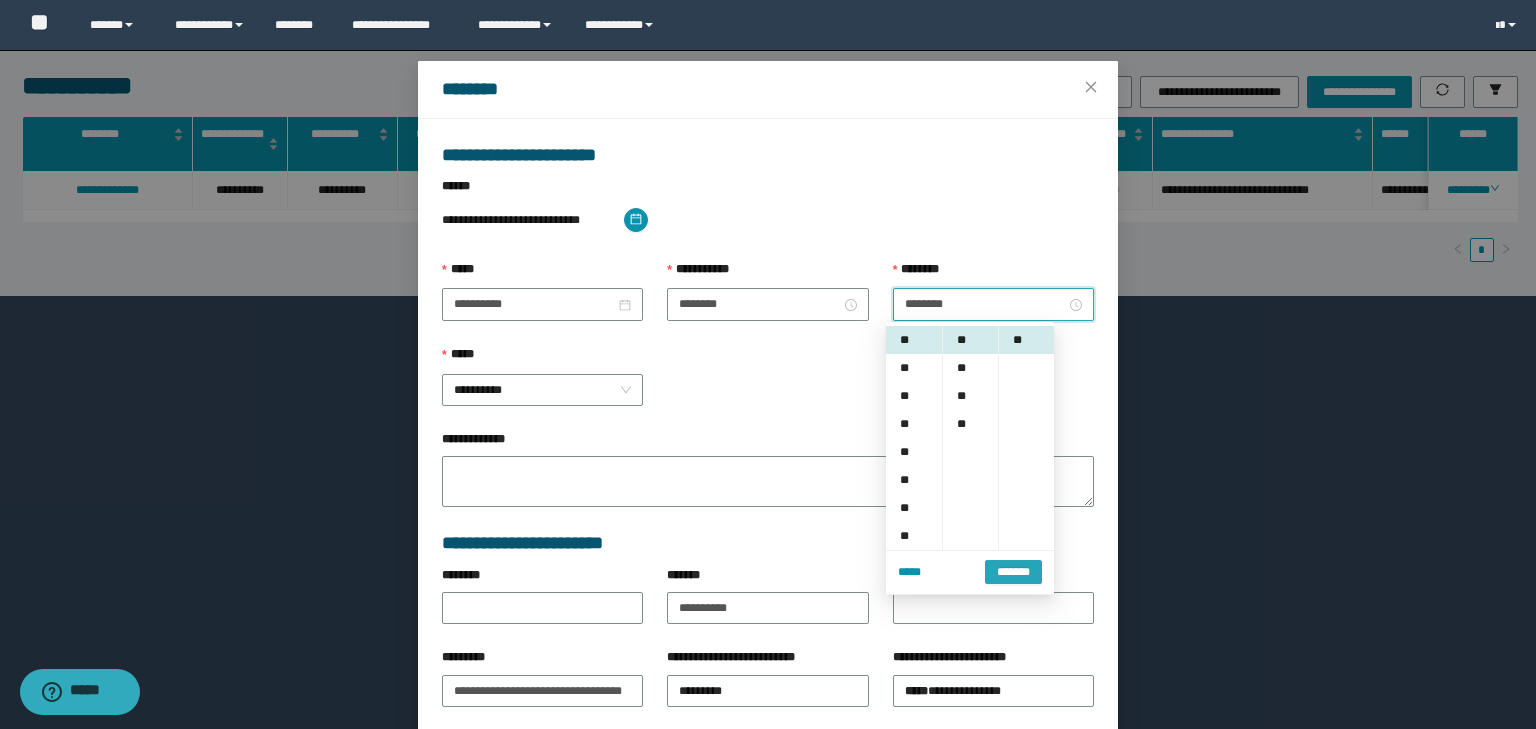 click on "*******" at bounding box center (1013, 572) 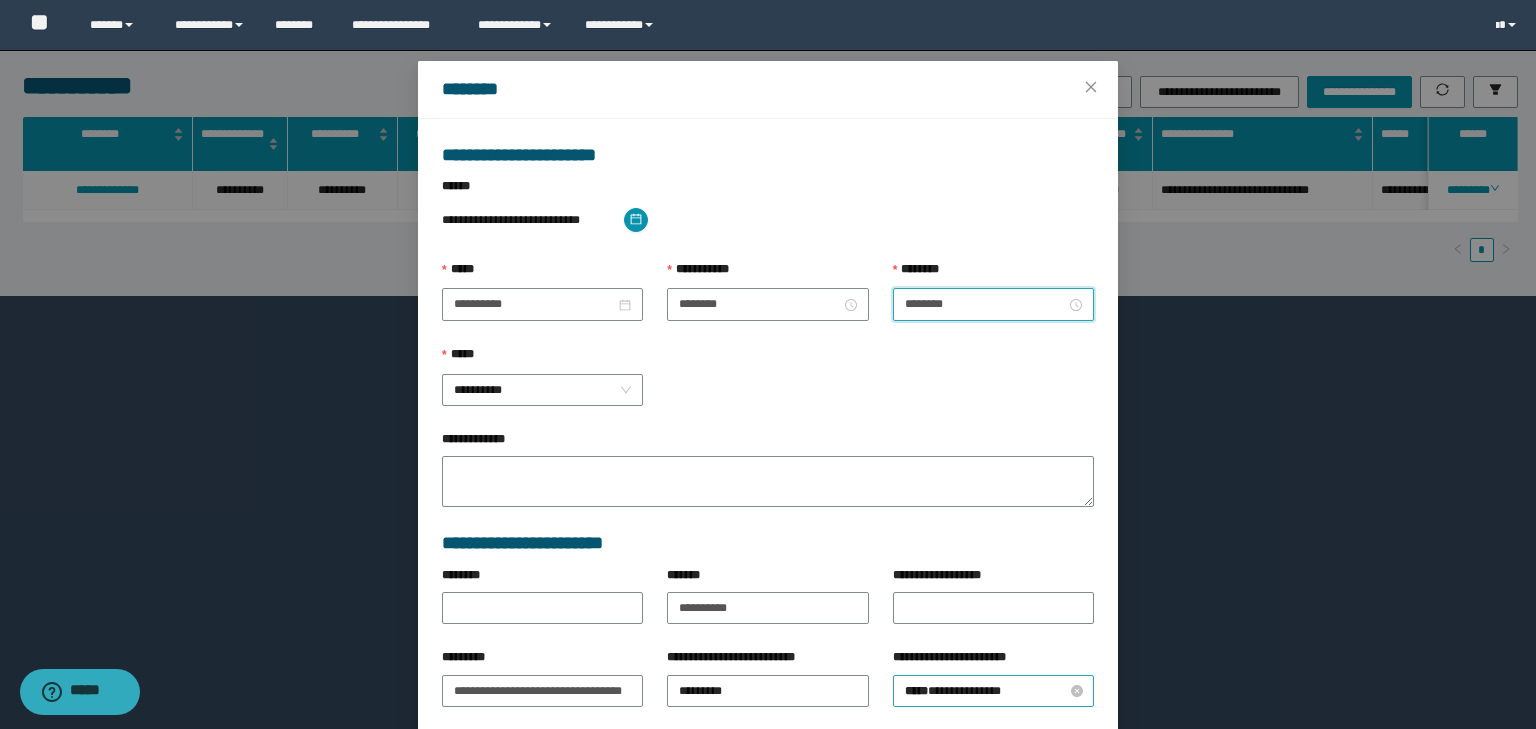 scroll, scrollTop: 139, scrollLeft: 0, axis: vertical 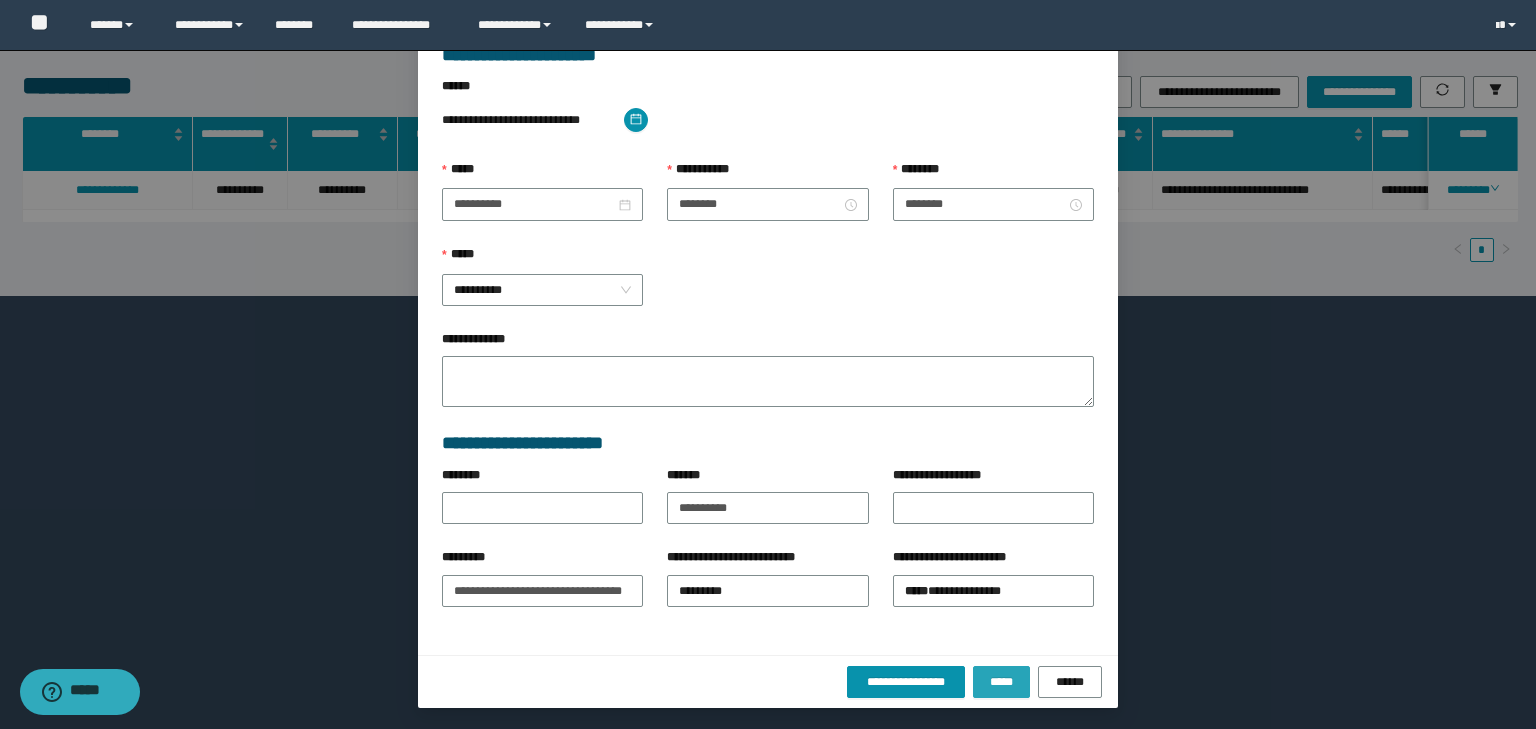 click on "*****" at bounding box center (1001, 682) 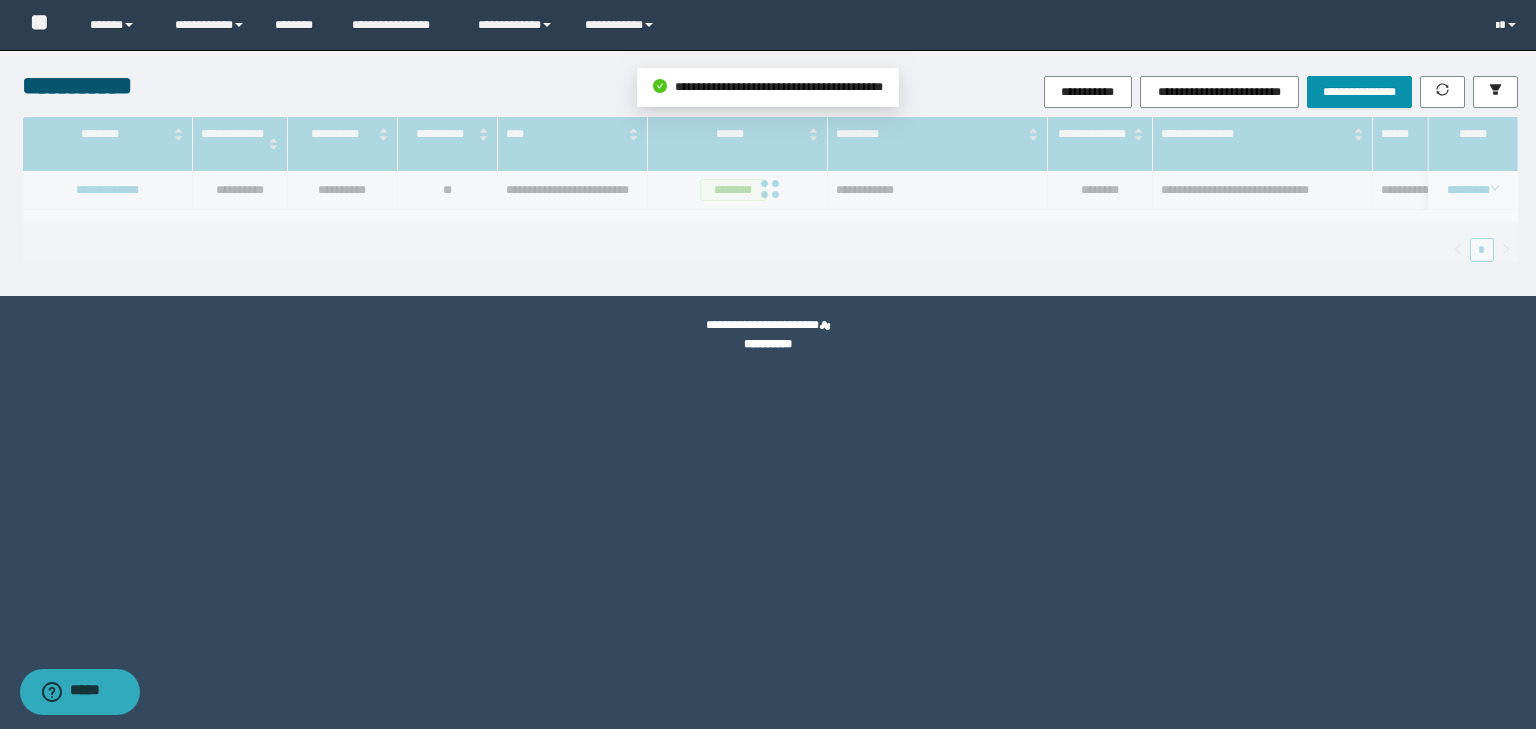 scroll, scrollTop: 39, scrollLeft: 0, axis: vertical 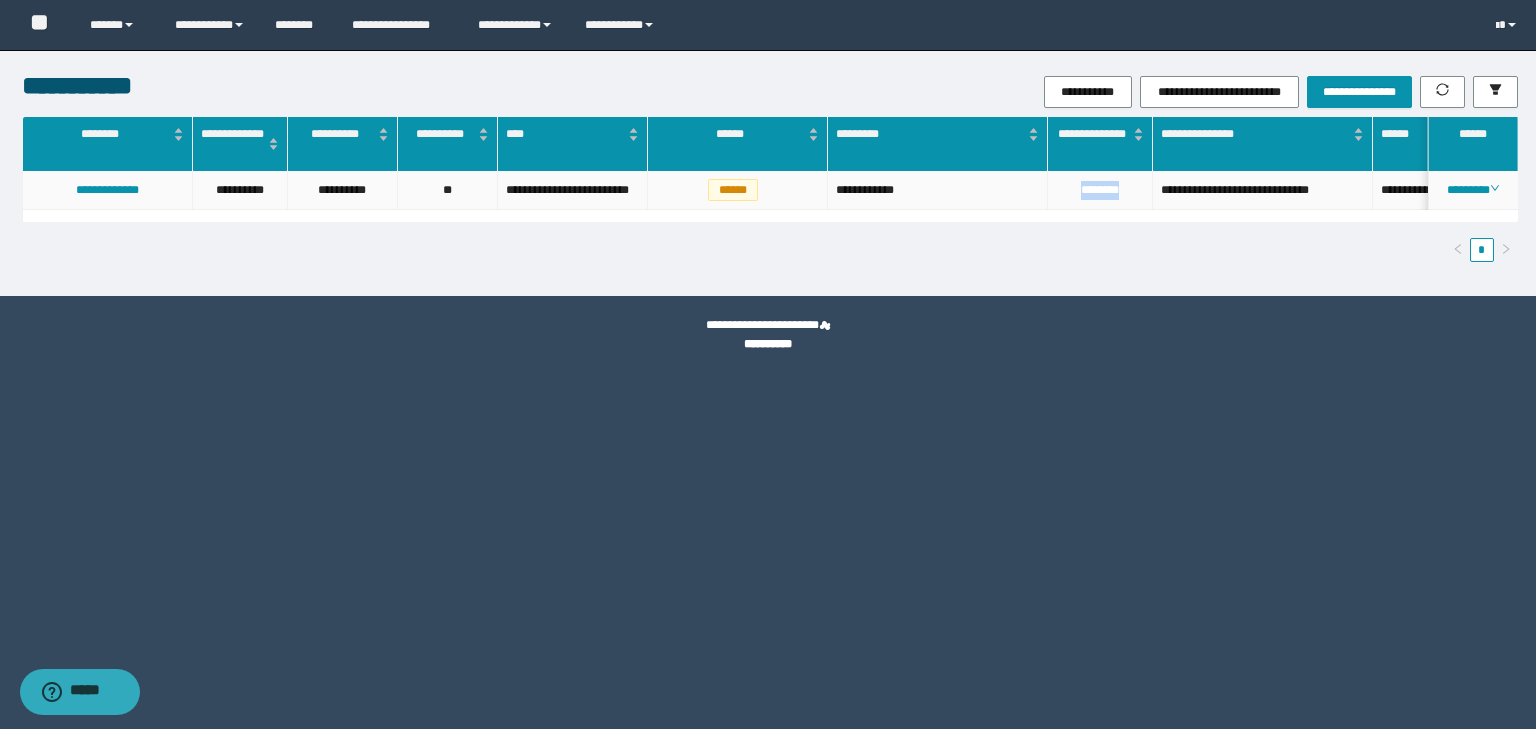 drag, startPoint x: 1072, startPoint y: 192, endPoint x: 1141, endPoint y: 195, distance: 69.065186 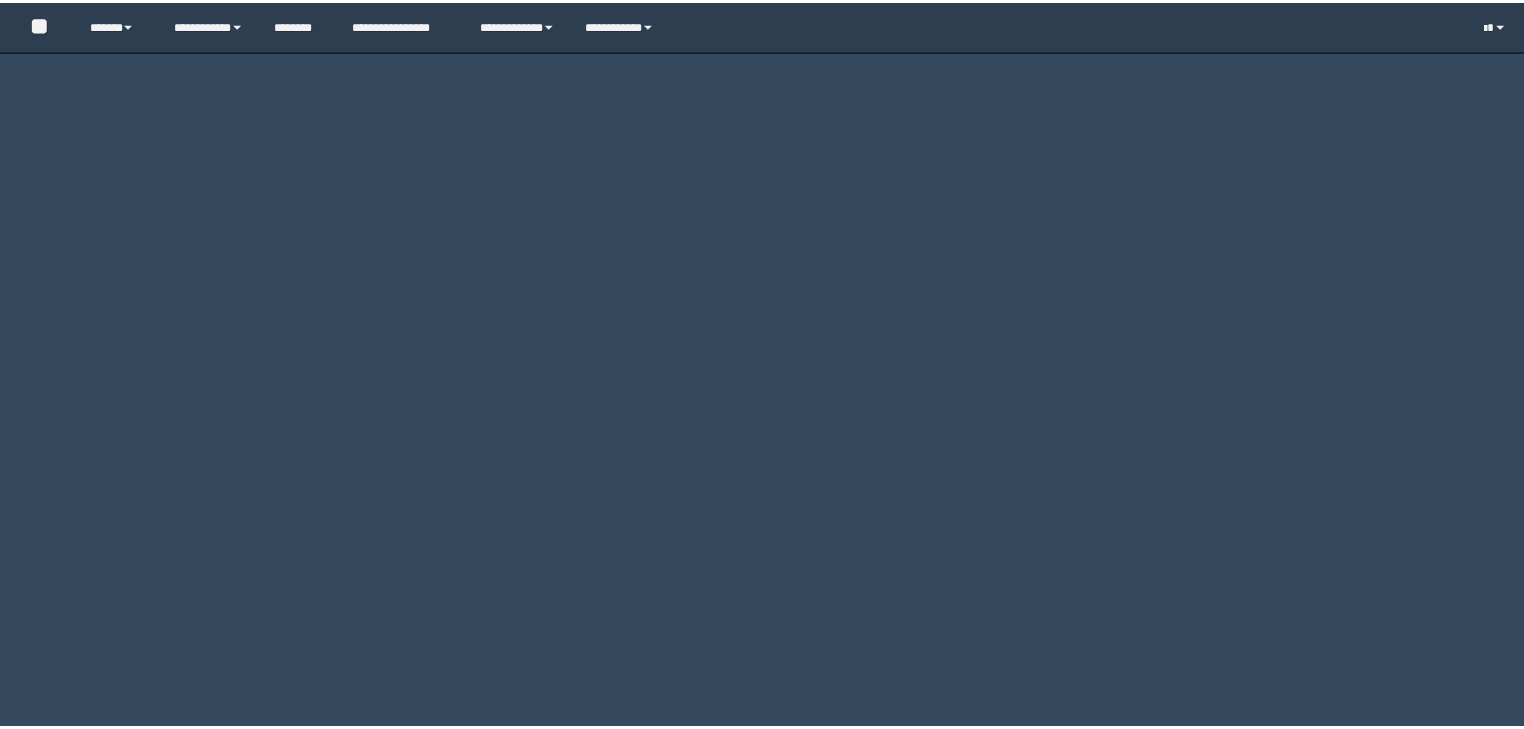 scroll, scrollTop: 0, scrollLeft: 0, axis: both 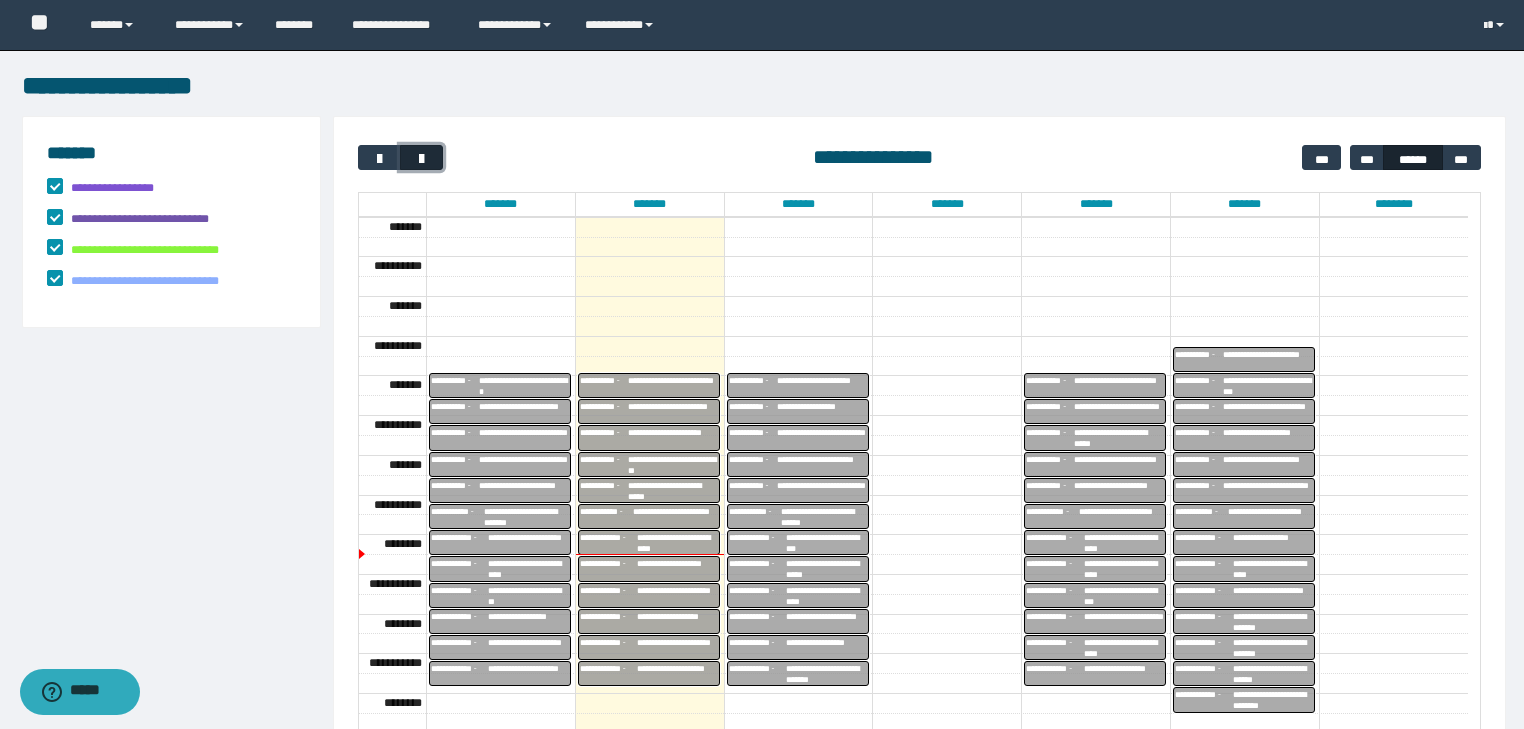 click at bounding box center [421, 157] 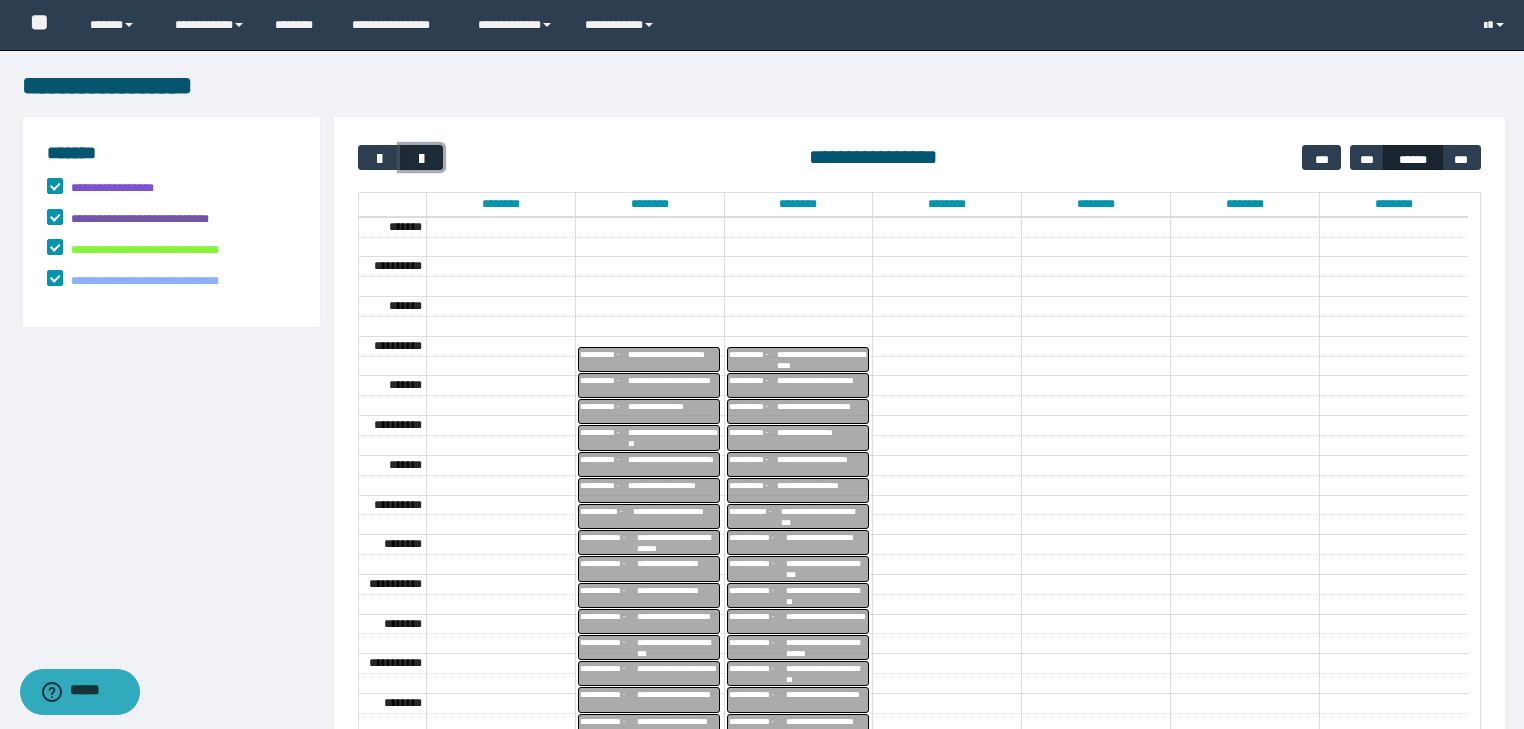 click at bounding box center [421, 157] 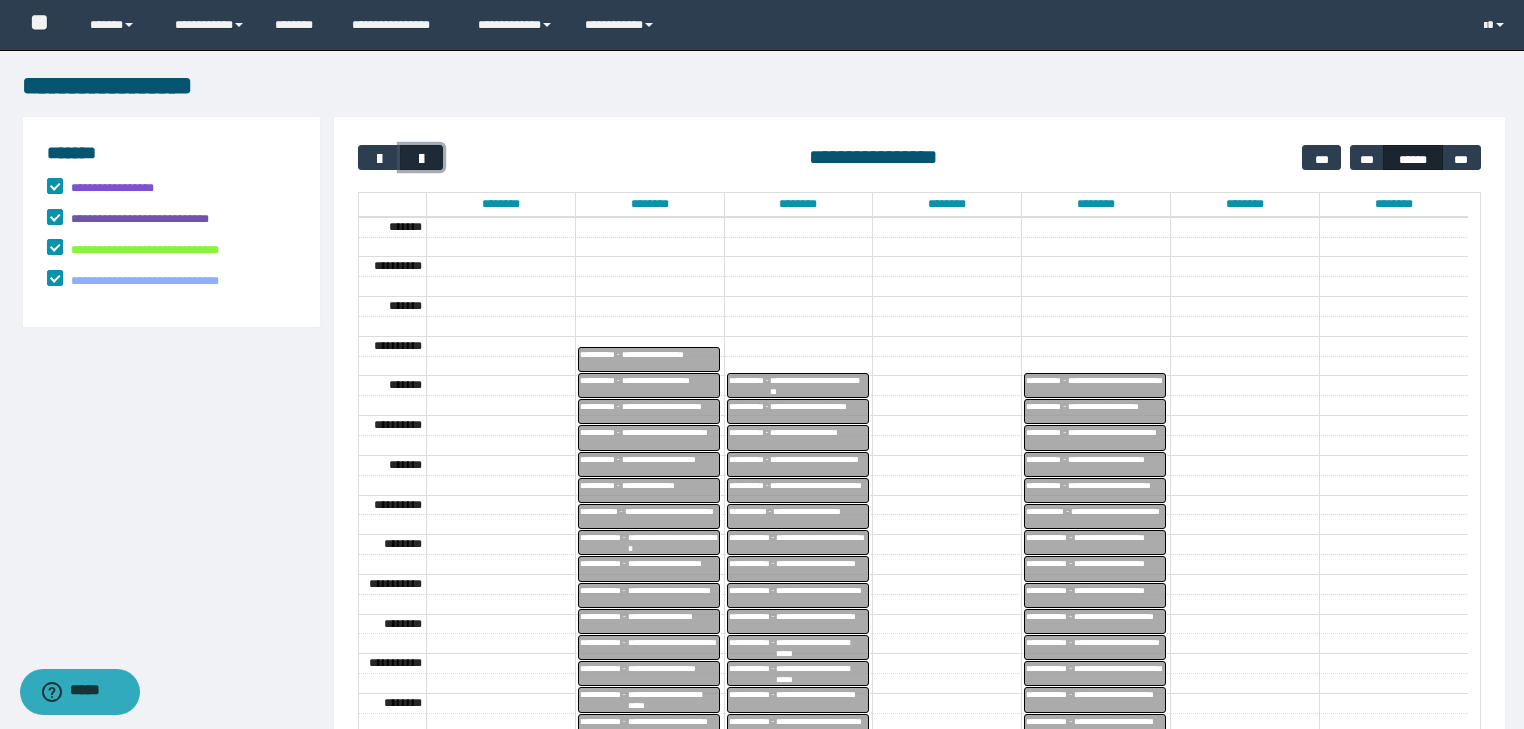 click at bounding box center (421, 157) 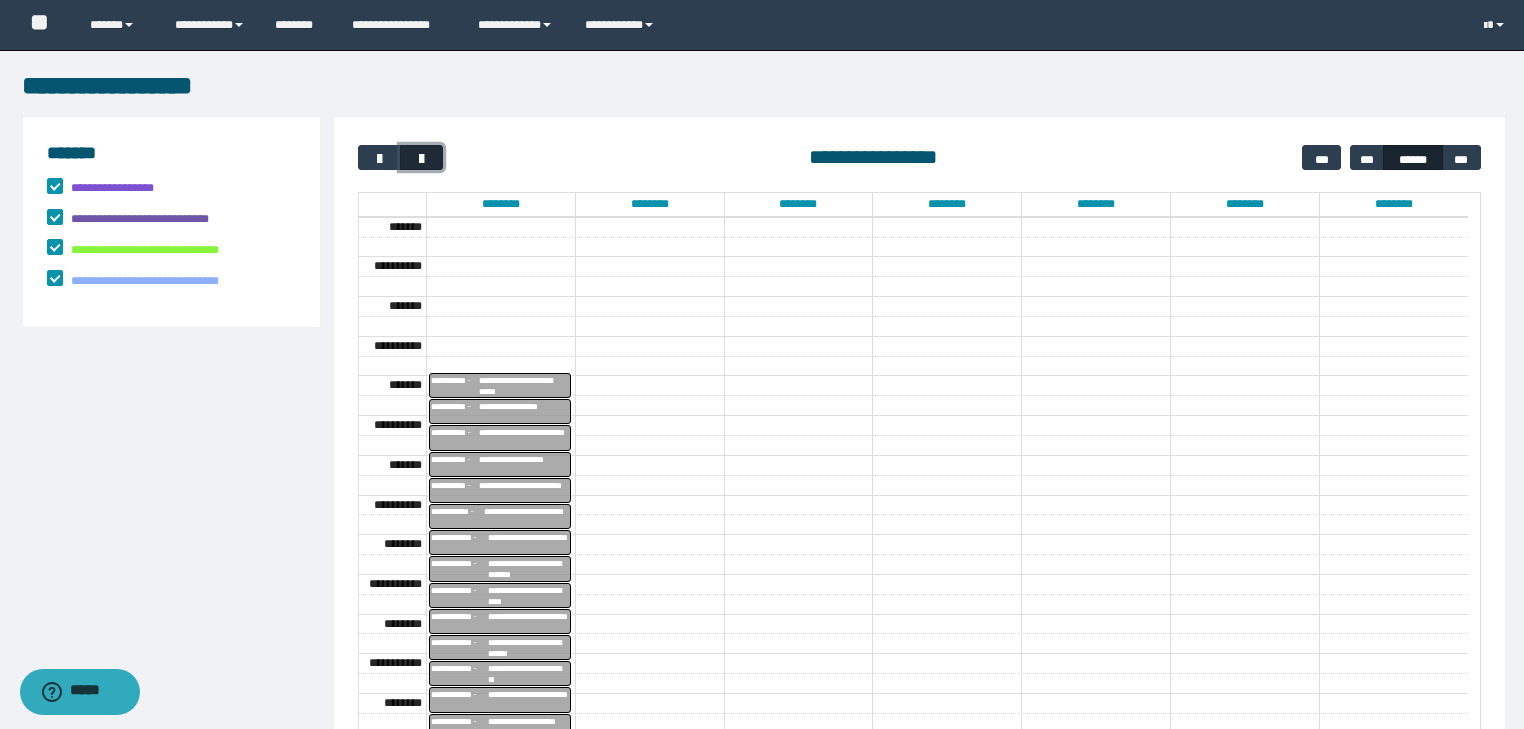click at bounding box center [421, 157] 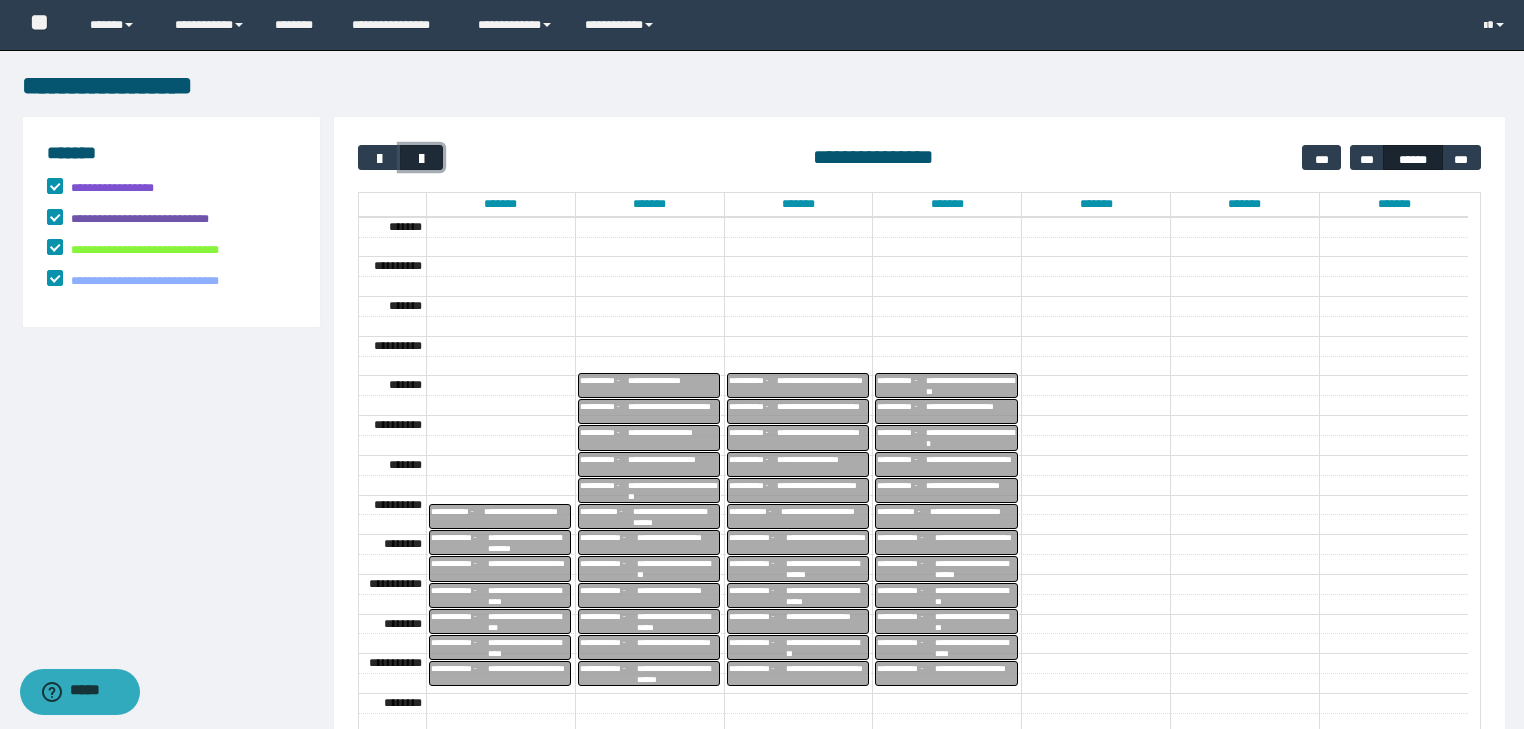 click at bounding box center [422, 159] 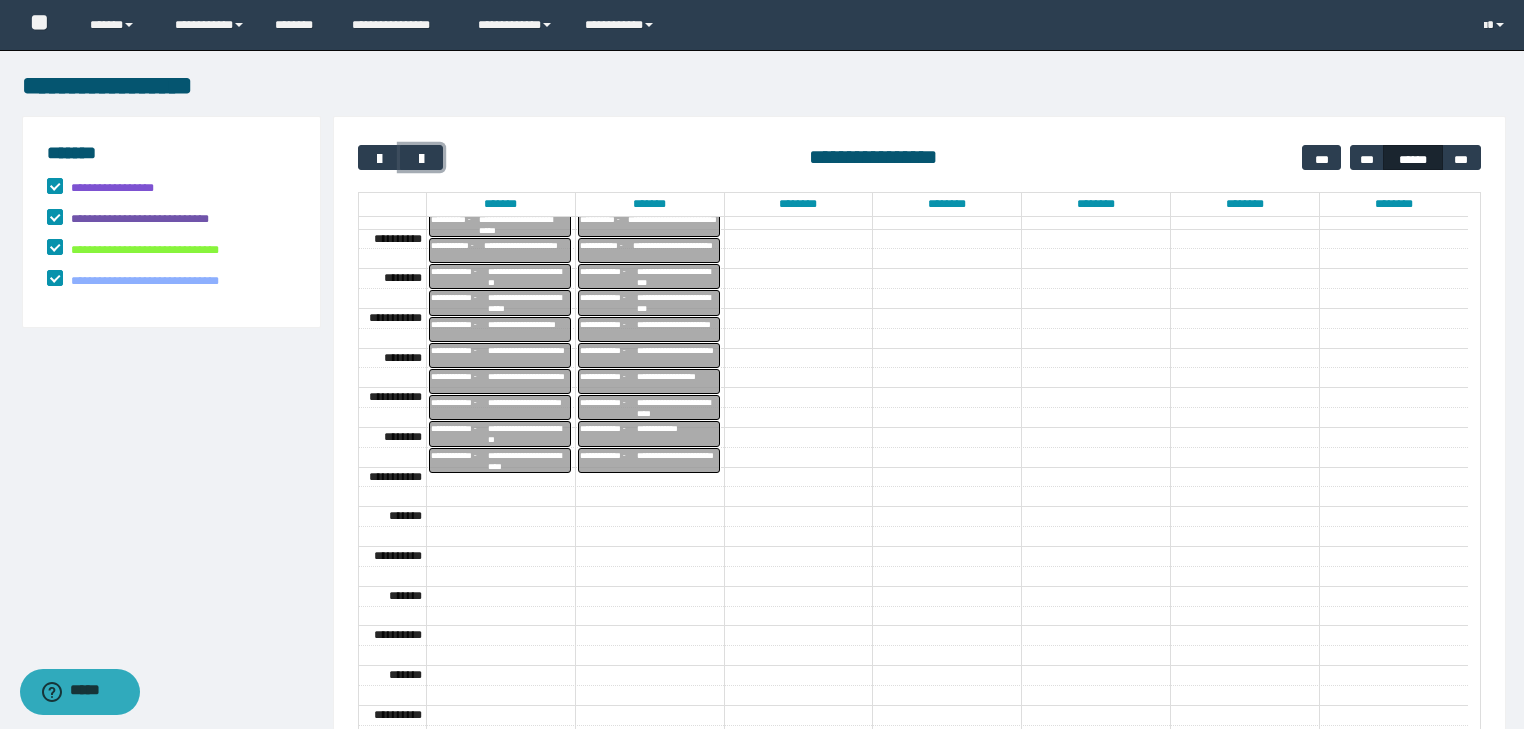 scroll, scrollTop: 292, scrollLeft: 0, axis: vertical 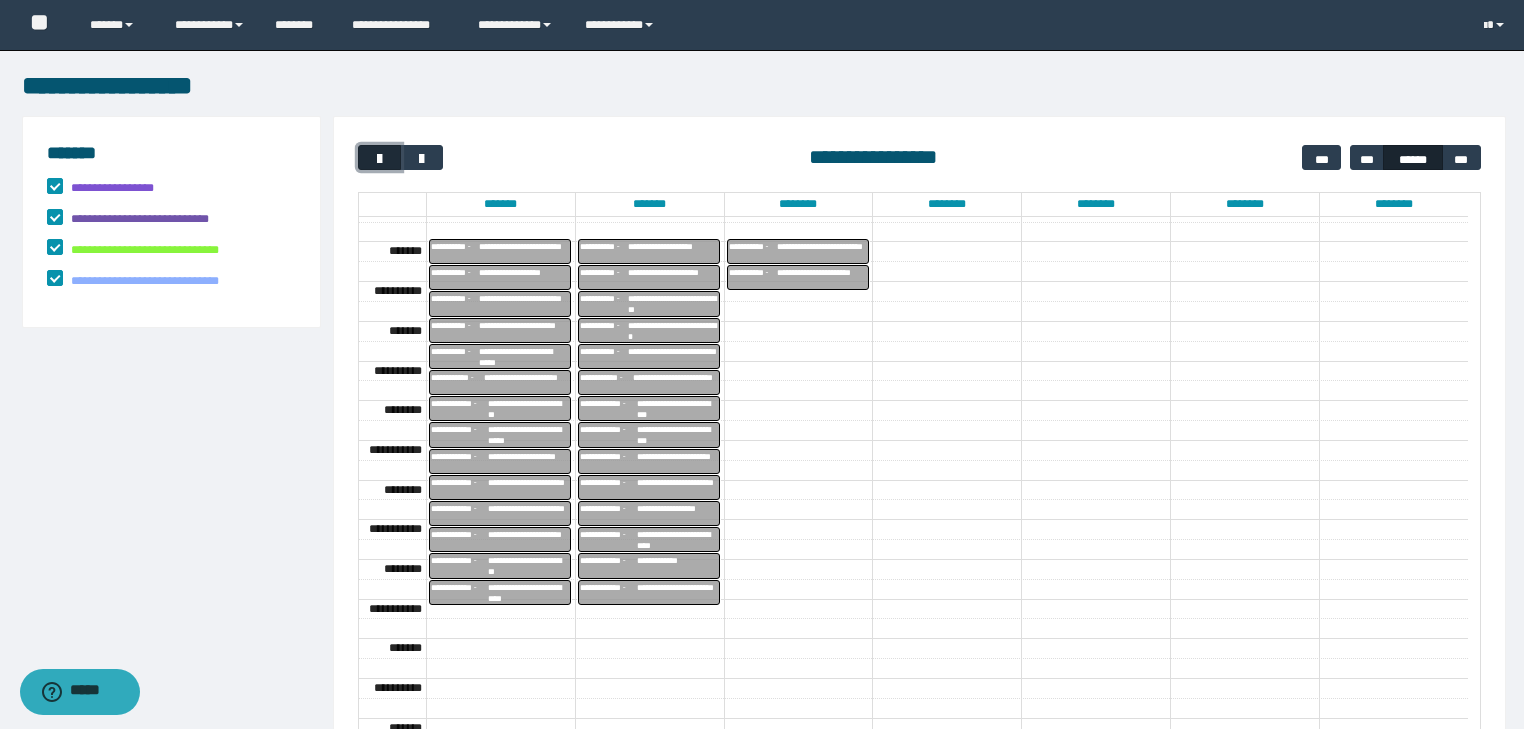 click at bounding box center [379, 157] 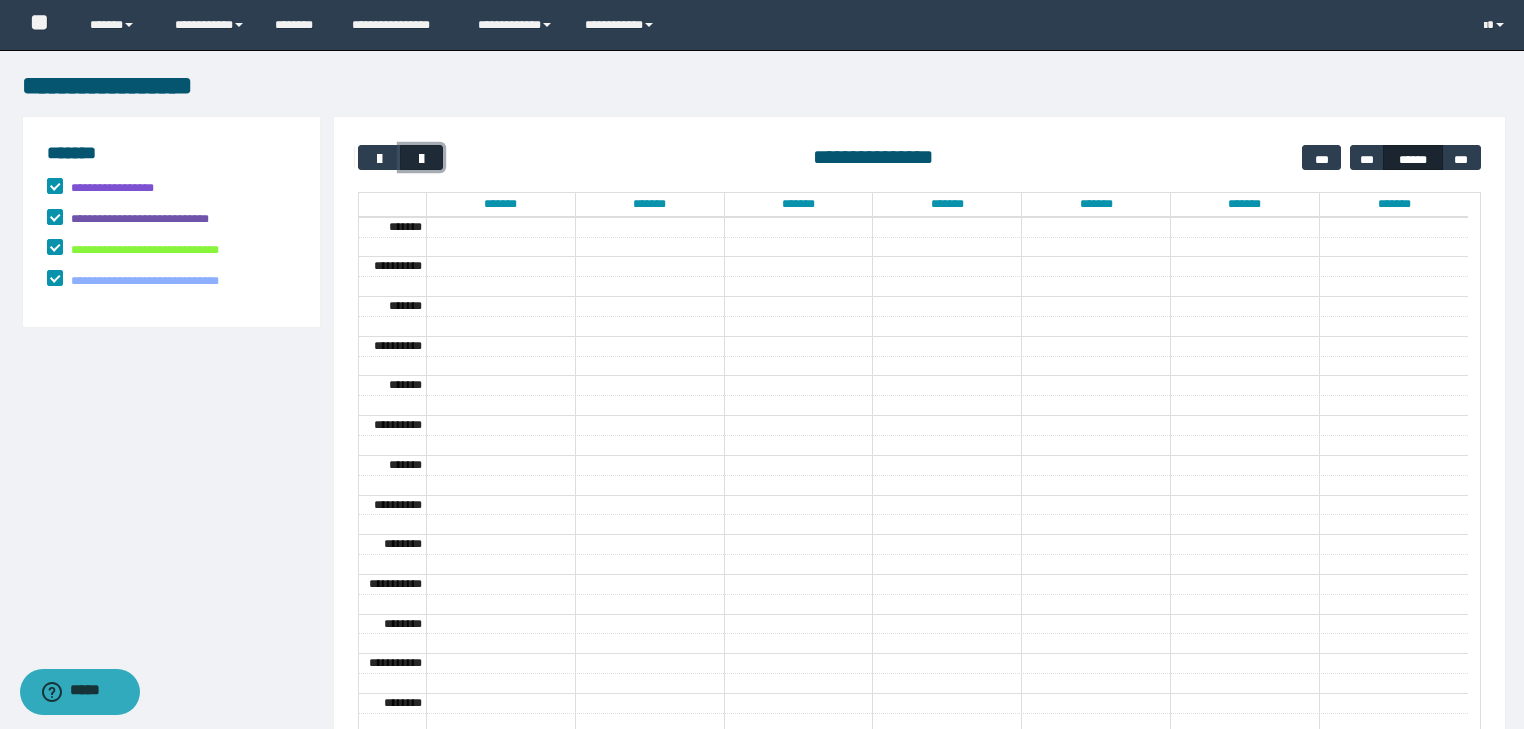 click at bounding box center [422, 159] 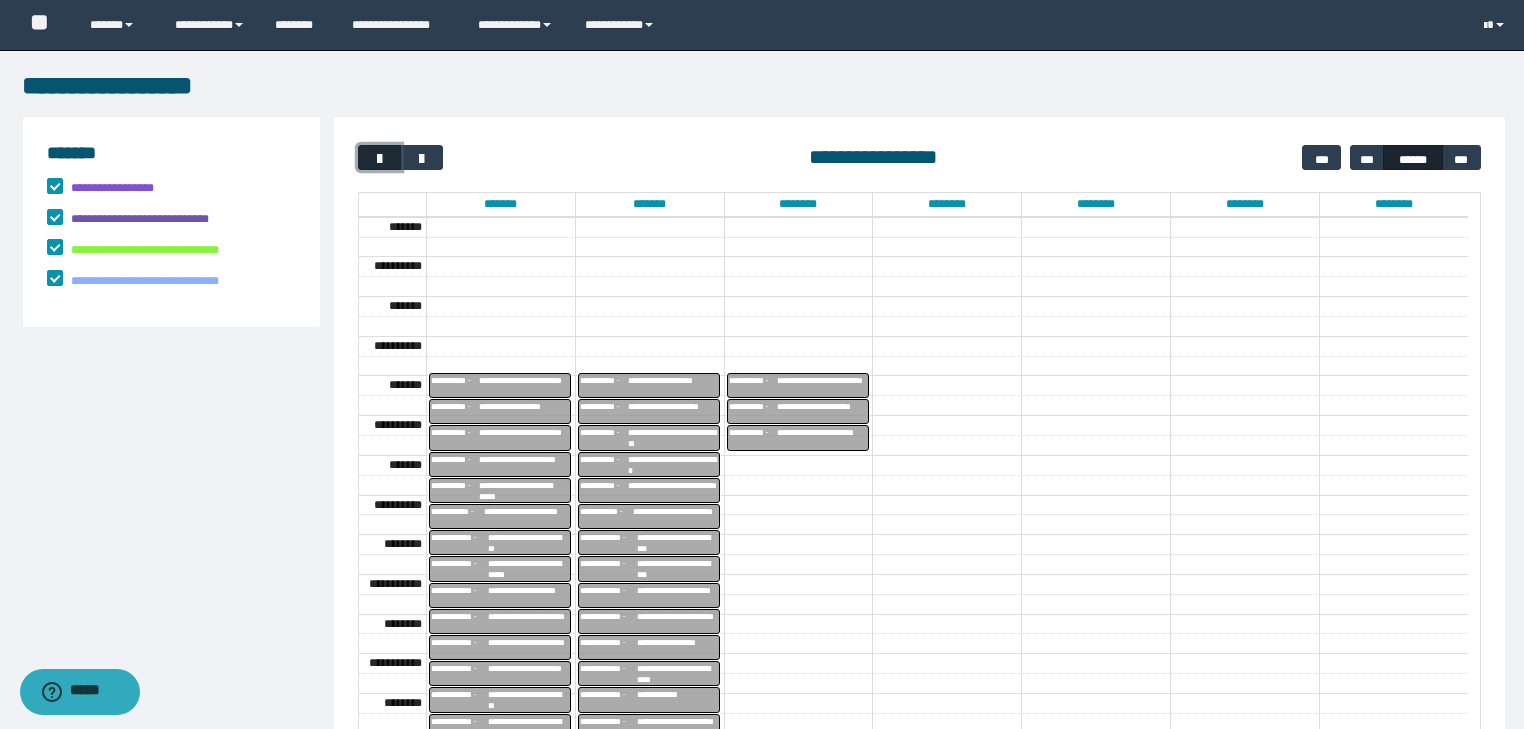 click at bounding box center [380, 159] 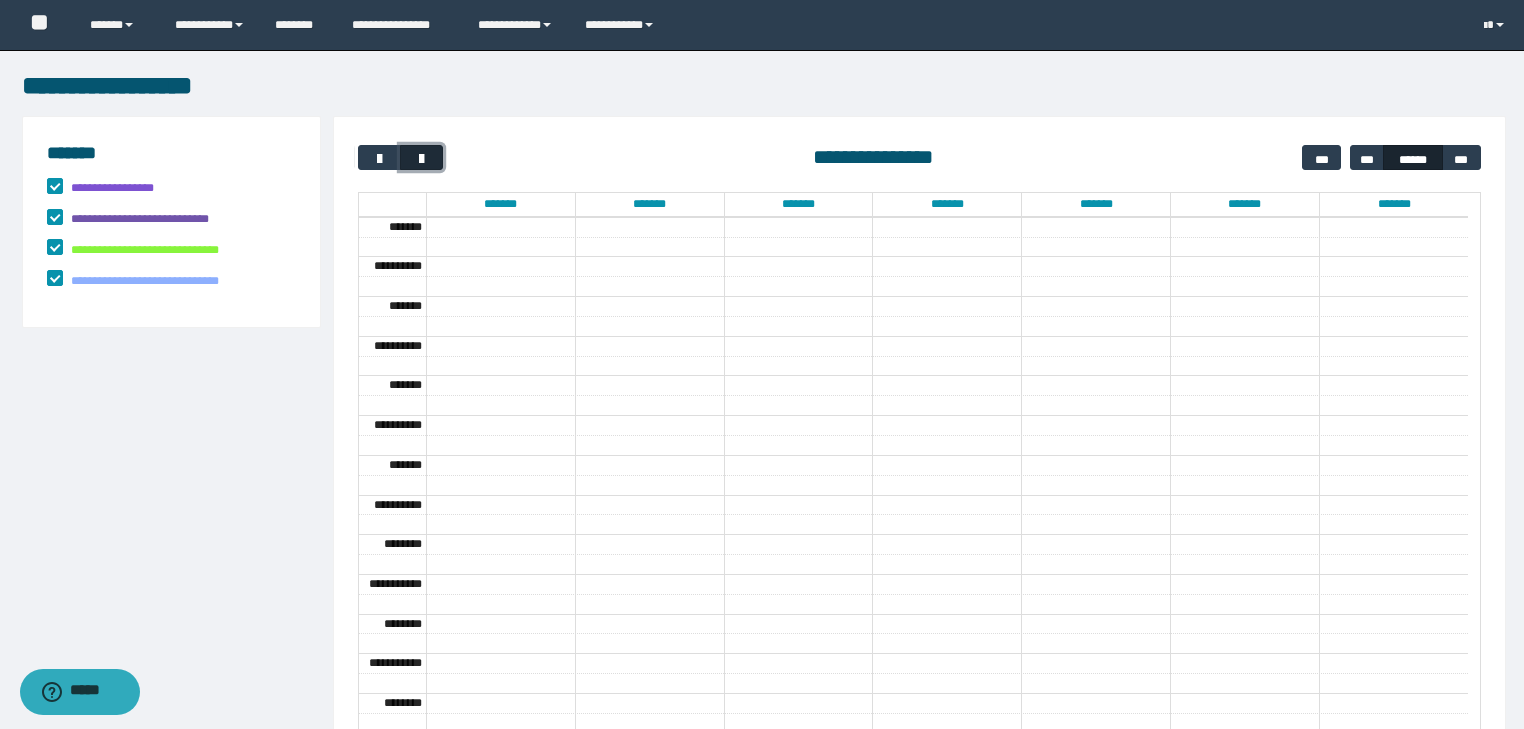 click at bounding box center [422, 159] 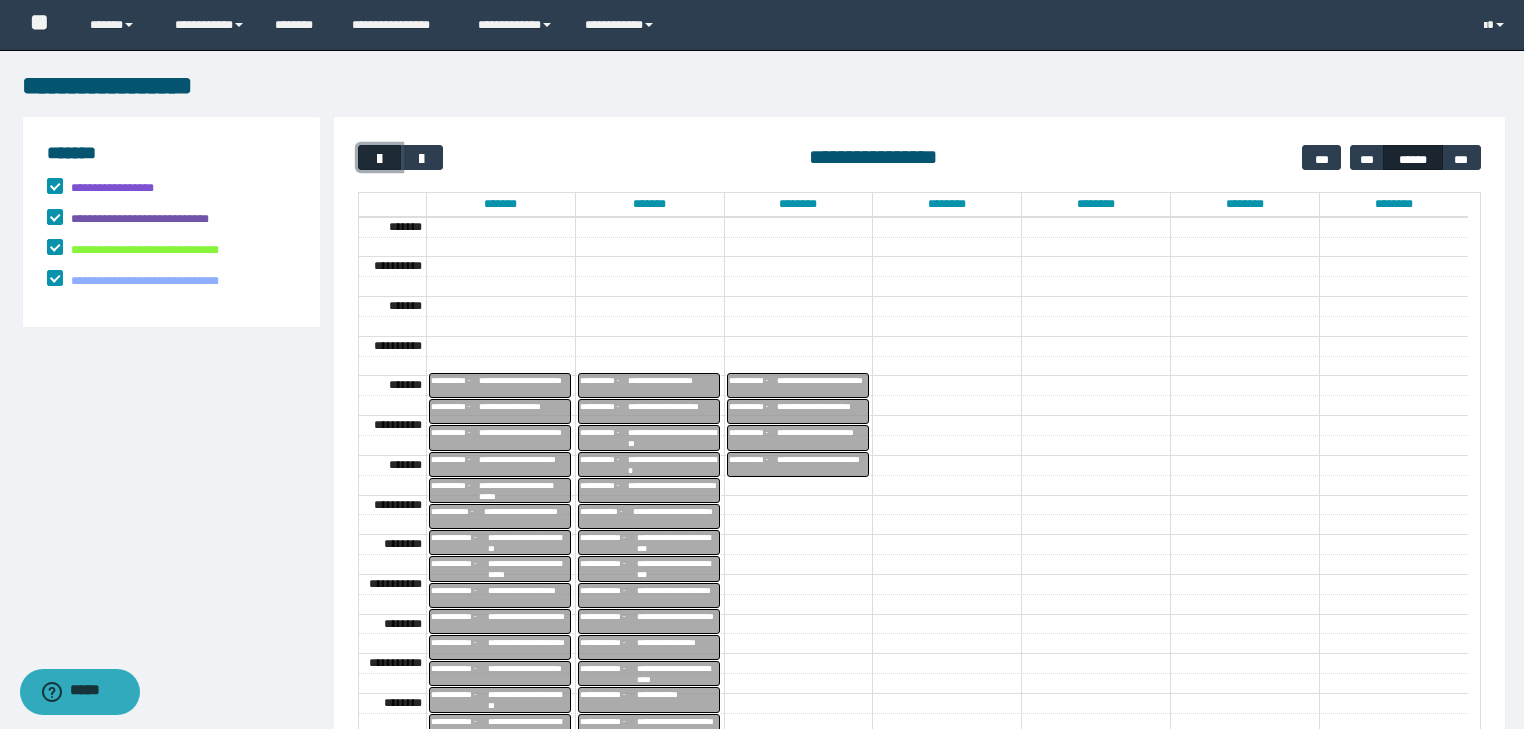 click at bounding box center [380, 159] 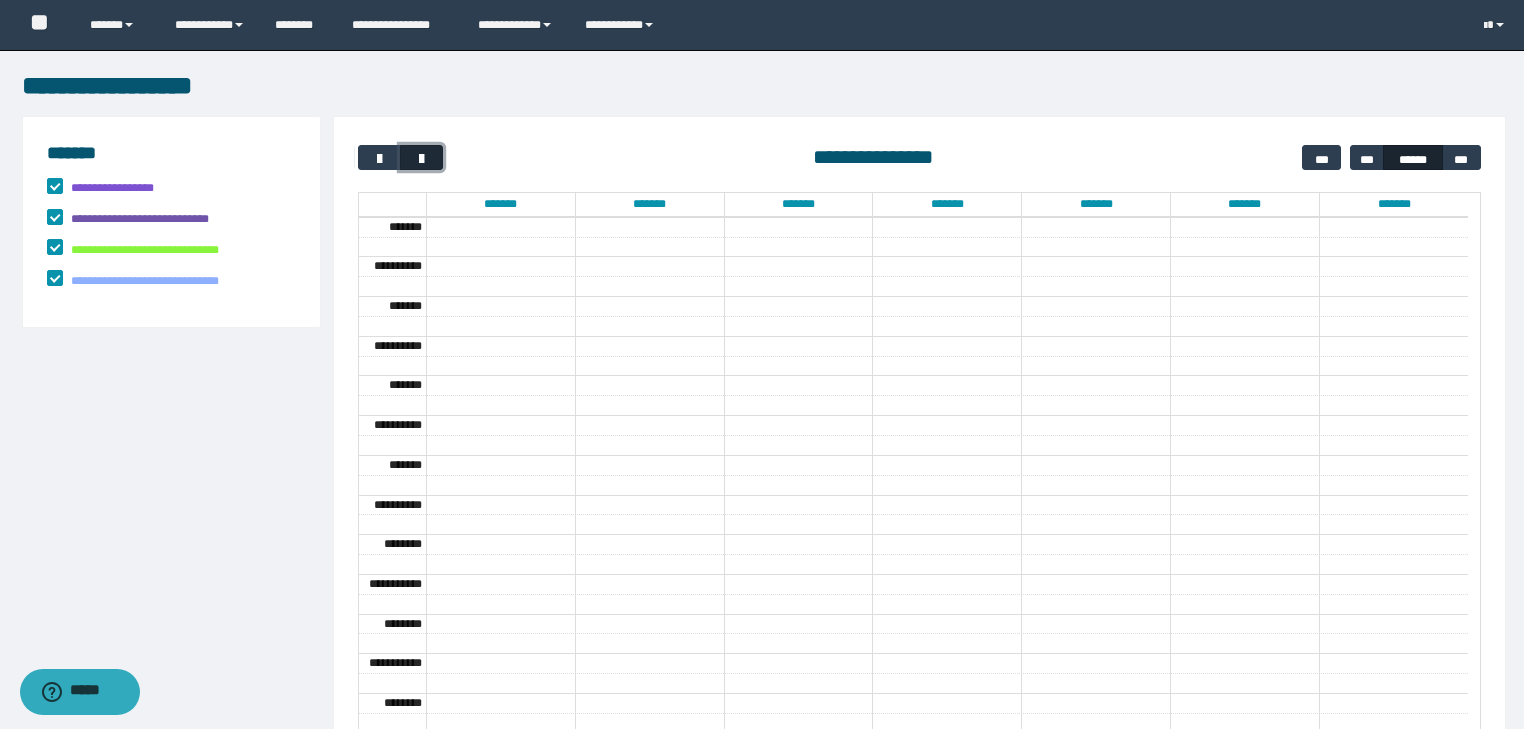 click at bounding box center [421, 157] 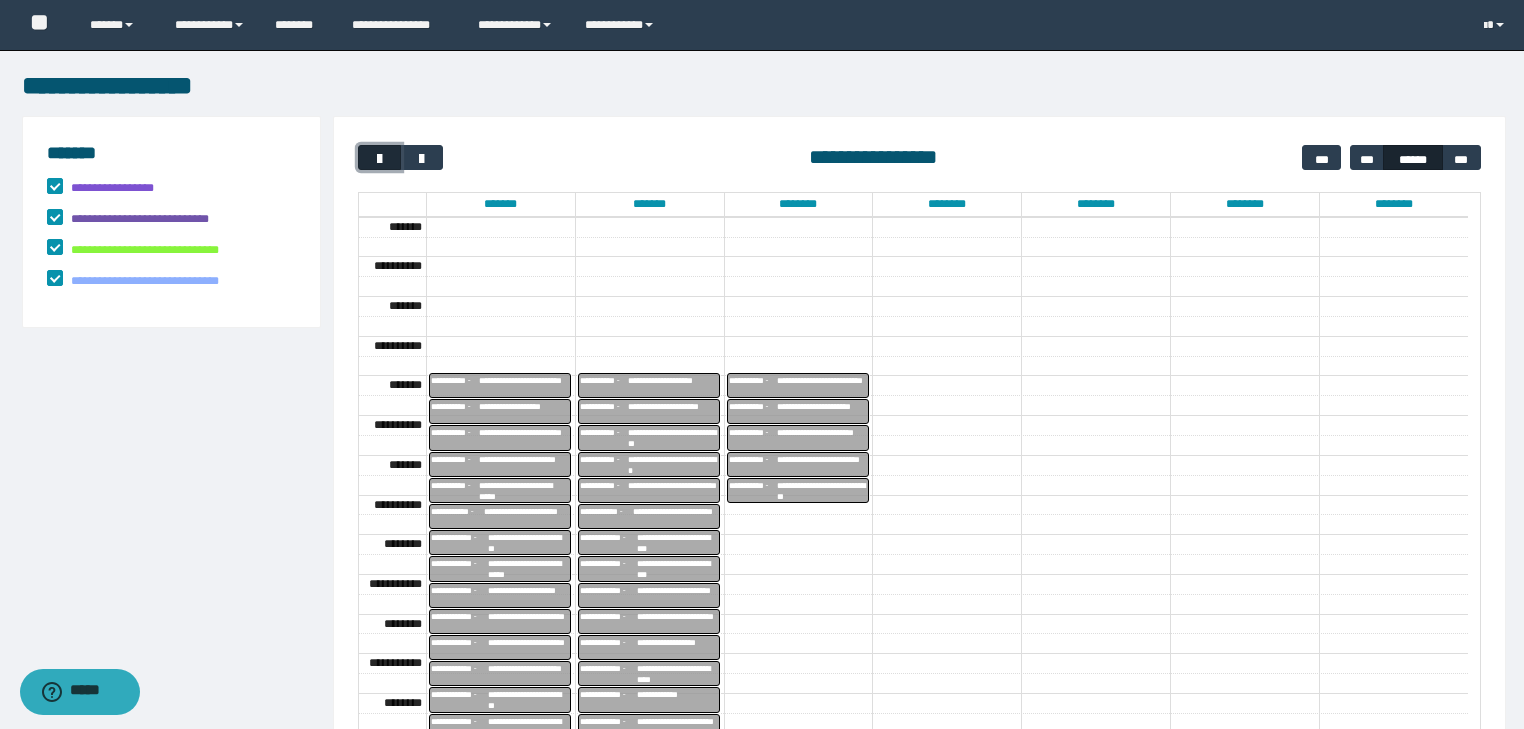 click at bounding box center (380, 159) 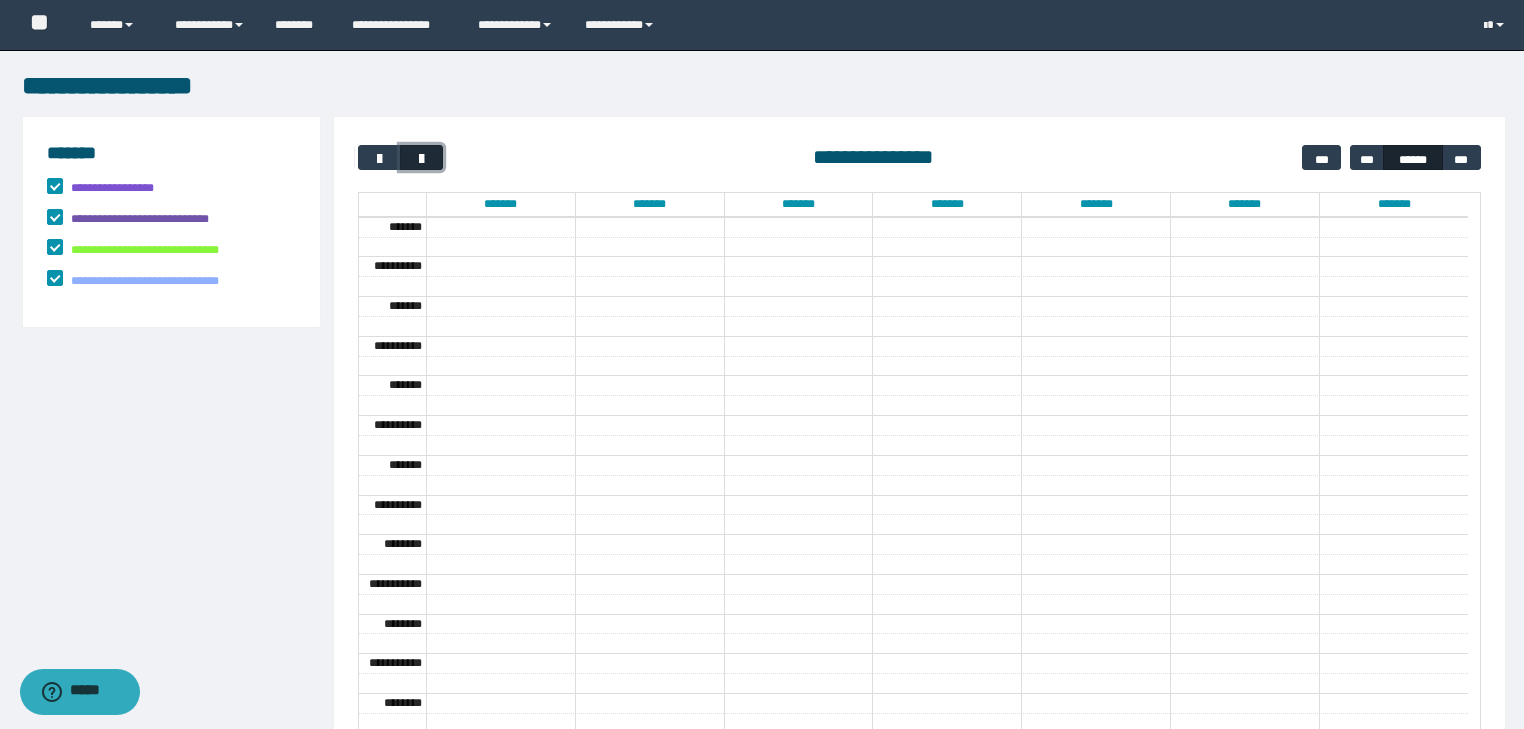 click at bounding box center (422, 159) 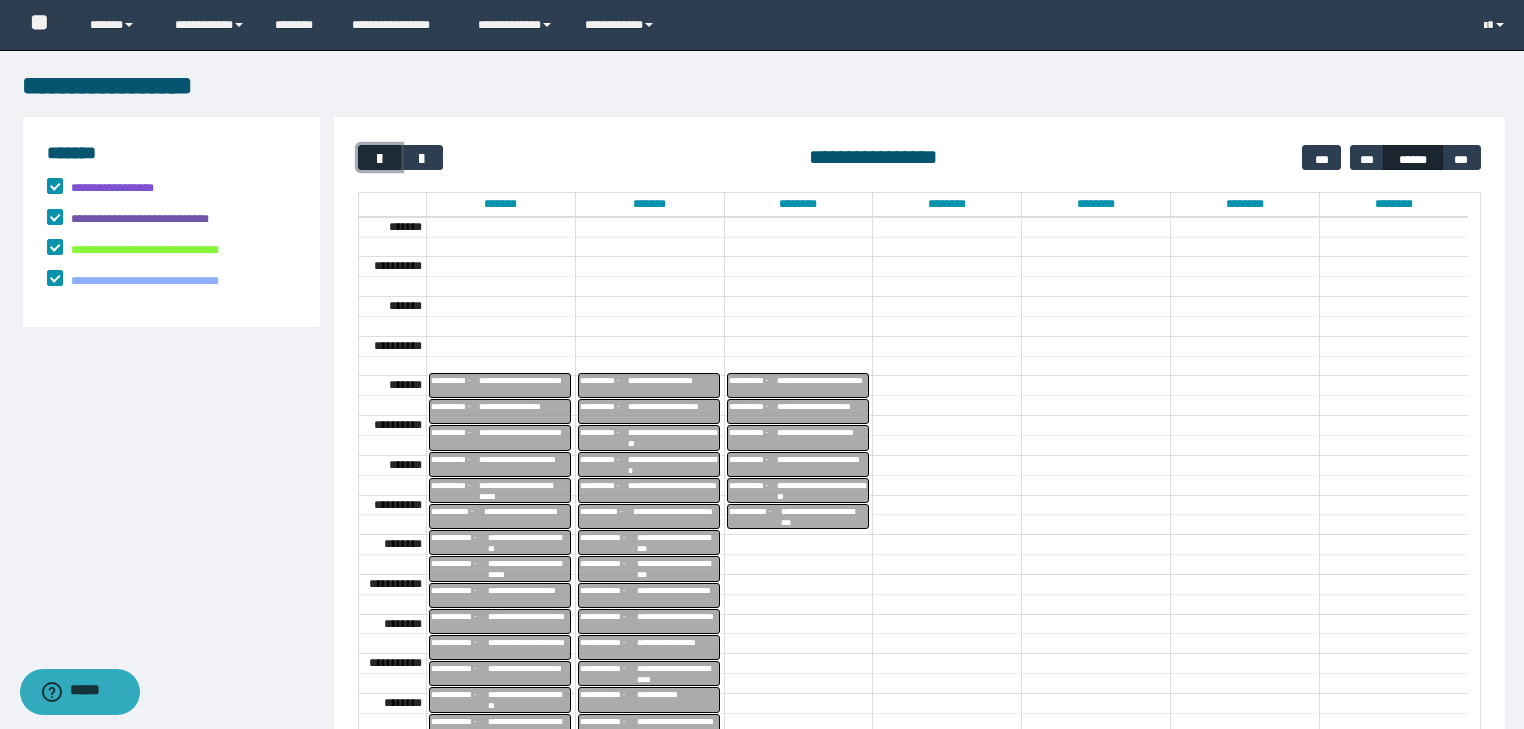 click at bounding box center [379, 157] 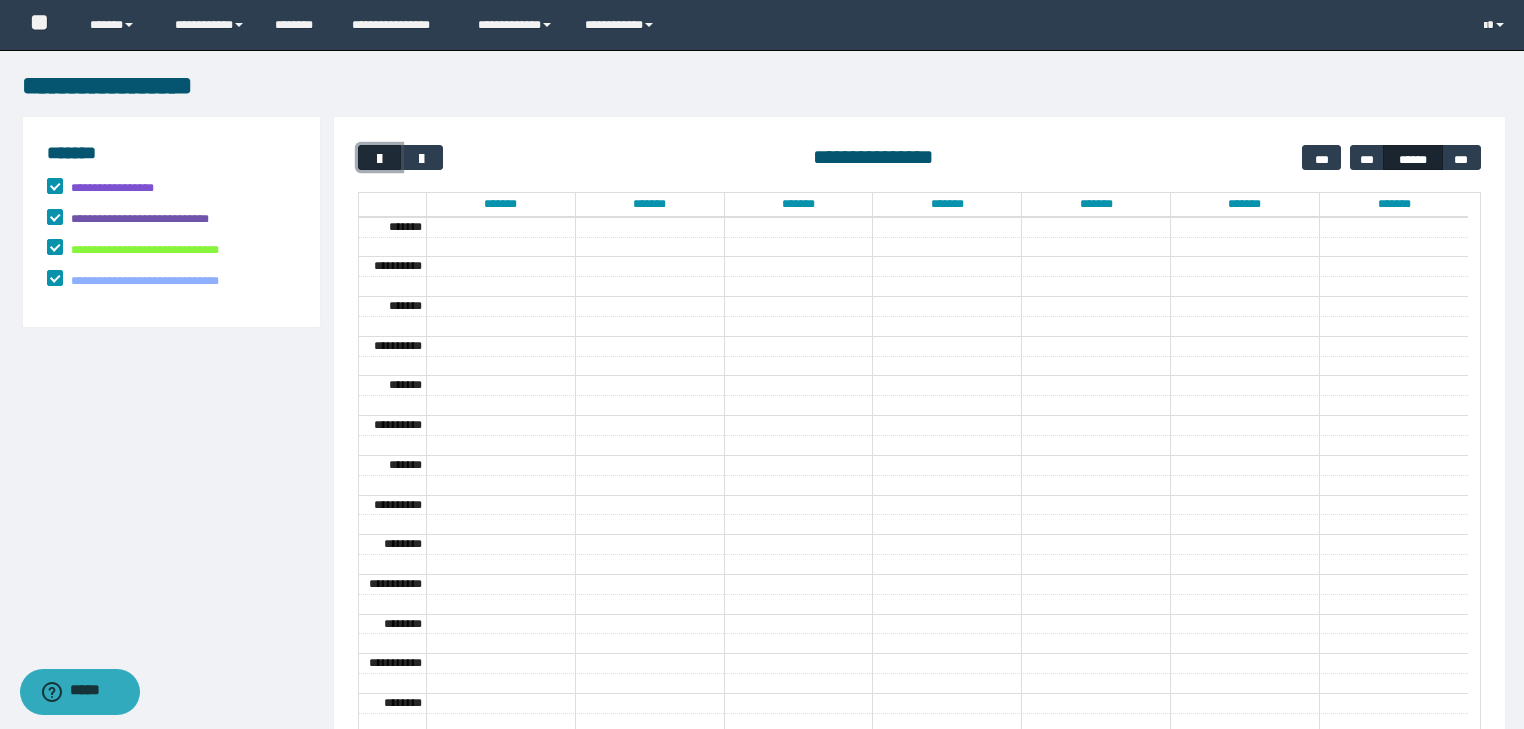 click at bounding box center [379, 157] 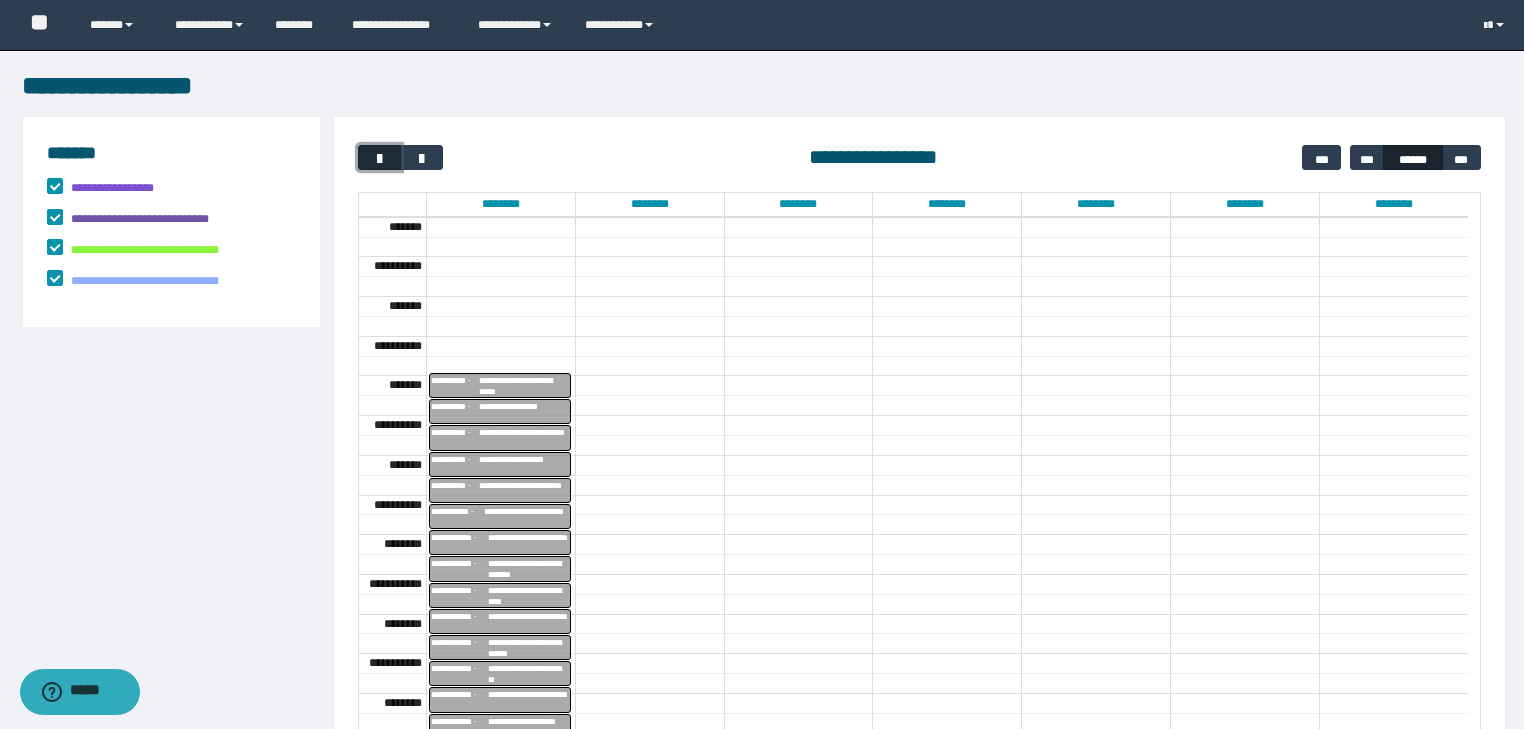 click at bounding box center (379, 157) 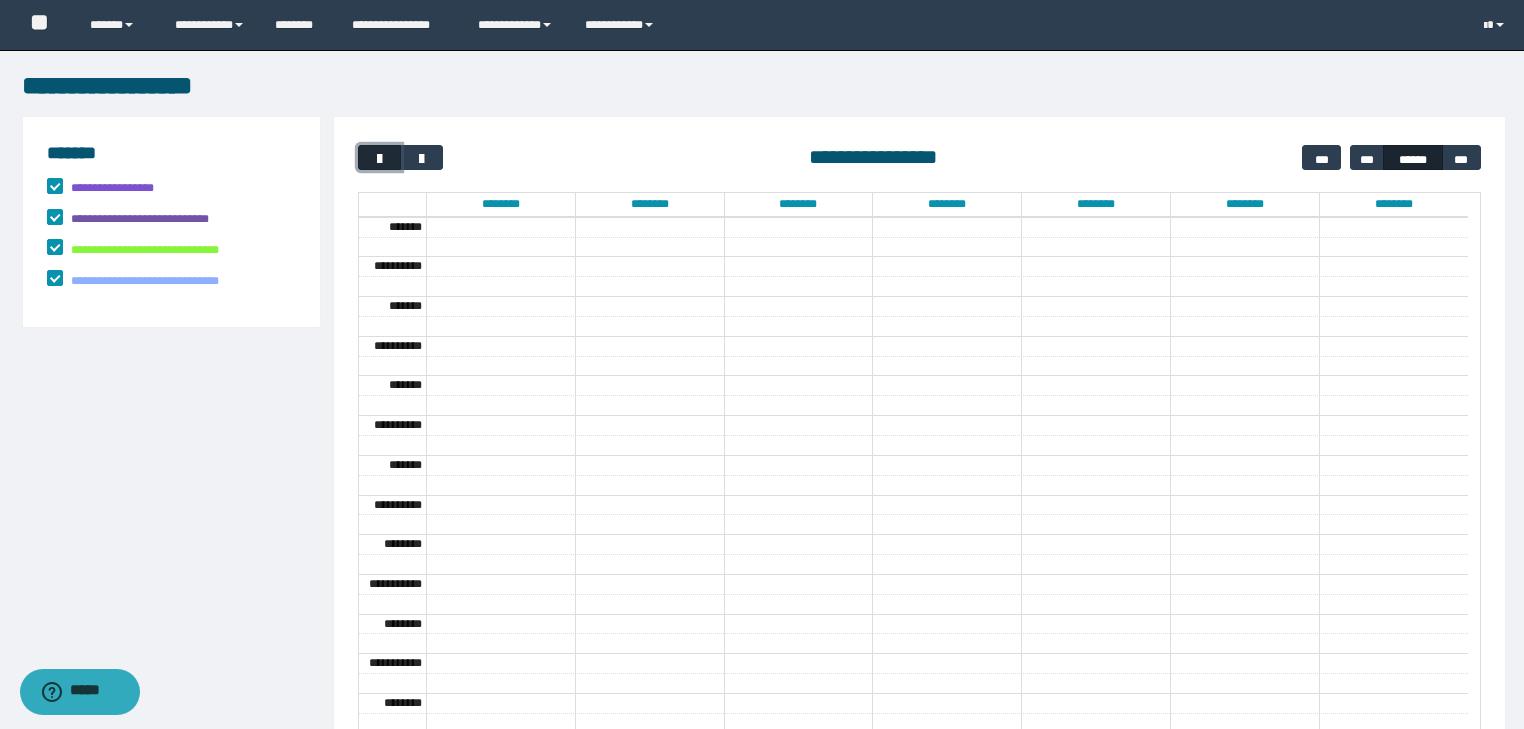 click at bounding box center [379, 157] 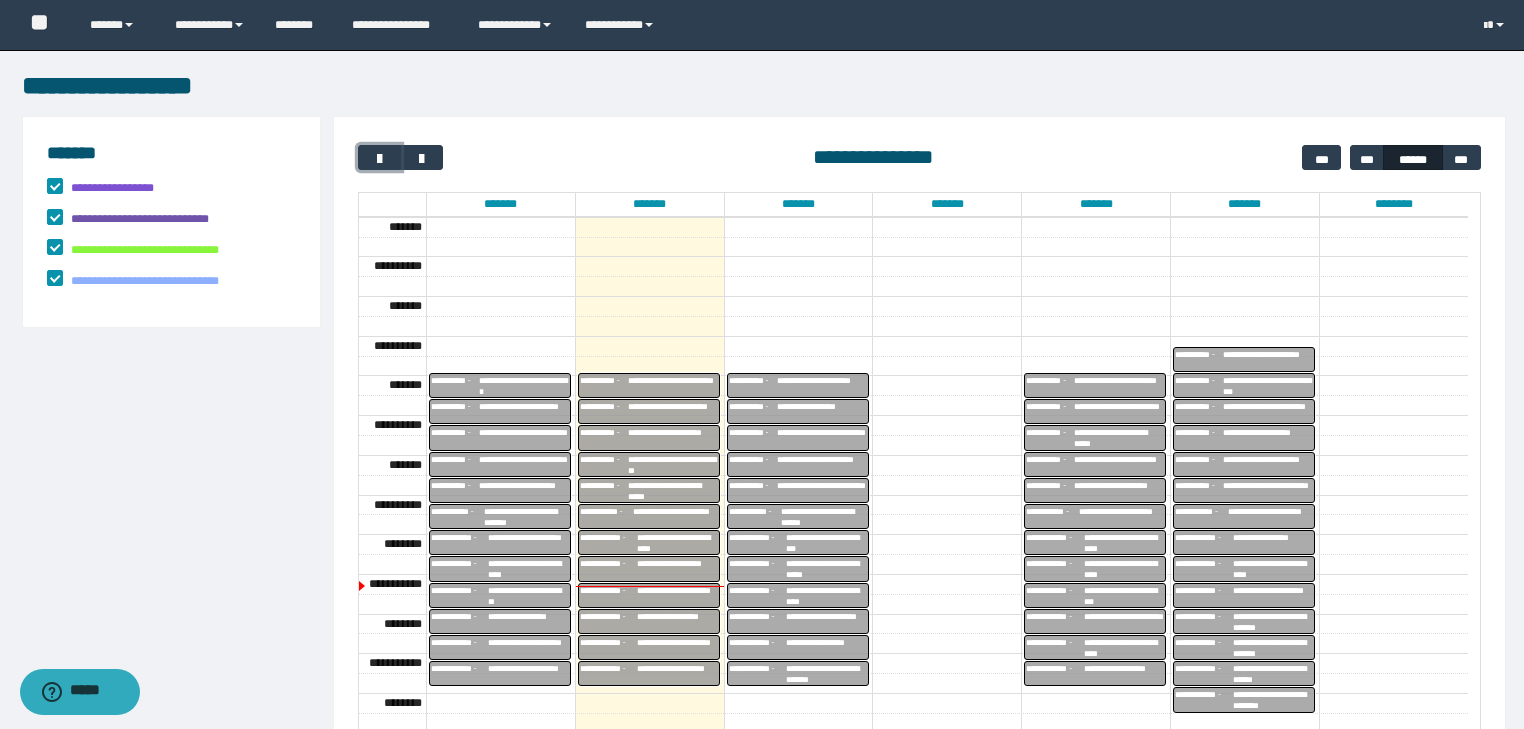 click on "**********" at bounding box center [1268, 360] 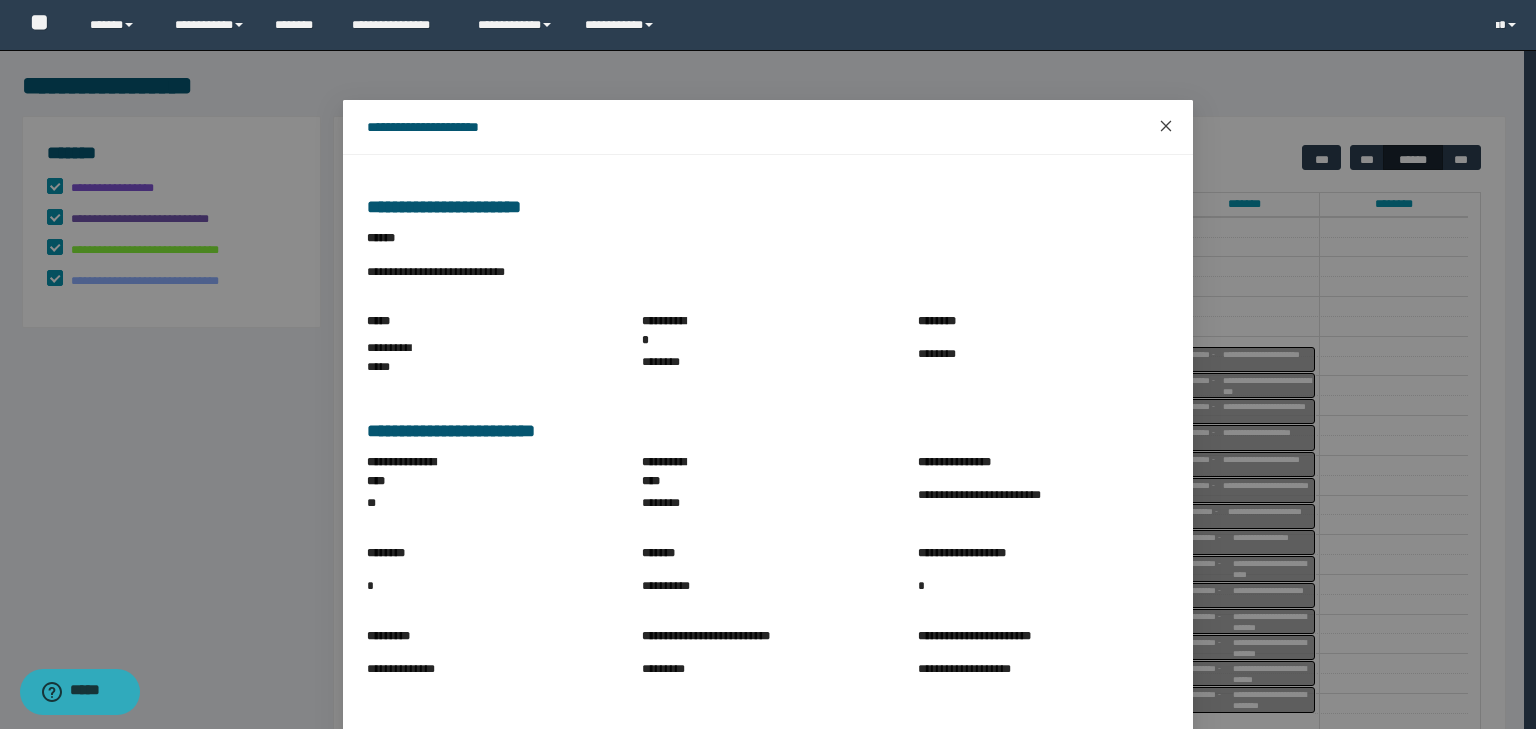 click 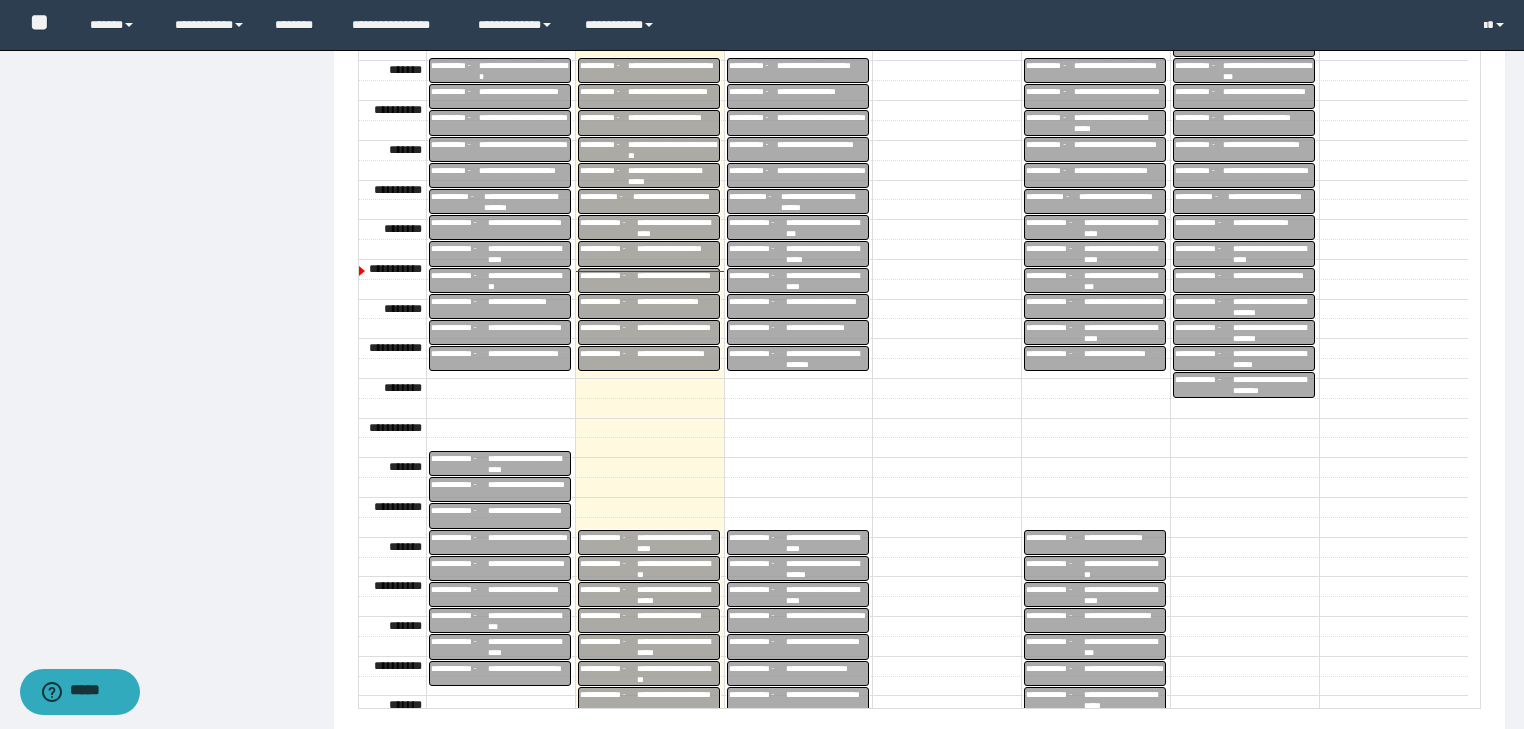 scroll, scrollTop: 400, scrollLeft: 0, axis: vertical 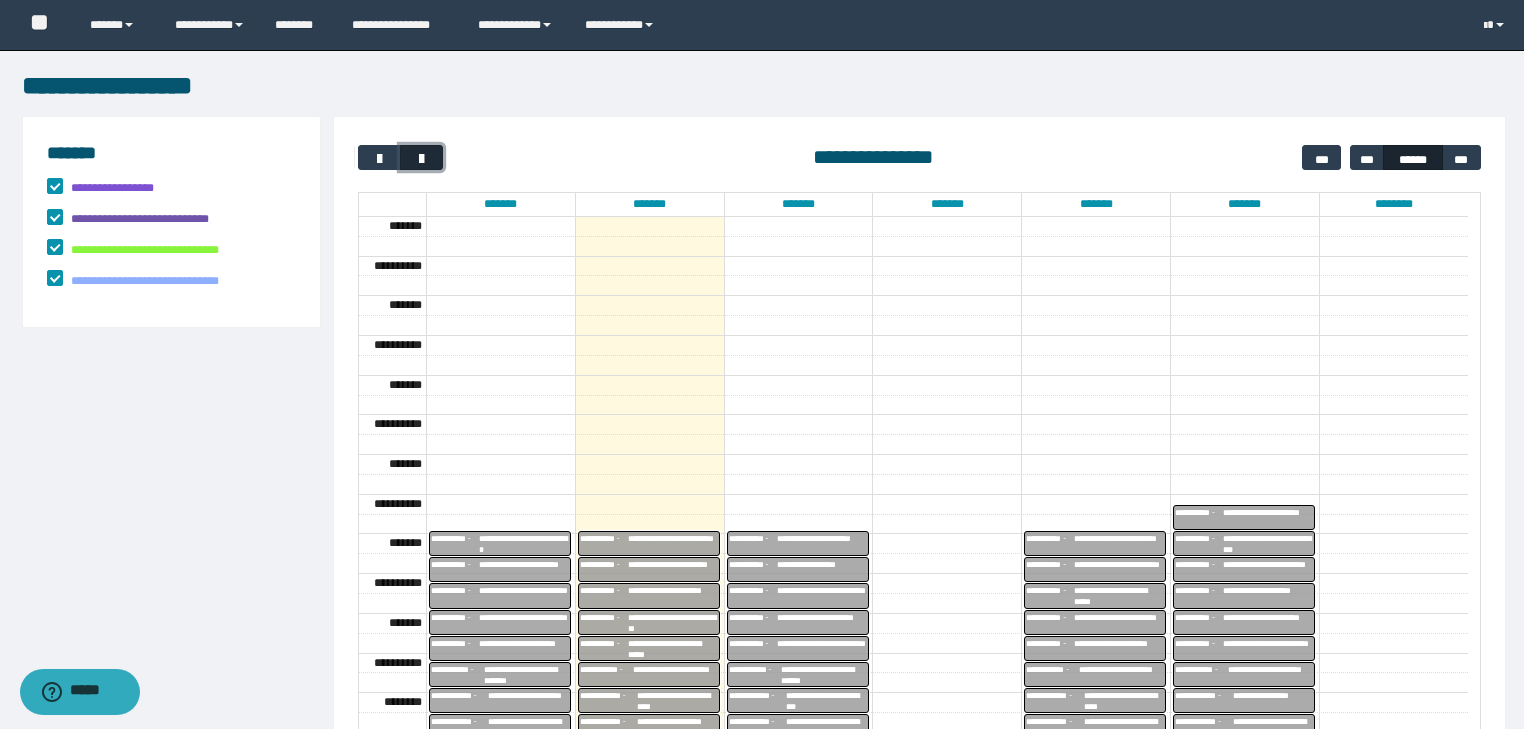 click at bounding box center (422, 159) 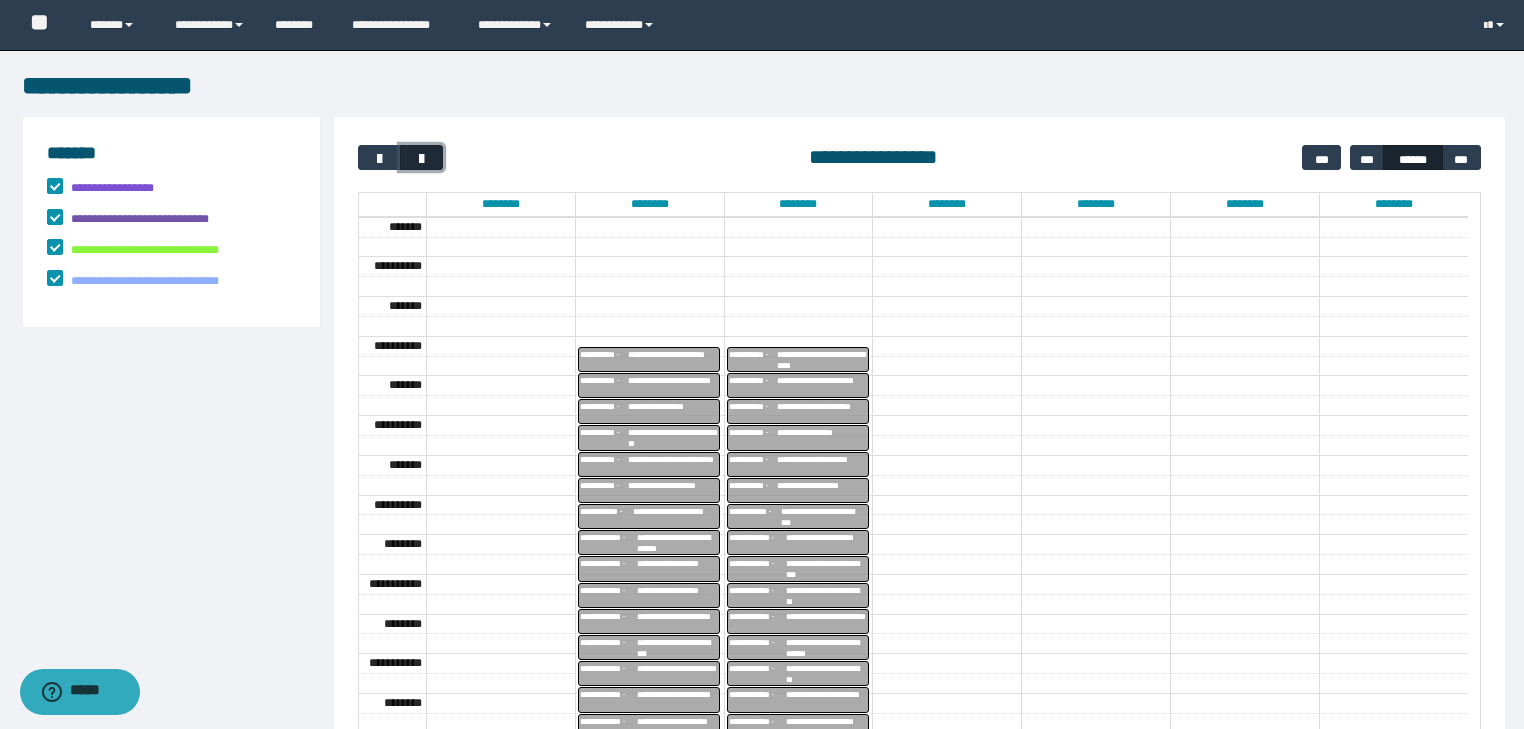 click at bounding box center (422, 159) 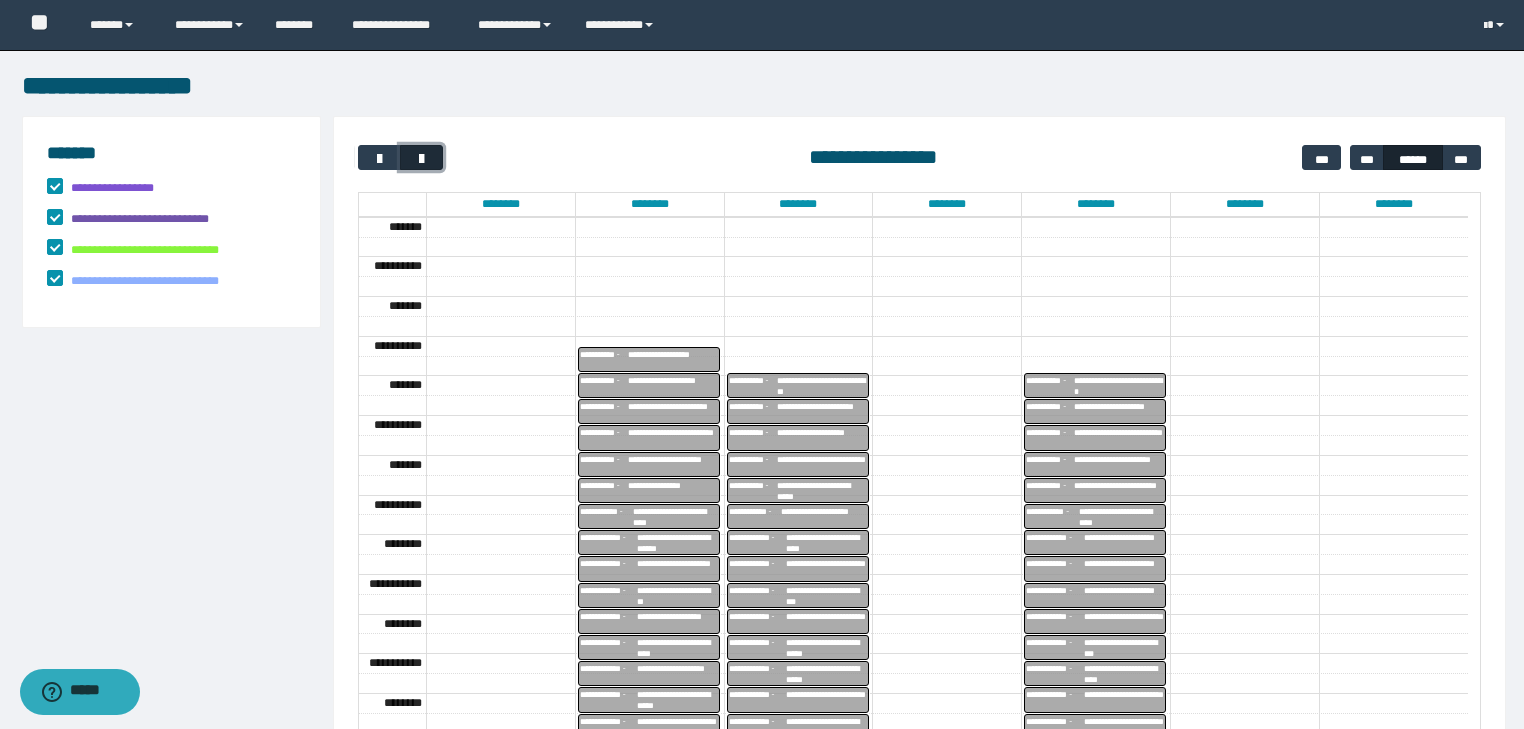 click at bounding box center [422, 159] 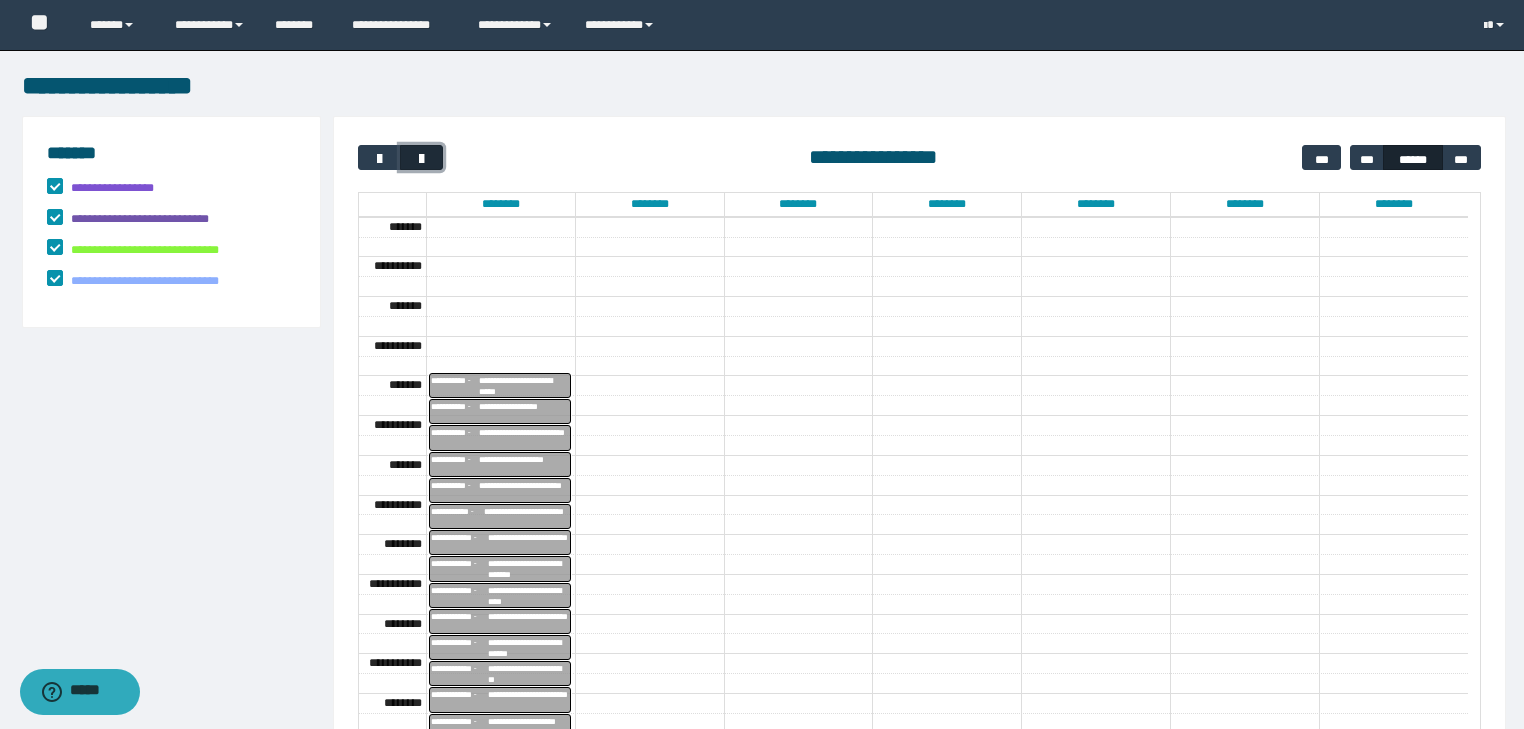 click at bounding box center [422, 159] 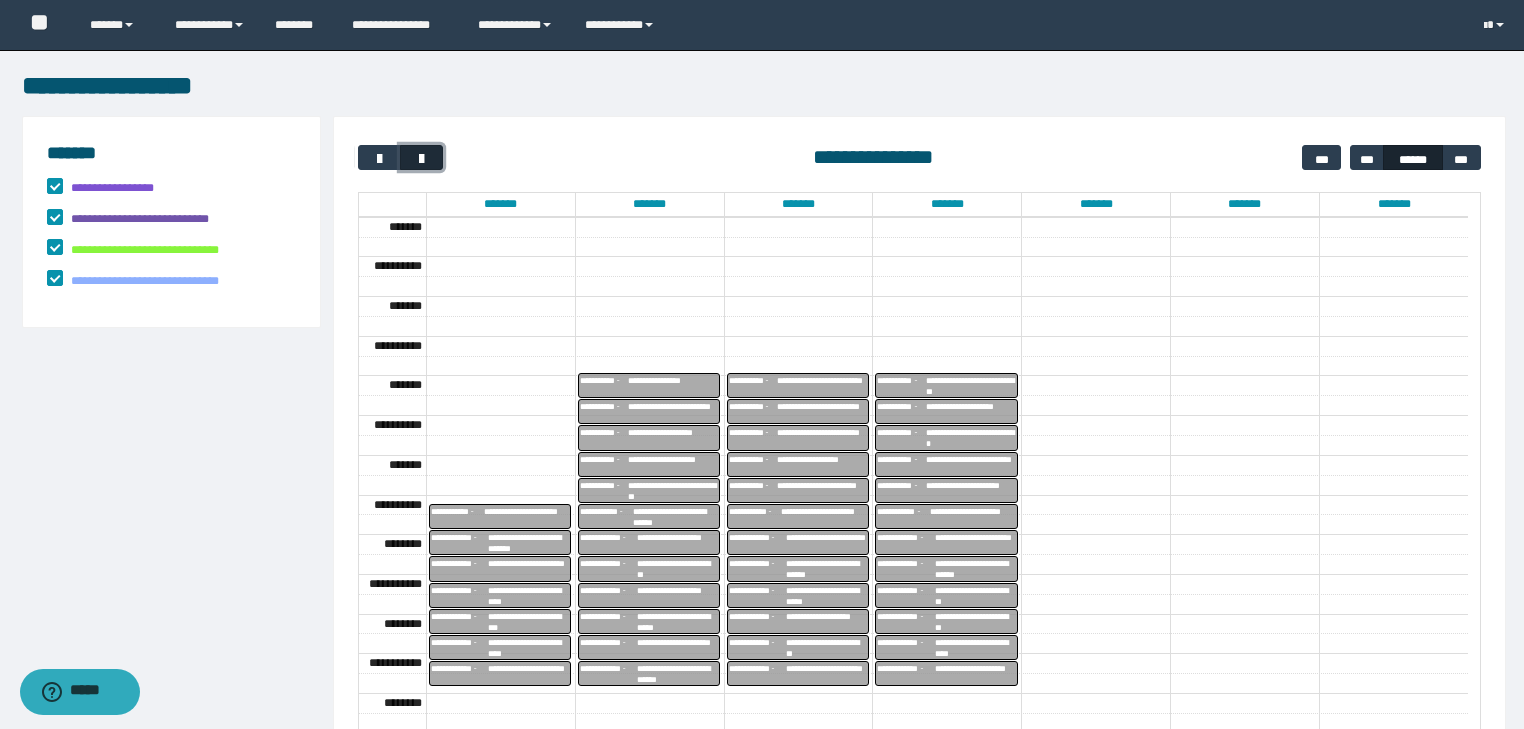 click at bounding box center (422, 159) 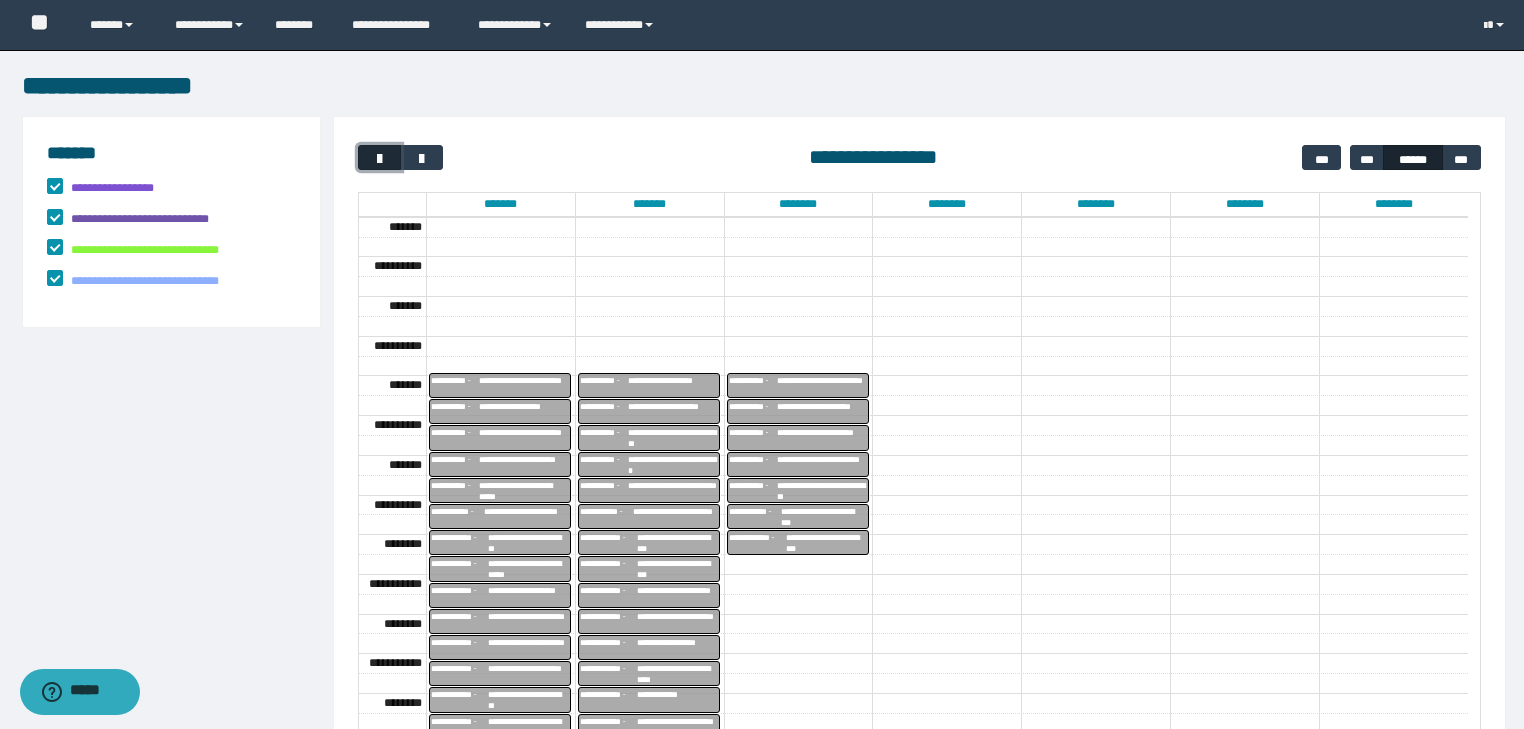 click at bounding box center [380, 159] 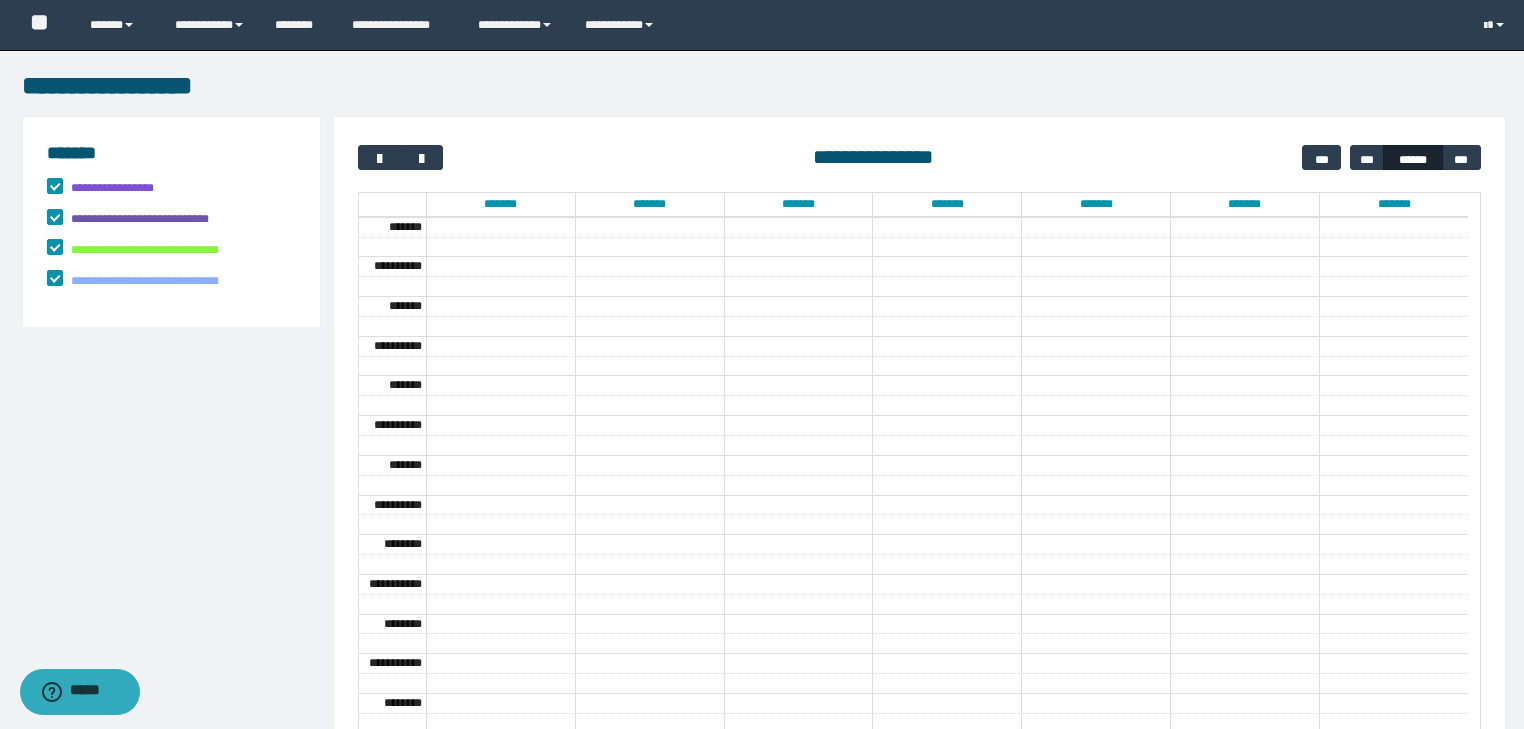 click on "**********" at bounding box center (919, 157) 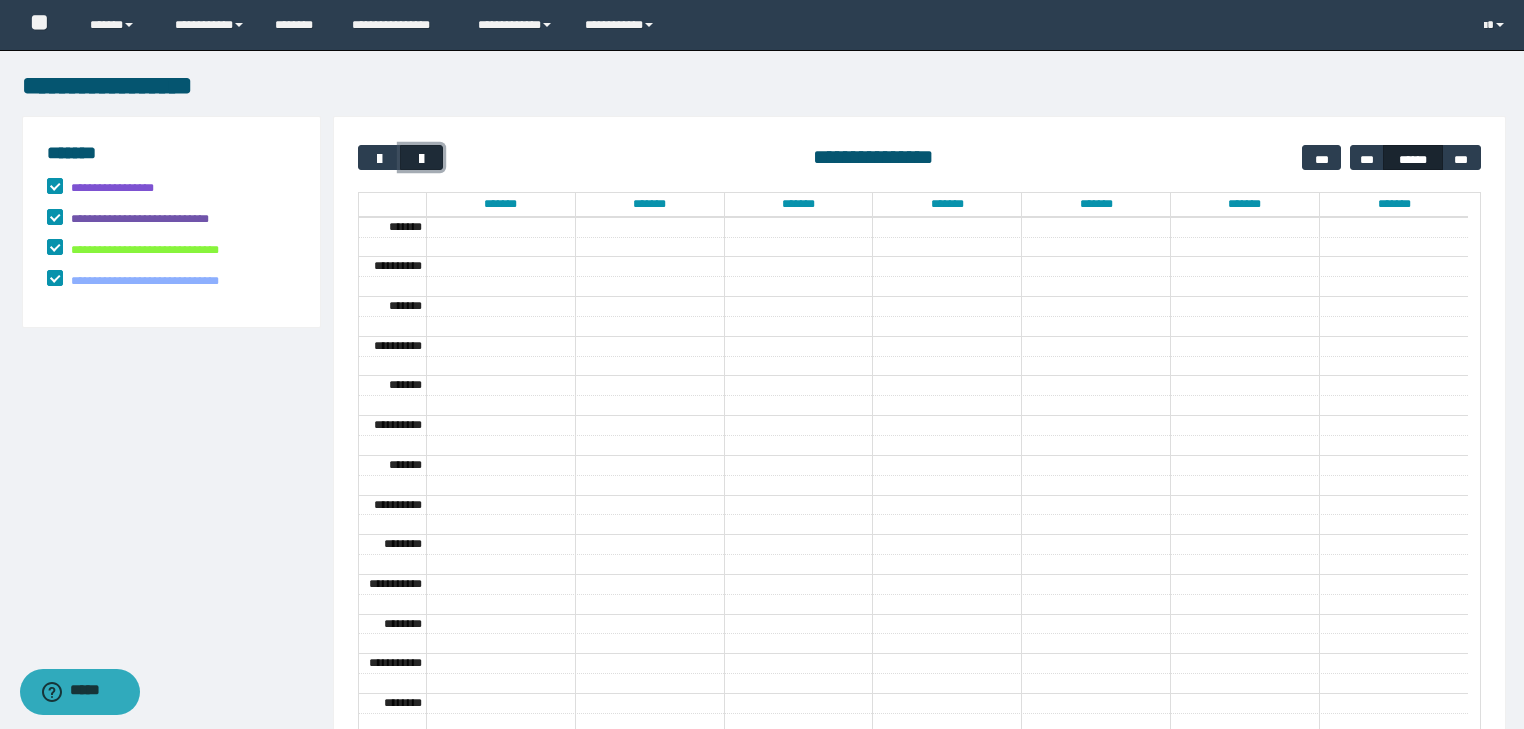 click at bounding box center (421, 157) 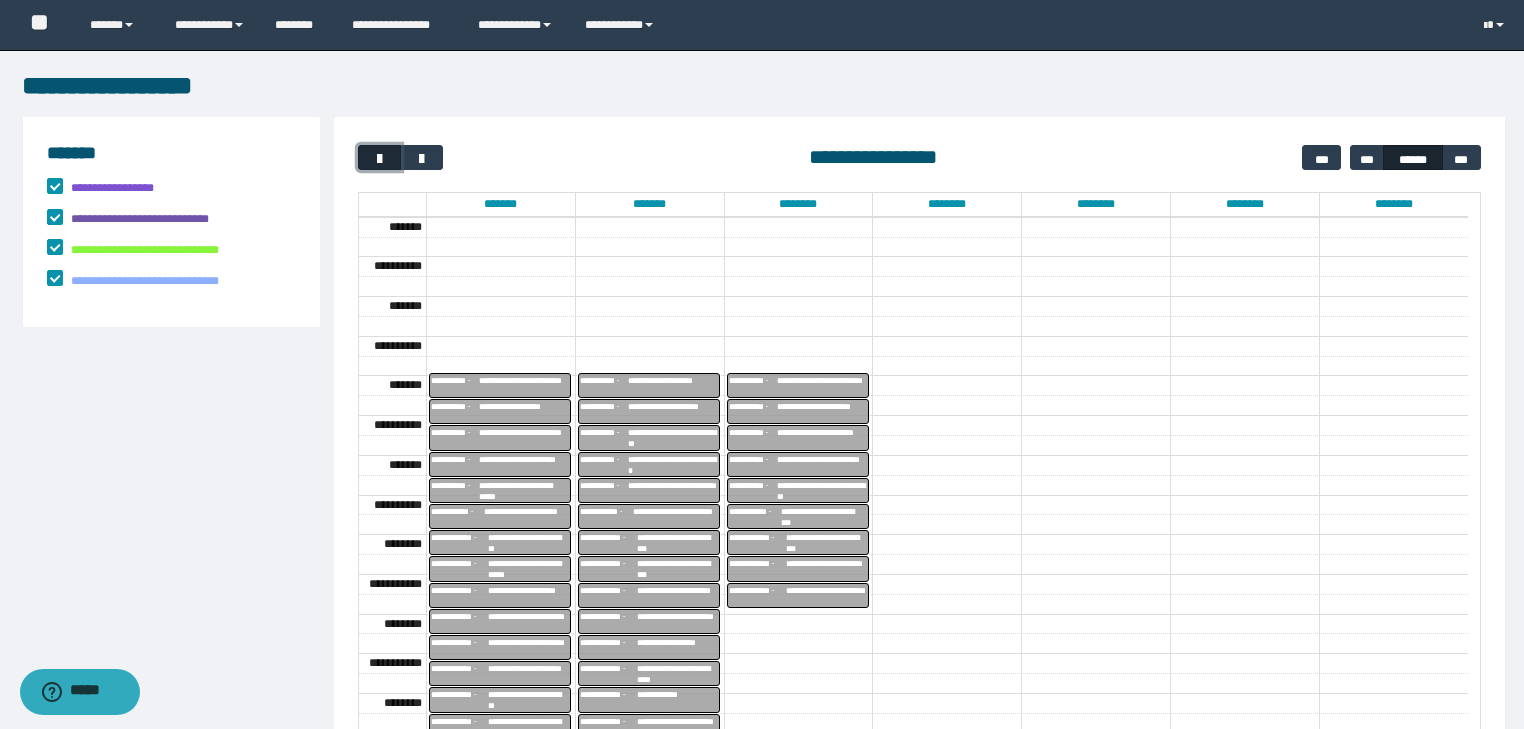 click at bounding box center [380, 159] 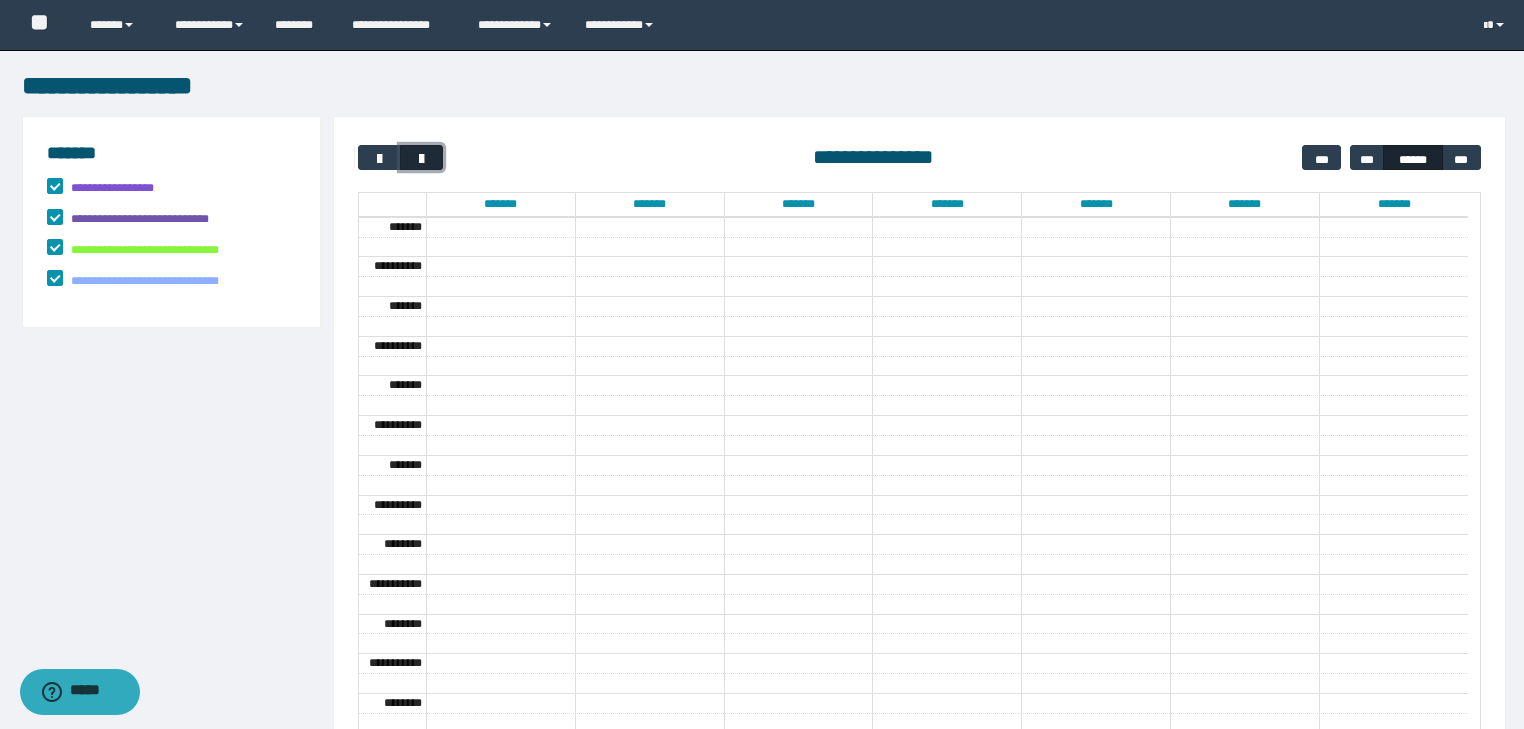 click at bounding box center (422, 159) 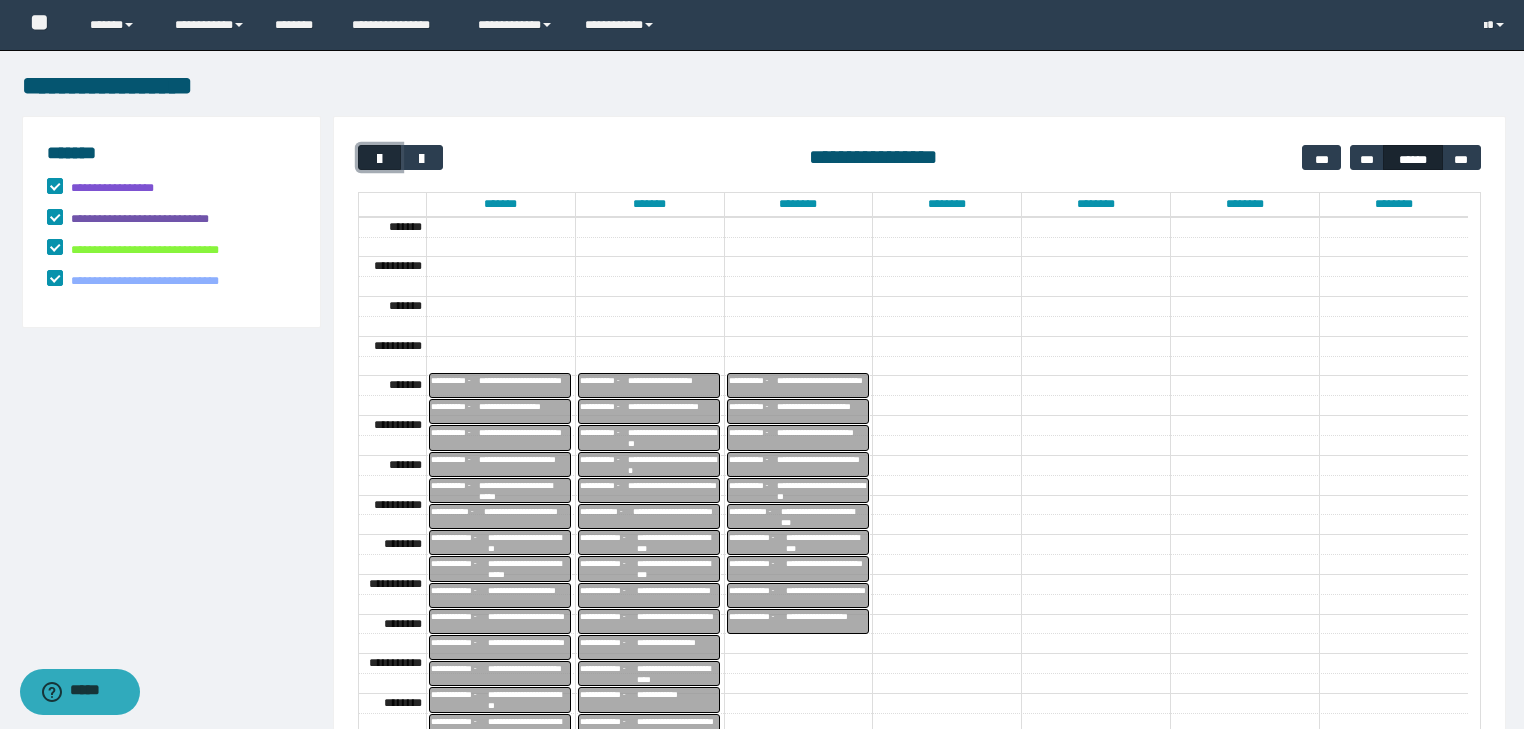 click at bounding box center (380, 159) 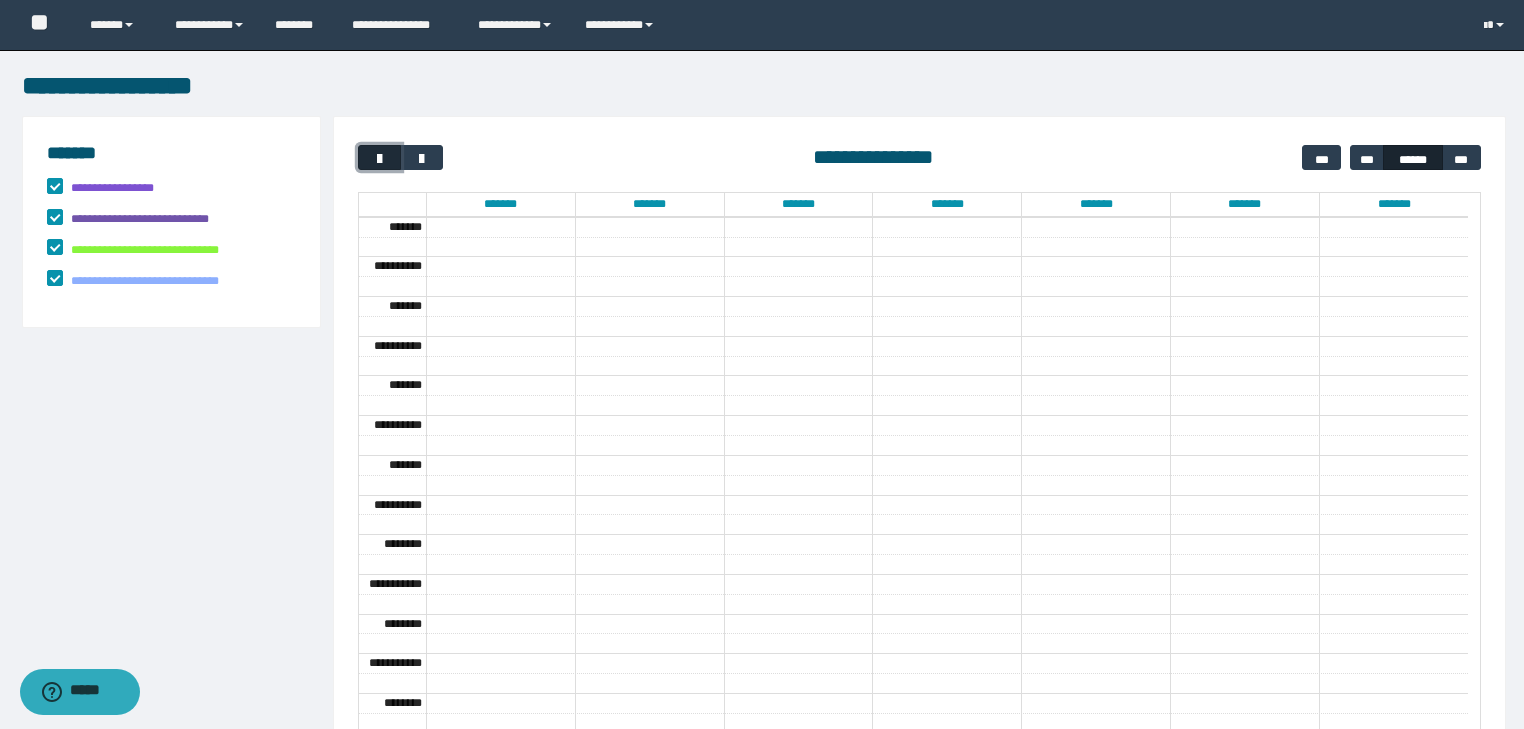 click at bounding box center [380, 159] 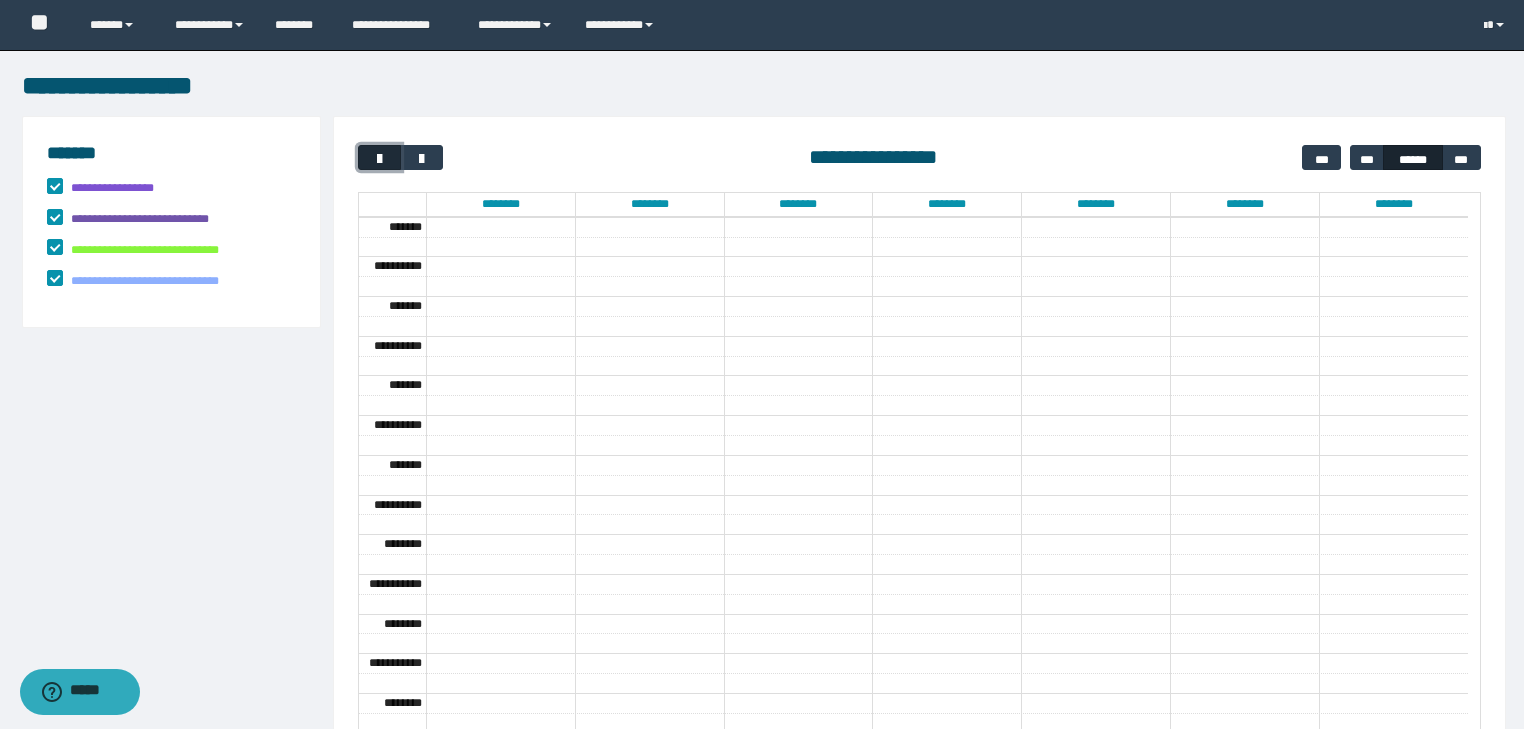 click at bounding box center [380, 159] 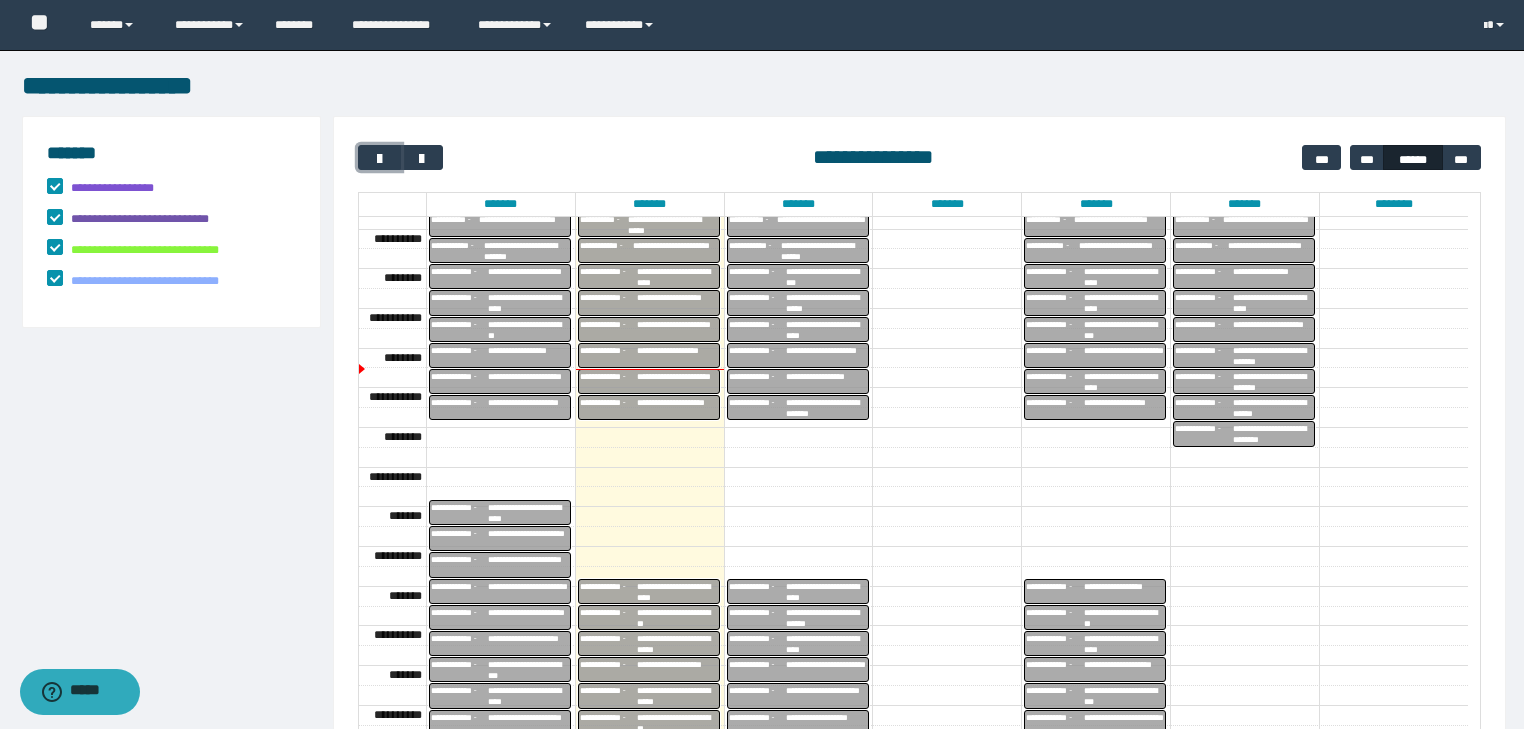 scroll, scrollTop: 449, scrollLeft: 0, axis: vertical 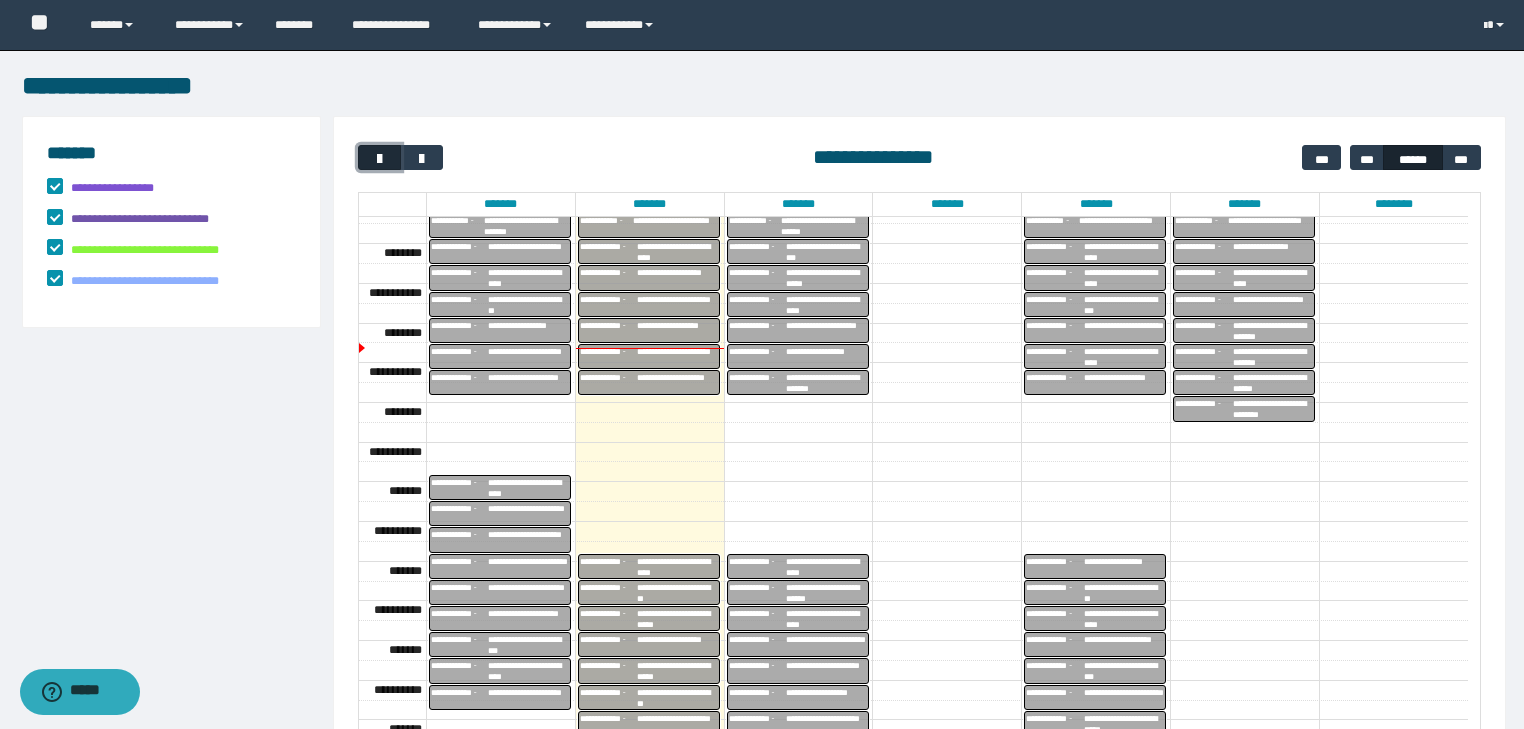 click at bounding box center [379, 157] 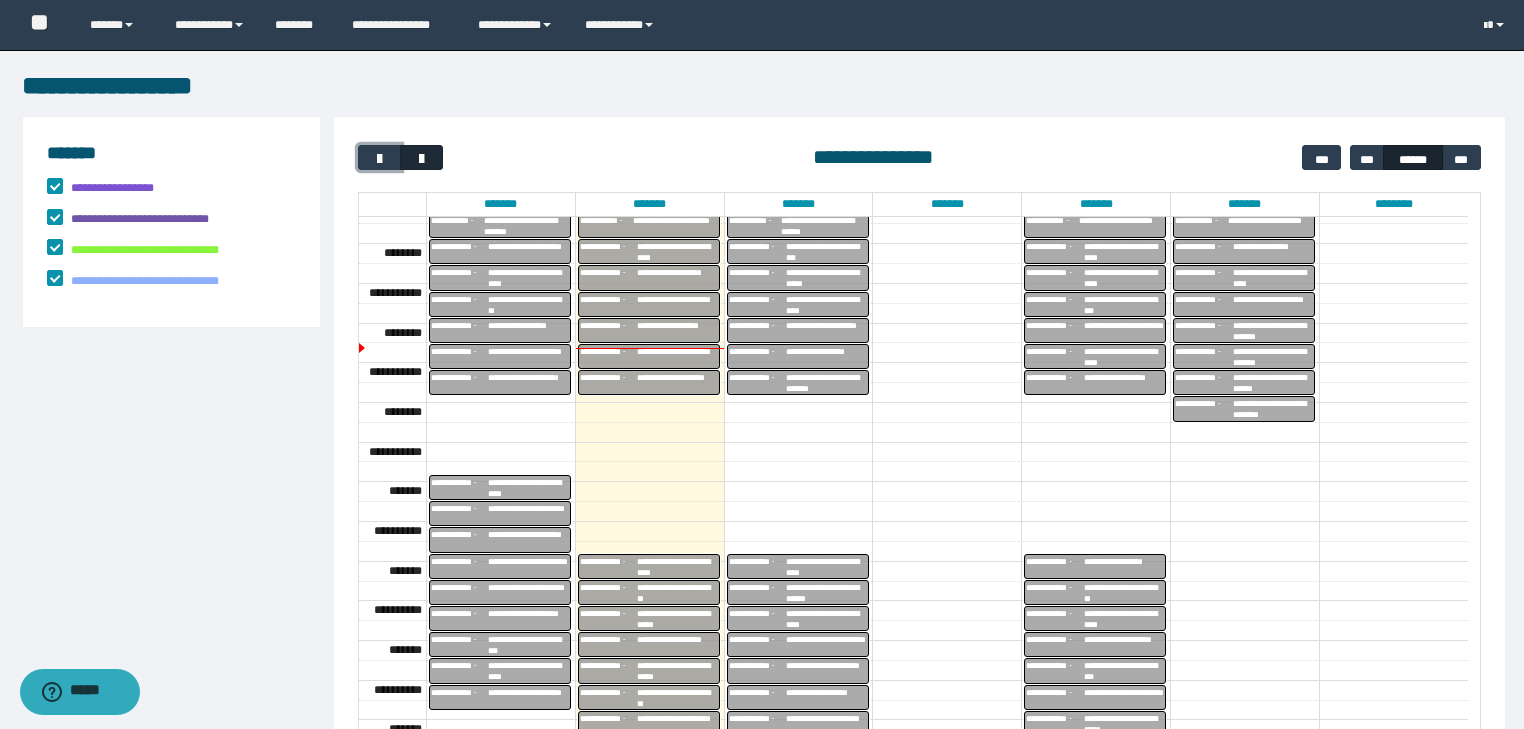 scroll, scrollTop: 158, scrollLeft: 0, axis: vertical 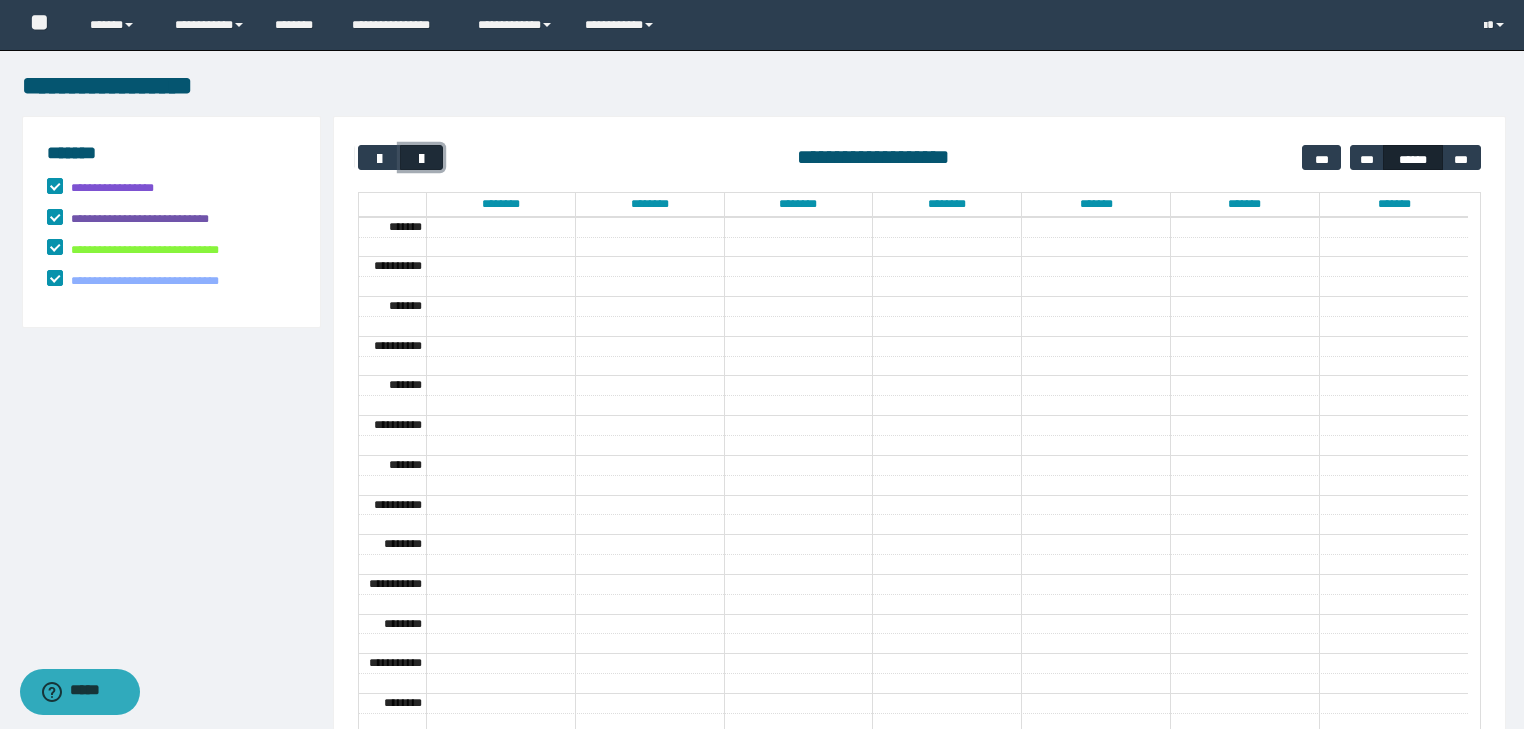 click at bounding box center (421, 157) 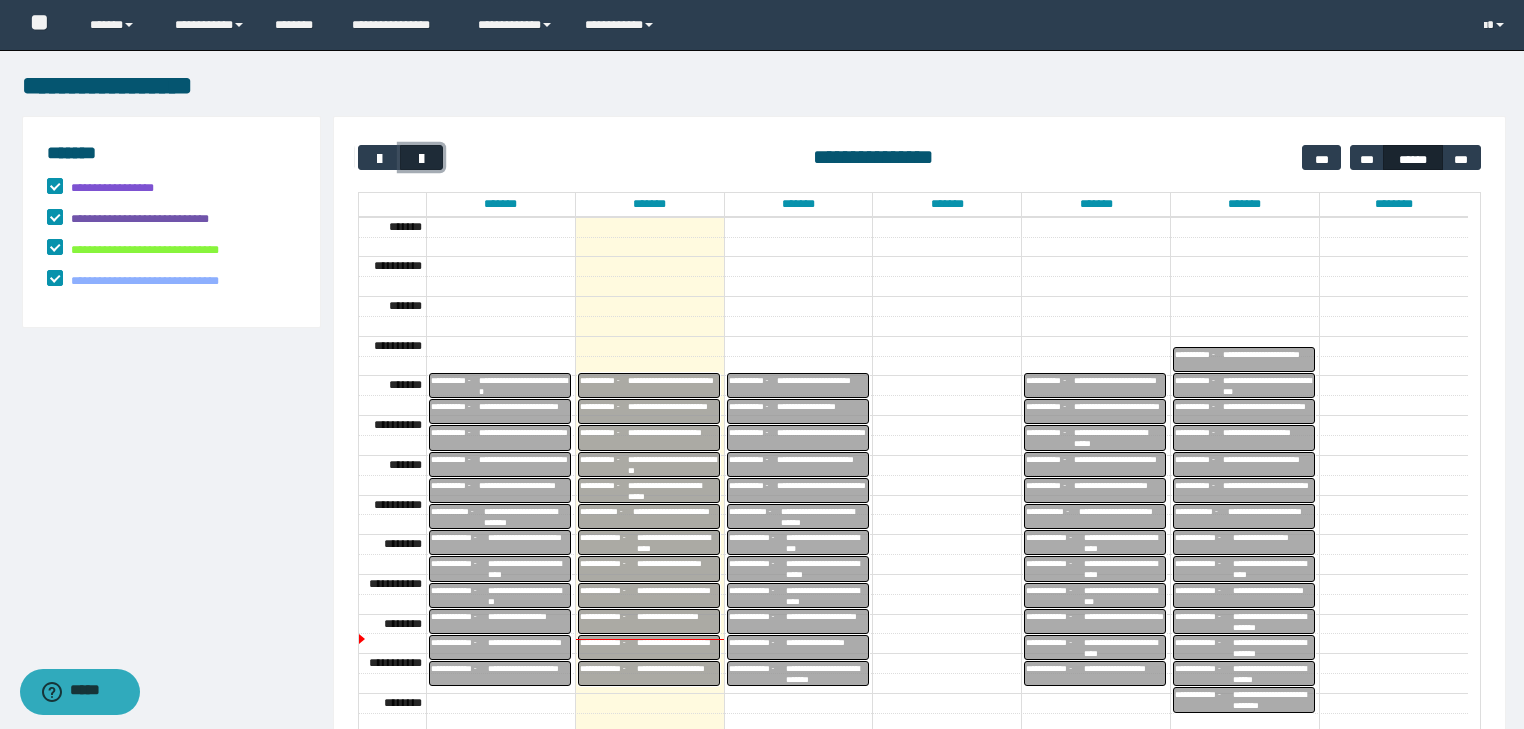 click at bounding box center (421, 157) 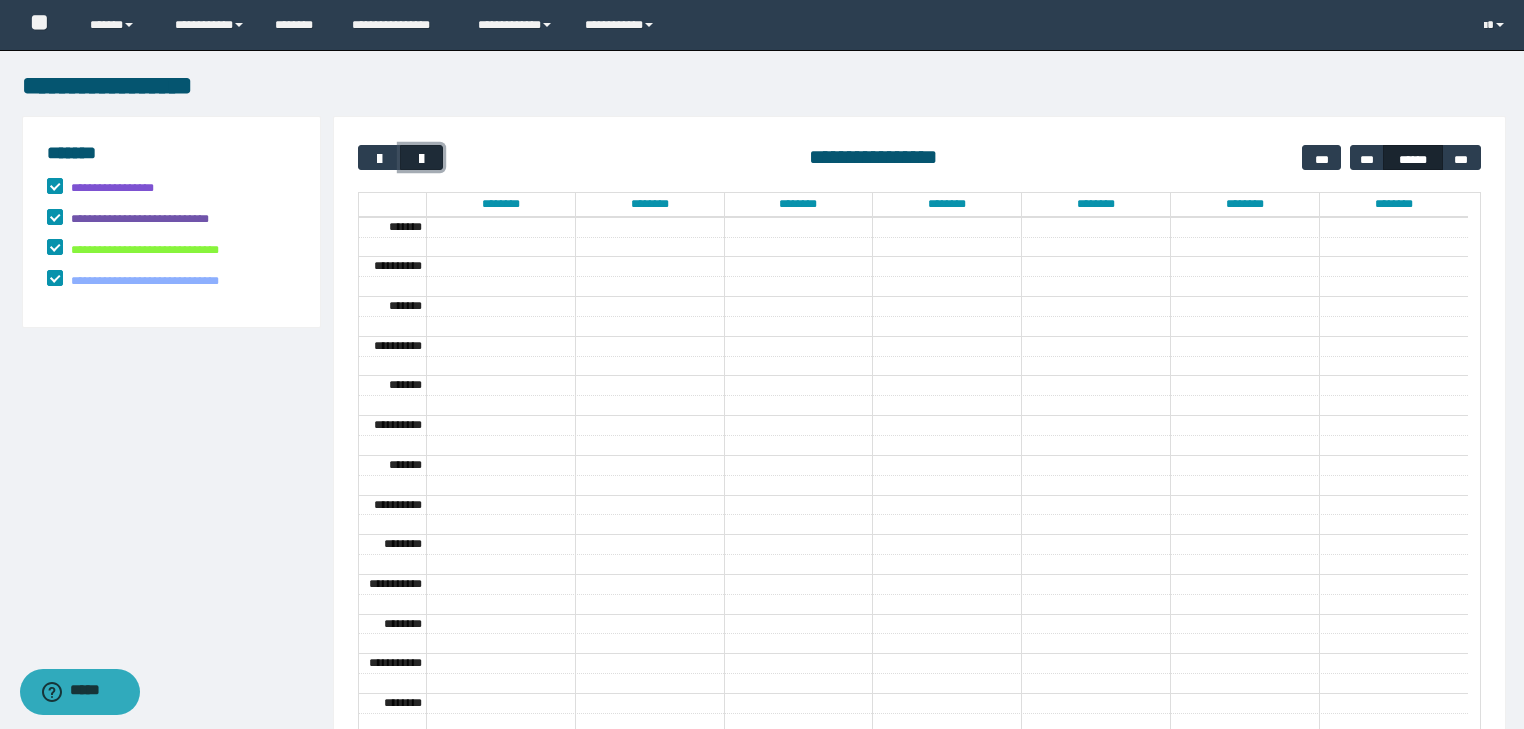 click at bounding box center (421, 157) 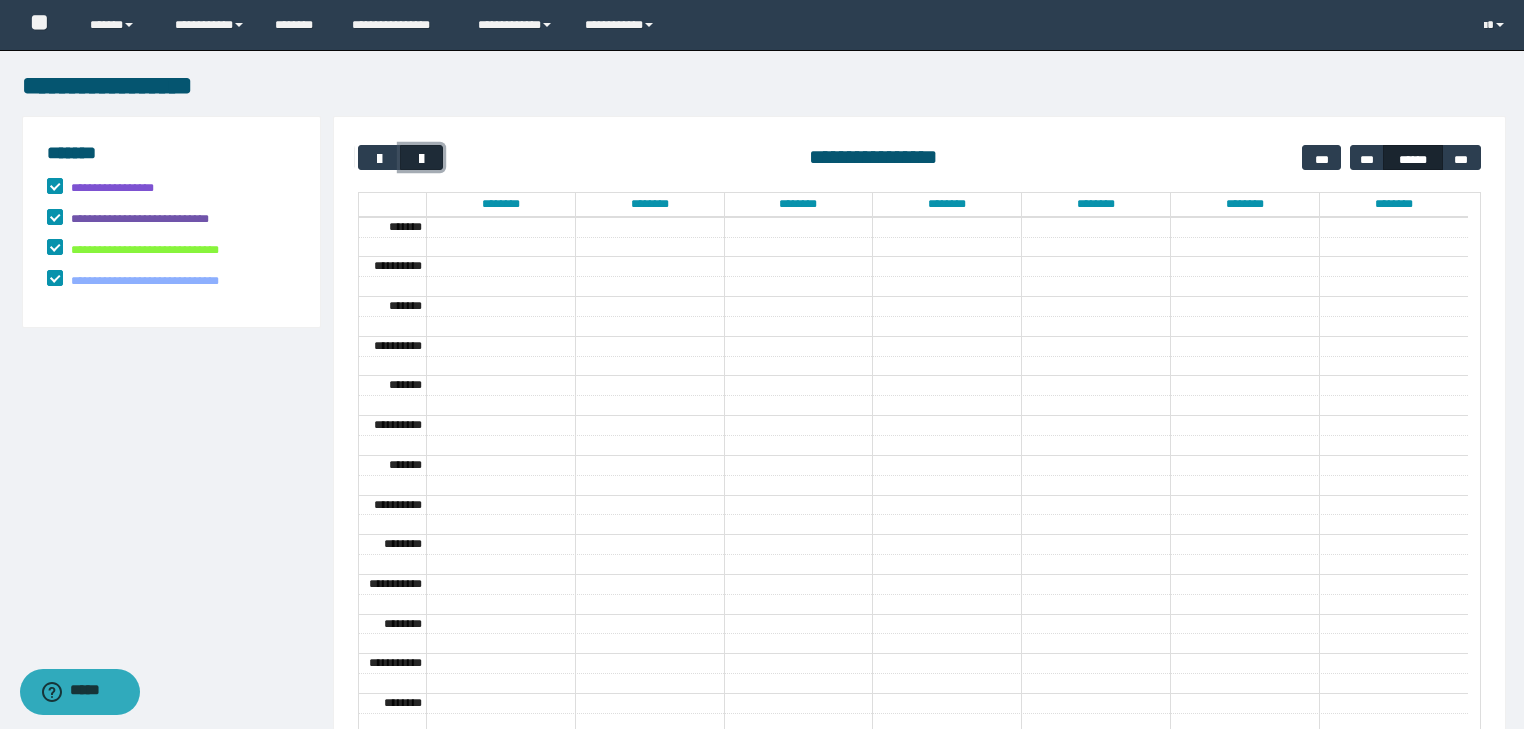 click at bounding box center (421, 157) 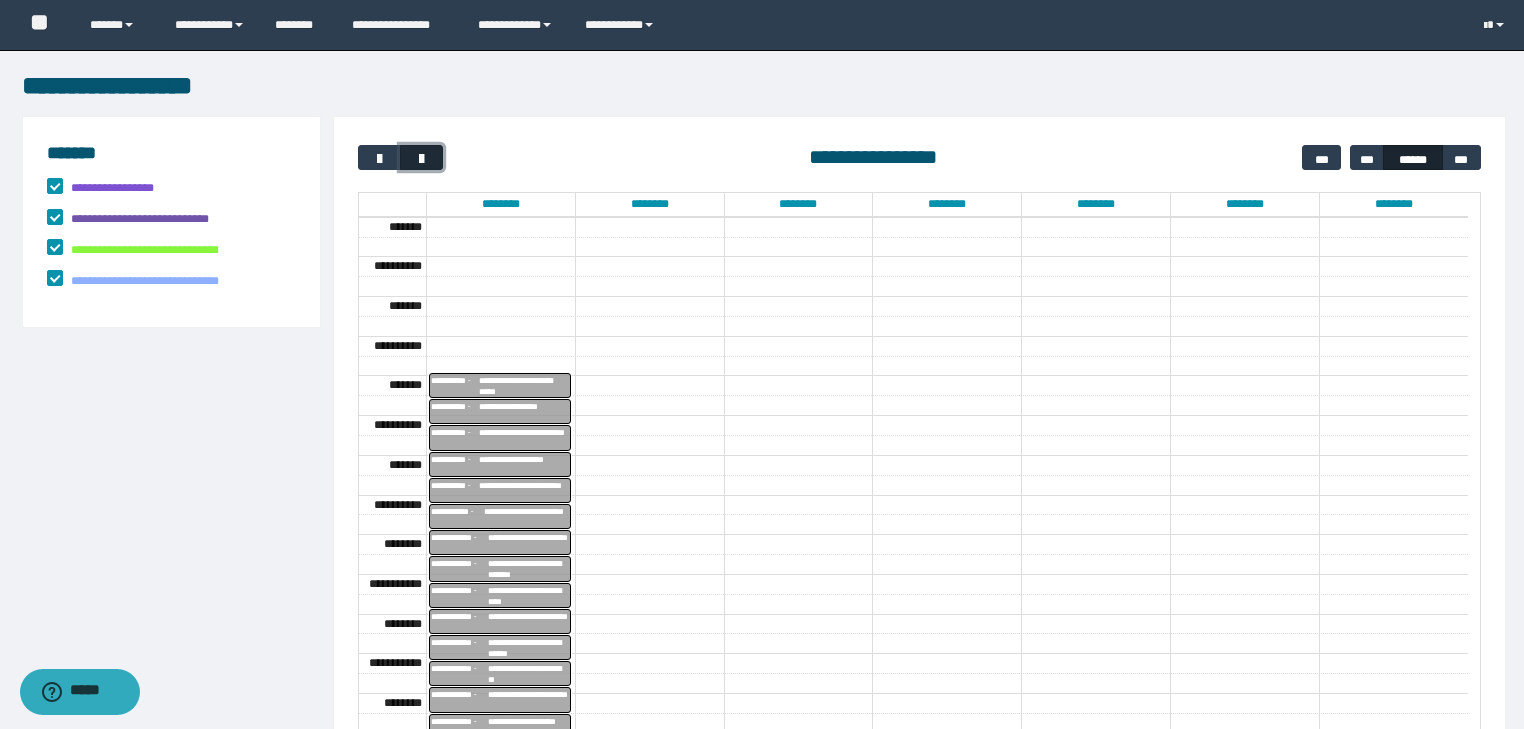 click at bounding box center [421, 157] 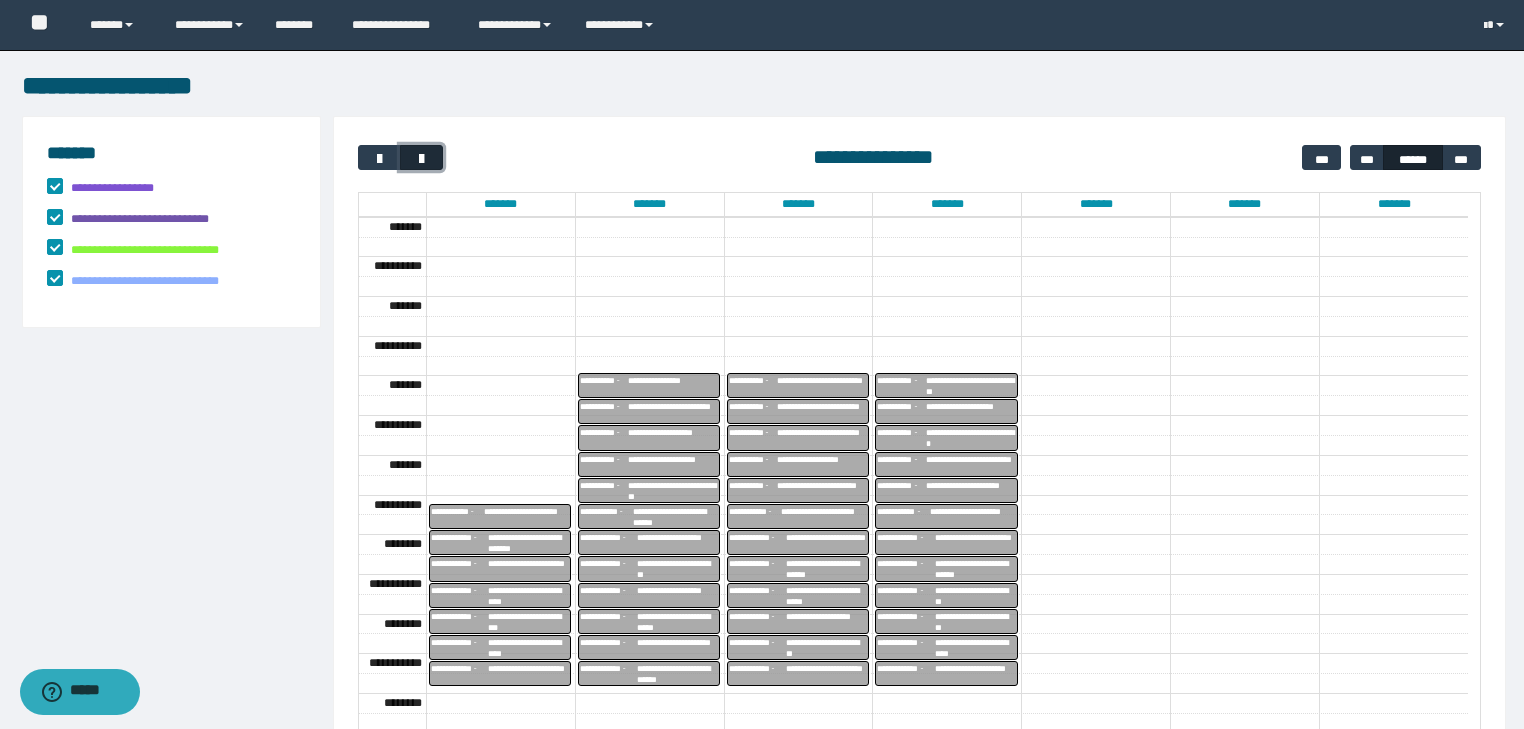 click at bounding box center (421, 157) 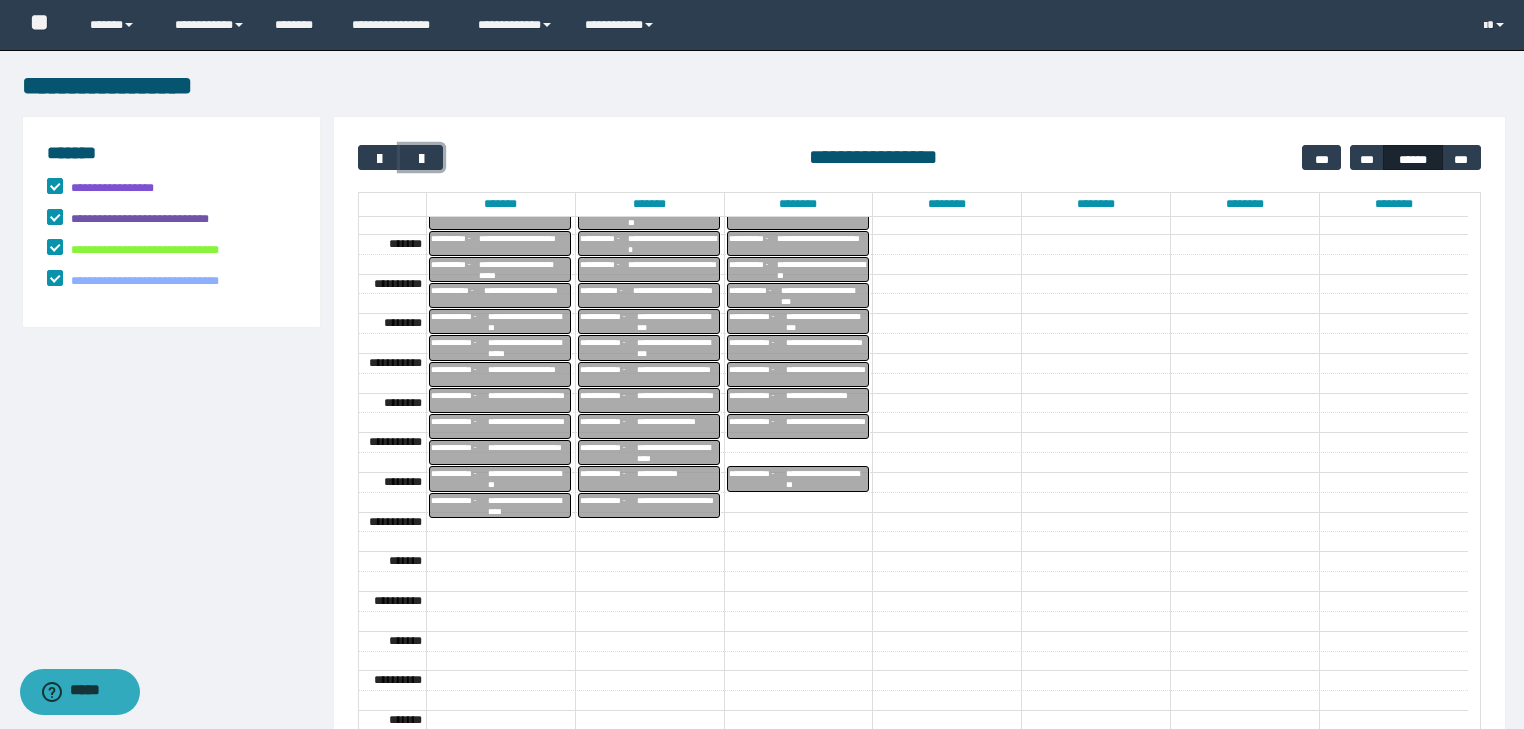 scroll, scrollTop: 424, scrollLeft: 0, axis: vertical 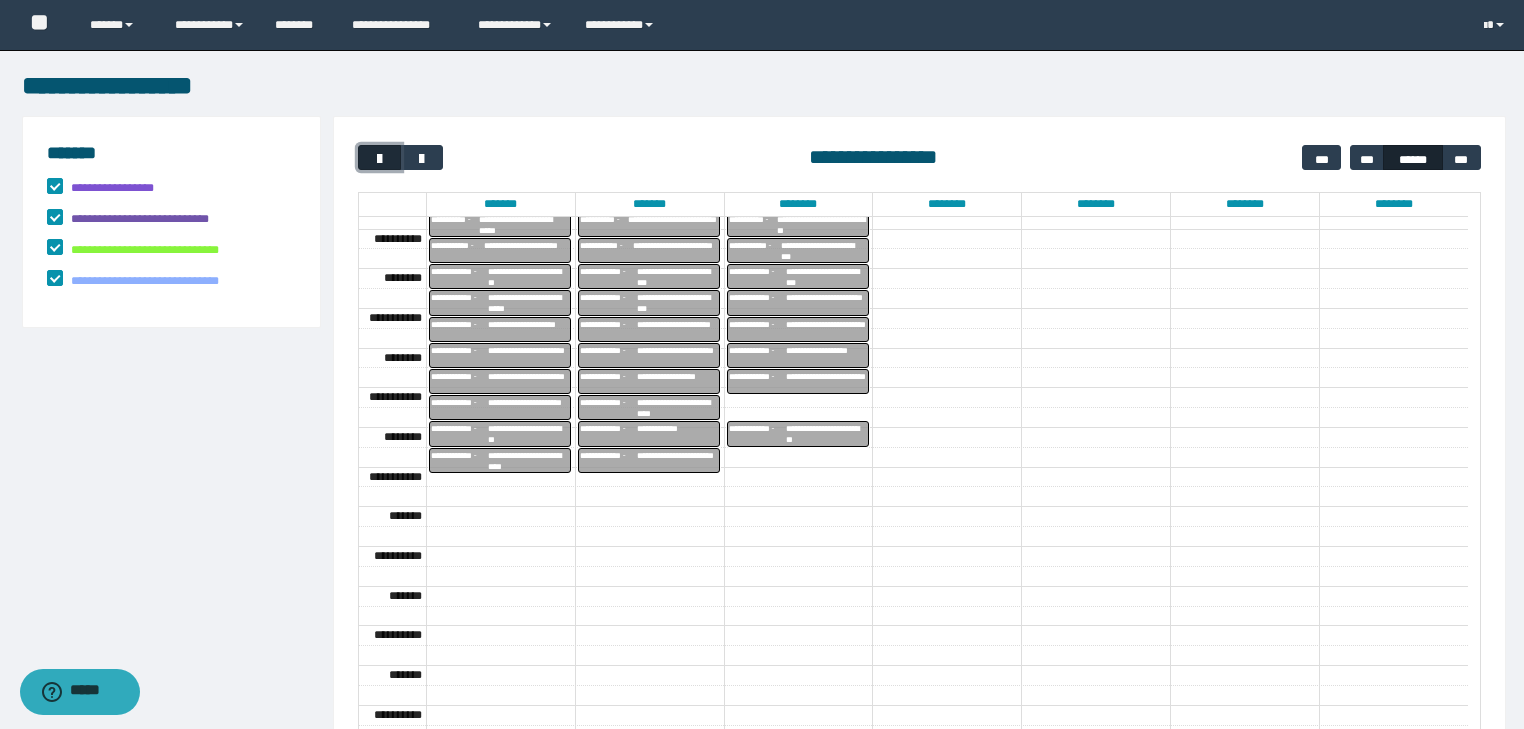click at bounding box center [380, 159] 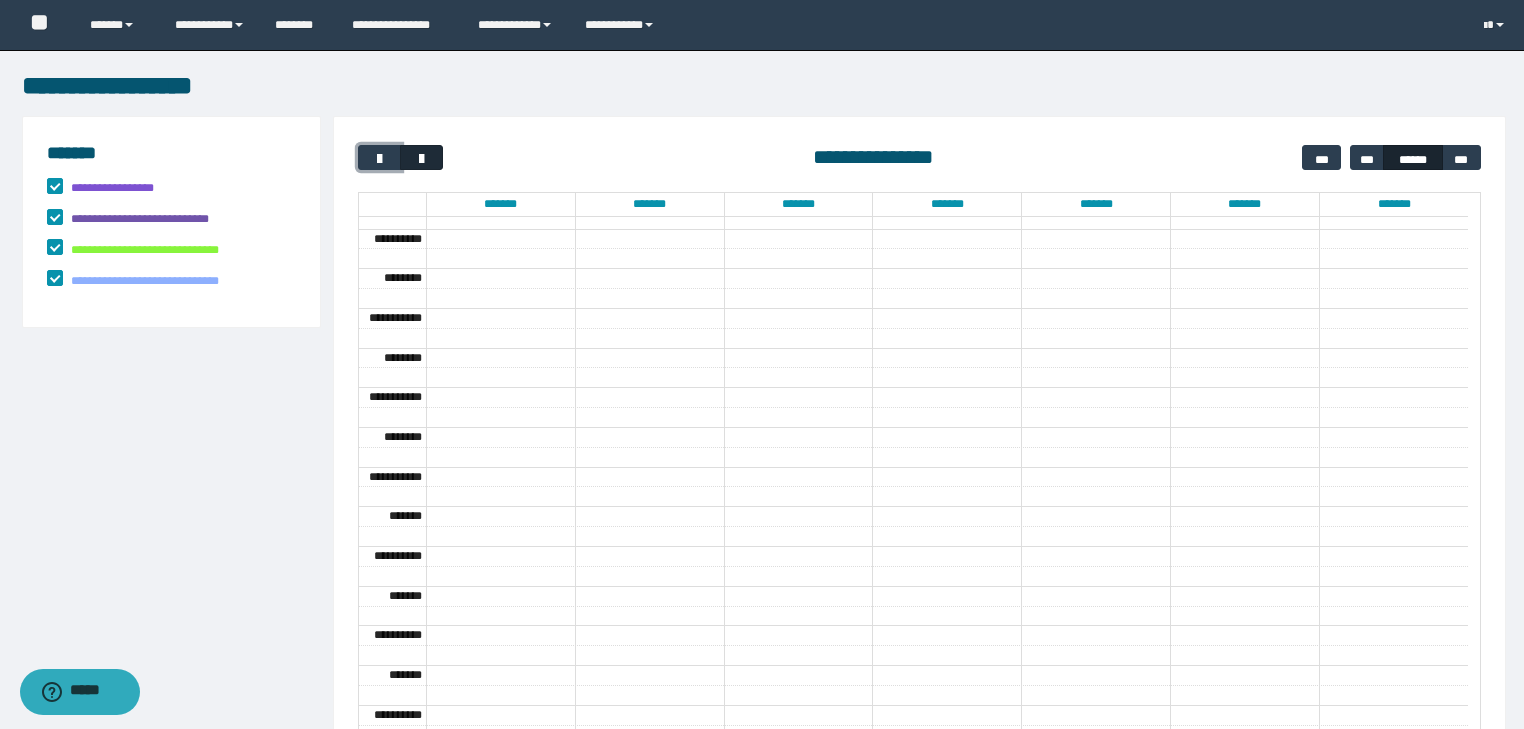 scroll, scrollTop: 158, scrollLeft: 0, axis: vertical 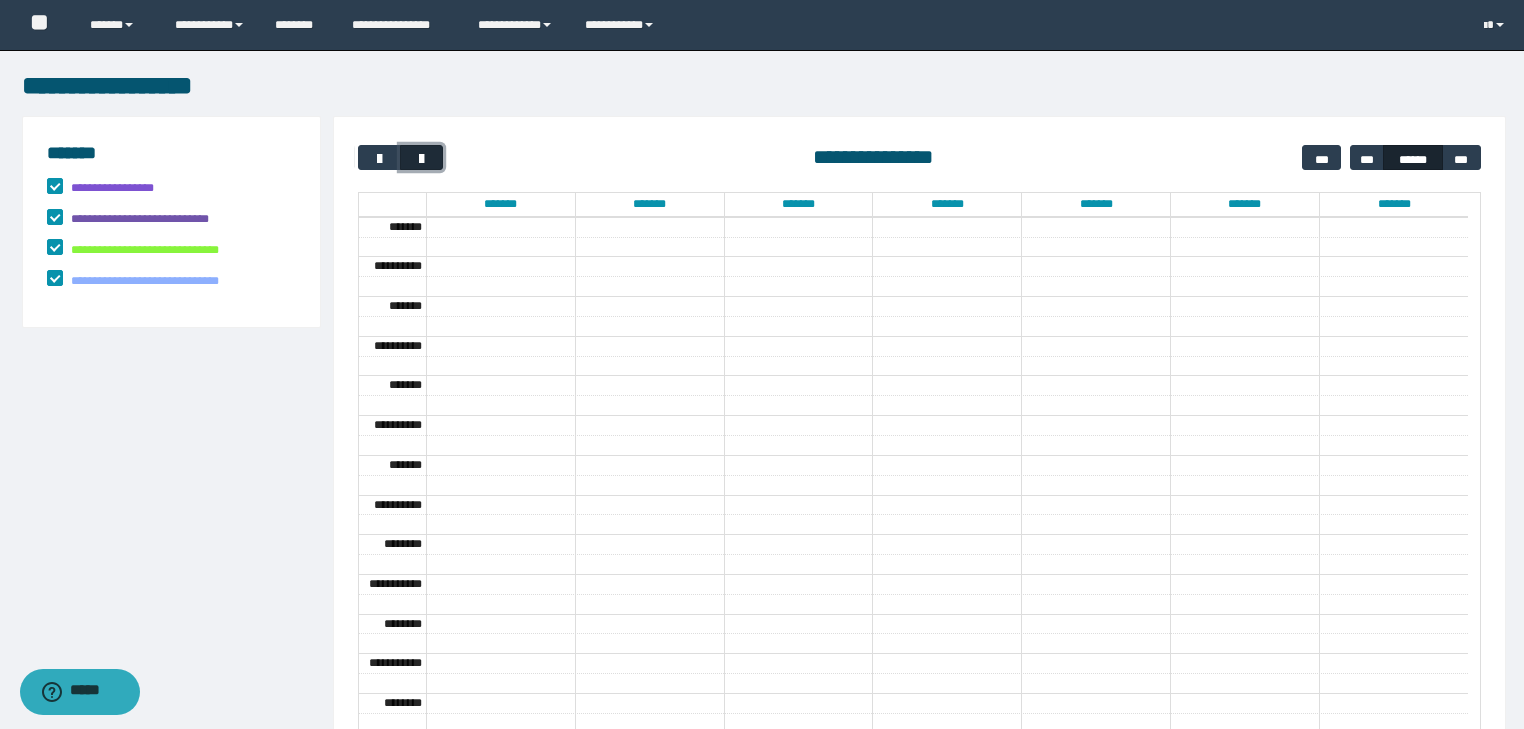 click at bounding box center (422, 159) 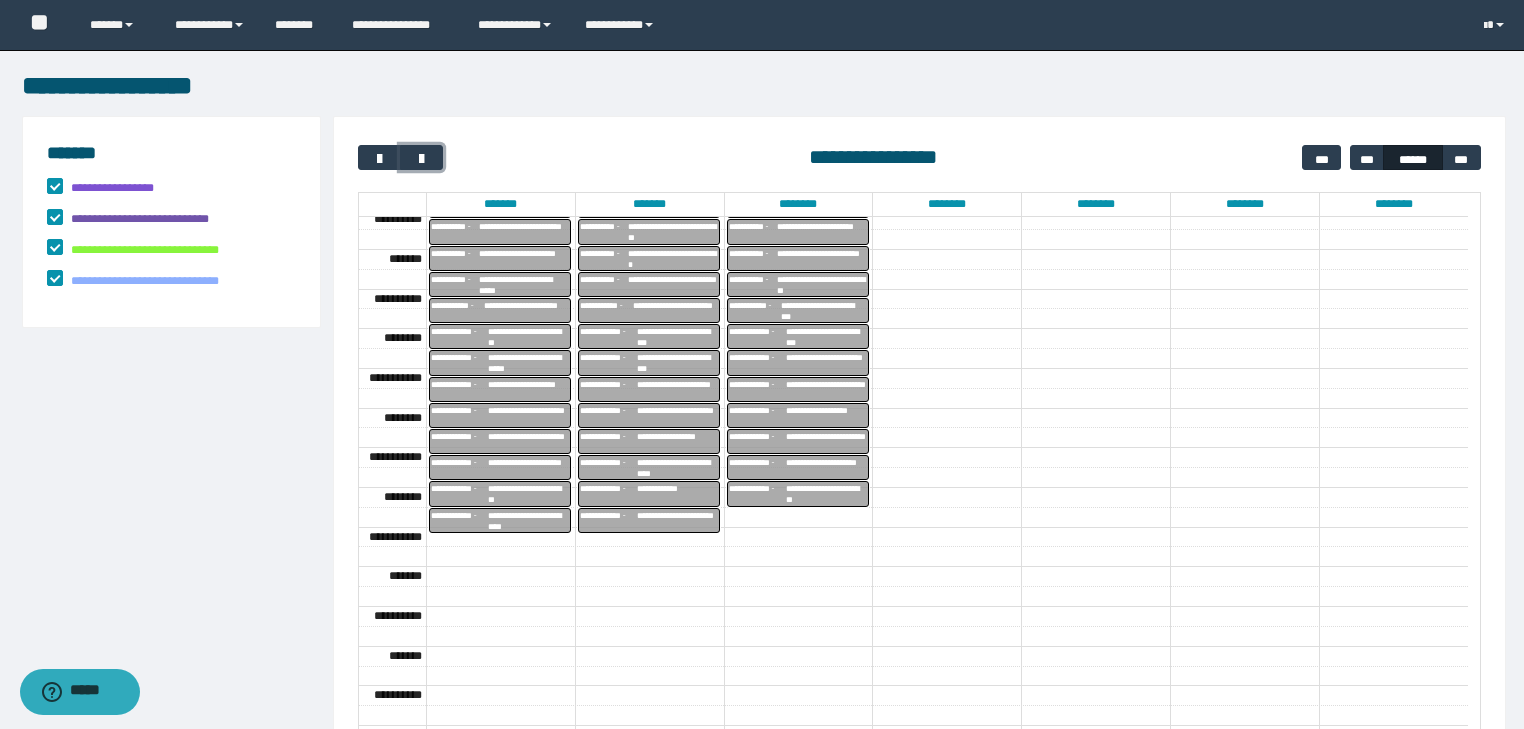 scroll, scrollTop: 449, scrollLeft: 0, axis: vertical 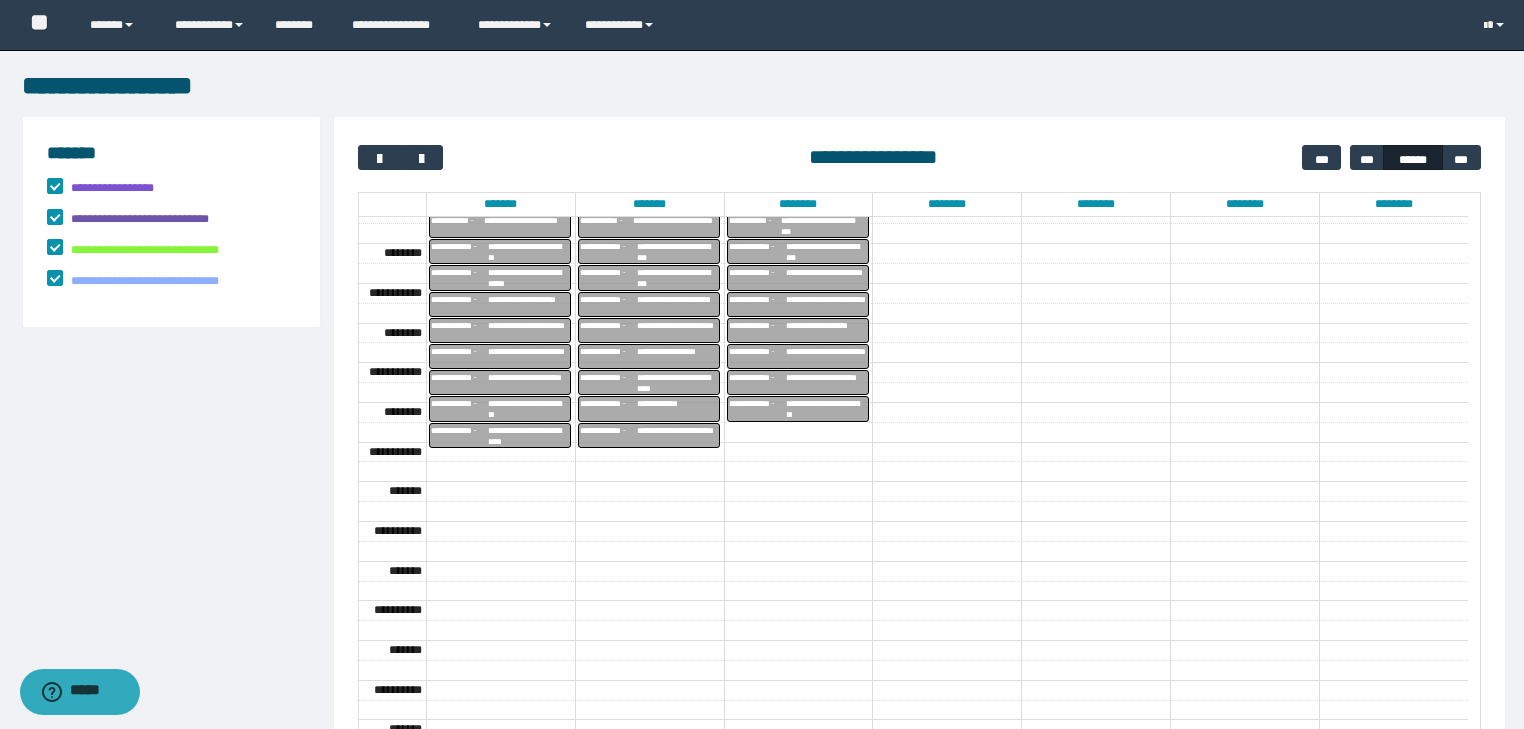 click on "**********" at bounding box center [172, 582] 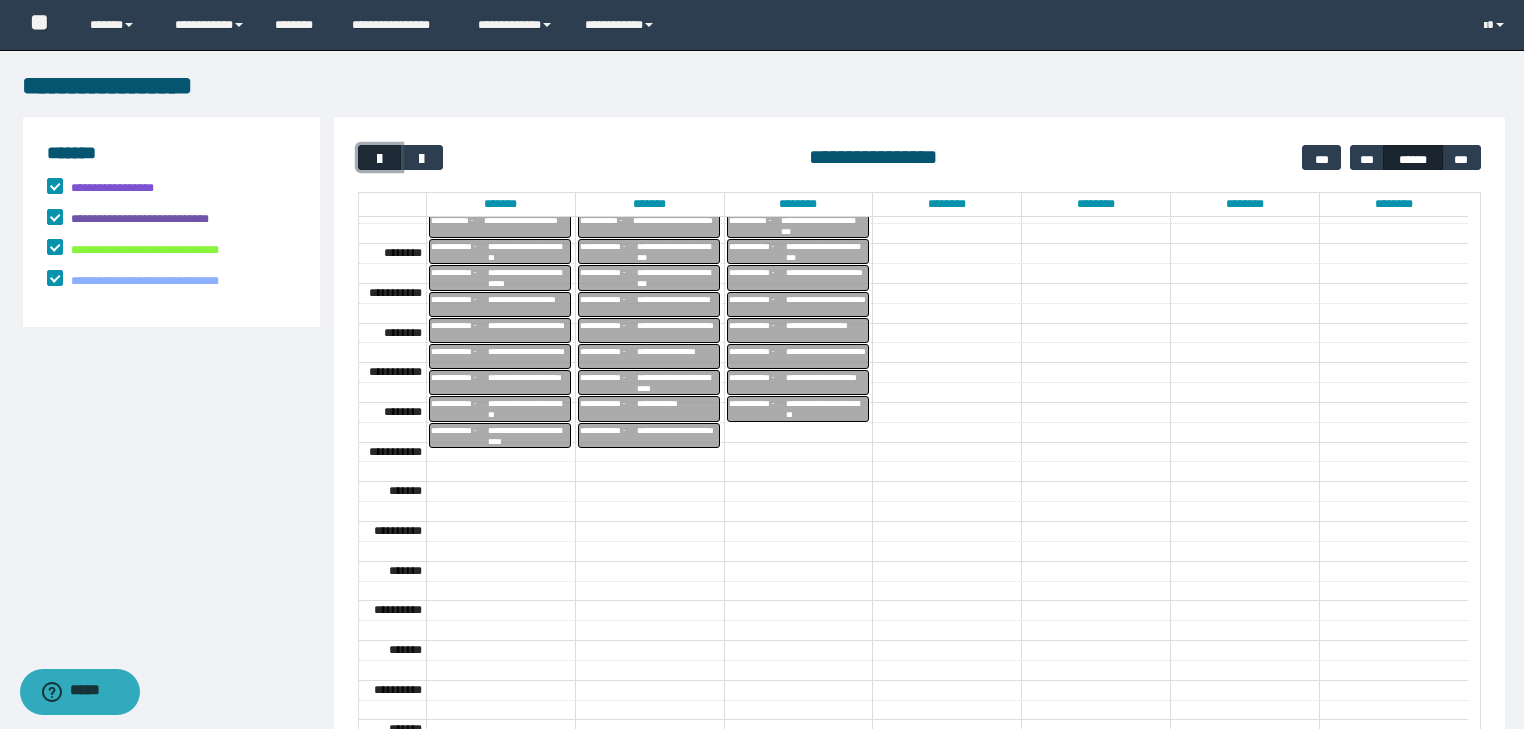 click at bounding box center [380, 159] 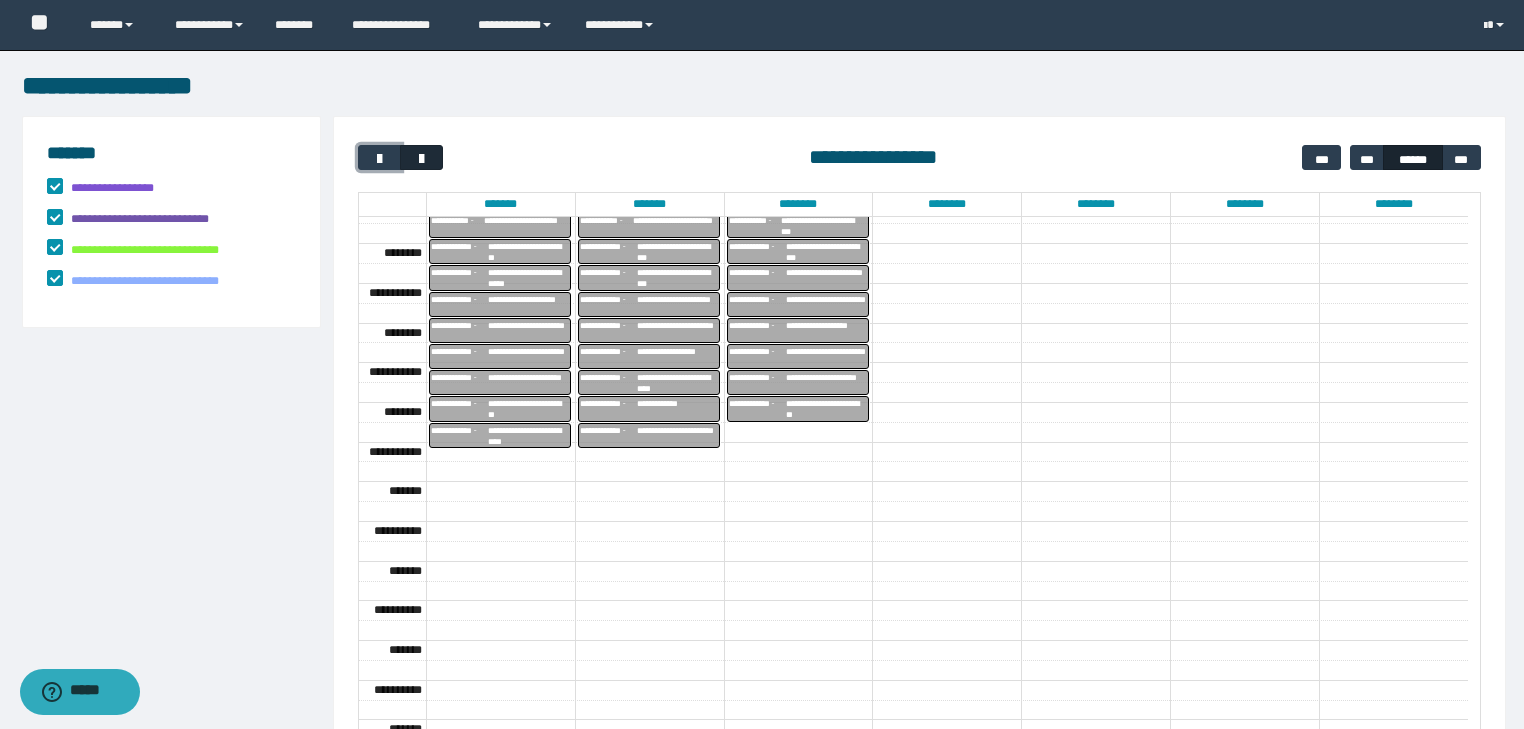 scroll, scrollTop: 158, scrollLeft: 0, axis: vertical 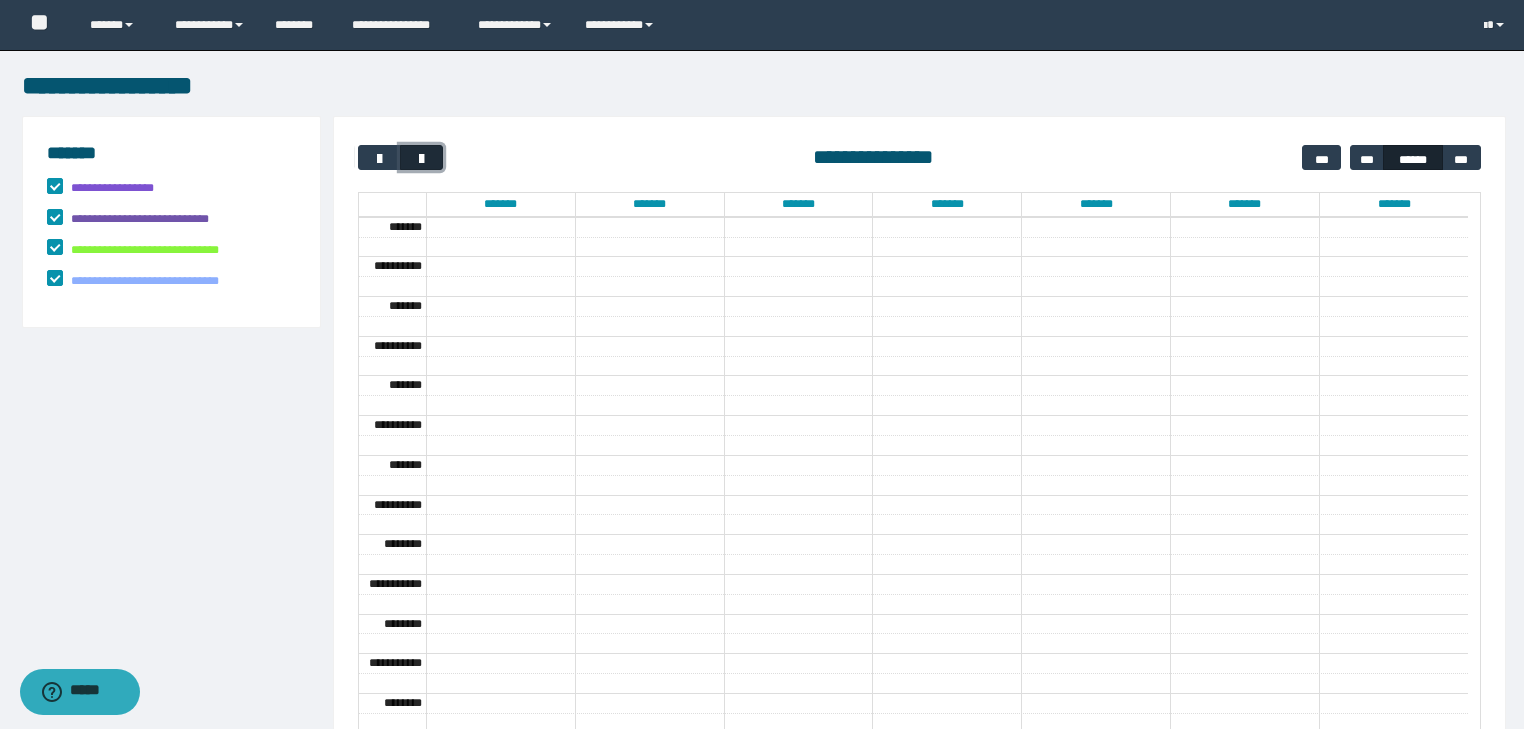 click at bounding box center (422, 159) 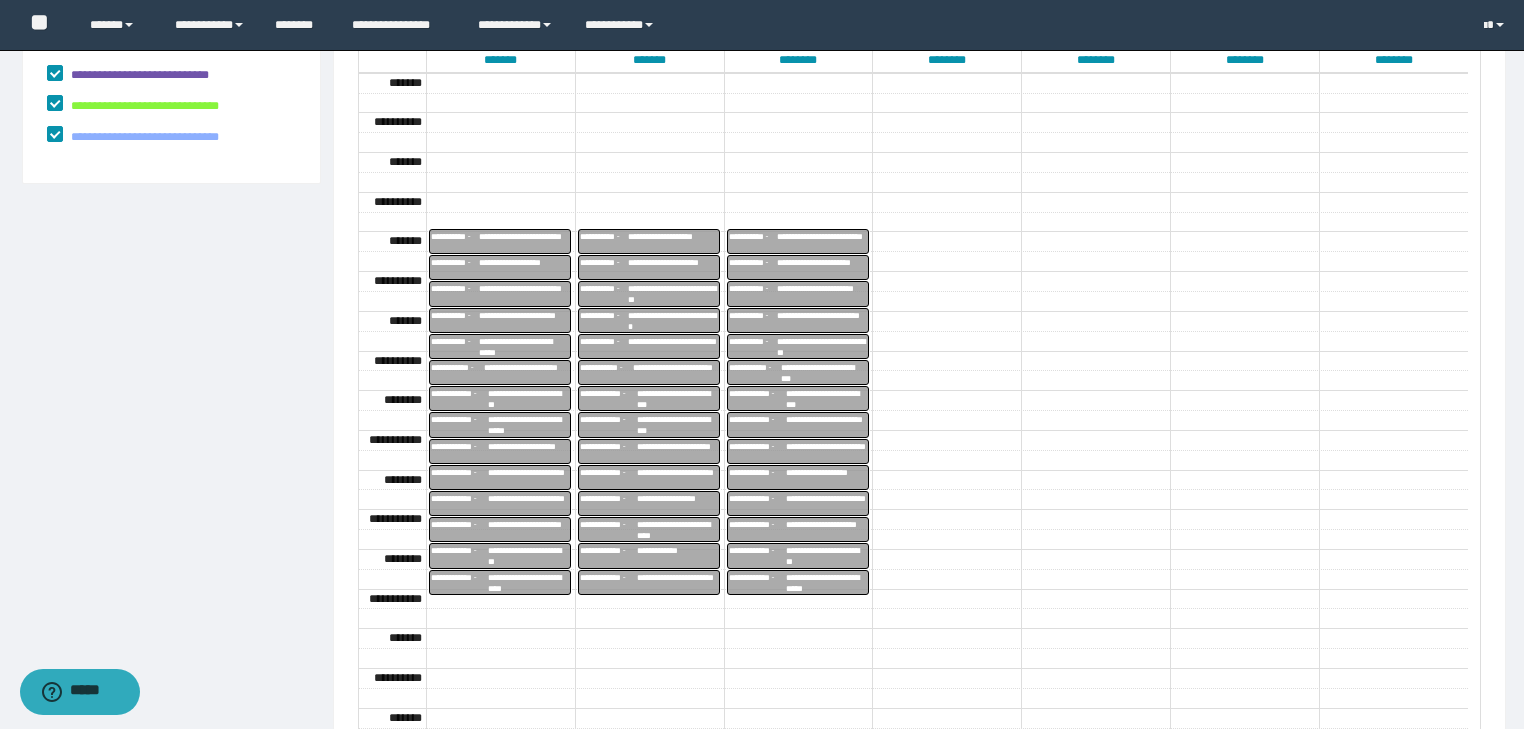 scroll, scrollTop: 266, scrollLeft: 0, axis: vertical 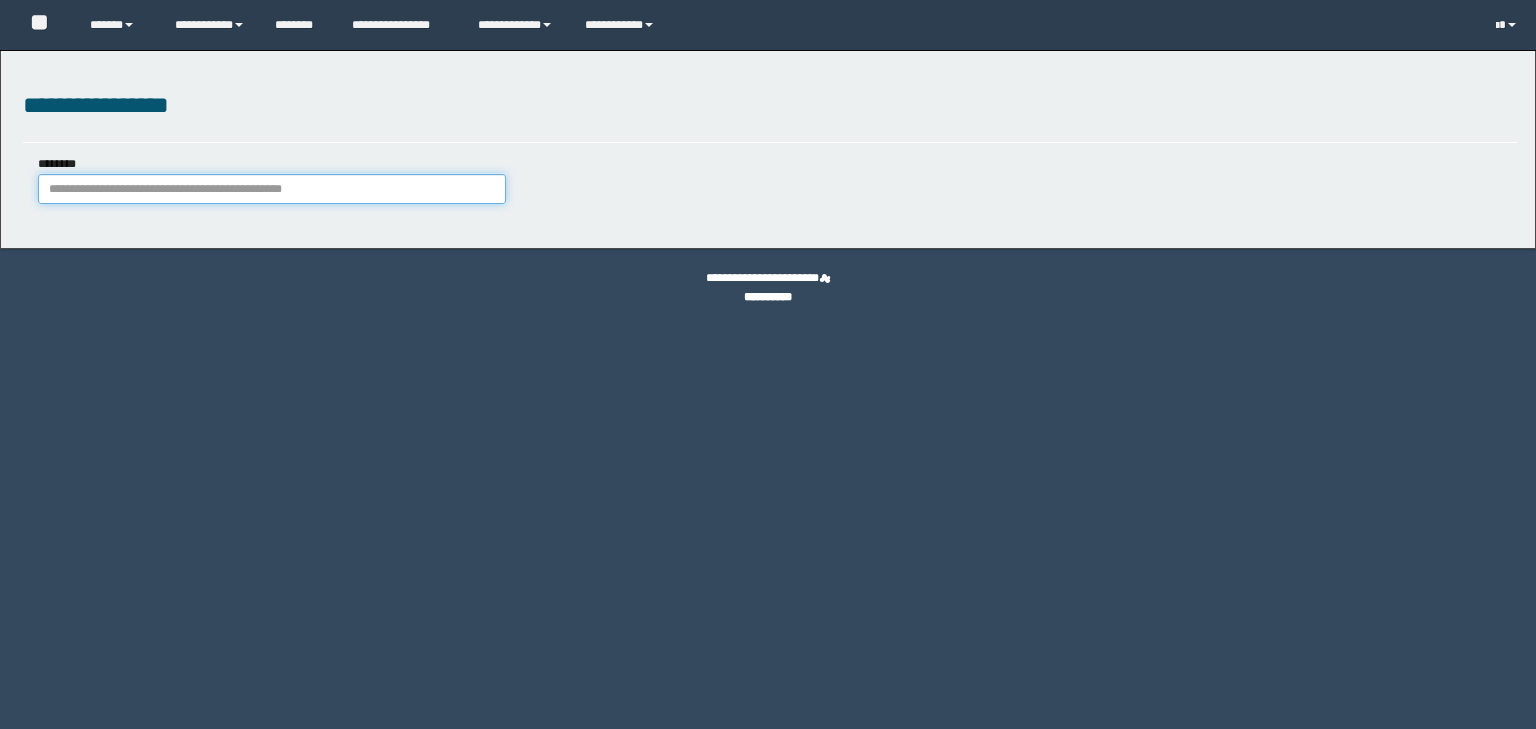 click on "********" at bounding box center [272, 189] 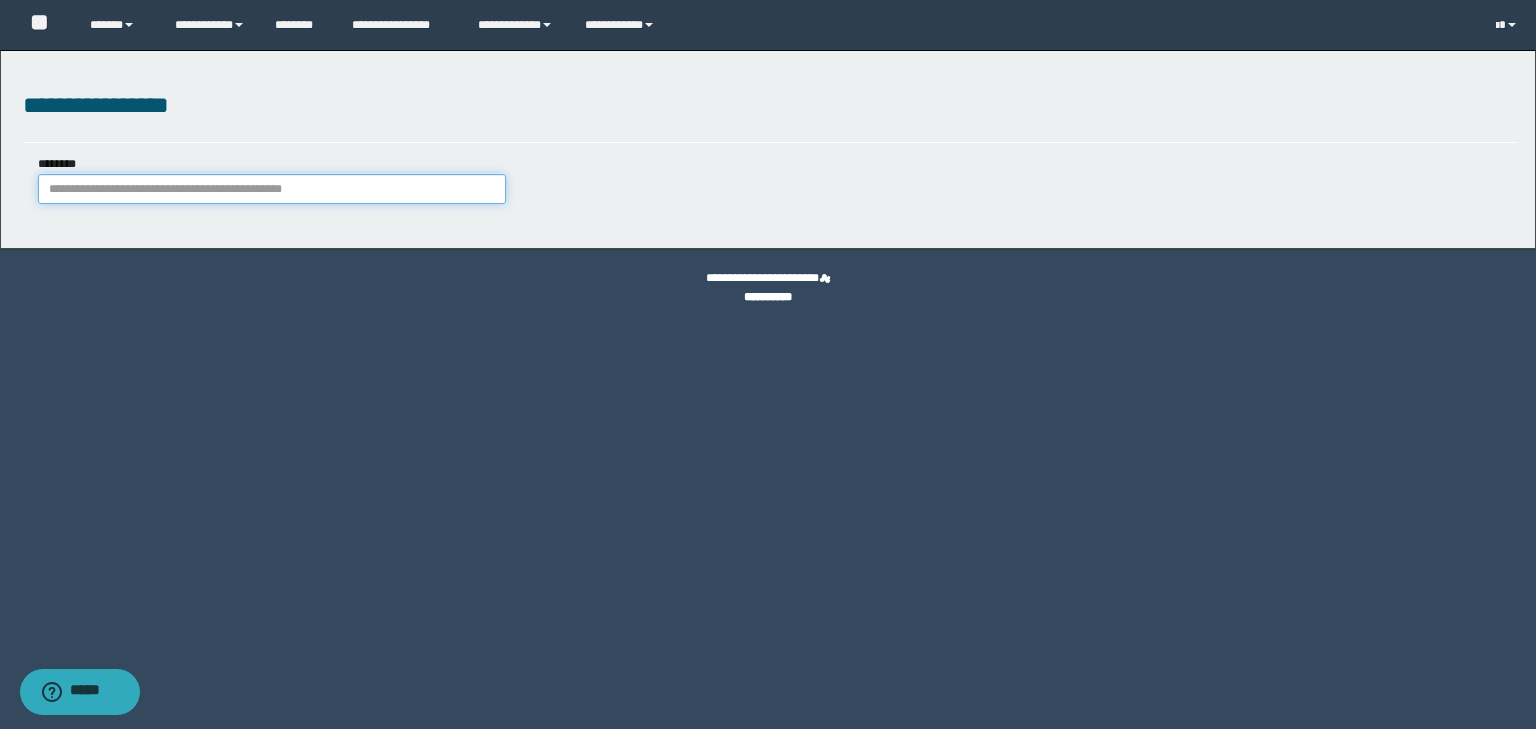 paste on "********" 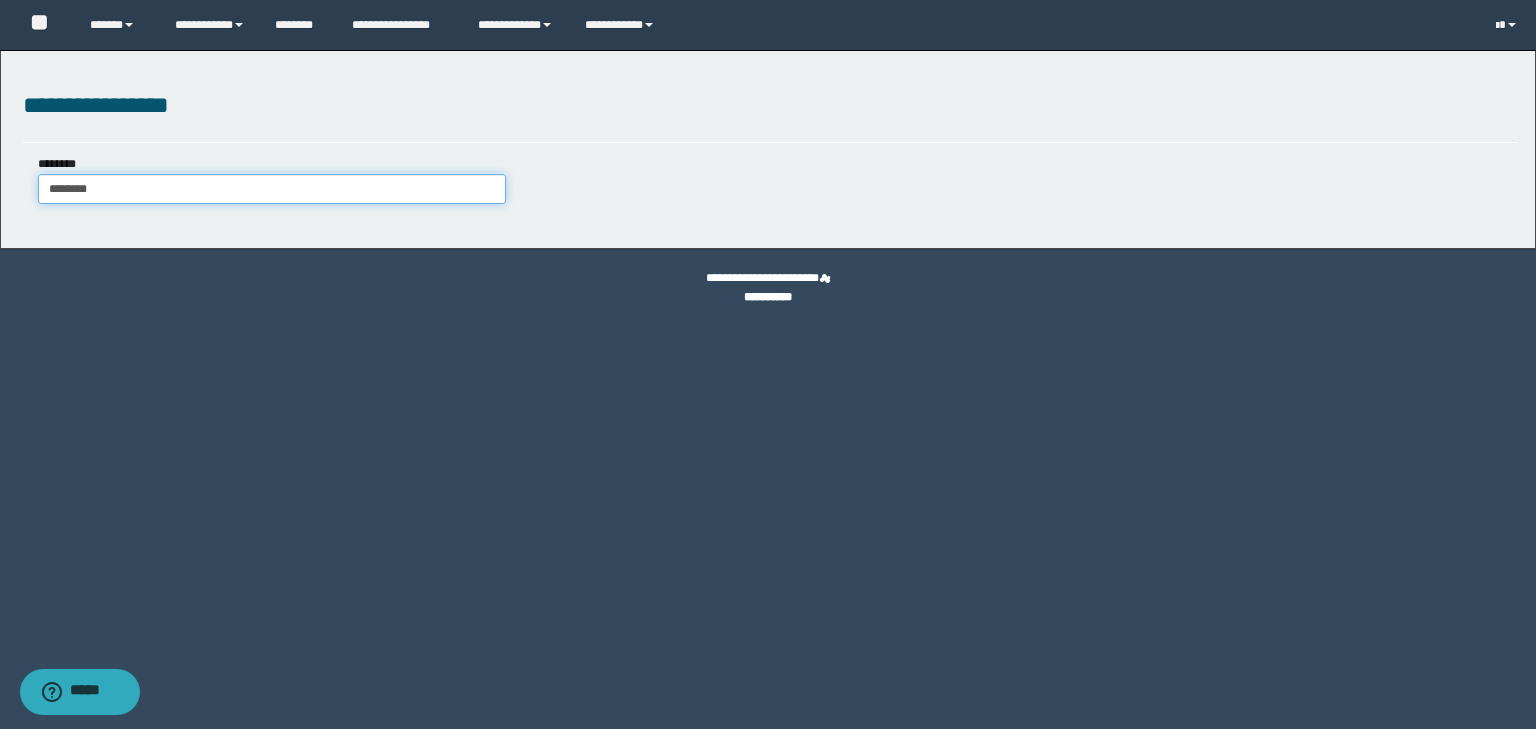 type on "********" 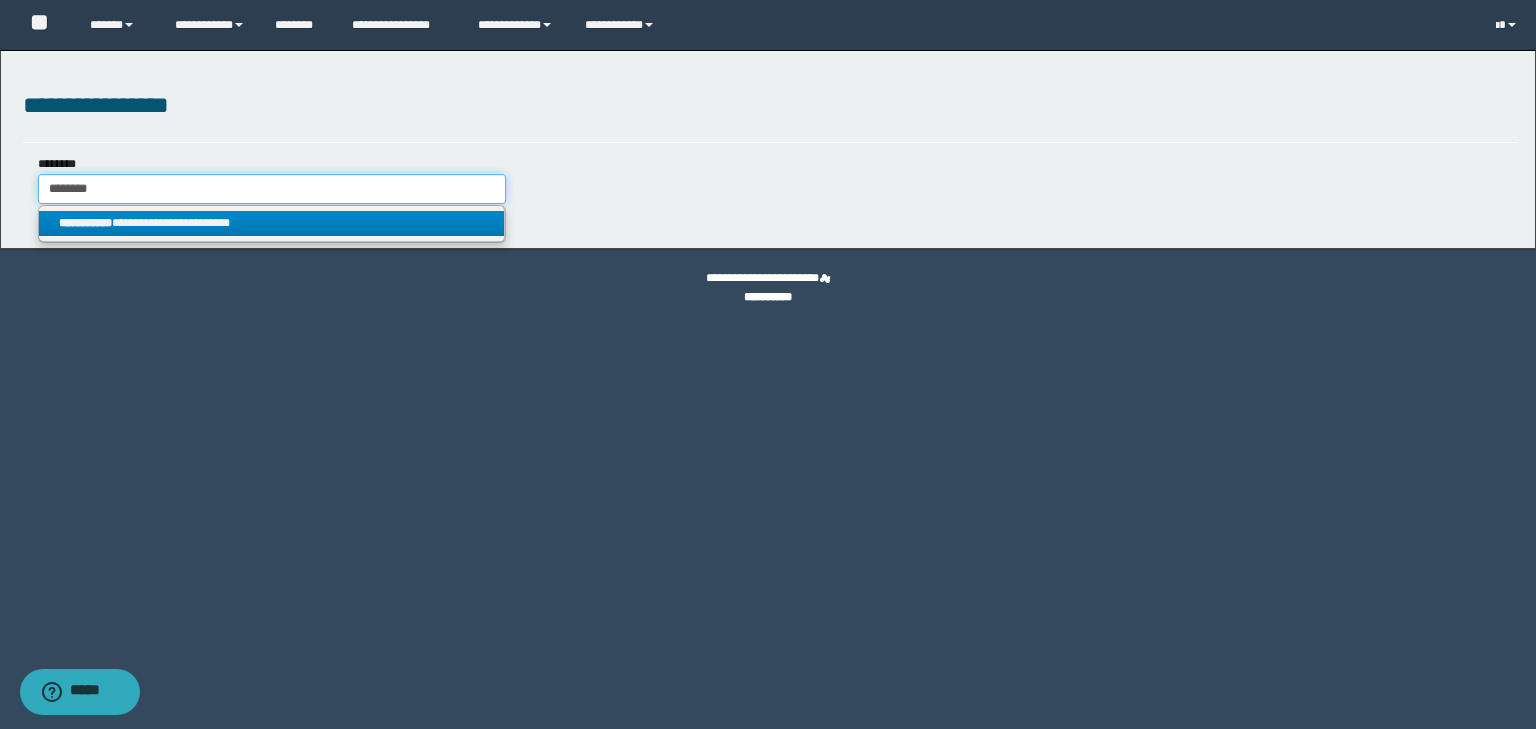type on "********" 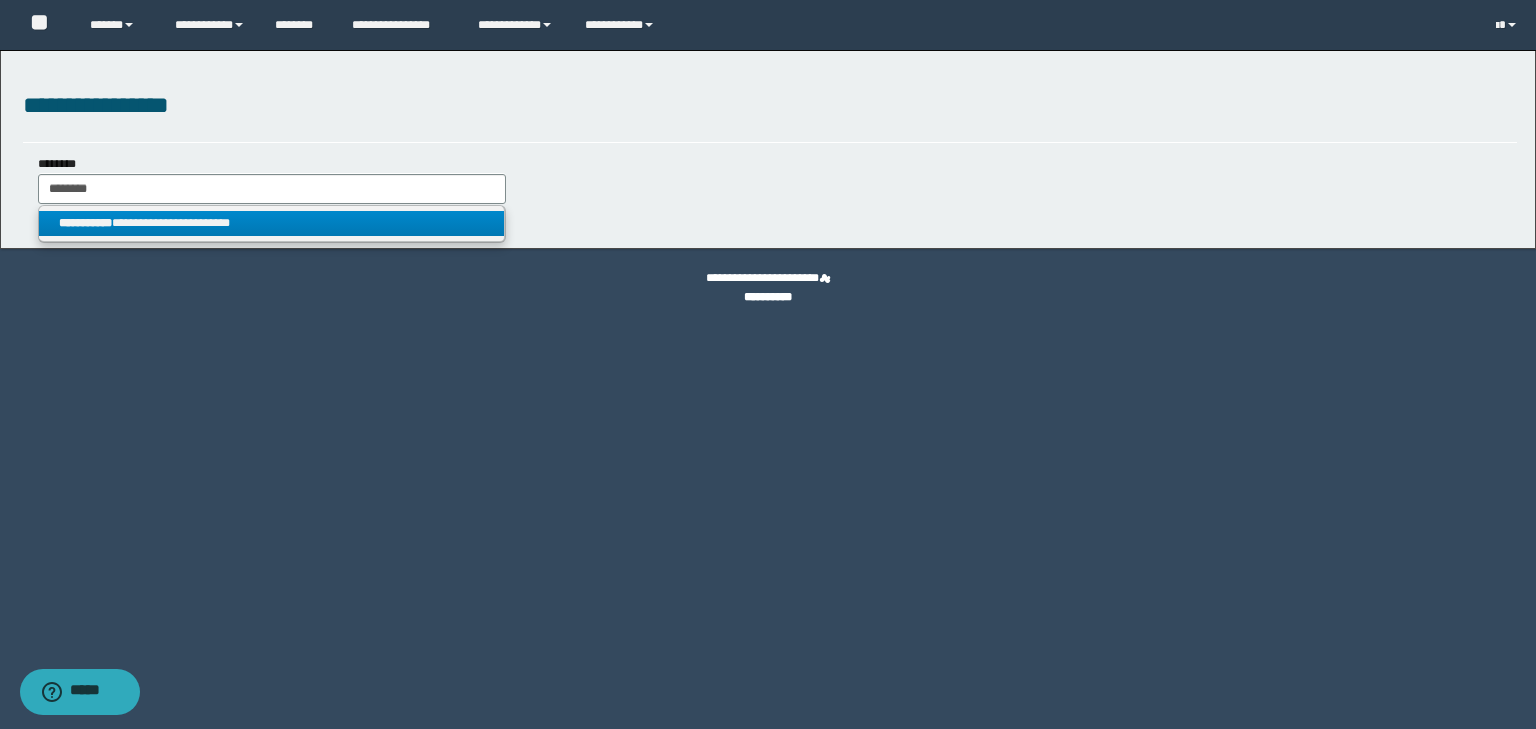 click on "**********" at bounding box center [272, 223] 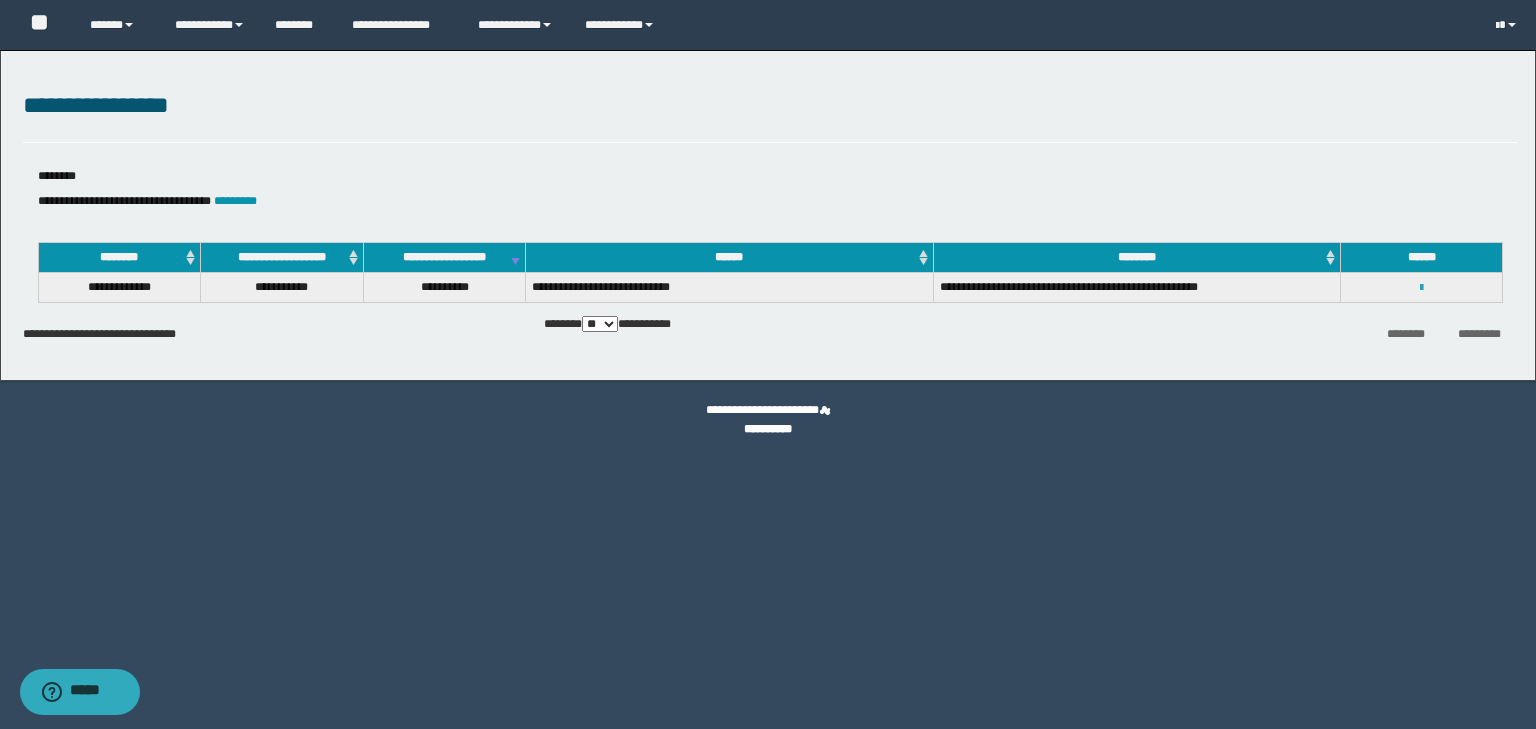 click at bounding box center (1421, 288) 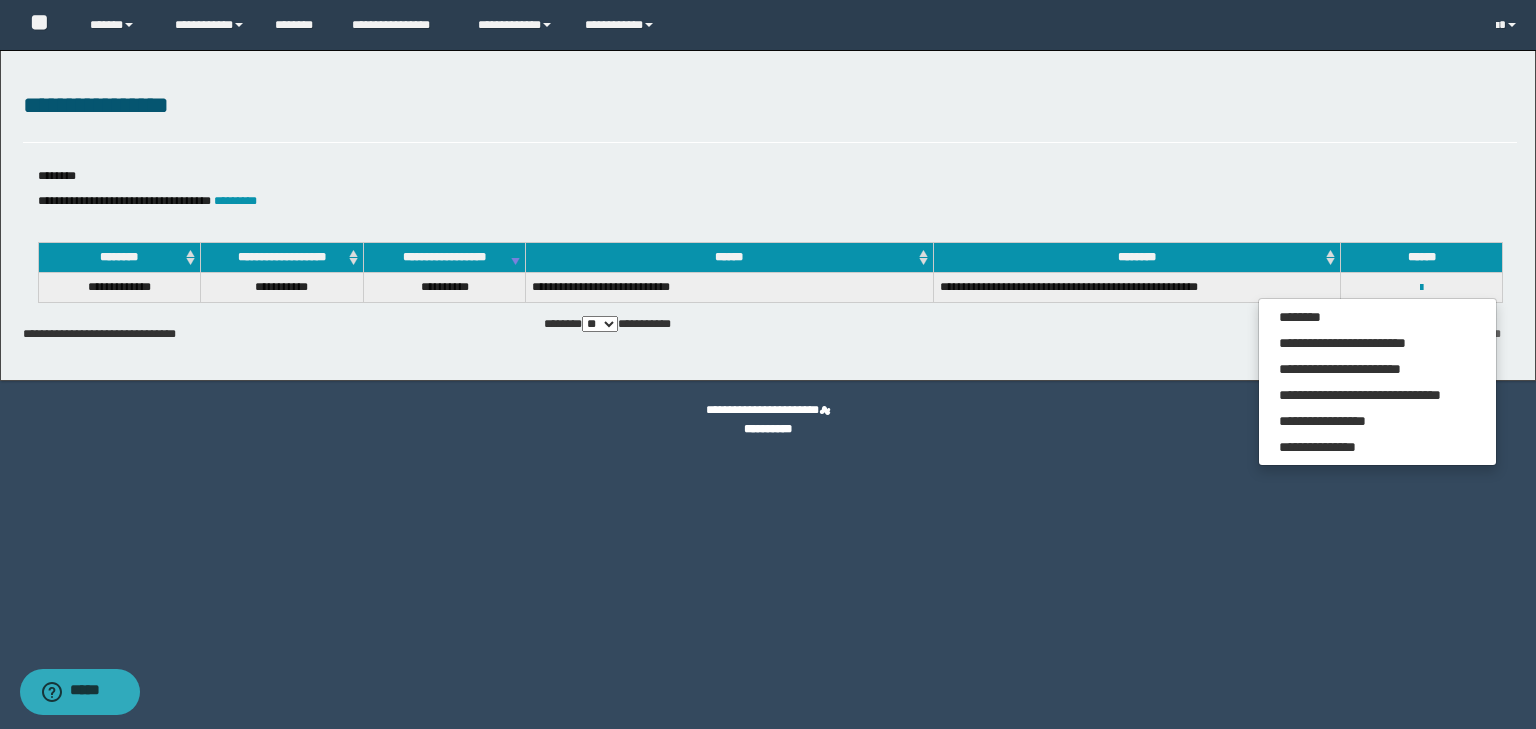 click on "******** *********" at bounding box center [1268, 332] 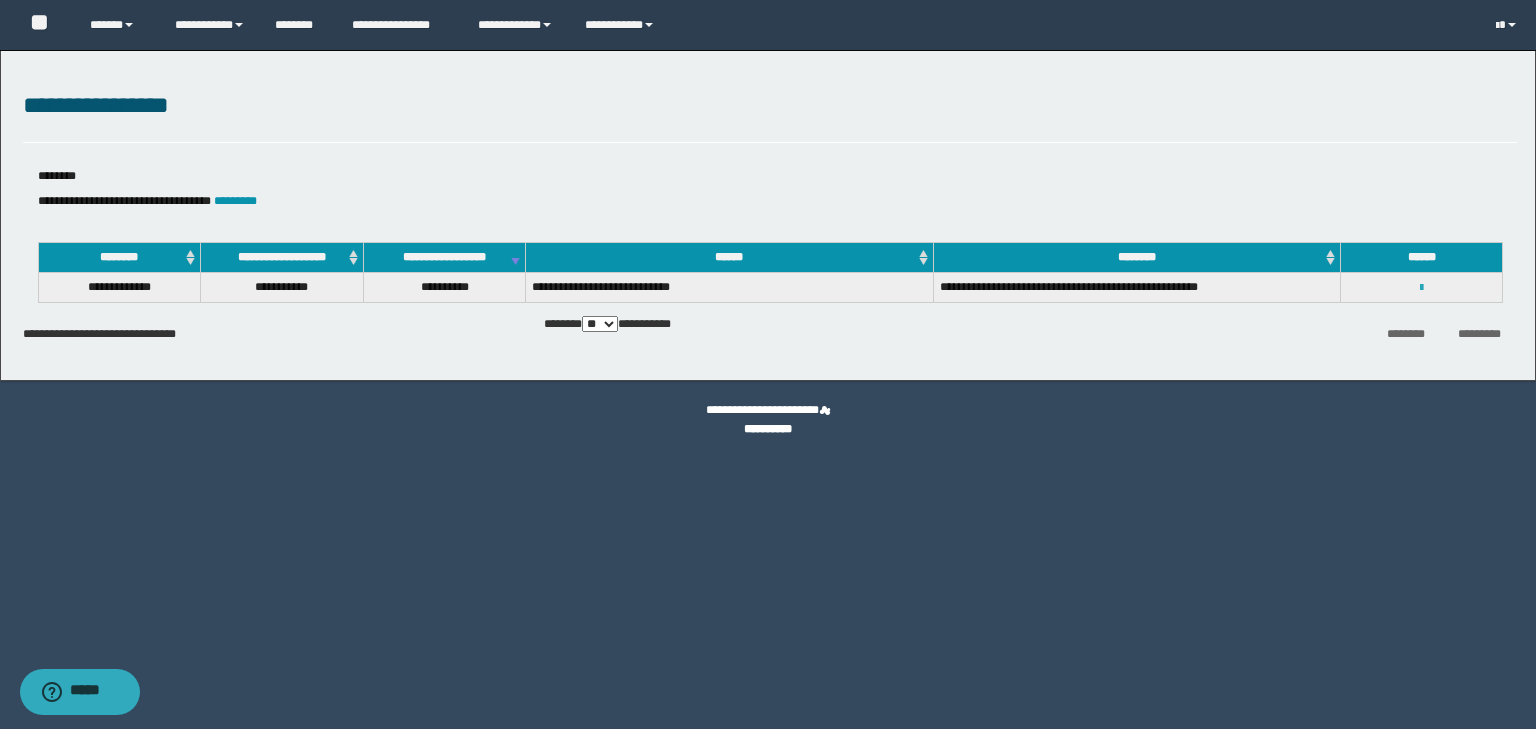 click at bounding box center [1421, 288] 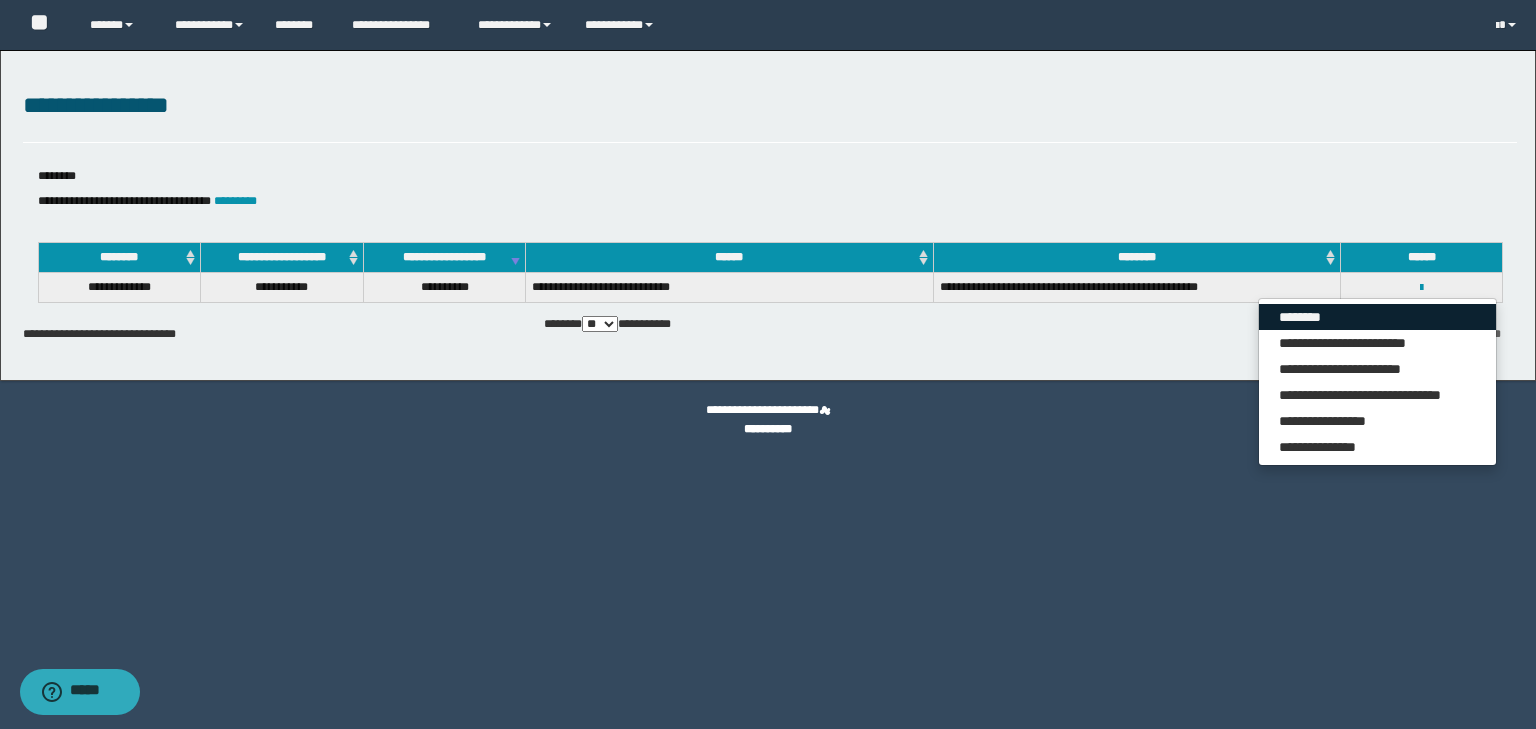 click on "********" at bounding box center (1377, 317) 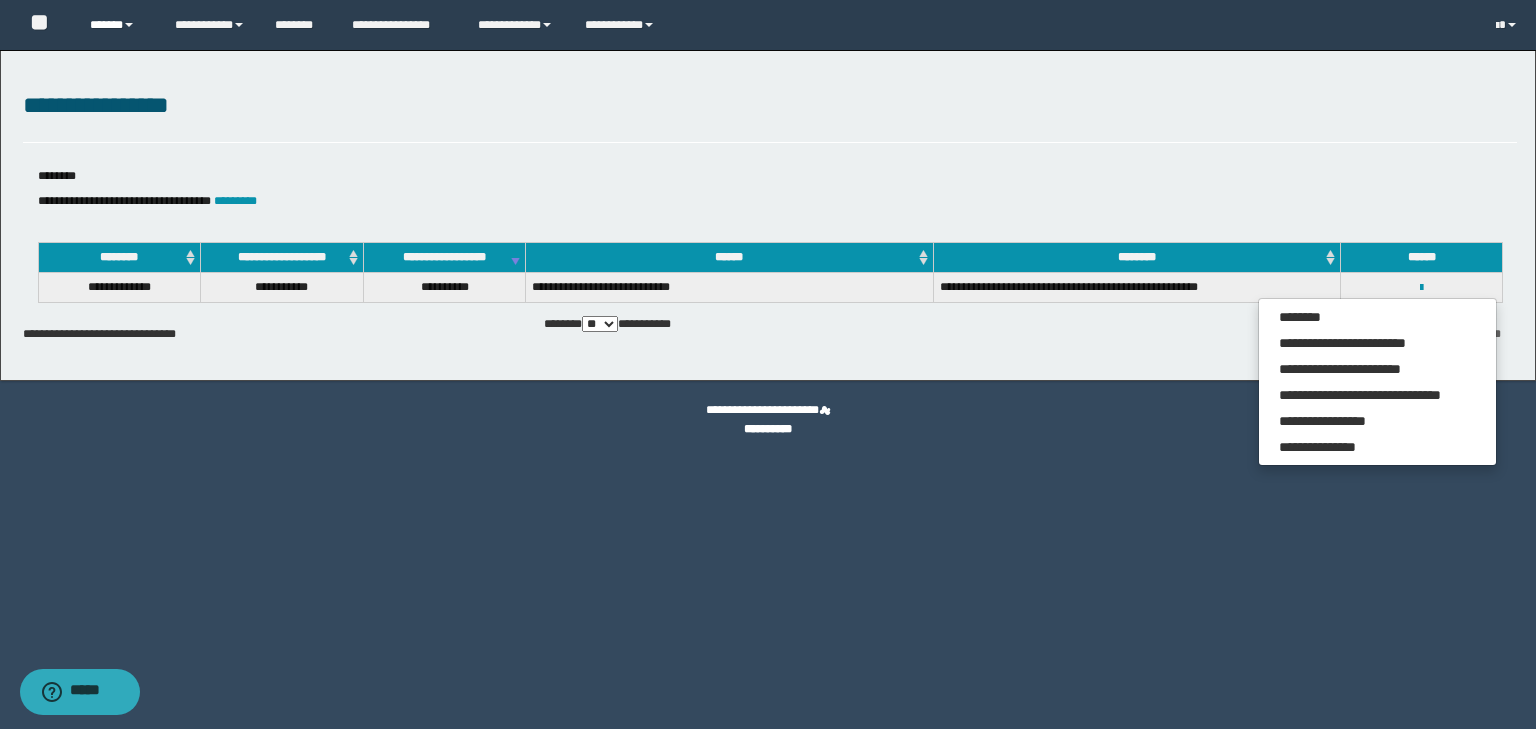 click on "******" at bounding box center [117, 25] 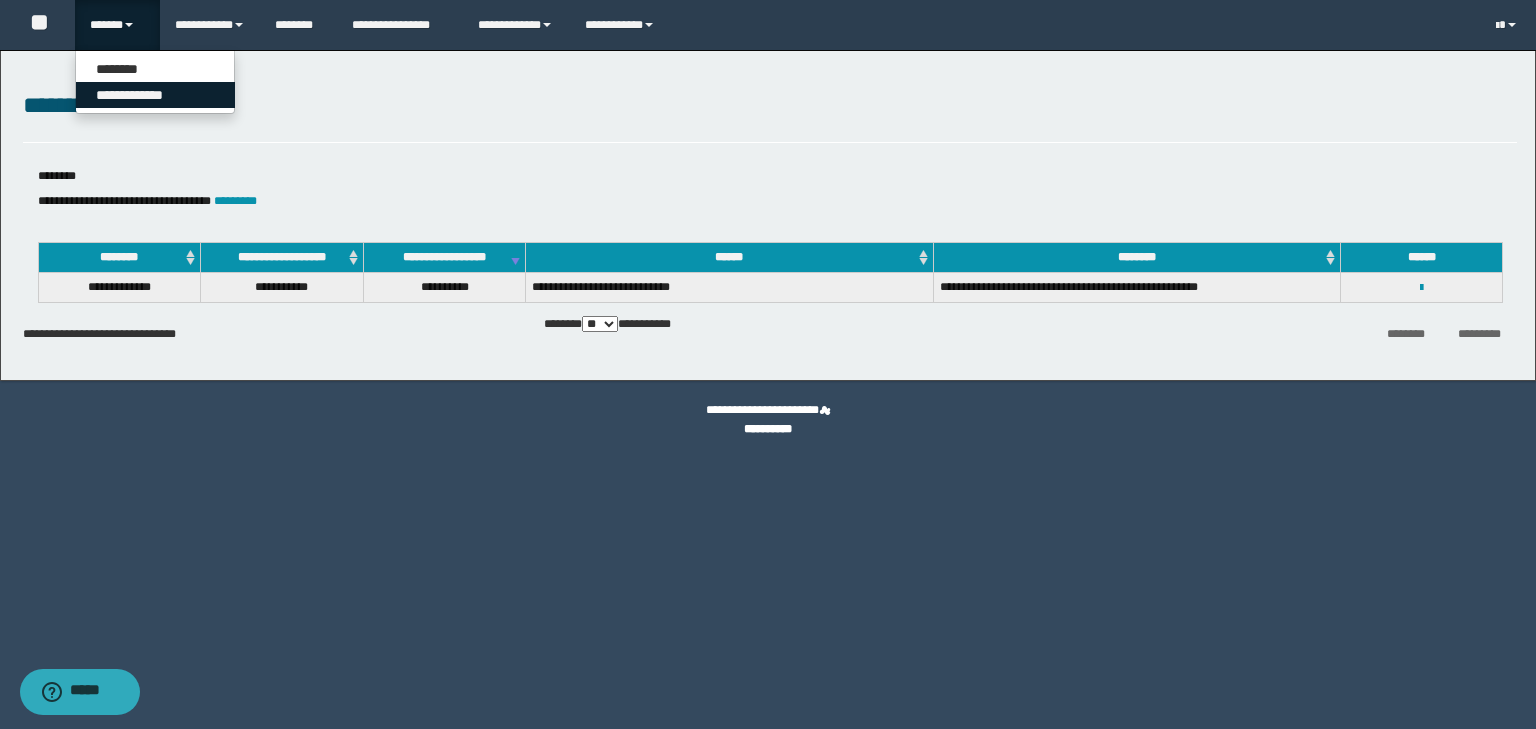 click on "**********" at bounding box center [155, 95] 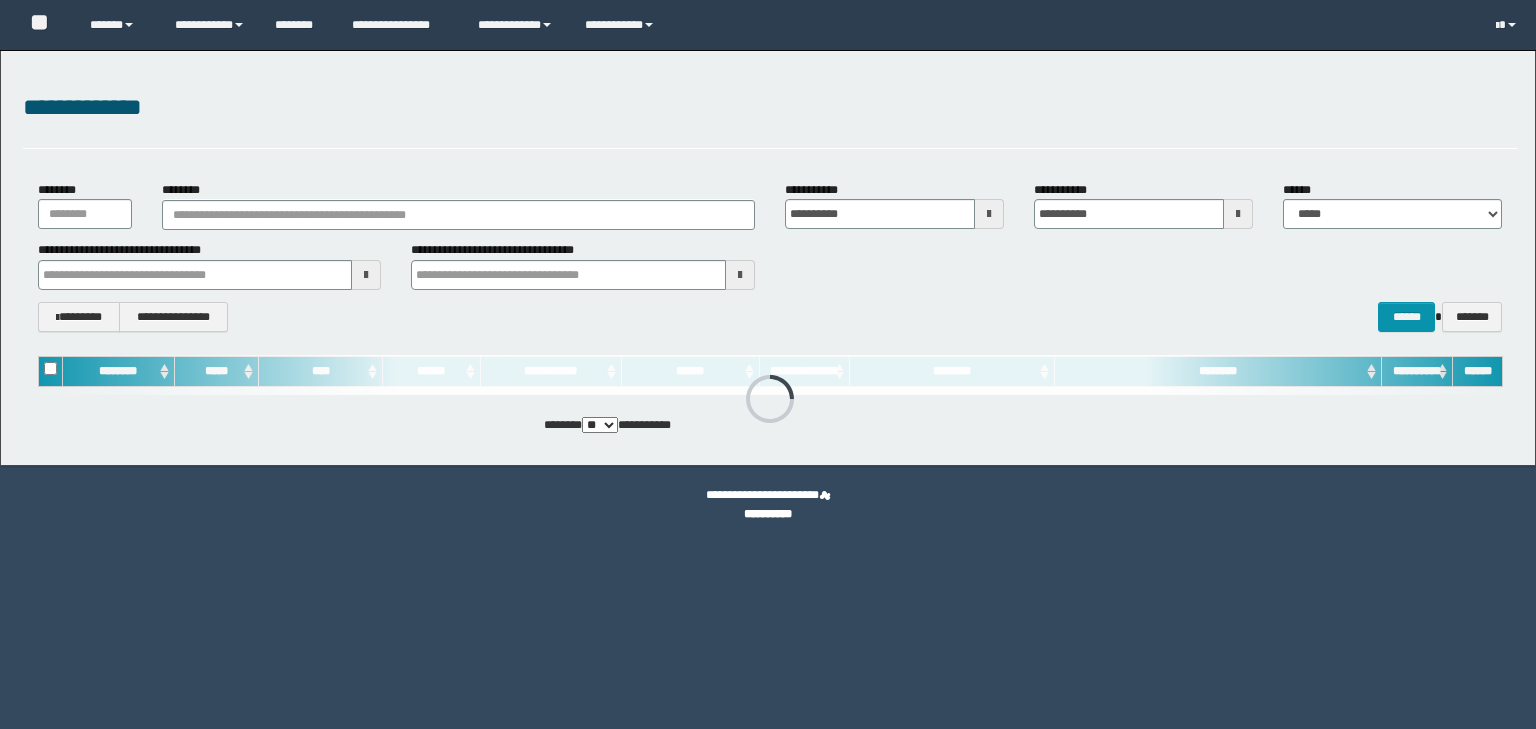scroll, scrollTop: 0, scrollLeft: 0, axis: both 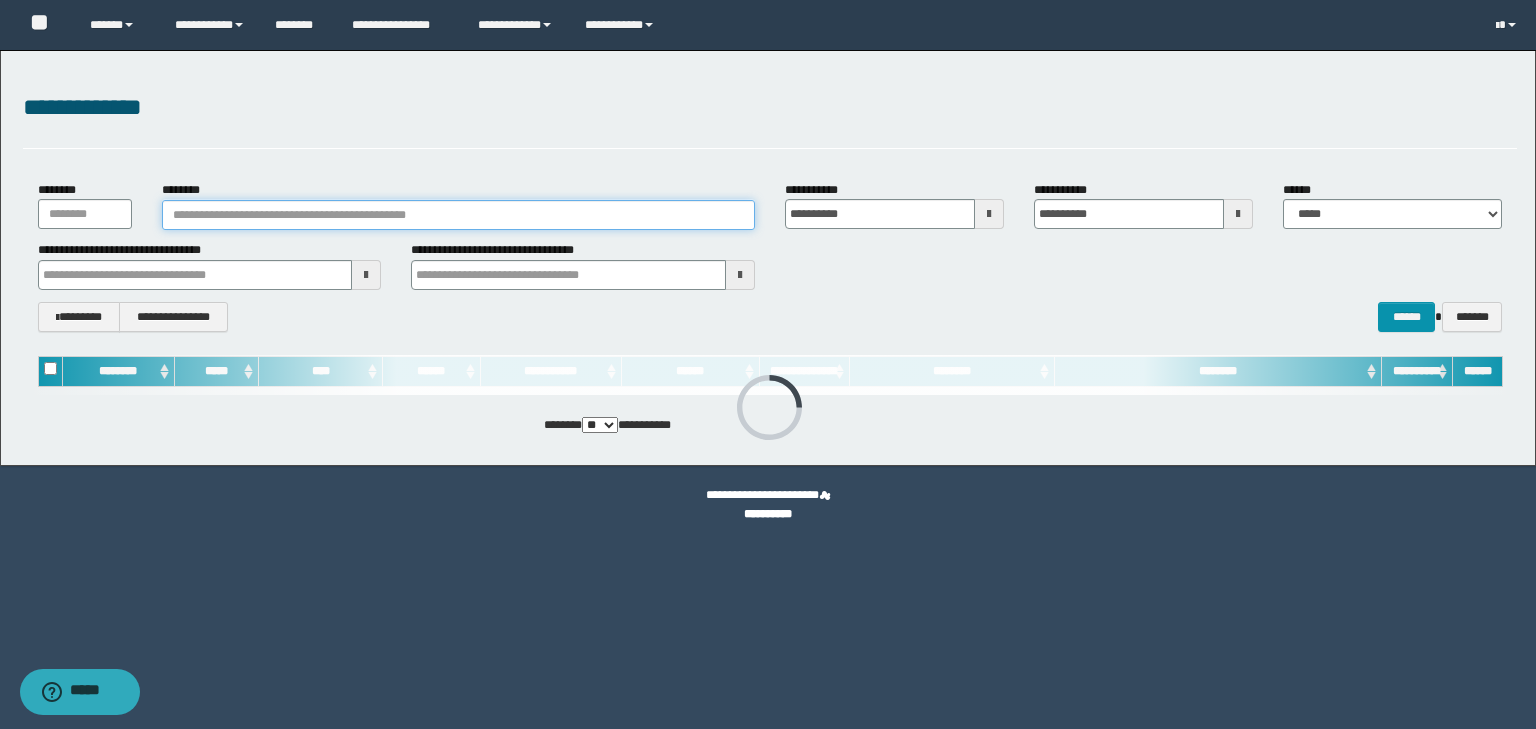 click on "********" at bounding box center (458, 215) 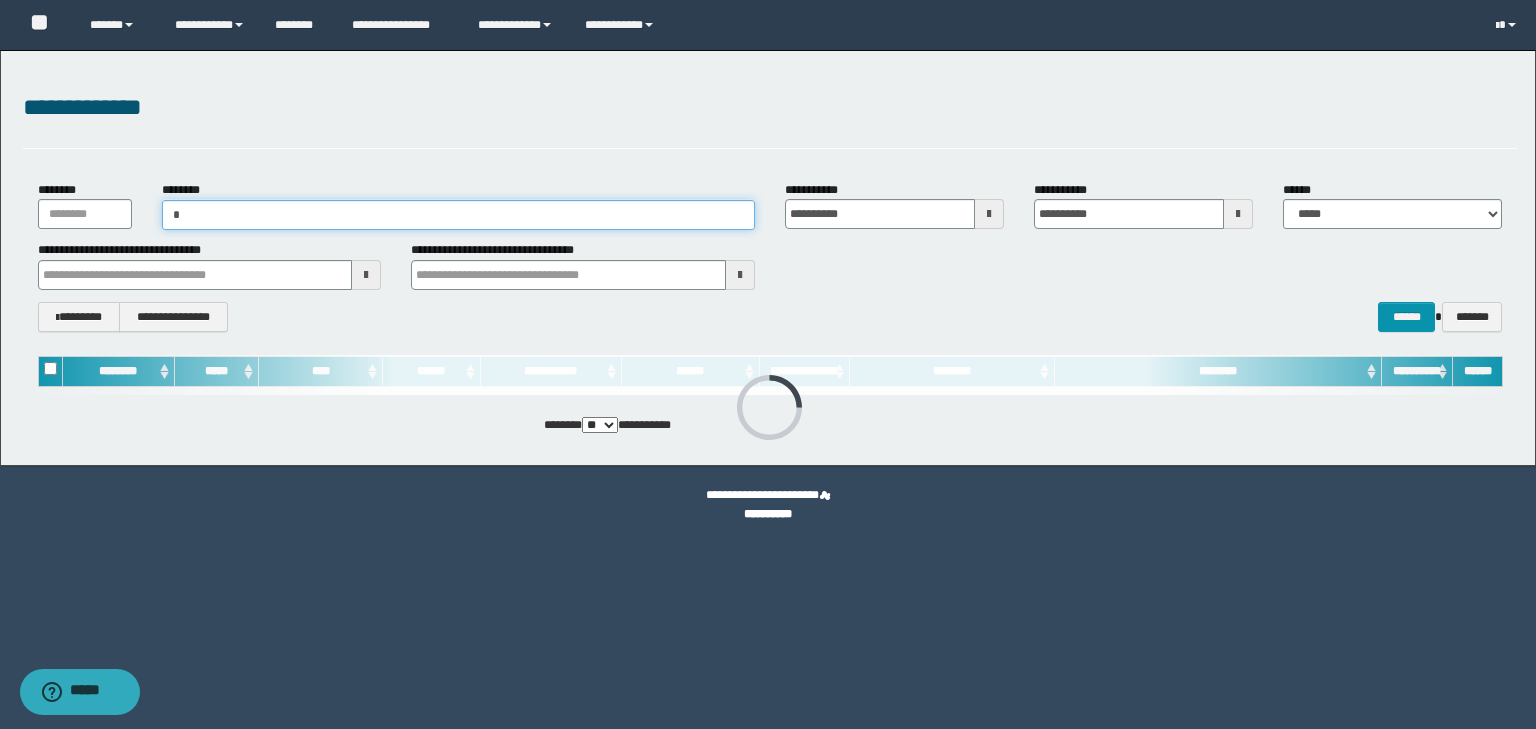 type on "**" 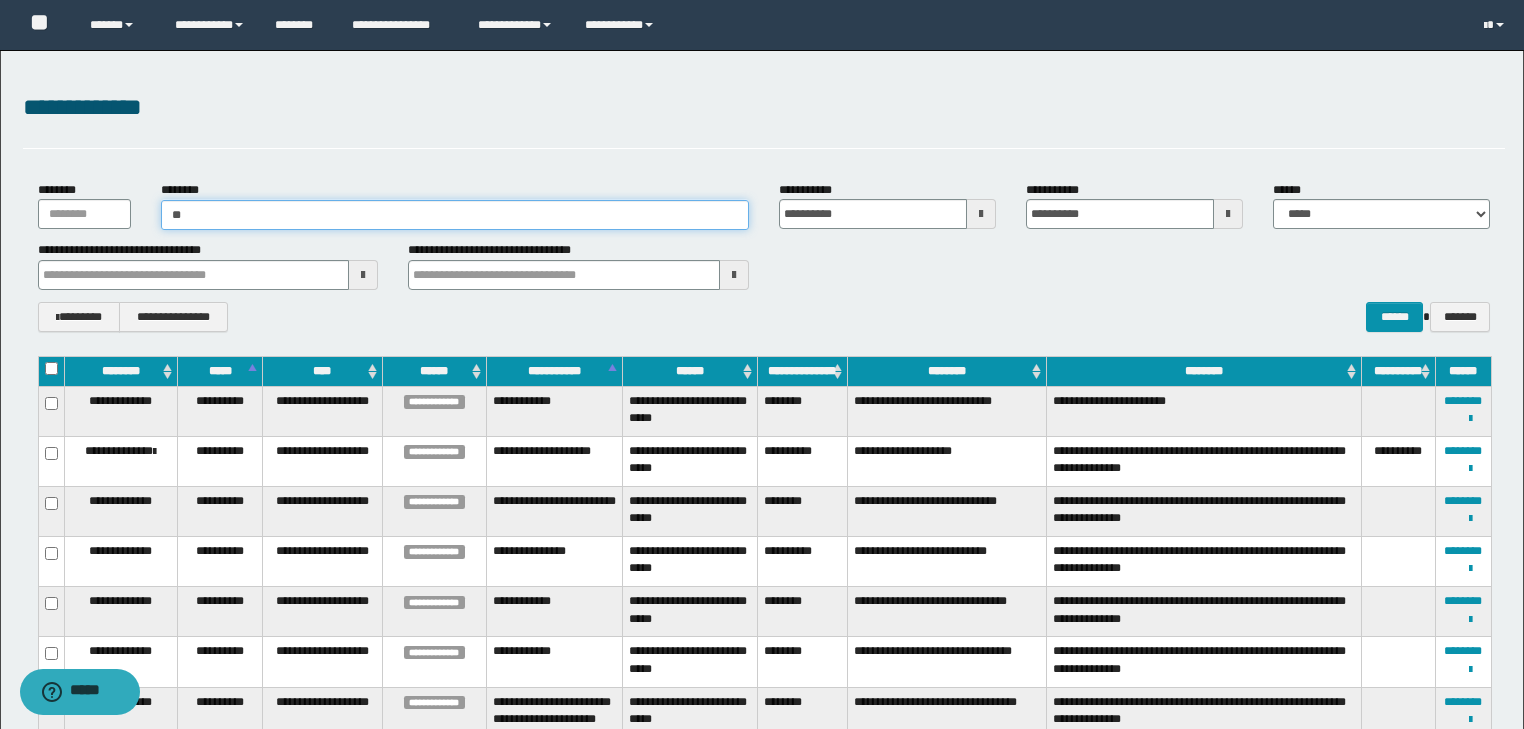 type on "**" 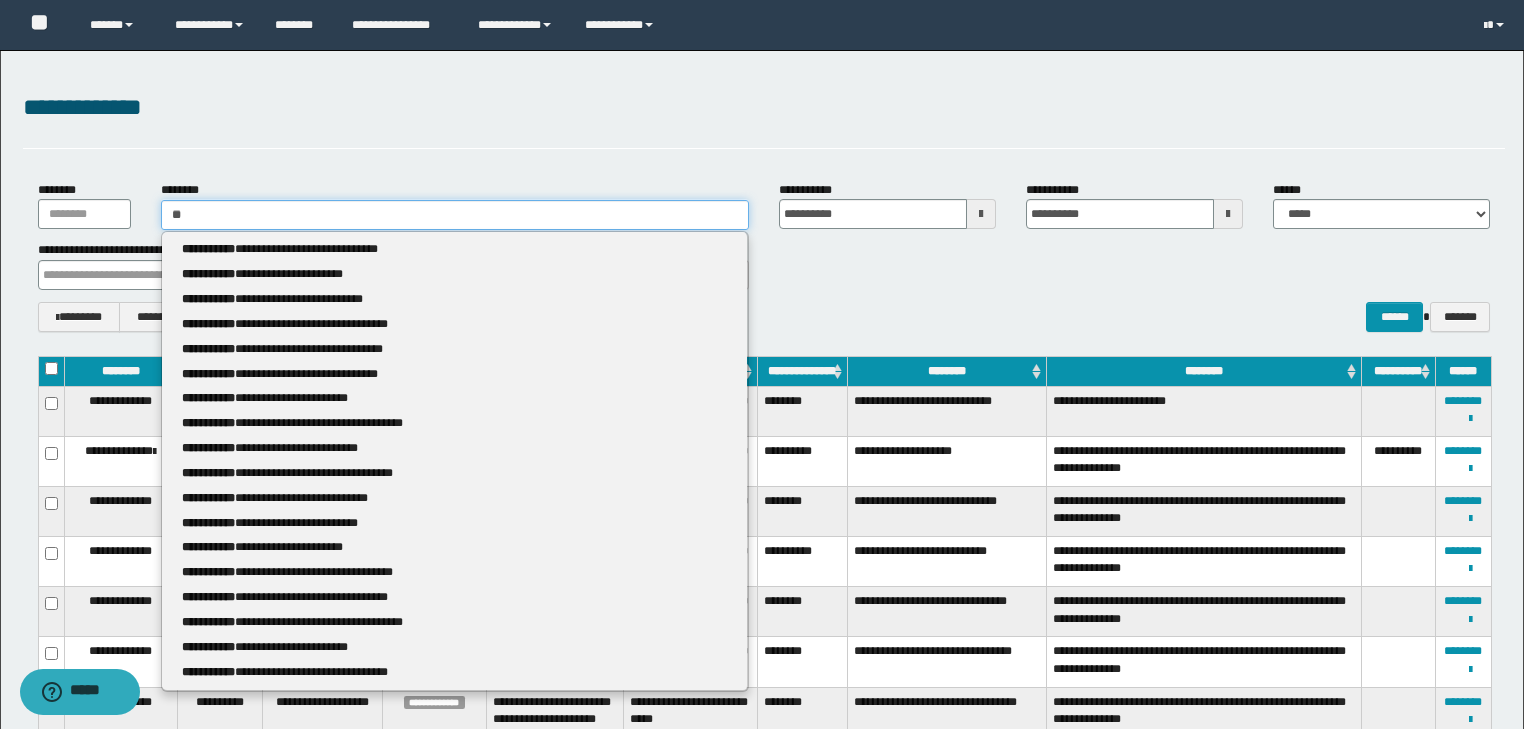 type 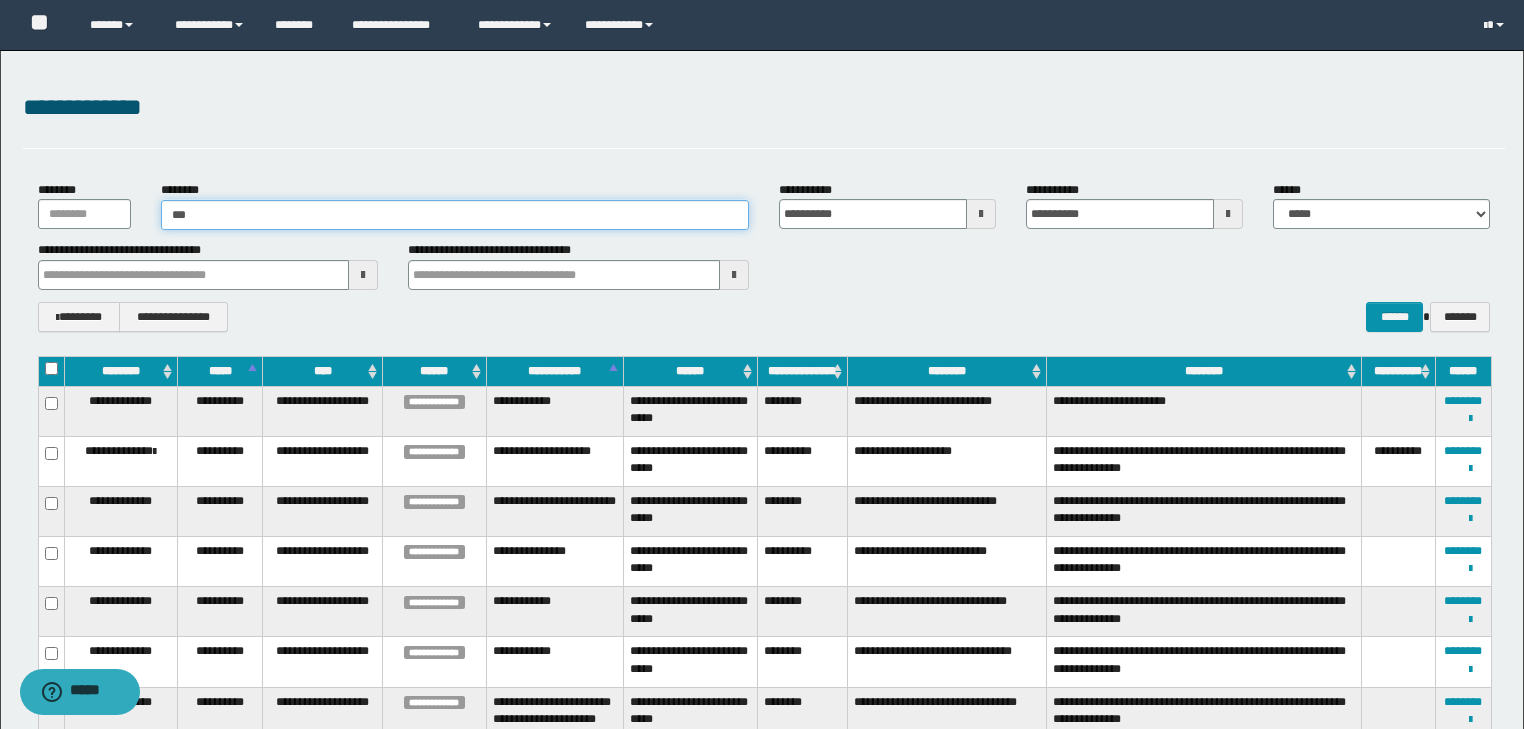 type on "***" 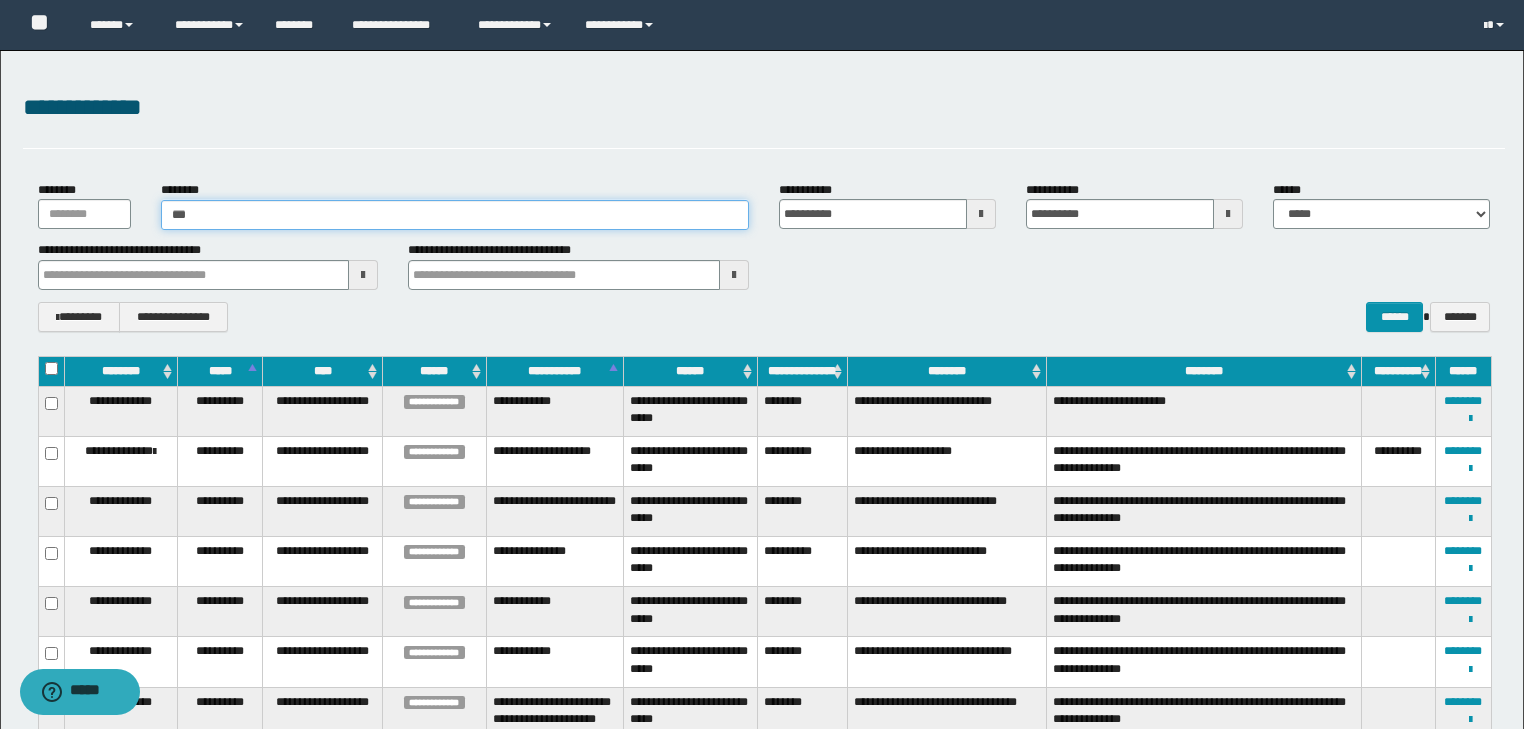 type 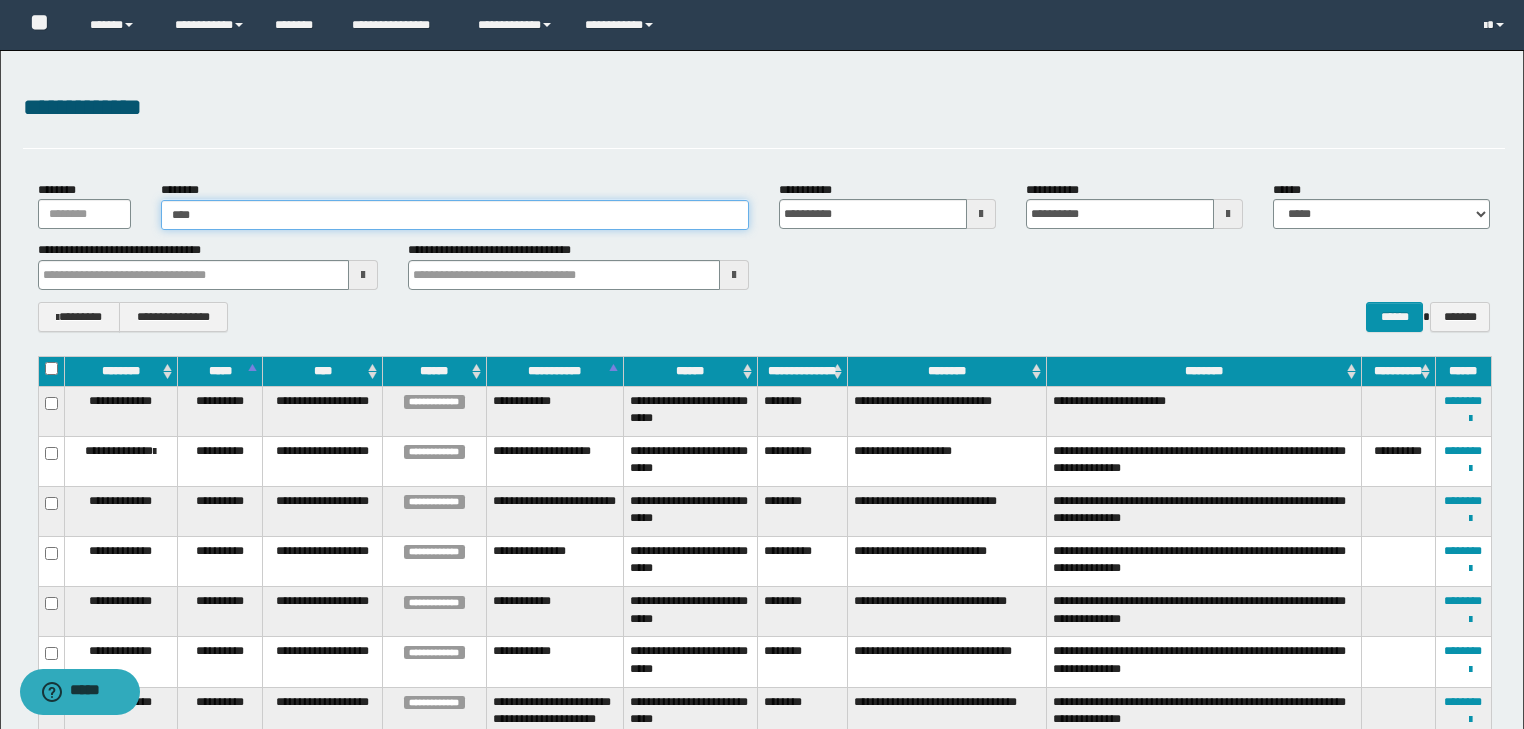 type on "*****" 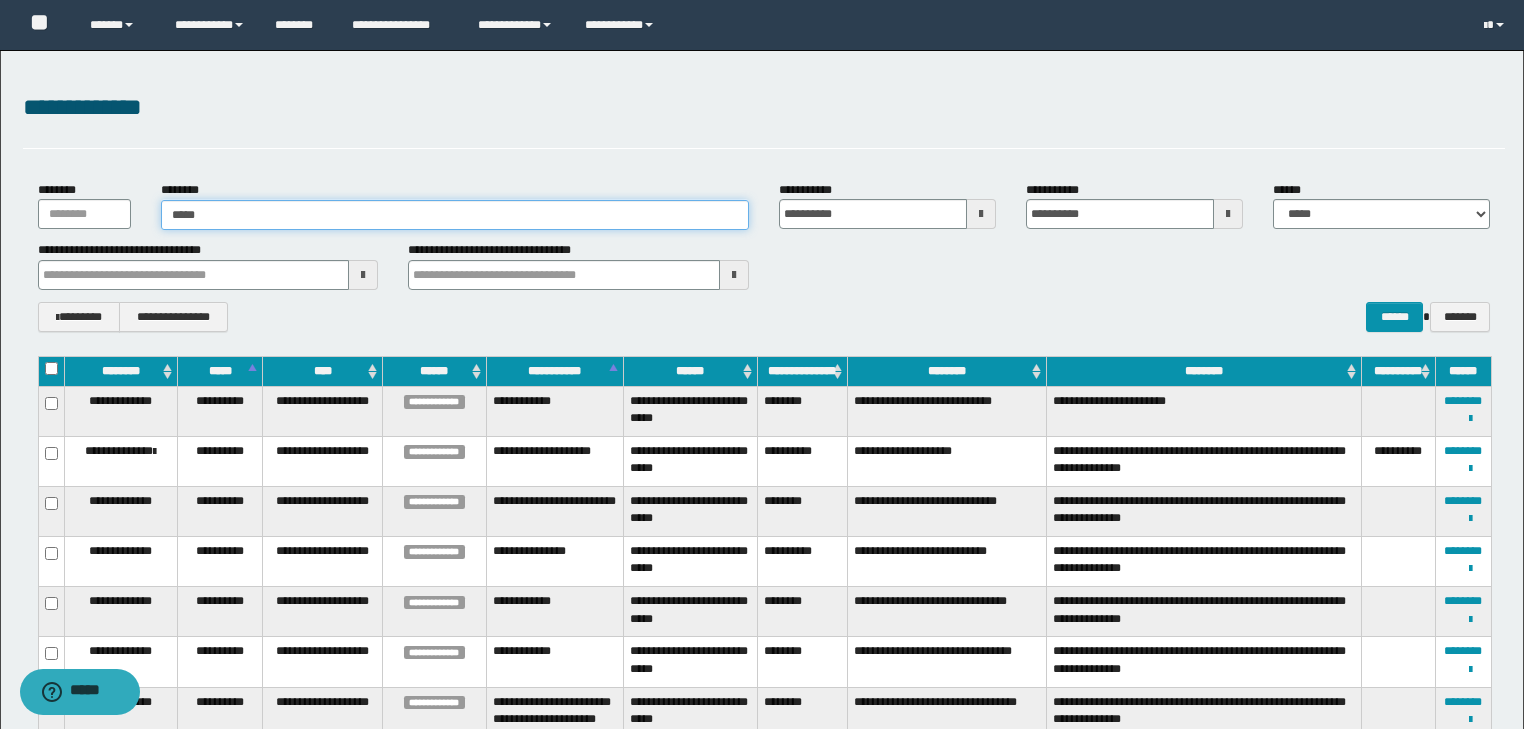 type on "*****" 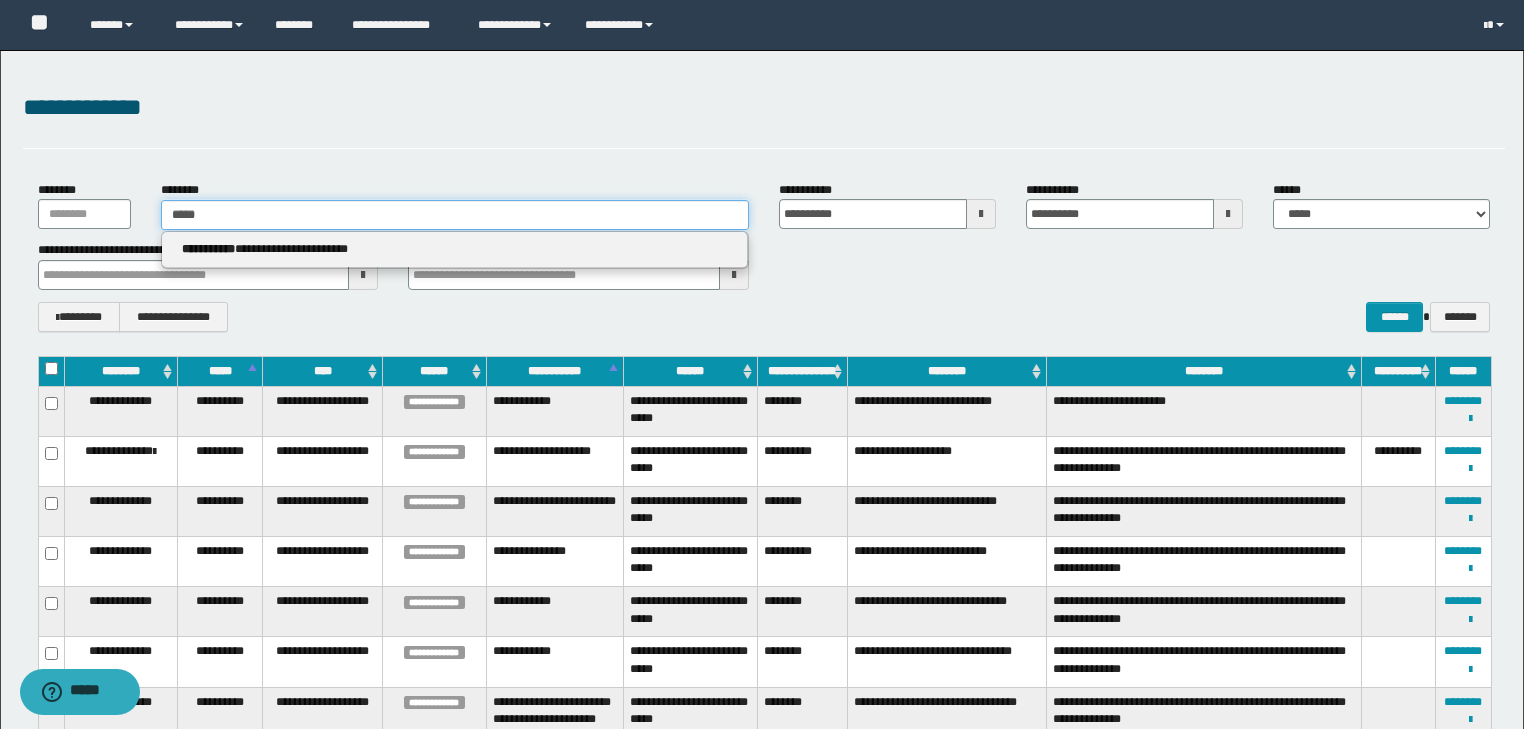 type 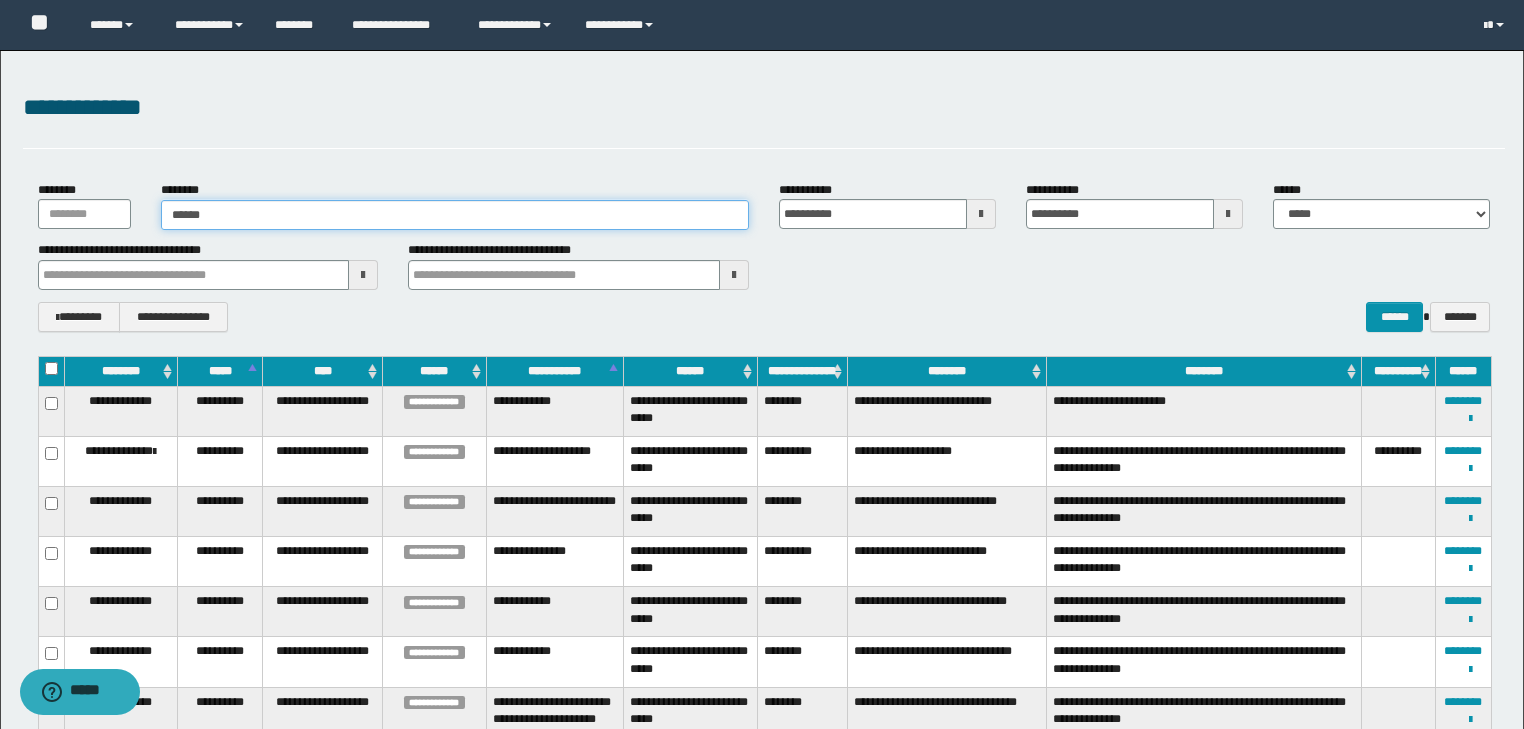 type on "******" 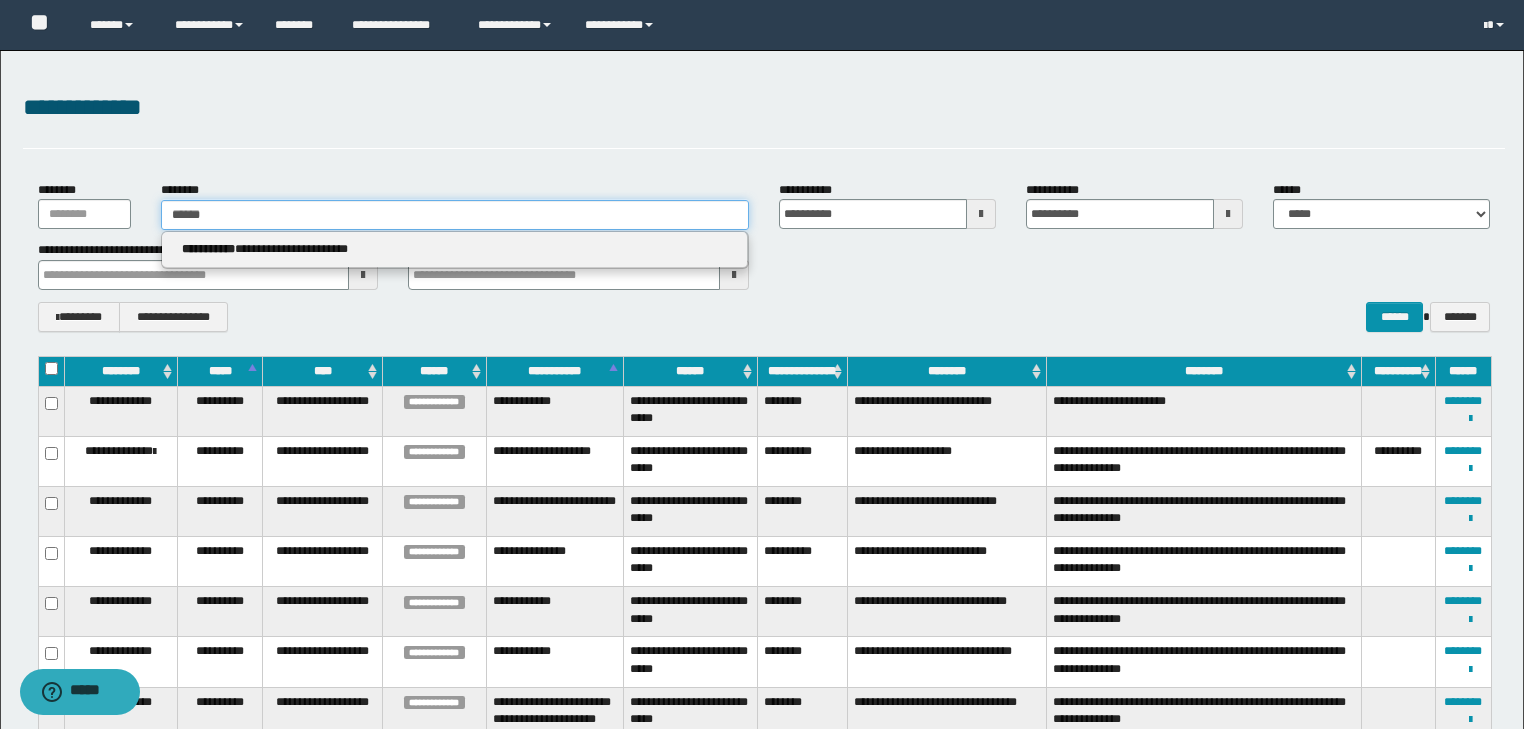 type 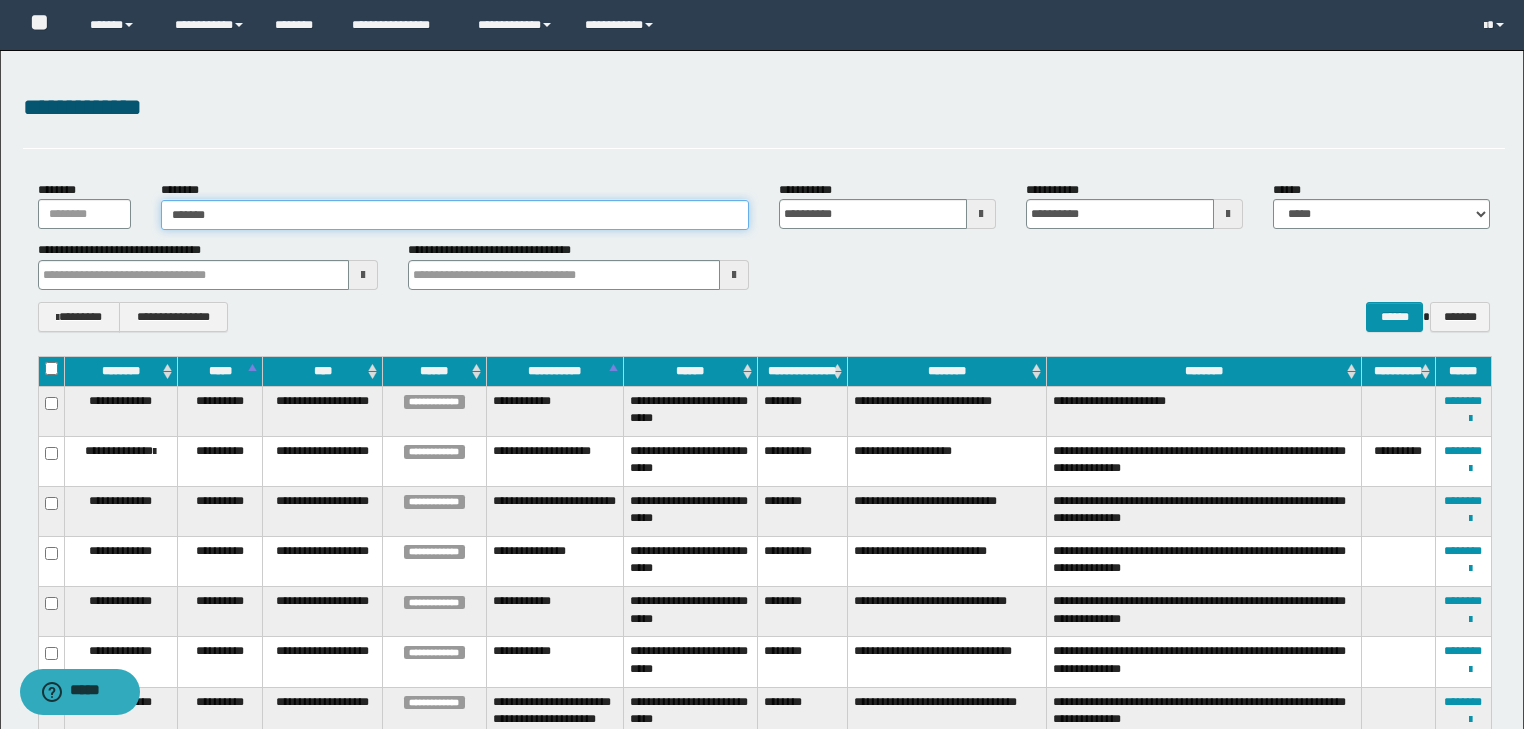 type on "*******" 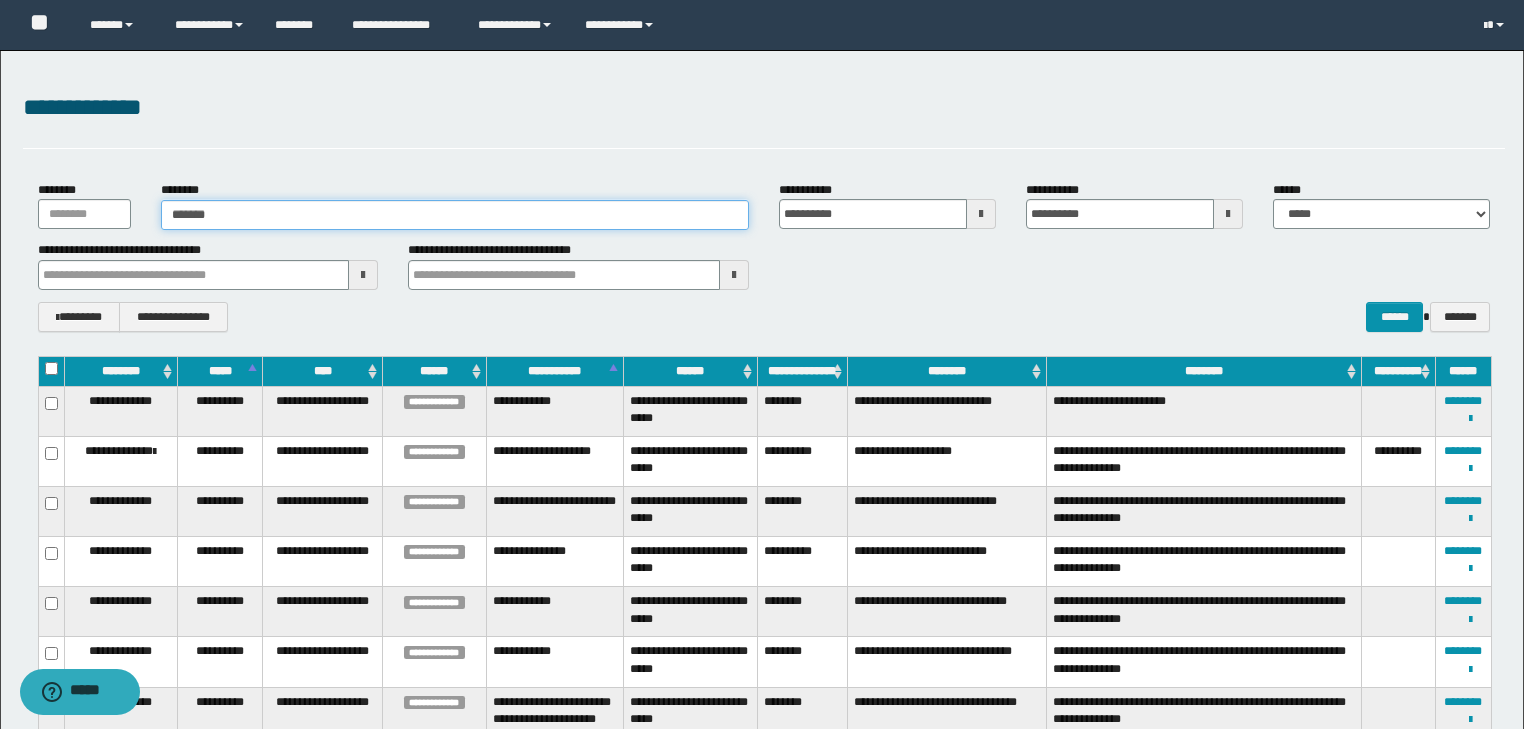 type 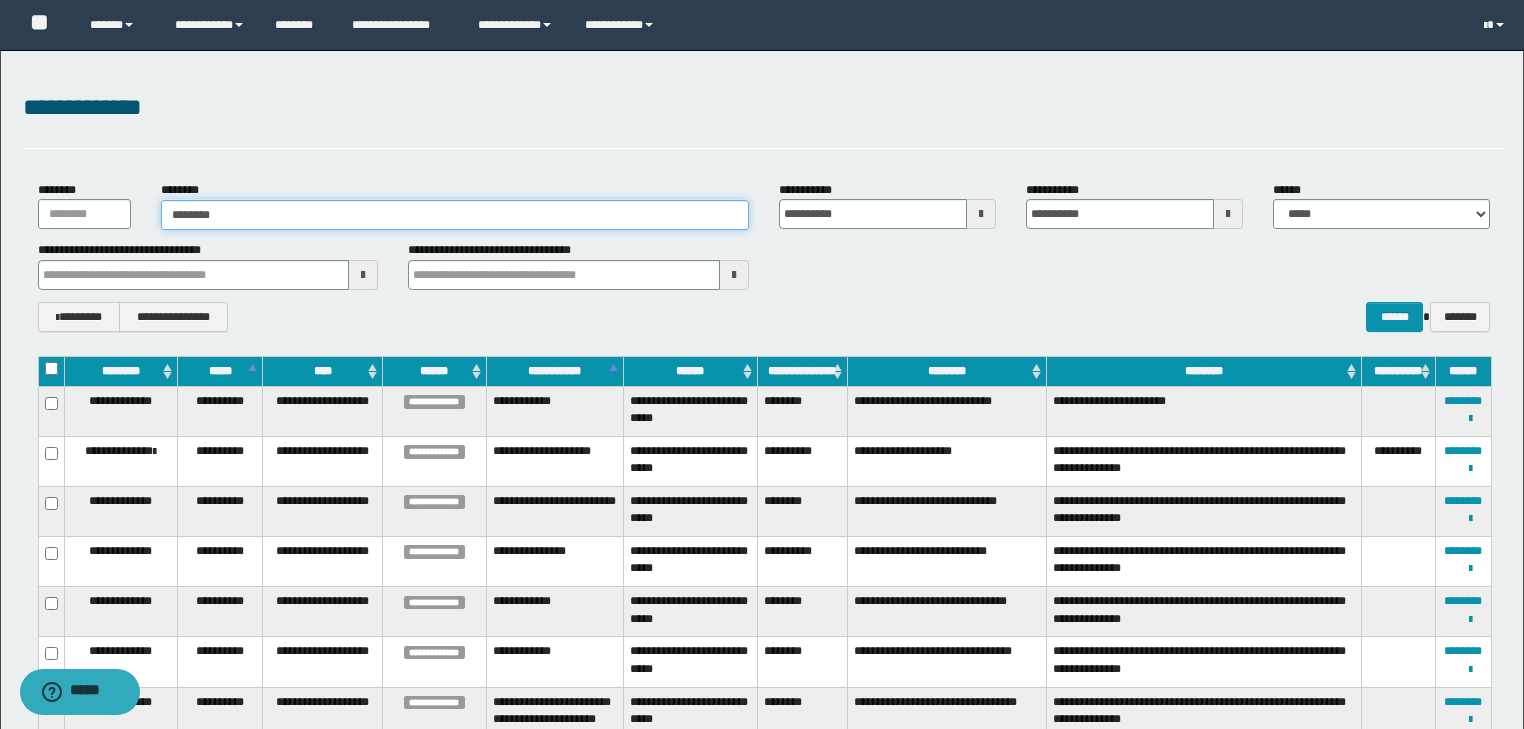 type on "********" 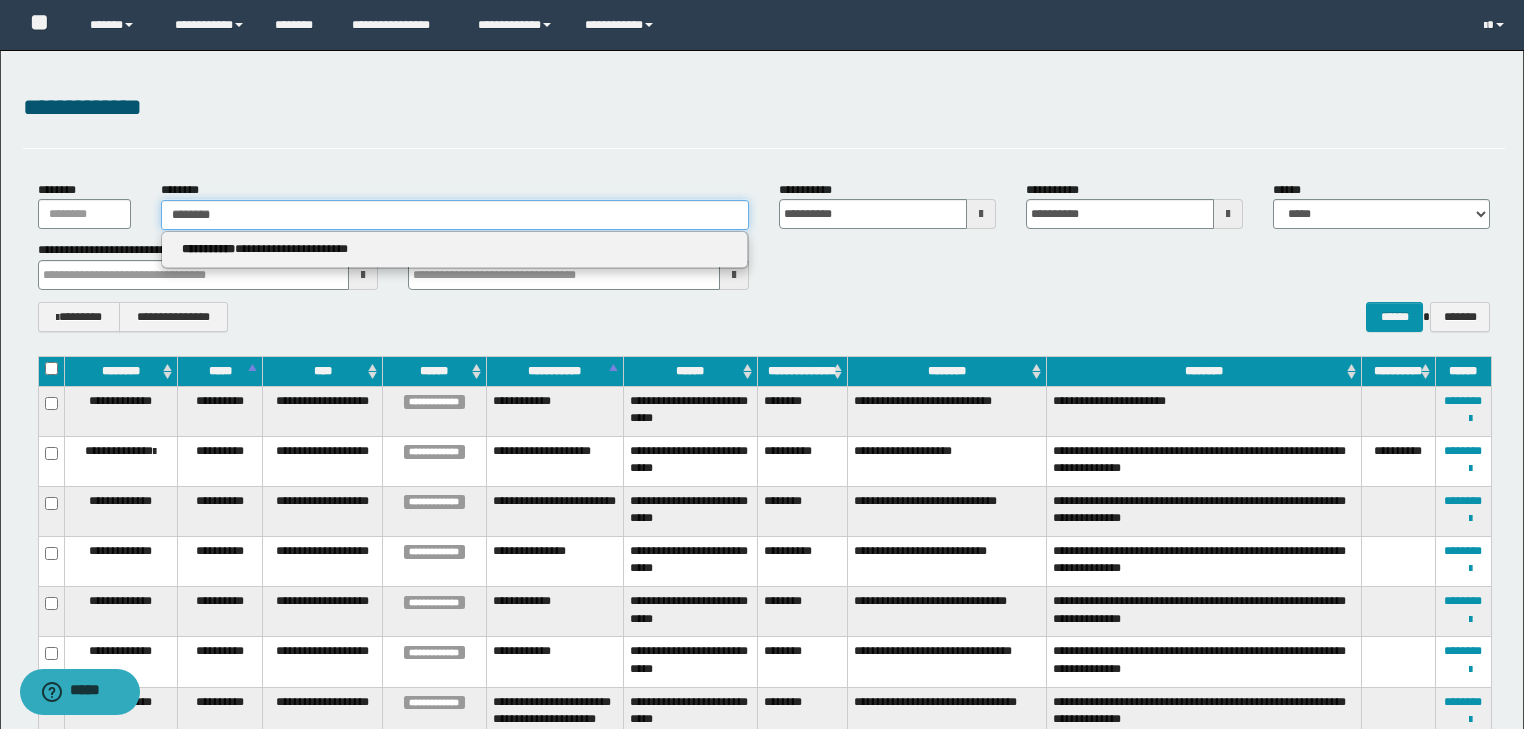 type on "********" 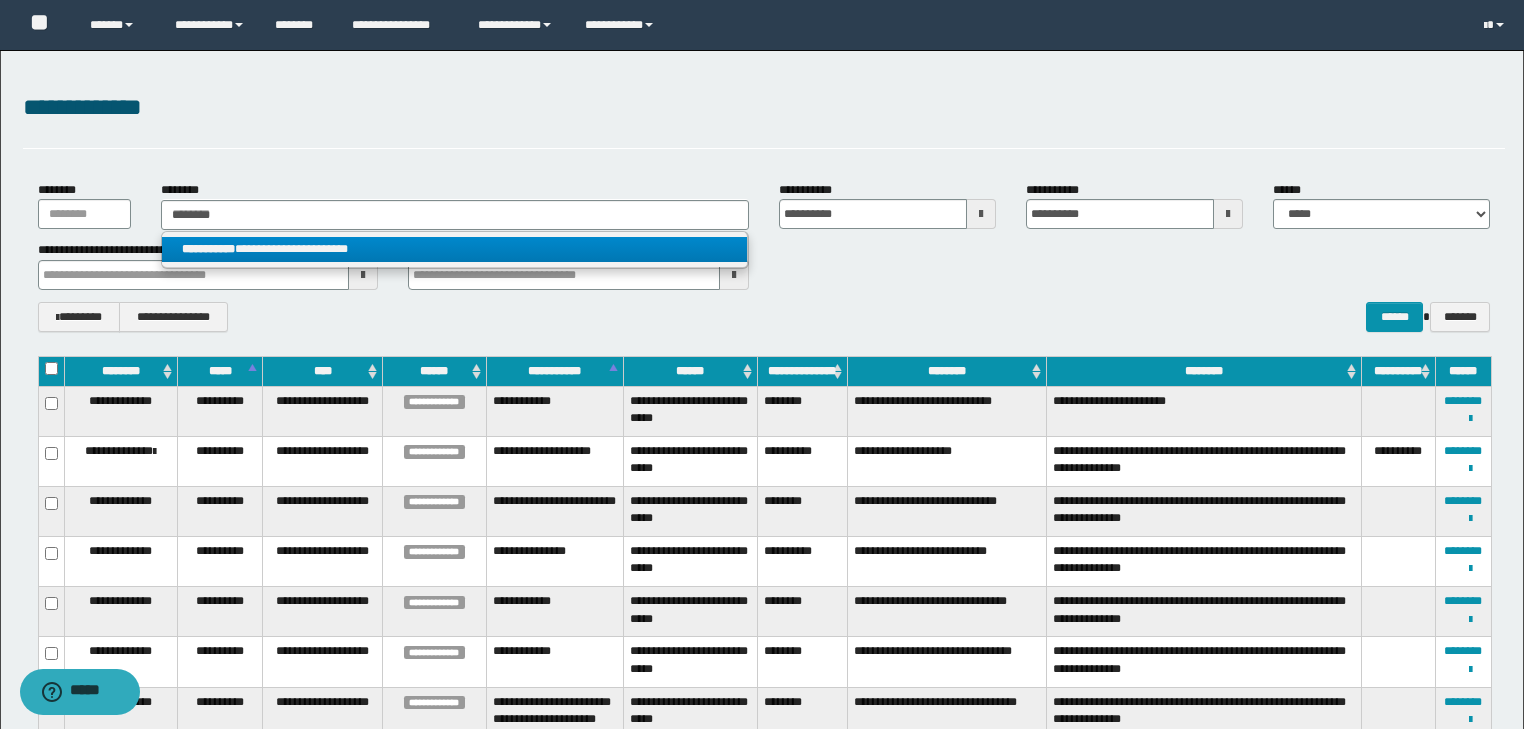 click on "**********" at bounding box center [454, 249] 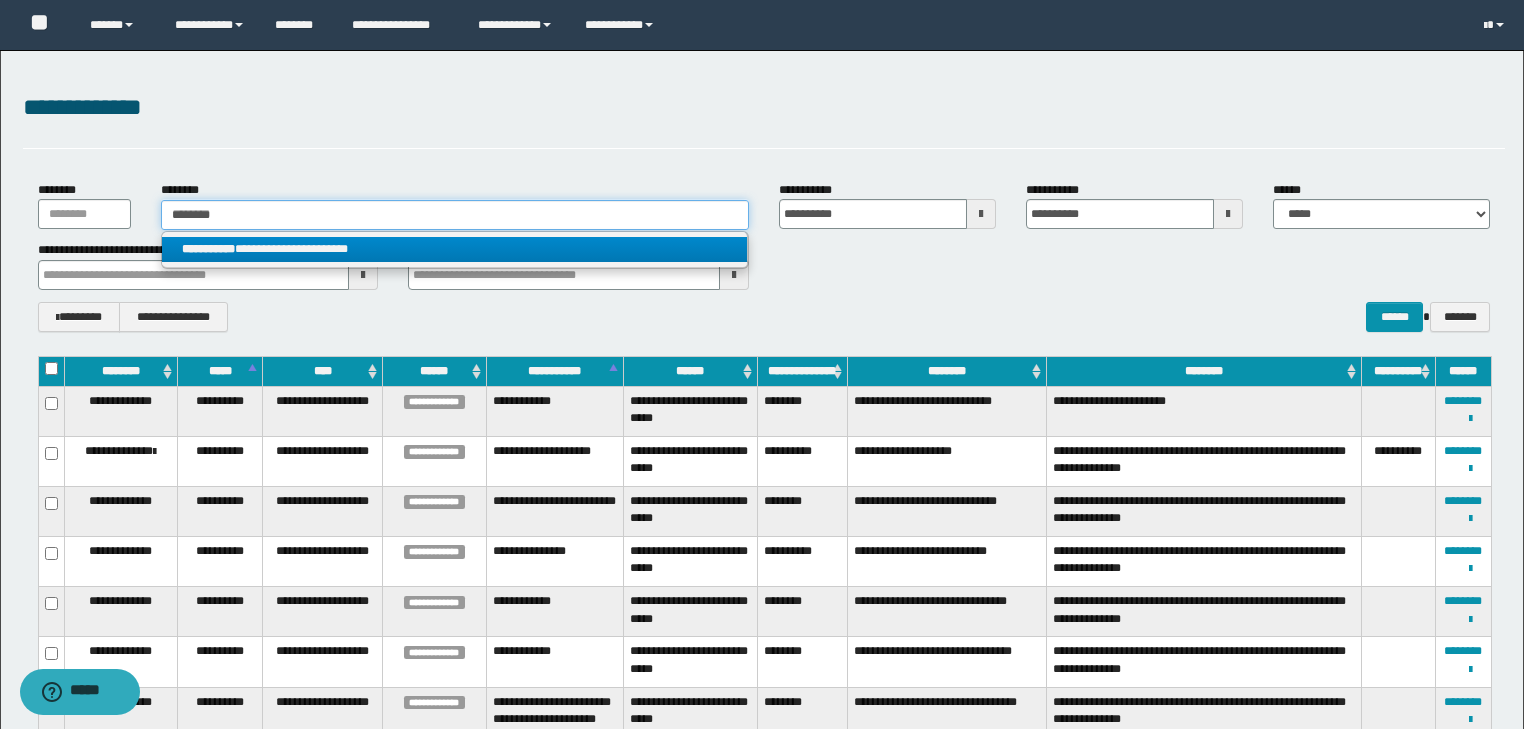 type 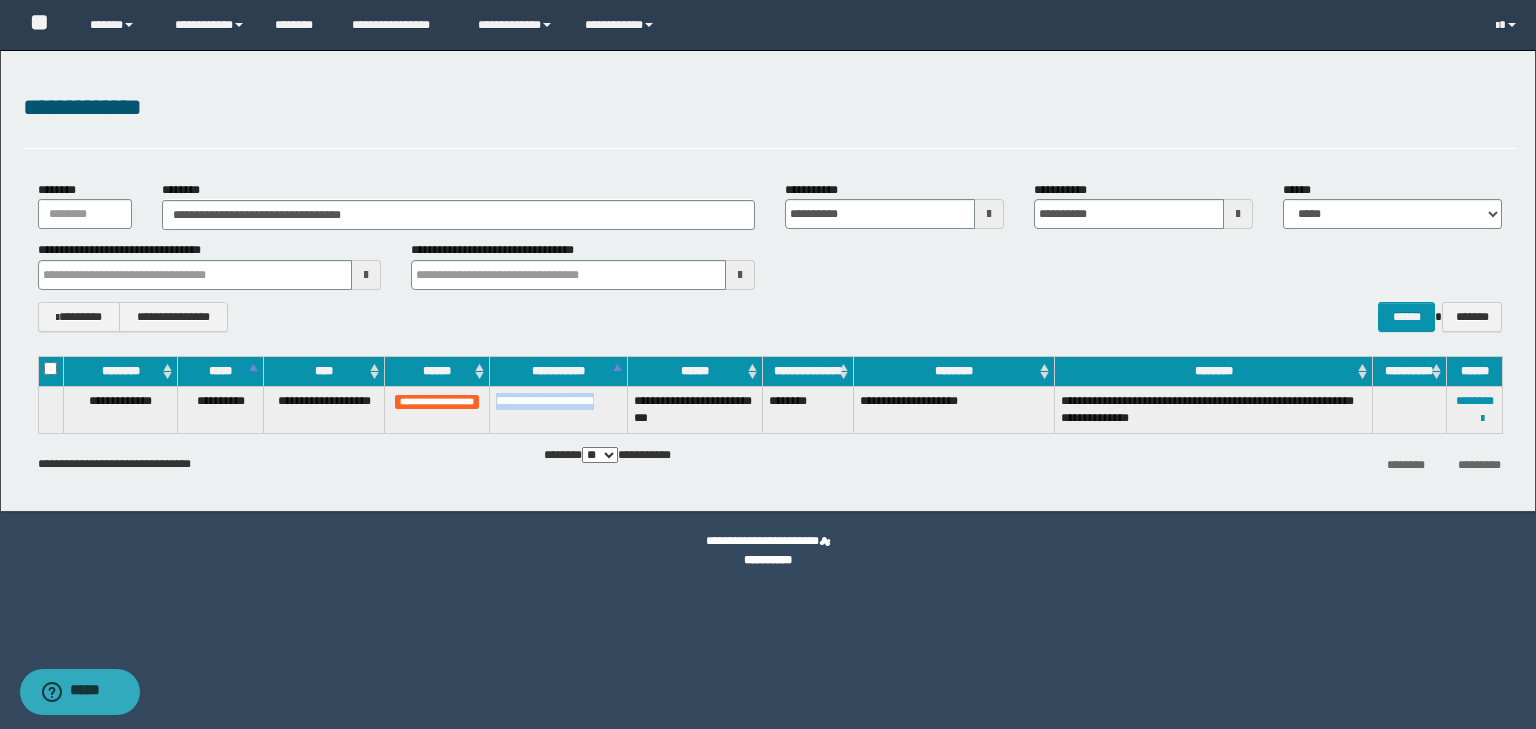 drag, startPoint x: 492, startPoint y: 396, endPoint x: 622, endPoint y: 399, distance: 130.0346 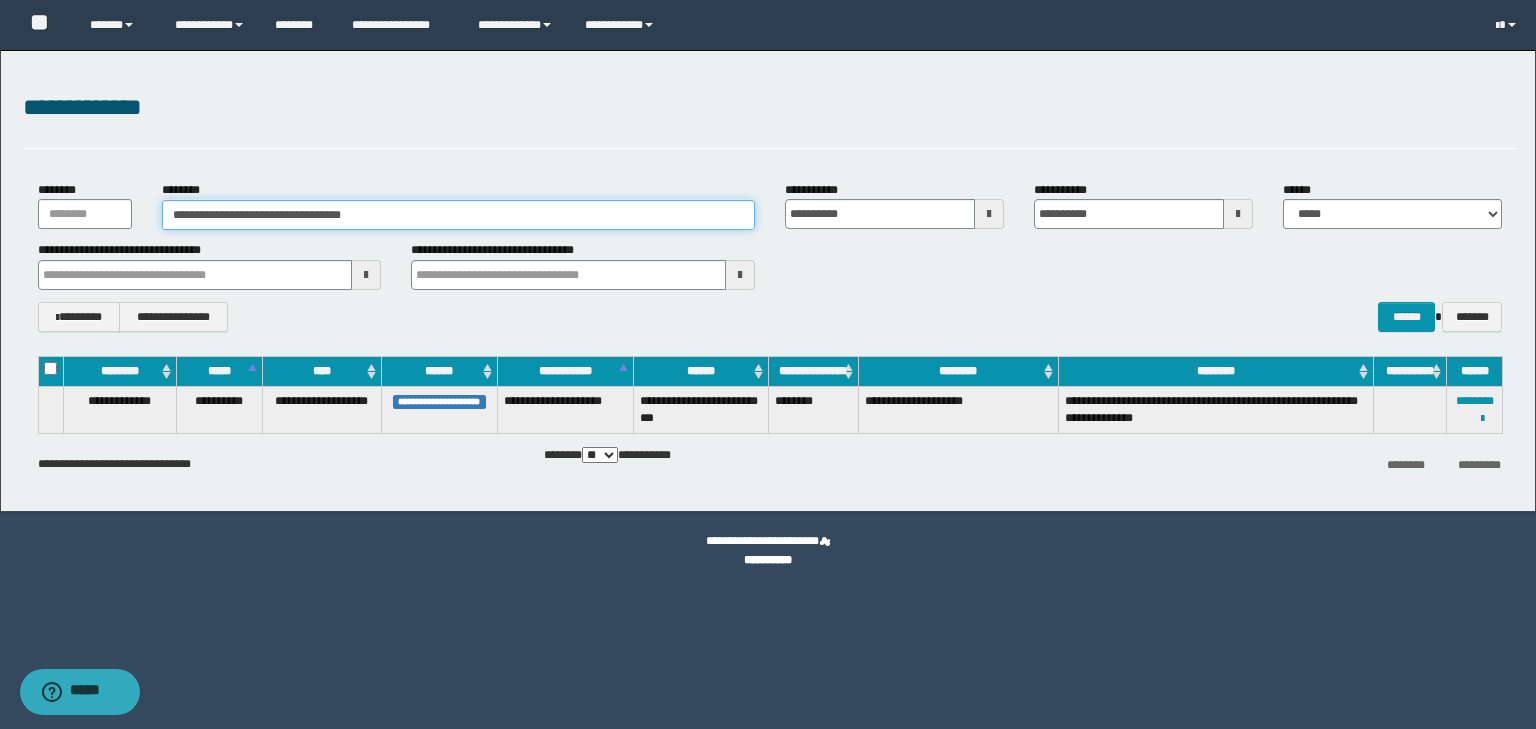 drag, startPoint x: 357, startPoint y: 212, endPoint x: 47, endPoint y: 216, distance: 310.02582 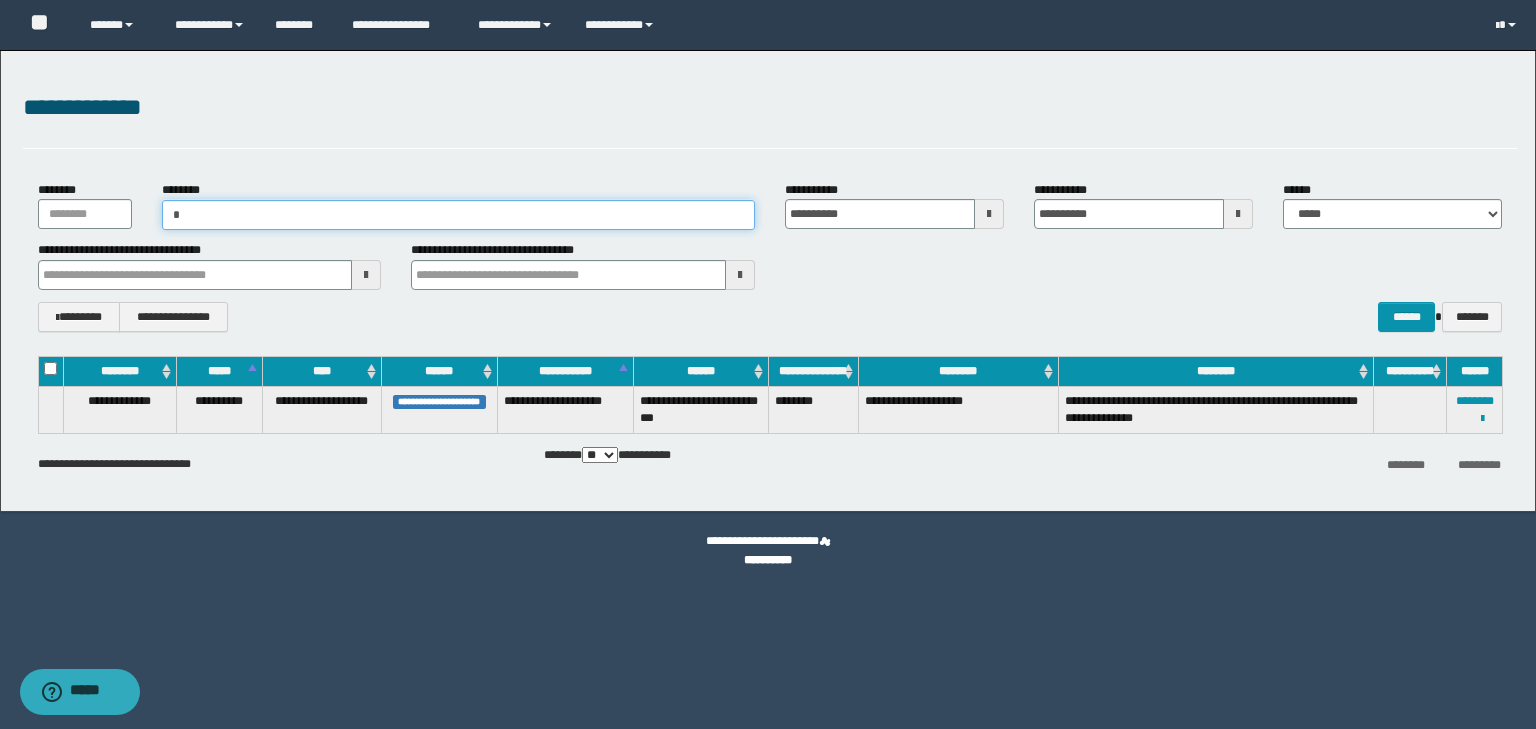 type on "**" 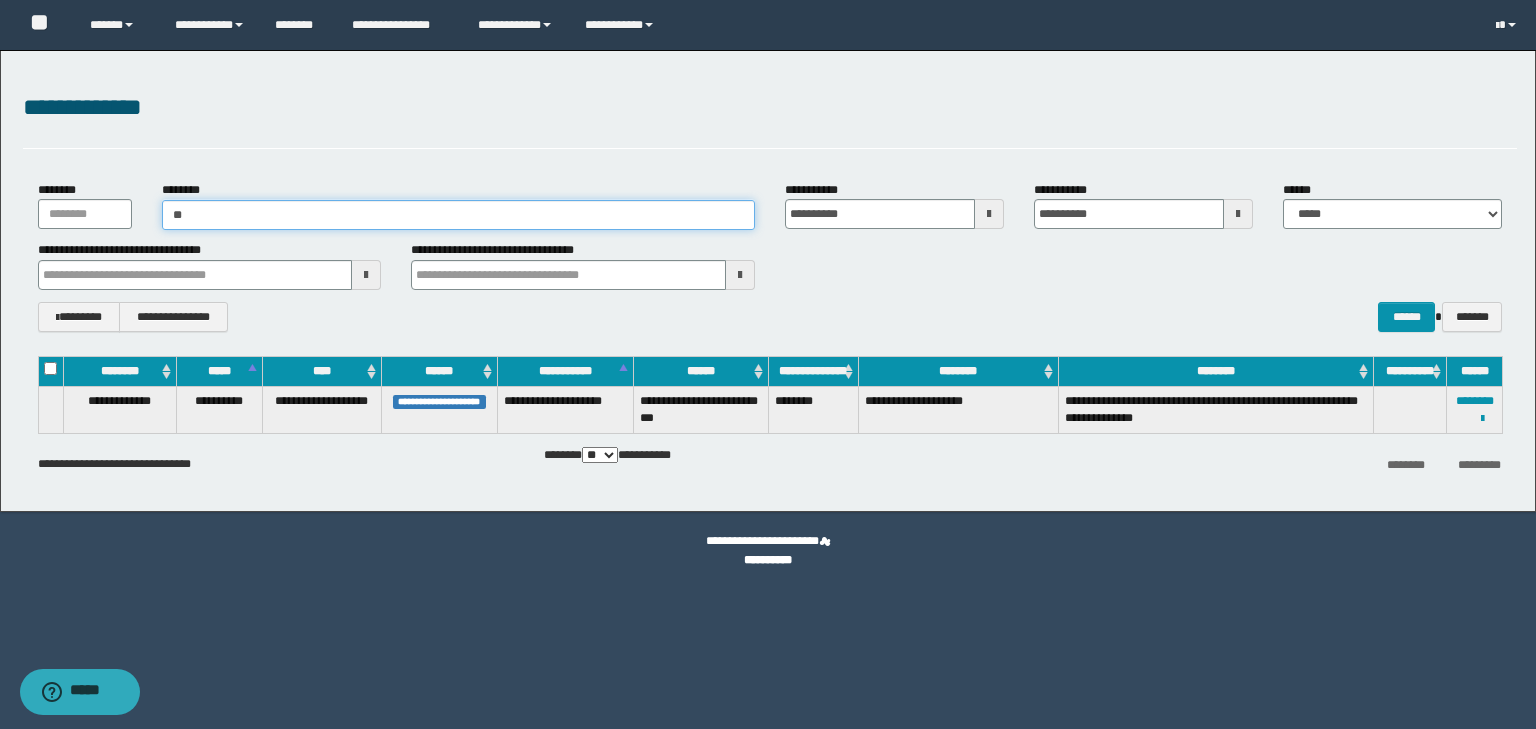 type on "**" 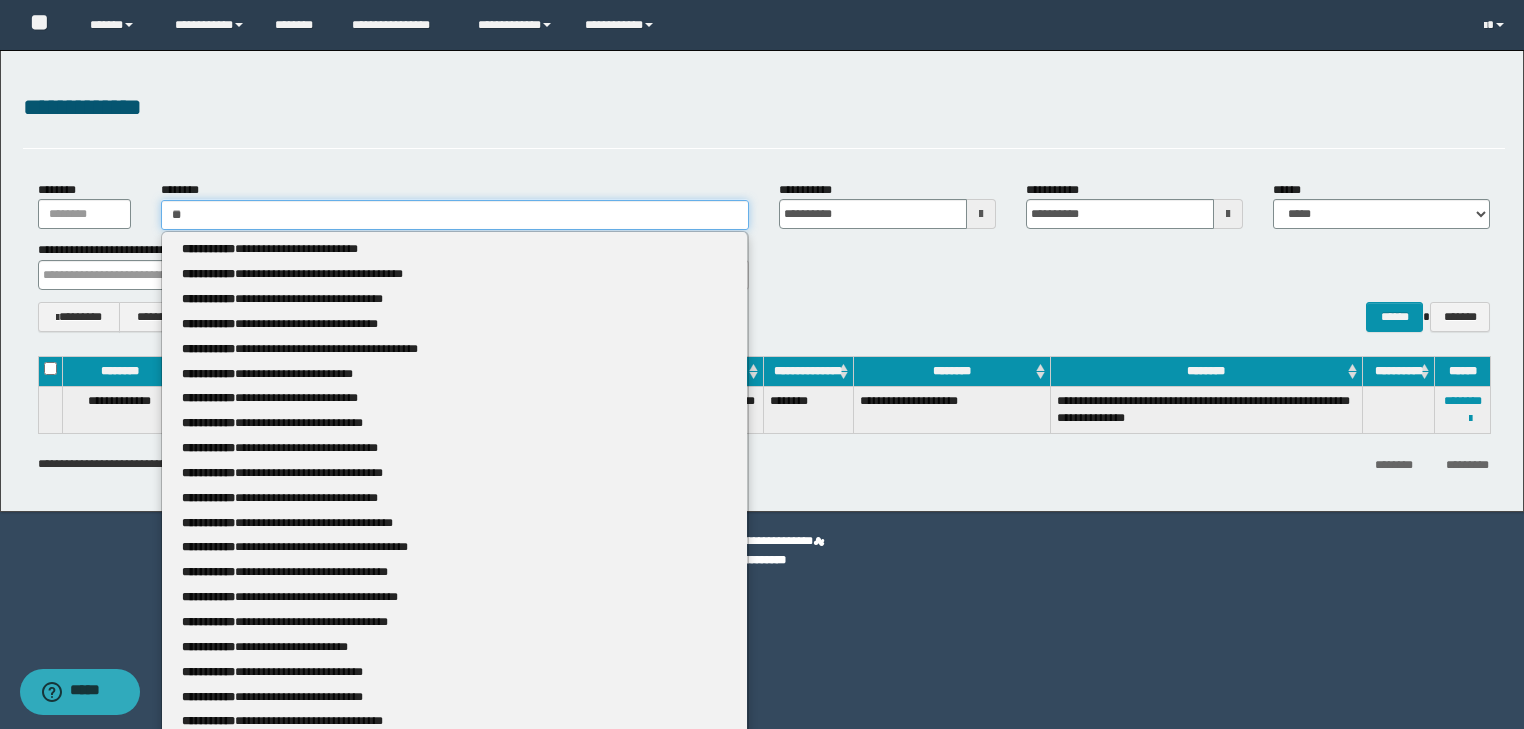 type 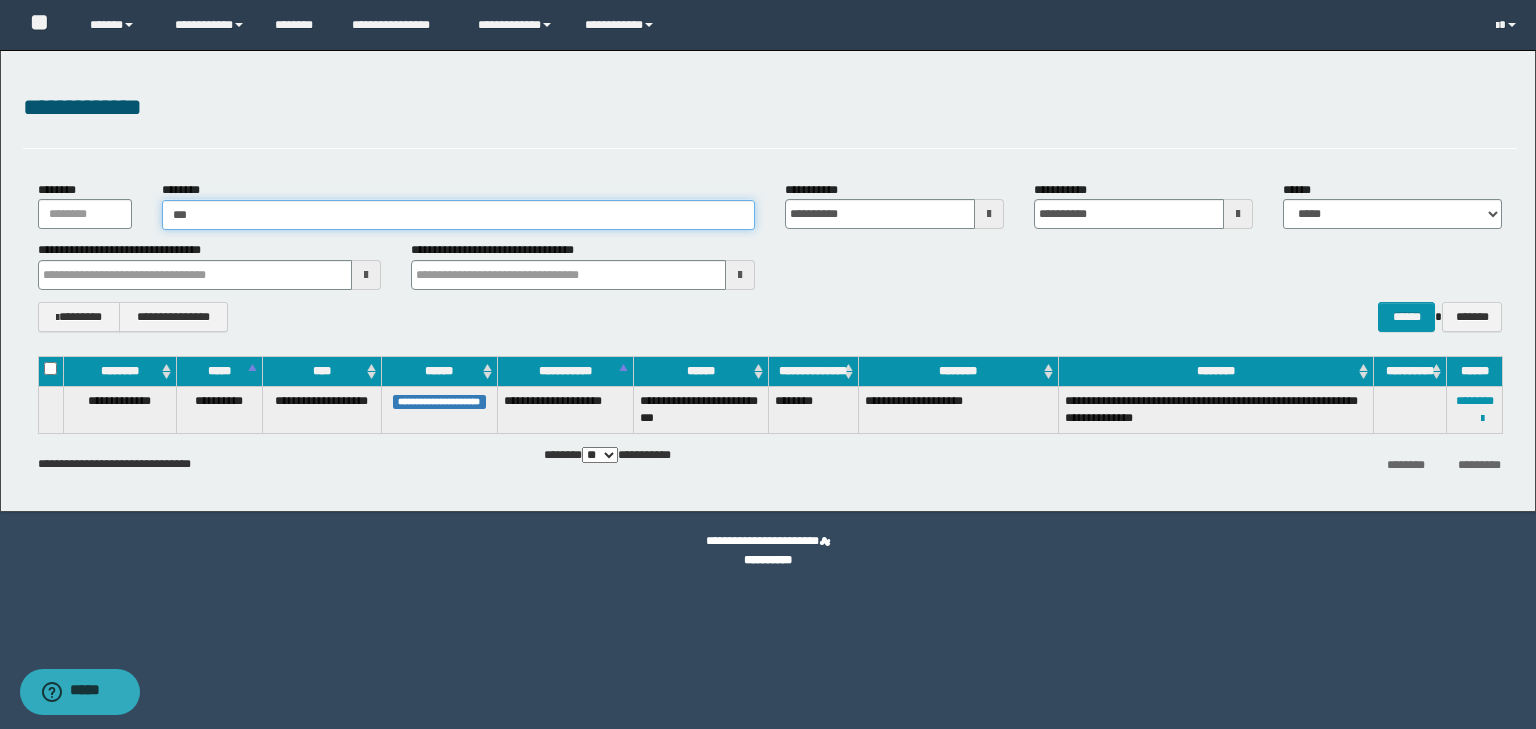 type on "****" 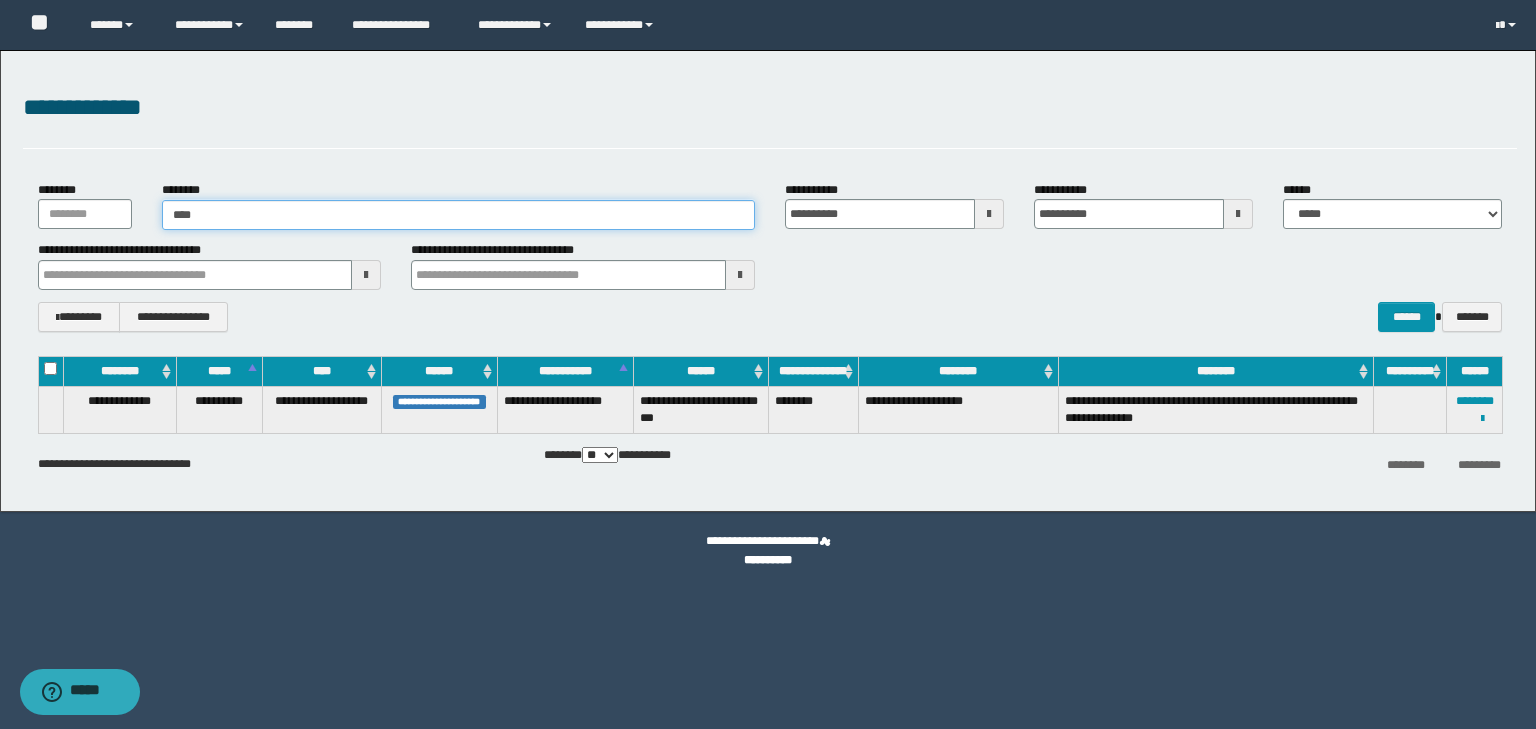 type on "****" 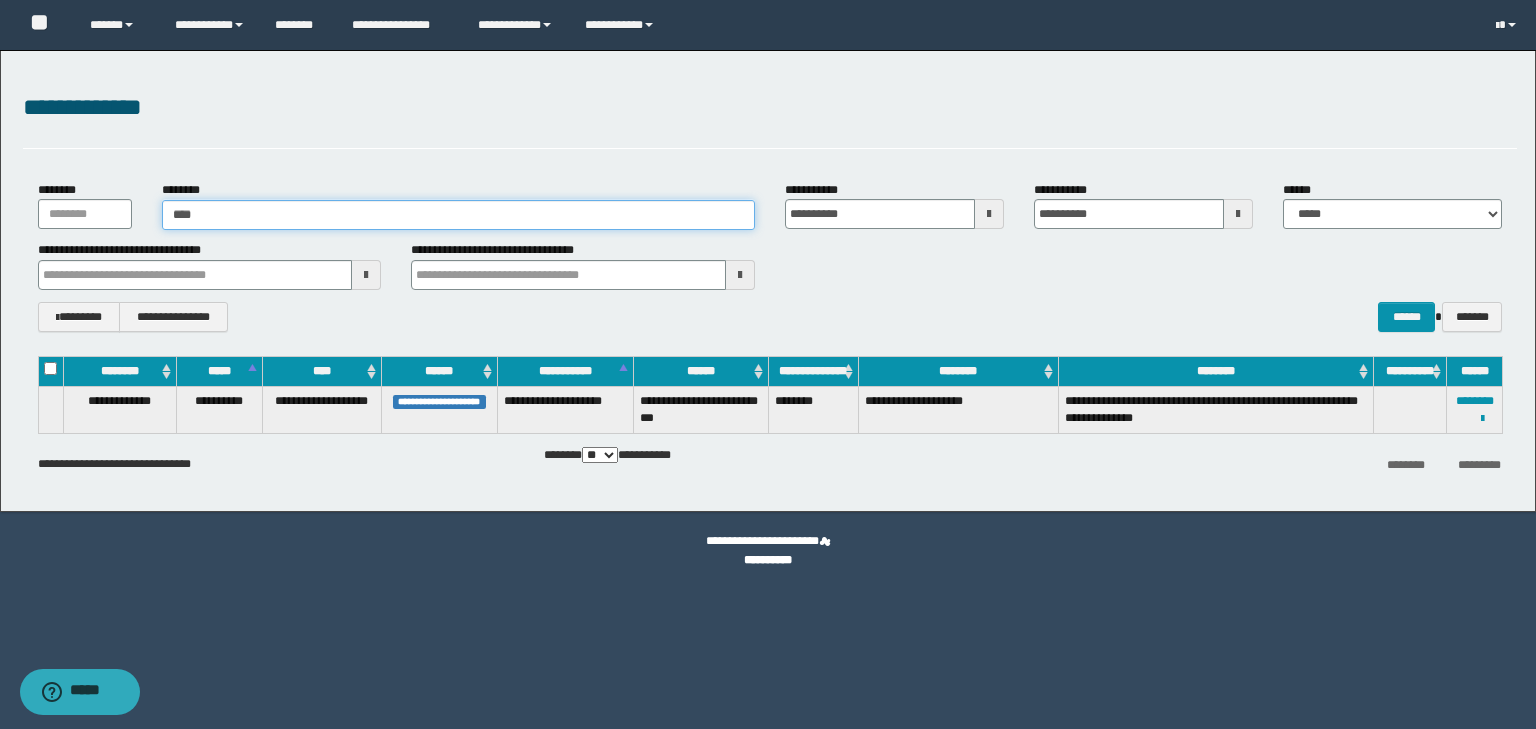 type 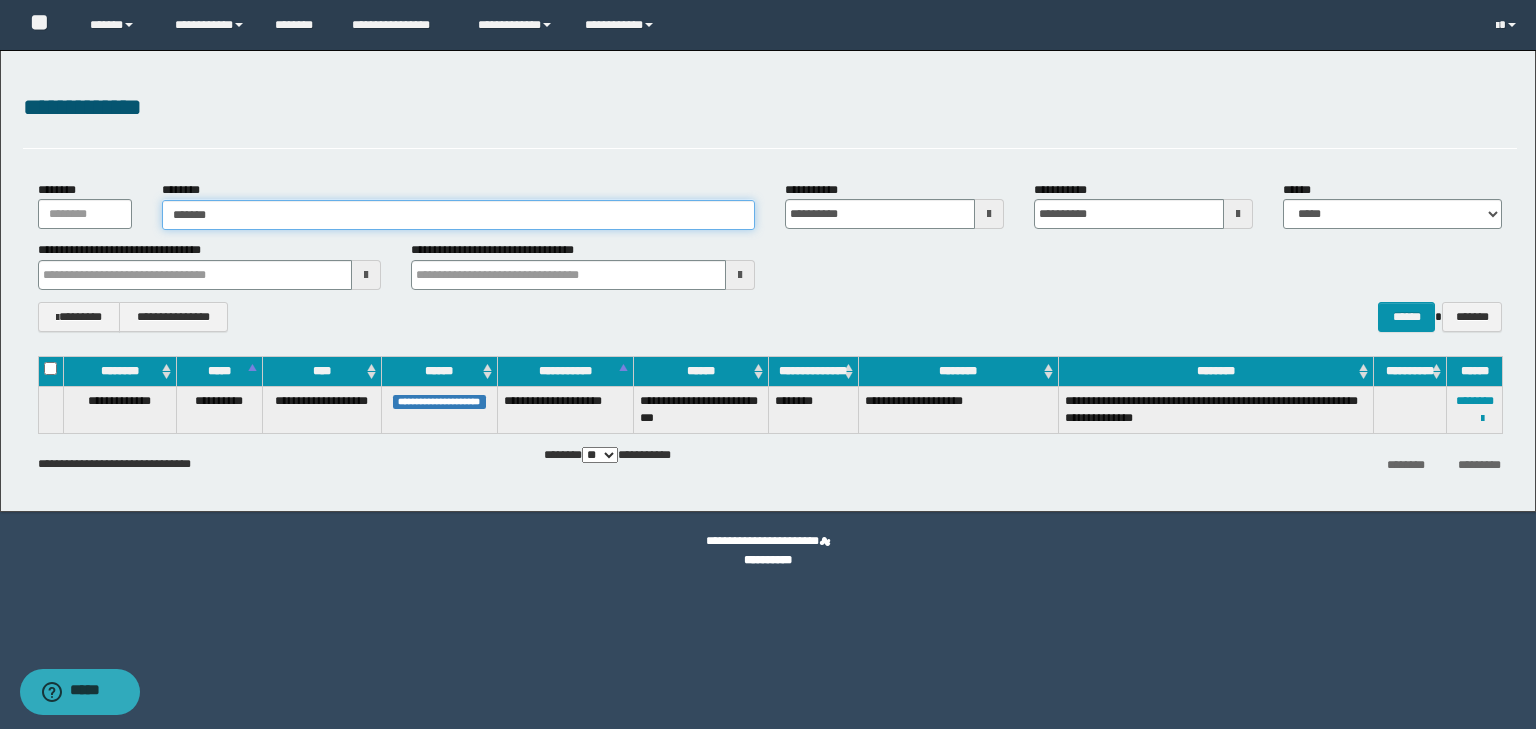 type on "********" 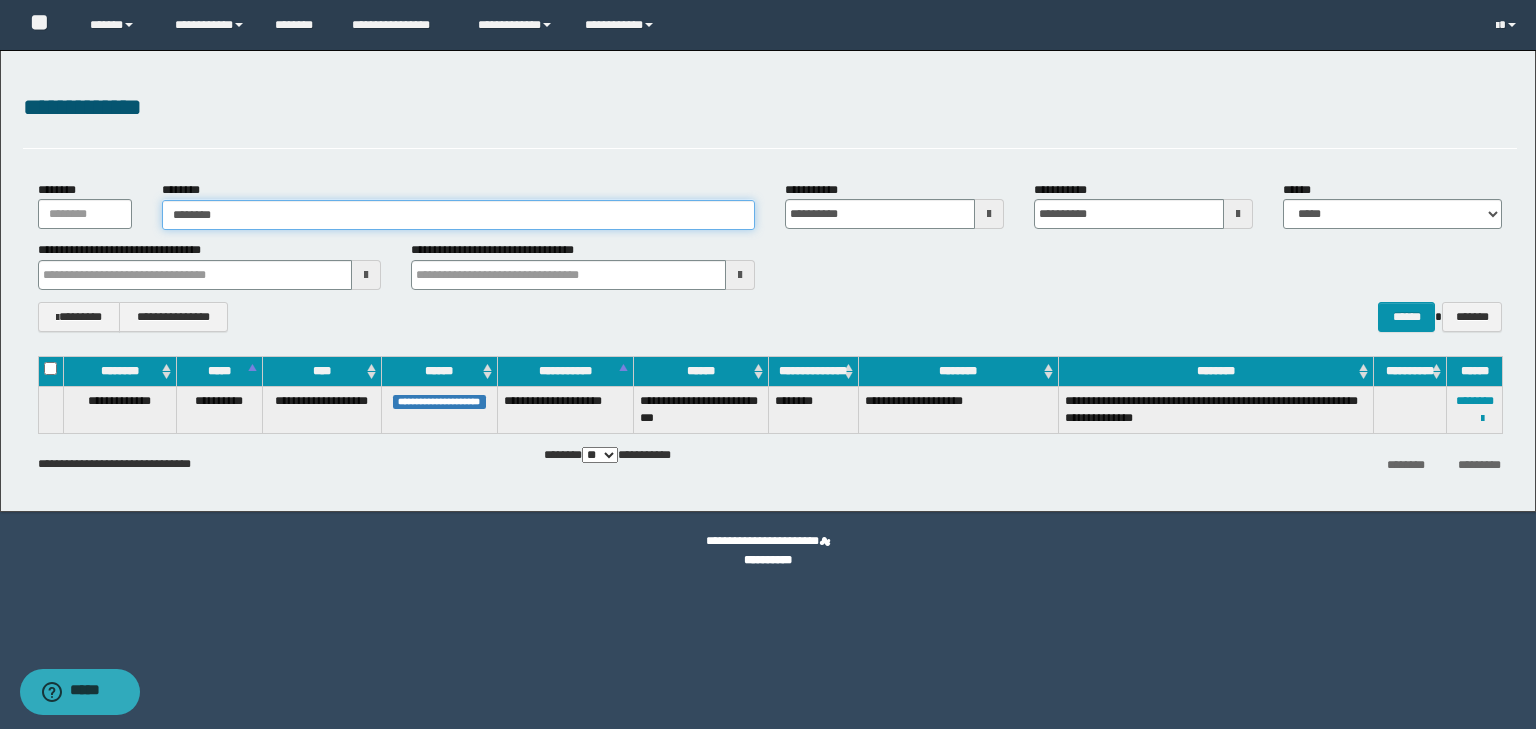 type on "********" 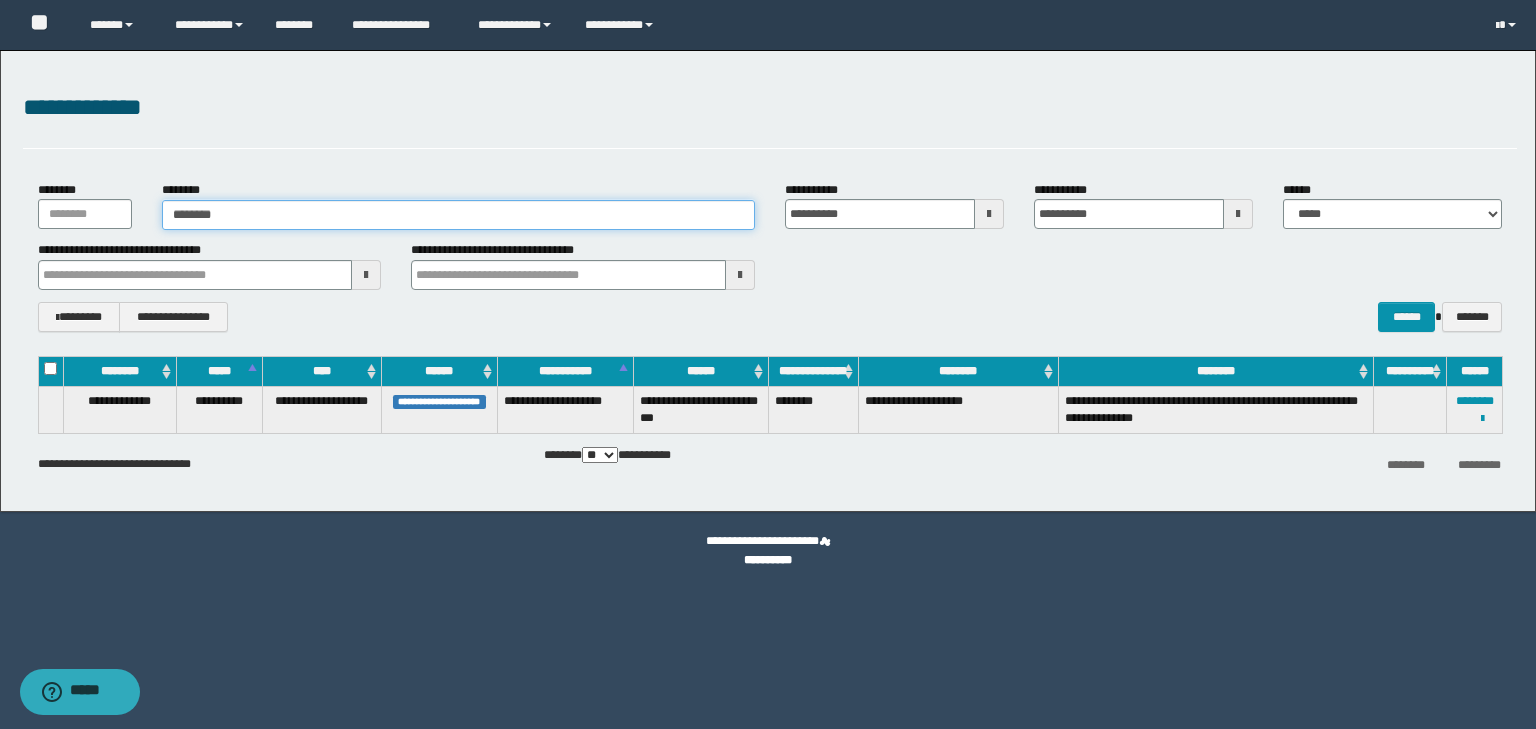 type on "********" 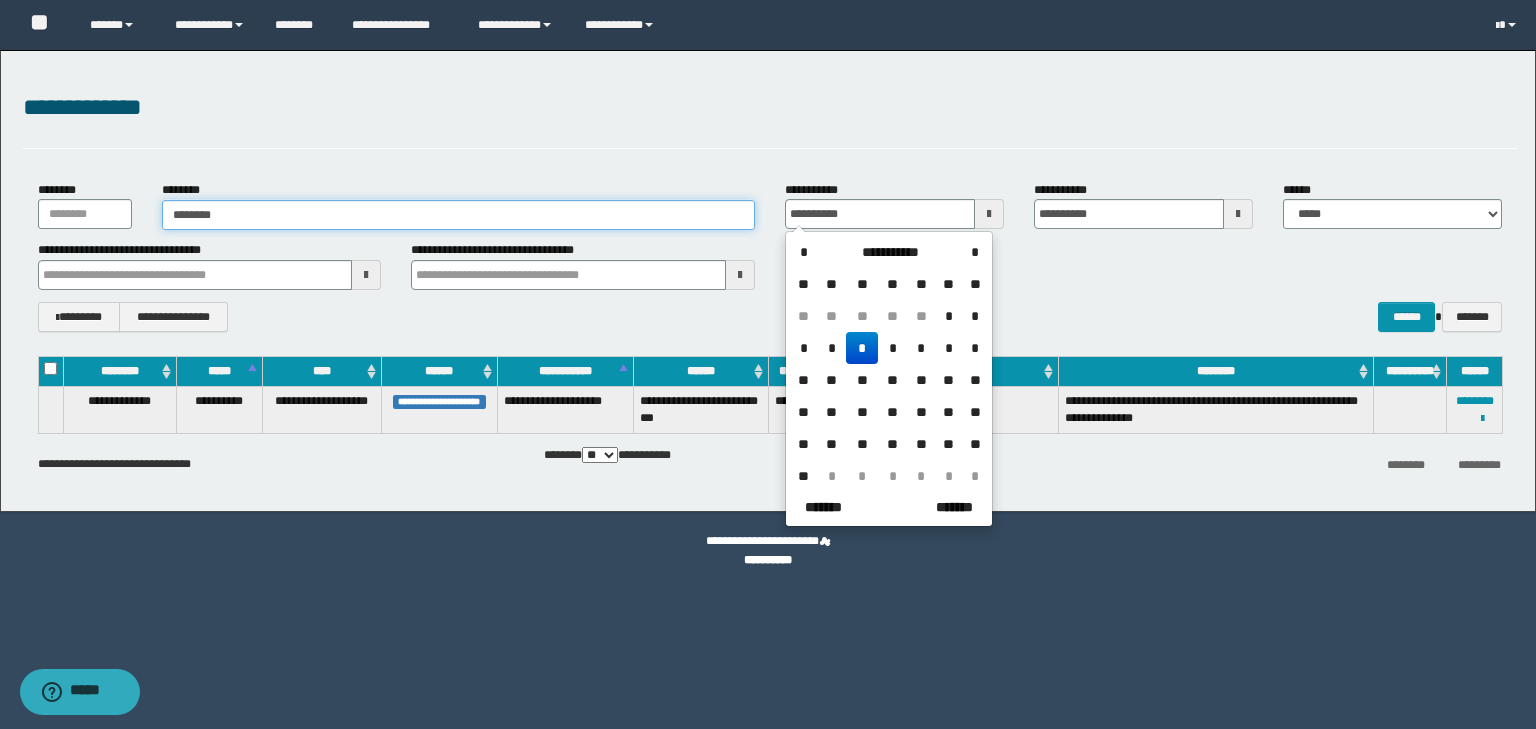 type on "********" 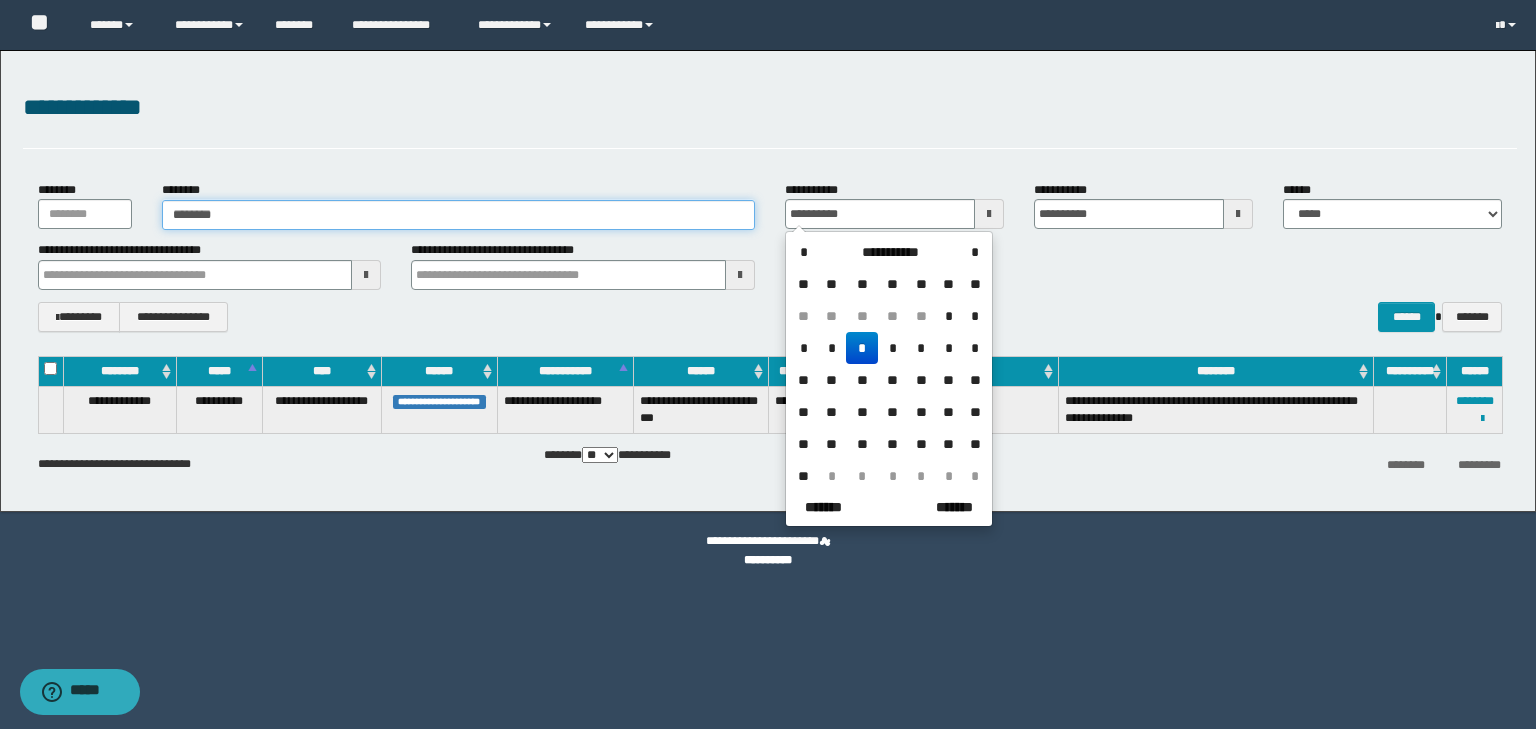 click on "********" at bounding box center [458, 215] 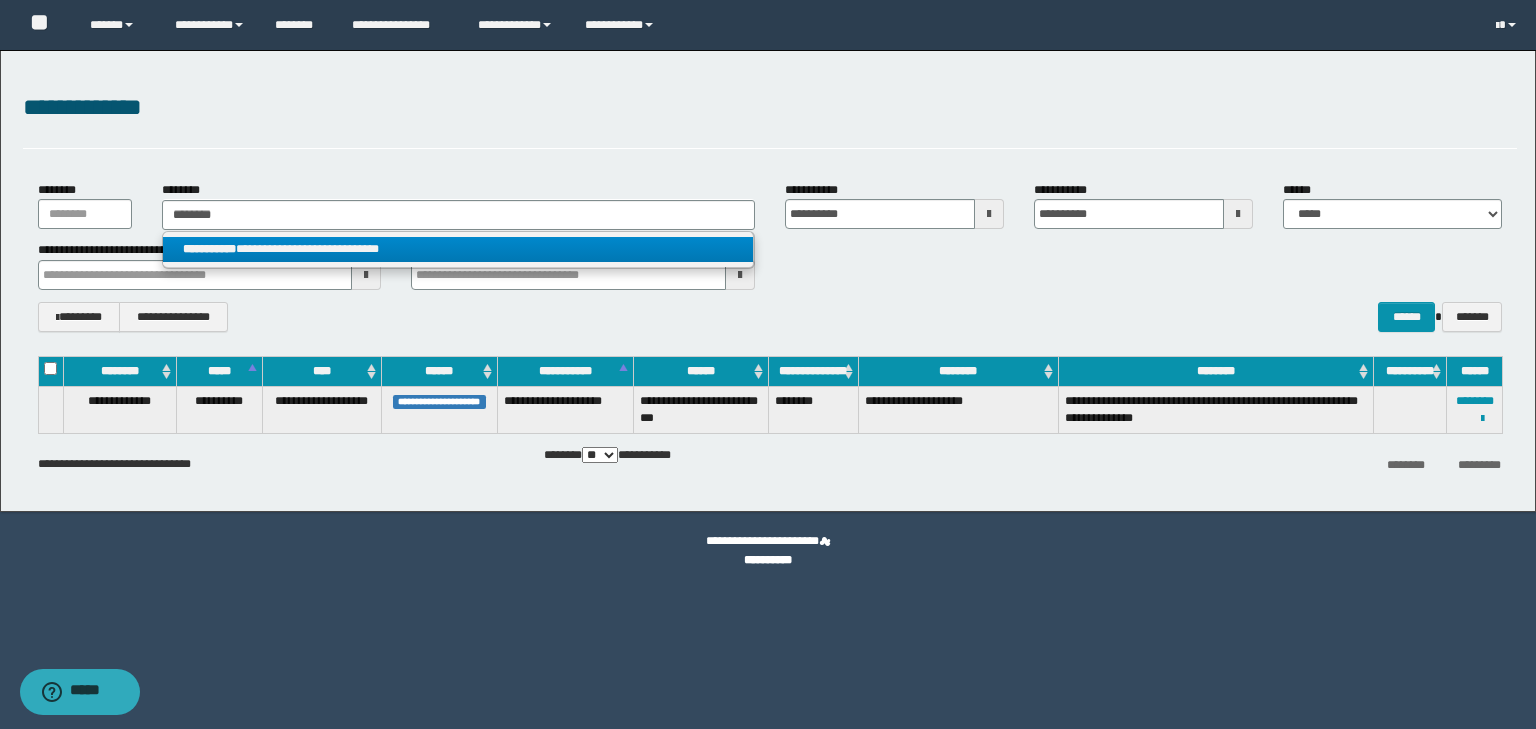 click on "**********" at bounding box center [458, 249] 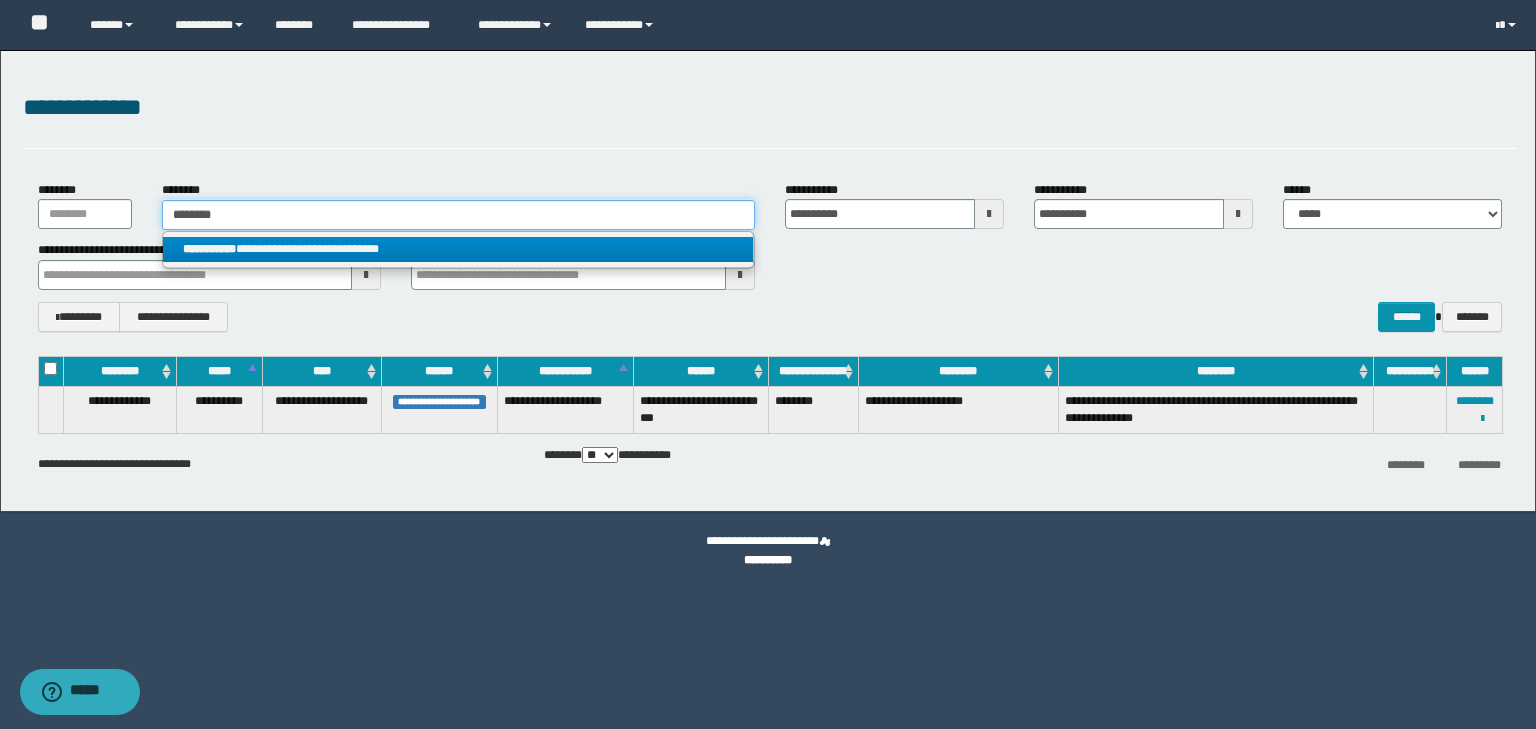 type 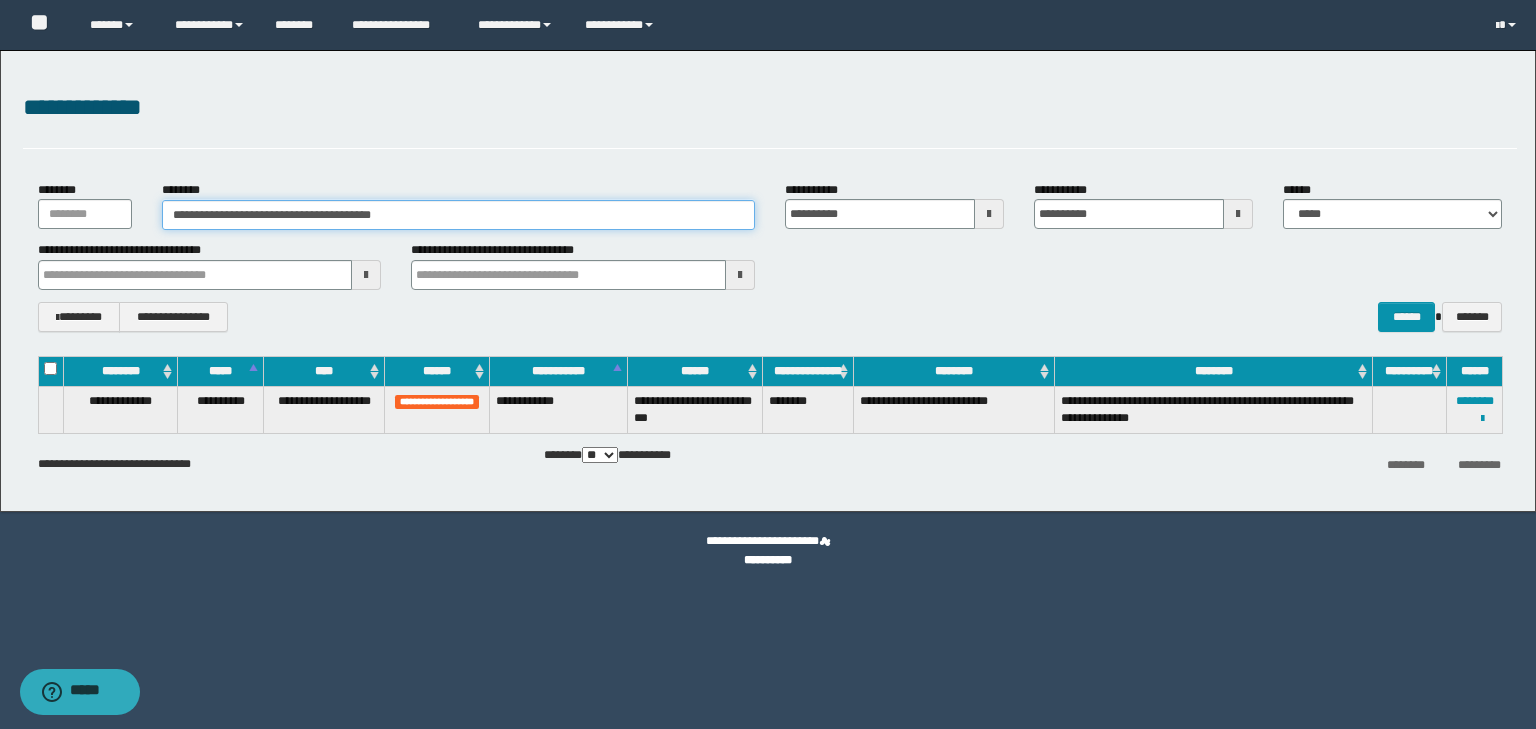 drag, startPoint x: 252, startPoint y: 215, endPoint x: 432, endPoint y: 214, distance: 180.00278 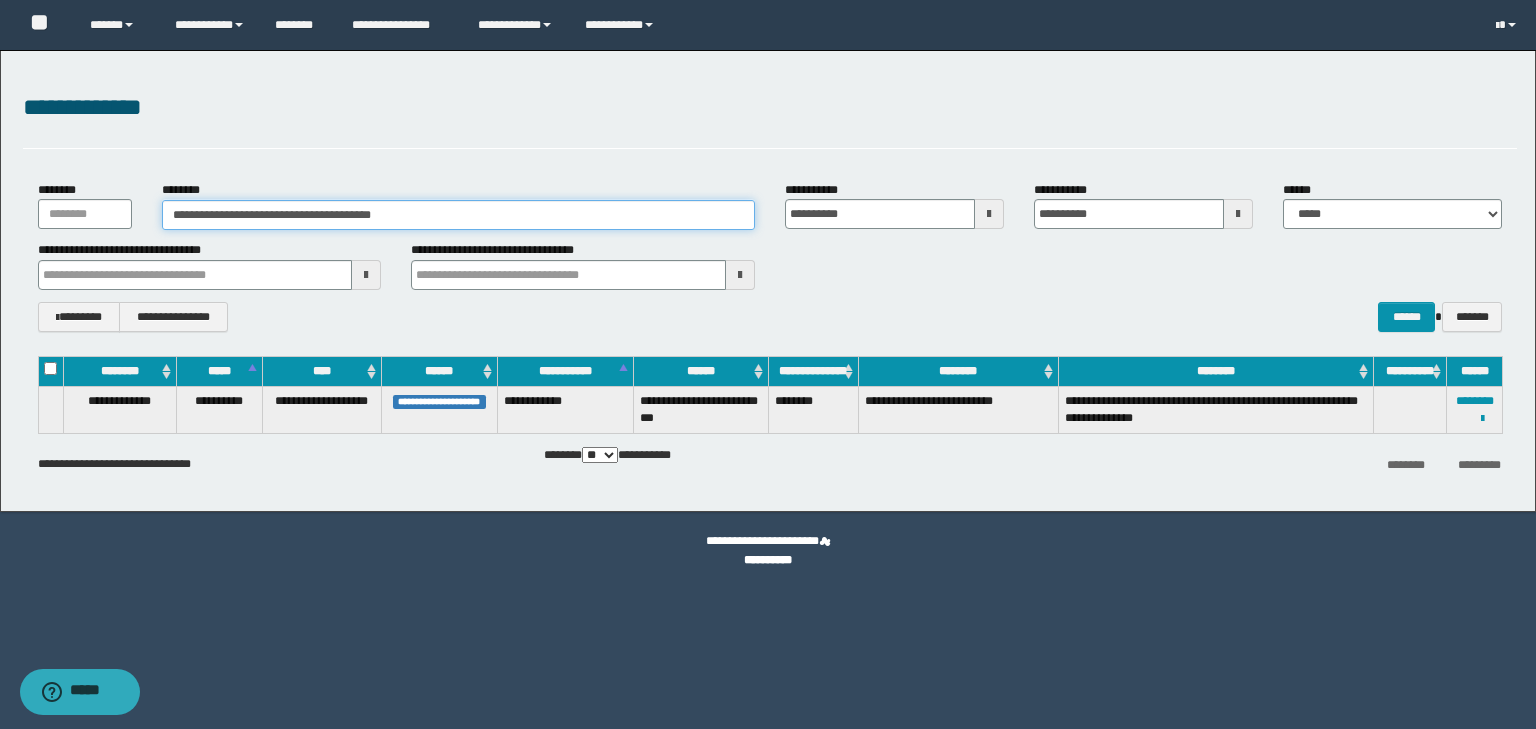 type on "**********" 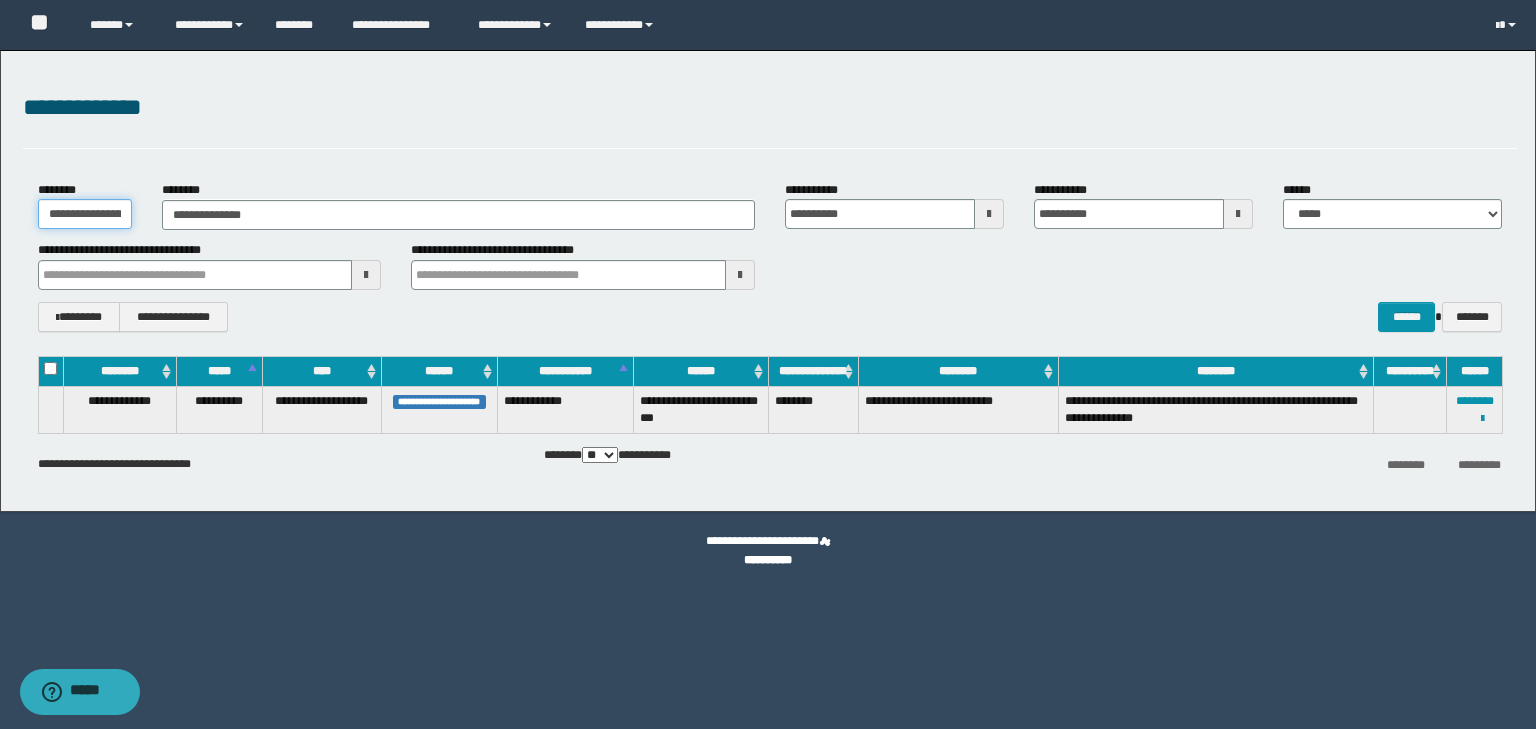 type on "**********" 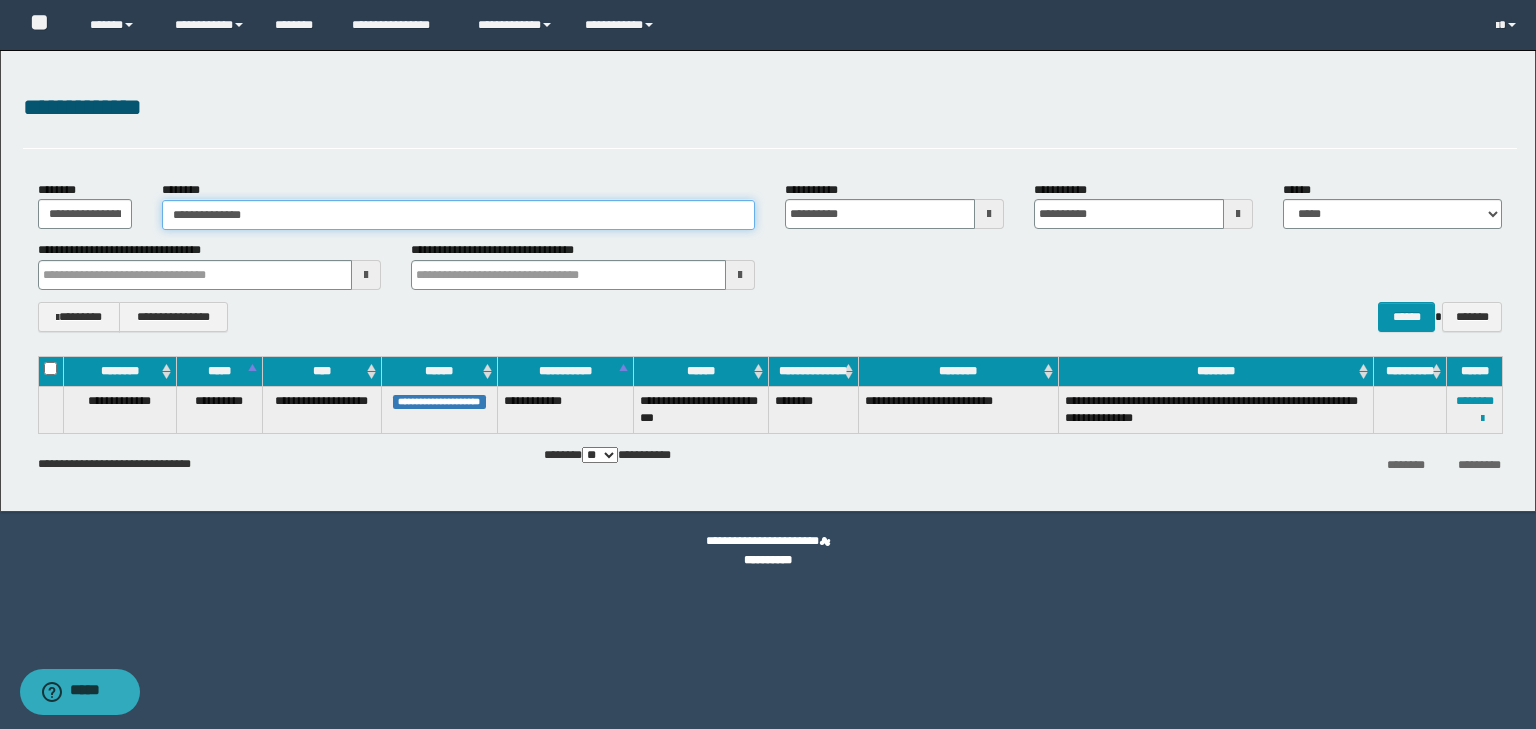 drag, startPoint x: 370, startPoint y: 216, endPoint x: 99, endPoint y: 196, distance: 271.737 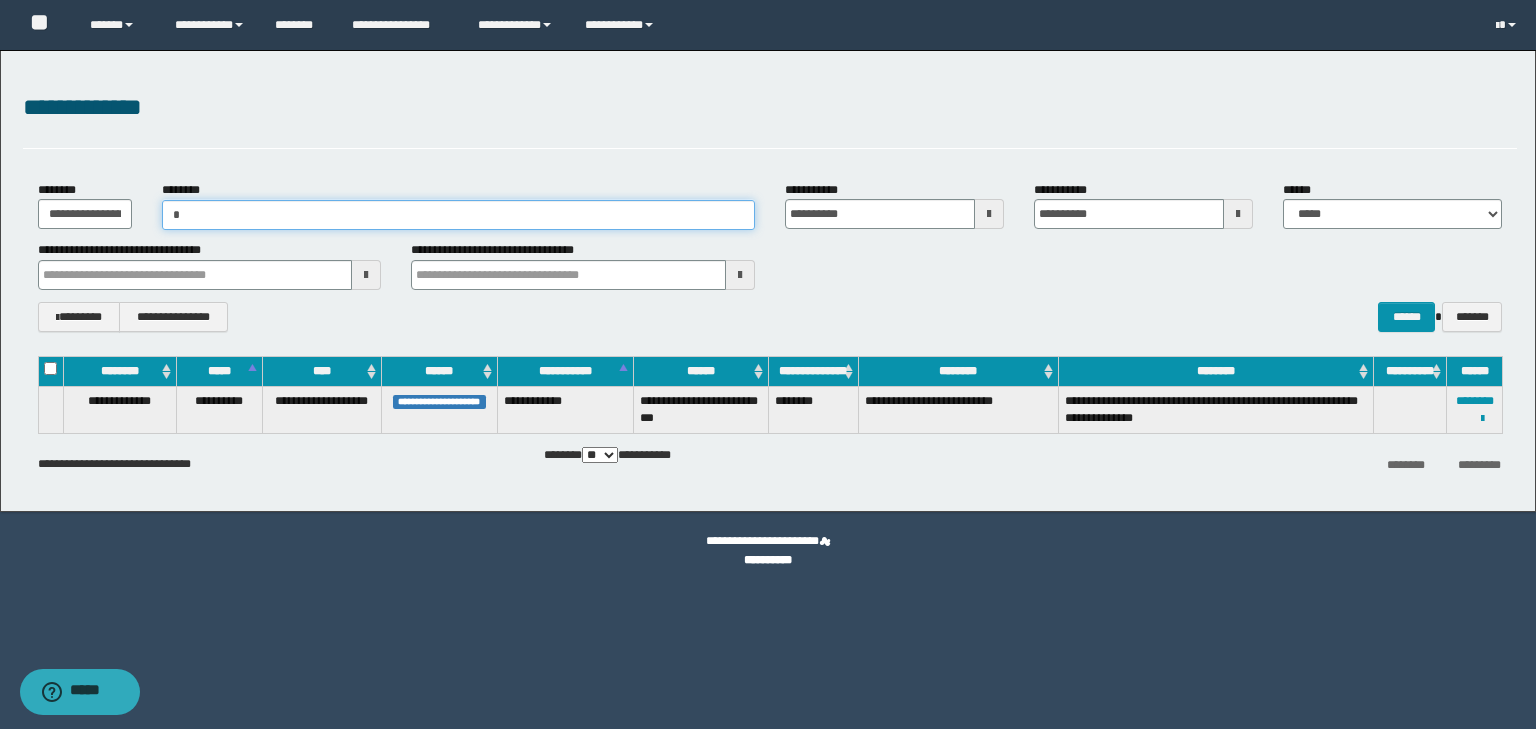 type on "**" 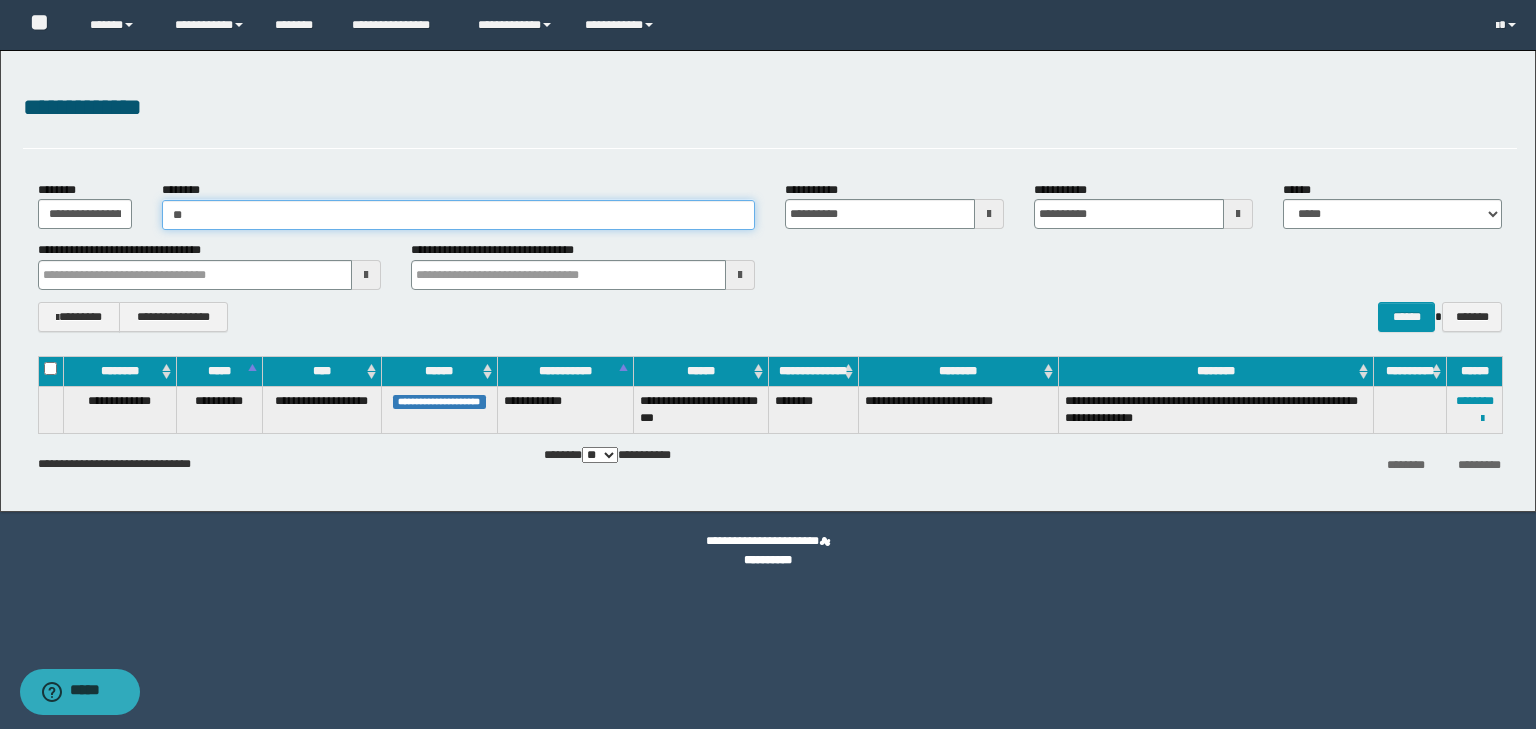type on "**" 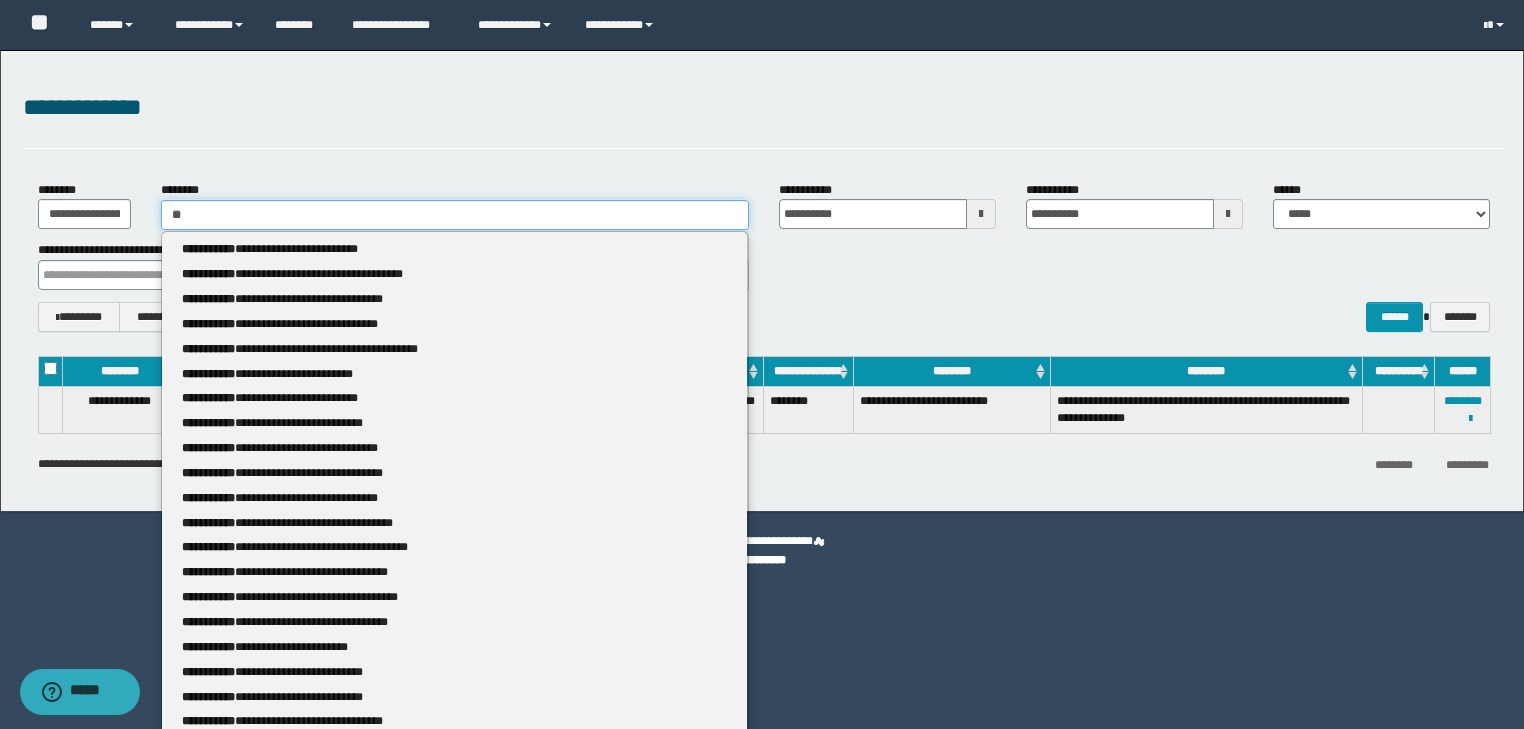 type 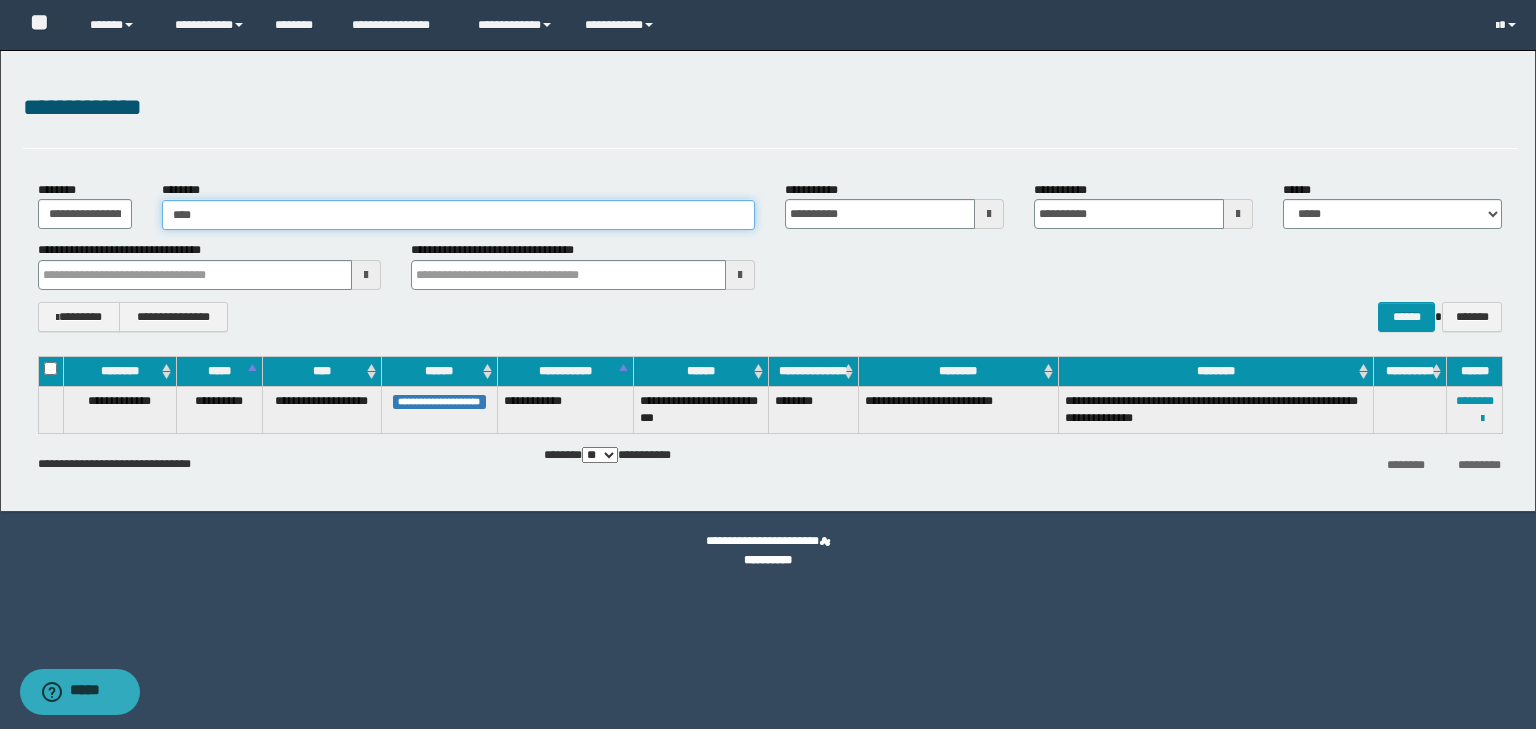 type on "*****" 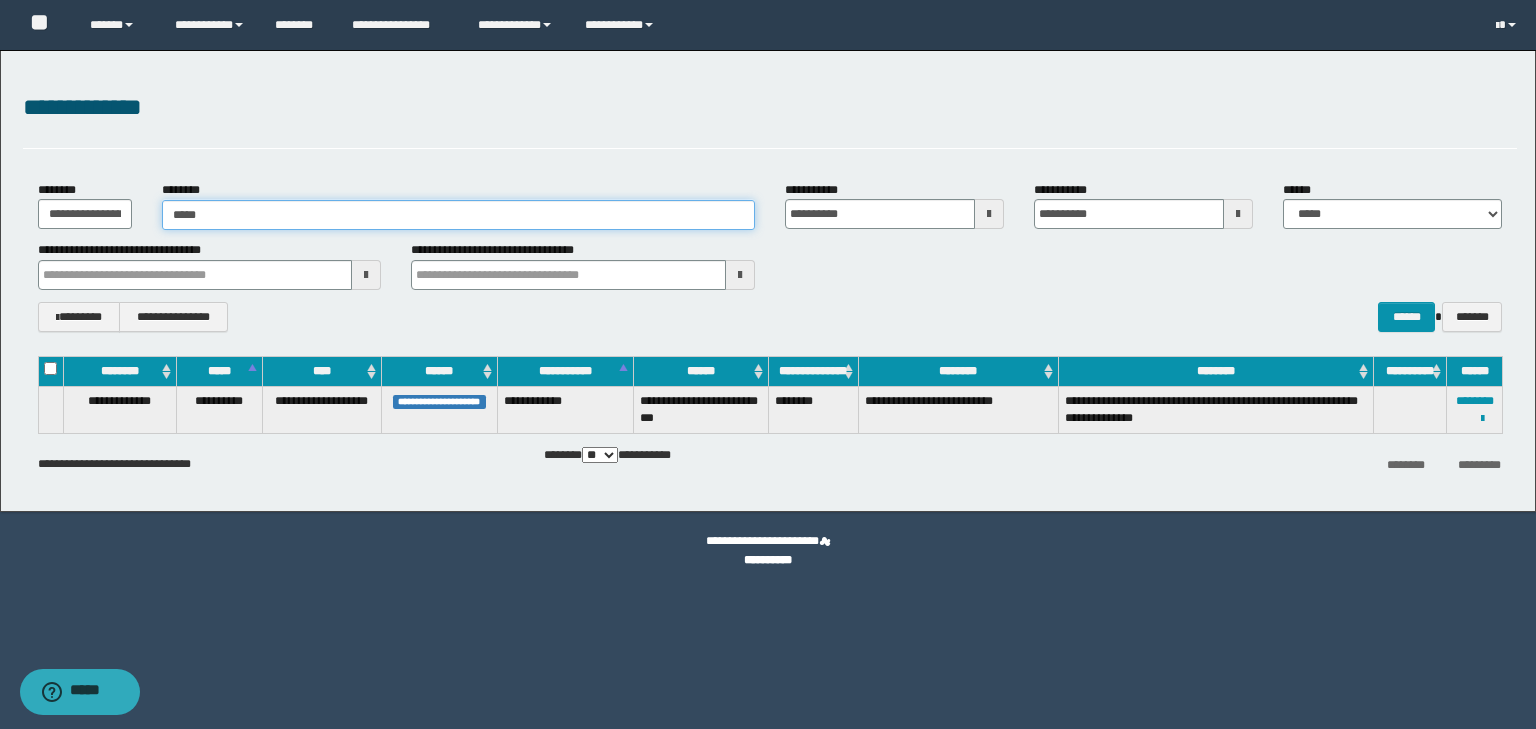 type on "*****" 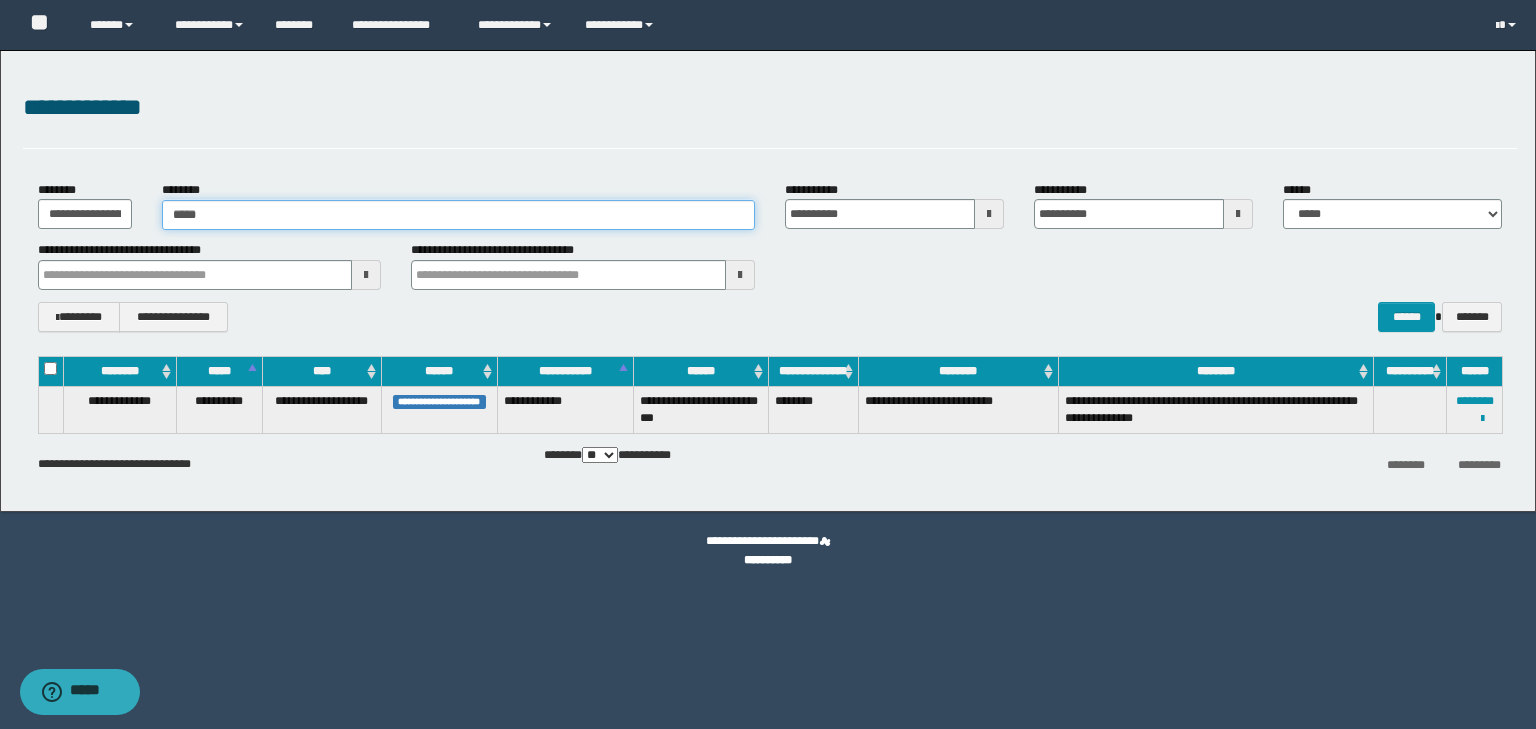type 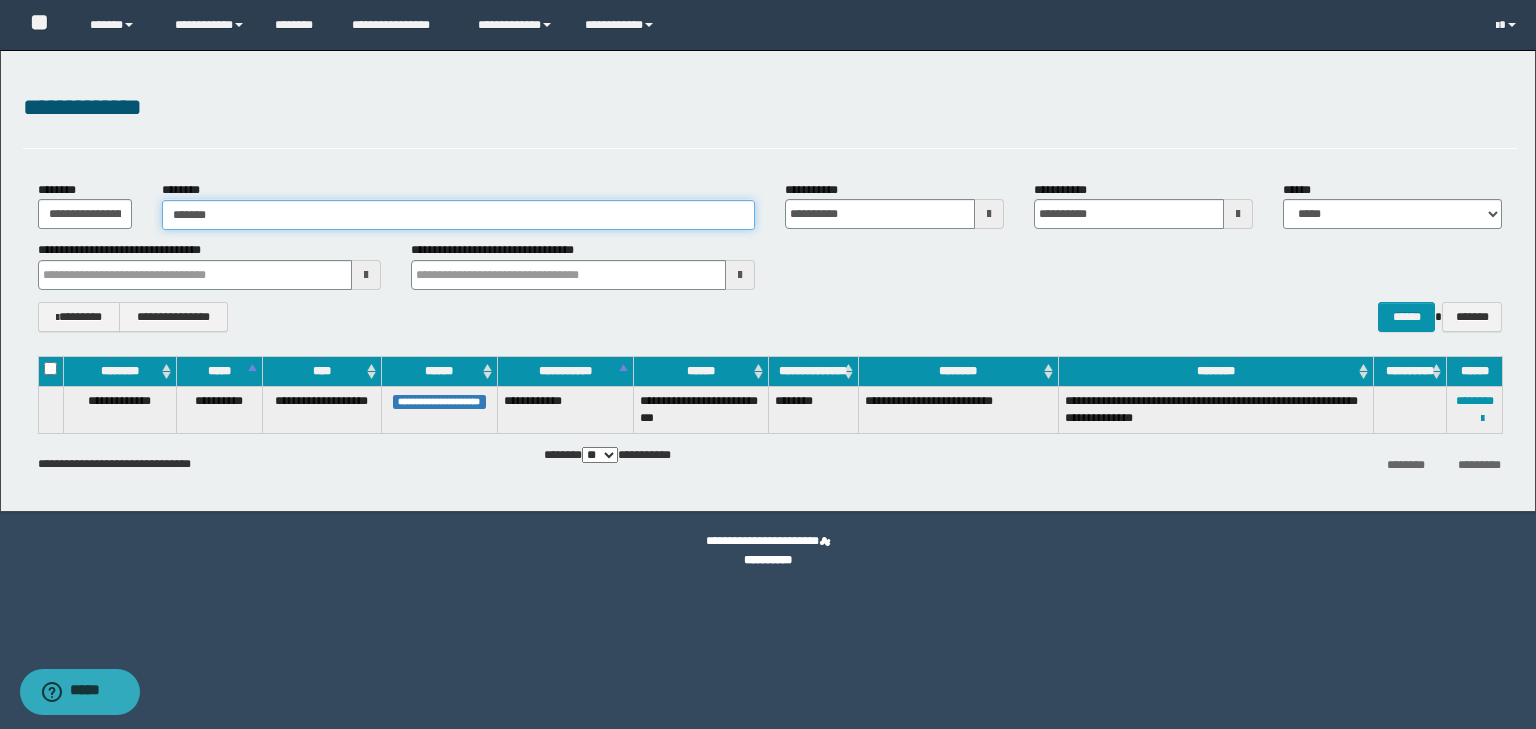 type on "********" 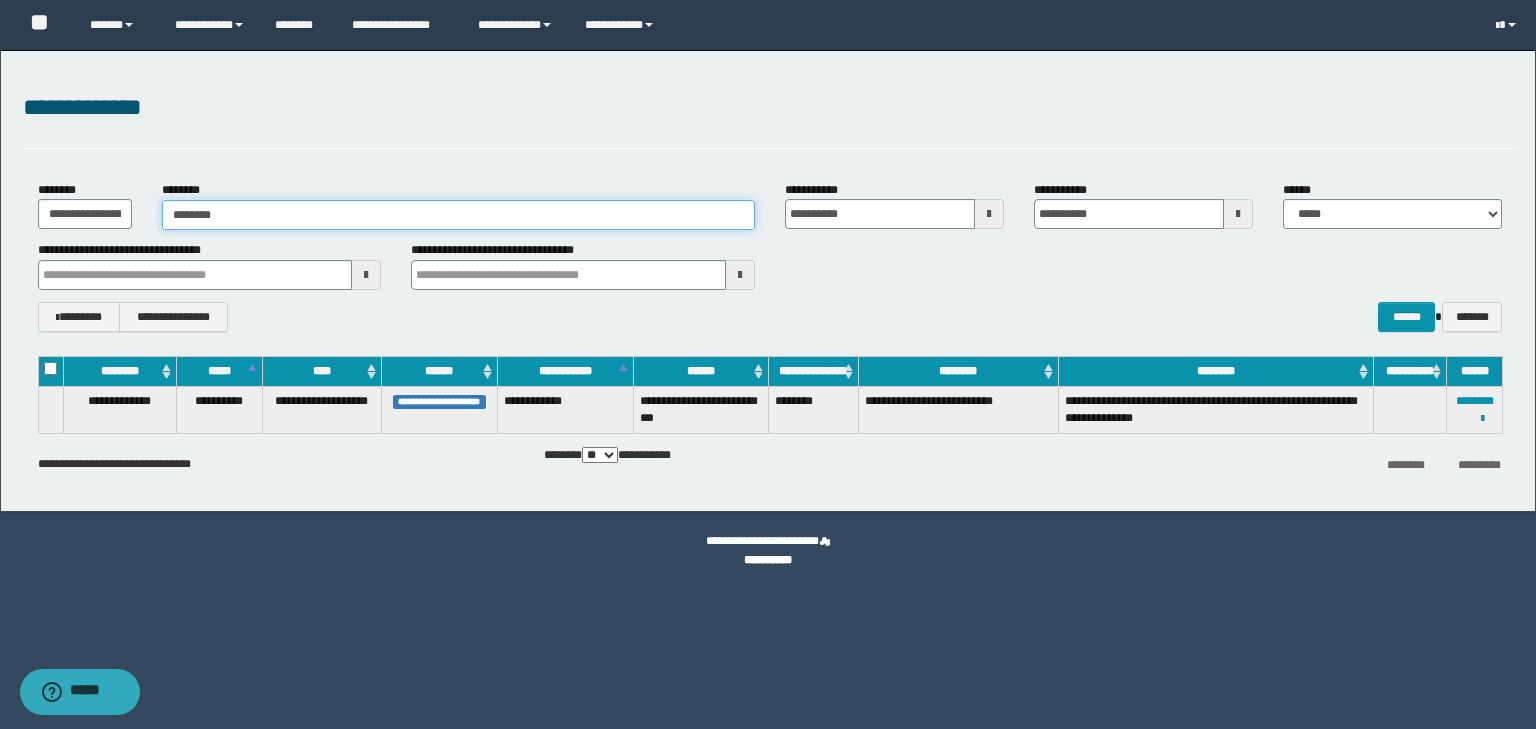 type on "********" 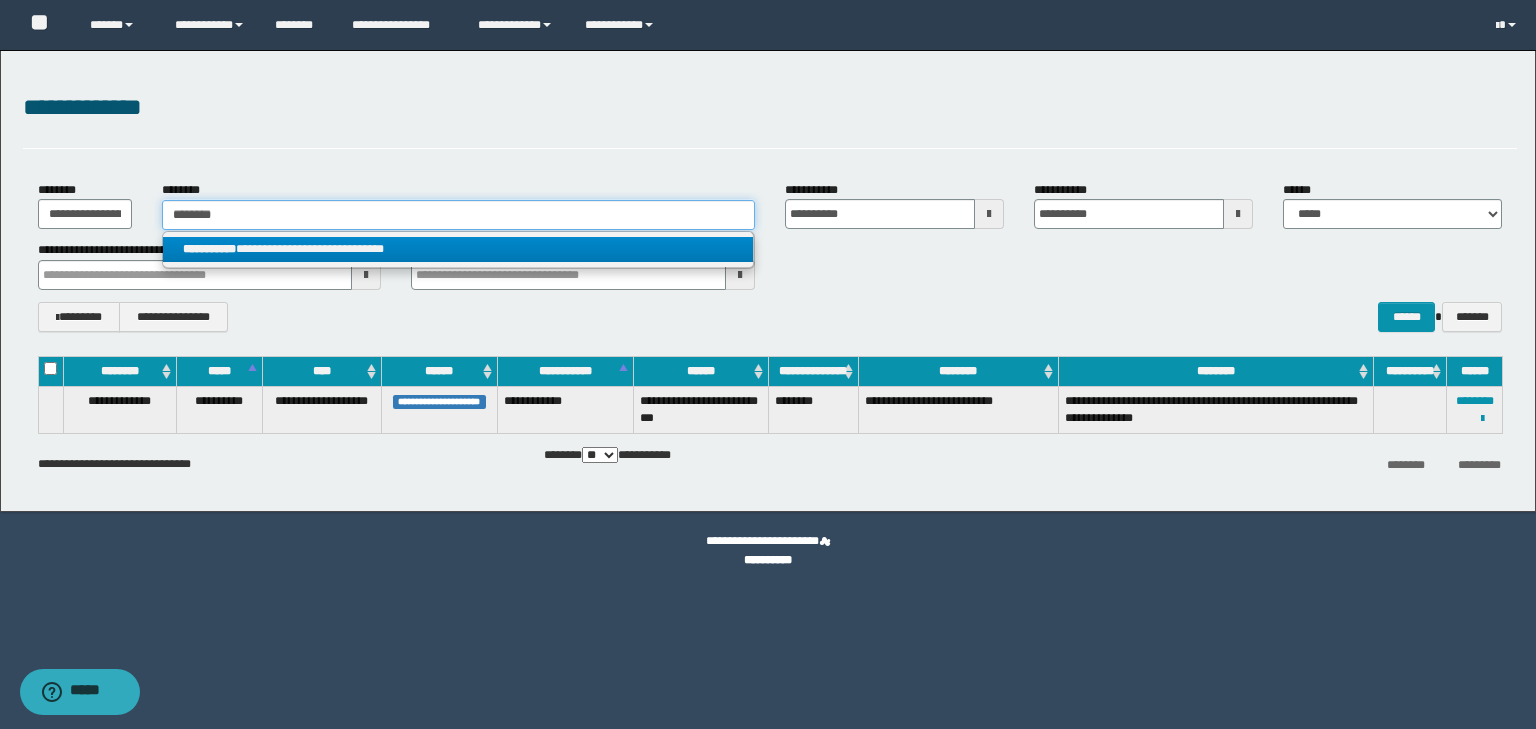 type on "********" 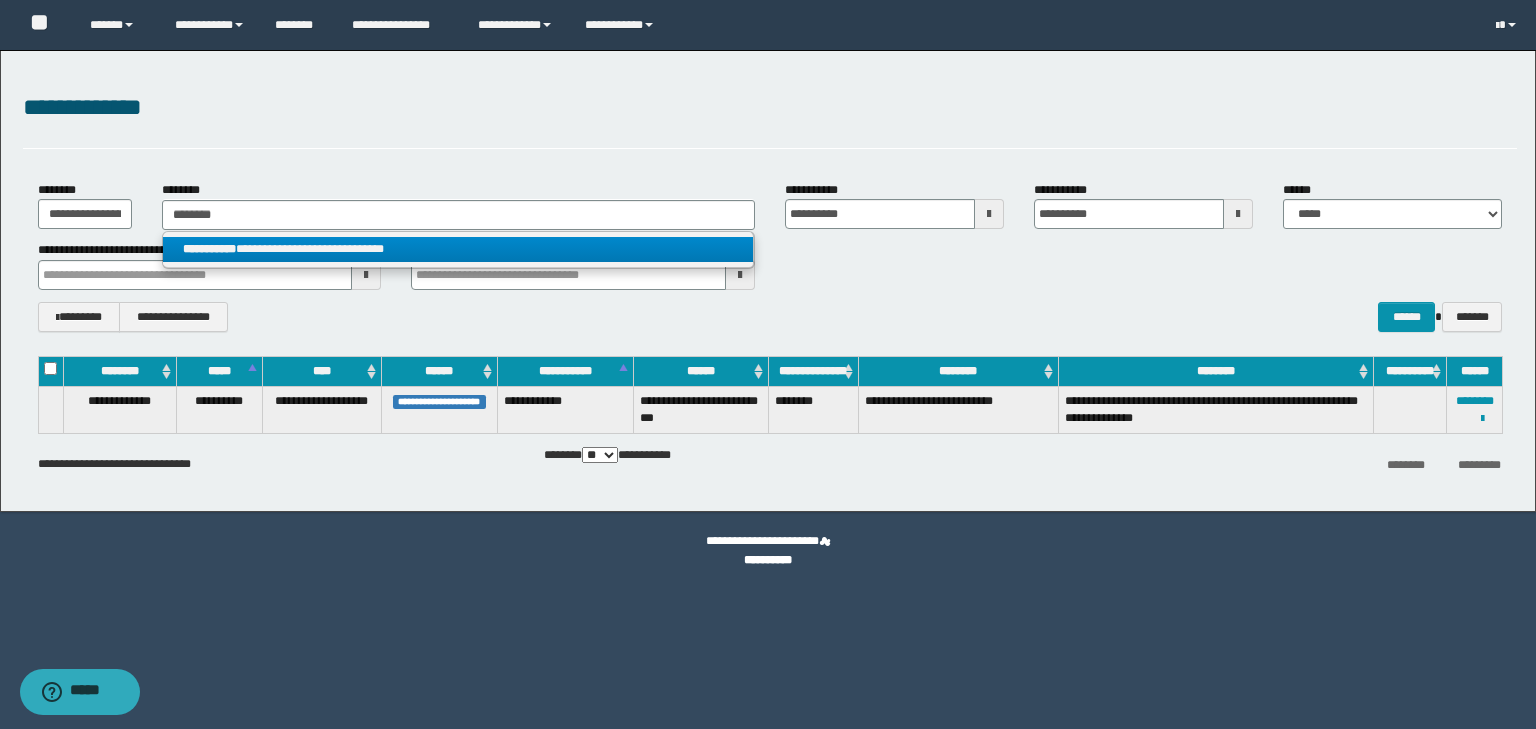 click on "**********" at bounding box center [458, 249] 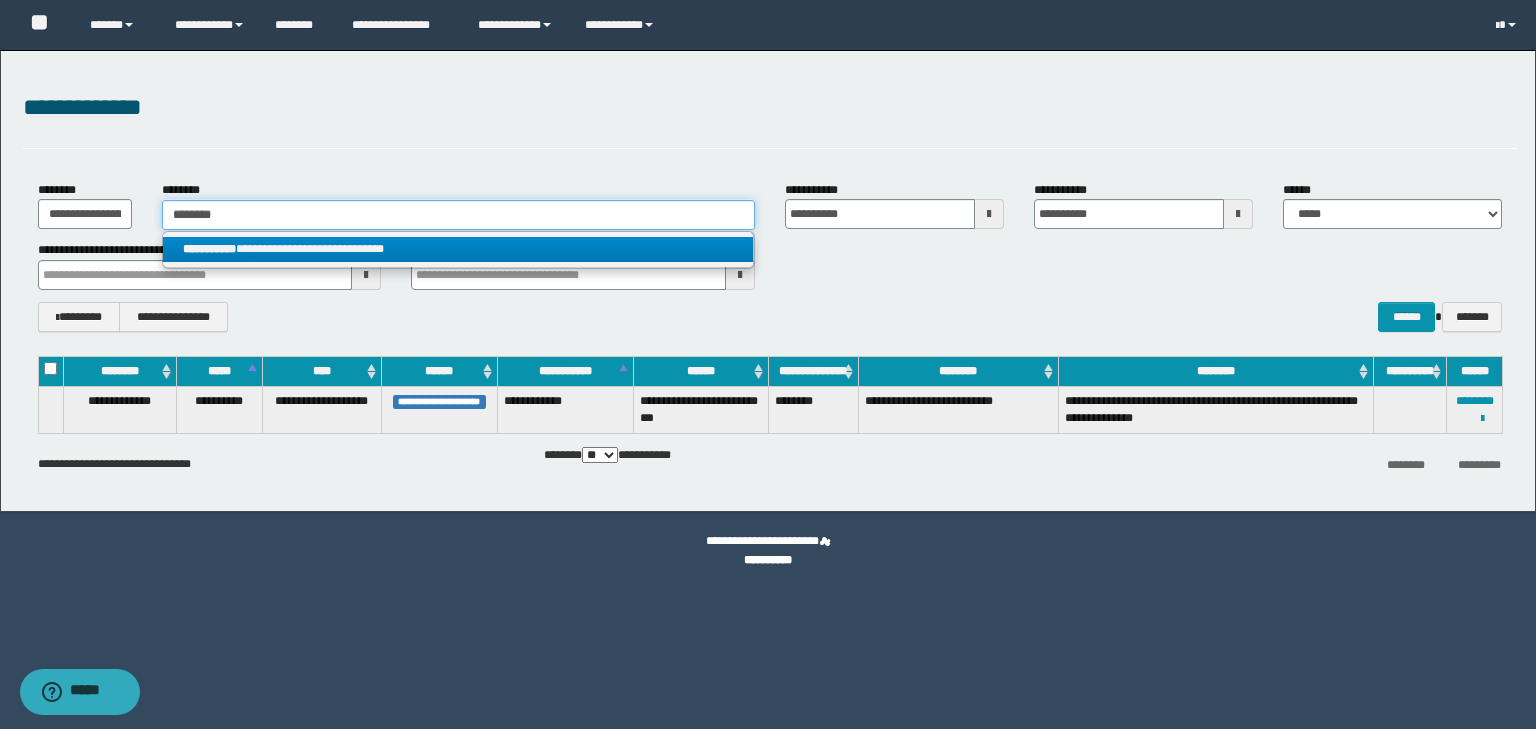 type 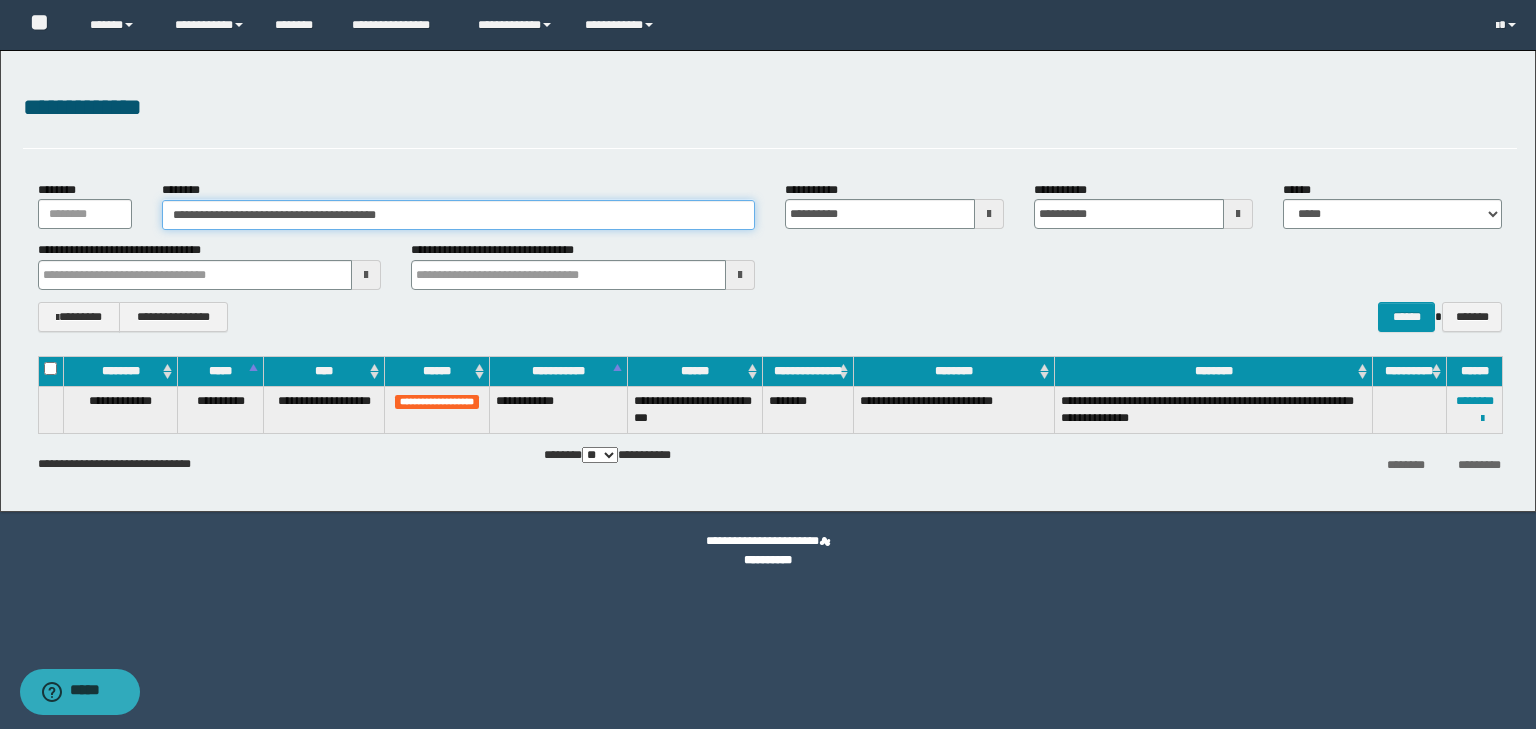 drag, startPoint x: 253, startPoint y: 214, endPoint x: 445, endPoint y: 211, distance: 192.02344 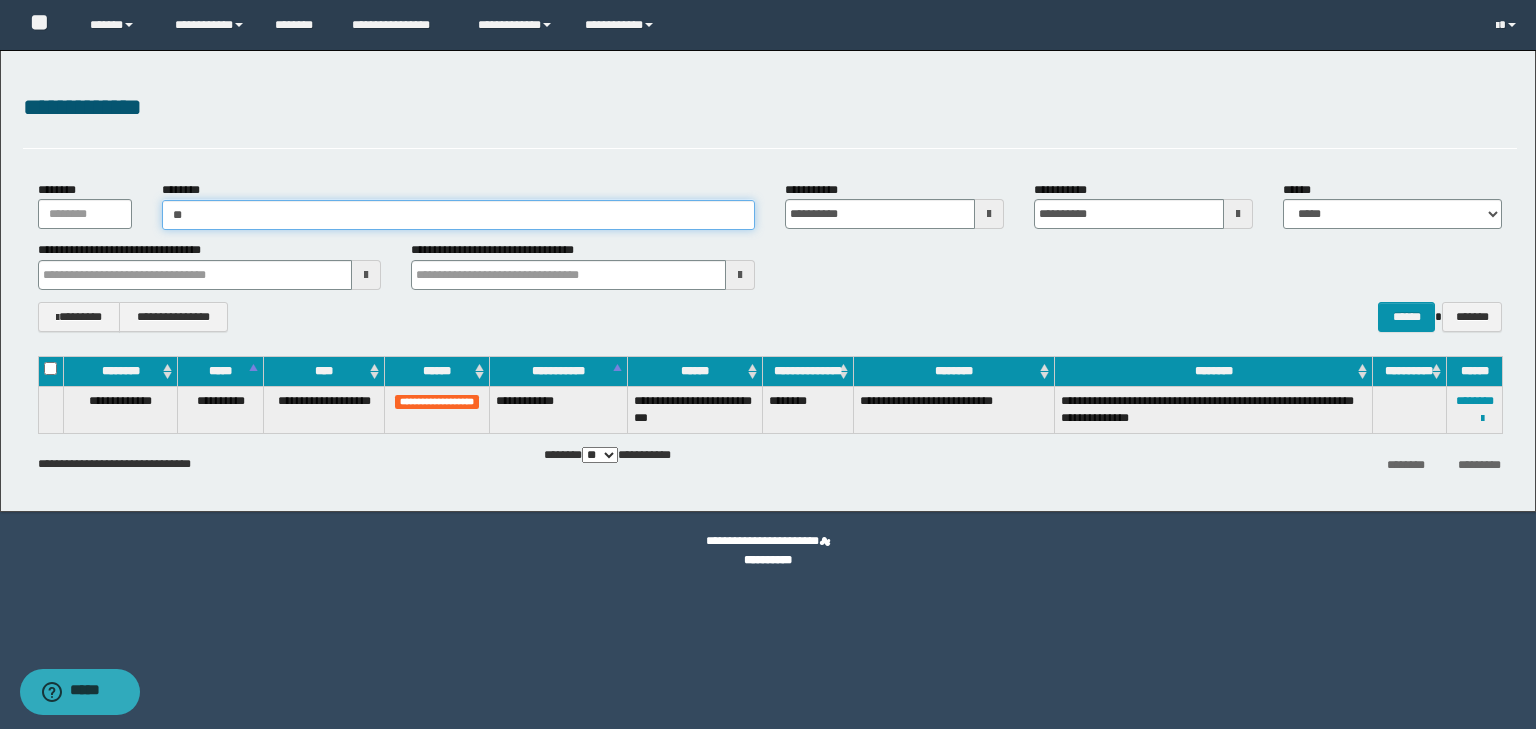 type on "*" 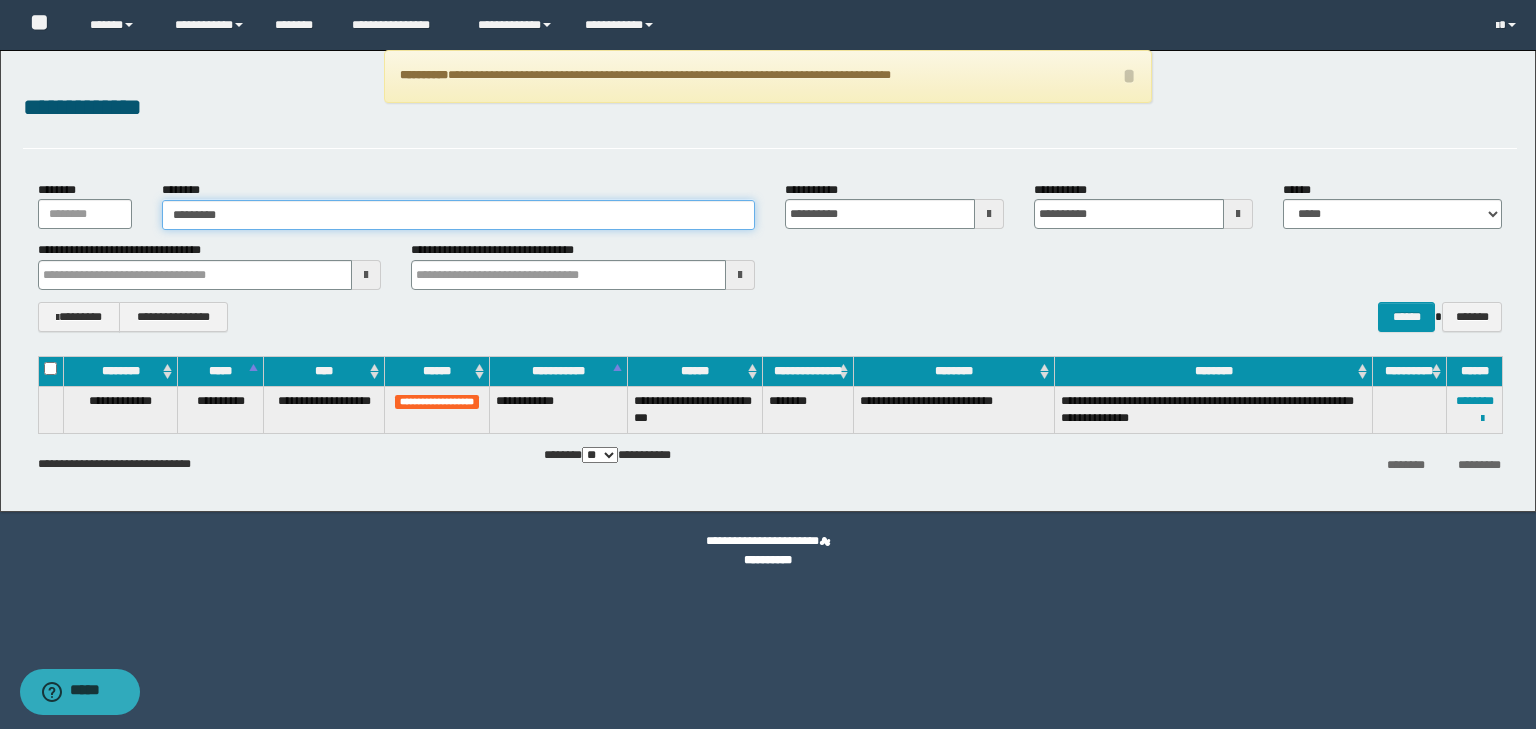 click on "*********" at bounding box center (458, 215) 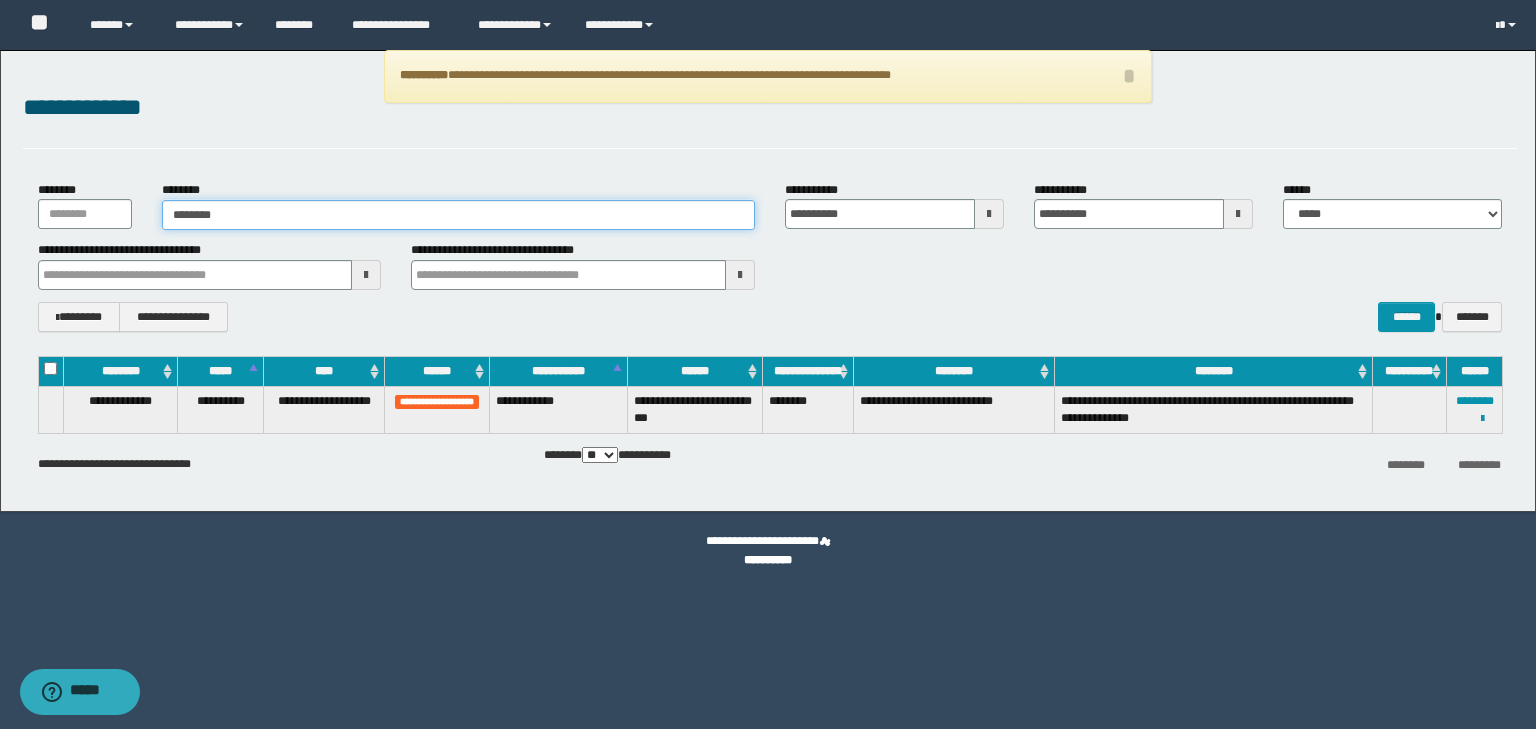 click on "********" at bounding box center (458, 215) 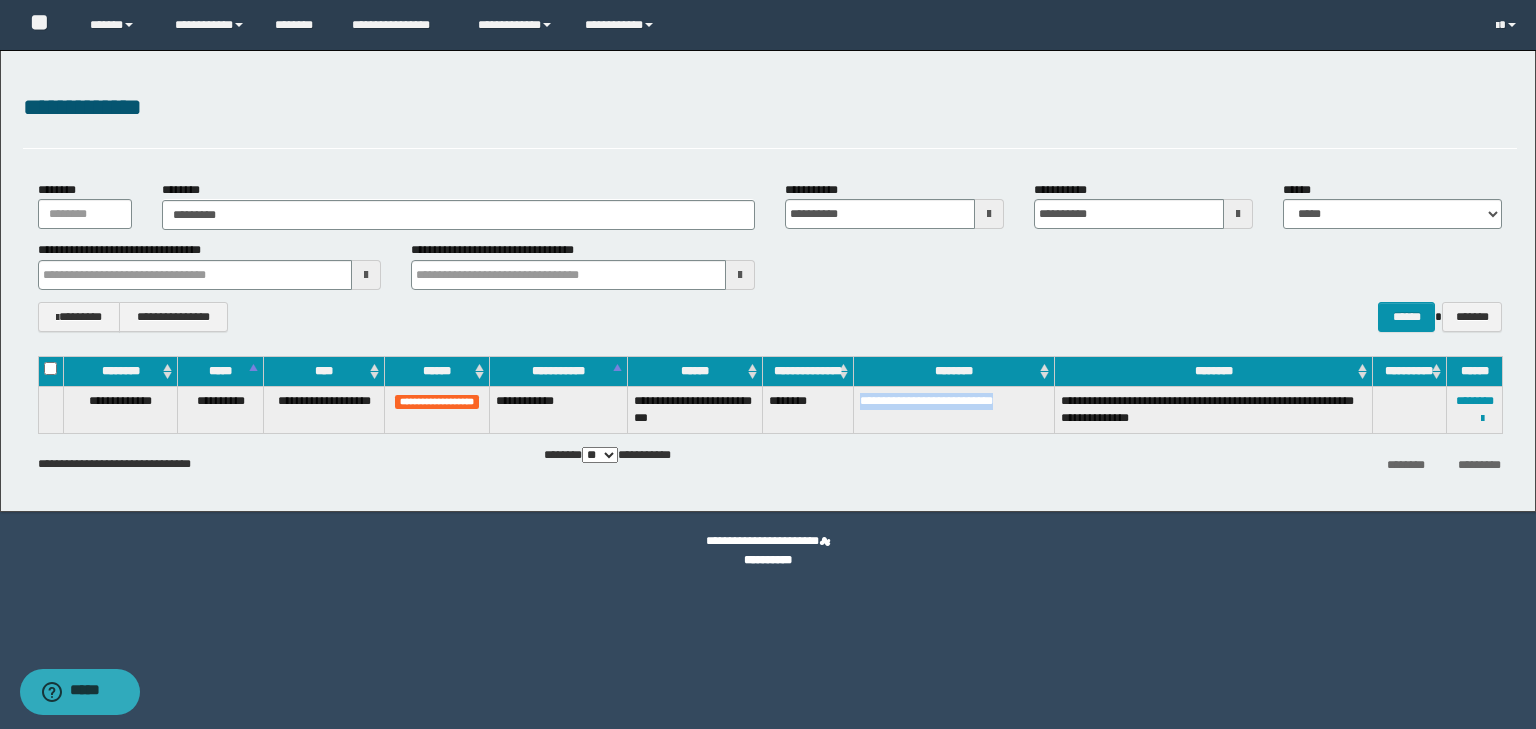 drag, startPoint x: 857, startPoint y: 400, endPoint x: 1029, endPoint y: 400, distance: 172 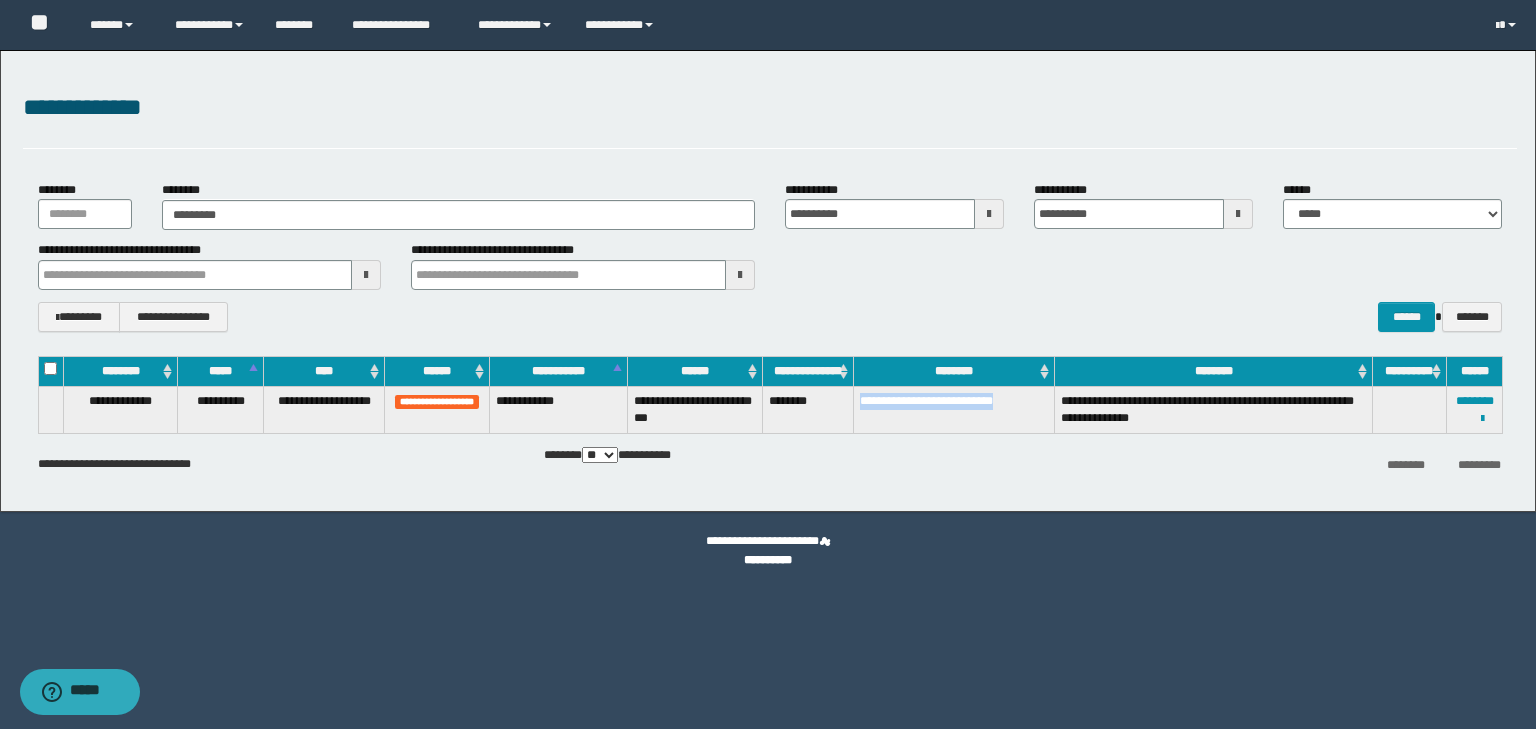 copy on "**********" 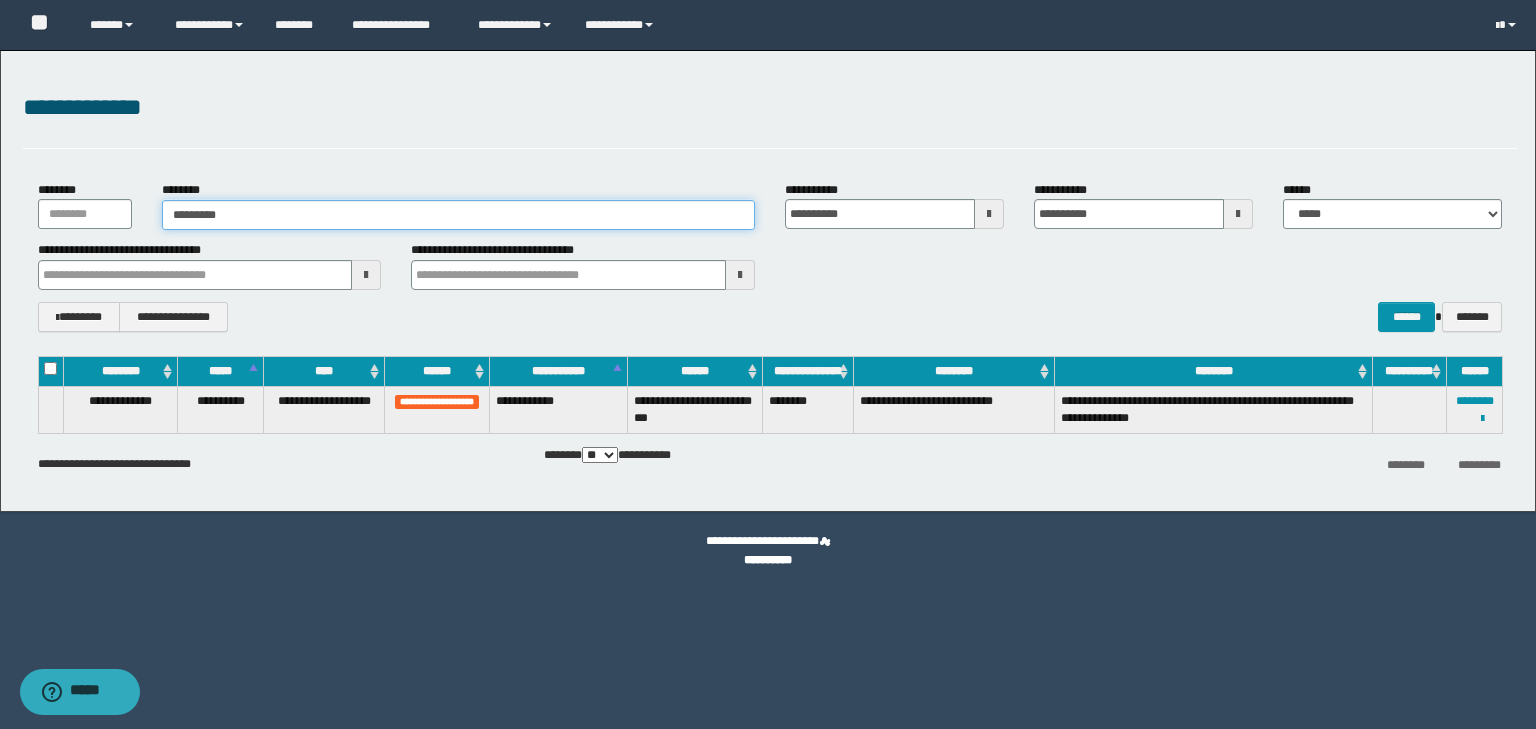 drag, startPoint x: 232, startPoint y: 212, endPoint x: 139, endPoint y: 228, distance: 94.36631 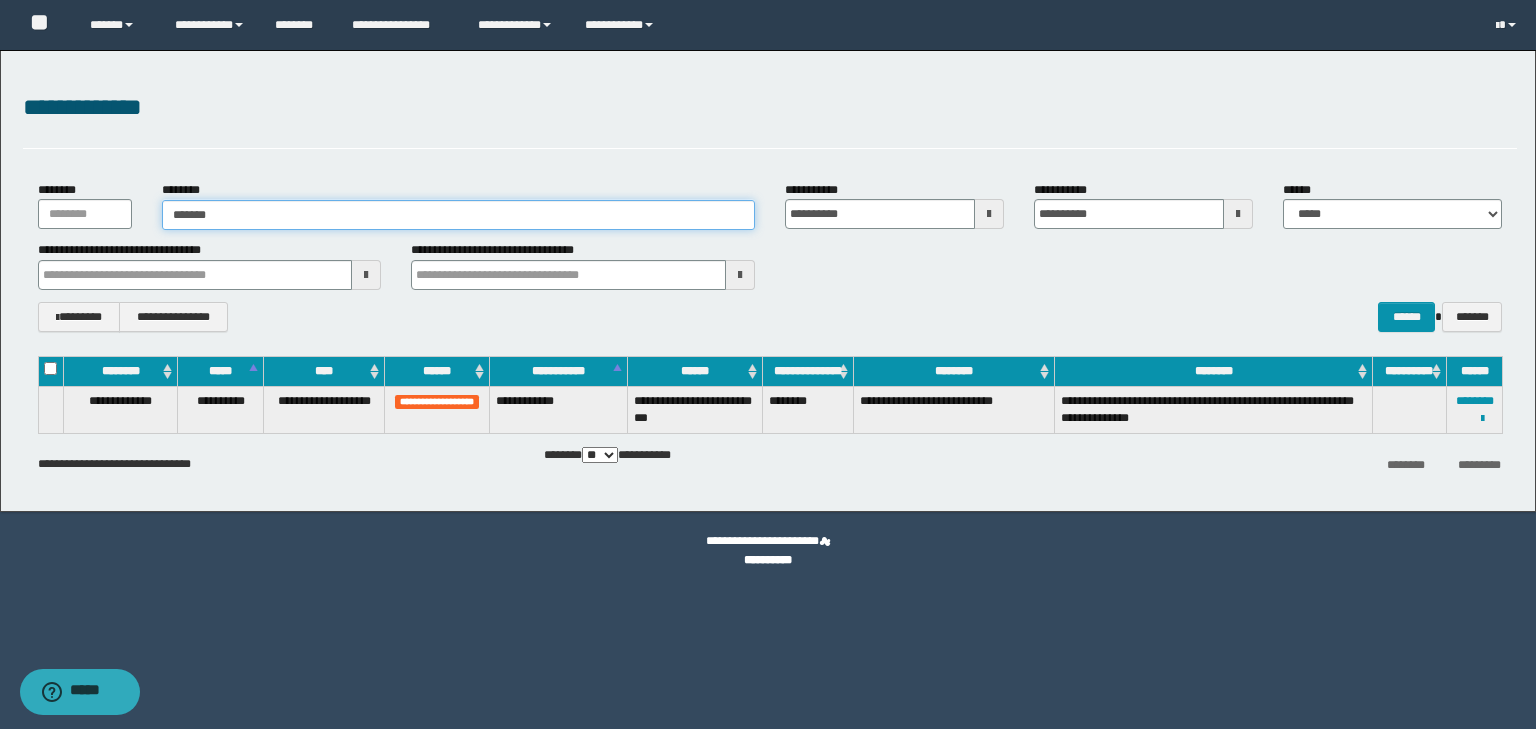 type on "********" 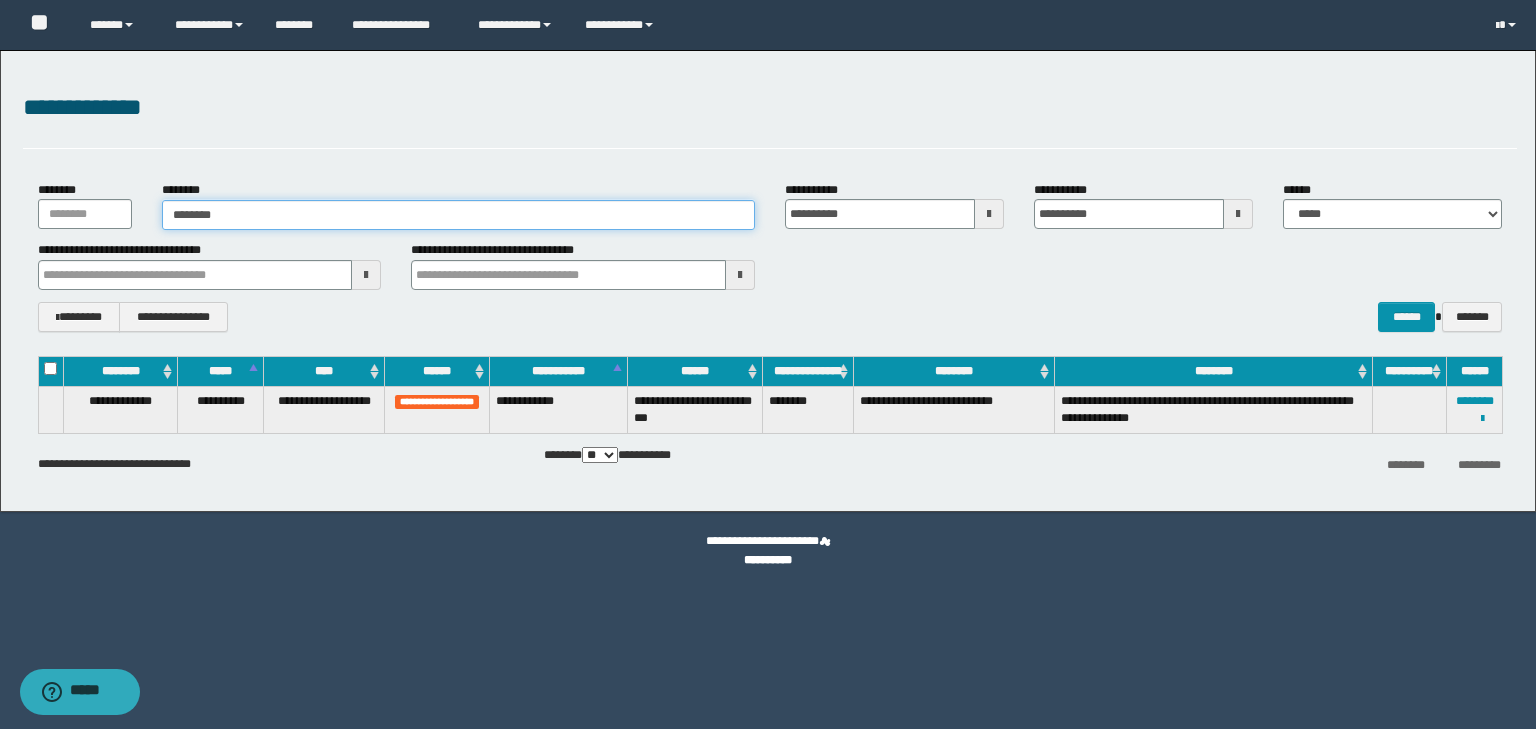 type on "********" 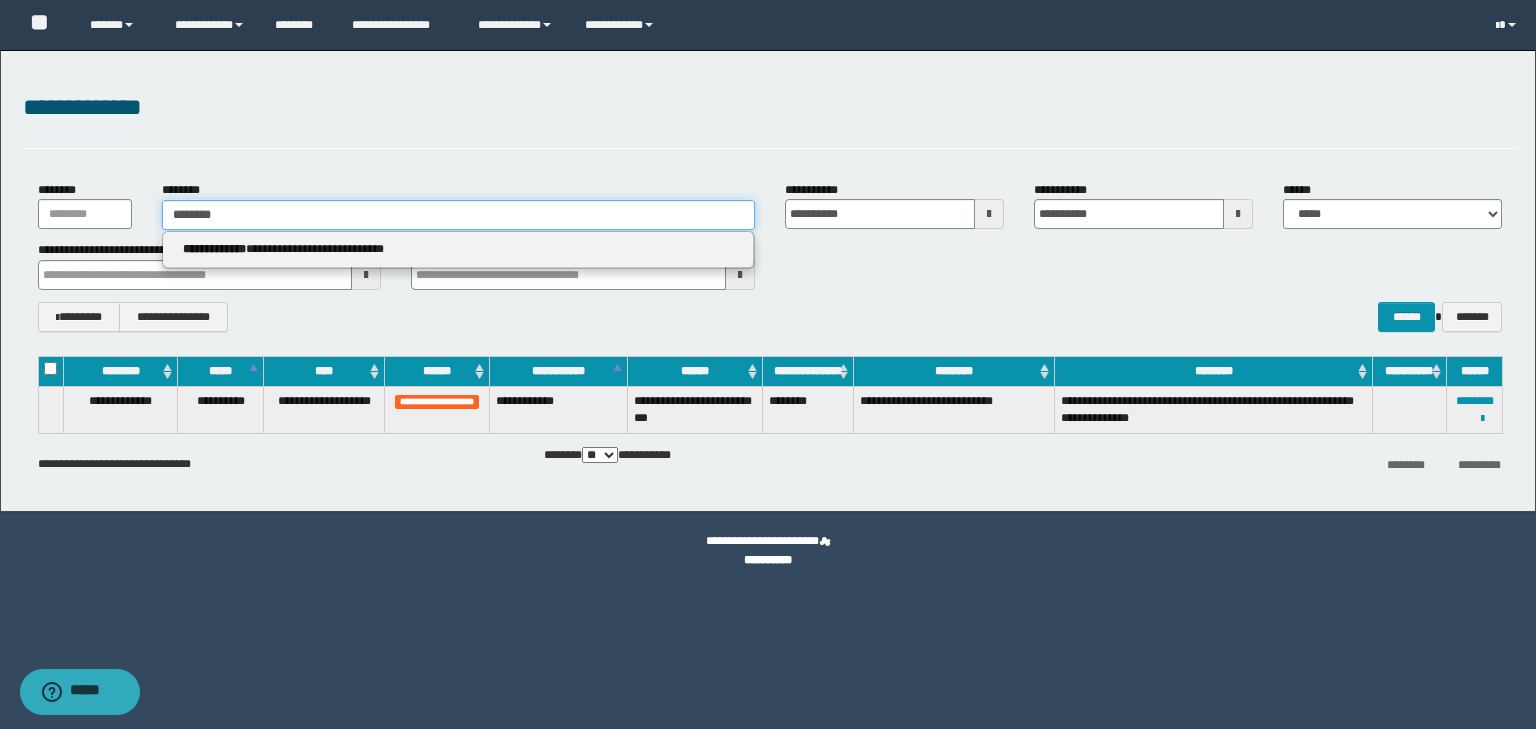 type on "********" 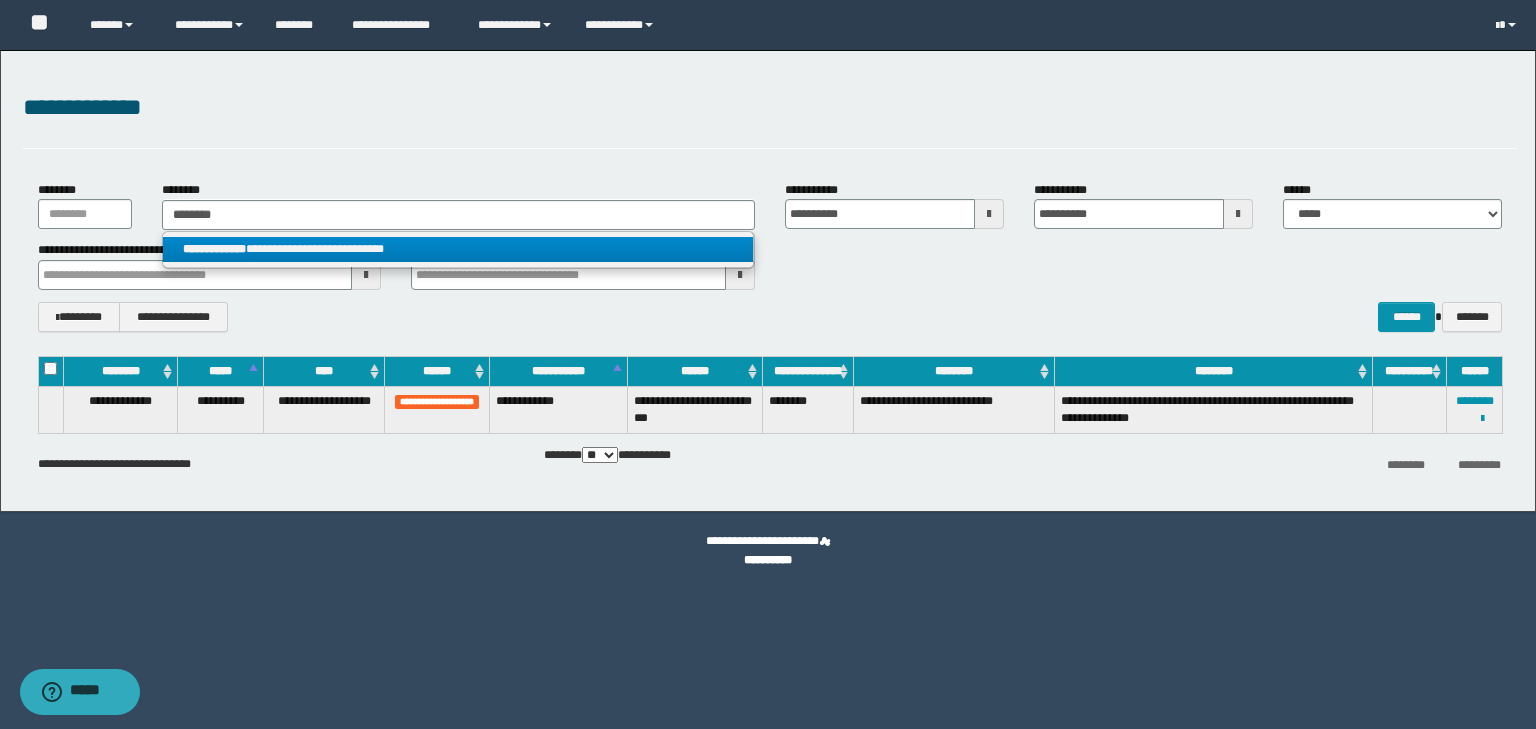 click on "**********" at bounding box center (458, 249) 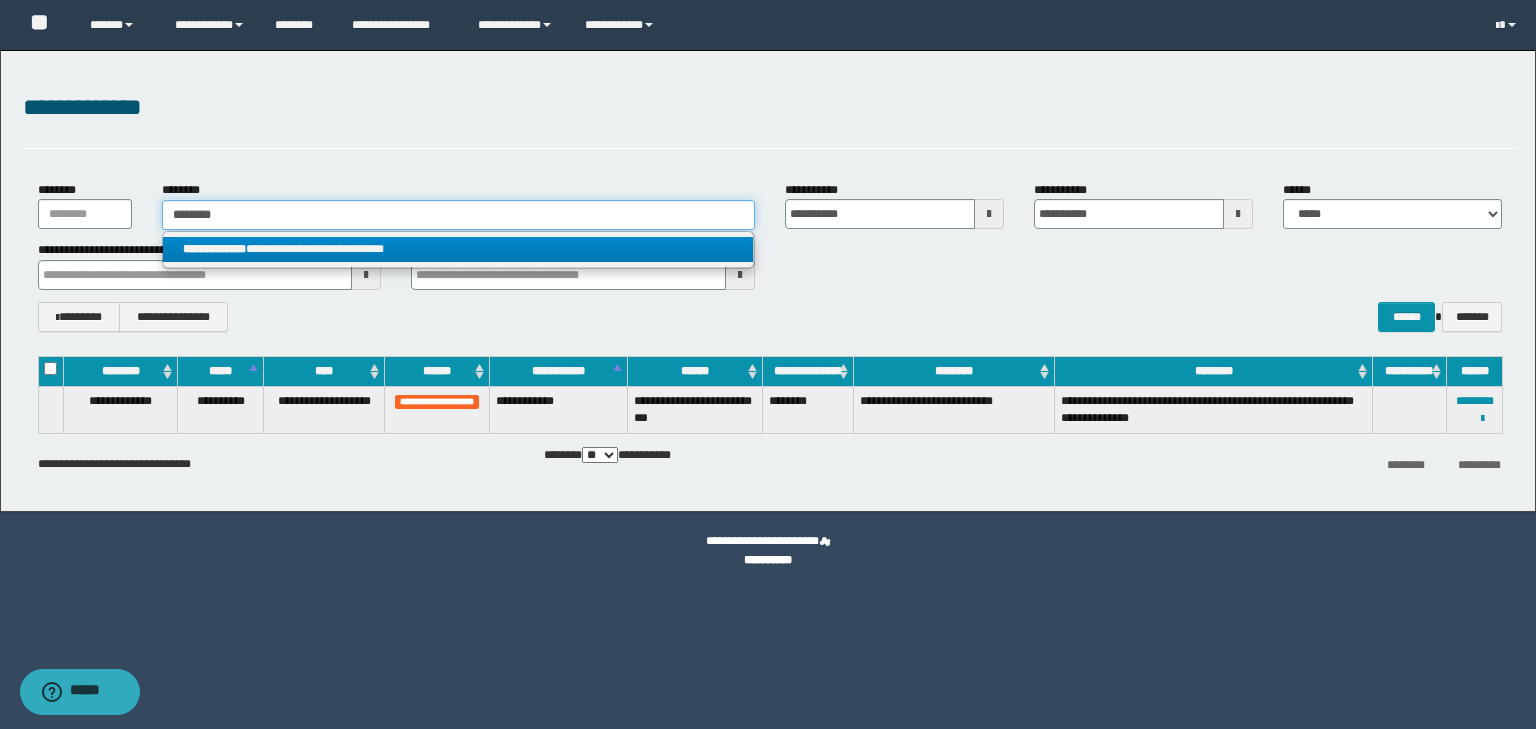 type 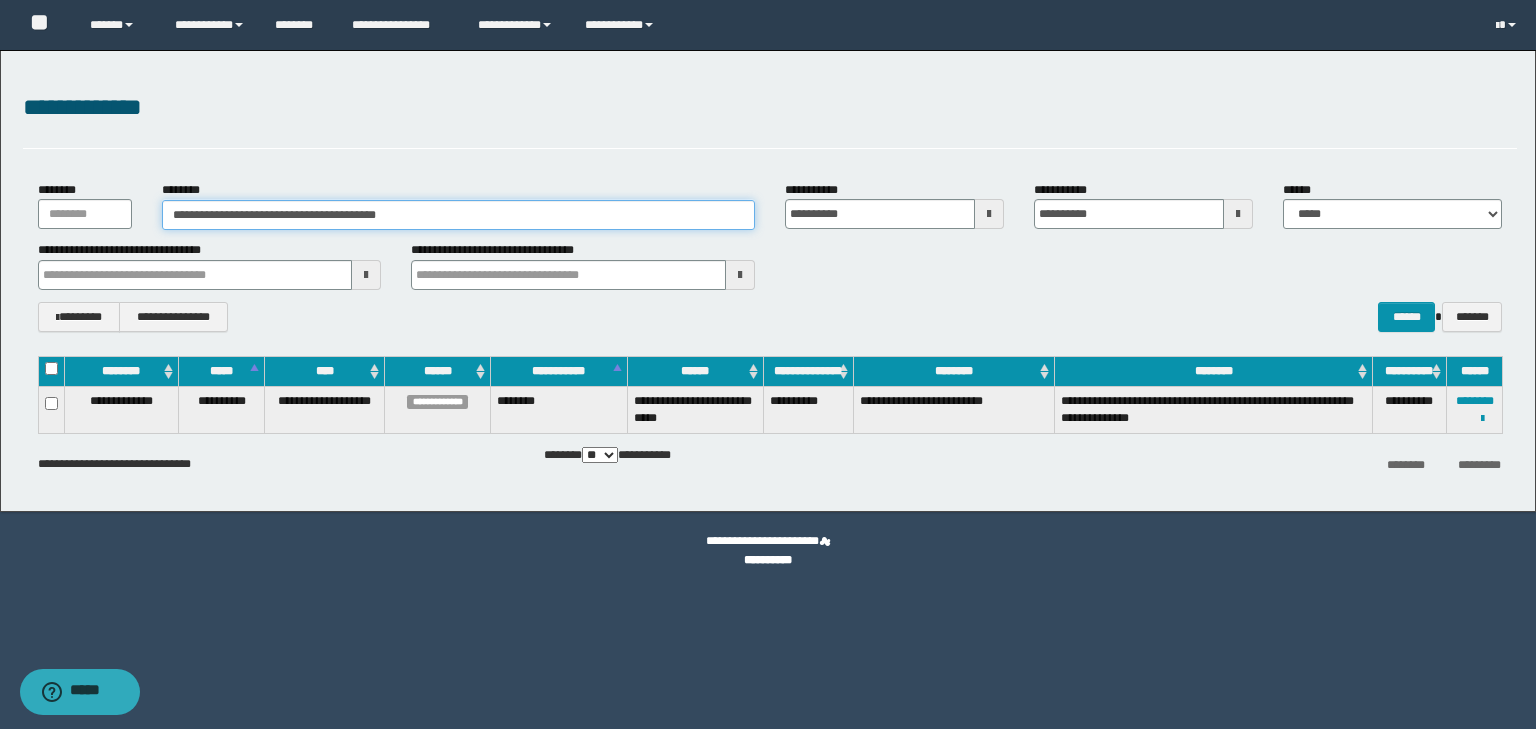 drag, startPoint x: 422, startPoint y: 216, endPoint x: 121, endPoint y: 215, distance: 301.00165 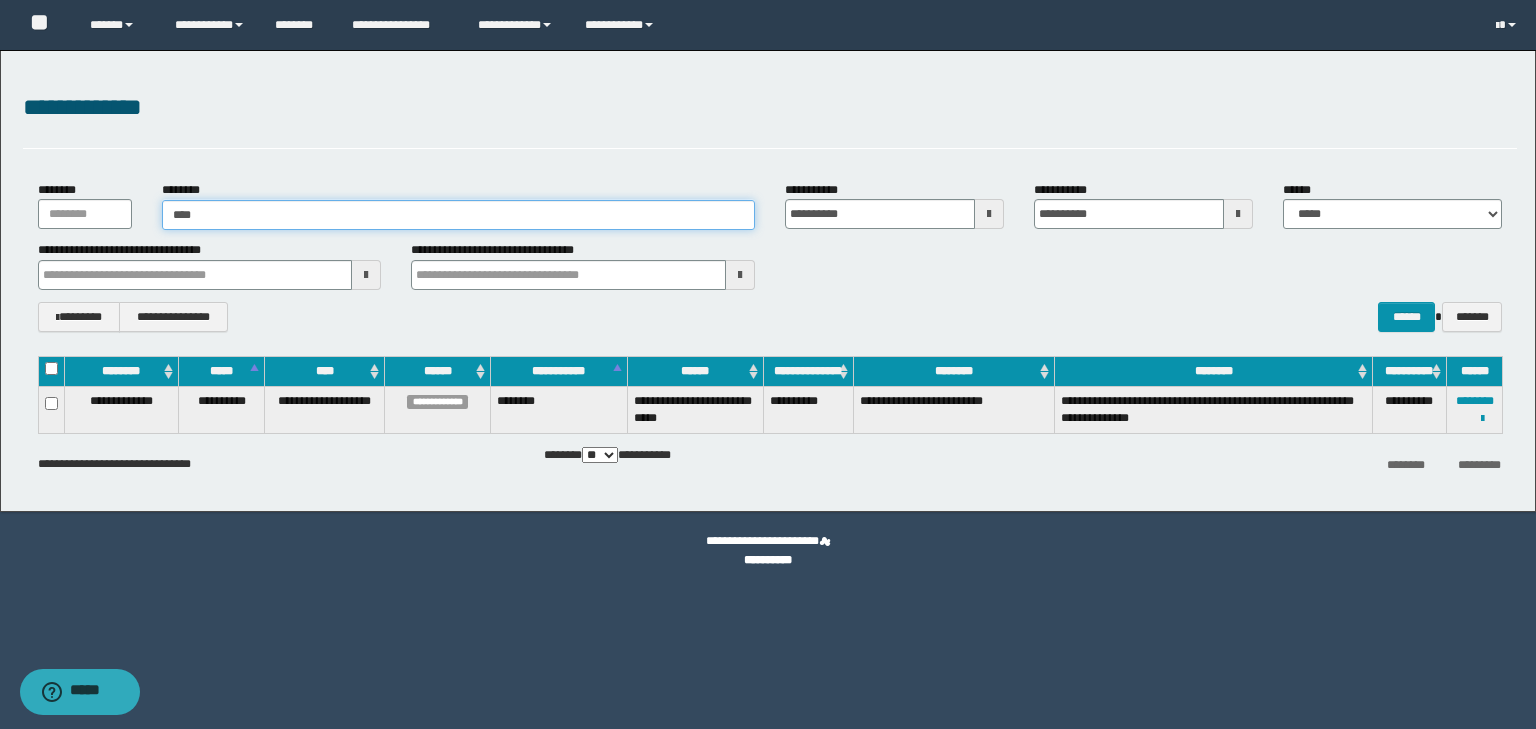 type on "*****" 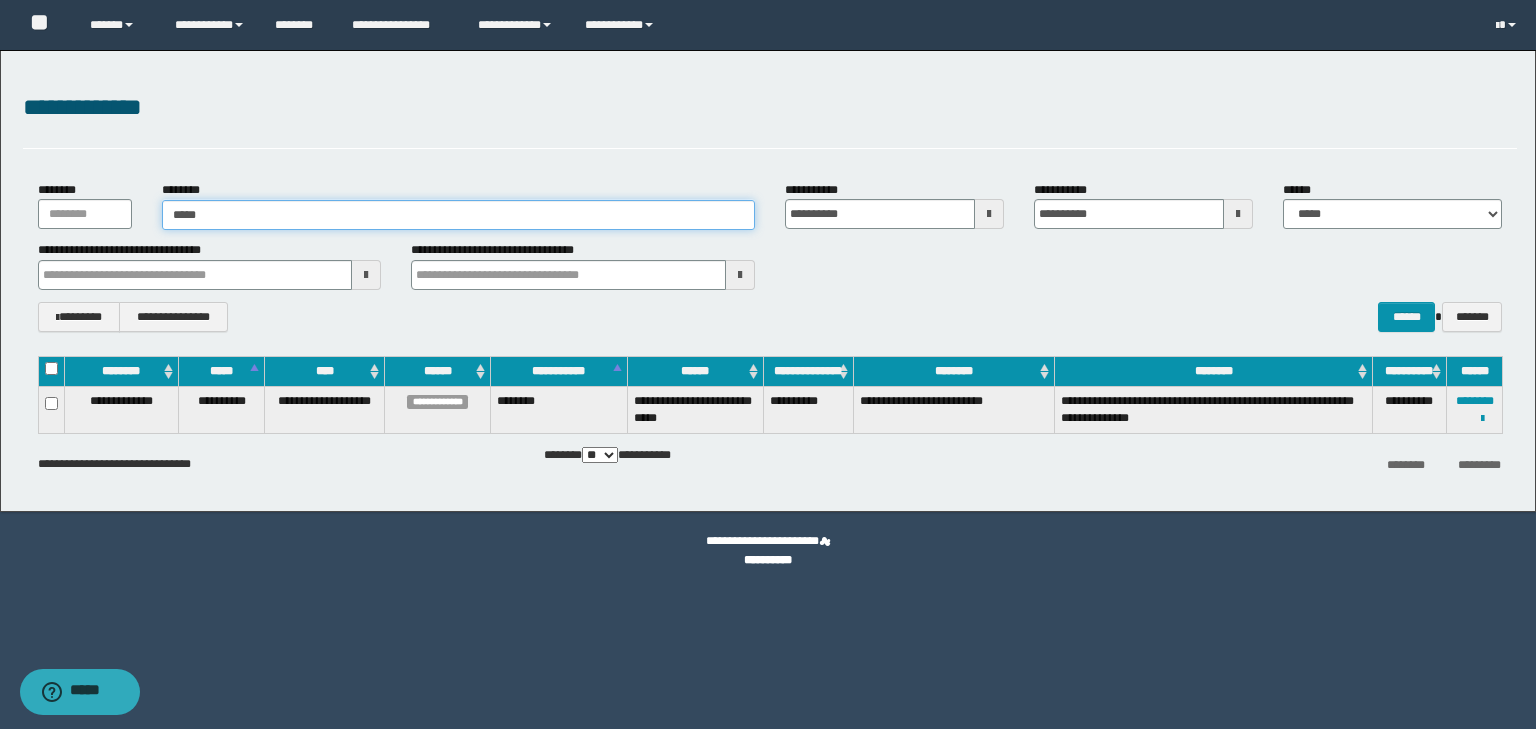 type on "*****" 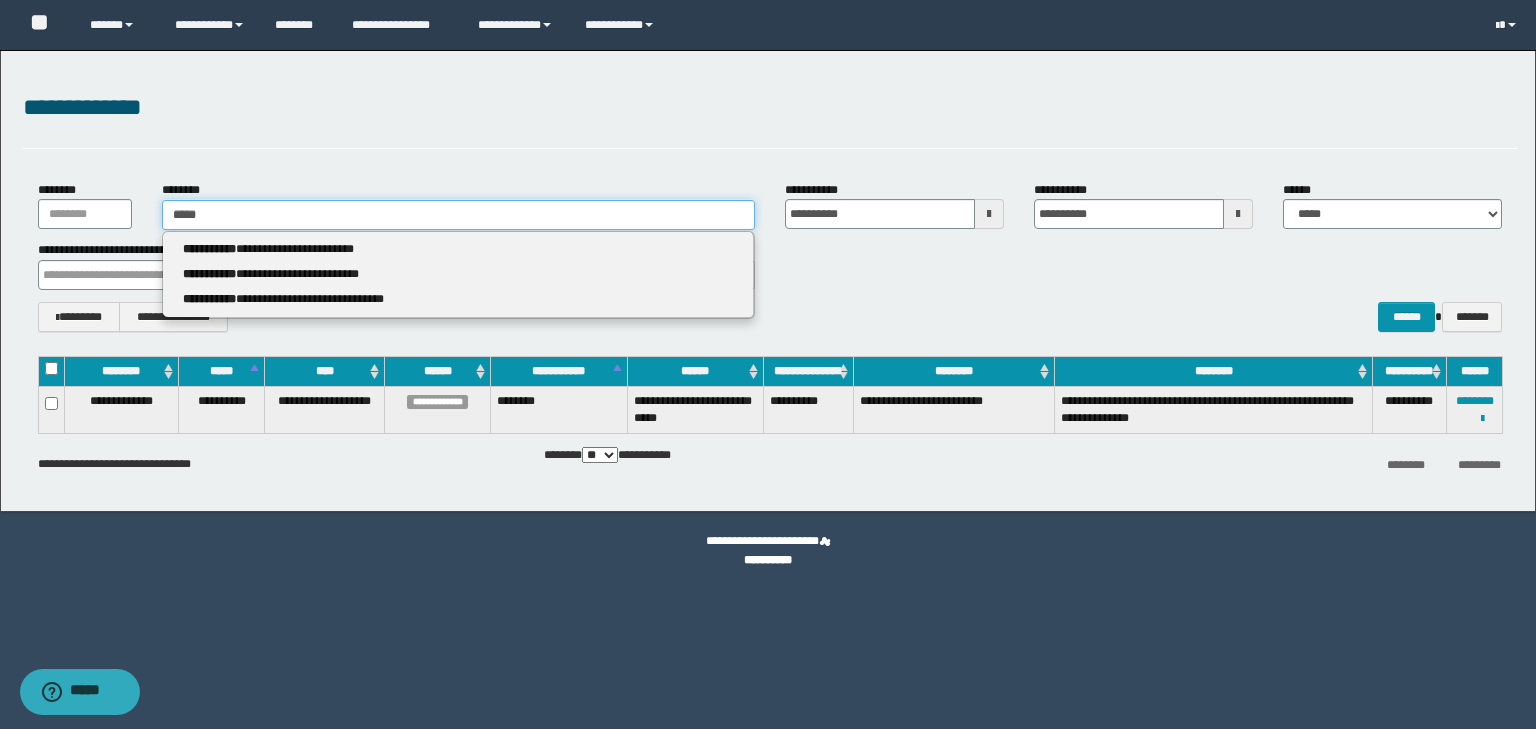 type 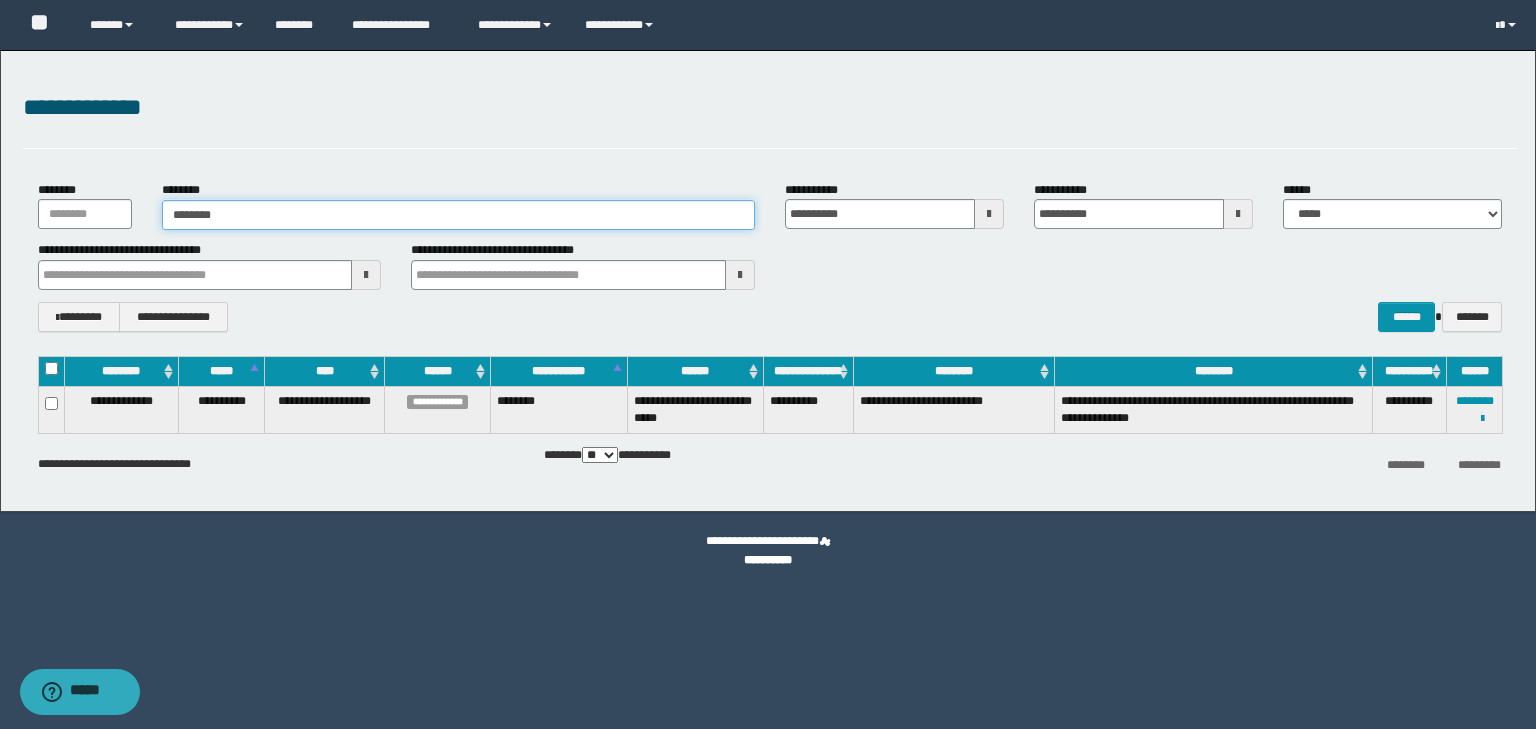 type on "********" 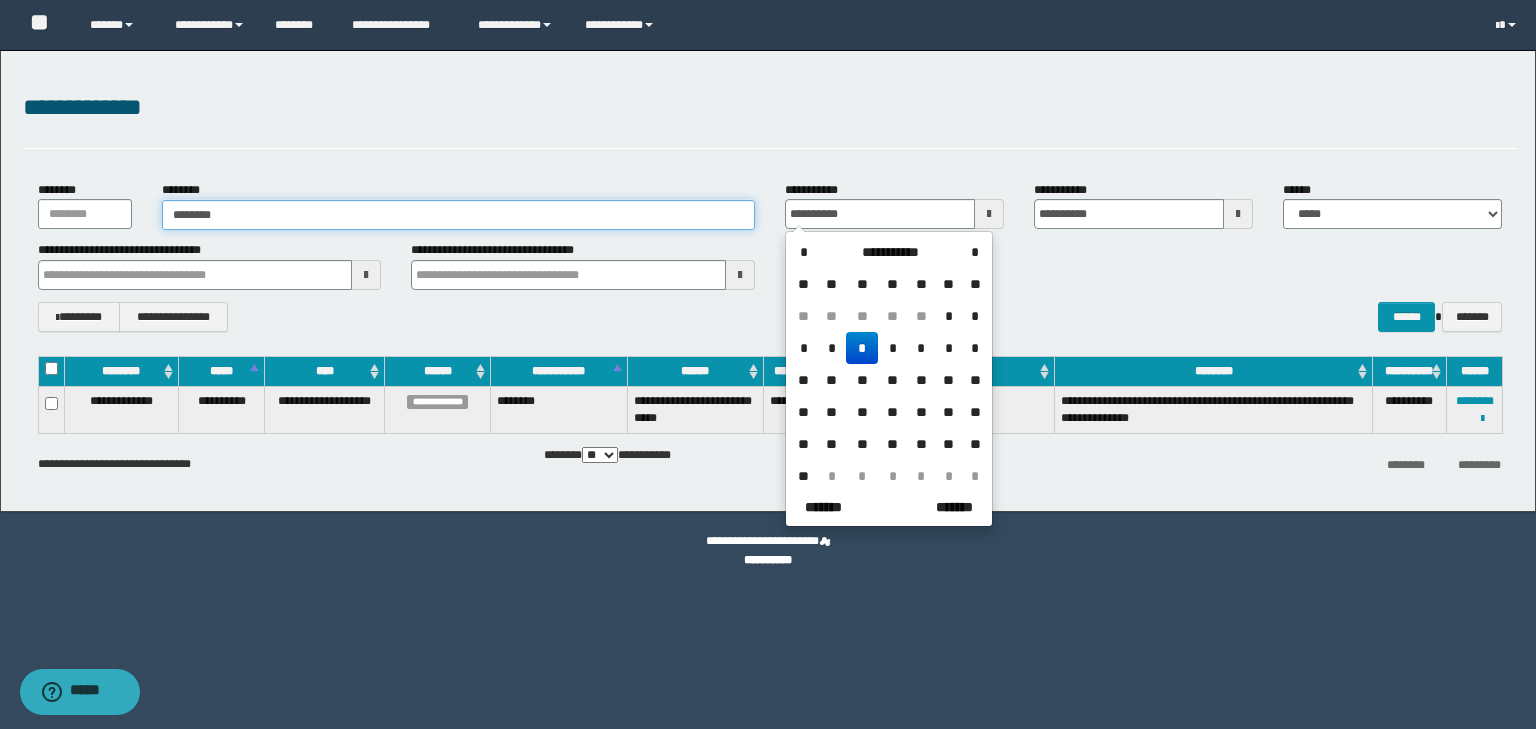 type on "********" 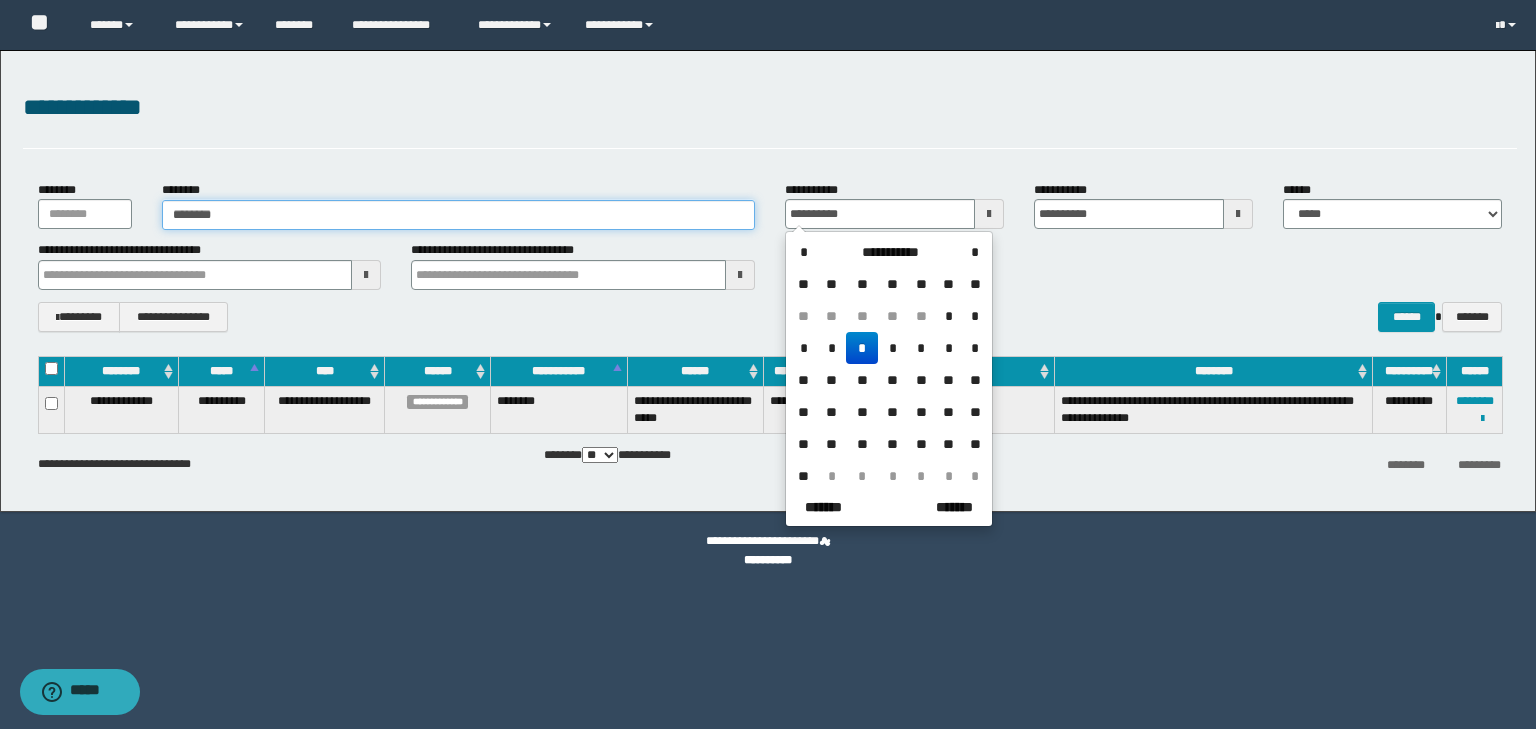 click on "********" at bounding box center (458, 215) 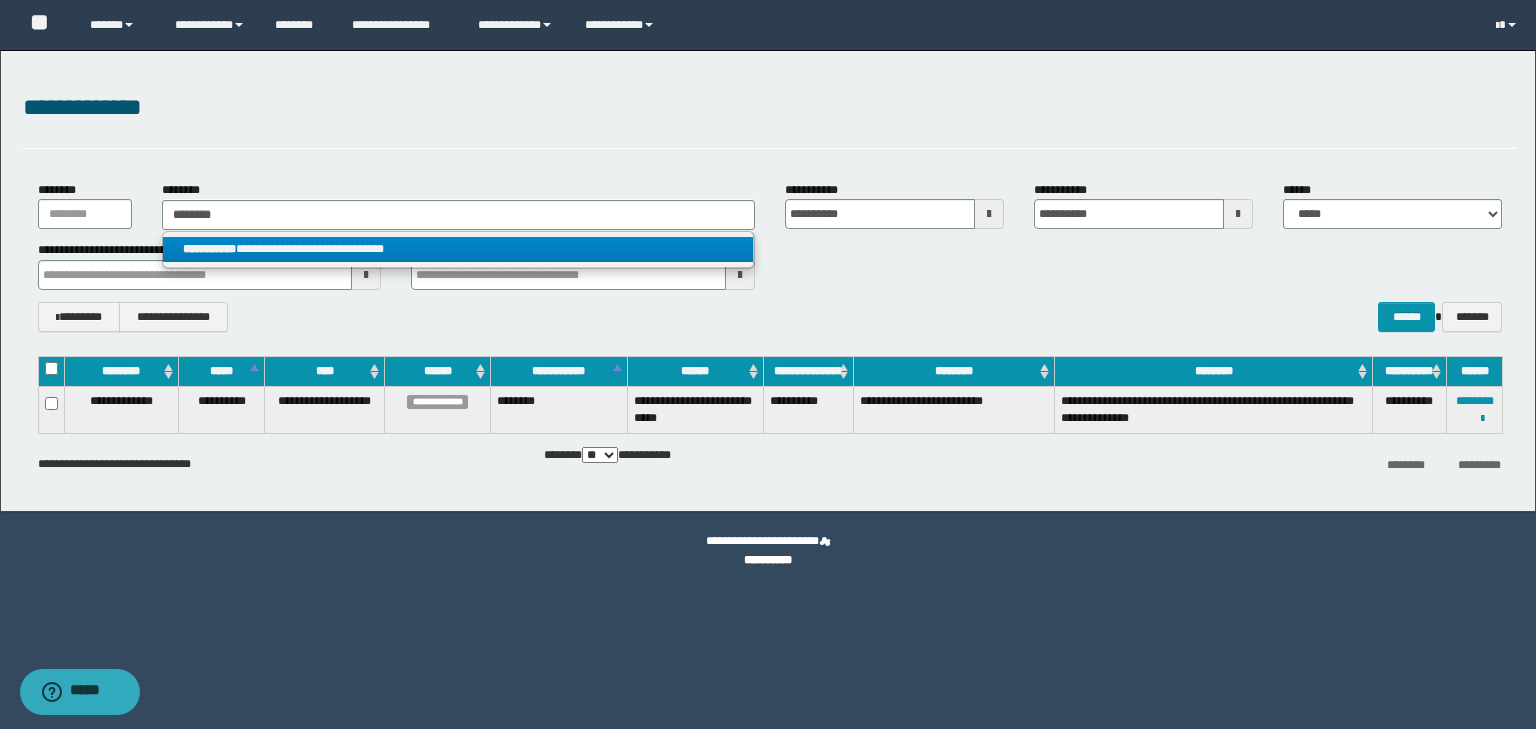 click on "**********" at bounding box center [458, 249] 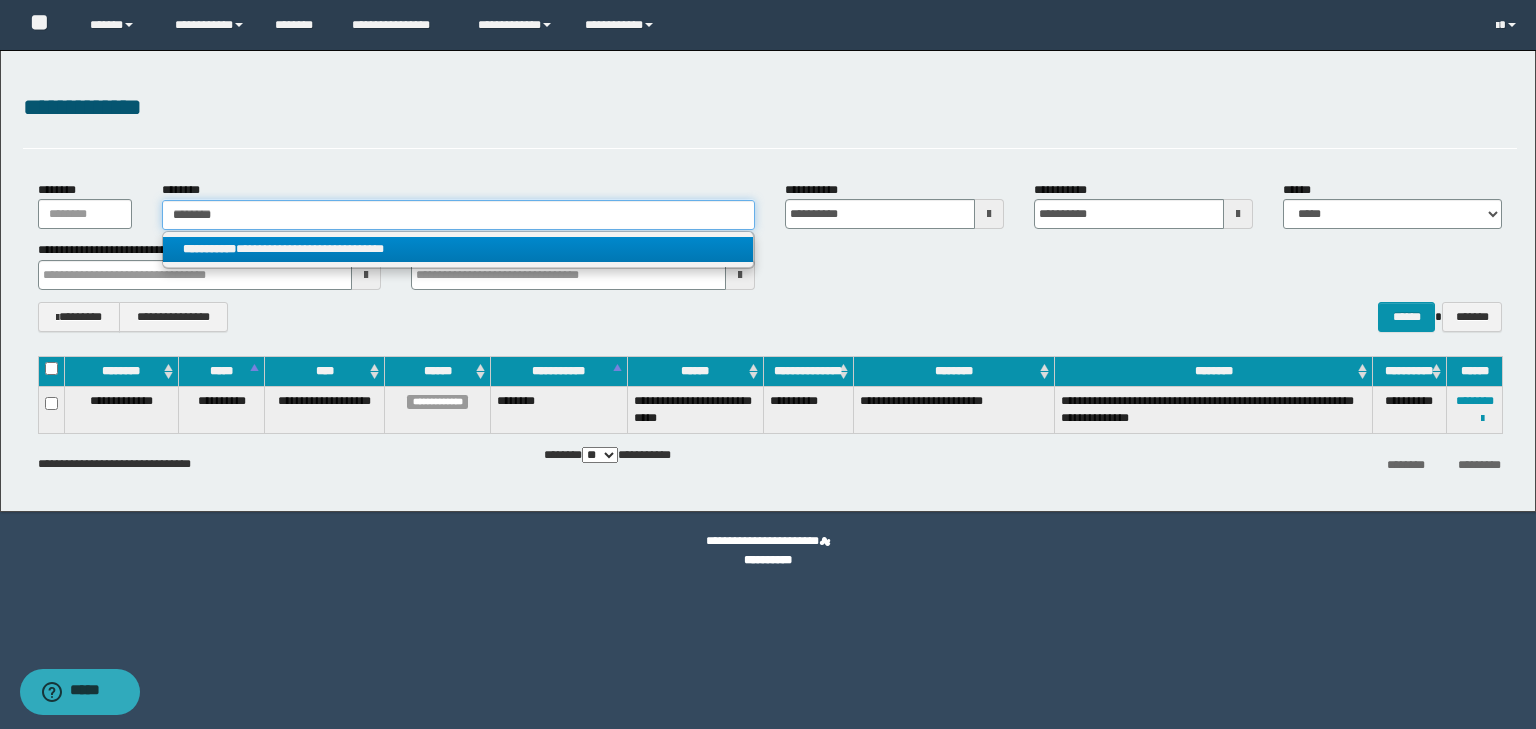 type 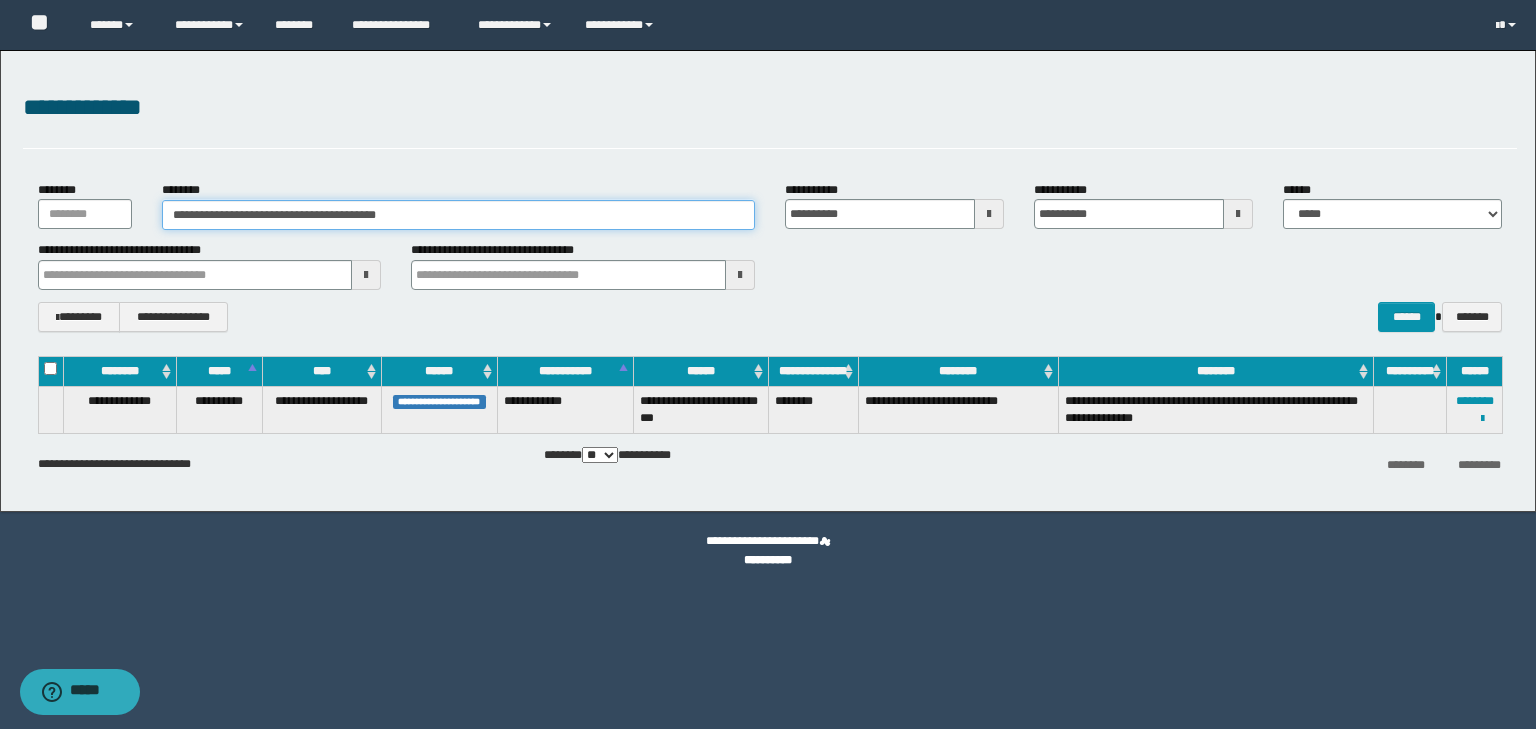 drag, startPoint x: 417, startPoint y: 219, endPoint x: 87, endPoint y: 212, distance: 330.07425 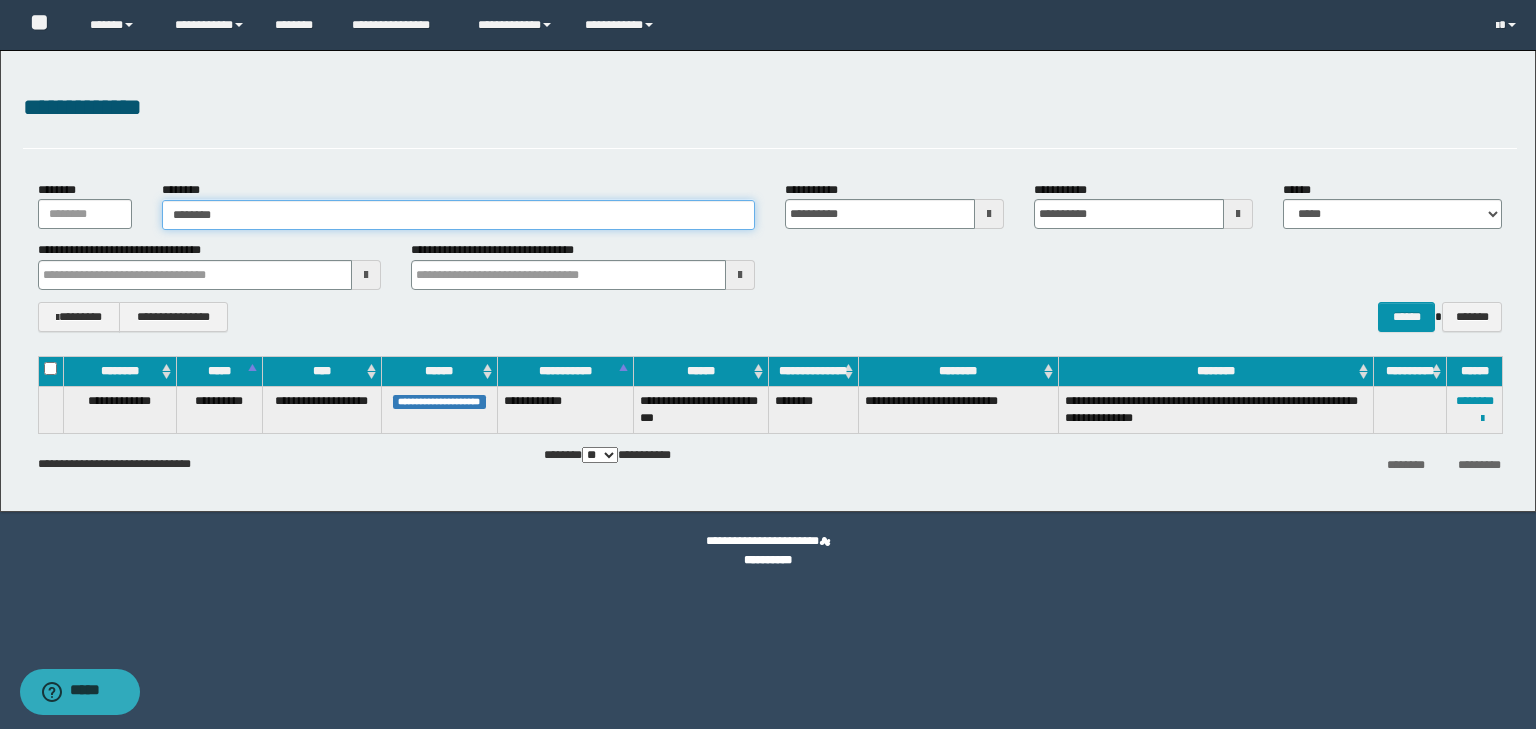 type on "********" 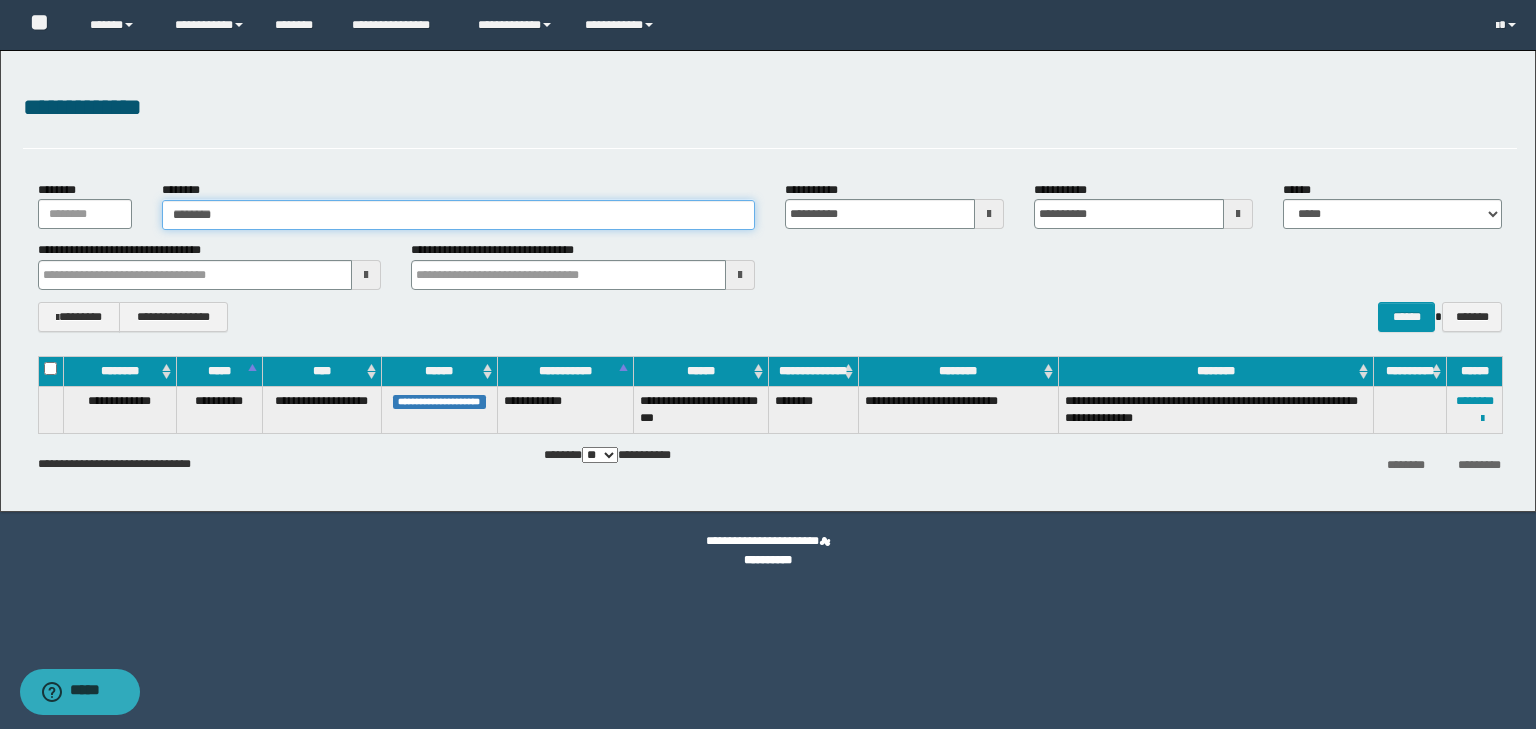 type on "********" 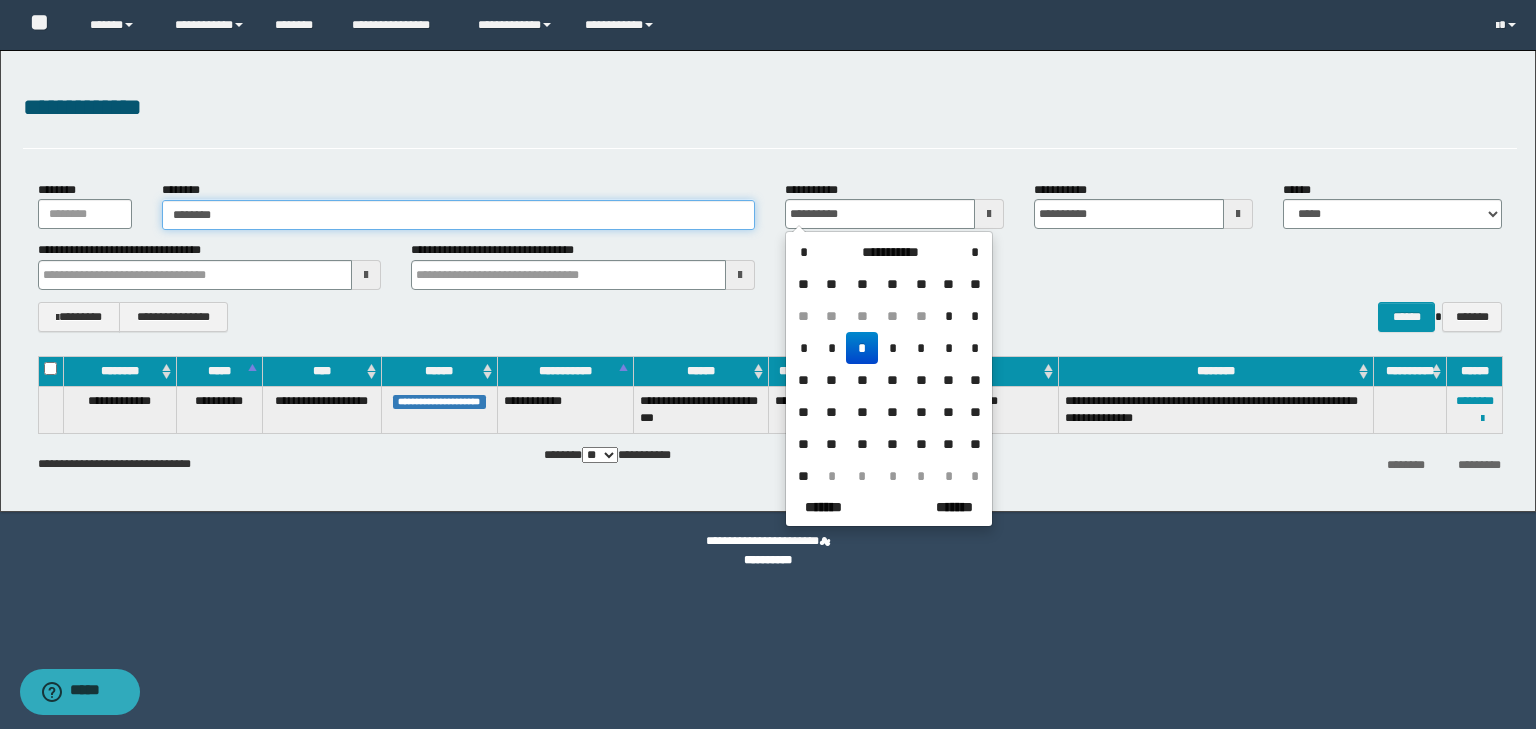 type on "********" 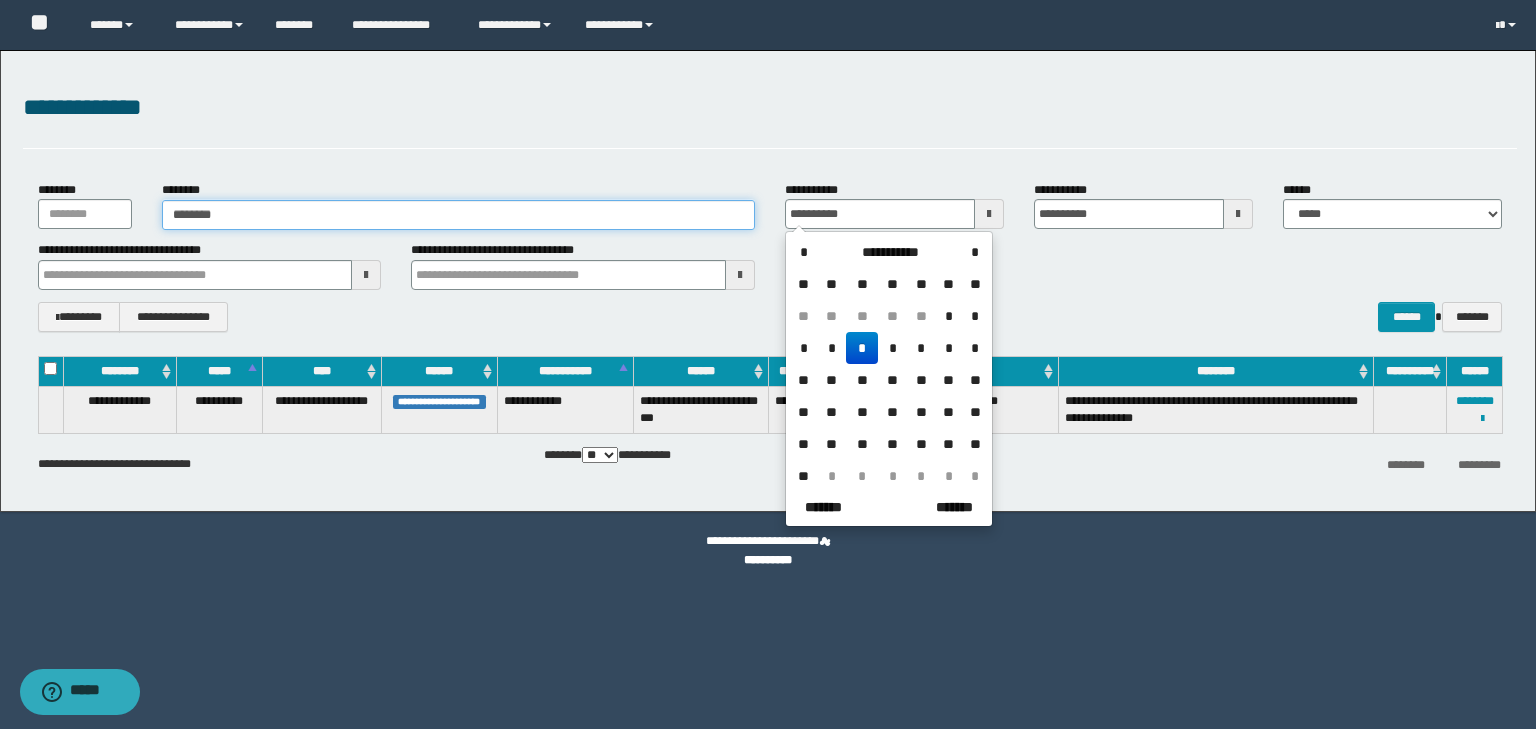 click on "********" at bounding box center [458, 215] 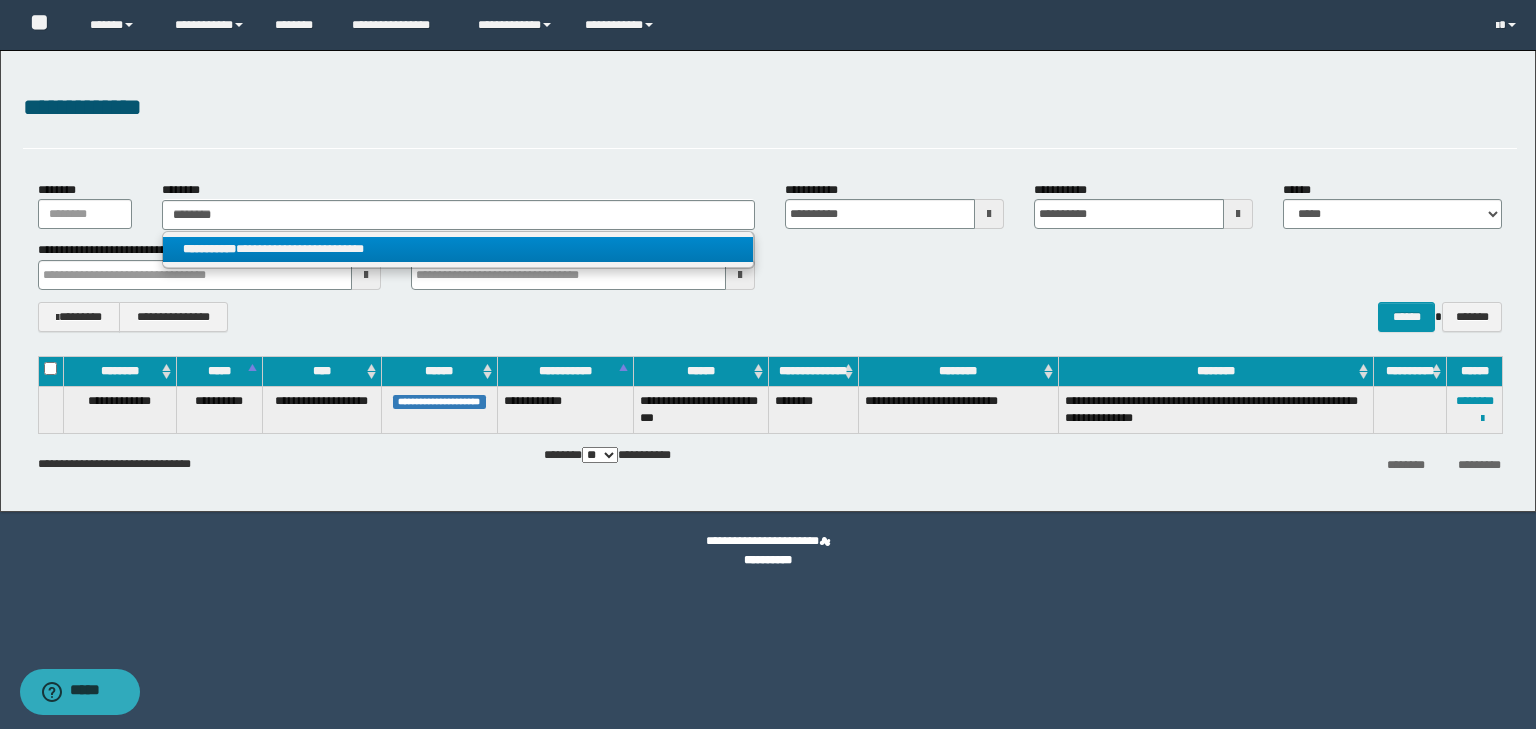 click on "**********" at bounding box center [458, 249] 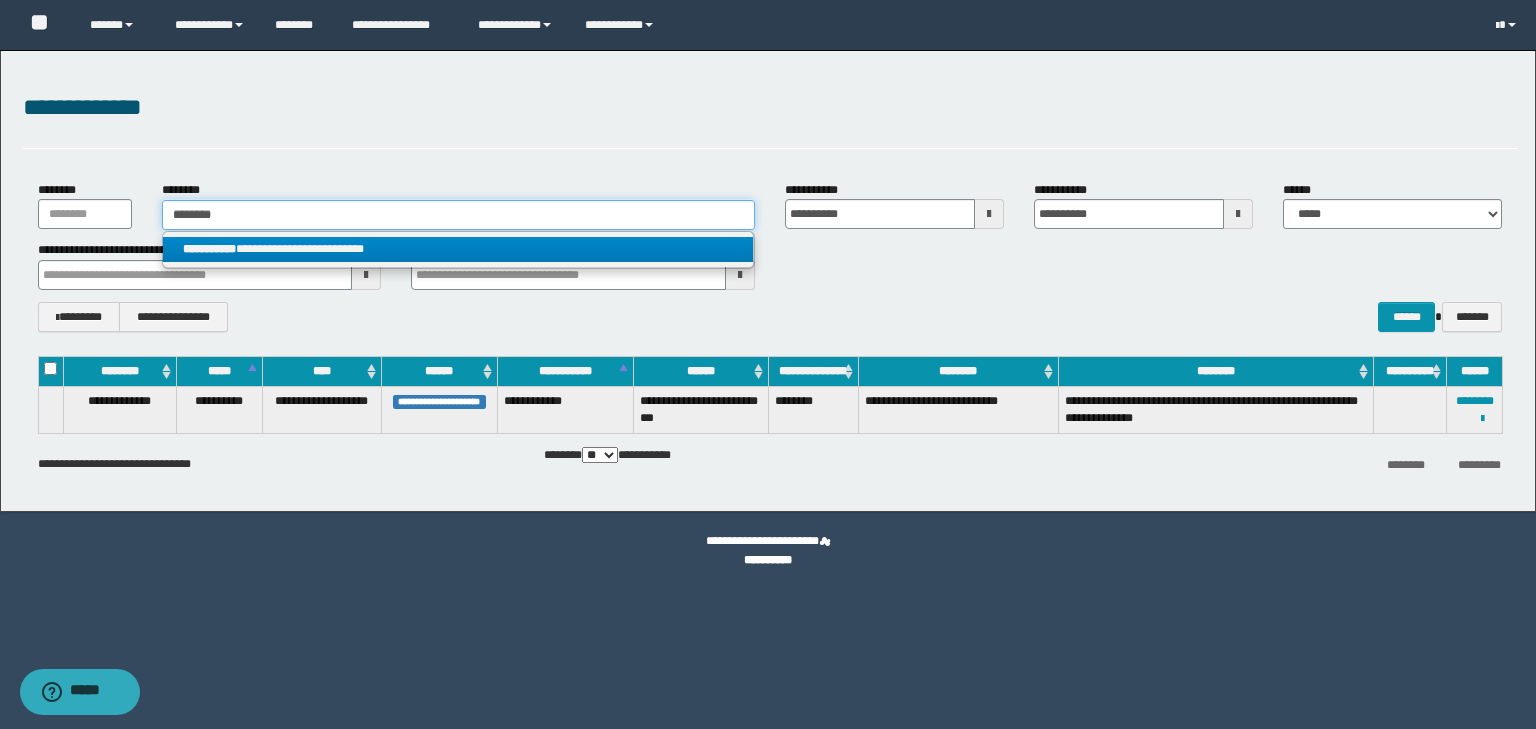 type 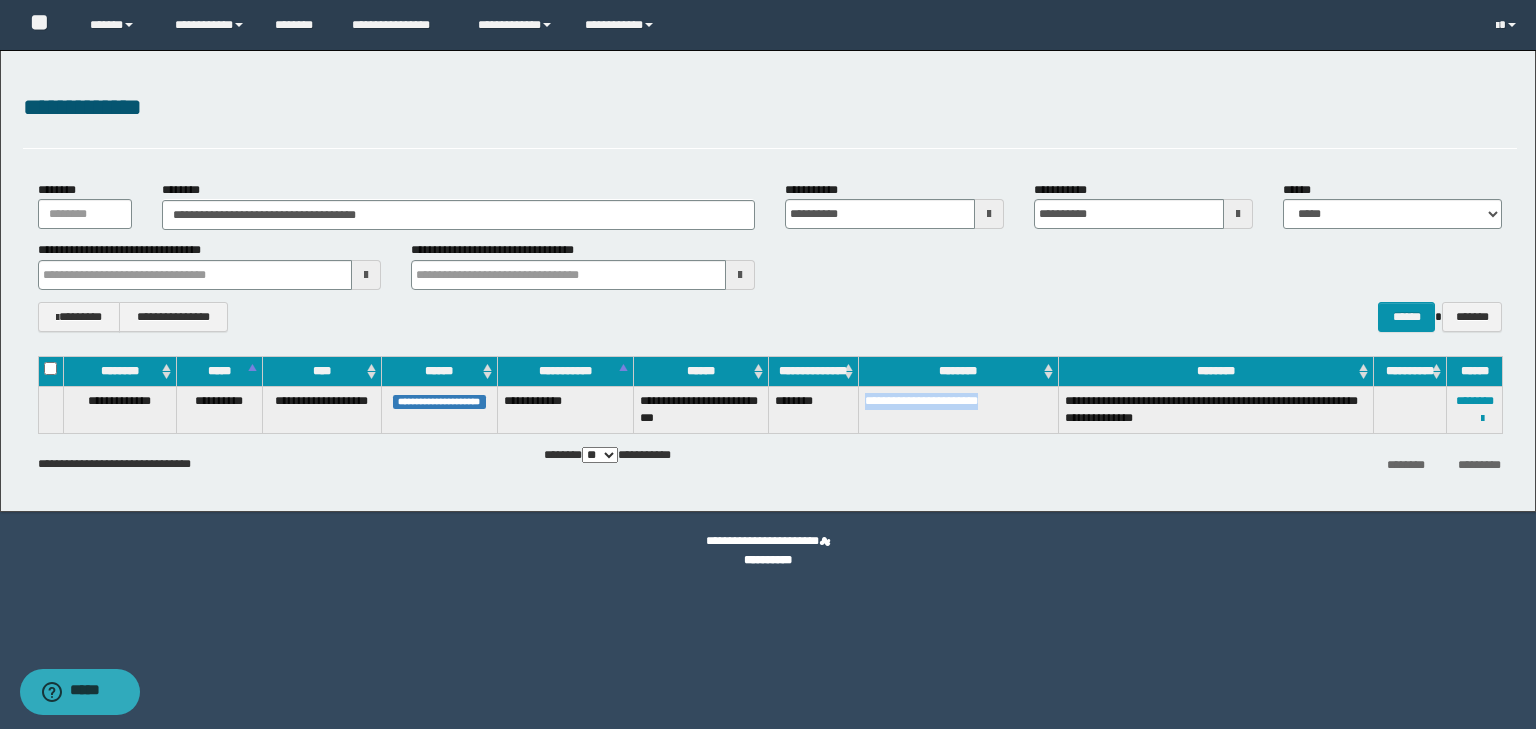 drag, startPoint x: 857, startPoint y: 403, endPoint x: 1019, endPoint y: 420, distance: 162.88953 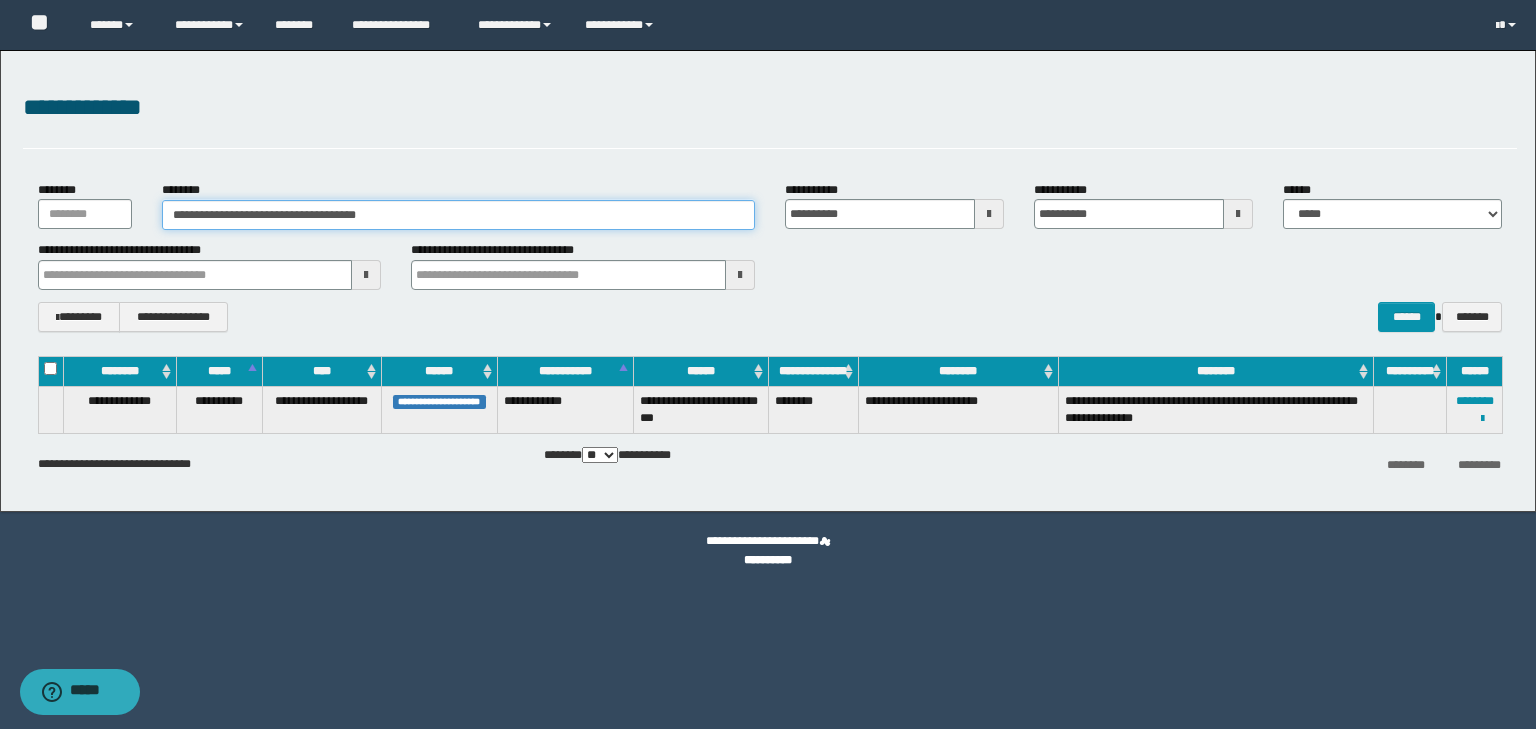 drag, startPoint x: 402, startPoint y: 204, endPoint x: 155, endPoint y: 184, distance: 247.8084 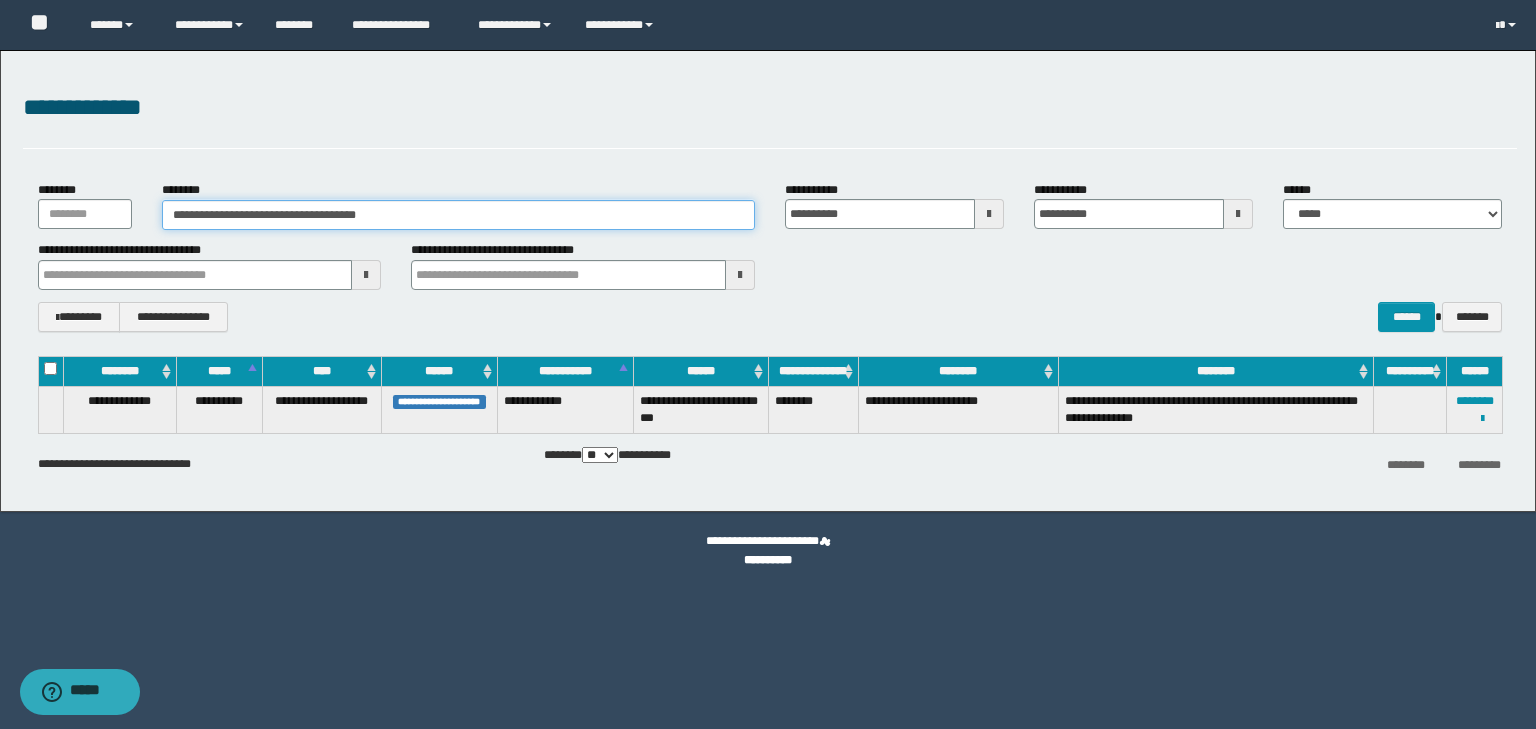 paste 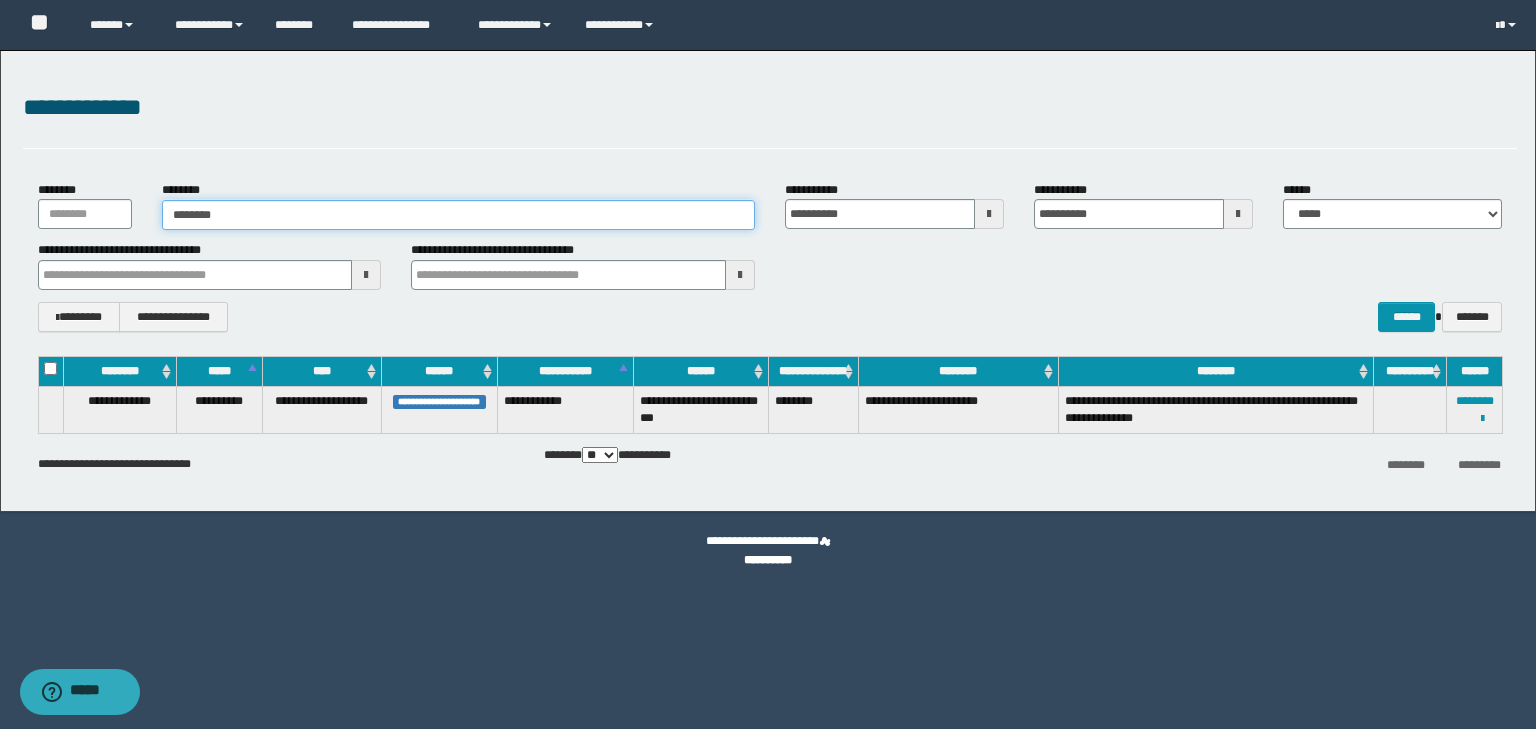 type on "********" 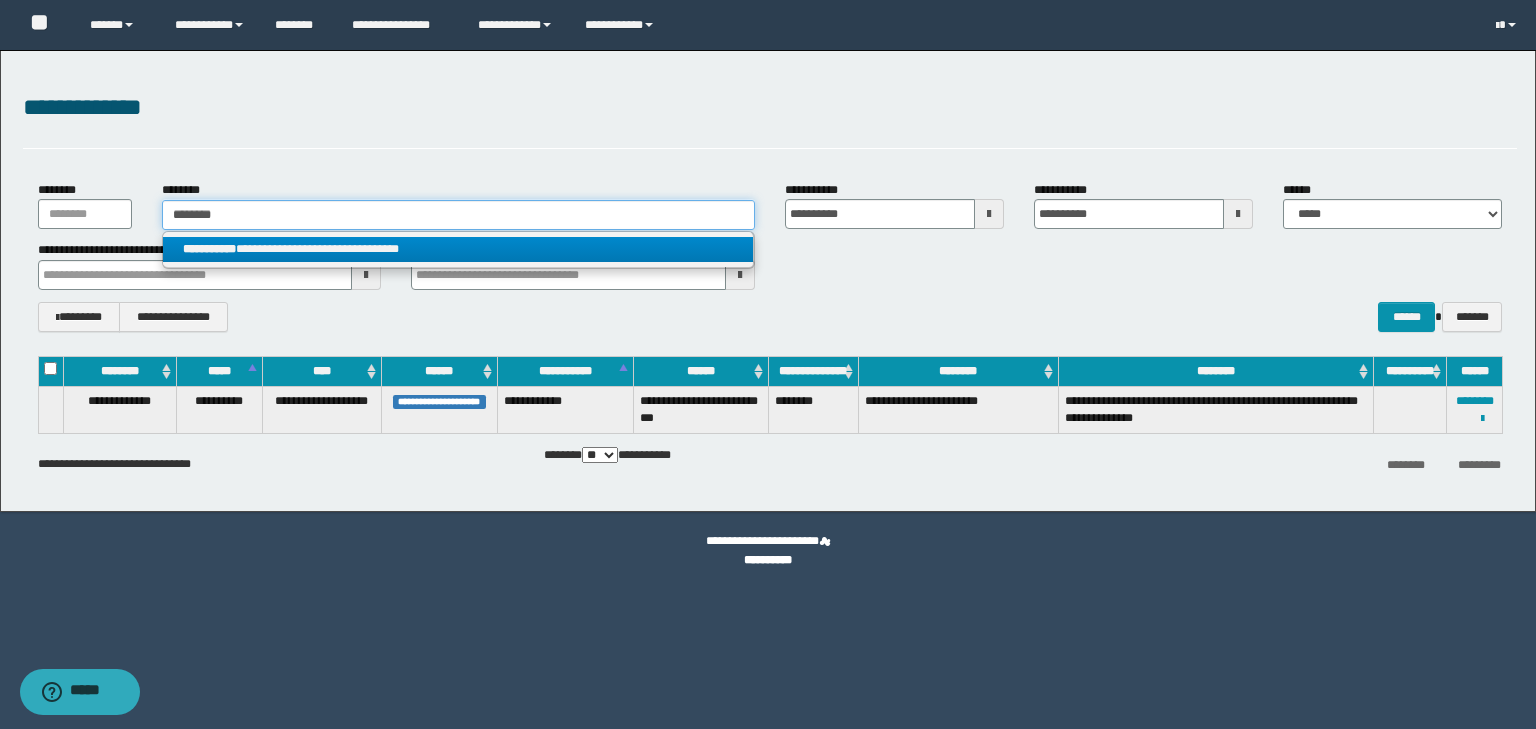 type on "********" 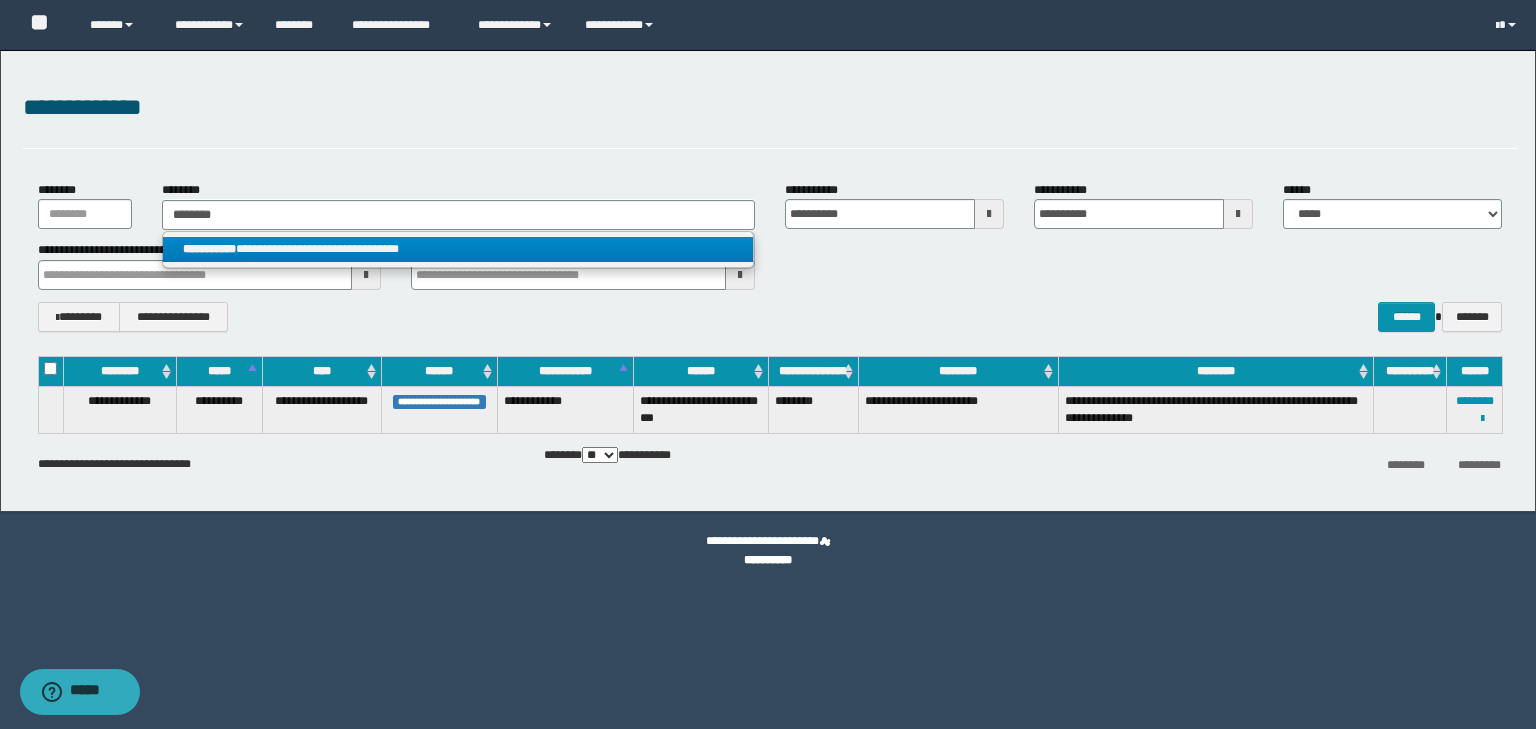 click on "**********" at bounding box center [458, 249] 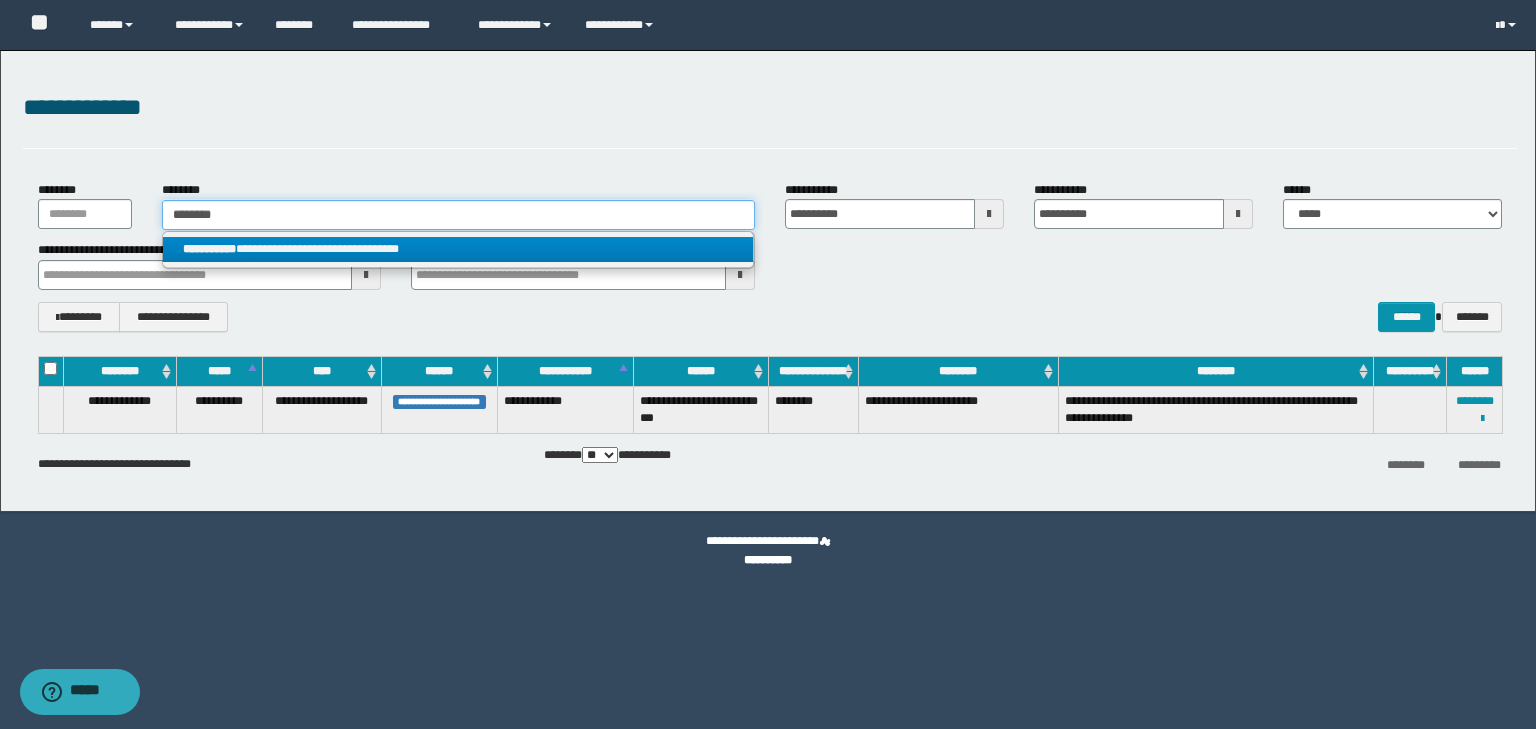 type 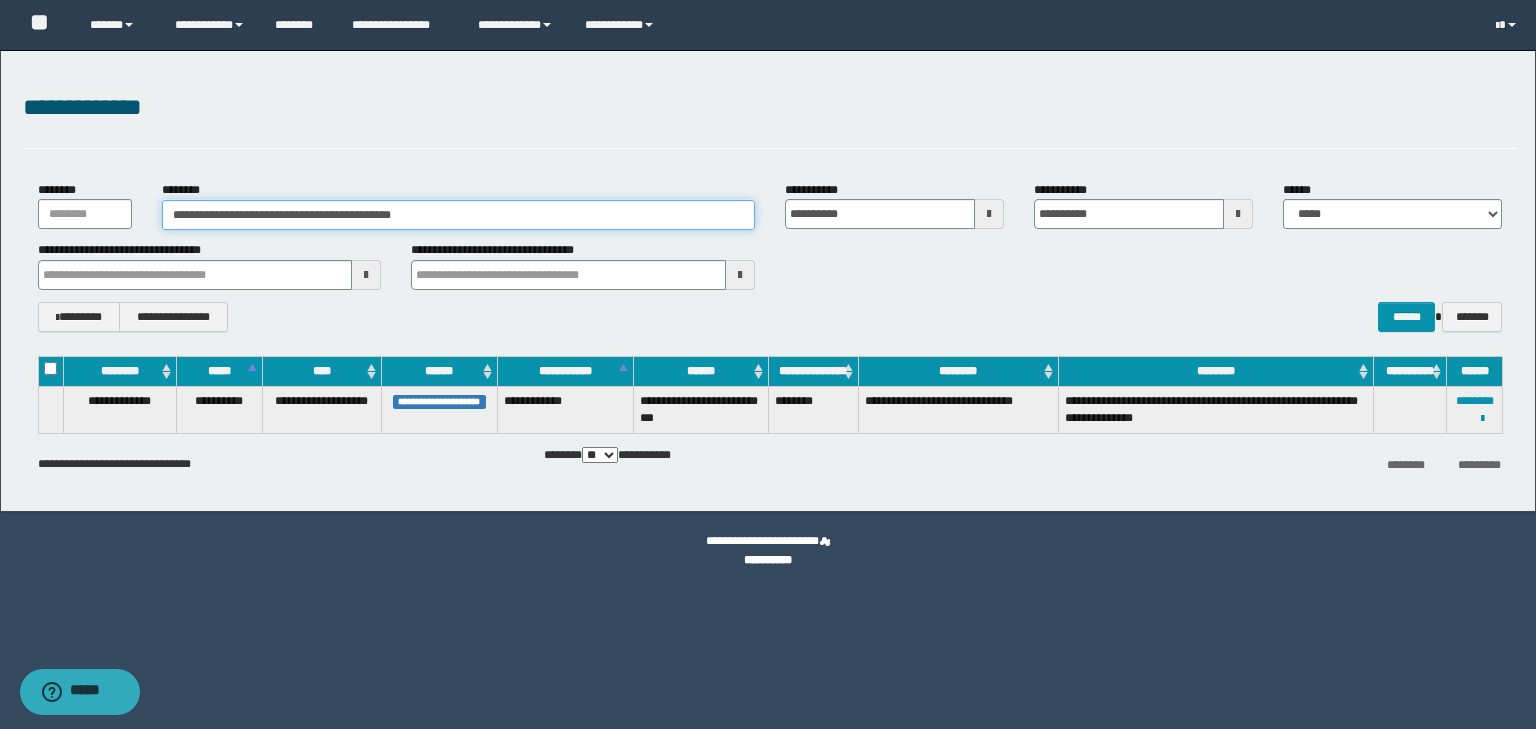 drag, startPoint x: 255, startPoint y: 219, endPoint x: 465, endPoint y: 224, distance: 210.05951 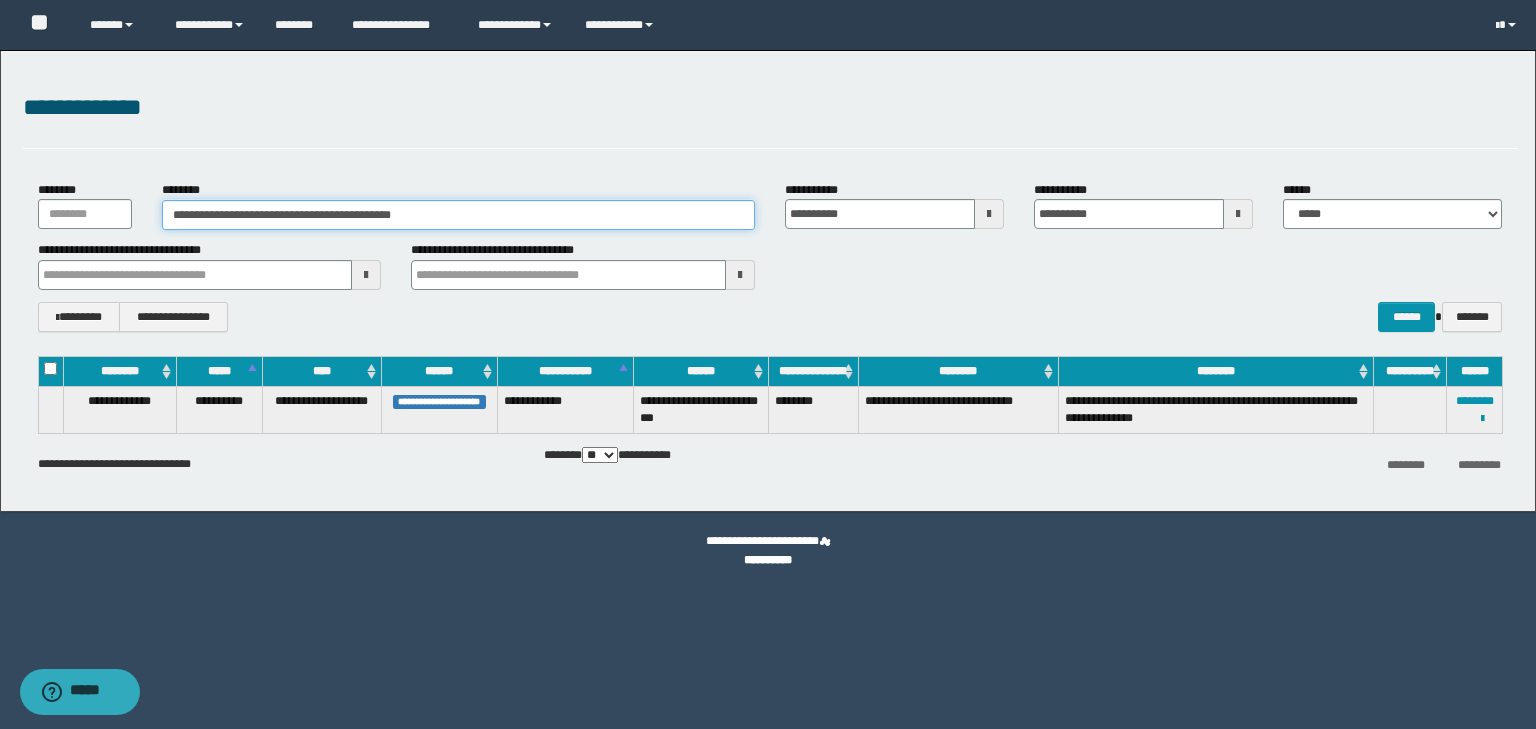 click on "**********" at bounding box center (458, 215) 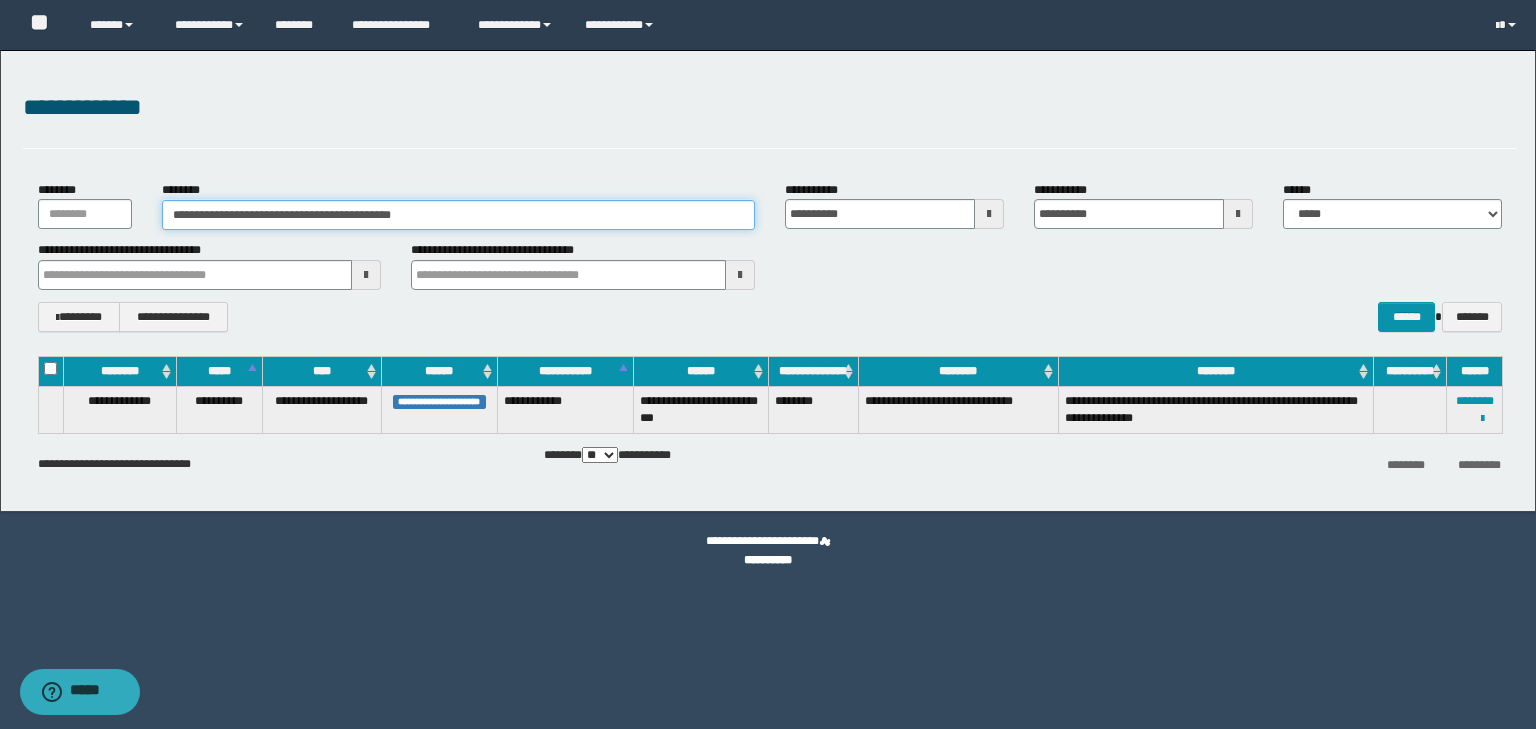 click on "**********" at bounding box center [770, 205] 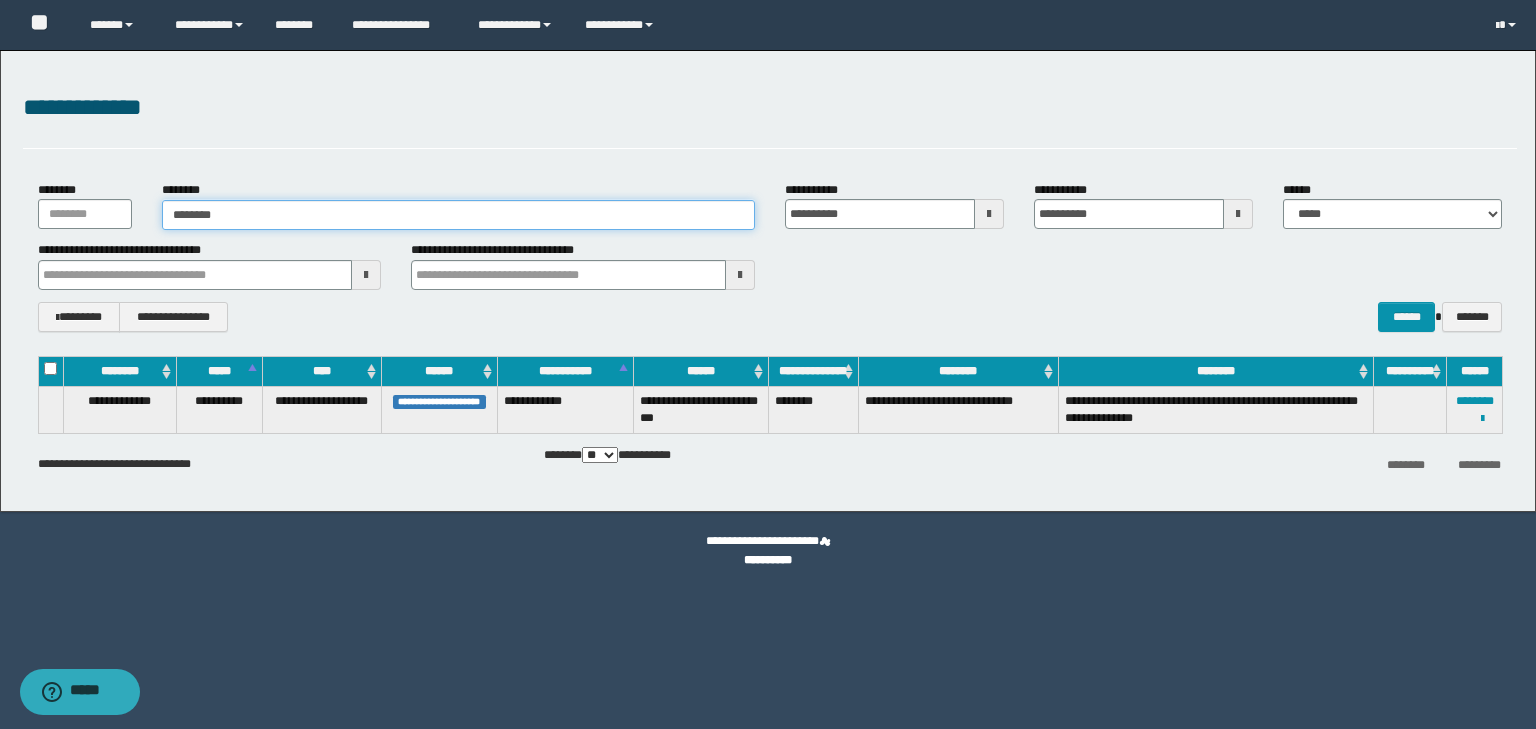 type on "********" 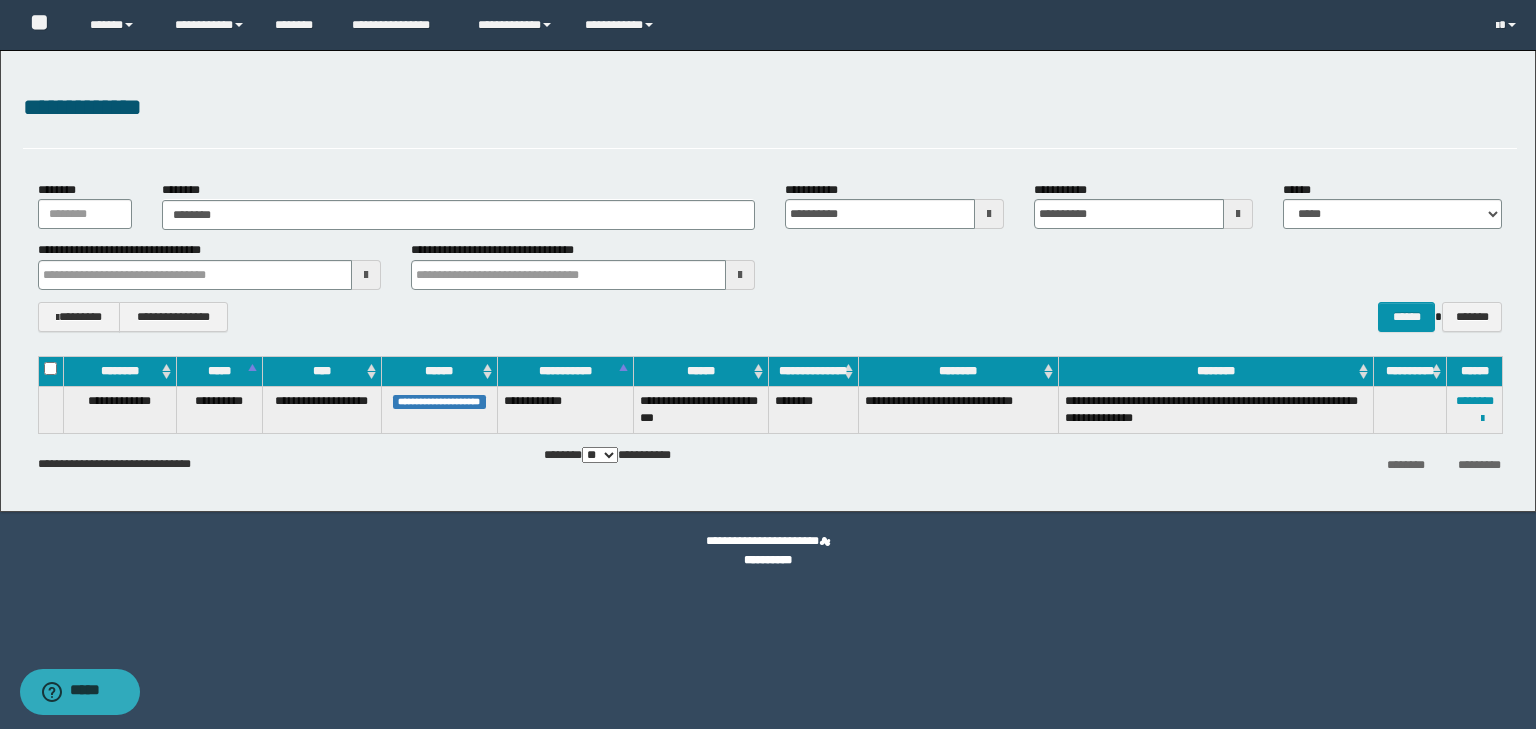 click on "**********" at bounding box center (770, 256) 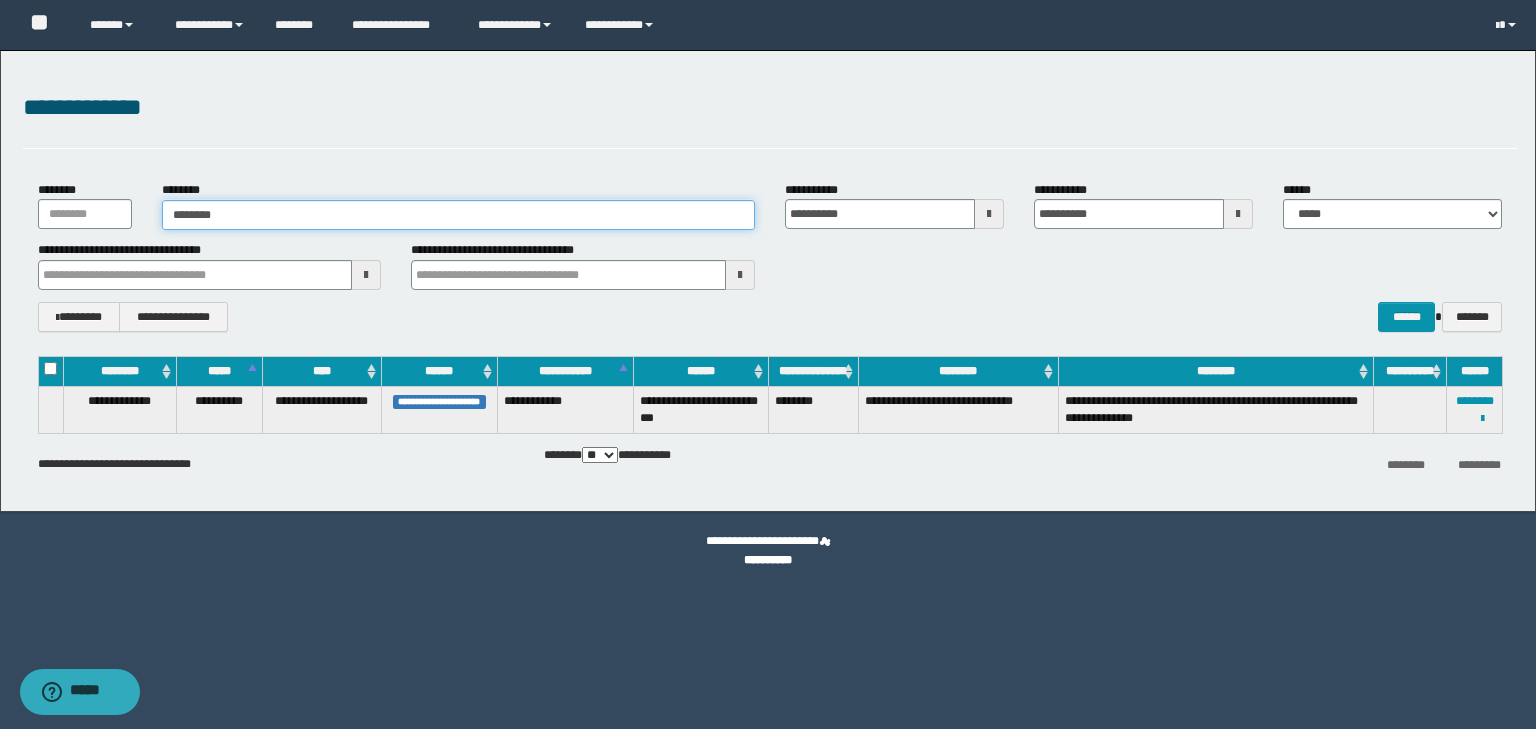 type on "********" 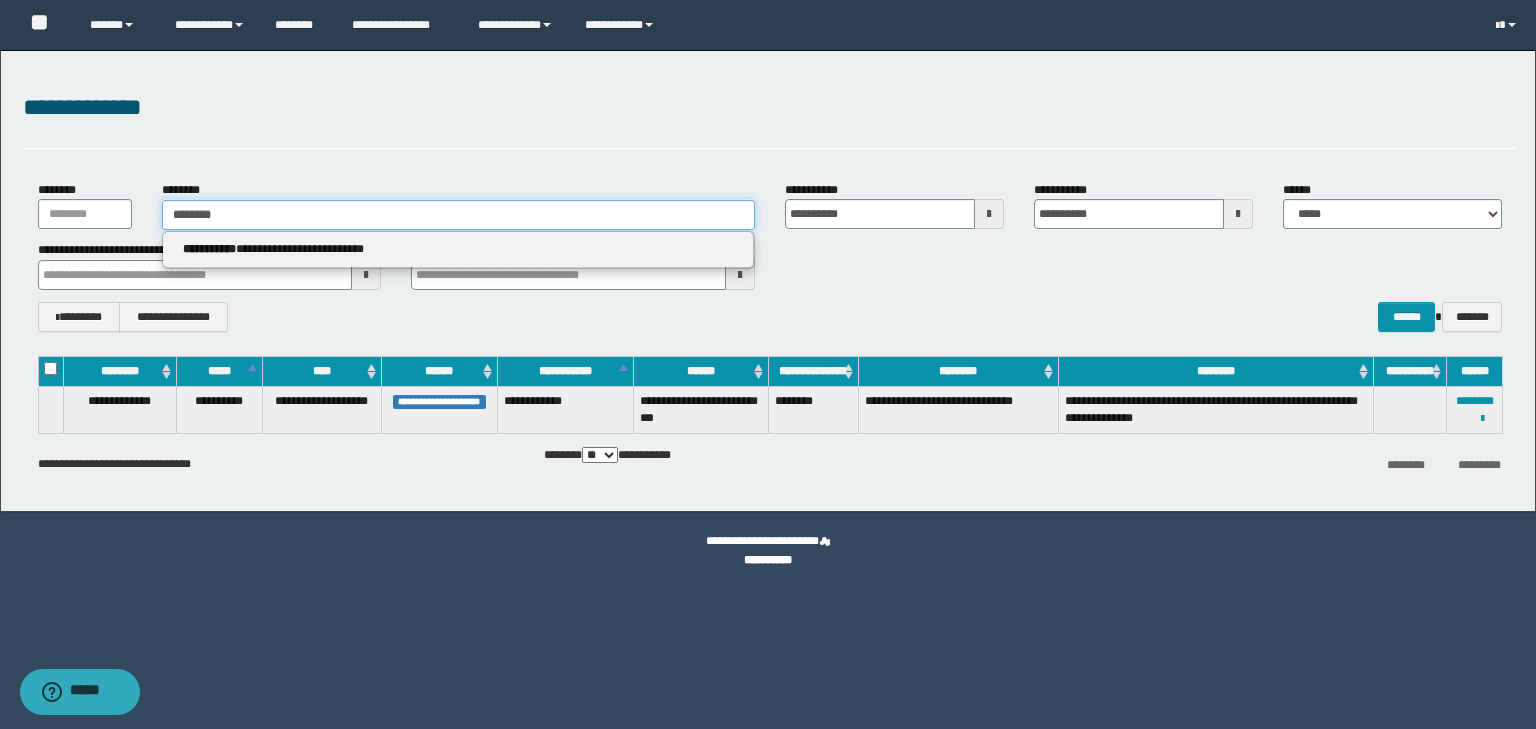 click on "********" at bounding box center [458, 215] 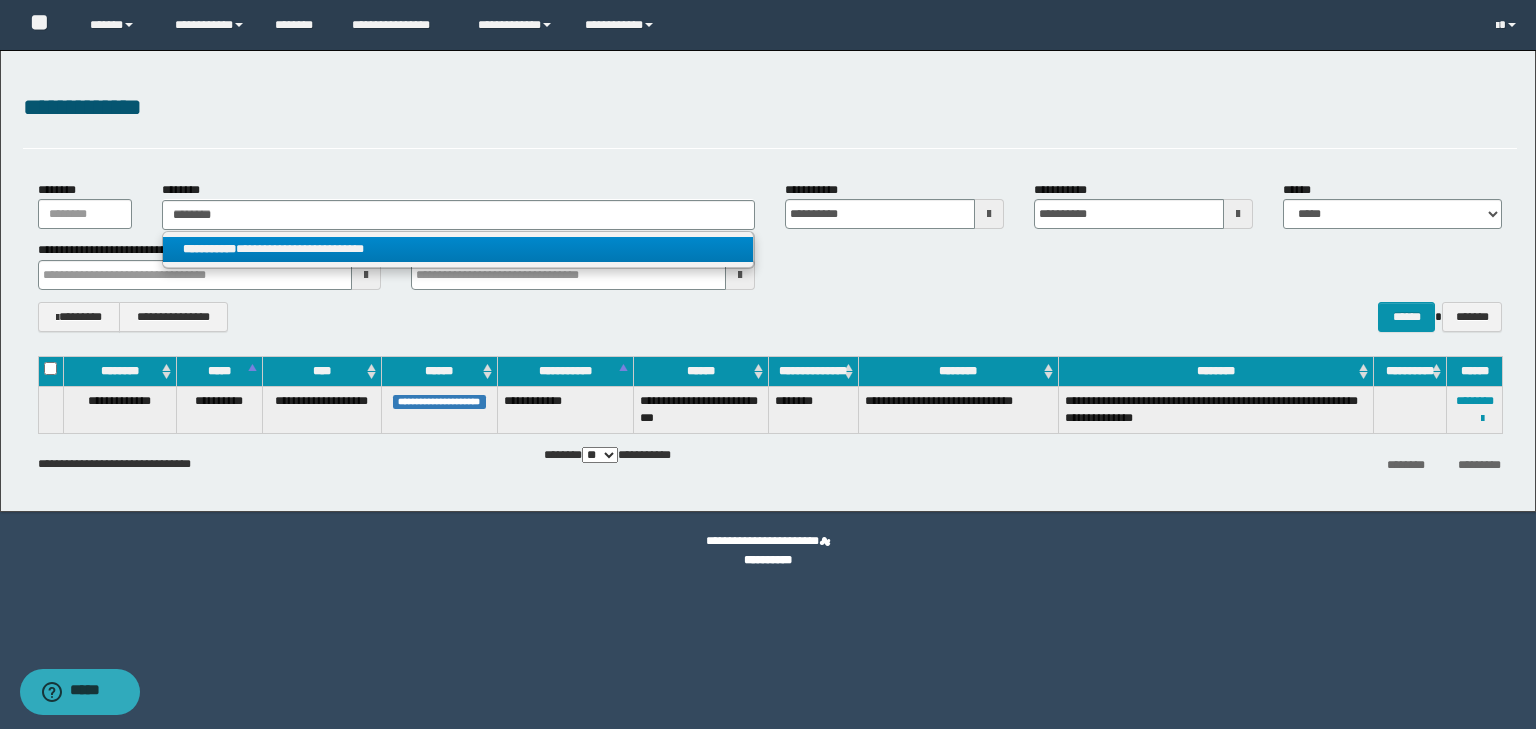 click on "**********" at bounding box center (458, 249) 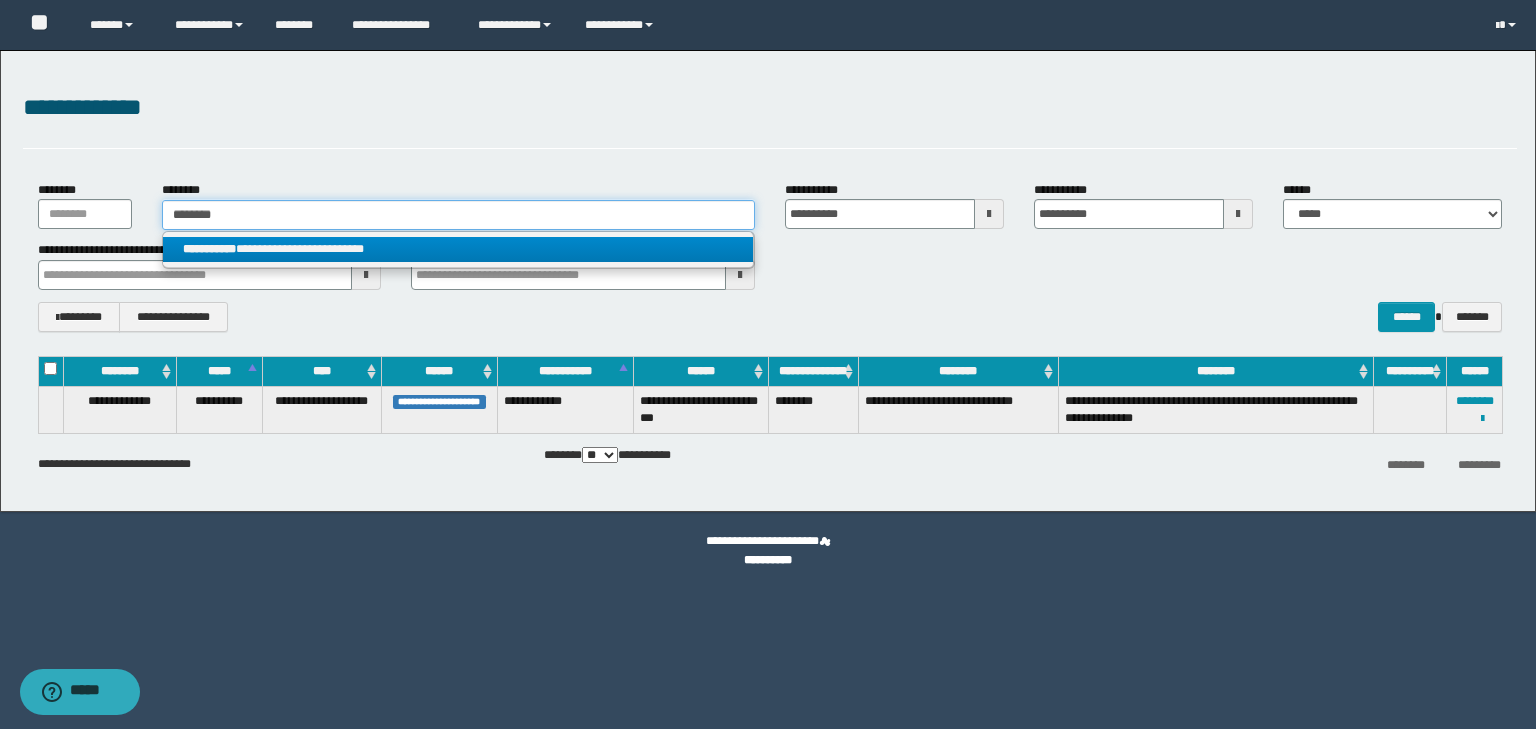 type 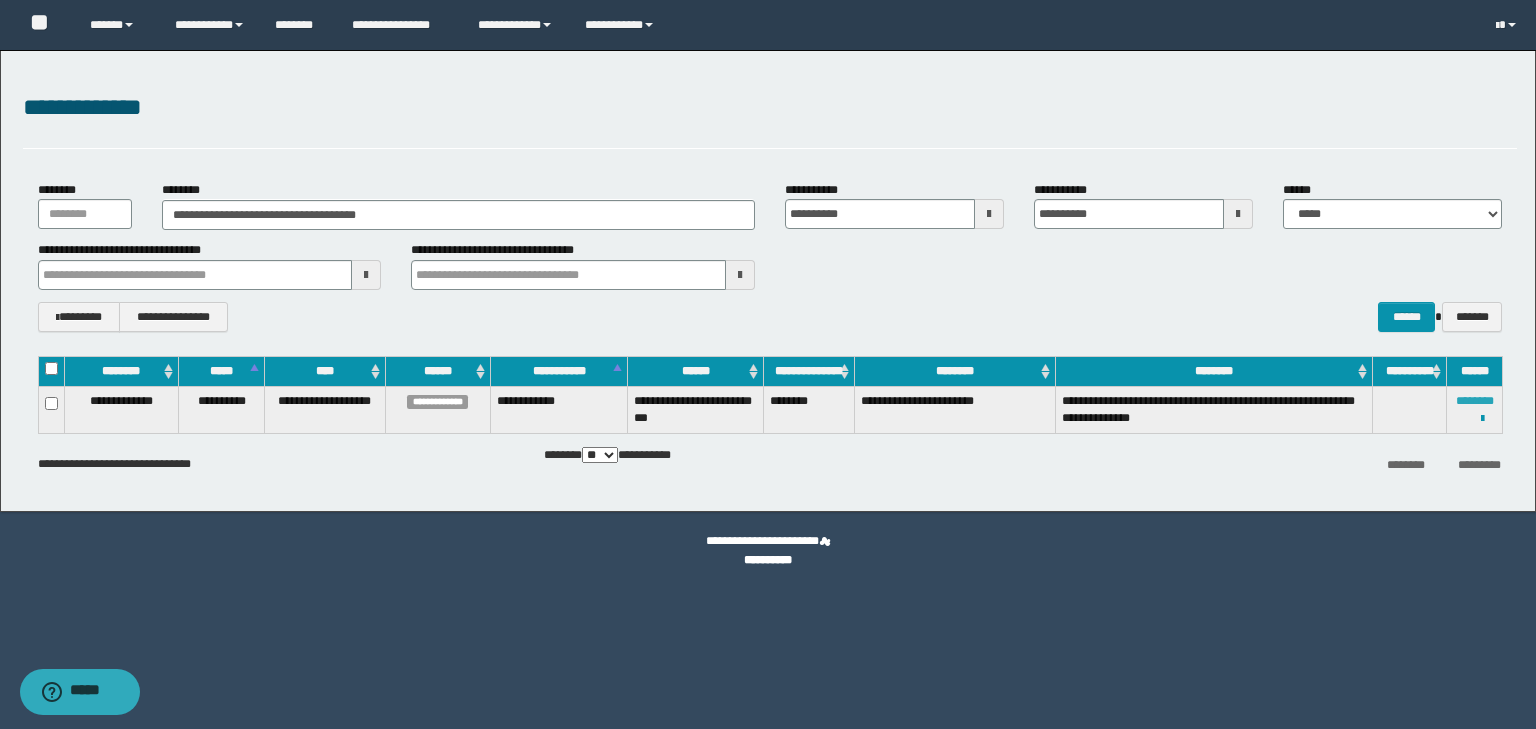 click on "********" at bounding box center [1475, 401] 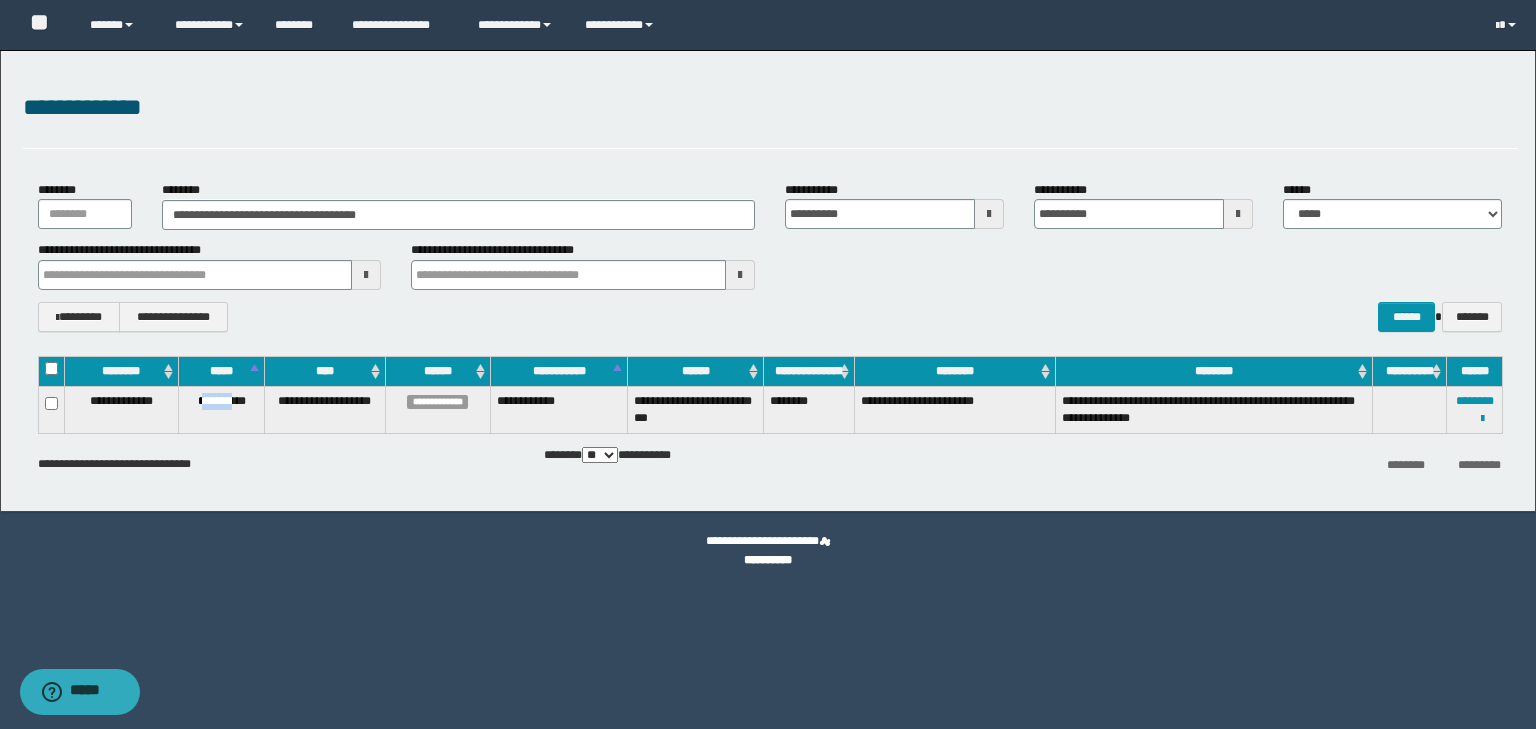 drag, startPoint x: 194, startPoint y: 402, endPoint x: 230, endPoint y: 403, distance: 36.013885 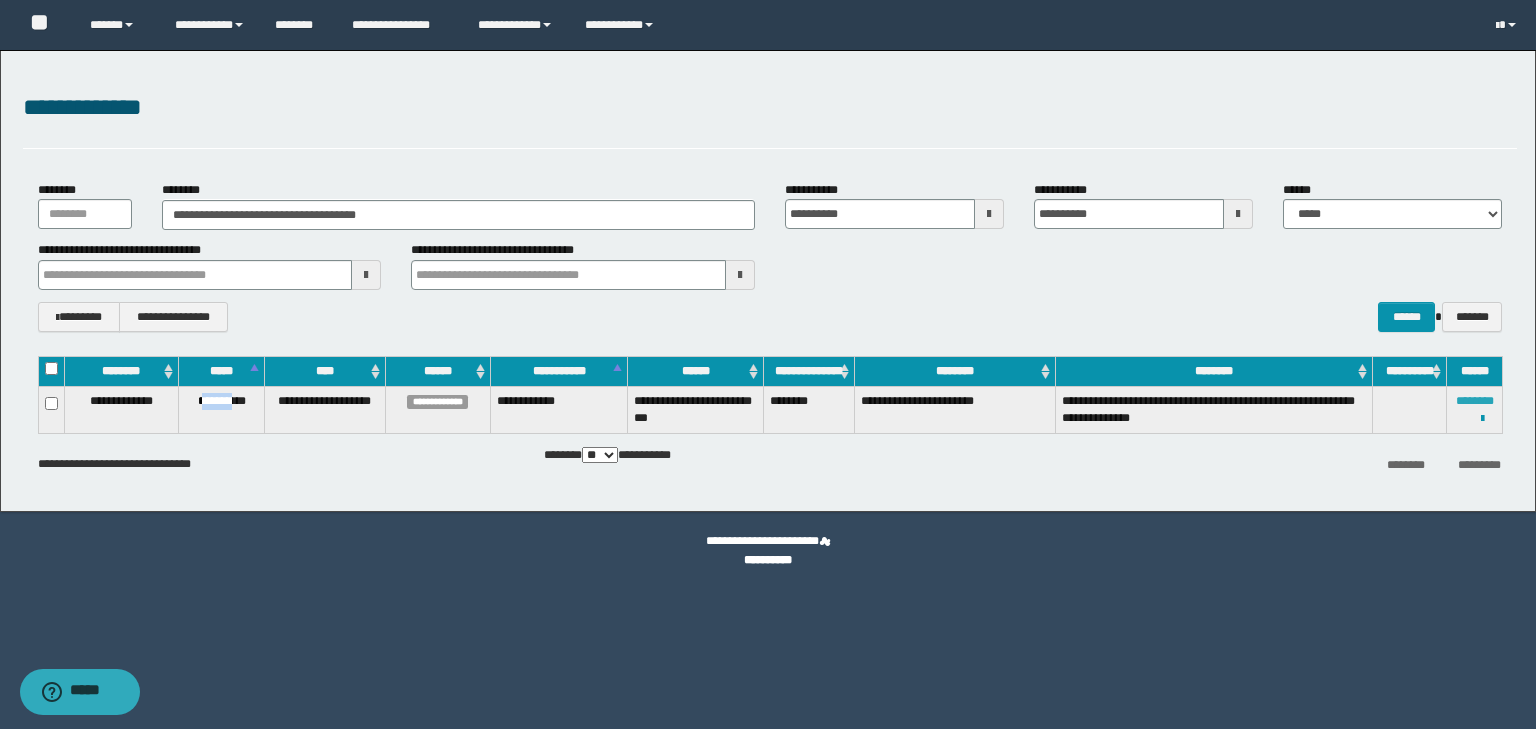 click on "********" at bounding box center (1475, 401) 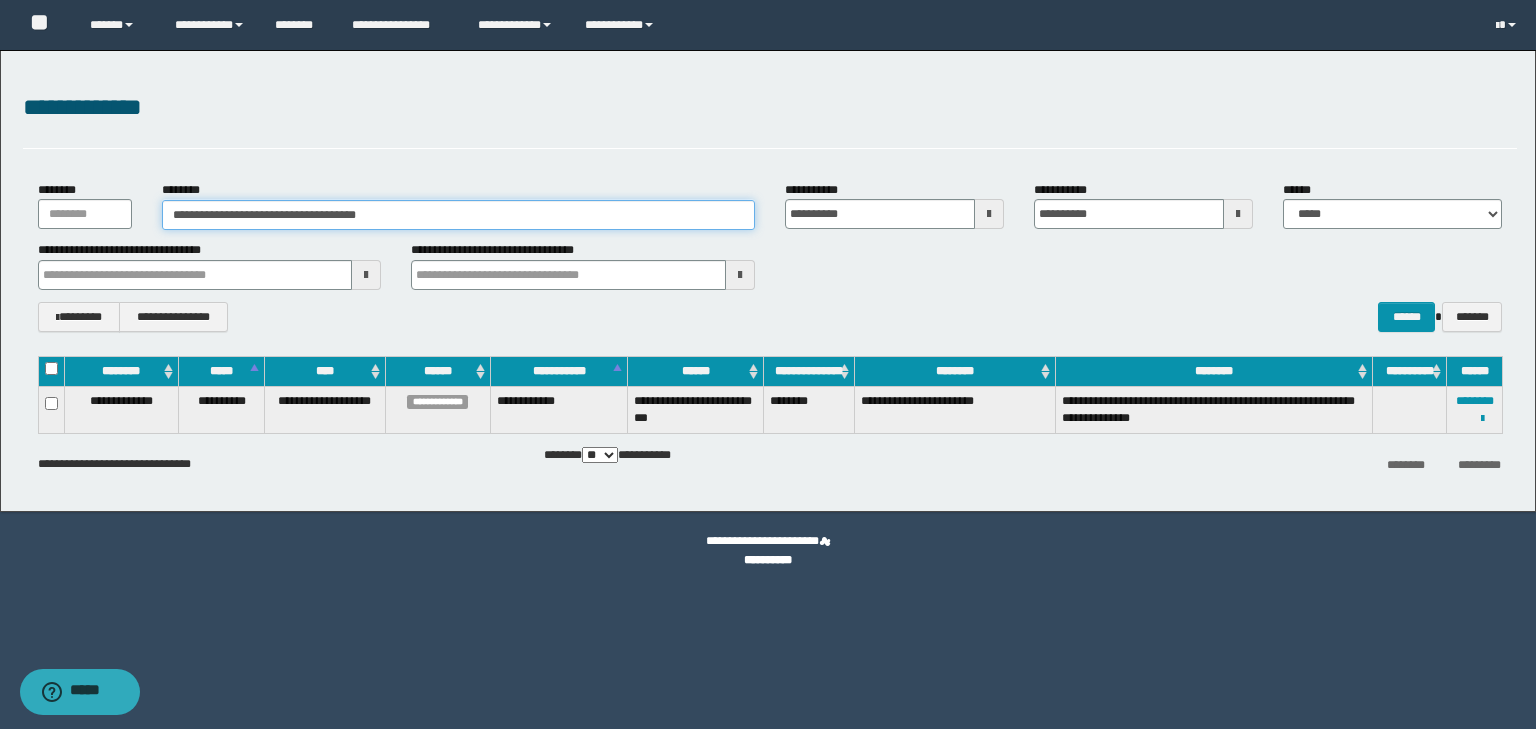 drag, startPoint x: 254, startPoint y: 213, endPoint x: 396, endPoint y: 216, distance: 142.0317 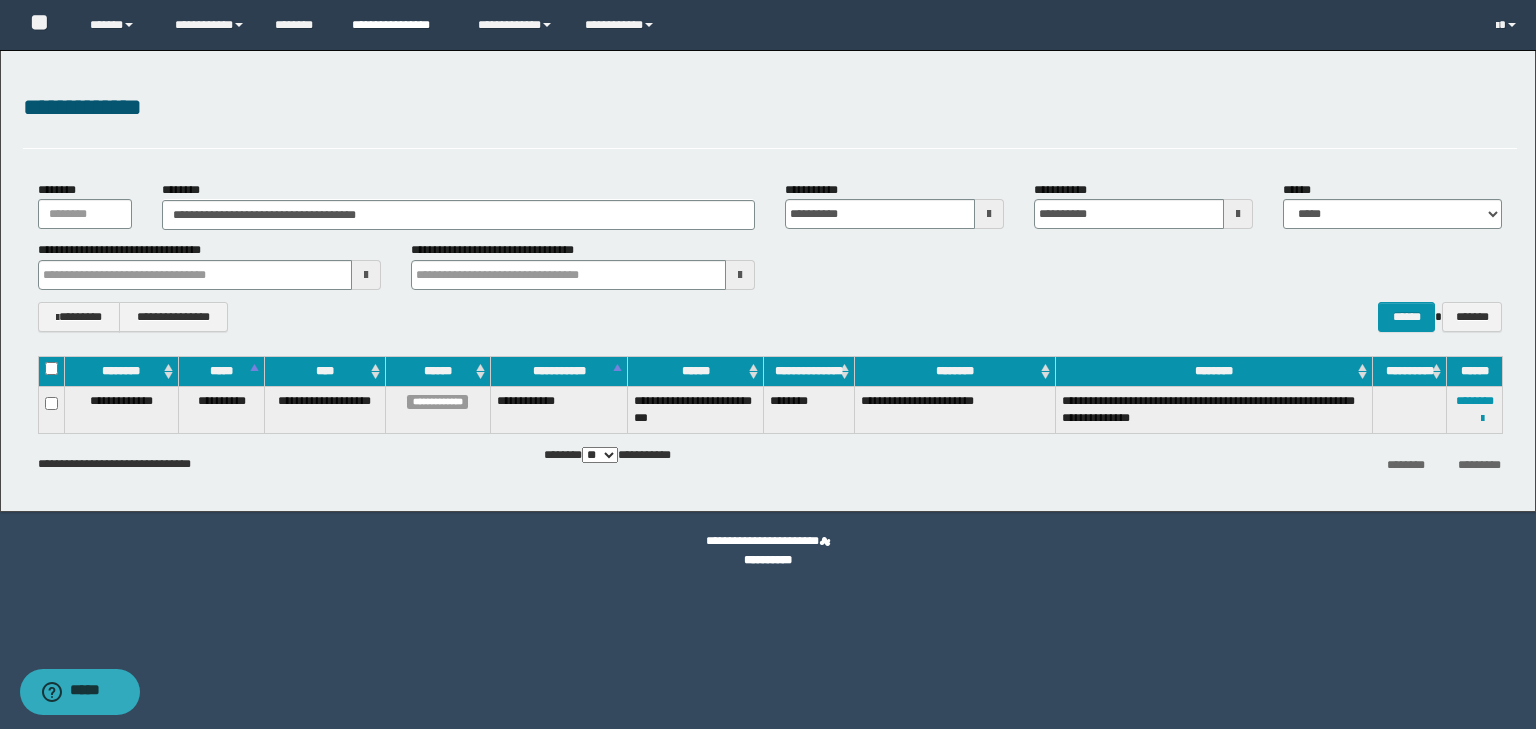 click on "**********" at bounding box center [400, 25] 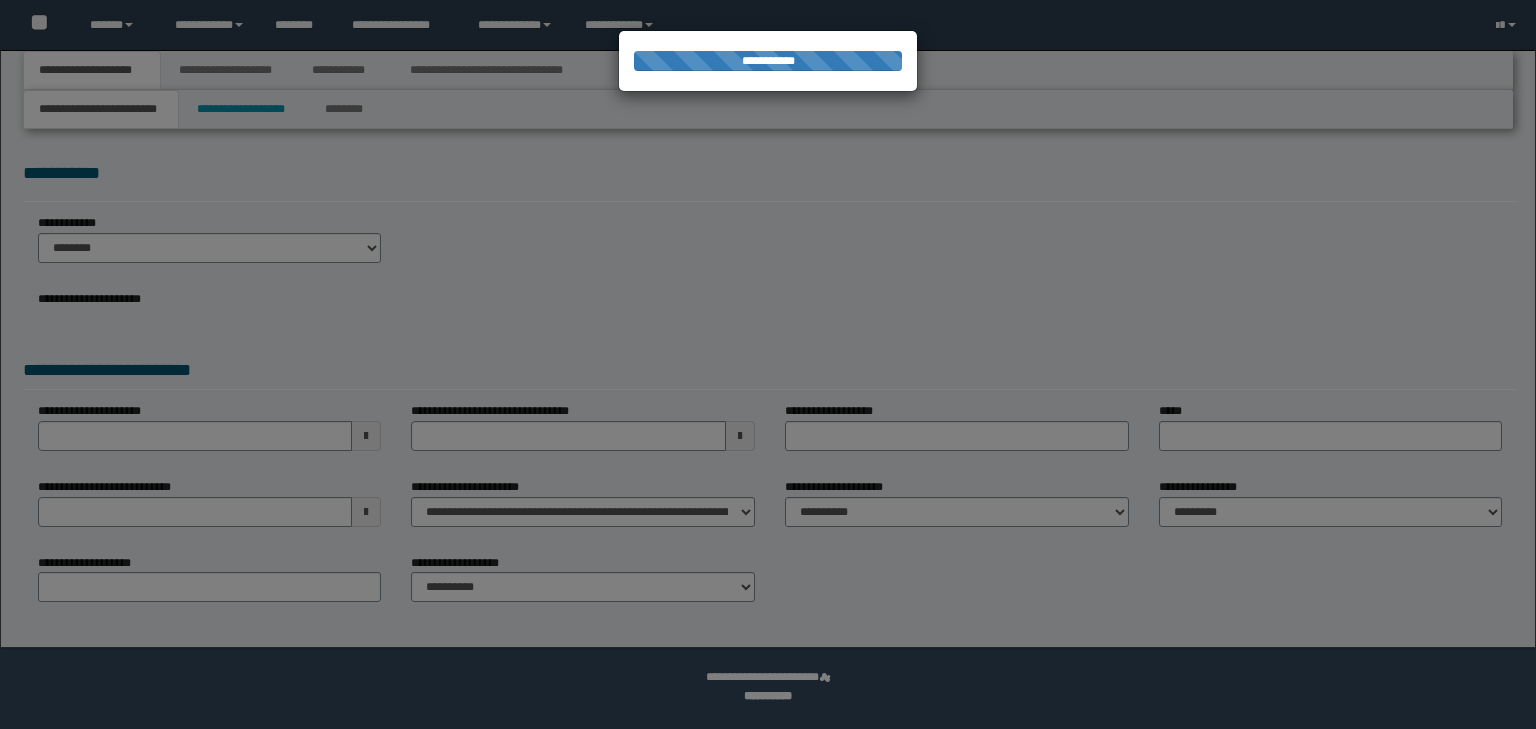 scroll, scrollTop: 0, scrollLeft: 0, axis: both 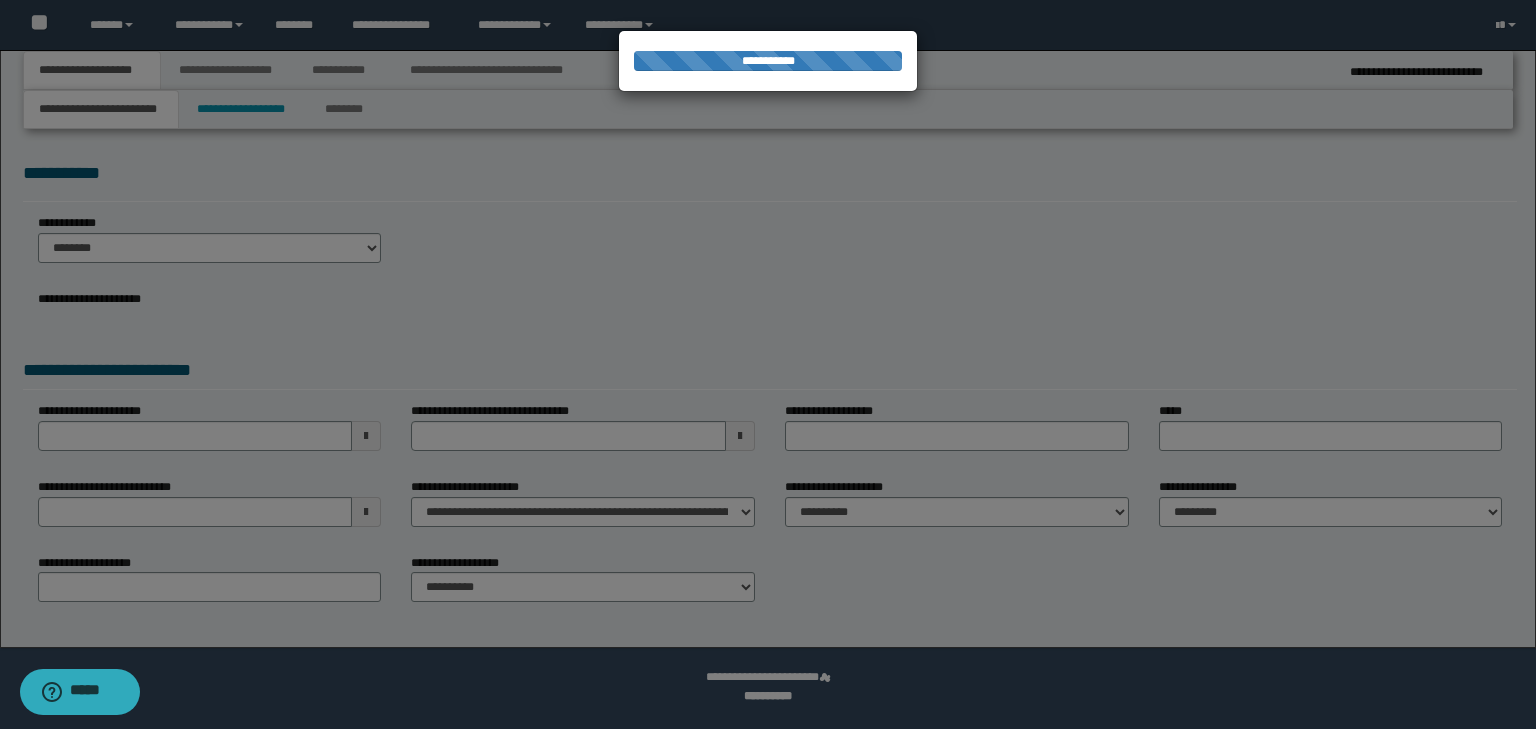 select on "*" 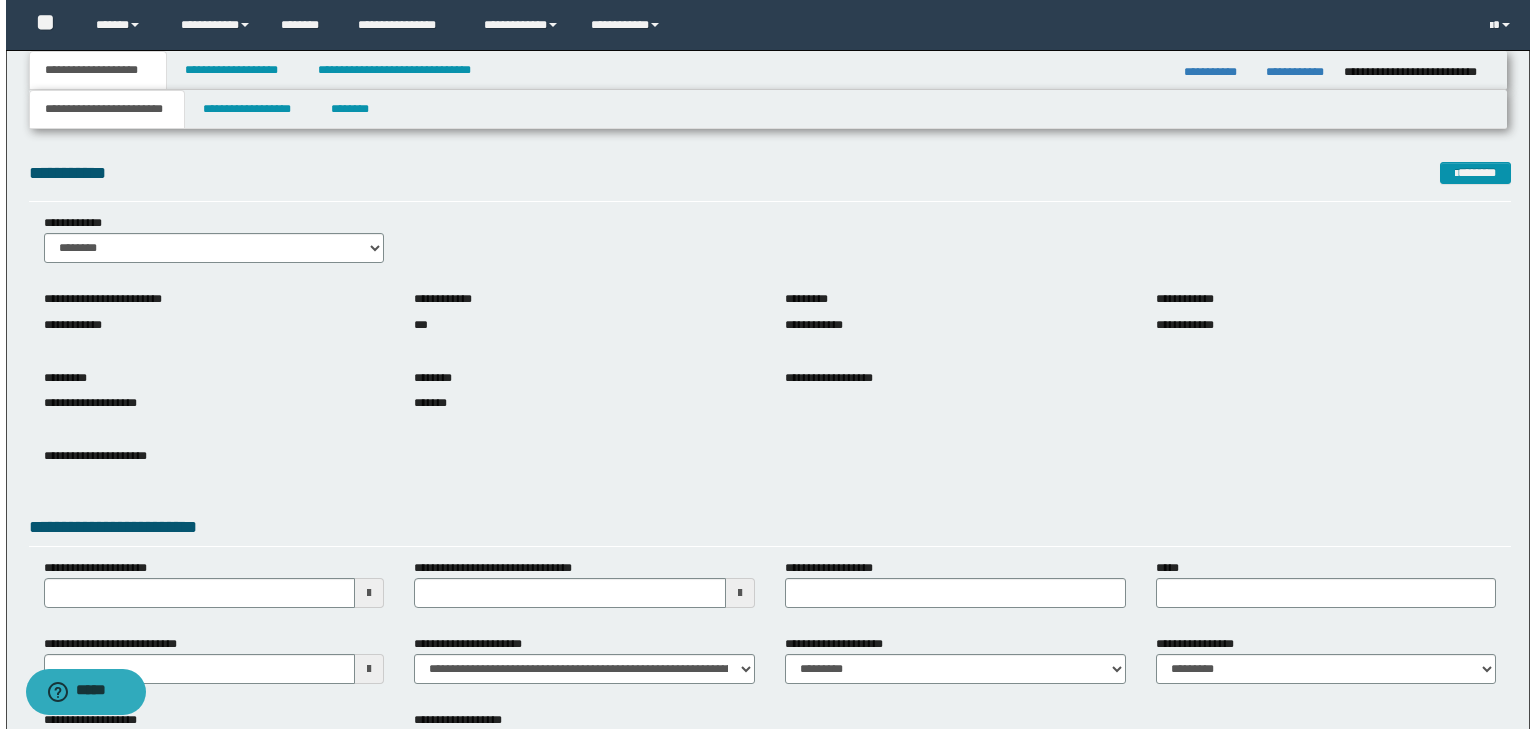 scroll, scrollTop: 0, scrollLeft: 0, axis: both 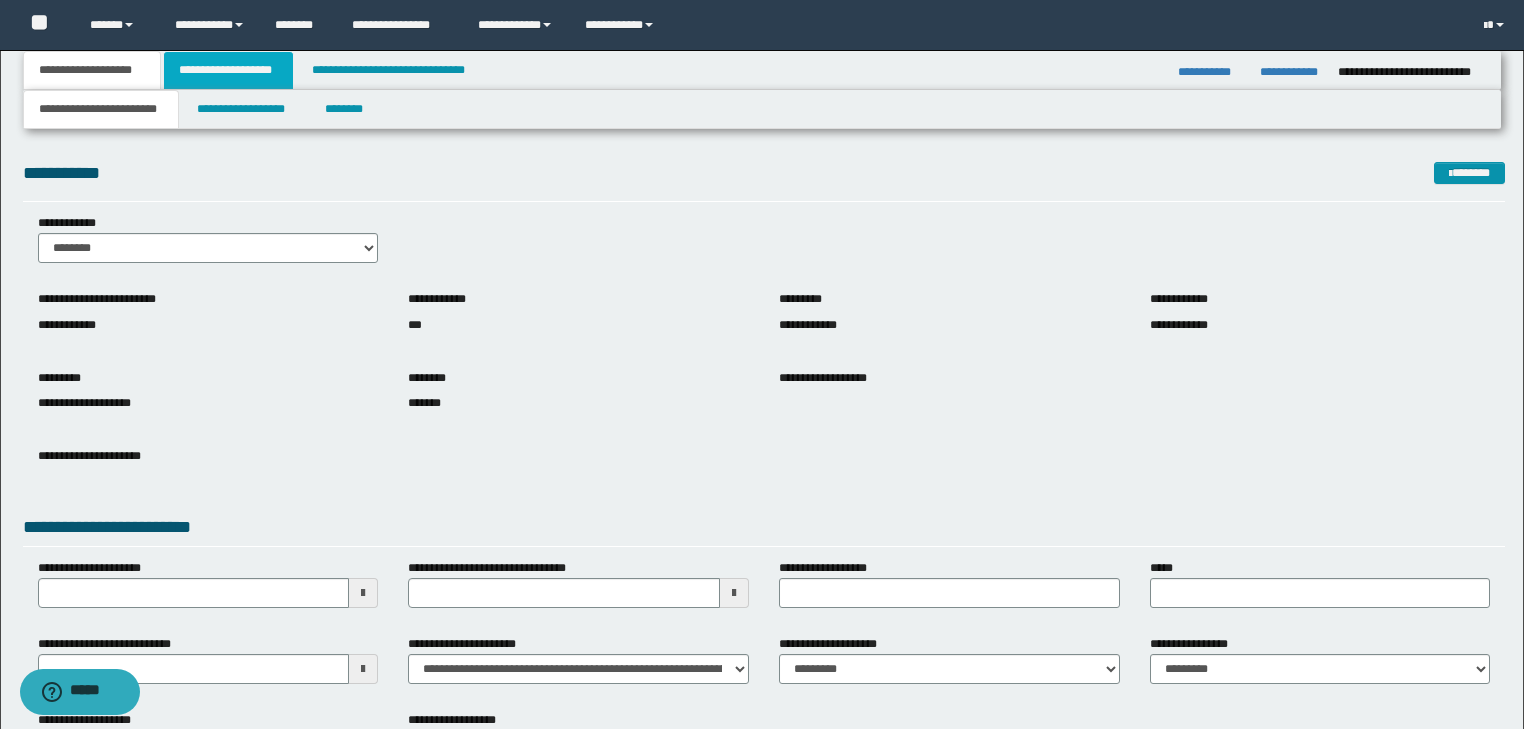 click on "**********" at bounding box center (228, 70) 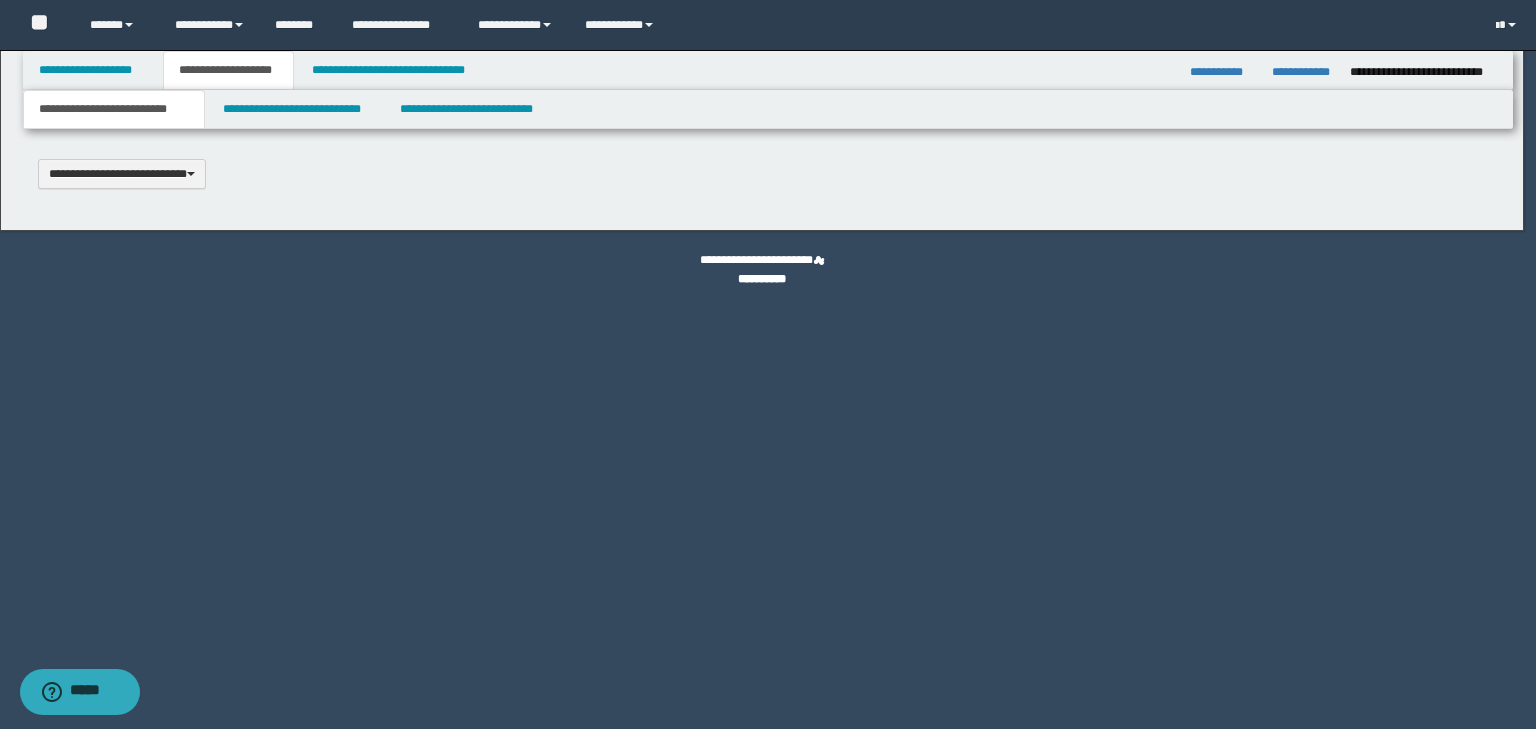 type 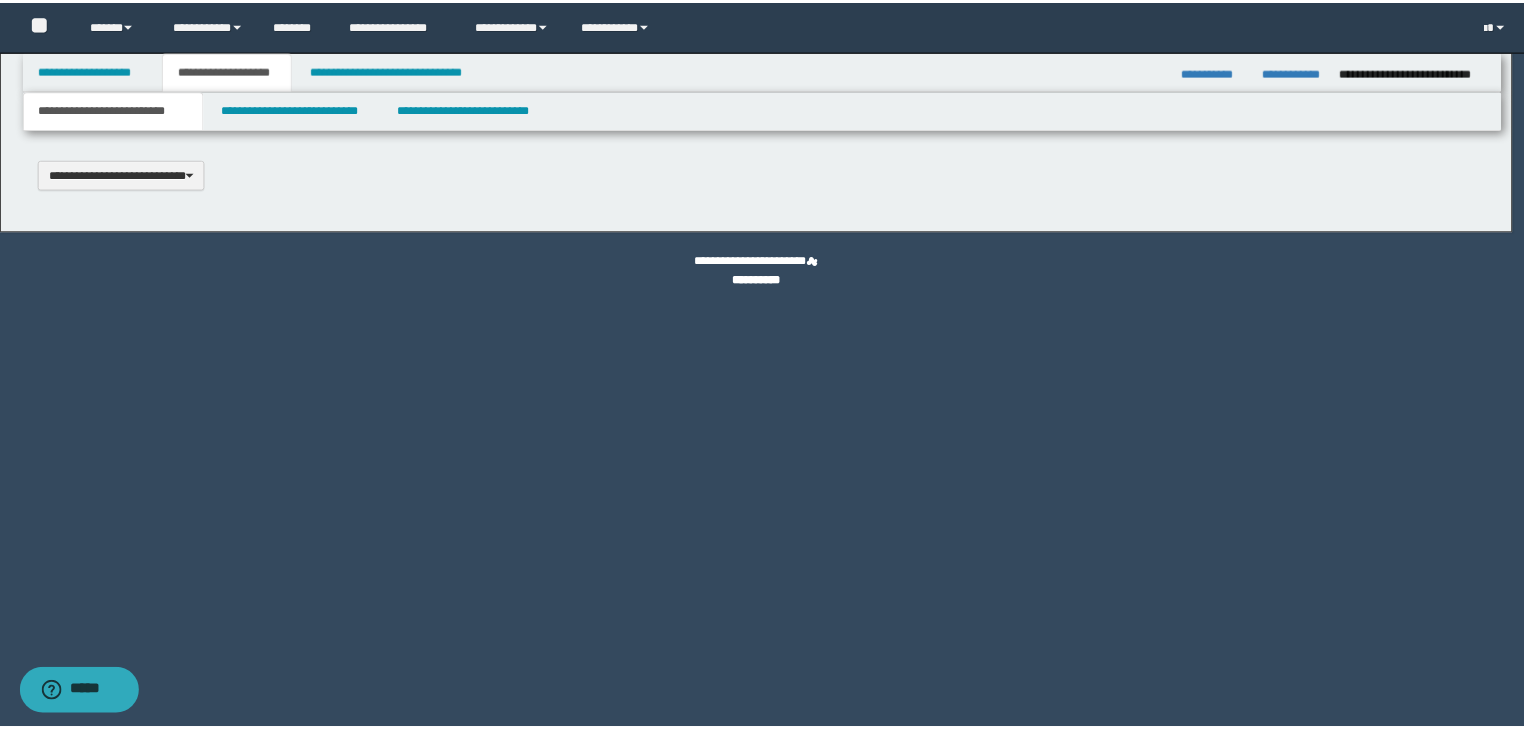 scroll, scrollTop: 0, scrollLeft: 0, axis: both 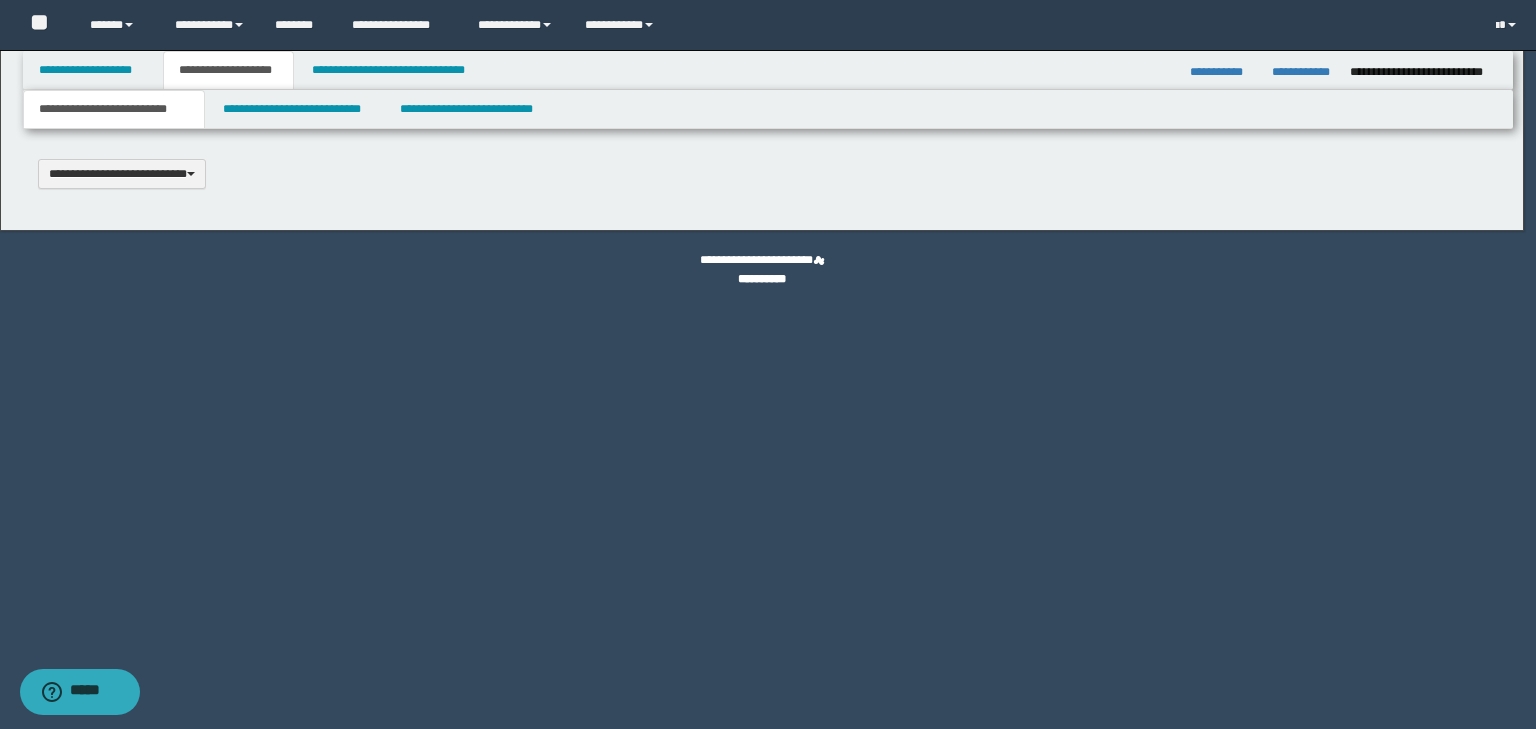 select on "*" 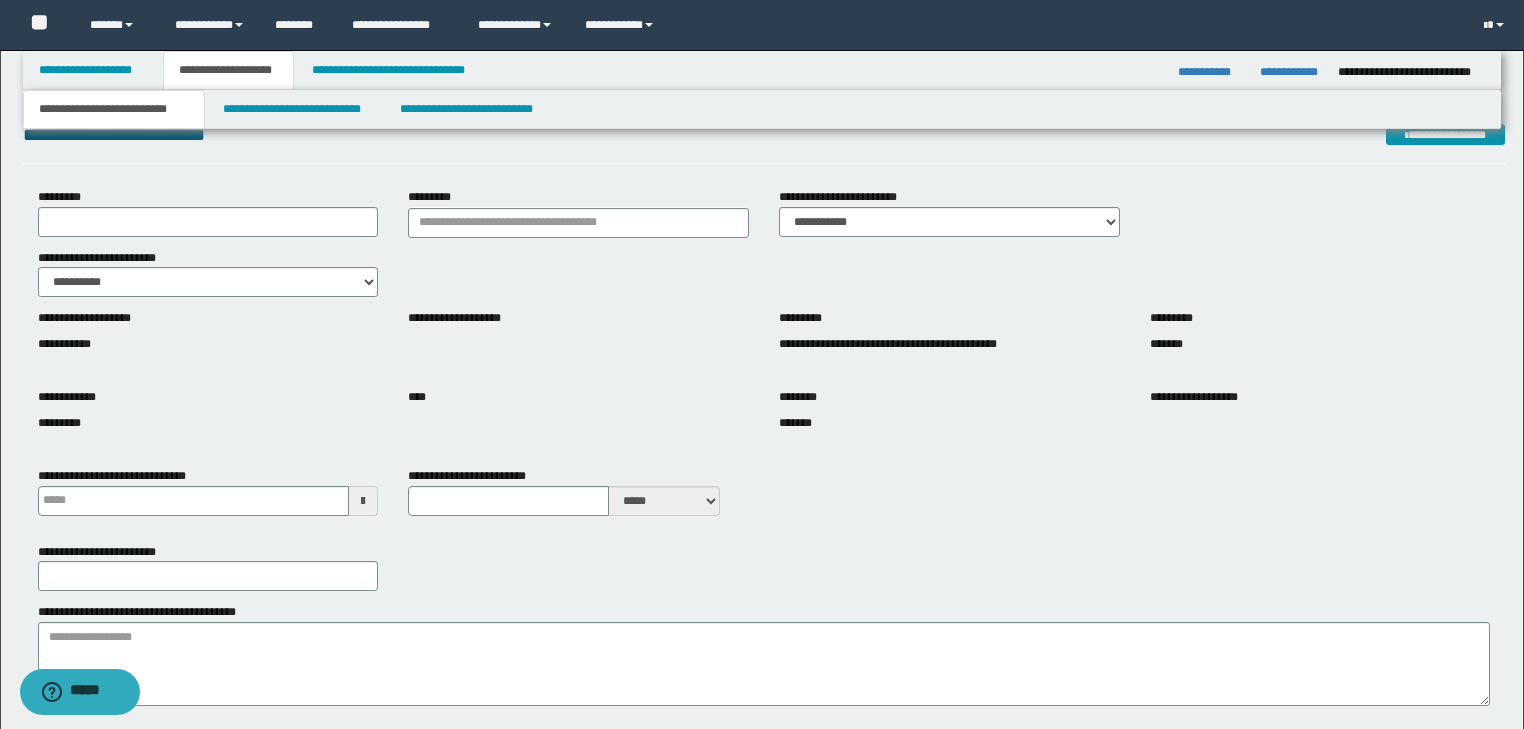 scroll, scrollTop: 0, scrollLeft: 0, axis: both 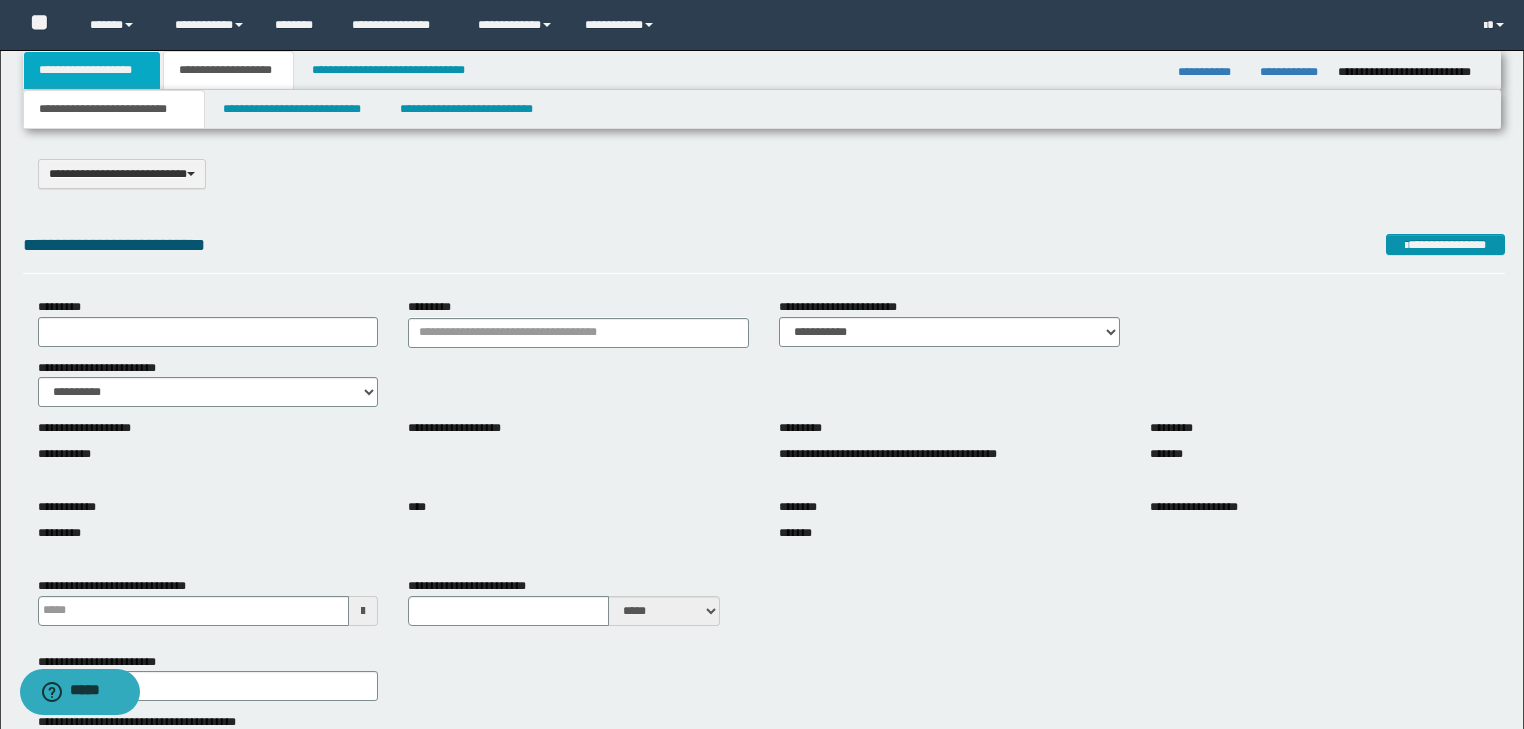 click on "**********" at bounding box center [92, 70] 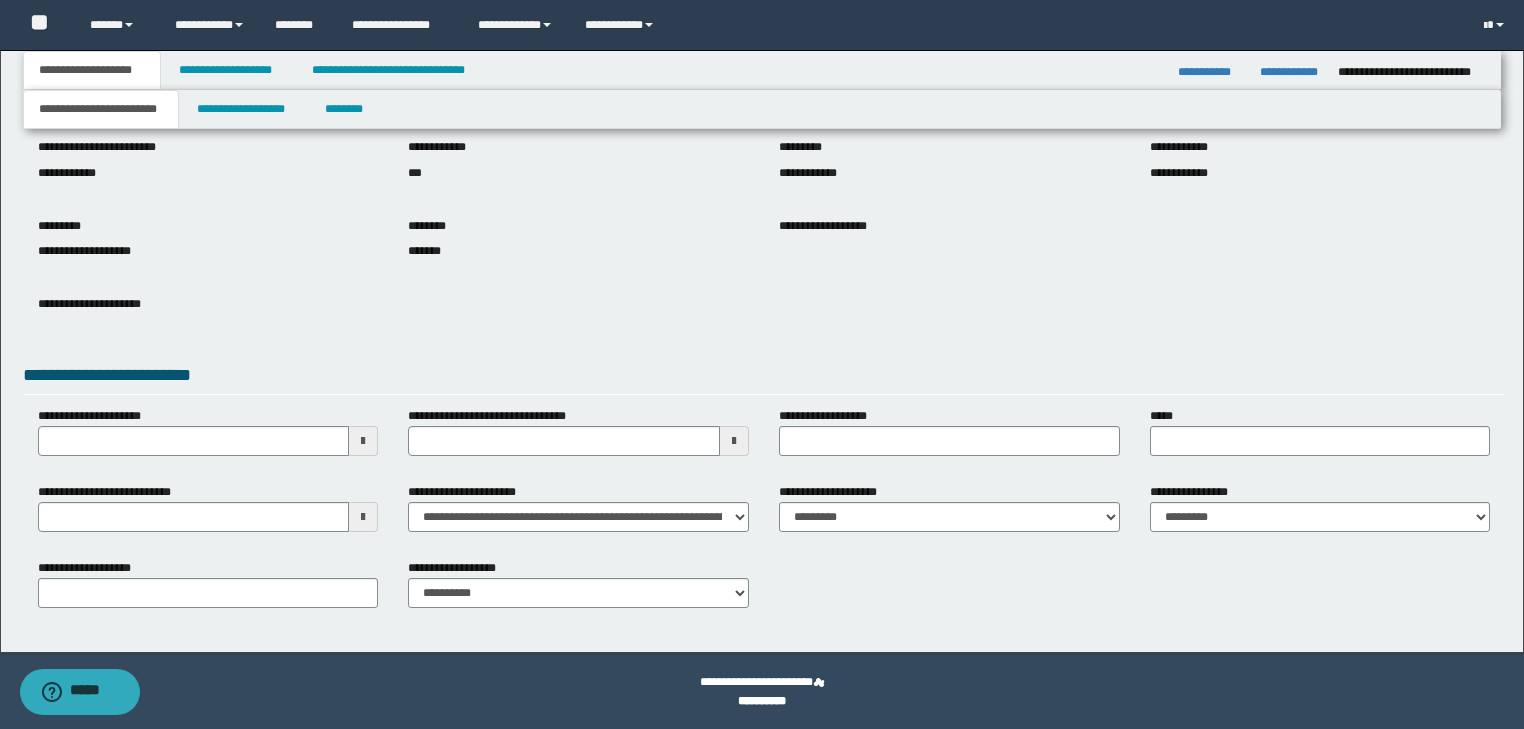 scroll, scrollTop: 154, scrollLeft: 0, axis: vertical 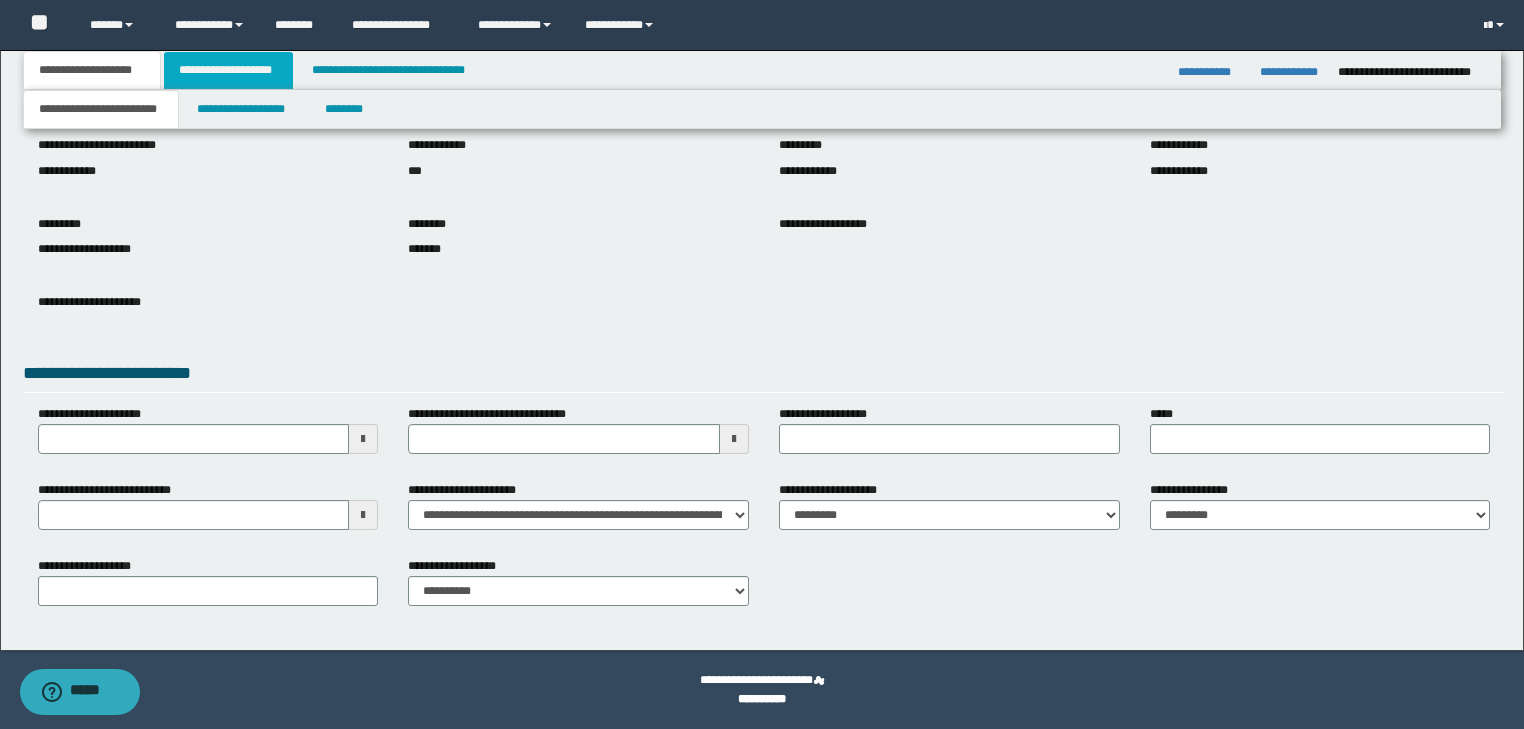 click on "**********" at bounding box center [228, 70] 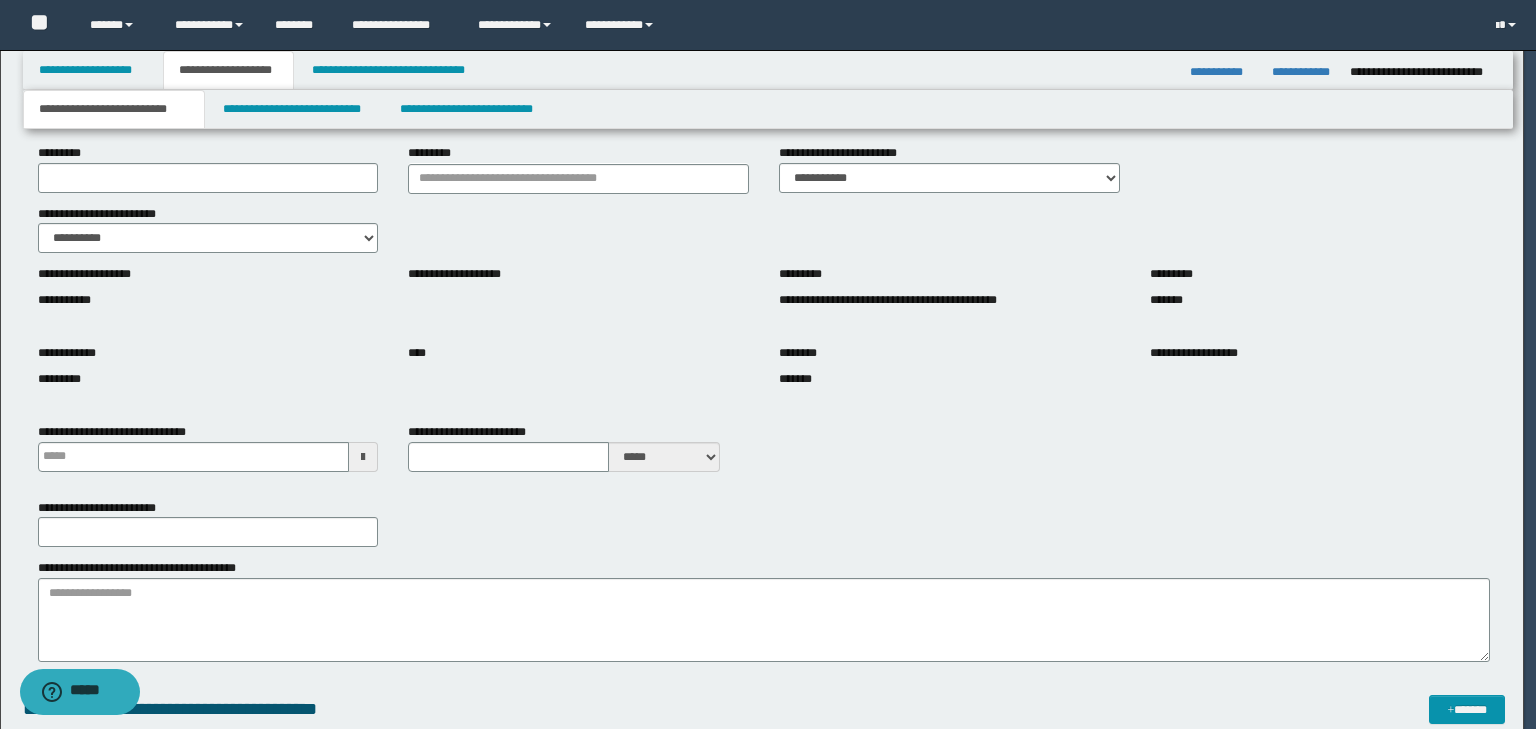 type 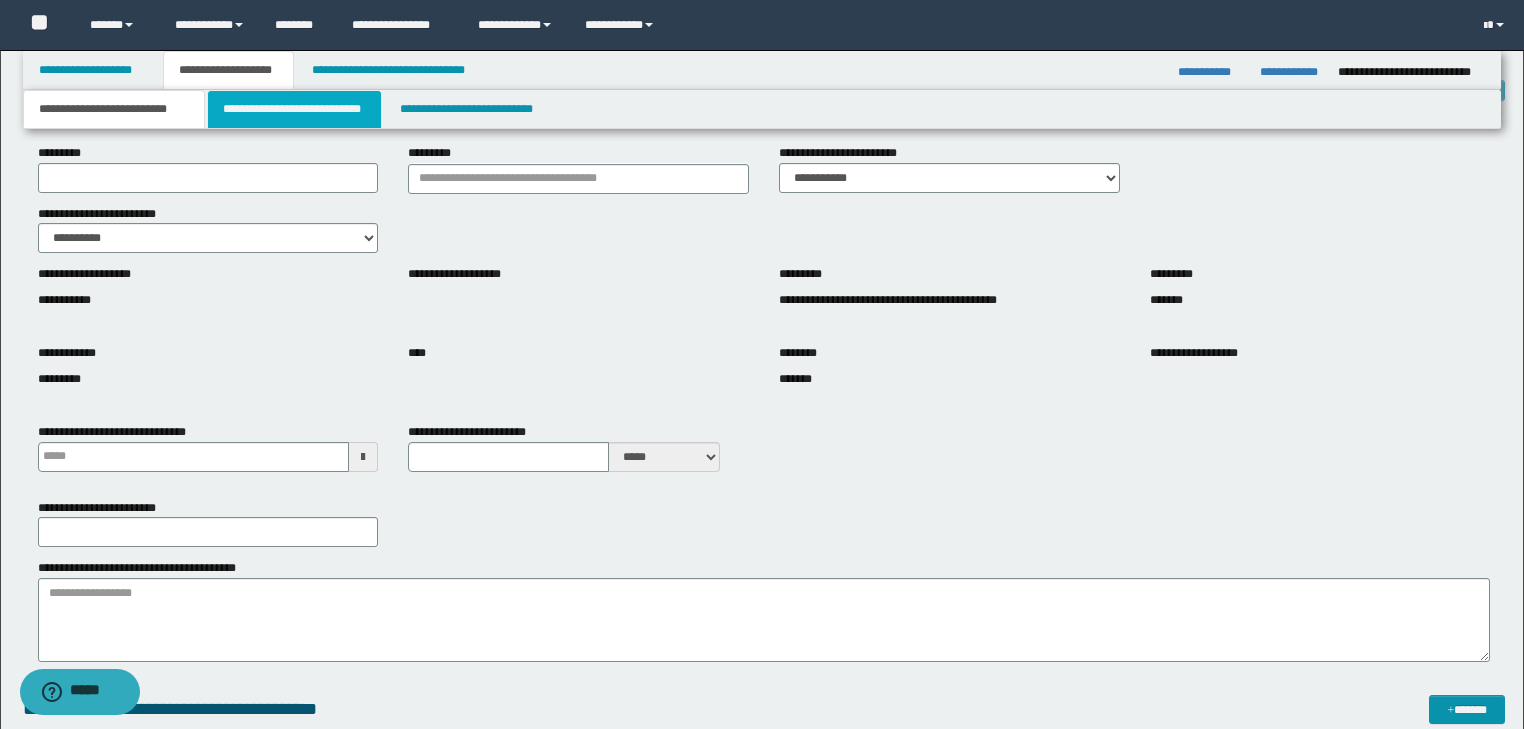 click on "**********" at bounding box center [294, 109] 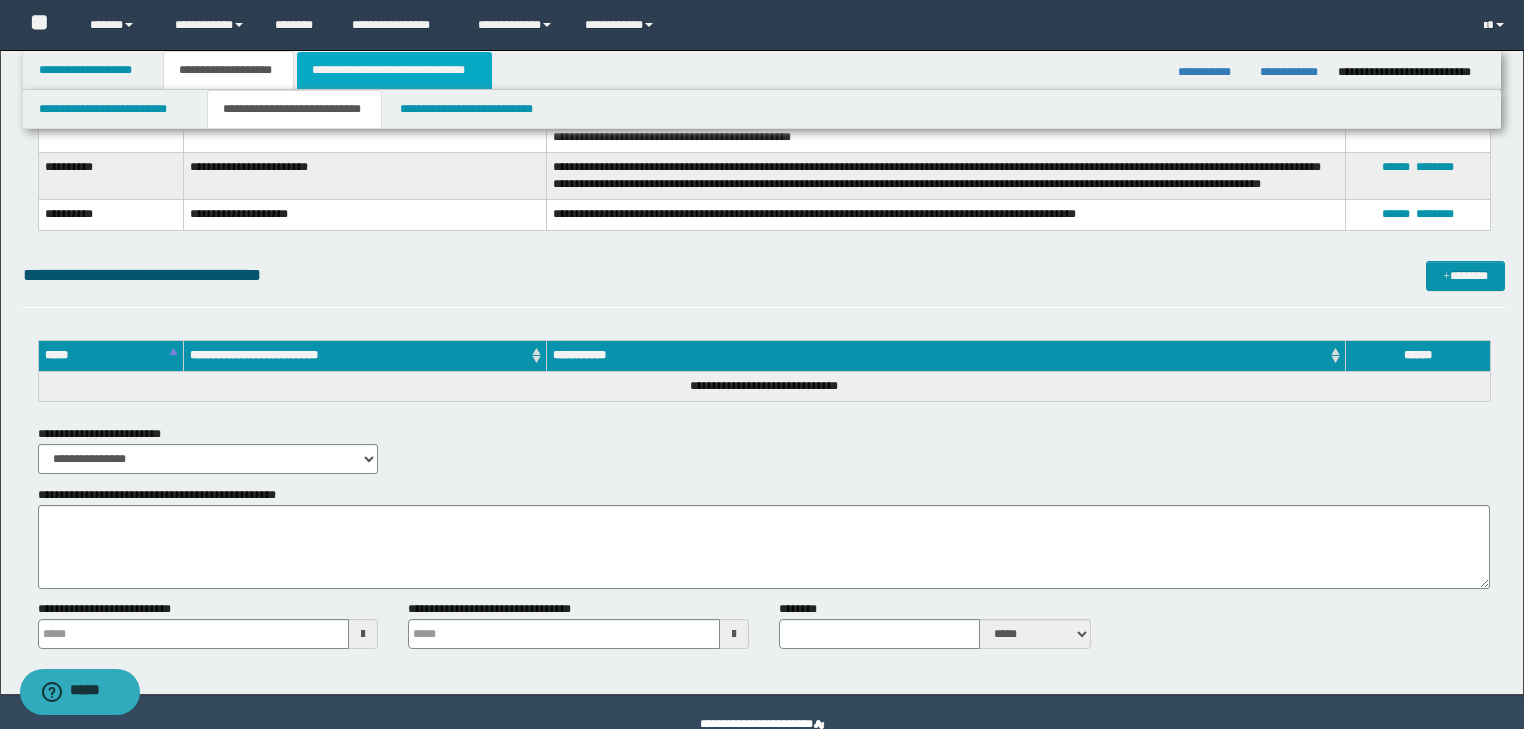 scroll, scrollTop: 2220, scrollLeft: 0, axis: vertical 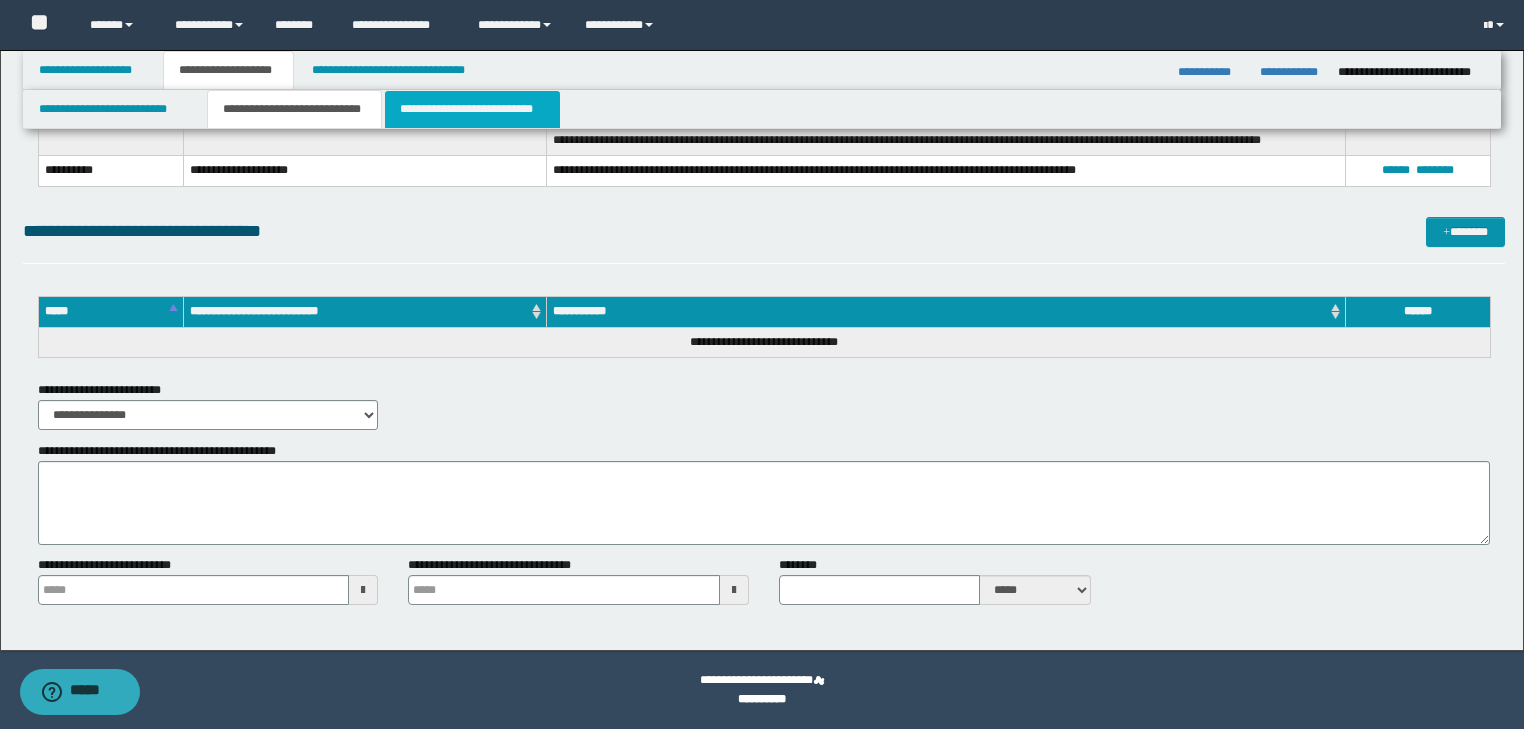 click on "**********" at bounding box center [472, 109] 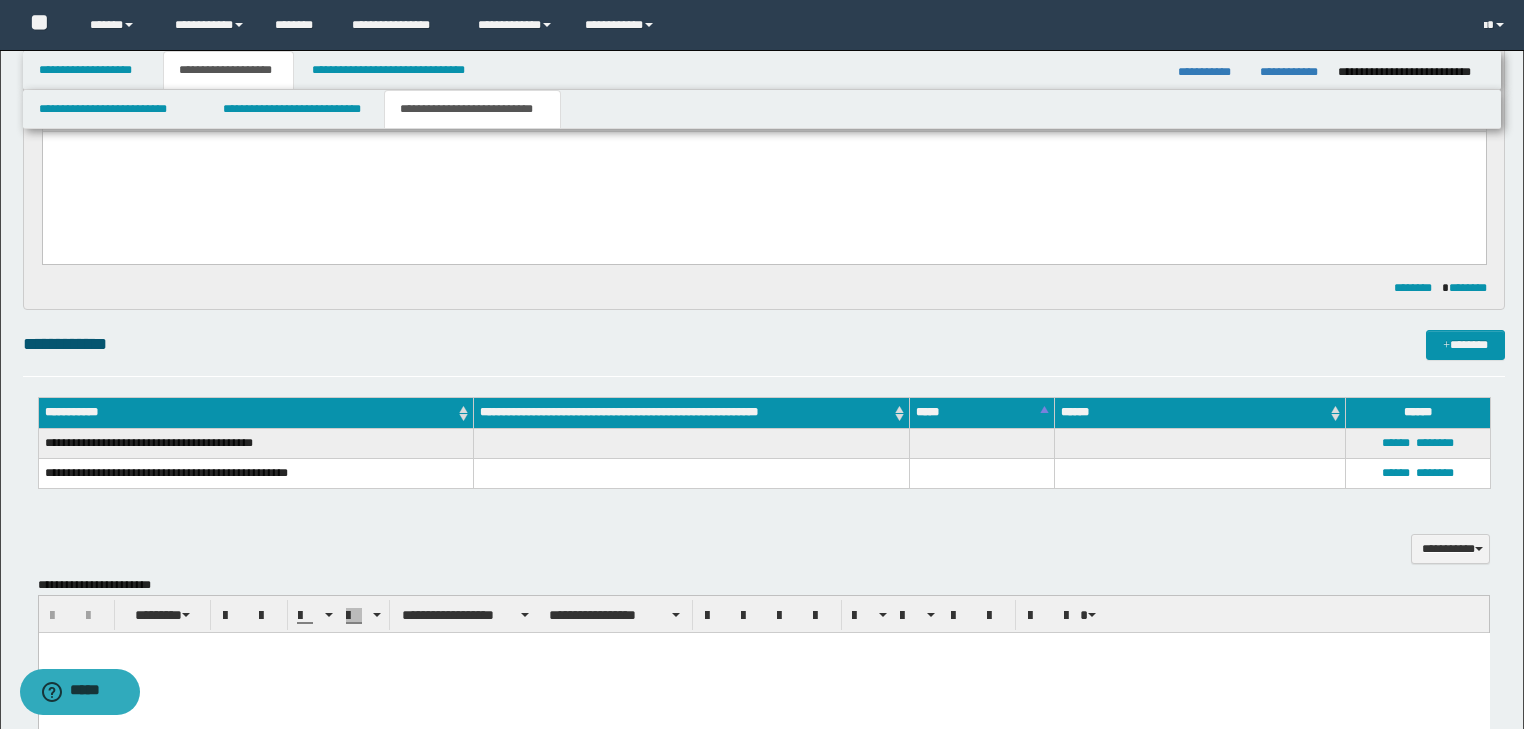 scroll, scrollTop: 133, scrollLeft: 0, axis: vertical 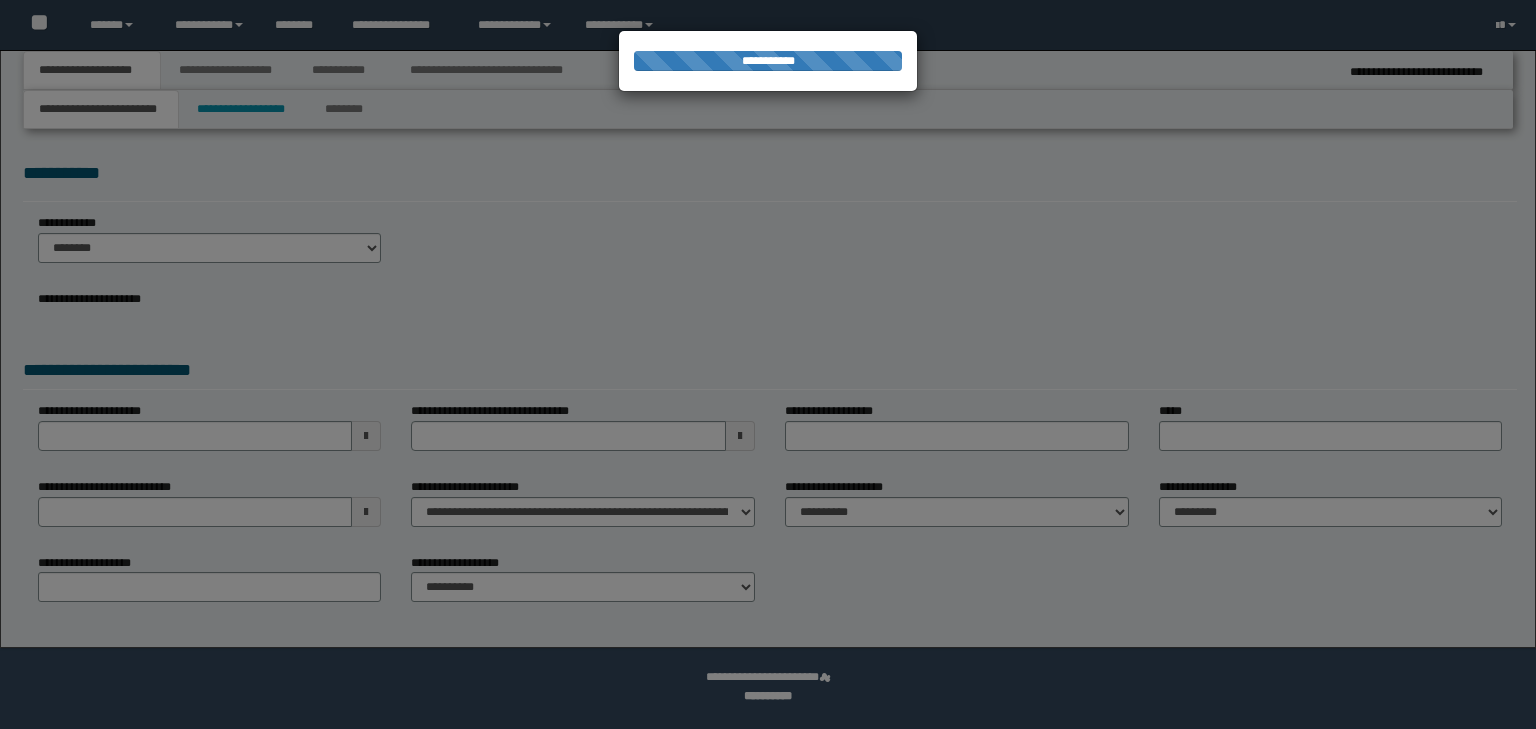 select on "*" 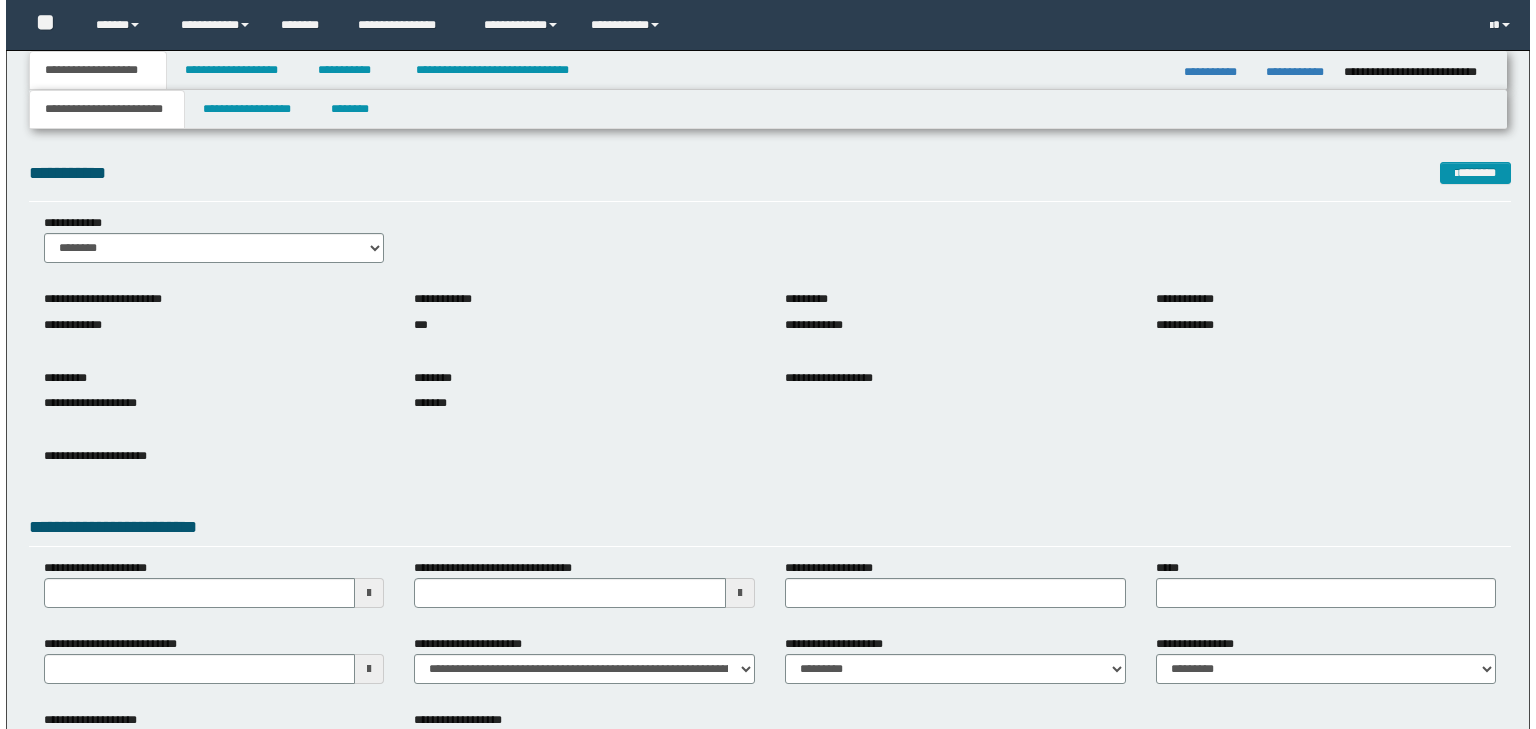 scroll, scrollTop: 0, scrollLeft: 0, axis: both 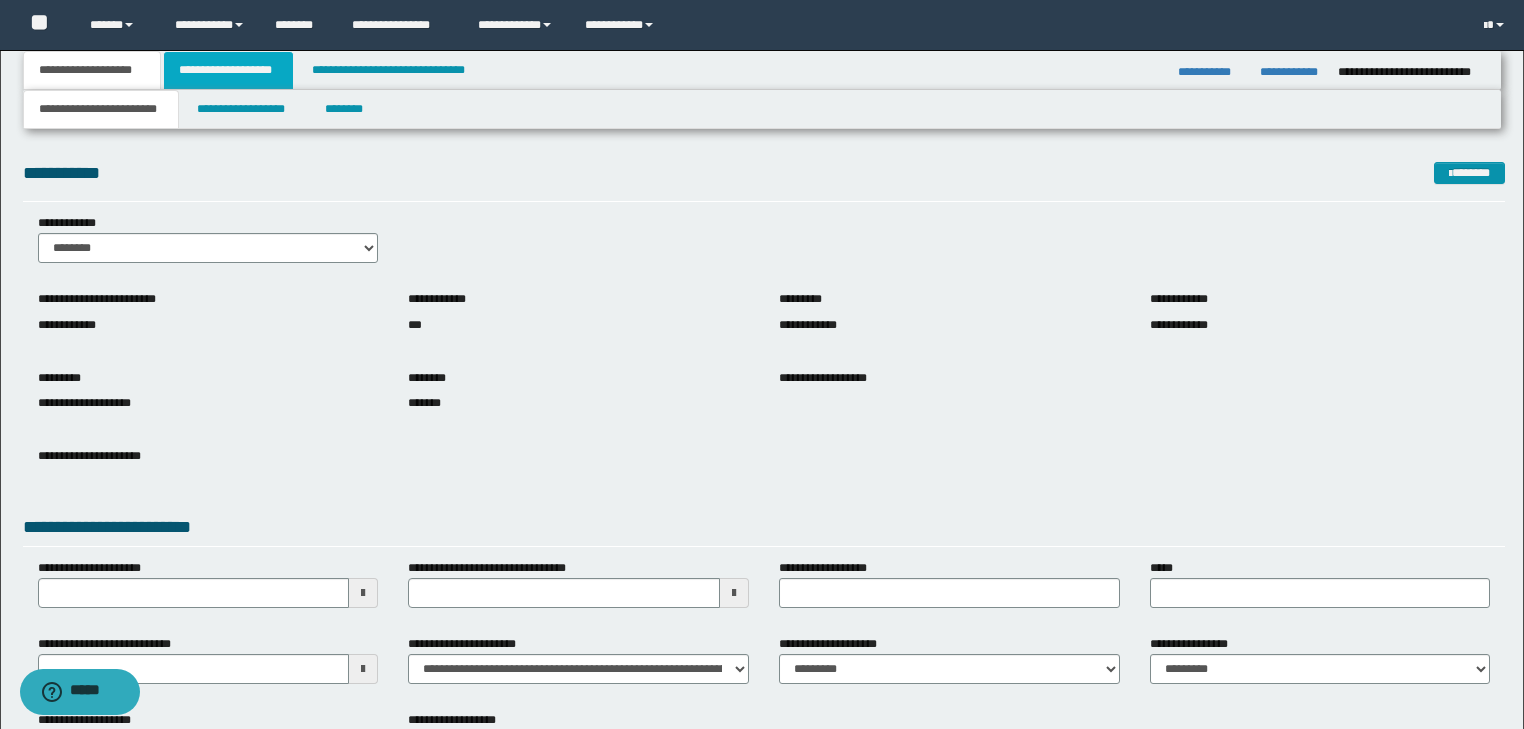 click on "**********" at bounding box center [228, 70] 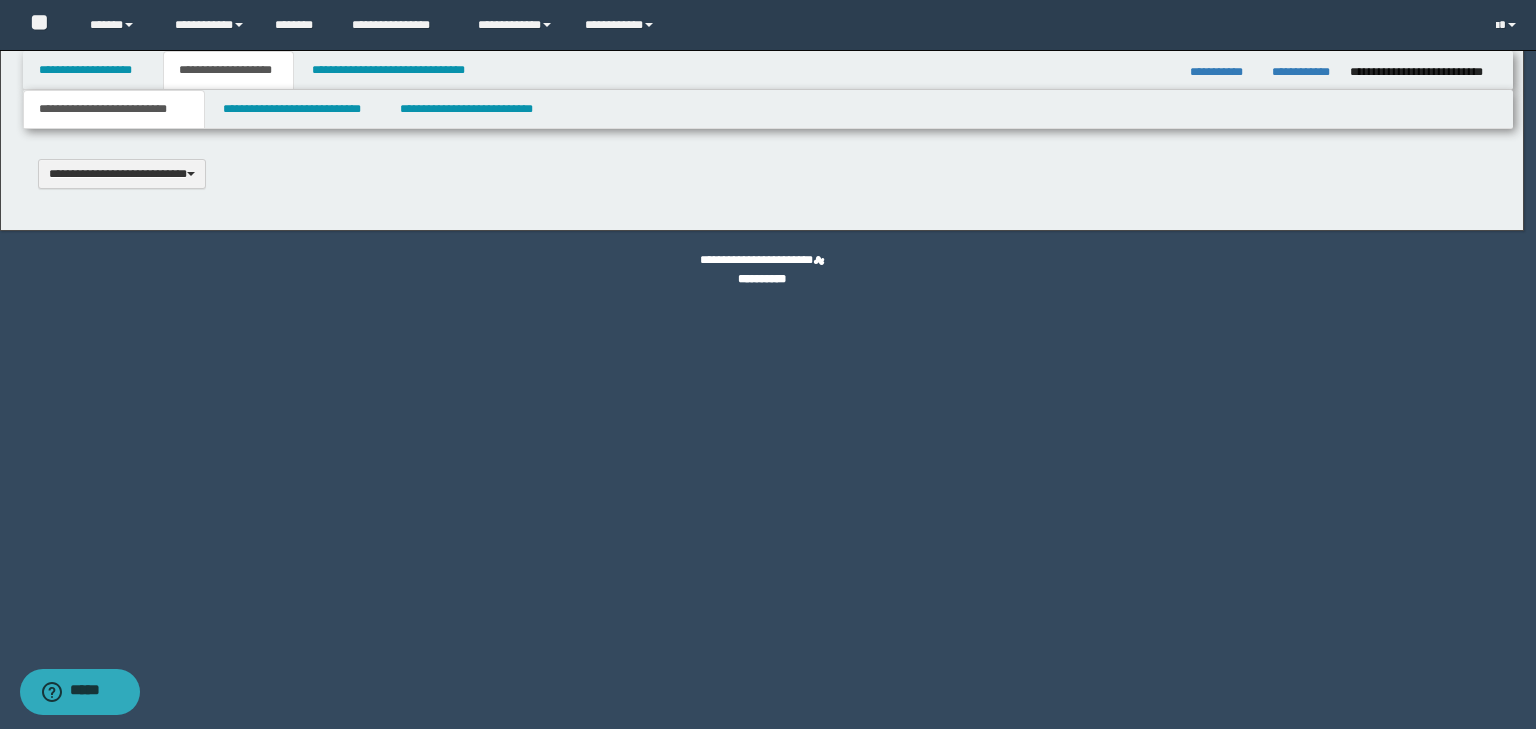 scroll, scrollTop: 0, scrollLeft: 0, axis: both 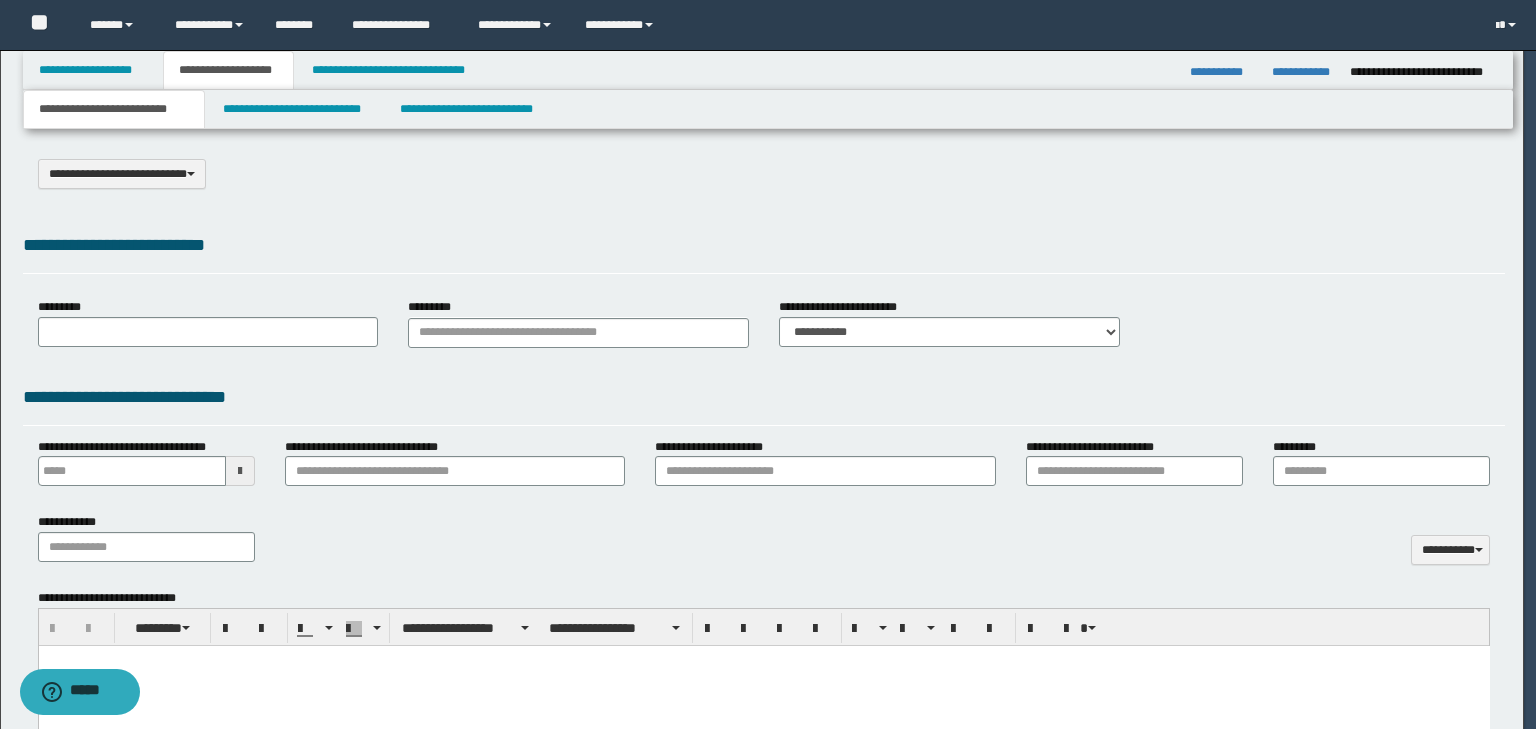 select on "*" 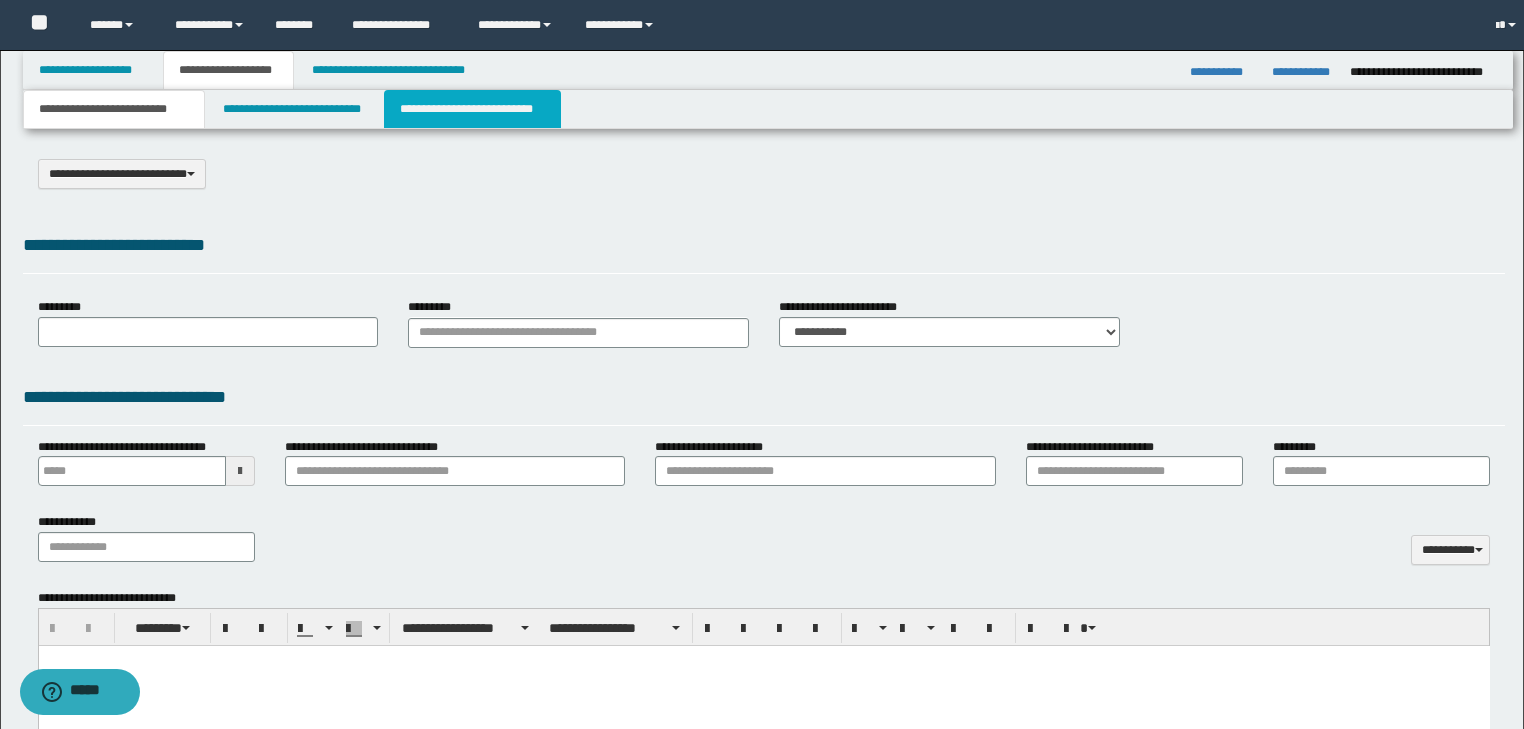 click on "**********" at bounding box center [472, 109] 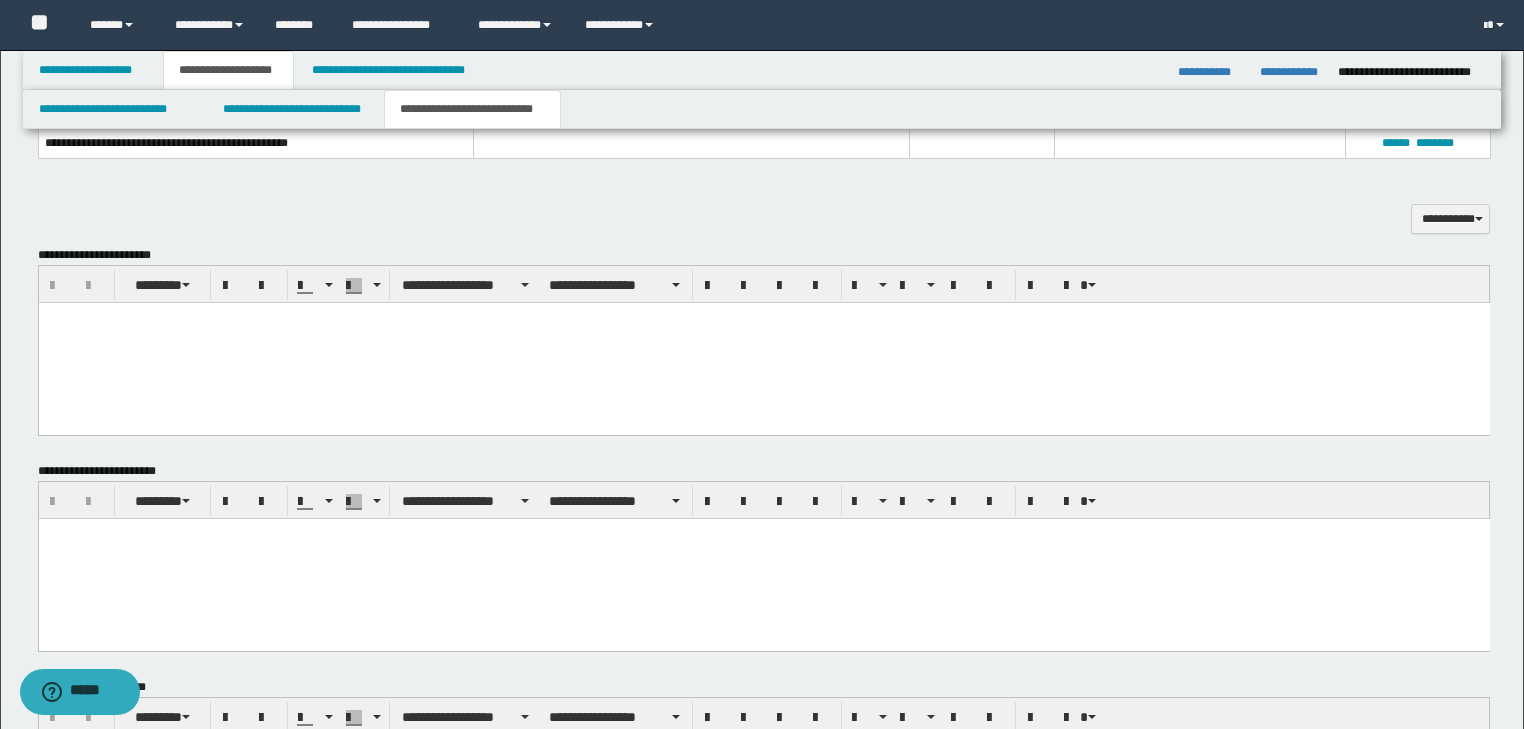 scroll, scrollTop: 280, scrollLeft: 0, axis: vertical 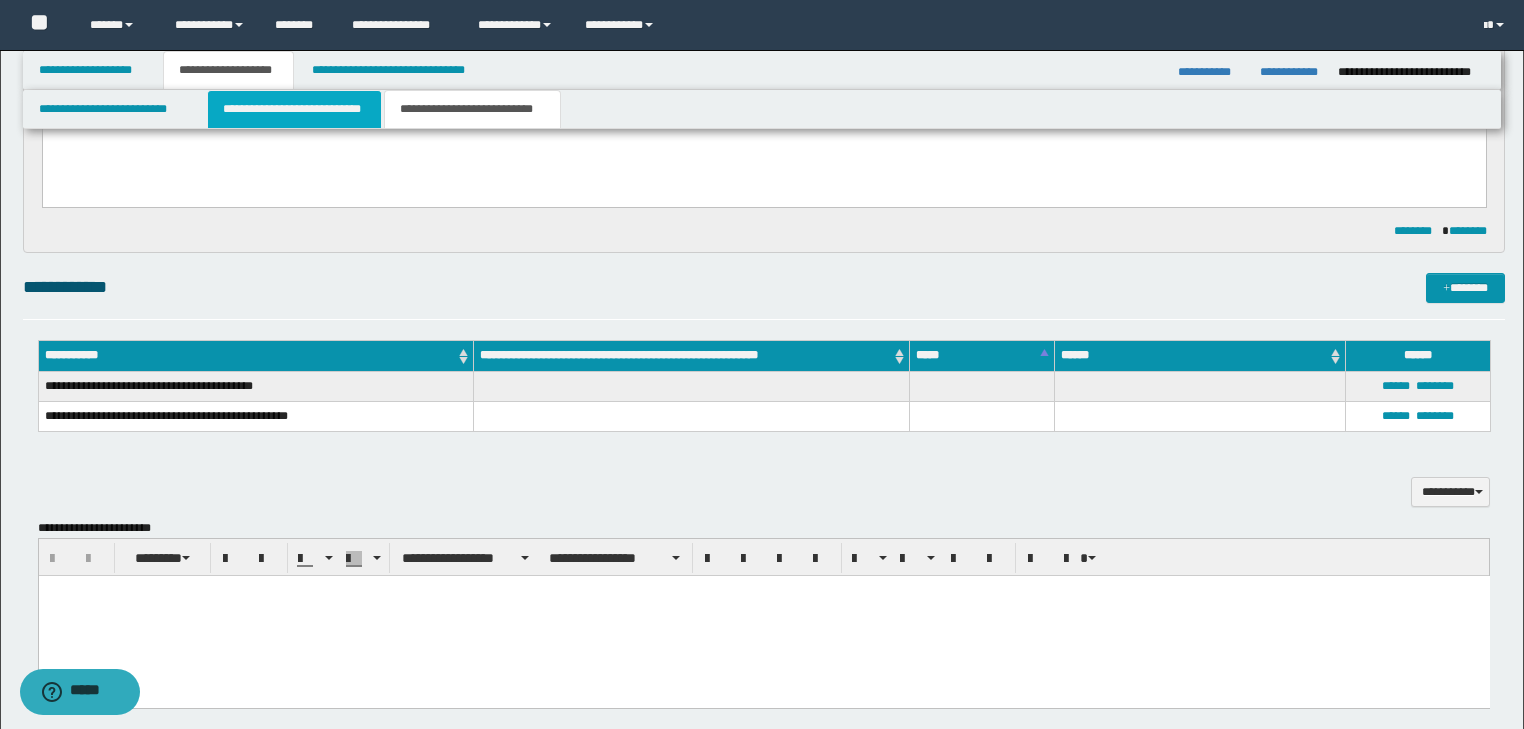 click on "**********" at bounding box center (294, 109) 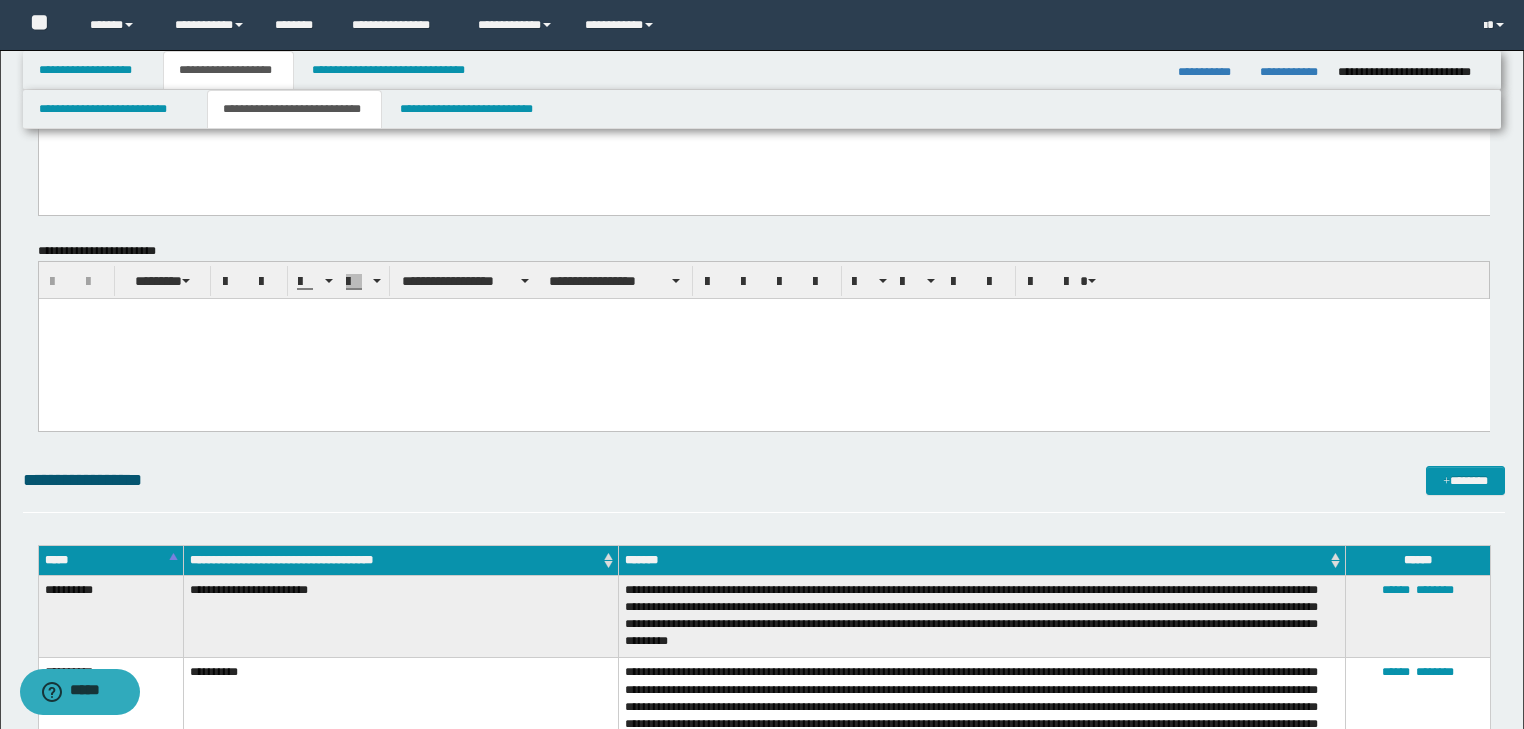 scroll, scrollTop: 0, scrollLeft: 0, axis: both 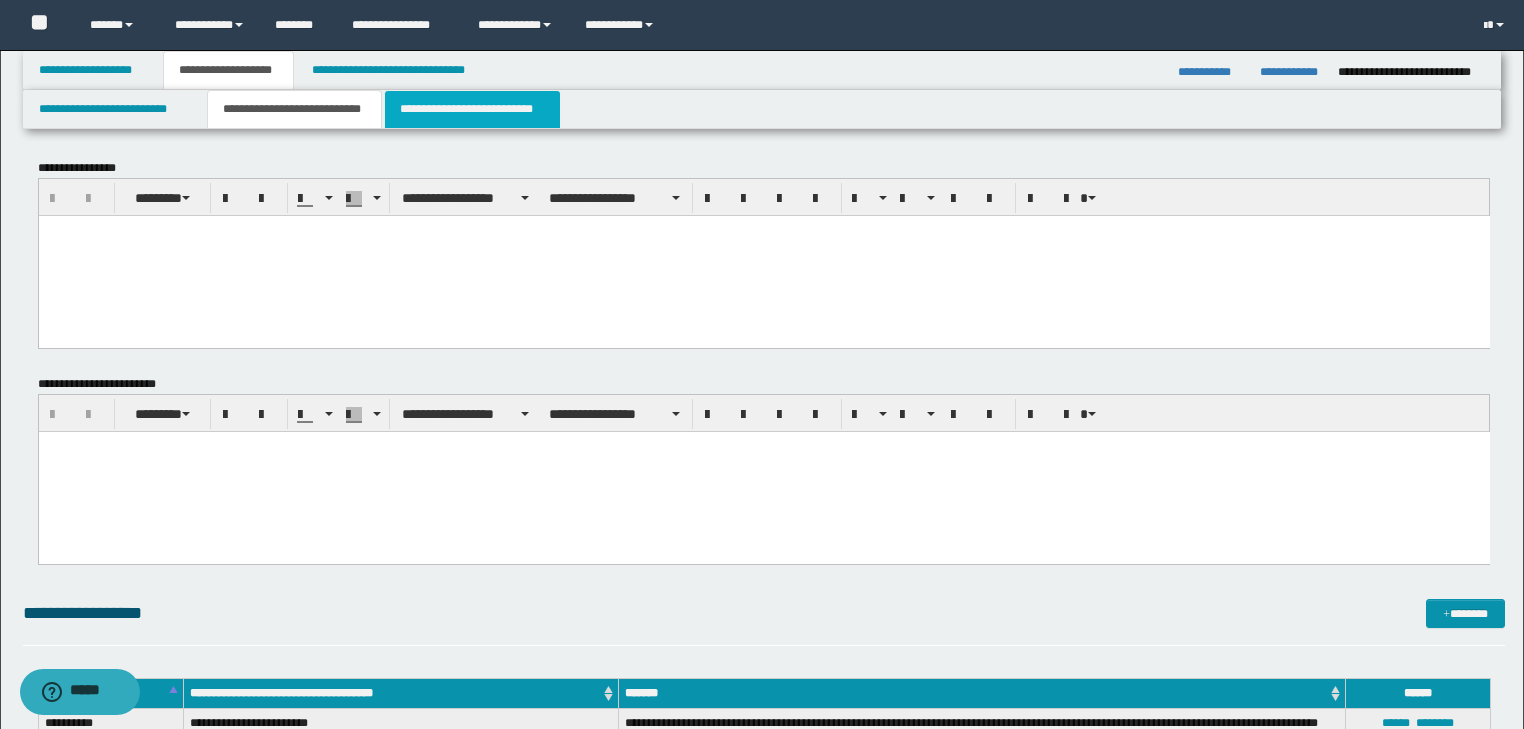 click on "**********" at bounding box center [472, 109] 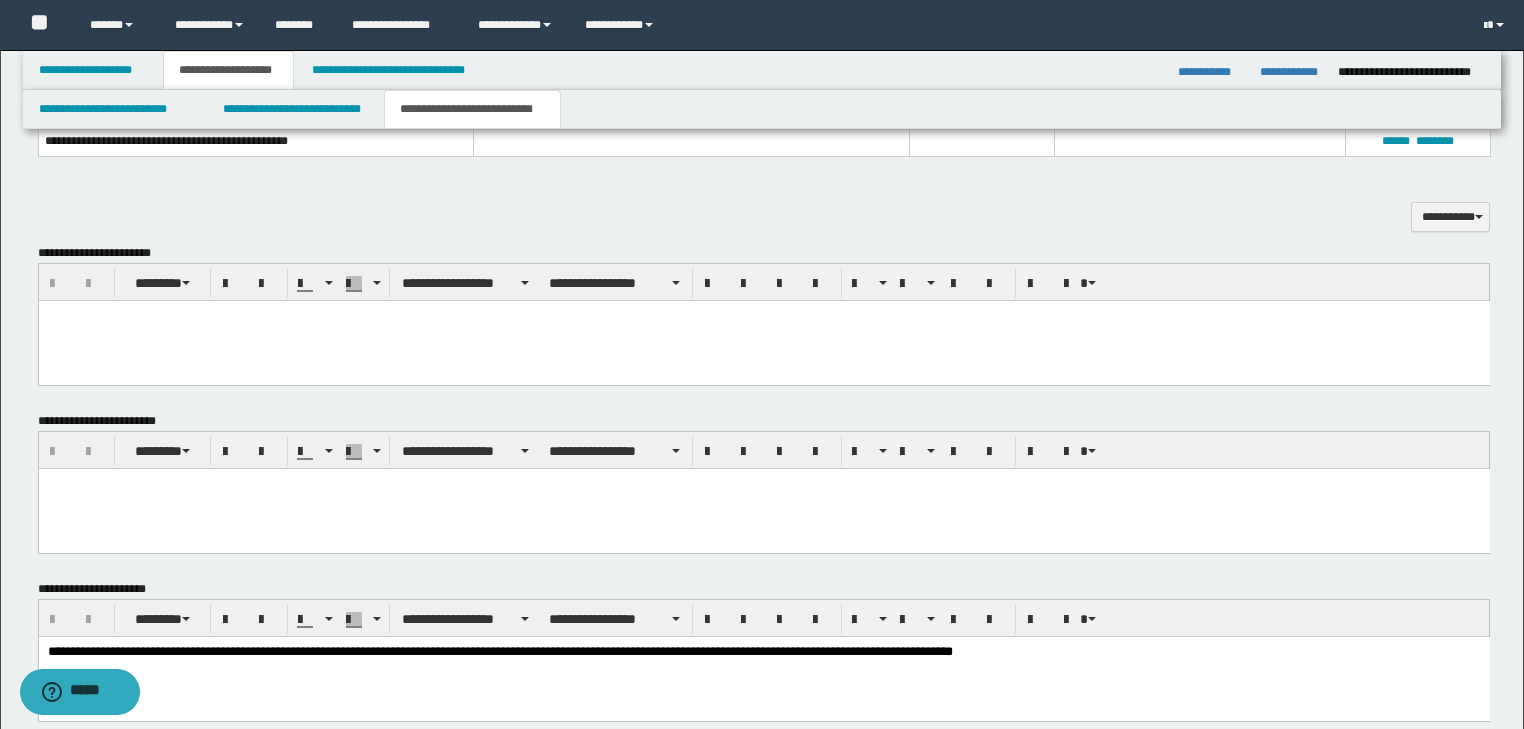 scroll, scrollTop: 203, scrollLeft: 0, axis: vertical 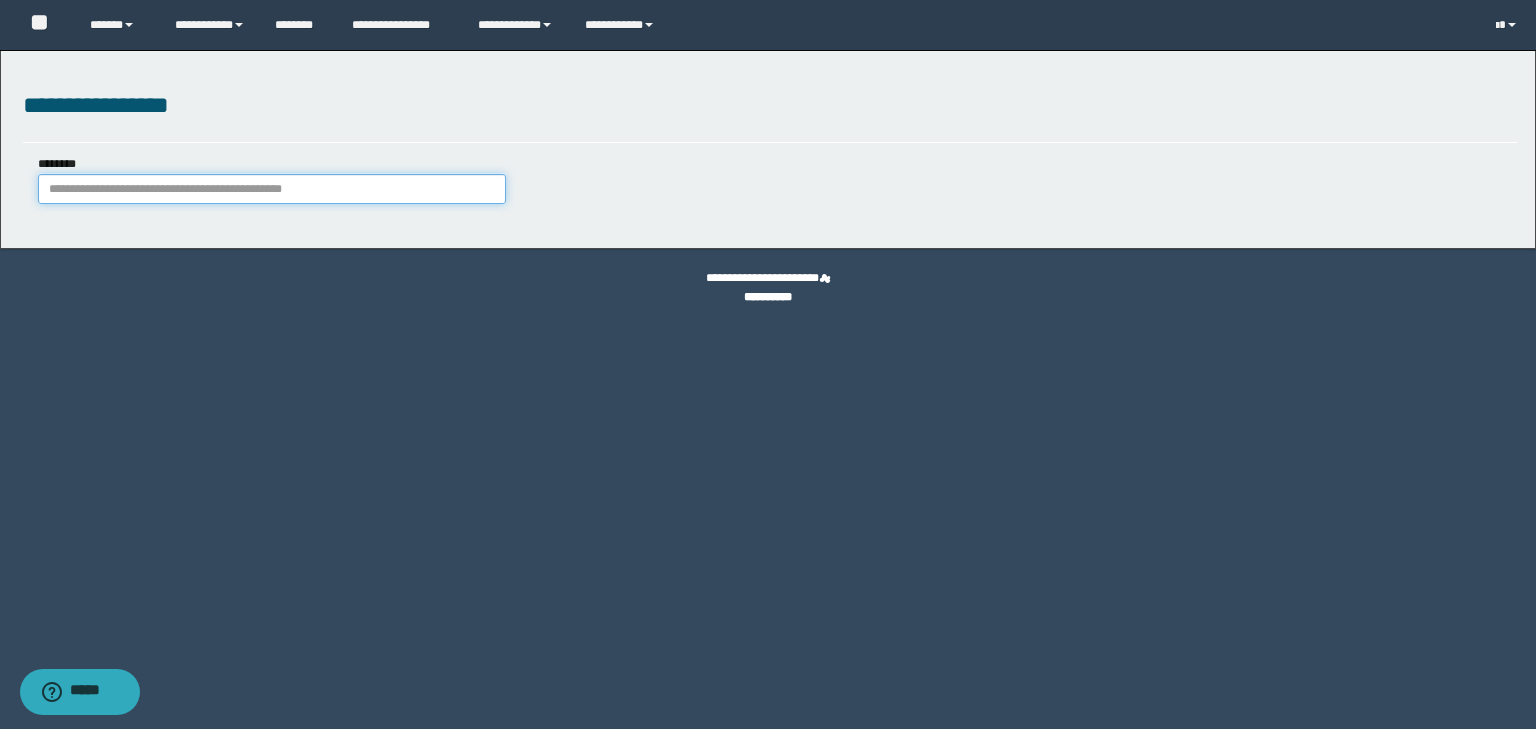 paste on "**********" 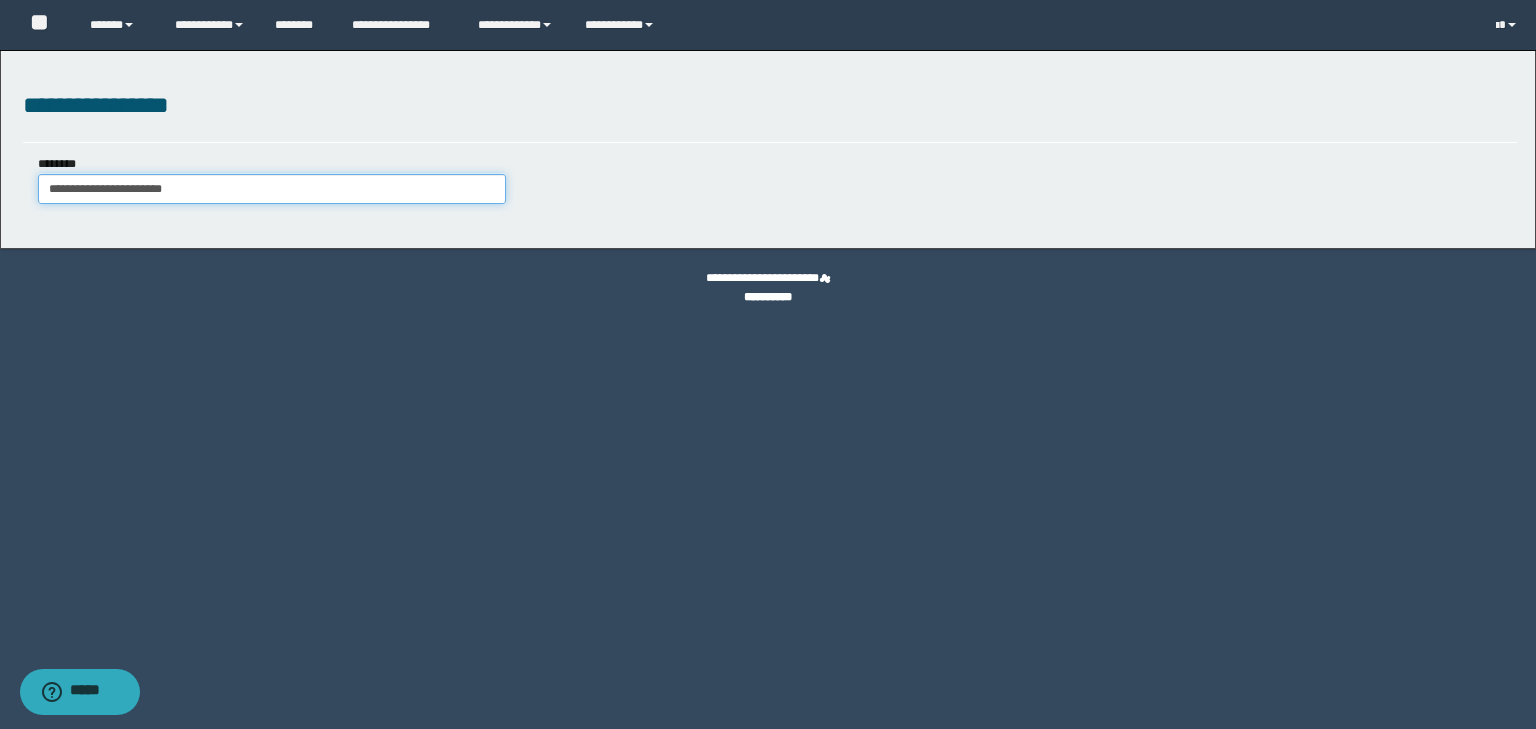 type on "**********" 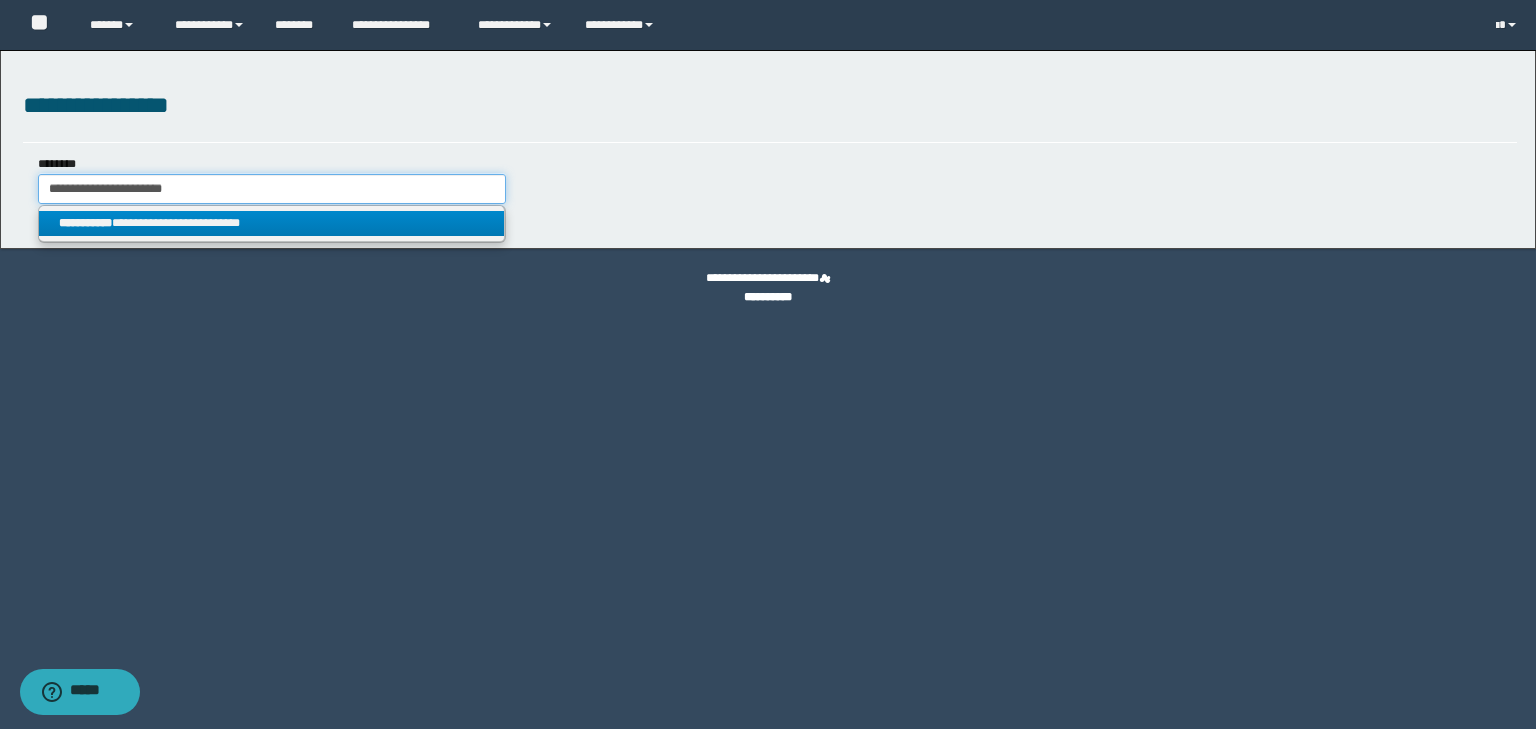 type on "**********" 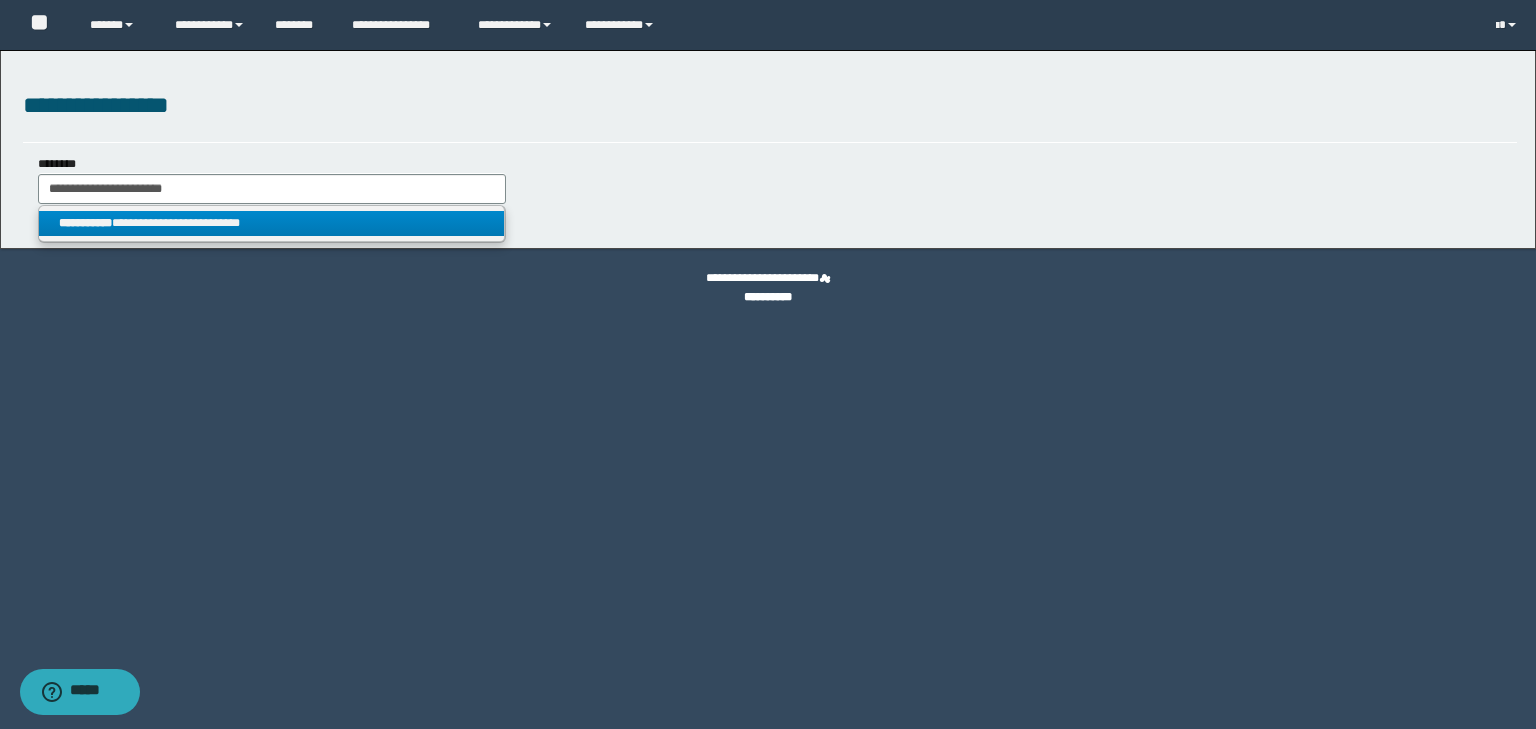 click on "**********" at bounding box center [272, 223] 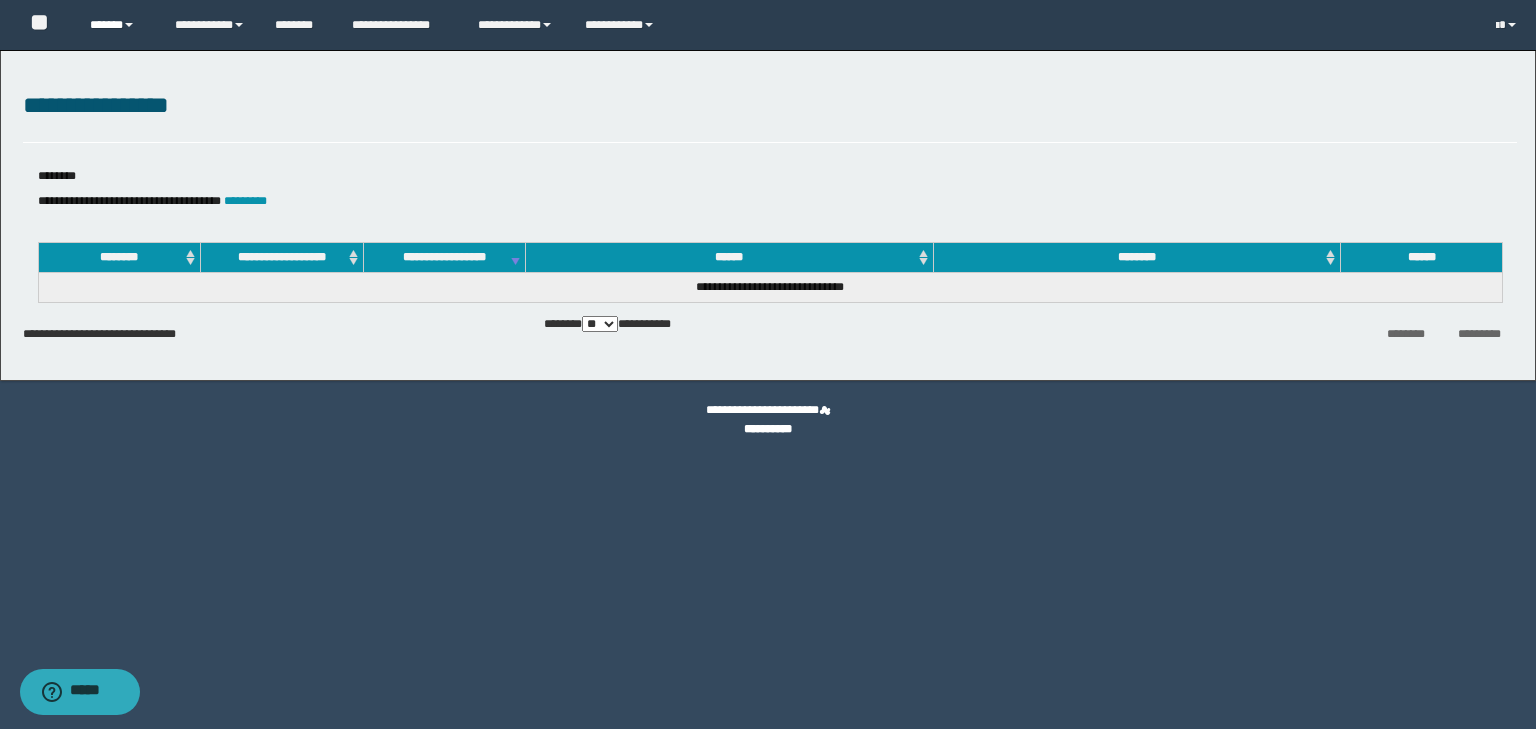 click on "******" at bounding box center [117, 25] 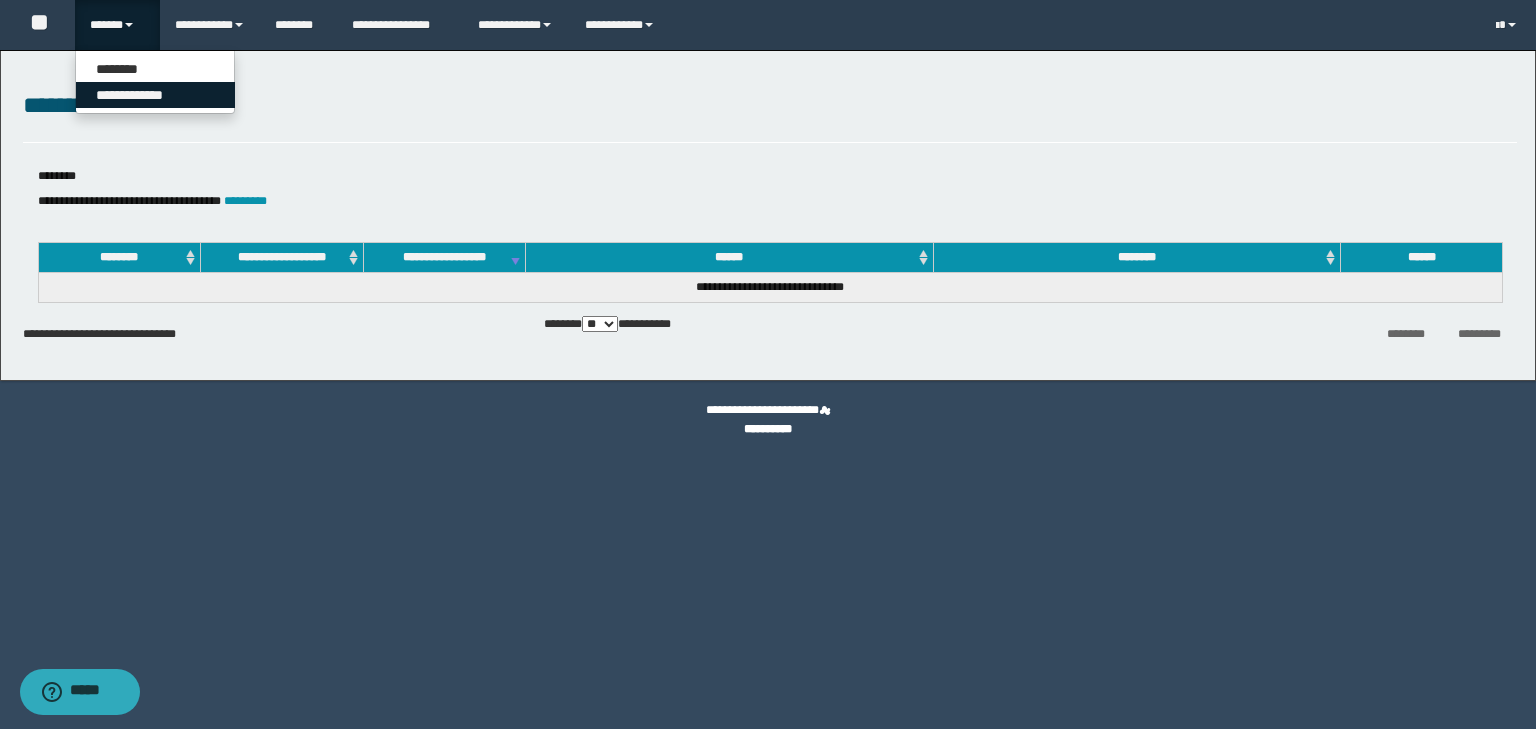 click on "**********" at bounding box center [155, 95] 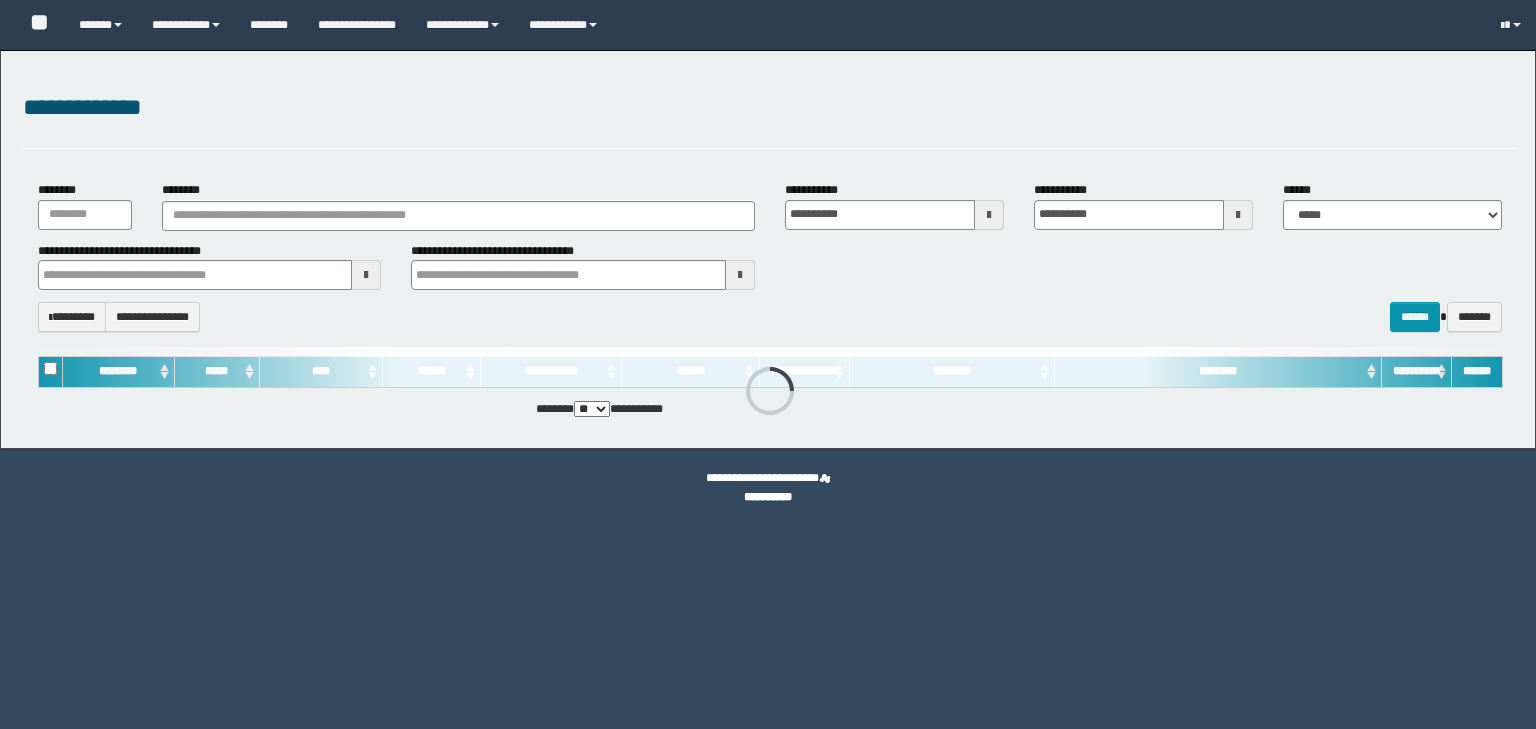 scroll, scrollTop: 0, scrollLeft: 0, axis: both 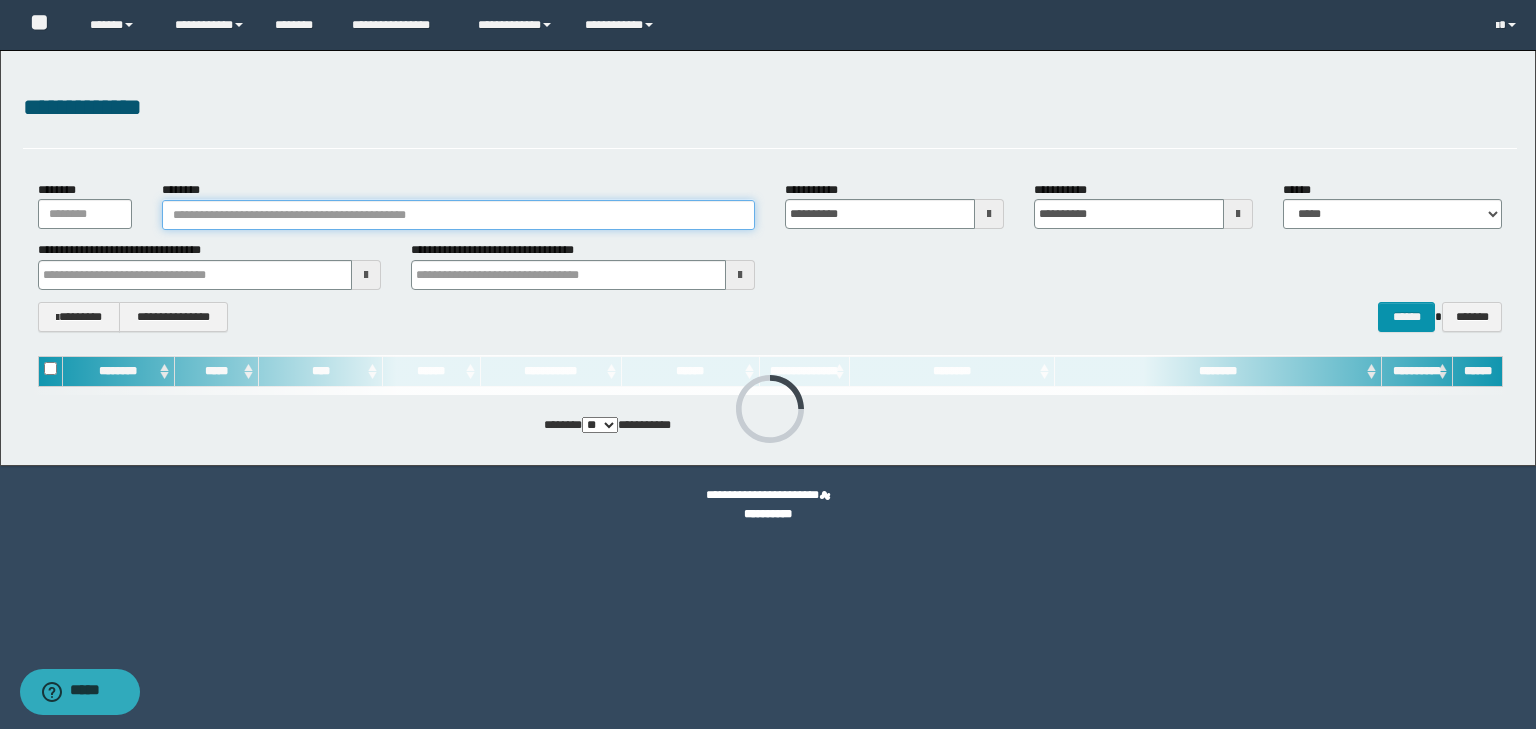 paste on "**********" 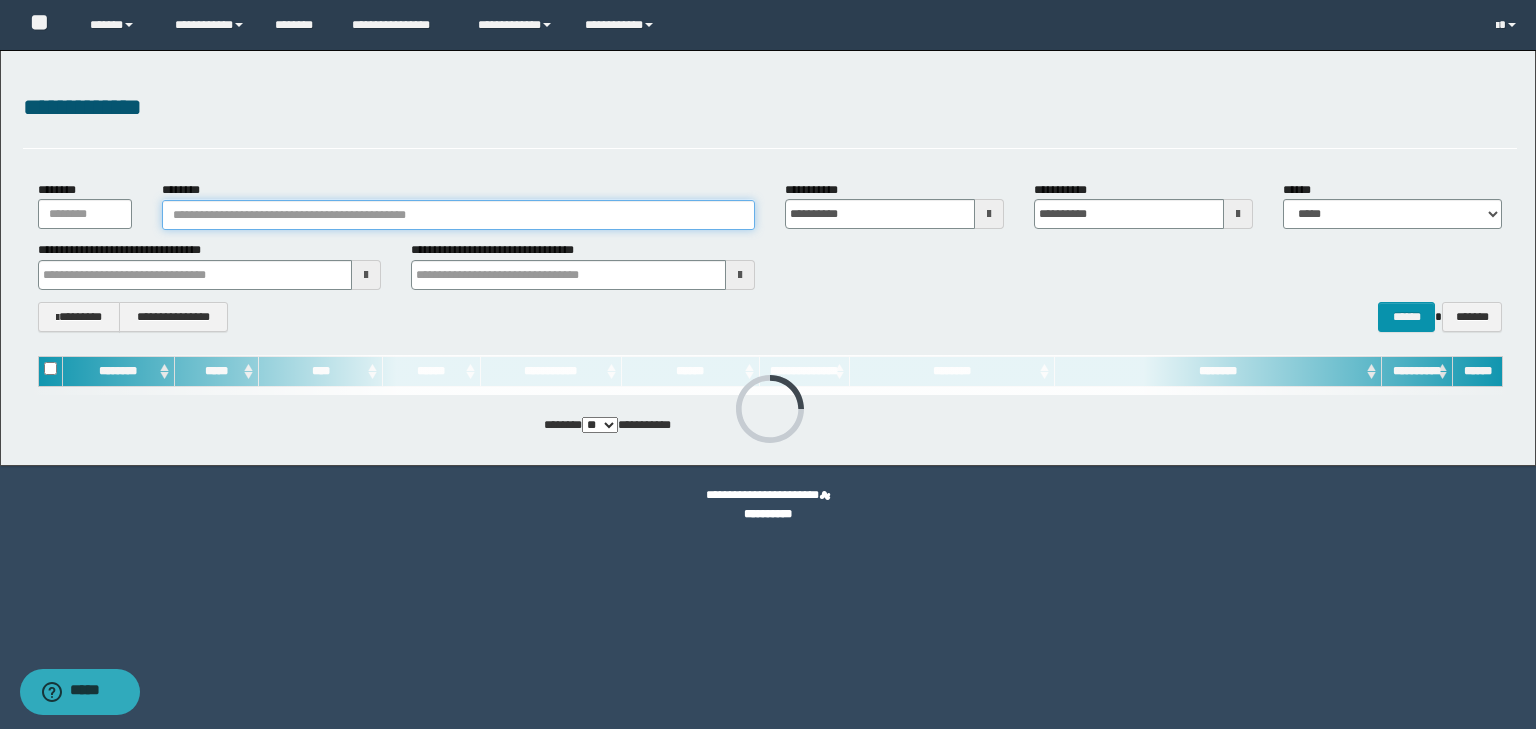 type on "**********" 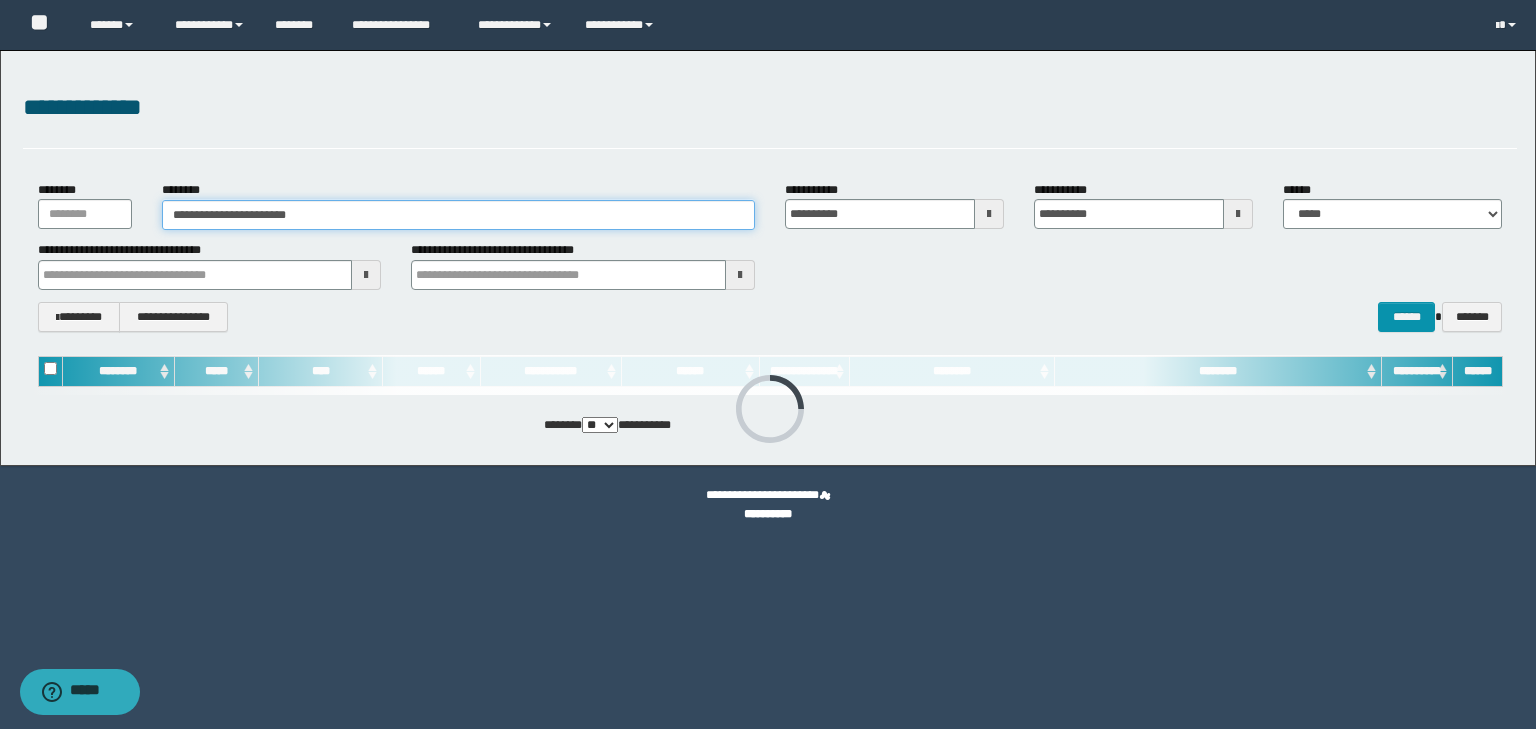 type on "**********" 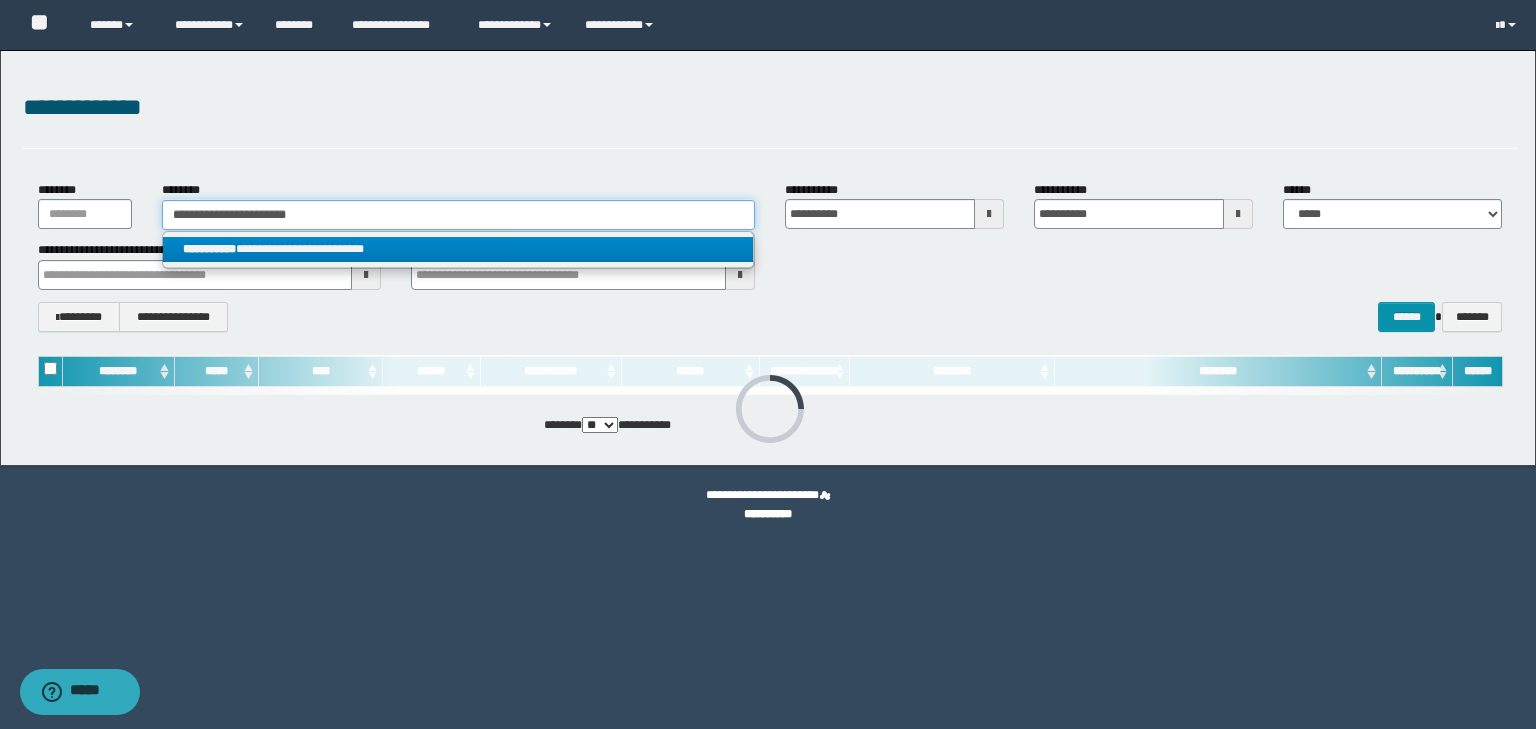 type on "**********" 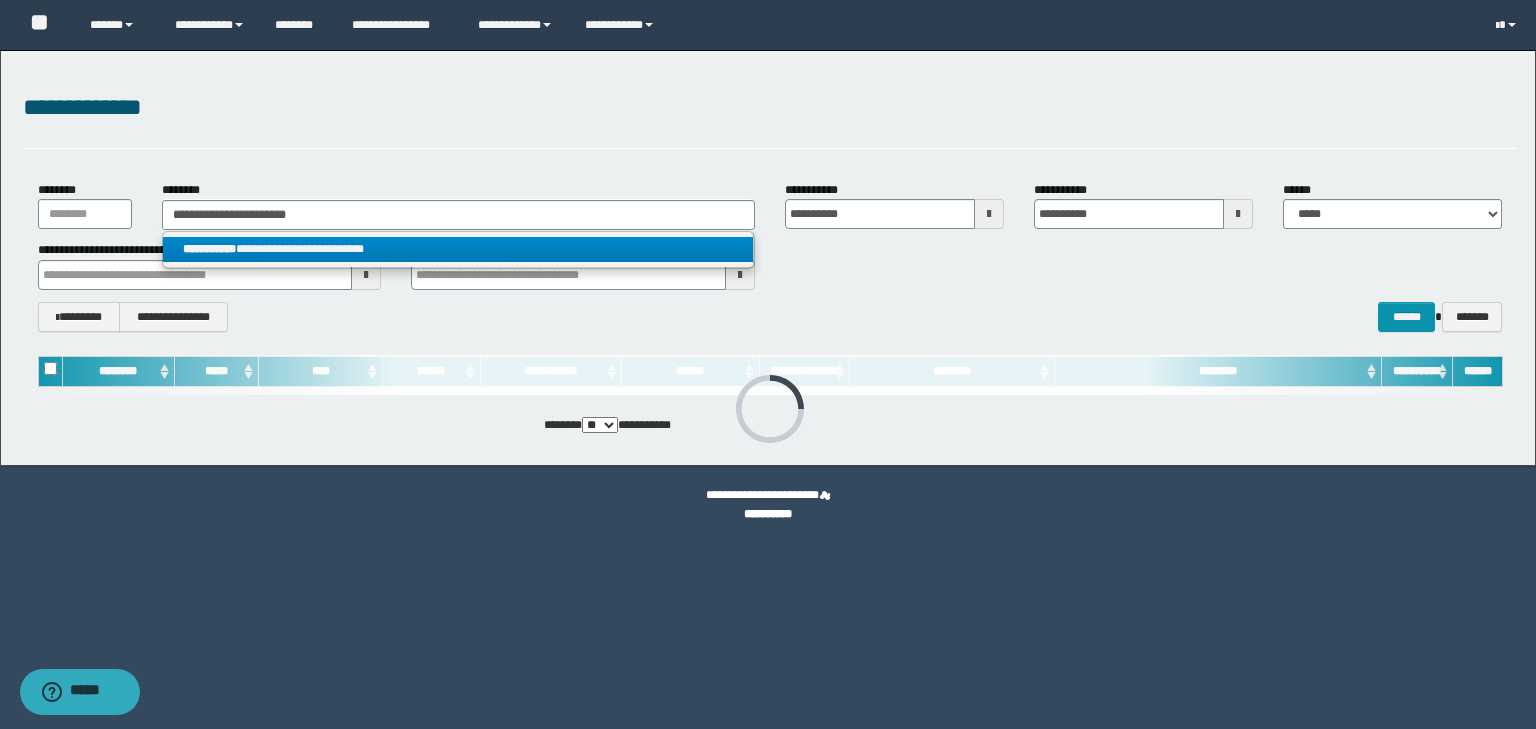 click on "**********" at bounding box center (458, 249) 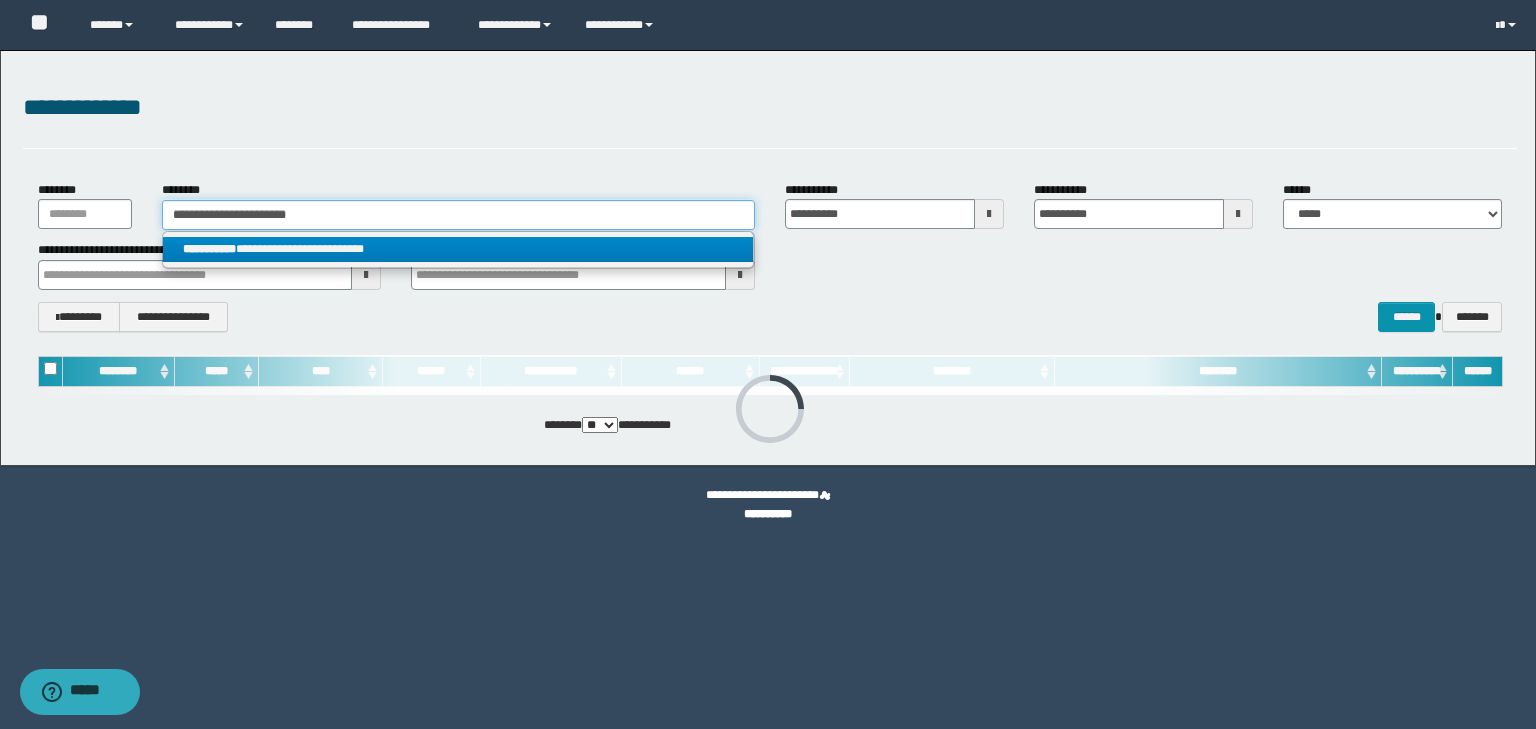 type 